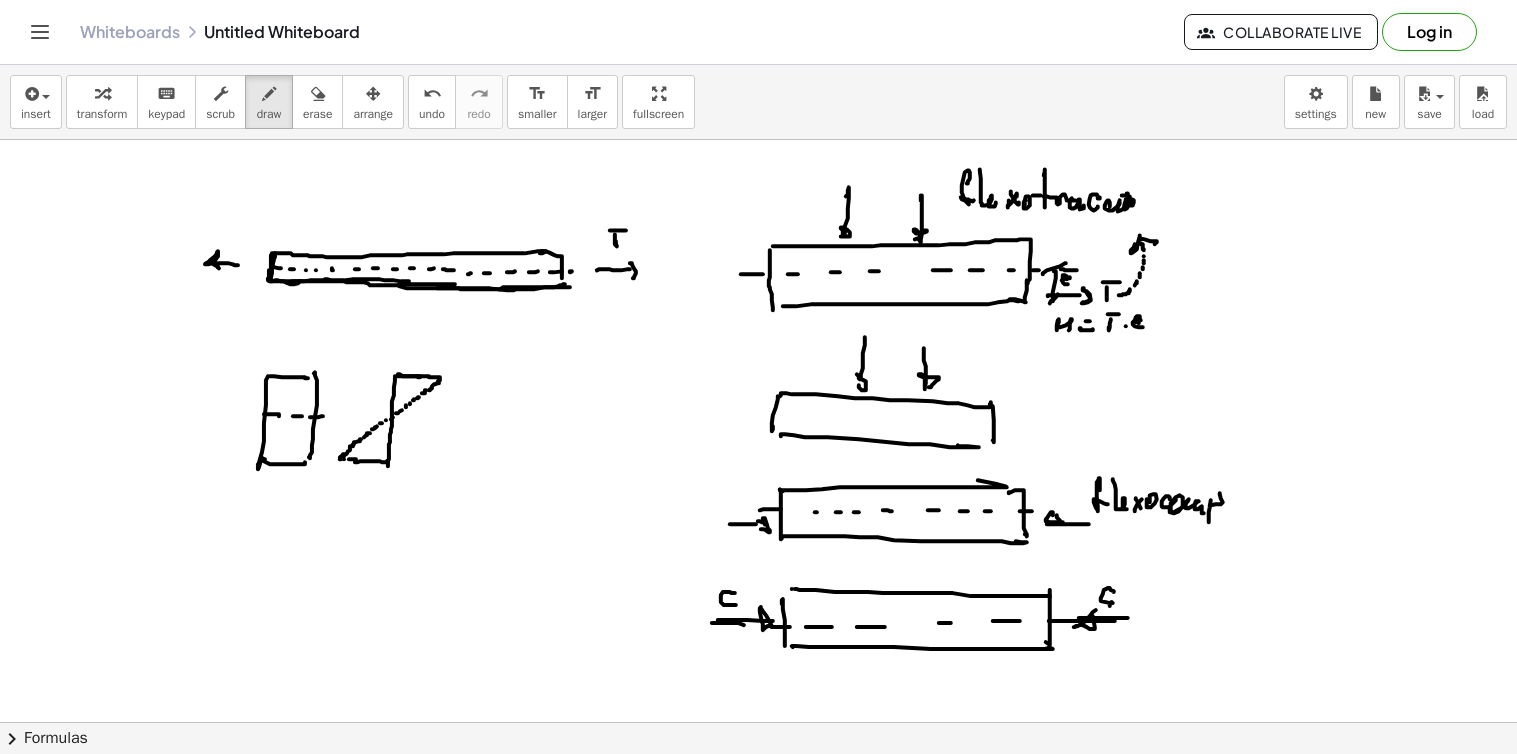 scroll, scrollTop: 0, scrollLeft: 0, axis: both 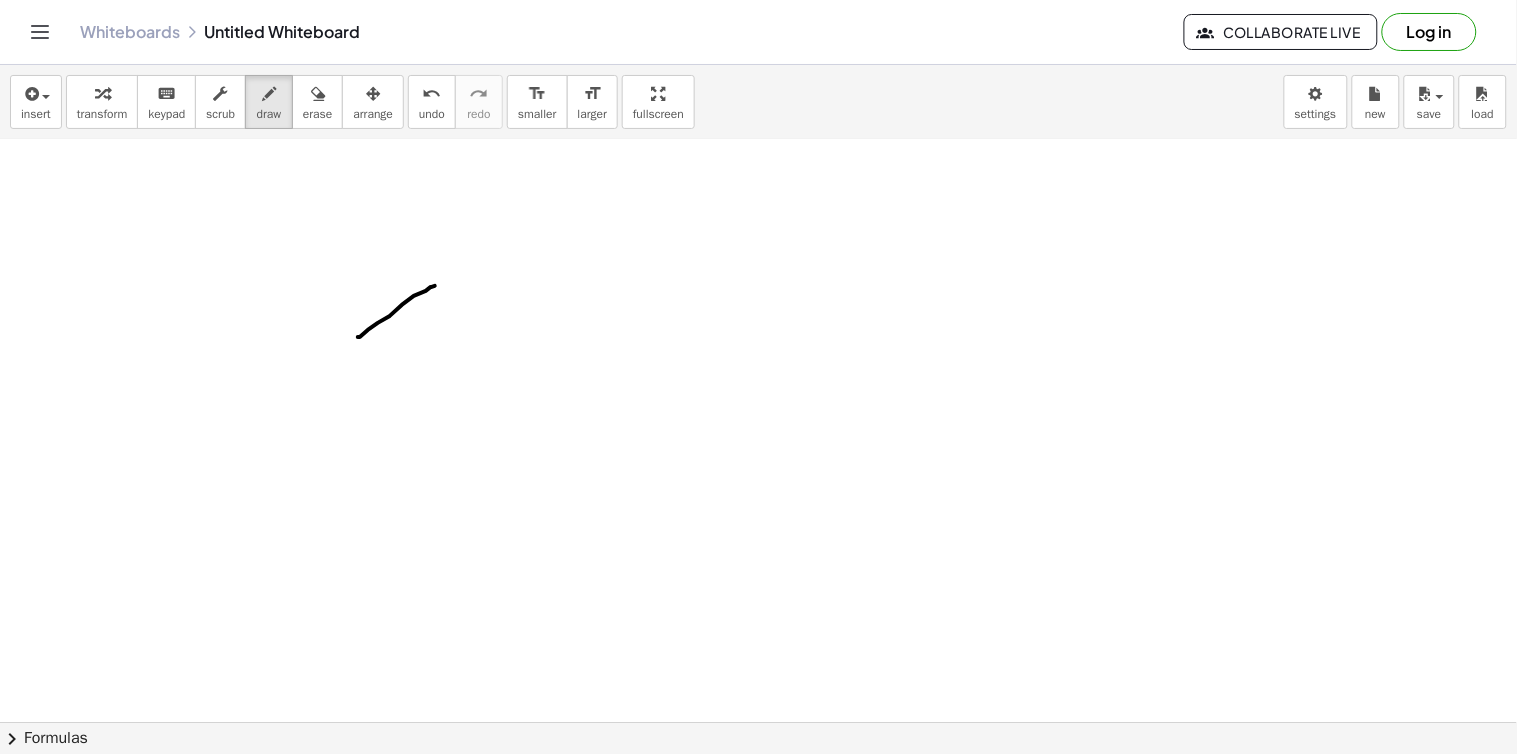 drag, startPoint x: 358, startPoint y: 337, endPoint x: 435, endPoint y: 286, distance: 92.358 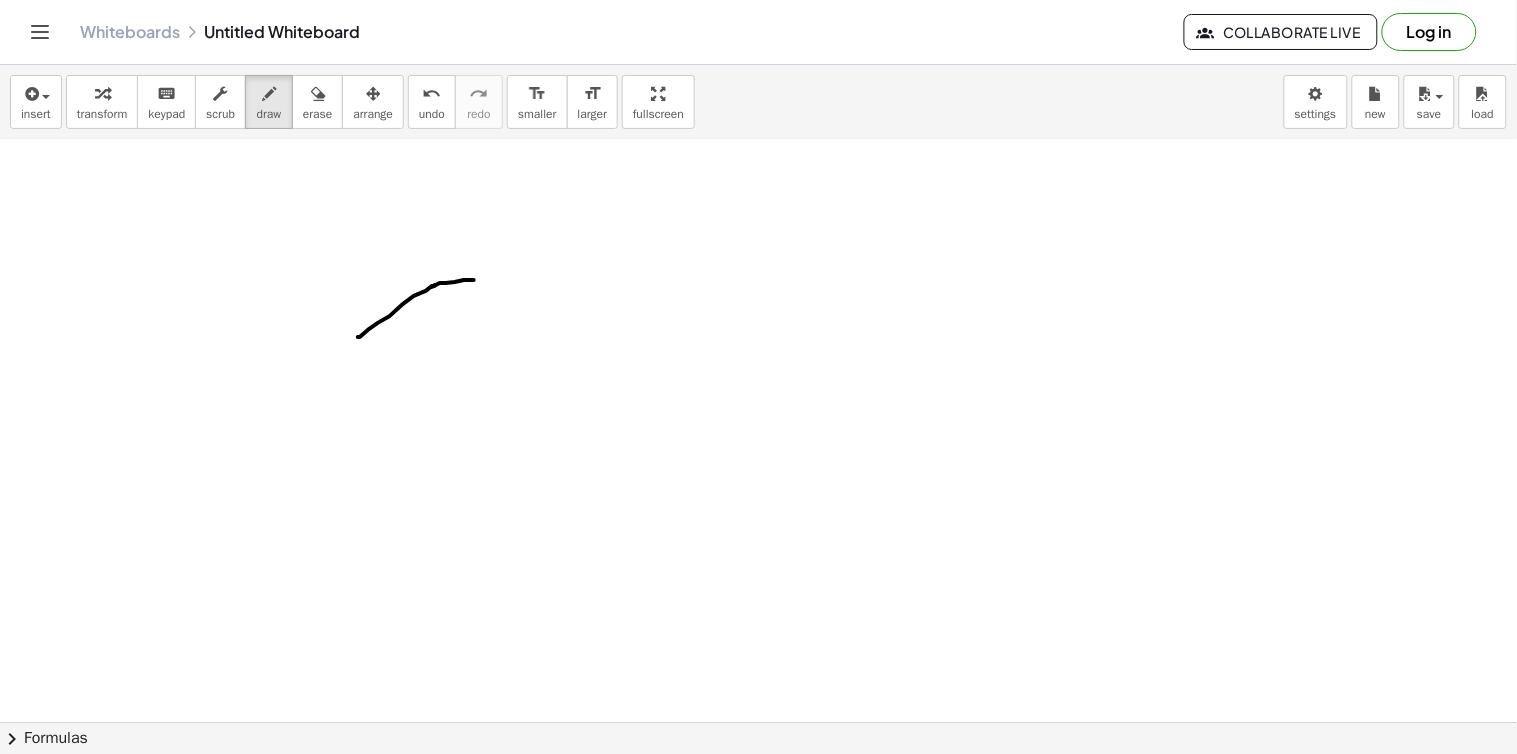 drag, startPoint x: 436, startPoint y: 285, endPoint x: 555, endPoint y: 267, distance: 120.353645 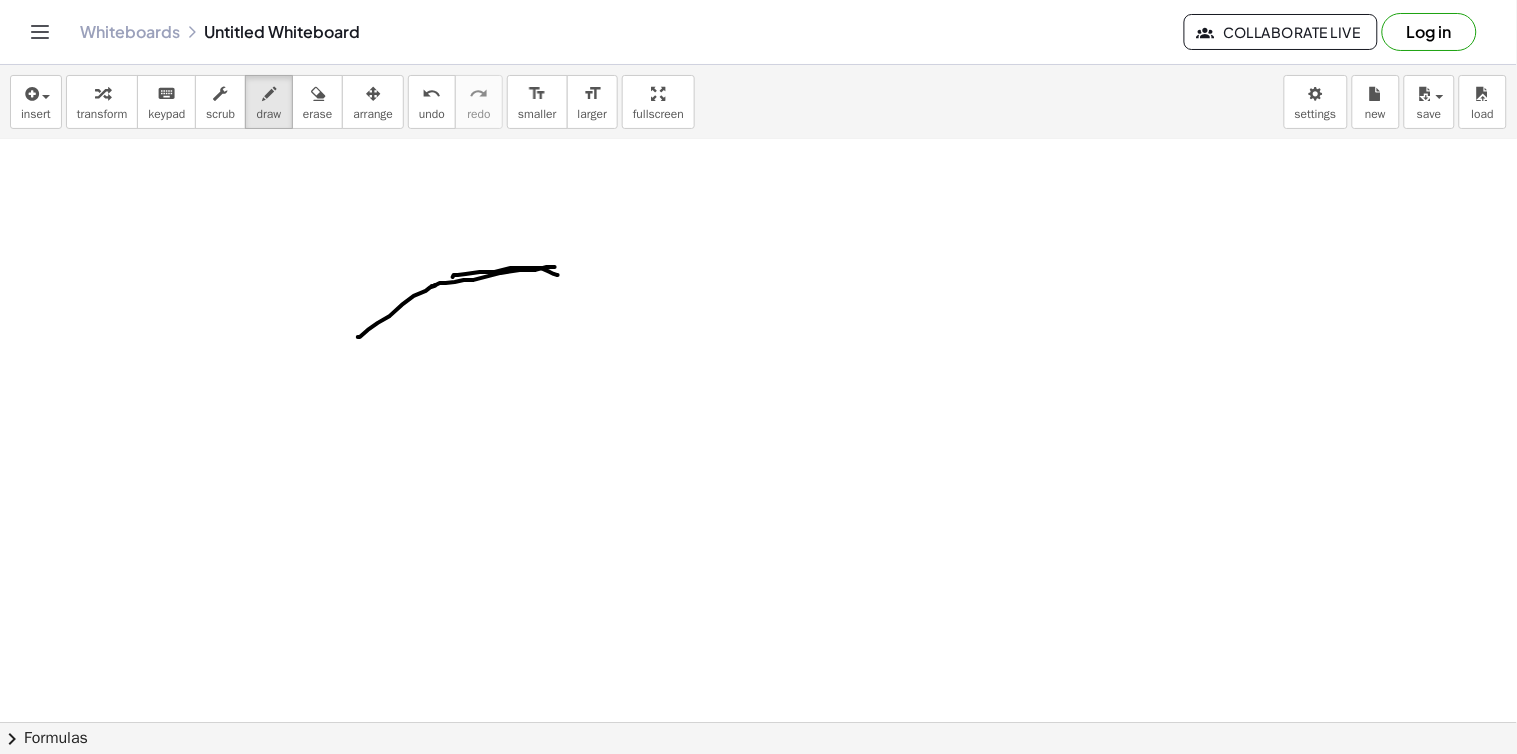 drag, startPoint x: 453, startPoint y: 277, endPoint x: 518, endPoint y: 274, distance: 65.06919 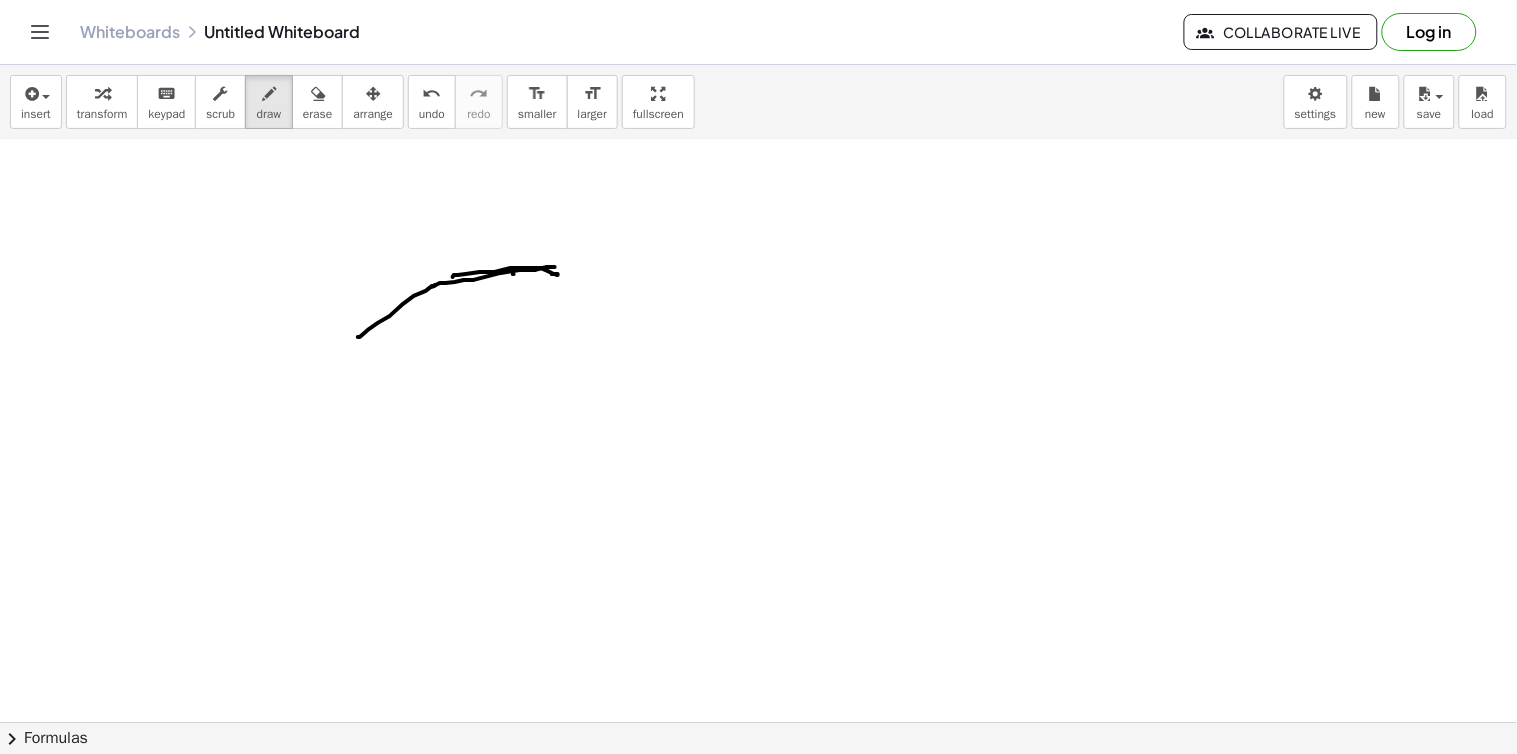 drag, startPoint x: 513, startPoint y: 274, endPoint x: 573, endPoint y: 273, distance: 60.00833 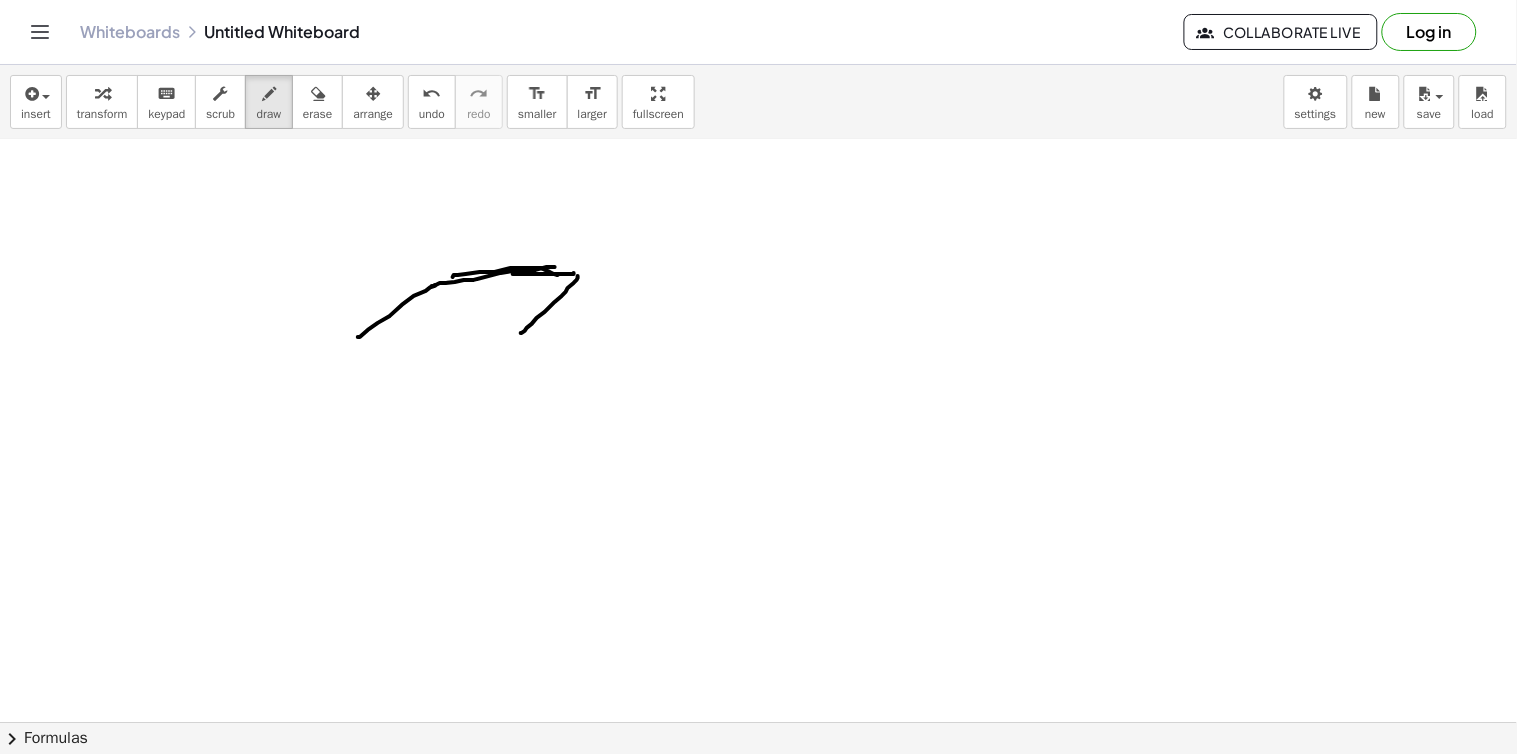 drag, startPoint x: 578, startPoint y: 276, endPoint x: 521, endPoint y: 333, distance: 80.610176 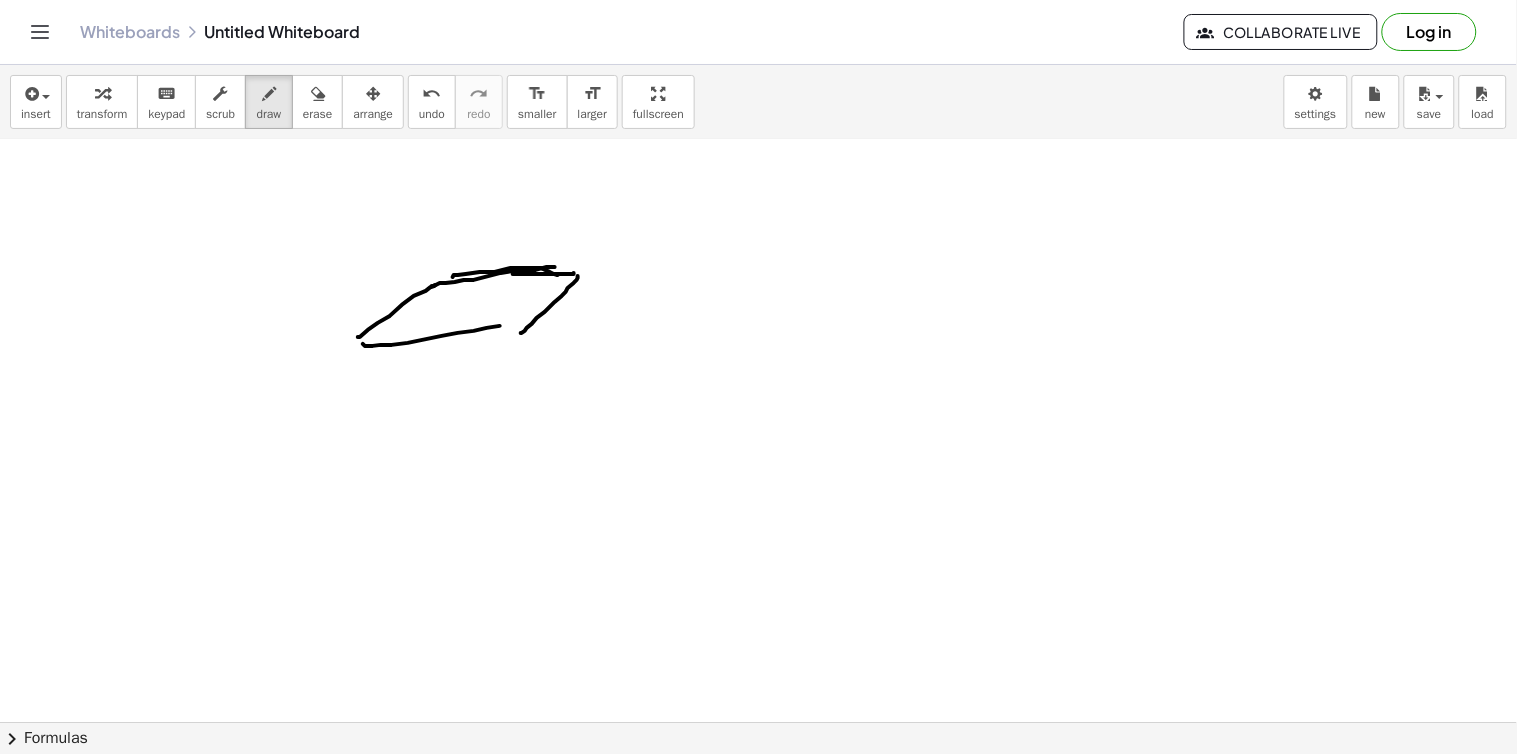 drag, startPoint x: 373, startPoint y: 346, endPoint x: 511, endPoint y: 325, distance: 139.58868 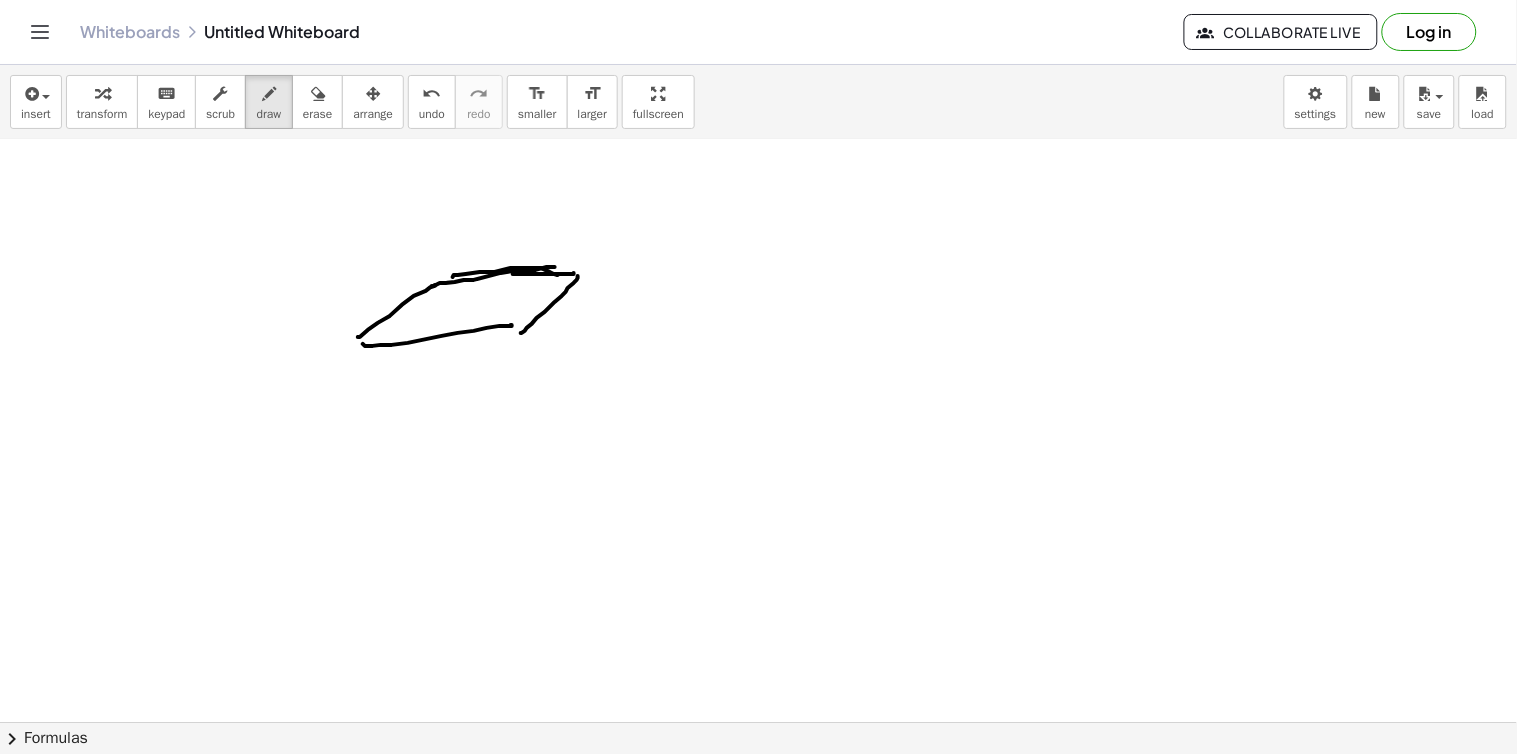 click at bounding box center (758, -1028) 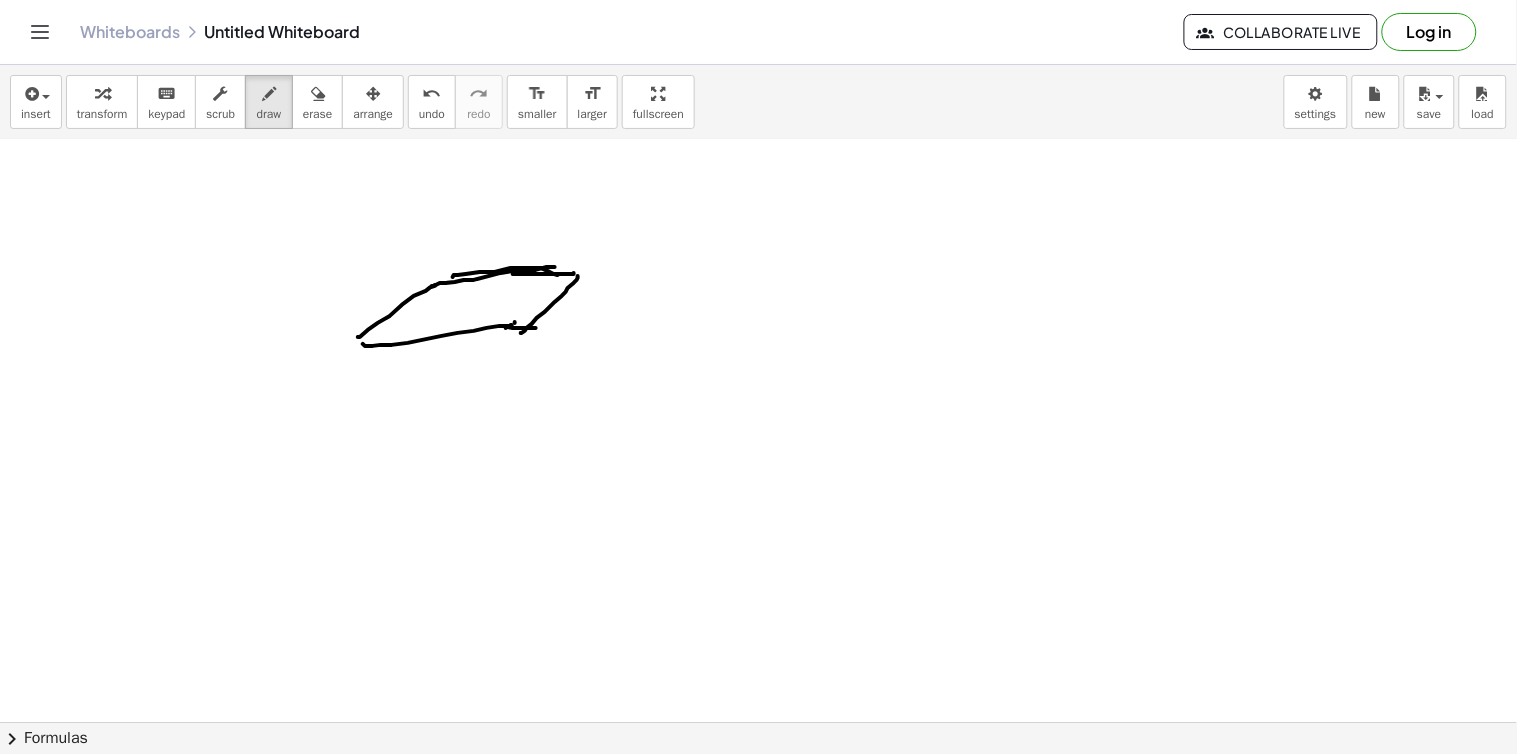 drag, startPoint x: 506, startPoint y: 328, endPoint x: 508, endPoint y: 357, distance: 29.068884 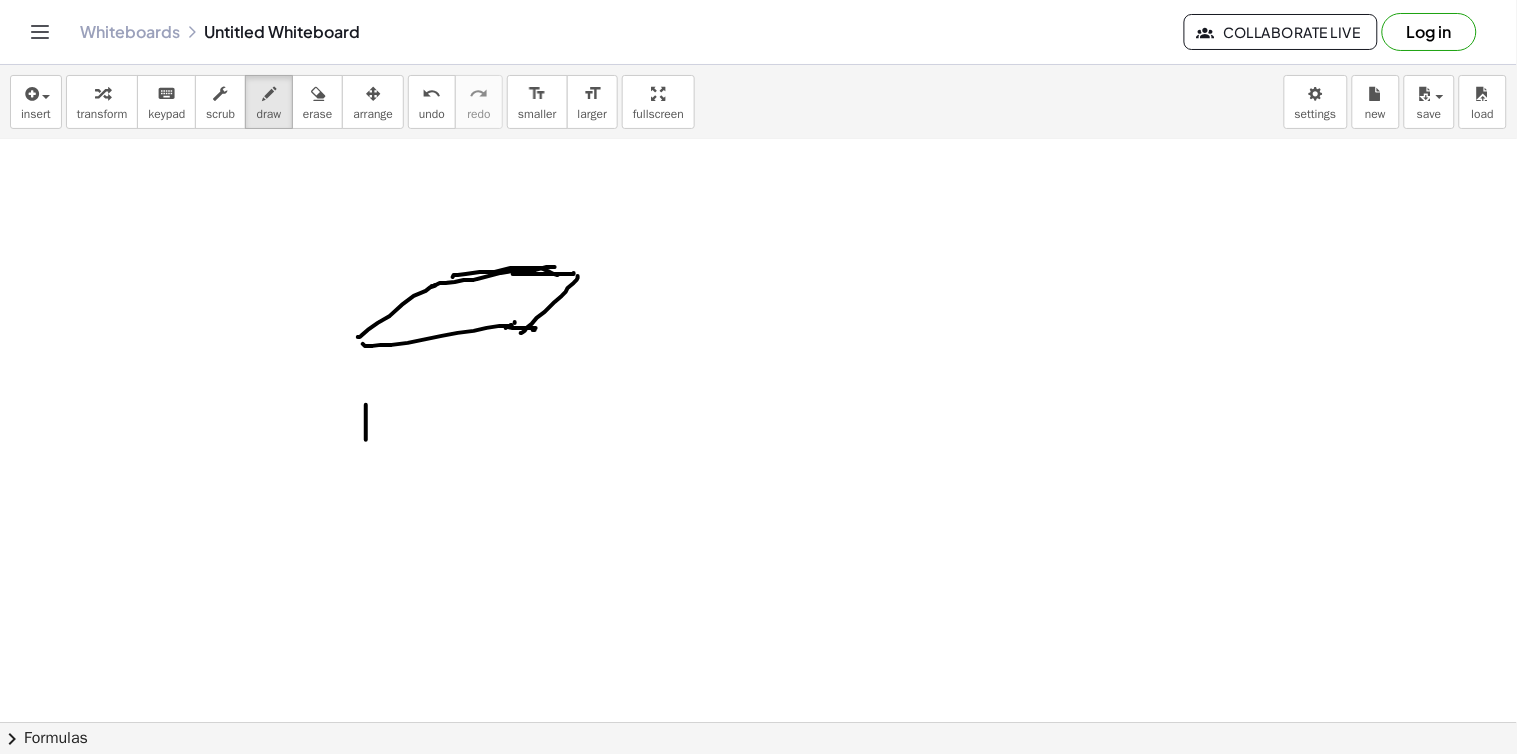 drag, startPoint x: 366, startPoint y: 440, endPoint x: 370, endPoint y: 426, distance: 14.56022 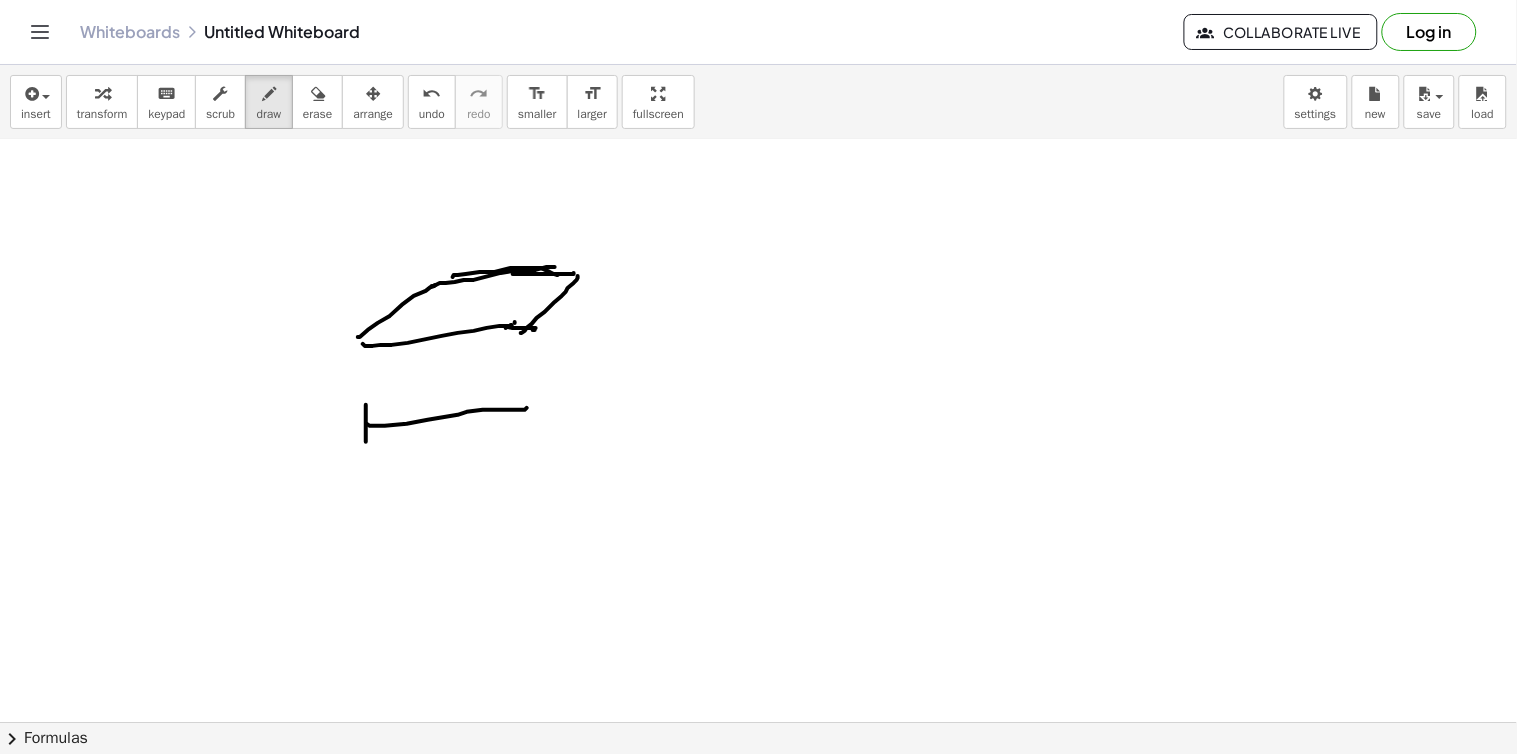 drag, startPoint x: 370, startPoint y: 426, endPoint x: 527, endPoint y: 408, distance: 158.02847 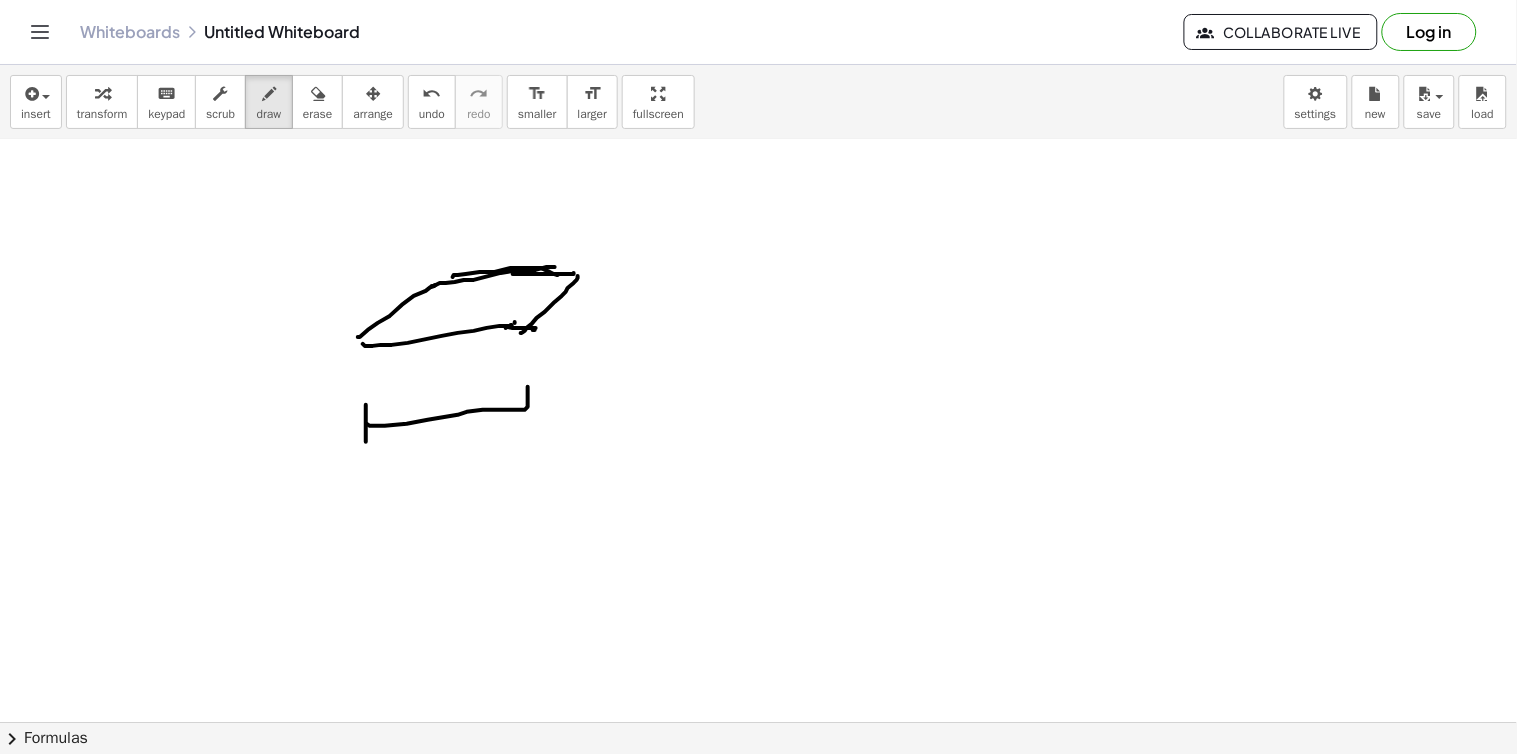 drag, startPoint x: 528, startPoint y: 387, endPoint x: 512, endPoint y: 398, distance: 19.416489 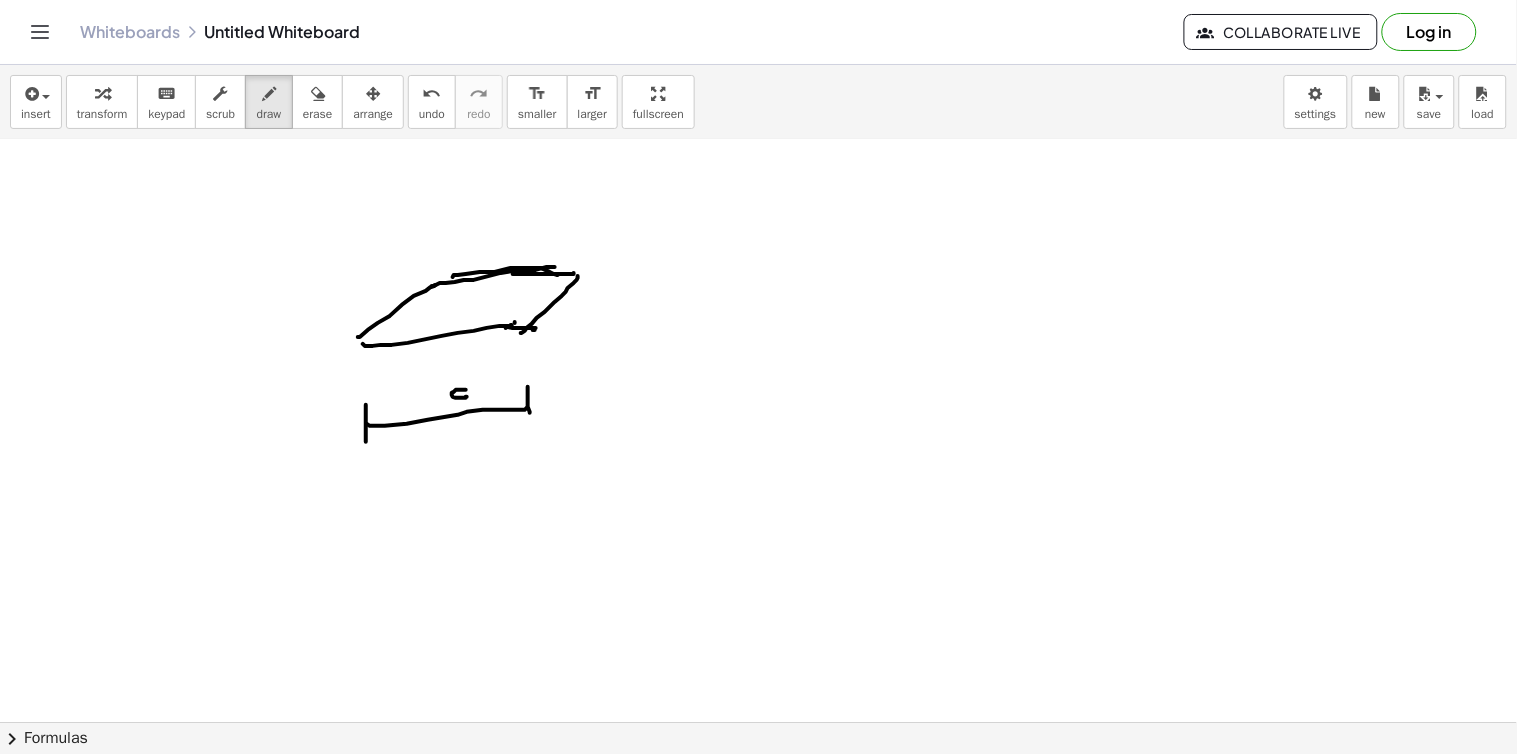 click at bounding box center (758, -1028) 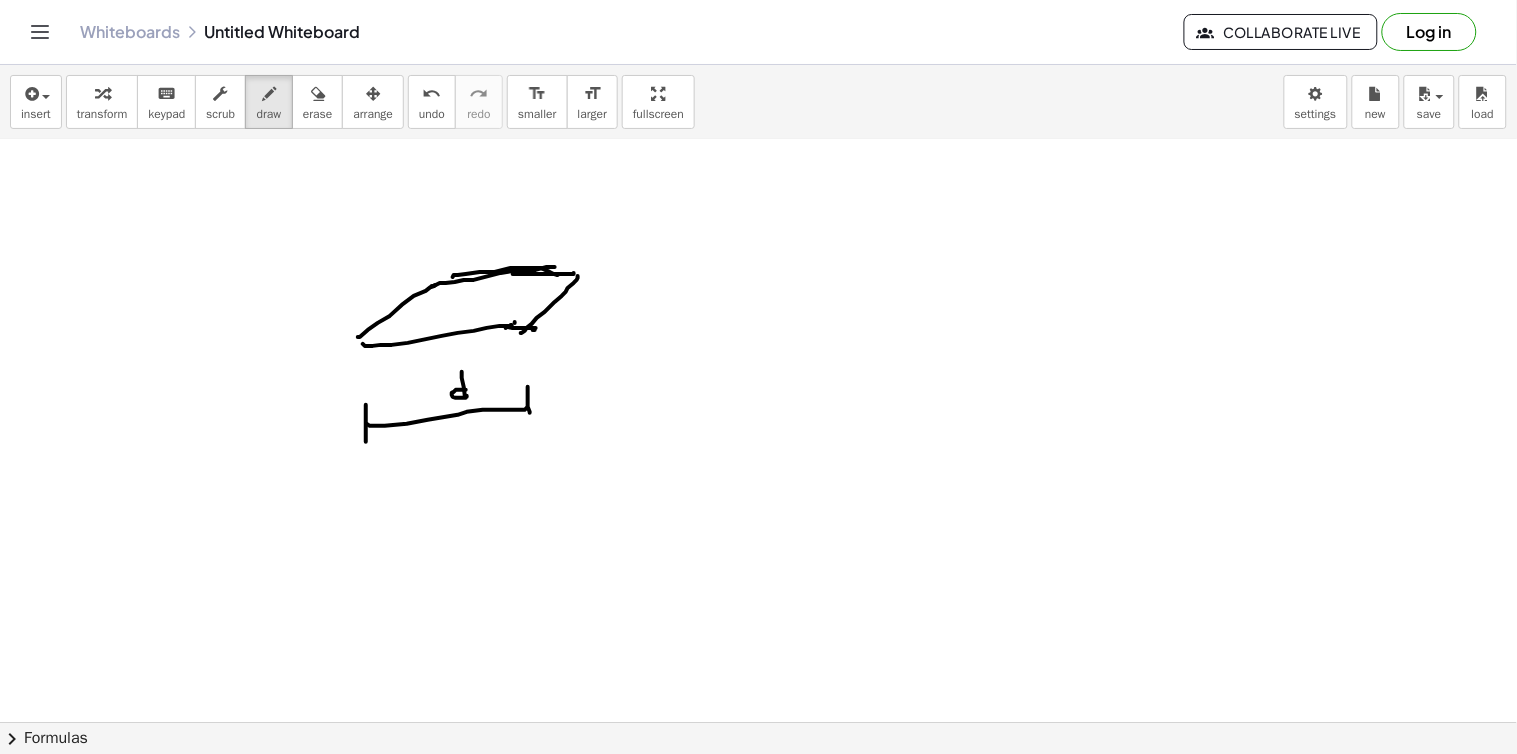 drag, startPoint x: 462, startPoint y: 372, endPoint x: 471, endPoint y: 393, distance: 22.847319 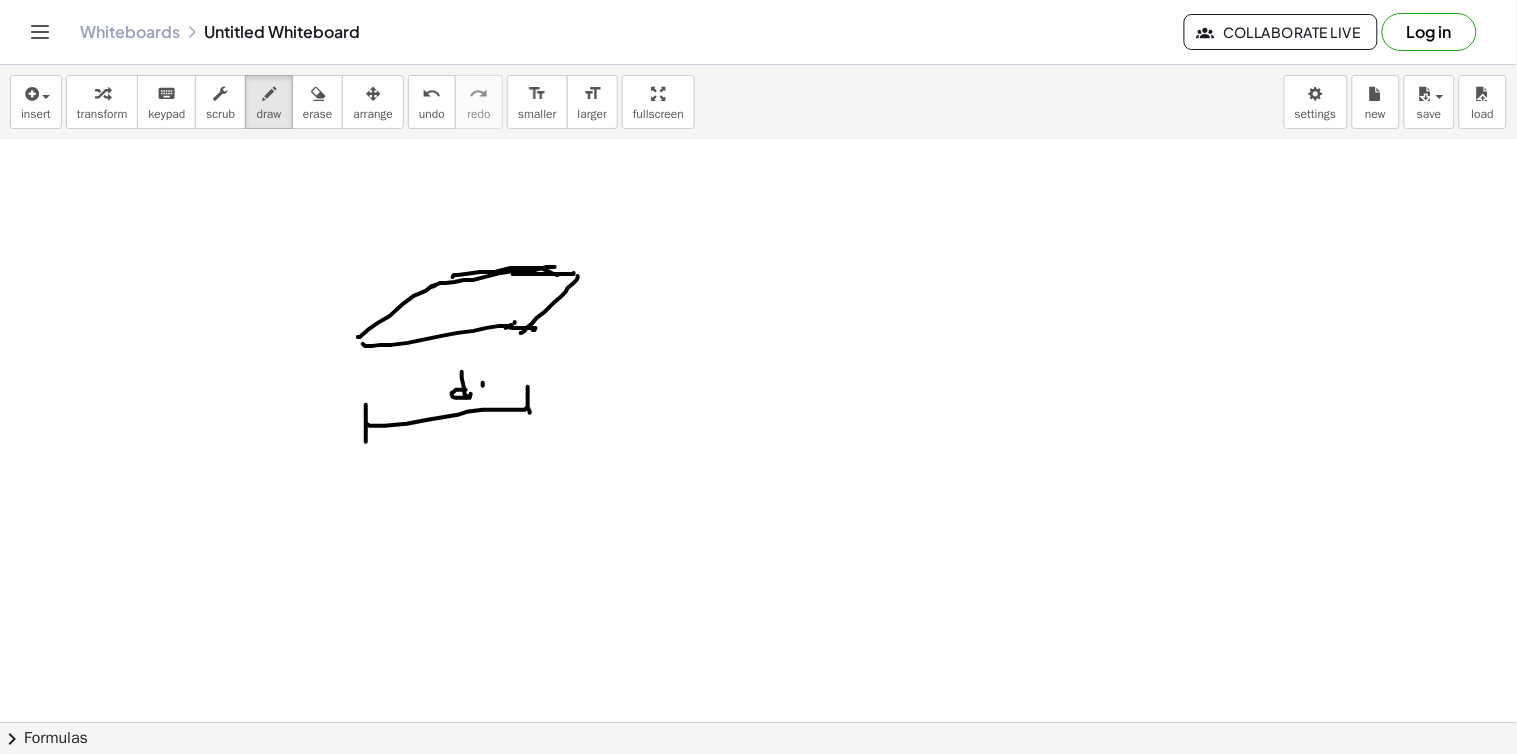 click at bounding box center (758, -1028) 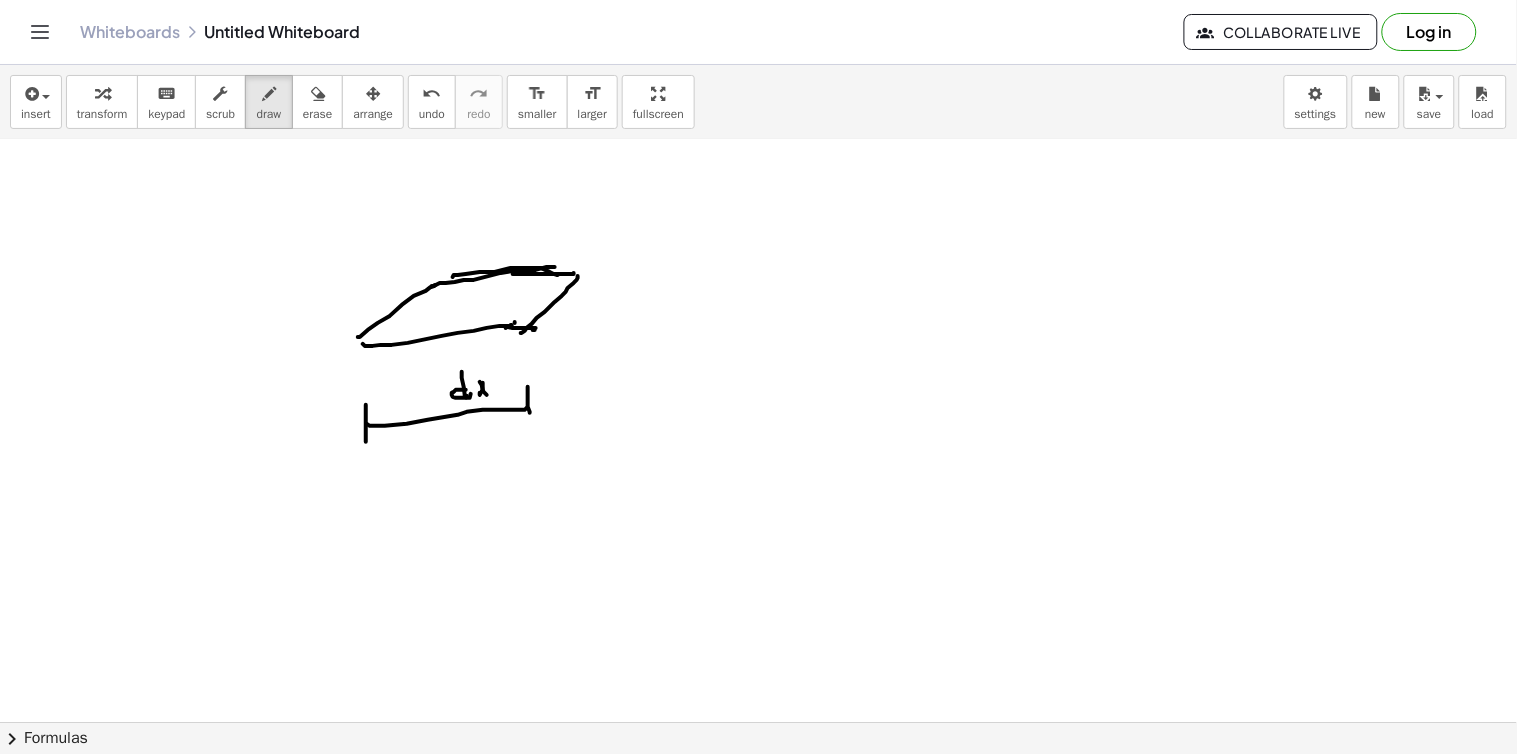 drag, startPoint x: 487, startPoint y: 395, endPoint x: 522, endPoint y: 370, distance: 43.011627 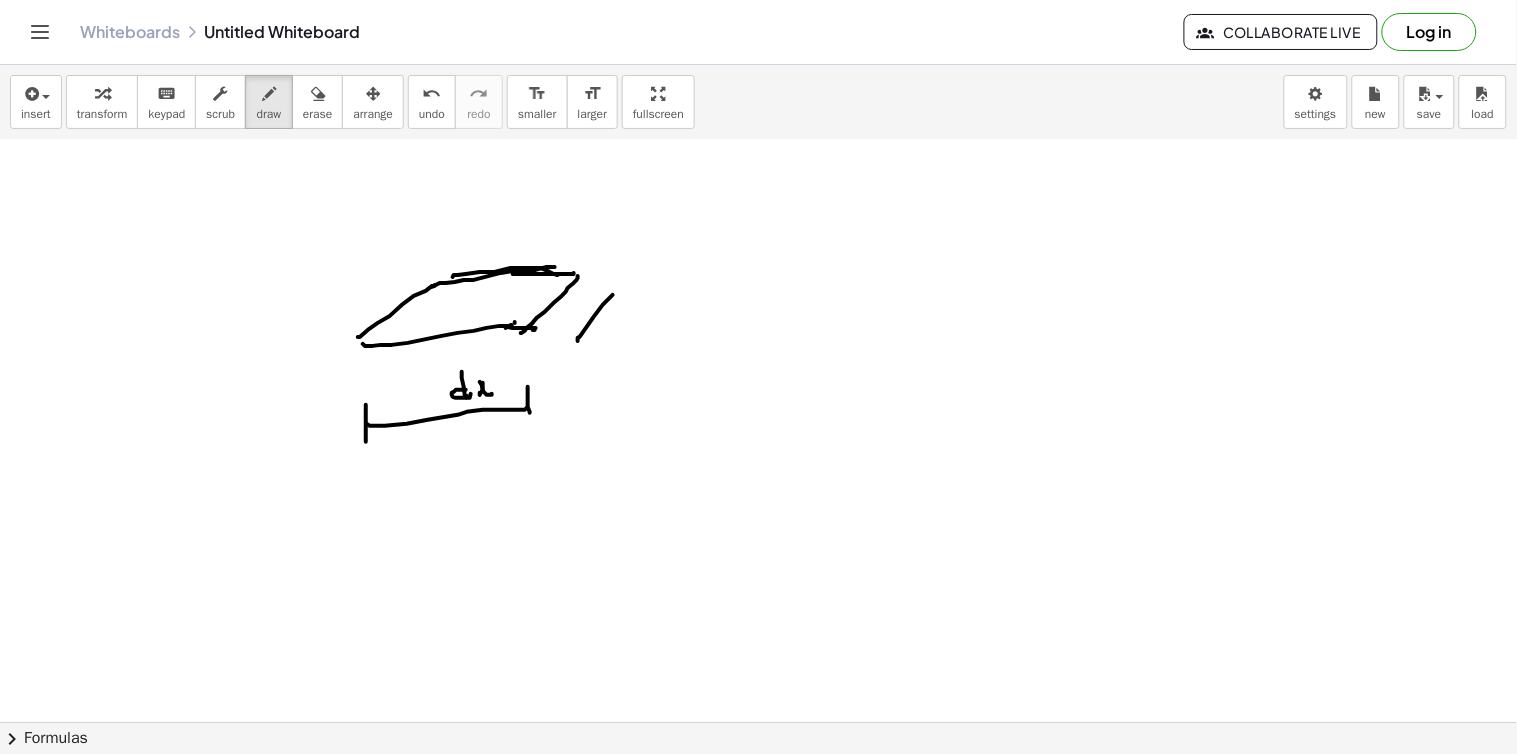 drag, startPoint x: 578, startPoint y: 341, endPoint x: 613, endPoint y: 295, distance: 57.801384 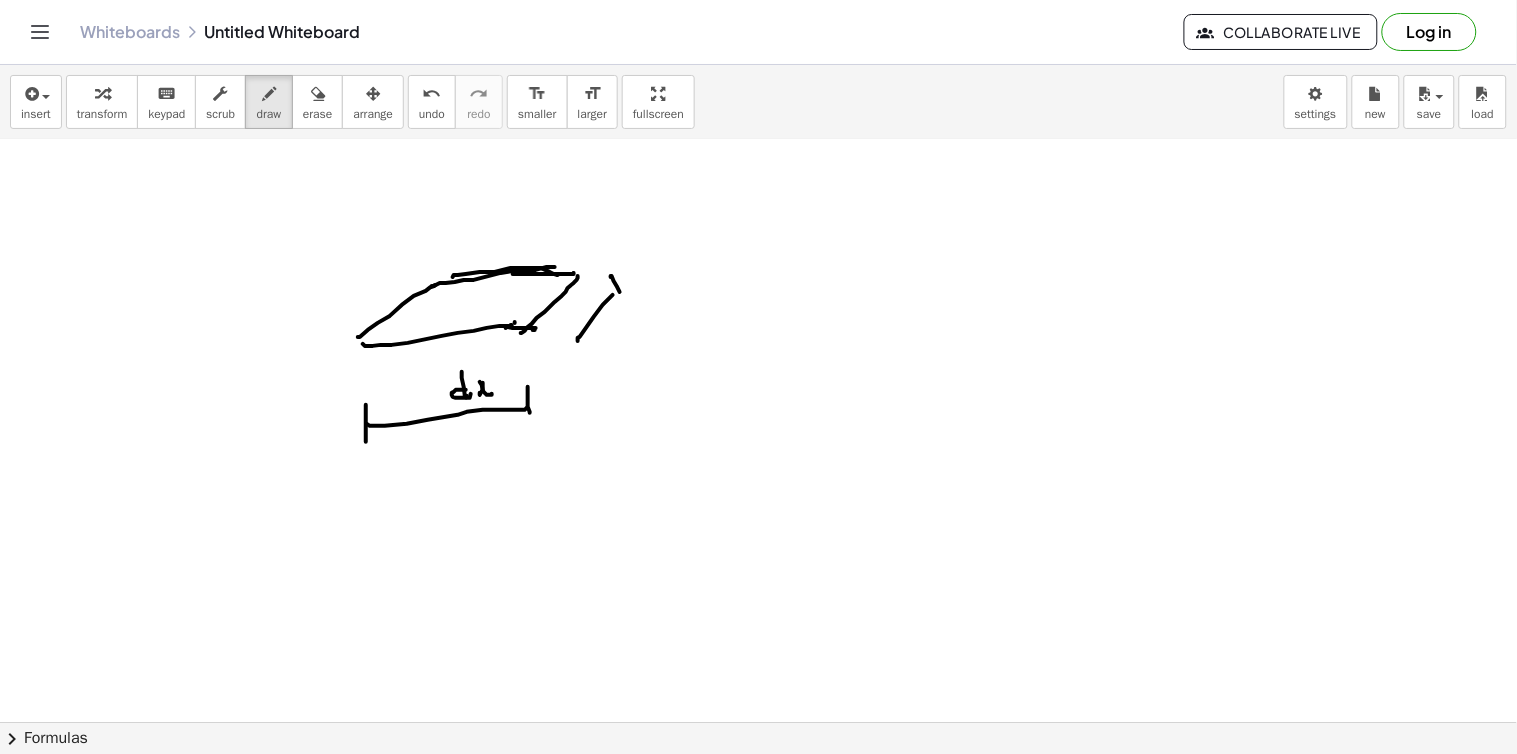drag, startPoint x: 612, startPoint y: 276, endPoint x: 613, endPoint y: 306, distance: 30.016663 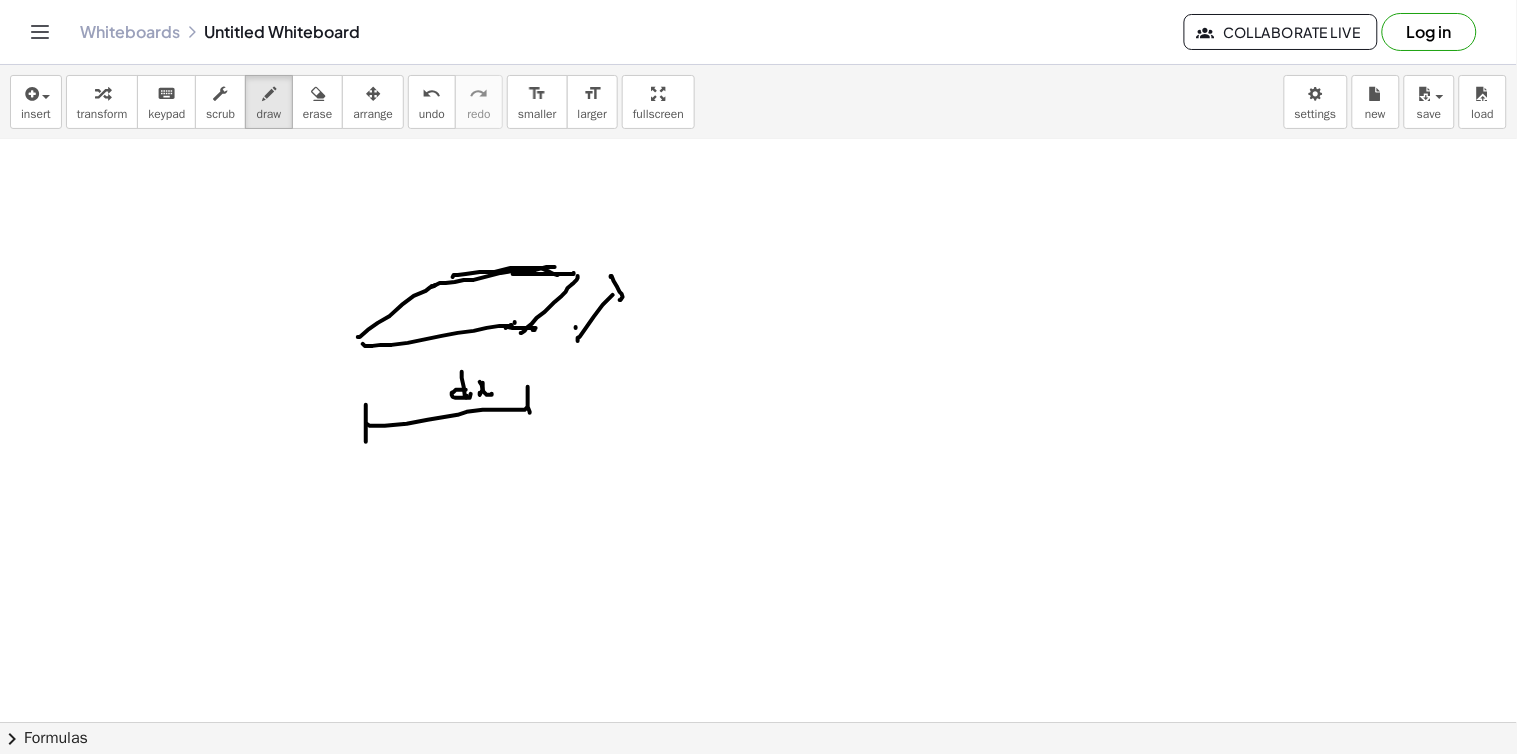 drag, startPoint x: 576, startPoint y: 328, endPoint x: 601, endPoint y: 323, distance: 25.495098 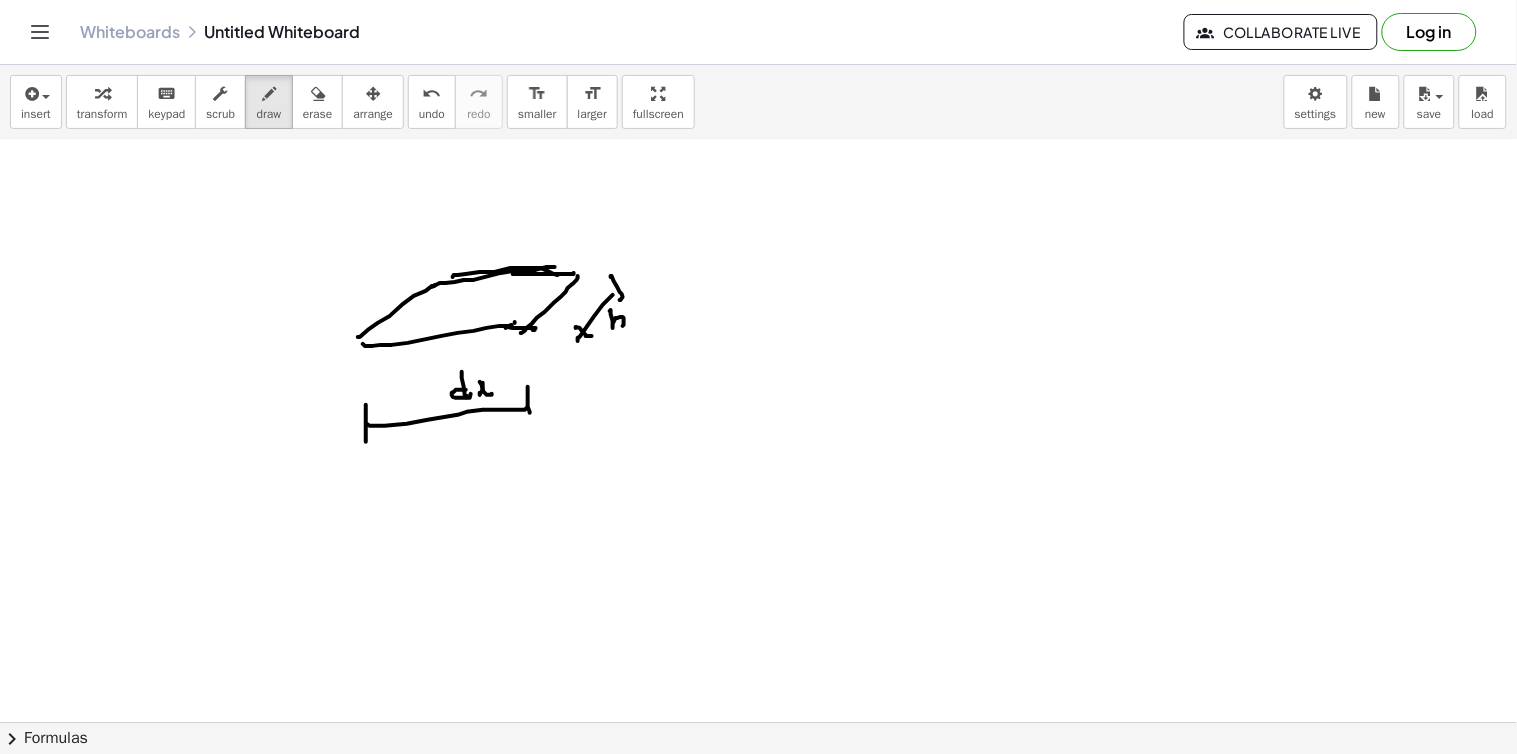 drag, startPoint x: 610, startPoint y: 311, endPoint x: 612, endPoint y: 326, distance: 15.132746 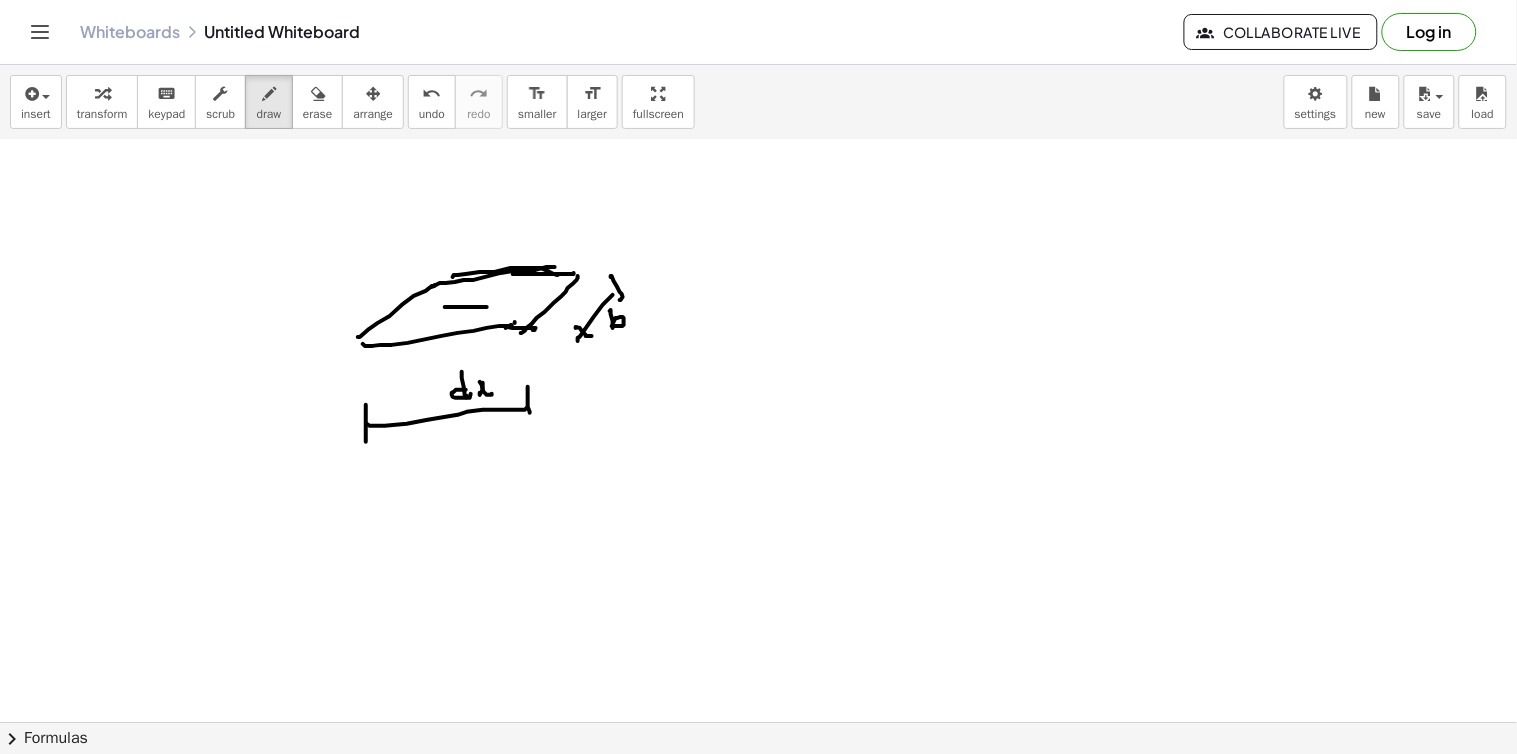 drag, startPoint x: 445, startPoint y: 307, endPoint x: 458, endPoint y: 304, distance: 13.341664 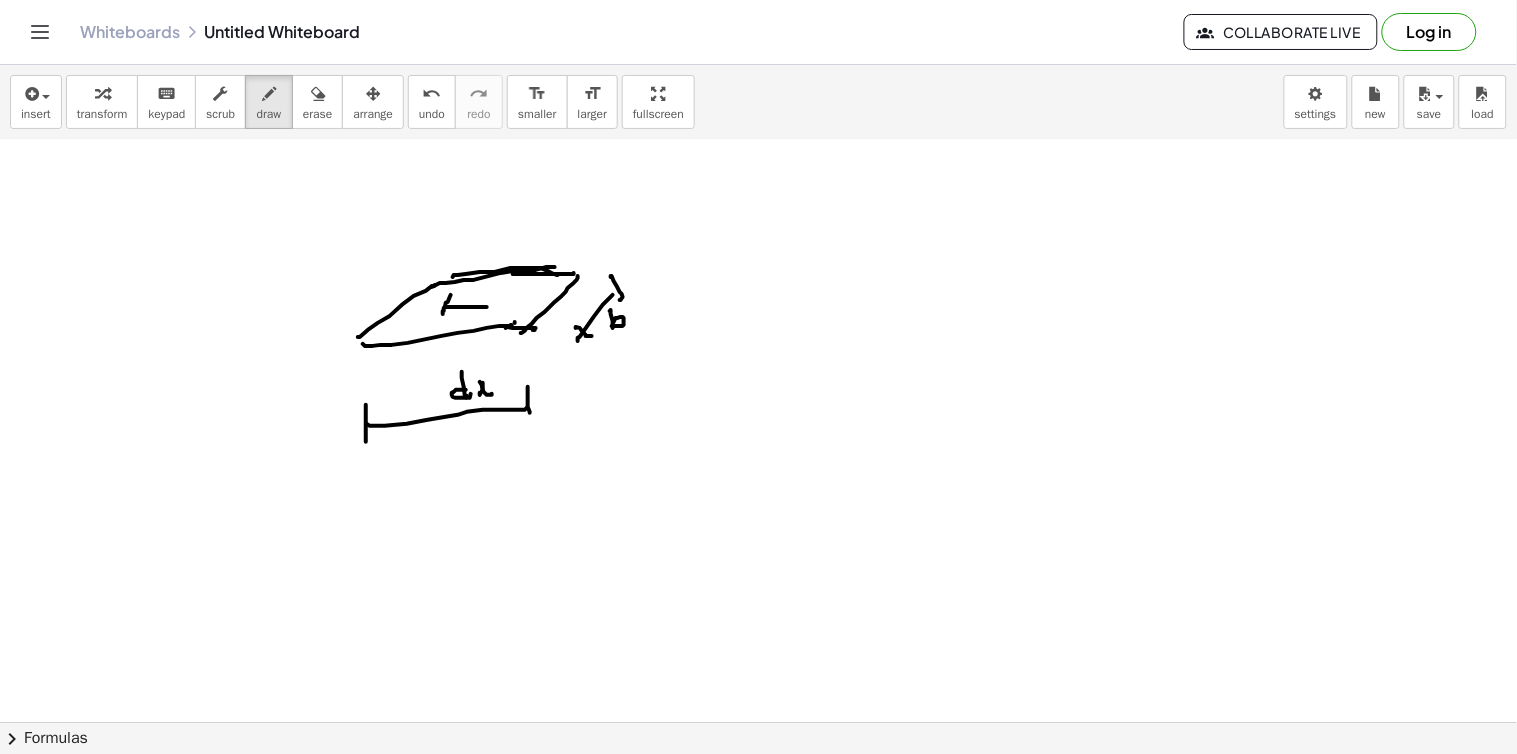 drag, startPoint x: 451, startPoint y: 295, endPoint x: 455, endPoint y: 316, distance: 21.377558 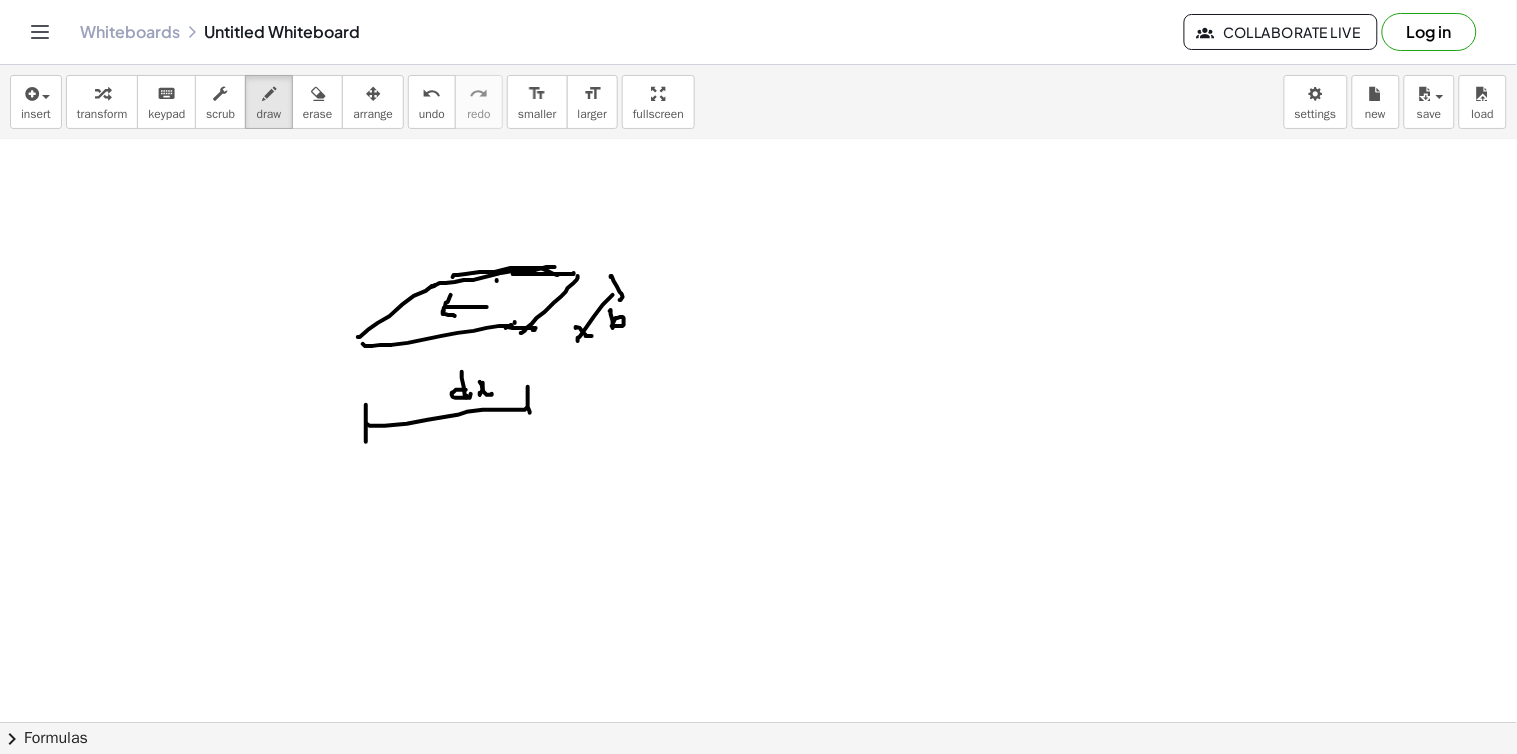 drag, startPoint x: 497, startPoint y: 280, endPoint x: 500, endPoint y: 291, distance: 11.401754 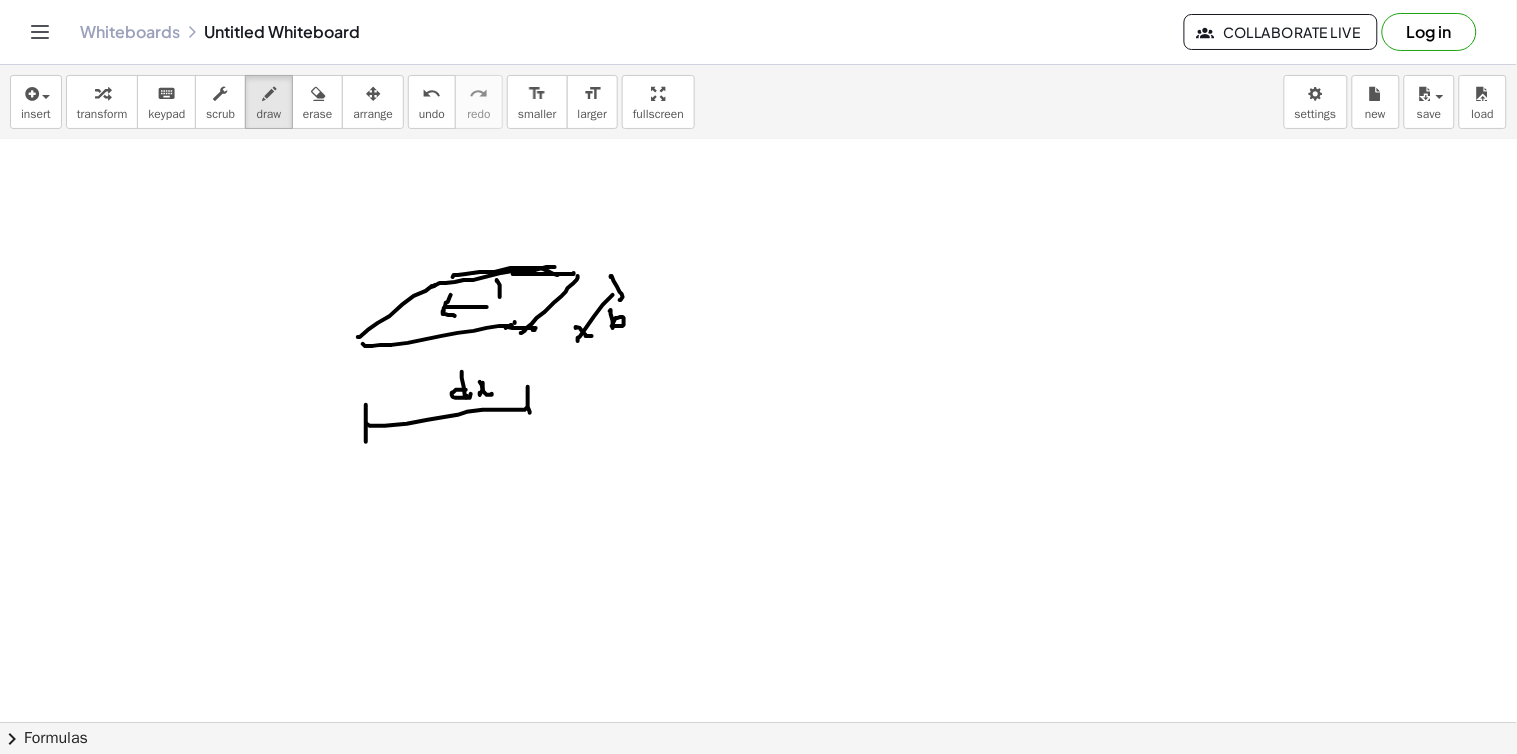 drag, startPoint x: 508, startPoint y: 274, endPoint x: 511, endPoint y: 288, distance: 14.3178215 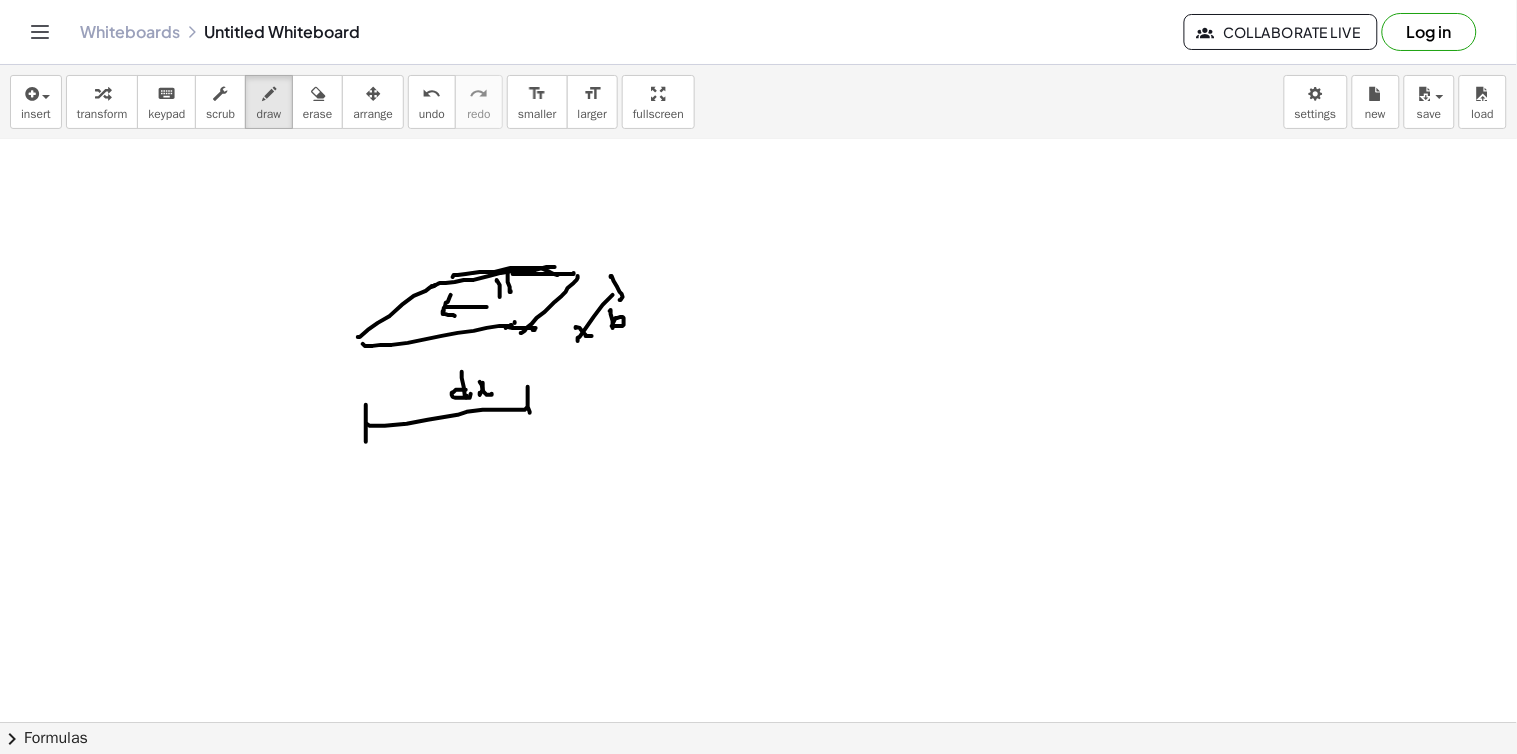 click at bounding box center (758, -1028) 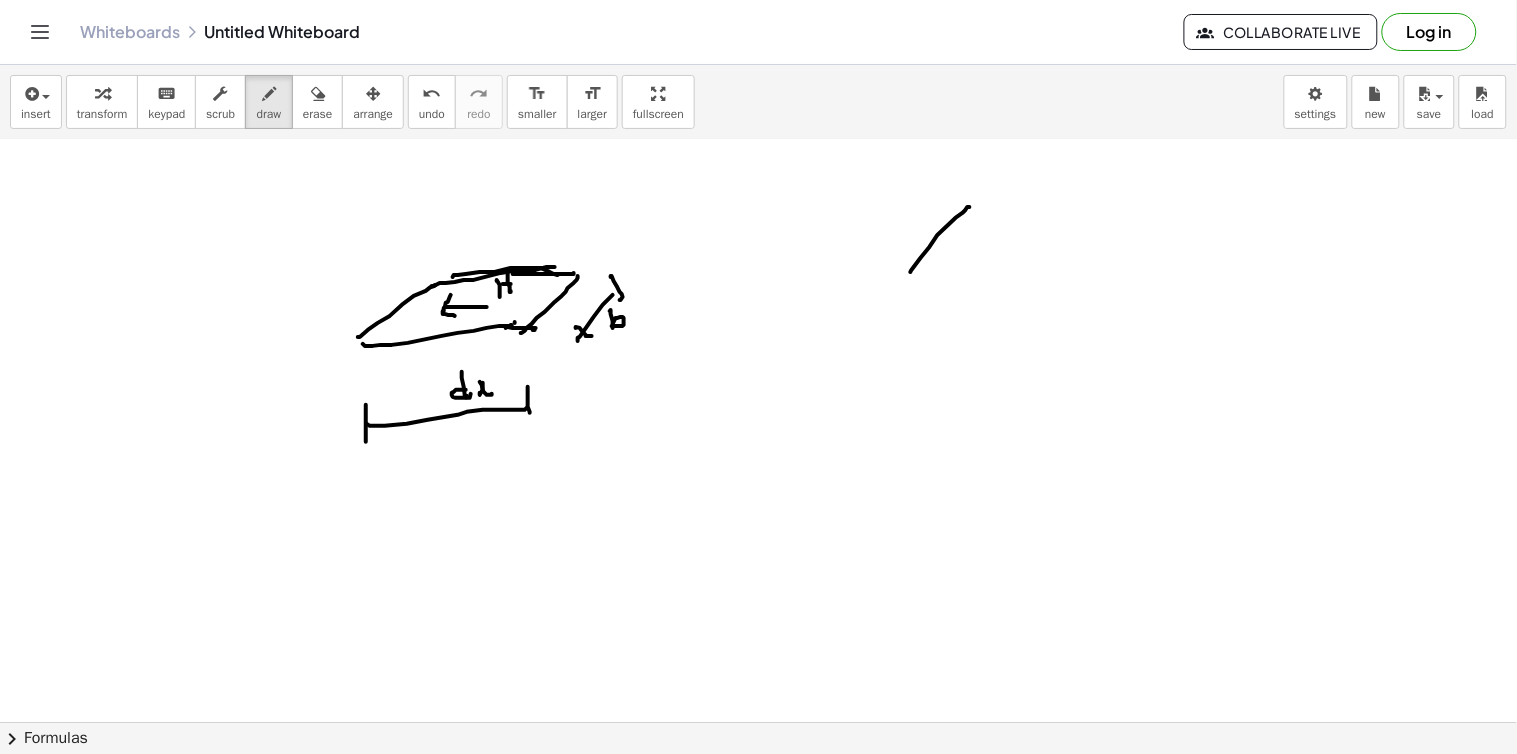 click at bounding box center (758, -1028) 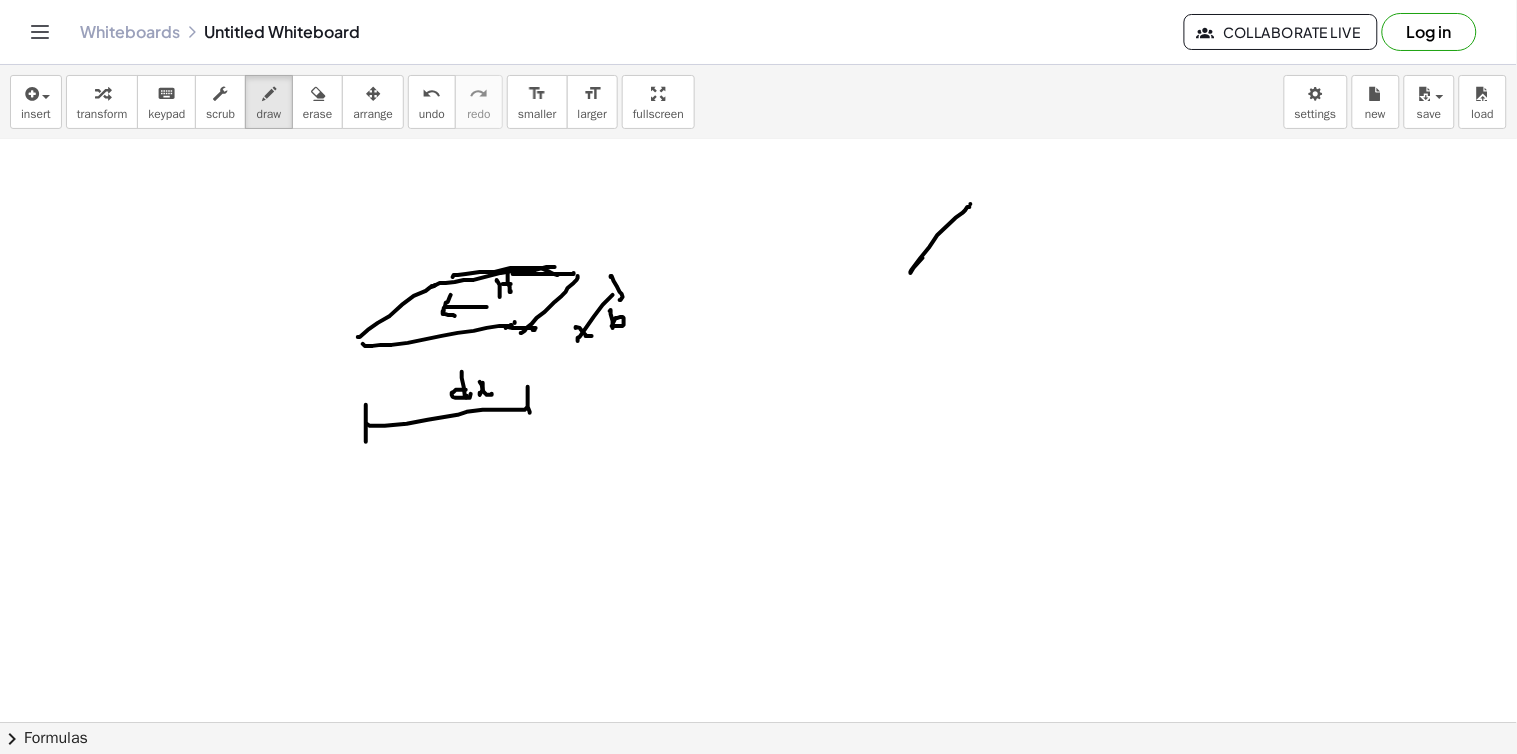 drag, startPoint x: 971, startPoint y: 204, endPoint x: 1035, endPoint y: 204, distance: 64 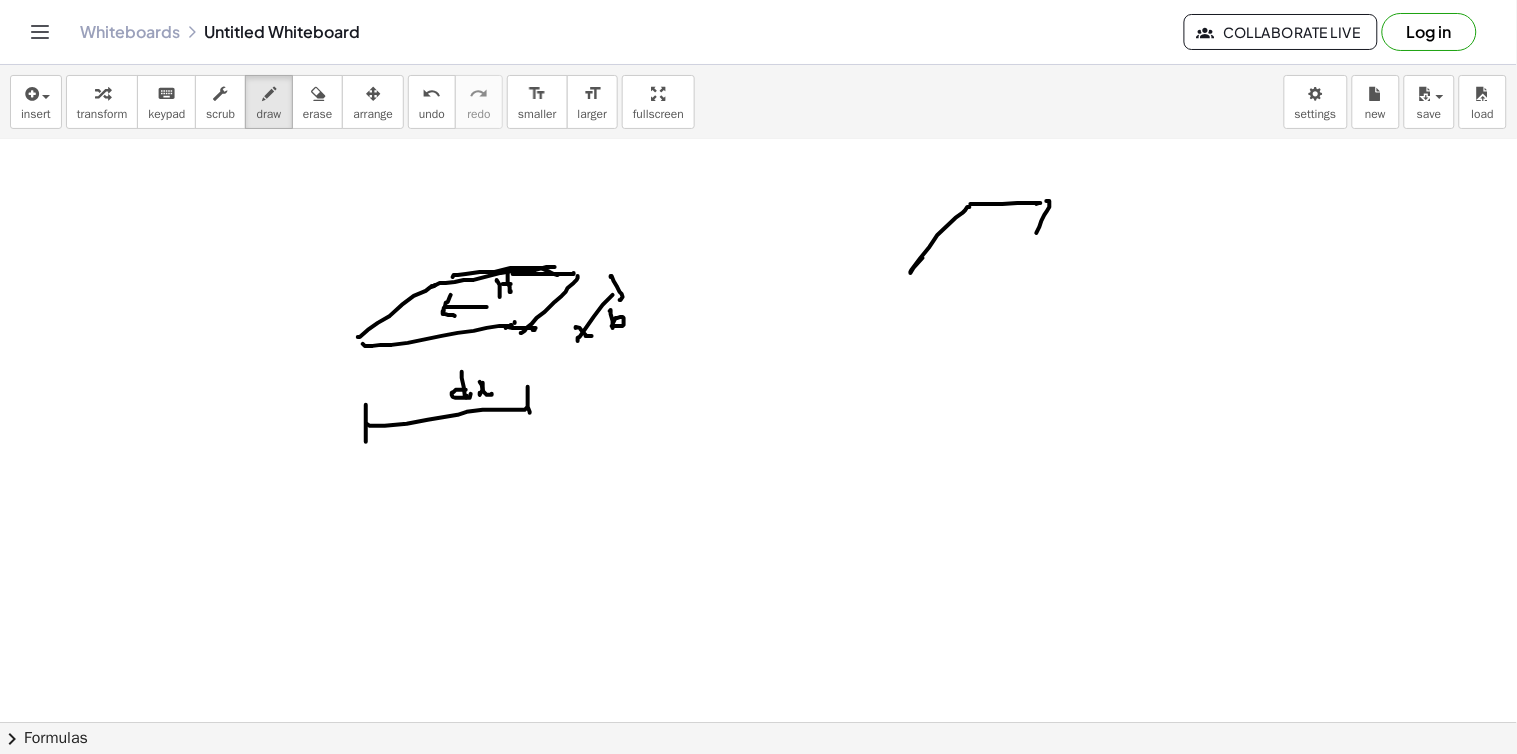 drag, startPoint x: 1048, startPoint y: 201, endPoint x: 1005, endPoint y: 267, distance: 78.77182 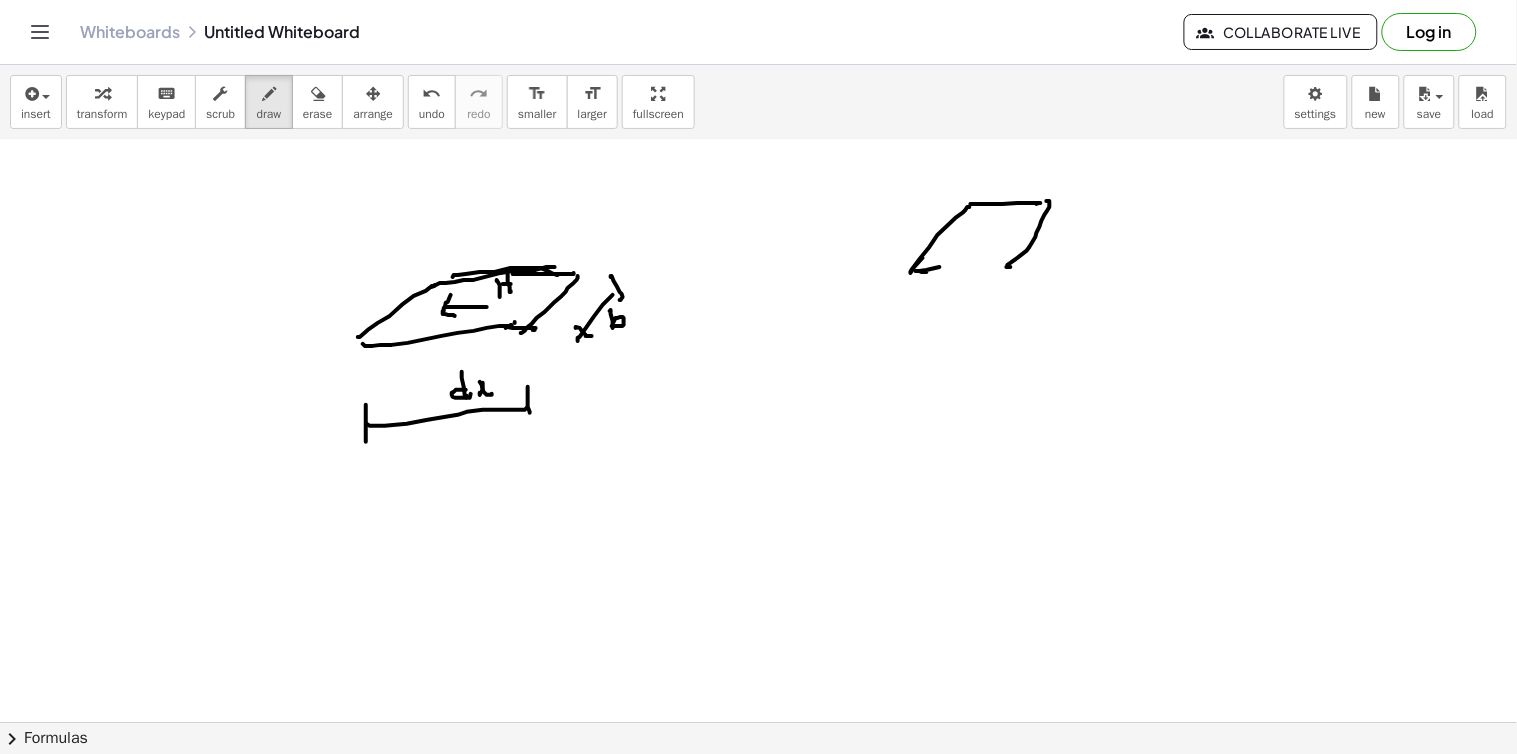 drag, startPoint x: 916, startPoint y: 271, endPoint x: 935, endPoint y: 285, distance: 23.600847 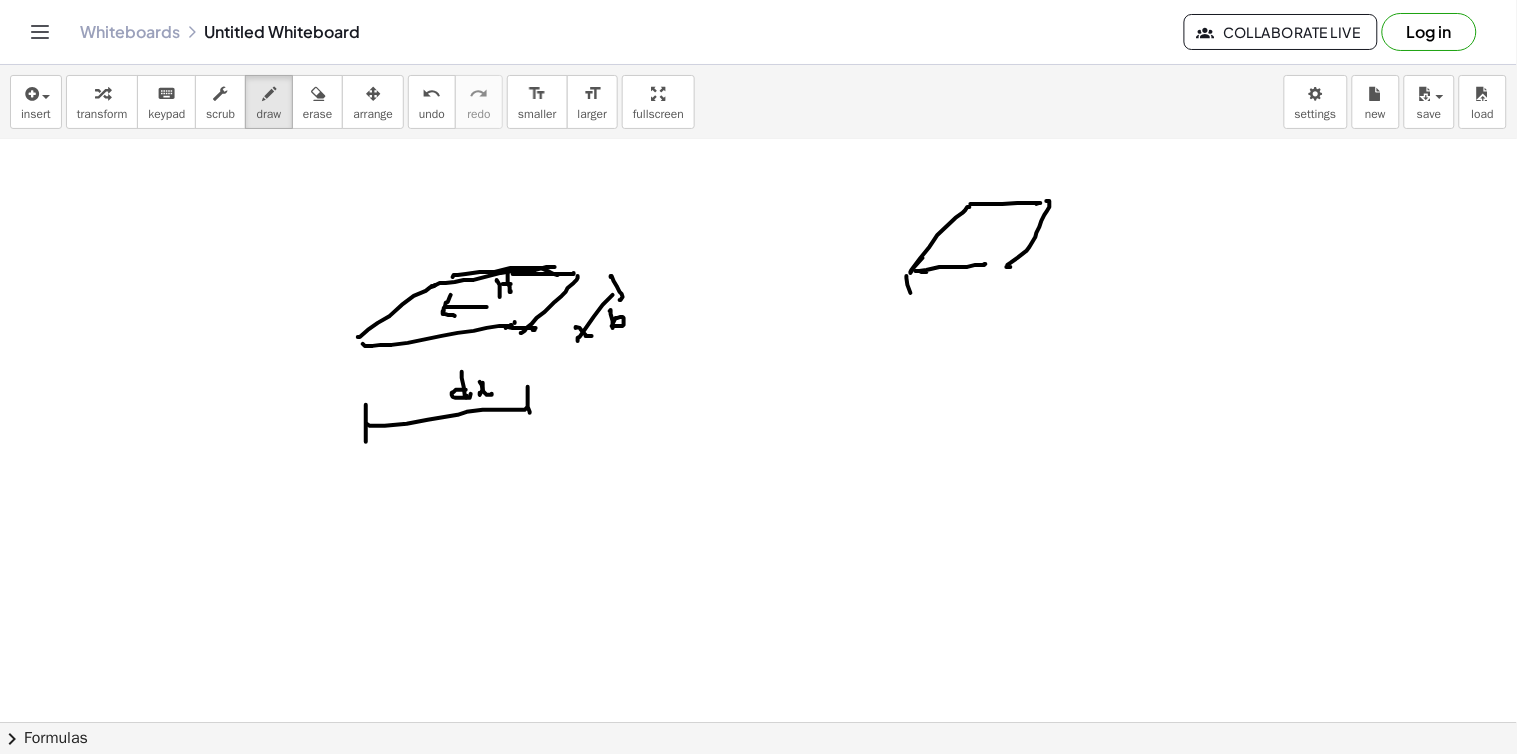 drag, startPoint x: 907, startPoint y: 278, endPoint x: 928, endPoint y: 401, distance: 124.77981 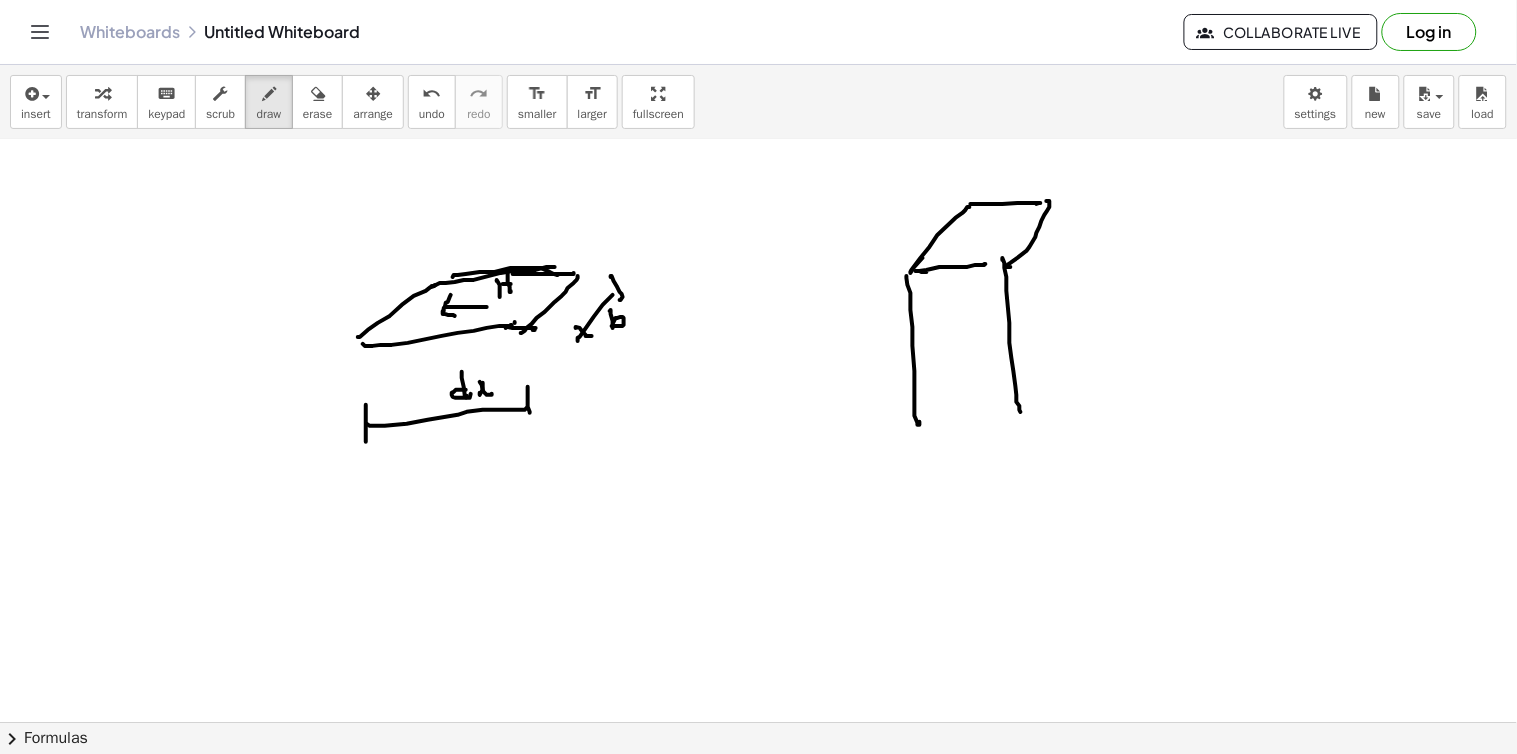 drag, startPoint x: 1005, startPoint y: 263, endPoint x: 1021, endPoint y: 410, distance: 147.86818 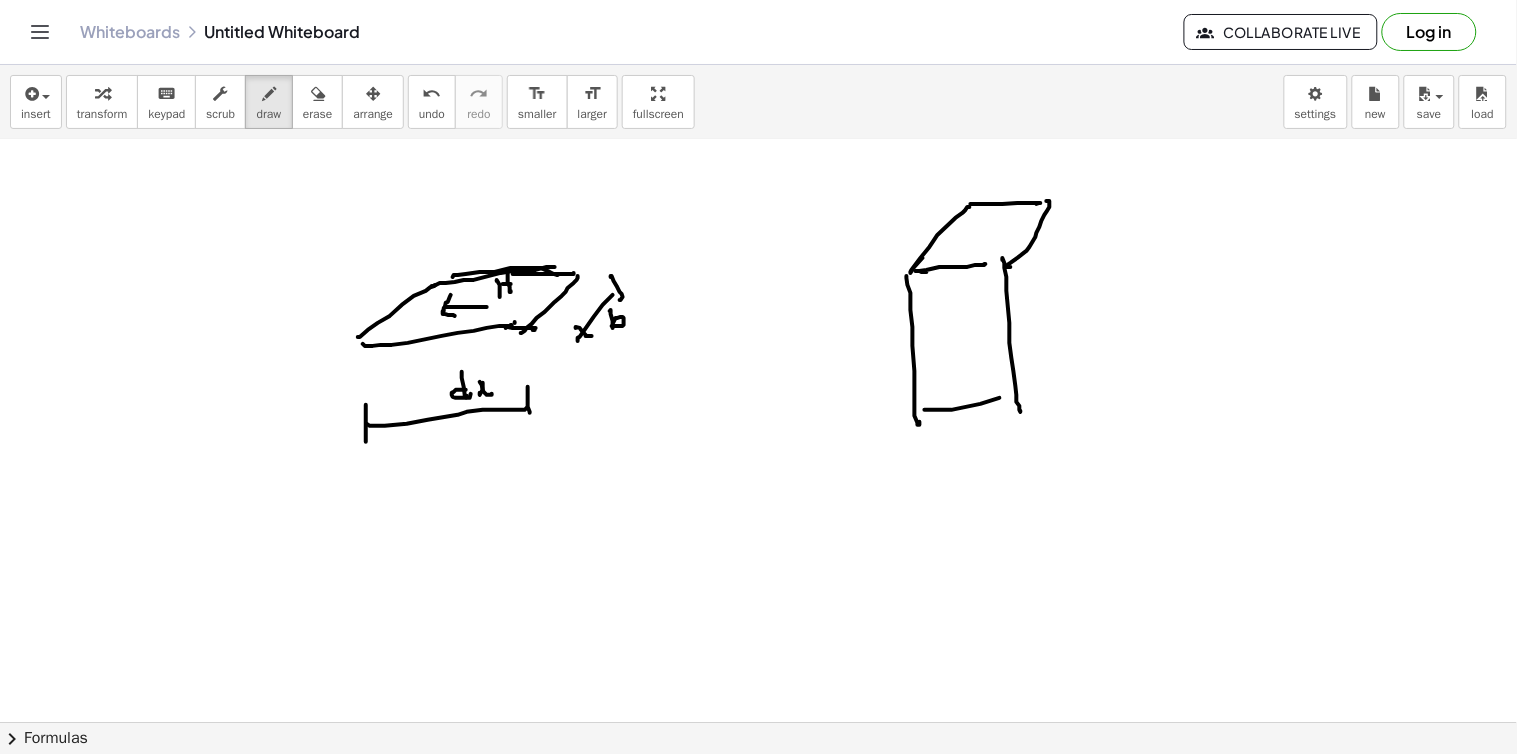 drag, startPoint x: 925, startPoint y: 410, endPoint x: 1048, endPoint y: 241, distance: 209.02153 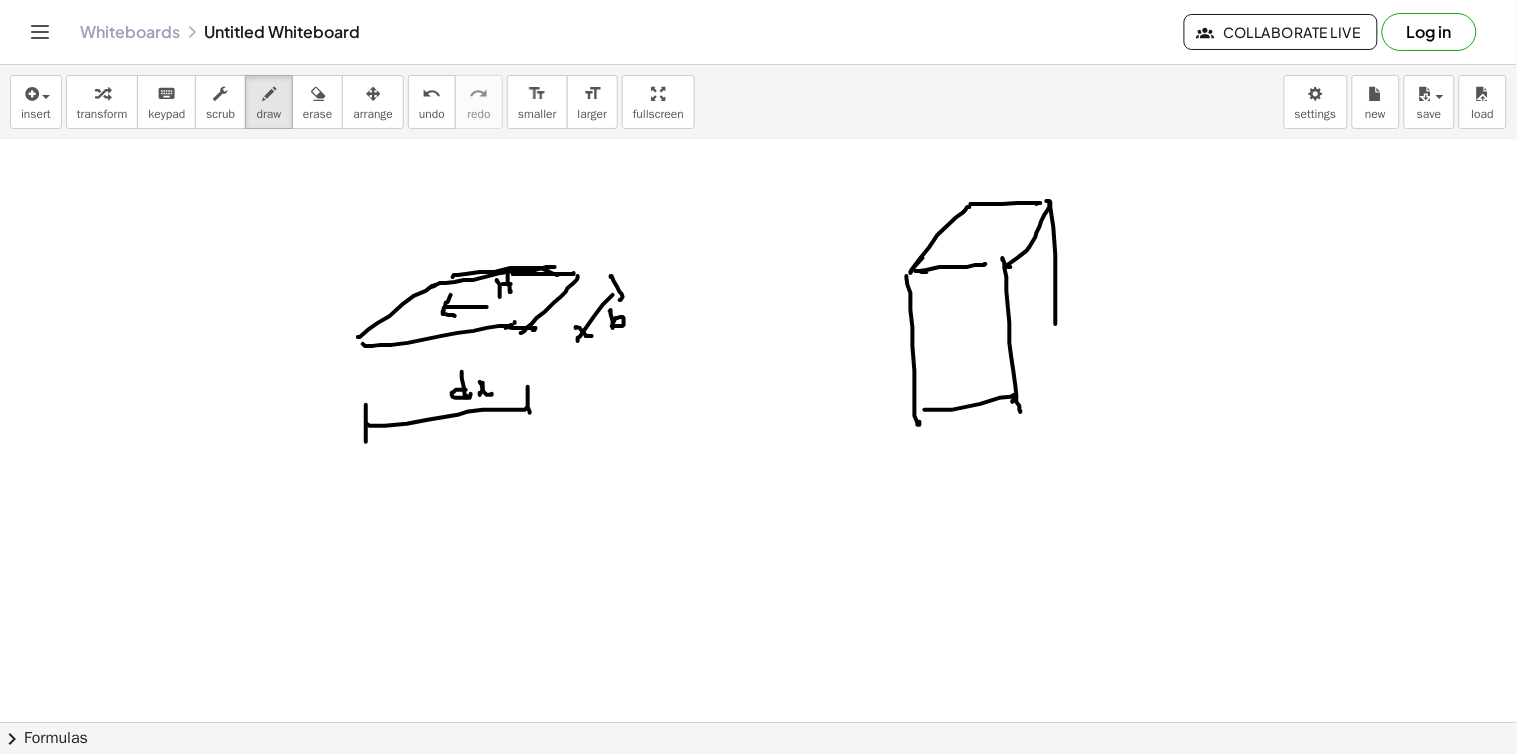 drag, startPoint x: 1051, startPoint y: 204, endPoint x: 1062, endPoint y: 333, distance: 129.46814 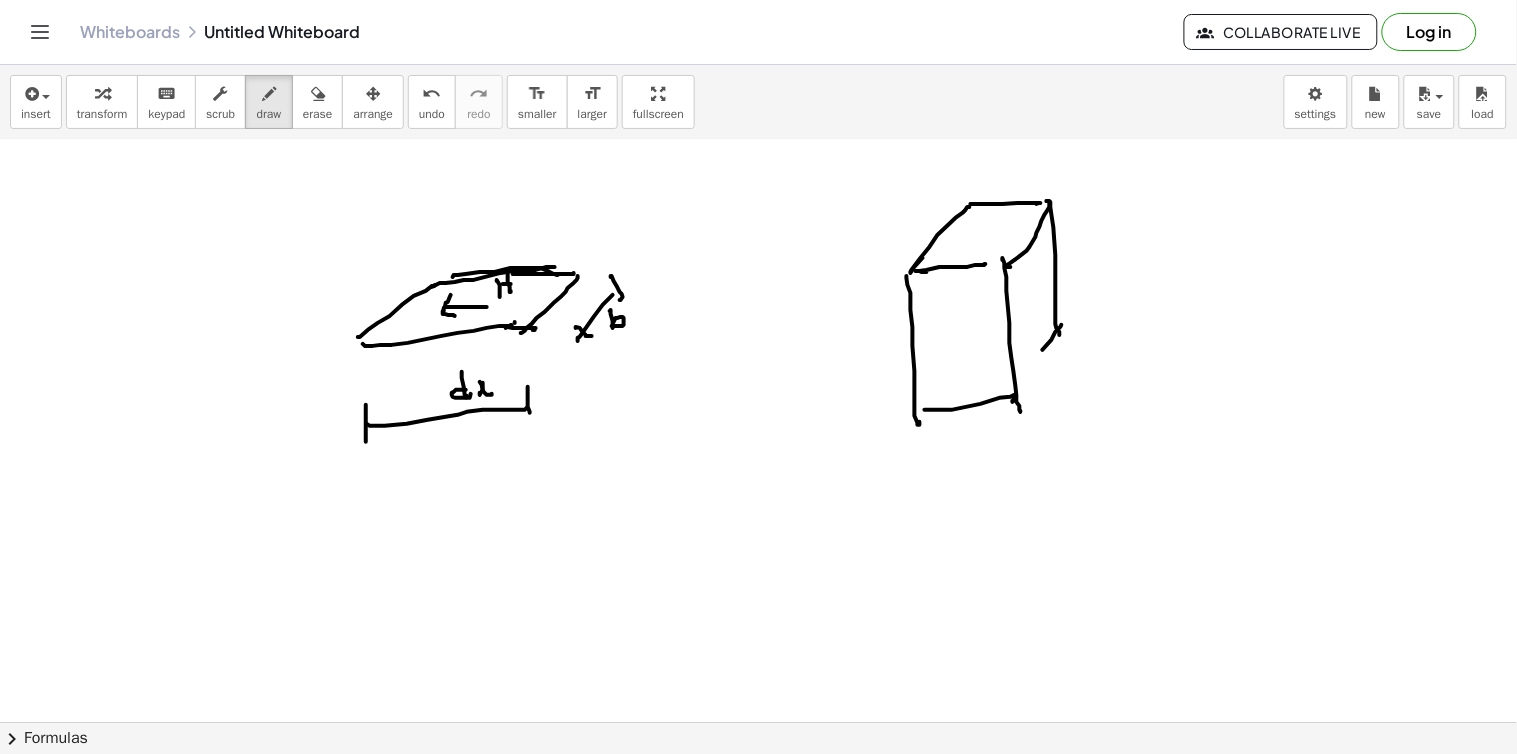 drag, startPoint x: 1056, startPoint y: 332, endPoint x: 1021, endPoint y: 370, distance: 51.662365 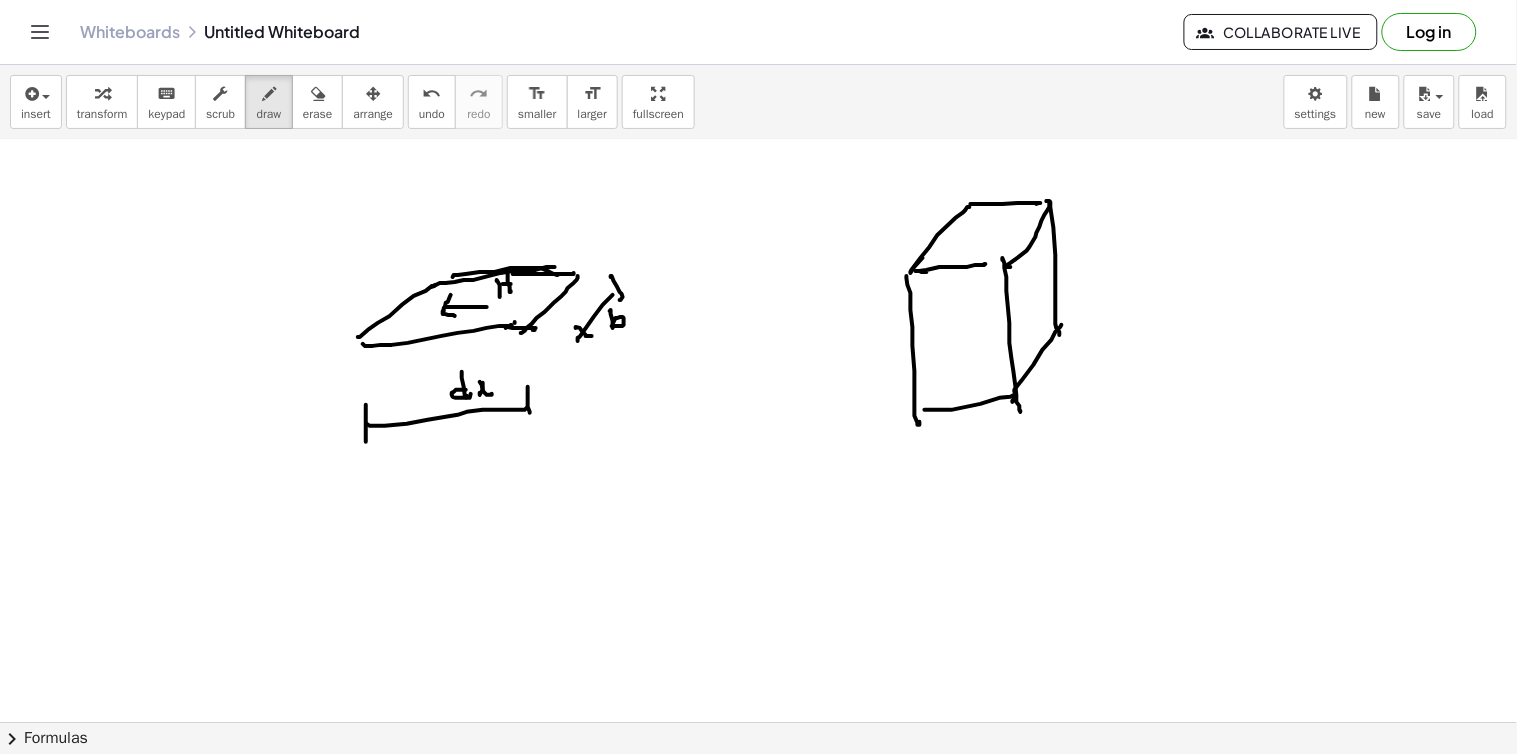 drag, startPoint x: 967, startPoint y: 214, endPoint x: 966, endPoint y: 247, distance: 33.01515 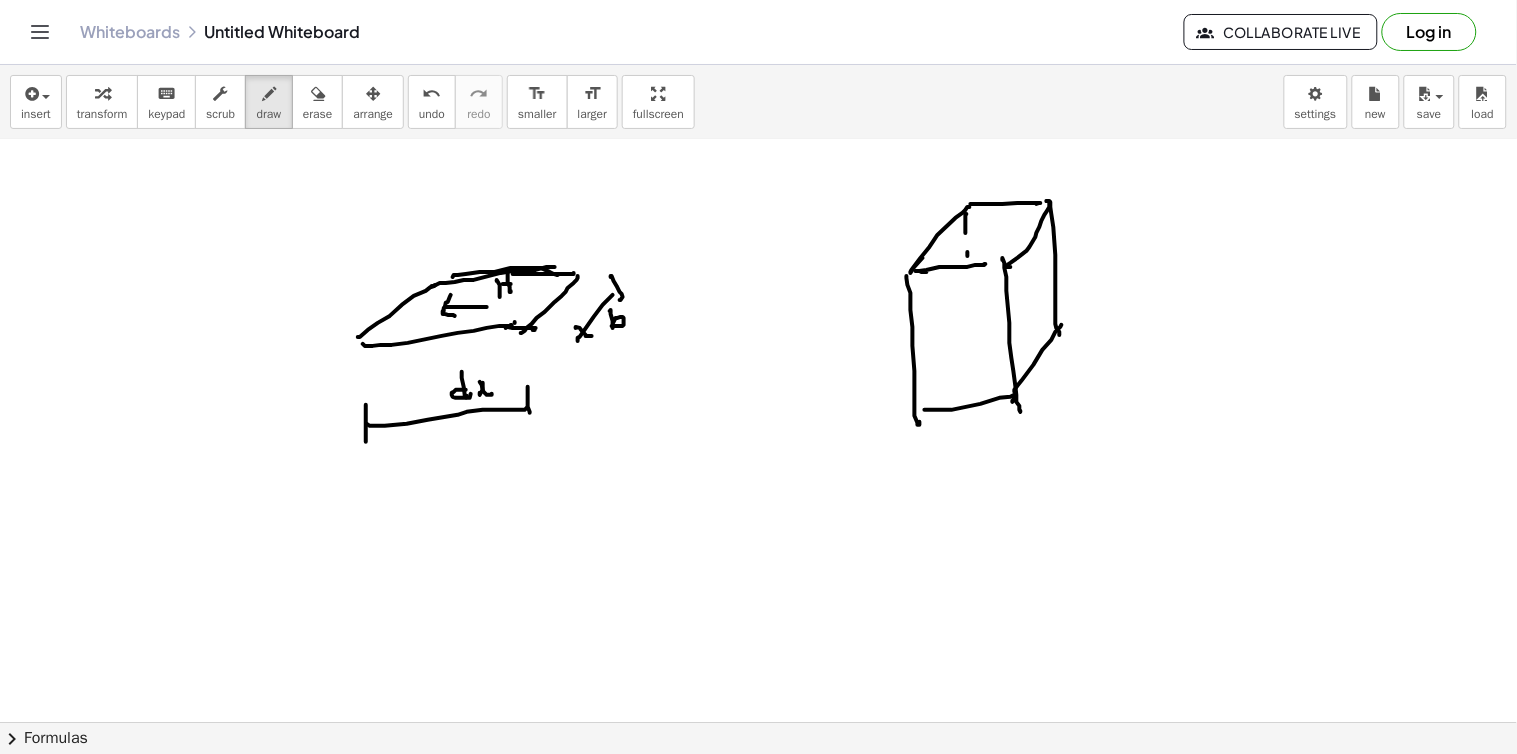 drag, startPoint x: 968, startPoint y: 256, endPoint x: 970, endPoint y: 272, distance: 16.124516 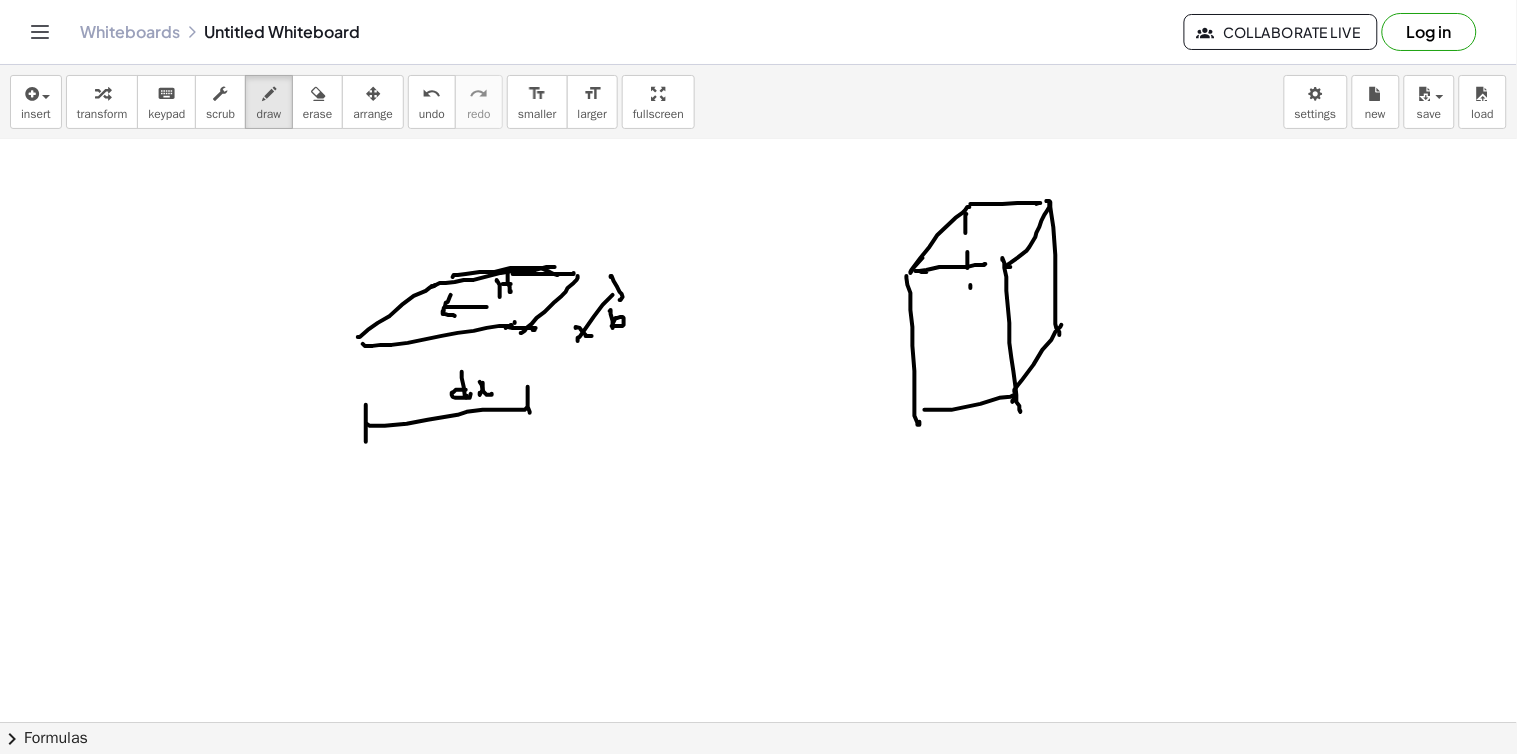 click at bounding box center [758, -1028] 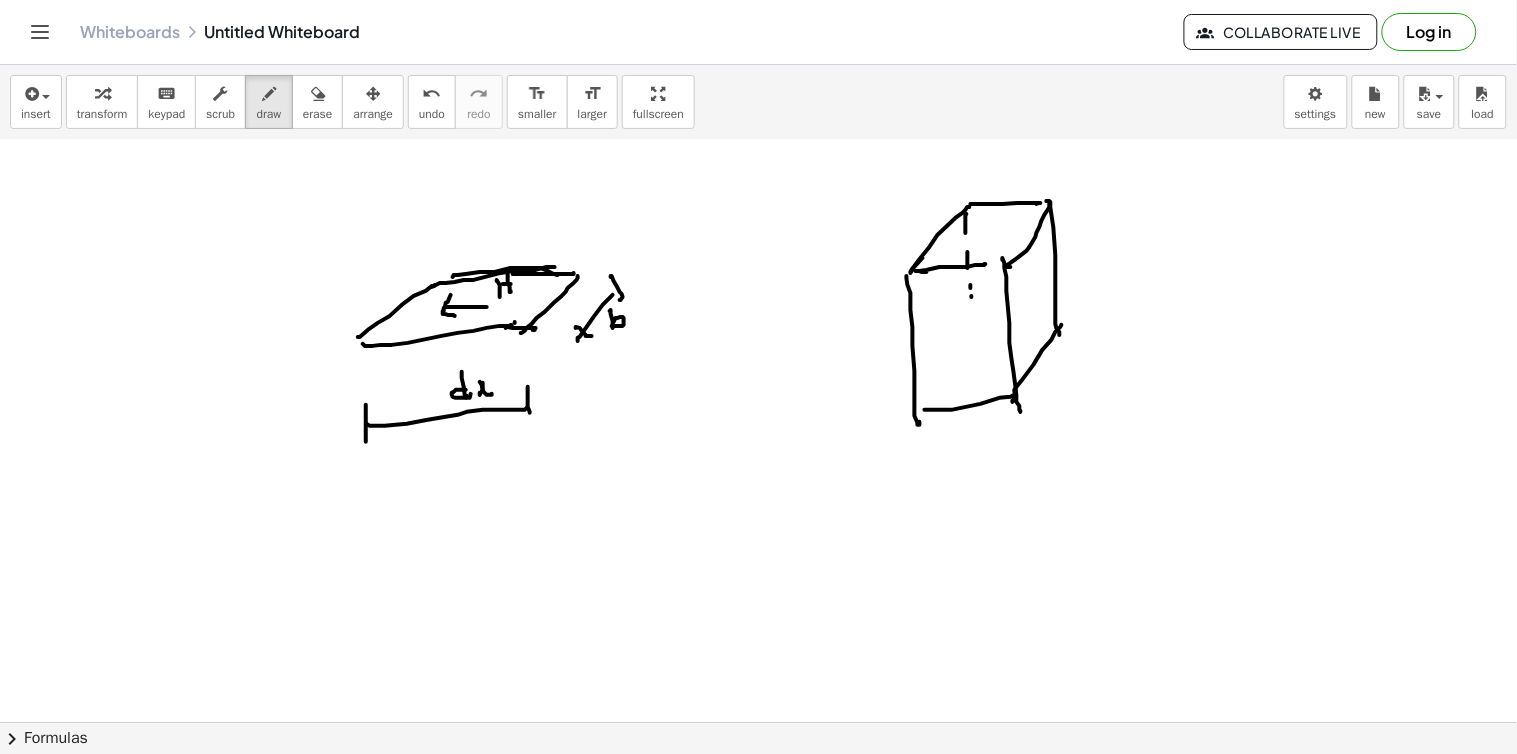 click at bounding box center [758, -1028] 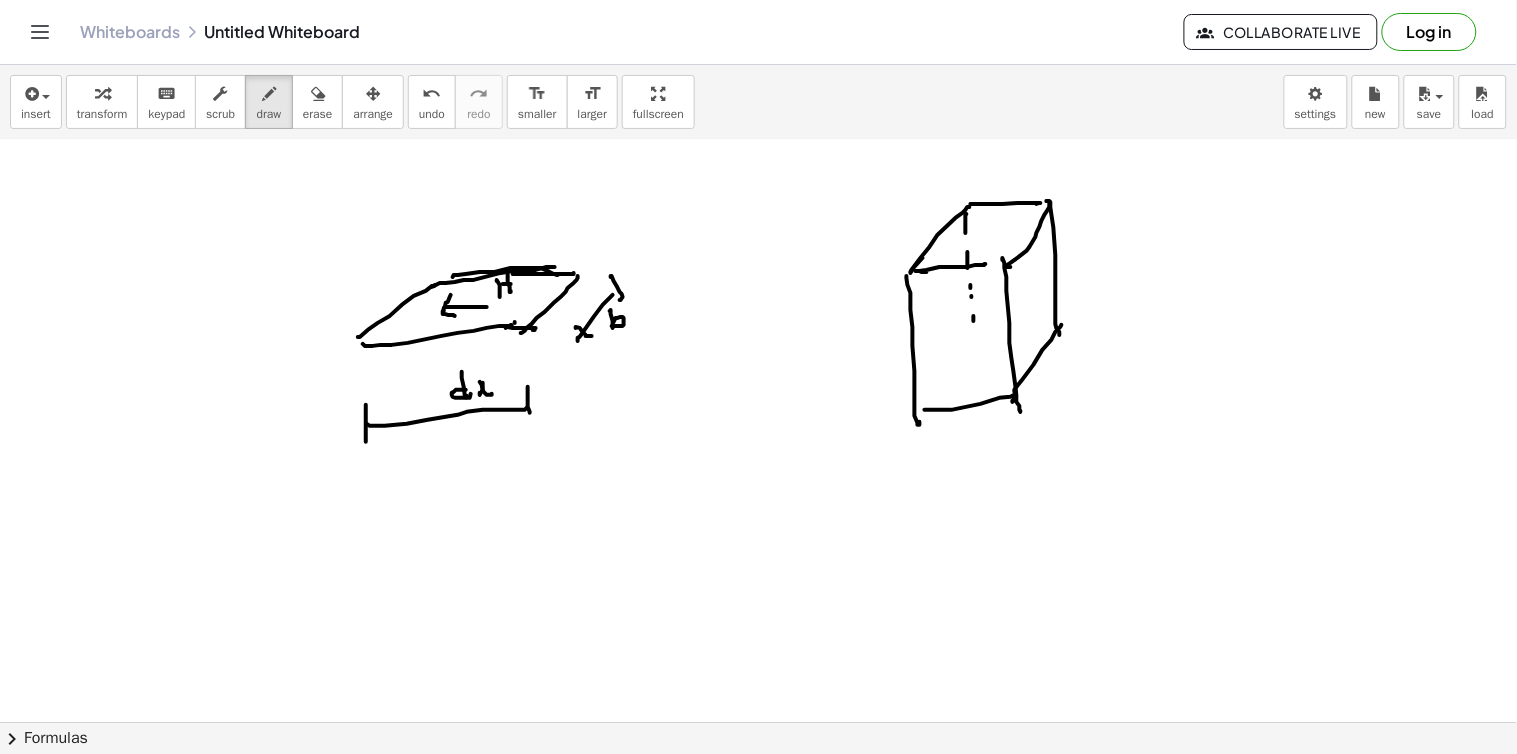 click at bounding box center (758, -1028) 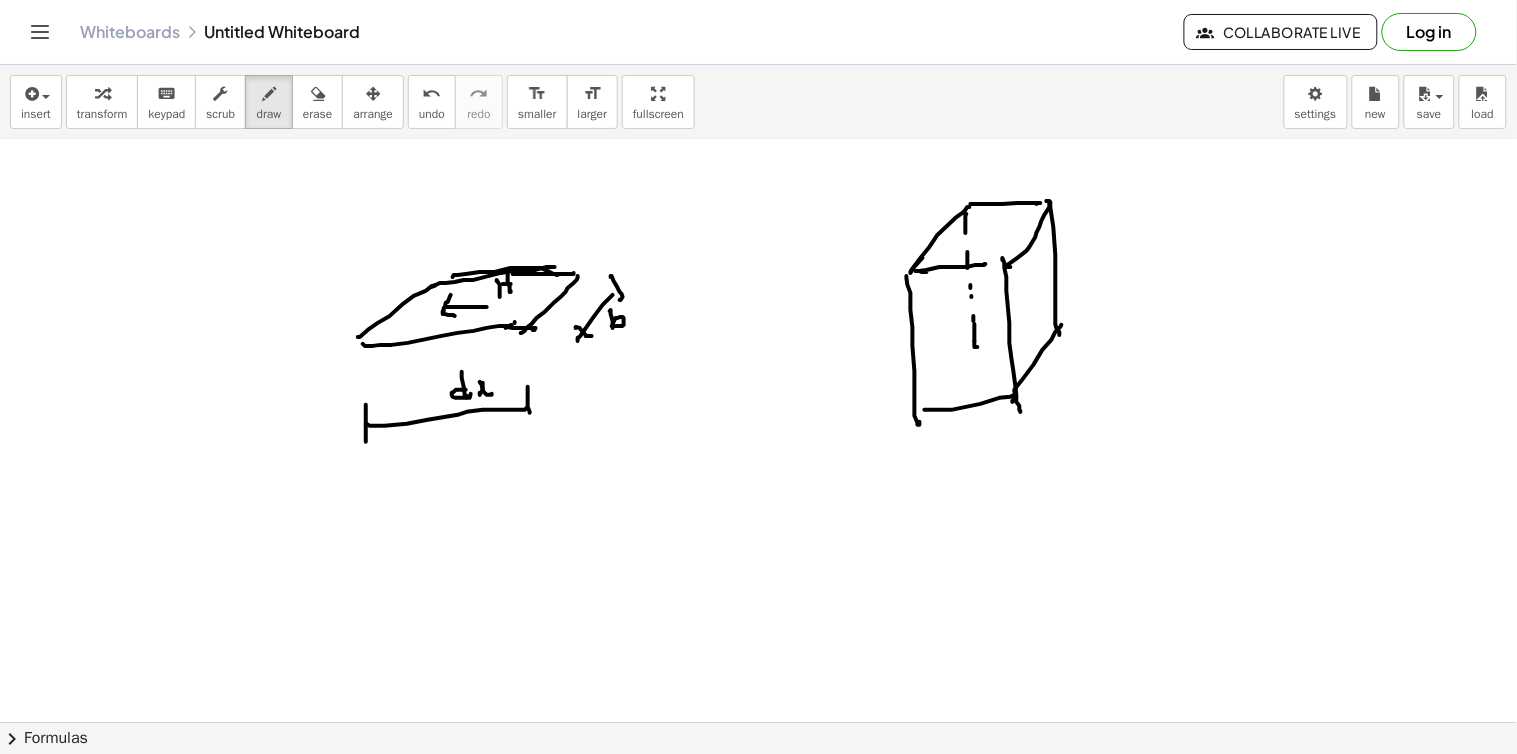 drag 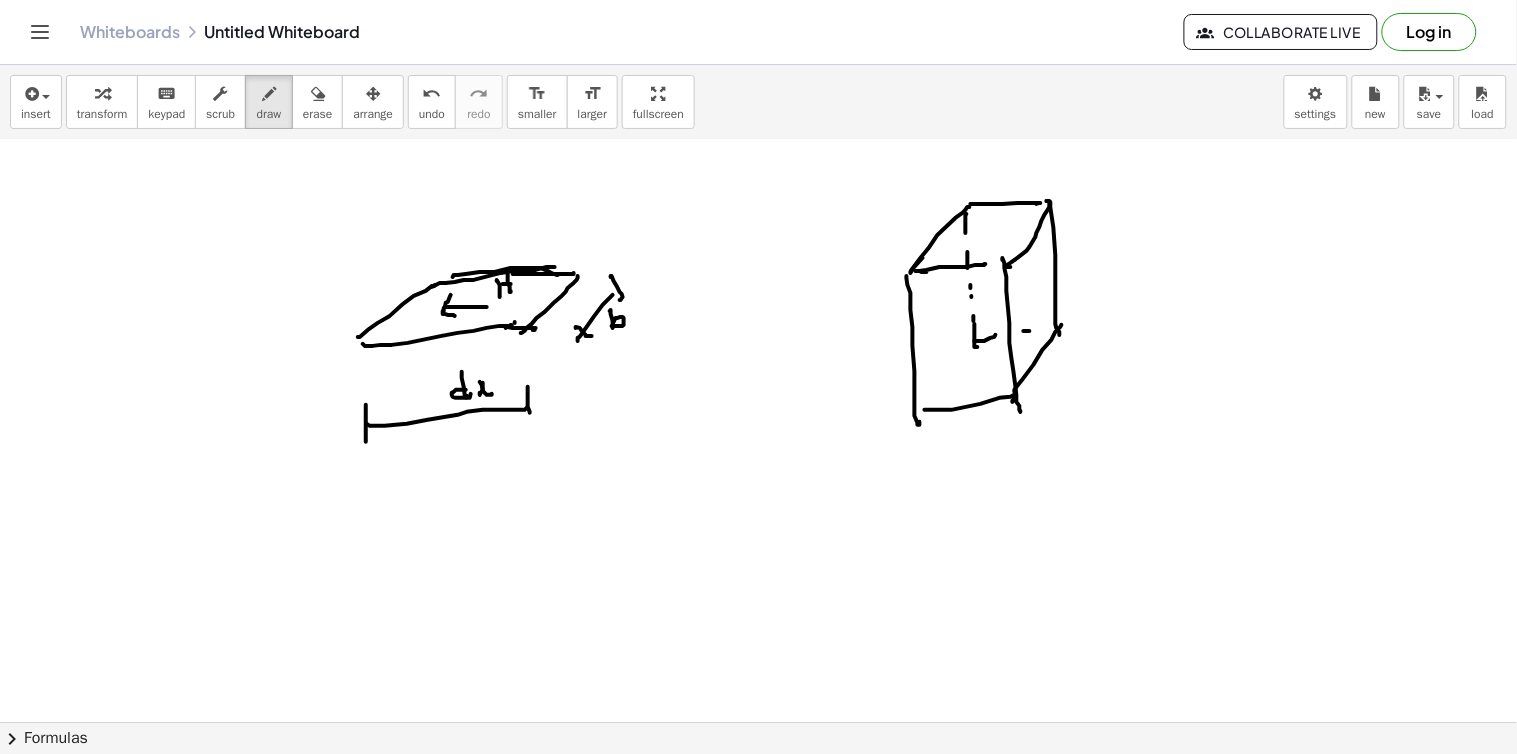 click at bounding box center [758, -1028] 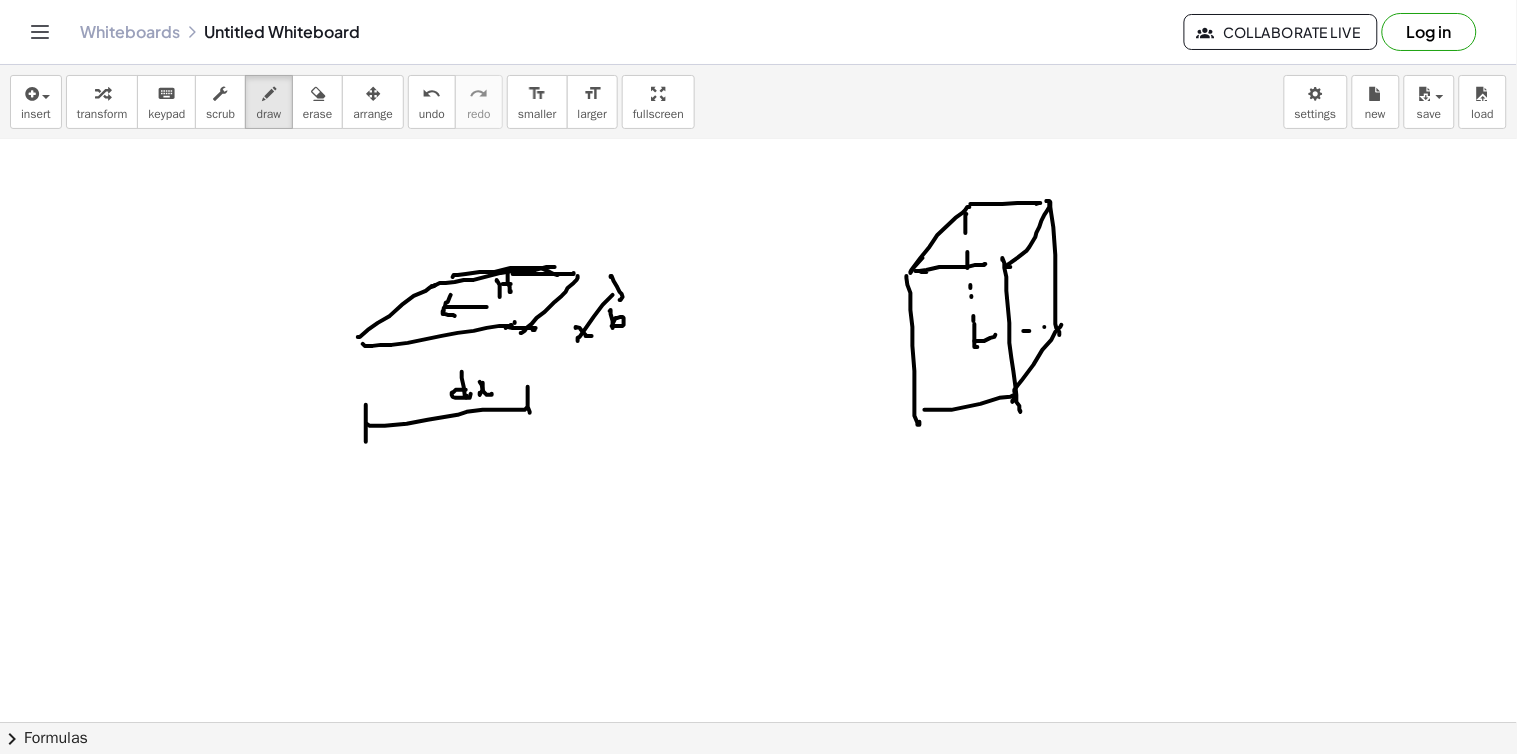 click at bounding box center (758, -1028) 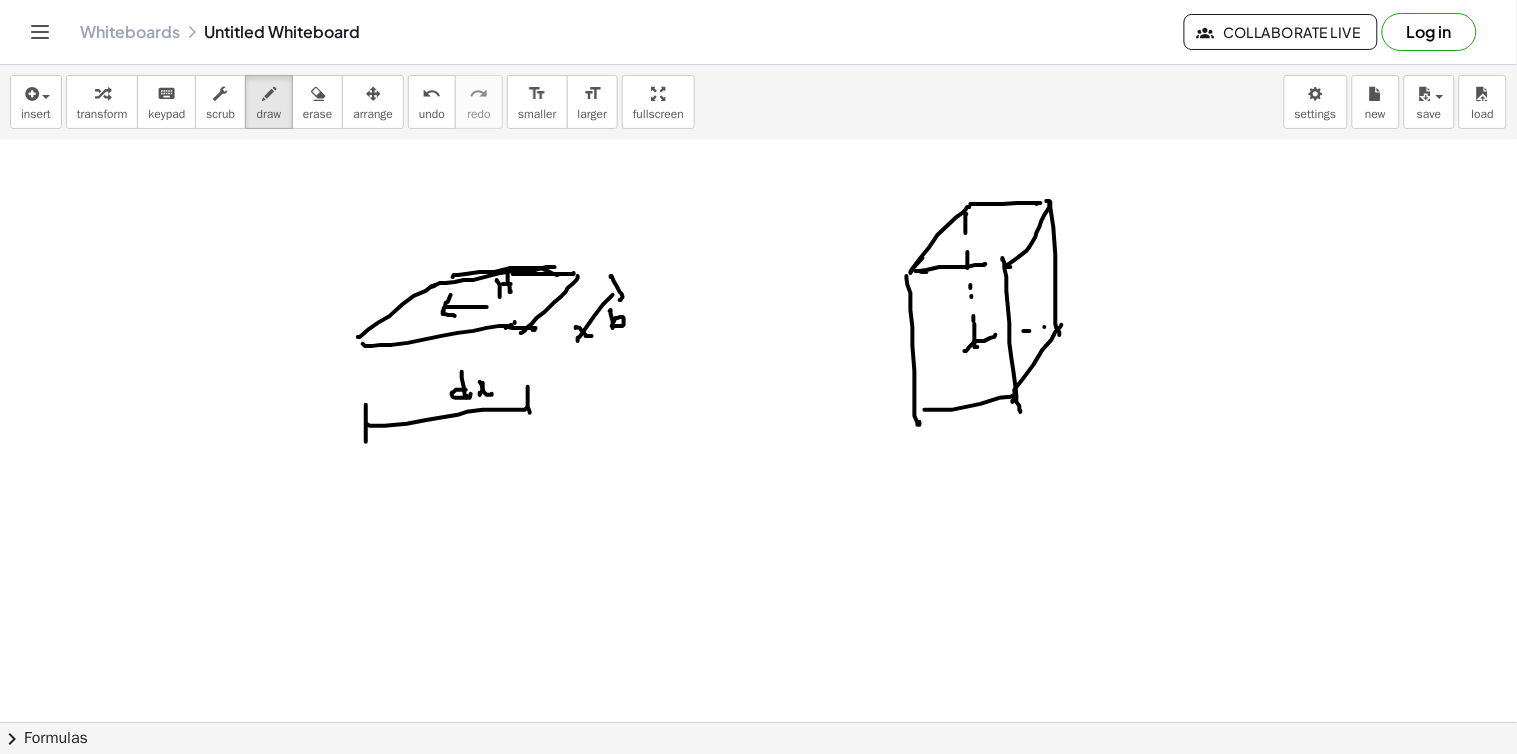 click at bounding box center (758, -1028) 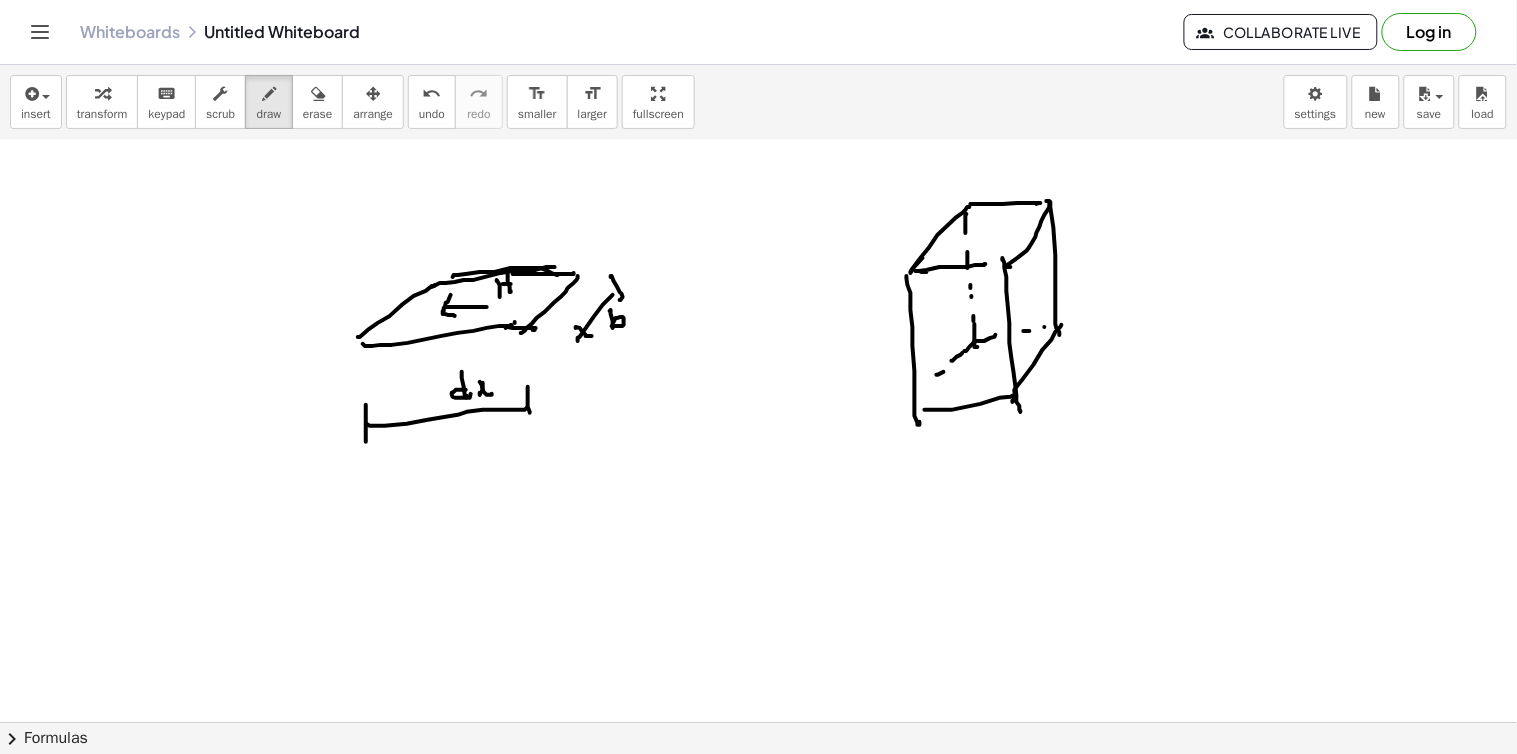 click at bounding box center [758, -1028] 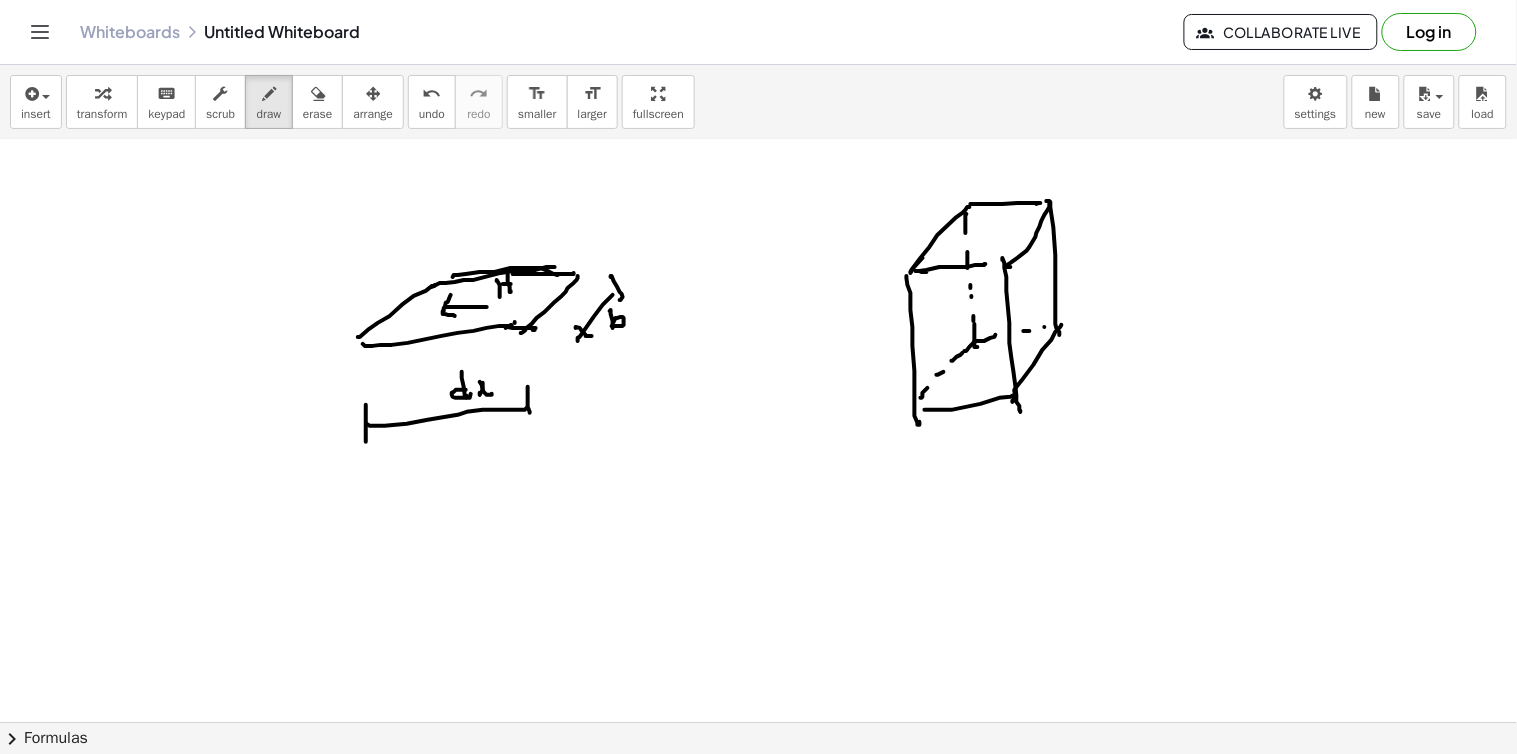 click at bounding box center [758, -1028] 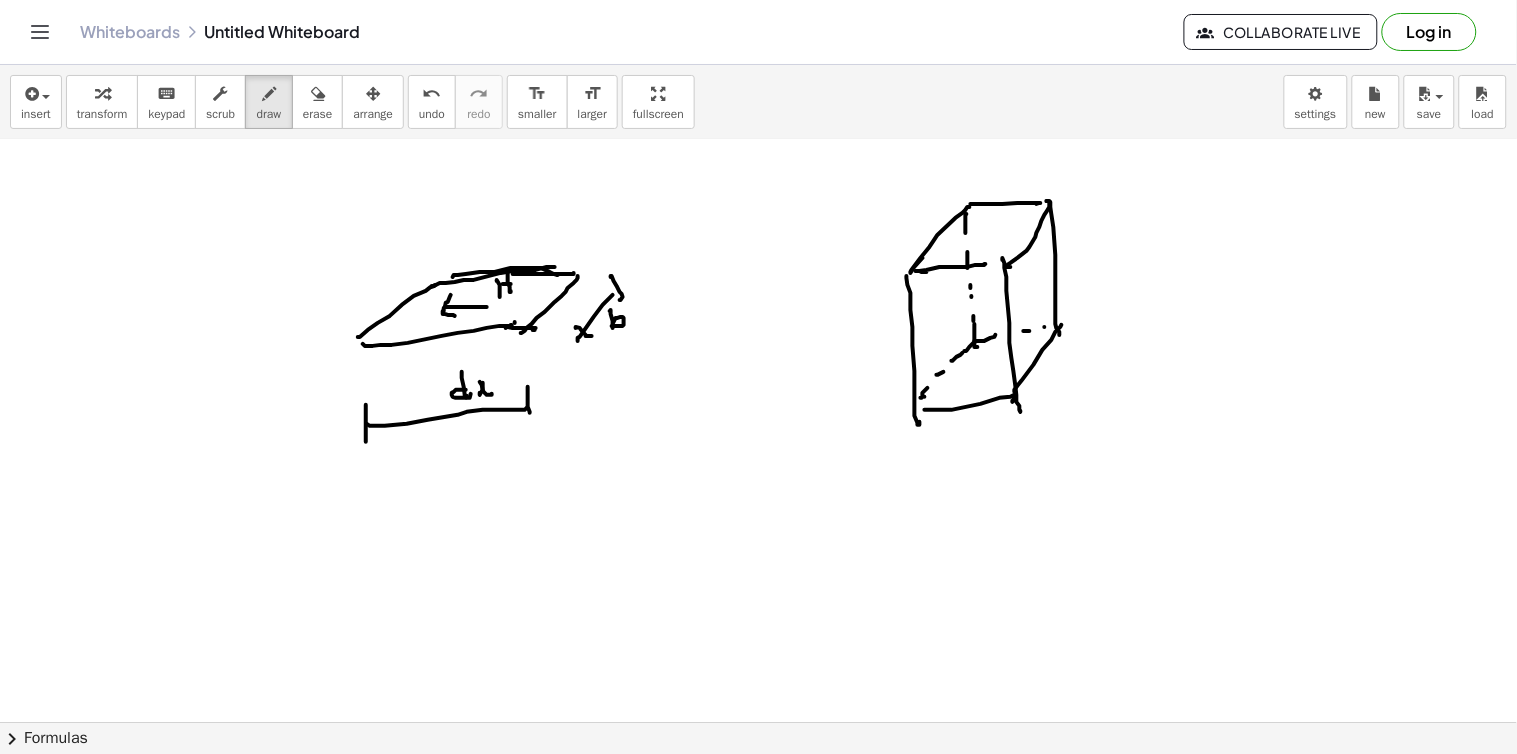 click at bounding box center (758, -1028) 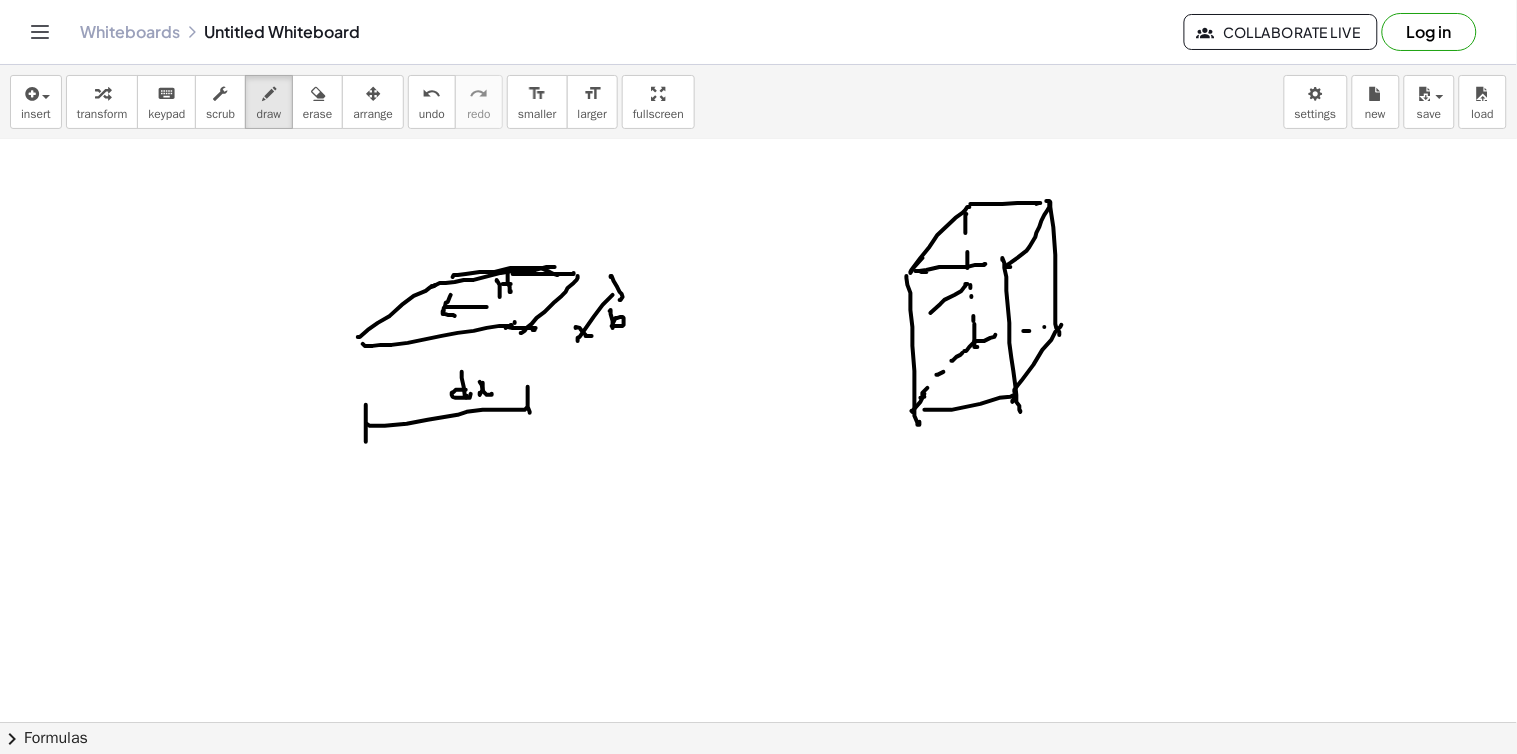 click at bounding box center (758, -1028) 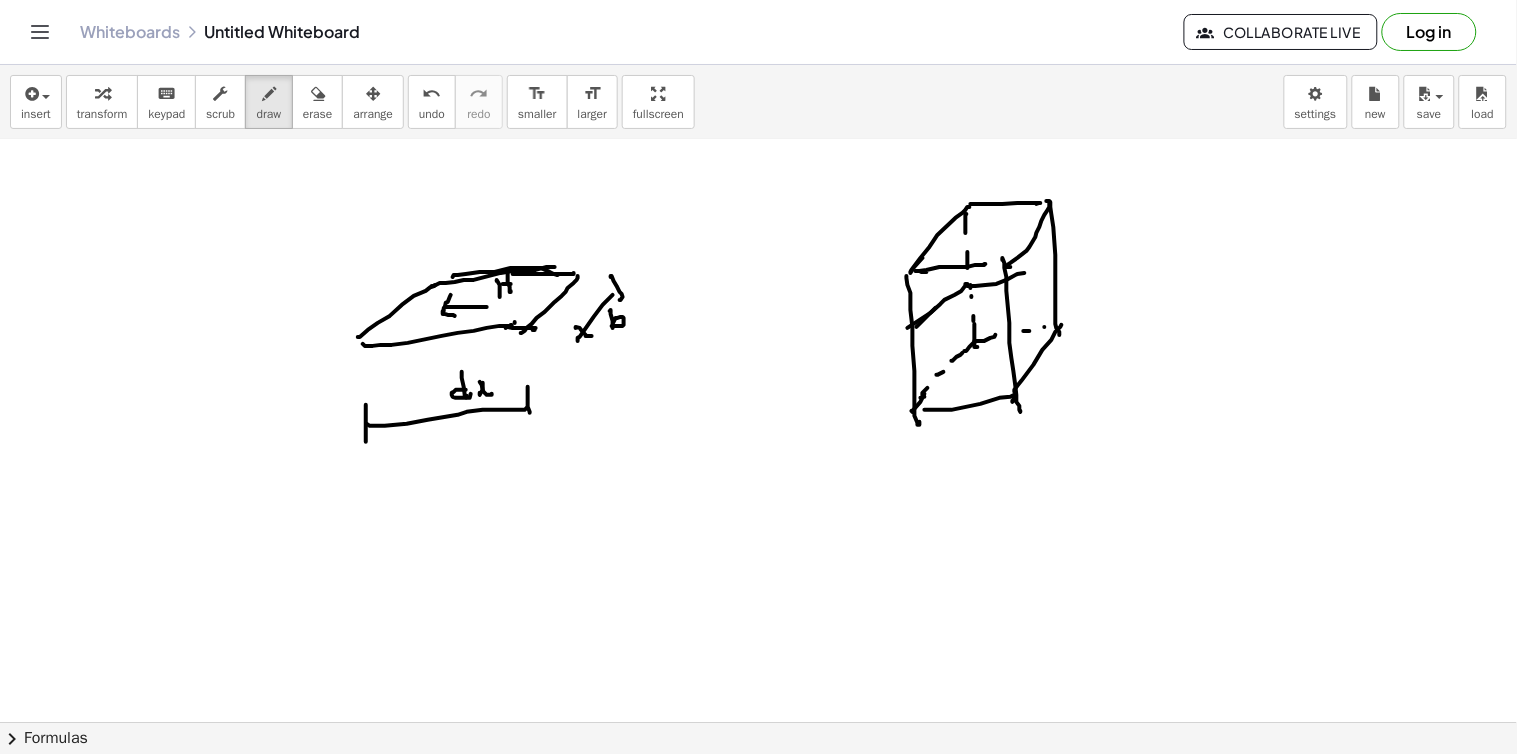click at bounding box center (758, -1028) 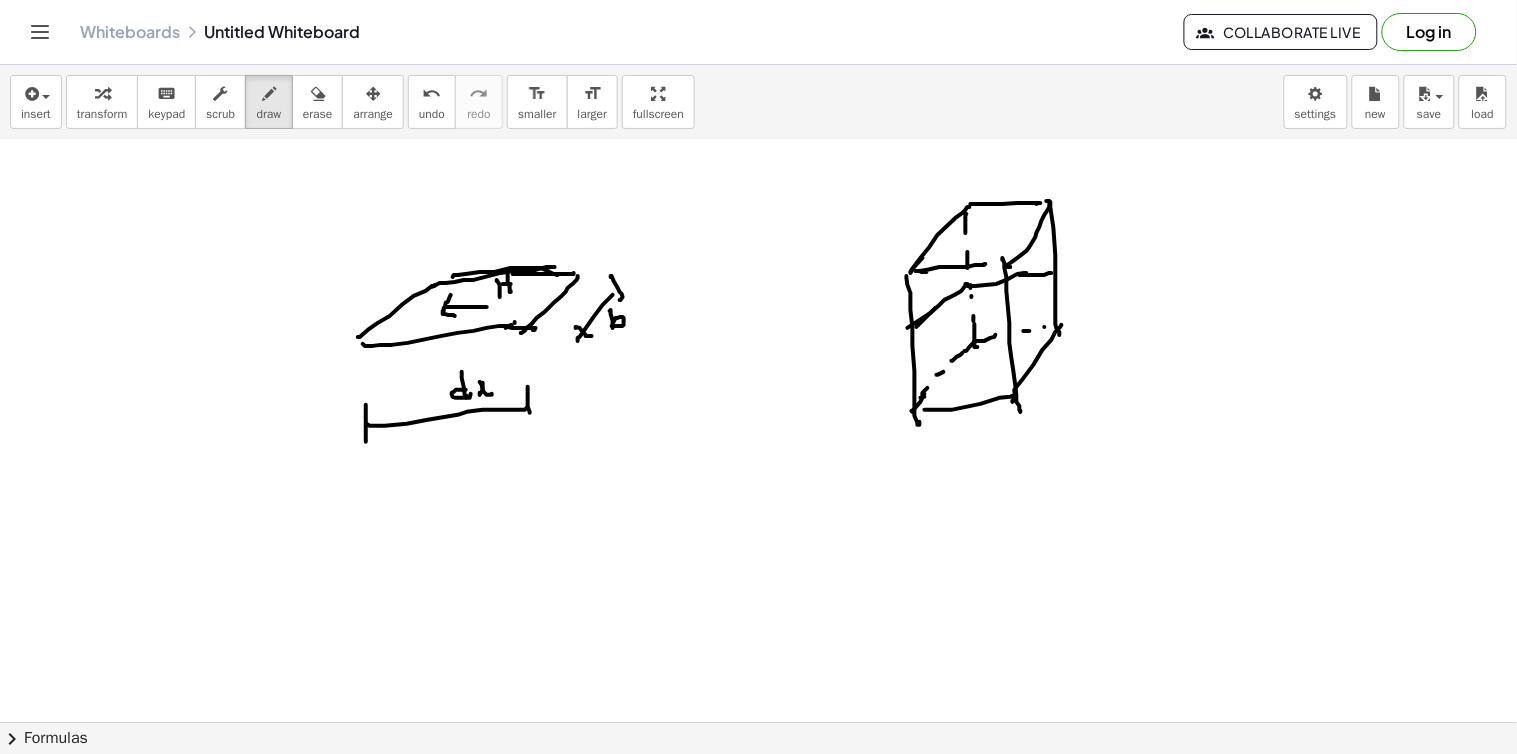 click at bounding box center [758, -1028] 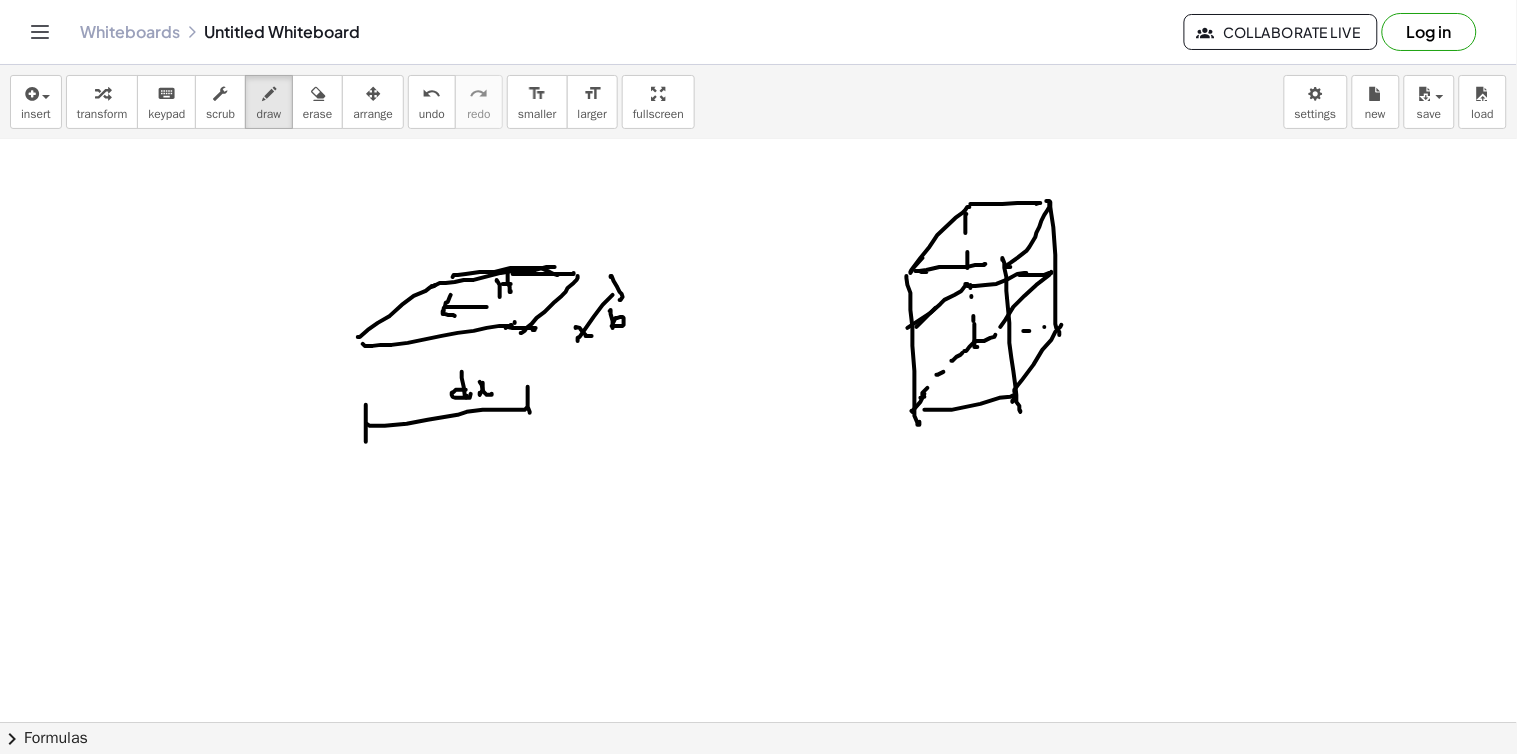 click at bounding box center (758, -1028) 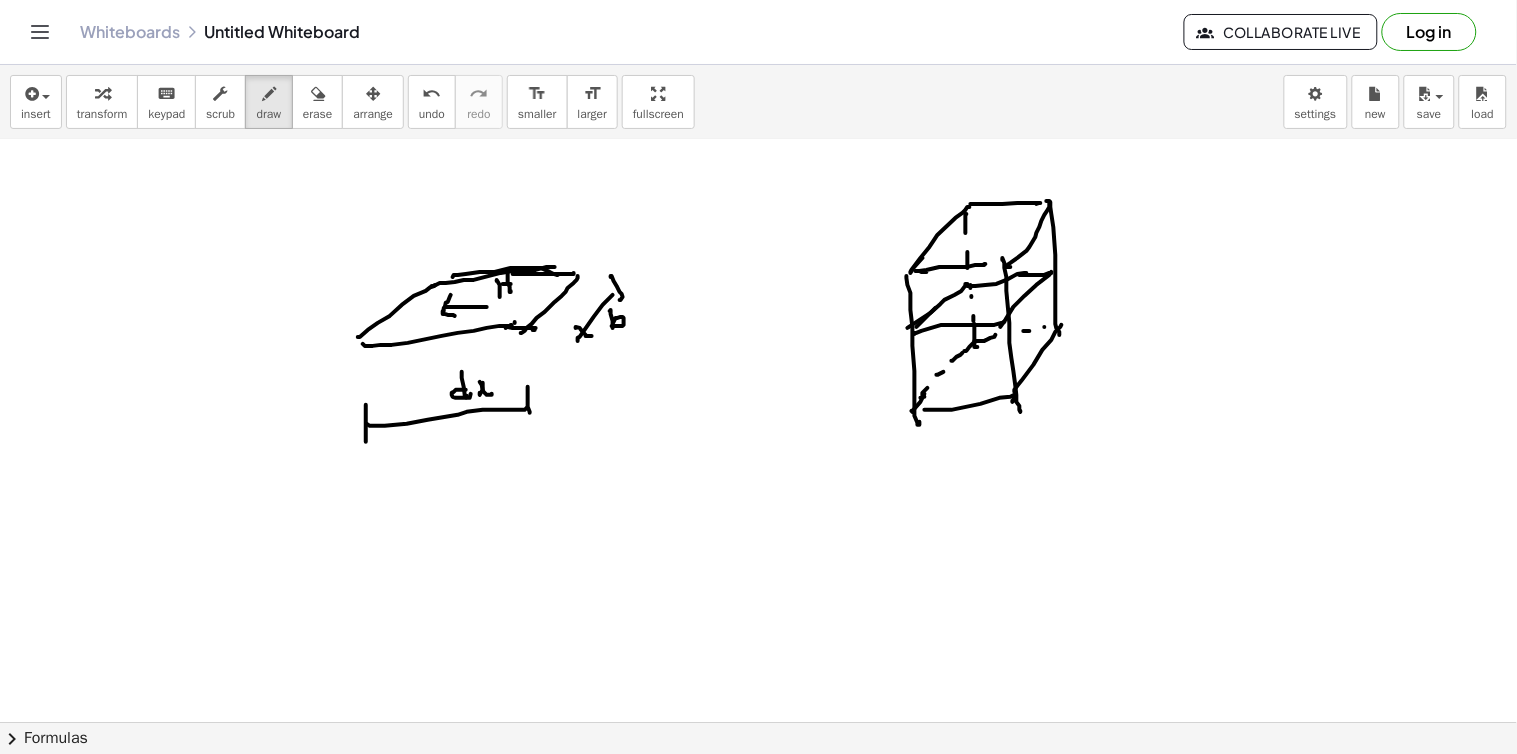 click at bounding box center [758, -1028] 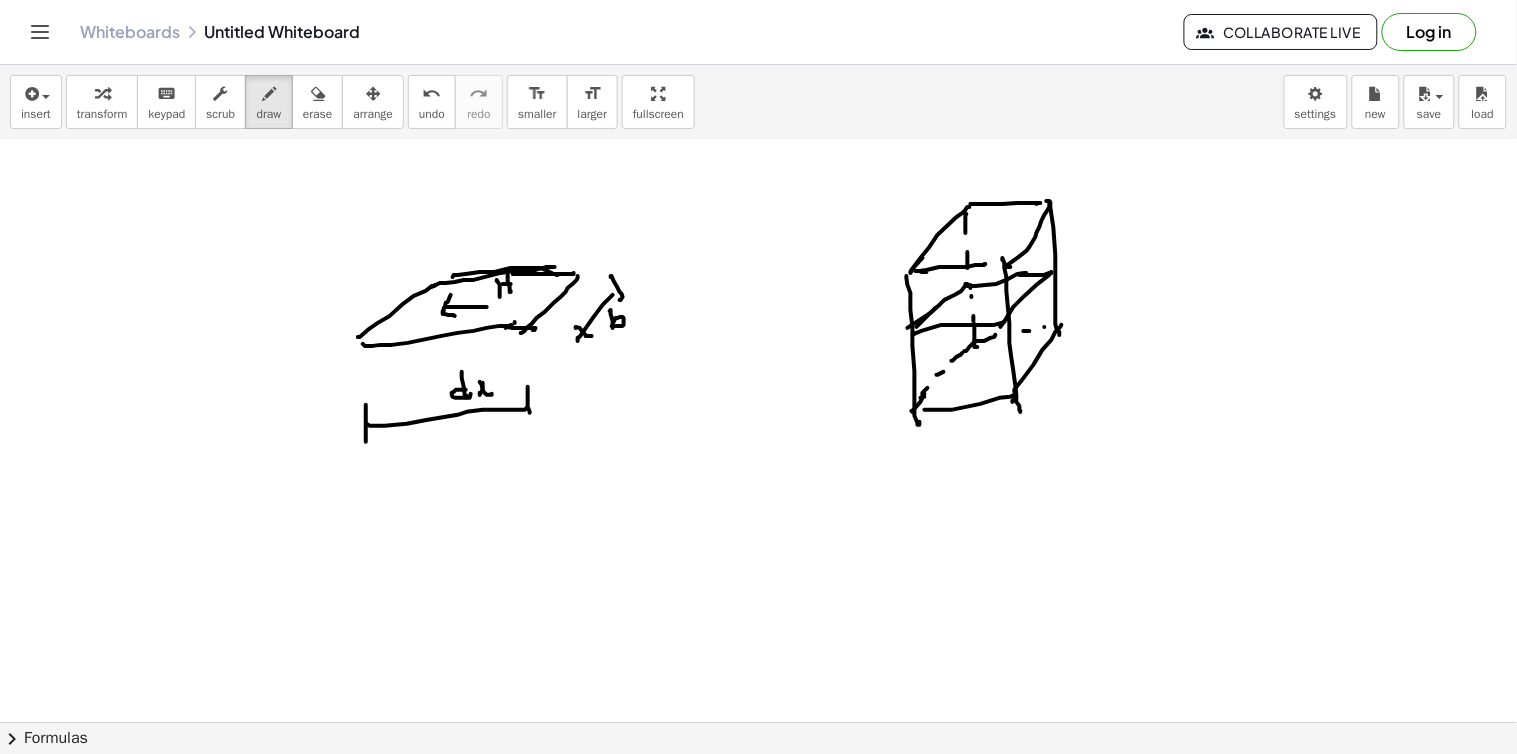 click at bounding box center [758, -1028] 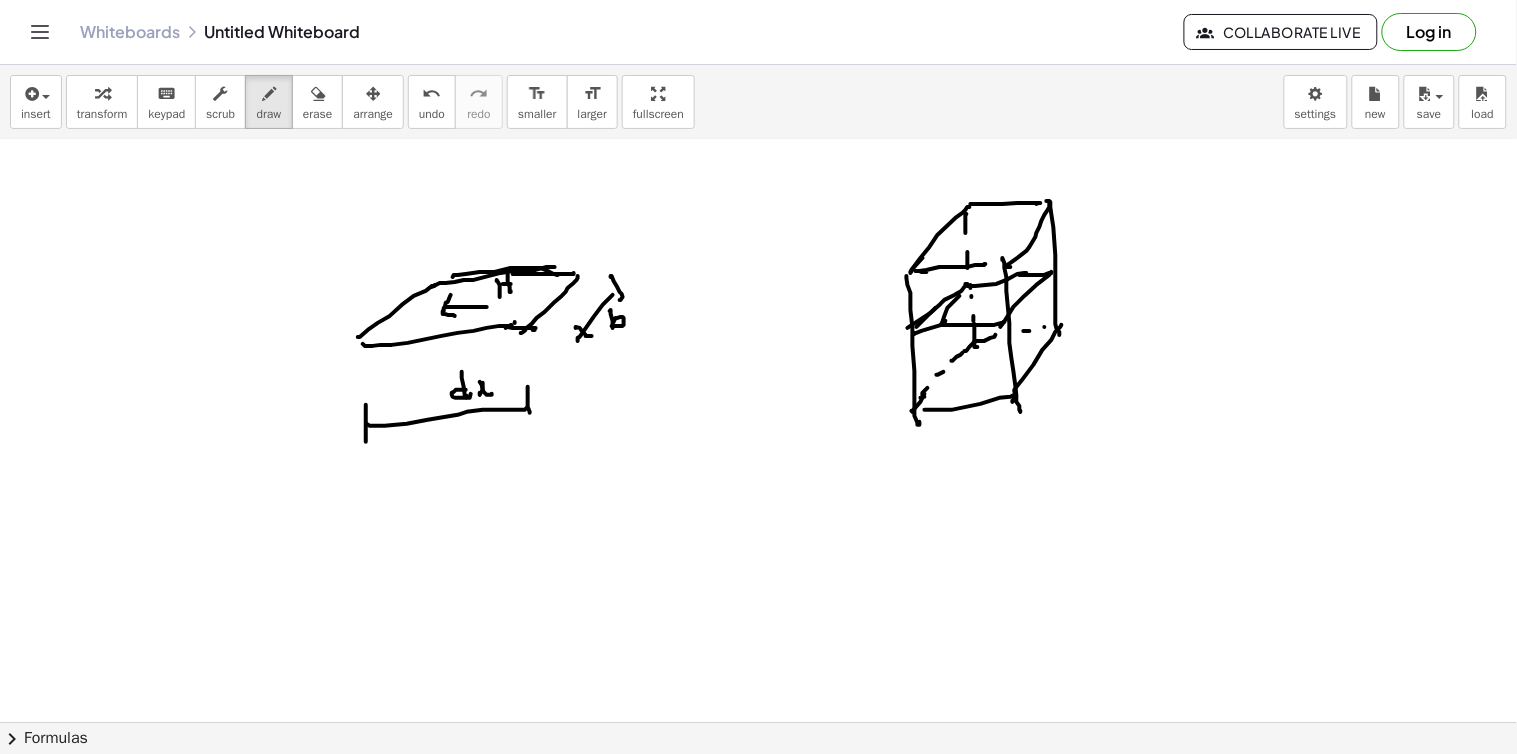 click at bounding box center (758, -1028) 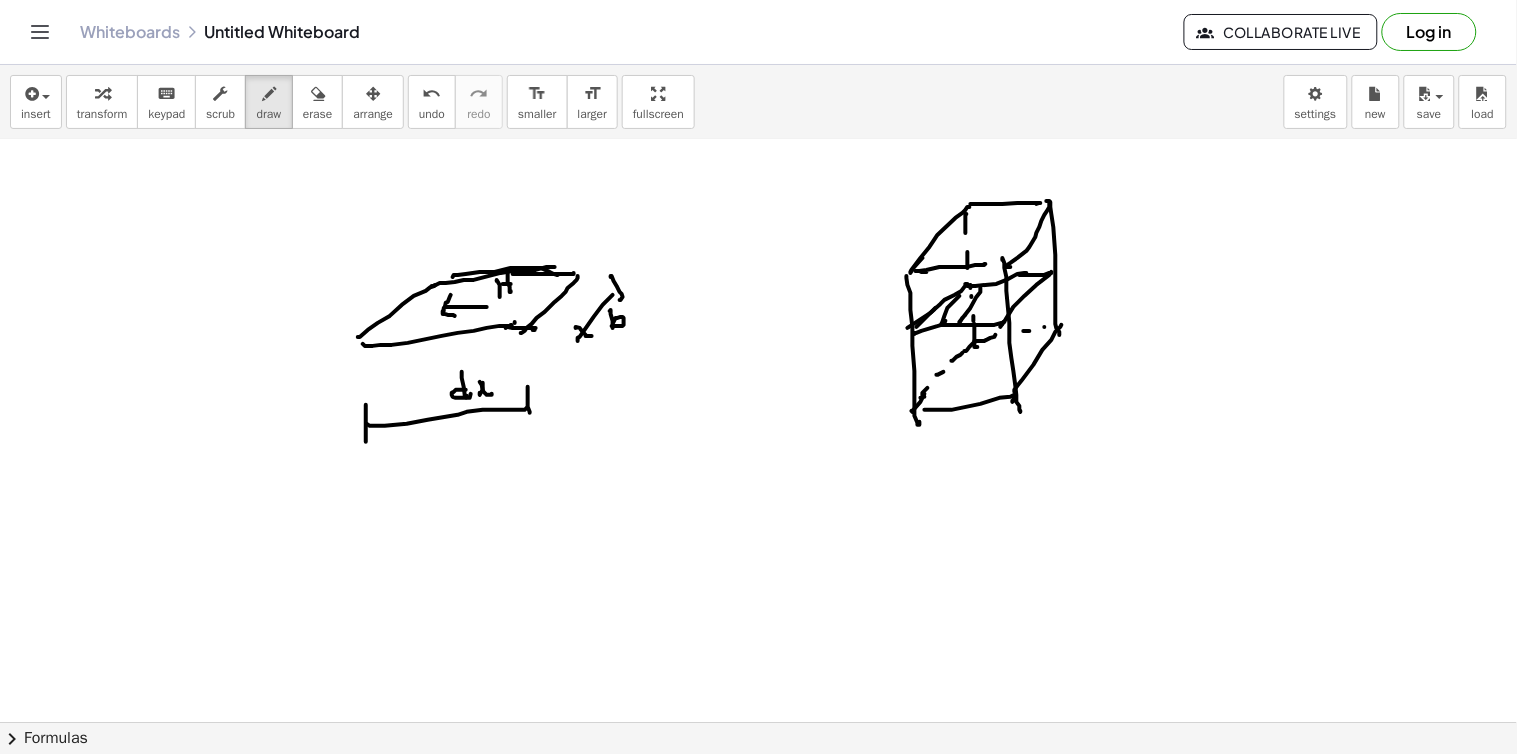 click at bounding box center (758, -1028) 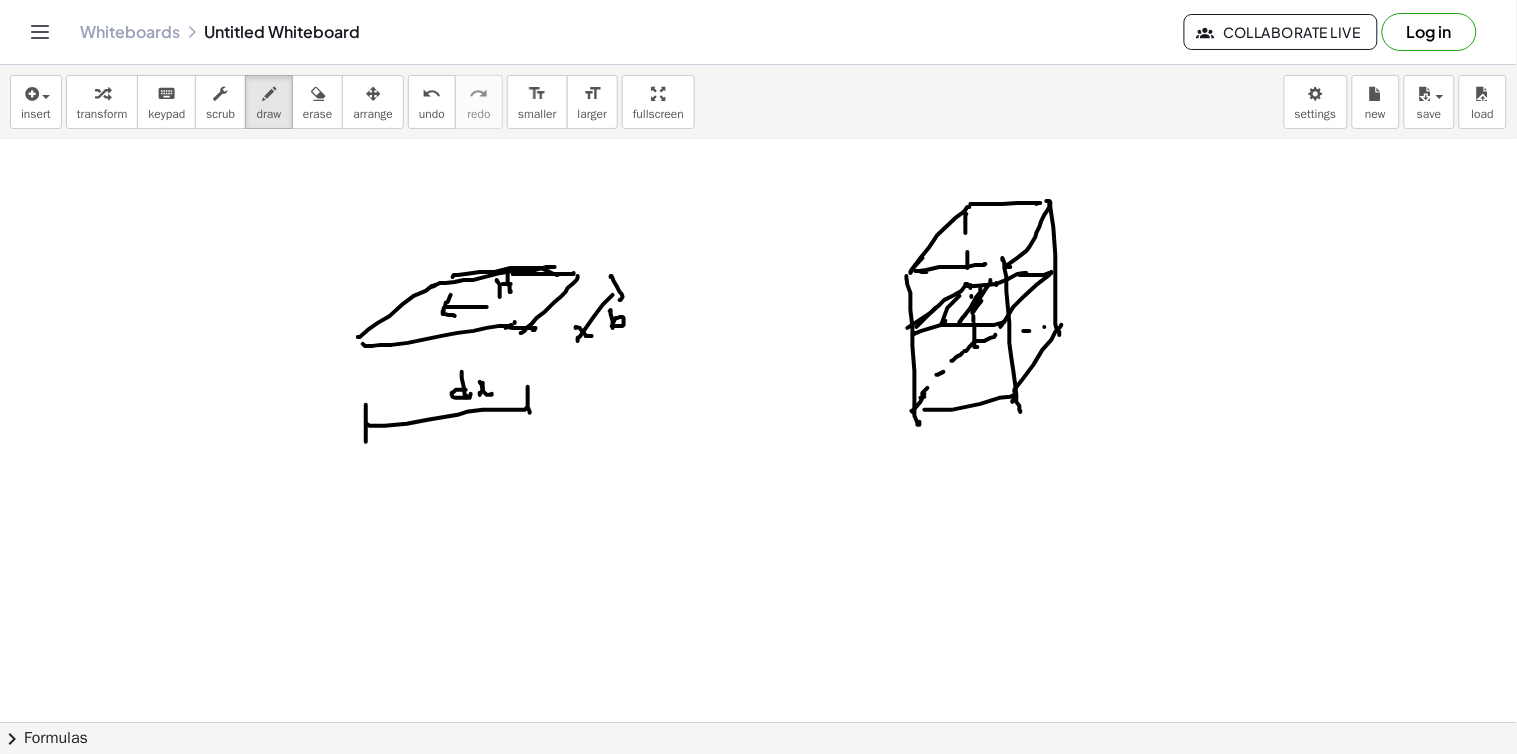 click at bounding box center [758, -1028] 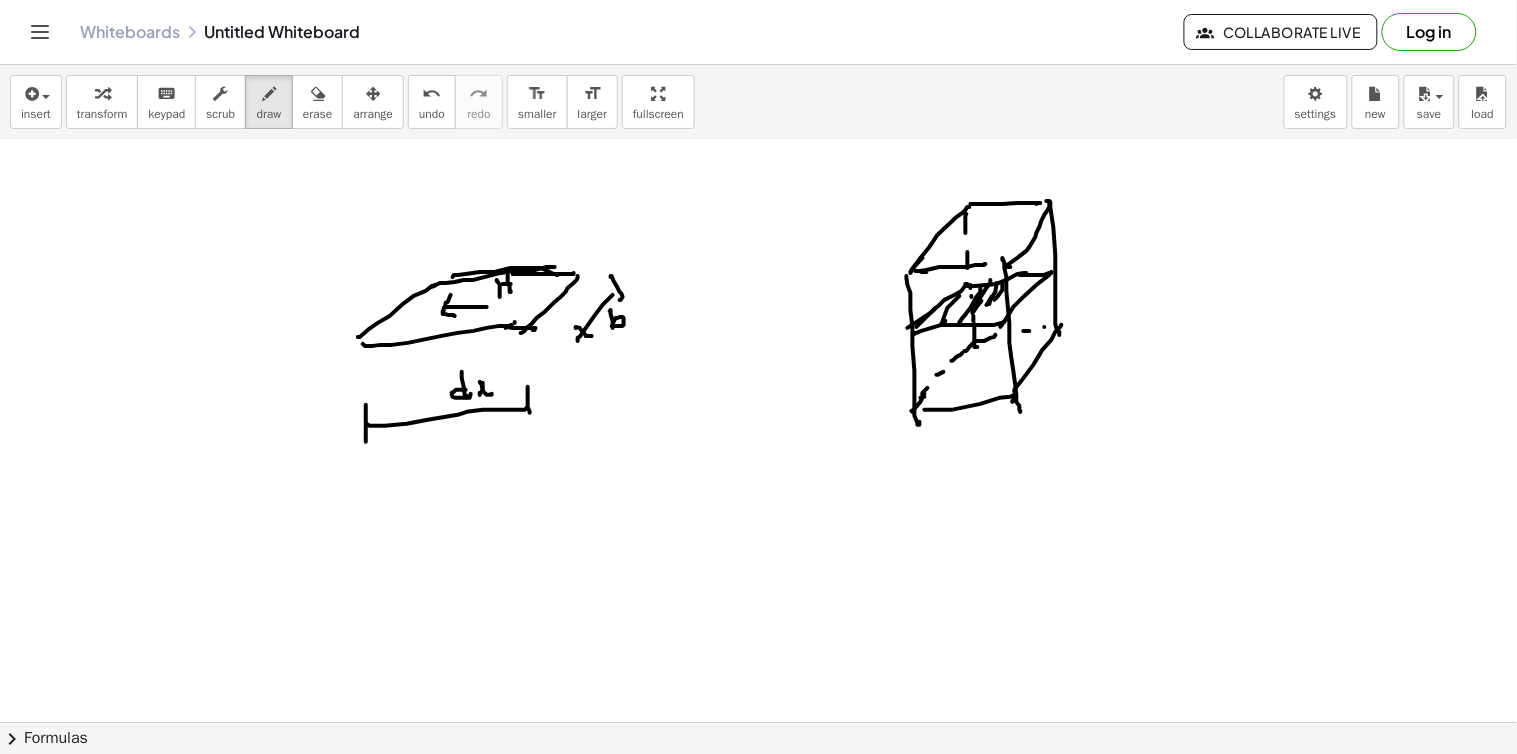 click at bounding box center (758, -1028) 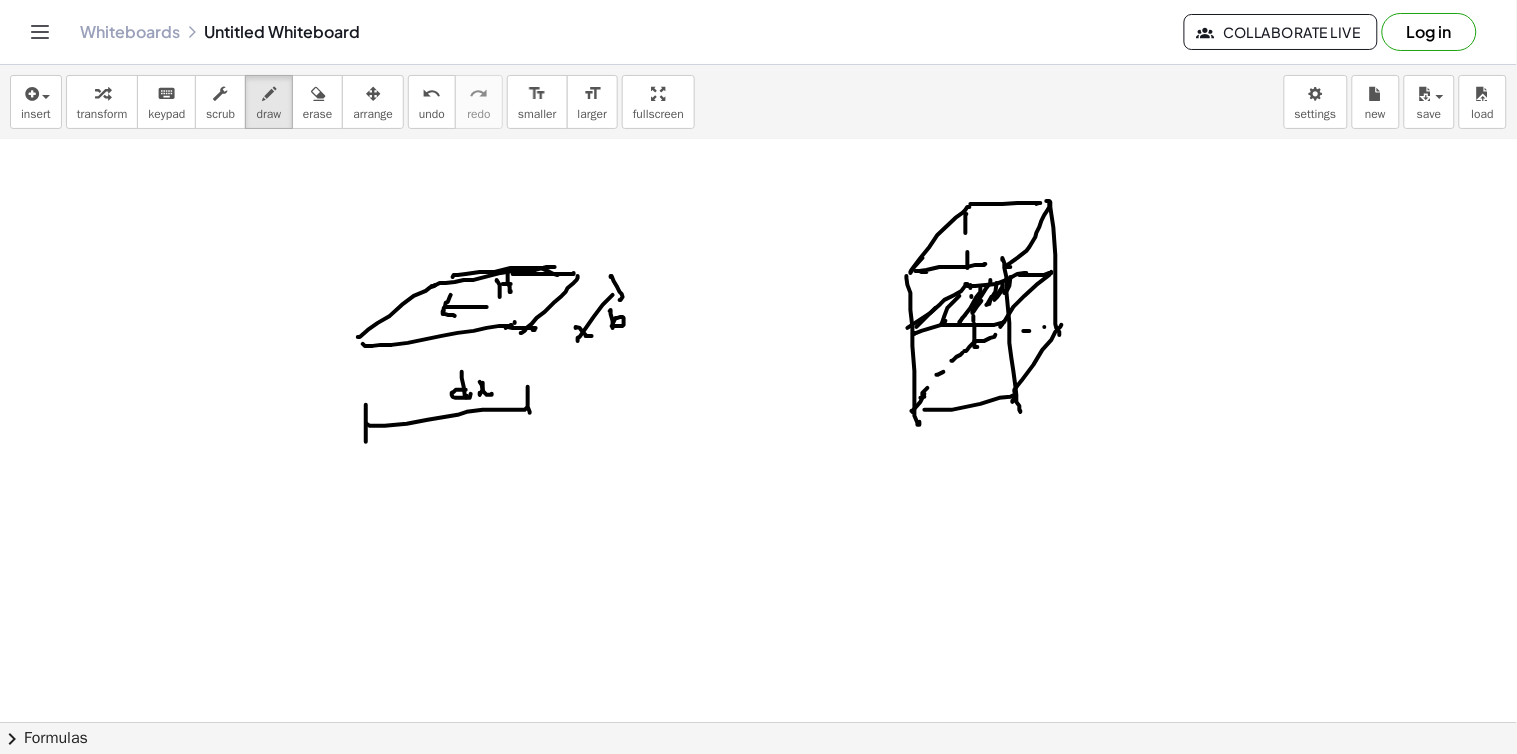click at bounding box center [758, -1028] 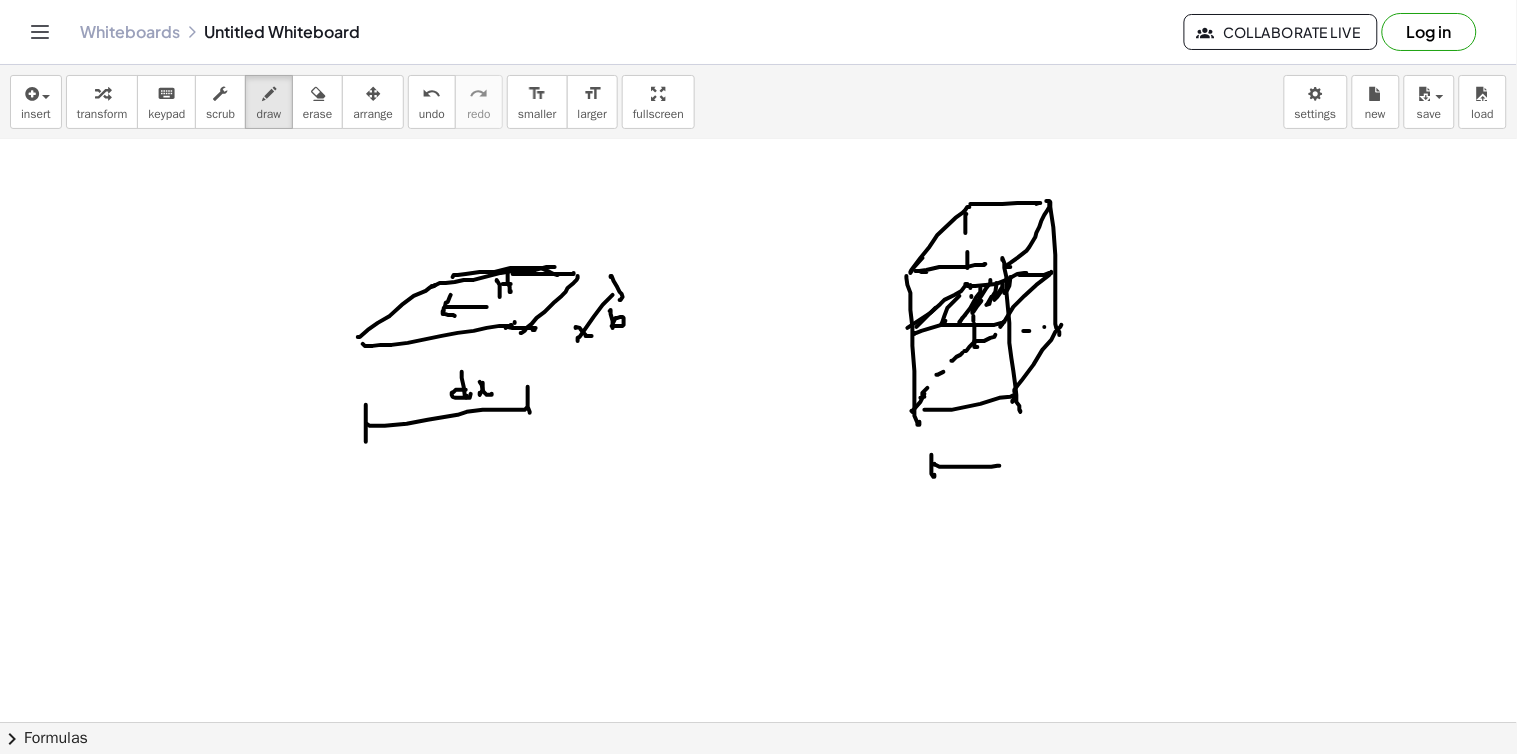 click at bounding box center (758, -1028) 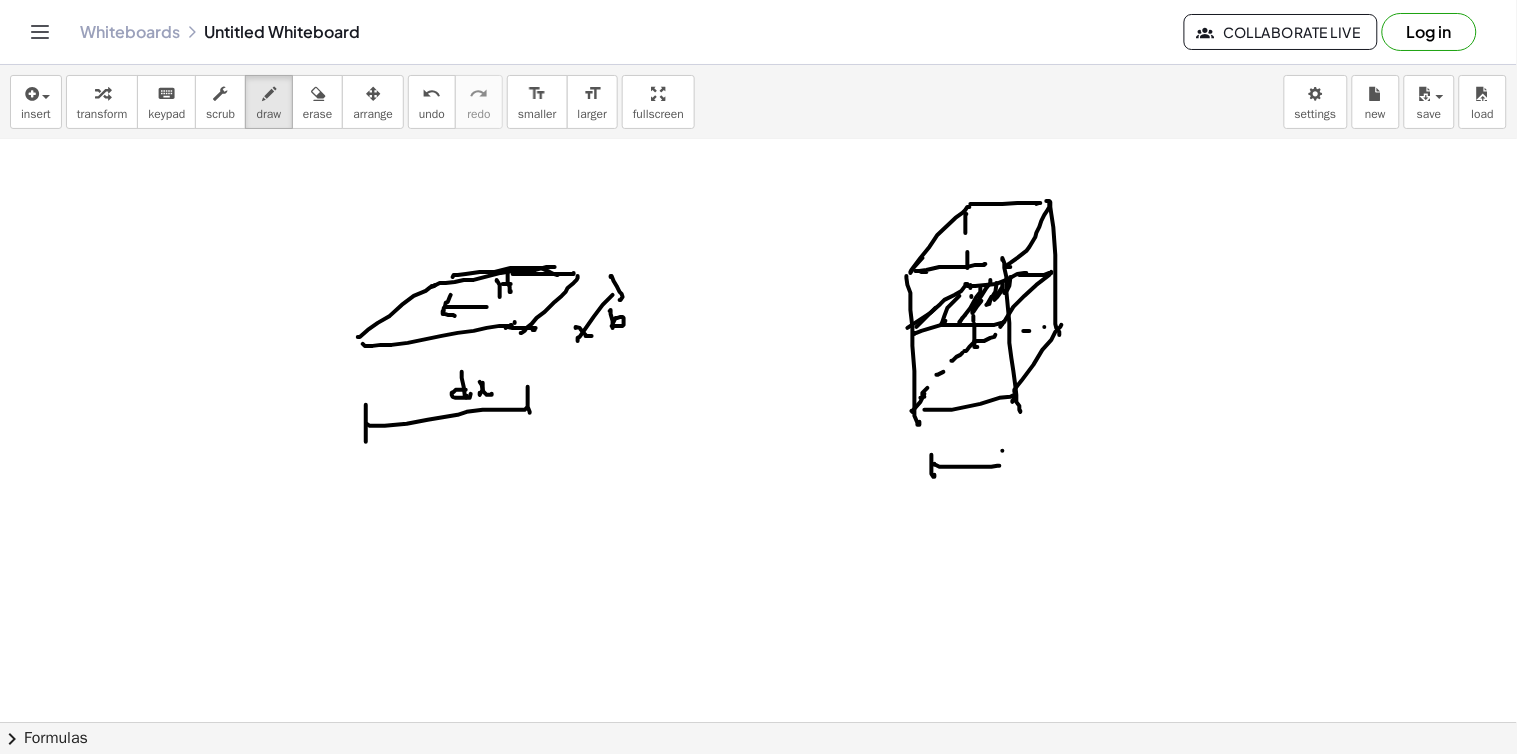 click at bounding box center [758, -1028] 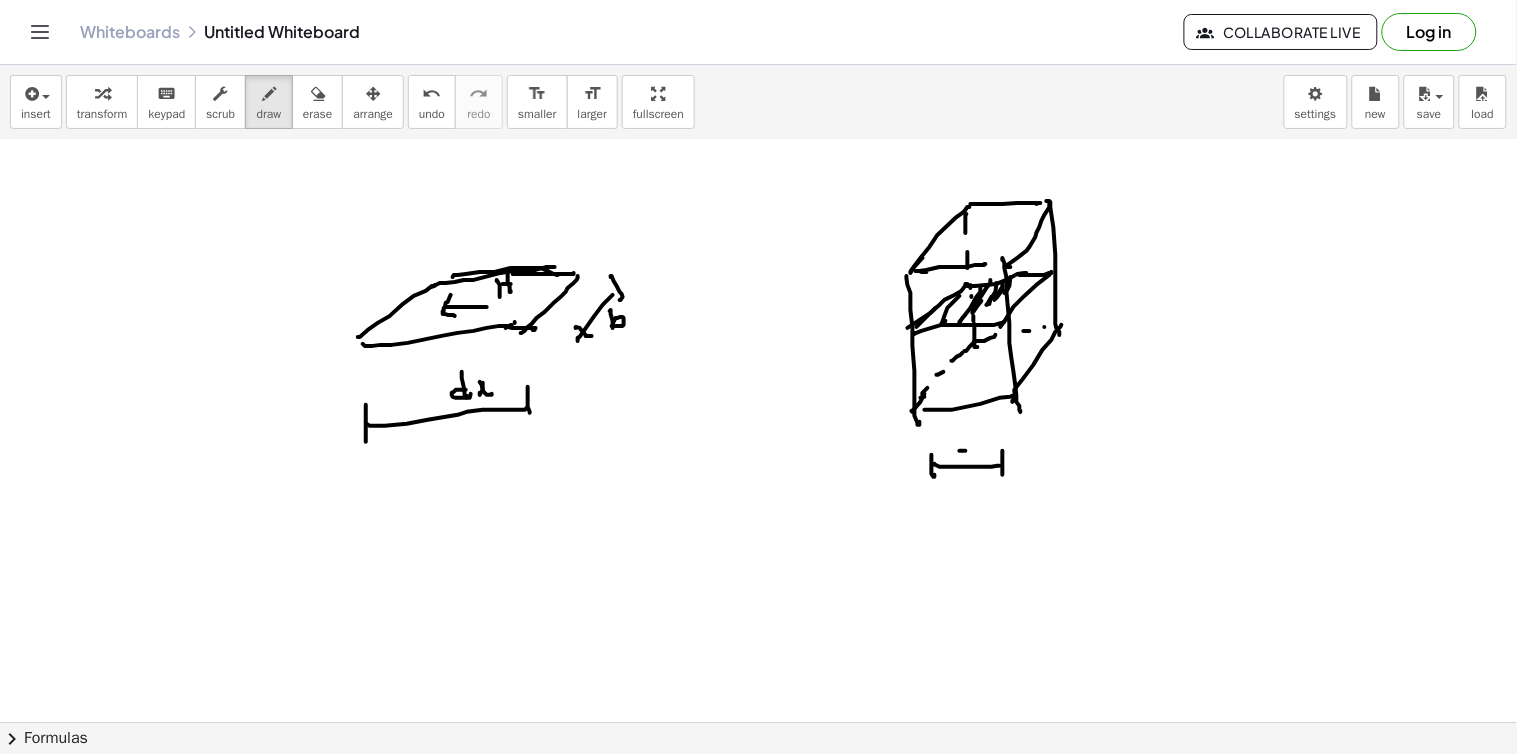click at bounding box center (758, -1028) 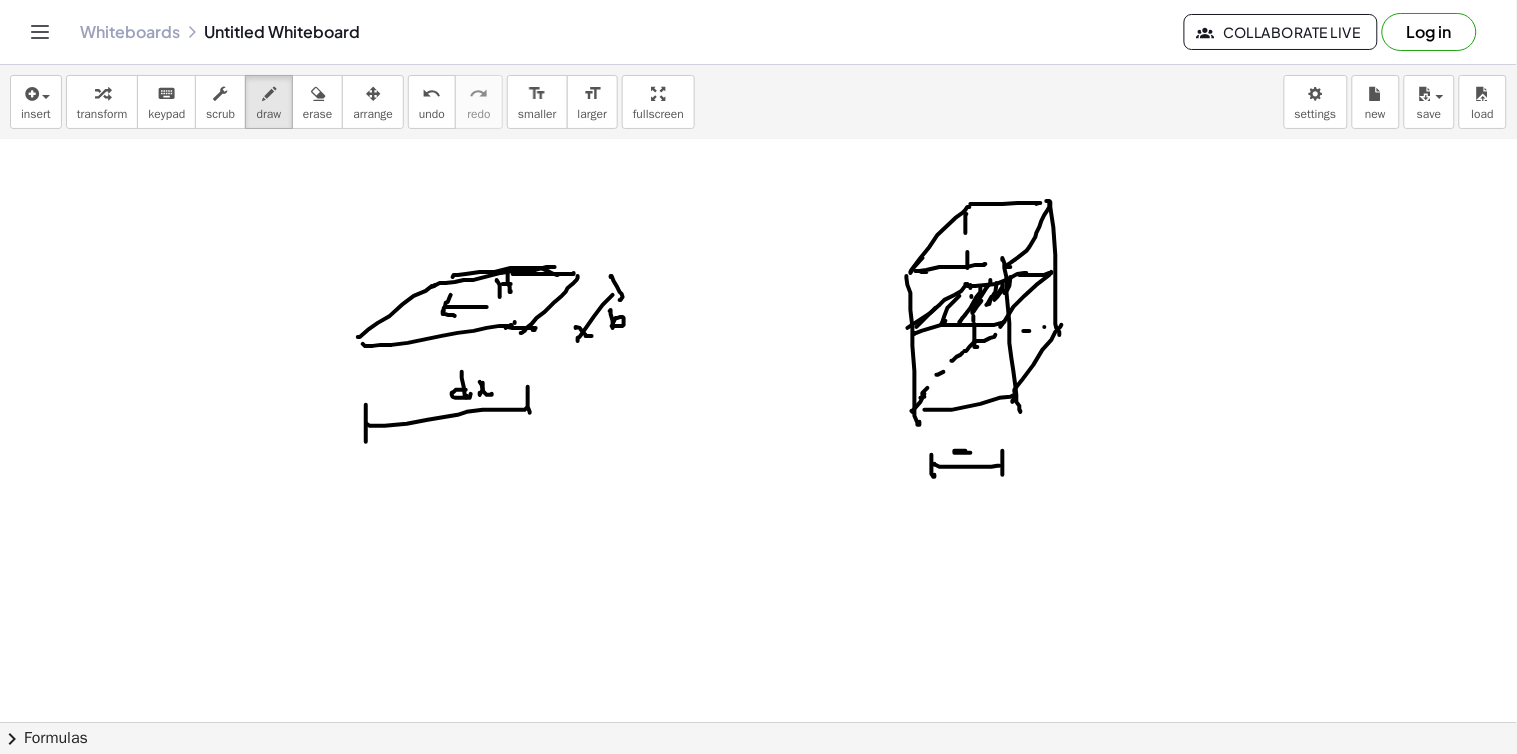 click at bounding box center (758, -1028) 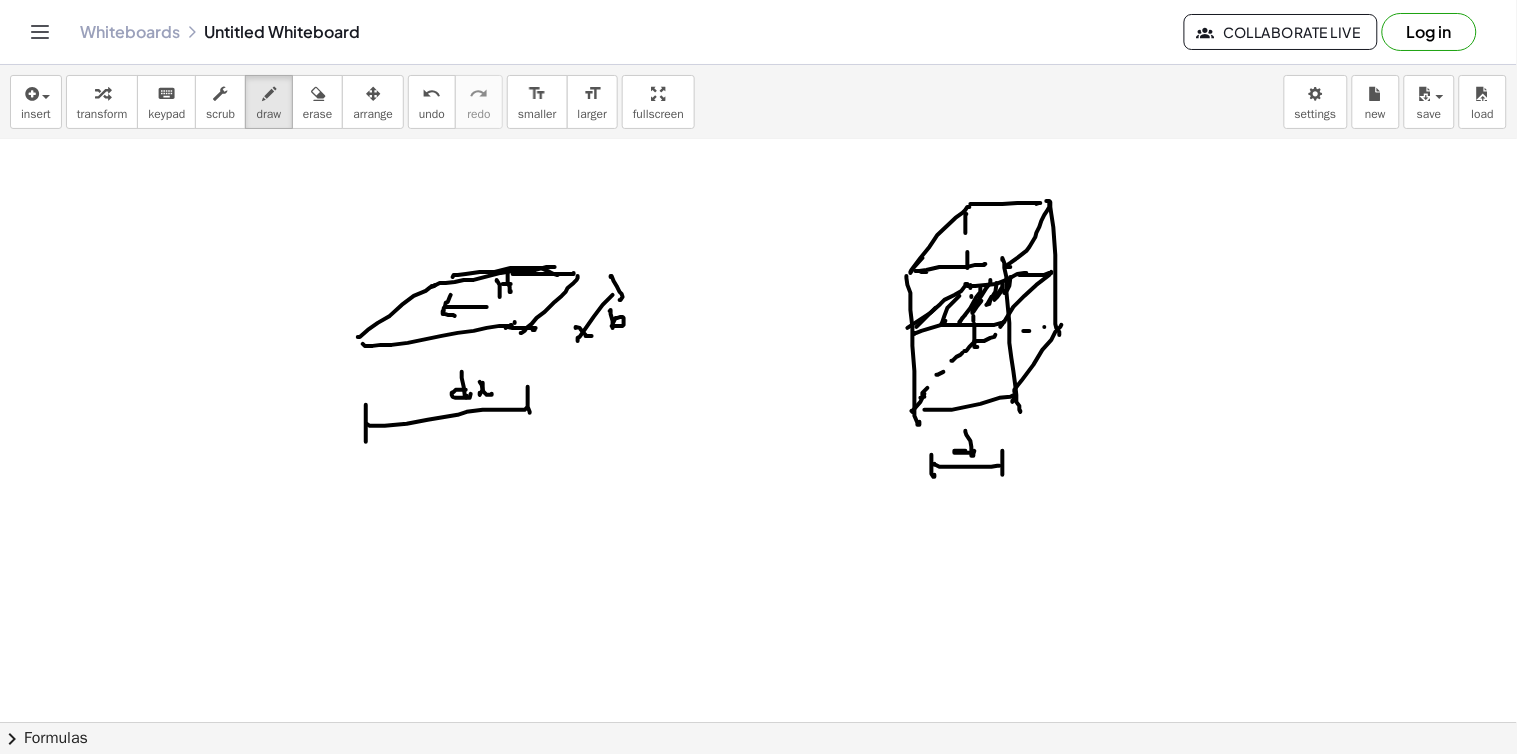click at bounding box center (758, -1028) 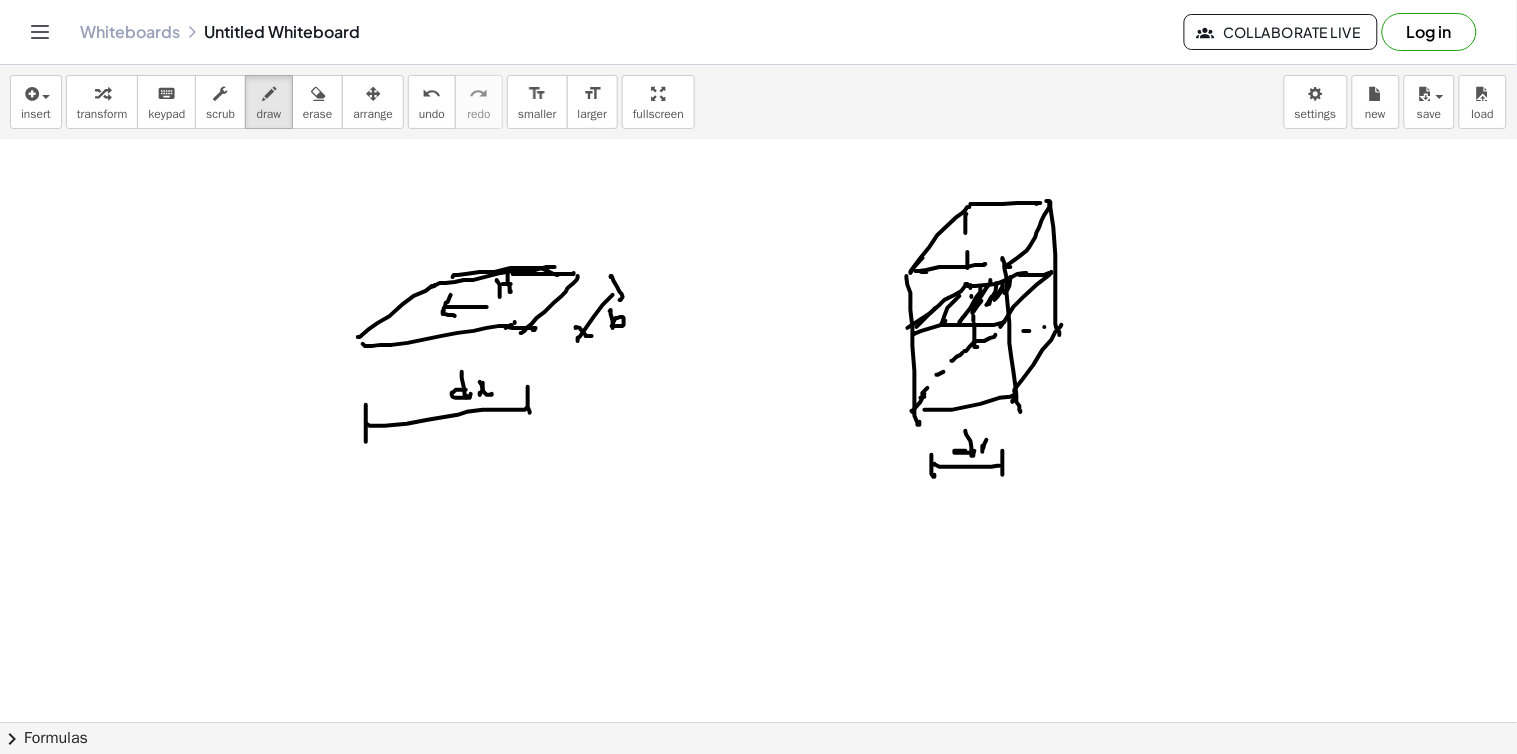 click at bounding box center [758, -1028] 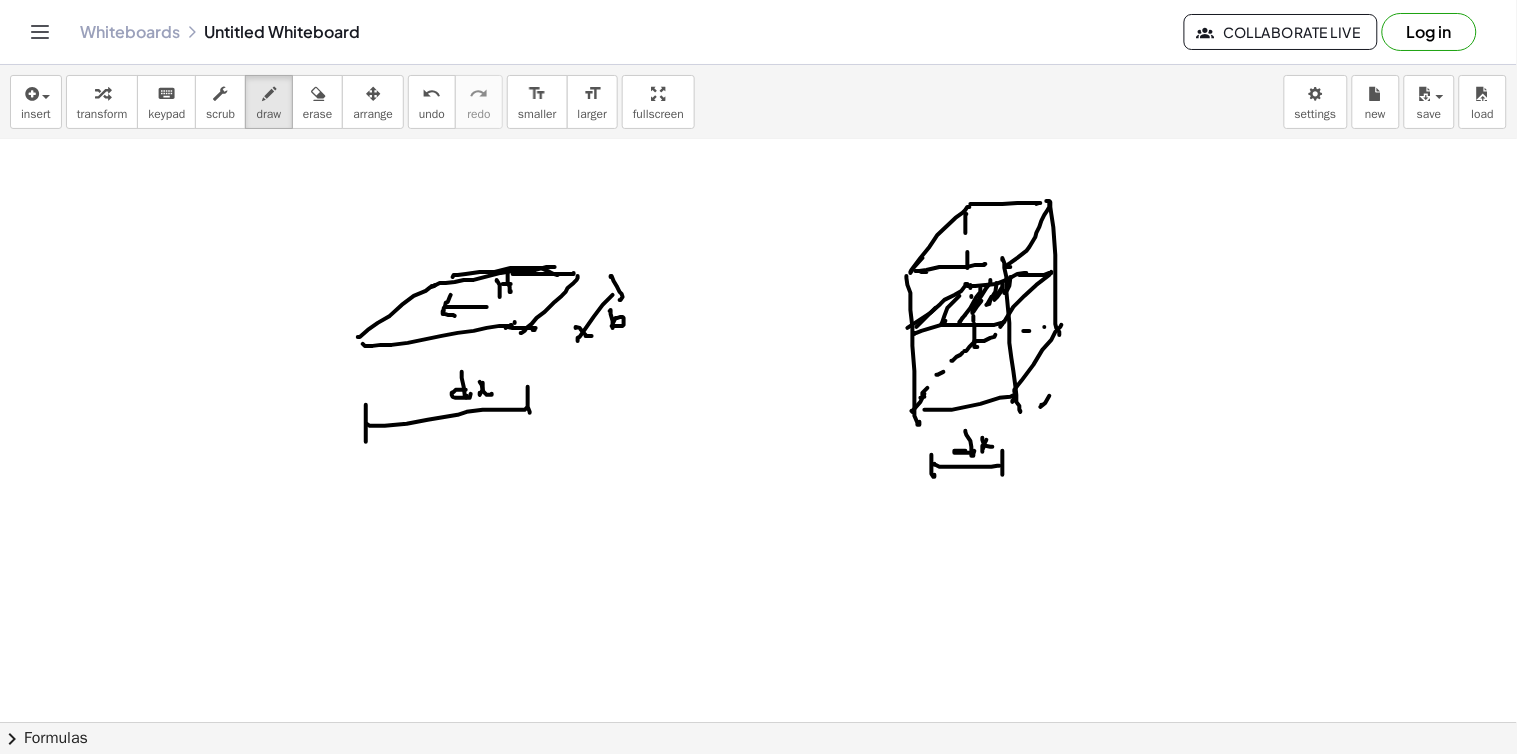 click at bounding box center [758, -1028] 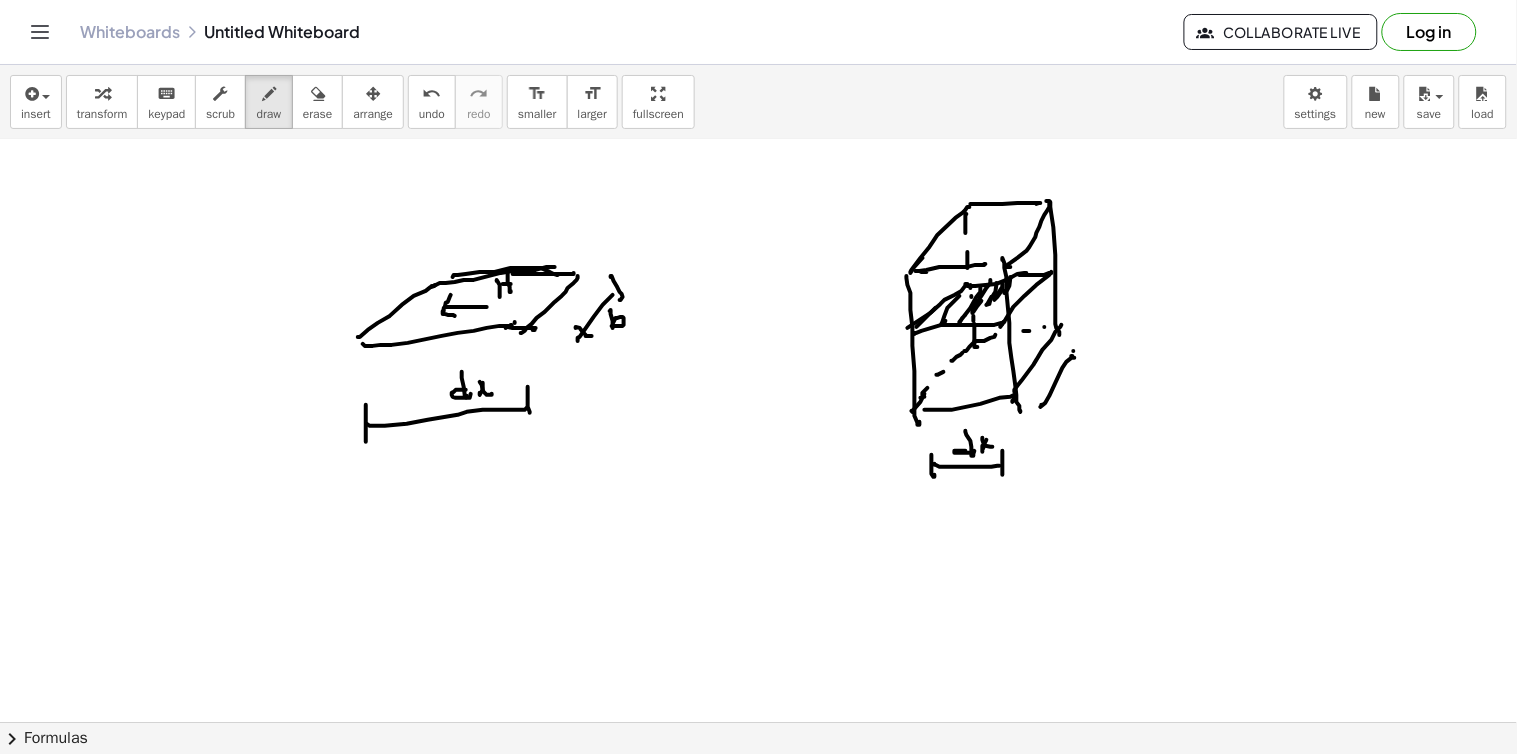 click at bounding box center (758, -1028) 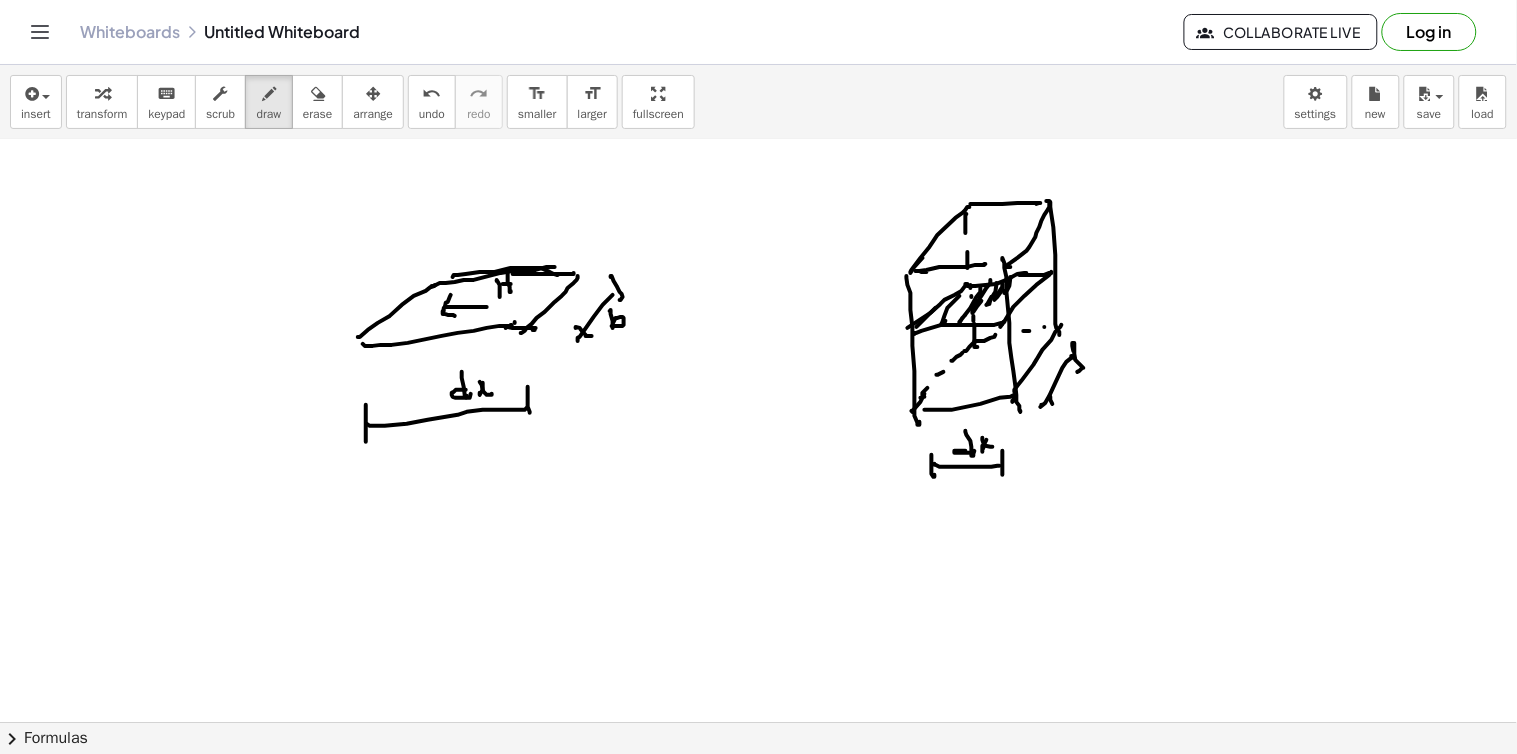 click at bounding box center [758, -1028] 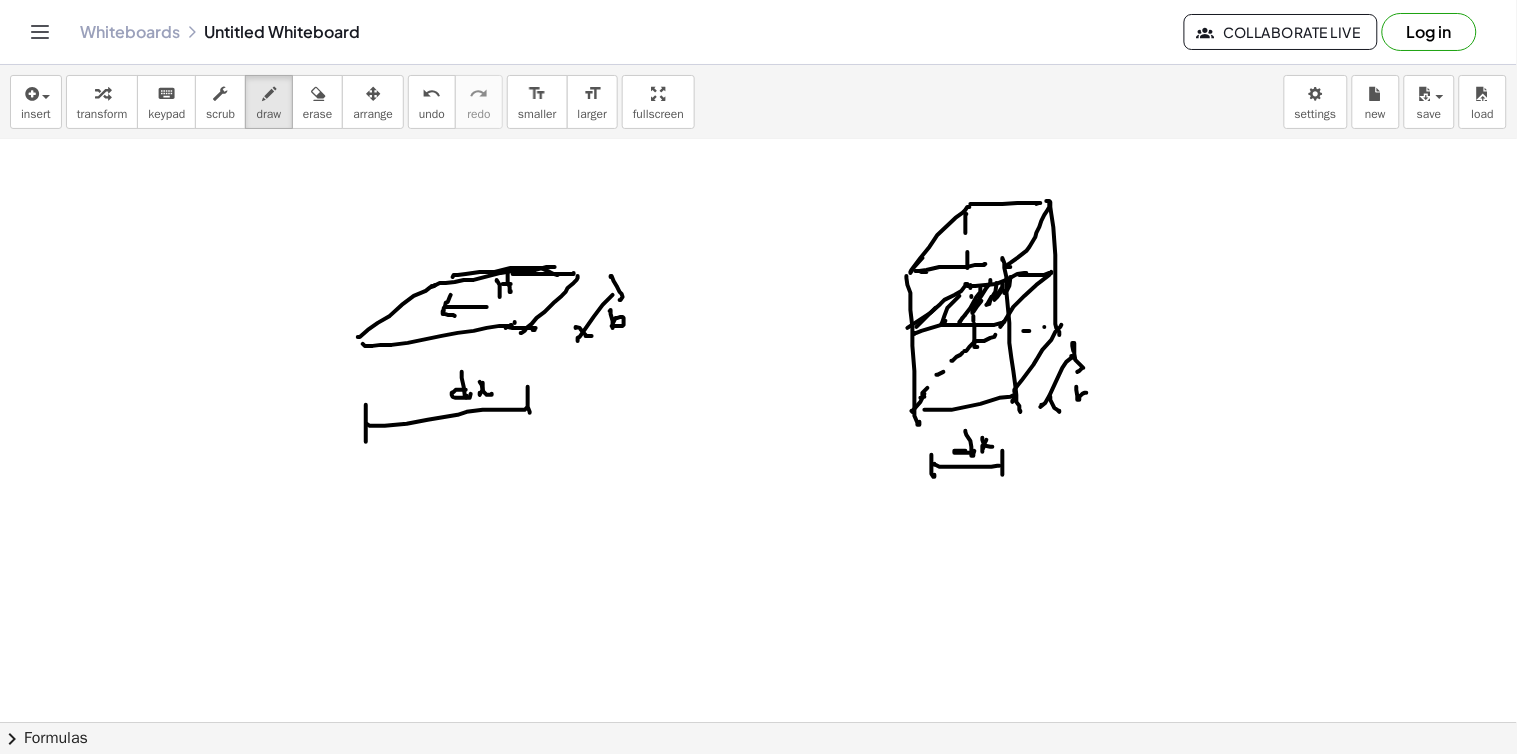 click at bounding box center (758, -1028) 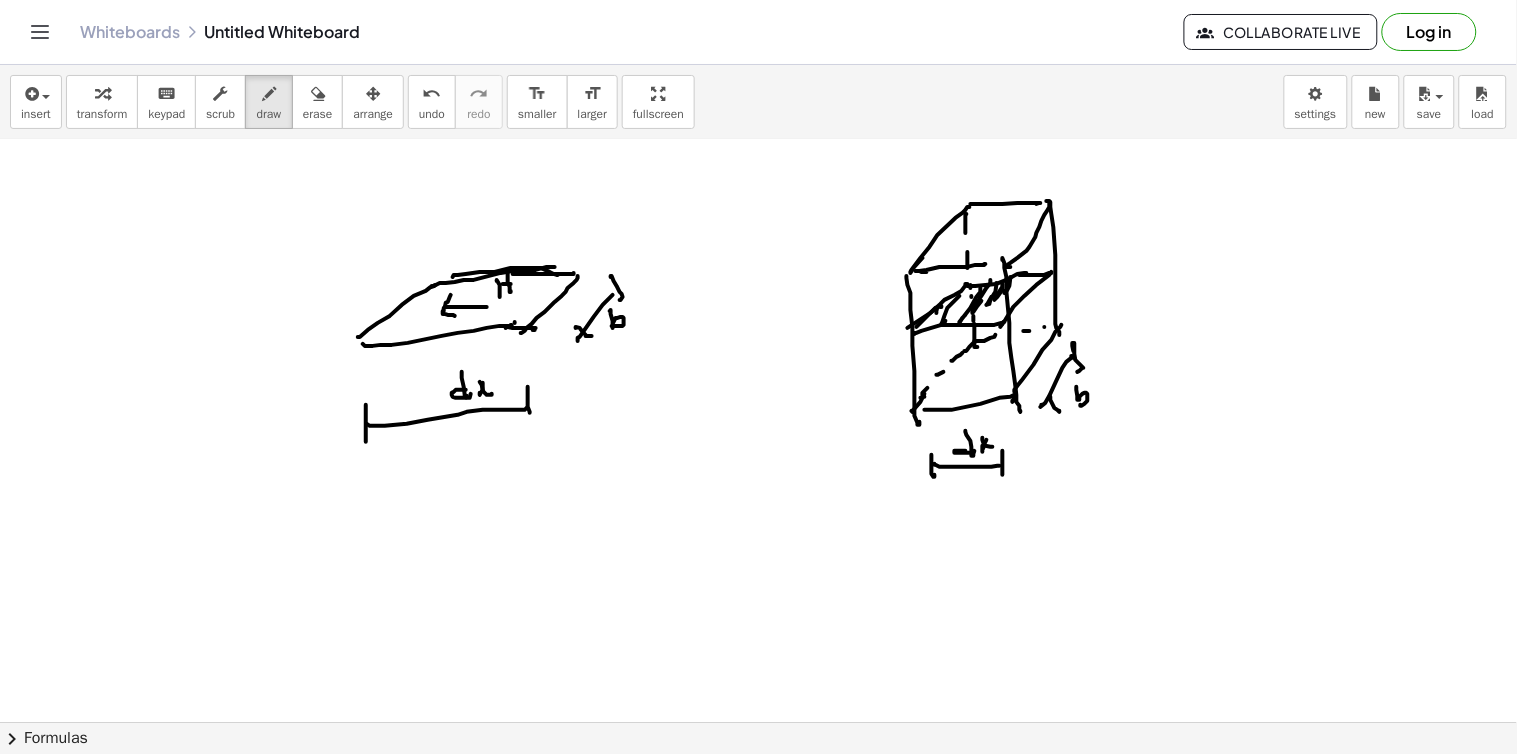 click at bounding box center [758, -1028] 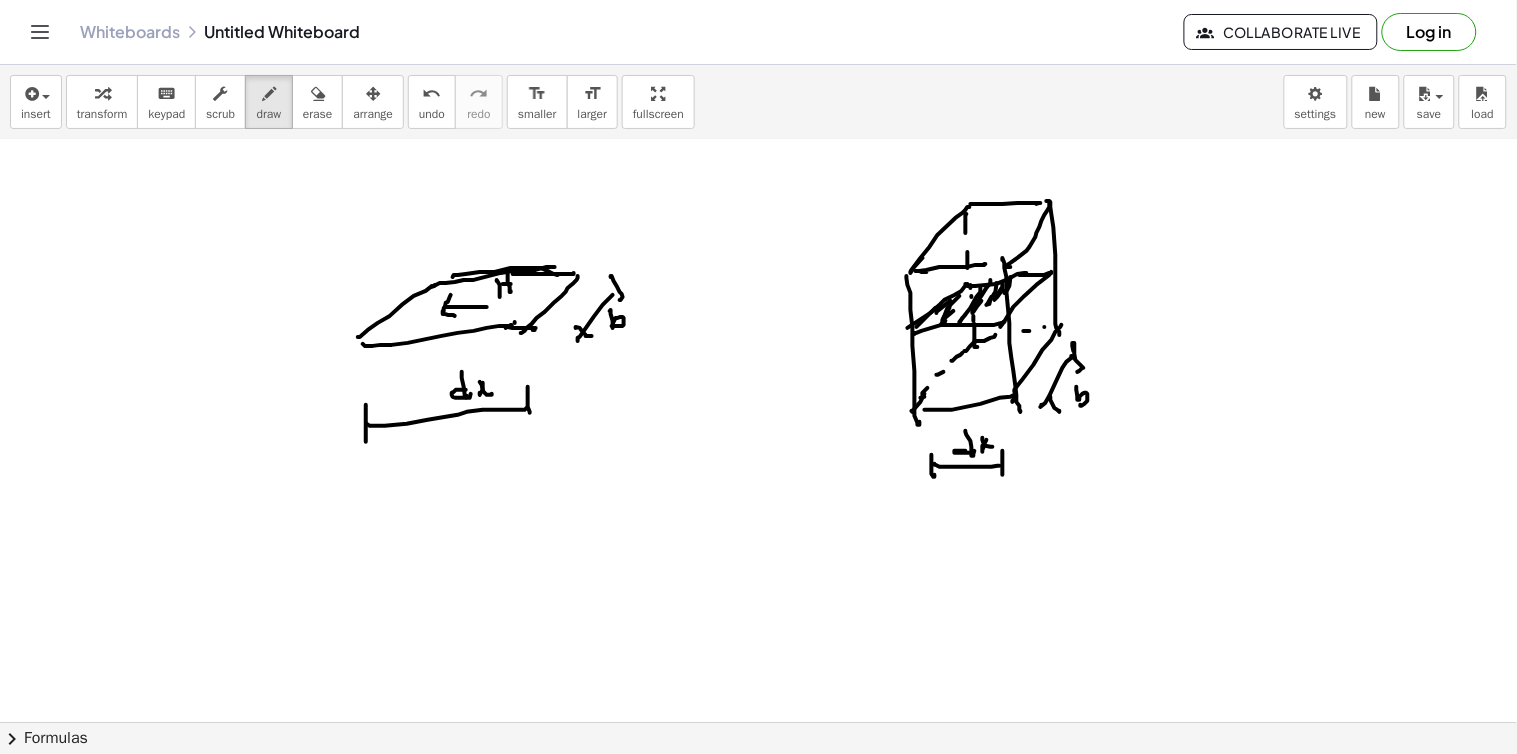 click at bounding box center [758, -1028] 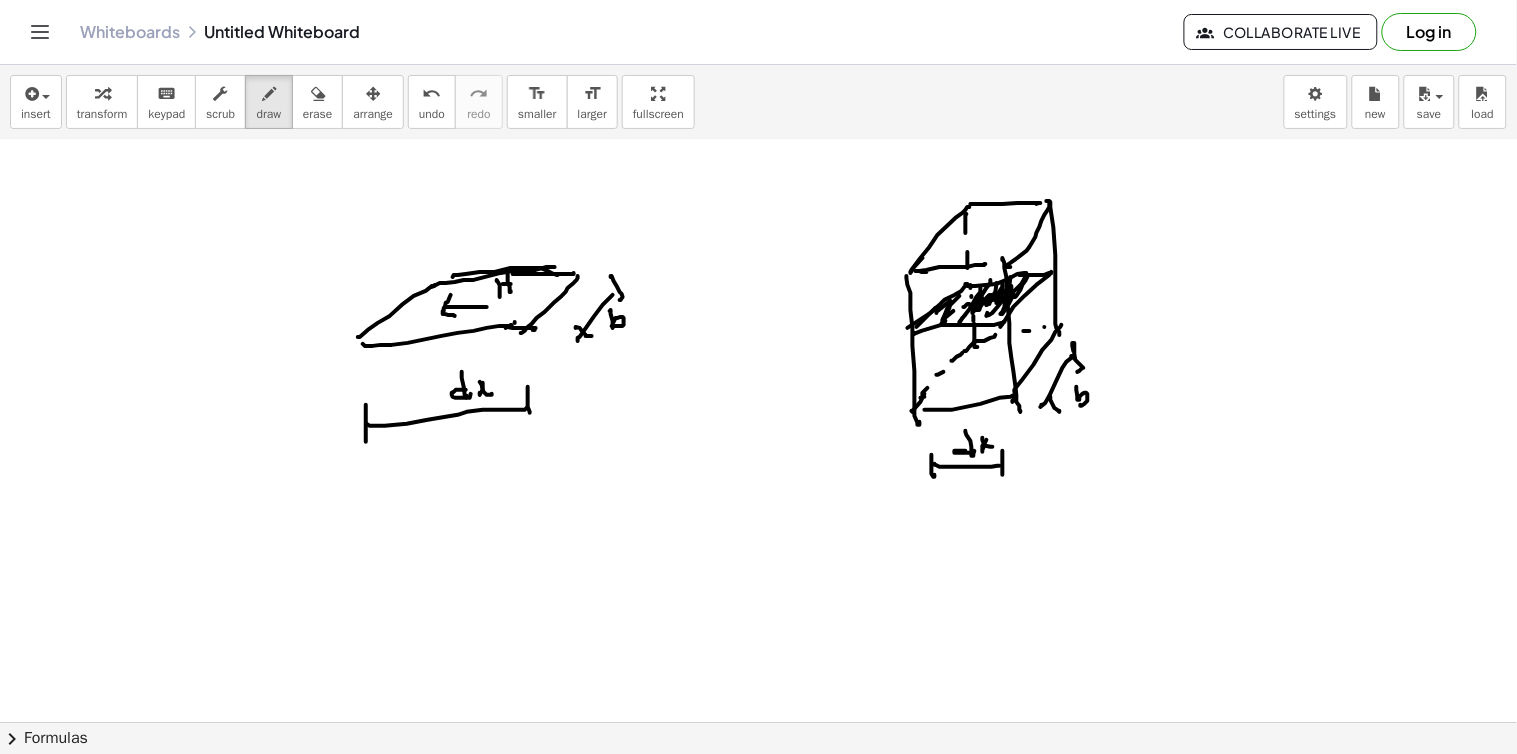 click at bounding box center [758, -1028] 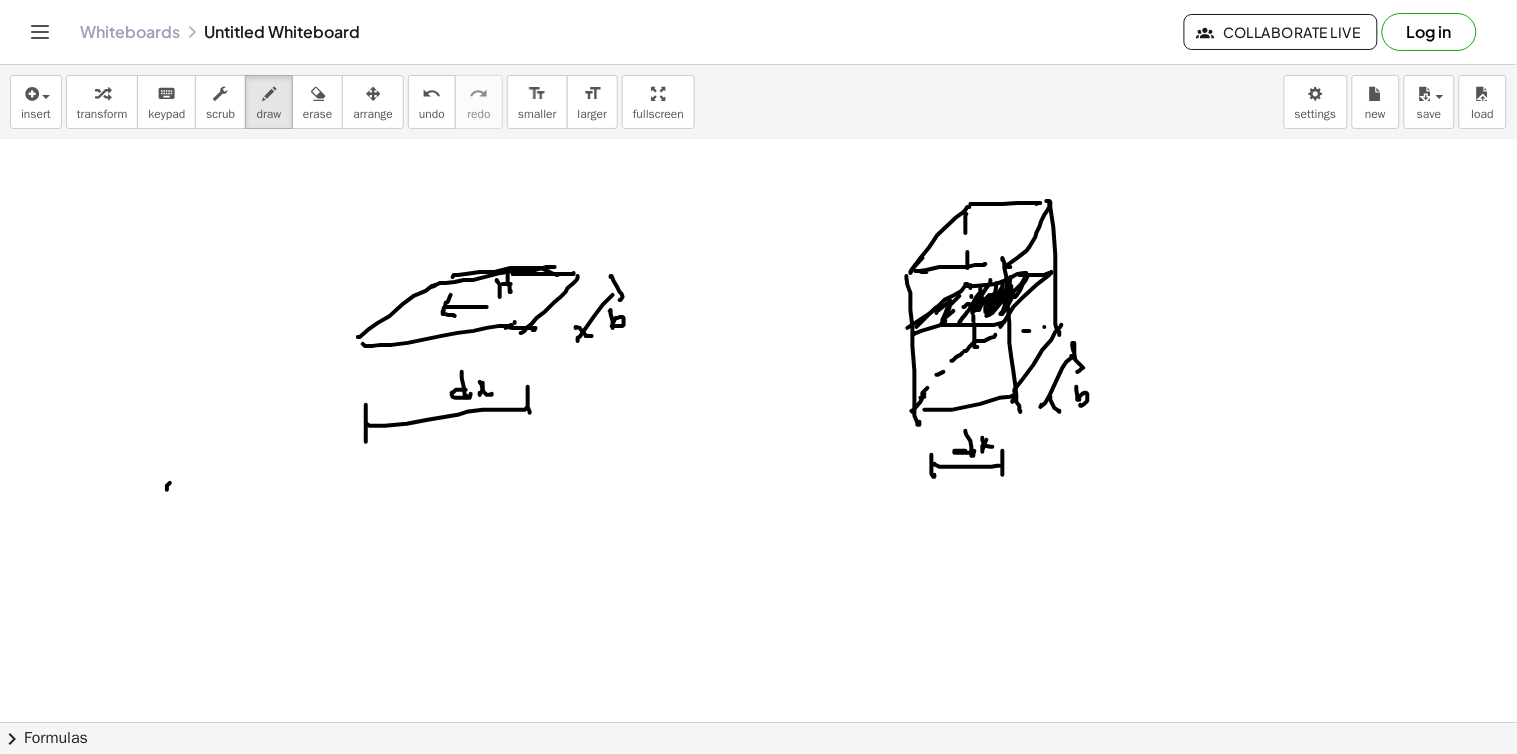 drag, startPoint x: 170, startPoint y: 483, endPoint x: 166, endPoint y: 508, distance: 25.317978 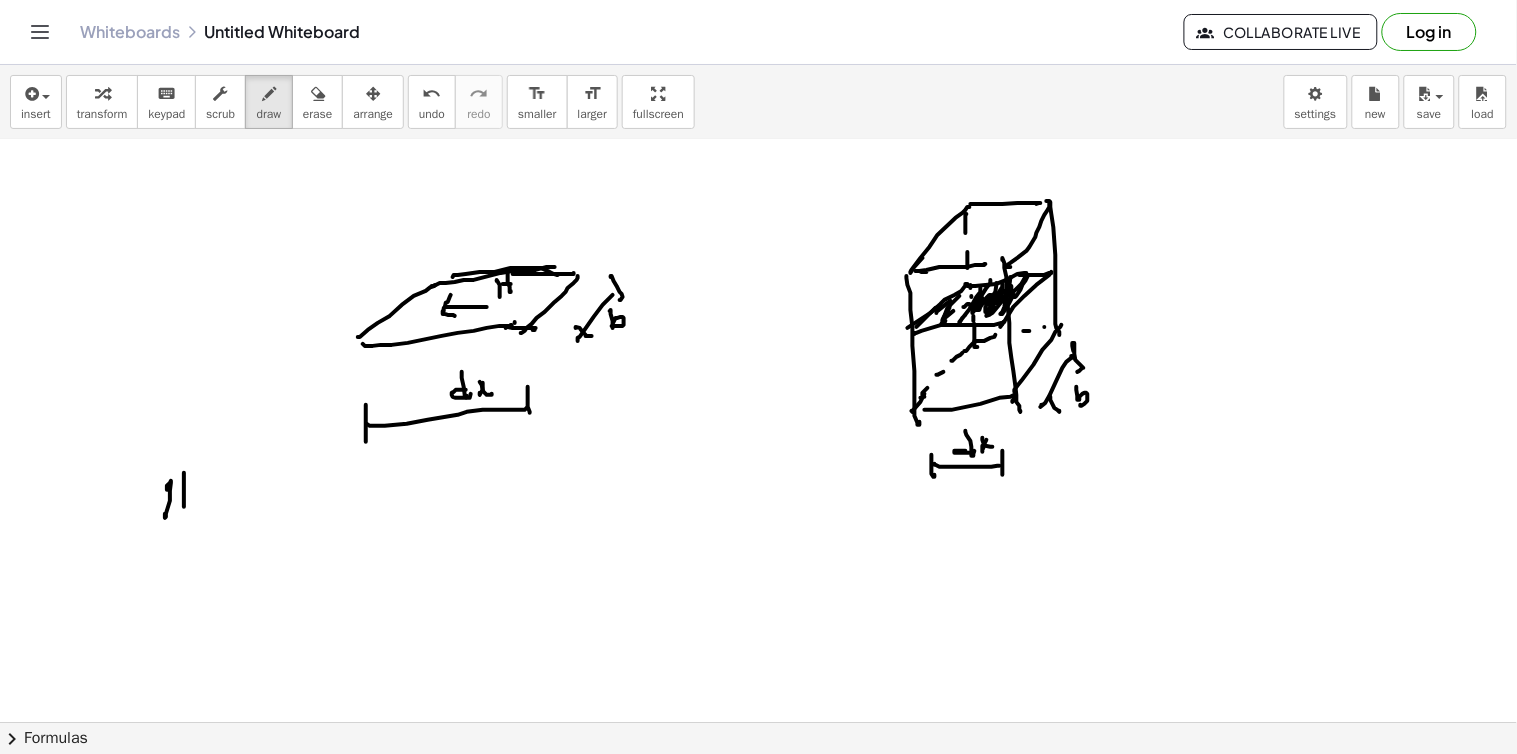drag, startPoint x: 184, startPoint y: 473, endPoint x: 181, endPoint y: 514, distance: 41.109608 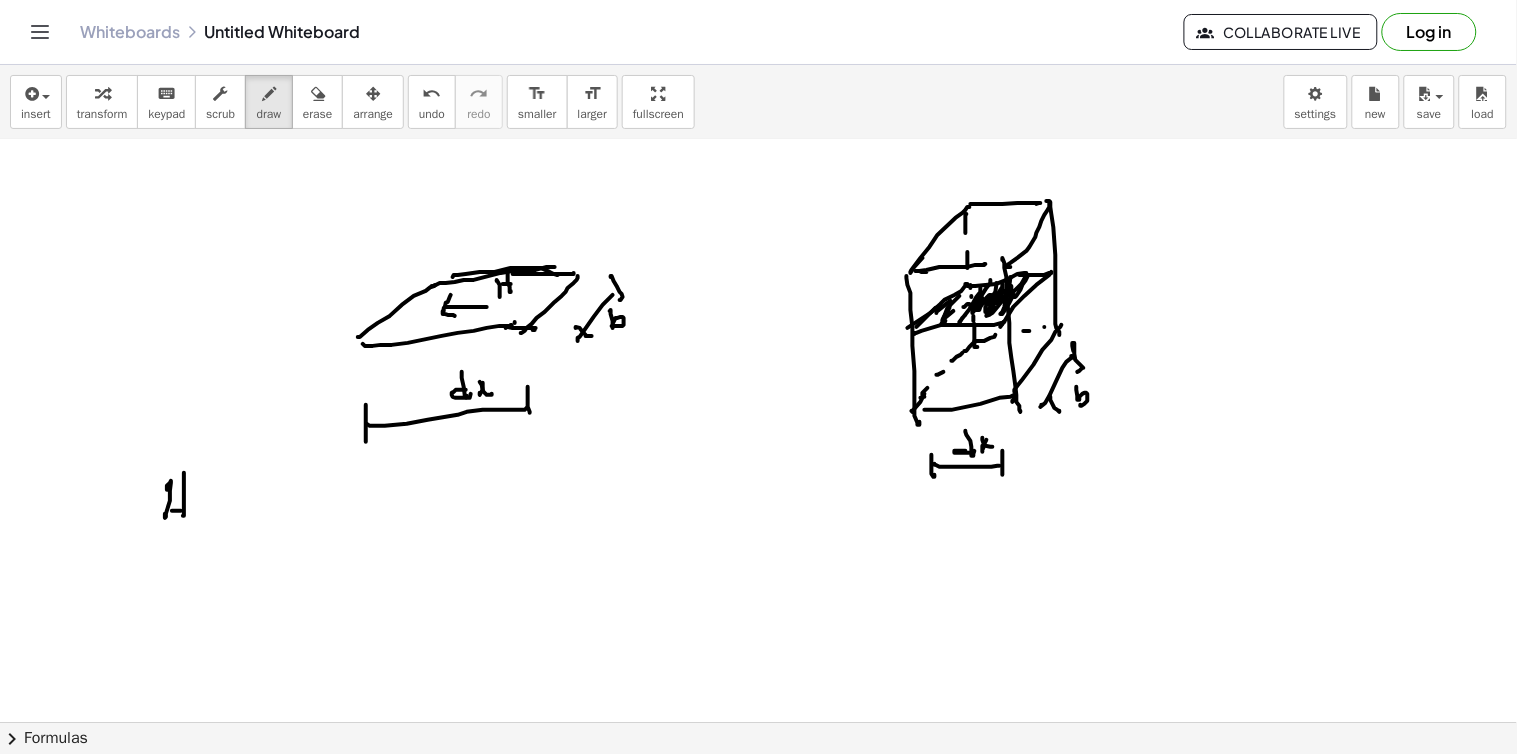drag, startPoint x: 178, startPoint y: 511, endPoint x: 200, endPoint y: 507, distance: 22.36068 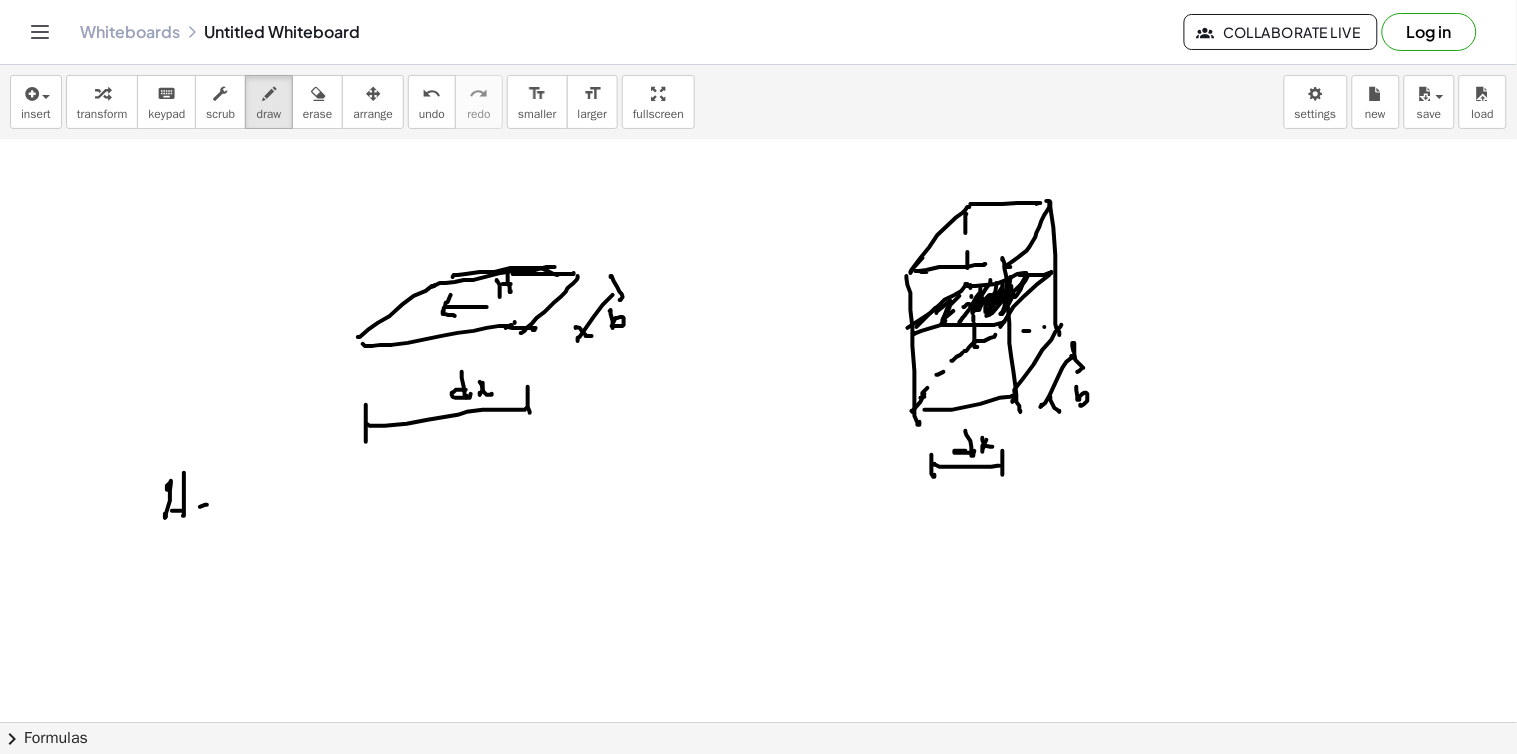 click at bounding box center (758, -1028) 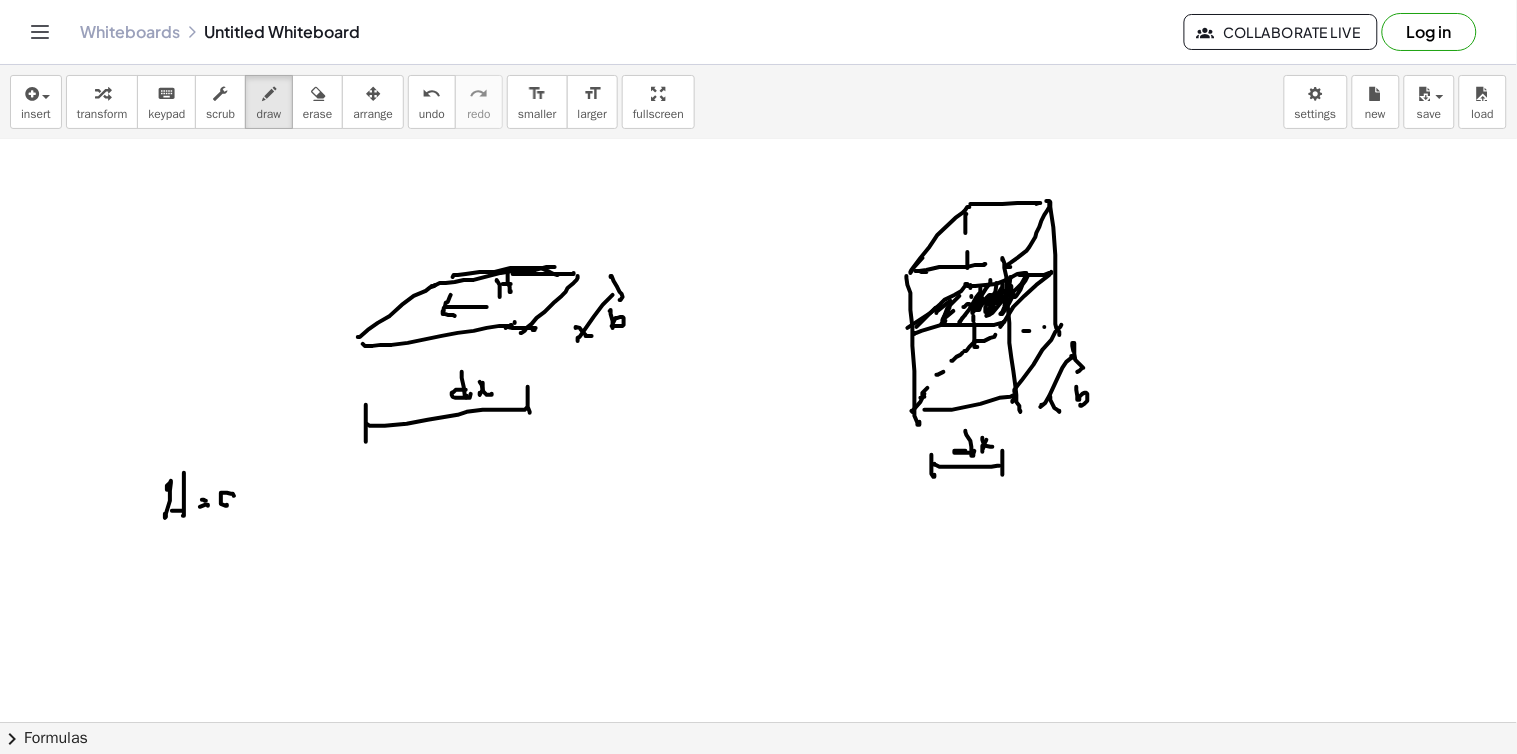click at bounding box center [758, -1028] 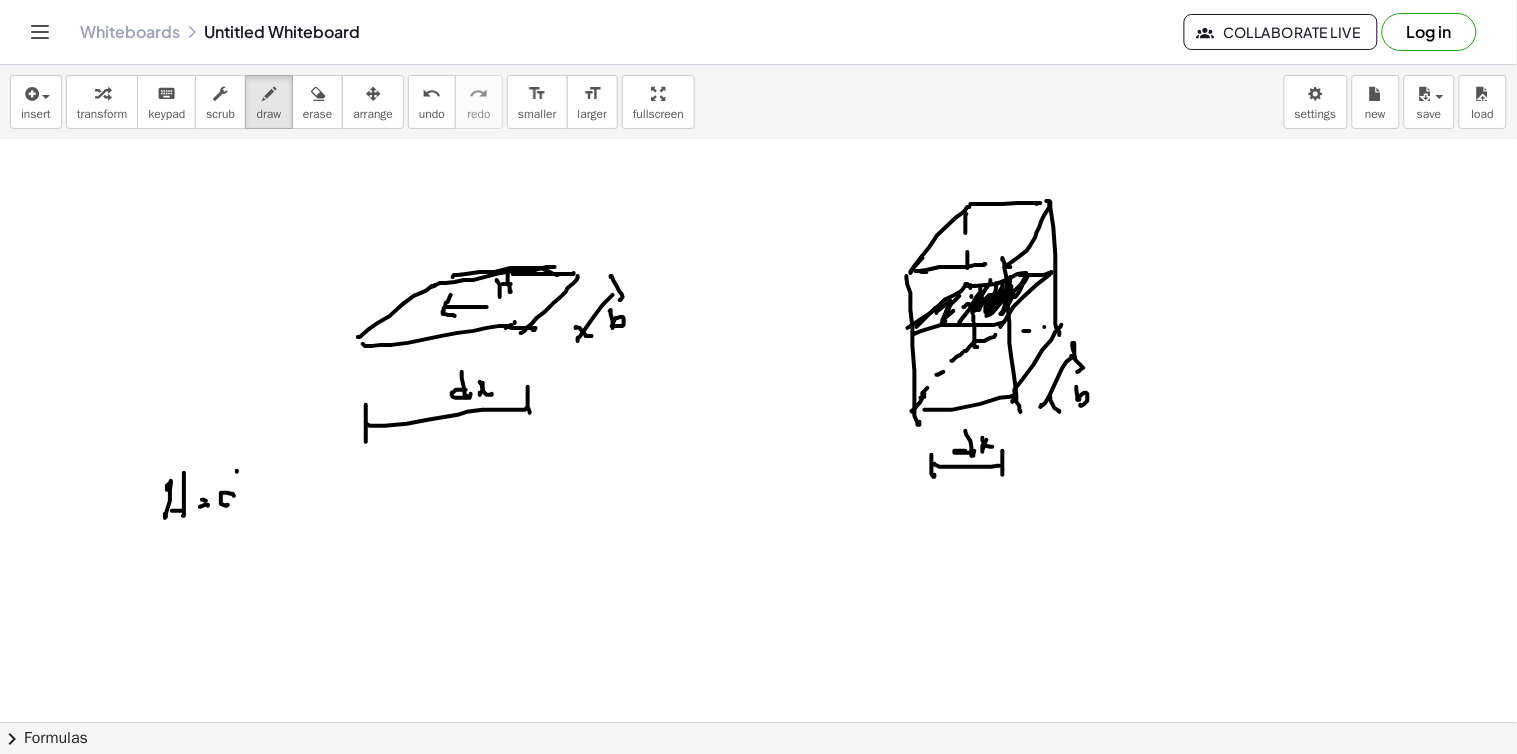 drag, startPoint x: 237, startPoint y: 472, endPoint x: 237, endPoint y: 496, distance: 24 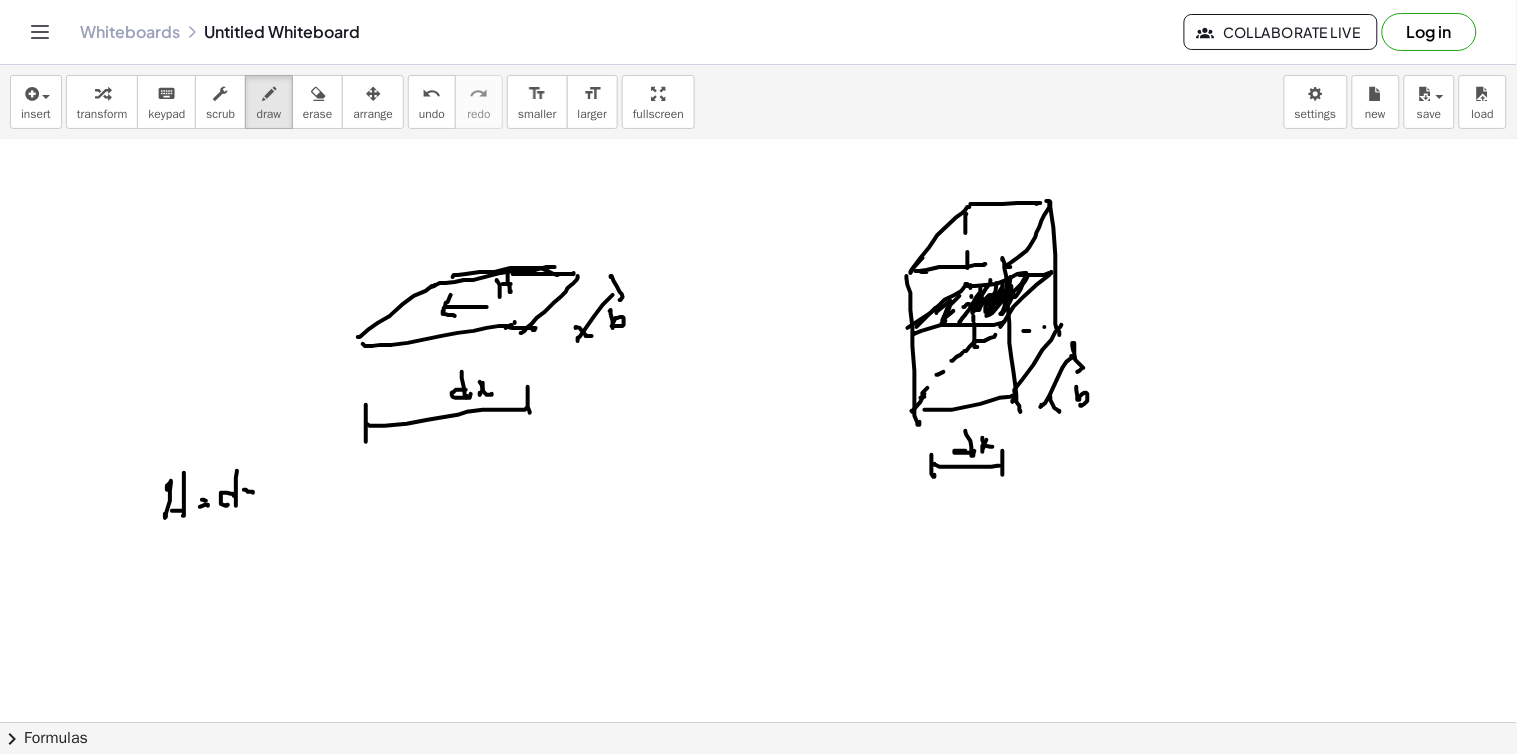 drag, startPoint x: 244, startPoint y: 490, endPoint x: 253, endPoint y: 517, distance: 28.460499 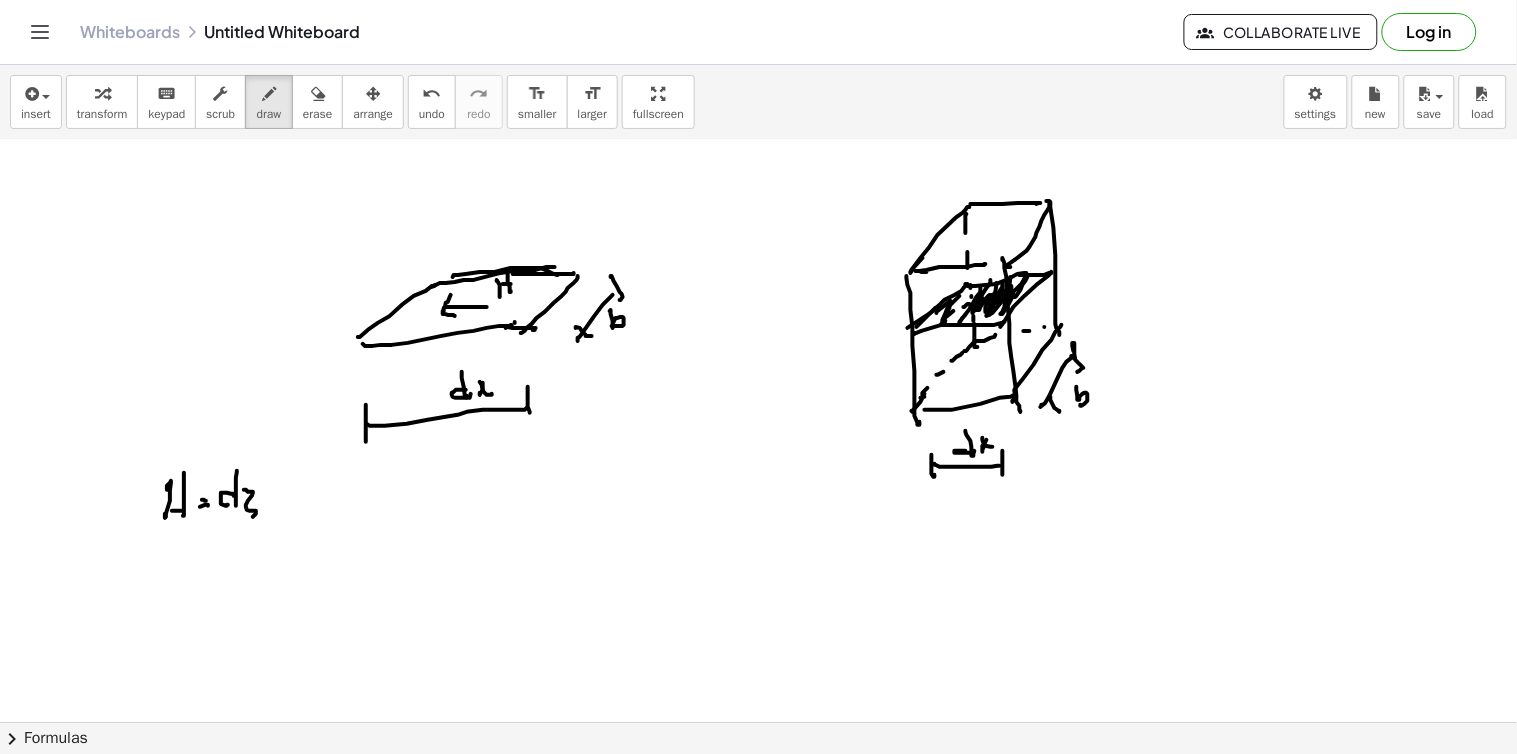 click at bounding box center (758, -1028) 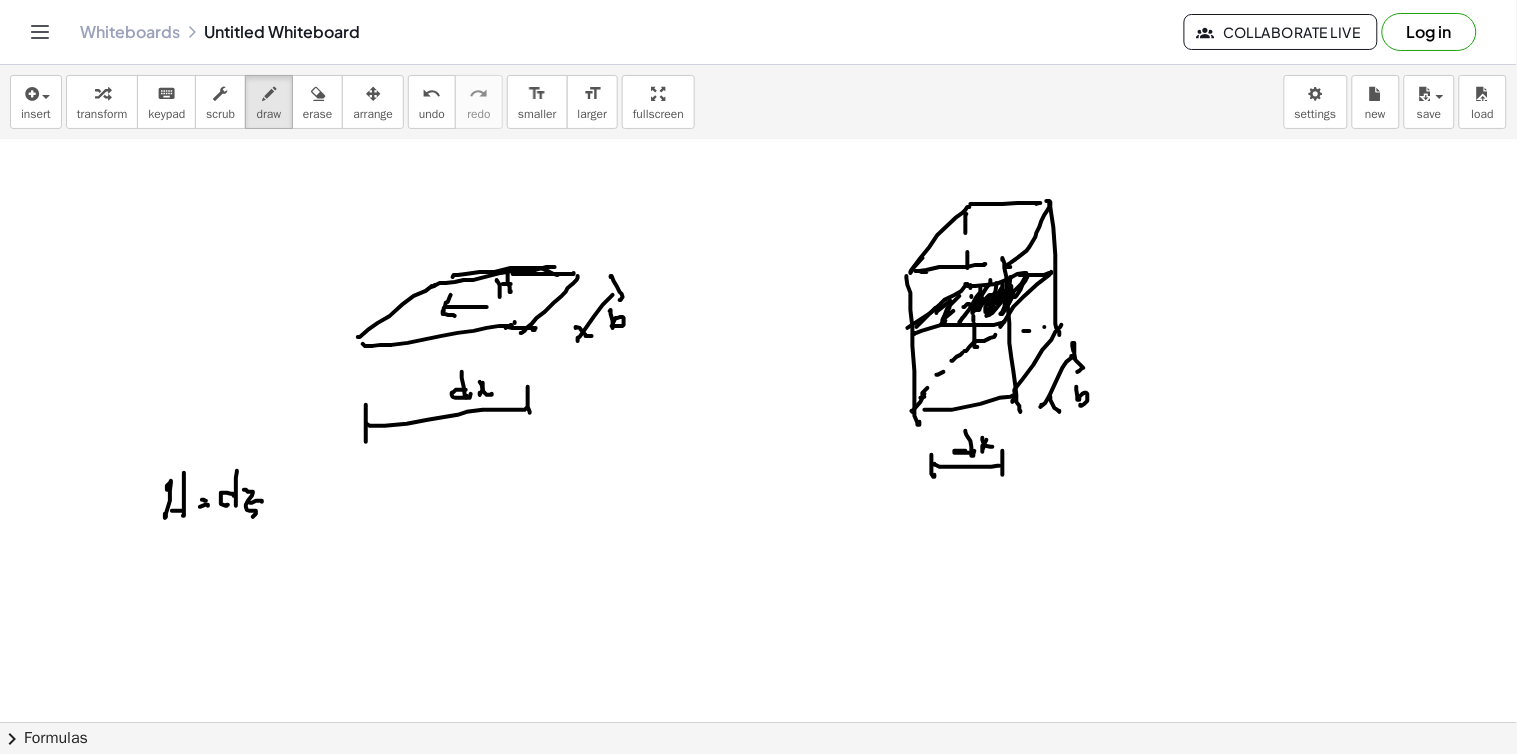 drag, startPoint x: 152, startPoint y: 486, endPoint x: 151, endPoint y: 526, distance: 40.012497 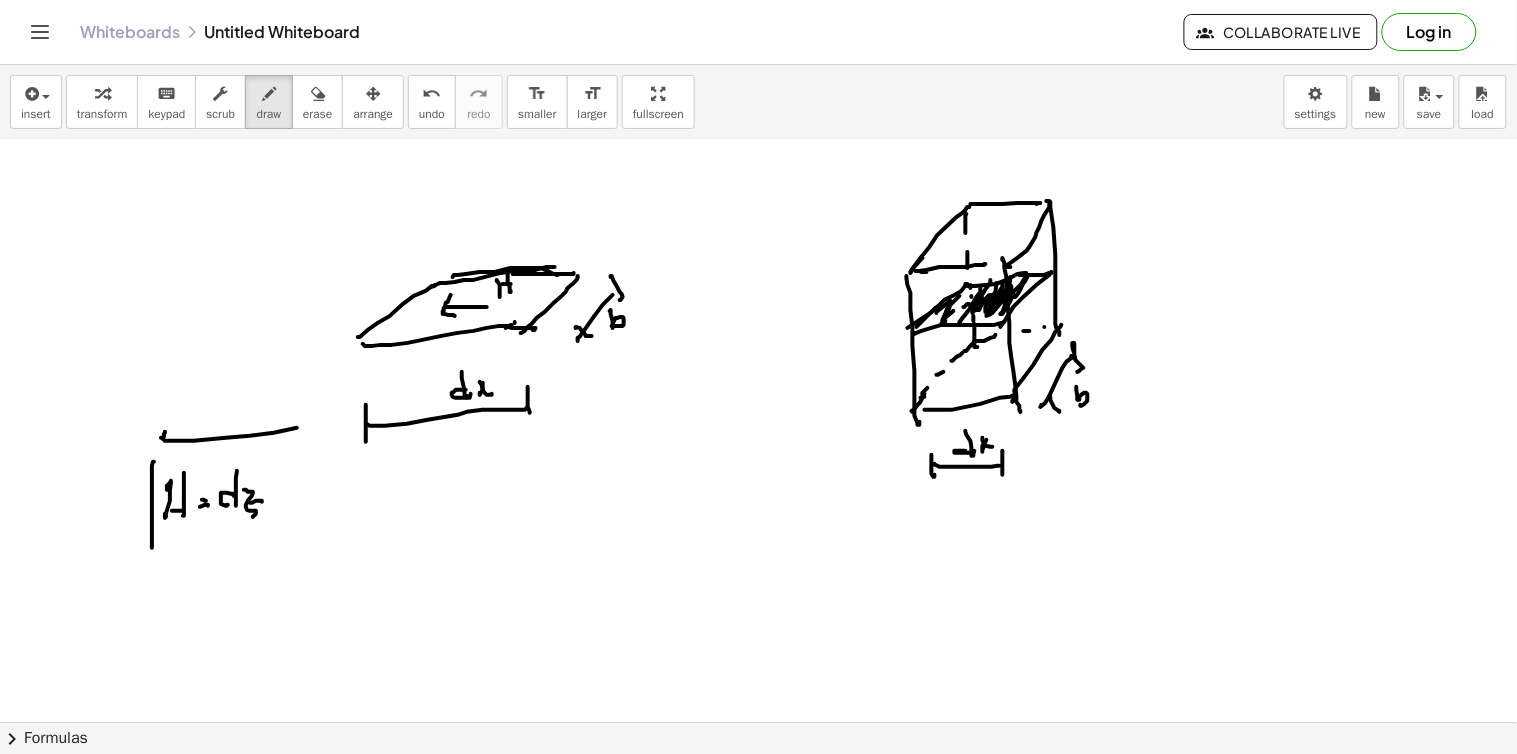 drag, startPoint x: 165, startPoint y: 433, endPoint x: 314, endPoint y: 428, distance: 149.08386 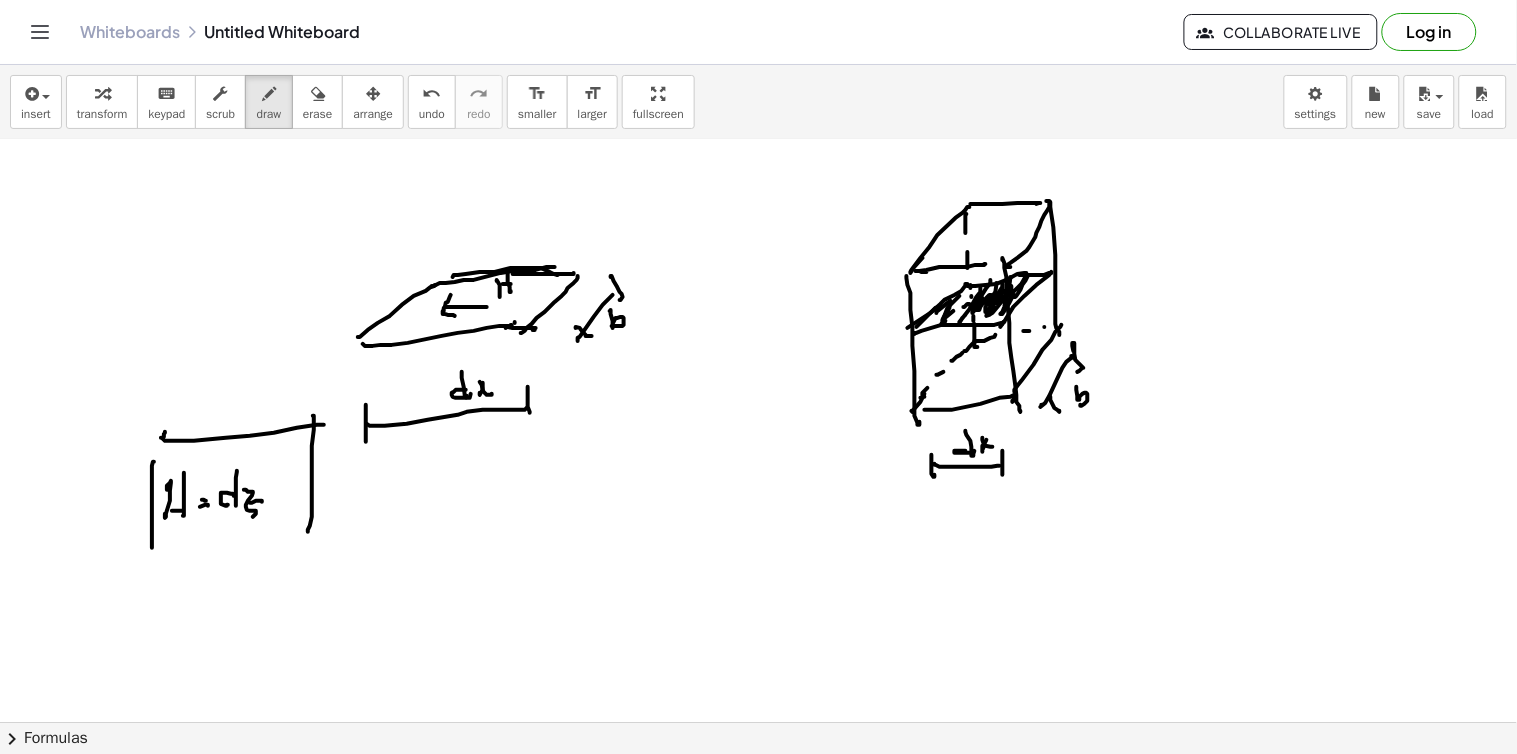 drag, startPoint x: 314, startPoint y: 421, endPoint x: 195, endPoint y: 550, distance: 175.50499 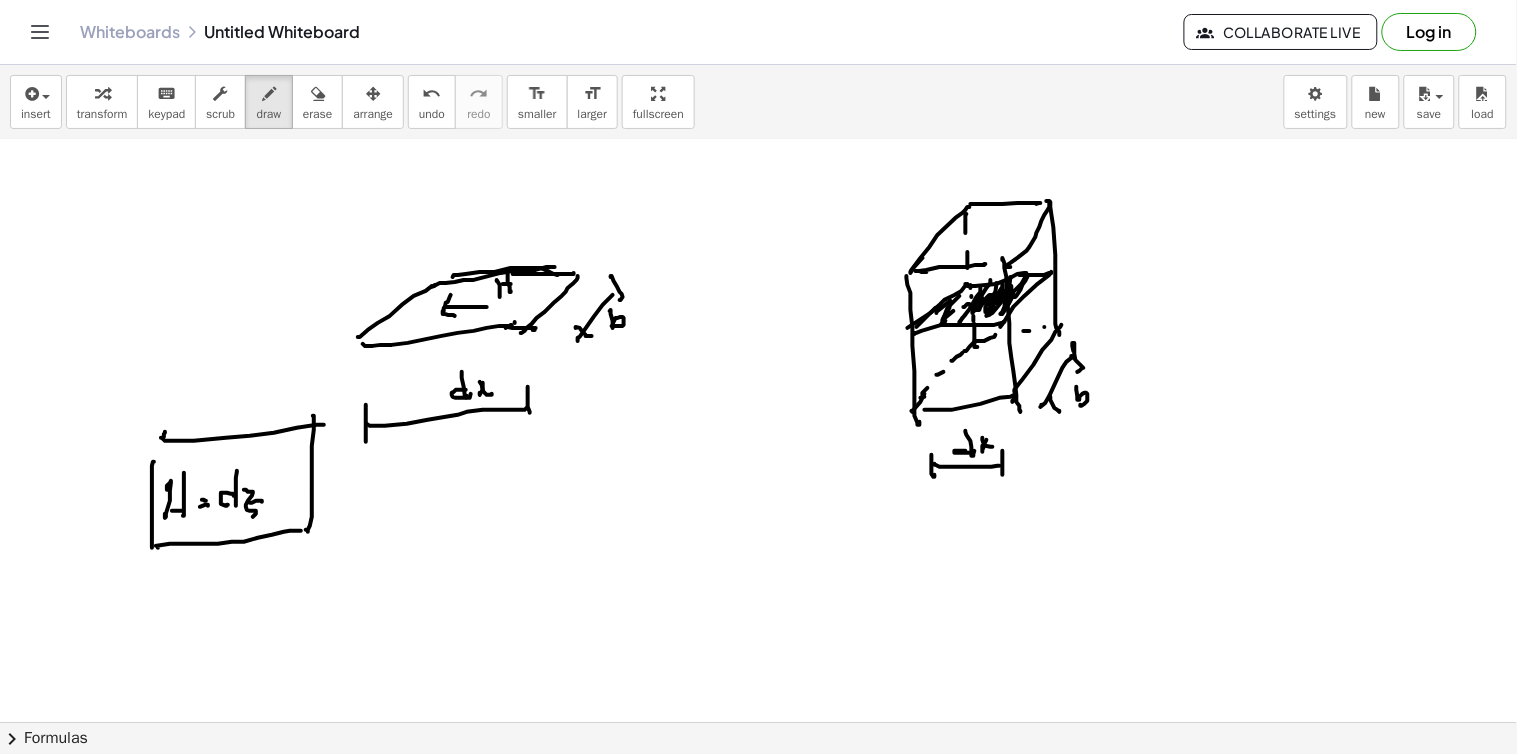 drag, startPoint x: 158, startPoint y: 546, endPoint x: 301, endPoint y: 531, distance: 143.78456 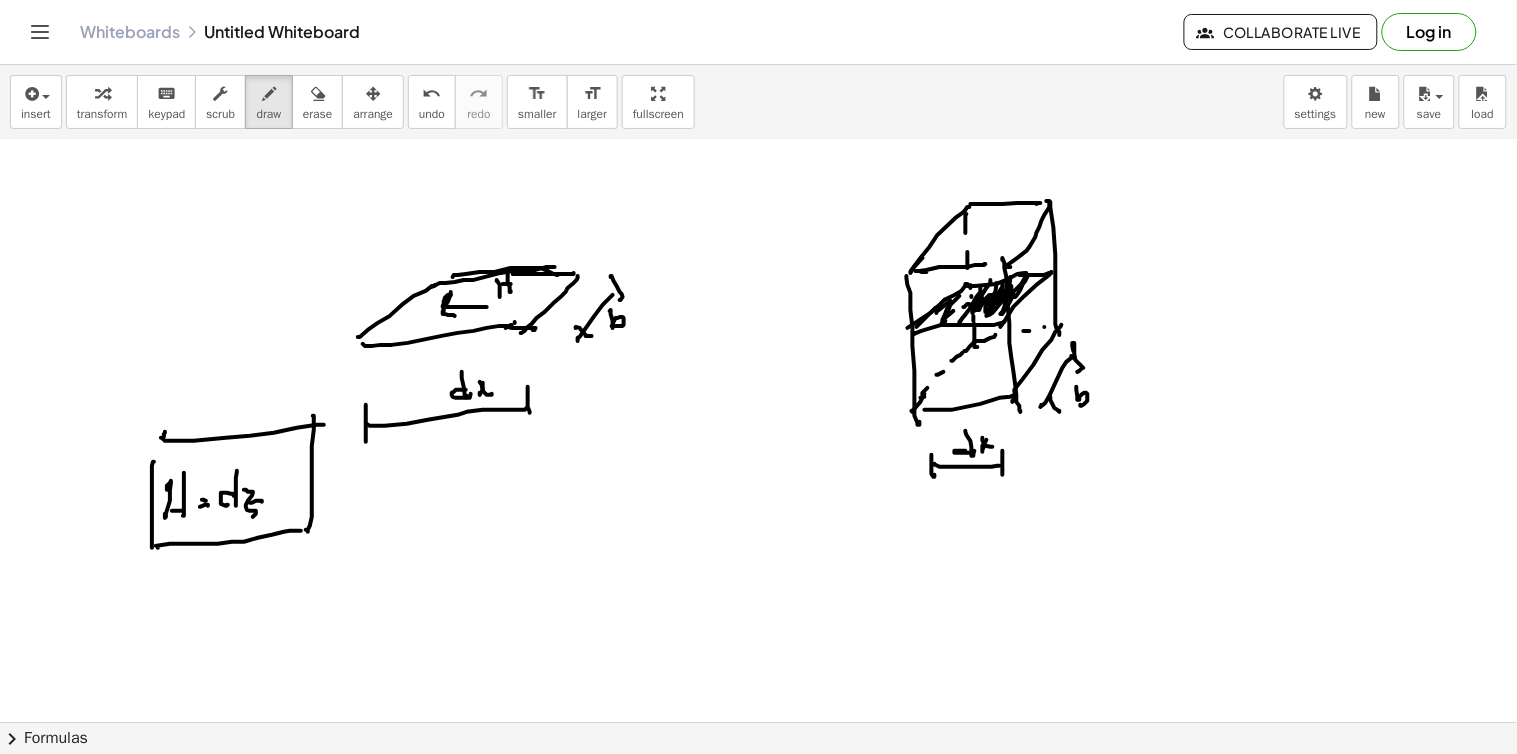 drag, startPoint x: 450, startPoint y: 295, endPoint x: 472, endPoint y: 301, distance: 22.803509 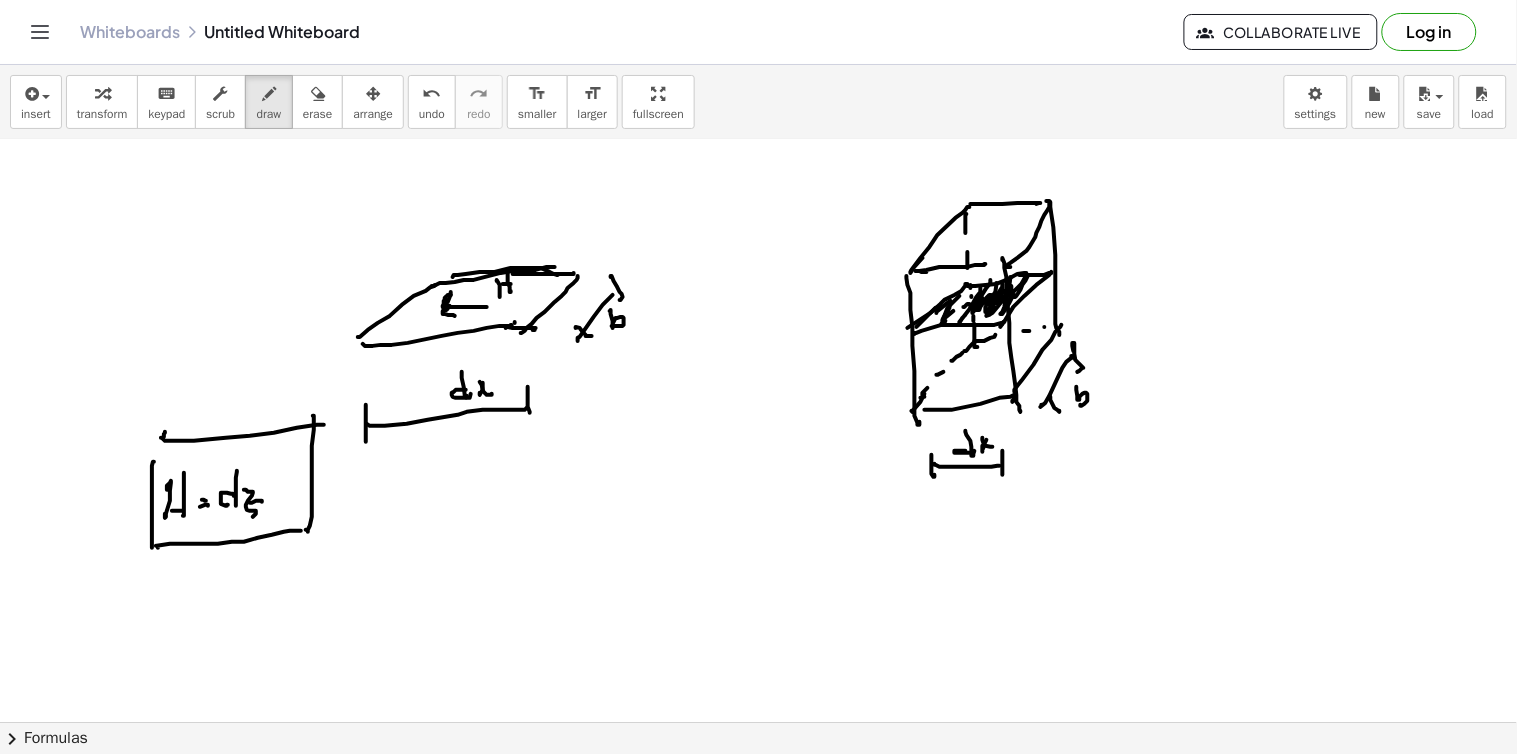 drag, startPoint x: 474, startPoint y: 297, endPoint x: 506, endPoint y: 287, distance: 33.526108 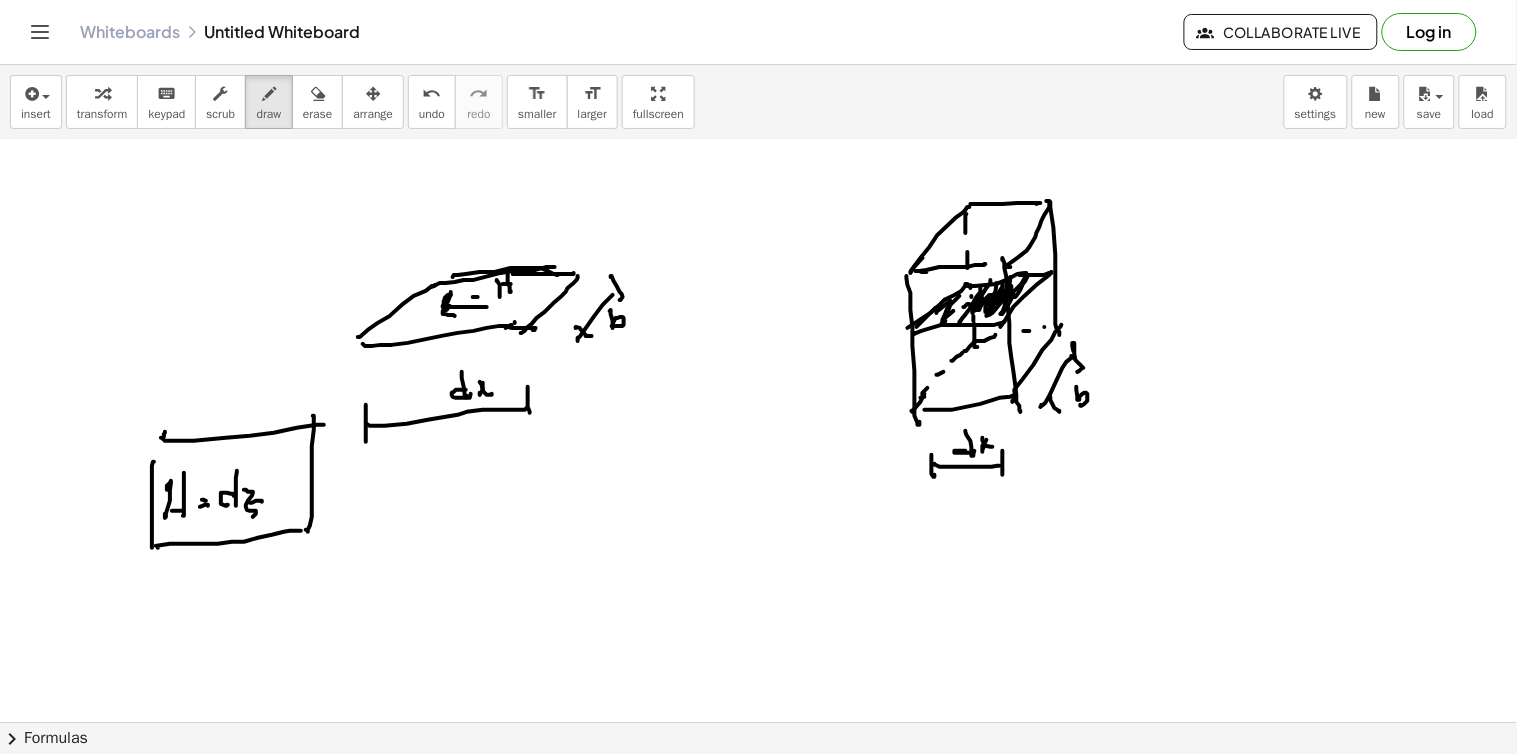 click at bounding box center (758, -1028) 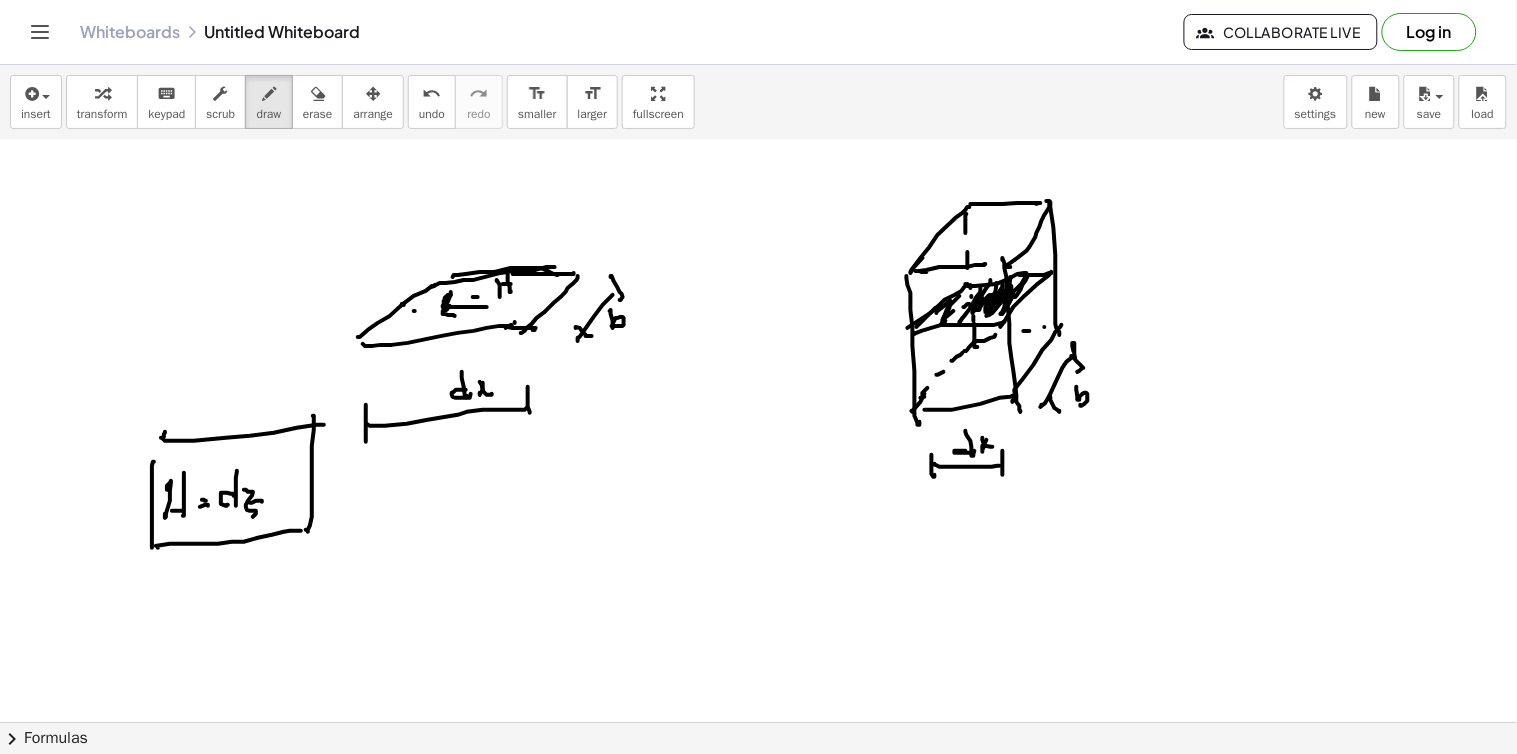 click at bounding box center (758, -1028) 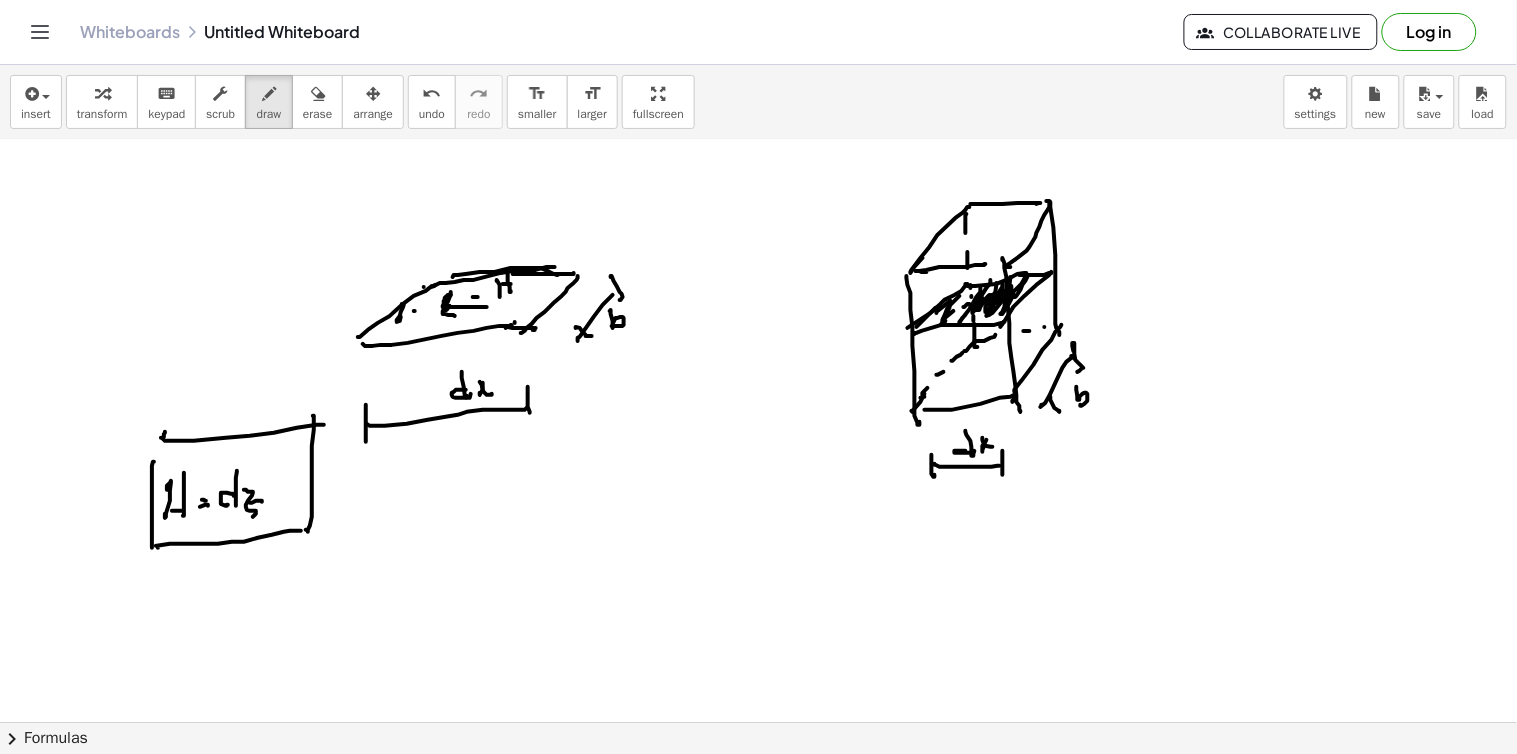 drag, startPoint x: 424, startPoint y: 287, endPoint x: 432, endPoint y: 302, distance: 17 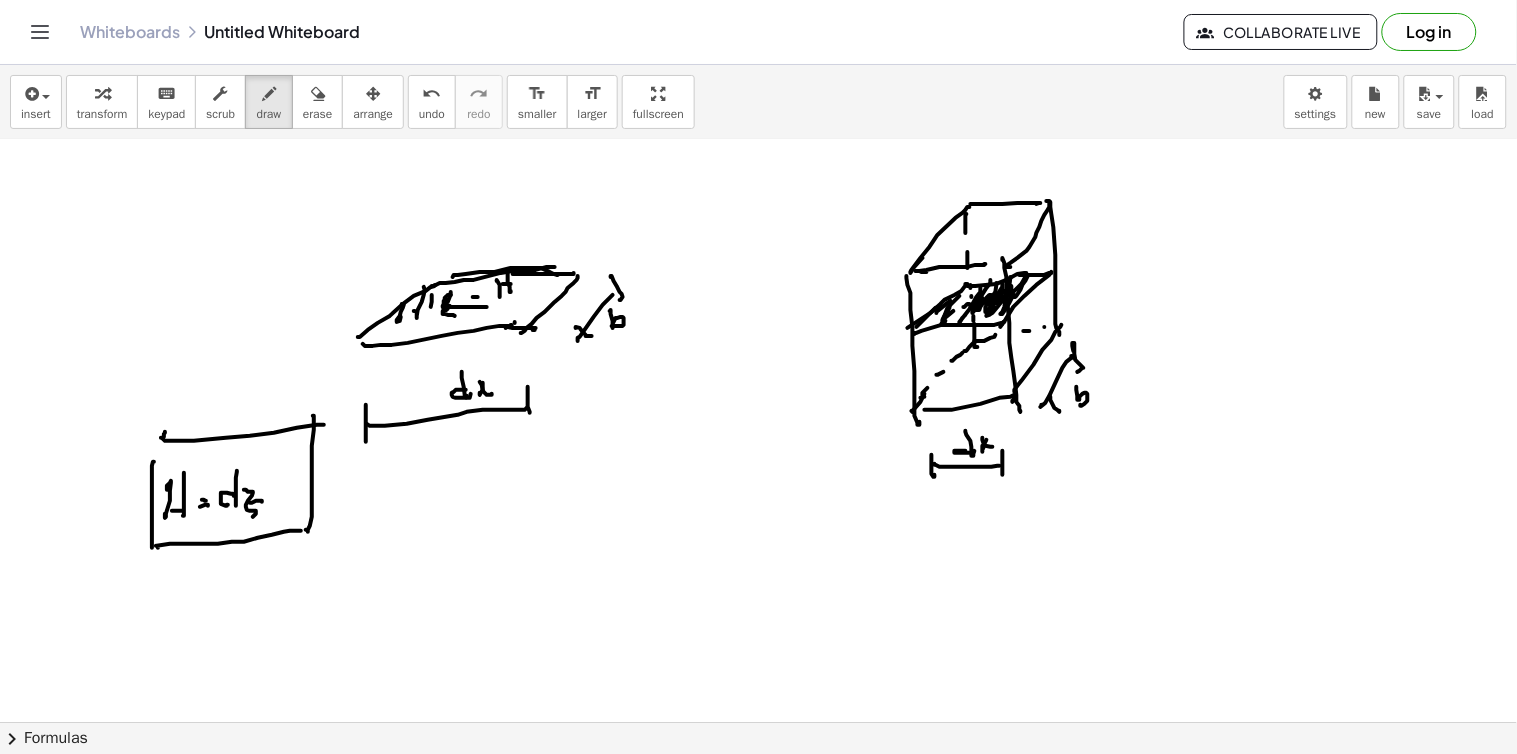 drag, startPoint x: 432, startPoint y: 302, endPoint x: 443, endPoint y: 304, distance: 11.18034 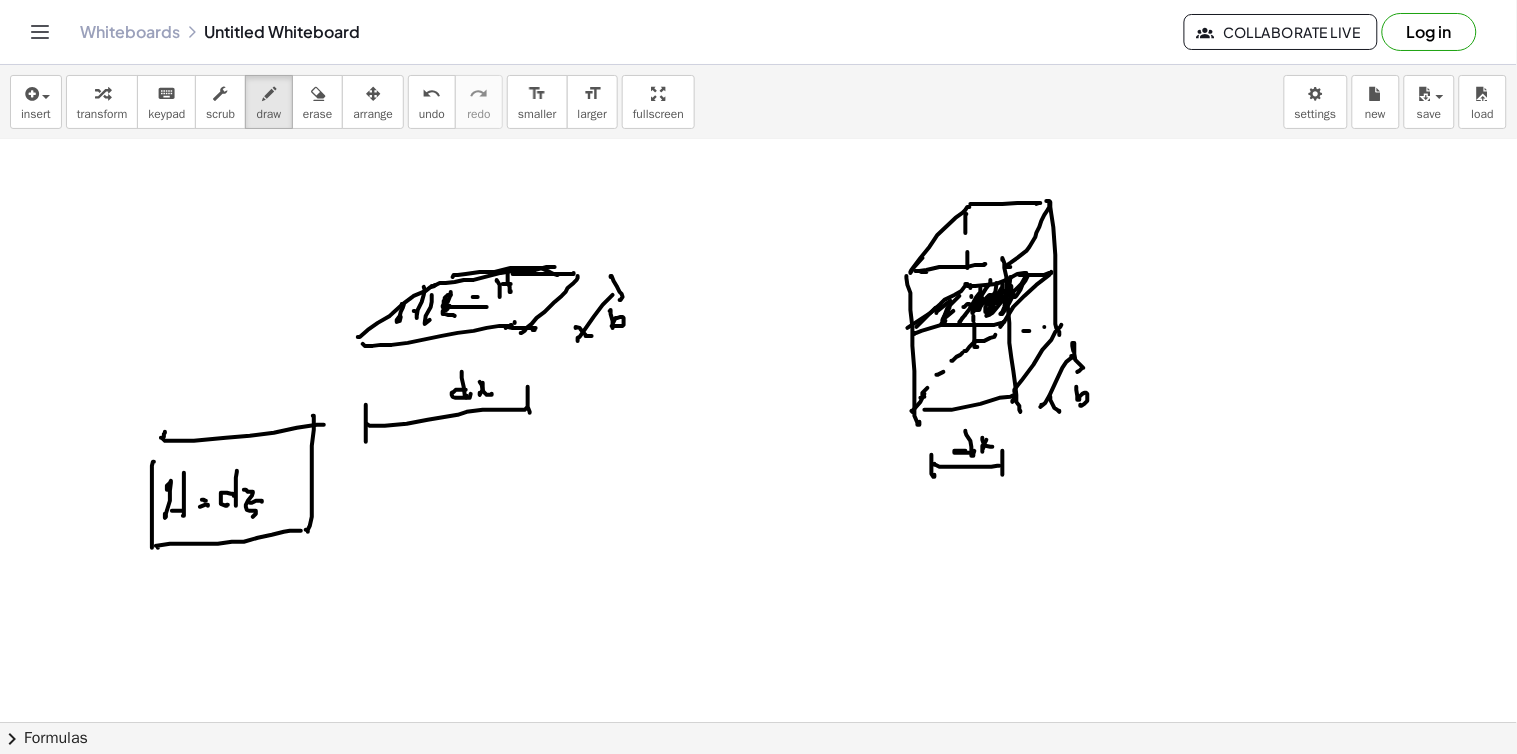 click at bounding box center [758, -1028] 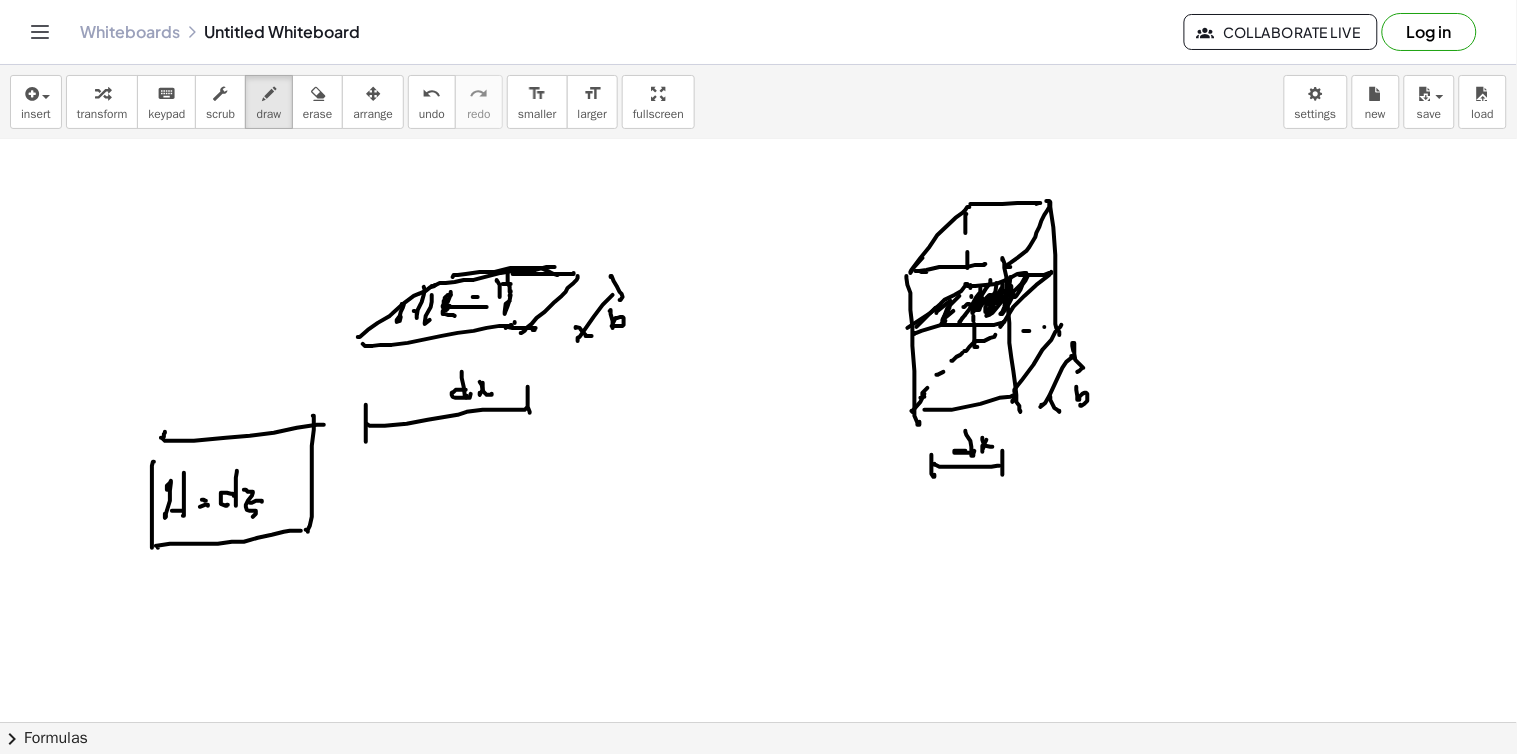 click at bounding box center (758, -1028) 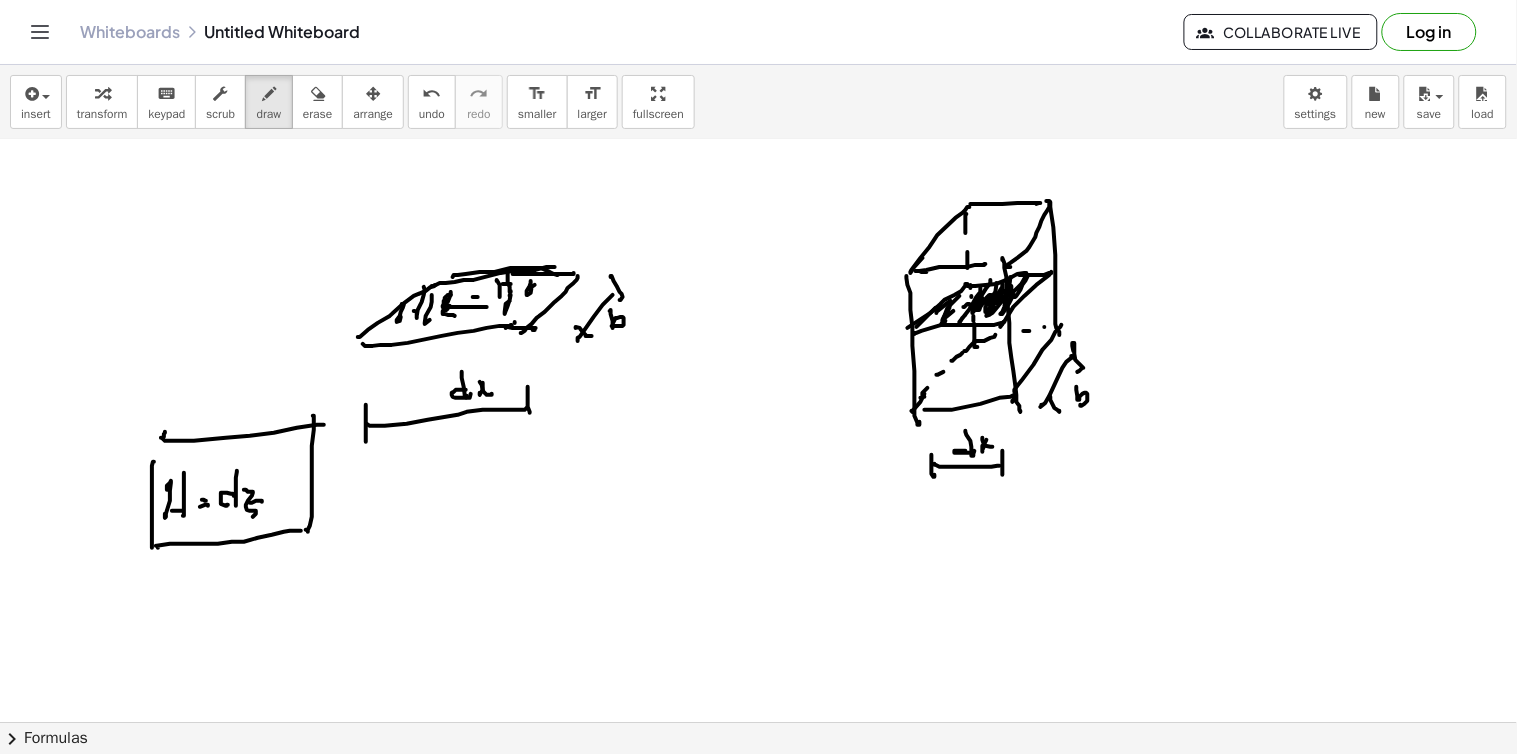 click at bounding box center [758, -1028] 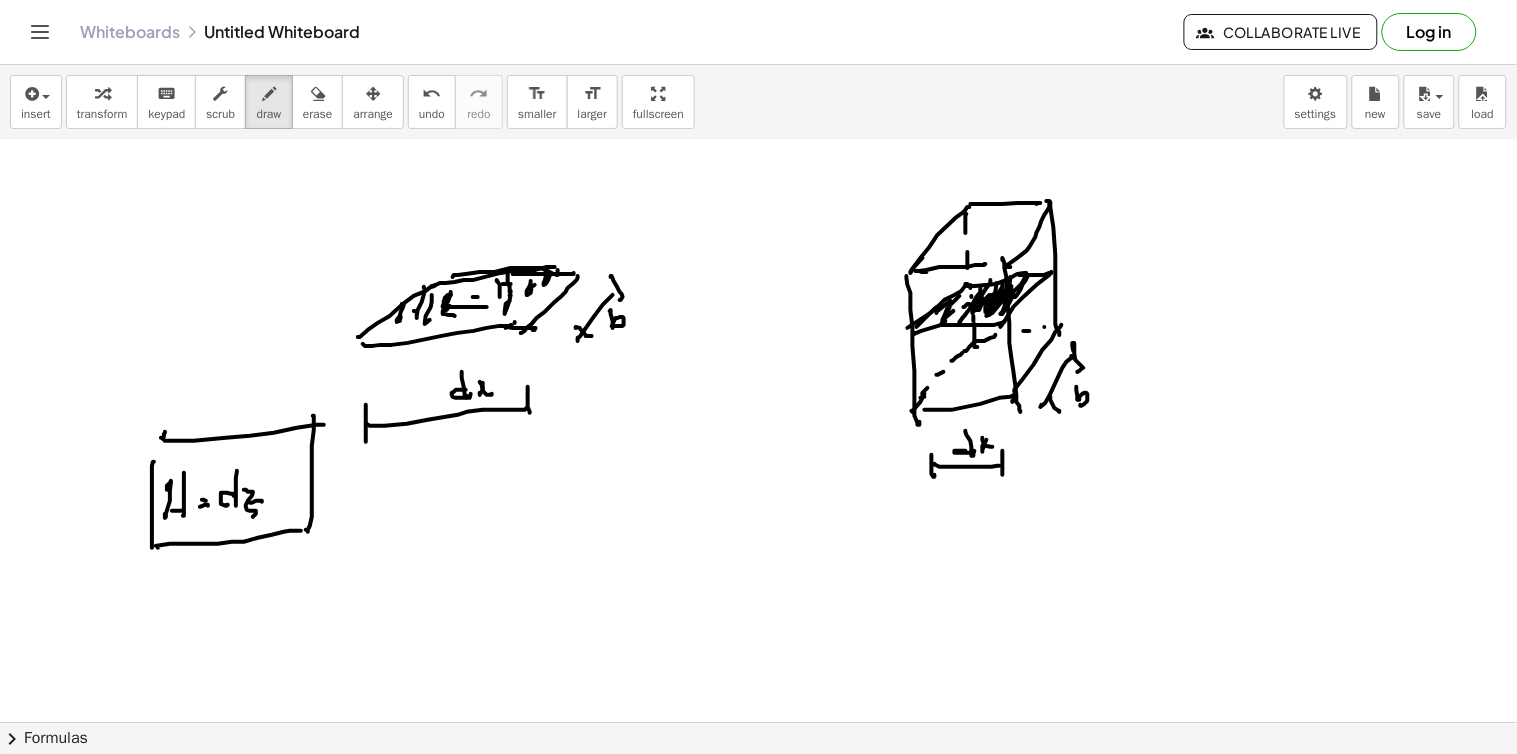 drag, startPoint x: 558, startPoint y: 272, endPoint x: 554, endPoint y: 291, distance: 19.416489 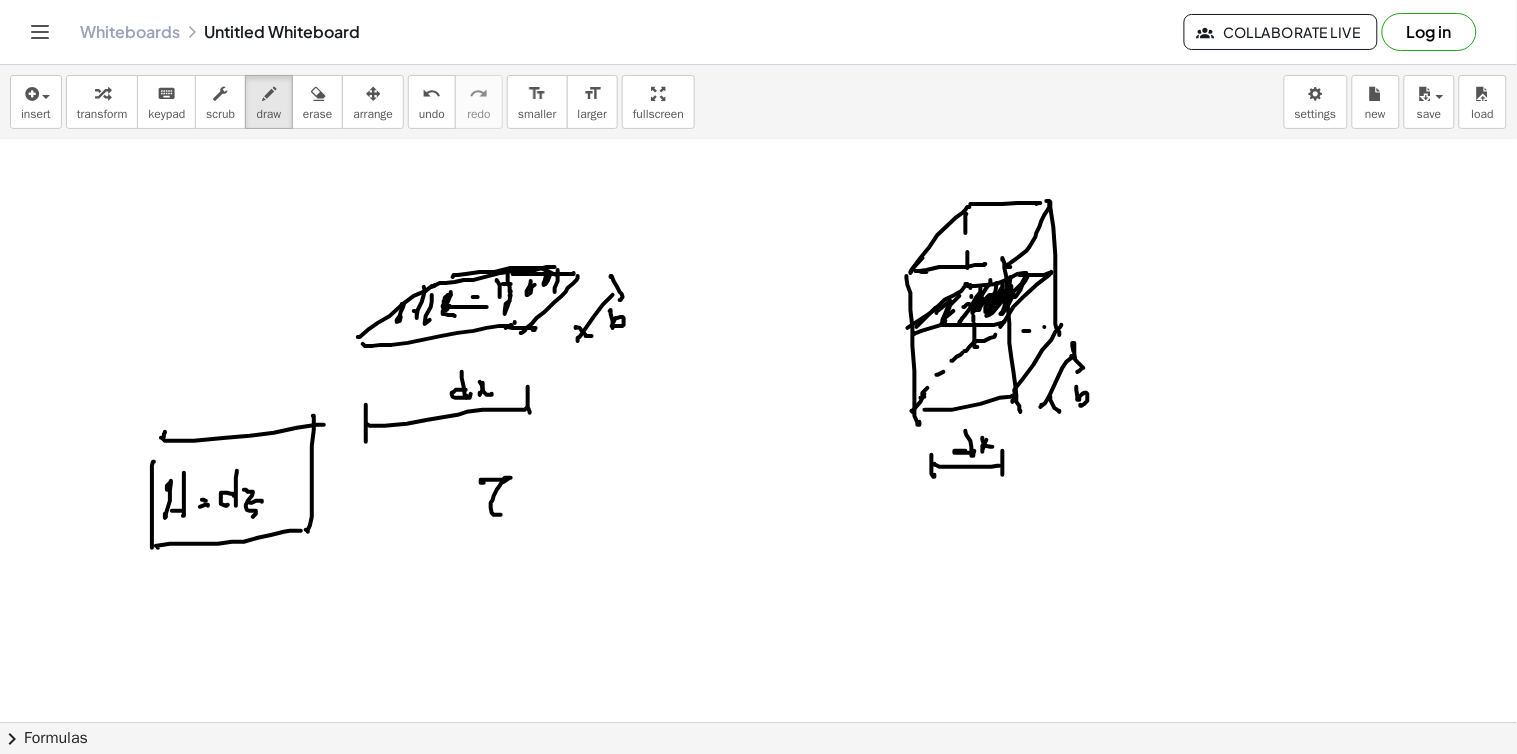 drag, startPoint x: 484, startPoint y: 483, endPoint x: 504, endPoint y: 516, distance: 38.587563 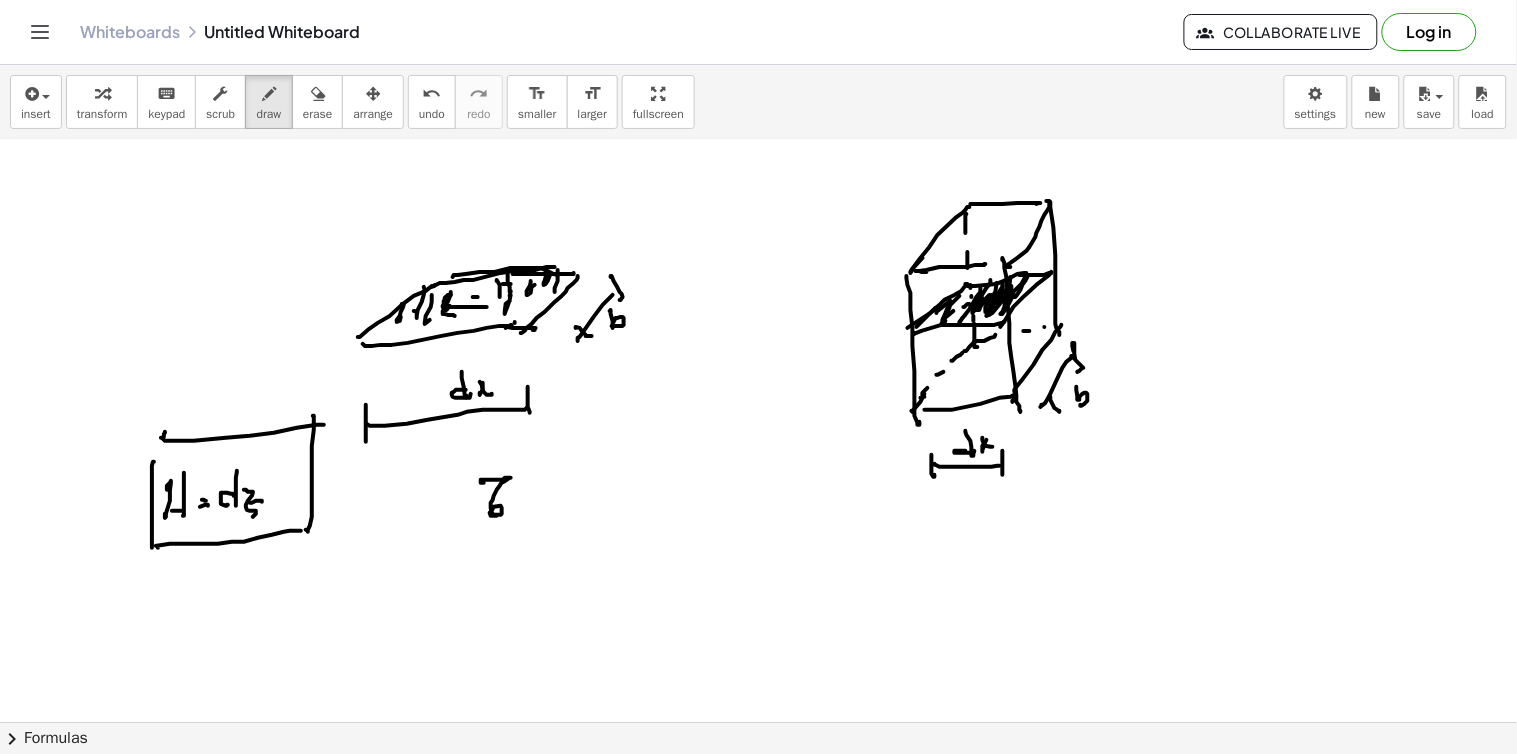 click at bounding box center [758, -1028] 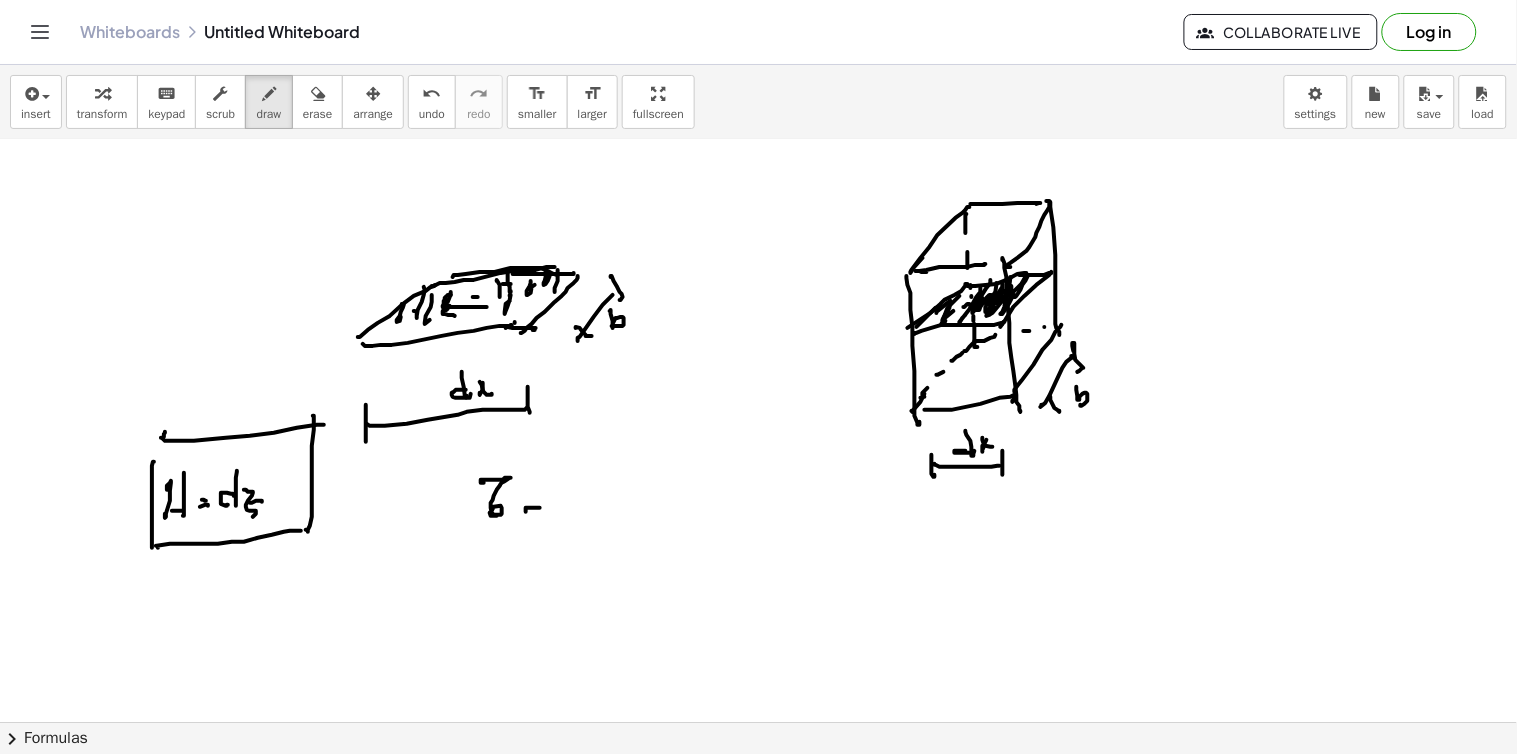 drag, startPoint x: 534, startPoint y: 498, endPoint x: 537, endPoint y: 508, distance: 10.440307 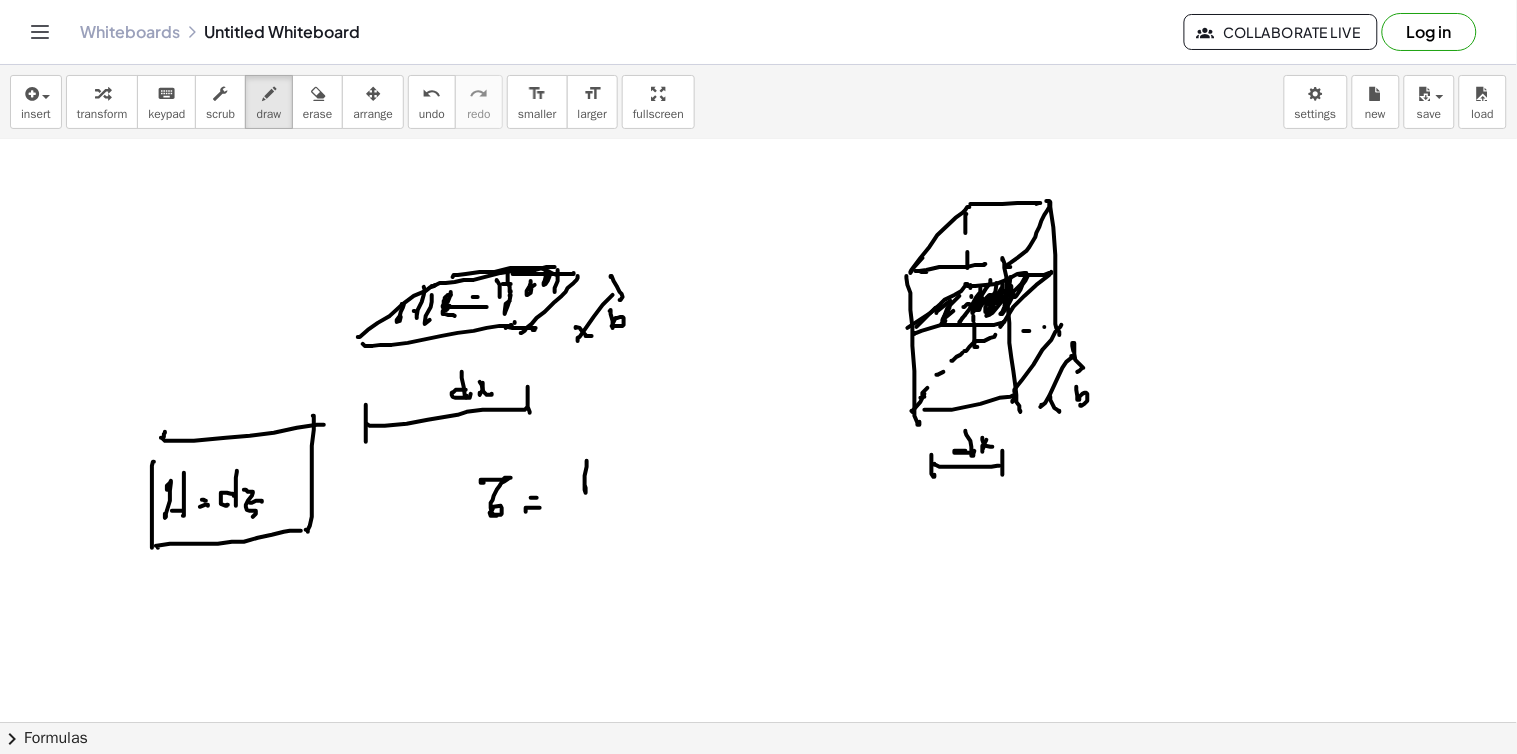 click at bounding box center (758, -1028) 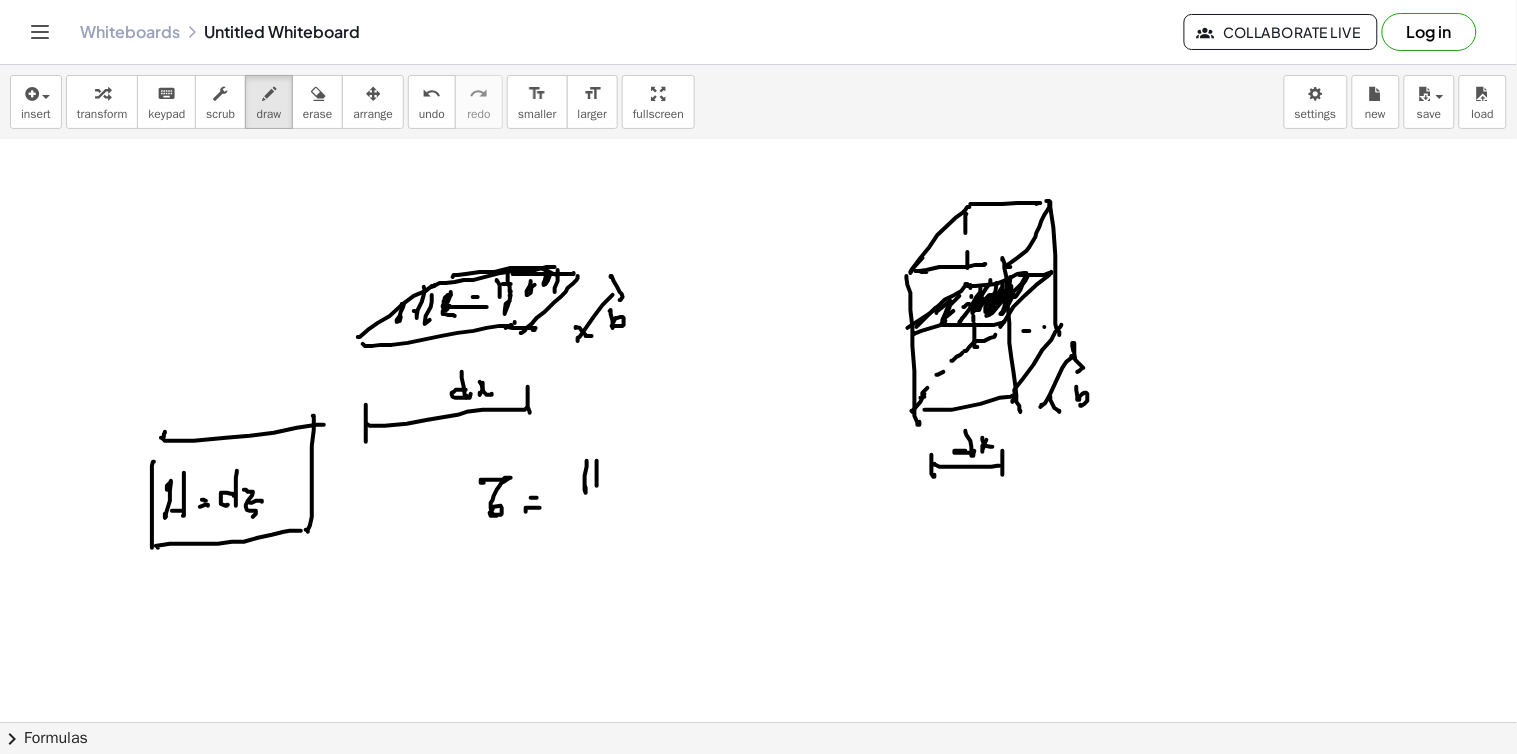 drag, startPoint x: 597, startPoint y: 465, endPoint x: 591, endPoint y: 481, distance: 17.088007 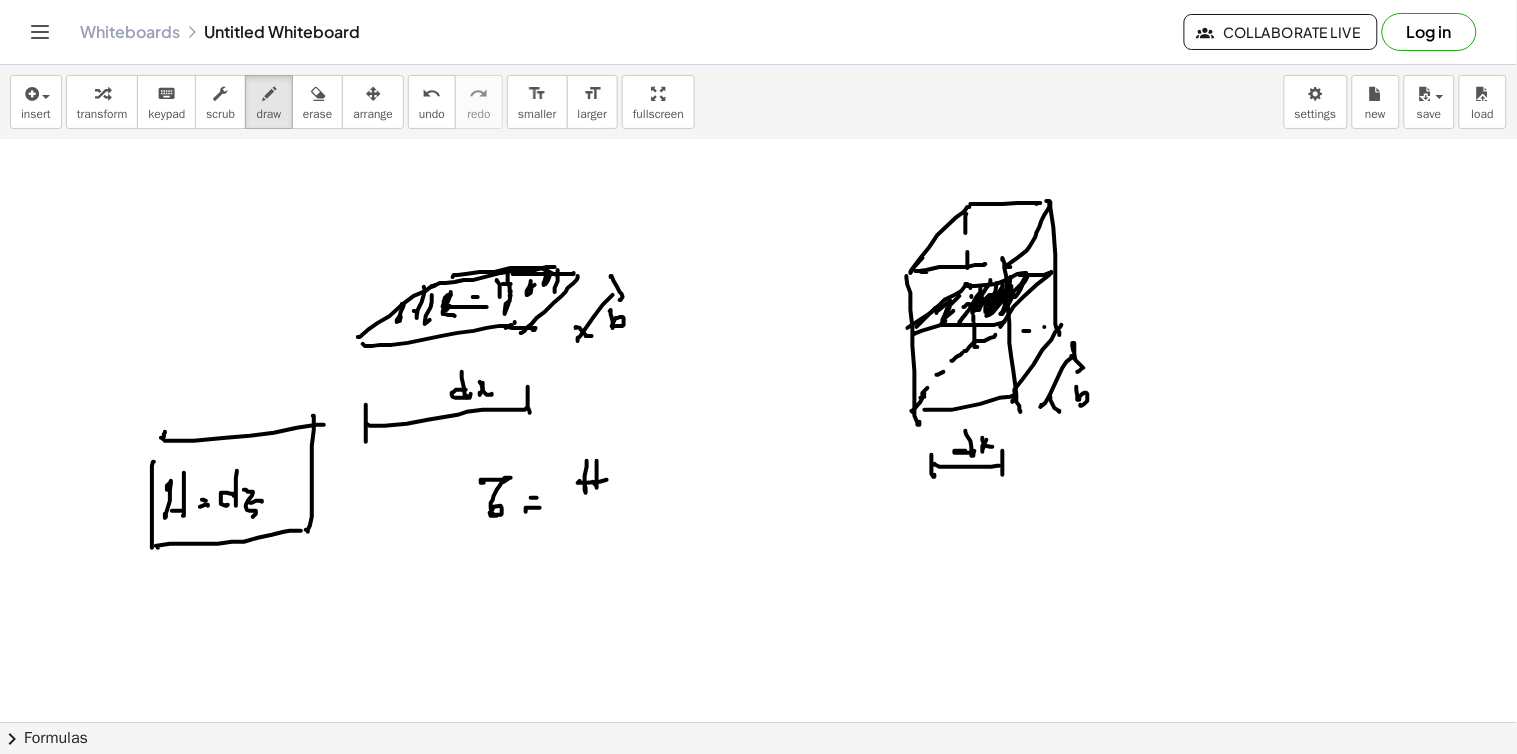 click at bounding box center [758, -1028] 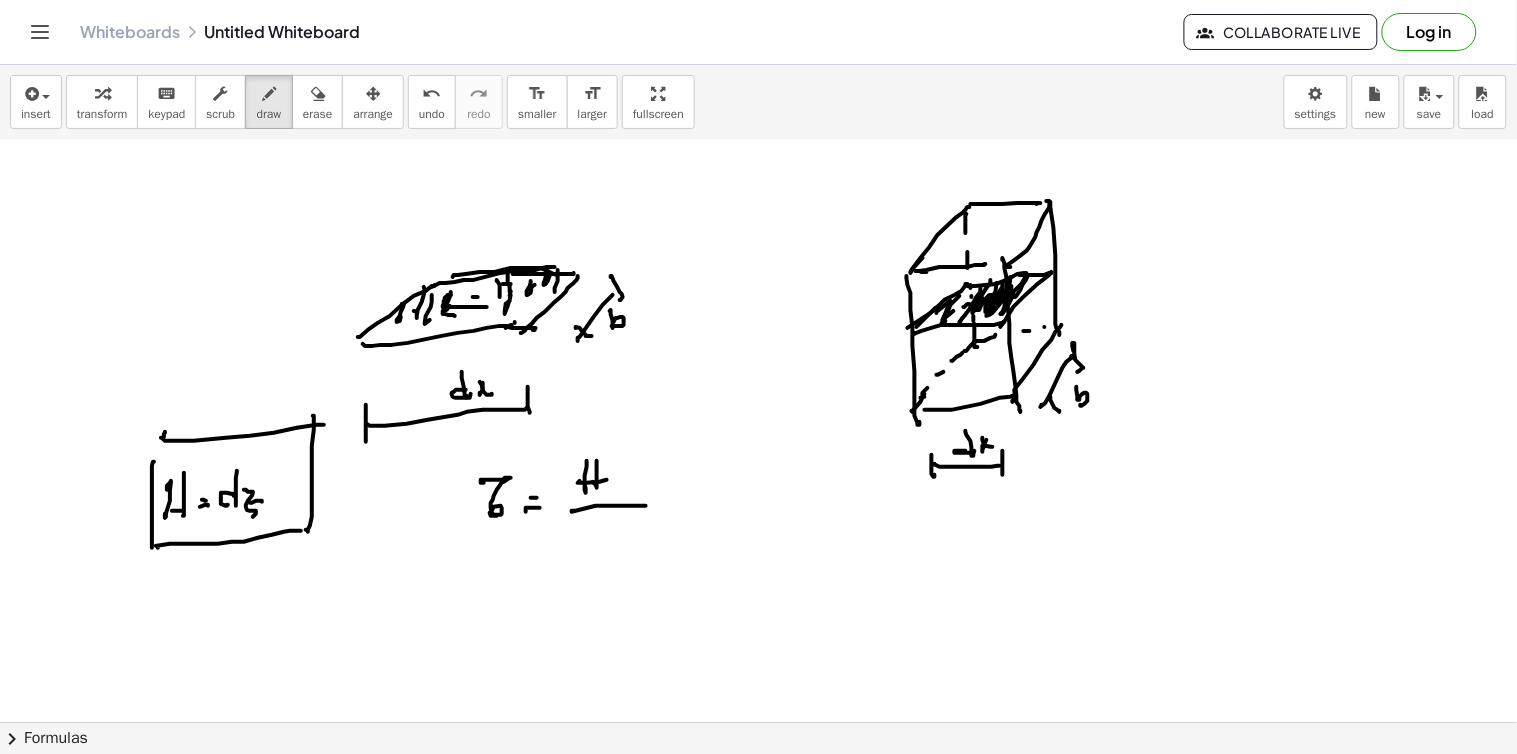 drag, startPoint x: 573, startPoint y: 511, endPoint x: 638, endPoint y: 500, distance: 65.9242 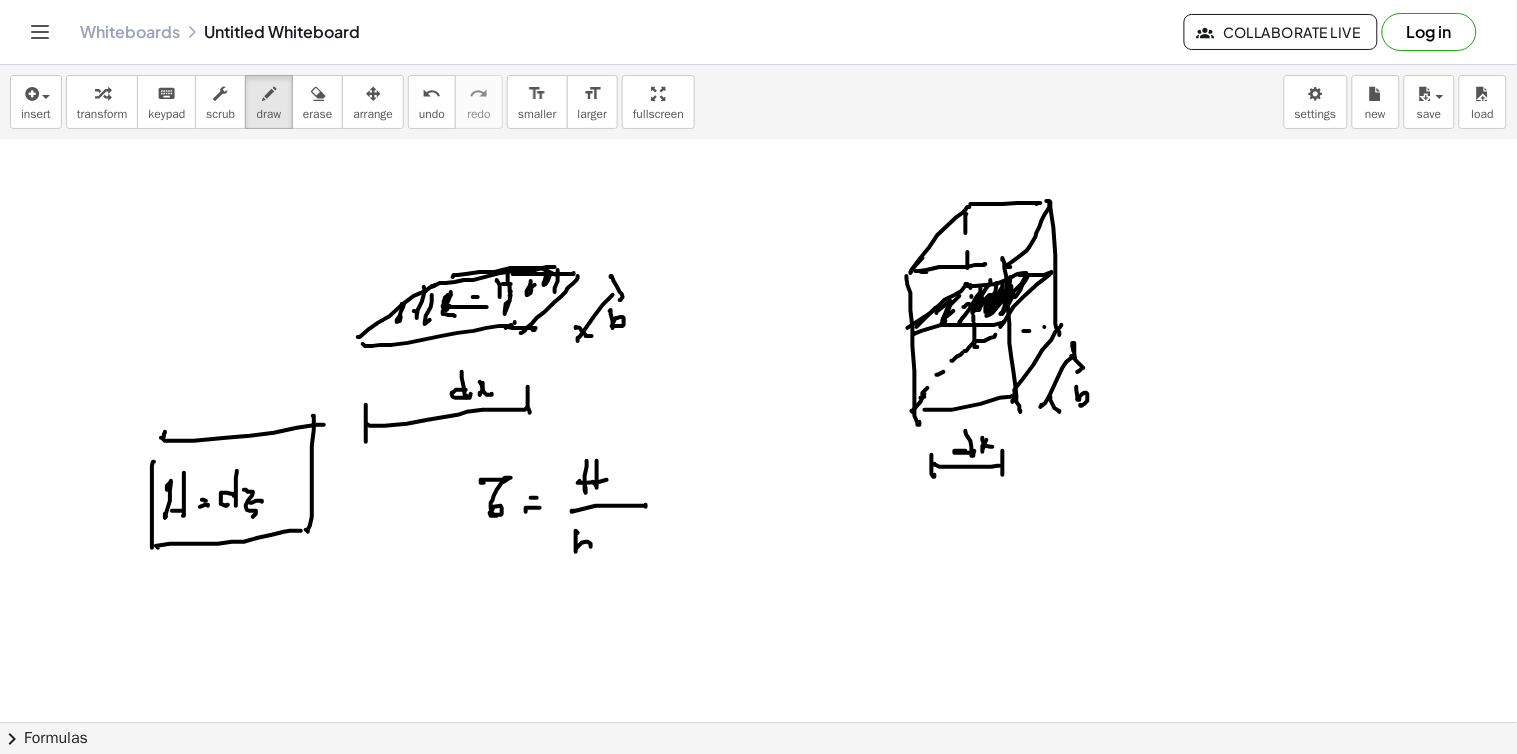 drag, startPoint x: 576, startPoint y: 531, endPoint x: 582, endPoint y: 553, distance: 22.803509 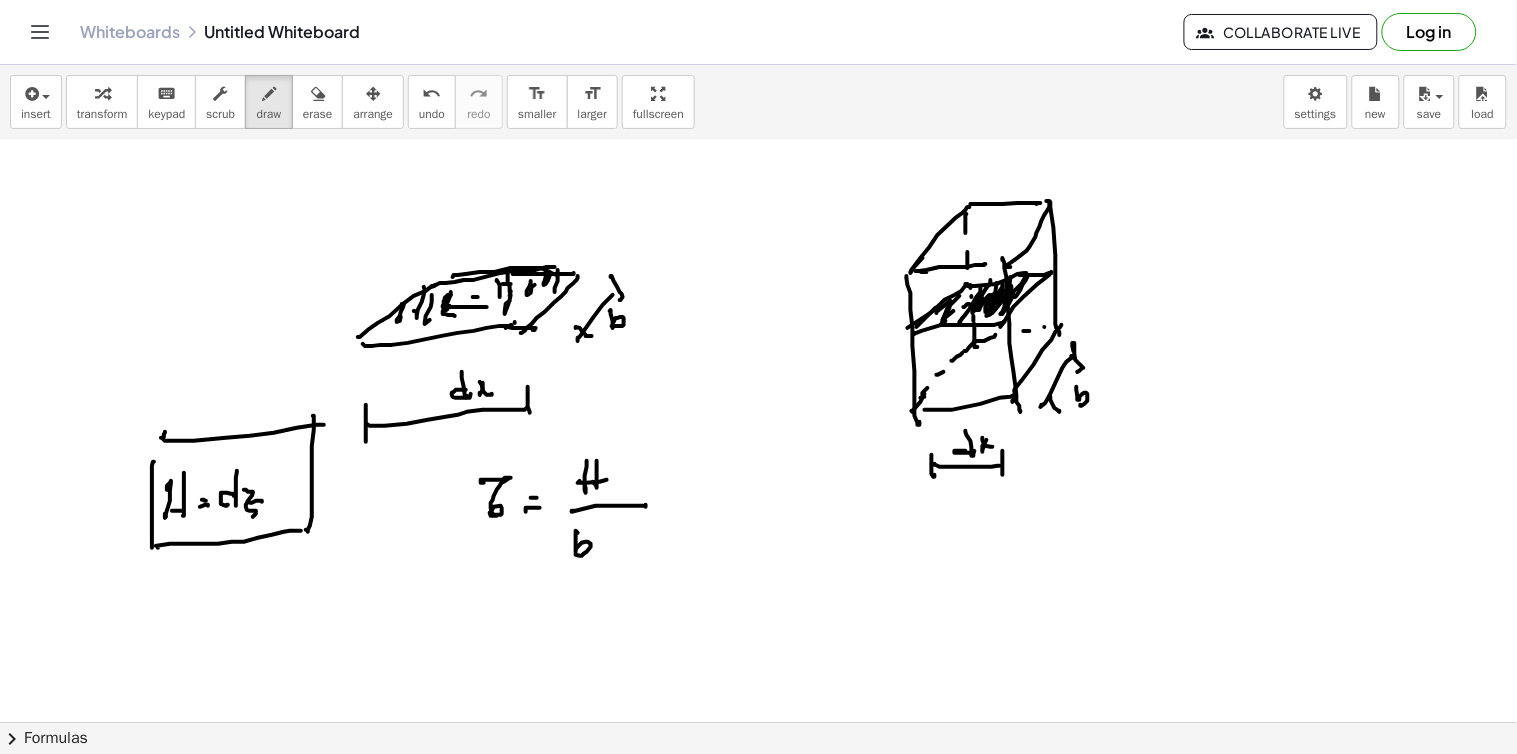 click at bounding box center (758, -1028) 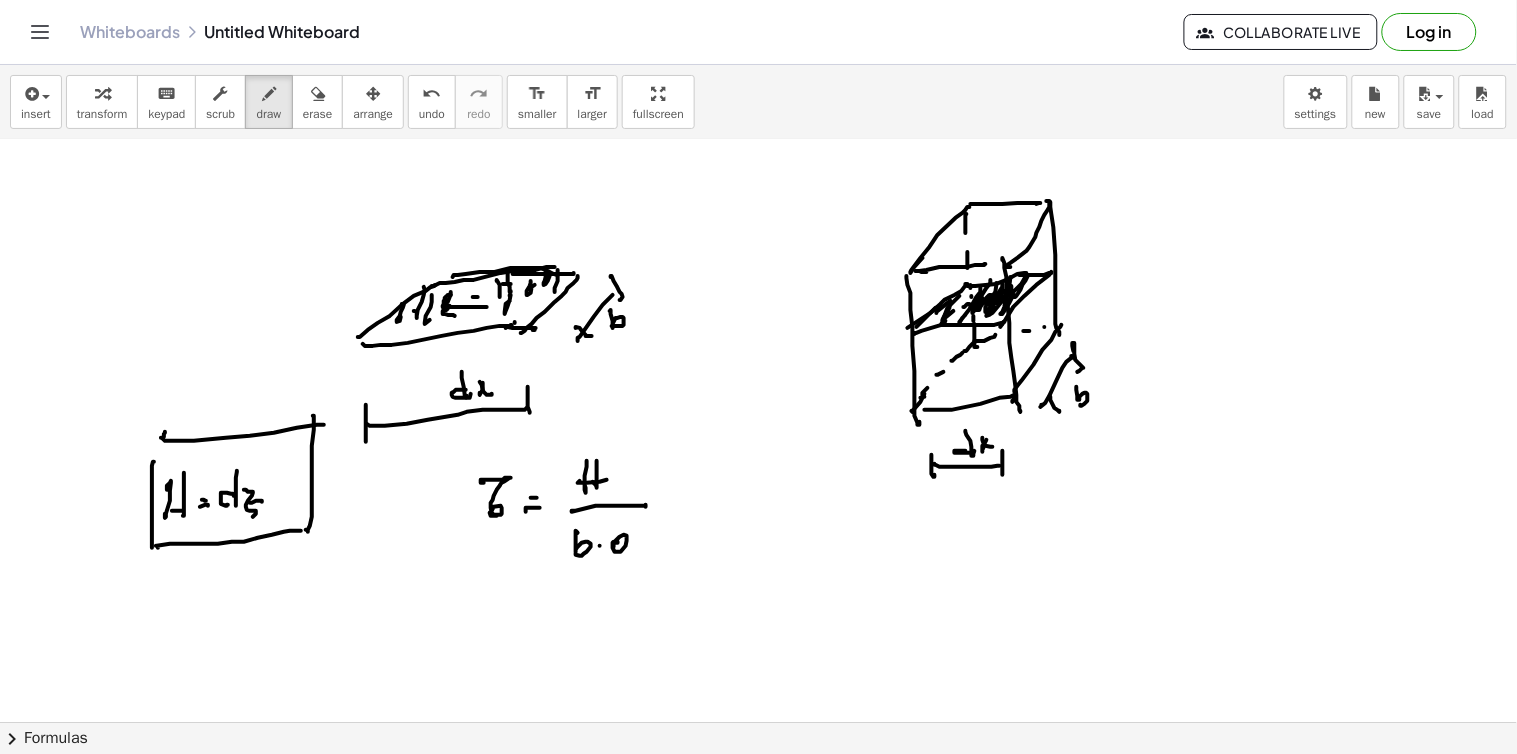 drag, startPoint x: 618, startPoint y: 543, endPoint x: 623, endPoint y: 516, distance: 27.45906 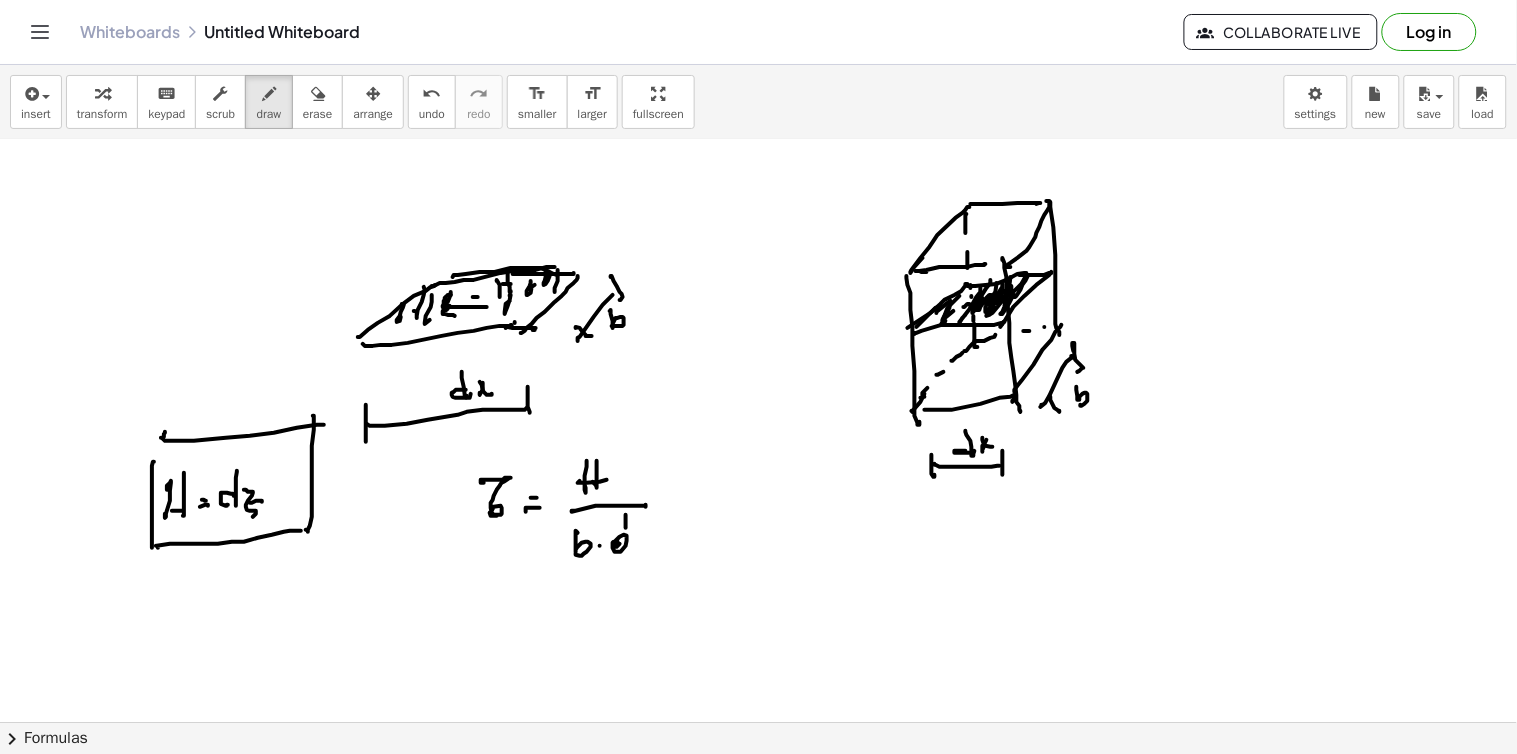 drag, startPoint x: 626, startPoint y: 528, endPoint x: 635, endPoint y: 537, distance: 12.727922 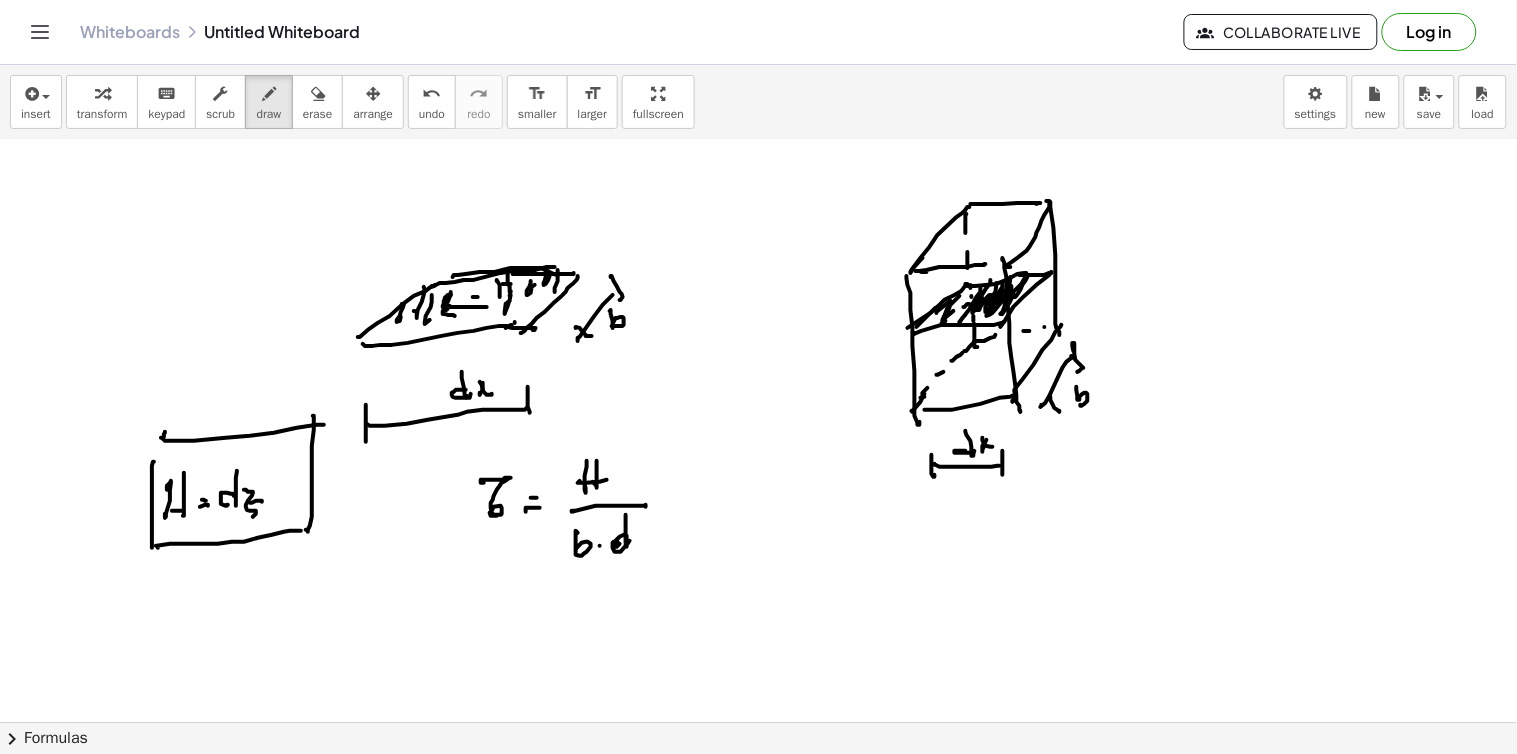 drag, startPoint x: 648, startPoint y: 528, endPoint x: 636, endPoint y: 534, distance: 13.416408 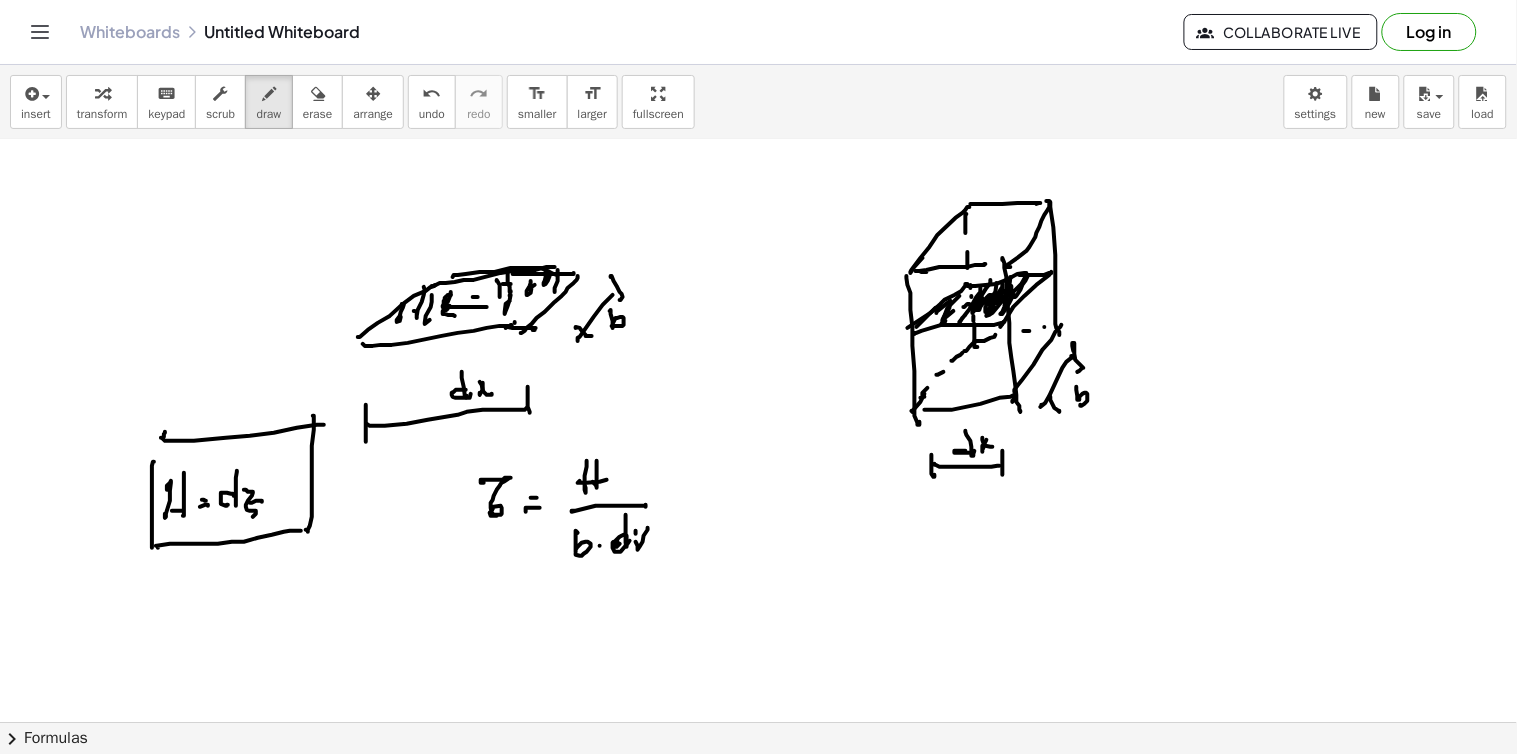 drag, startPoint x: 636, startPoint y: 534, endPoint x: 637, endPoint y: 556, distance: 22.022715 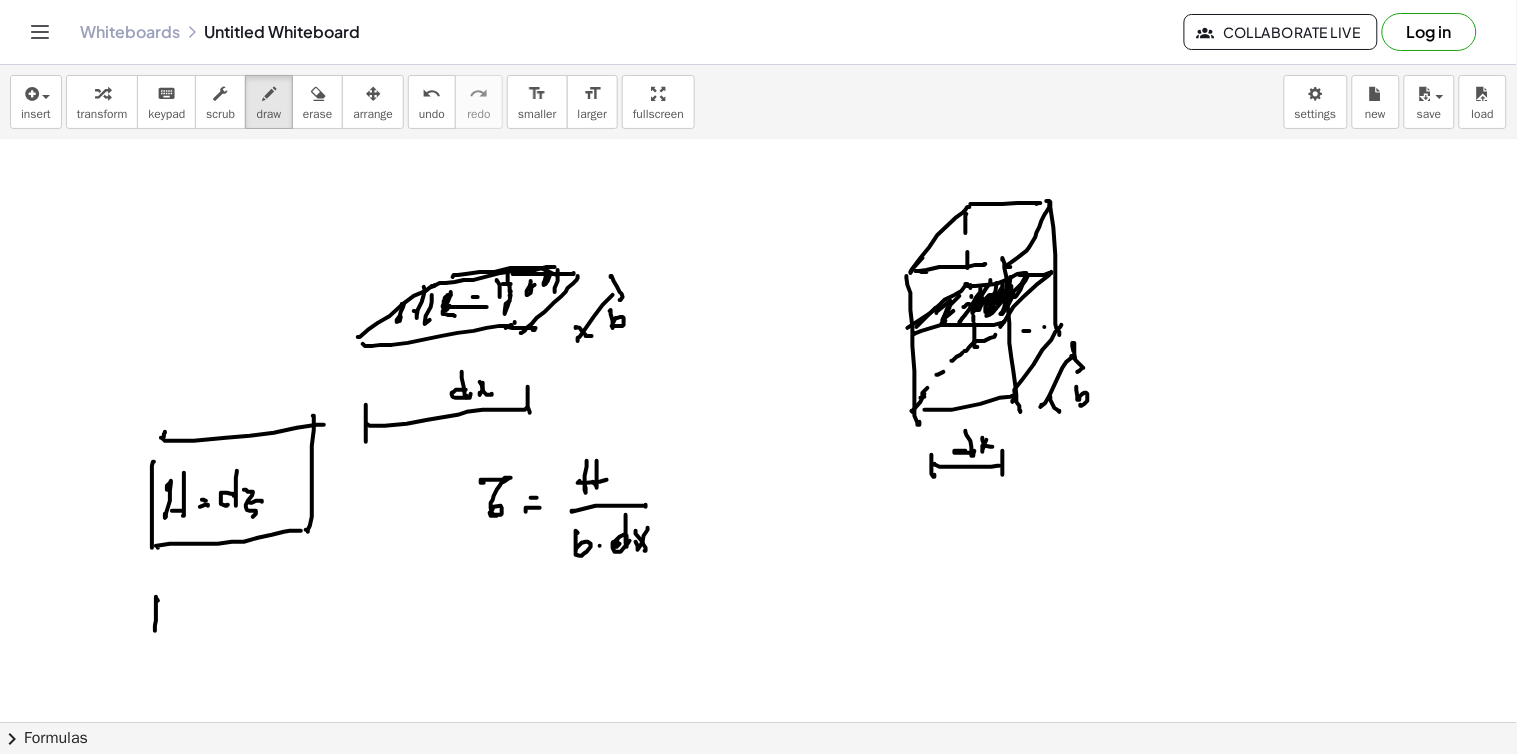 drag, startPoint x: 156, startPoint y: 621, endPoint x: 155, endPoint y: 606, distance: 15.033297 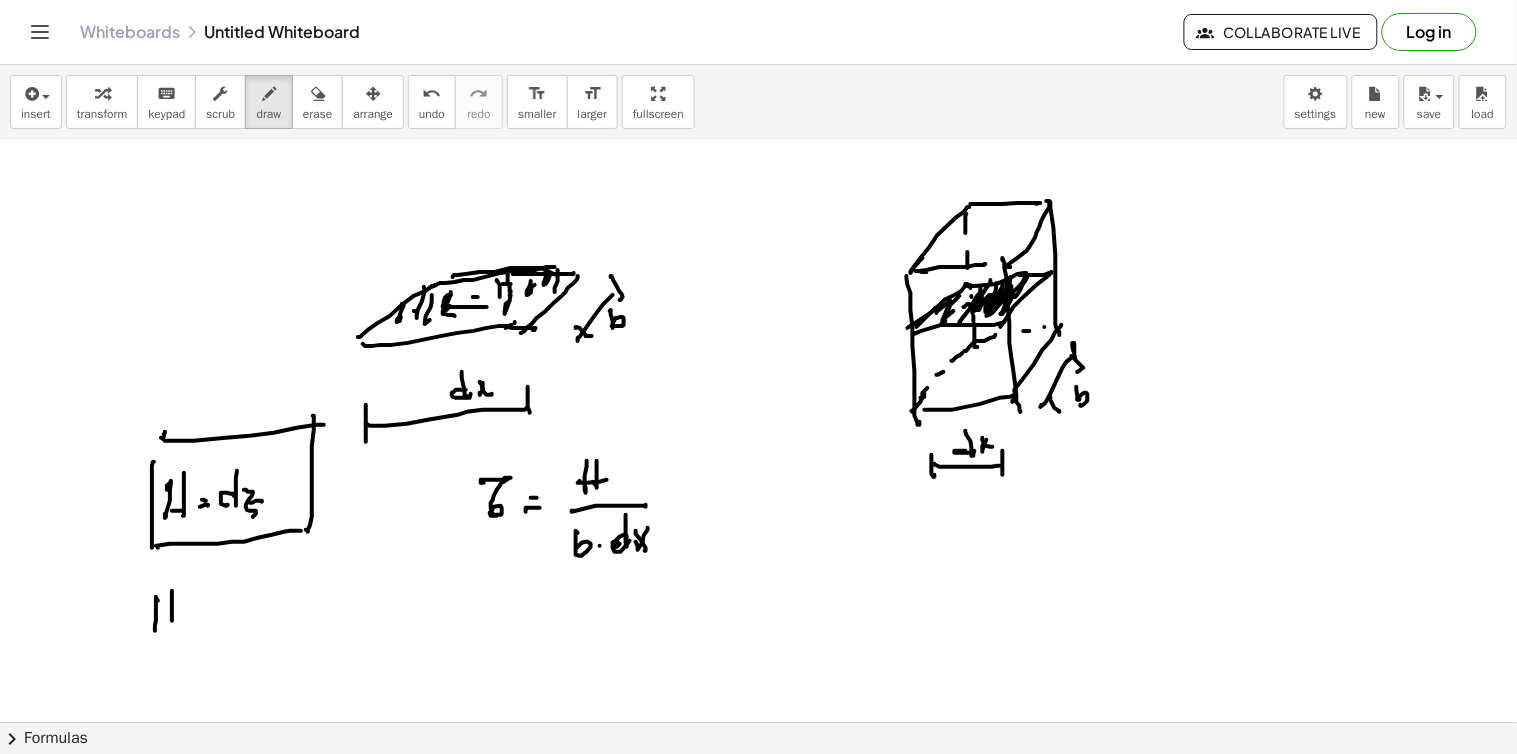 drag, startPoint x: 172, startPoint y: 615, endPoint x: 160, endPoint y: 622, distance: 13.892444 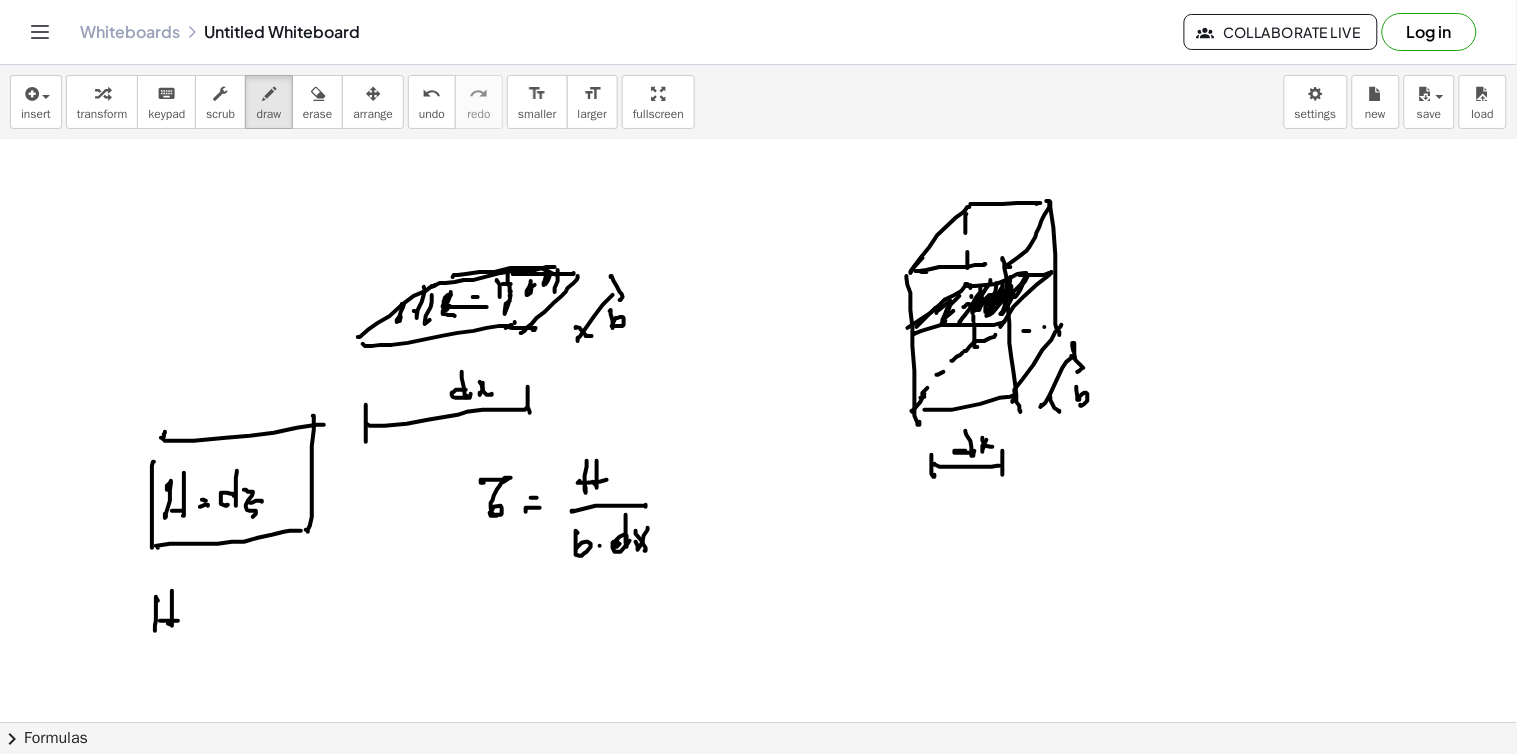 drag, startPoint x: 196, startPoint y: 620, endPoint x: 208, endPoint y: 617, distance: 12.369317 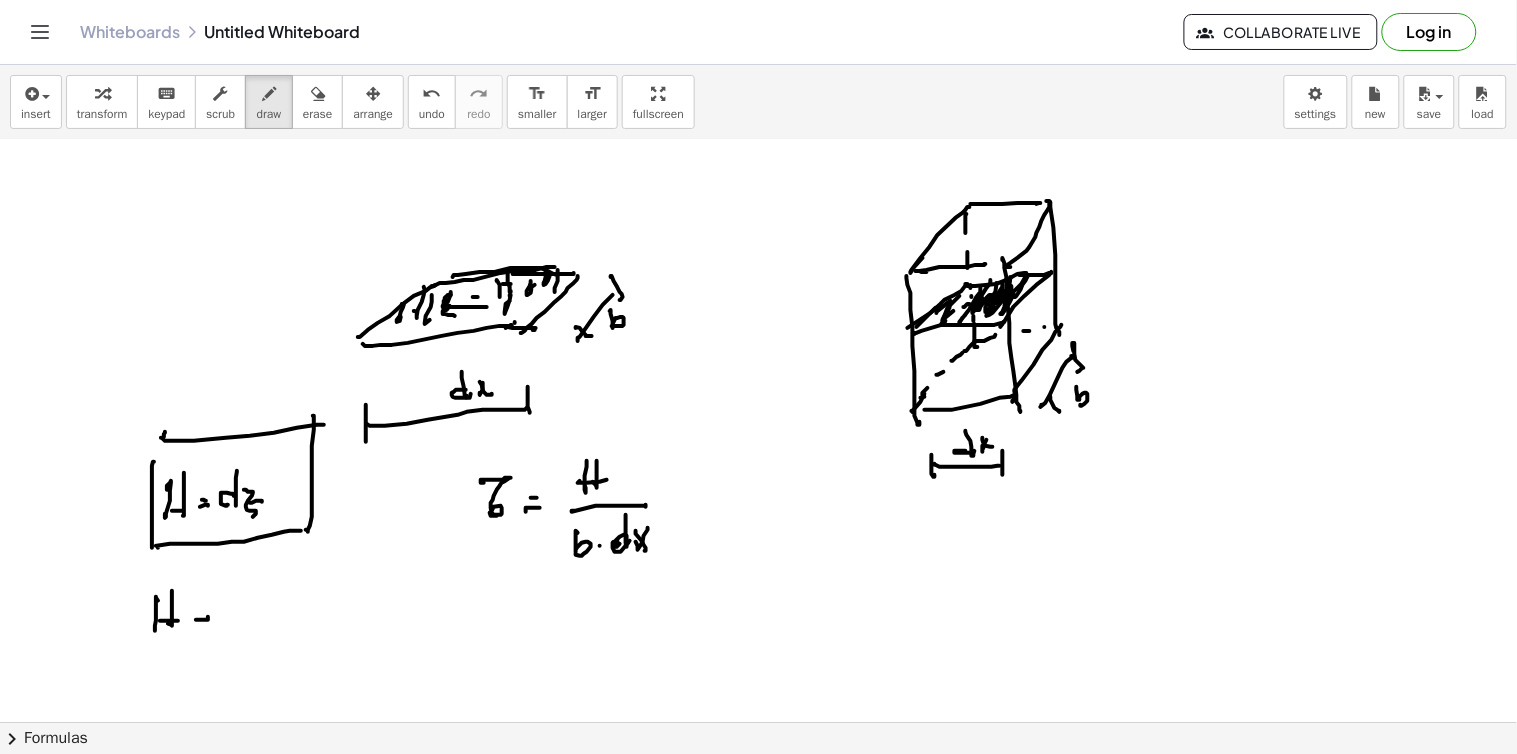 click at bounding box center (758, -1028) 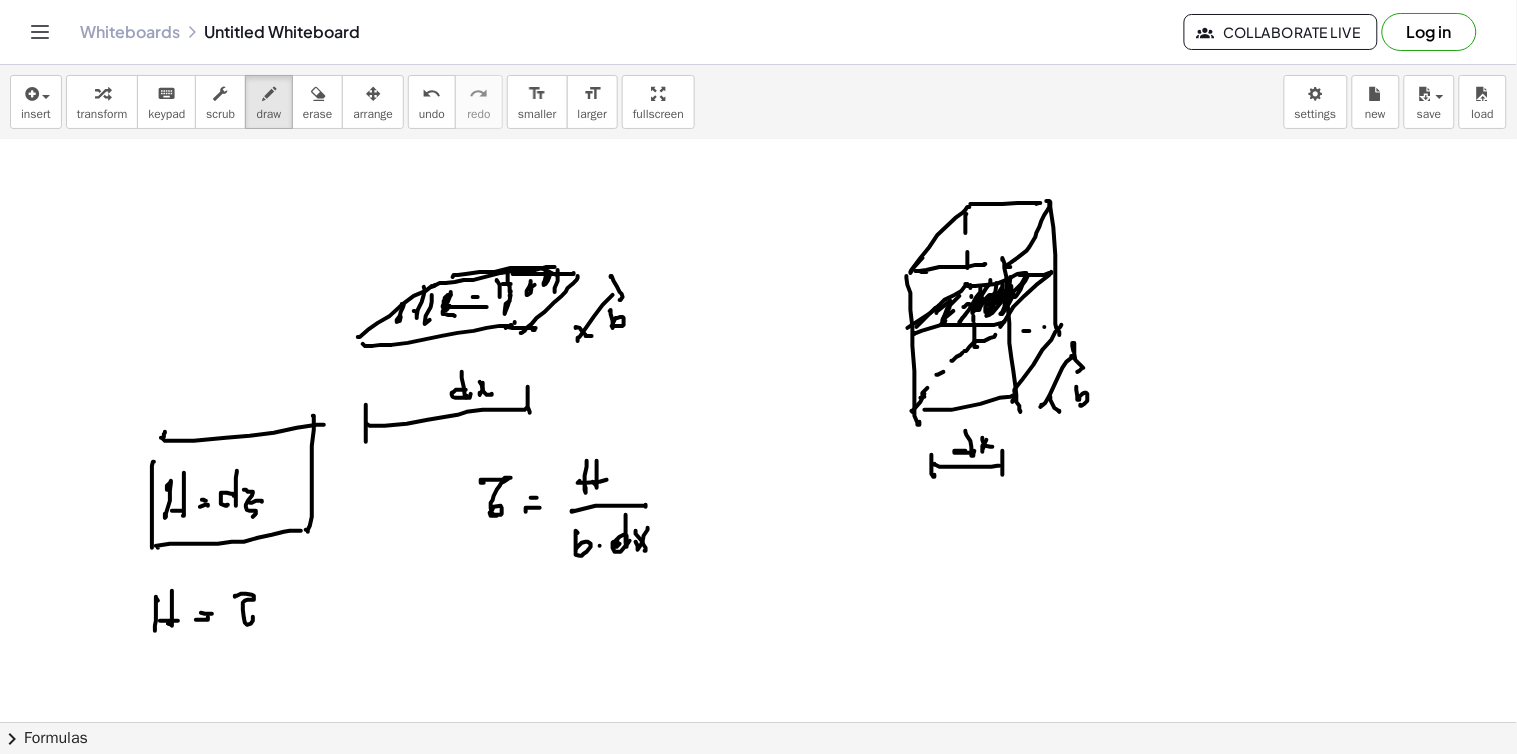 drag, startPoint x: 241, startPoint y: 594, endPoint x: 257, endPoint y: 617, distance: 28.01785 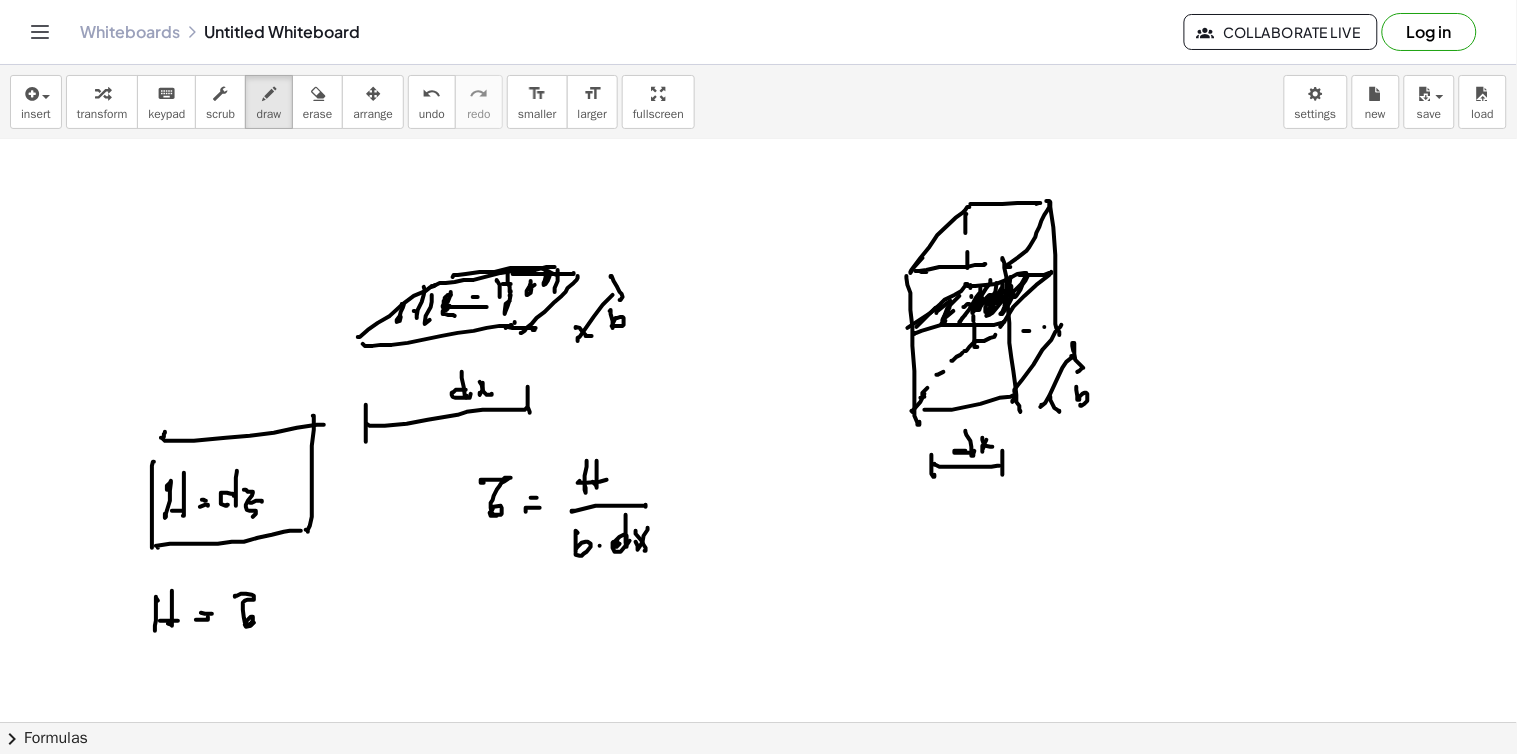 drag, startPoint x: 268, startPoint y: 615, endPoint x: 281, endPoint y: 602, distance: 18.384777 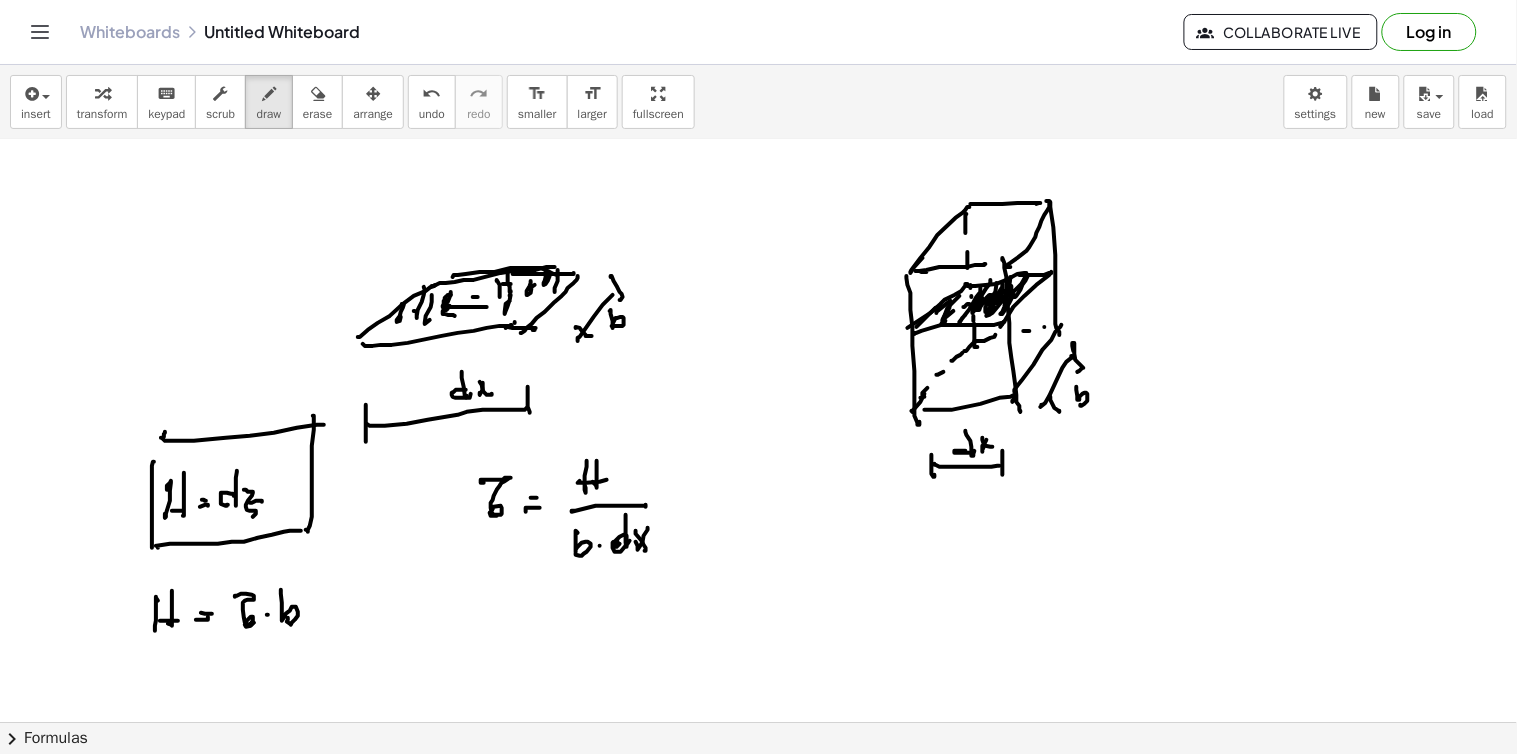 click at bounding box center [758, -1028] 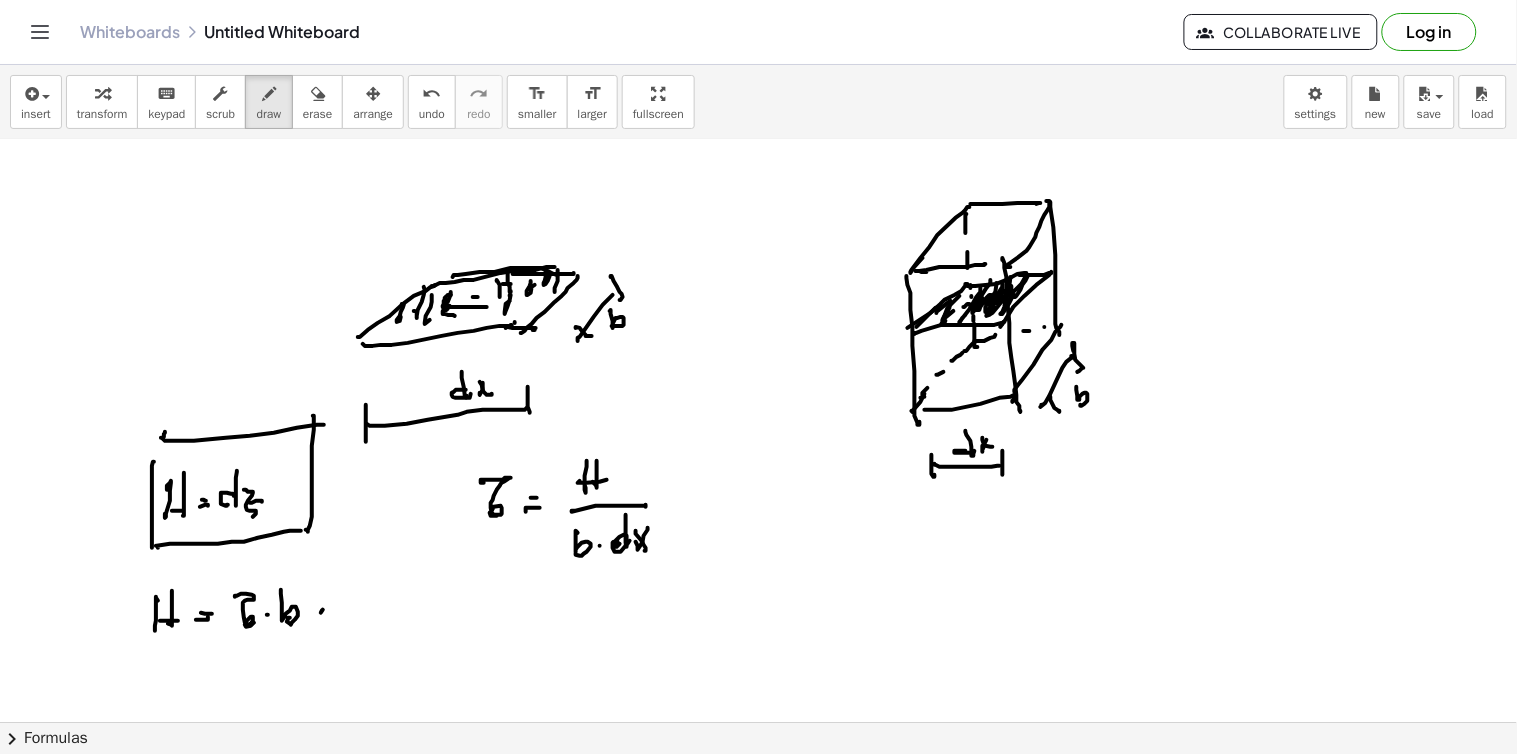 click at bounding box center [758, -1028] 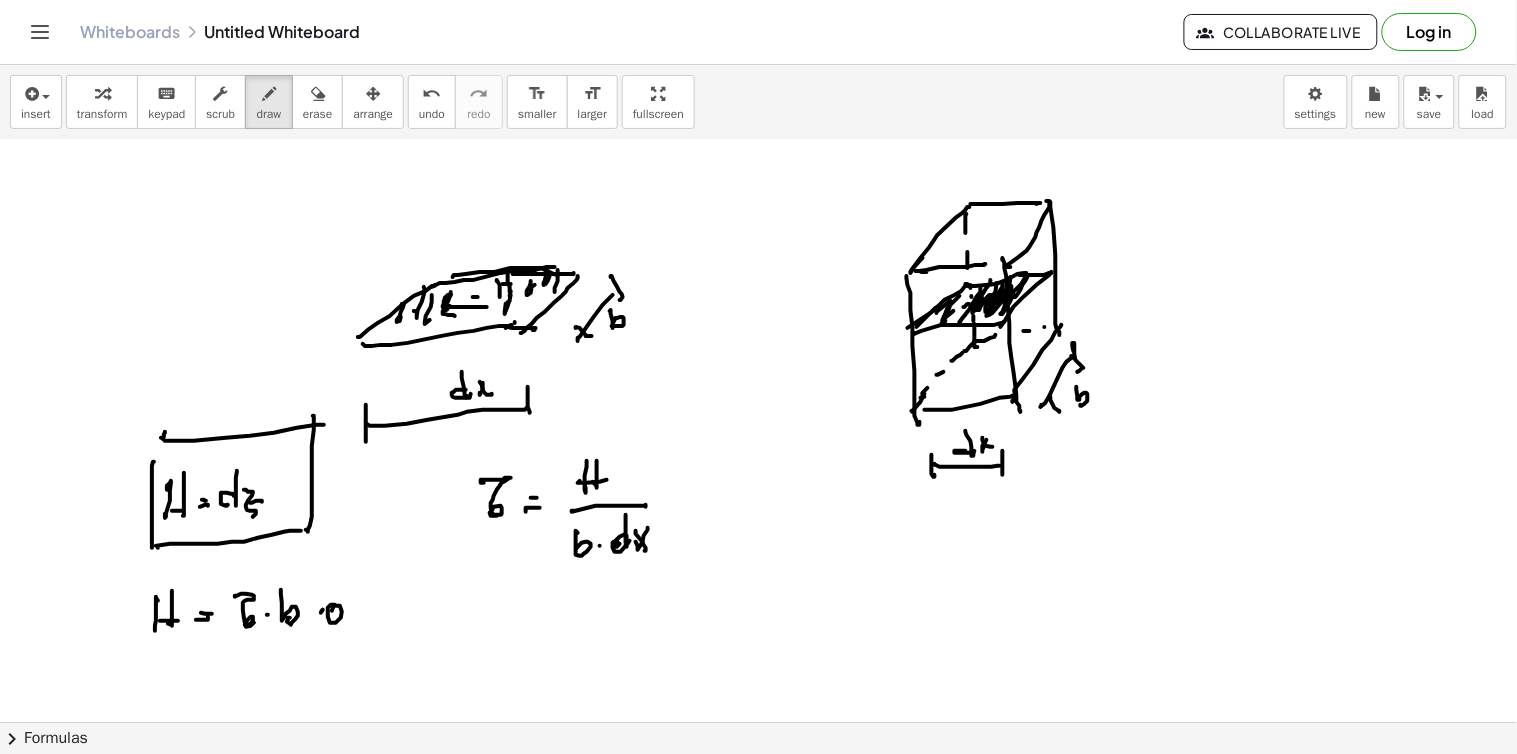 drag, startPoint x: 337, startPoint y: 606, endPoint x: 340, endPoint y: 586, distance: 20.22375 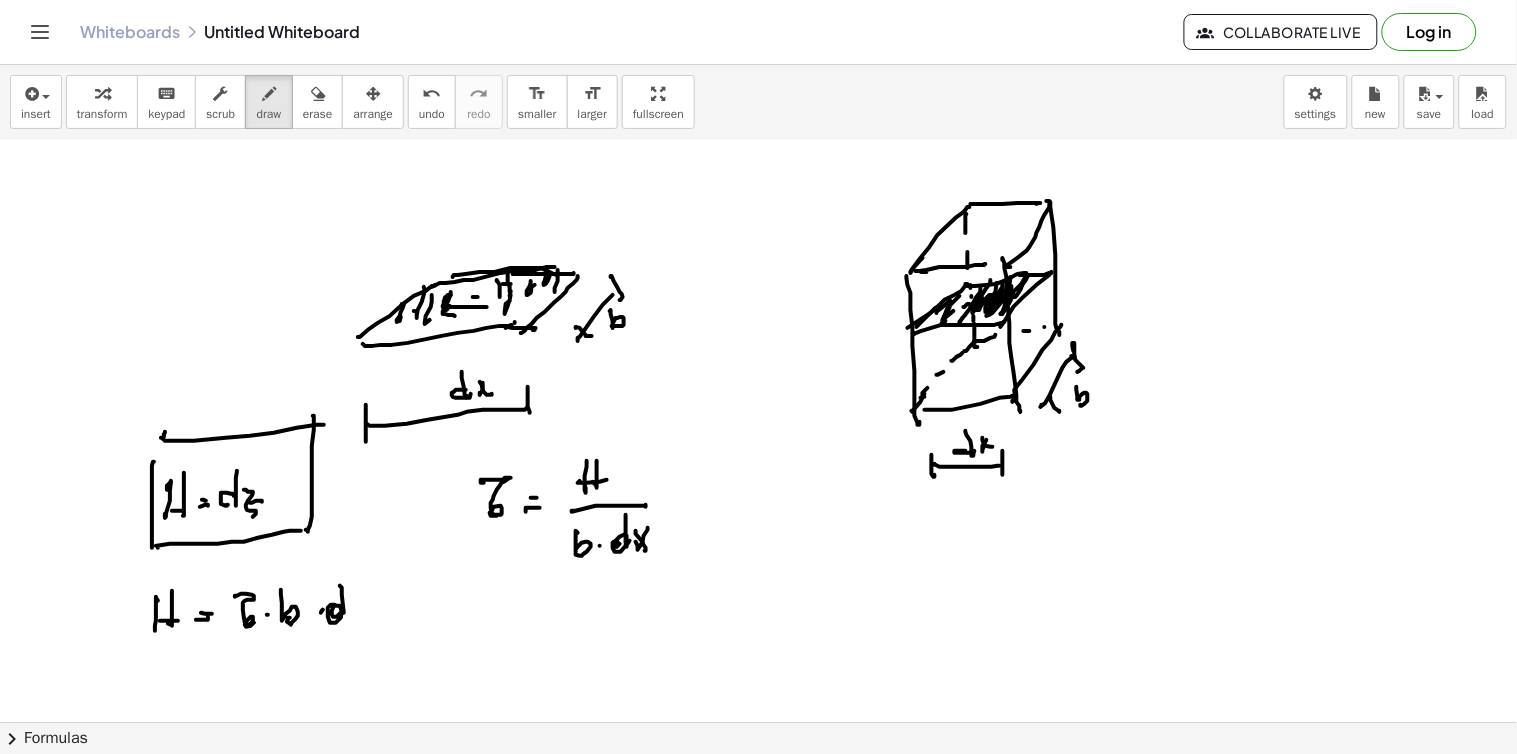 drag, startPoint x: 340, startPoint y: 586, endPoint x: 345, endPoint y: 620, distance: 34.36568 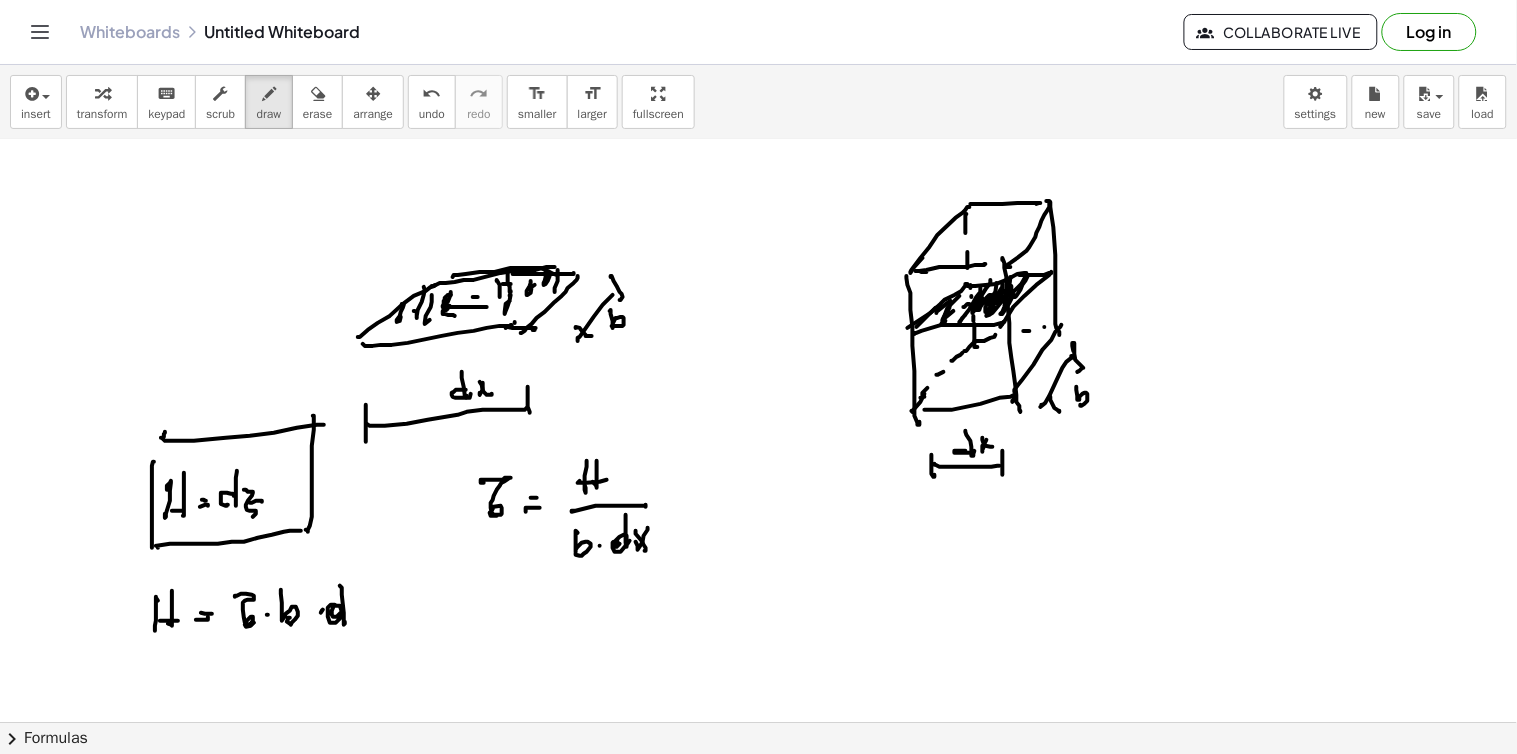click at bounding box center [758, -1028] 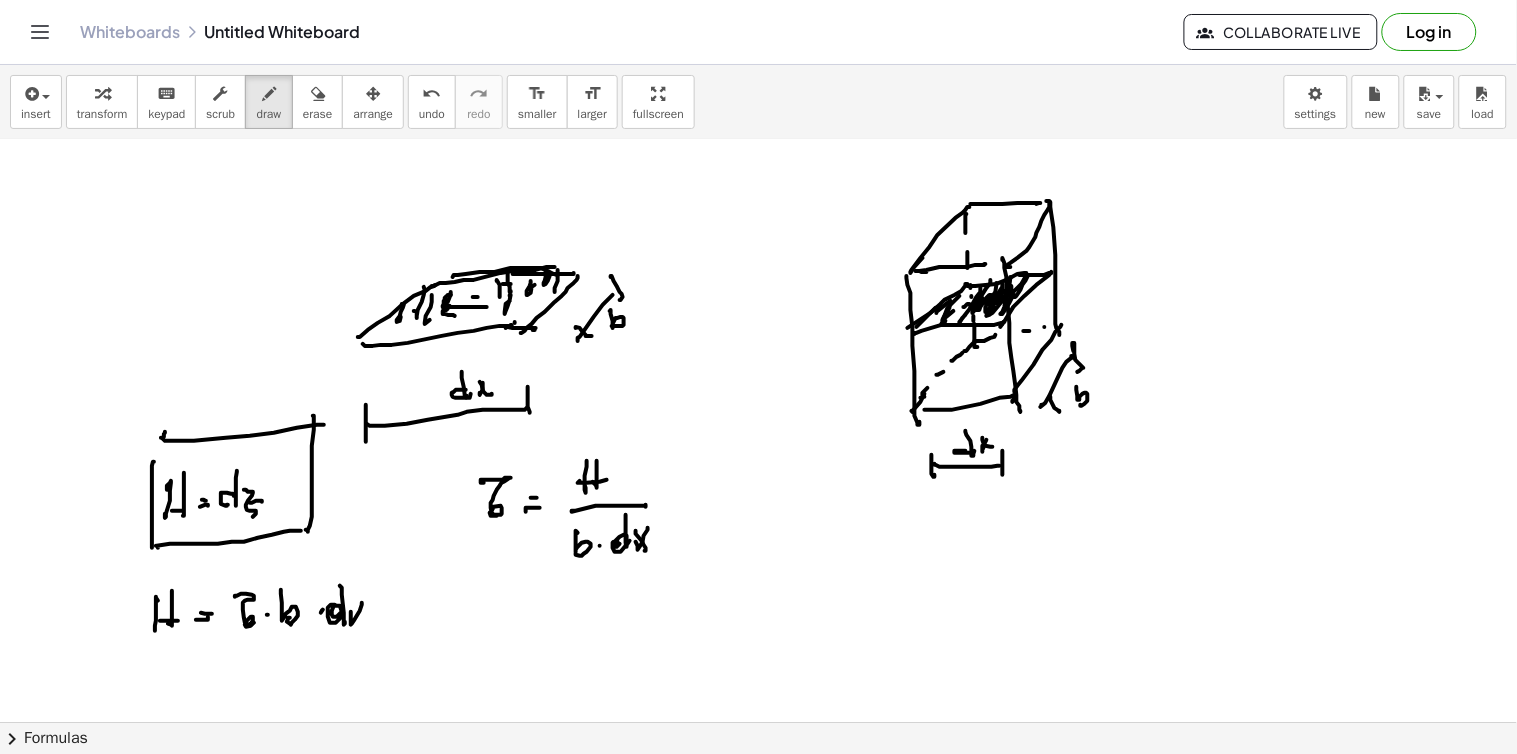 click at bounding box center [758, -1028] 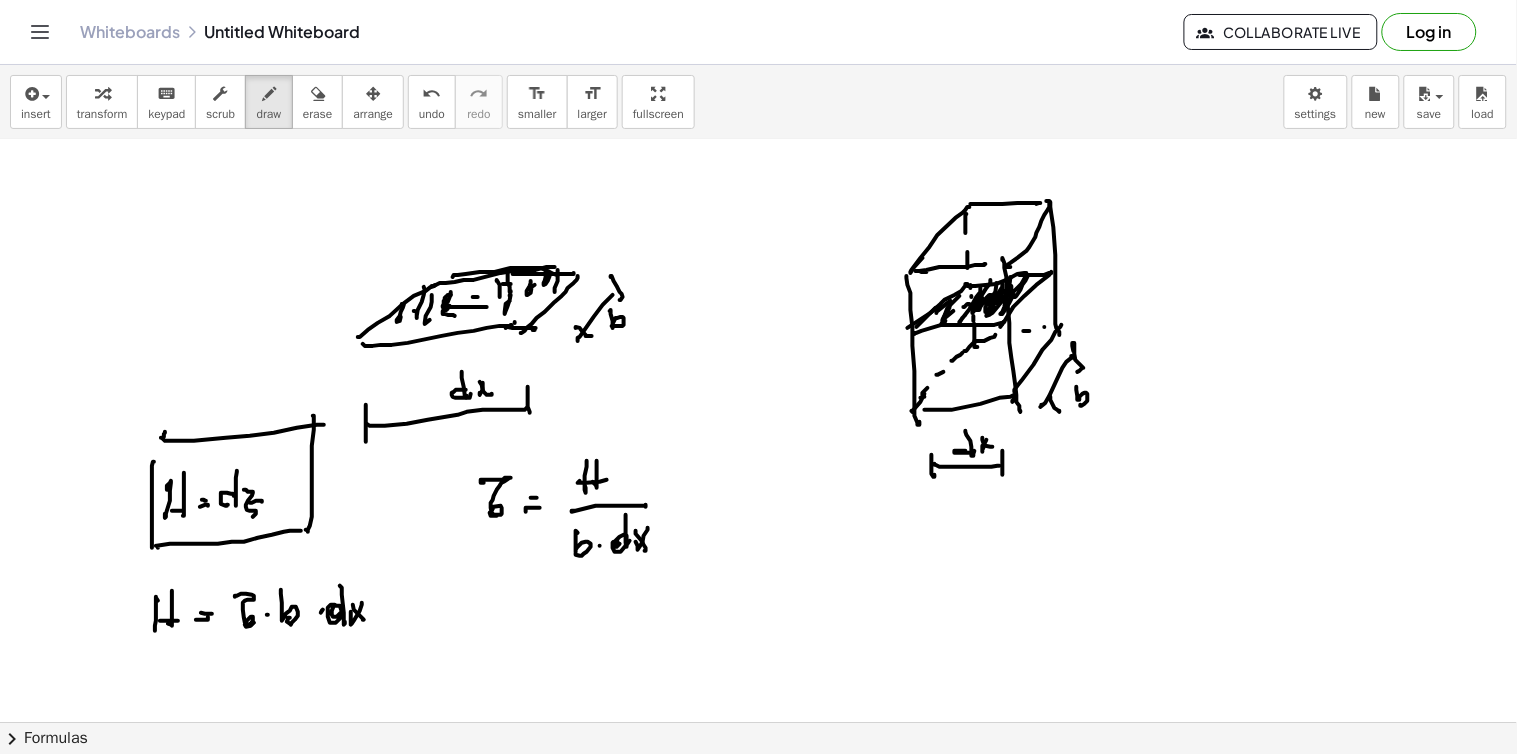 click at bounding box center [758, -1028] 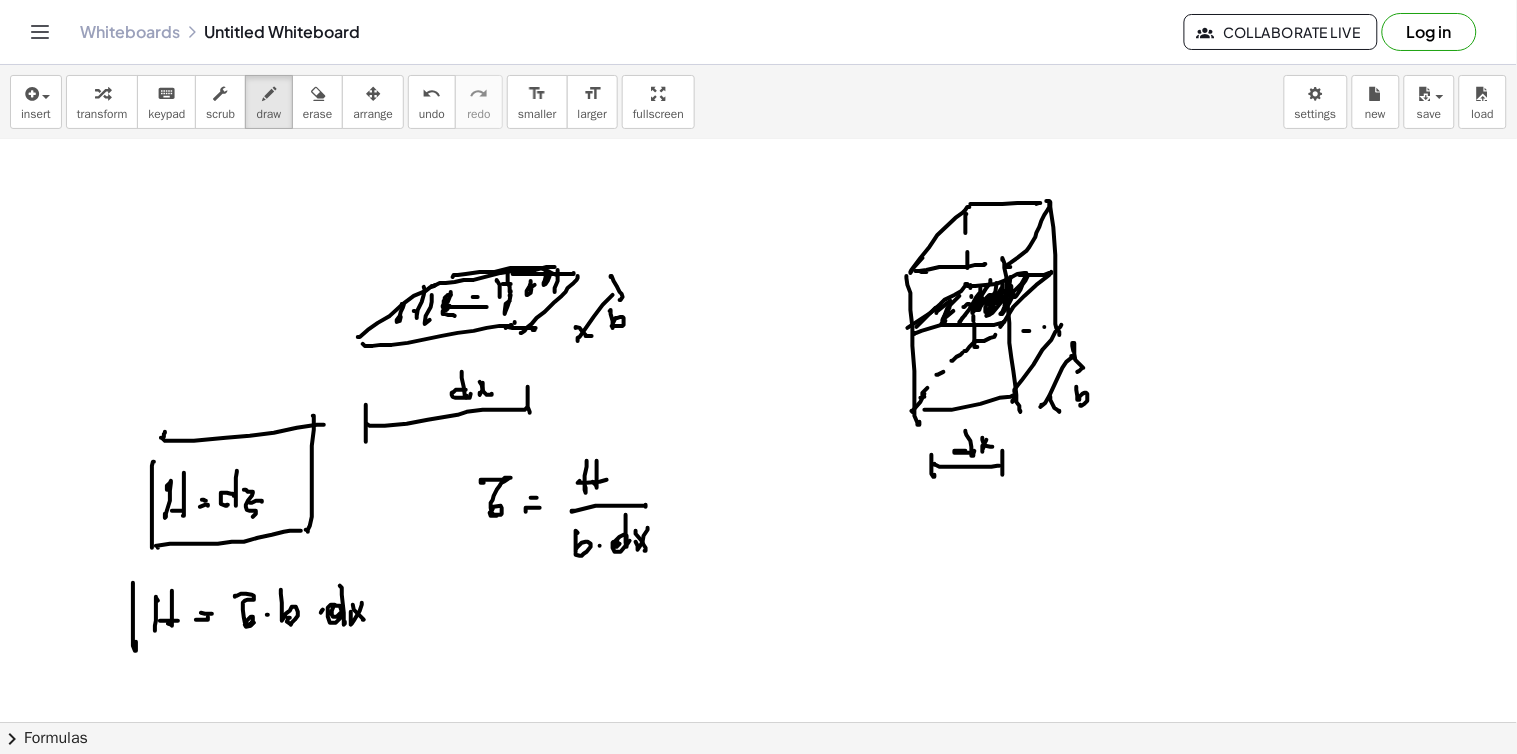 click at bounding box center (758, -1028) 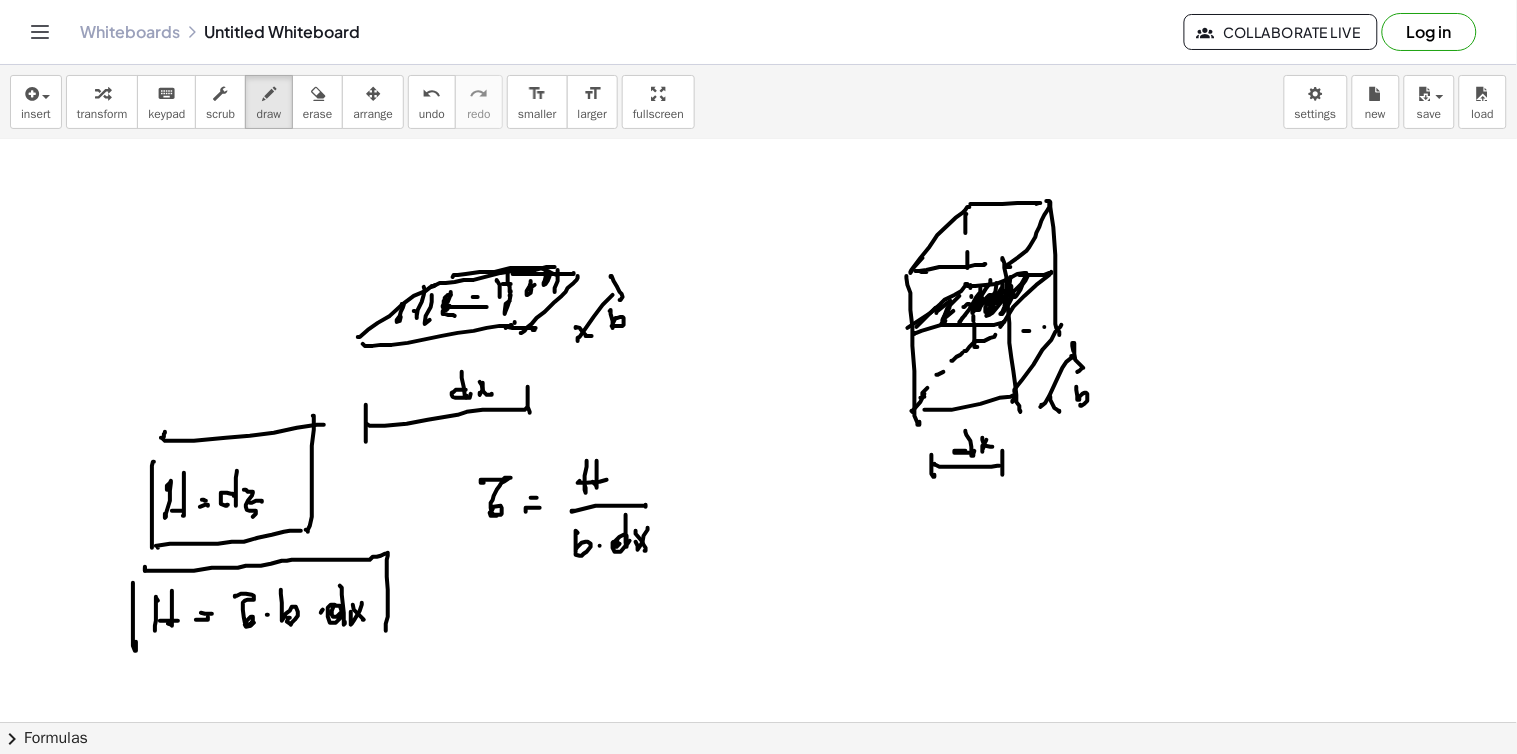 click at bounding box center [758, -1028] 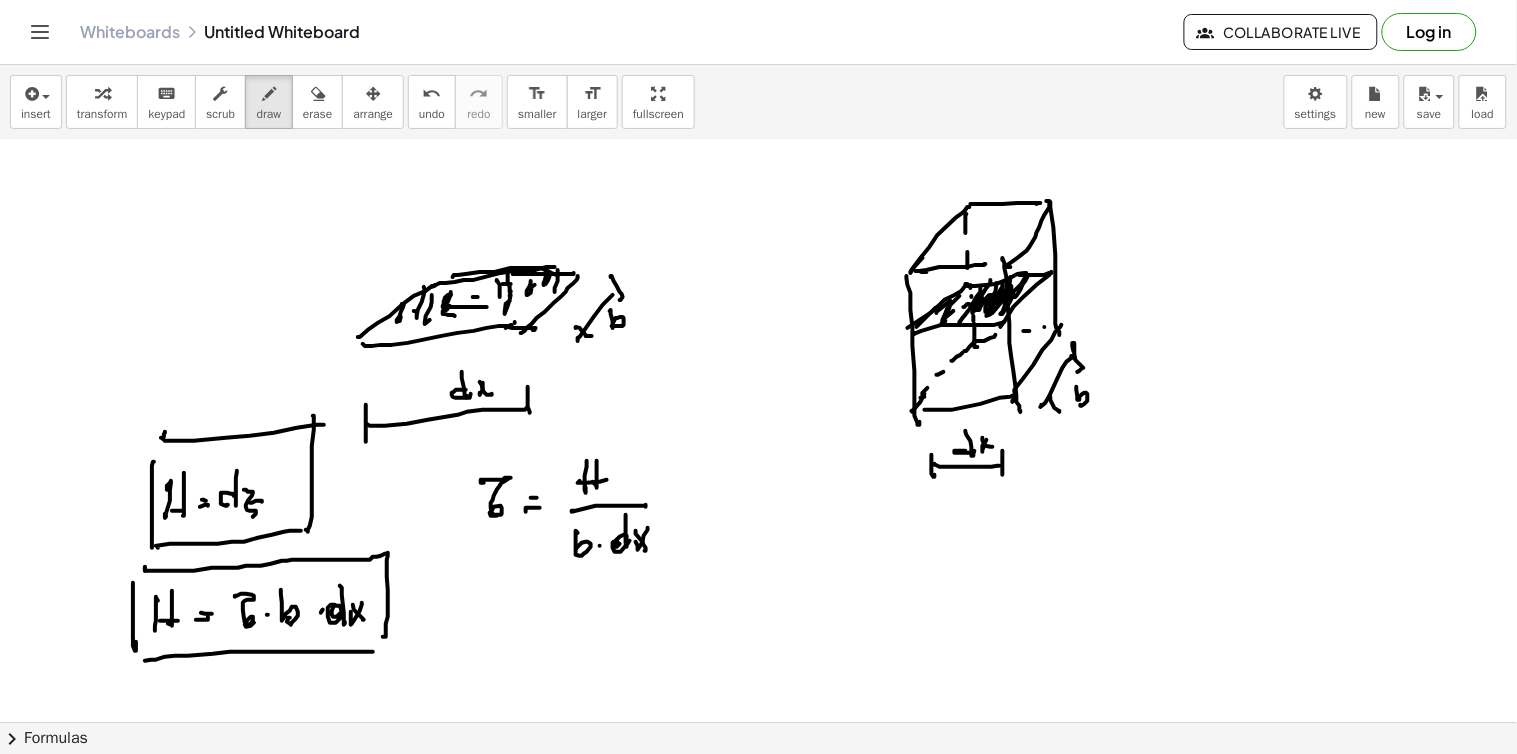 click at bounding box center [758, -1028] 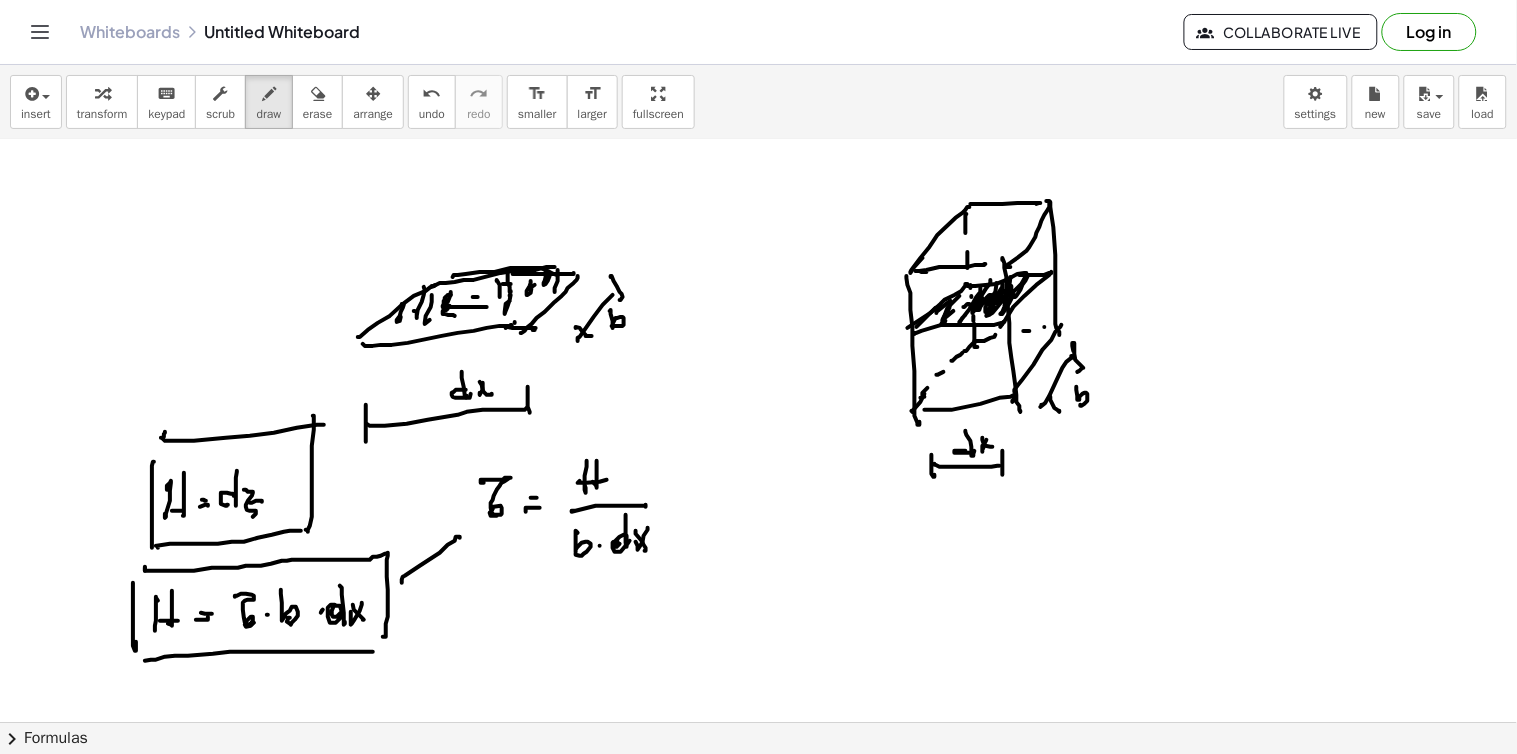 click at bounding box center [758, -1028] 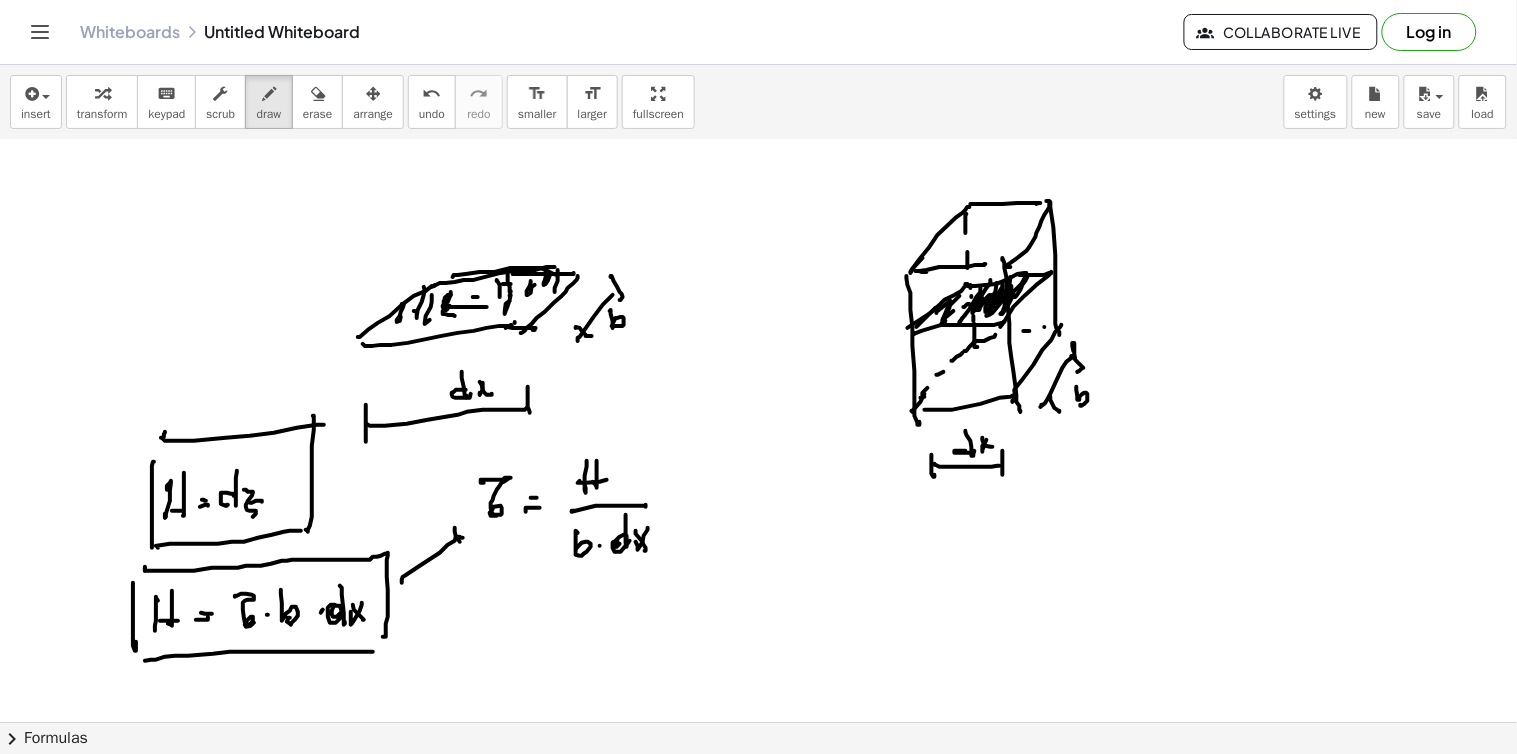 click at bounding box center [758, -1028] 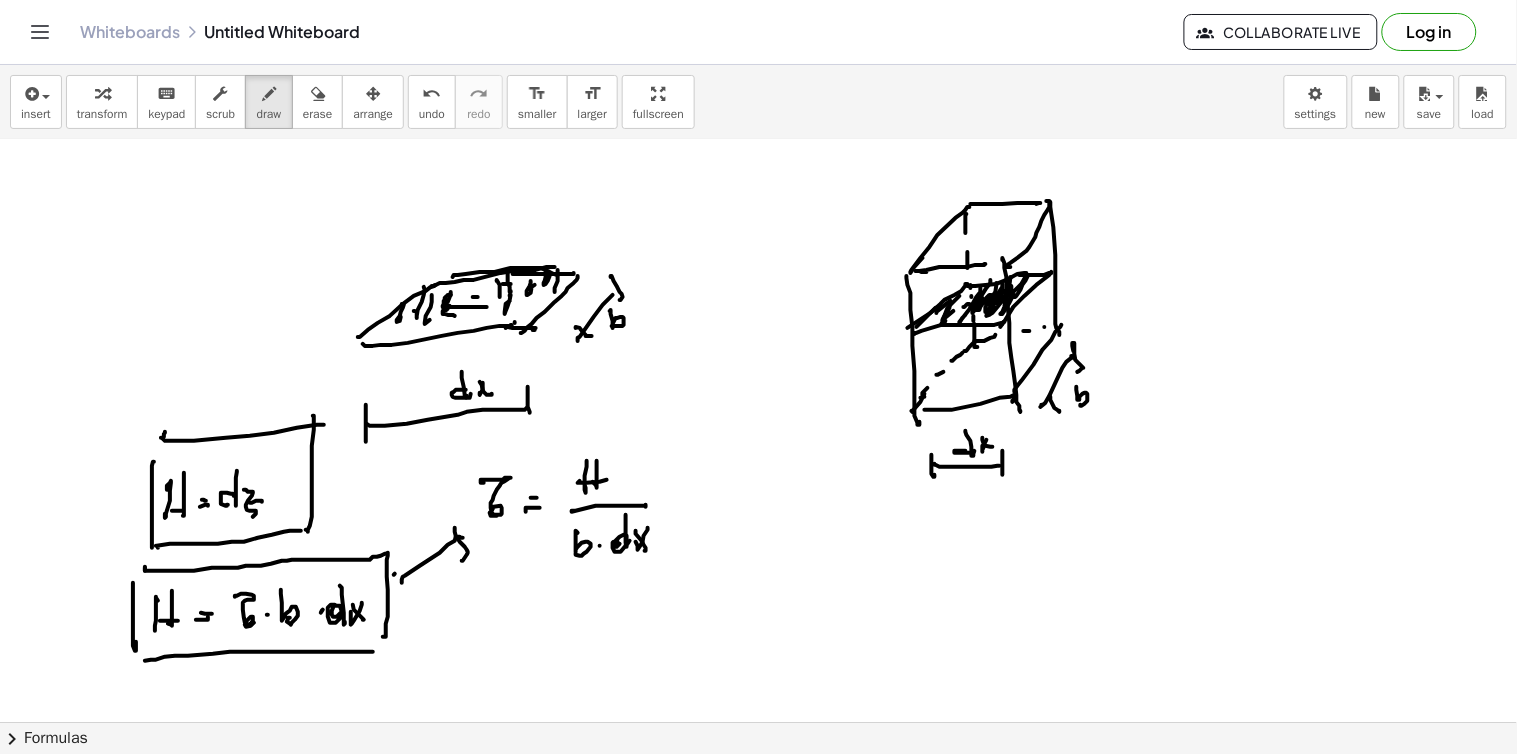 click at bounding box center [758, -1028] 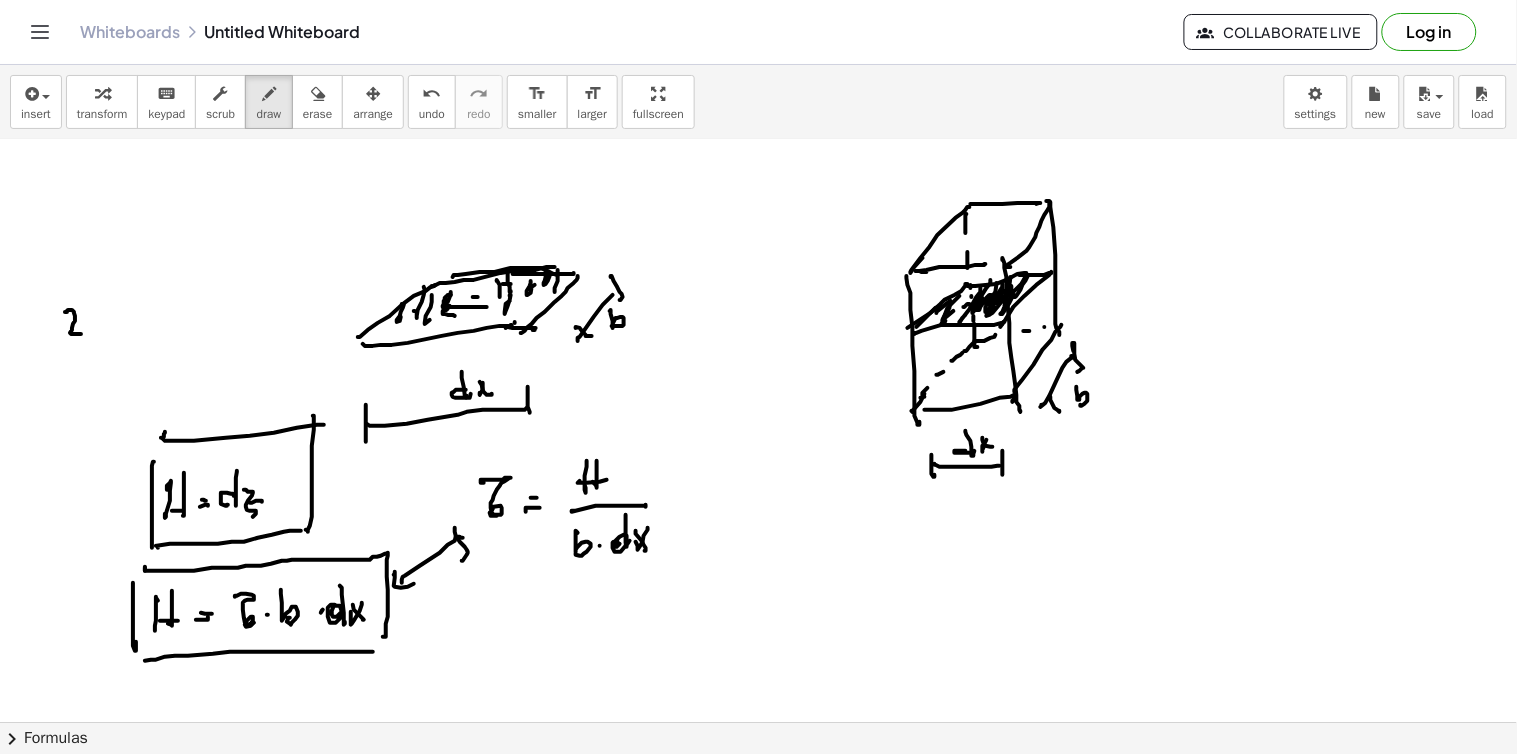 click at bounding box center [758, -1028] 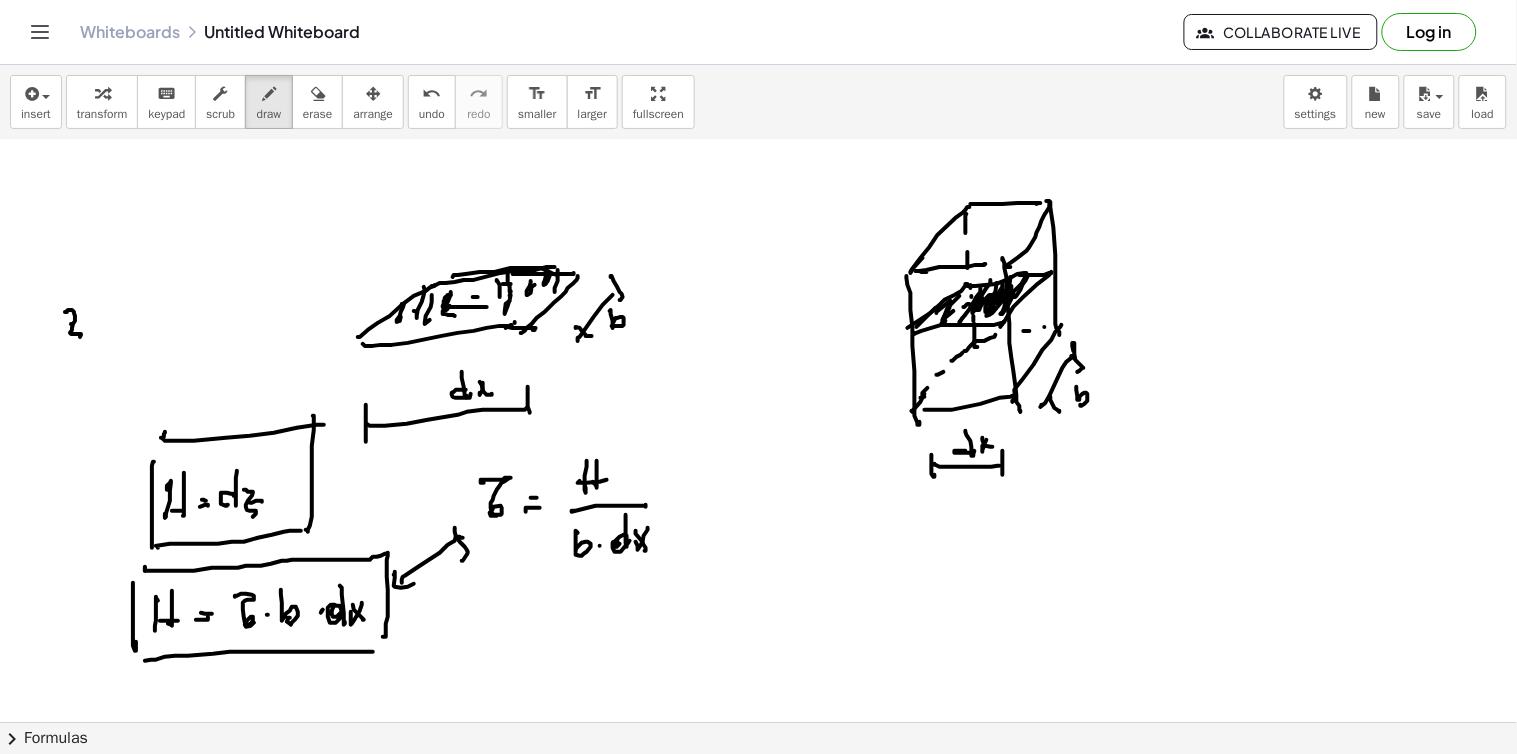 click at bounding box center [758, -1028] 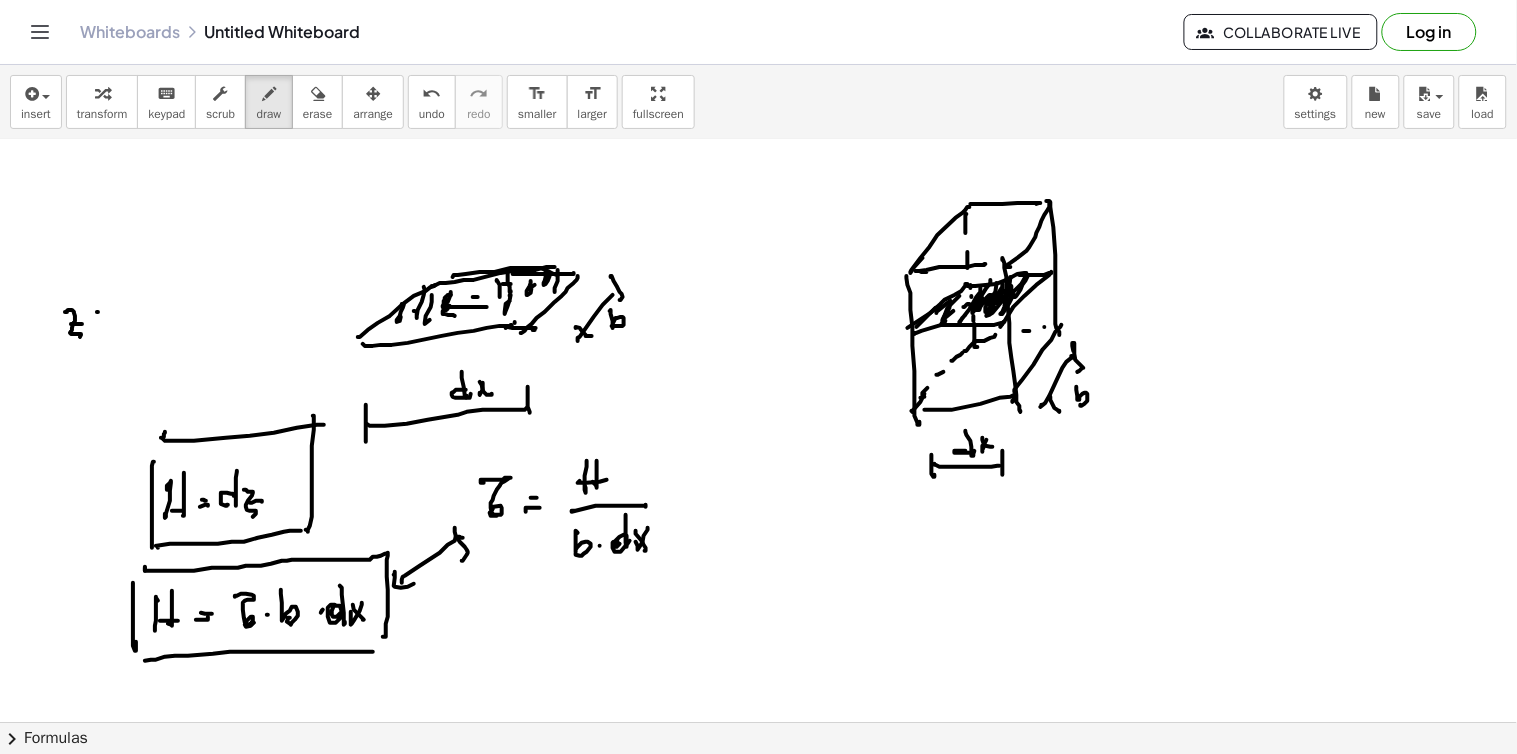 click at bounding box center [758, -1028] 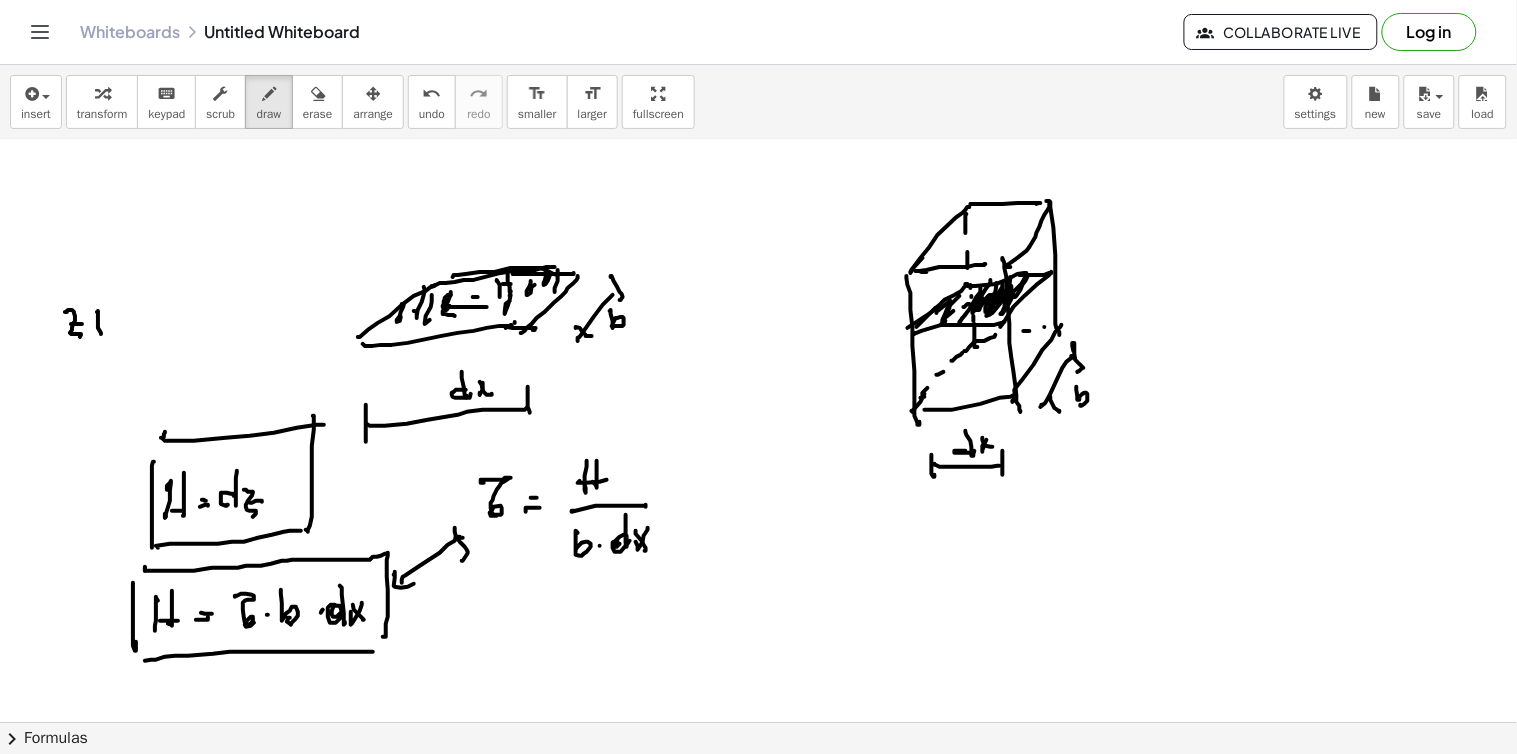 click at bounding box center (758, -1028) 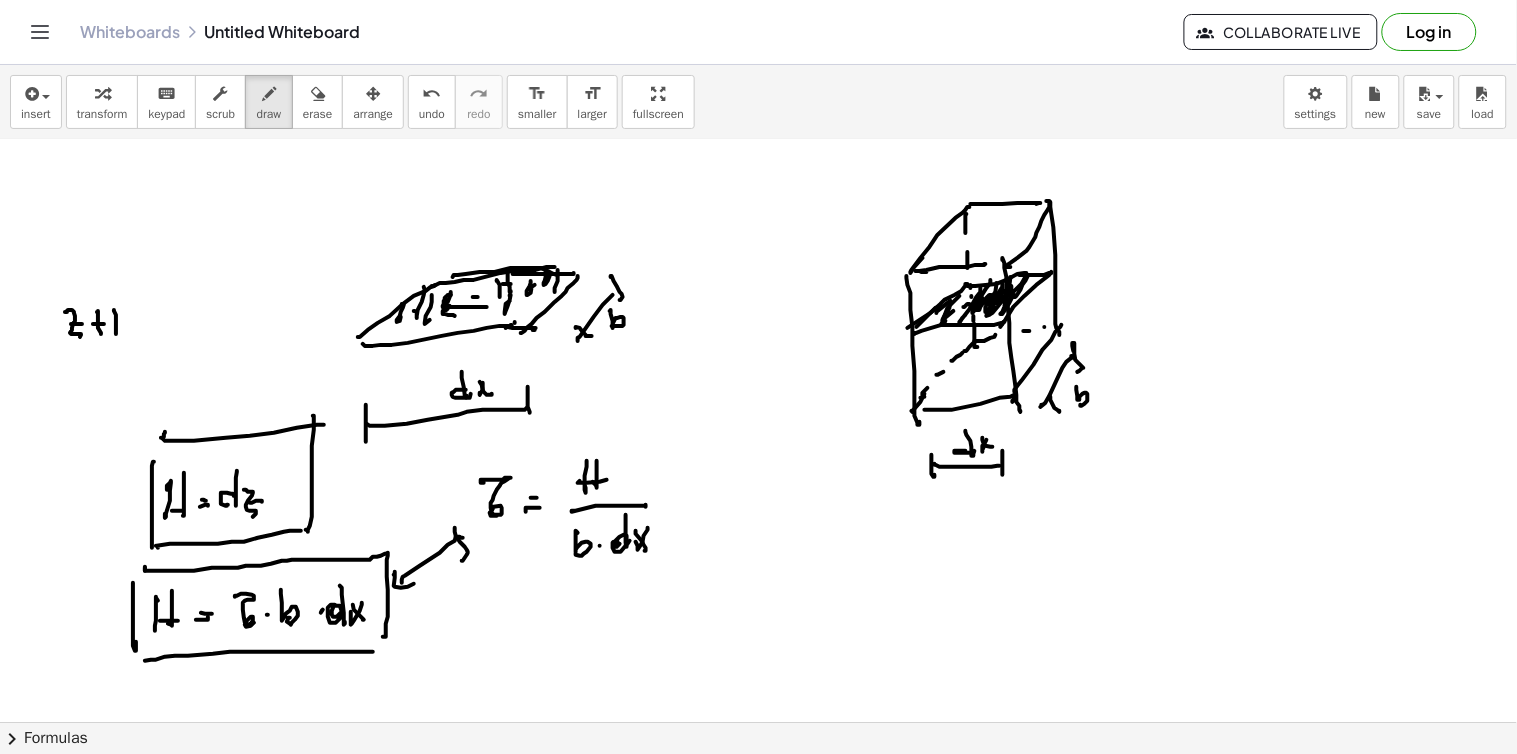 click at bounding box center (758, -1028) 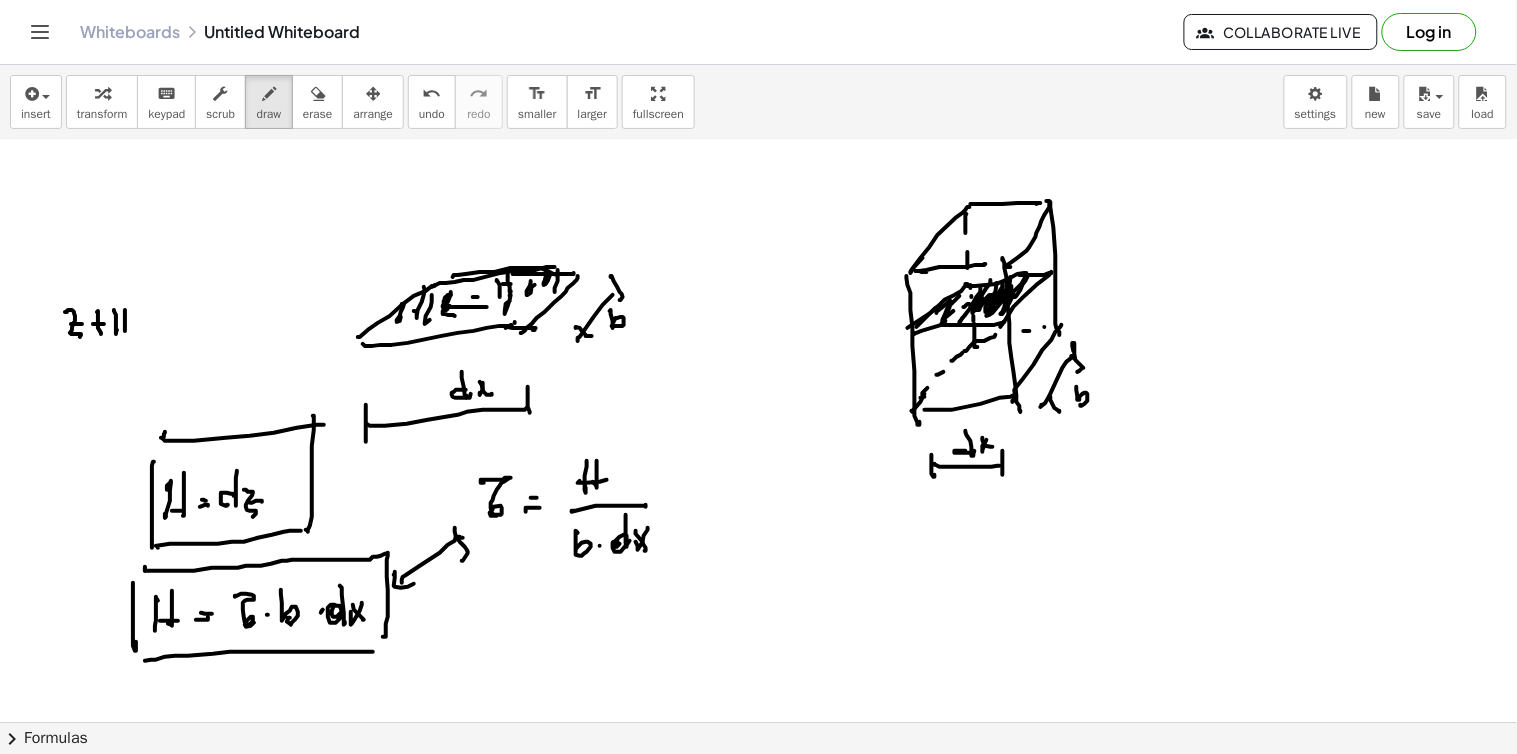 click at bounding box center (758, -1028) 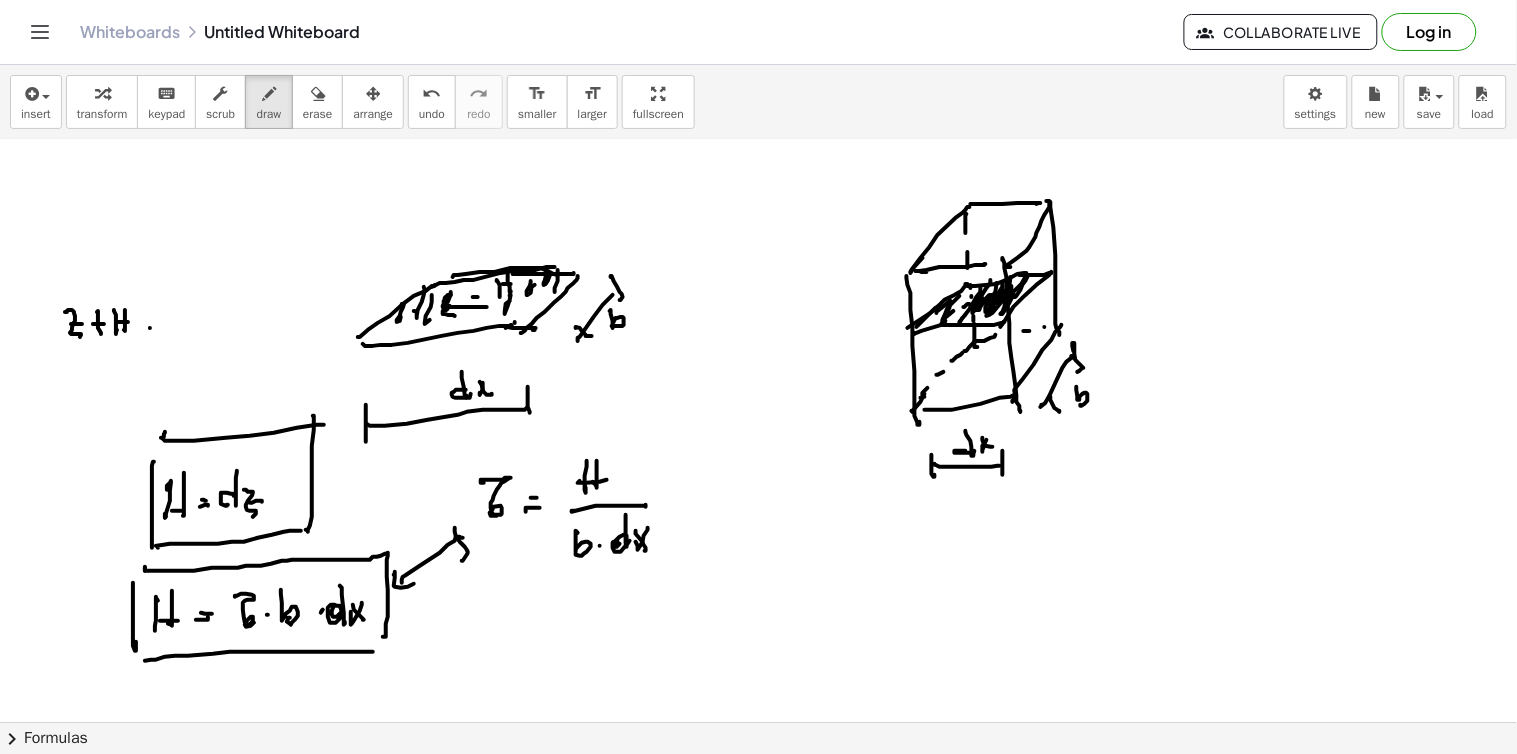 click at bounding box center (758, -1028) 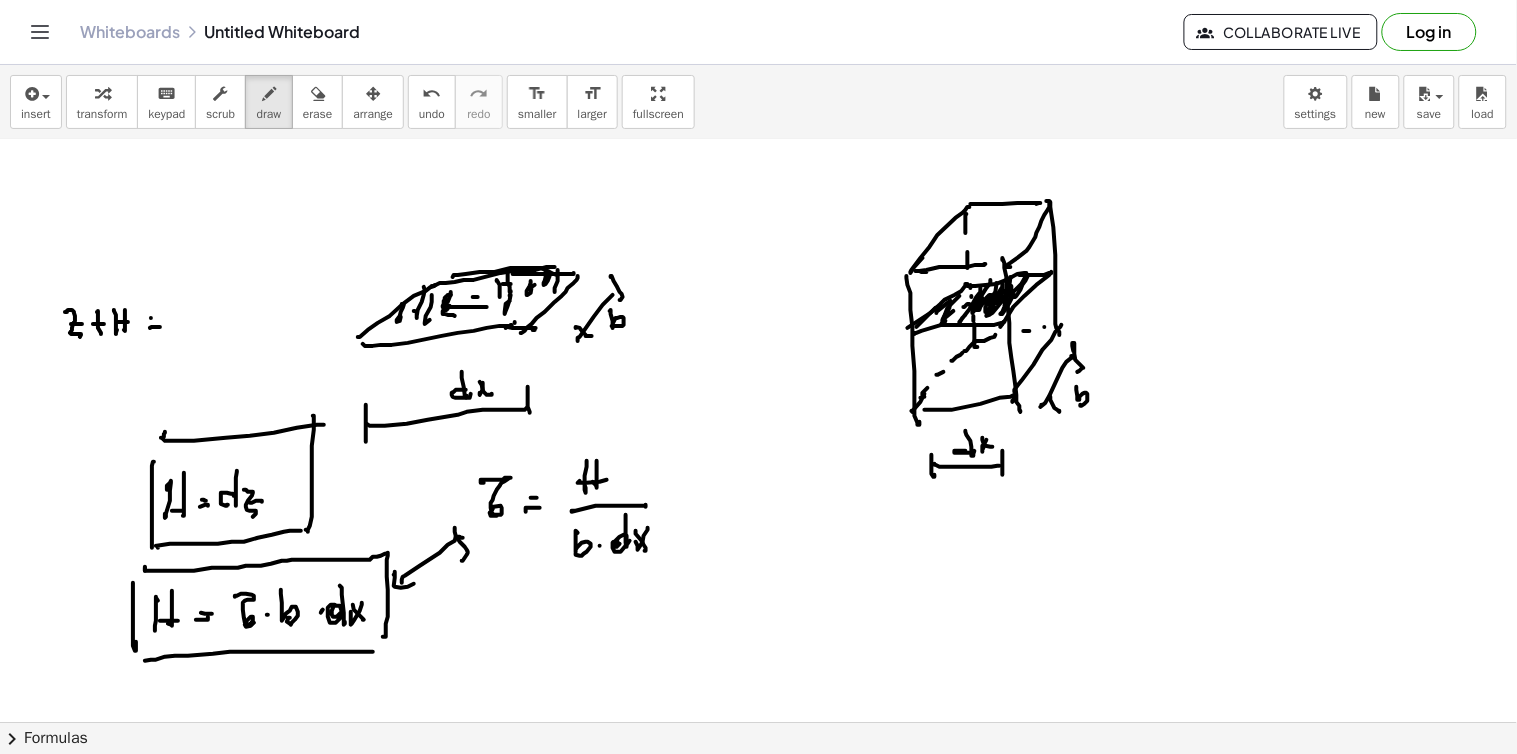 click at bounding box center [758, -1028] 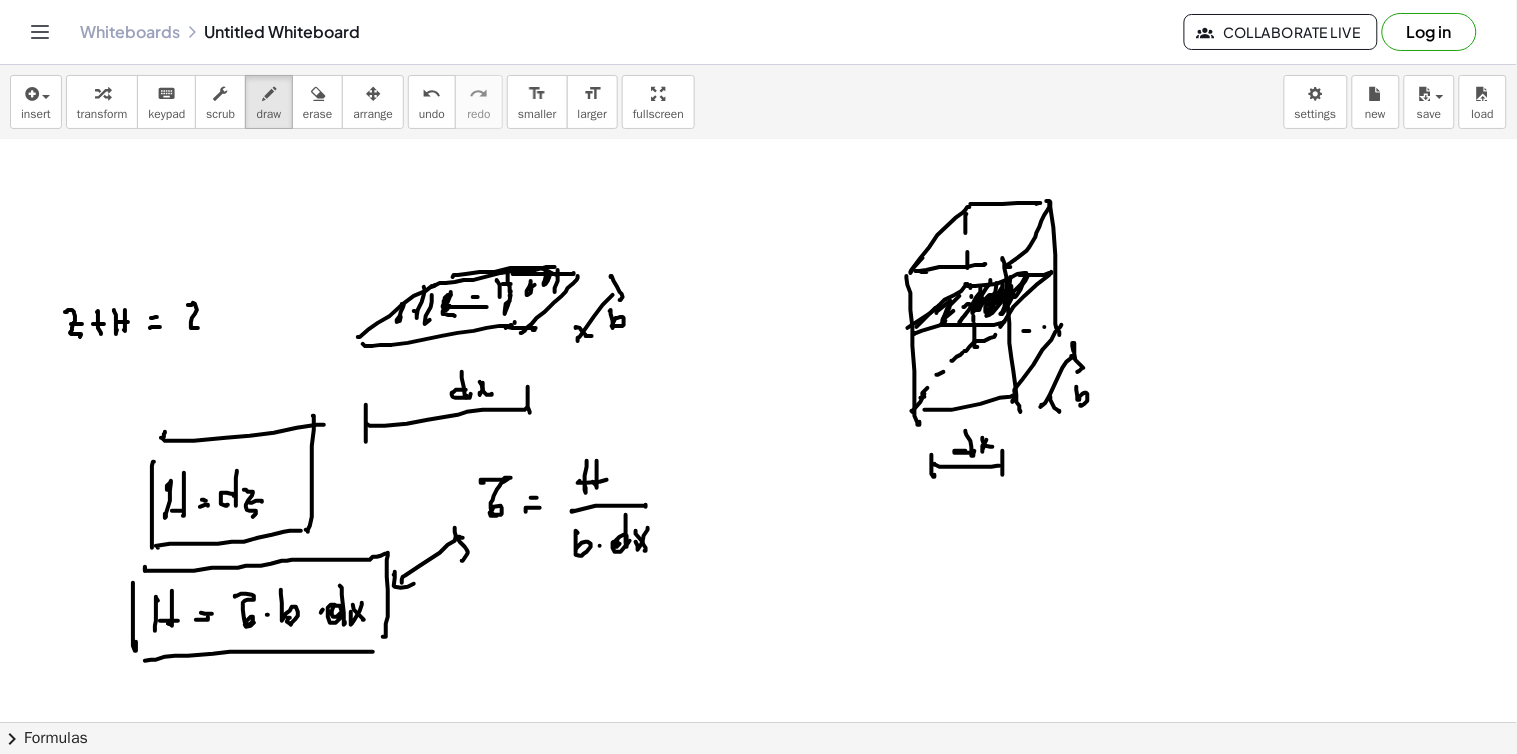 click at bounding box center [758, -1028] 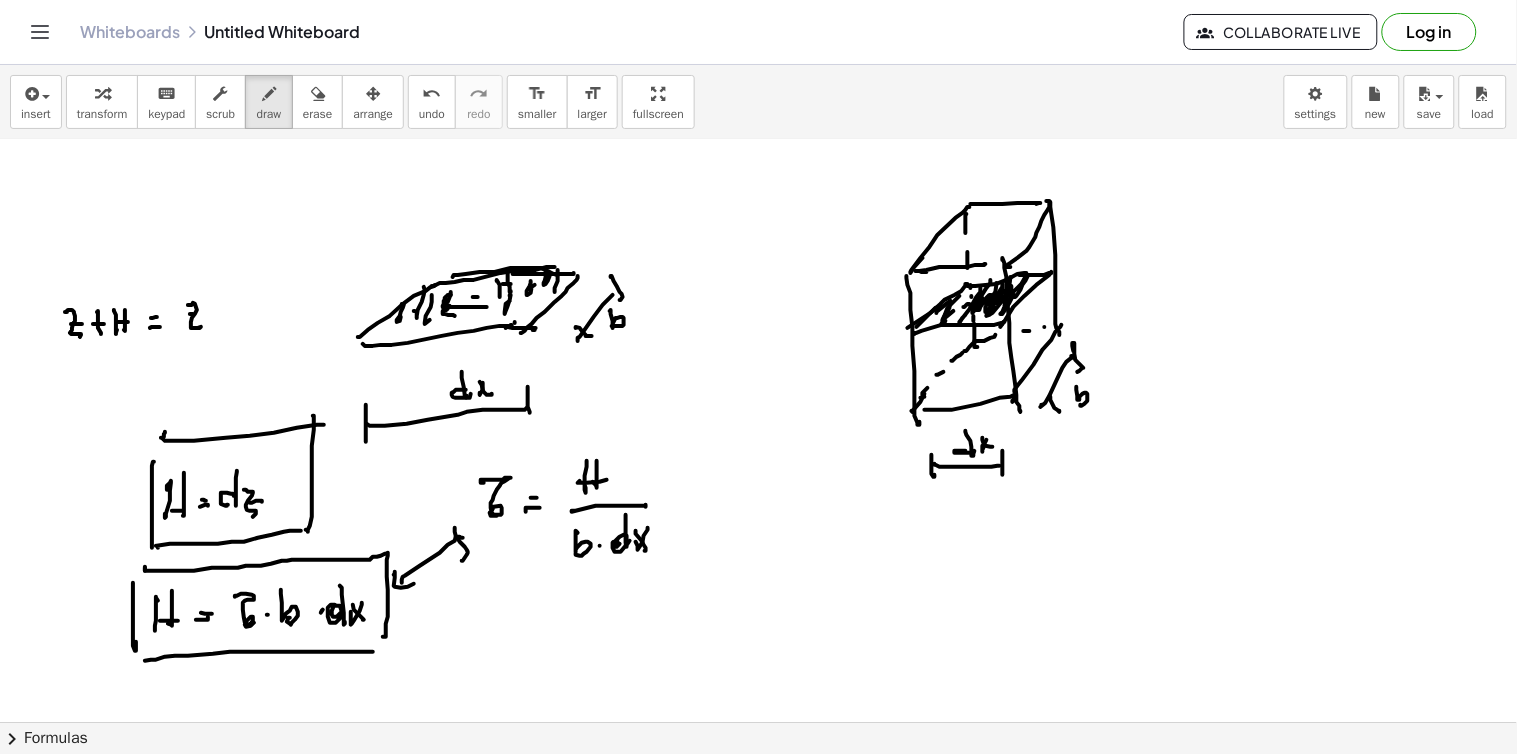 click at bounding box center [758, -1028] 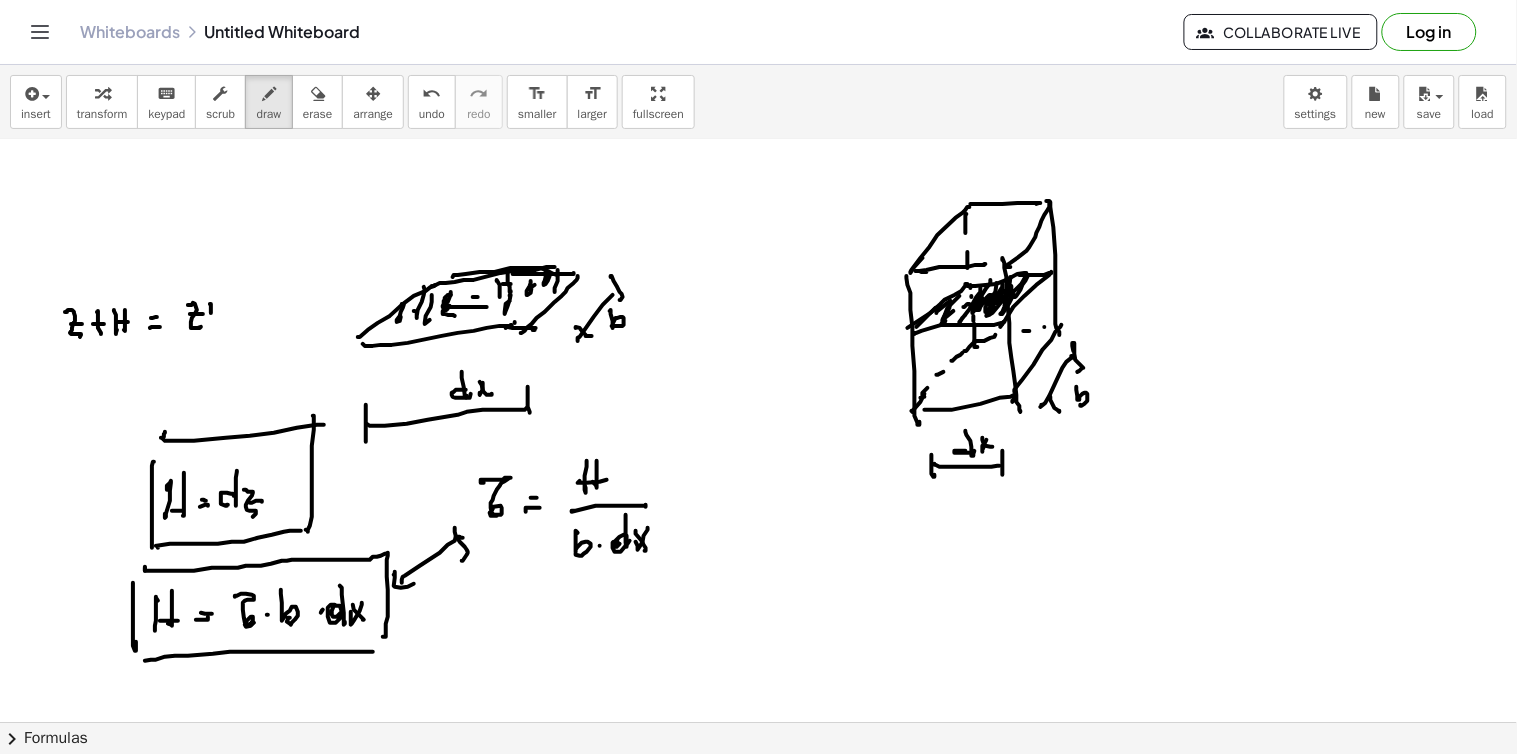 click at bounding box center [758, -1028] 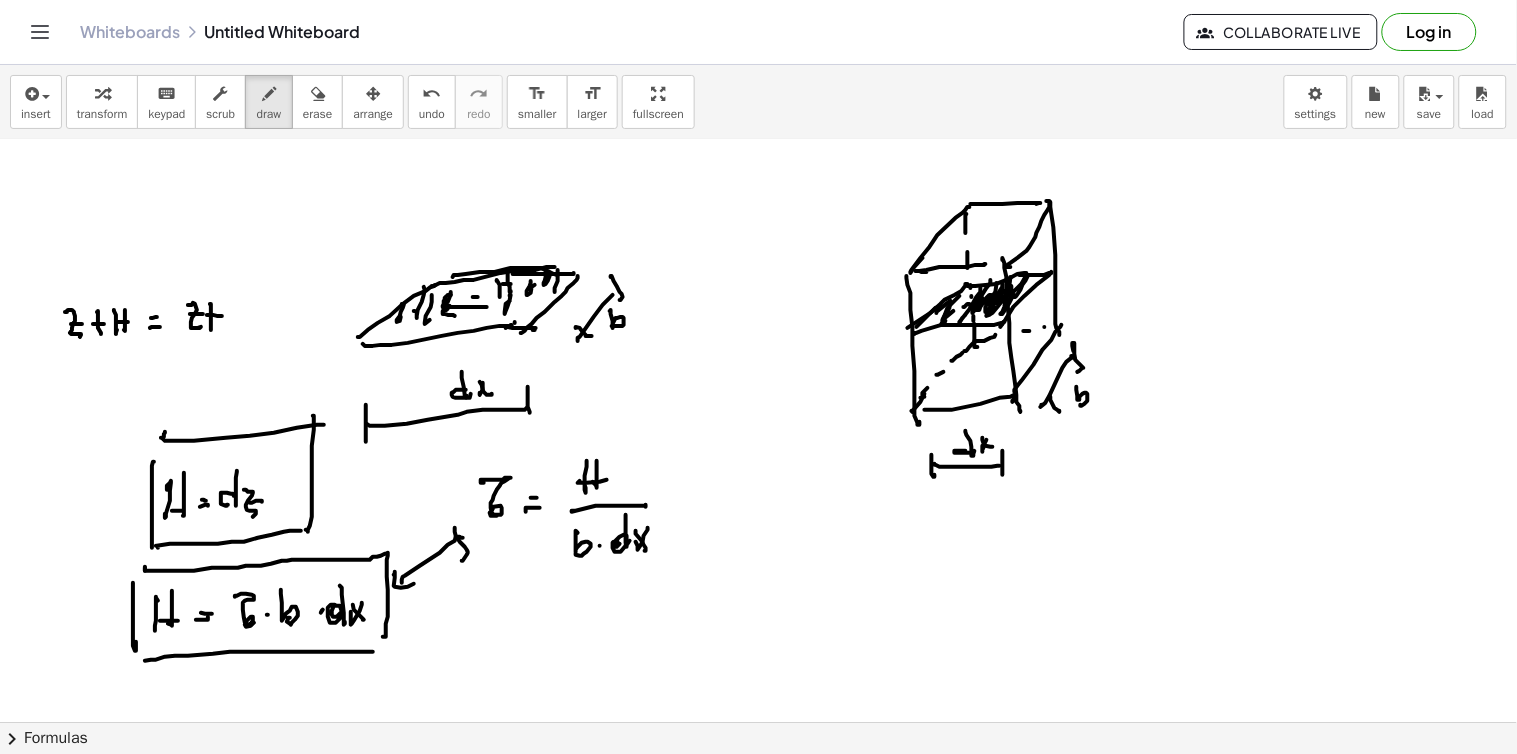 click at bounding box center [758, -1028] 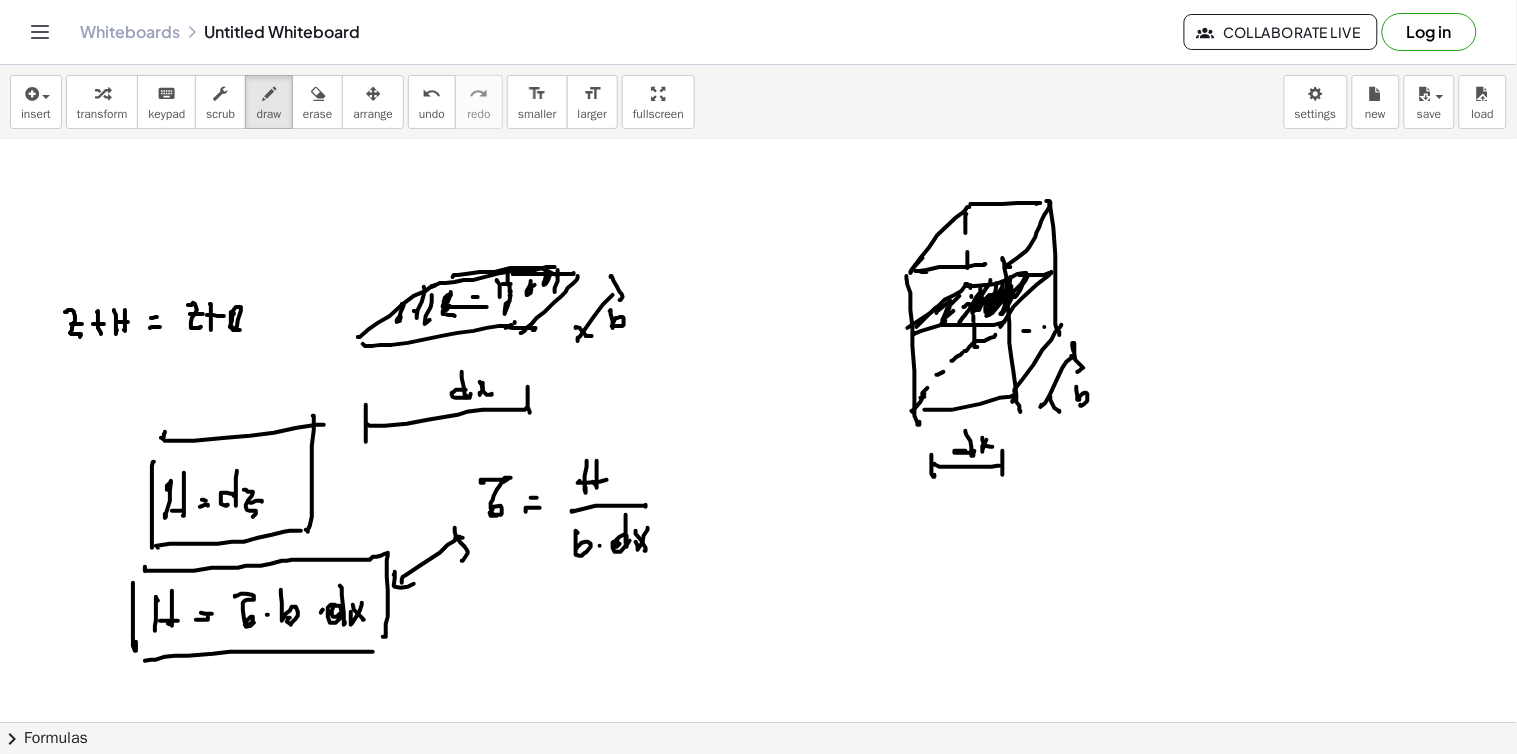 click at bounding box center [758, -1028] 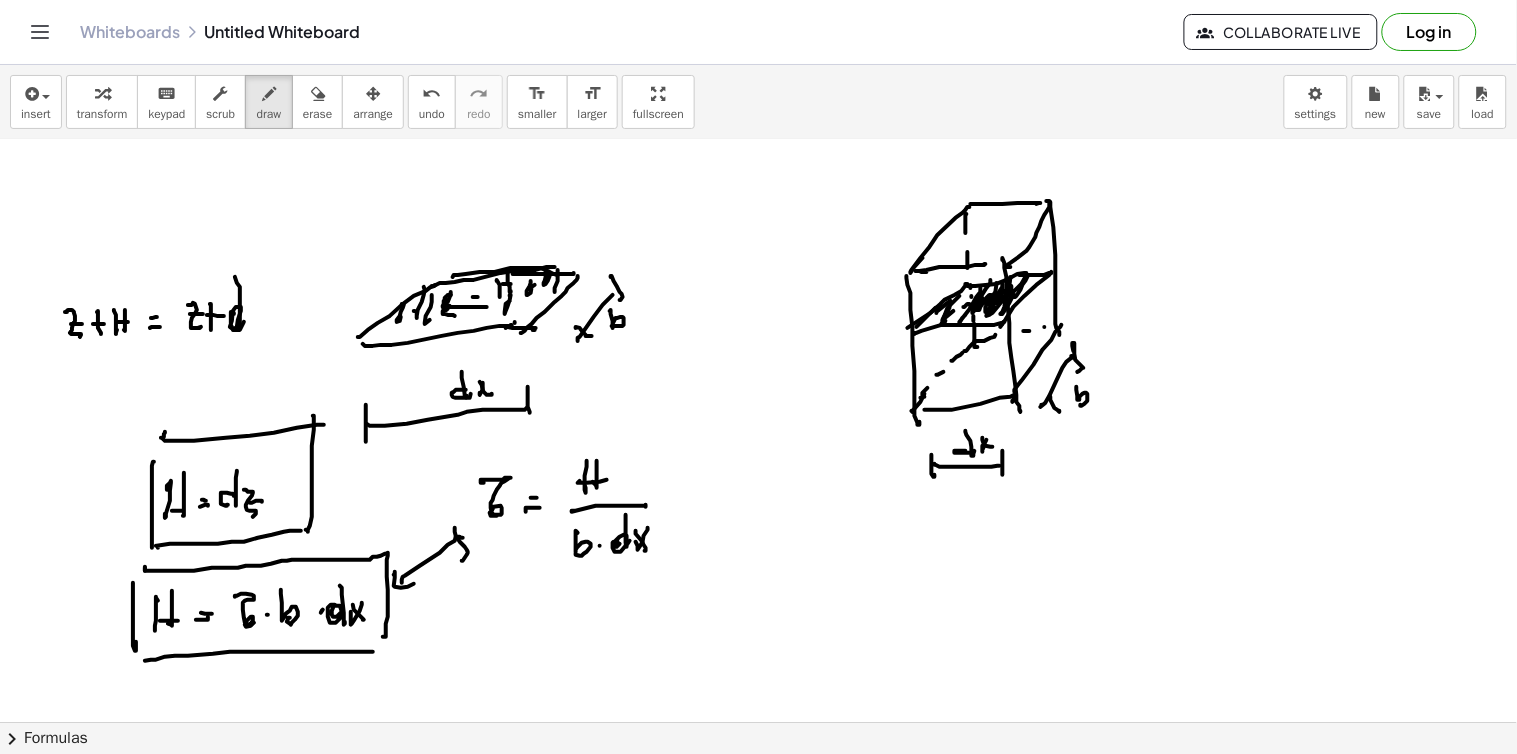 click at bounding box center [758, -1028] 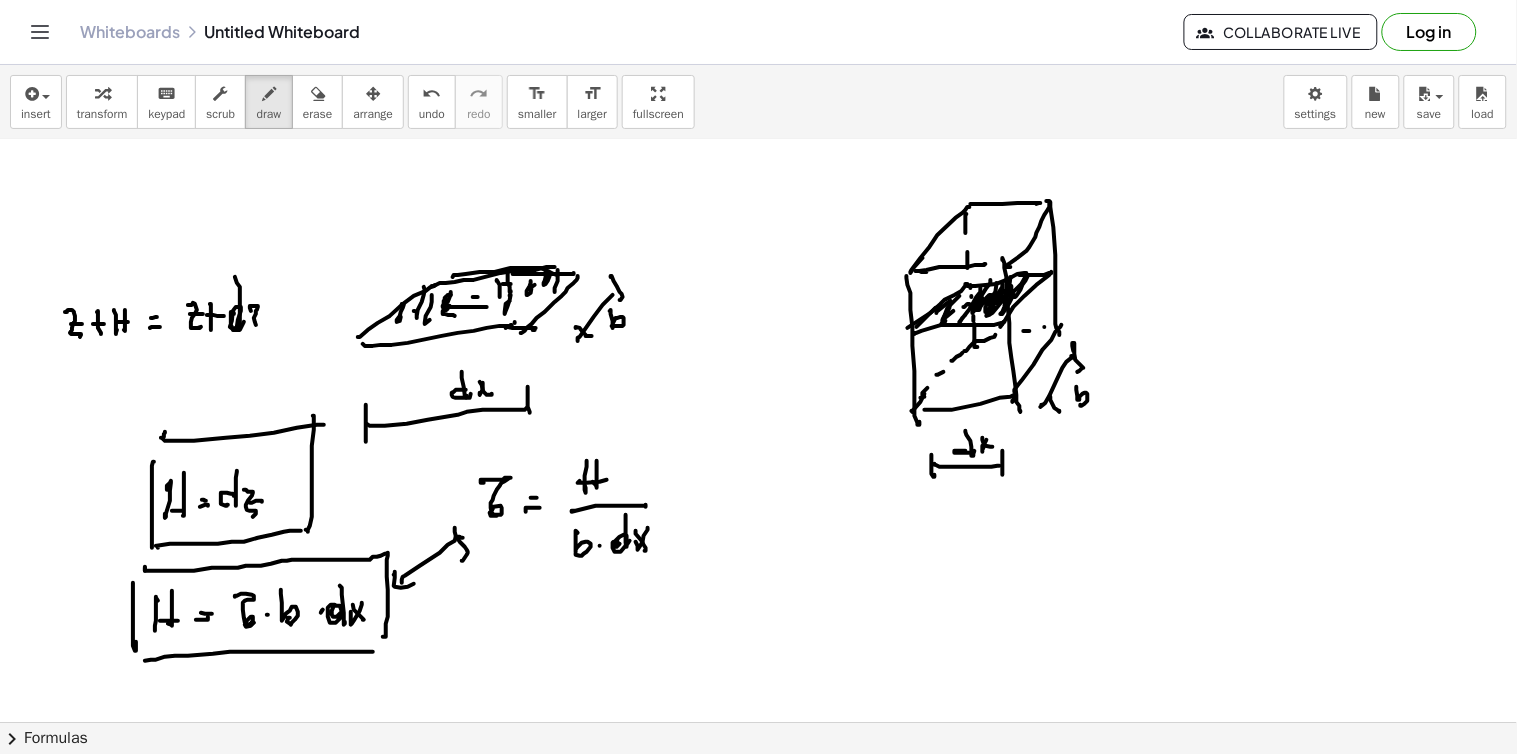 click at bounding box center [758, -1028] 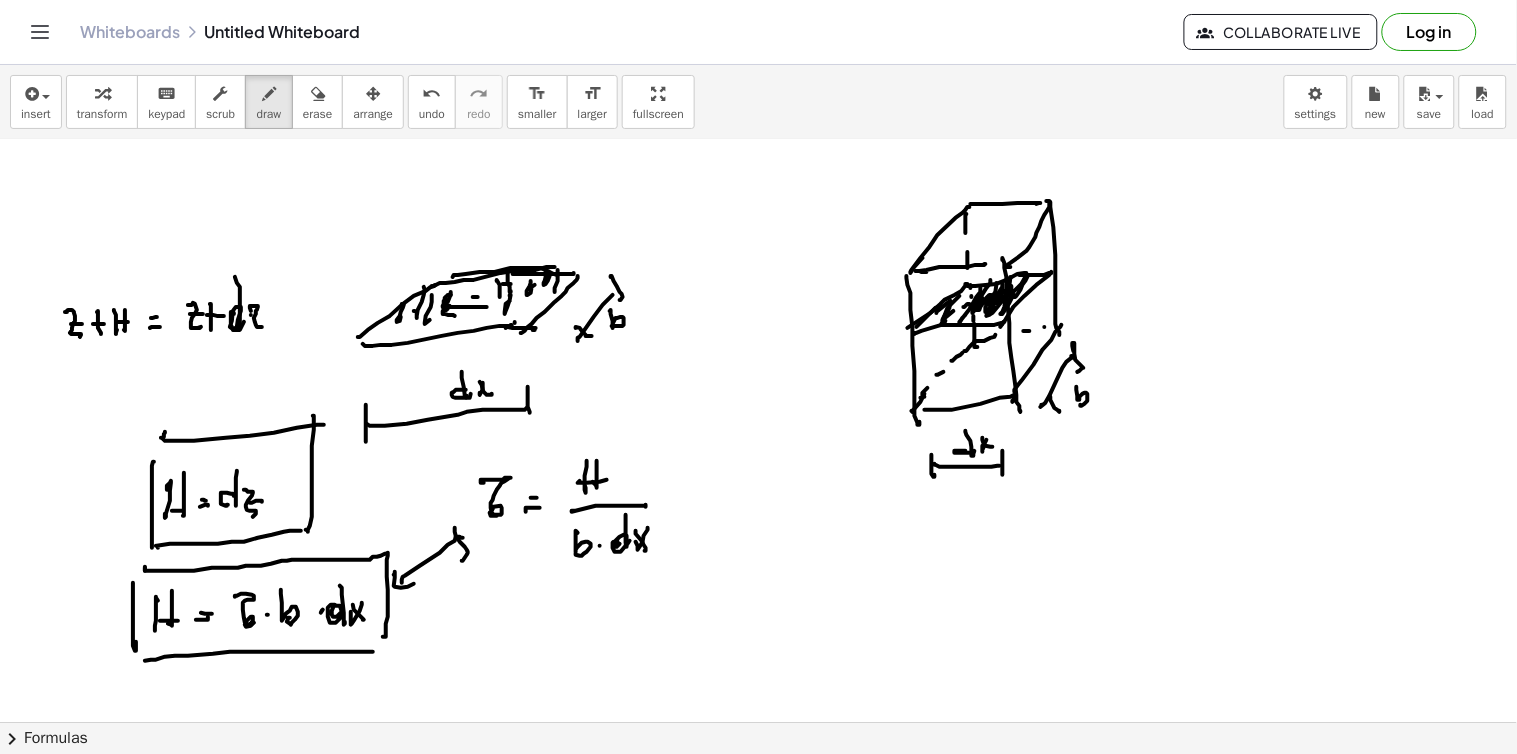 click at bounding box center (758, -1028) 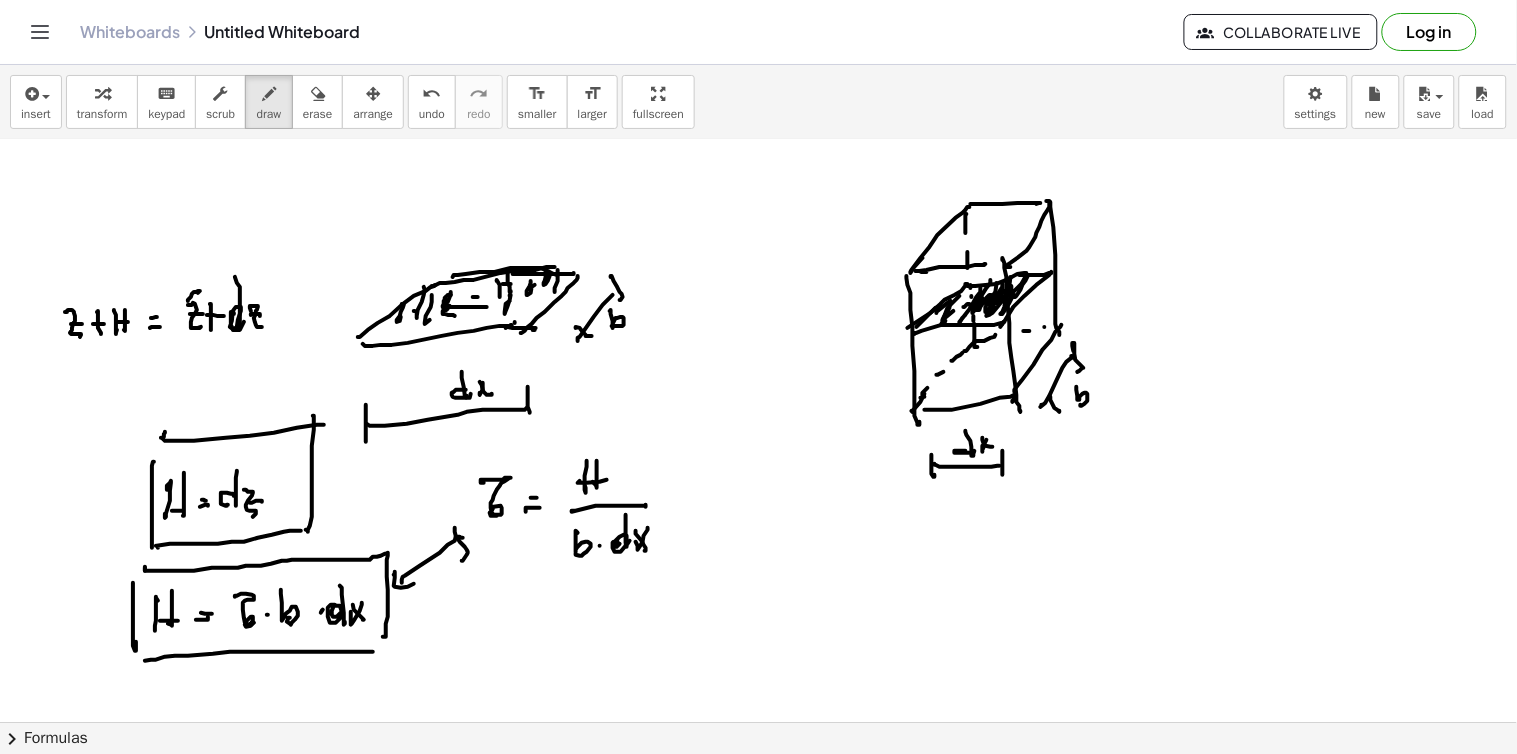 click at bounding box center [758, -1028] 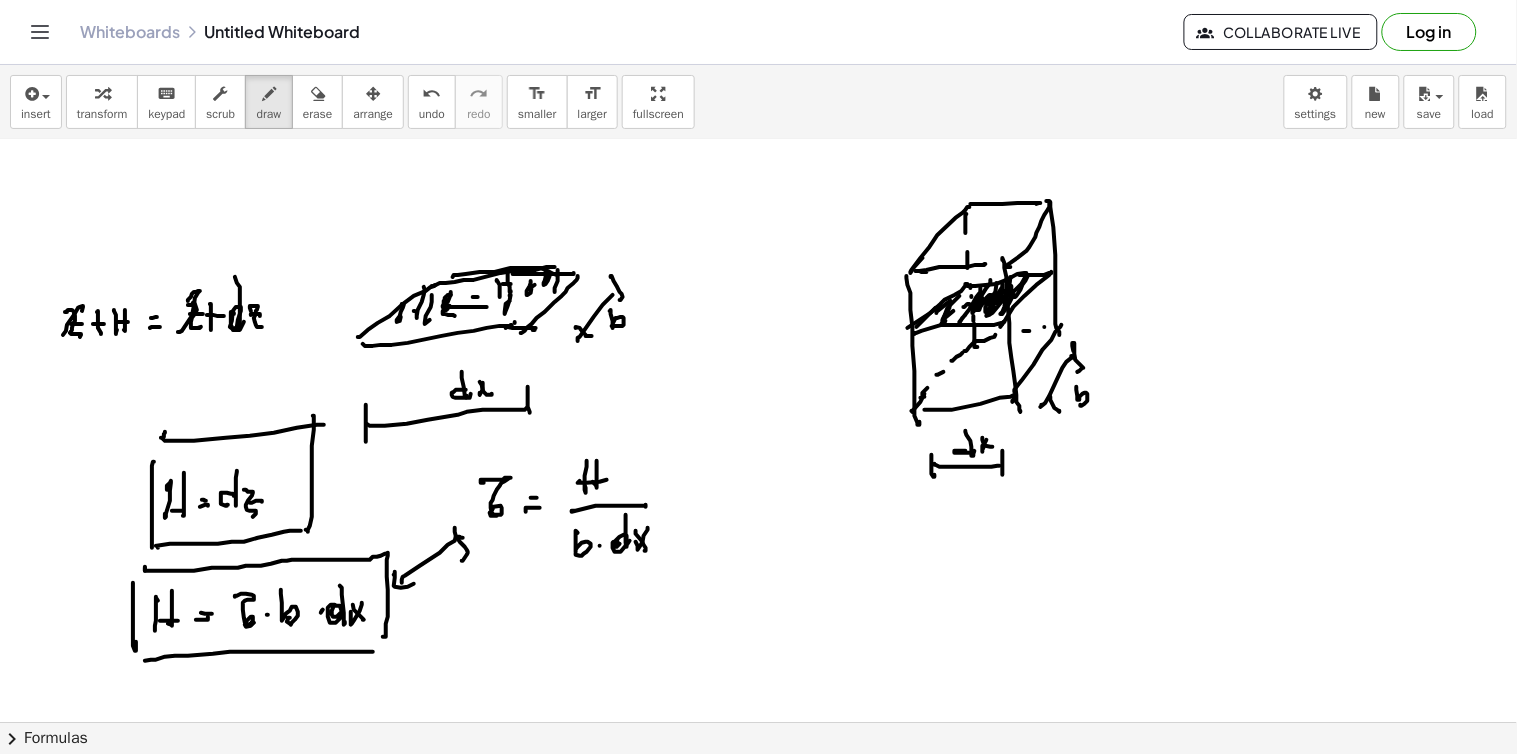 click at bounding box center (758, -1028) 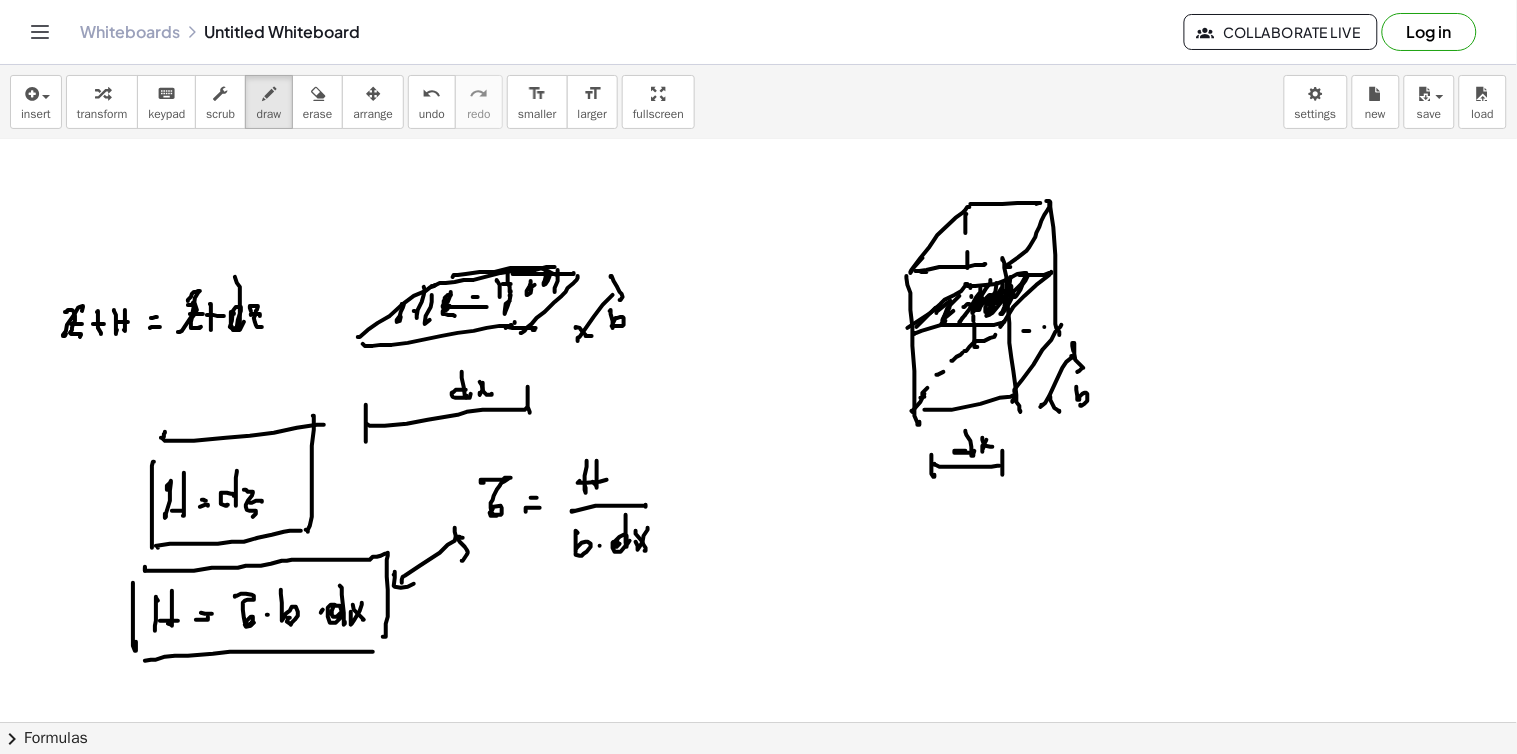click at bounding box center (758, -1028) 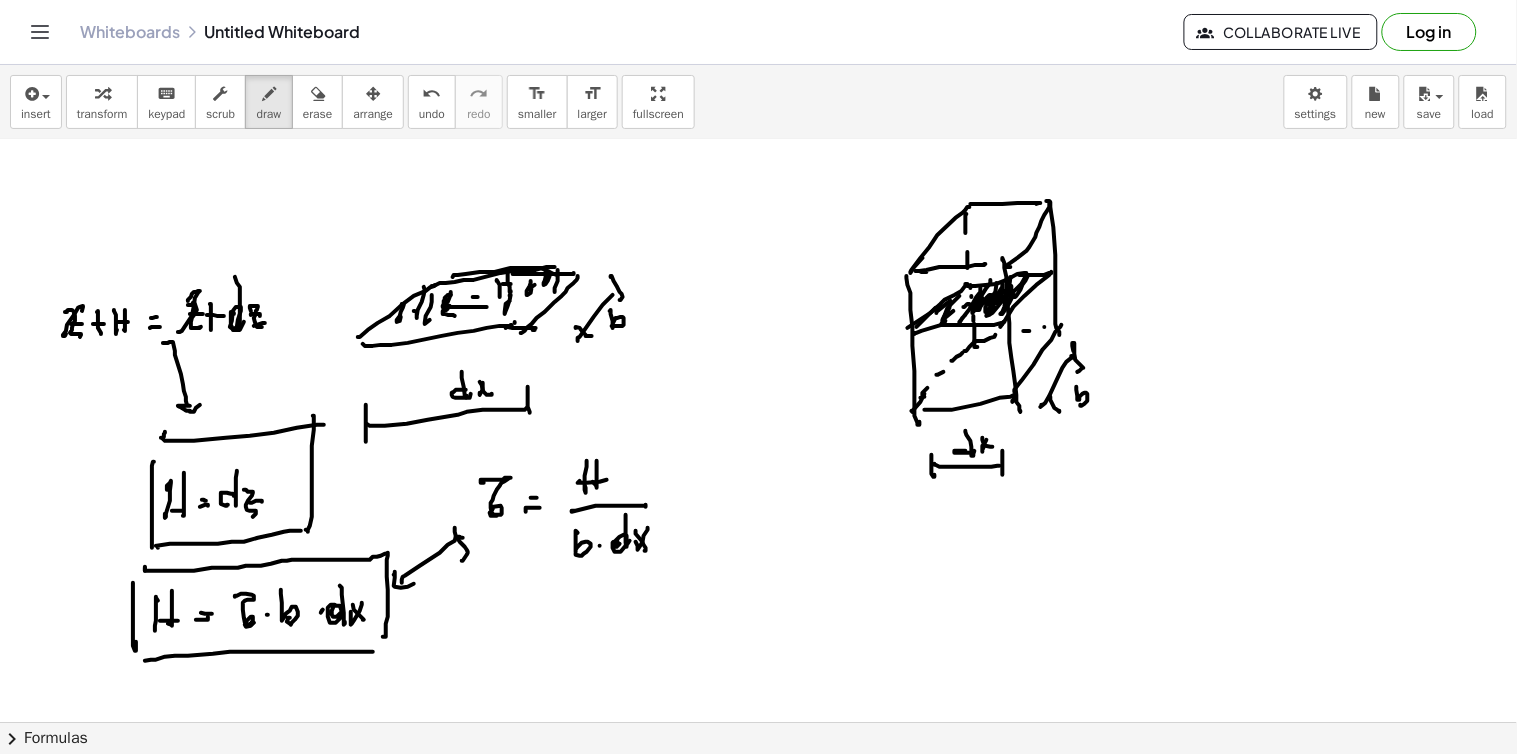click at bounding box center (758, -1028) 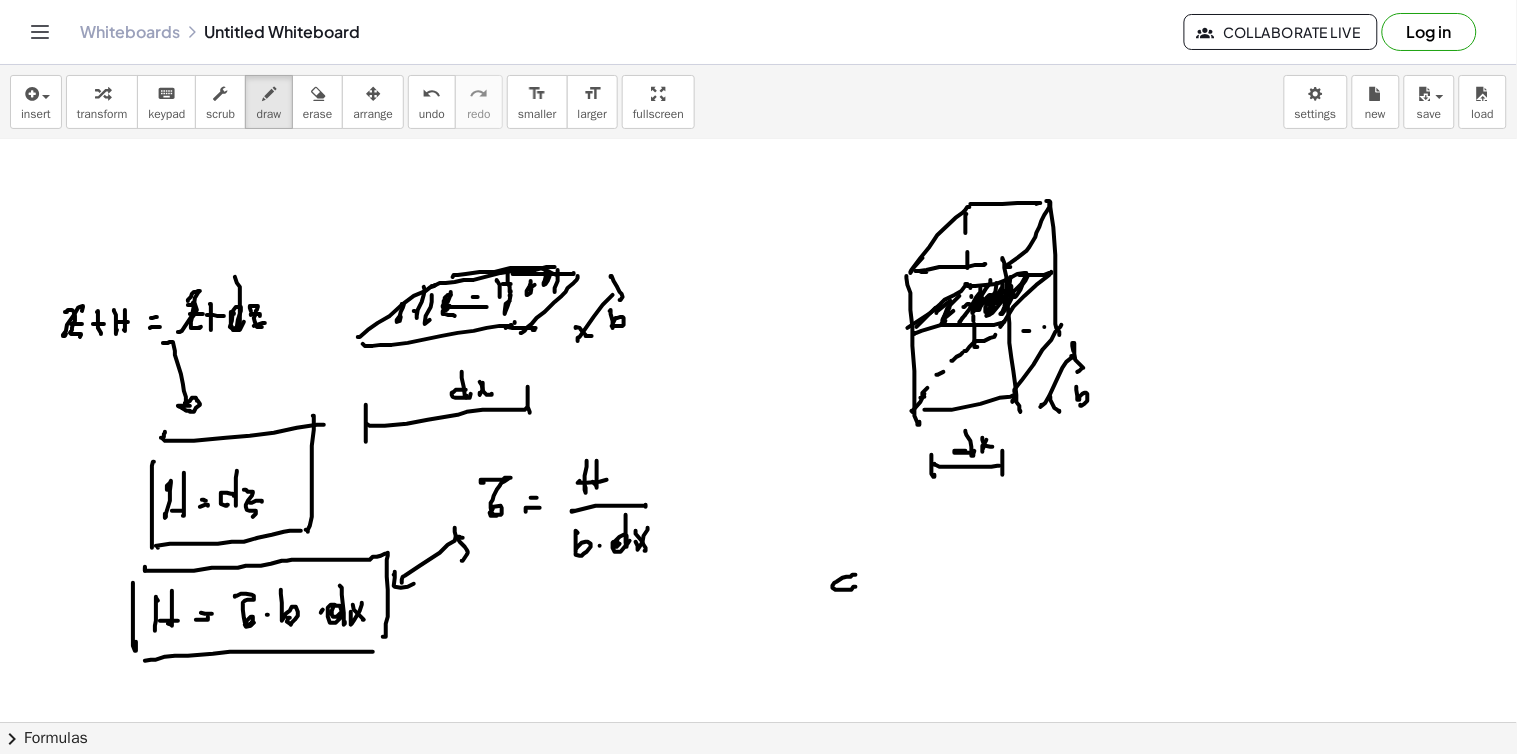click at bounding box center [758, -1028] 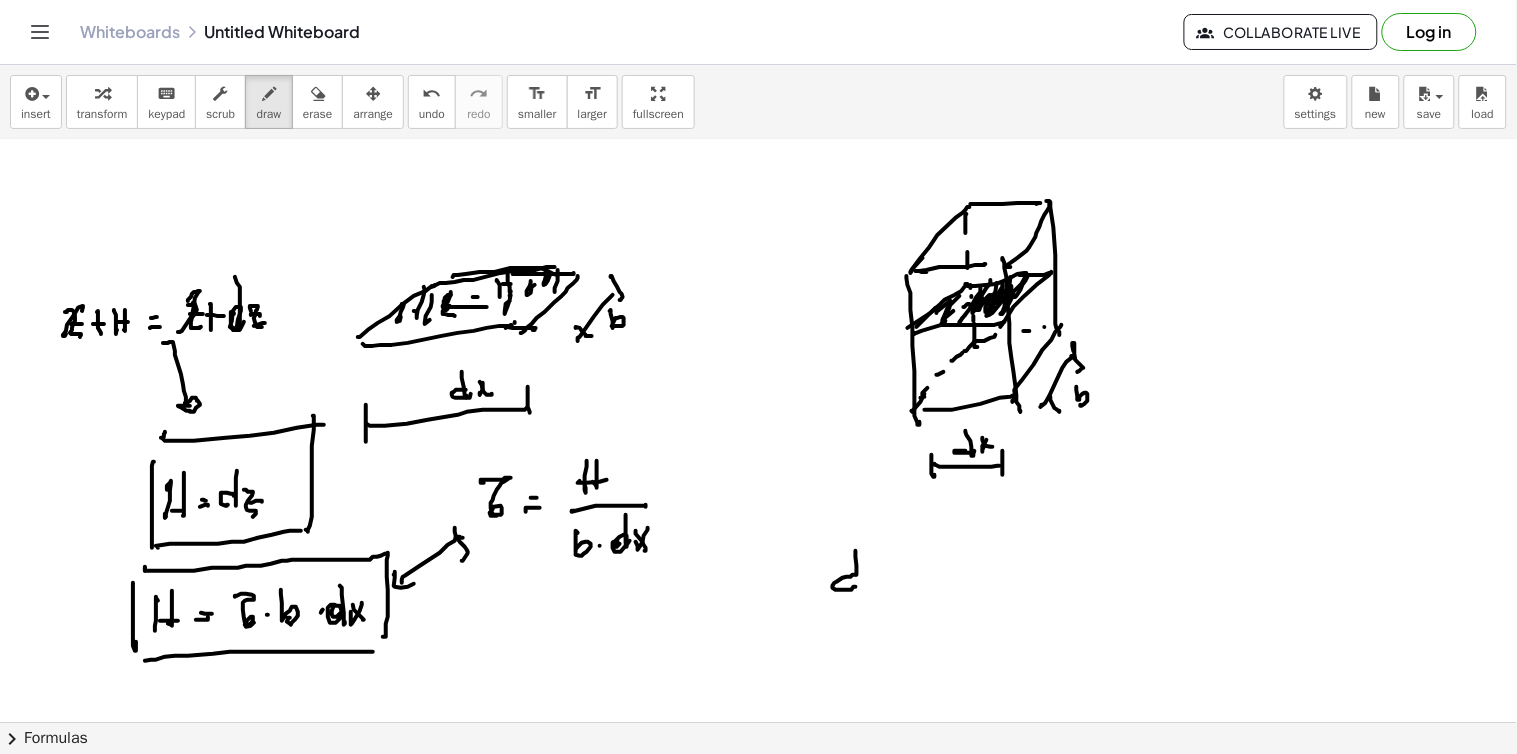 click at bounding box center [758, -1028] 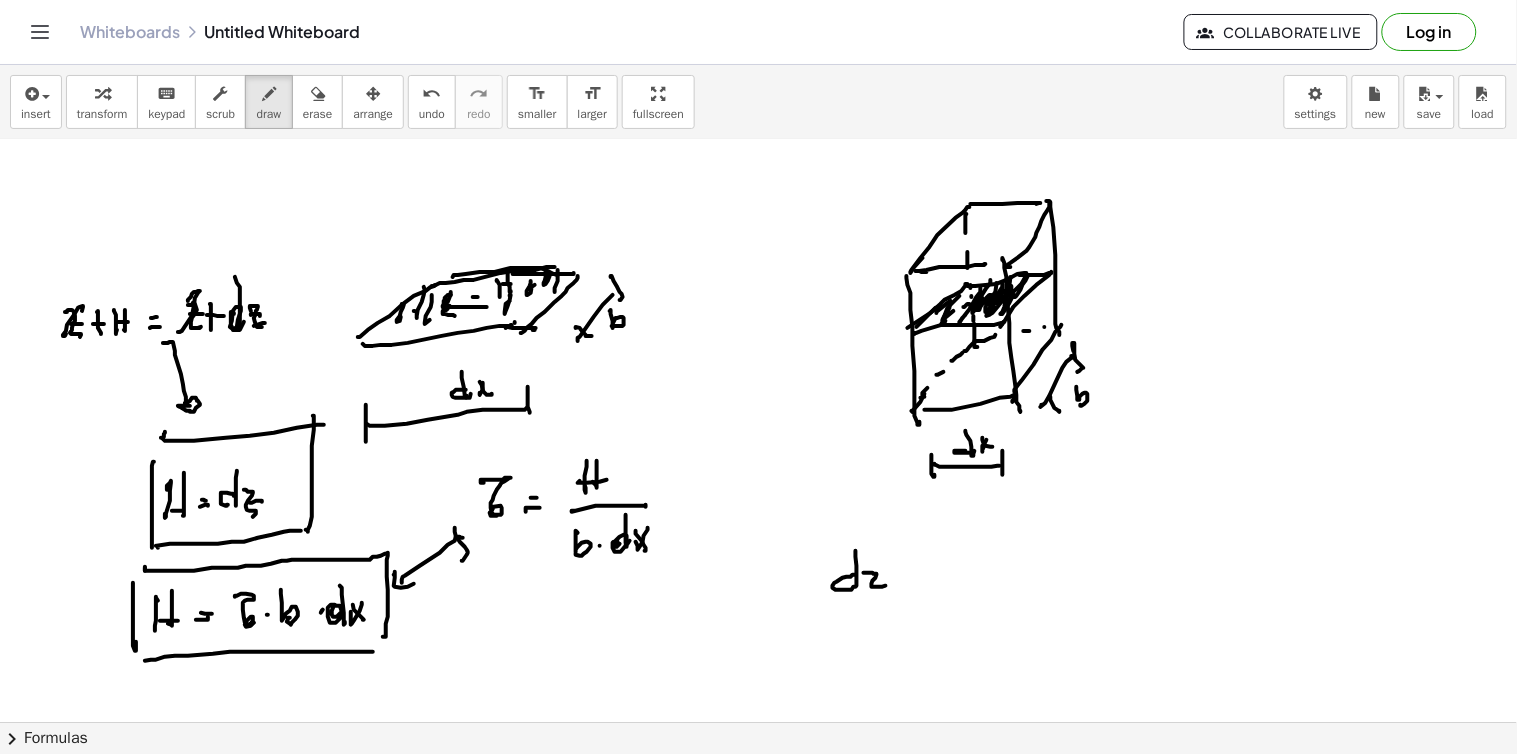 click at bounding box center [758, -1028] 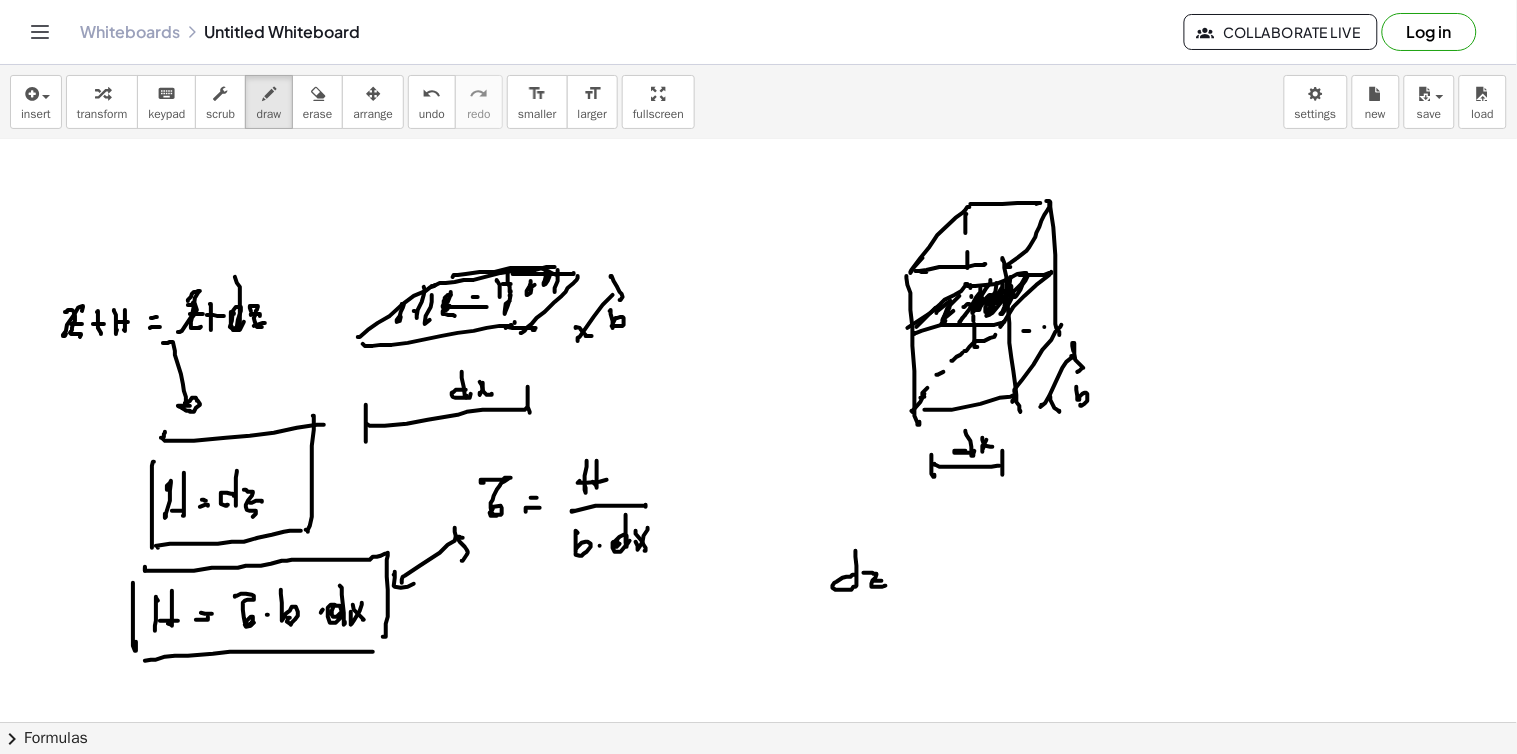 click at bounding box center (758, -1028) 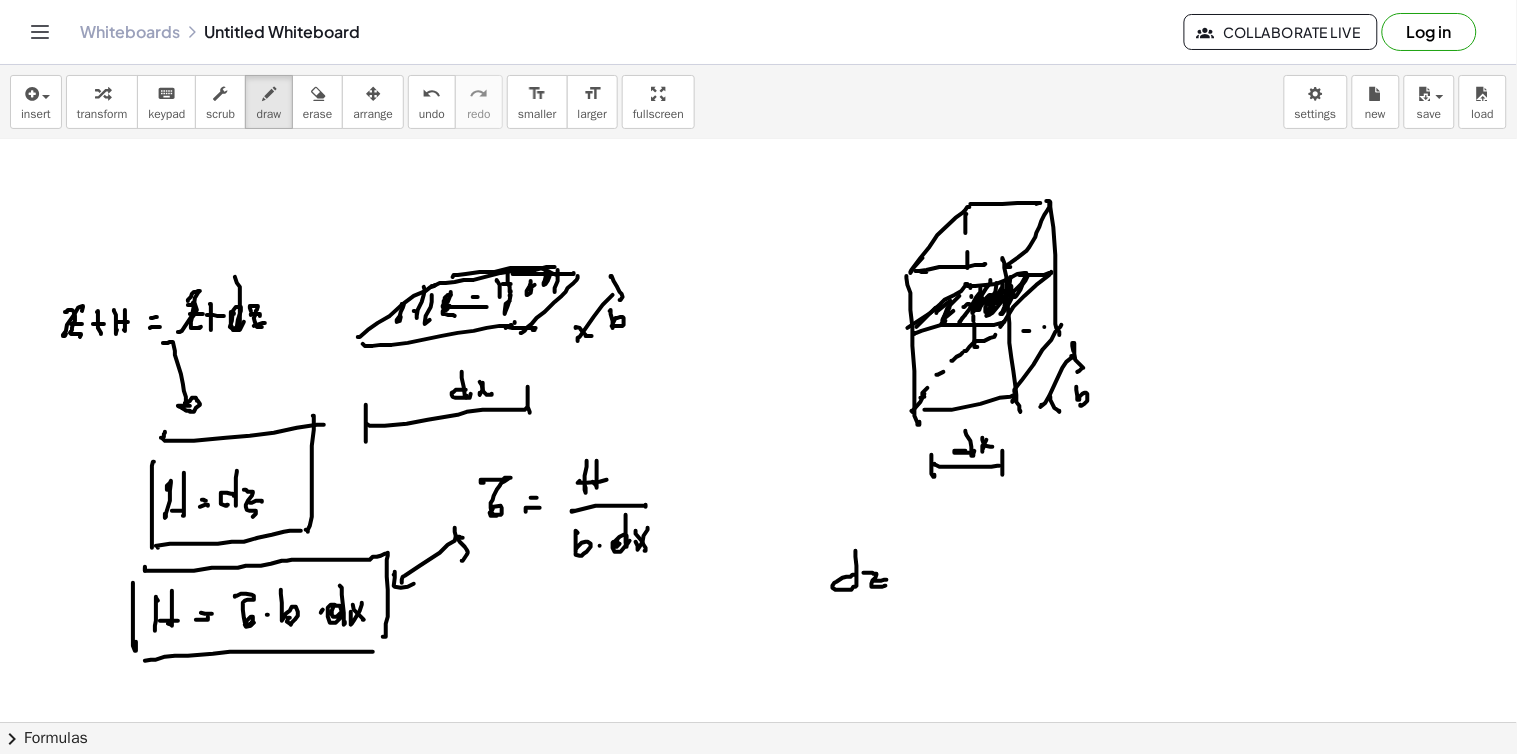 click at bounding box center [758, -1028] 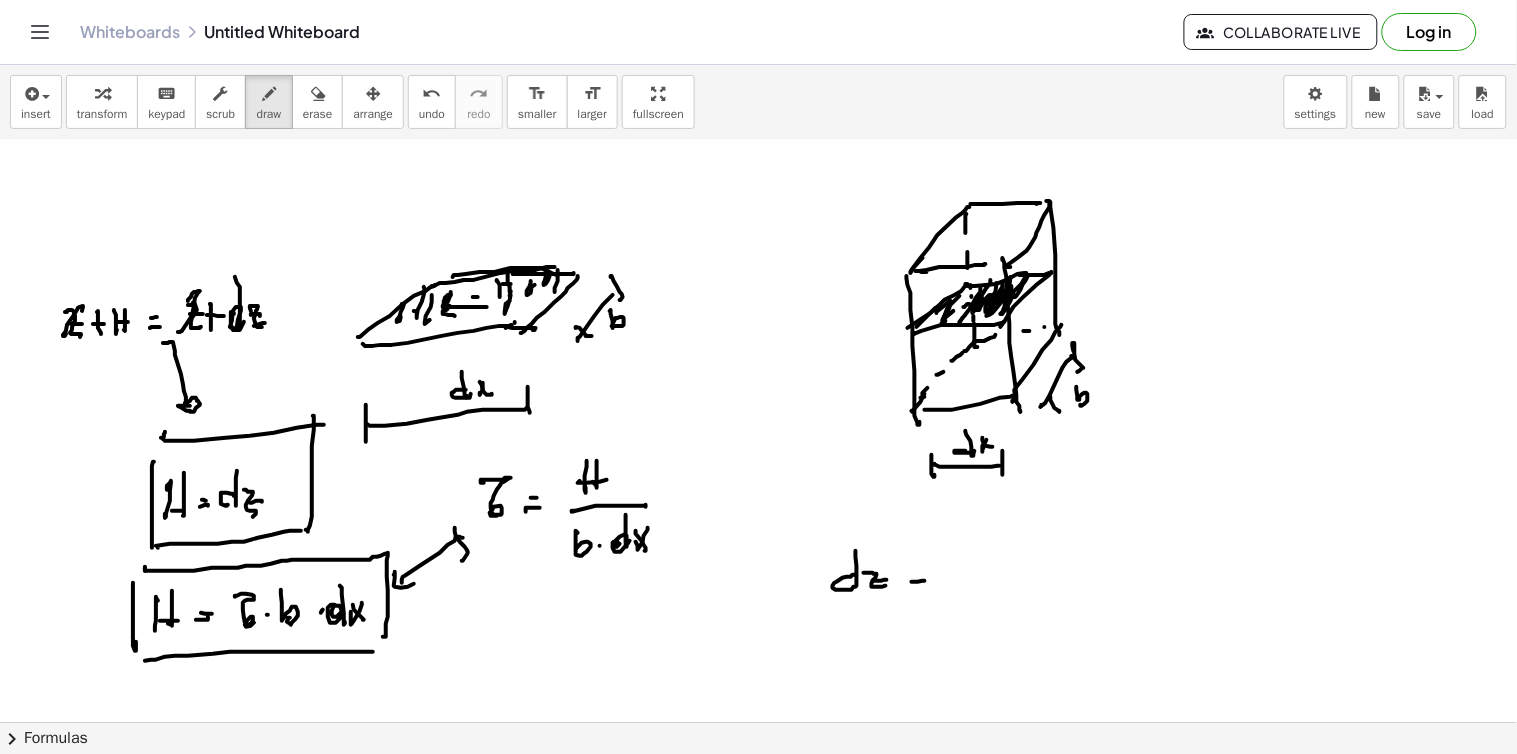click at bounding box center (758, -1028) 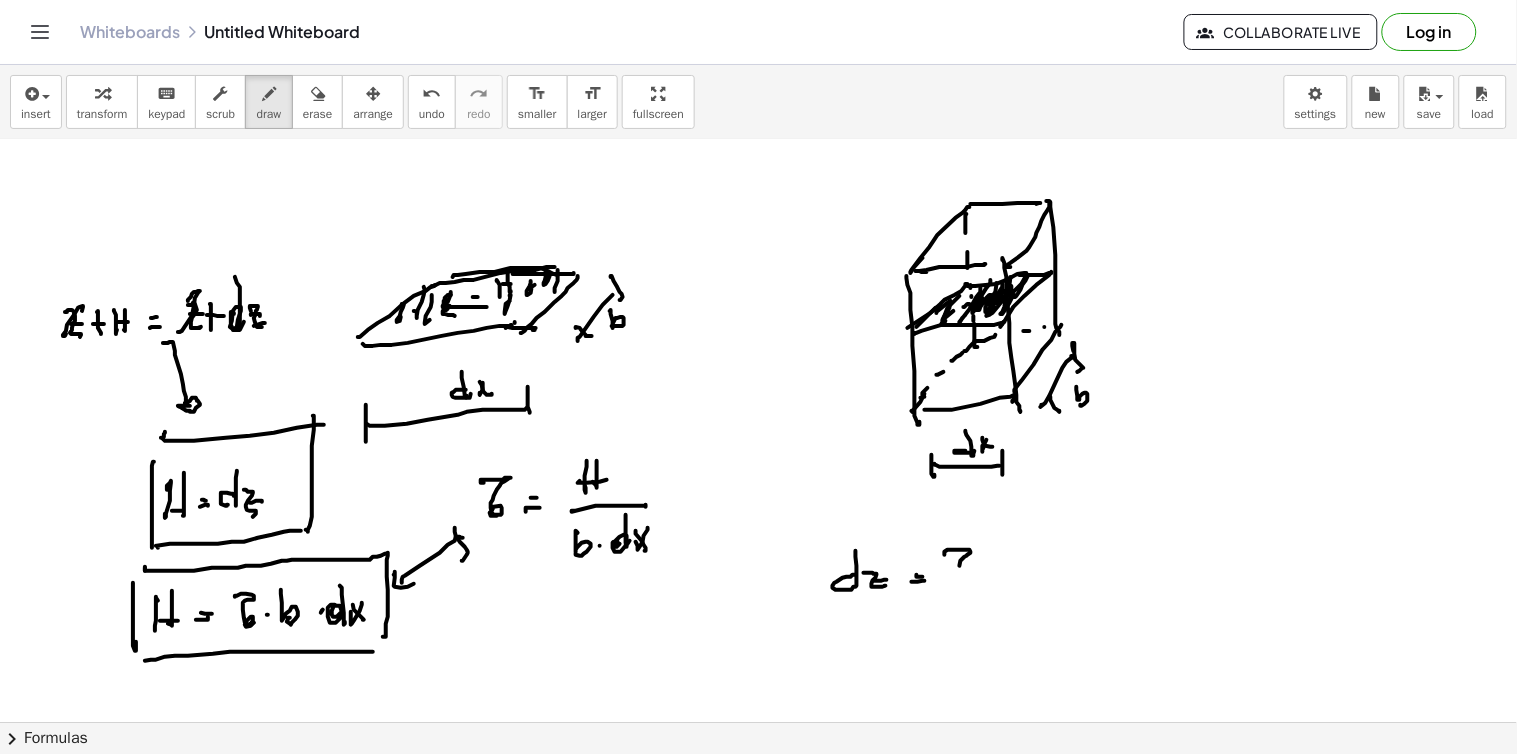 click at bounding box center (758, -1028) 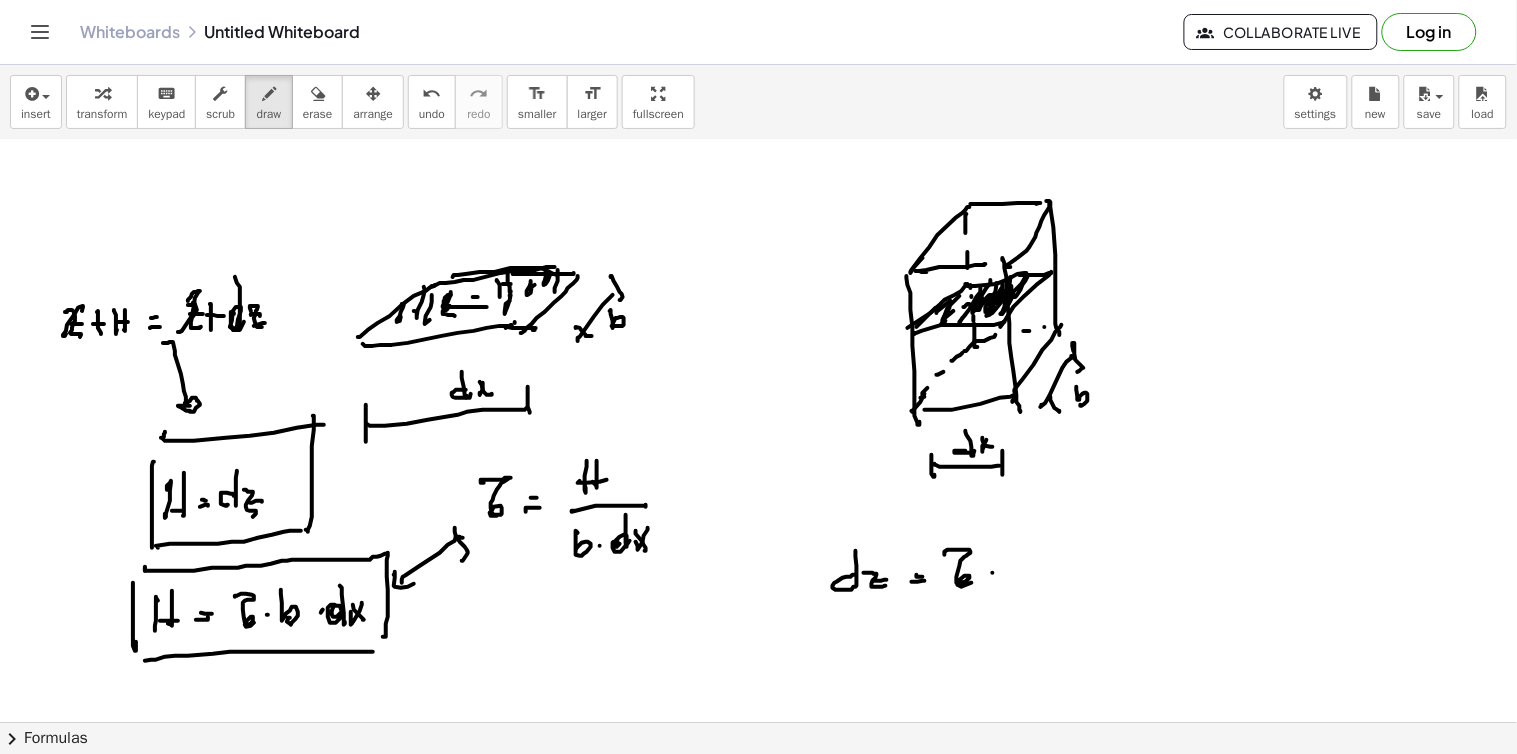 click at bounding box center (758, -1028) 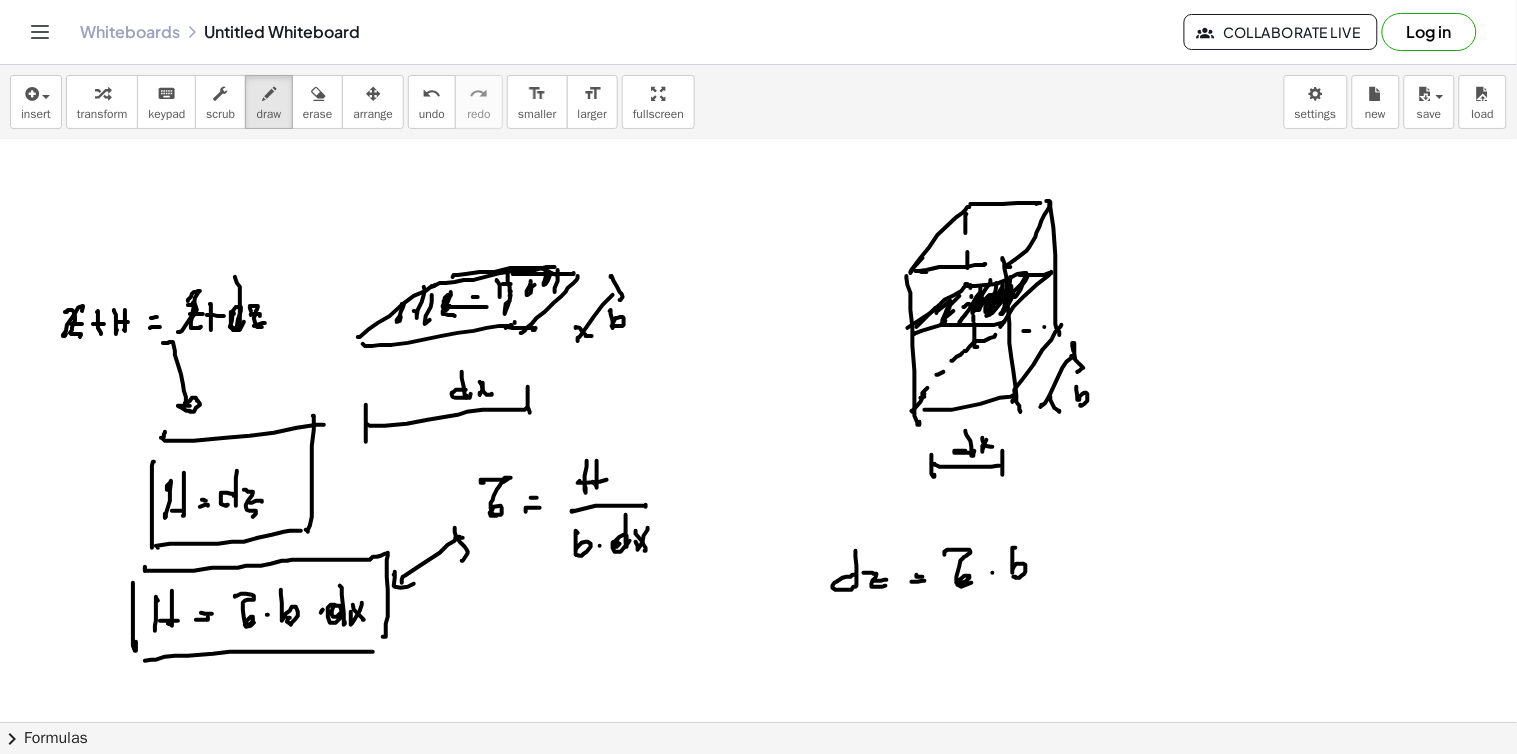 click at bounding box center [758, -1028] 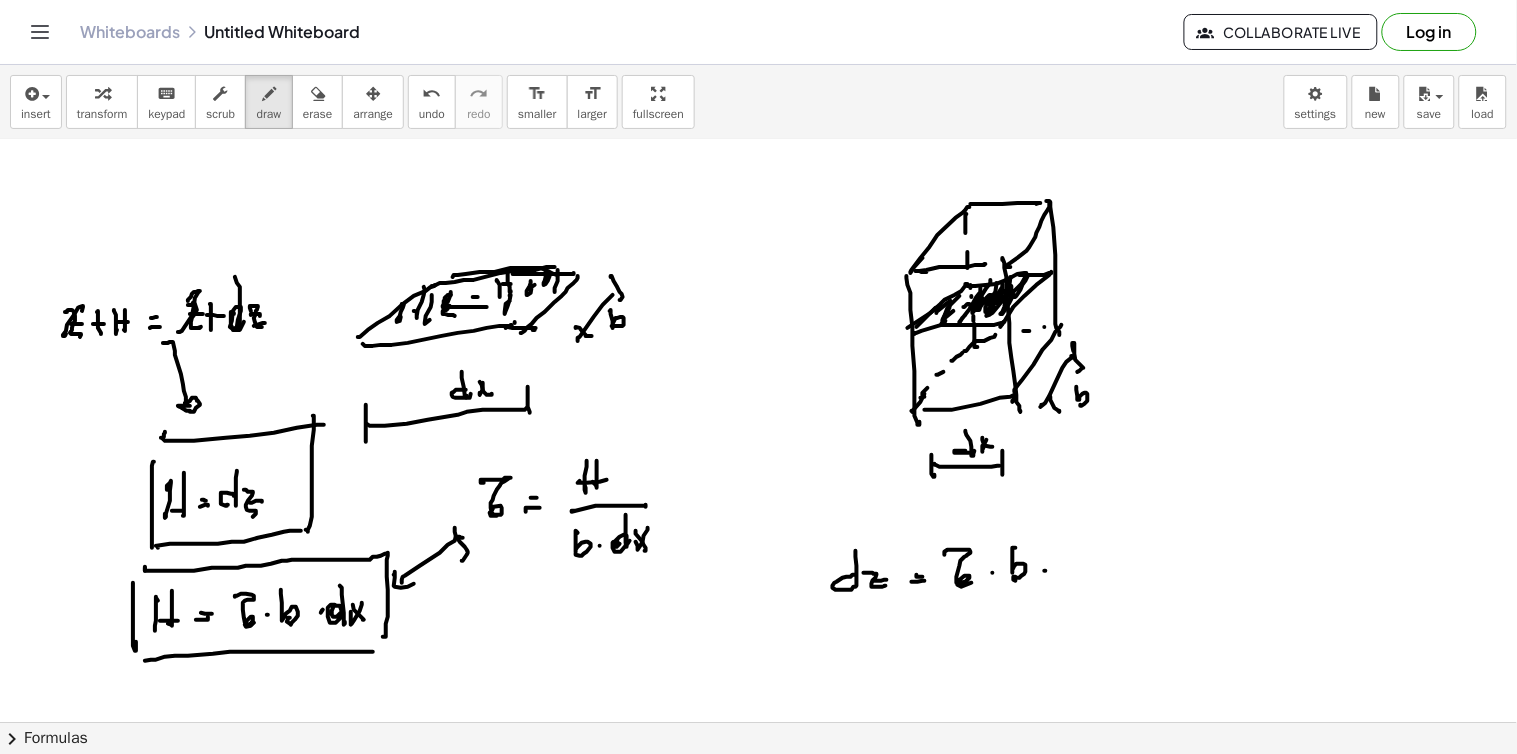 click at bounding box center (758, -1028) 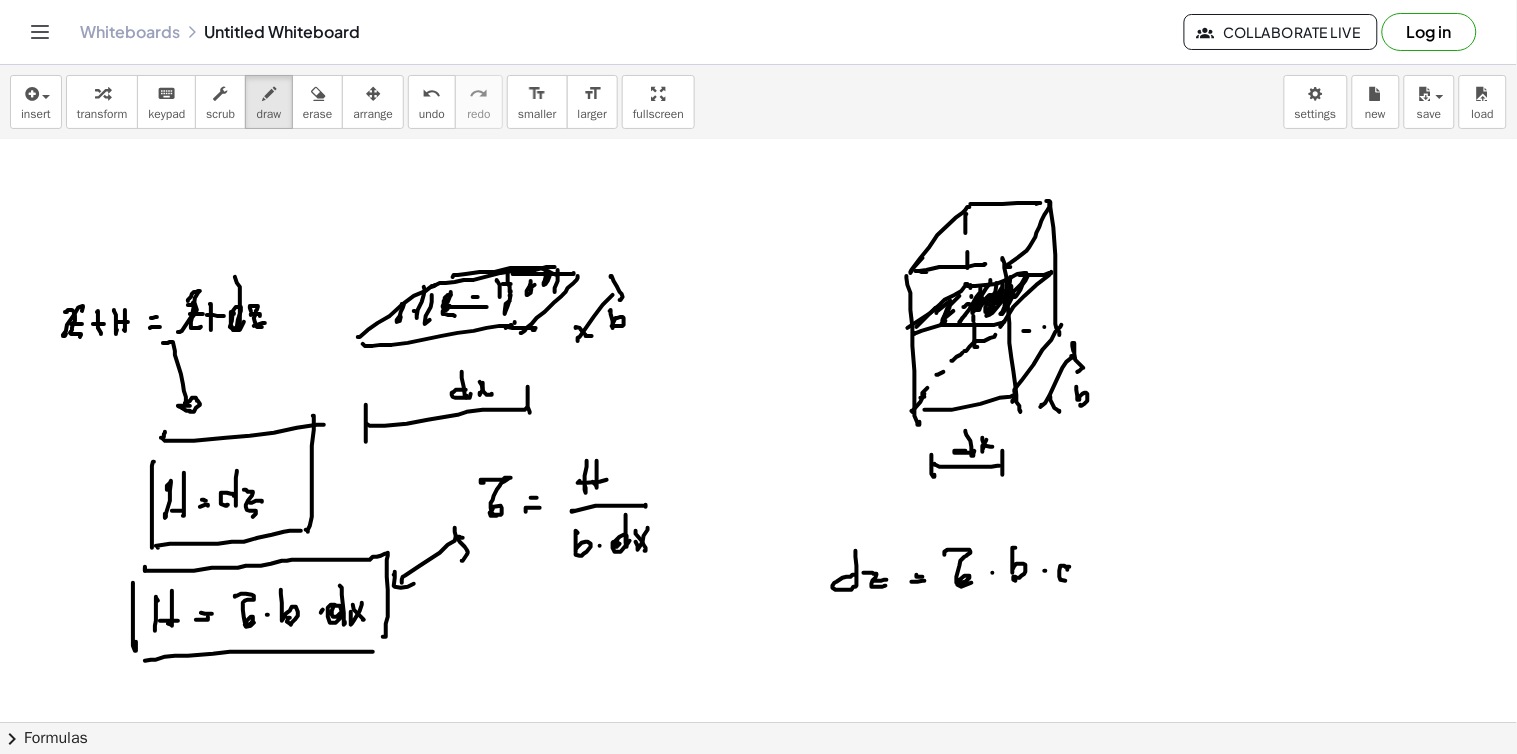 click at bounding box center (758, -1028) 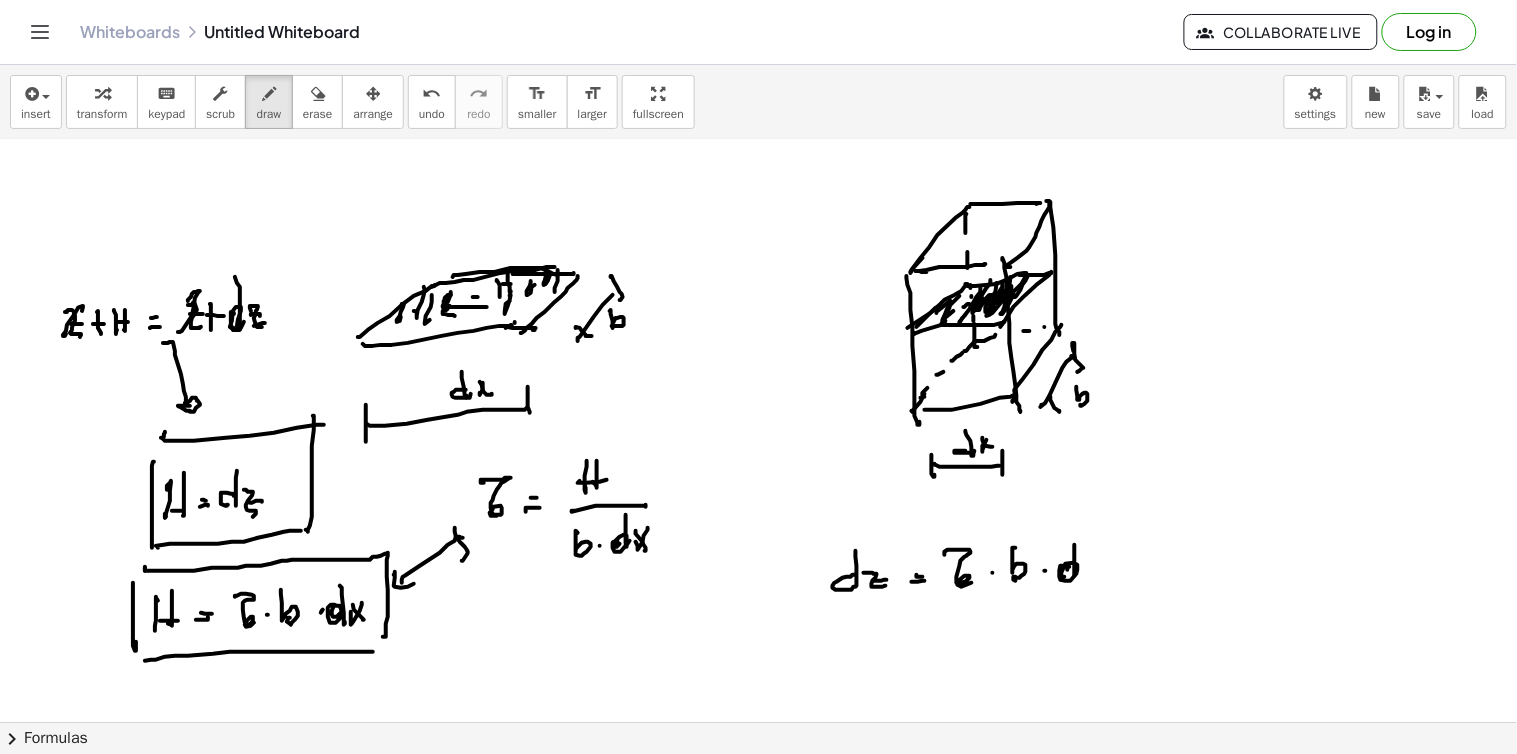 click at bounding box center (758, -1028) 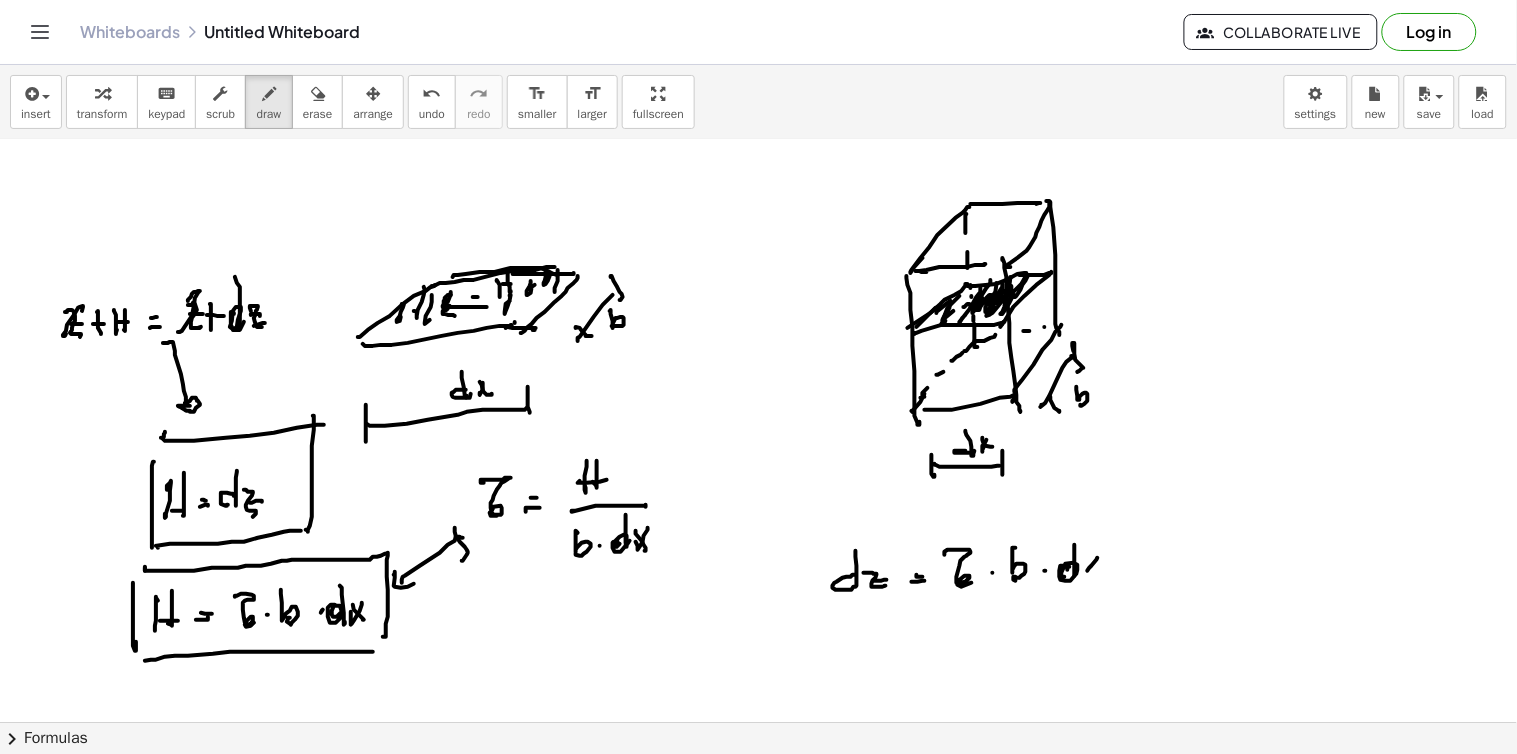 click at bounding box center (758, -1028) 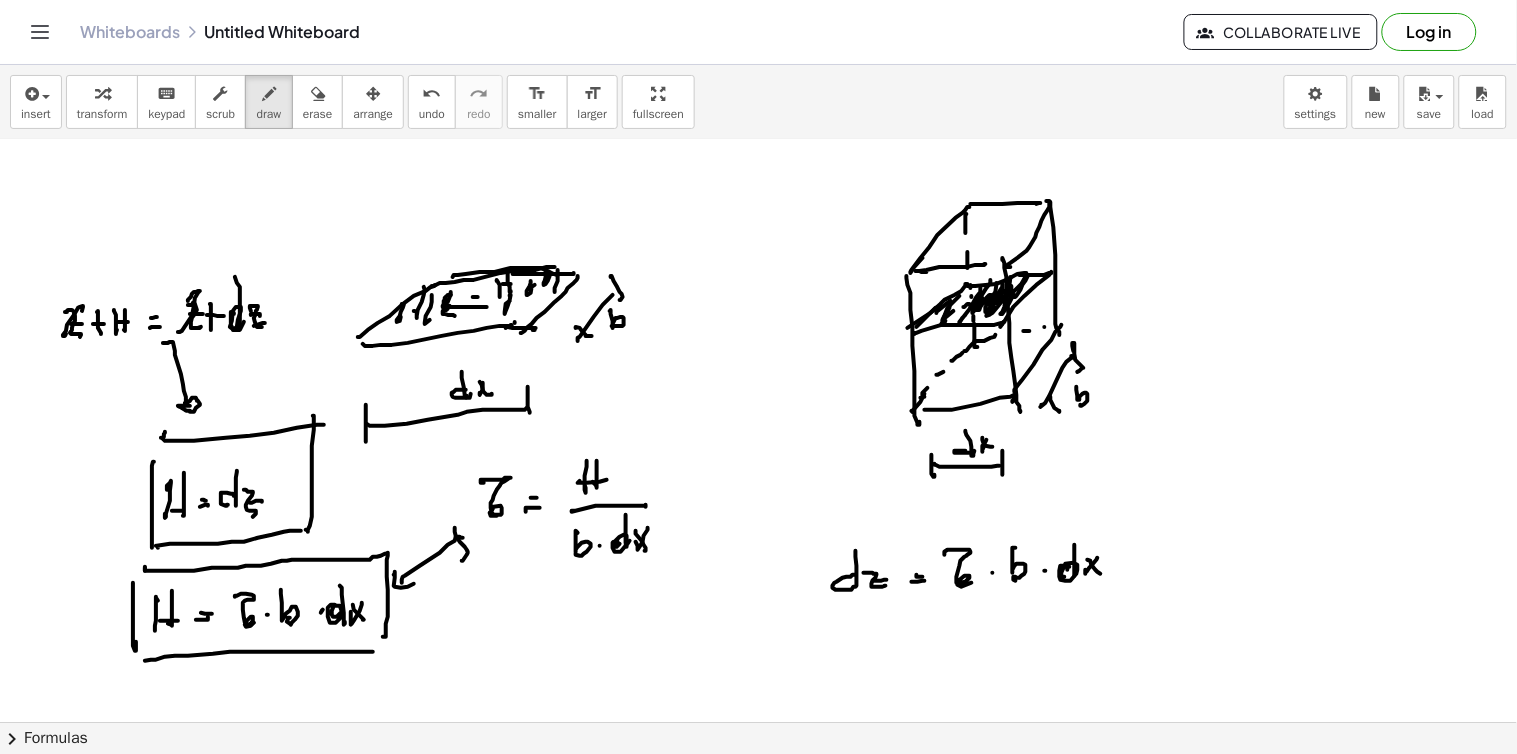 click at bounding box center (758, -1028) 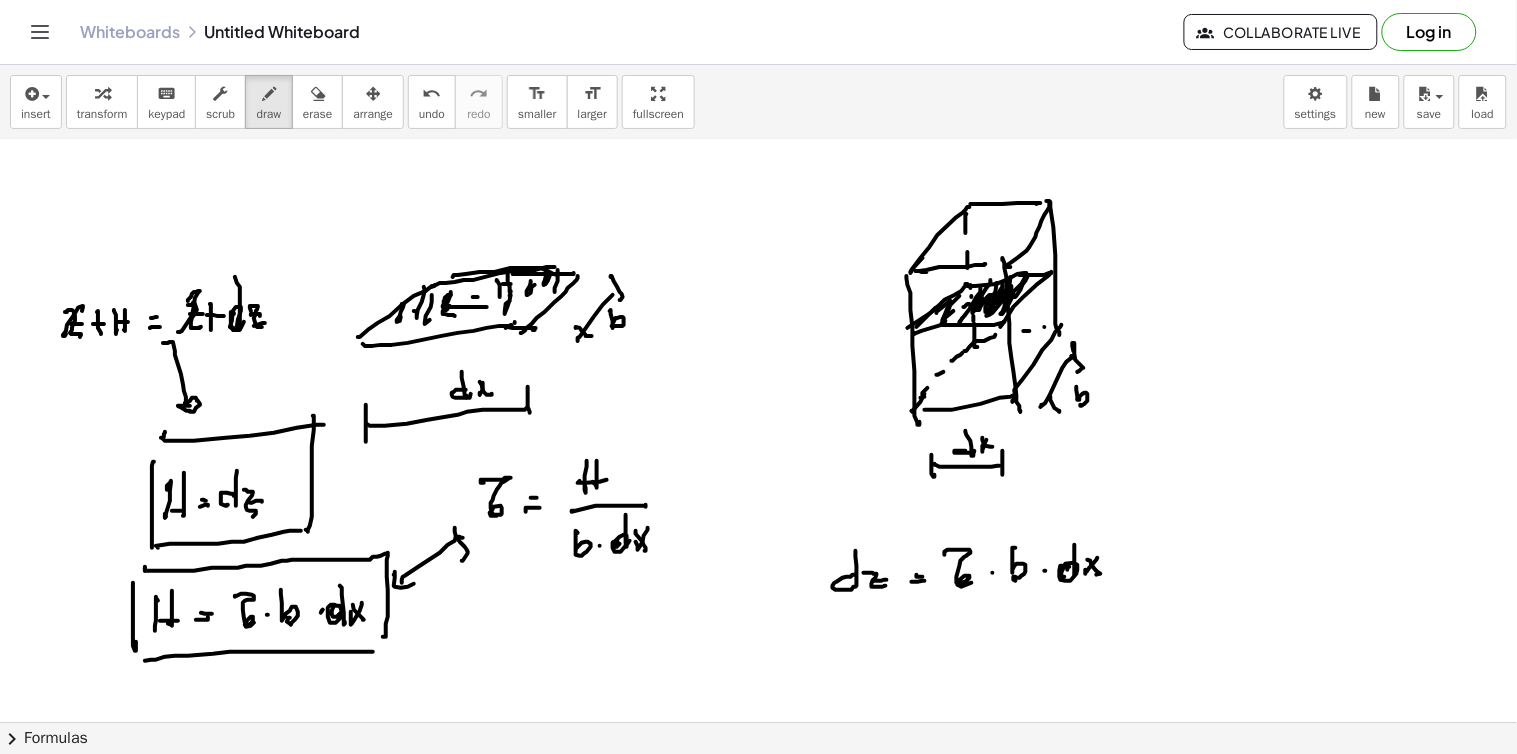 scroll, scrollTop: 3316, scrollLeft: 0, axis: vertical 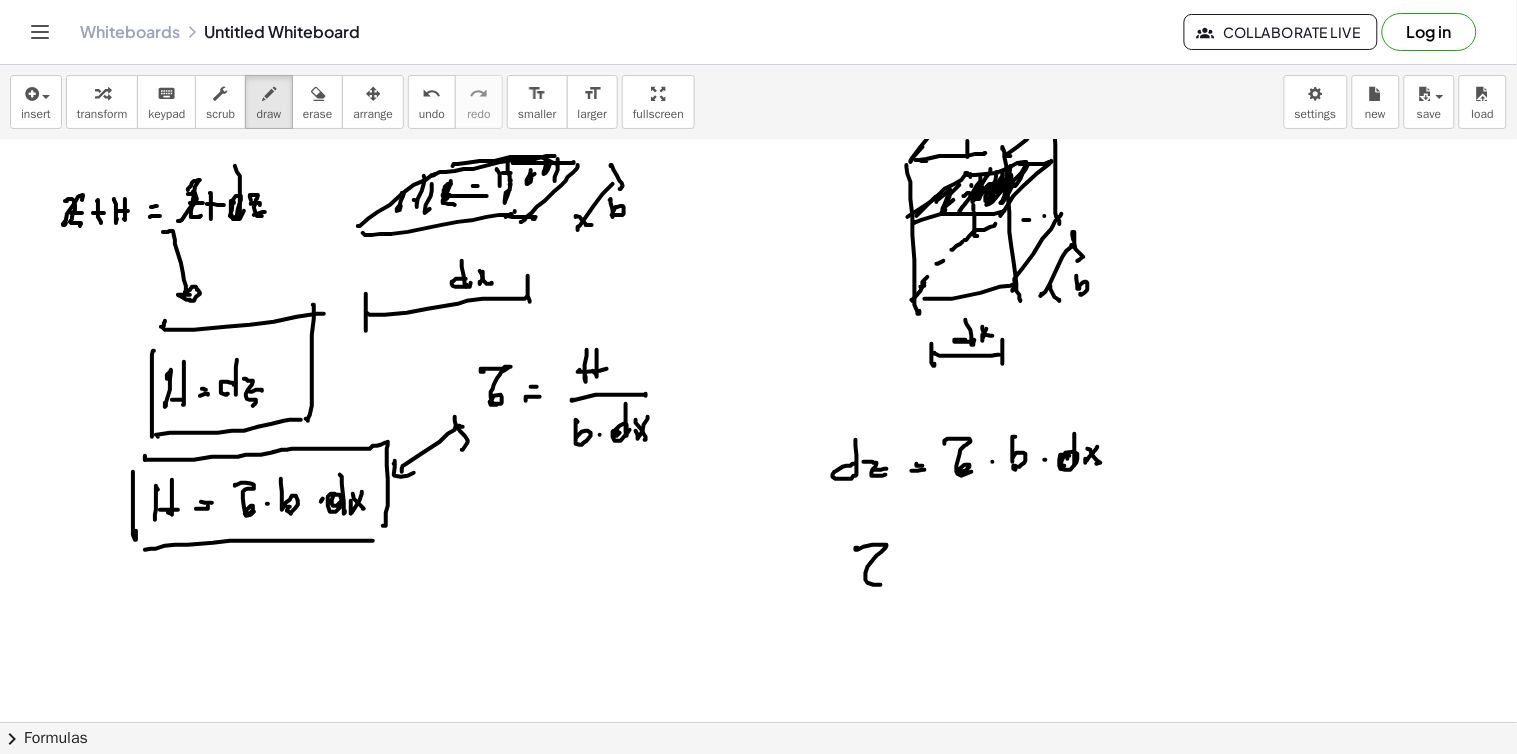 drag, startPoint x: 856, startPoint y: 548, endPoint x: 918, endPoint y: 572, distance: 66.48308 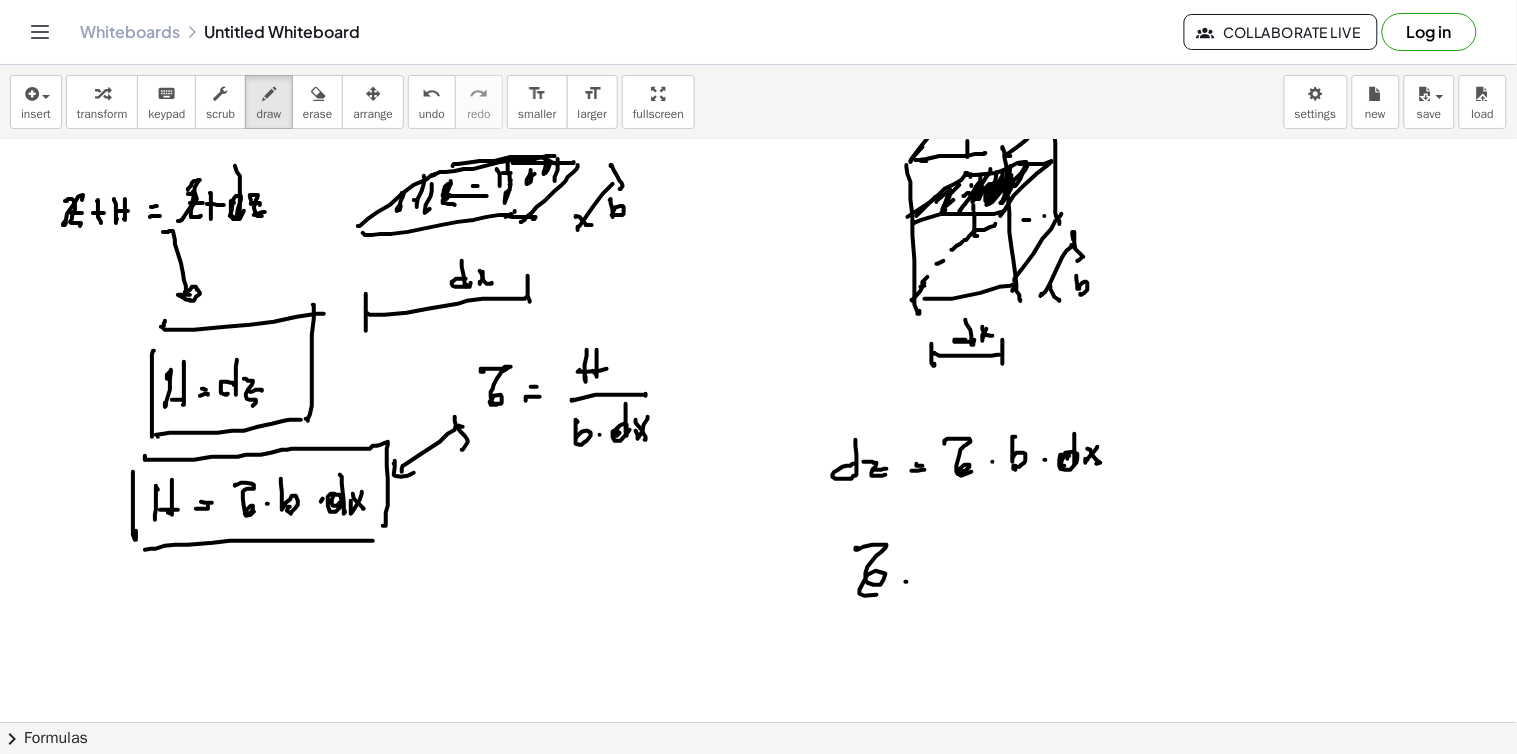 drag, startPoint x: 907, startPoint y: 582, endPoint x: 923, endPoint y: 578, distance: 16.492422 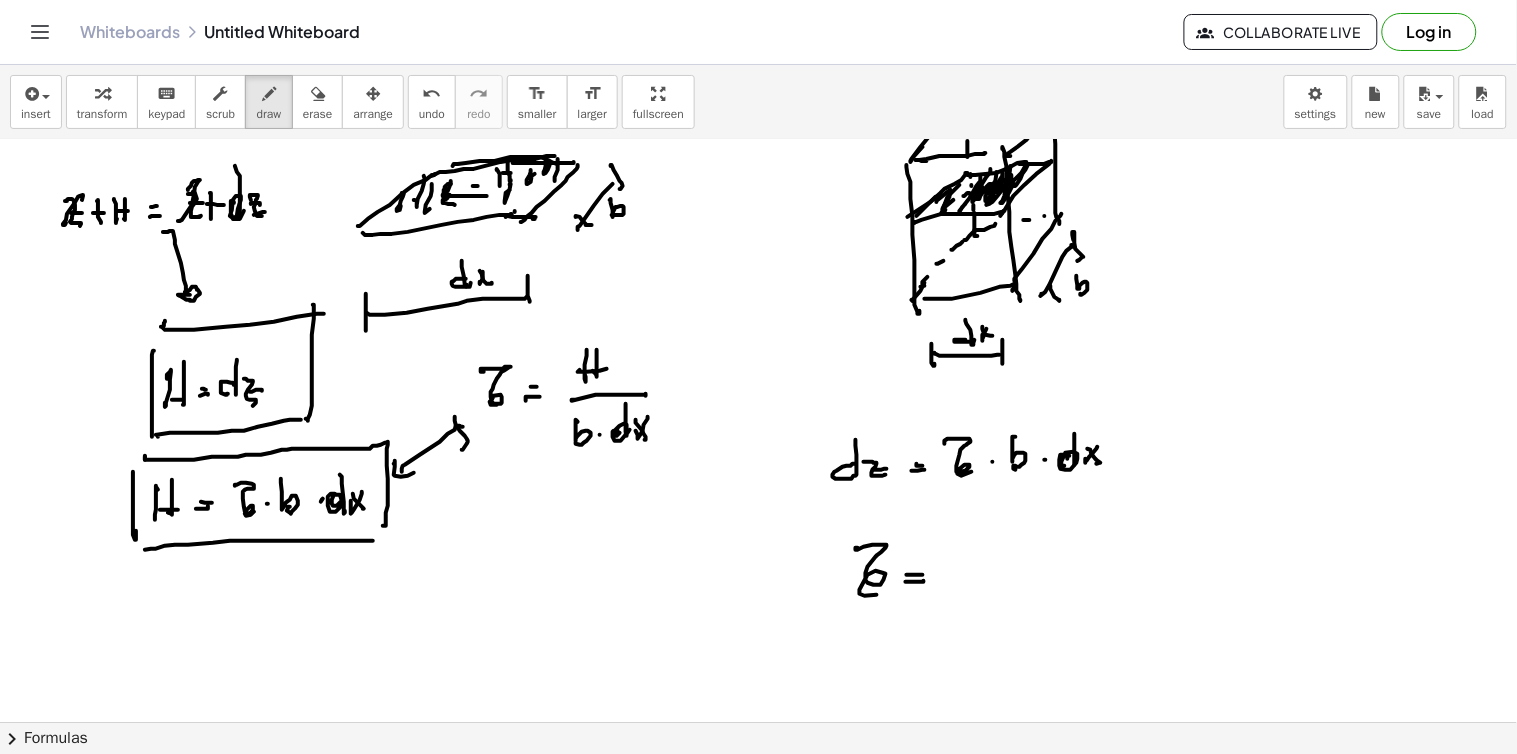click at bounding box center [758, -1139] 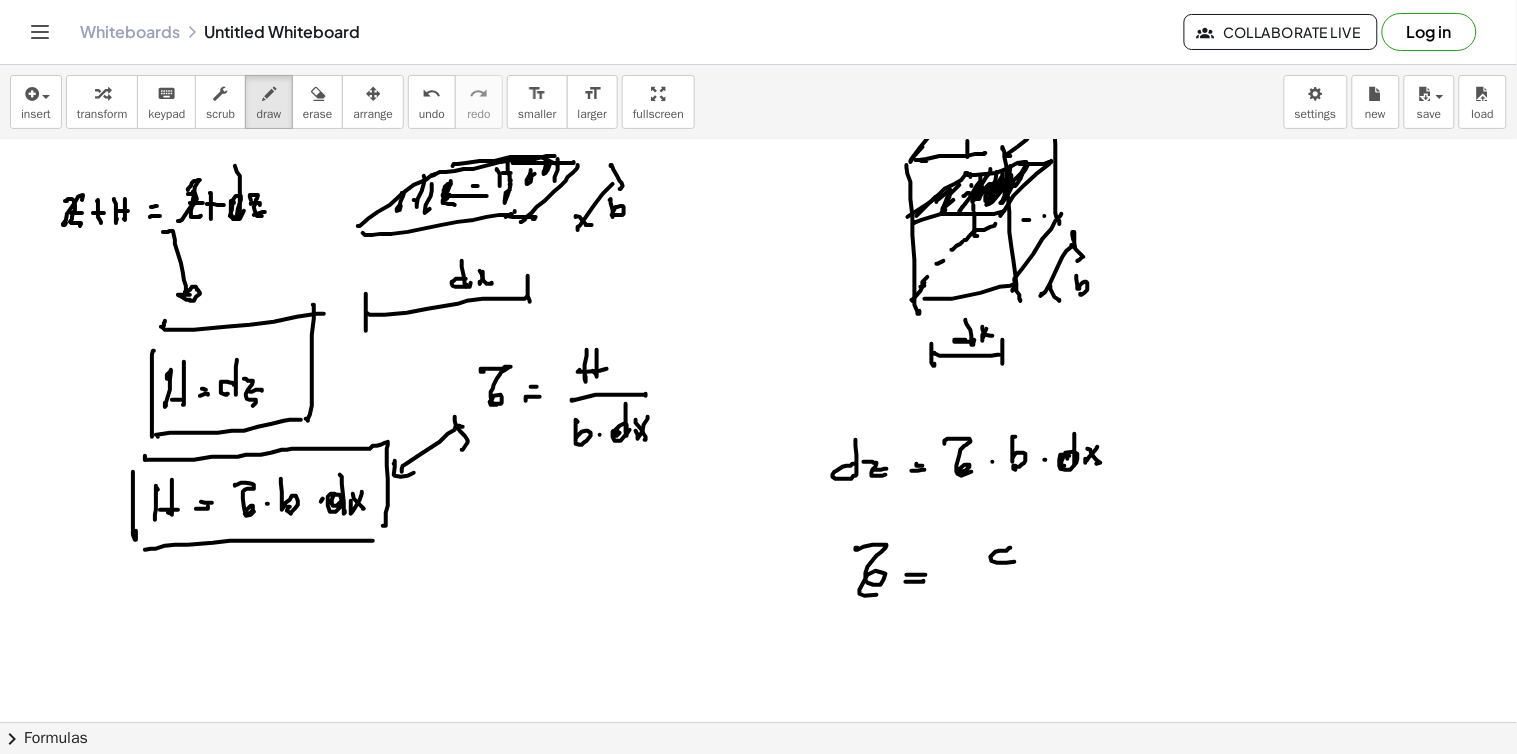 drag, startPoint x: 1011, startPoint y: 548, endPoint x: 1015, endPoint y: 525, distance: 23.345236 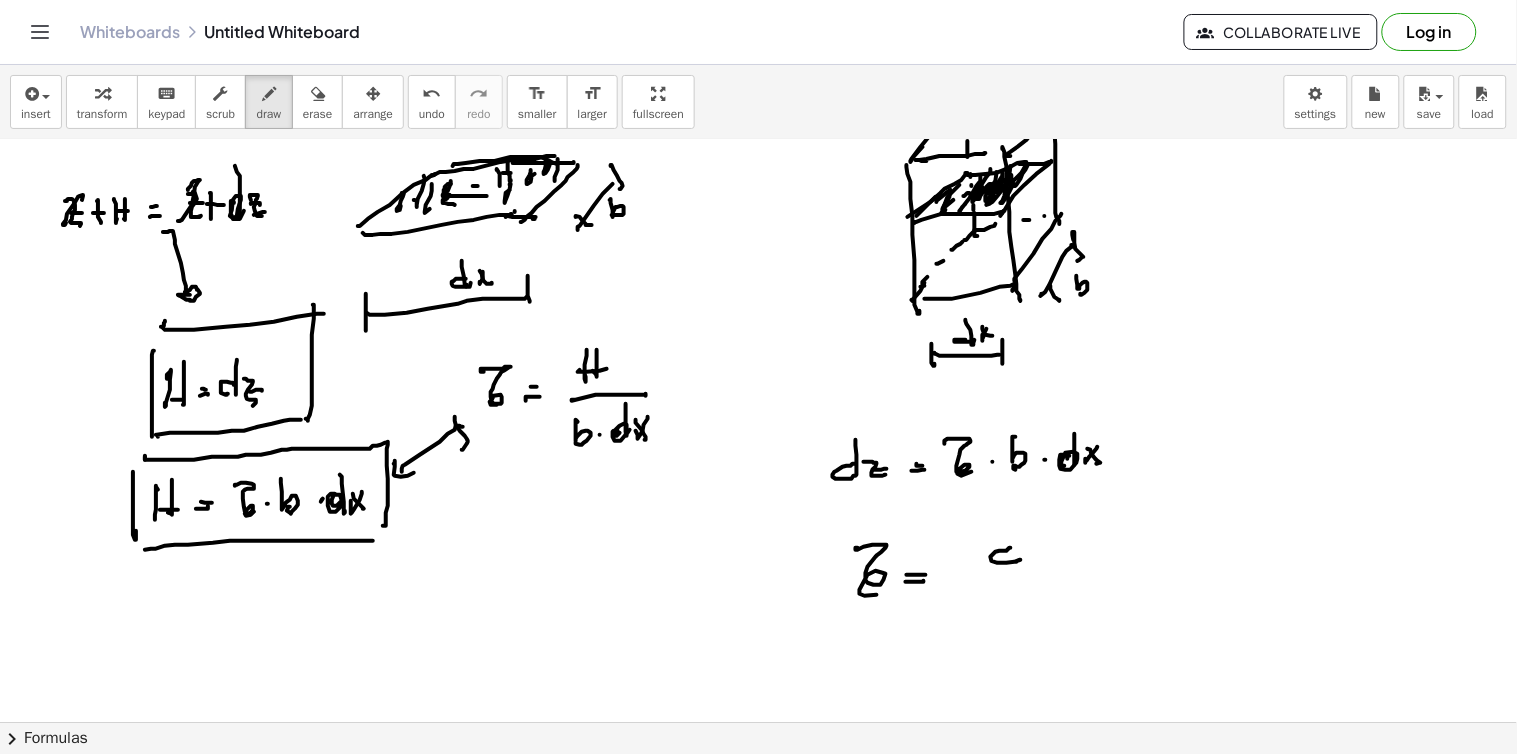 click at bounding box center (758, -1139) 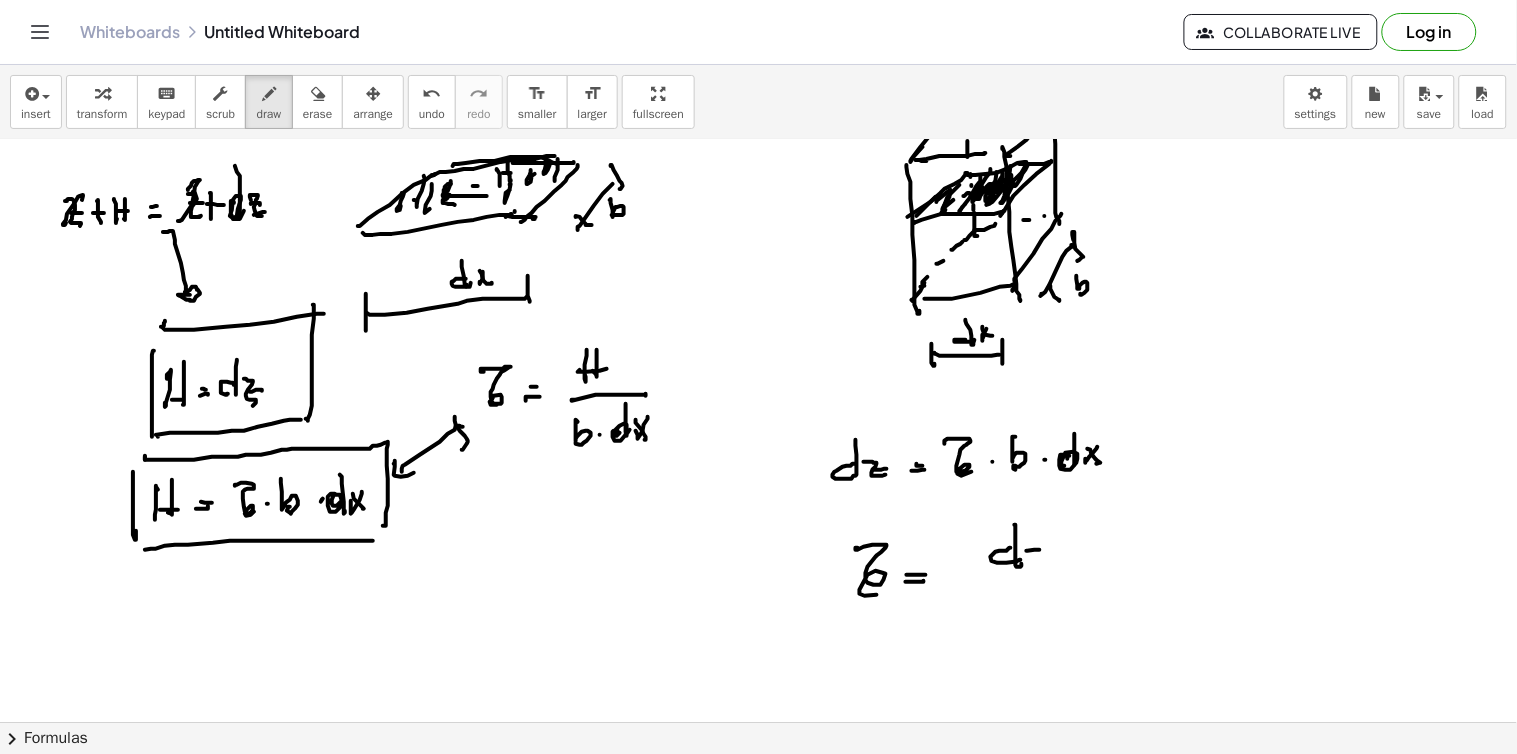 click at bounding box center (758, -1139) 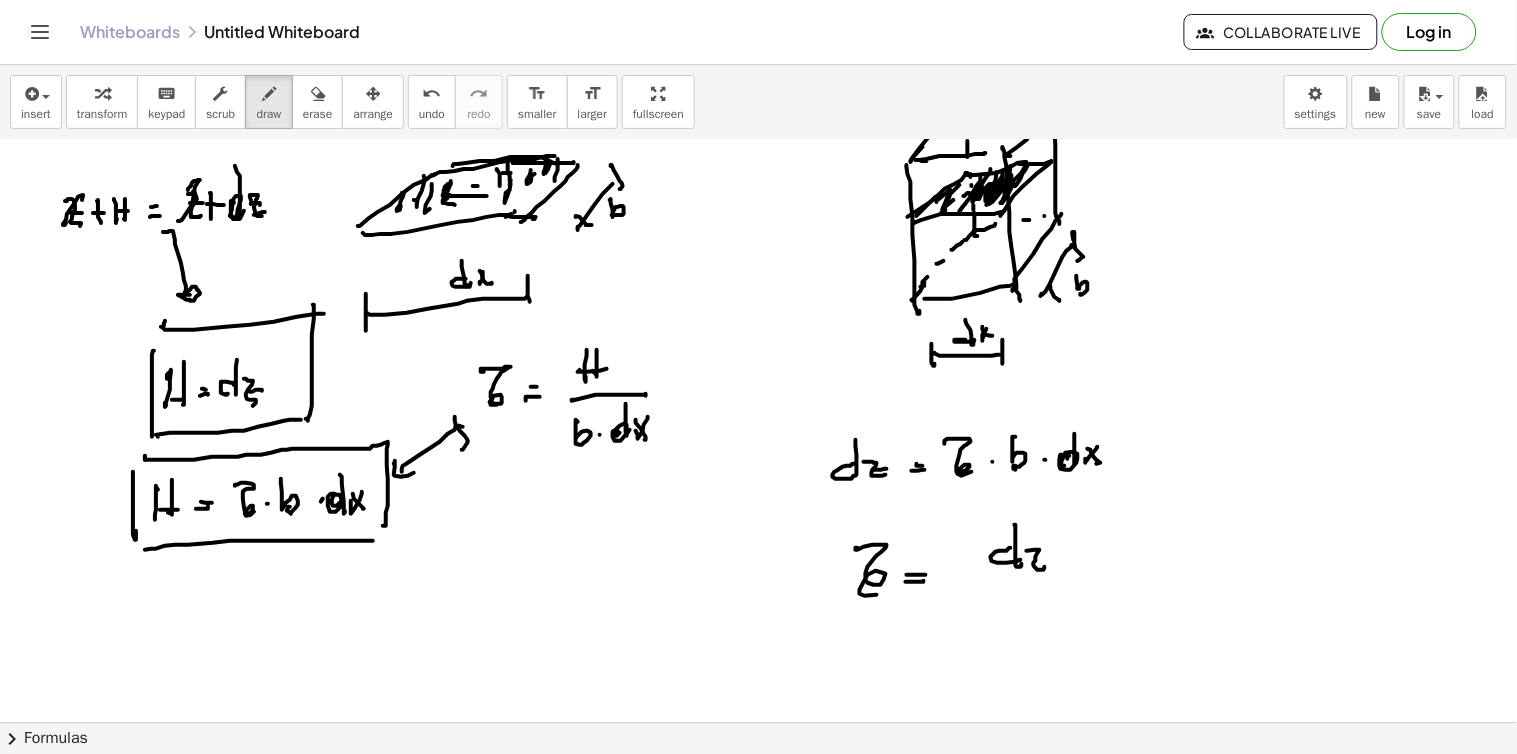 click at bounding box center (758, -1139) 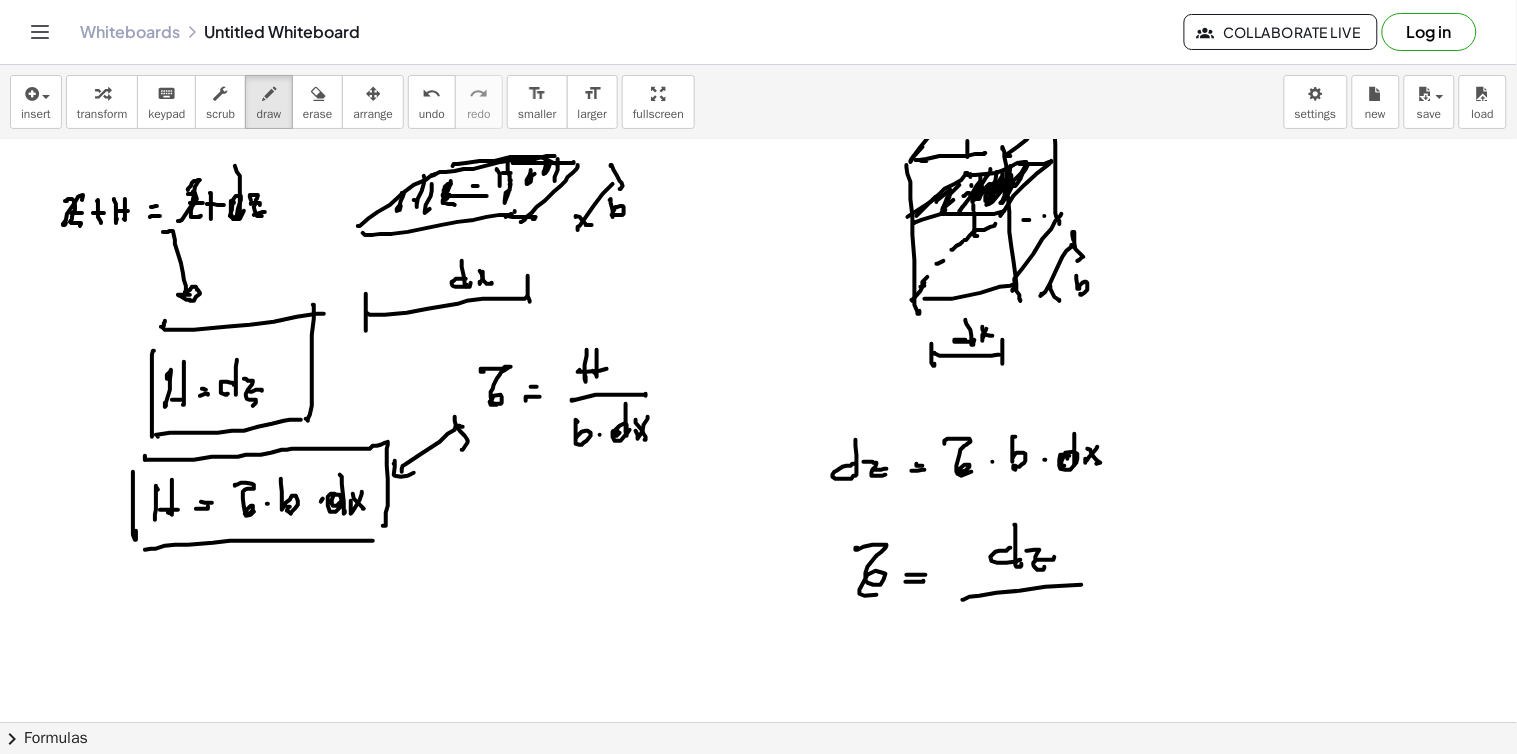 click at bounding box center (758, -1139) 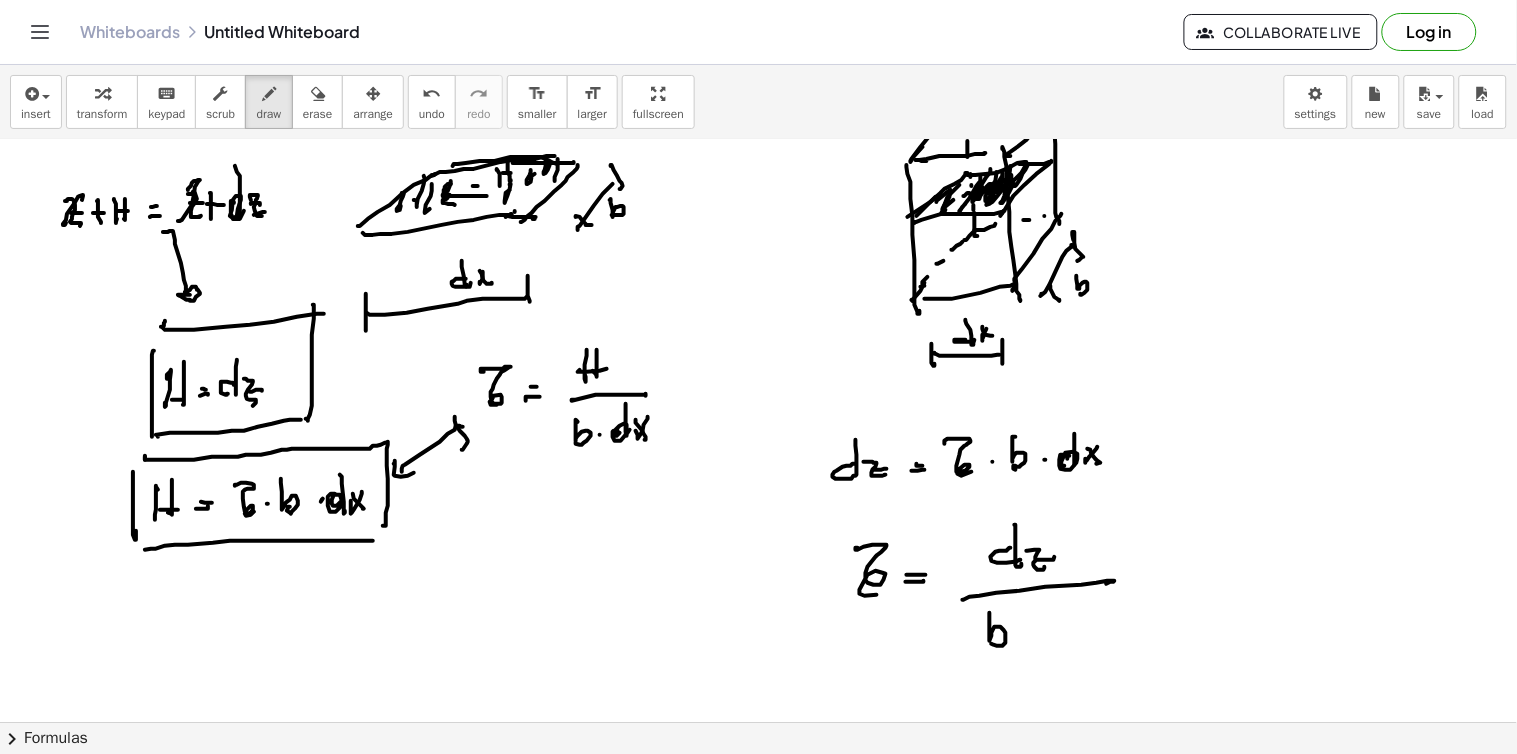click at bounding box center [758, -1139] 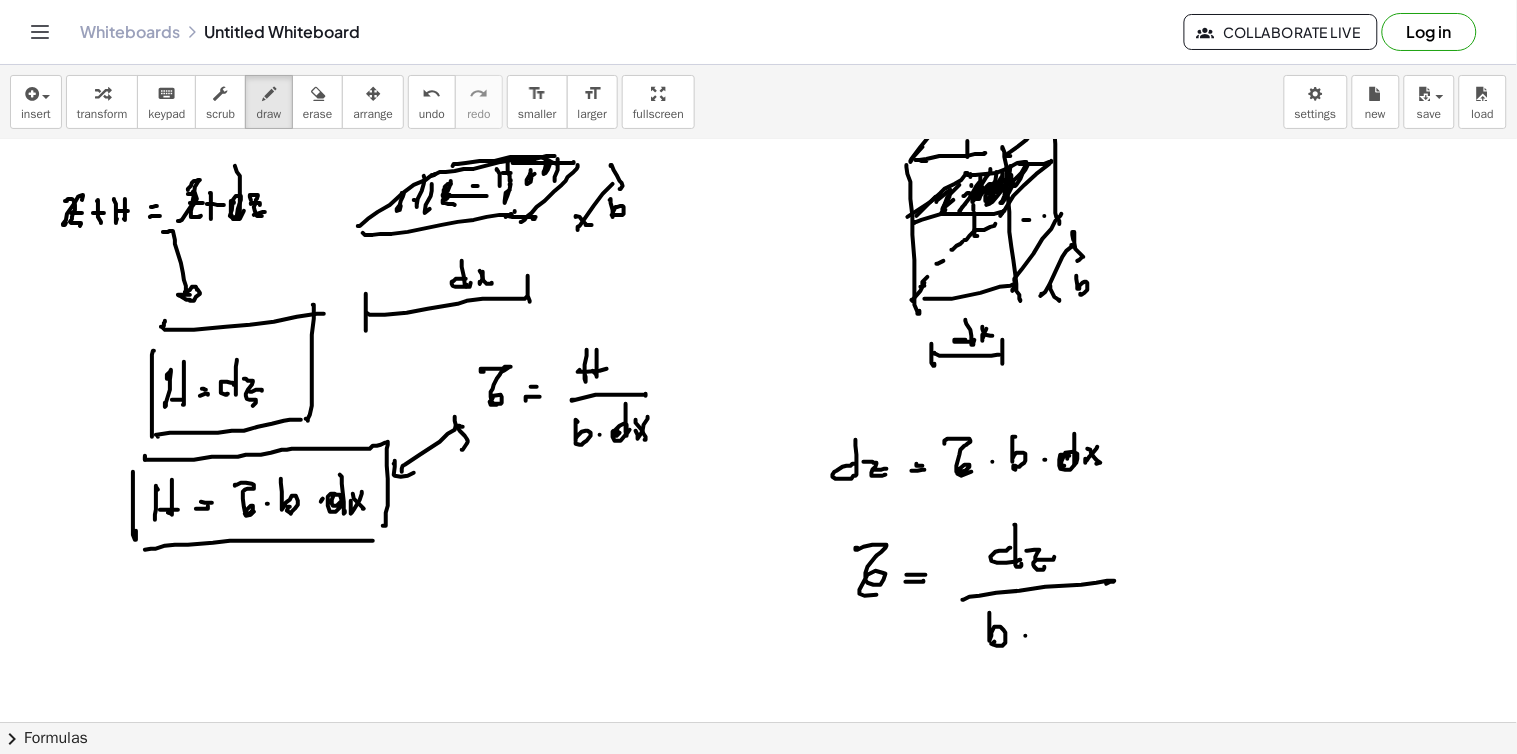 click at bounding box center [758, -1139] 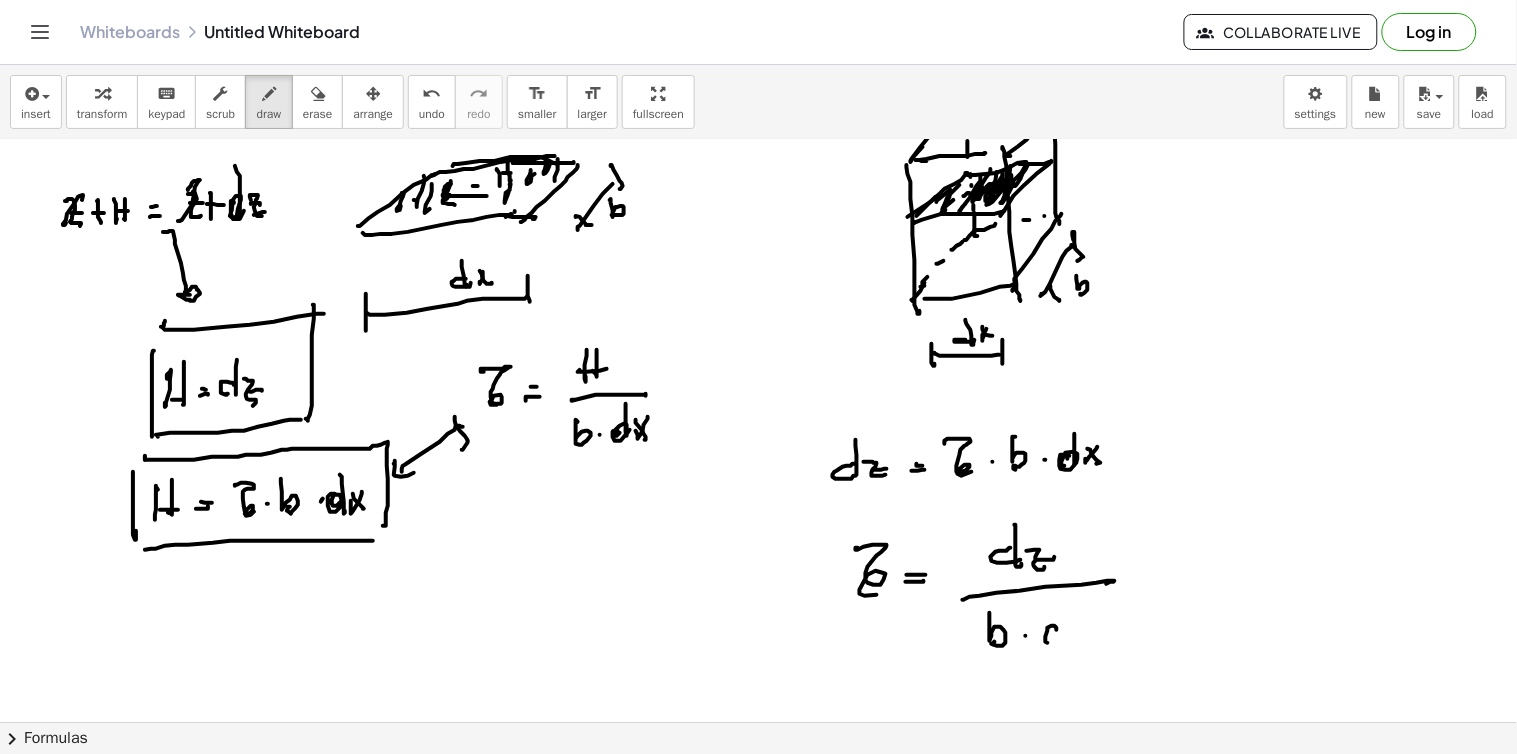 click at bounding box center [758, -1139] 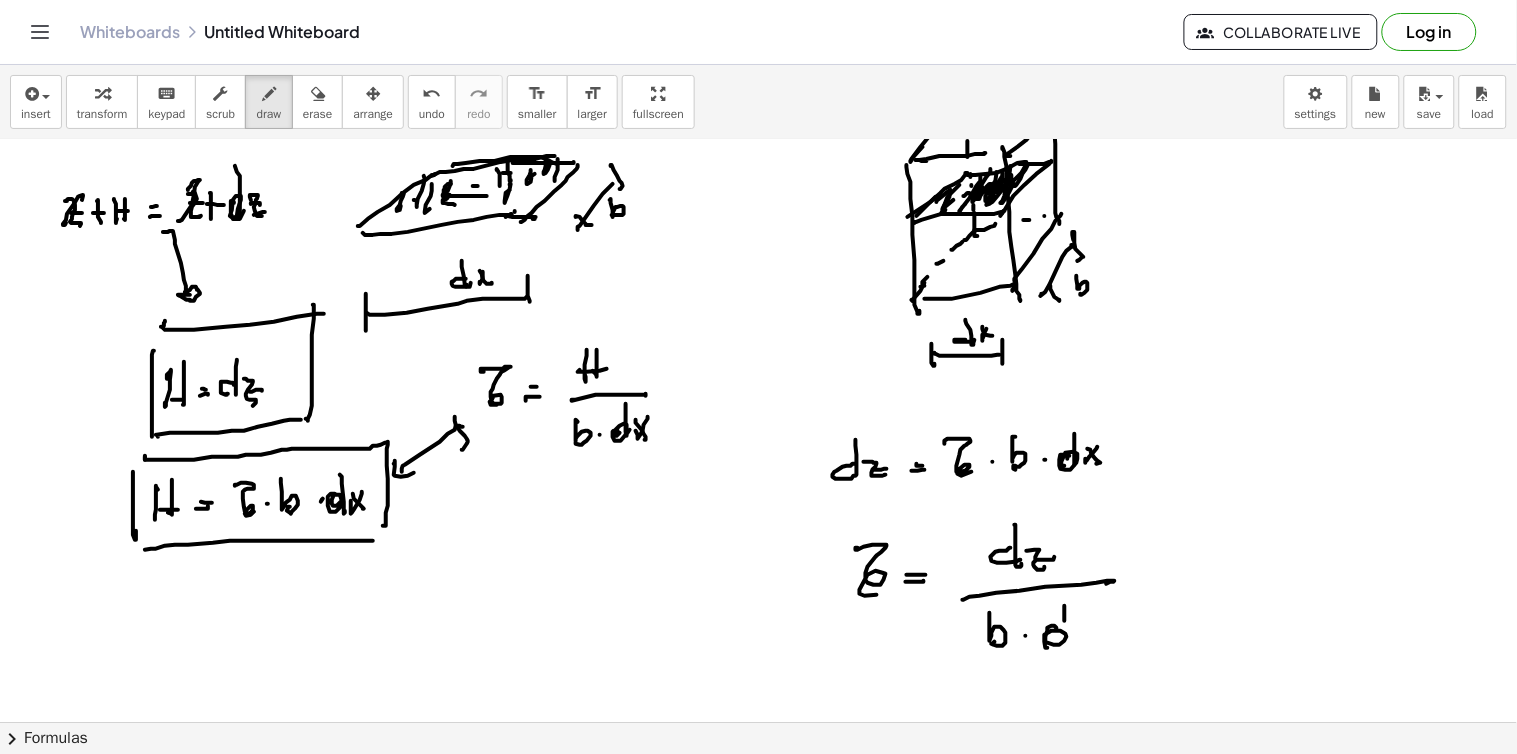 click at bounding box center [758, -1139] 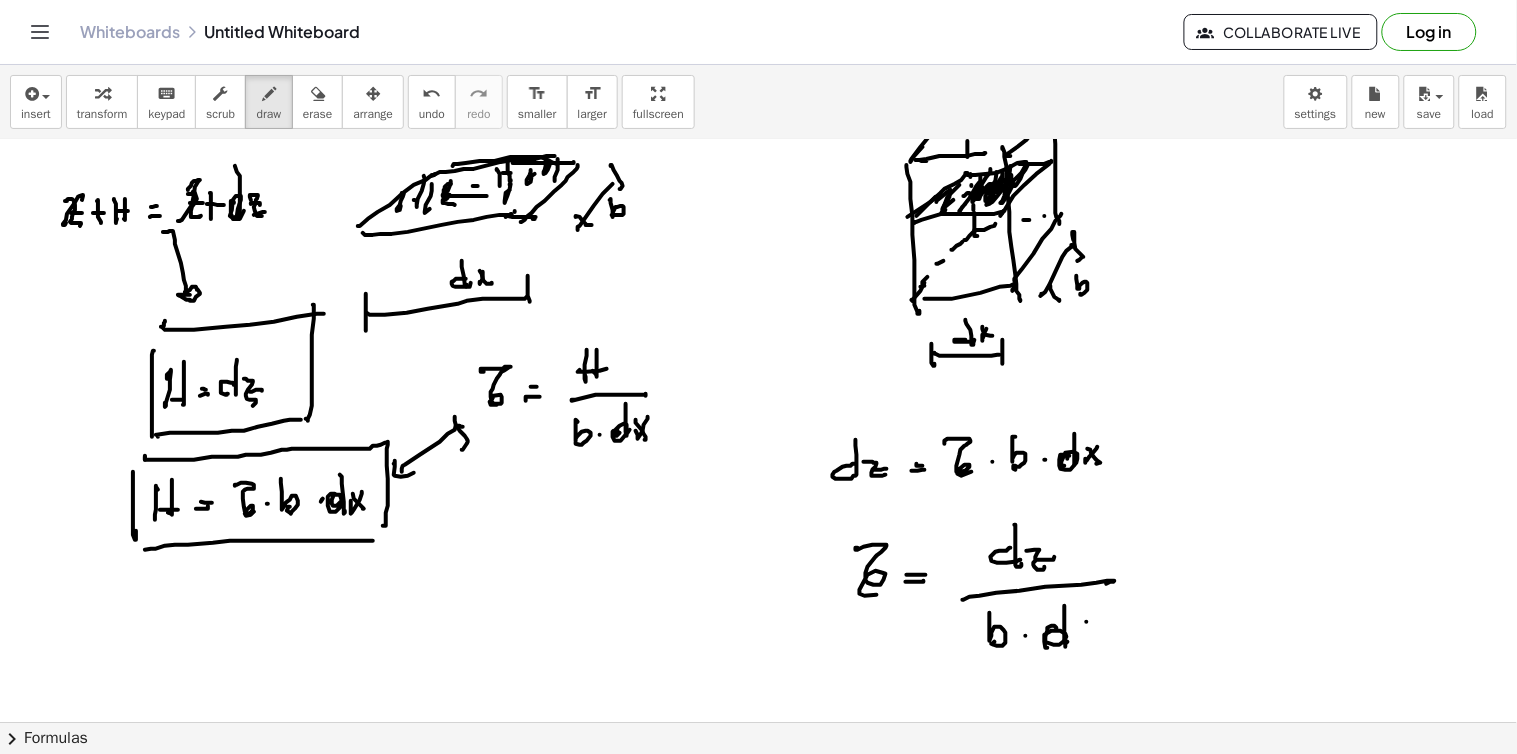 click at bounding box center [758, -1139] 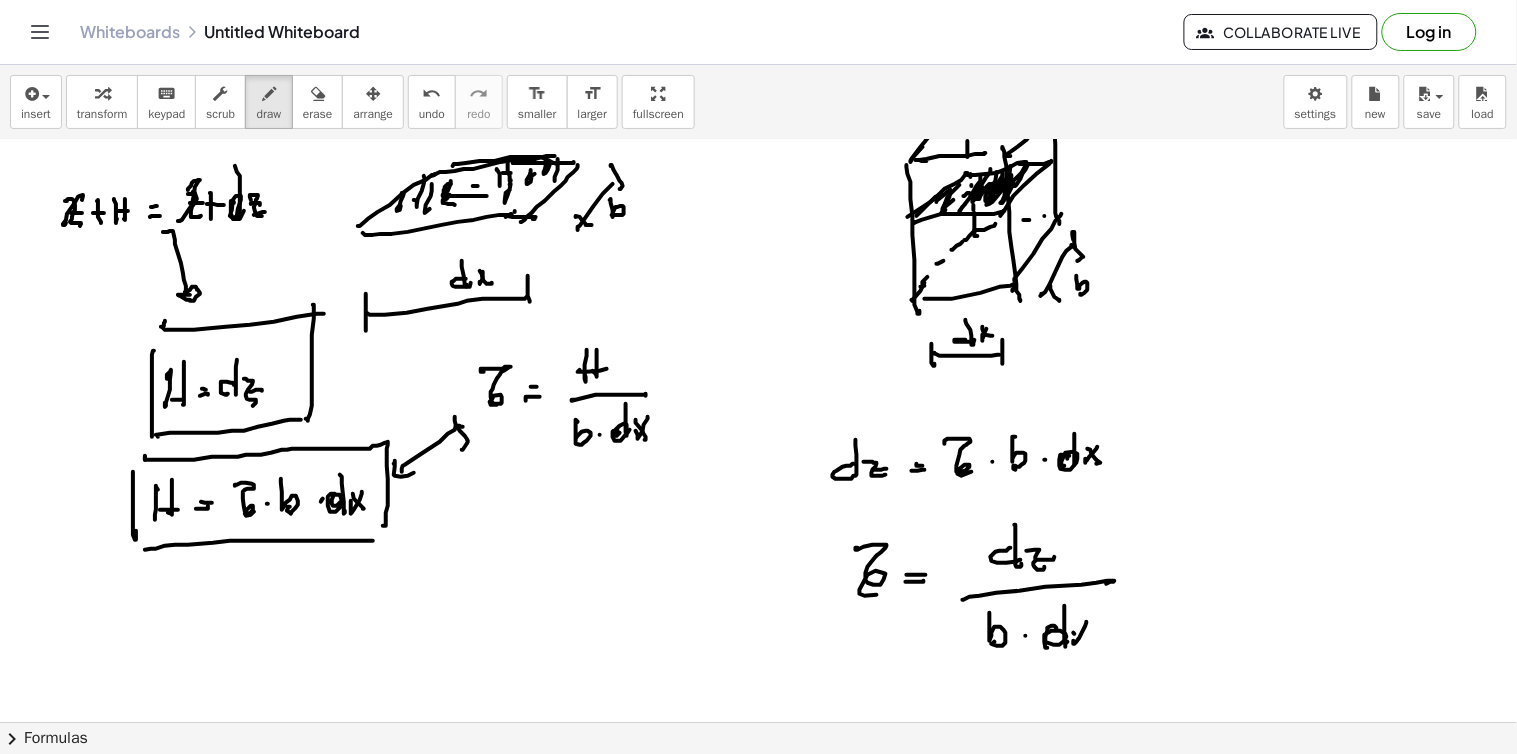 click at bounding box center (758, -1139) 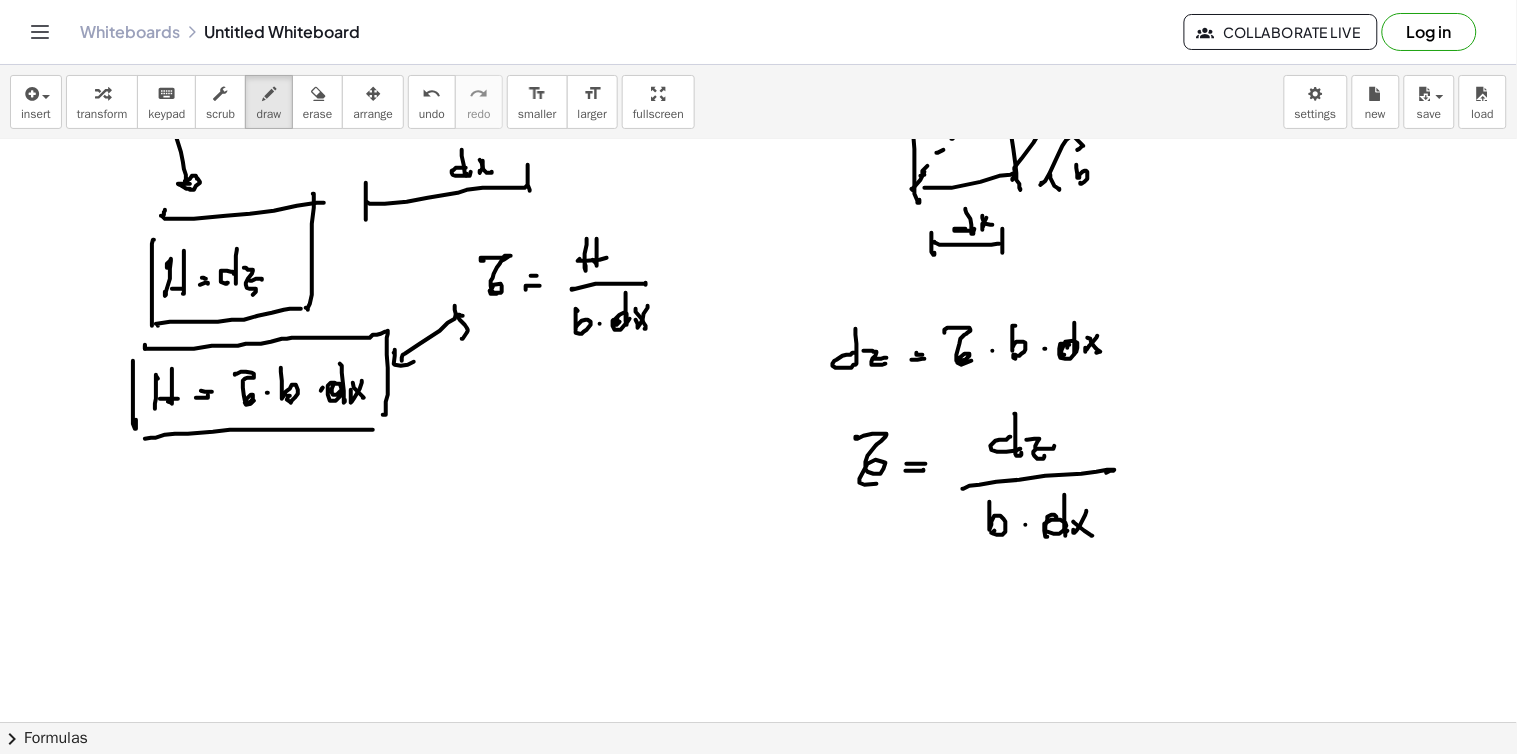 scroll, scrollTop: 3492, scrollLeft: 0, axis: vertical 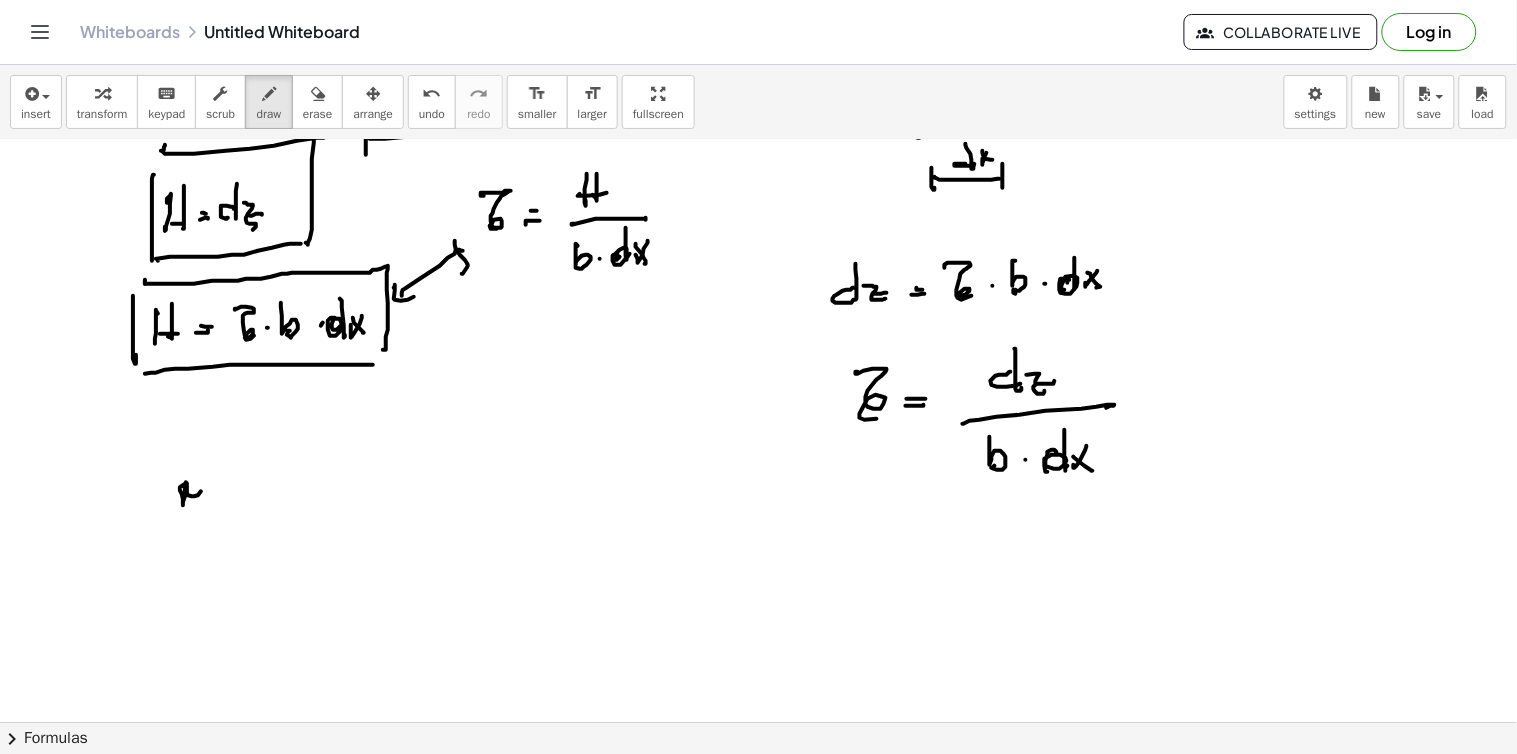 drag, startPoint x: 185, startPoint y: 497, endPoint x: 212, endPoint y: 495, distance: 27.073973 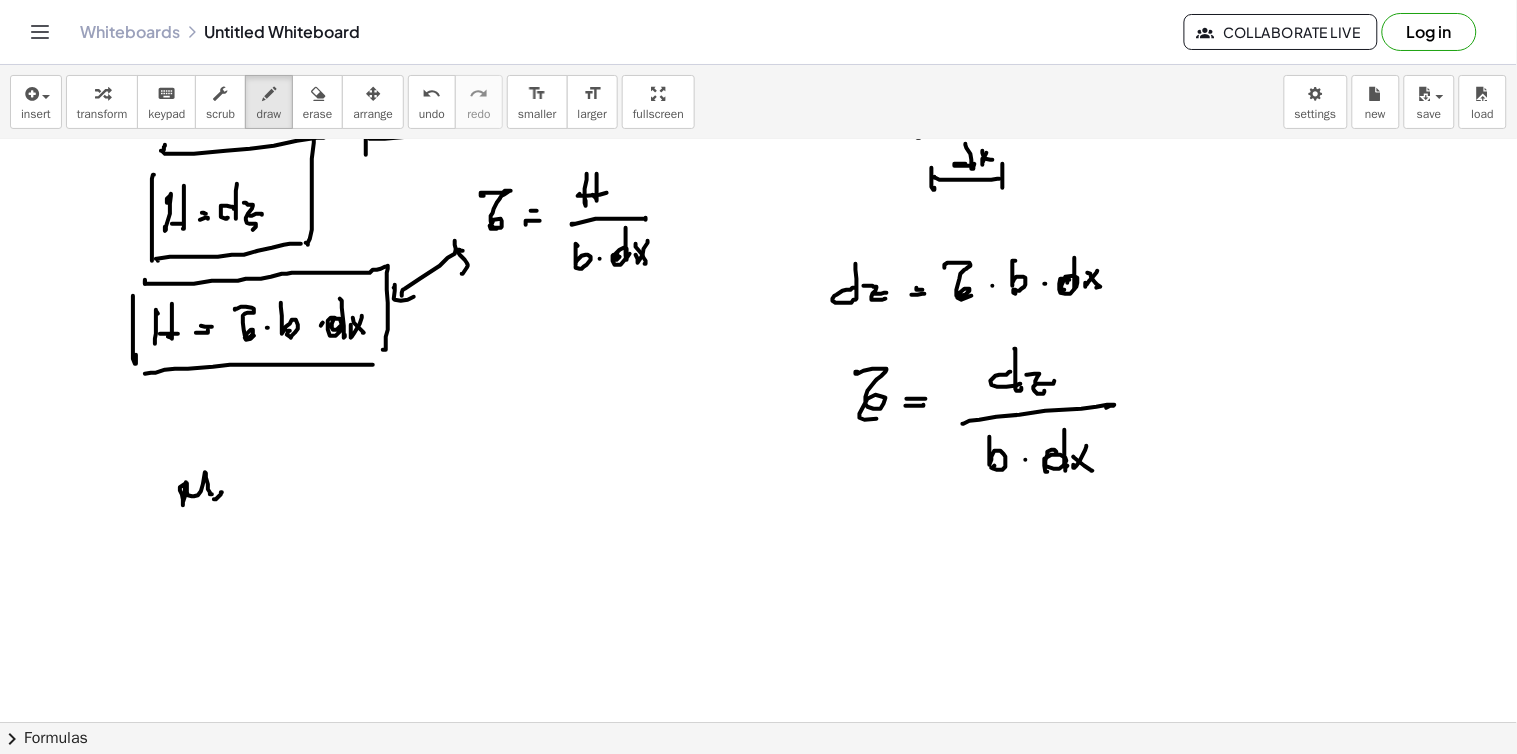 drag, startPoint x: 216, startPoint y: 500, endPoint x: 227, endPoint y: 498, distance: 11.18034 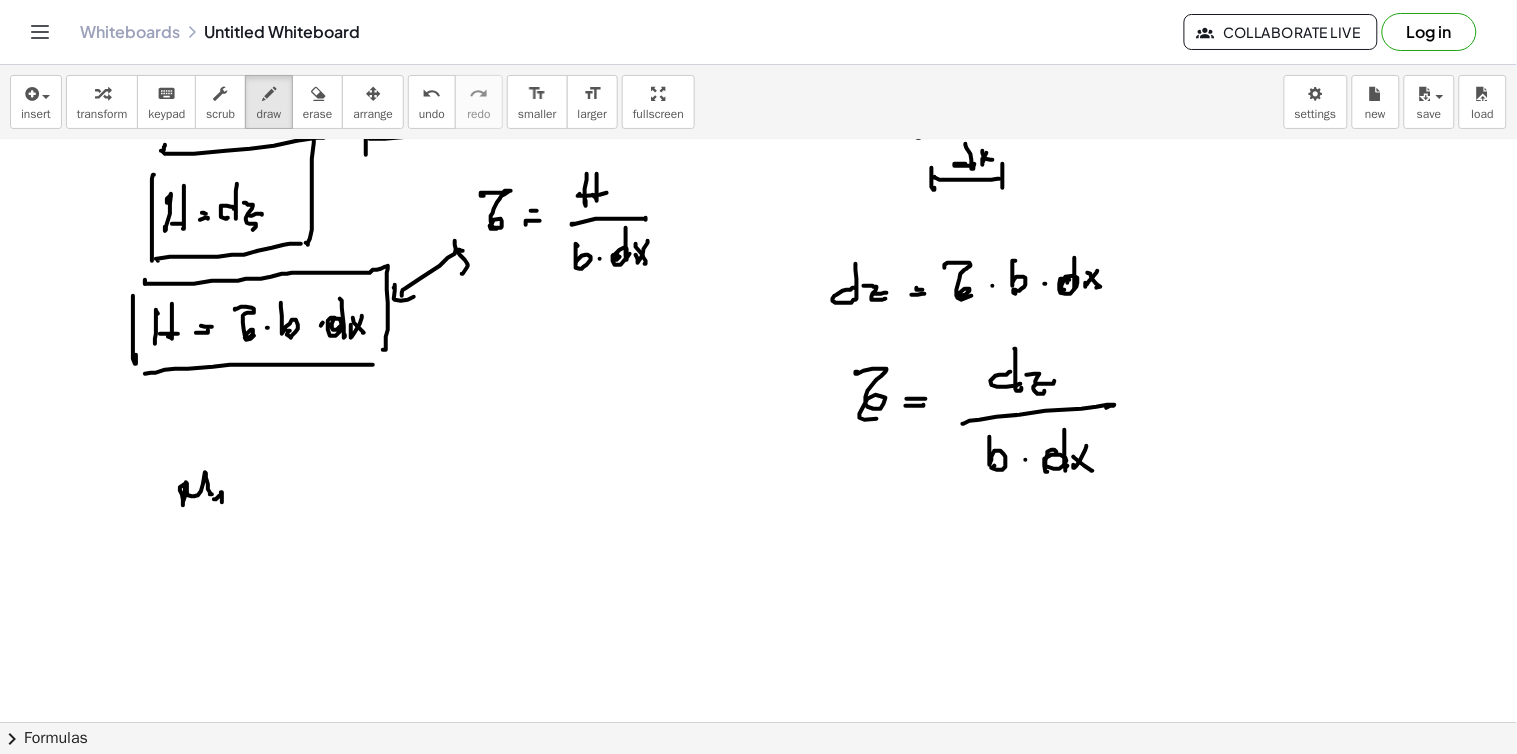 click at bounding box center [758, -1024] 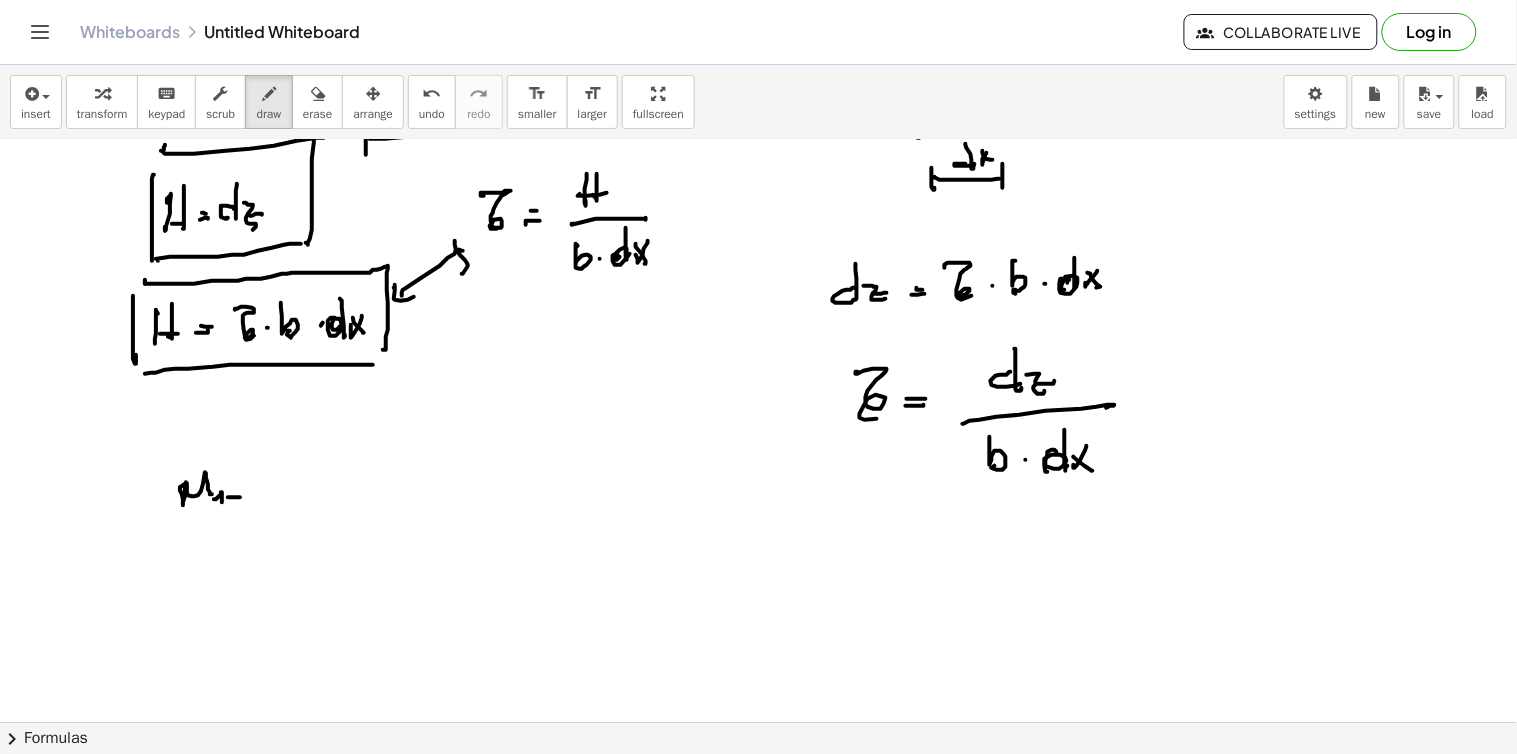 drag, startPoint x: 237, startPoint y: 491, endPoint x: 255, endPoint y: 496, distance: 18.681541 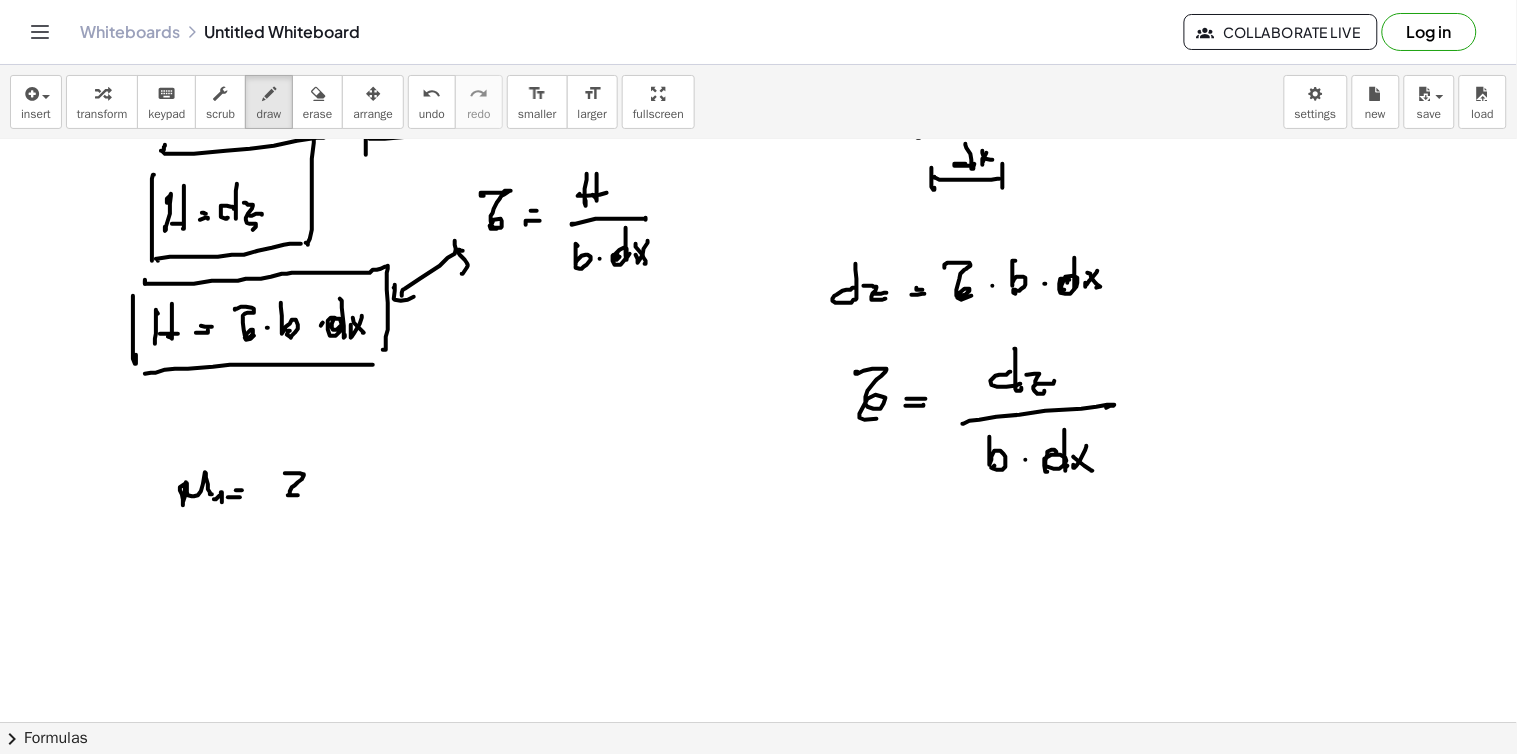 drag, startPoint x: 286, startPoint y: 474, endPoint x: 303, endPoint y: 493, distance: 25.495098 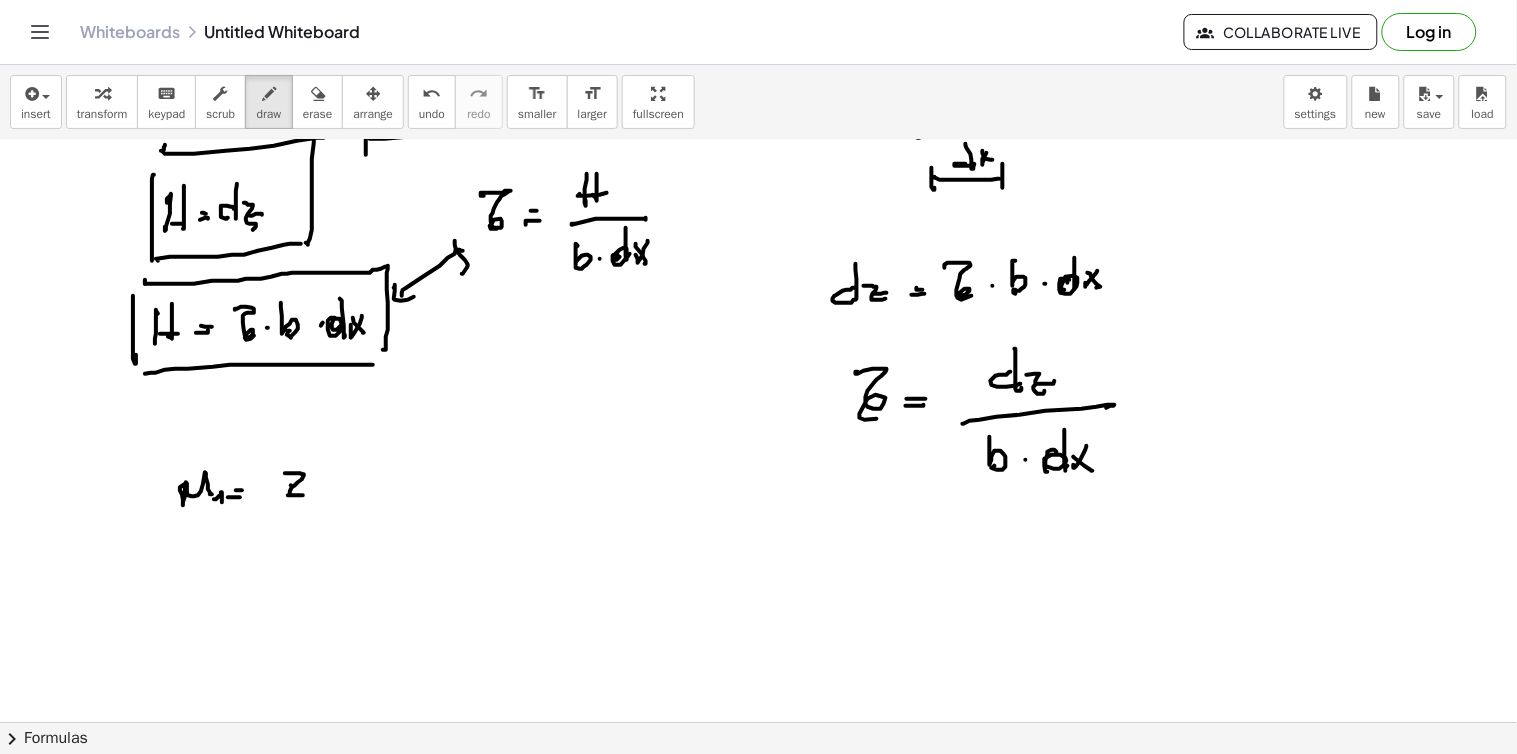 drag, startPoint x: 291, startPoint y: 486, endPoint x: 315, endPoint y: 483, distance: 24.186773 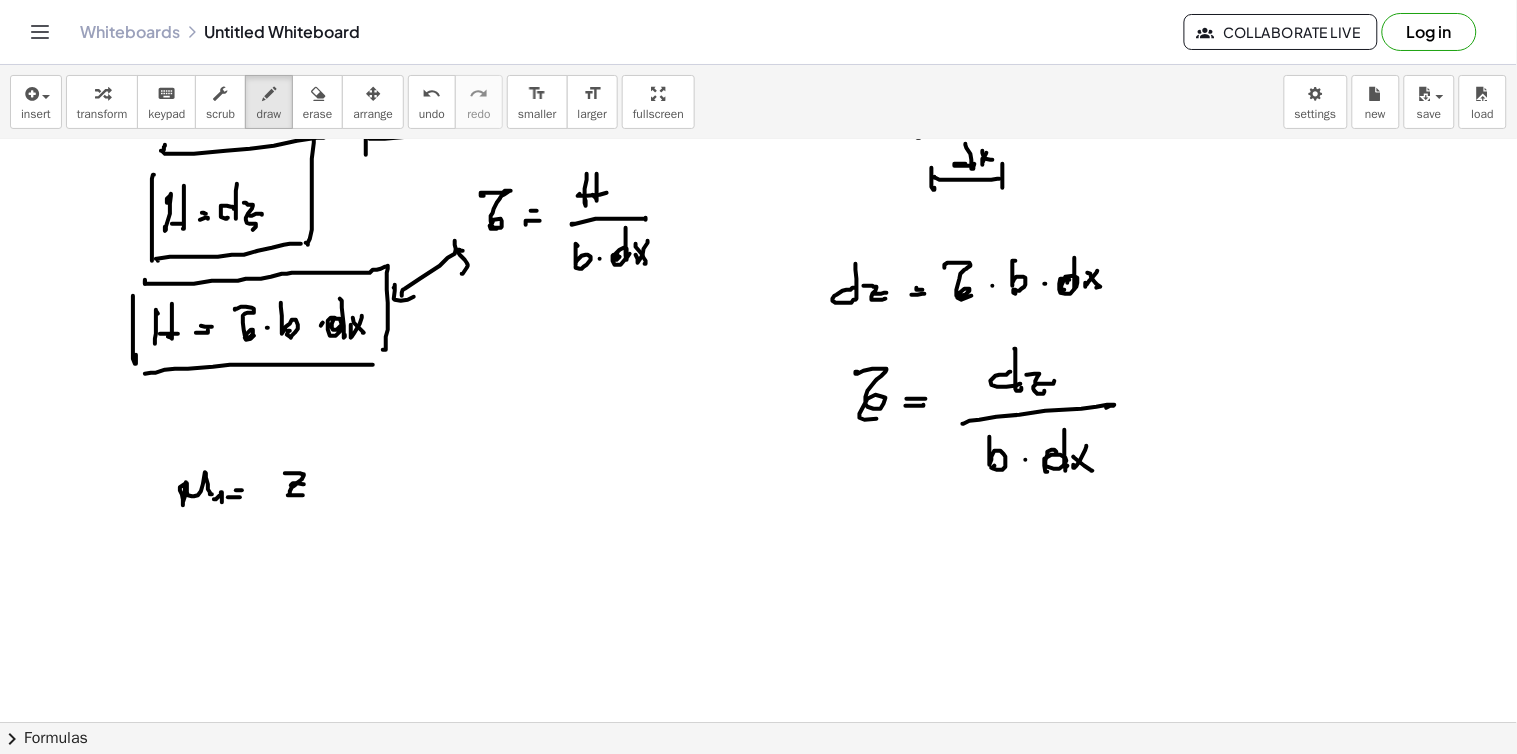 click at bounding box center [758, -1024] 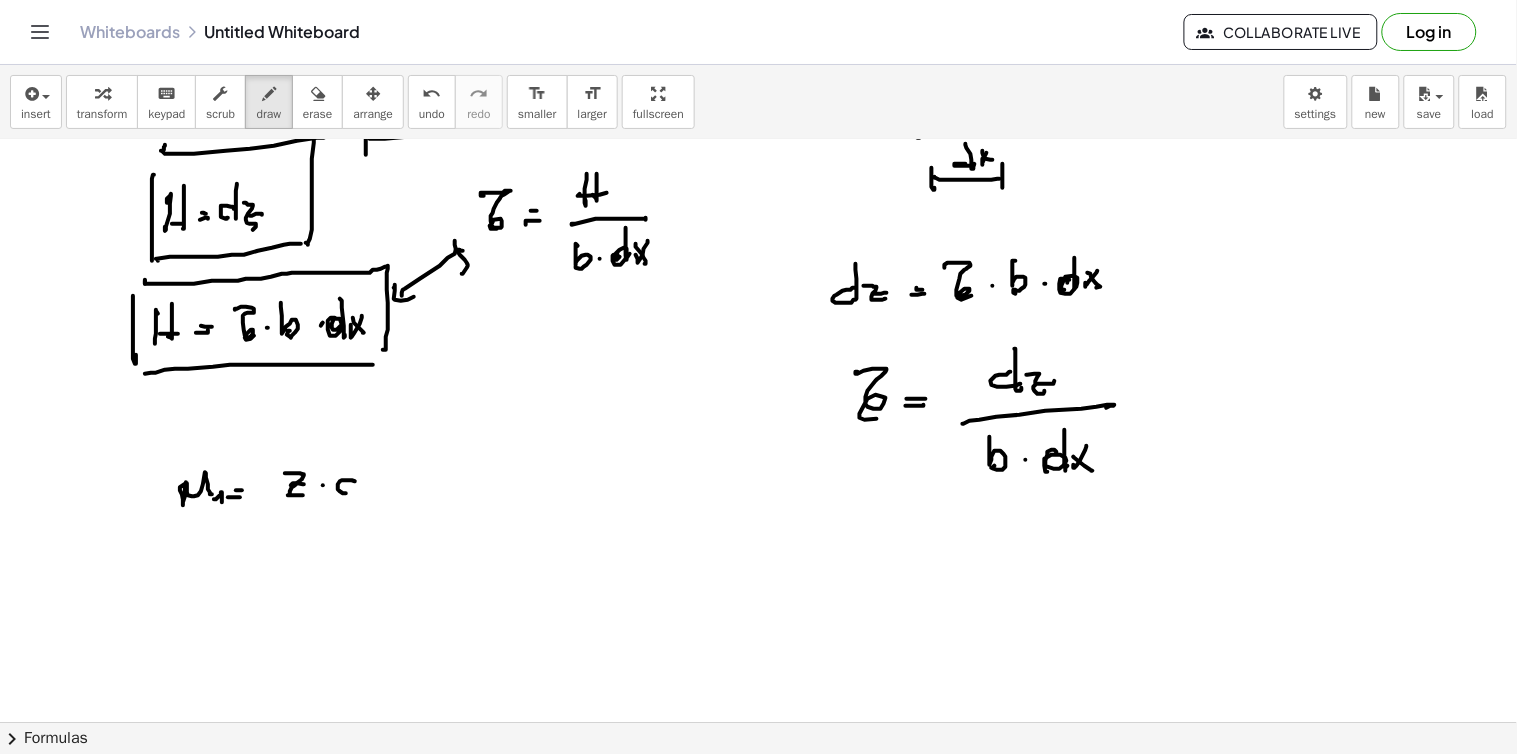 drag, startPoint x: 355, startPoint y: 482, endPoint x: 351, endPoint y: 494, distance: 12.649111 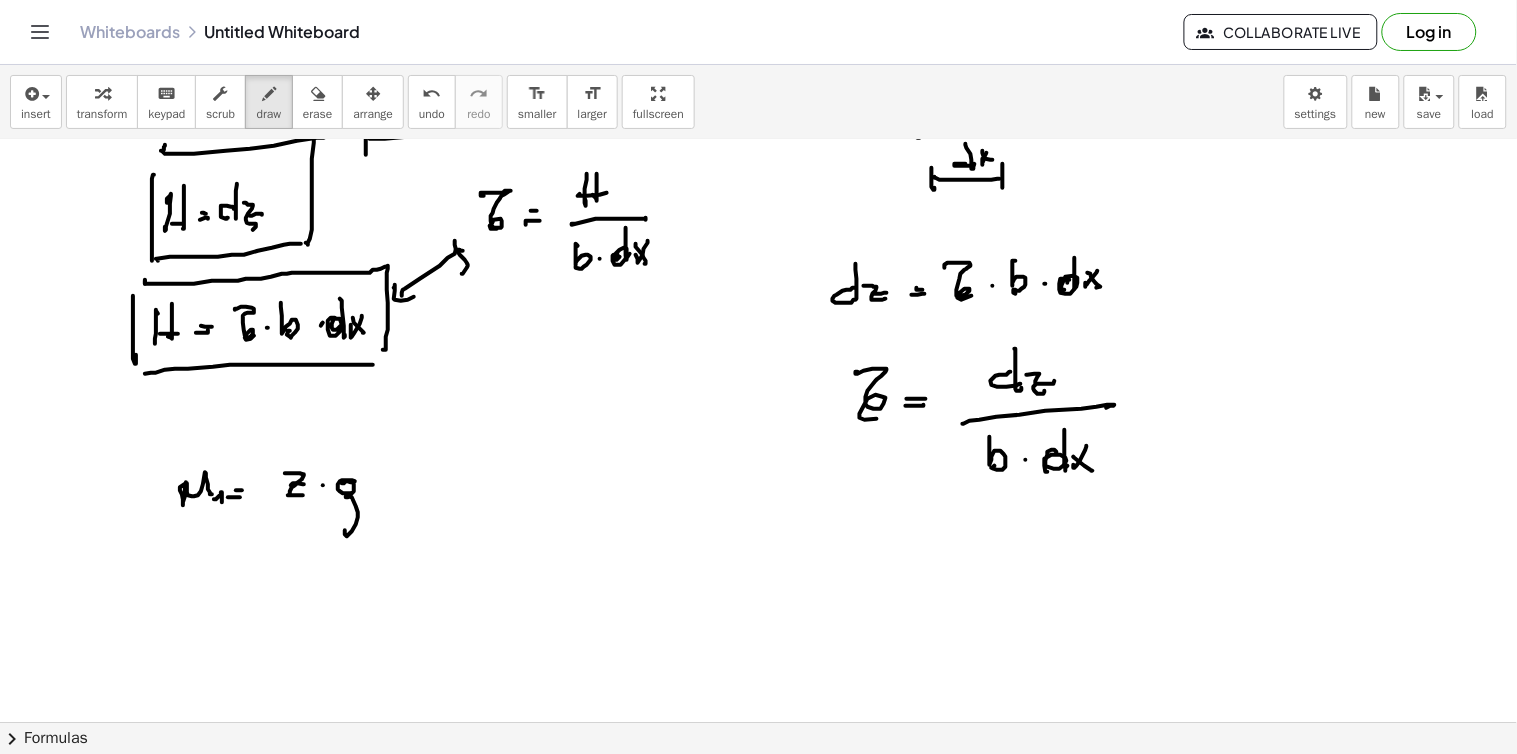 drag, startPoint x: 342, startPoint y: 484, endPoint x: 377, endPoint y: 531, distance: 58.60034 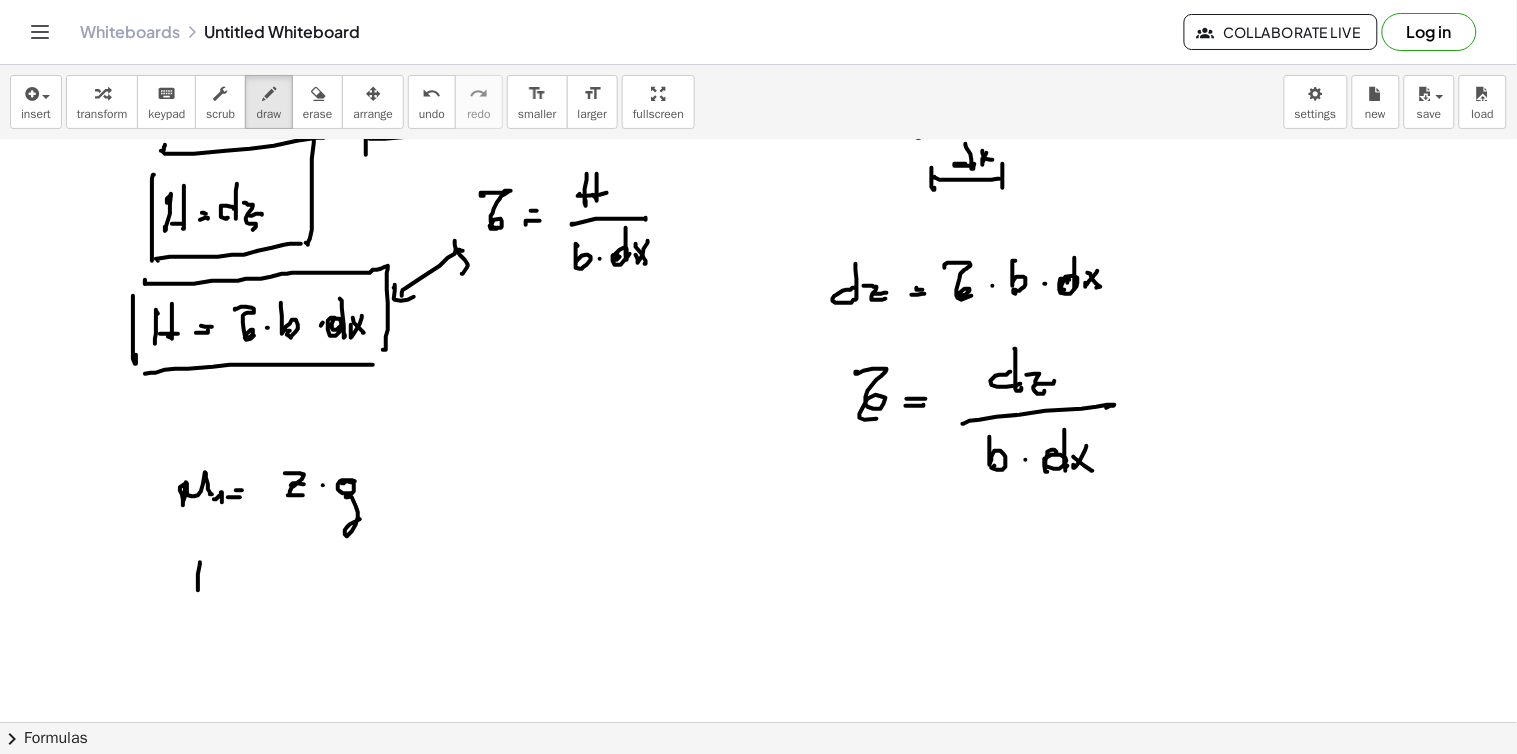 drag, startPoint x: 200, startPoint y: 563, endPoint x: 196, endPoint y: 580, distance: 17.464249 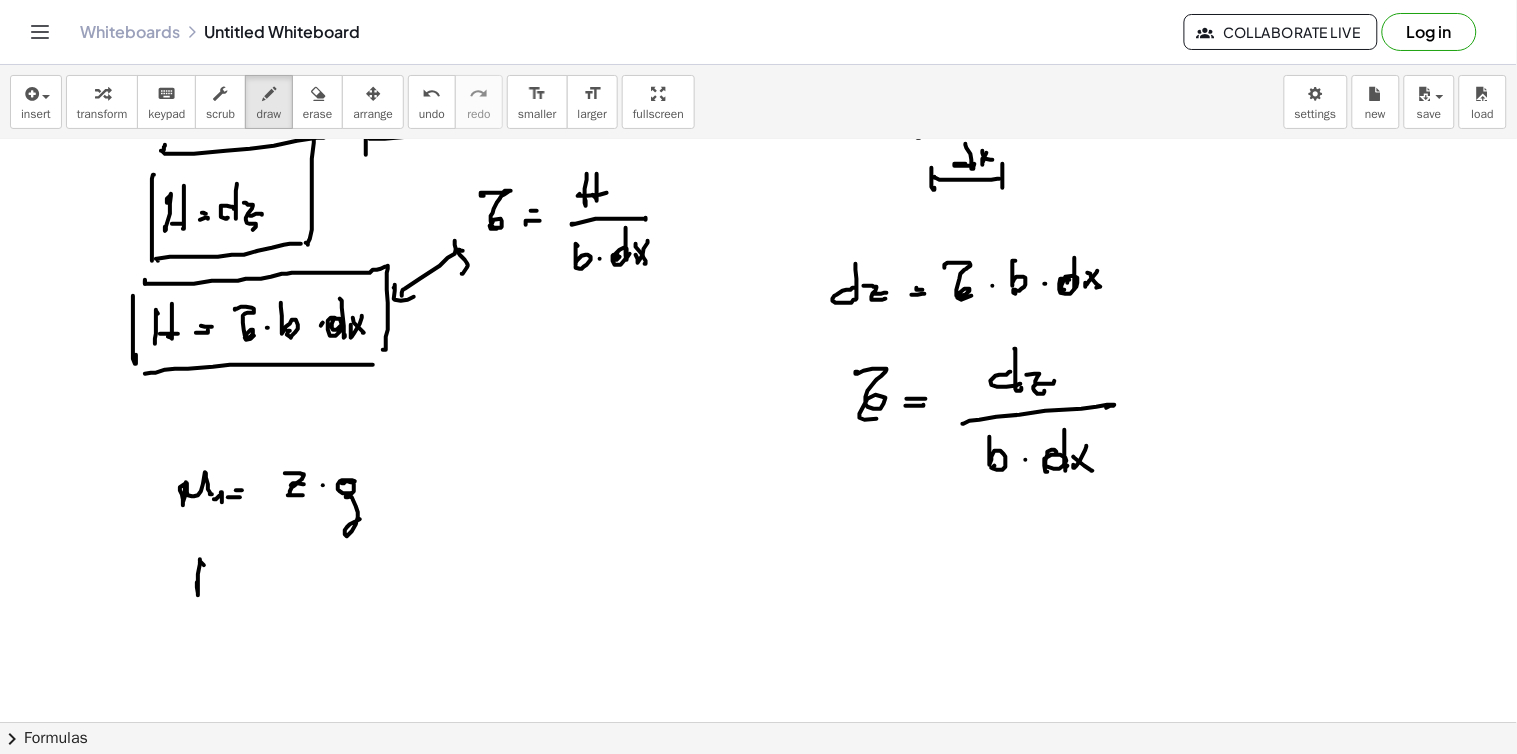 drag, startPoint x: 204, startPoint y: 566, endPoint x: 215, endPoint y: 573, distance: 13.038404 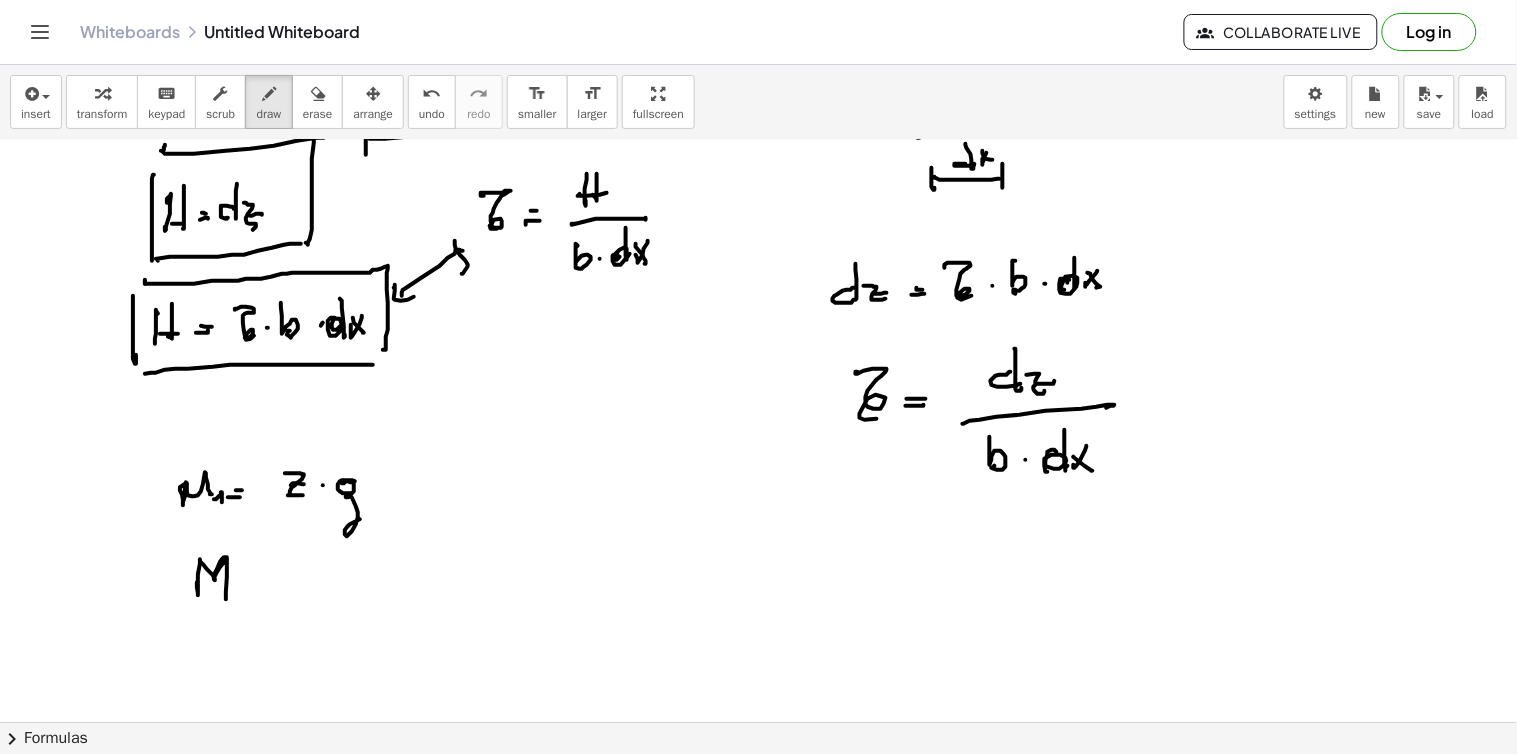 drag, startPoint x: 224, startPoint y: 562, endPoint x: 228, endPoint y: 595, distance: 33.24154 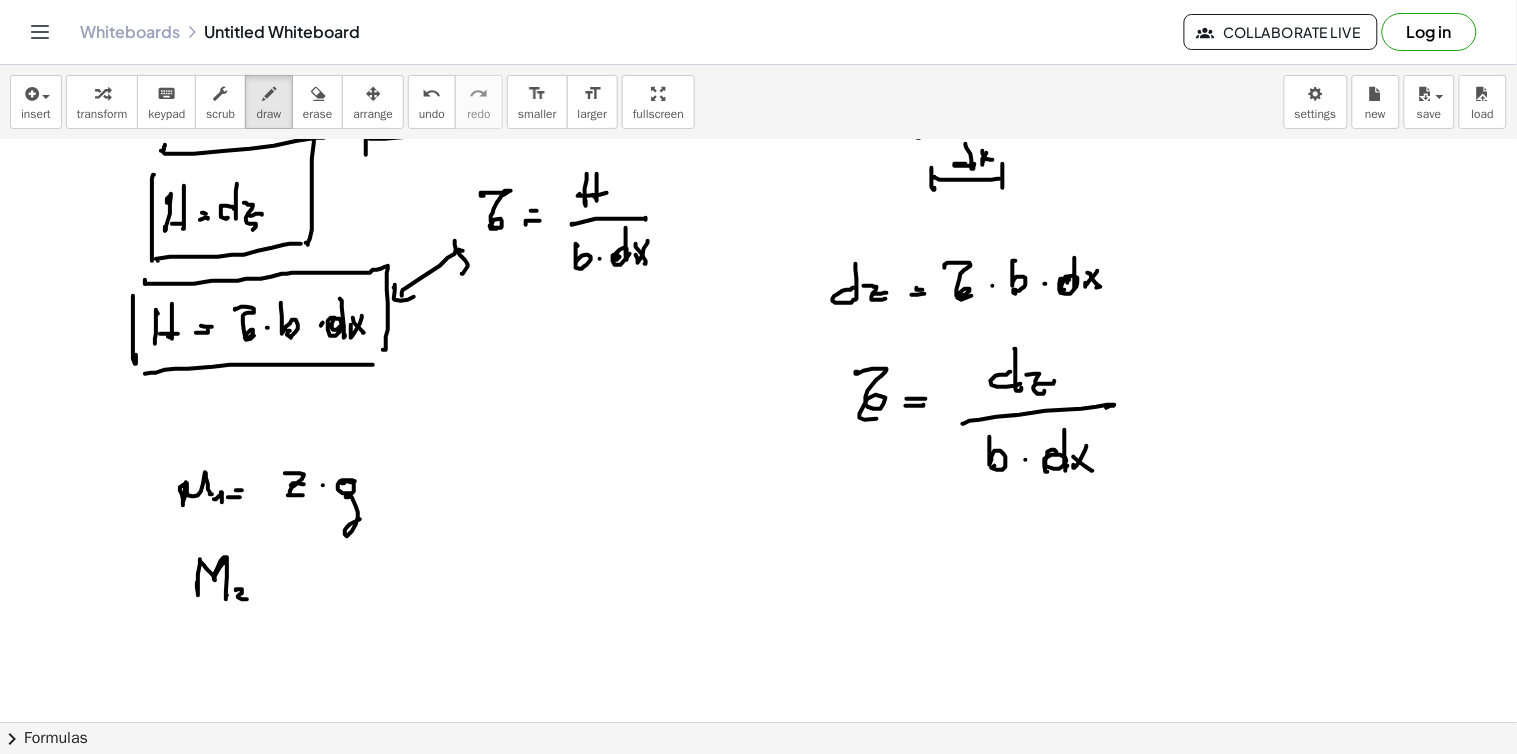 drag, startPoint x: 236, startPoint y: 590, endPoint x: 245, endPoint y: 601, distance: 14.21267 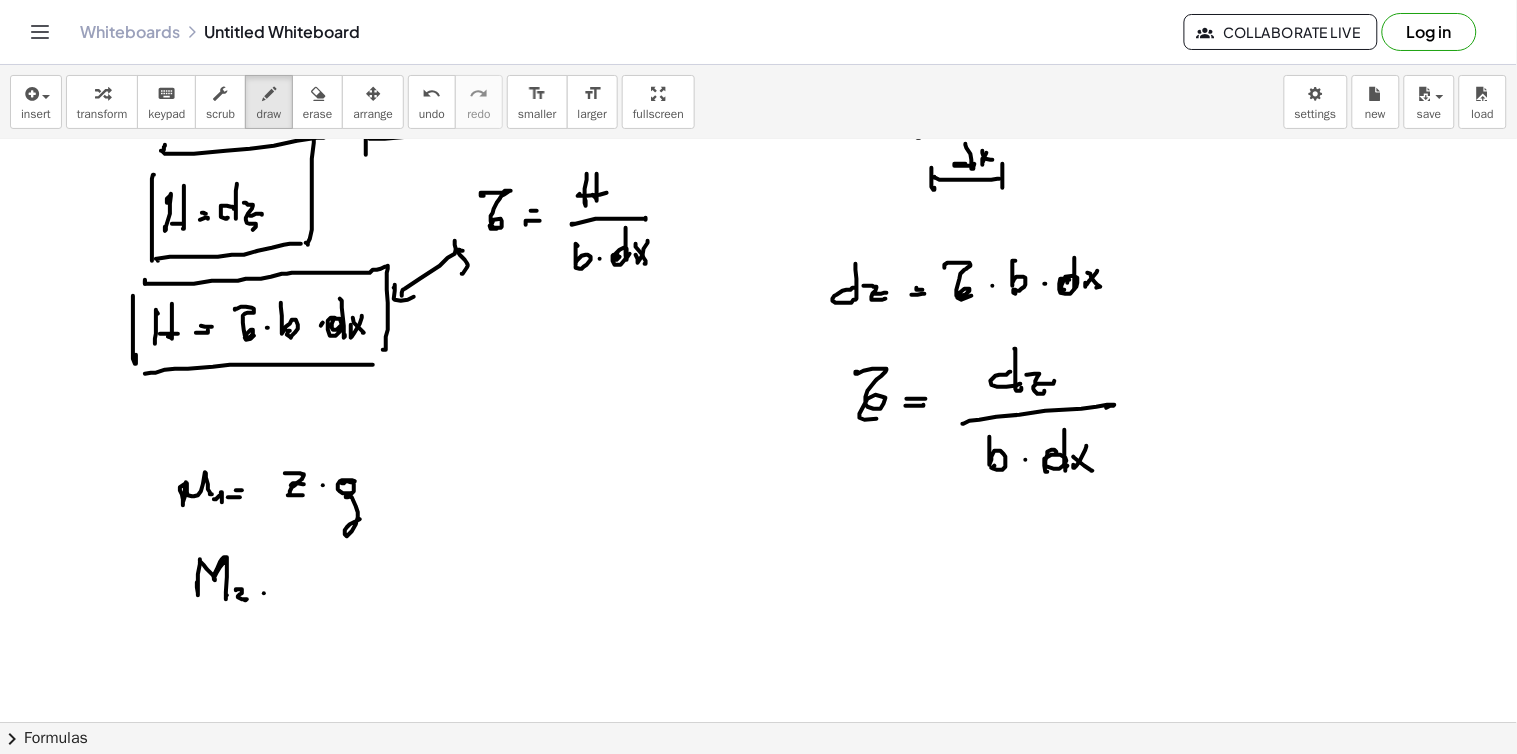 click at bounding box center [758, -1024] 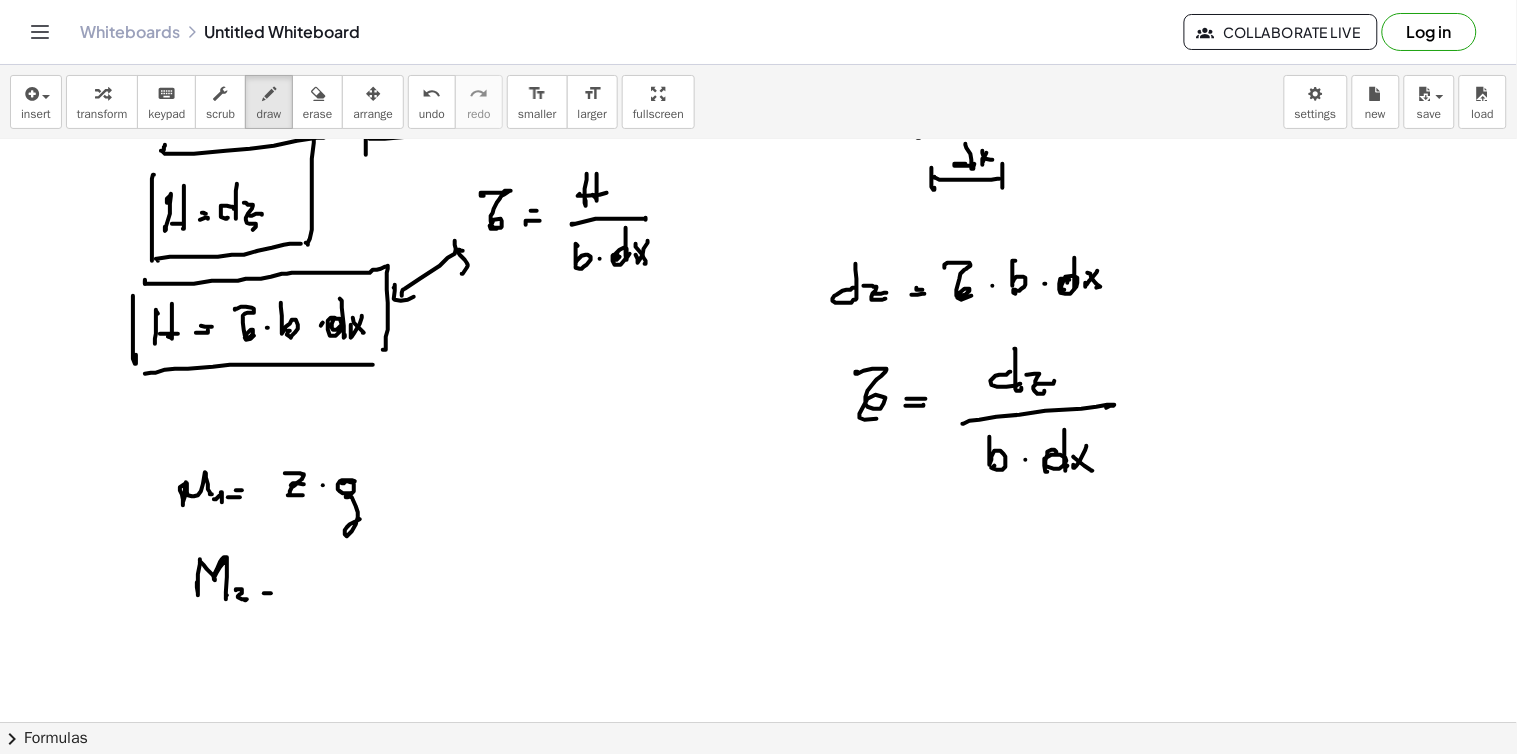 click at bounding box center [758, -1024] 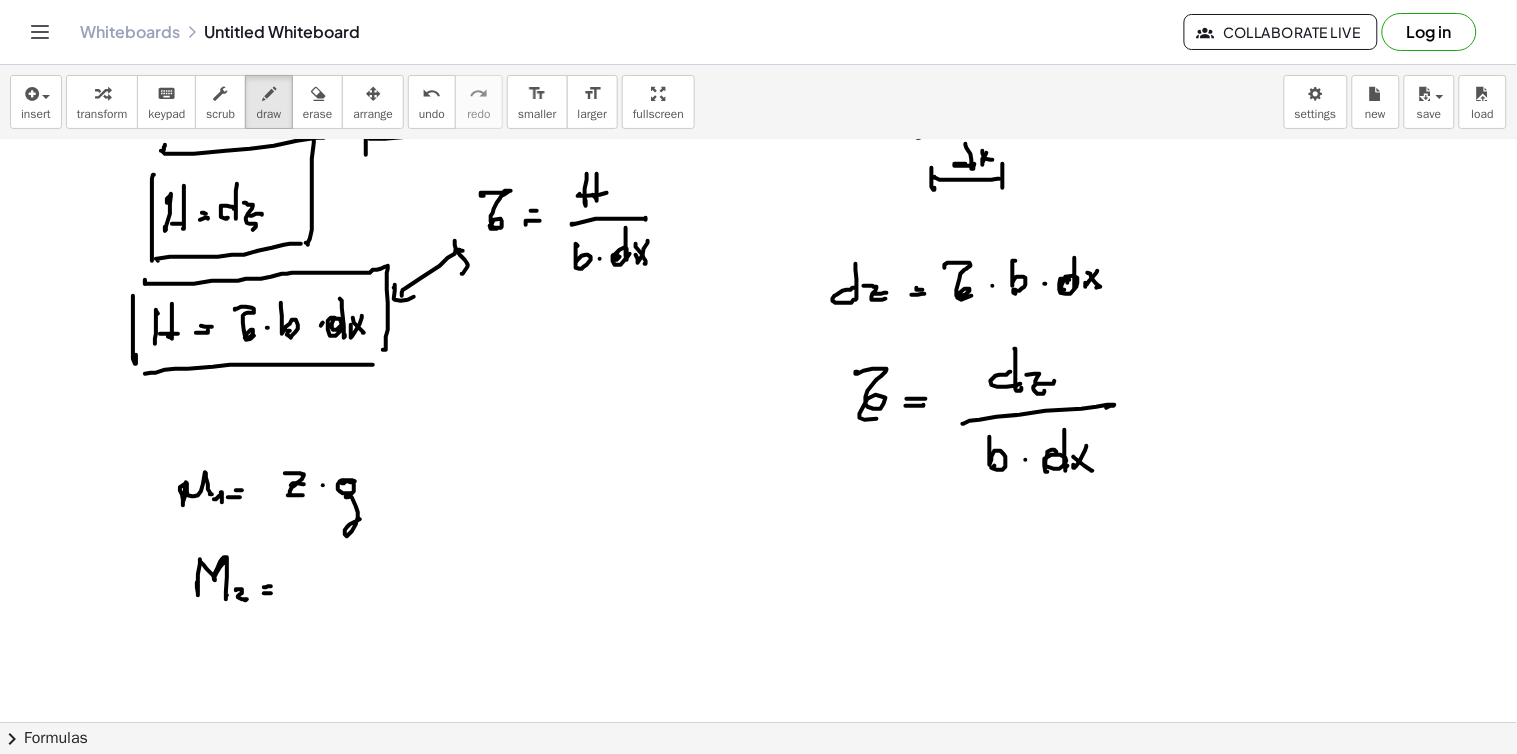 drag, startPoint x: 303, startPoint y: 571, endPoint x: 307, endPoint y: 603, distance: 32.24903 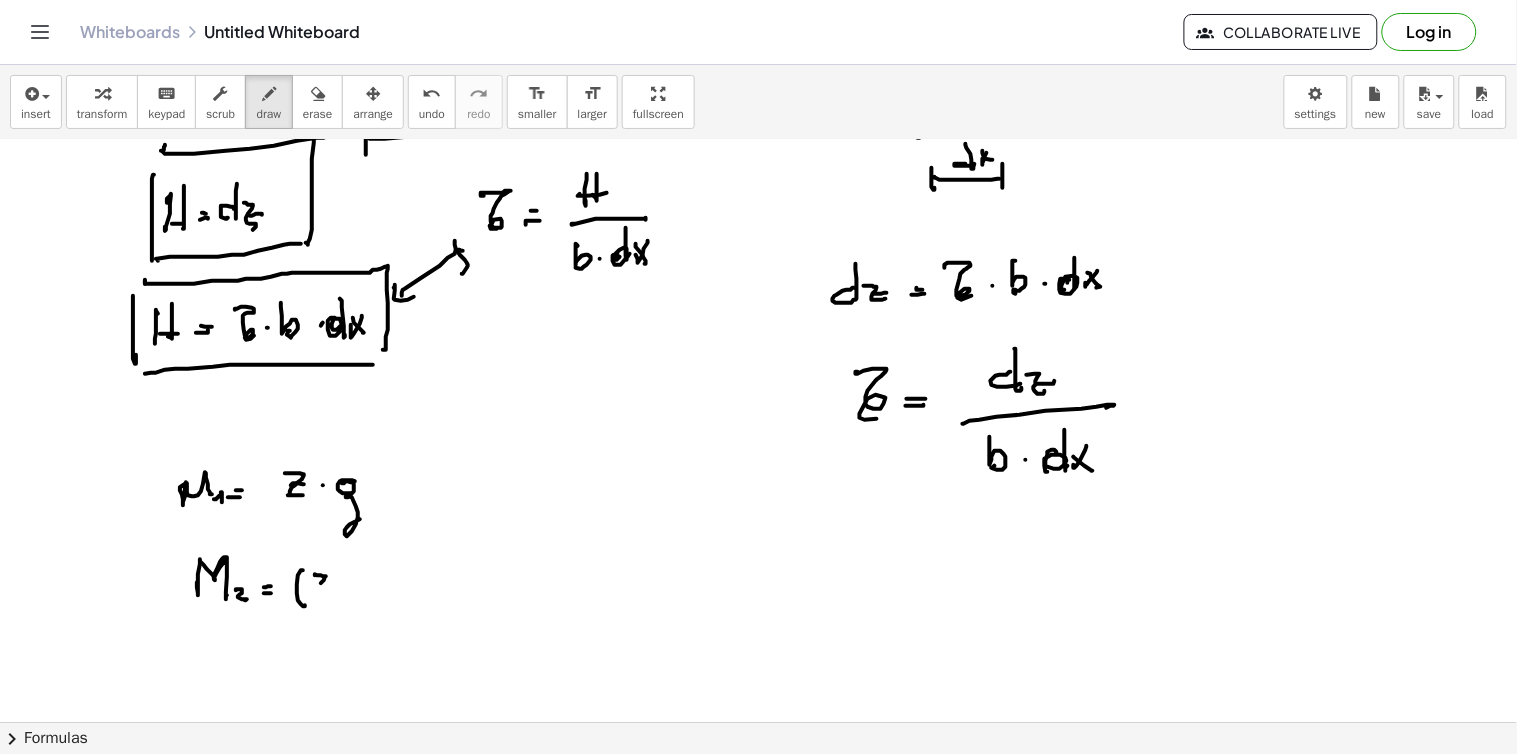 drag, startPoint x: 315, startPoint y: 575, endPoint x: 325, endPoint y: 597, distance: 24.166092 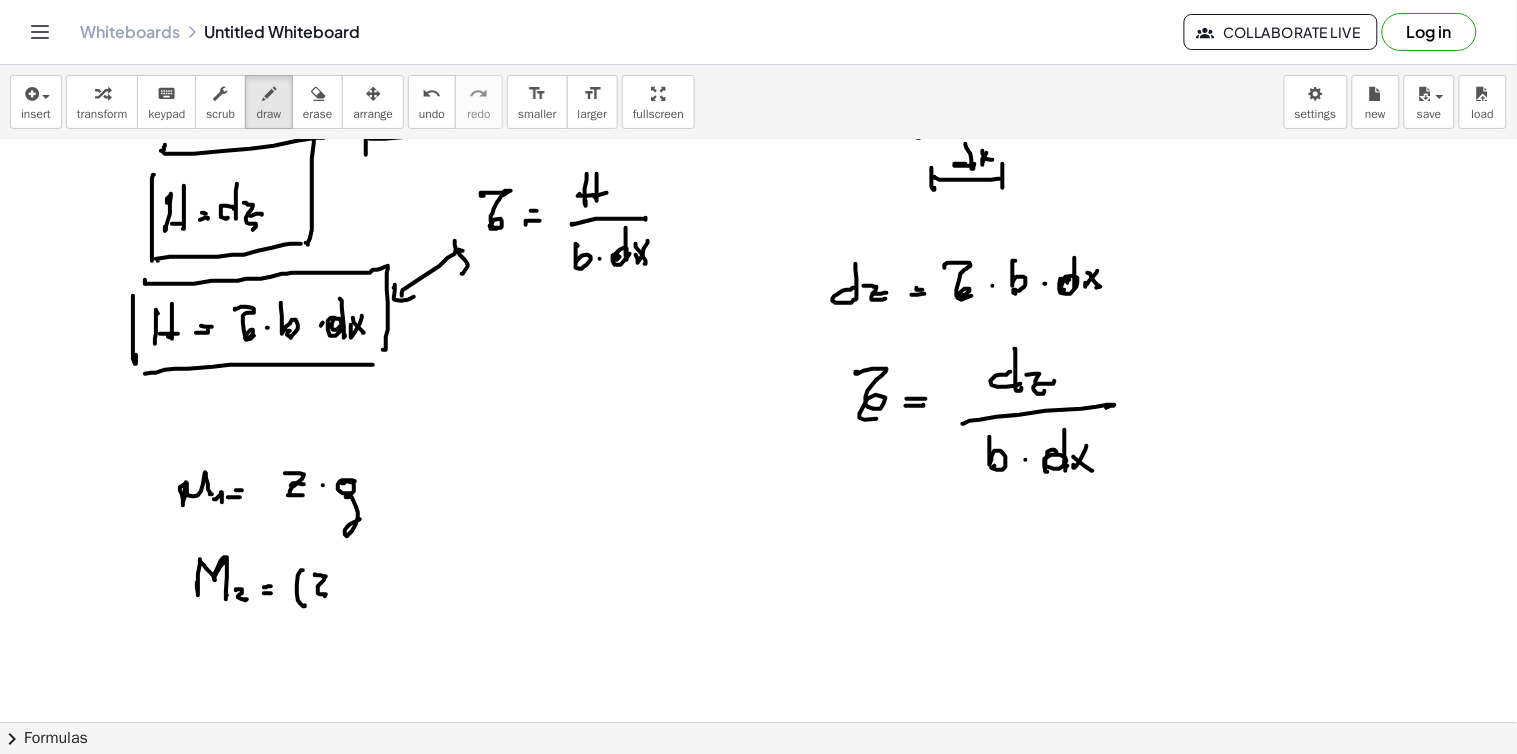 drag, startPoint x: 317, startPoint y: 585, endPoint x: 351, endPoint y: 586, distance: 34.0147 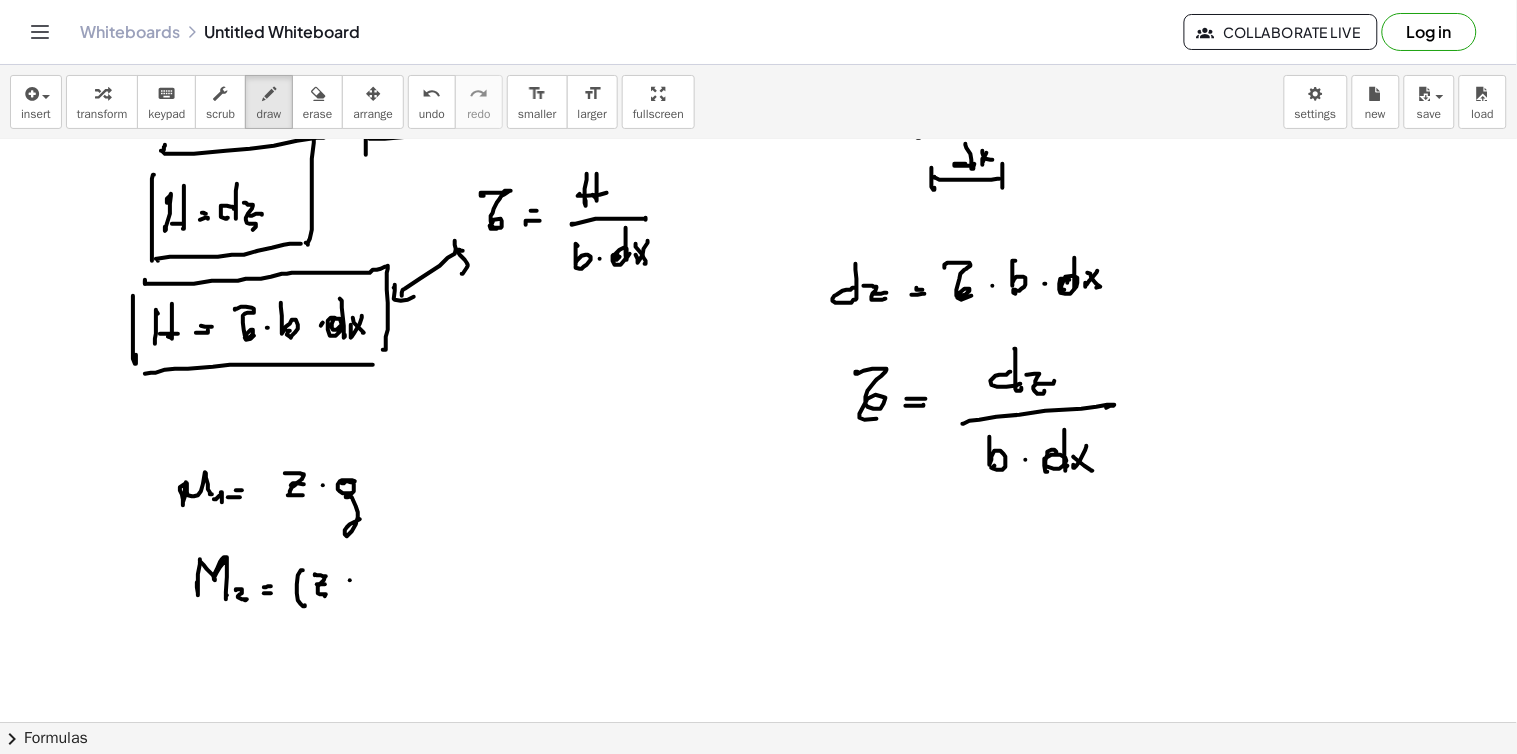 drag, startPoint x: 350, startPoint y: 581, endPoint x: 346, endPoint y: 594, distance: 13.601471 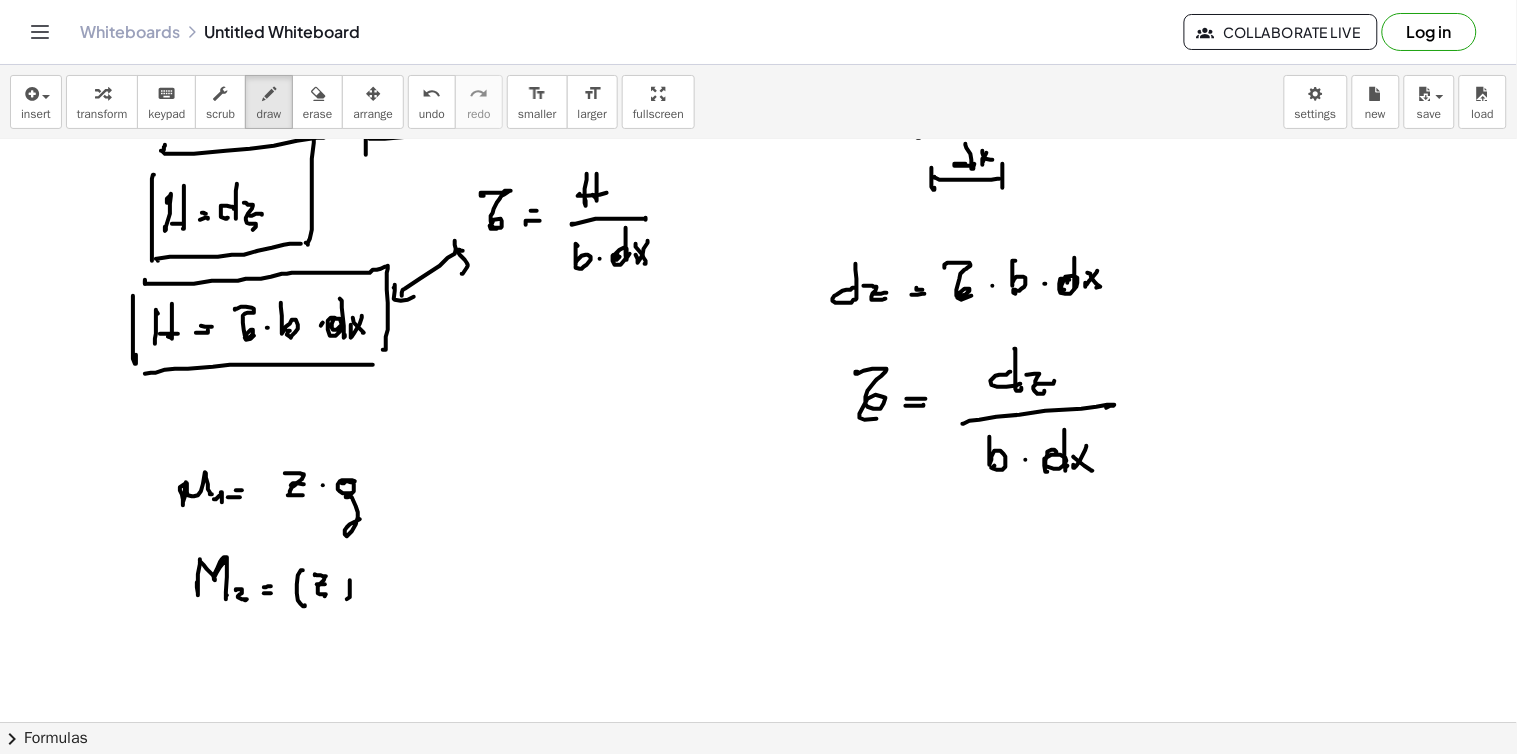 drag, startPoint x: 346, startPoint y: 591, endPoint x: 361, endPoint y: 593, distance: 15.132746 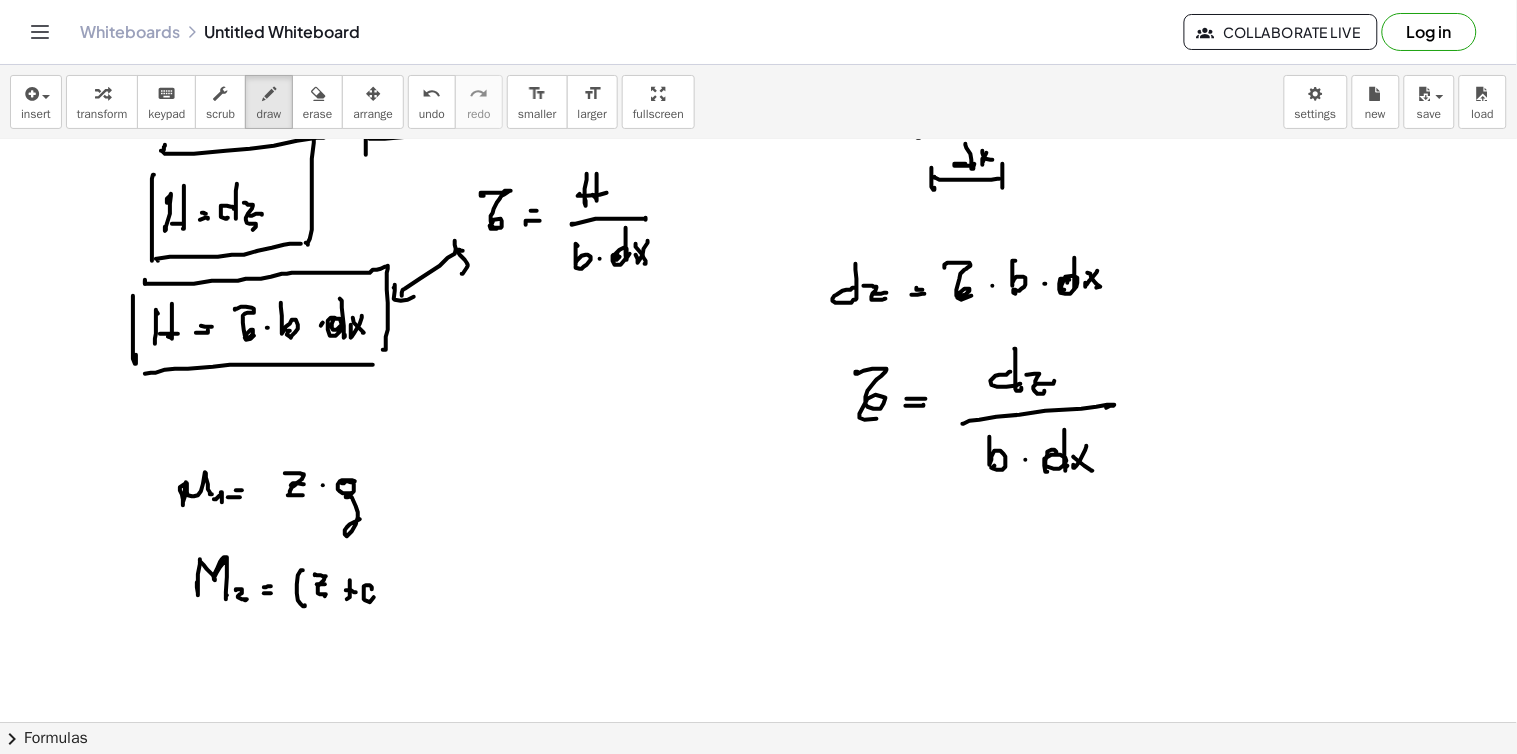 drag, startPoint x: 372, startPoint y: 590, endPoint x: 378, endPoint y: 566, distance: 24.738634 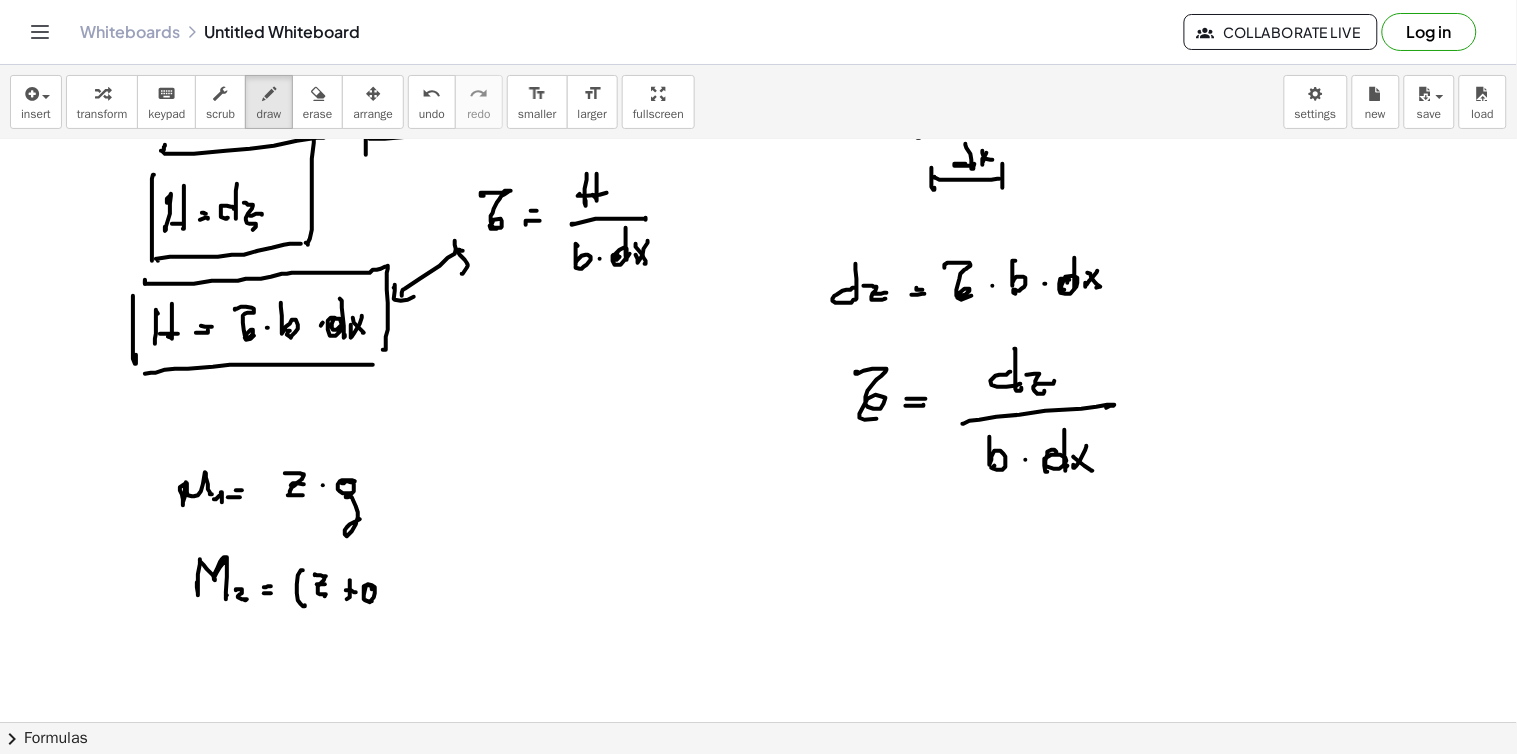 drag, startPoint x: 378, startPoint y: 564, endPoint x: 380, endPoint y: 586, distance: 22.090721 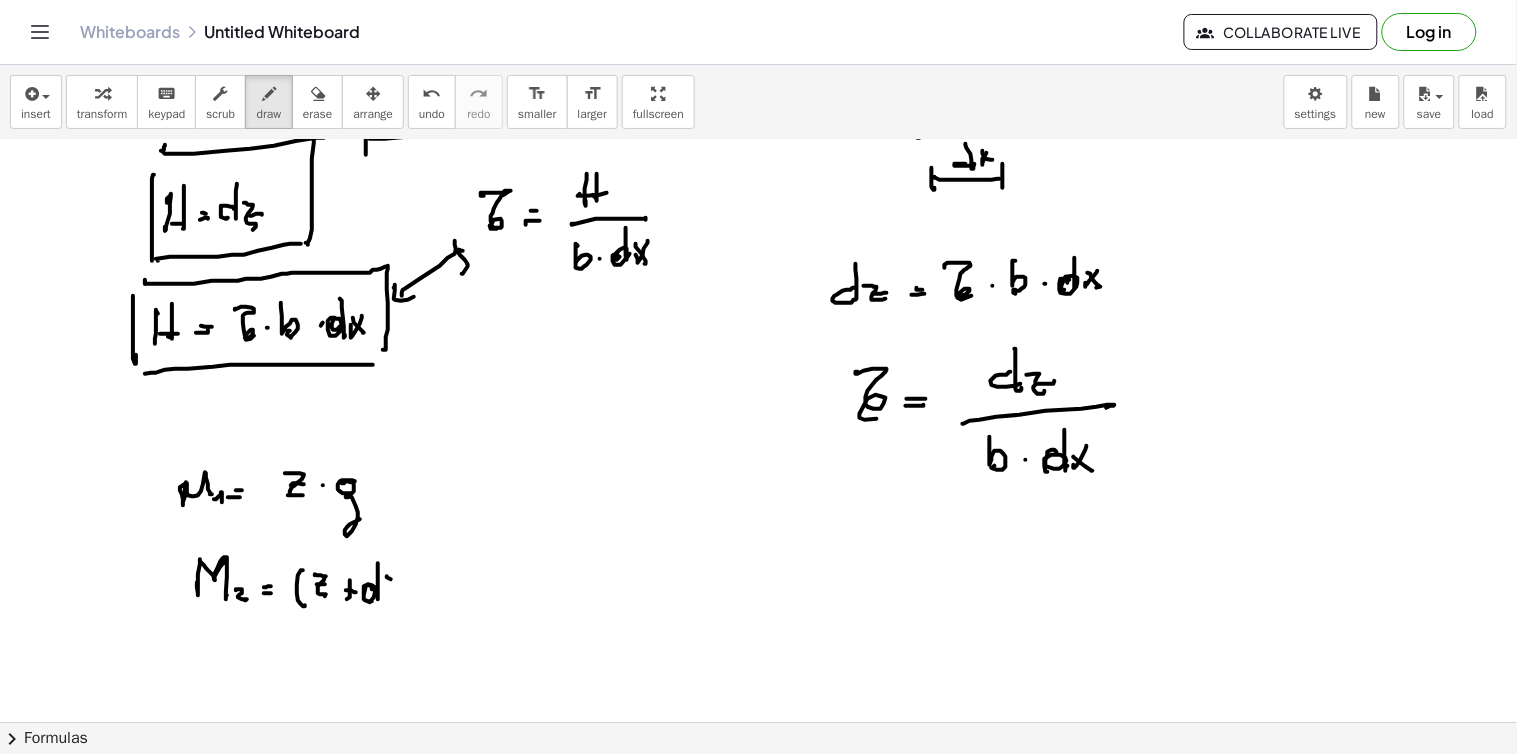 drag, startPoint x: 391, startPoint y: 580, endPoint x: 395, endPoint y: 596, distance: 16.492422 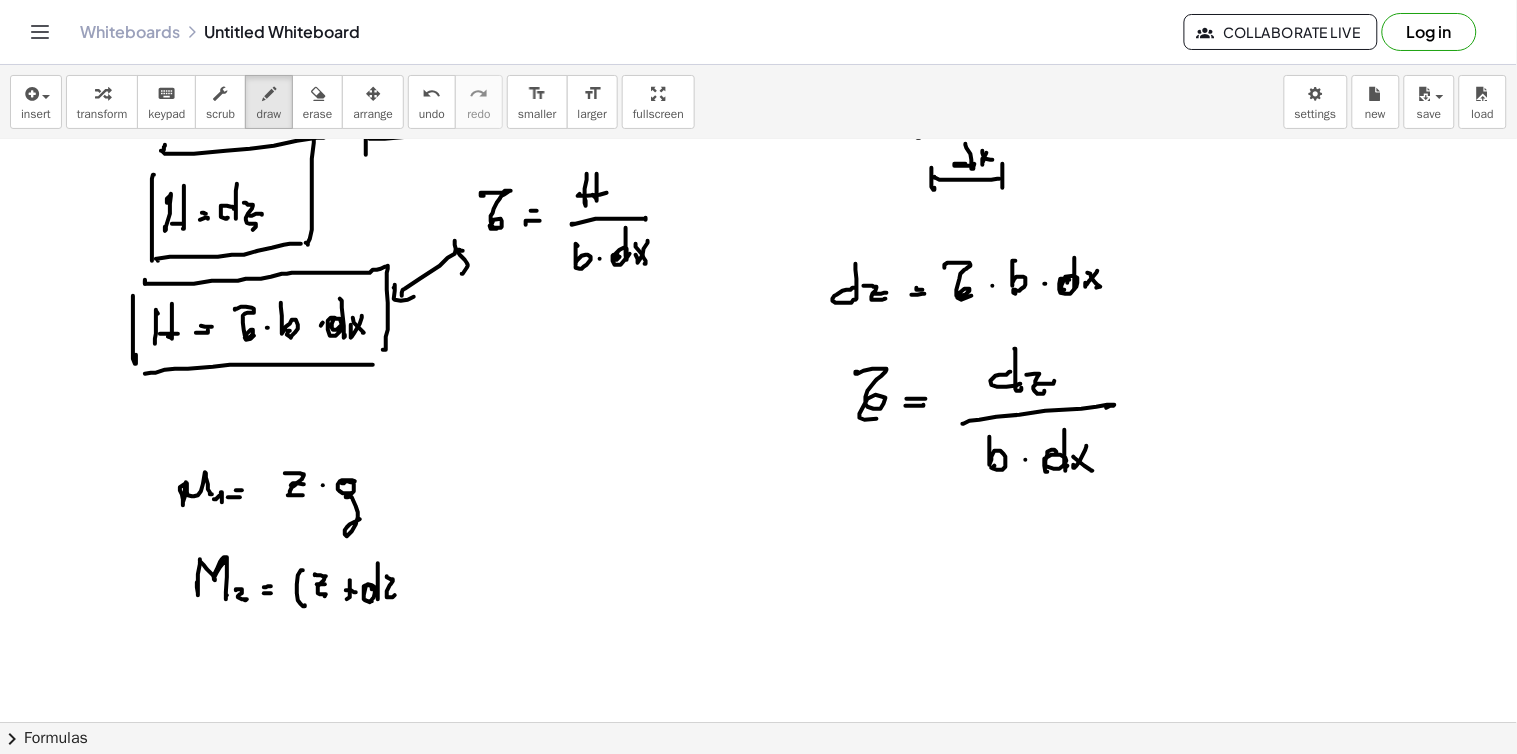 click at bounding box center [758, -1024] 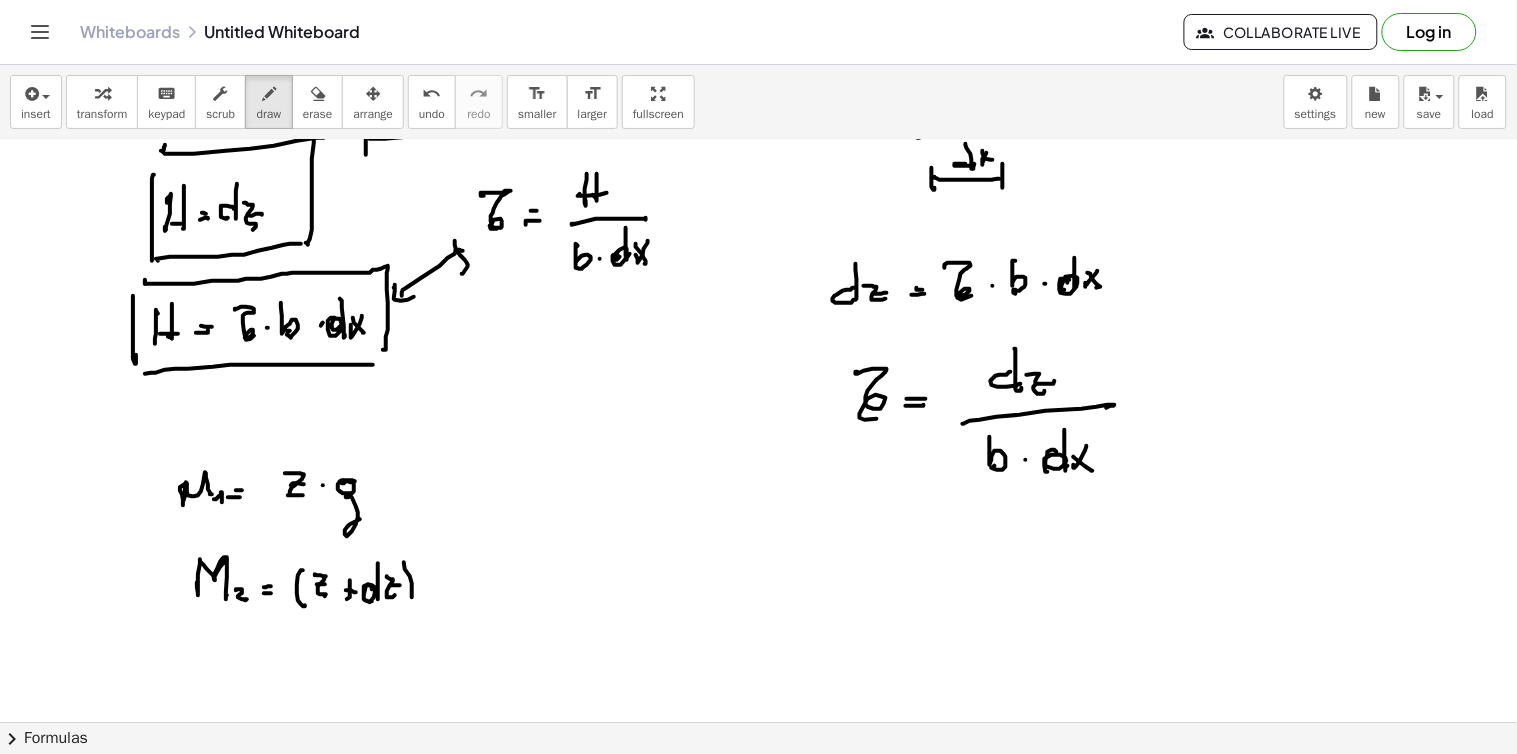 drag, startPoint x: 405, startPoint y: 570, endPoint x: 410, endPoint y: 600, distance: 30.413813 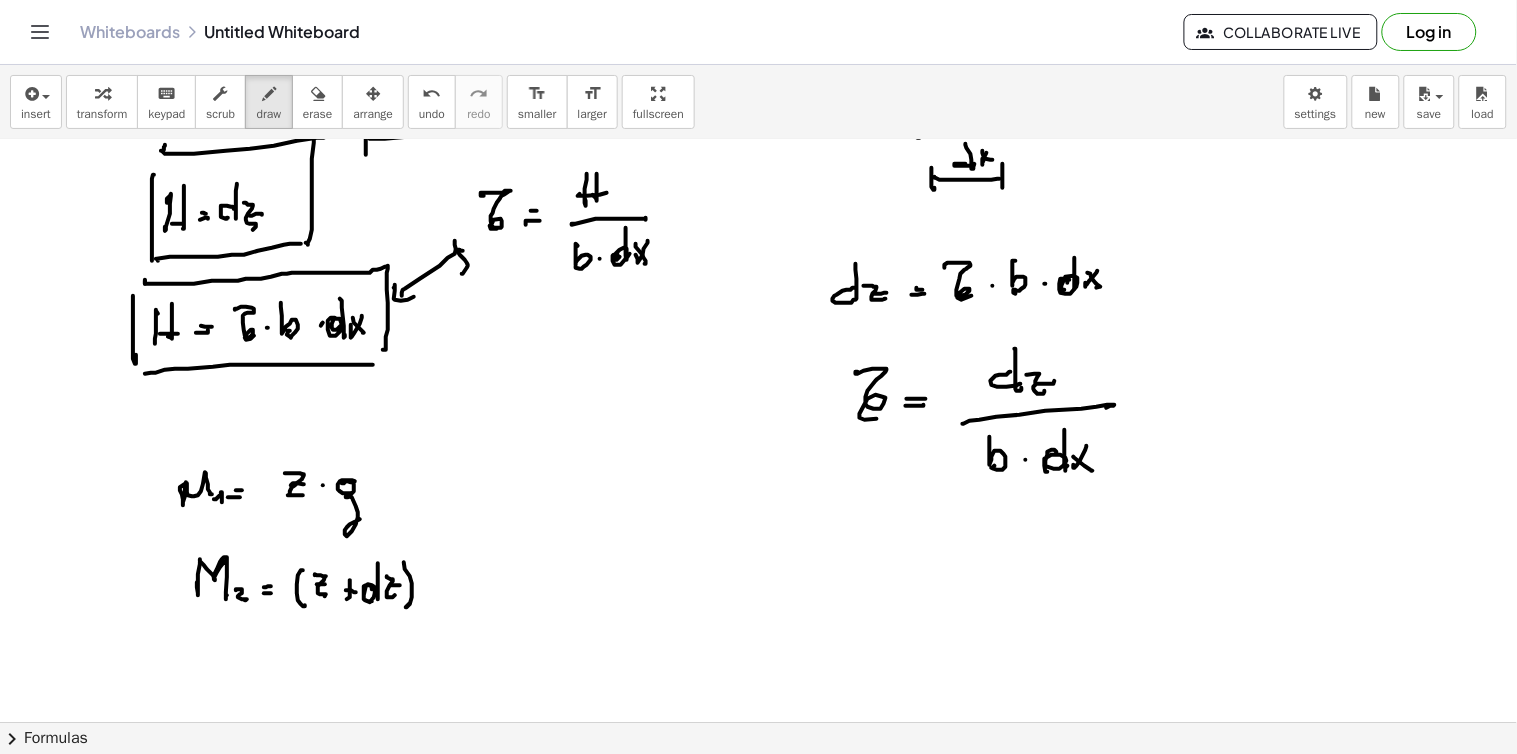 drag, startPoint x: 424, startPoint y: 591, endPoint x: 438, endPoint y: 583, distance: 16.124516 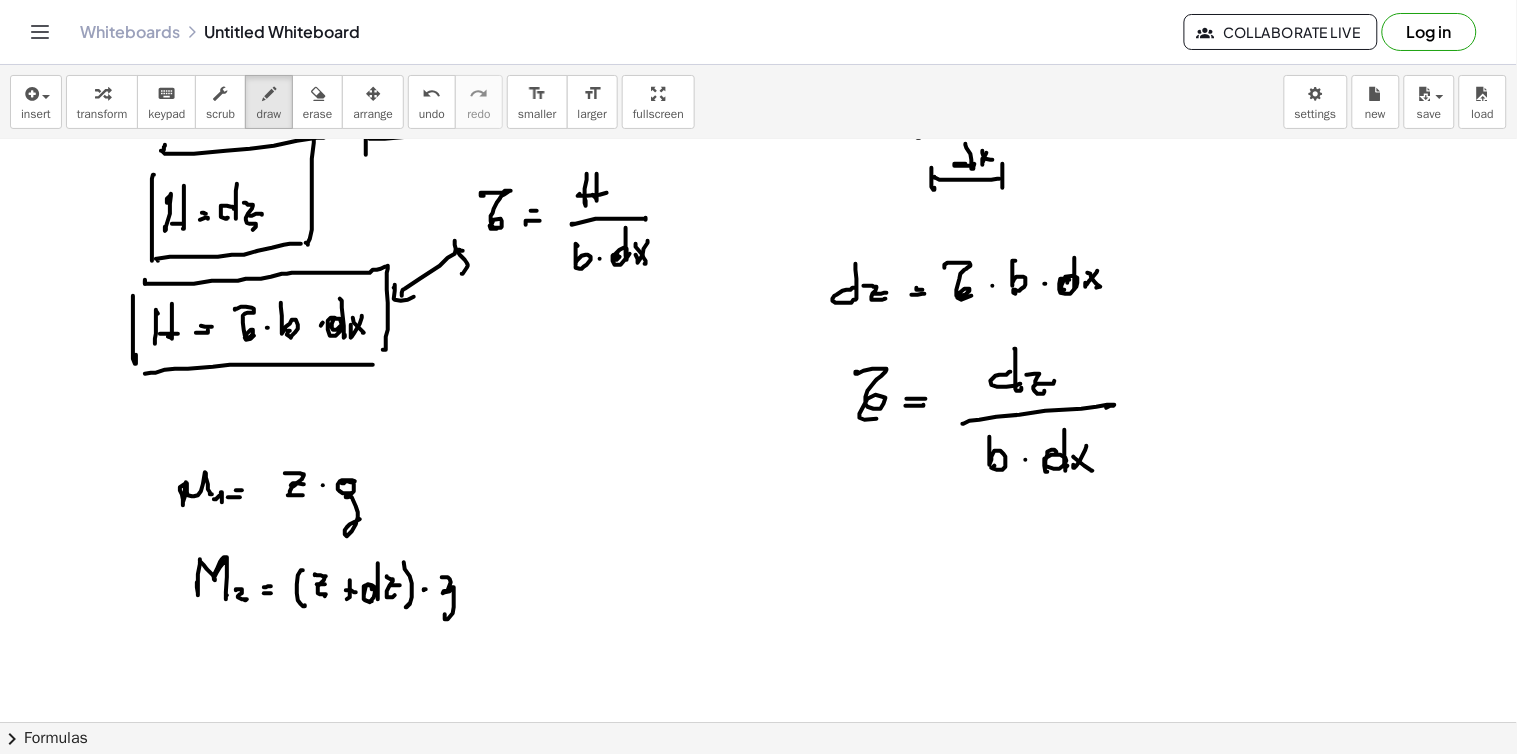 drag, startPoint x: 448, startPoint y: 578, endPoint x: 442, endPoint y: 615, distance: 37.48333 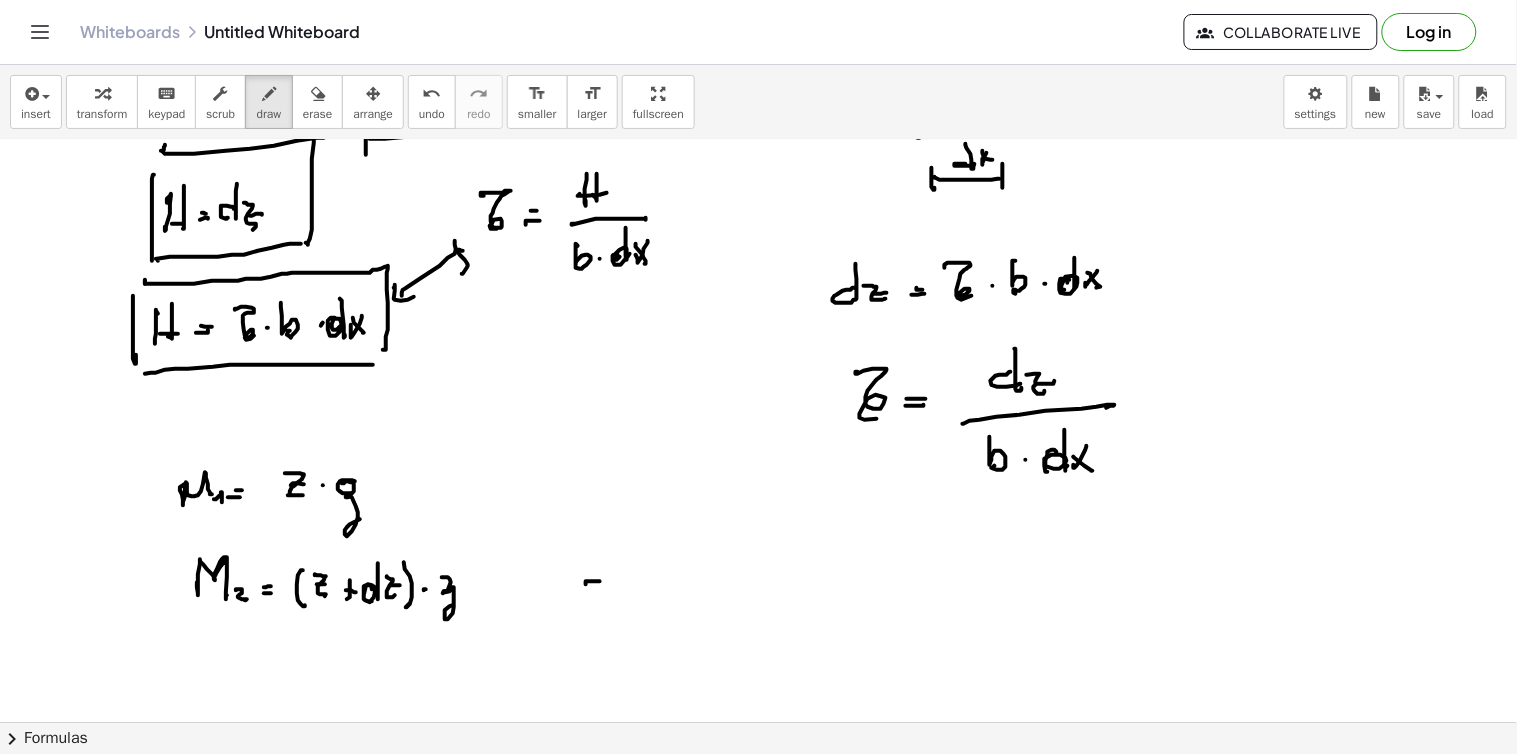 click at bounding box center [758, -1024] 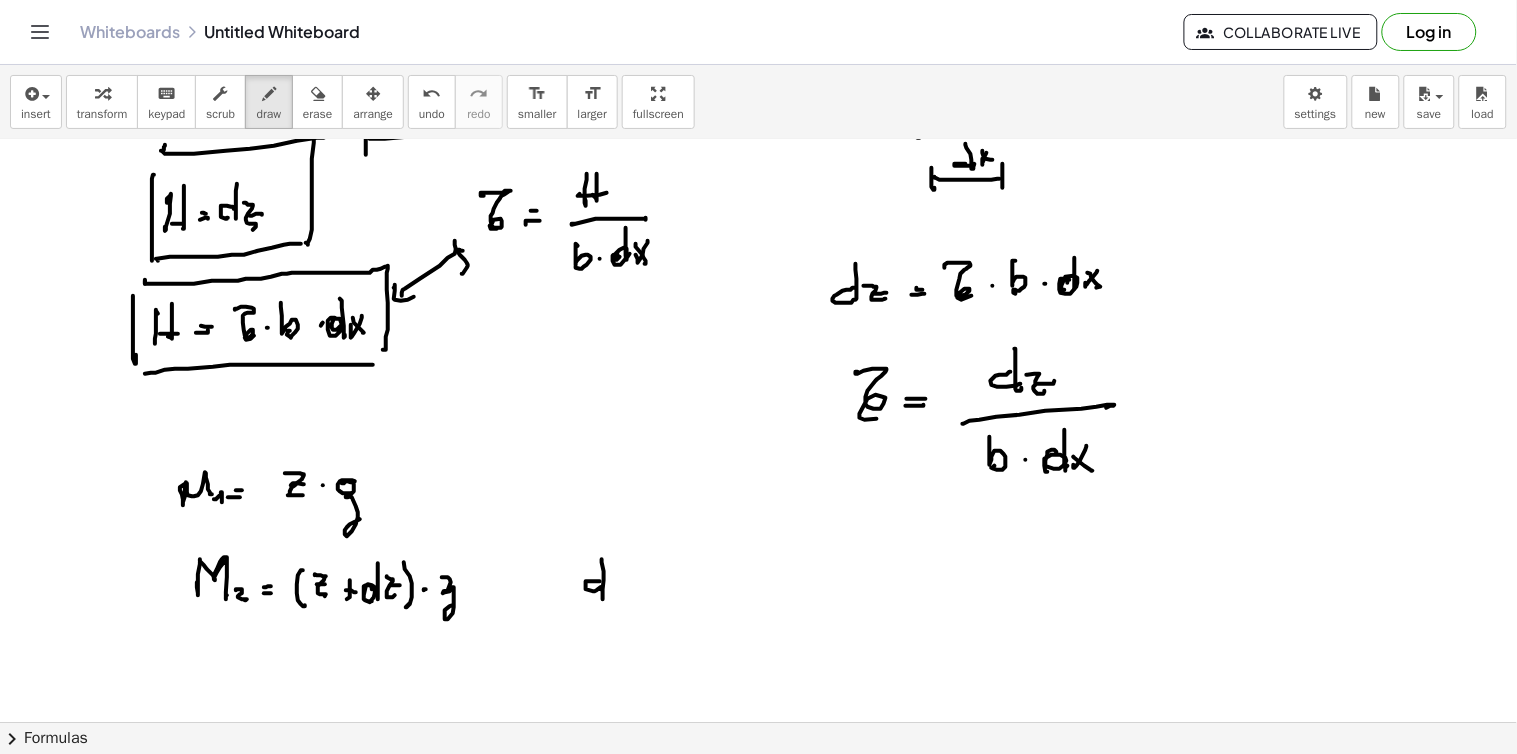 drag, startPoint x: 602, startPoint y: 560, endPoint x: 613, endPoint y: 582, distance: 24.596748 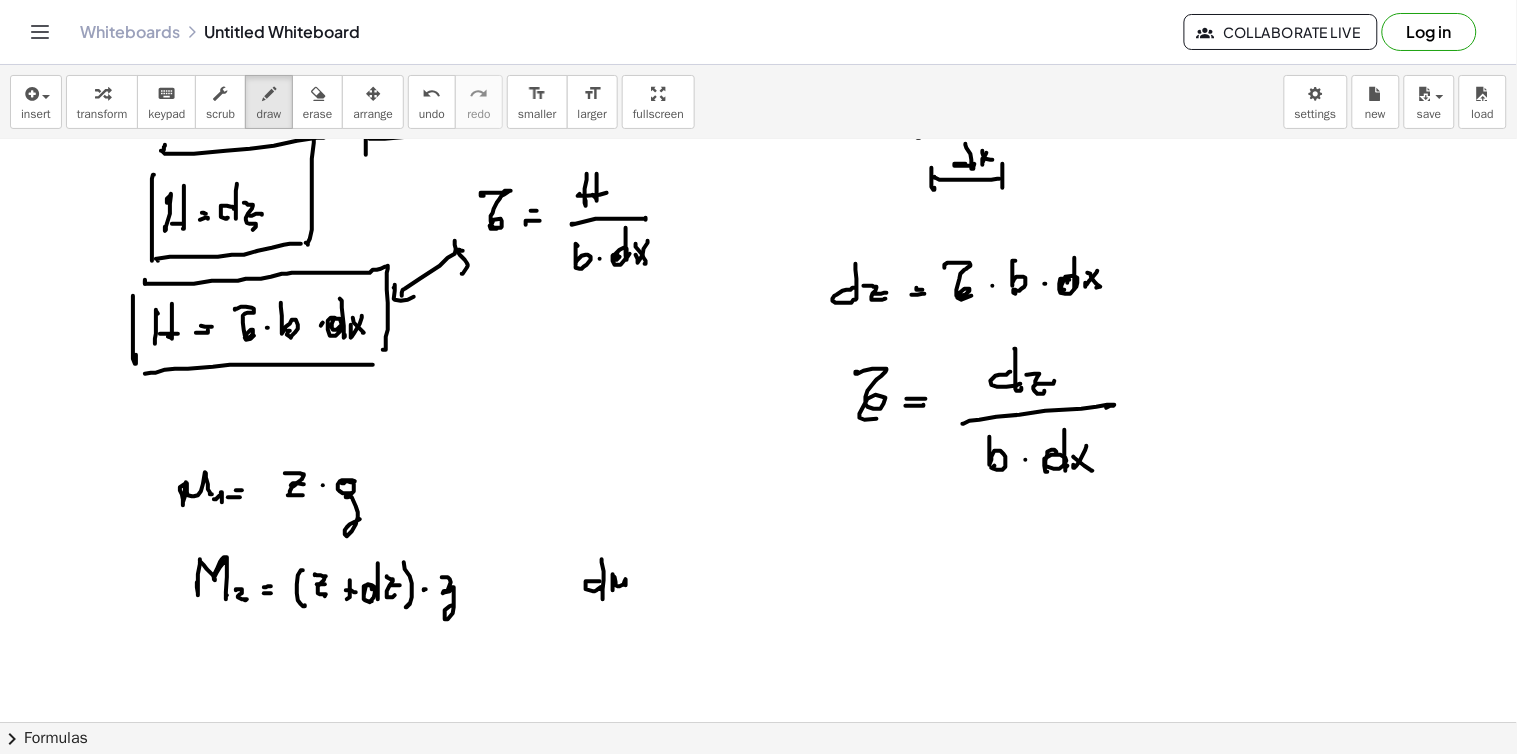 drag, startPoint x: 613, startPoint y: 577, endPoint x: 626, endPoint y: 601, distance: 27.294687 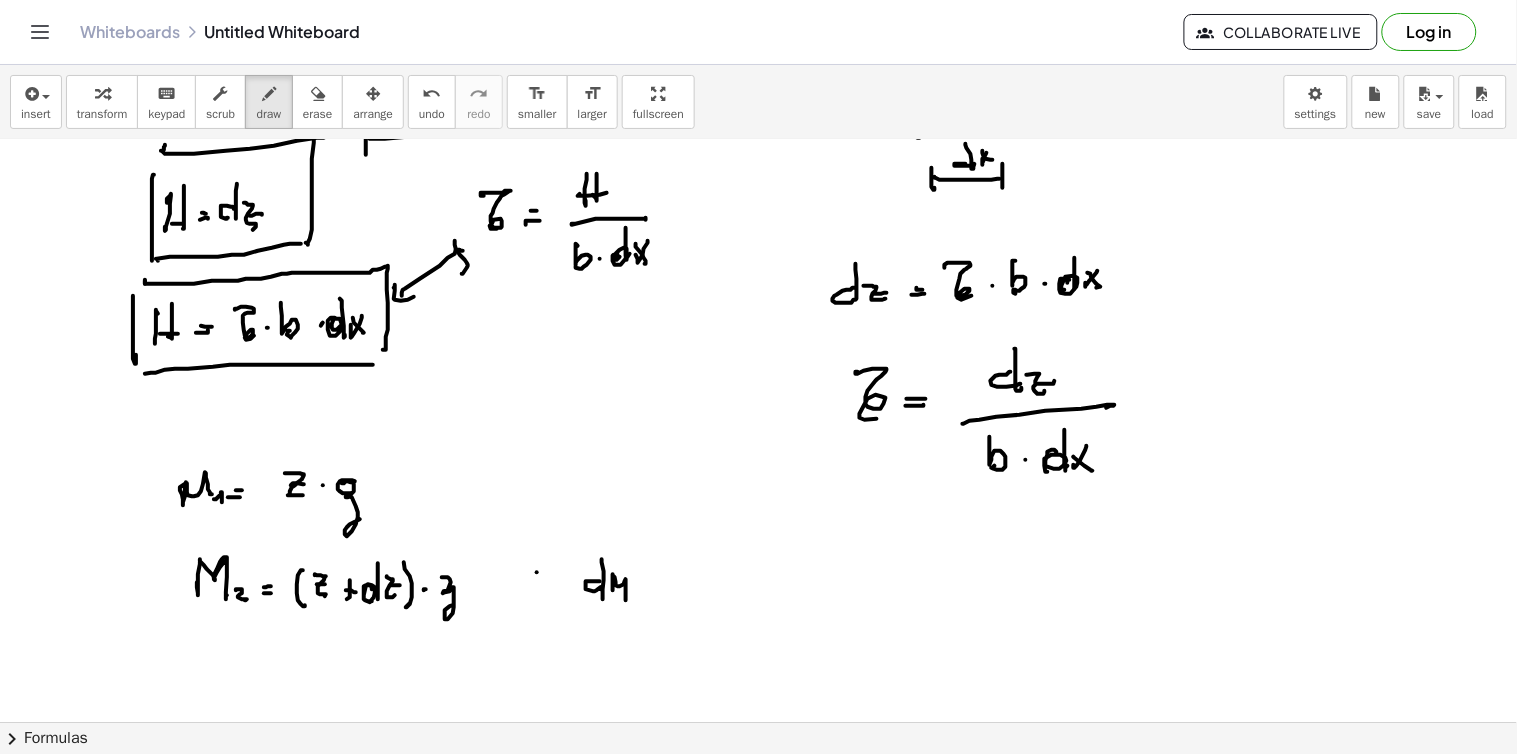 click at bounding box center [758, -1024] 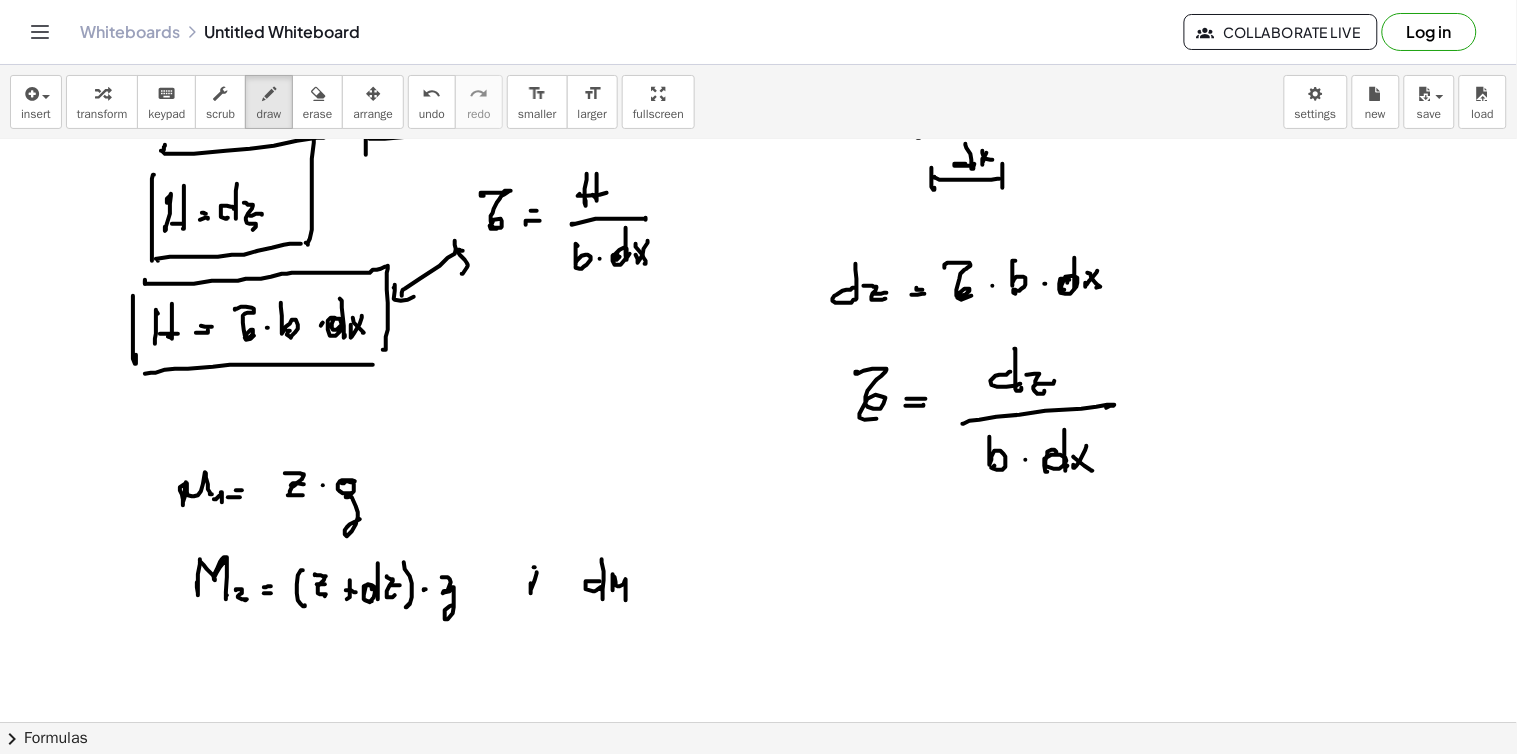 drag, startPoint x: 535, startPoint y: 568, endPoint x: 544, endPoint y: 591, distance: 24.698177 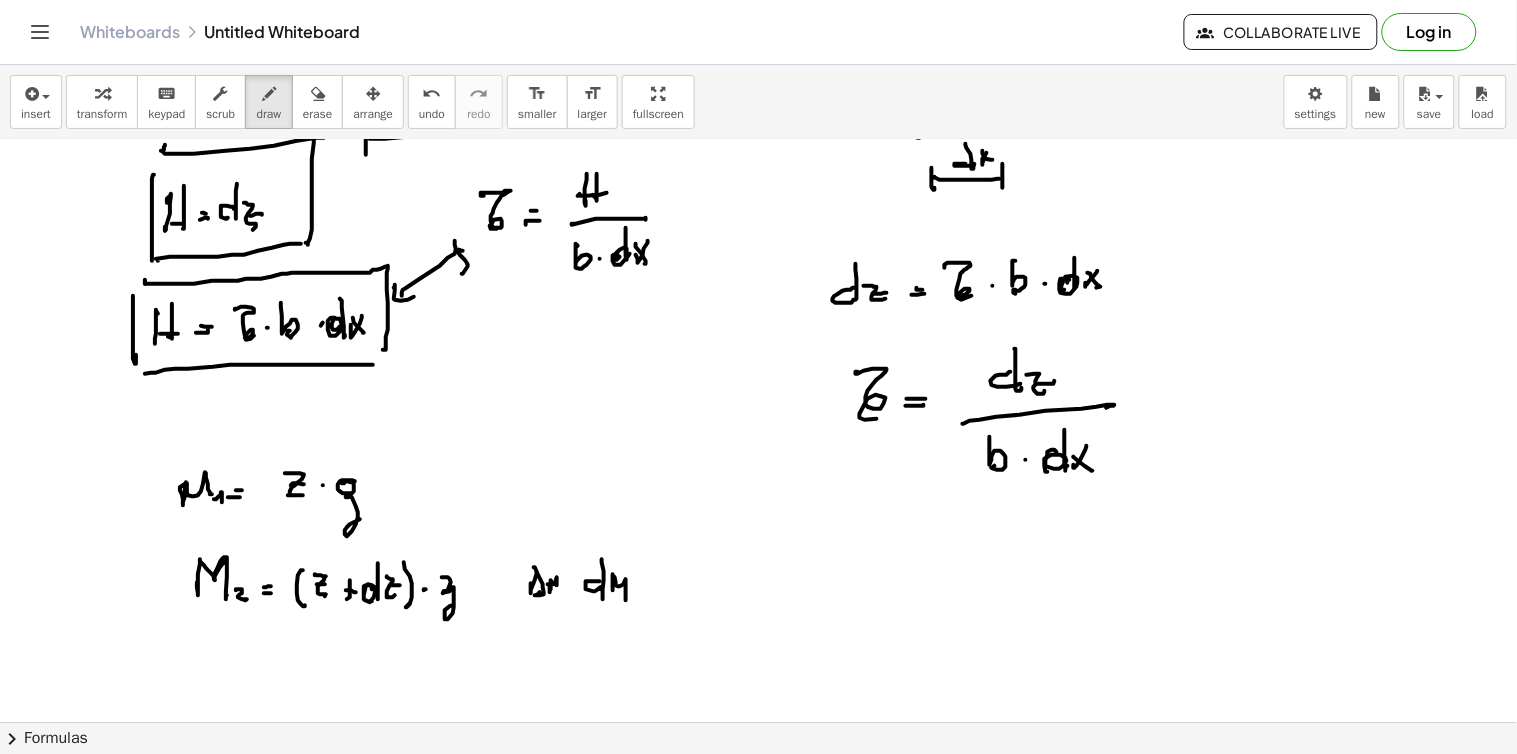 drag, startPoint x: 550, startPoint y: 592, endPoint x: 565, endPoint y: 588, distance: 15.524175 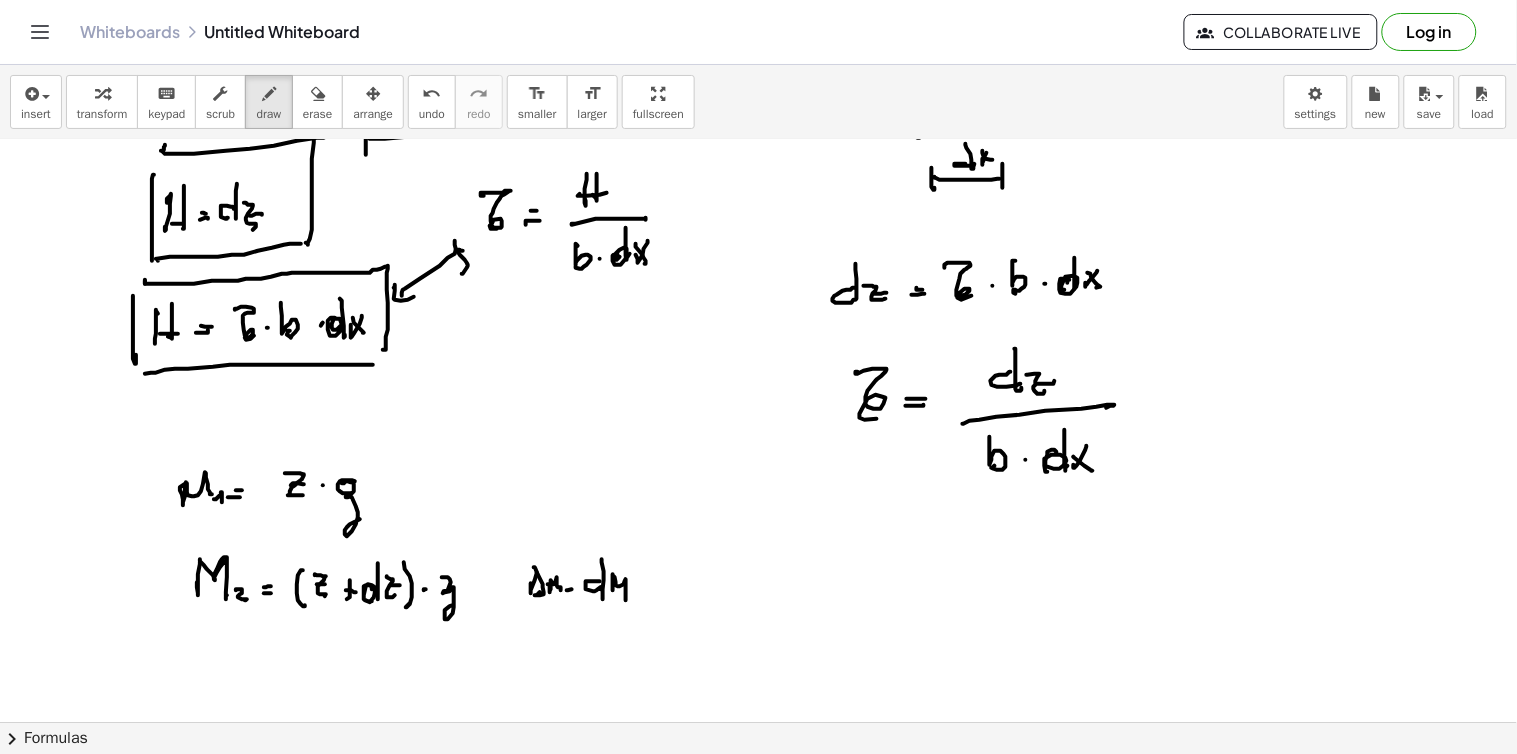 click at bounding box center (758, -1024) 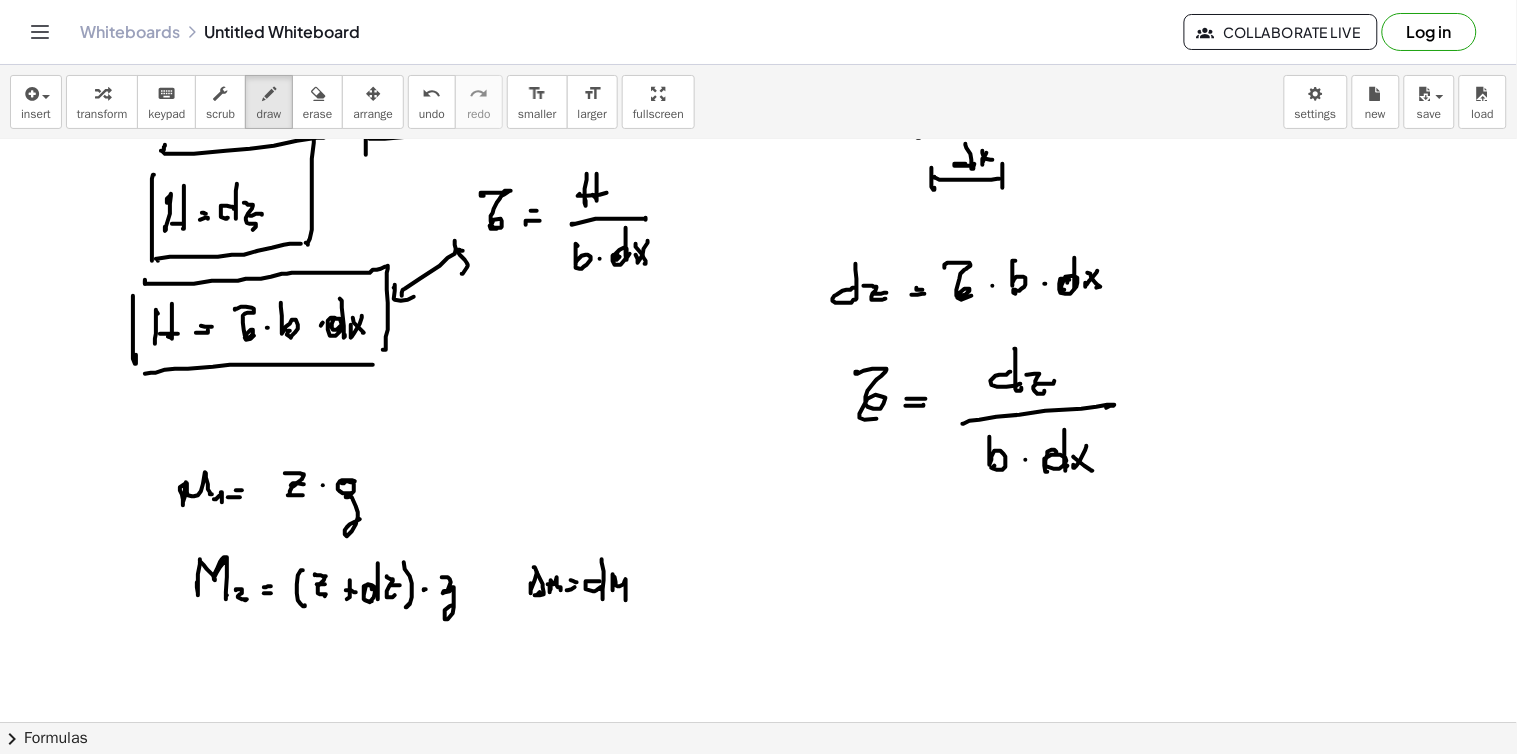 click at bounding box center [758, -1024] 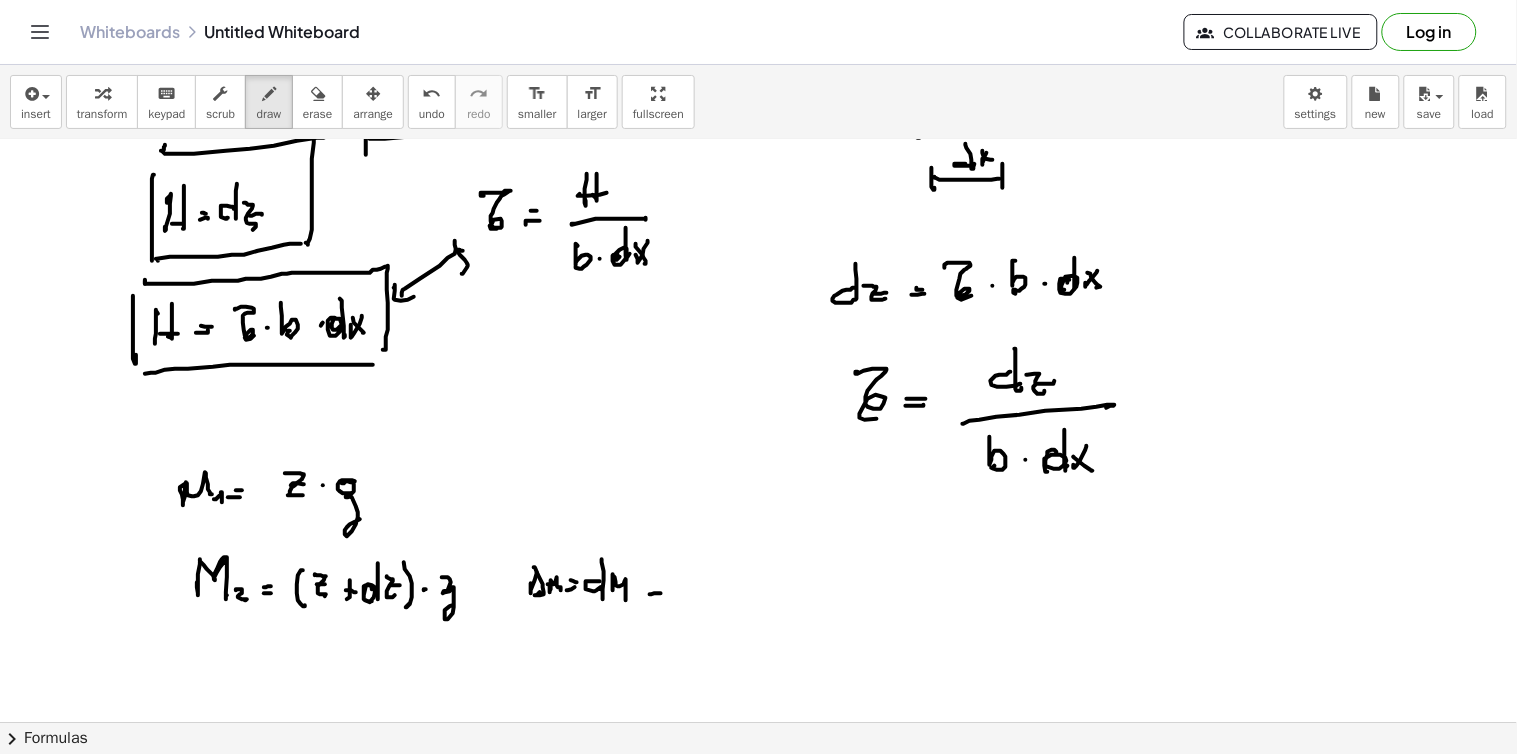 drag, startPoint x: 656, startPoint y: 584, endPoint x: 674, endPoint y: 581, distance: 18.248287 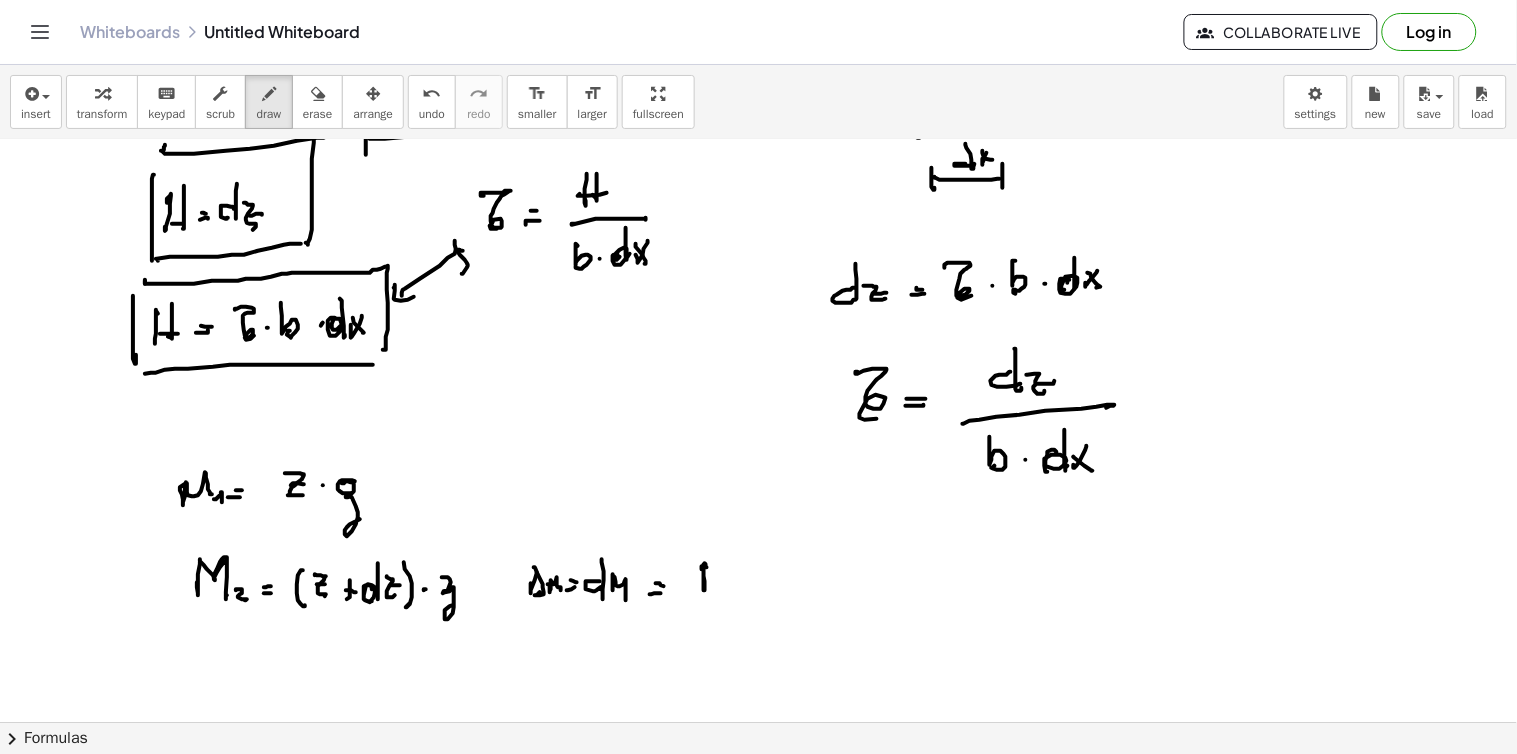 drag, startPoint x: 704, startPoint y: 573, endPoint x: 718, endPoint y: 573, distance: 14 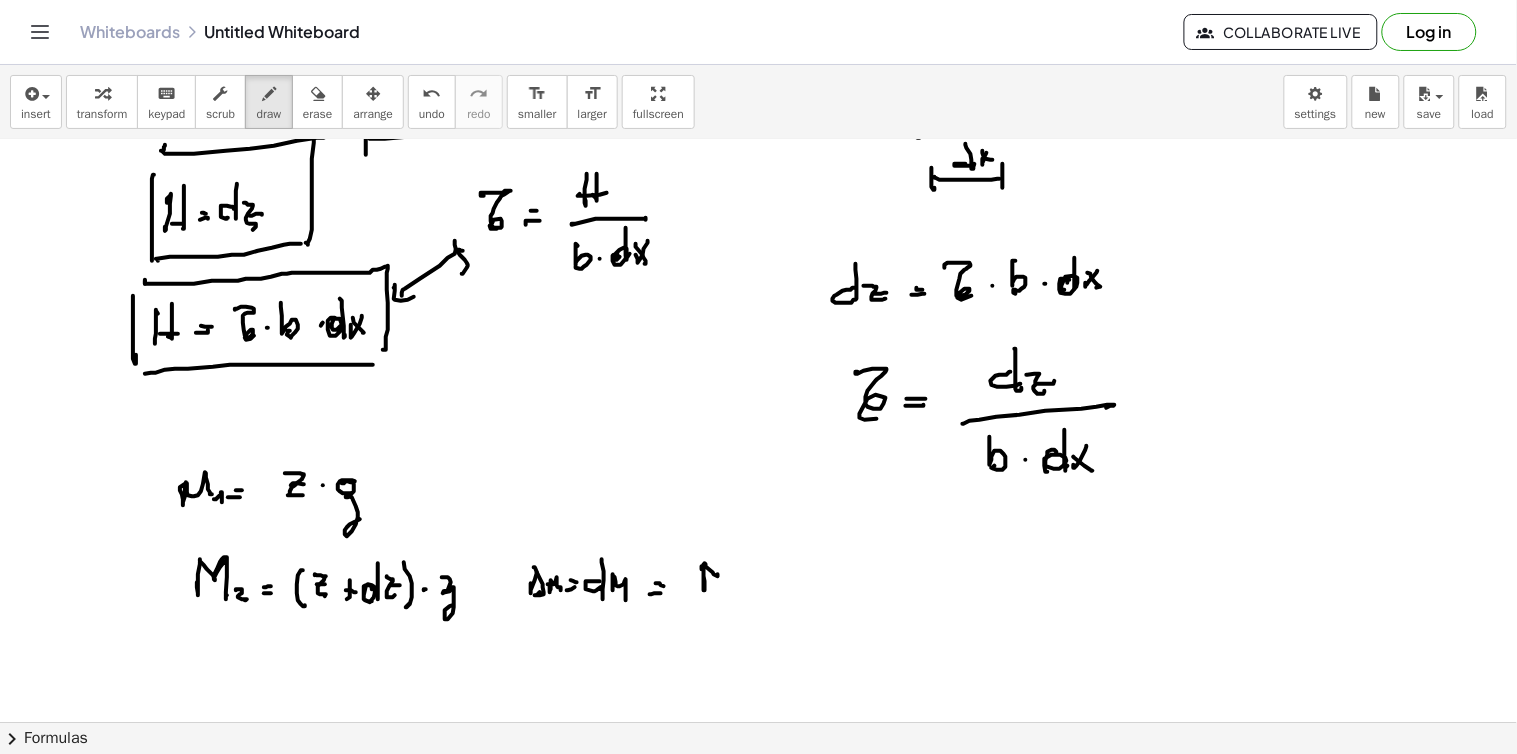 drag, startPoint x: 726, startPoint y: 560, endPoint x: 718, endPoint y: 567, distance: 10.630146 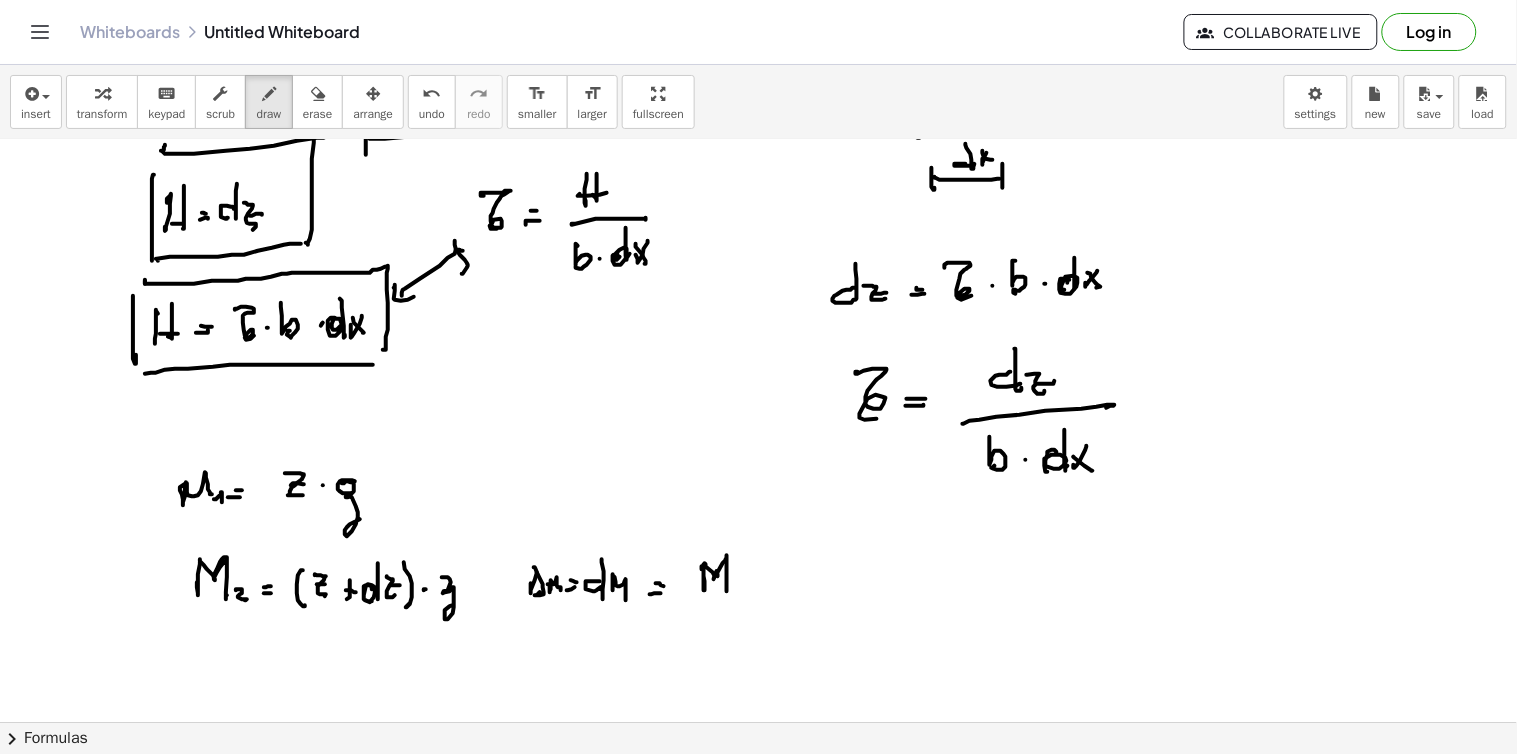 drag, startPoint x: 727, startPoint y: 585, endPoint x: 736, endPoint y: 575, distance: 13.453624 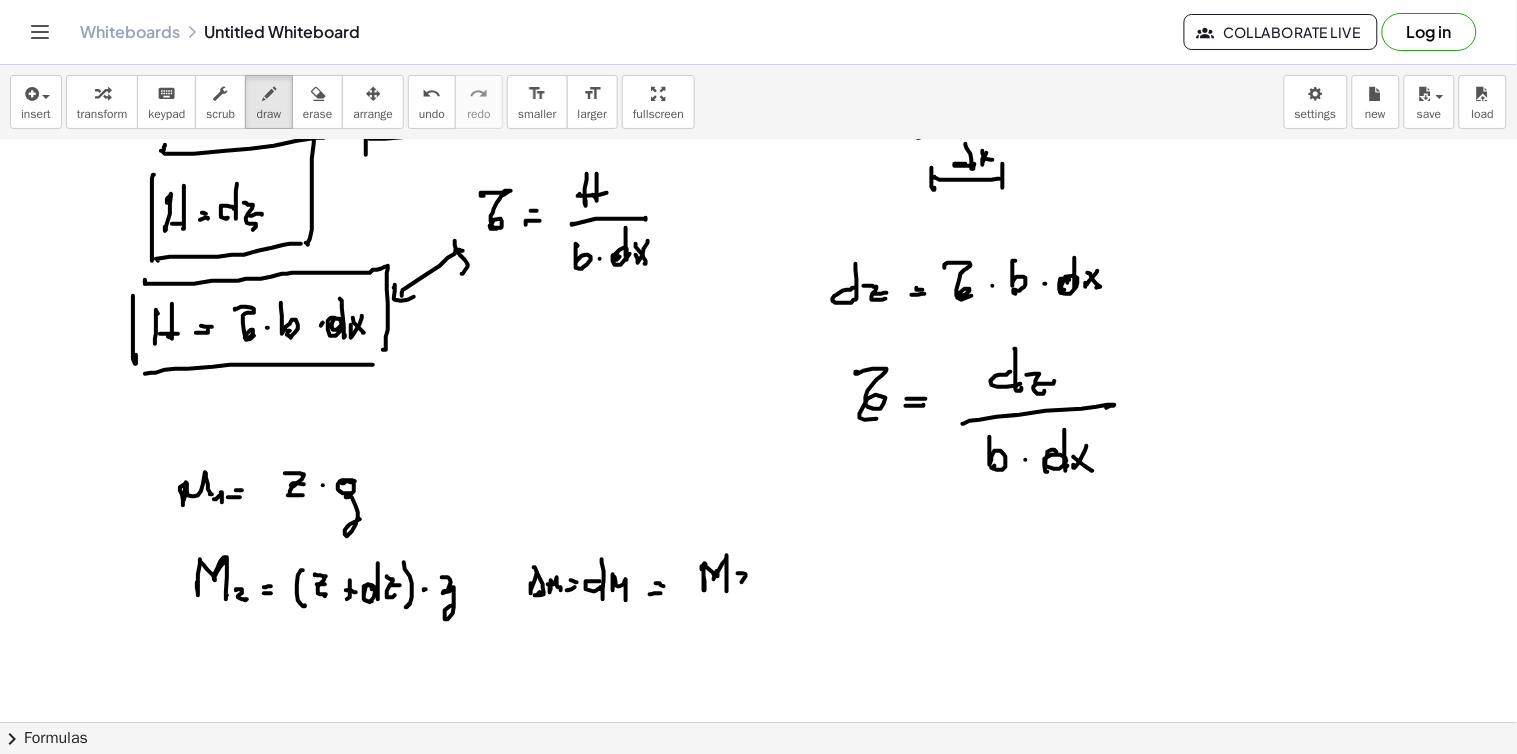 click at bounding box center [758, -1024] 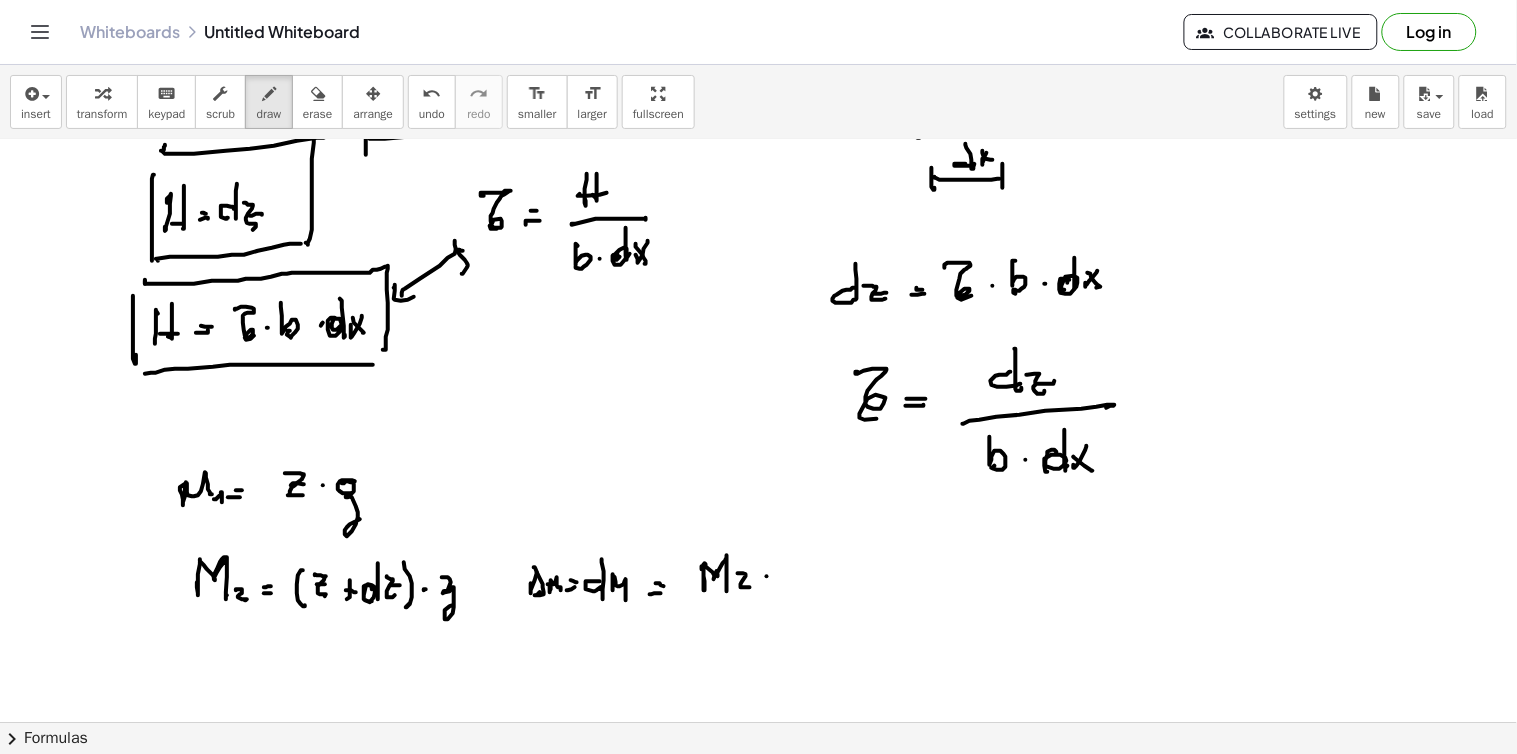 click at bounding box center [758, -1024] 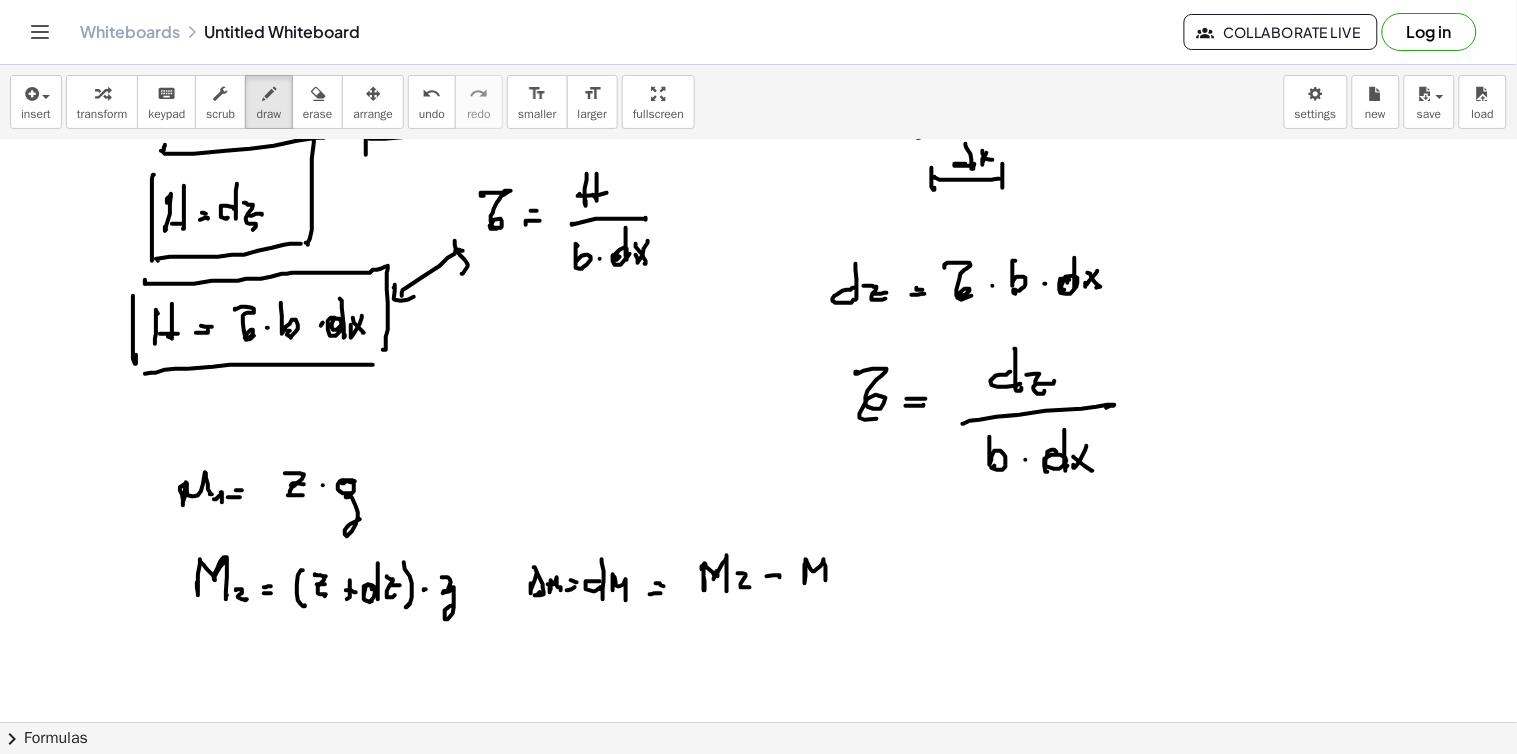 click at bounding box center [758, -1024] 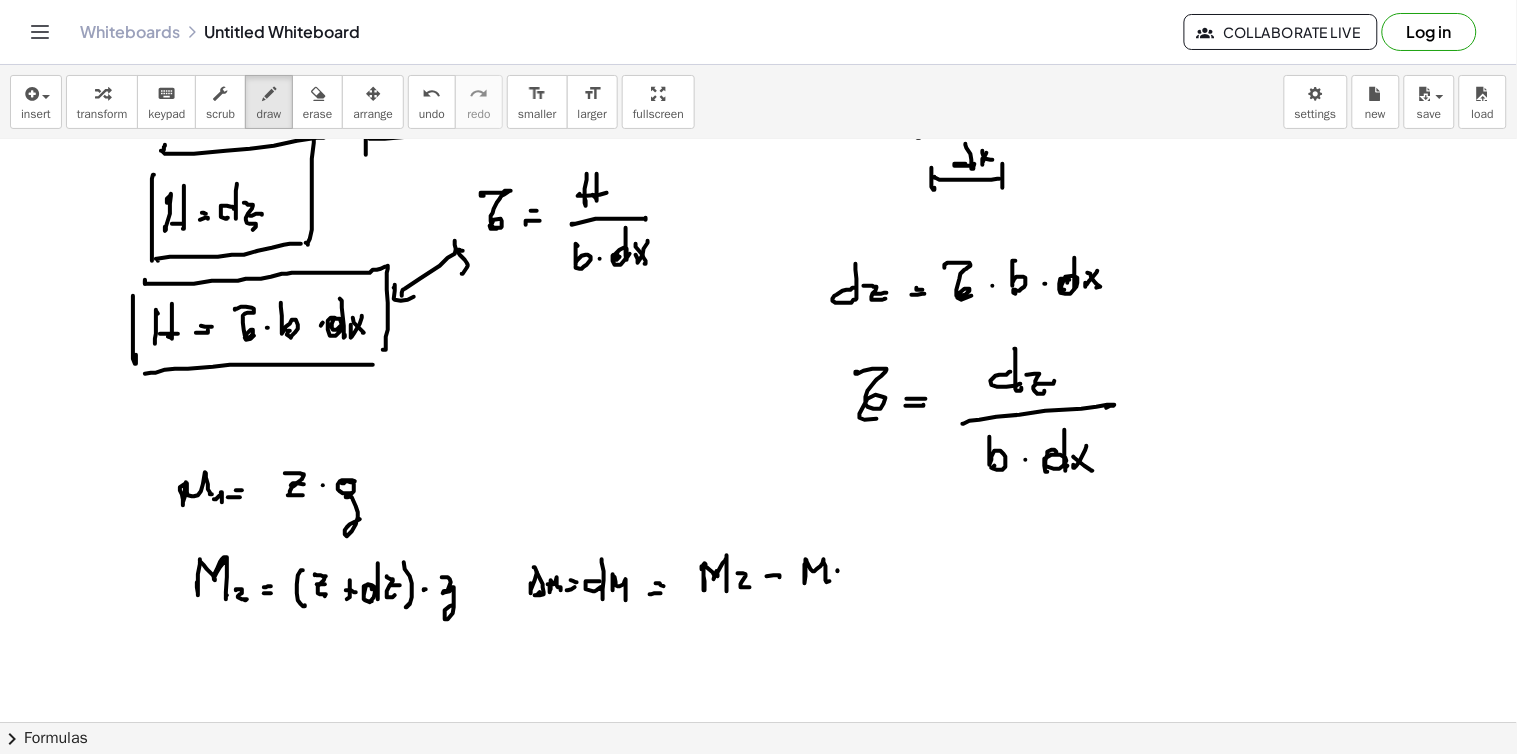 click at bounding box center (758, -1024) 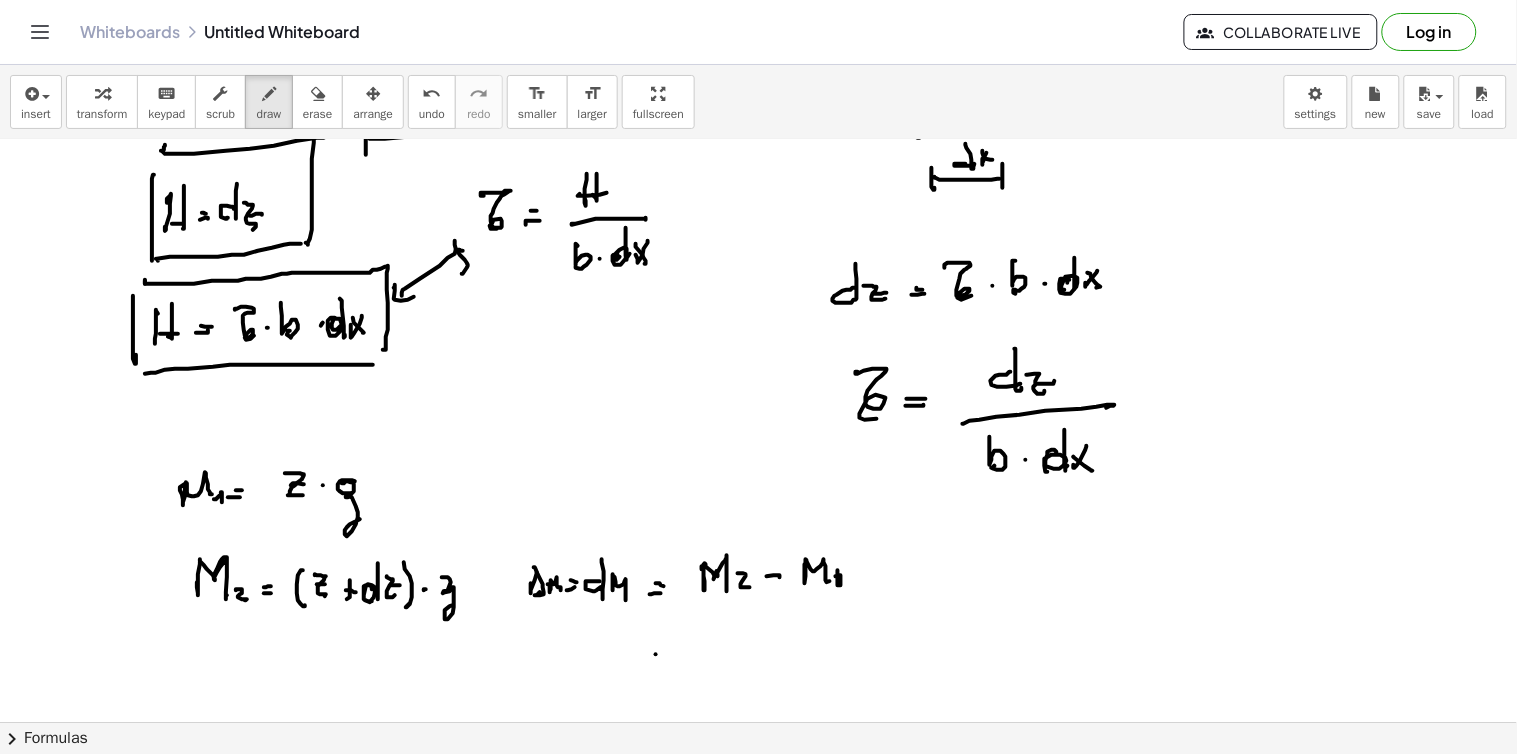 click at bounding box center [758, -1024] 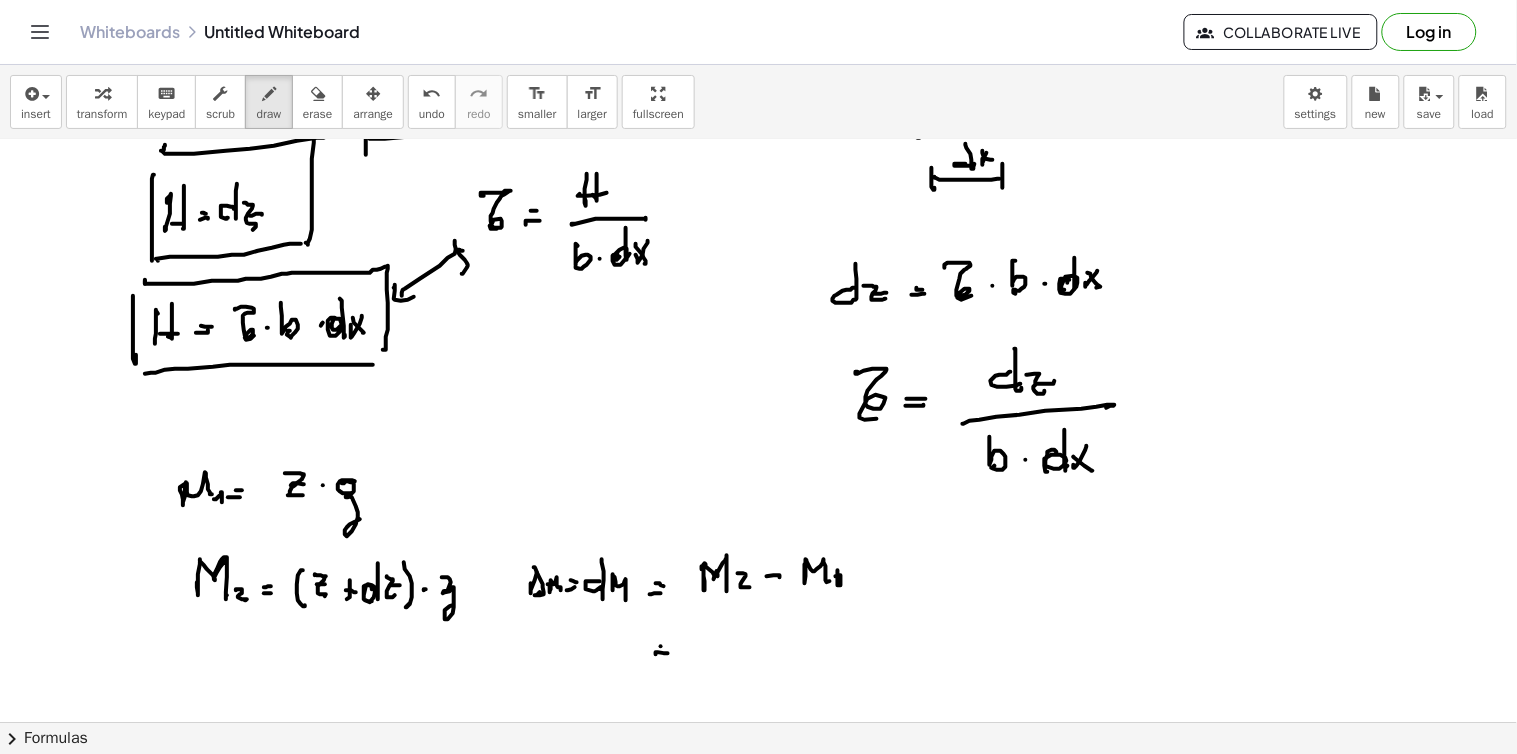 click at bounding box center [758, -1024] 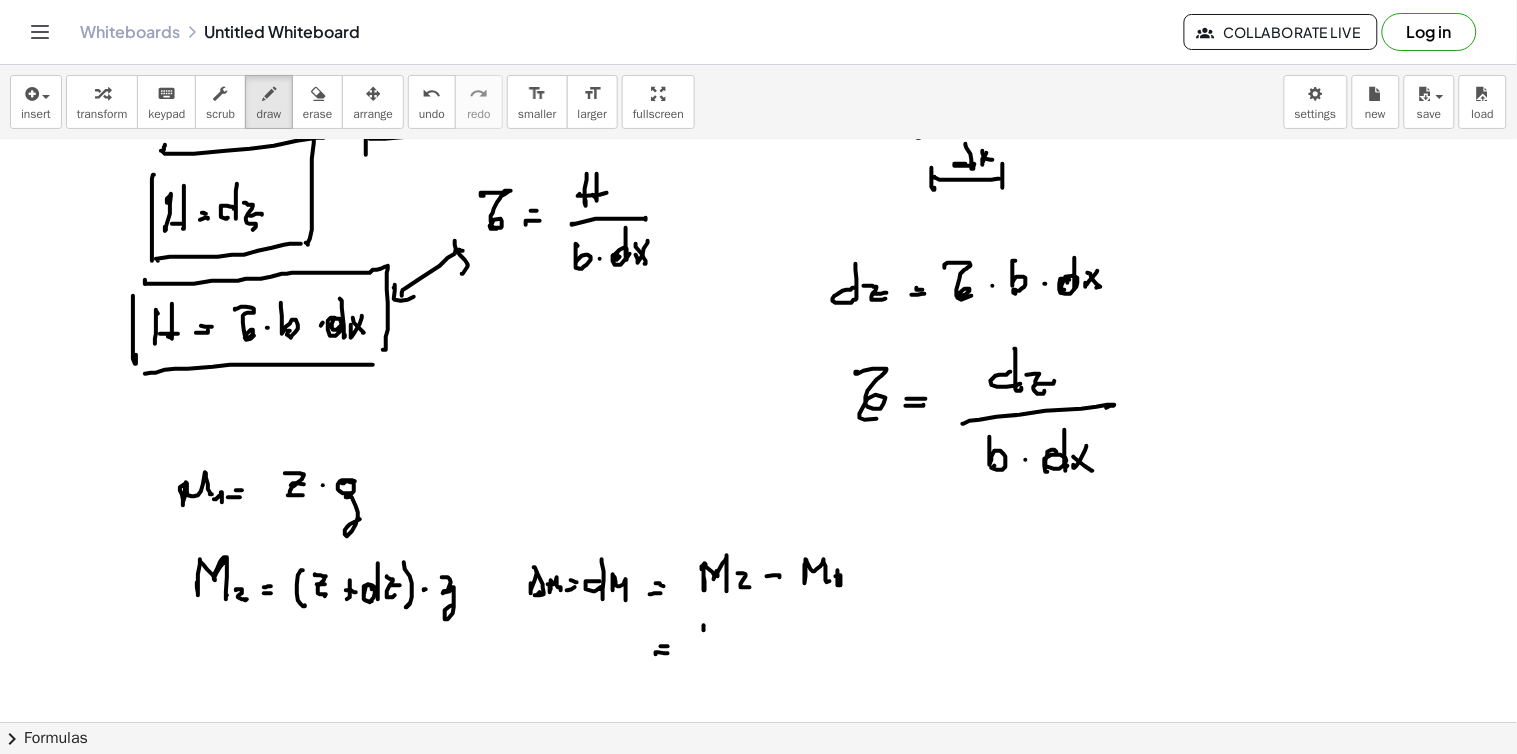 click at bounding box center [758, -1024] 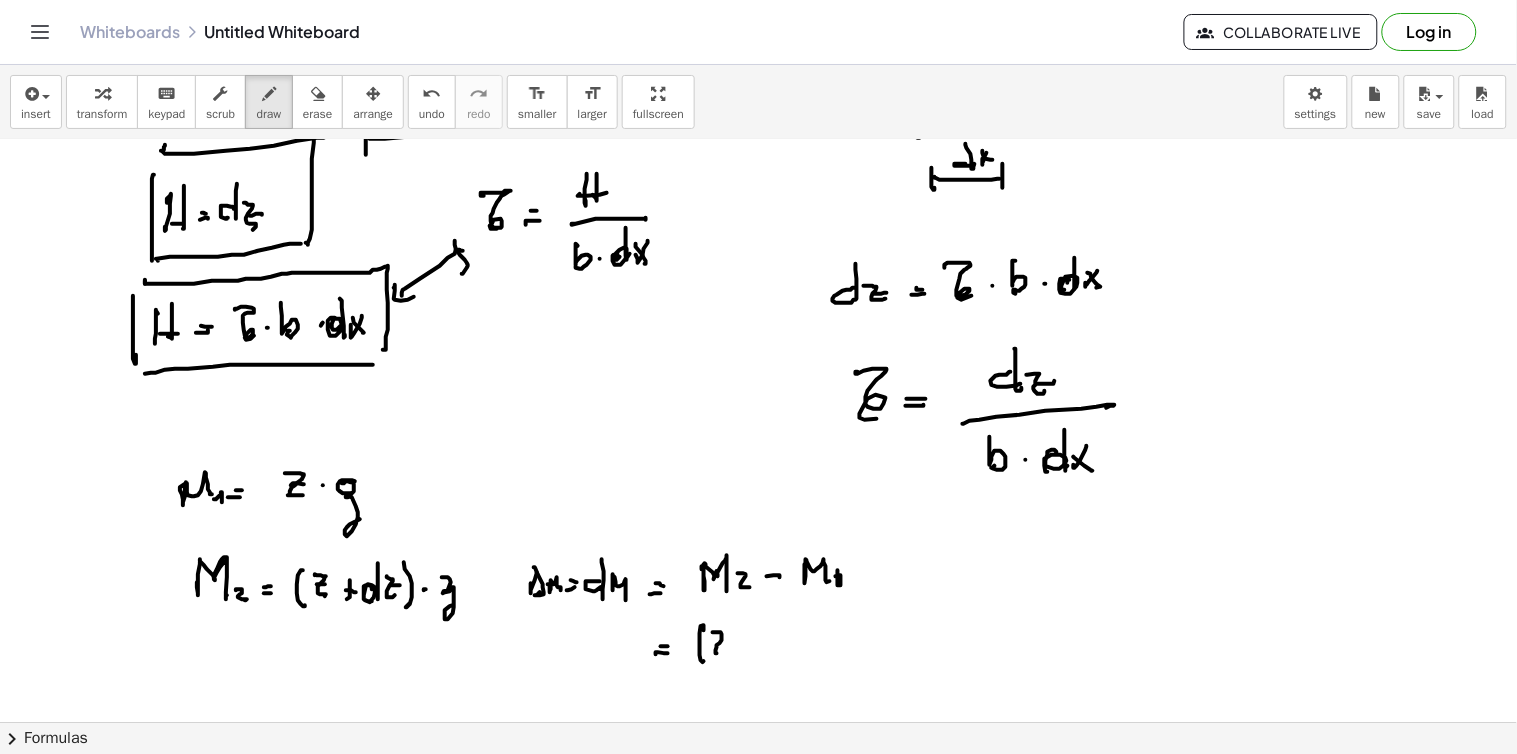 click at bounding box center (758, -1024) 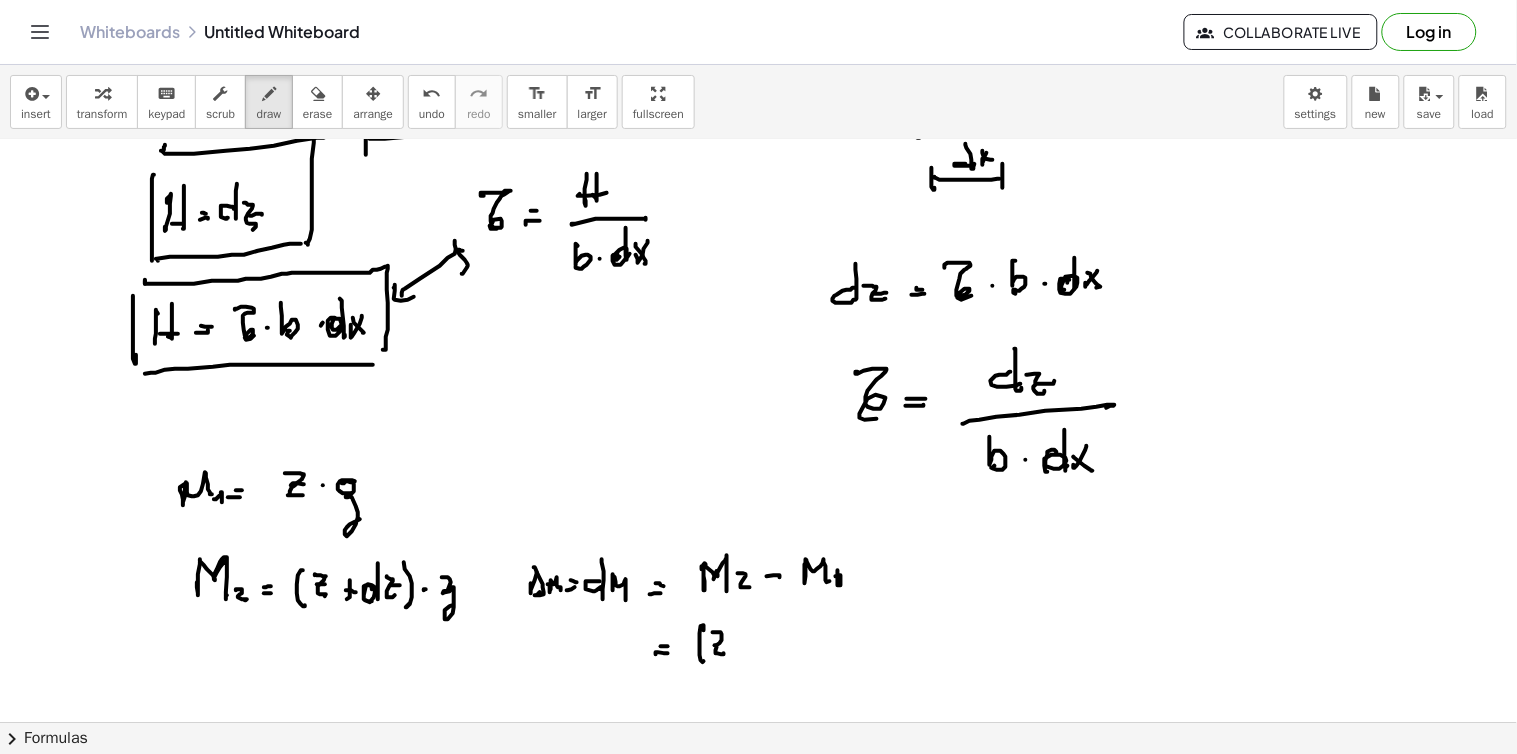 click at bounding box center (758, -1024) 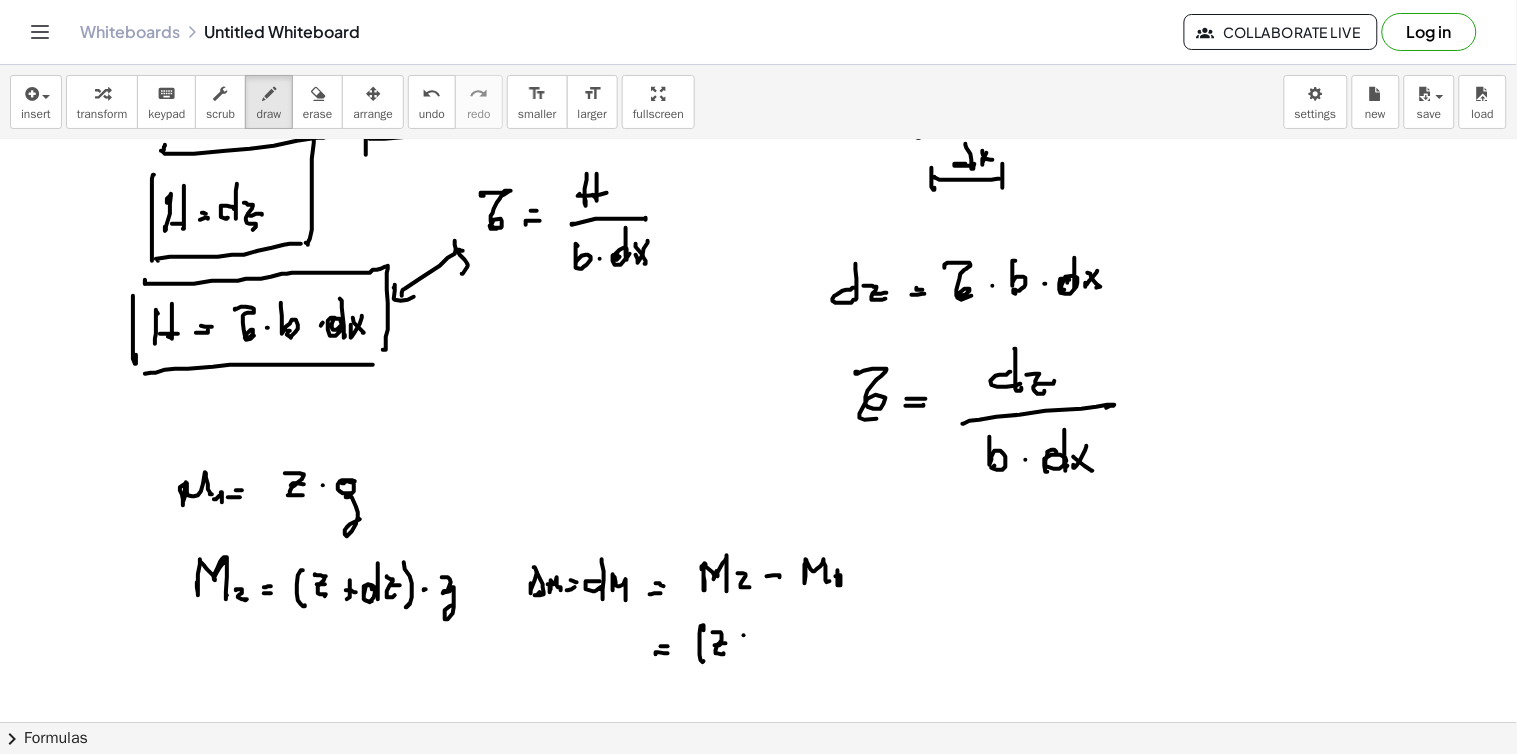 click at bounding box center (758, -1024) 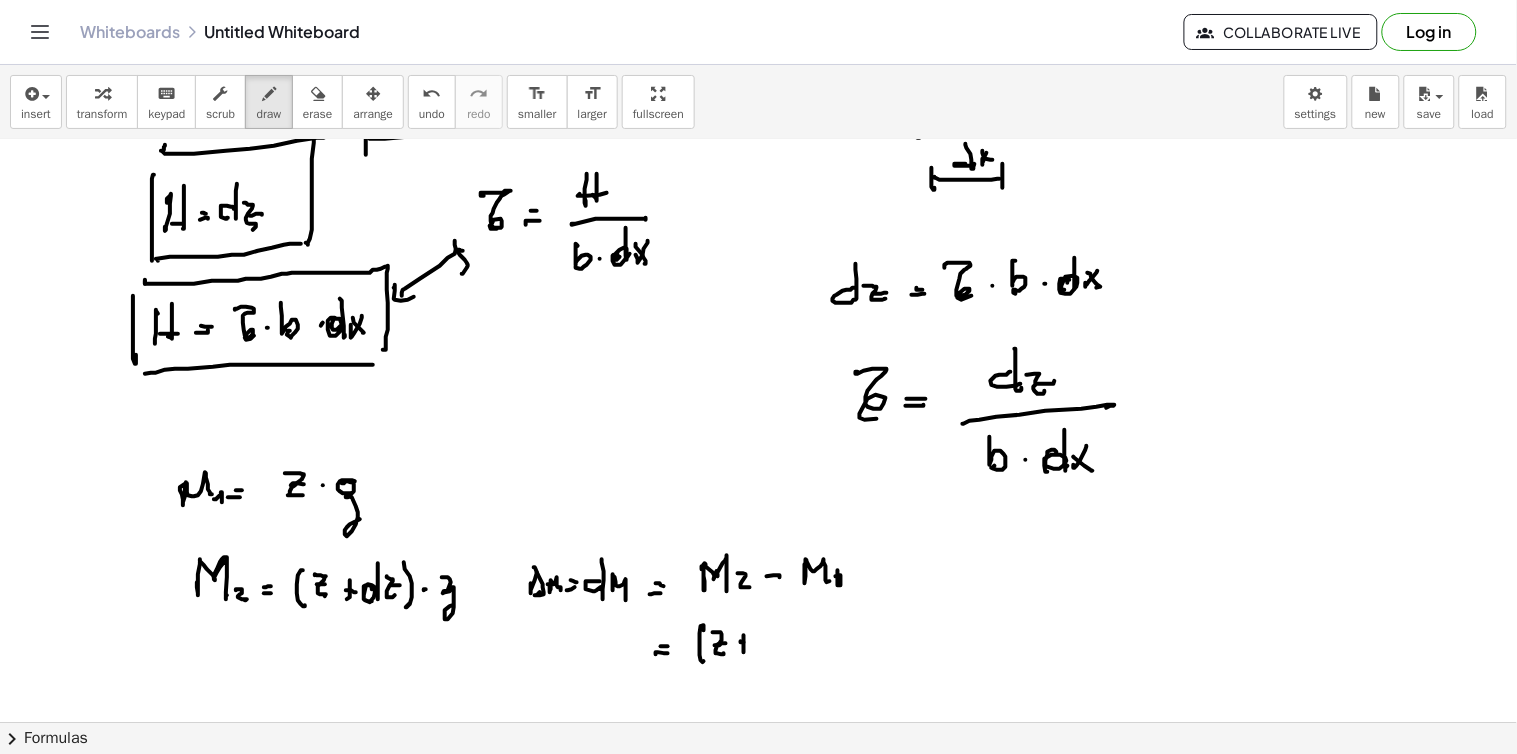 click at bounding box center [758, -1024] 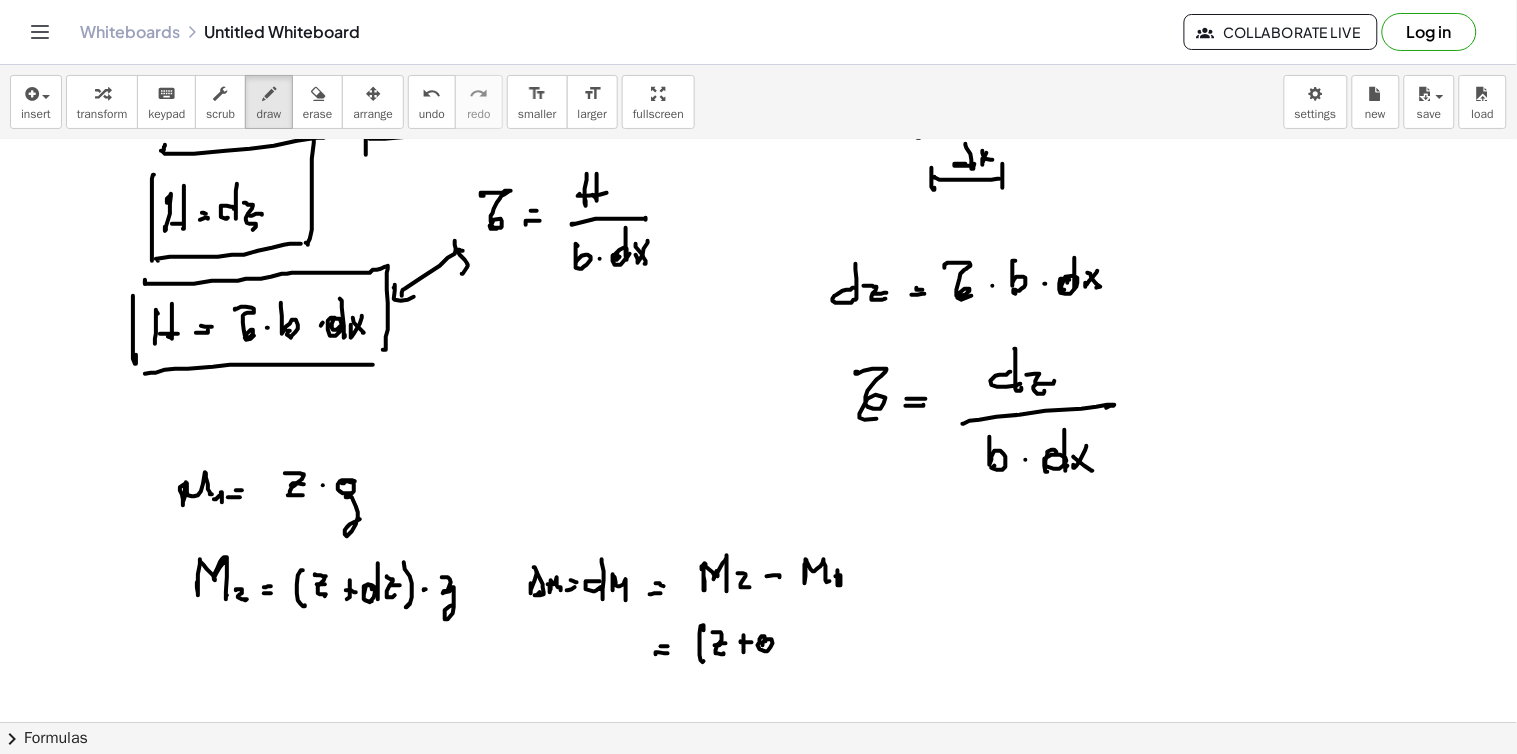 click at bounding box center [758, -1024] 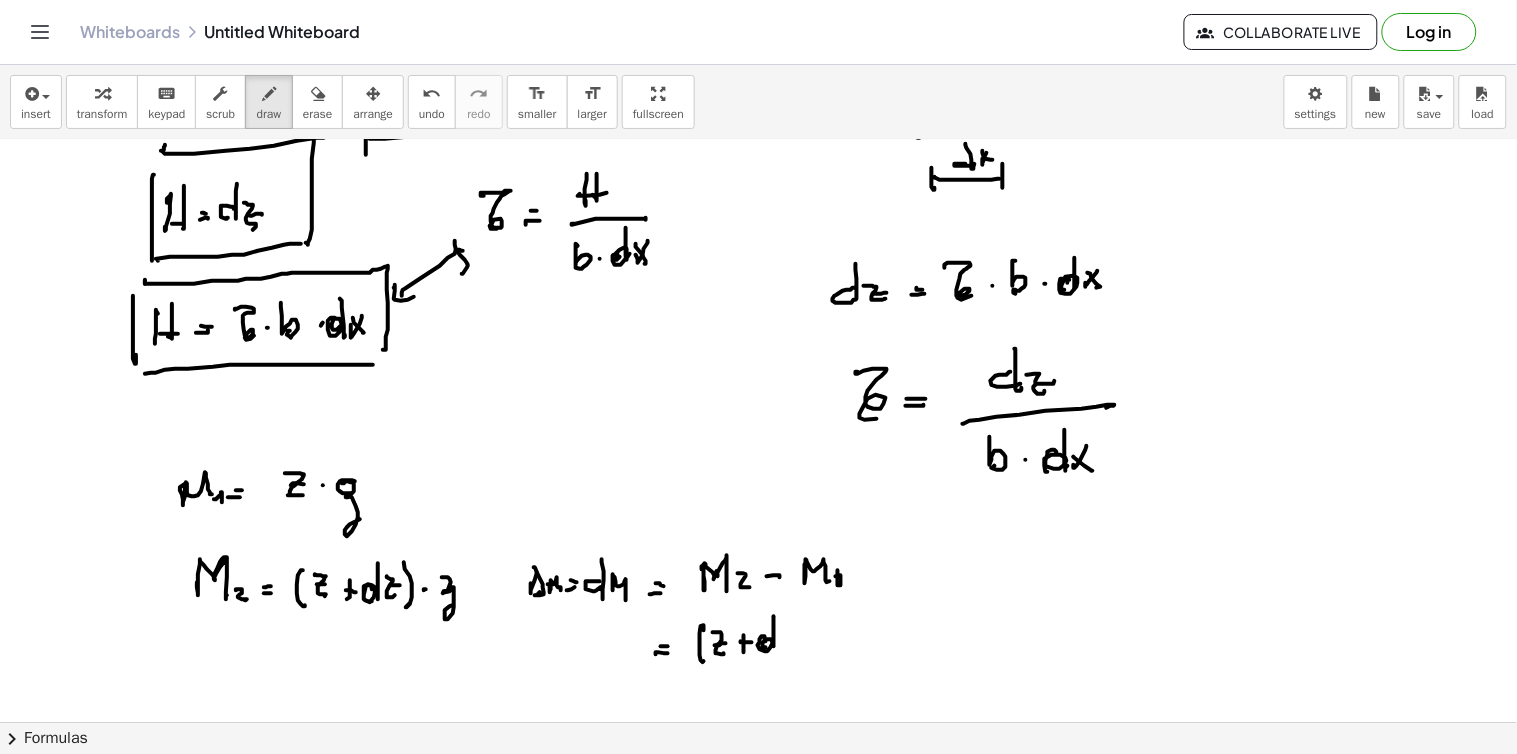 click at bounding box center [758, -1024] 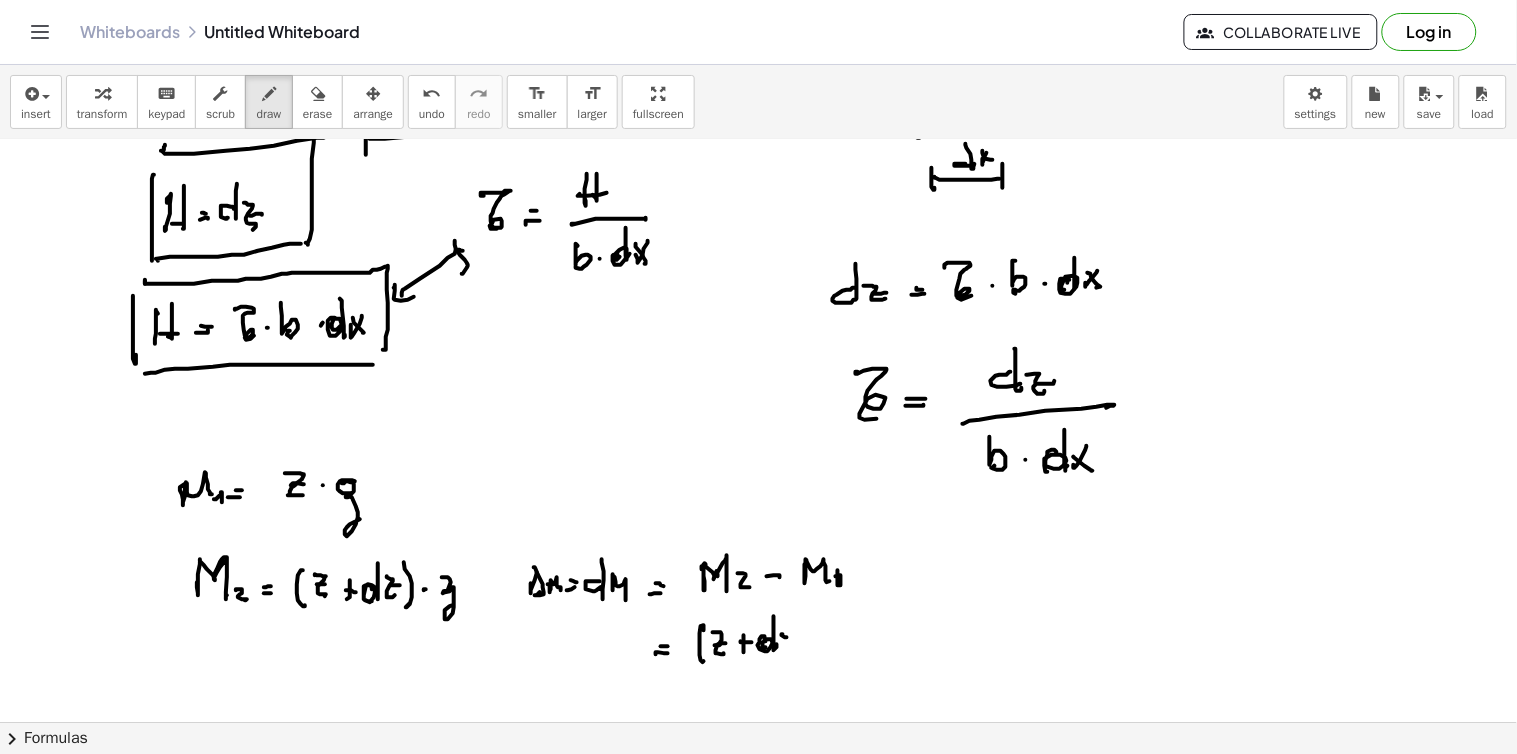 click at bounding box center (758, -1024) 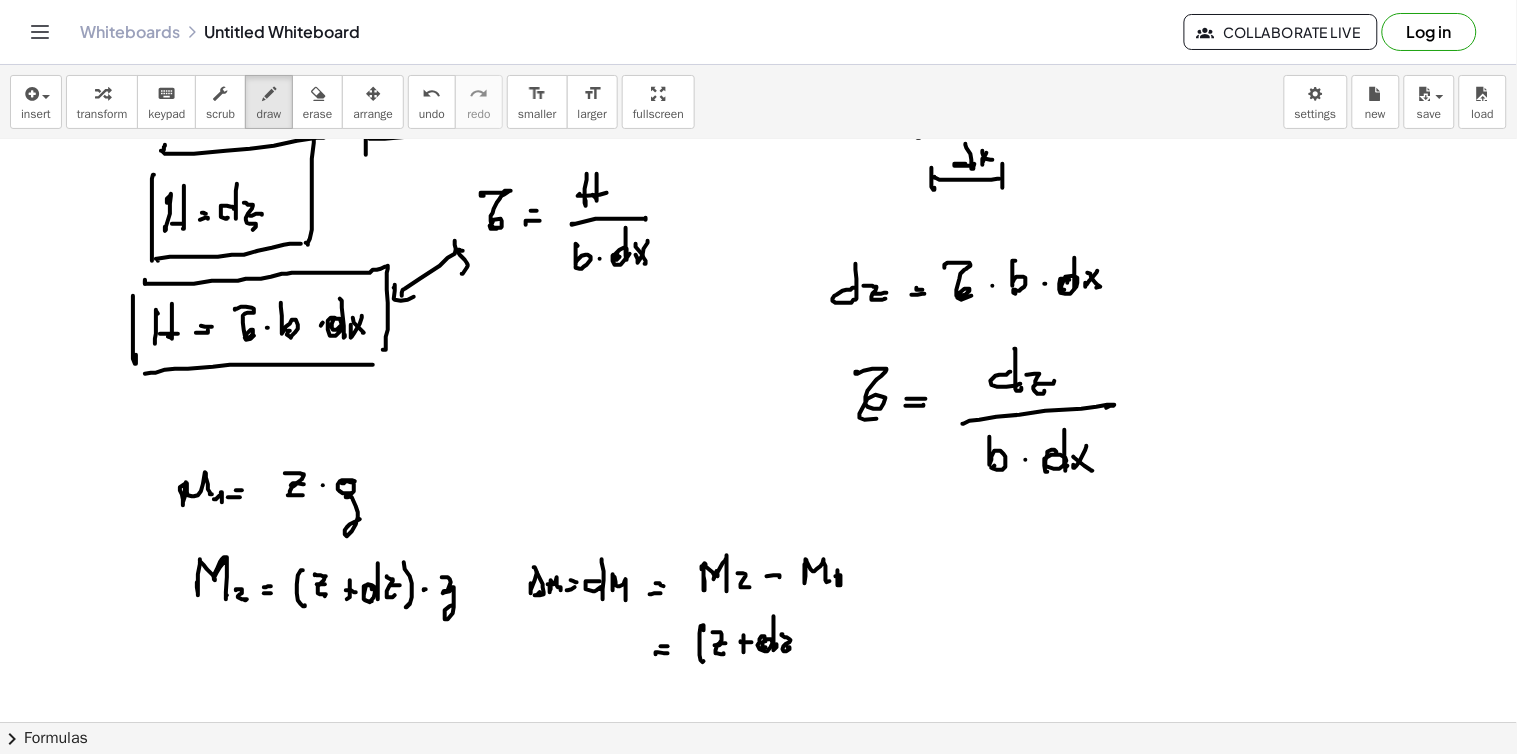 click at bounding box center (758, -1024) 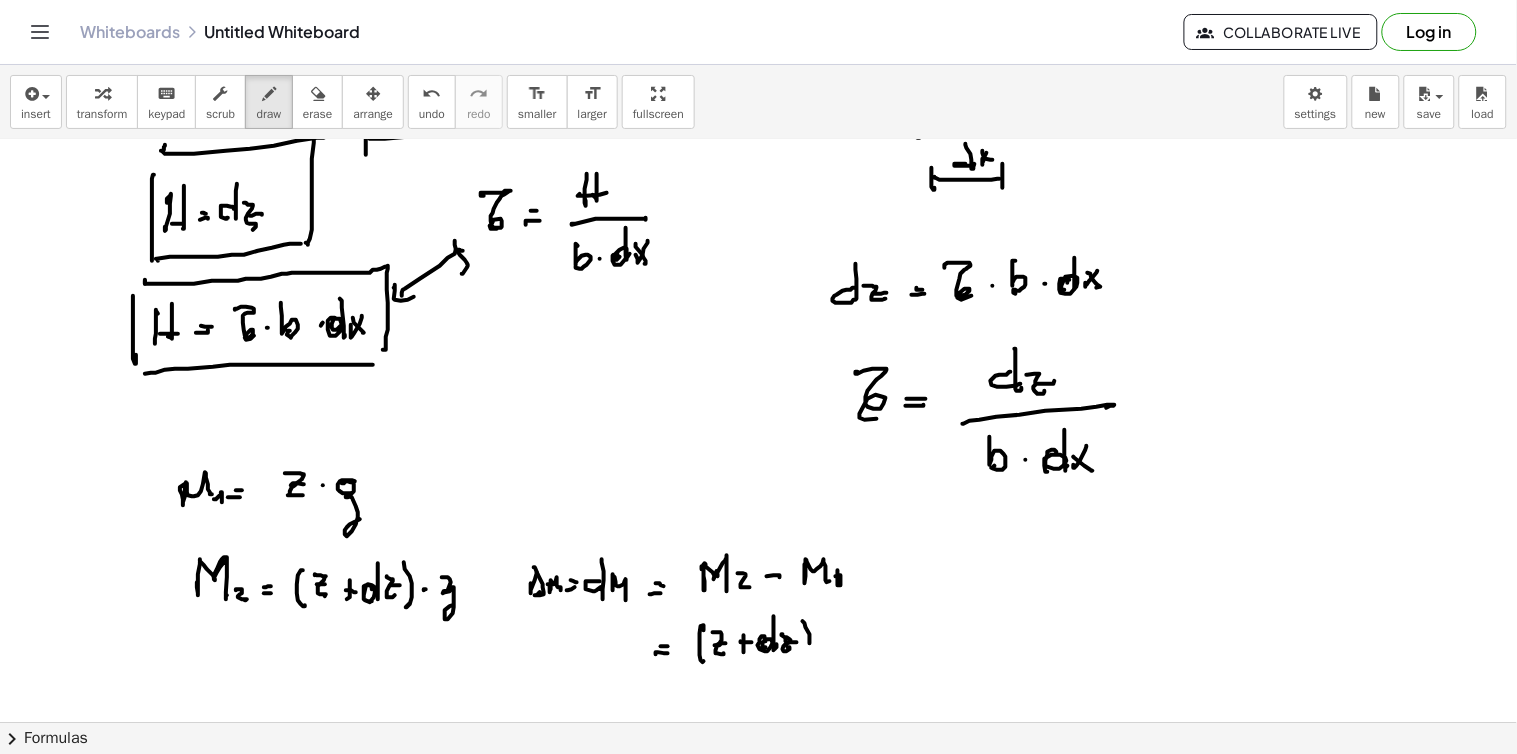 click at bounding box center (758, -1024) 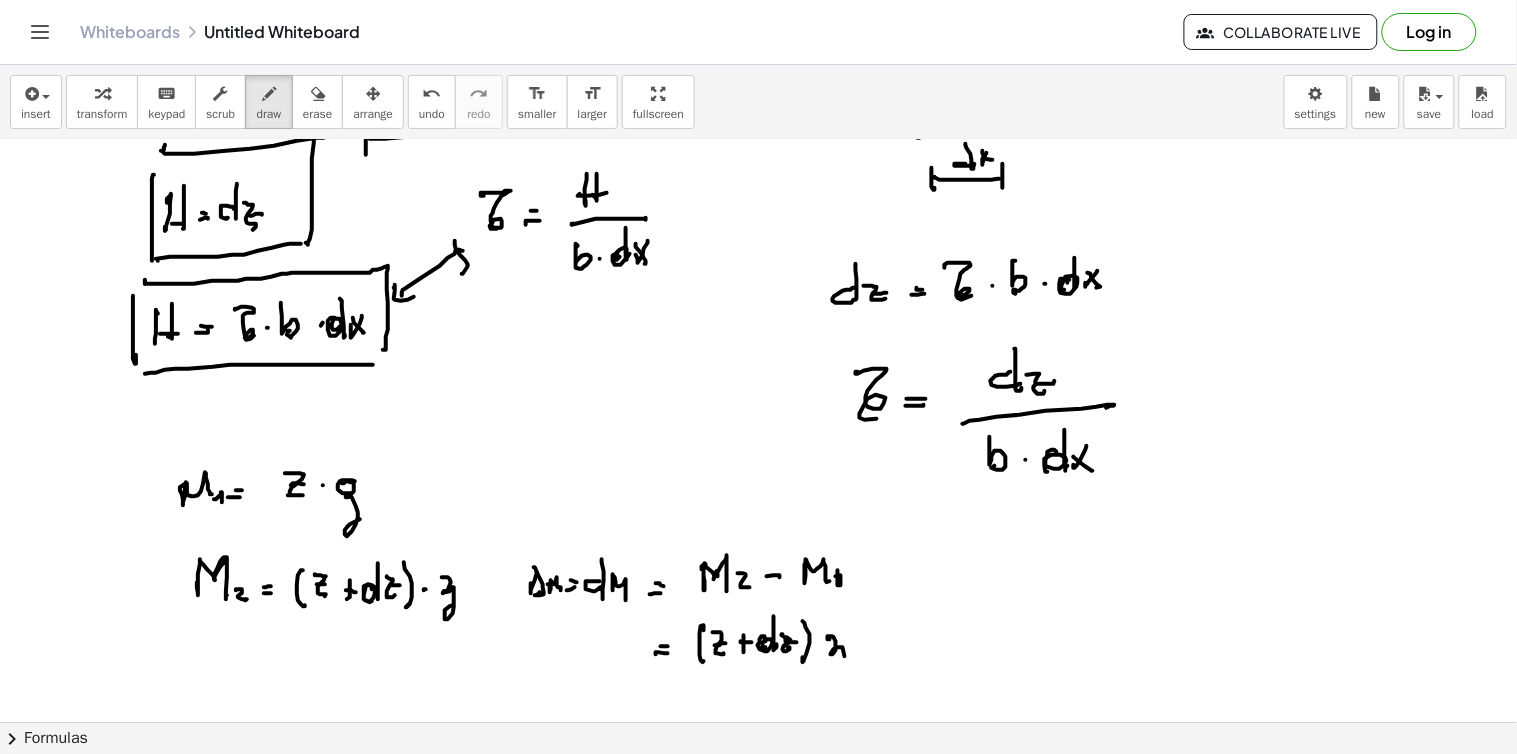 click at bounding box center (758, -1024) 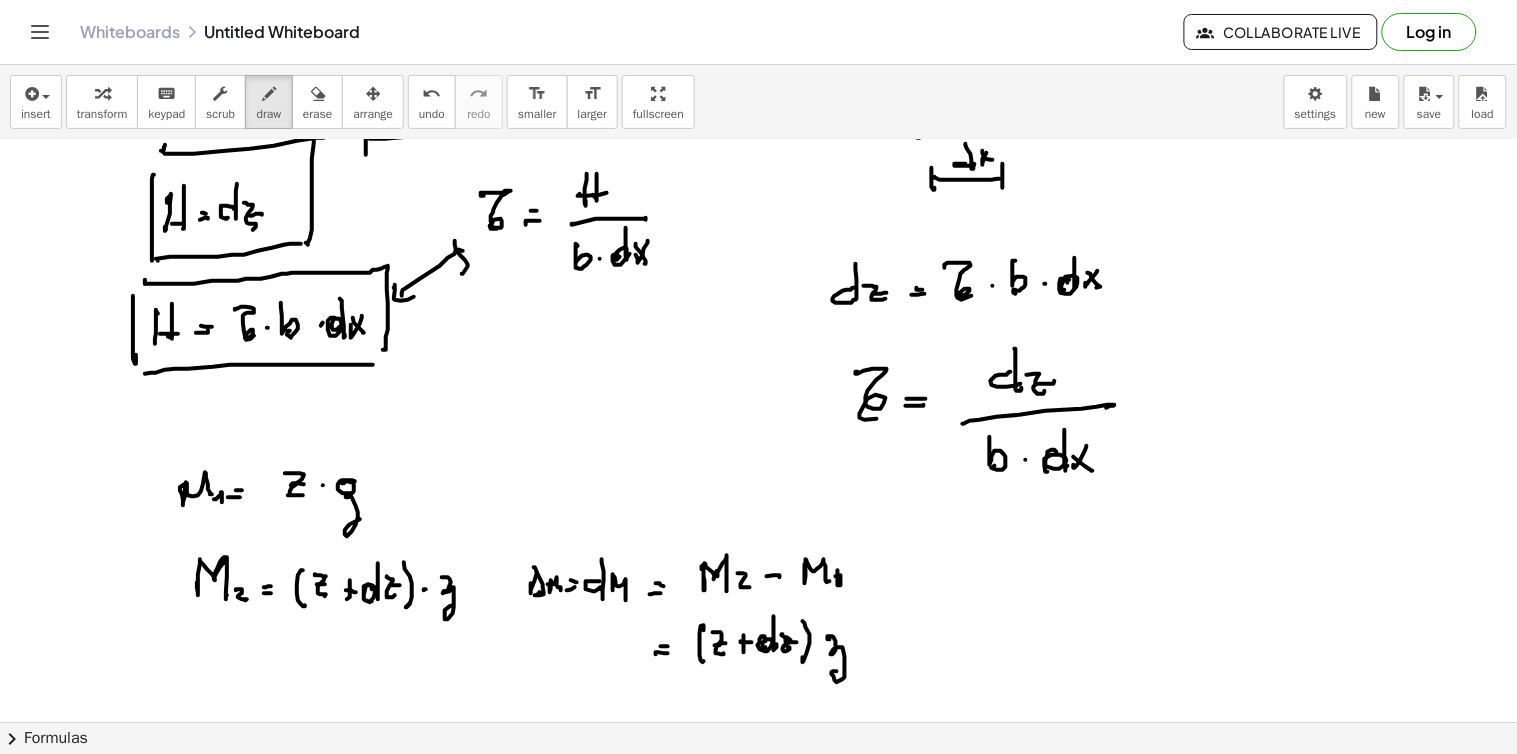 click at bounding box center (758, -1024) 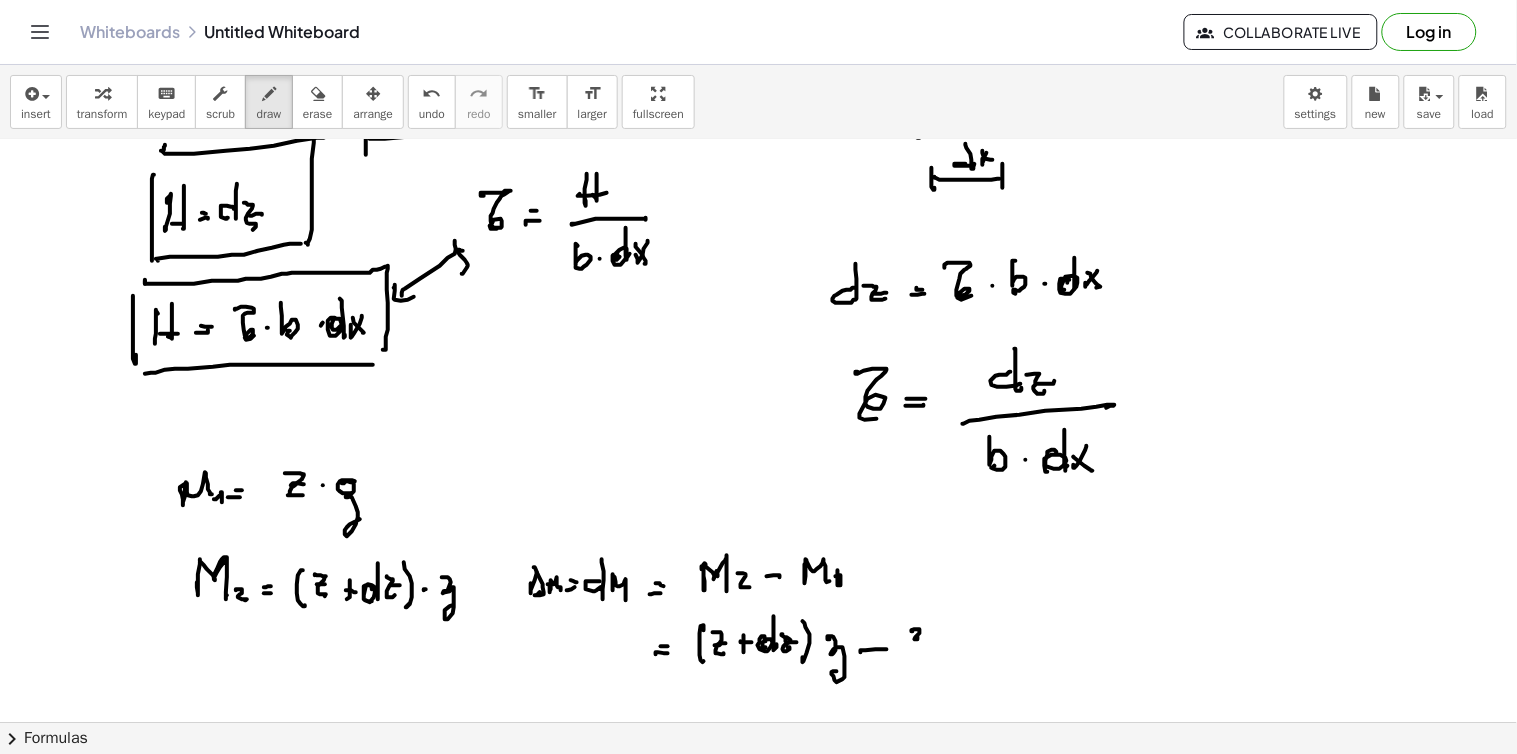 click at bounding box center [758, -1024] 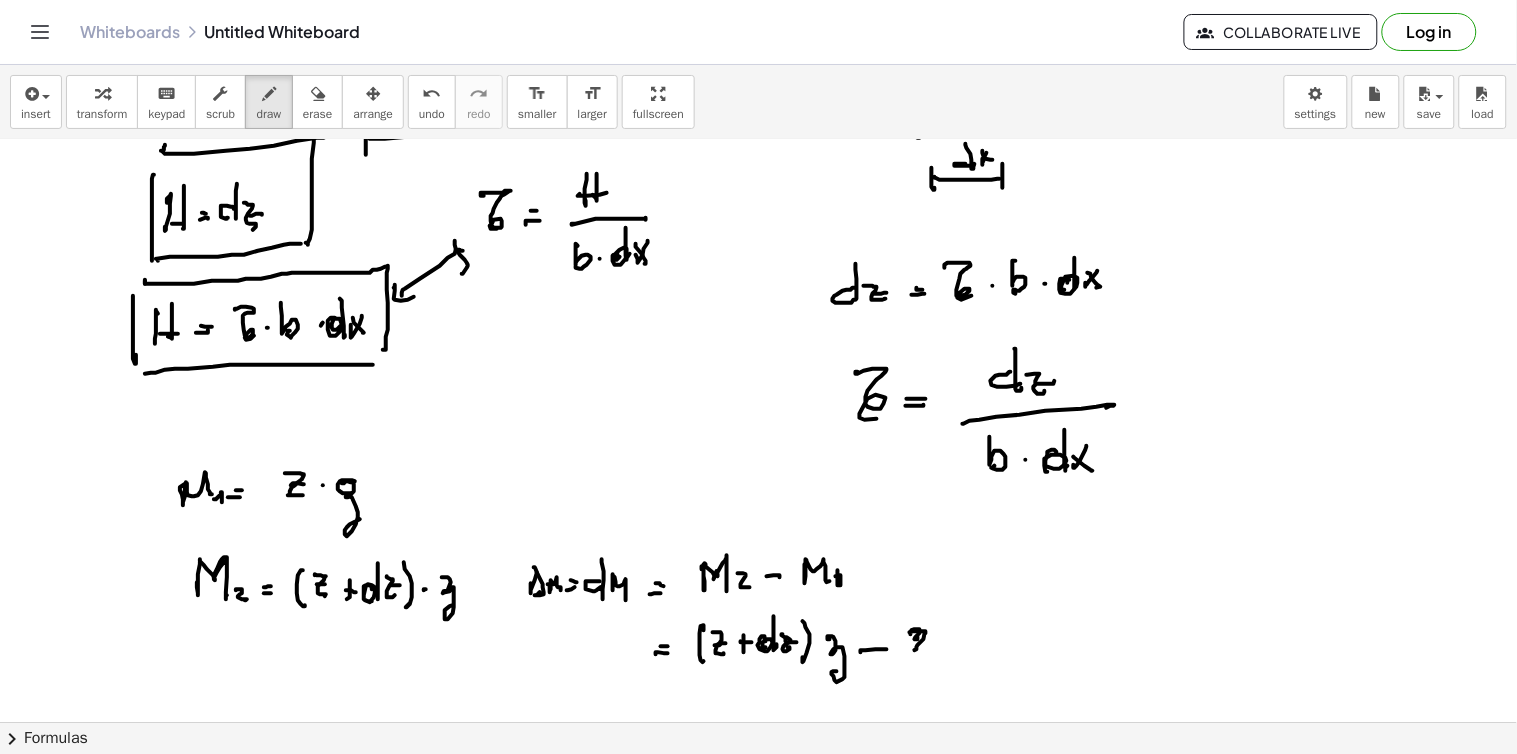 click at bounding box center (758, -1024) 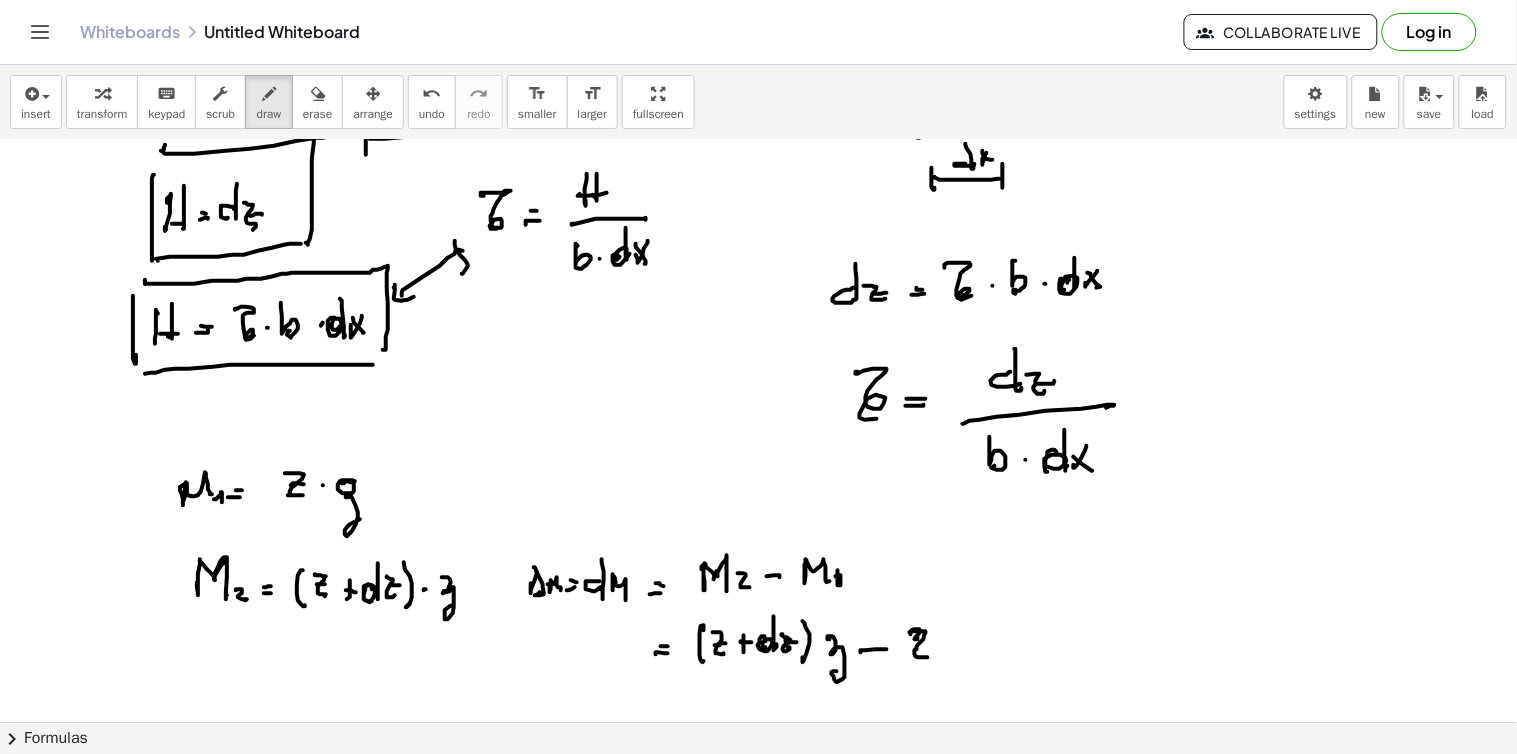 click at bounding box center [758, -1024] 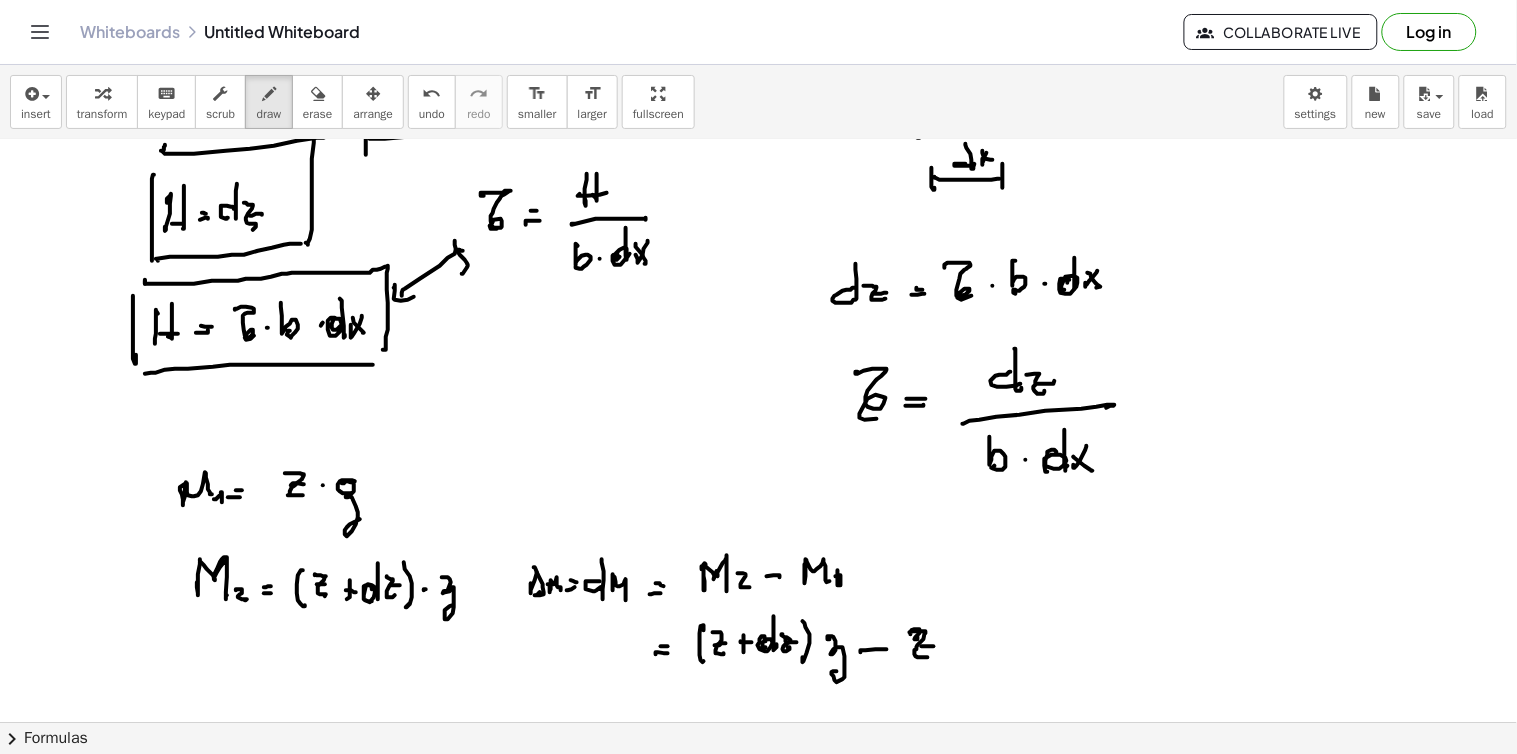 click at bounding box center [758, -1024] 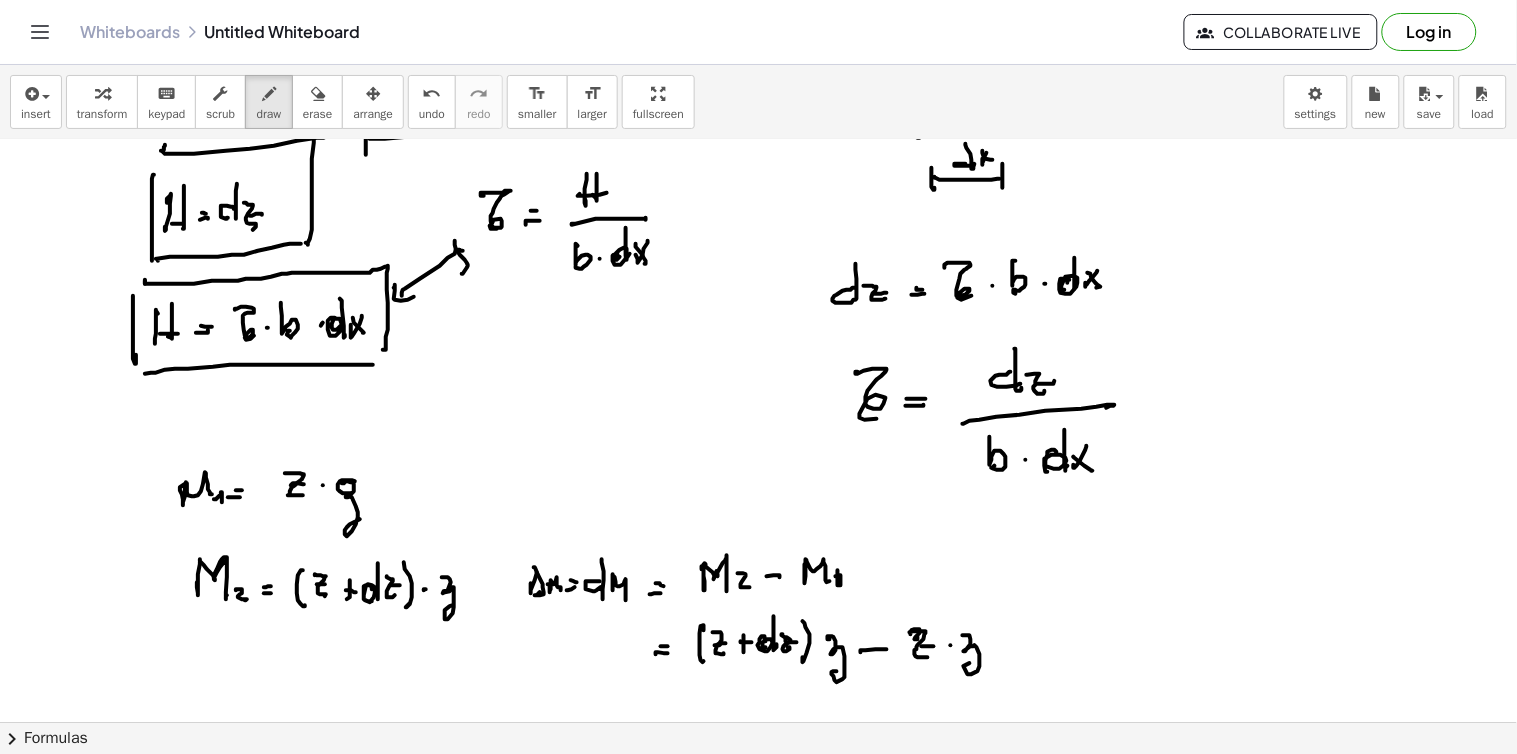click at bounding box center (758, -1024) 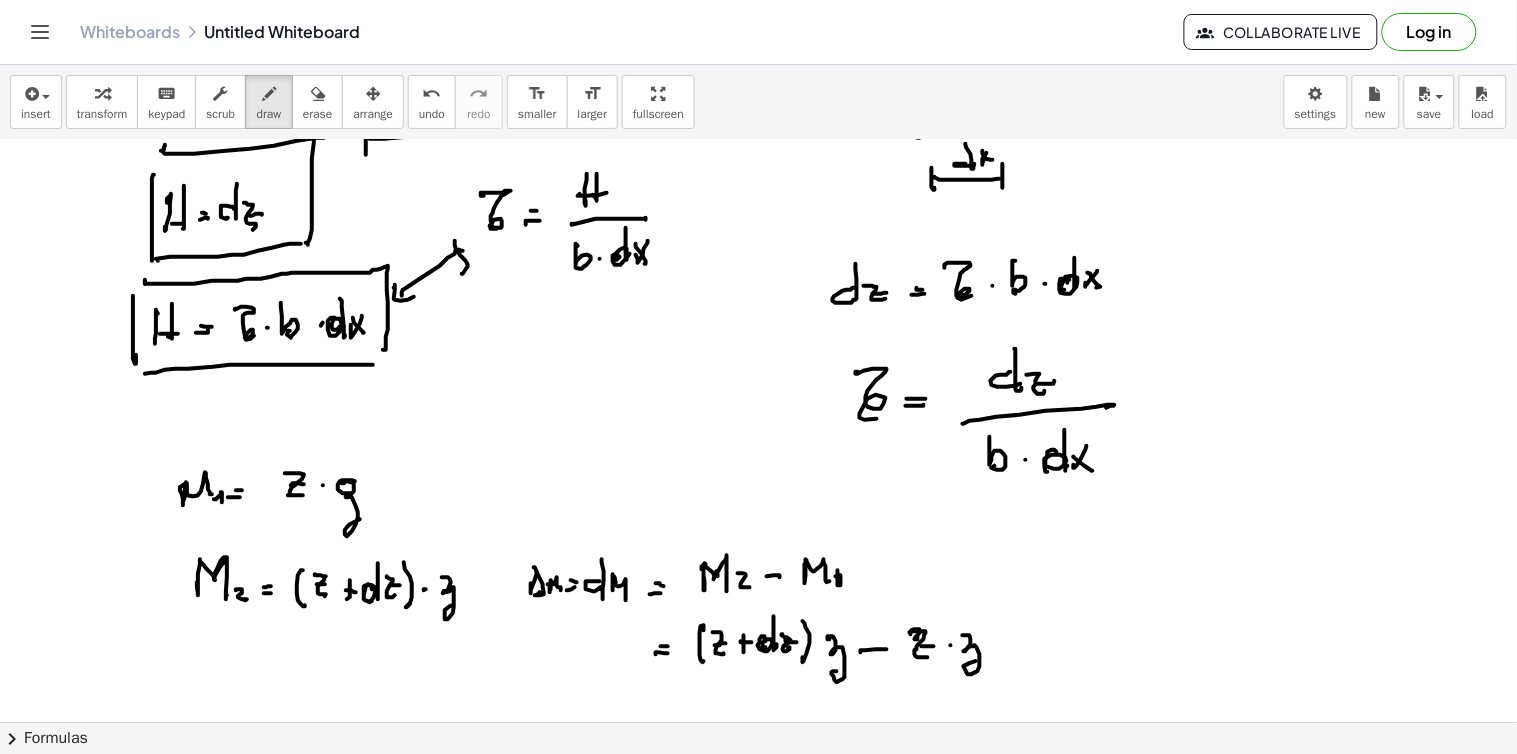 scroll, scrollTop: 3603, scrollLeft: 0, axis: vertical 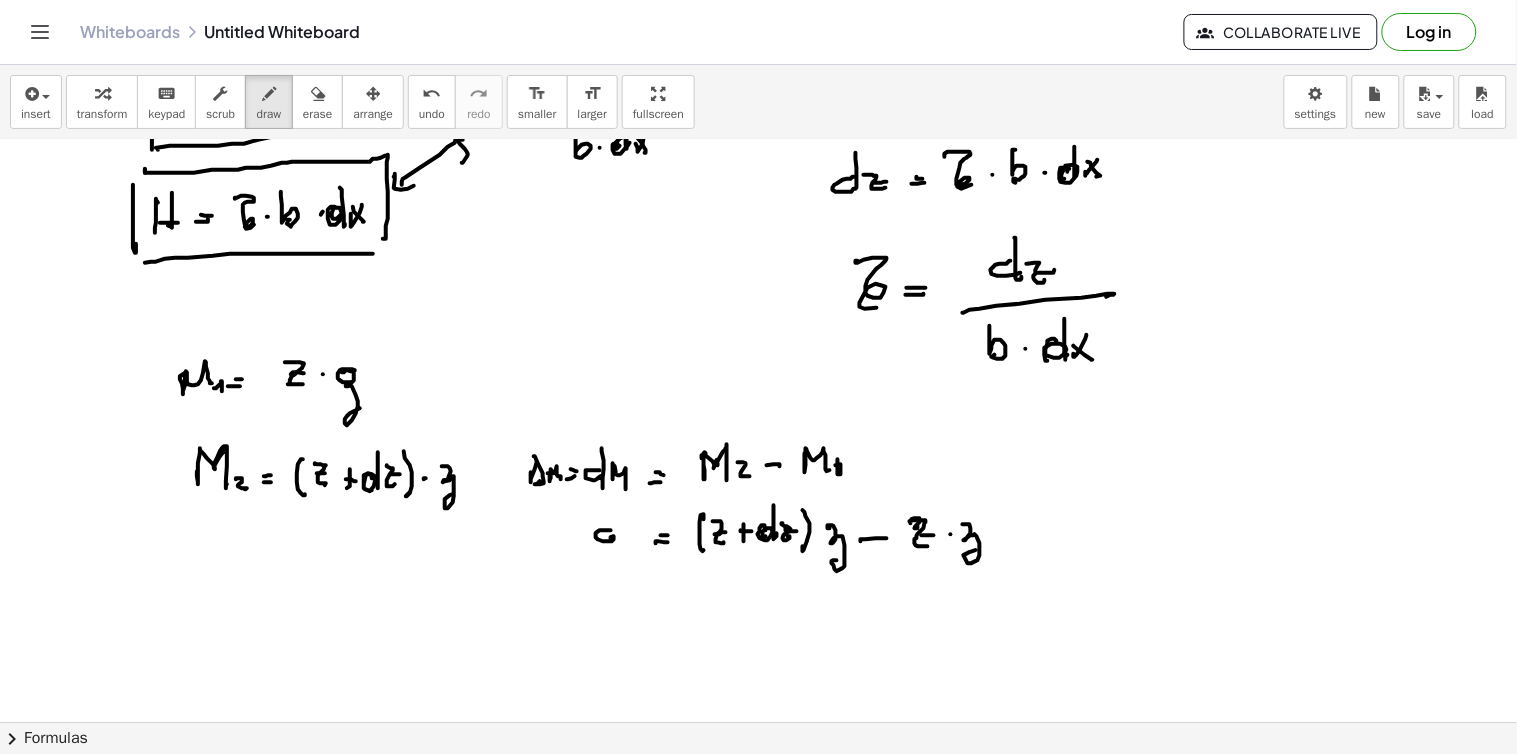 click at bounding box center (758, -1135) 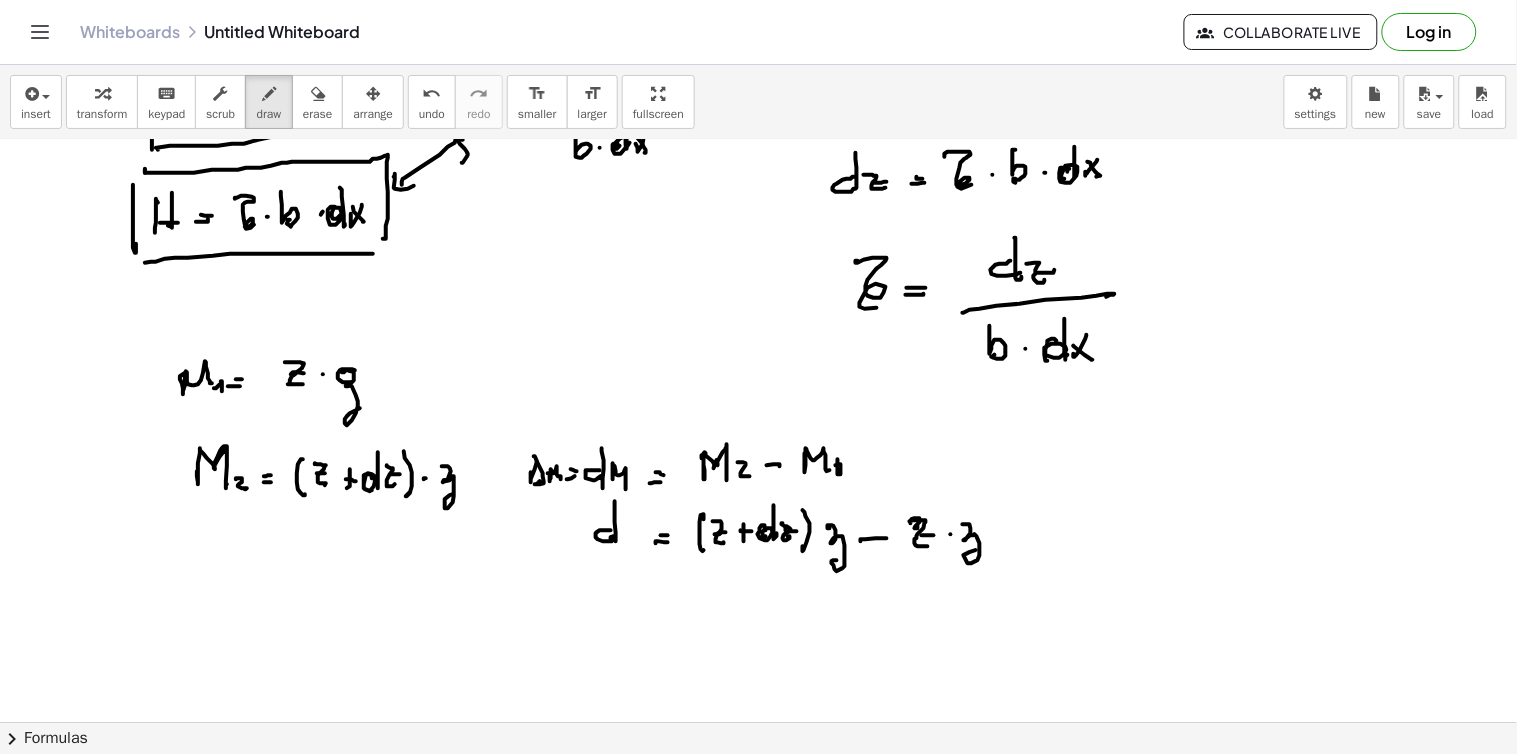 click at bounding box center [758, -1135] 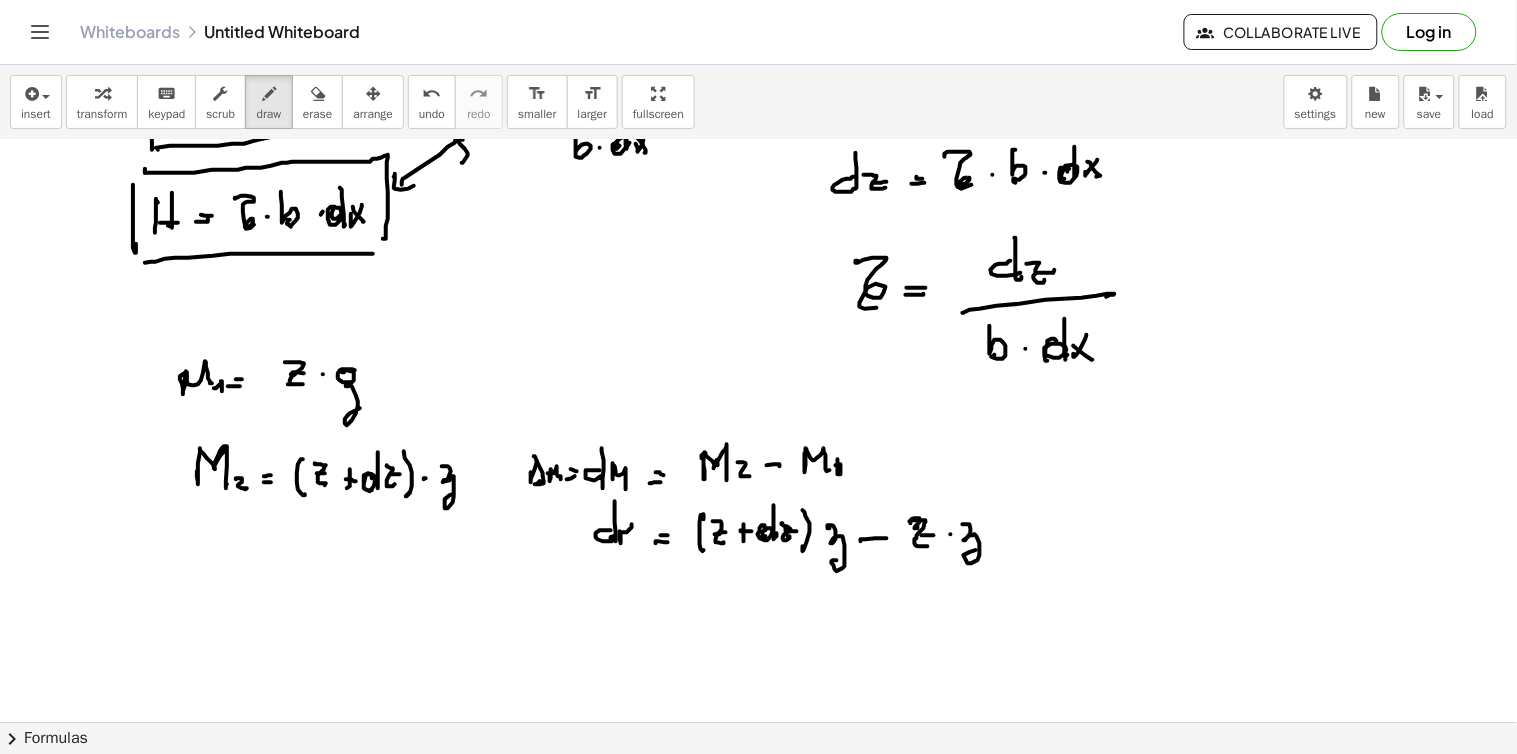 click at bounding box center [758, -1135] 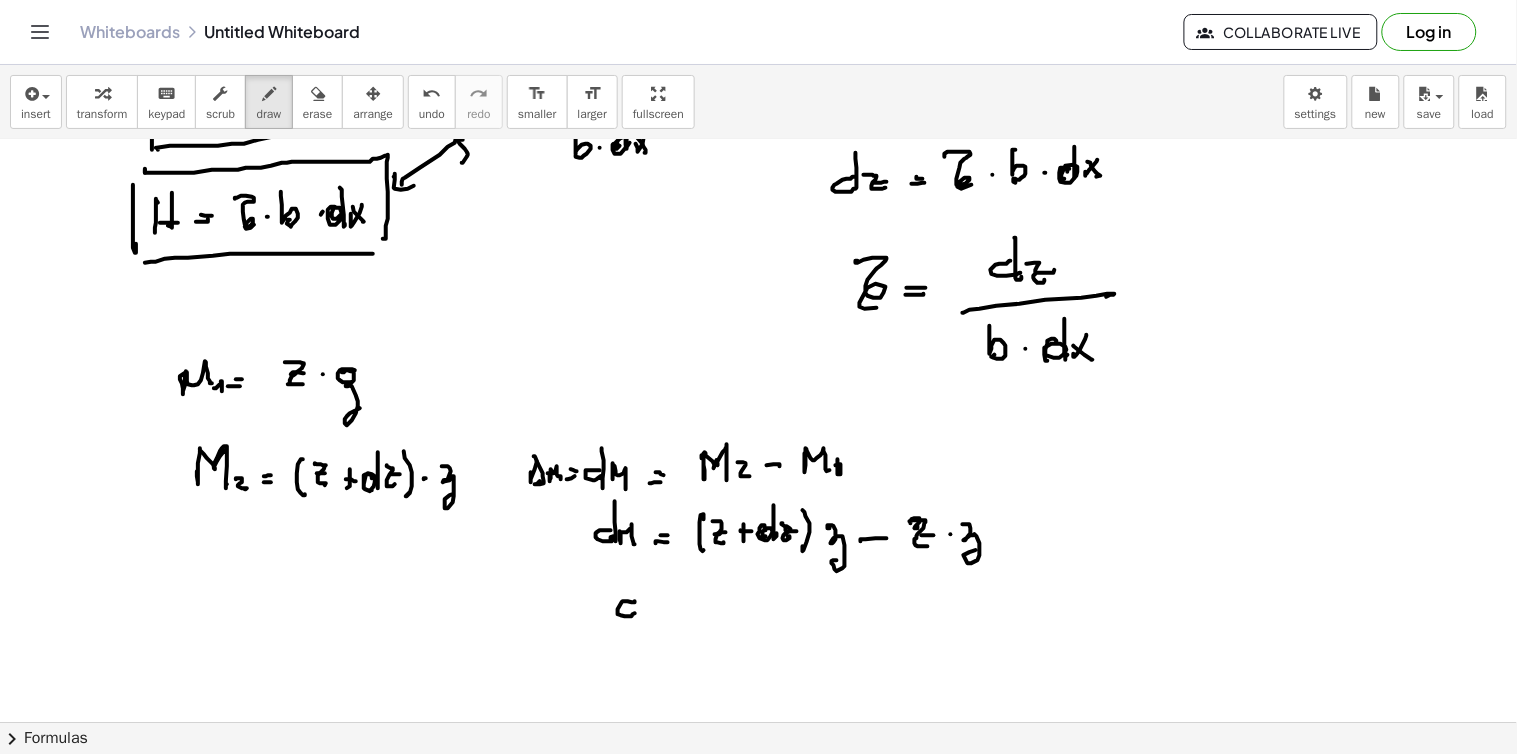 click at bounding box center [758, -1135] 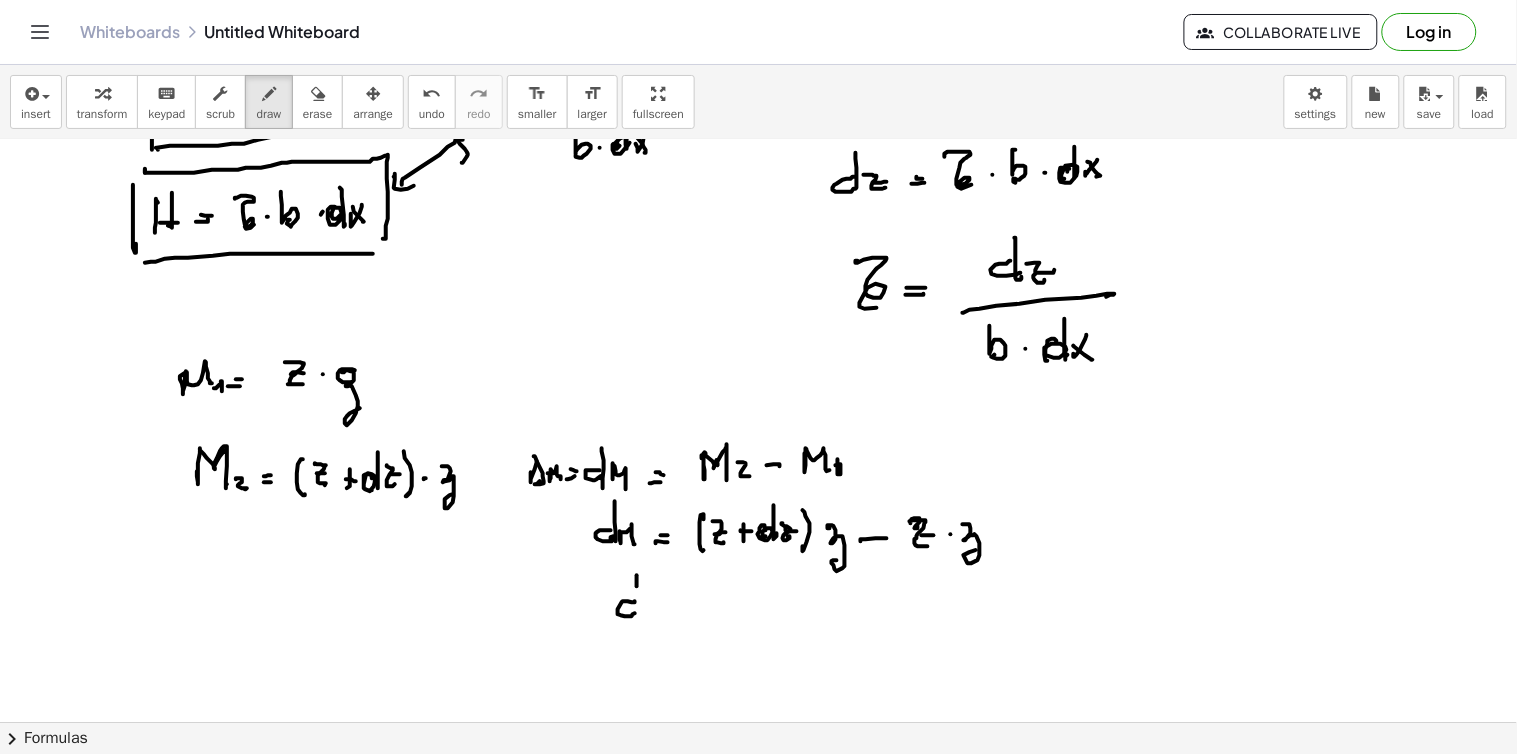 click at bounding box center [758, -1135] 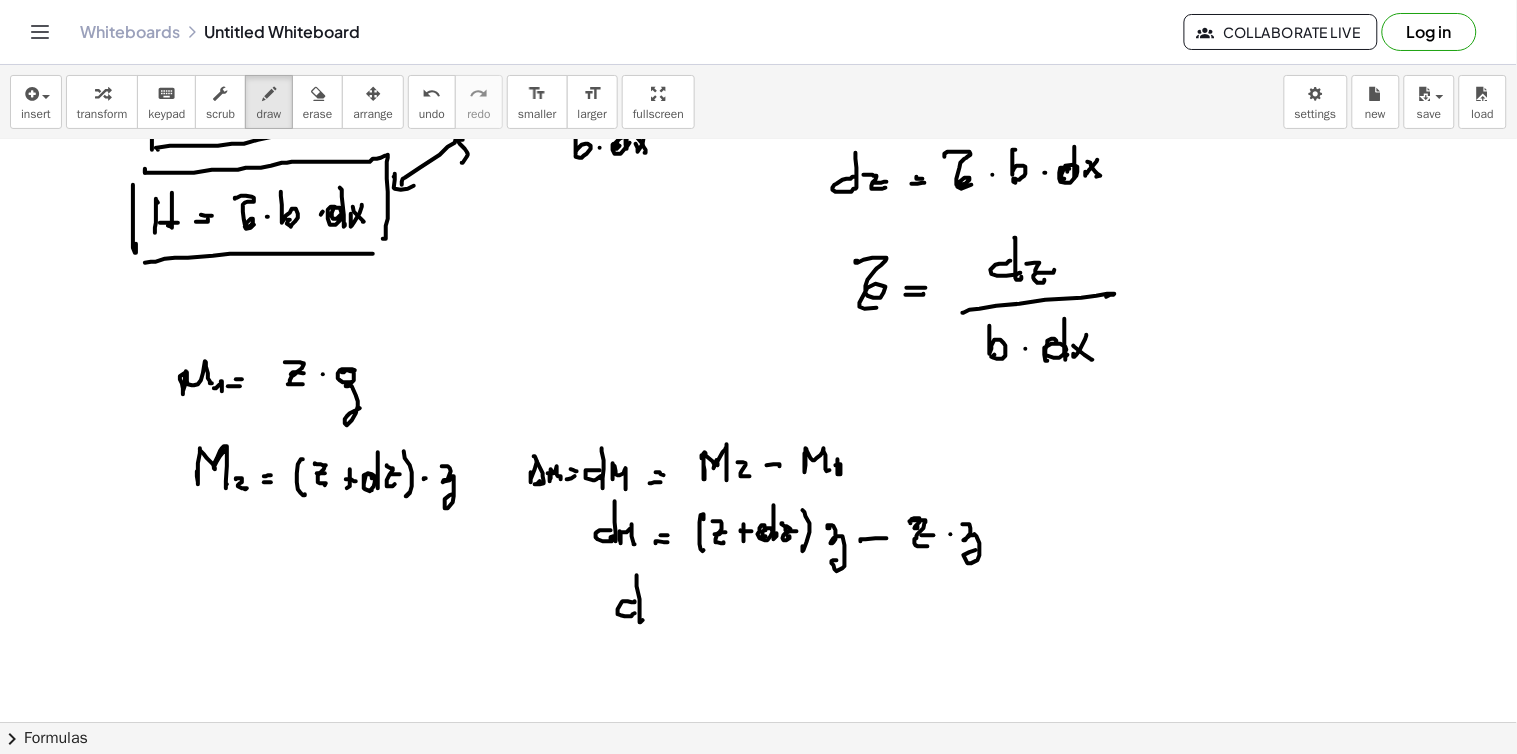 click at bounding box center (758, -1135) 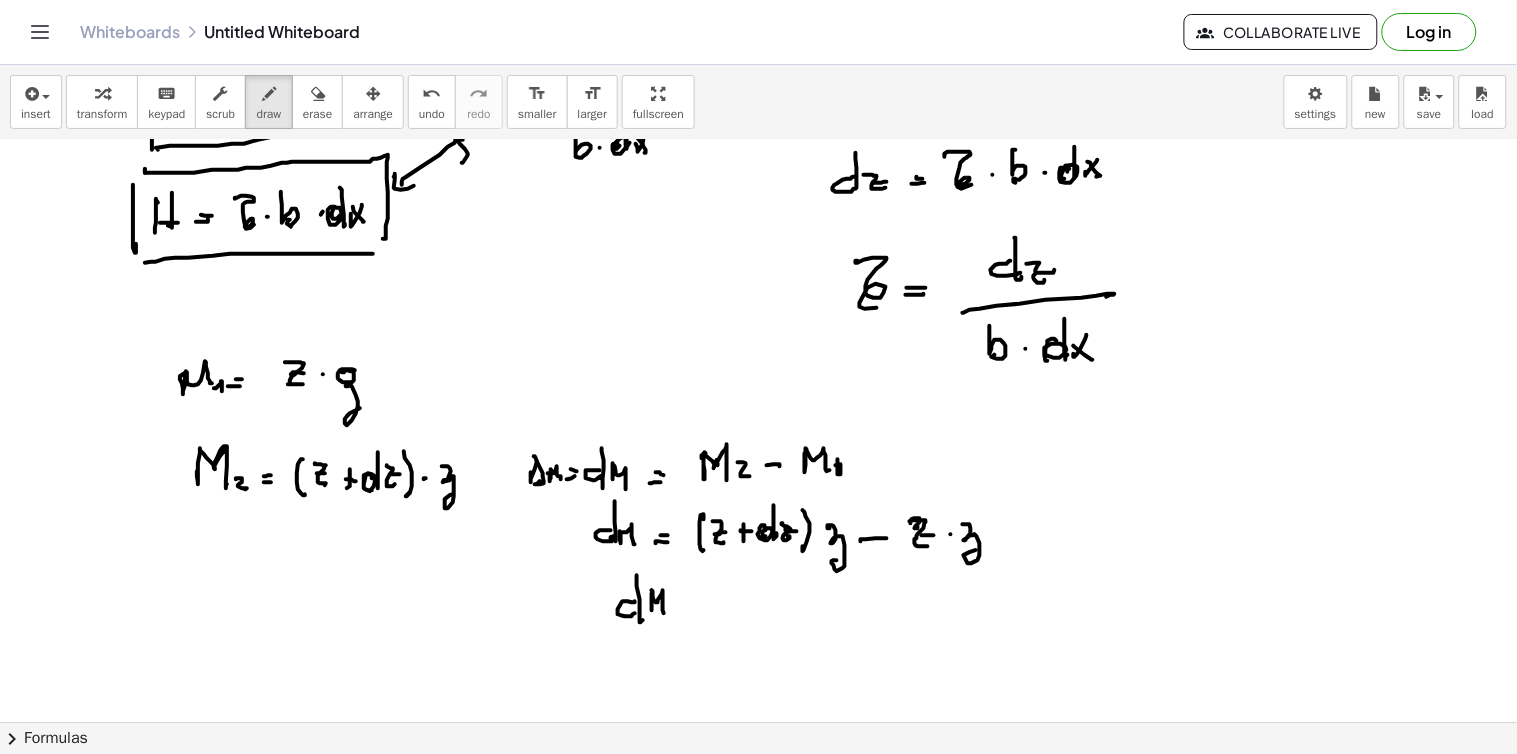 click at bounding box center [758, -1135] 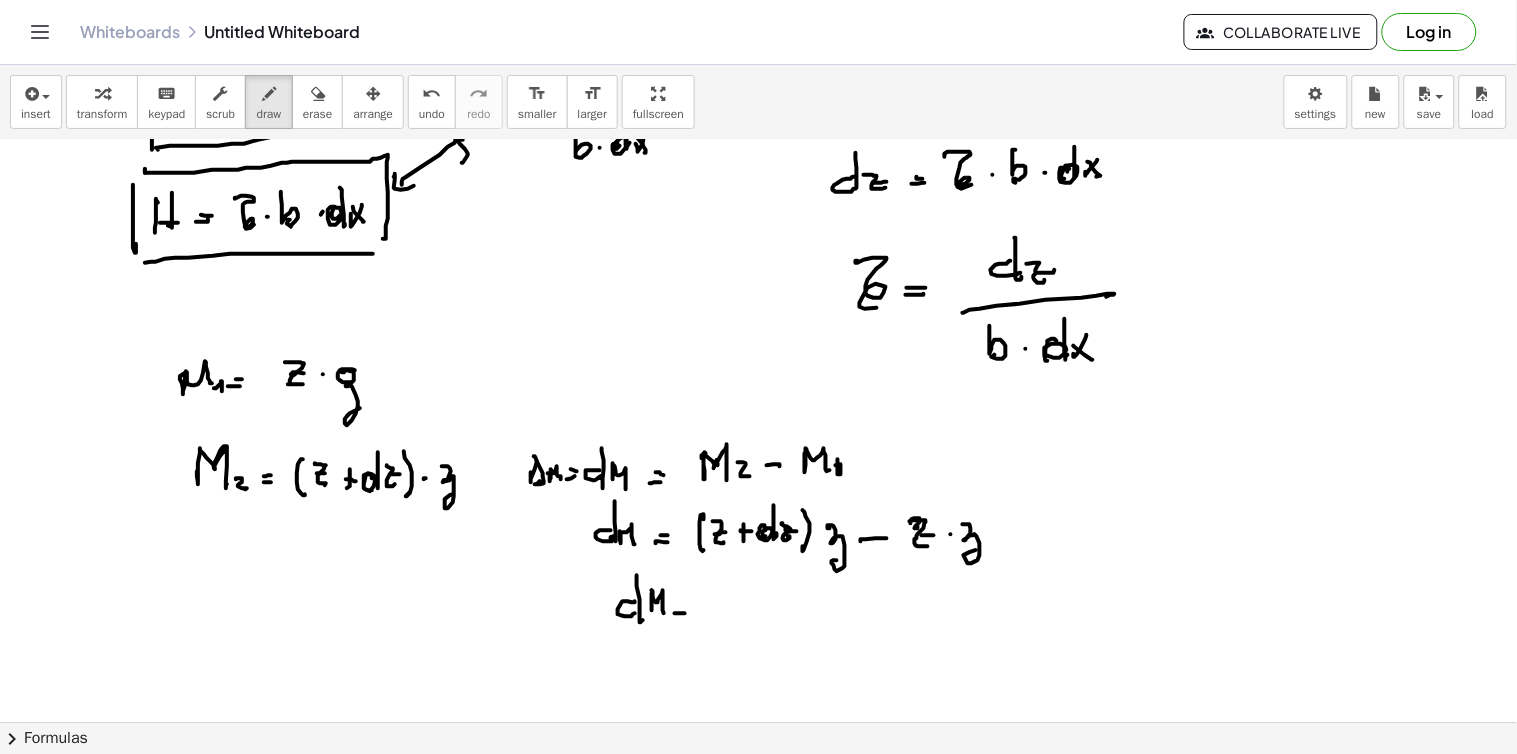 click at bounding box center [758, -1135] 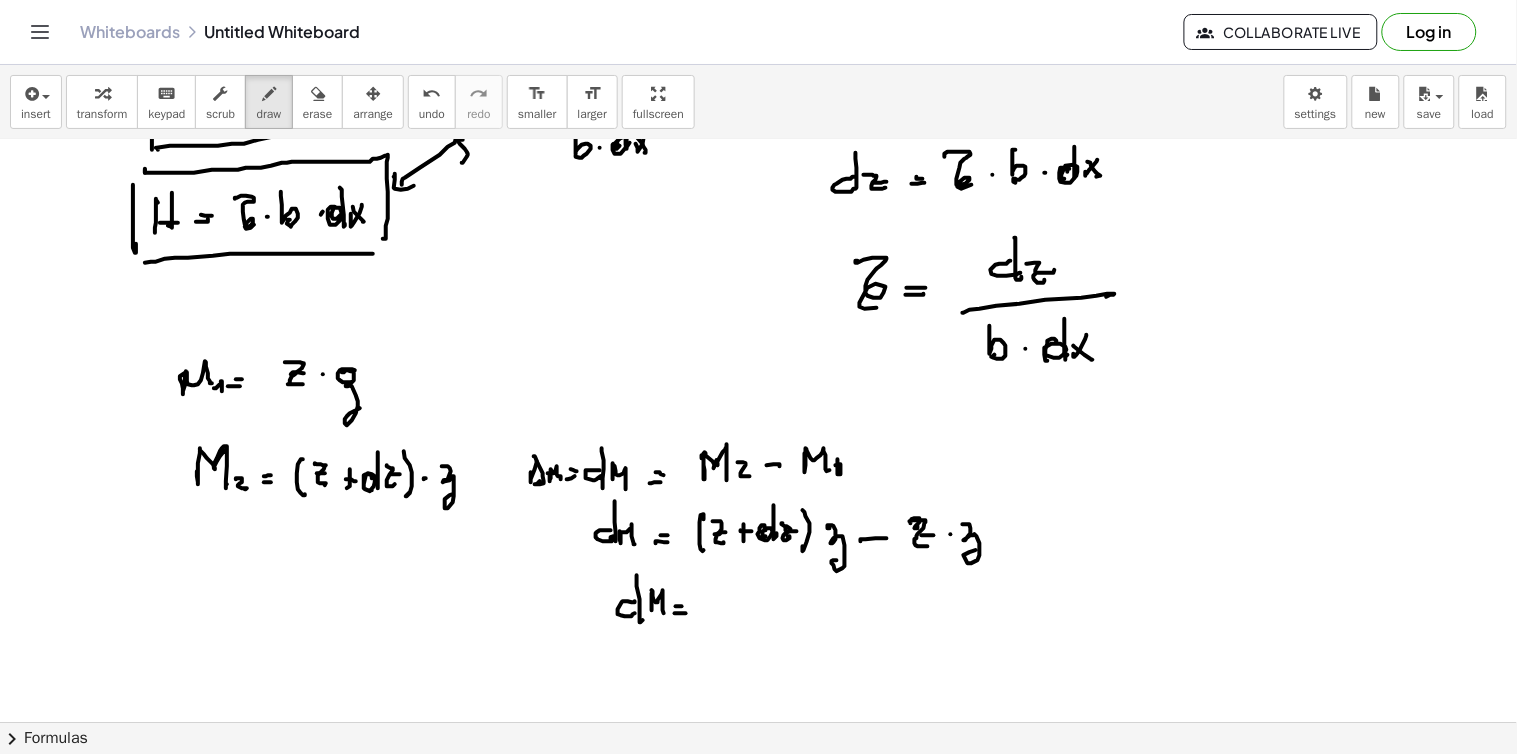 click at bounding box center [758, -1135] 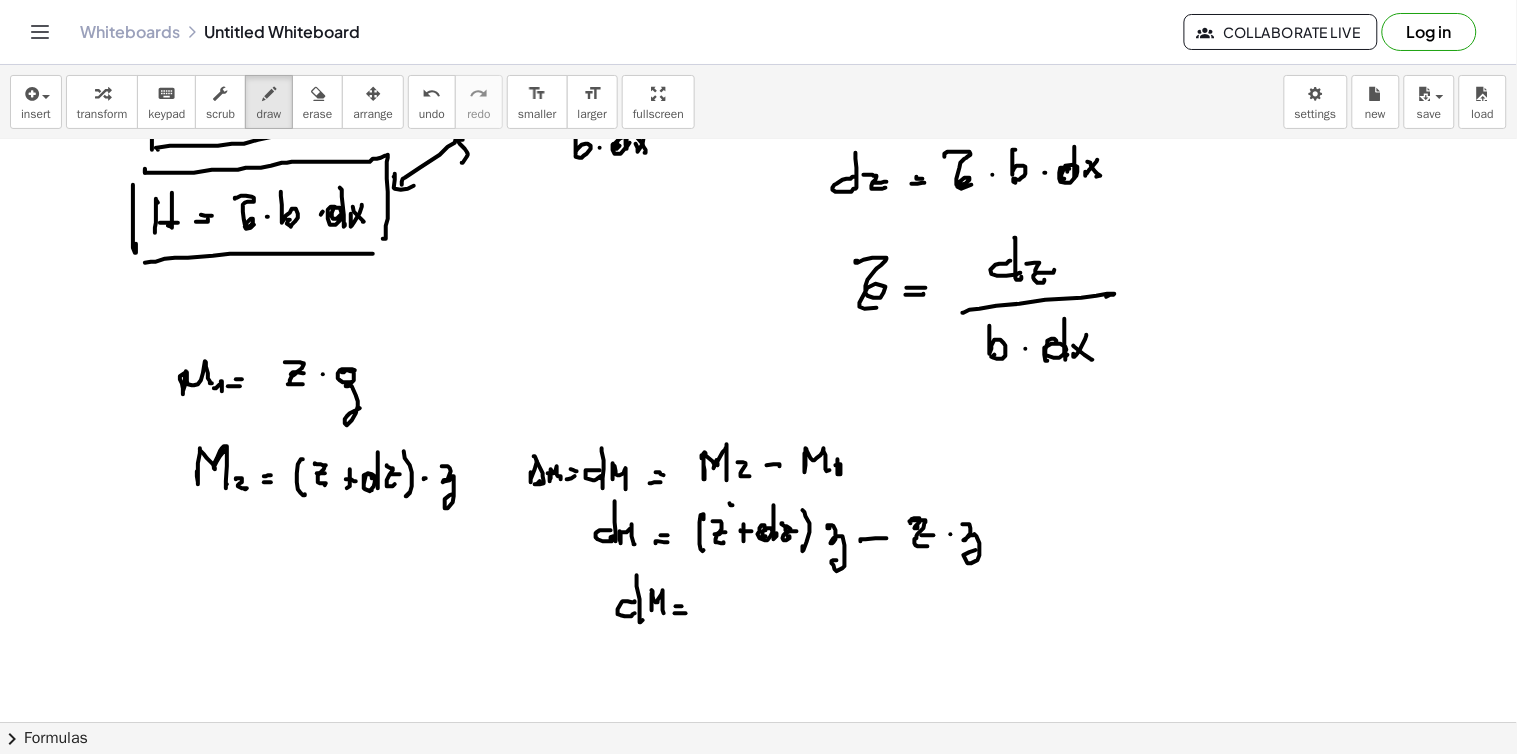 click at bounding box center (758, -1135) 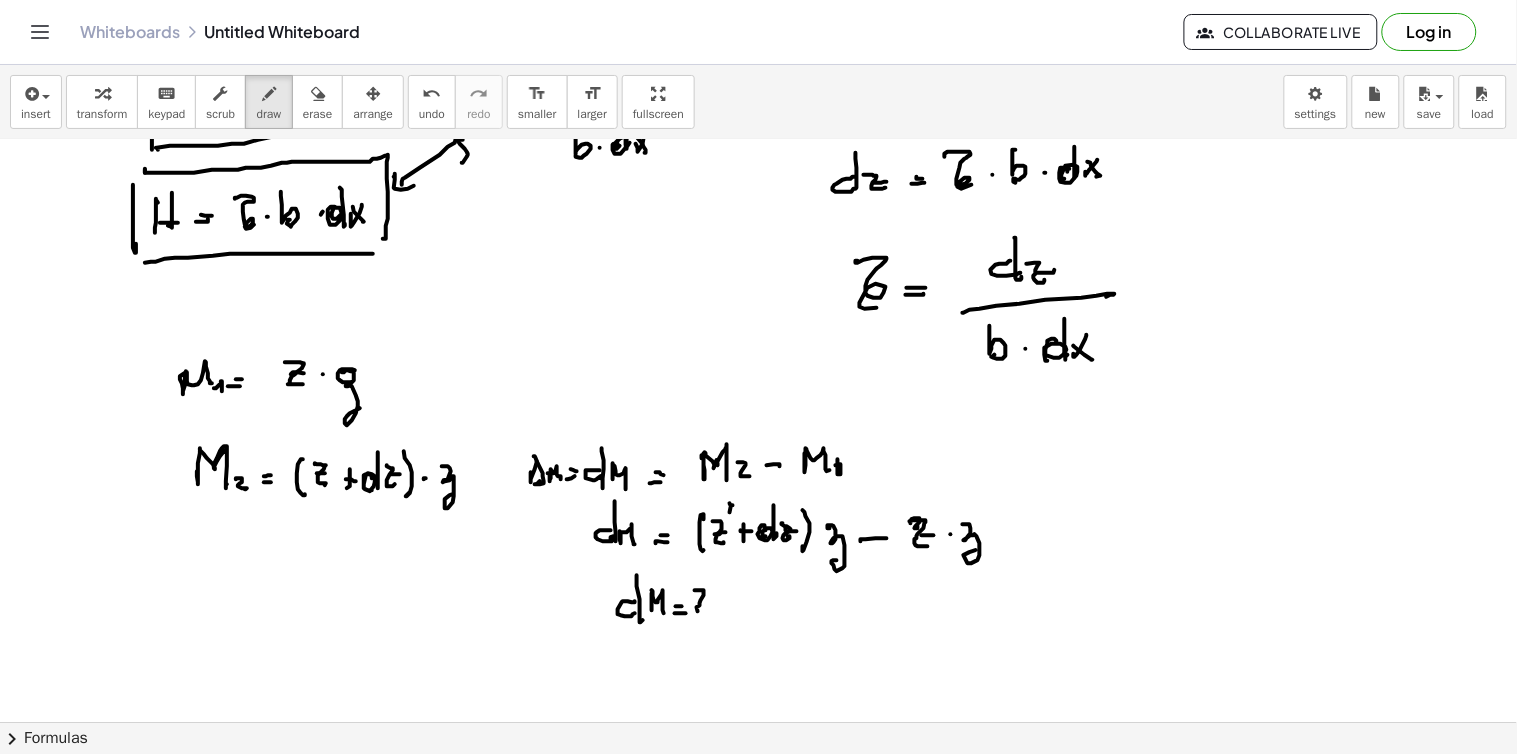 click at bounding box center (758, -1135) 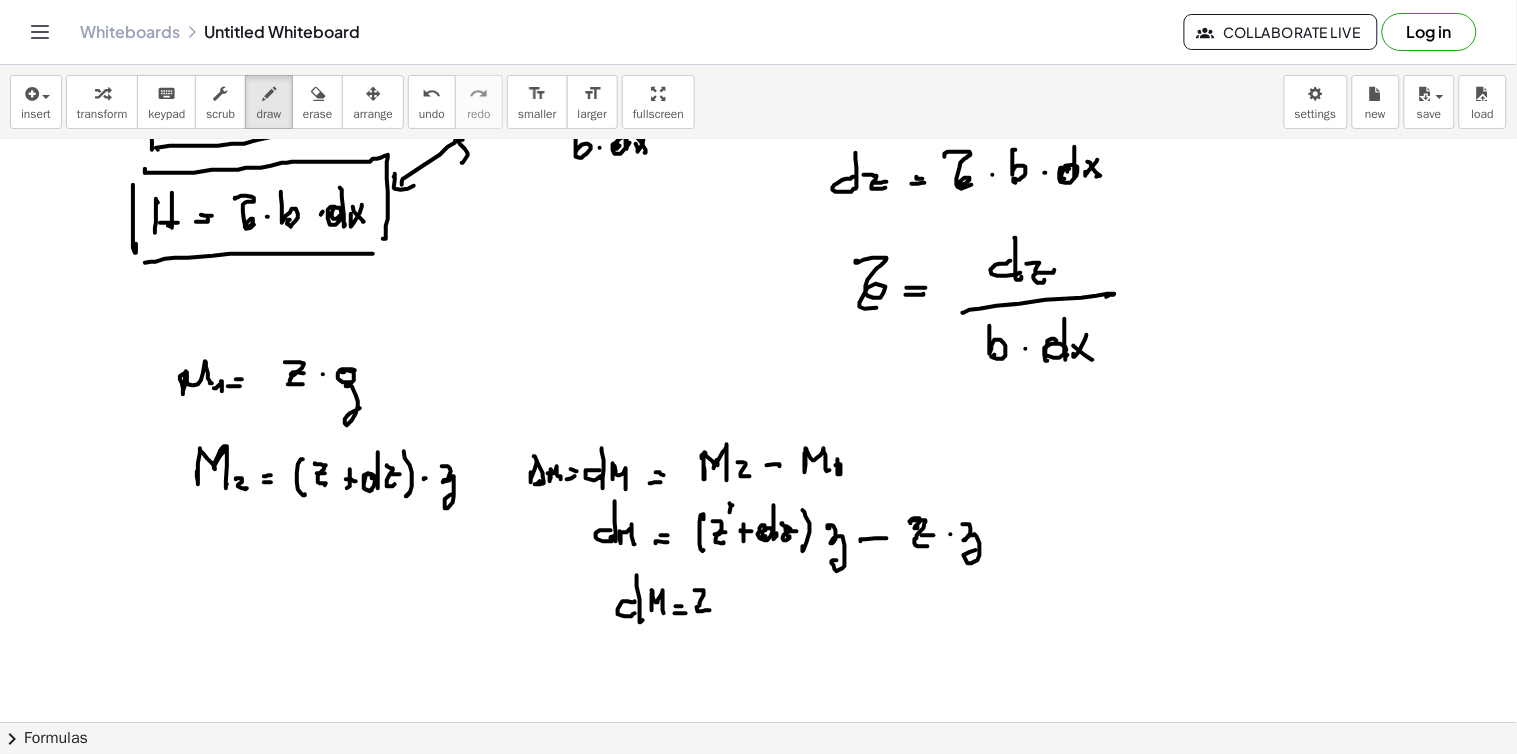 click at bounding box center (758, -1135) 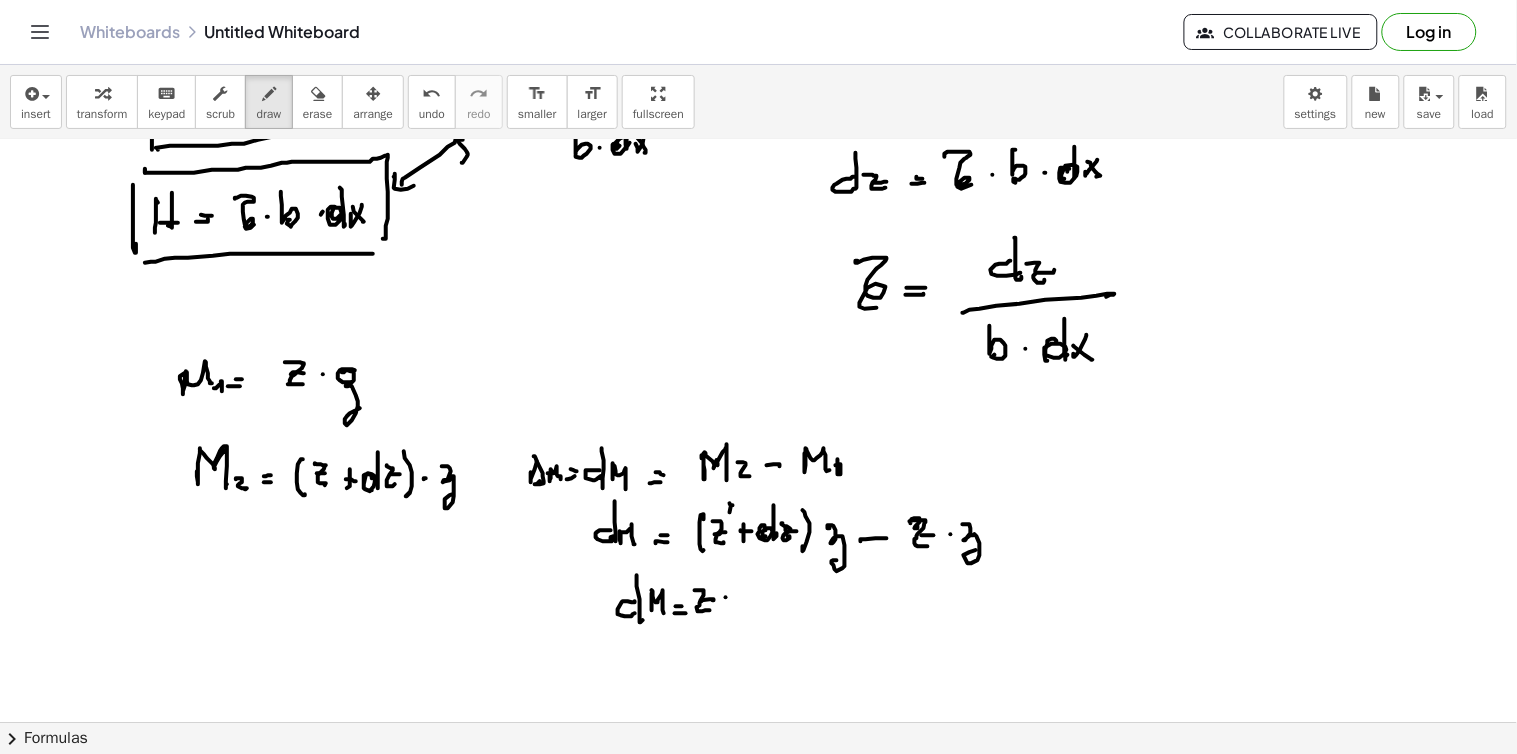 click at bounding box center (758, -1135) 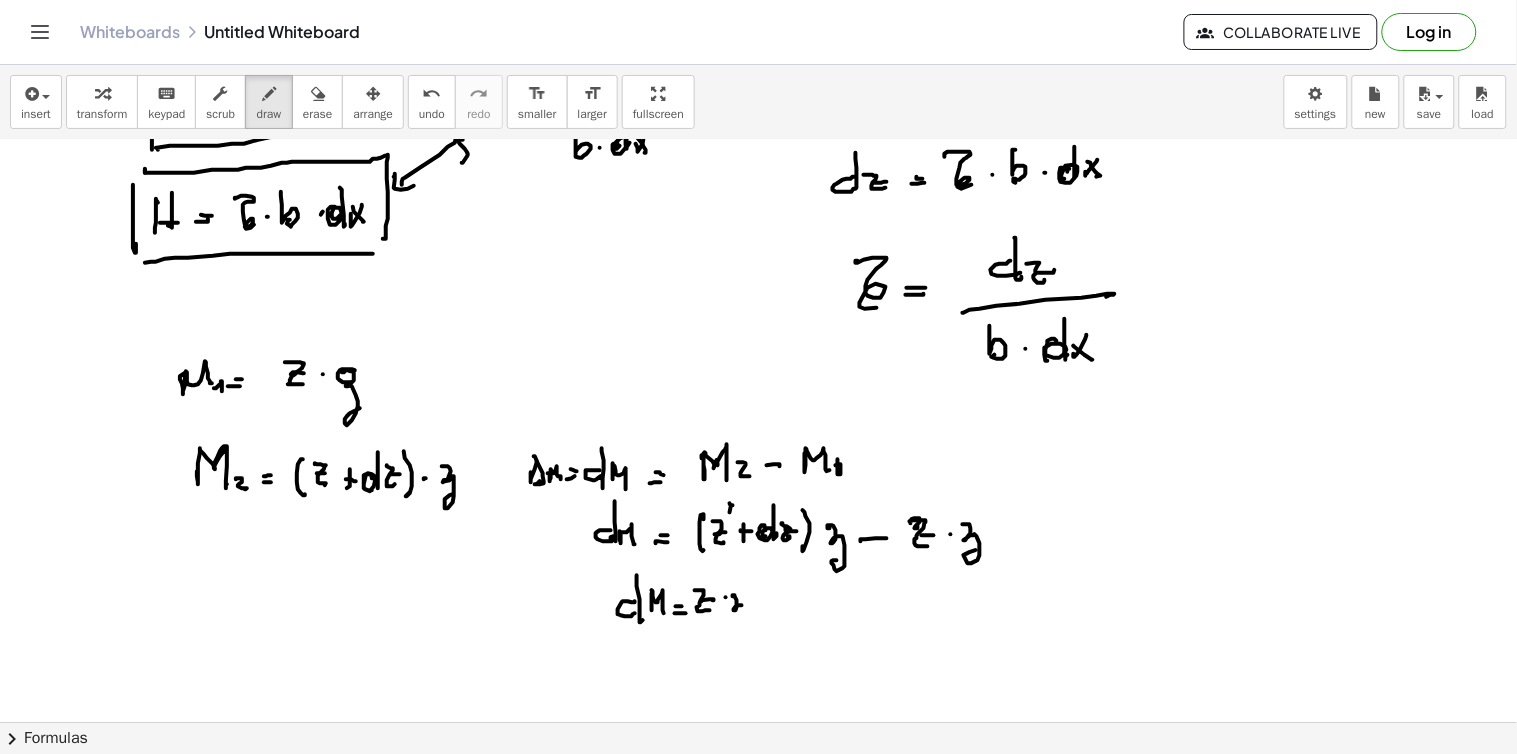 click at bounding box center (758, -1135) 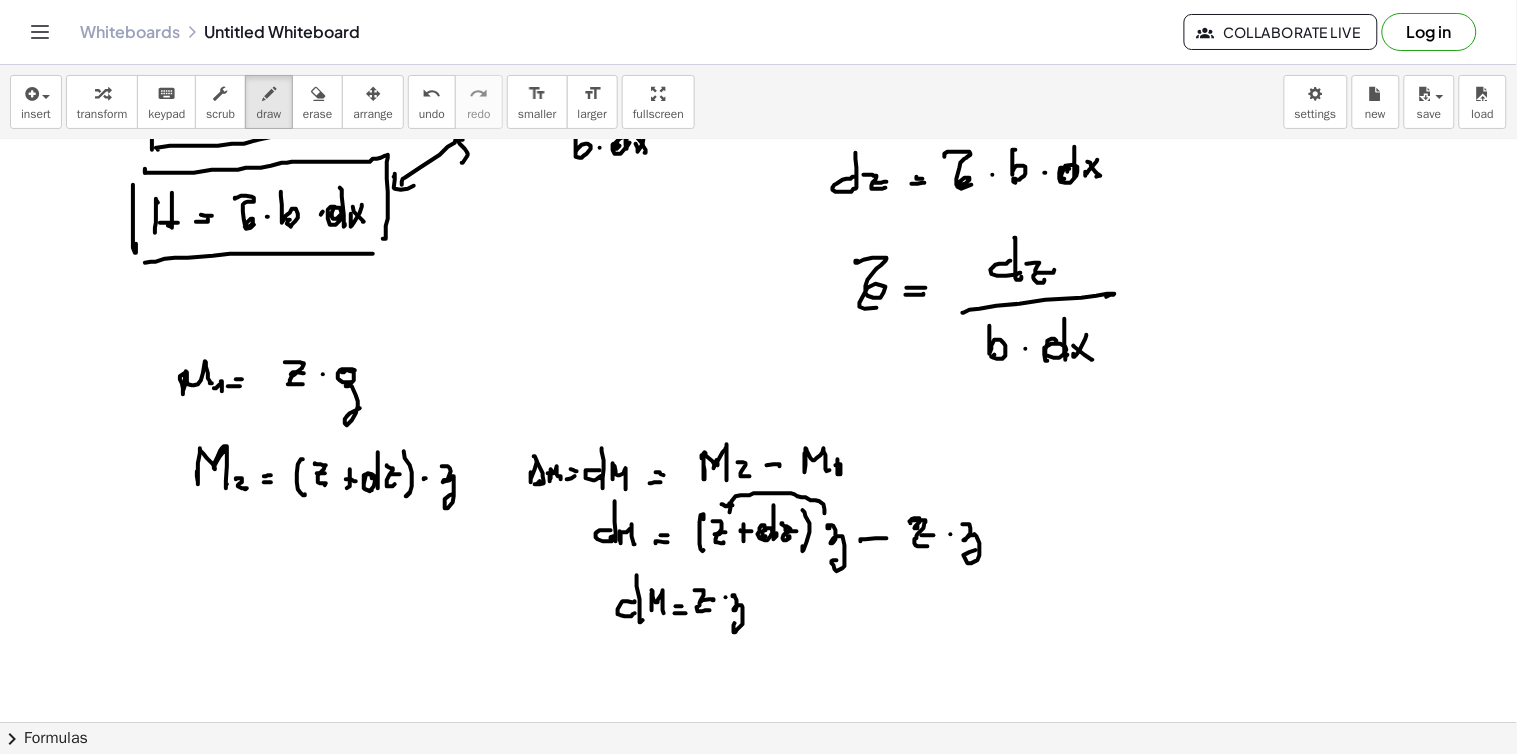 click at bounding box center [758, -1135] 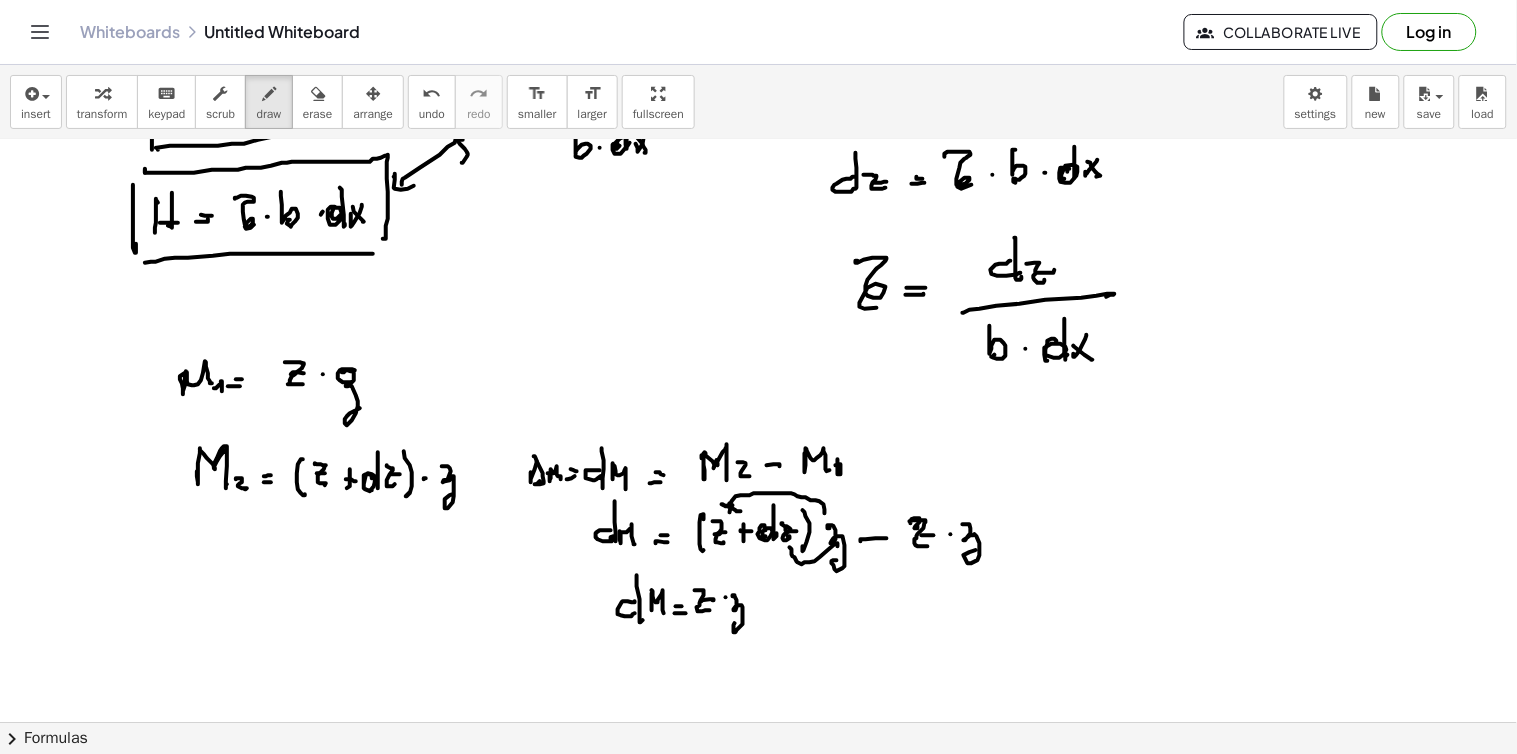 click at bounding box center [758, -1135] 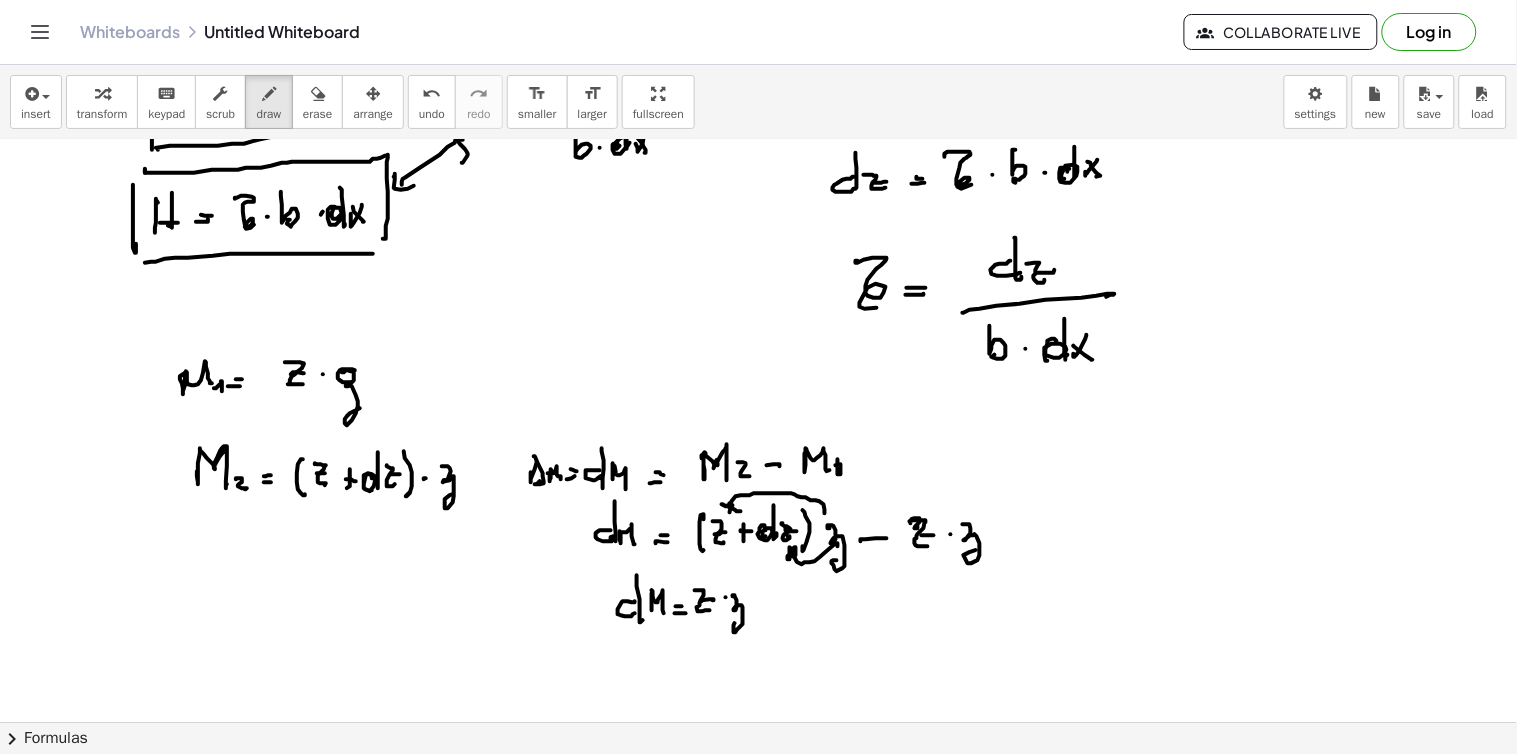 click at bounding box center (758, -1135) 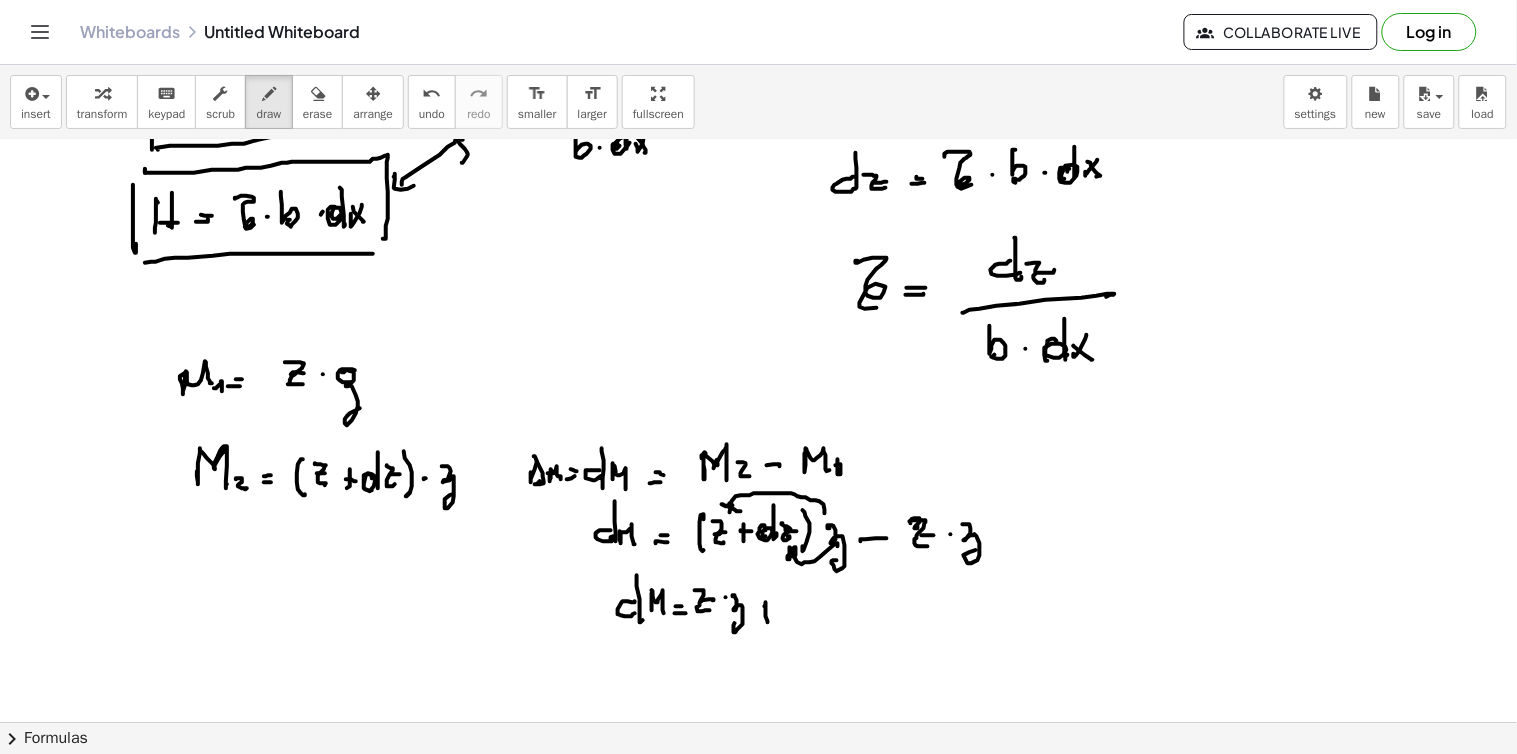 click at bounding box center [758, -1135] 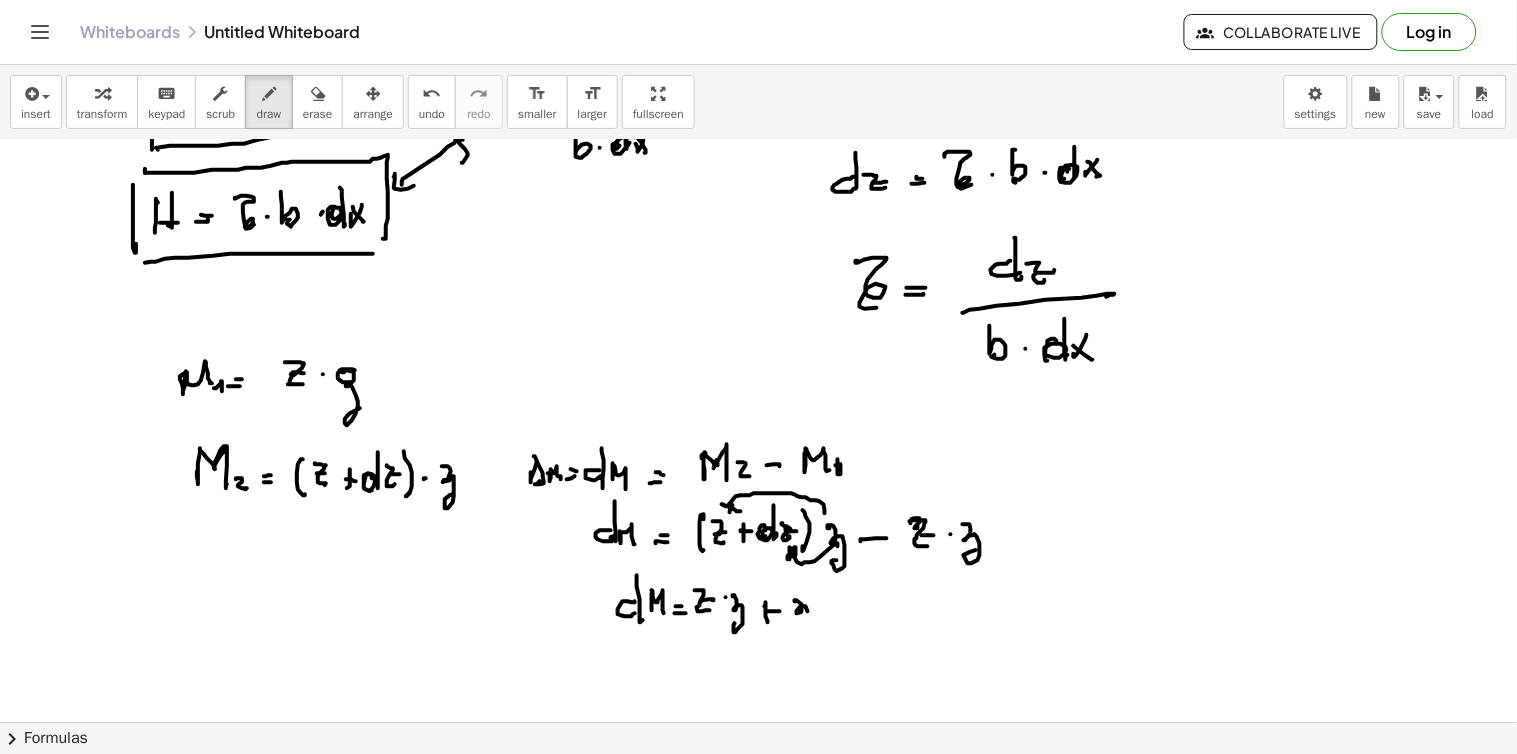 click at bounding box center (758, -1135) 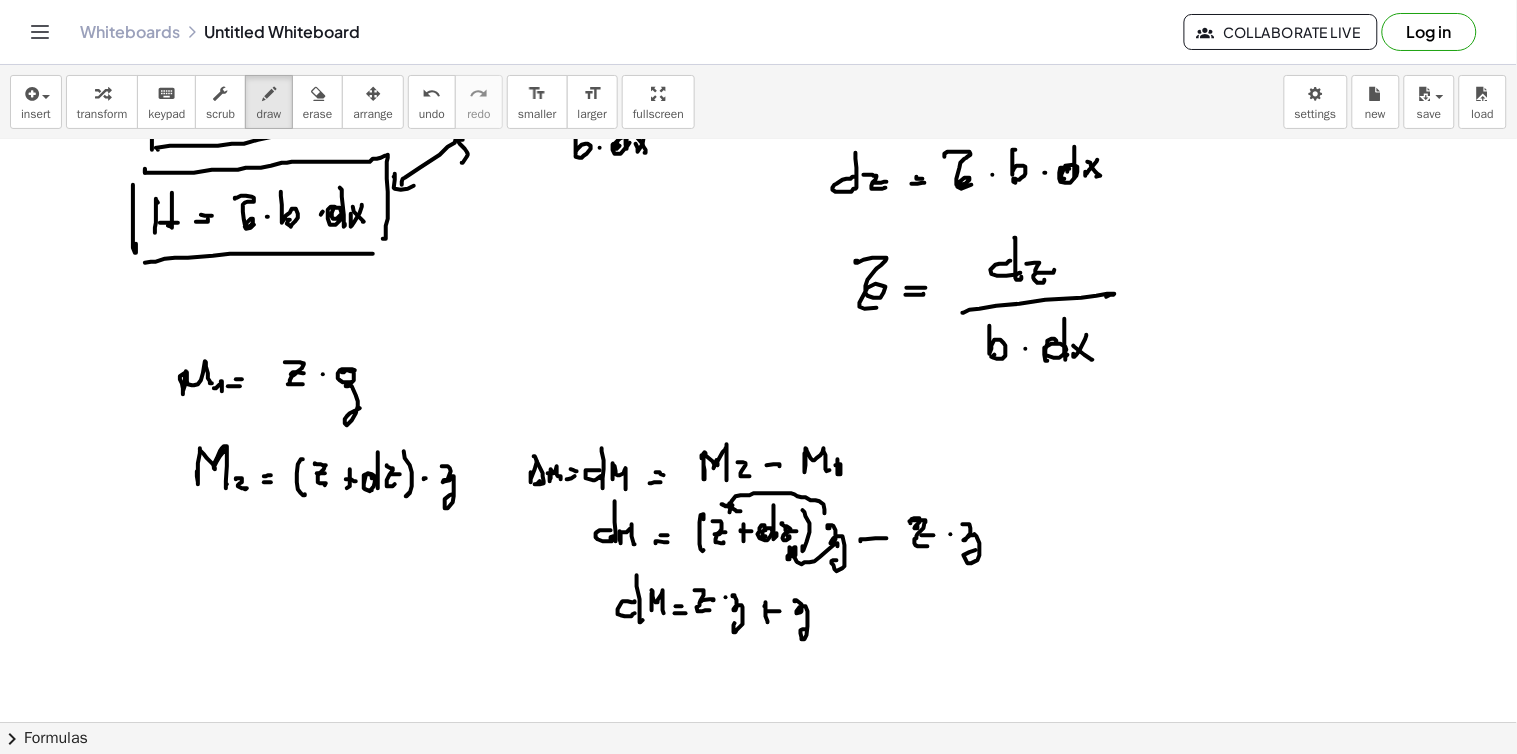 click at bounding box center (758, -1135) 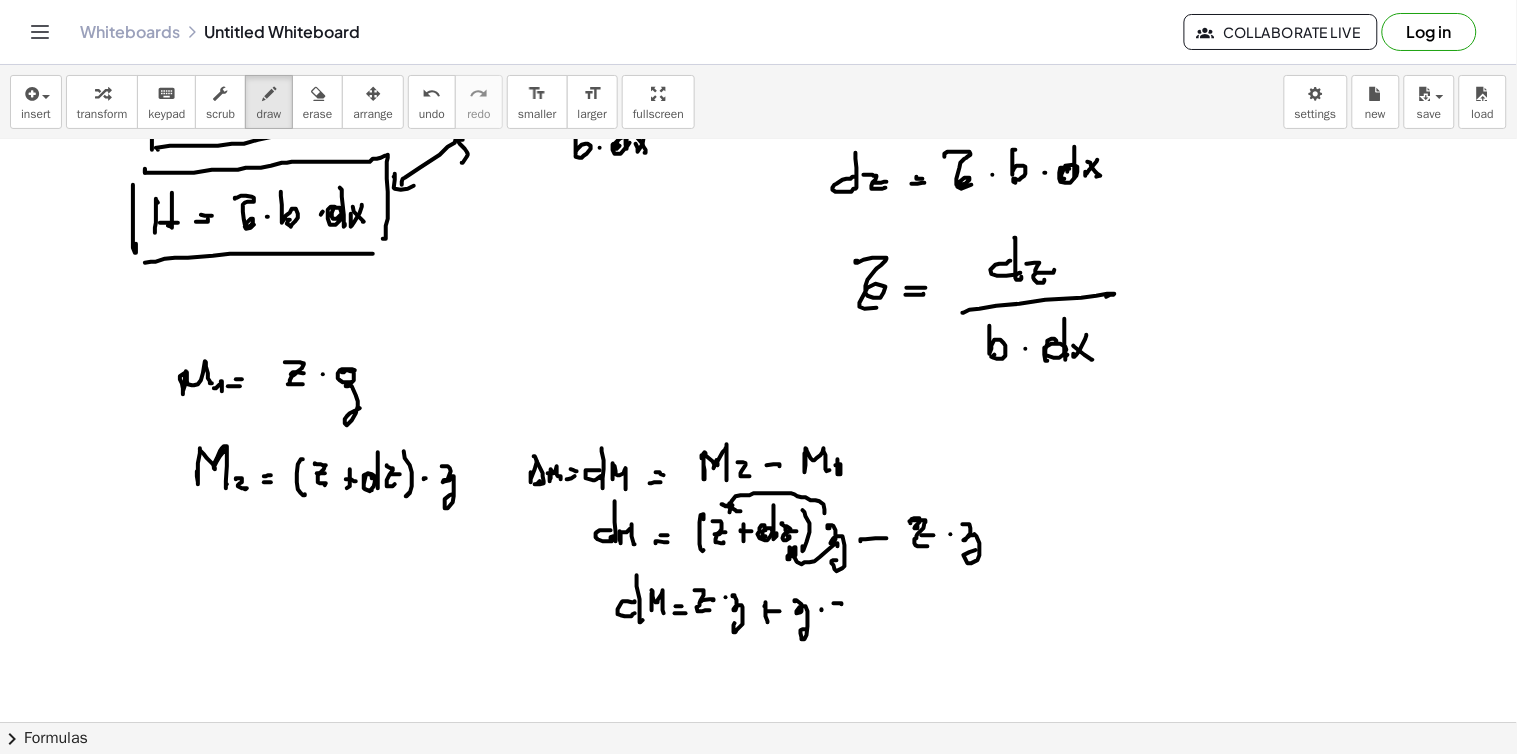 click at bounding box center [758, -1135] 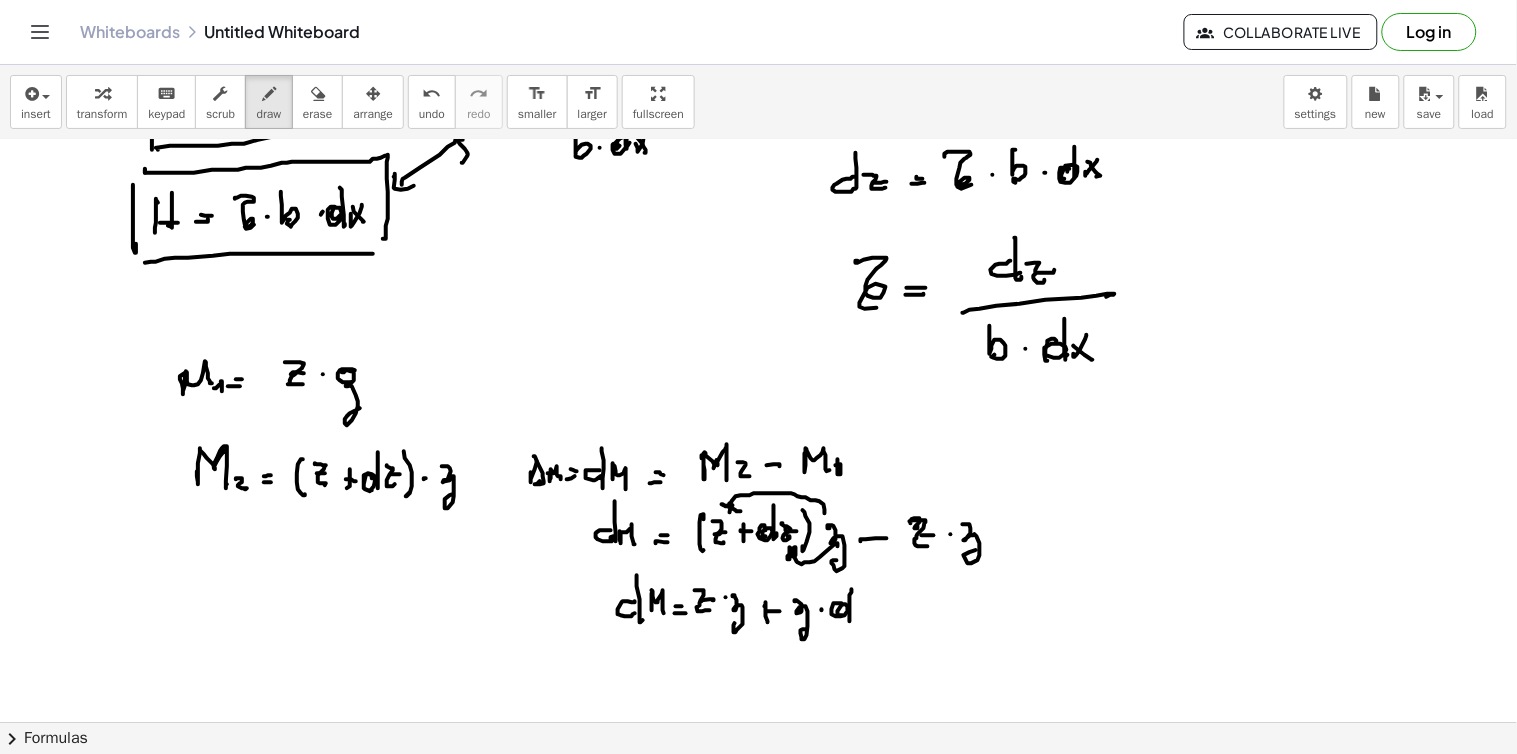 click at bounding box center (758, -1135) 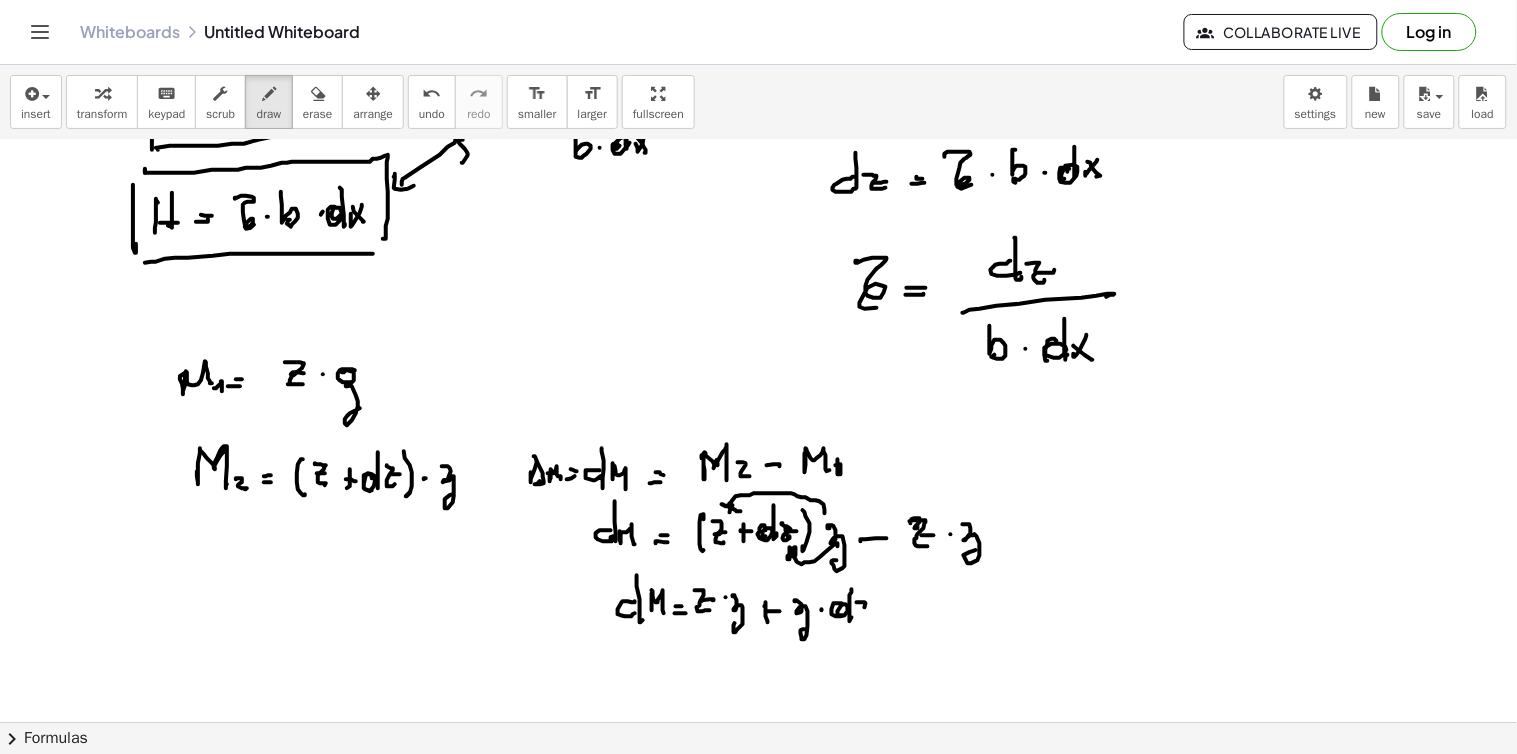 click at bounding box center [758, -1135] 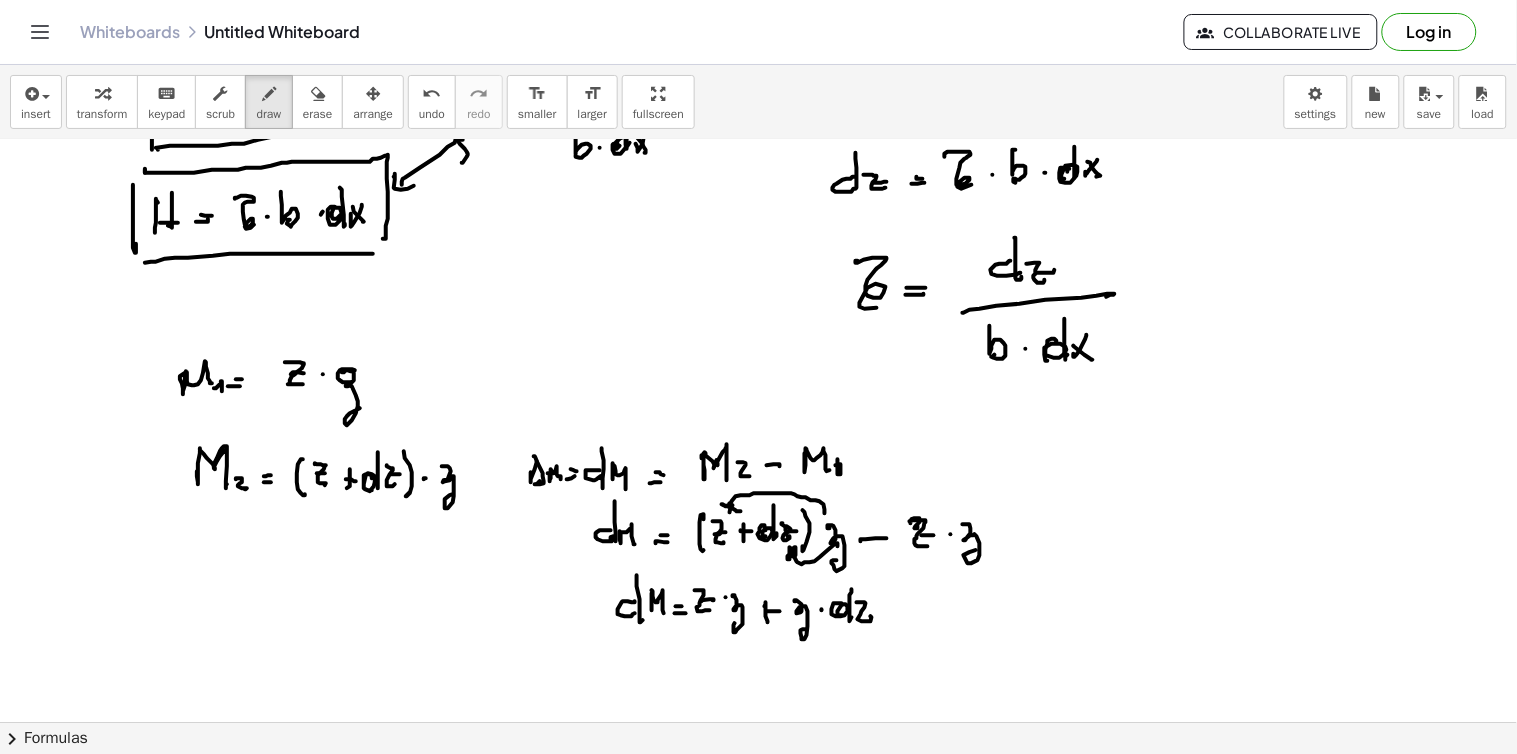 click at bounding box center [758, -1135] 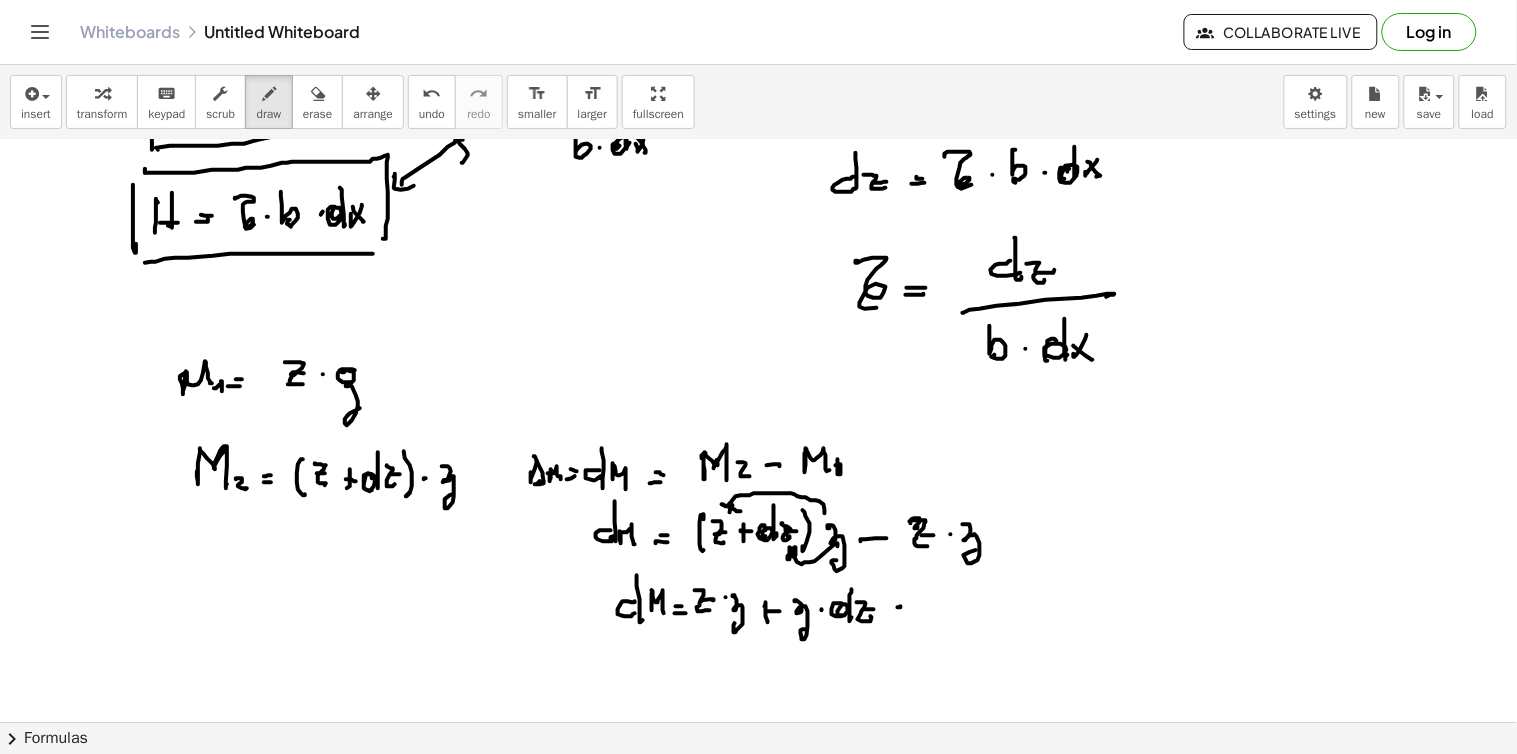 click at bounding box center (758, -1135) 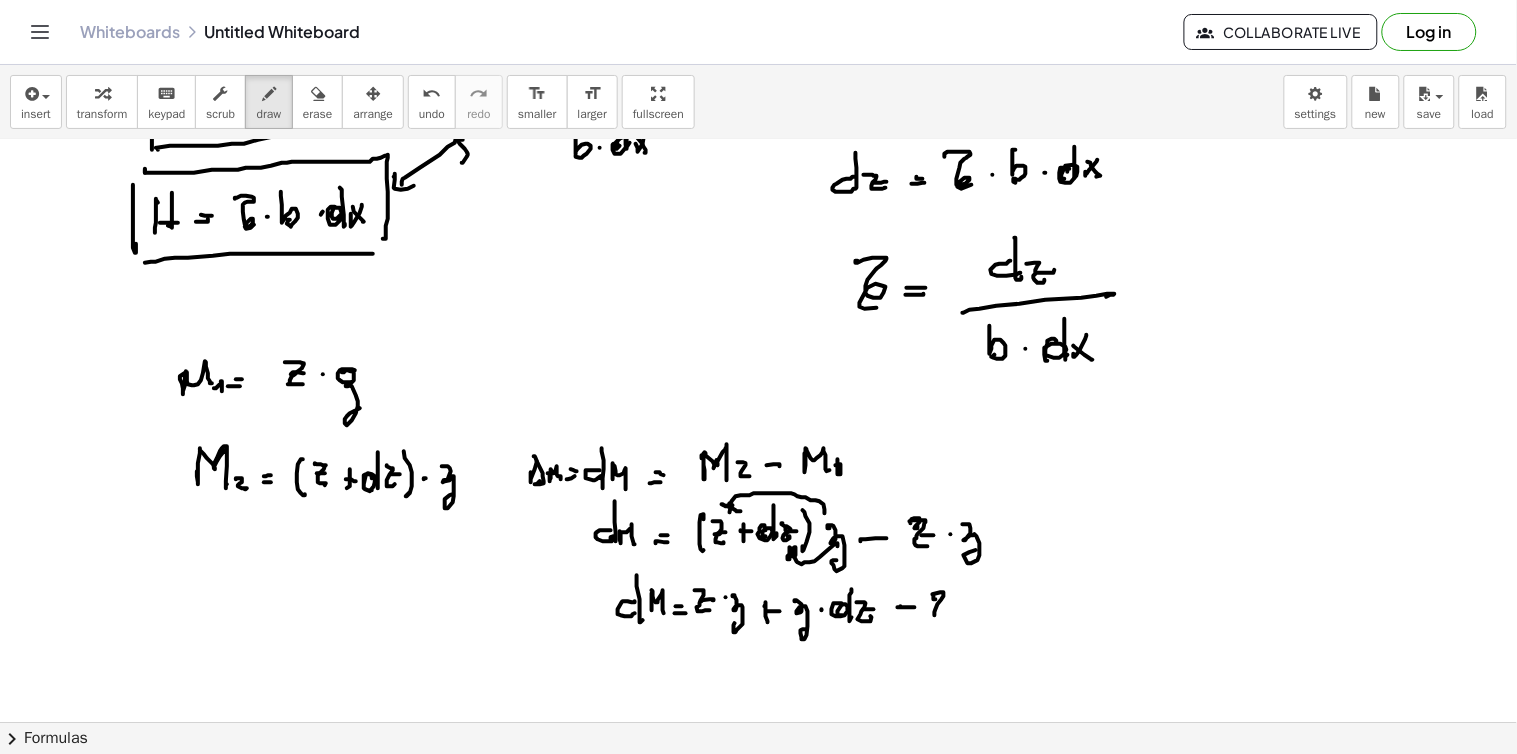 click at bounding box center [758, -1135] 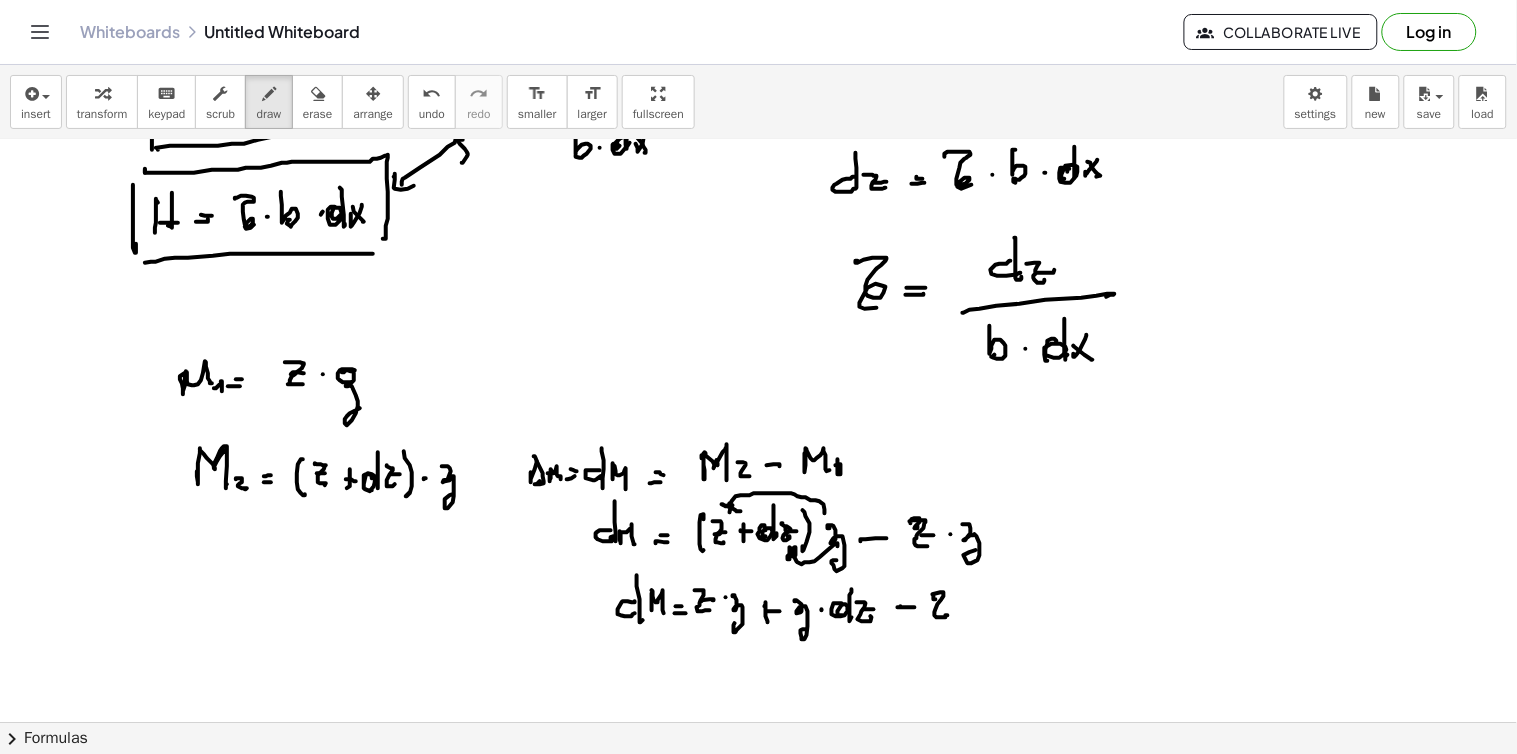 click at bounding box center [758, -1135] 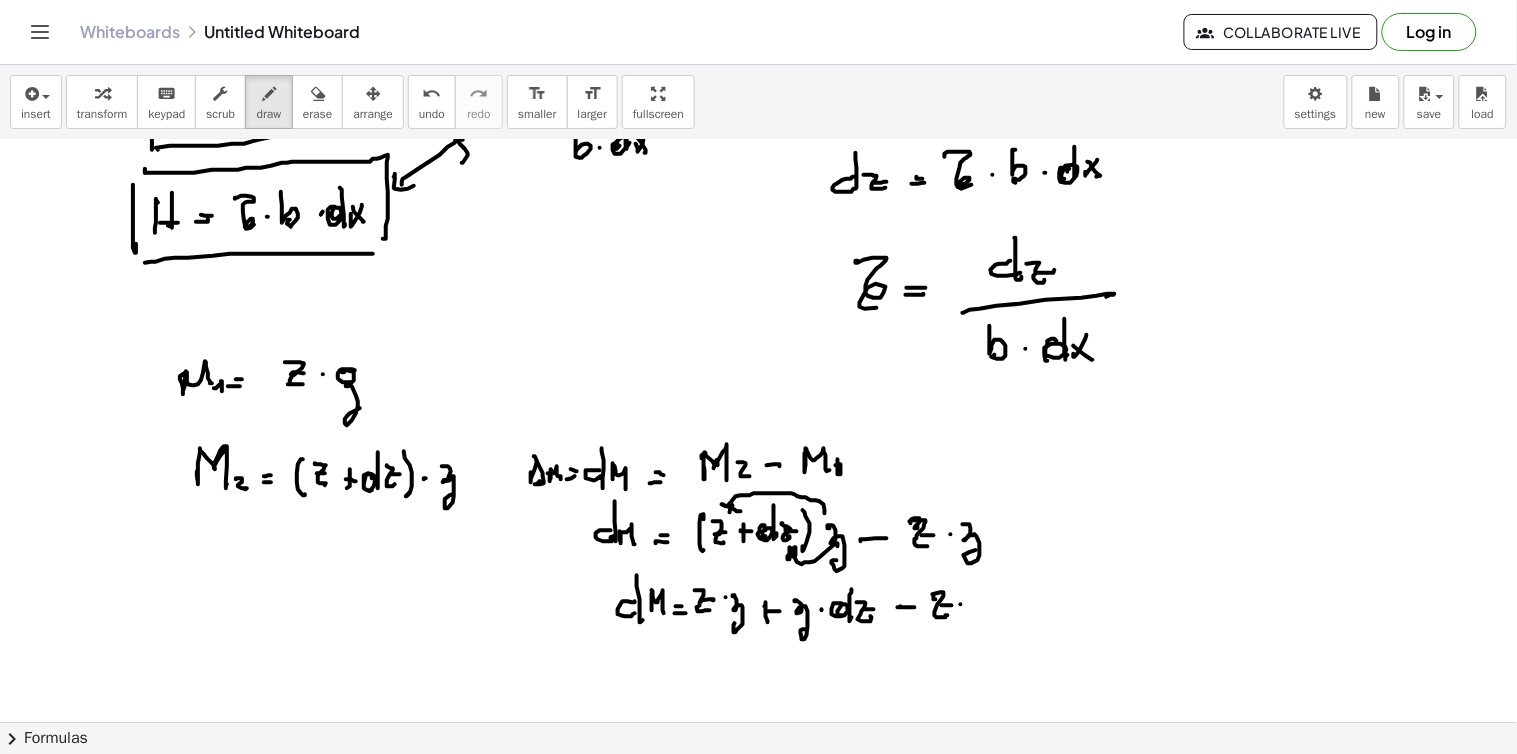 click at bounding box center [758, -1135] 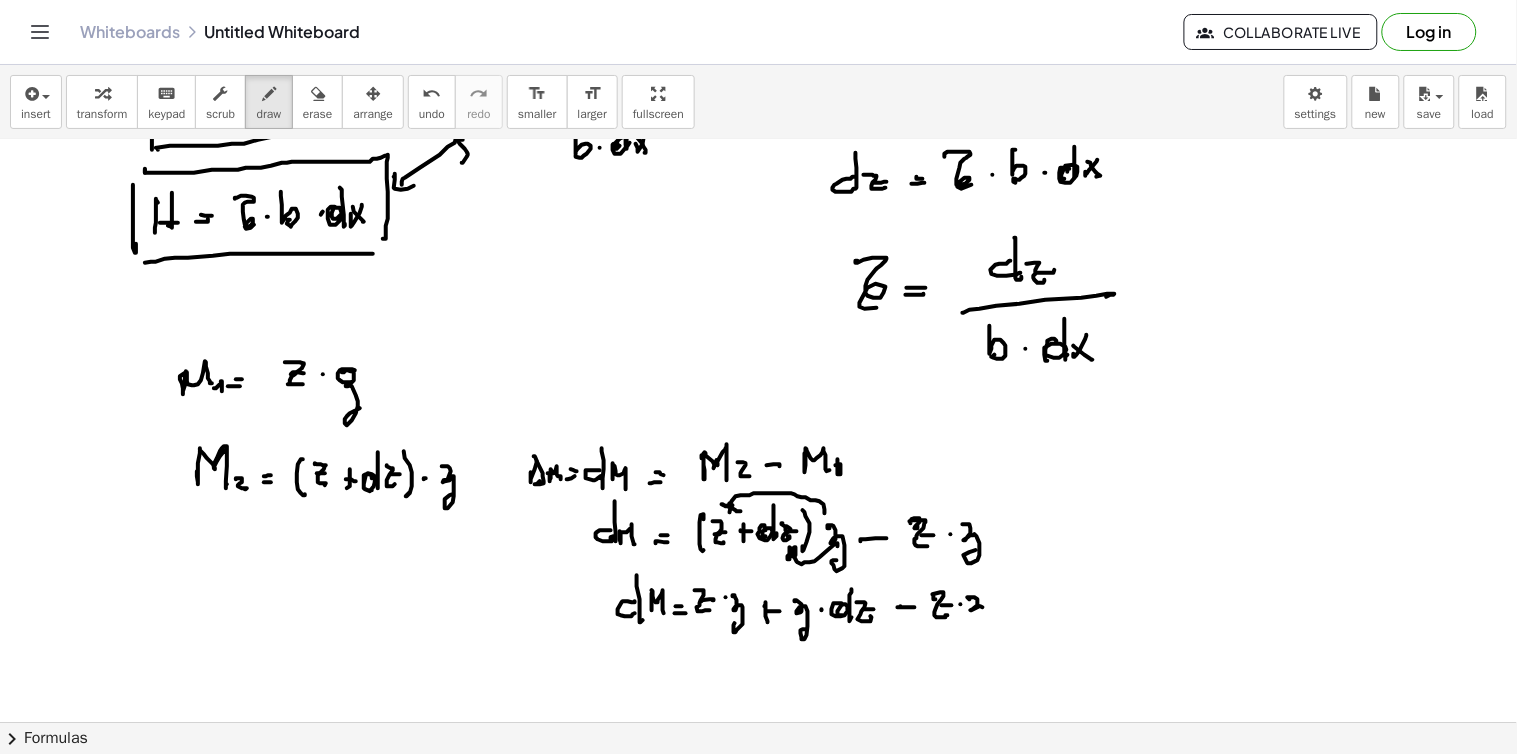 click at bounding box center (758, -1135) 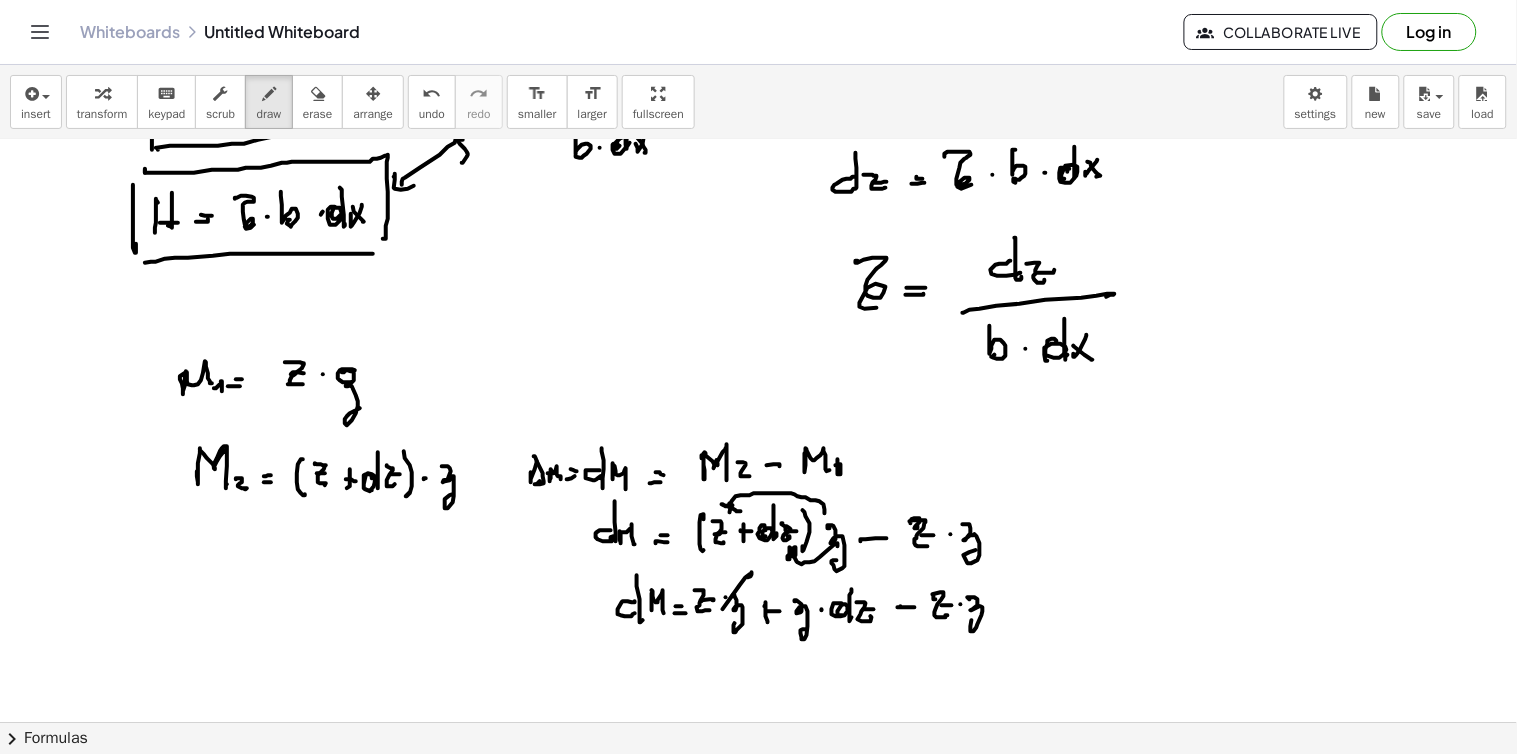 click at bounding box center (758, -1135) 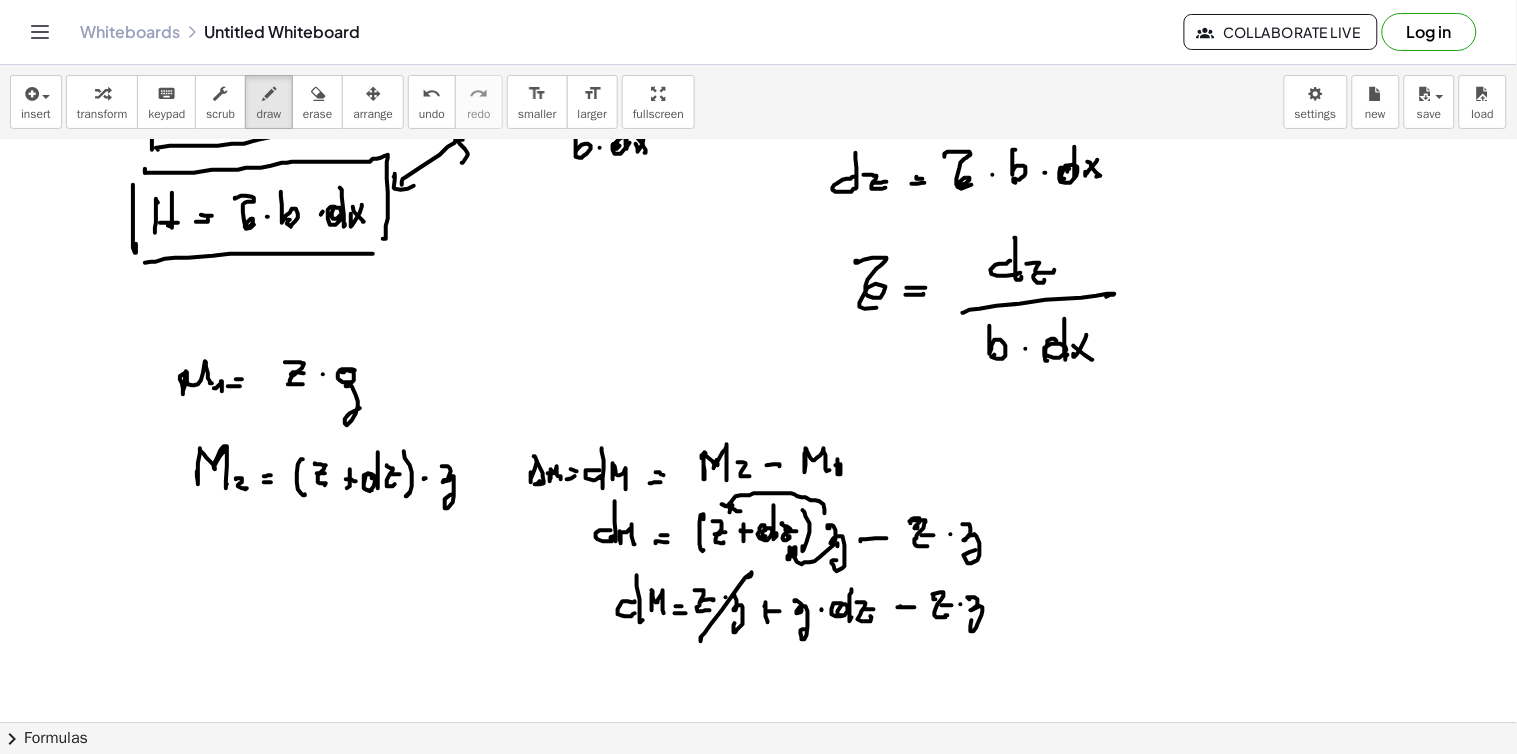 click at bounding box center (758, -1135) 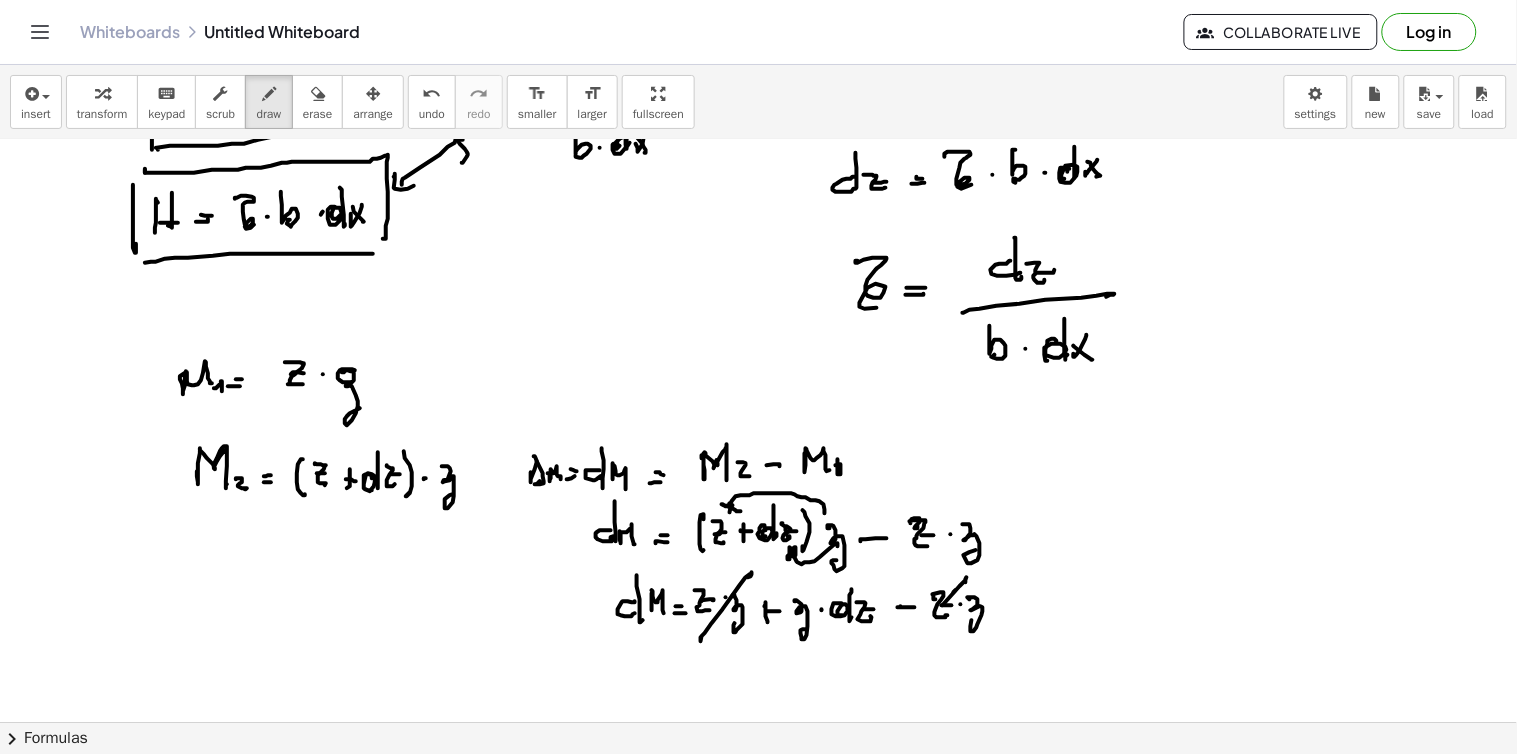 click at bounding box center [758, -1135] 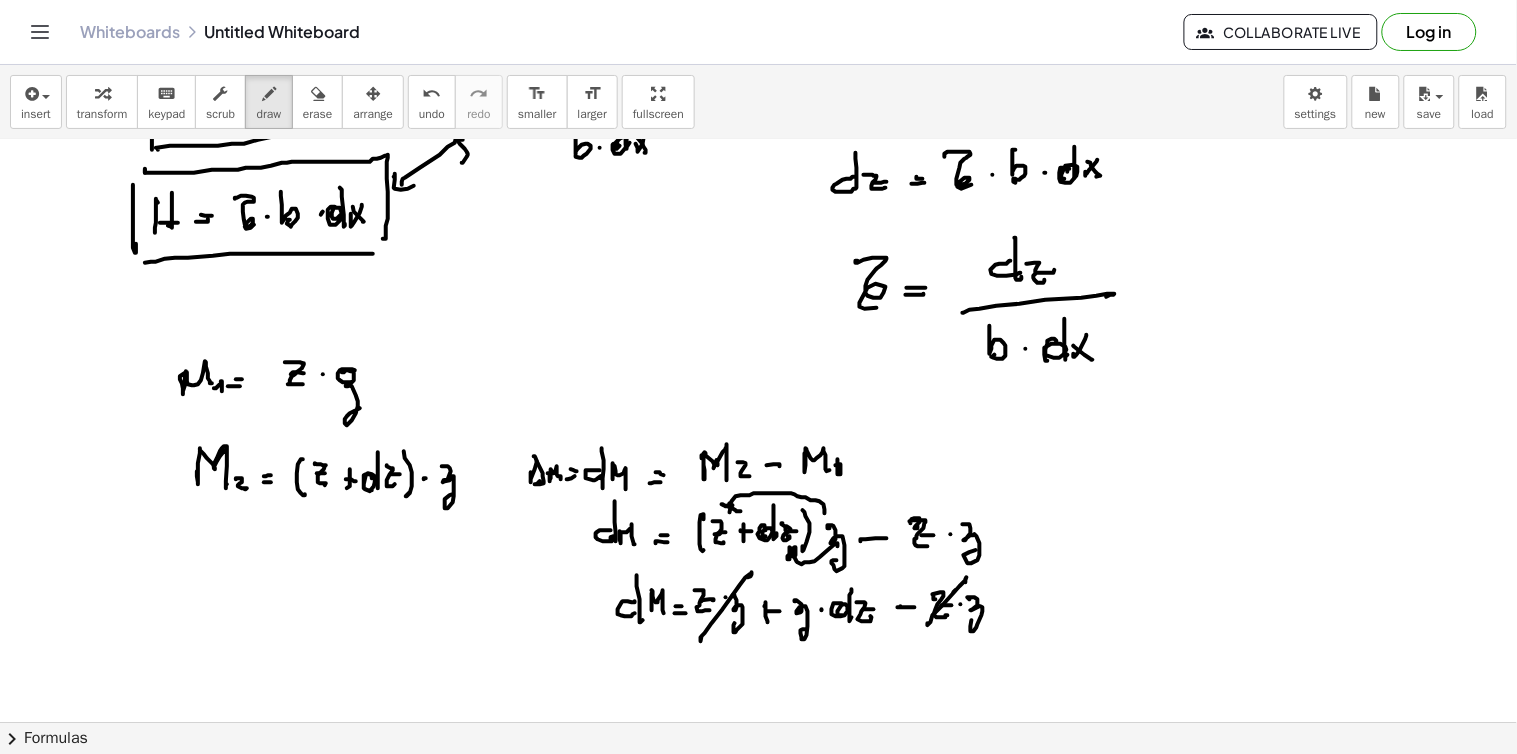 scroll, scrollTop: 3714, scrollLeft: 0, axis: vertical 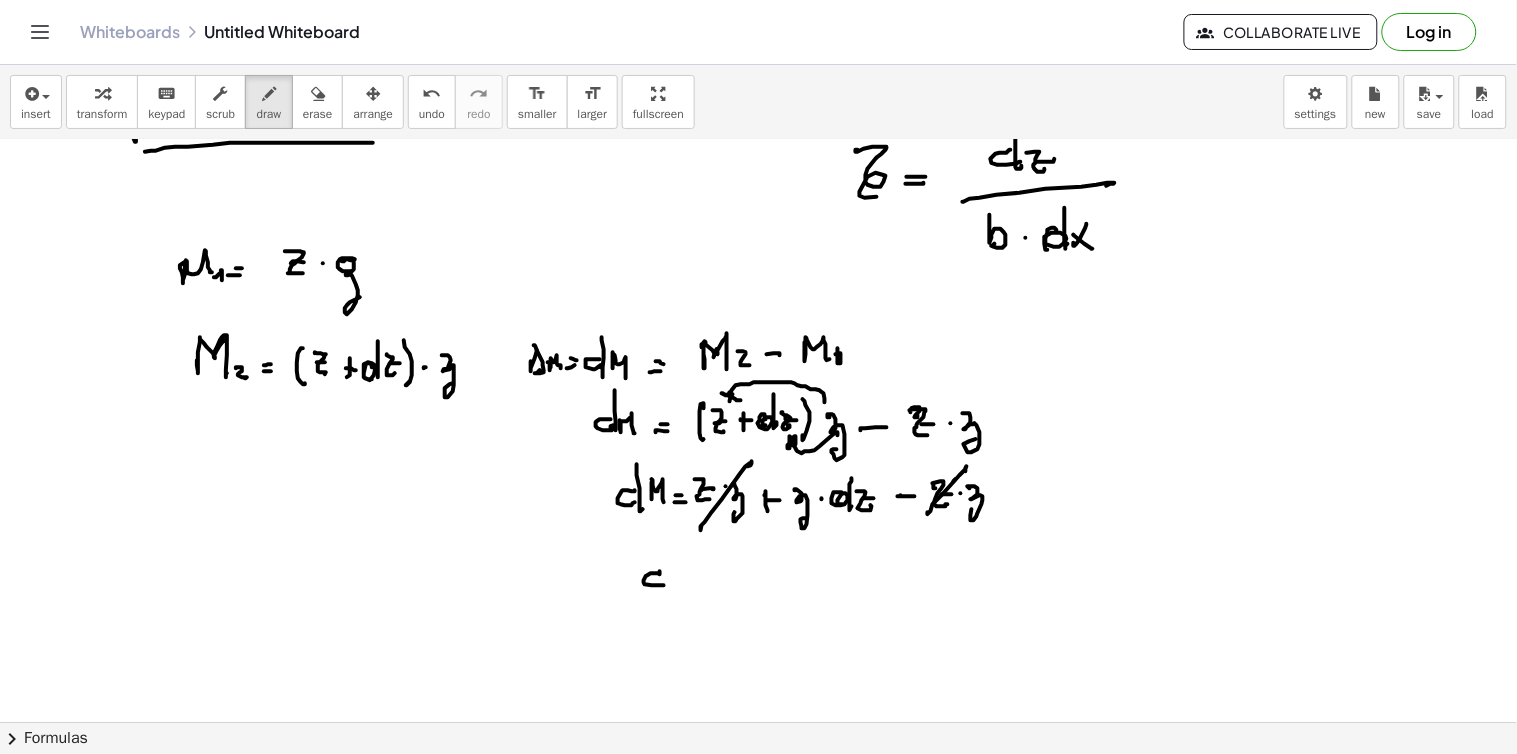 click at bounding box center [758, -1246] 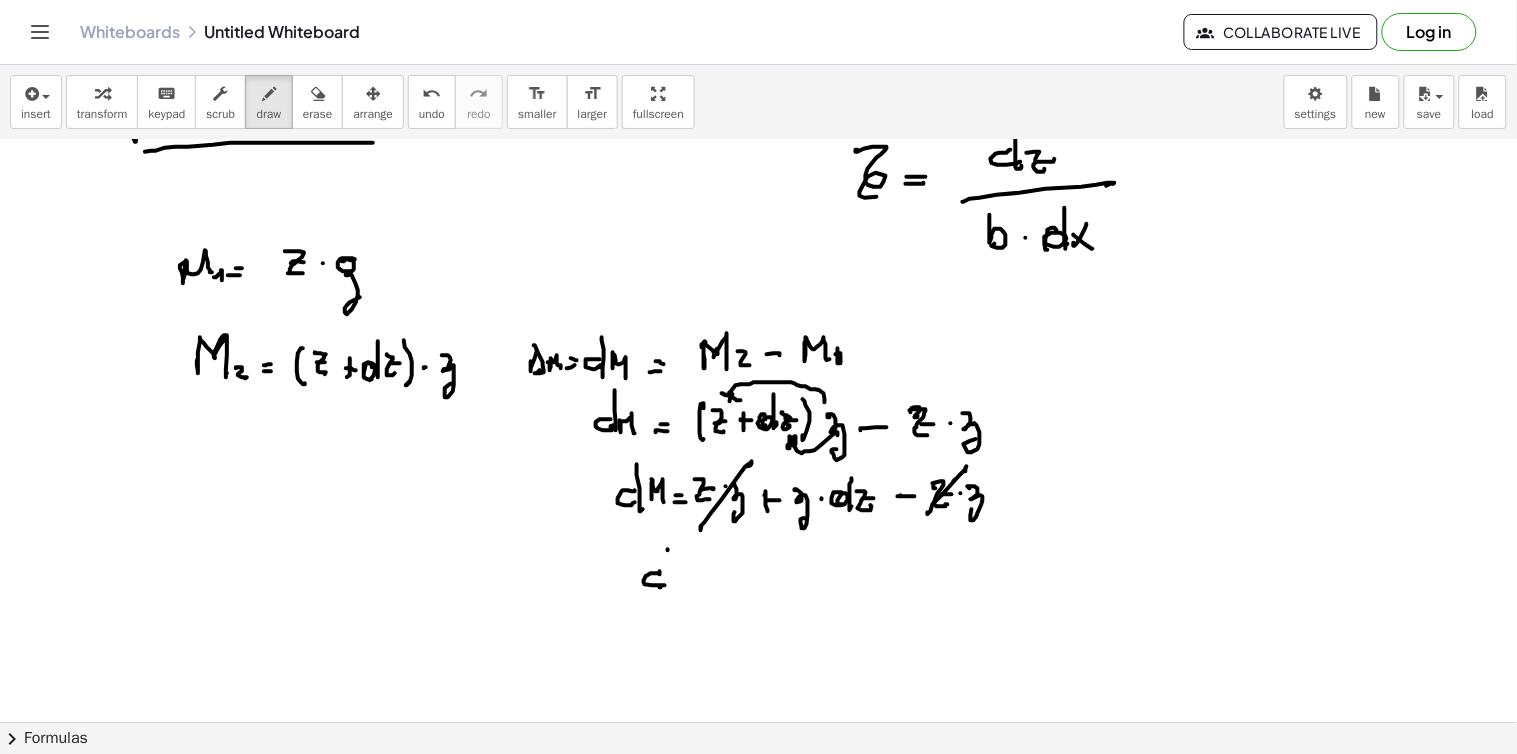 click at bounding box center (758, -1246) 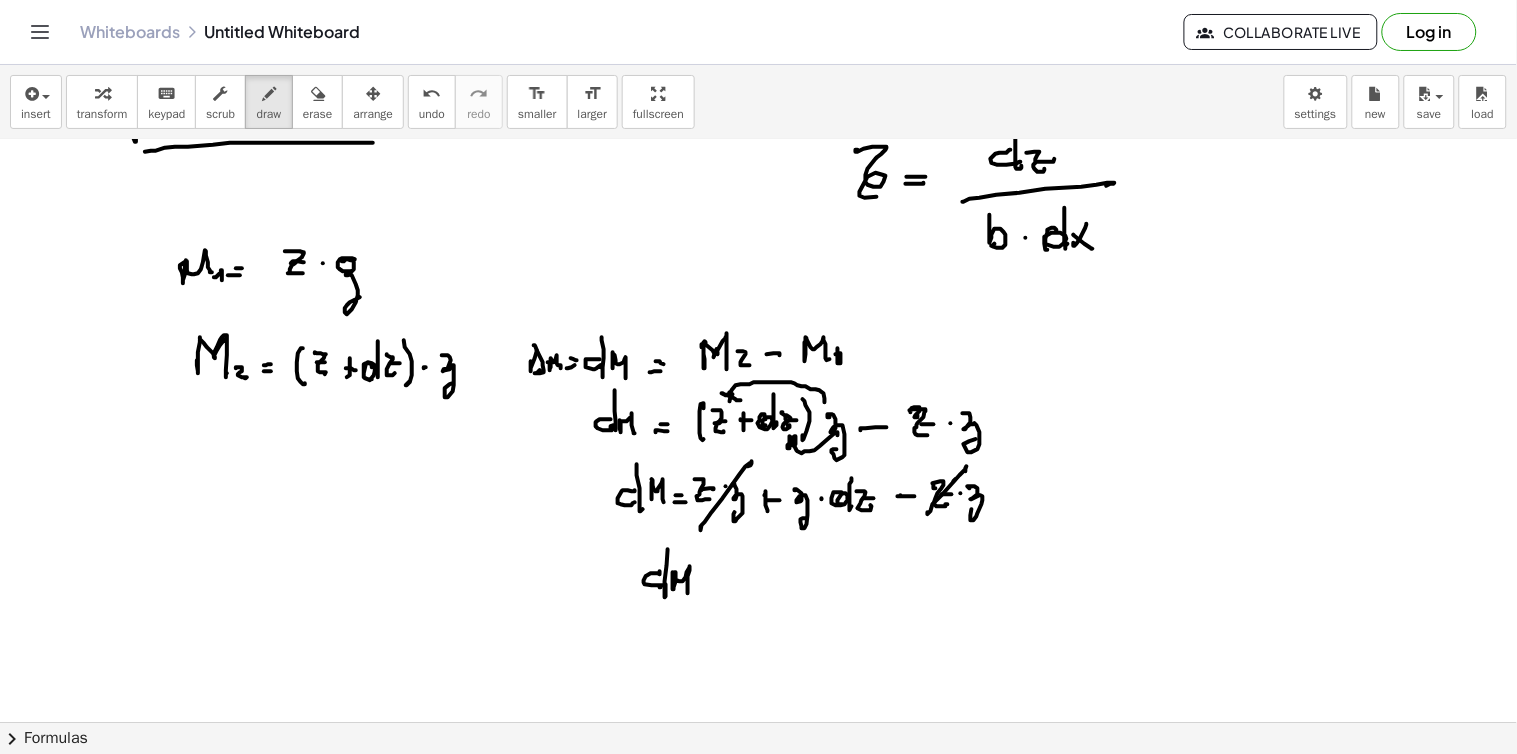 click at bounding box center (758, -1246) 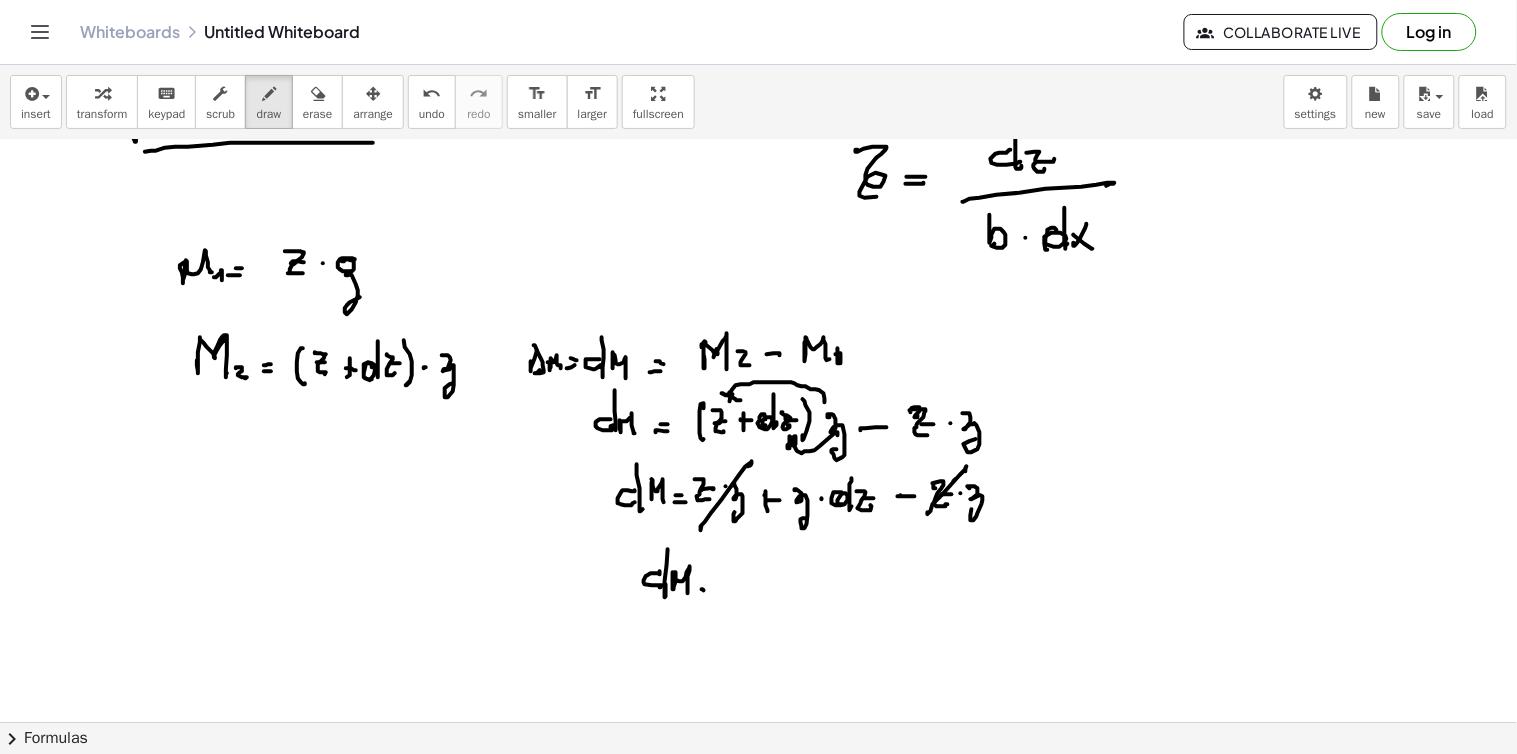 click at bounding box center [758, -1246] 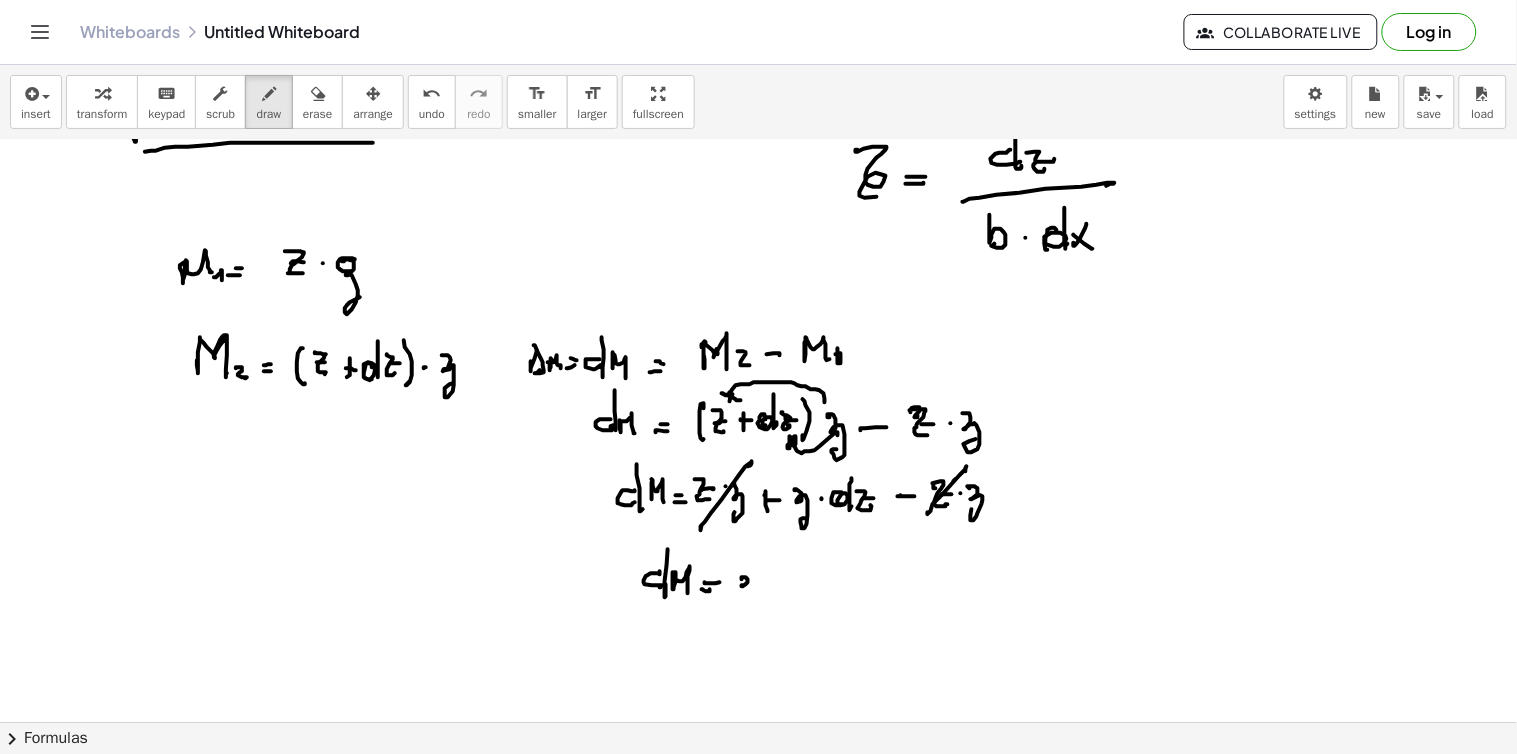 click at bounding box center (758, -1246) 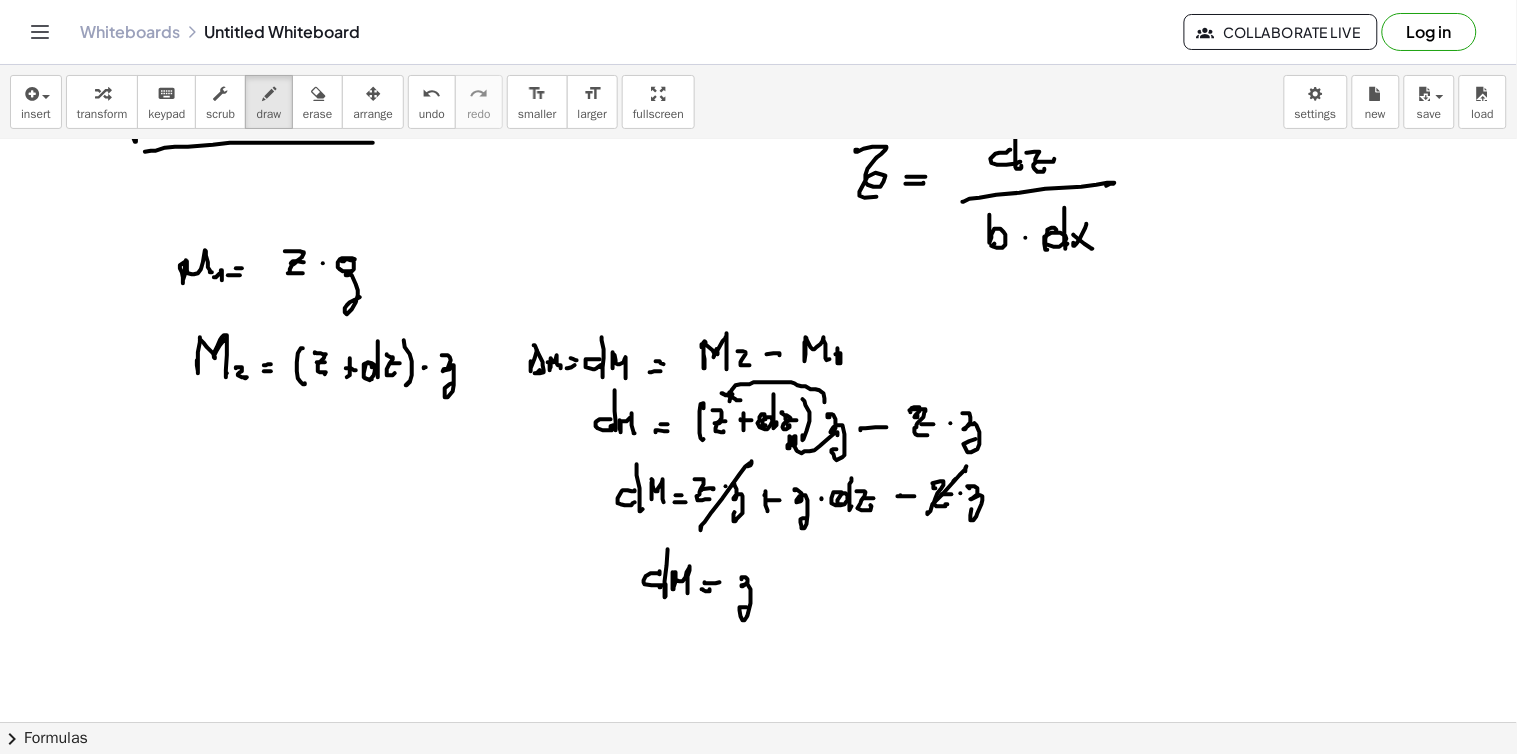 click at bounding box center (758, -1246) 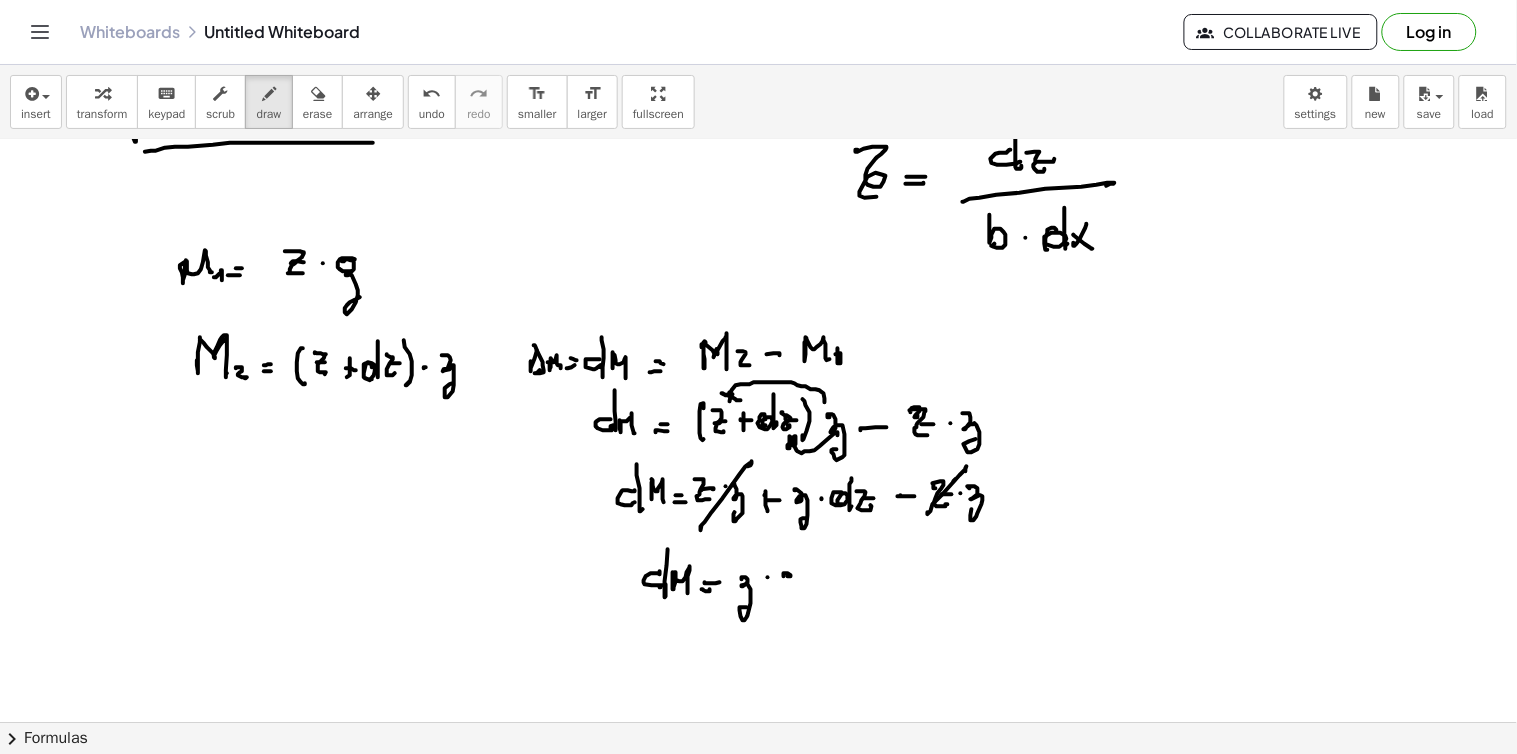 click at bounding box center [758, -1246] 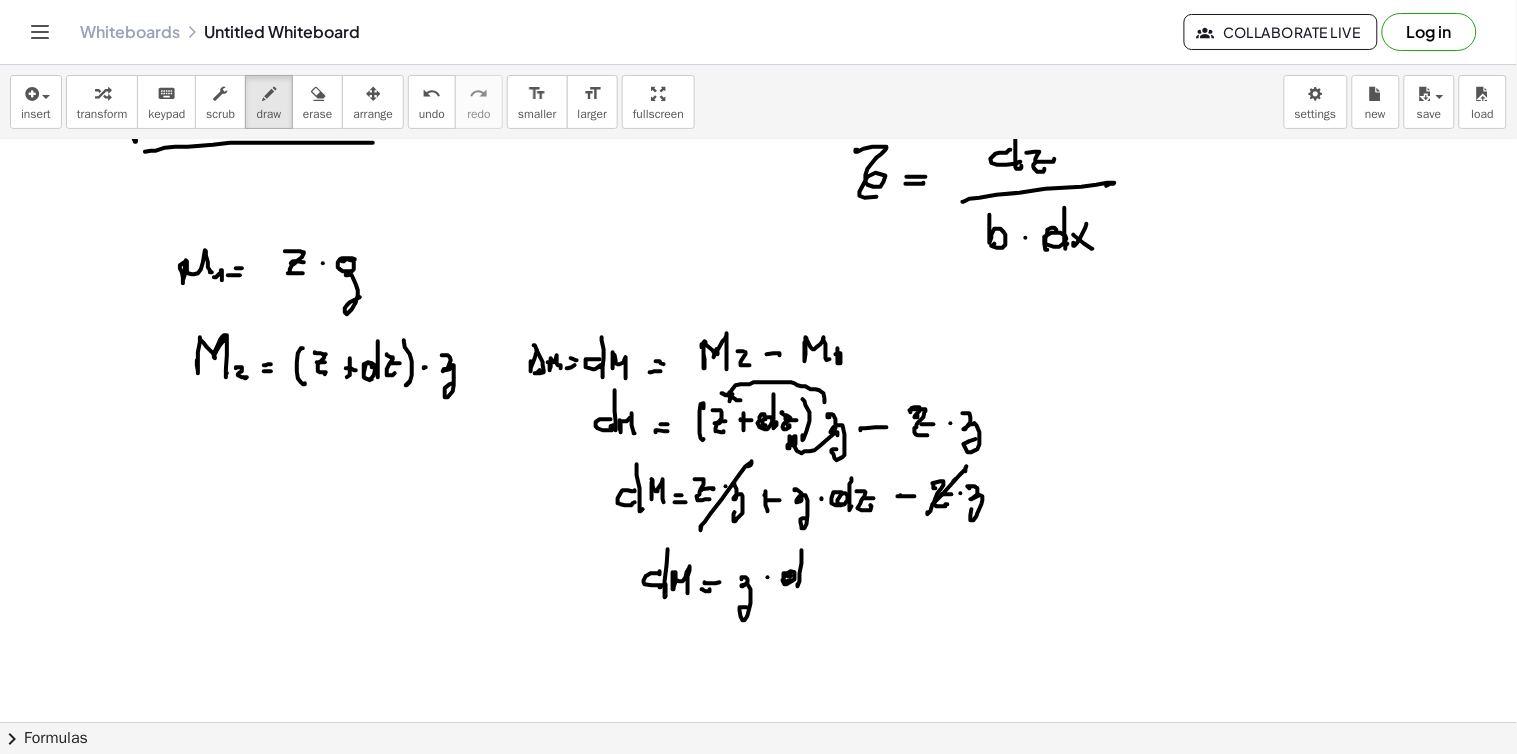 click at bounding box center [758, -1246] 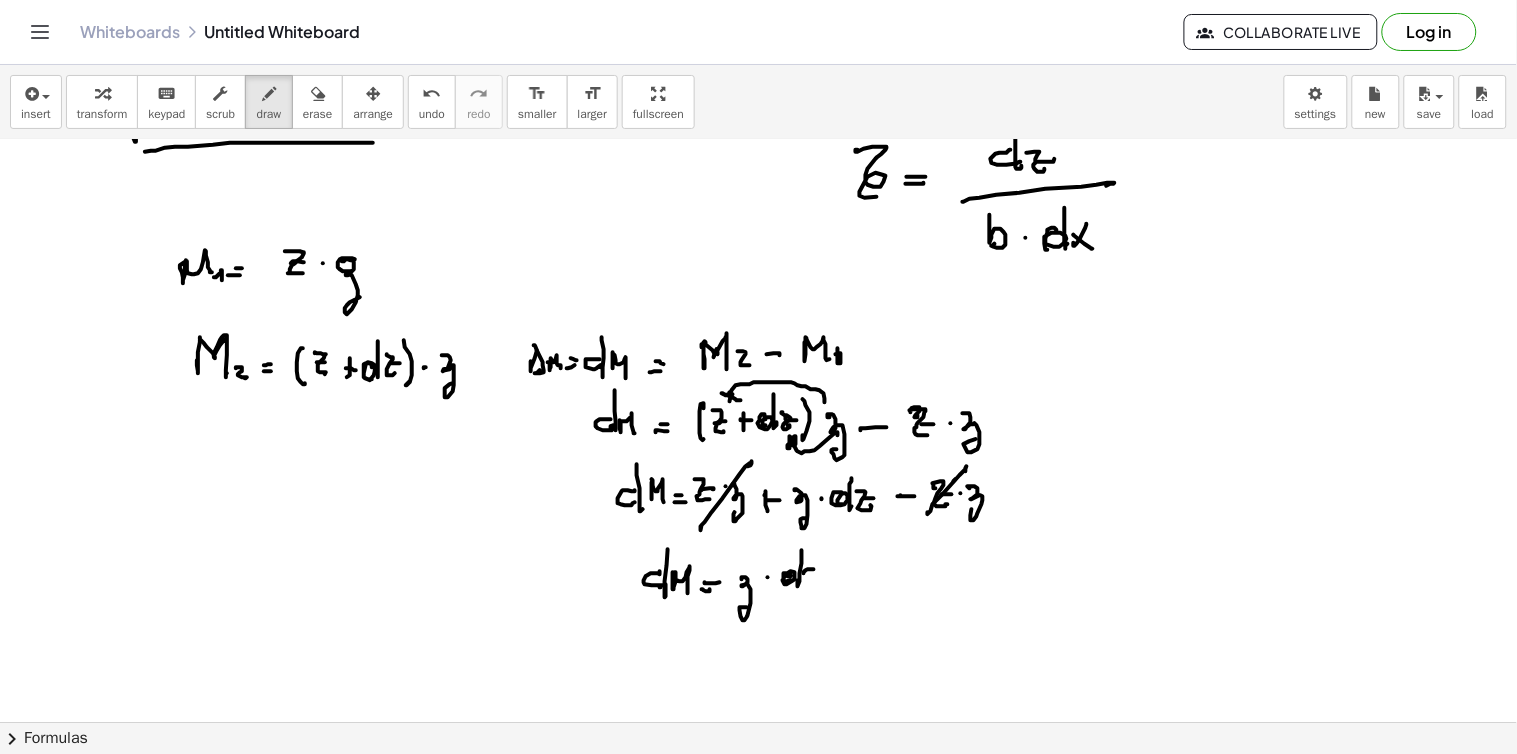 click at bounding box center (758, -1246) 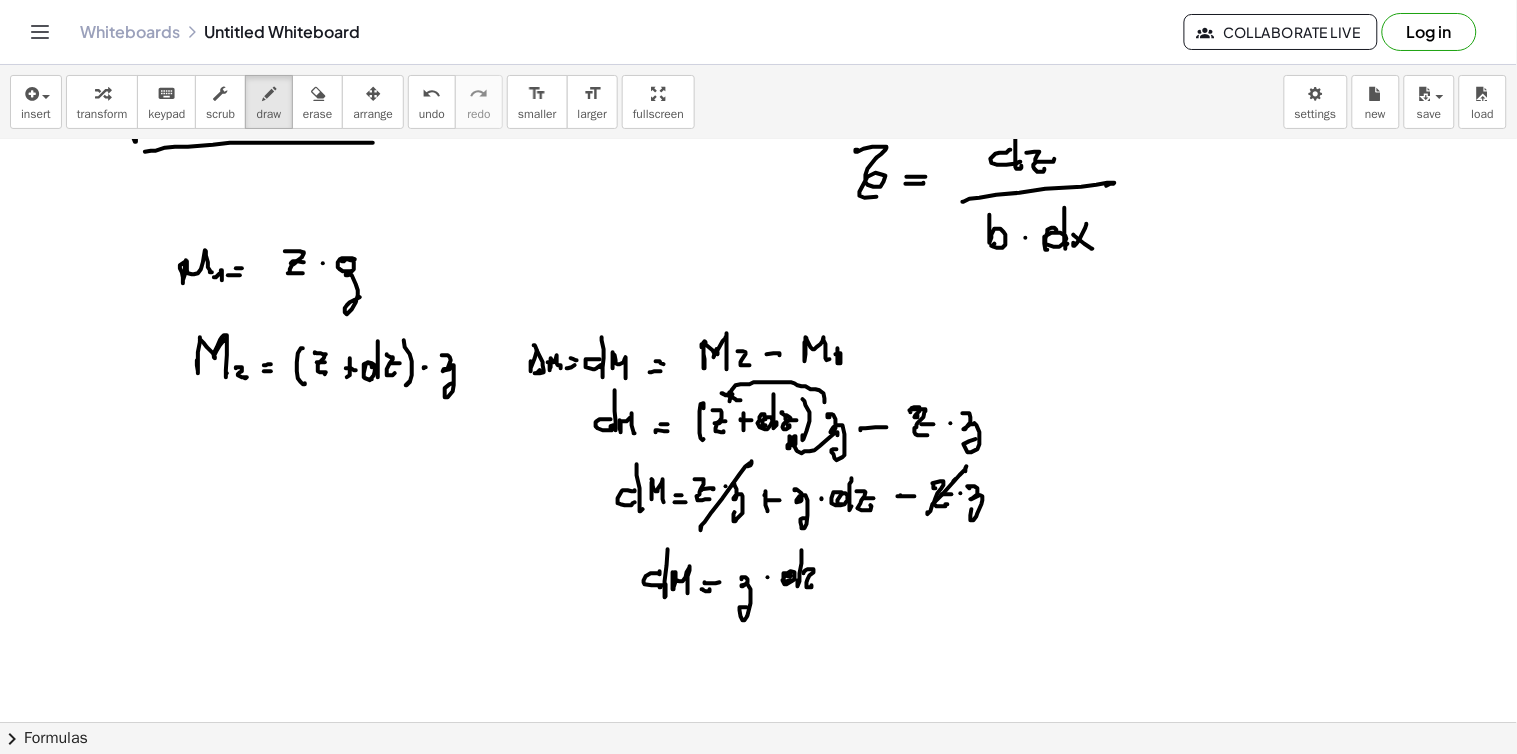 click at bounding box center [758, -1246] 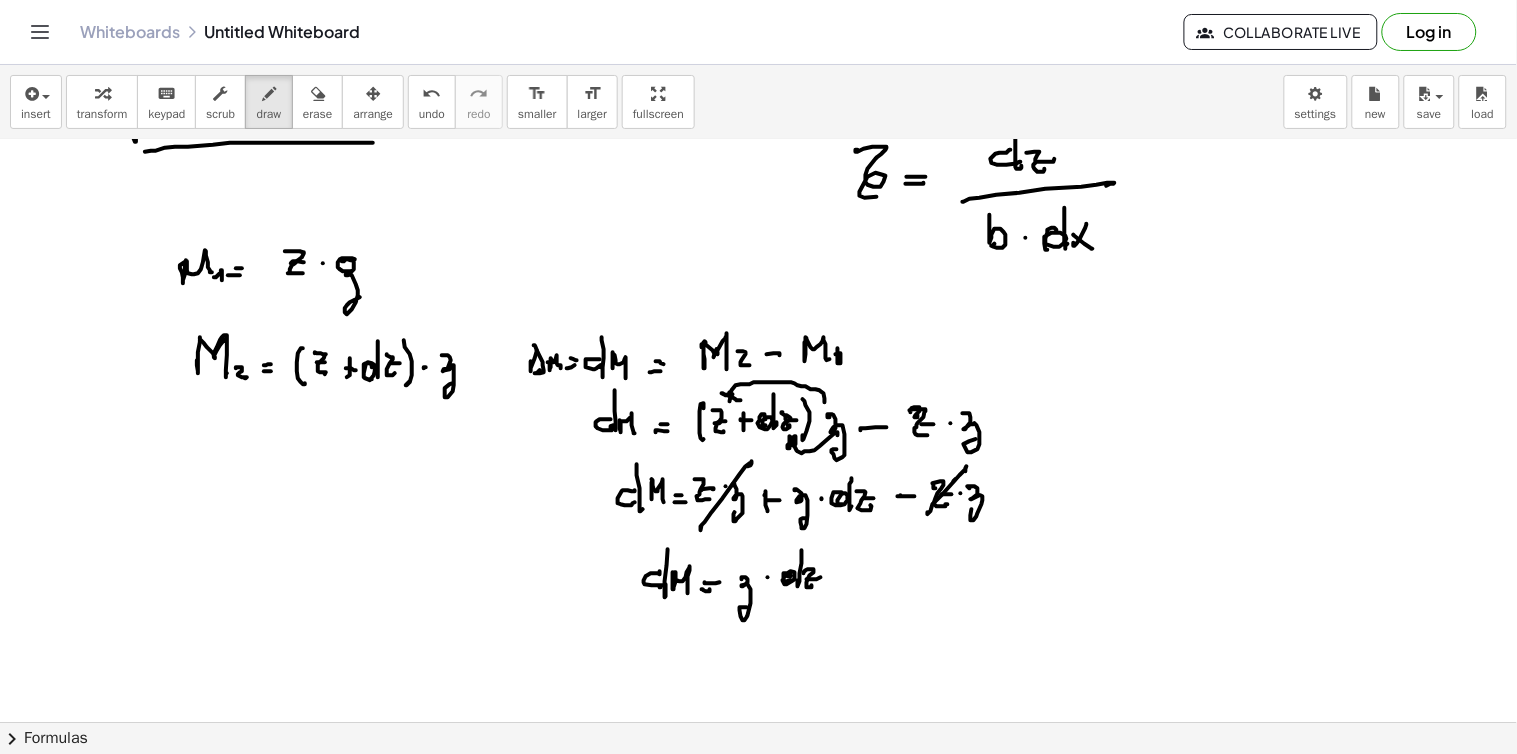 scroll, scrollTop: 3381, scrollLeft: 0, axis: vertical 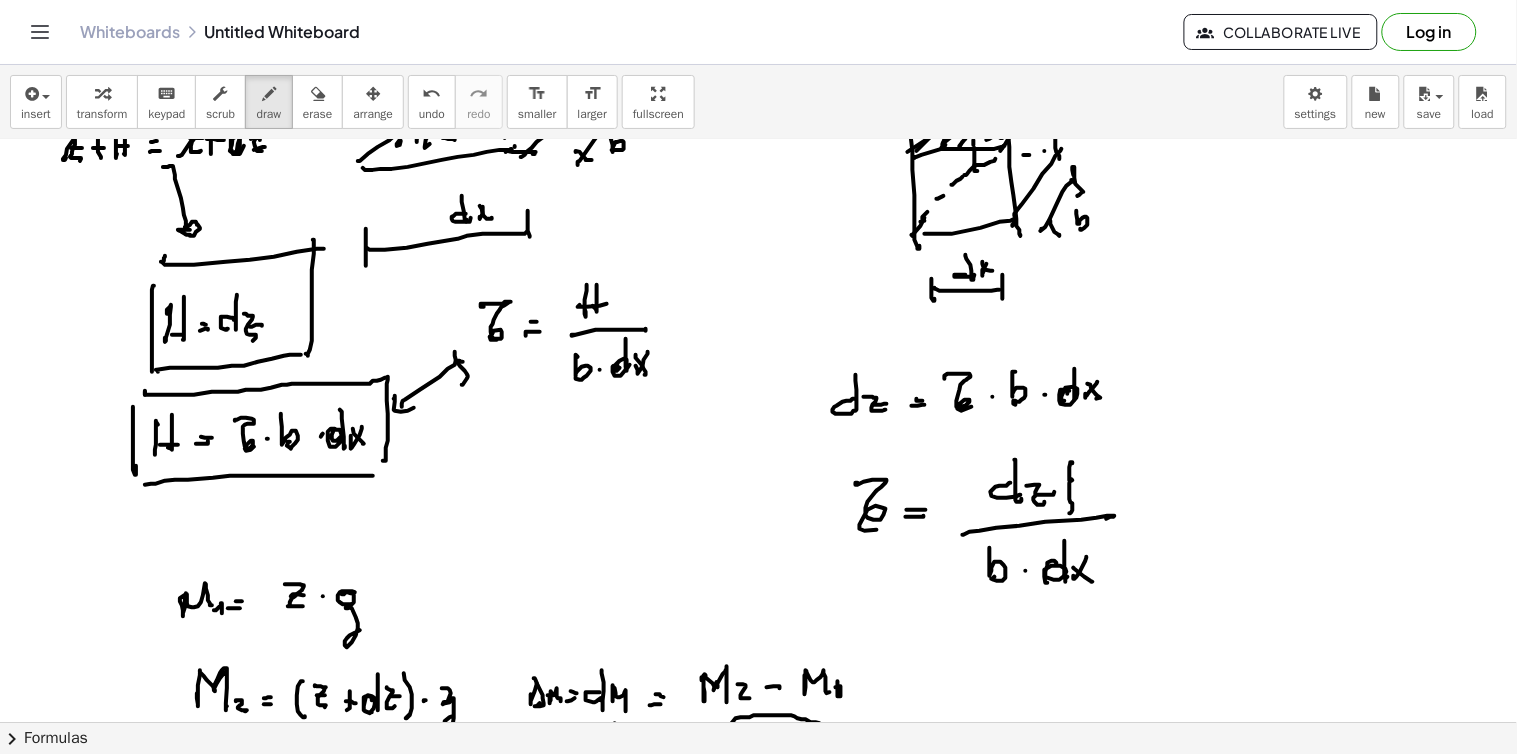 click at bounding box center [758, -913] 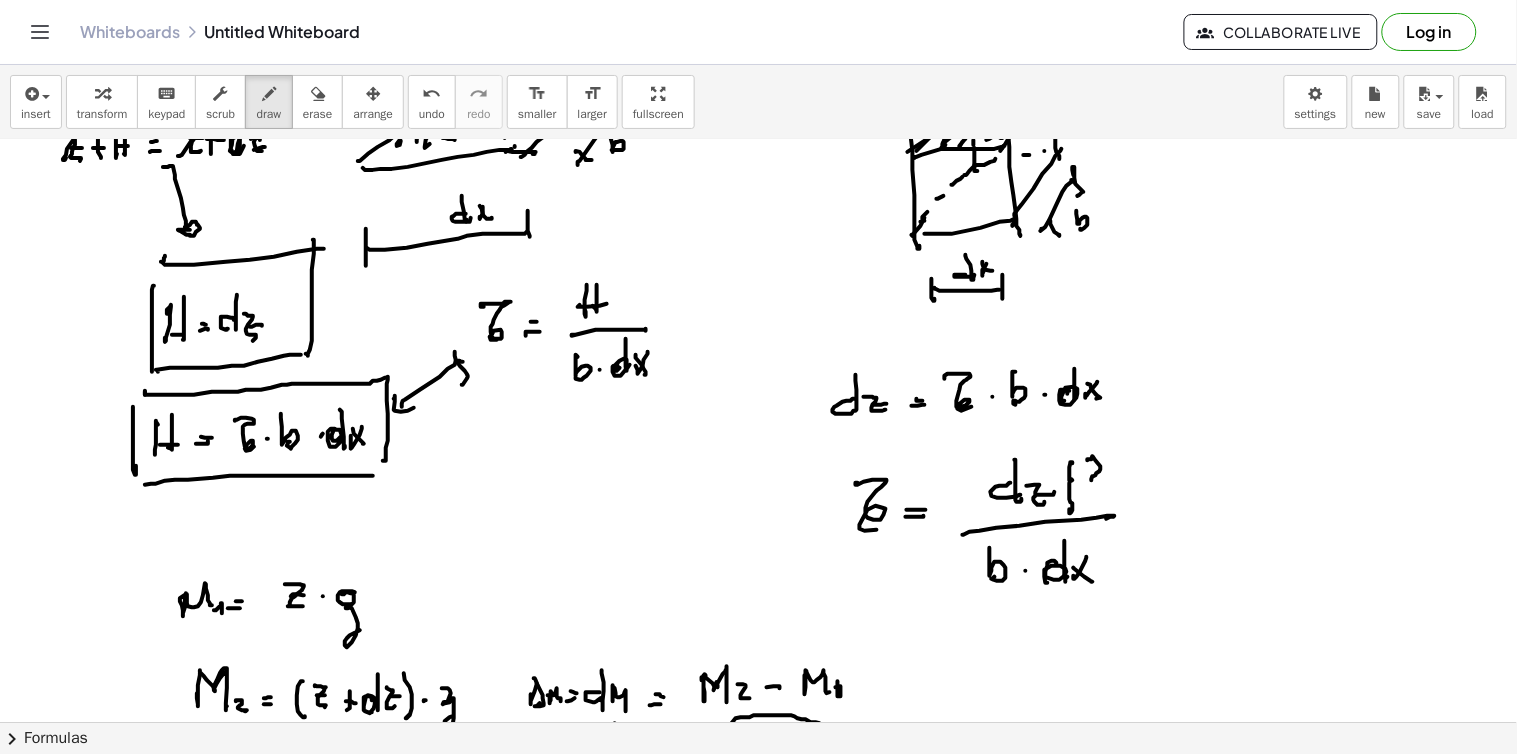 click at bounding box center (758, -913) 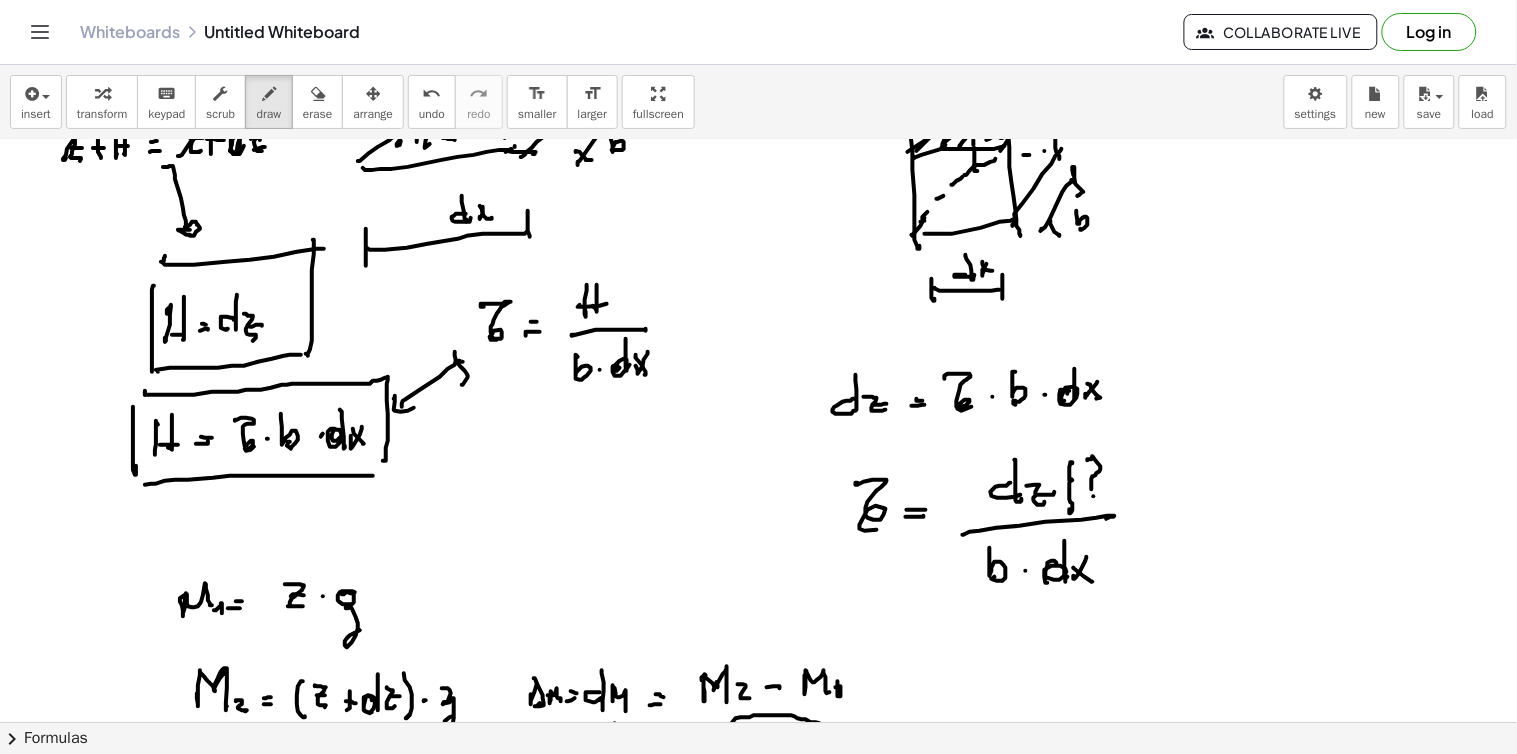 click at bounding box center [758, -913] 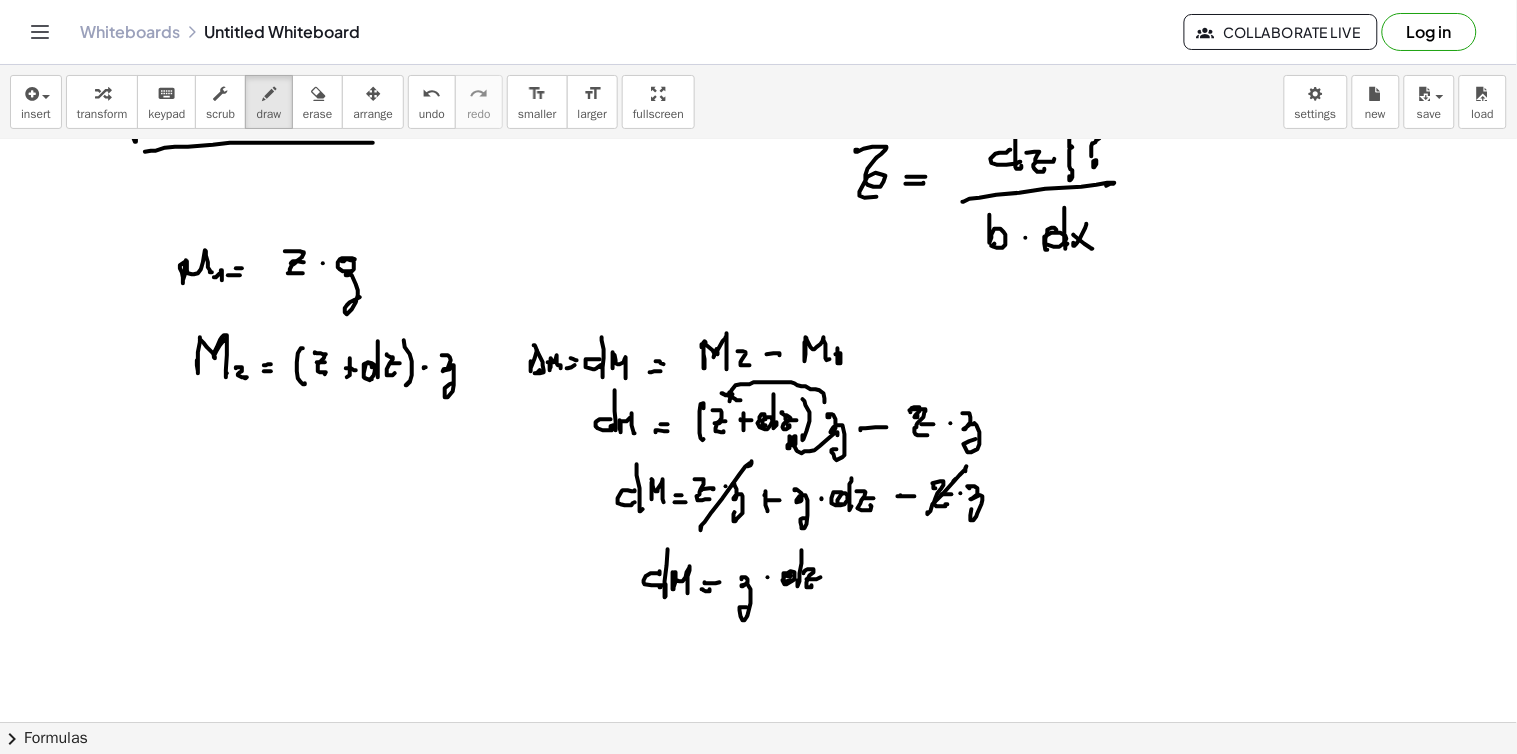 scroll, scrollTop: 3825, scrollLeft: 0, axis: vertical 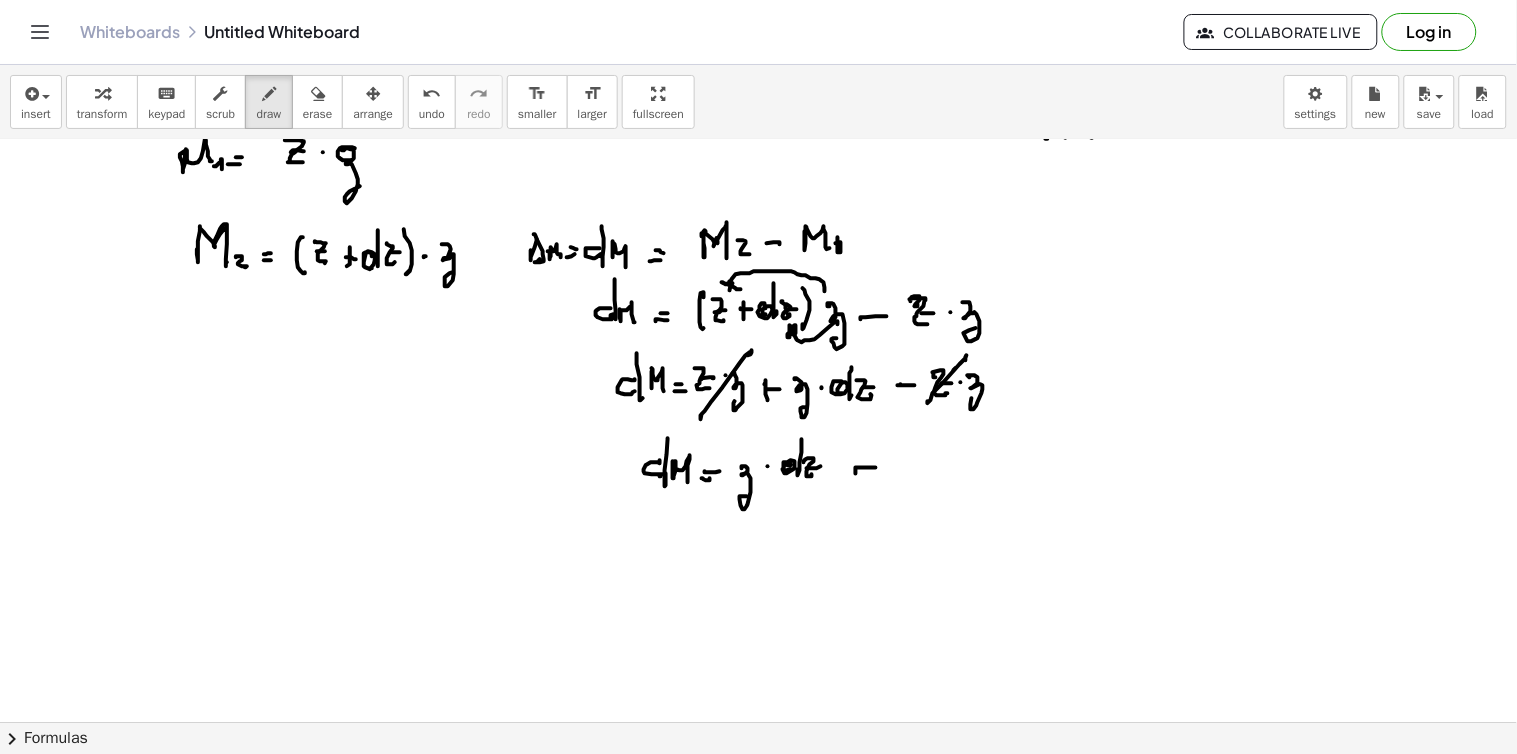 click at bounding box center [758, -1357] 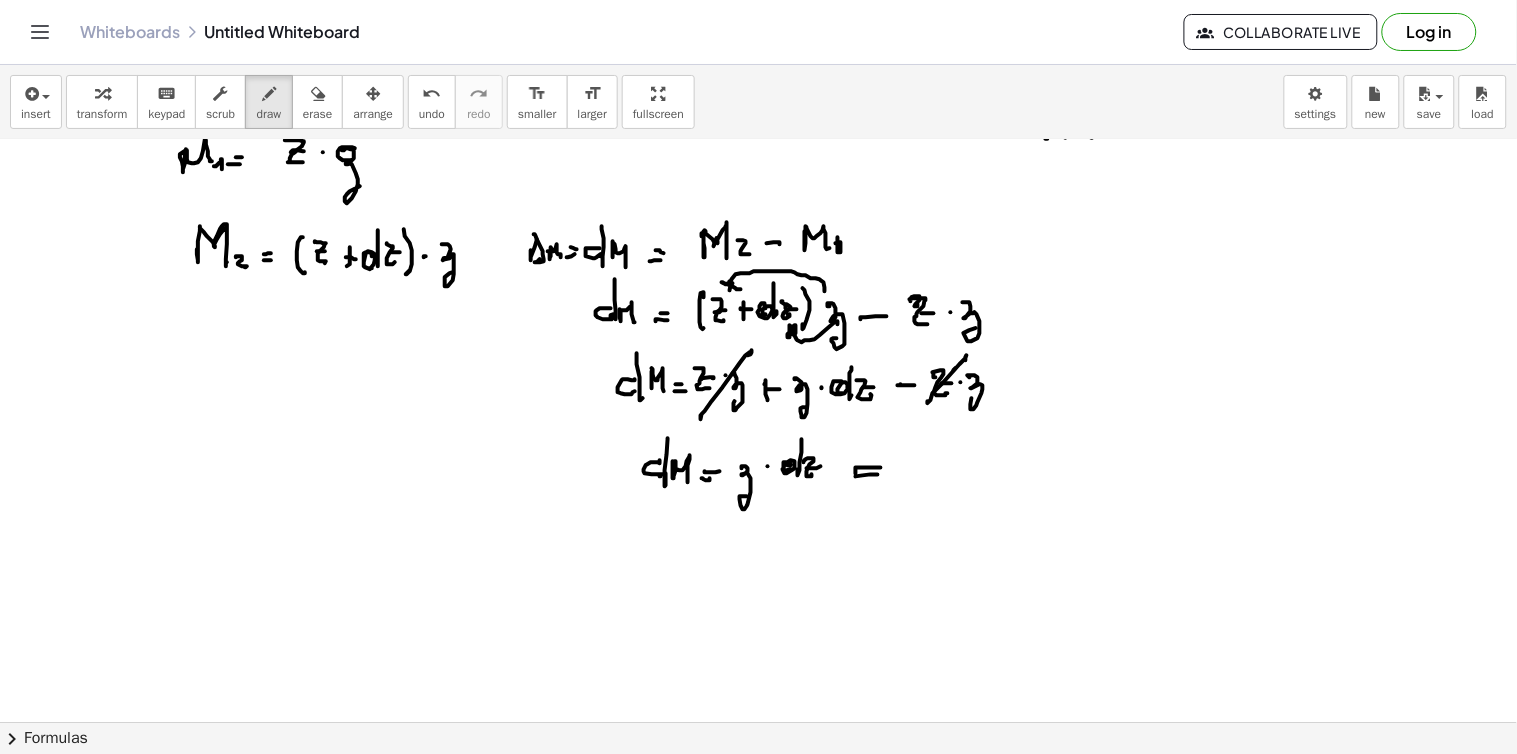 click at bounding box center (758, -1357) 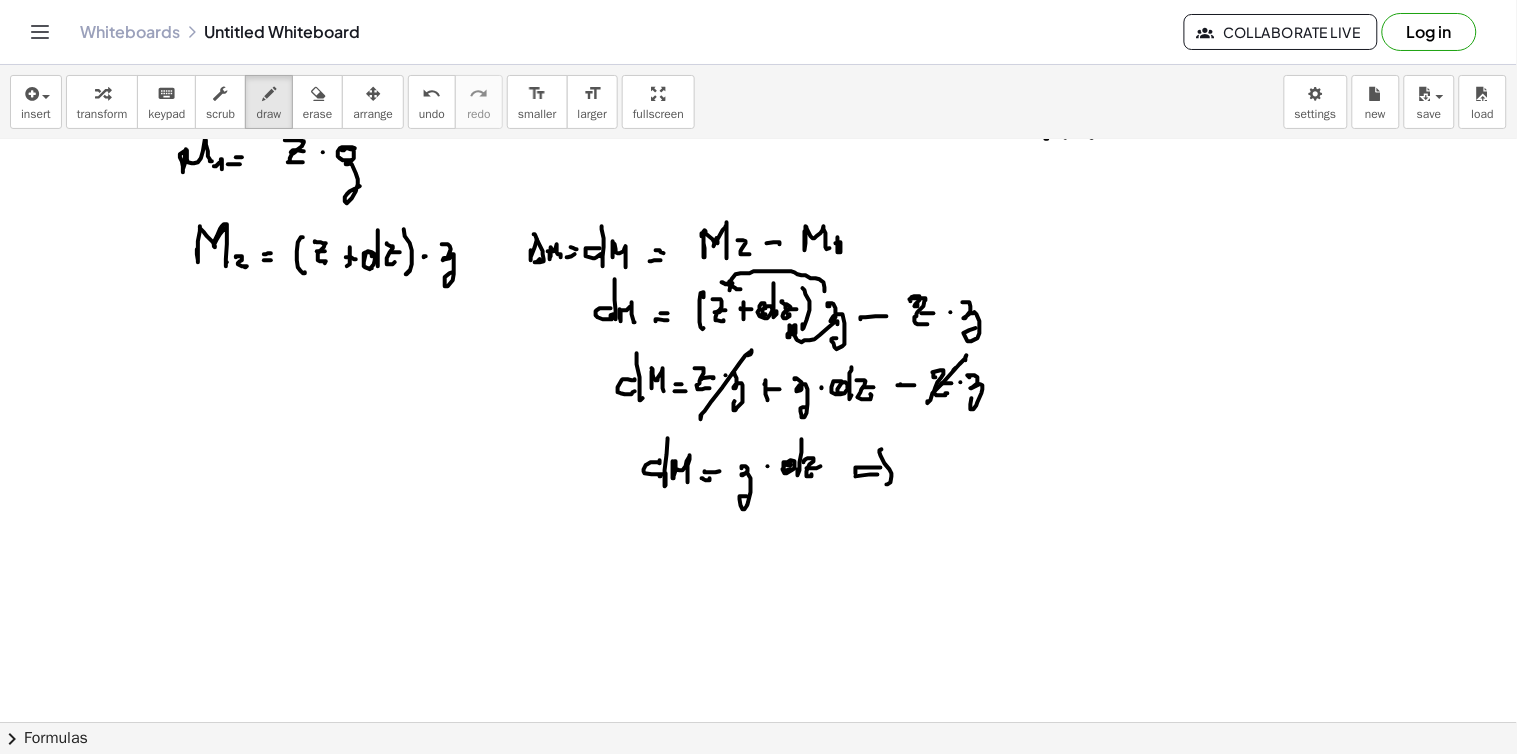 click at bounding box center (758, -1357) 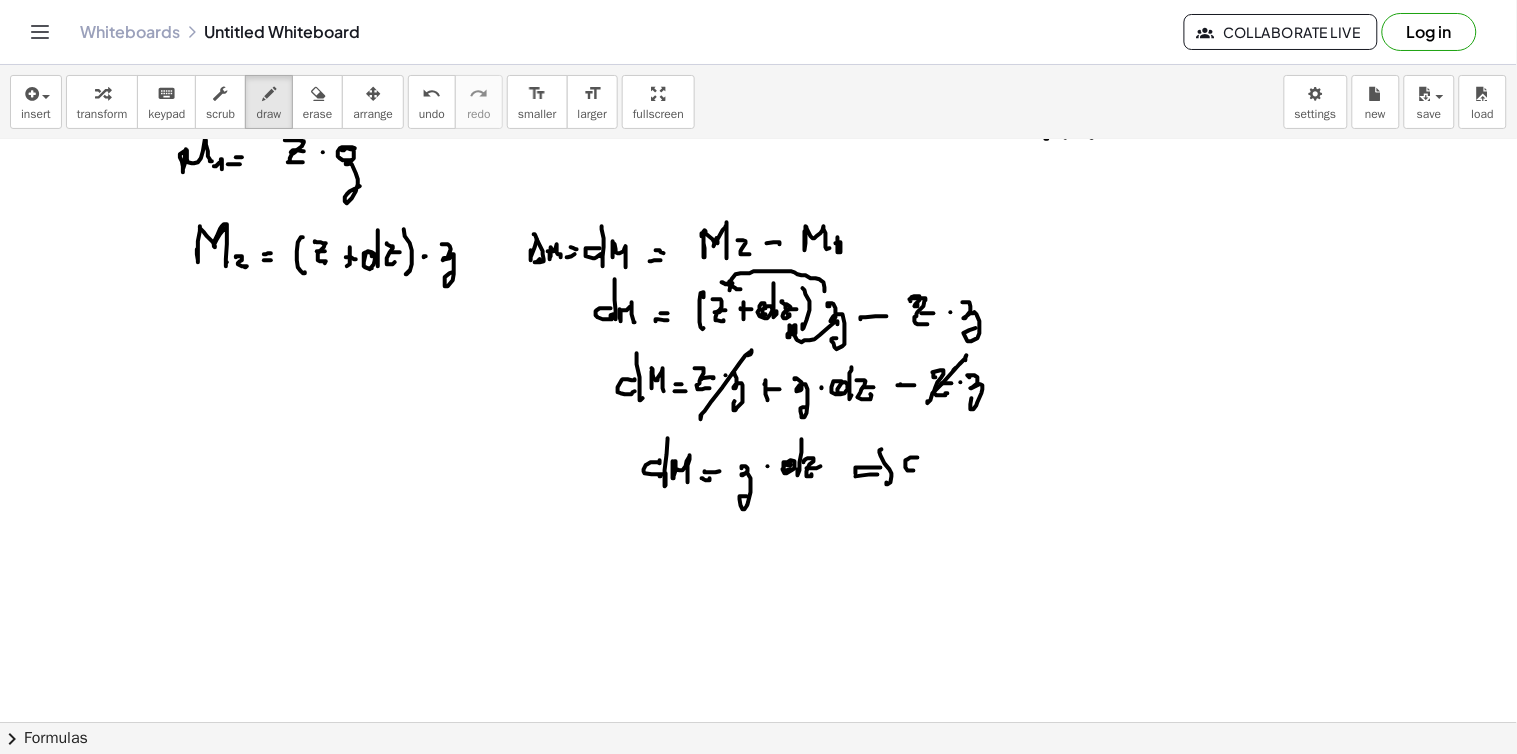 click at bounding box center [758, -1357] 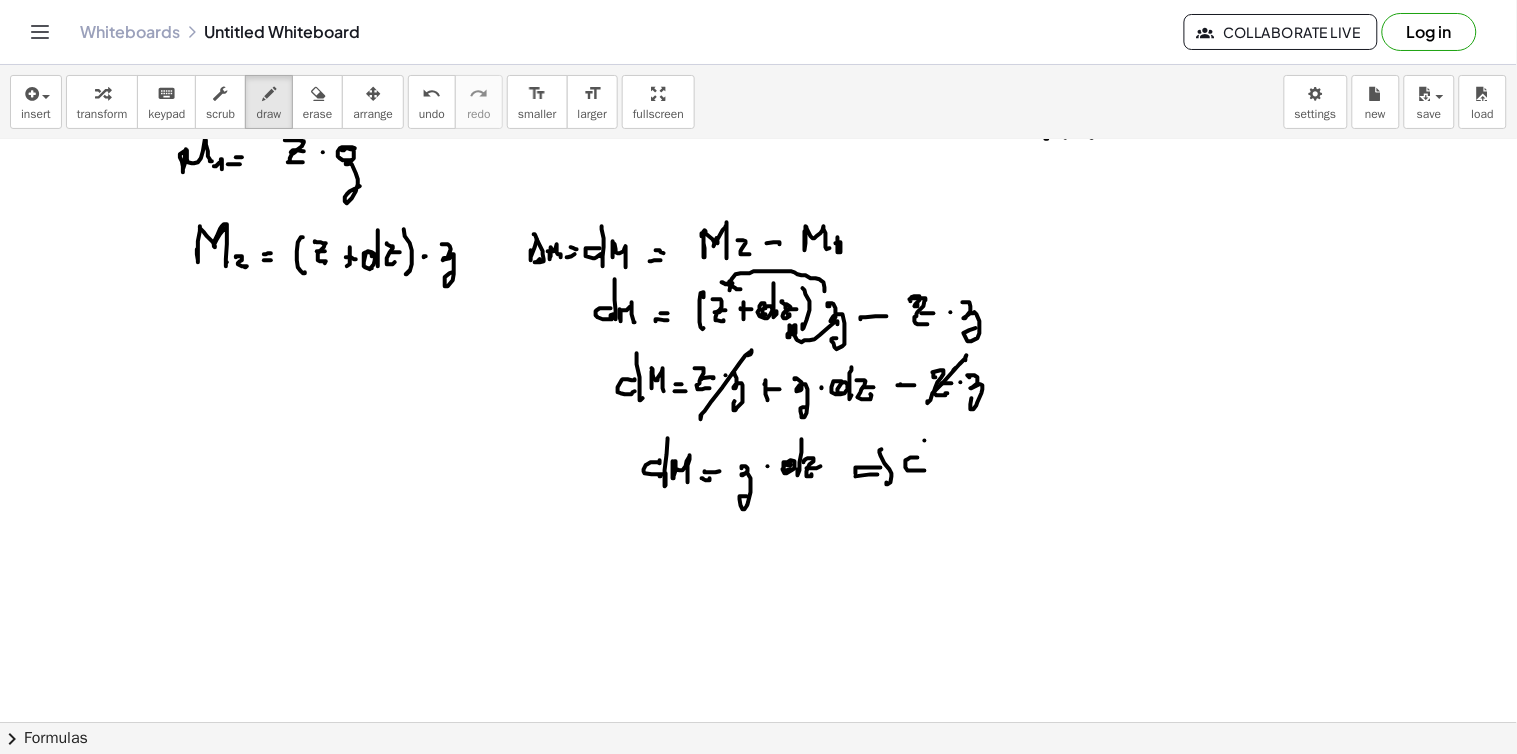 click at bounding box center (758, -1357) 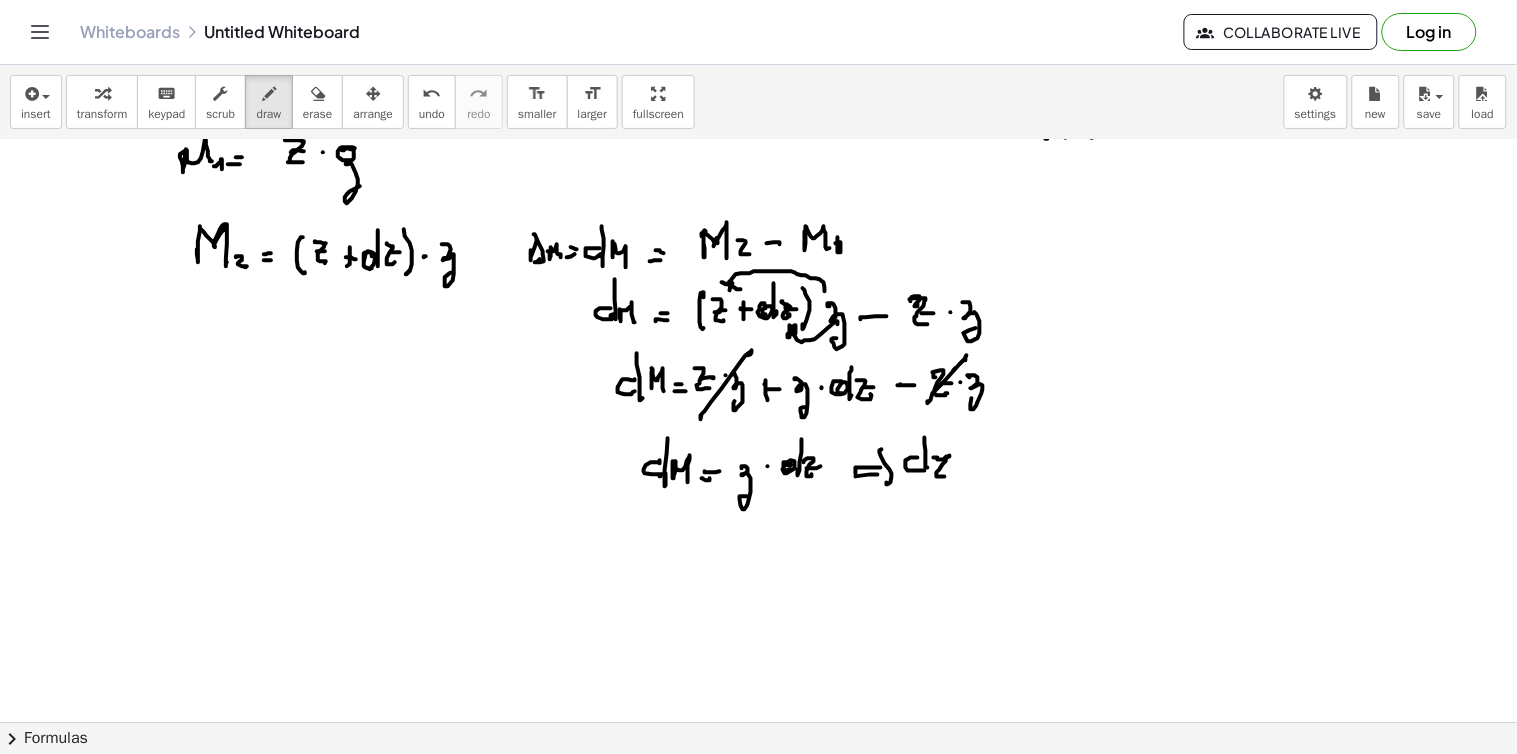 click at bounding box center [758, -1357] 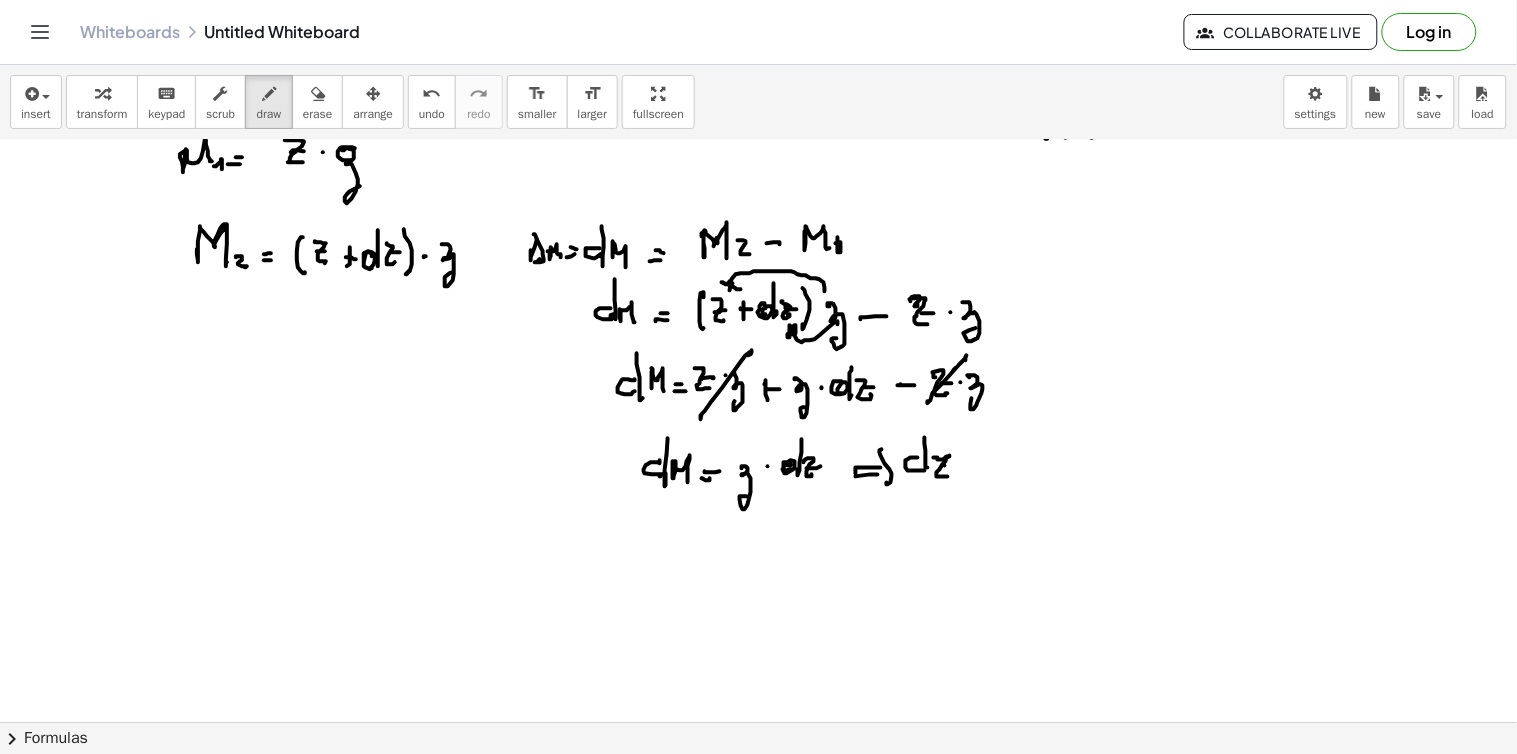 click at bounding box center (758, -1357) 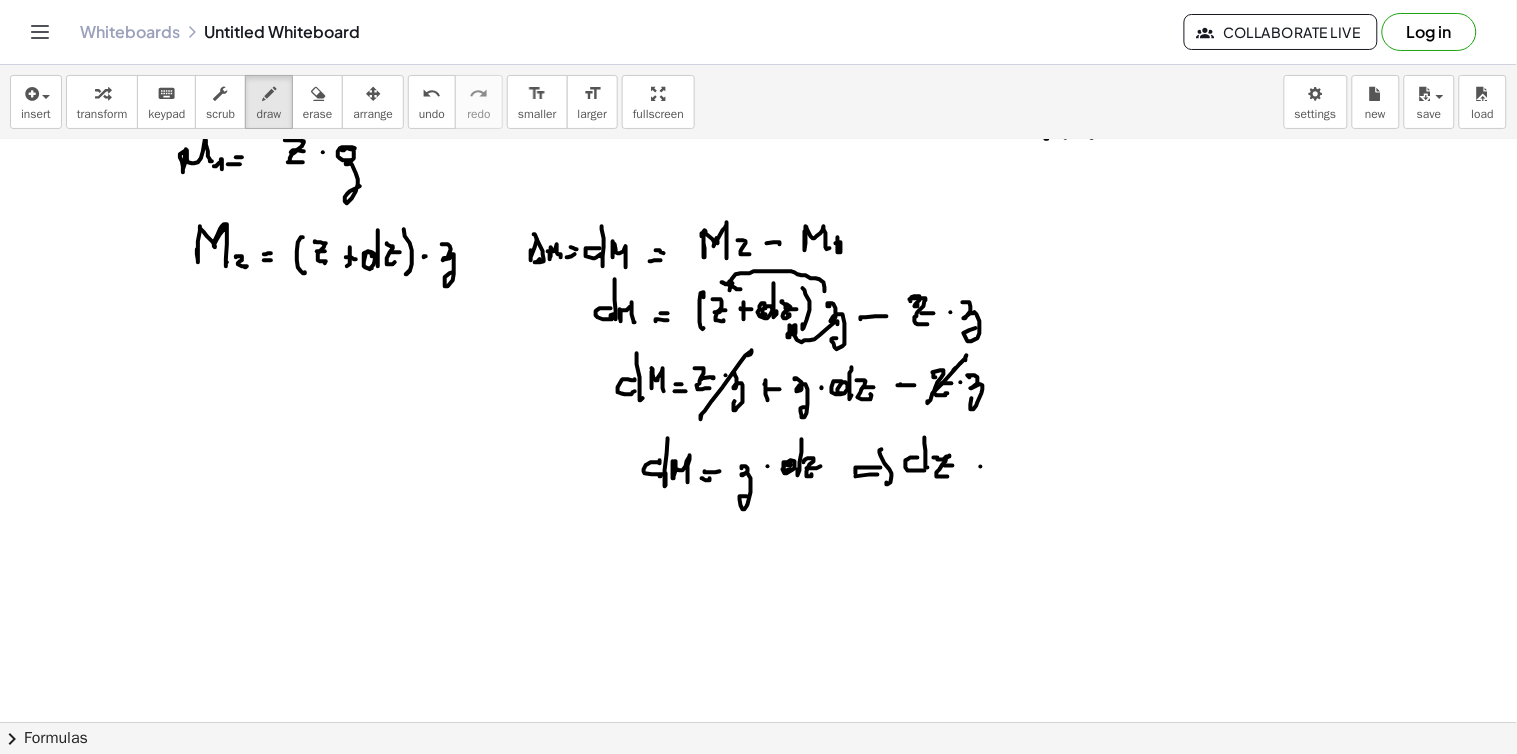 click at bounding box center (758, -1357) 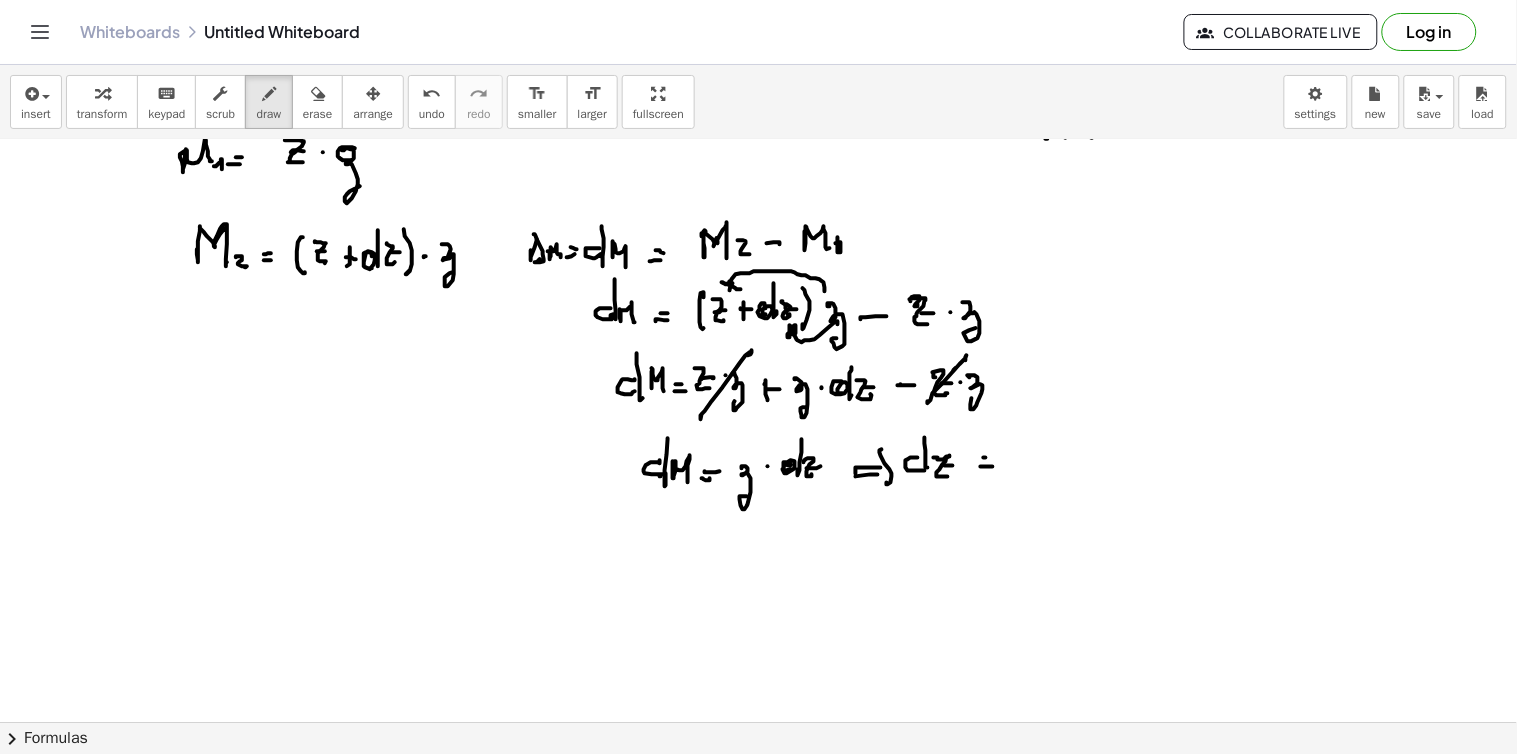 click at bounding box center (758, -1357) 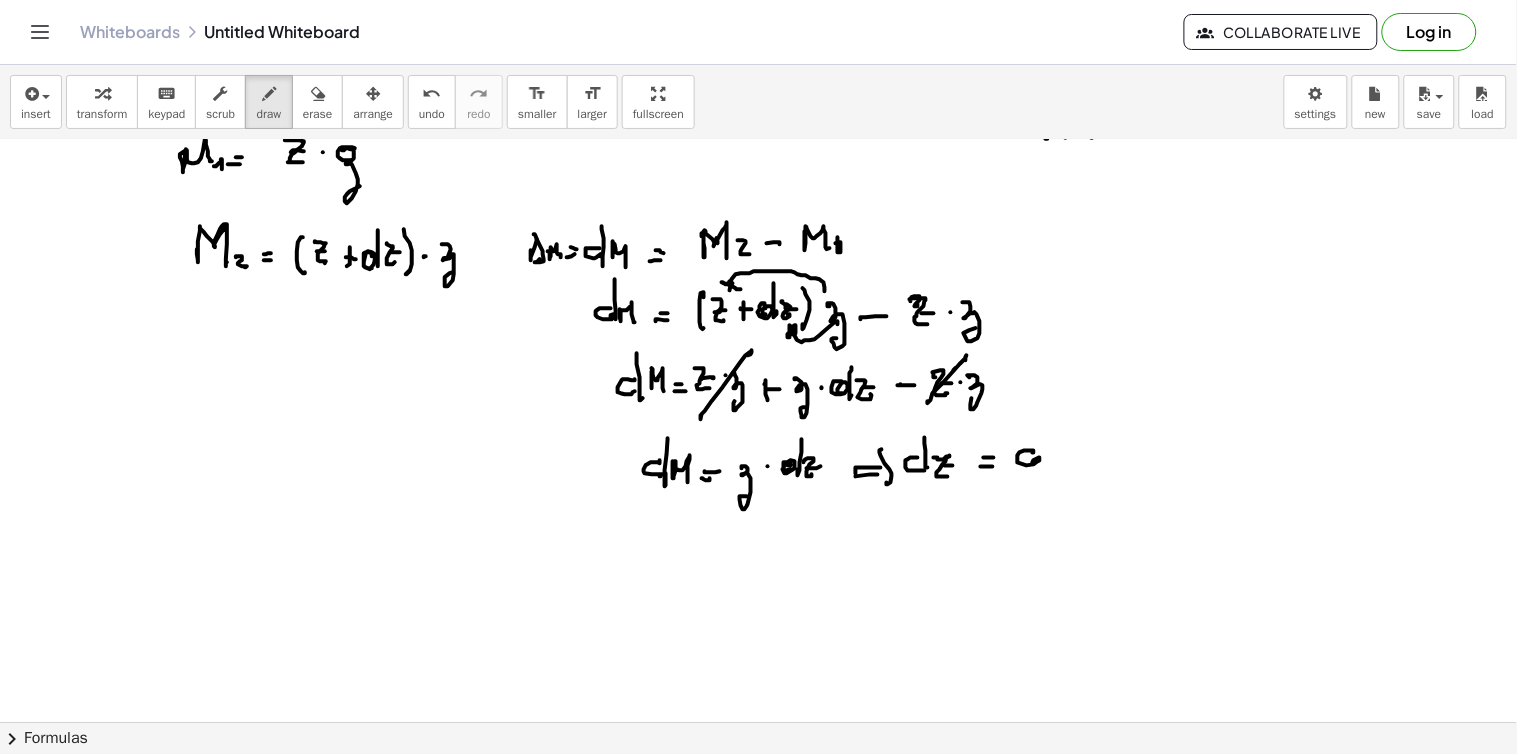 click at bounding box center [758, -1357] 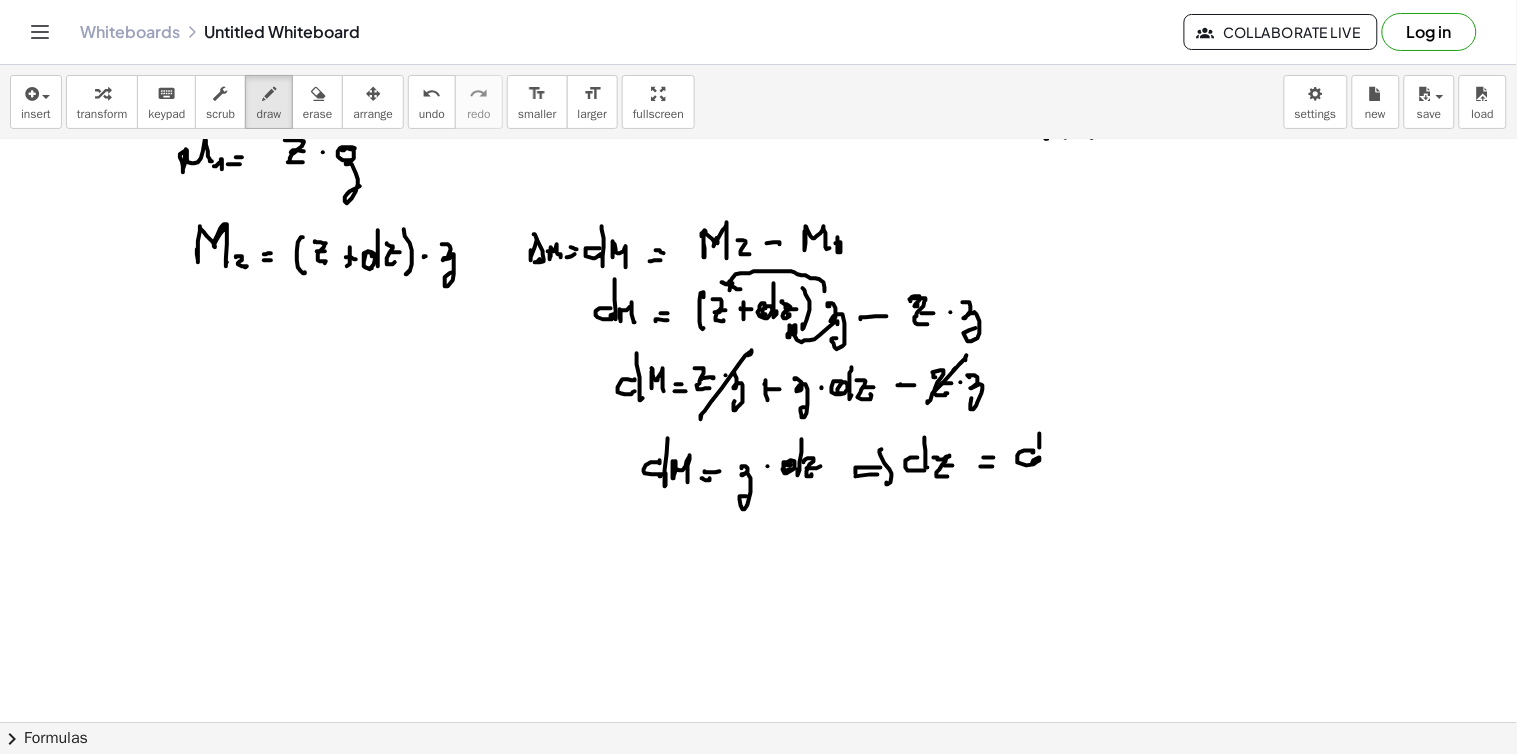 click at bounding box center [758, -1357] 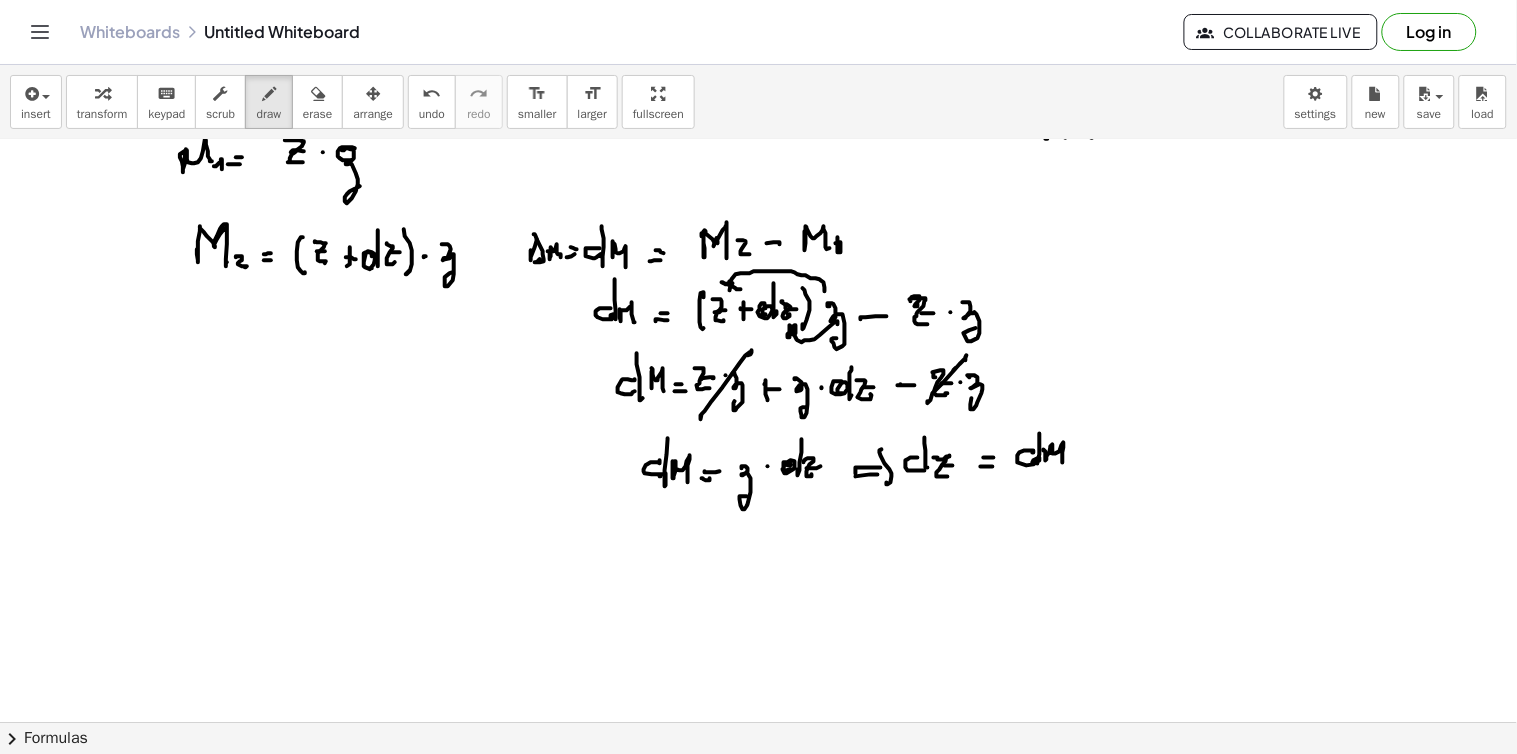 click at bounding box center (758, -1357) 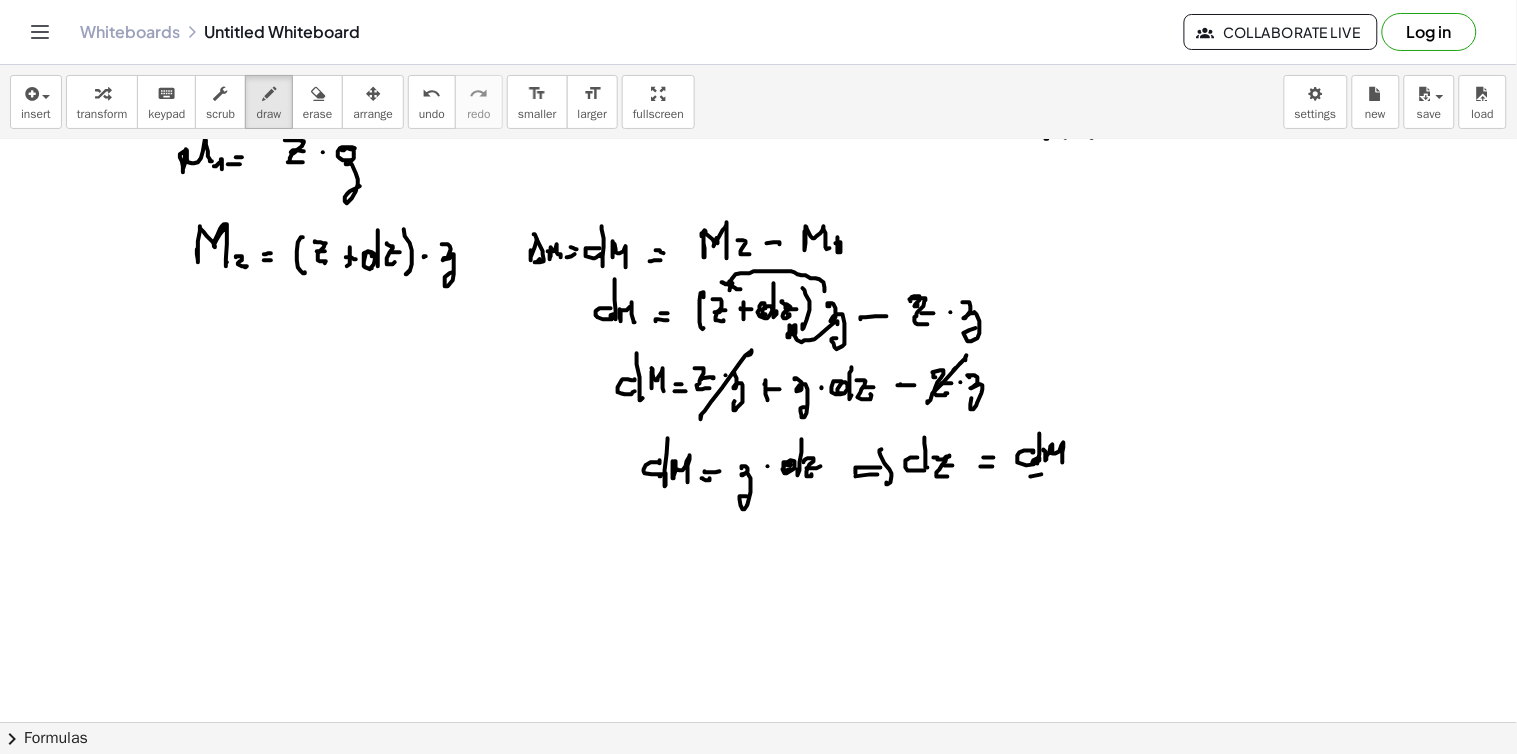 click at bounding box center (758, -1357) 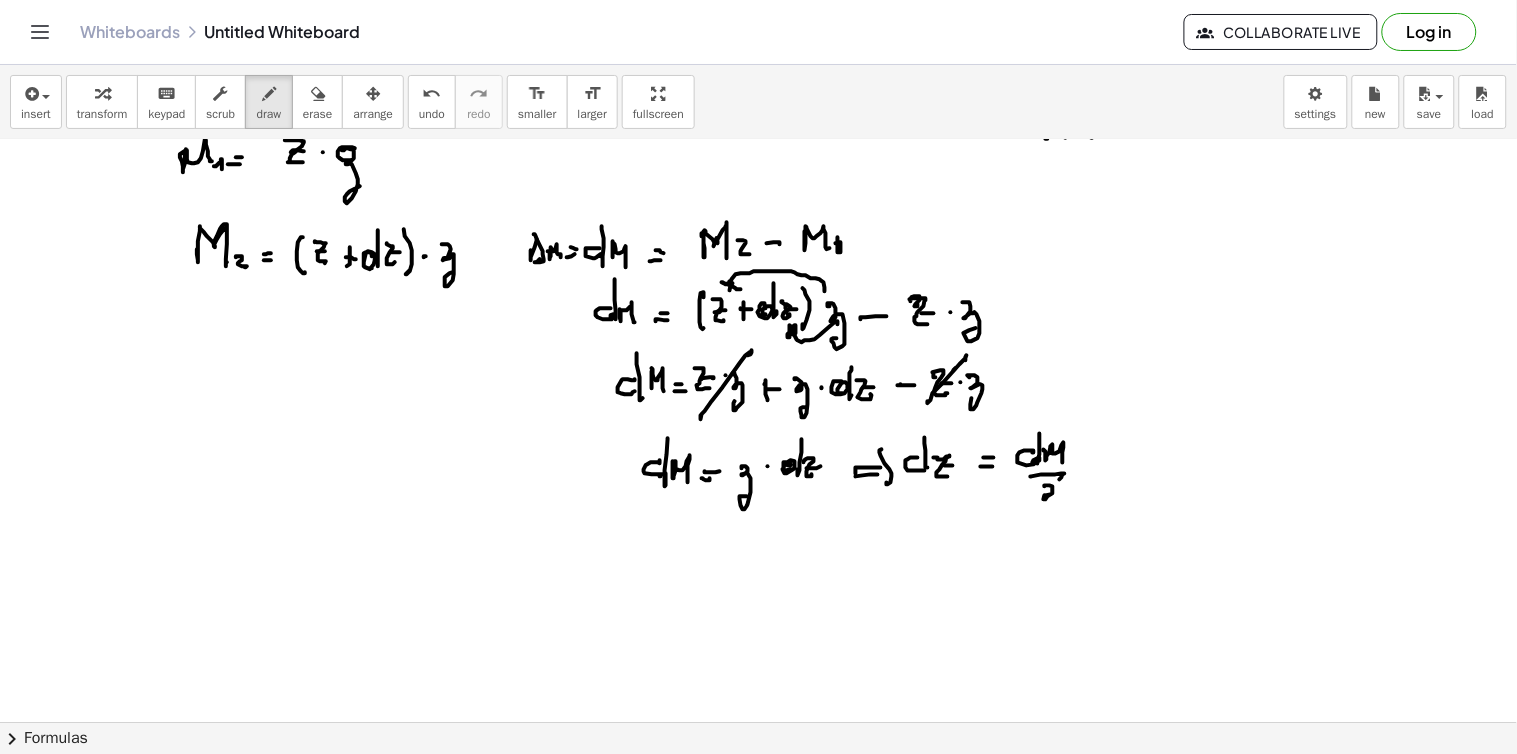 click at bounding box center (758, -1357) 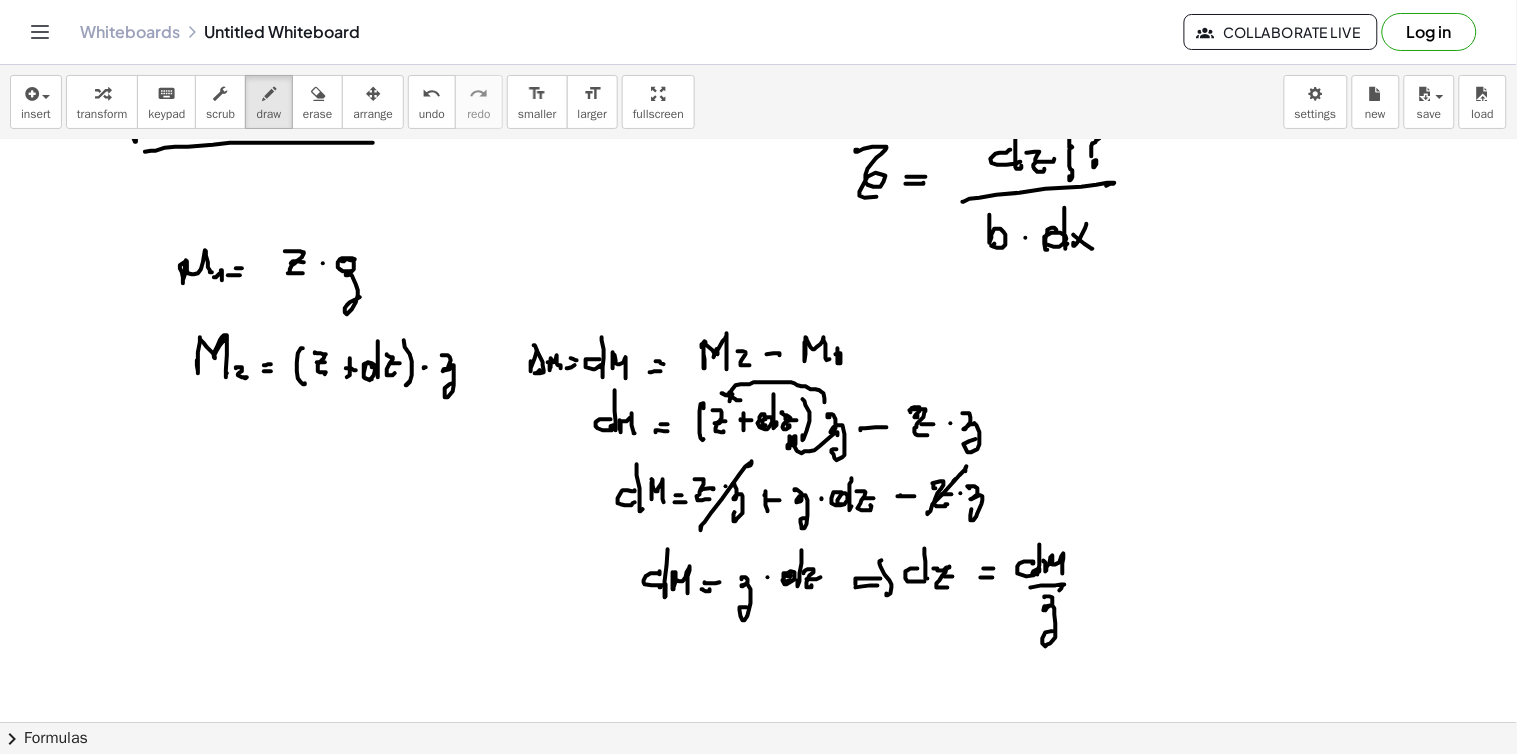 scroll, scrollTop: 3603, scrollLeft: 0, axis: vertical 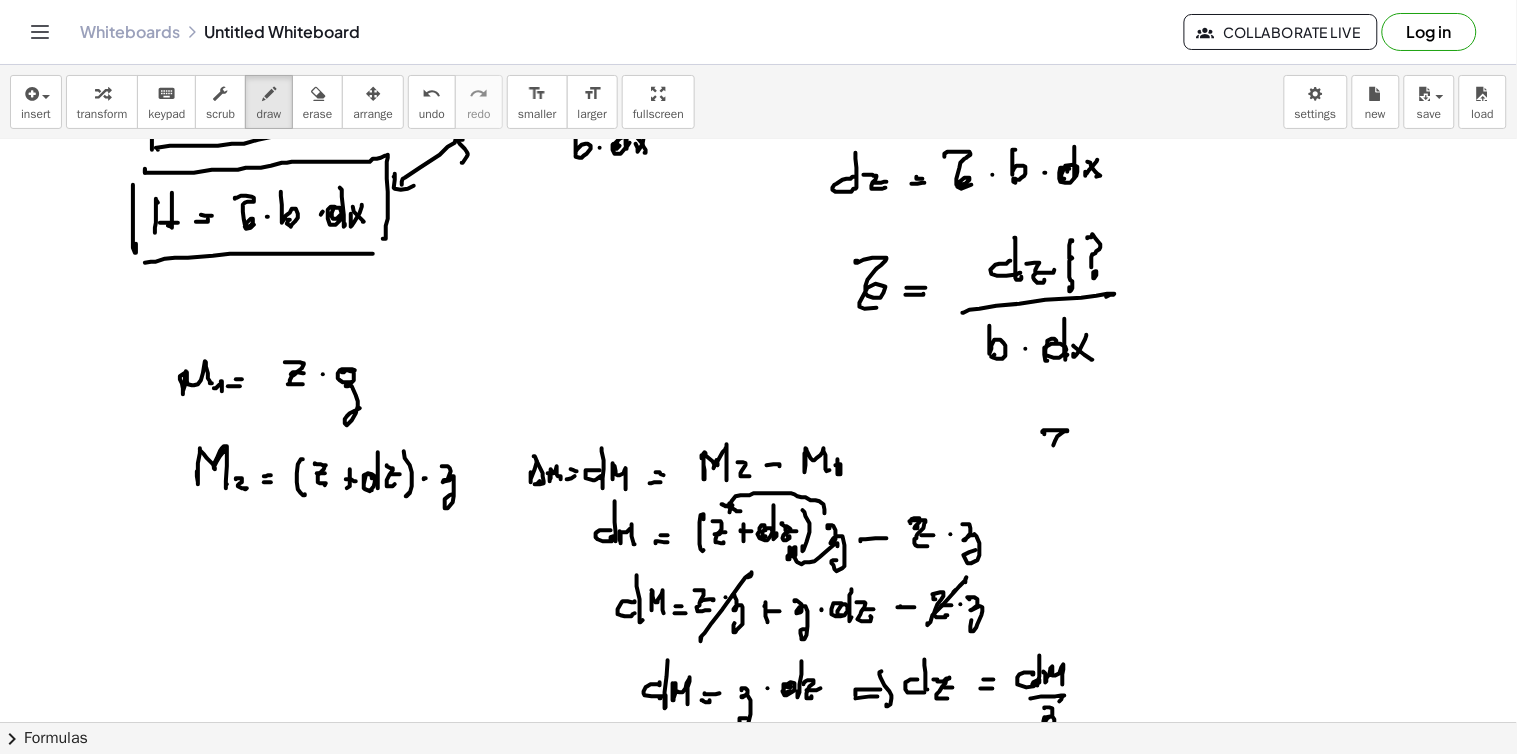 click at bounding box center [758, -1135] 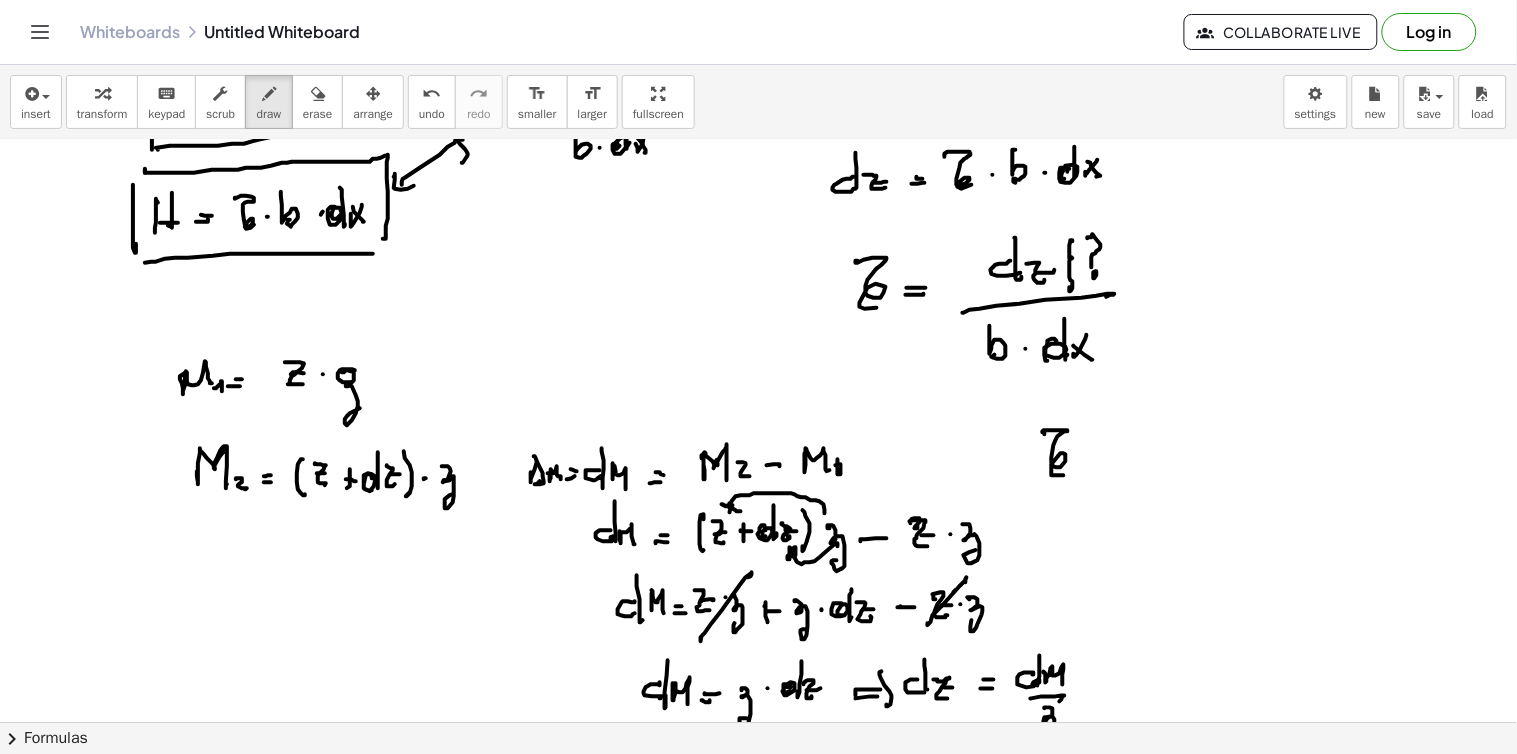 click at bounding box center (758, -1135) 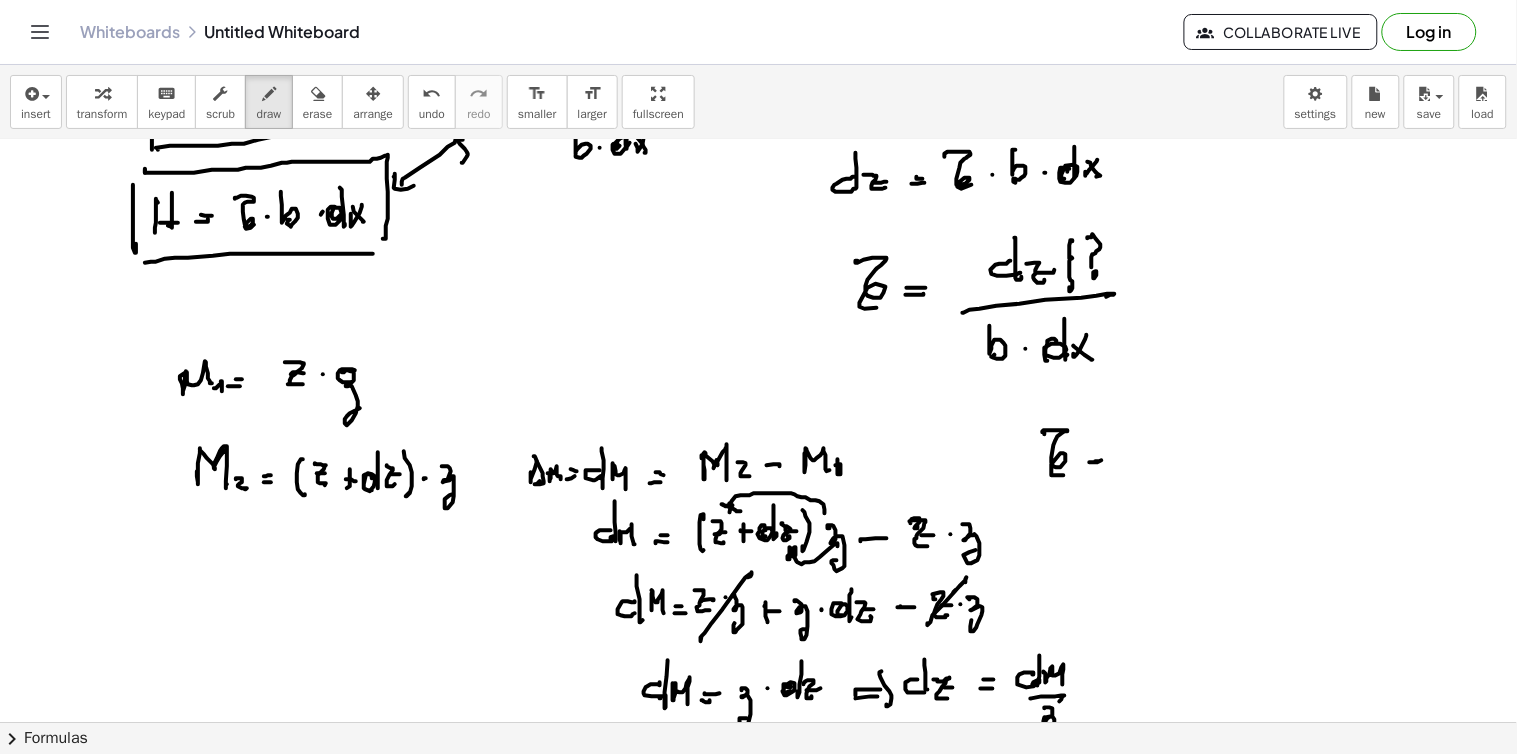 click at bounding box center [758, -1135] 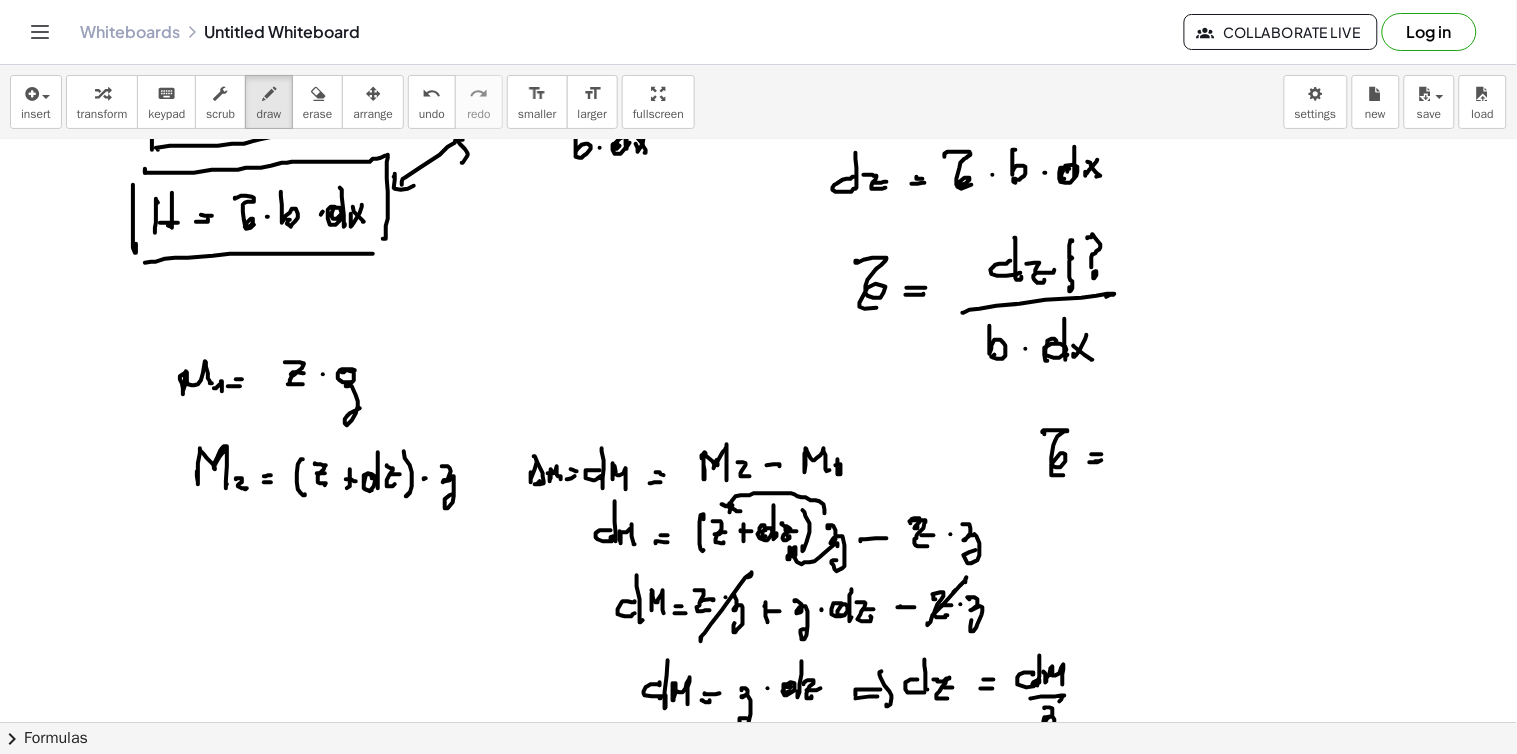 click at bounding box center (758, -1135) 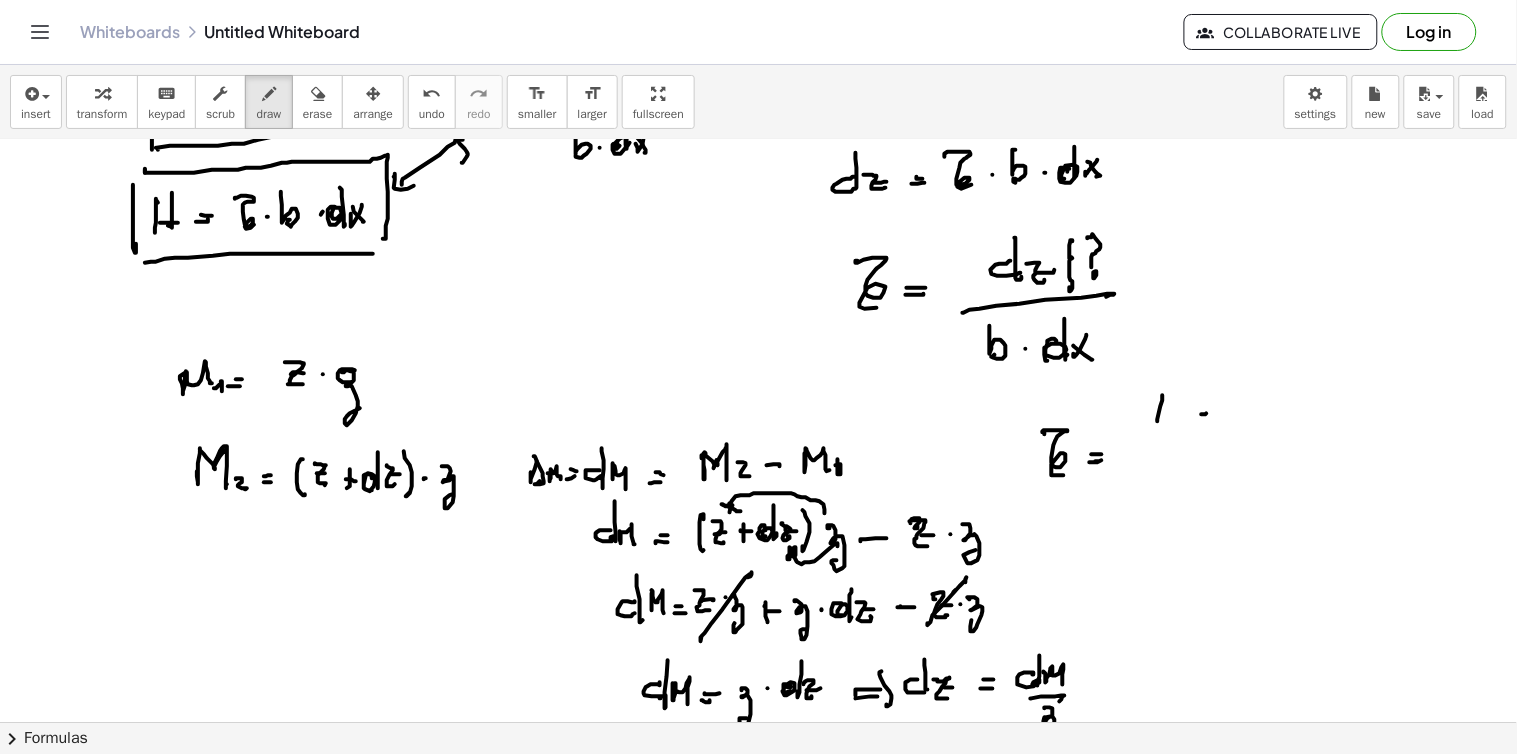 click at bounding box center (758, -1135) 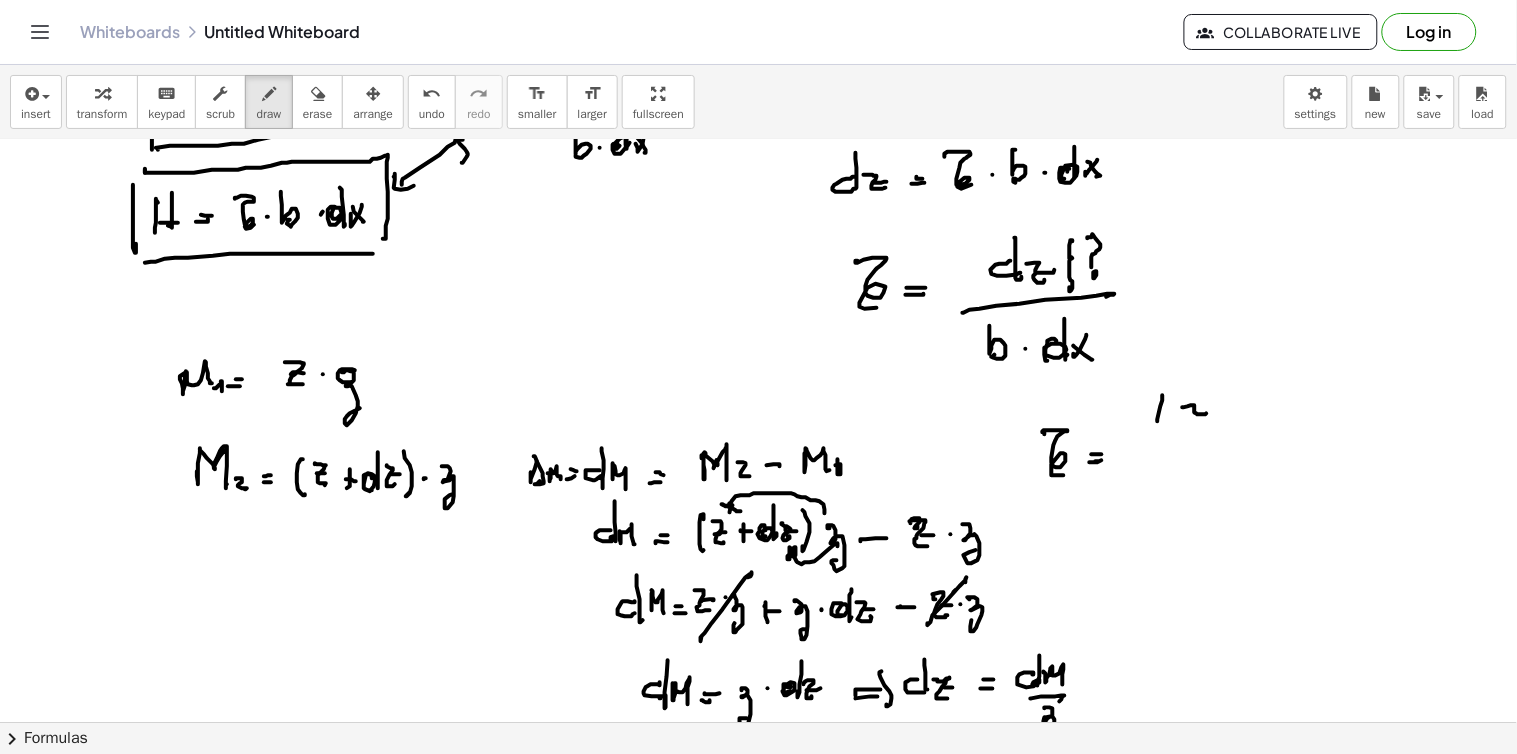 click at bounding box center (758, -1135) 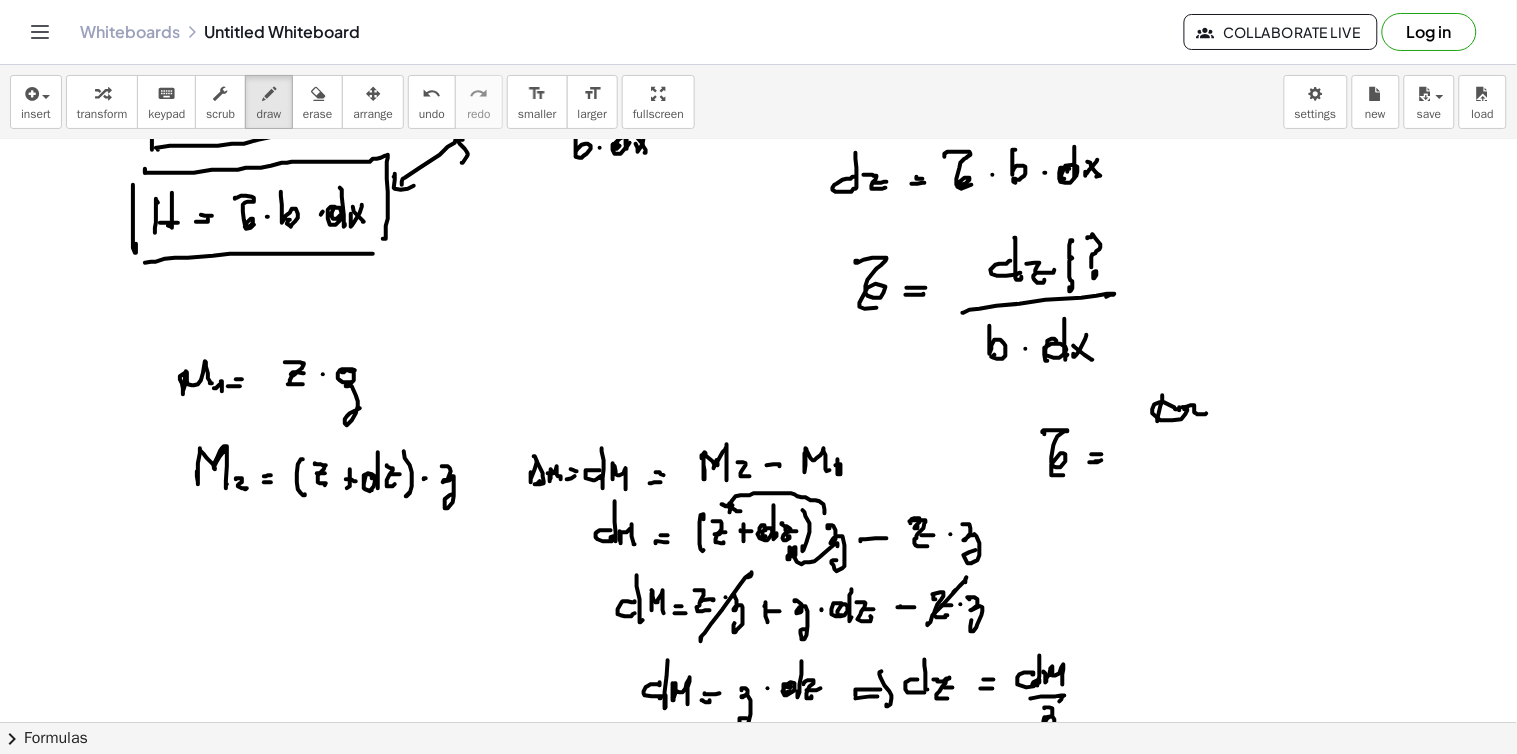 click at bounding box center [758, -1135] 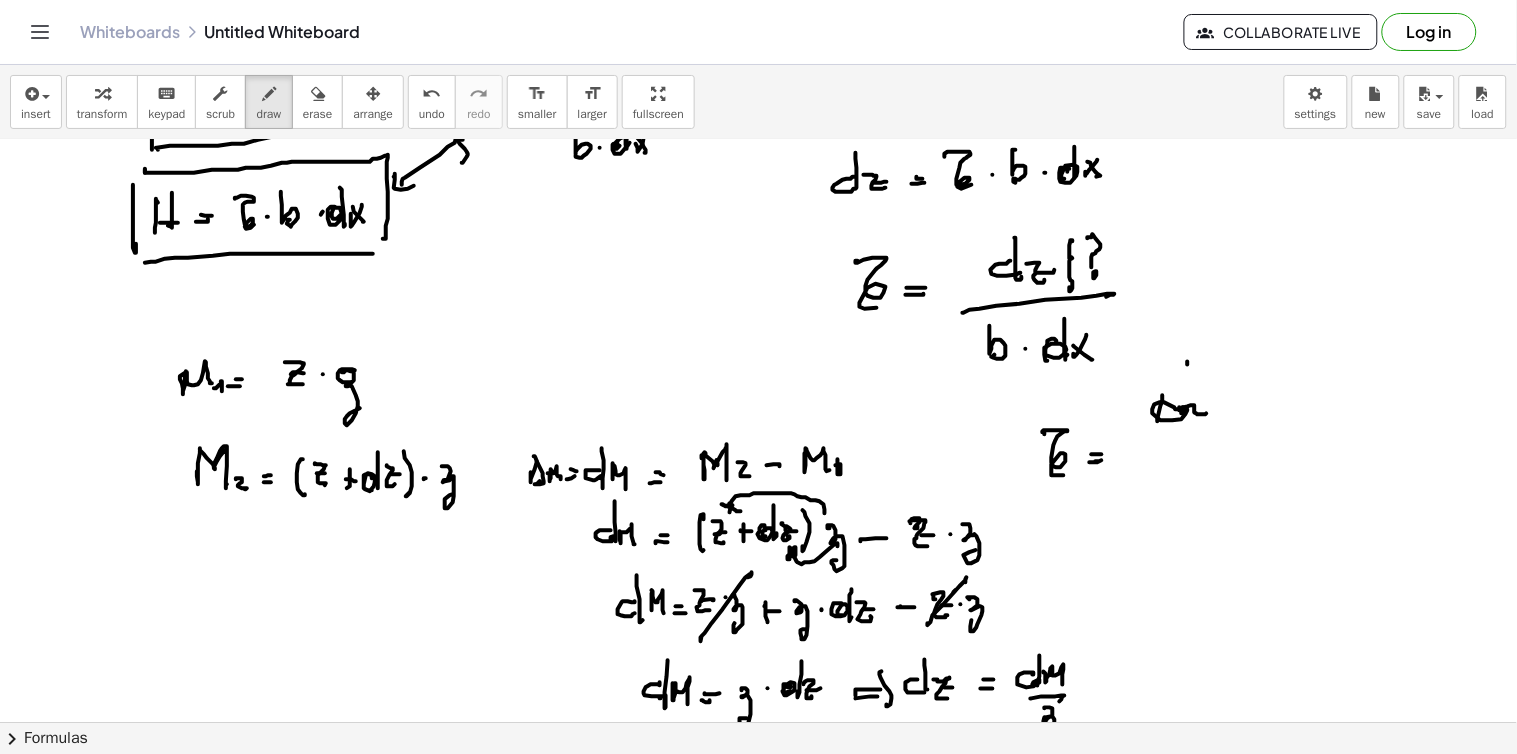 click at bounding box center (758, -1135) 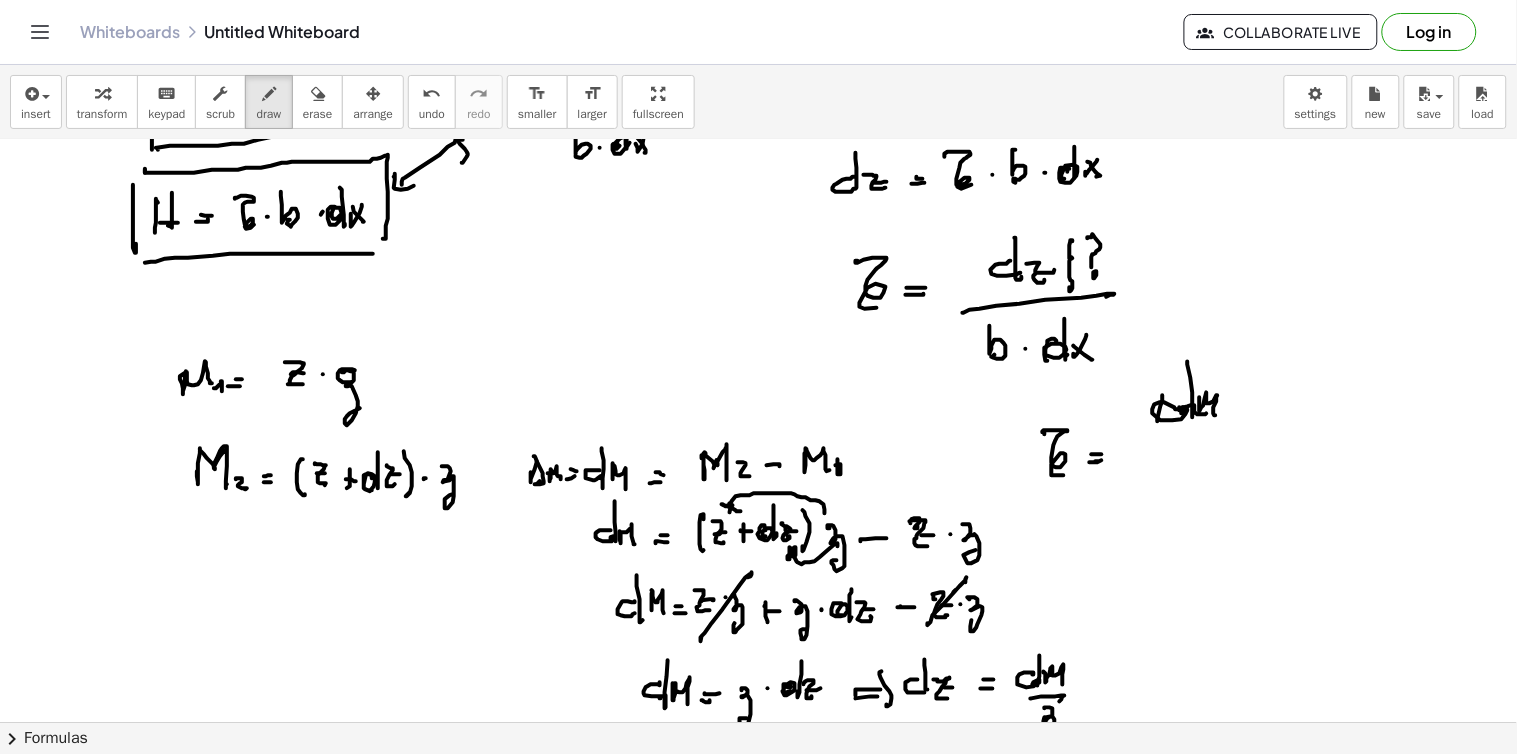 click at bounding box center (758, -1135) 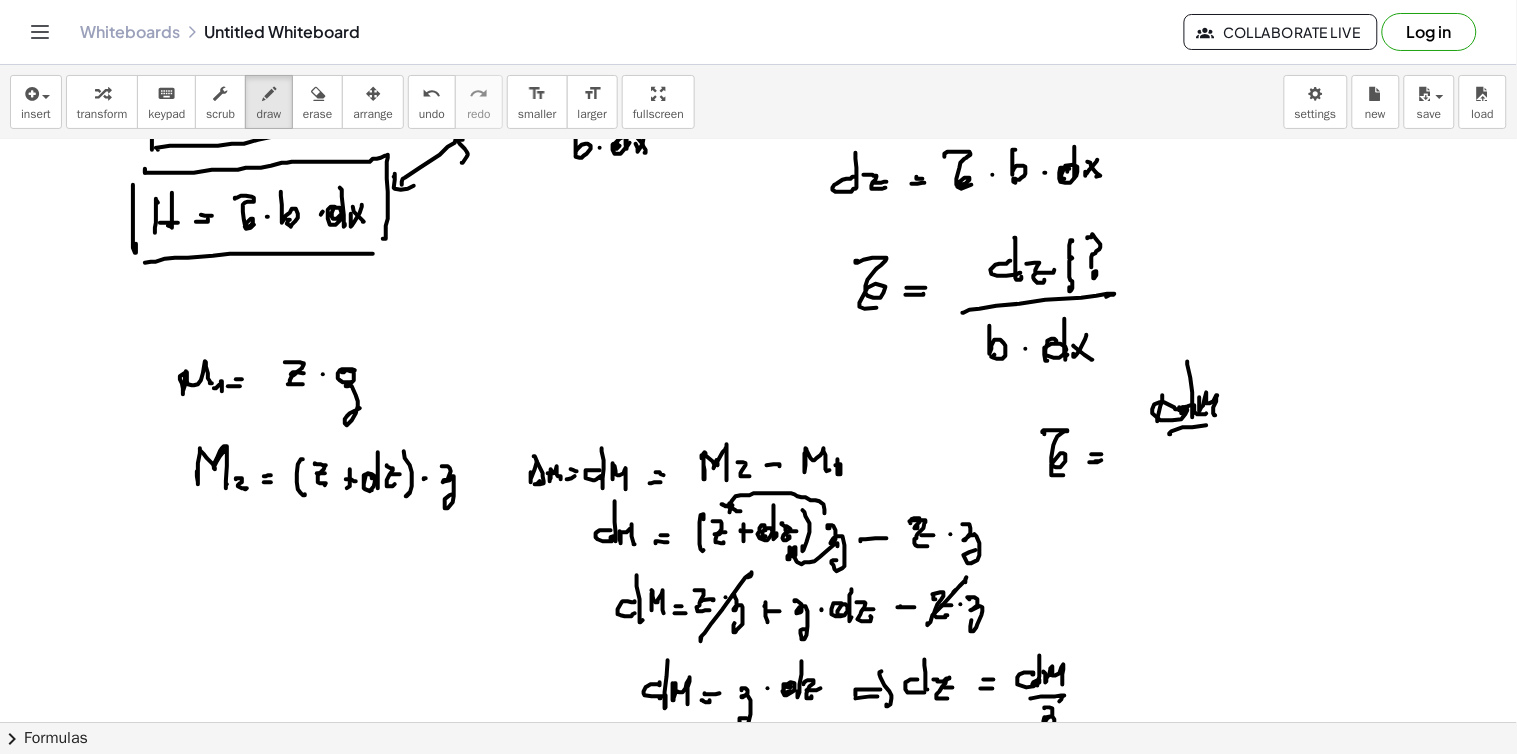 click at bounding box center [758, -1135] 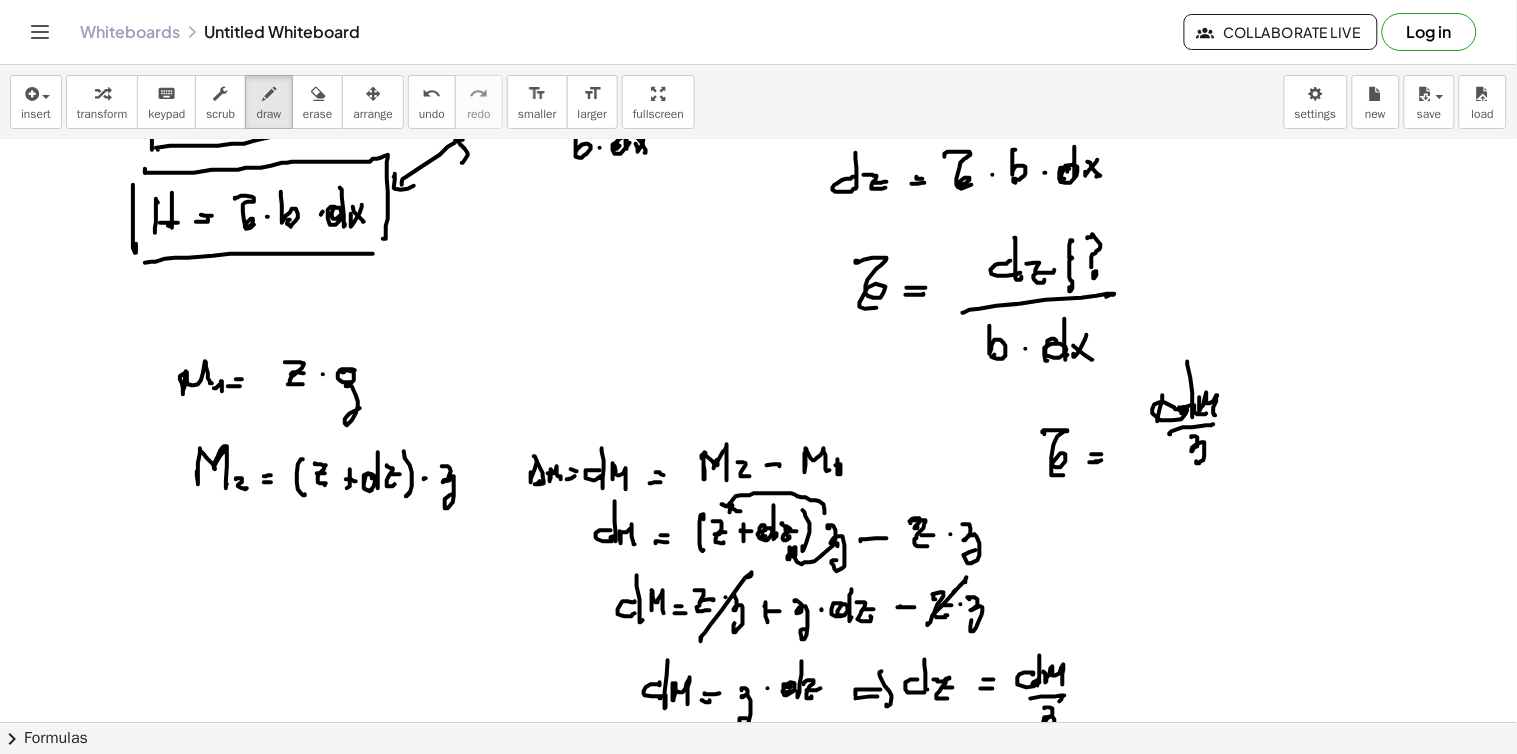 click at bounding box center [758, -1135] 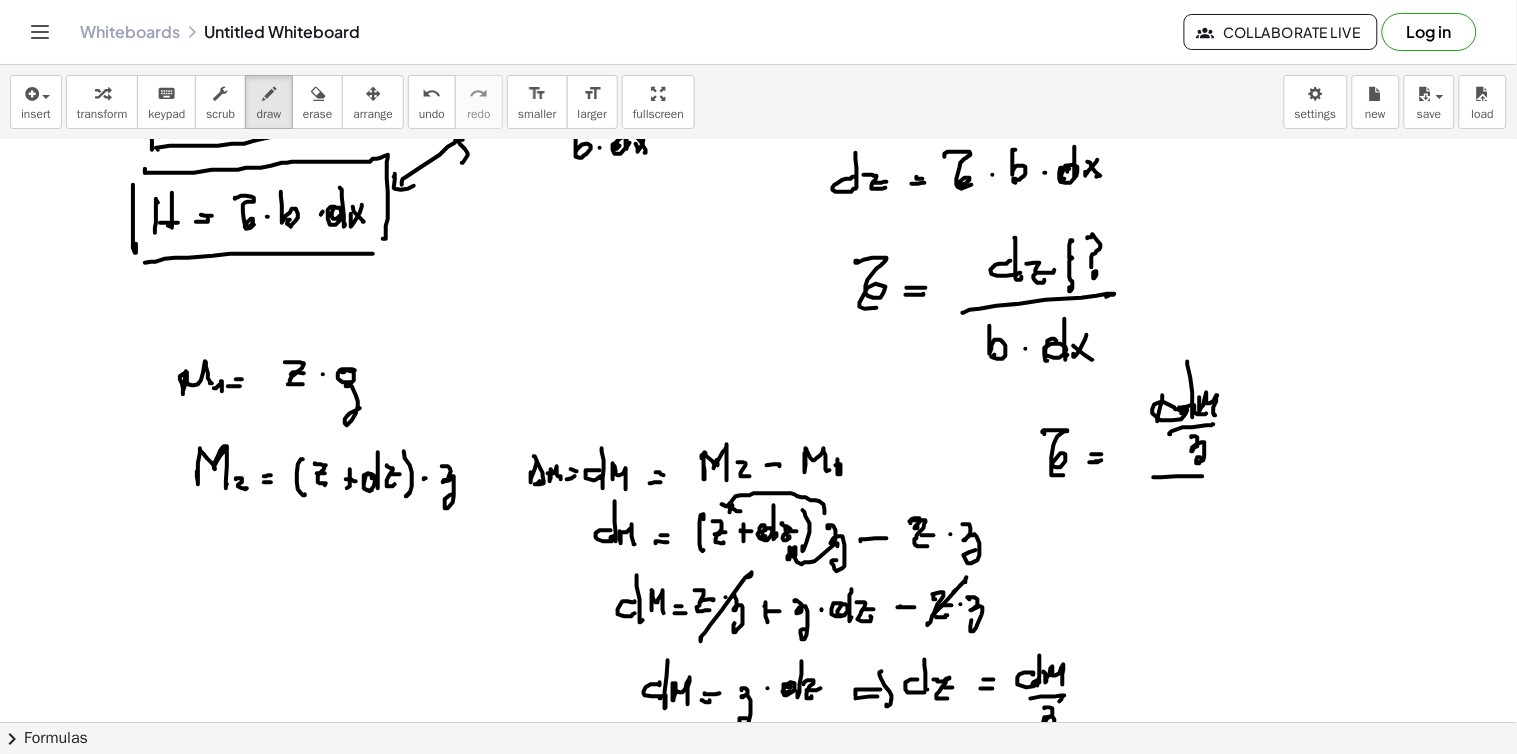 click at bounding box center (758, -1135) 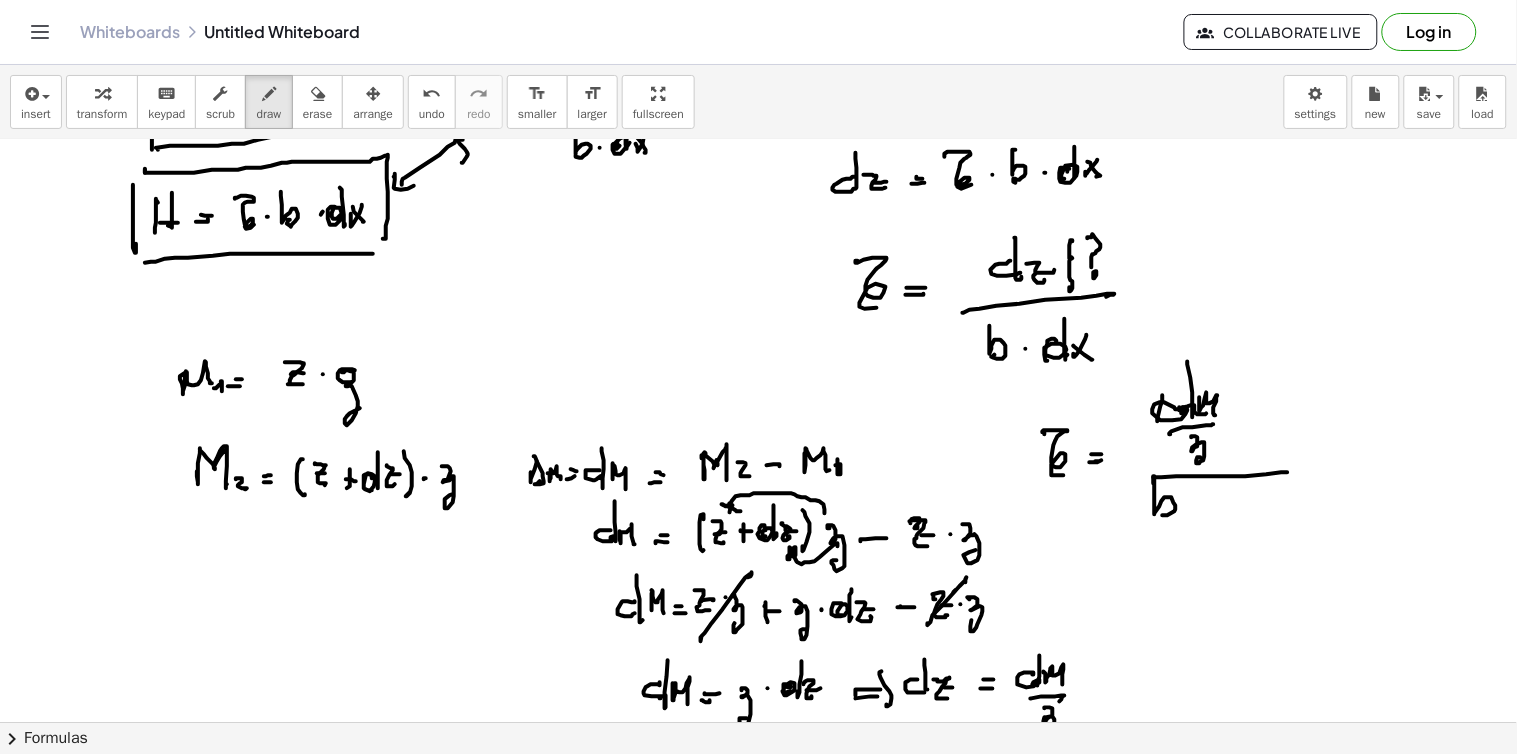 click at bounding box center [758, -1135] 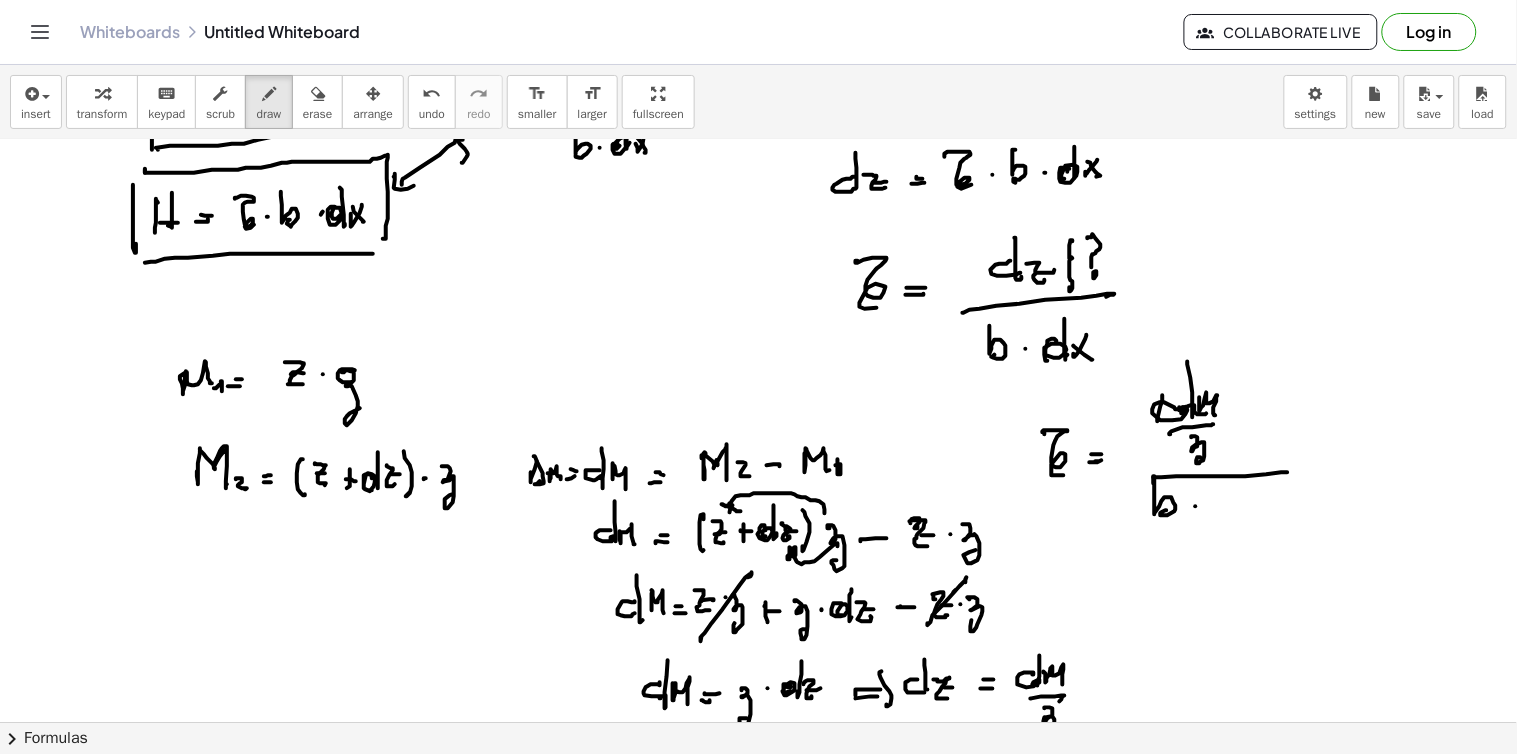 click at bounding box center (758, -1135) 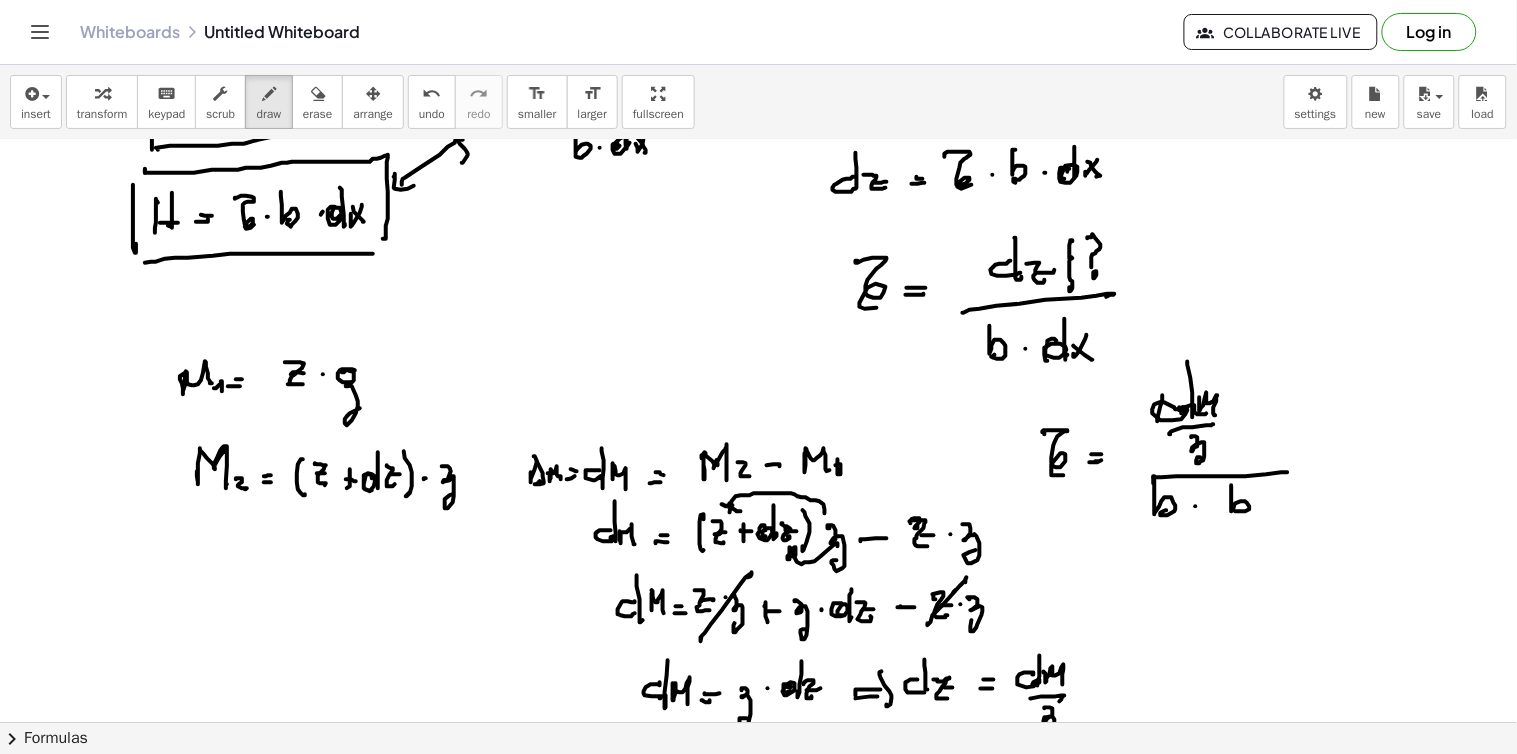 click at bounding box center [758, -1135] 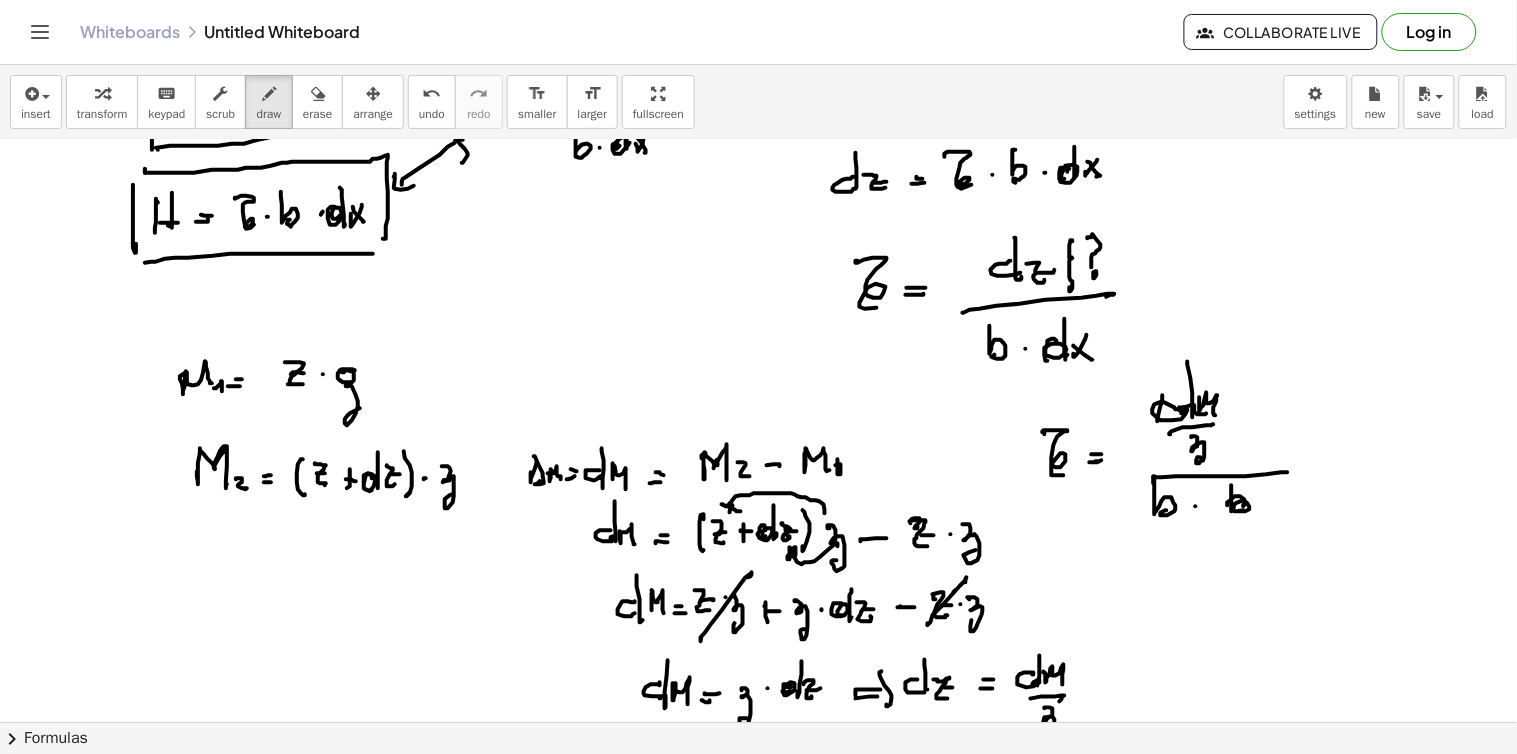 click at bounding box center [758, -1135] 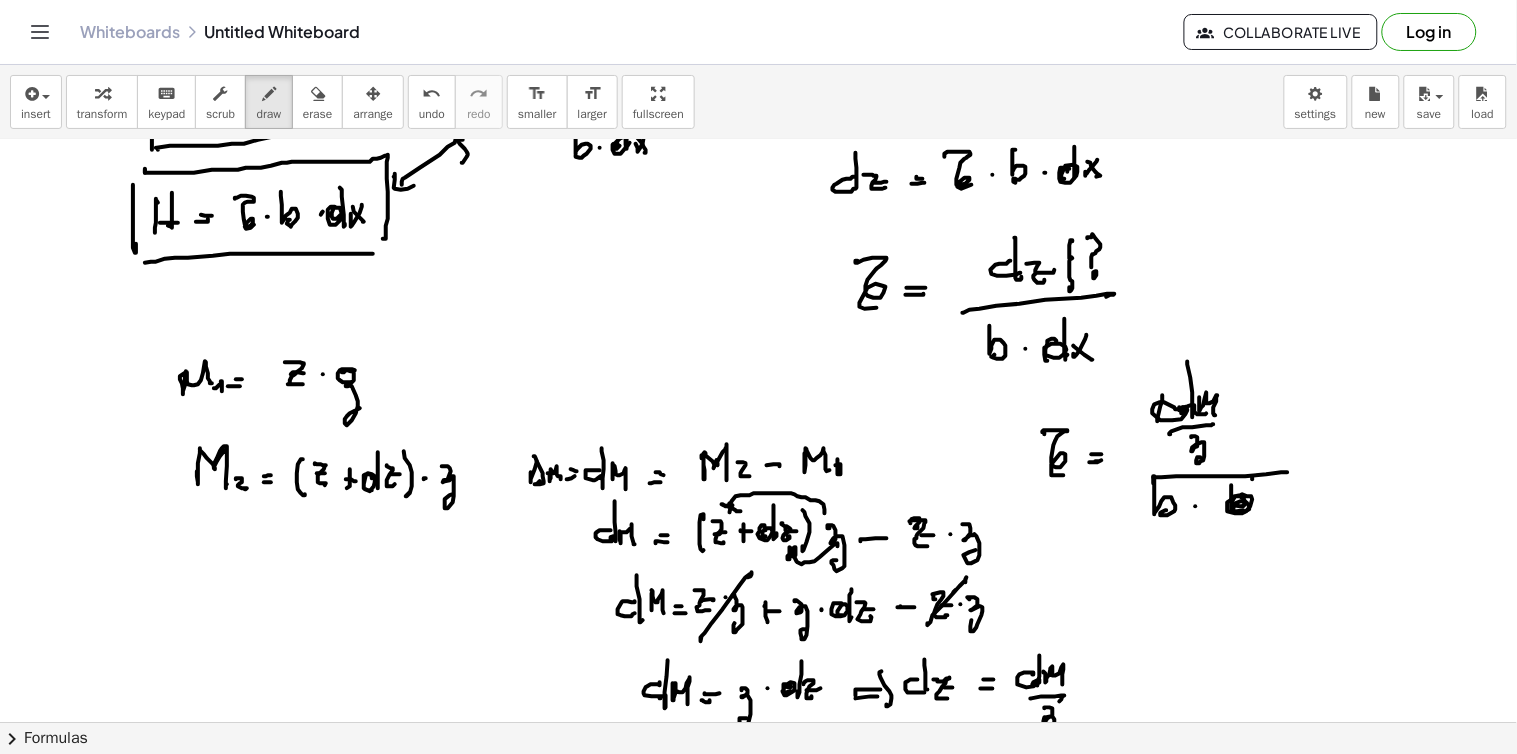 click at bounding box center (758, -1135) 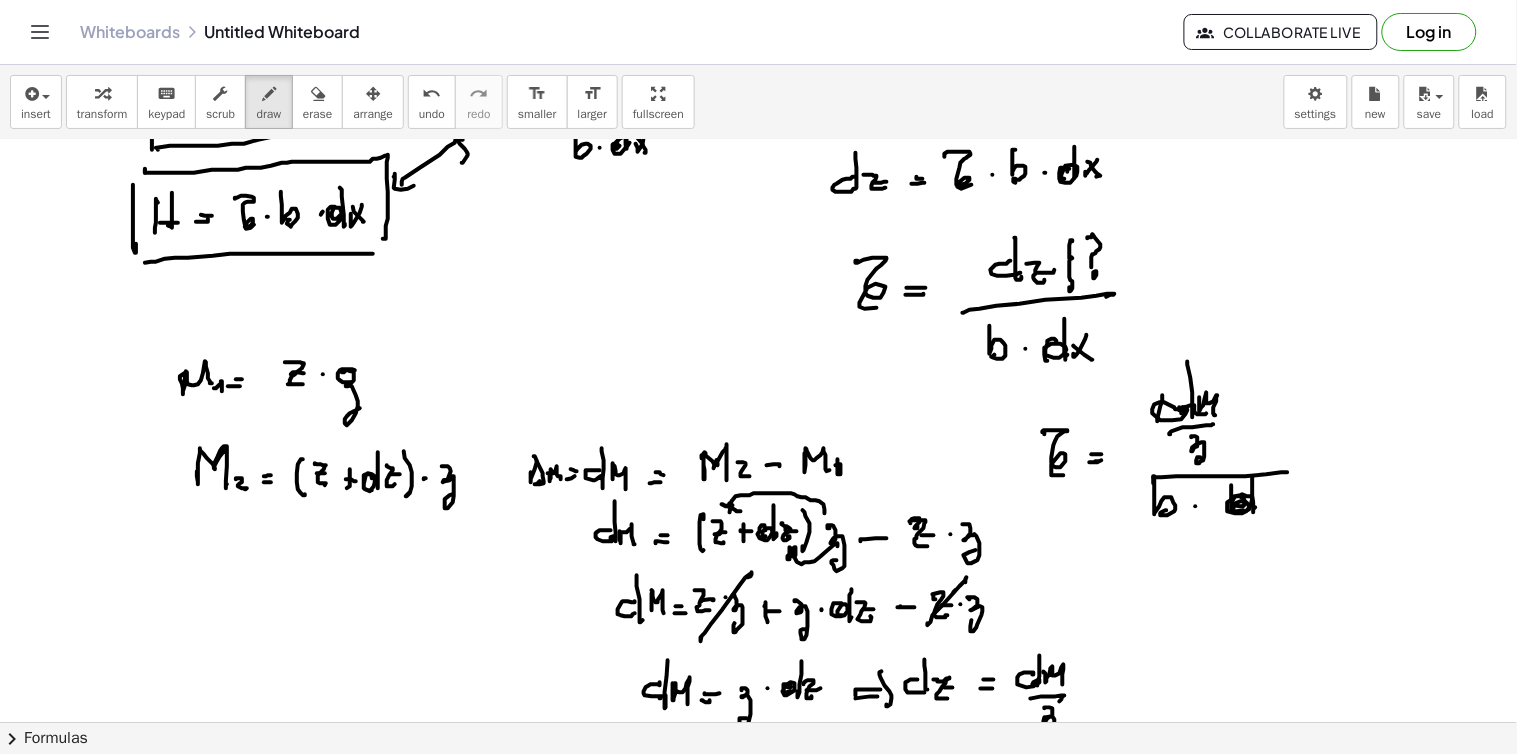 click at bounding box center (758, -1135) 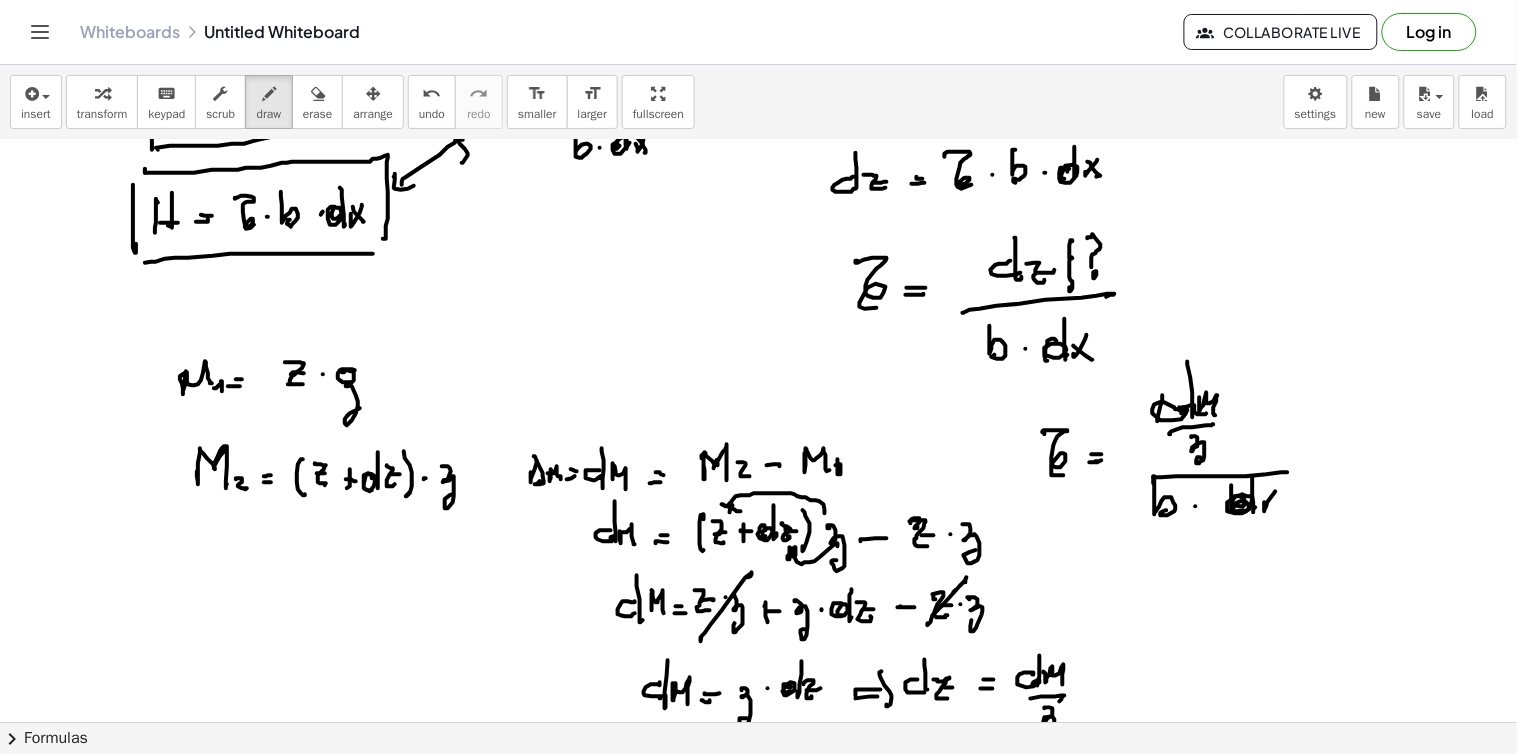 click at bounding box center [758, -1135] 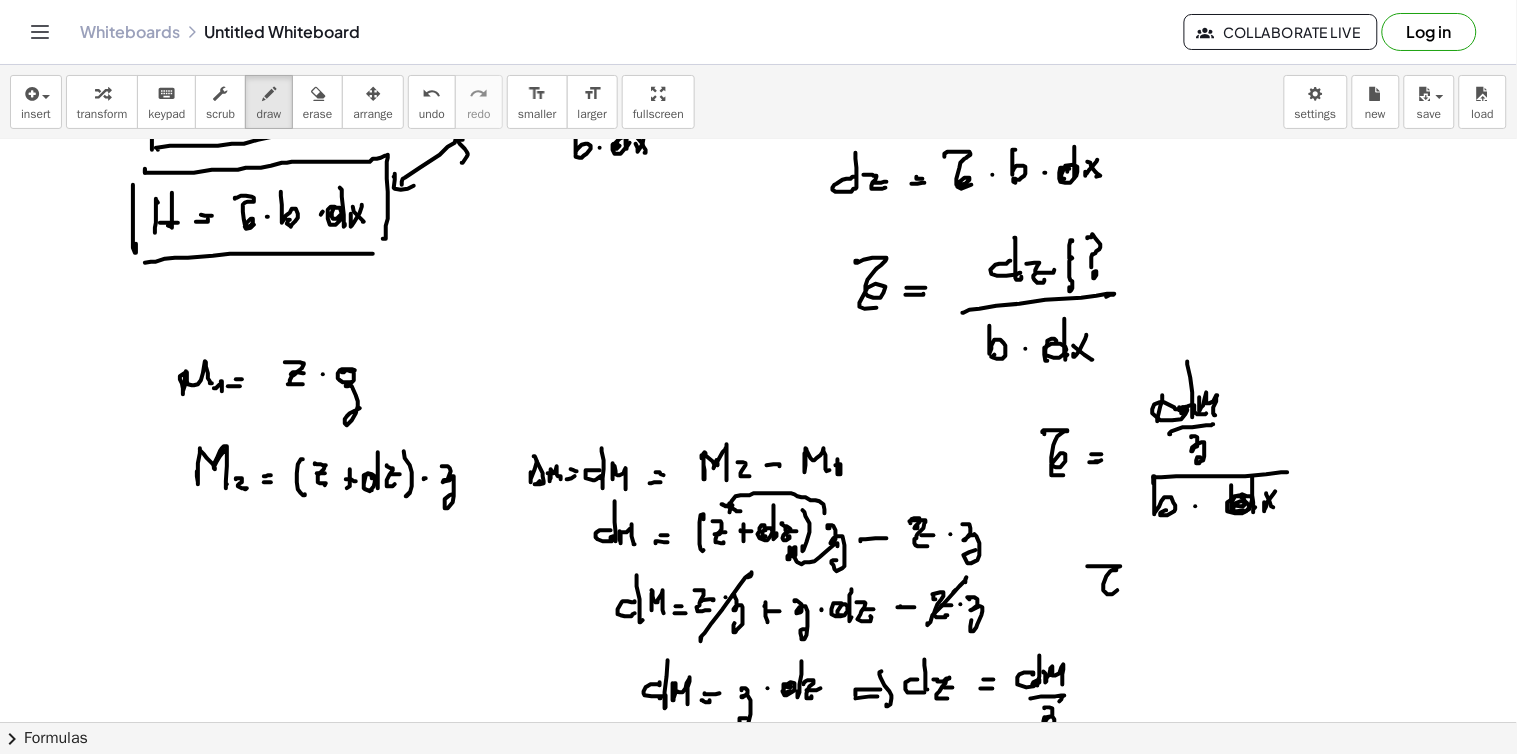 click at bounding box center [758, -1135] 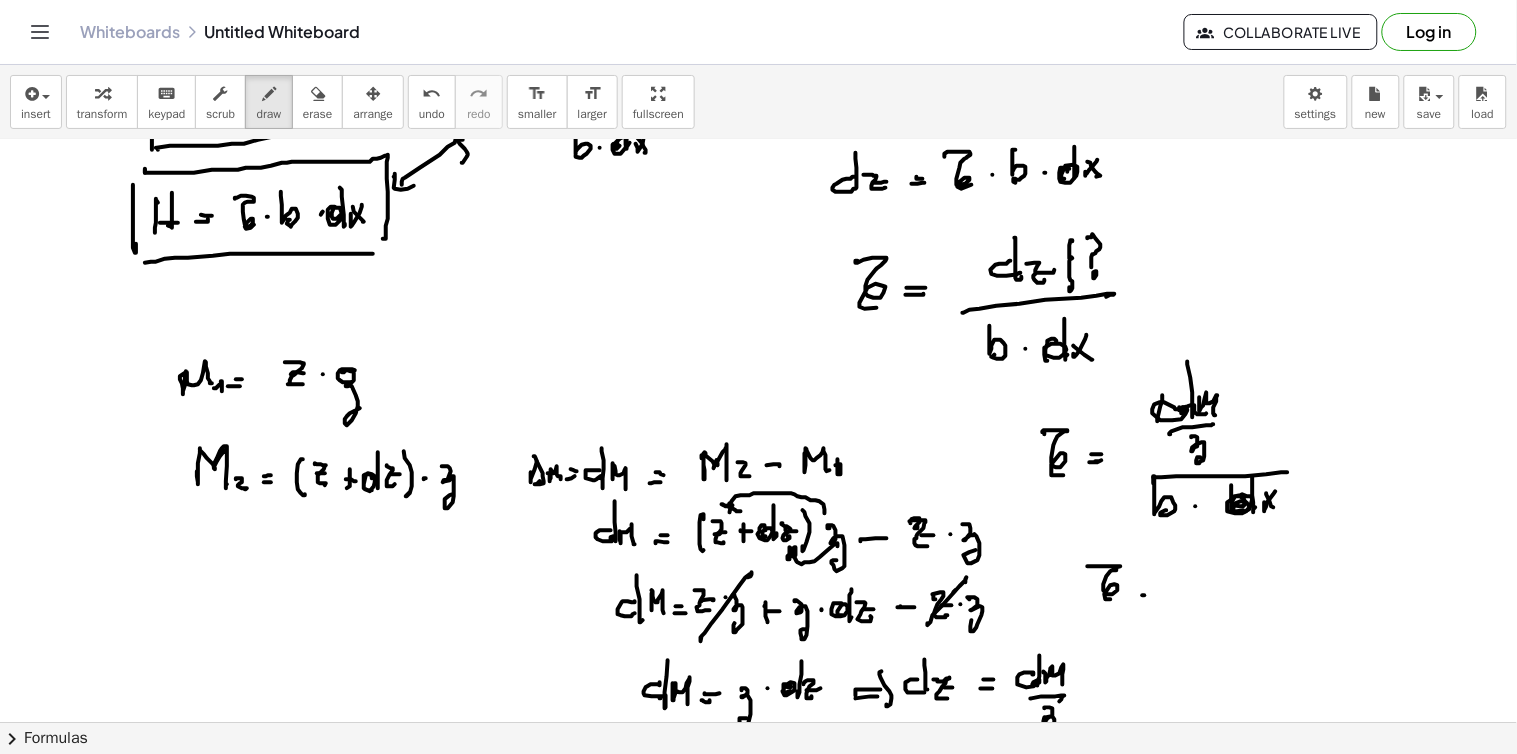 click at bounding box center (758, -1135) 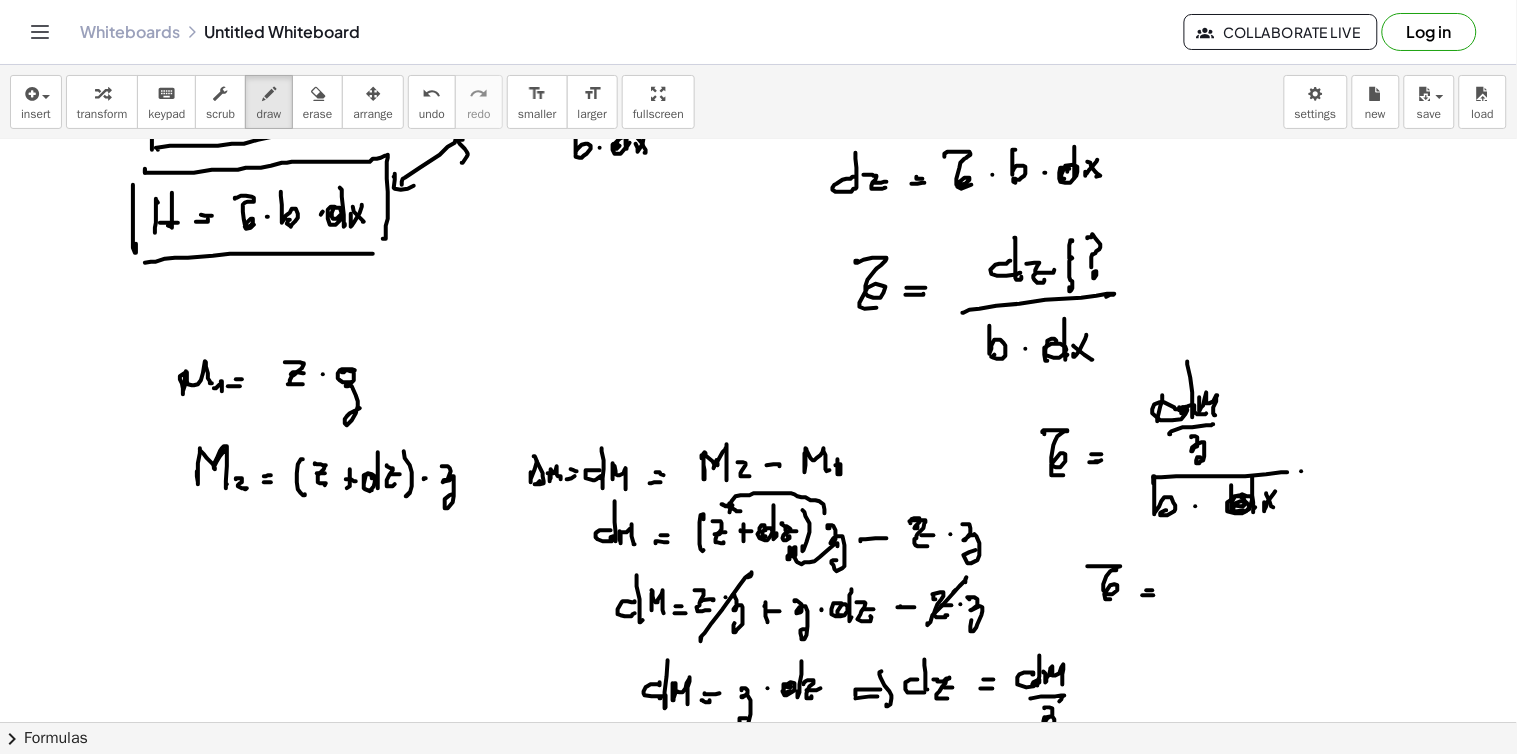 click at bounding box center (758, -1135) 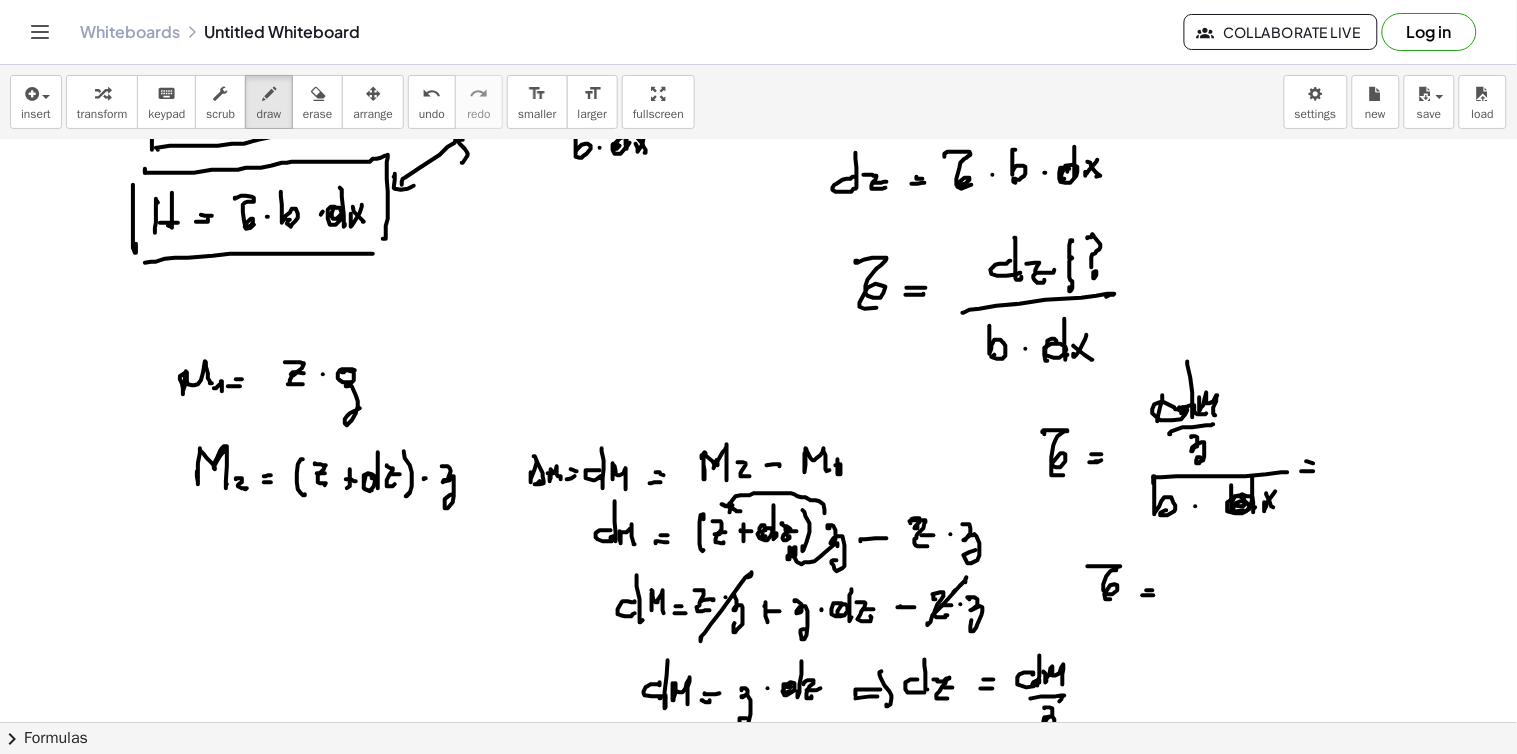 click at bounding box center [758, -1135] 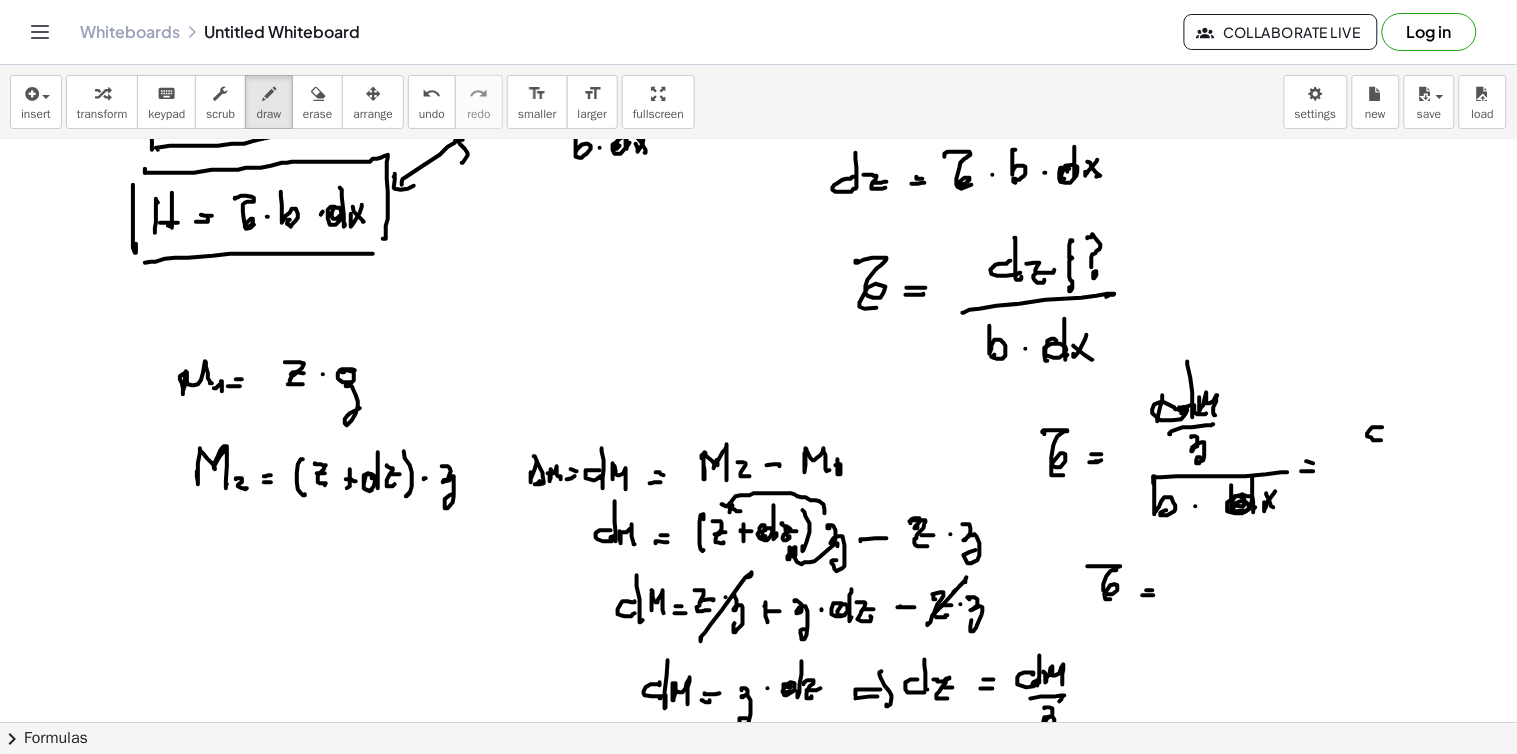 click at bounding box center [758, -1135] 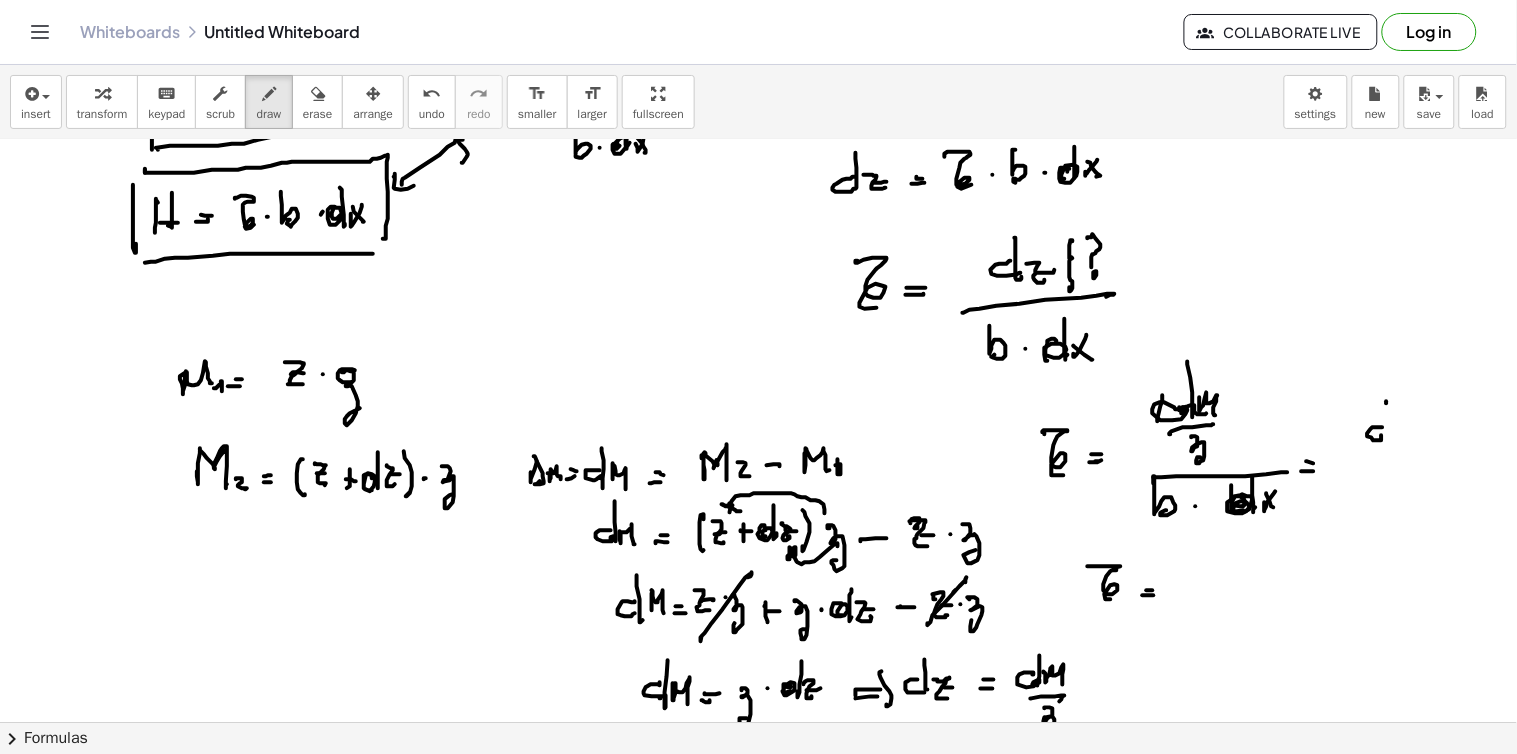 click at bounding box center (758, -1135) 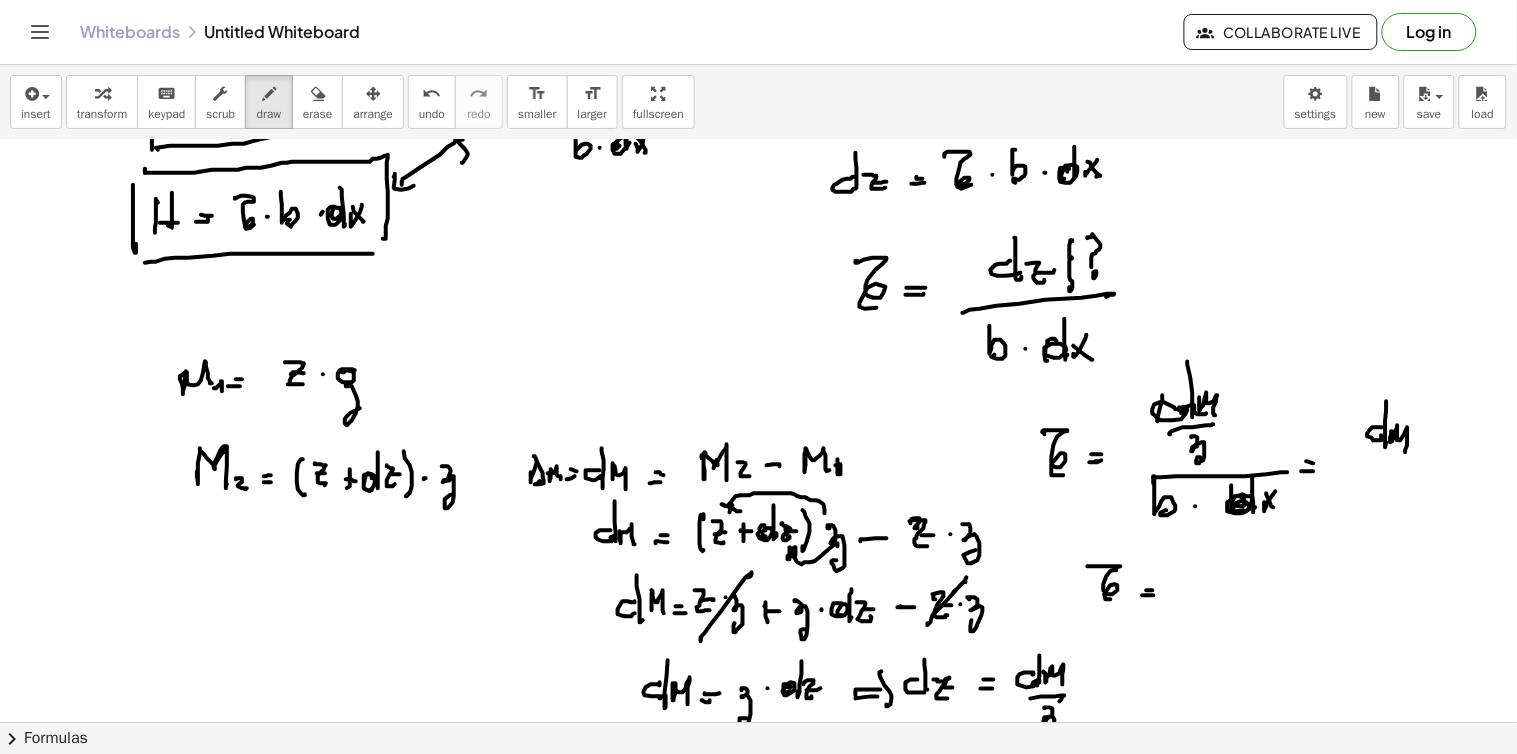click at bounding box center [758, -1135] 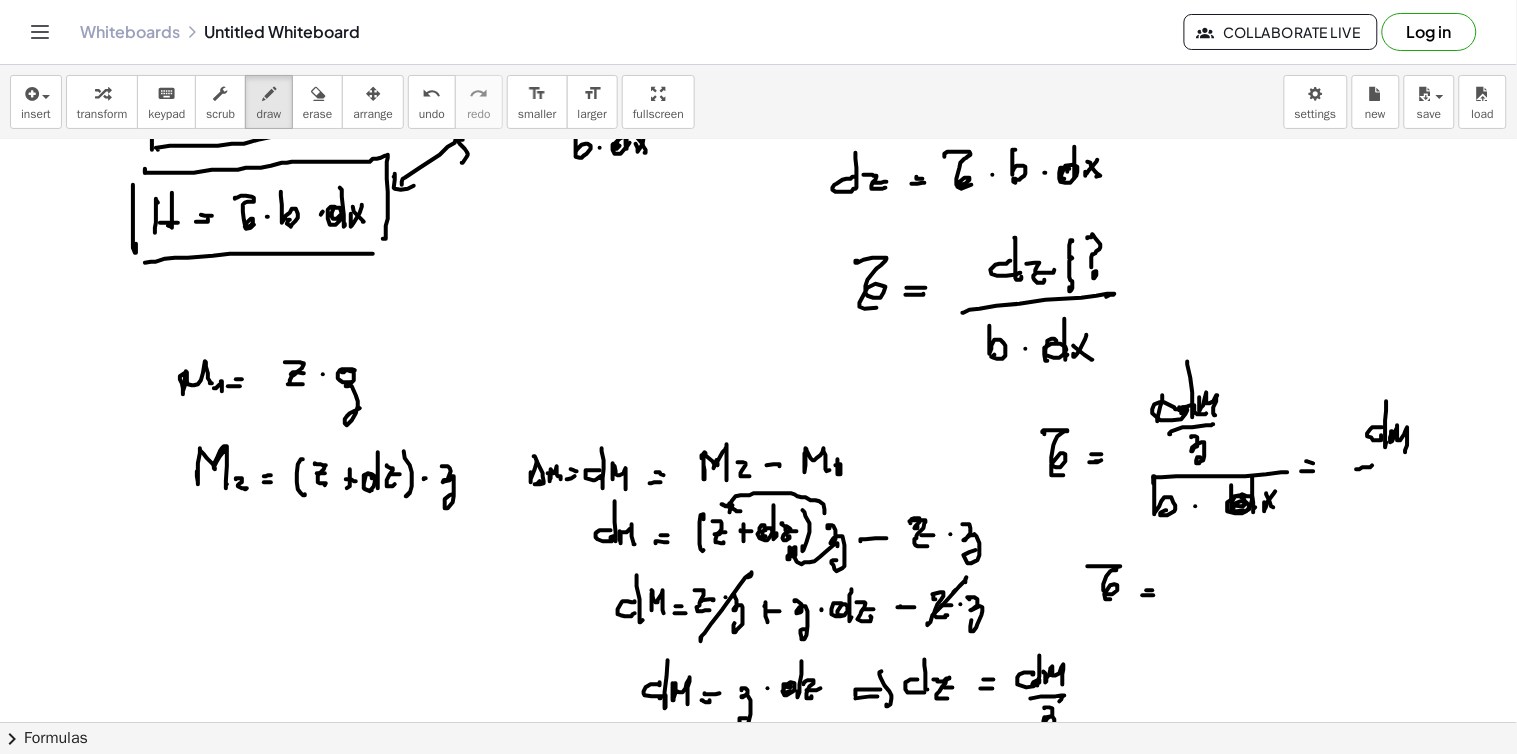 click at bounding box center (758, -1135) 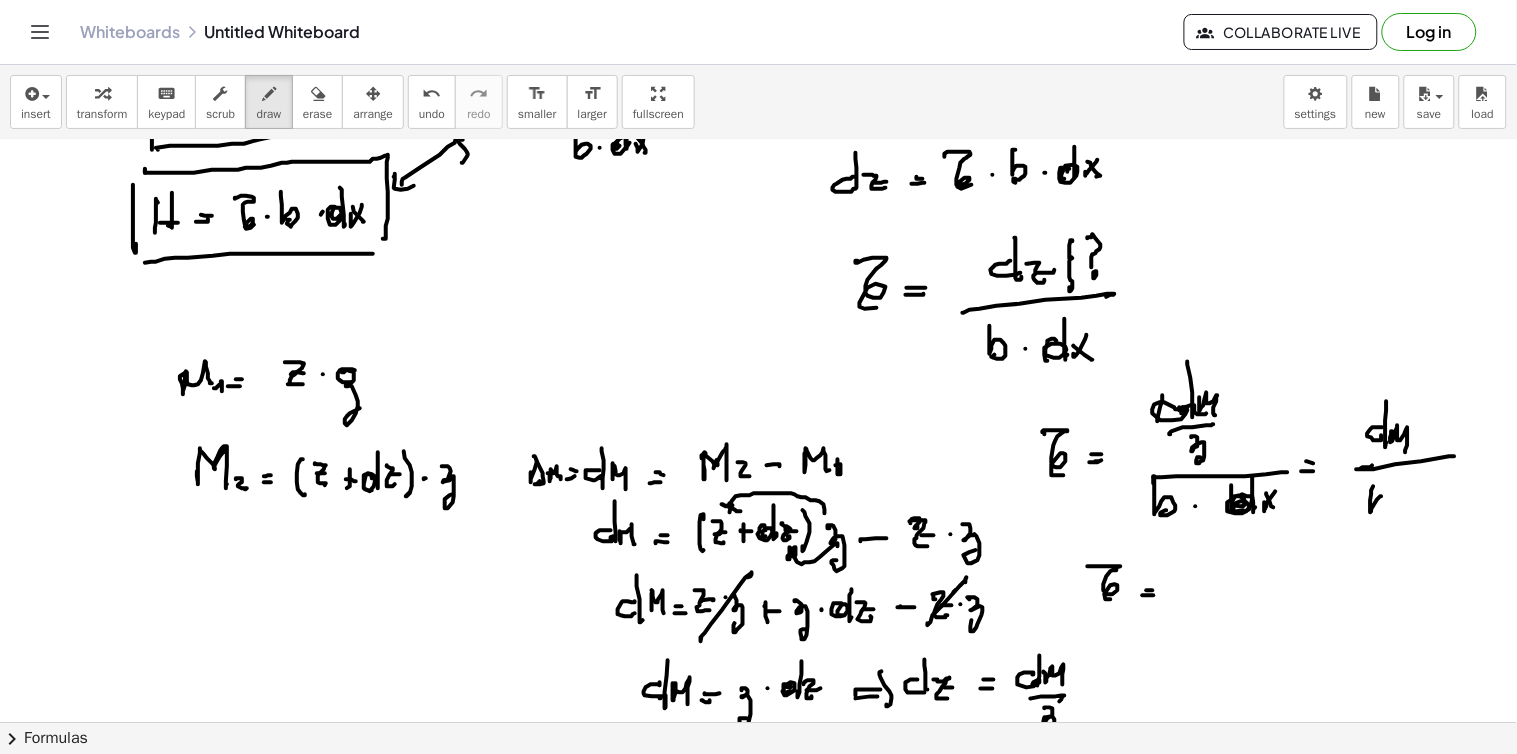 click at bounding box center [758, -1135] 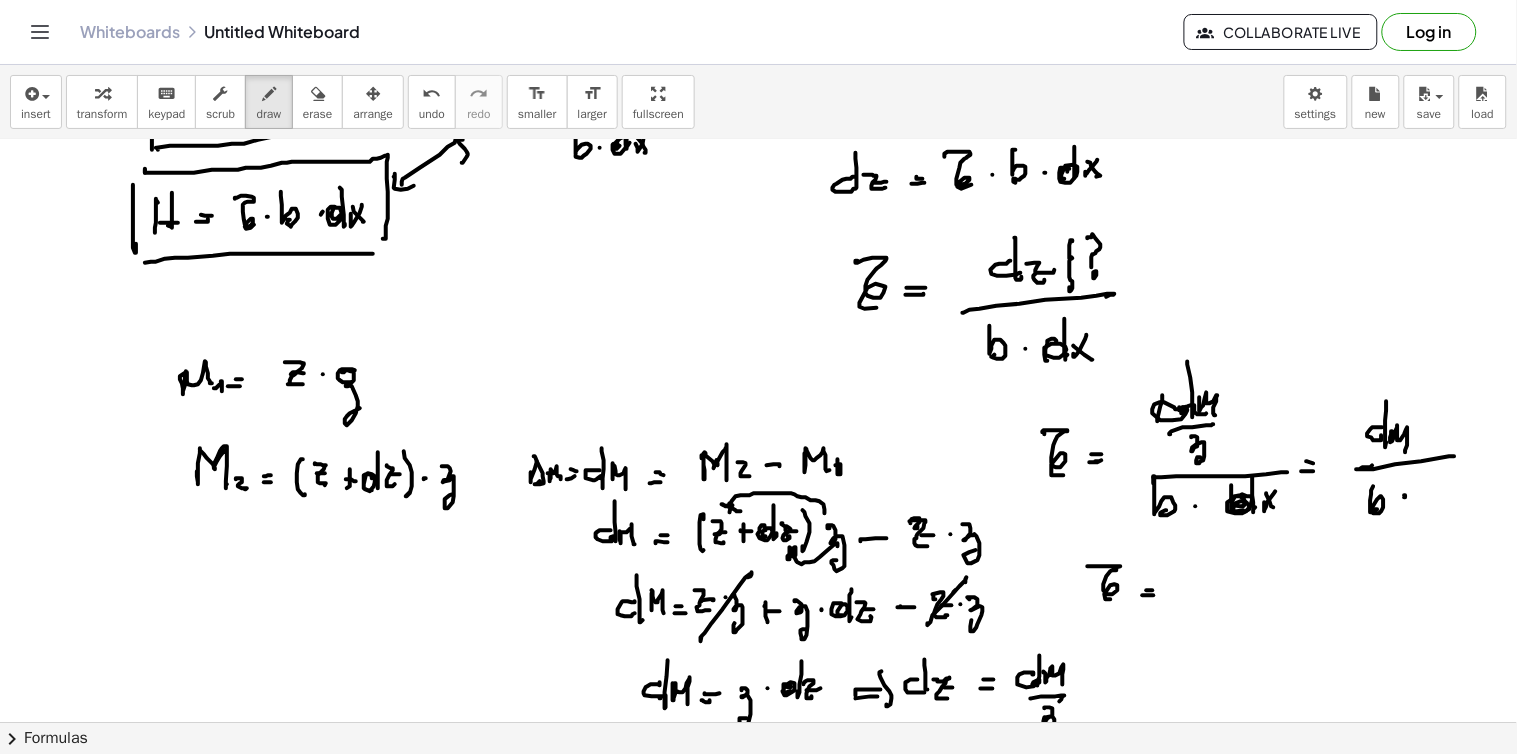 click at bounding box center [758, -1135] 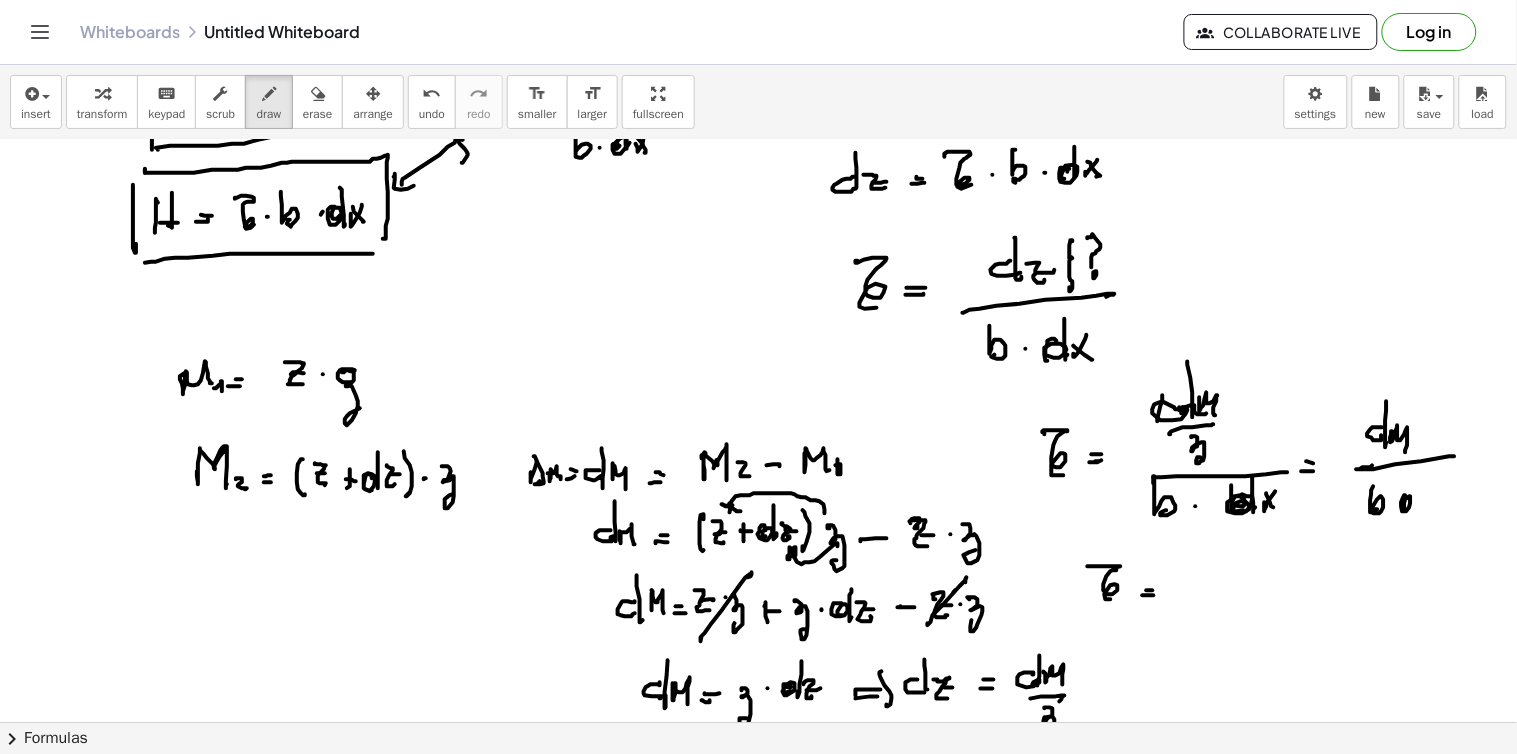 click at bounding box center (758, -1135) 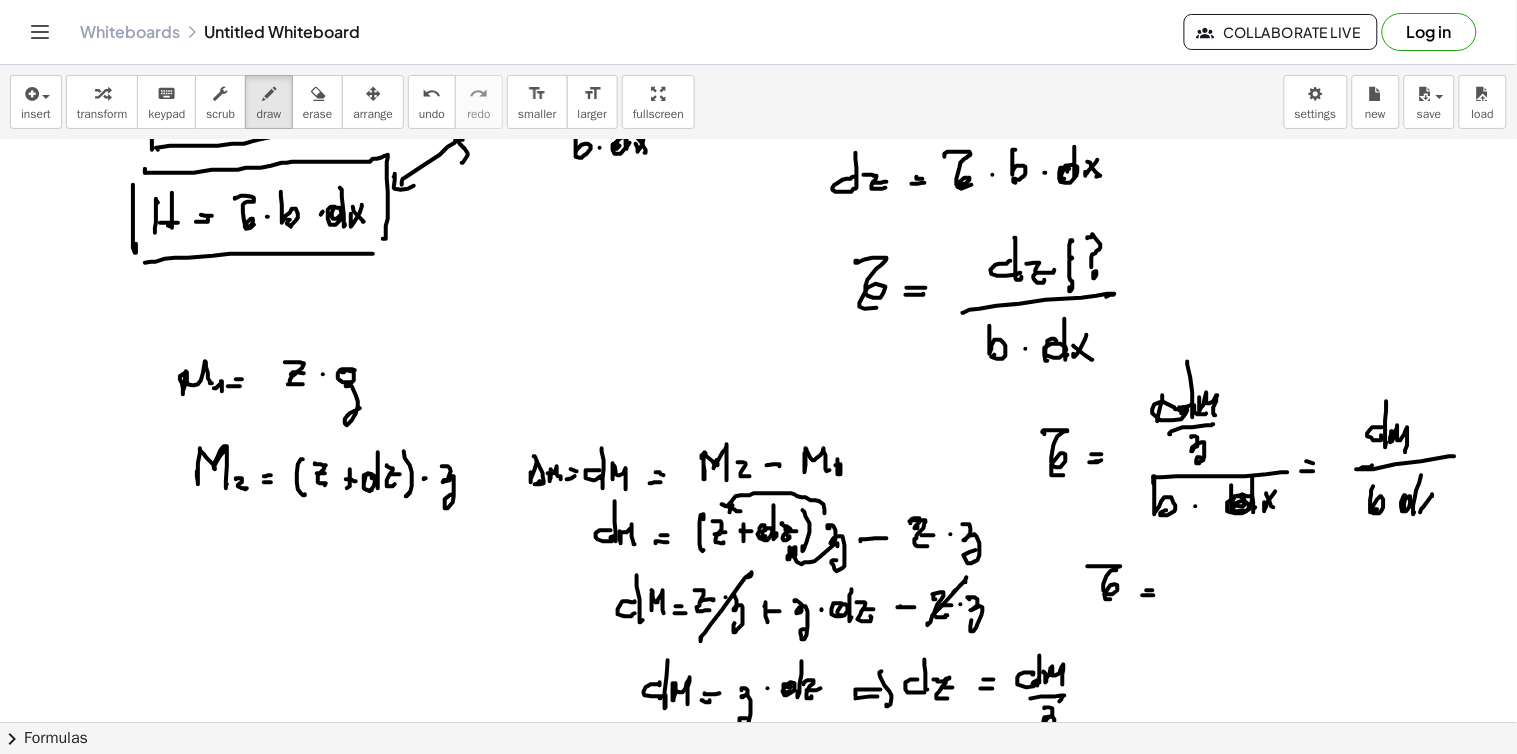 click at bounding box center (758, -1135) 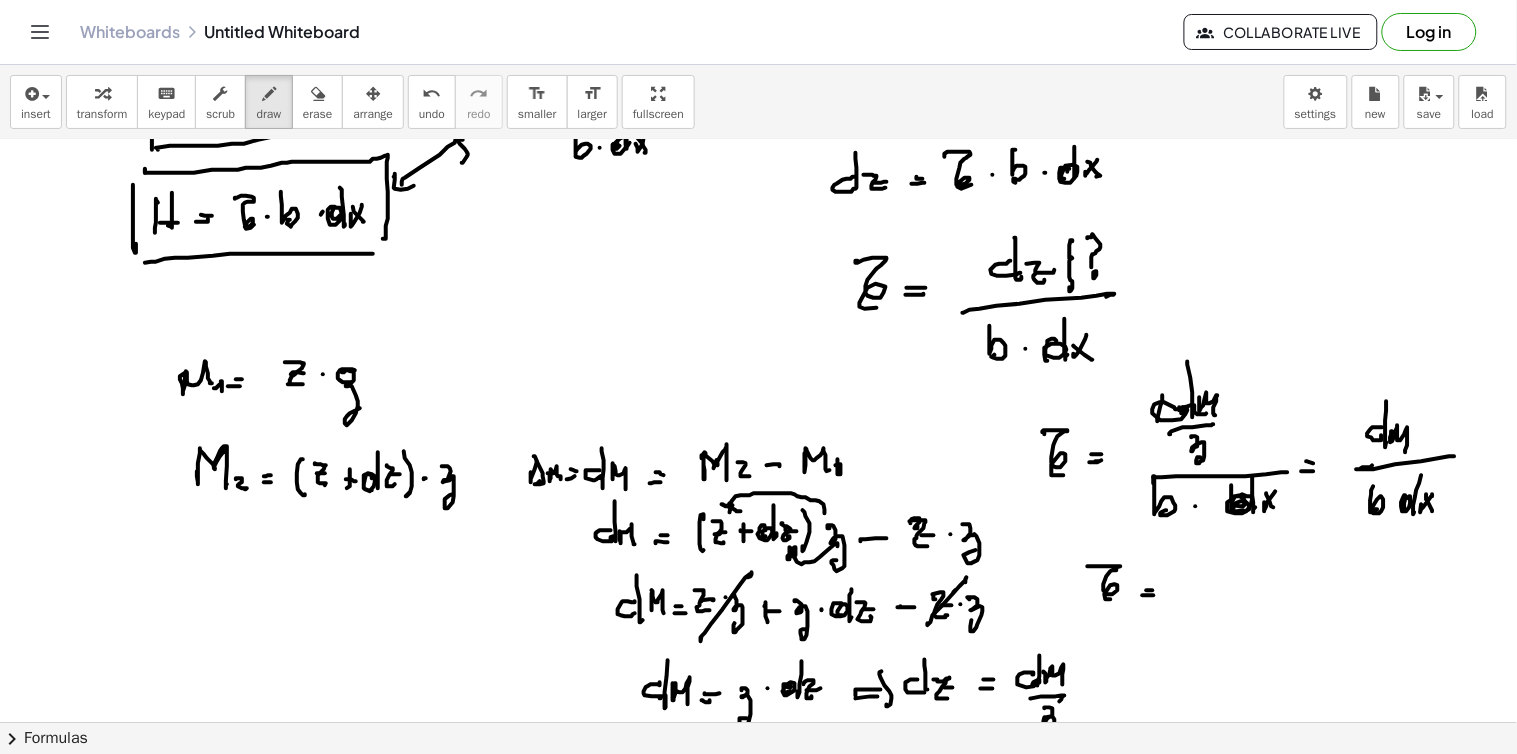 click at bounding box center [758, -1135] 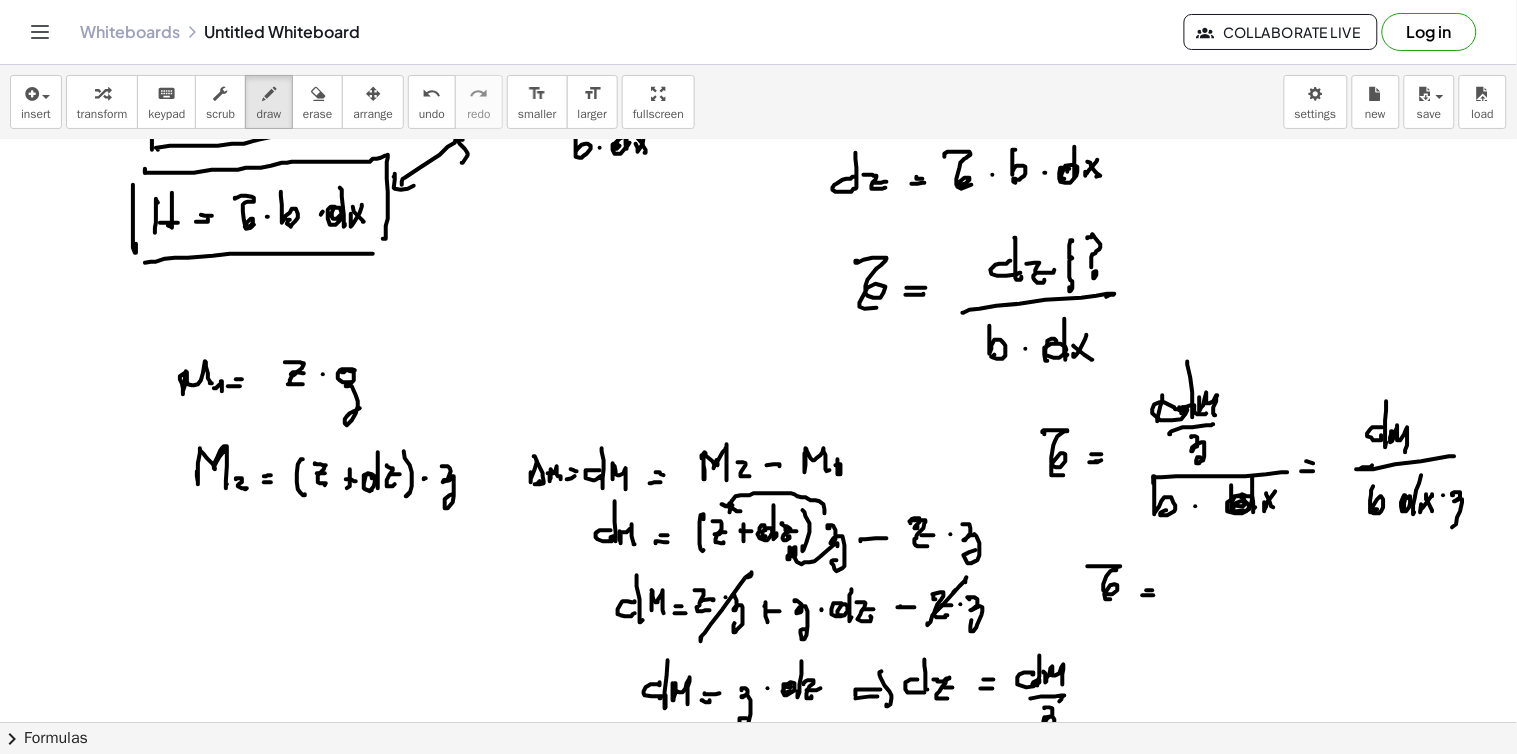 click at bounding box center (758, -1135) 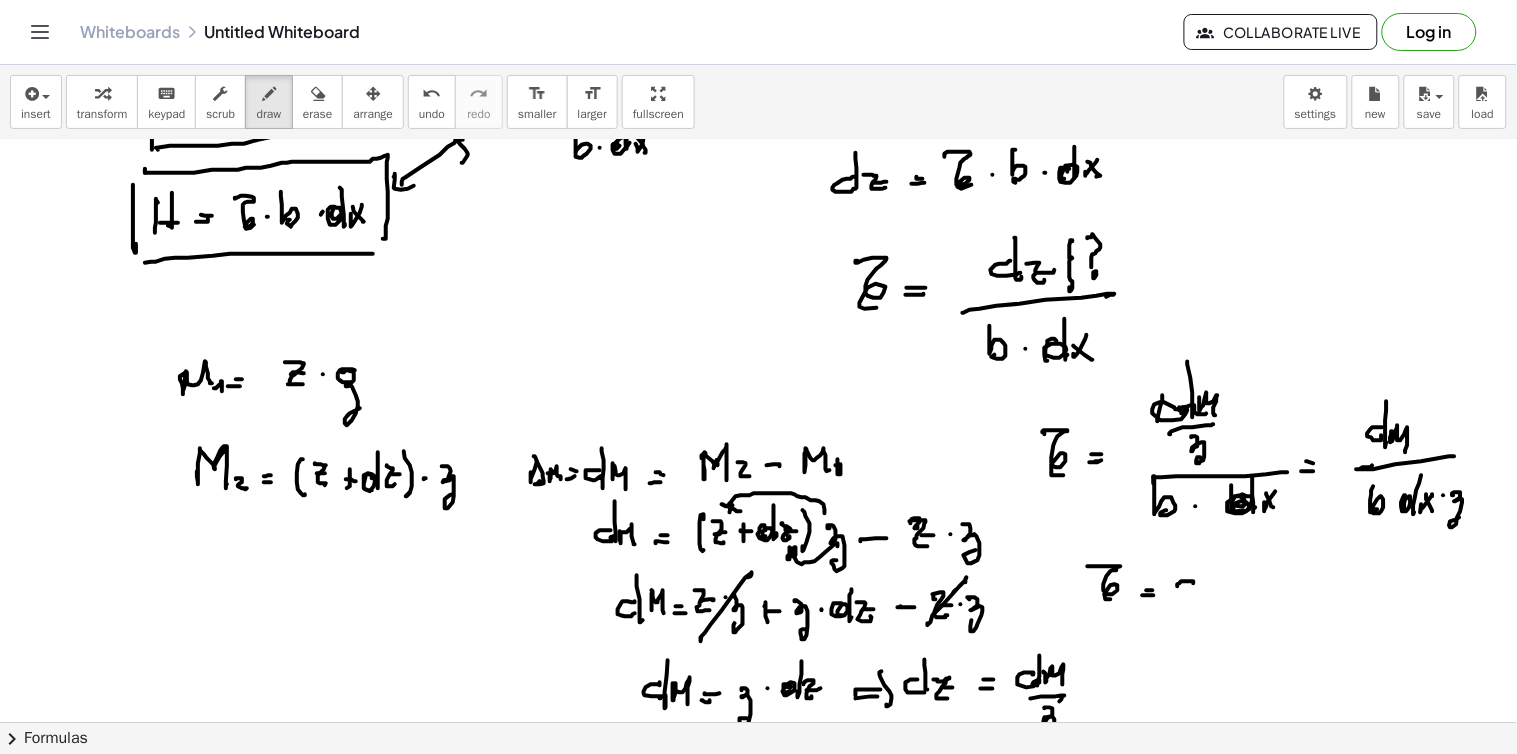 click at bounding box center [758, -1135] 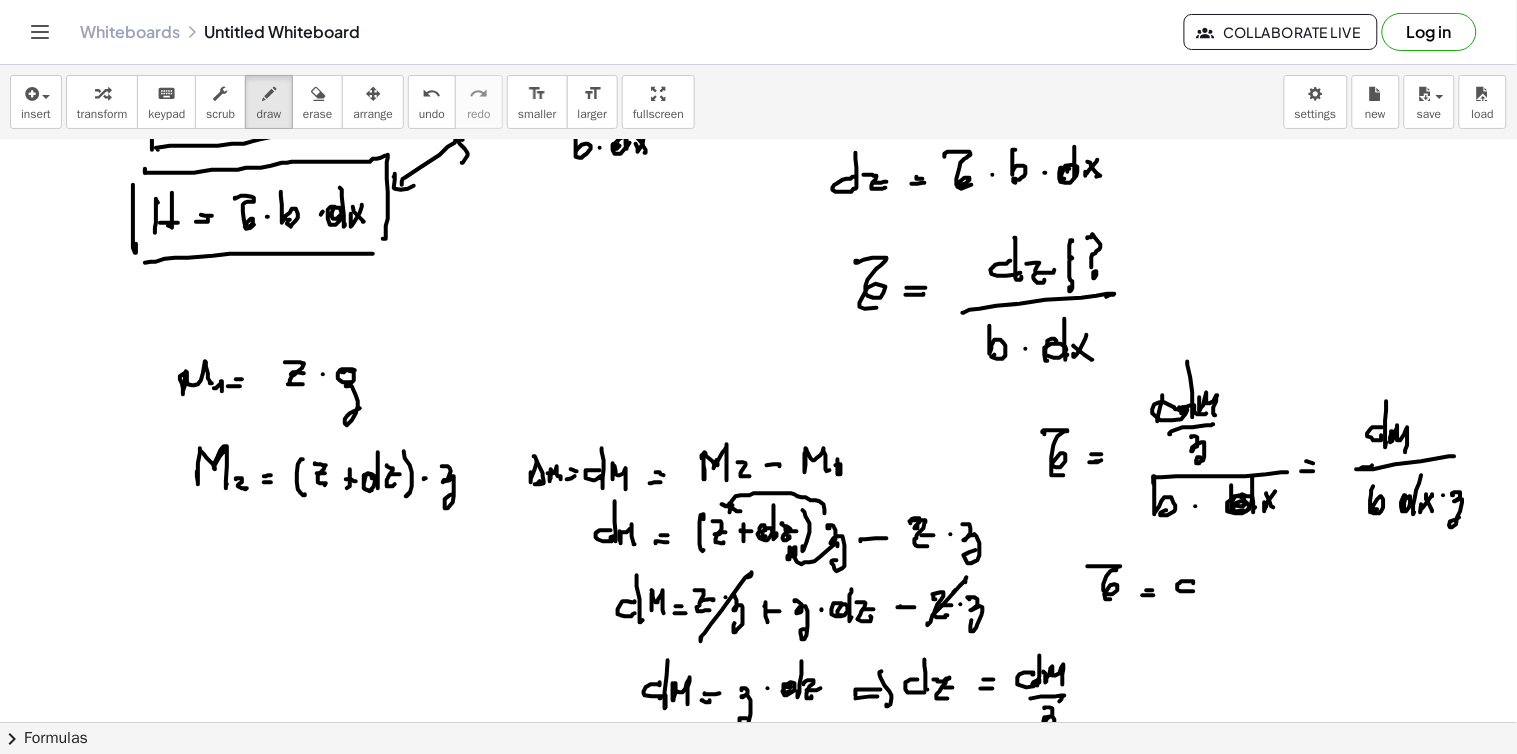 click at bounding box center [758, -1135] 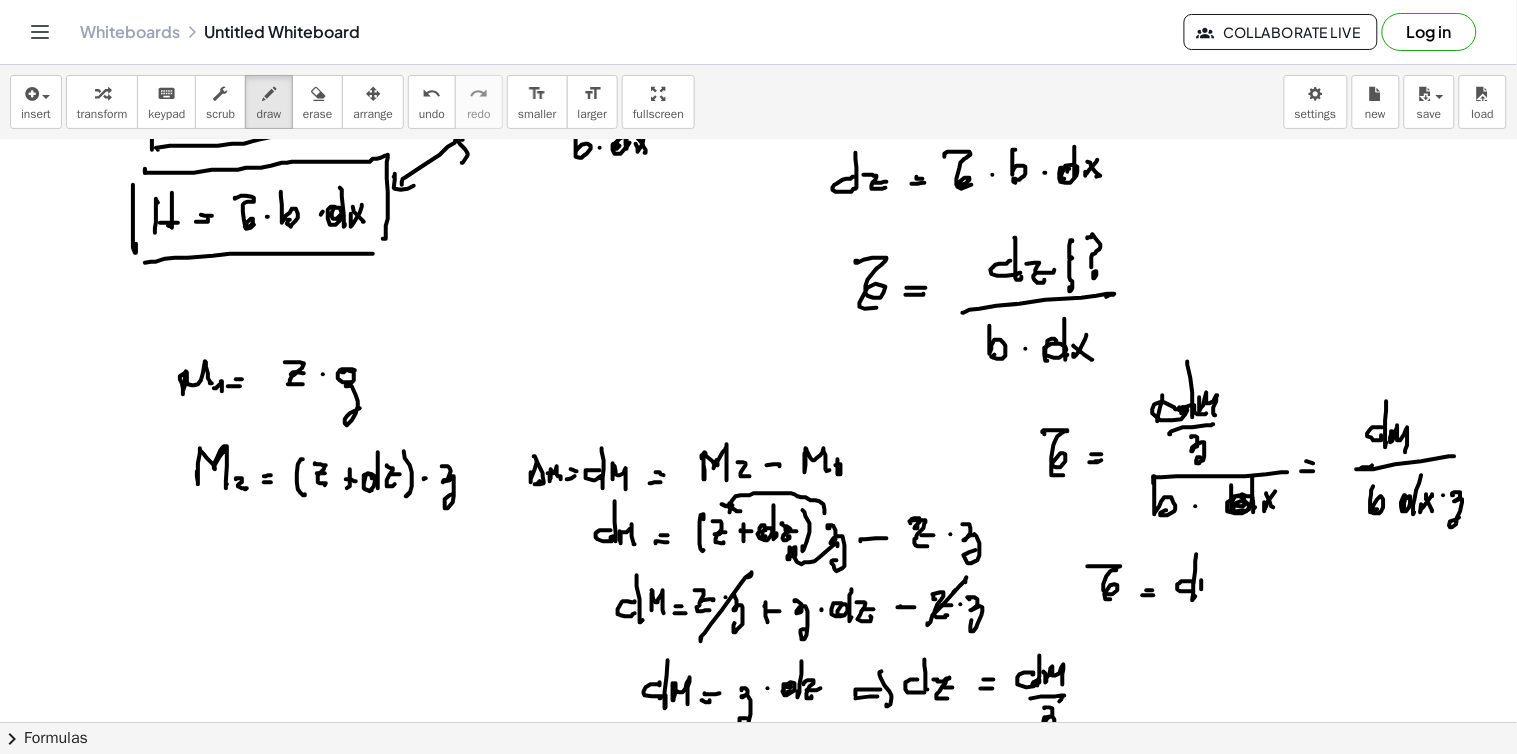 click at bounding box center (758, -1135) 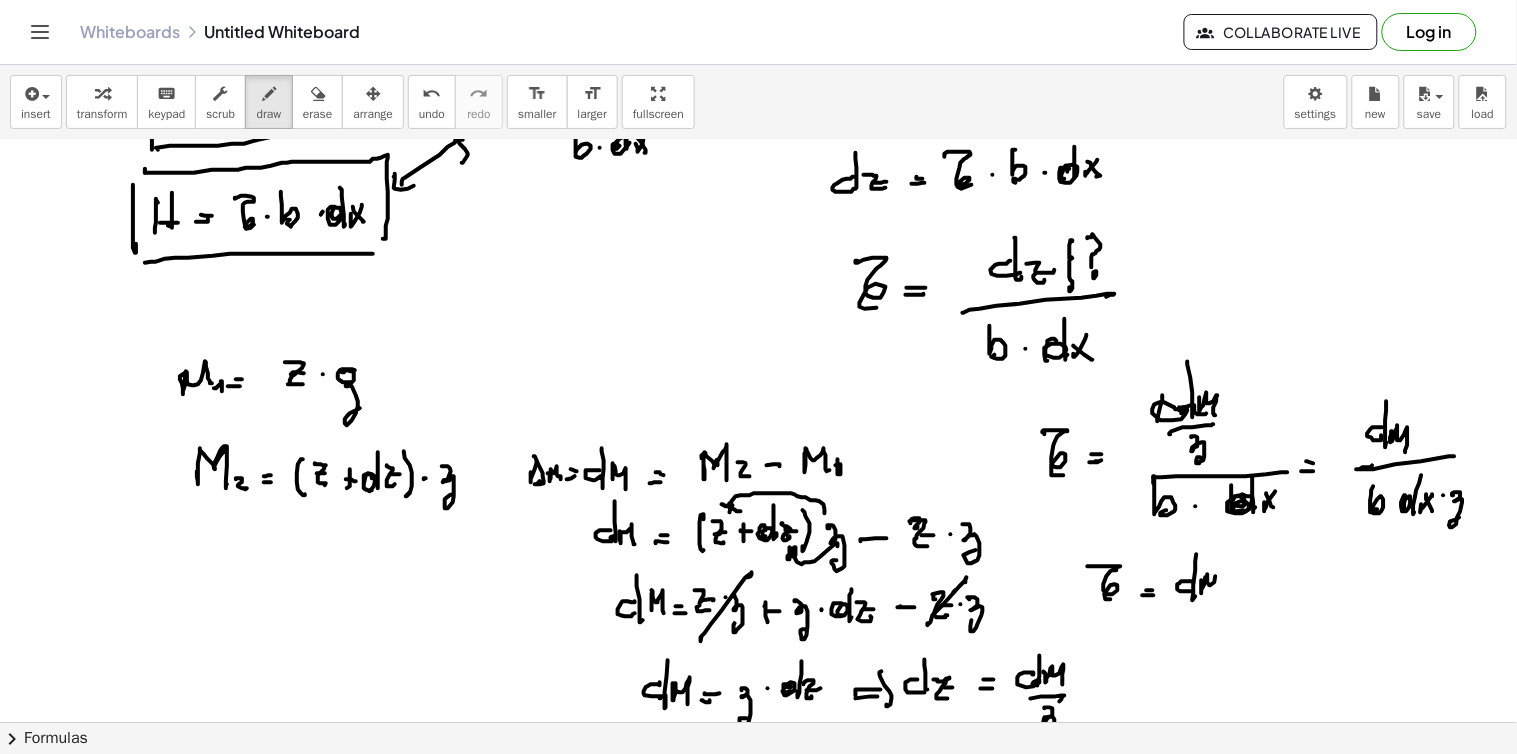 click at bounding box center (758, -1135) 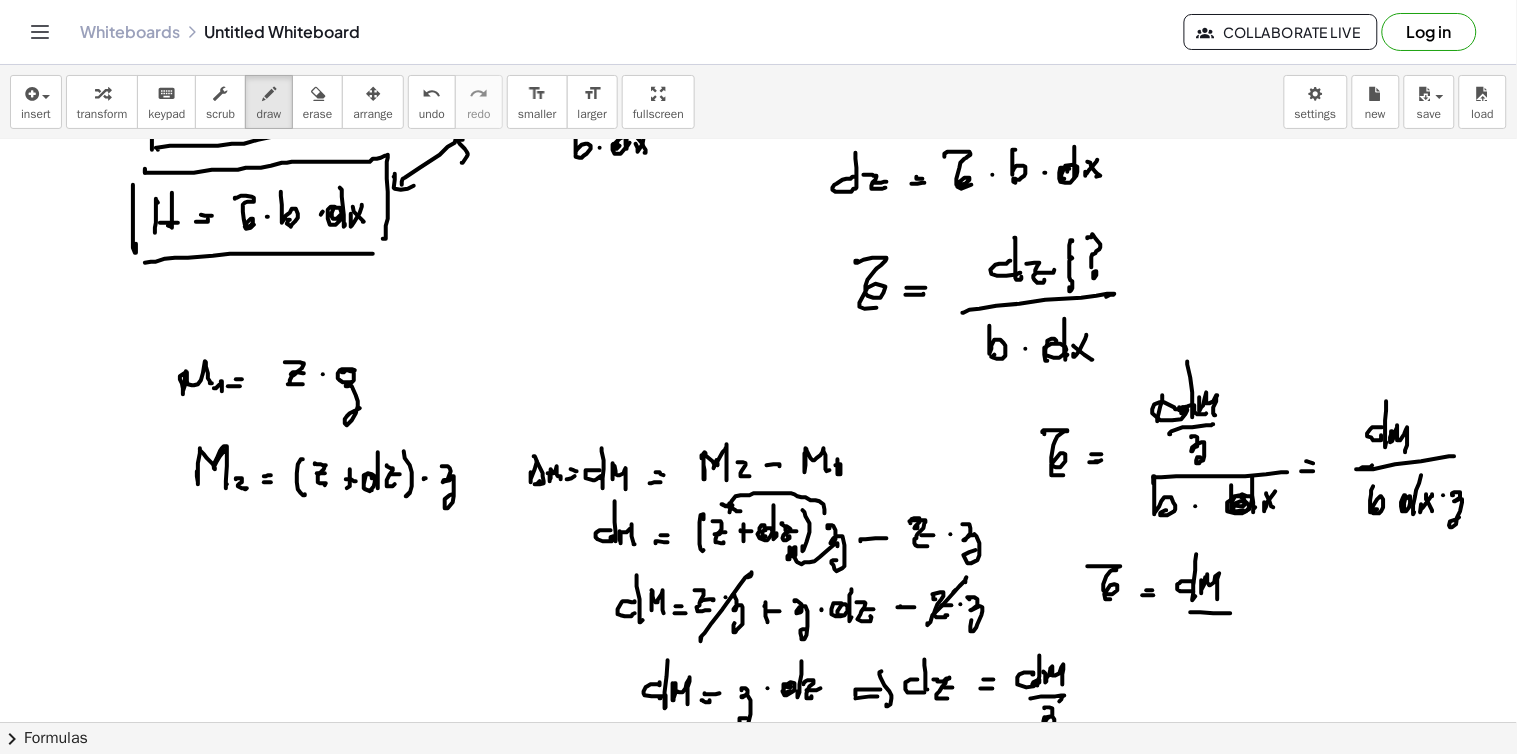 click at bounding box center [758, -1135] 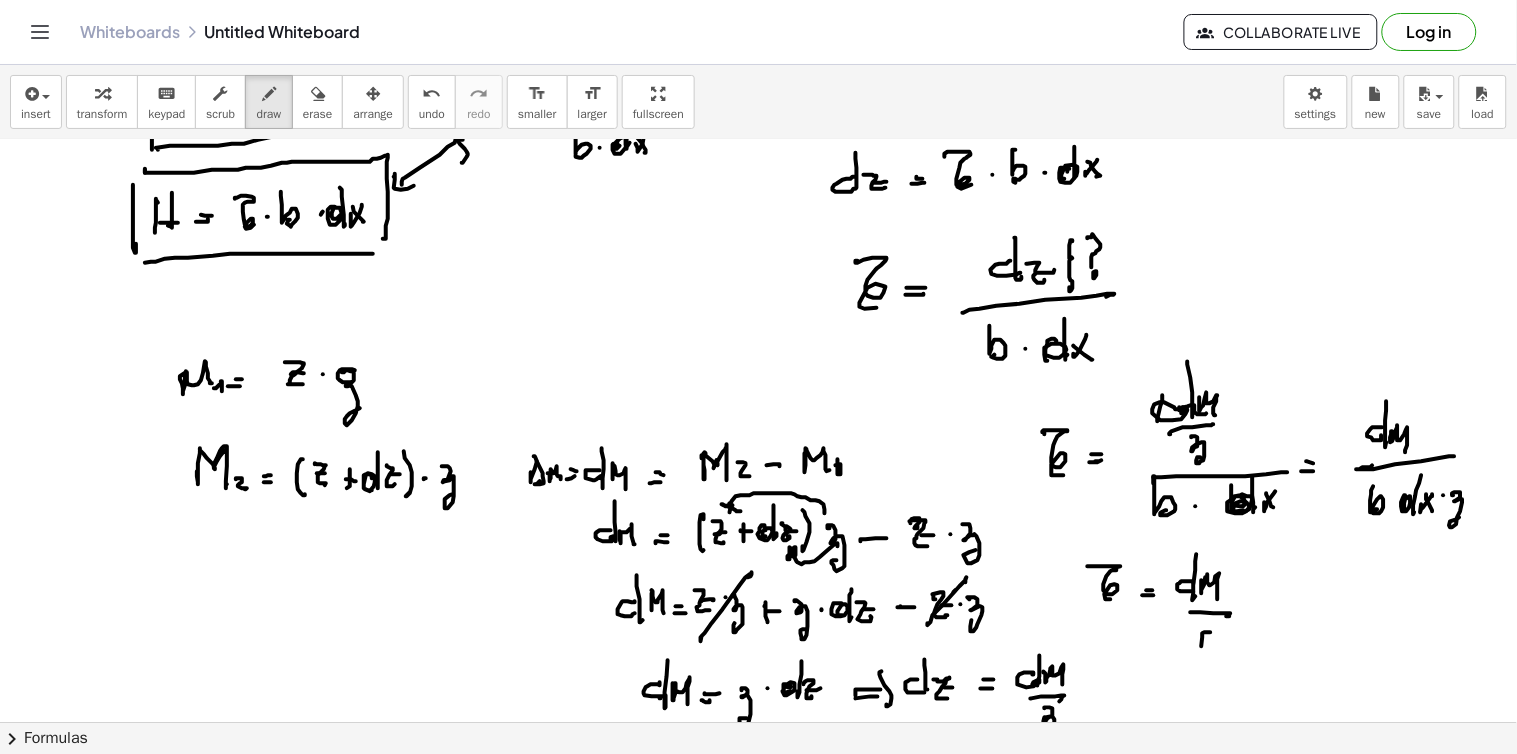 click at bounding box center (758, -1135) 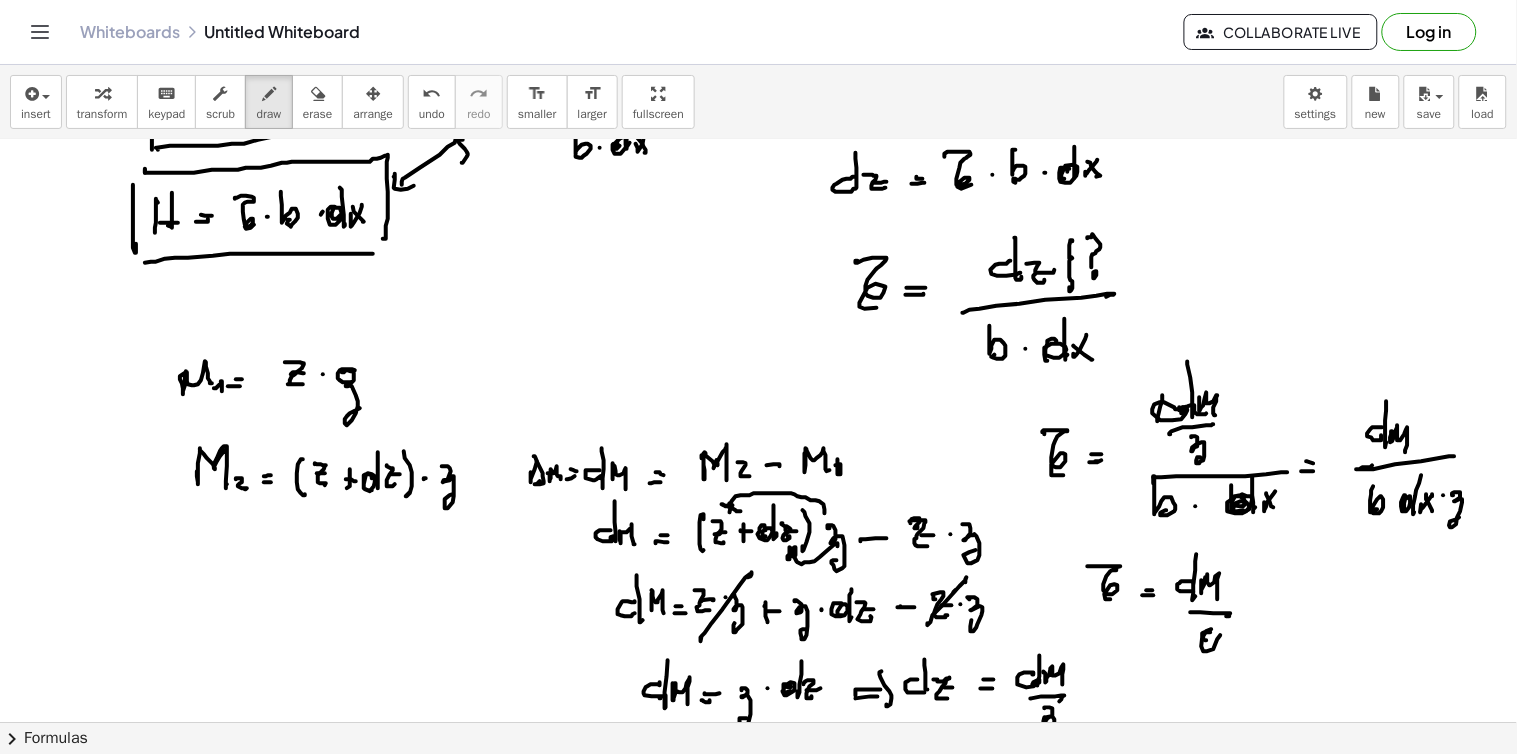 click at bounding box center [758, -1135] 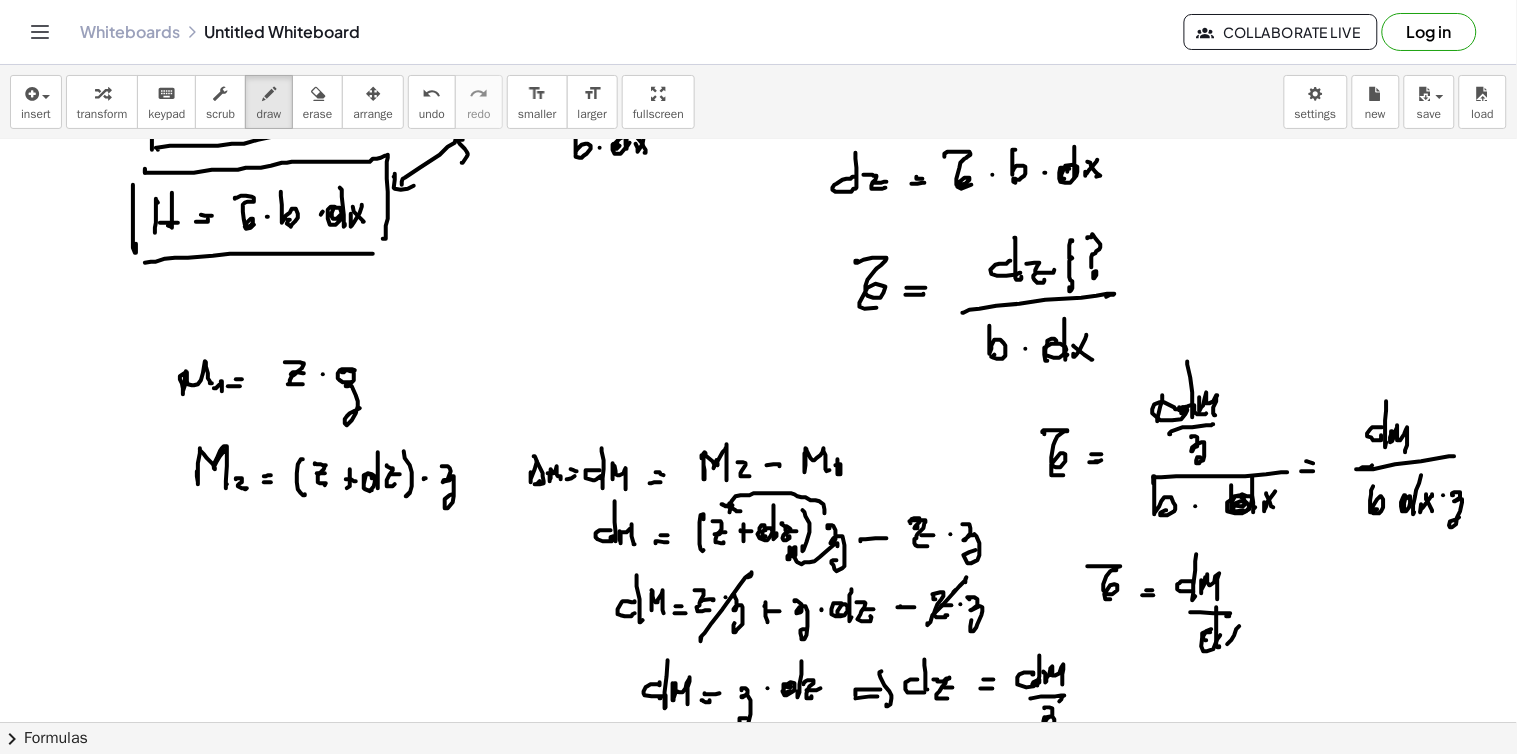 click at bounding box center (758, -1135) 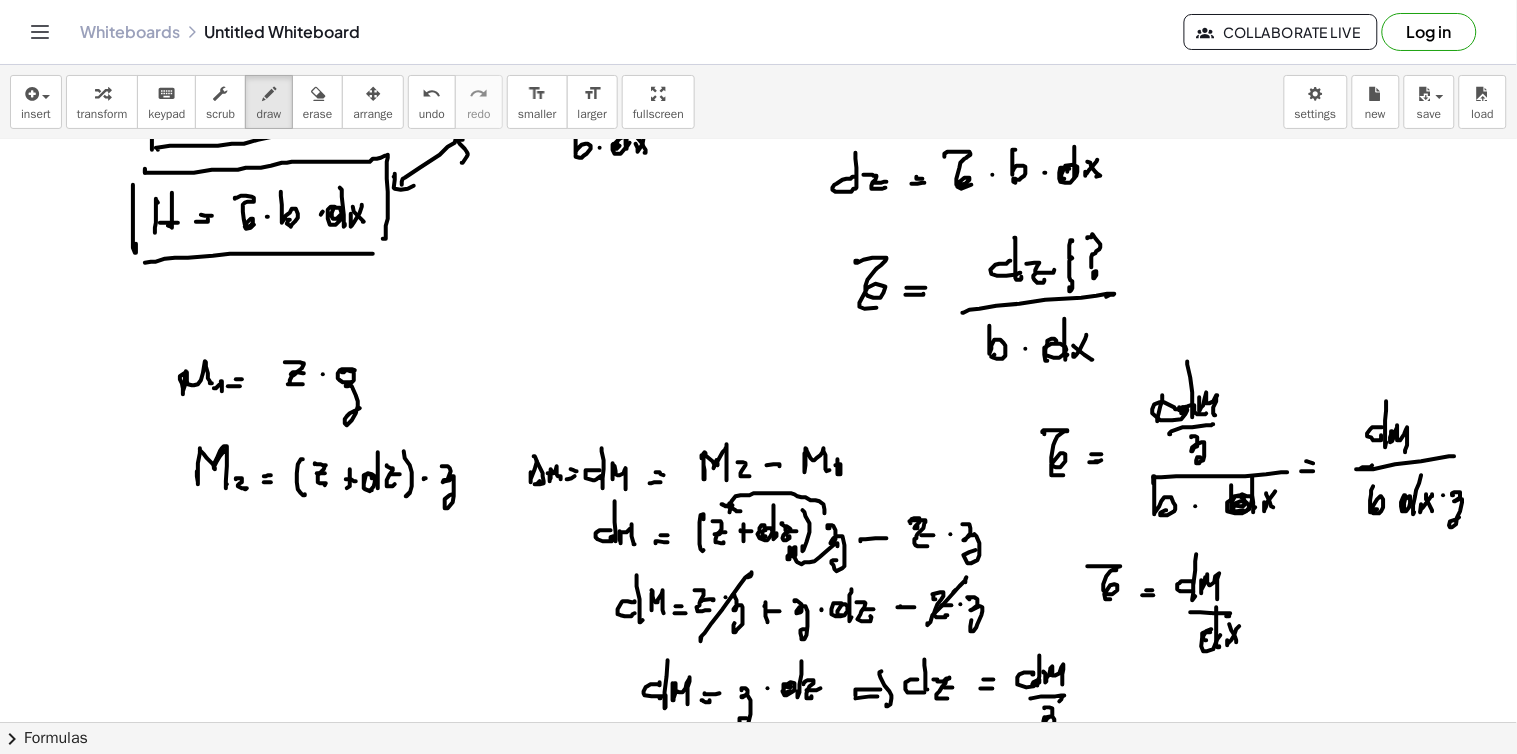 click at bounding box center (758, -1135) 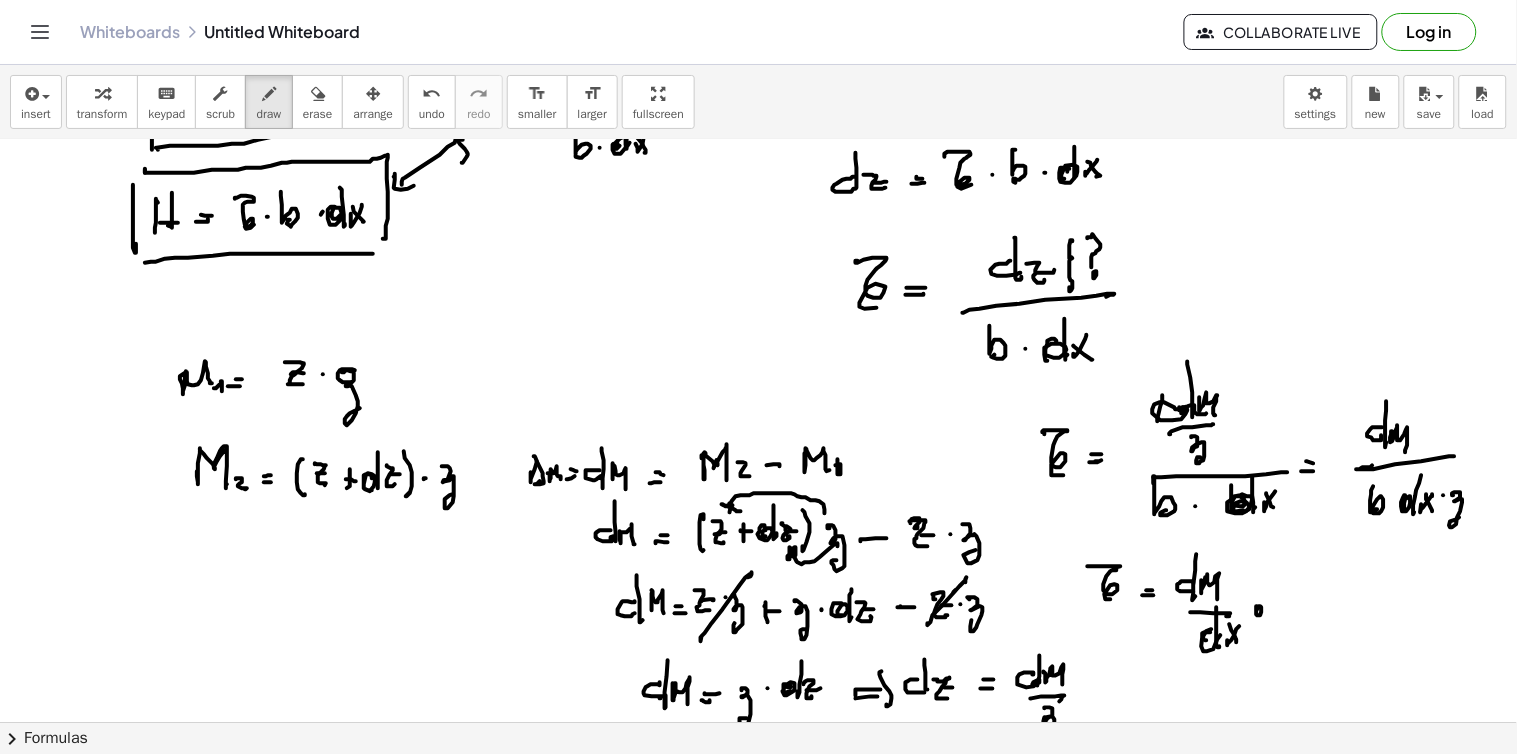 click at bounding box center (758, -1135) 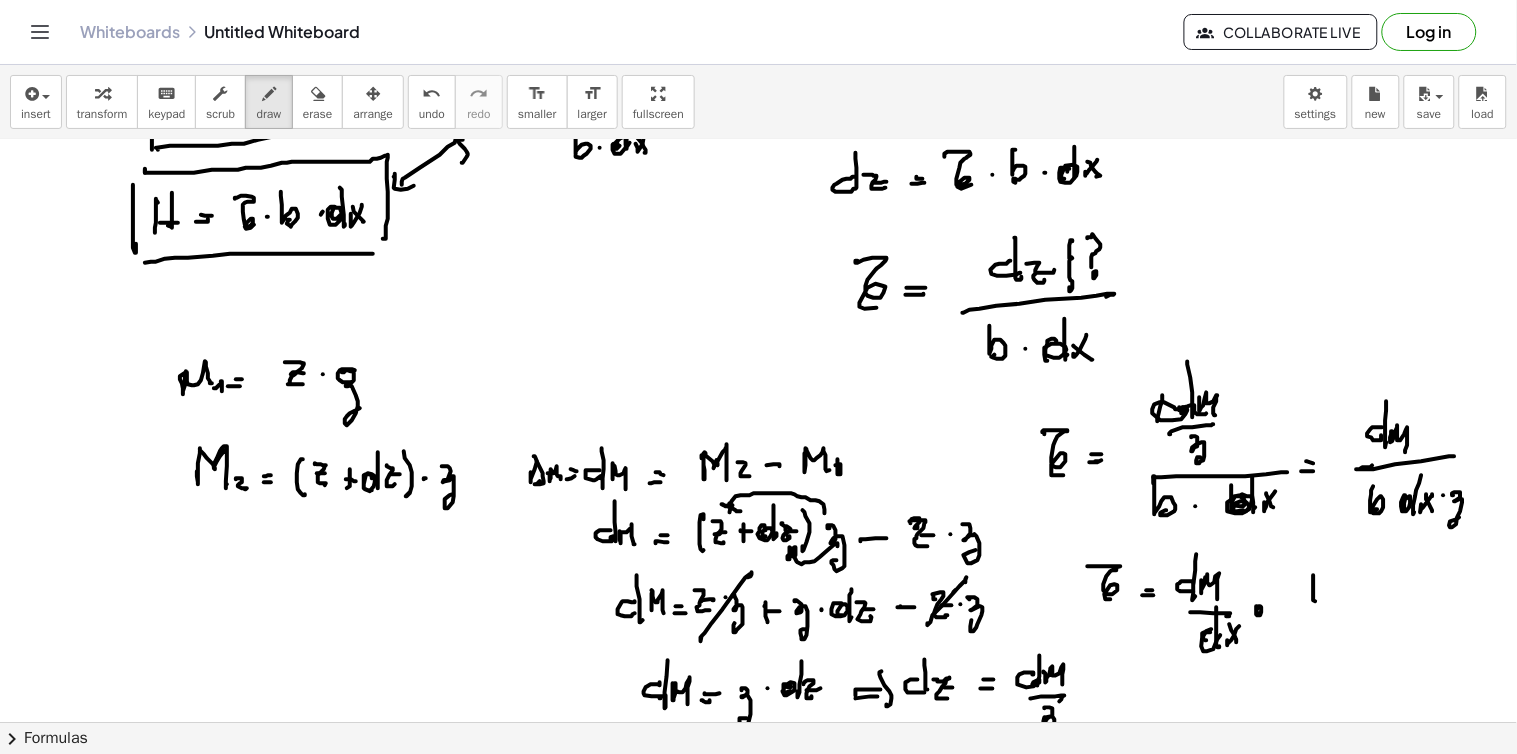 click at bounding box center [758, -1135] 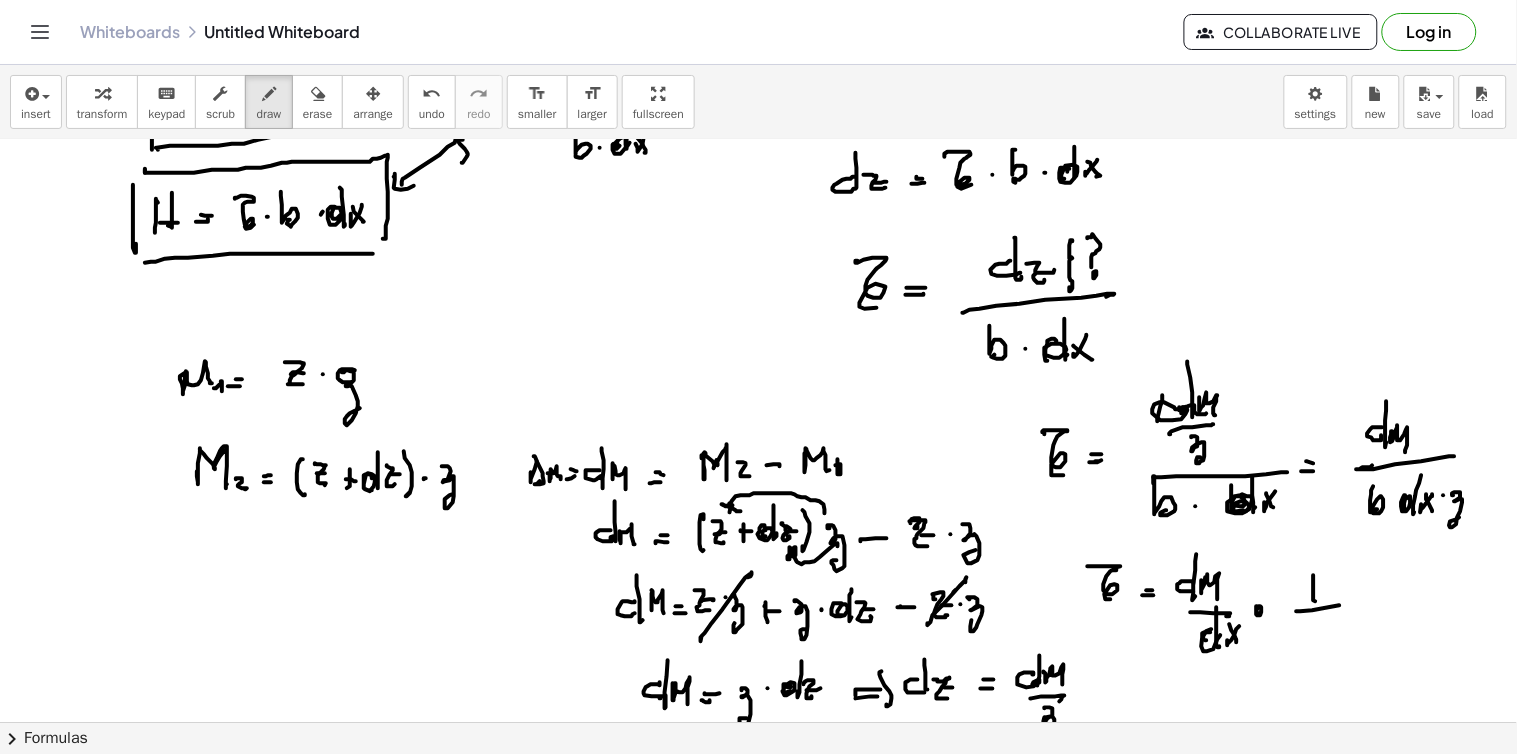 click at bounding box center (758, -1135) 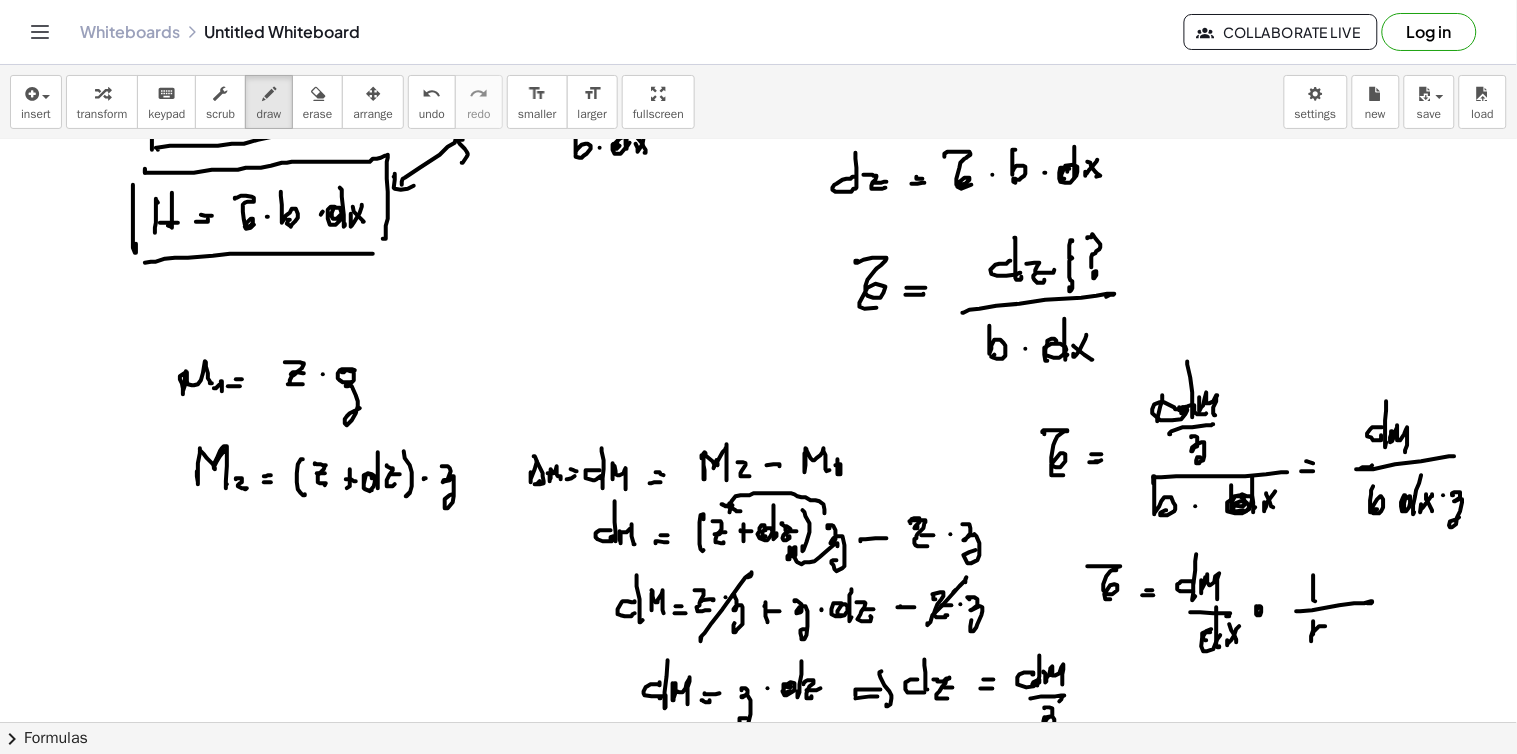 click at bounding box center [758, -1135] 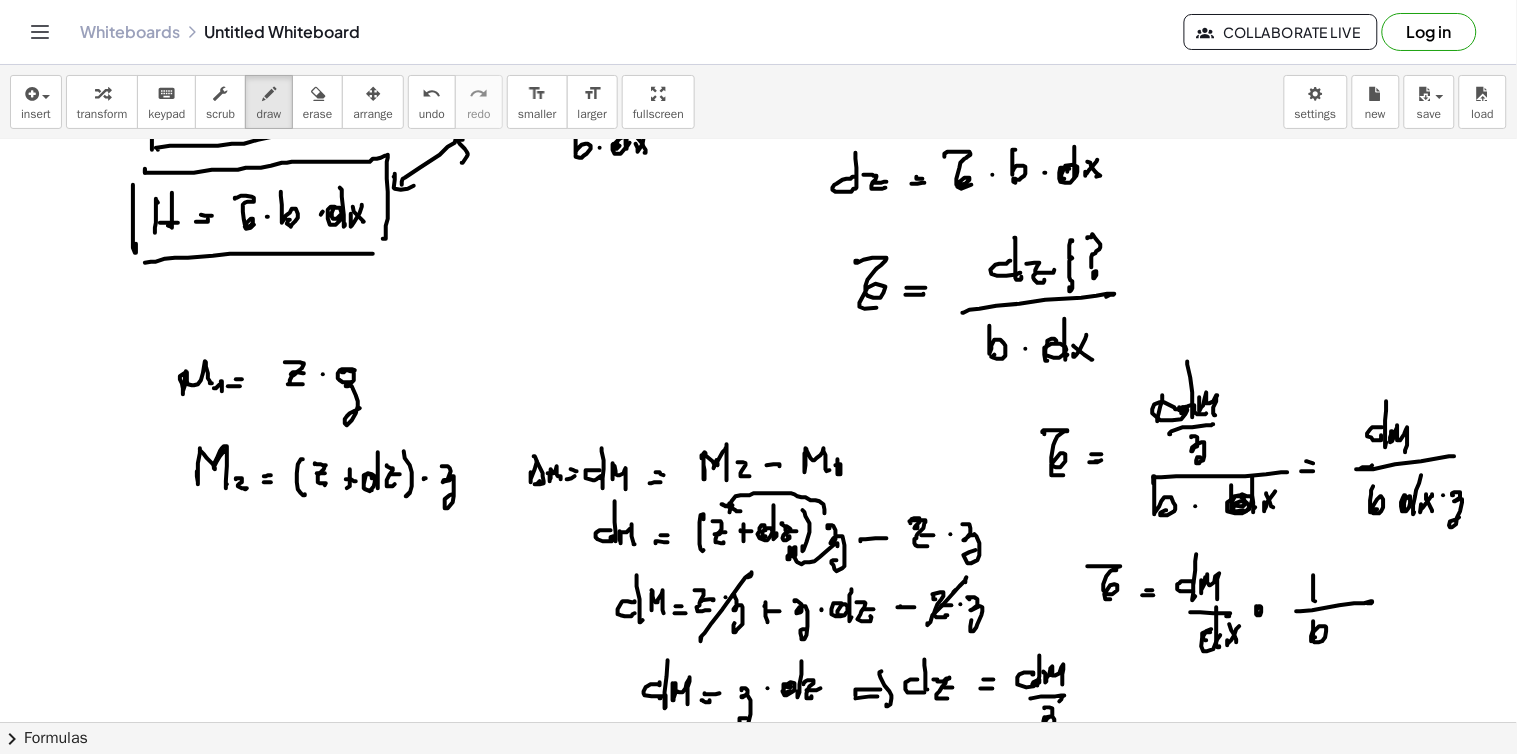 click at bounding box center (758, -1135) 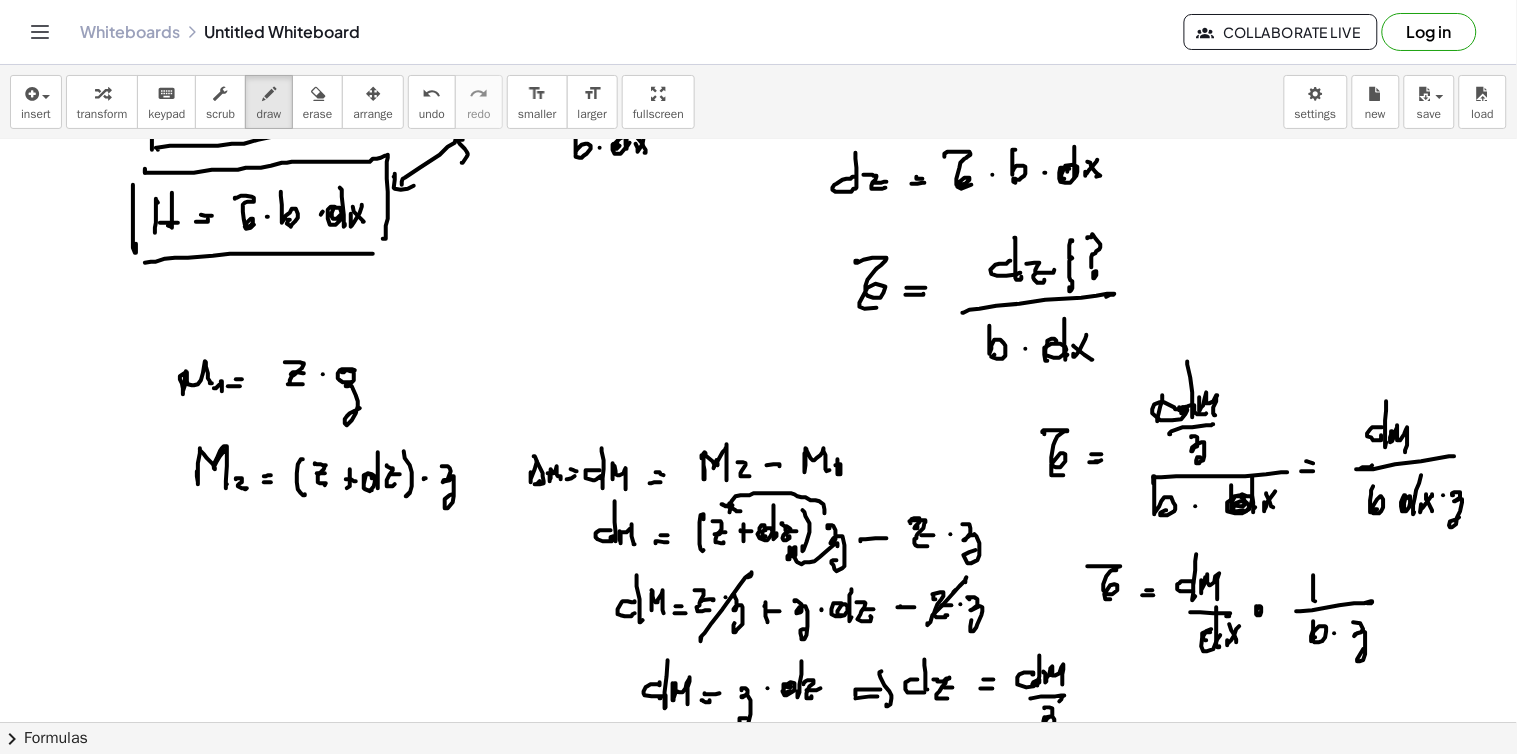 click at bounding box center [758, -1135] 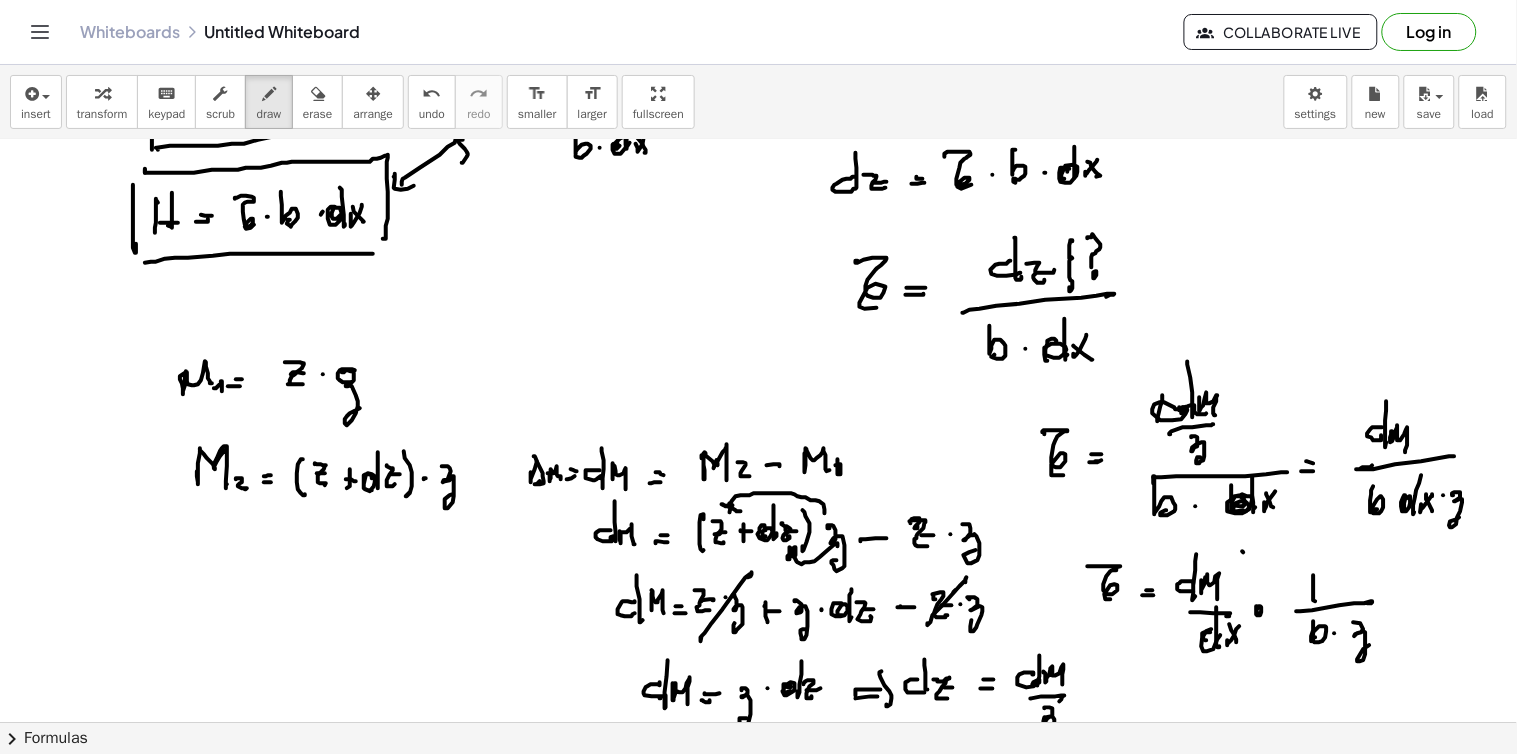 click at bounding box center (758, -1135) 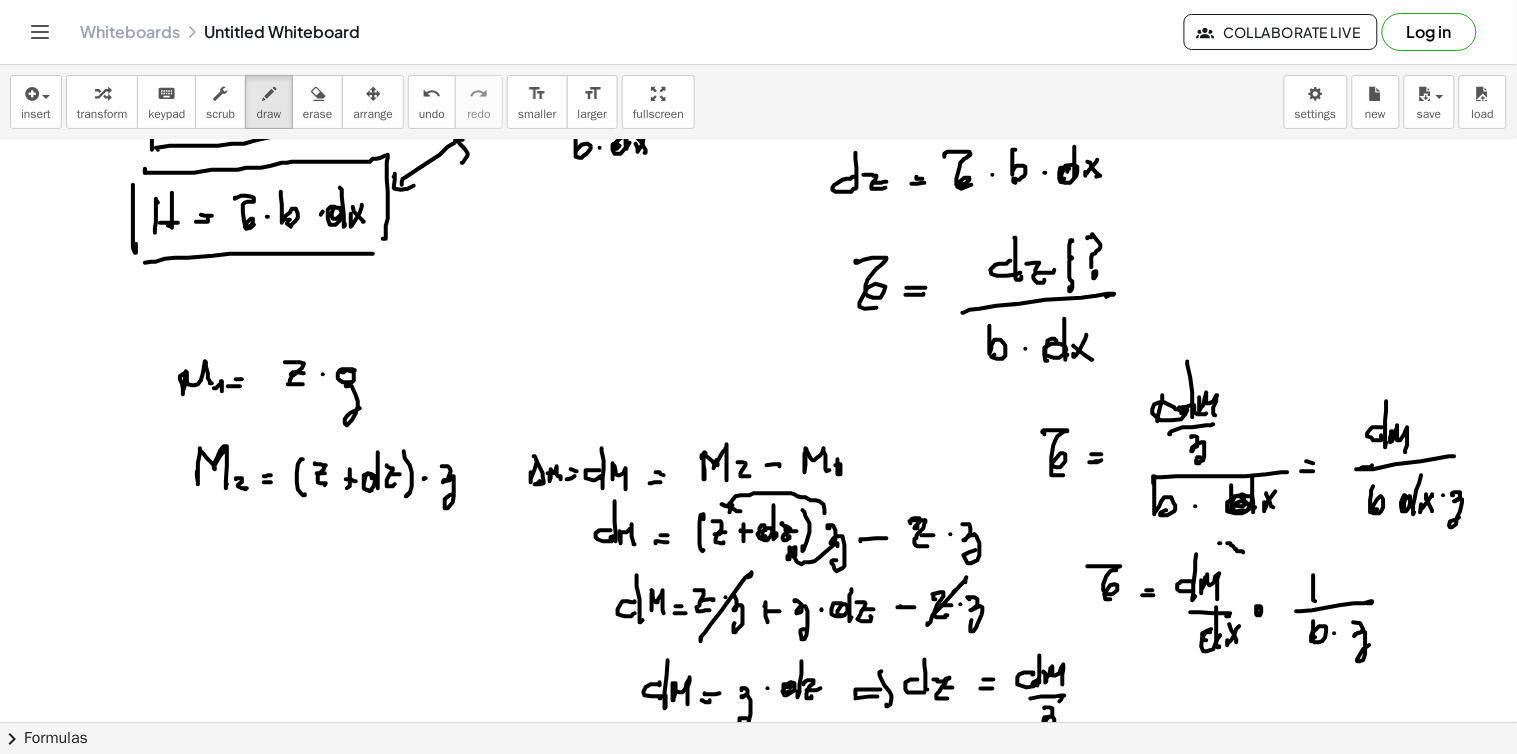 click at bounding box center (758, -1135) 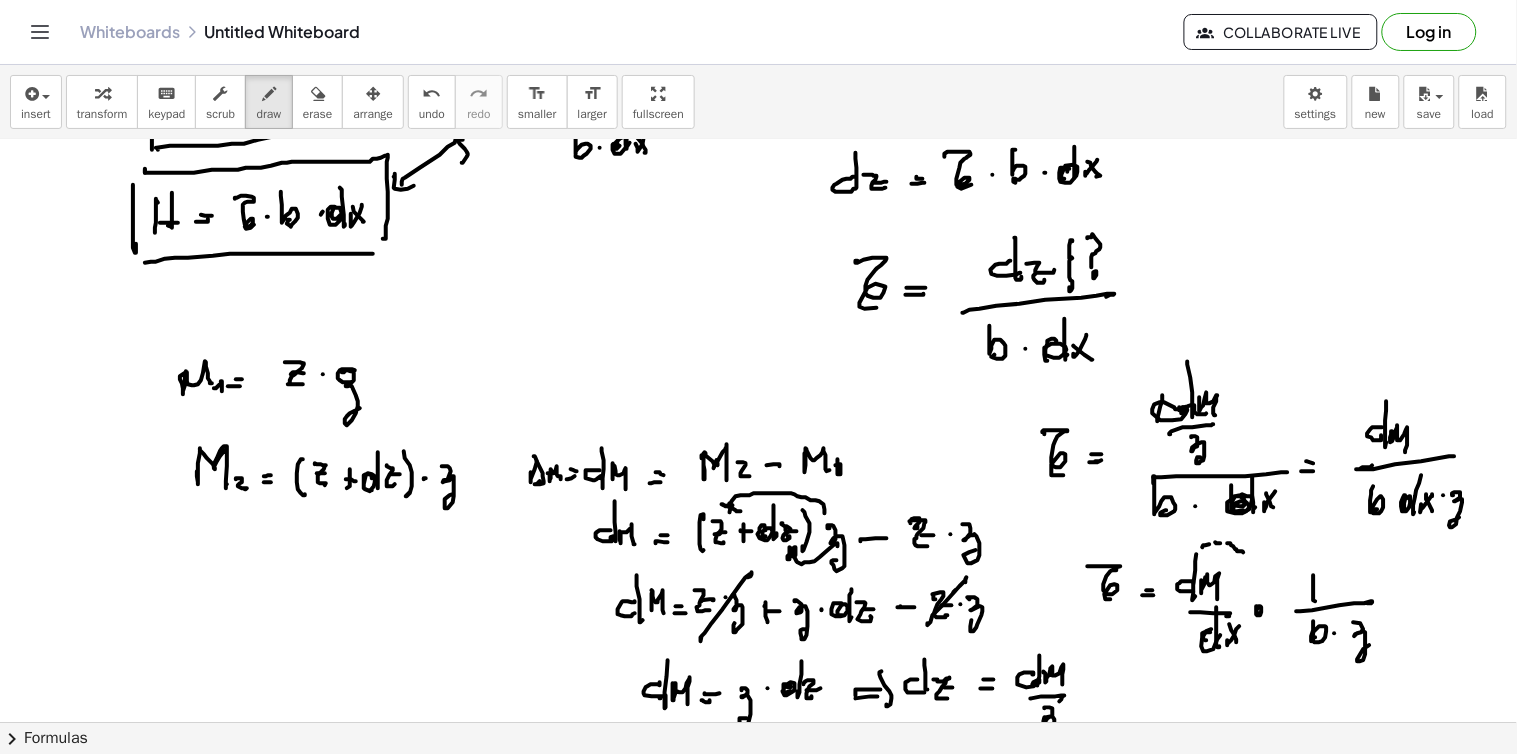 click at bounding box center (758, -1135) 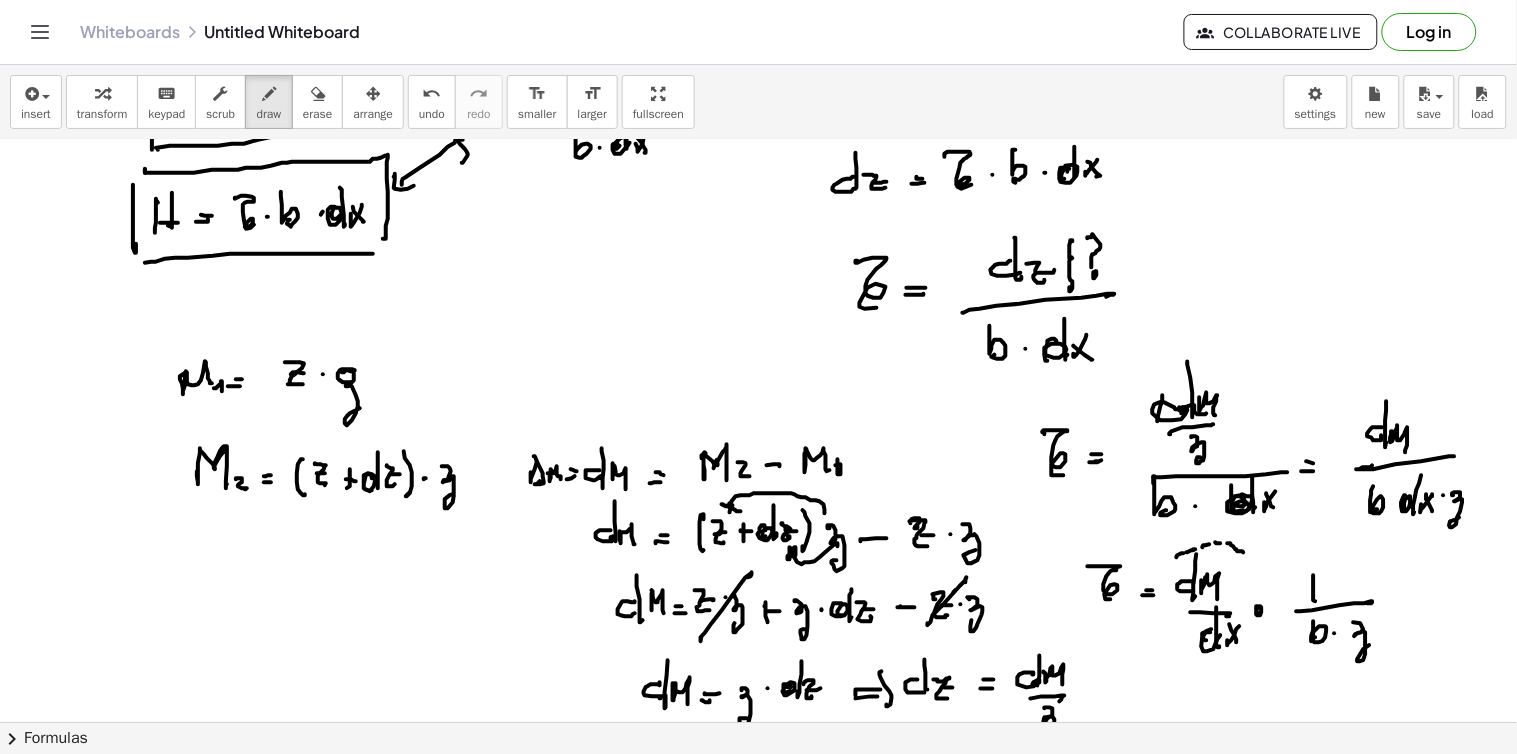 click at bounding box center [758, -1135] 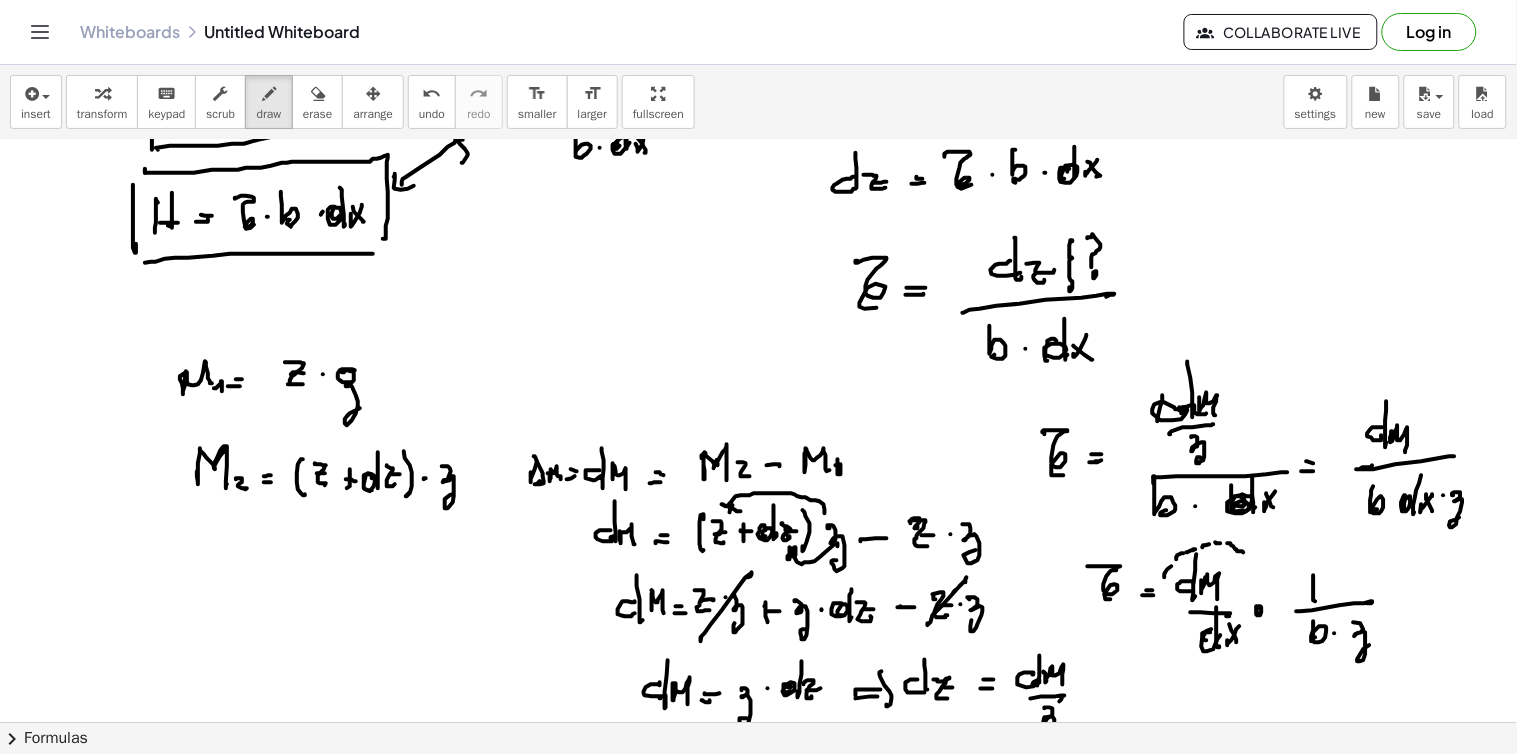 click at bounding box center (758, -1135) 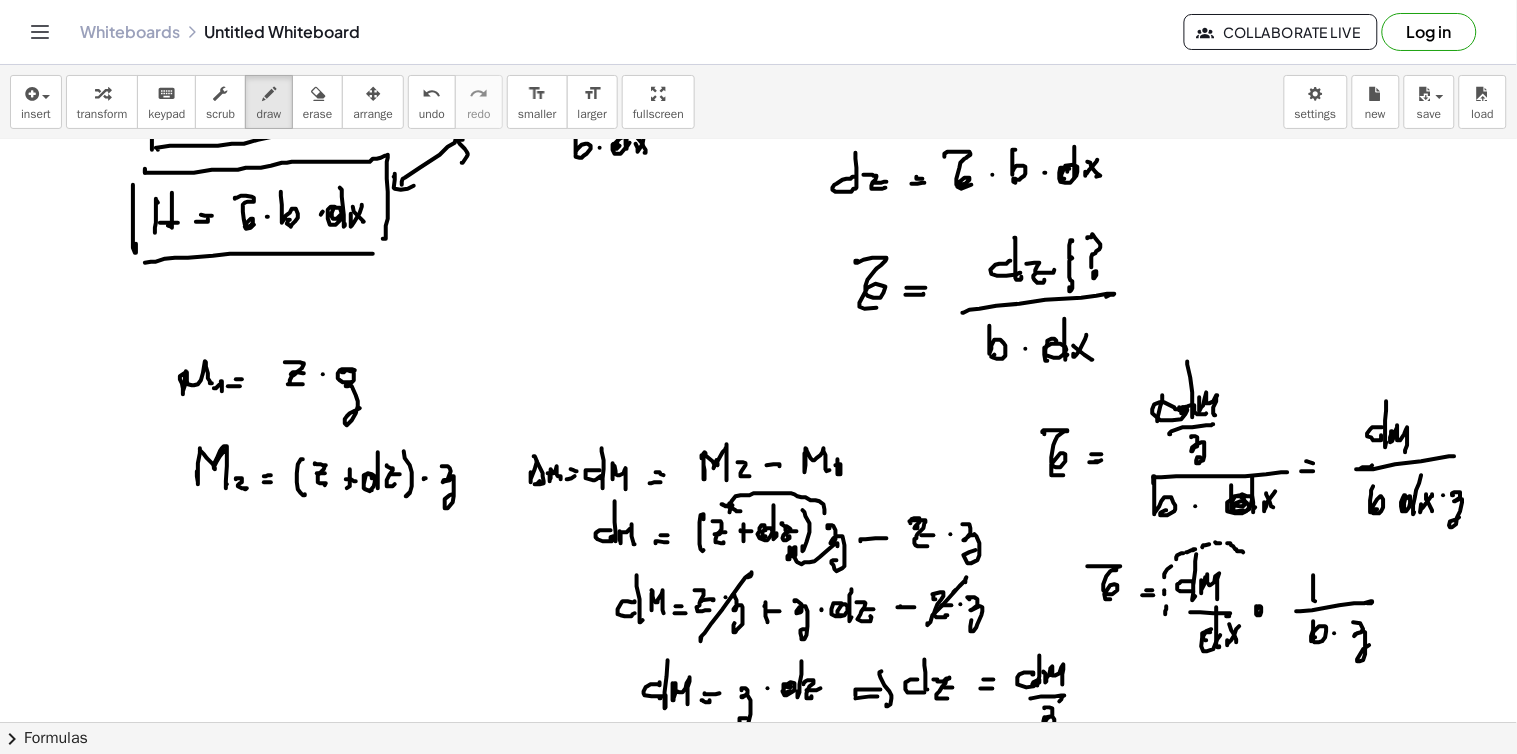 click at bounding box center (758, -1135) 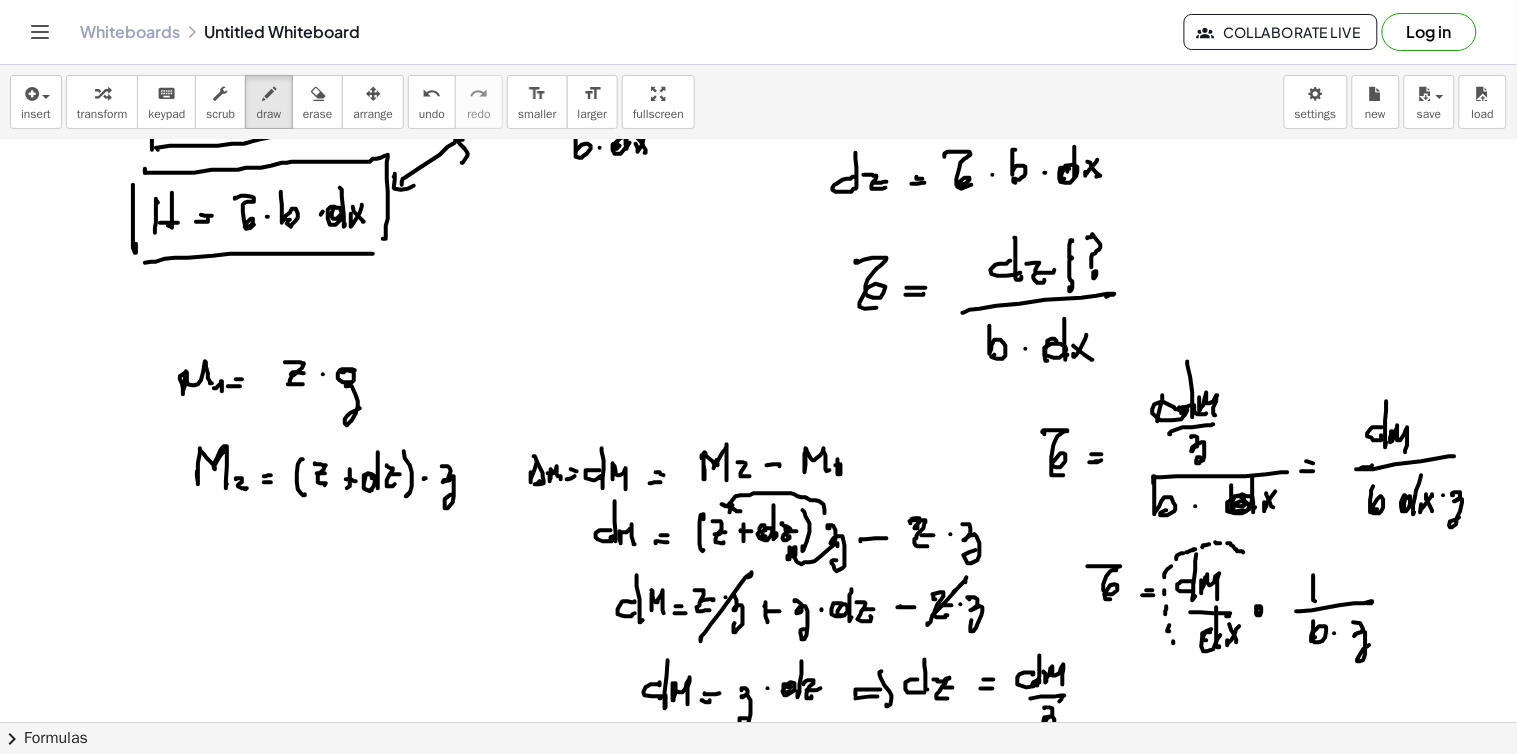 click at bounding box center [758, -1135] 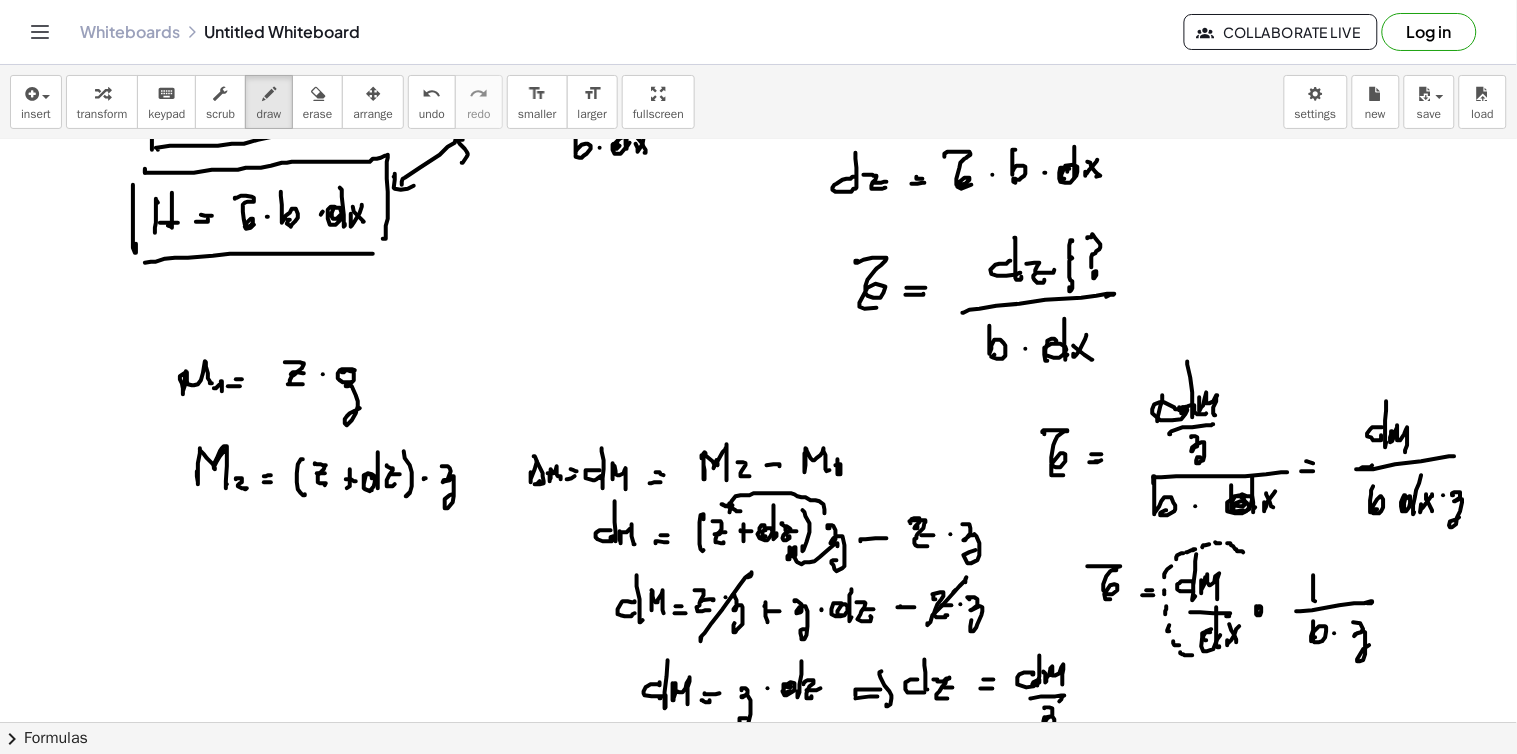 click at bounding box center [758, -1135] 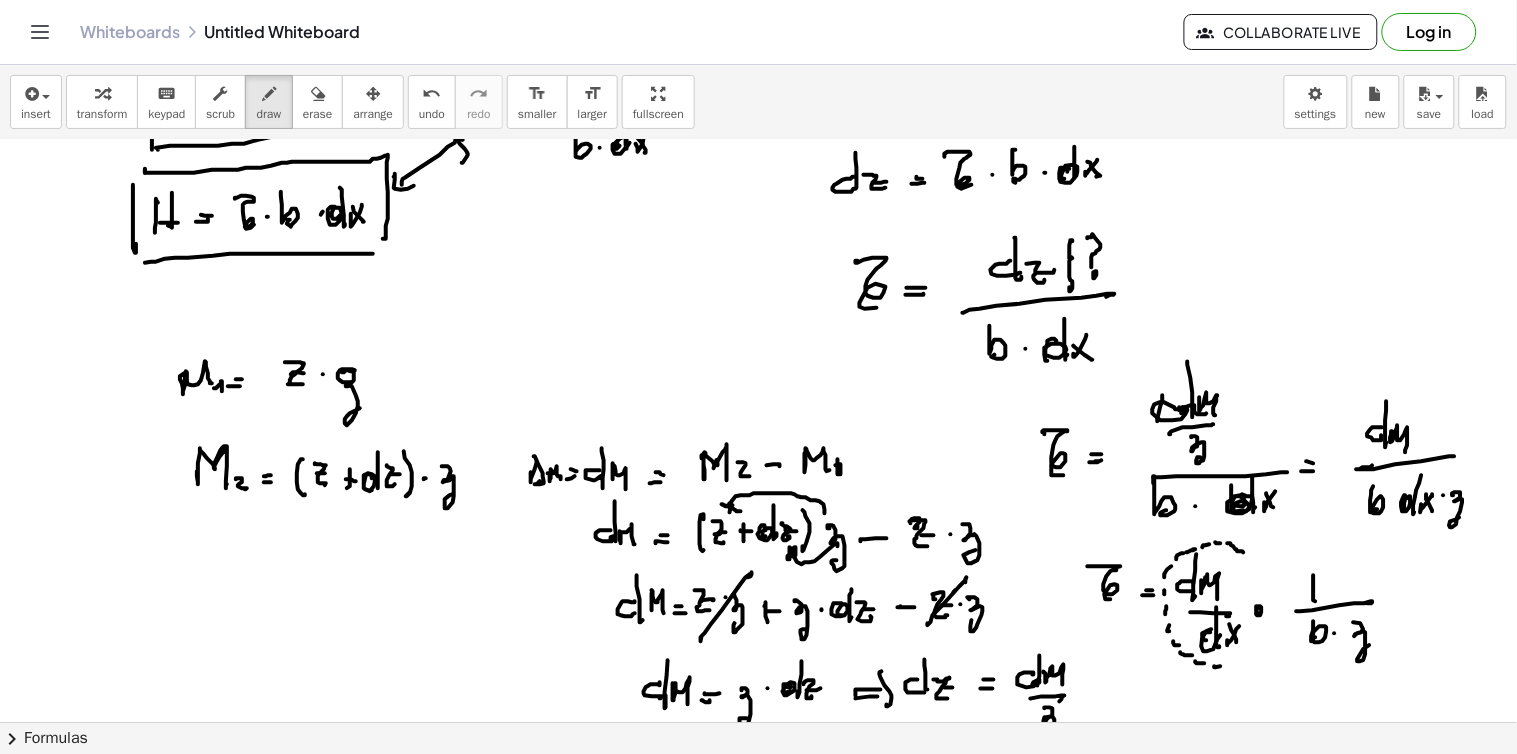 click at bounding box center (758, -1135) 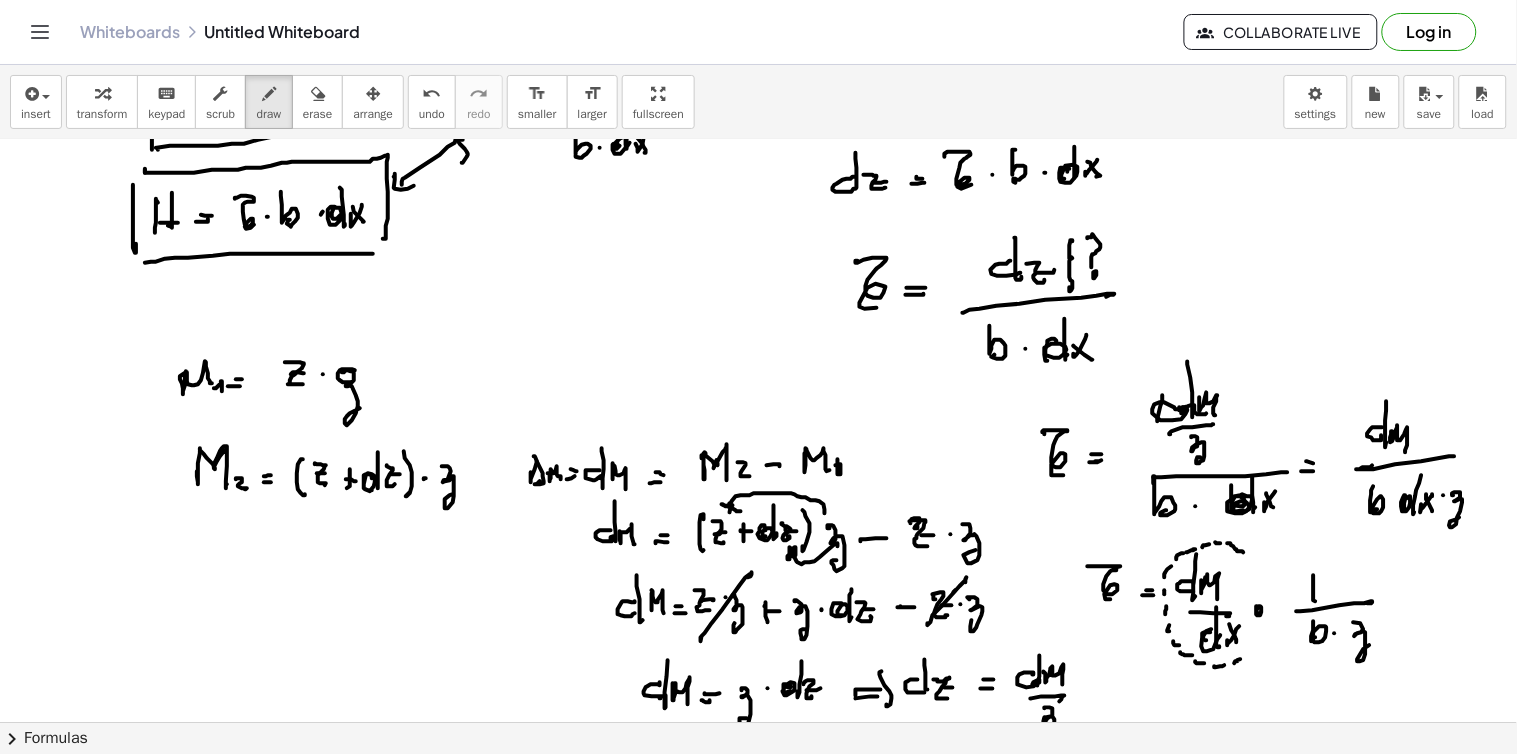 click at bounding box center (758, -1135) 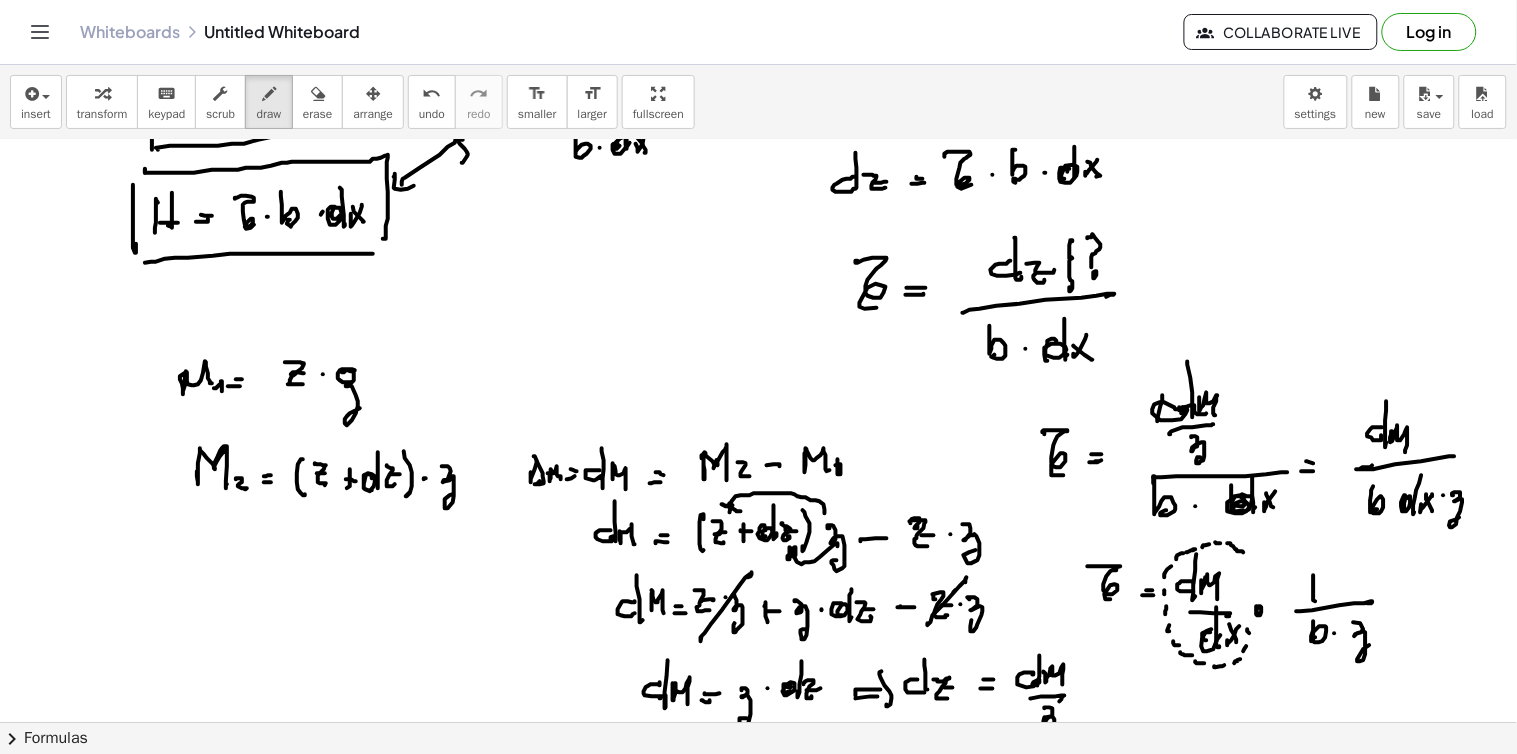 click at bounding box center (758, -1135) 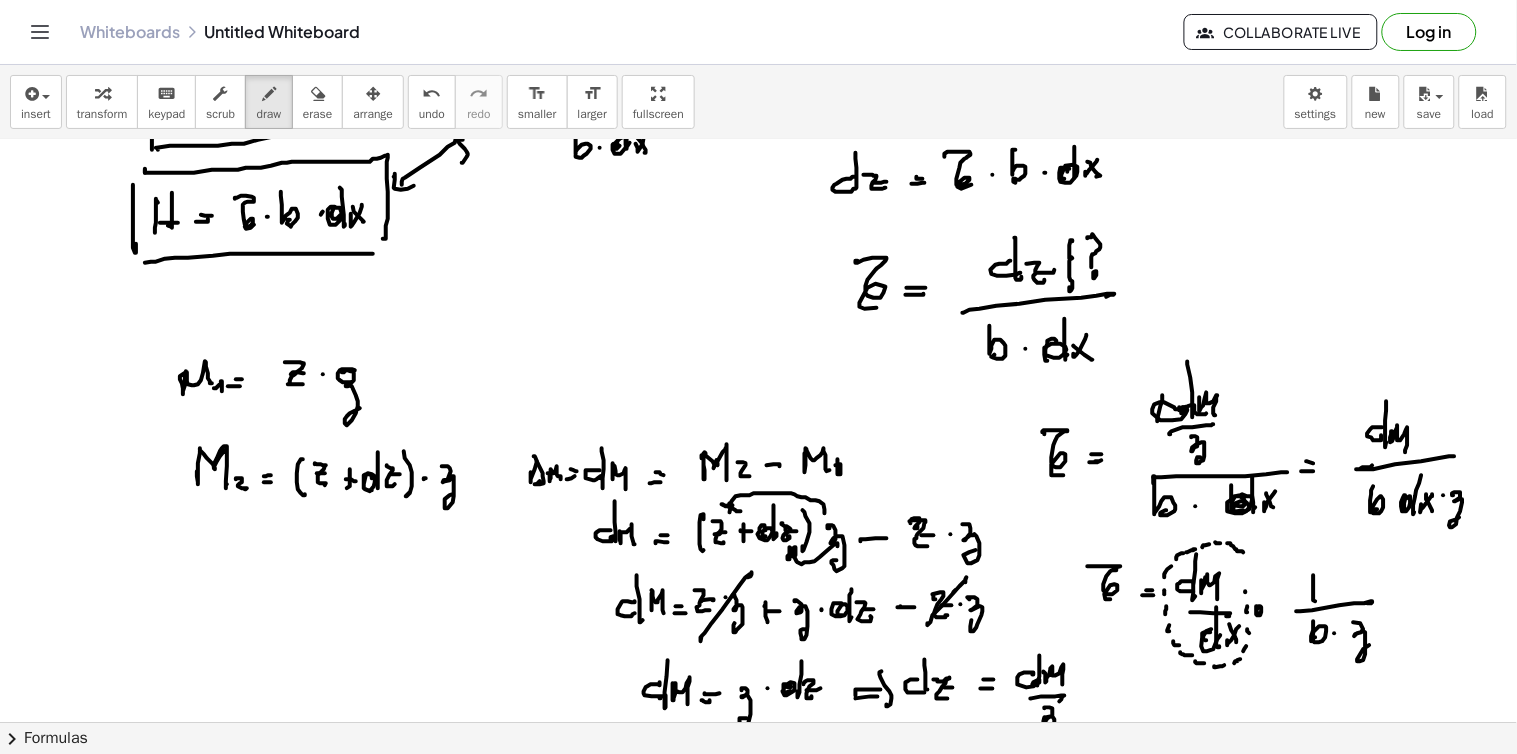click at bounding box center [758, -1135] 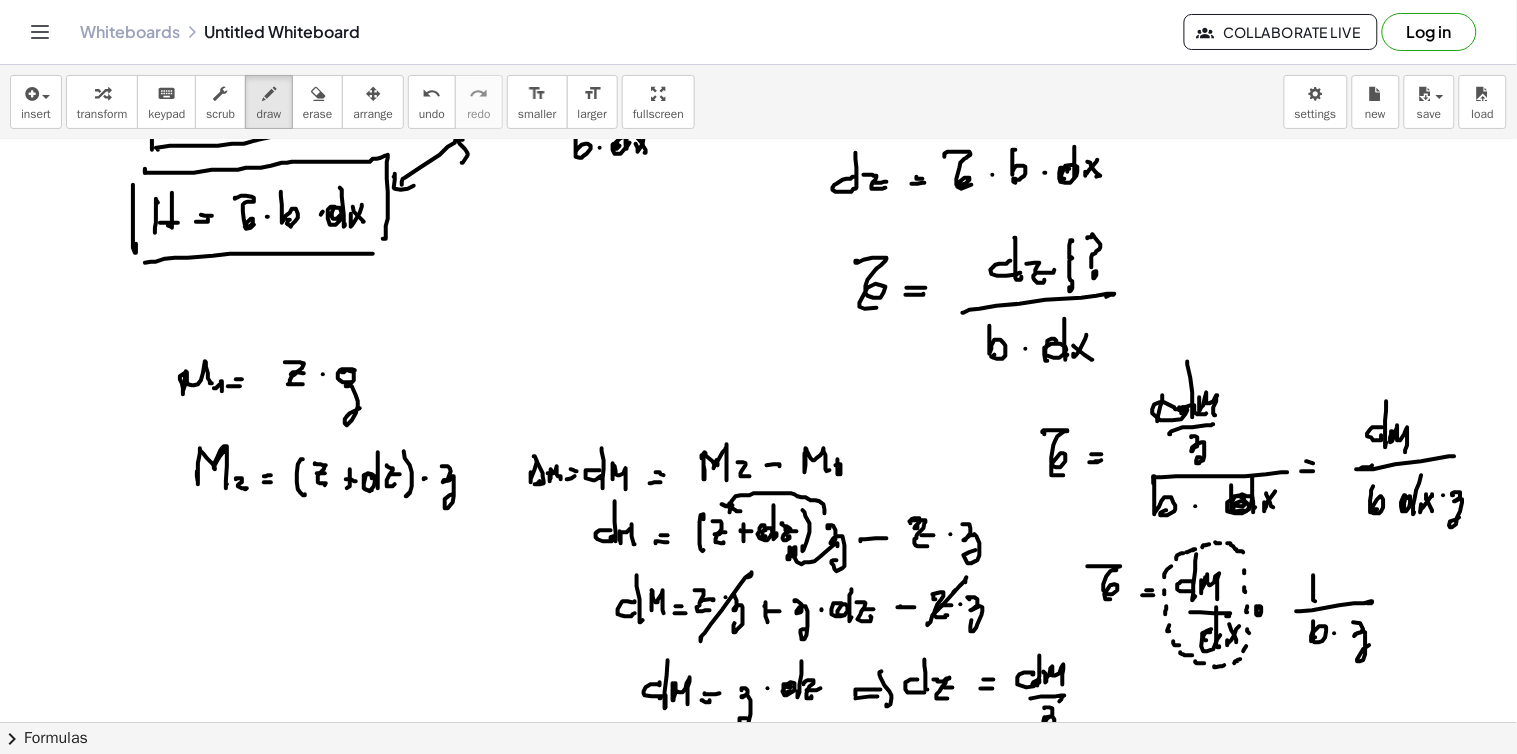 click at bounding box center (758, -1135) 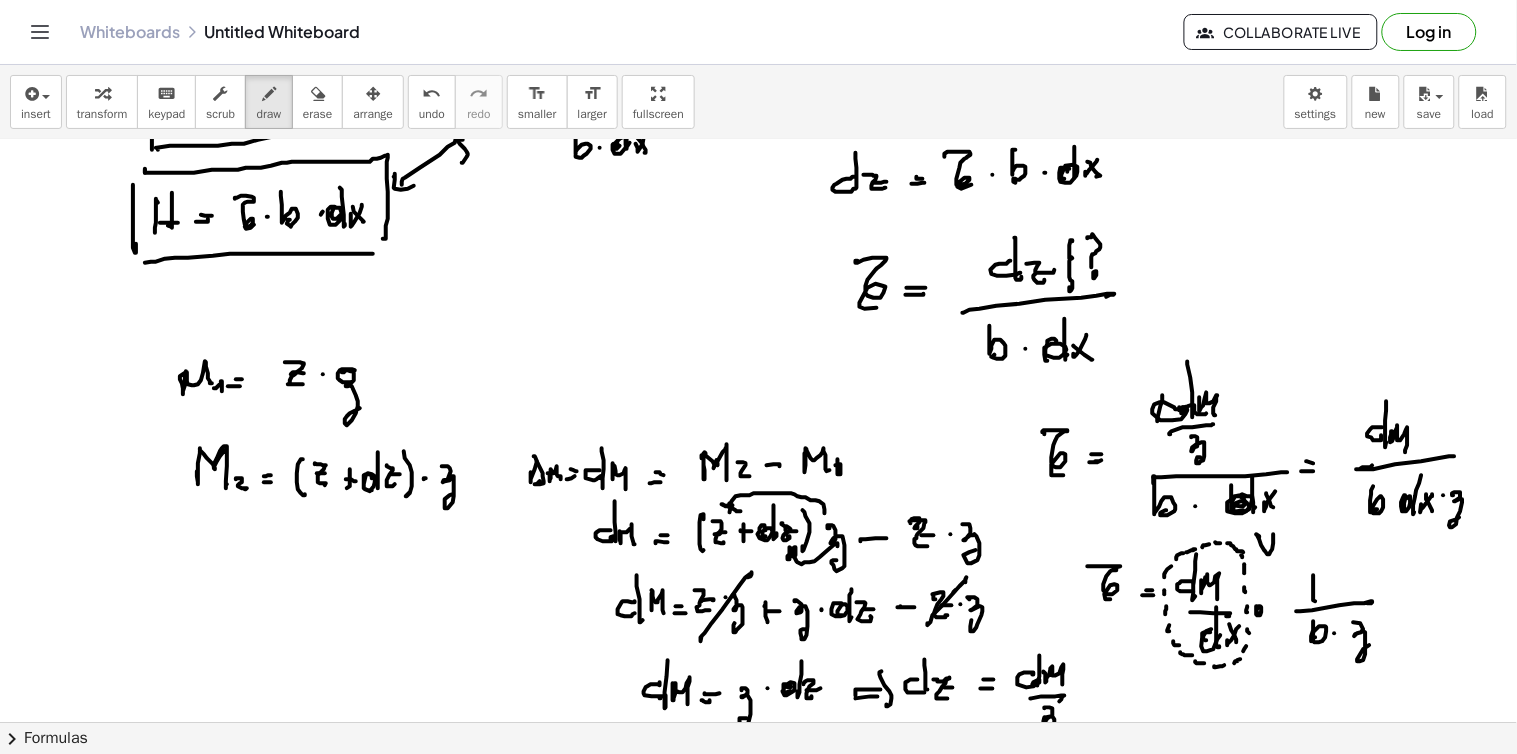 click at bounding box center [758, -1135] 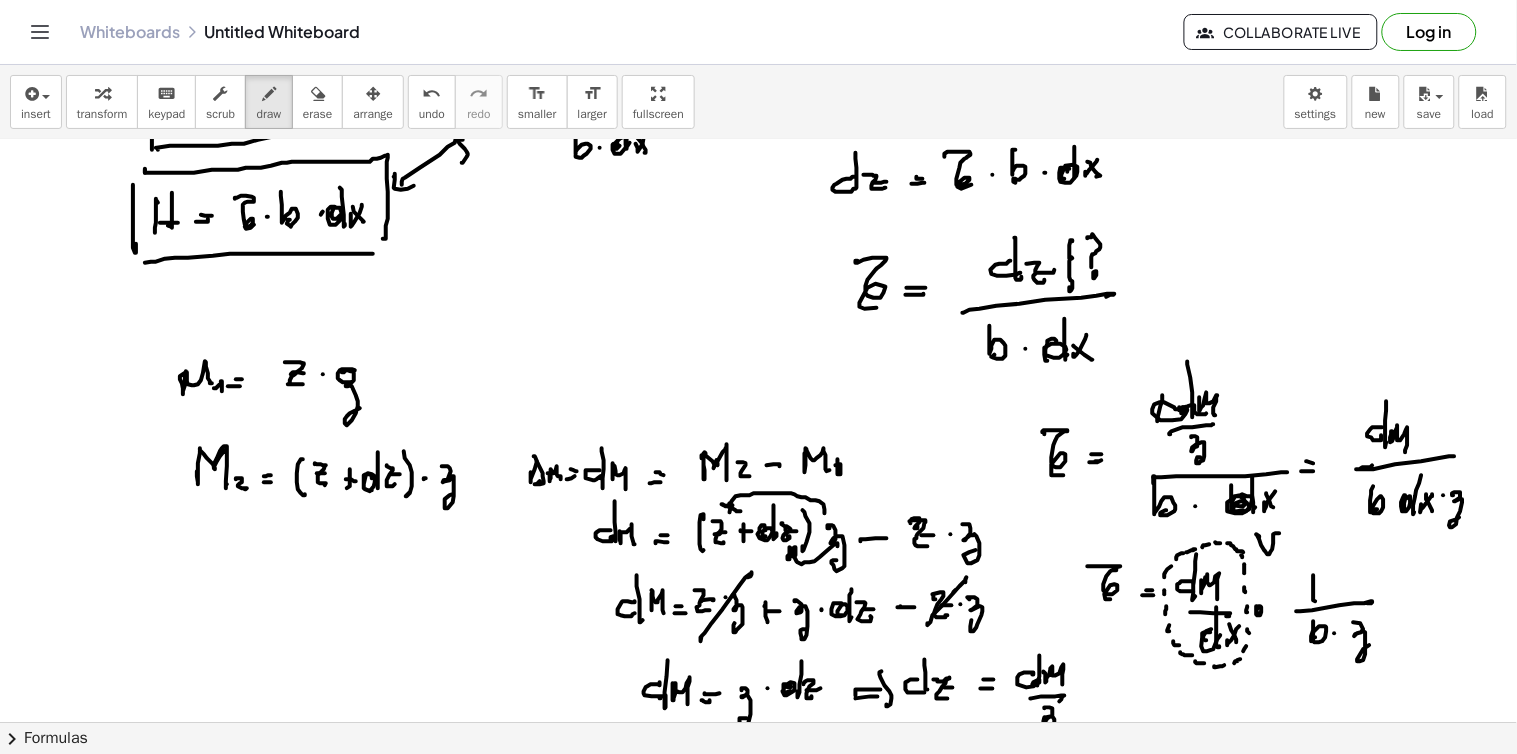 scroll, scrollTop: 3714, scrollLeft: 0, axis: vertical 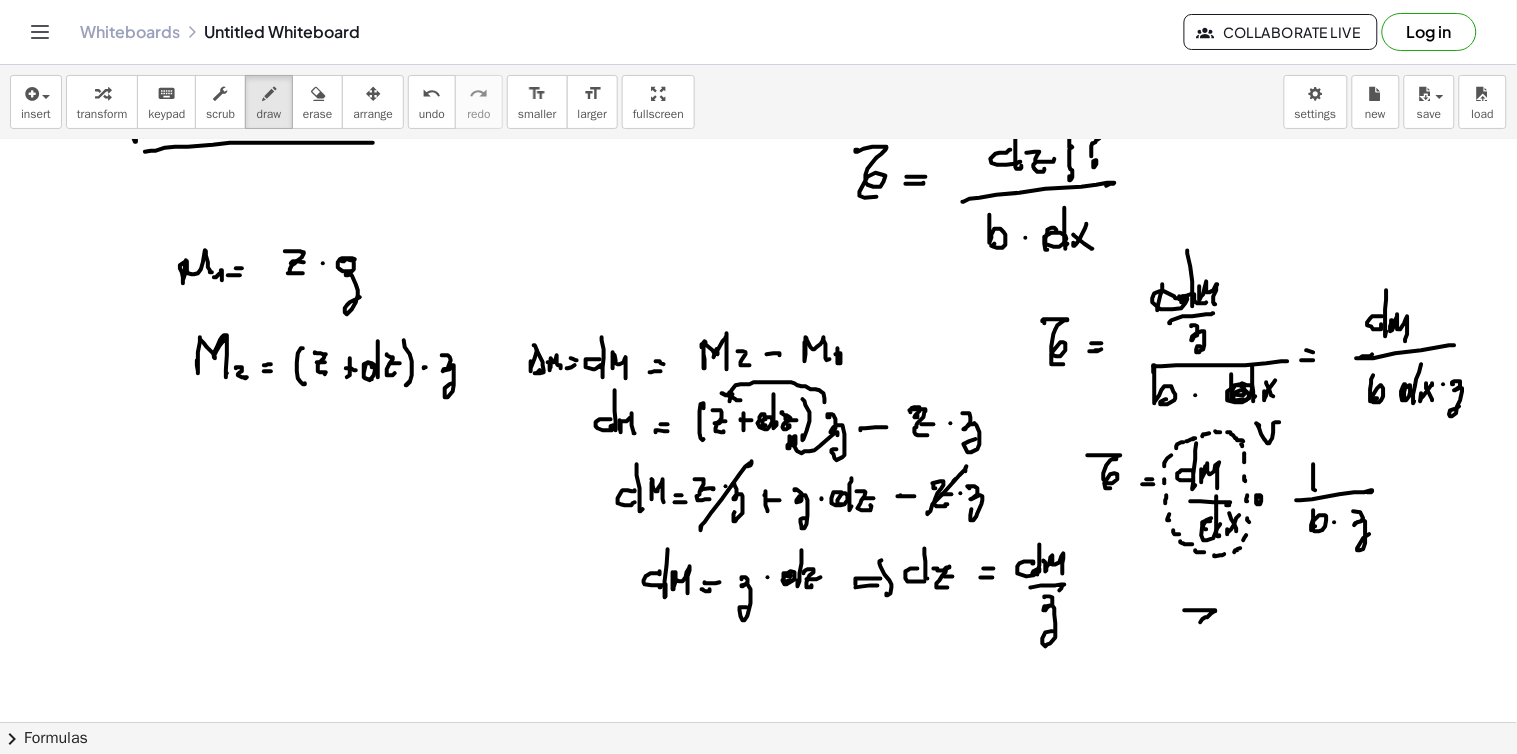 click at bounding box center [758, -1246] 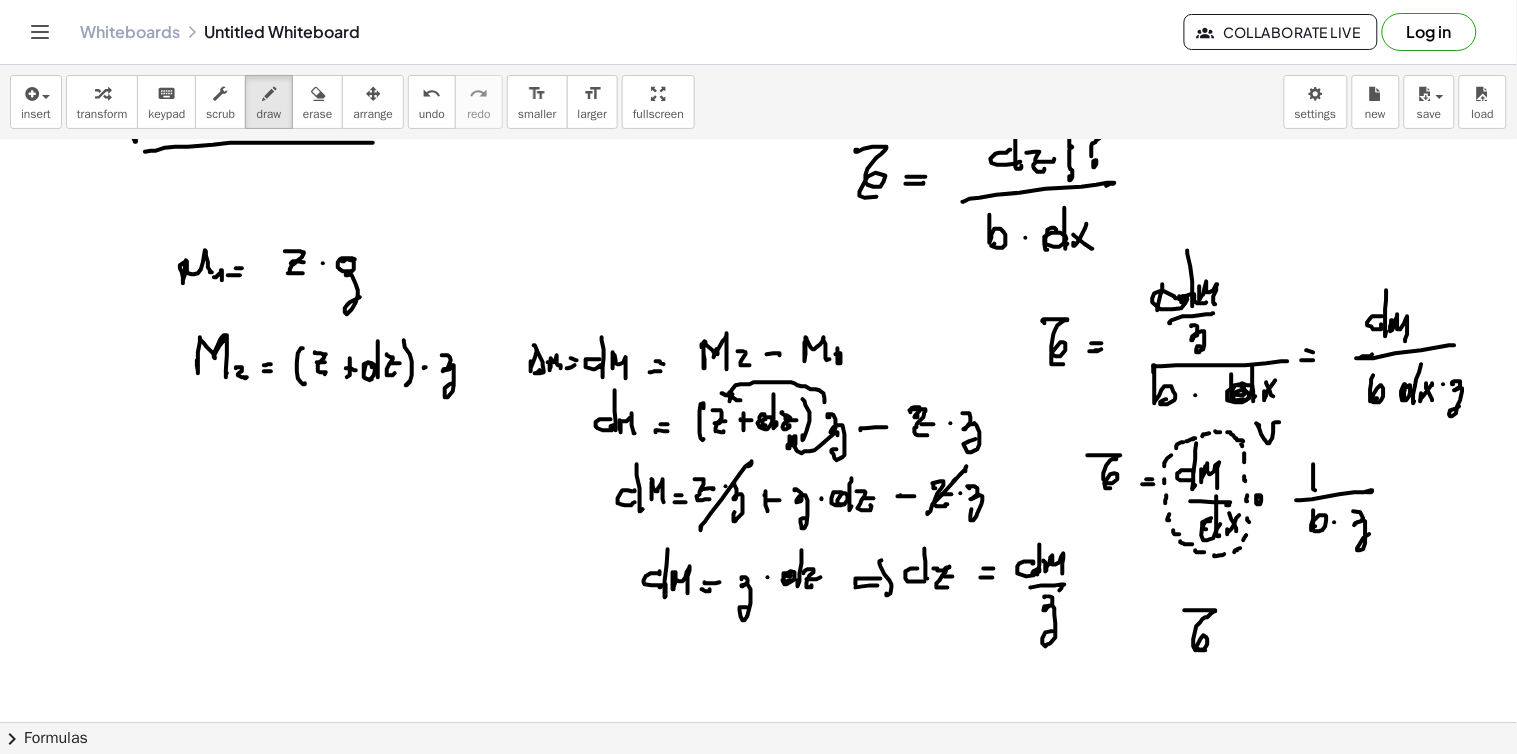 click at bounding box center [758, -1246] 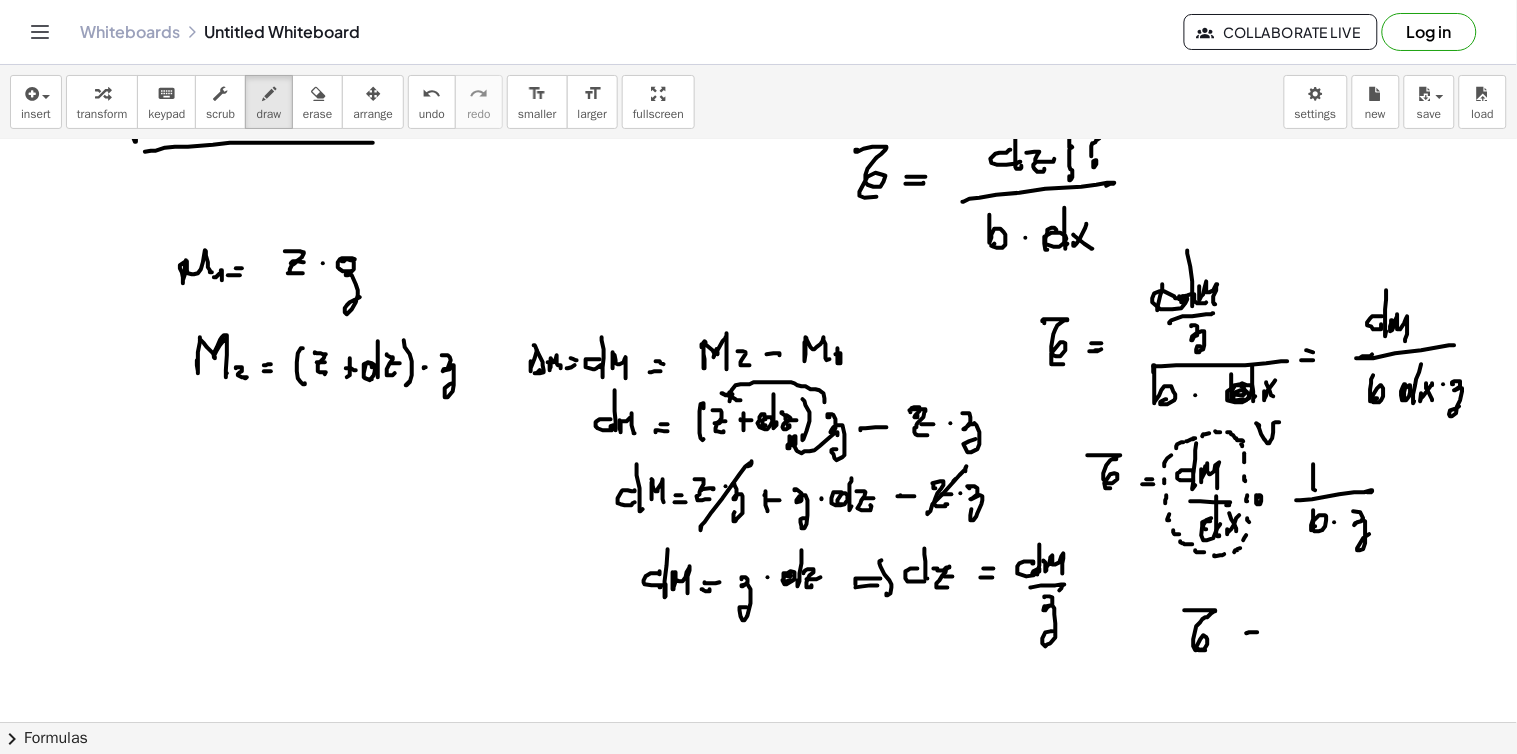 click at bounding box center (758, -1246) 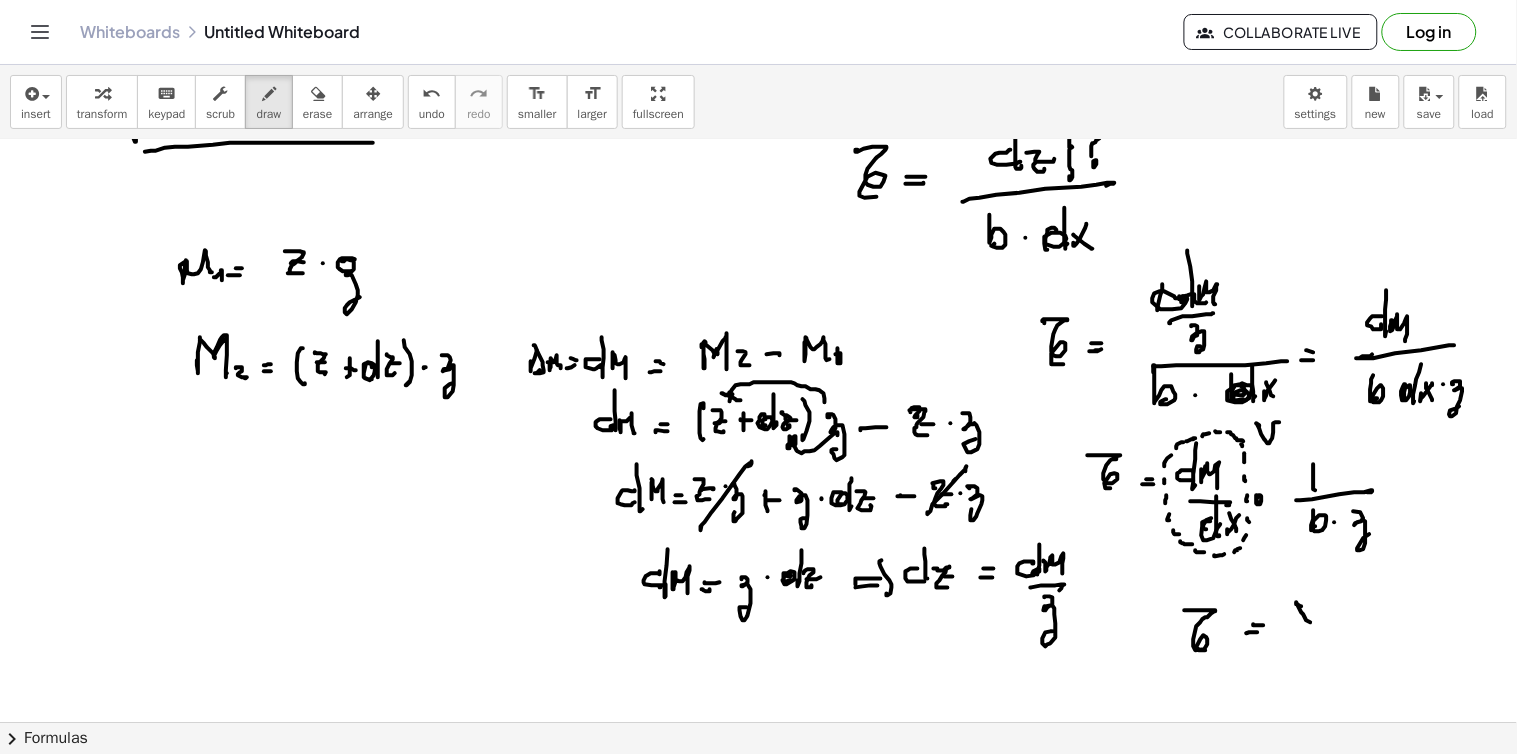 click at bounding box center (758, -1246) 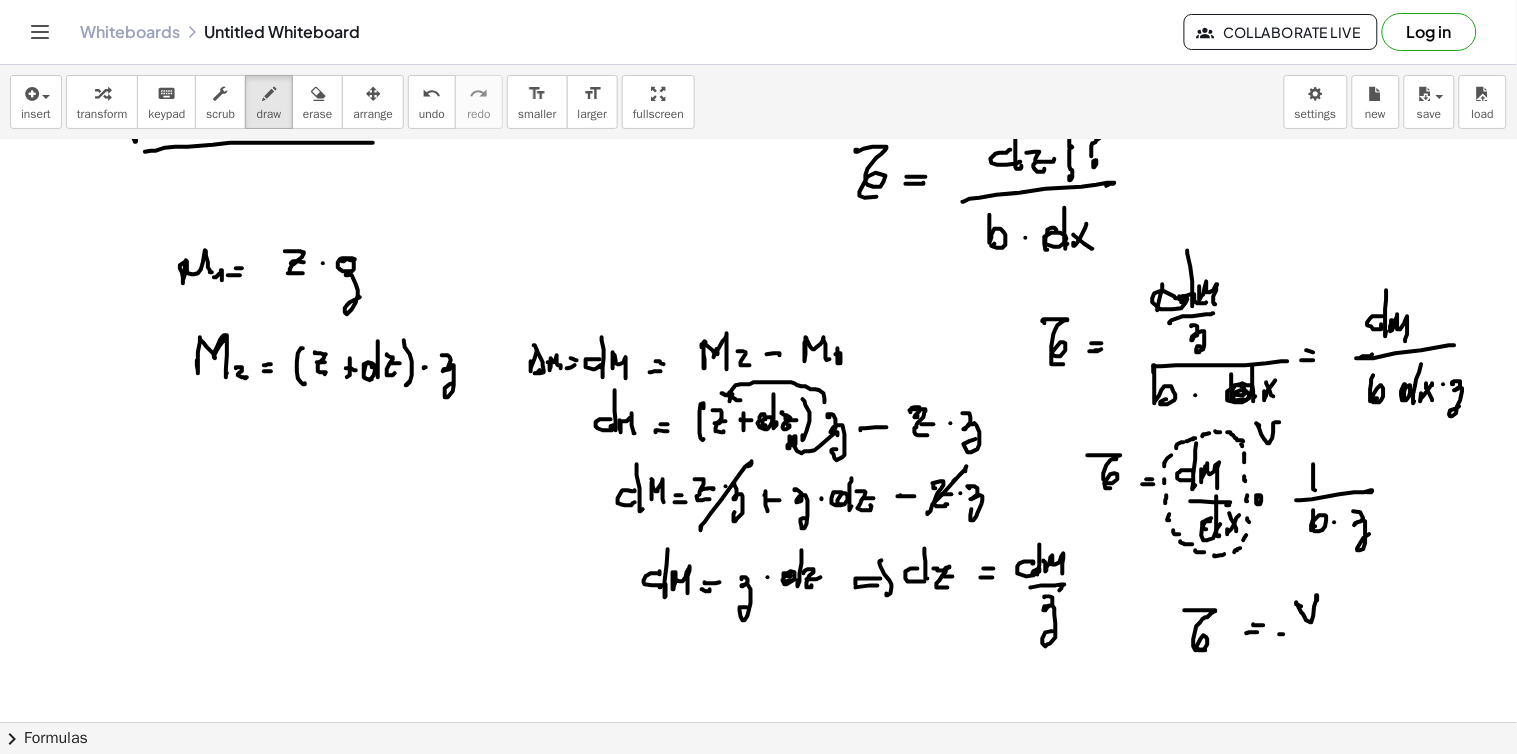 click at bounding box center (758, -1246) 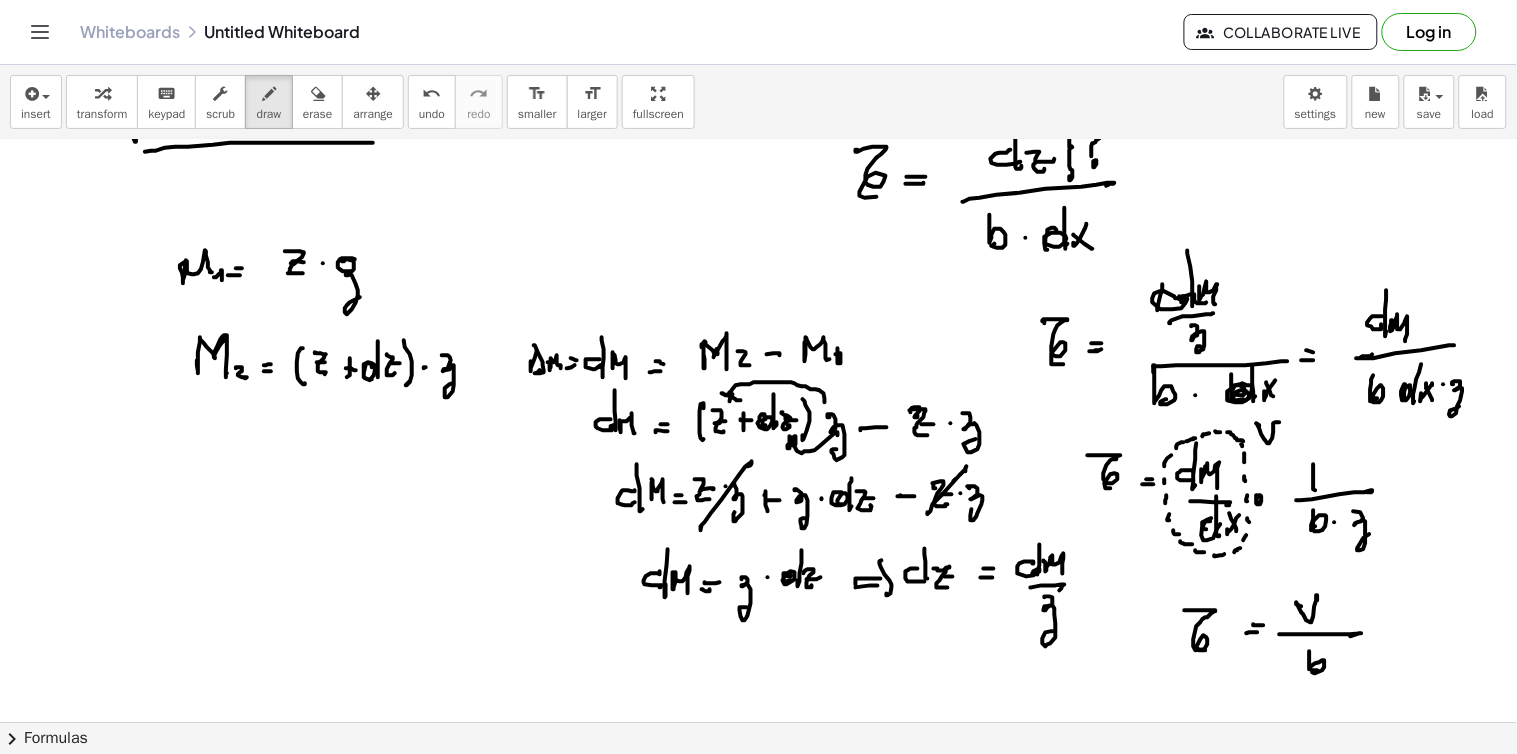 click at bounding box center [758, -1246] 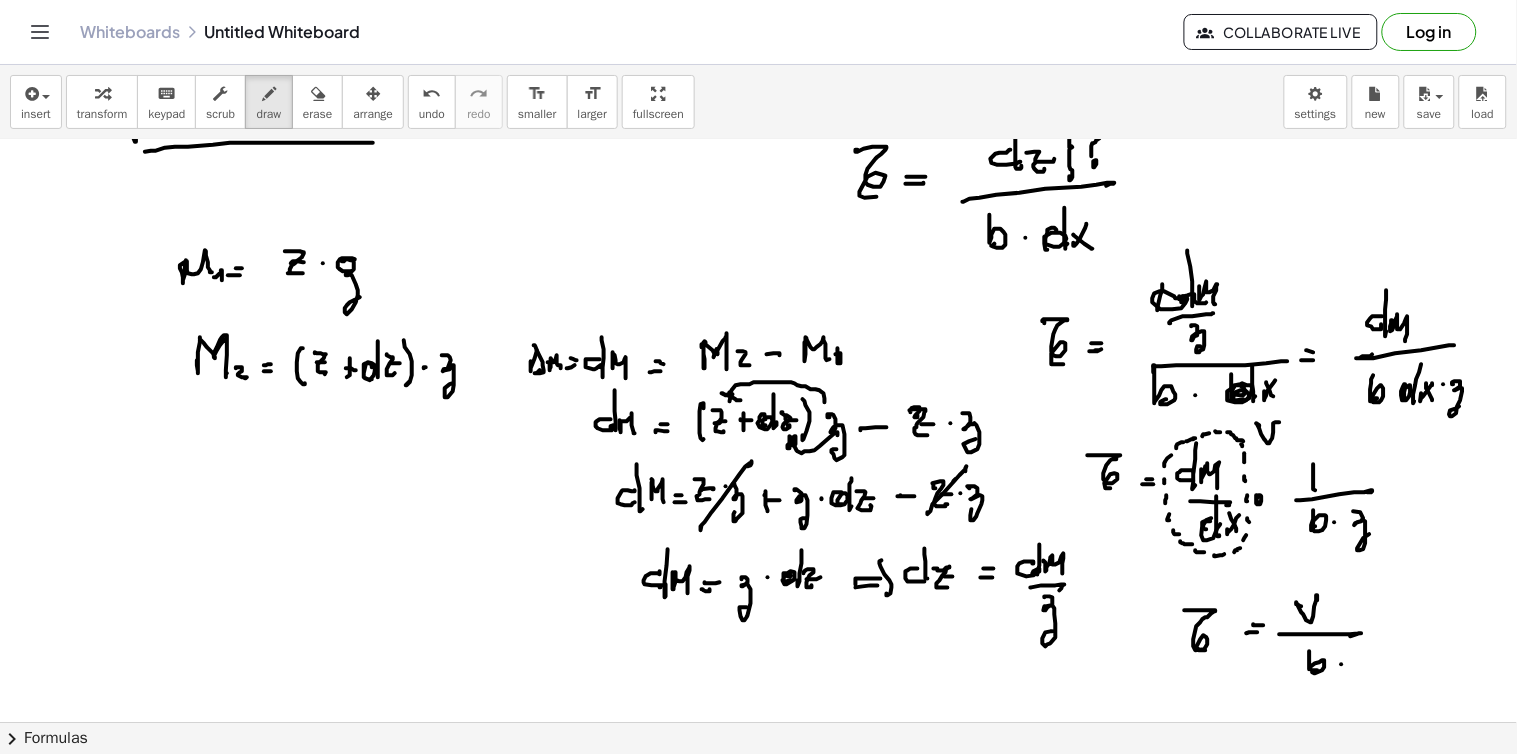 click at bounding box center (758, -1246) 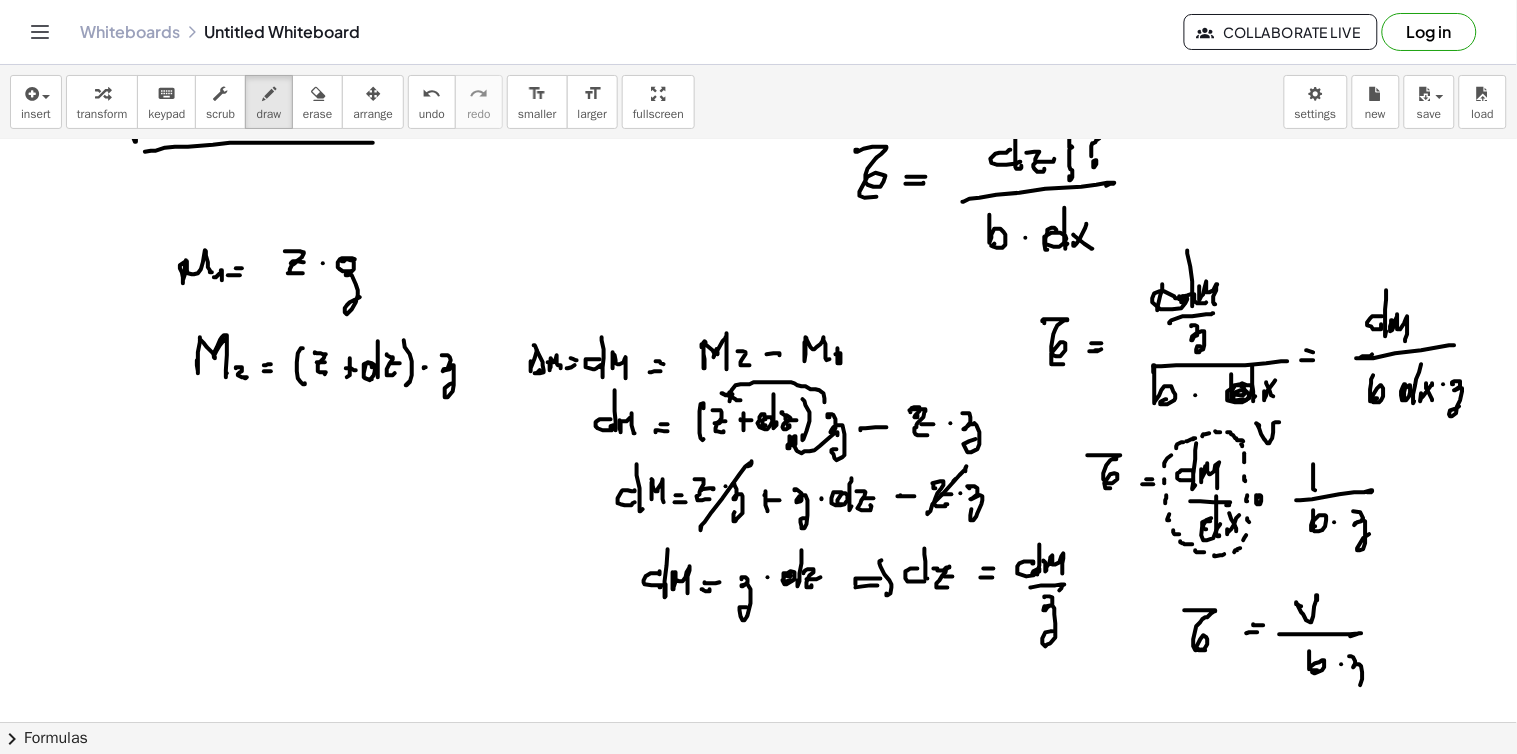 click at bounding box center [758, -1246] 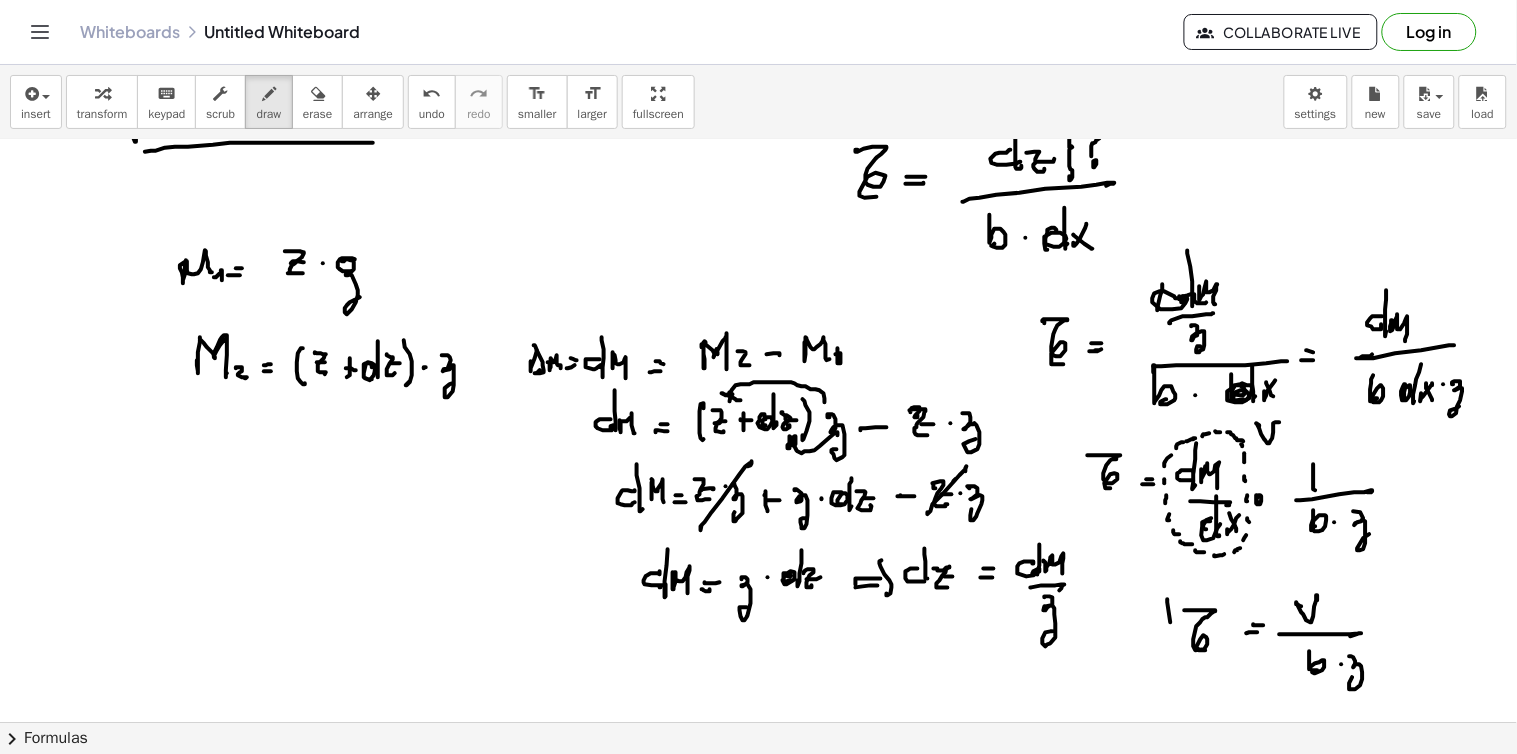 click at bounding box center [758, -1246] 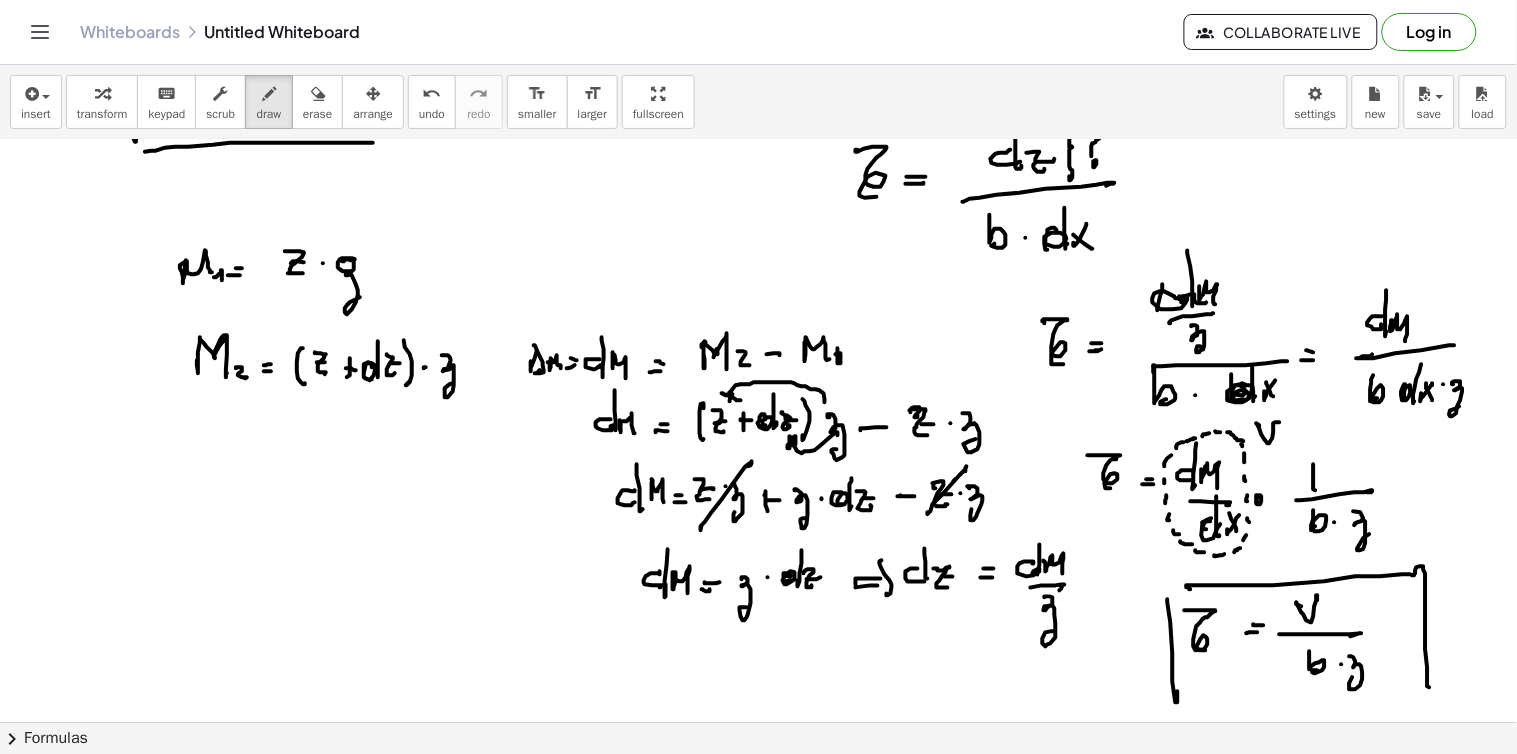 click at bounding box center (758, -1246) 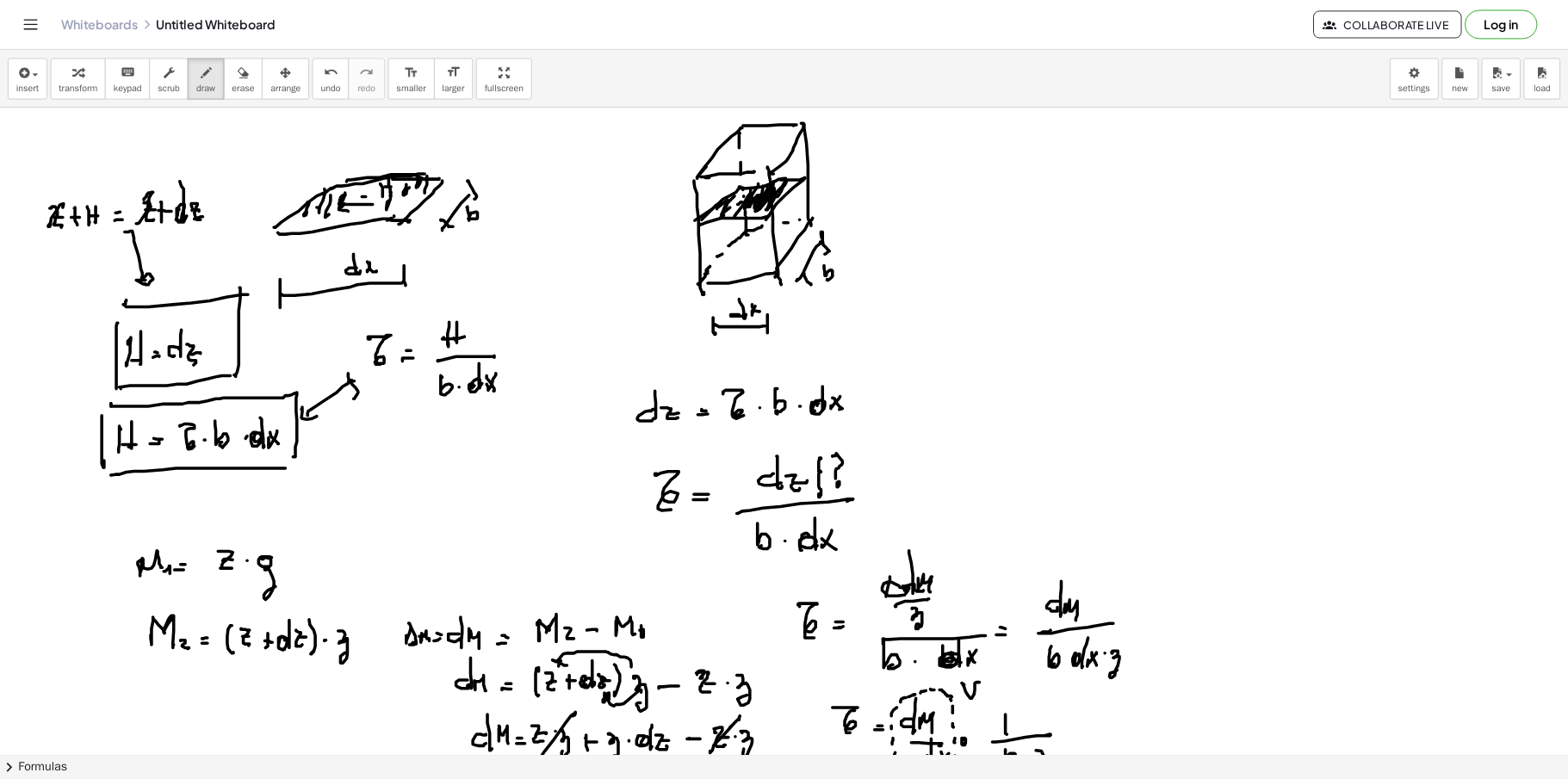 scroll, scrollTop: 2794, scrollLeft: 0, axis: vertical 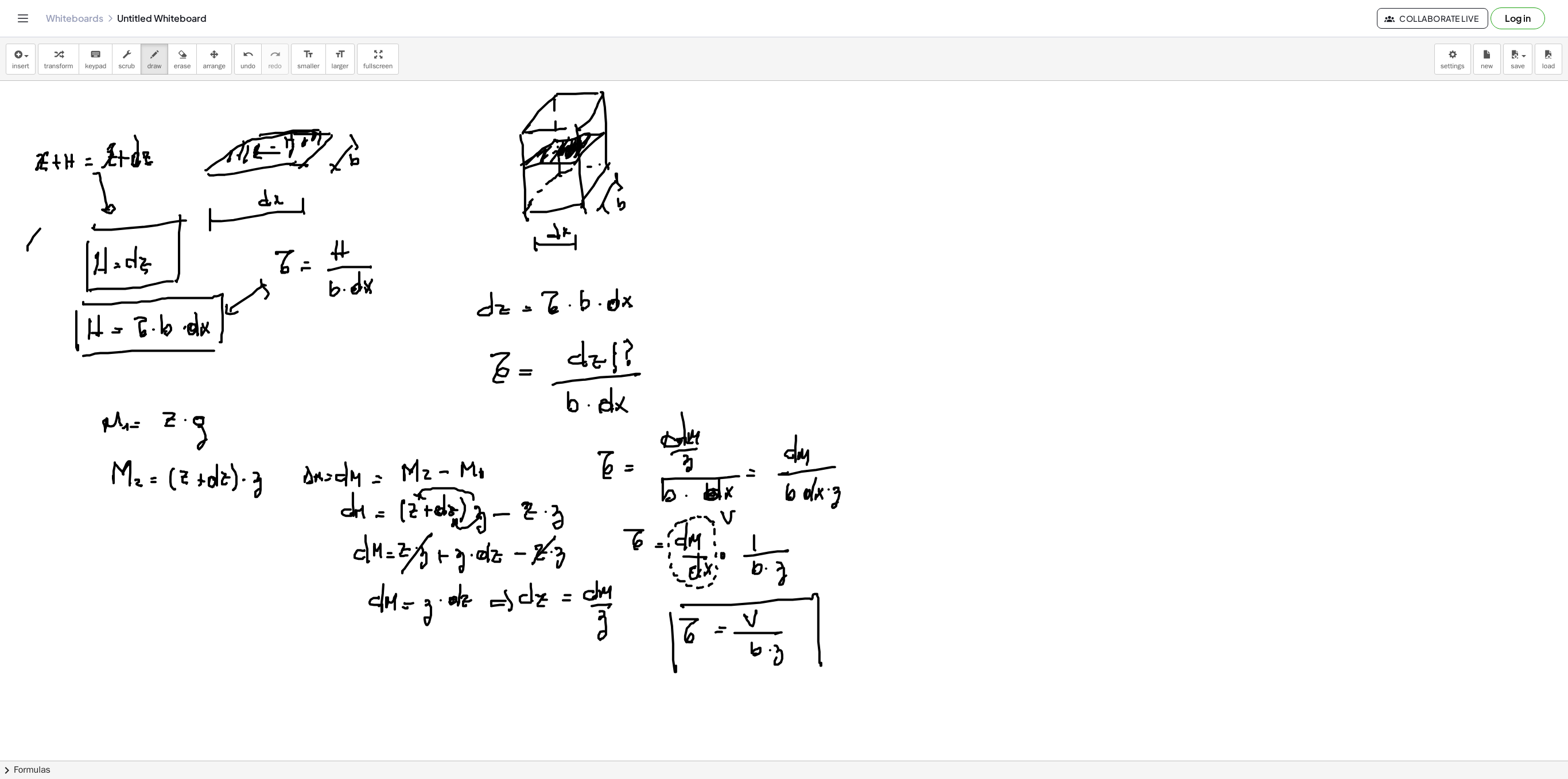 drag, startPoint x: 40, startPoint y: 231, endPoint x: 45, endPoint y: 243, distance: 13 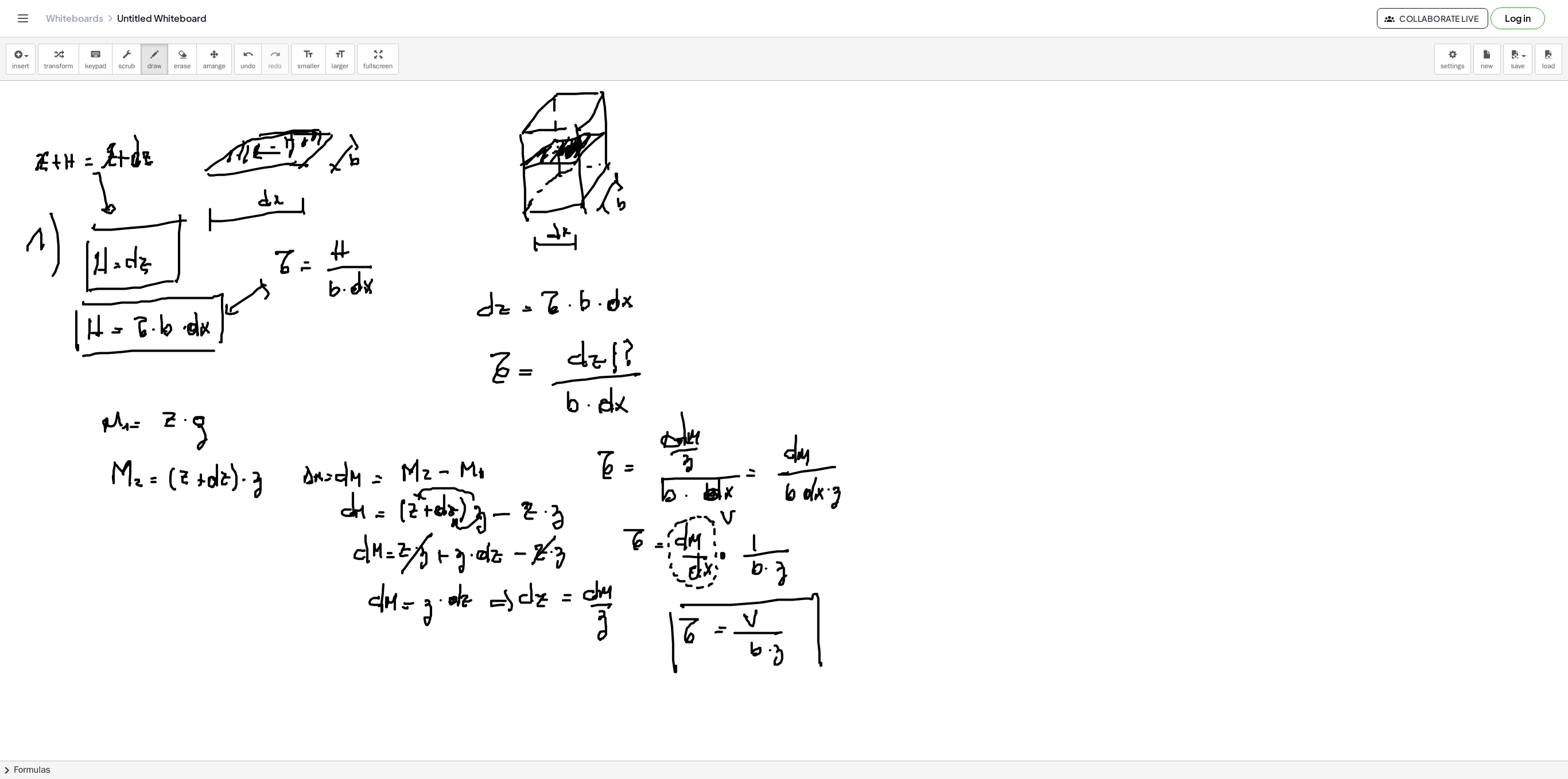 drag, startPoint x: 51, startPoint y: 216, endPoint x: 53, endPoint y: 278, distance: 62.03225 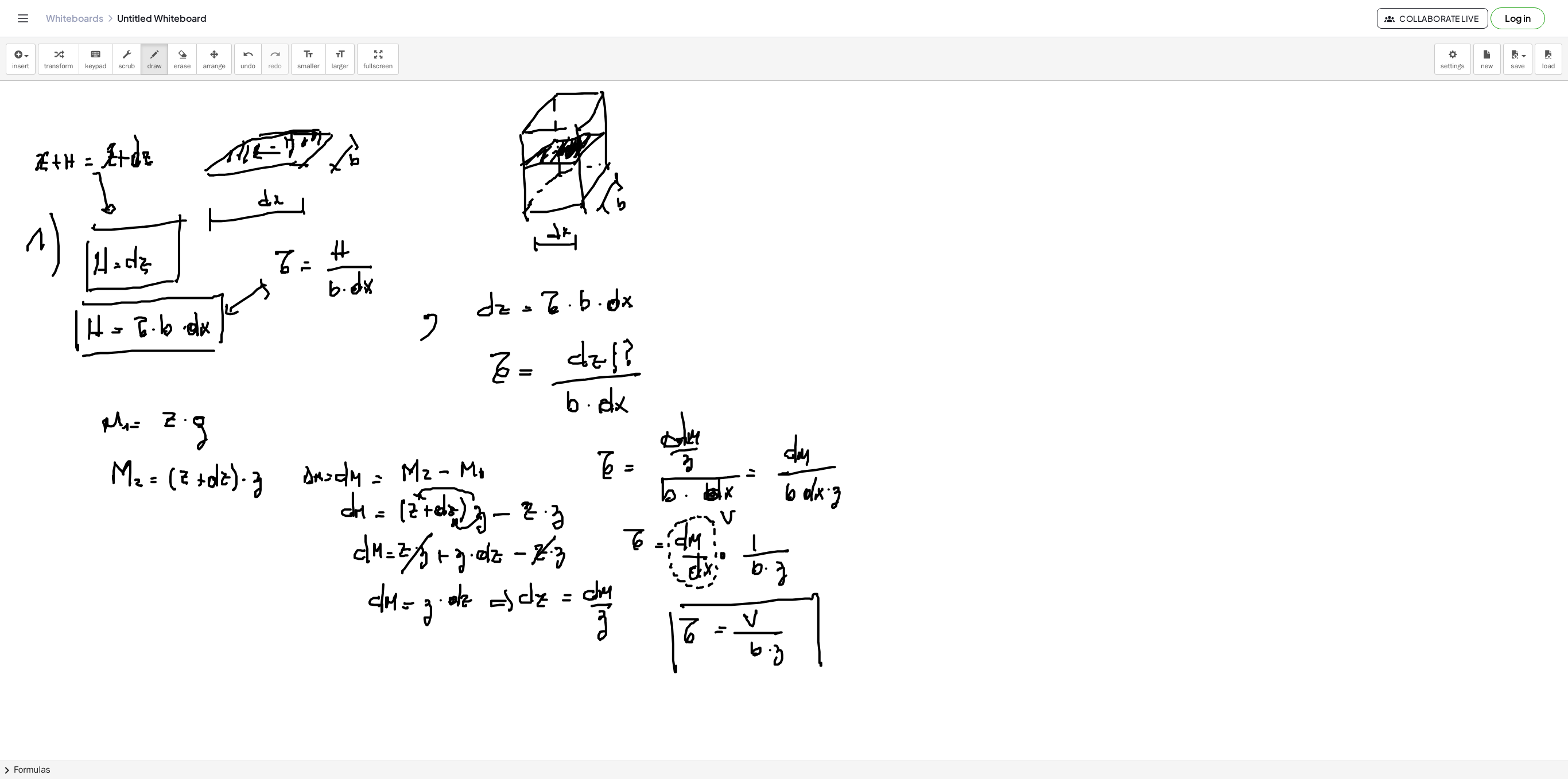 drag, startPoint x: 429, startPoint y: 317, endPoint x: 441, endPoint y: 338, distance: 24.186773 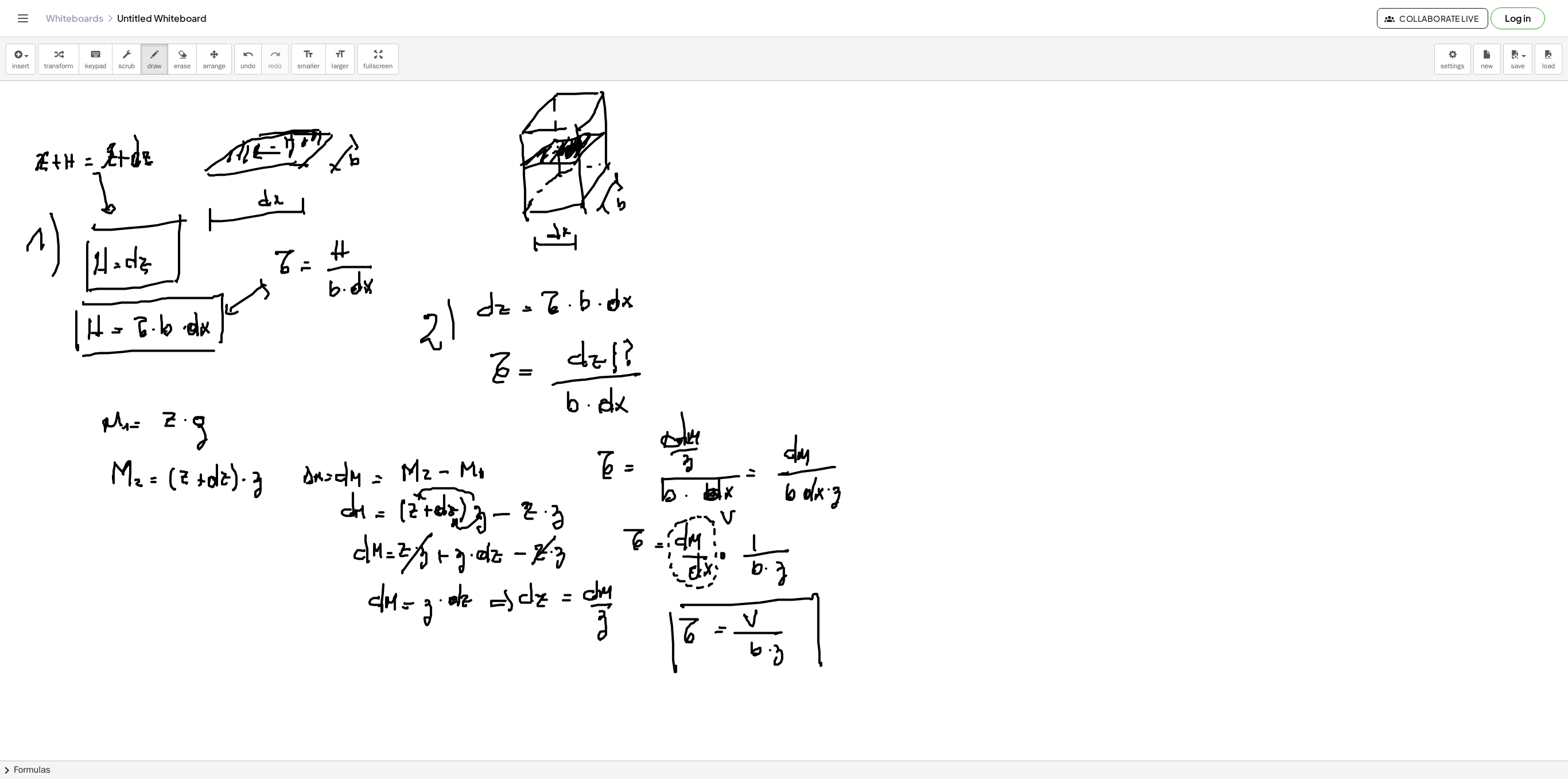 drag, startPoint x: 449, startPoint y: 302, endPoint x: 443, endPoint y: 383, distance: 81.22192 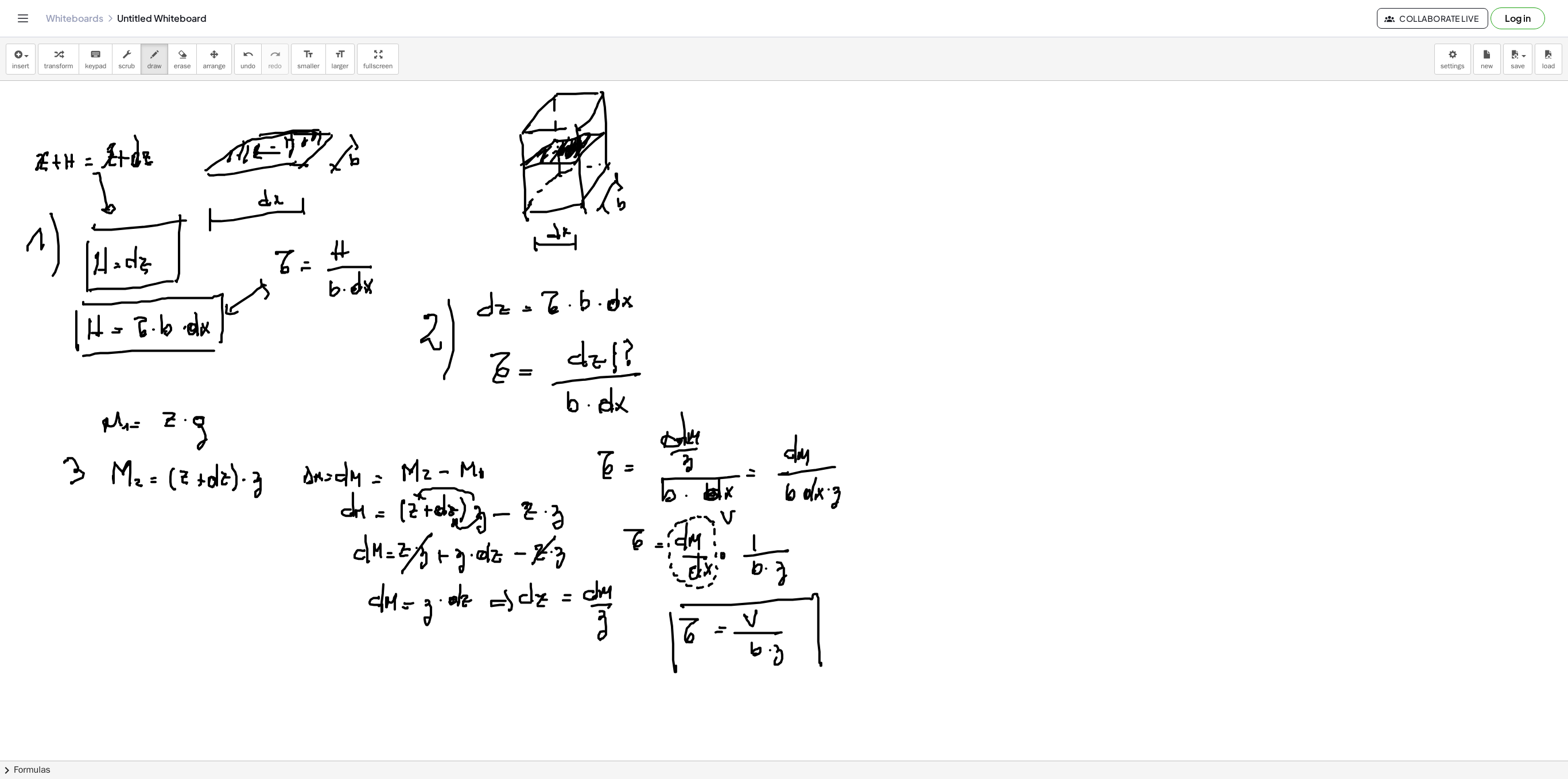 drag, startPoint x: 64, startPoint y: 465, endPoint x: 75, endPoint y: 483, distance: 21.09502 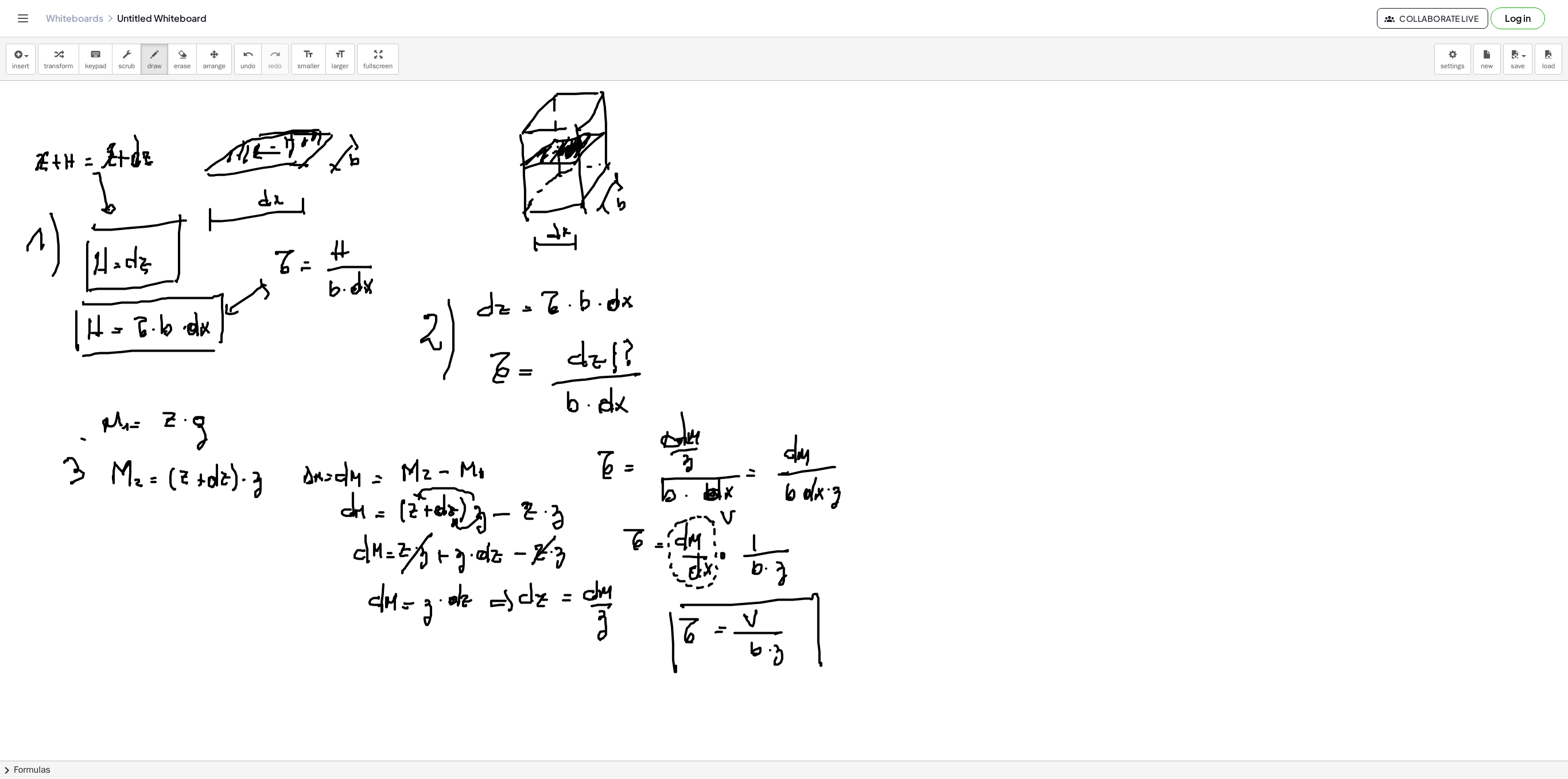 drag, startPoint x: 85, startPoint y: 442, endPoint x: 94, endPoint y: 506, distance: 64.629715 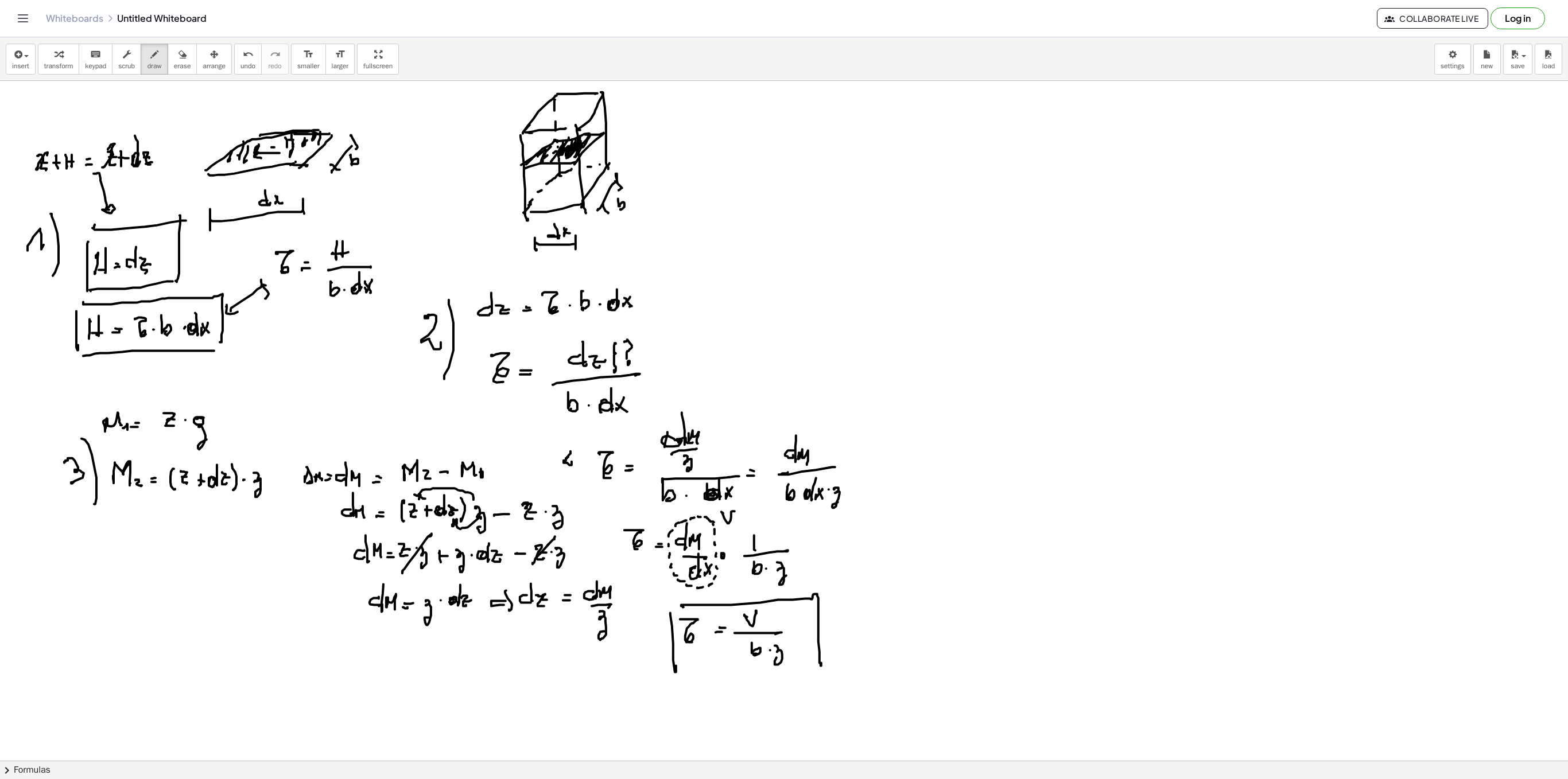 drag, startPoint x: 570, startPoint y: 453, endPoint x: 572, endPoint y: 473, distance: 20.099751 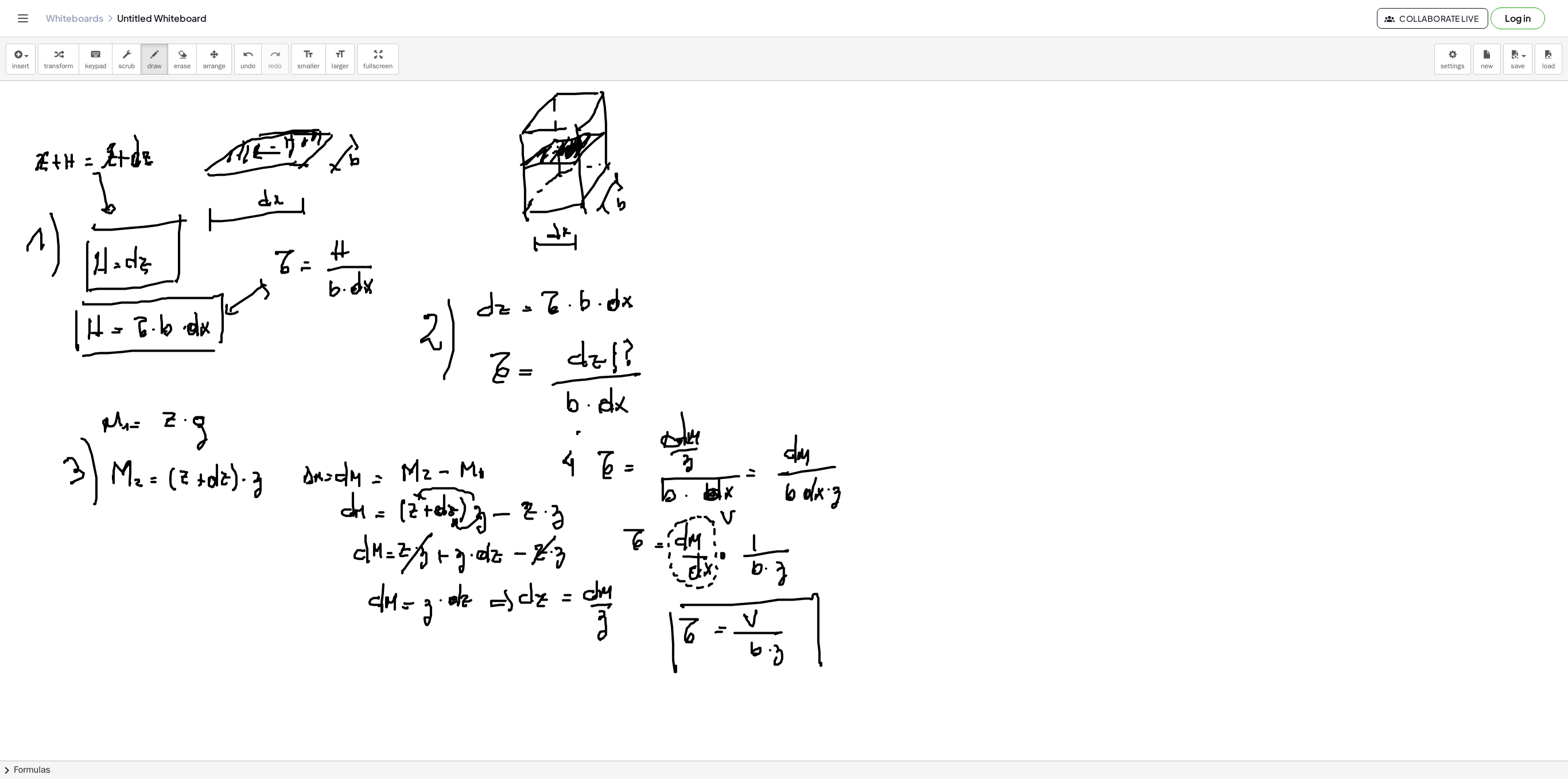 click at bounding box center [784, -446] 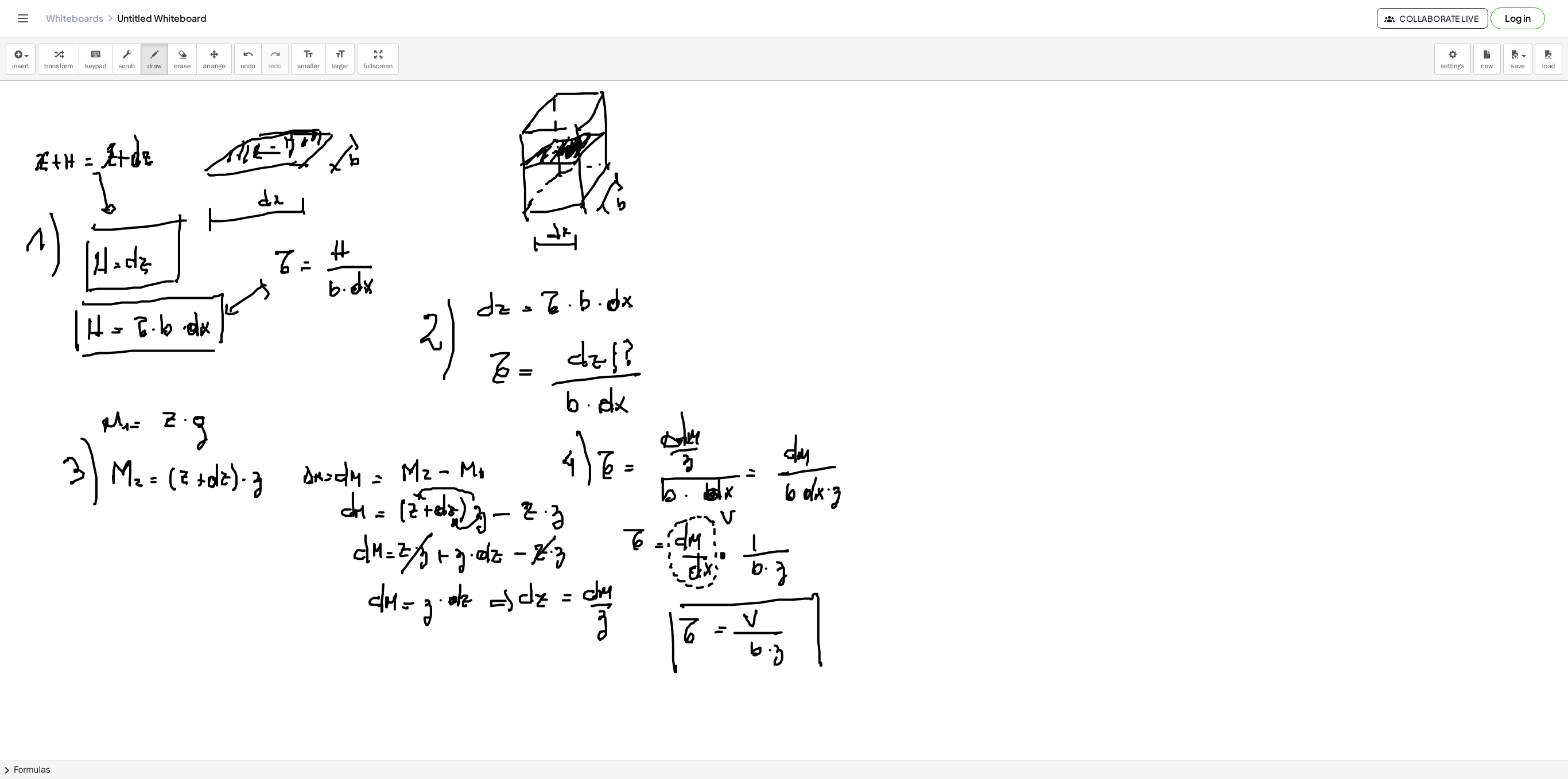 drag, startPoint x: 577, startPoint y: 437, endPoint x: 585, endPoint y: 488, distance: 51.623638 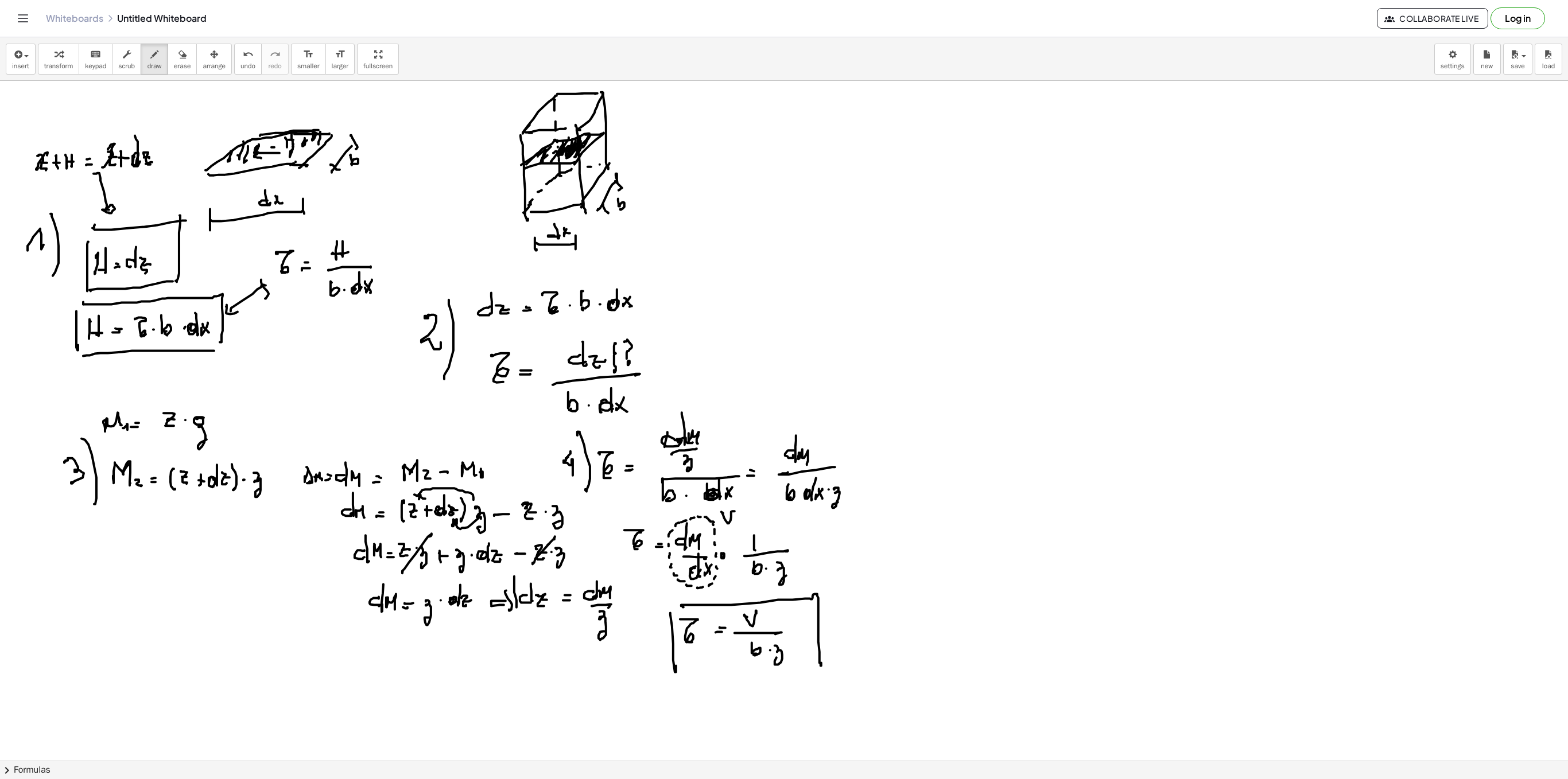 drag, startPoint x: 514, startPoint y: 578, endPoint x: 522, endPoint y: 638, distance: 60.53098 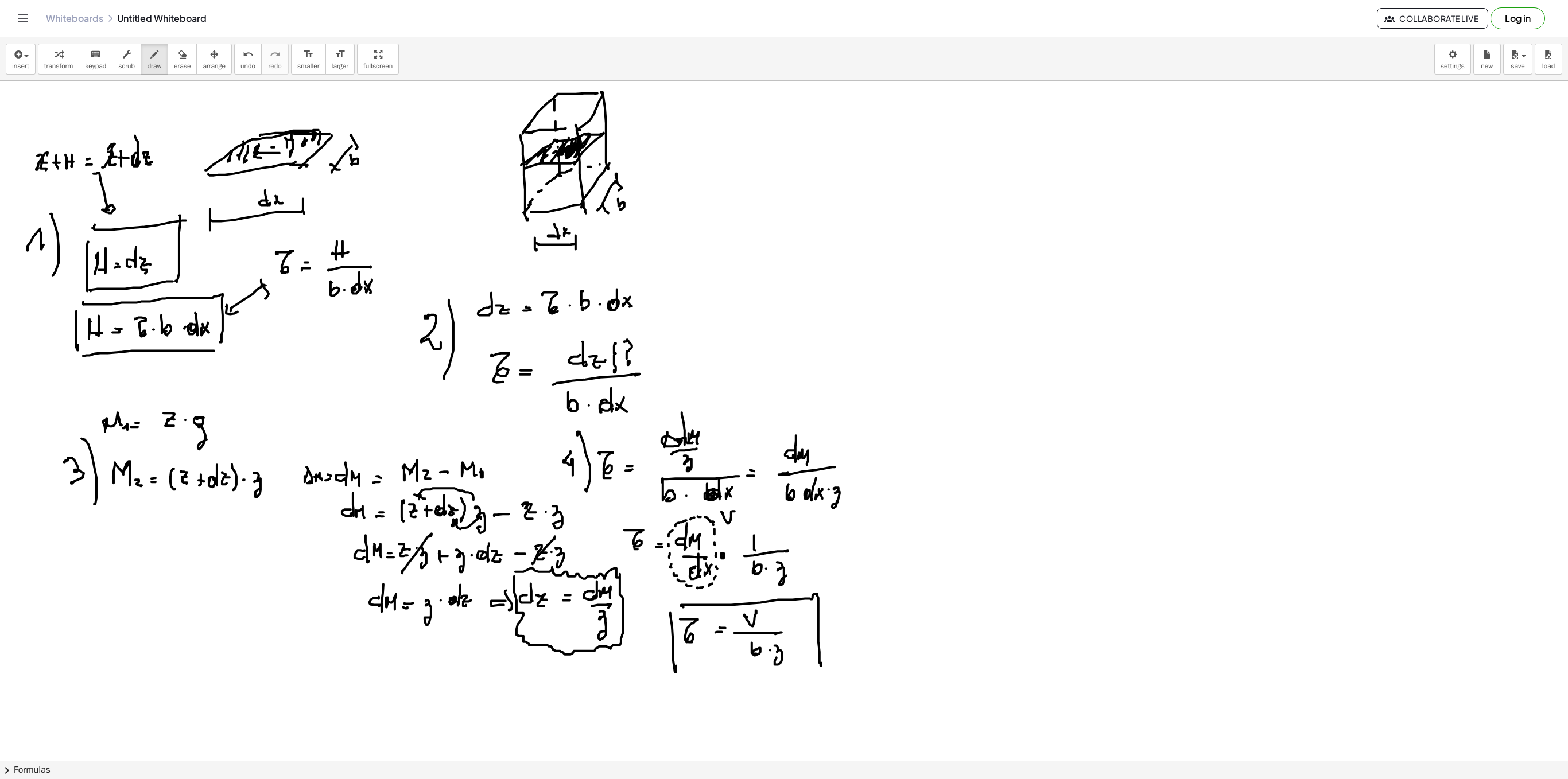drag, startPoint x: 530, startPoint y: 570, endPoint x: 523, endPoint y: 638, distance: 68.3593 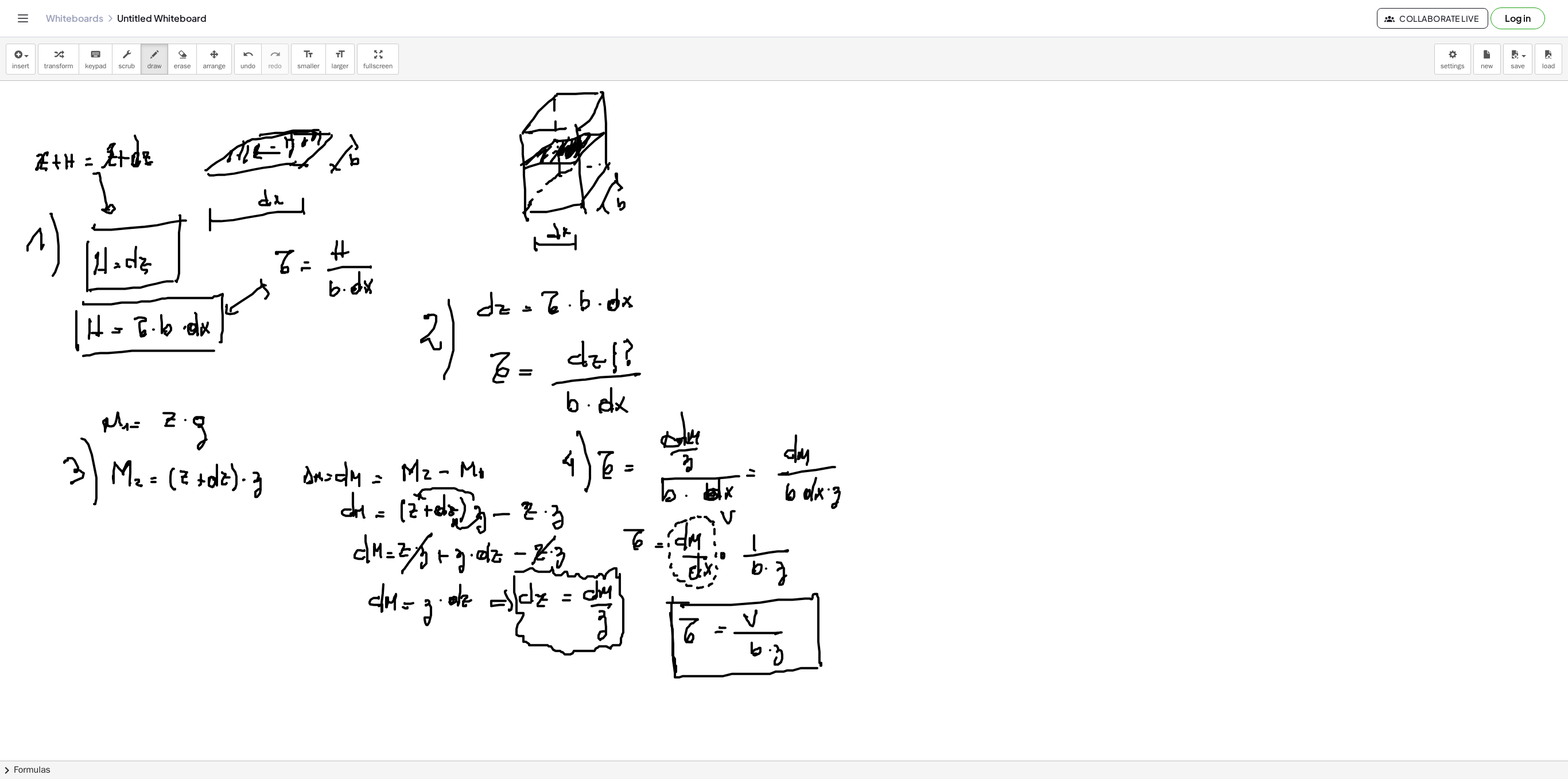 drag, startPoint x: 673, startPoint y: 601, endPoint x: 839, endPoint y: 644, distance: 171.4789 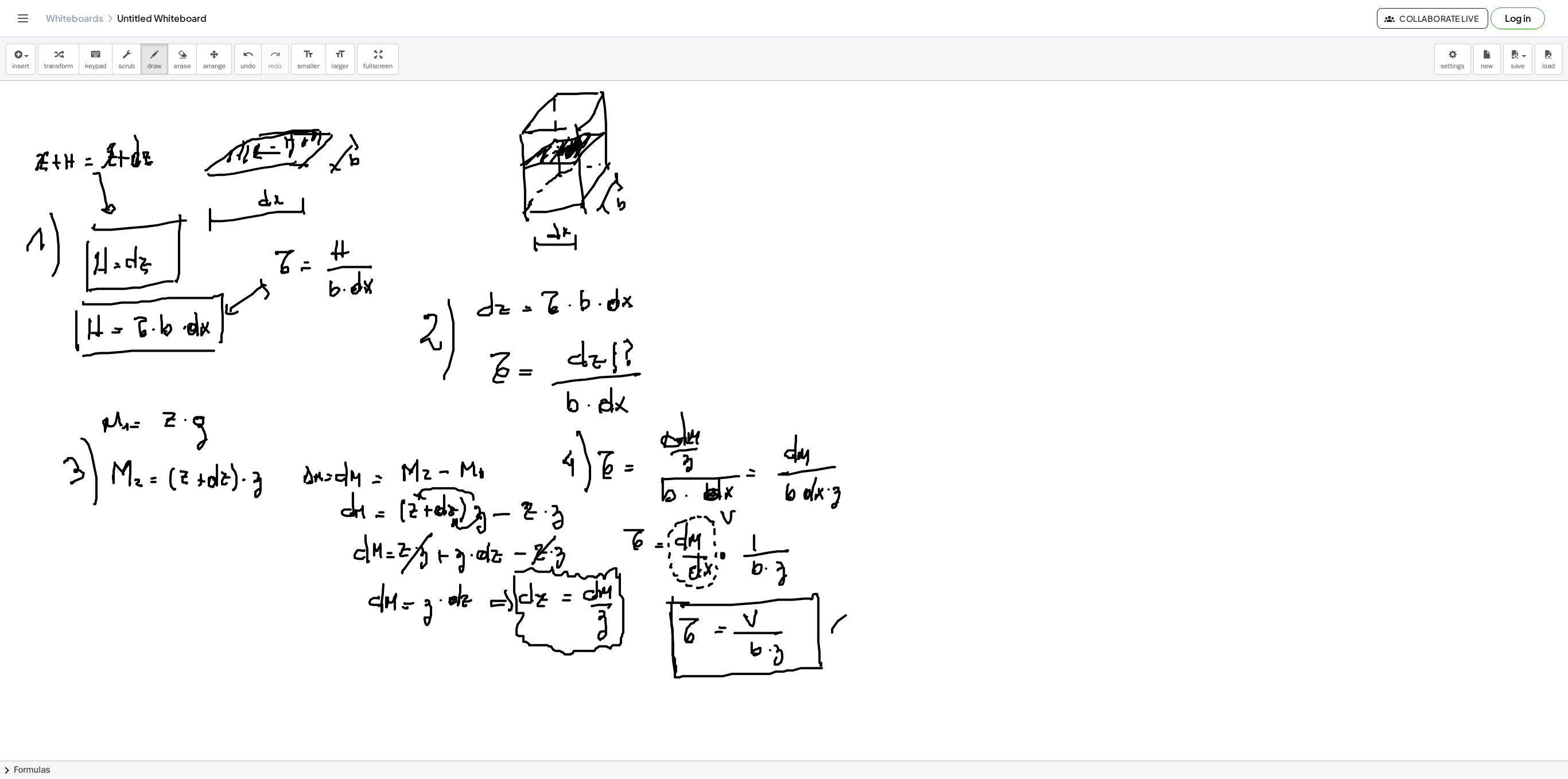 drag, startPoint x: 832, startPoint y: 634, endPoint x: 854, endPoint y: 613, distance: 30.413813 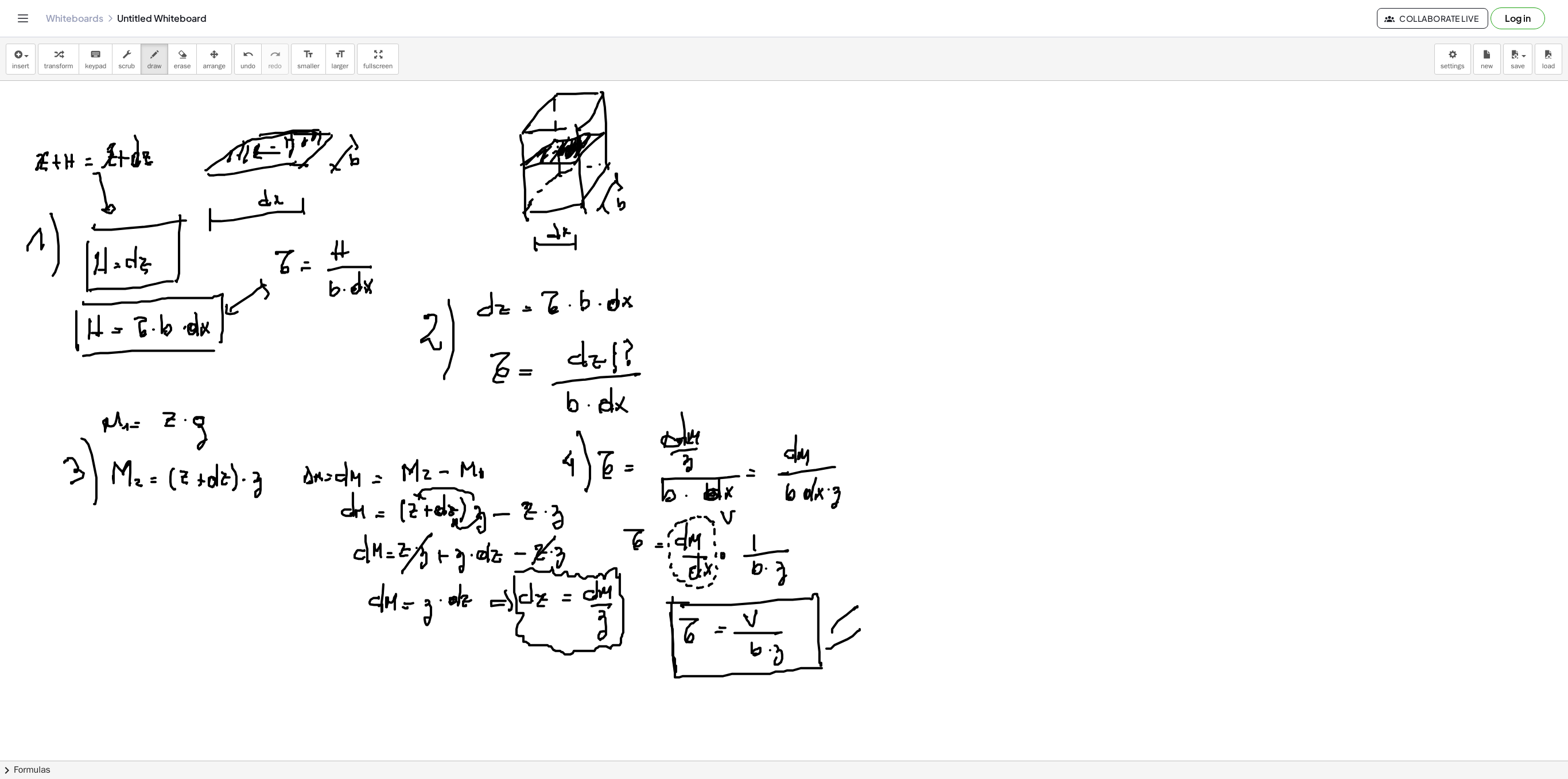 drag, startPoint x: 847, startPoint y: 641, endPoint x: 853, endPoint y: 631, distance: 11.6619 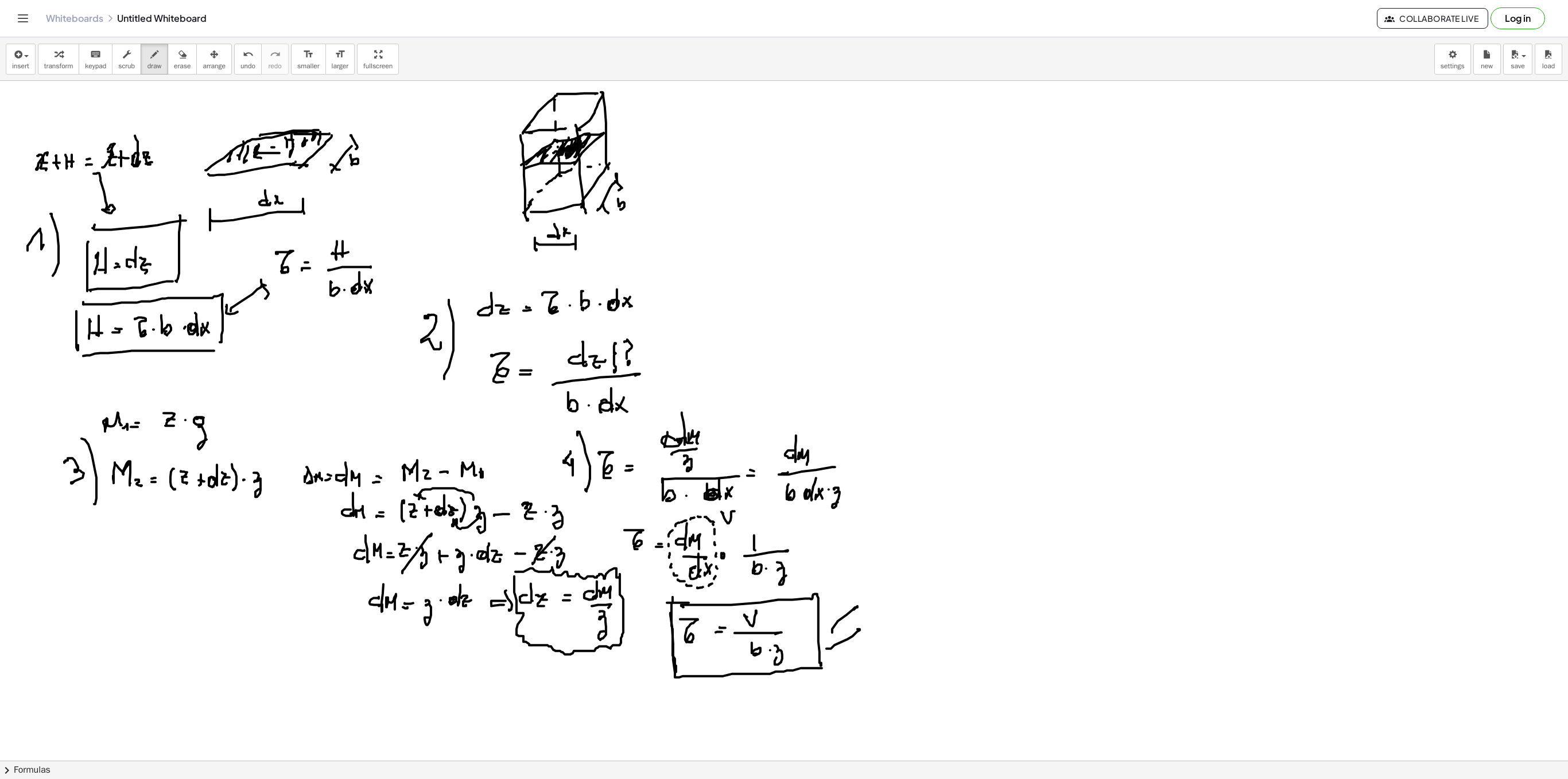 click at bounding box center (784, -446) 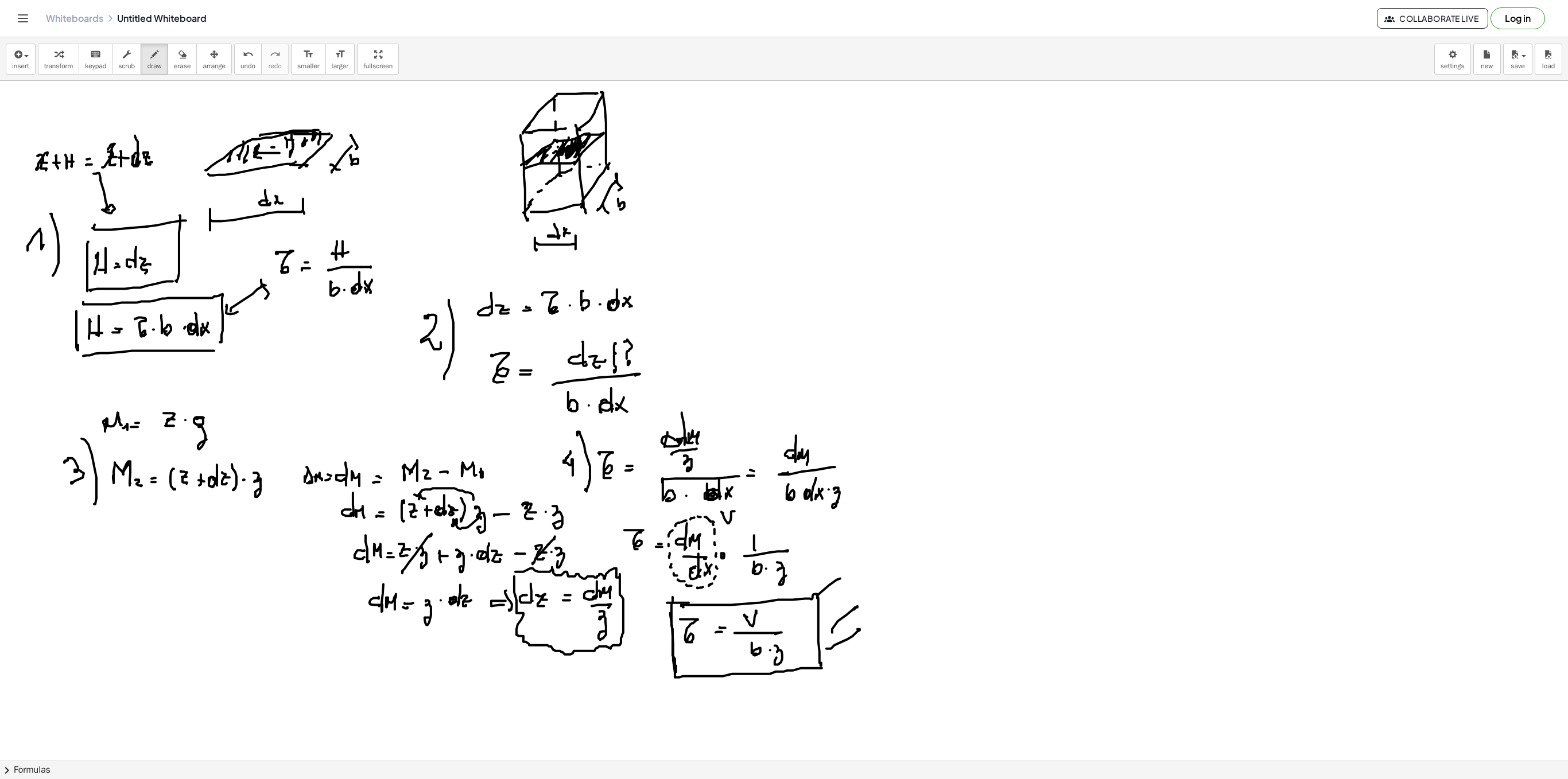 click at bounding box center (784, -446) 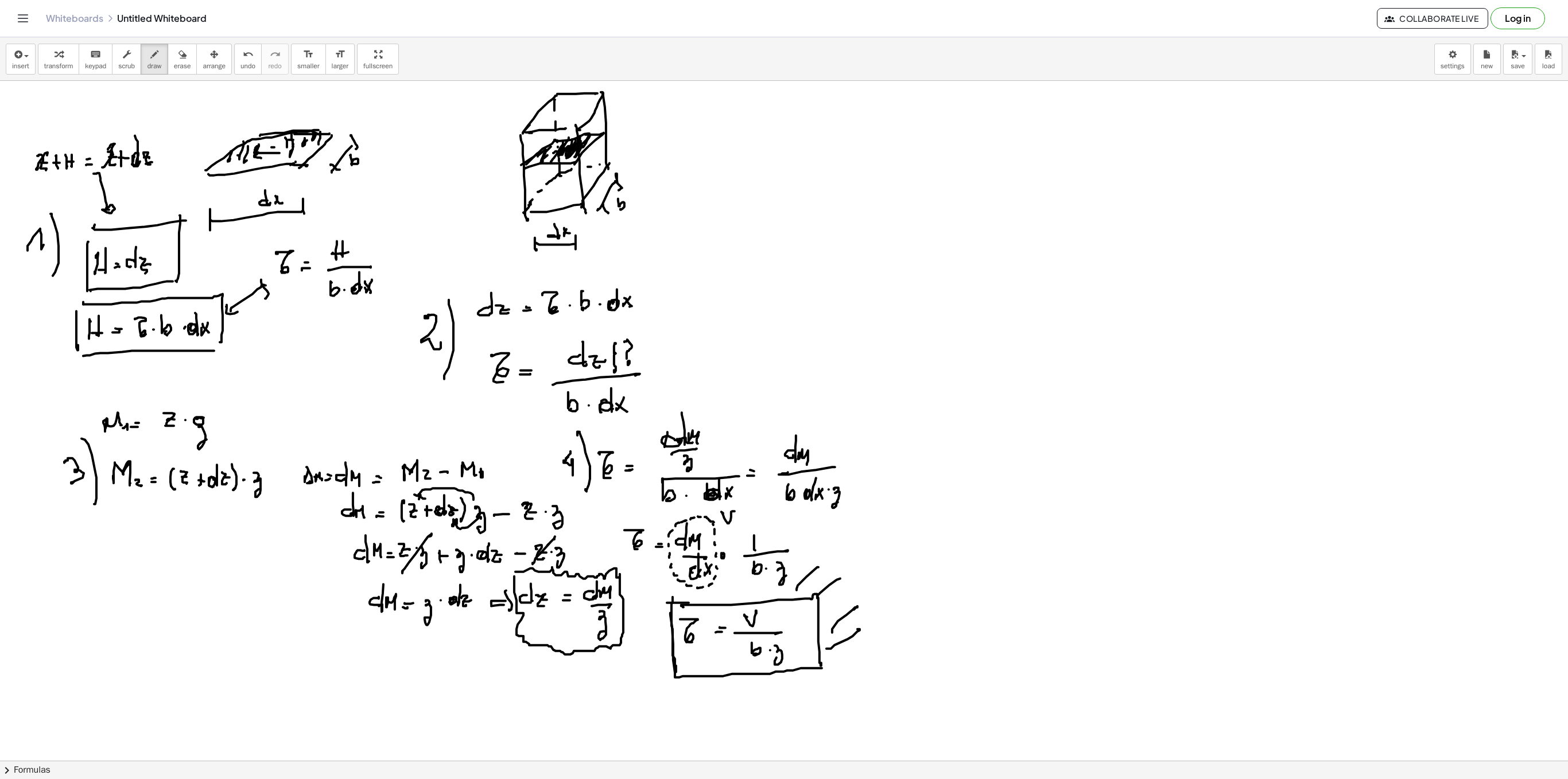 drag, startPoint x: 805, startPoint y: 675, endPoint x: 821, endPoint y: 703, distance: 32.249031 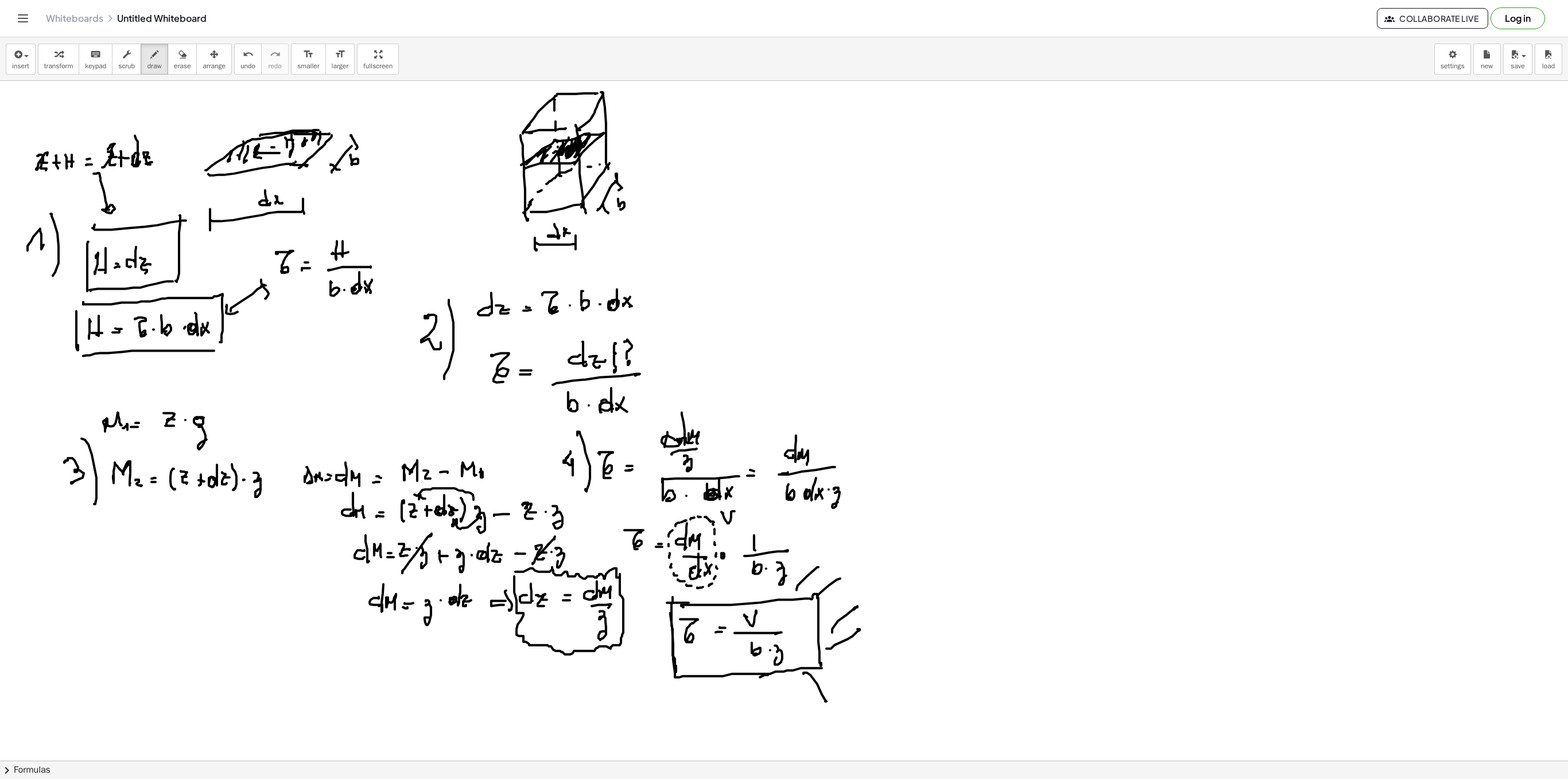 drag, startPoint x: 768, startPoint y: 677, endPoint x: 744, endPoint y: 684, distance: 25 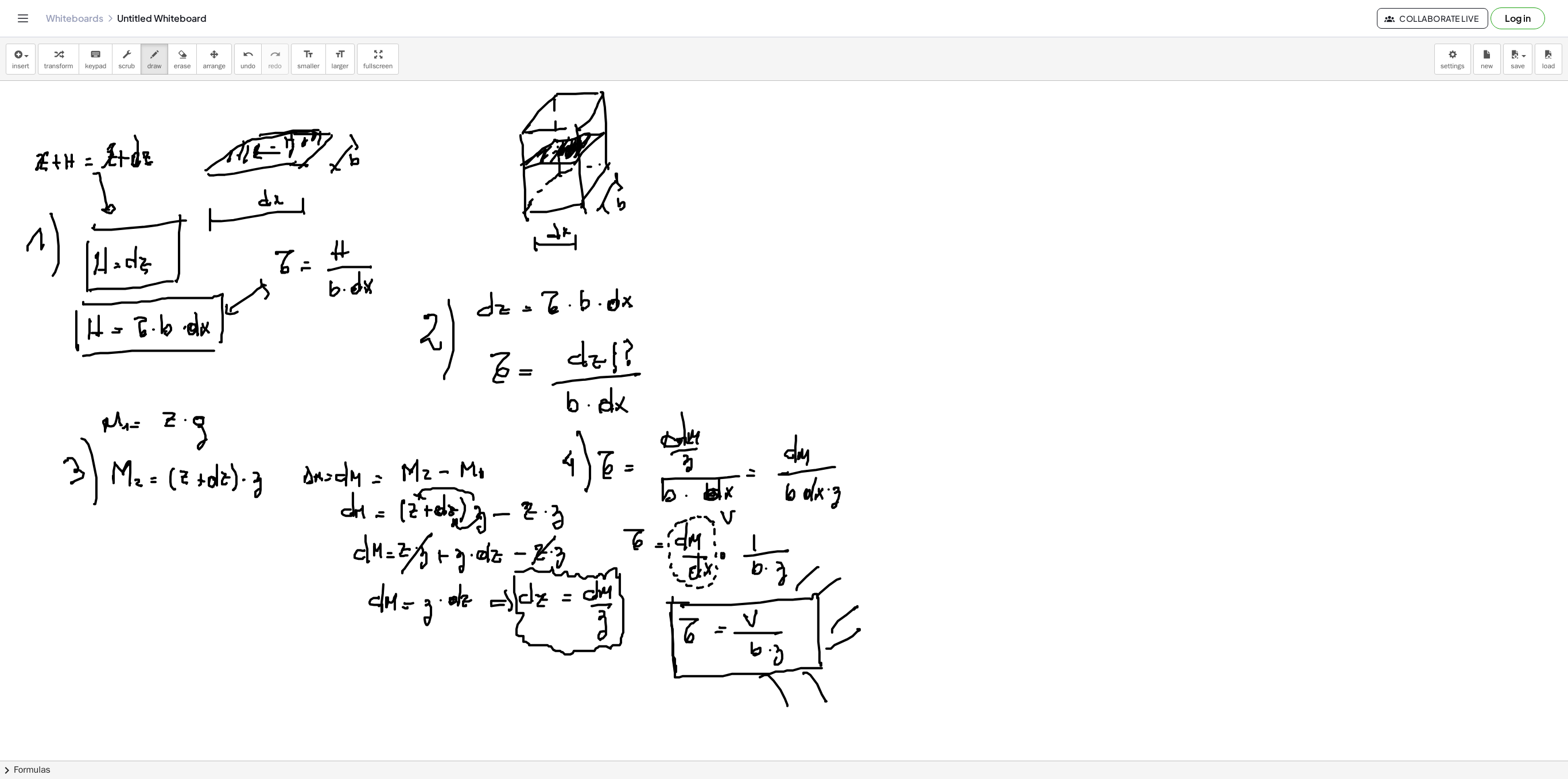 click at bounding box center [784, -446] 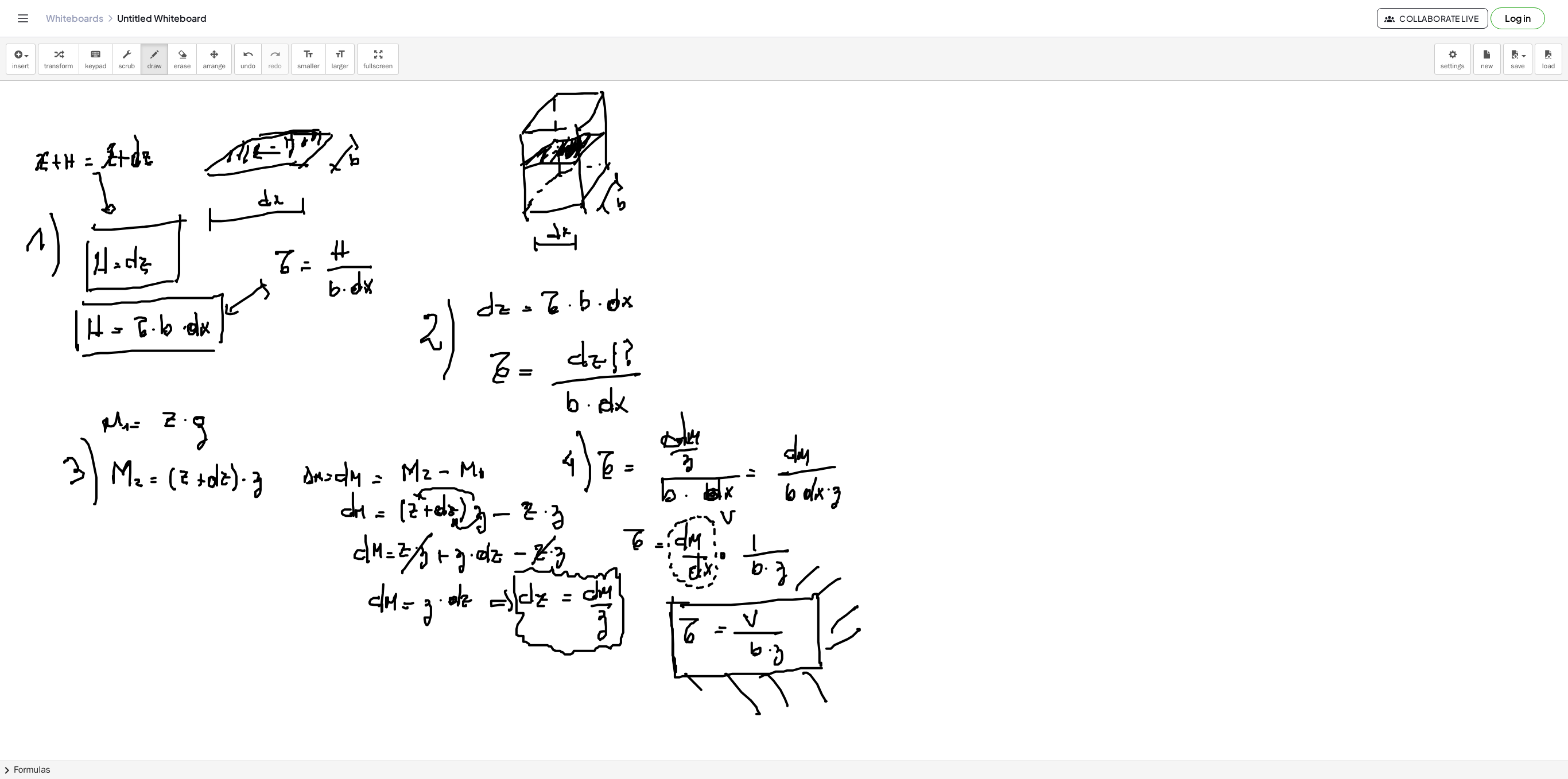 drag, startPoint x: 686, startPoint y: 676, endPoint x: 675, endPoint y: 655, distance: 23.70654 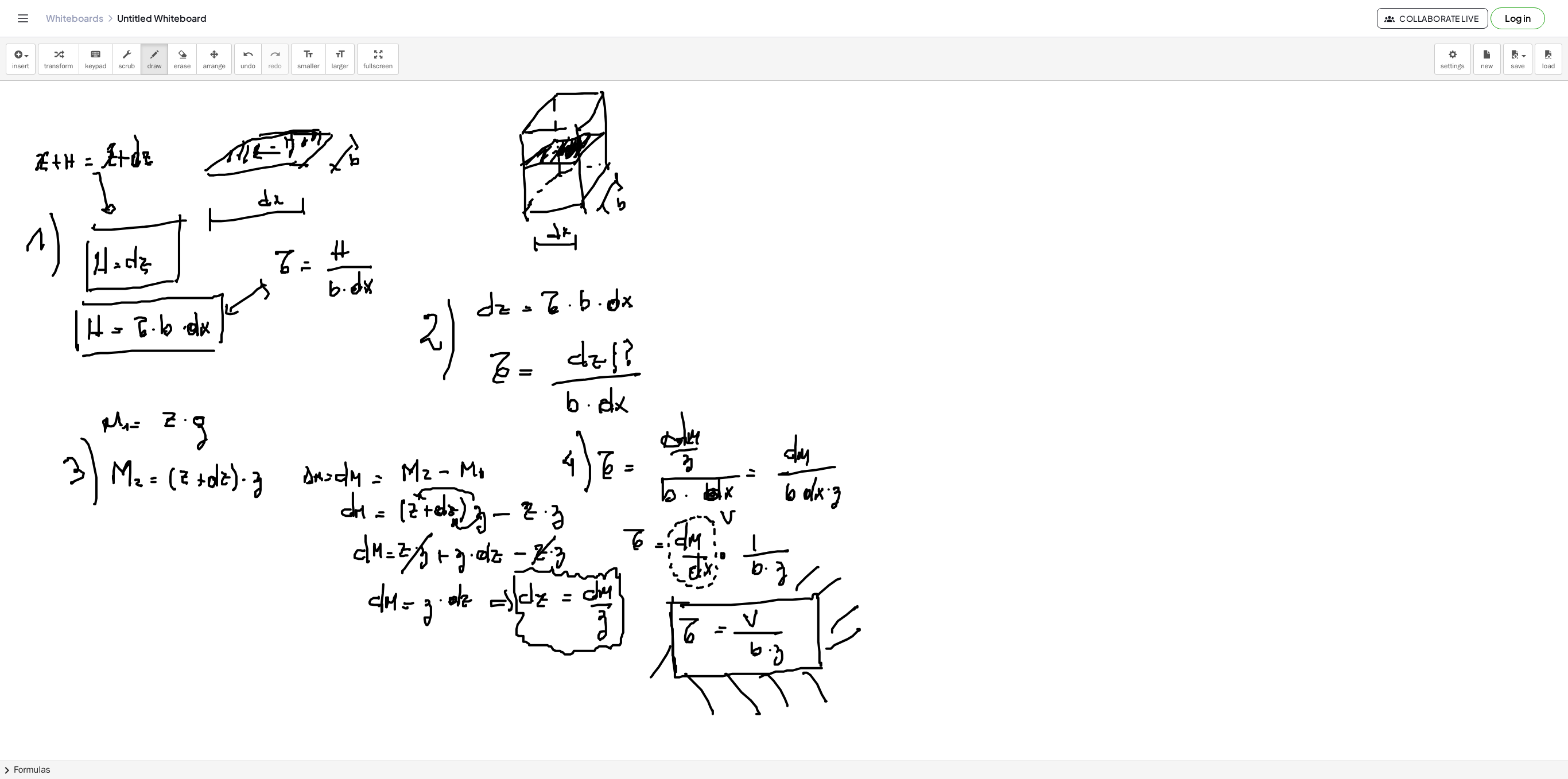 drag, startPoint x: 670, startPoint y: 648, endPoint x: 652, endPoint y: 668, distance: 26.90725 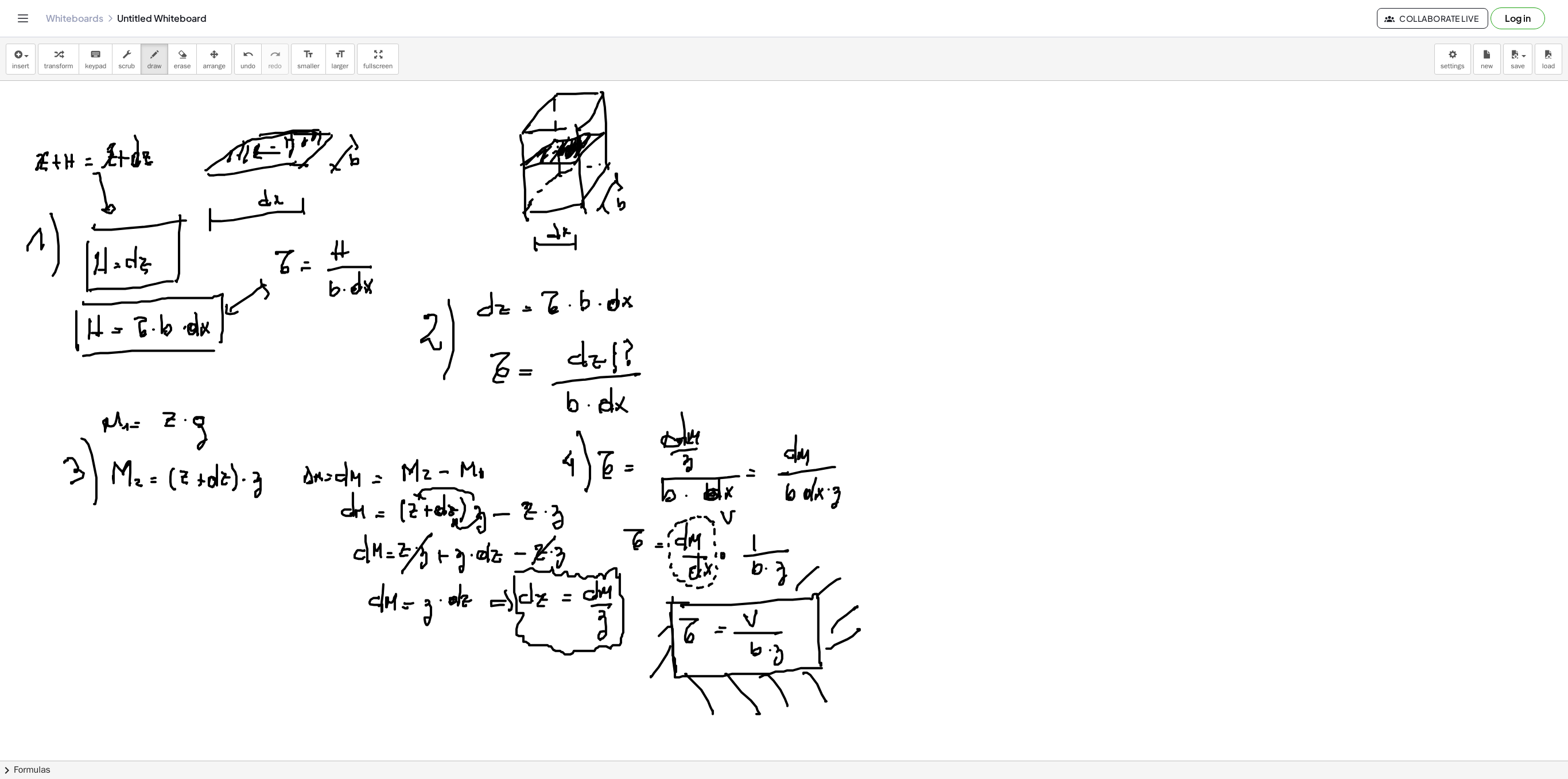 drag, startPoint x: 659, startPoint y: 638, endPoint x: 663, endPoint y: 631, distance: 8.062258 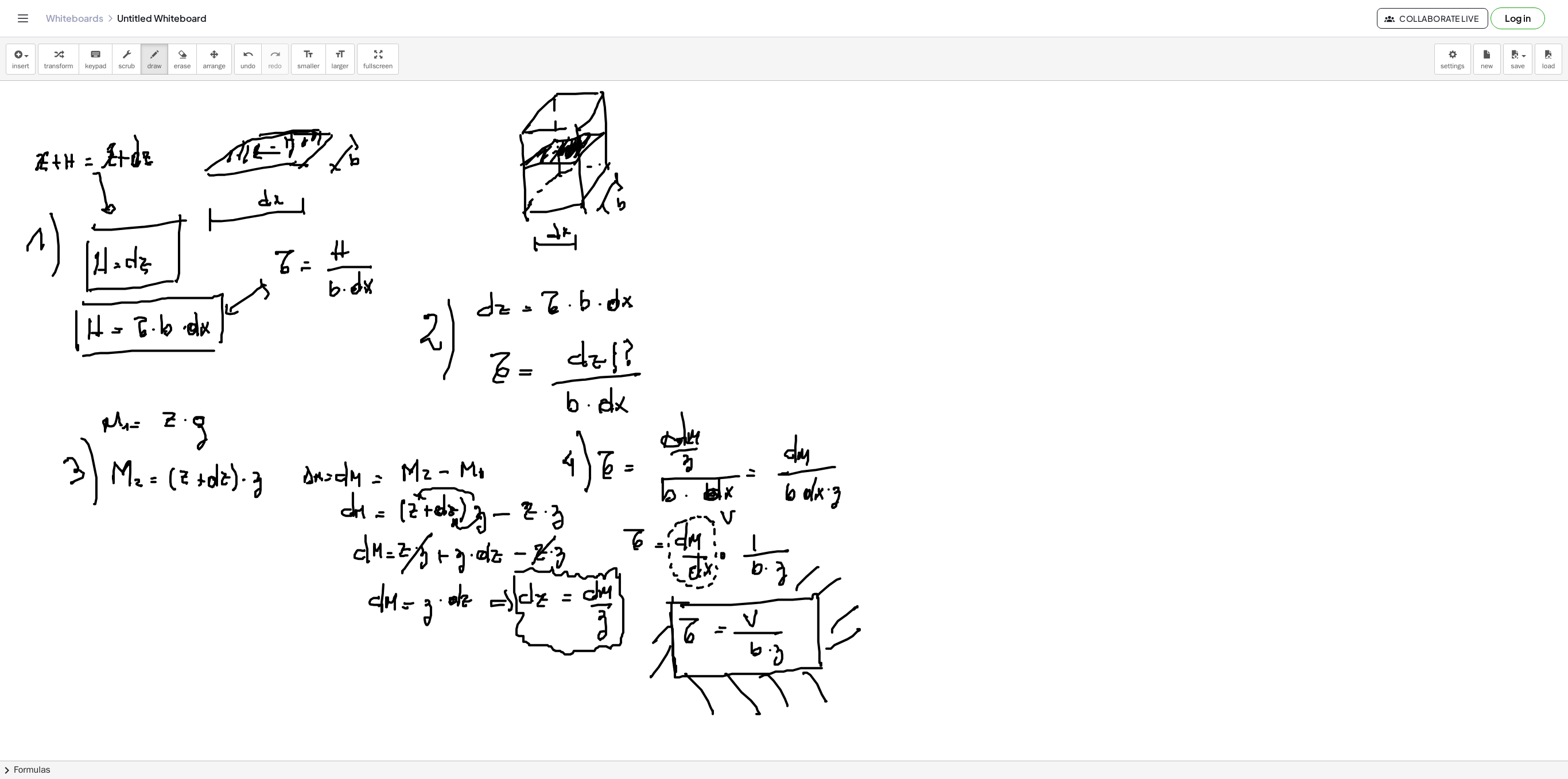 click at bounding box center (784, -446) 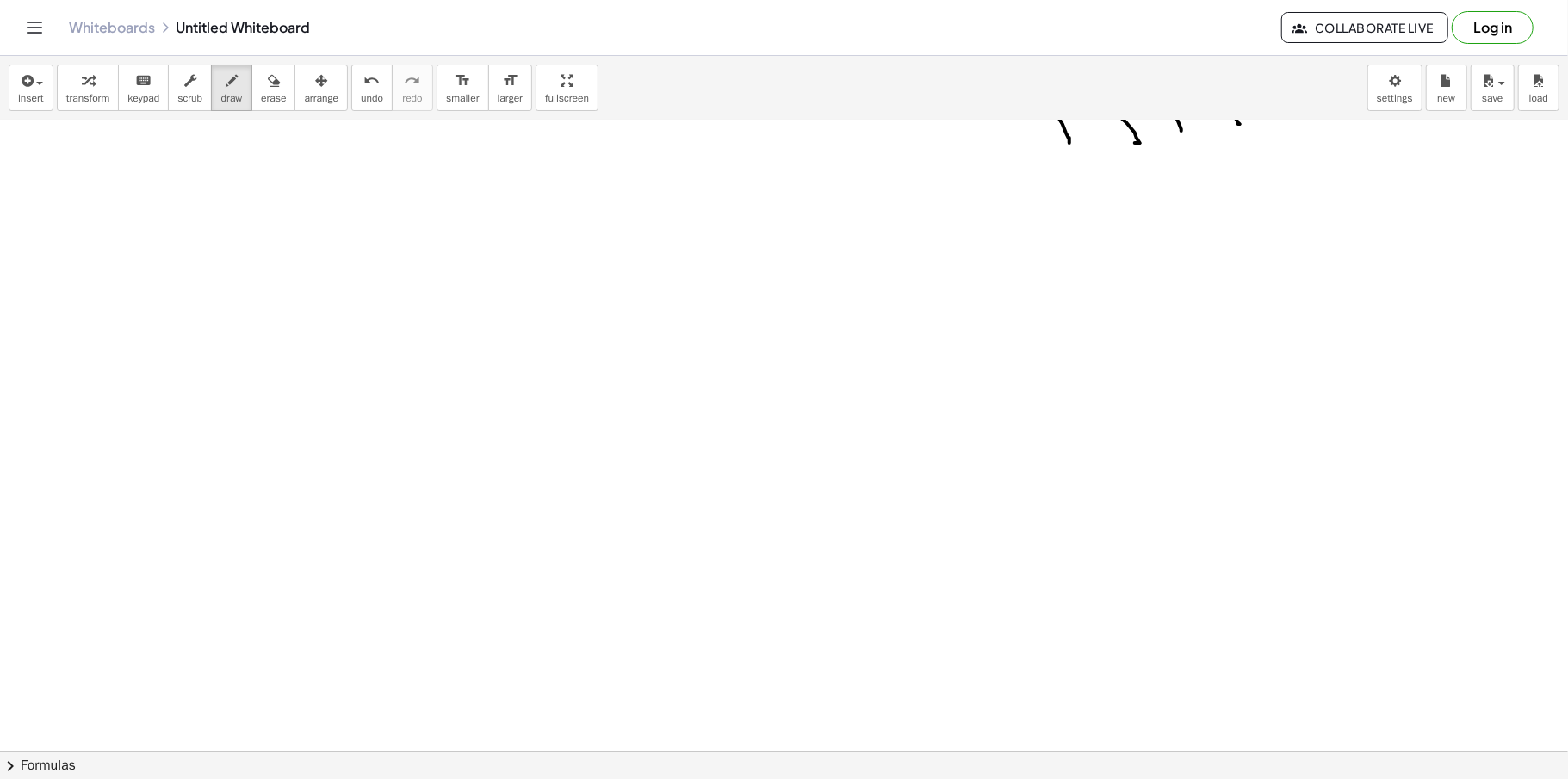 scroll, scrollTop: 3781, scrollLeft: 0, axis: vertical 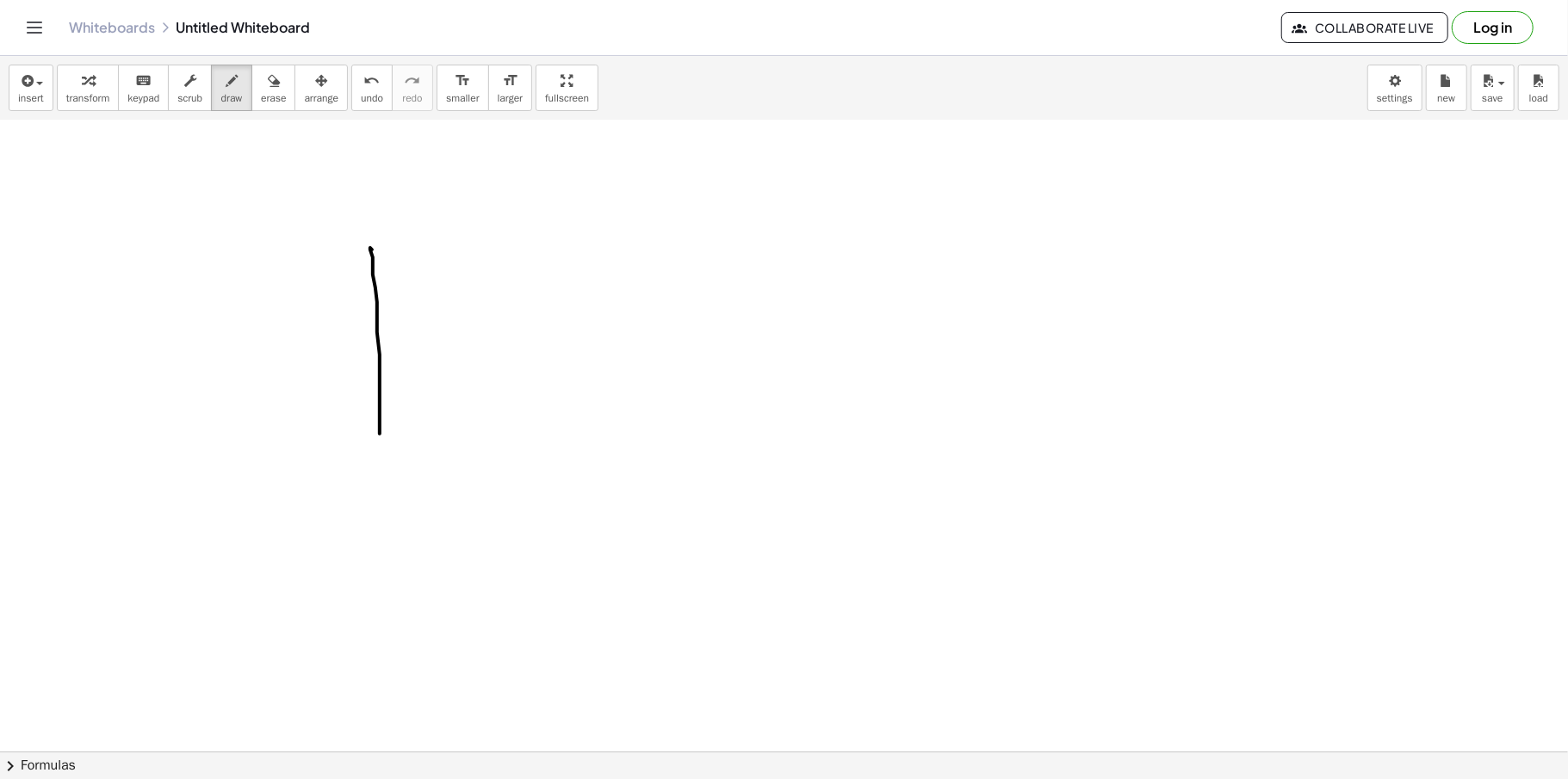 drag, startPoint x: 370, startPoint y: 250, endPoint x: 380, endPoint y: 373, distance: 123.40583 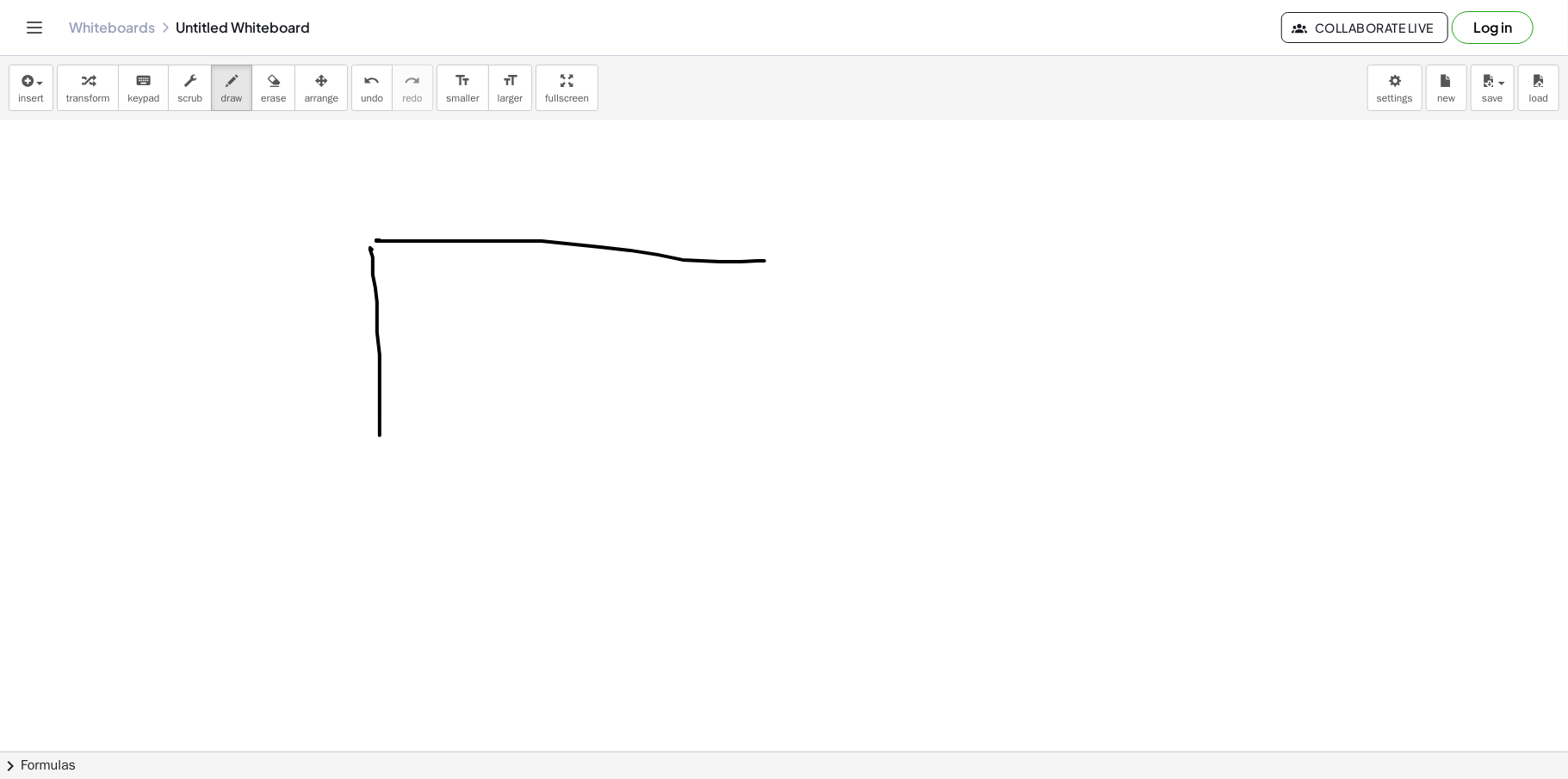 drag, startPoint x: 376, startPoint y: 243, endPoint x: 637, endPoint y: 325, distance: 273.5781 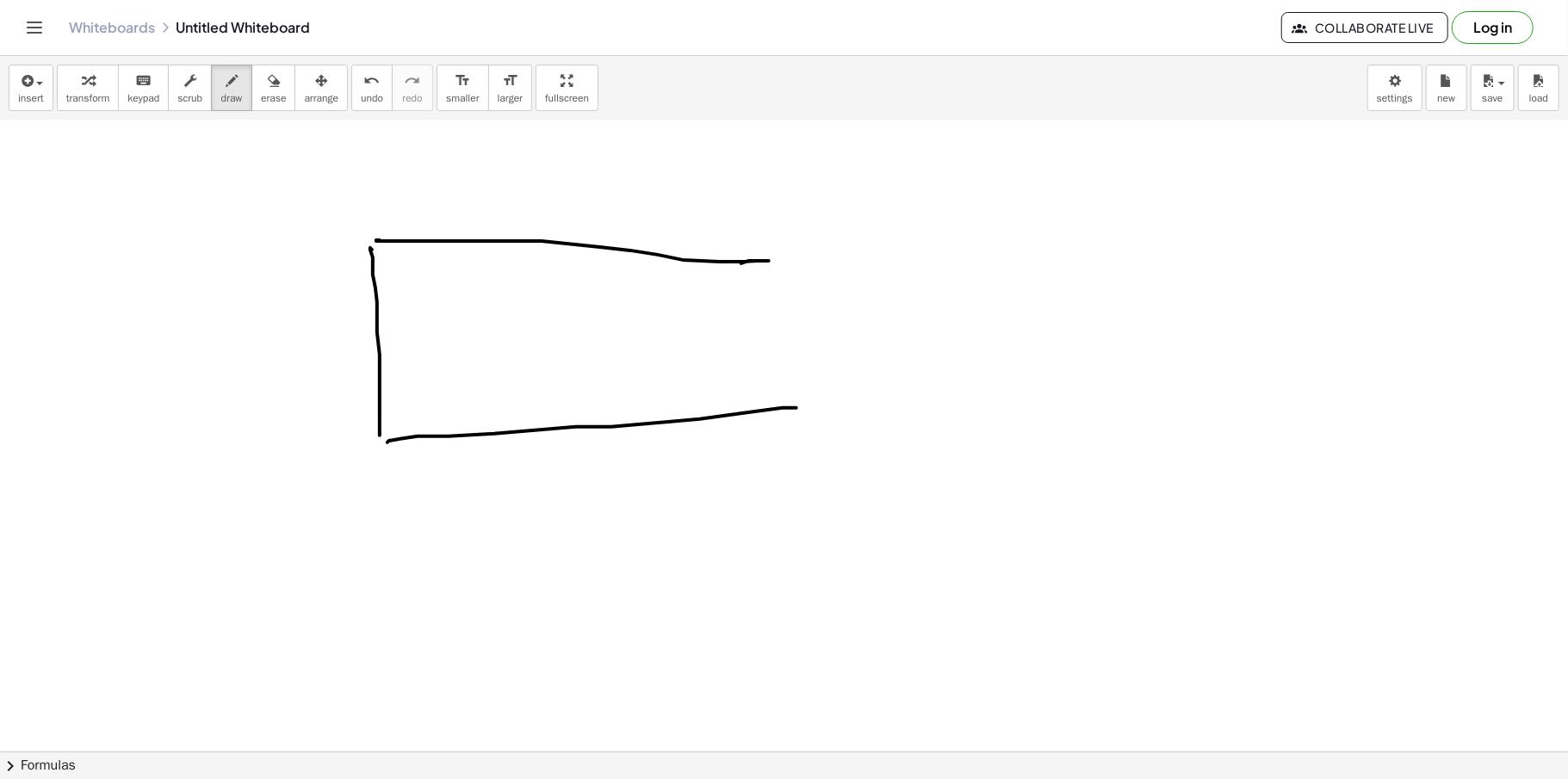 drag, startPoint x: 387, startPoint y: 444, endPoint x: 477, endPoint y: 436, distance: 90.35486 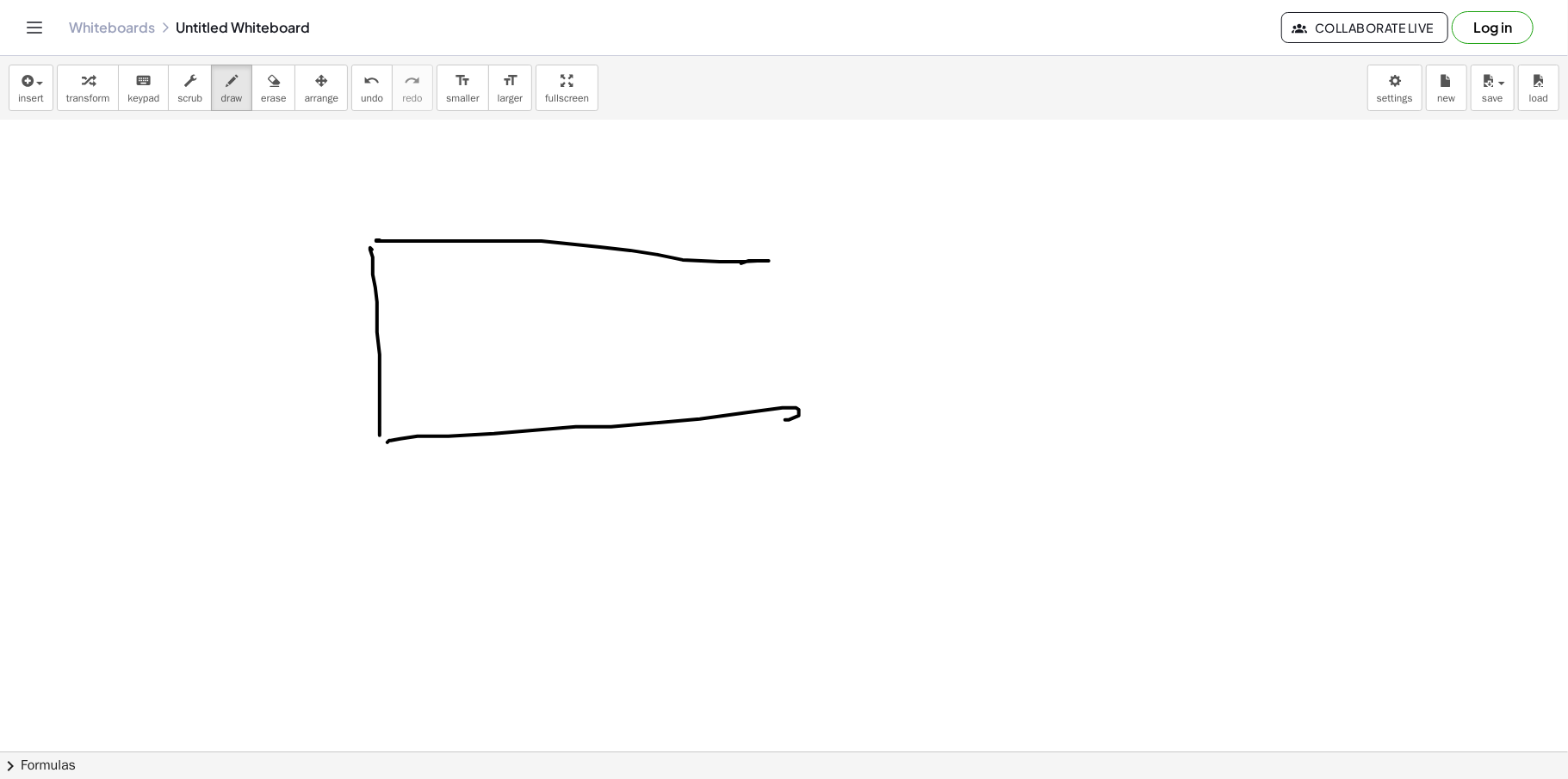 drag, startPoint x: 370, startPoint y: 461, endPoint x: 377, endPoint y: 442, distance: 20.248457 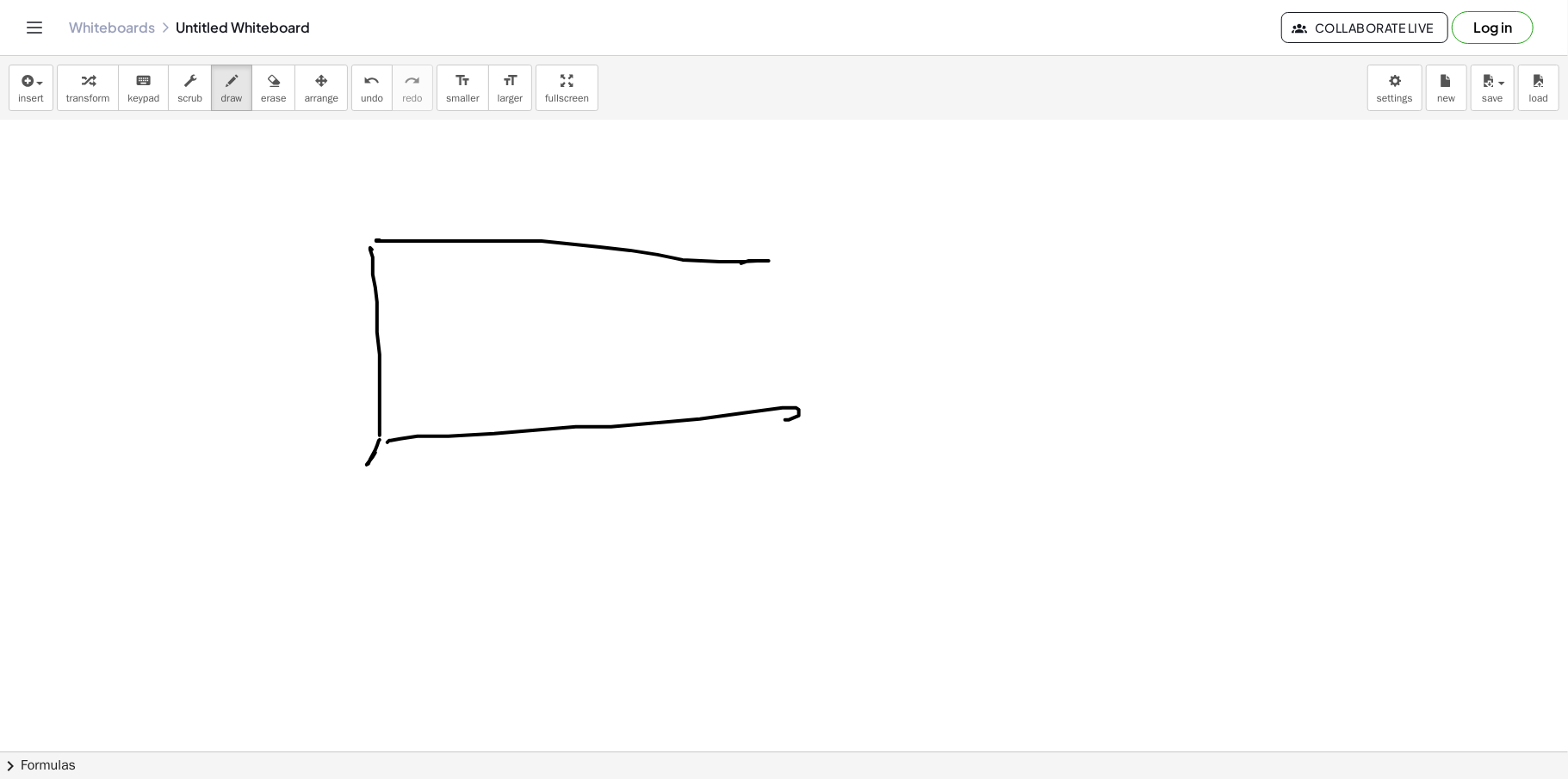 click at bounding box center [784, -1140] 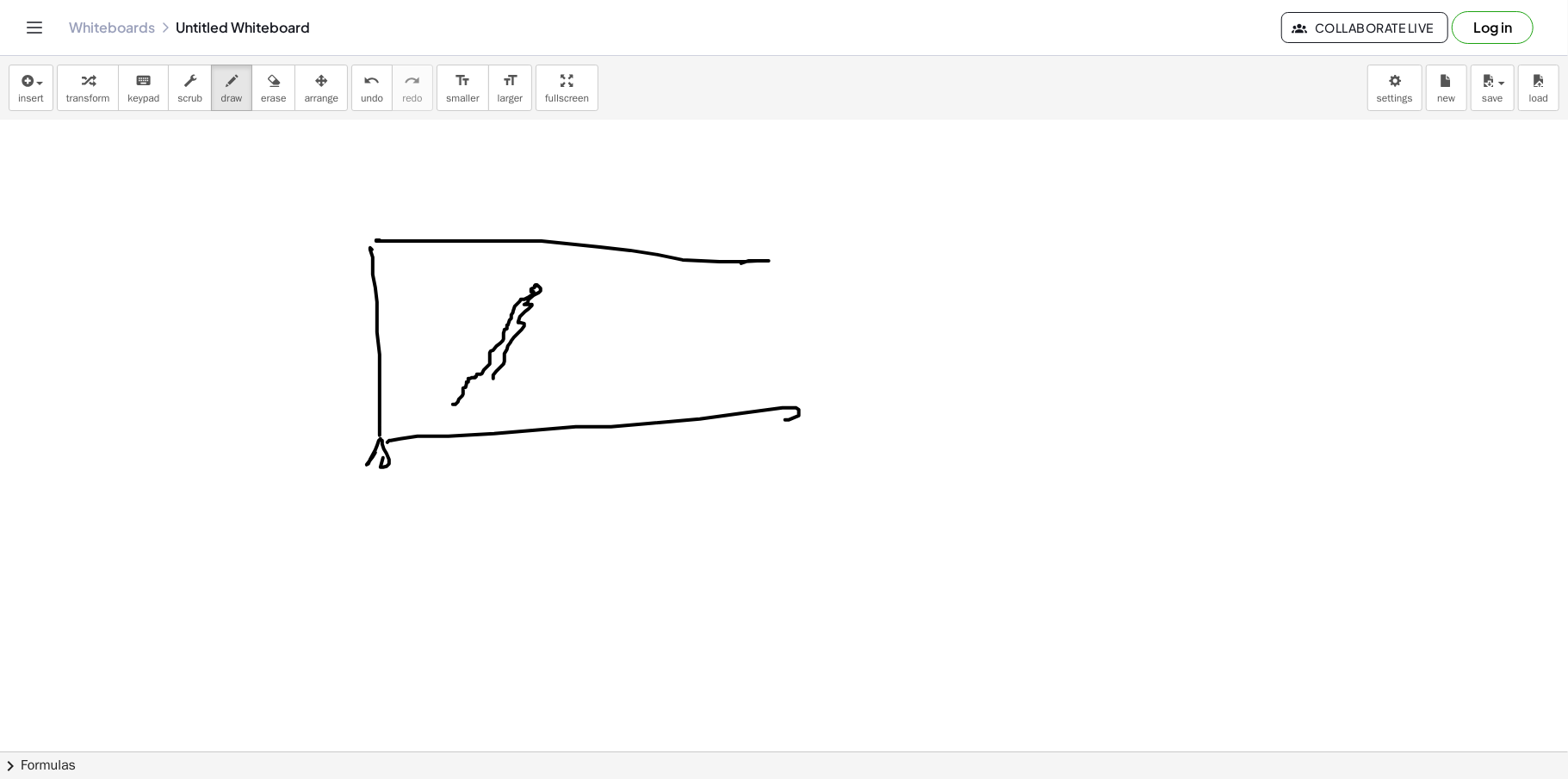 drag, startPoint x: 453, startPoint y: 406, endPoint x: 510, endPoint y: 386, distance: 60.407 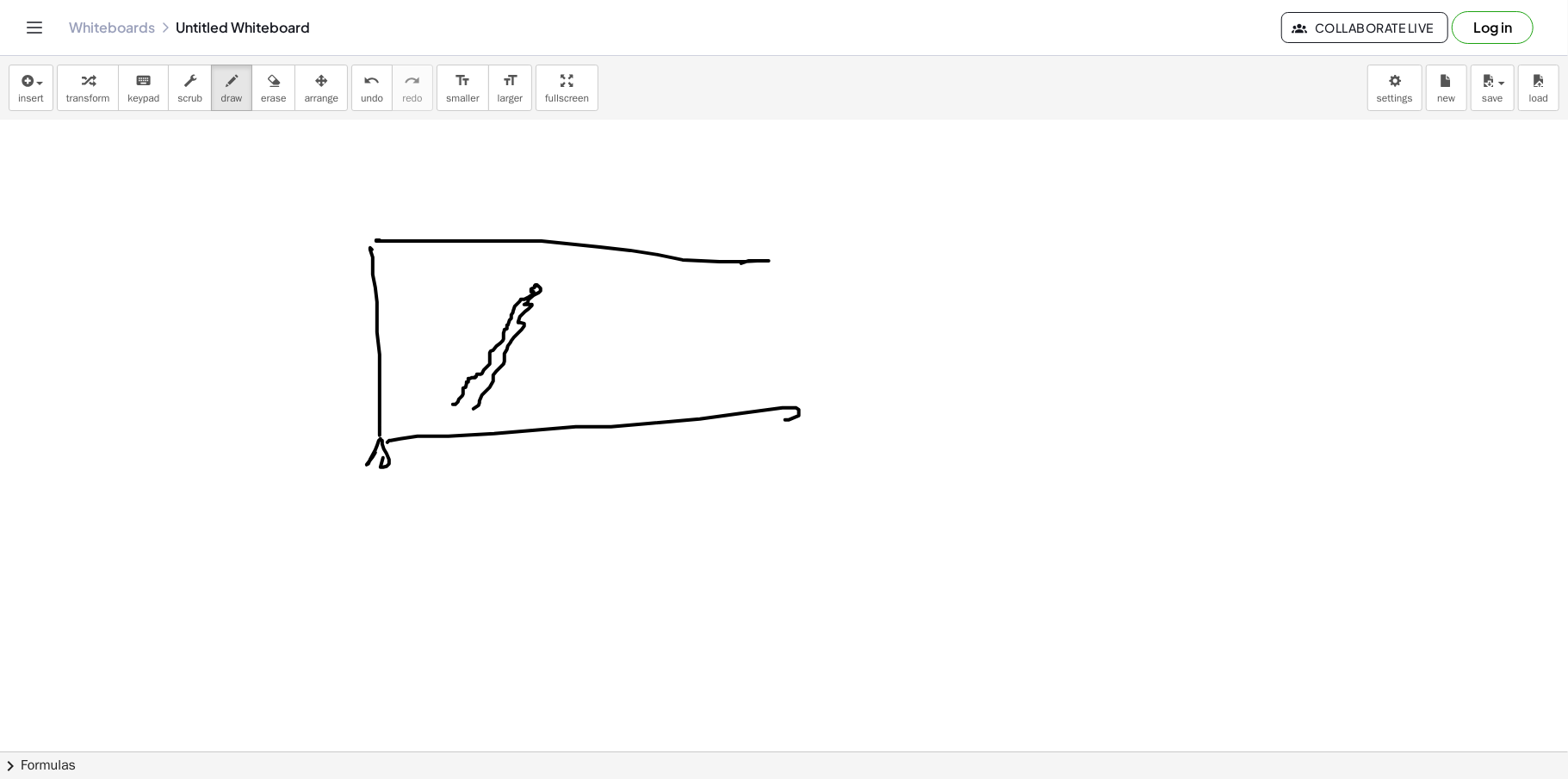 click at bounding box center (784, -1140) 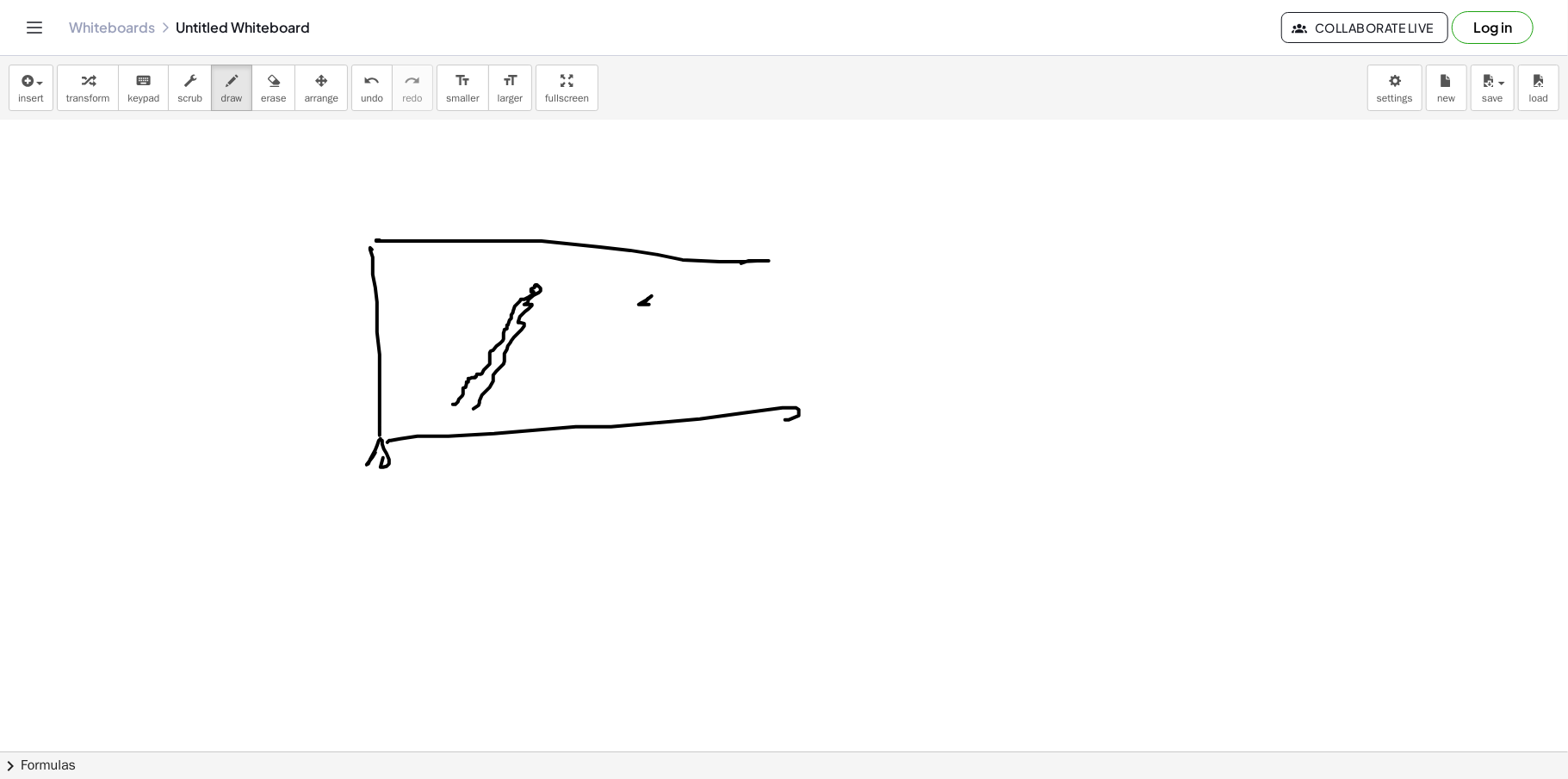 drag, startPoint x: 649, startPoint y: 306, endPoint x: 632, endPoint y: 328, distance: 27.80288 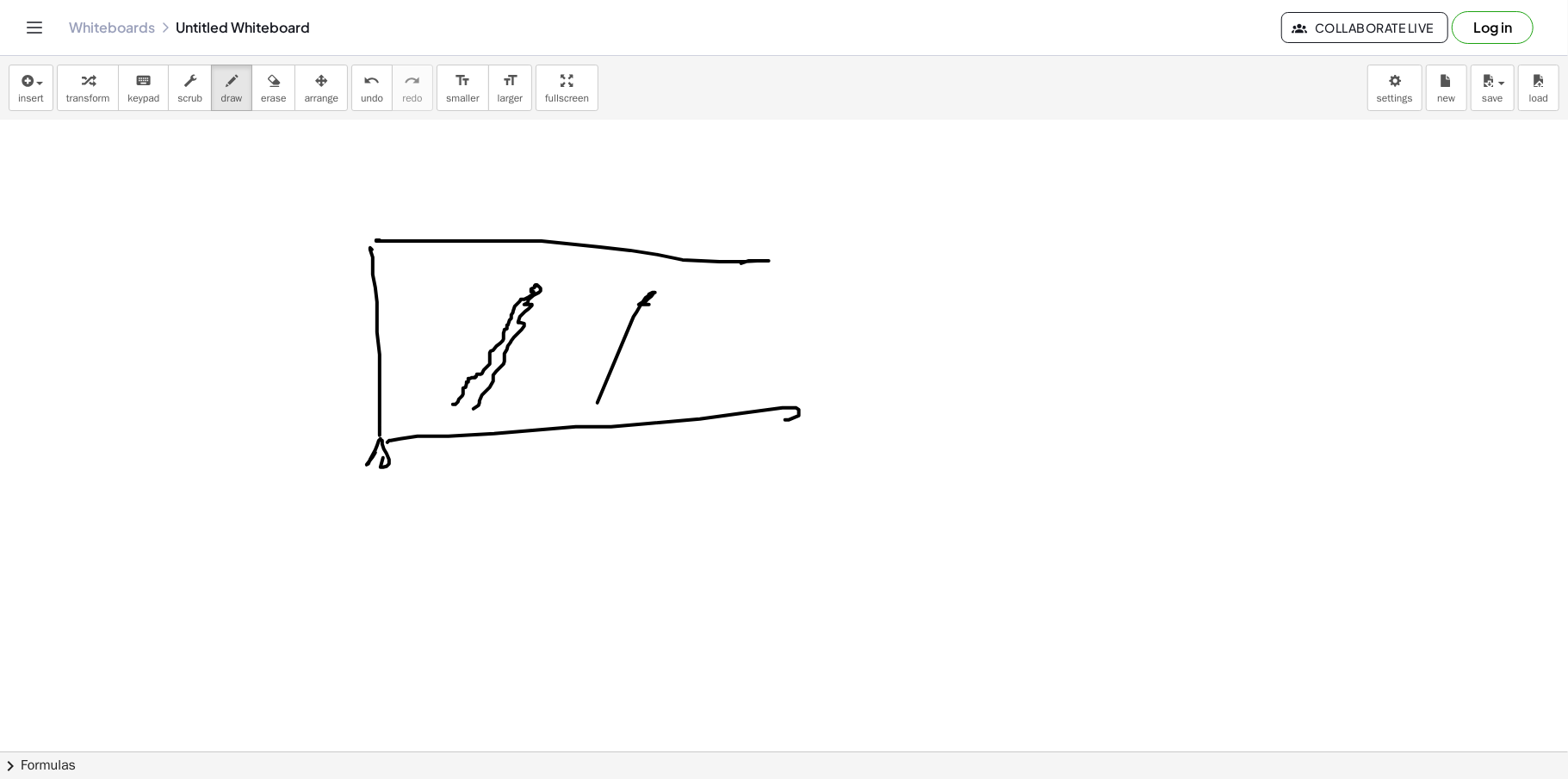 click at bounding box center [784, -1140] 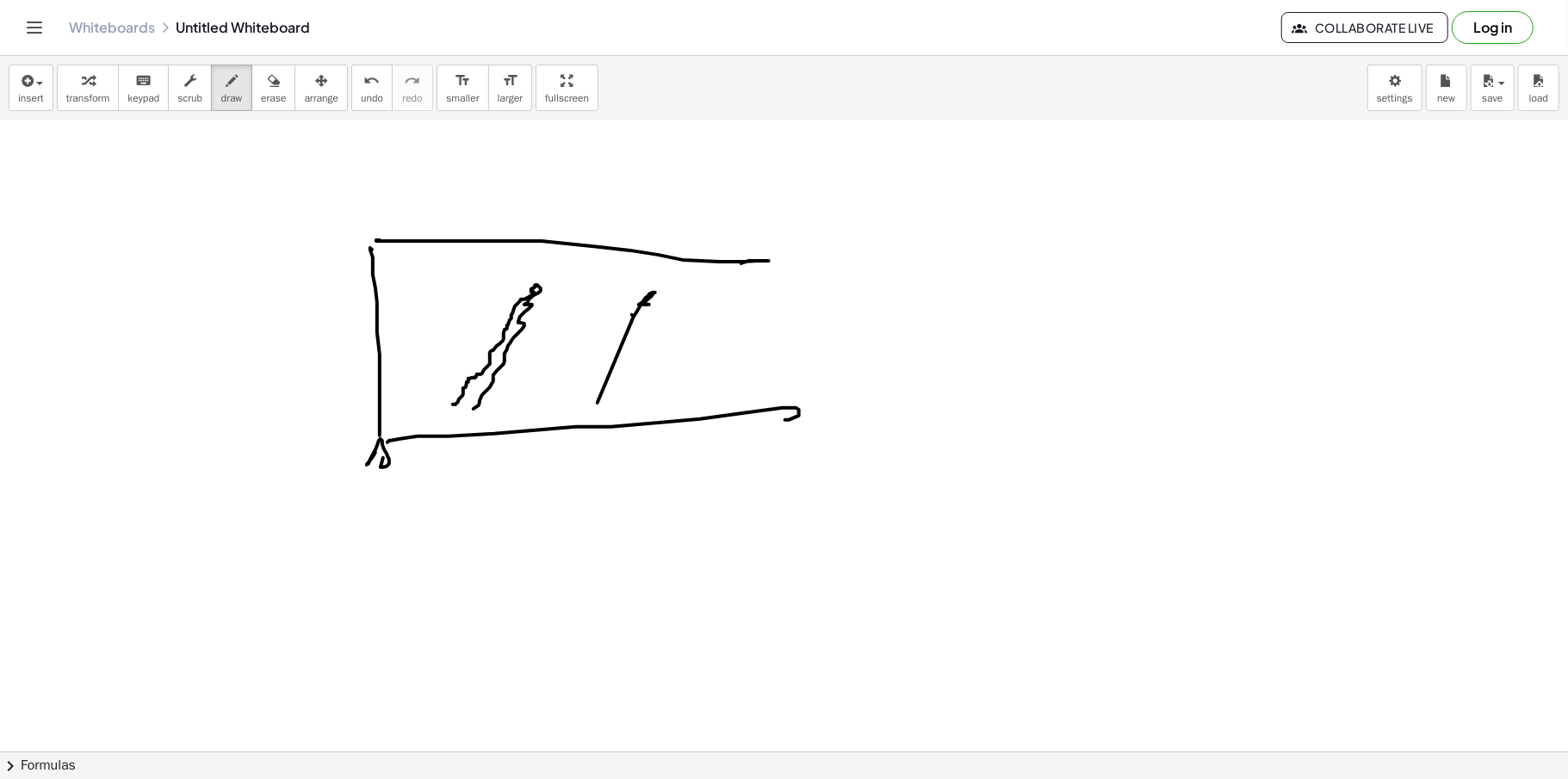 click at bounding box center (784, -1140) 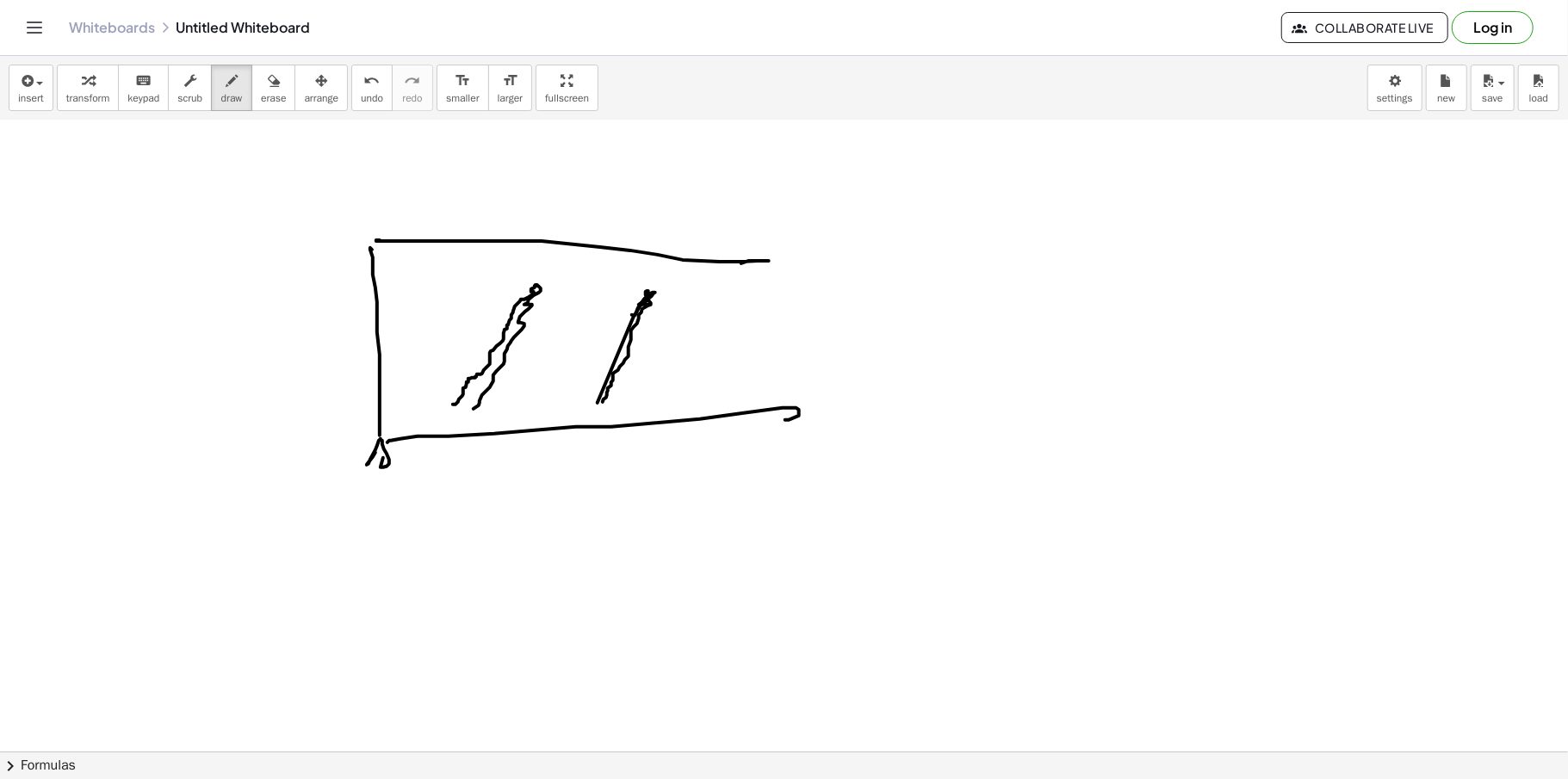 drag, startPoint x: 648, startPoint y: 300, endPoint x: 590, endPoint y: 415, distance: 128.7983 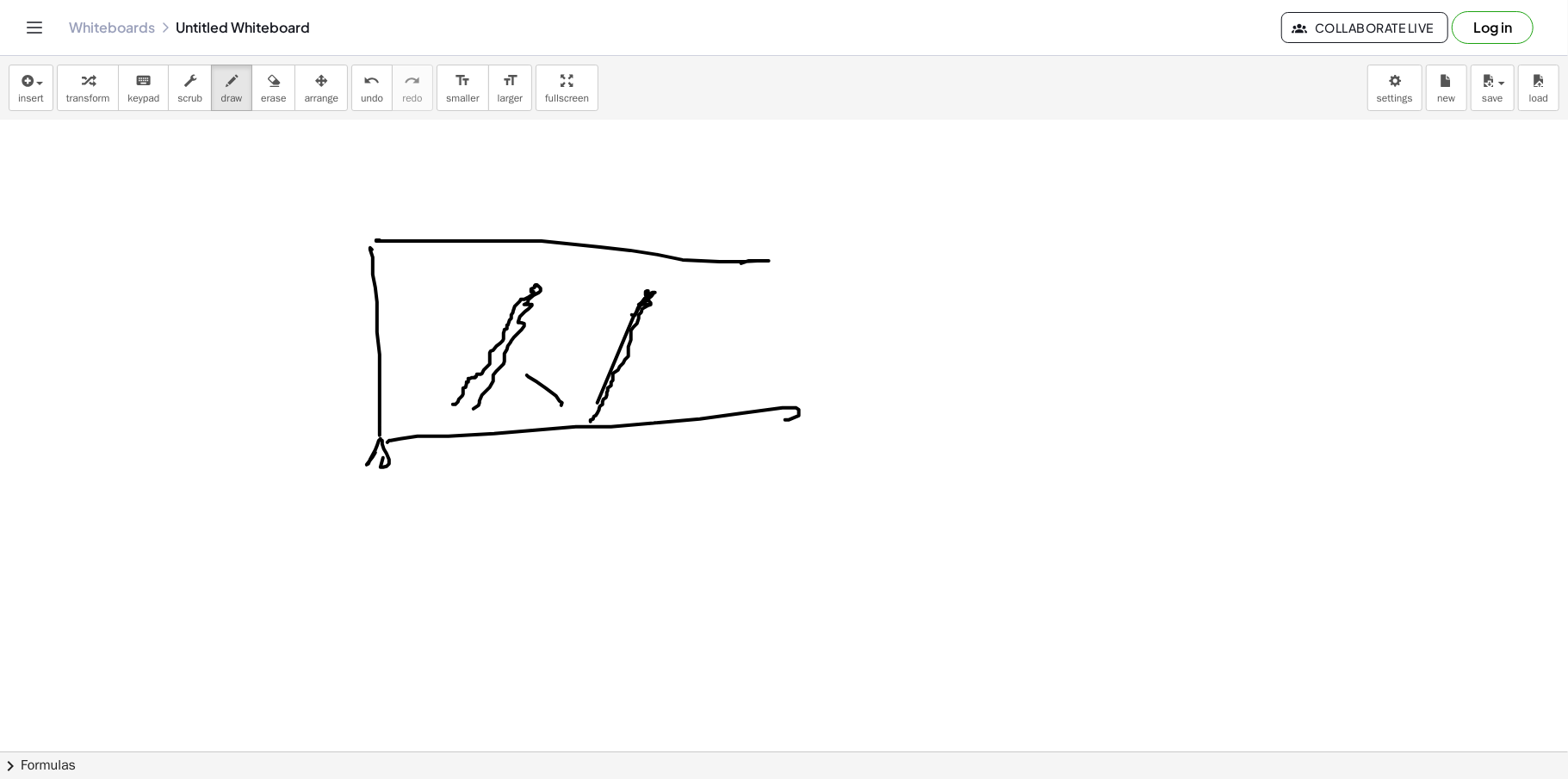 drag, startPoint x: 527, startPoint y: 377, endPoint x: 560, endPoint y: 399, distance: 39.661064 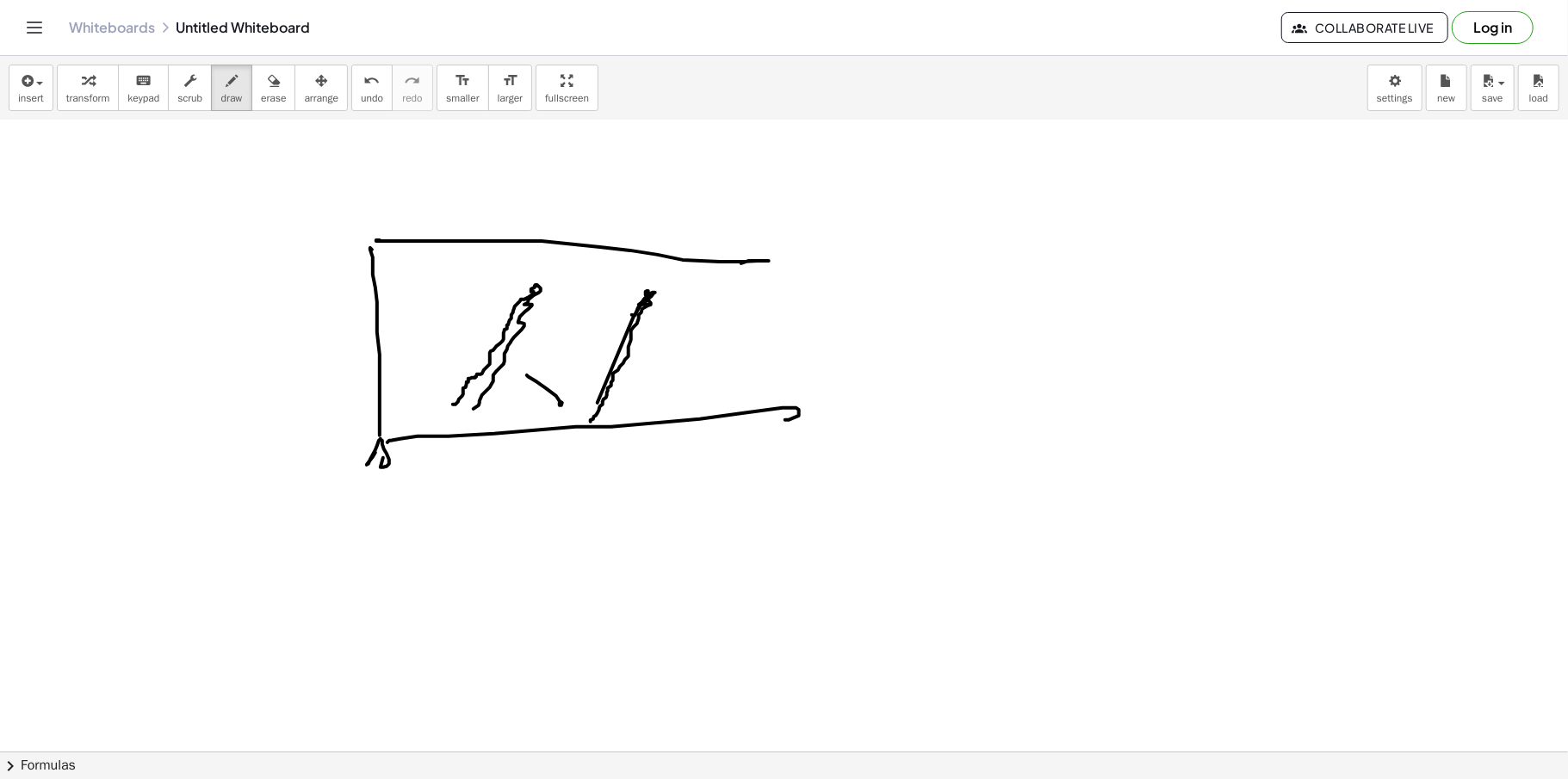 drag, startPoint x: 575, startPoint y: 377, endPoint x: 555, endPoint y: 321, distance: 59.46427 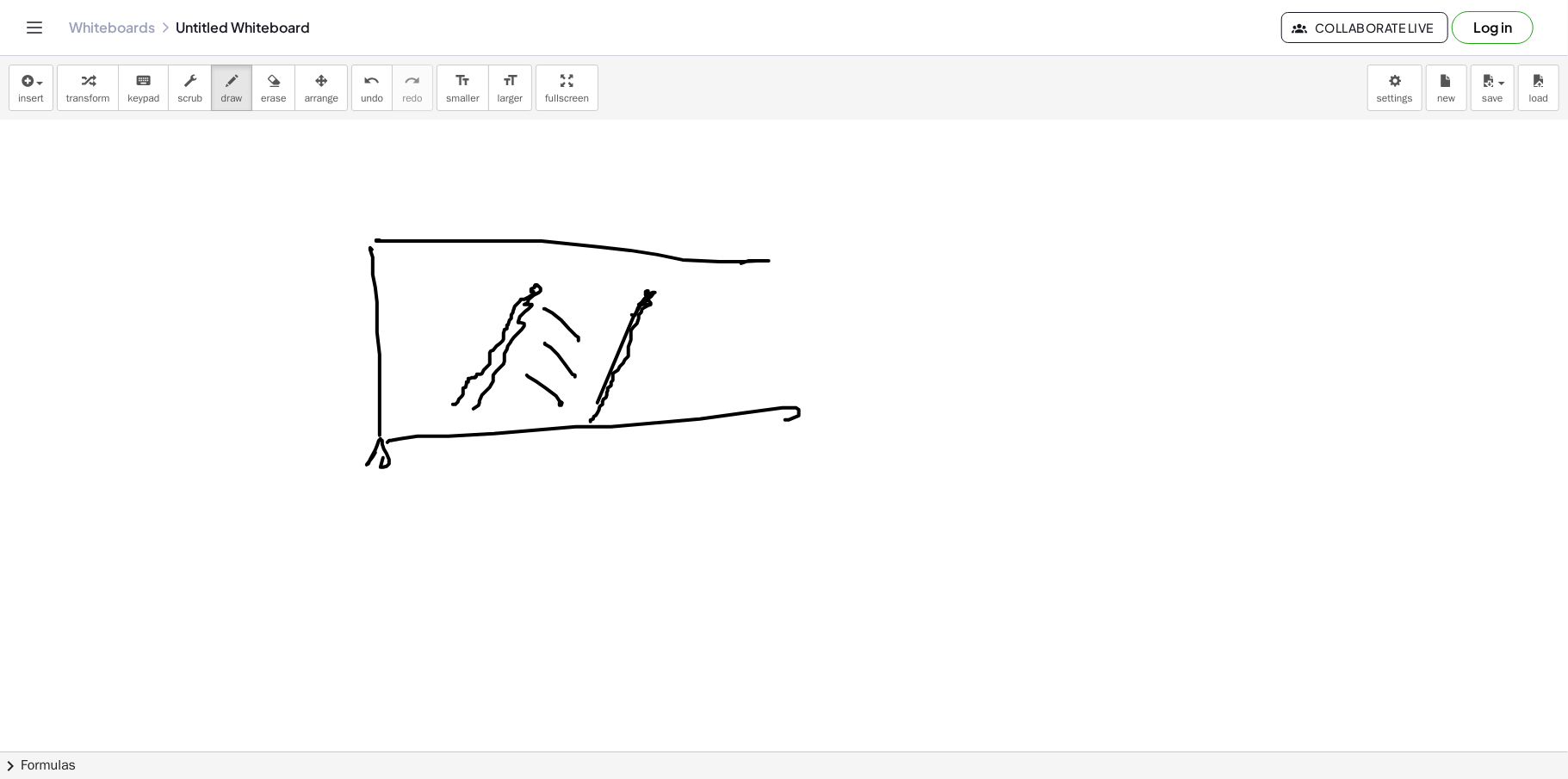 drag, startPoint x: 561, startPoint y: 322, endPoint x: 567, endPoint y: 314, distance: 10 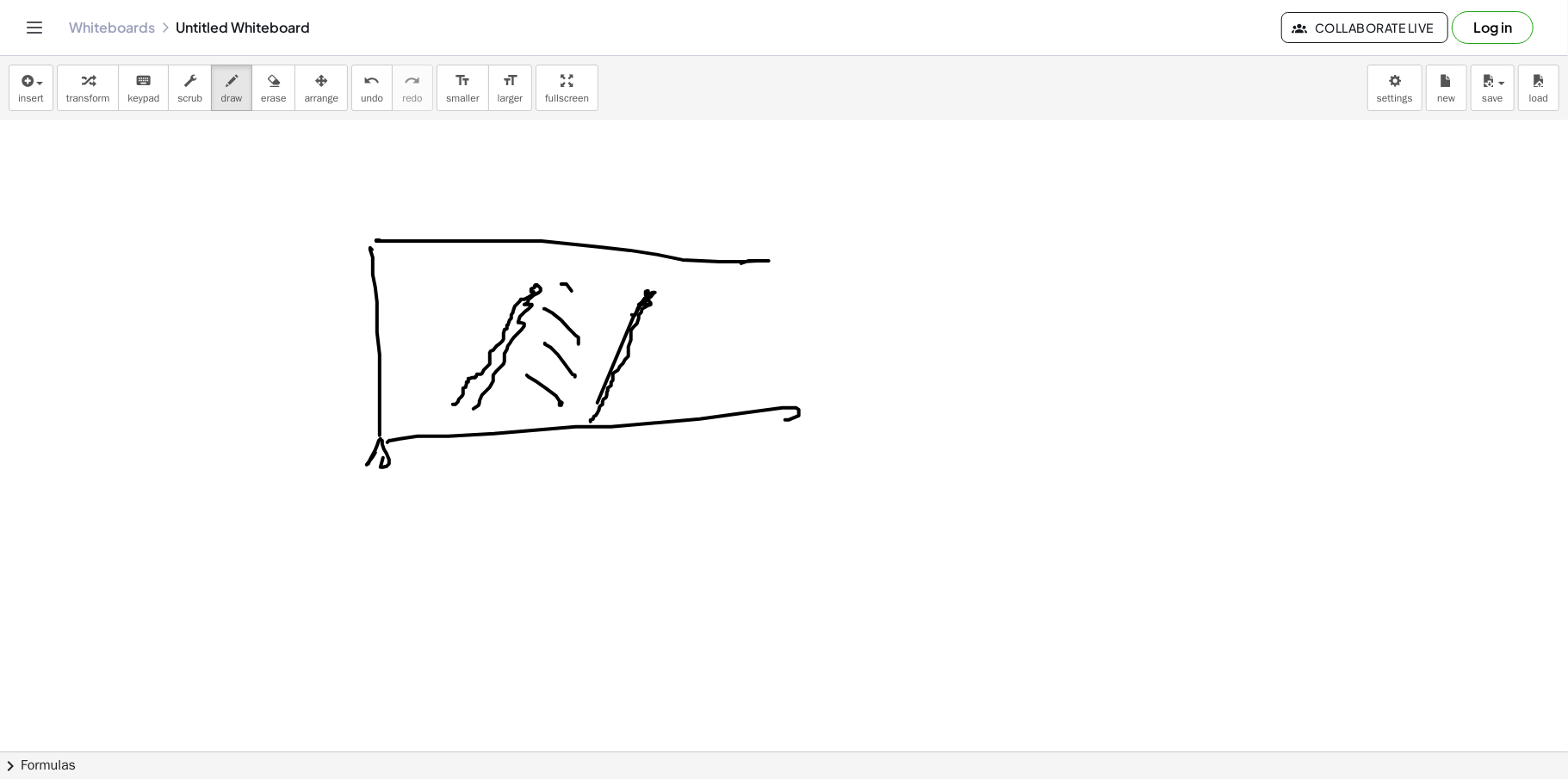 drag, startPoint x: 572, startPoint y: 293, endPoint x: 586, endPoint y: 294, distance: 14.035669 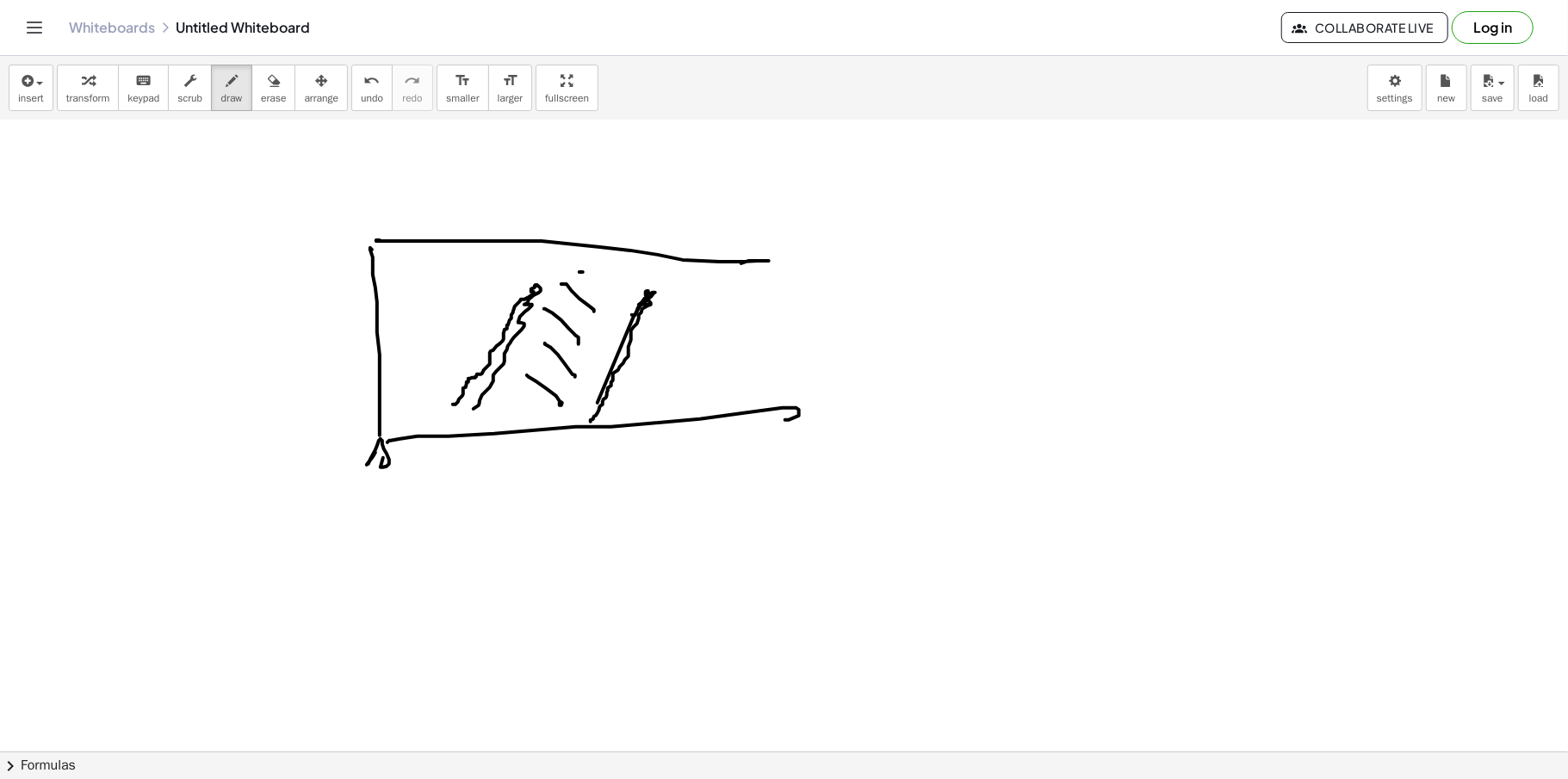 drag, startPoint x: 583, startPoint y: 274, endPoint x: 610, endPoint y: 294, distance: 33.6006 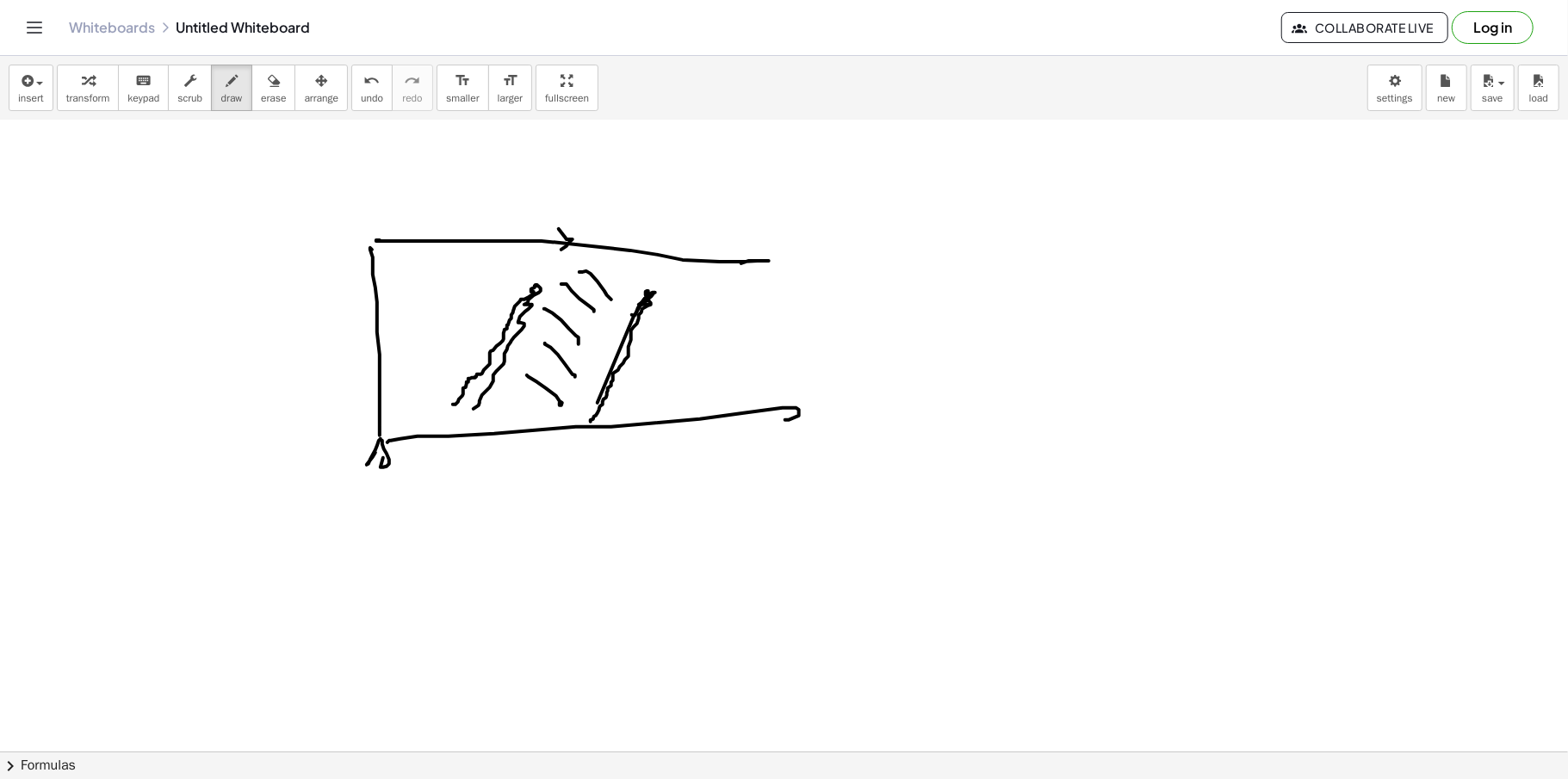 drag, startPoint x: 572, startPoint y: 241, endPoint x: 548, endPoint y: 188, distance: 58.1808 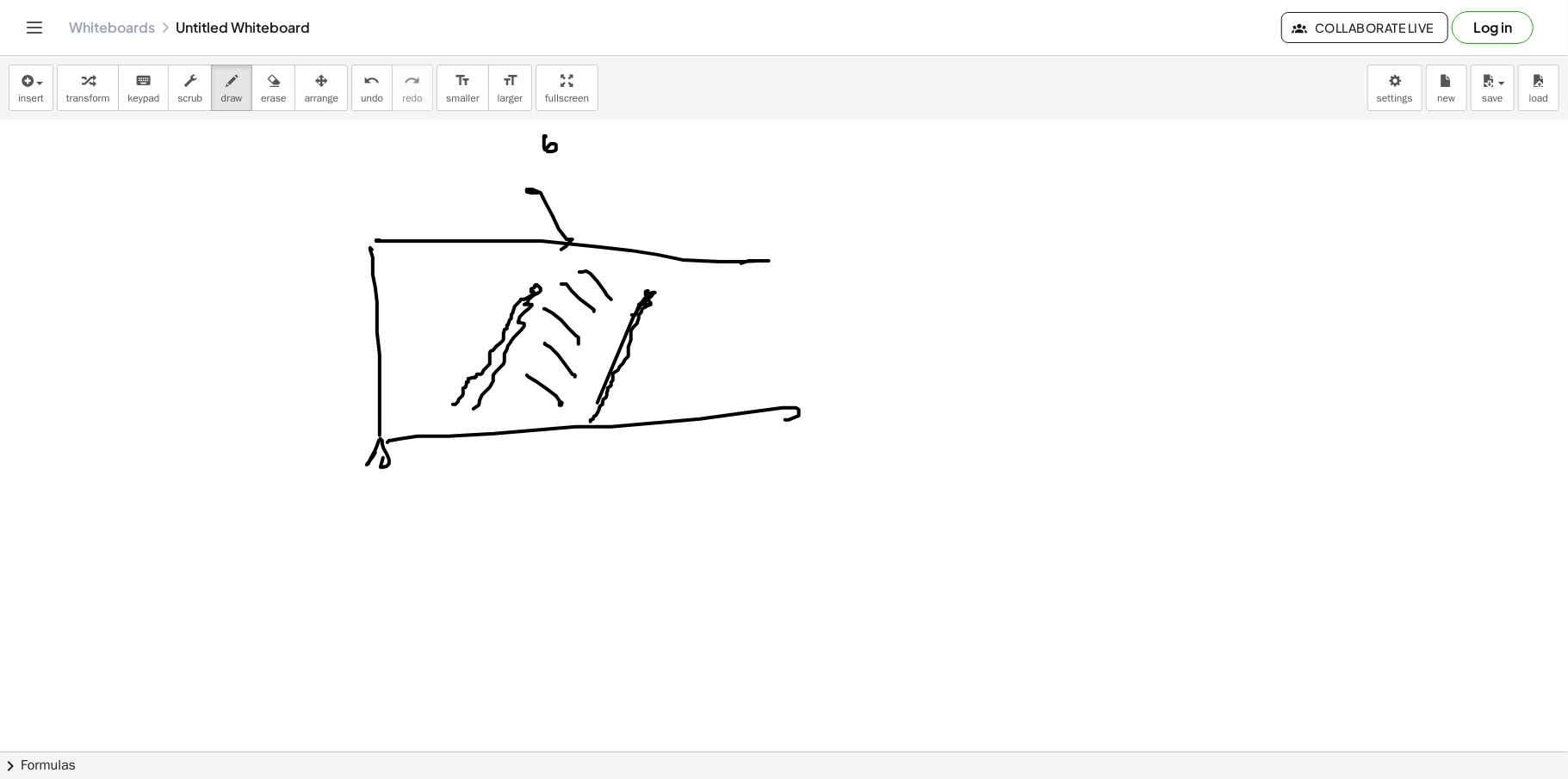 drag, startPoint x: 546, startPoint y: 138, endPoint x: 555, endPoint y: 153, distance: 17.49286 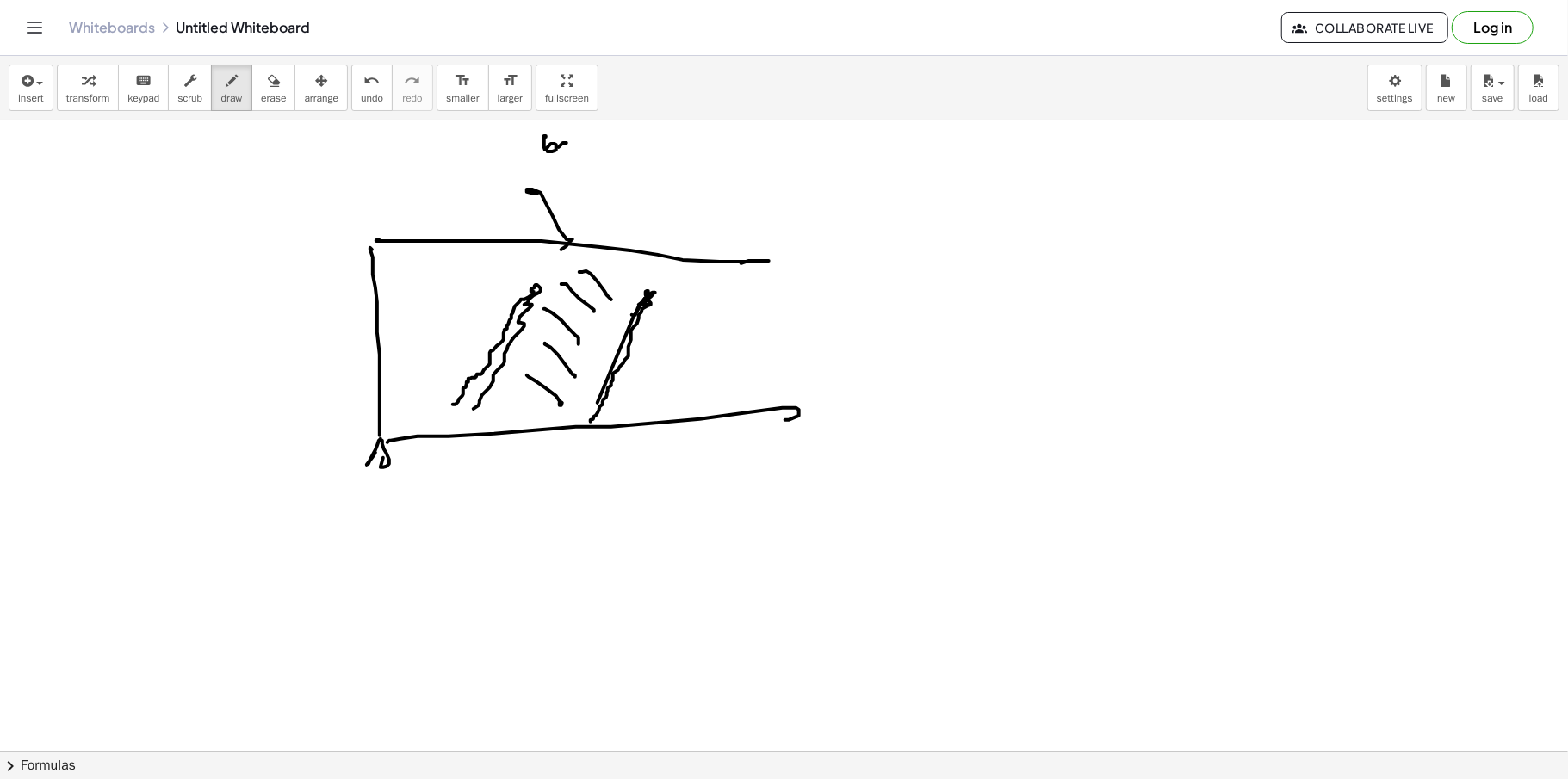 click at bounding box center (784, -1140) 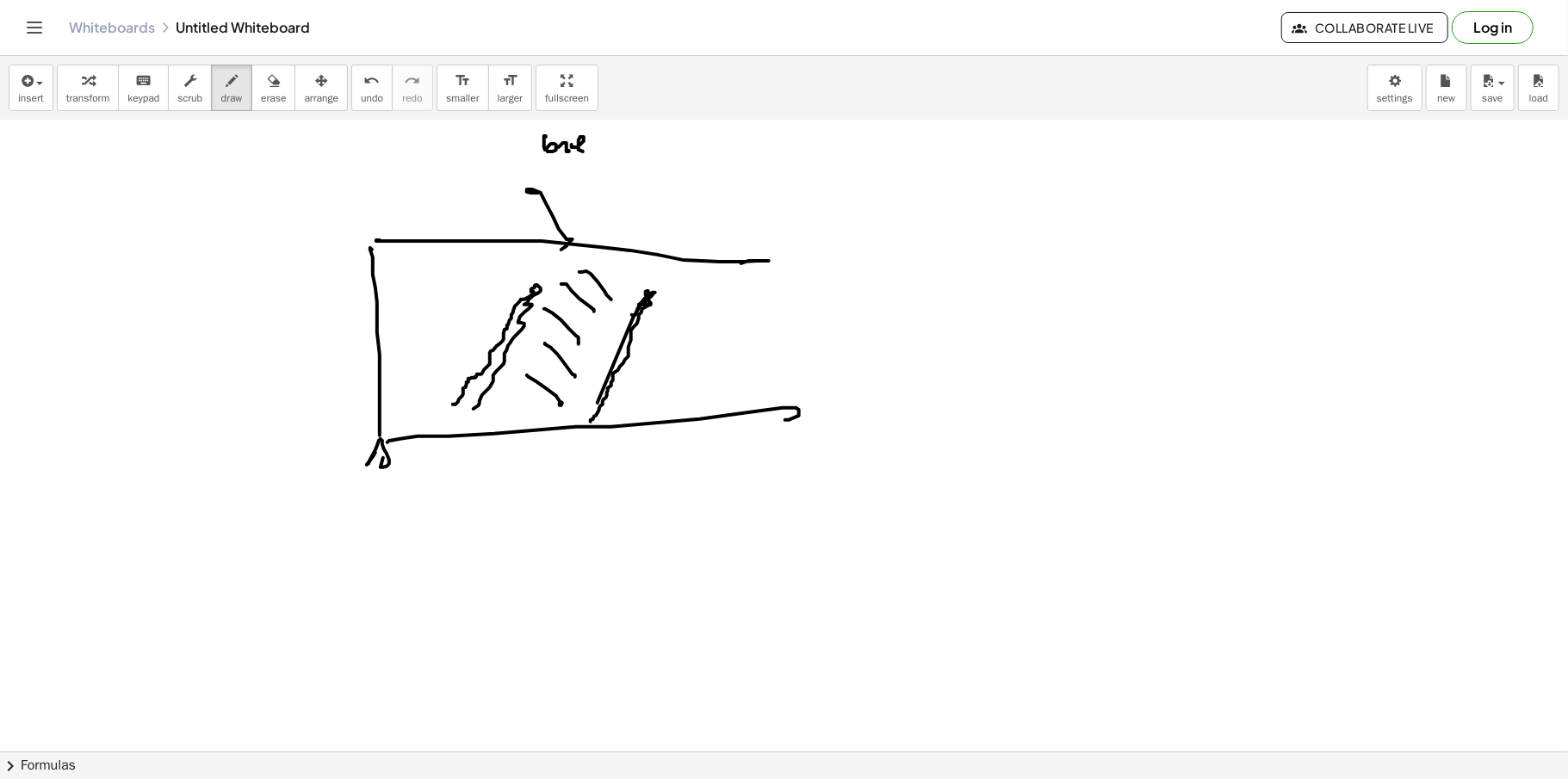 drag, startPoint x: 572, startPoint y: 146, endPoint x: 591, endPoint y: 142, distance: 19.416488 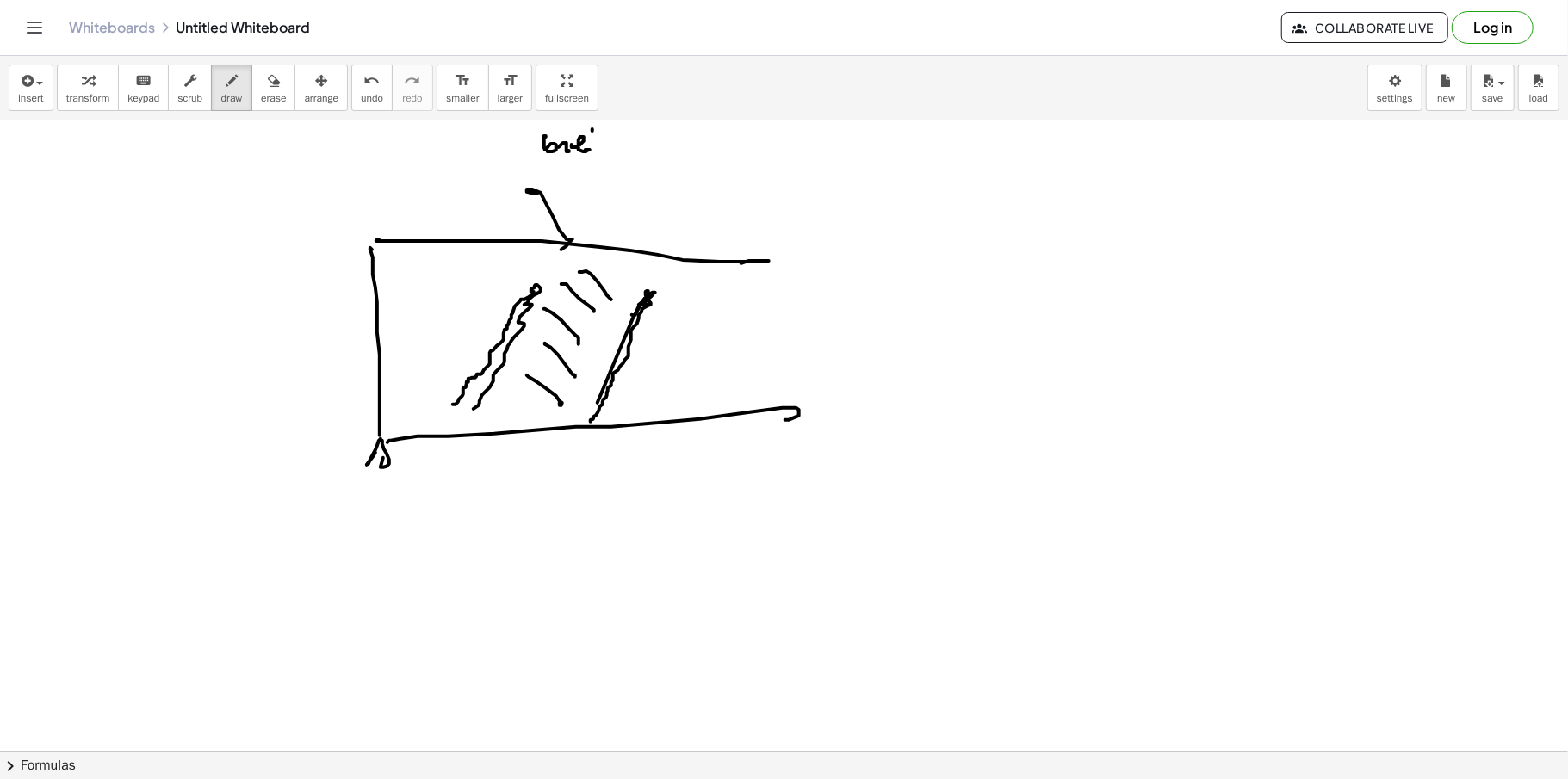 drag, startPoint x: 592, startPoint y: 131, endPoint x: 610, endPoint y: 145, distance: 22.80351 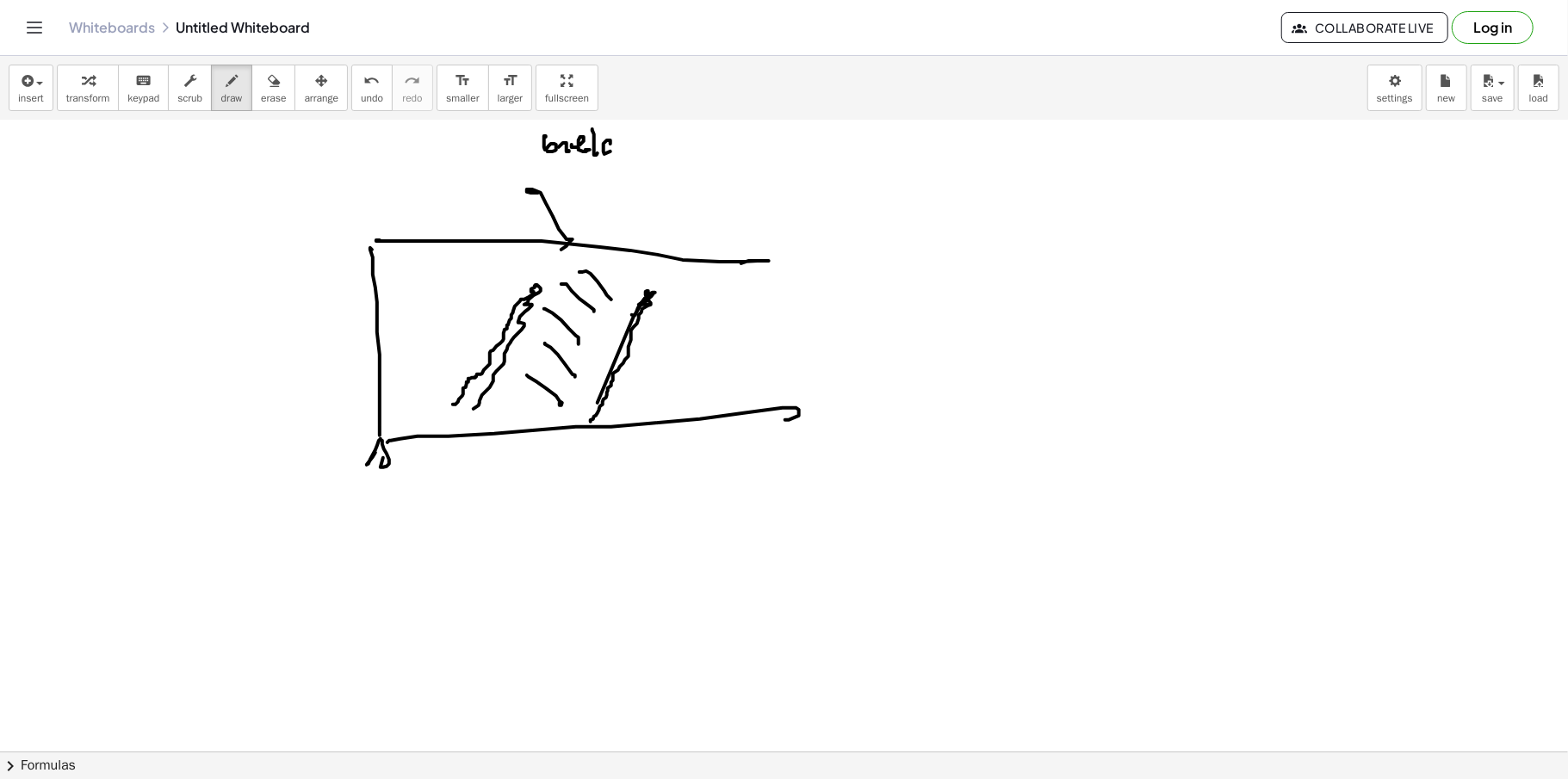 drag, startPoint x: 607, startPoint y: 142, endPoint x: 617, endPoint y: 155, distance: 16.401219 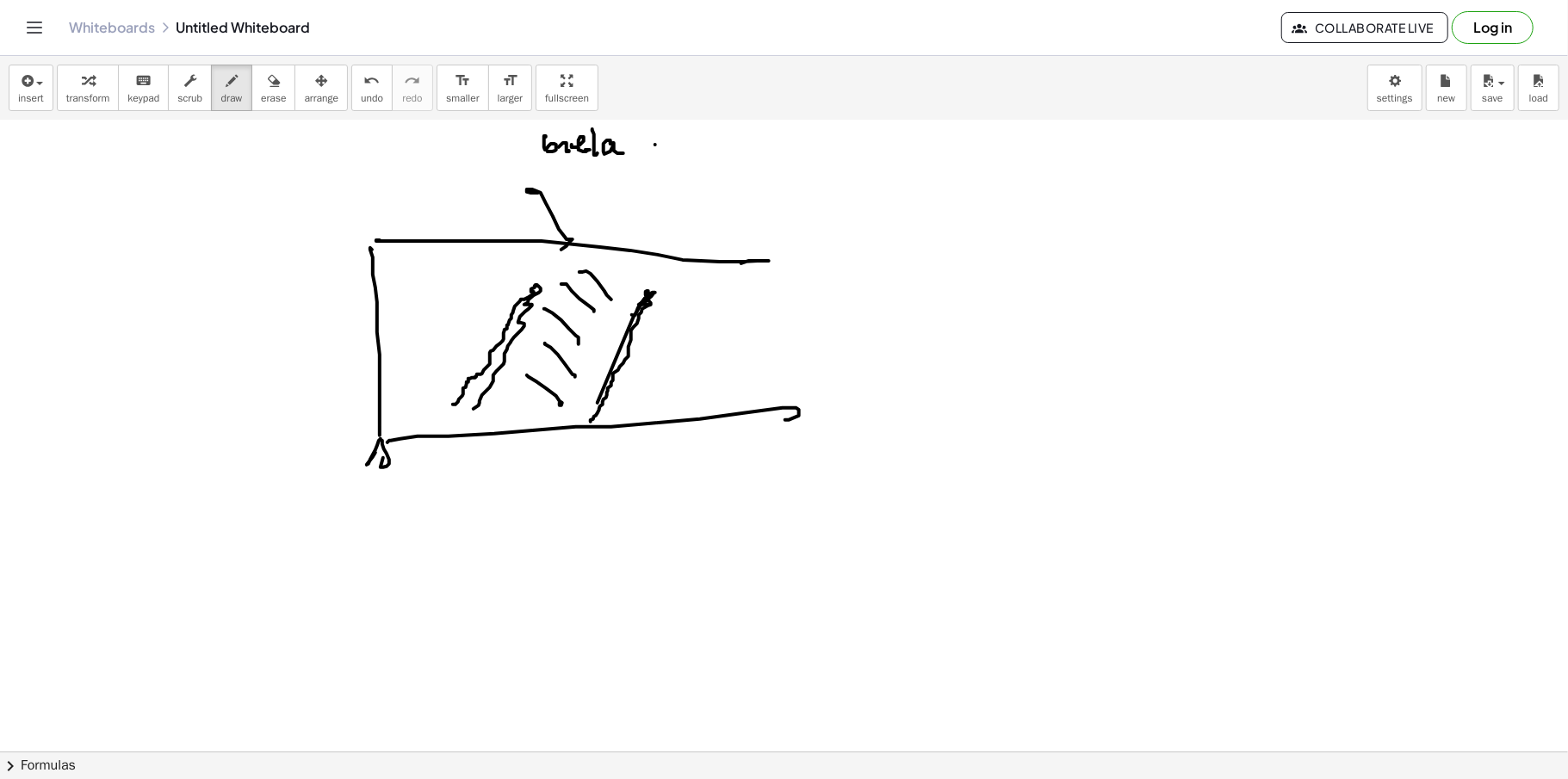 click at bounding box center (784, -1140) 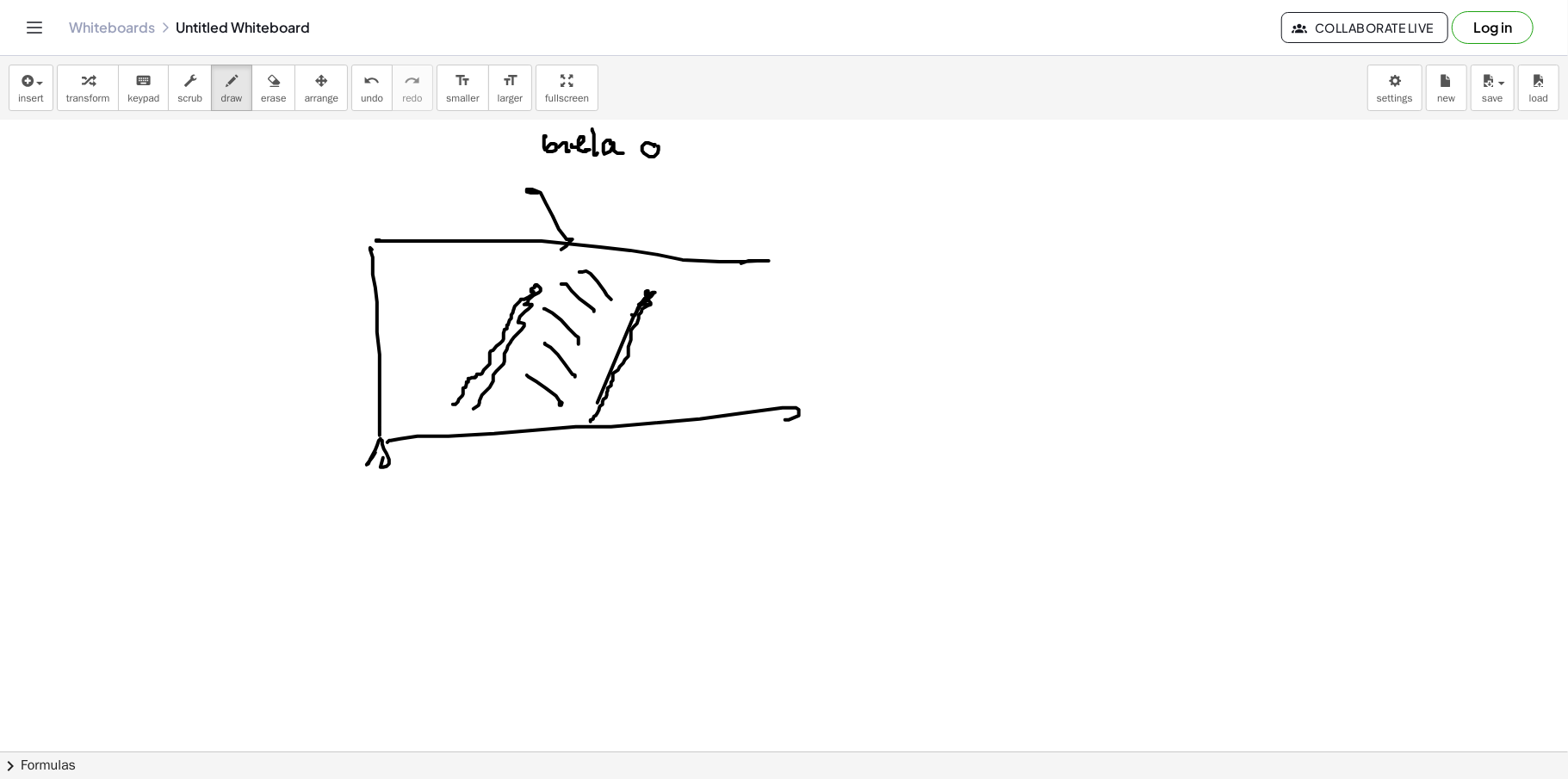 click at bounding box center (784, -1140) 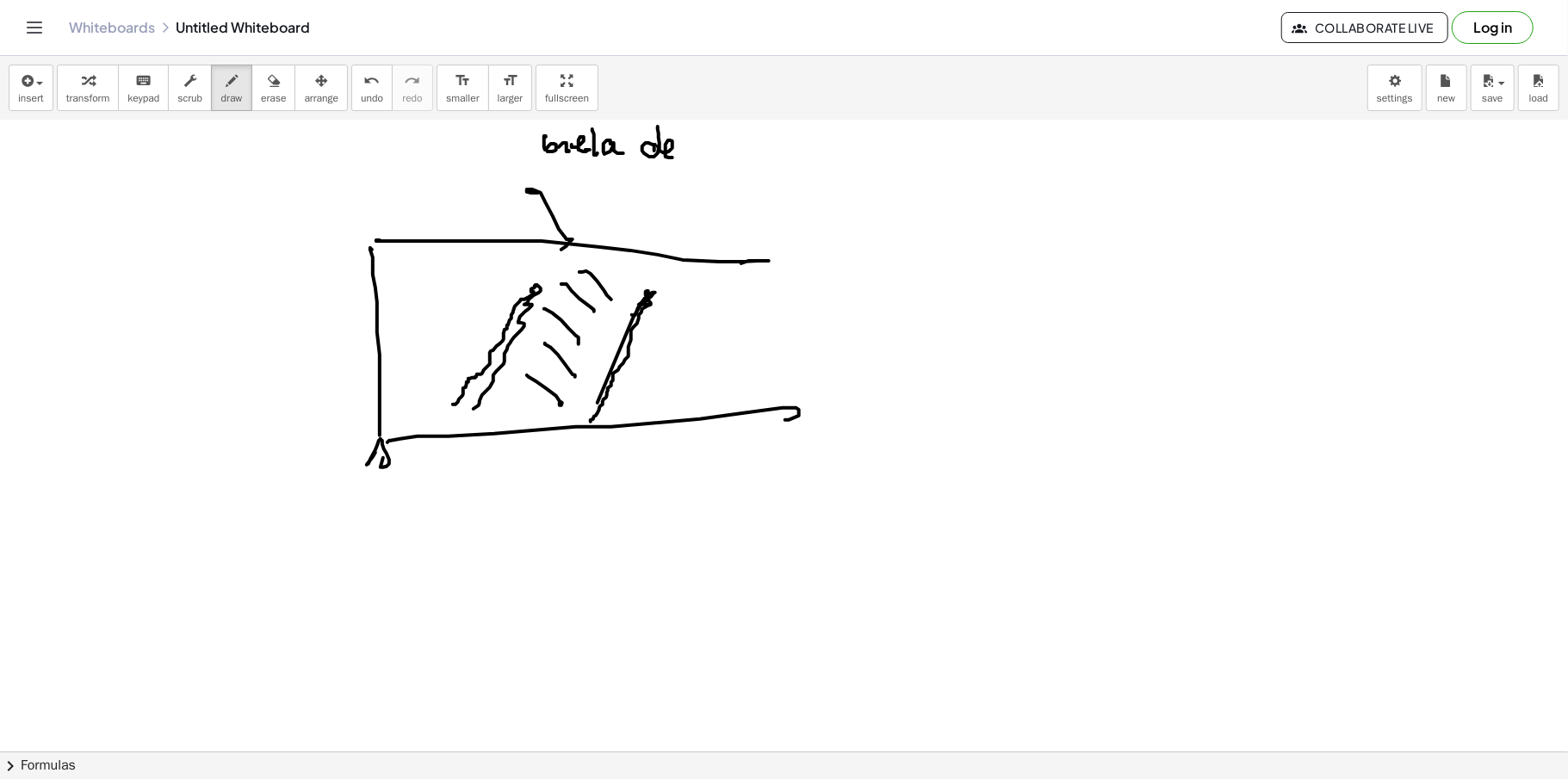drag, startPoint x: 660, startPoint y: 145, endPoint x: 665, endPoint y: 157, distance: 13 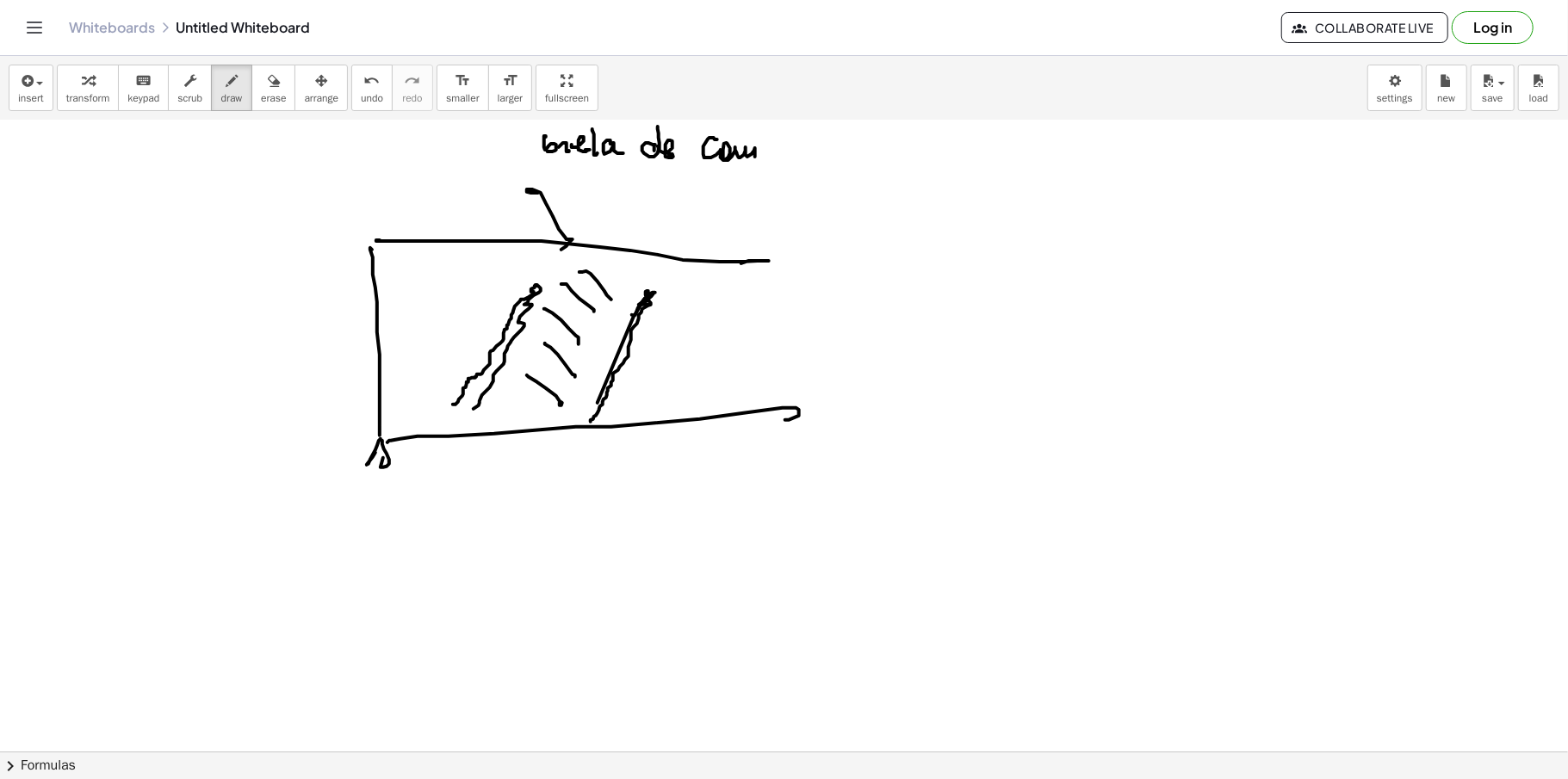 drag, startPoint x: 716, startPoint y: 141, endPoint x: 765, endPoint y: 153, distance: 50.44799 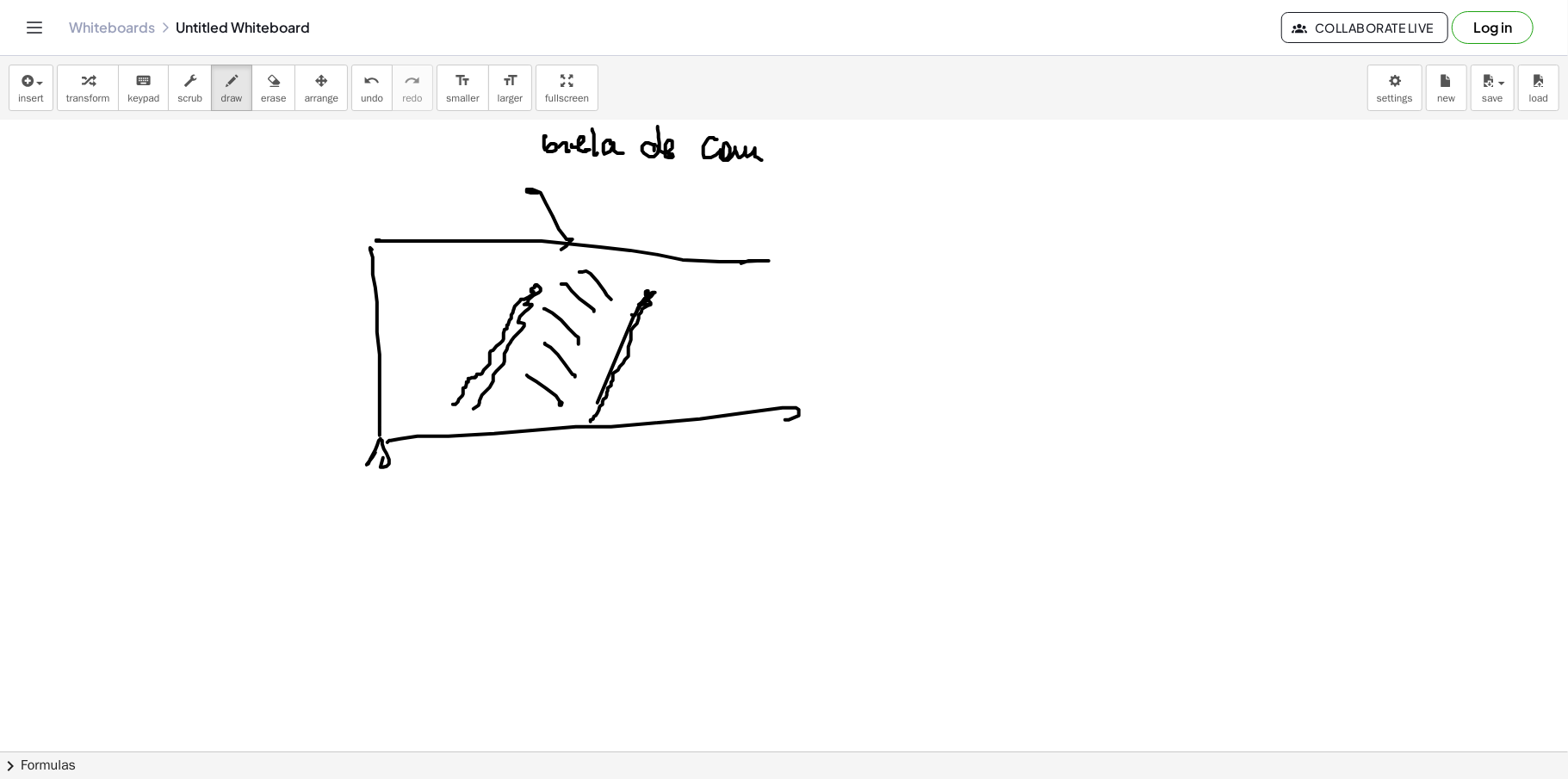 drag, startPoint x: 772, startPoint y: 167, endPoint x: 766, endPoint y: 141, distance: 26.683328 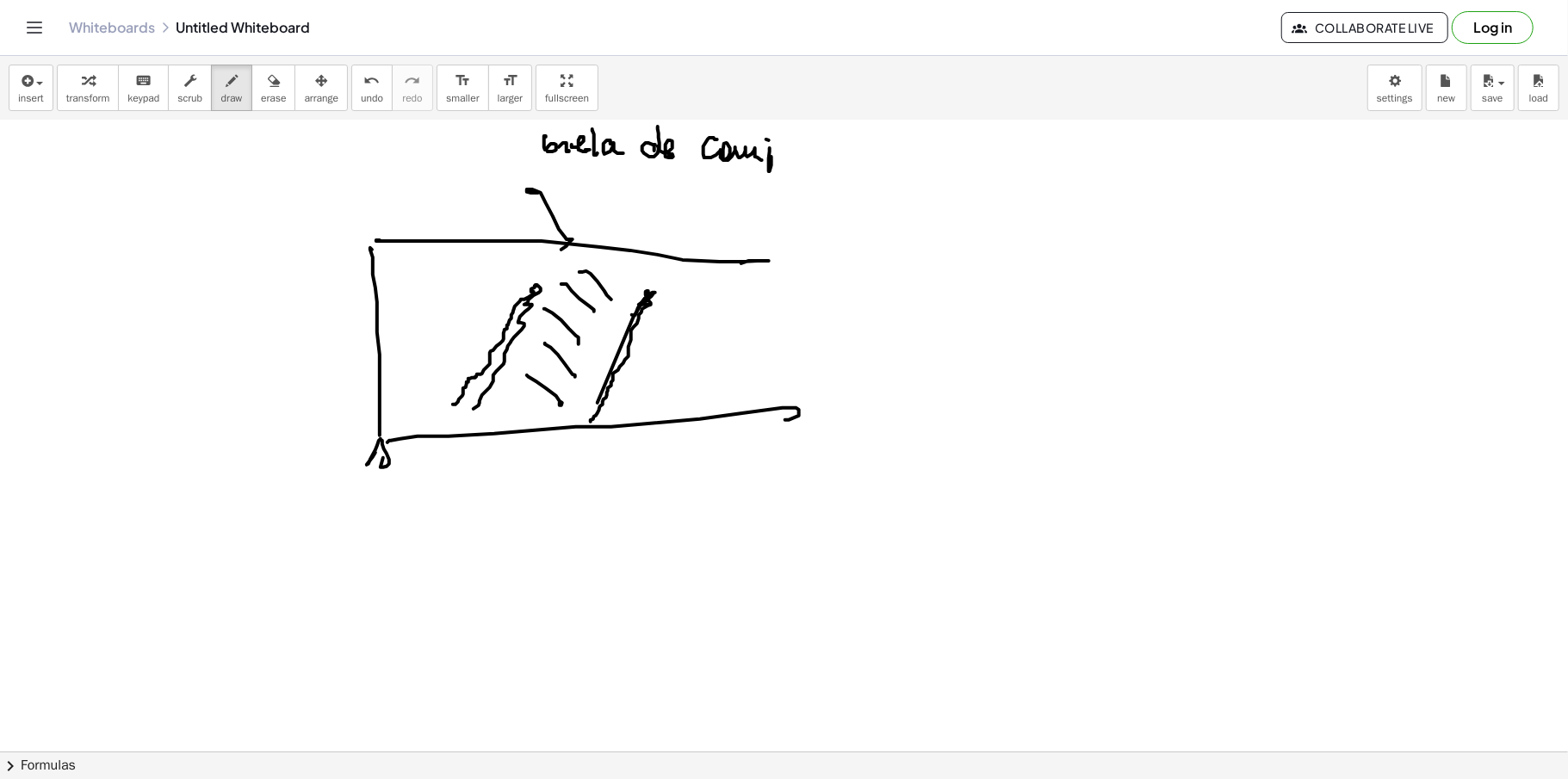 drag, startPoint x: 766, startPoint y: 141, endPoint x: 777, endPoint y: 150, distance: 14.2127 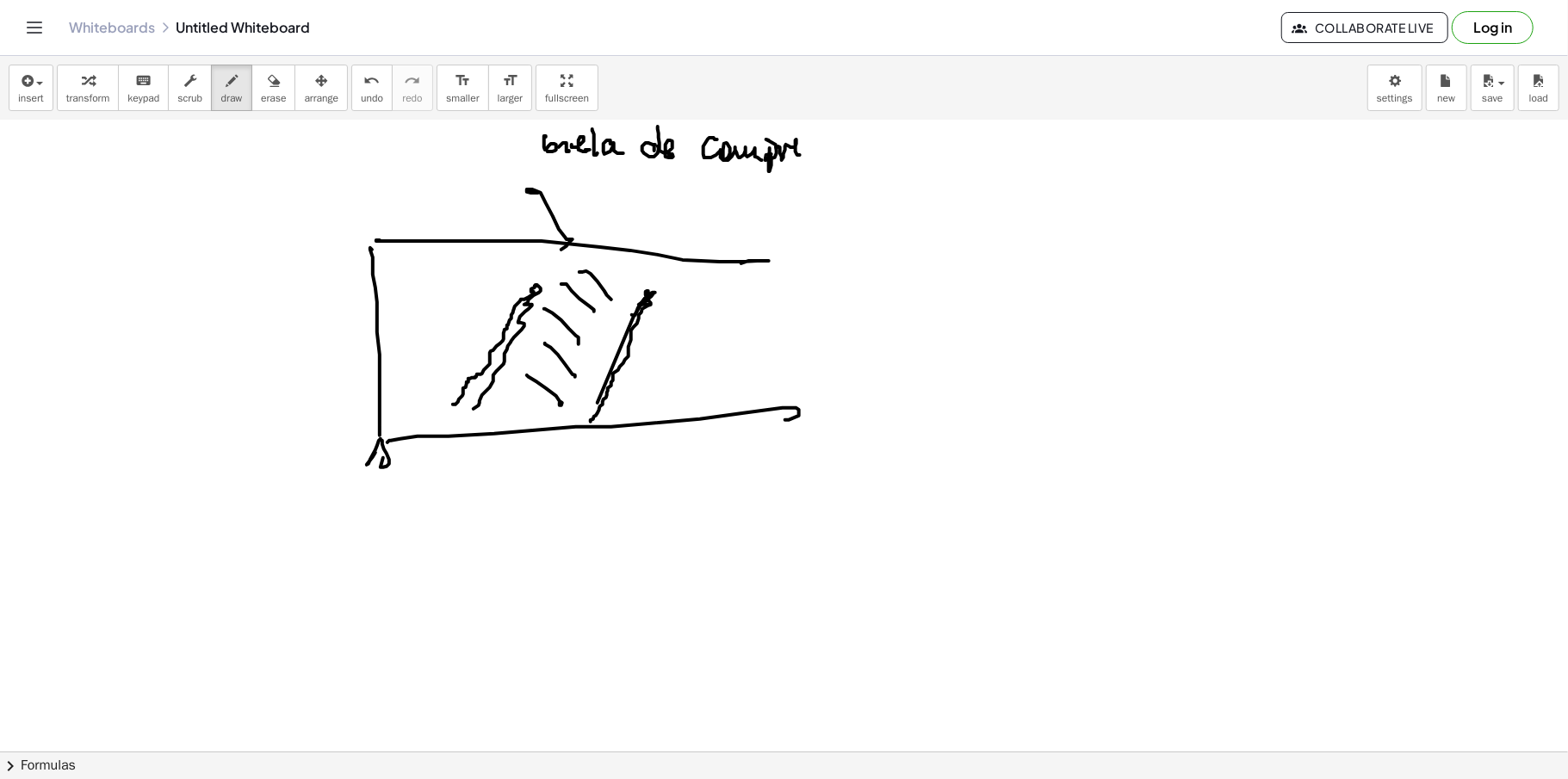 drag, startPoint x: 777, startPoint y: 150, endPoint x: 821, endPoint y: 142, distance: 44.72136 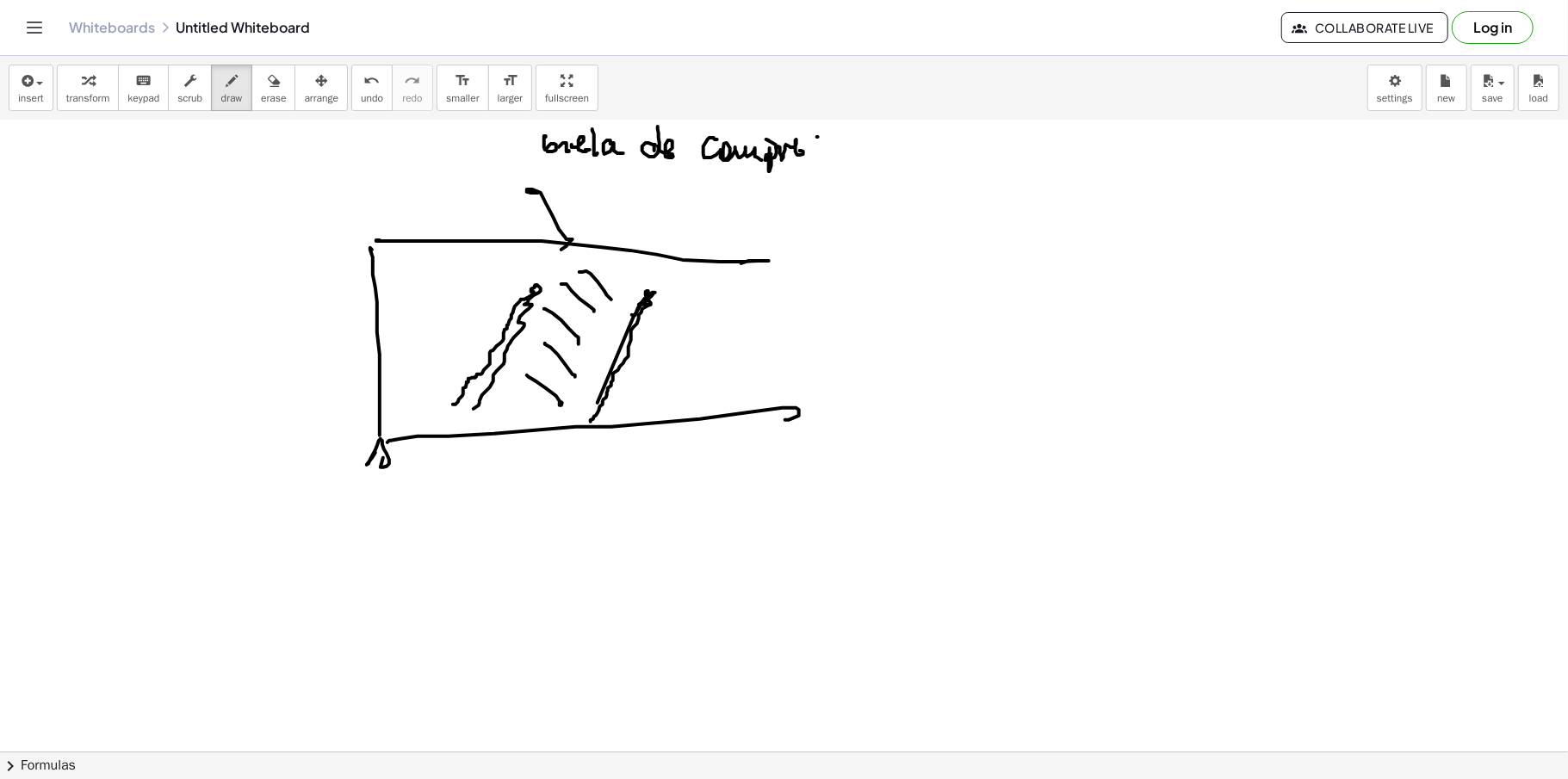 drag, startPoint x: 817, startPoint y: 139, endPoint x: 815, endPoint y: 157, distance: 18.11077 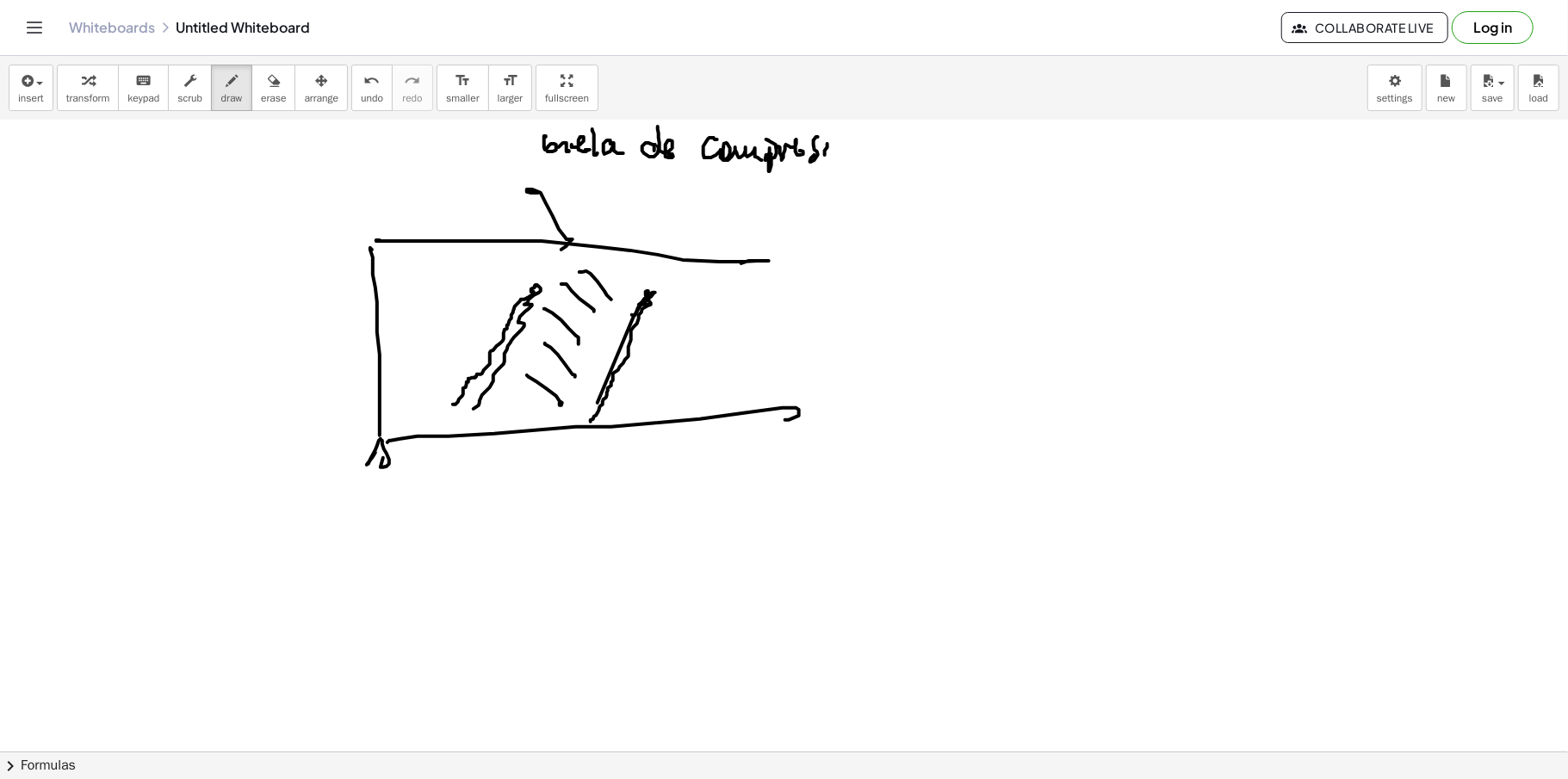 click at bounding box center (784, -1140) 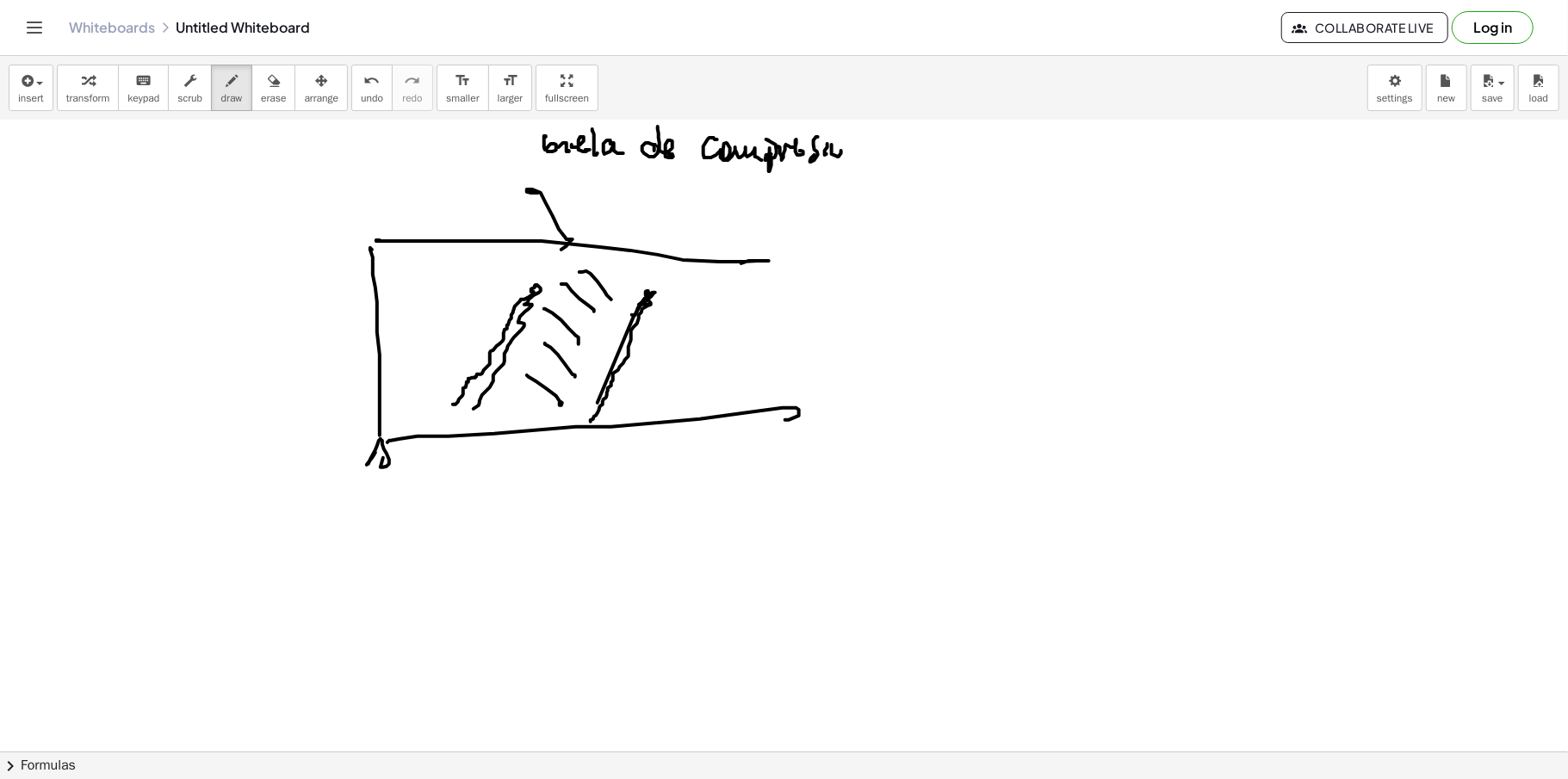 click at bounding box center (784, -1140) 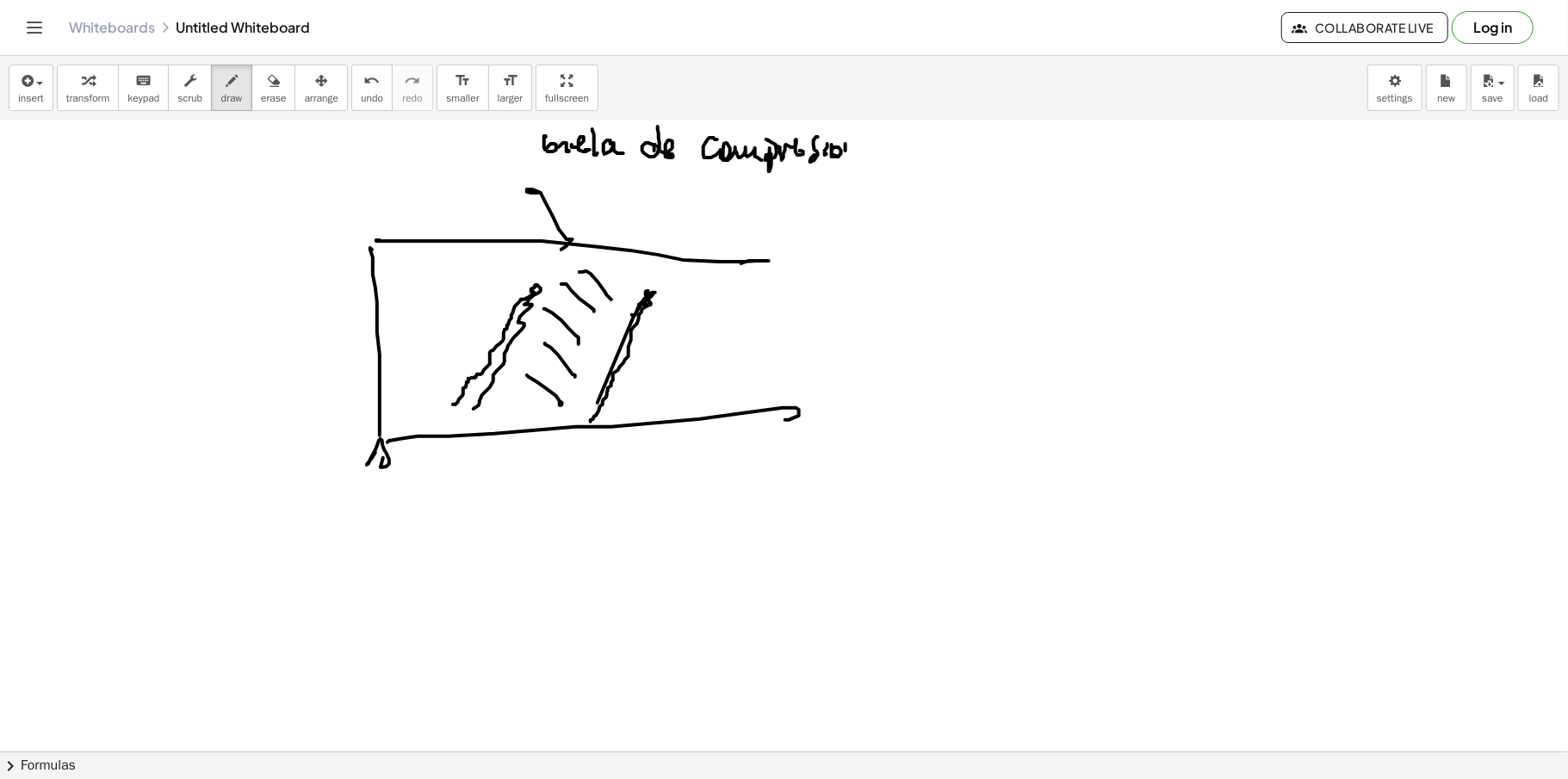 drag, startPoint x: 846, startPoint y: 152, endPoint x: 841, endPoint y: 132, distance: 20.6155 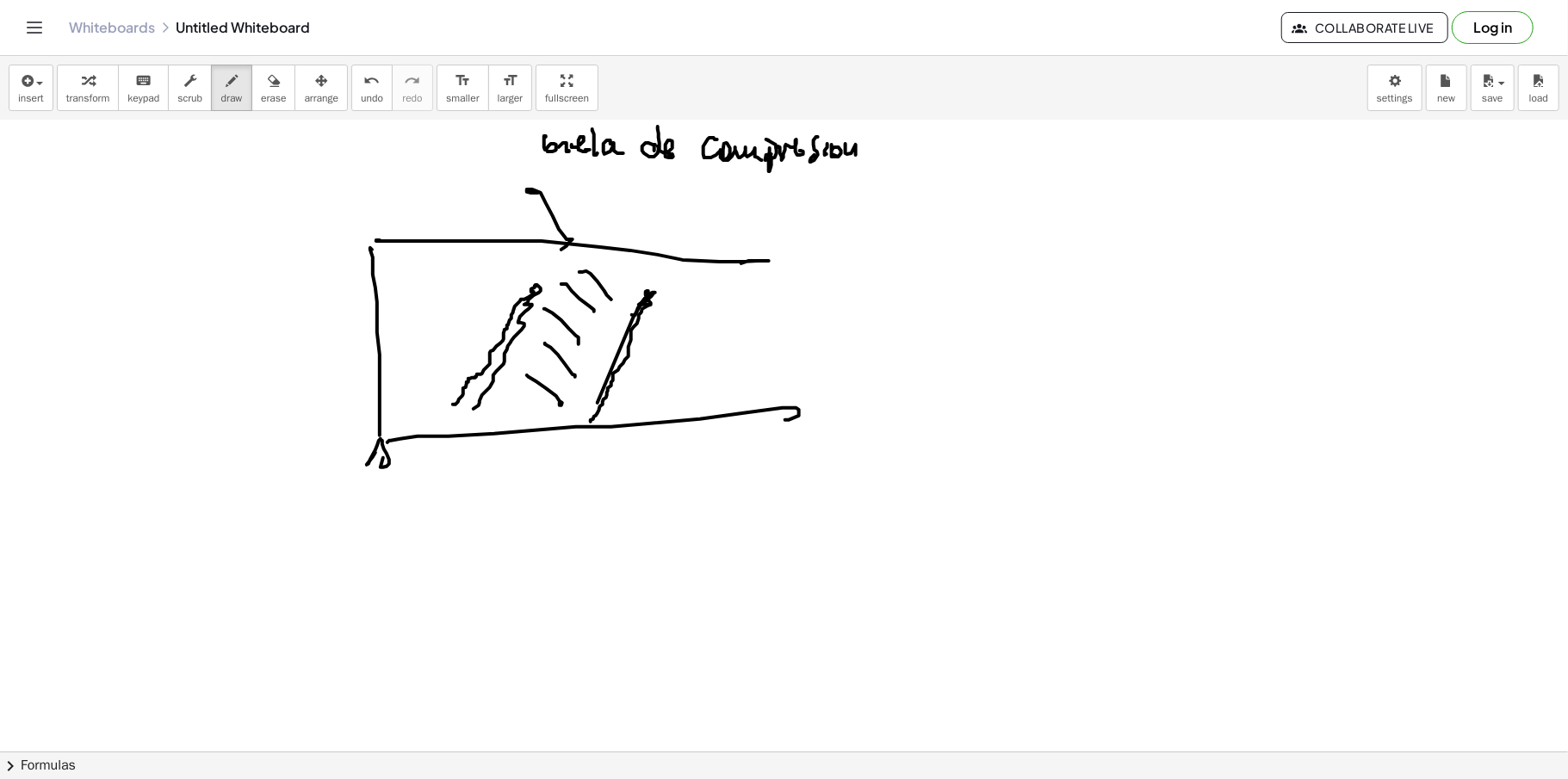 drag, startPoint x: 830, startPoint y: 132, endPoint x: 827, endPoint y: 145, distance: 13.341664 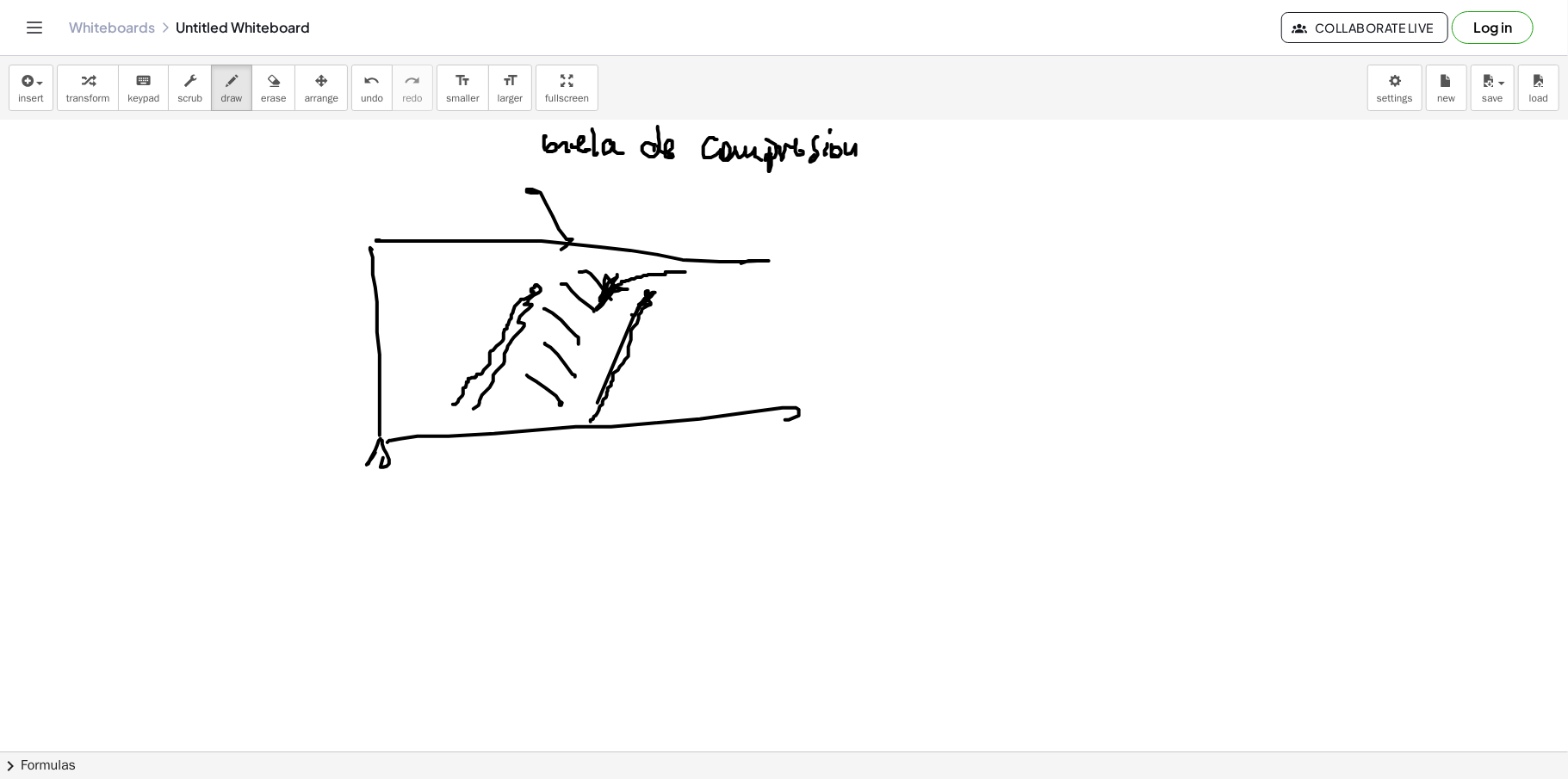 drag, startPoint x: 685, startPoint y: 274, endPoint x: 617, endPoint y: 303, distance: 73.925638 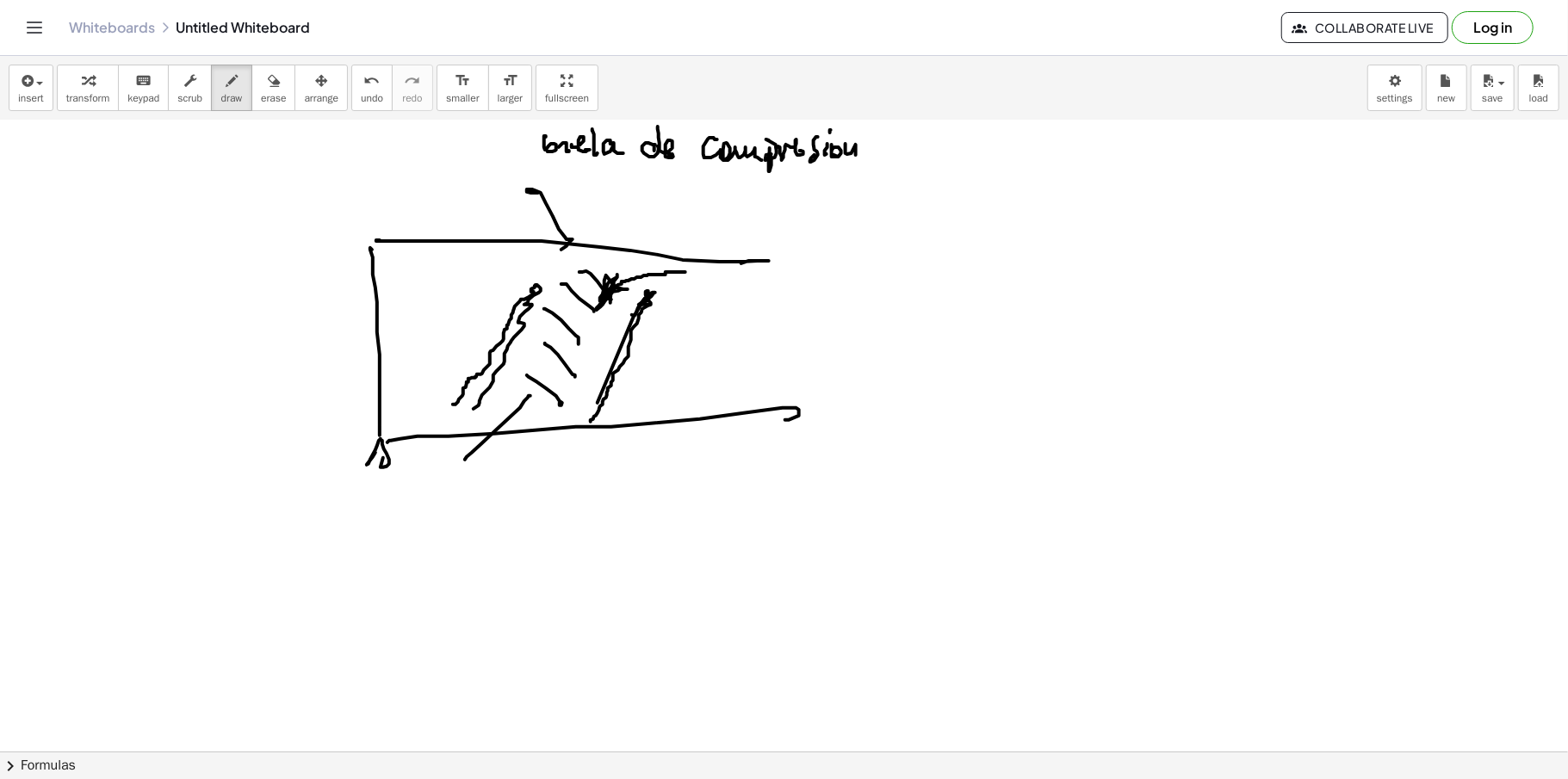 drag, startPoint x: 520, startPoint y: 410, endPoint x: 475, endPoint y: 451, distance: 60.87693 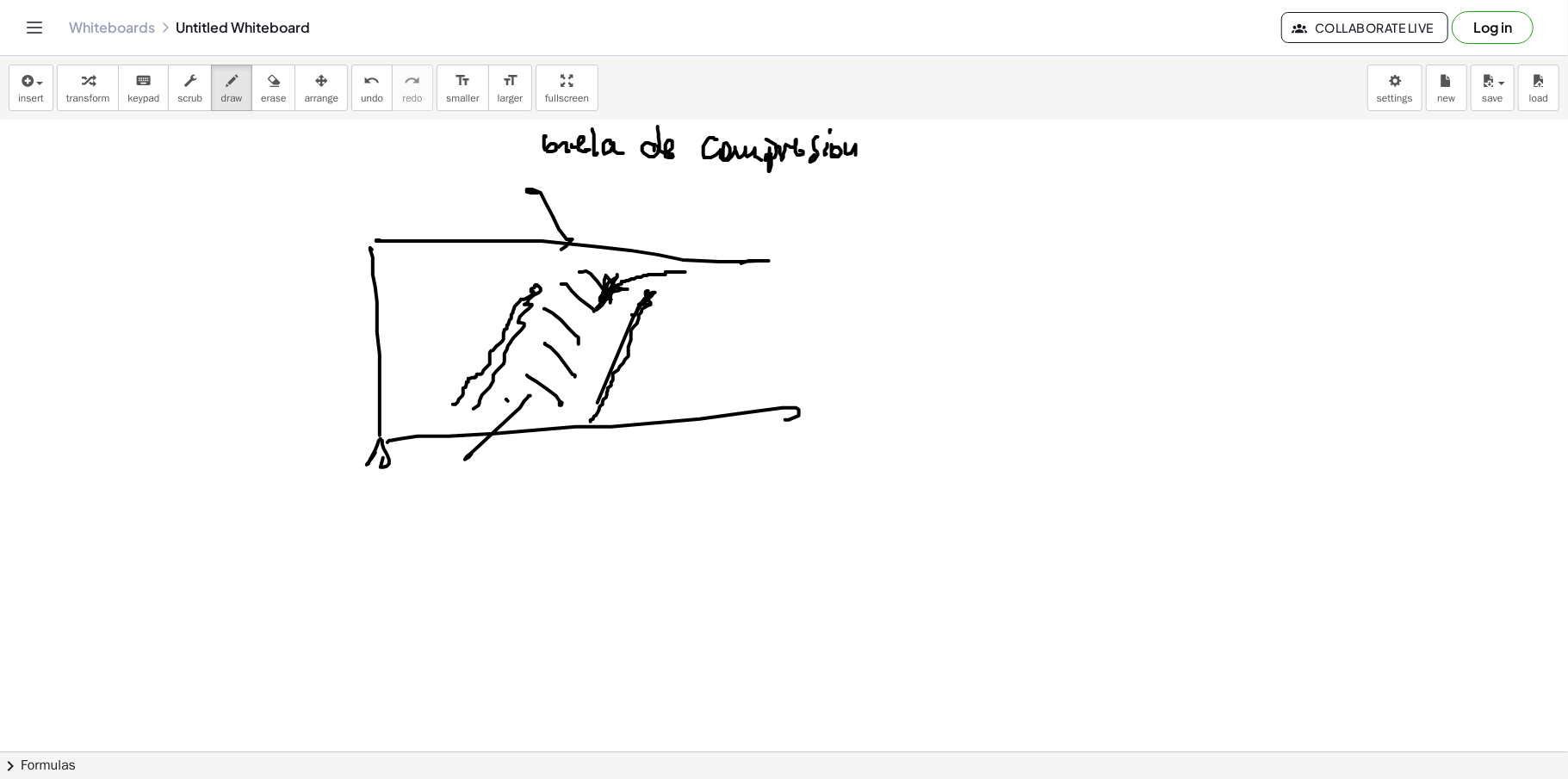 drag, startPoint x: 506, startPoint y: 401, endPoint x: 521, endPoint y: 417, distance: 21.931712 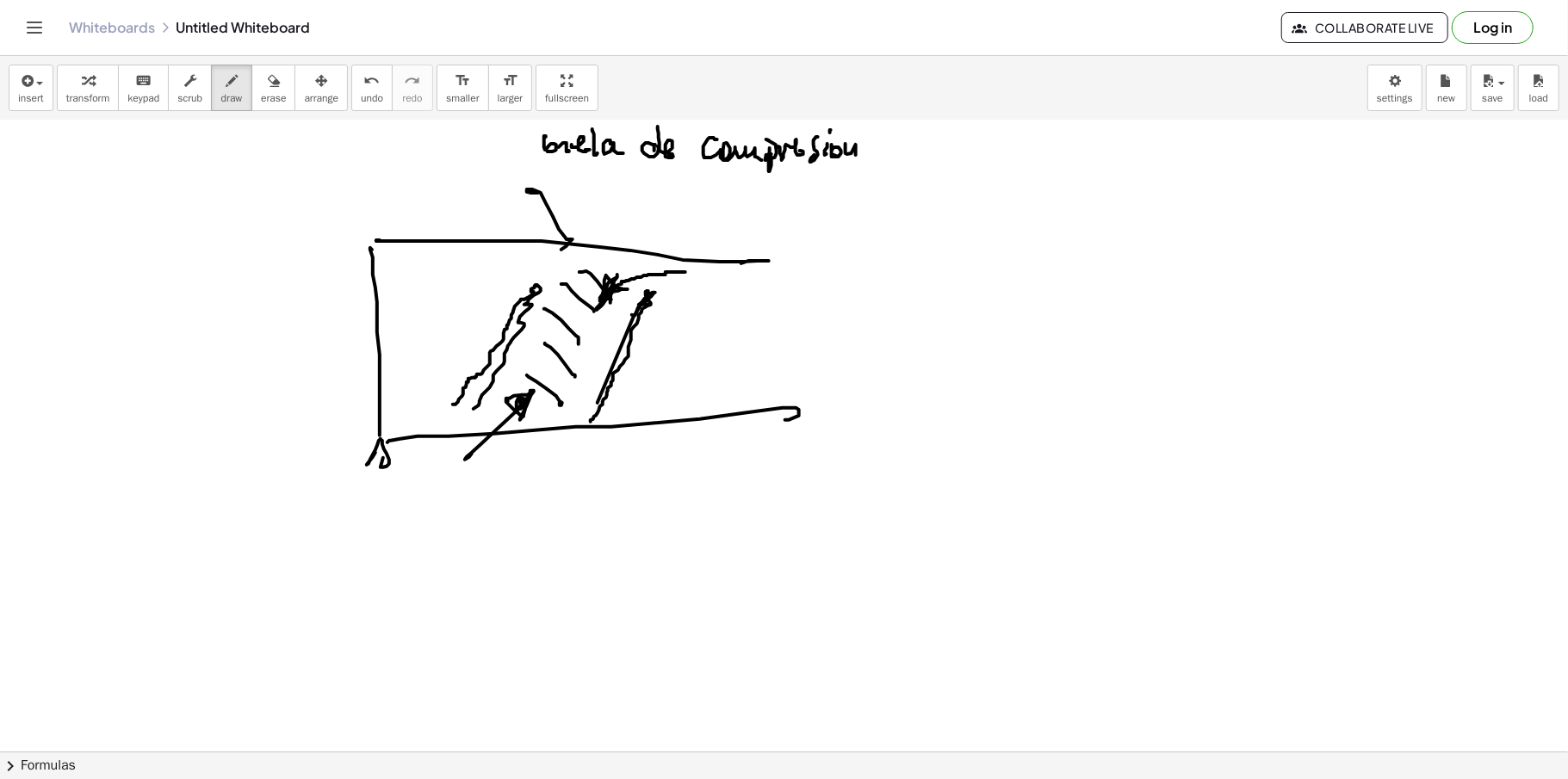 drag, startPoint x: 506, startPoint y: 400, endPoint x: 561, endPoint y: 383, distance: 57.567352 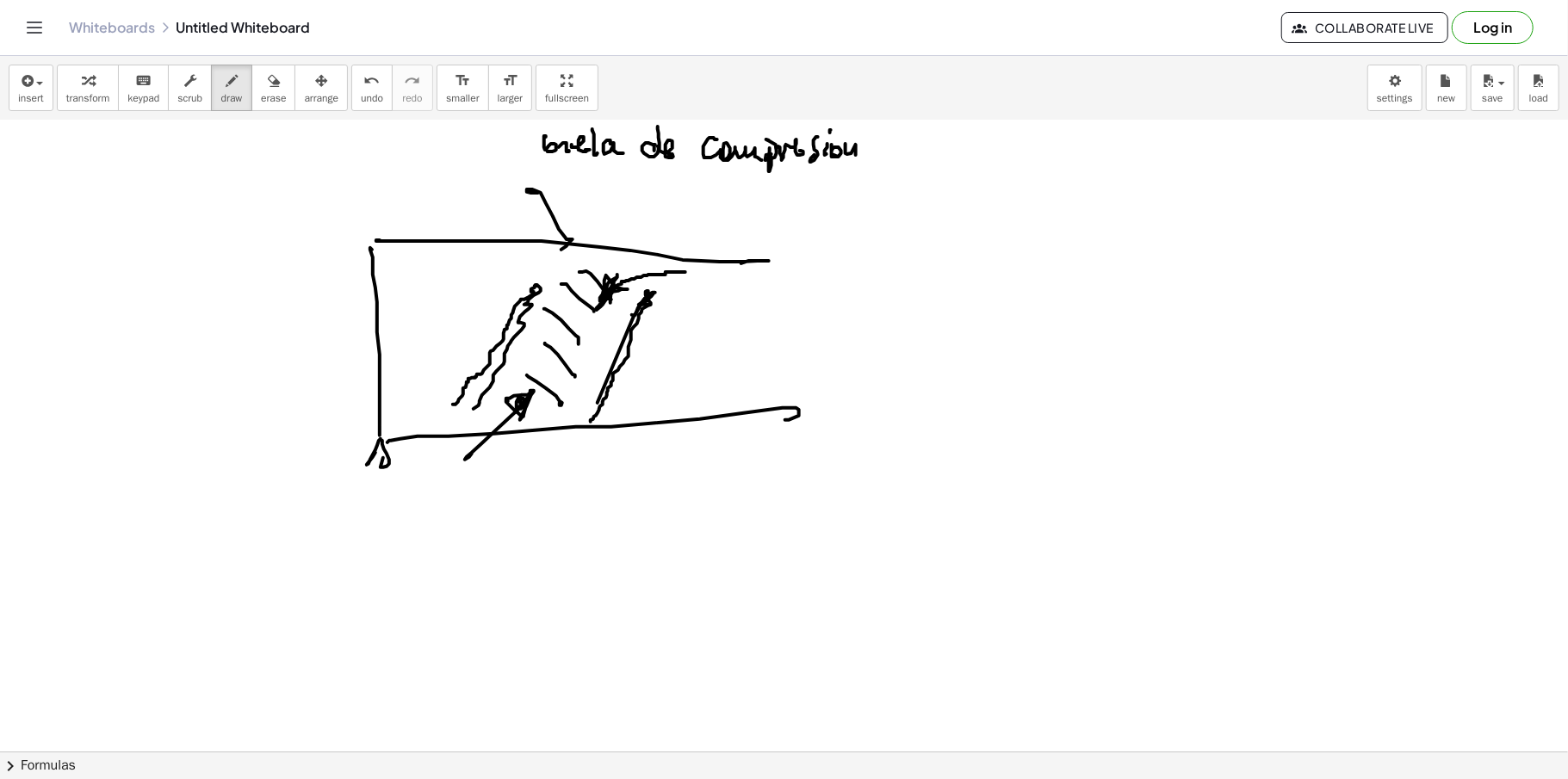 drag, startPoint x: 610, startPoint y: 293, endPoint x: 600, endPoint y: 312, distance: 21.470911 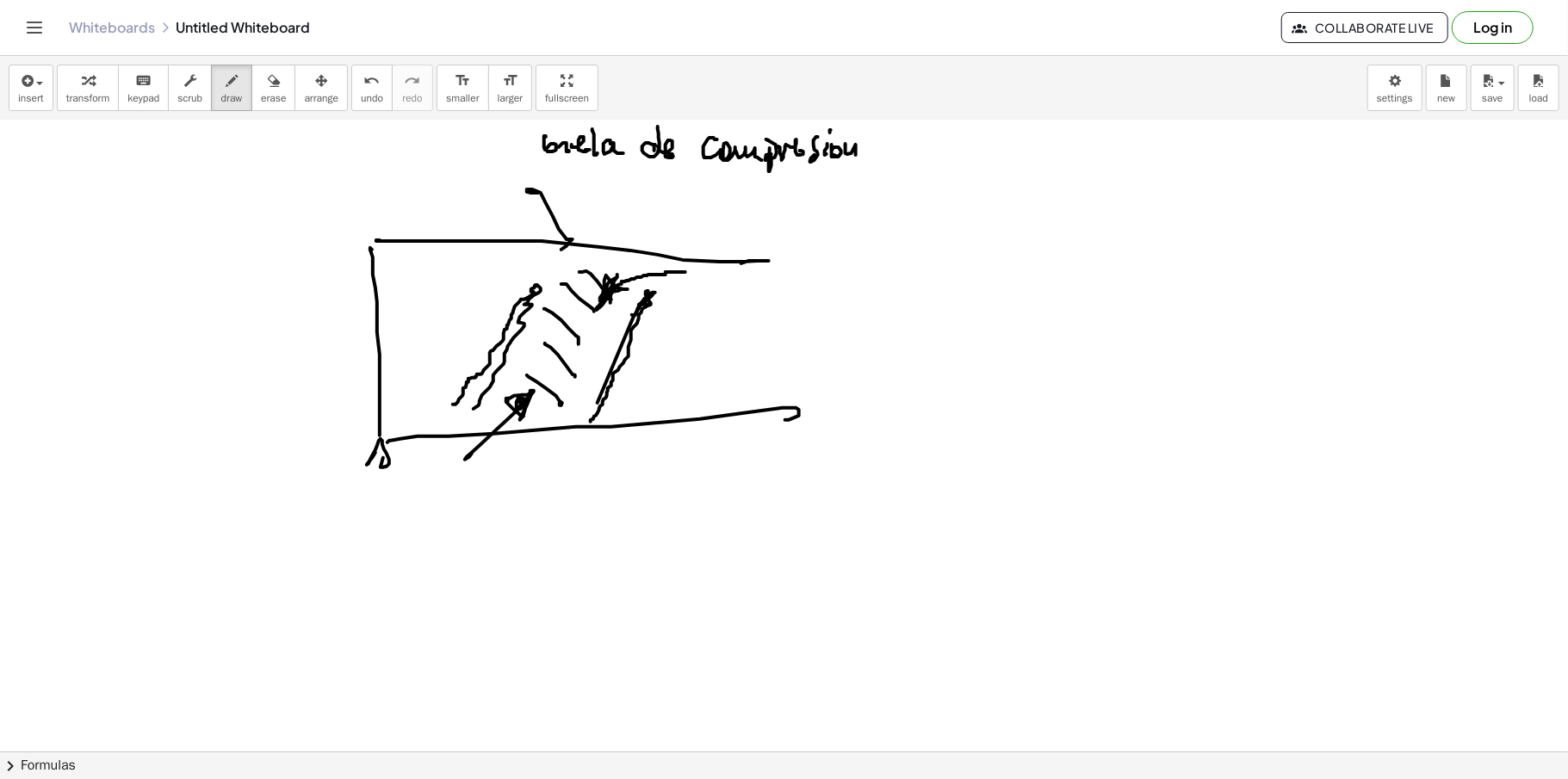click at bounding box center (784, -1140) 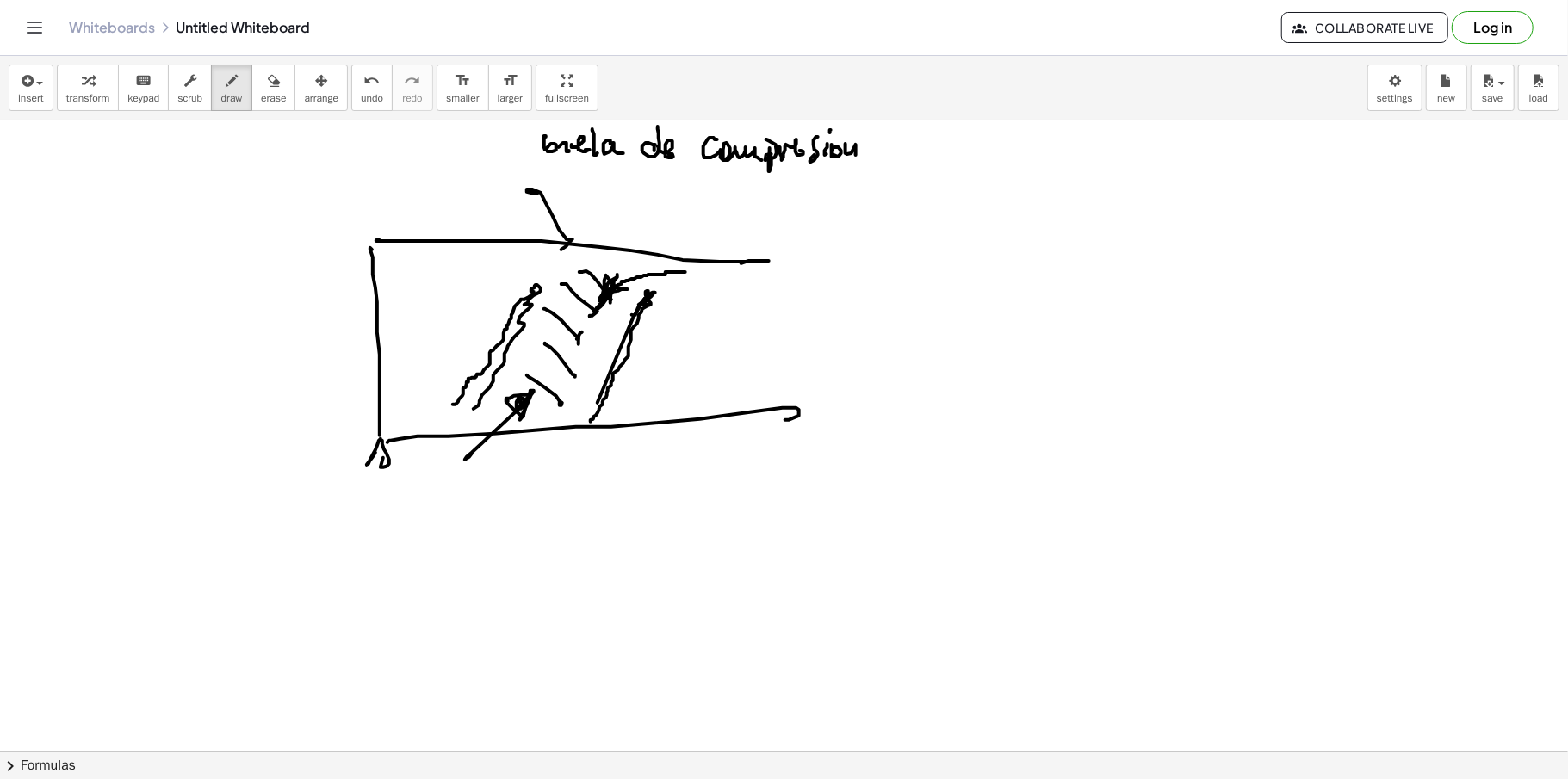 click at bounding box center (784, -1140) 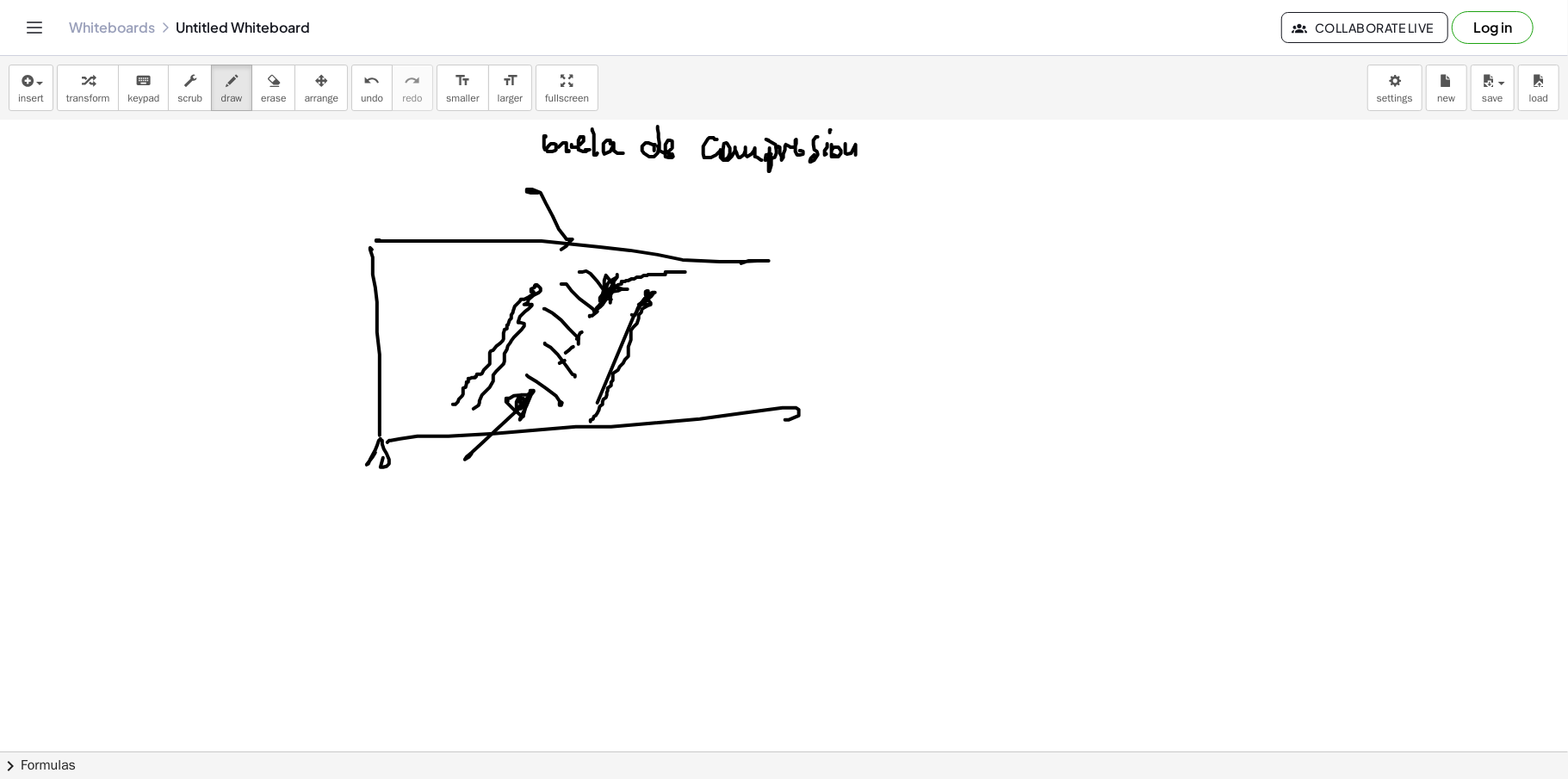 click at bounding box center (784, -1140) 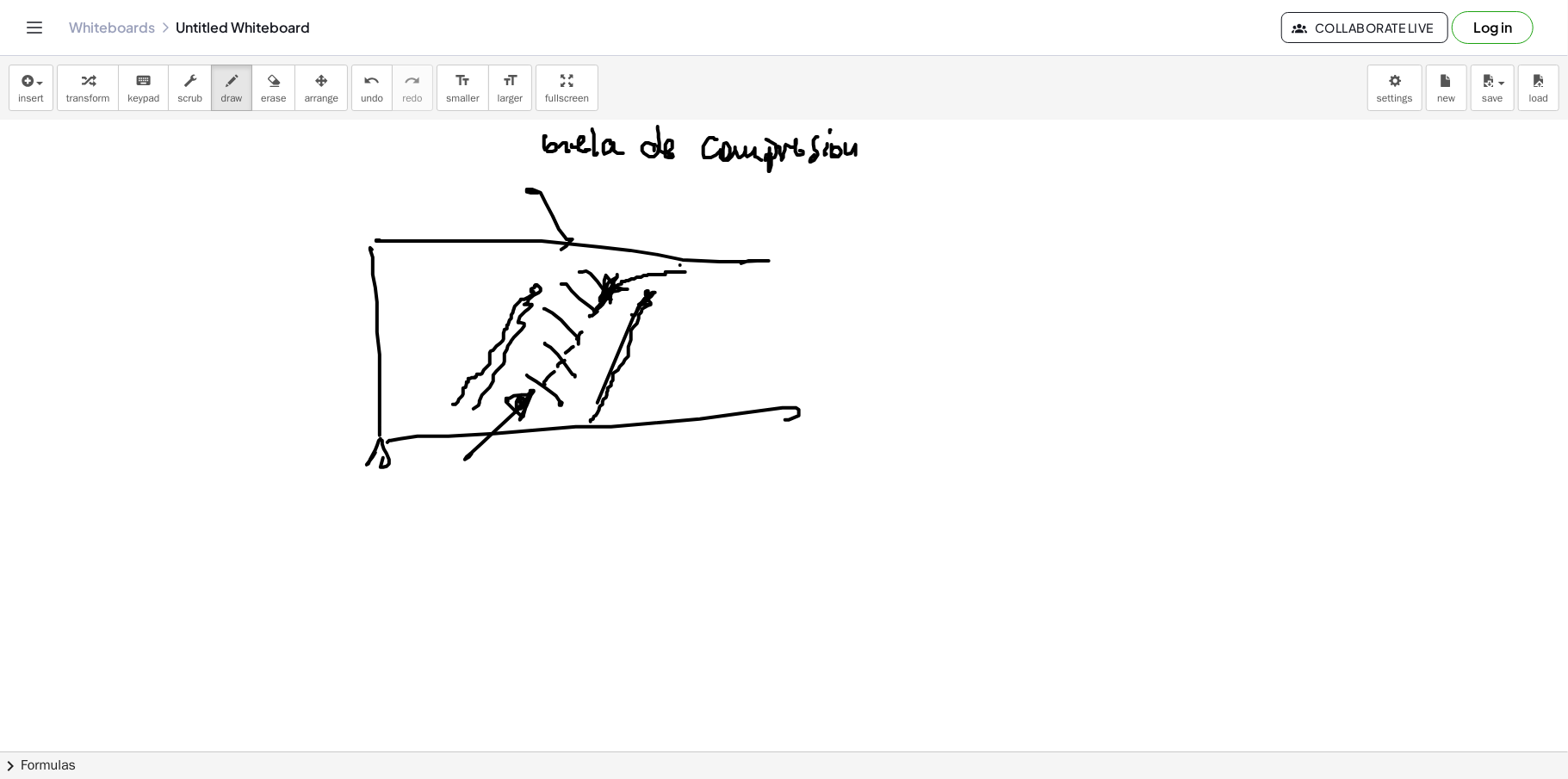 click at bounding box center (784, -1140) 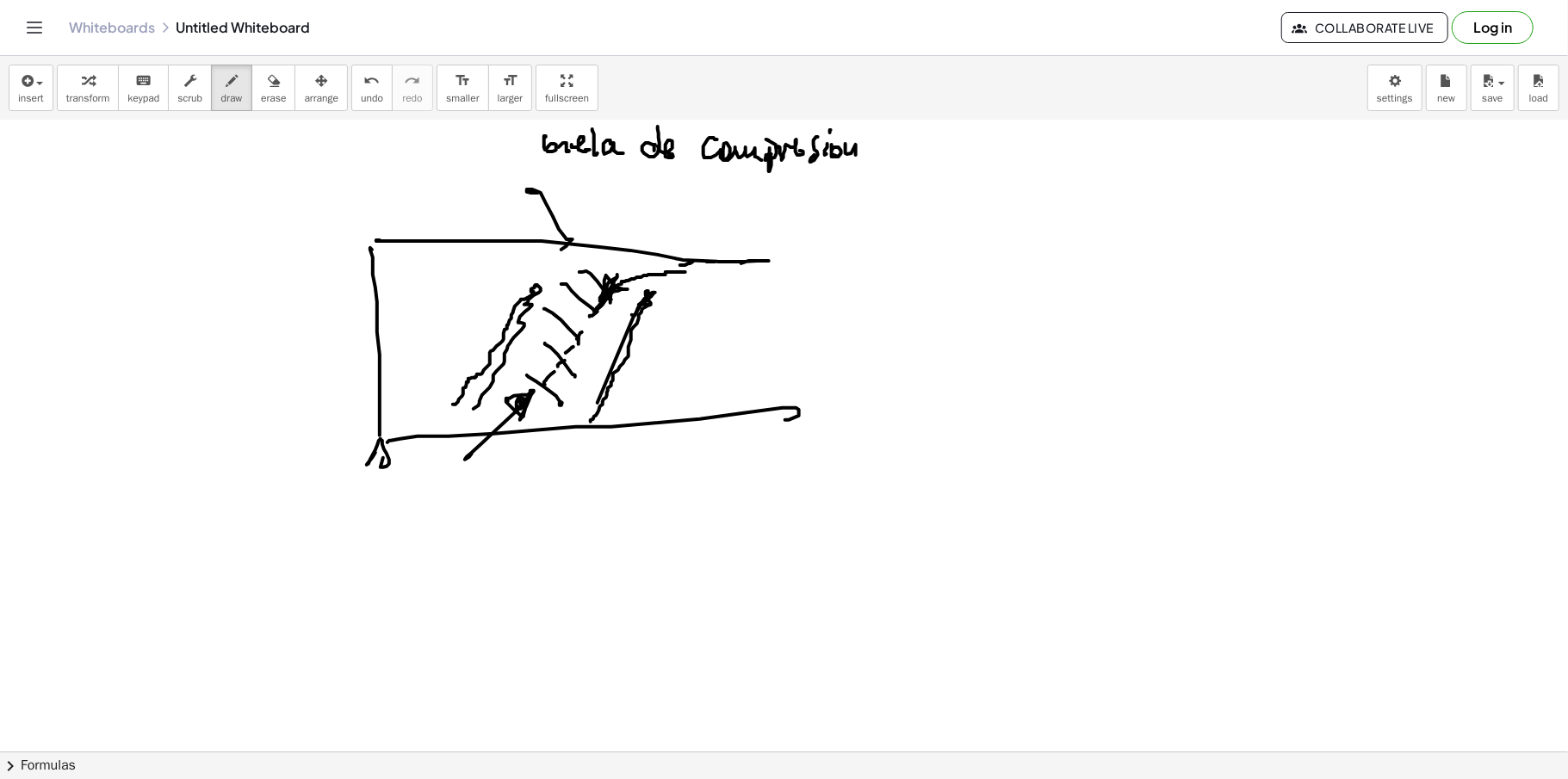 click at bounding box center [784, -1140] 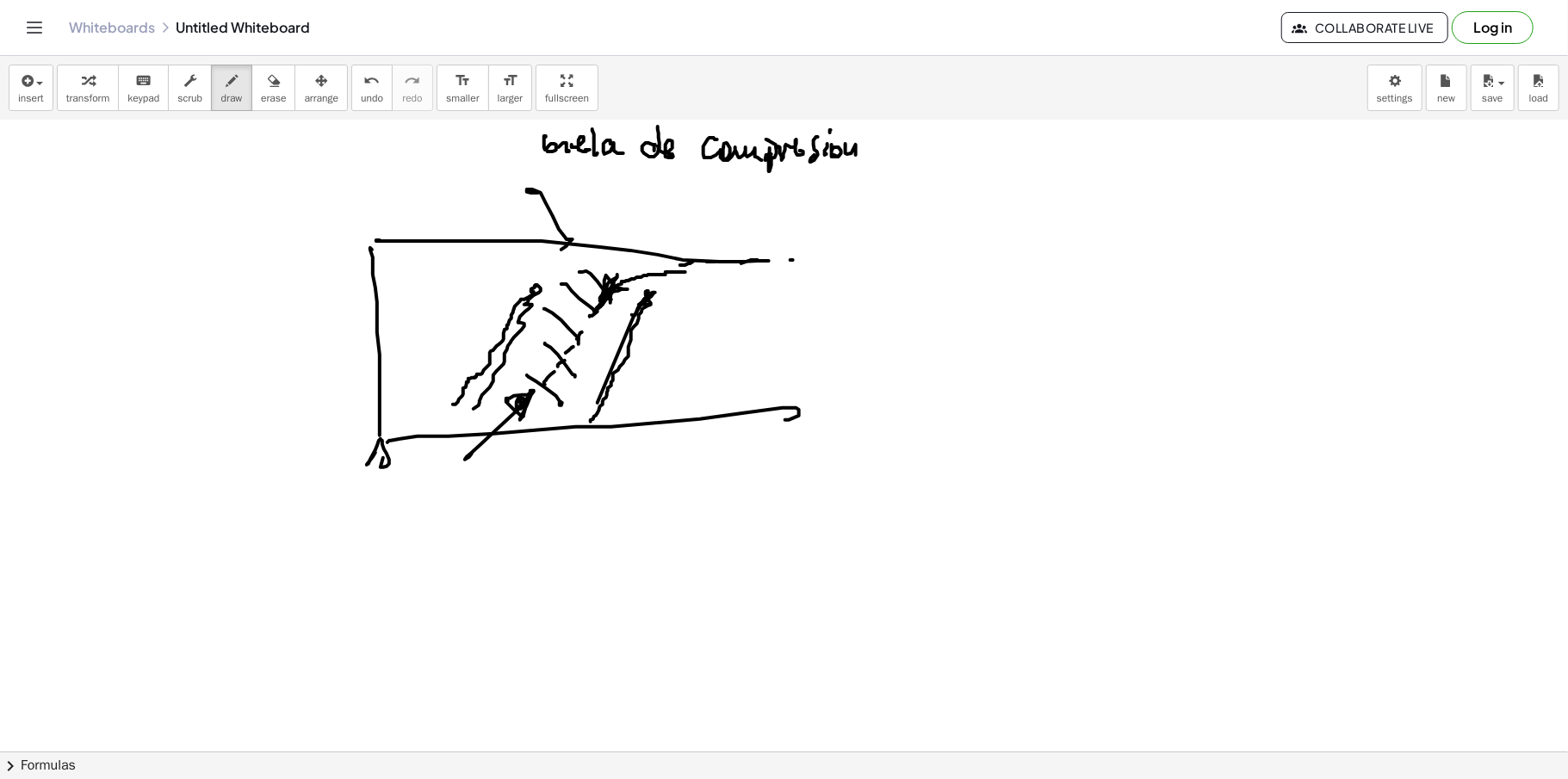 click at bounding box center (784, -1140) 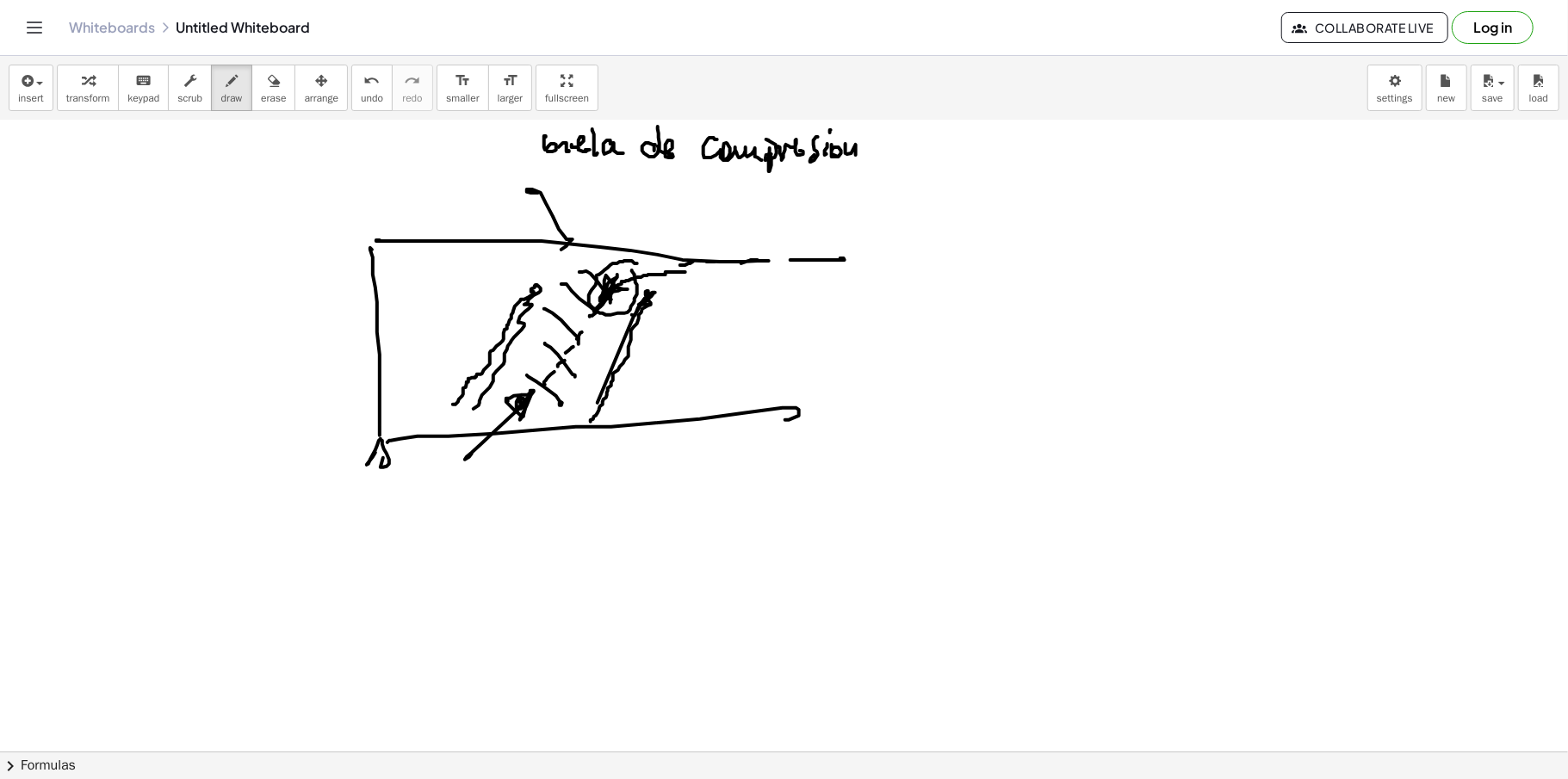 click at bounding box center [784, -1140] 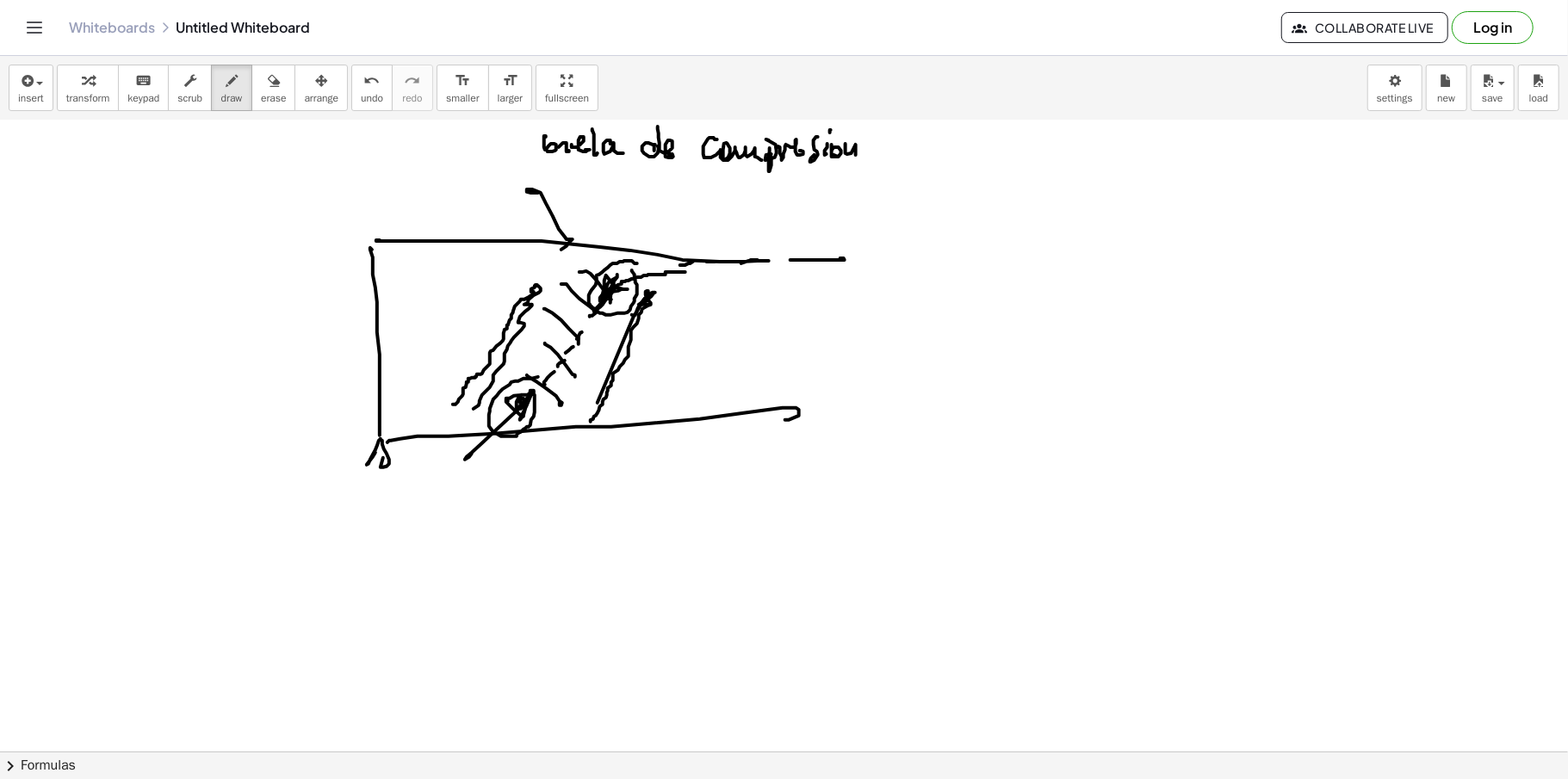 click at bounding box center (784, -1140) 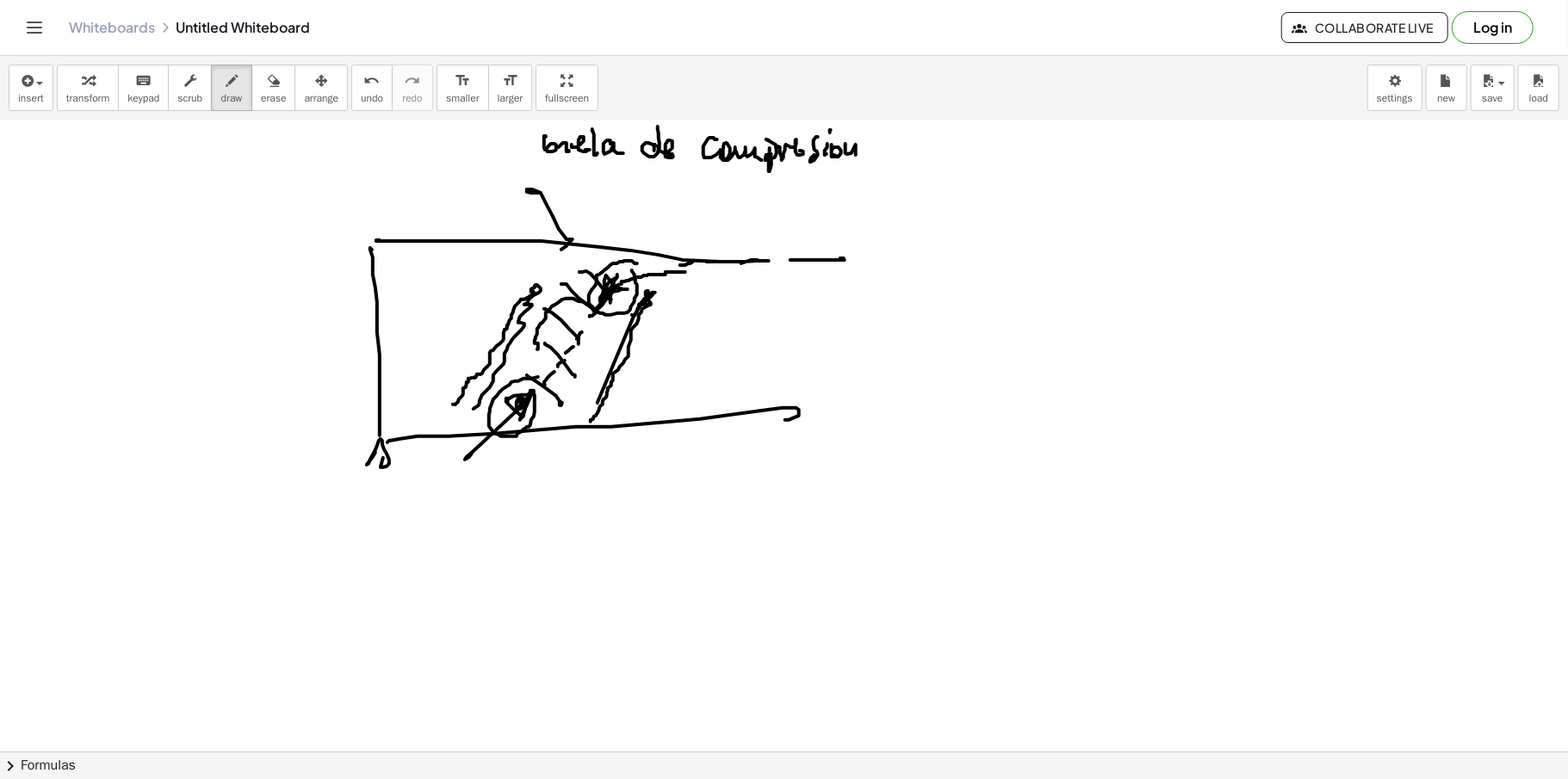 click at bounding box center [784, -1140] 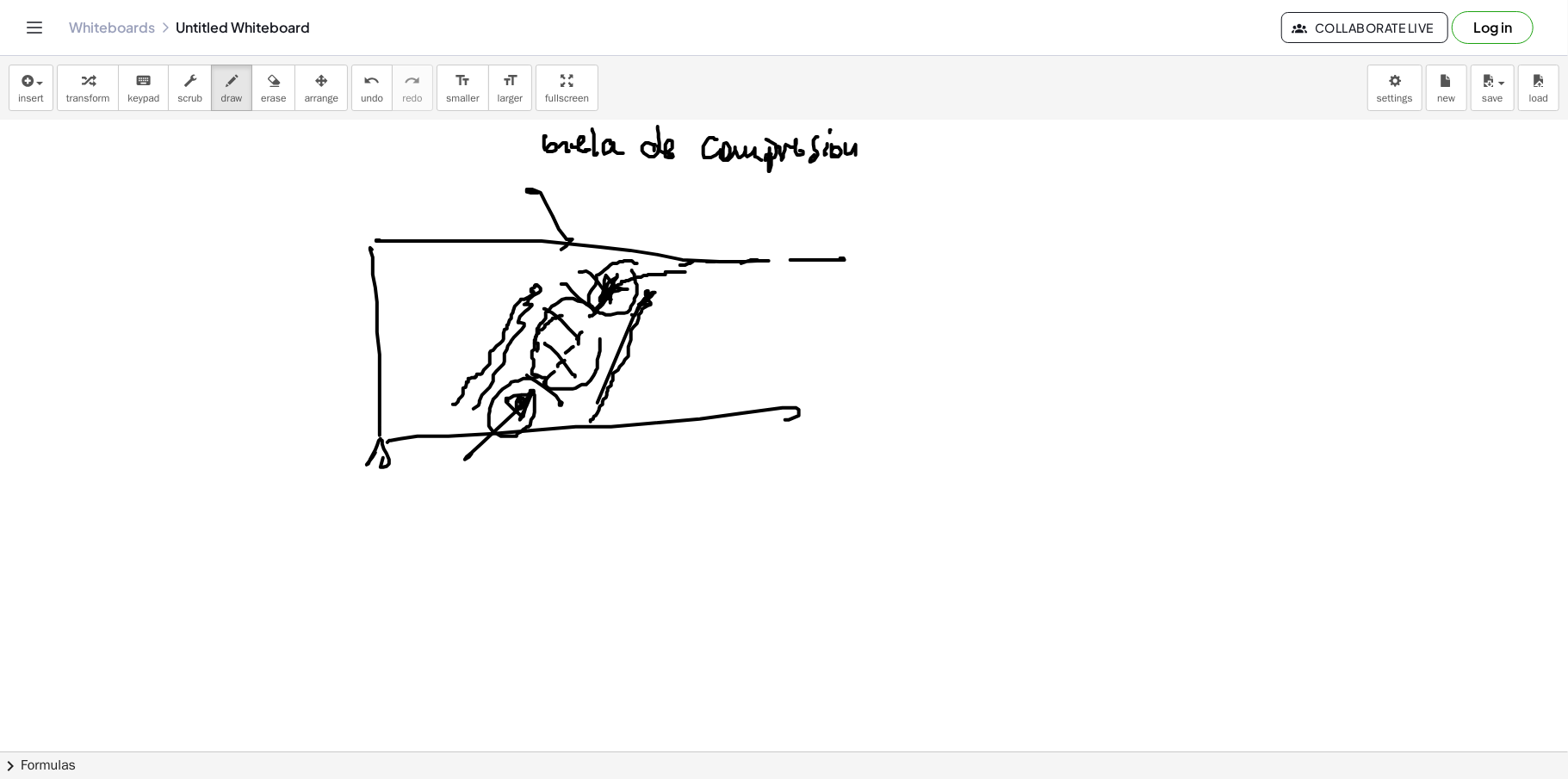 click at bounding box center [784, -1140] 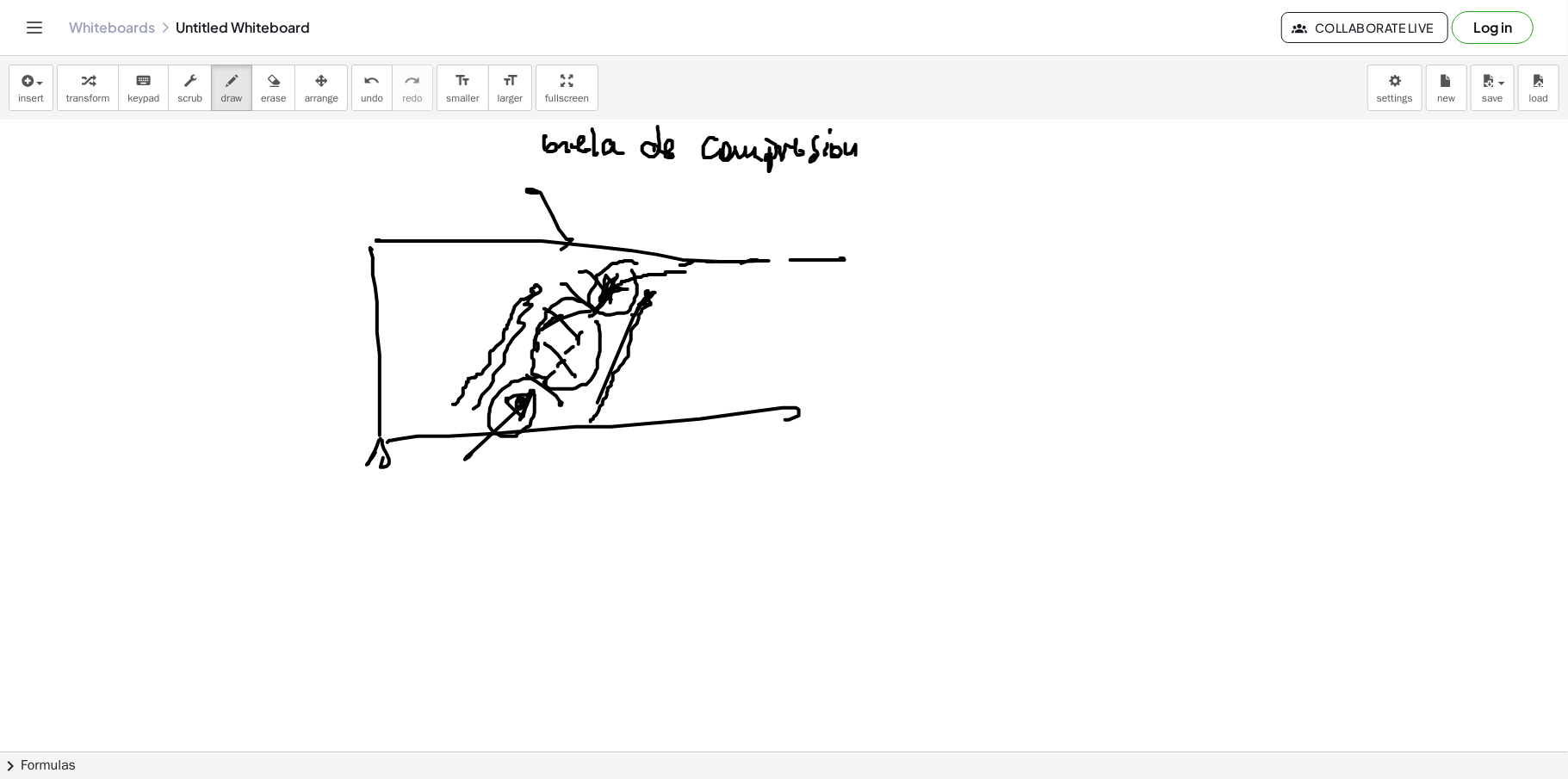 click at bounding box center [784, -1140] 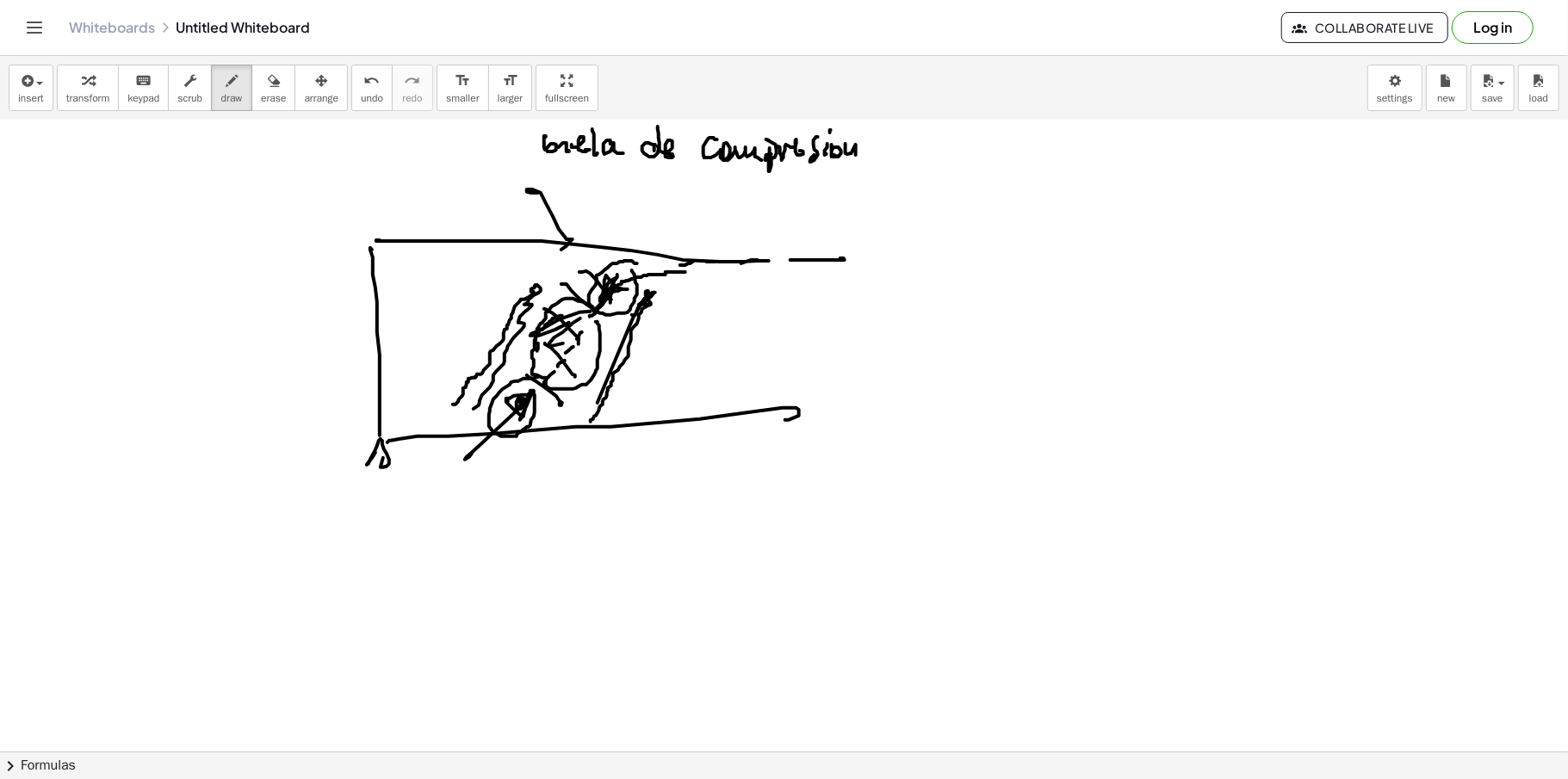 click at bounding box center [784, -1140] 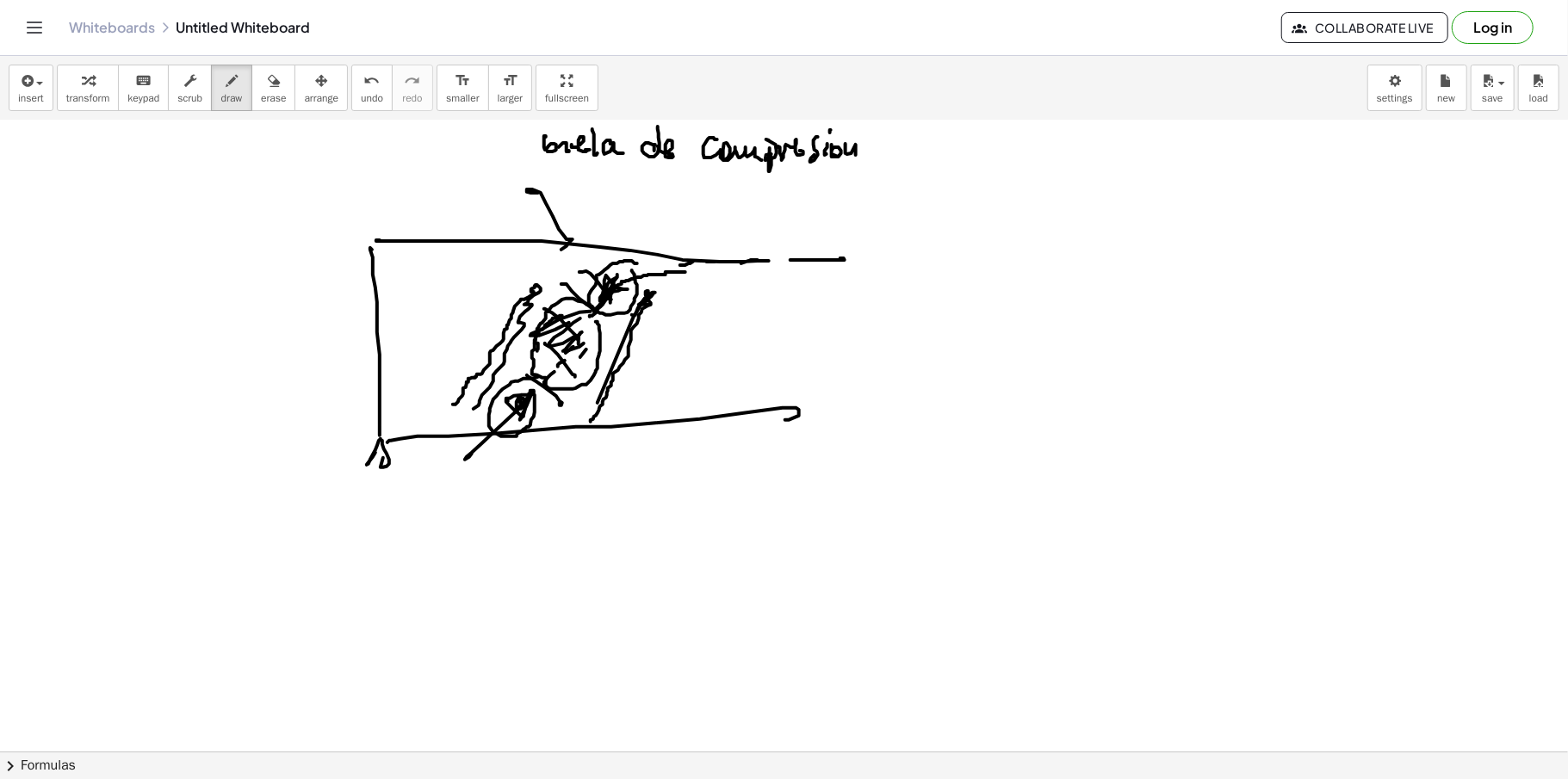 click at bounding box center (784, -1140) 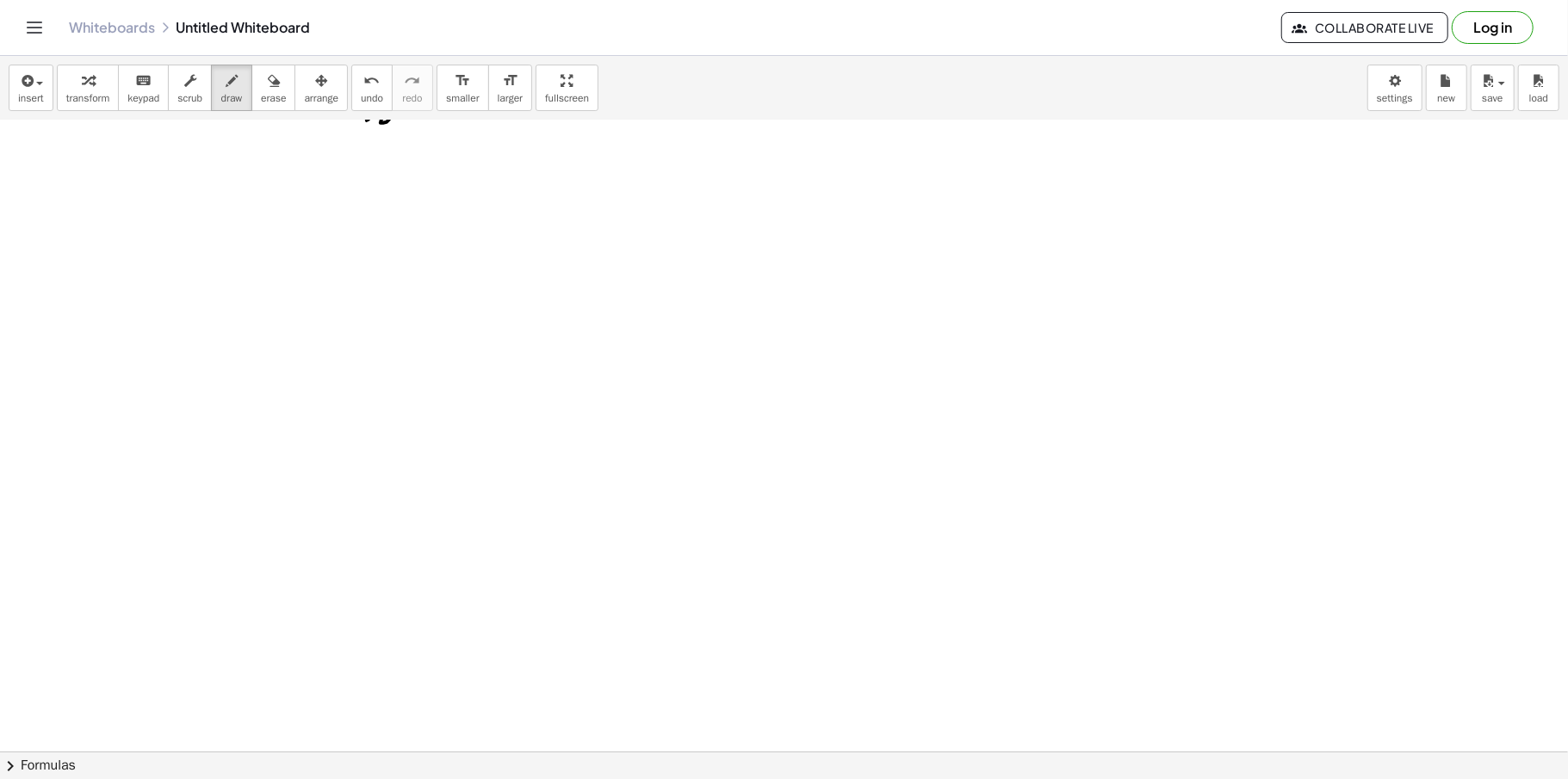 scroll, scrollTop: 4239, scrollLeft: 0, axis: vertical 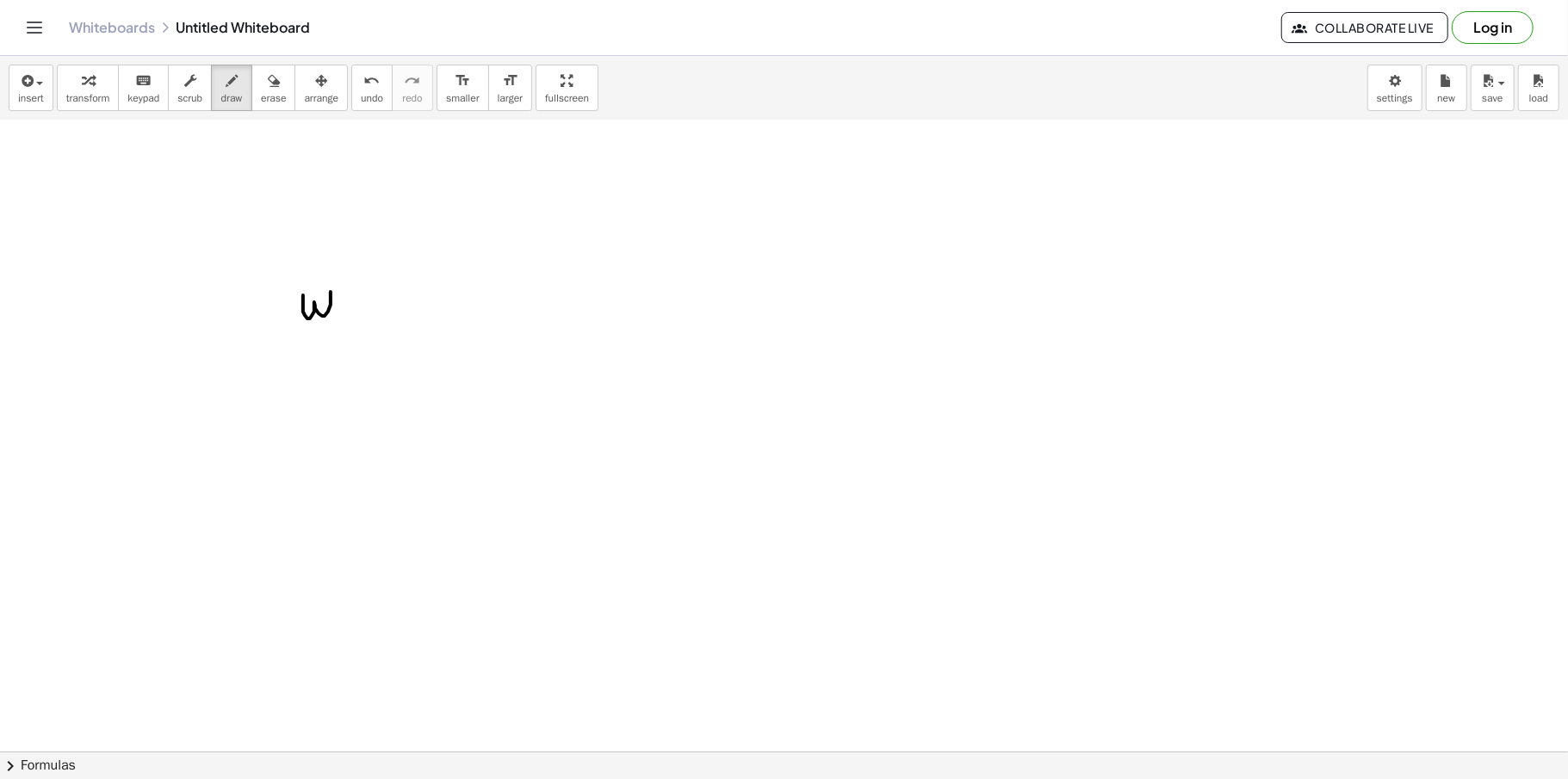 drag, startPoint x: 303, startPoint y: 300, endPoint x: 341, endPoint y: 297, distance: 38.118237 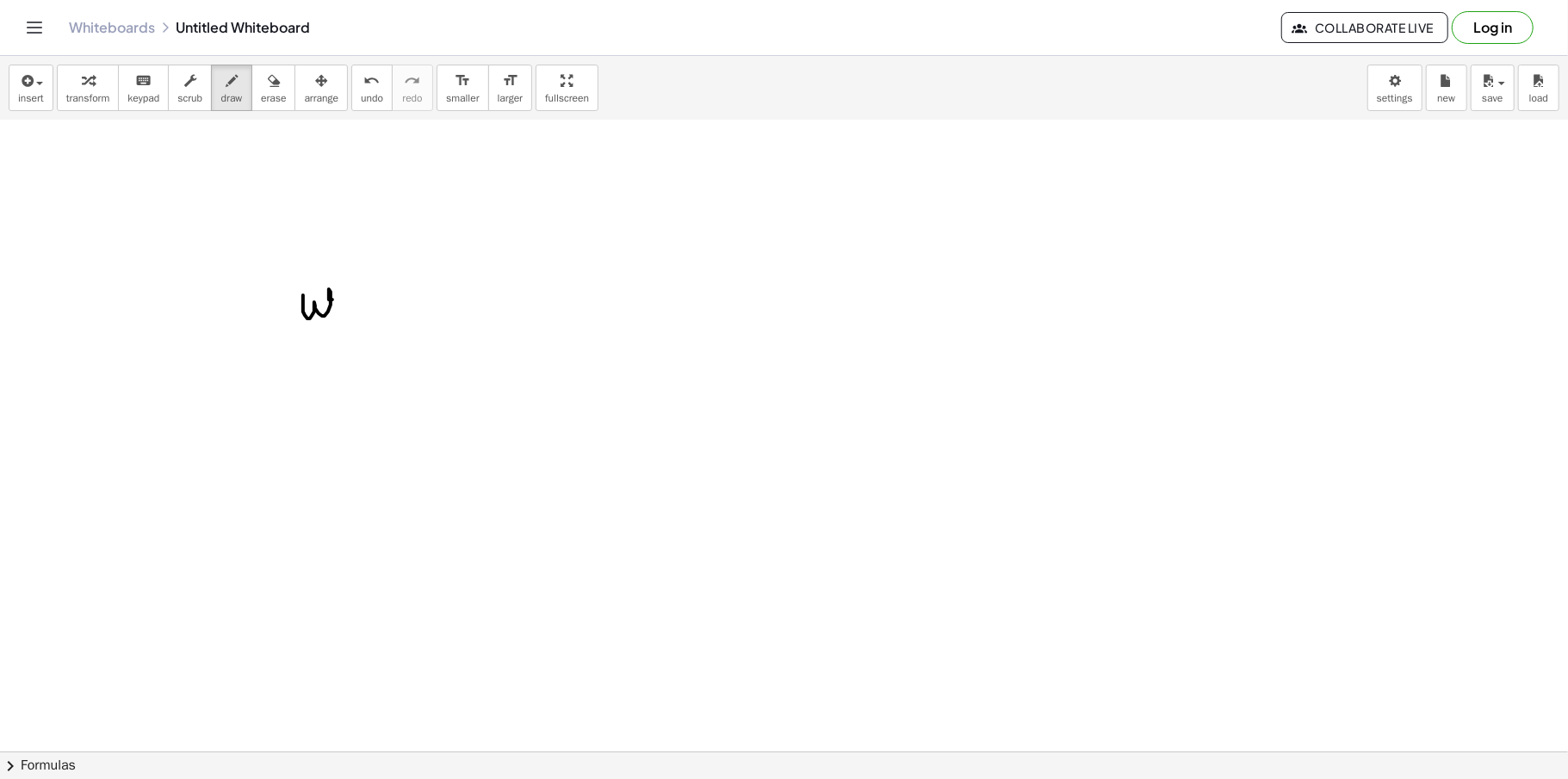 drag, startPoint x: 349, startPoint y: 301, endPoint x: 339, endPoint y: 308, distance: 12.206556 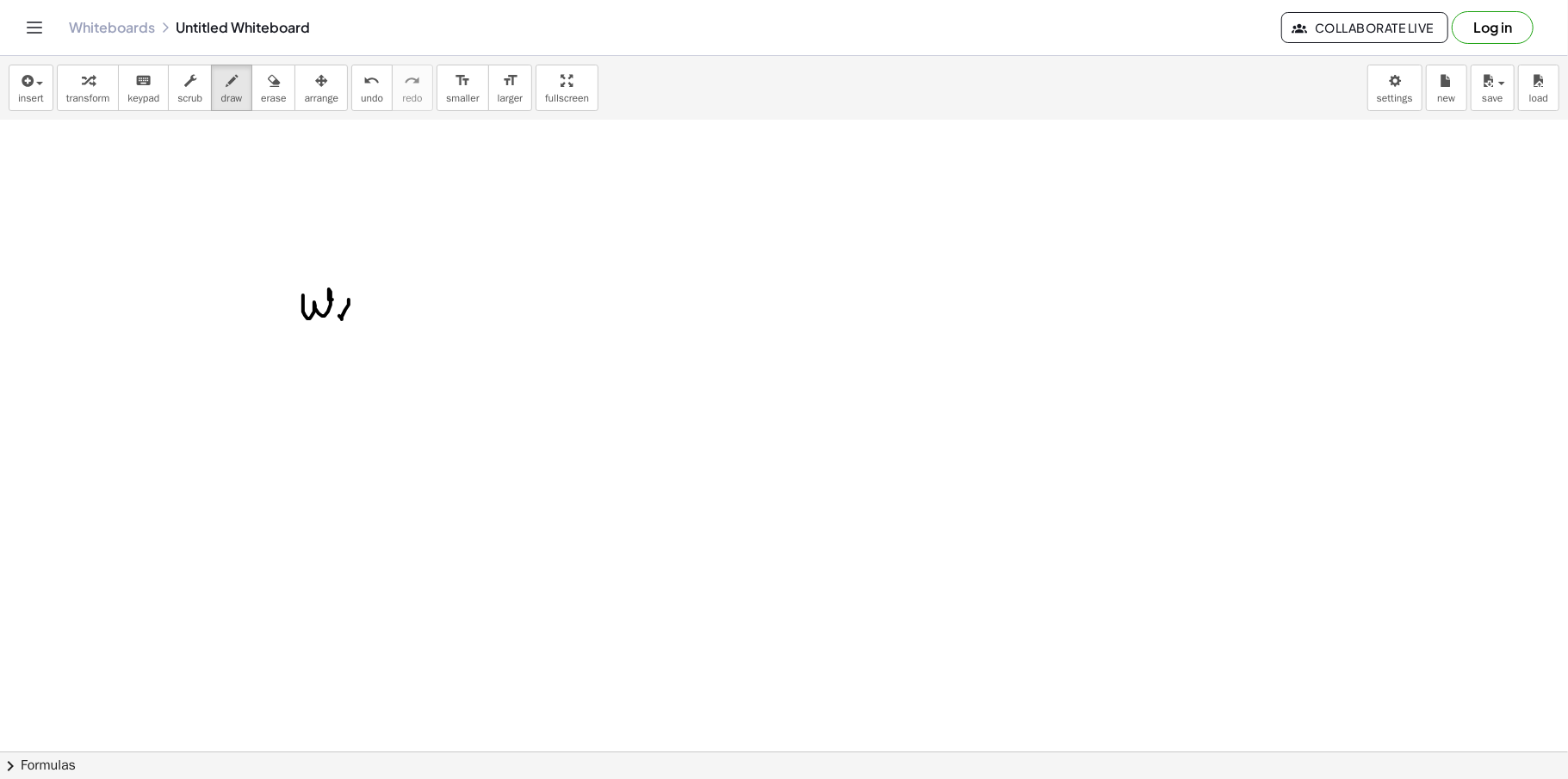 drag, startPoint x: 348, startPoint y: 315, endPoint x: 363, endPoint y: 307, distance: 17 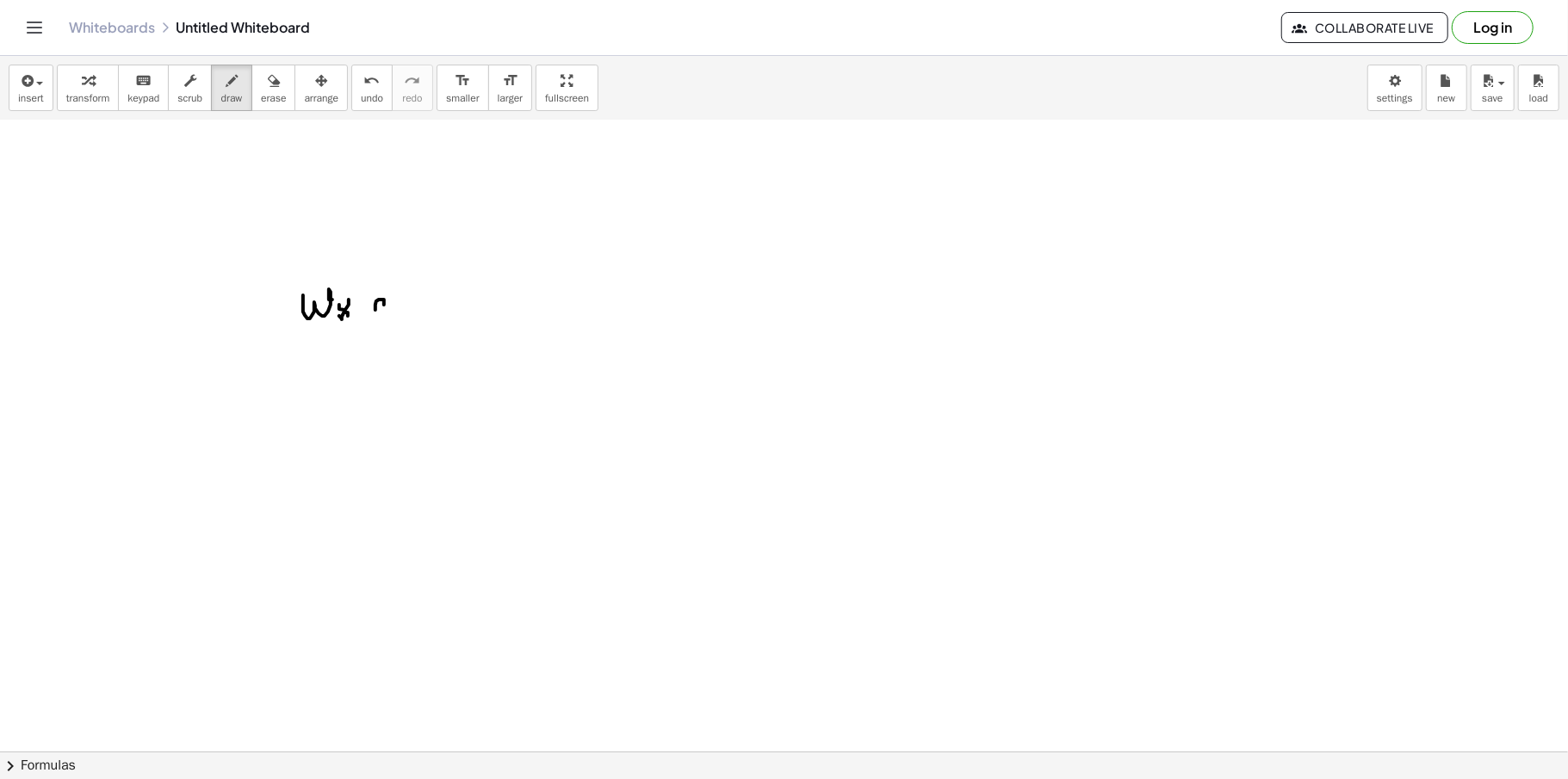 drag, startPoint x: 384, startPoint y: 301, endPoint x: 383, endPoint y: 321, distance: 20.024984 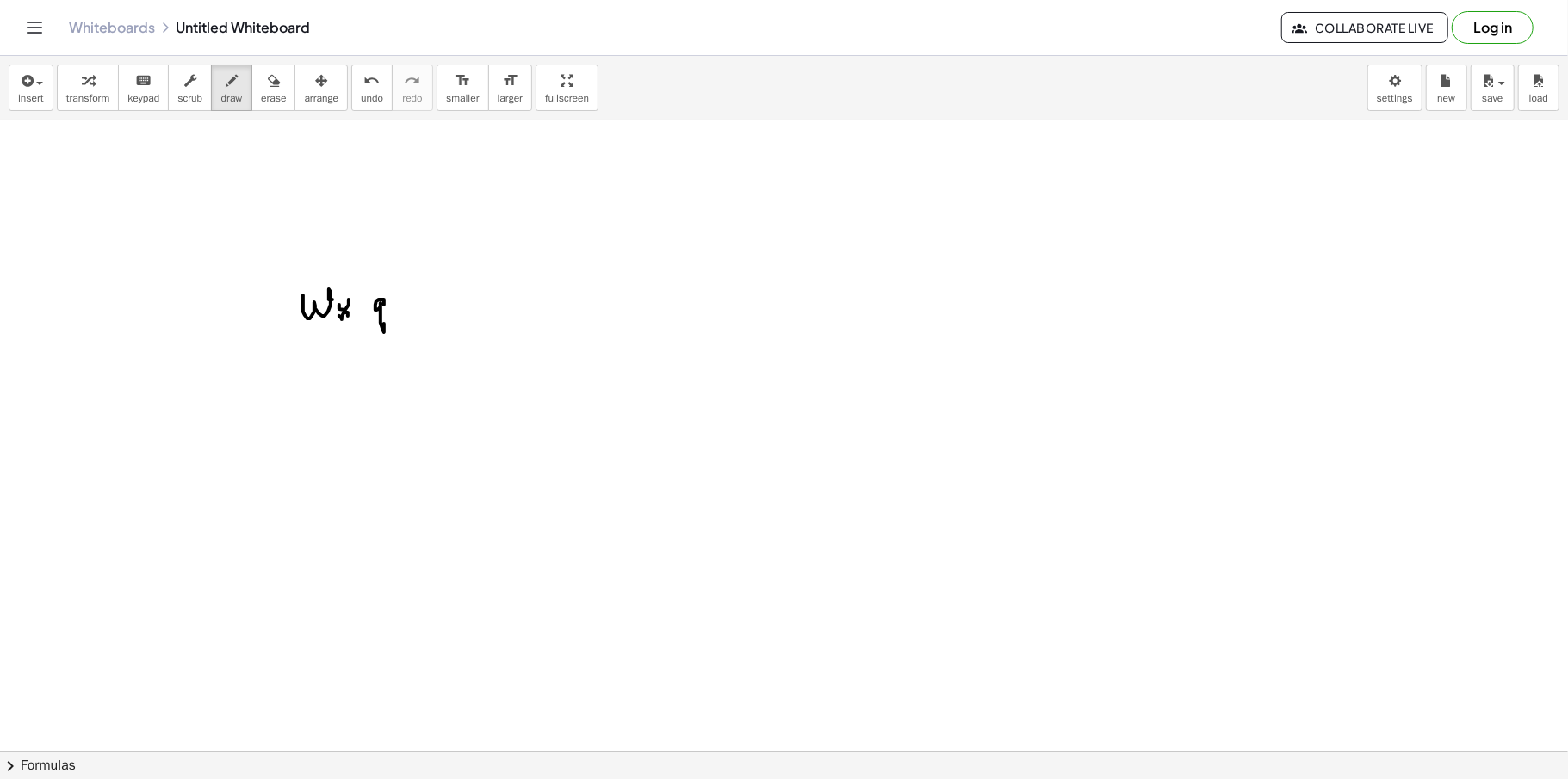 click at bounding box center (784, -1598) 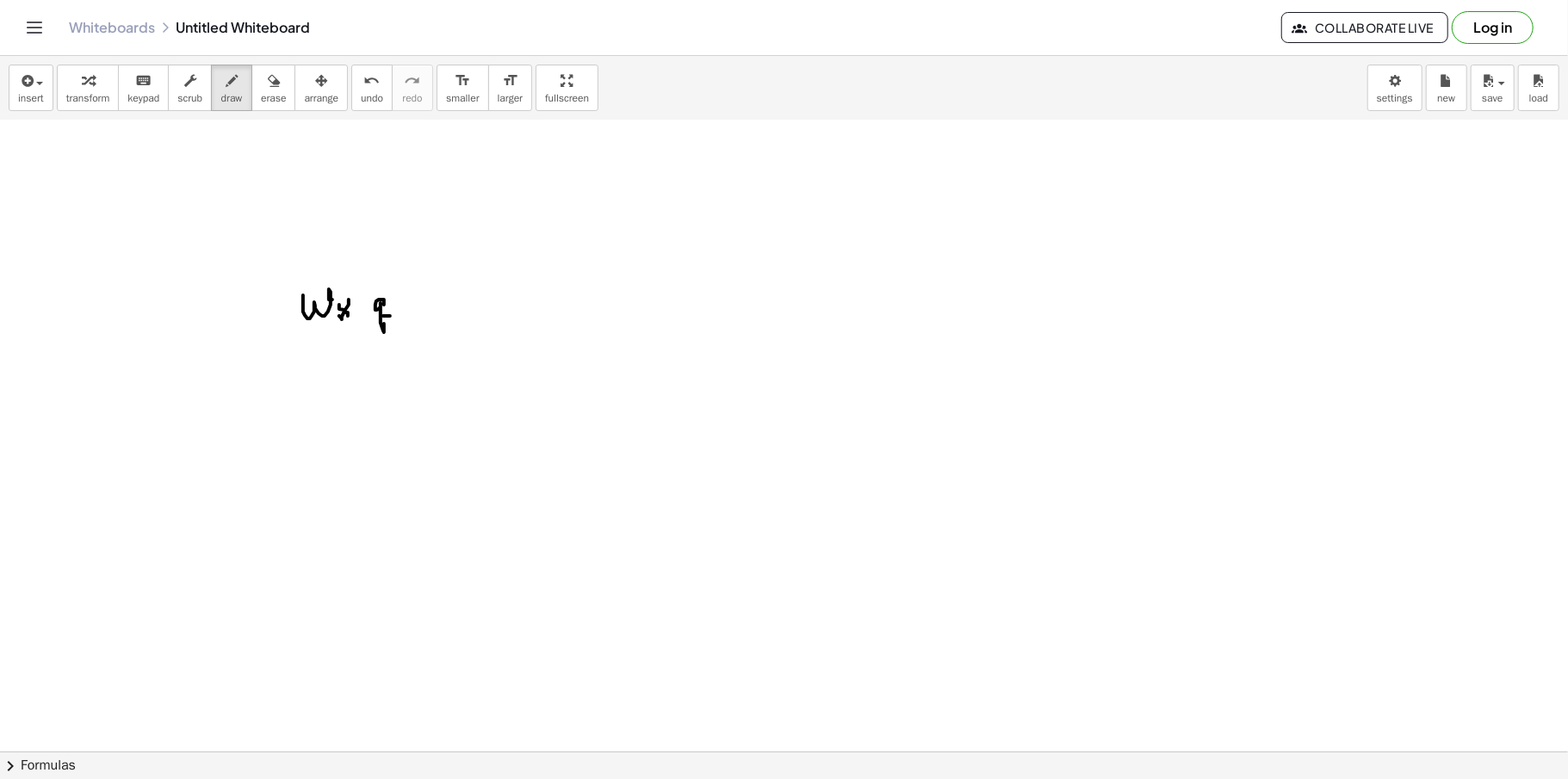 drag, startPoint x: 405, startPoint y: 305, endPoint x: 397, endPoint y: 313, distance: 11.313708 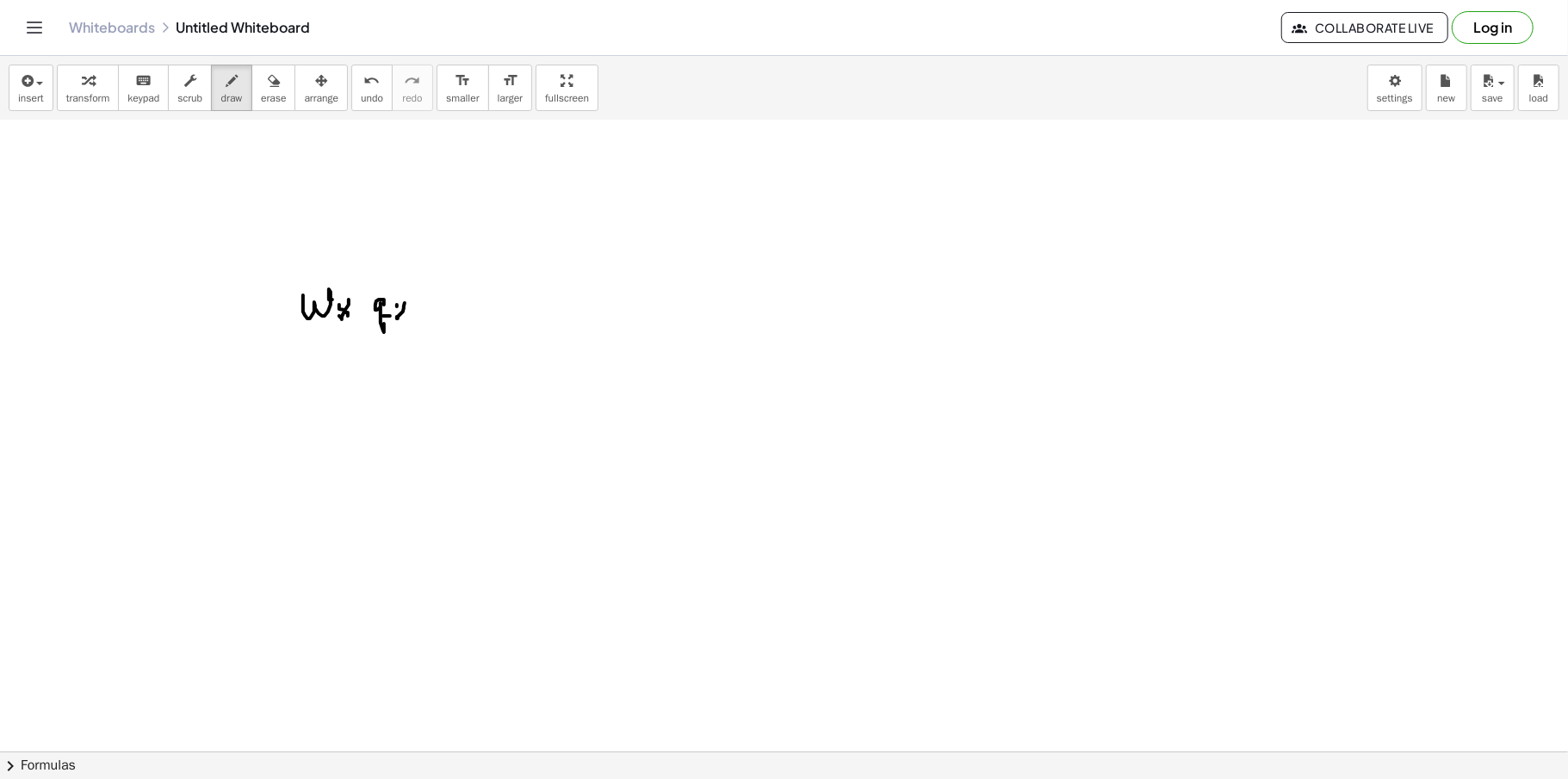 drag, startPoint x: 397, startPoint y: 308, endPoint x: 408, endPoint y: 321, distance: 17.029386 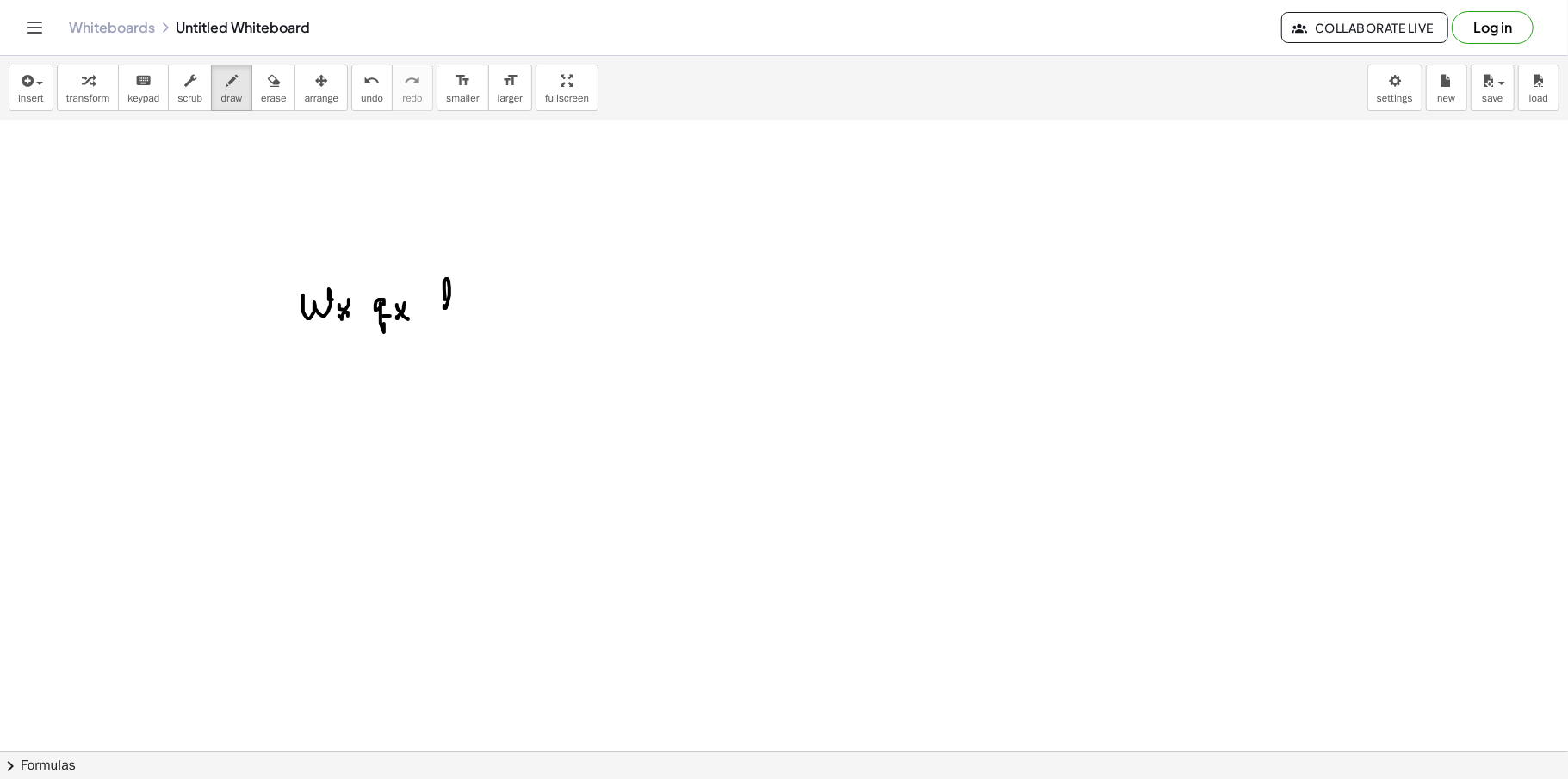 drag, startPoint x: 446, startPoint y: 310, endPoint x: 456, endPoint y: 310, distance: 10 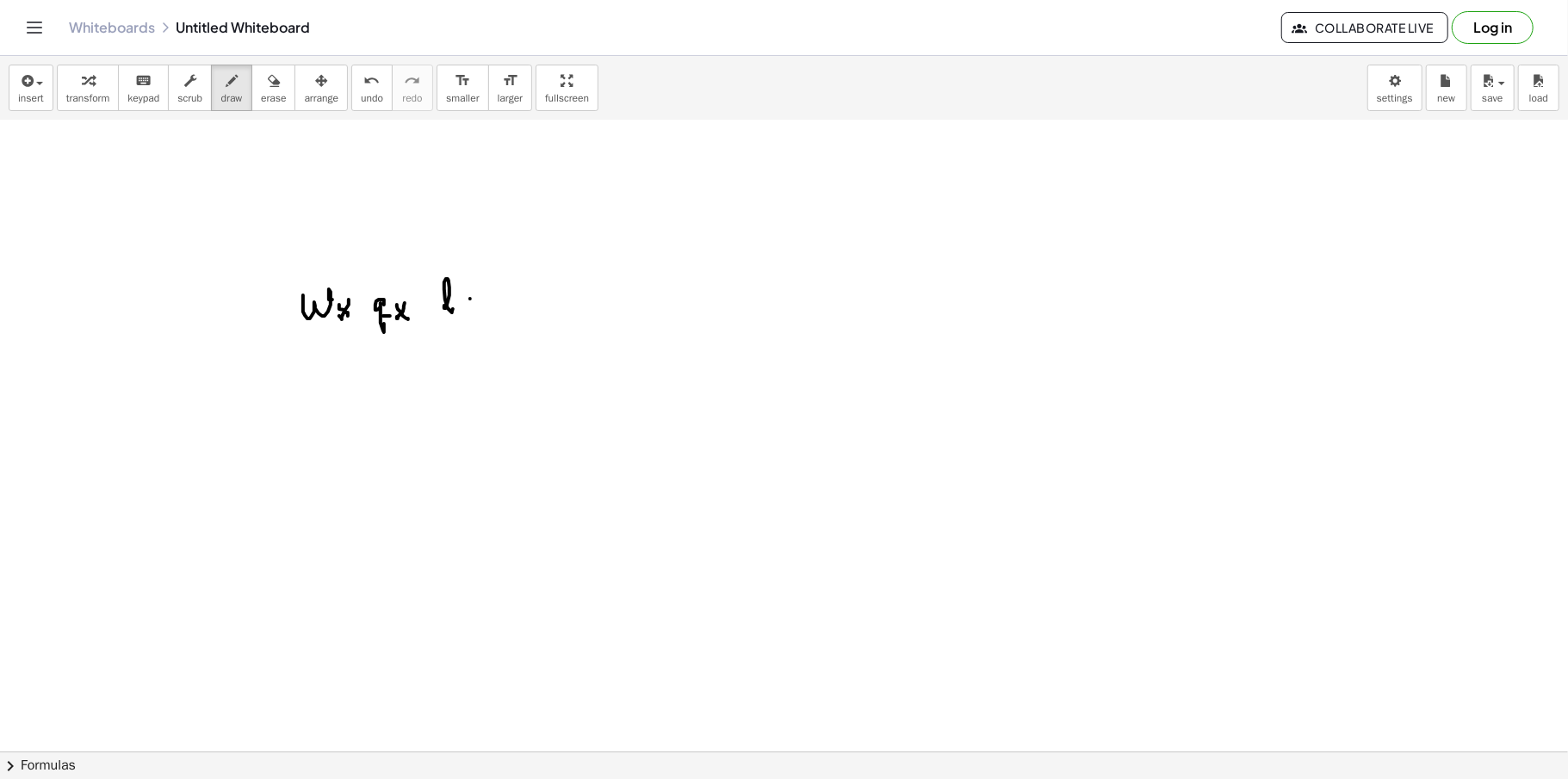 drag, startPoint x: 470, startPoint y: 300, endPoint x: 462, endPoint y: 306, distance: 10 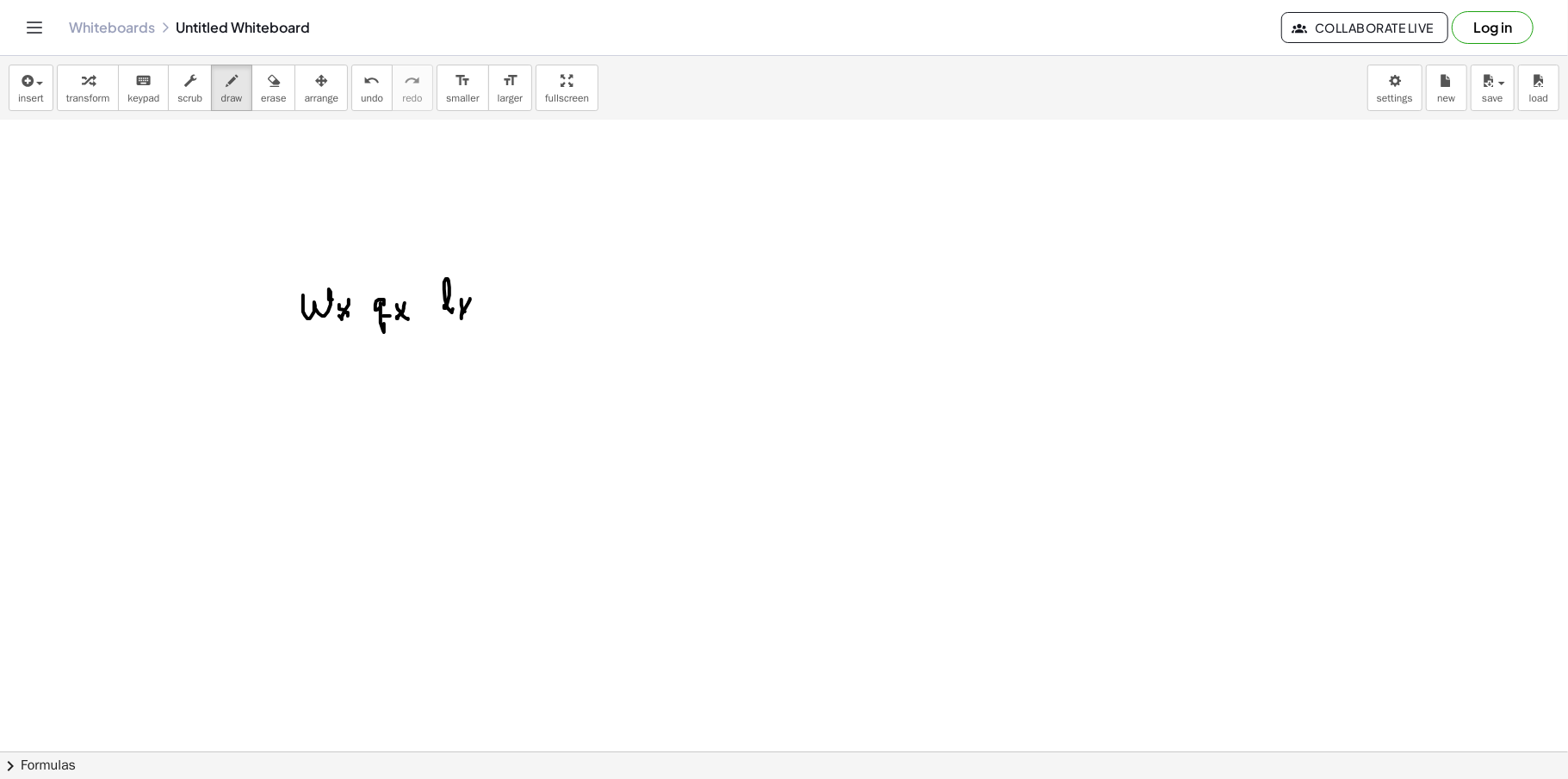drag, startPoint x: 462, startPoint y: 306, endPoint x: 475, endPoint y: 303, distance: 13.341664 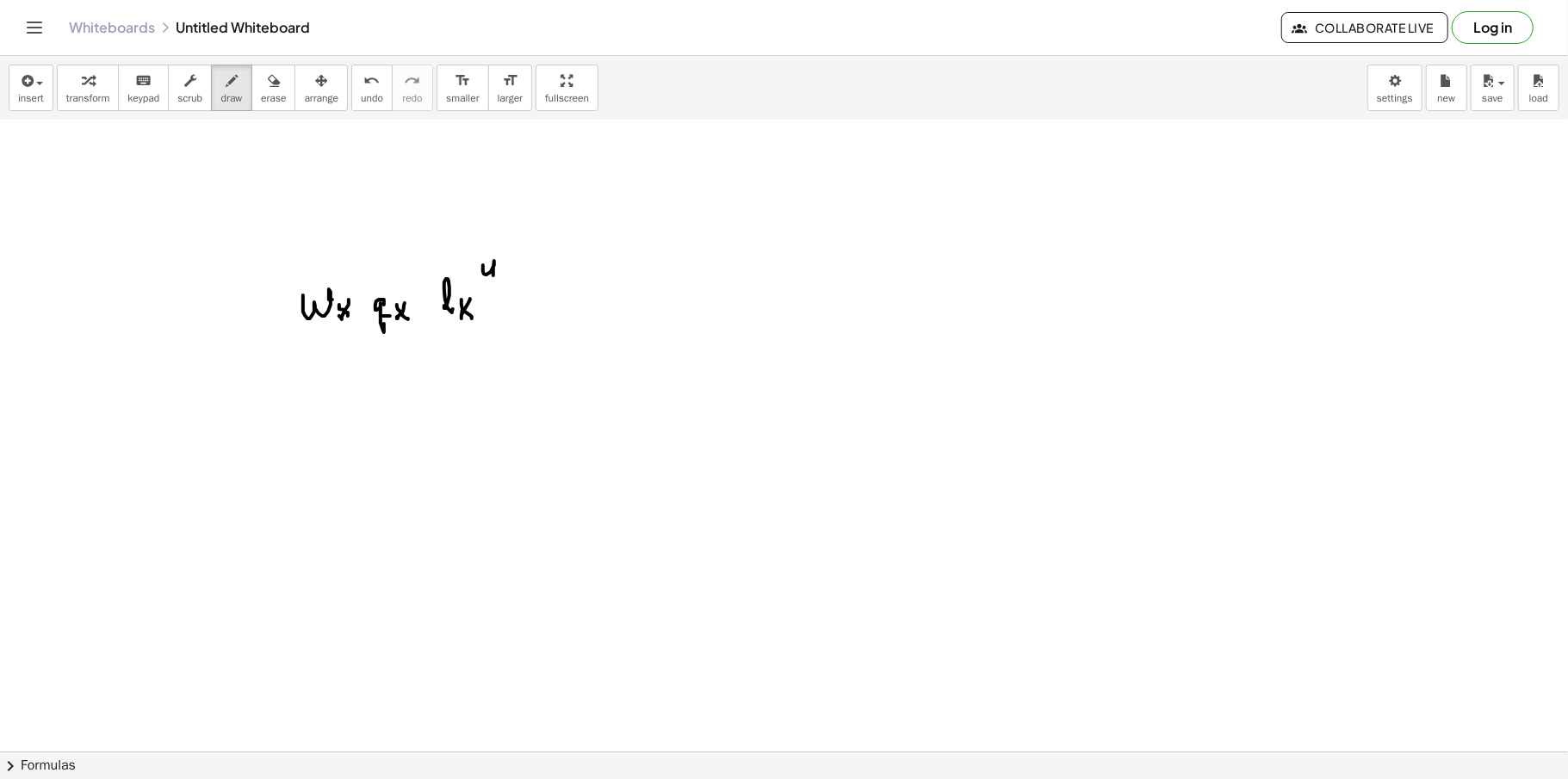 drag, startPoint x: 483, startPoint y: 267, endPoint x: 487, endPoint y: 286, distance: 19.416488 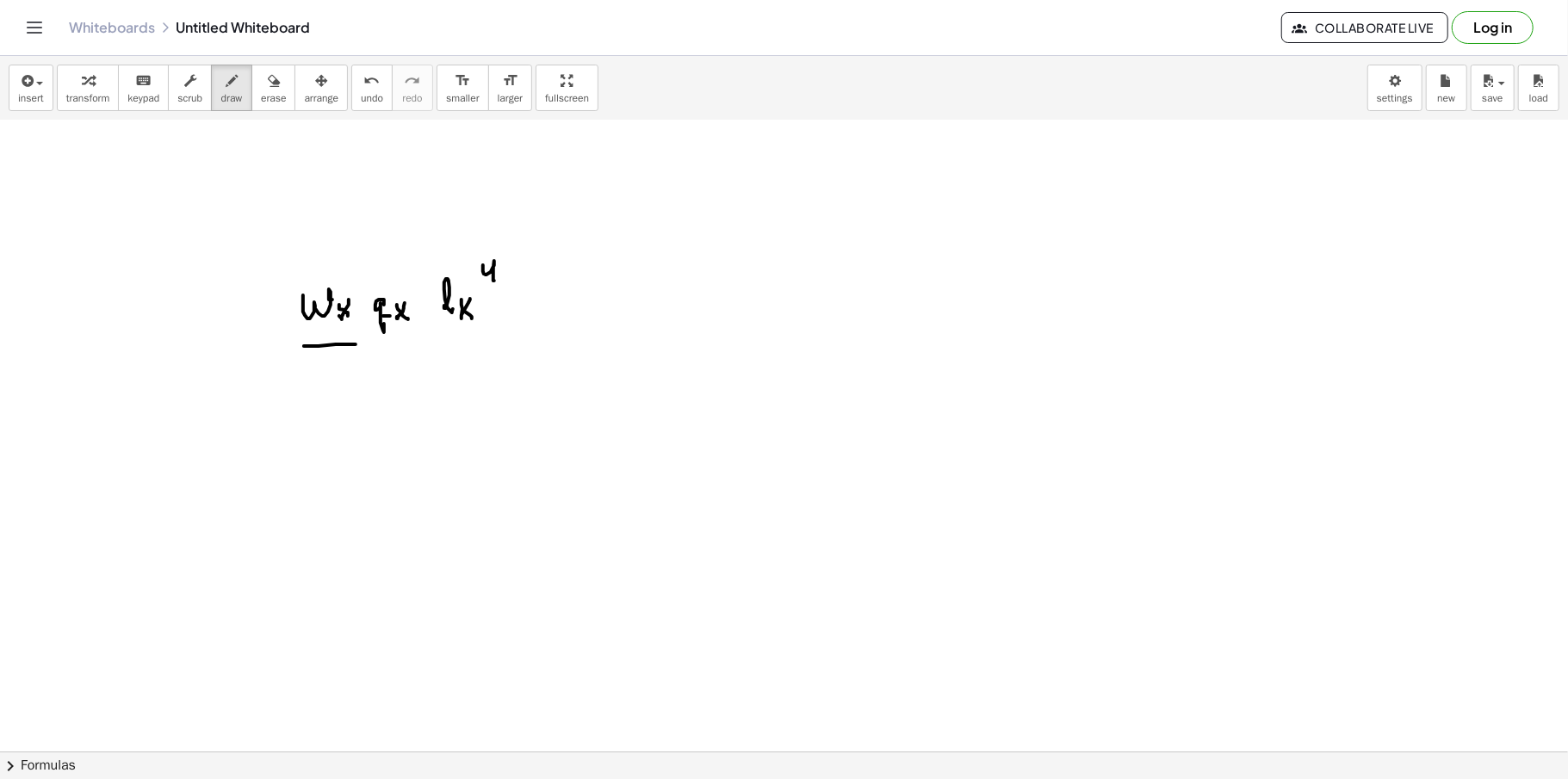 drag, startPoint x: 304, startPoint y: 348, endPoint x: 506, endPoint y: 337, distance: 202.29928 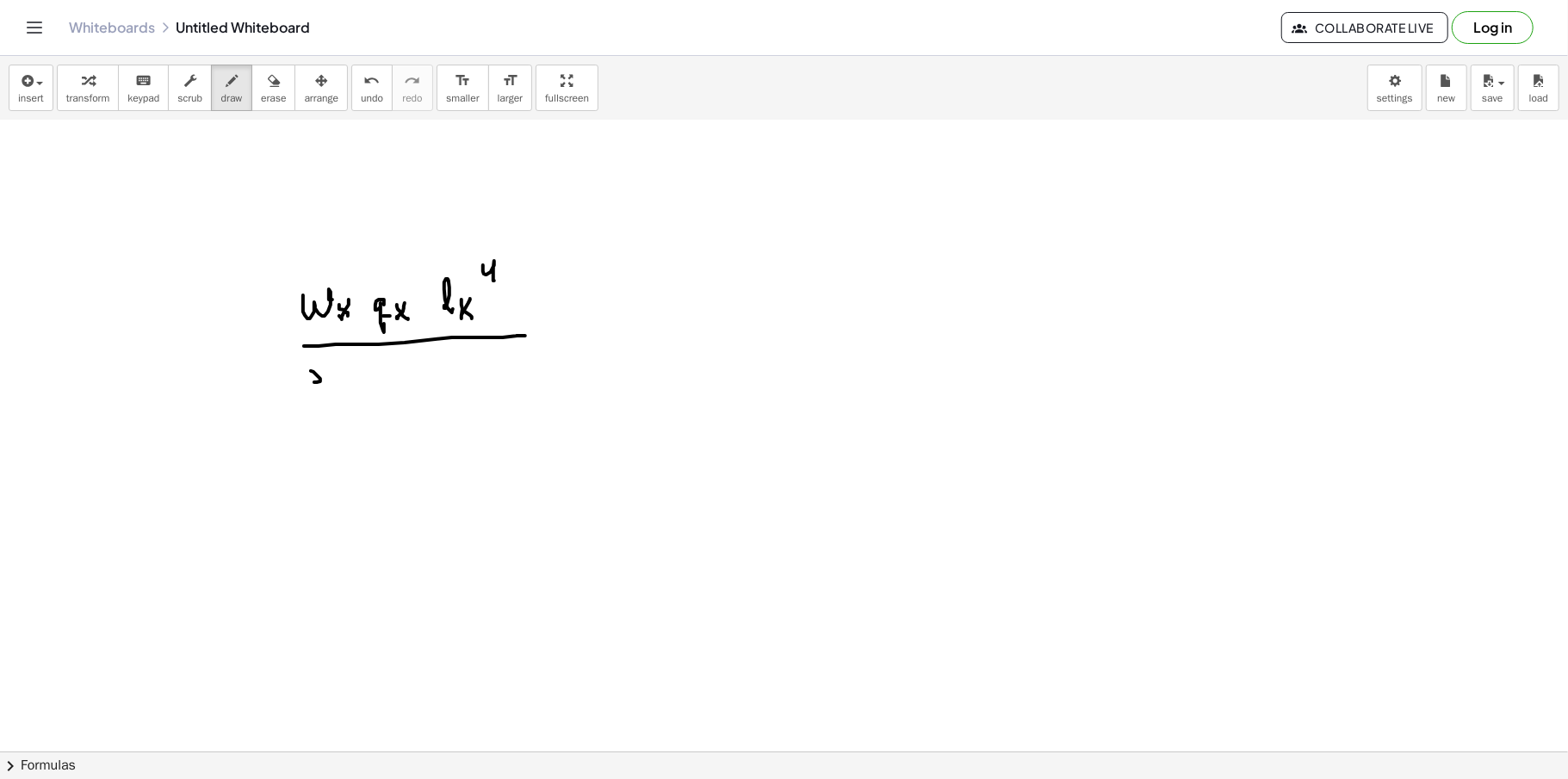 drag, startPoint x: 311, startPoint y: 373, endPoint x: 319, endPoint y: 391, distance: 19.697716 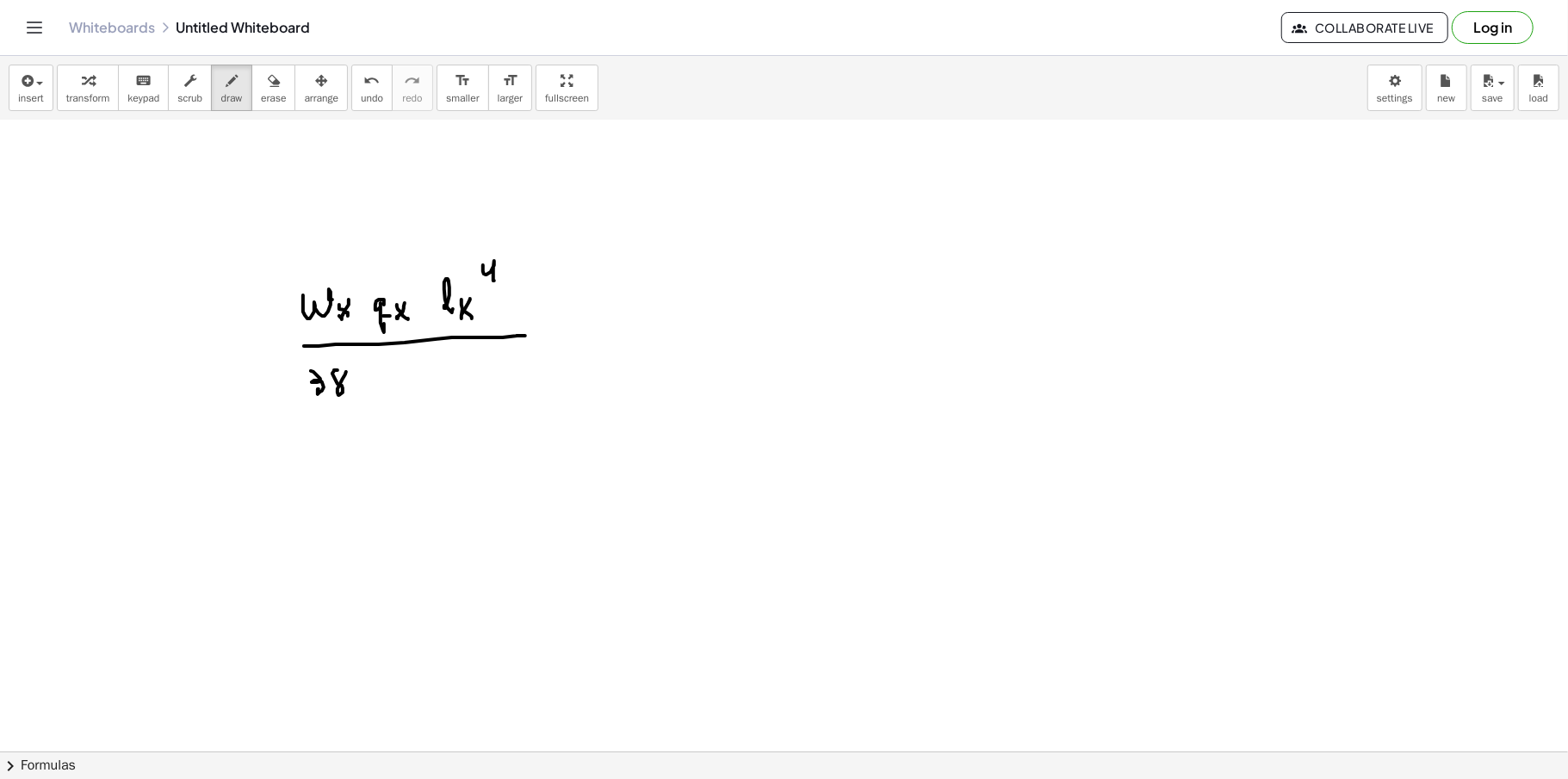 drag, startPoint x: 336, startPoint y: 372, endPoint x: 365, endPoint y: 374, distance: 29.068884 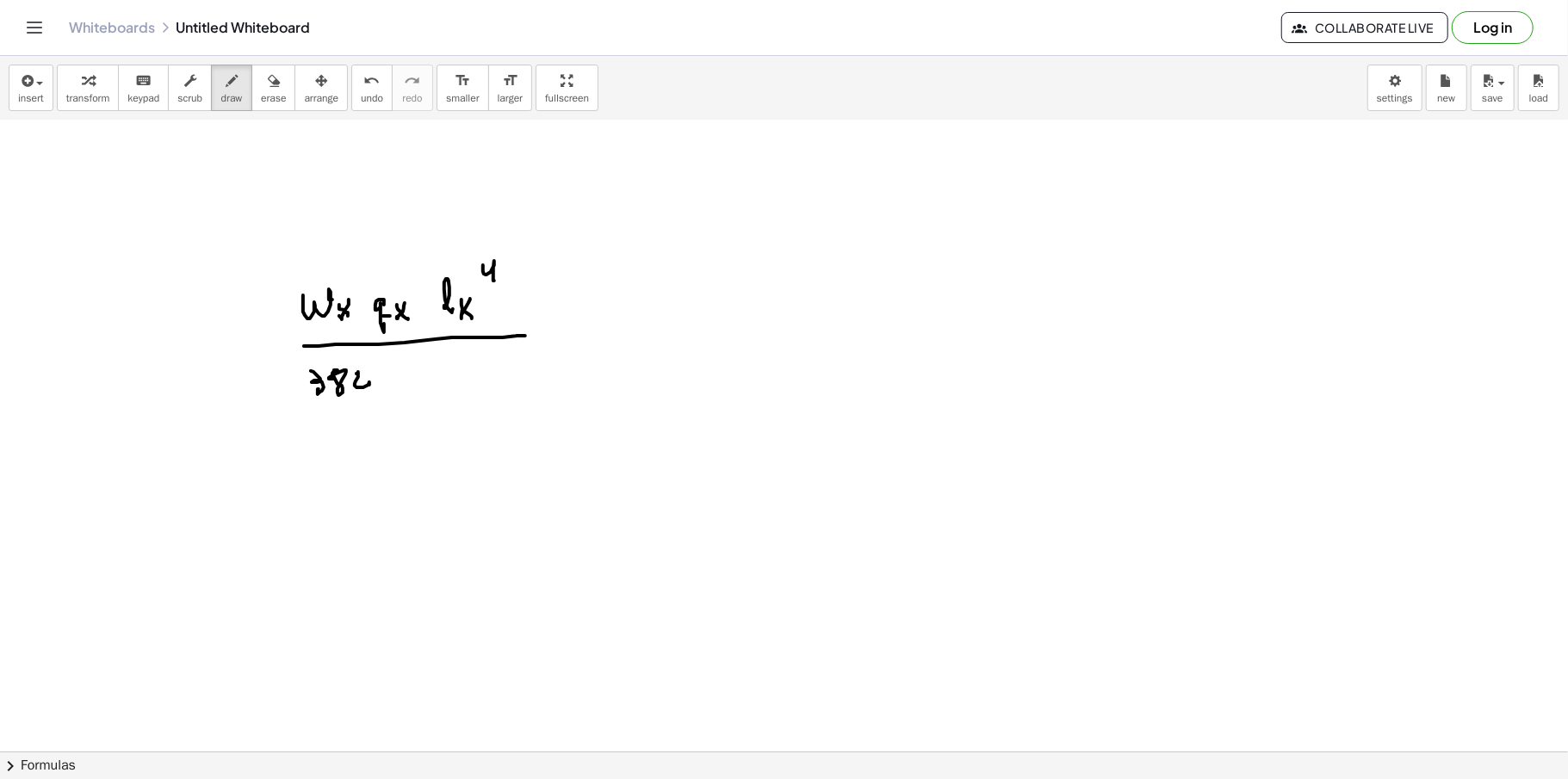 drag, startPoint x: 358, startPoint y: 375, endPoint x: 369, endPoint y: 379, distance: 11.7047 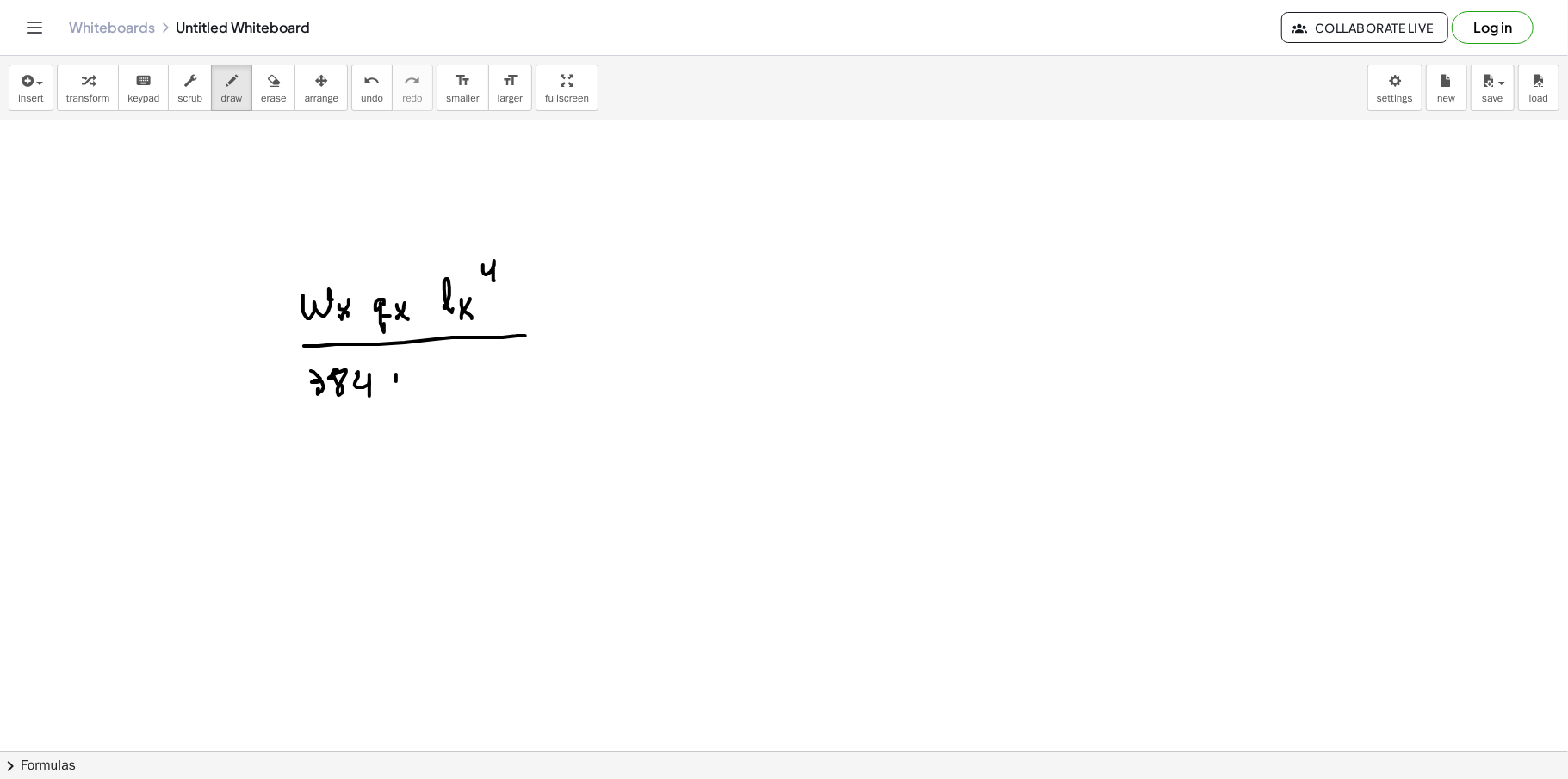 drag, startPoint x: 396, startPoint y: 383, endPoint x: 408, endPoint y: 382, distance: 12.041595 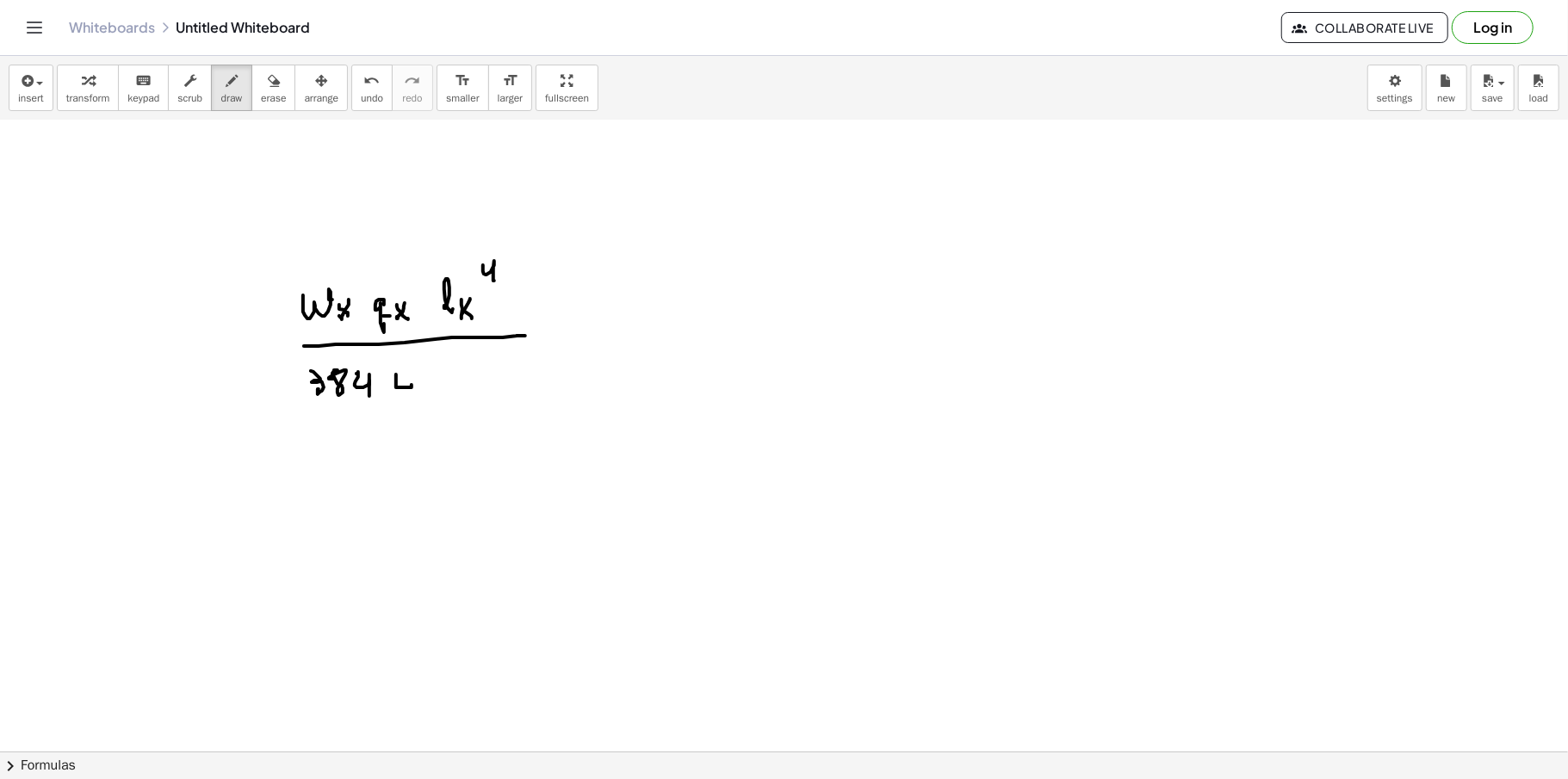 click at bounding box center [784, -1598] 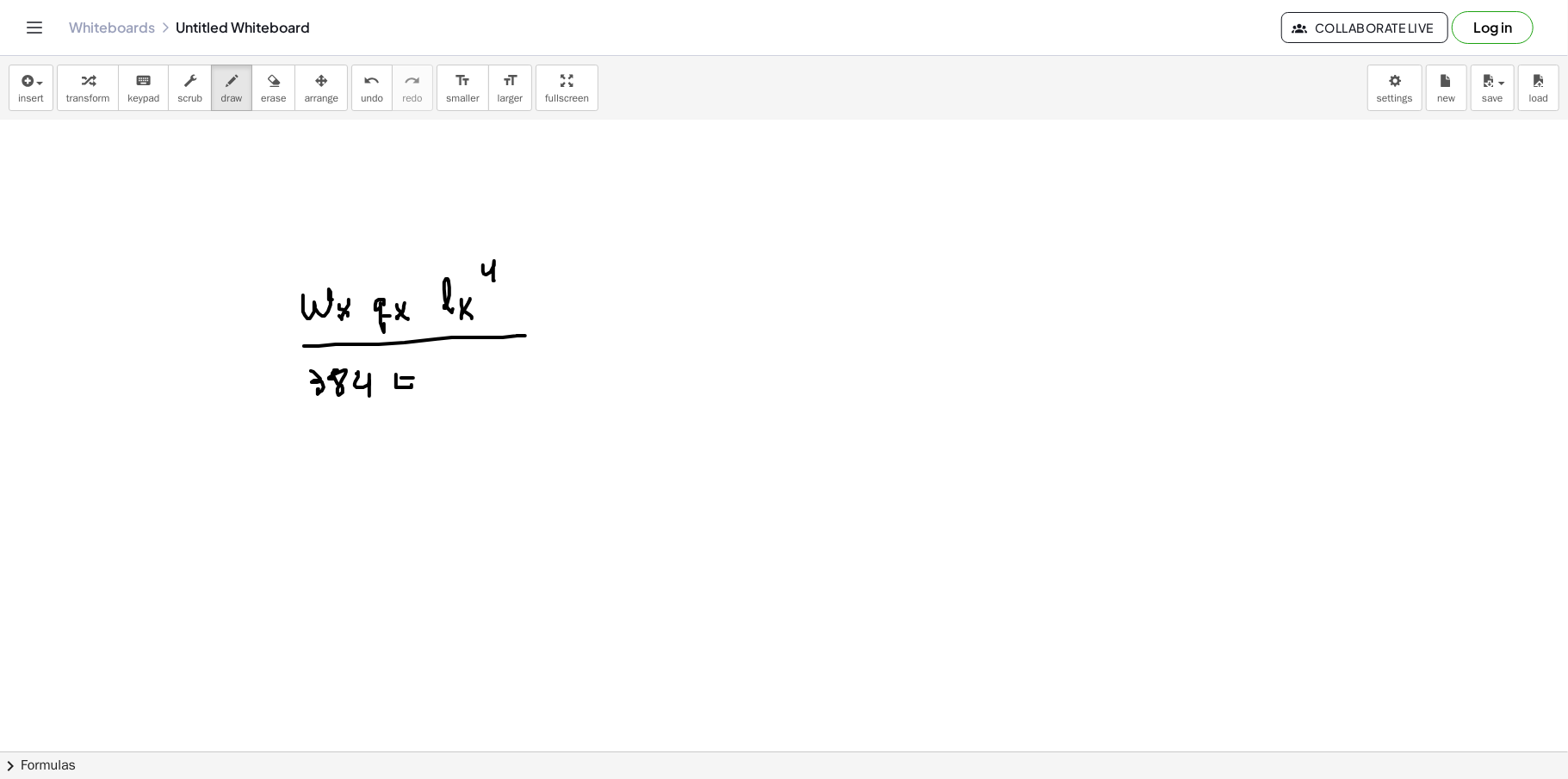 drag, startPoint x: 408, startPoint y: 370, endPoint x: 444, endPoint y: 372, distance: 36.055513 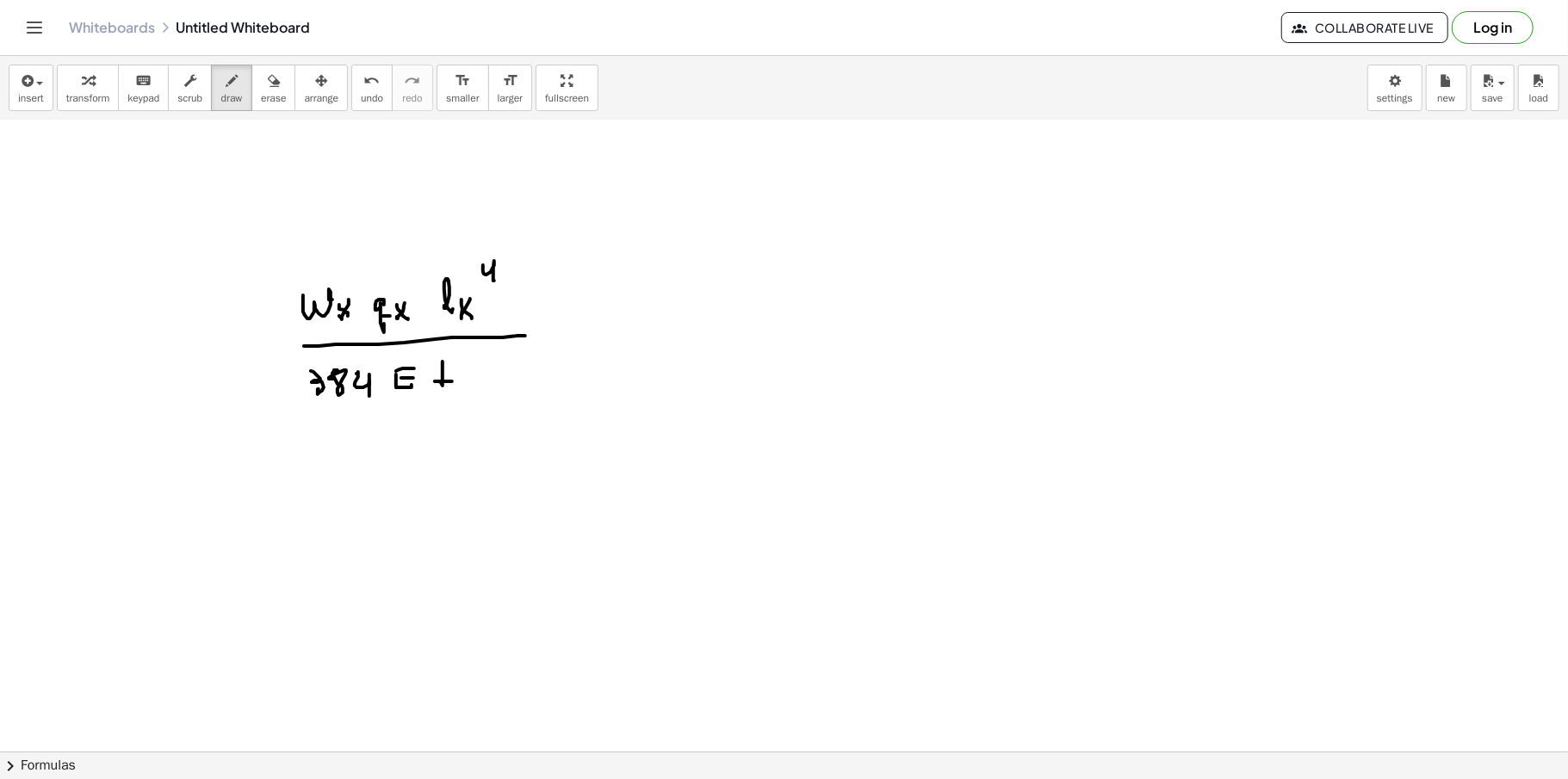 drag, startPoint x: 443, startPoint y: 368, endPoint x: 434, endPoint y: 367, distance: 9.055385 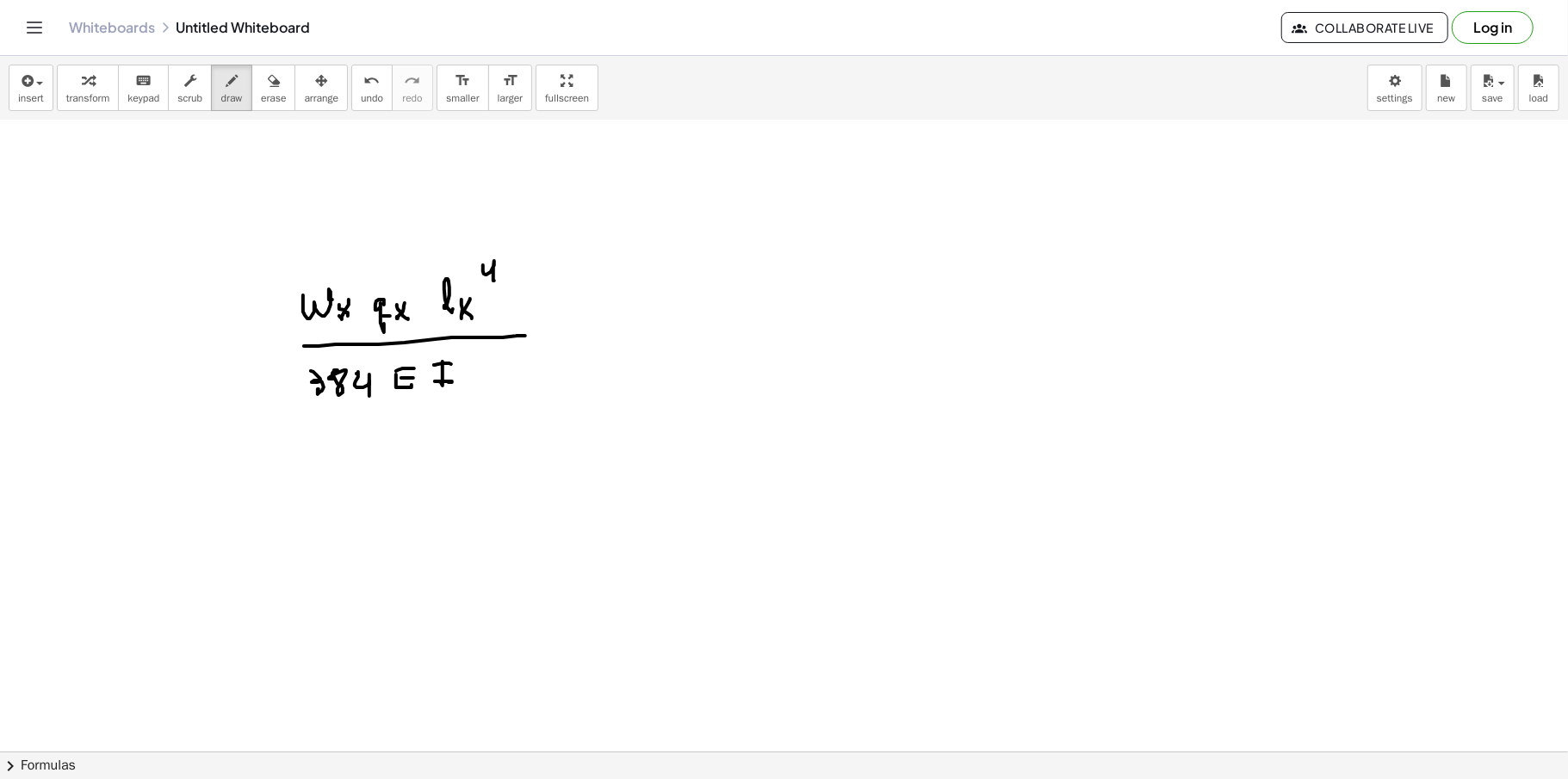 drag, startPoint x: 468, startPoint y: 387, endPoint x: 466, endPoint y: 374, distance: 13.15295 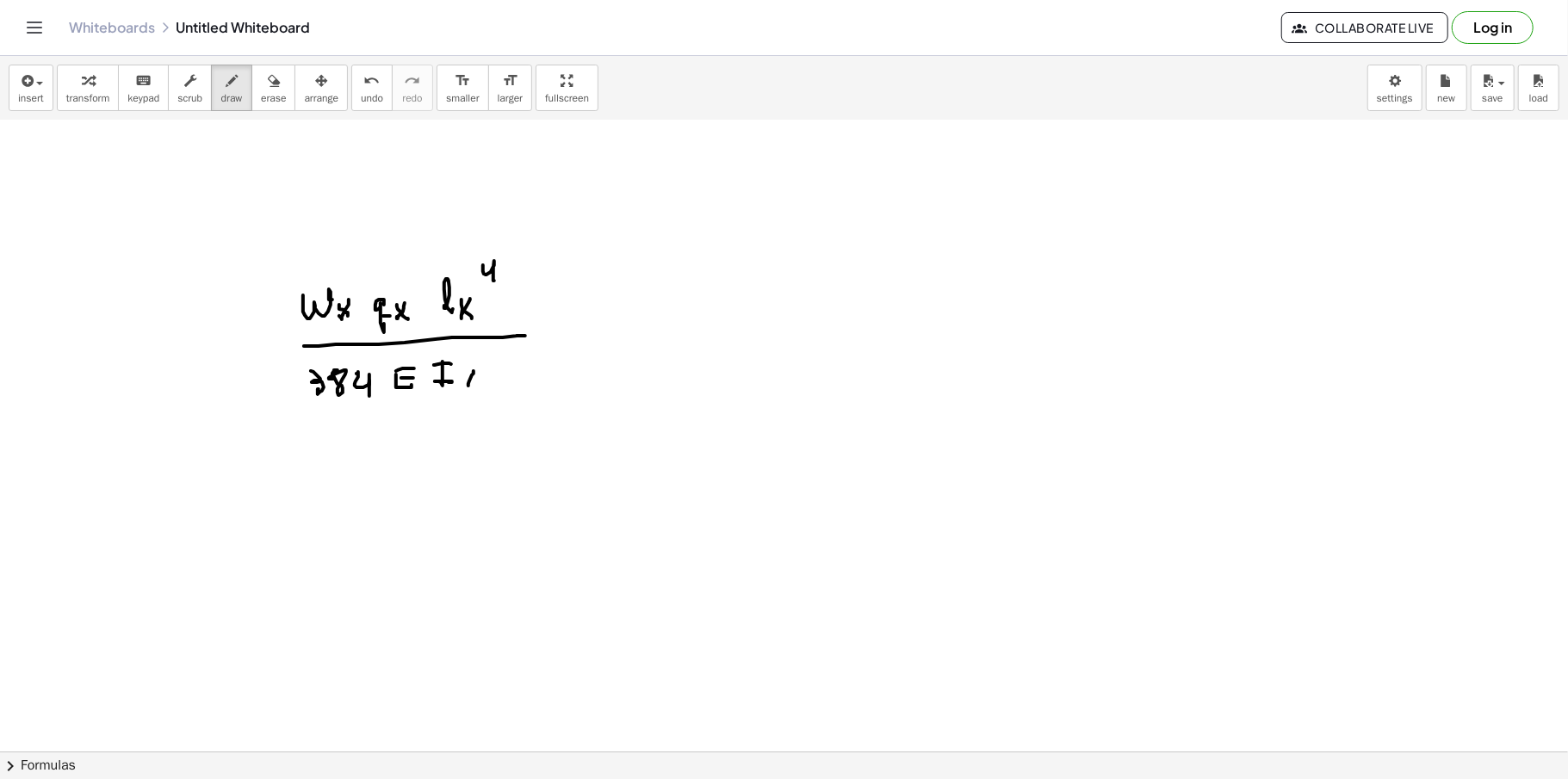 click at bounding box center [784, -1598] 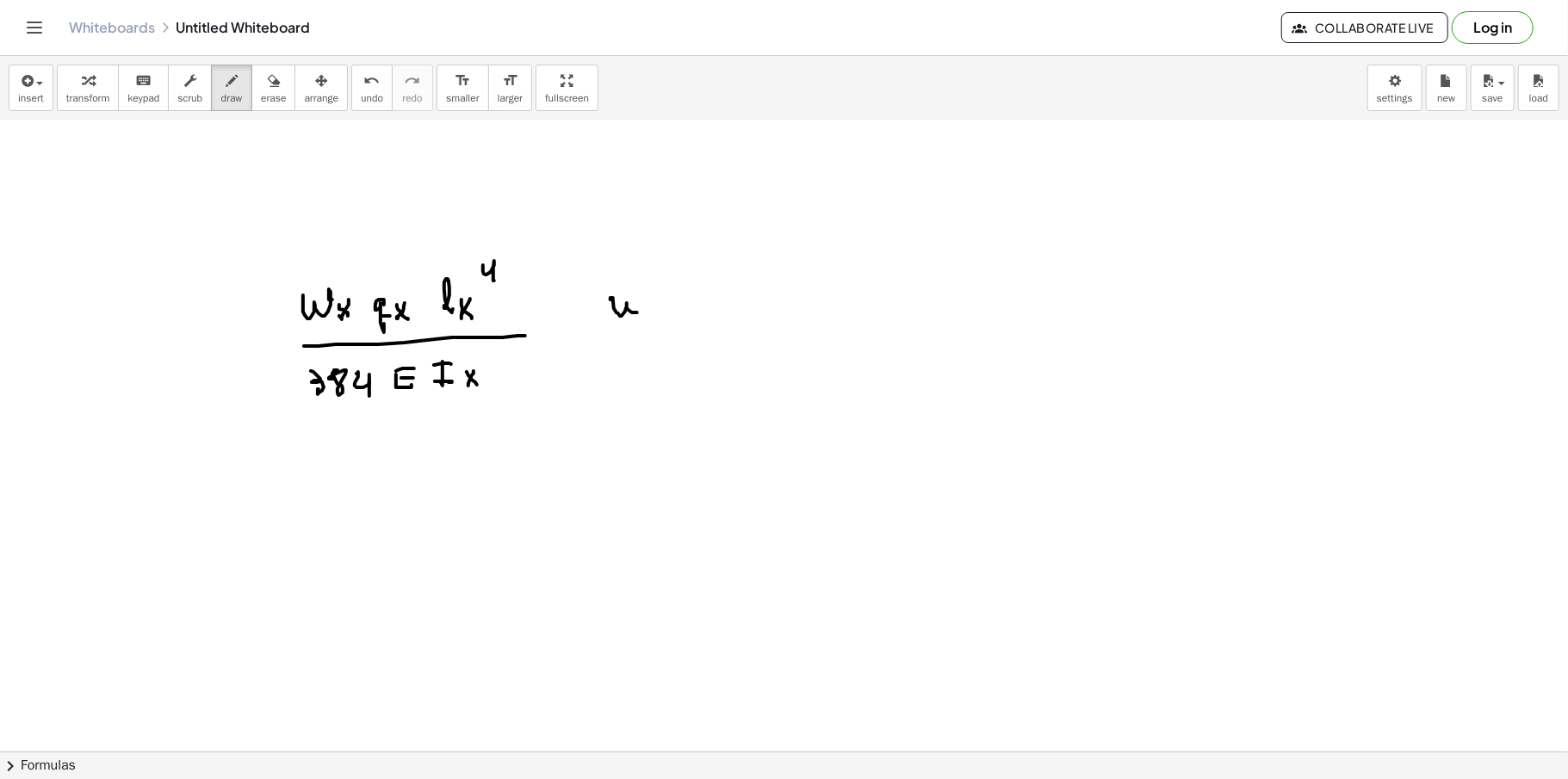 drag, startPoint x: 610, startPoint y: 301, endPoint x: 645, endPoint y: 310, distance: 36.138622 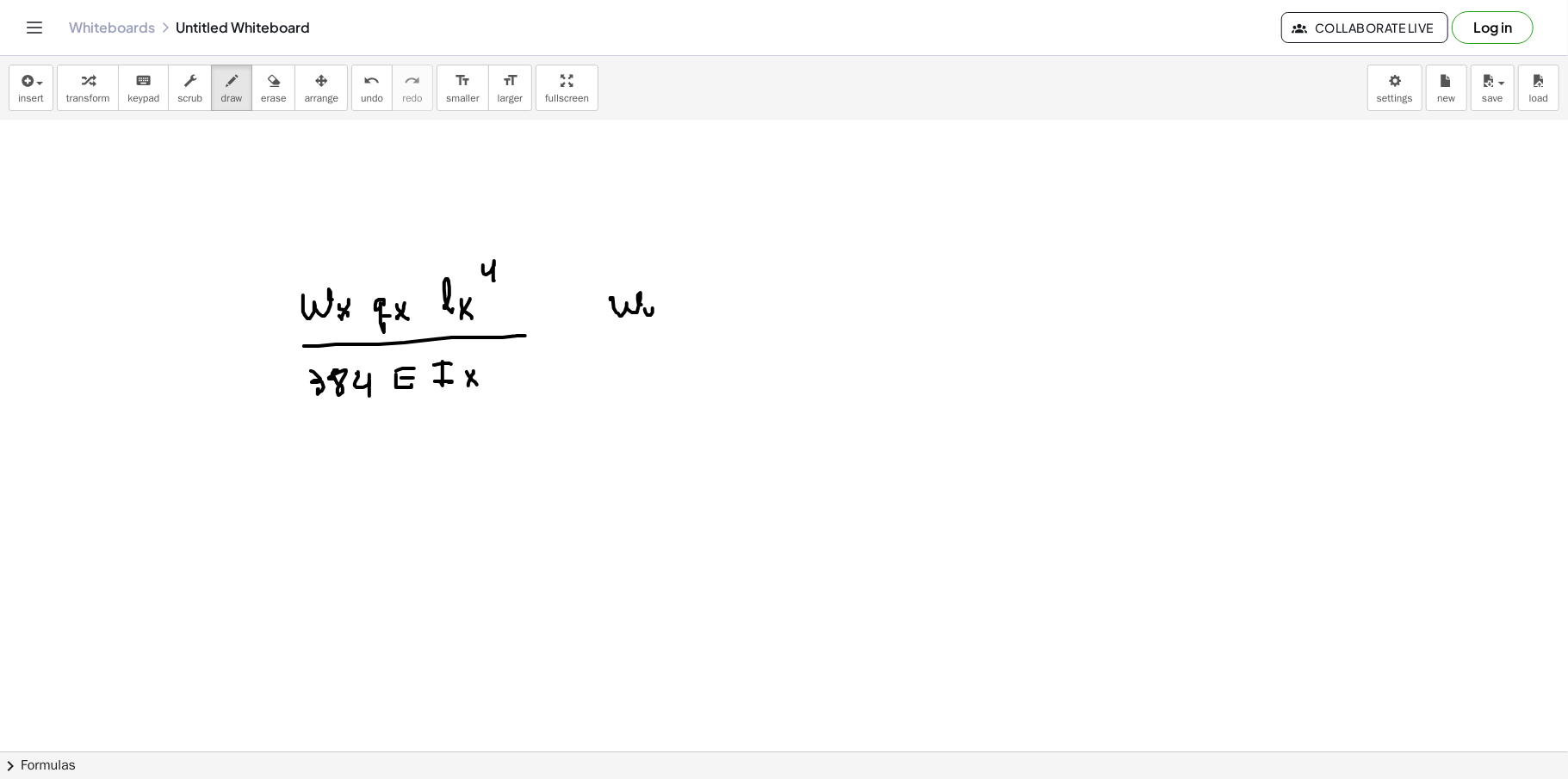 drag, startPoint x: 646, startPoint y: 314, endPoint x: 651, endPoint y: 331, distance: 17.720045 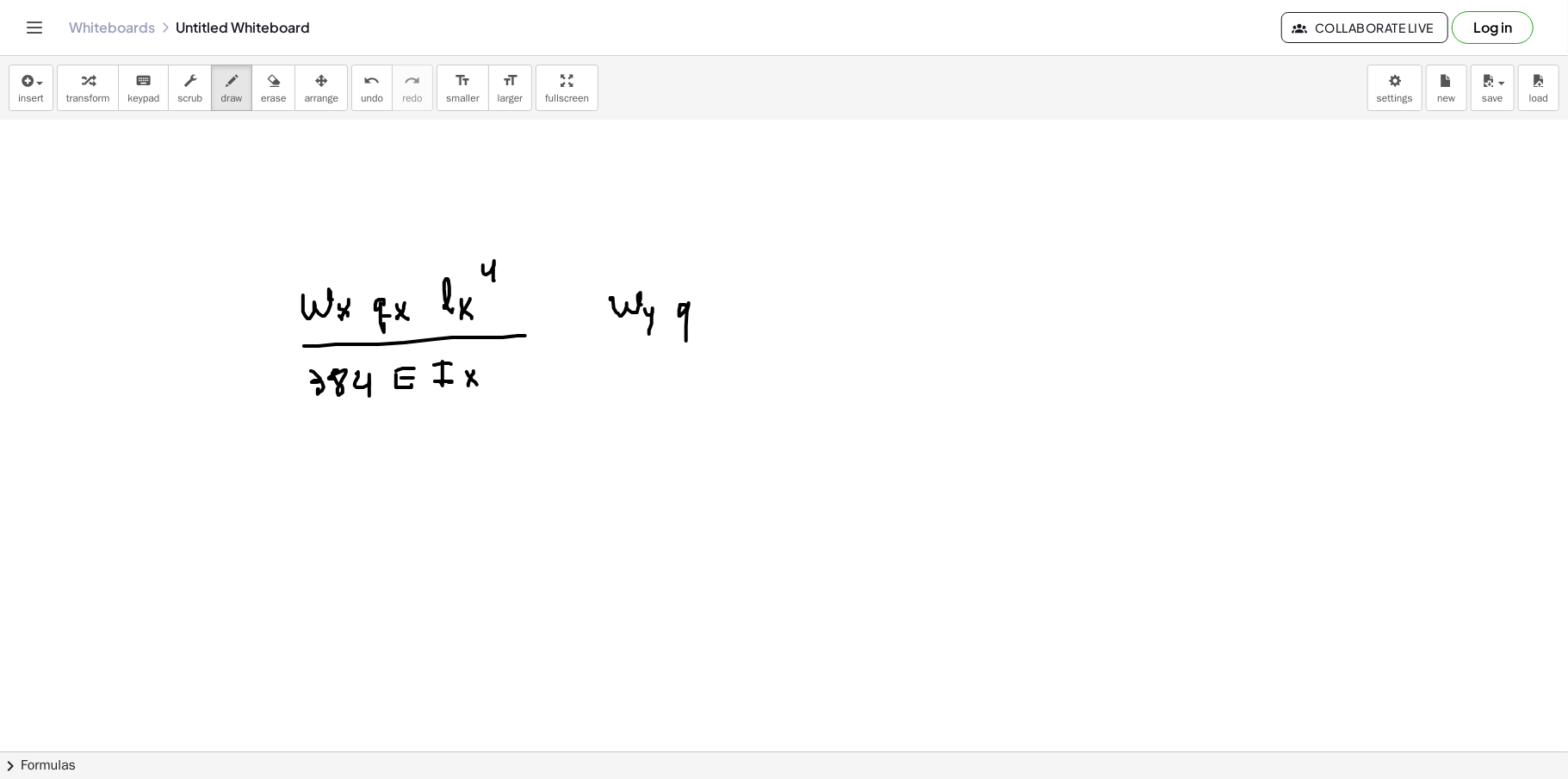 drag, startPoint x: 684, startPoint y: 306, endPoint x: 685, endPoint y: 332, distance: 26.019224 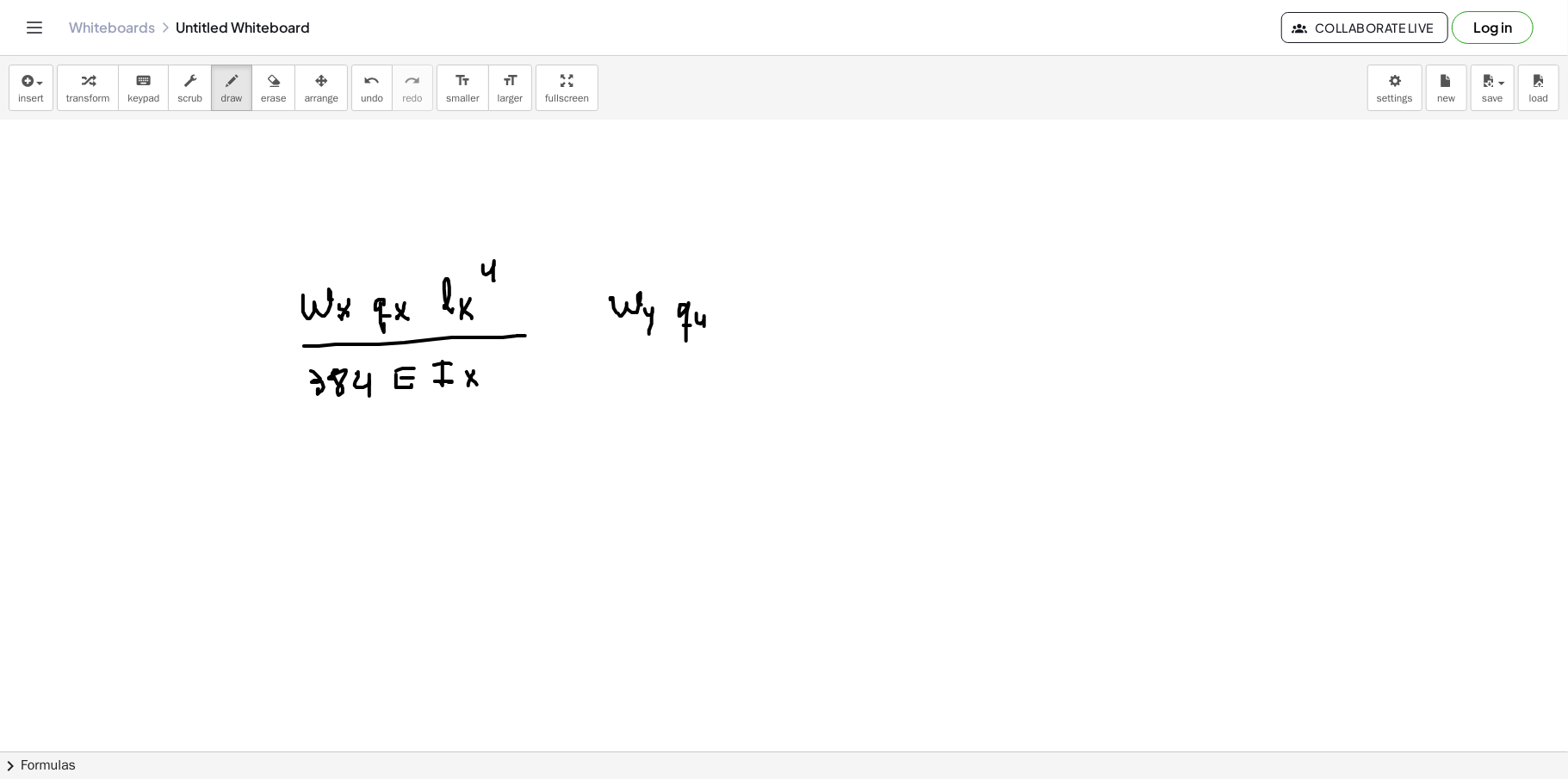 drag, startPoint x: 697, startPoint y: 322, endPoint x: 717, endPoint y: 331, distance: 21.931712 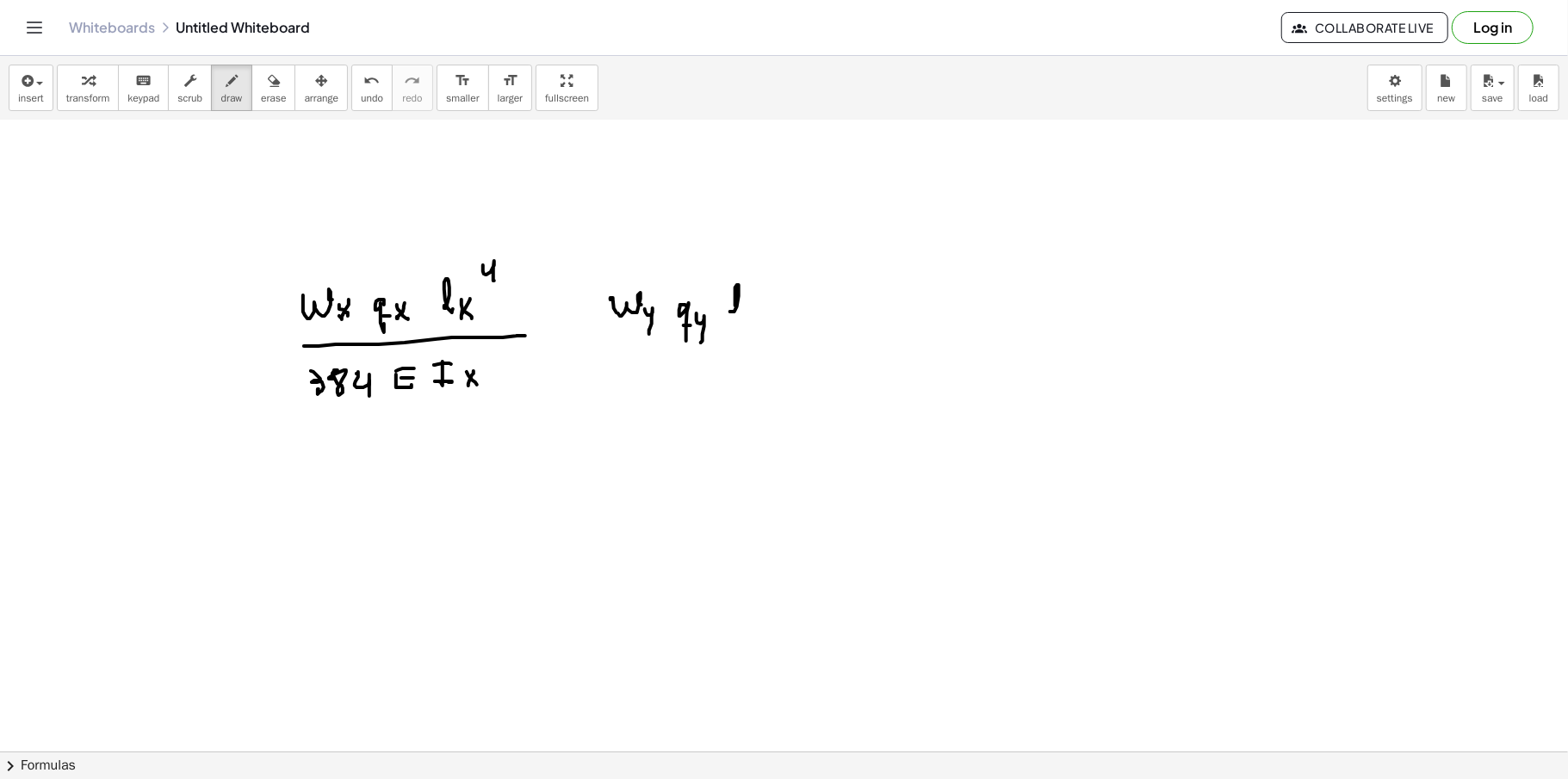 drag, startPoint x: 730, startPoint y: 313, endPoint x: 741, endPoint y: 315, distance: 11.18034 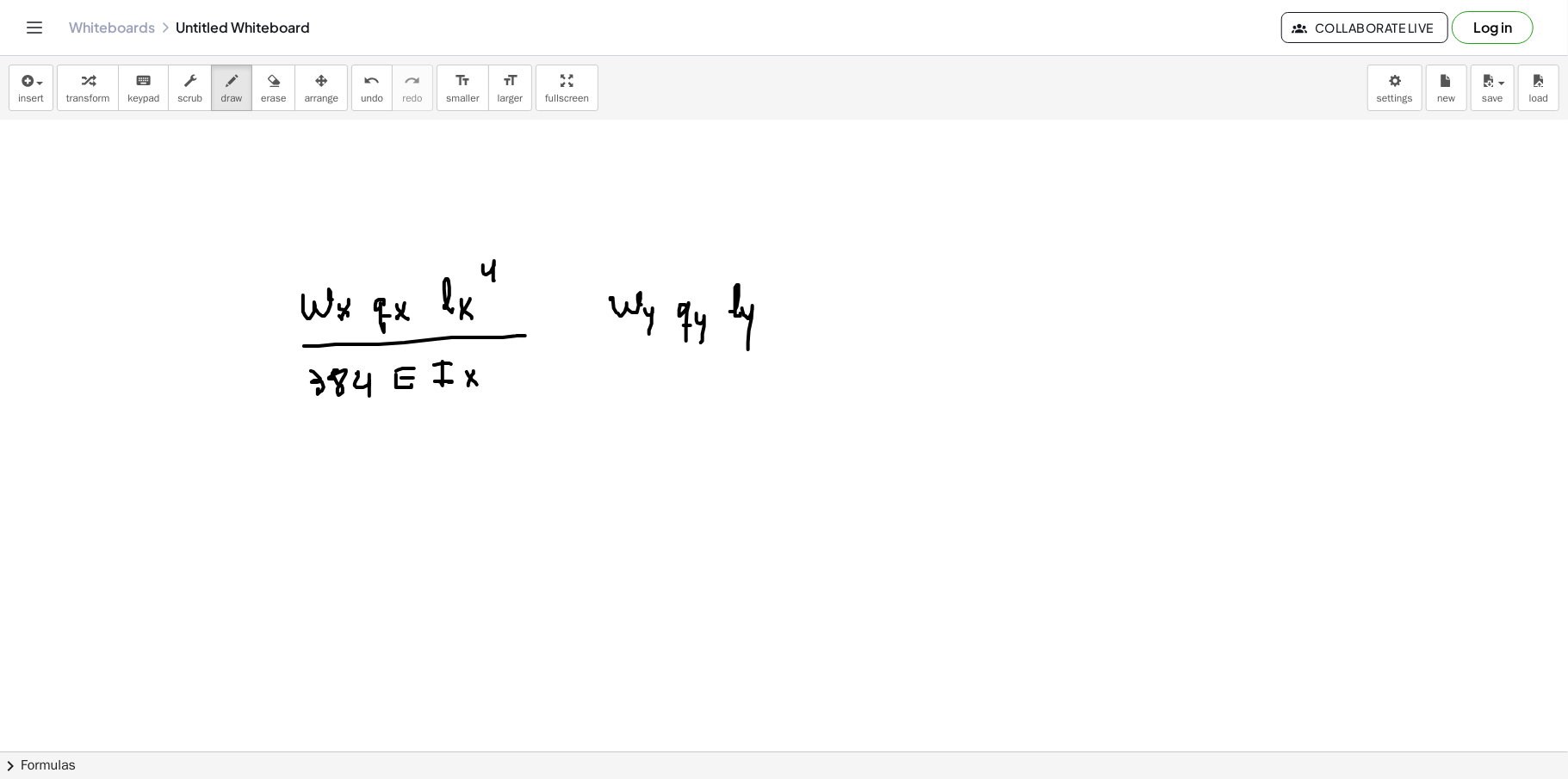 drag, startPoint x: 744, startPoint y: 317, endPoint x: 756, endPoint y: 300, distance: 20.808652 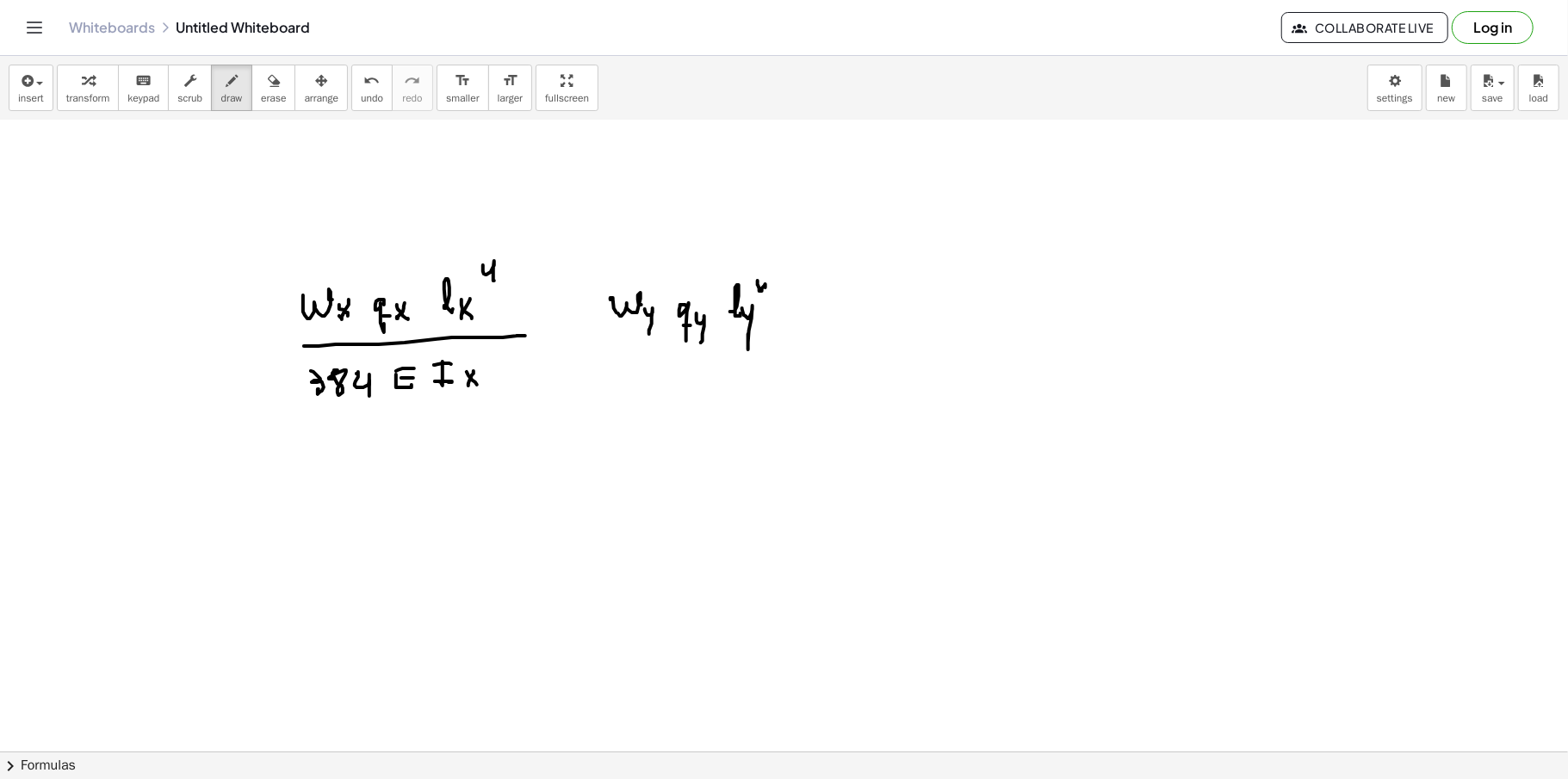 drag, startPoint x: 758, startPoint y: 283, endPoint x: 744, endPoint y: 322, distance: 41.436699 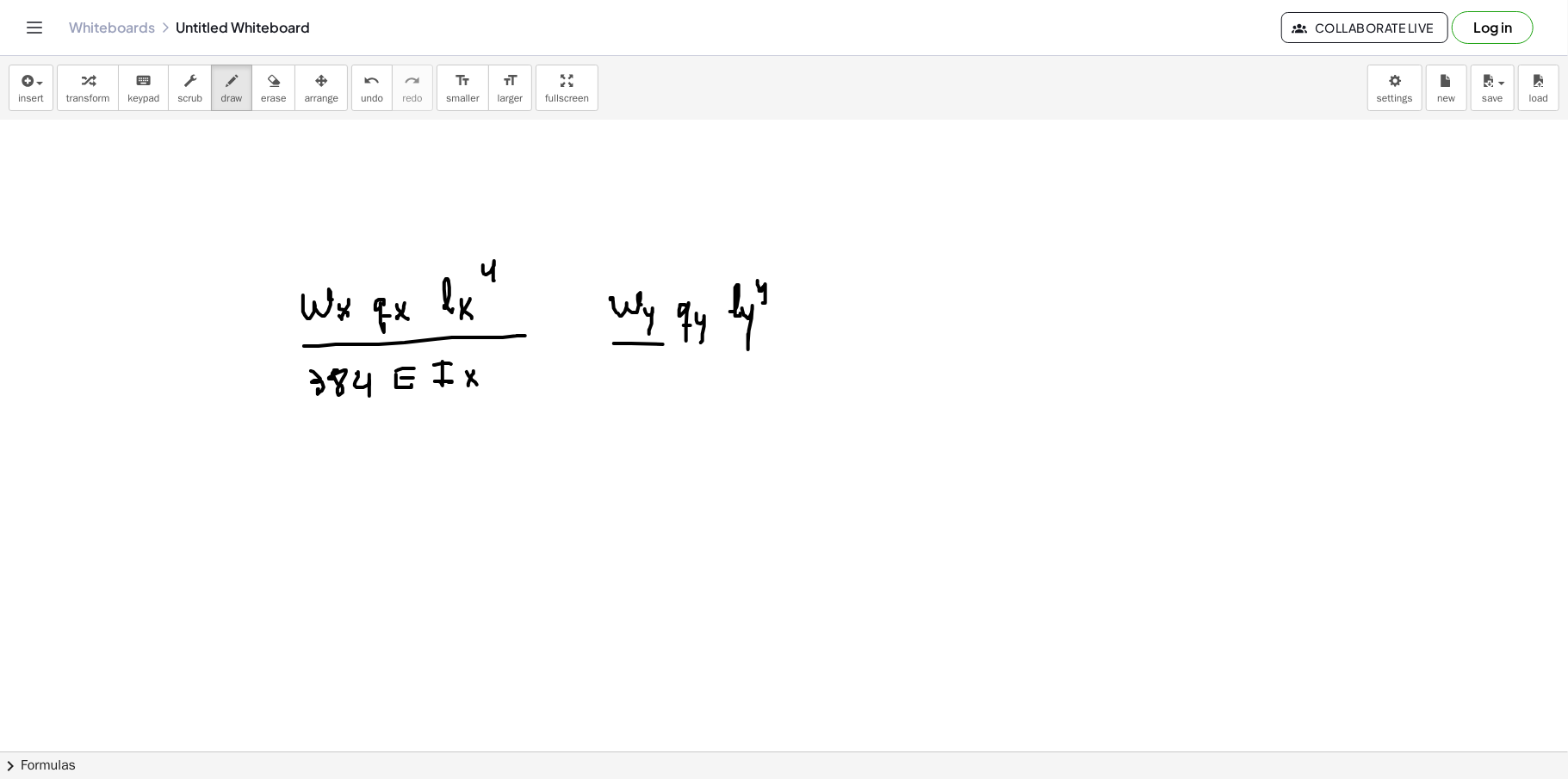 drag, startPoint x: 614, startPoint y: 345, endPoint x: 731, endPoint y: 358, distance: 117.72 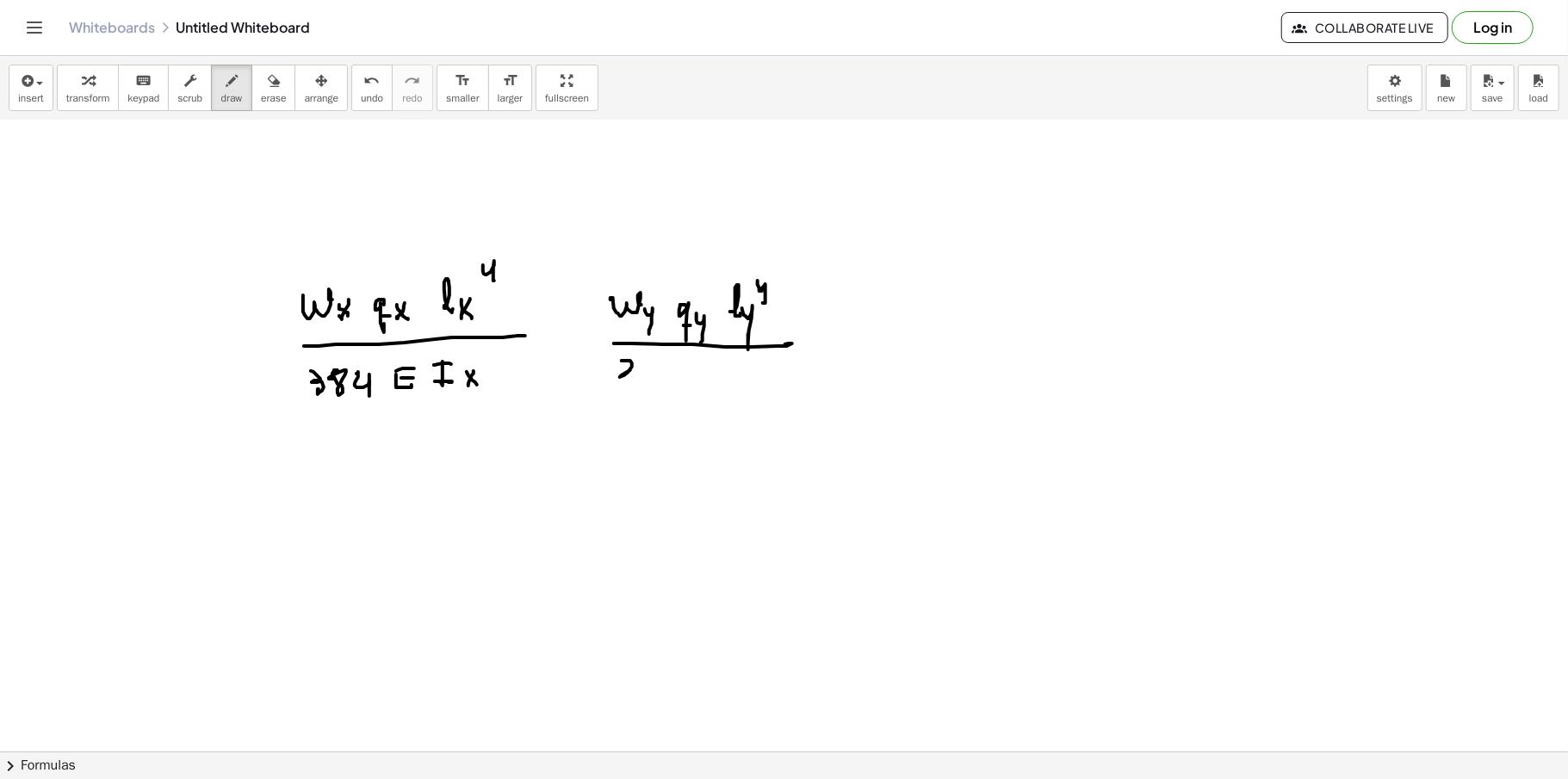 drag, startPoint x: 622, startPoint y: 362, endPoint x: 639, endPoint y: 380, distance: 24.758837 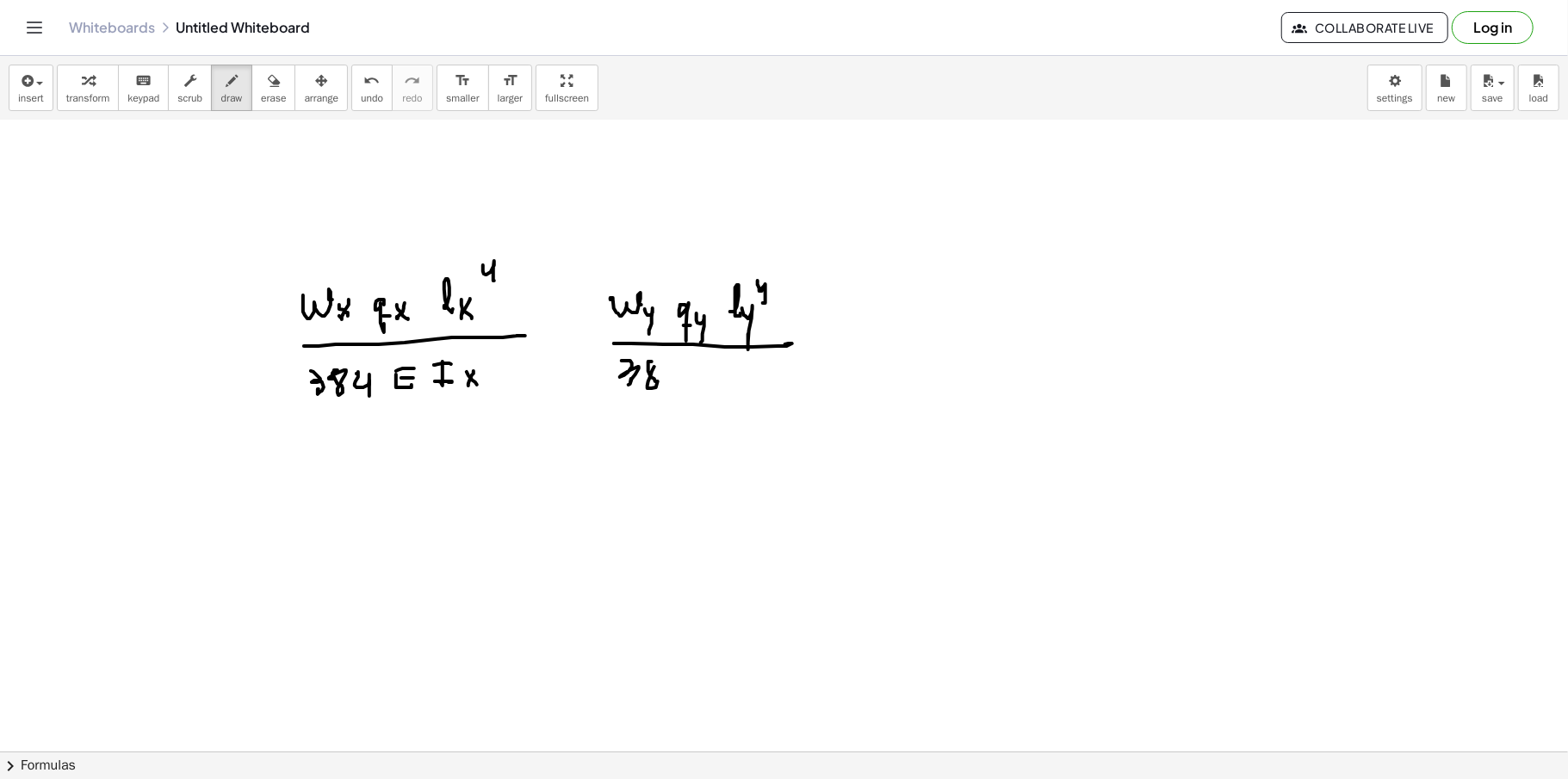 drag, startPoint x: 652, startPoint y: 363, endPoint x: 679, endPoint y: 362, distance: 27.01851 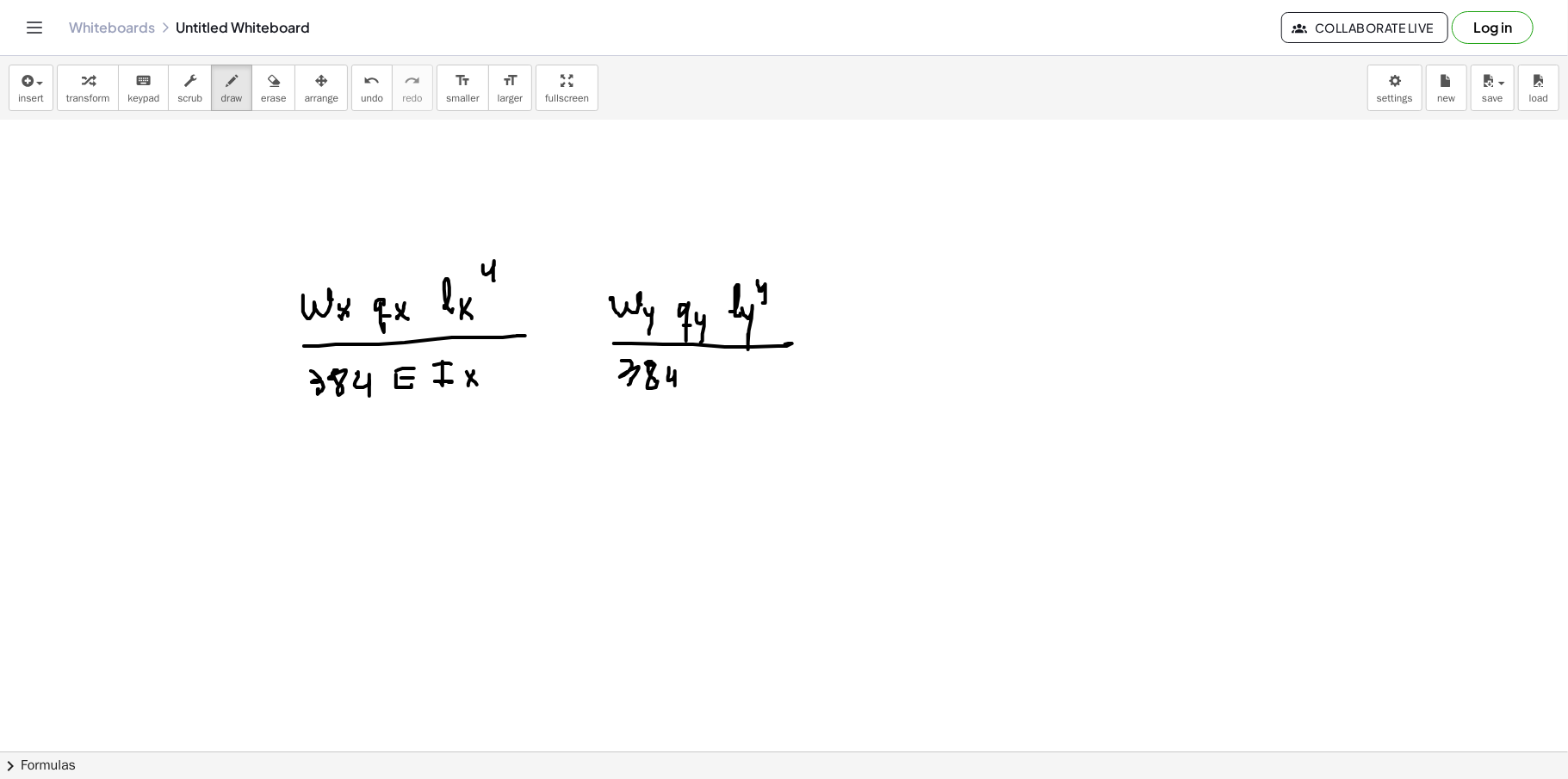 click at bounding box center (784, -1598) 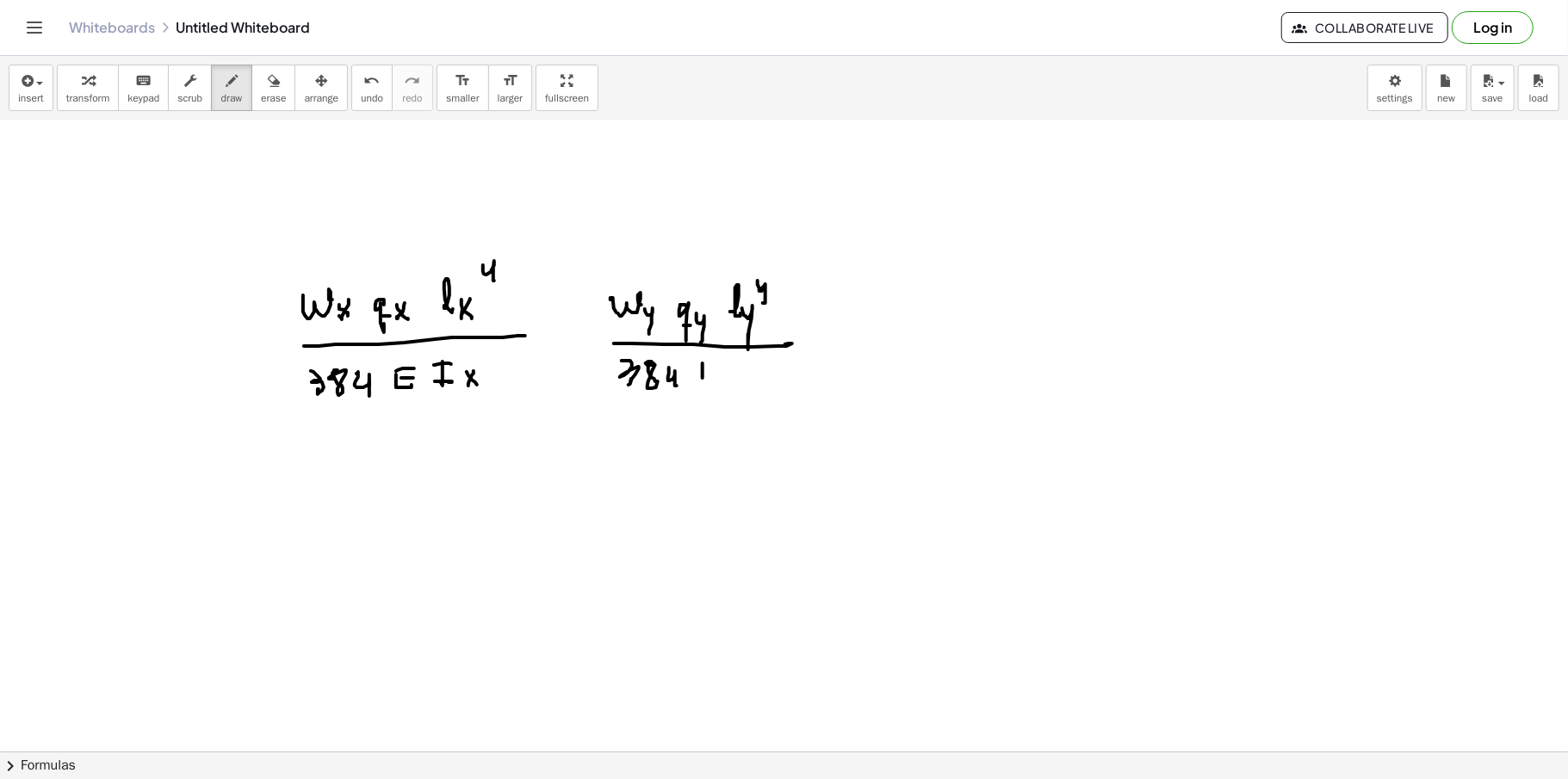 click at bounding box center (784, -1598) 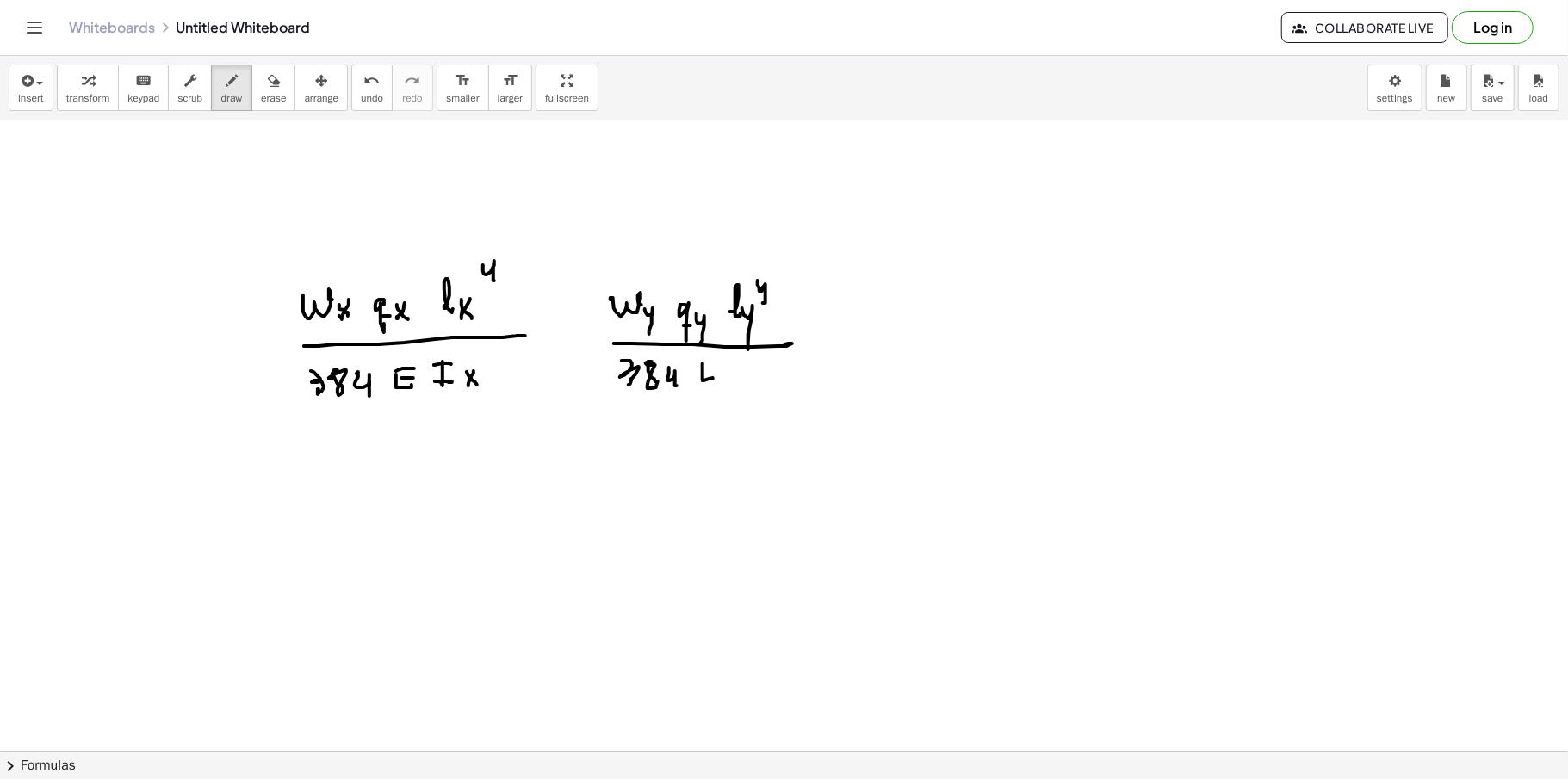 click at bounding box center (784, -1598) 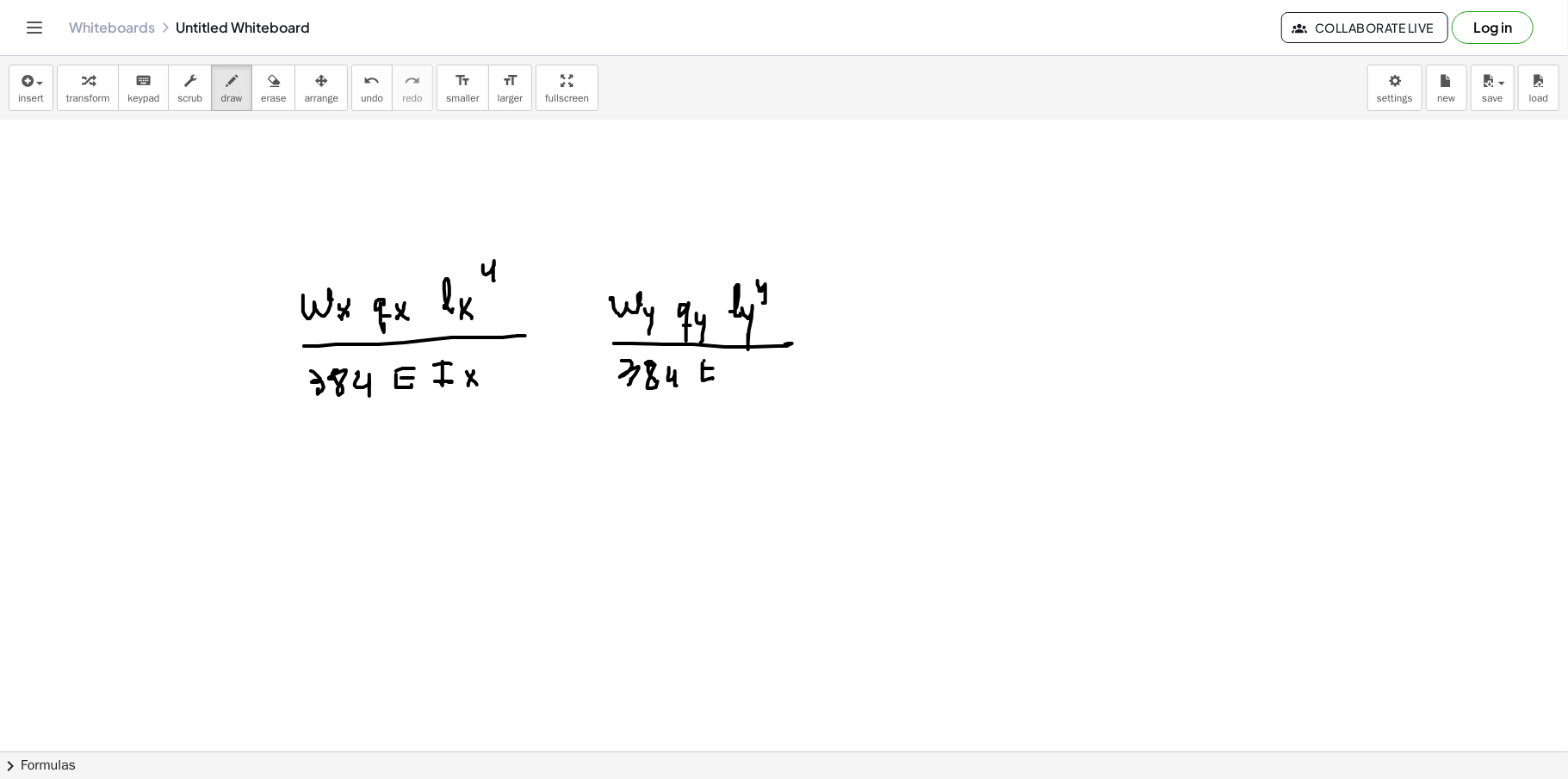 click at bounding box center (784, -1598) 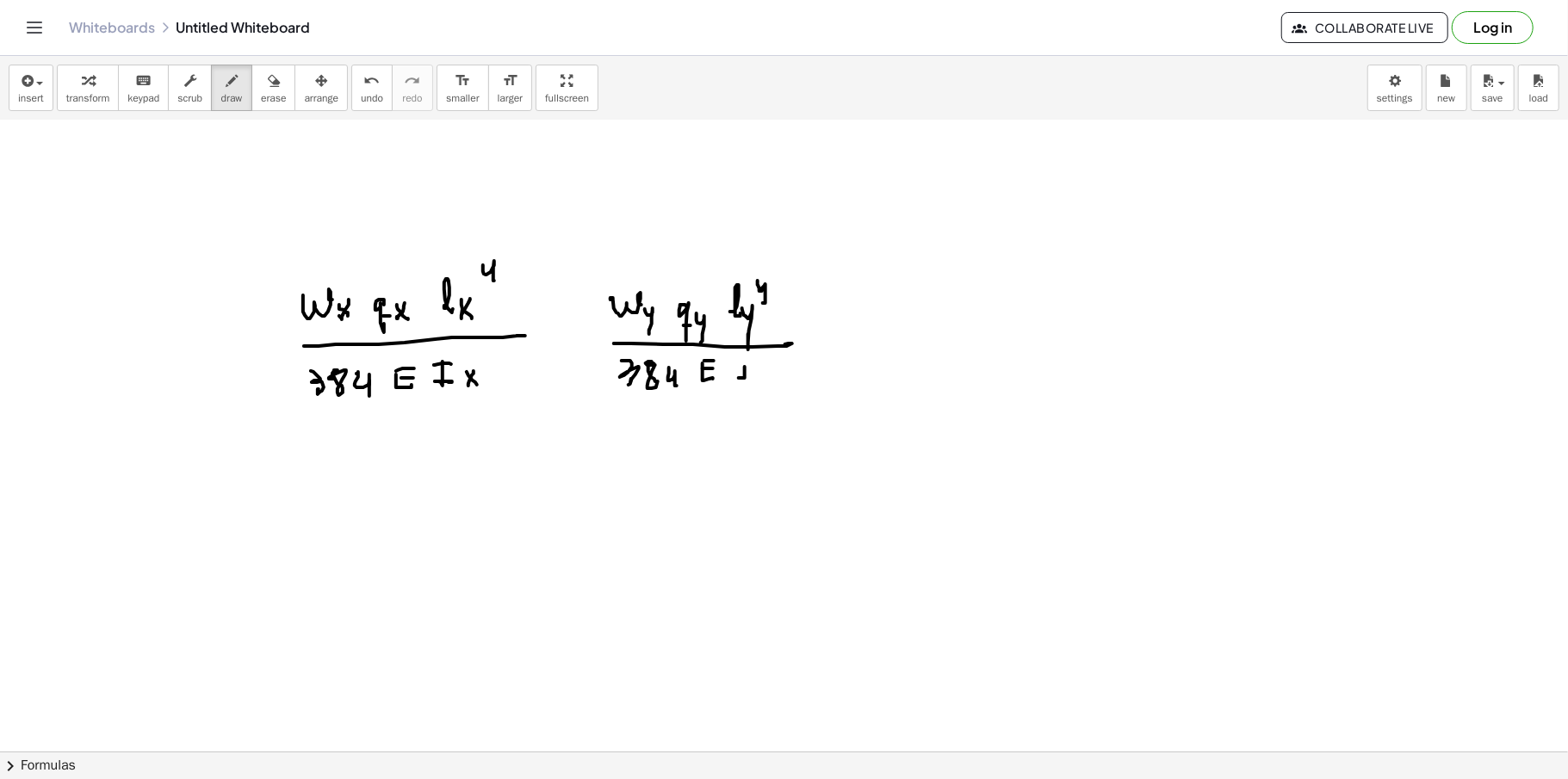 click at bounding box center [784, -1598] 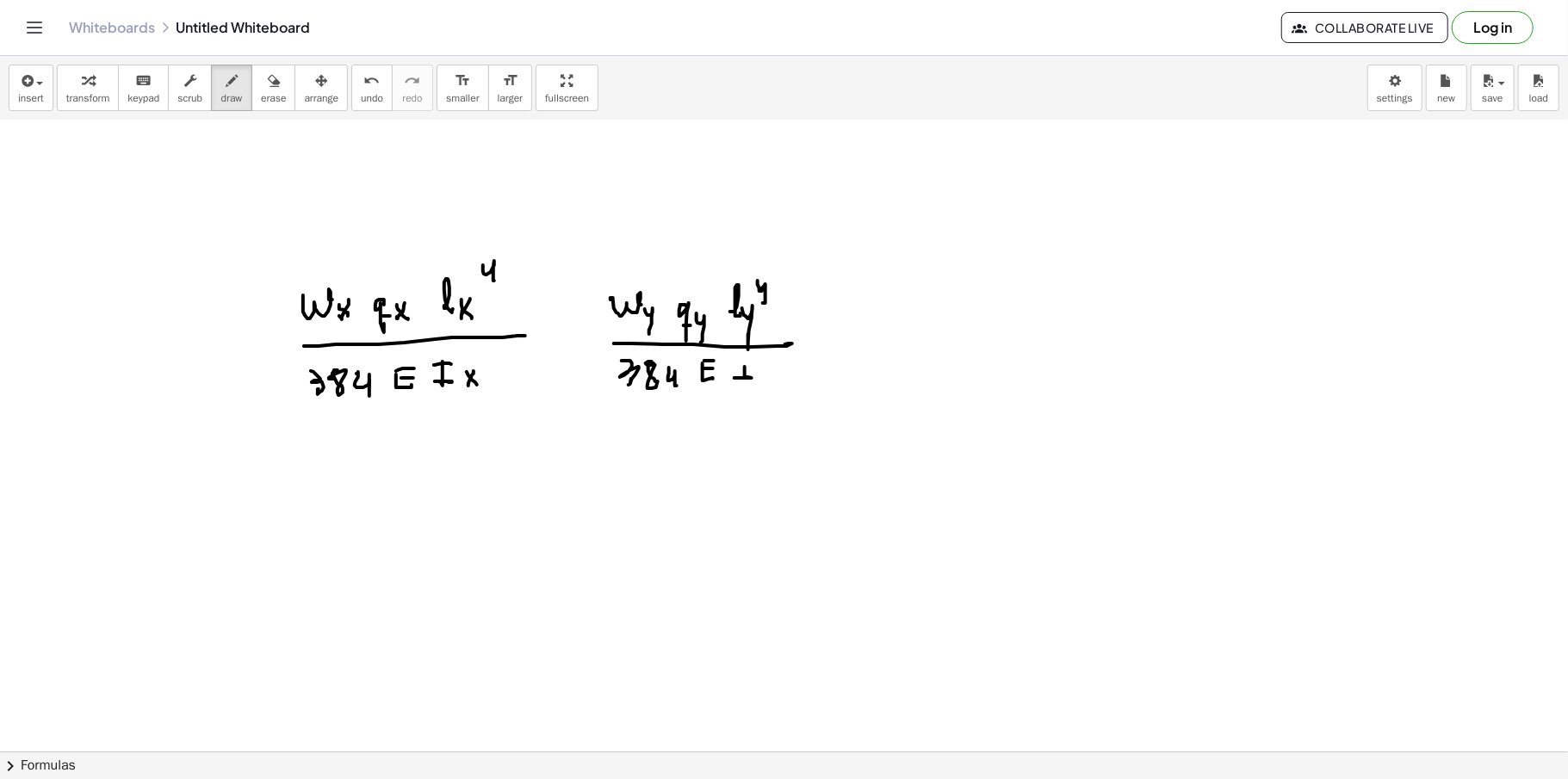 click at bounding box center (784, -1598) 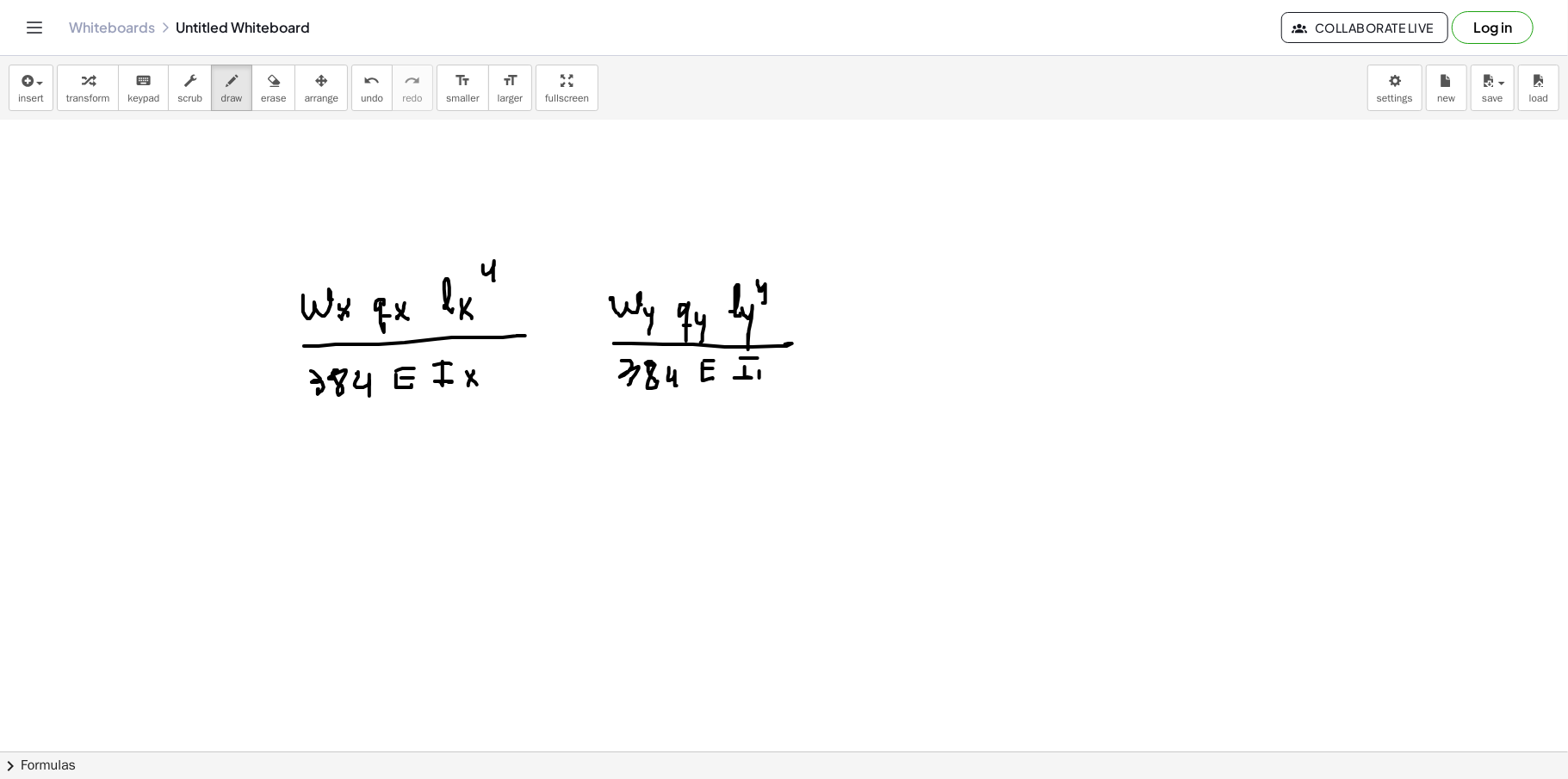 click at bounding box center [784, -1598] 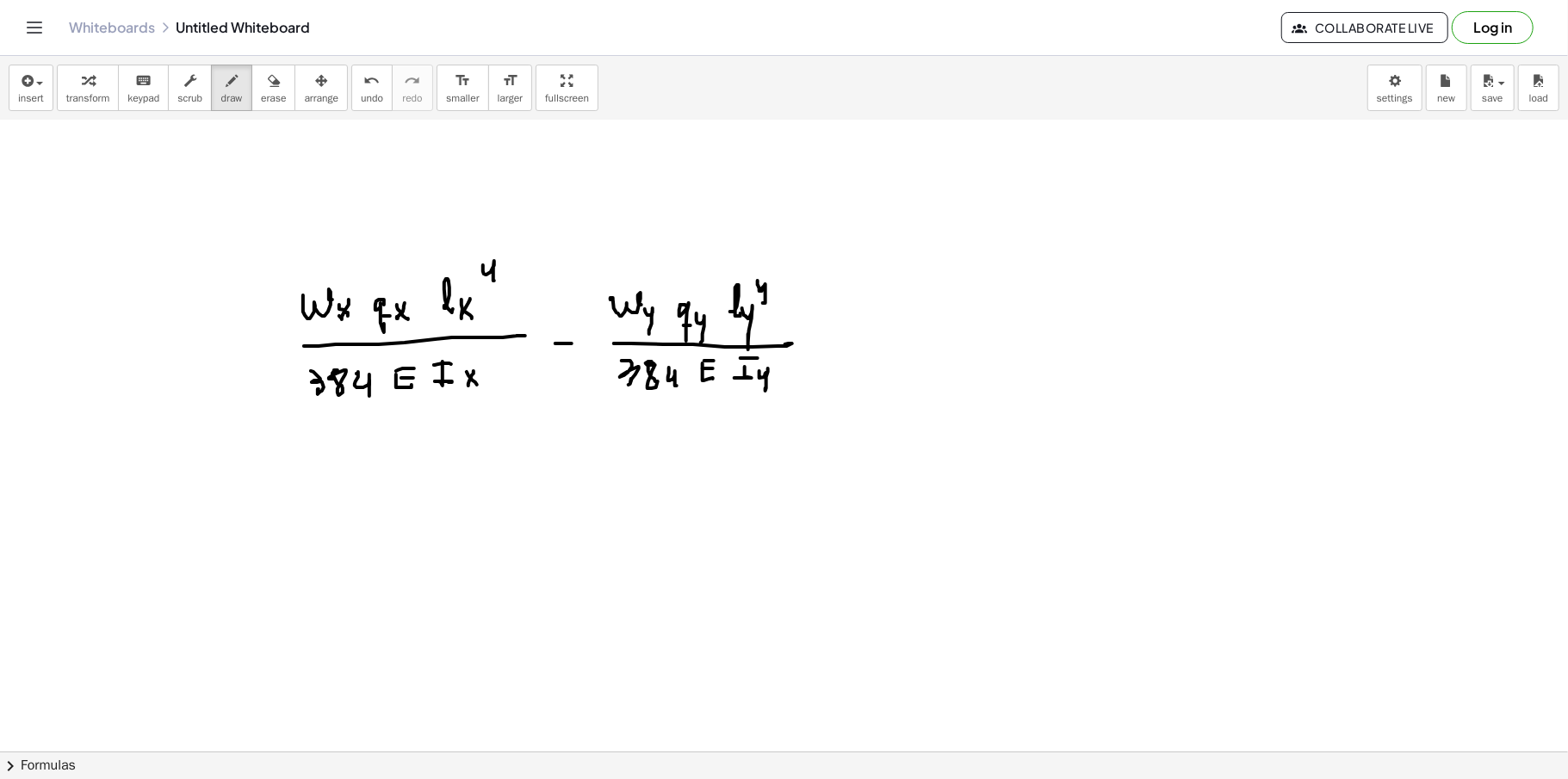 click at bounding box center [784, -1598] 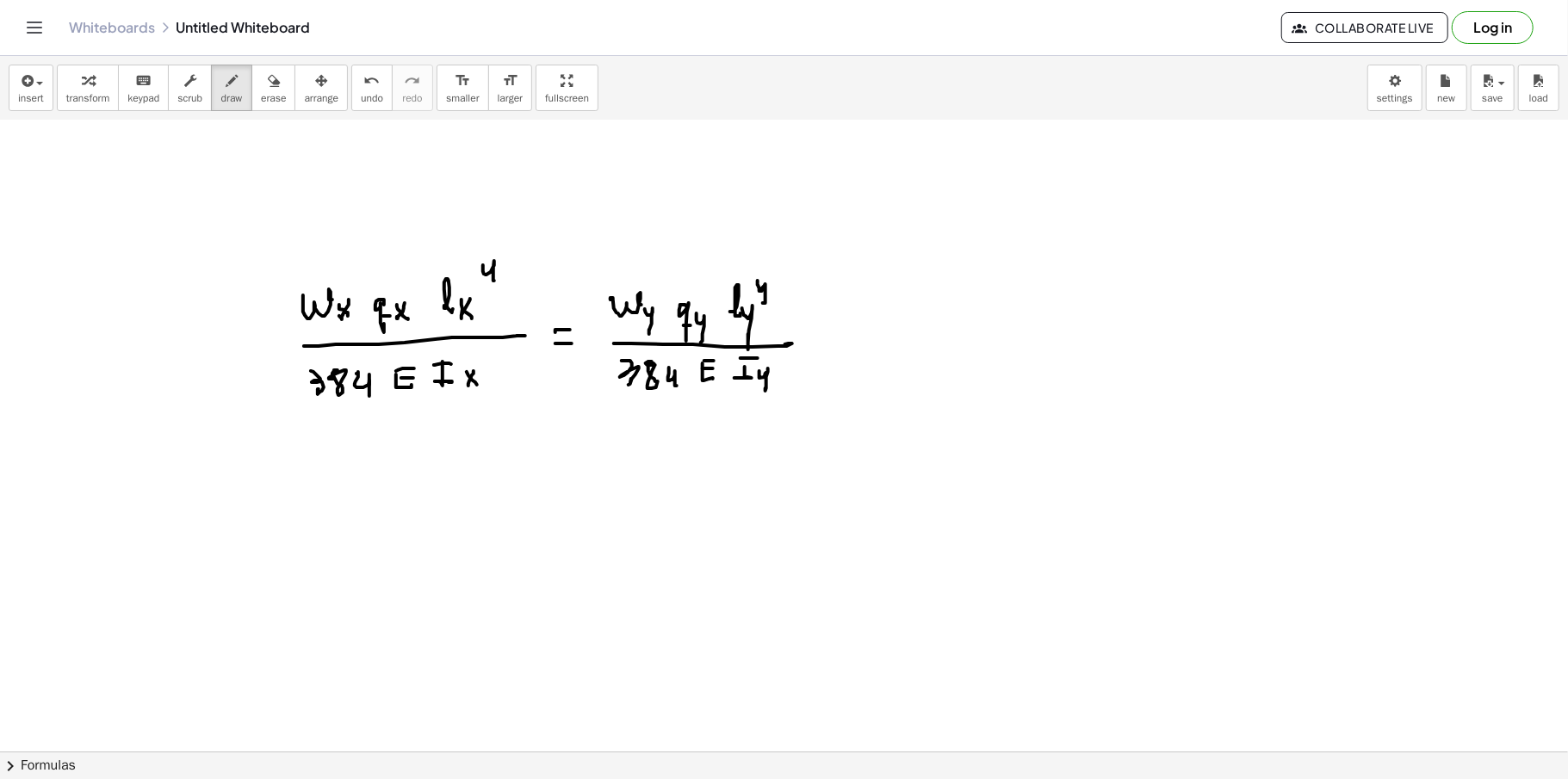 click at bounding box center [784, -1598] 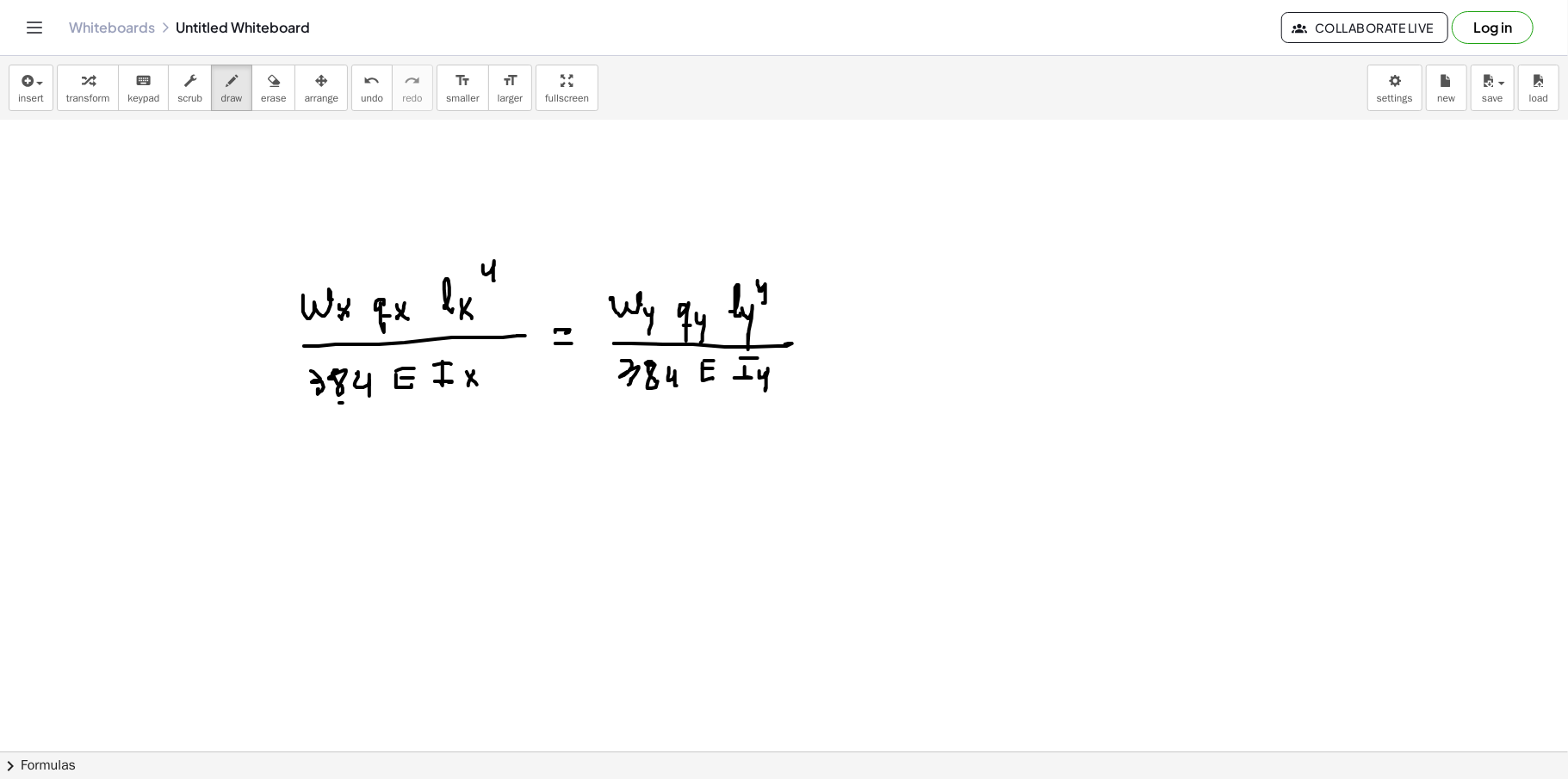 click at bounding box center (784, -1598) 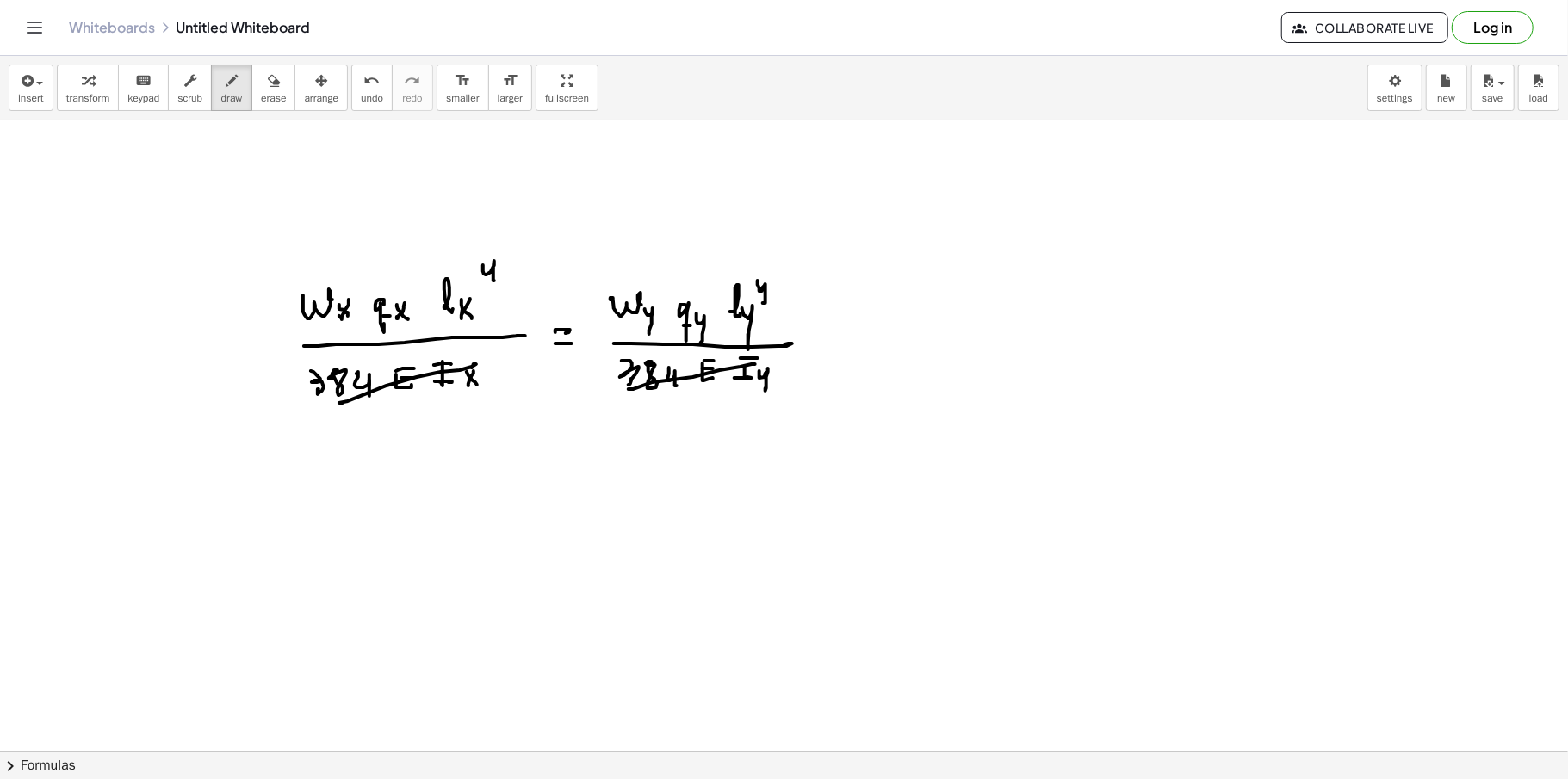 click at bounding box center (784, -1598) 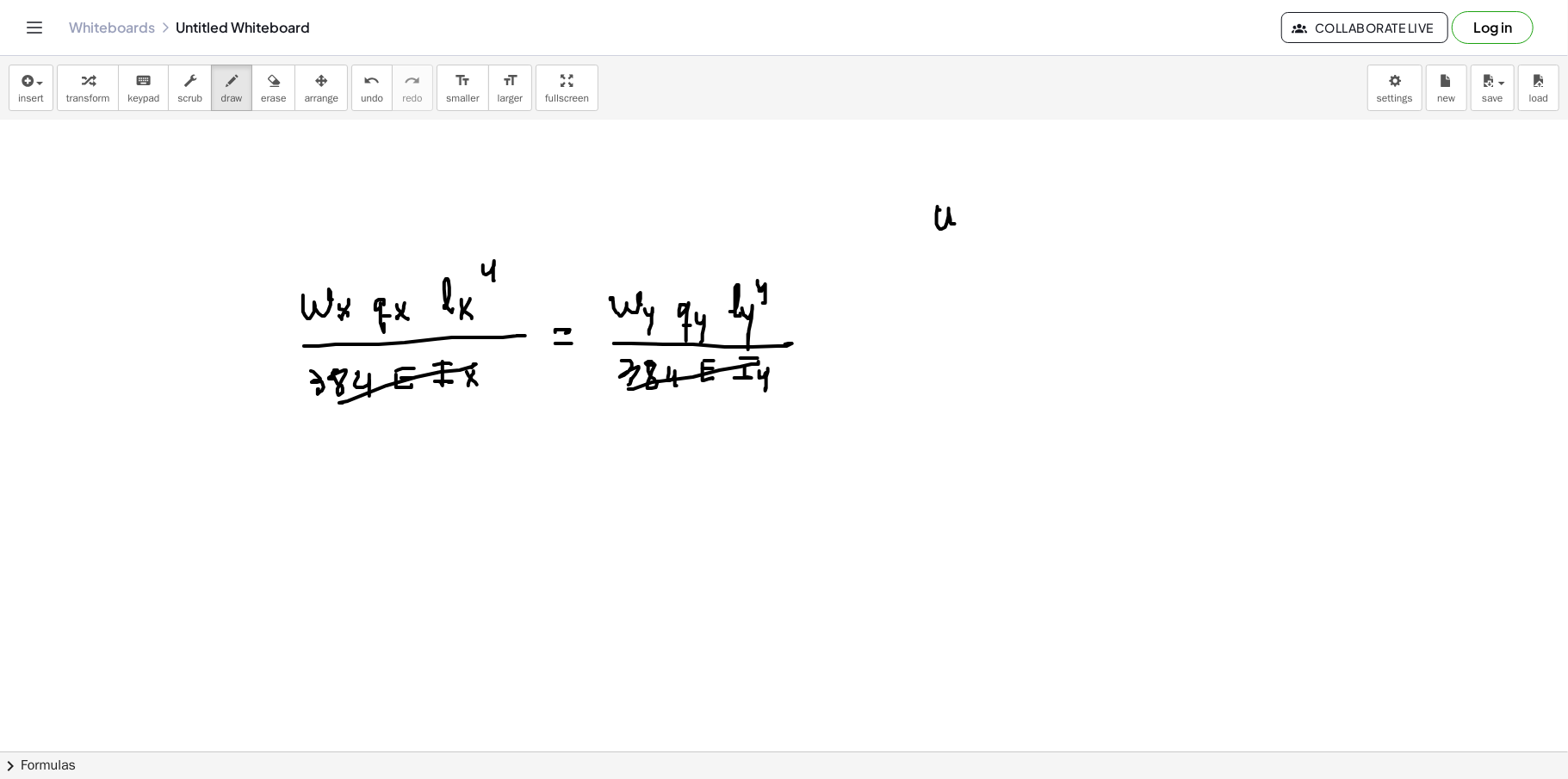 click at bounding box center [784, -1598] 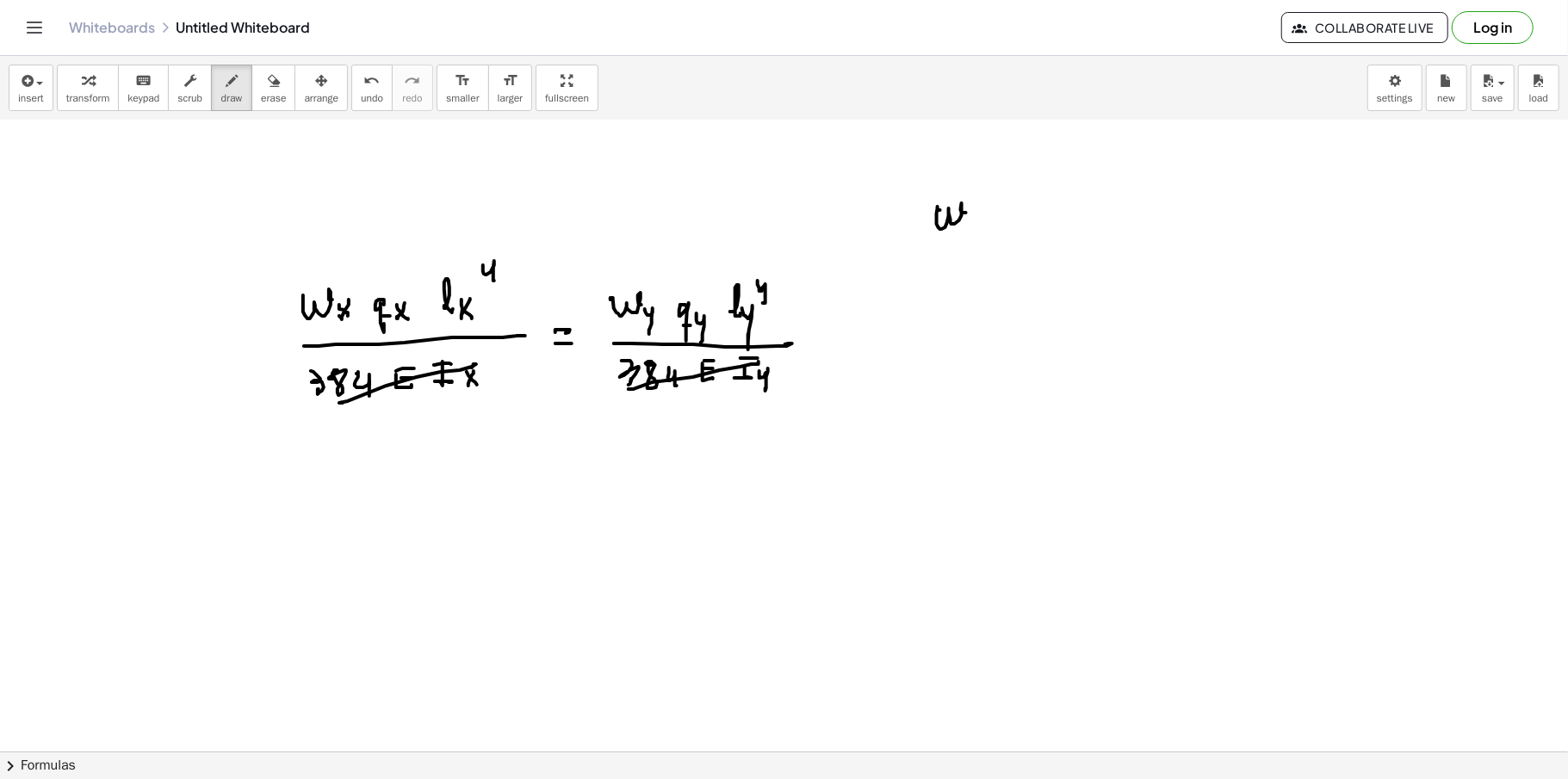click at bounding box center (784, -1598) 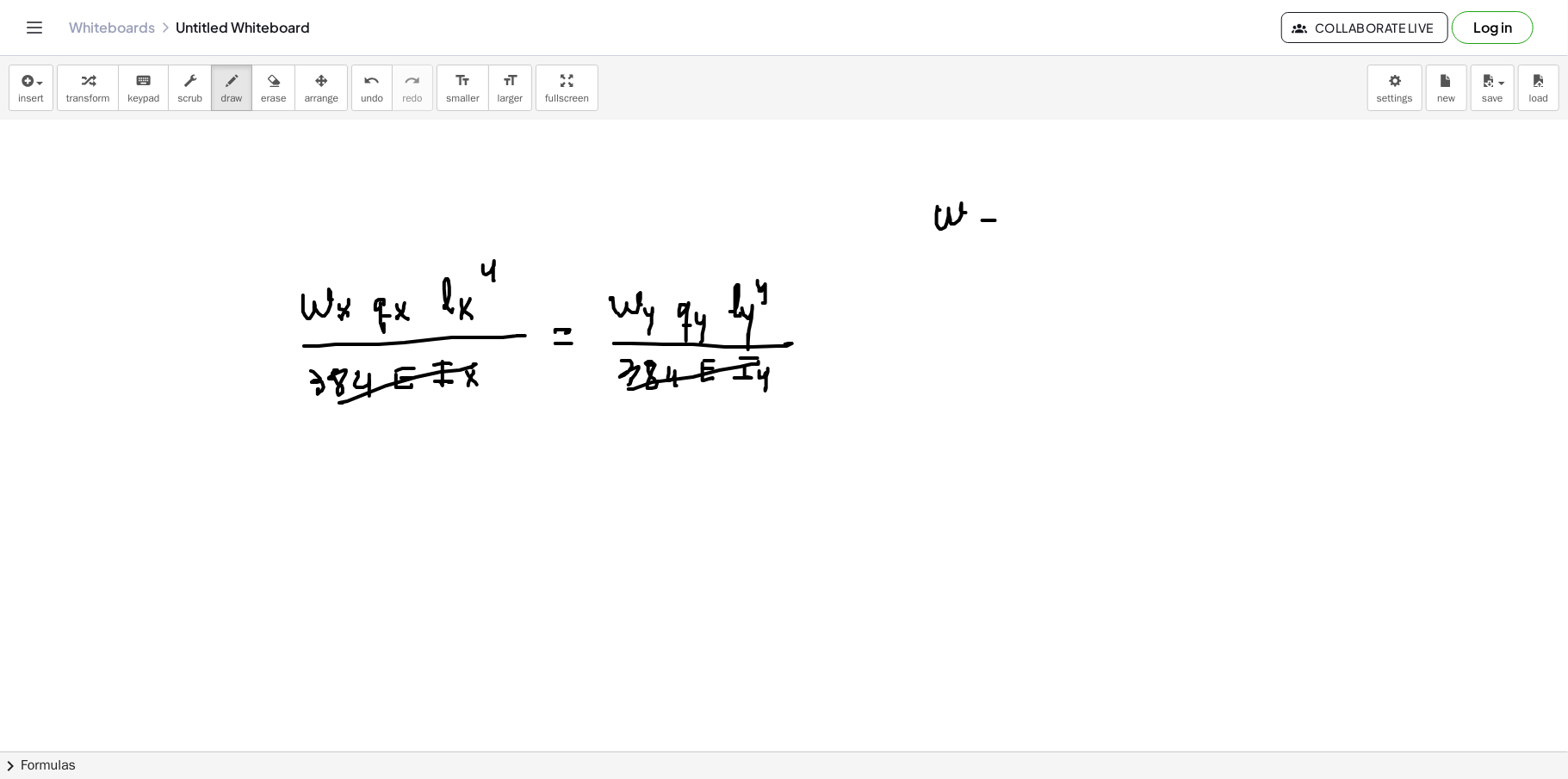 click at bounding box center [784, -1598] 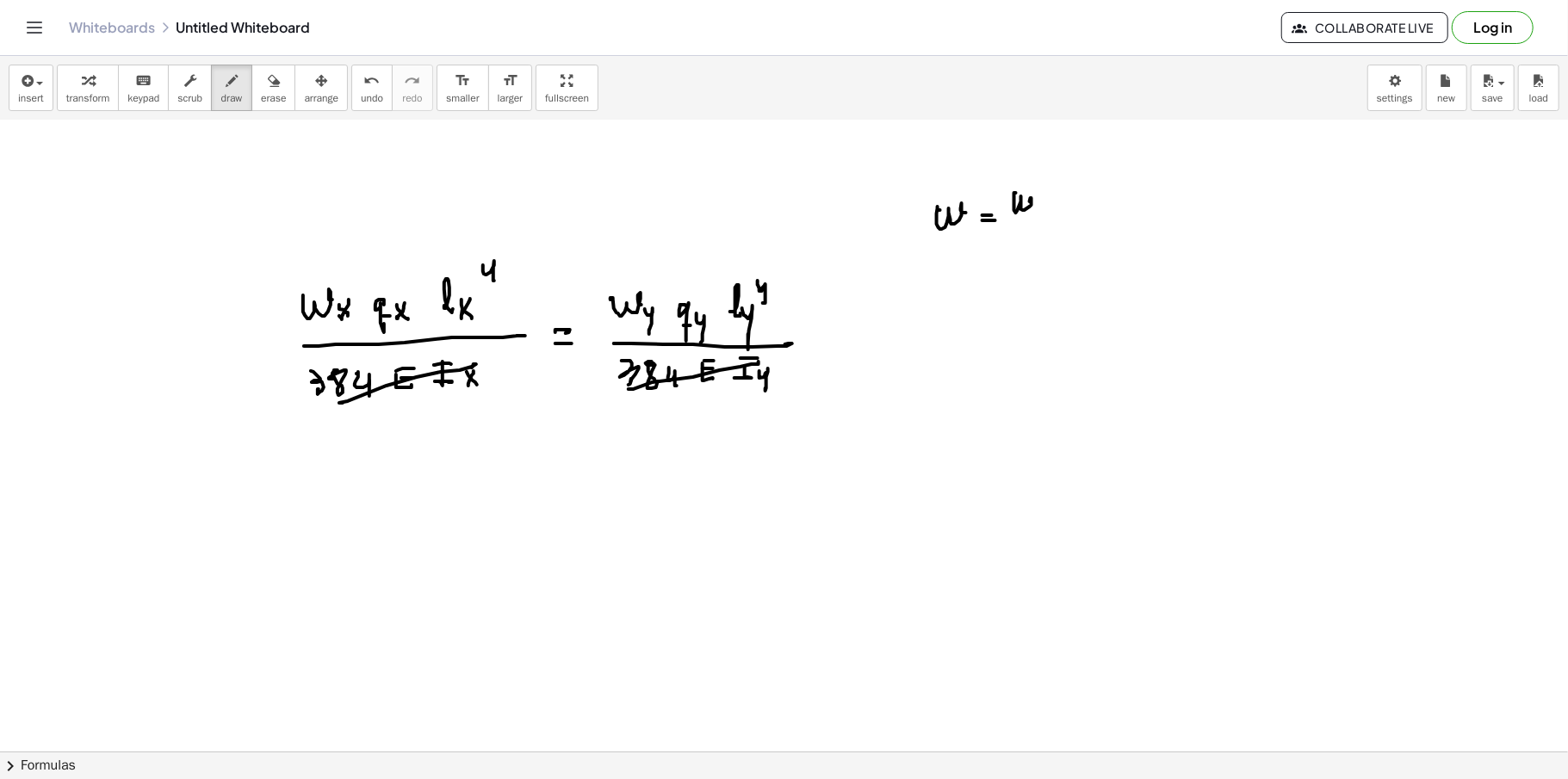 click at bounding box center [784, -1598] 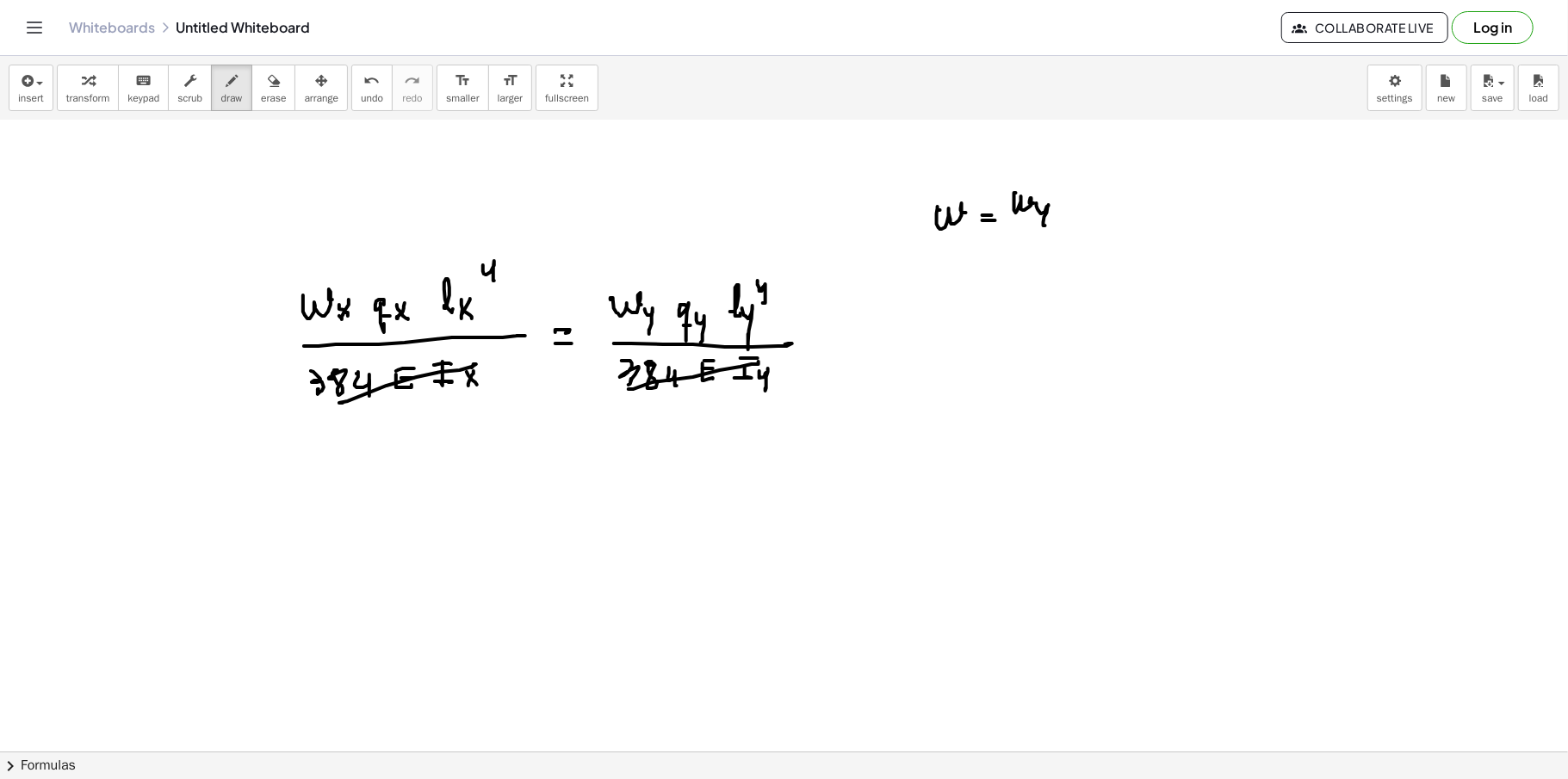 click at bounding box center [784, -1598] 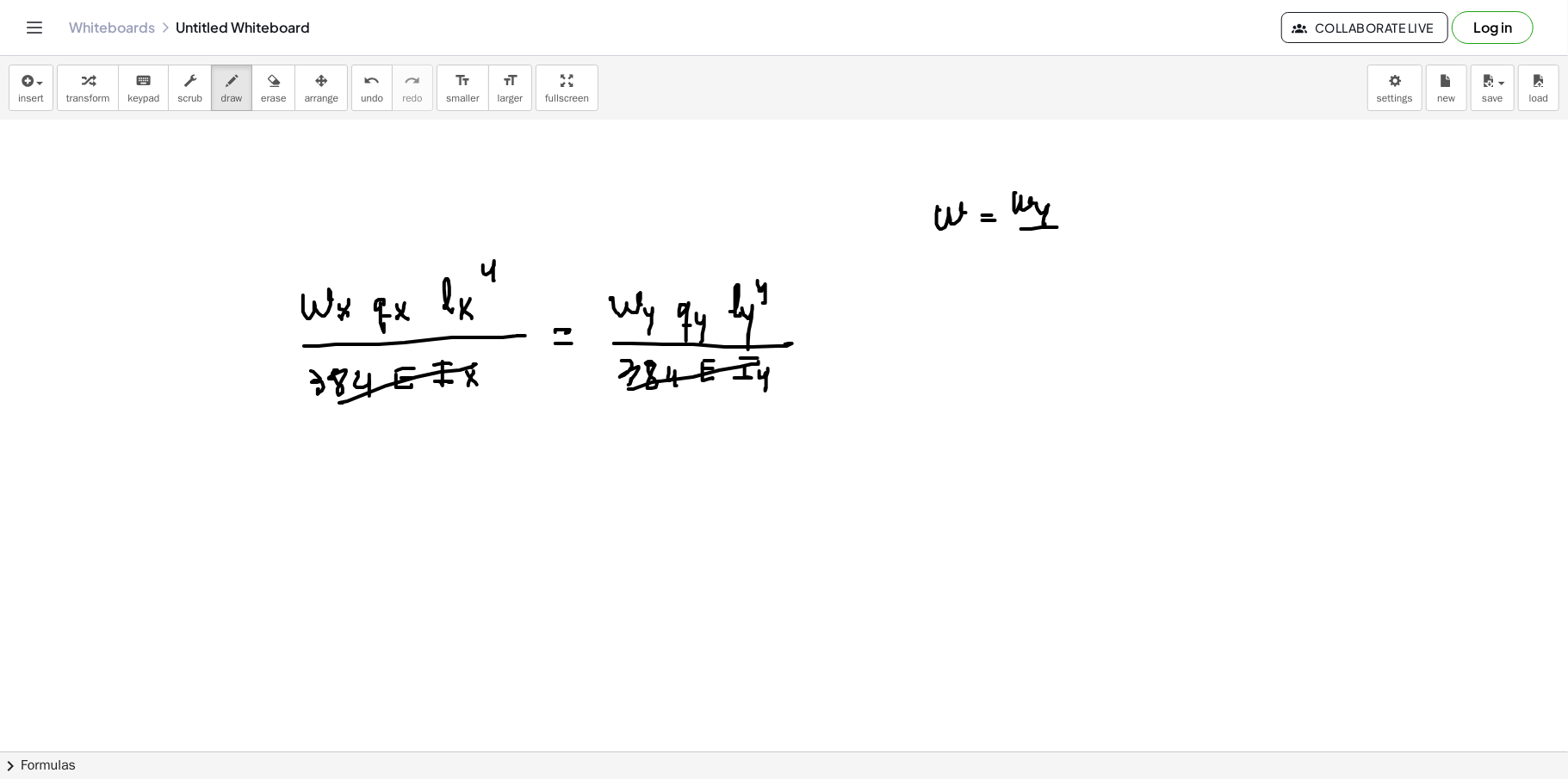 click at bounding box center [784, -1598] 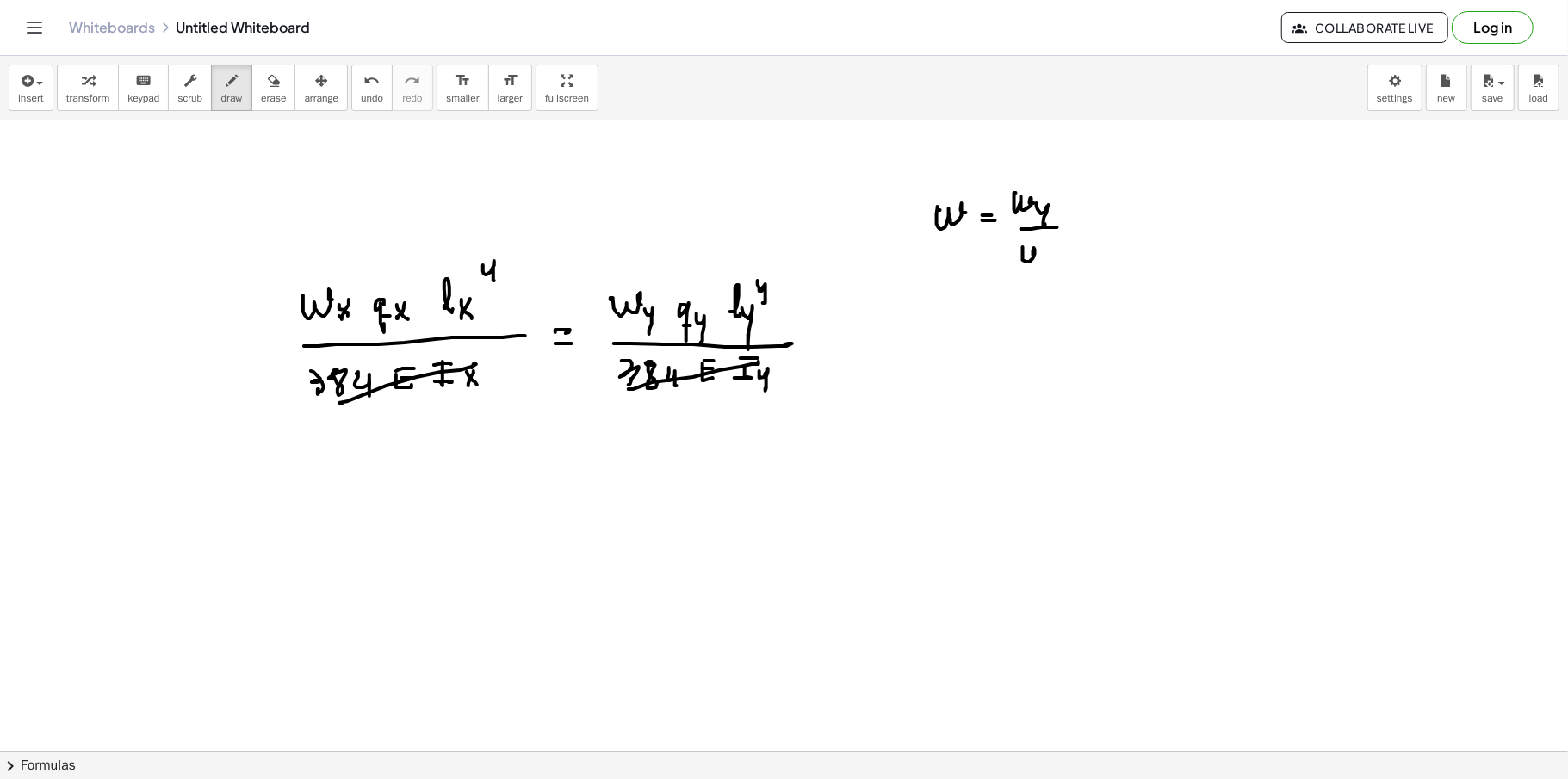 click at bounding box center [784, -1598] 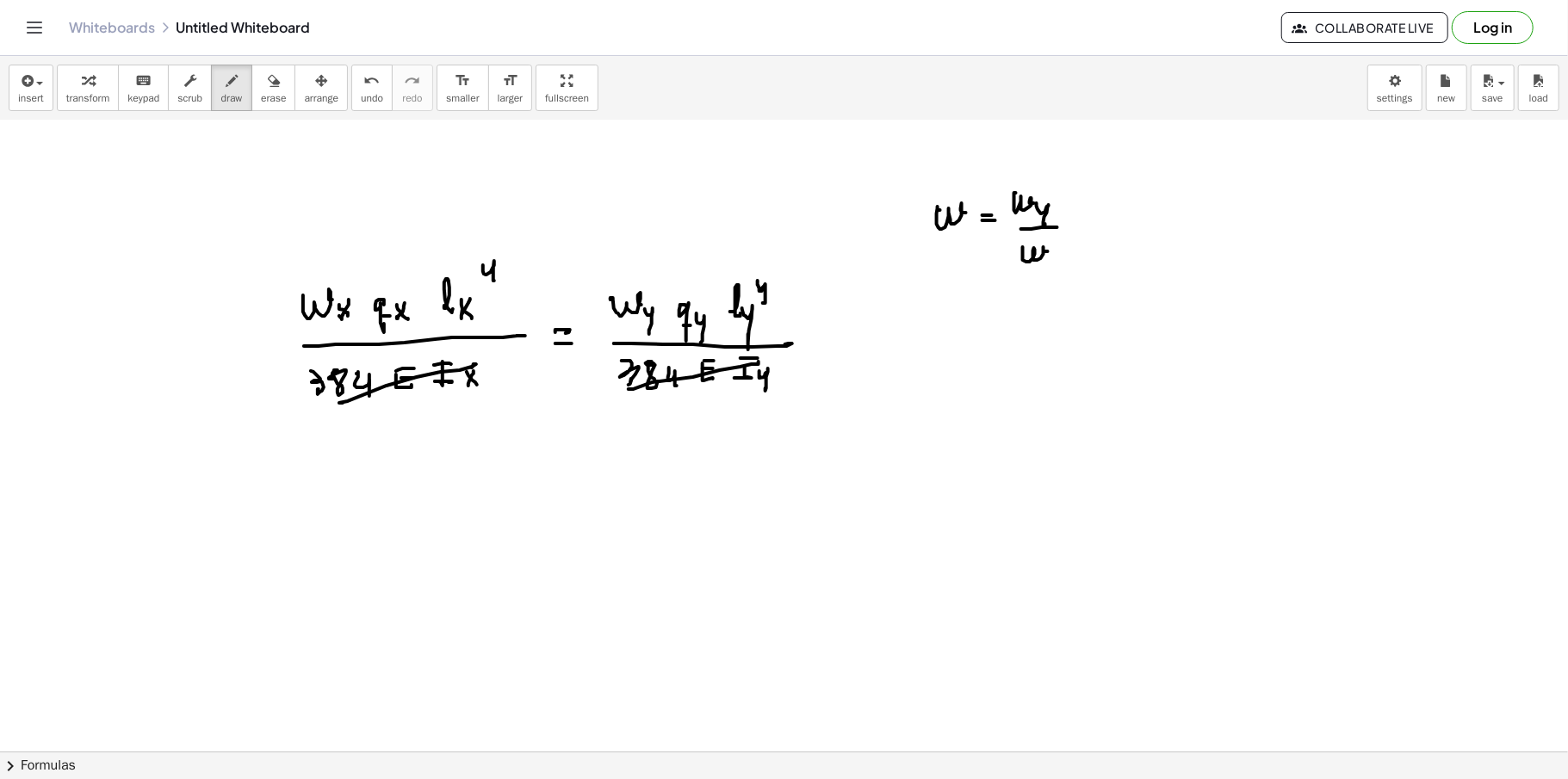 click at bounding box center [784, -1598] 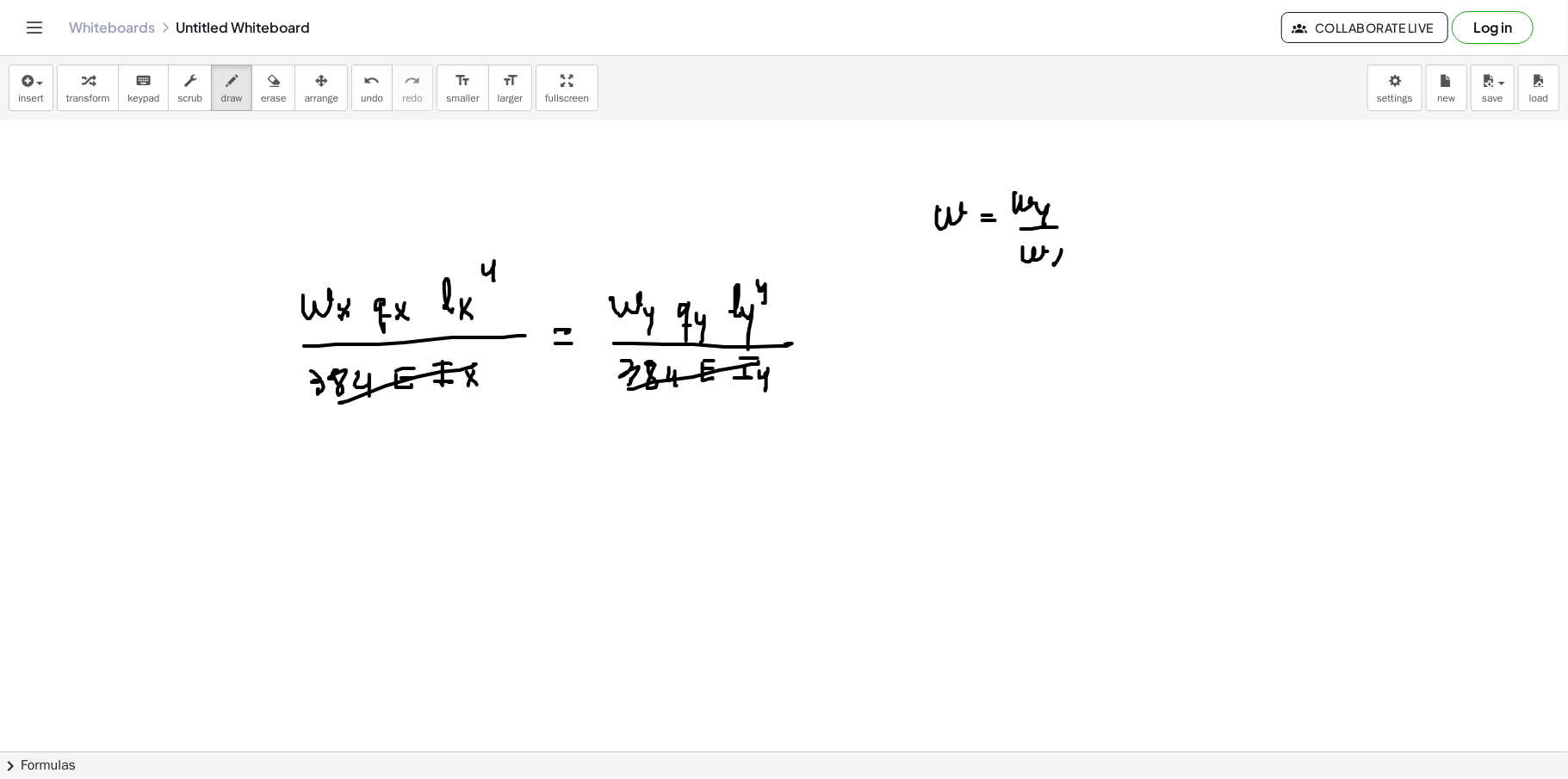 click at bounding box center [784, -1598] 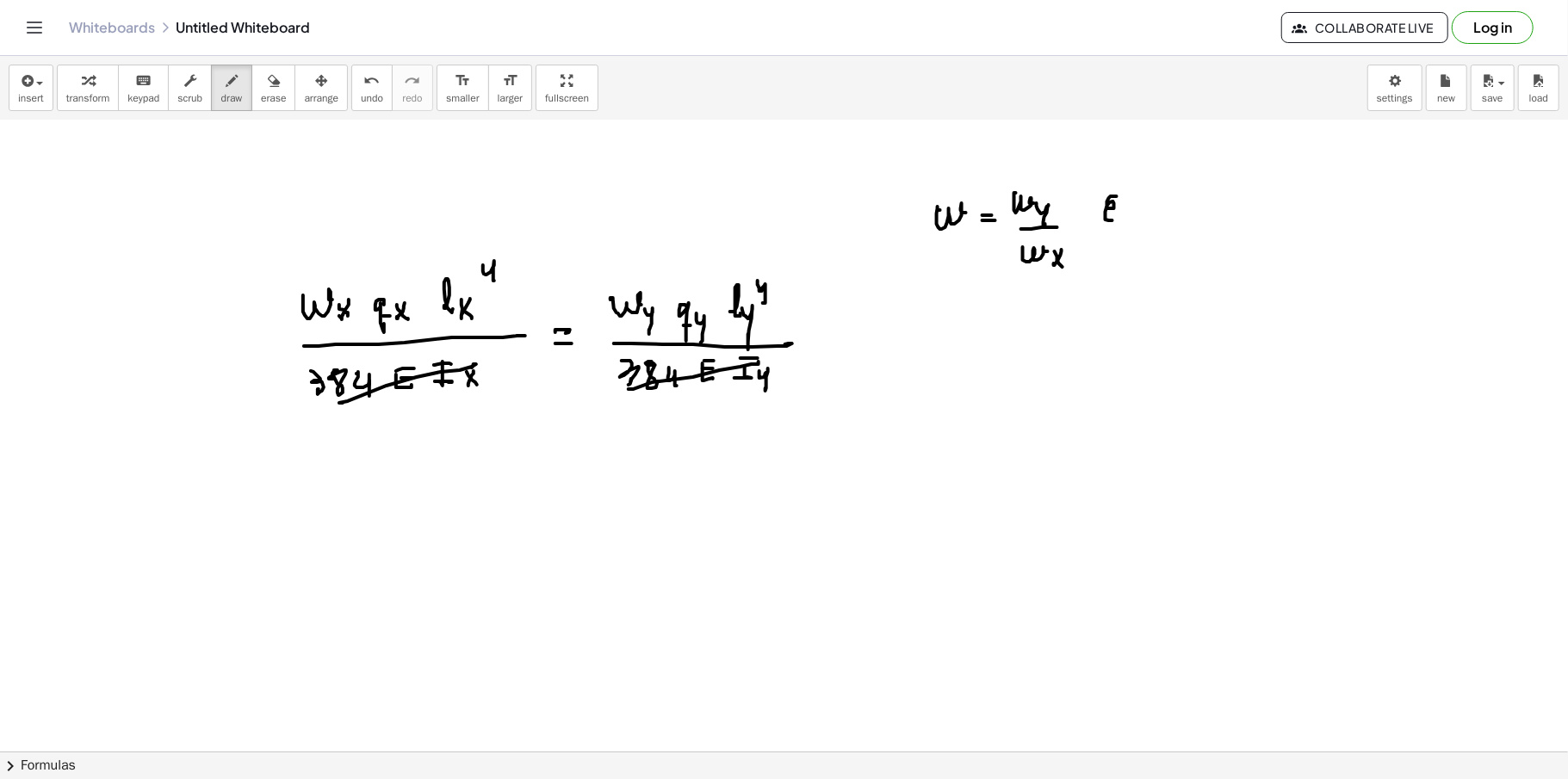 click at bounding box center [784, -1598] 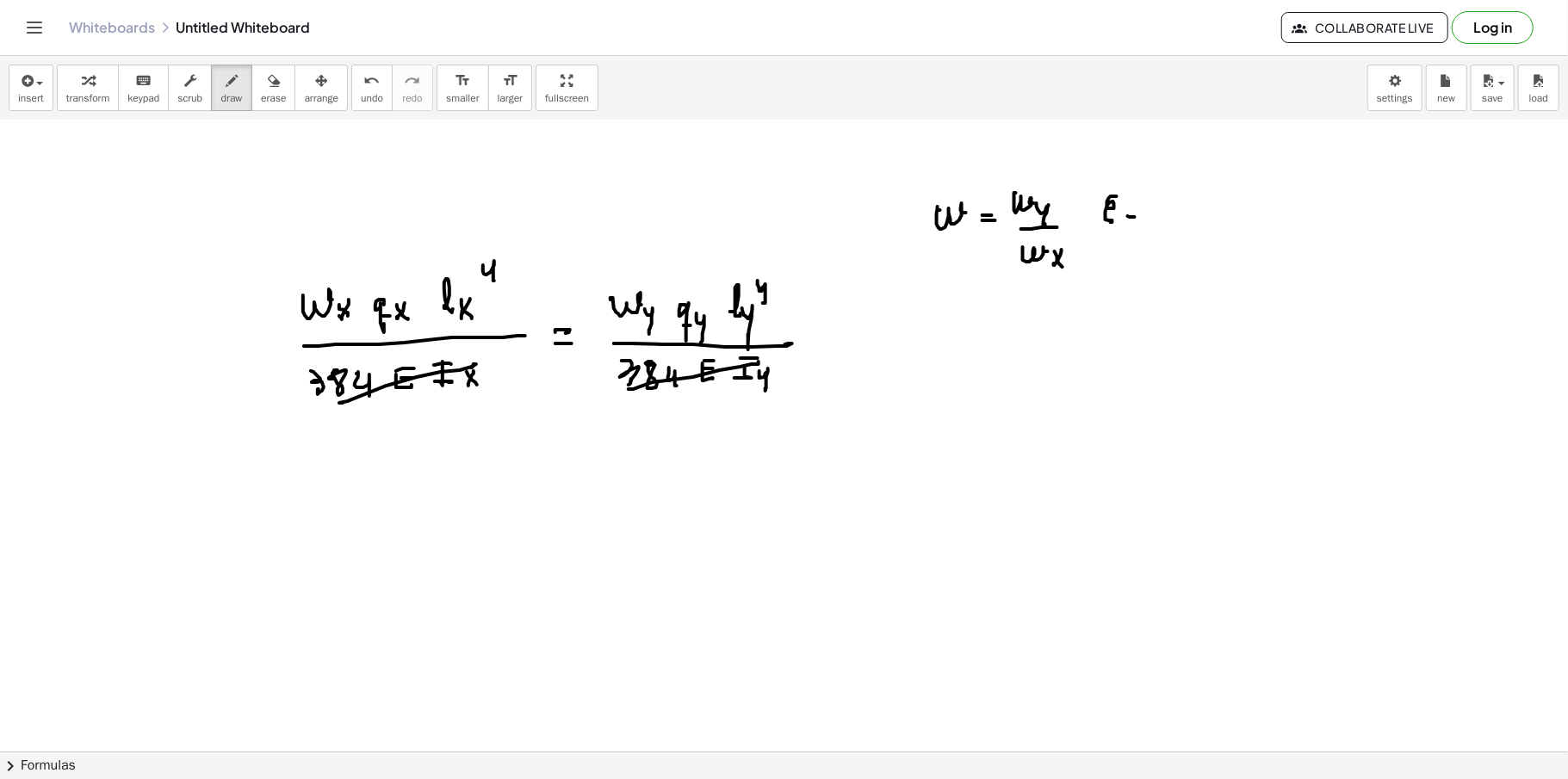 click at bounding box center [784, -1598] 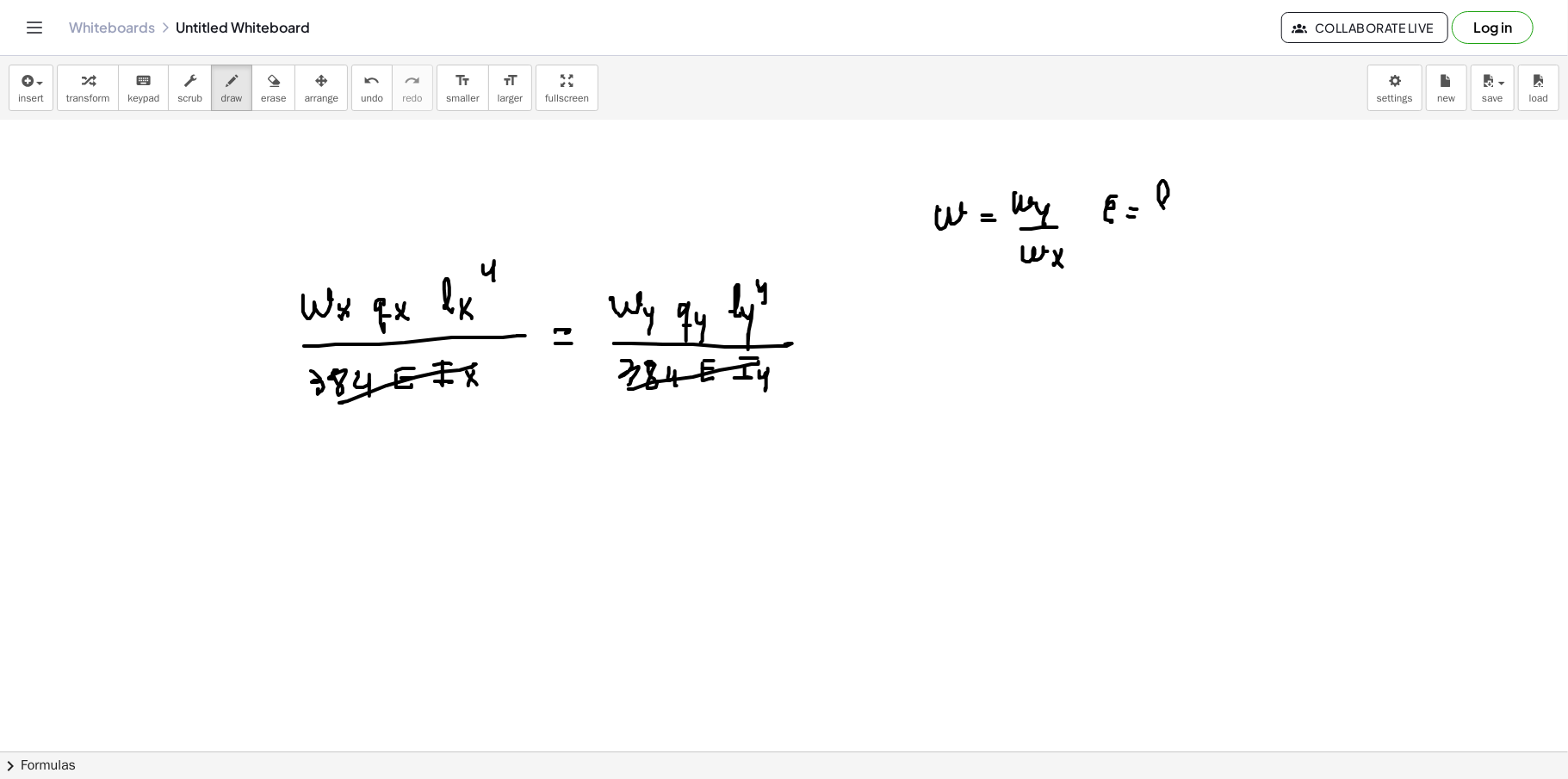 click at bounding box center [784, -1598] 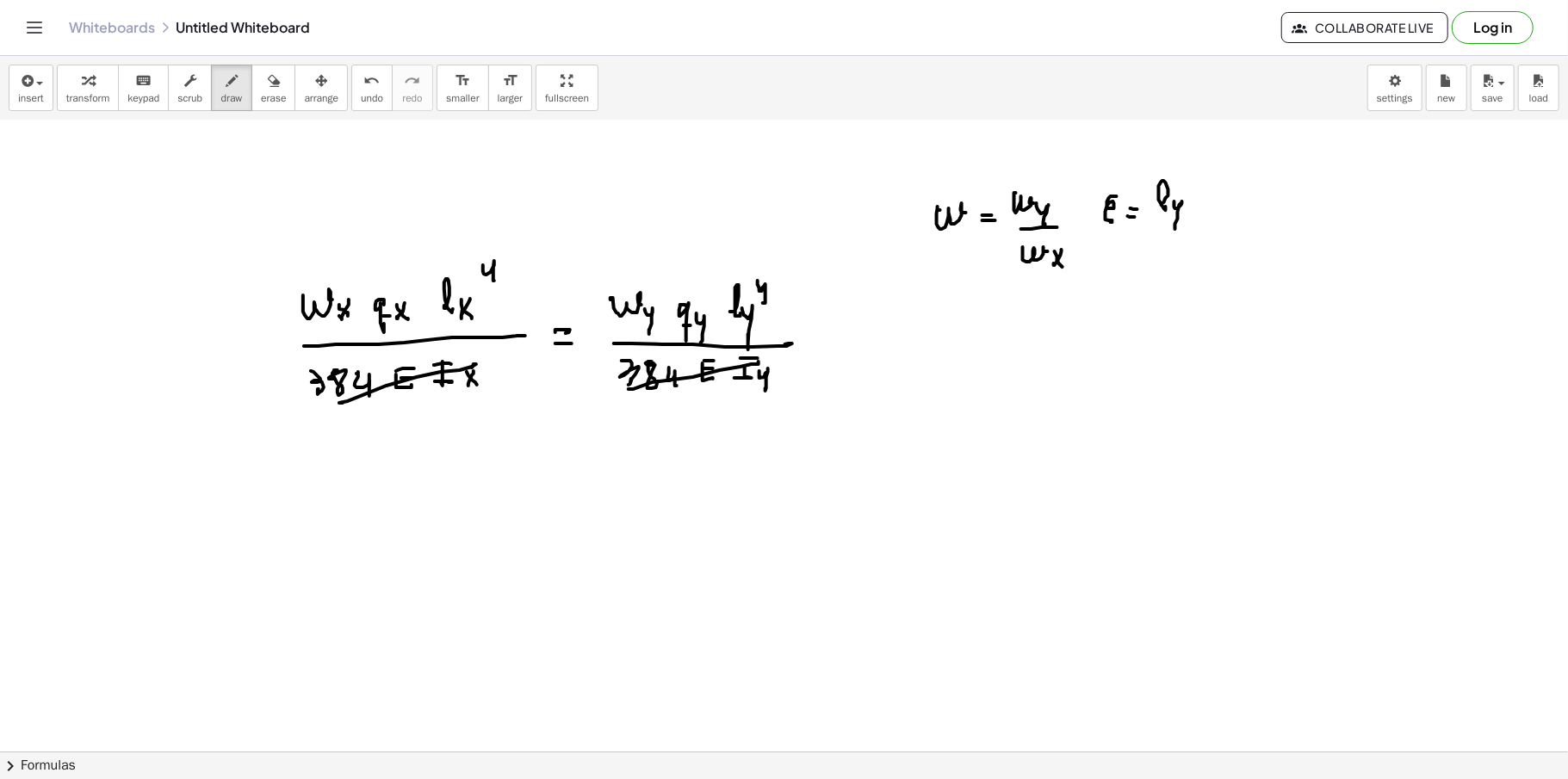 click at bounding box center (784, -1598) 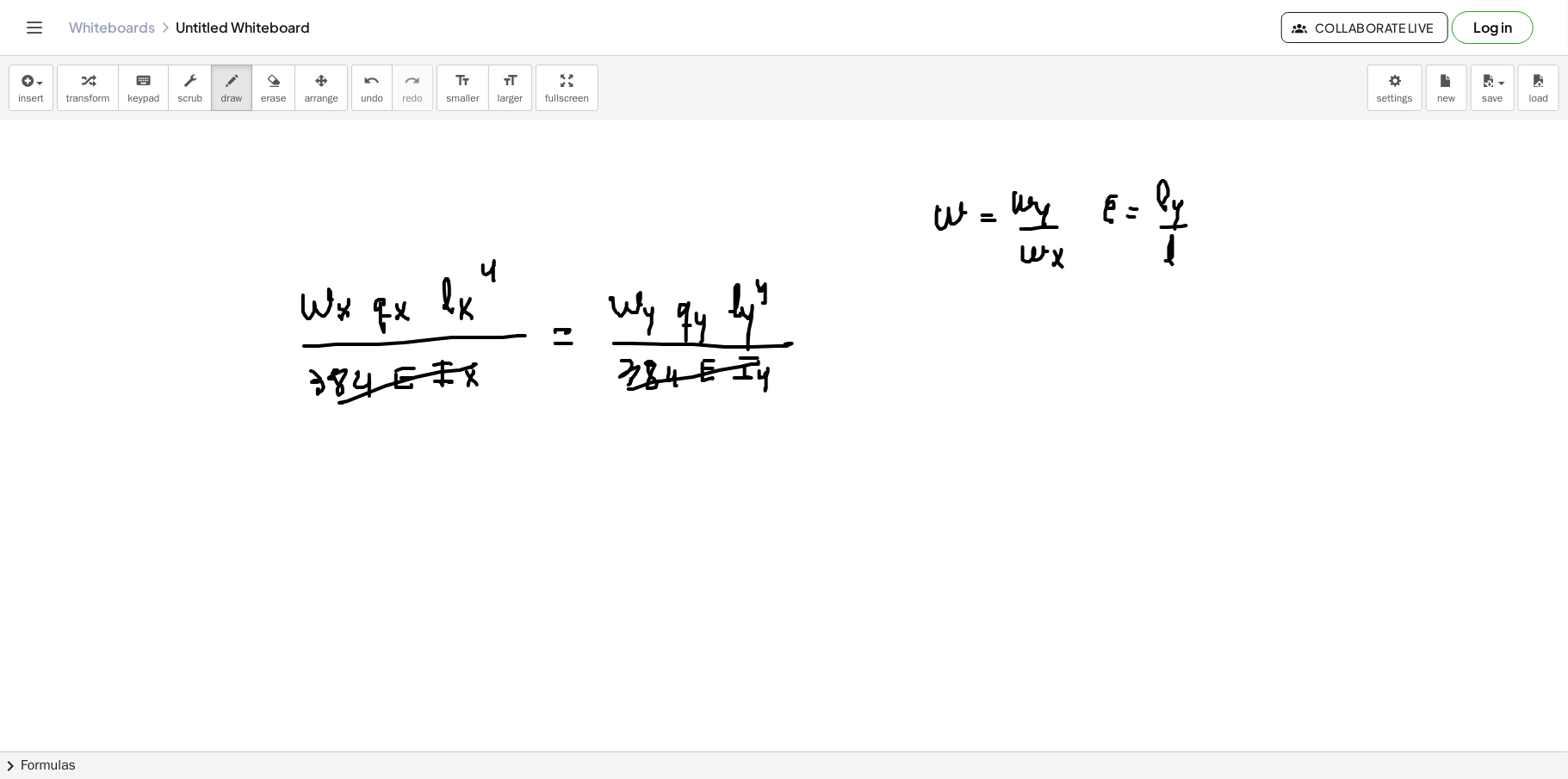 click at bounding box center (784, -1598) 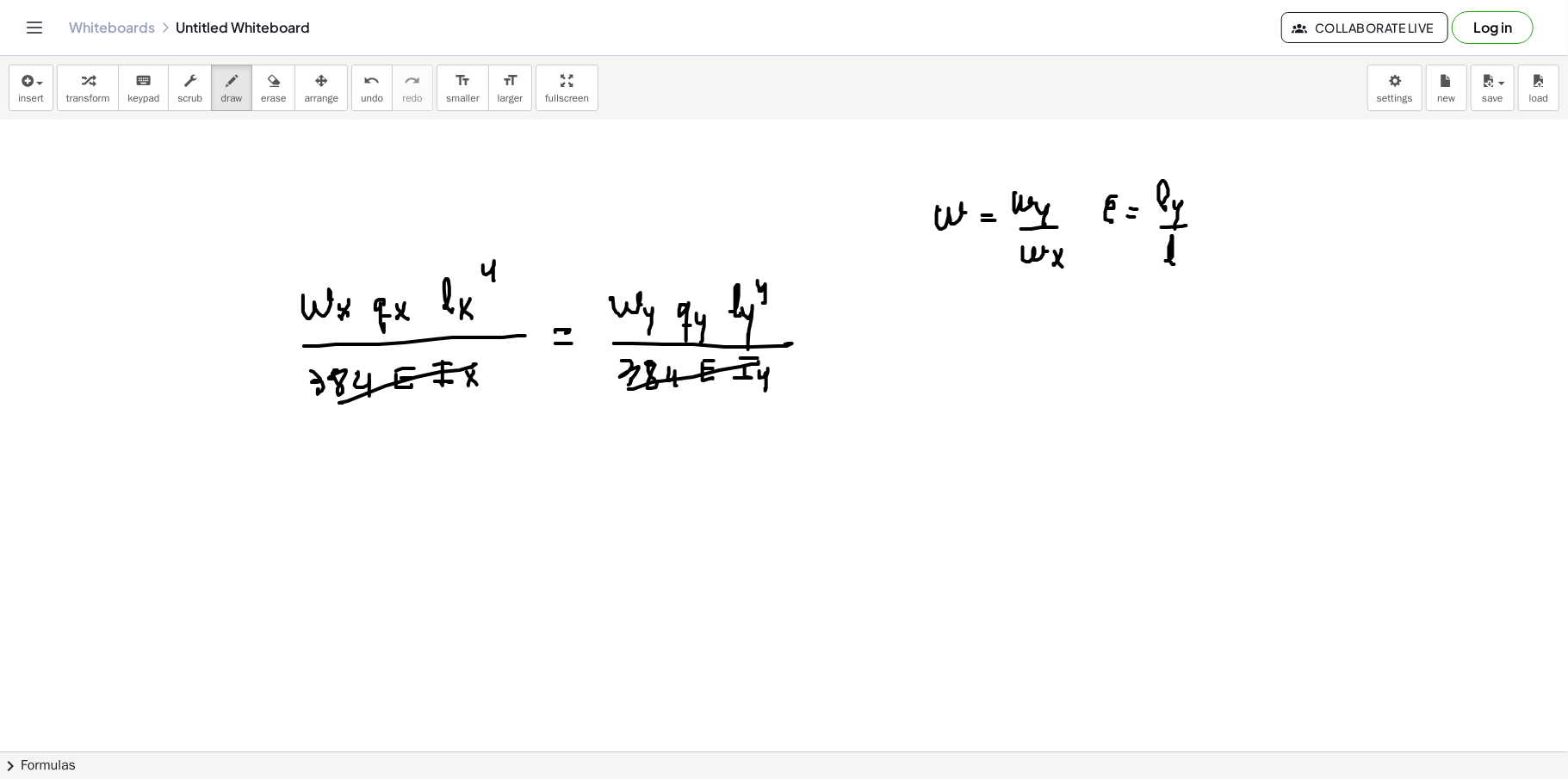 click at bounding box center [784, -1598] 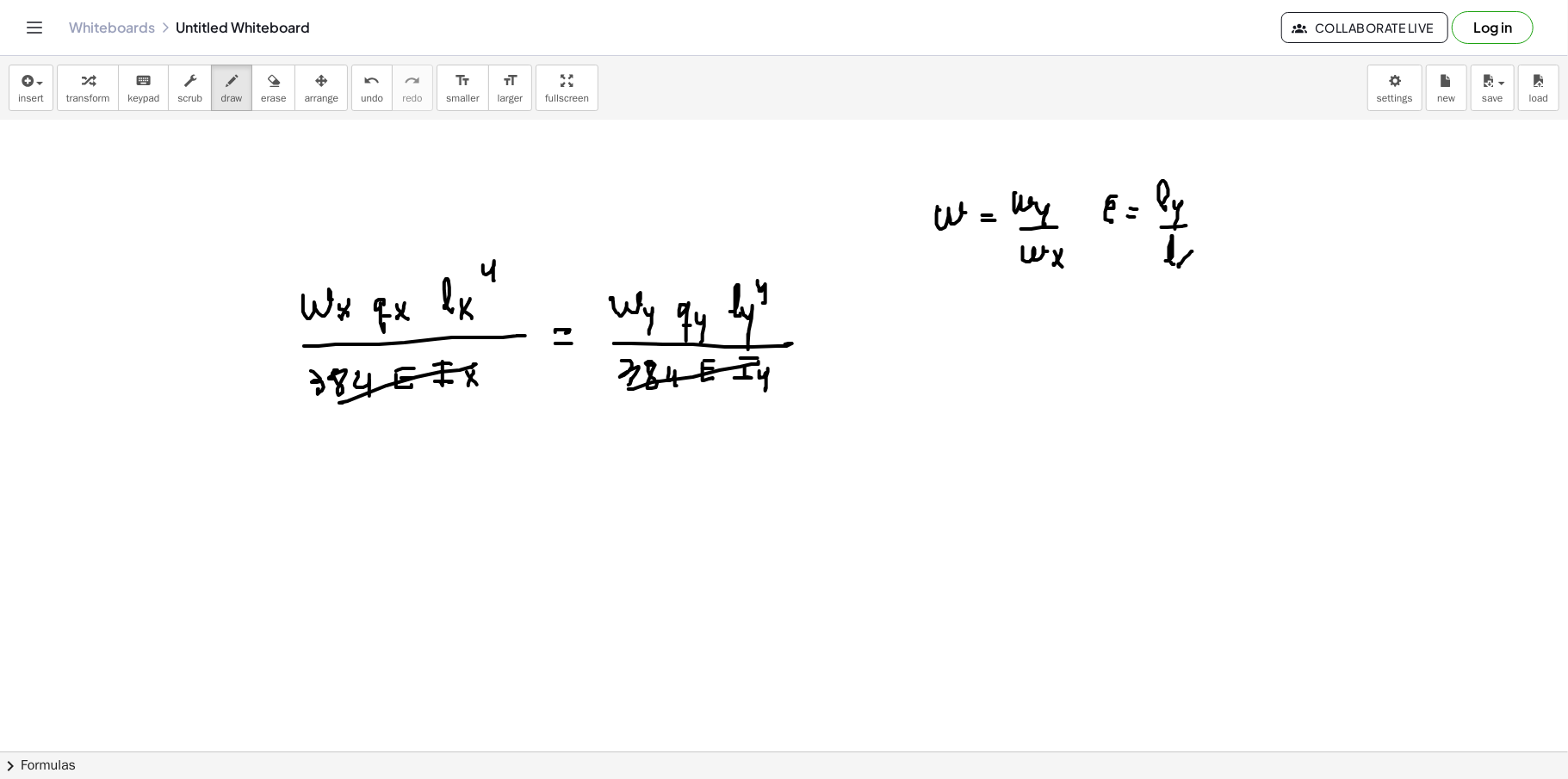 click at bounding box center (784, -1598) 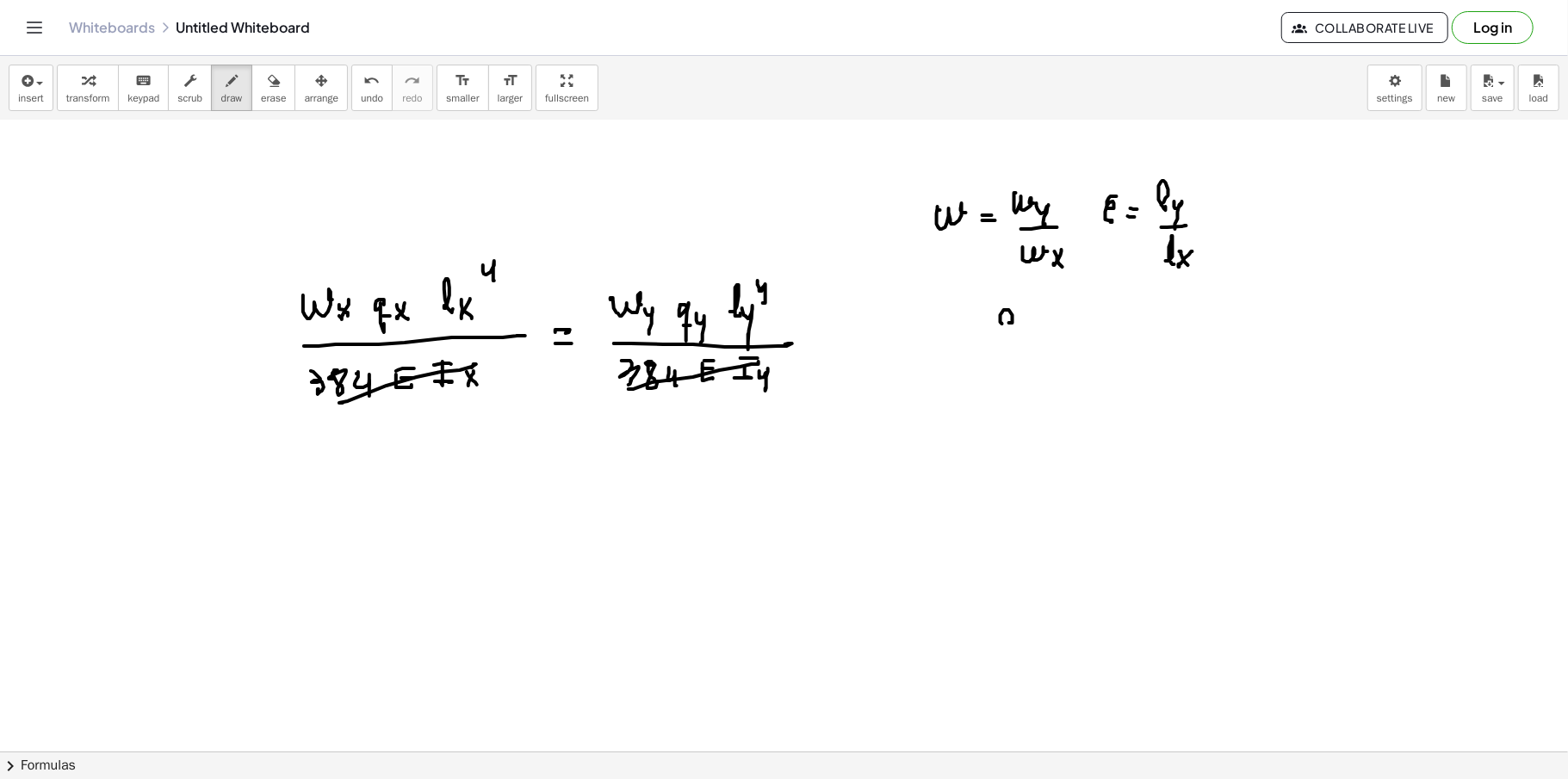 click at bounding box center [784, -1598] 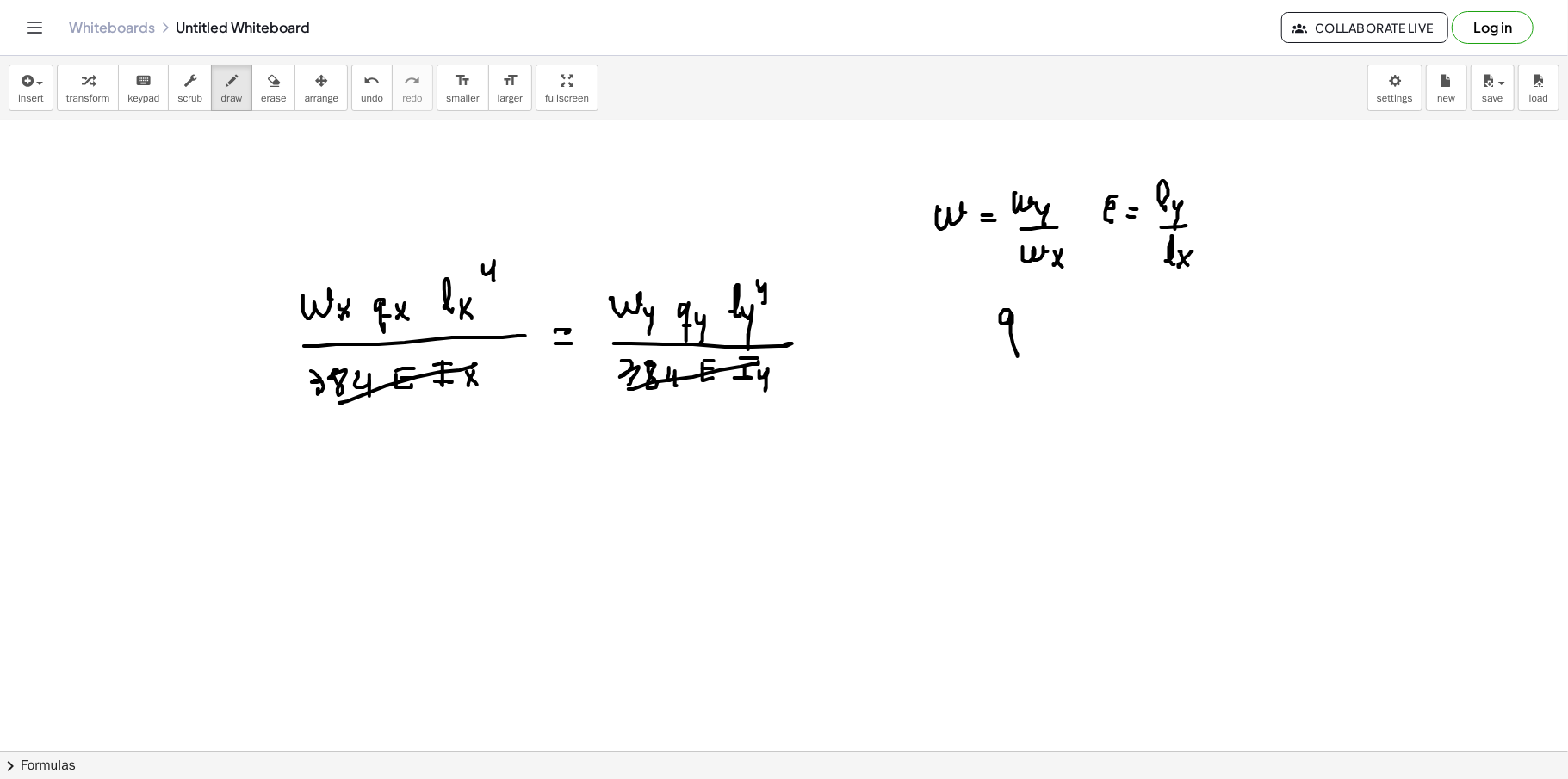 click at bounding box center [784, -1598] 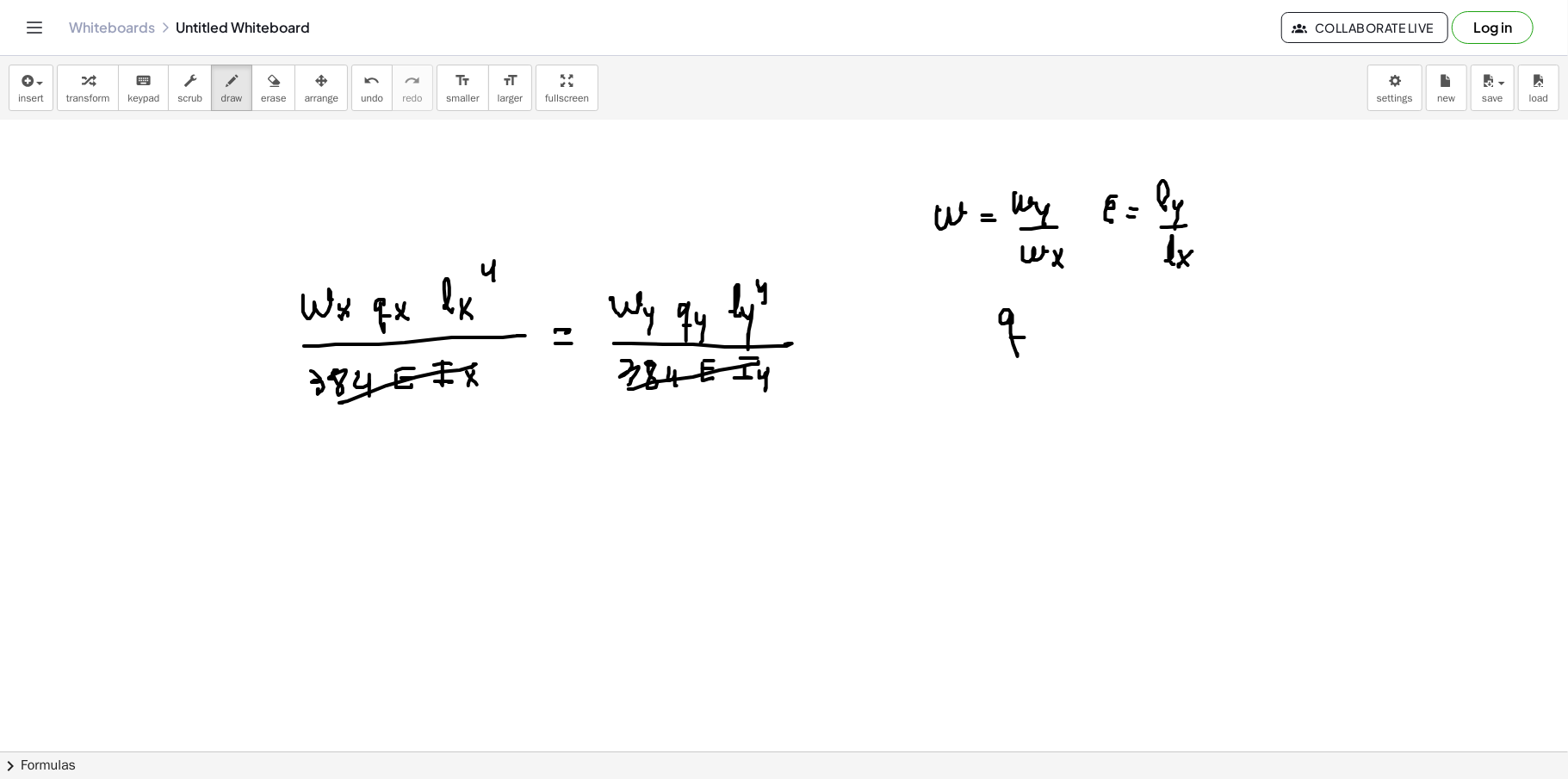 click at bounding box center [784, -1598] 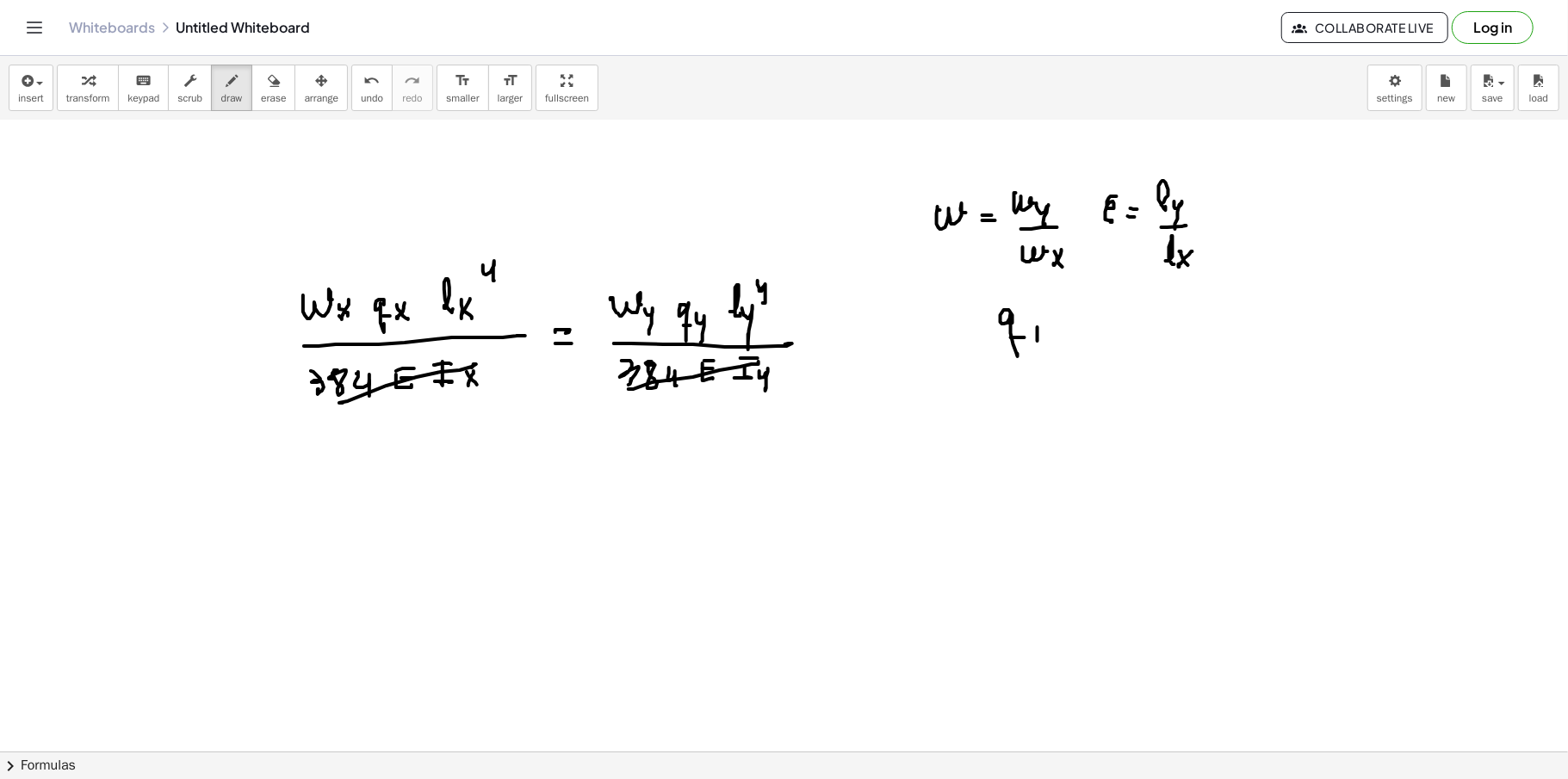 click at bounding box center (784, -1598) 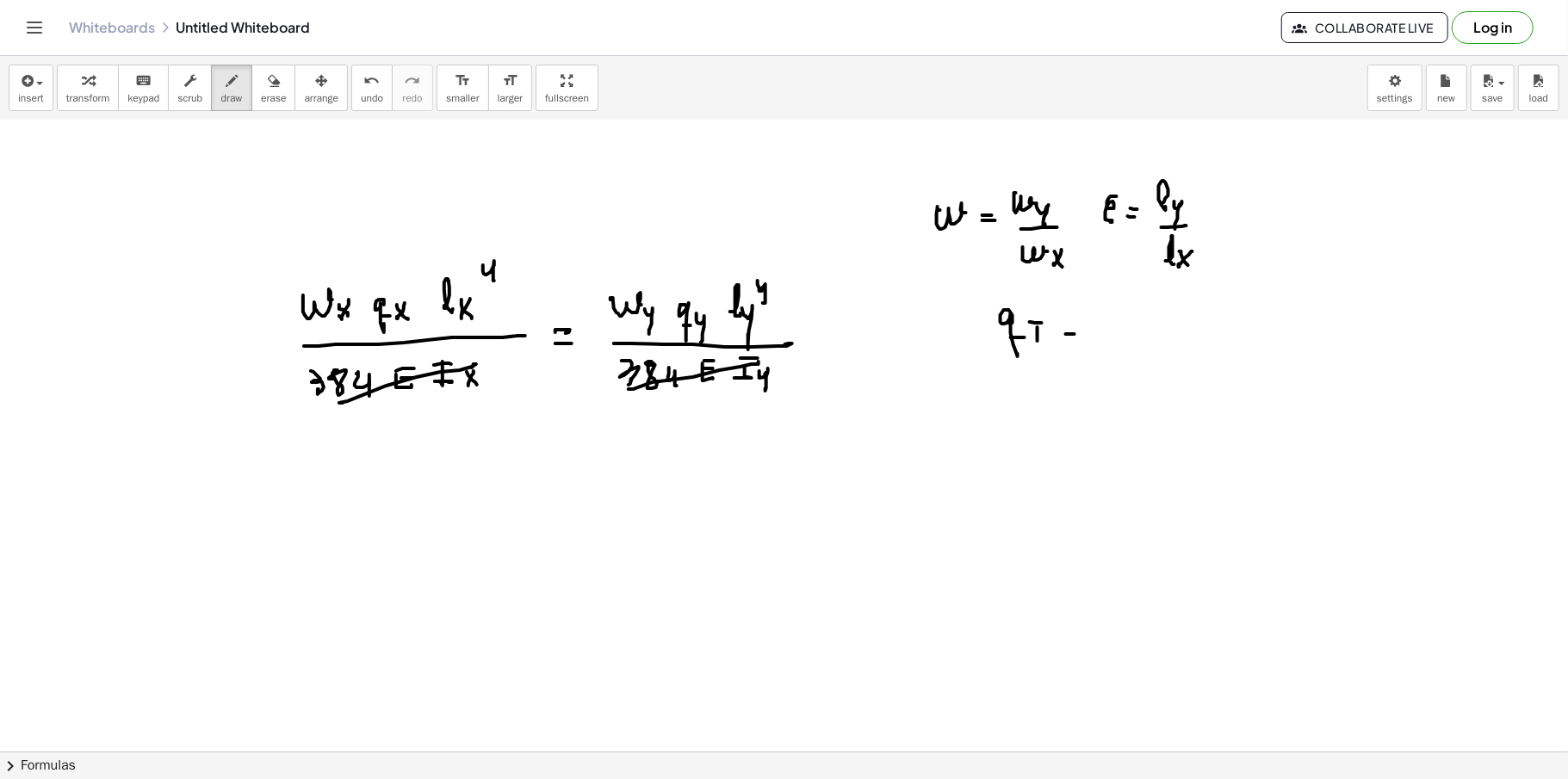 click at bounding box center [784, -1598] 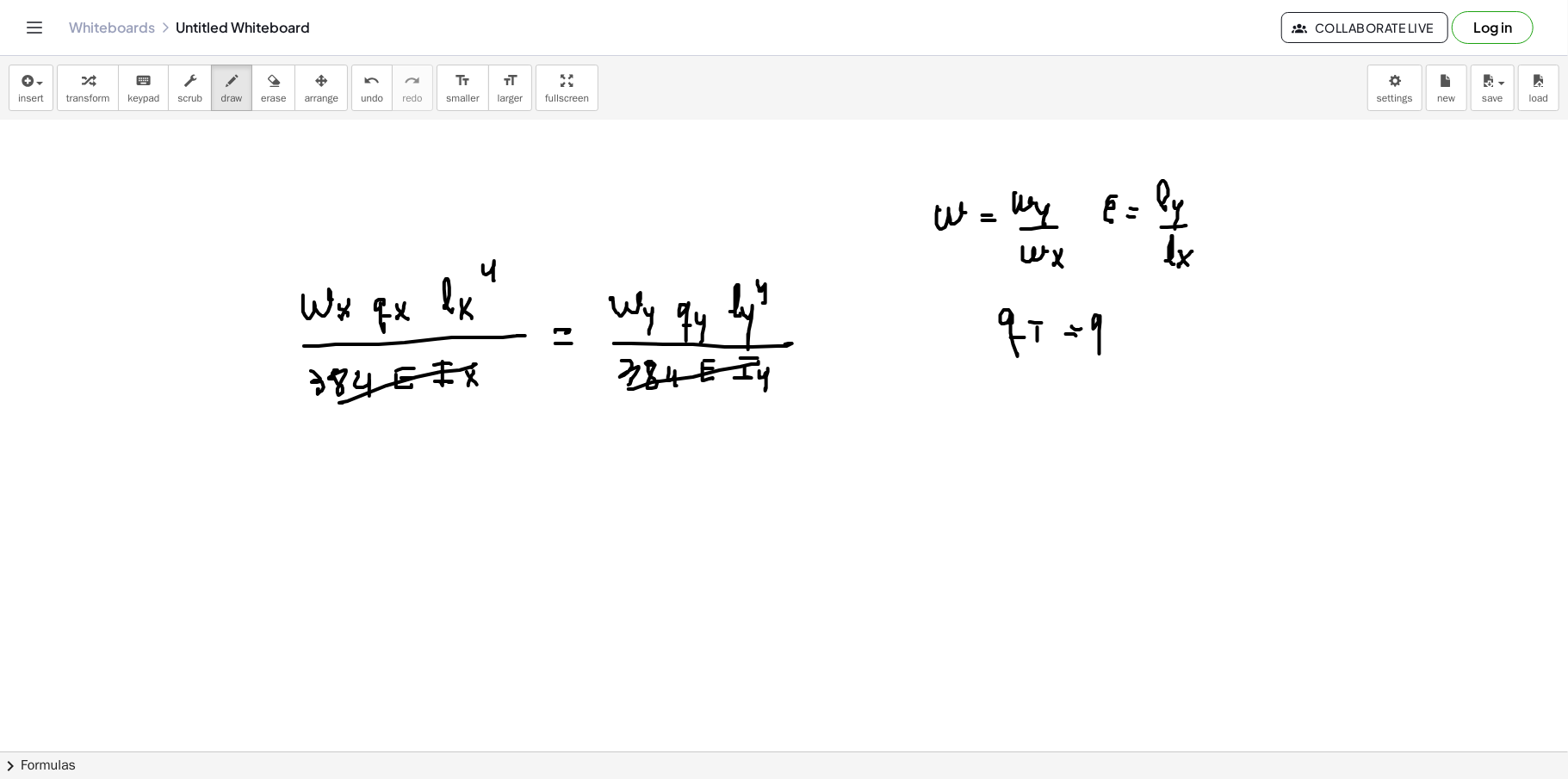click at bounding box center [784, -1598] 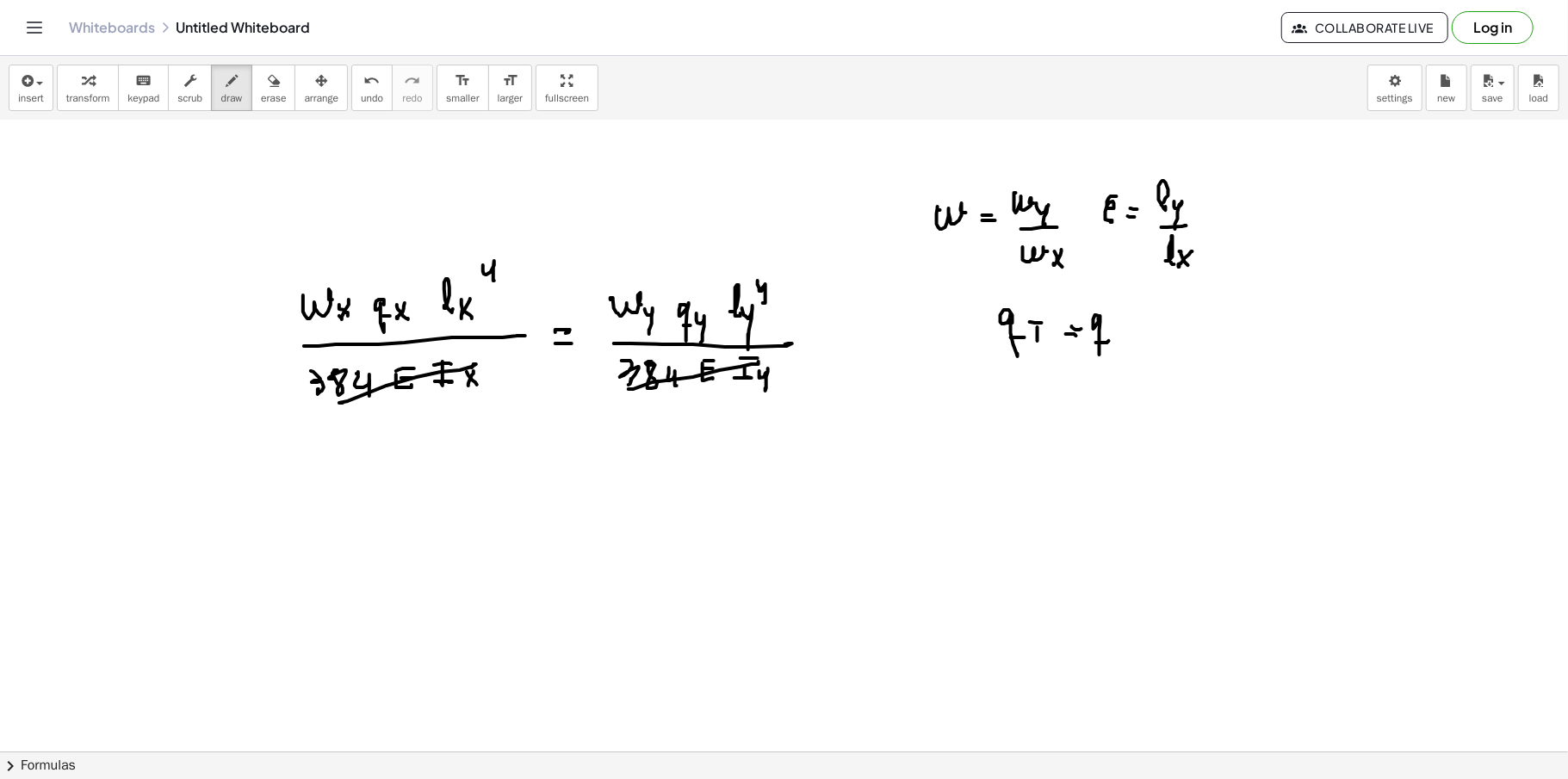 click at bounding box center [784, -1598] 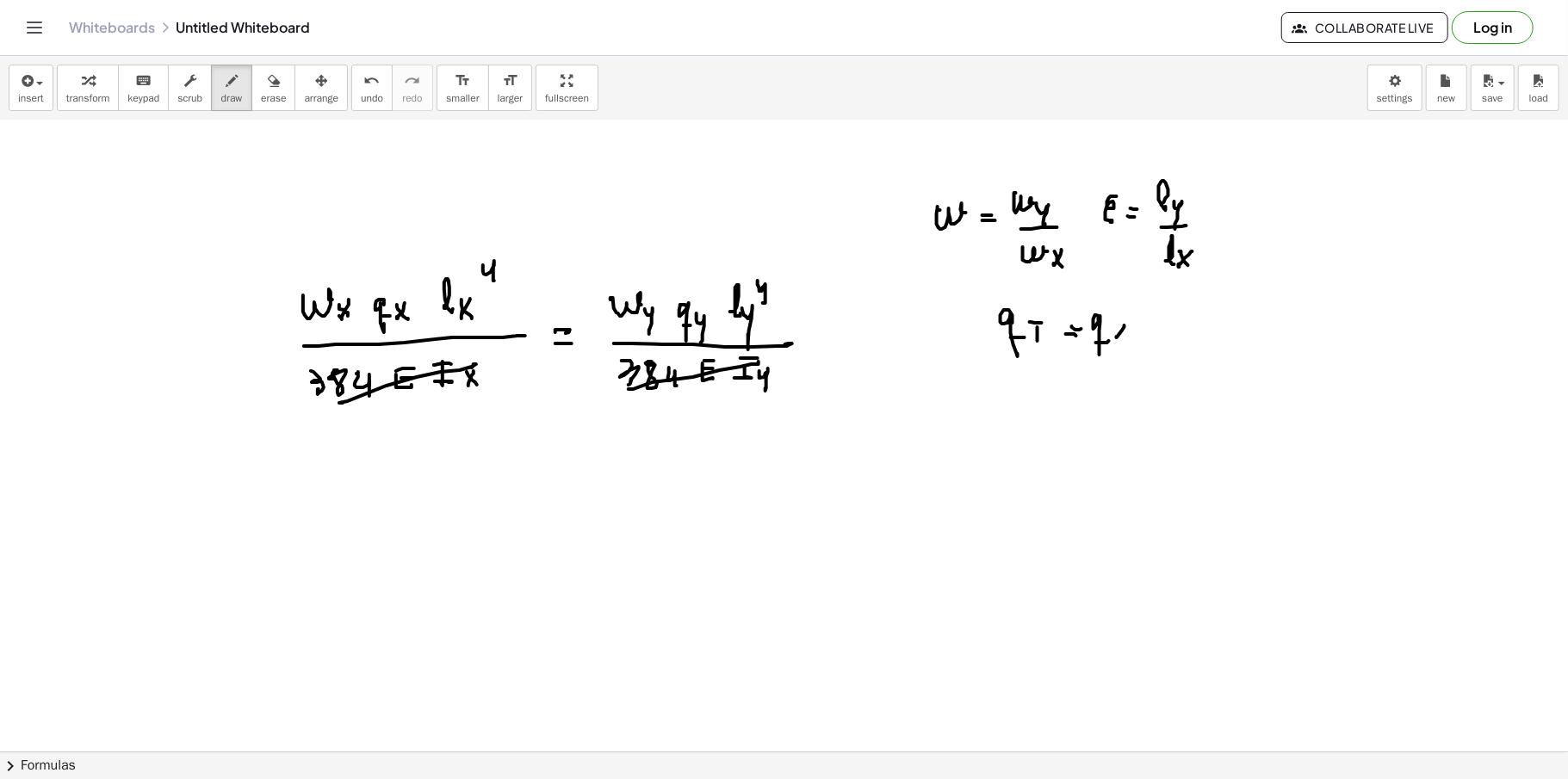 click at bounding box center [784, -1598] 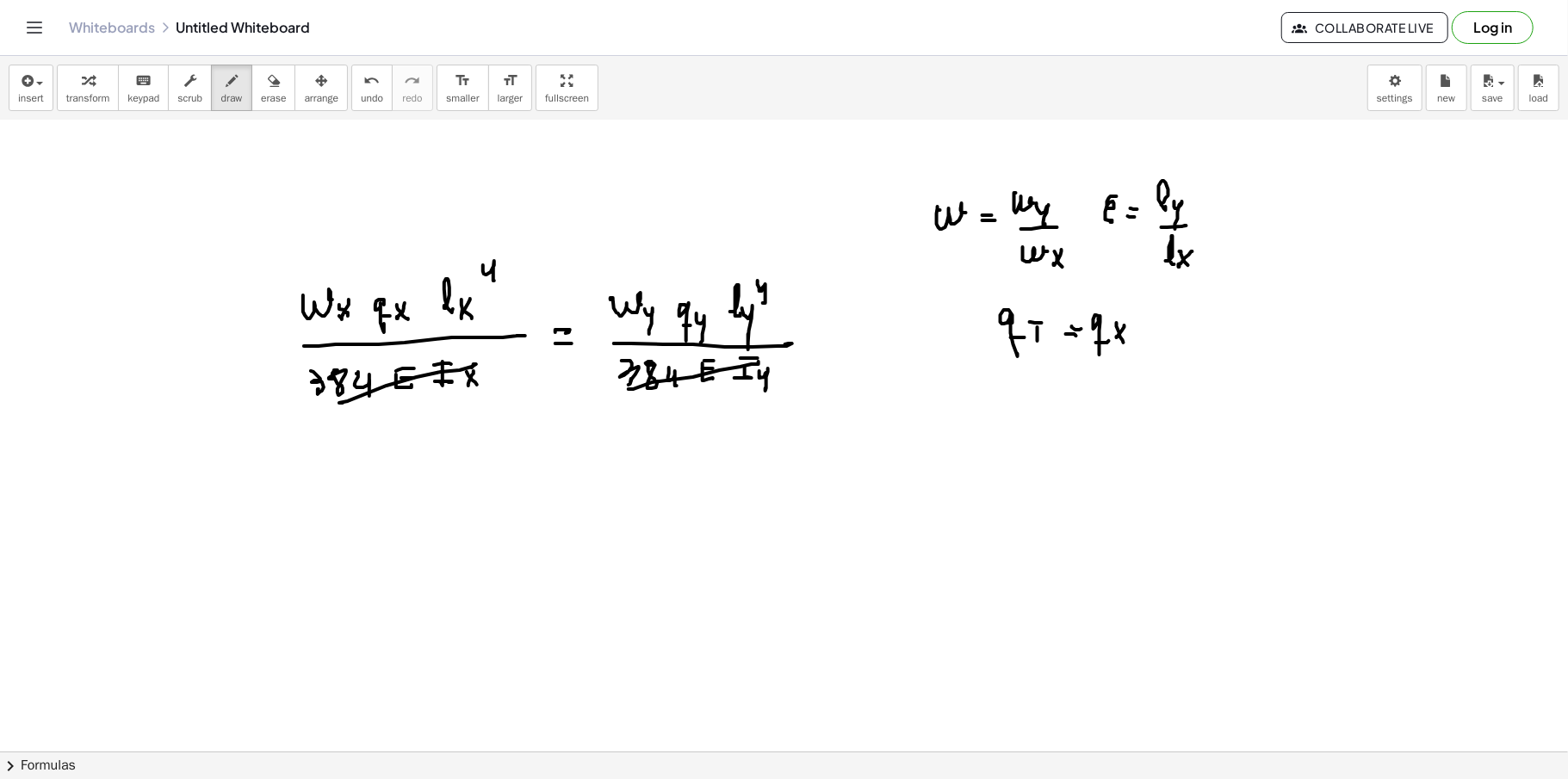 click at bounding box center [784, -1598] 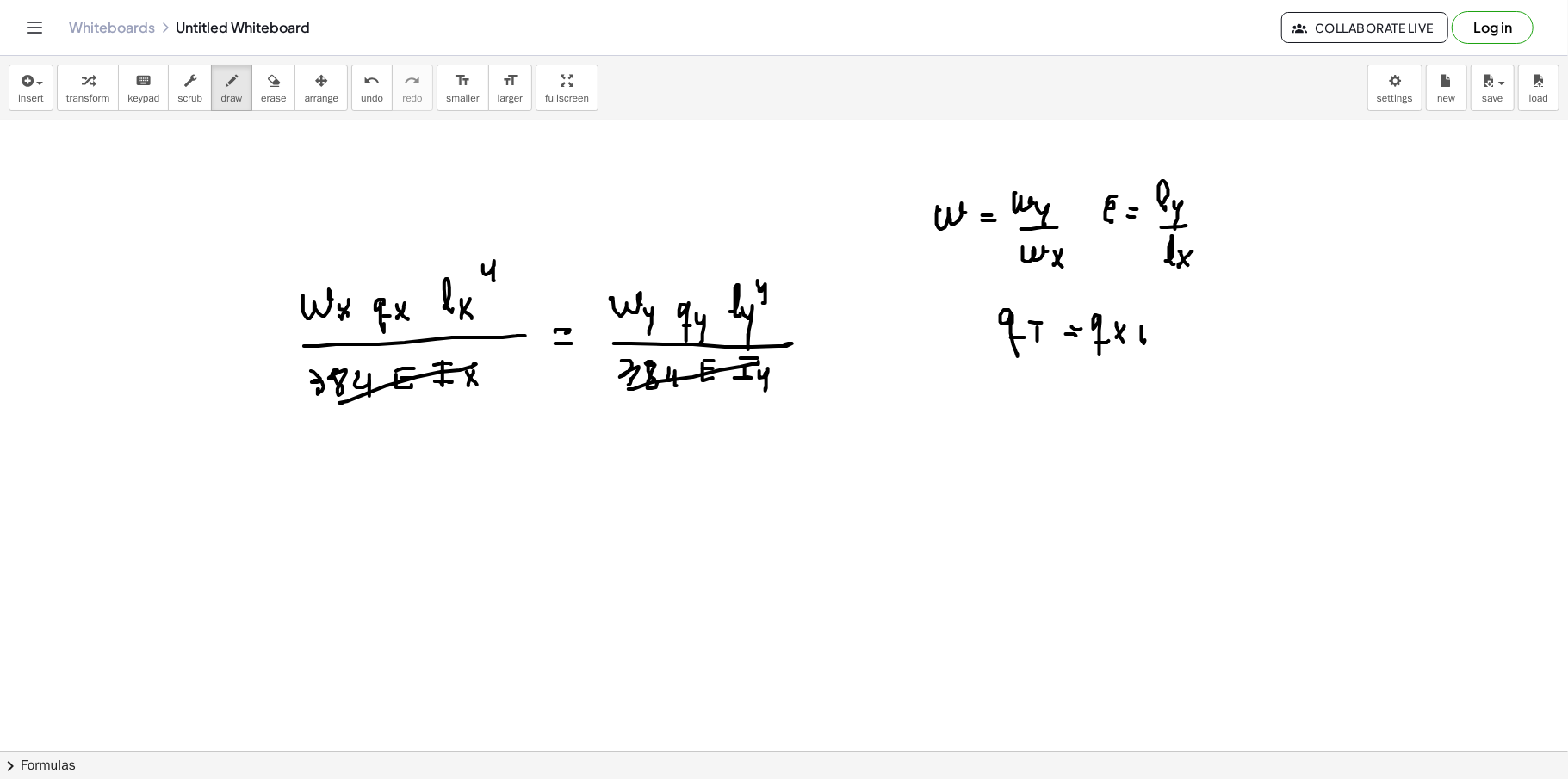click at bounding box center [784, -1598] 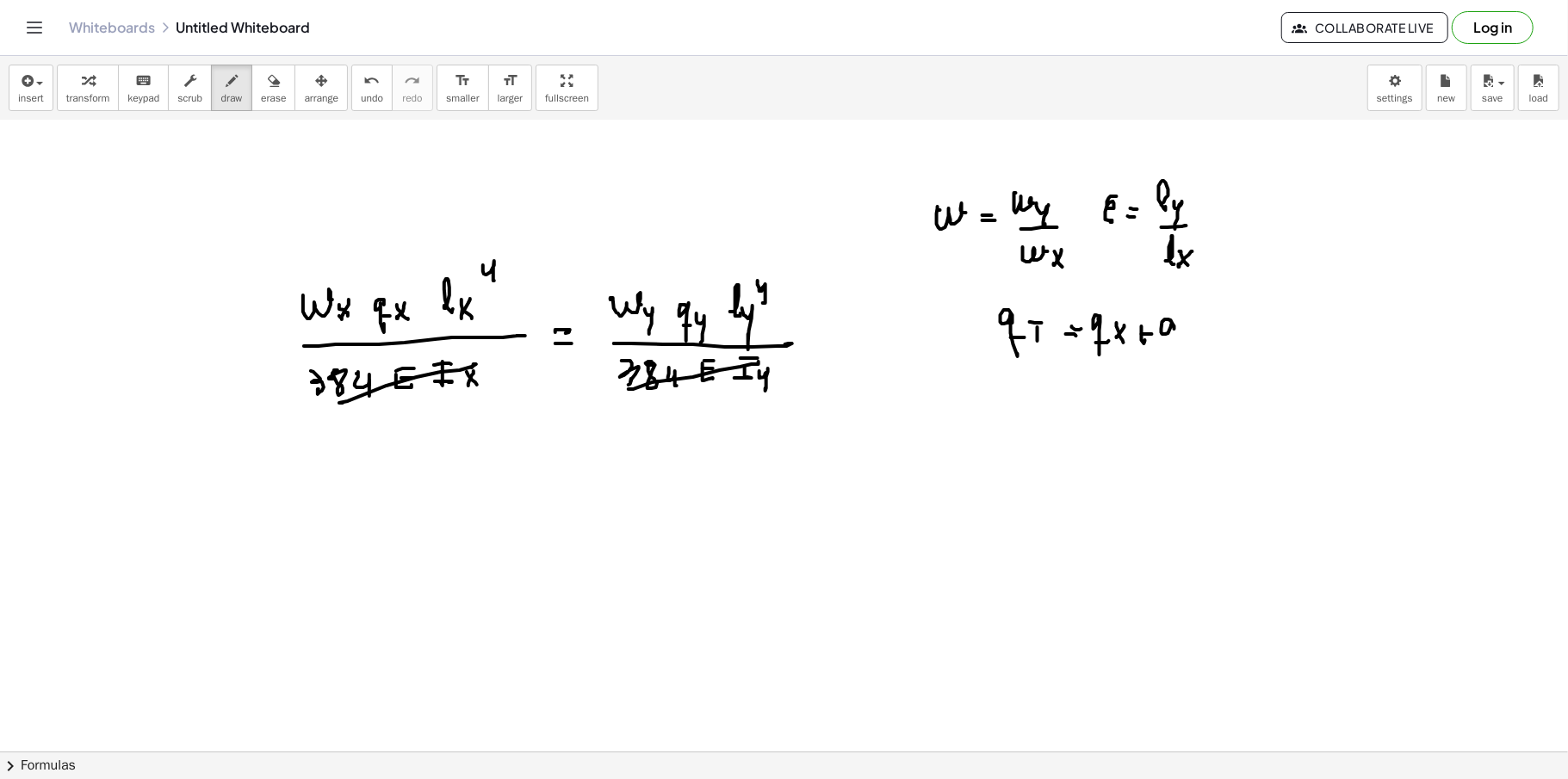 click at bounding box center (784, -1598) 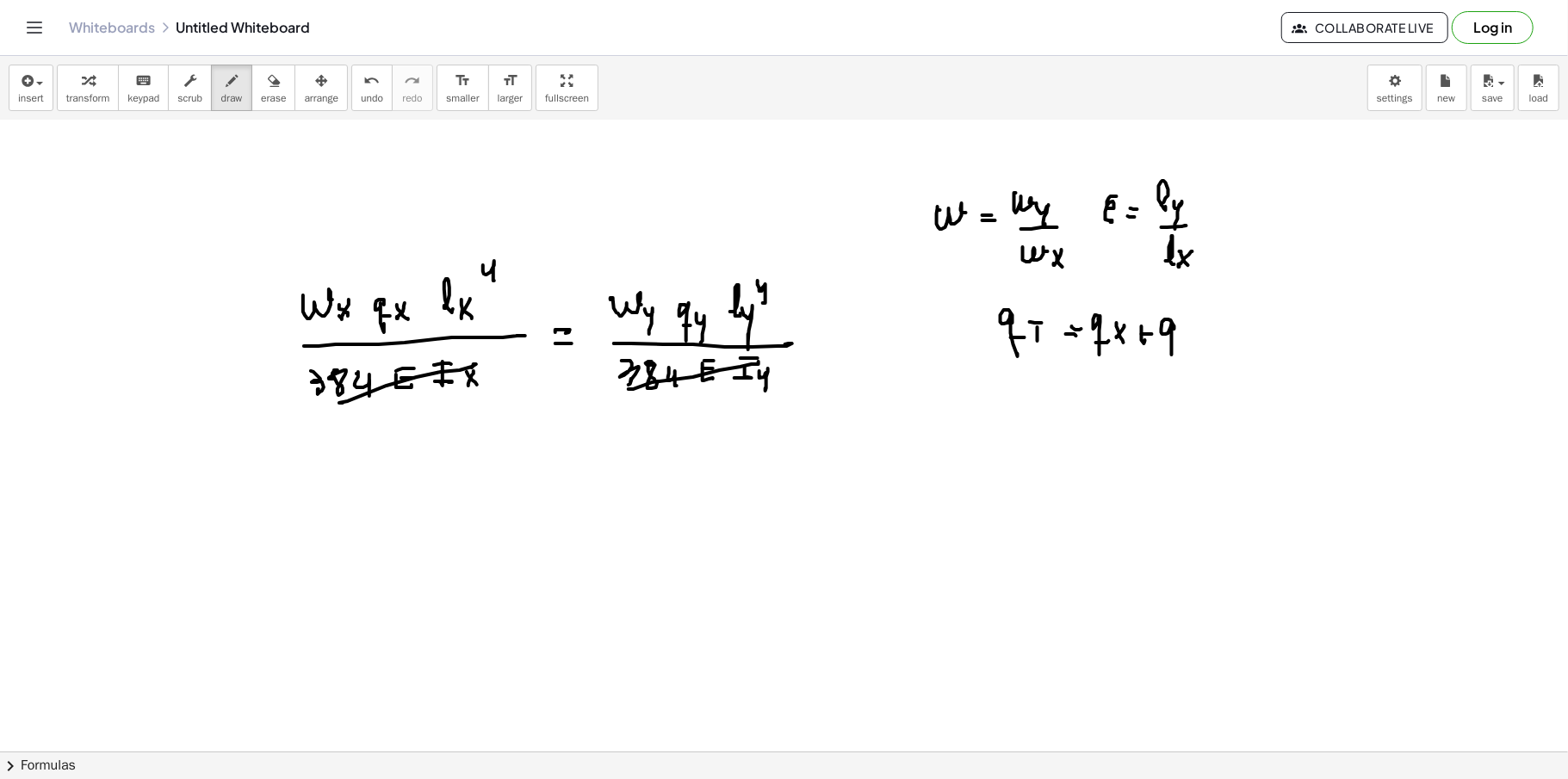 click at bounding box center (784, -1598) 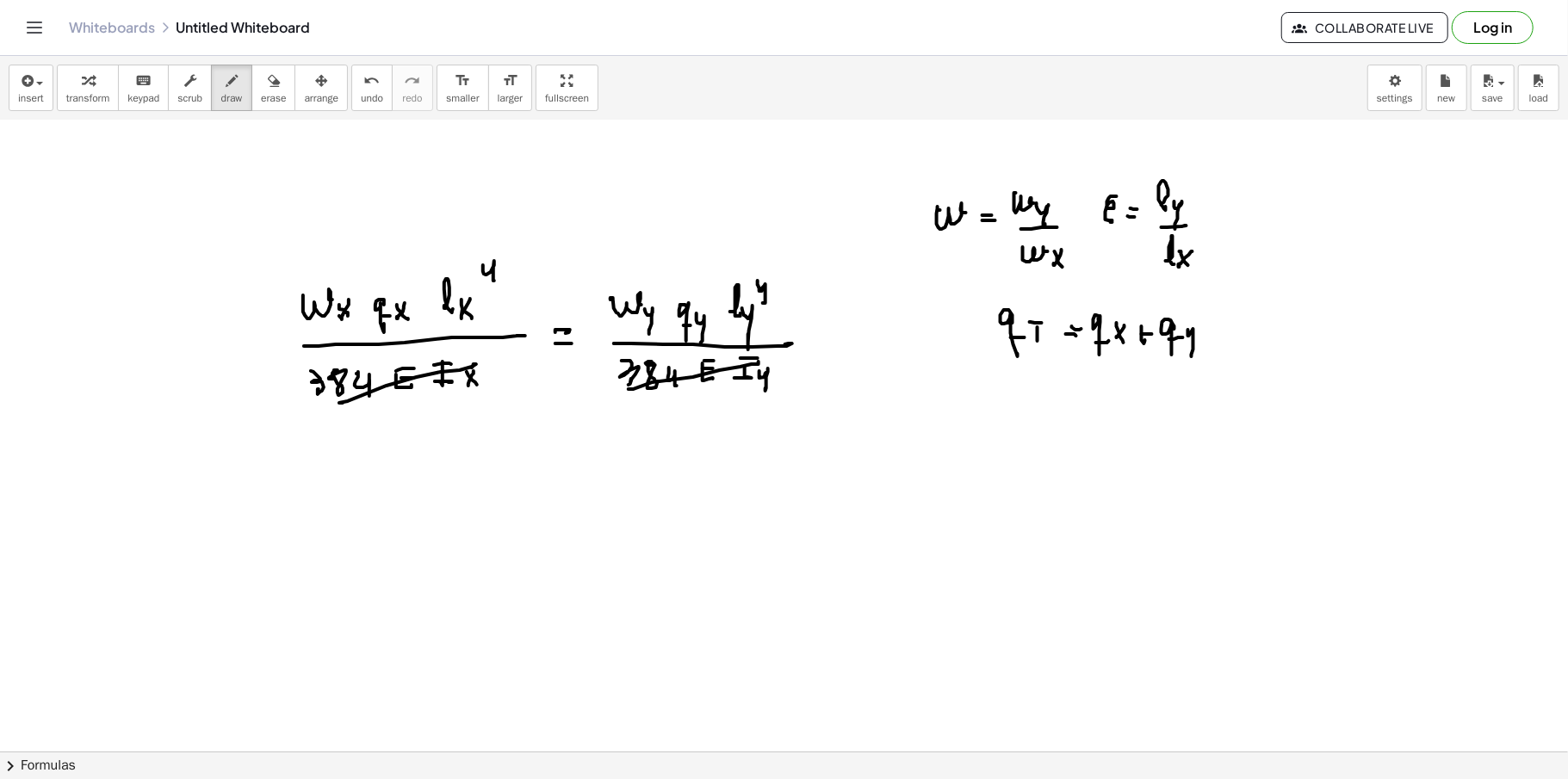 click at bounding box center [784, -1598] 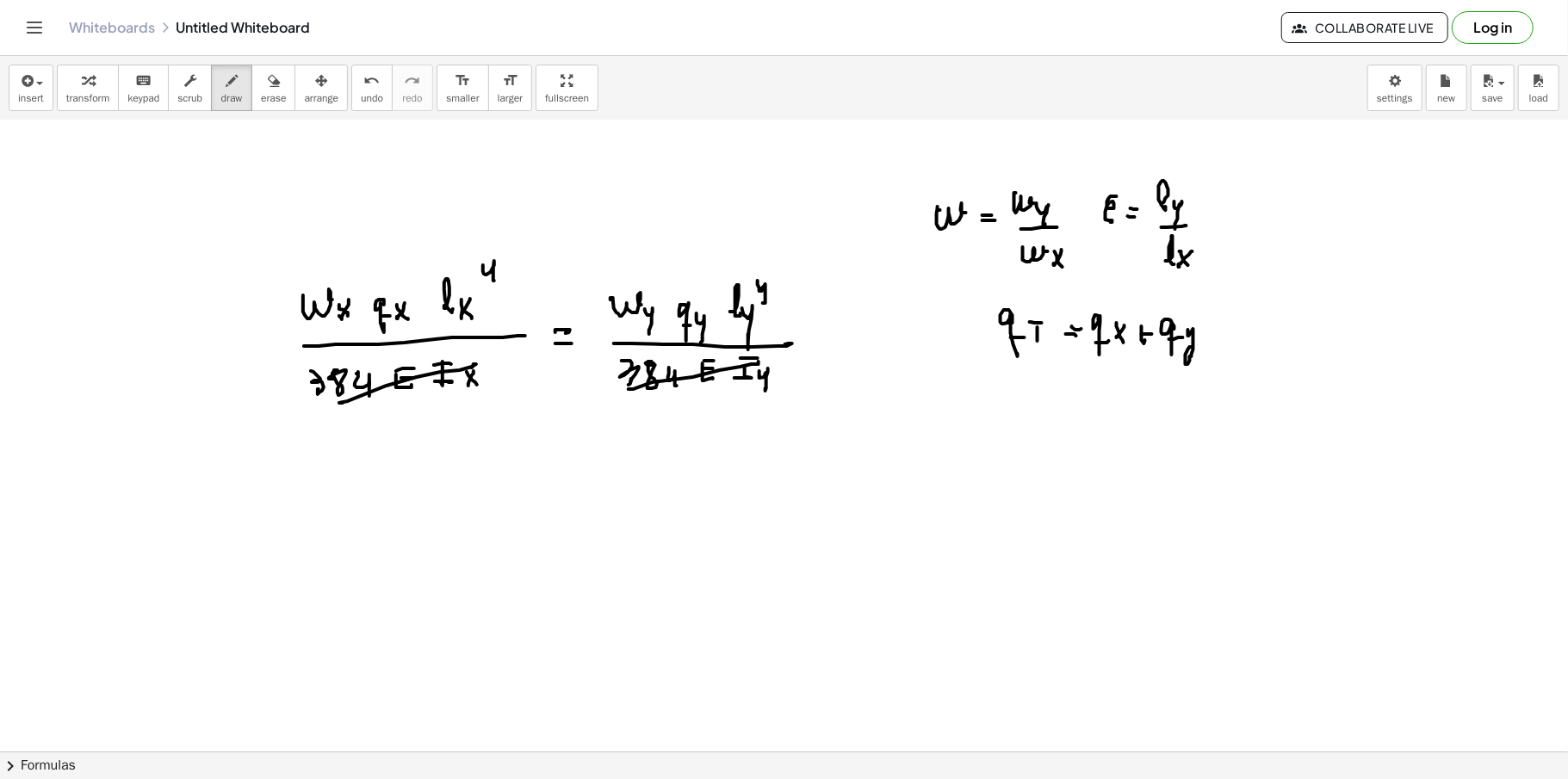 click at bounding box center [784, -1598] 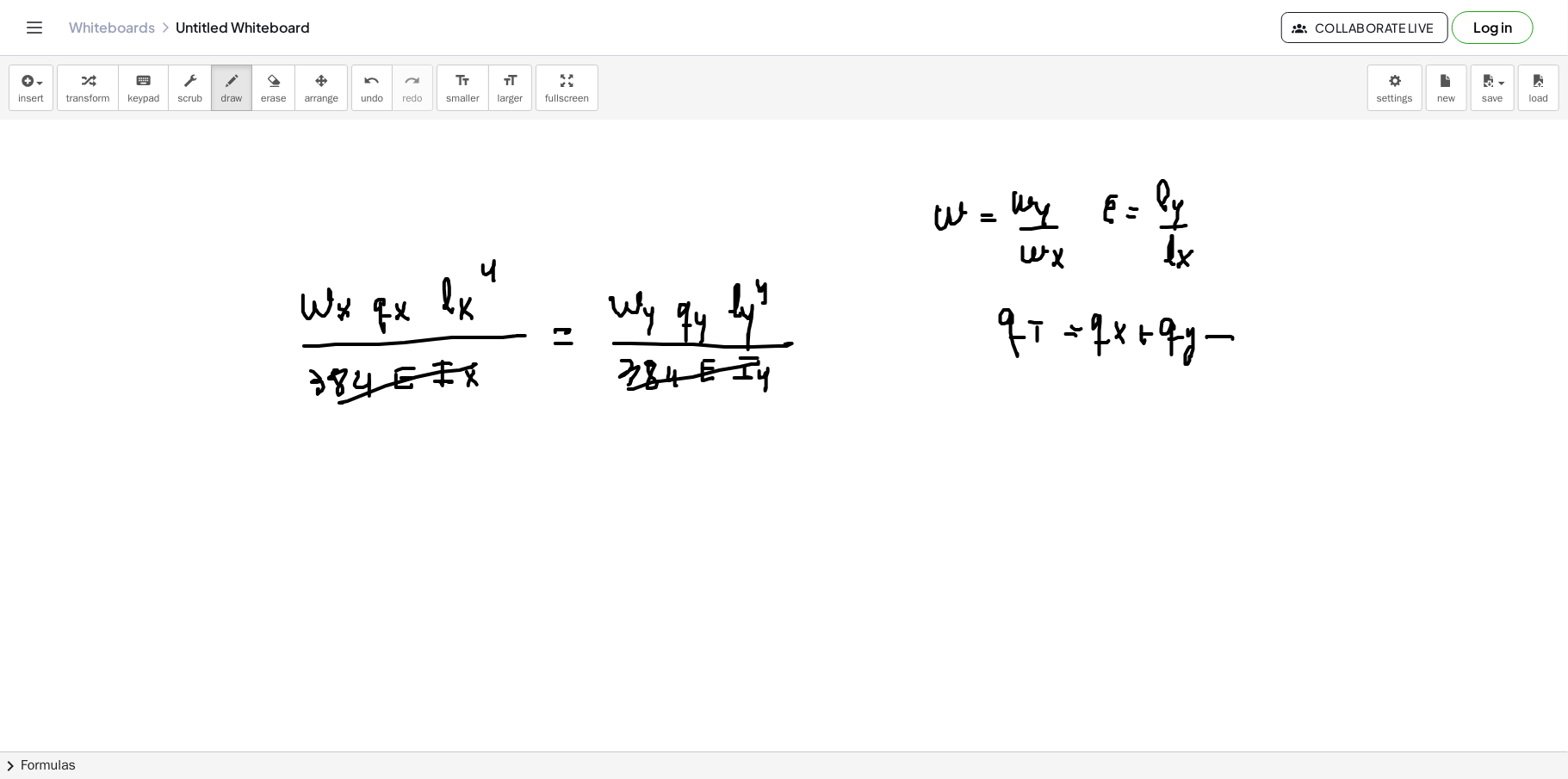 click at bounding box center (784, -1598) 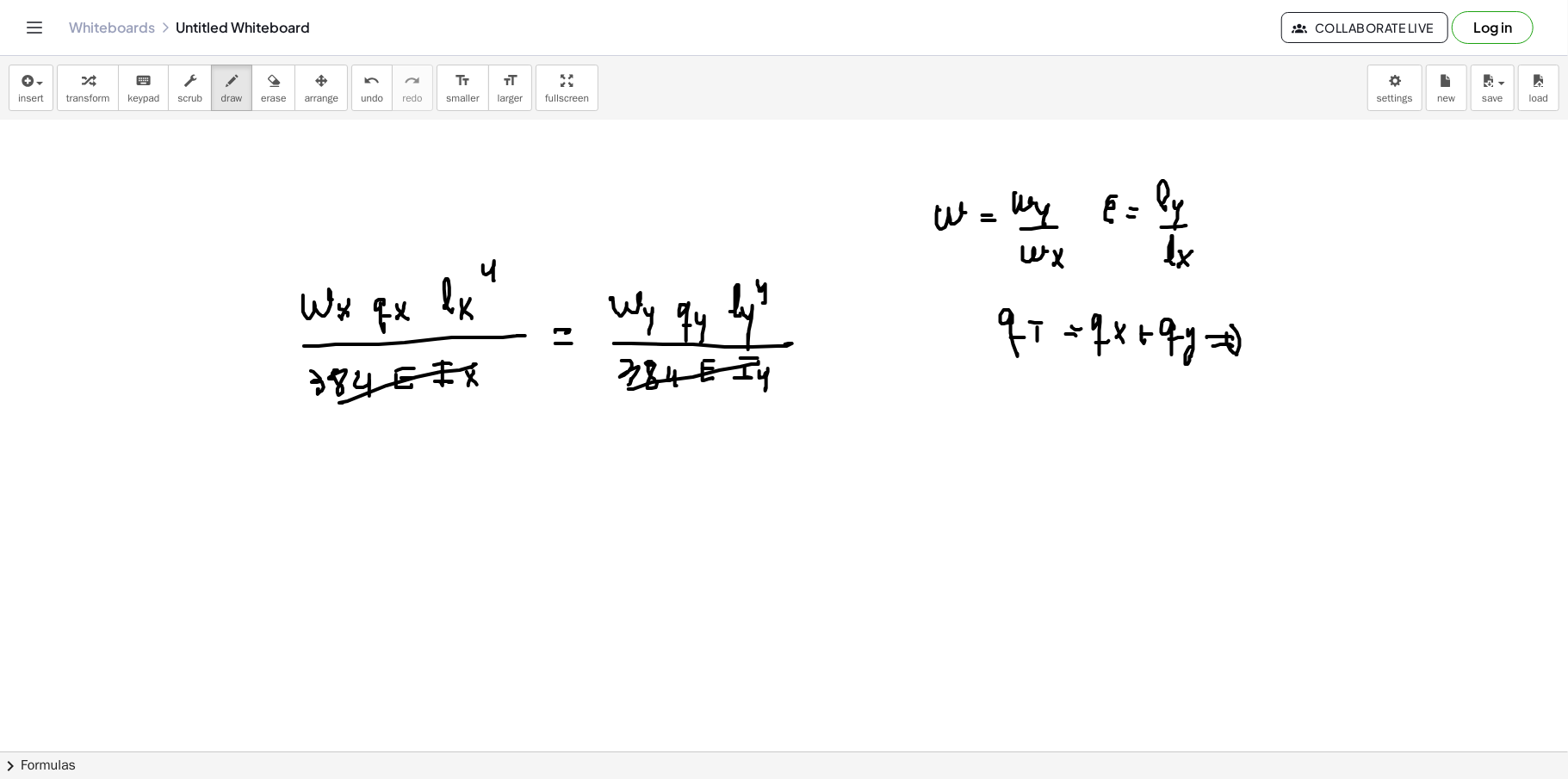 click at bounding box center (784, -1598) 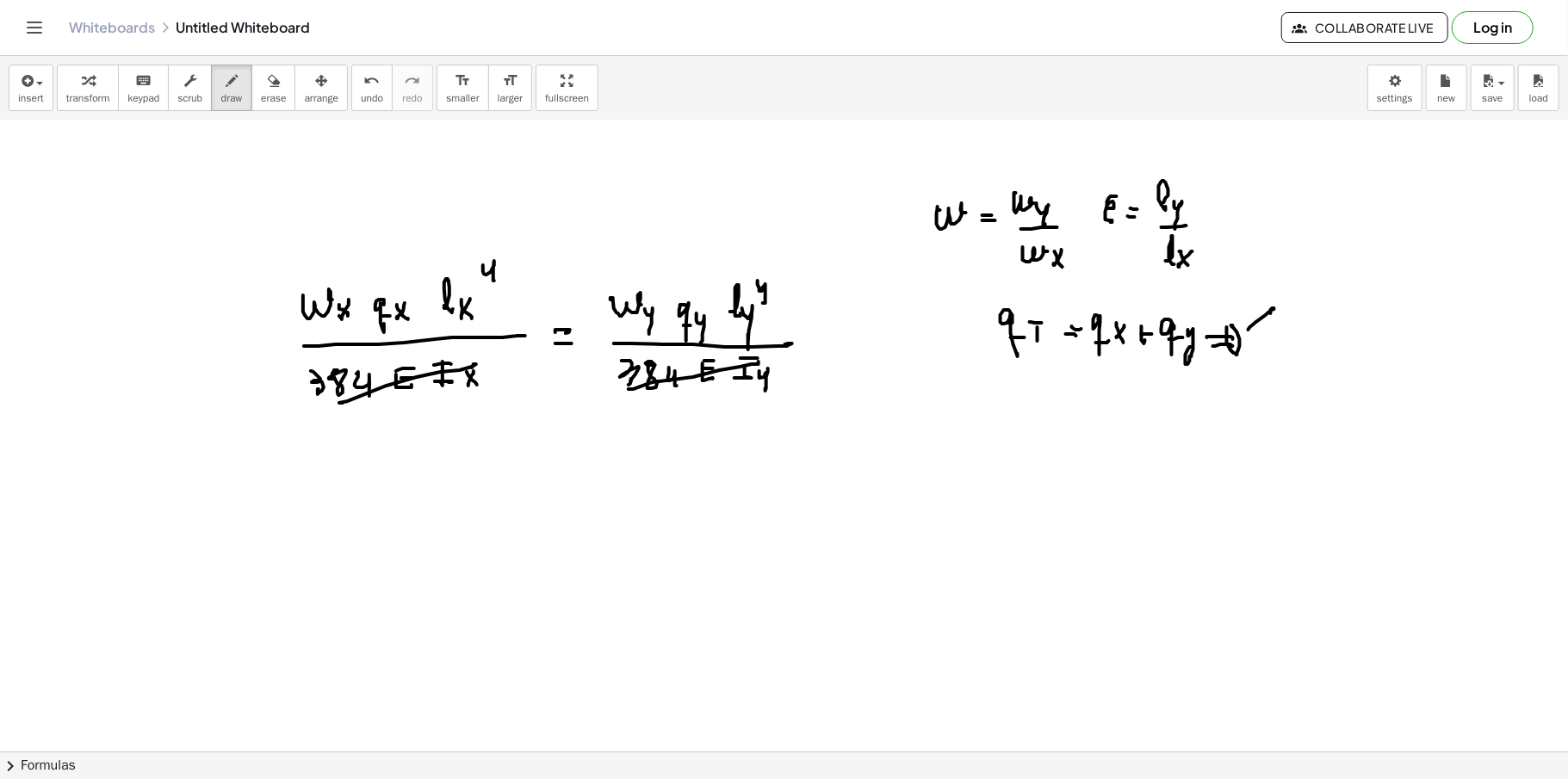 click at bounding box center [784, -1598] 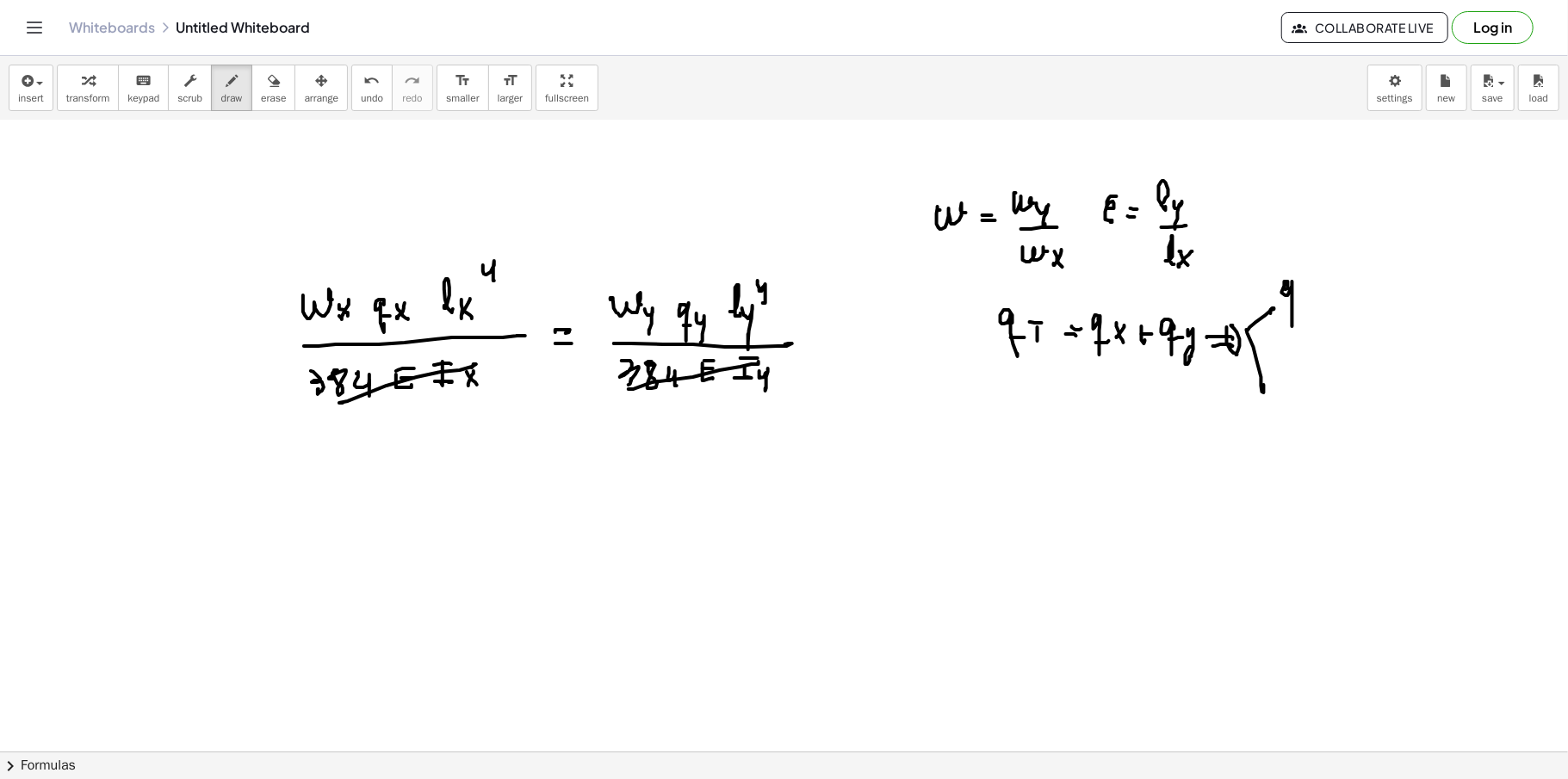 click at bounding box center [784, -1598] 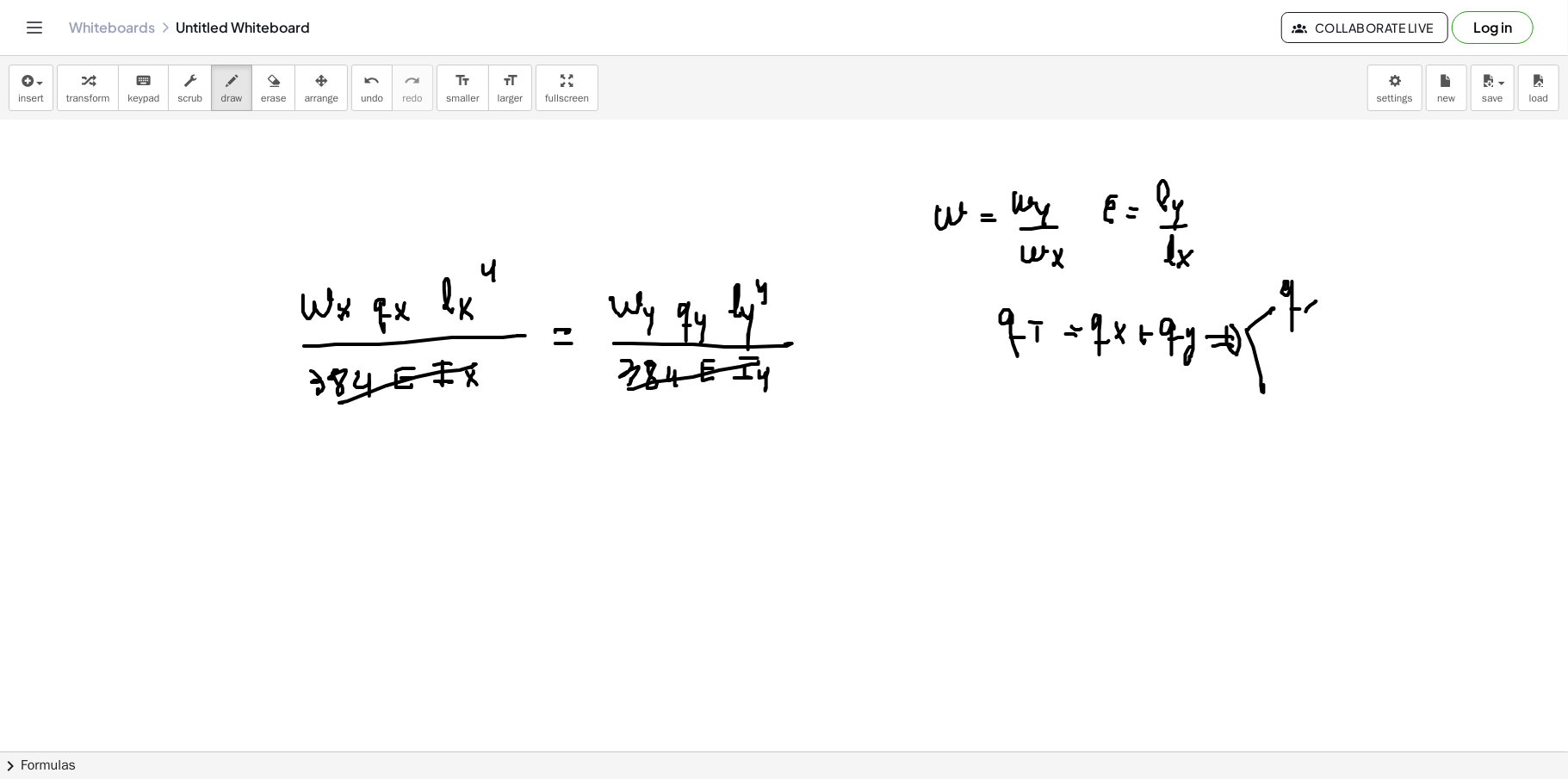click at bounding box center (784, -1598) 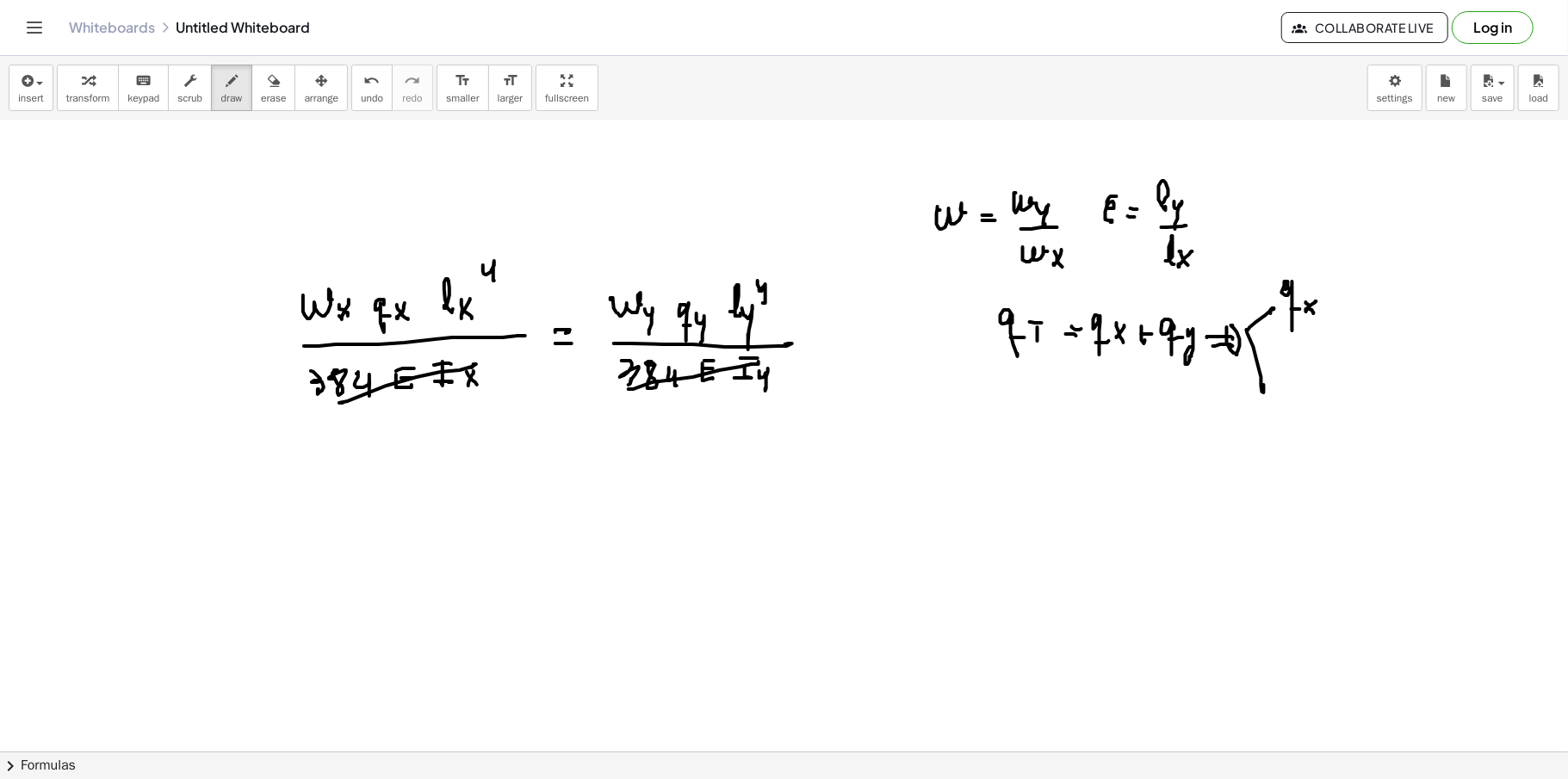 click at bounding box center (784, -1598) 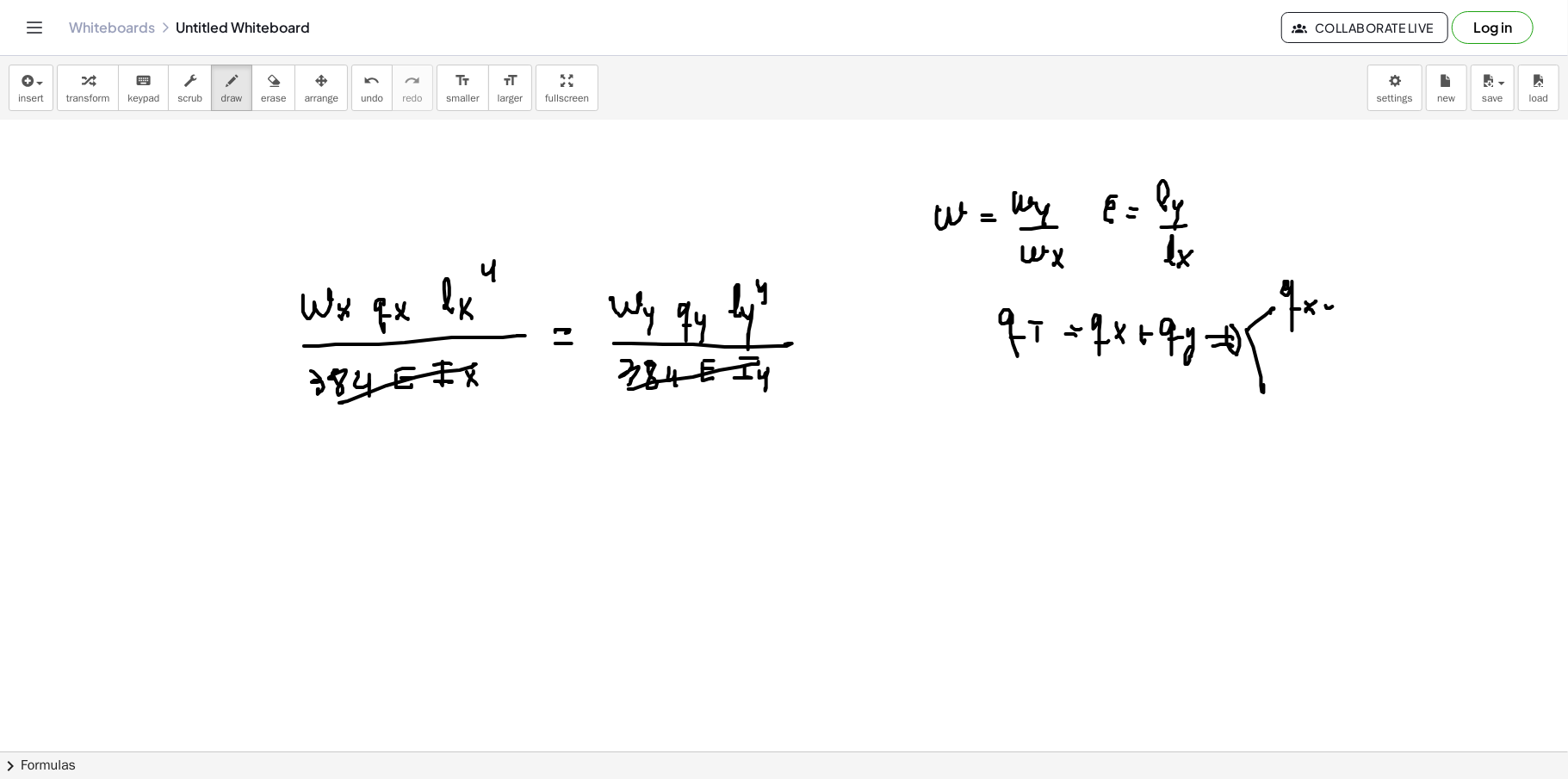 click at bounding box center (784, -1598) 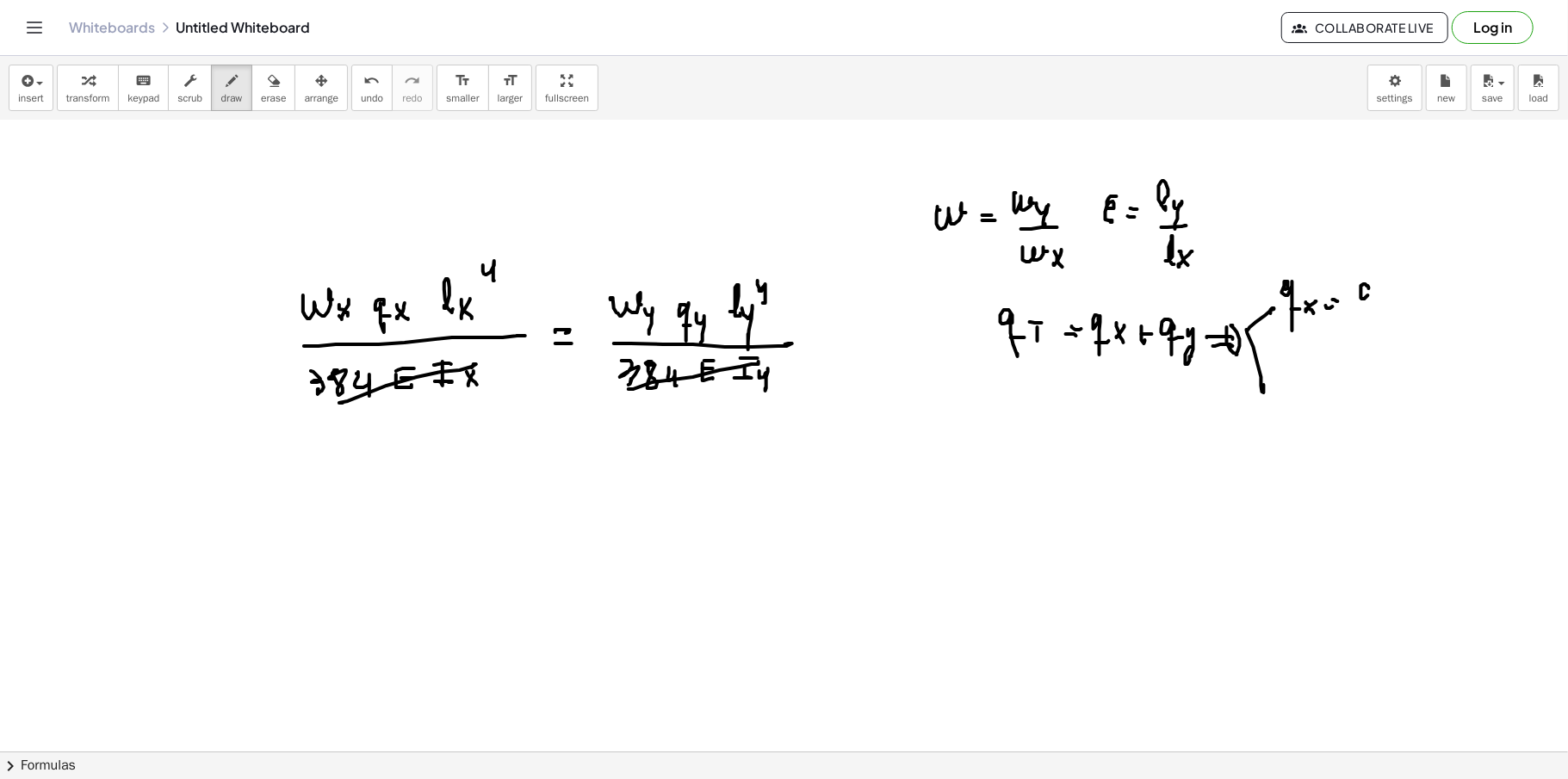 click at bounding box center [784, -1598] 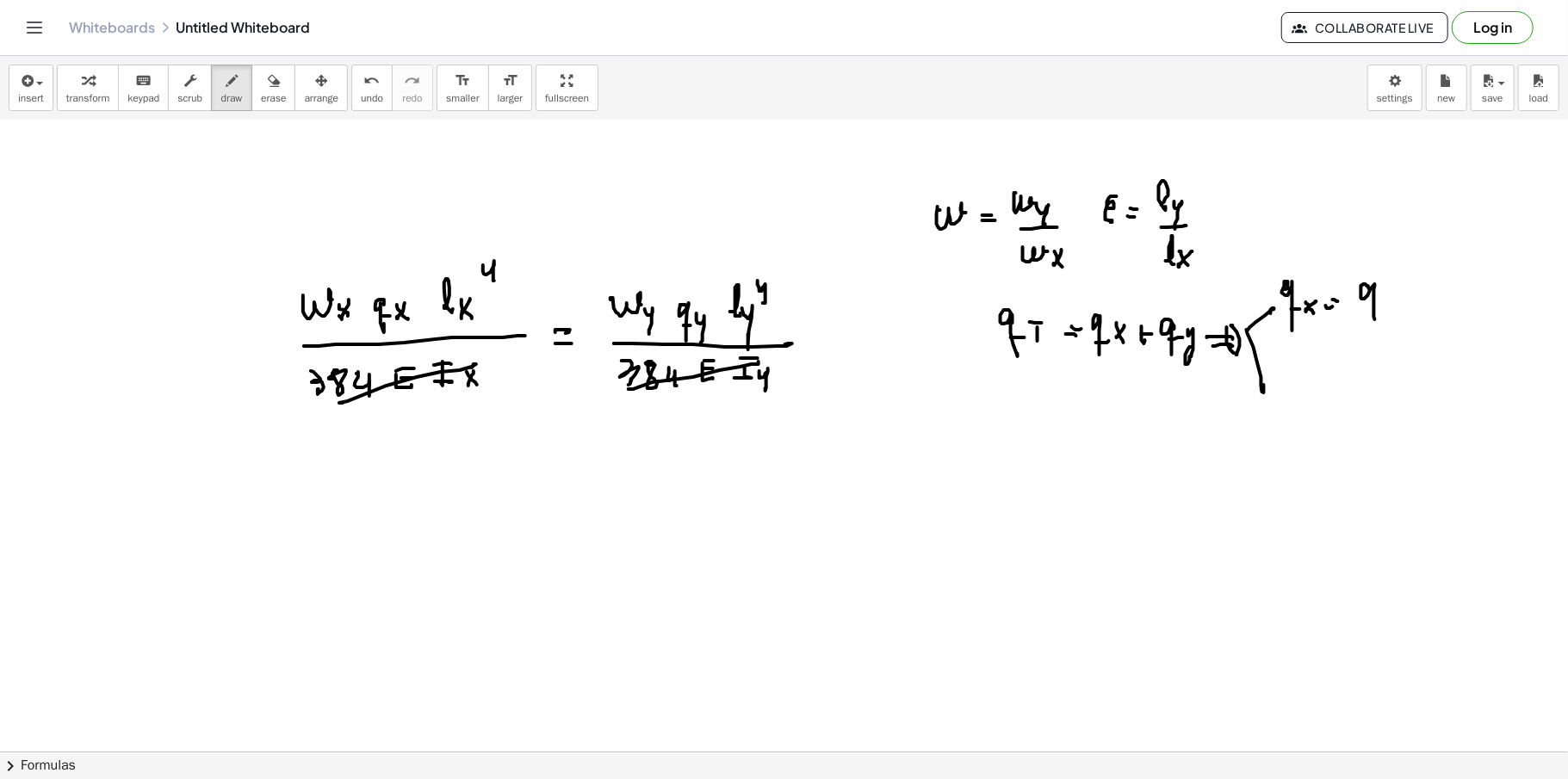 click at bounding box center (784, -1598) 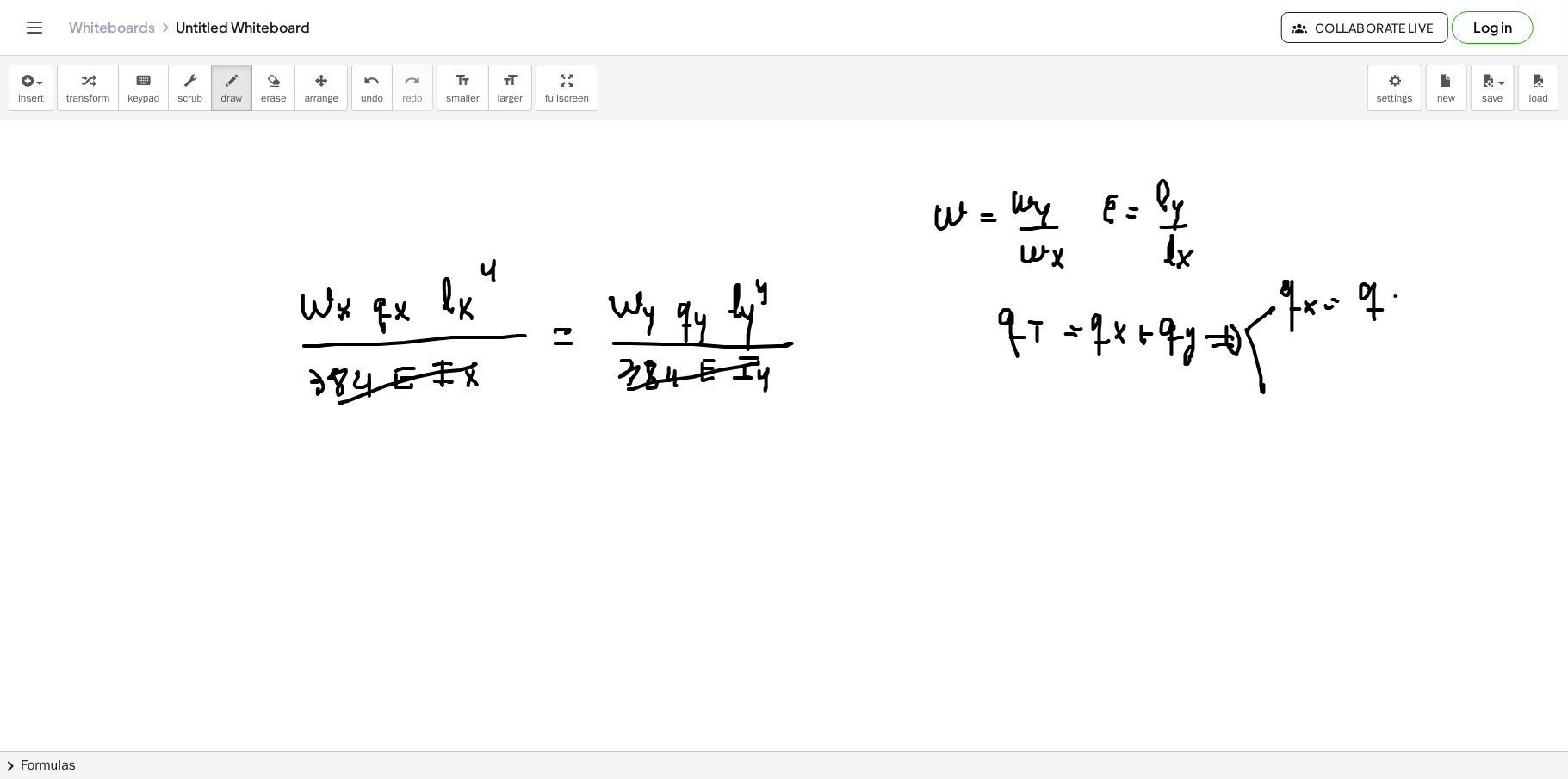 click at bounding box center (784, -1598) 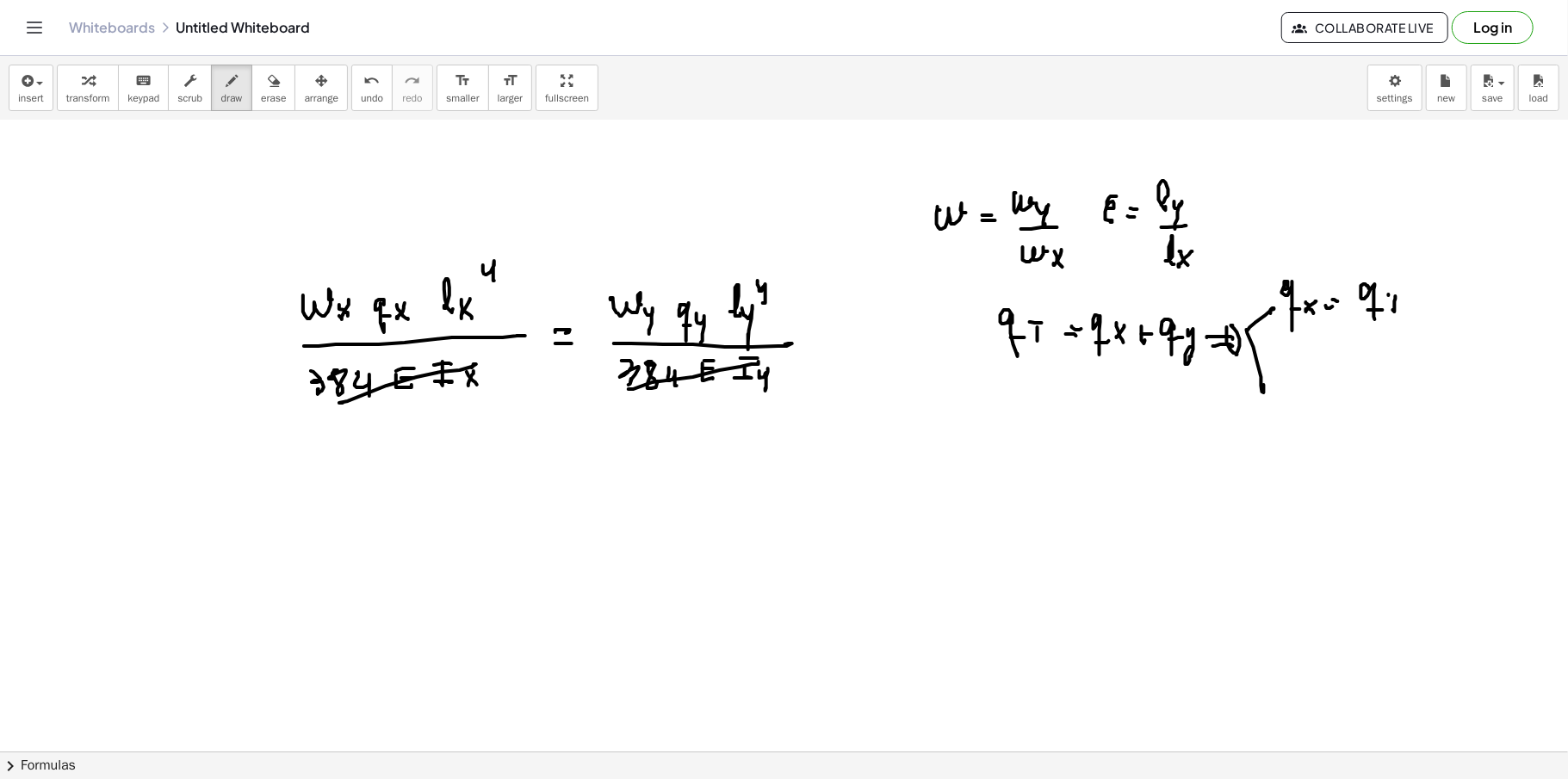 click at bounding box center [784, -1598] 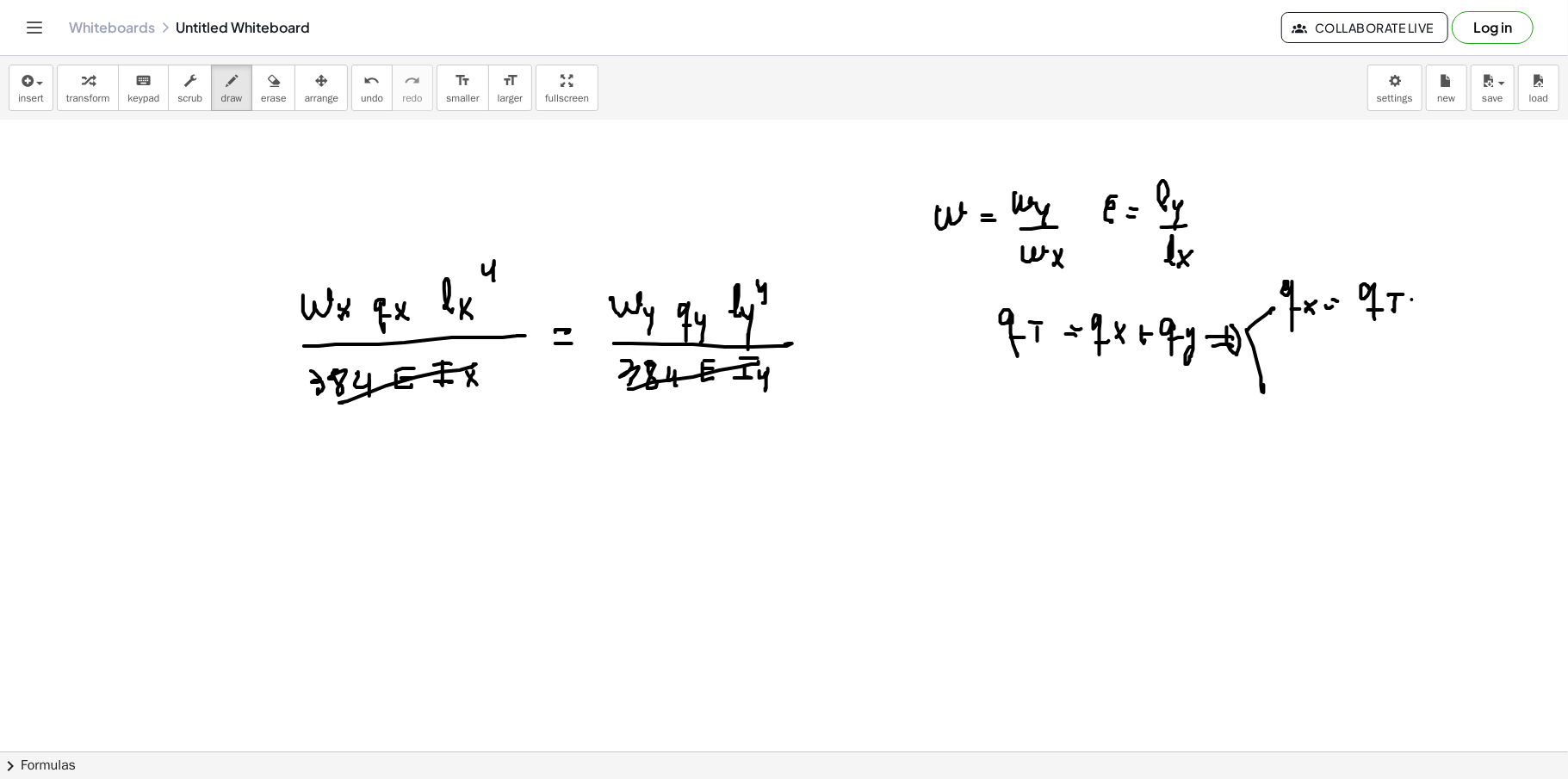 click at bounding box center [784, -1598] 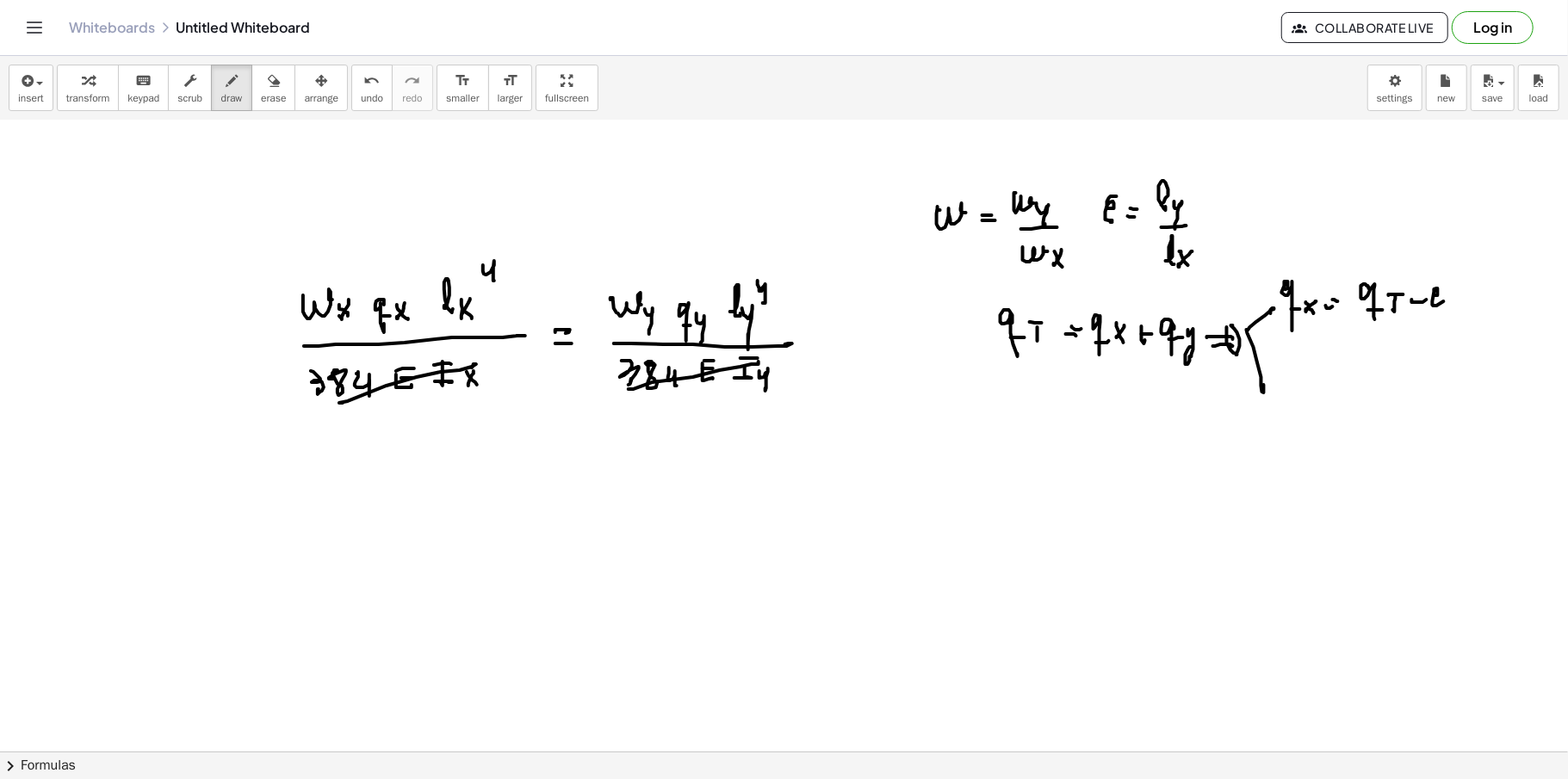click at bounding box center [784, -1598] 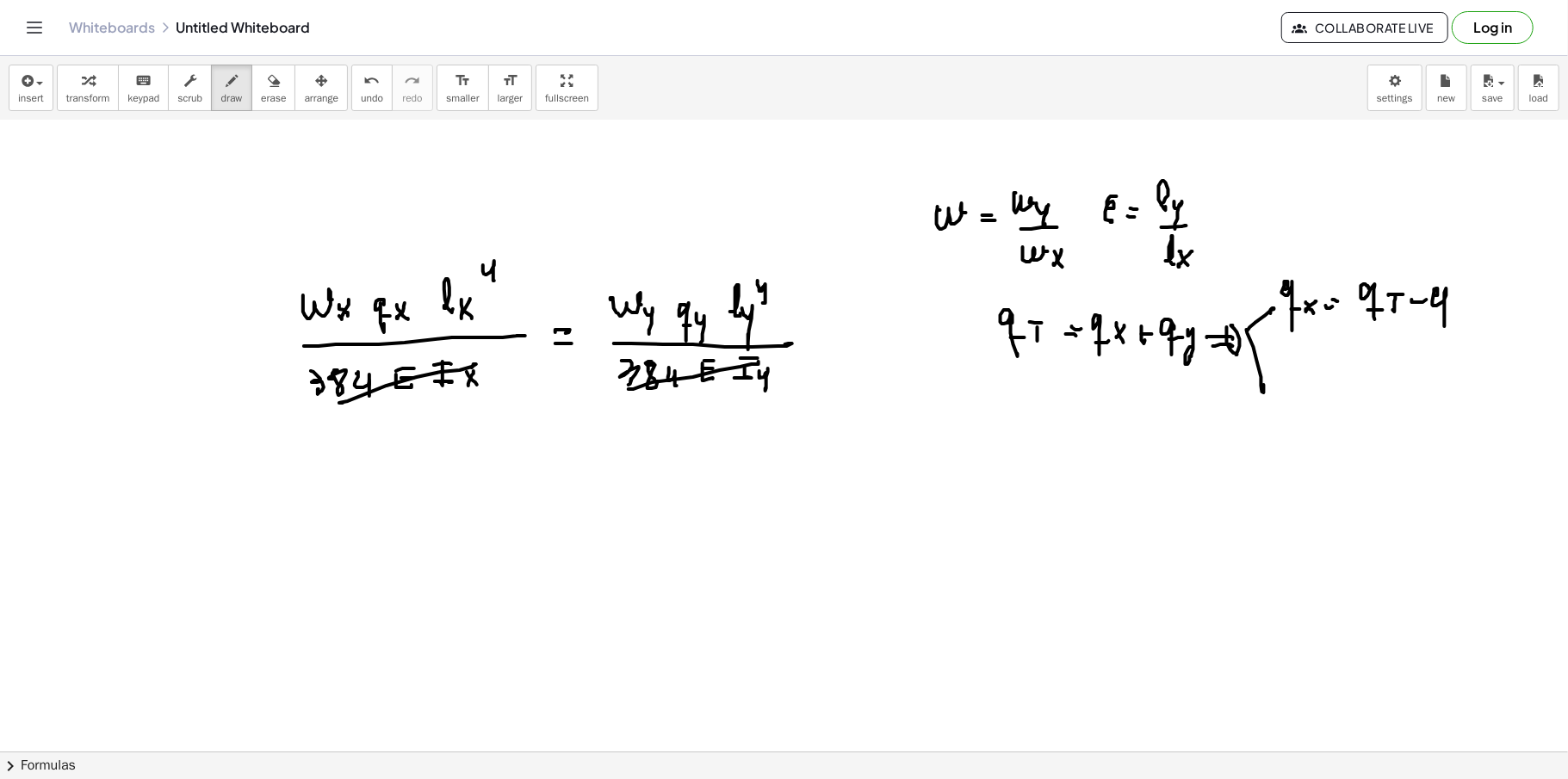 click at bounding box center [784, -1598] 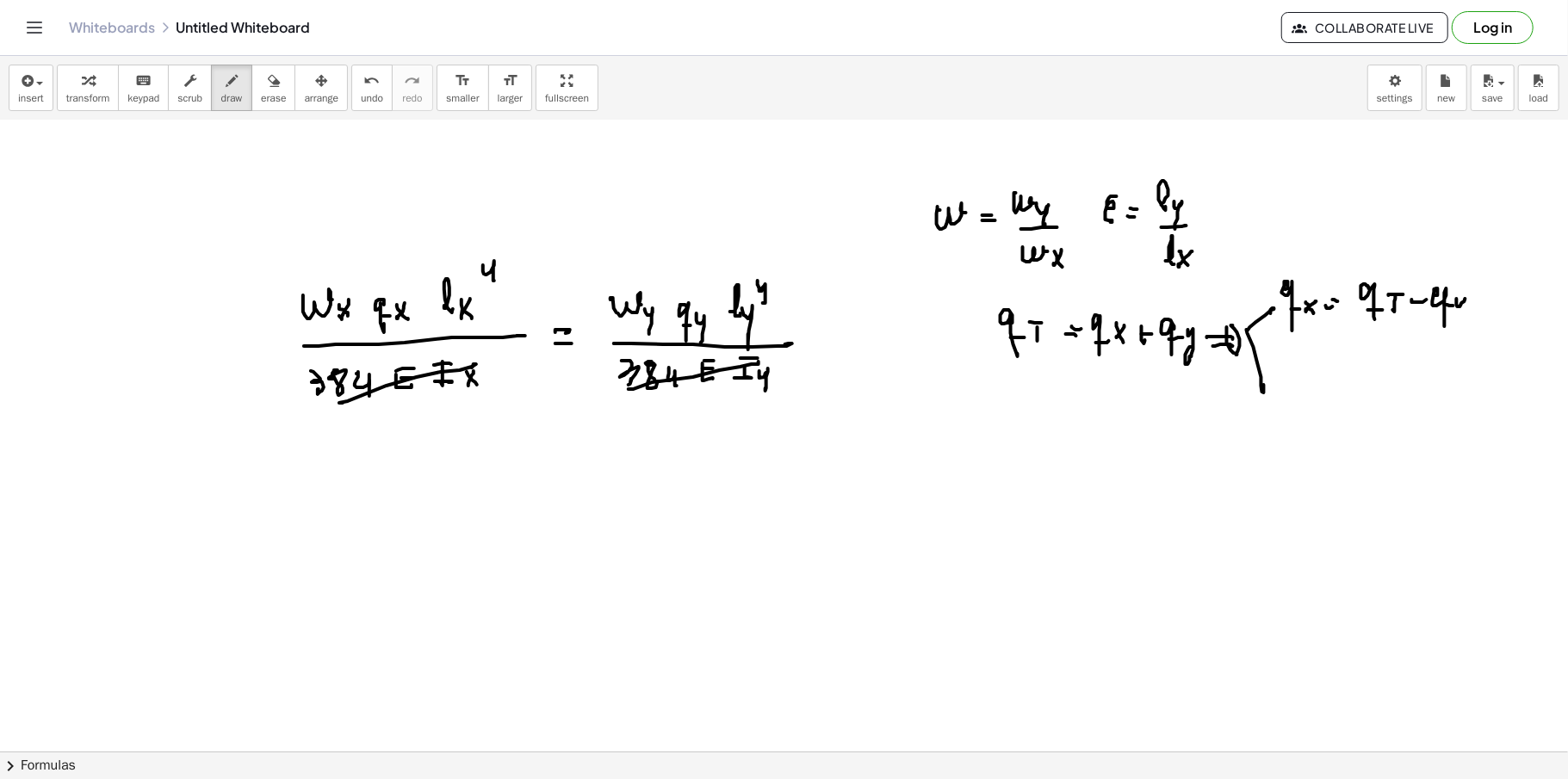 click at bounding box center (784, -1598) 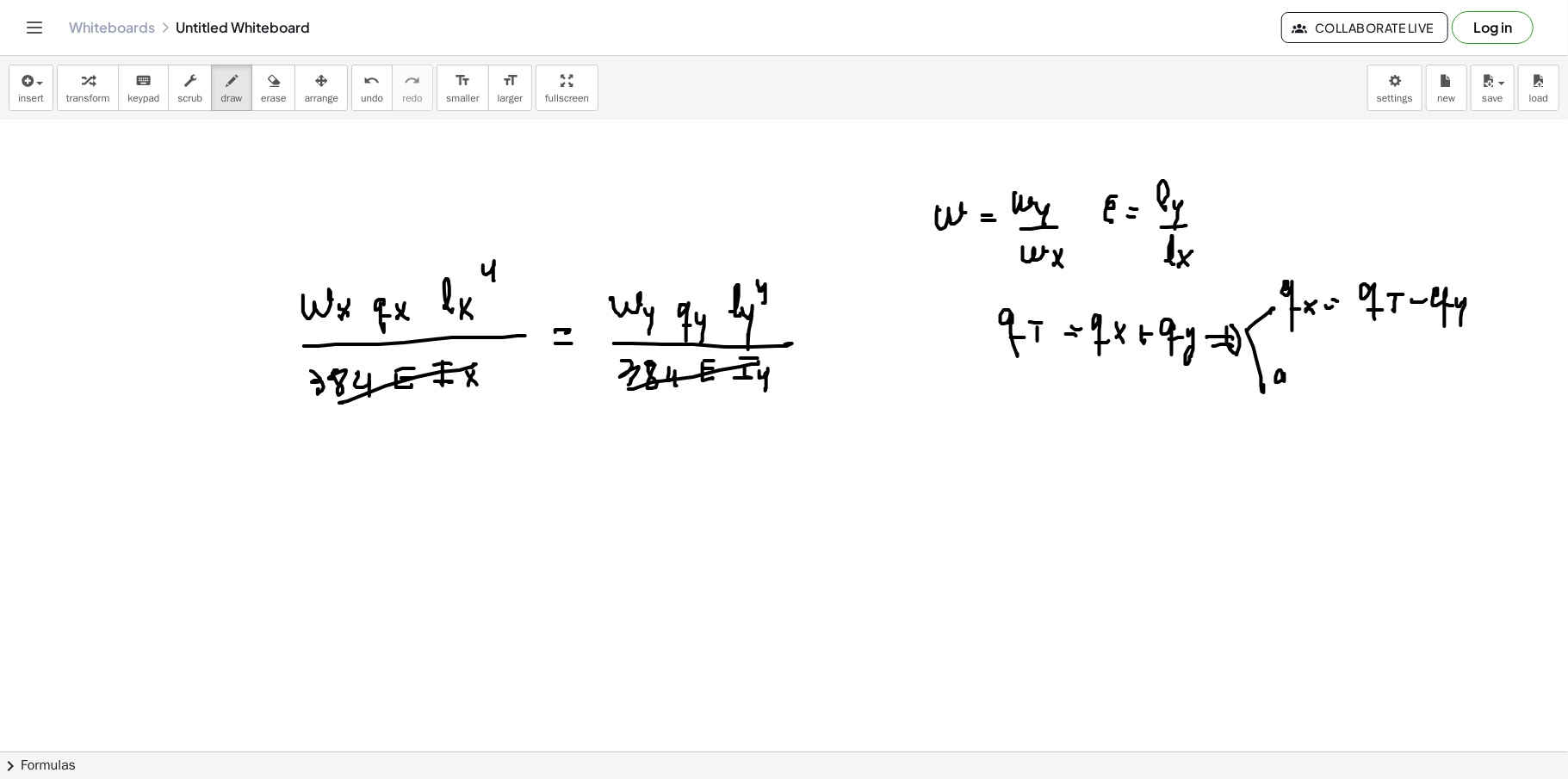 click at bounding box center [784, -1598] 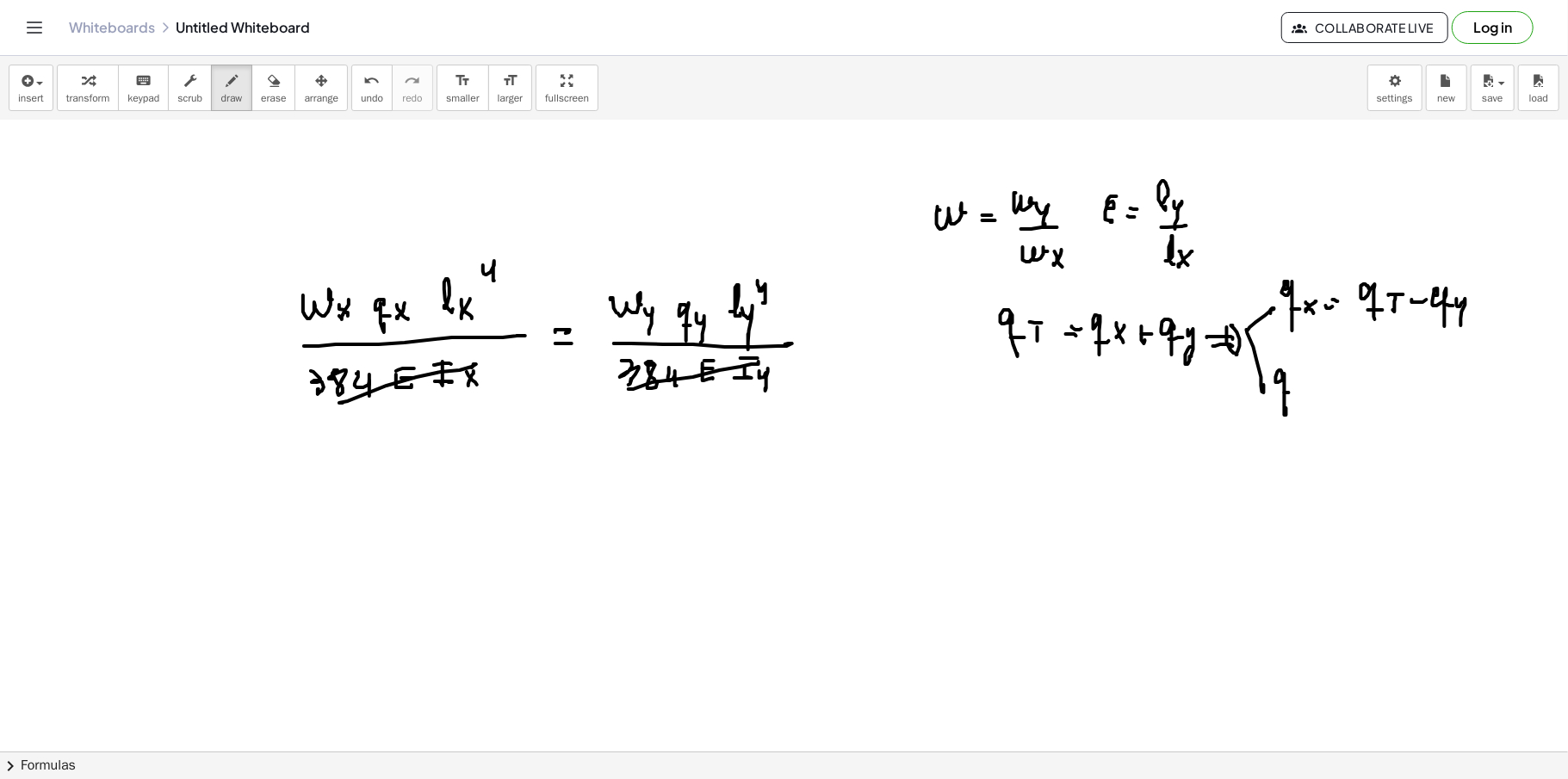 click at bounding box center (784, -1598) 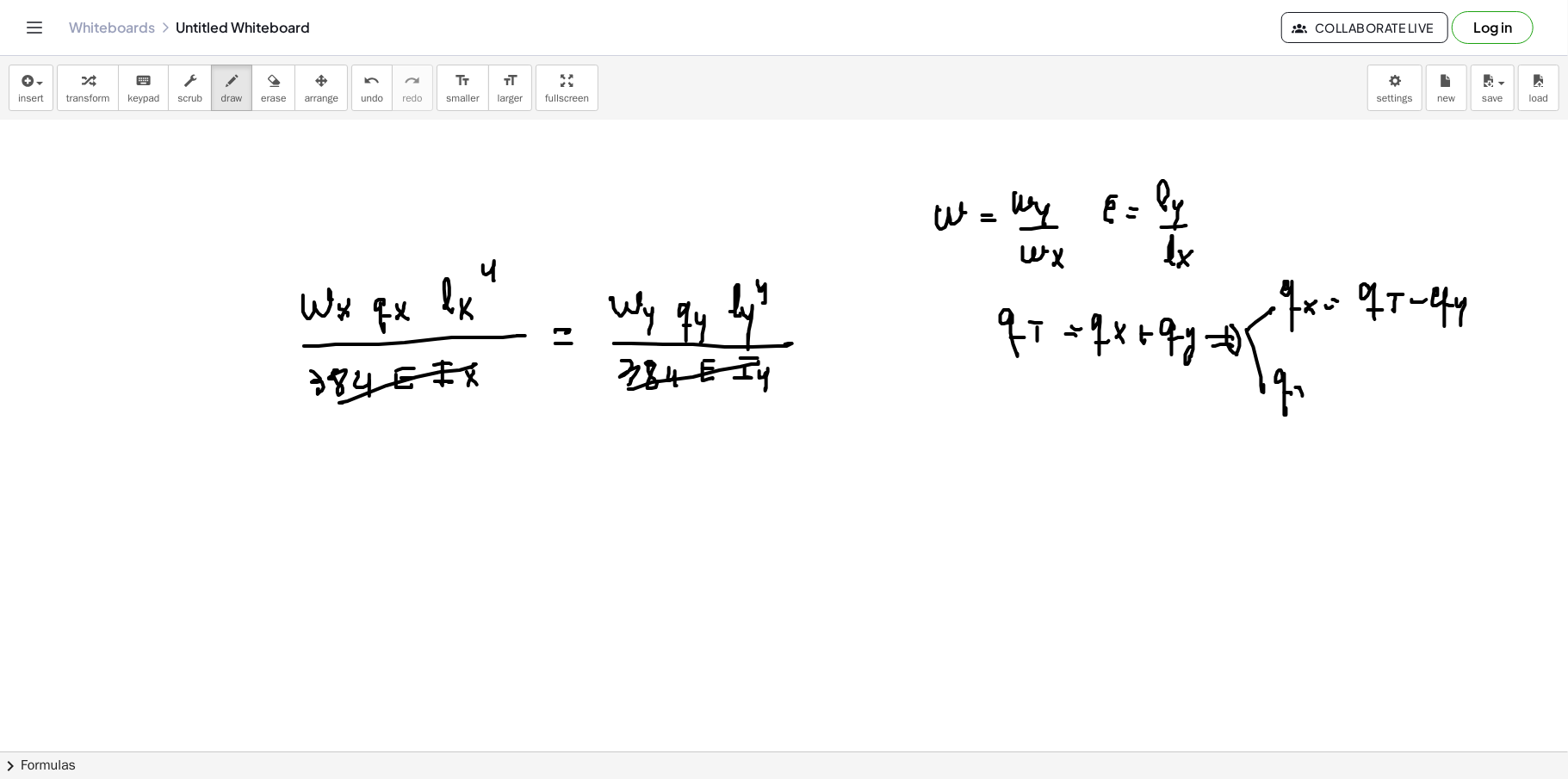 click at bounding box center [784, -1598] 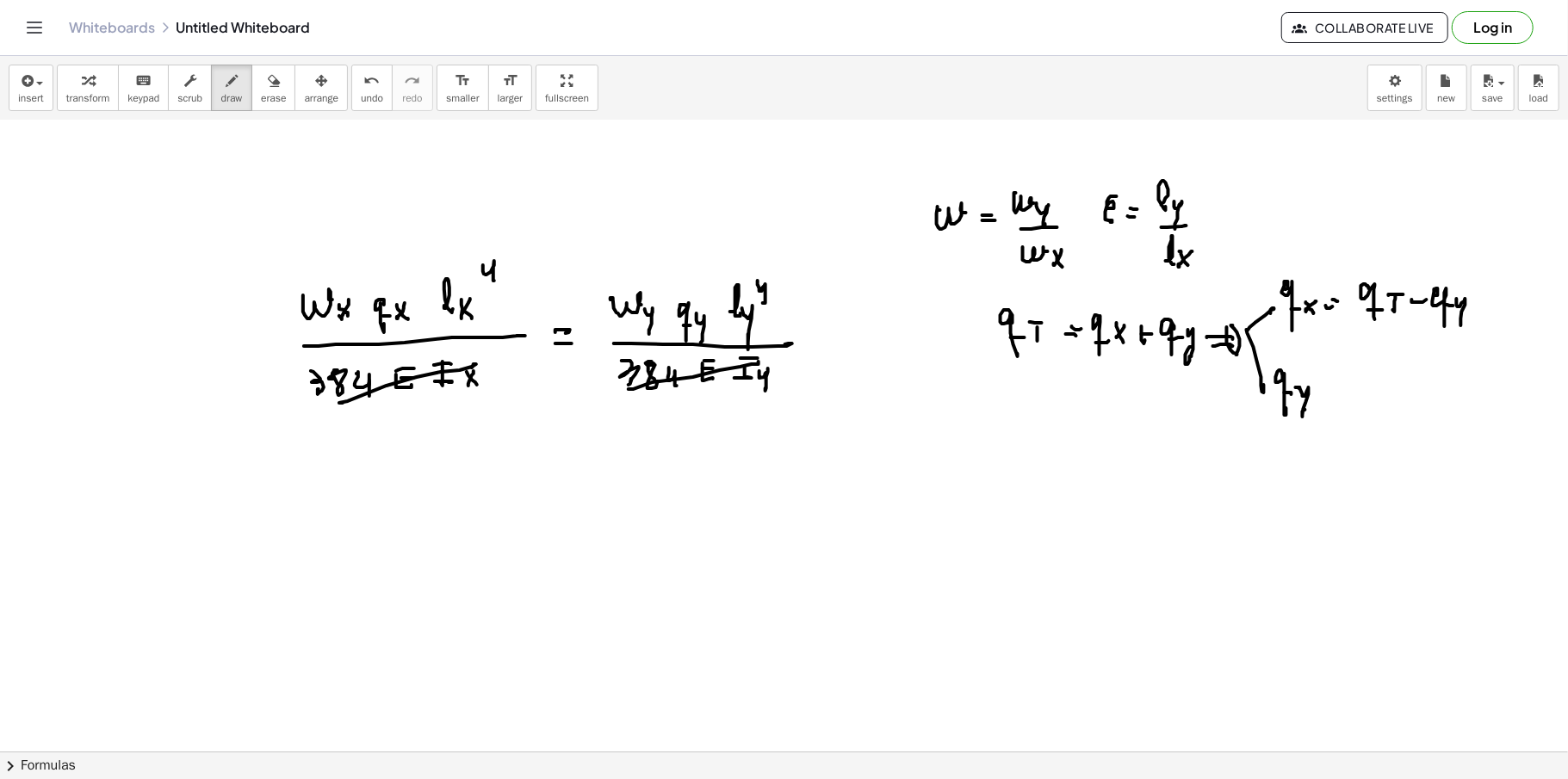click at bounding box center (784, -1598) 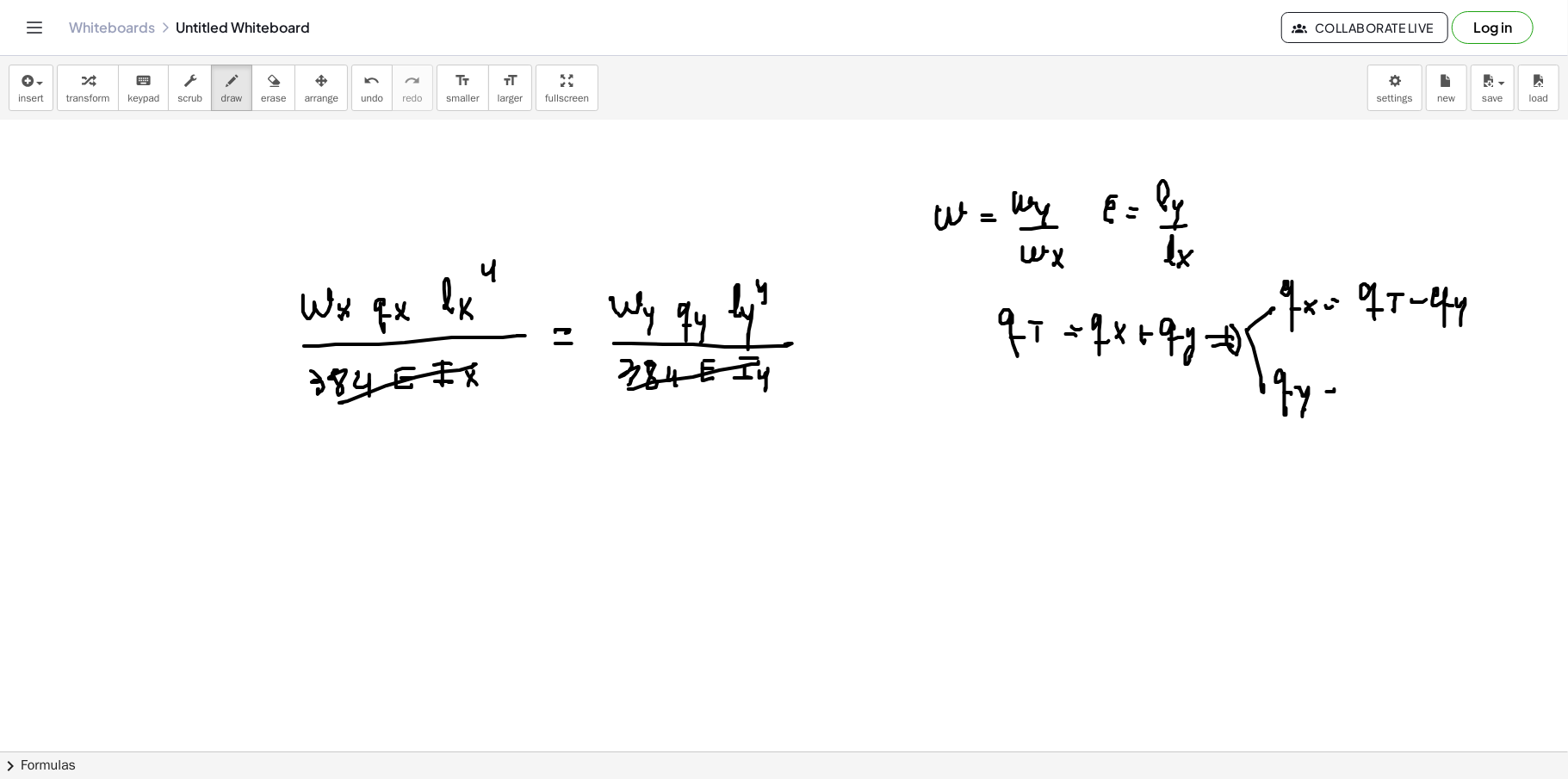 click at bounding box center [784, -1598] 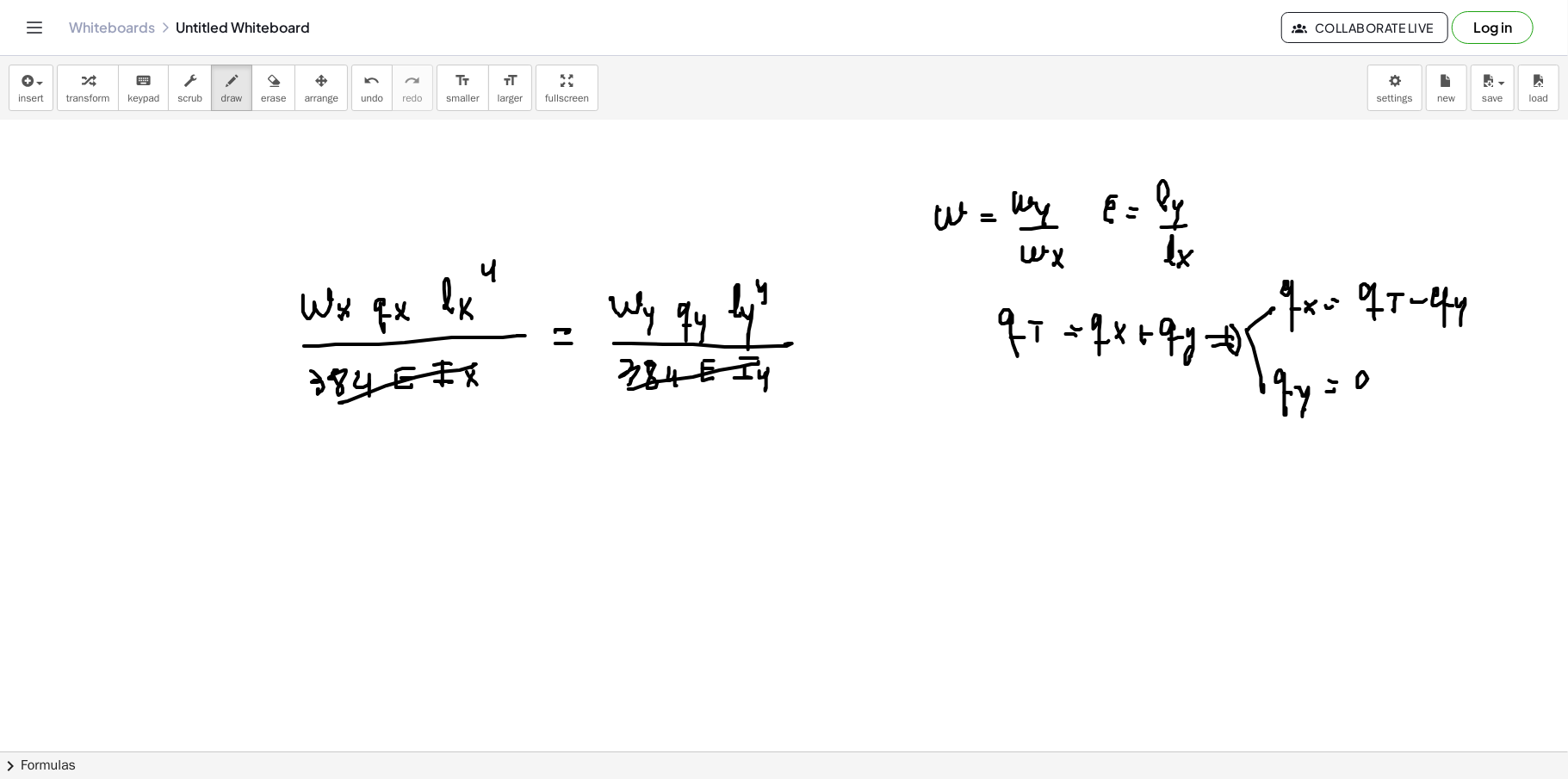 click at bounding box center [784, -1598] 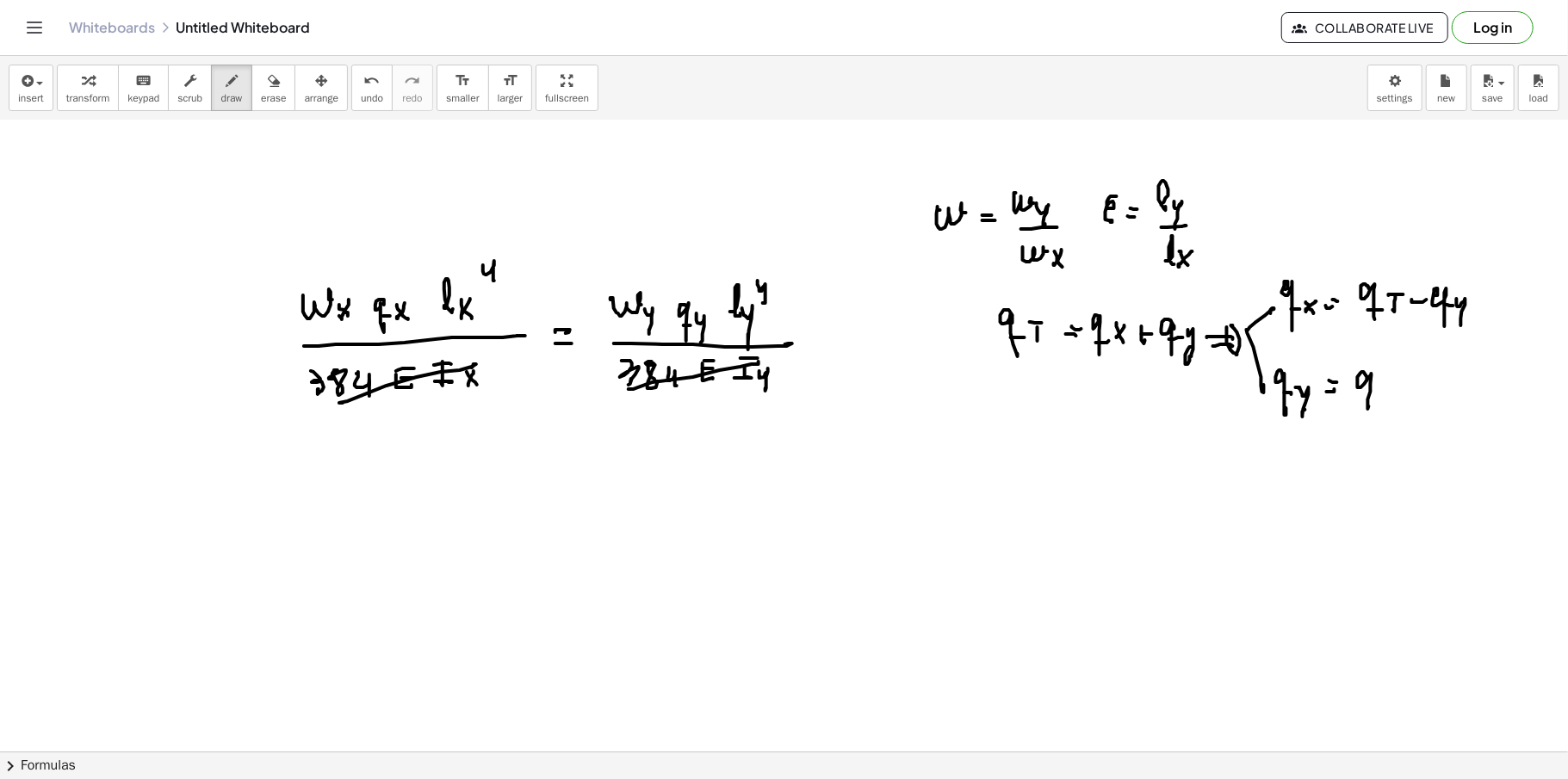 click at bounding box center (784, -1598) 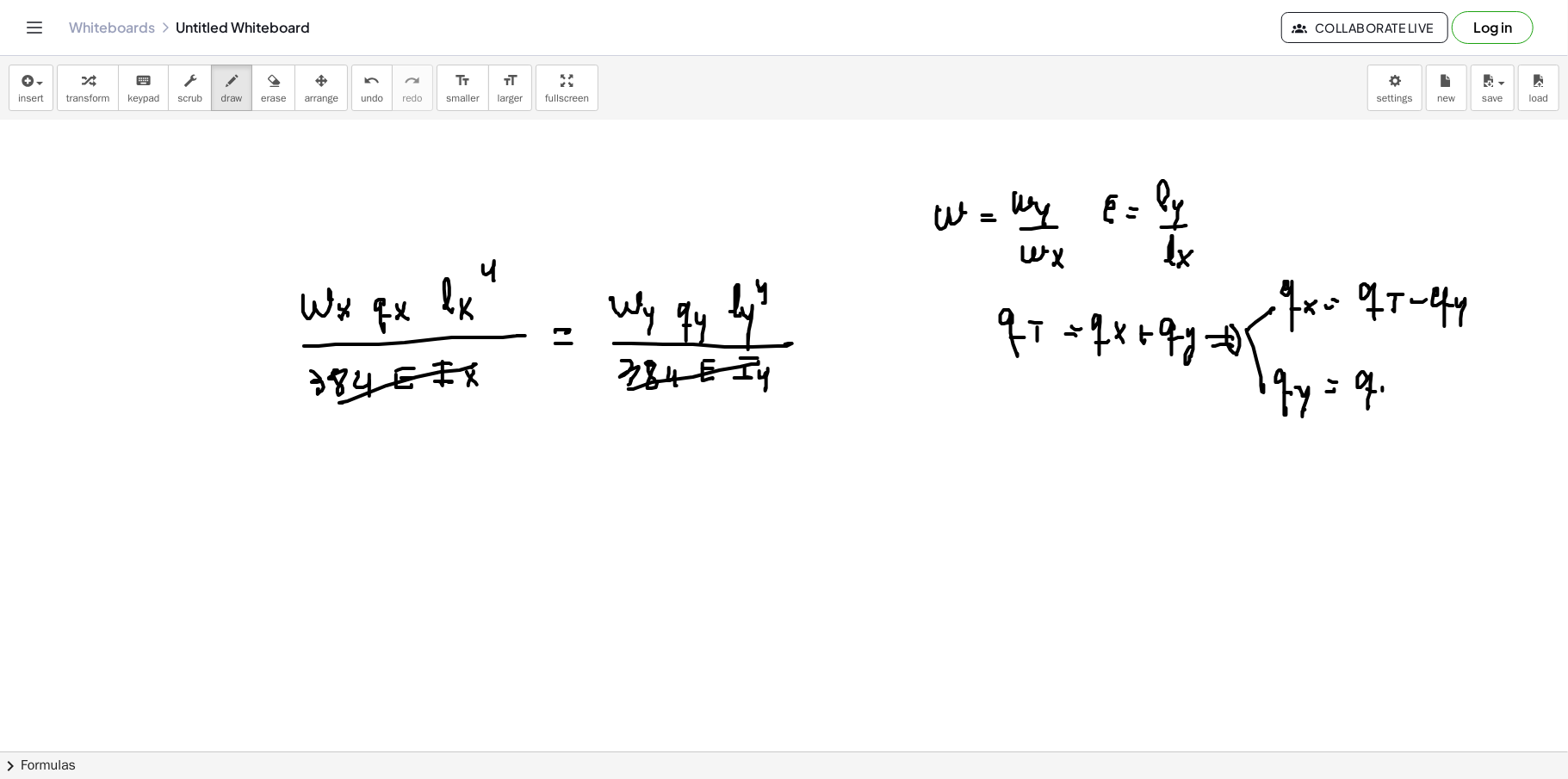 click at bounding box center (784, -1598) 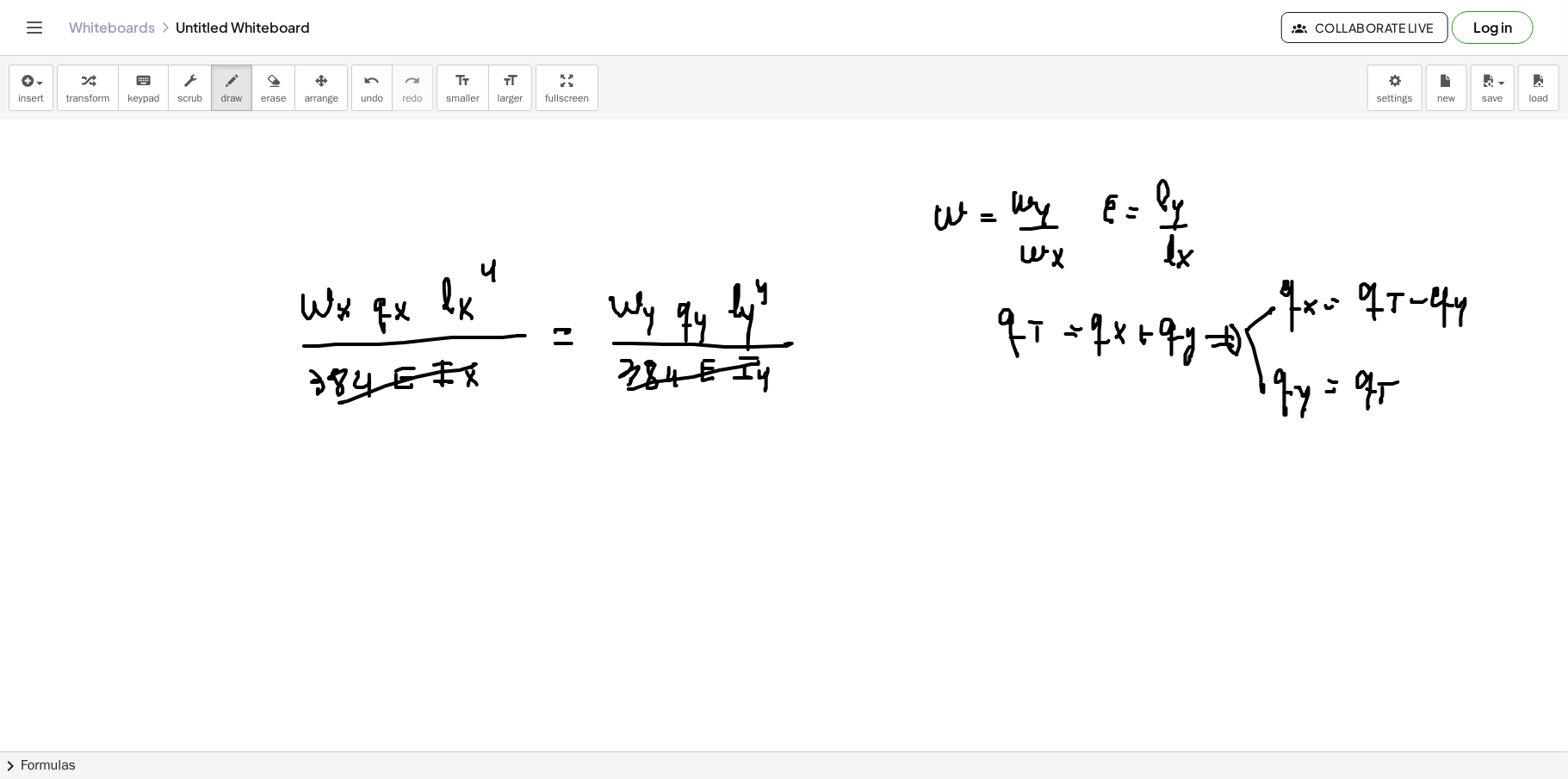 click at bounding box center (784, -1598) 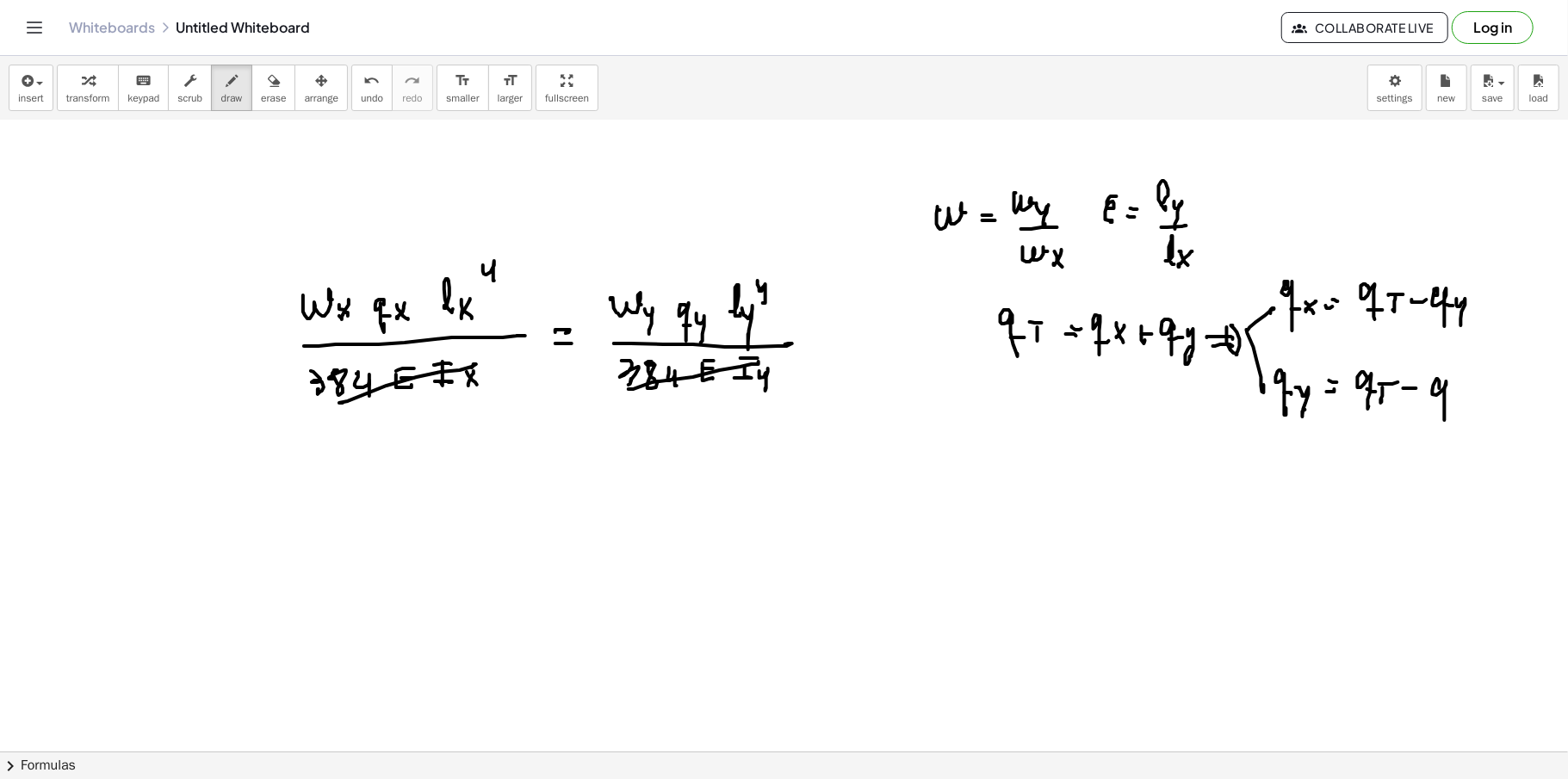 click at bounding box center (784, -1598) 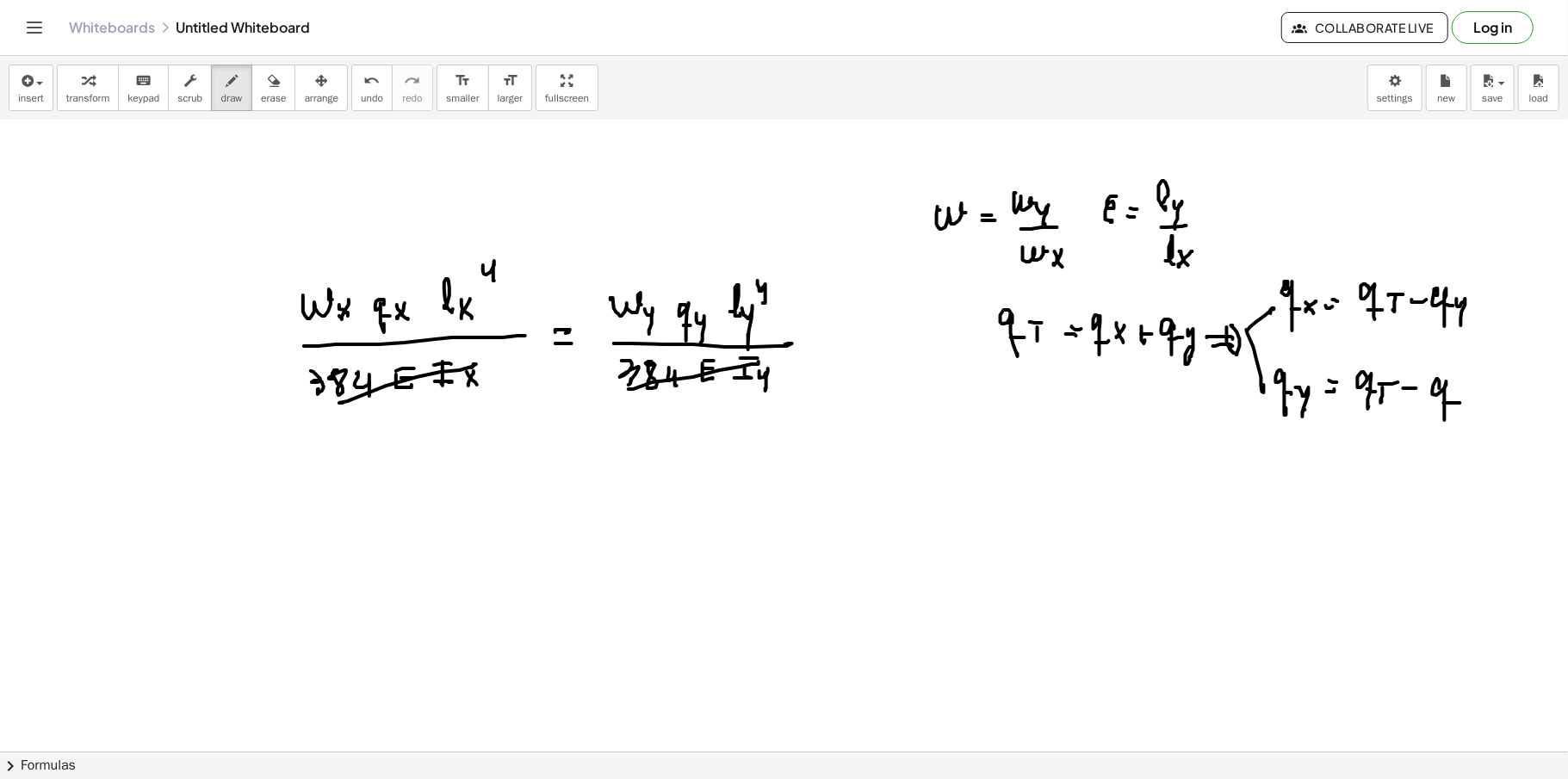 click at bounding box center (784, -1598) 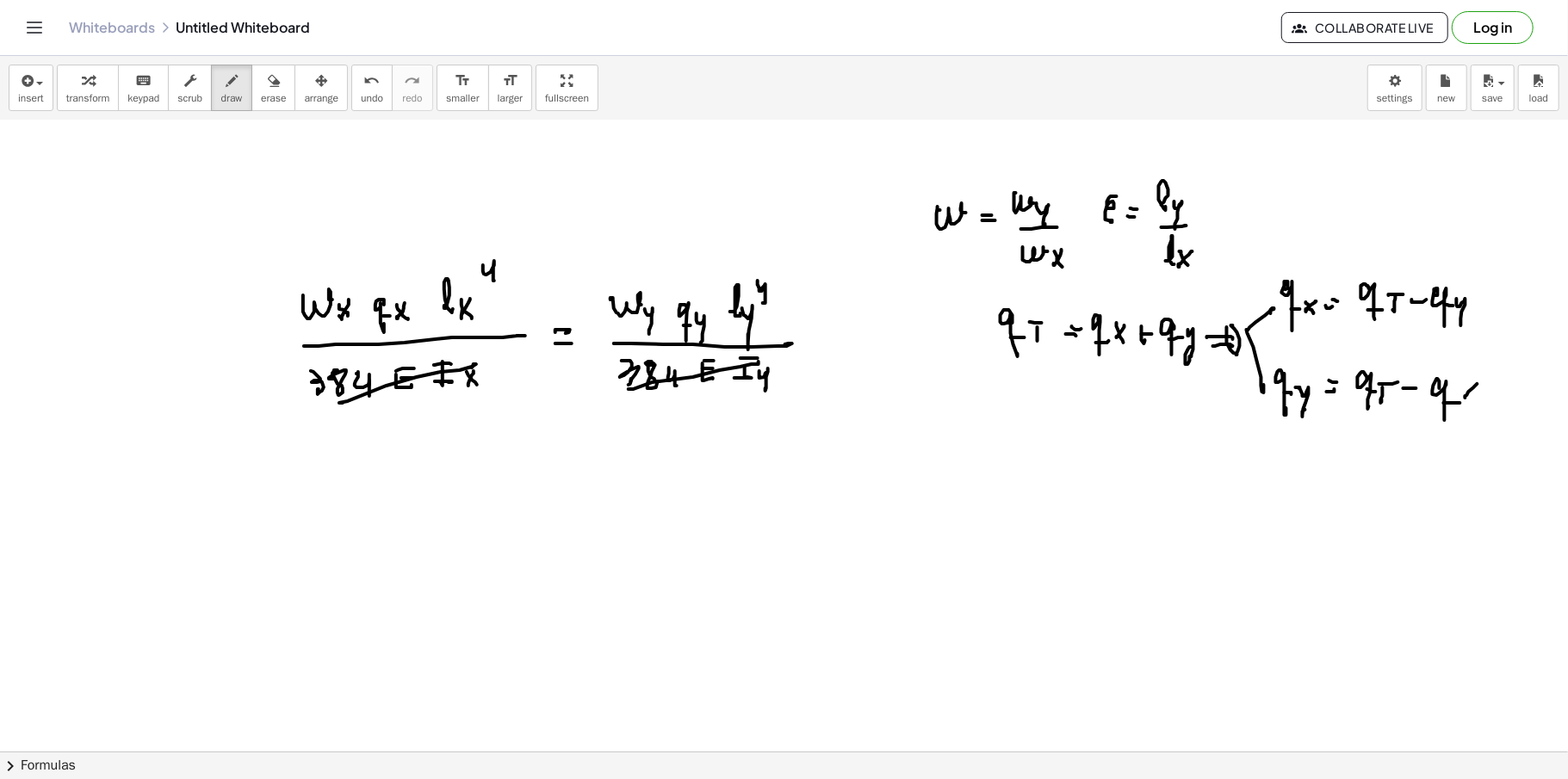 click at bounding box center [784, -1598] 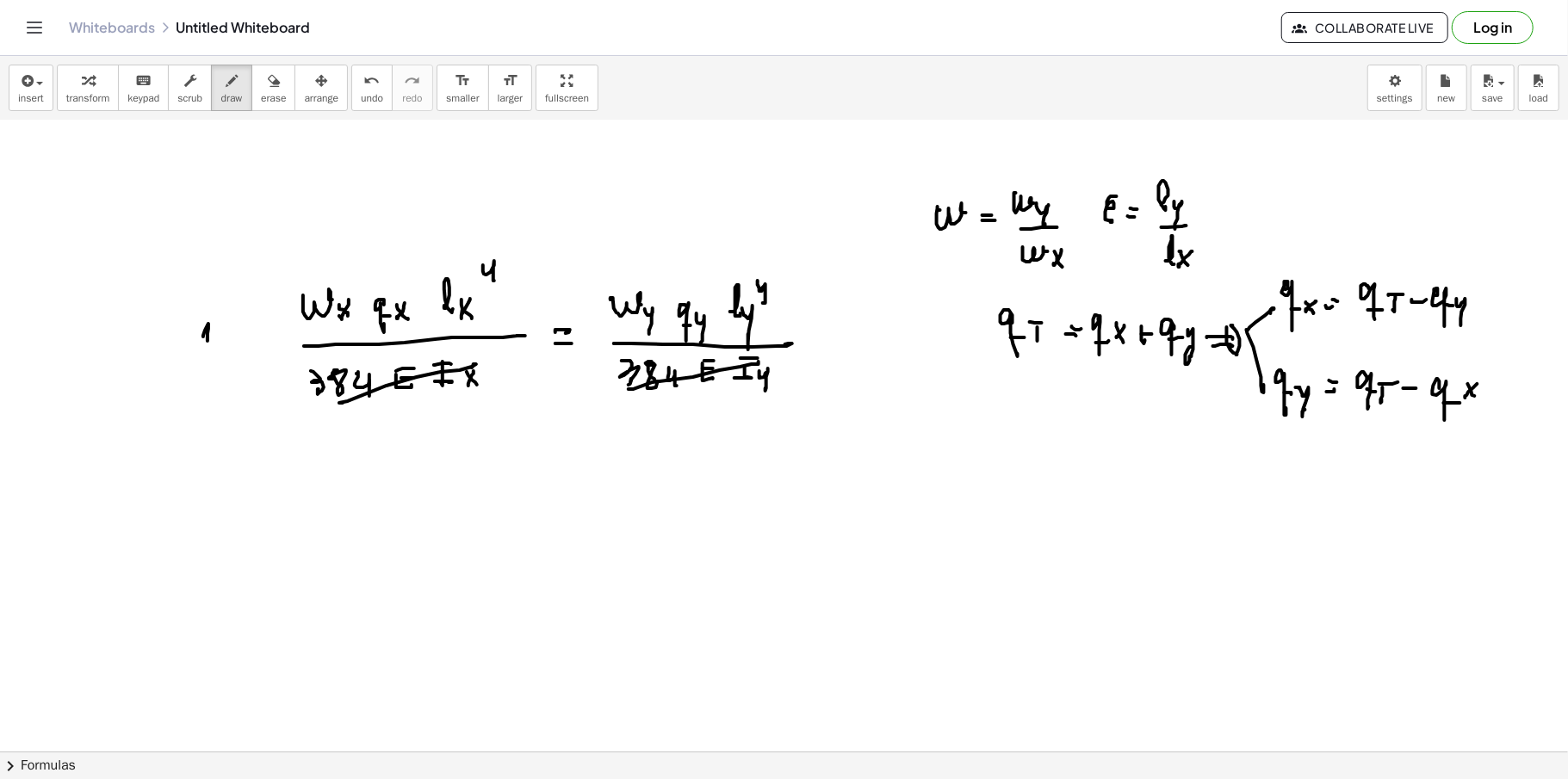 click at bounding box center (784, -1598) 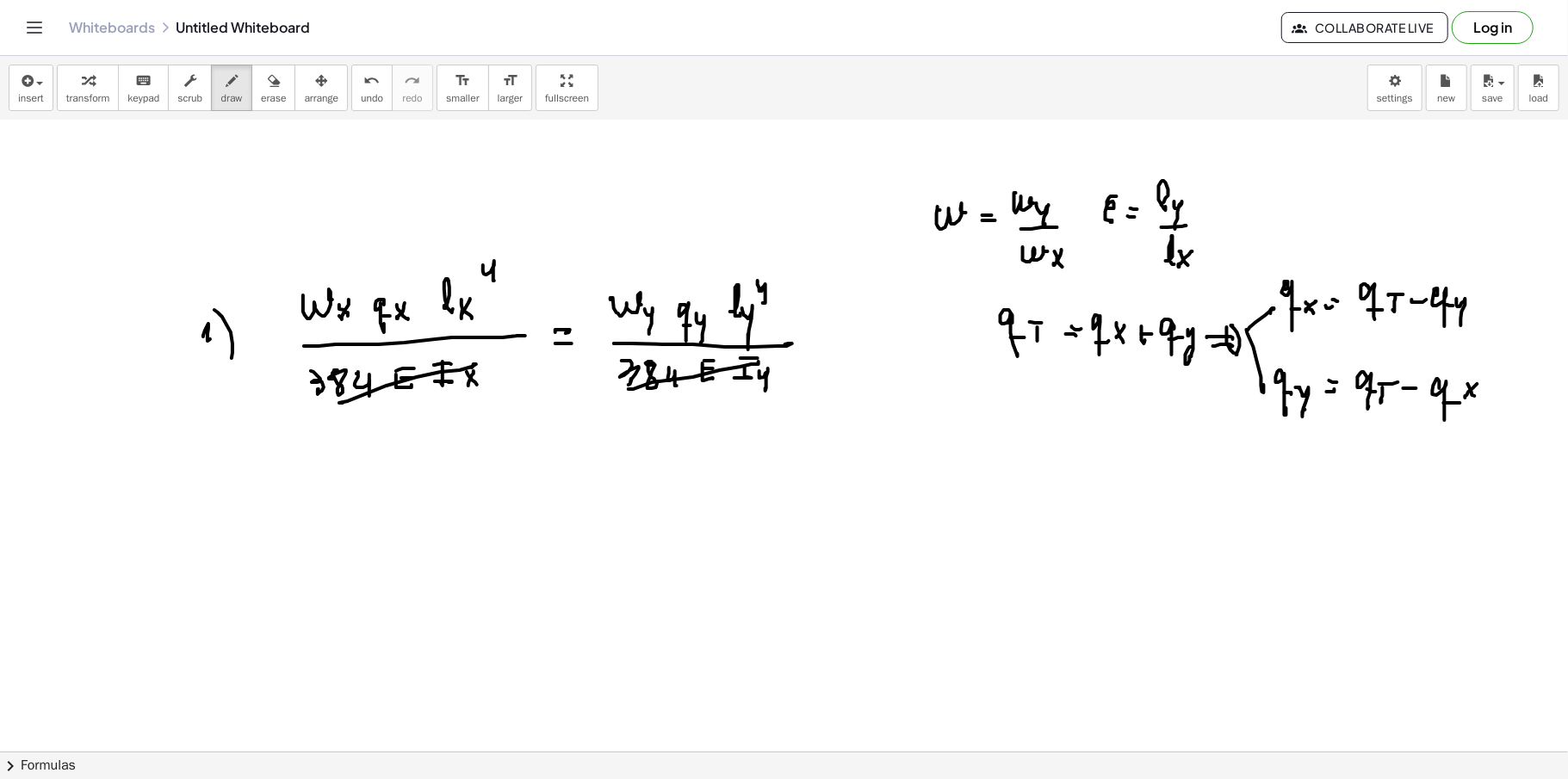 click at bounding box center (784, -1598) 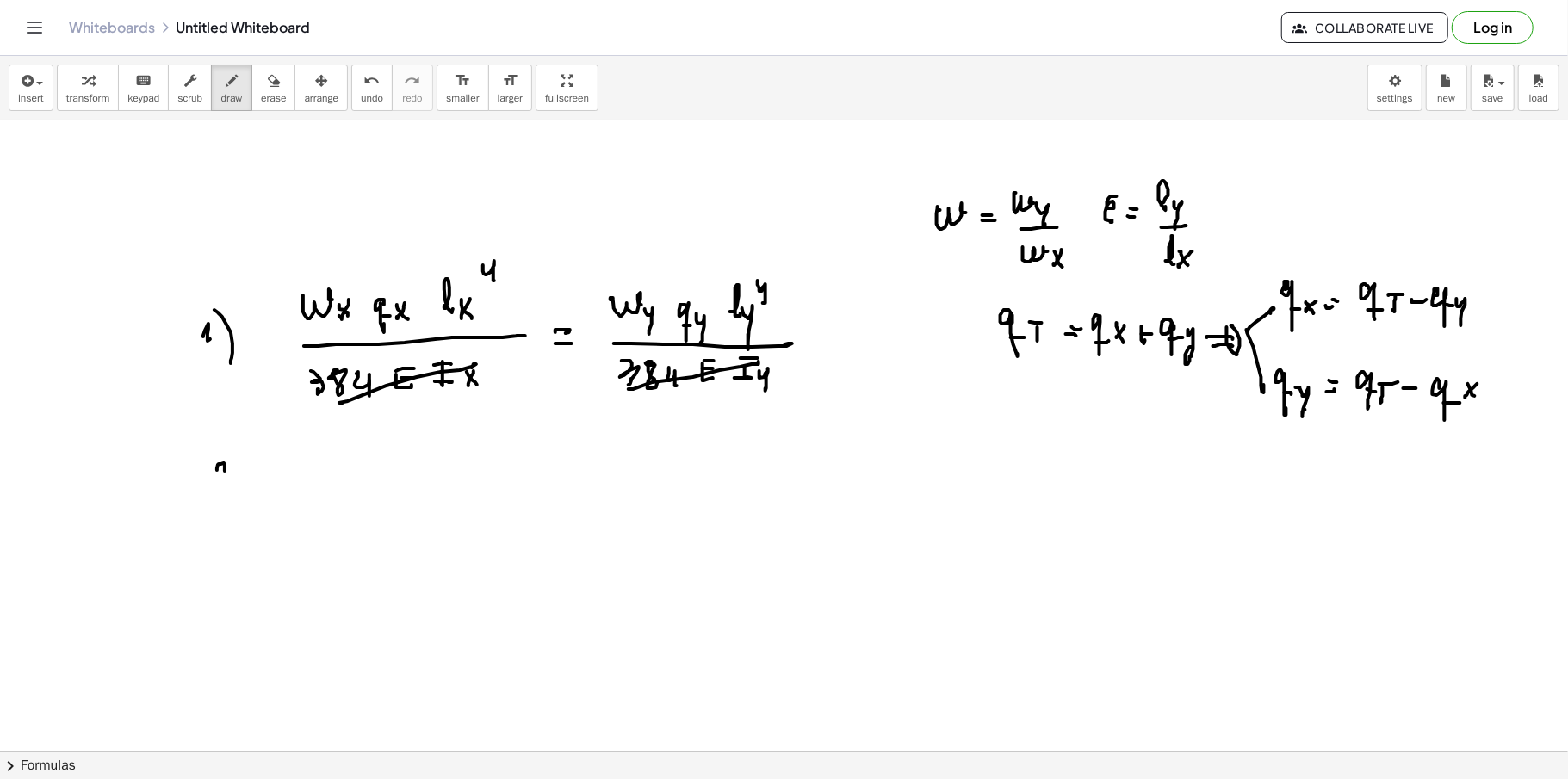 click at bounding box center [784, -1598] 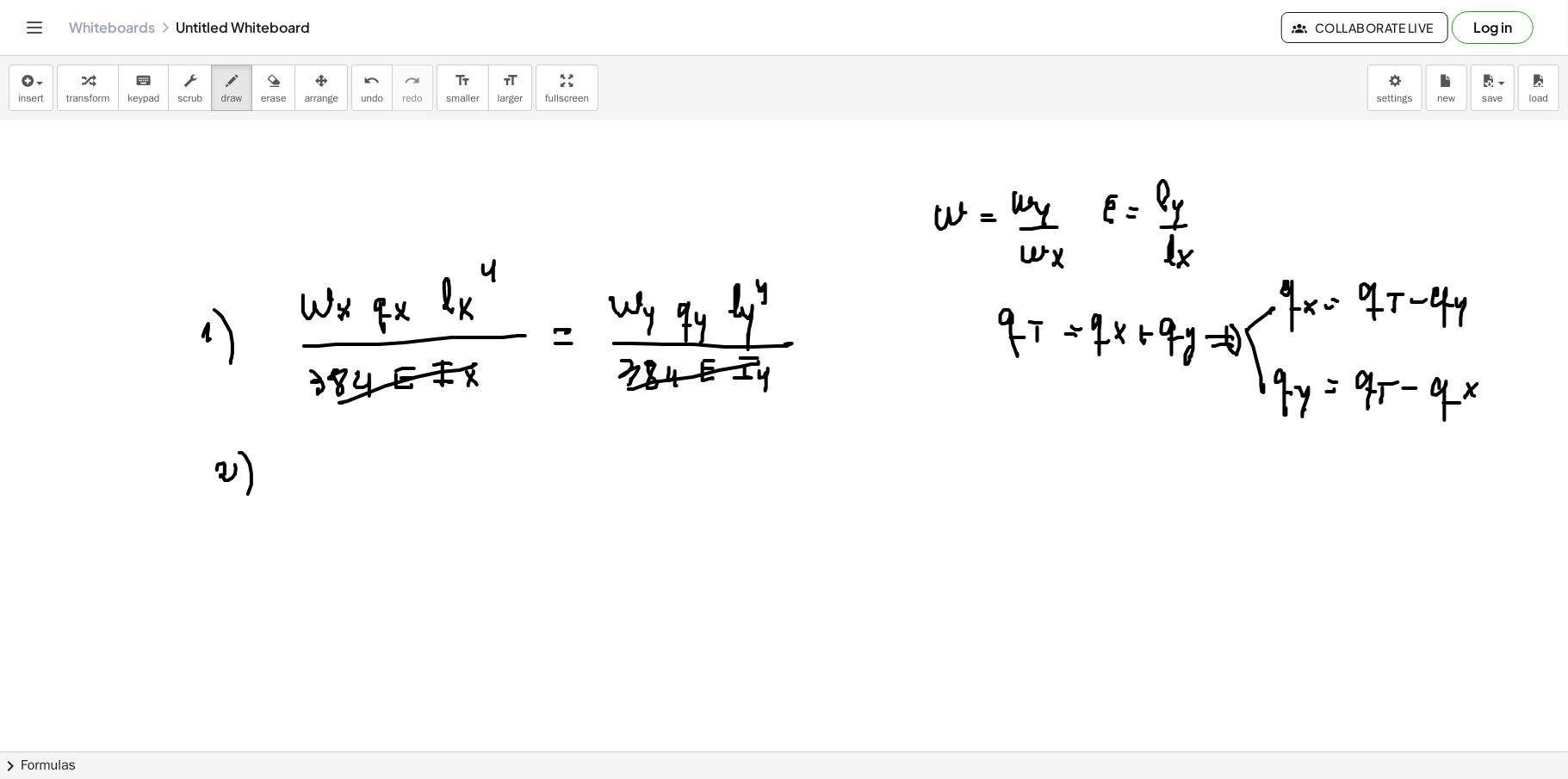 click at bounding box center [784, -1598] 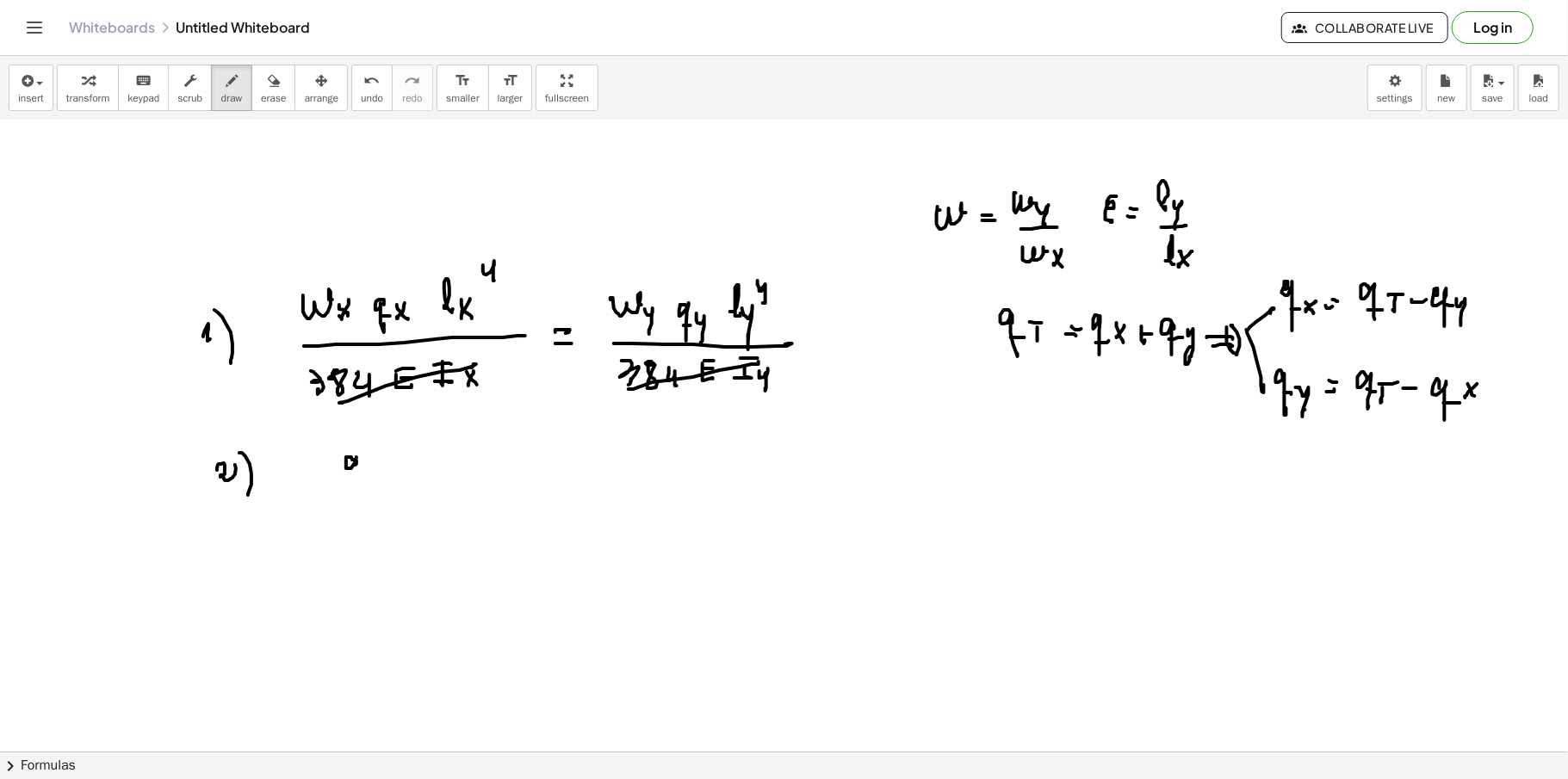 click at bounding box center (784, -1598) 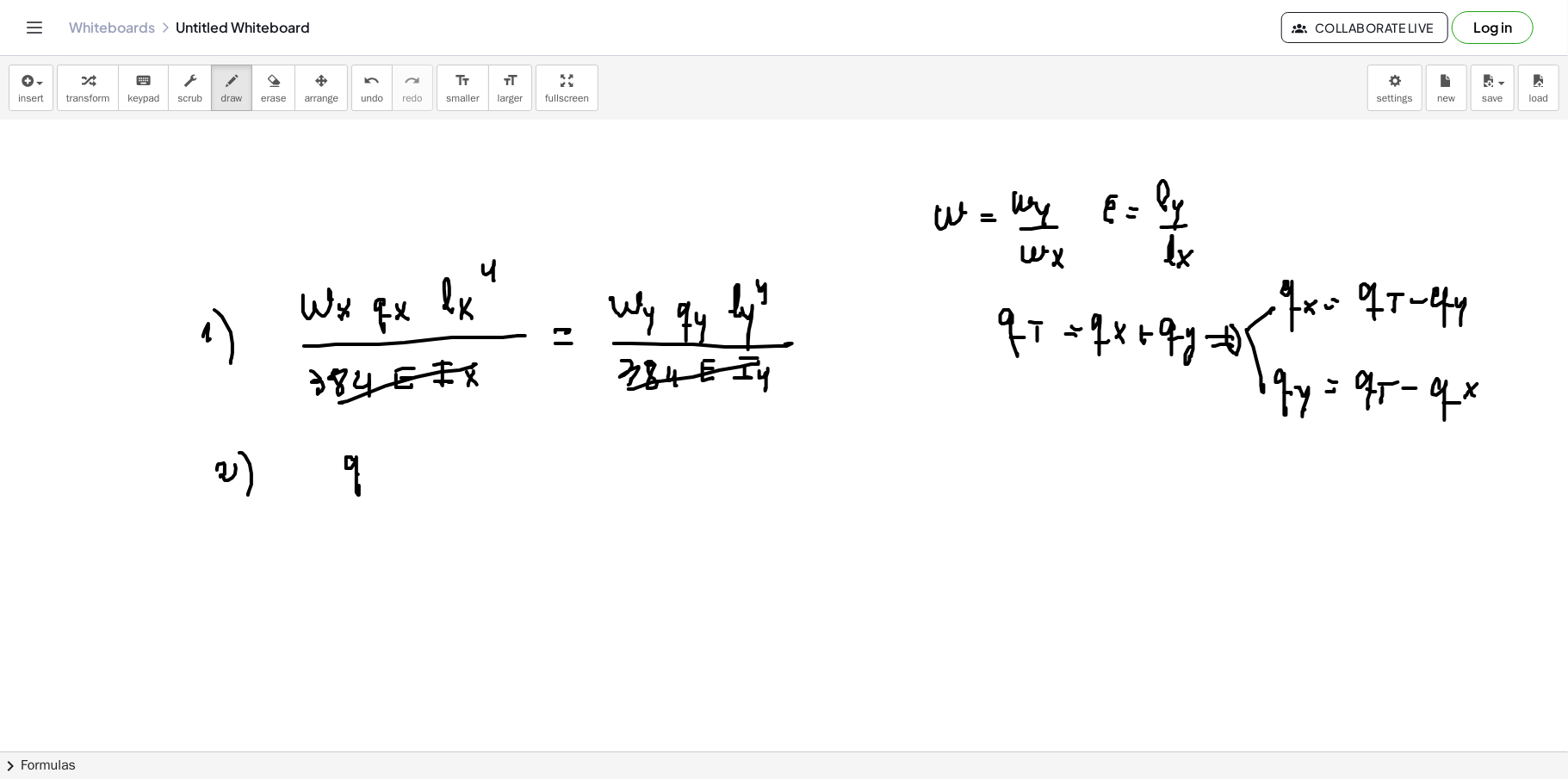 click at bounding box center (784, -1598) 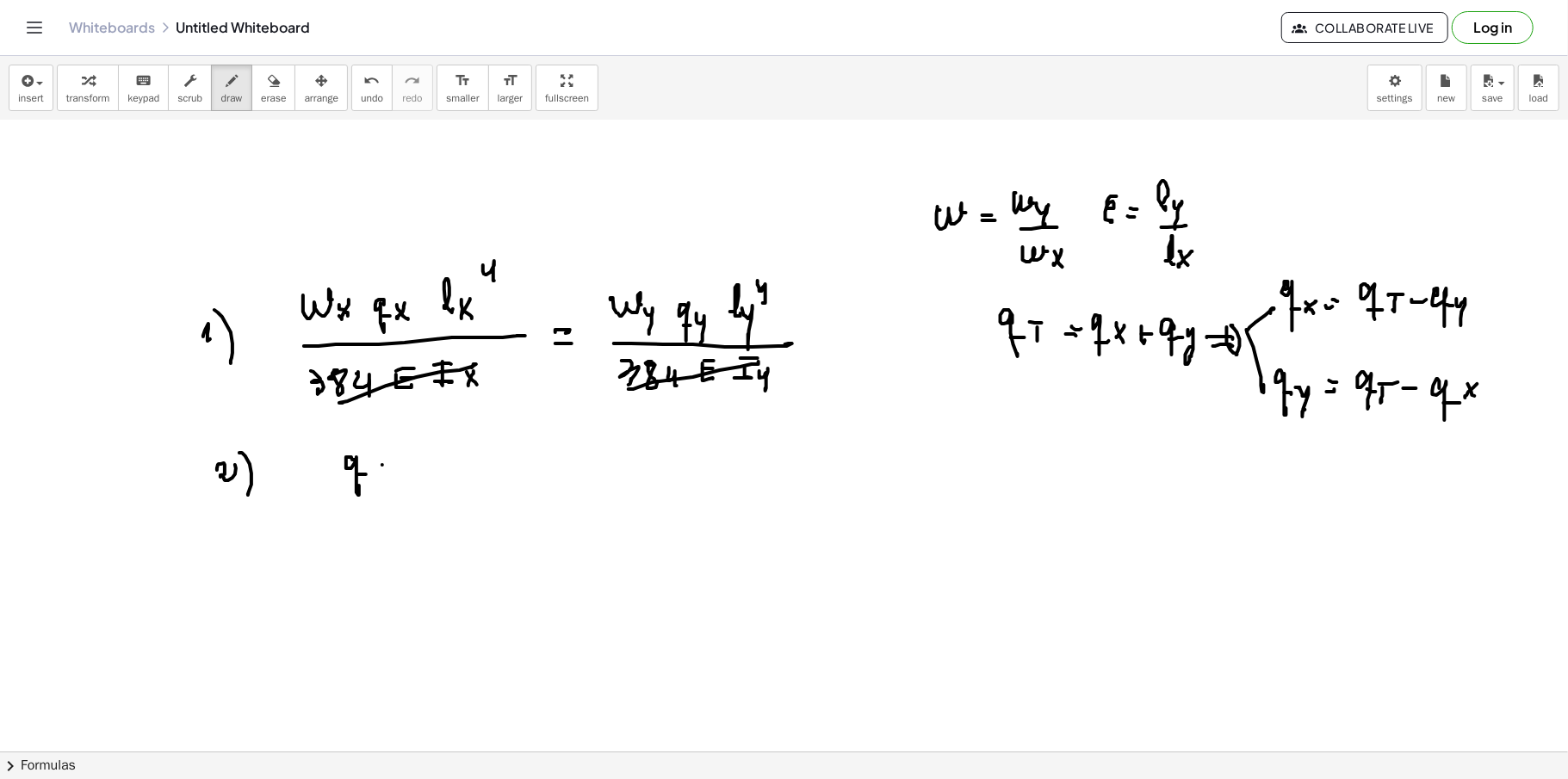 click at bounding box center [784, -1598] 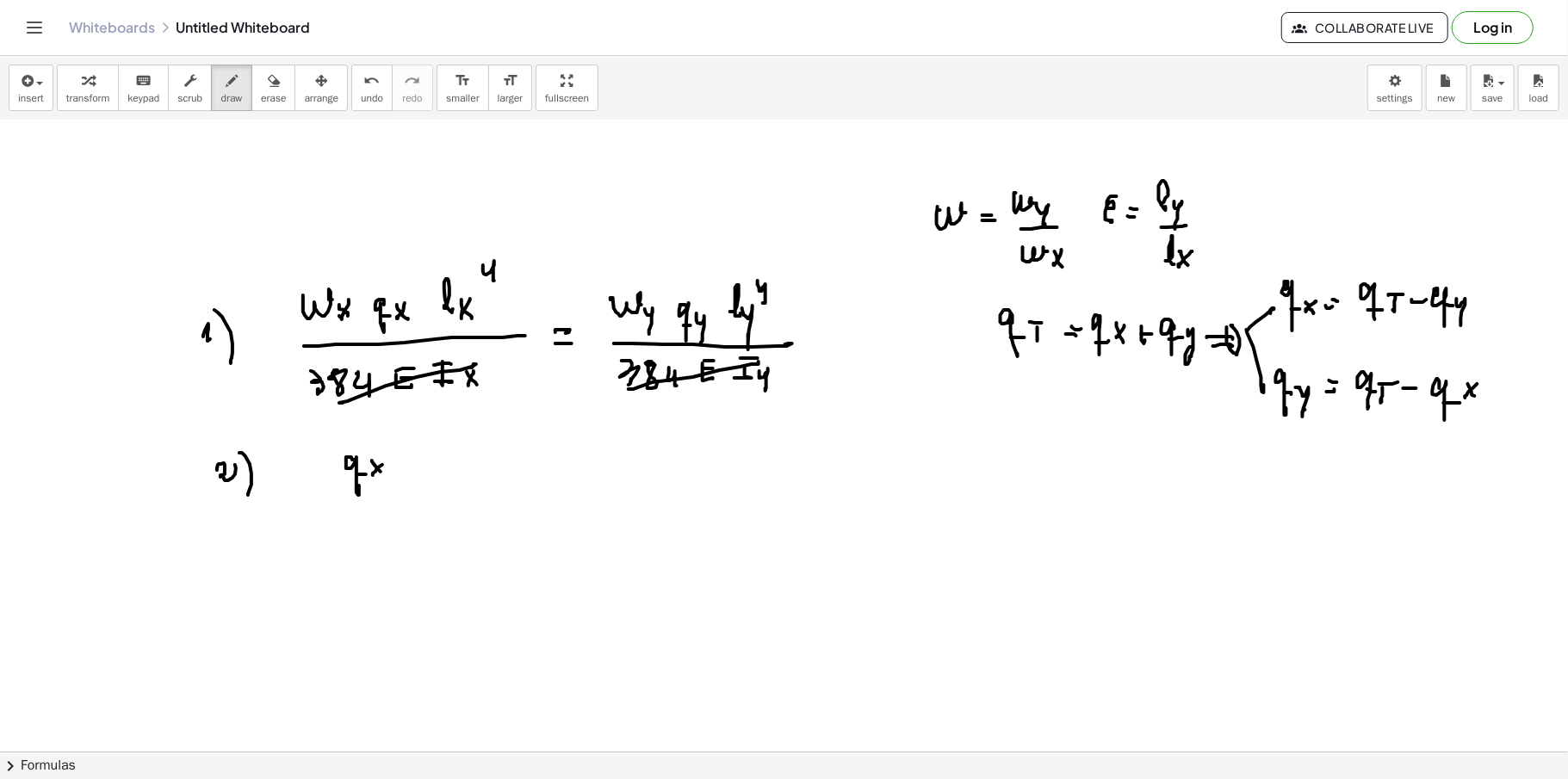 click at bounding box center (784, -1598) 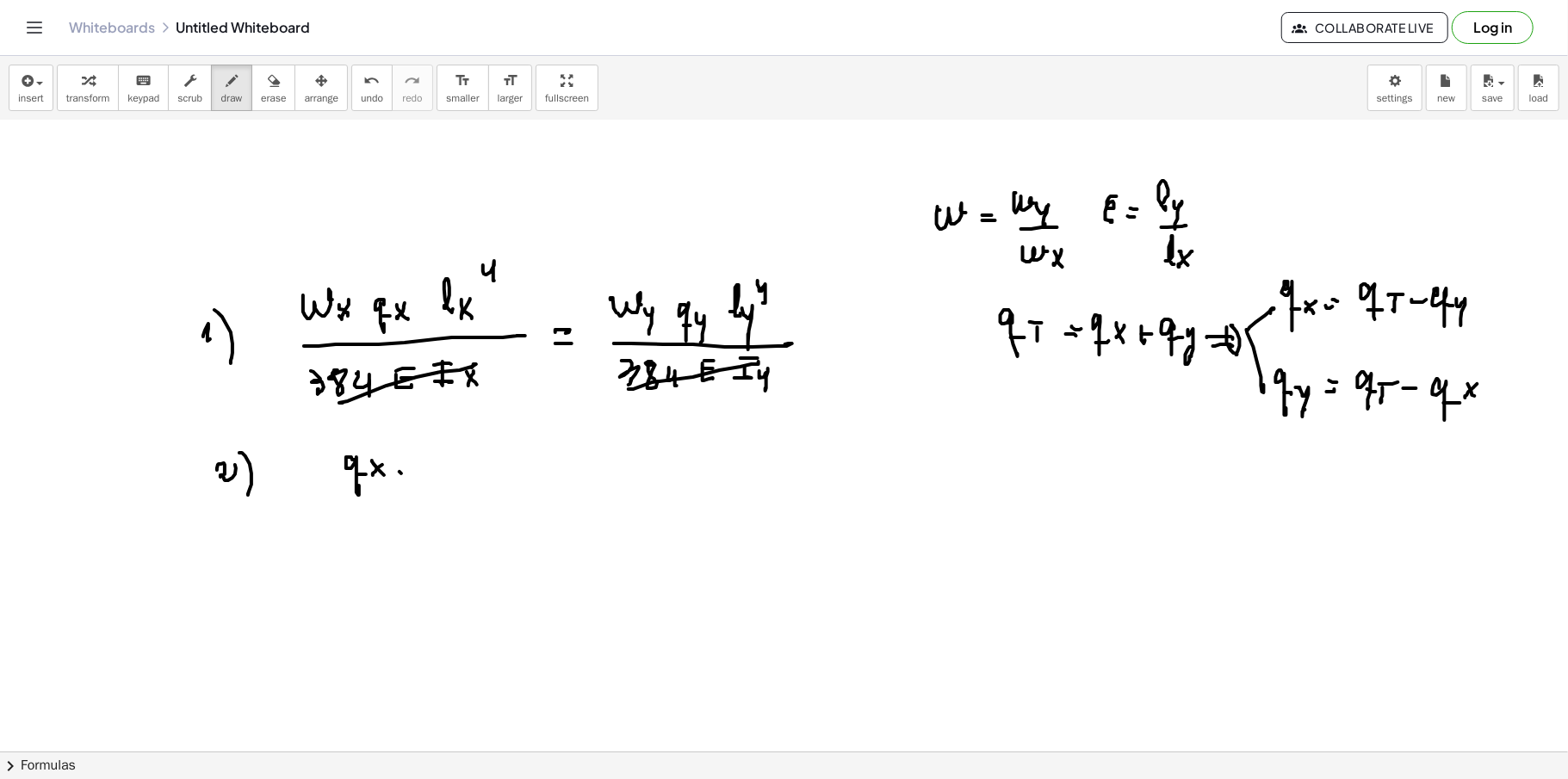 click at bounding box center [784, -1598] 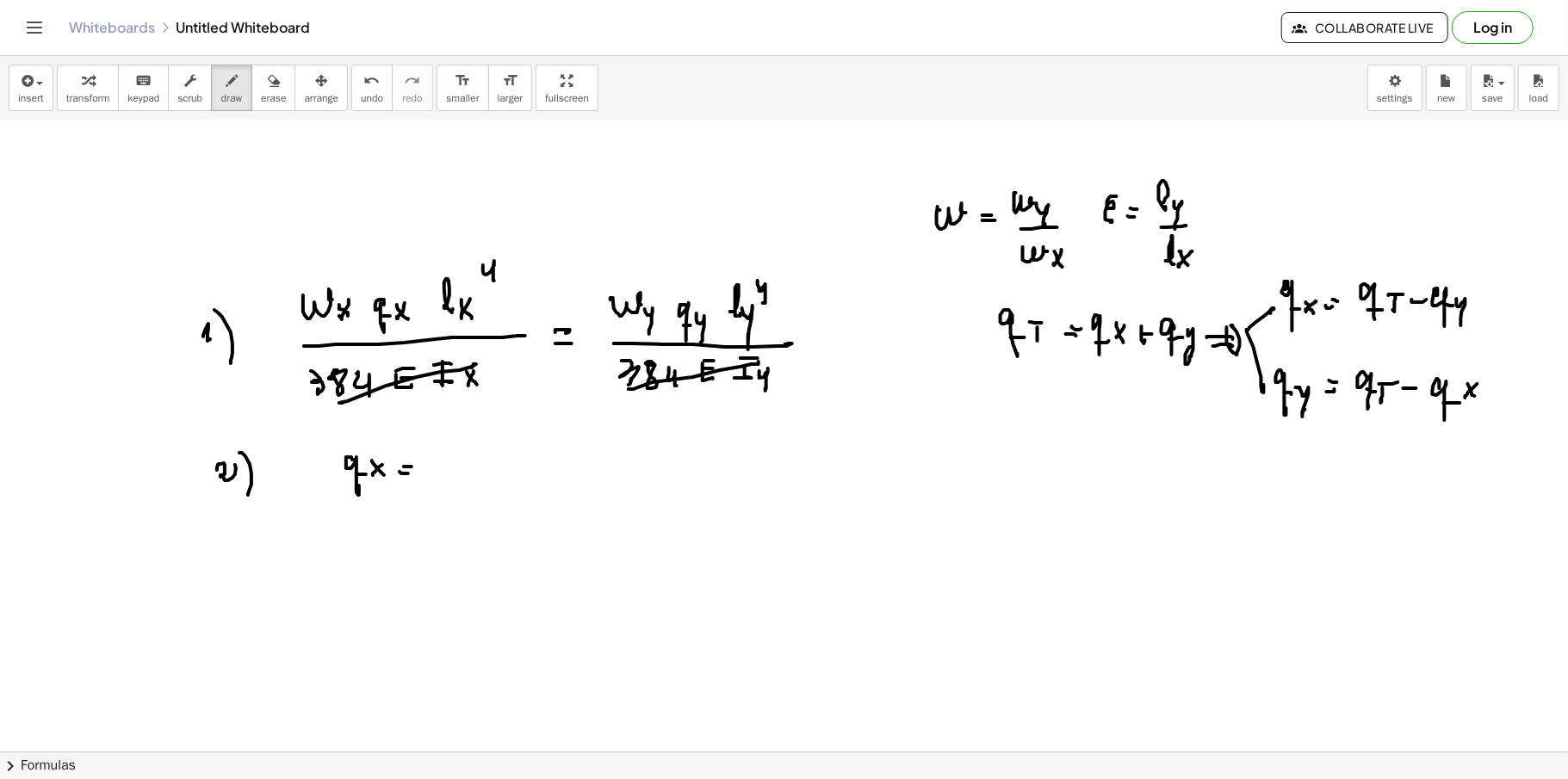 click at bounding box center (784, -1598) 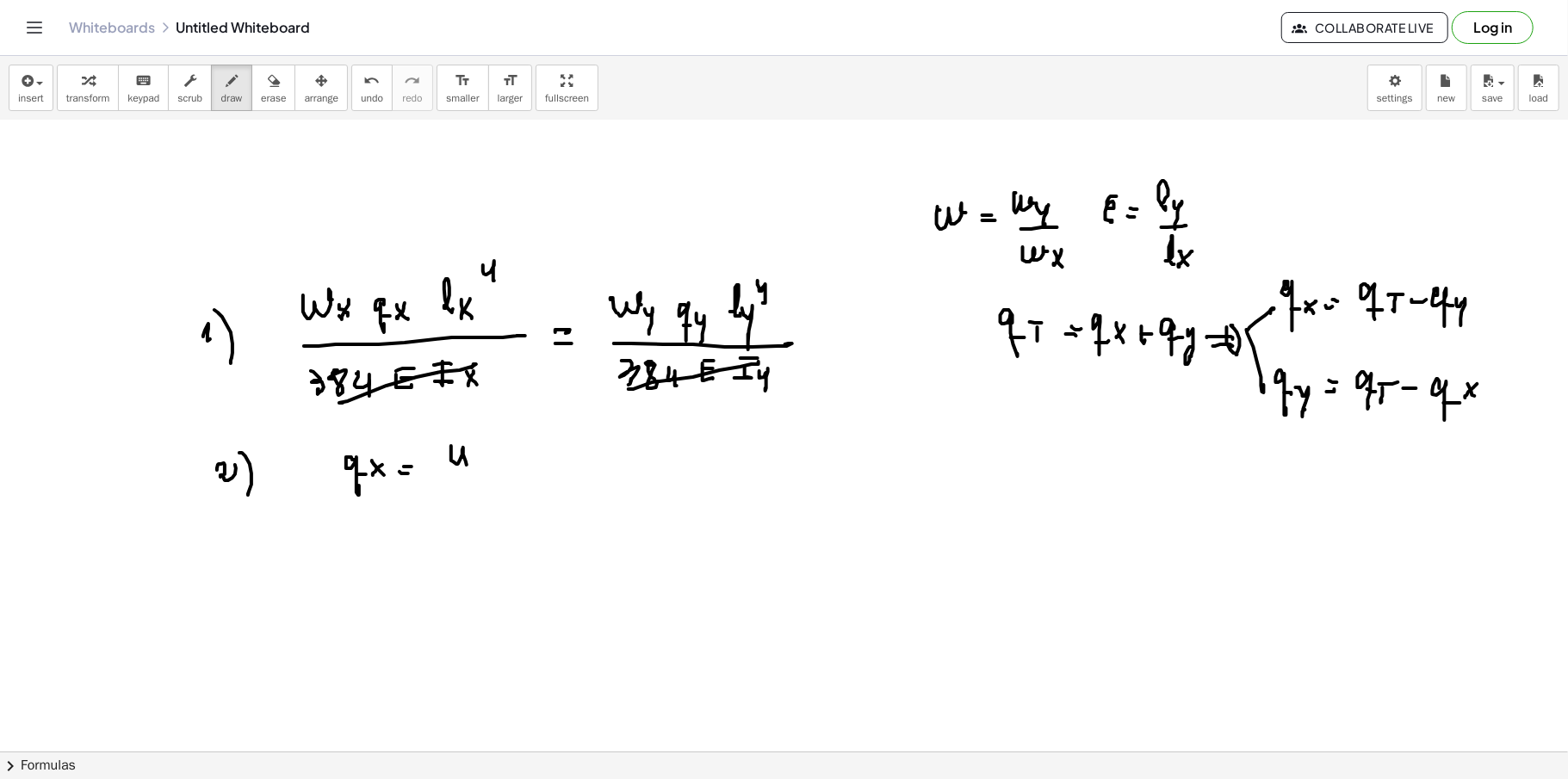 click at bounding box center [784, -1598] 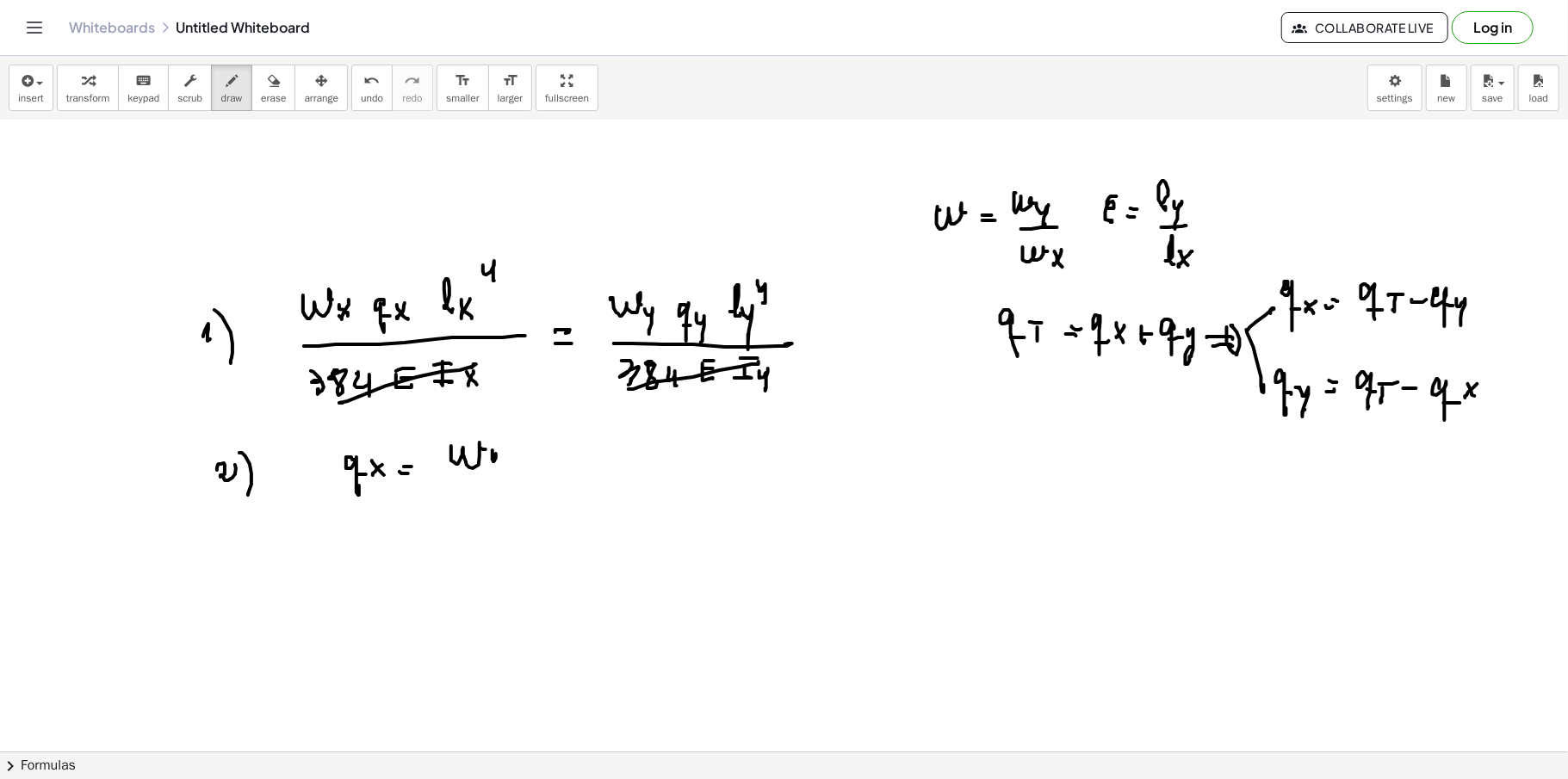 click at bounding box center (784, -1598) 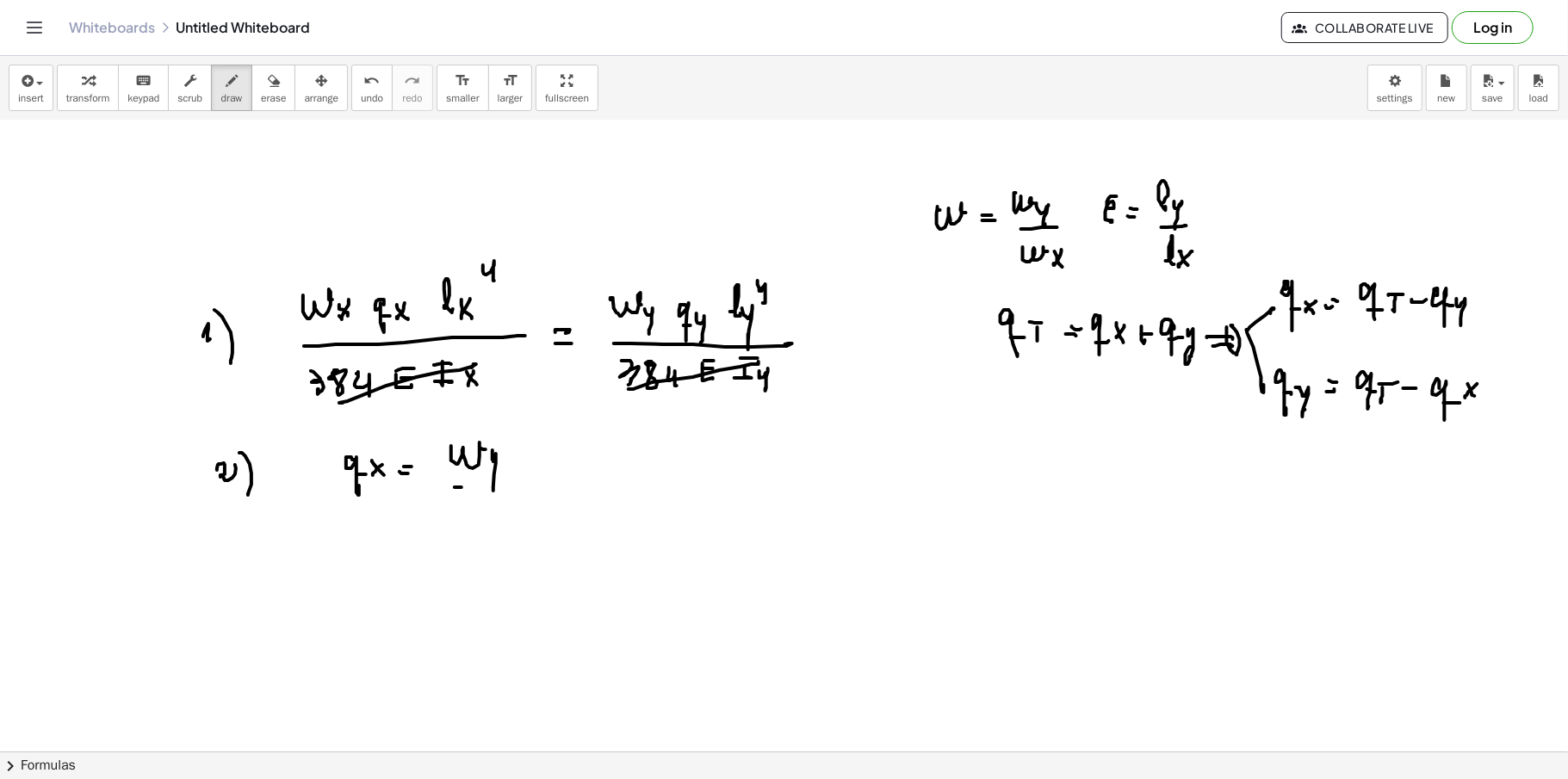 click at bounding box center (784, -1598) 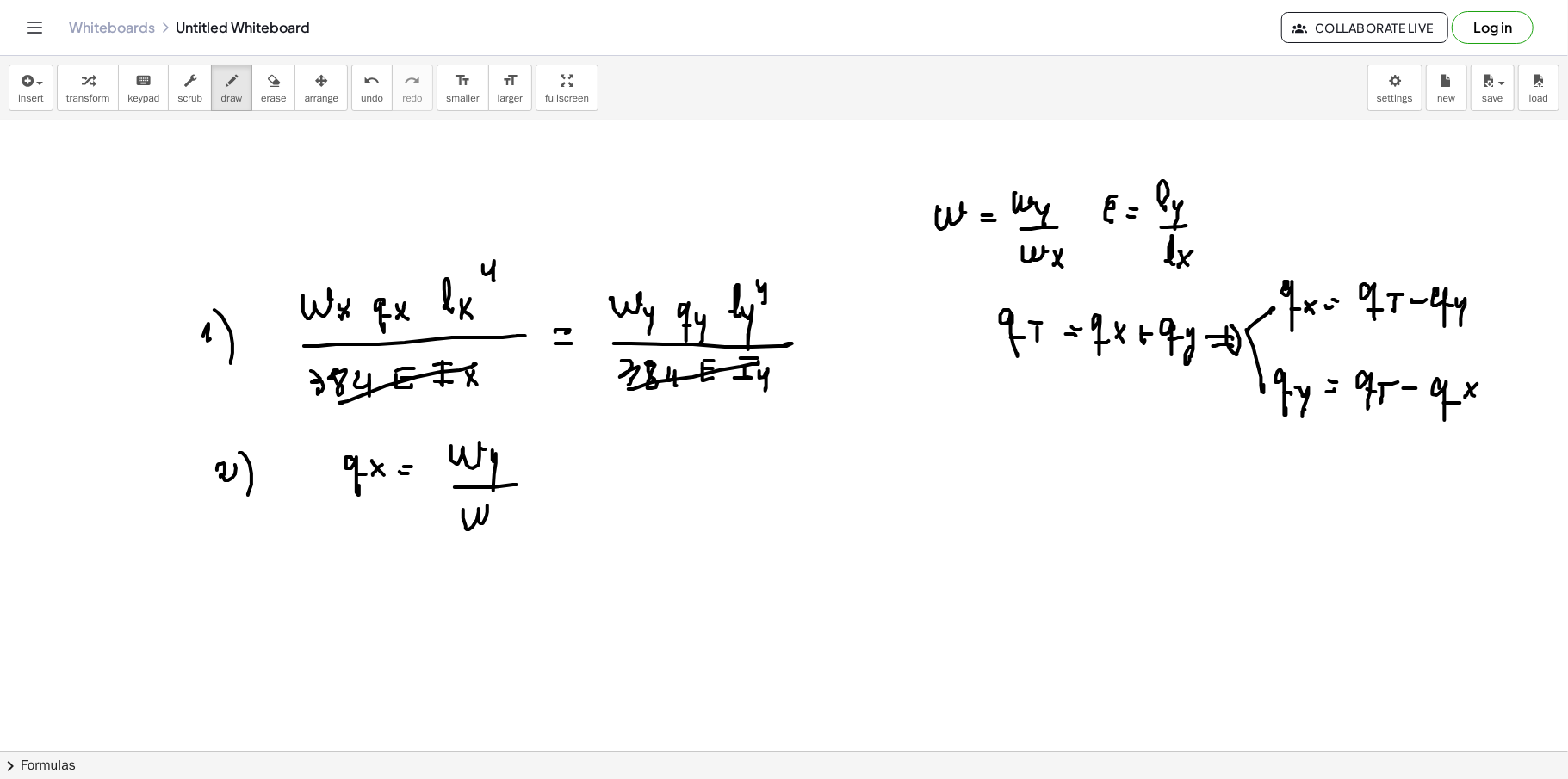 click at bounding box center [784, -1598] 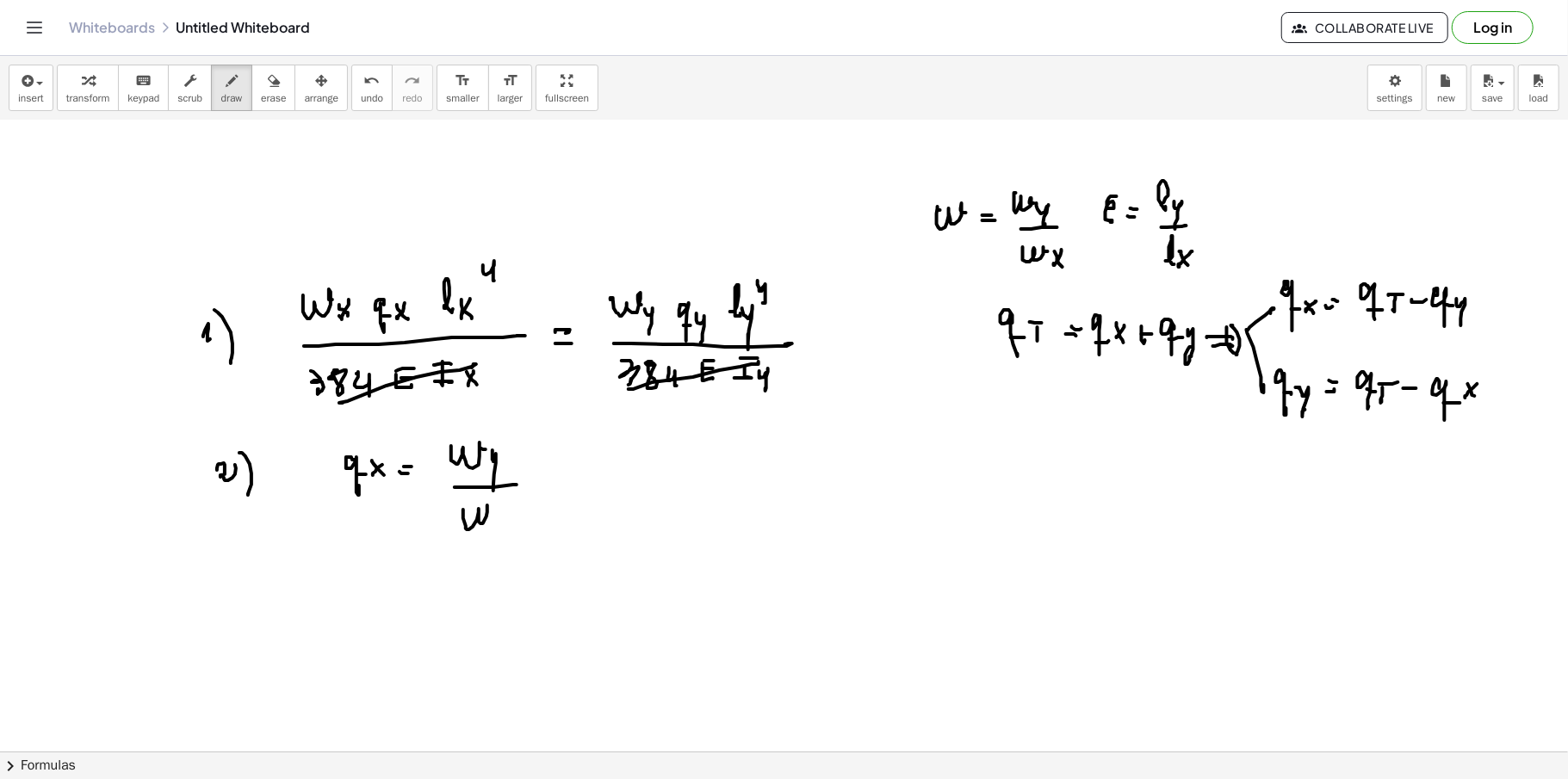 click at bounding box center (784, -1598) 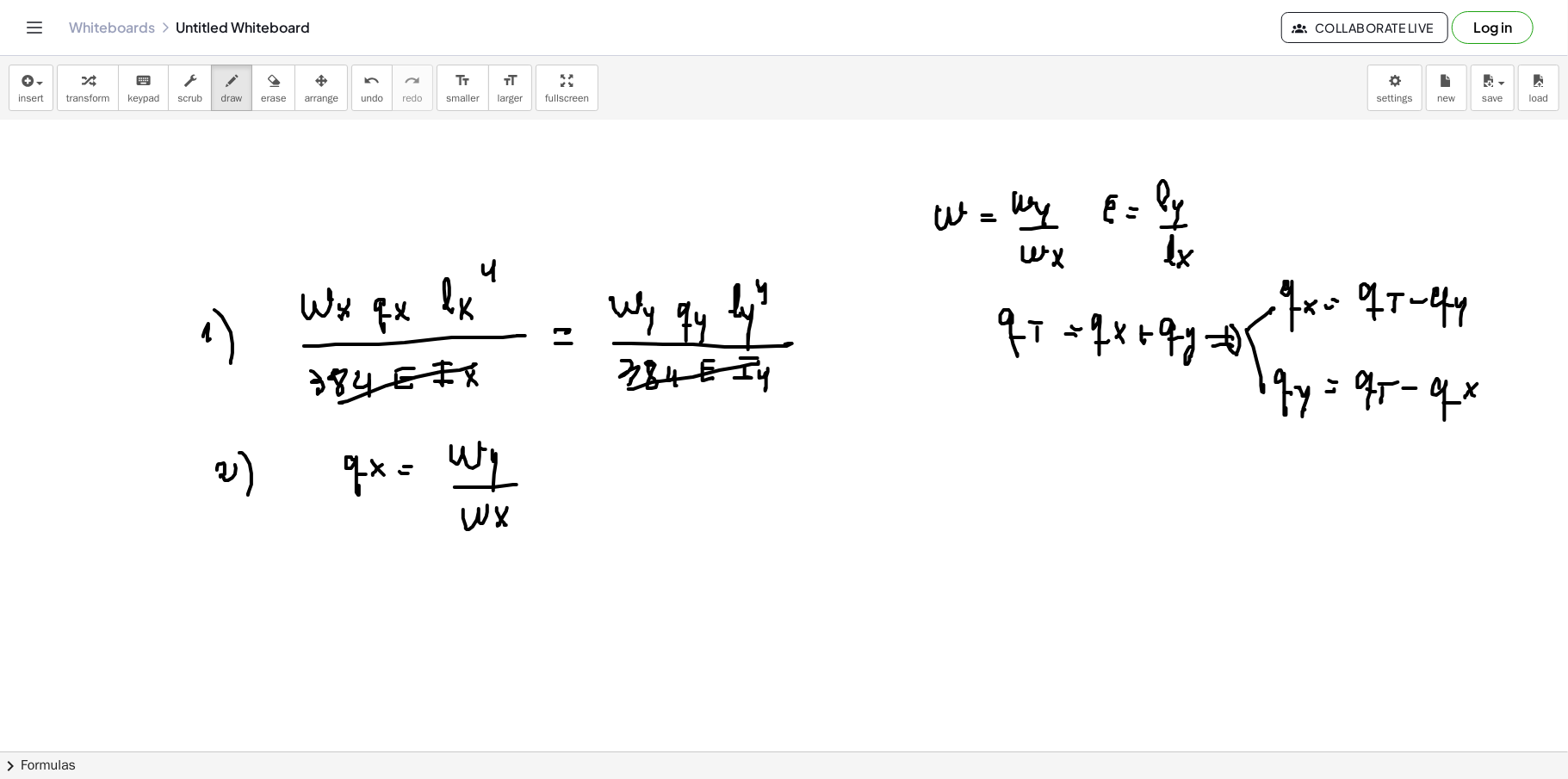 click at bounding box center (784, -1598) 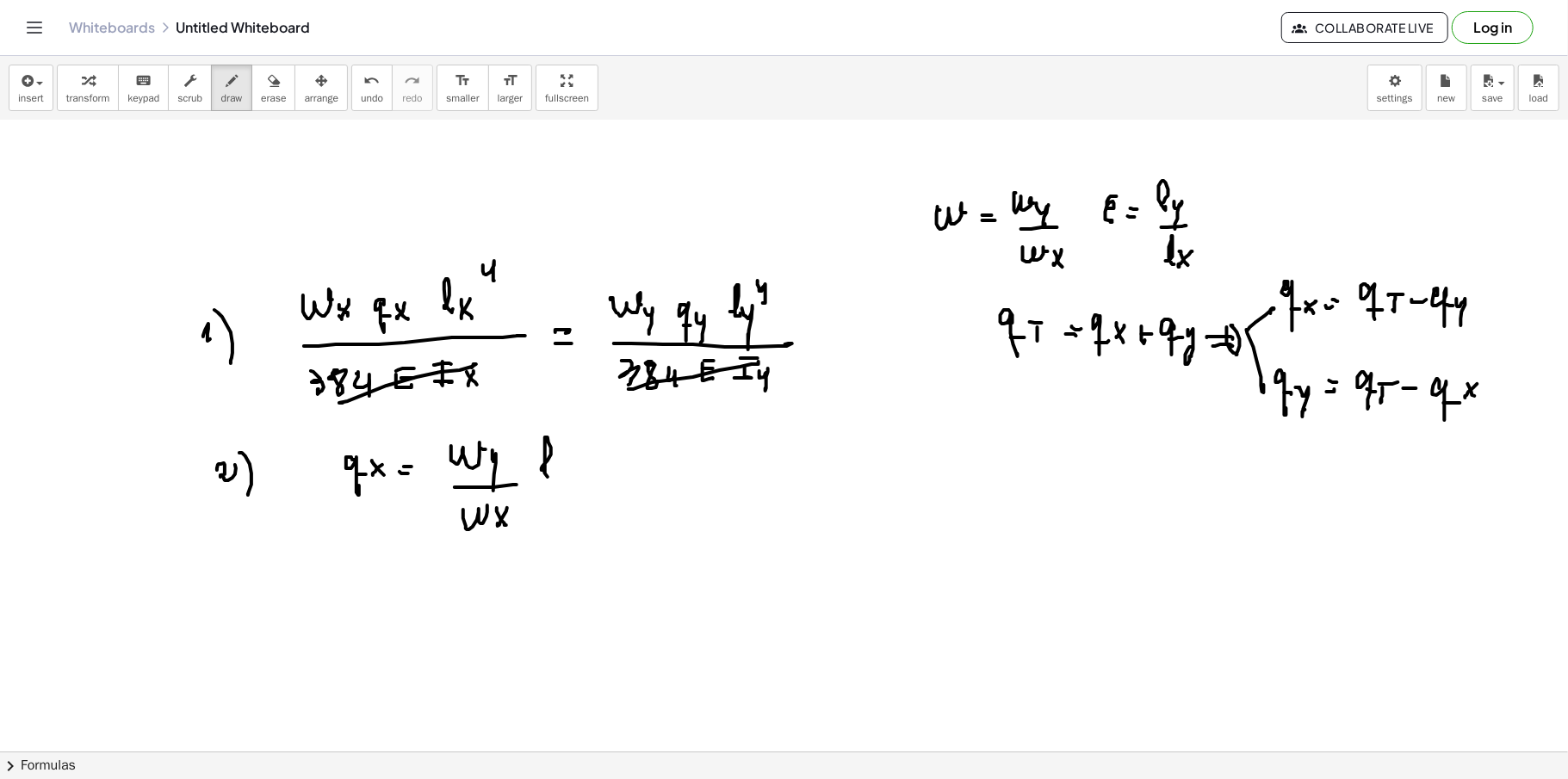 click at bounding box center (784, -1598) 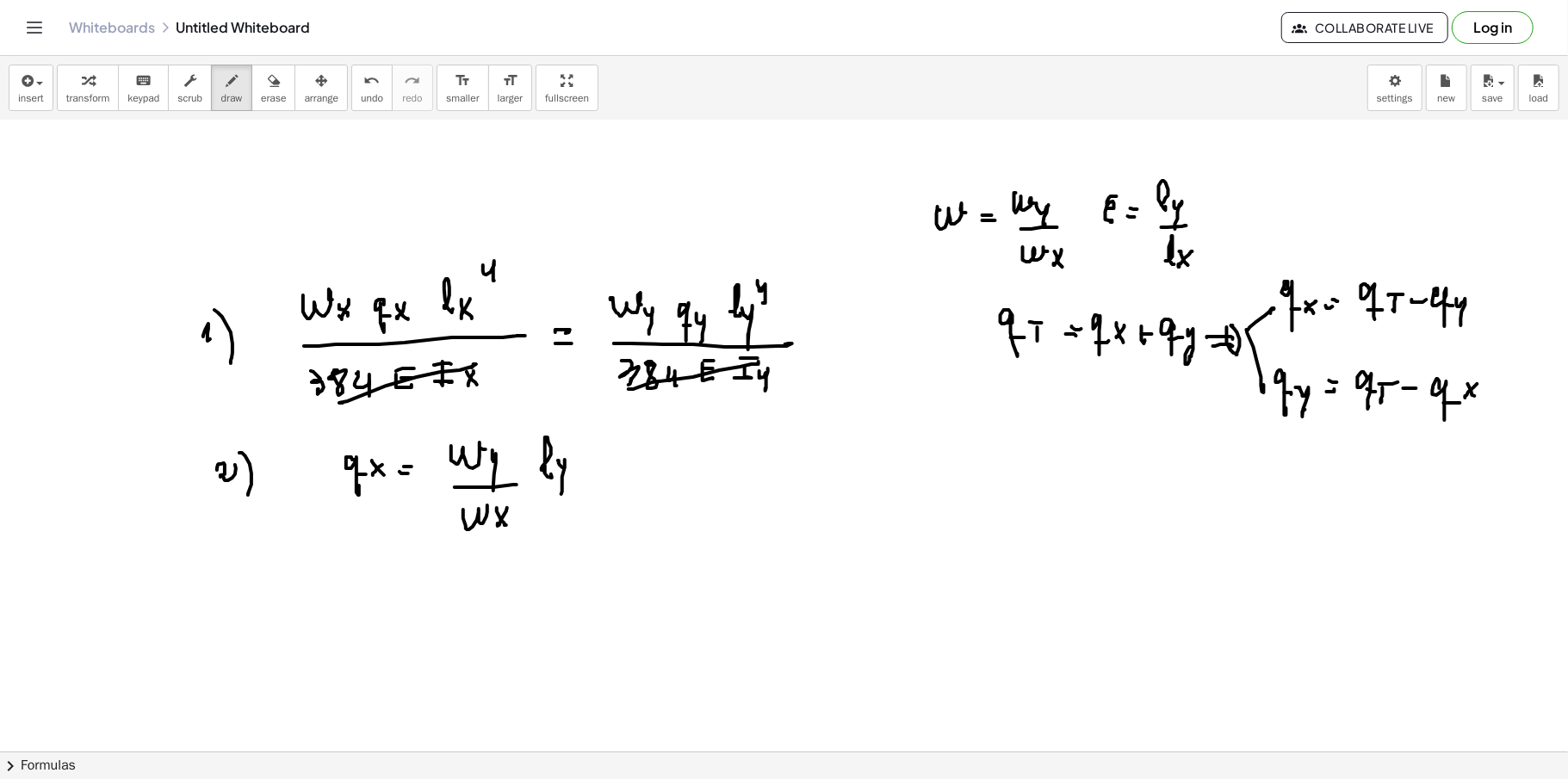 click at bounding box center [784, -1598] 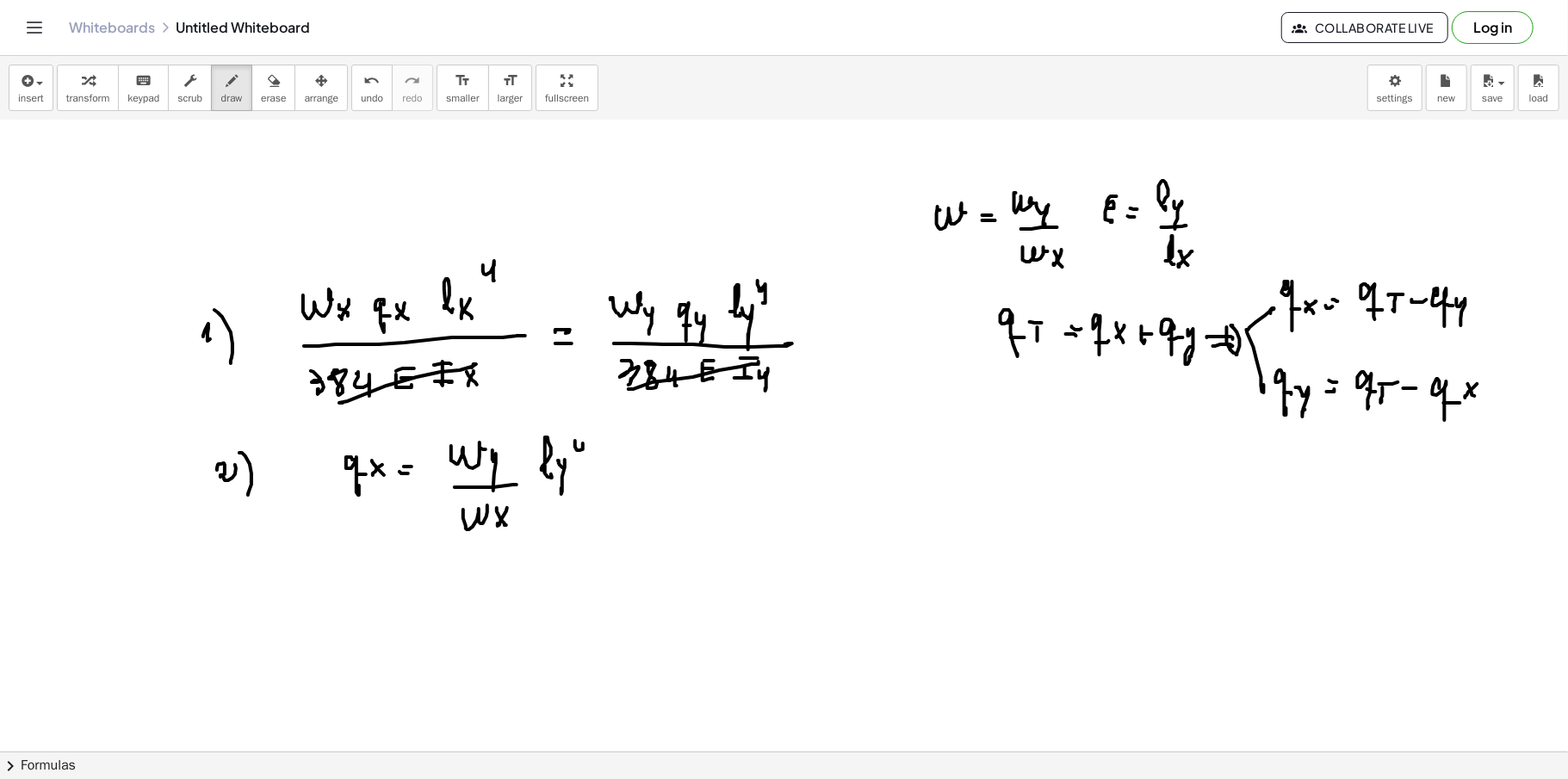 click at bounding box center (784, -1598) 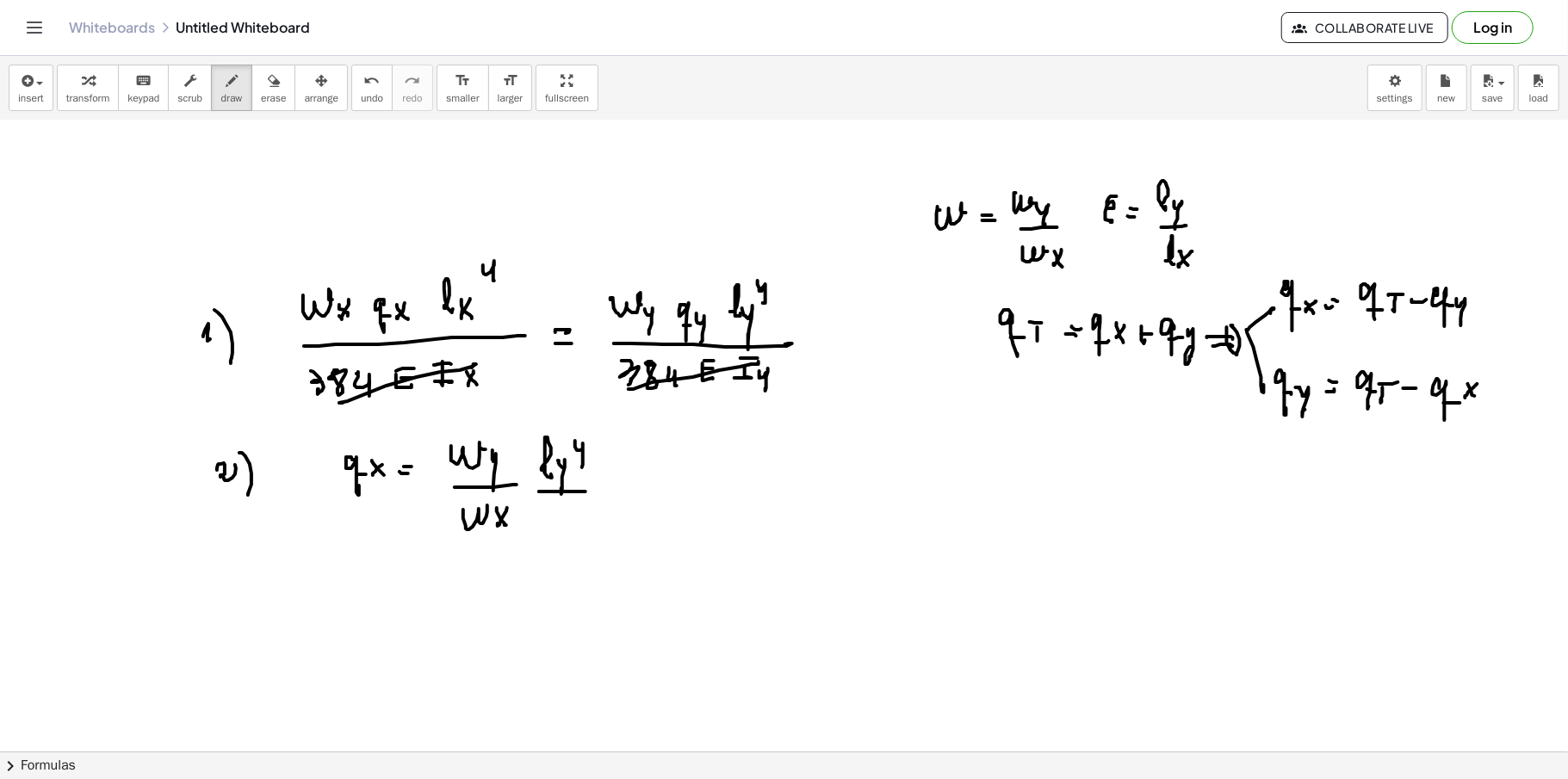 click at bounding box center (784, -1598) 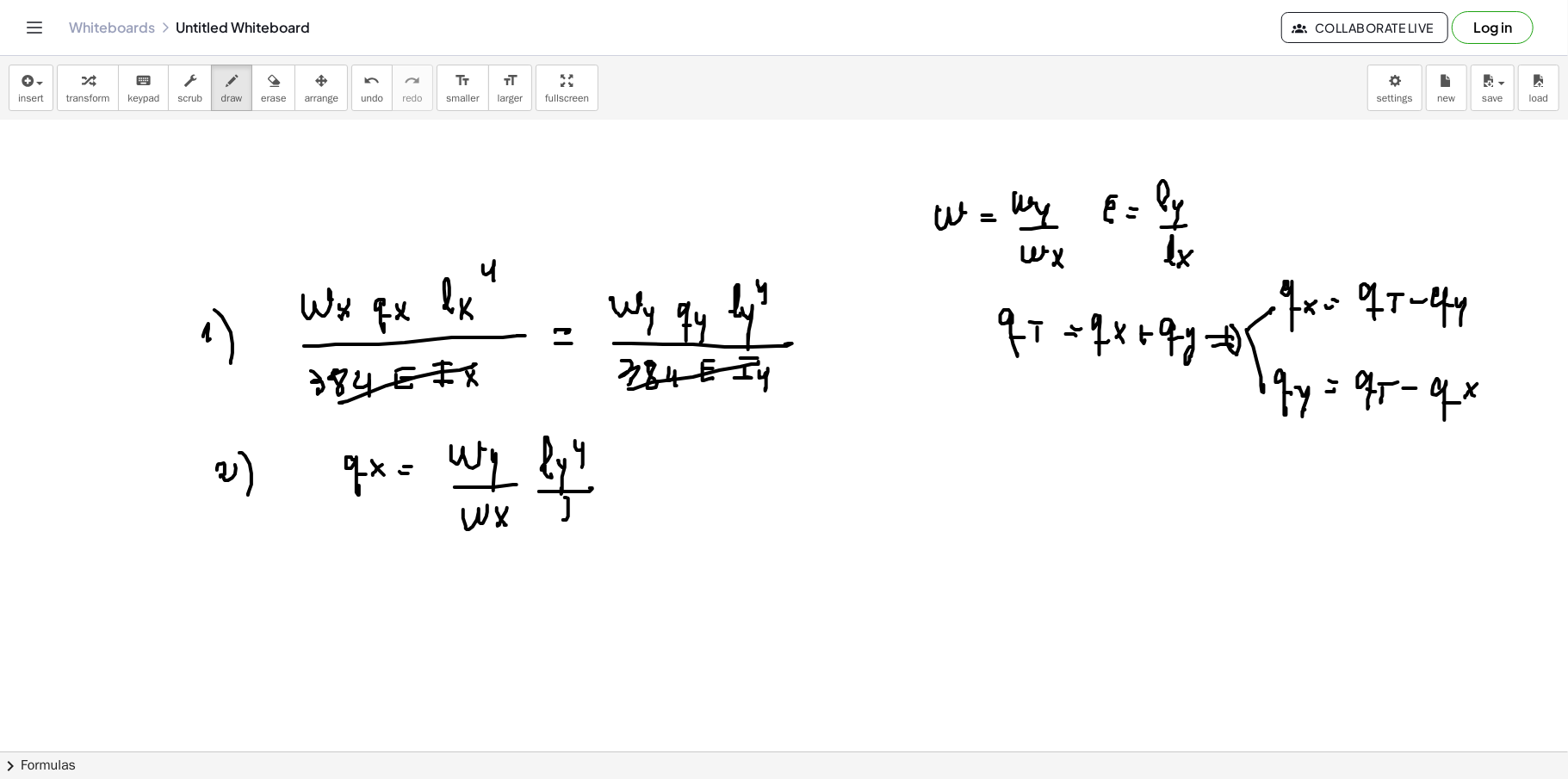 click at bounding box center (784, -1598) 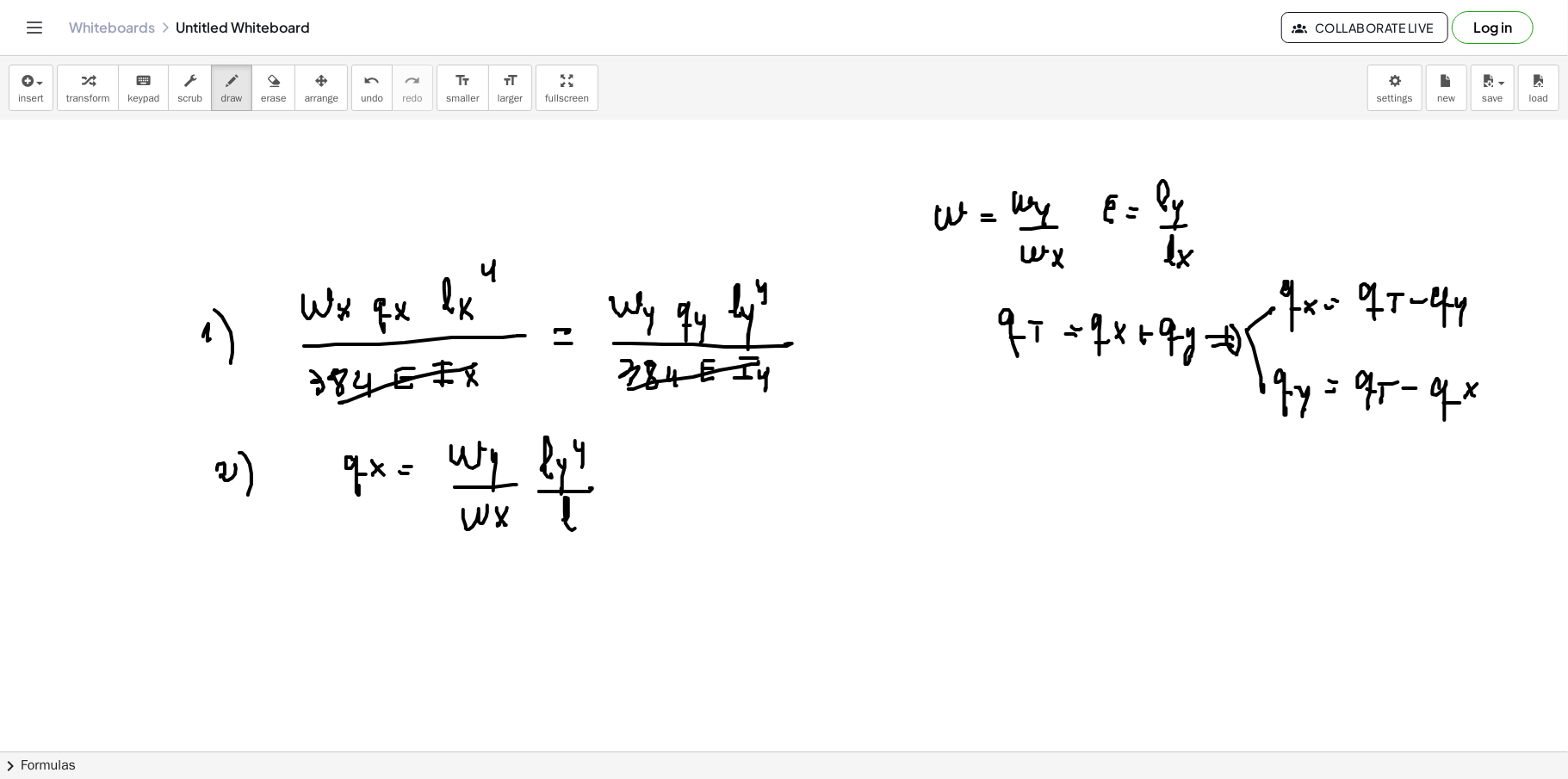 click at bounding box center [784, -1598] 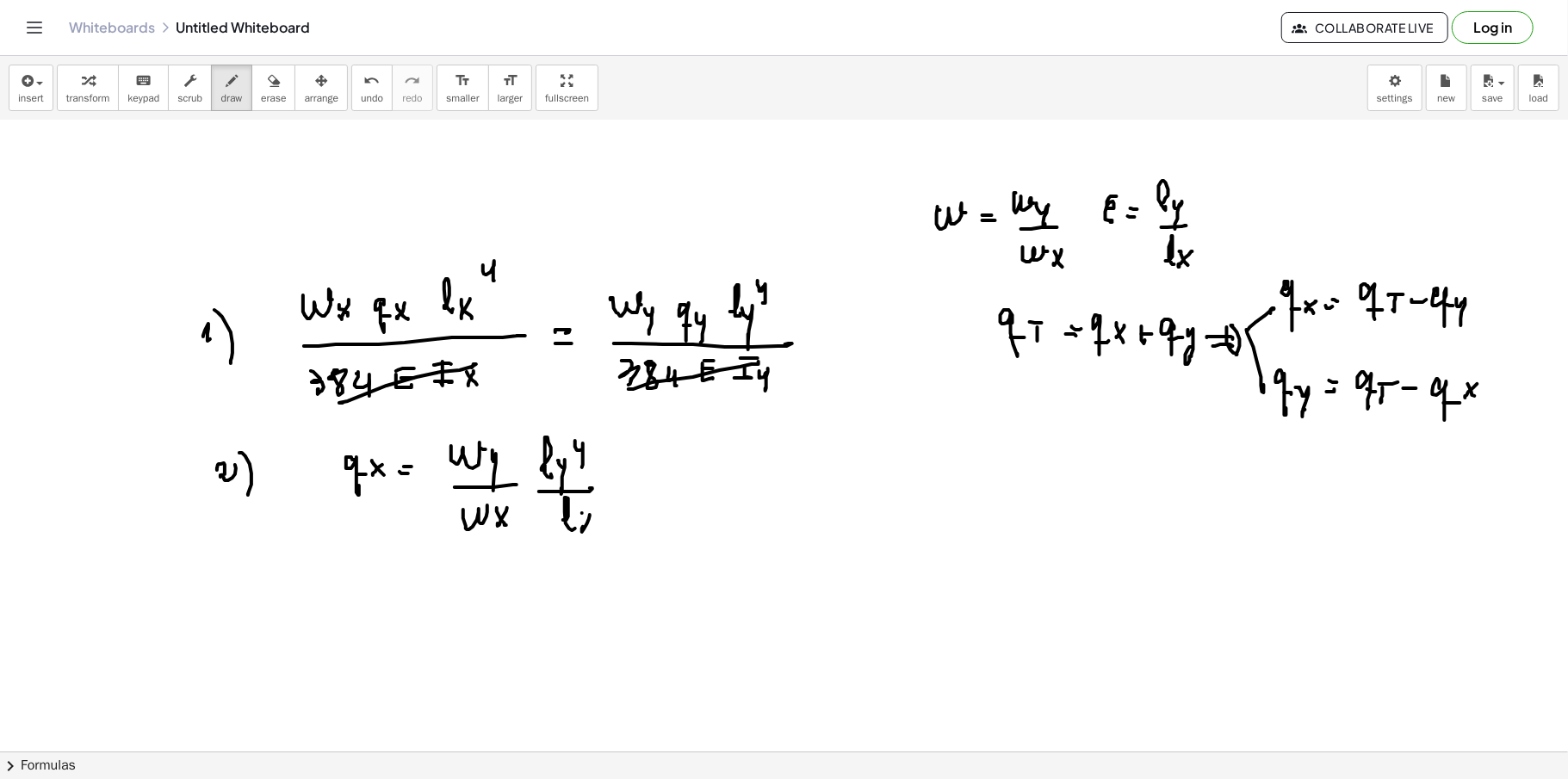 click at bounding box center [784, -1598] 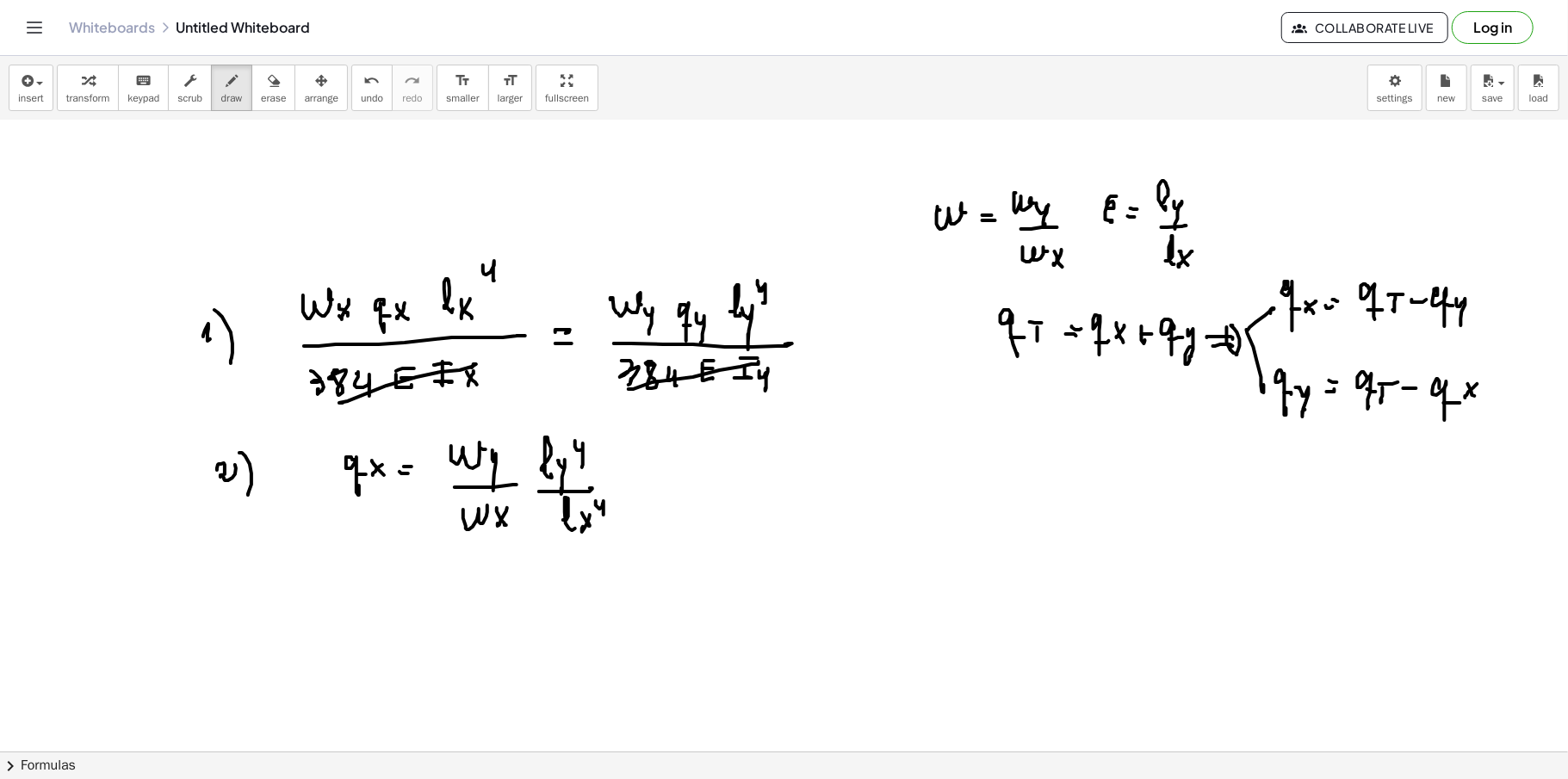 click at bounding box center (784, -1598) 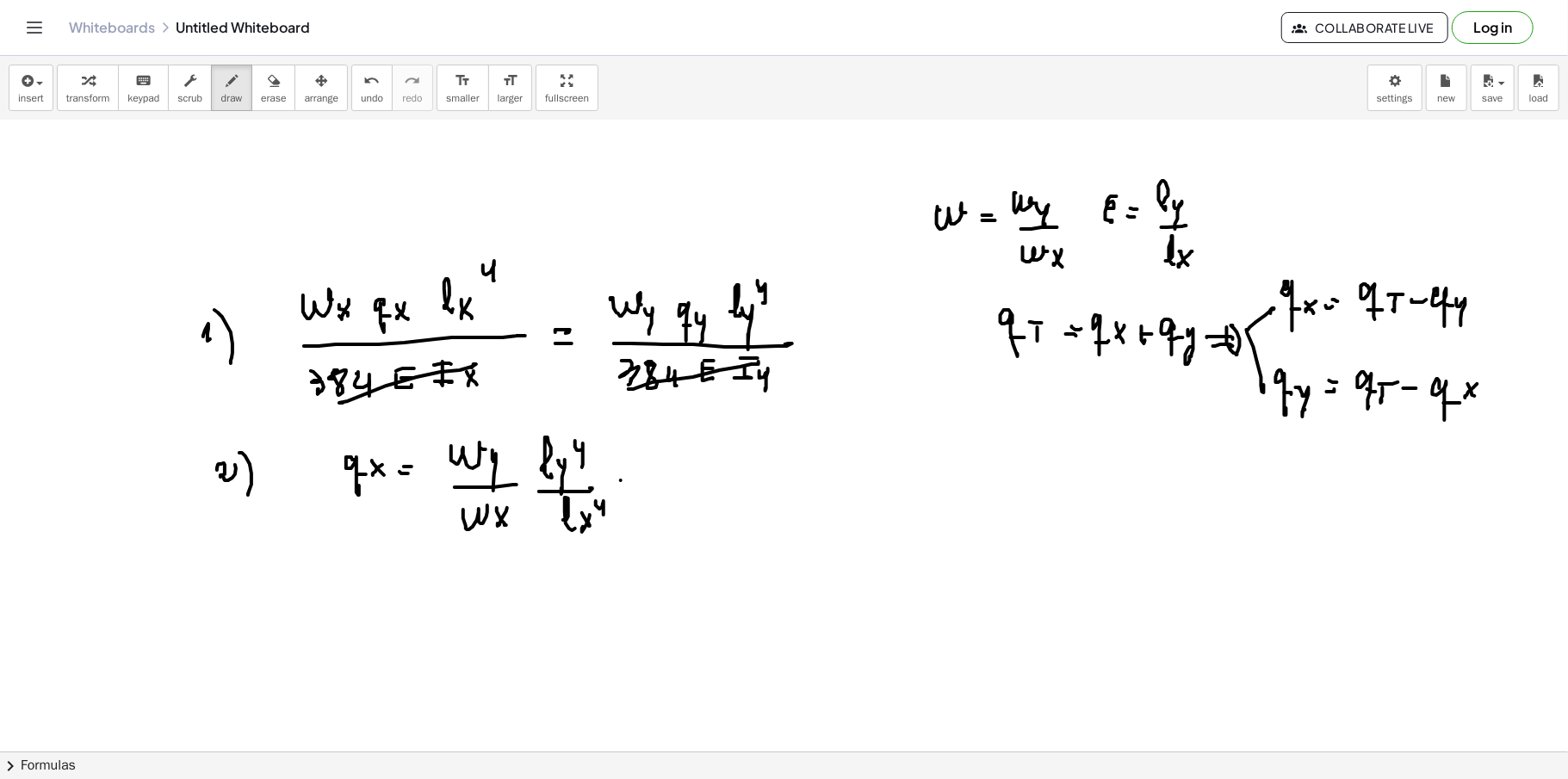 click at bounding box center [784, -1598] 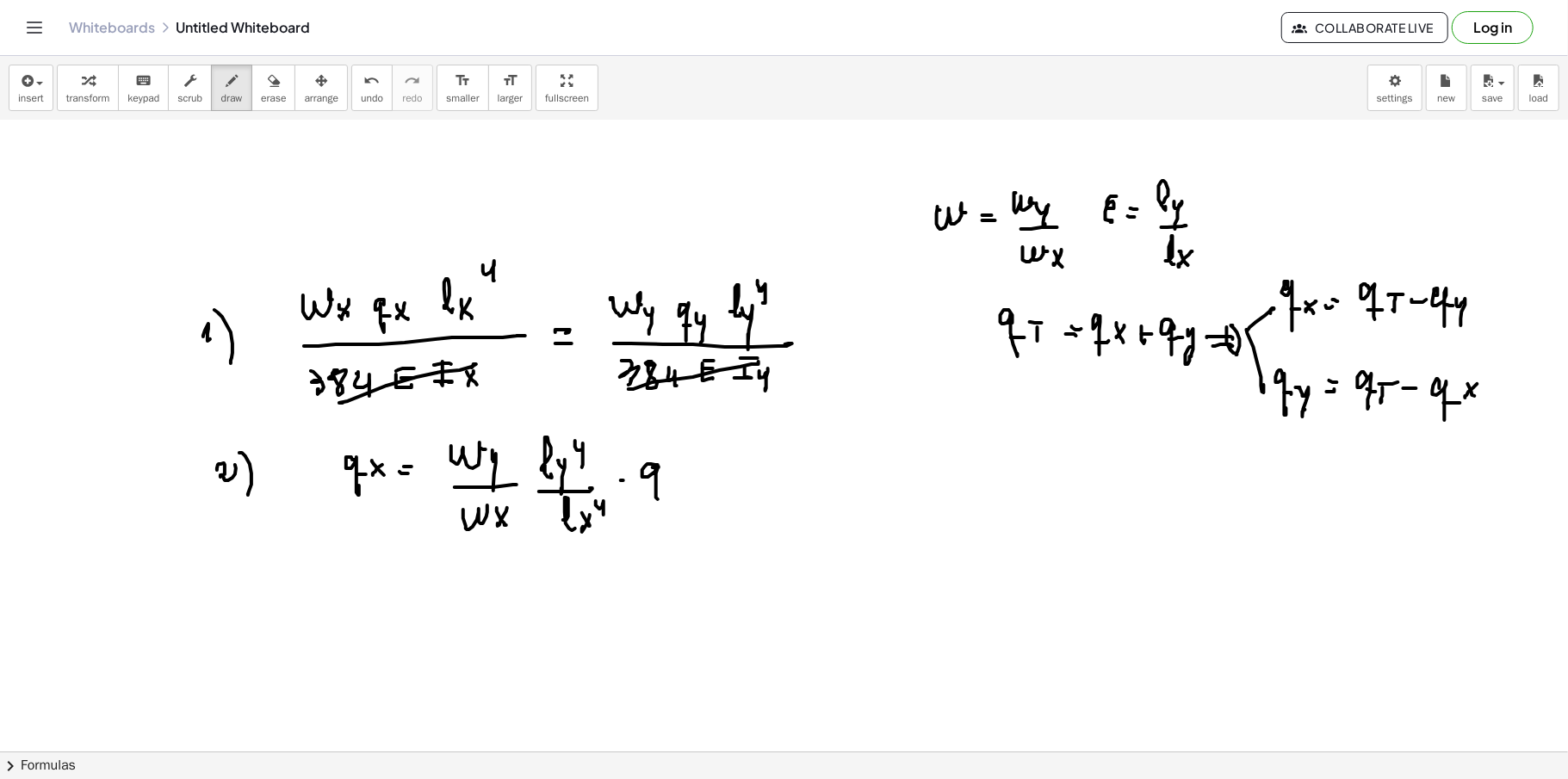click at bounding box center [784, -1598] 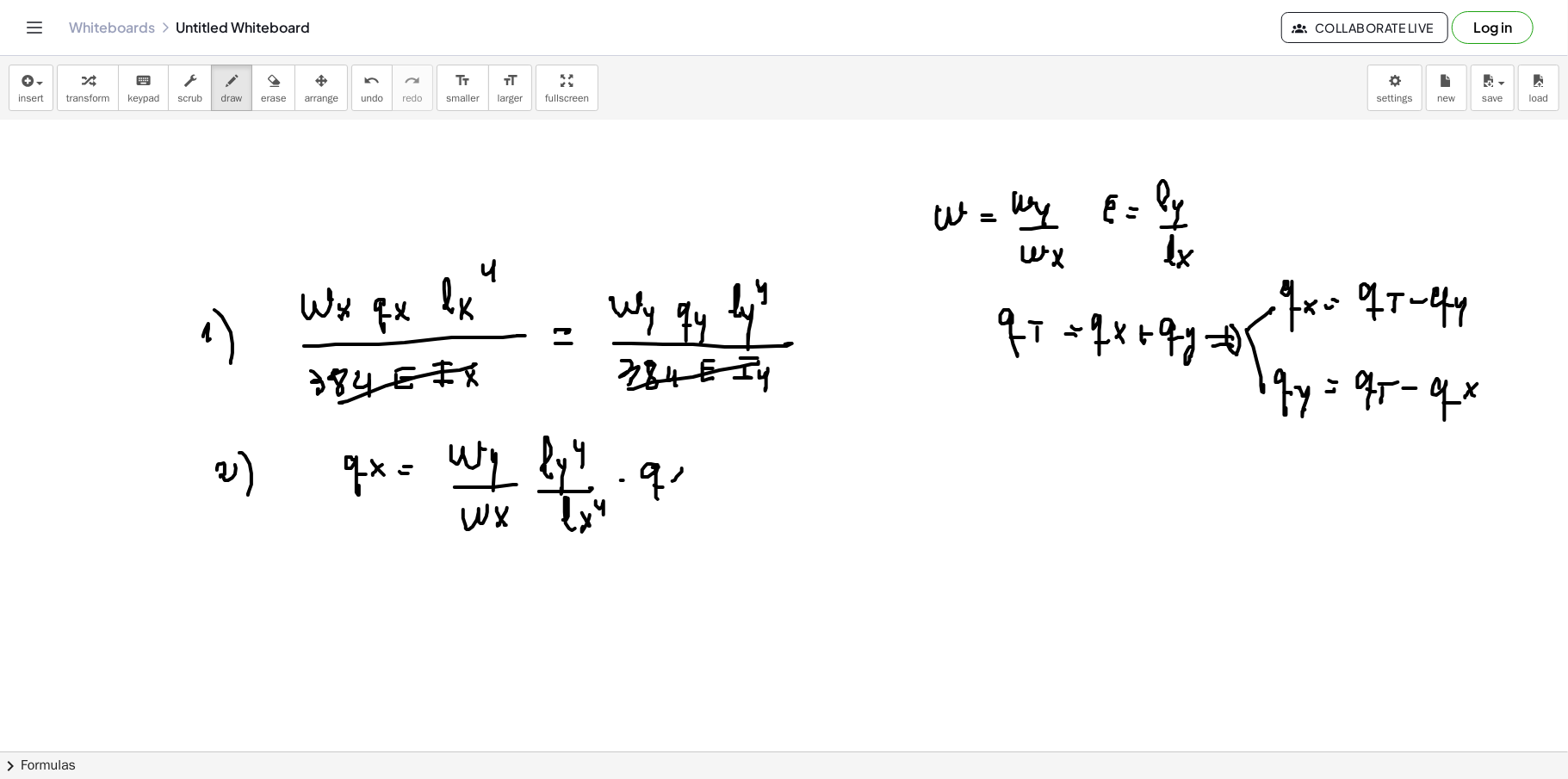 click at bounding box center [784, -1598] 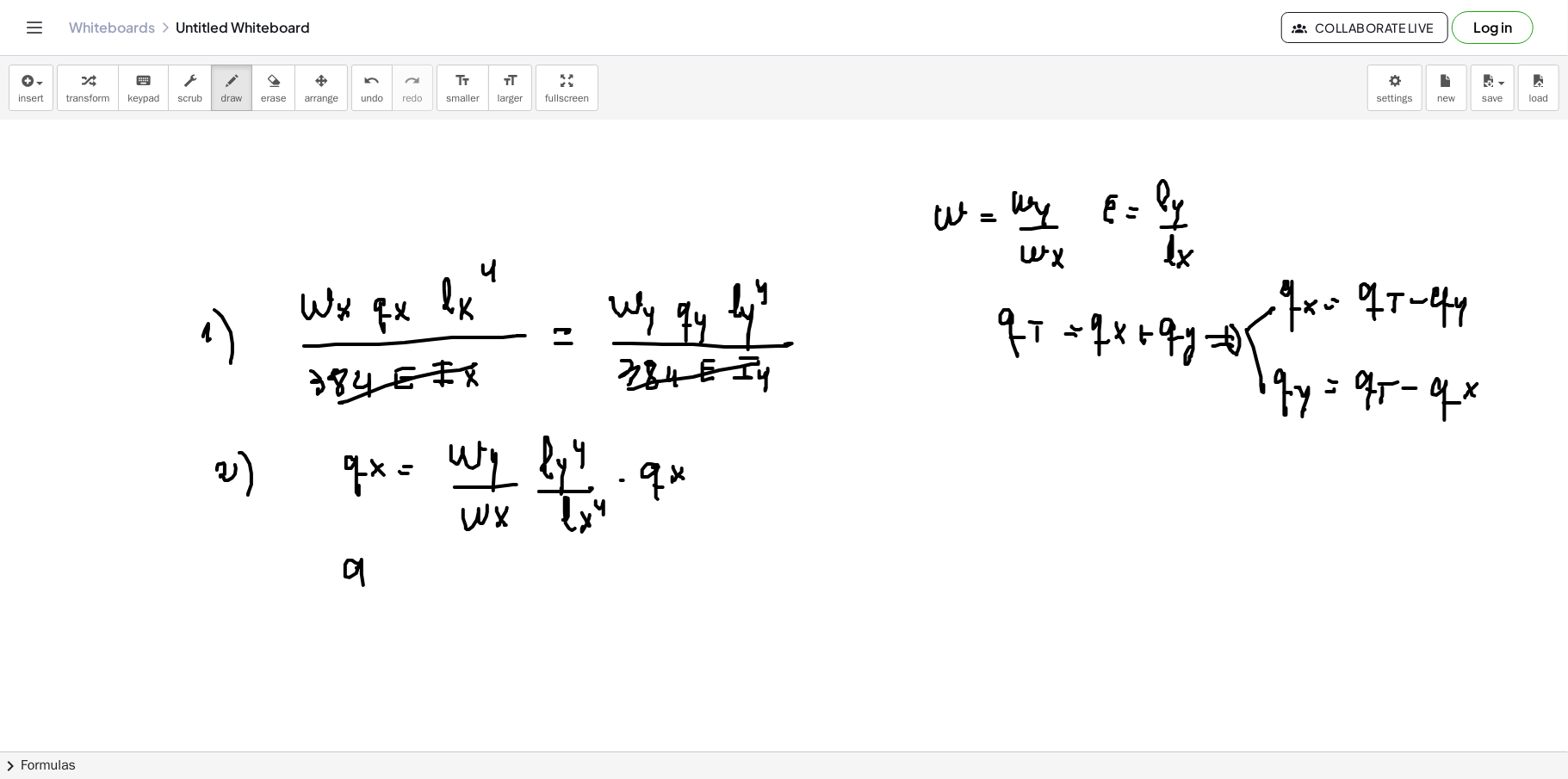 click at bounding box center [784, -1598] 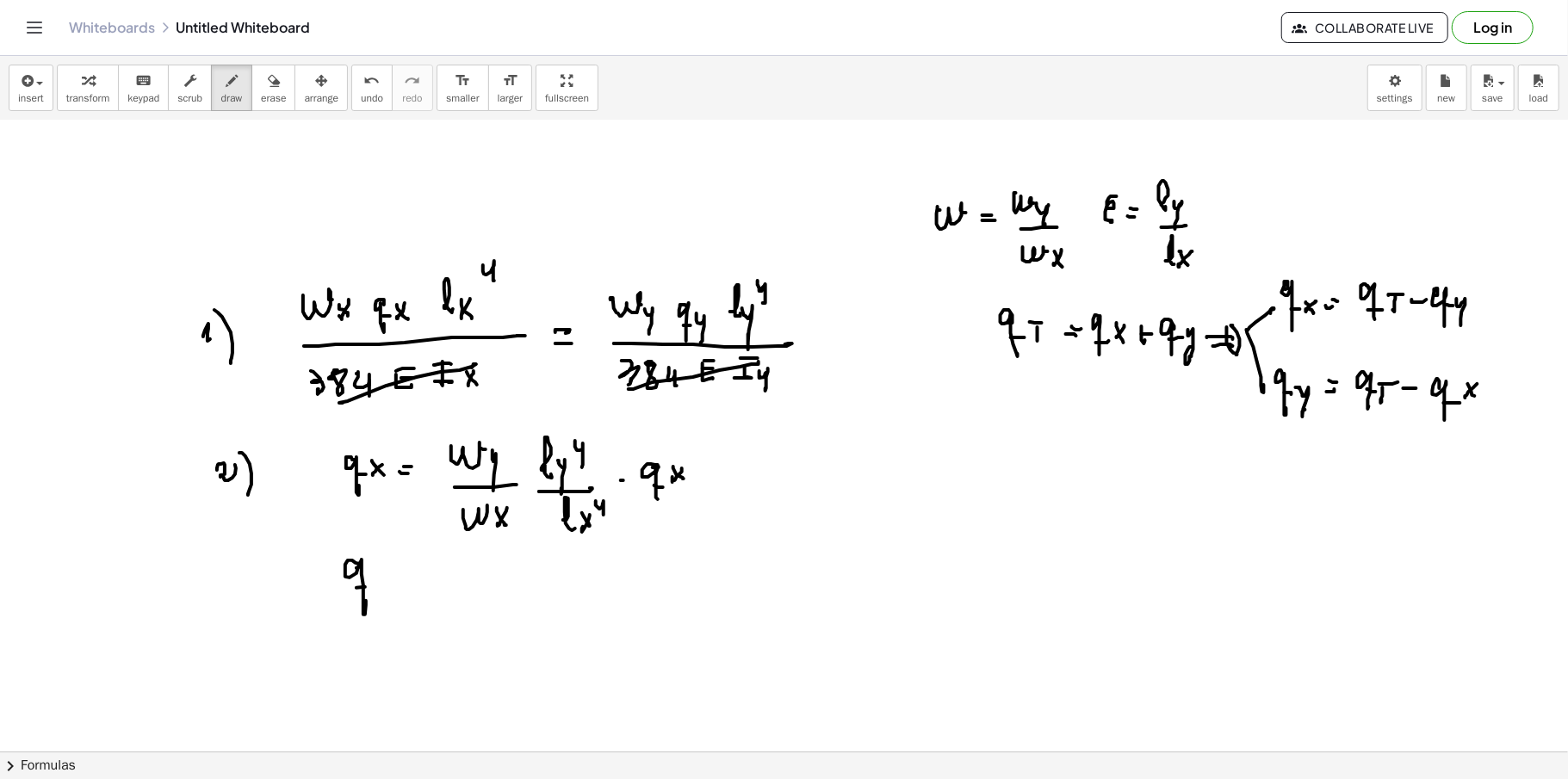 click at bounding box center (784, -1598) 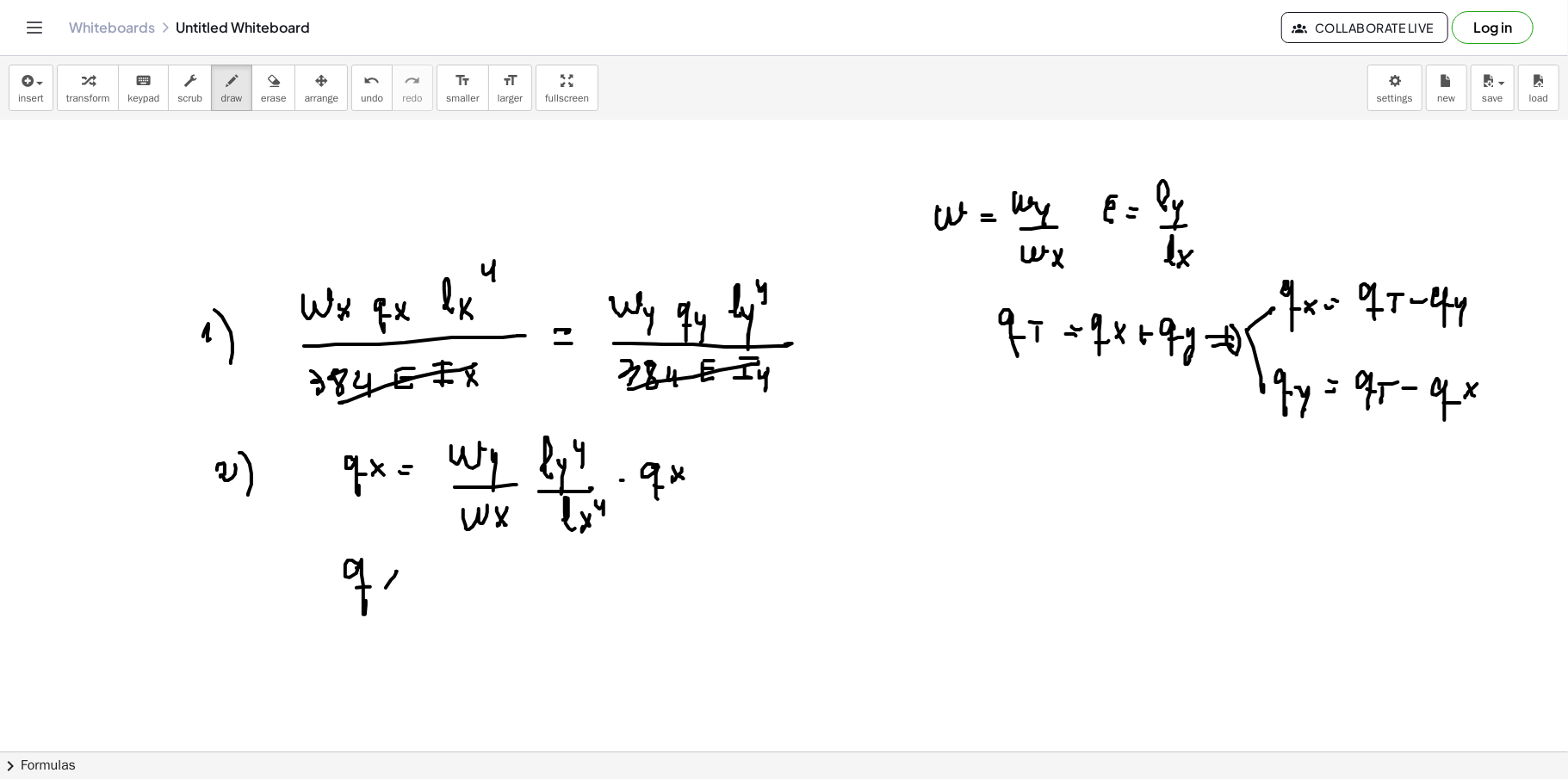 click at bounding box center (784, -1598) 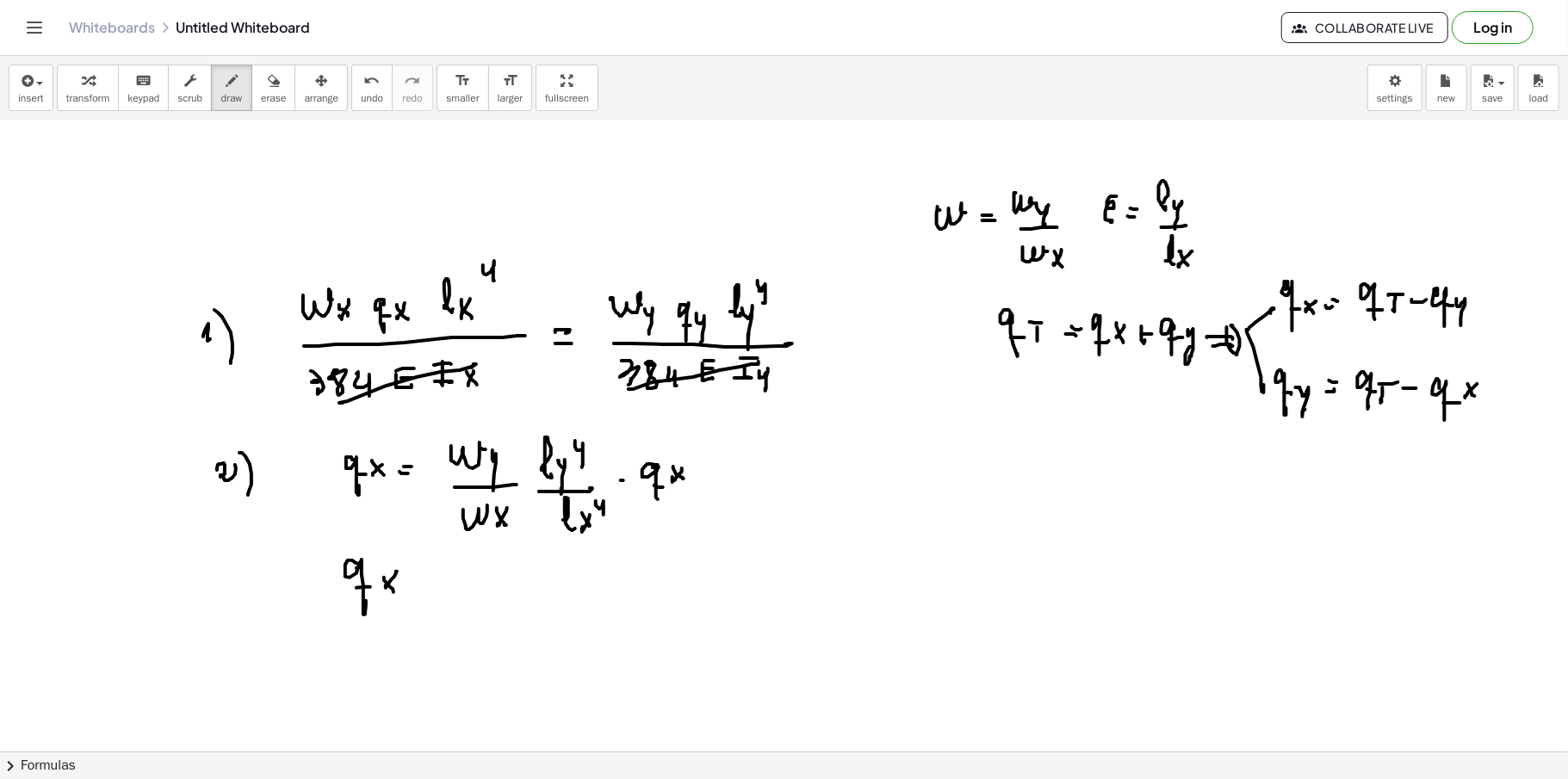 click at bounding box center (784, -1598) 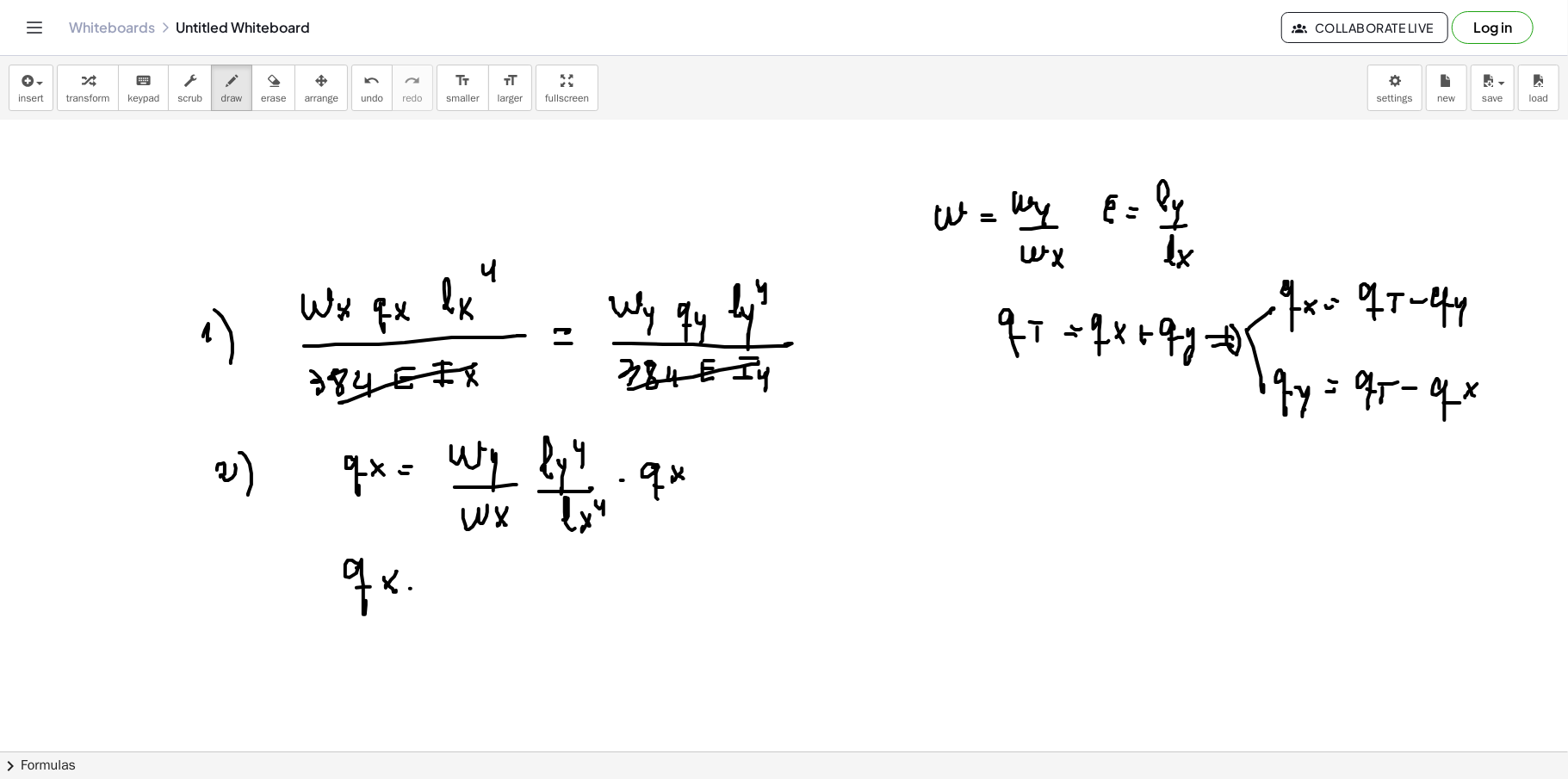 click at bounding box center (784, -1598) 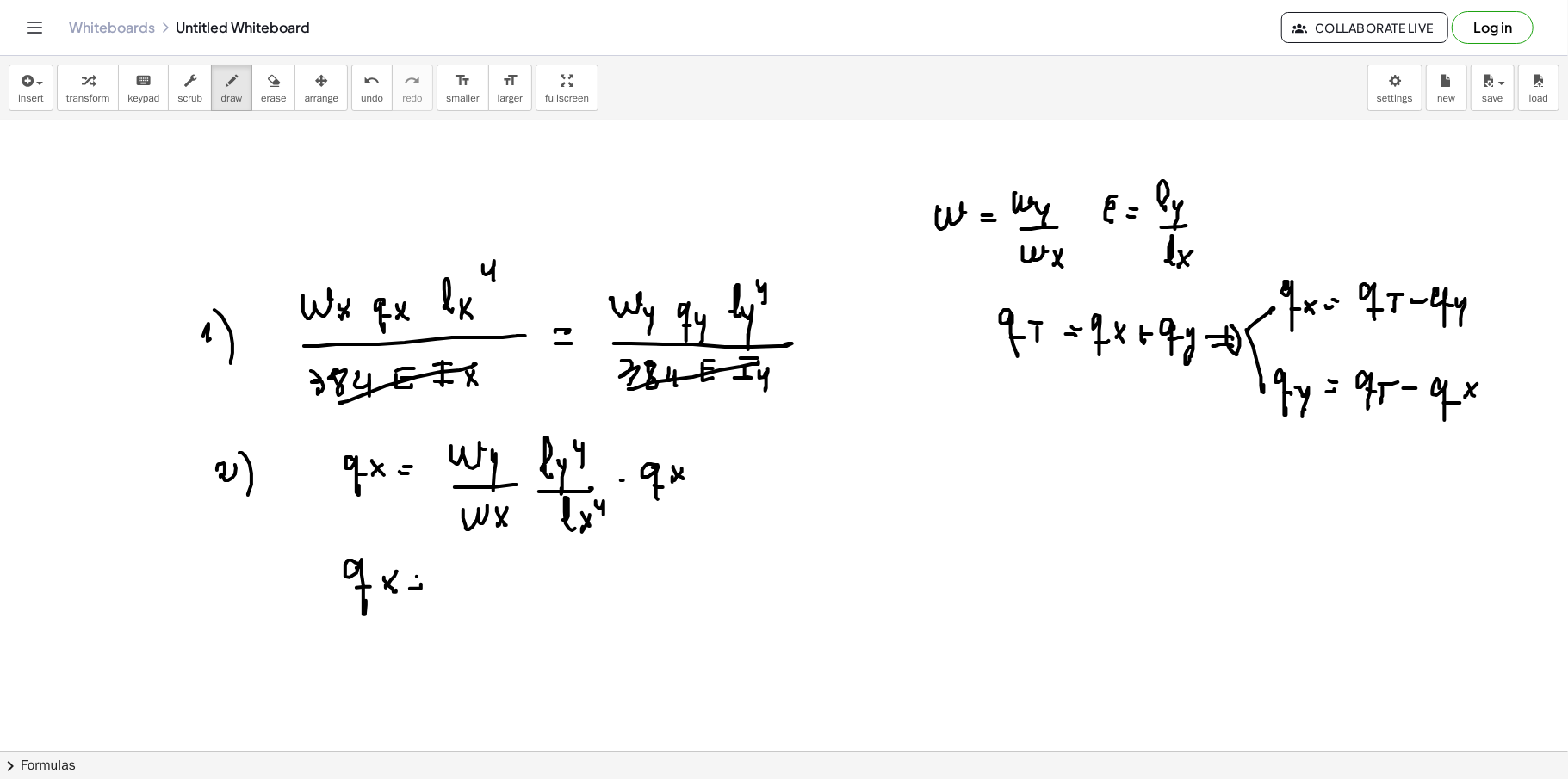 click at bounding box center [784, -1598] 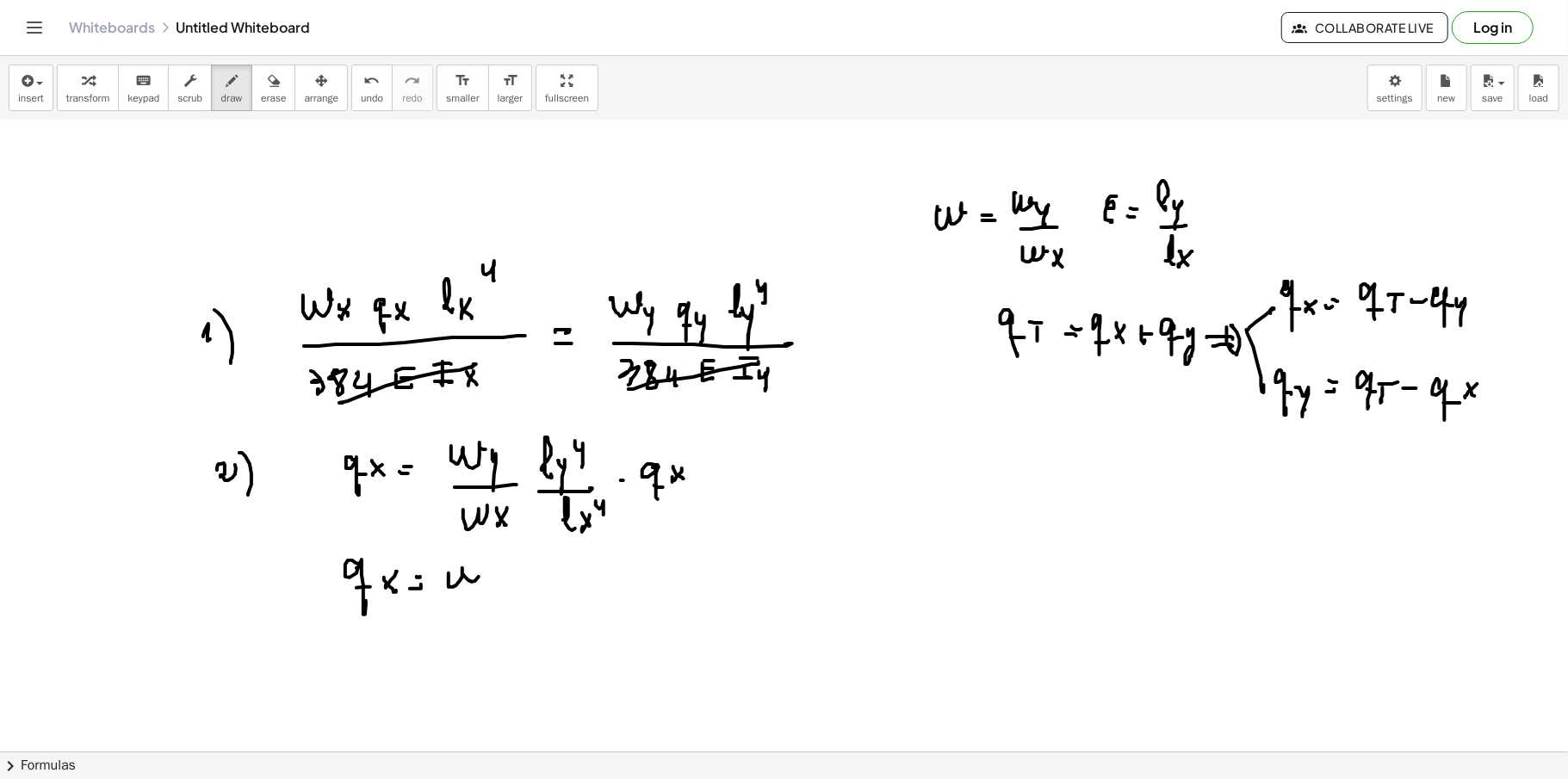 click at bounding box center (784, -1598) 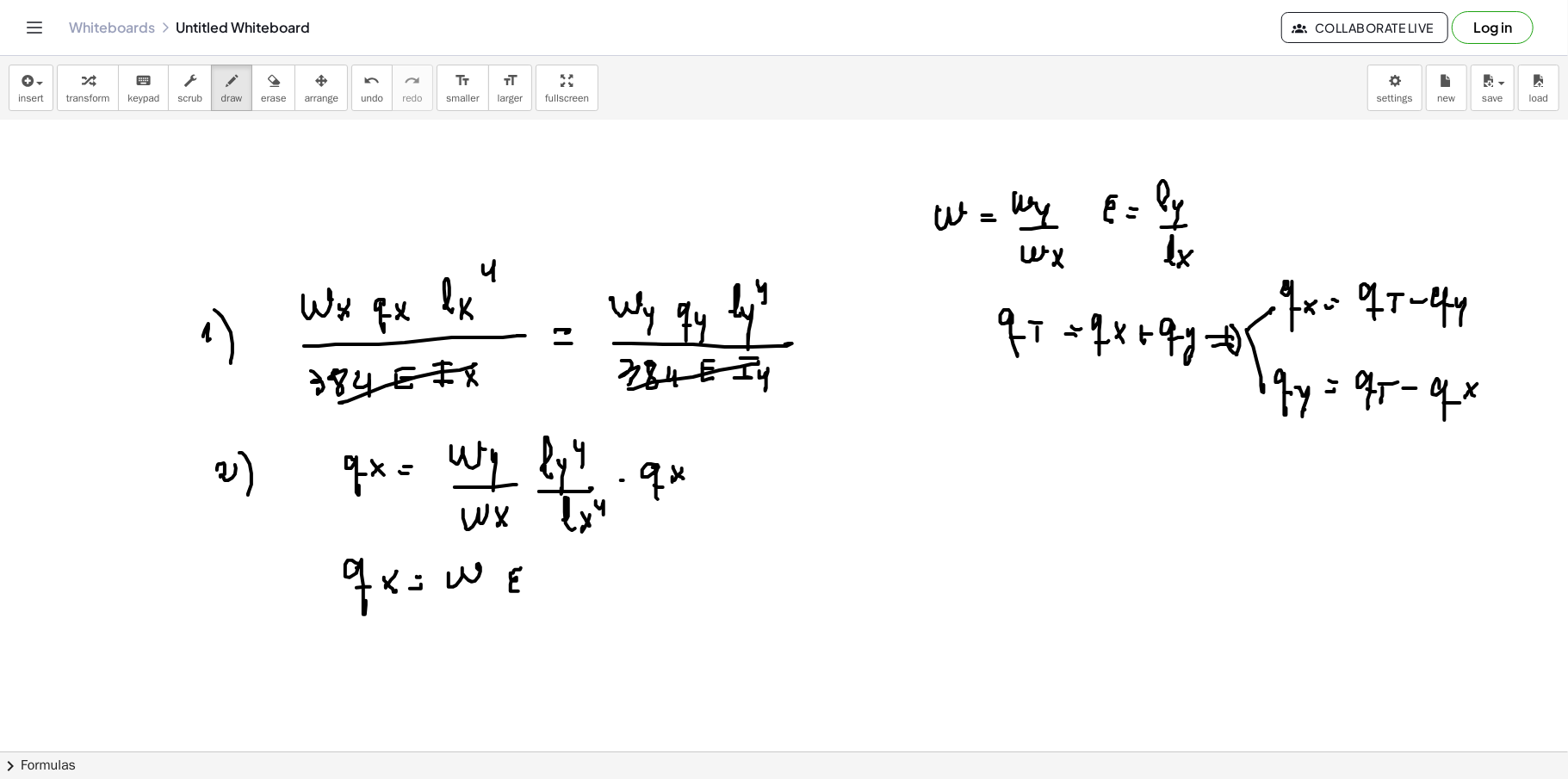 click at bounding box center [784, -1598] 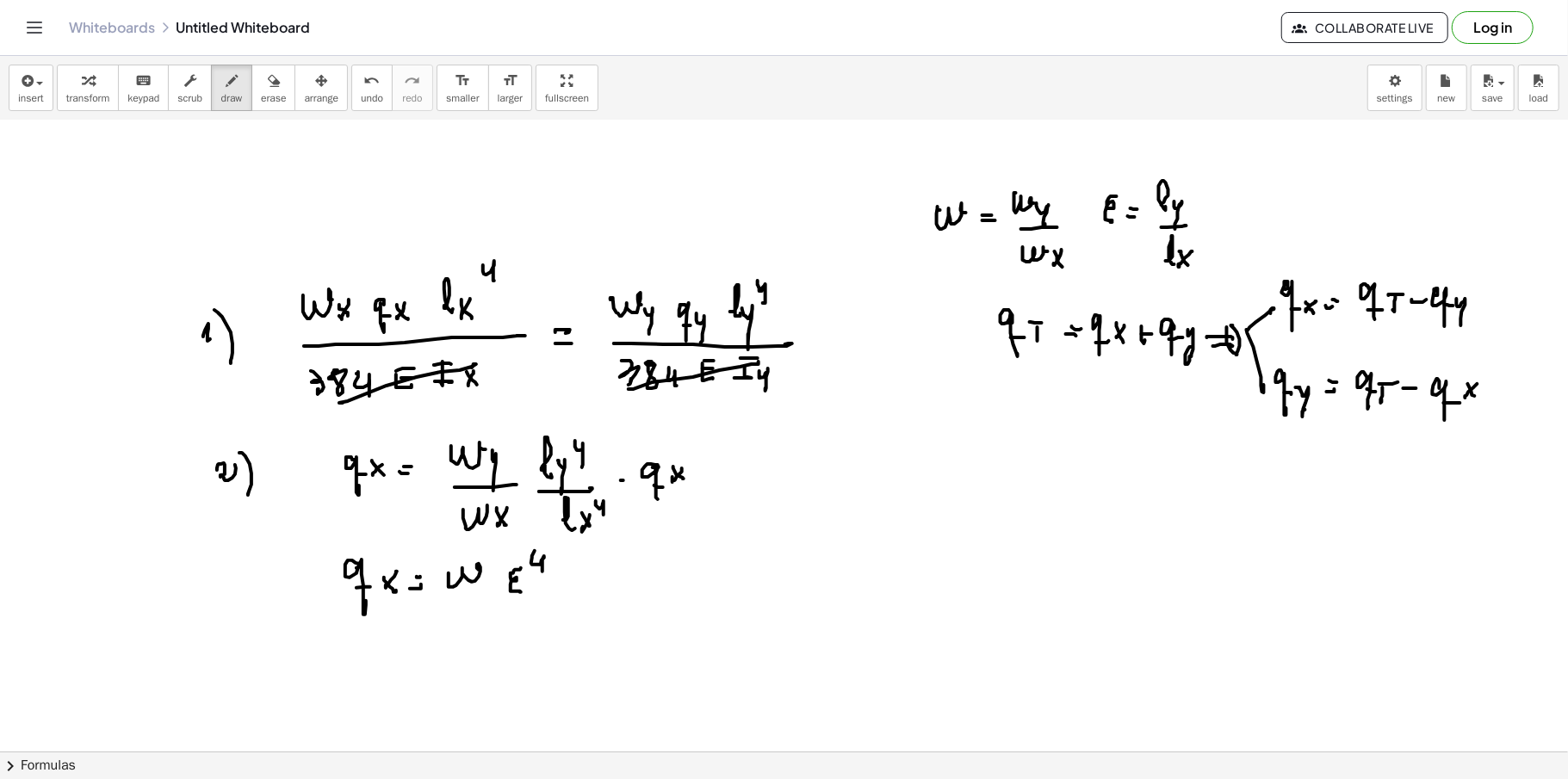 click at bounding box center [784, -1598] 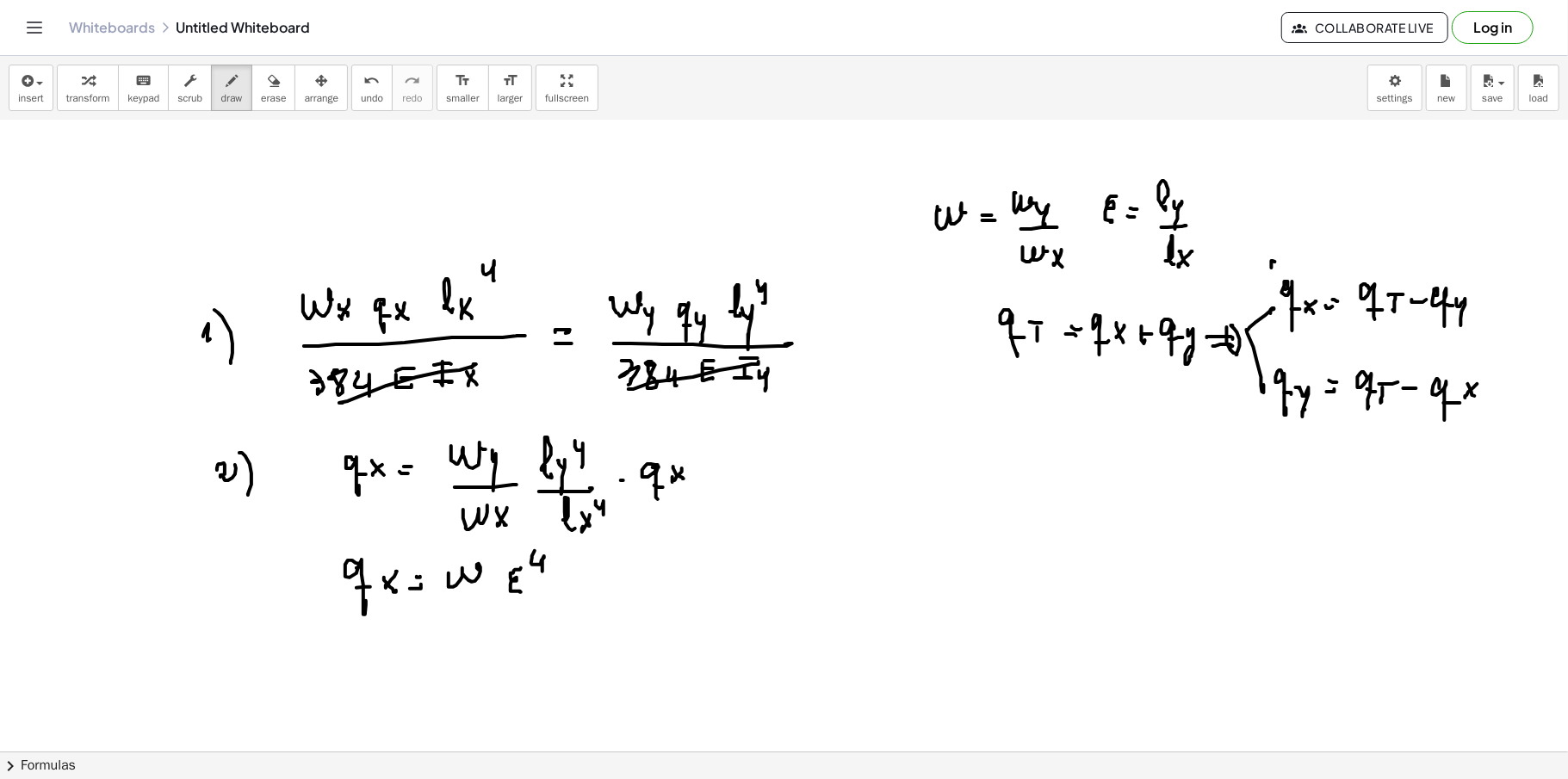 click at bounding box center (784, -1598) 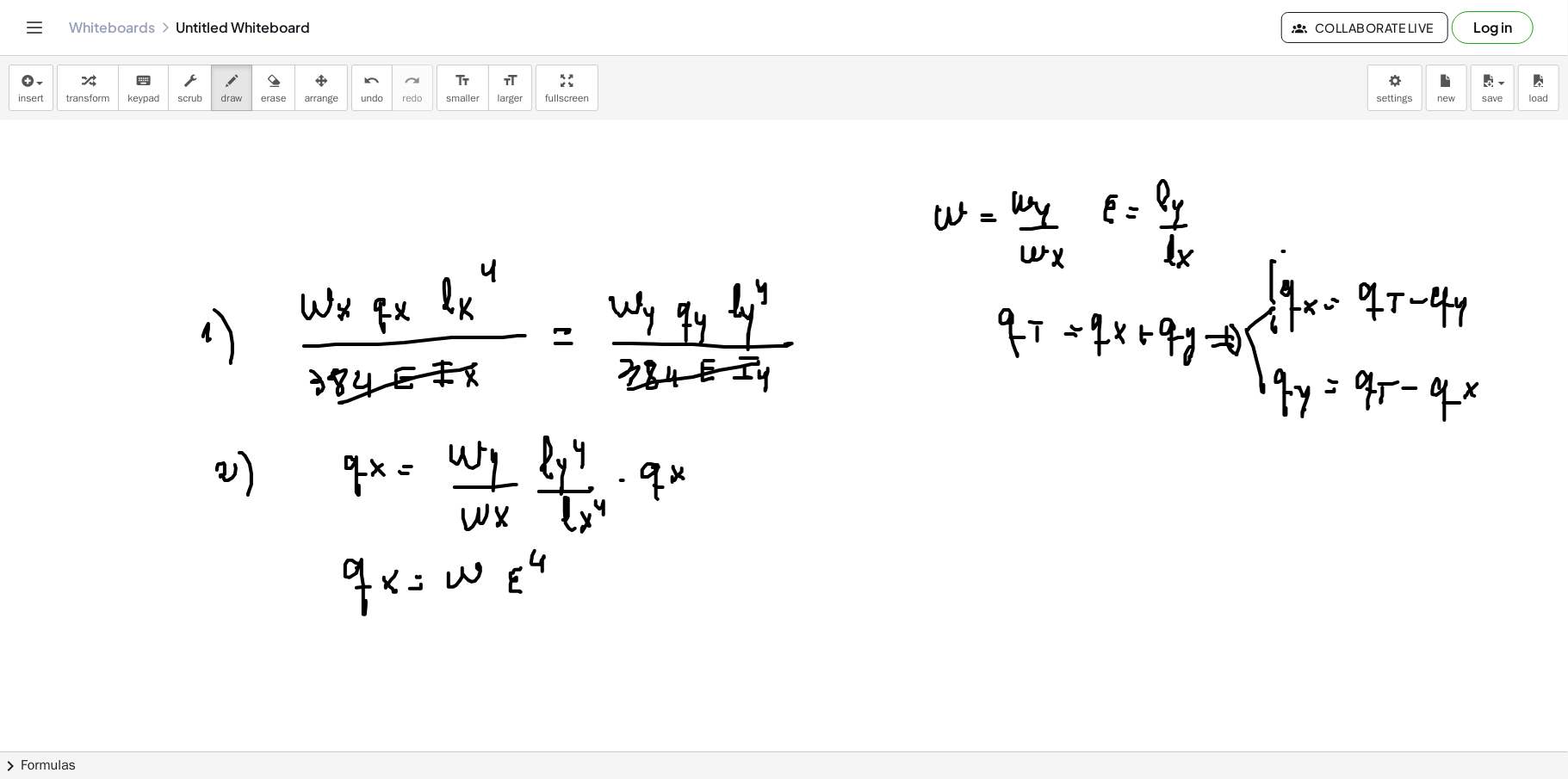 click at bounding box center [784, -1598] 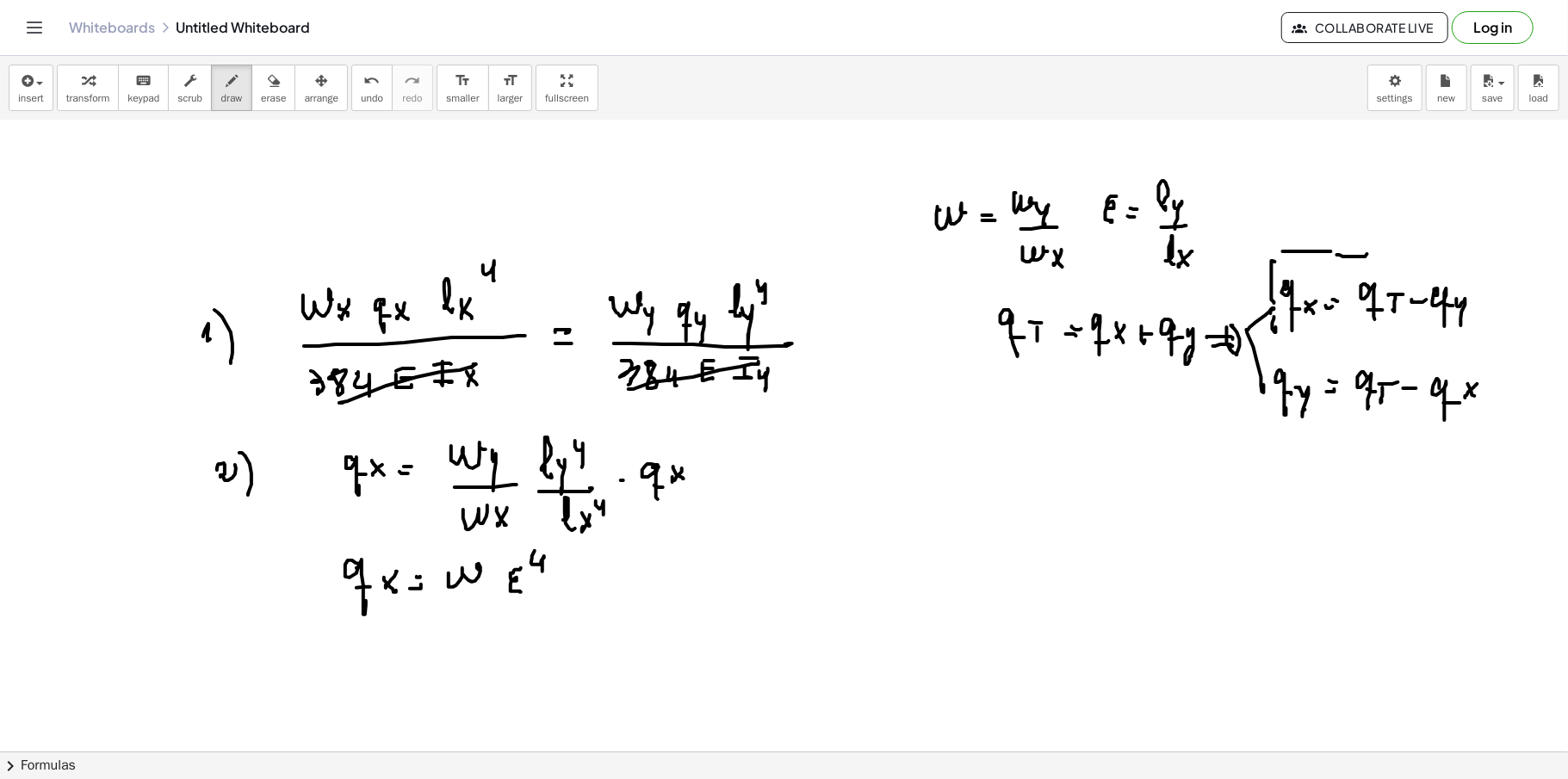 click at bounding box center [784, -1598] 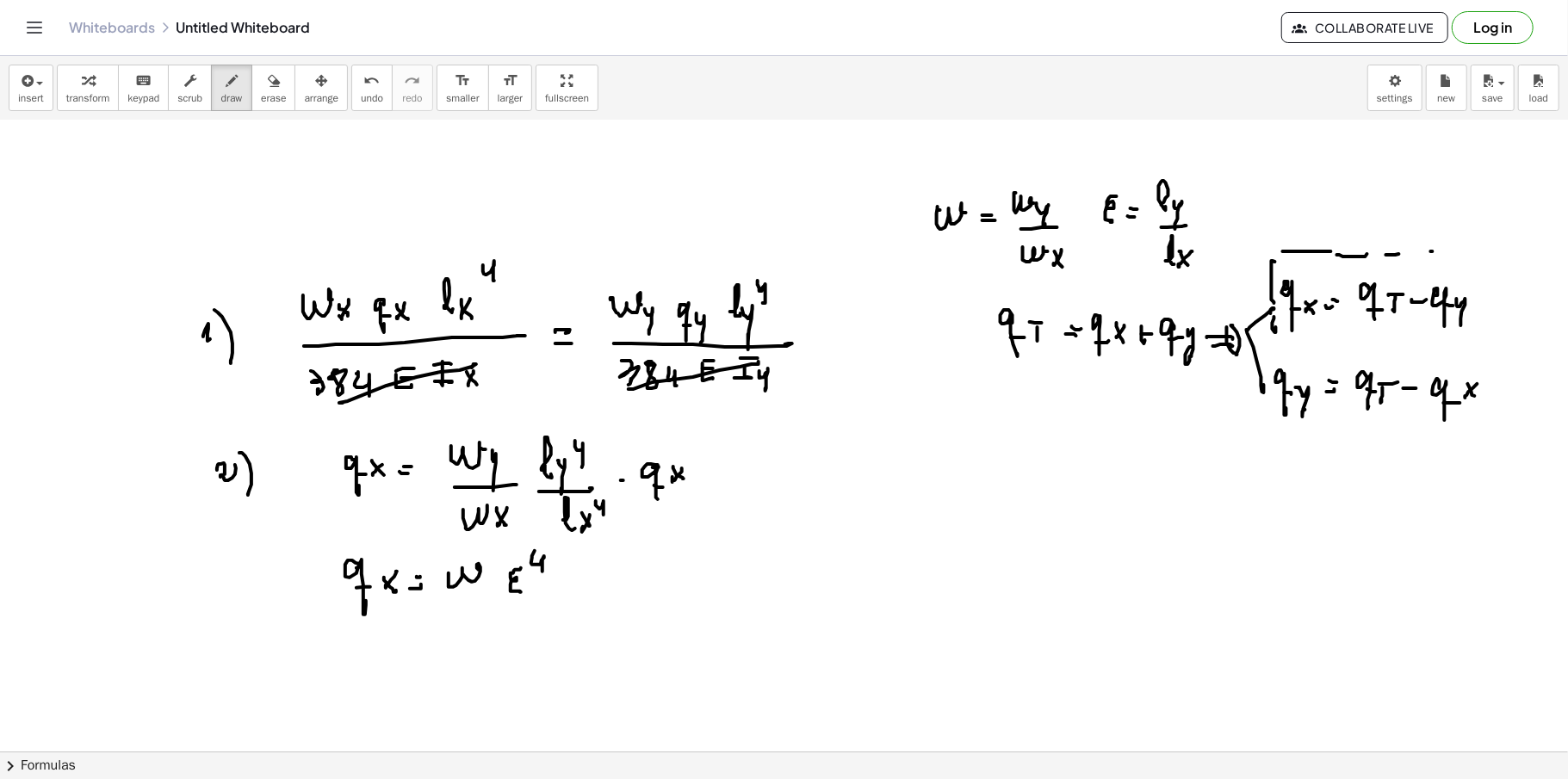 click at bounding box center (784, -1598) 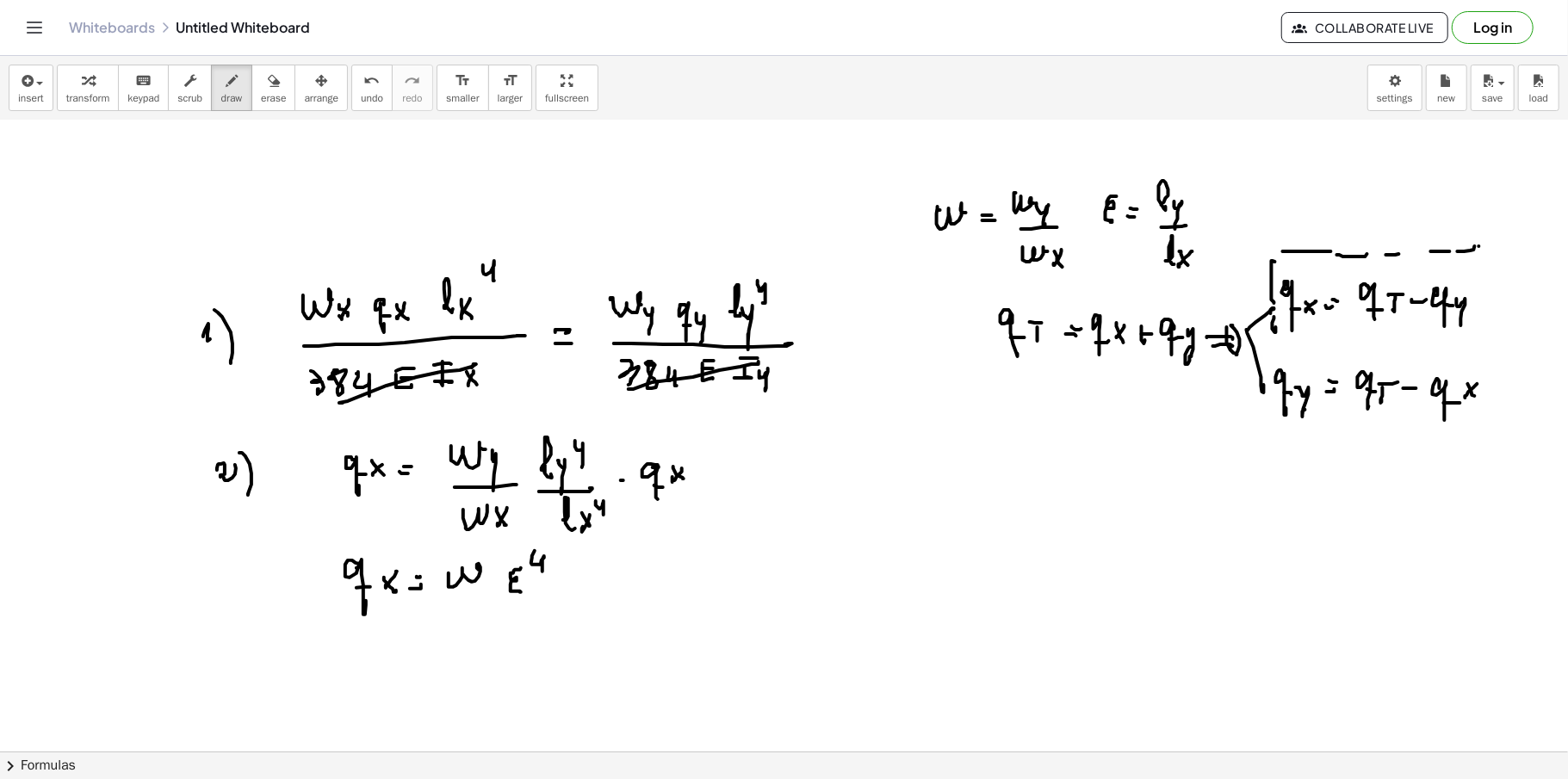 click at bounding box center [784, -1598] 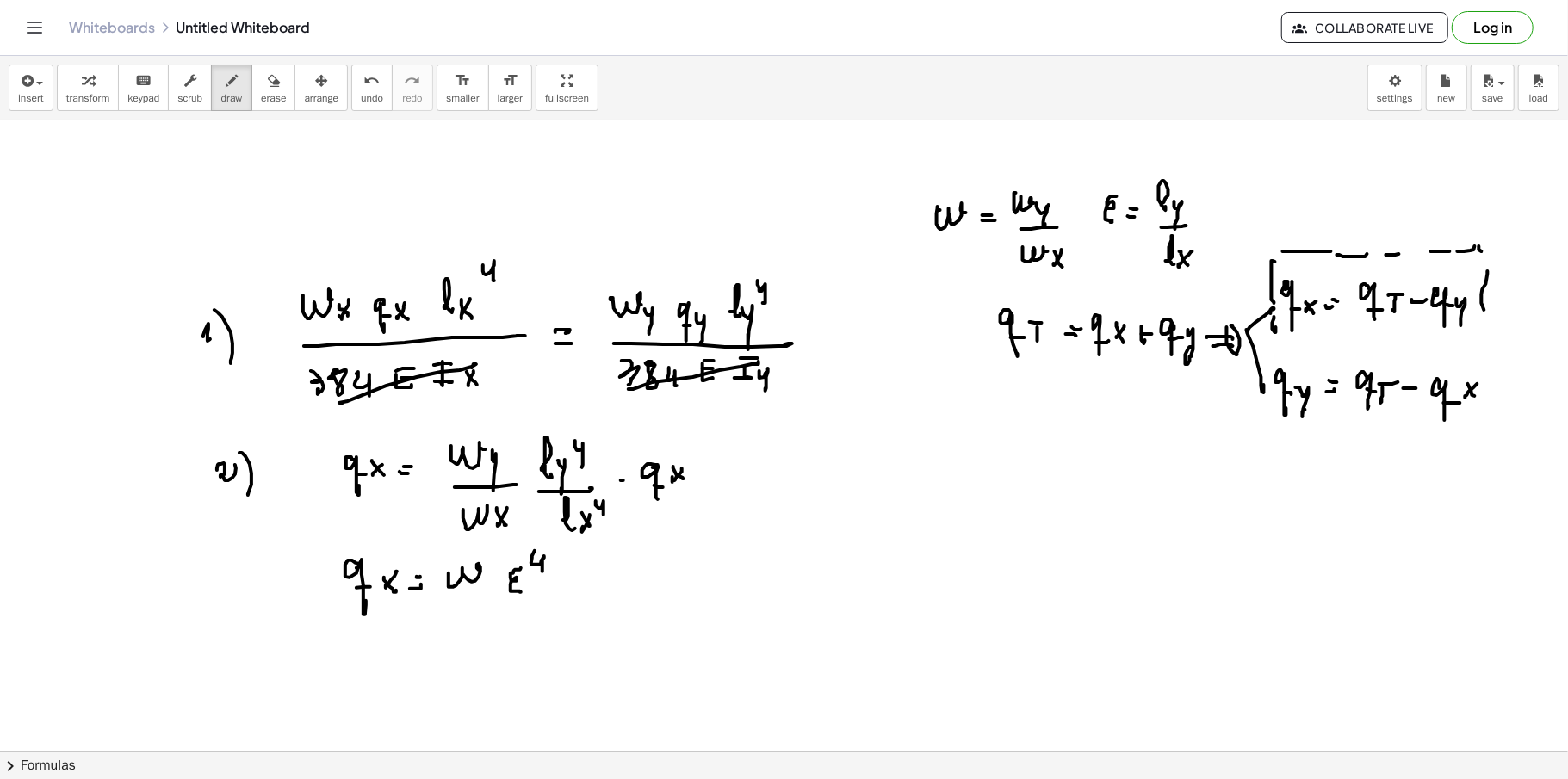 click at bounding box center (784, -1598) 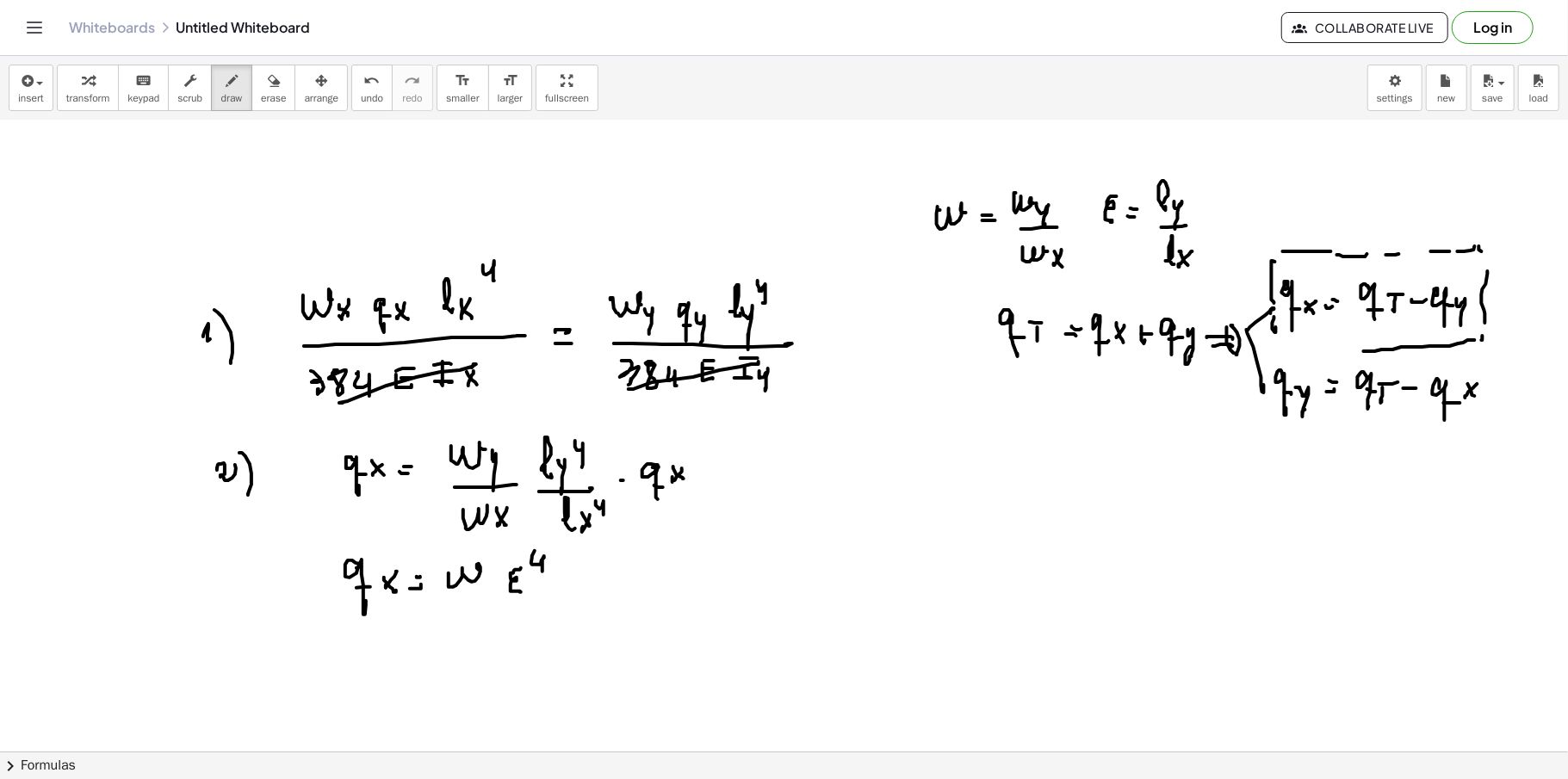 click at bounding box center [784, -1598] 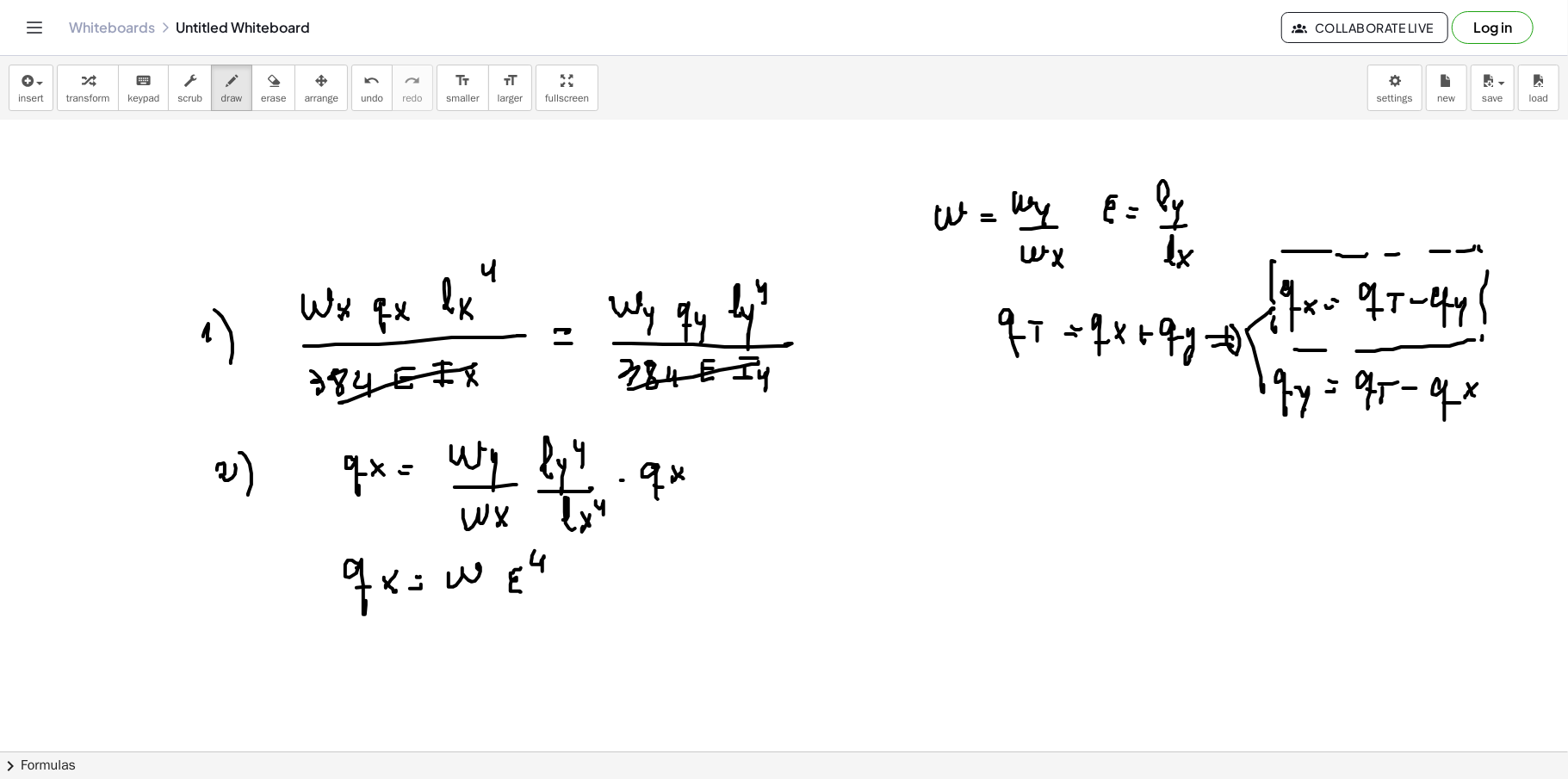click at bounding box center (784, -1598) 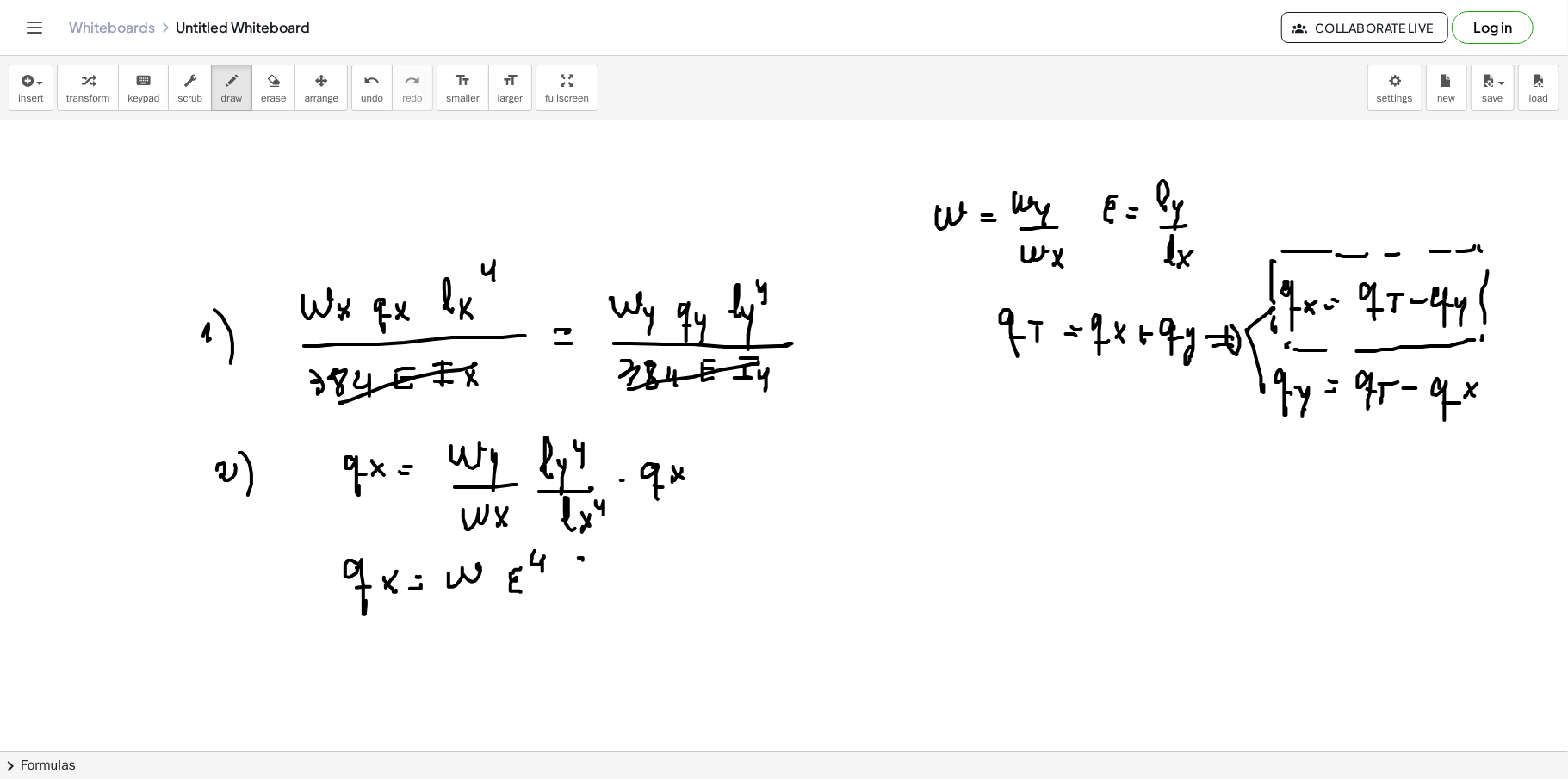 click at bounding box center [784, -1598] 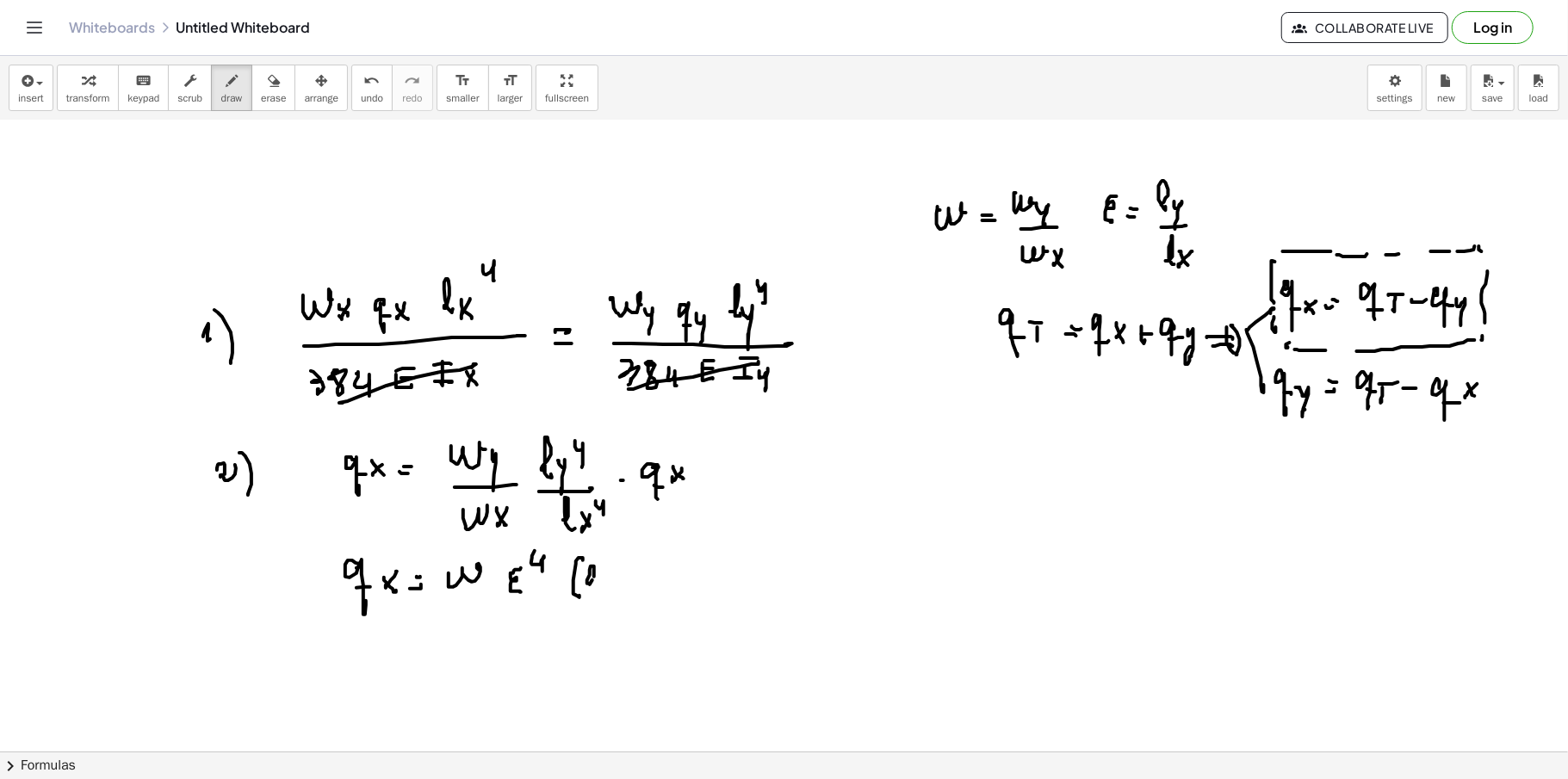 click at bounding box center [784, -1598] 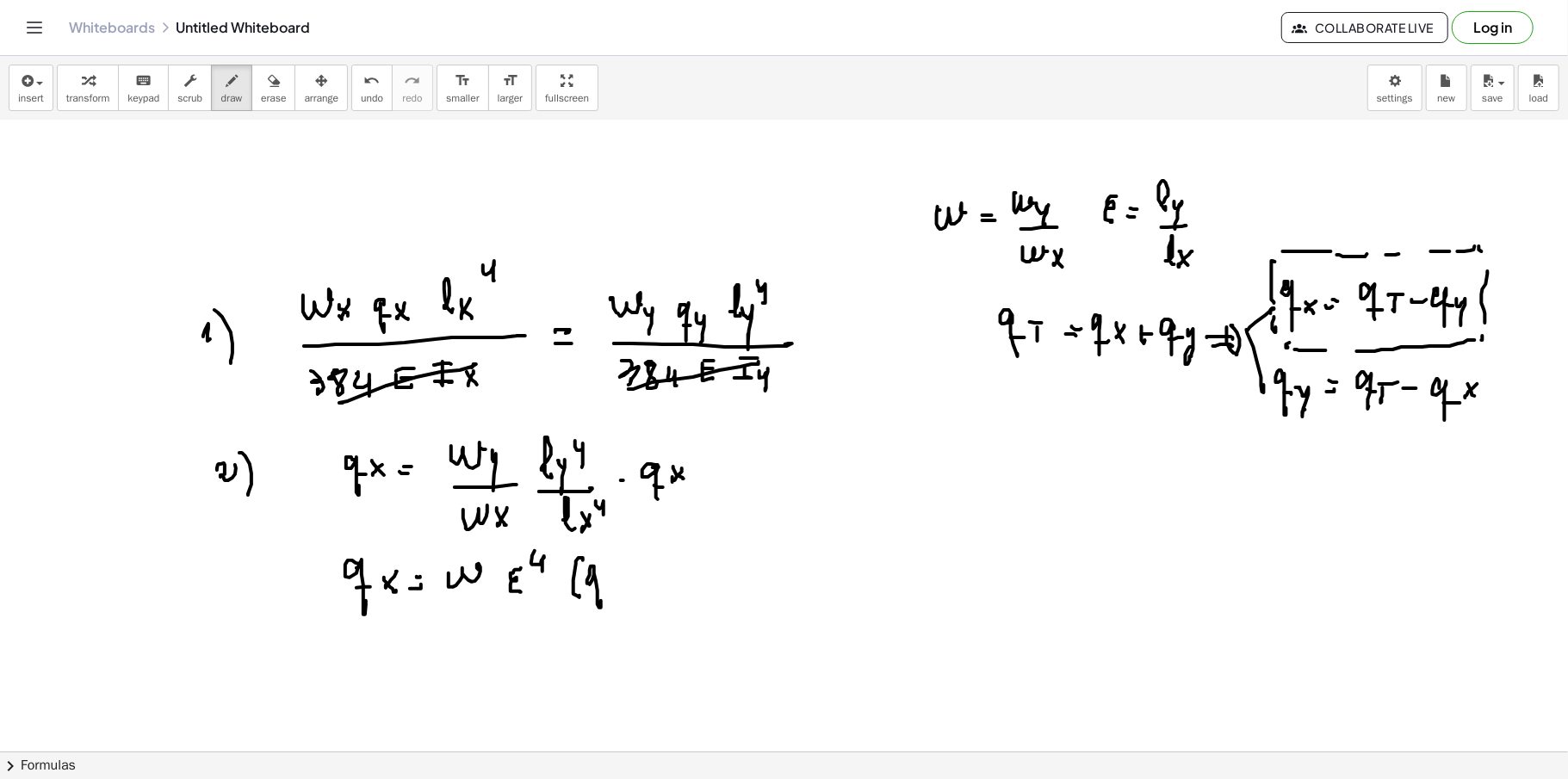 click at bounding box center [784, -1598] 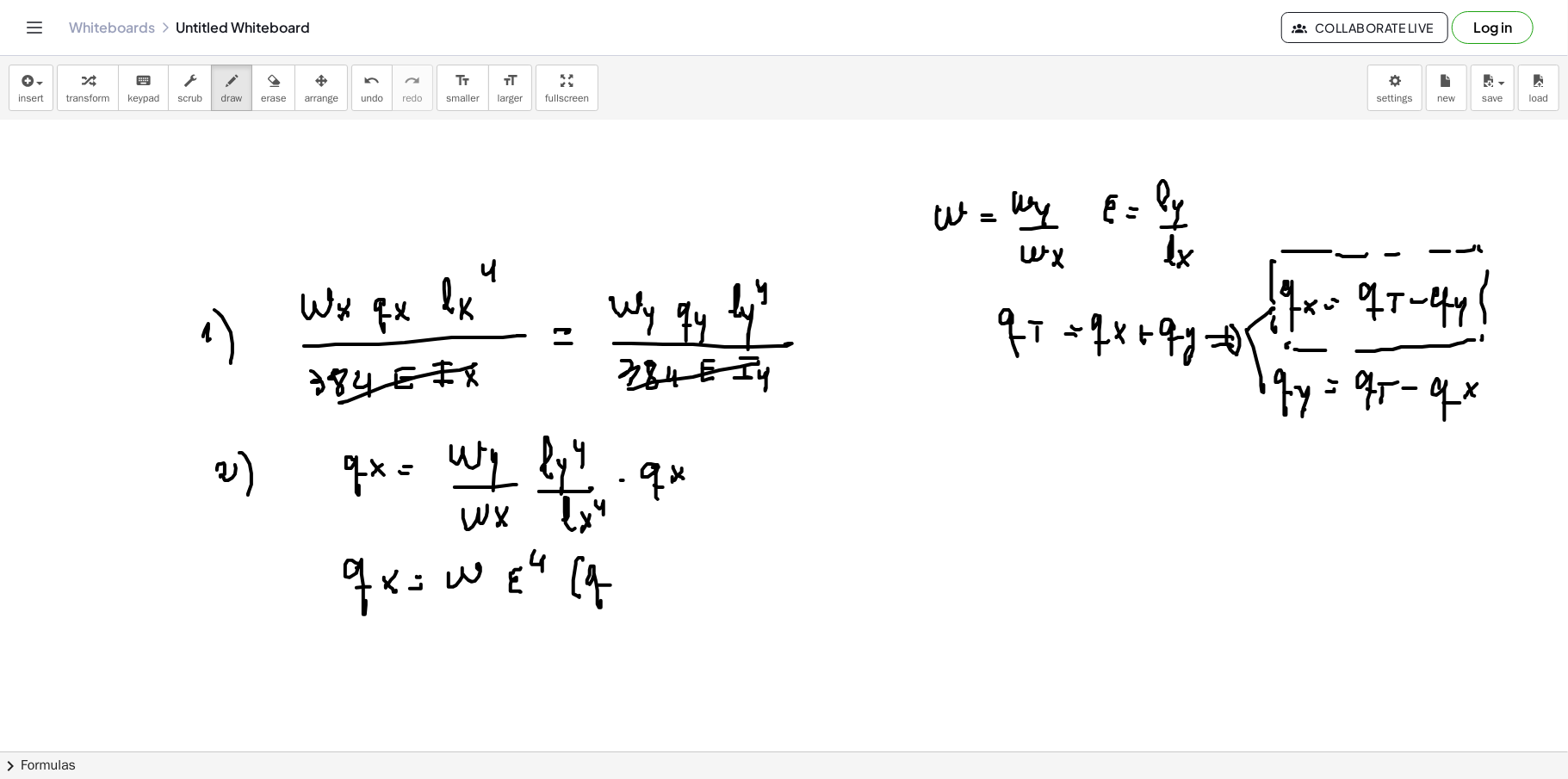 click at bounding box center [784, -1598] 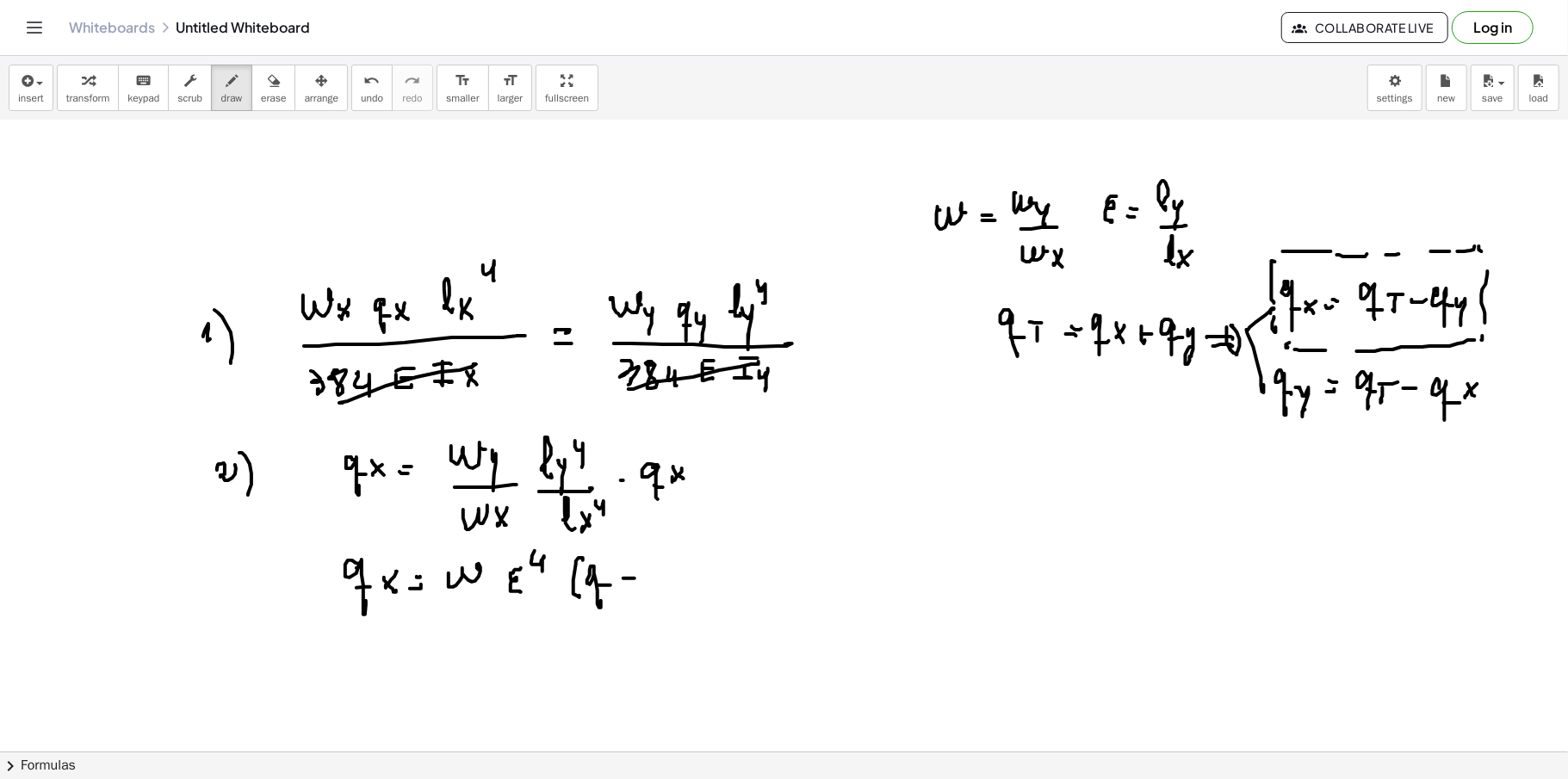 click at bounding box center (784, -1598) 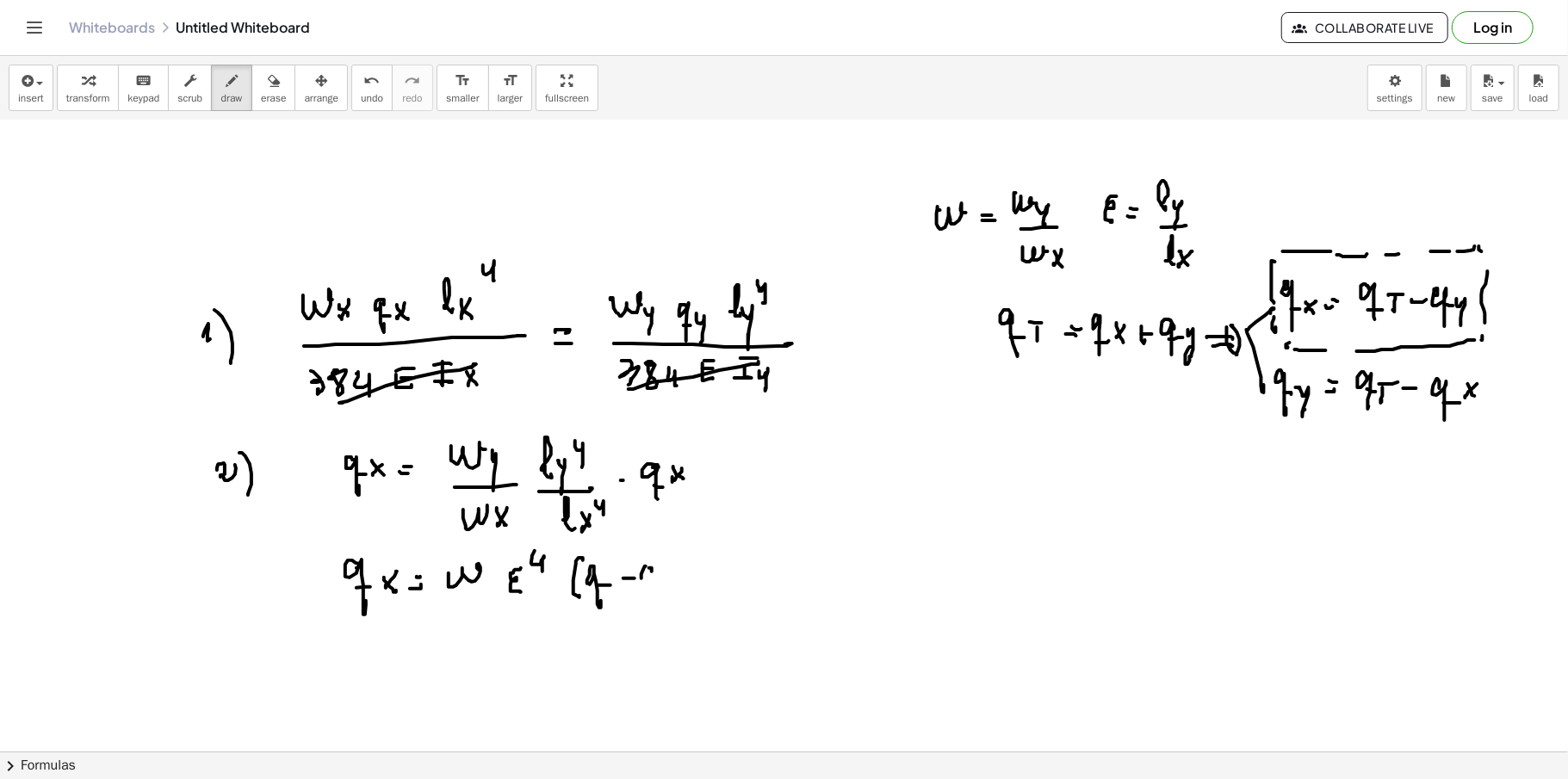 click at bounding box center (784, -1598) 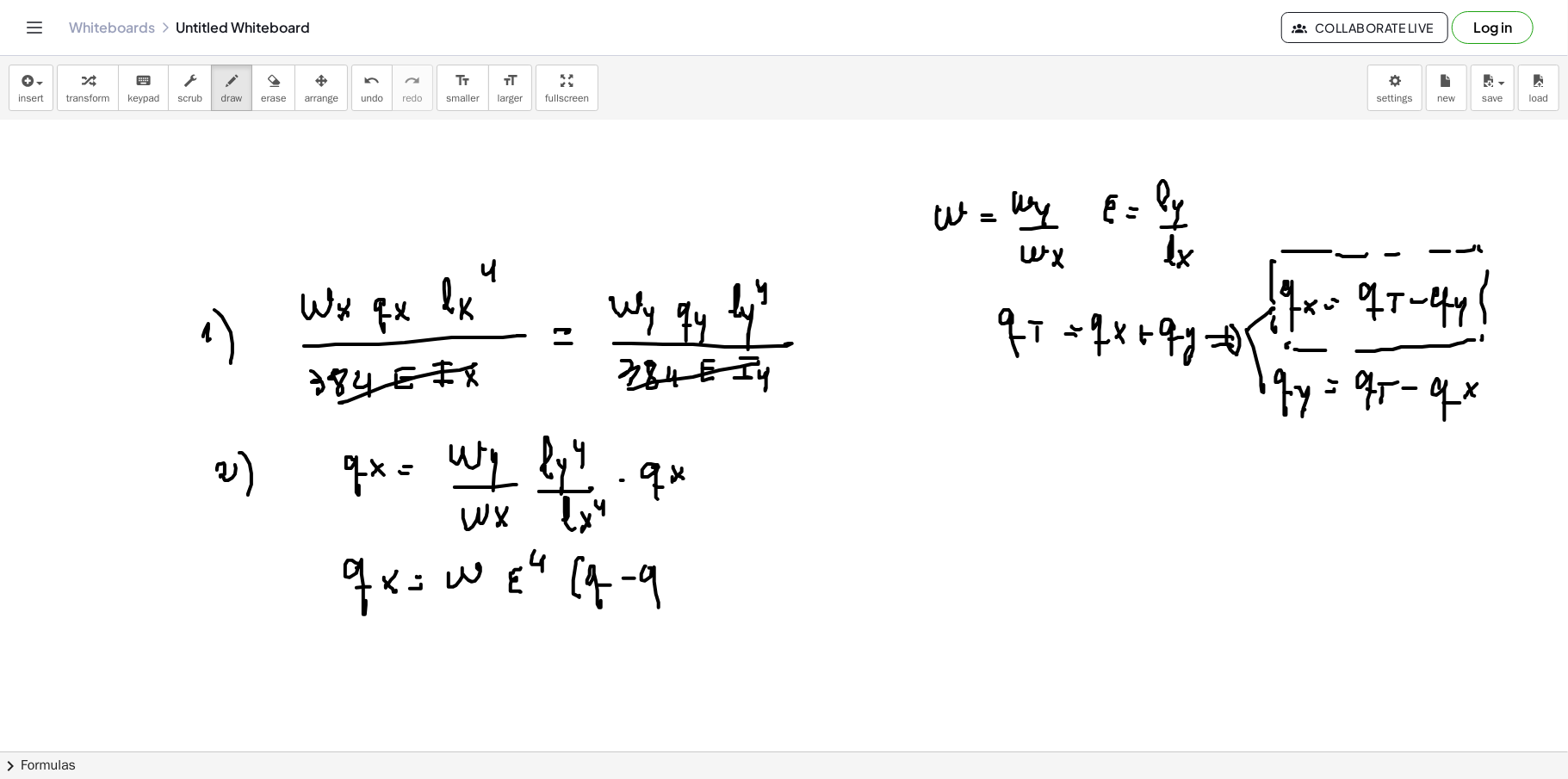 click at bounding box center [784, -1598] 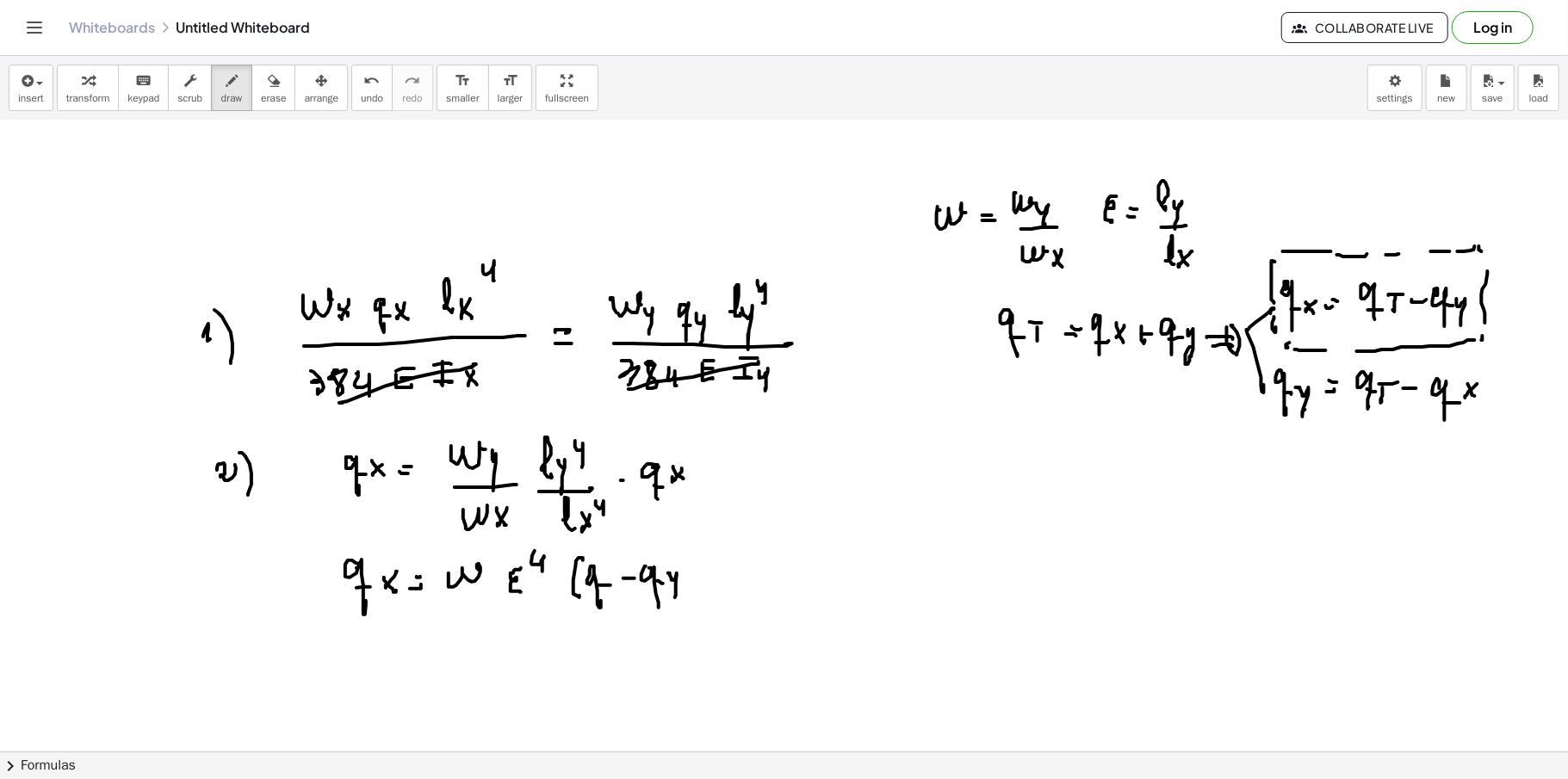 click at bounding box center [784, -1598] 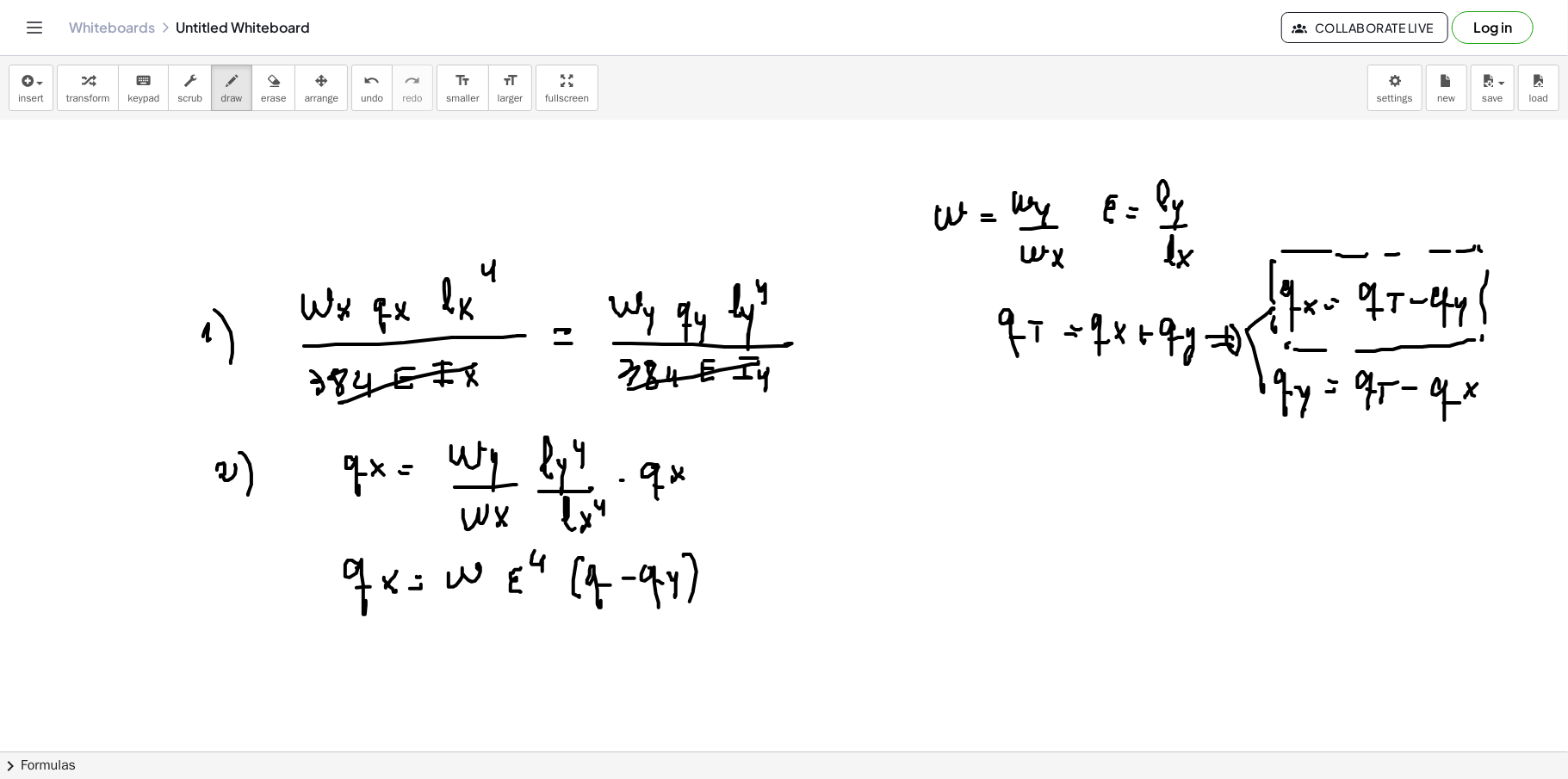 click at bounding box center [784, -1598] 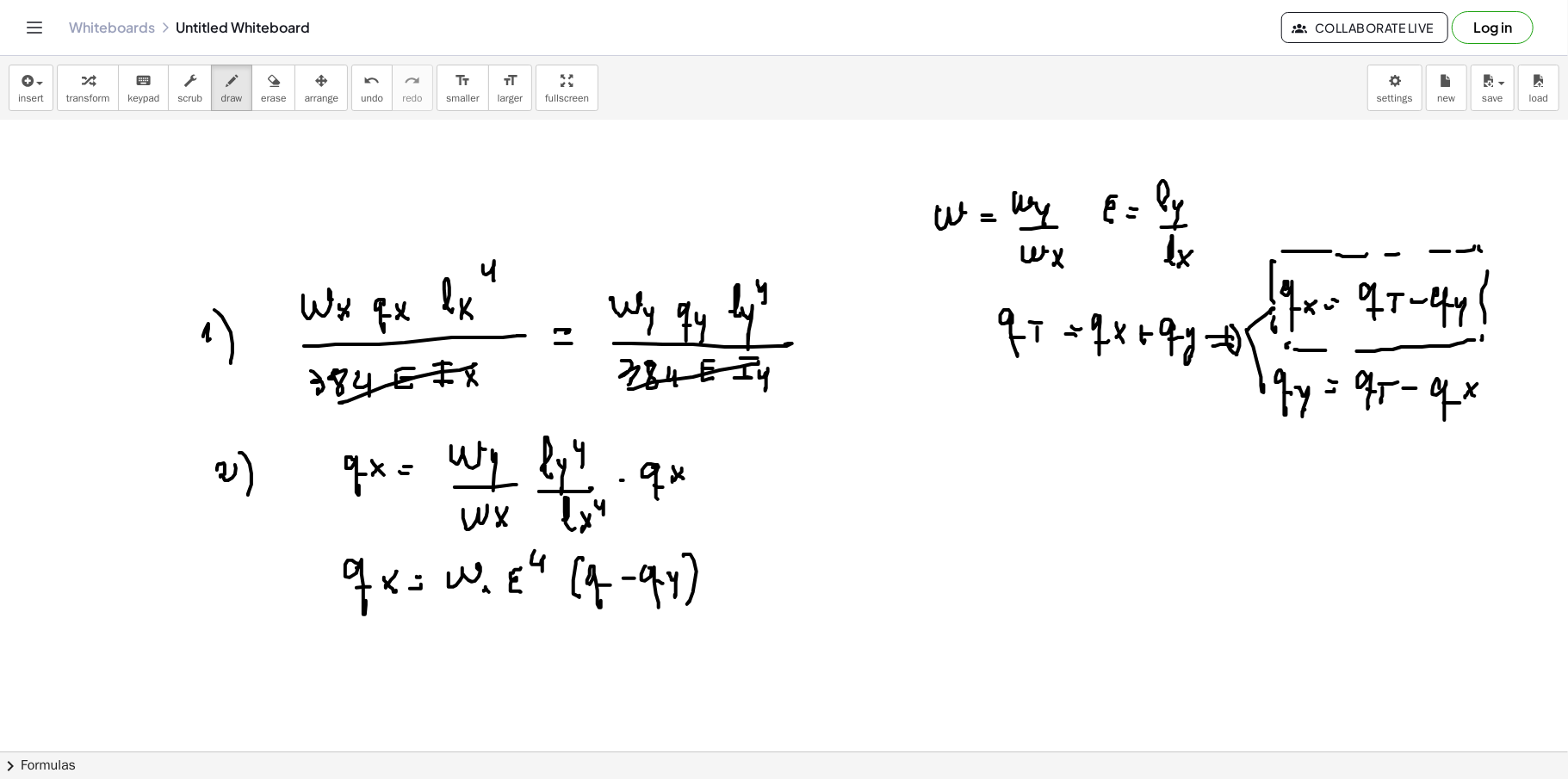 click at bounding box center [784, -1598] 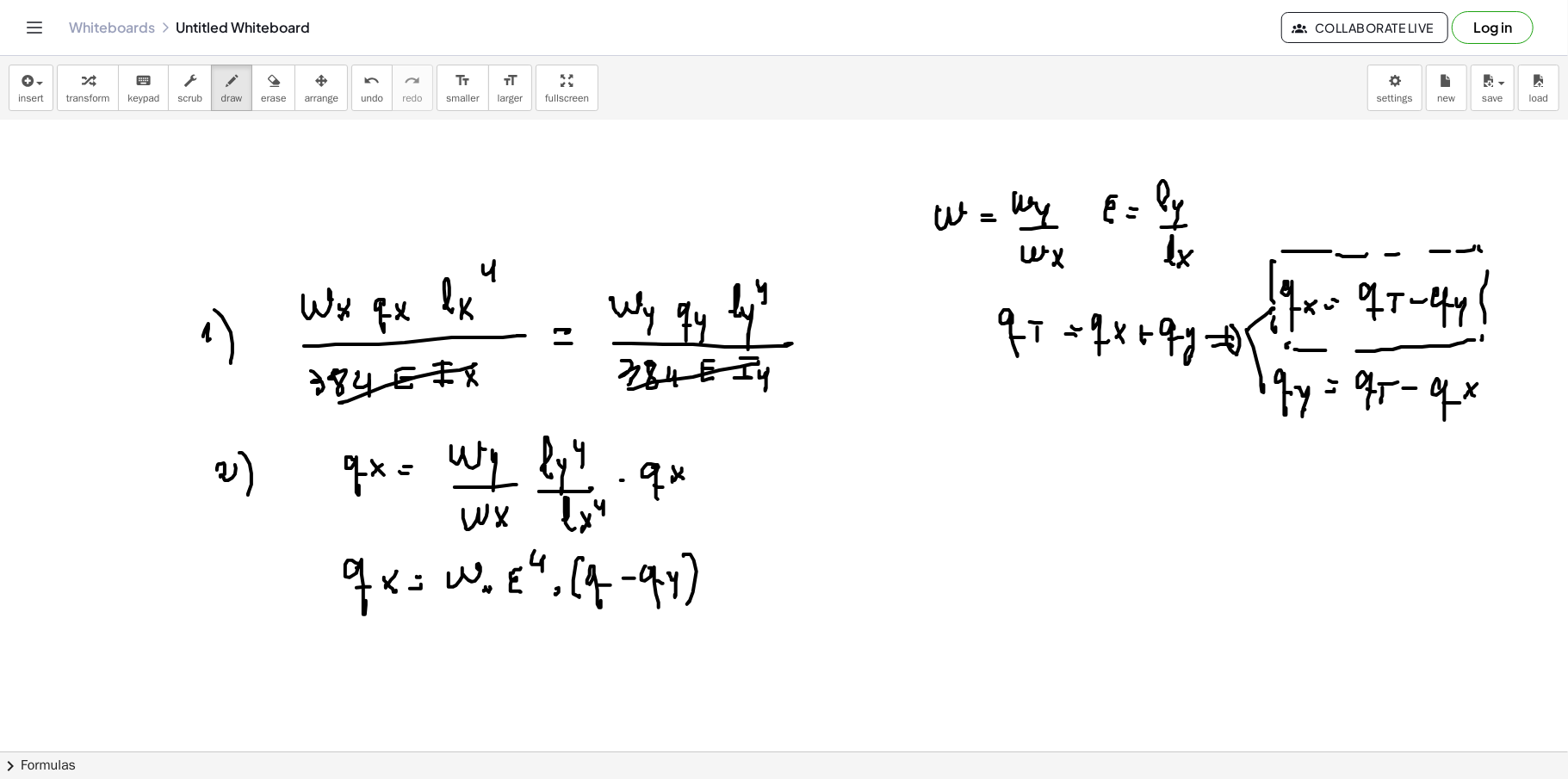 click at bounding box center [784, -1598] 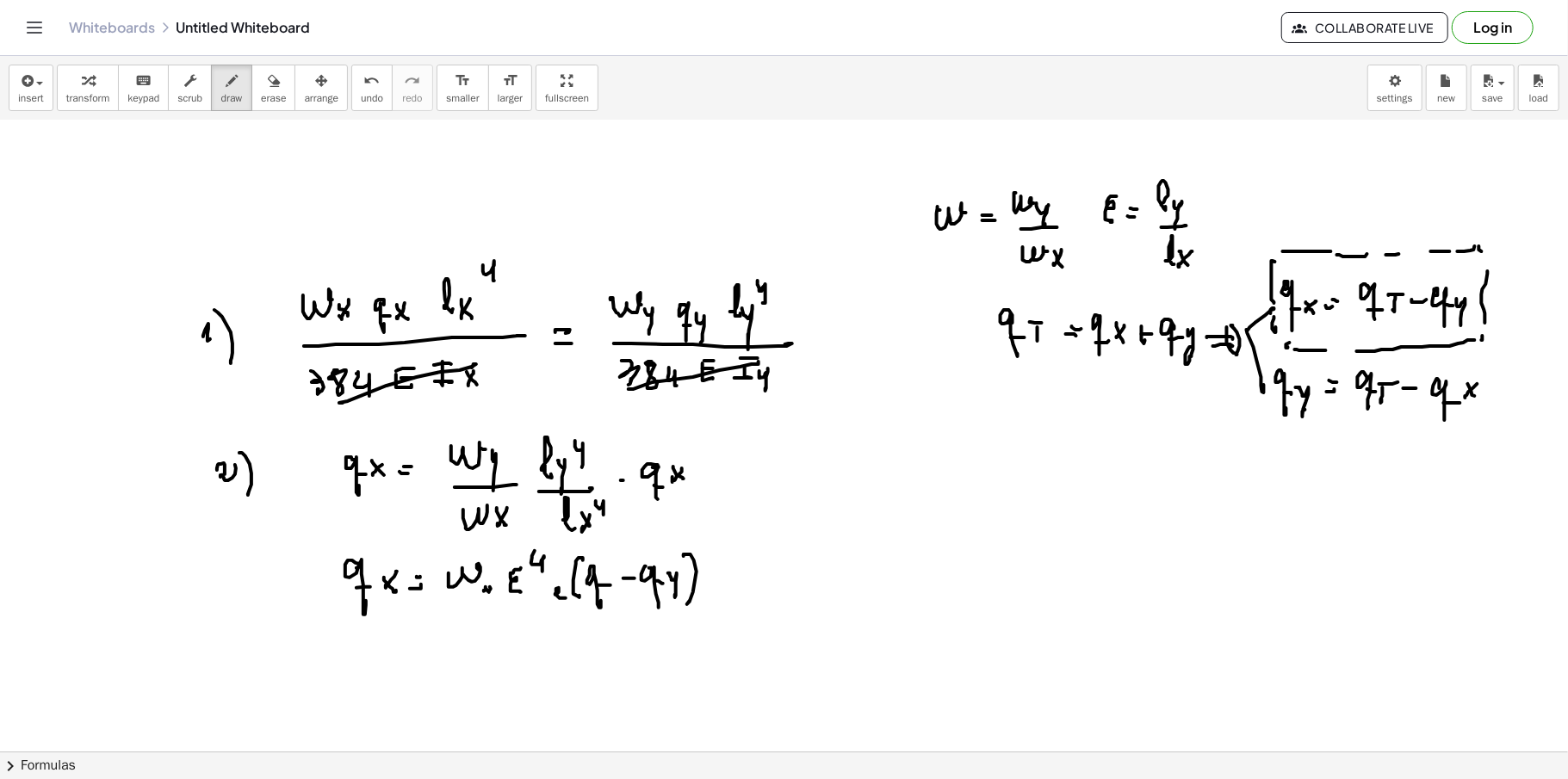 click at bounding box center (784, -1598) 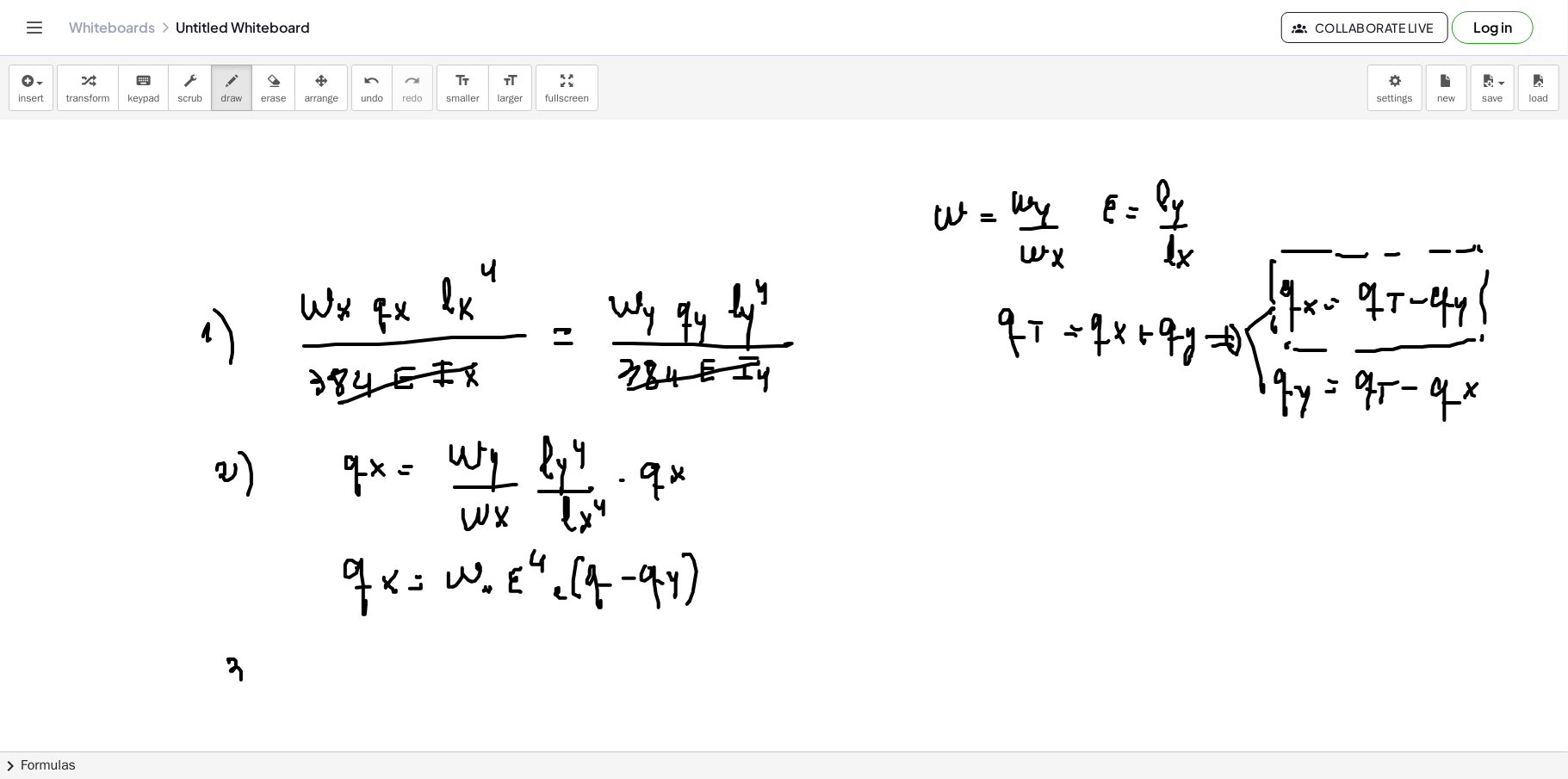 click at bounding box center [784, -1598] 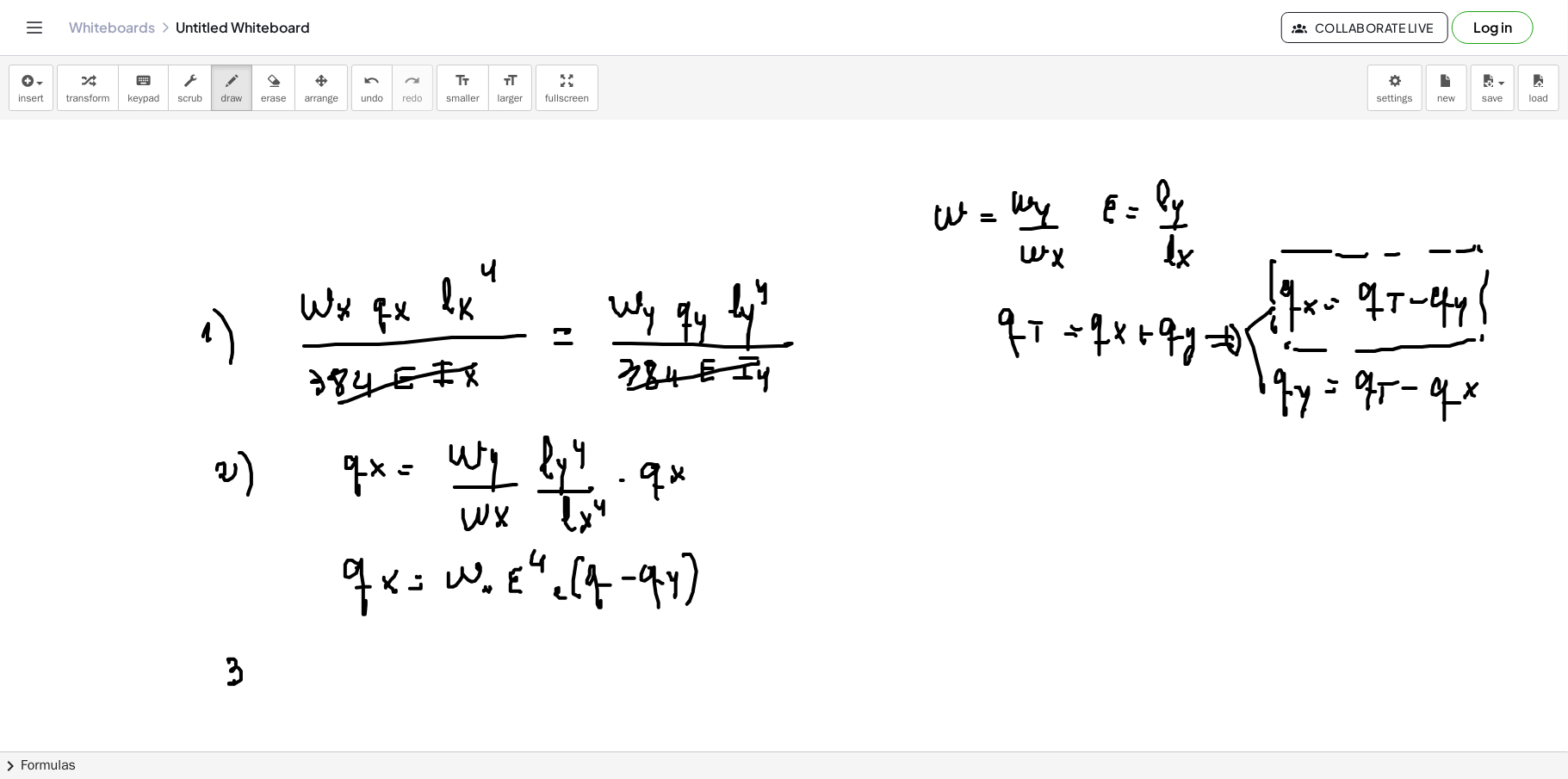 click at bounding box center [784, -1598] 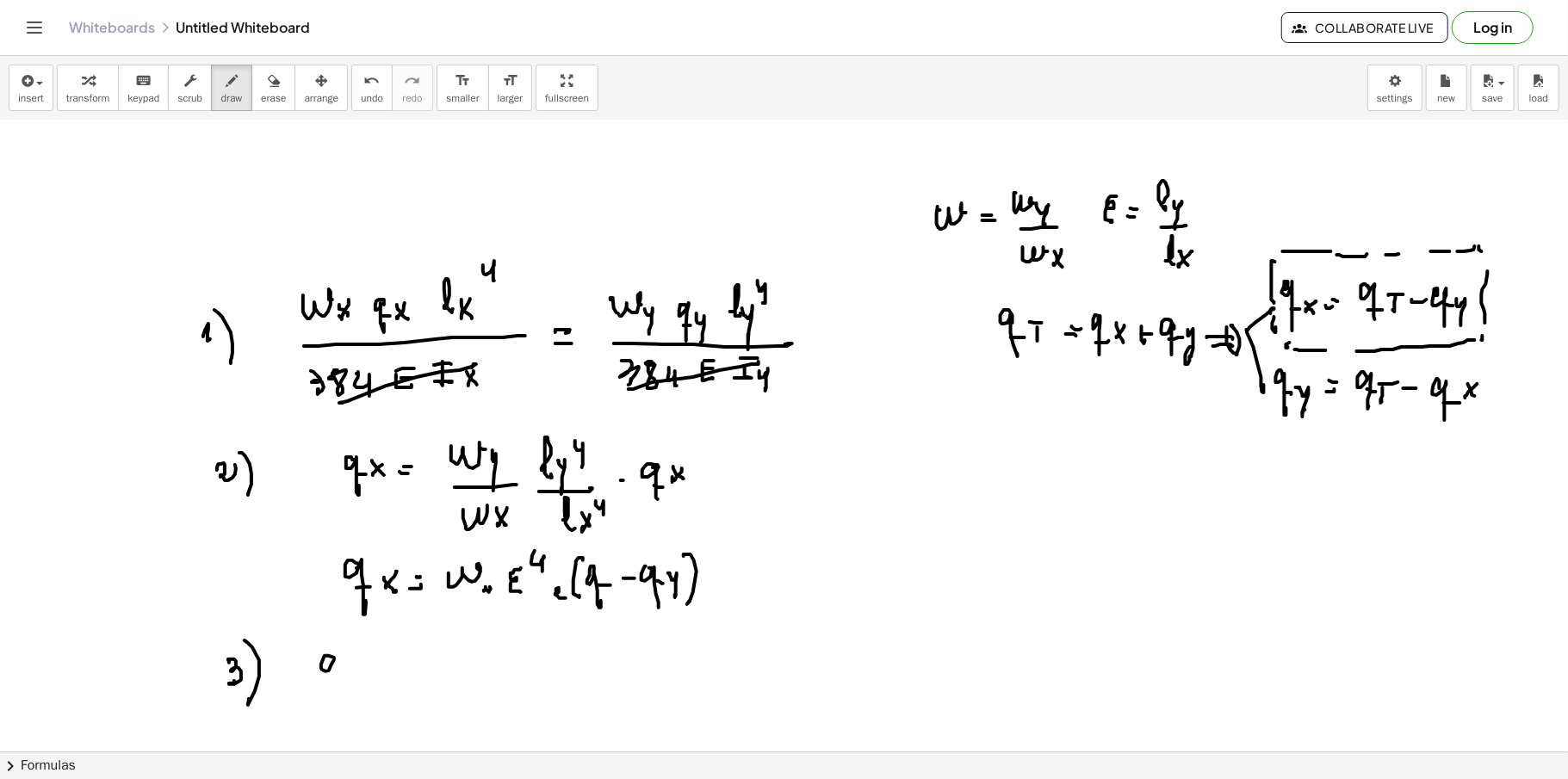click at bounding box center [784, -1598] 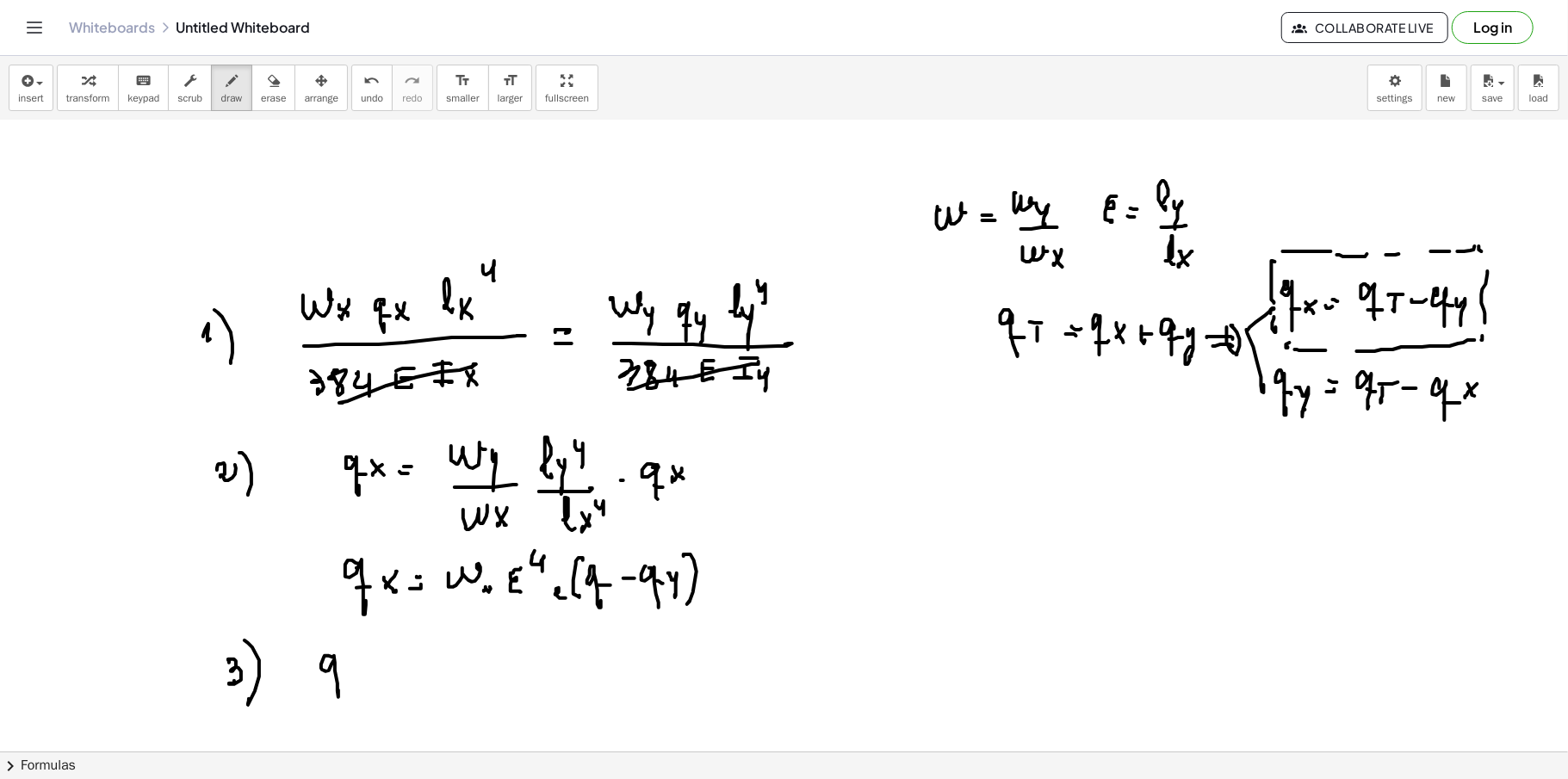 click at bounding box center [784, -1598] 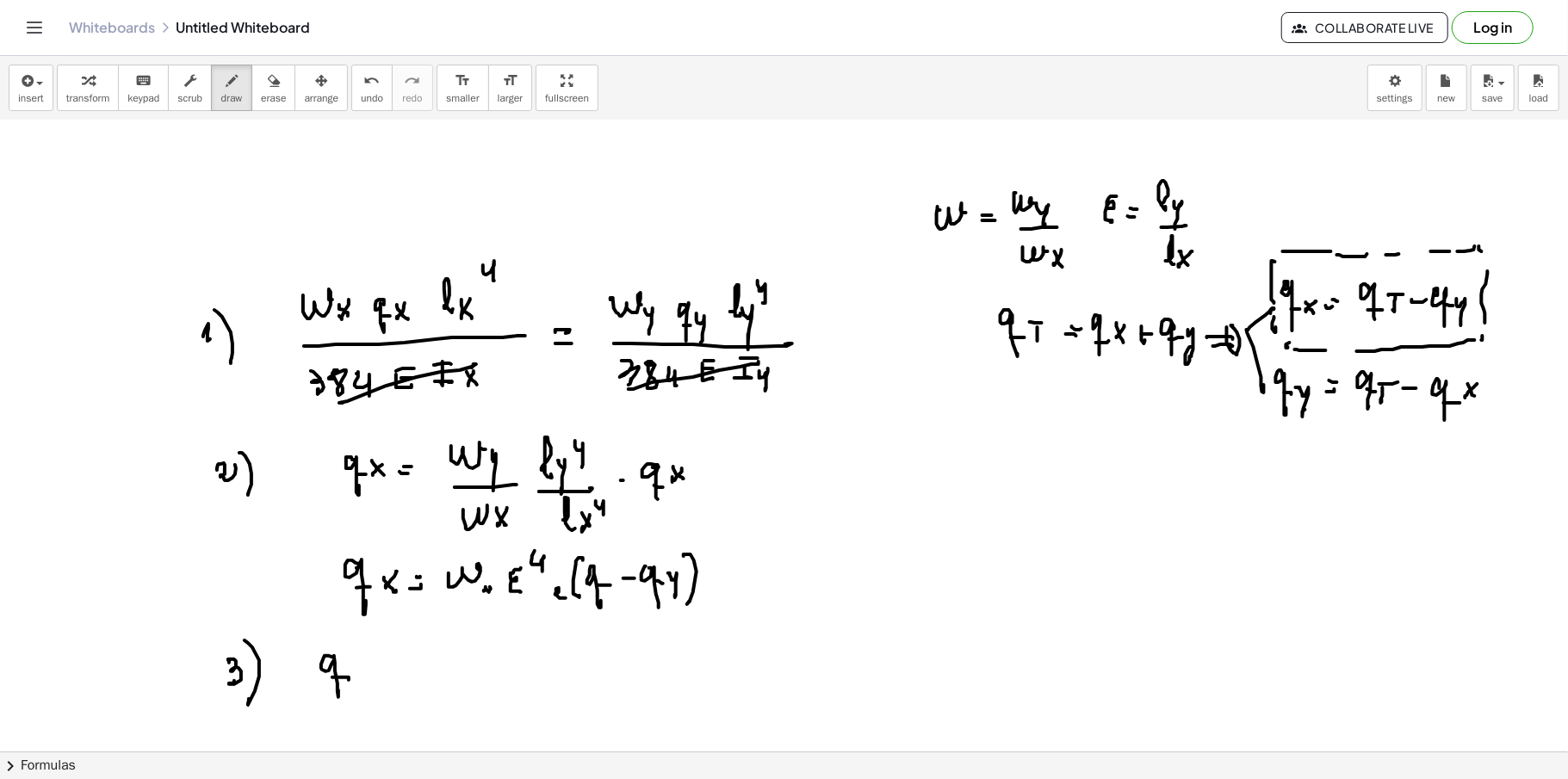 click at bounding box center (784, -1598) 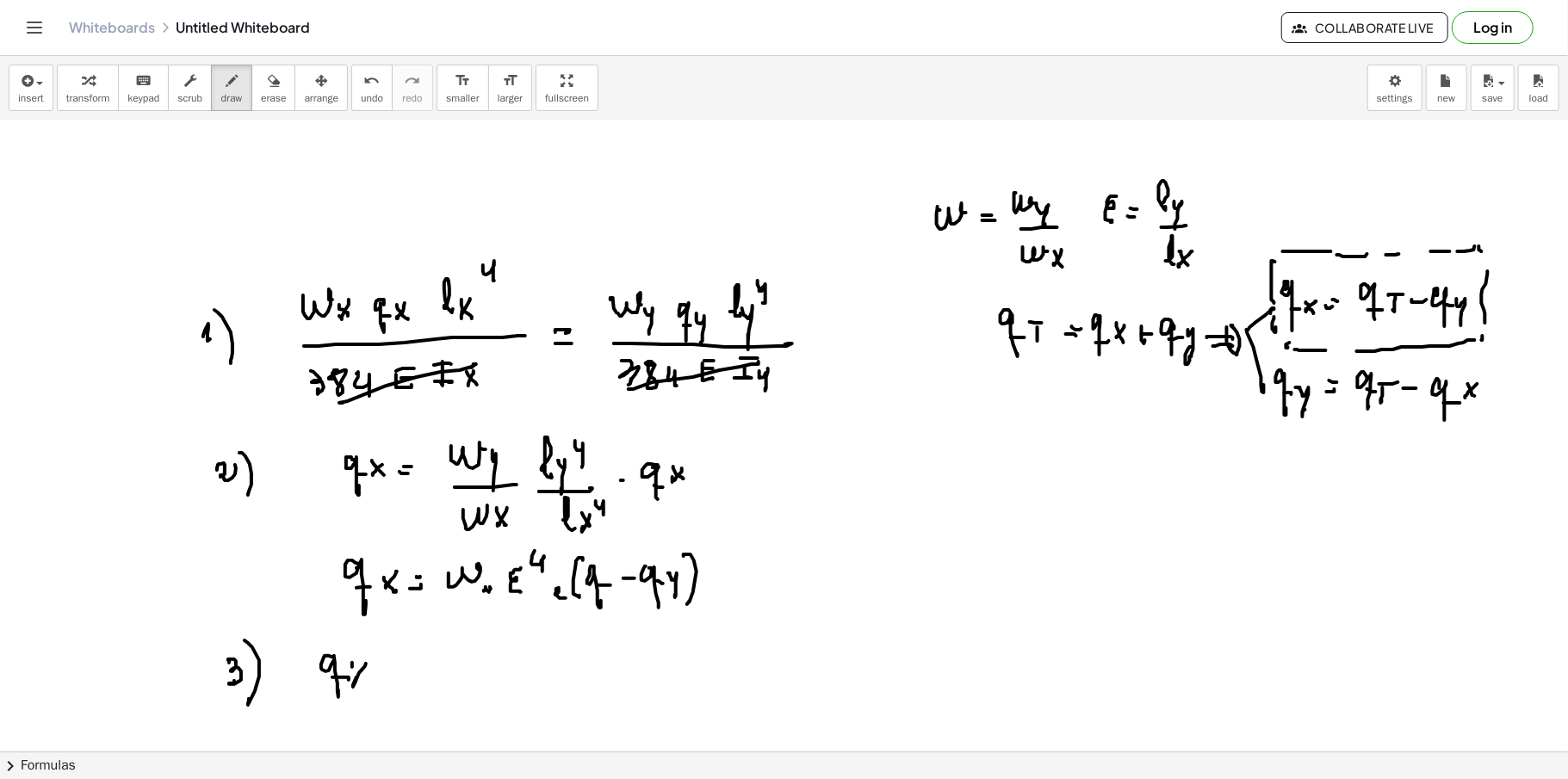 click at bounding box center (784, -1598) 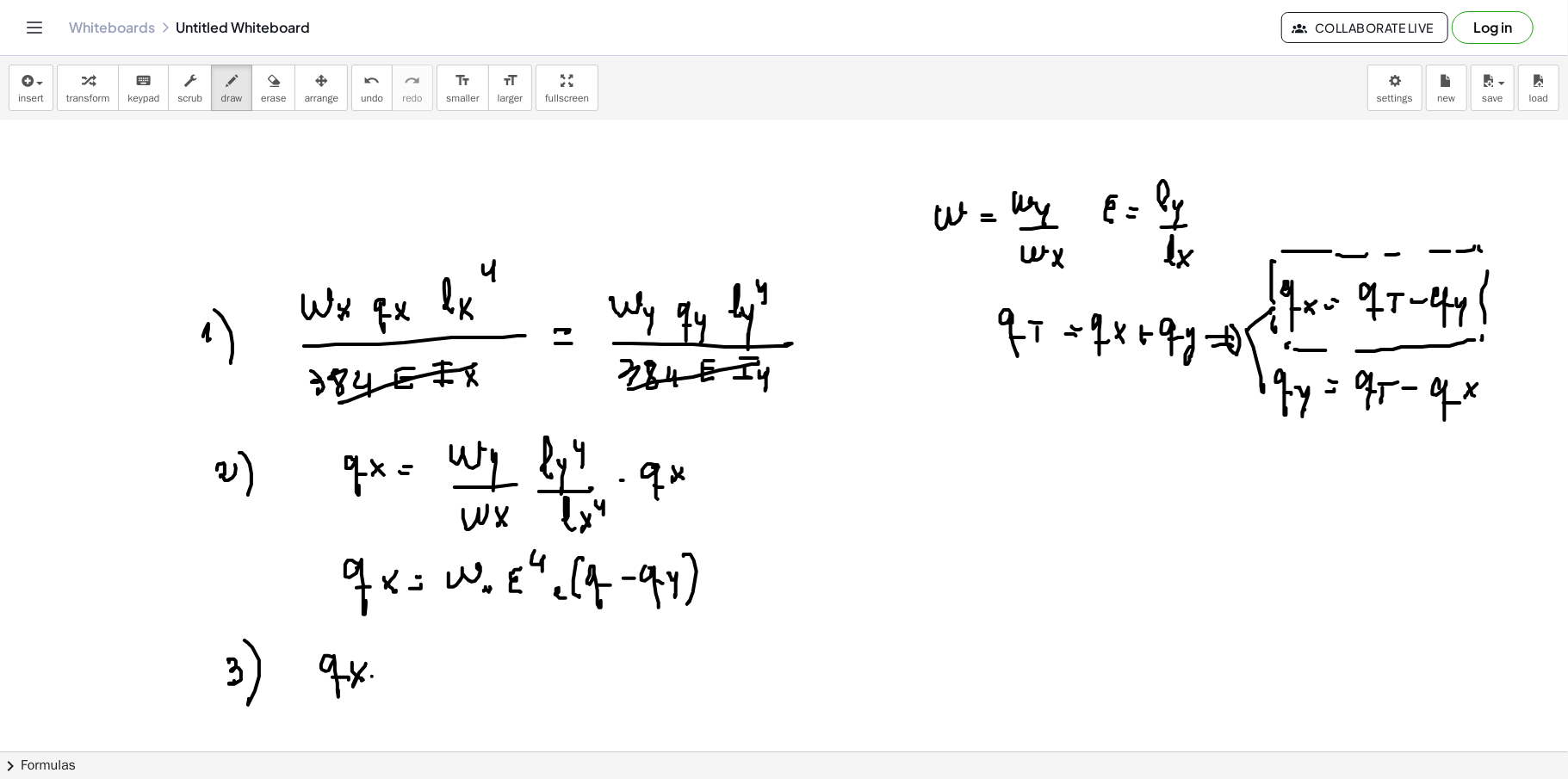 click at bounding box center [784, -1598] 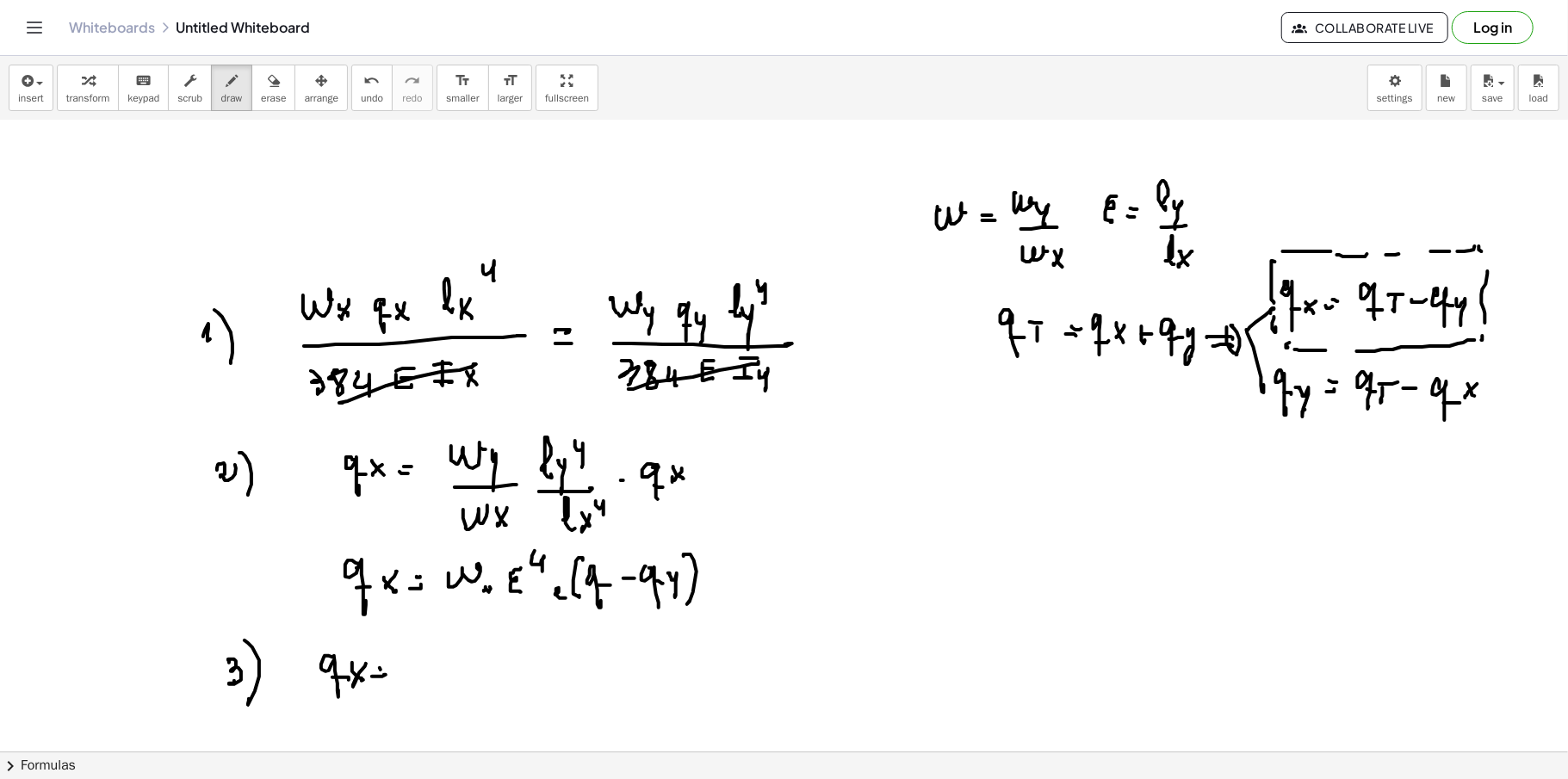 click at bounding box center (784, -1598) 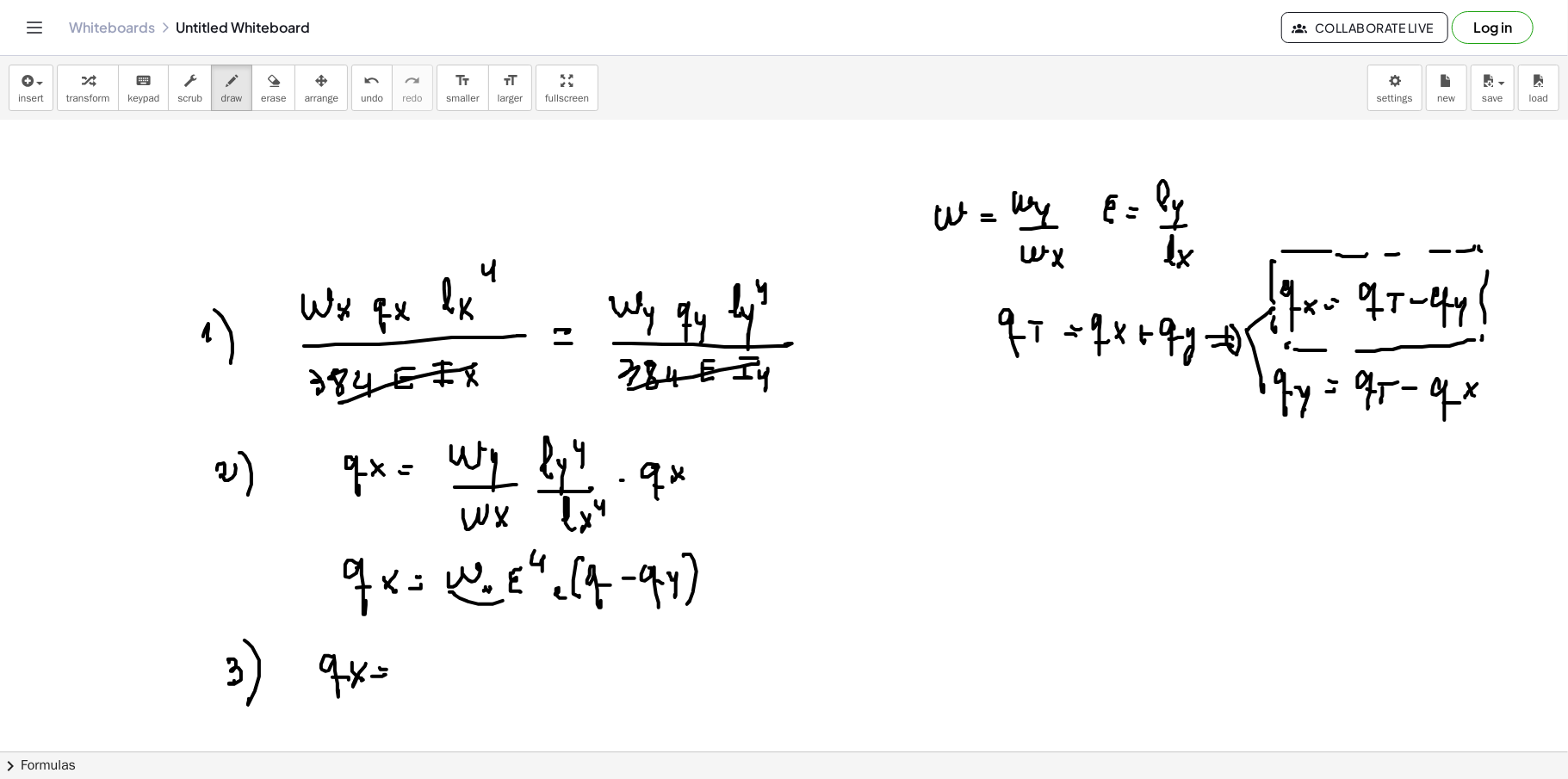 click at bounding box center (784, -1598) 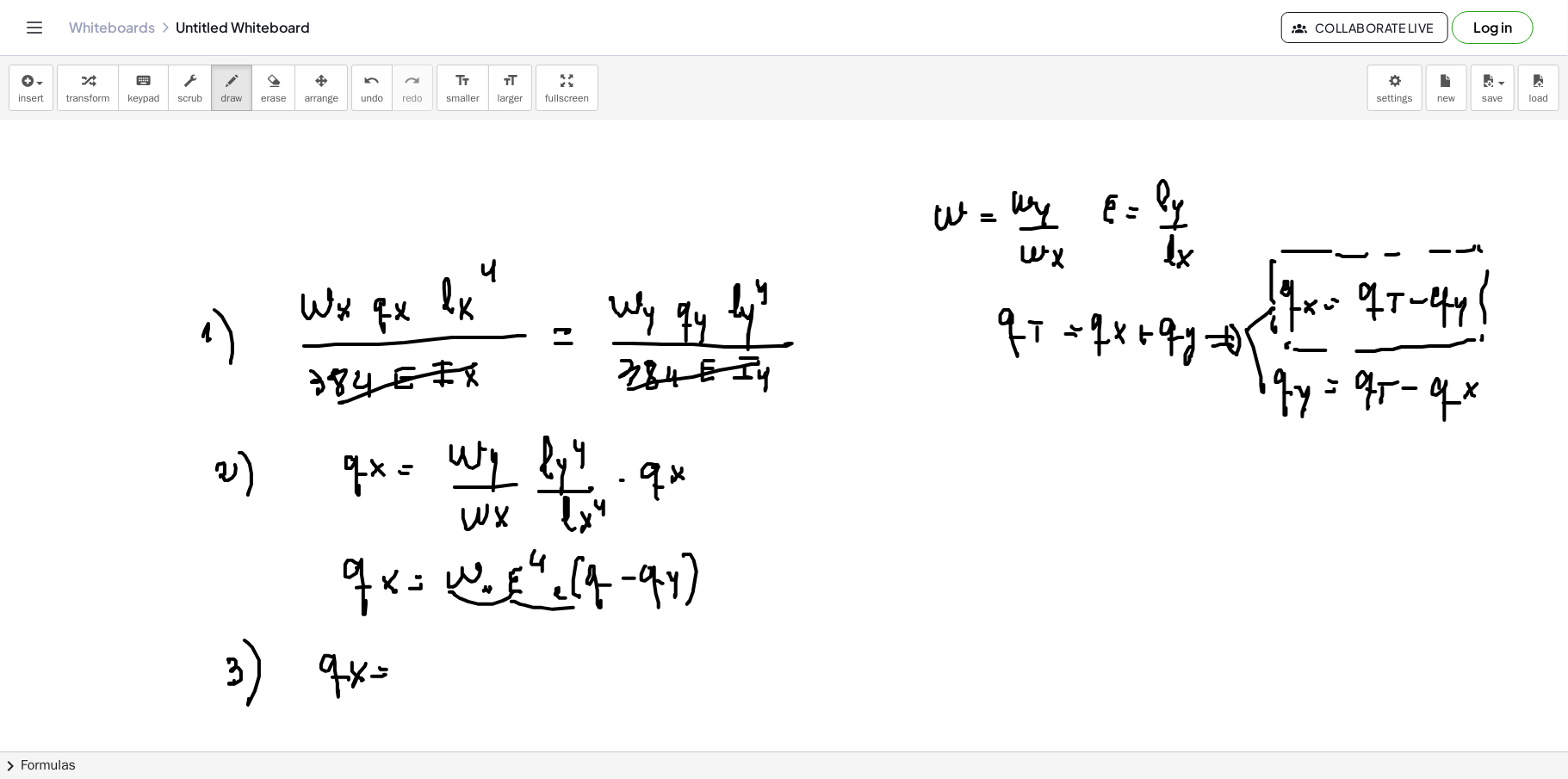 click at bounding box center [784, -1598] 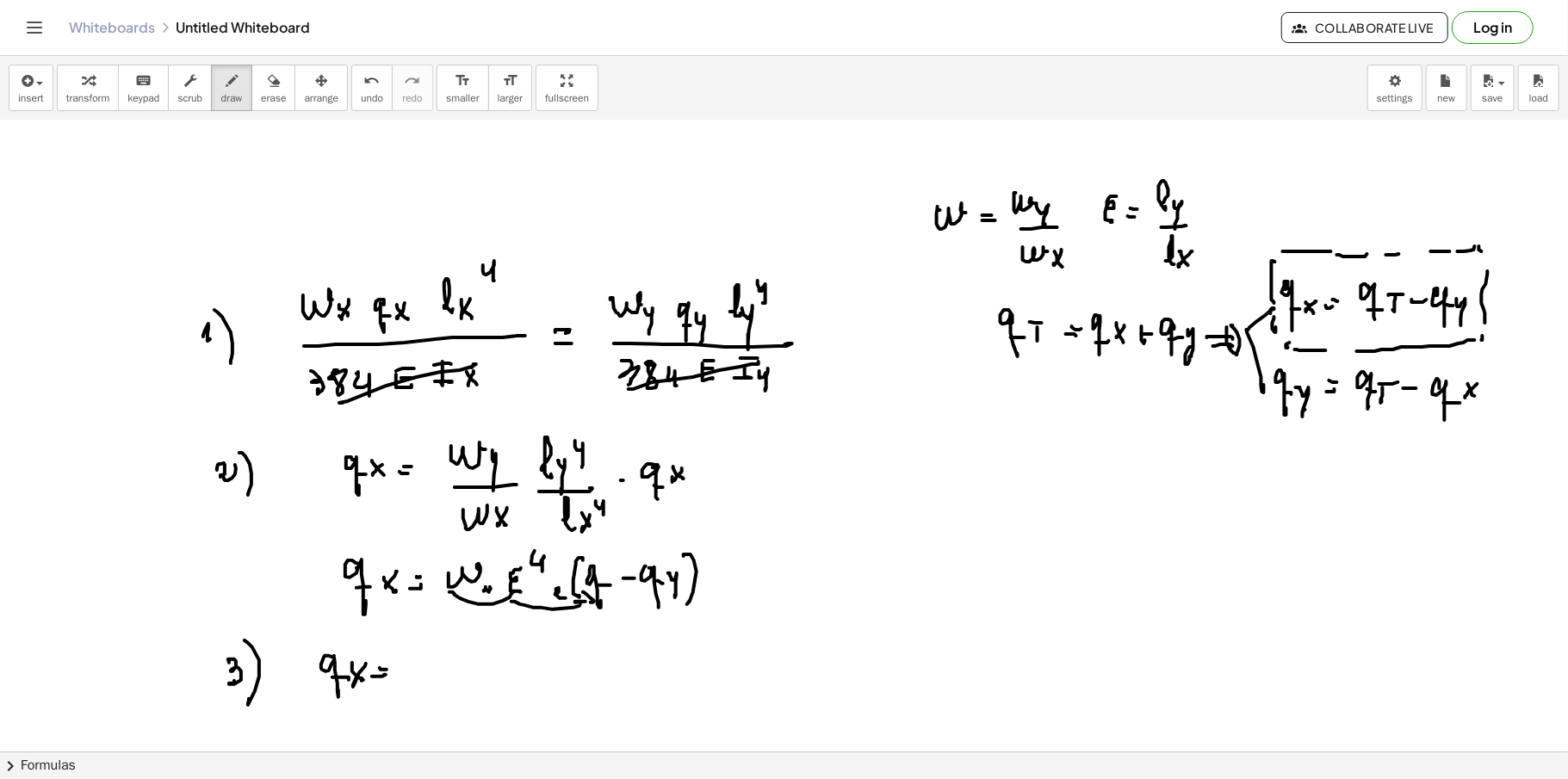 click at bounding box center [784, -1598] 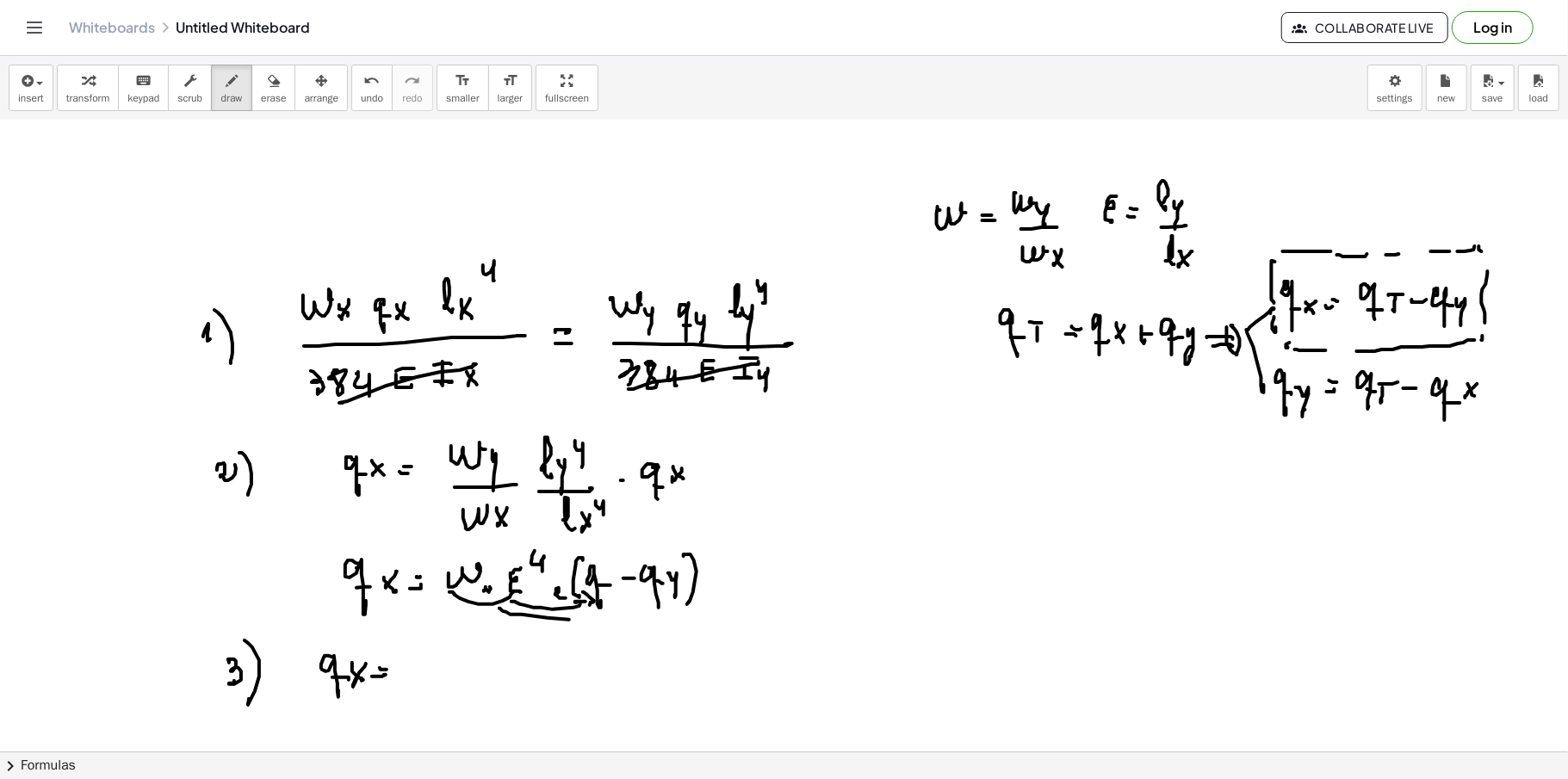 click at bounding box center (784, -1598) 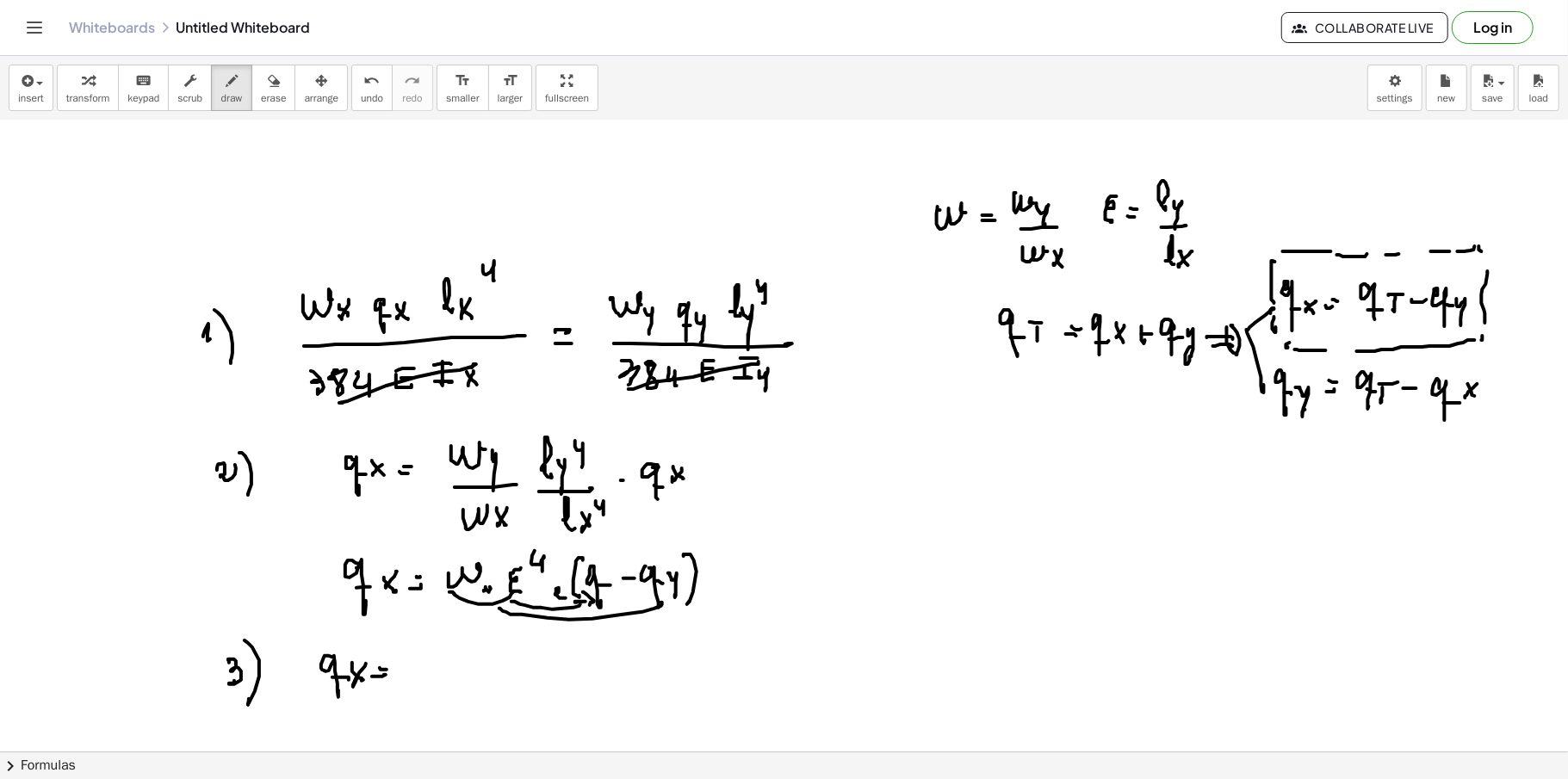 click at bounding box center (784, -1598) 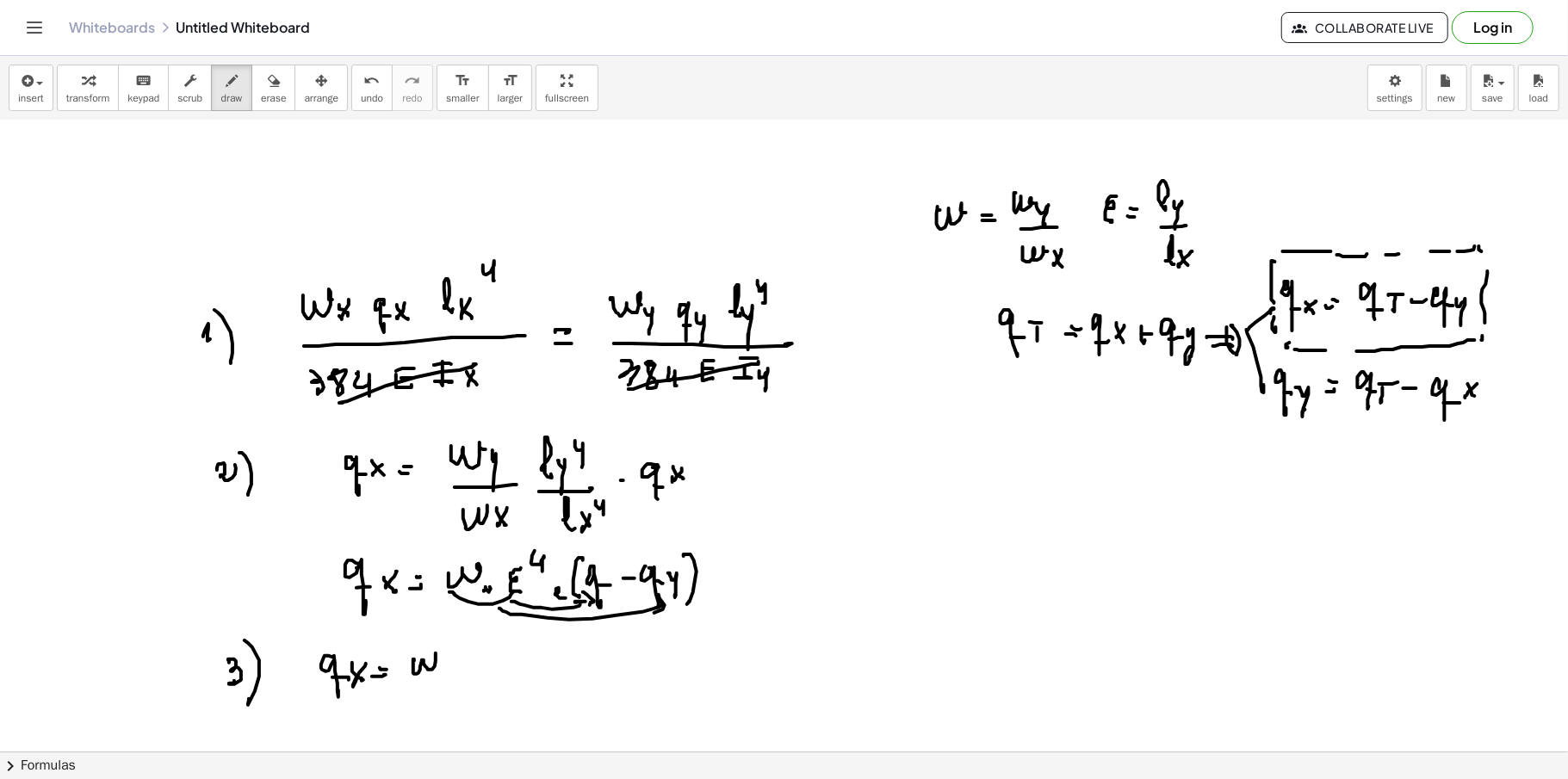 click at bounding box center (784, -1598) 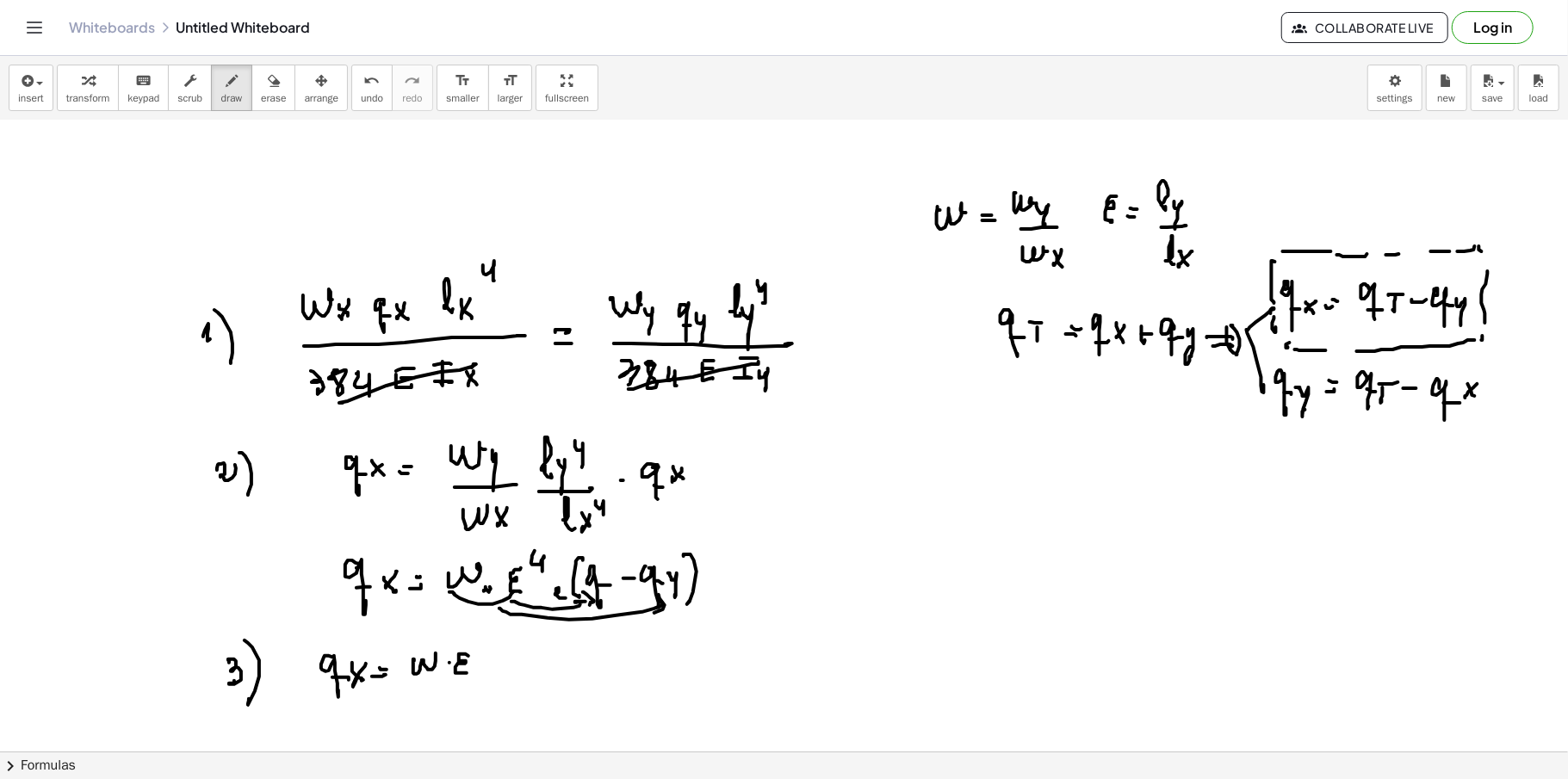 click at bounding box center [784, -1598] 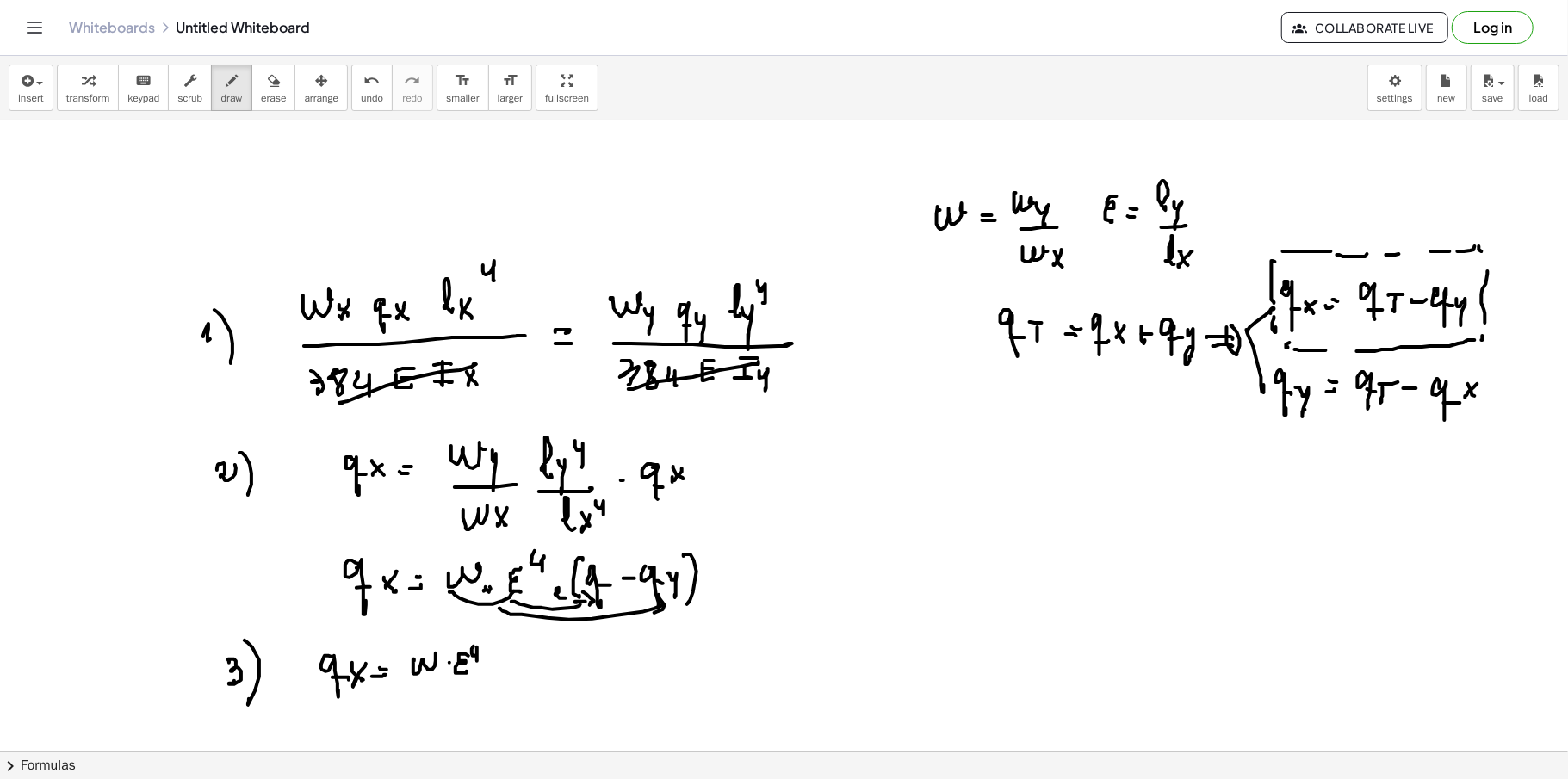 click at bounding box center [784, -1598] 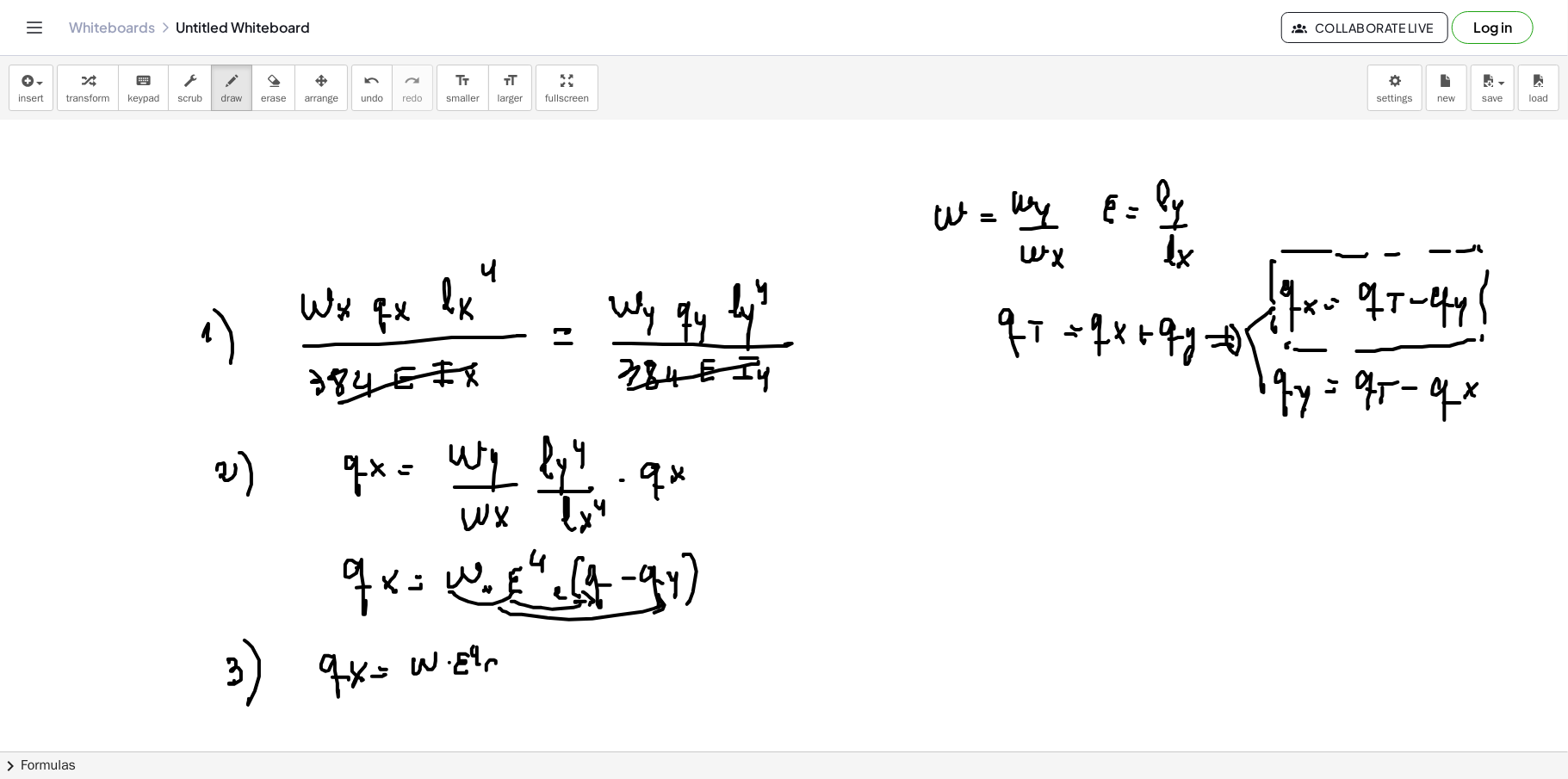 click at bounding box center (784, -1598) 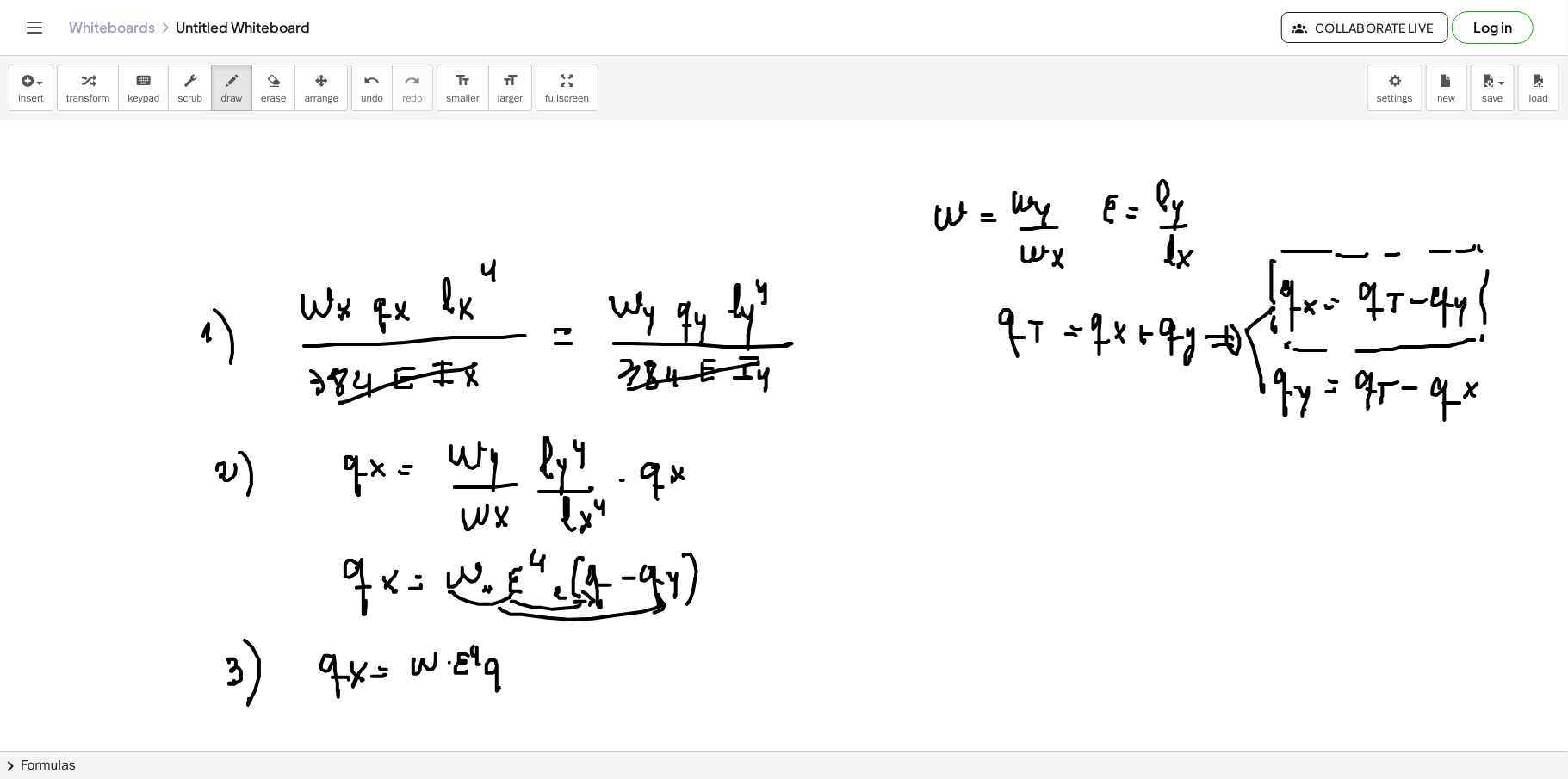 click at bounding box center [784, -1598] 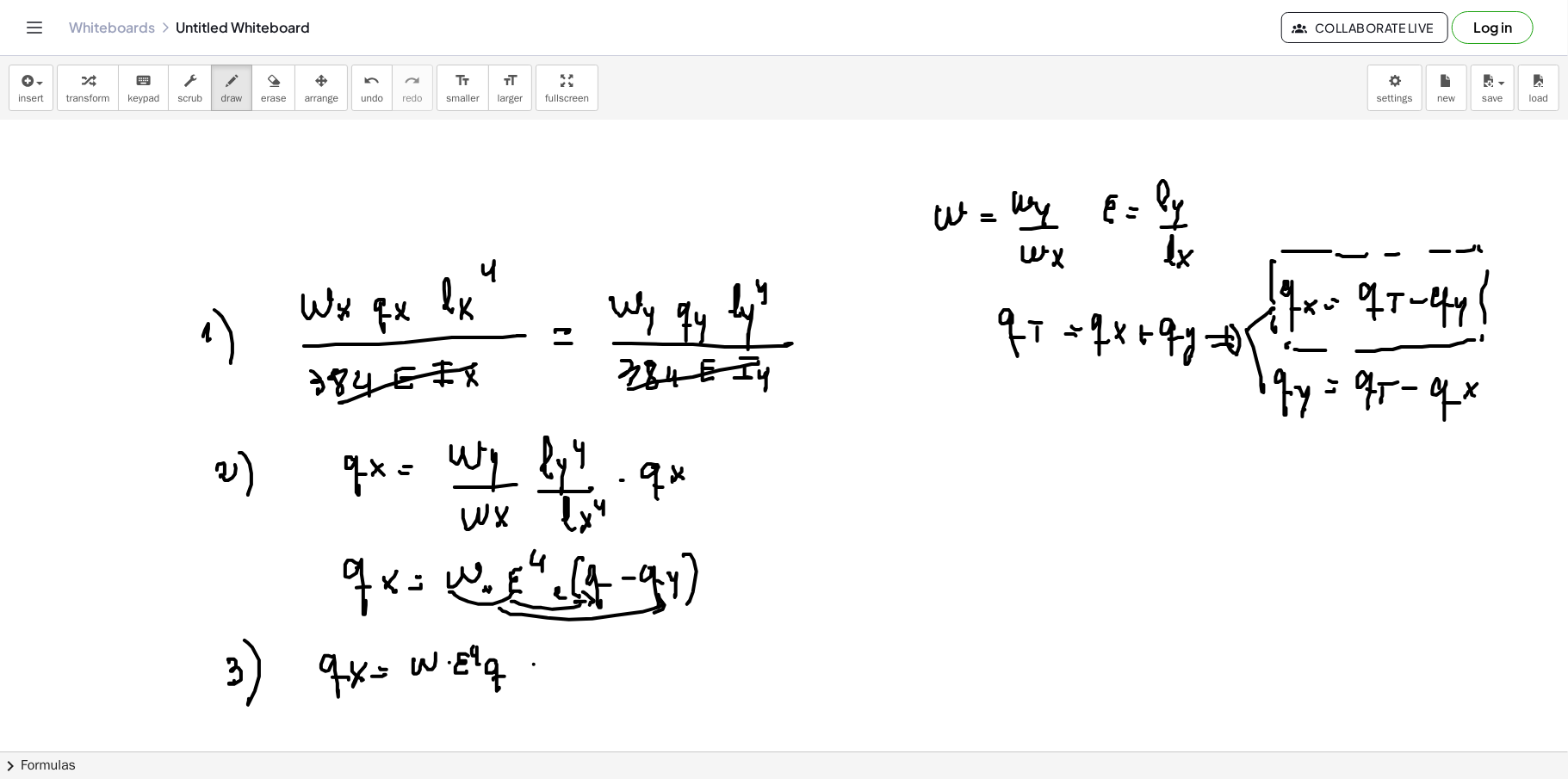 click at bounding box center (784, -1598) 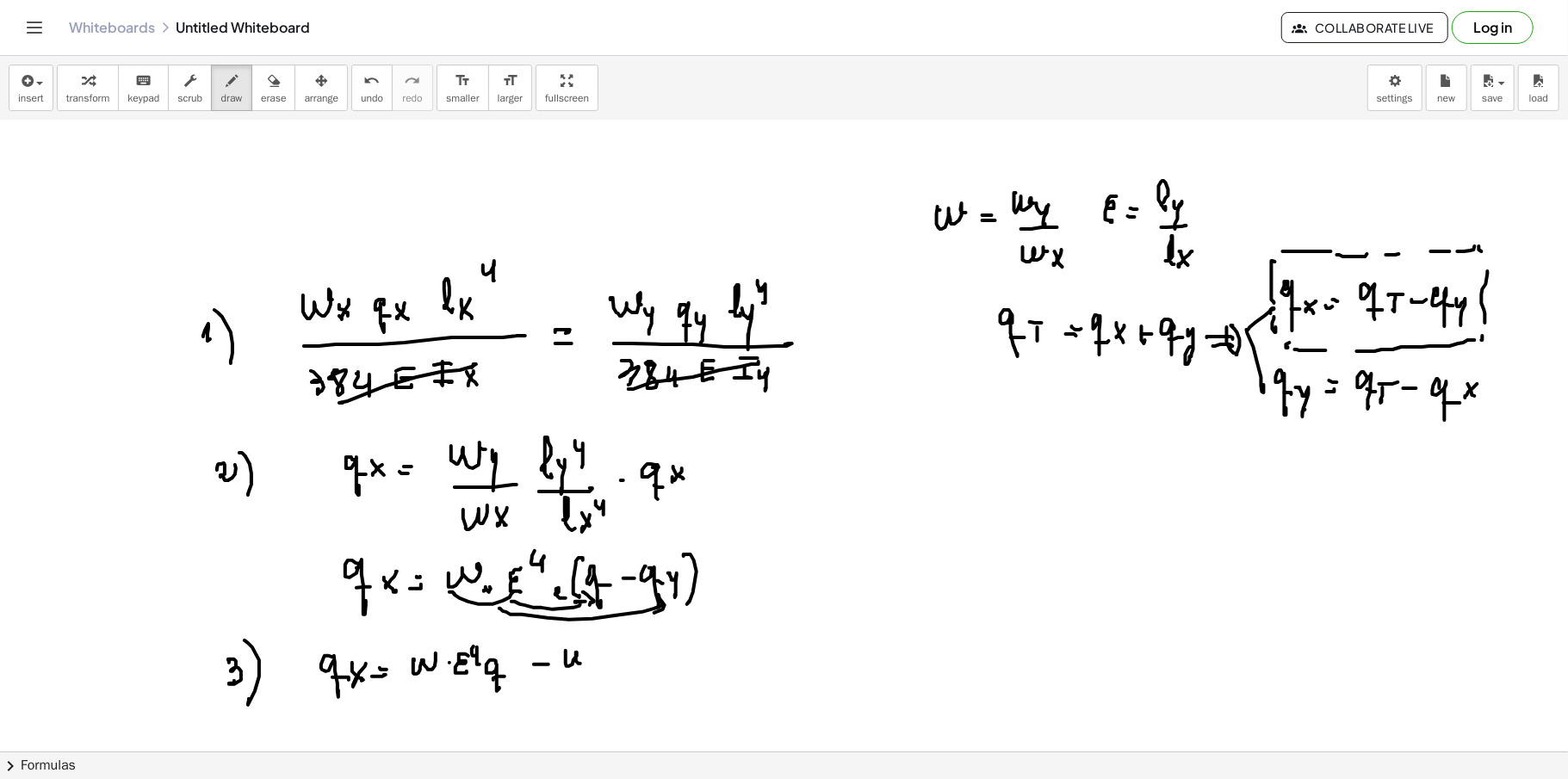 click at bounding box center (784, -1598) 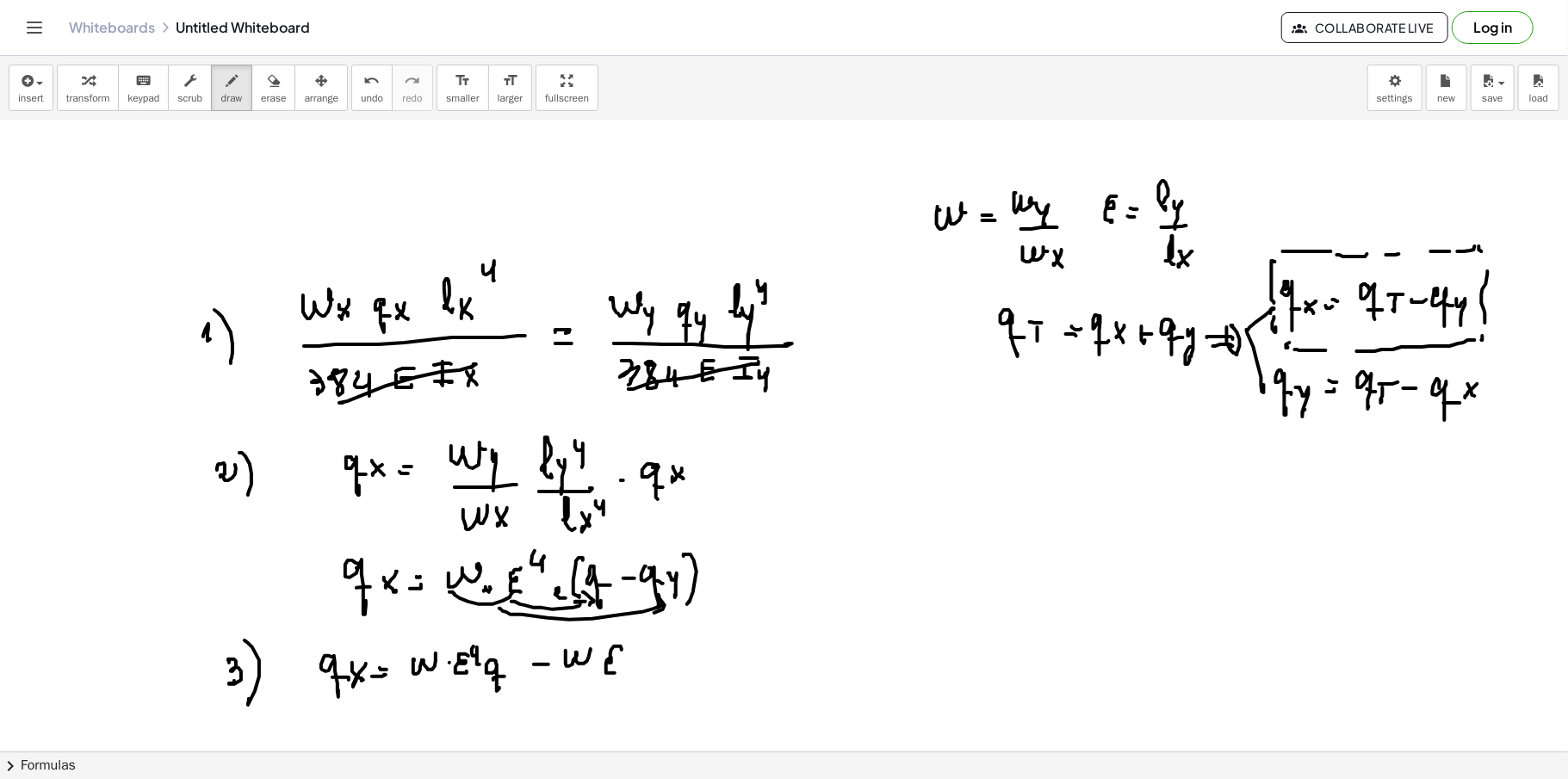 click at bounding box center [784, -1598] 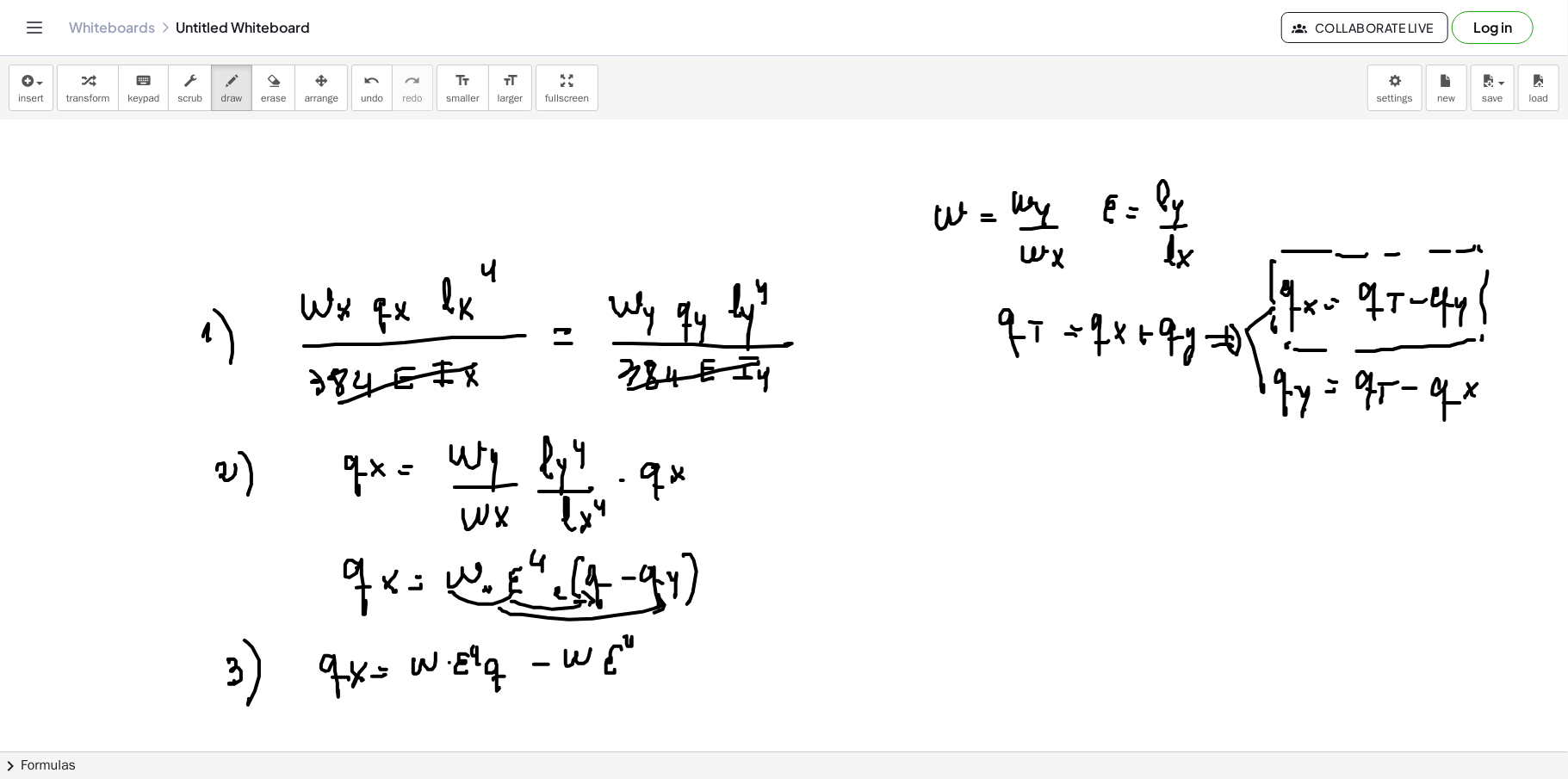 click at bounding box center (784, -1598) 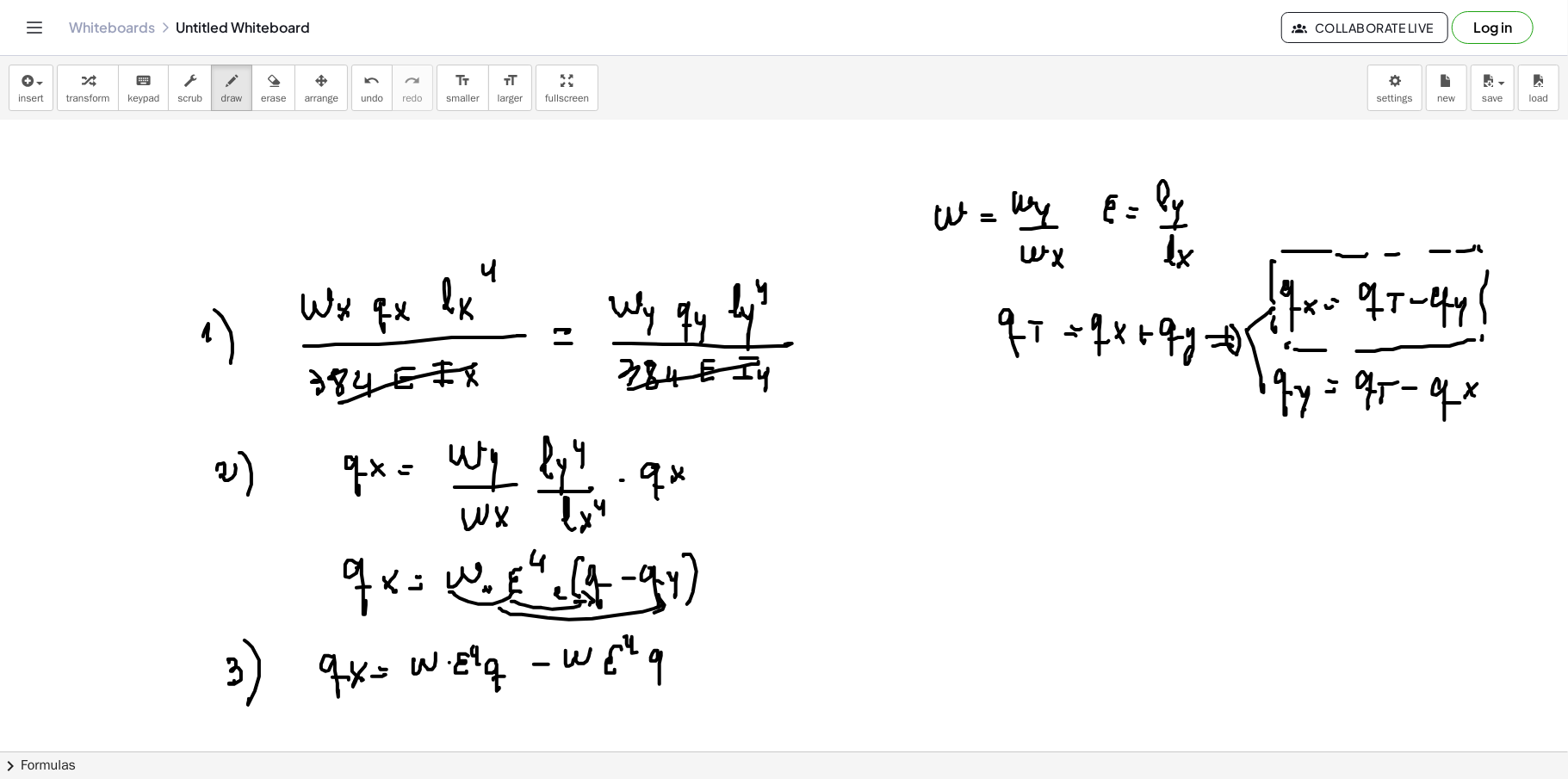 click at bounding box center (784, -1598) 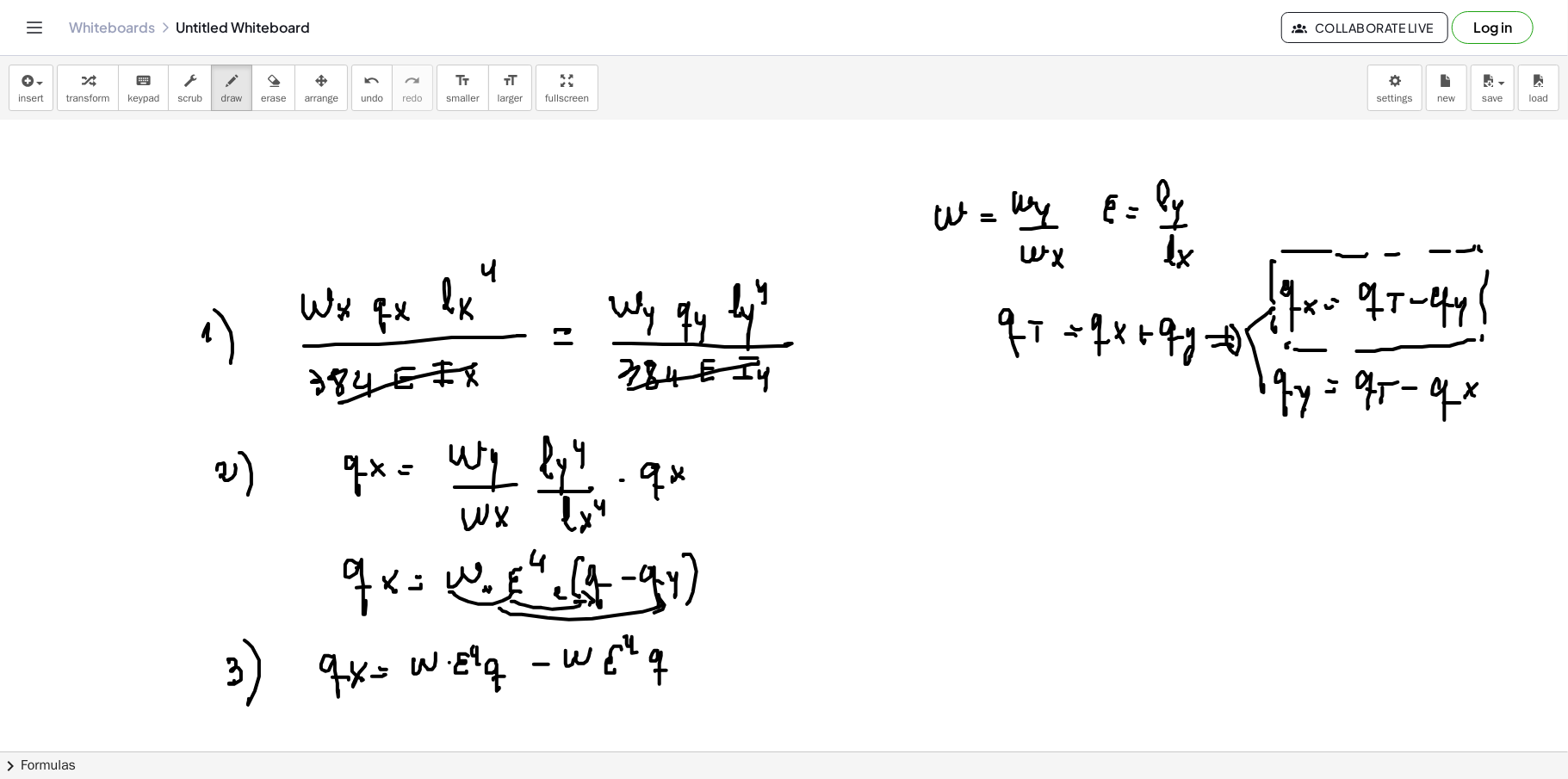 click at bounding box center (784, -1598) 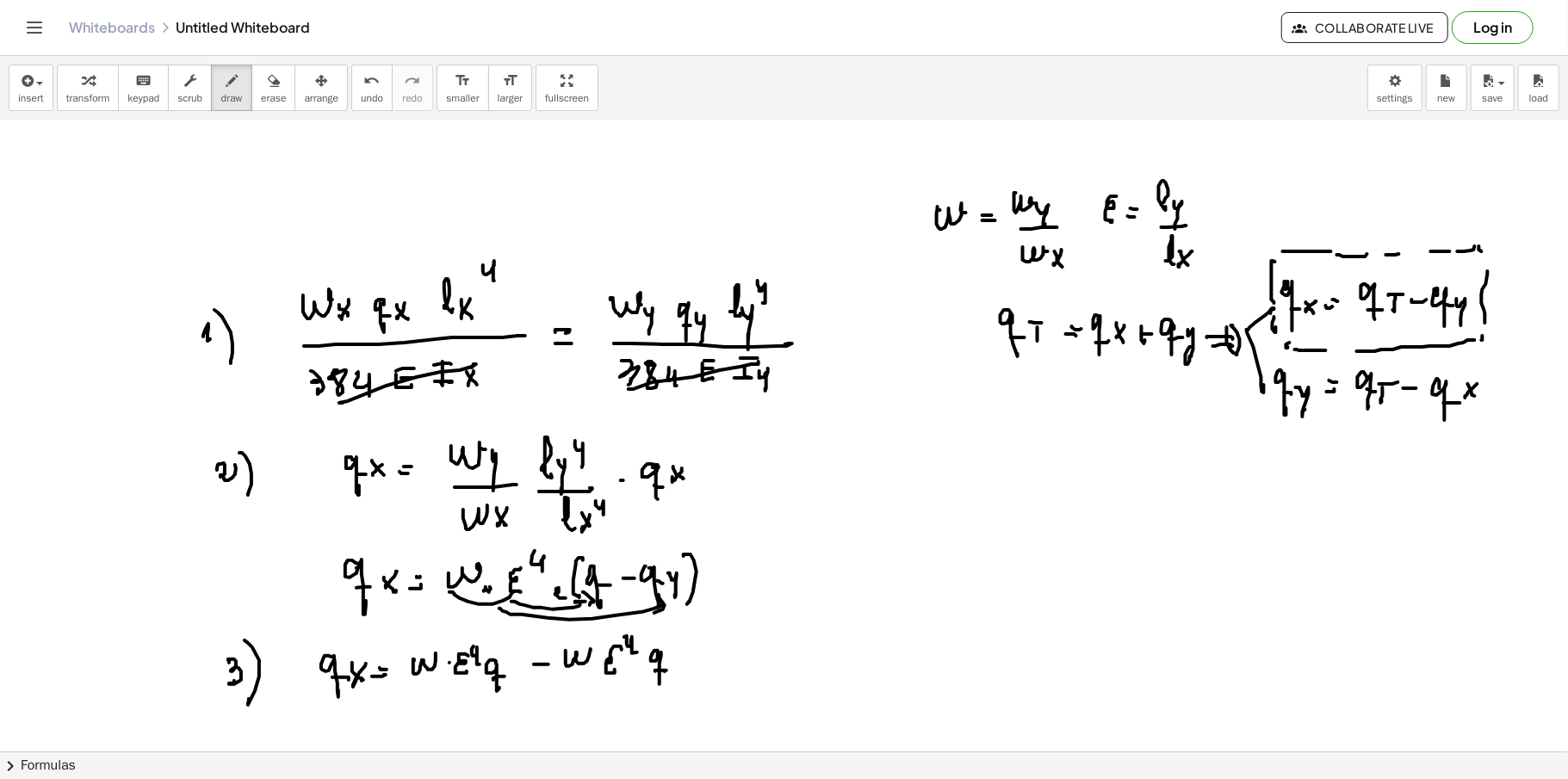 scroll, scrollTop: 4237, scrollLeft: 0, axis: vertical 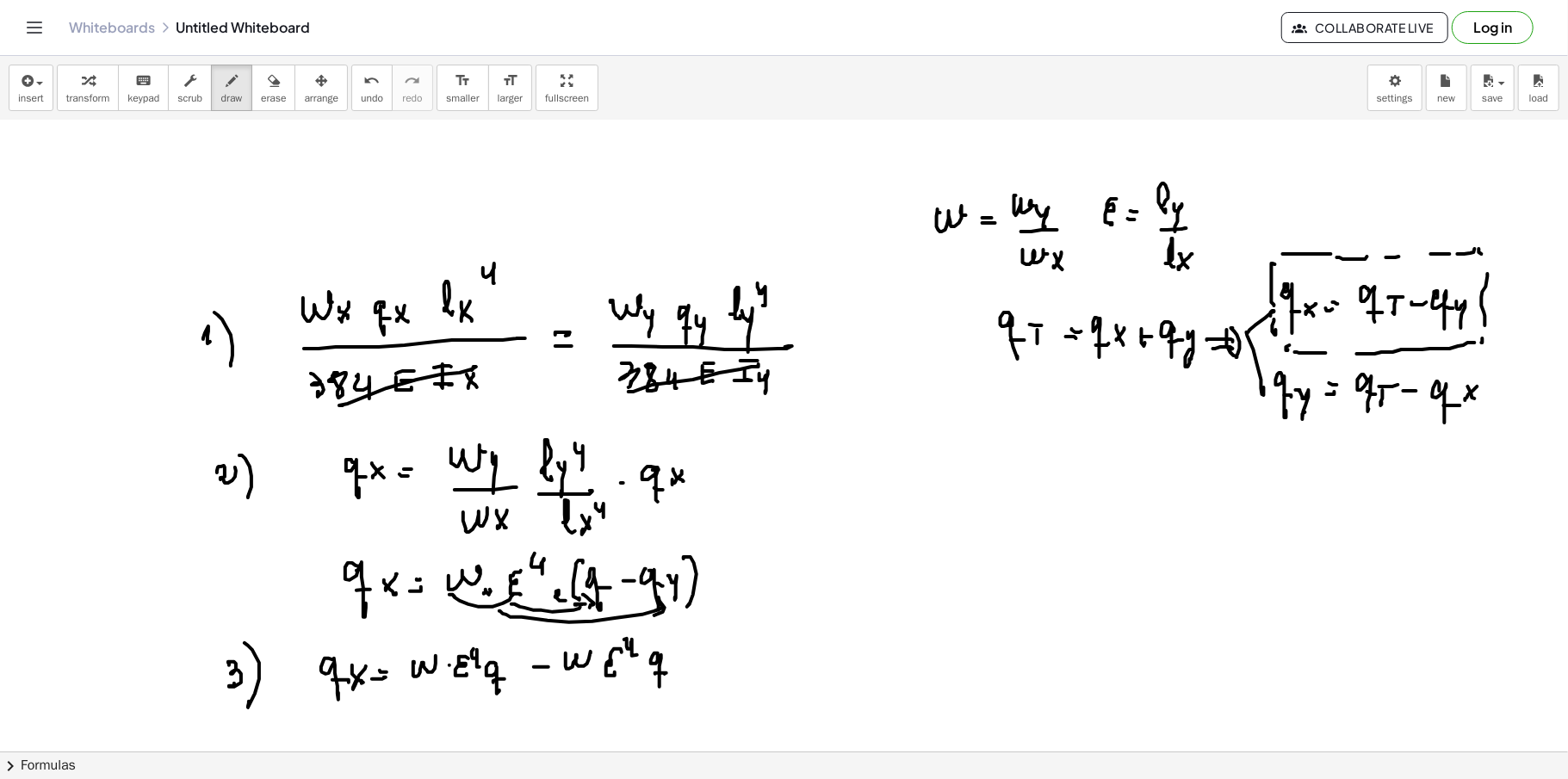 drag, startPoint x: 666, startPoint y: 489, endPoint x: 675, endPoint y: 480, distance: 12.727922 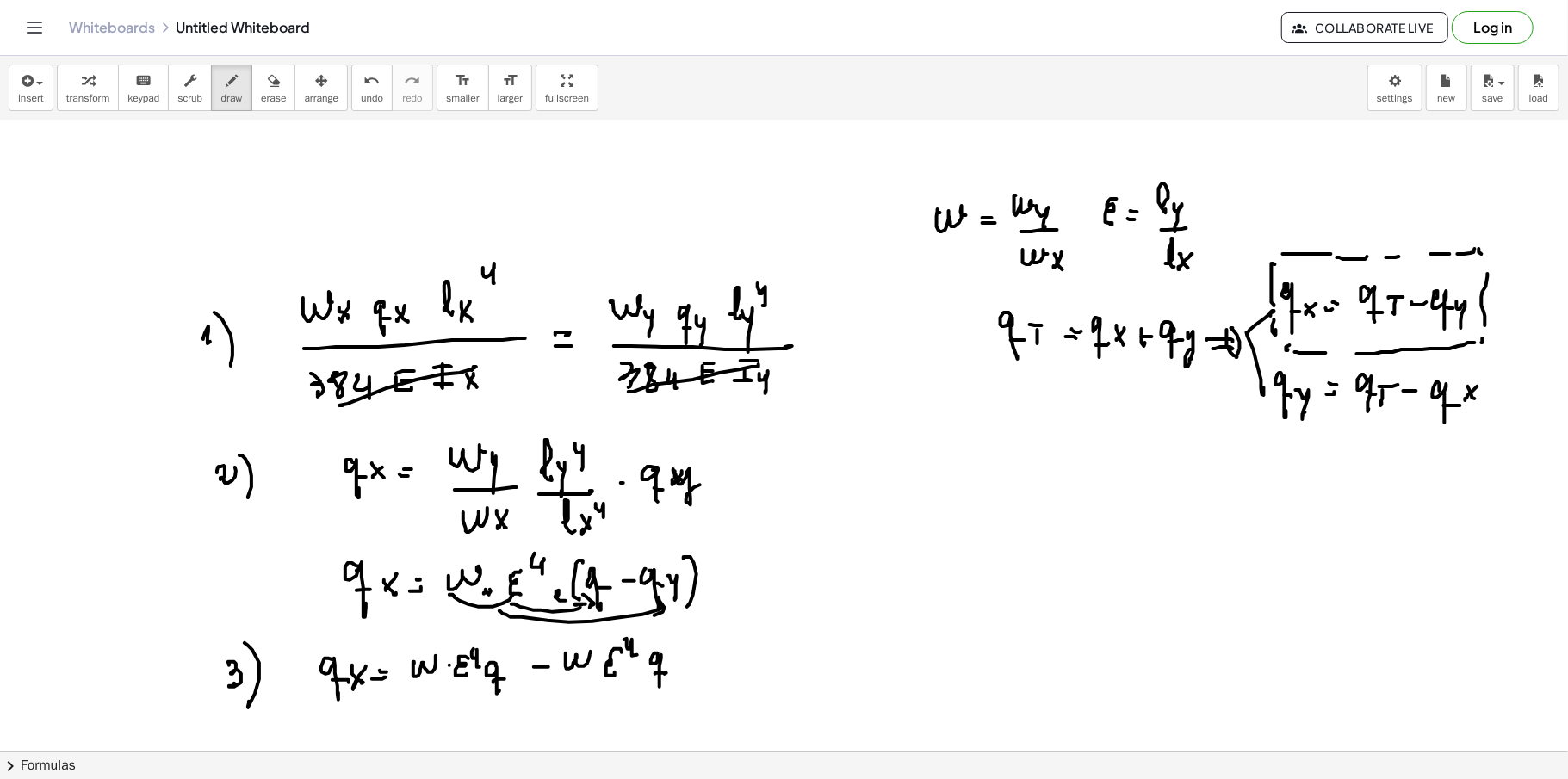 drag, startPoint x: 679, startPoint y: 480, endPoint x: 697, endPoint y: 492, distance: 21.63331 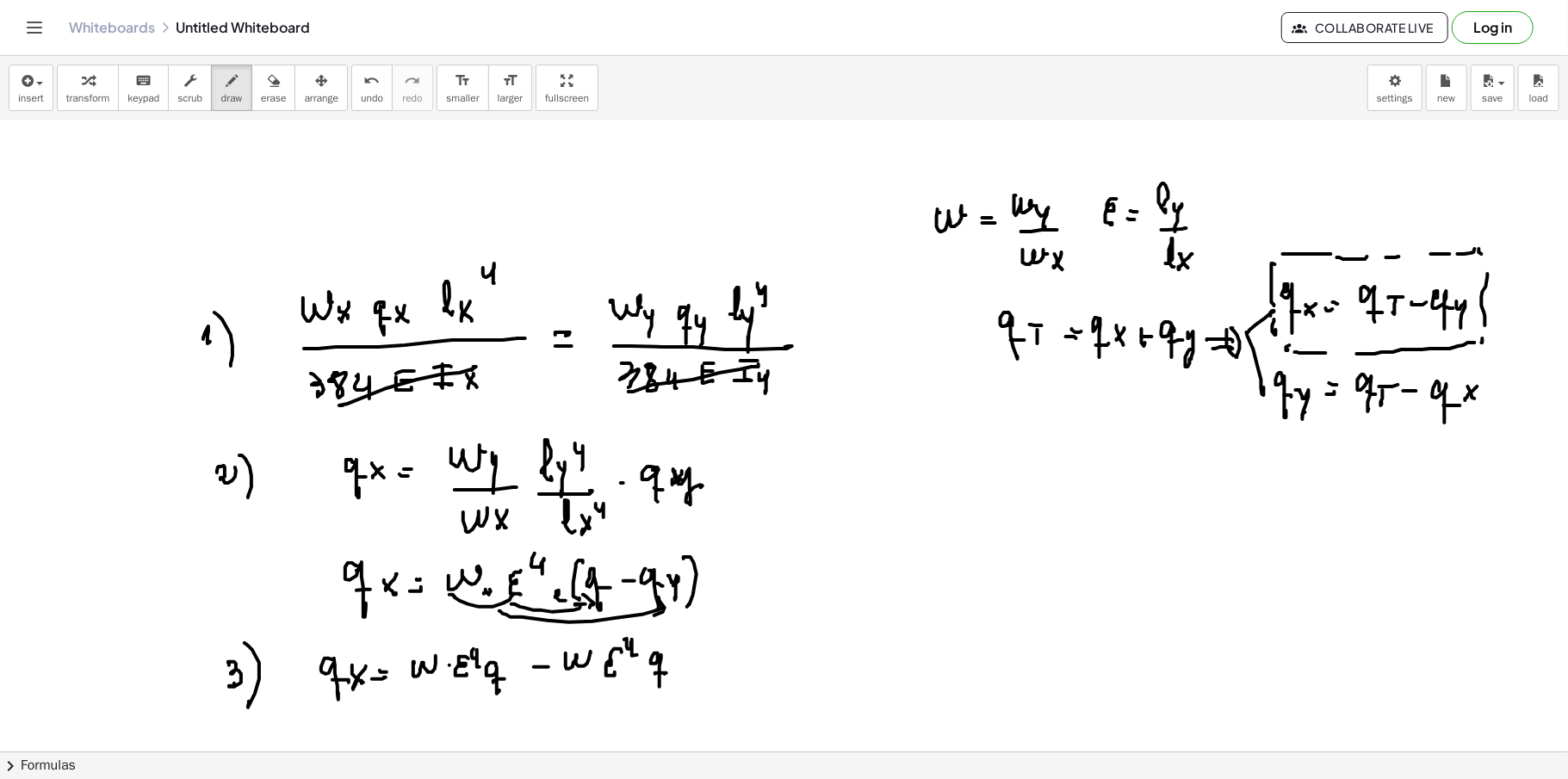 drag, startPoint x: 679, startPoint y: 583, endPoint x: 666, endPoint y: 597, distance: 19.104973 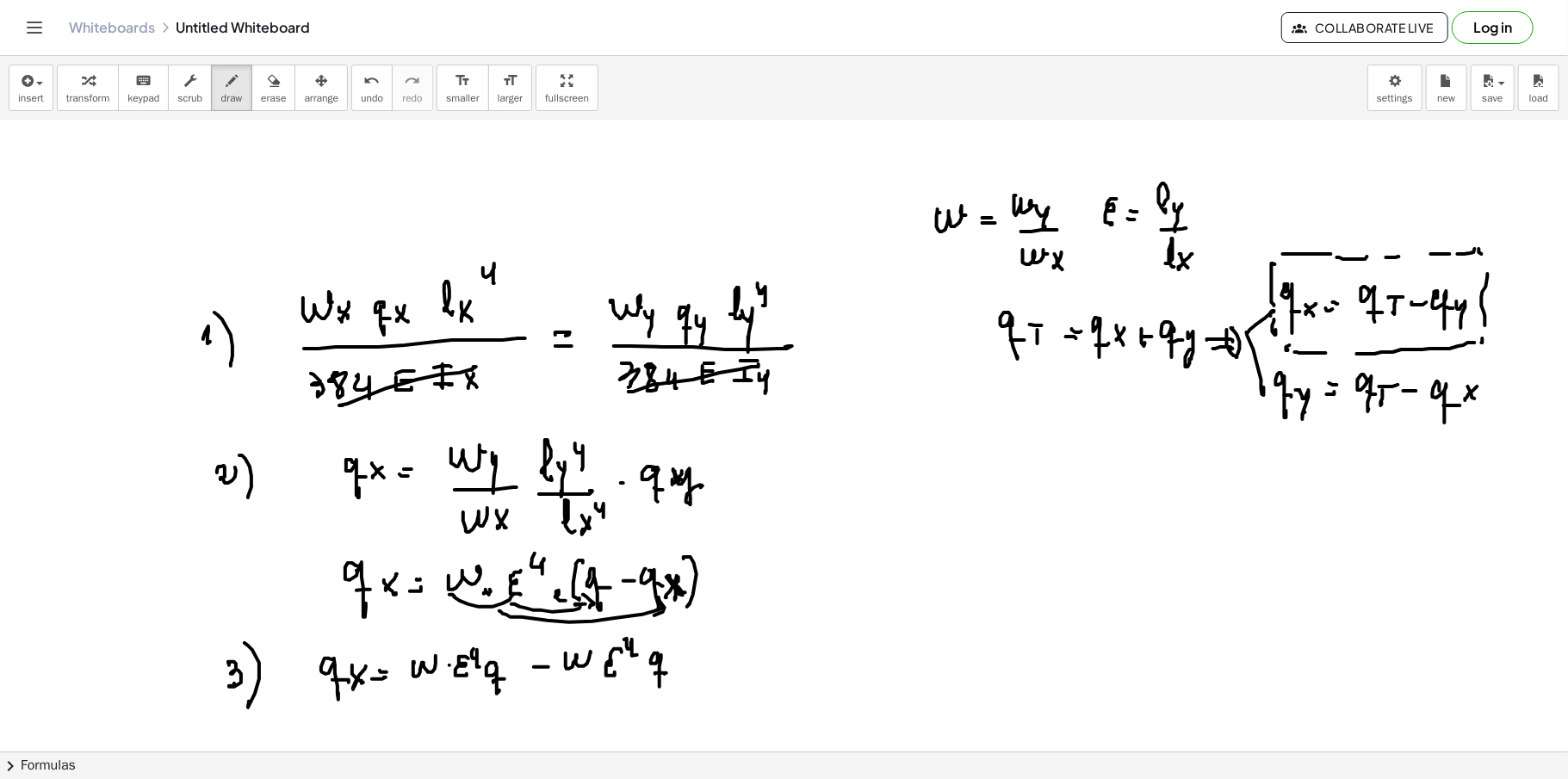 drag, startPoint x: 670, startPoint y: 583, endPoint x: 679, endPoint y: 572, distance: 14.2127 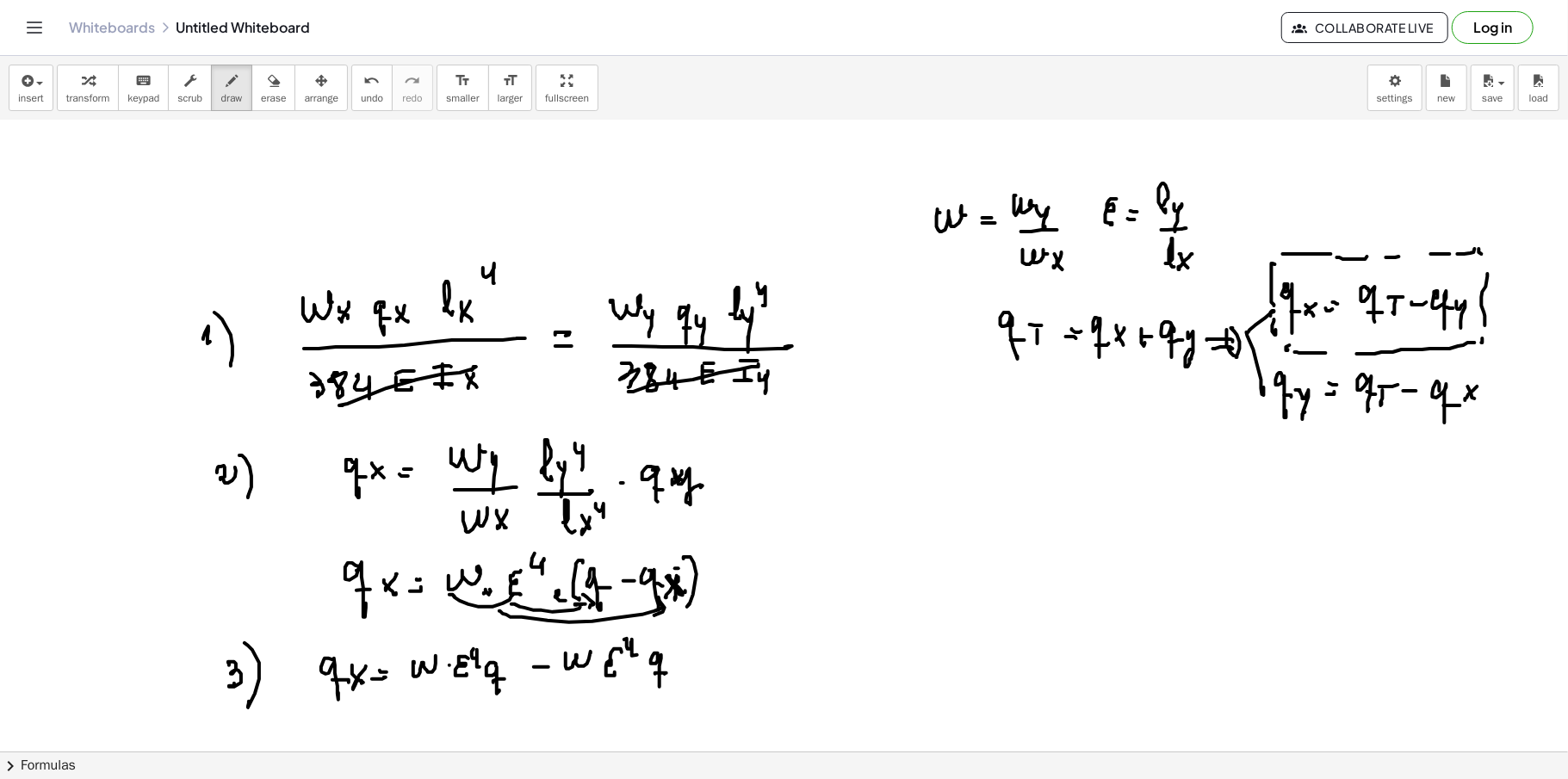 click at bounding box center [784, -1596] 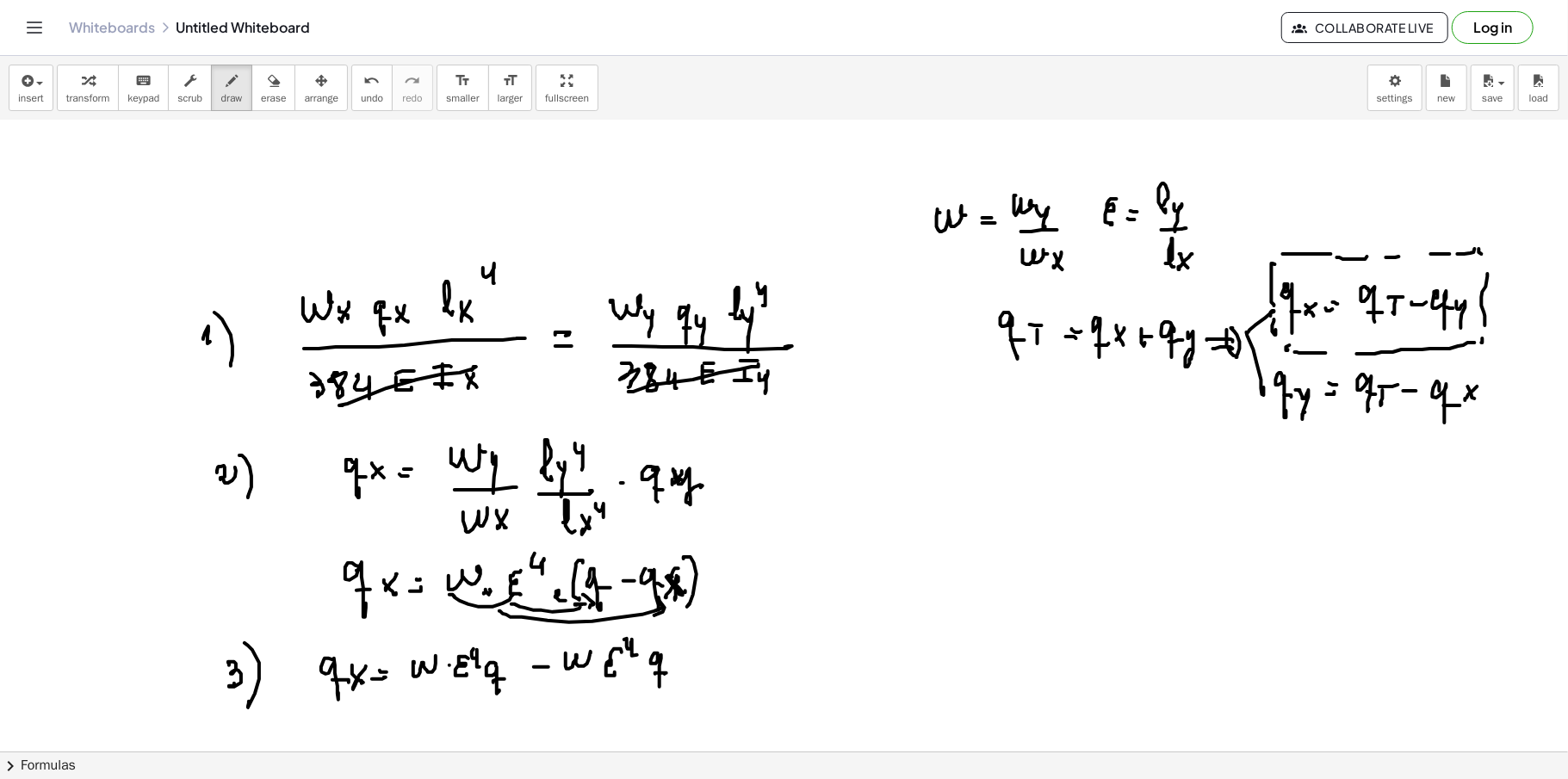 click at bounding box center (784, -1596) 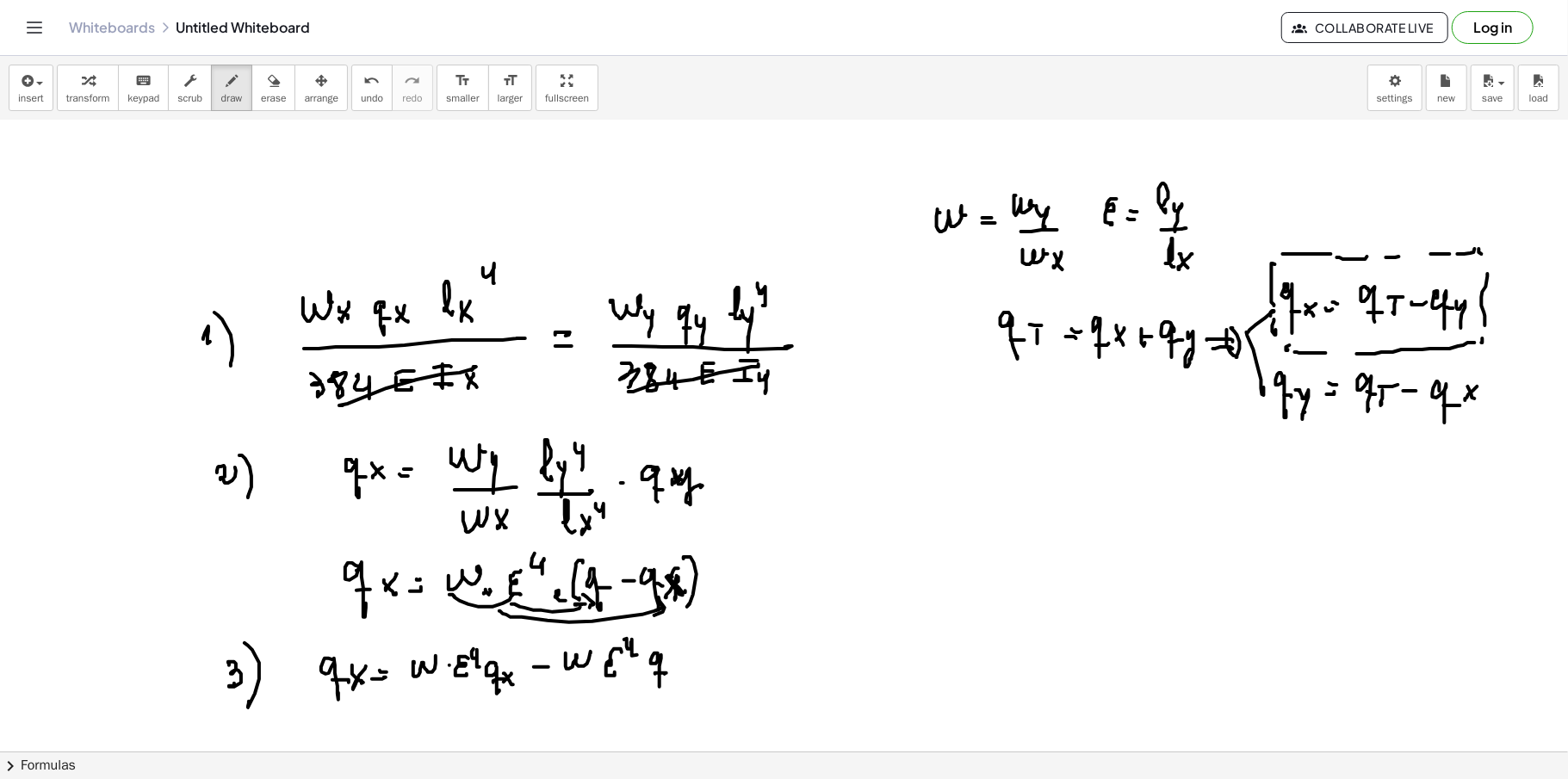 click at bounding box center [784, -1596] 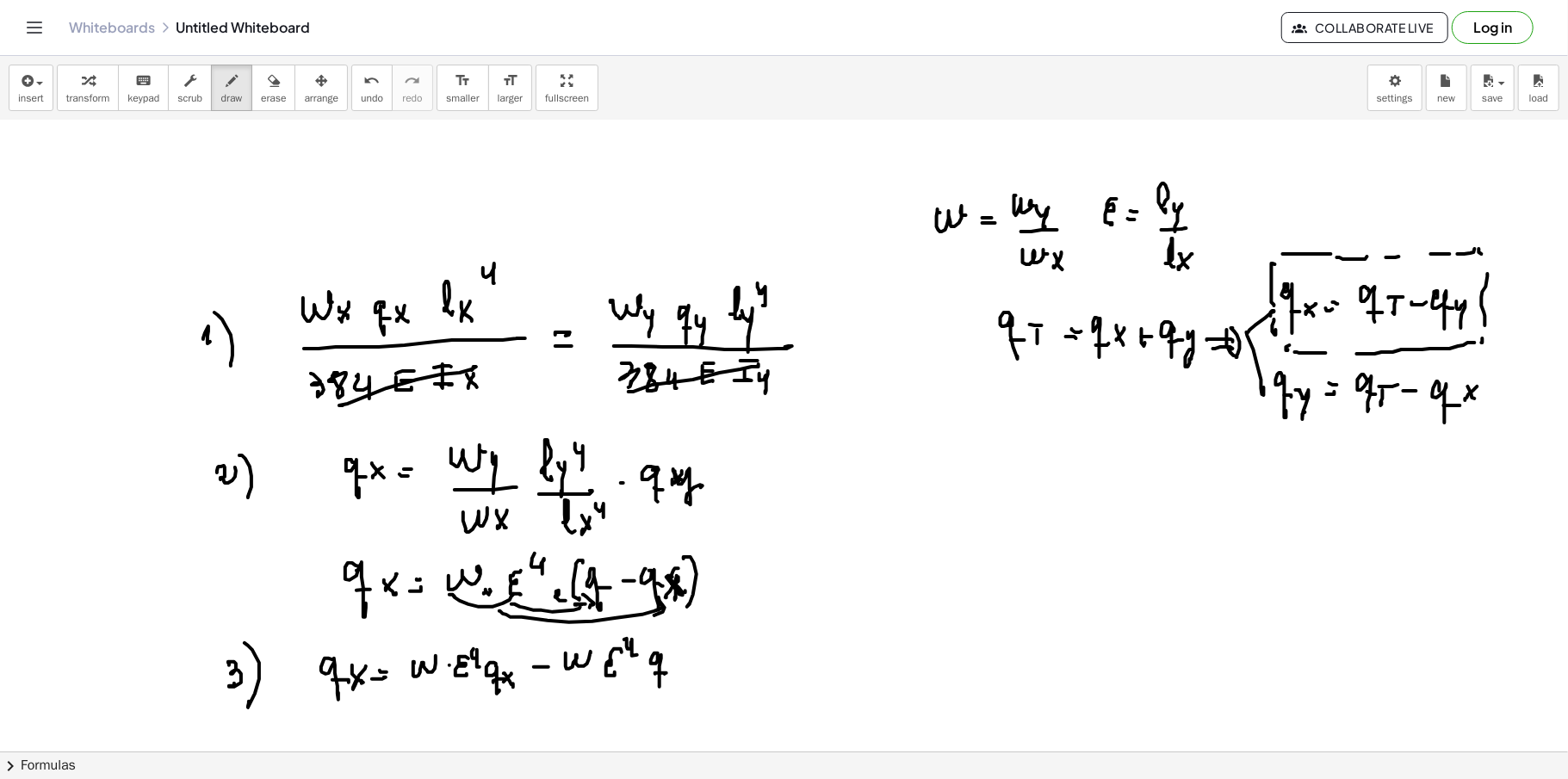 click at bounding box center (784, -1596) 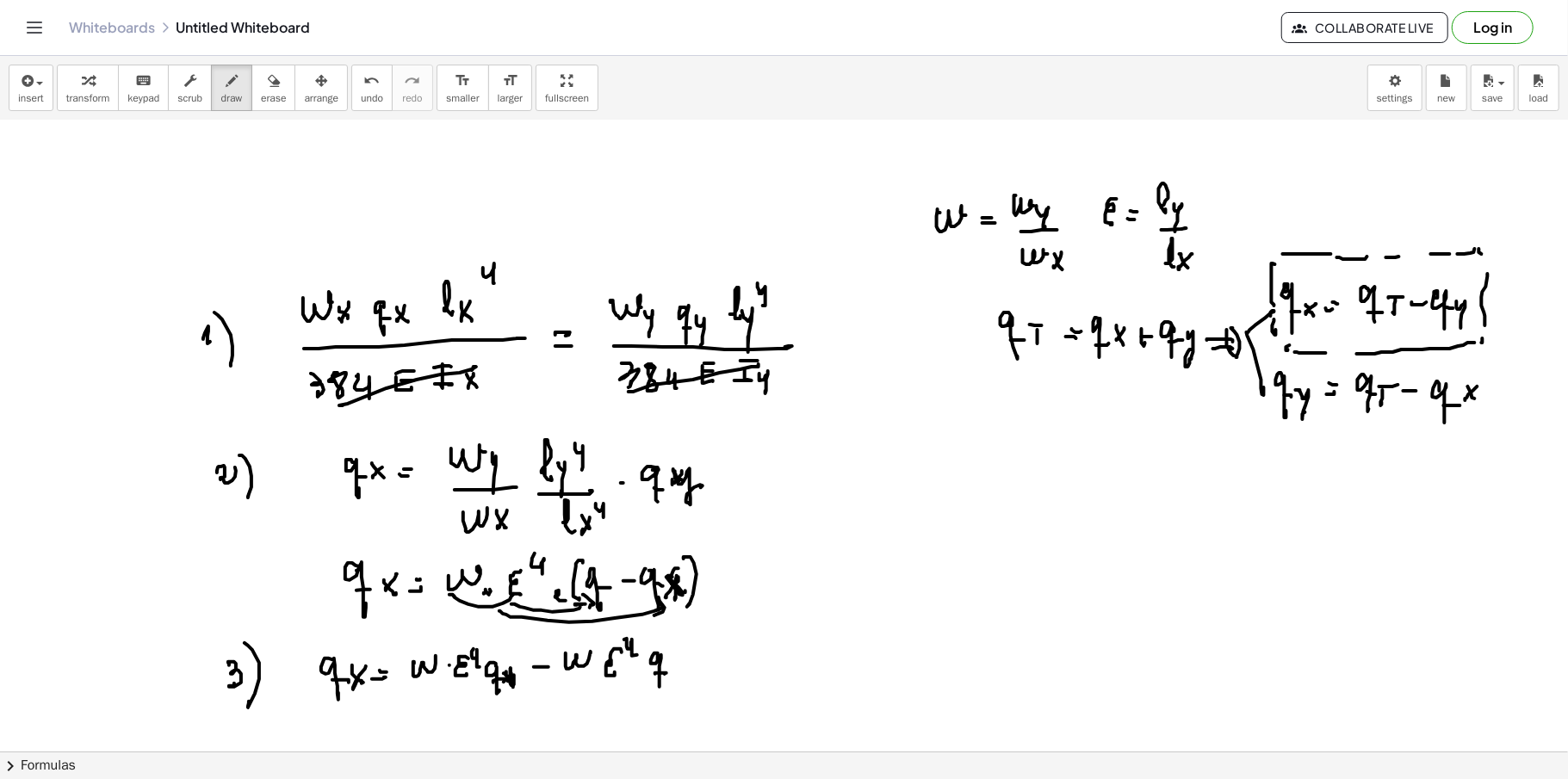 click at bounding box center (784, -1596) 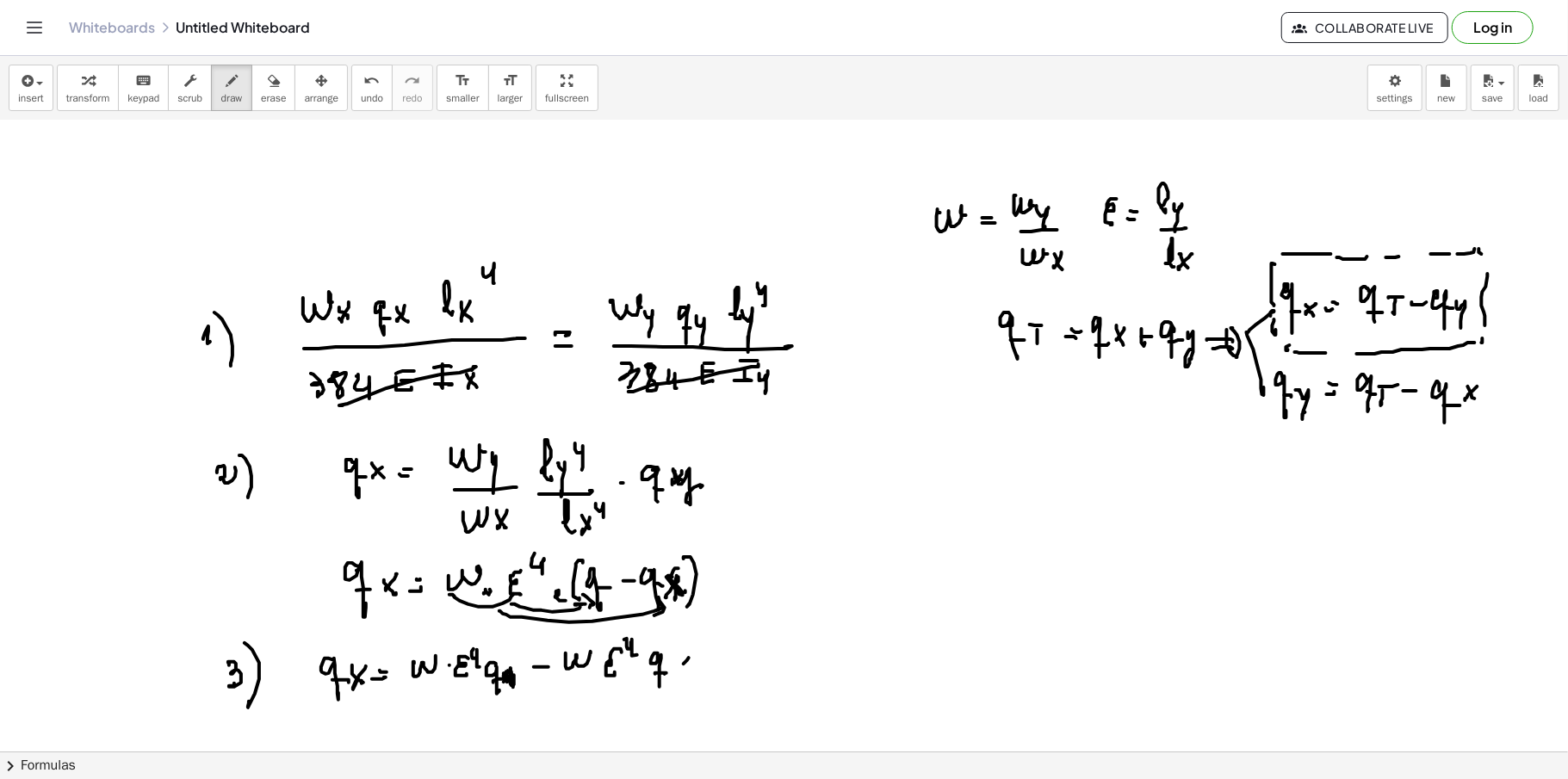 drag, startPoint x: 689, startPoint y: 659, endPoint x: 679, endPoint y: 671, distance: 15.620499 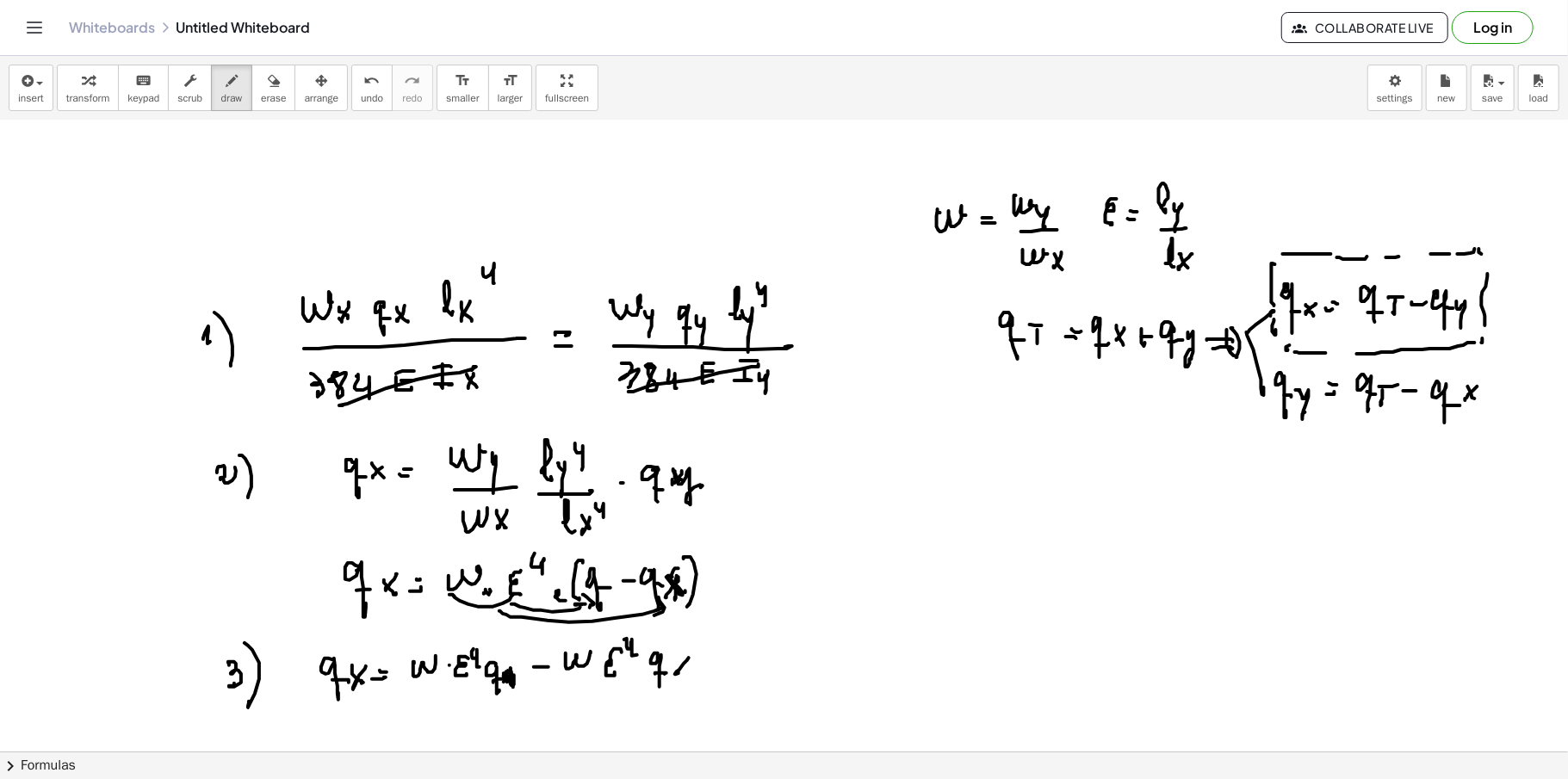 drag, startPoint x: 677, startPoint y: 658, endPoint x: 692, endPoint y: 676, distance: 23.430749 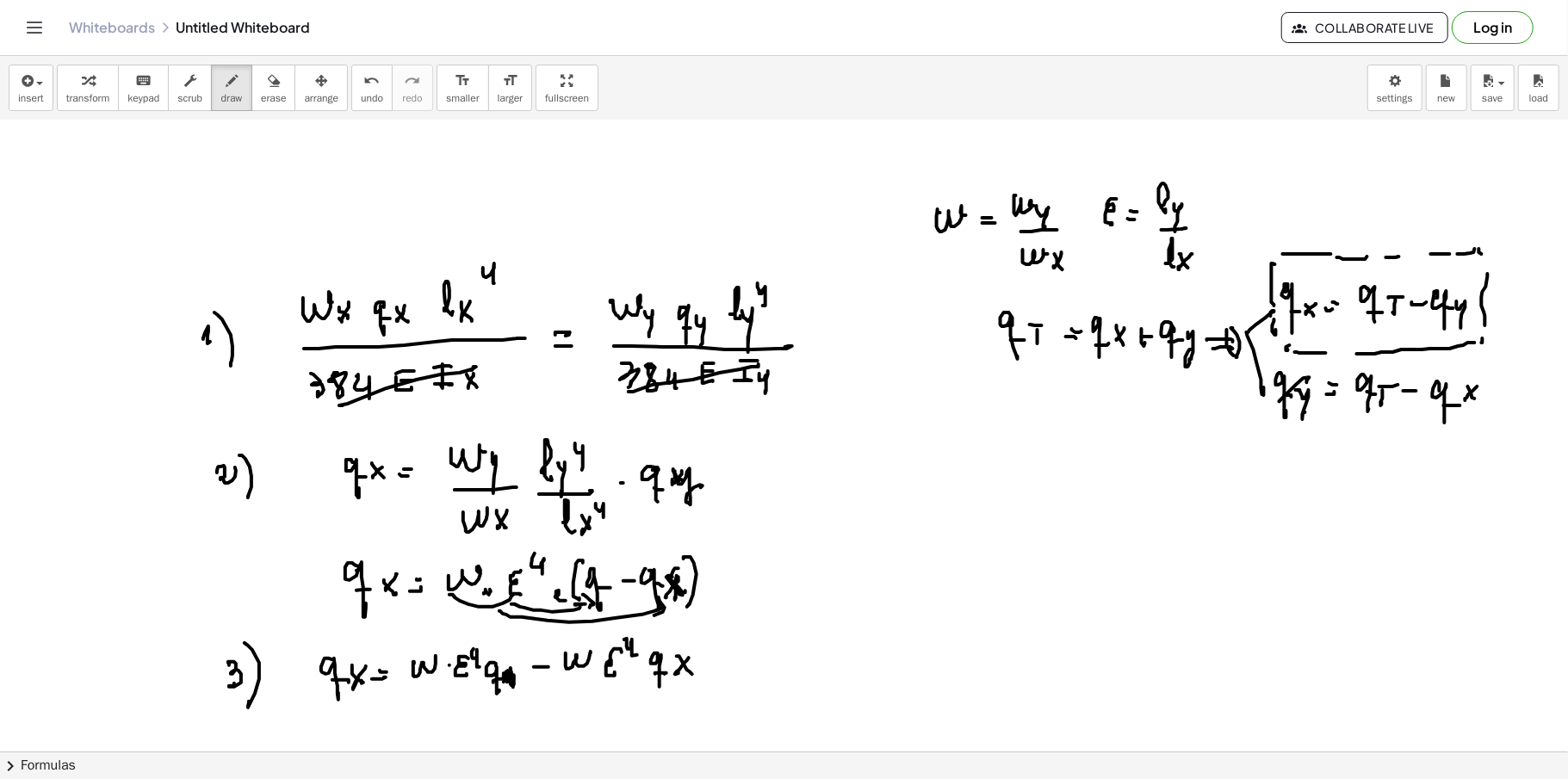 drag, startPoint x: 1307, startPoint y: 383, endPoint x: 1296, endPoint y: 397, distance: 17.804494 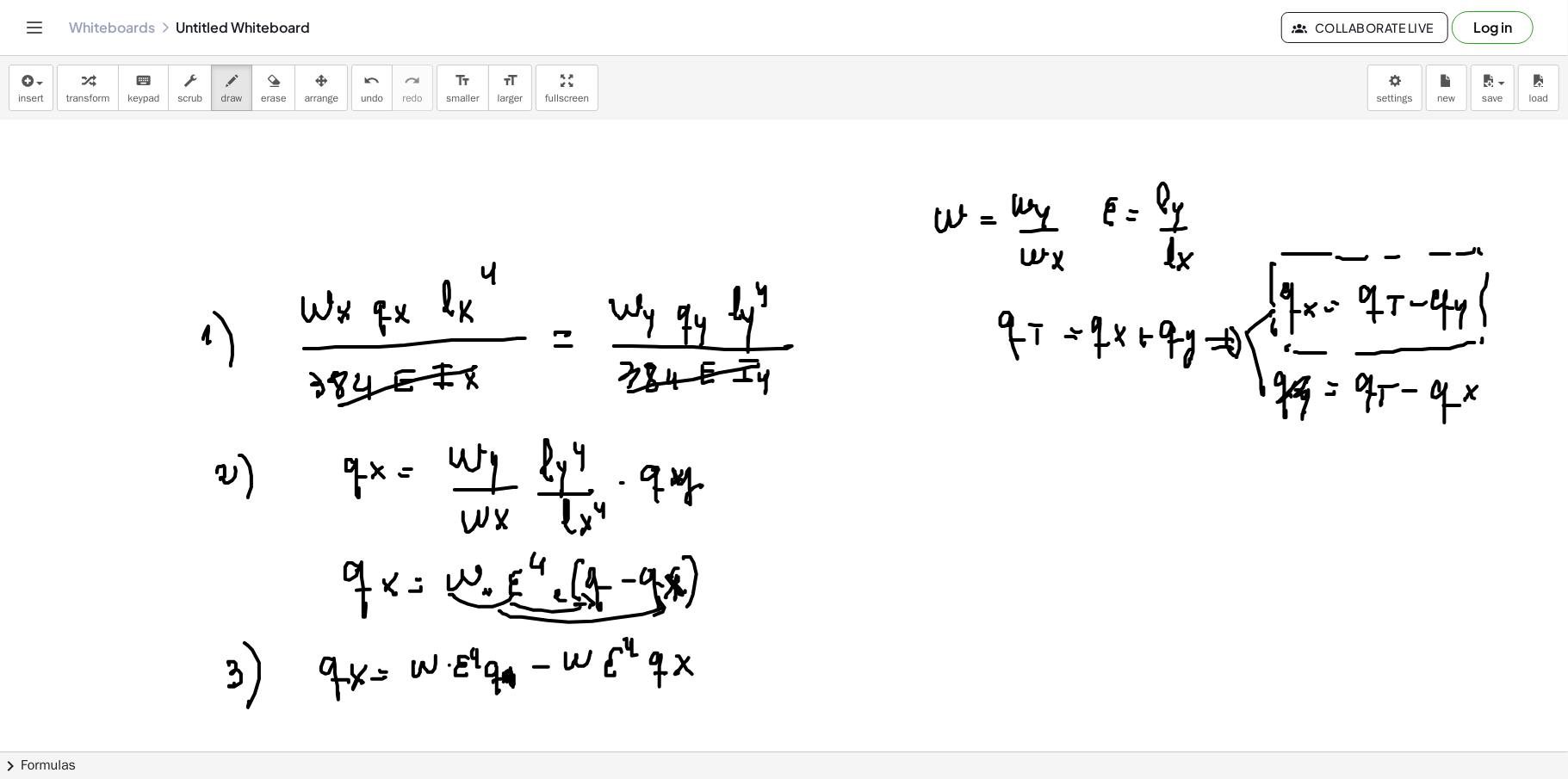 drag, startPoint x: 1296, startPoint y: 397, endPoint x: 1303, endPoint y: 406, distance: 11.401754 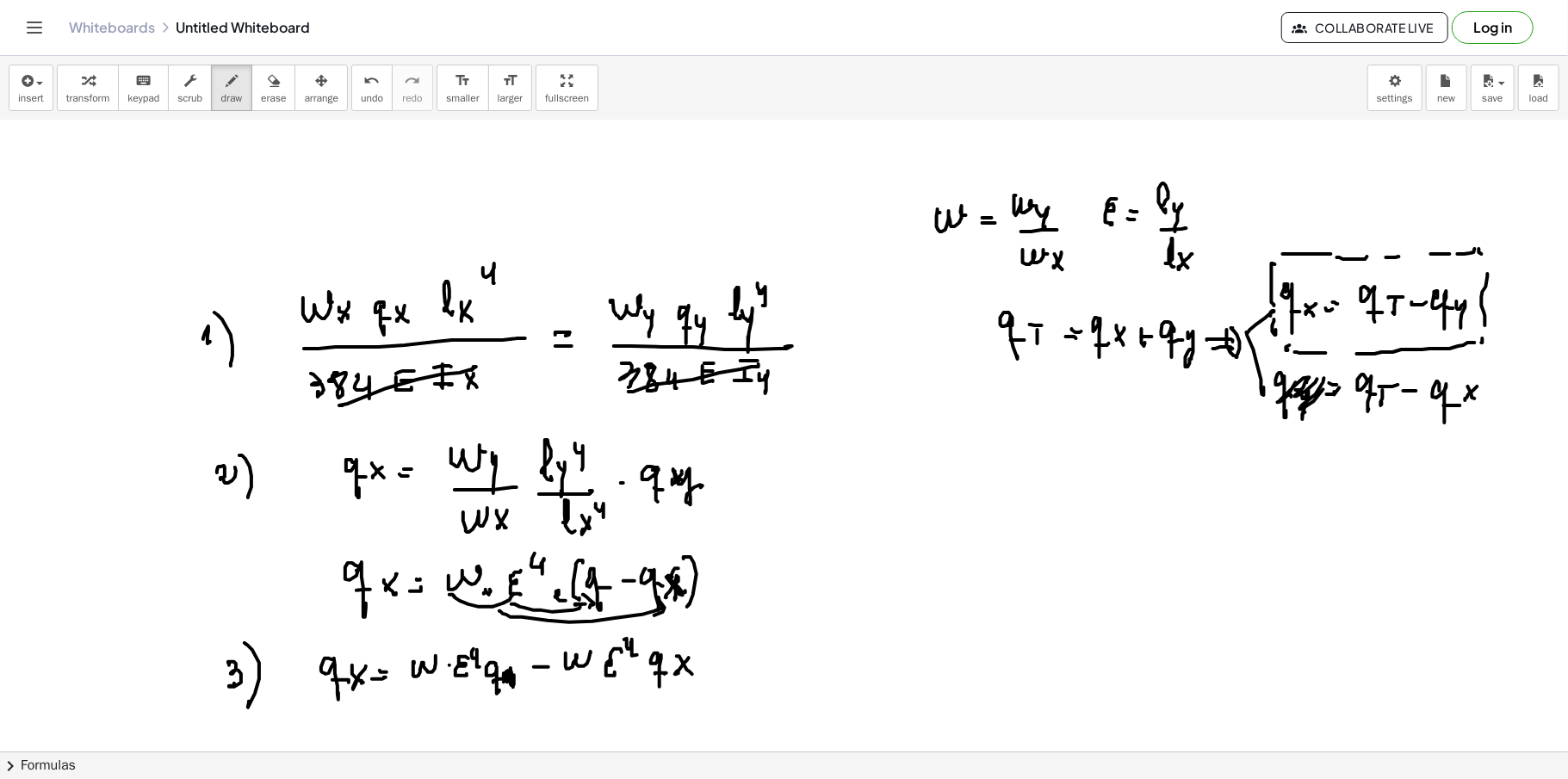 drag, startPoint x: 1335, startPoint y: 396, endPoint x: 1354, endPoint y: 387, distance: 21.023796 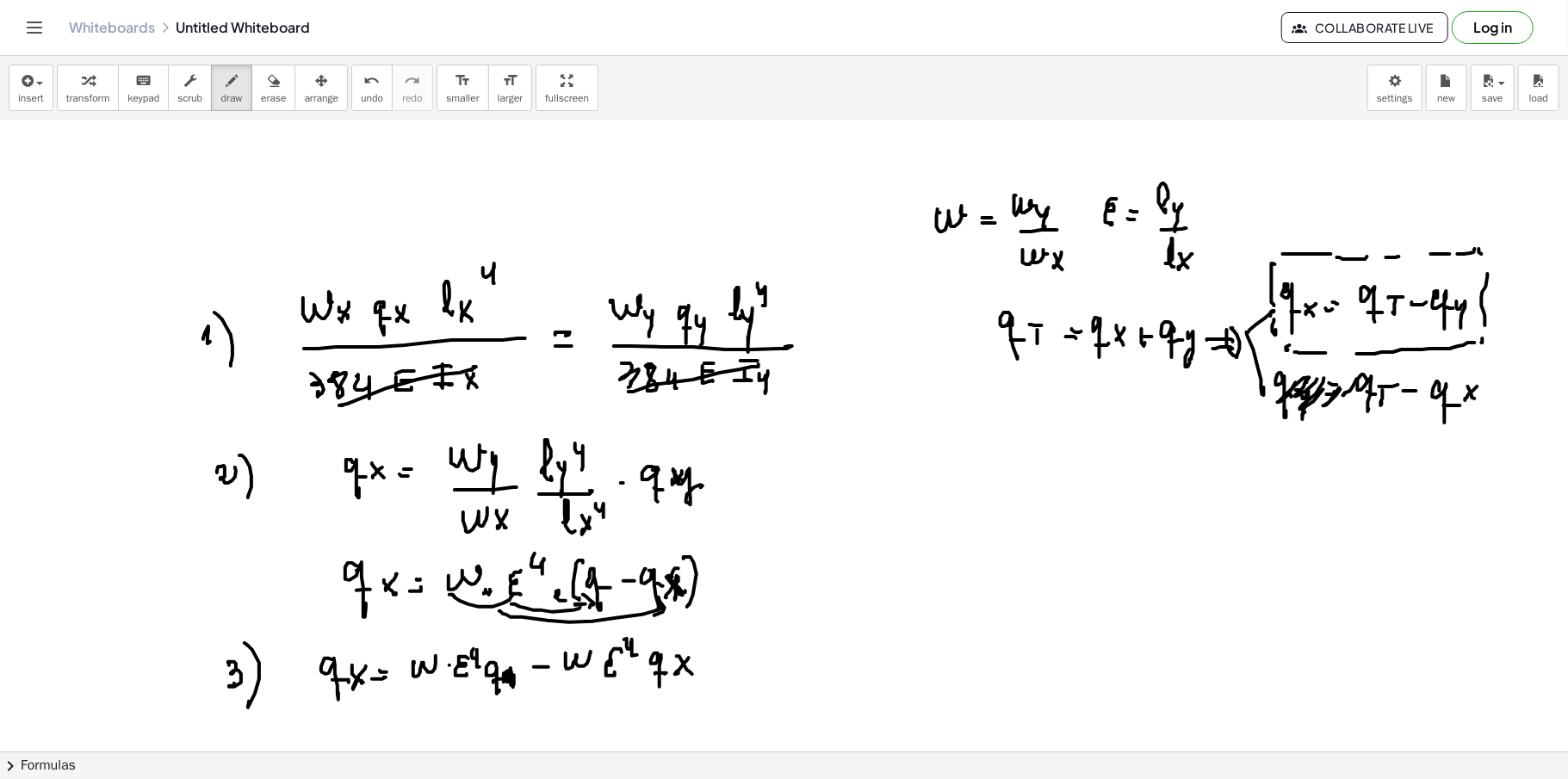 click at bounding box center [784, -1596] 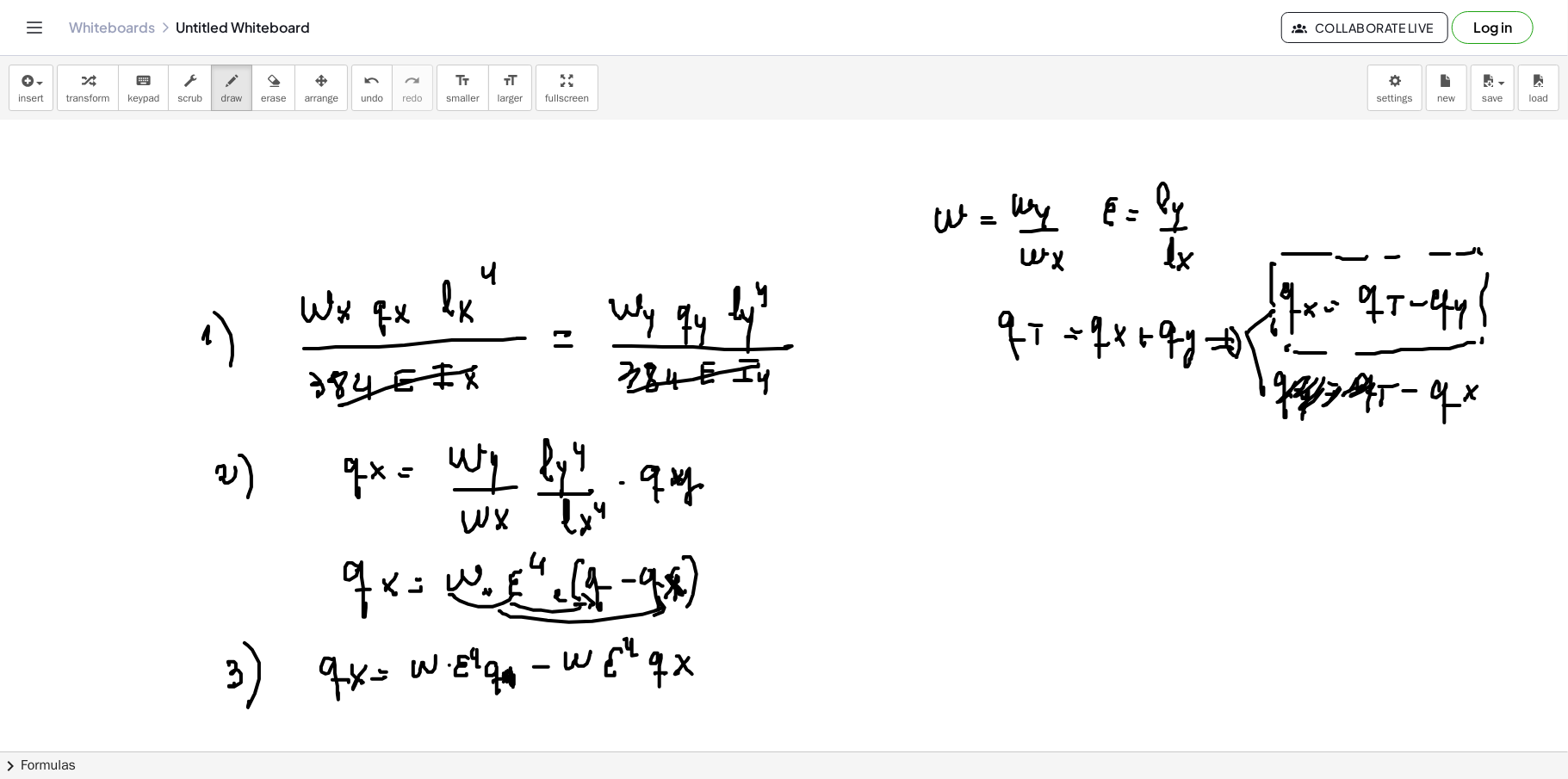 drag, startPoint x: 1373, startPoint y: 389, endPoint x: 1386, endPoint y: 386, distance: 13.341664 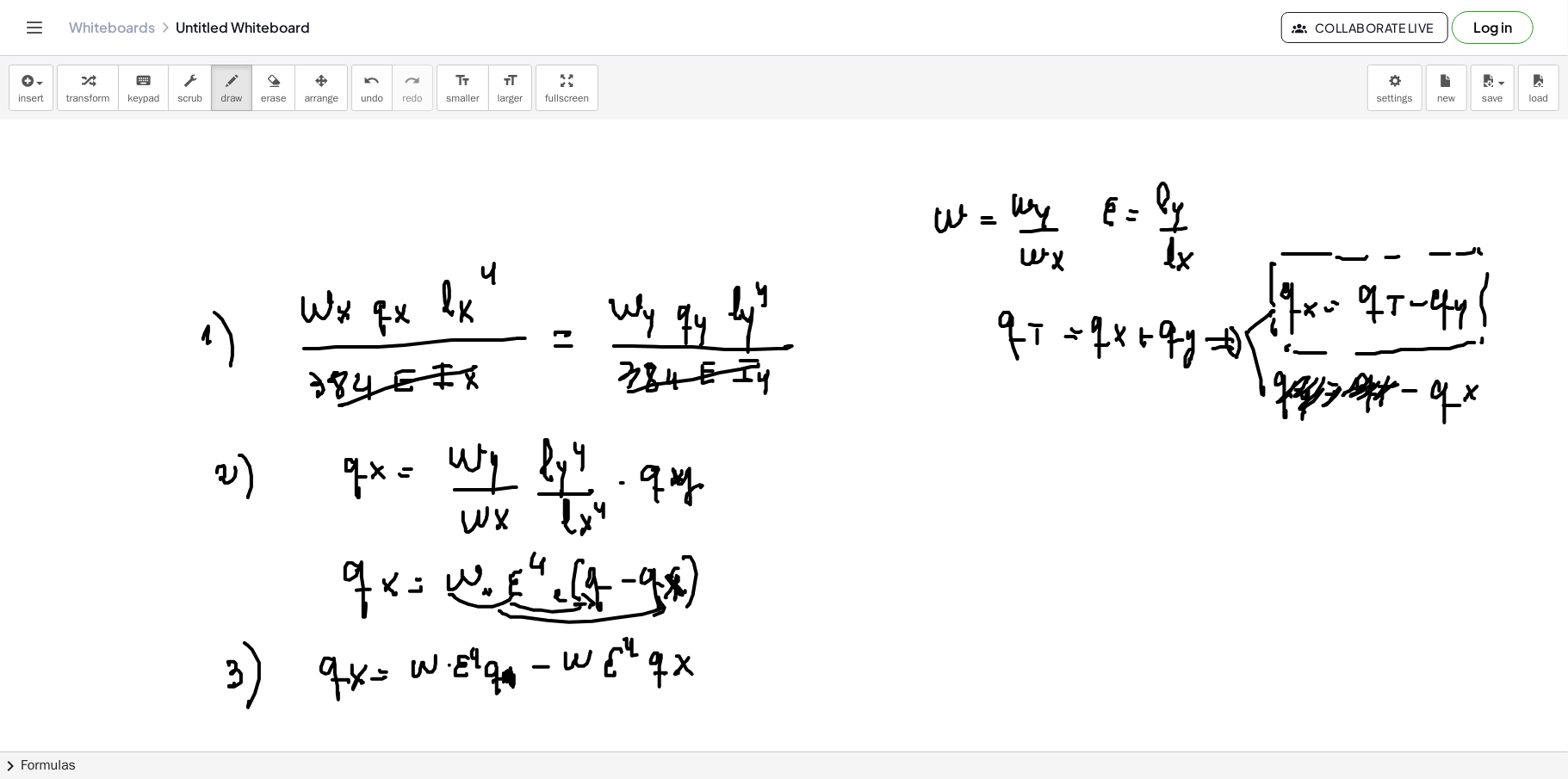 drag, startPoint x: 1409, startPoint y: 380, endPoint x: 1420, endPoint y: 380, distance: 11 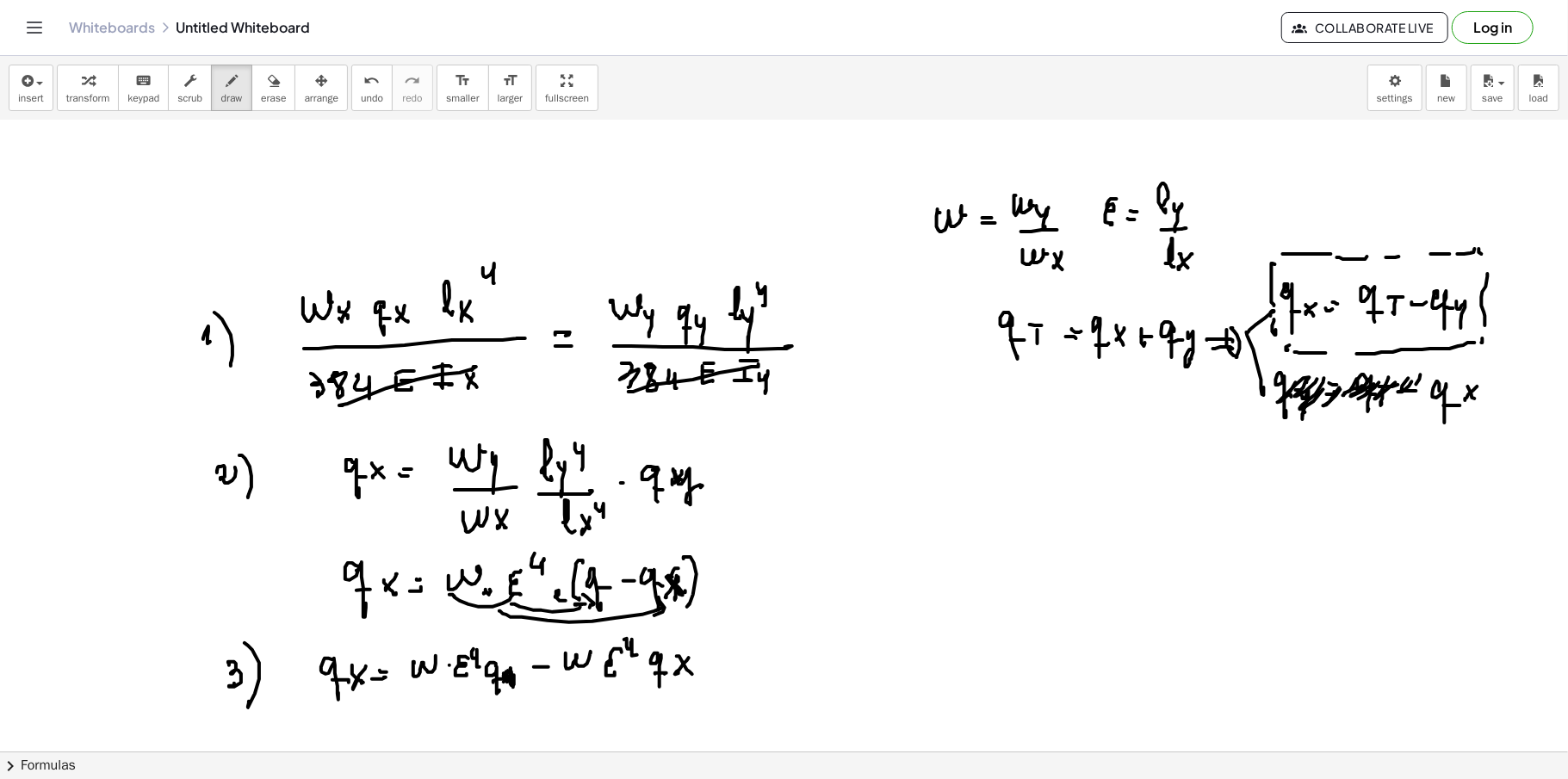 drag, startPoint x: 1420, startPoint y: 380, endPoint x: 1429, endPoint y: 380, distance: 9 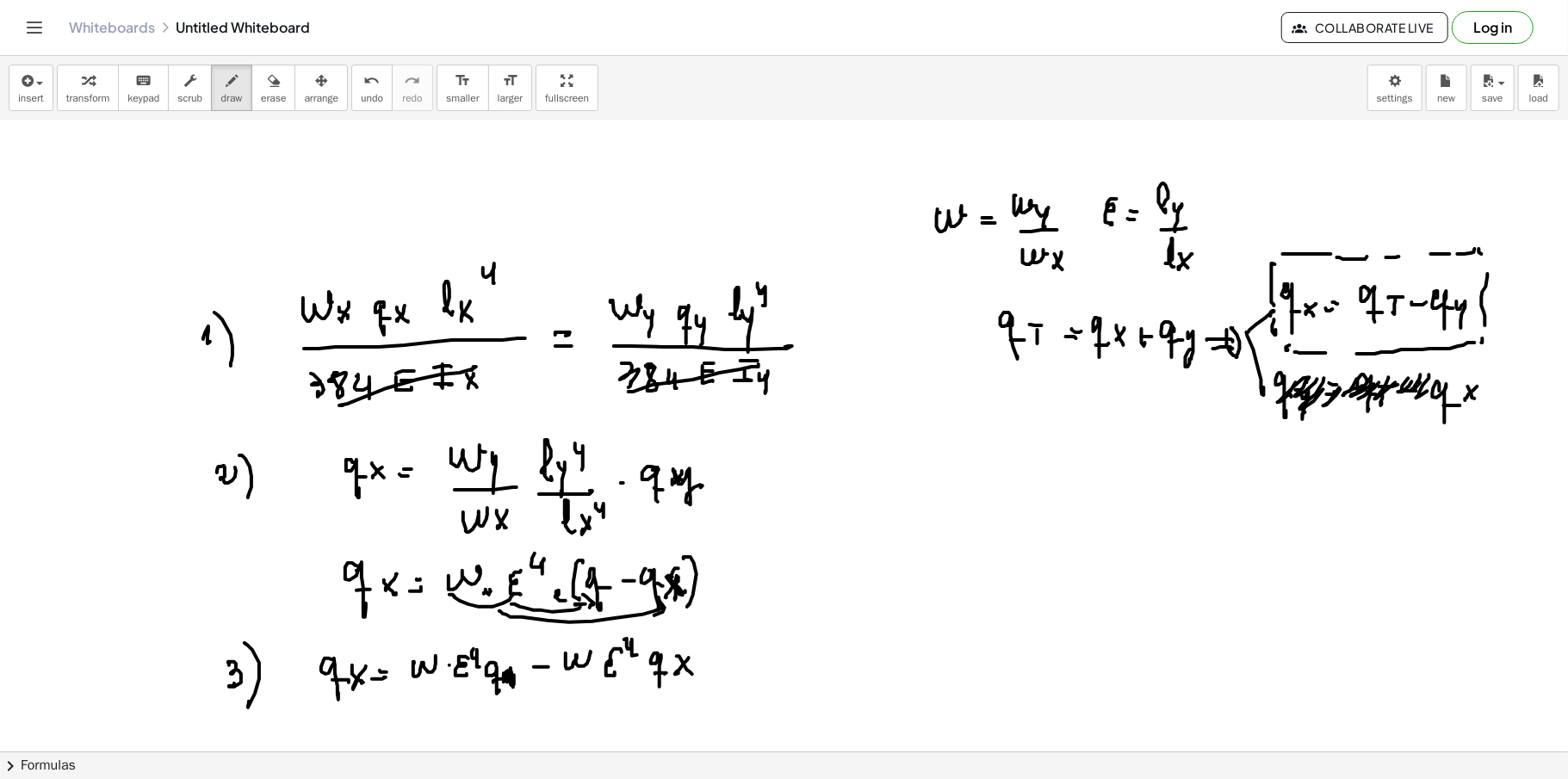 click at bounding box center (784, -1596) 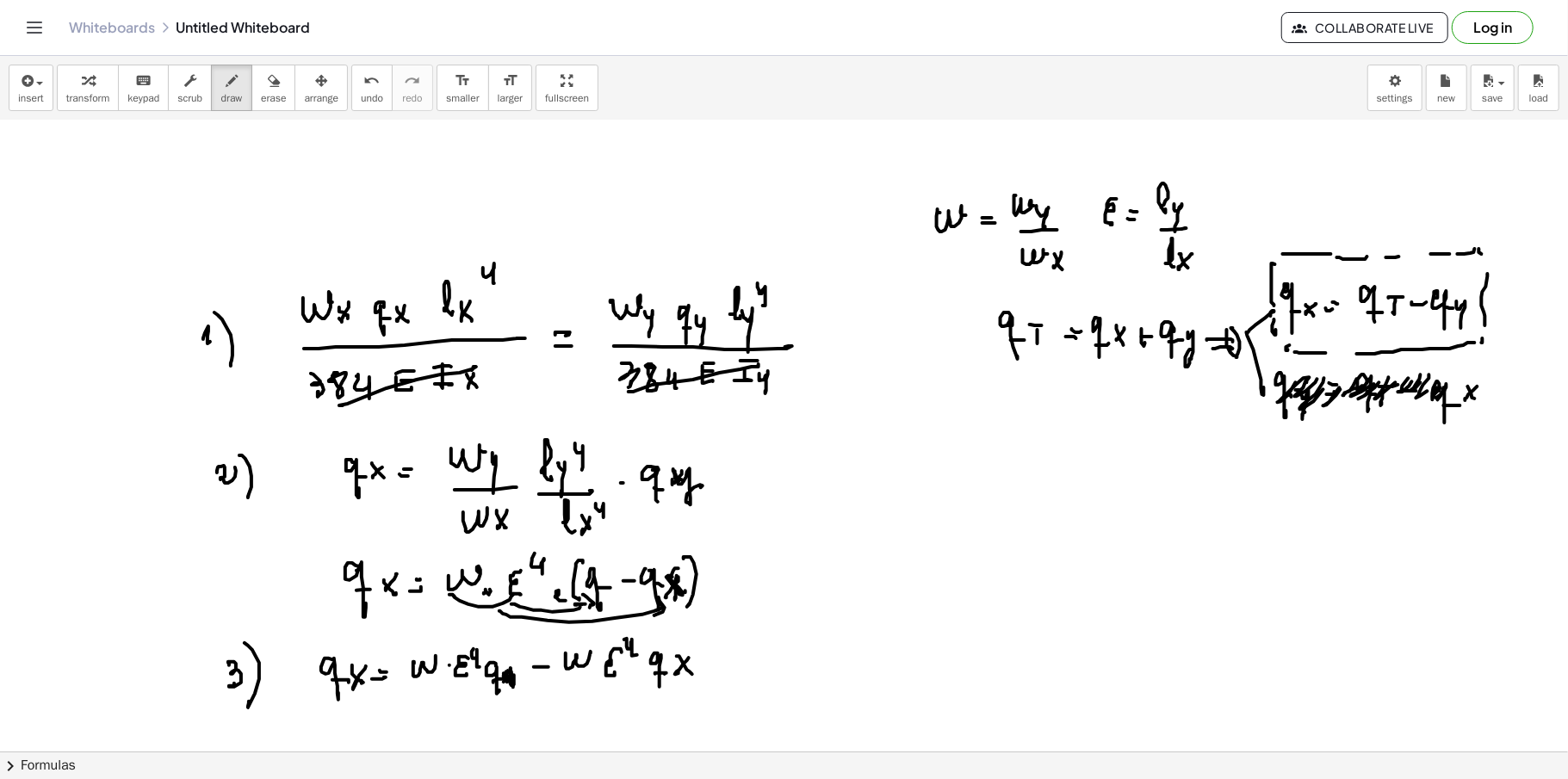 drag, startPoint x: 1444, startPoint y: 389, endPoint x: 1462, endPoint y: 391, distance: 18.11077 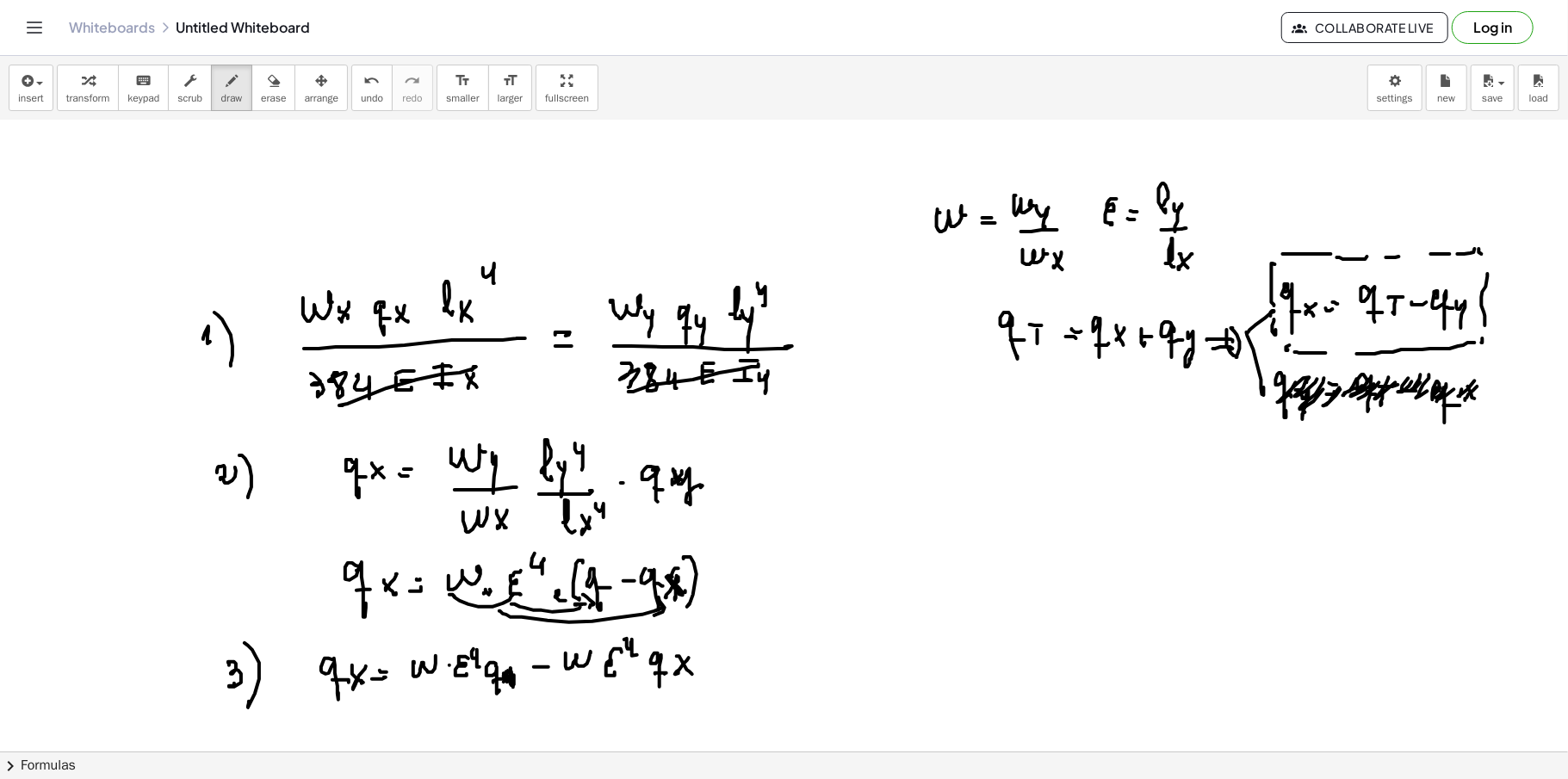 click at bounding box center (784, -1596) 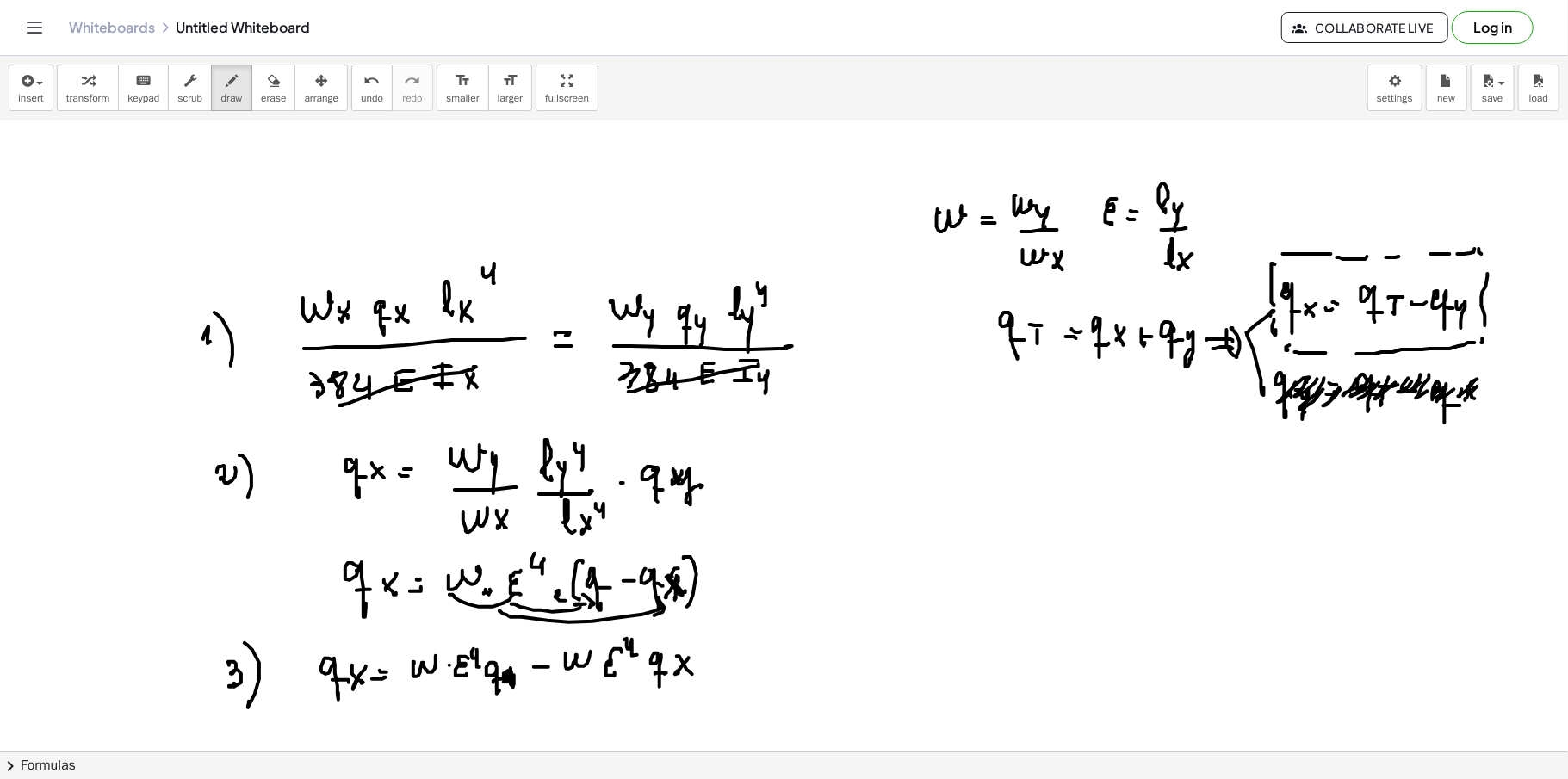 scroll, scrollTop: 4411, scrollLeft: 0, axis: vertical 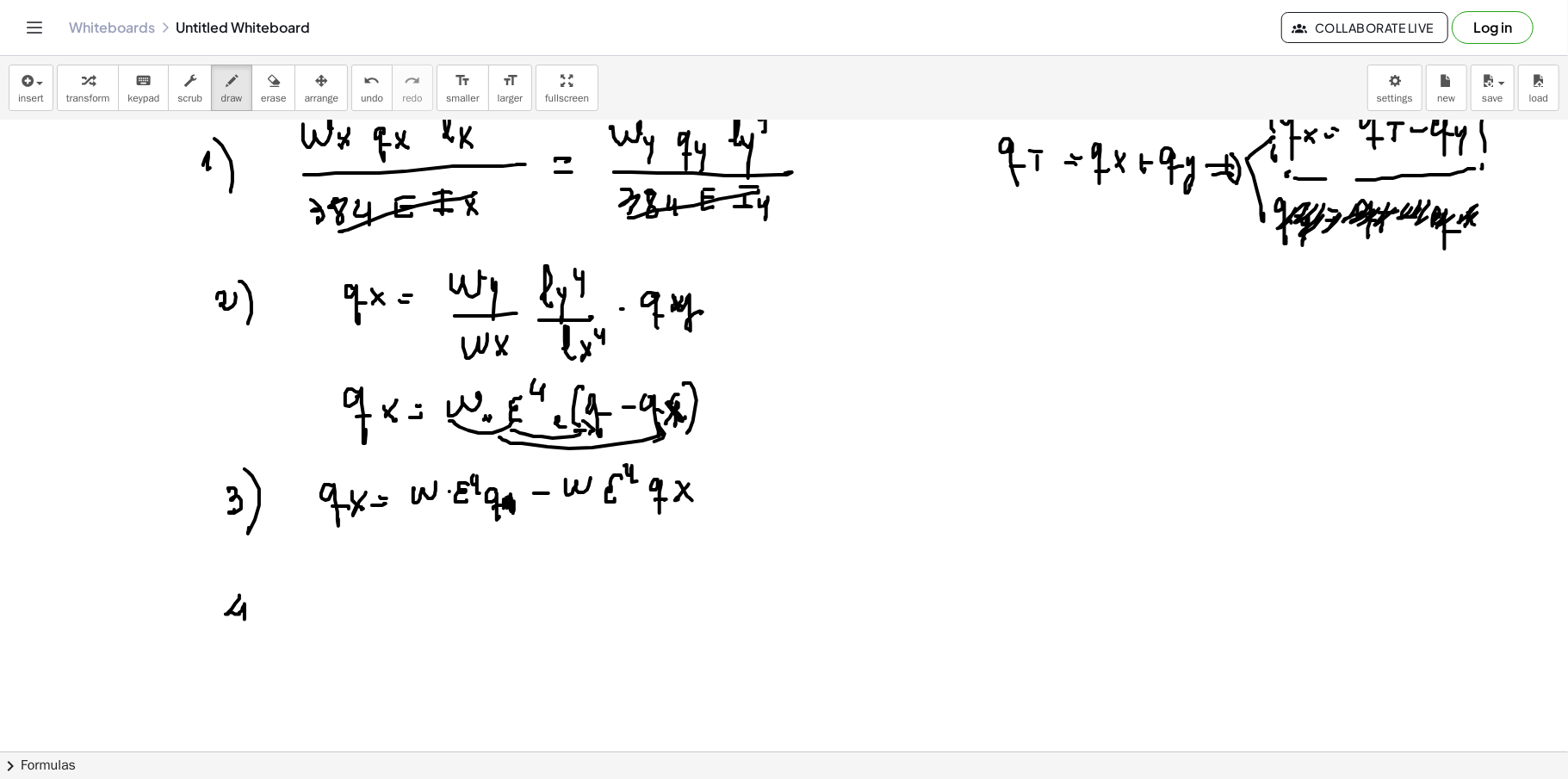 drag, startPoint x: 239, startPoint y: 597, endPoint x: 251, endPoint y: 561, distance: 37.94733 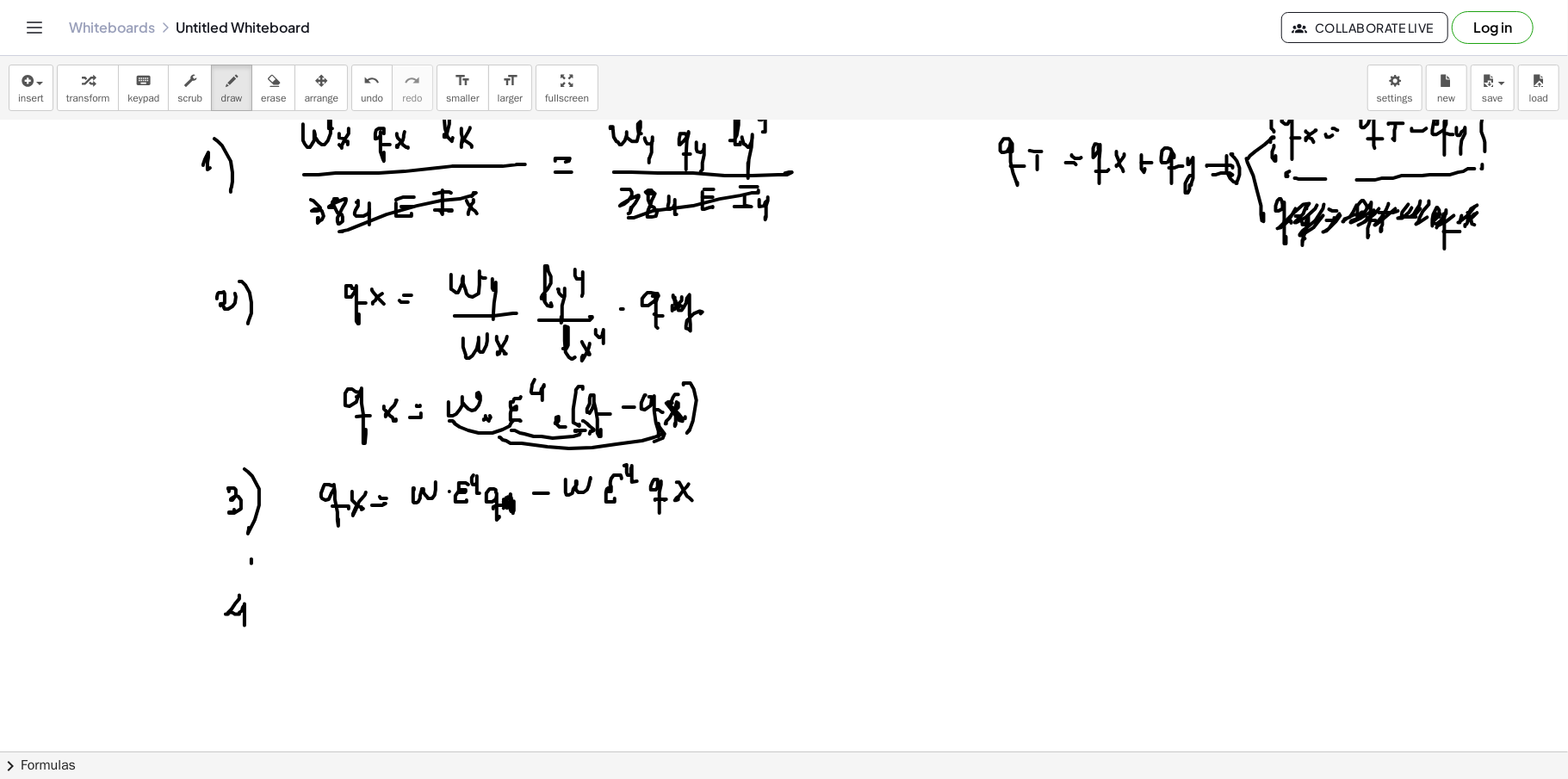 drag, startPoint x: 251, startPoint y: 561, endPoint x: 272, endPoint y: 641, distance: 82.71034 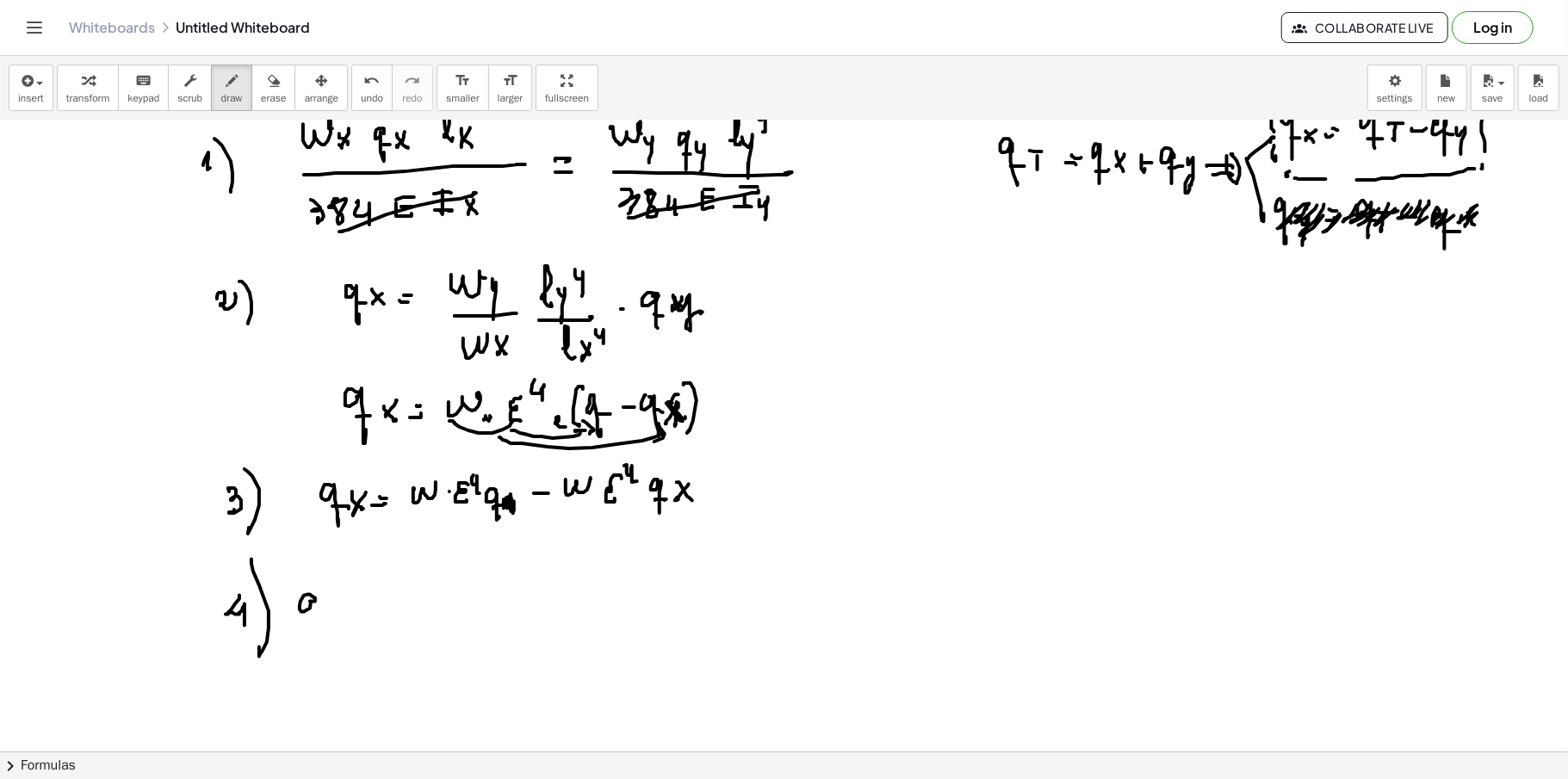 drag, startPoint x: 315, startPoint y: 603, endPoint x: 310, endPoint y: 628, distance: 25.495098 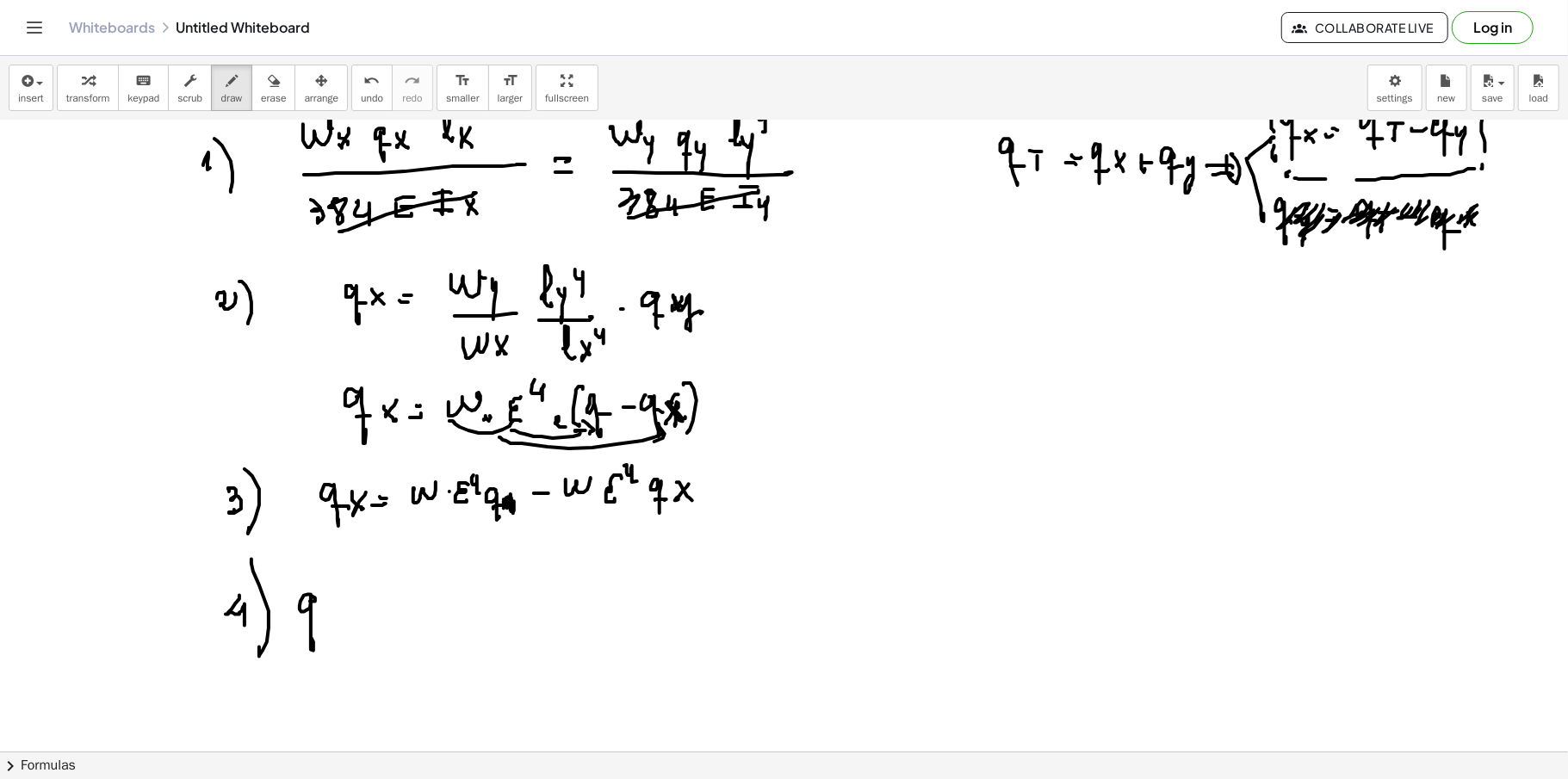 click at bounding box center [784, -1455] 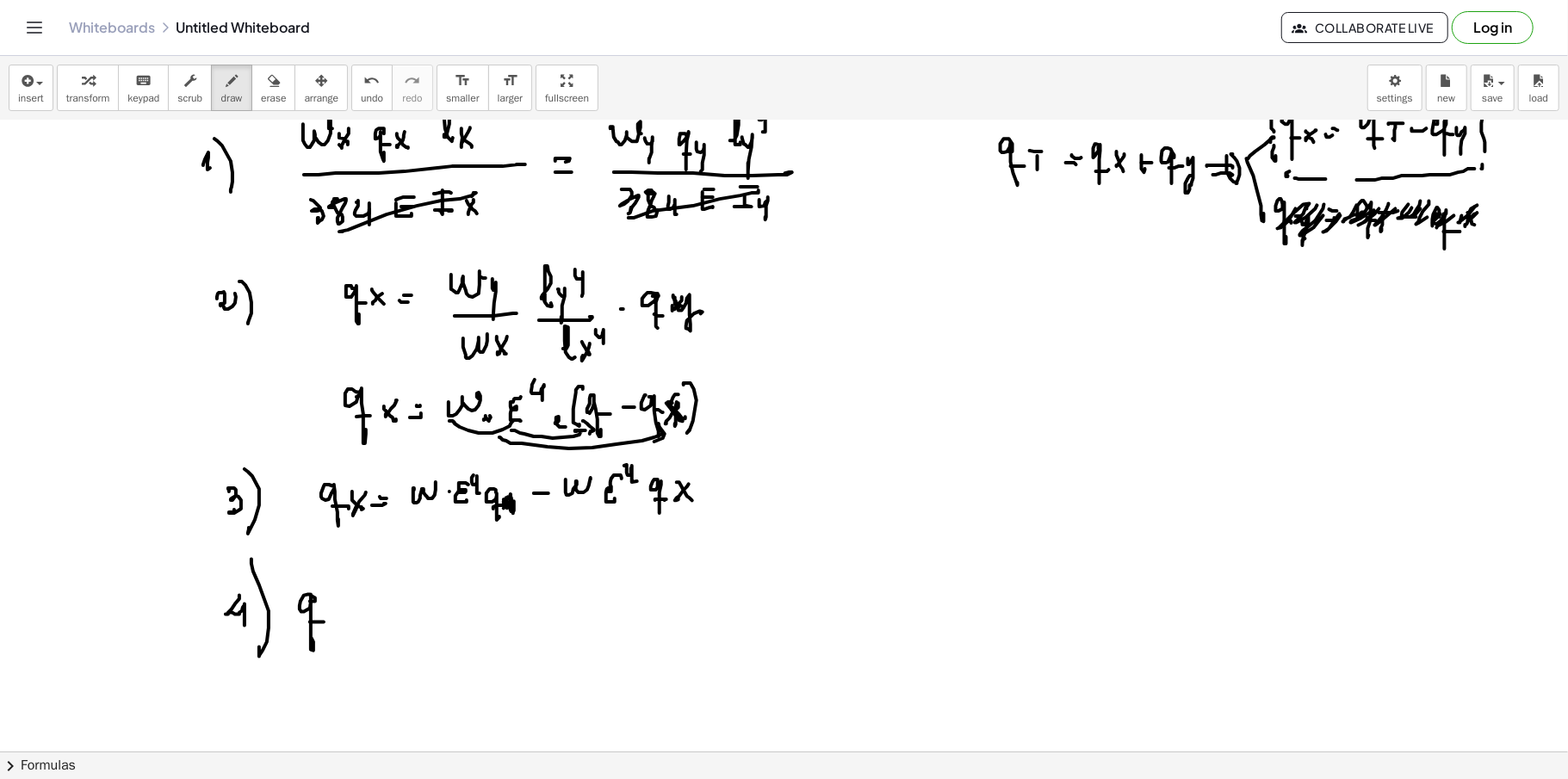 click at bounding box center (784, -1455) 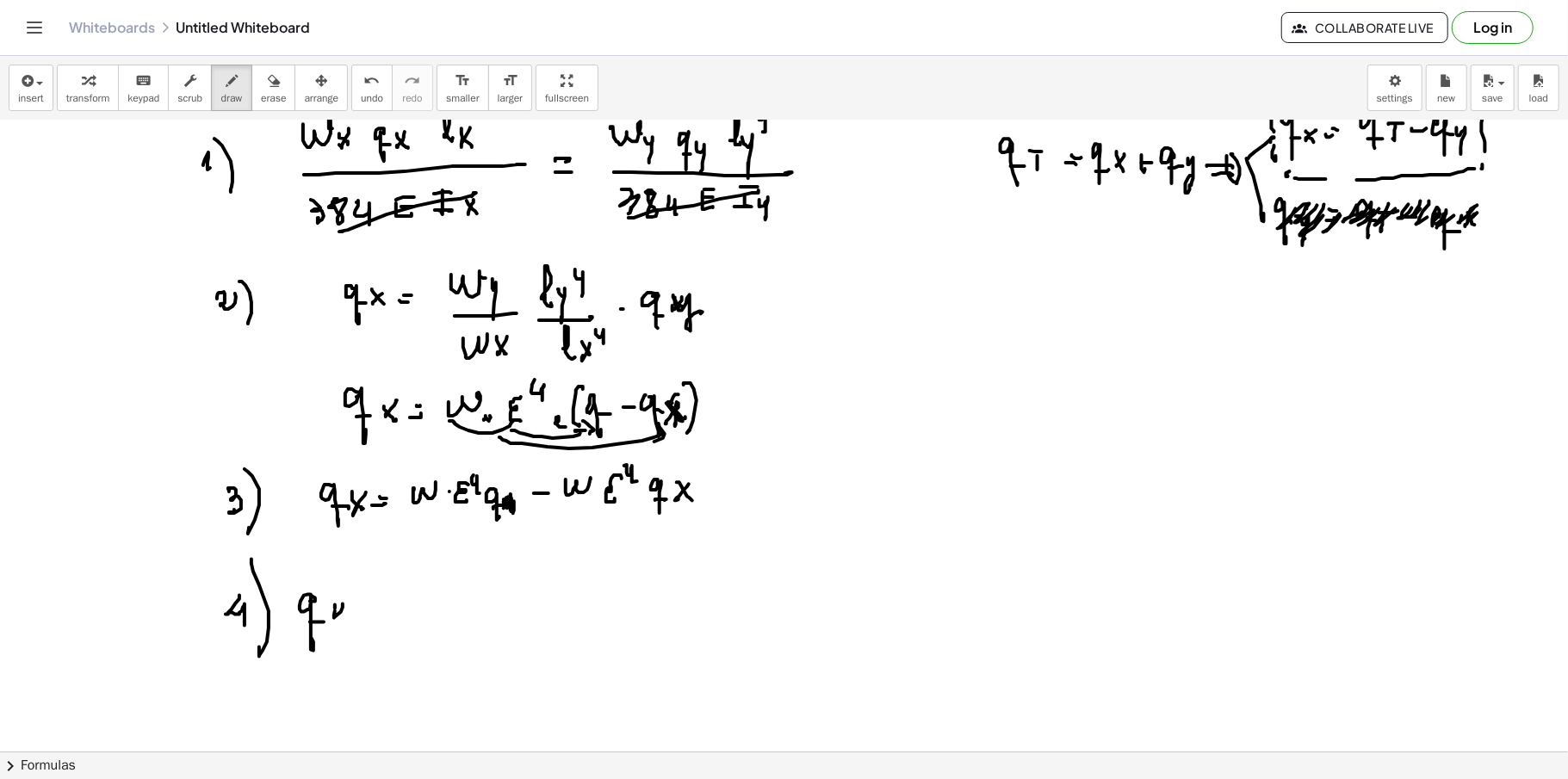 drag, startPoint x: 335, startPoint y: 607, endPoint x: 344, endPoint y: 617, distance: 13.45362 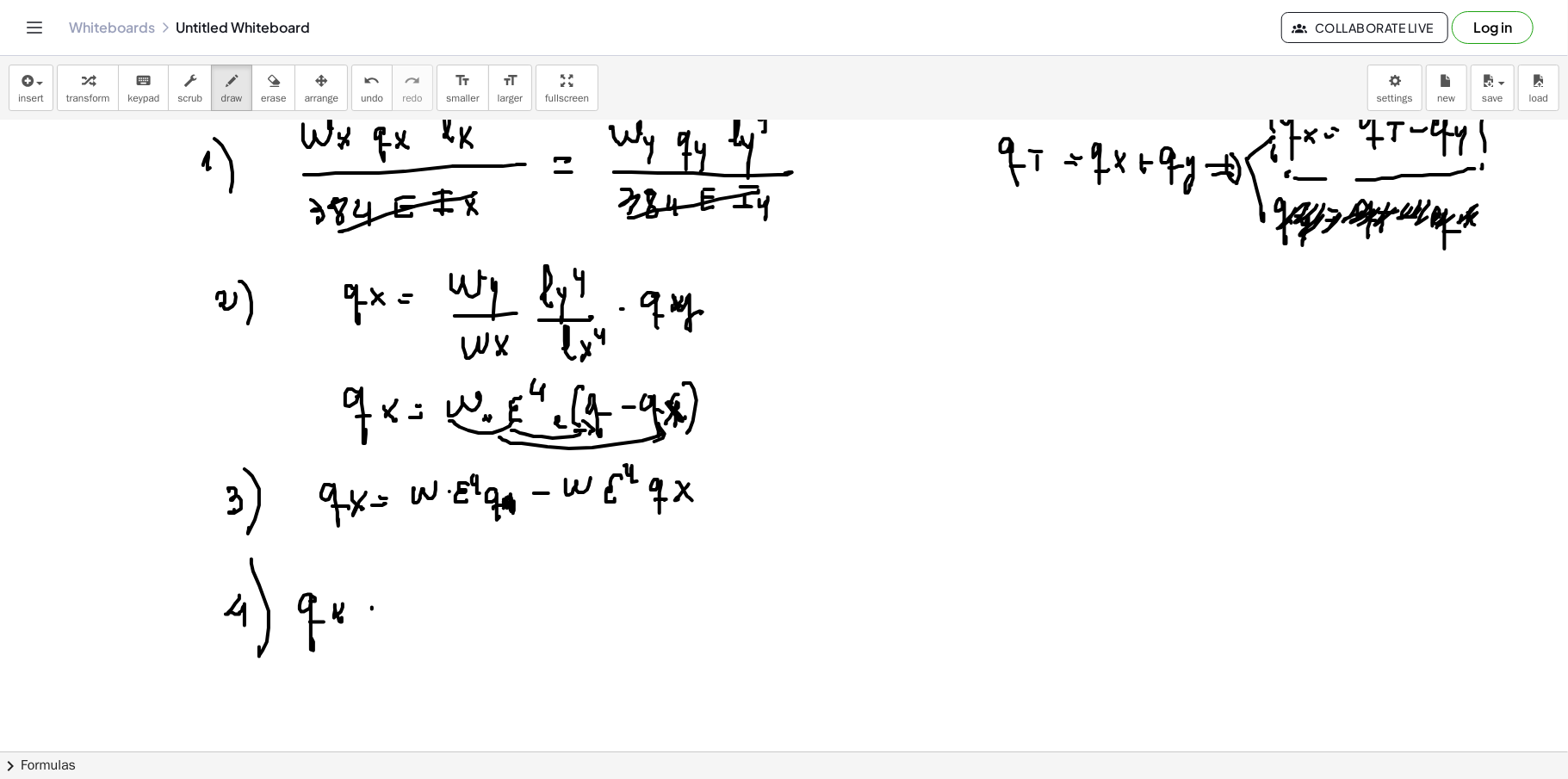 drag, startPoint x: 372, startPoint y: 611, endPoint x: 369, endPoint y: 620, distance: 9.486833 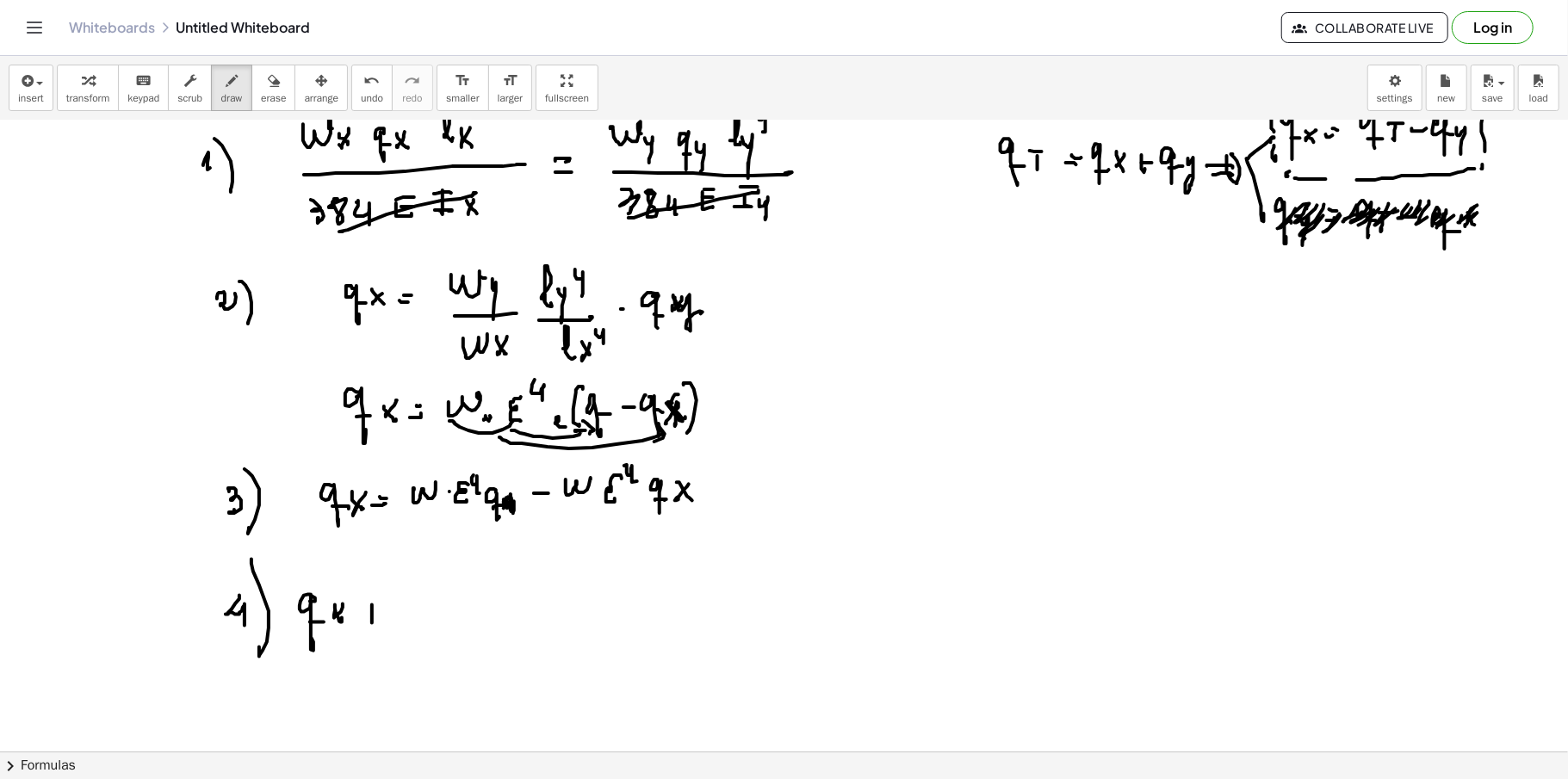 drag, startPoint x: 366, startPoint y: 616, endPoint x: 396, endPoint y: 613, distance: 30.14963 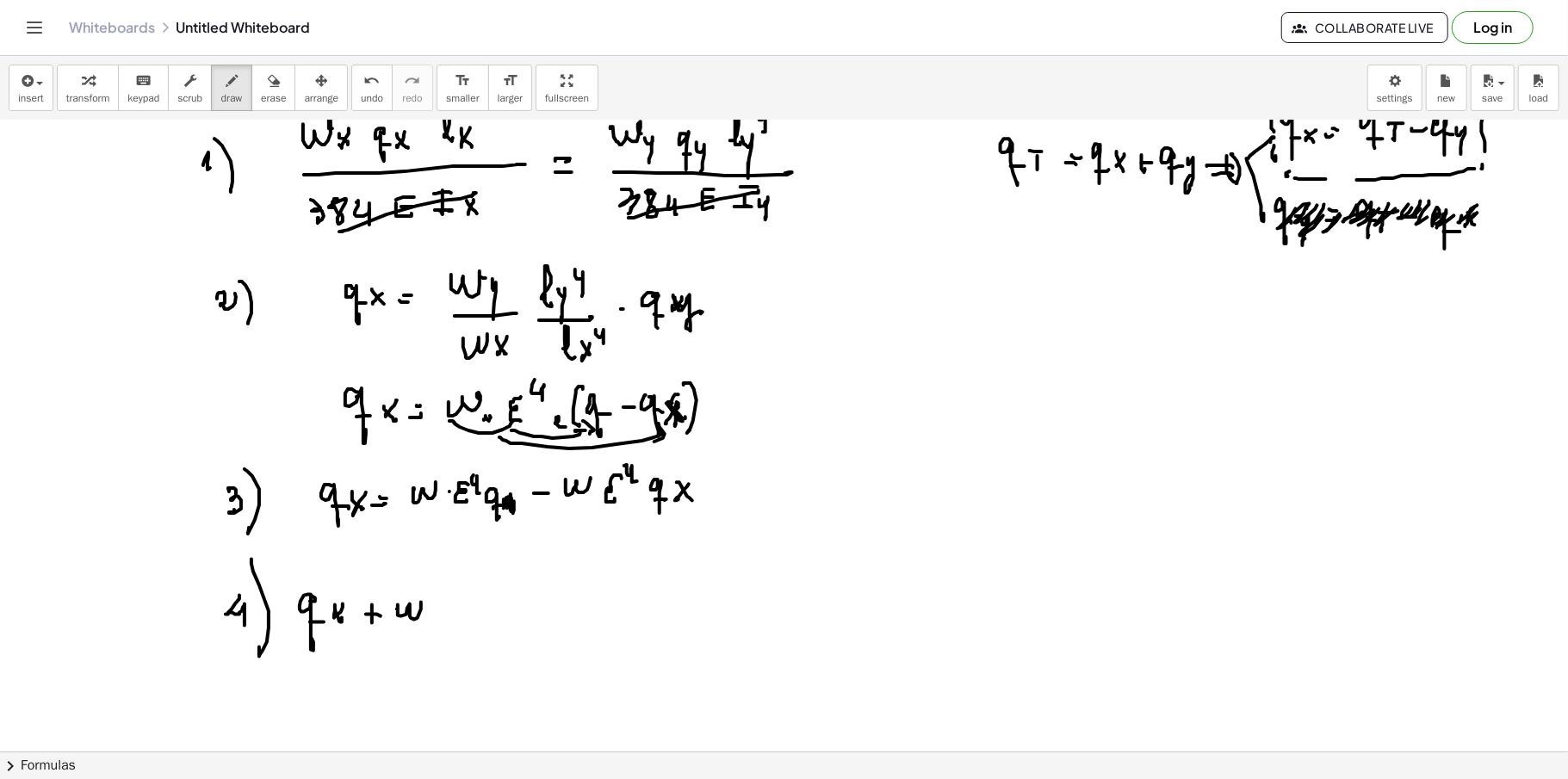 drag, startPoint x: 398, startPoint y: 607, endPoint x: 435, endPoint y: 606, distance: 37.013511 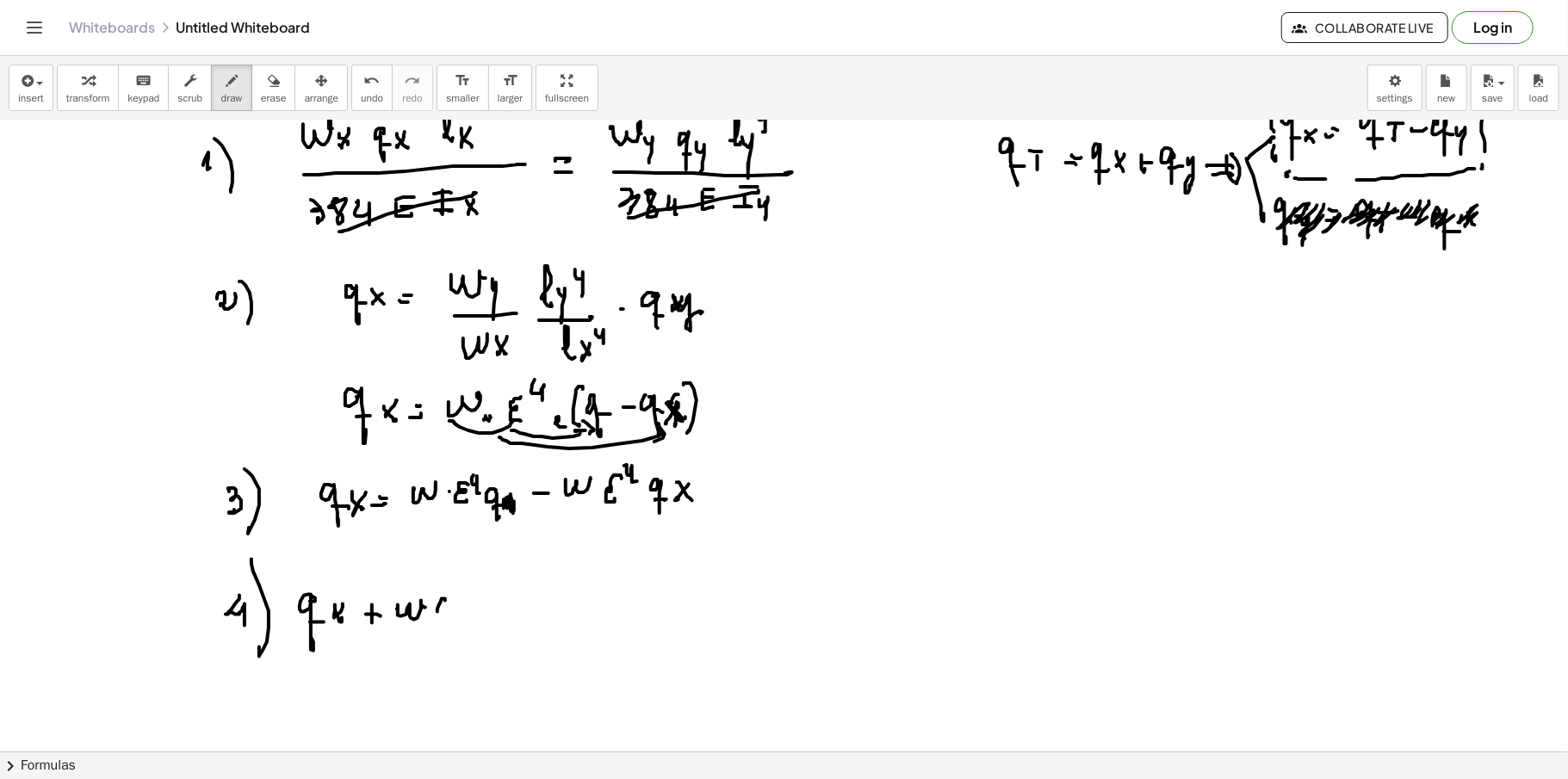 drag, startPoint x: 445, startPoint y: 603, endPoint x: 444, endPoint y: 621, distance: 18.027756 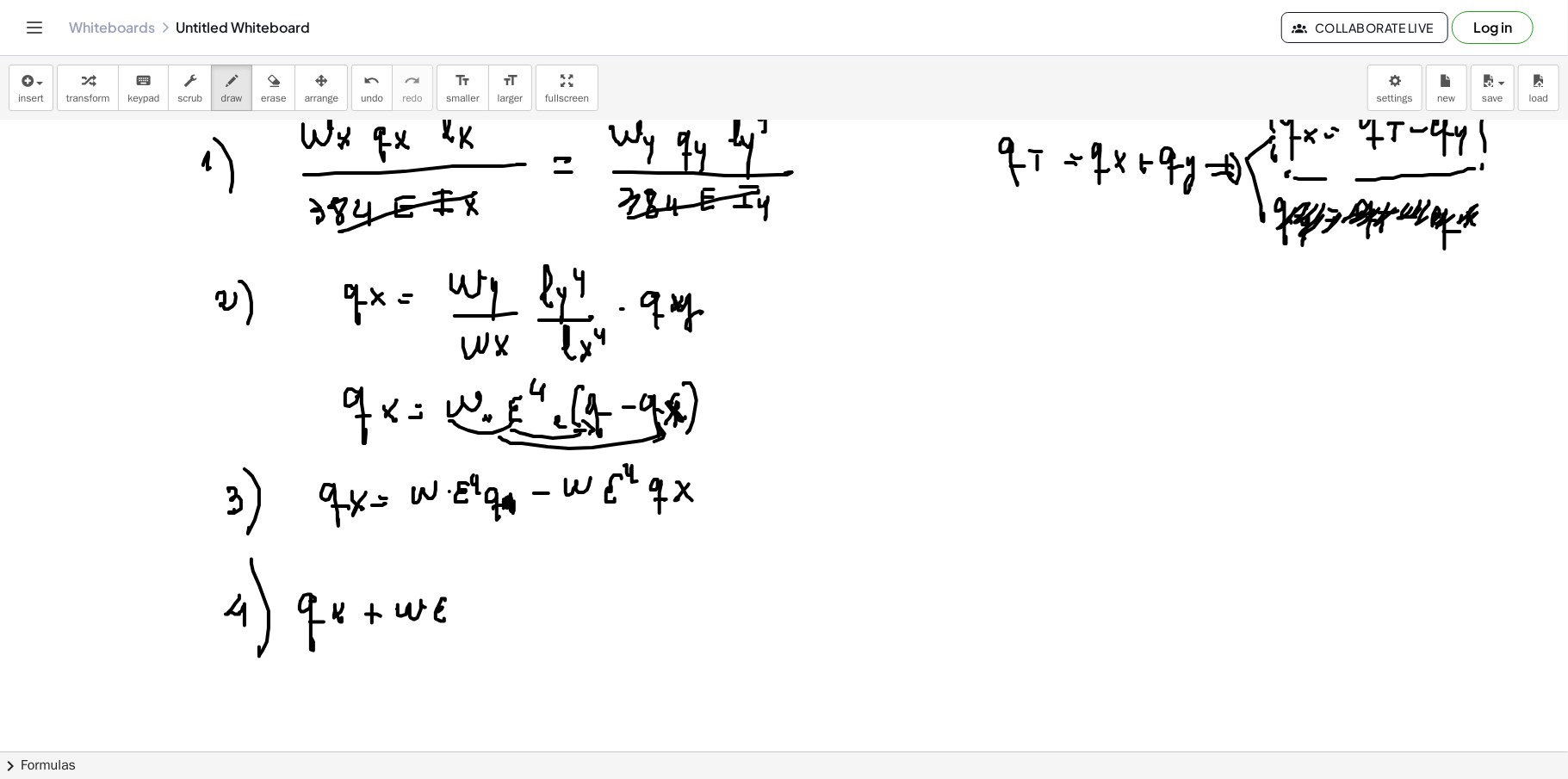 click at bounding box center [784, -1455] 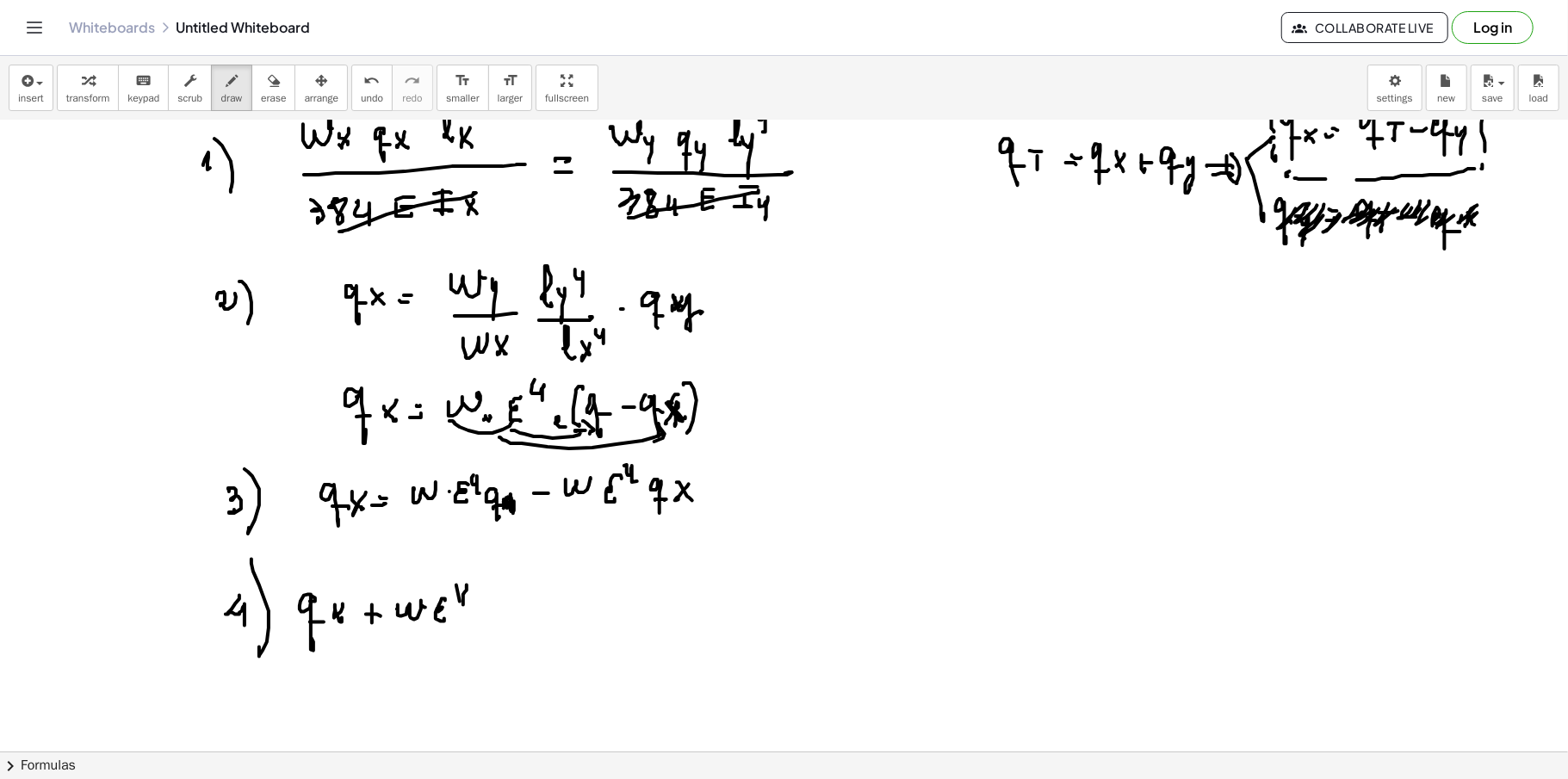 drag, startPoint x: 467, startPoint y: 587, endPoint x: 462, endPoint y: 597, distance: 11.18034 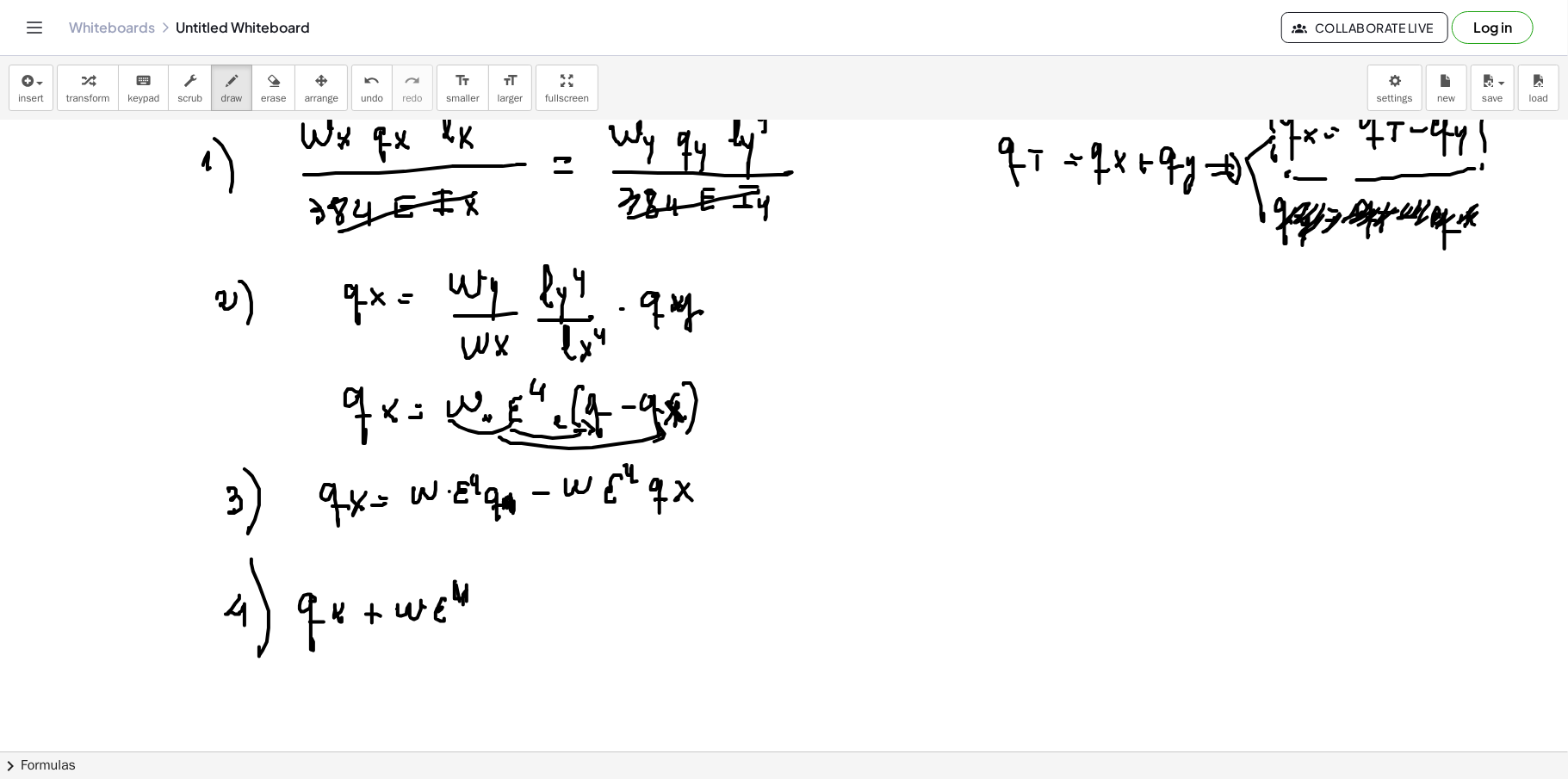 drag, startPoint x: 455, startPoint y: 584, endPoint x: 467, endPoint y: 607, distance: 25.942244 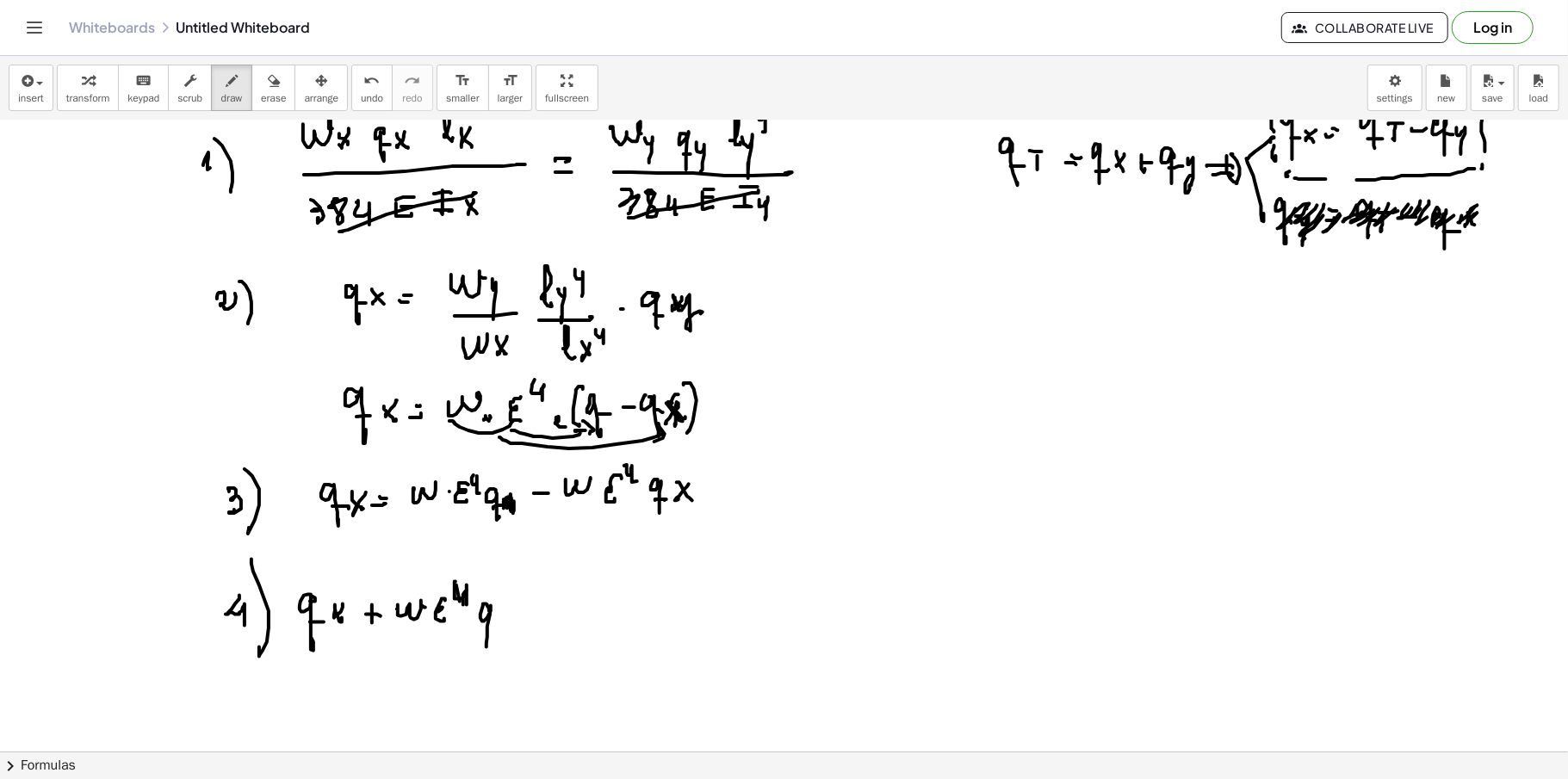 drag, startPoint x: 487, startPoint y: 606, endPoint x: 498, endPoint y: 630, distance: 26.400758 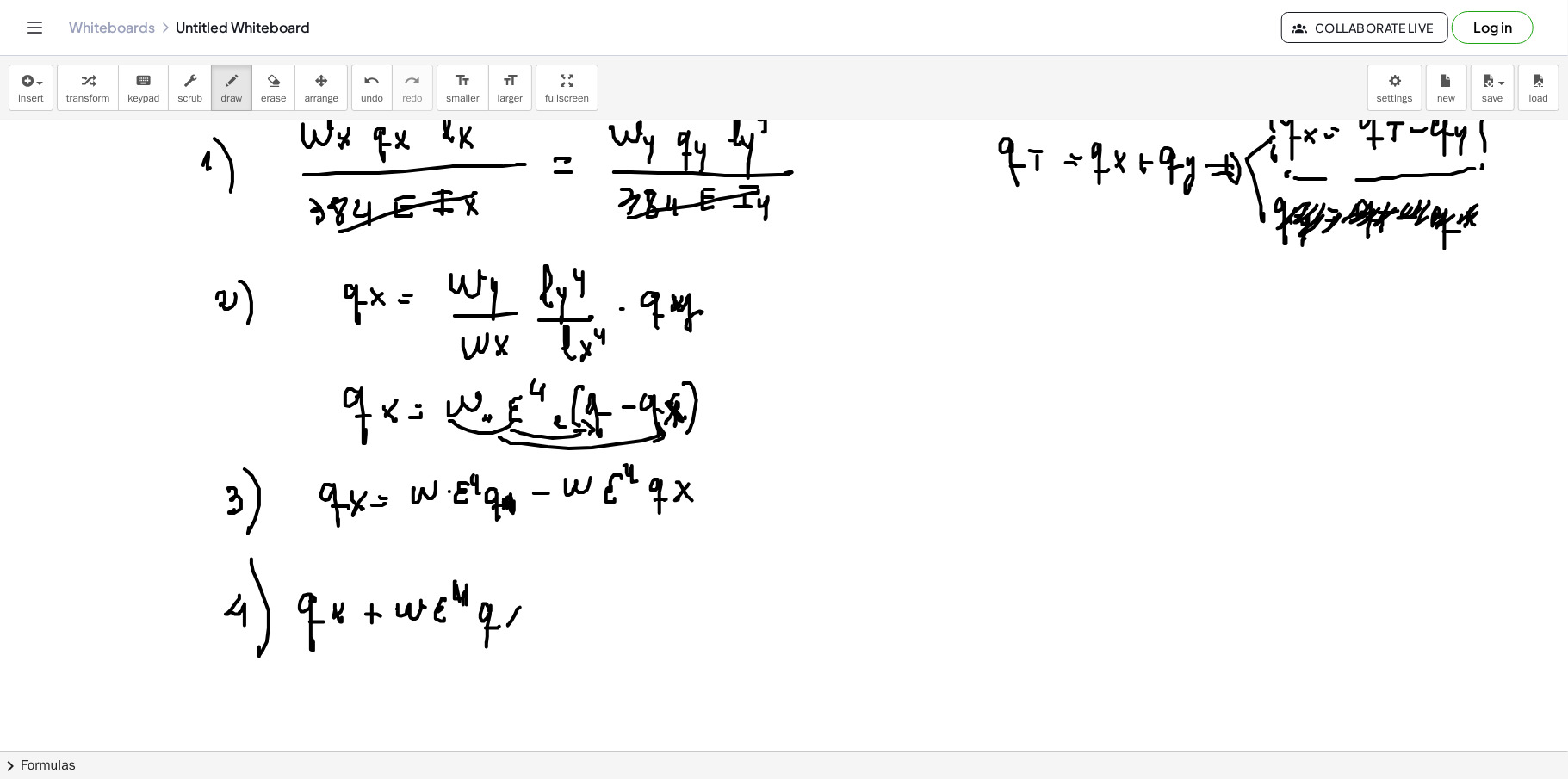 click at bounding box center [784, -1455] 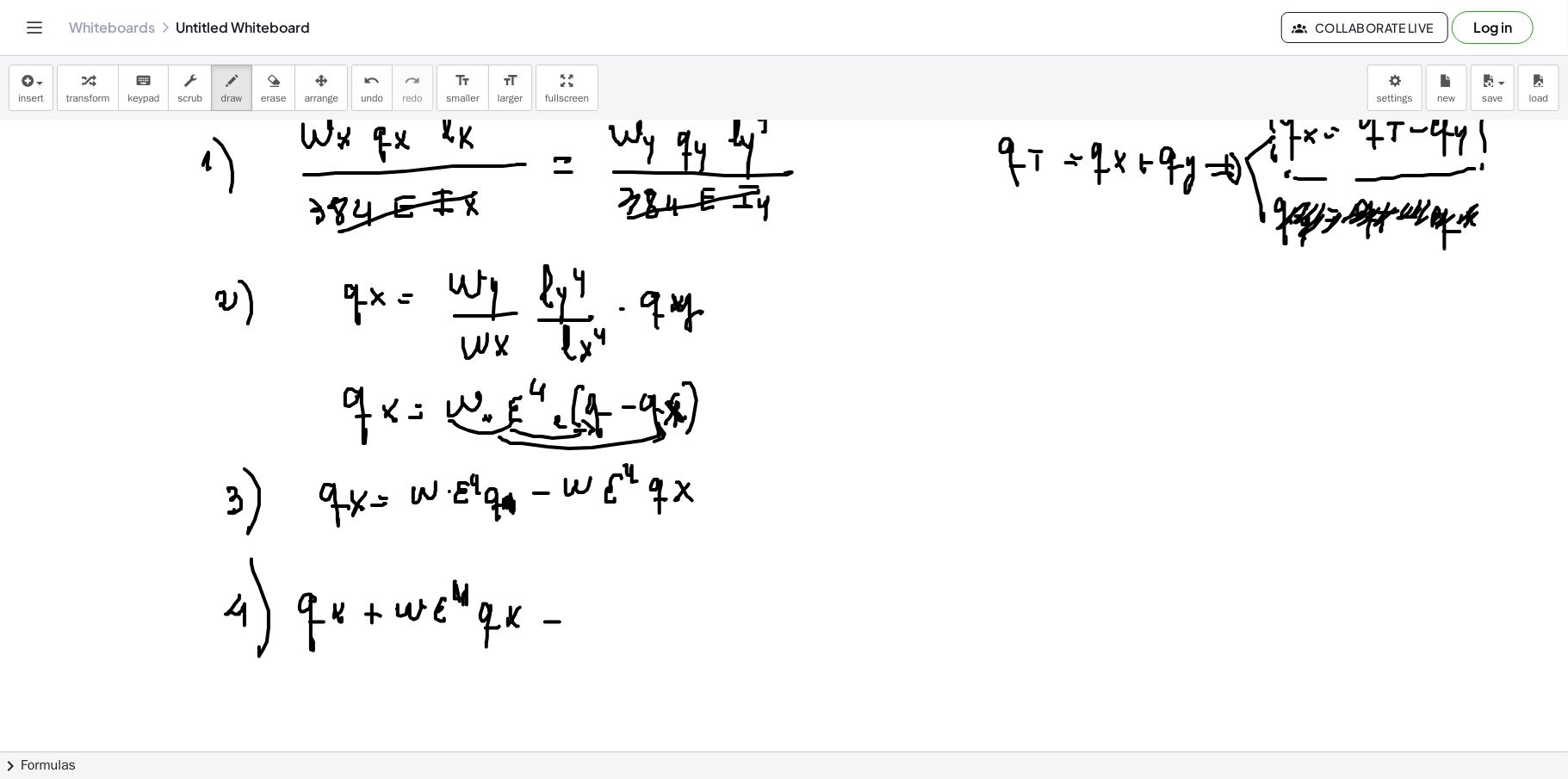 click at bounding box center (784, -1455) 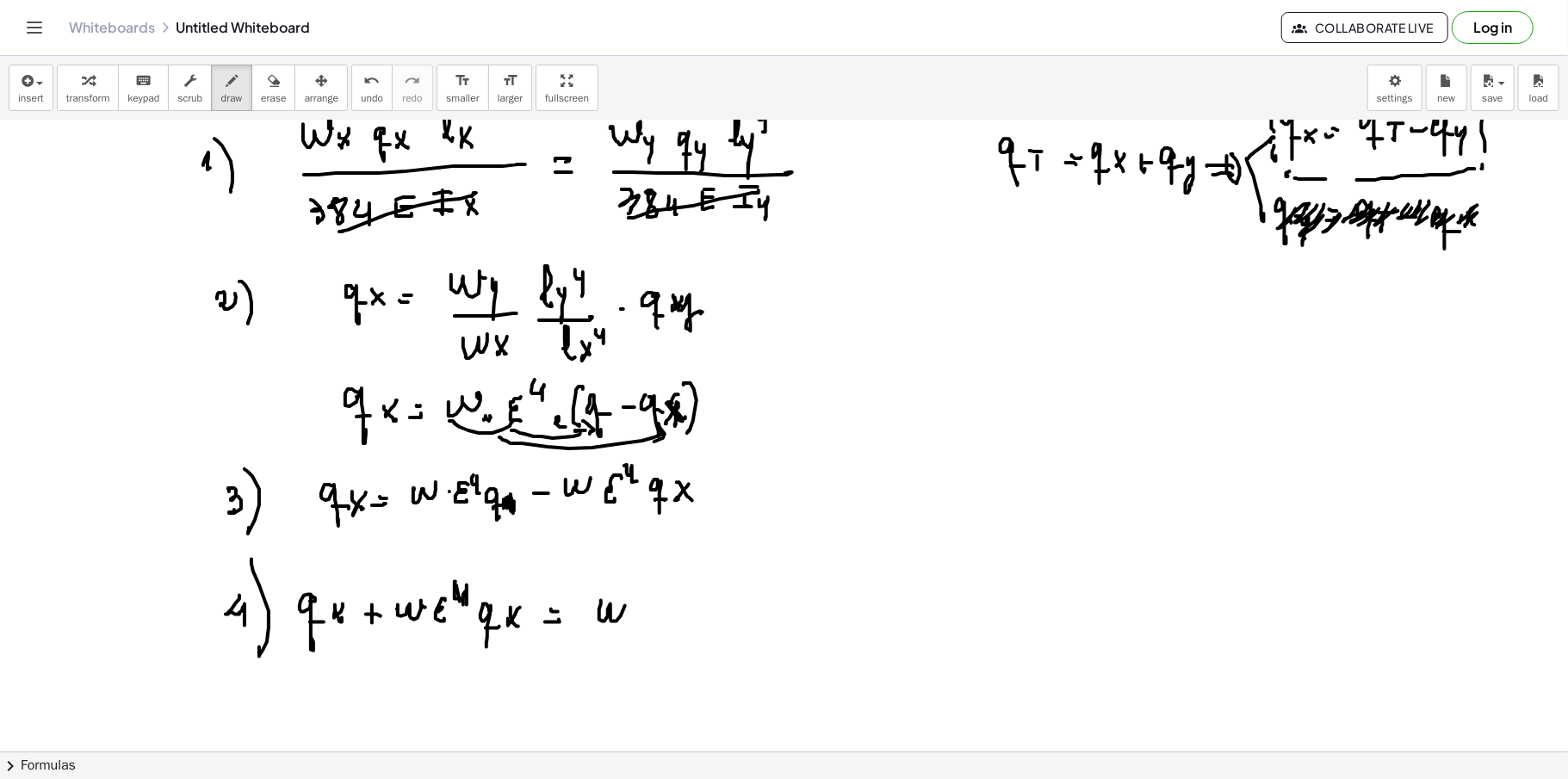 click at bounding box center (784, -1455) 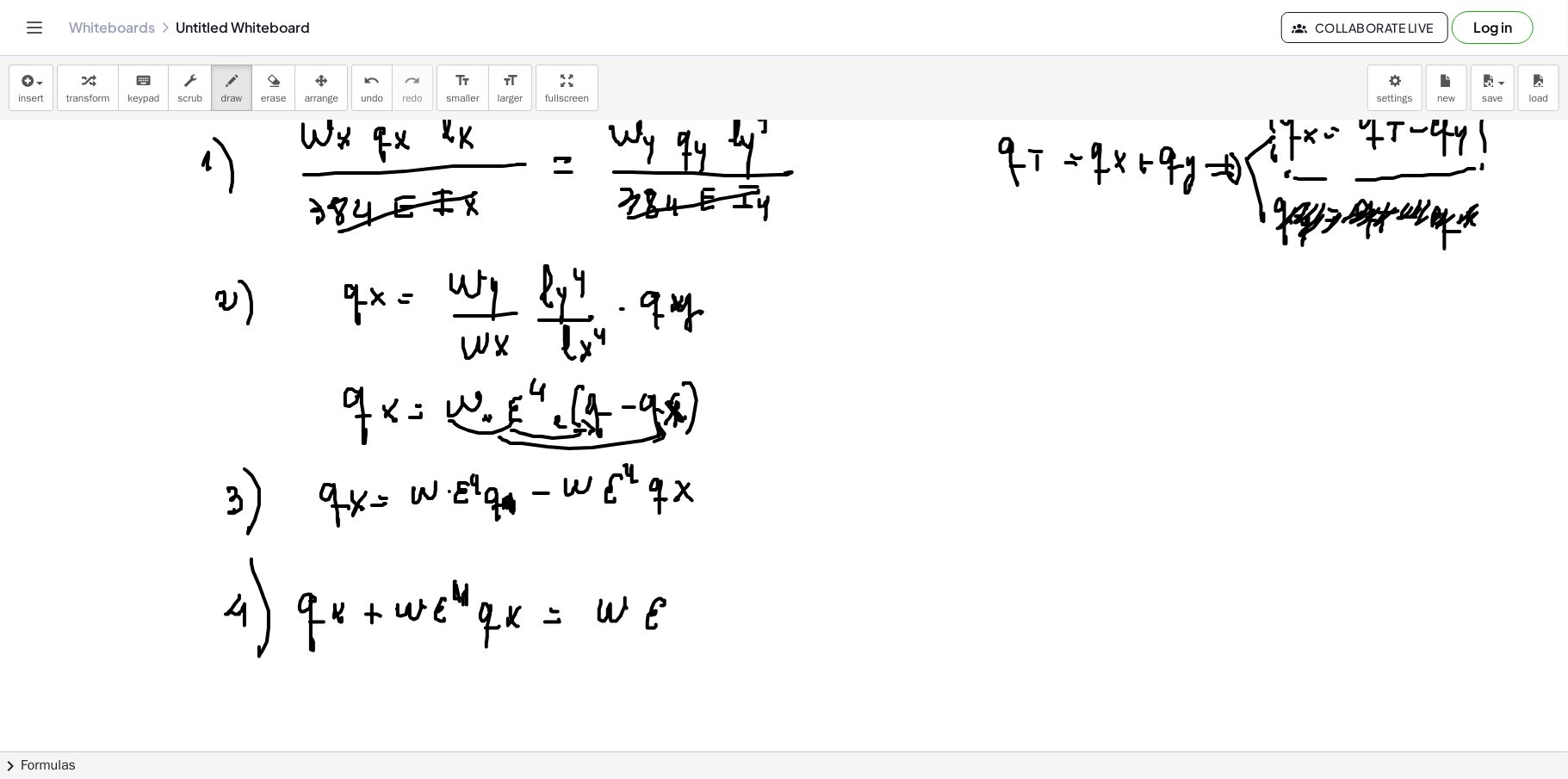 click at bounding box center (784, -1455) 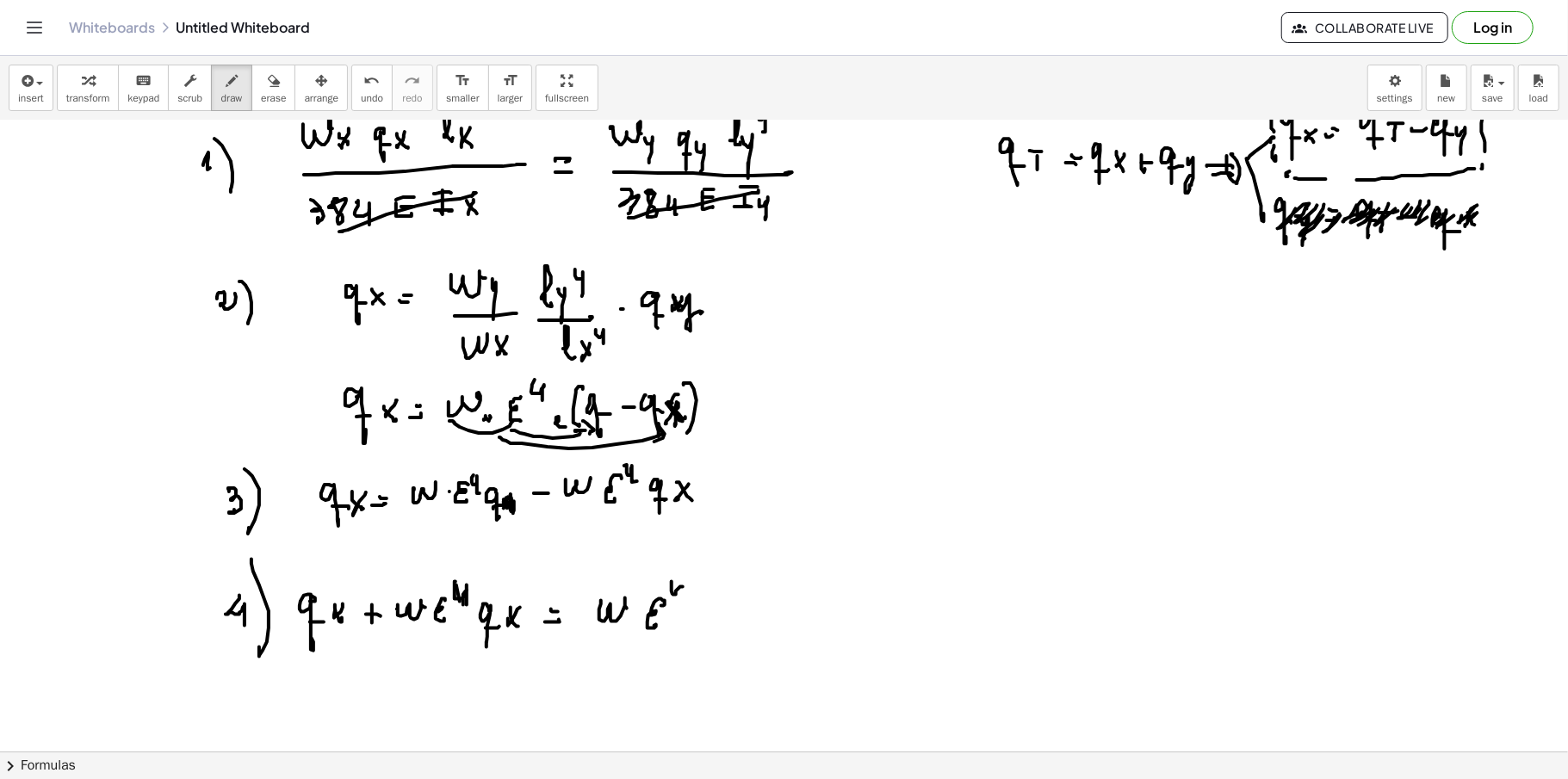 click at bounding box center (784, -1455) 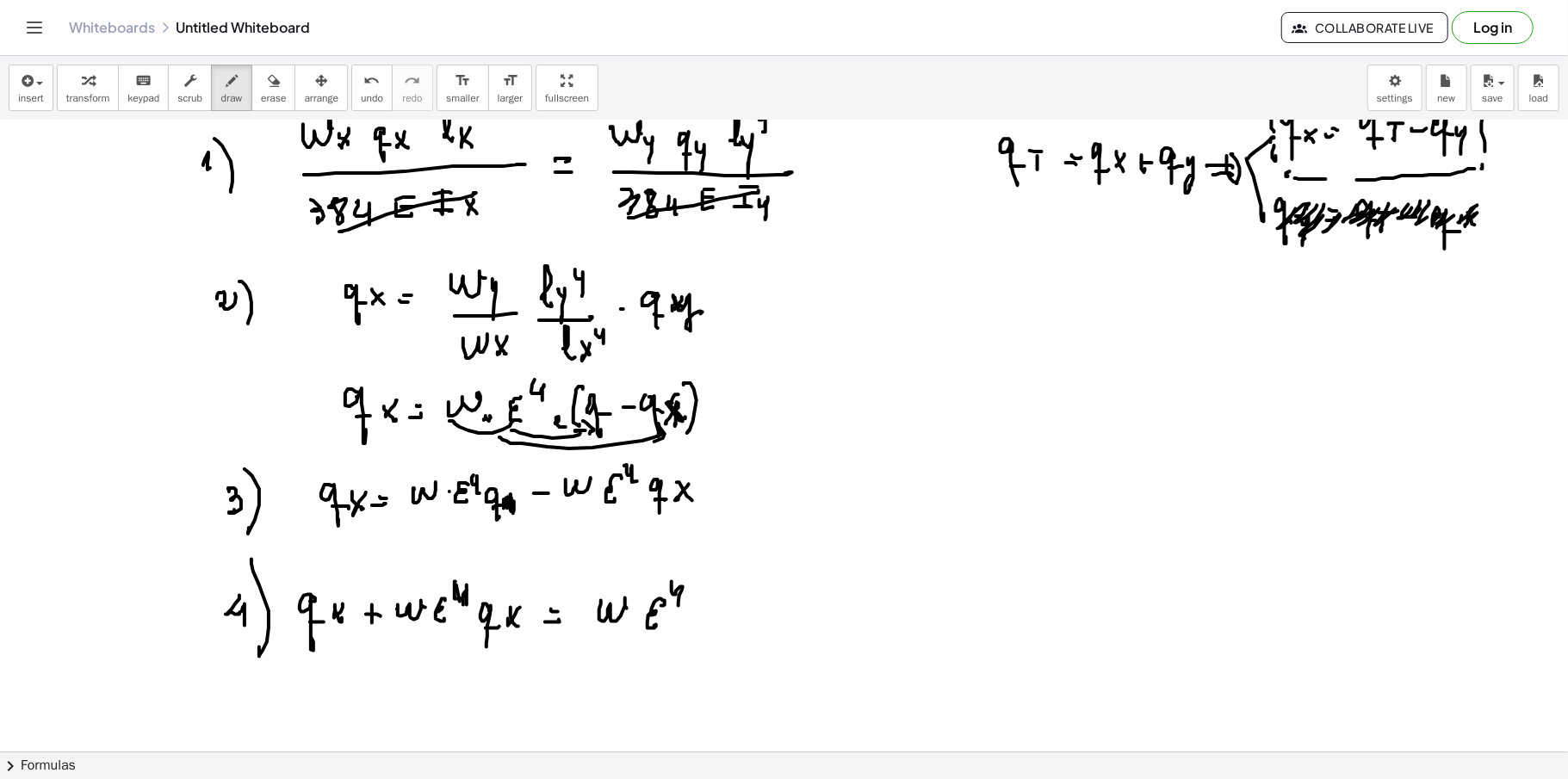 click at bounding box center (784, -1455) 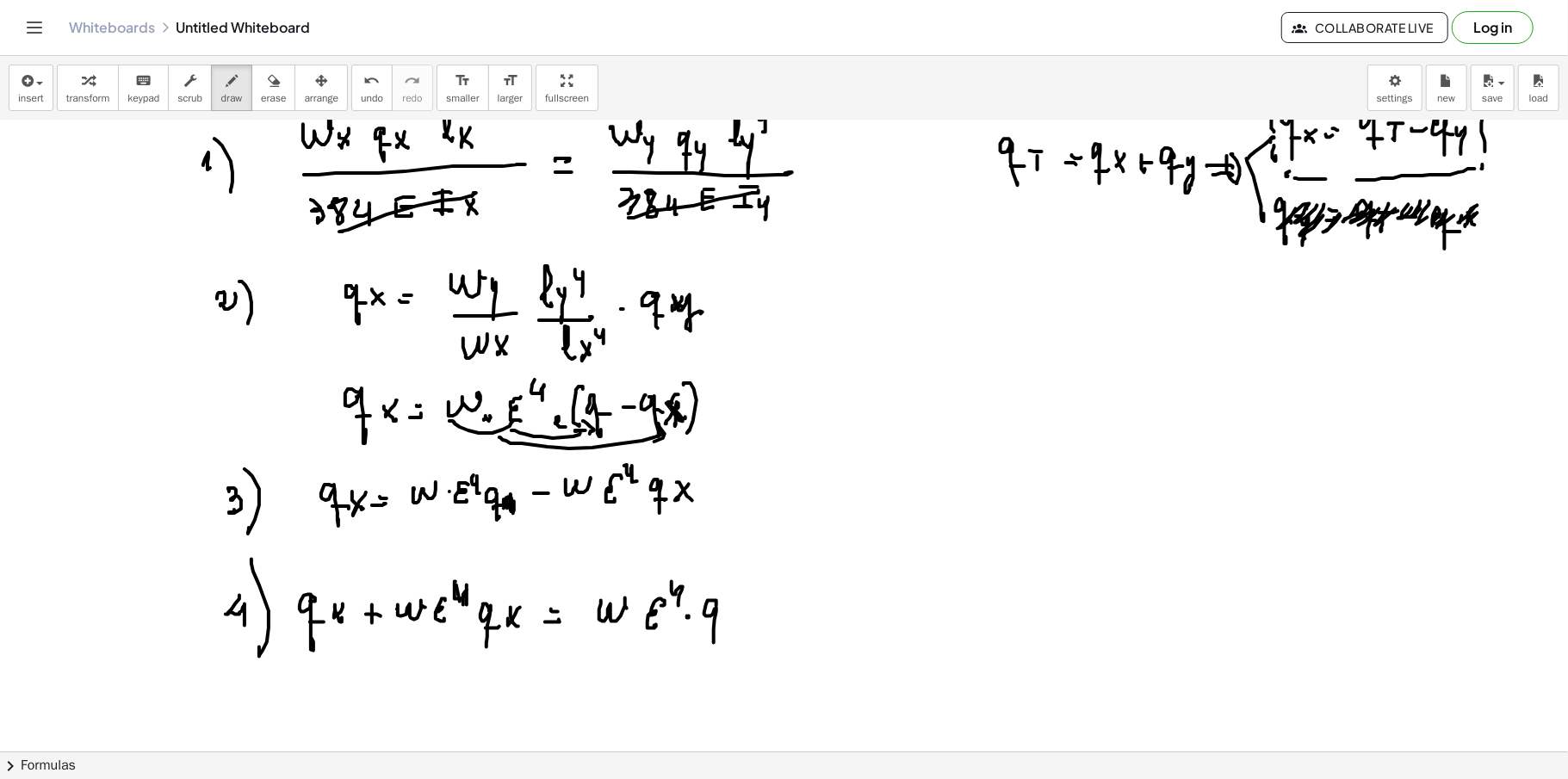 click at bounding box center (784, -1455) 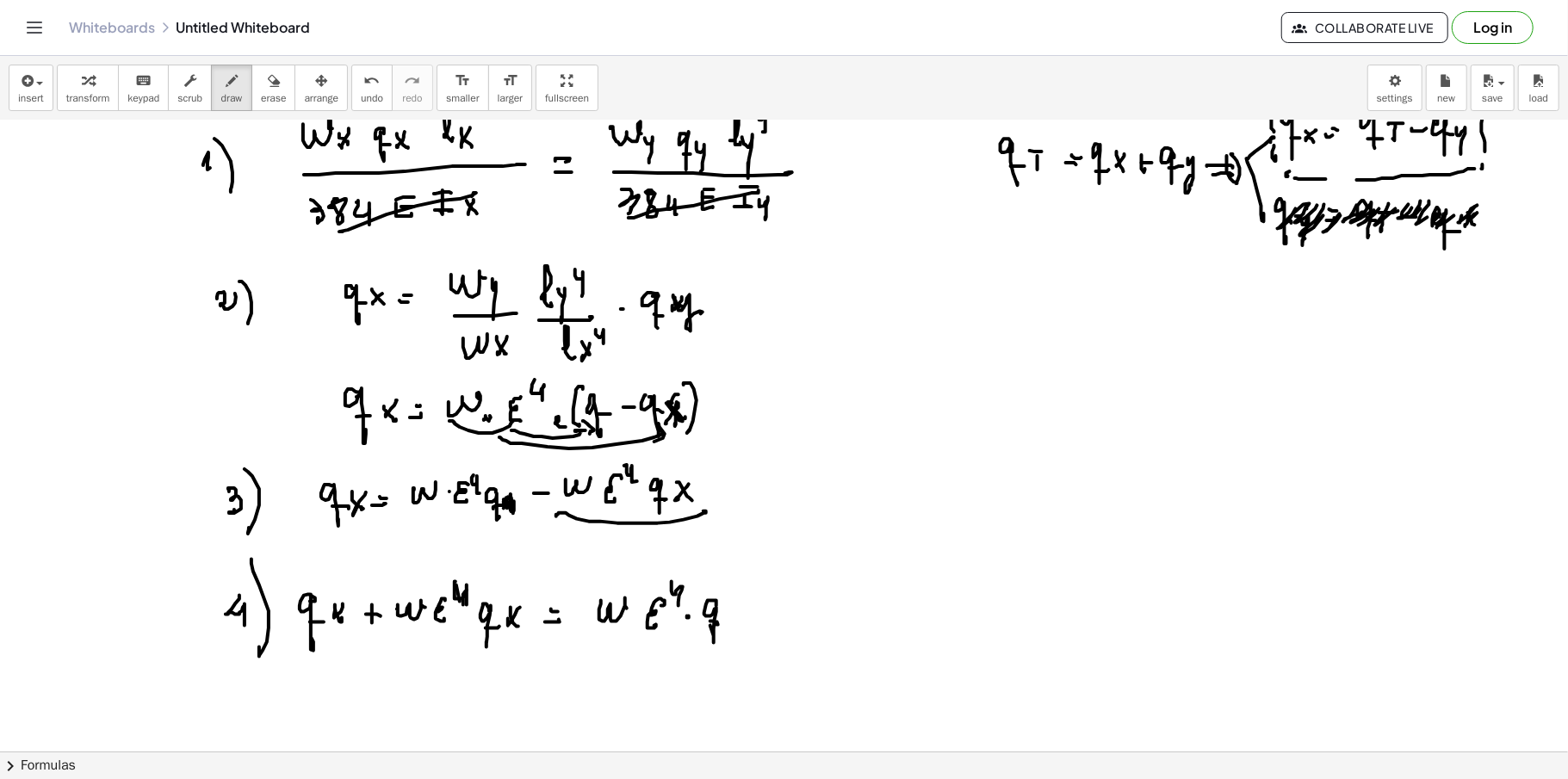 click at bounding box center (784, -1455) 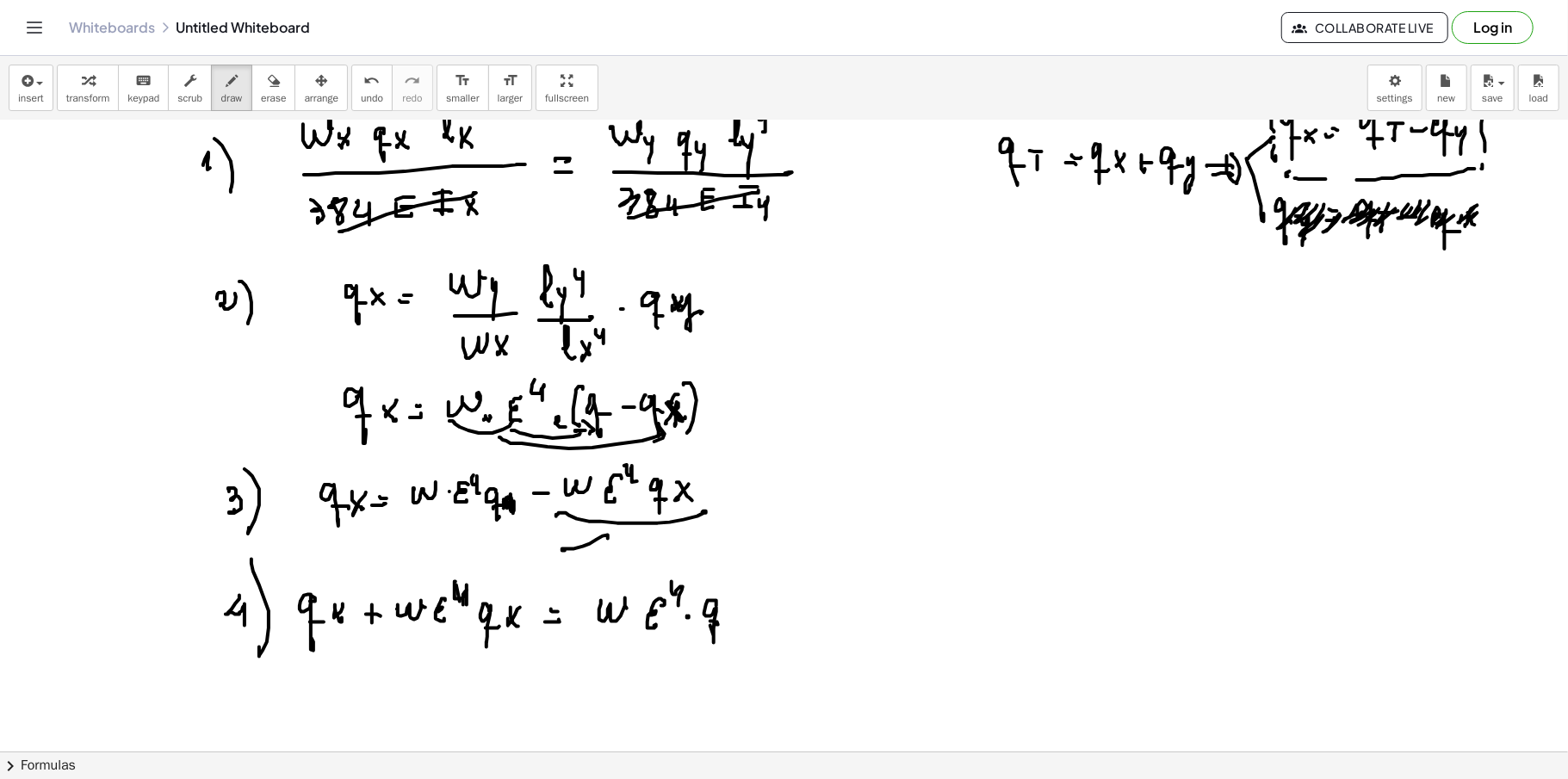 click at bounding box center (784, -1455) 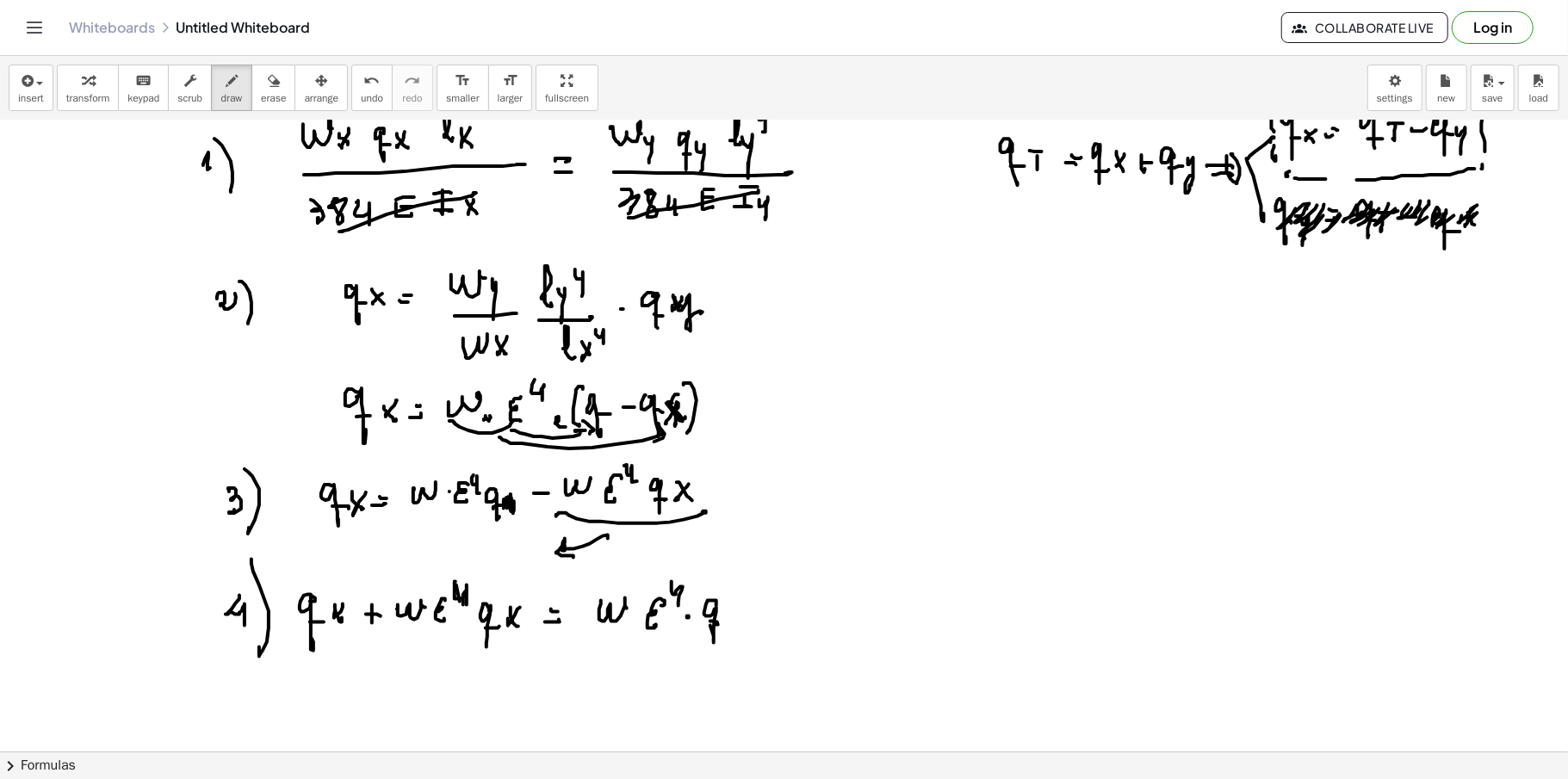 click at bounding box center [784, -1455] 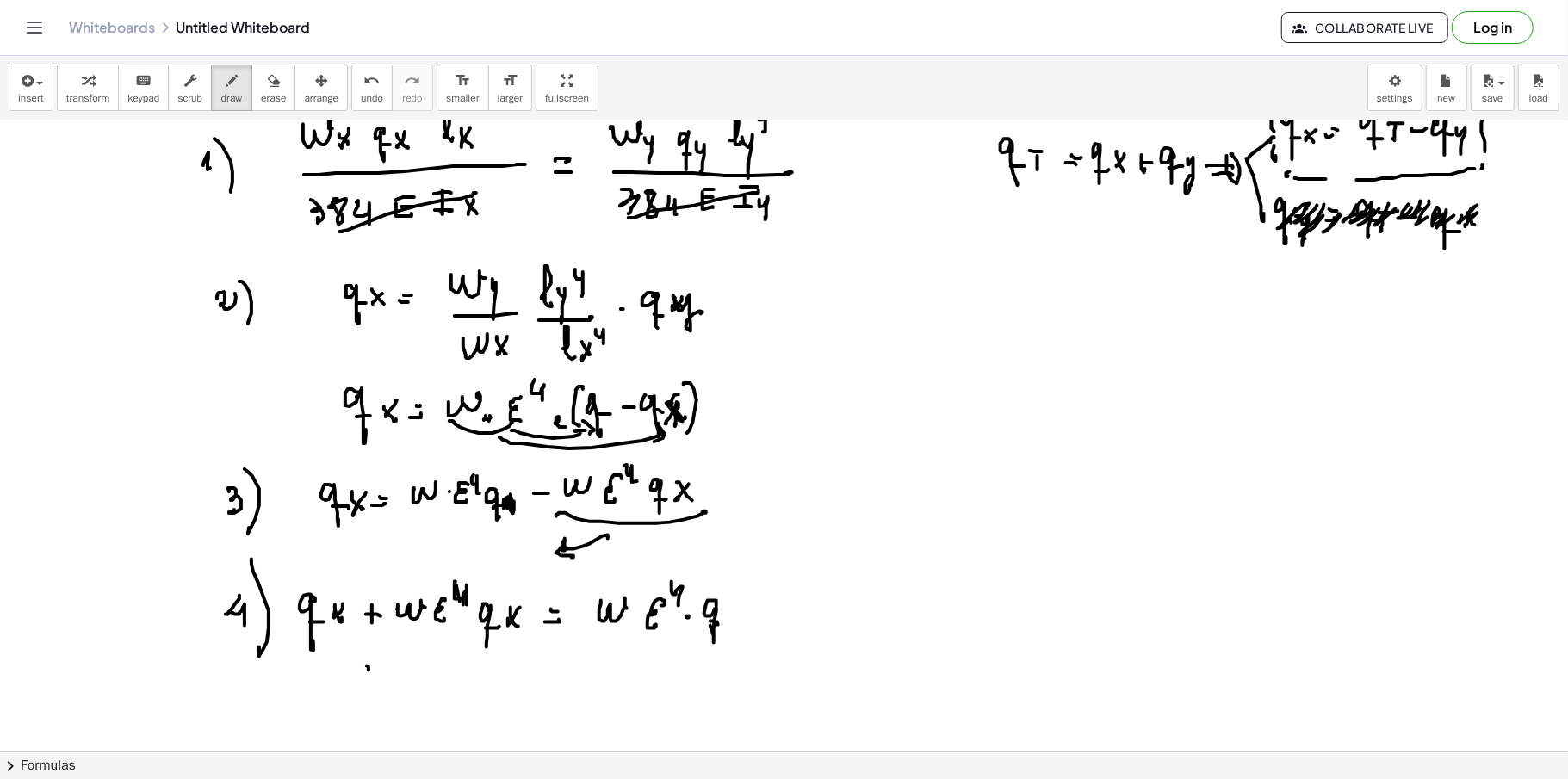 click at bounding box center (784, -1455) 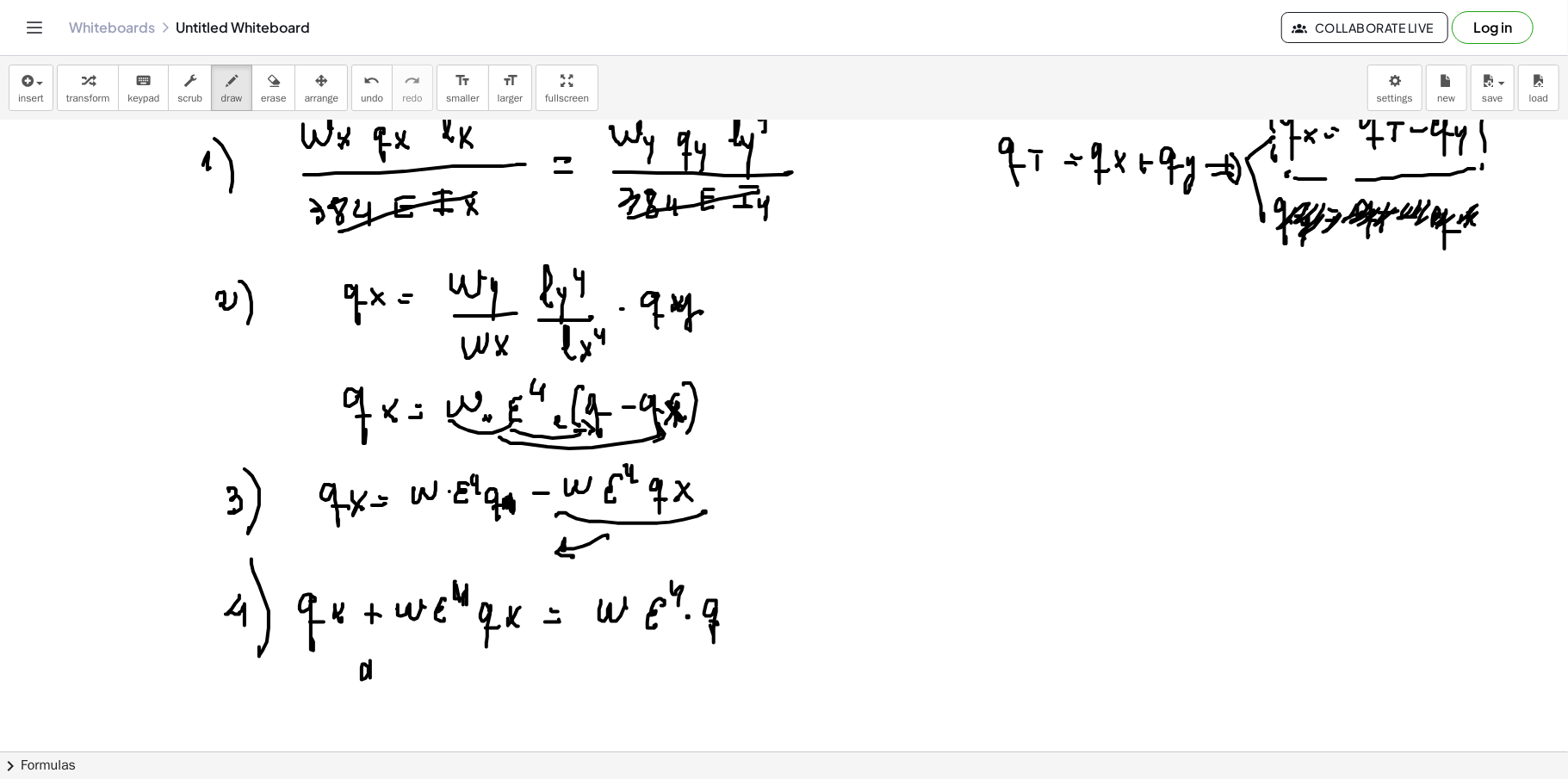 click at bounding box center [784, -1455] 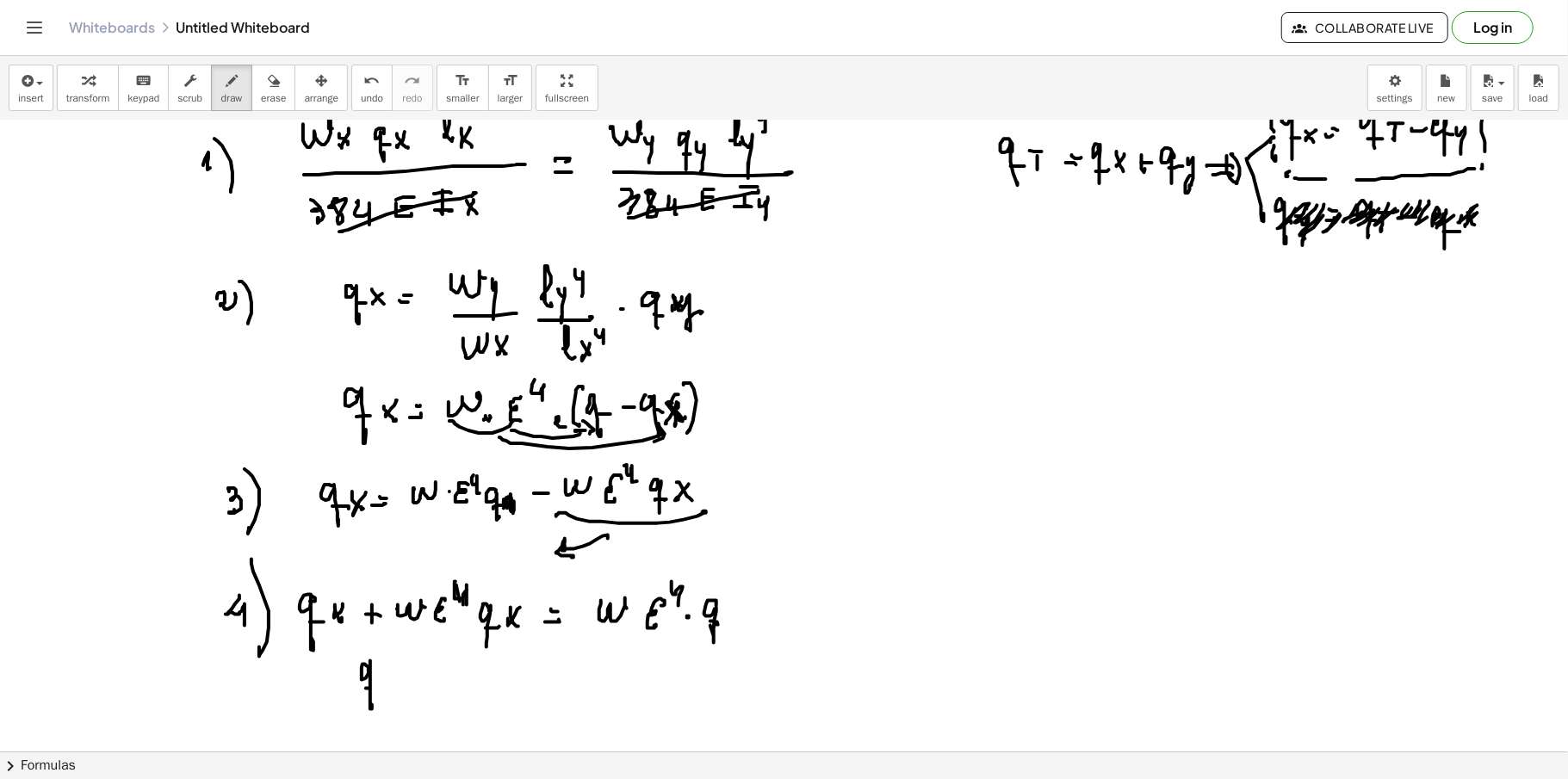 click at bounding box center [784, -1455] 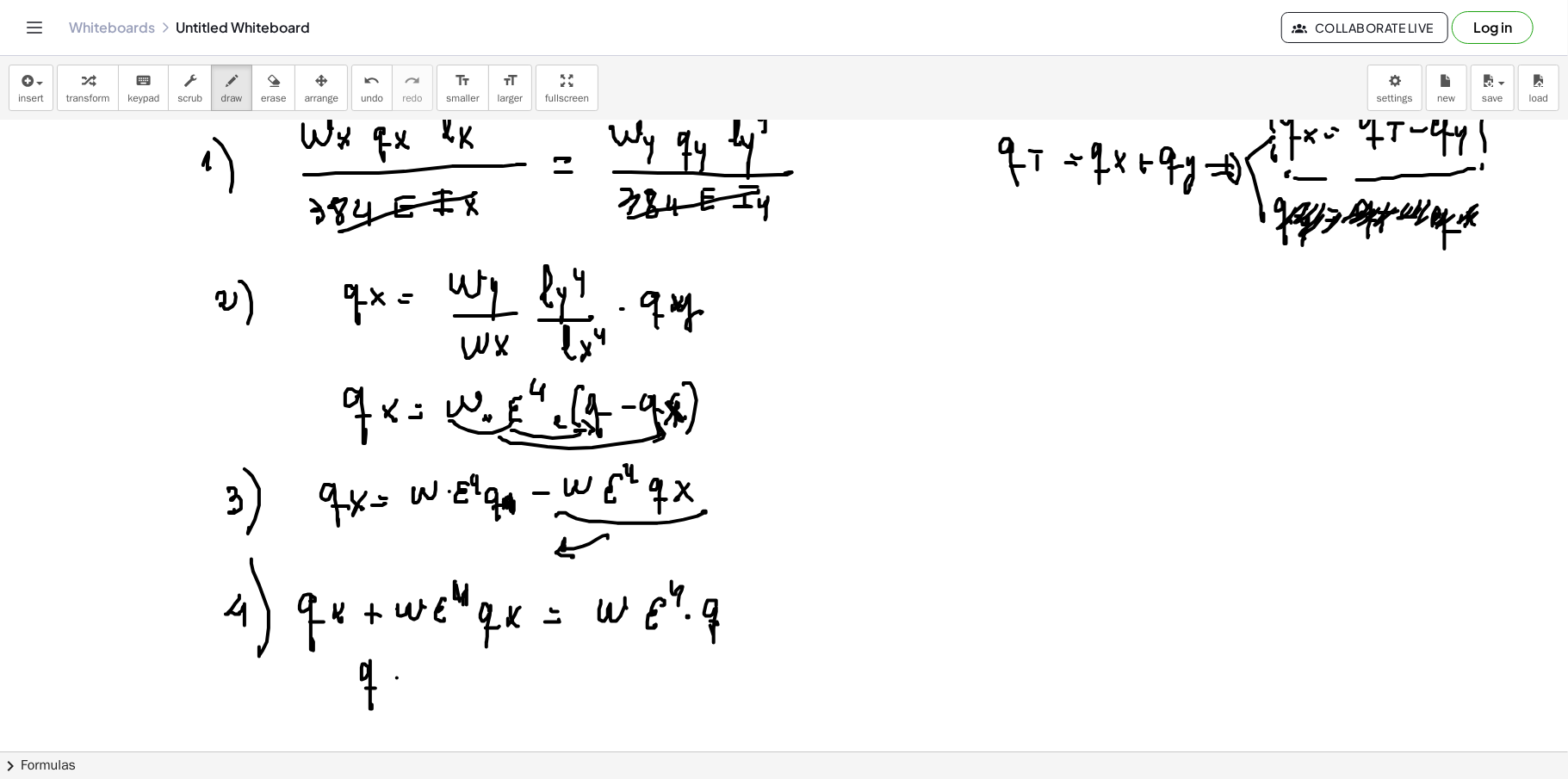 click at bounding box center [784, -1455] 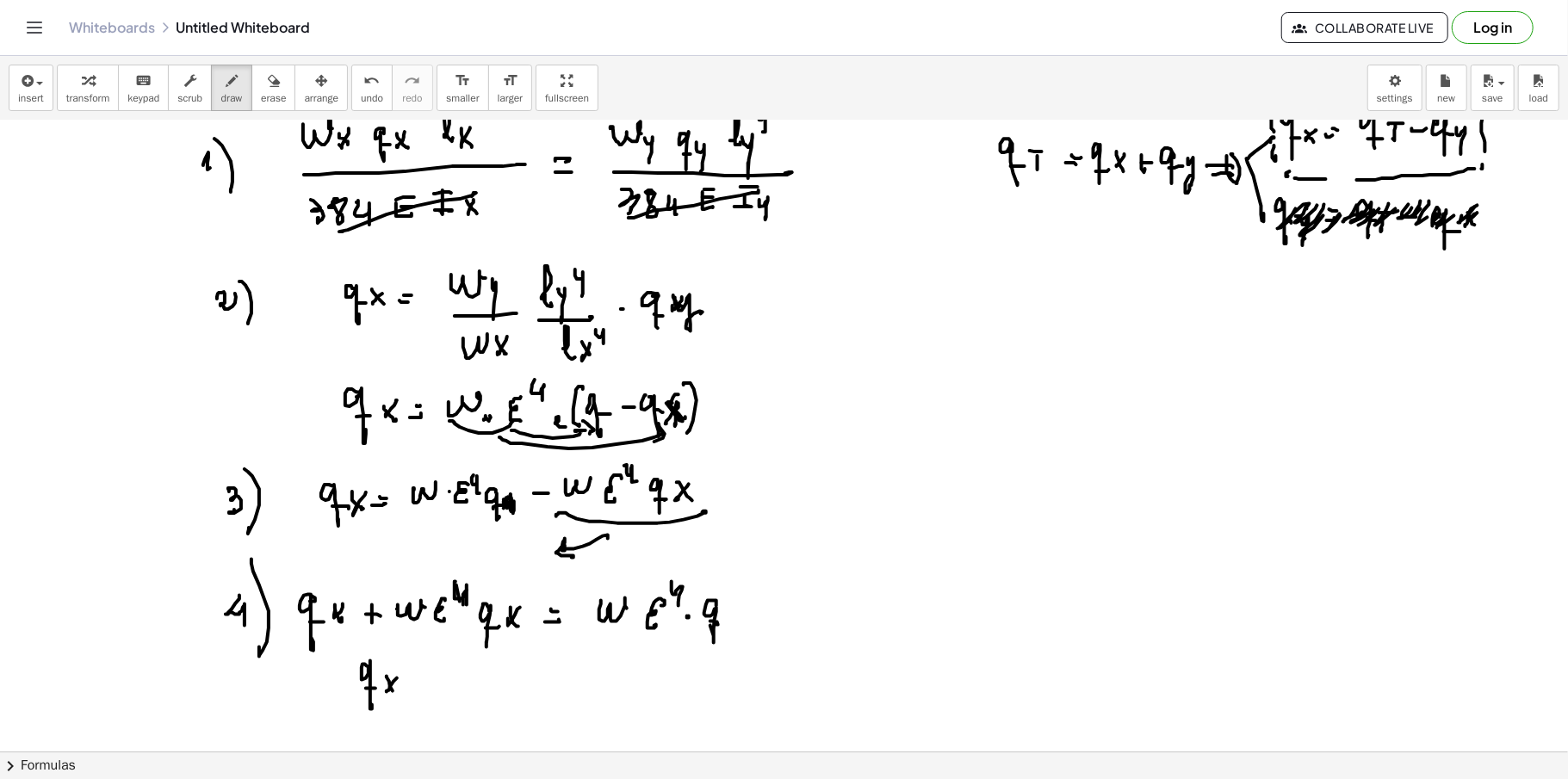click at bounding box center [784, -1455] 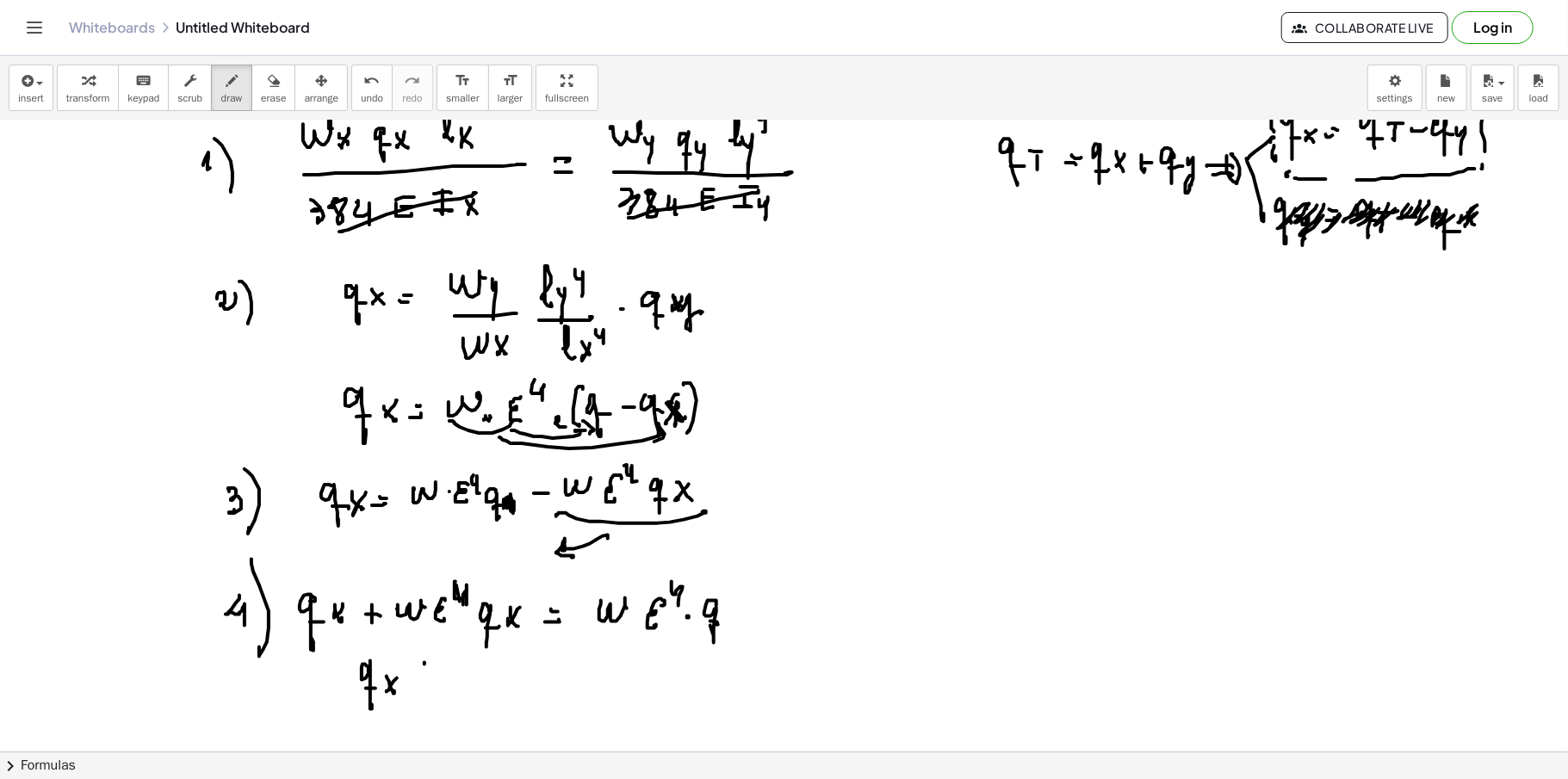 click at bounding box center [784, -1455] 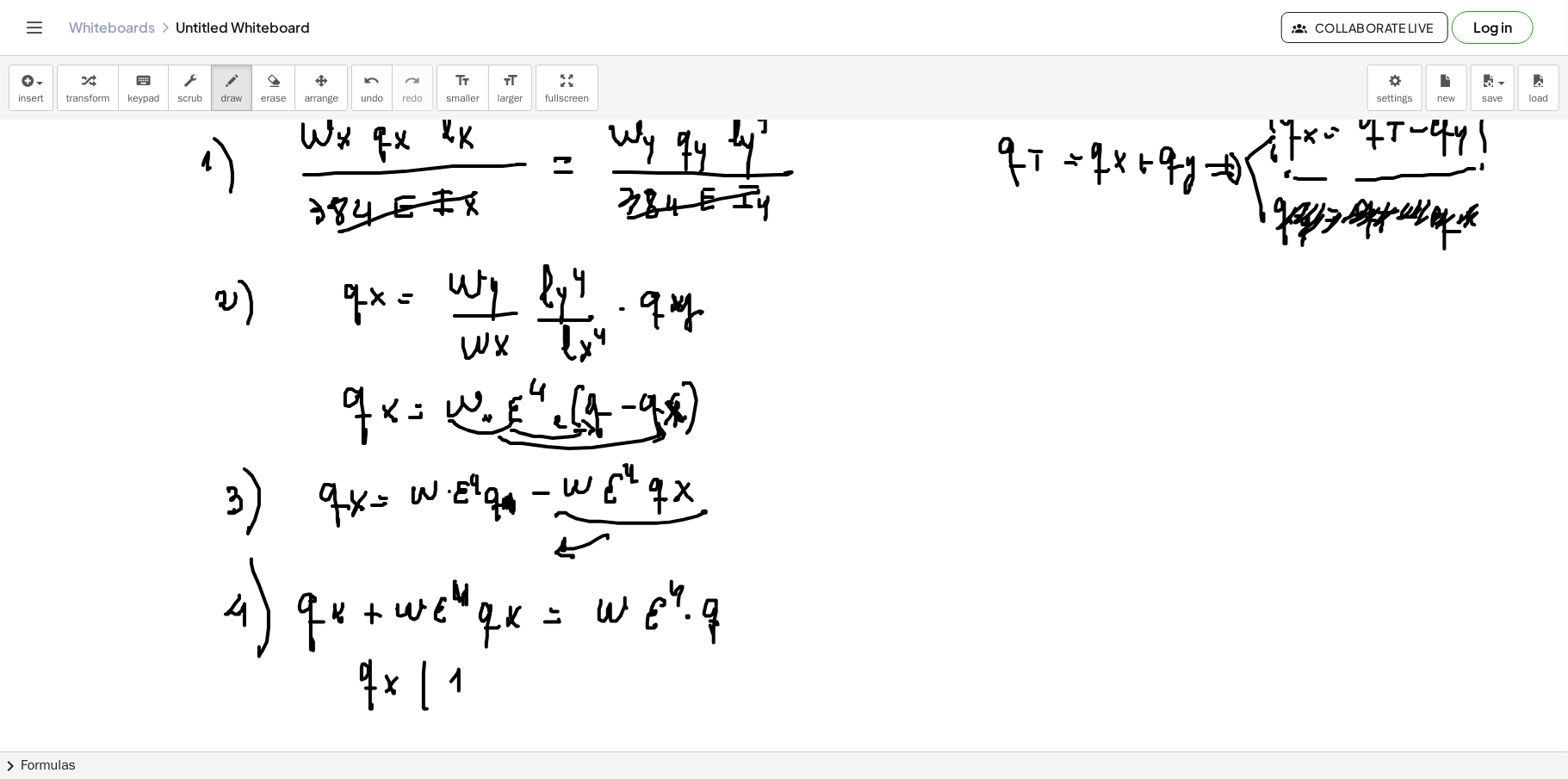 click at bounding box center (784, -1455) 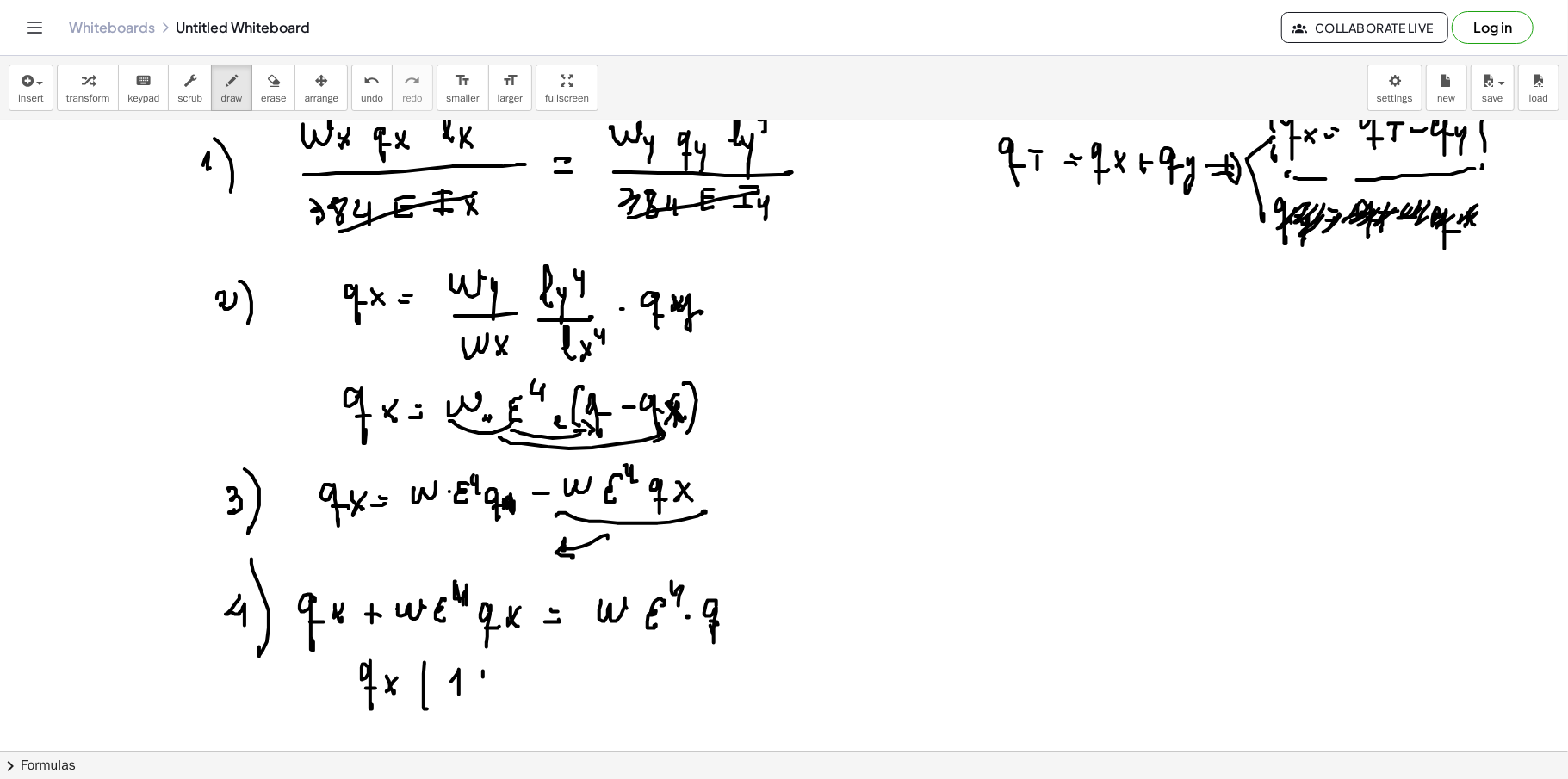 click at bounding box center [784, -1455] 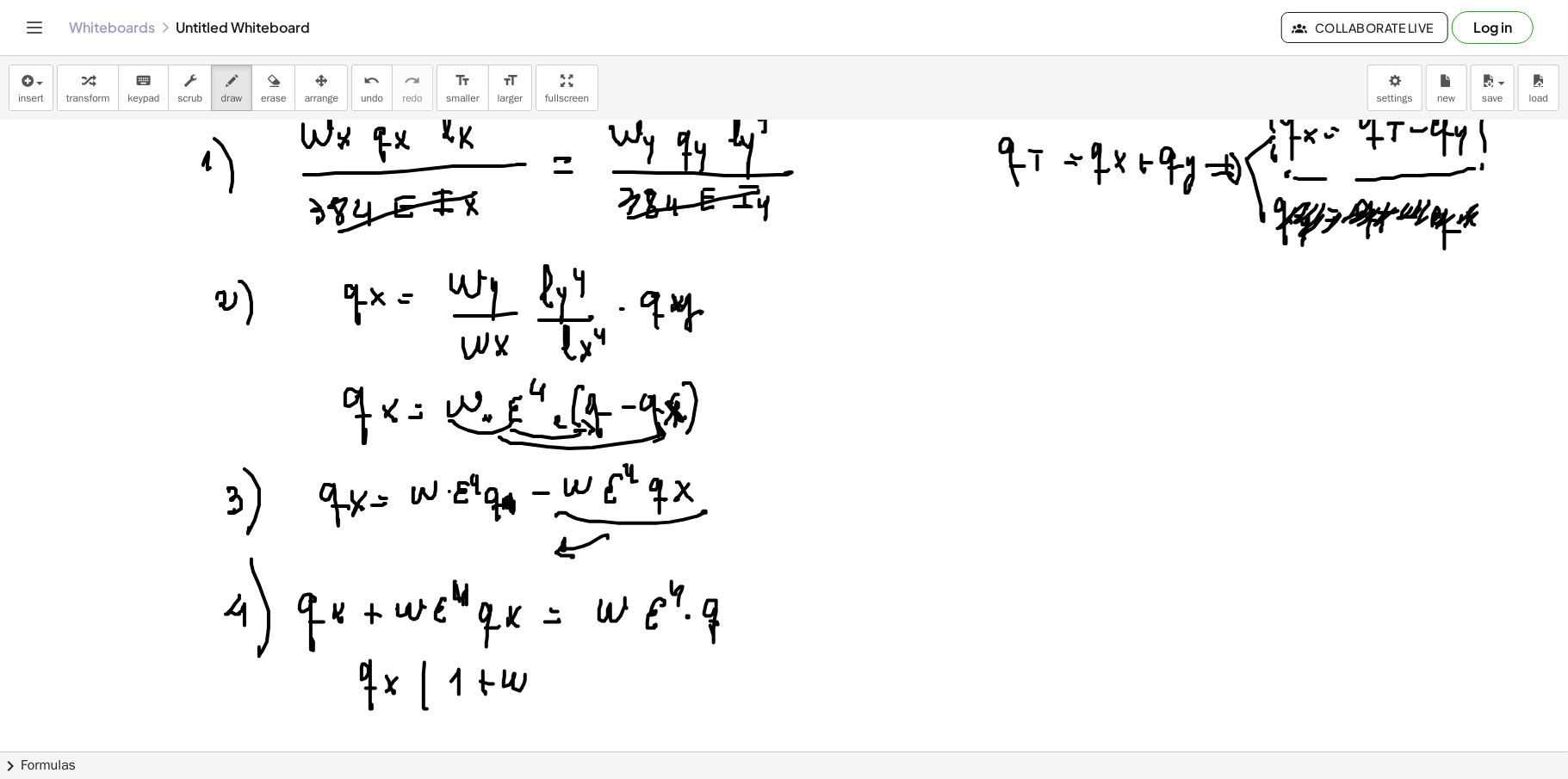 click at bounding box center [784, -1455] 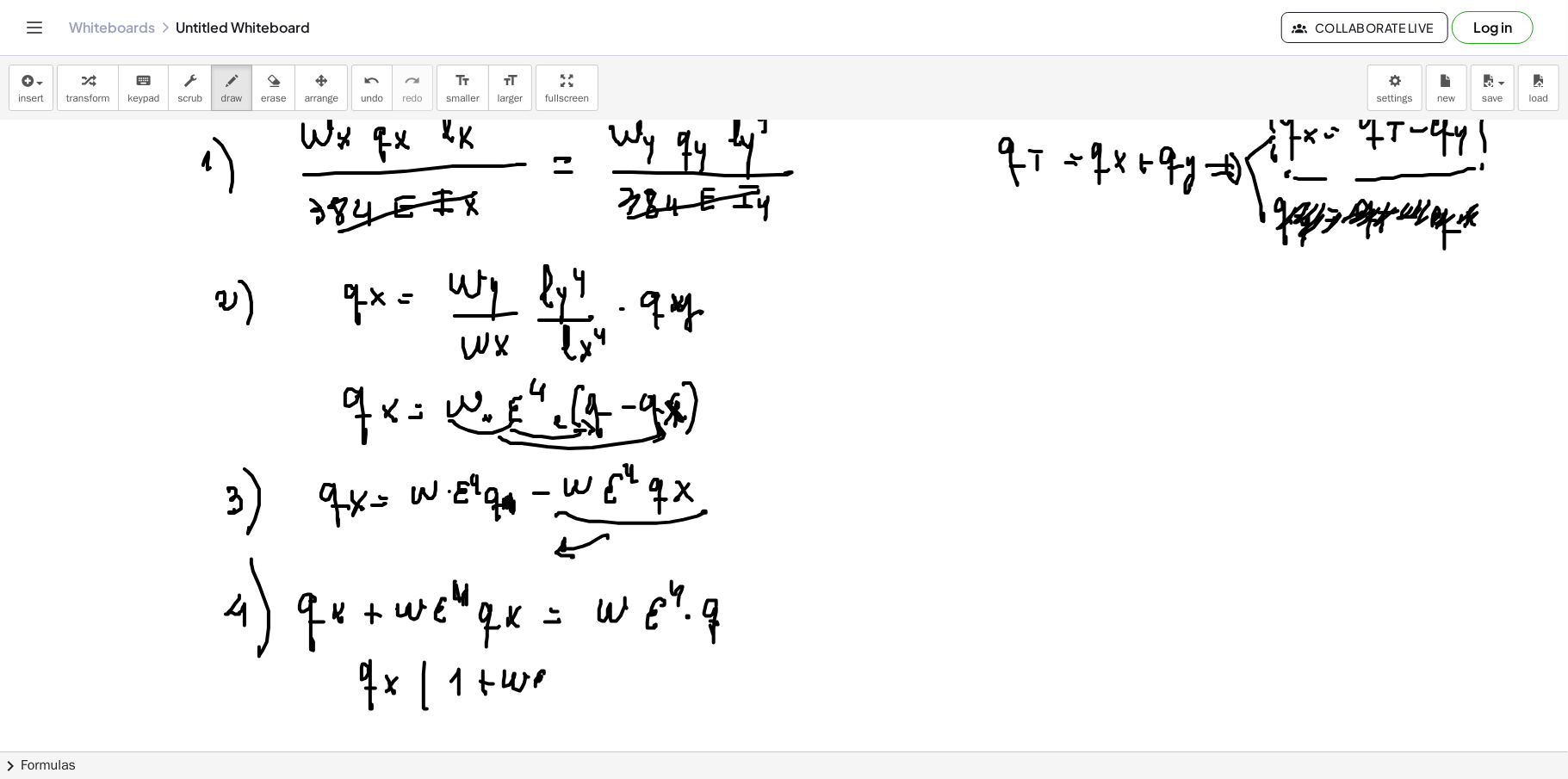 click at bounding box center (784, -1455) 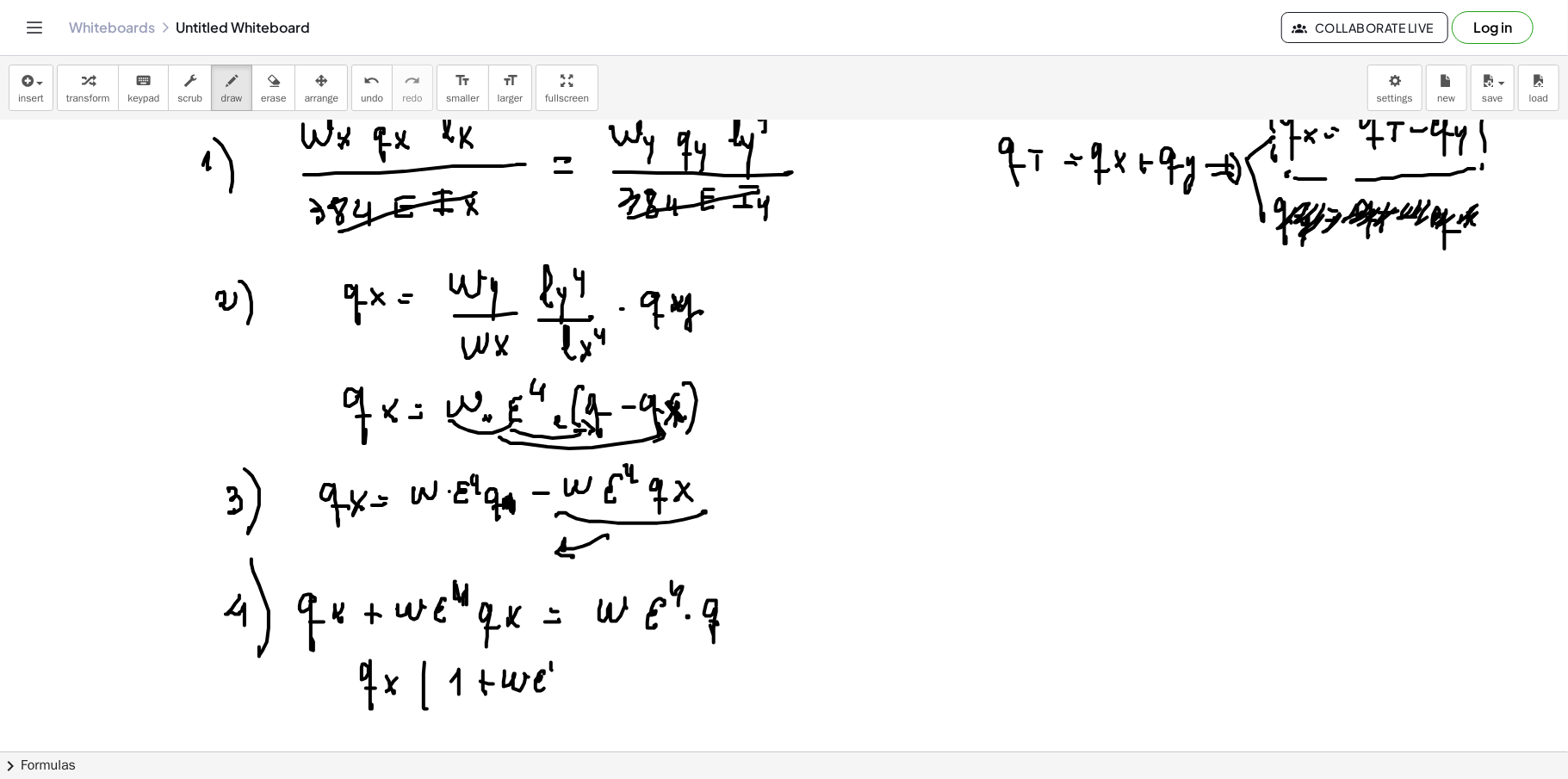click at bounding box center [784, -1455] 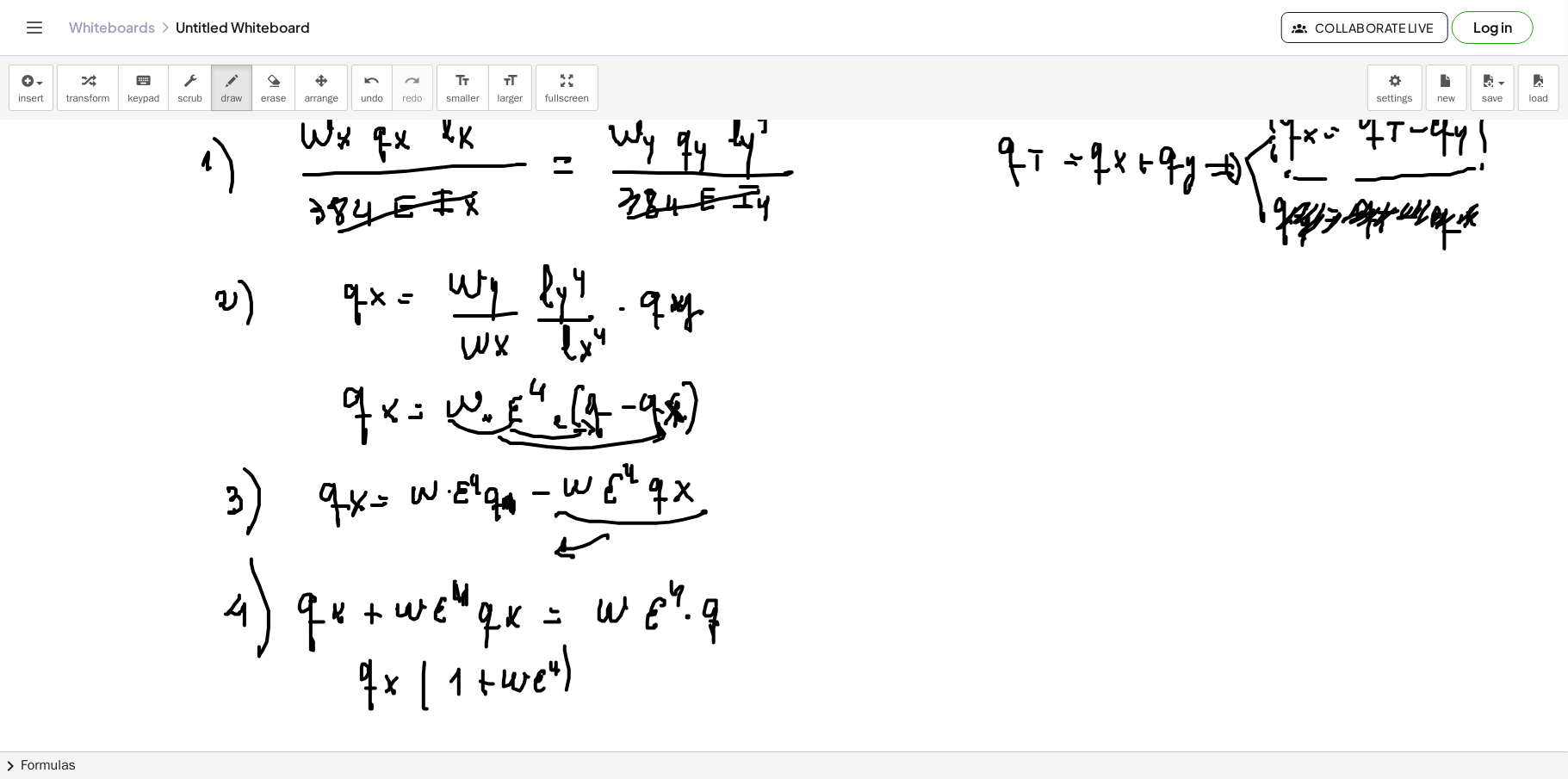 click at bounding box center (784, -1455) 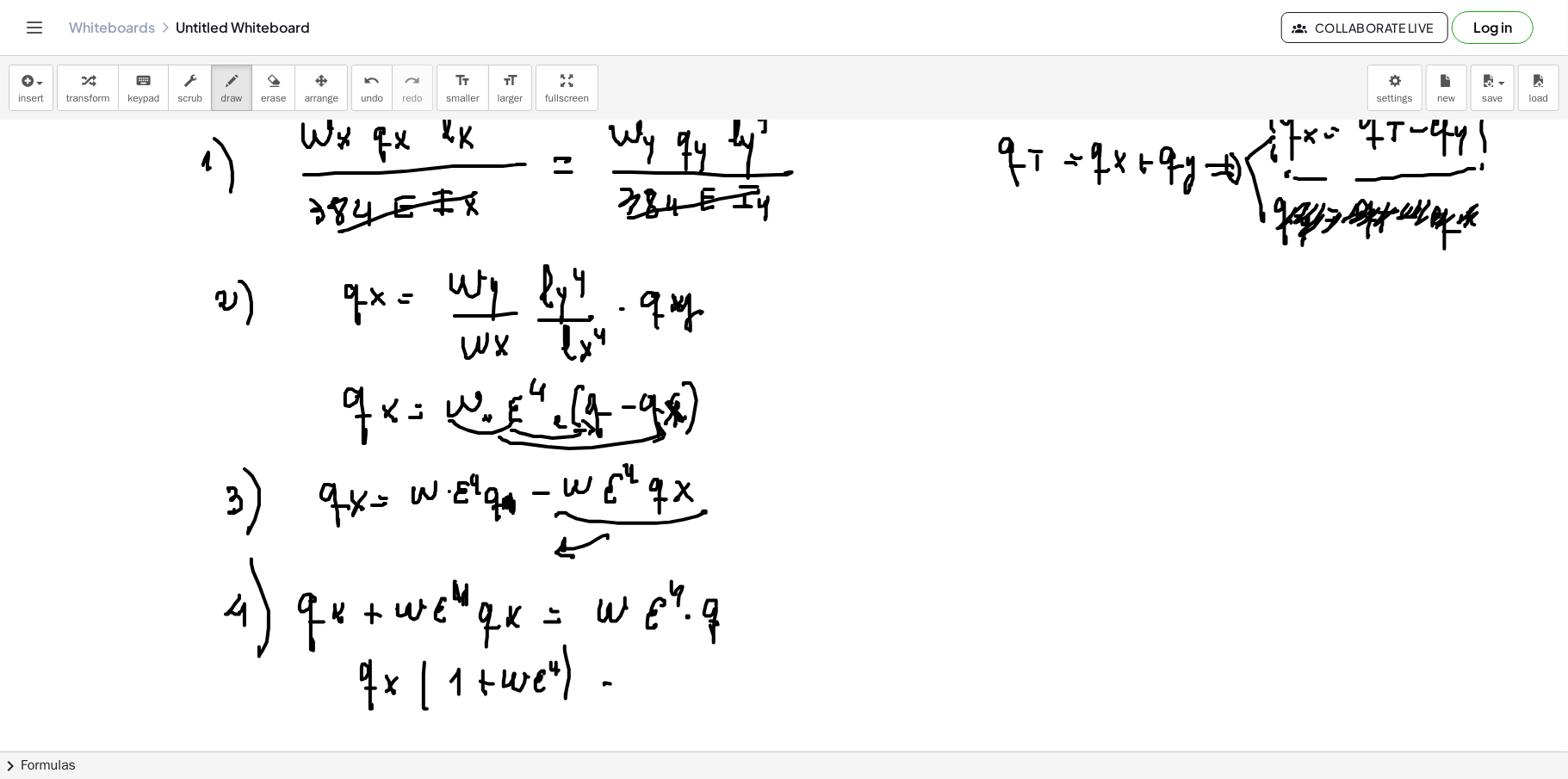 click at bounding box center [784, -1455] 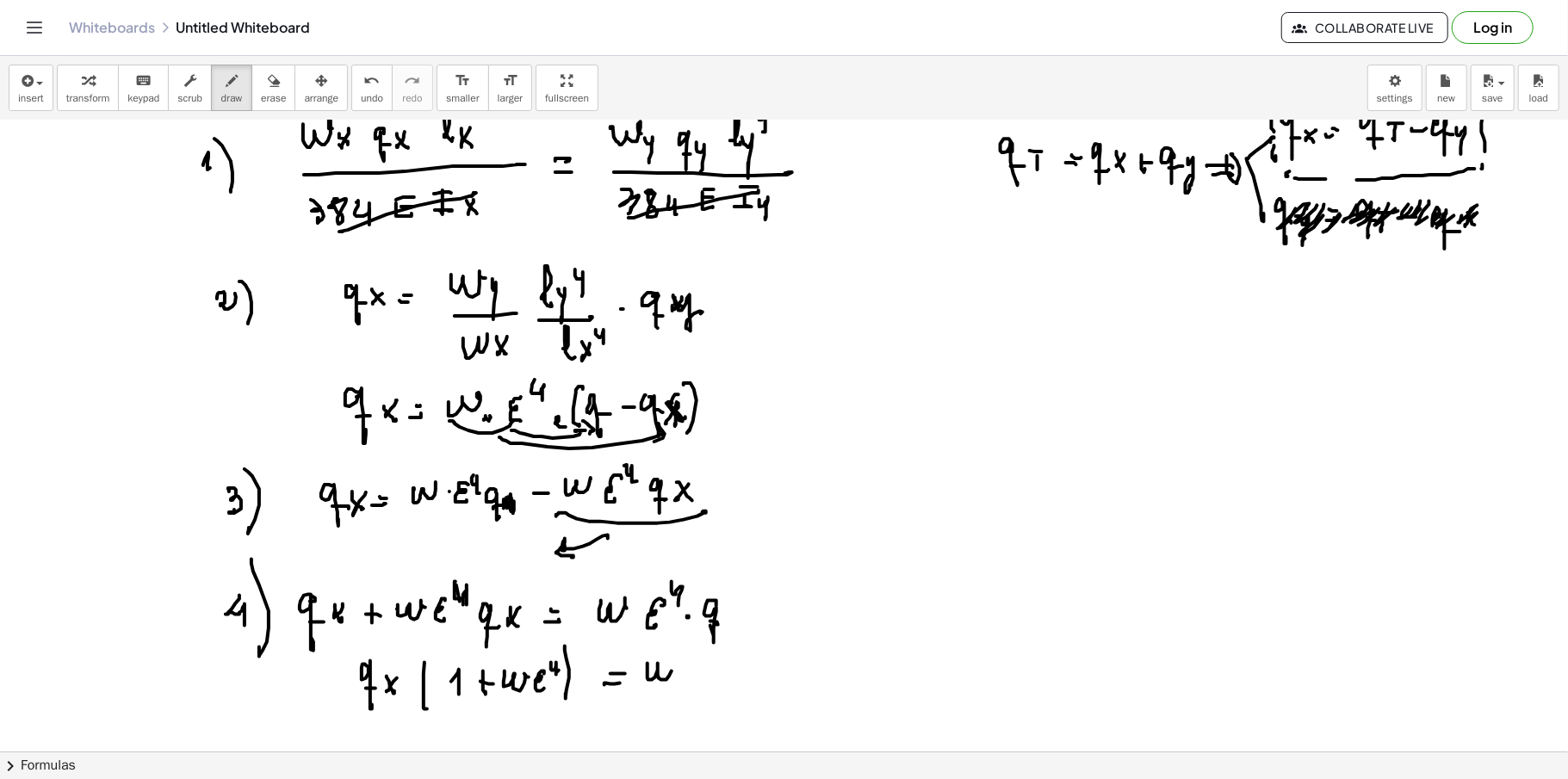 click at bounding box center [784, -1455] 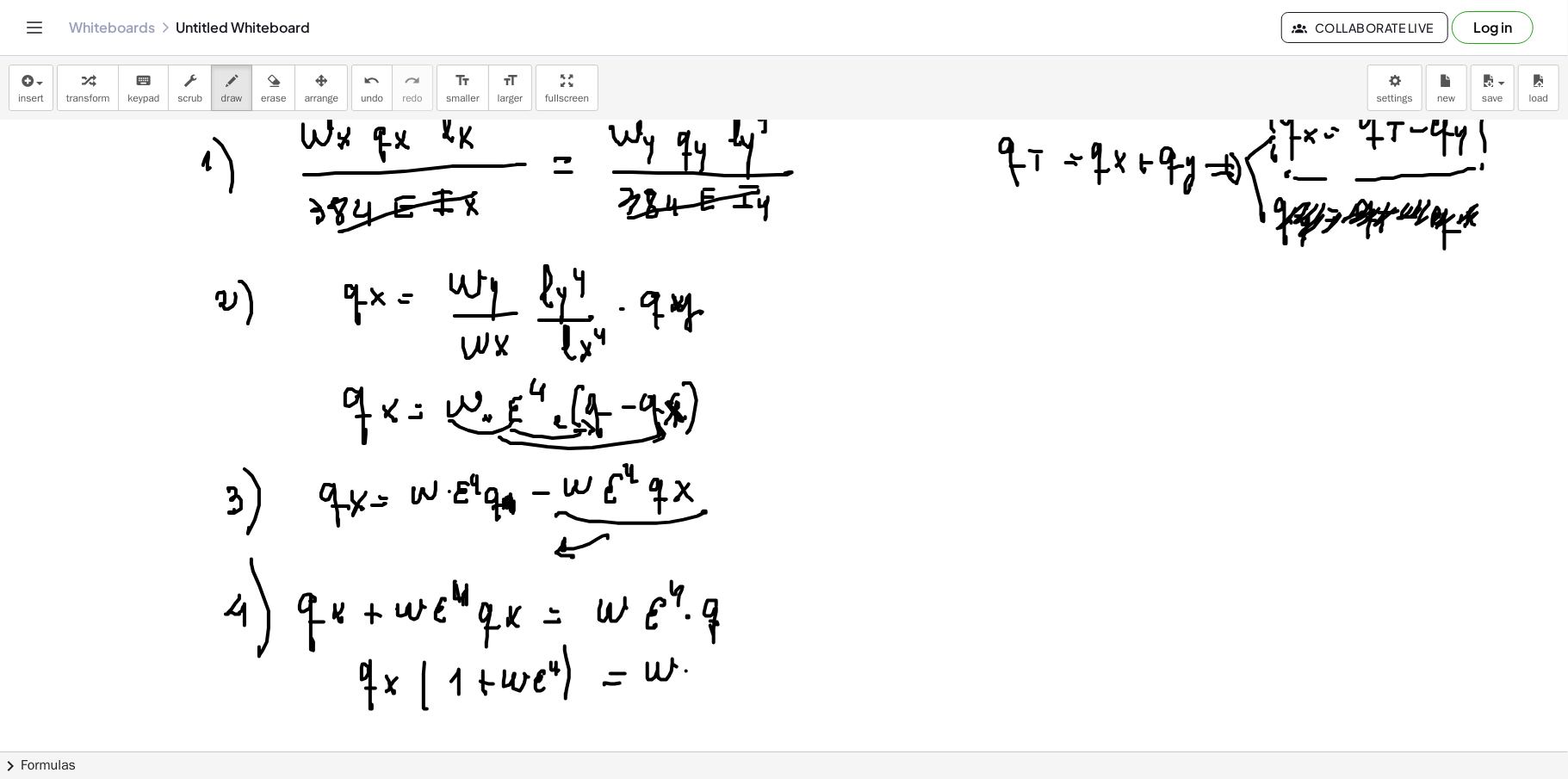 click at bounding box center (784, -1455) 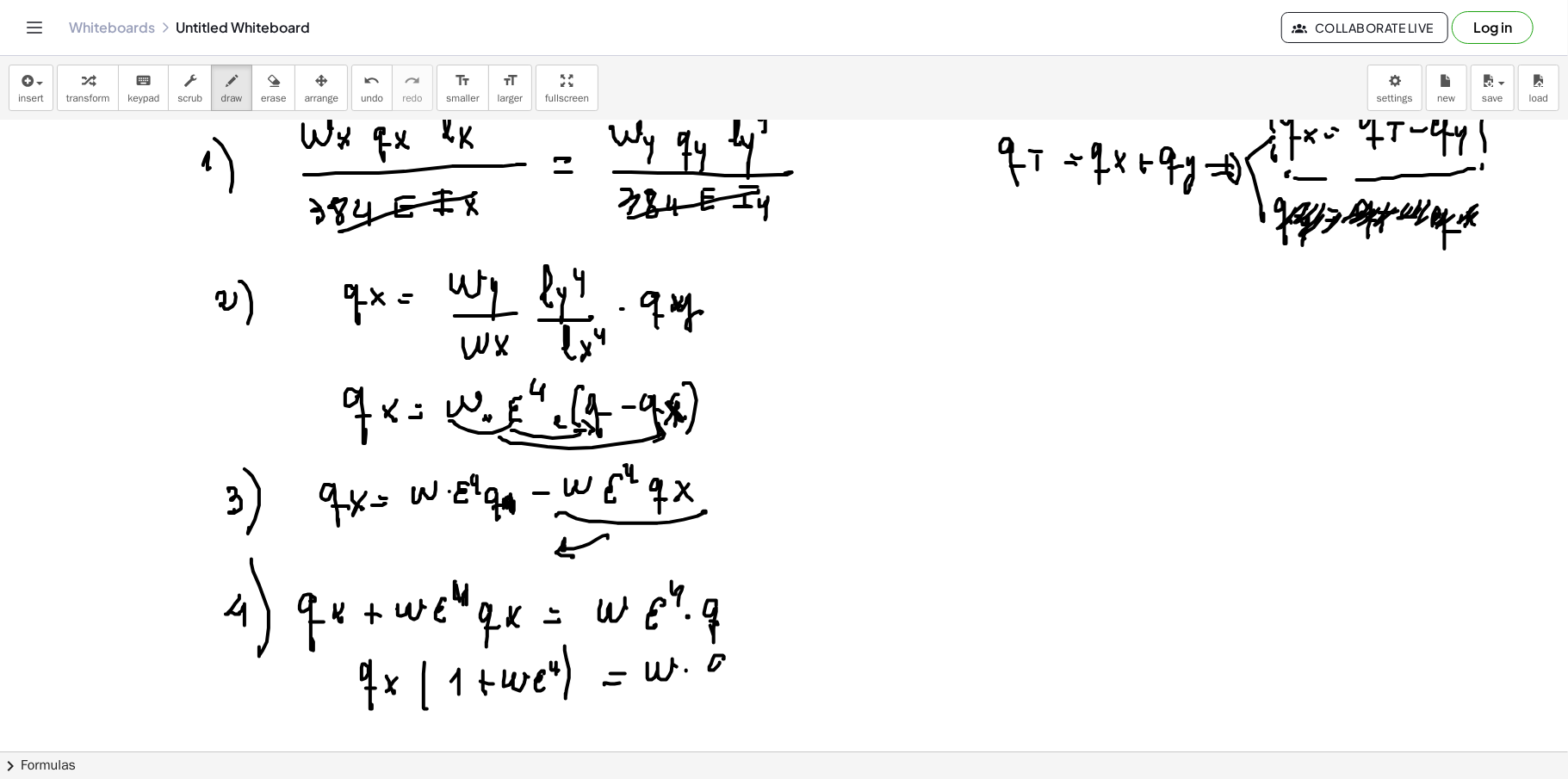 click at bounding box center [784, -1455] 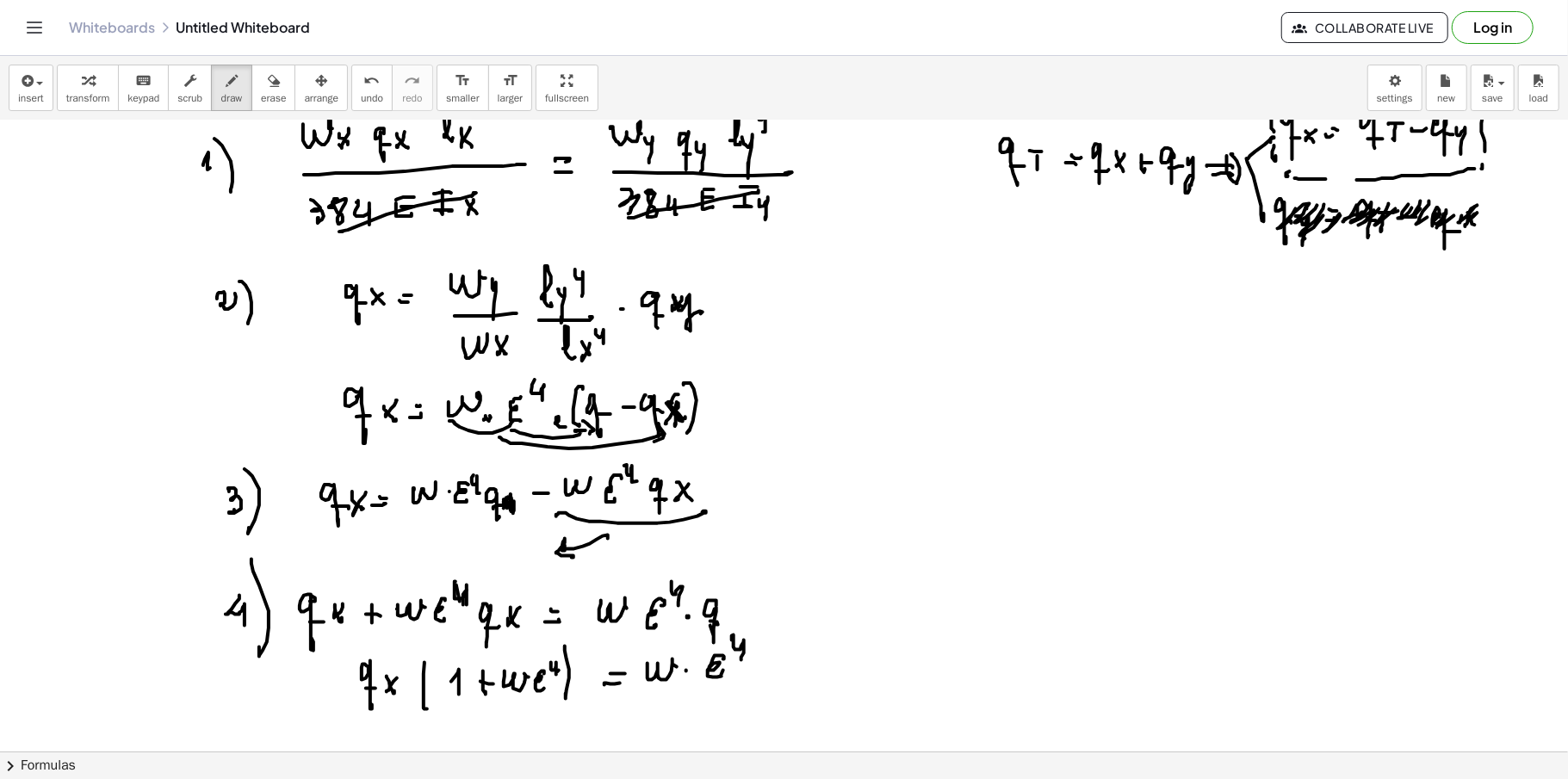 click at bounding box center [784, -1455] 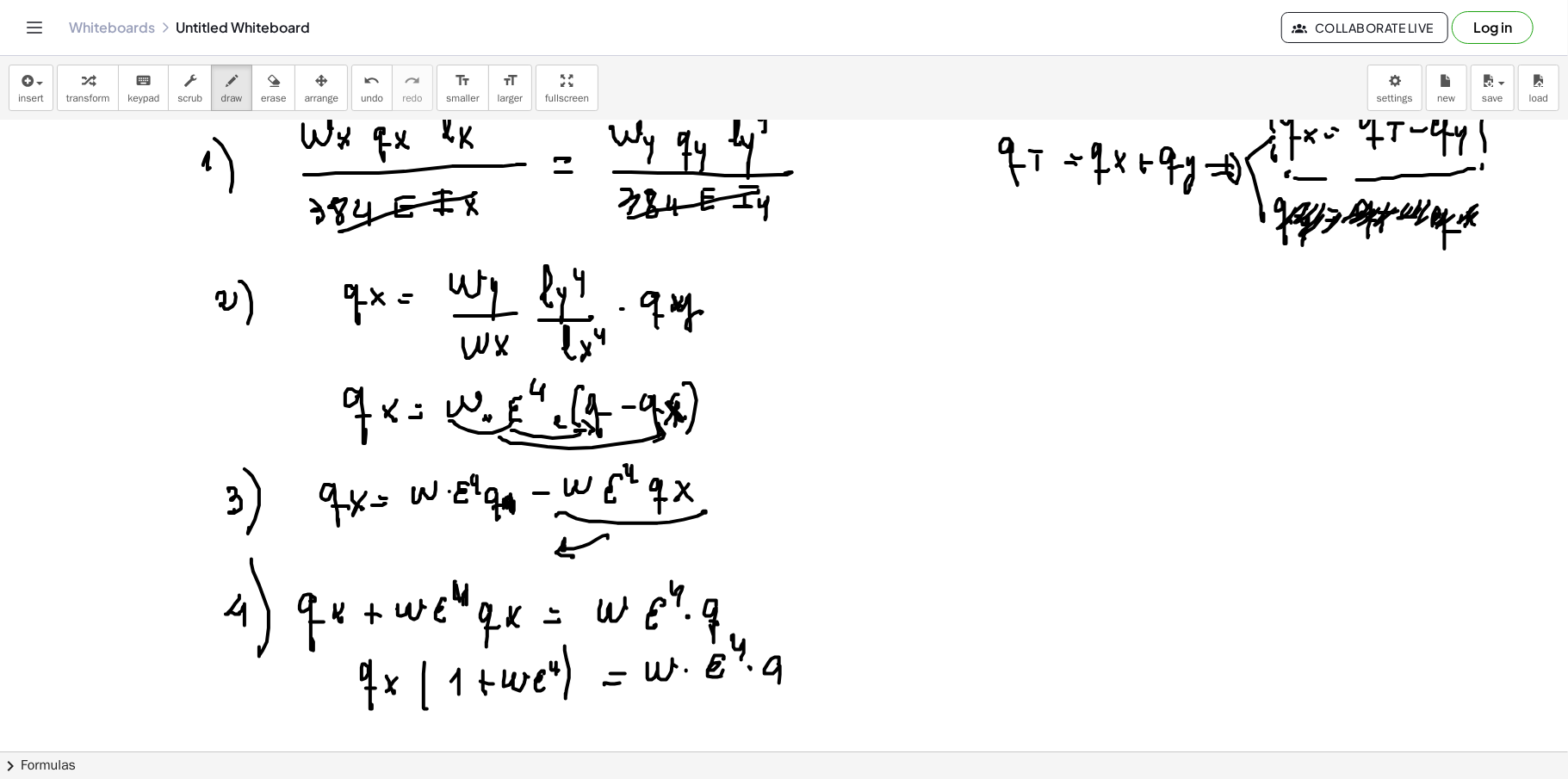 click at bounding box center [784, -1455] 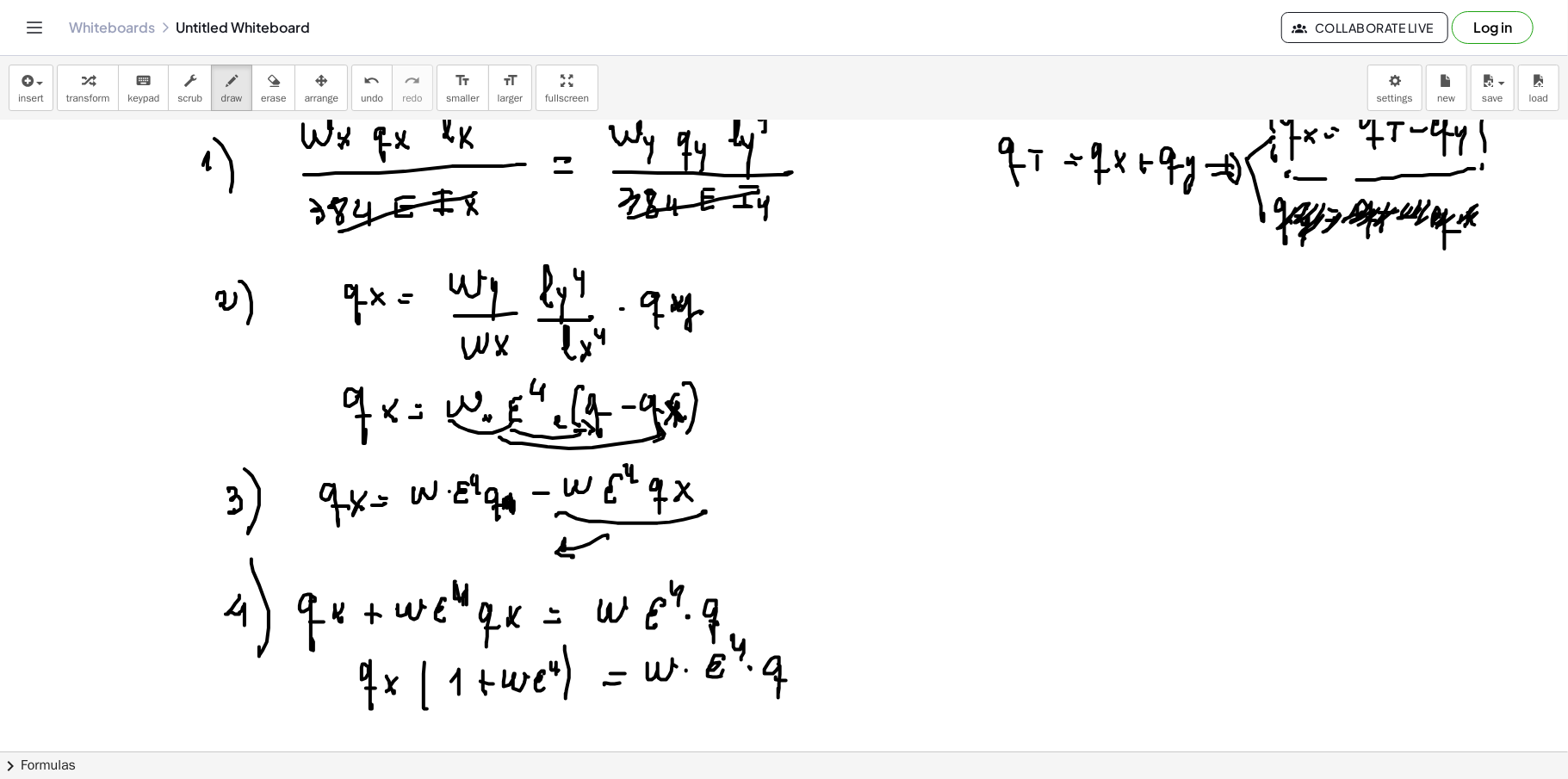 click at bounding box center (784, -1455) 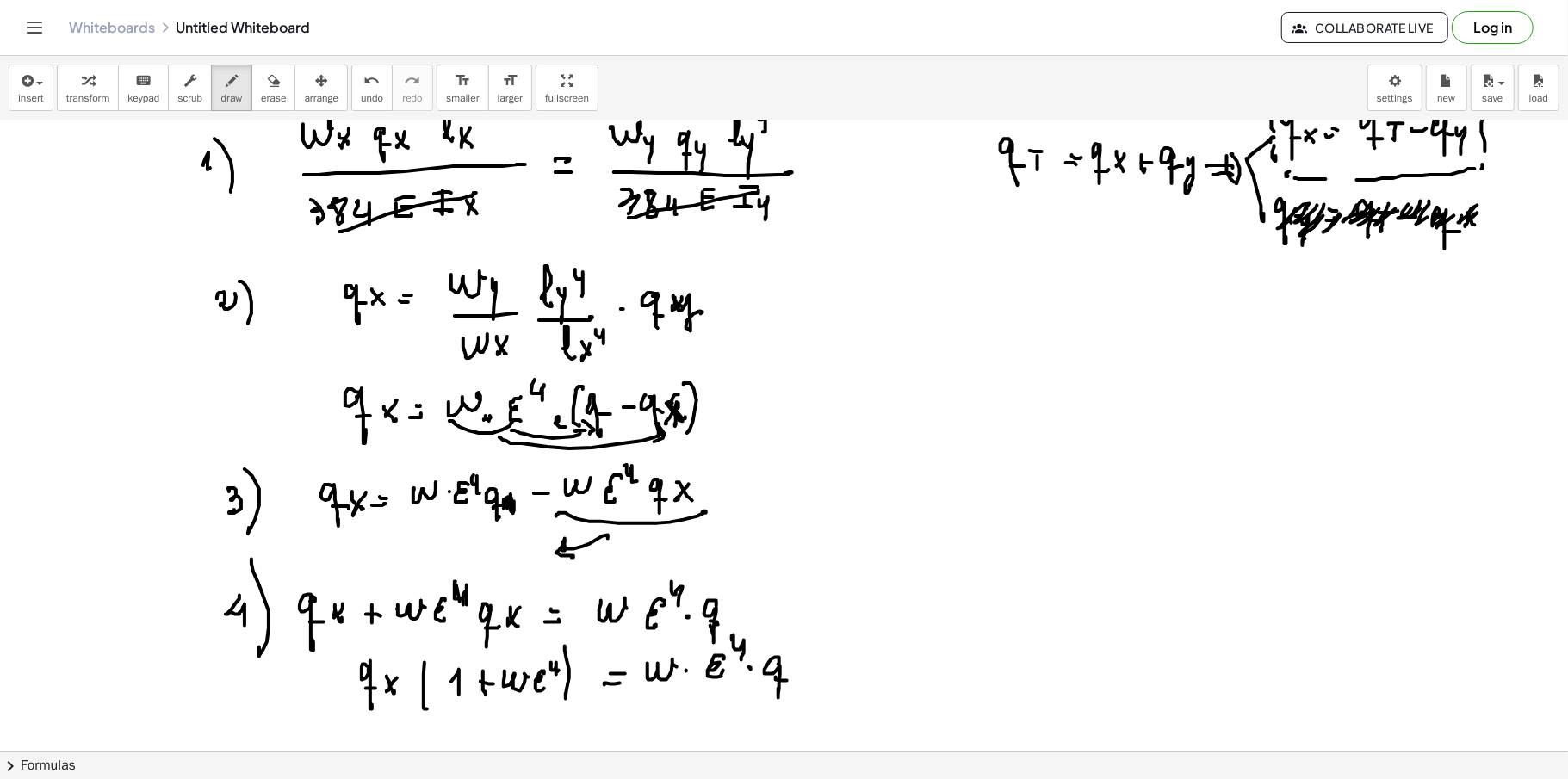 scroll, scrollTop: 4640, scrollLeft: 0, axis: vertical 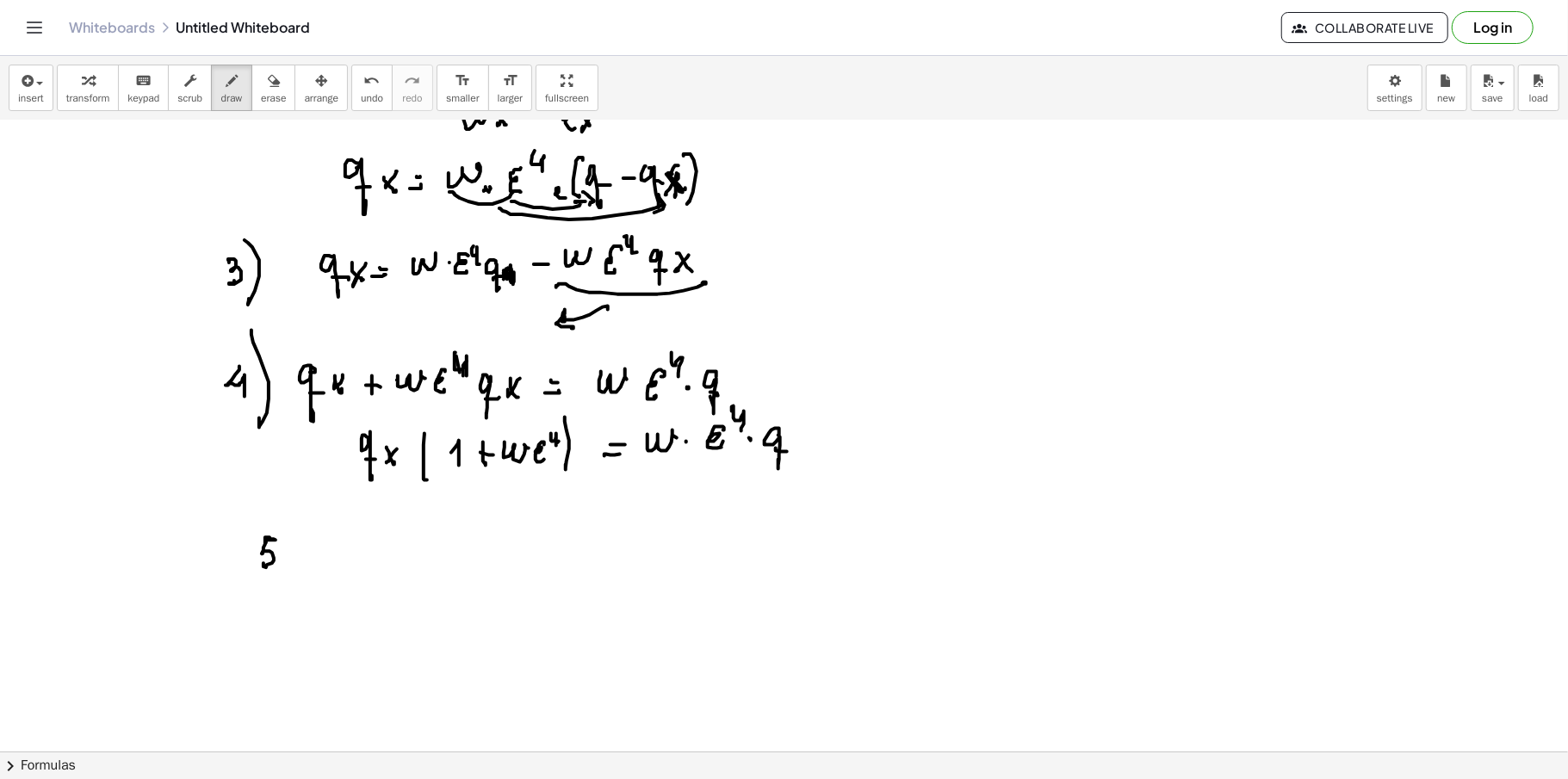 click at bounding box center [784, -1684] 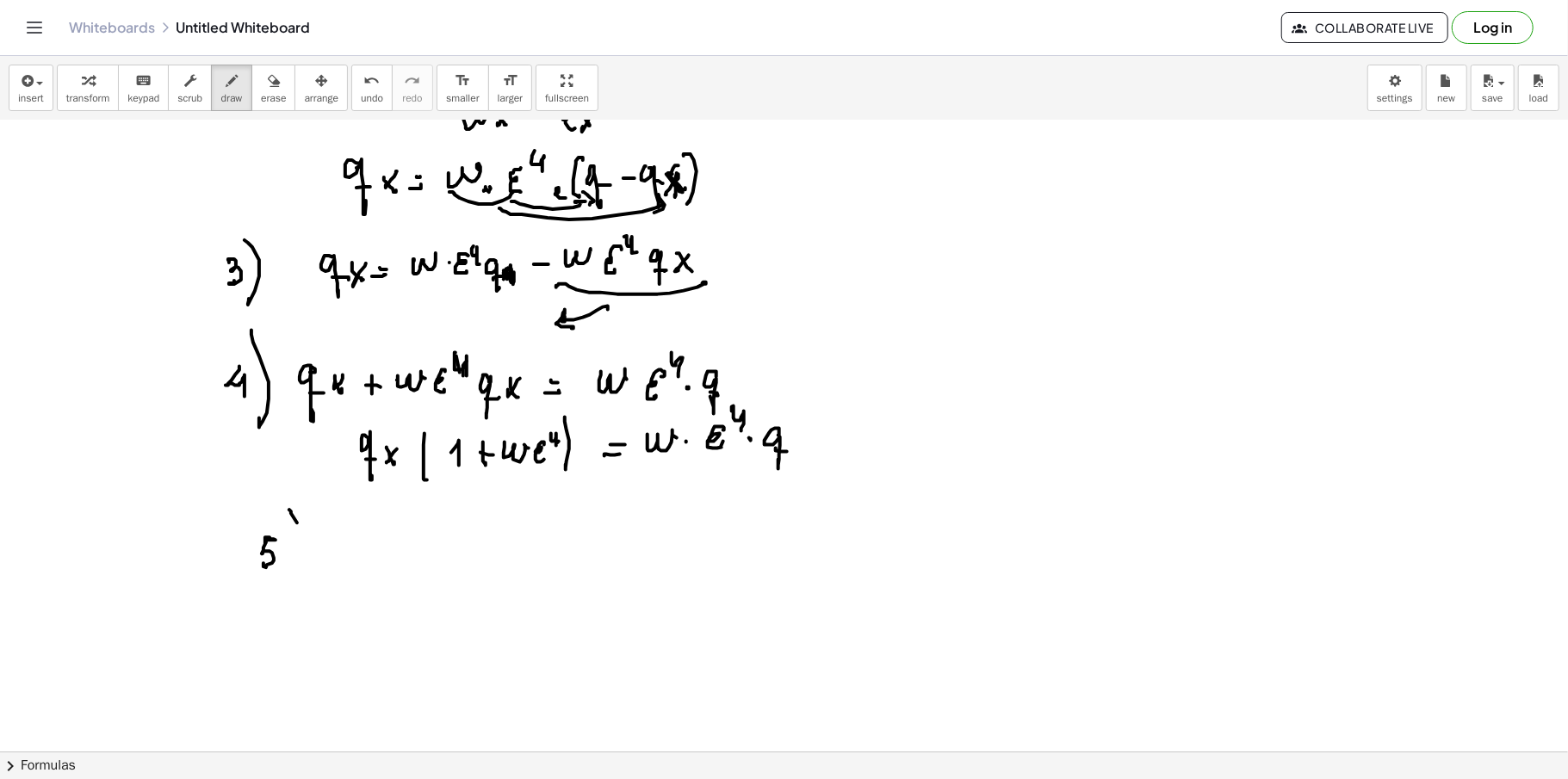 click at bounding box center [784, -1684] 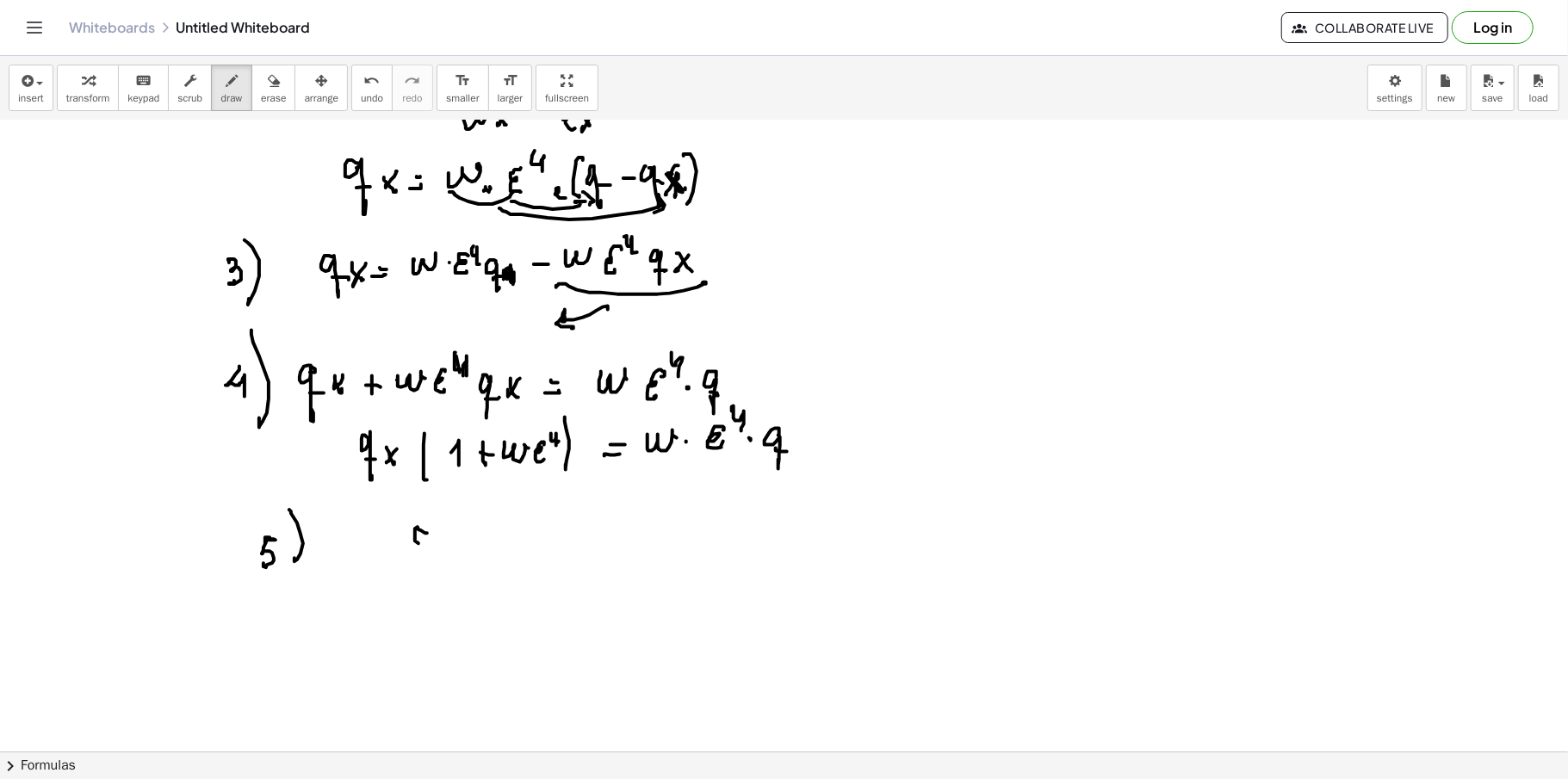 click at bounding box center (784, -1684) 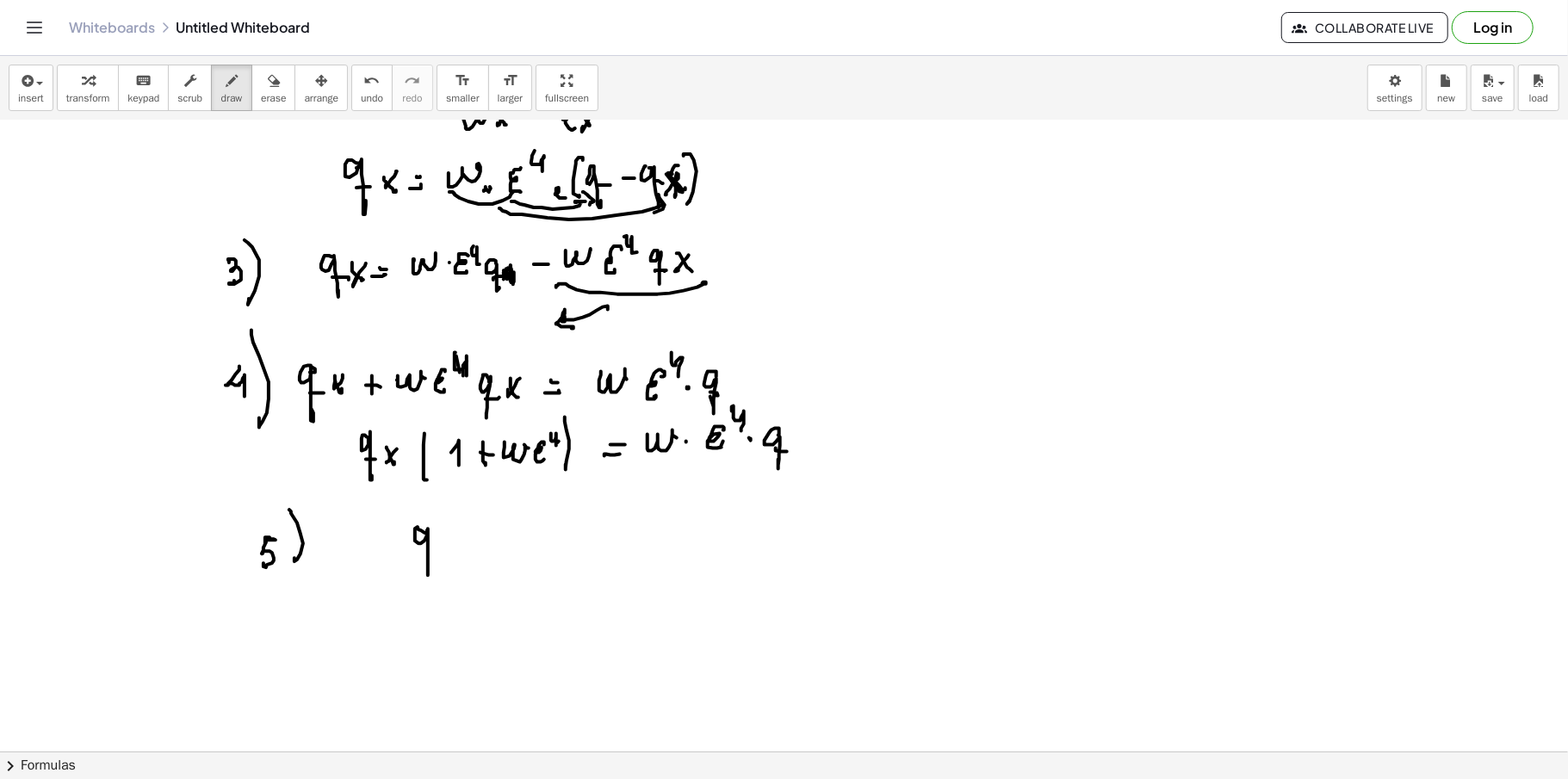 click at bounding box center (784, -1684) 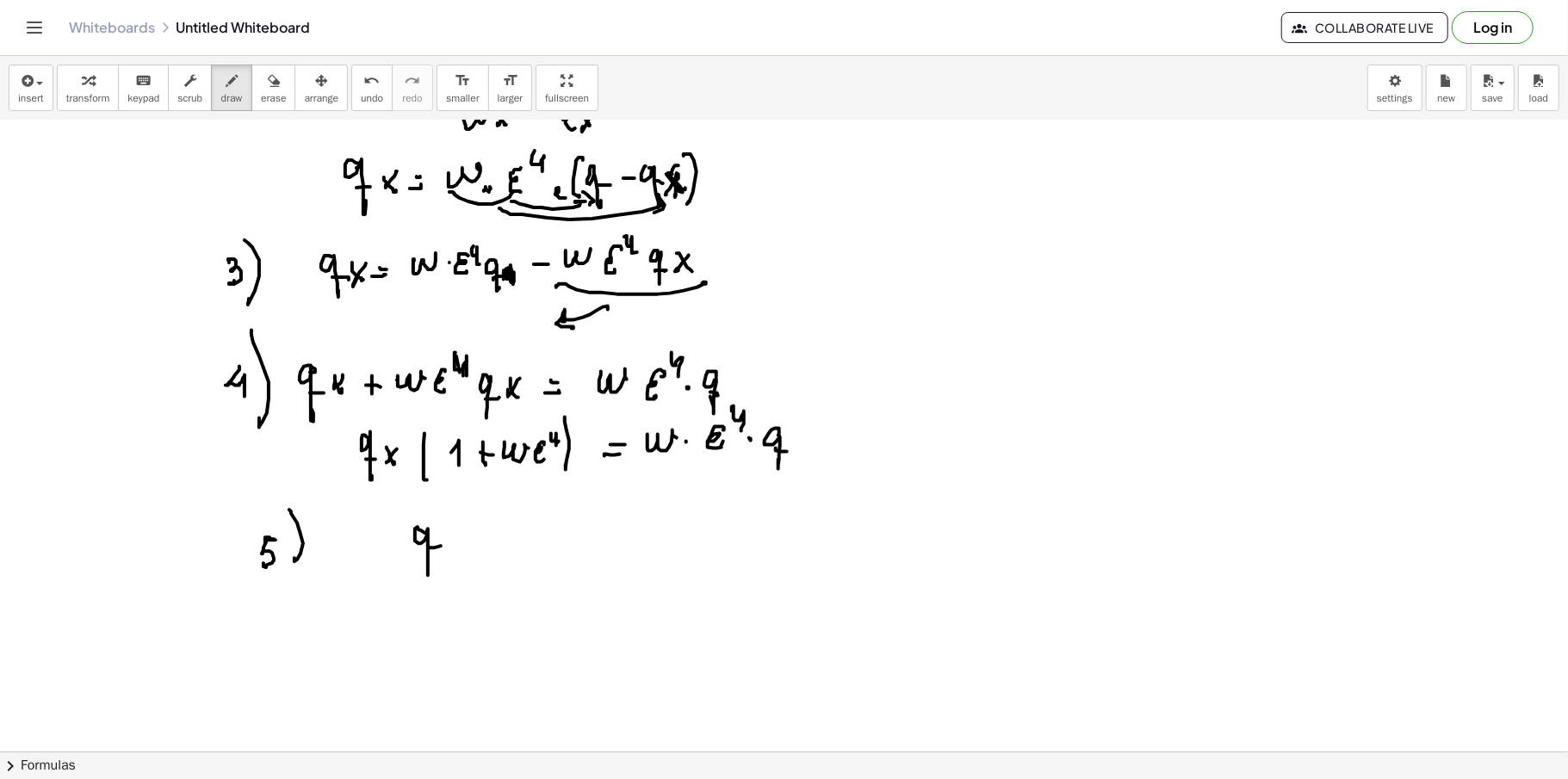 click at bounding box center [784, -1684] 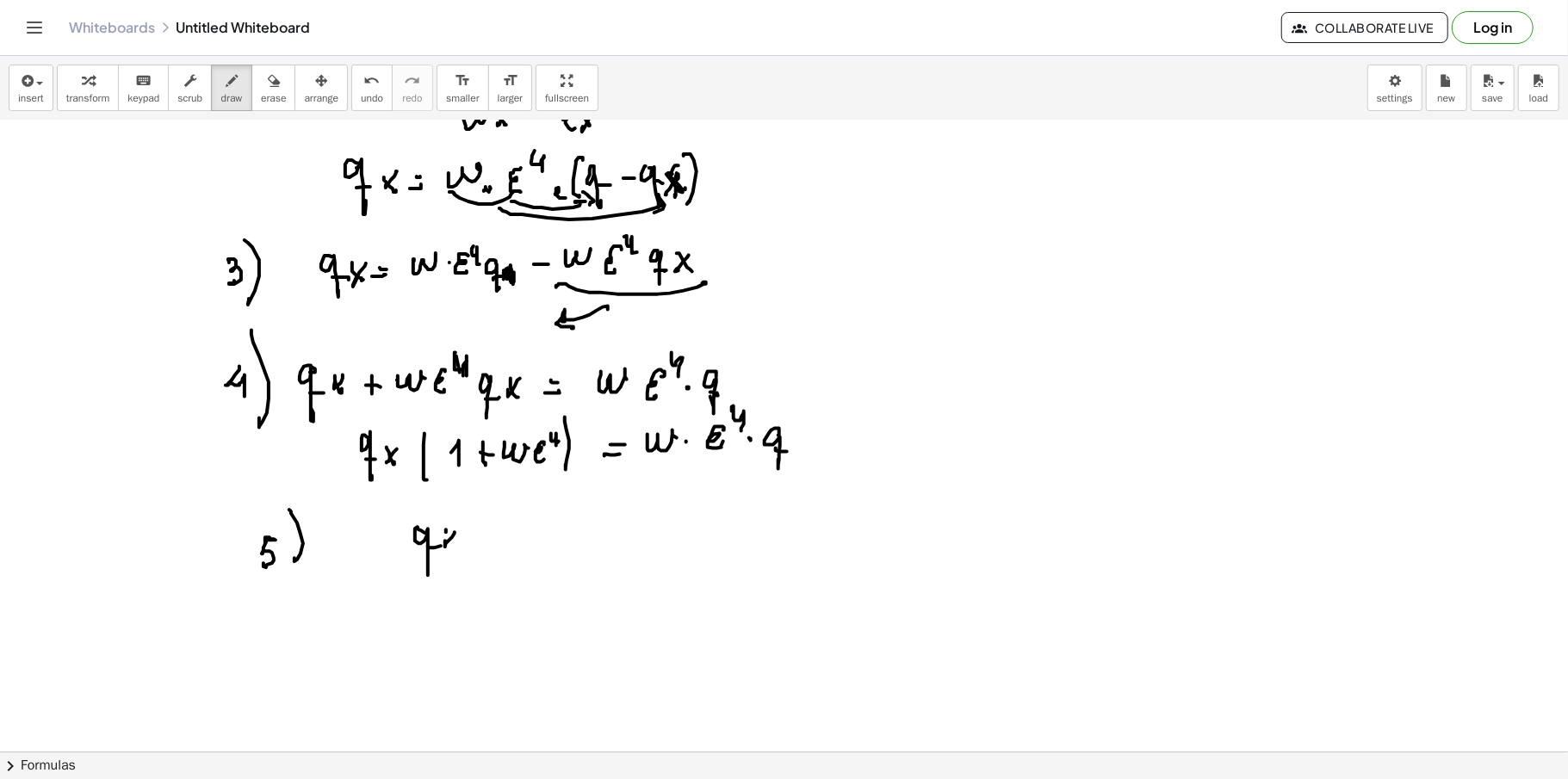 click at bounding box center (784, -1684) 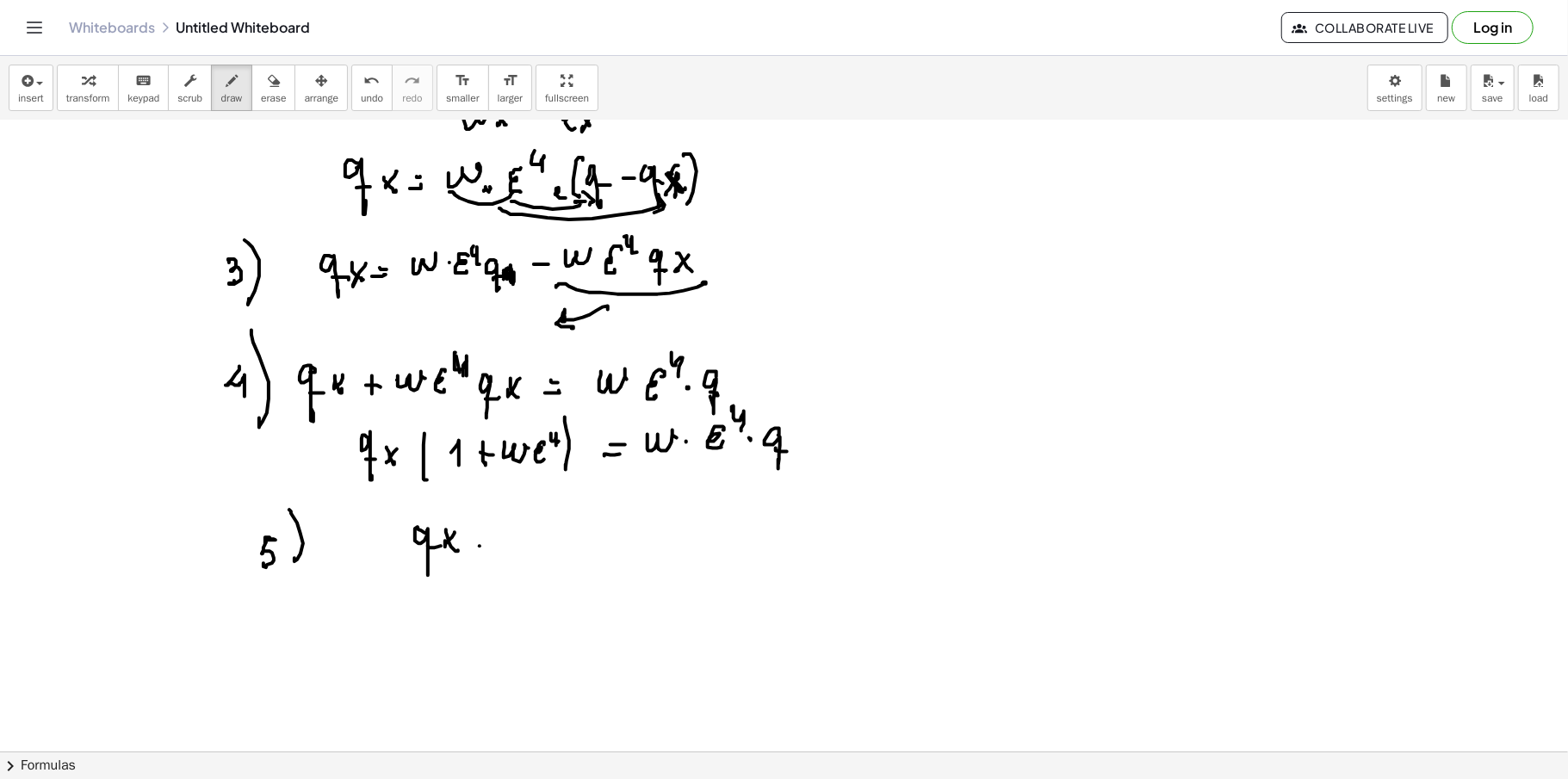 click at bounding box center [784, -1684] 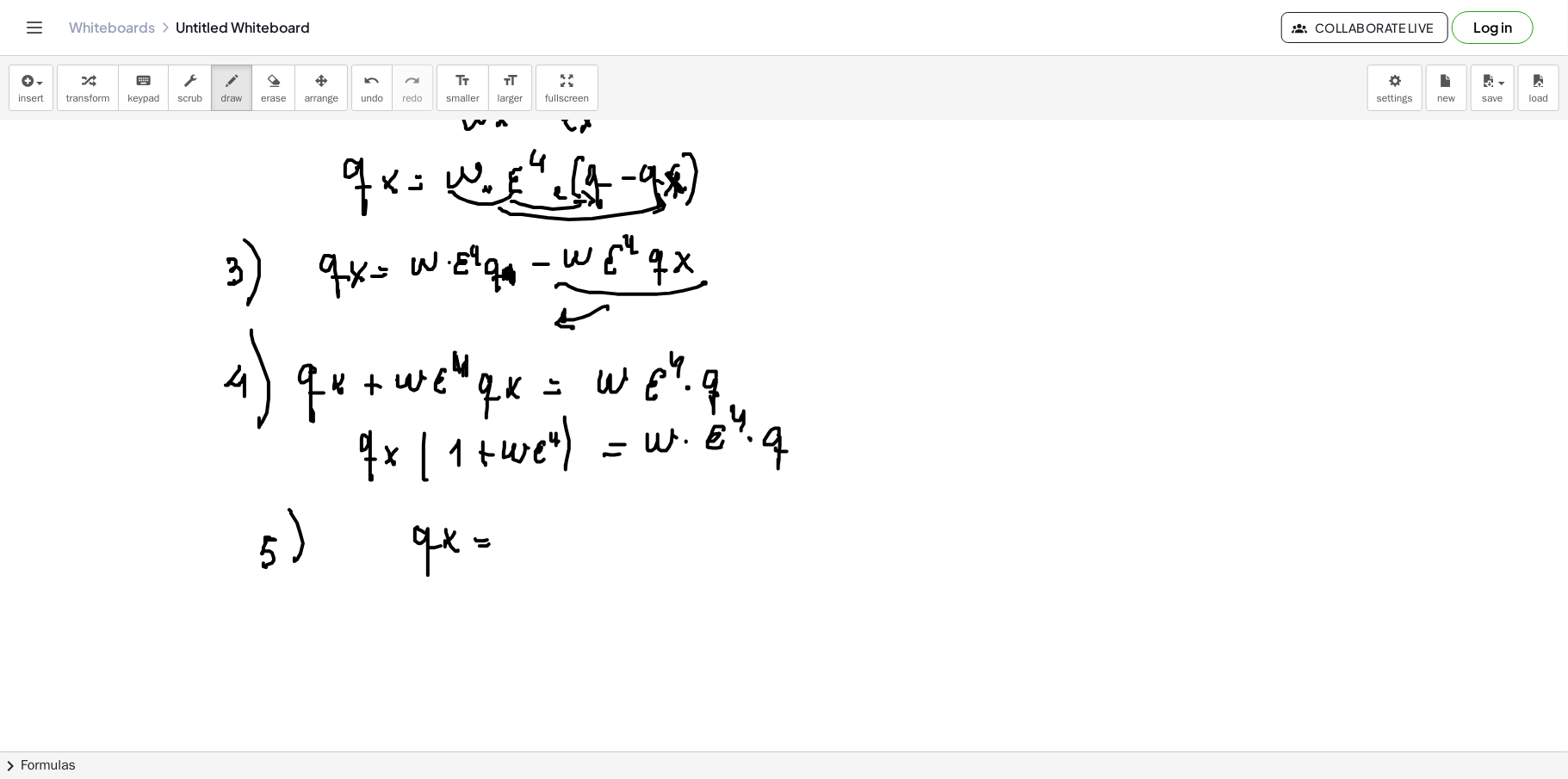 click at bounding box center (784, -1684) 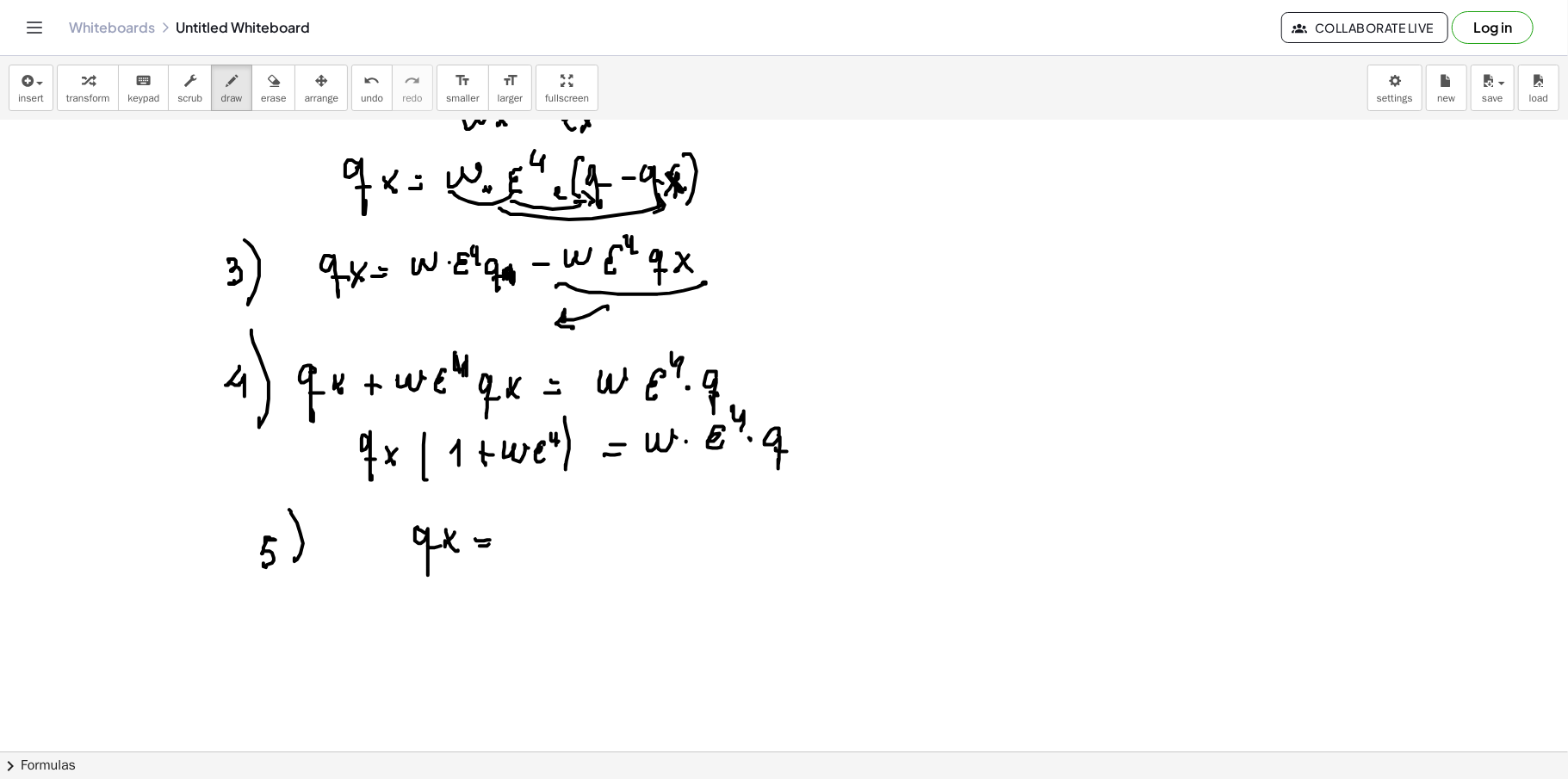 click at bounding box center [784, -1684] 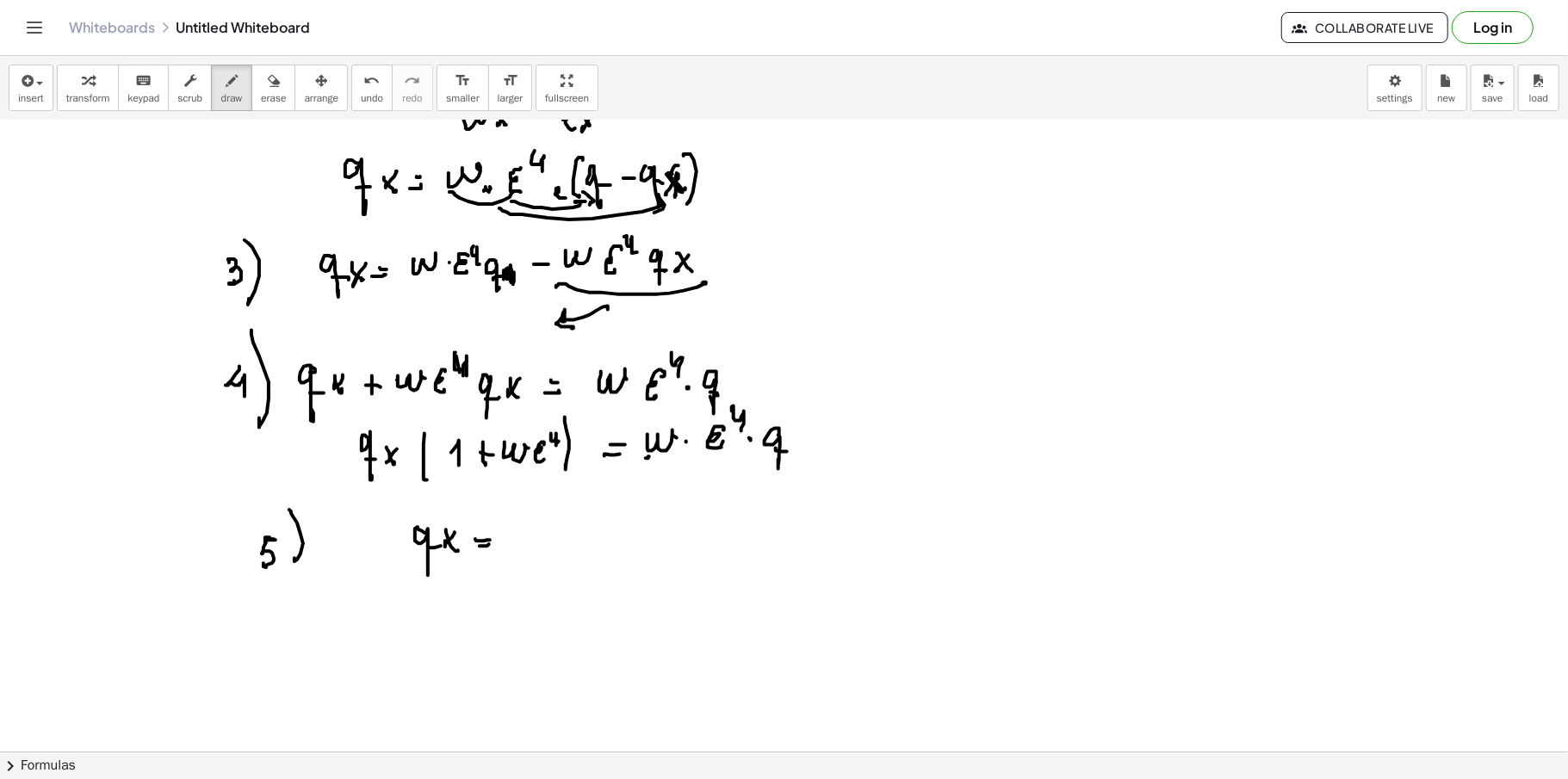 click at bounding box center (784, -1684) 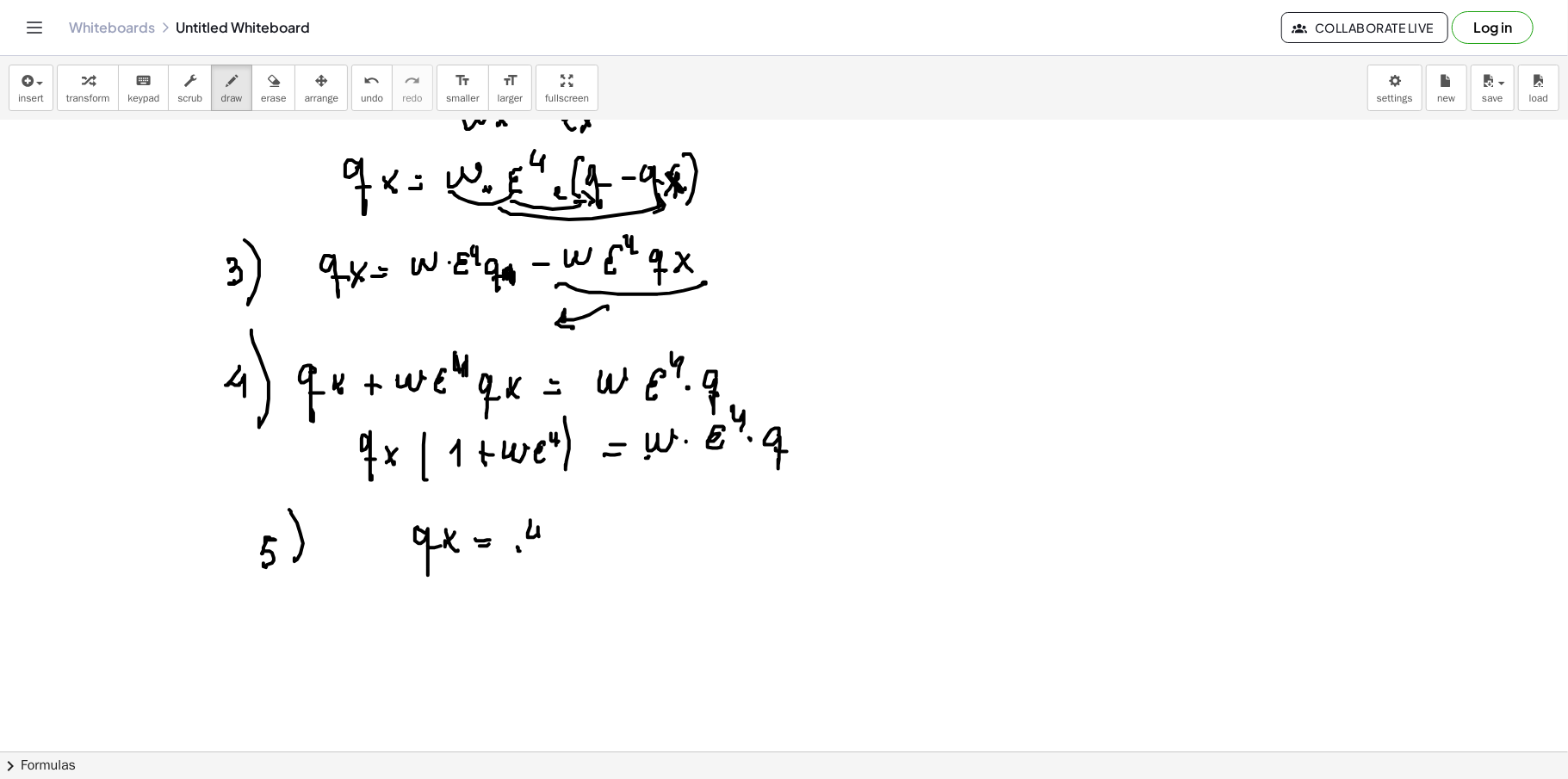 click at bounding box center [784, -1684] 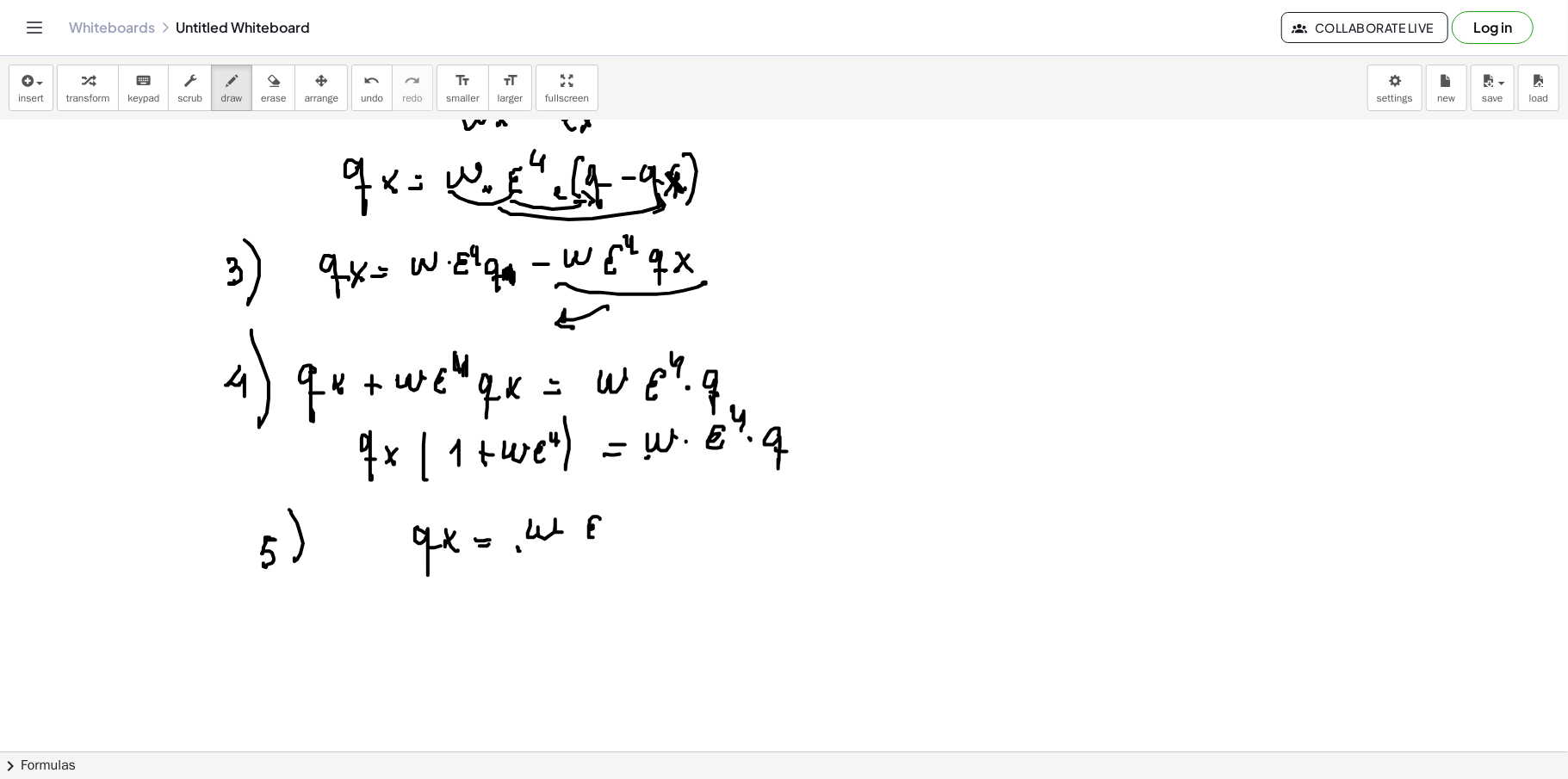 click at bounding box center (784, -1684) 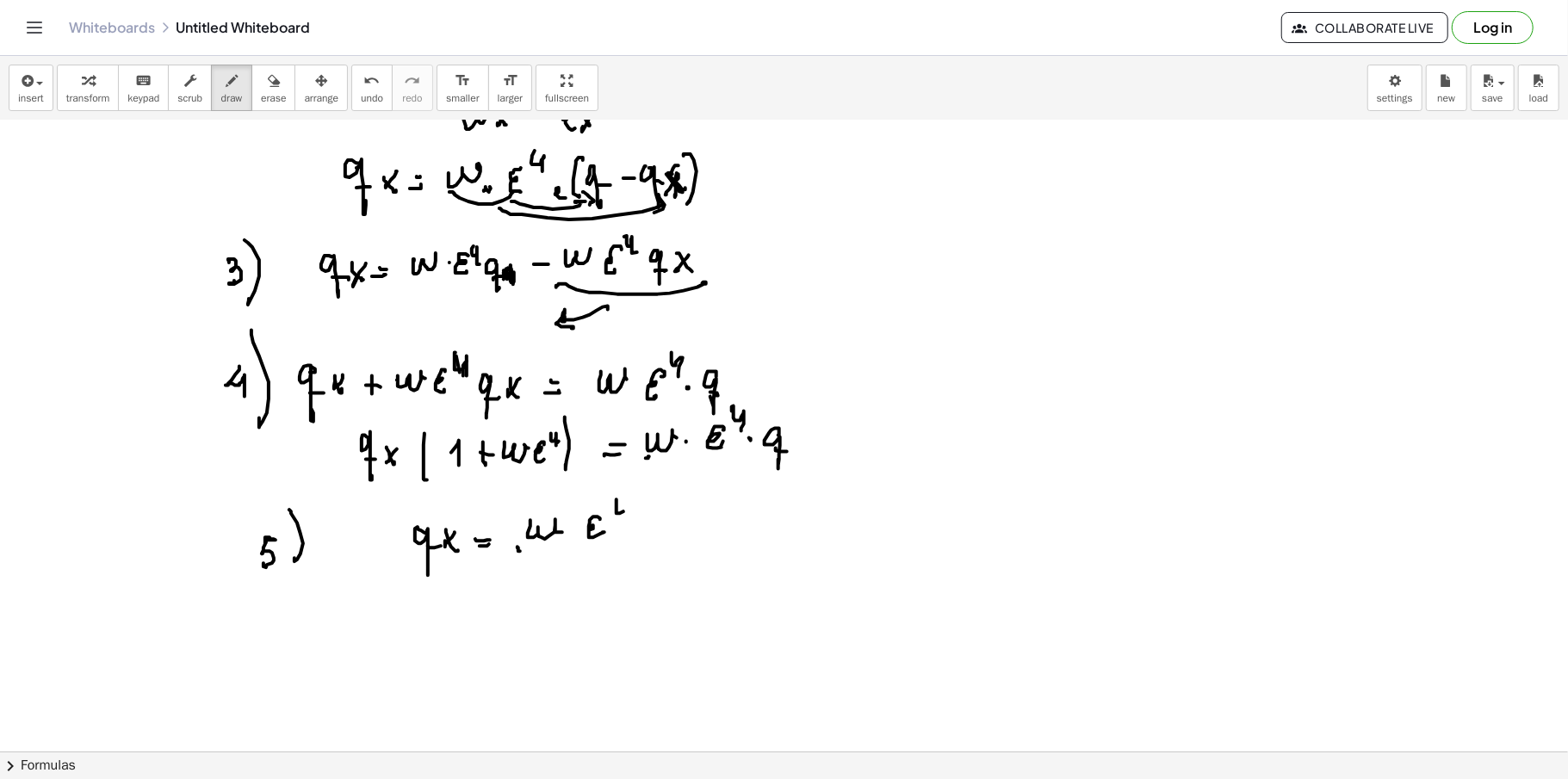 click at bounding box center (784, -1684) 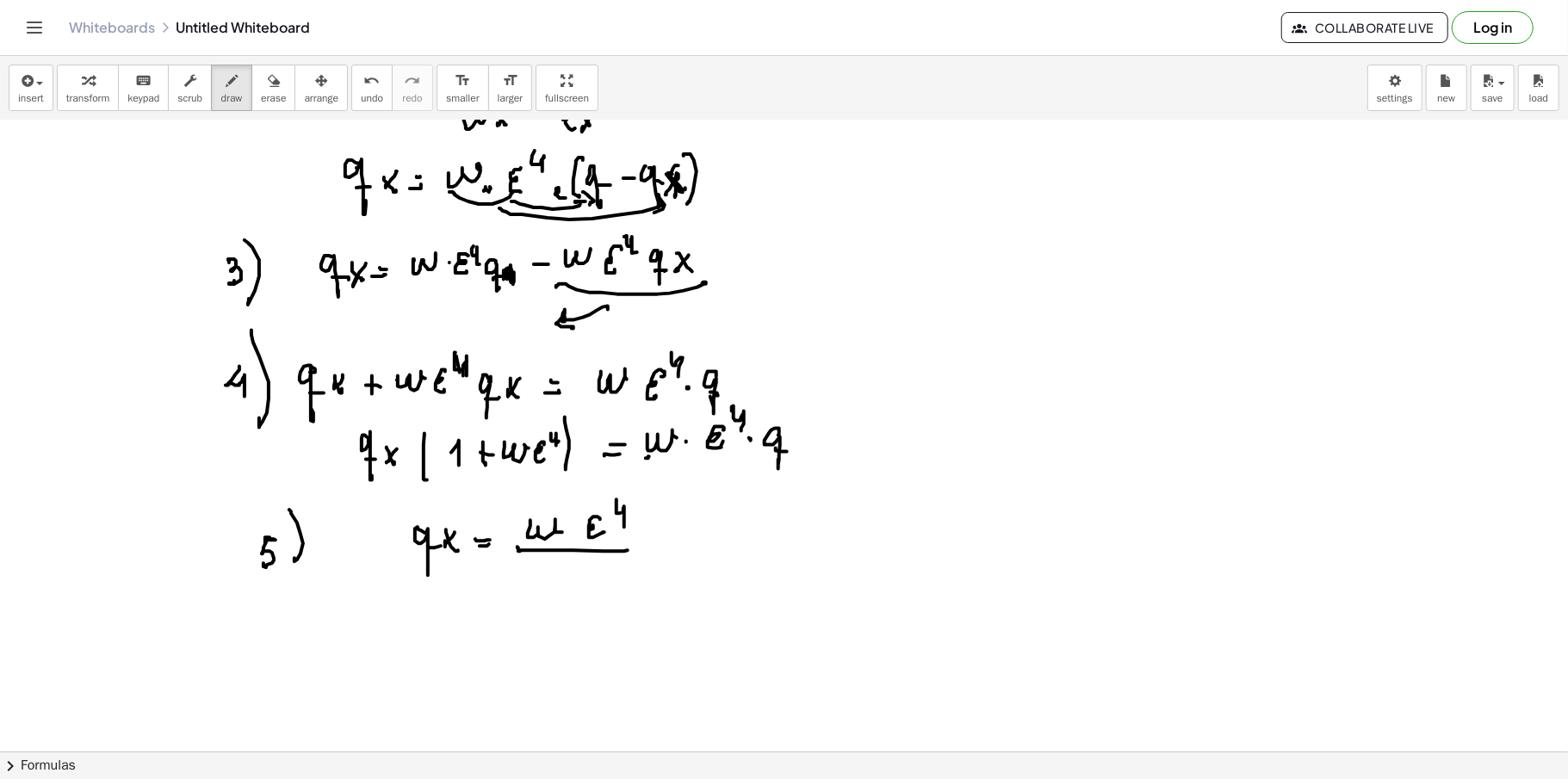 click at bounding box center (784, -1684) 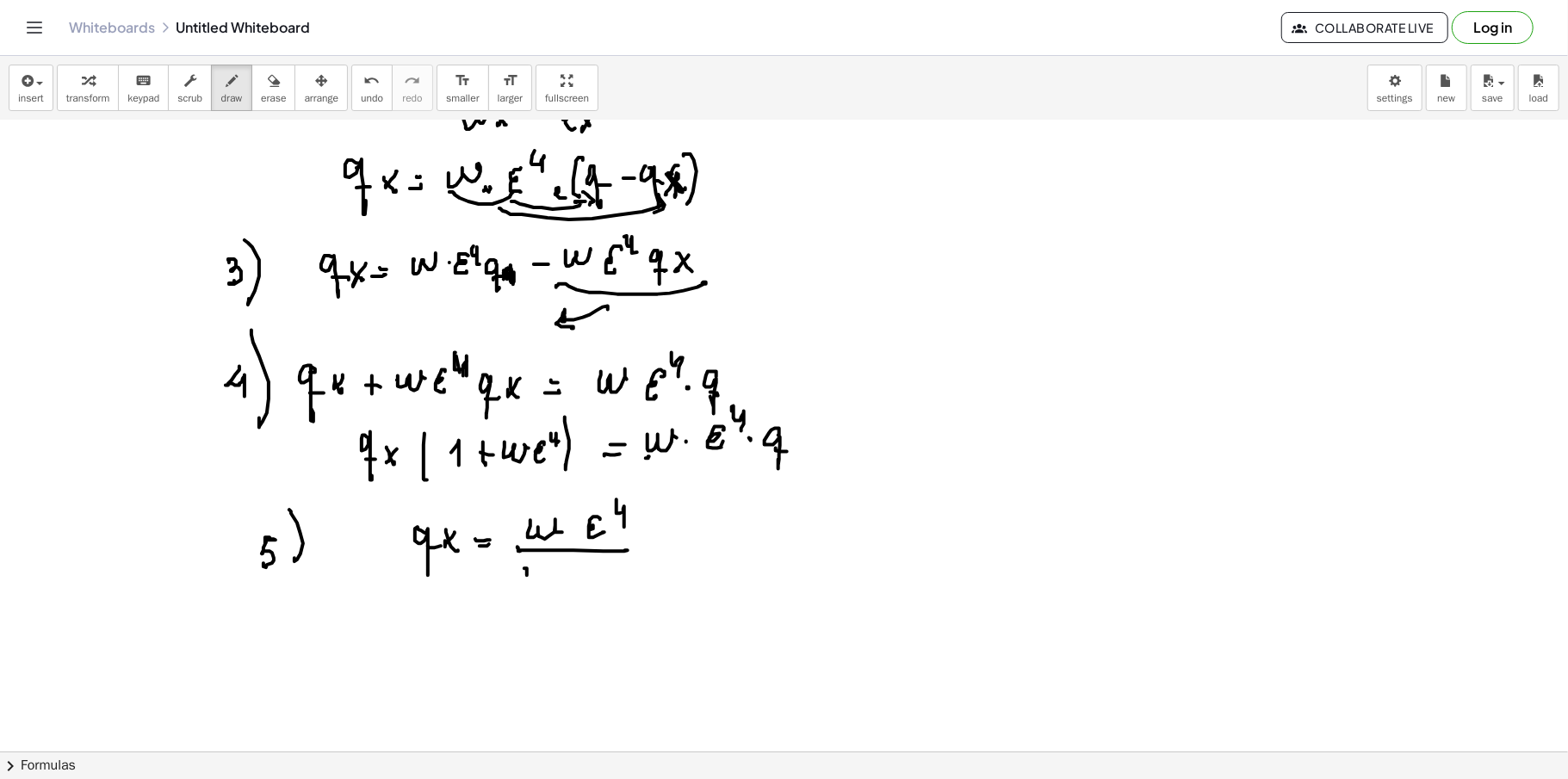 click at bounding box center [784, -1684] 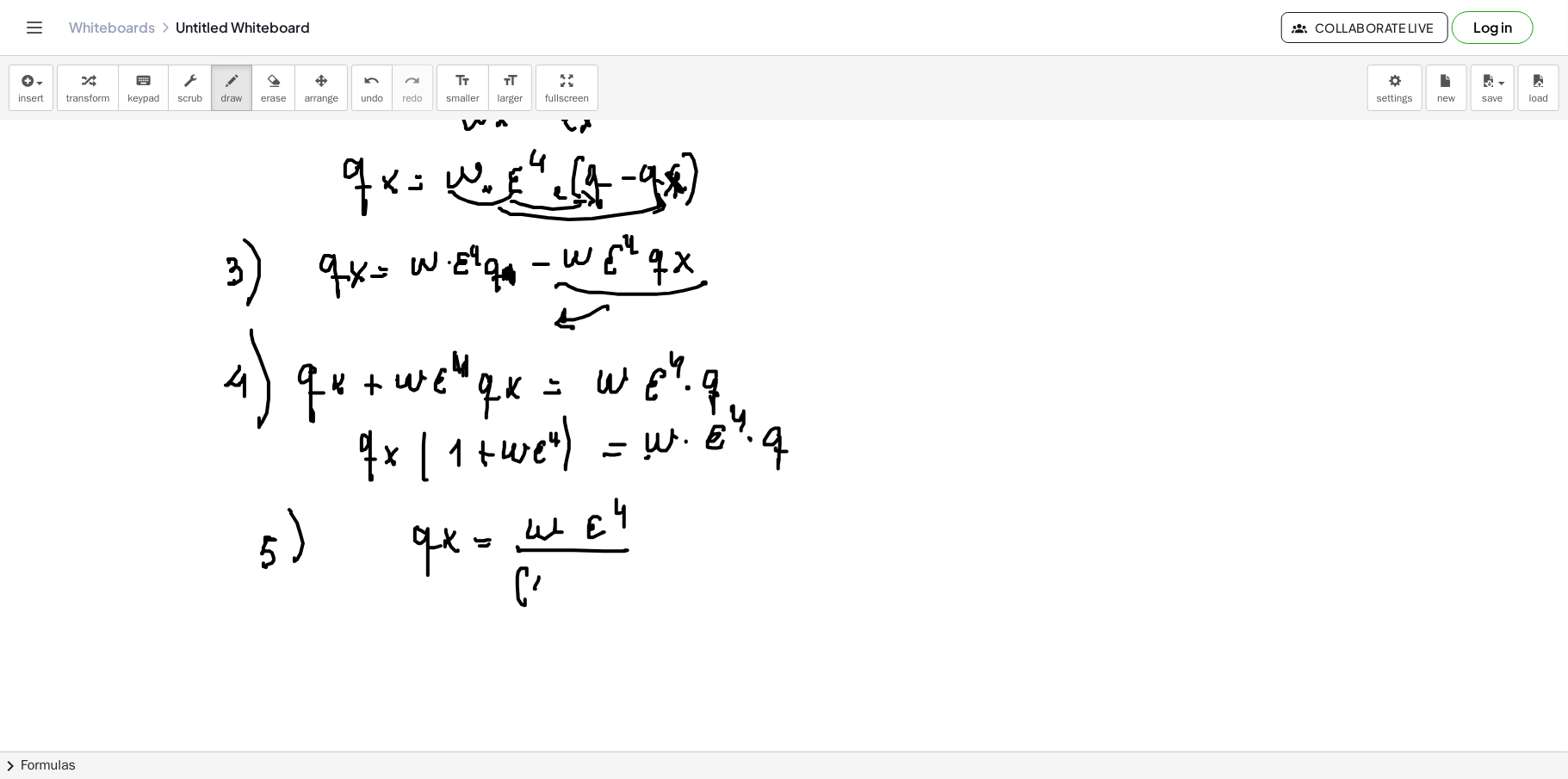 click at bounding box center (784, -1684) 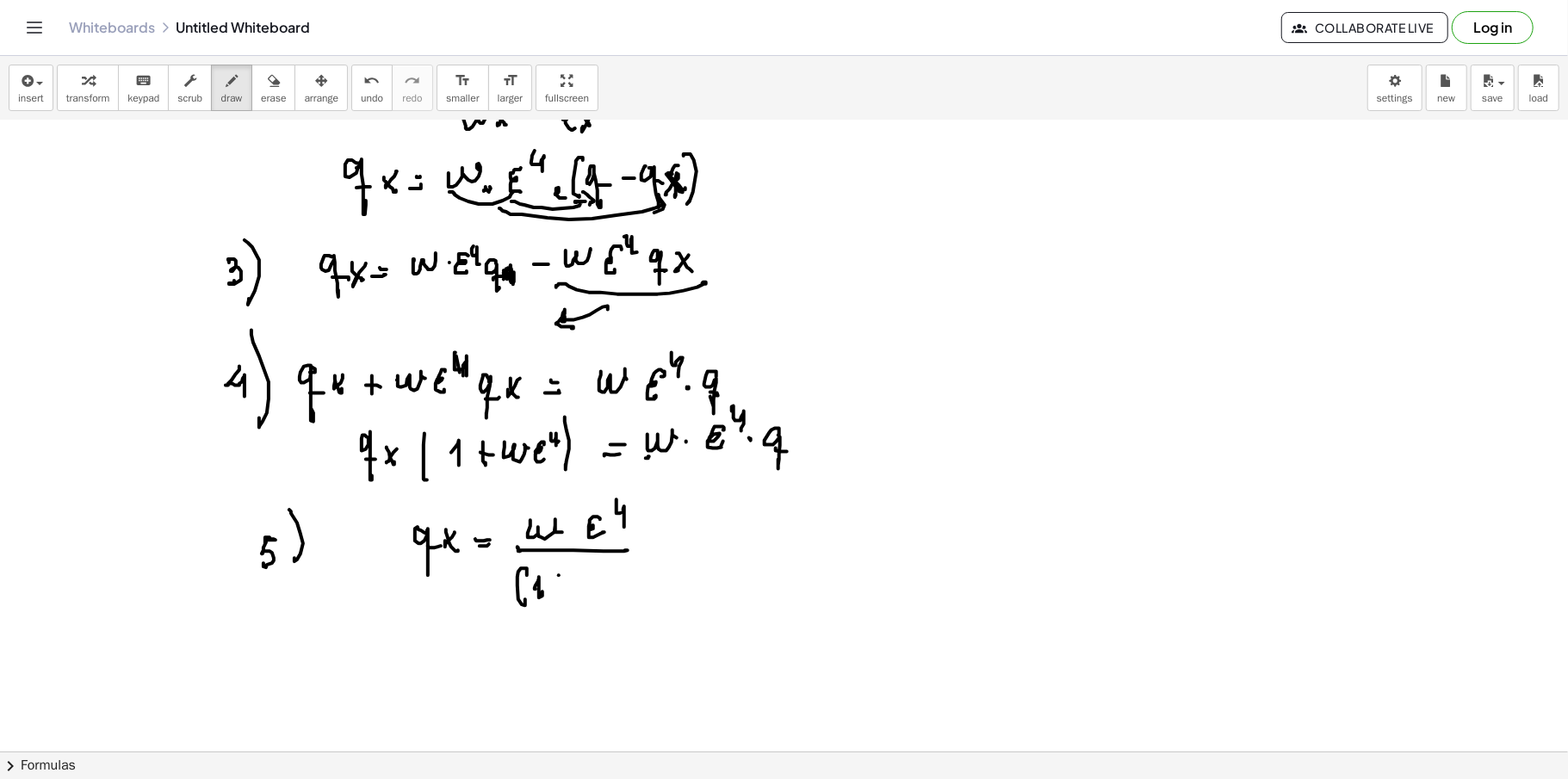 click at bounding box center [784, -1684] 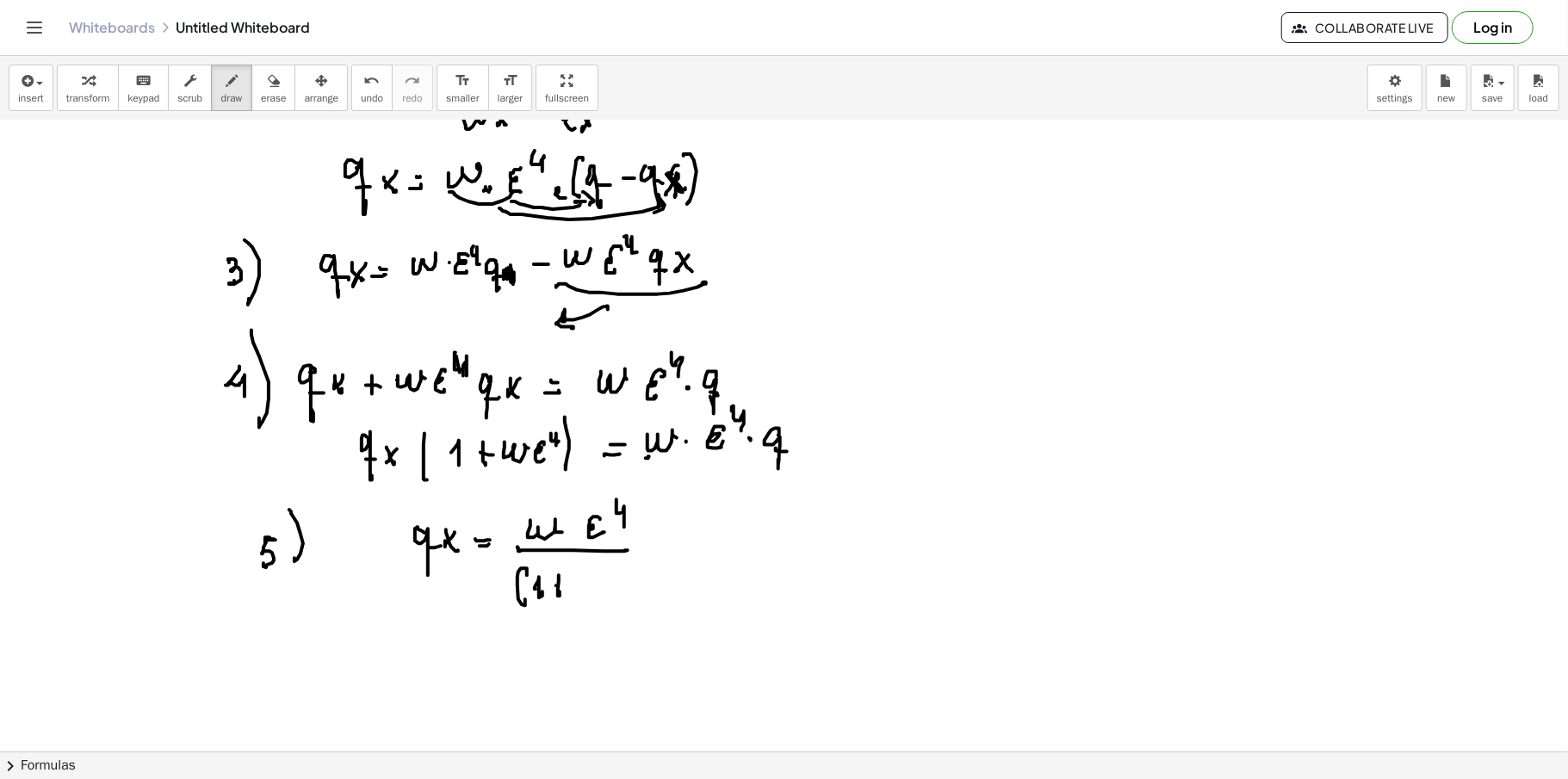 click at bounding box center (784, -1684) 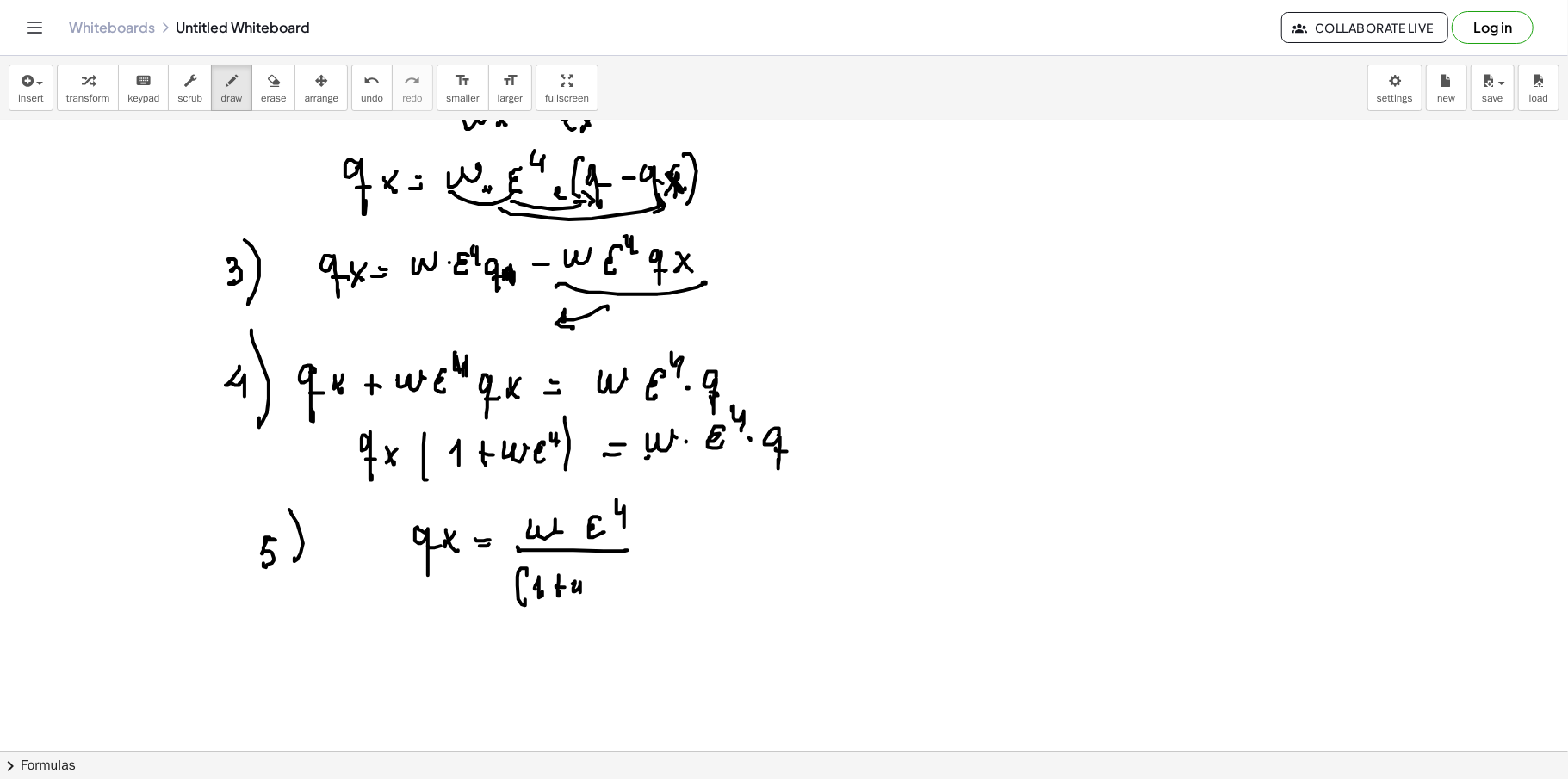 click at bounding box center (784, -1684) 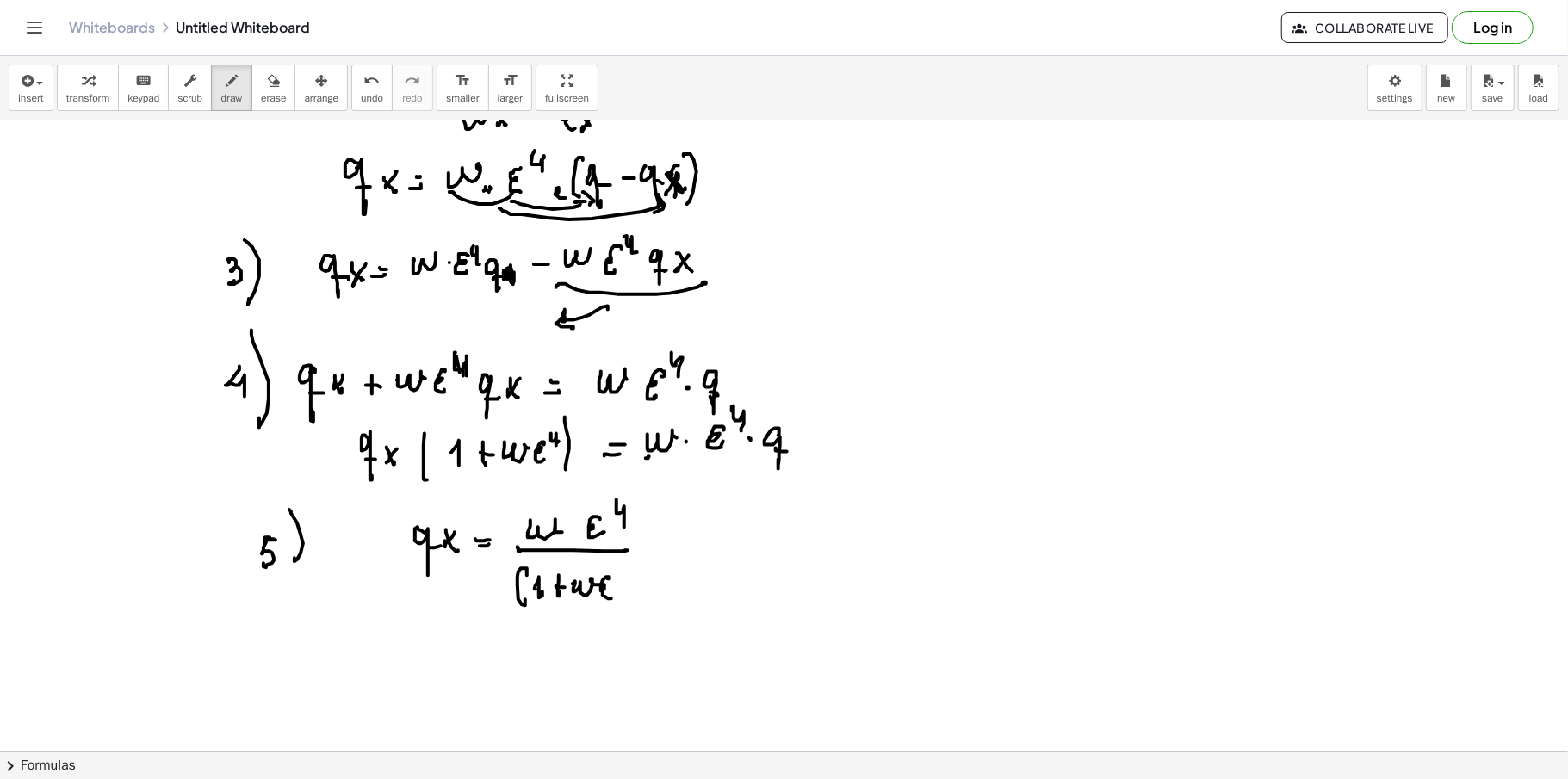 click at bounding box center [784, -1684] 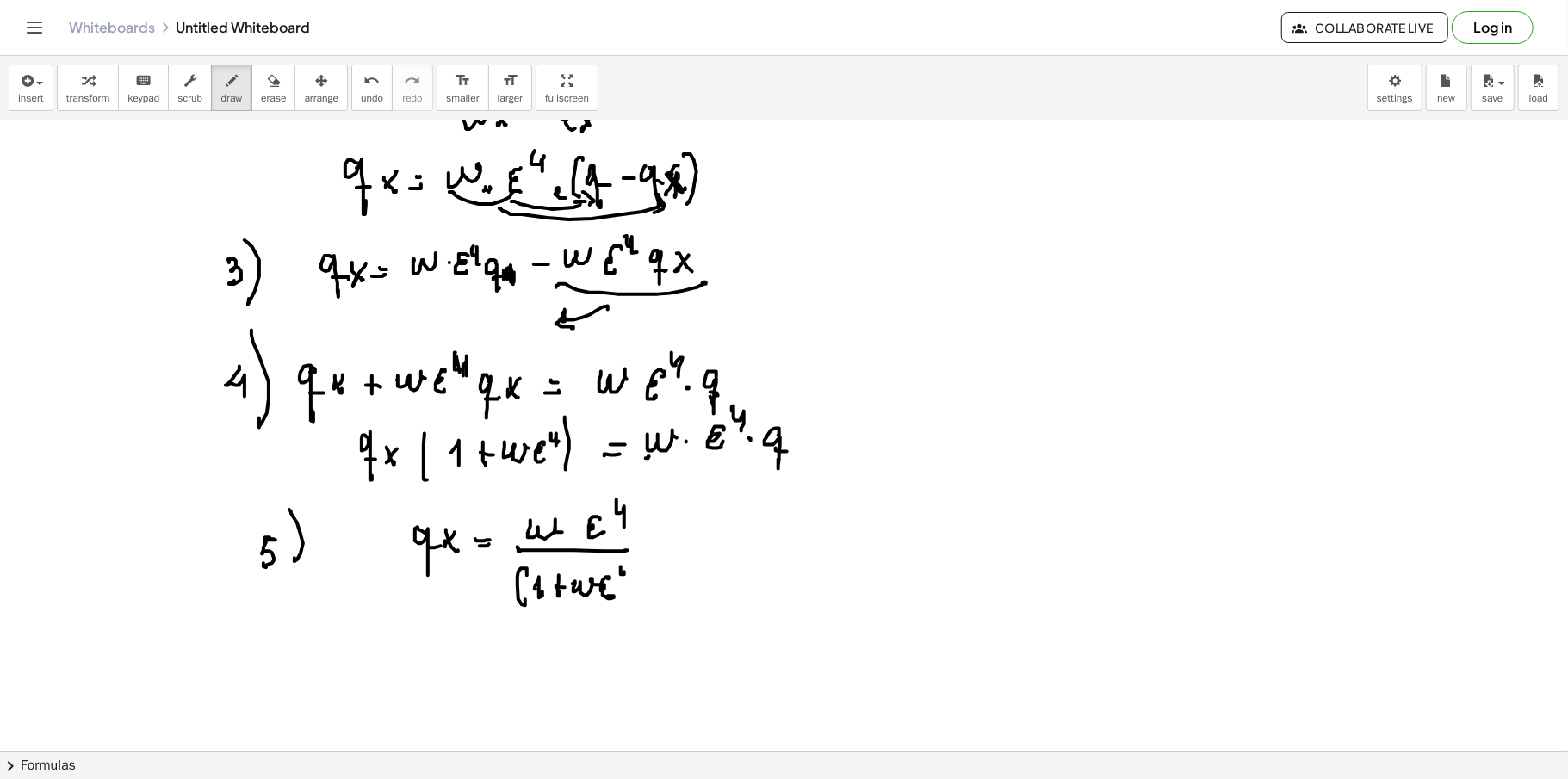 click at bounding box center (784, -1684) 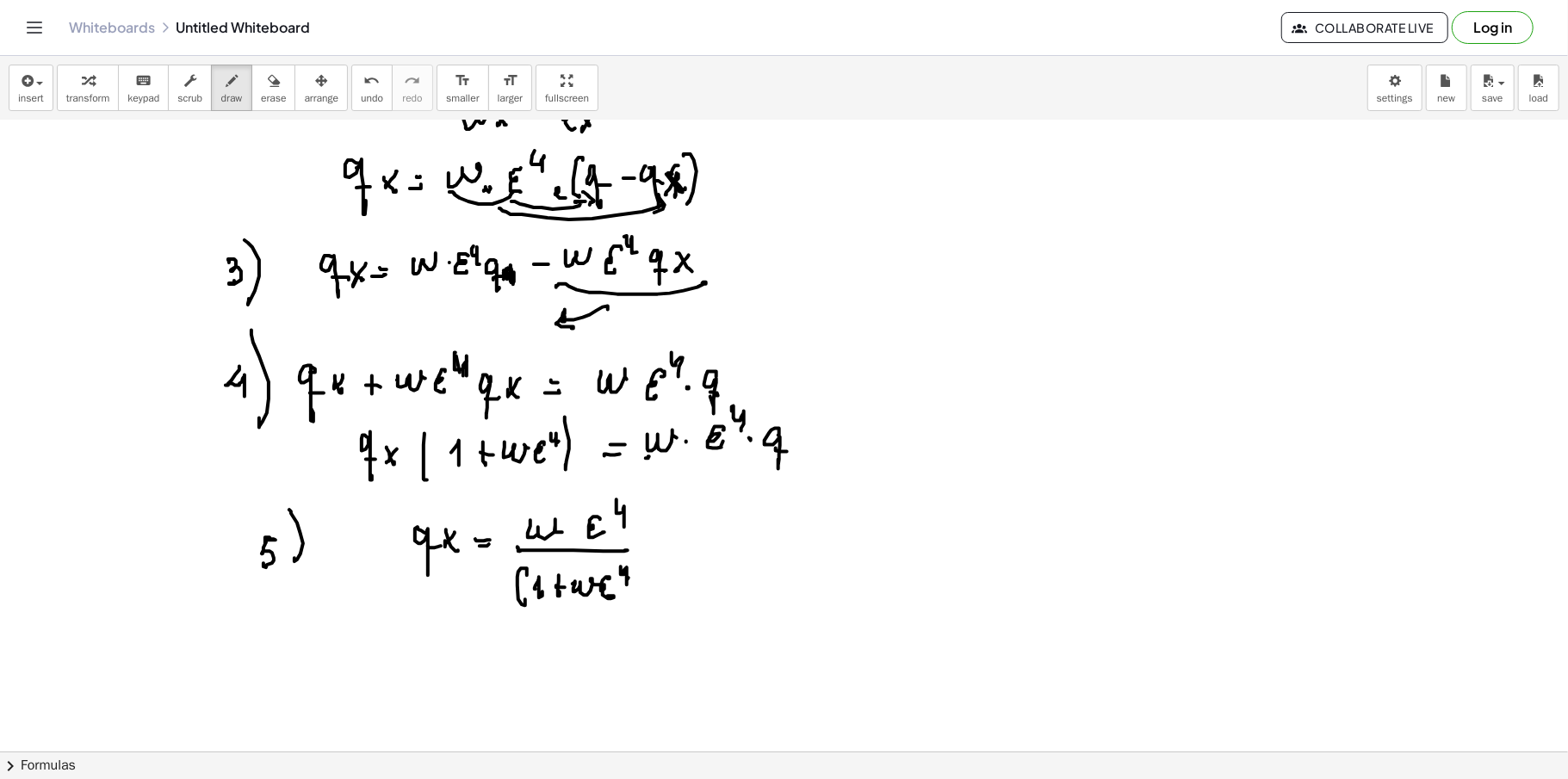 click at bounding box center [784, -1684] 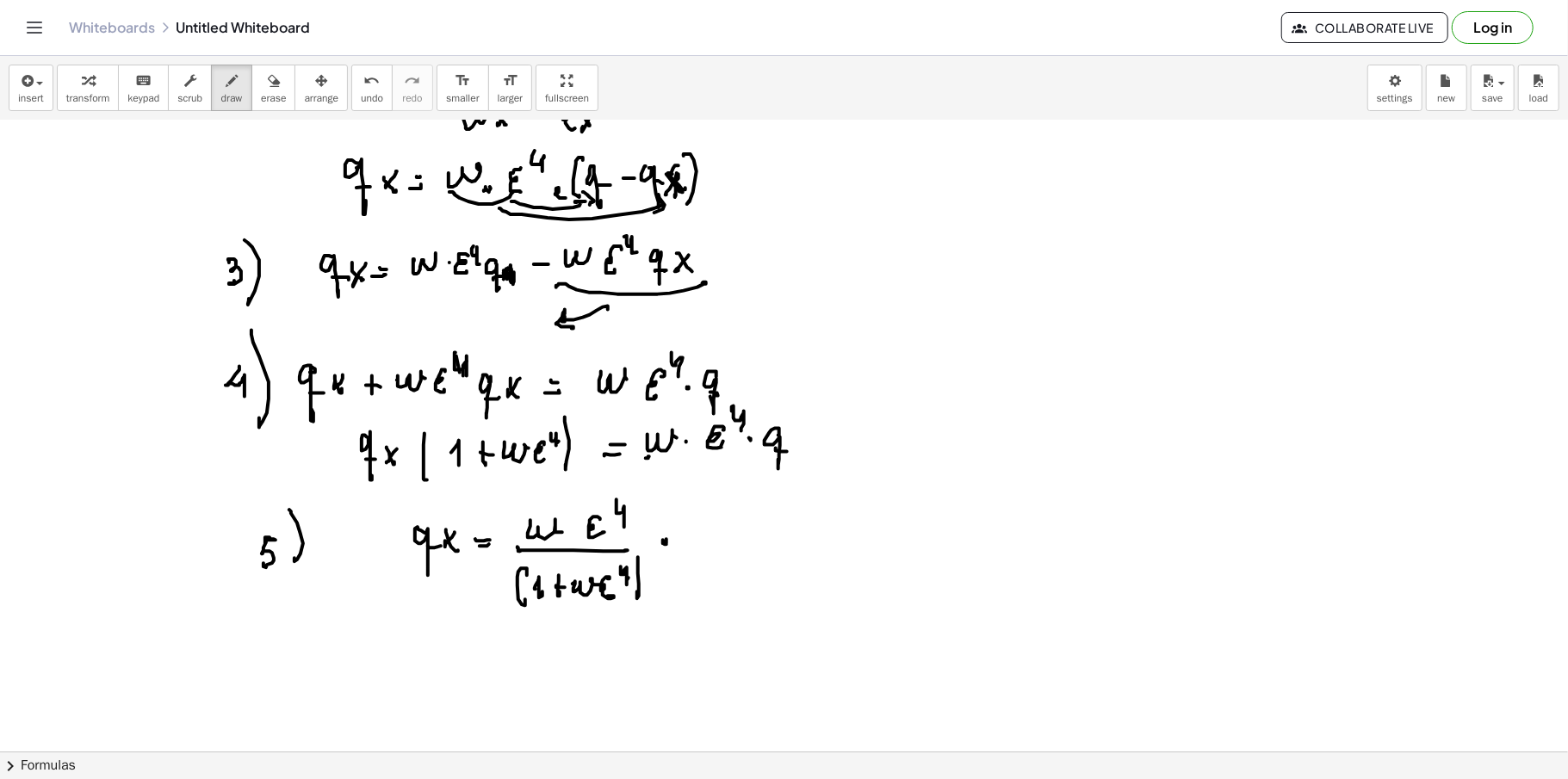 click at bounding box center (784, -1684) 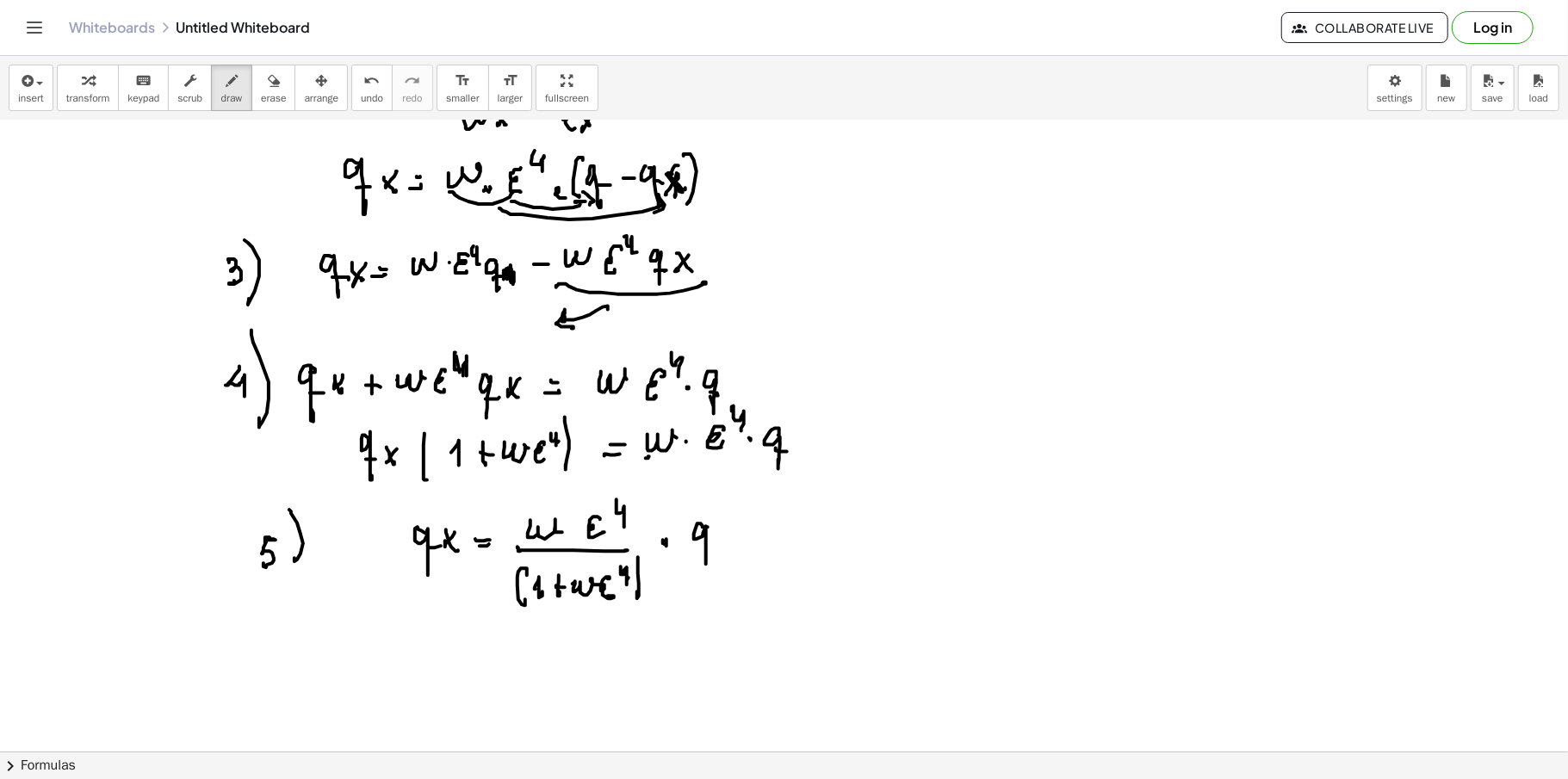 click at bounding box center (784, -1684) 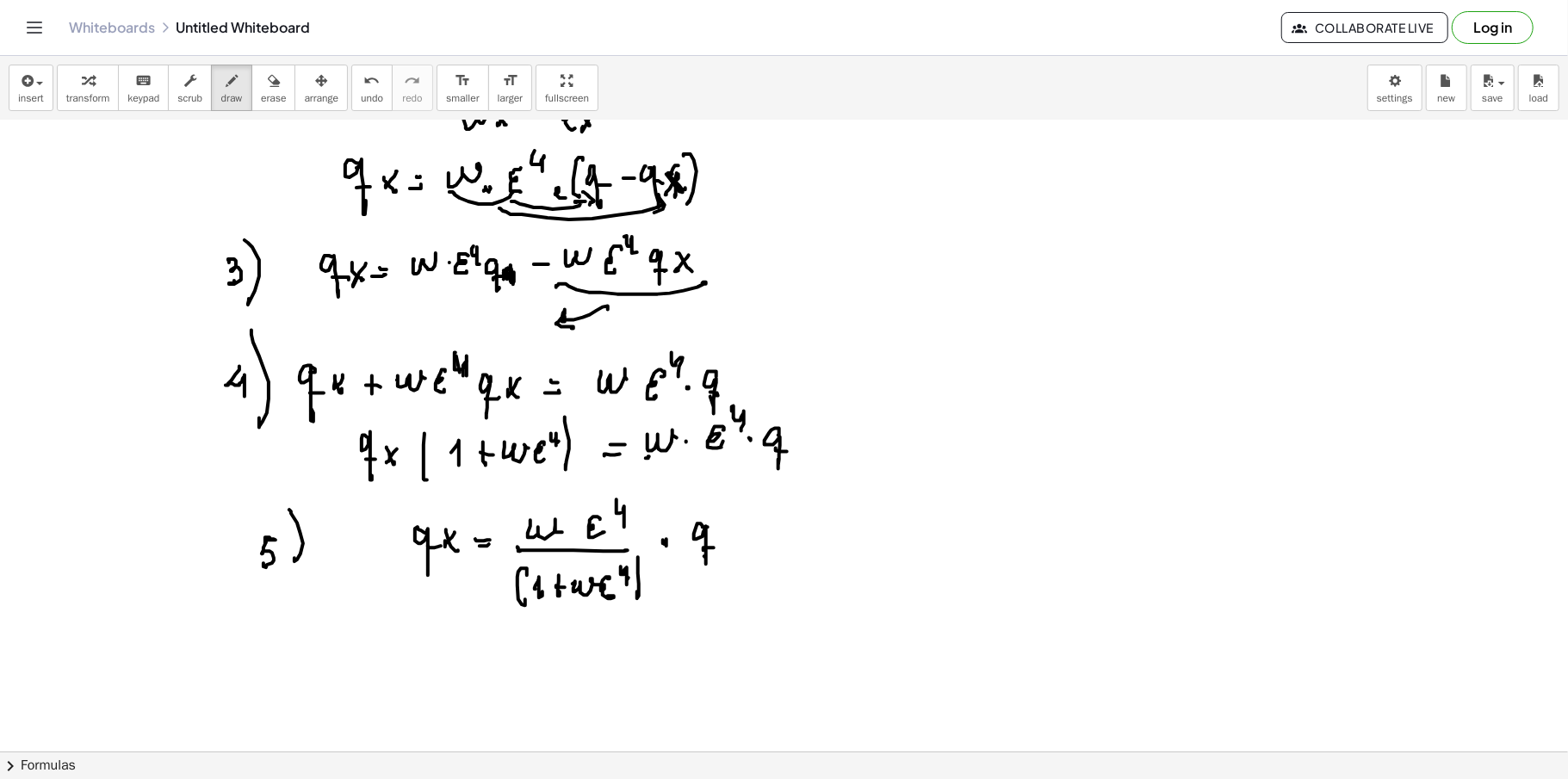 click at bounding box center (784, -1684) 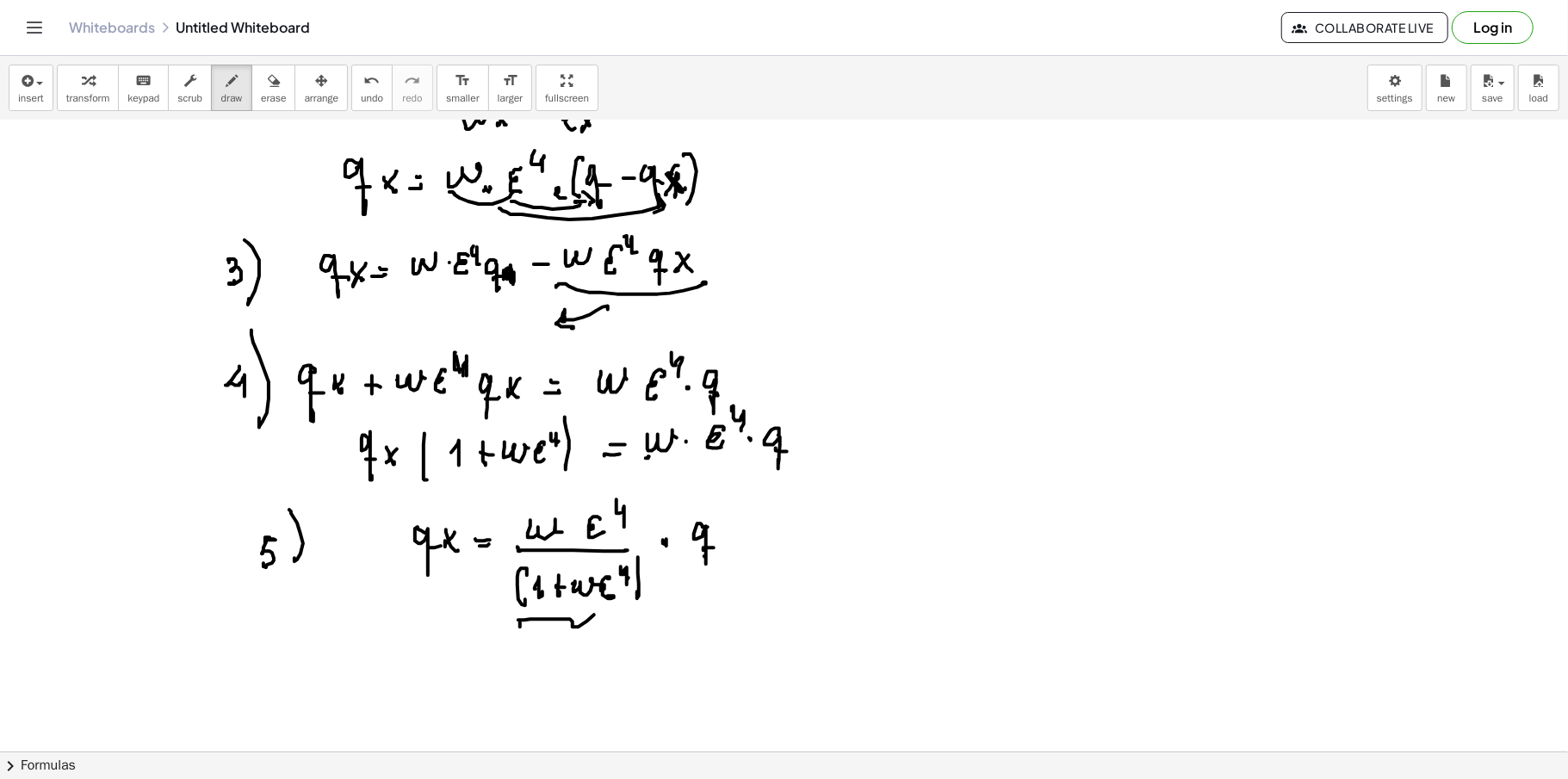 click at bounding box center [784, -1684] 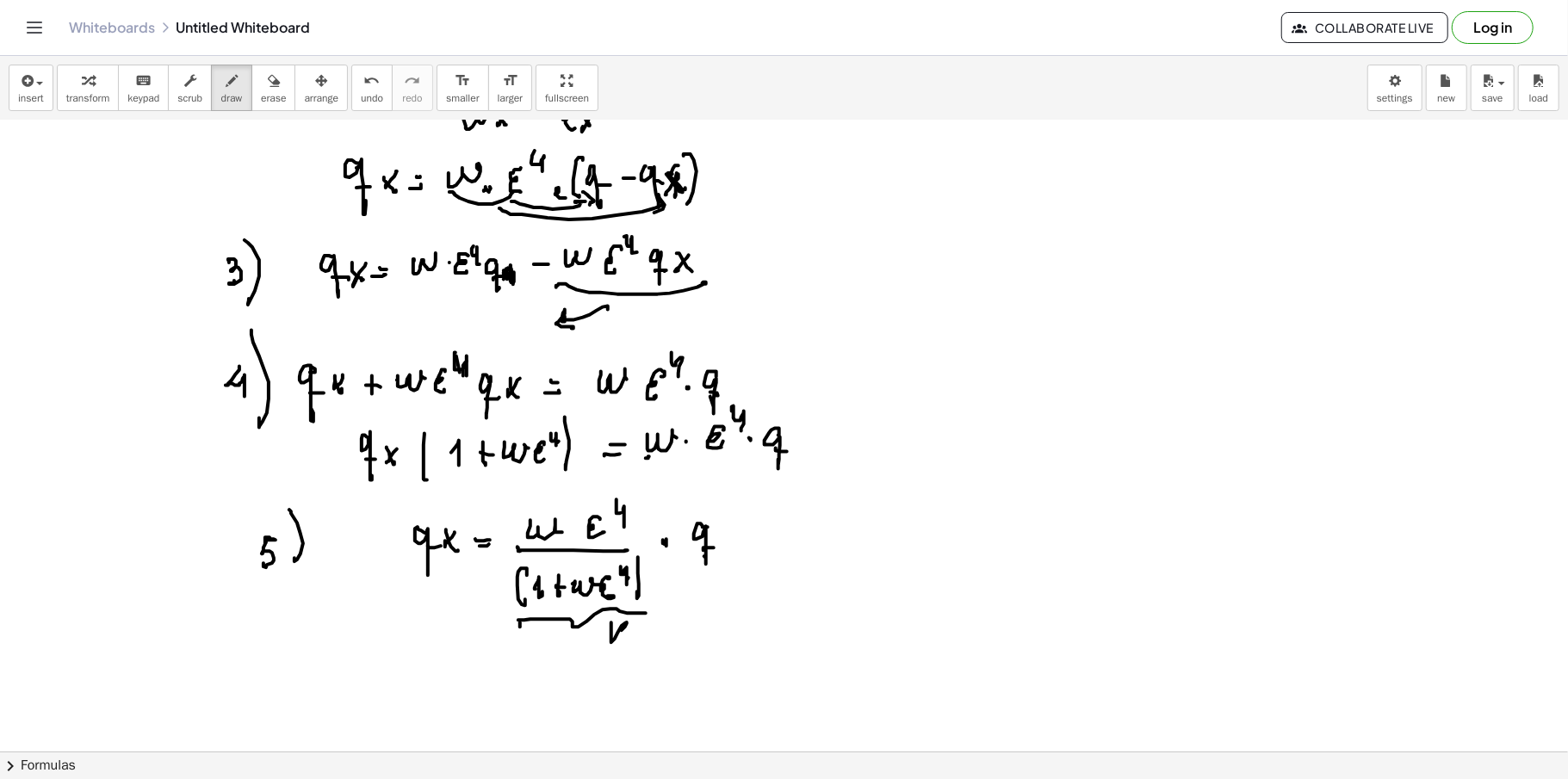 click at bounding box center [784, -1684] 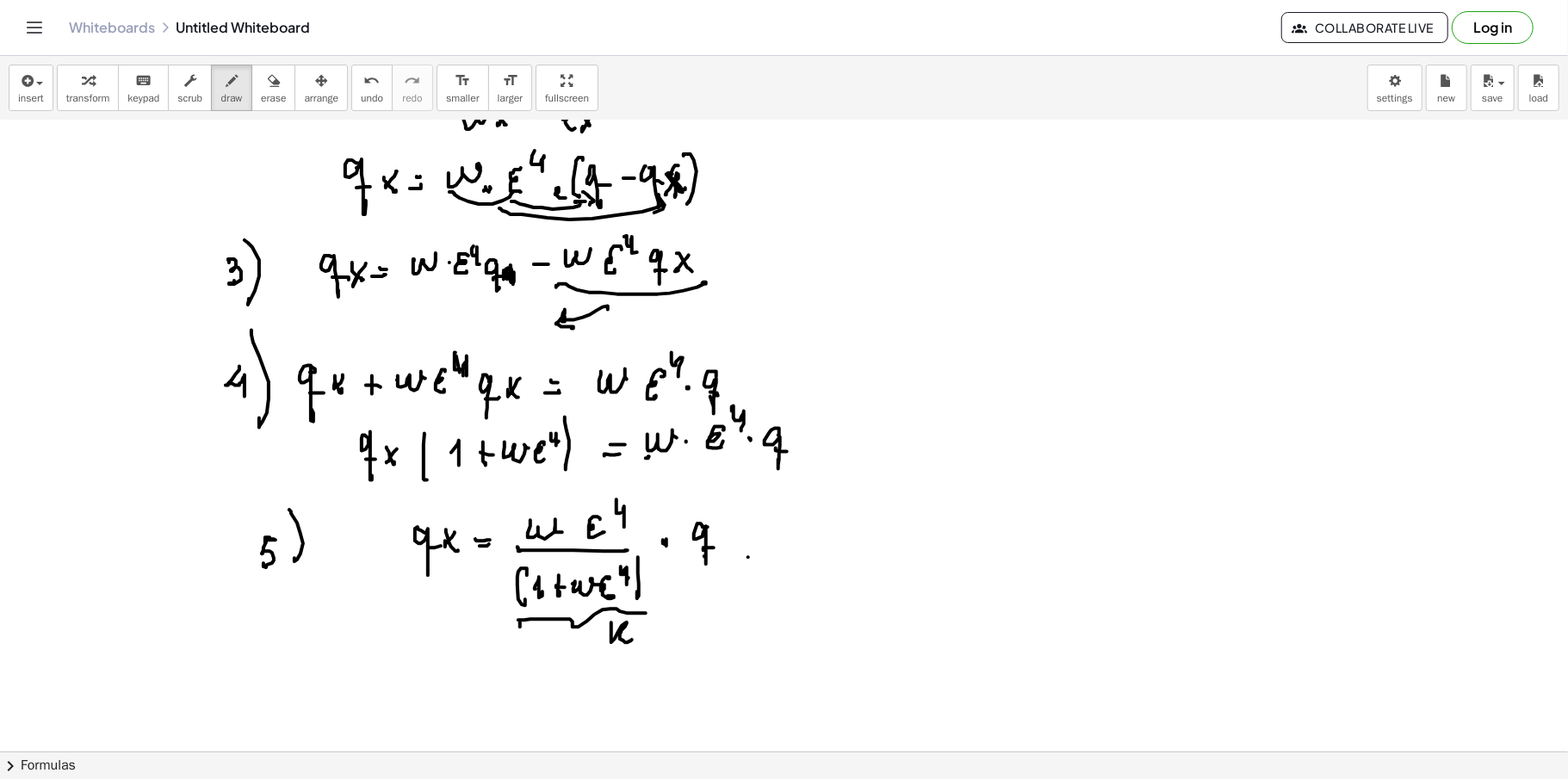 click at bounding box center [784, -1684] 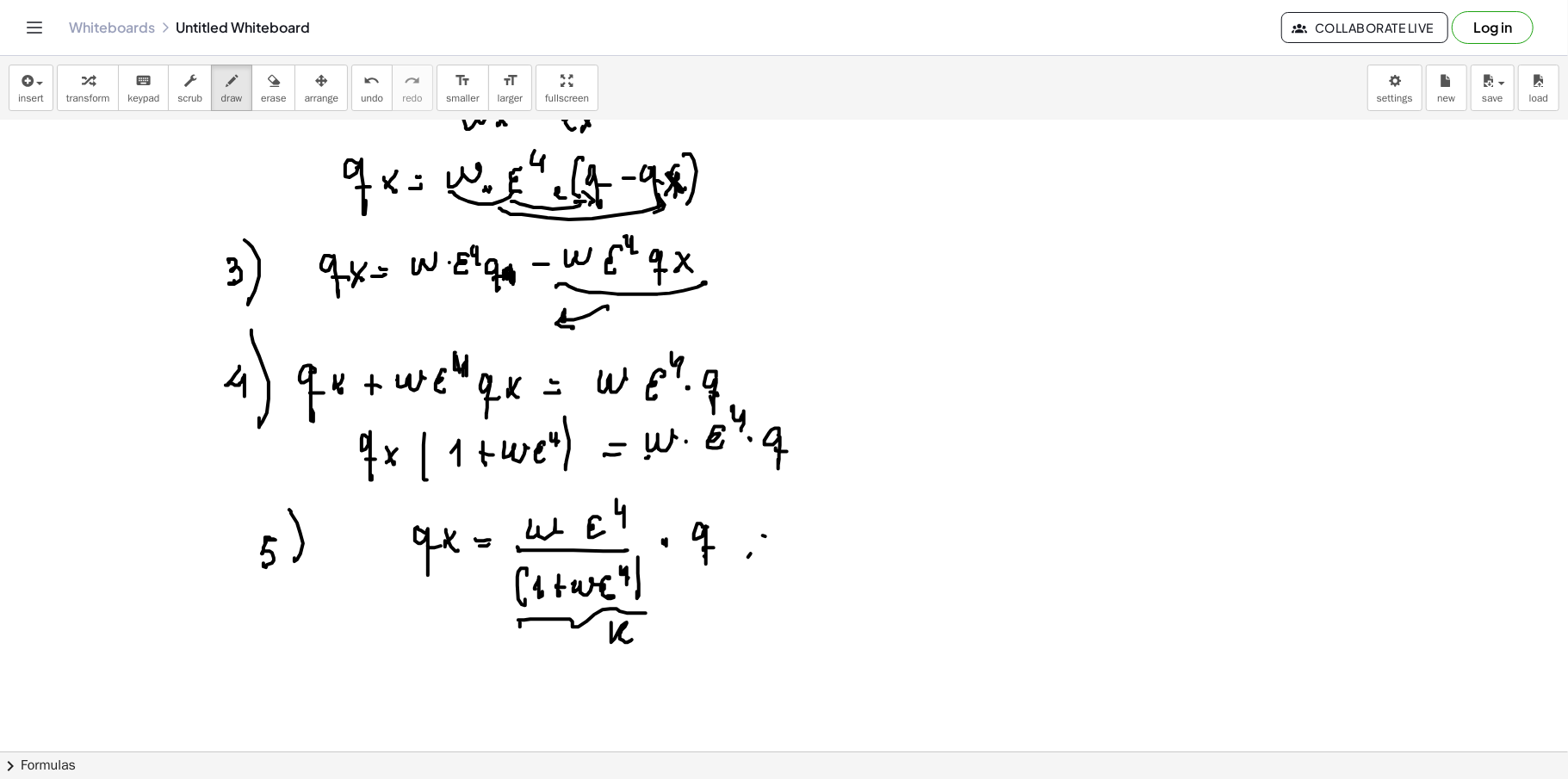 click at bounding box center (784, -1684) 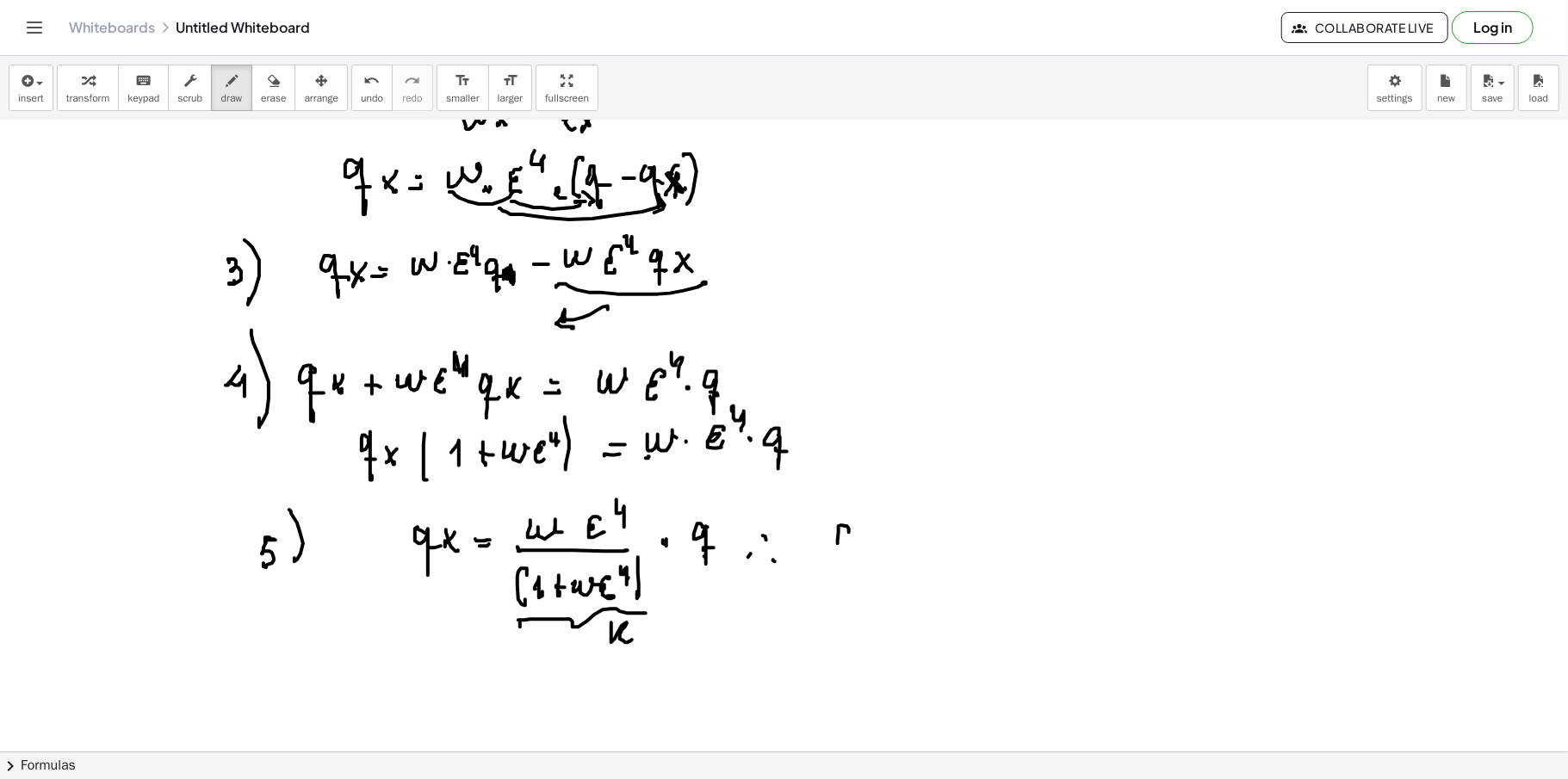 click at bounding box center [784, -1684] 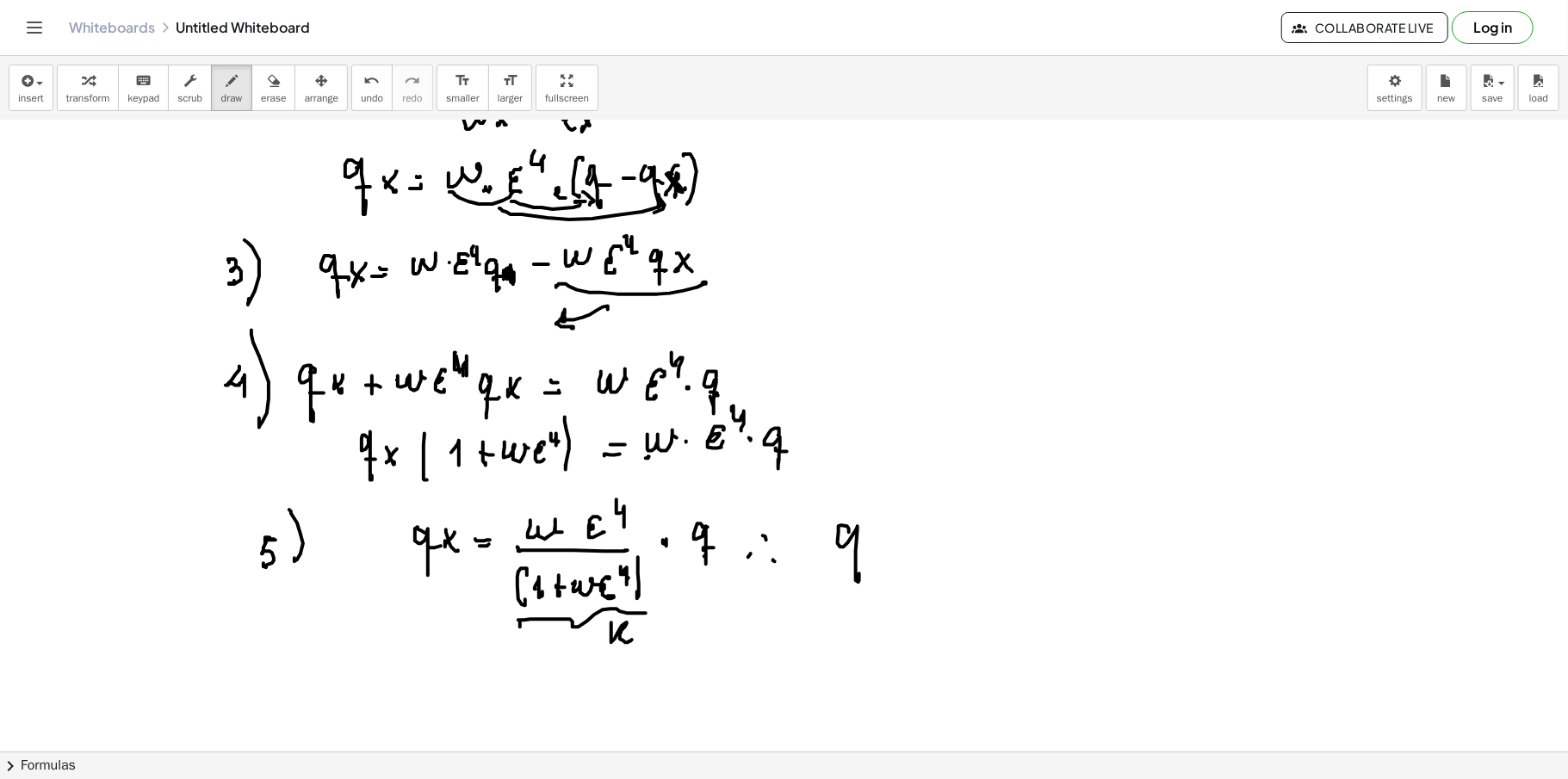 click at bounding box center [784, -1684] 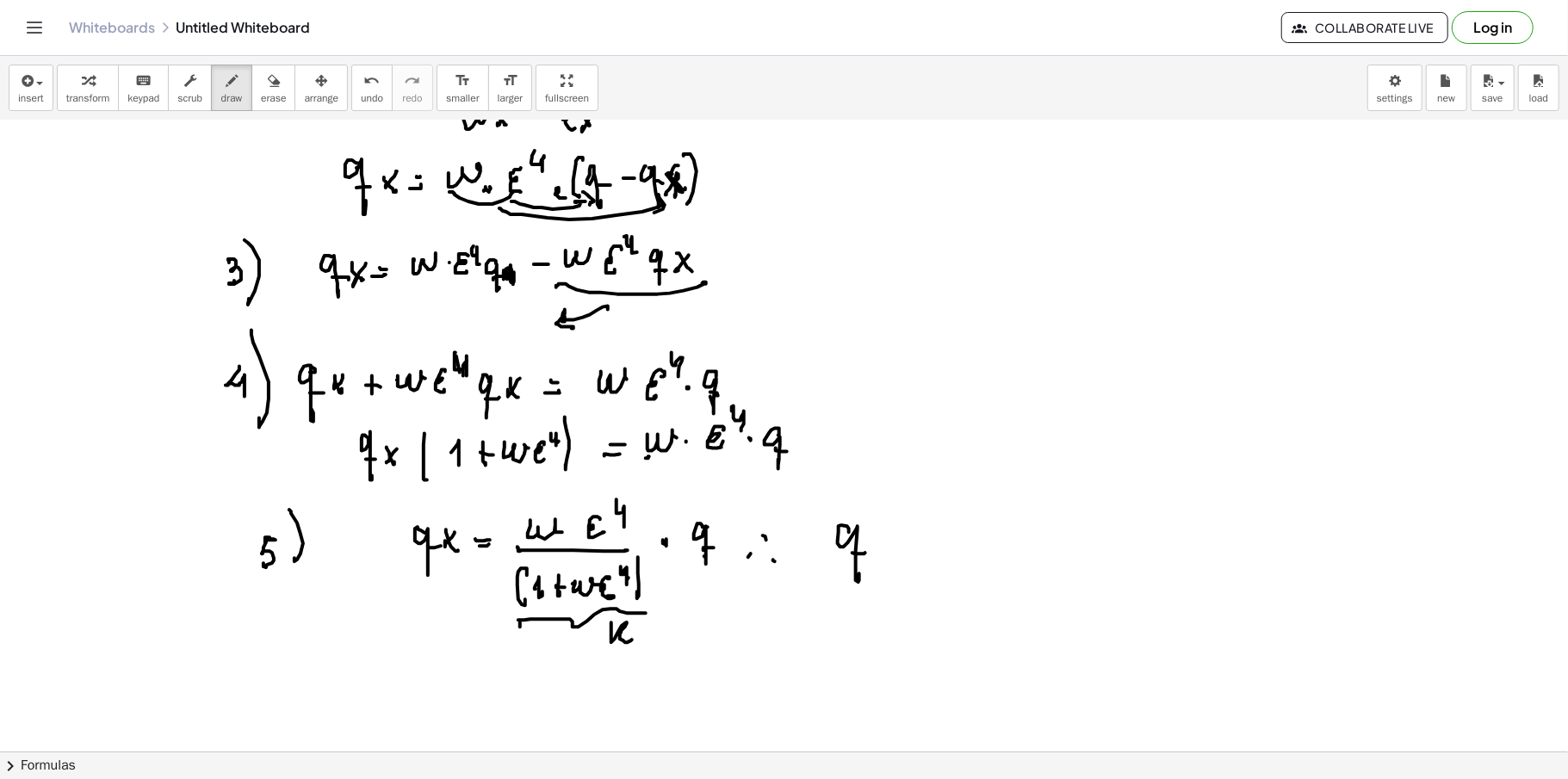 click at bounding box center [784, -1684] 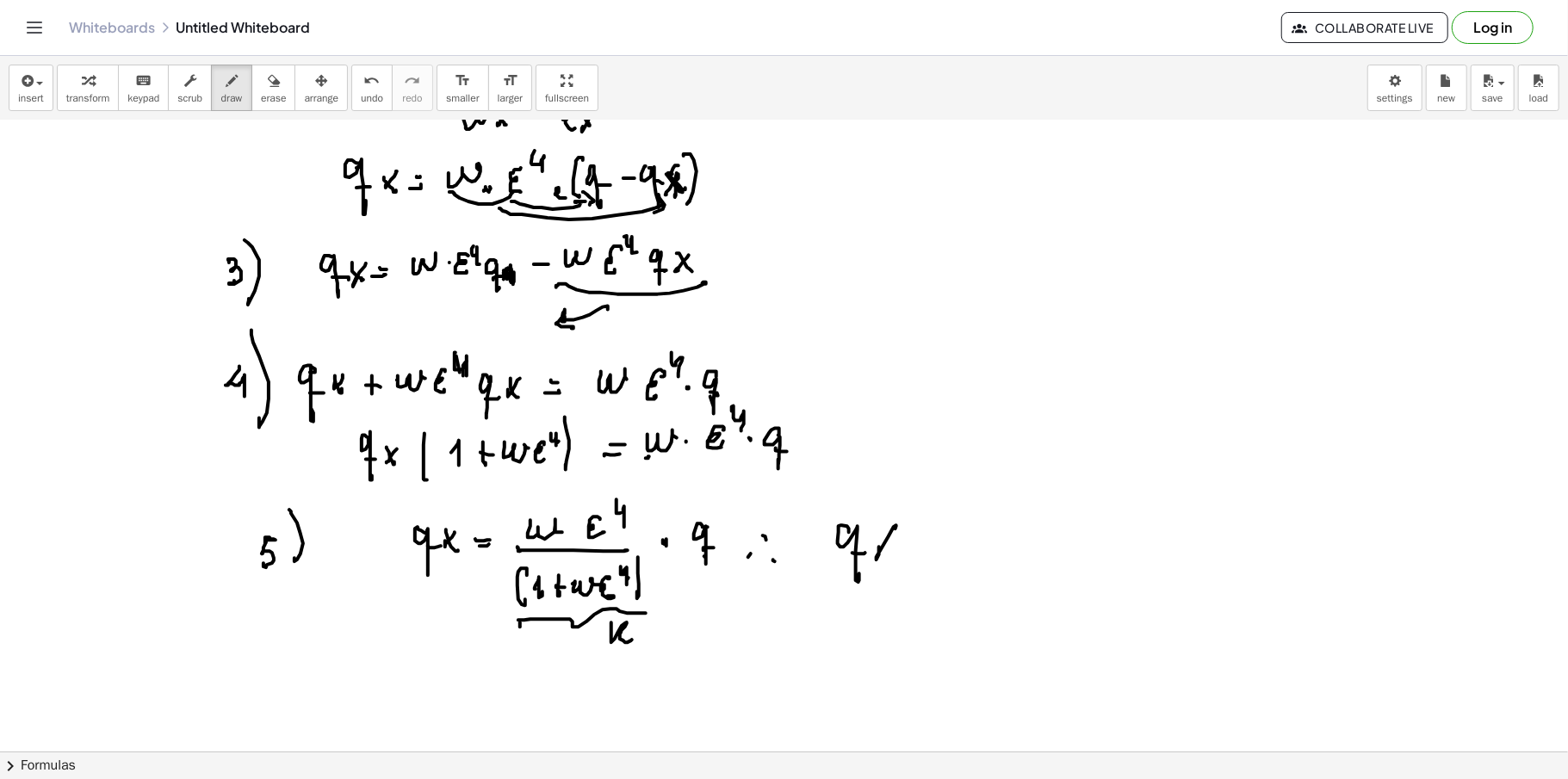 click at bounding box center (784, -1684) 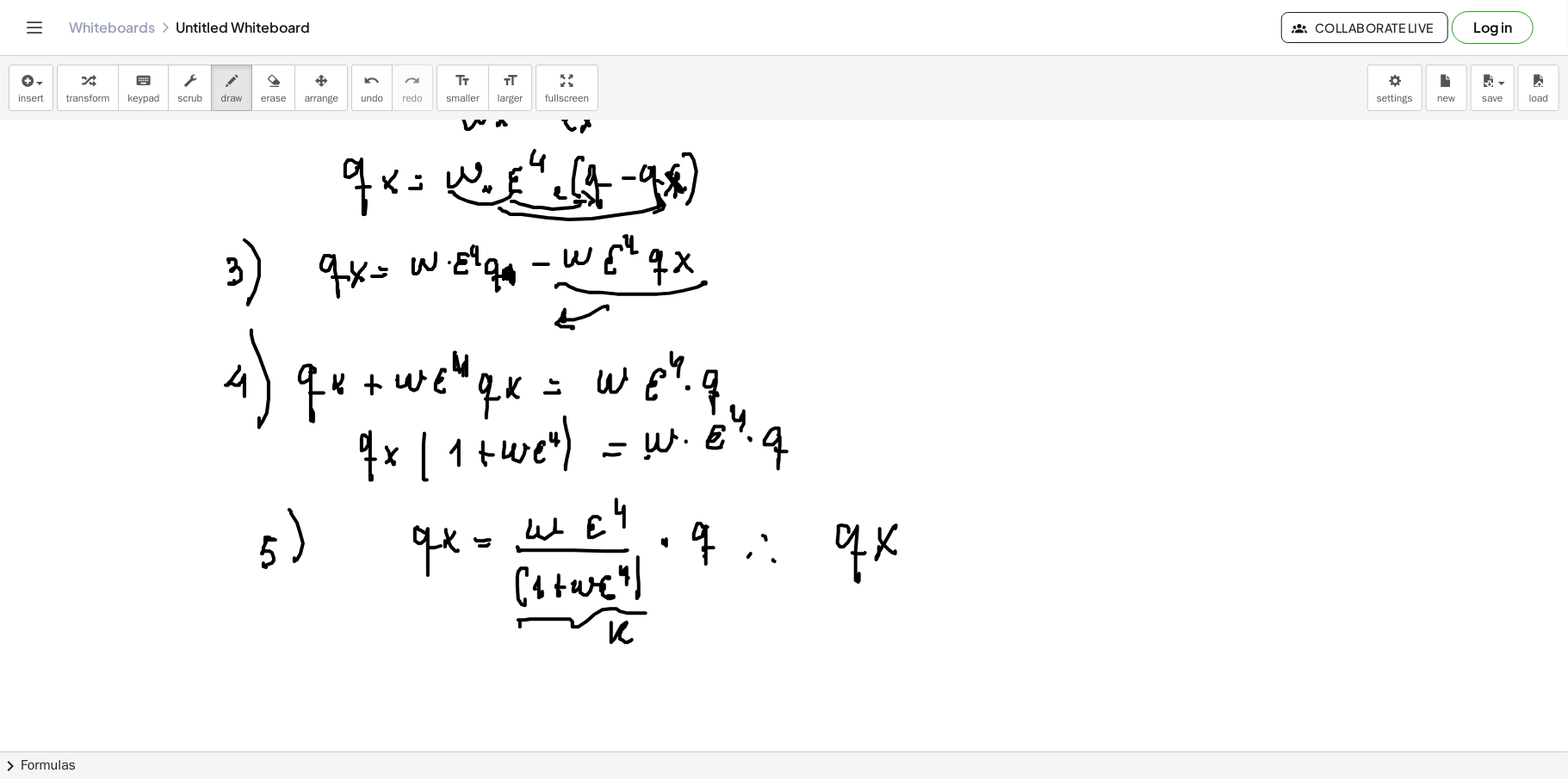 click at bounding box center (784, -1684) 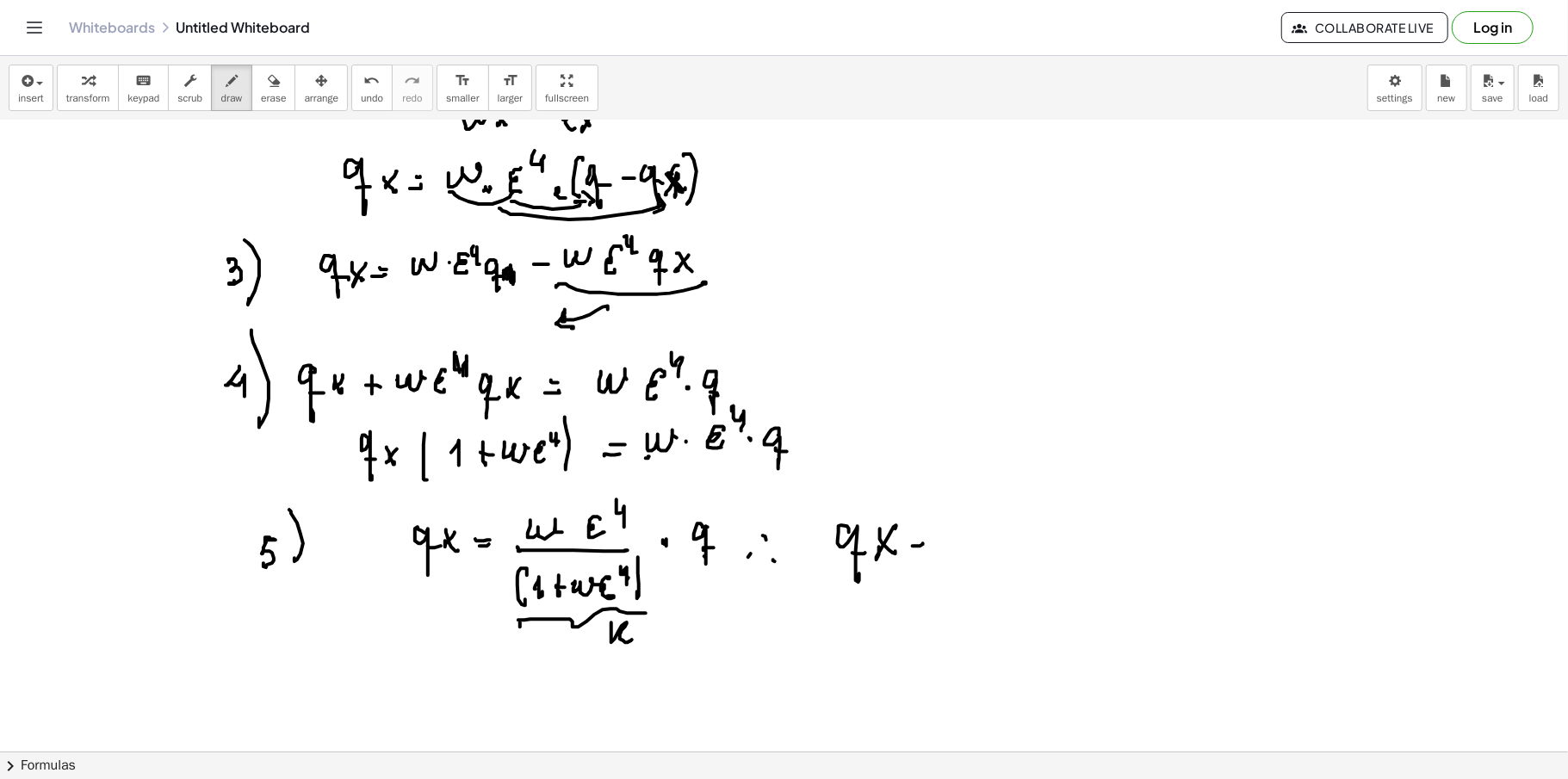 click at bounding box center (784, -1684) 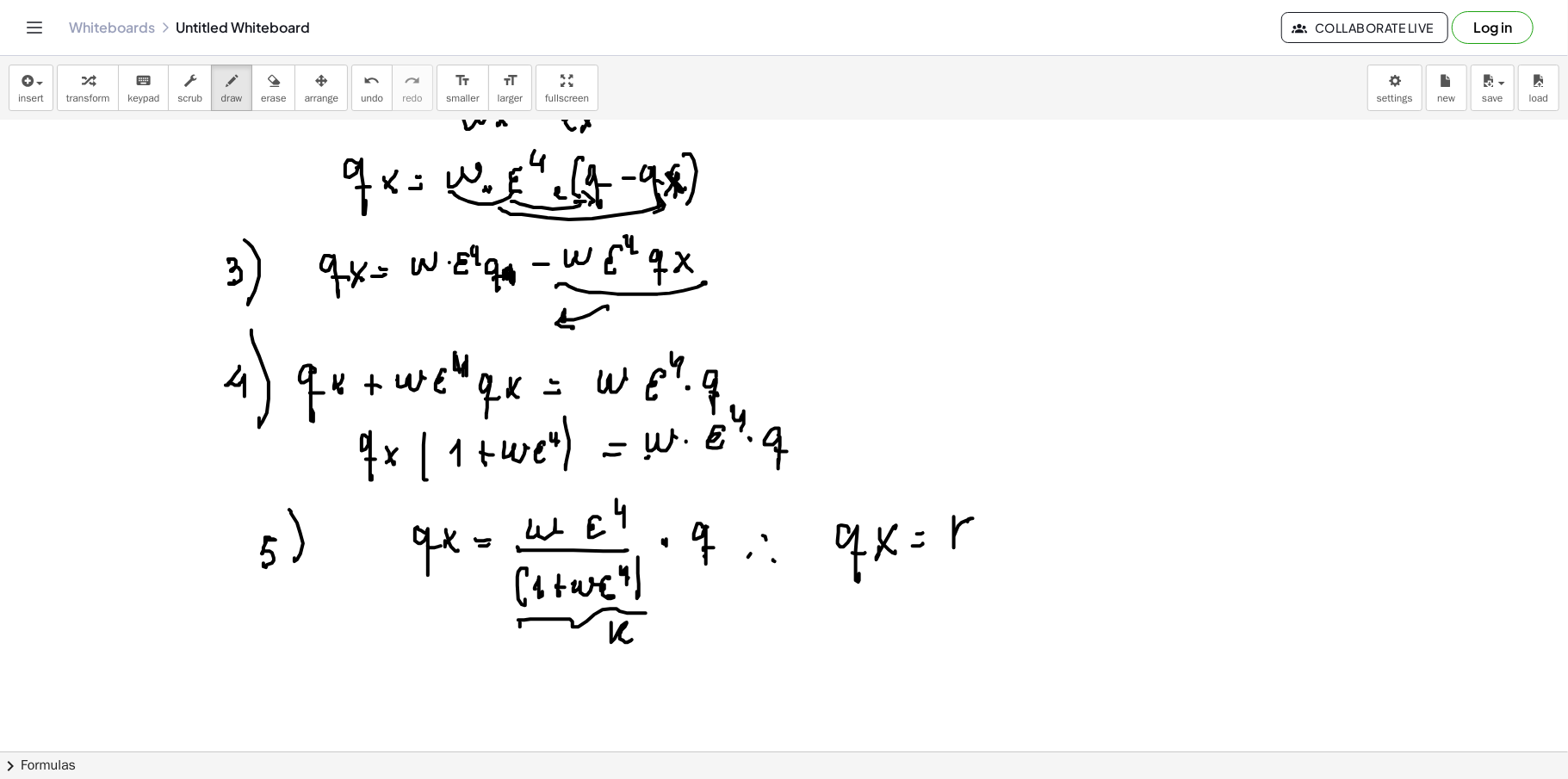 click at bounding box center (784, -1684) 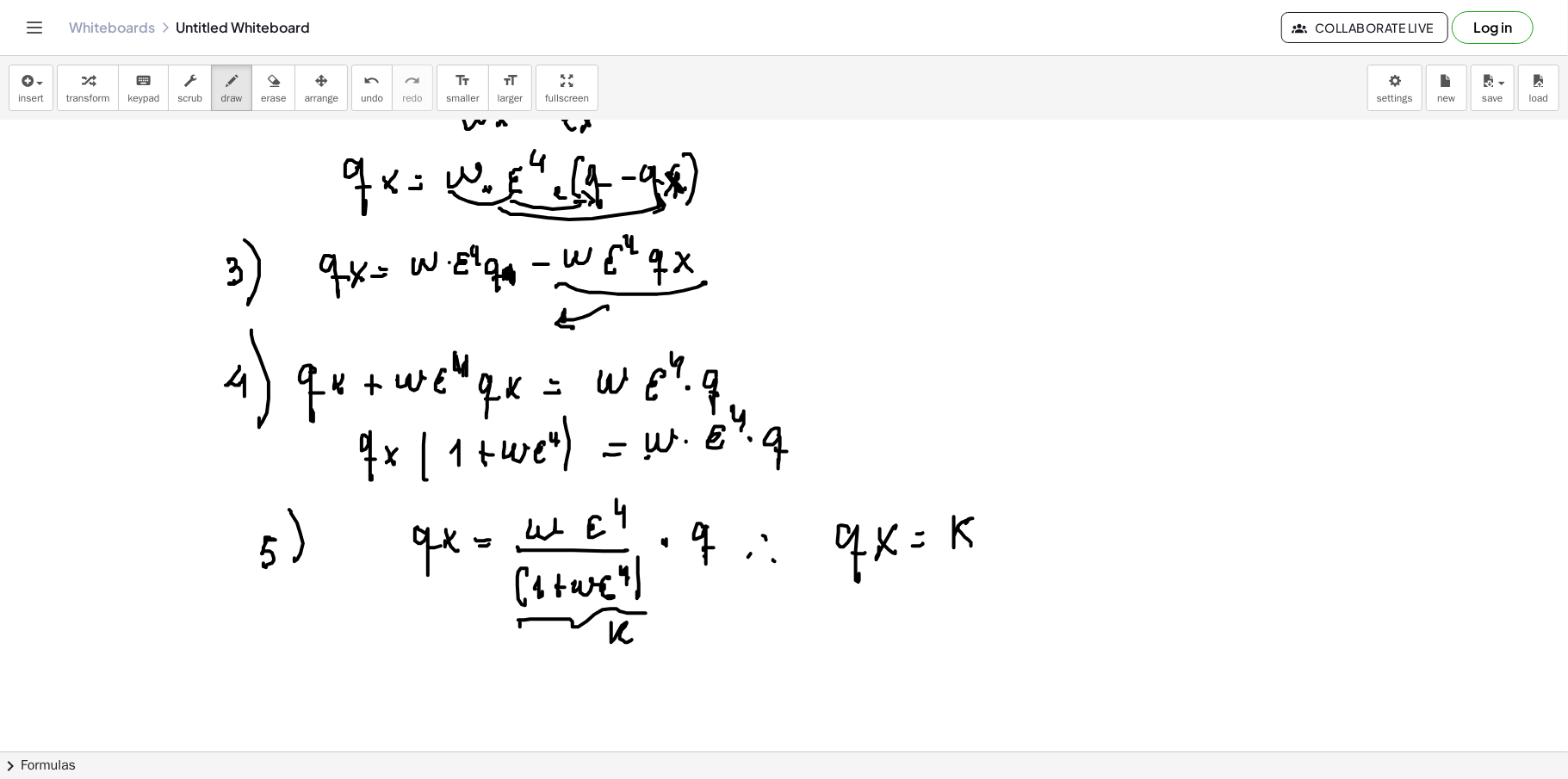 click at bounding box center (784, -1684) 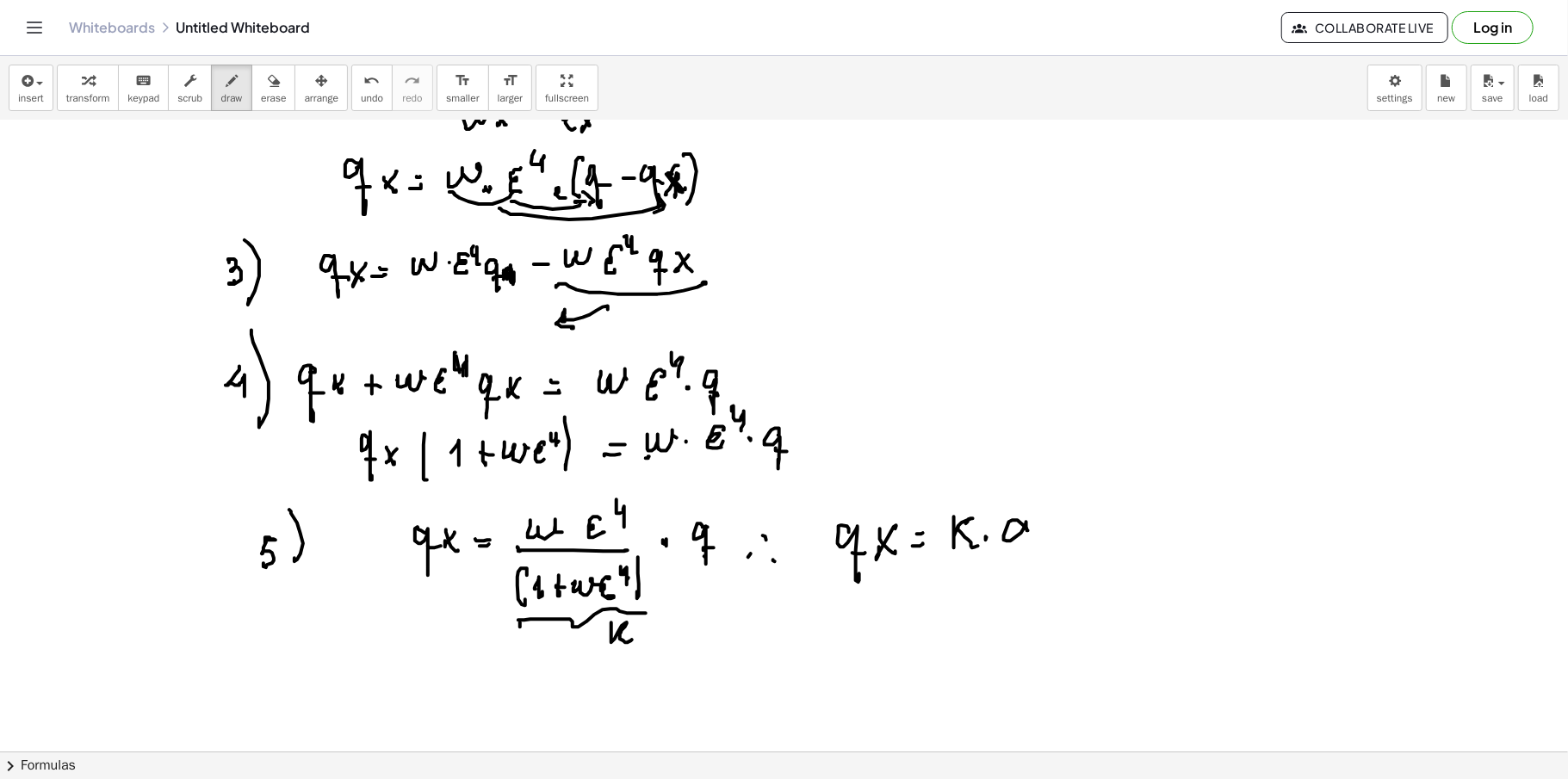 click at bounding box center (784, -1684) 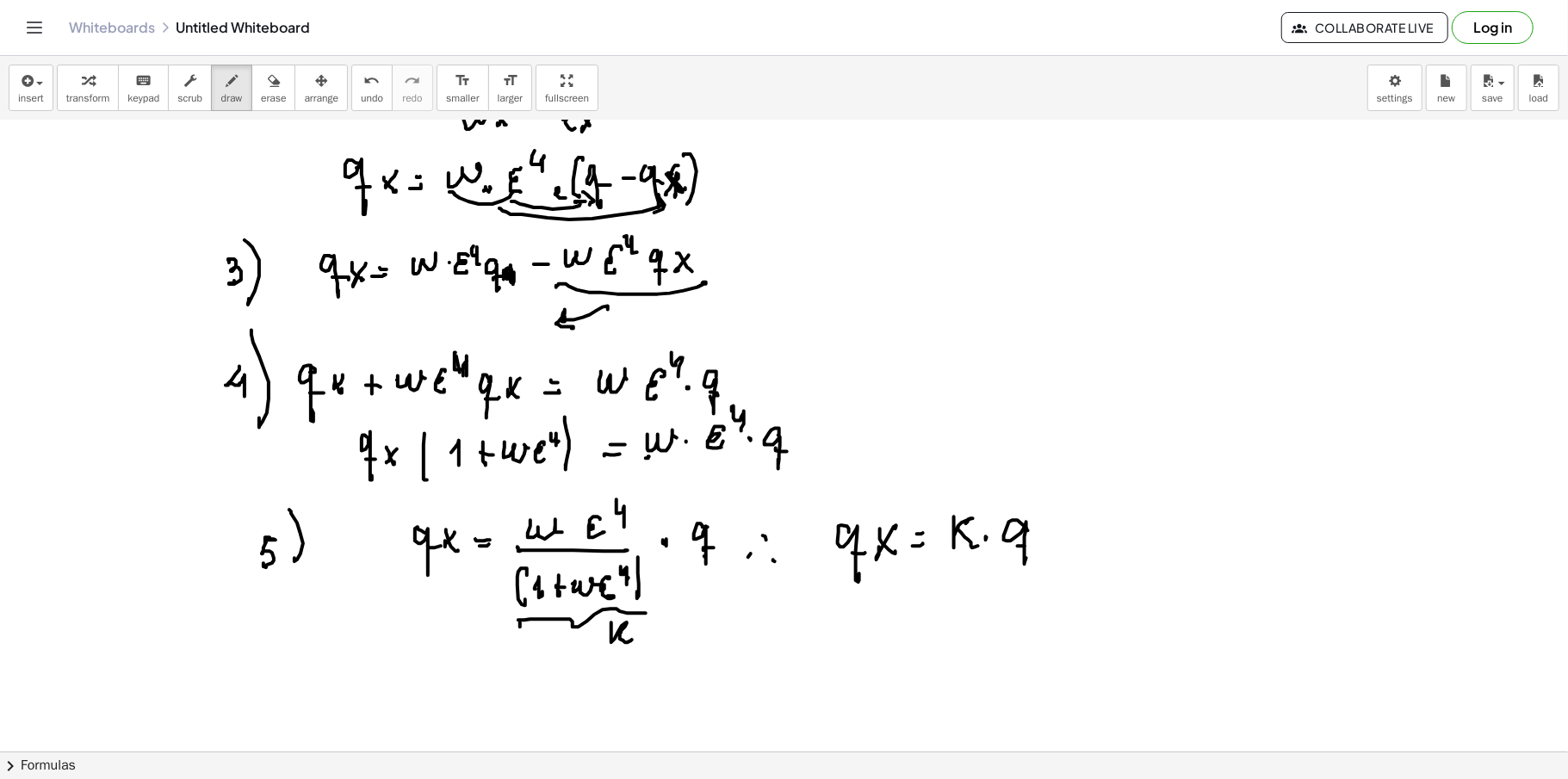 click at bounding box center (784, -1684) 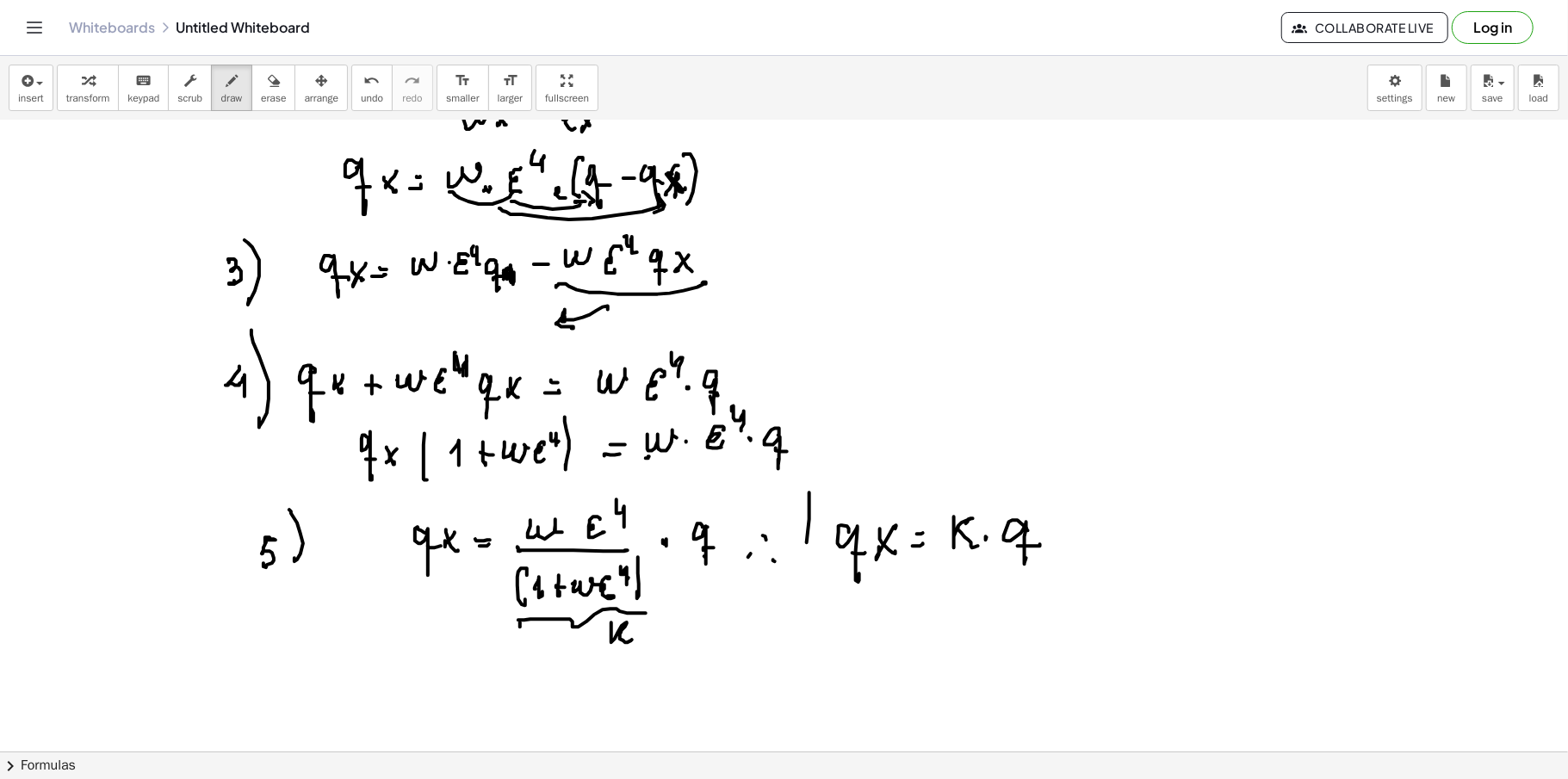 click at bounding box center [784, -1684] 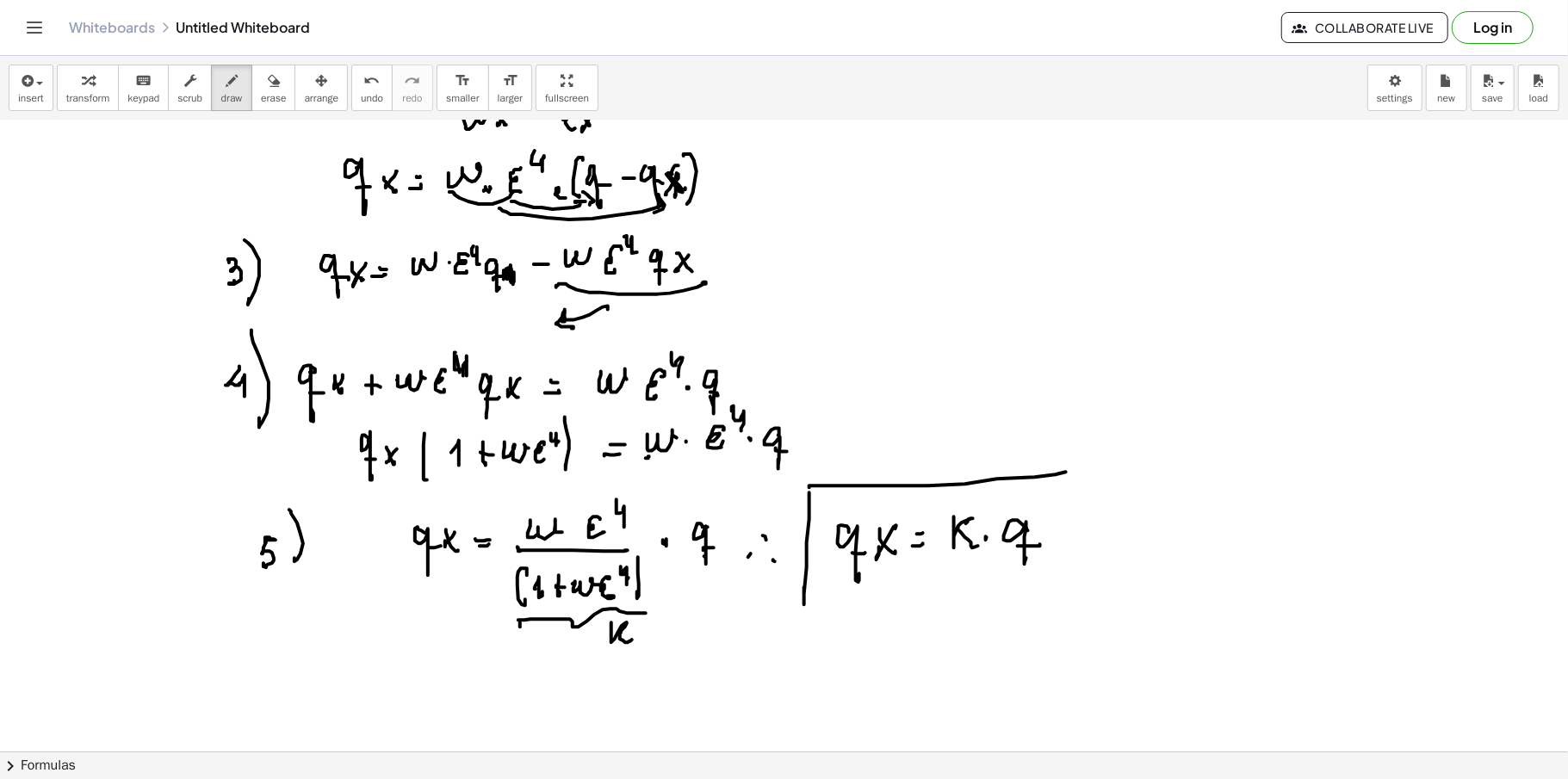 click at bounding box center [784, -1684] 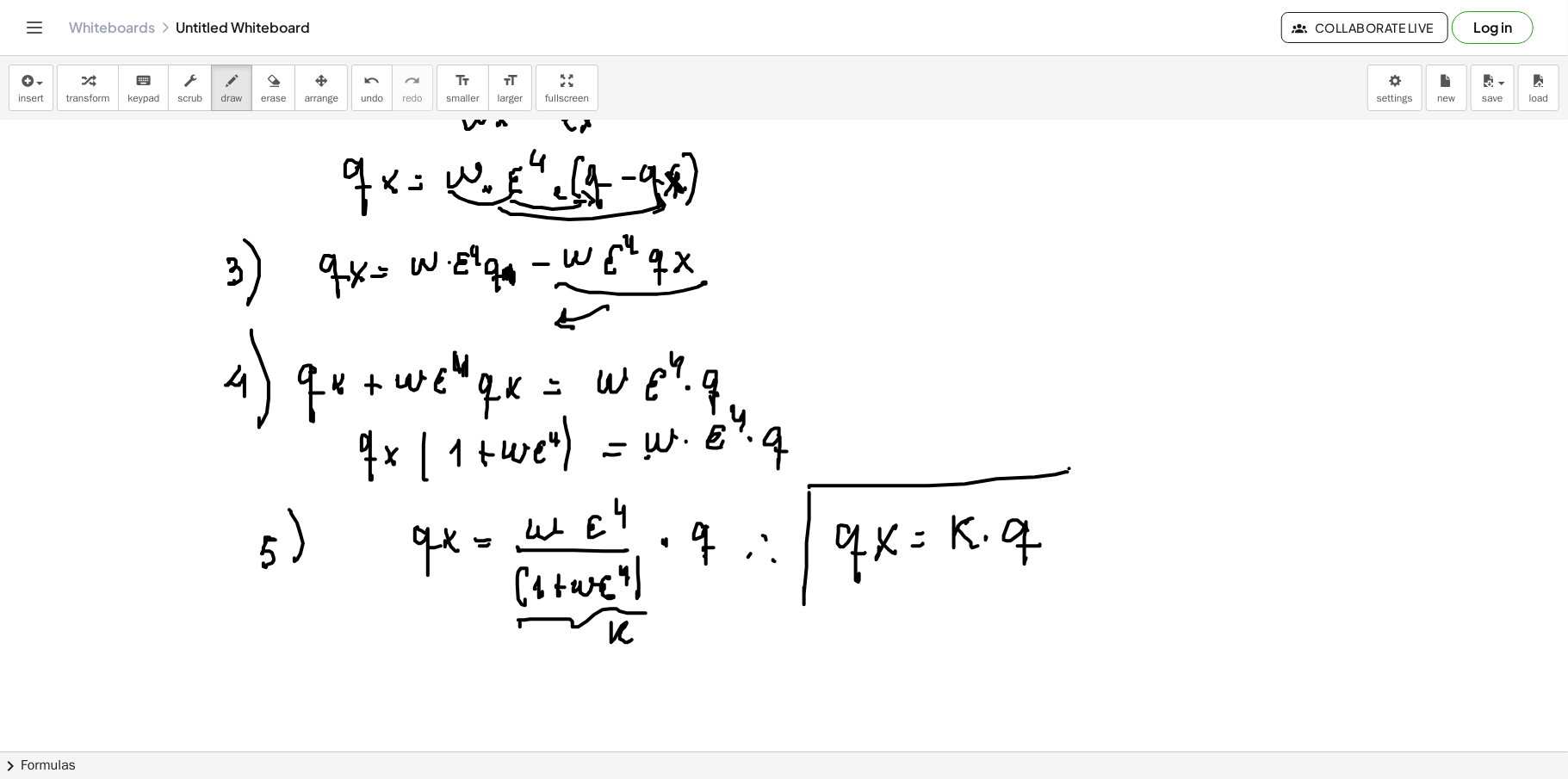 click at bounding box center (784, -1684) 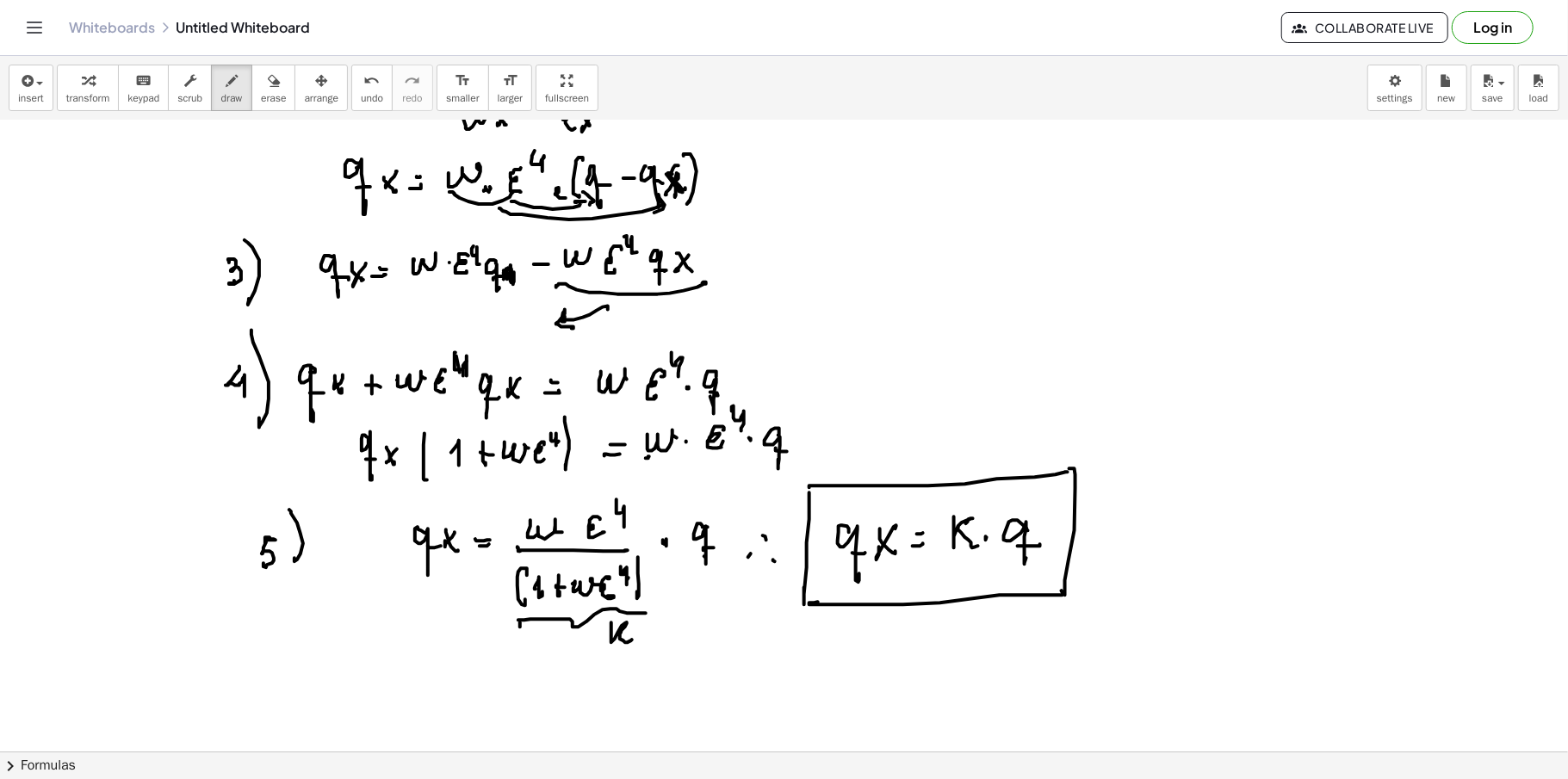 click at bounding box center [784, -1684] 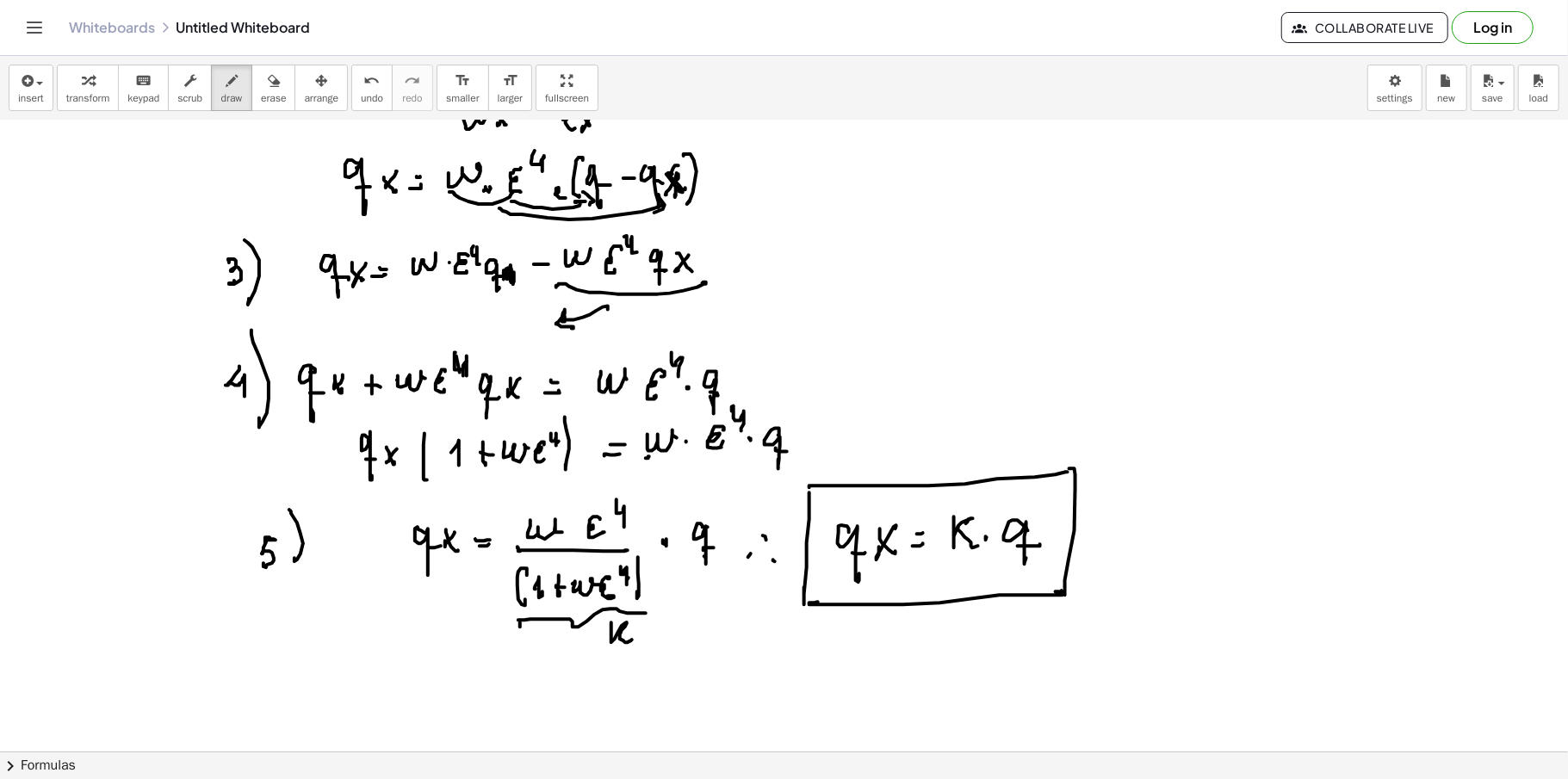 scroll, scrollTop: 4755, scrollLeft: 0, axis: vertical 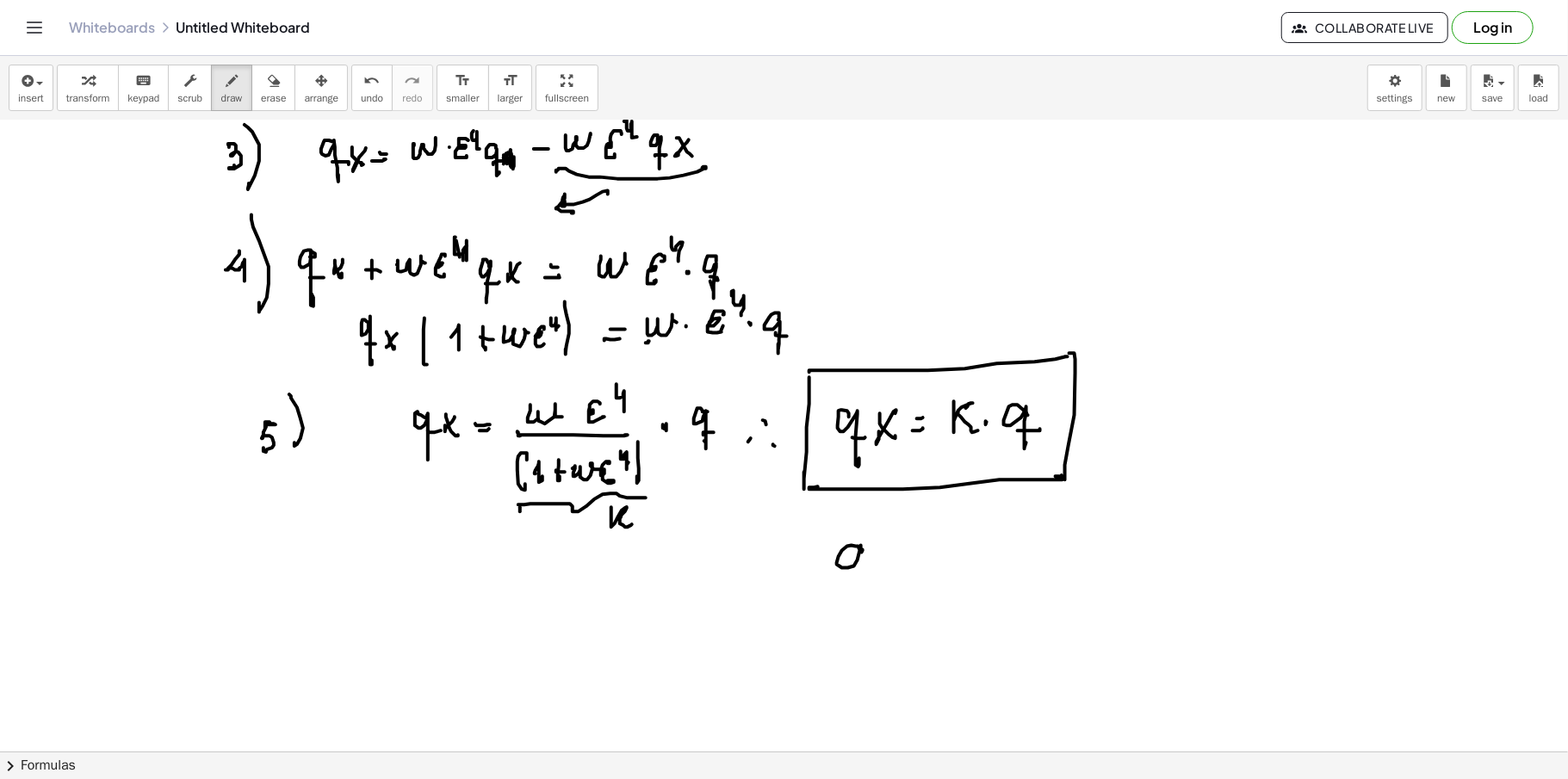 click at bounding box center [784, -1799] 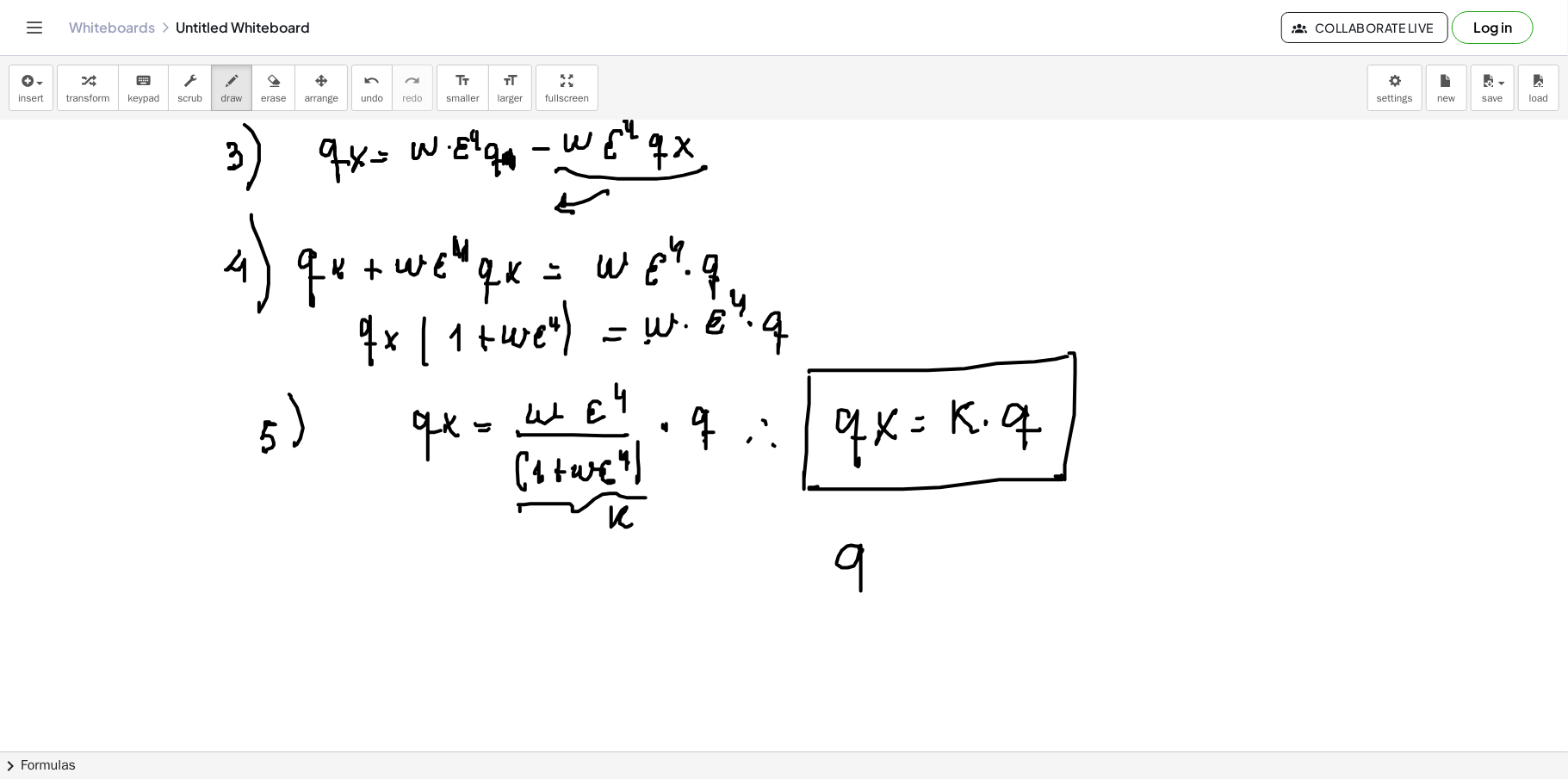click at bounding box center (784, -1799) 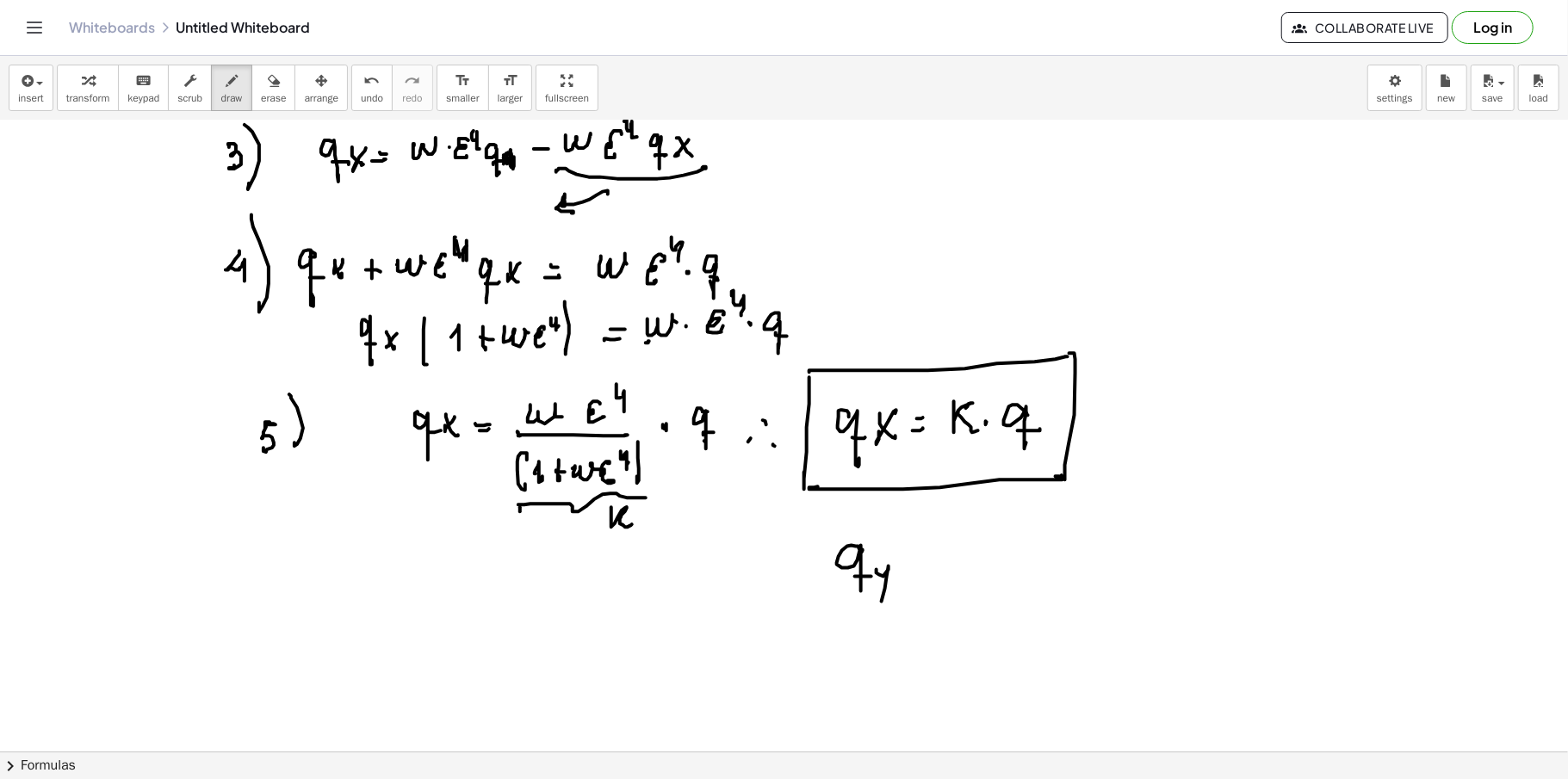 click at bounding box center (784, -1799) 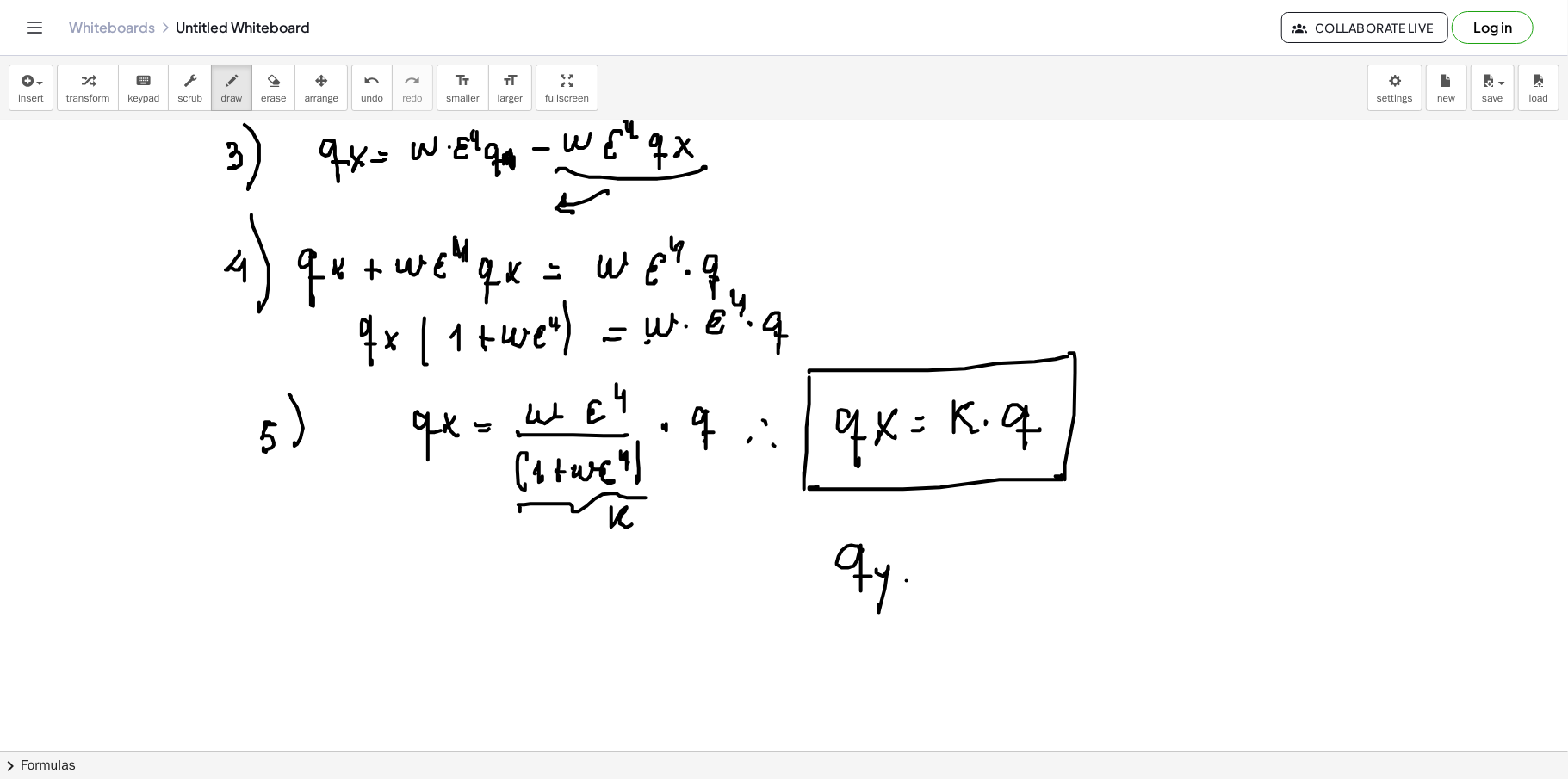 click at bounding box center [784, -1799] 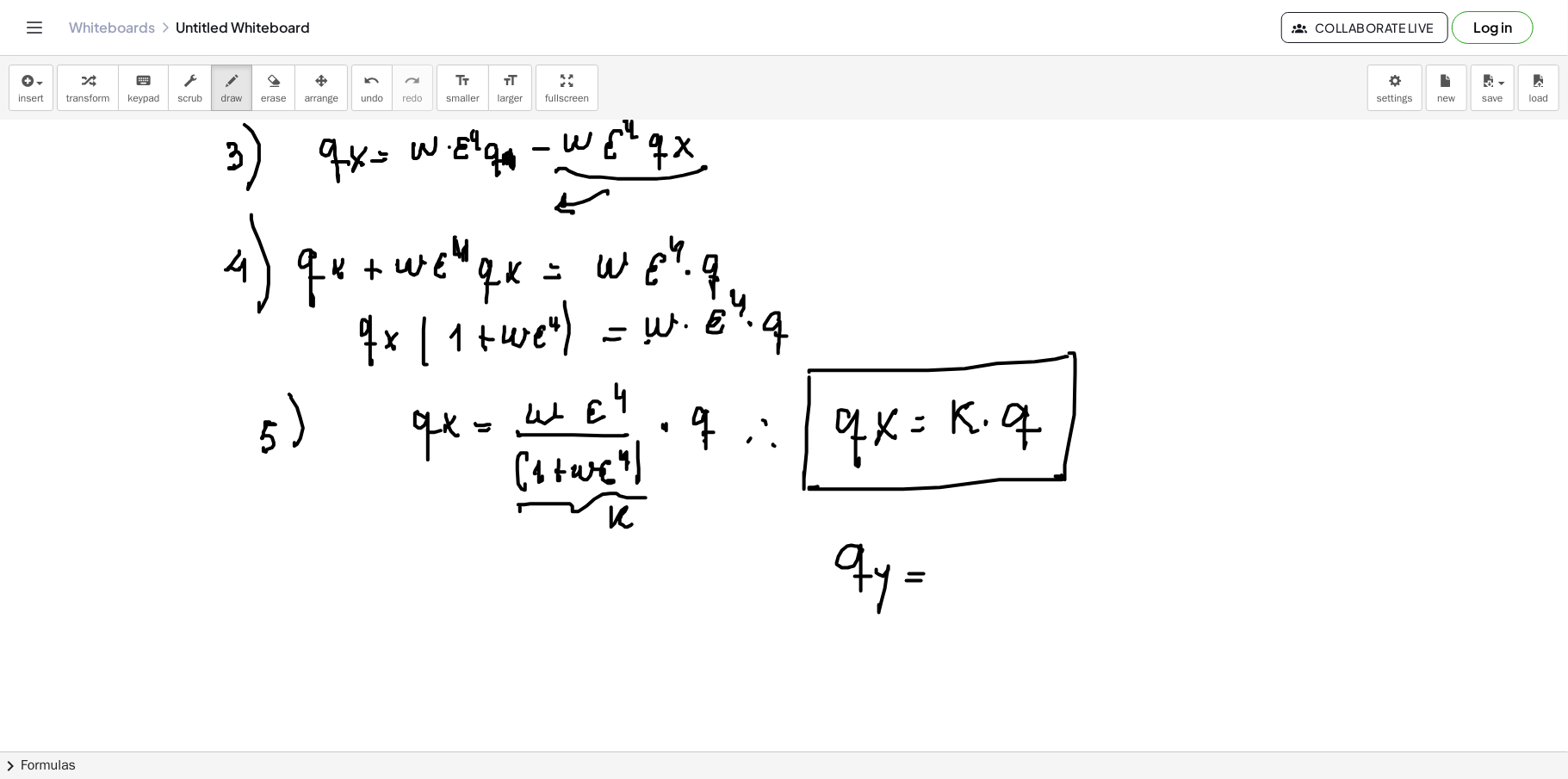 click at bounding box center [784, -1799] 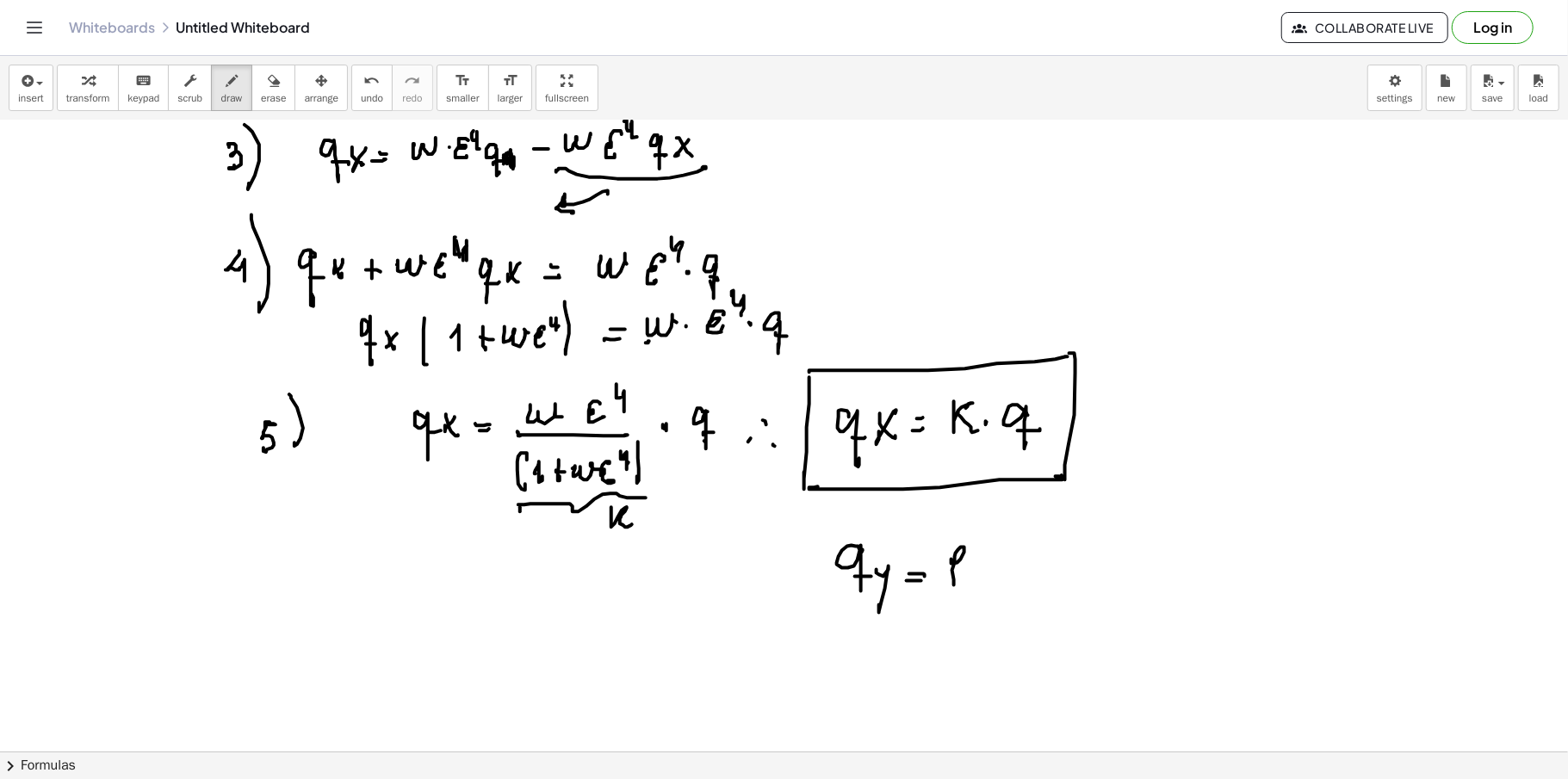 click at bounding box center [784, -1799] 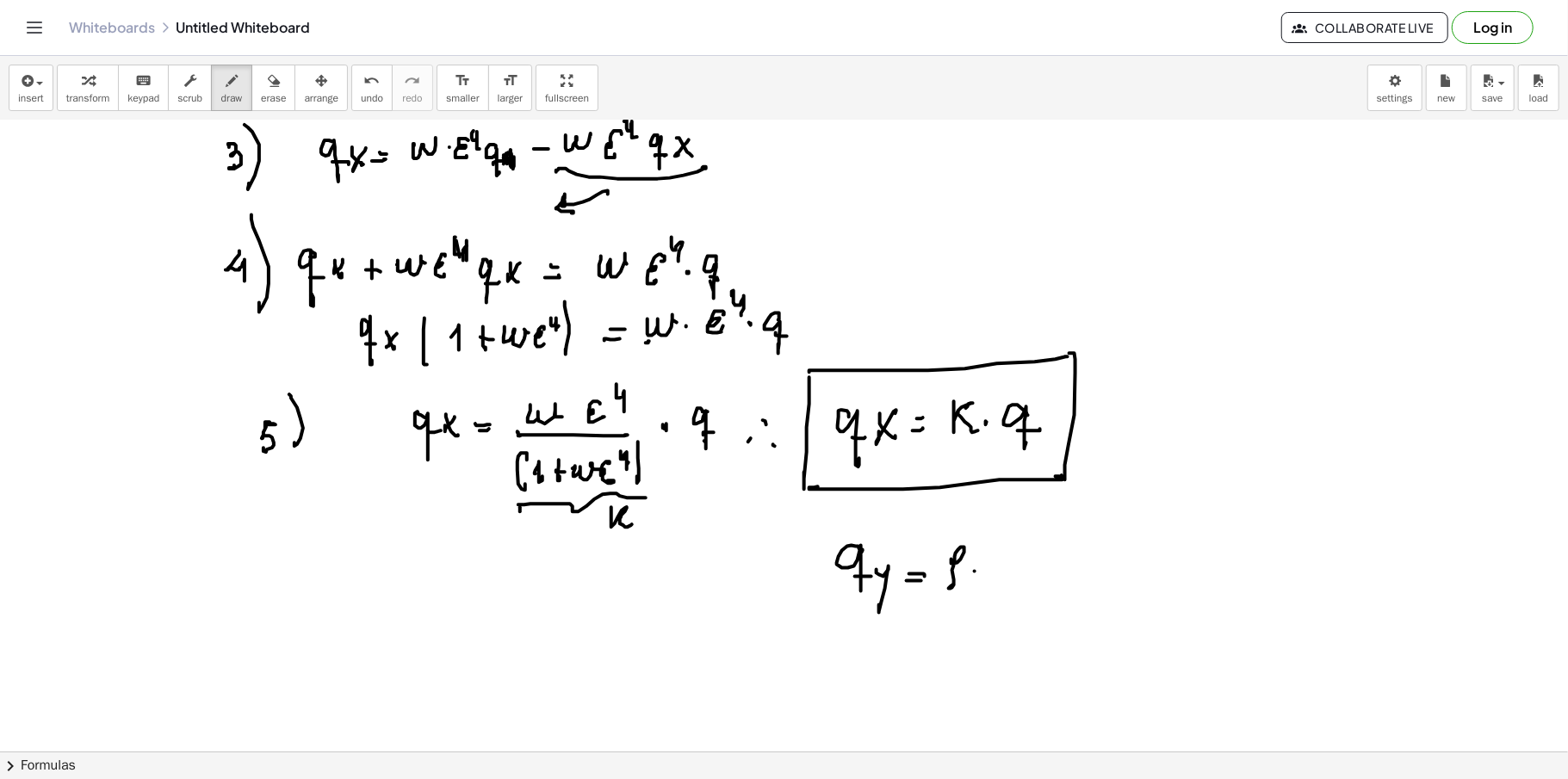 click at bounding box center [784, -1799] 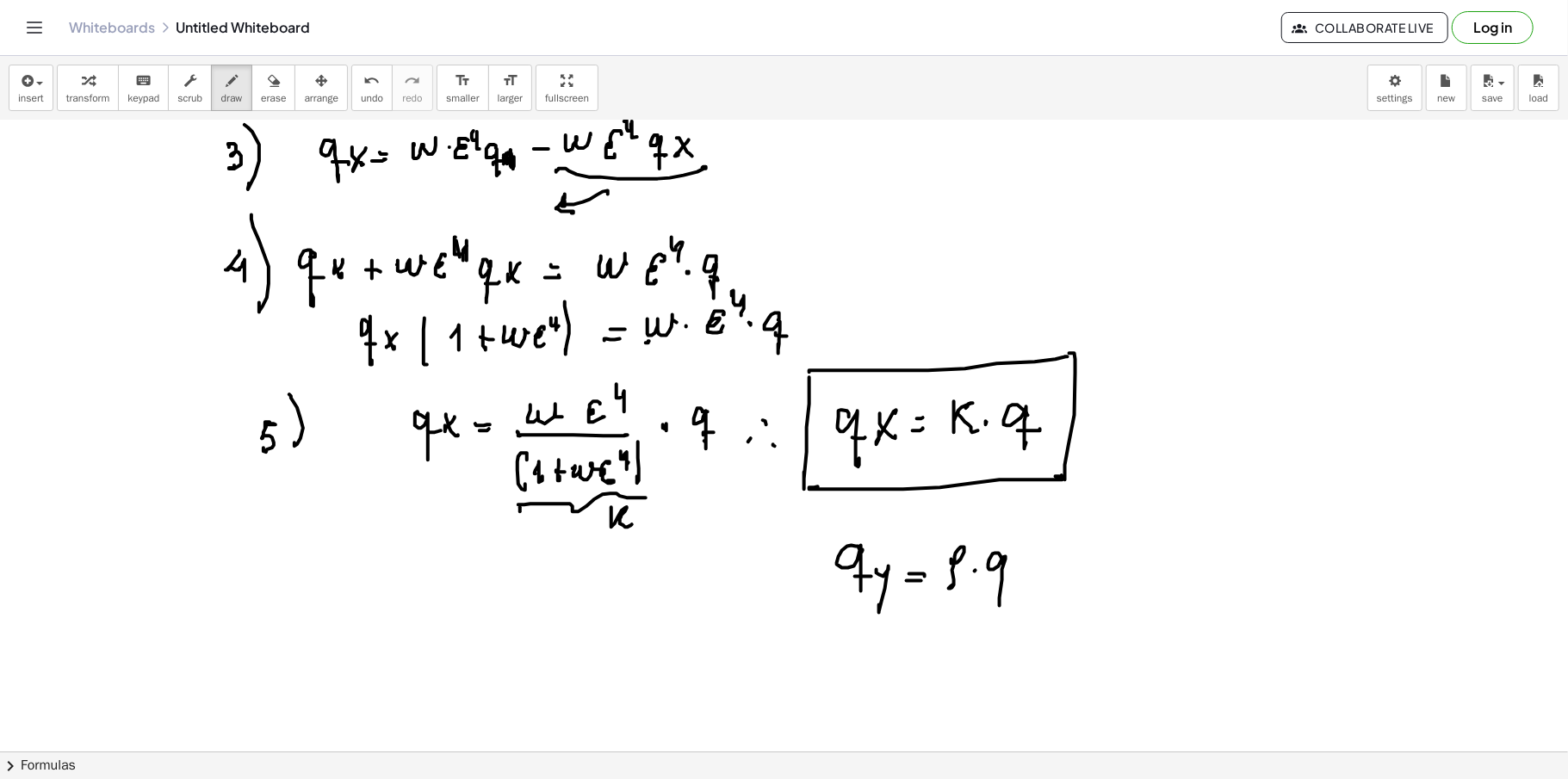 click at bounding box center [784, -1799] 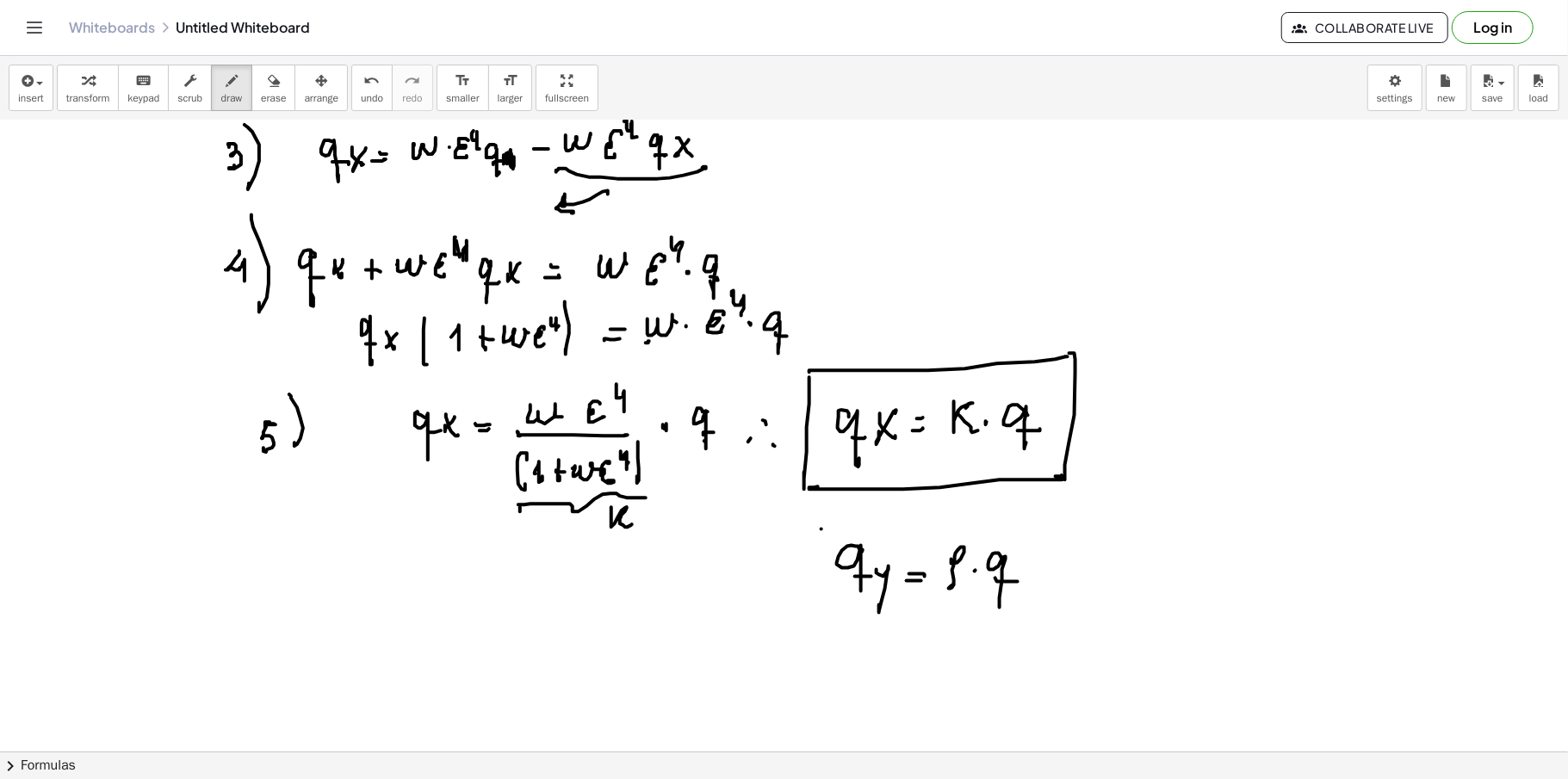 click at bounding box center (784, -1799) 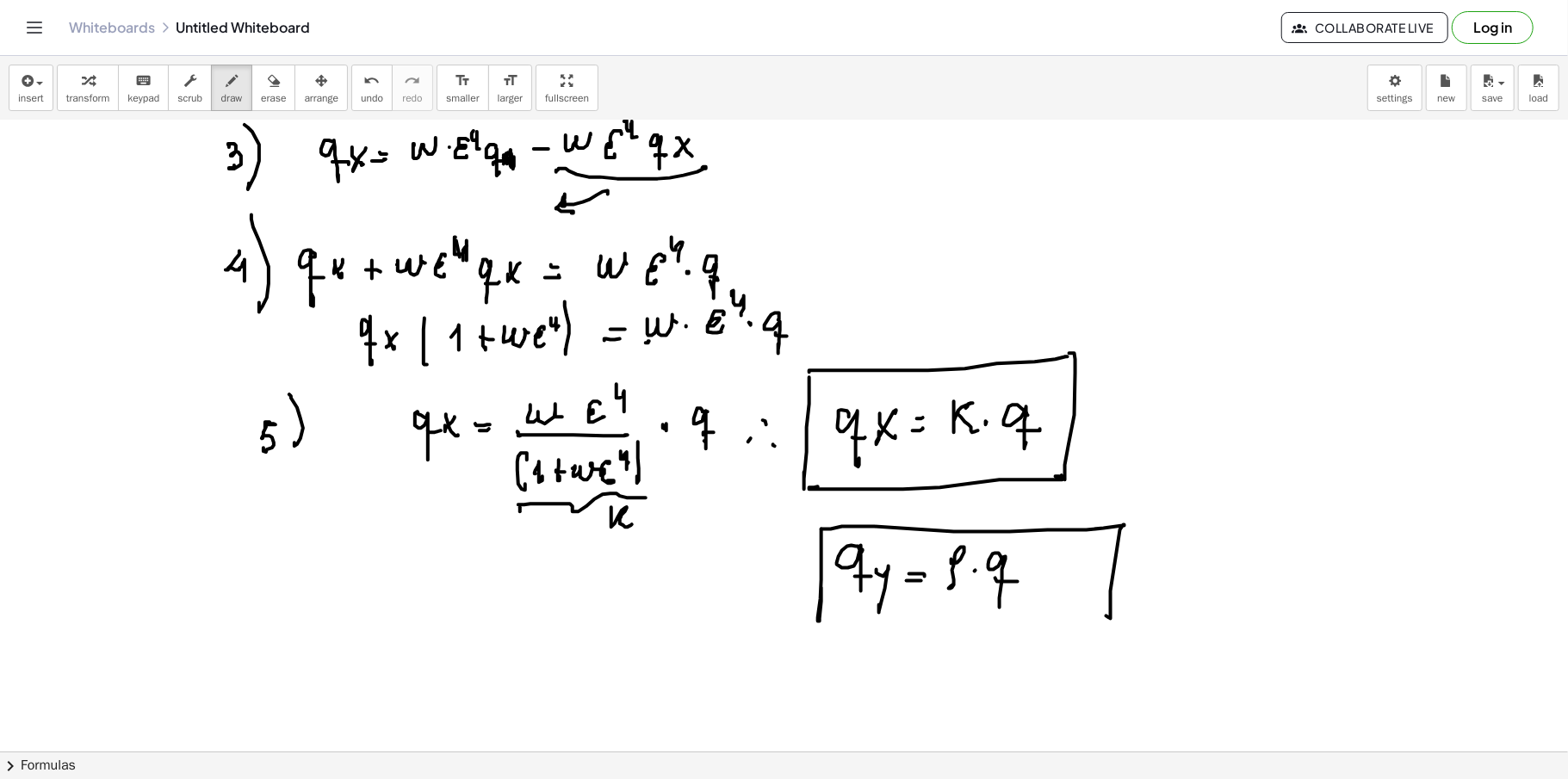 click at bounding box center (784, -1799) 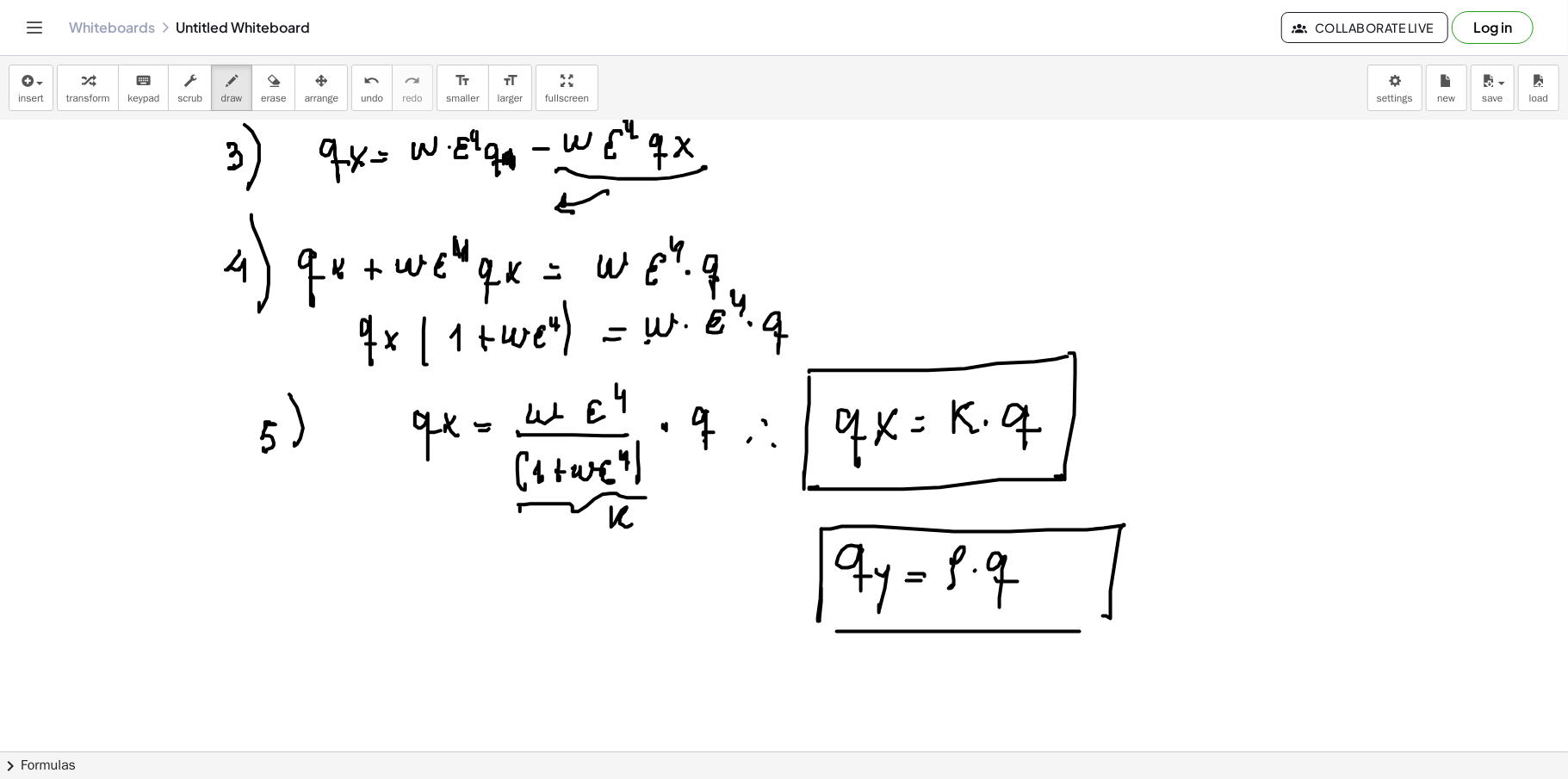 click at bounding box center (784, -1799) 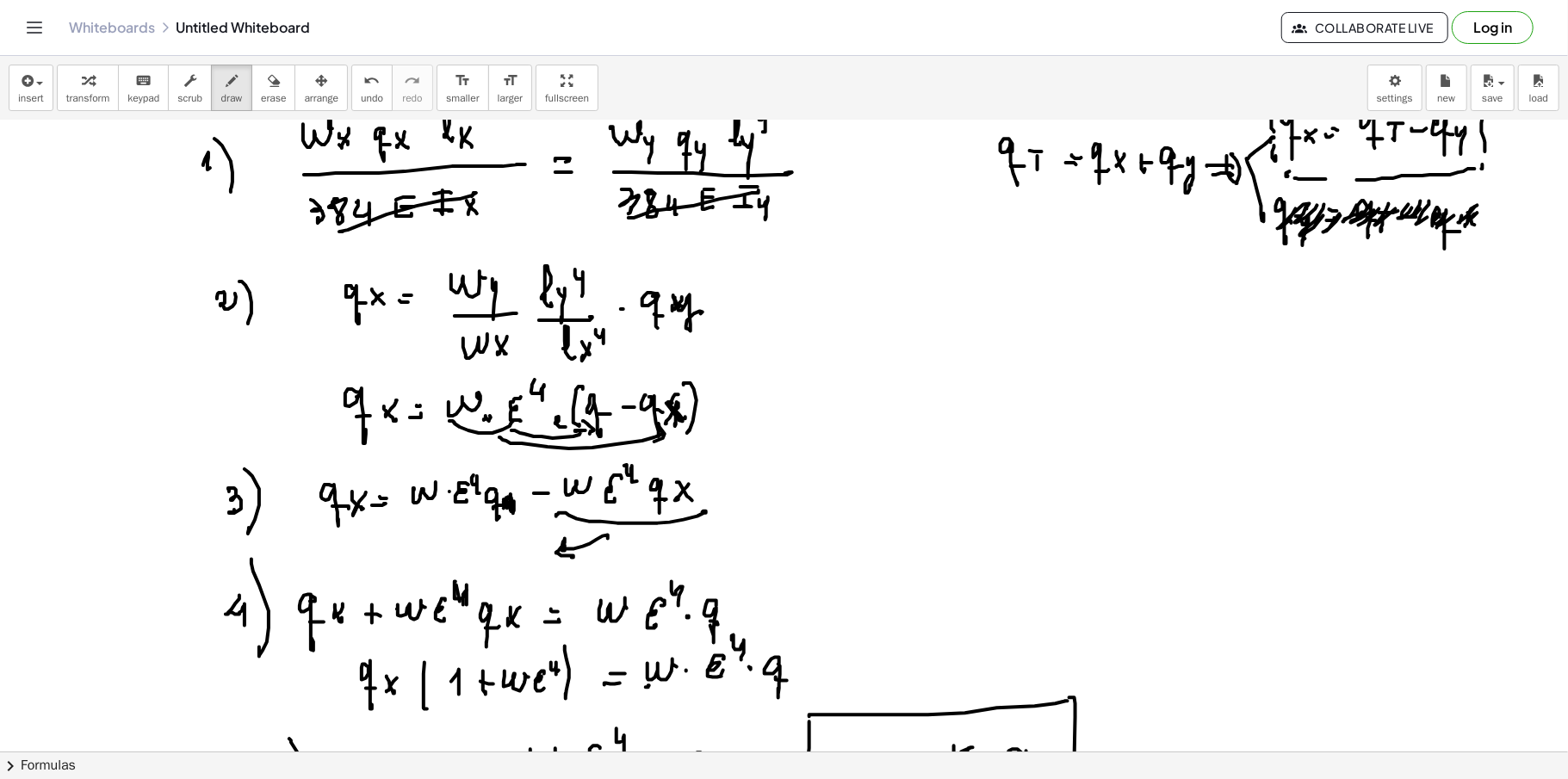 scroll, scrollTop: 4181, scrollLeft: 0, axis: vertical 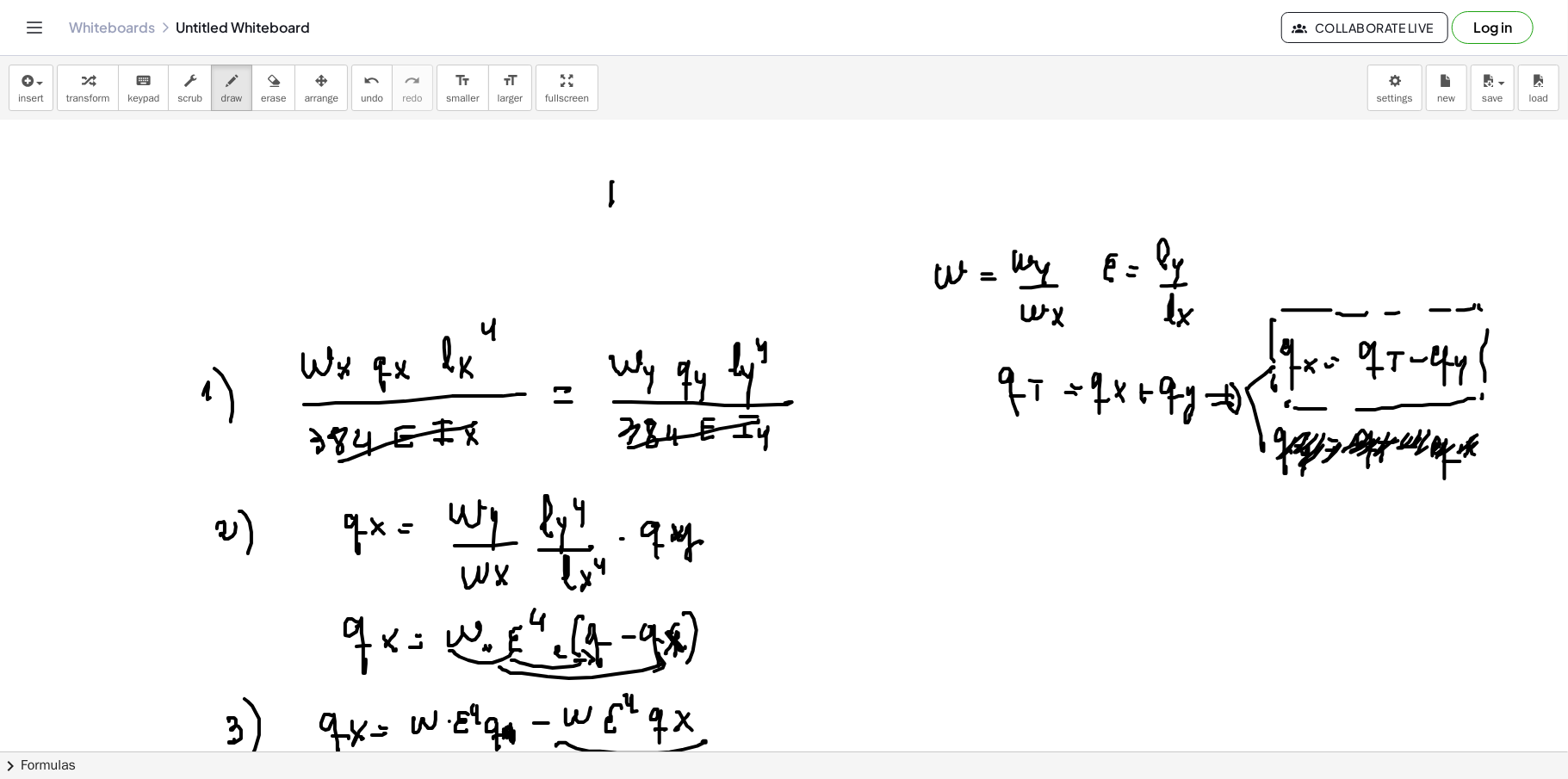 click at bounding box center [784, -1225] 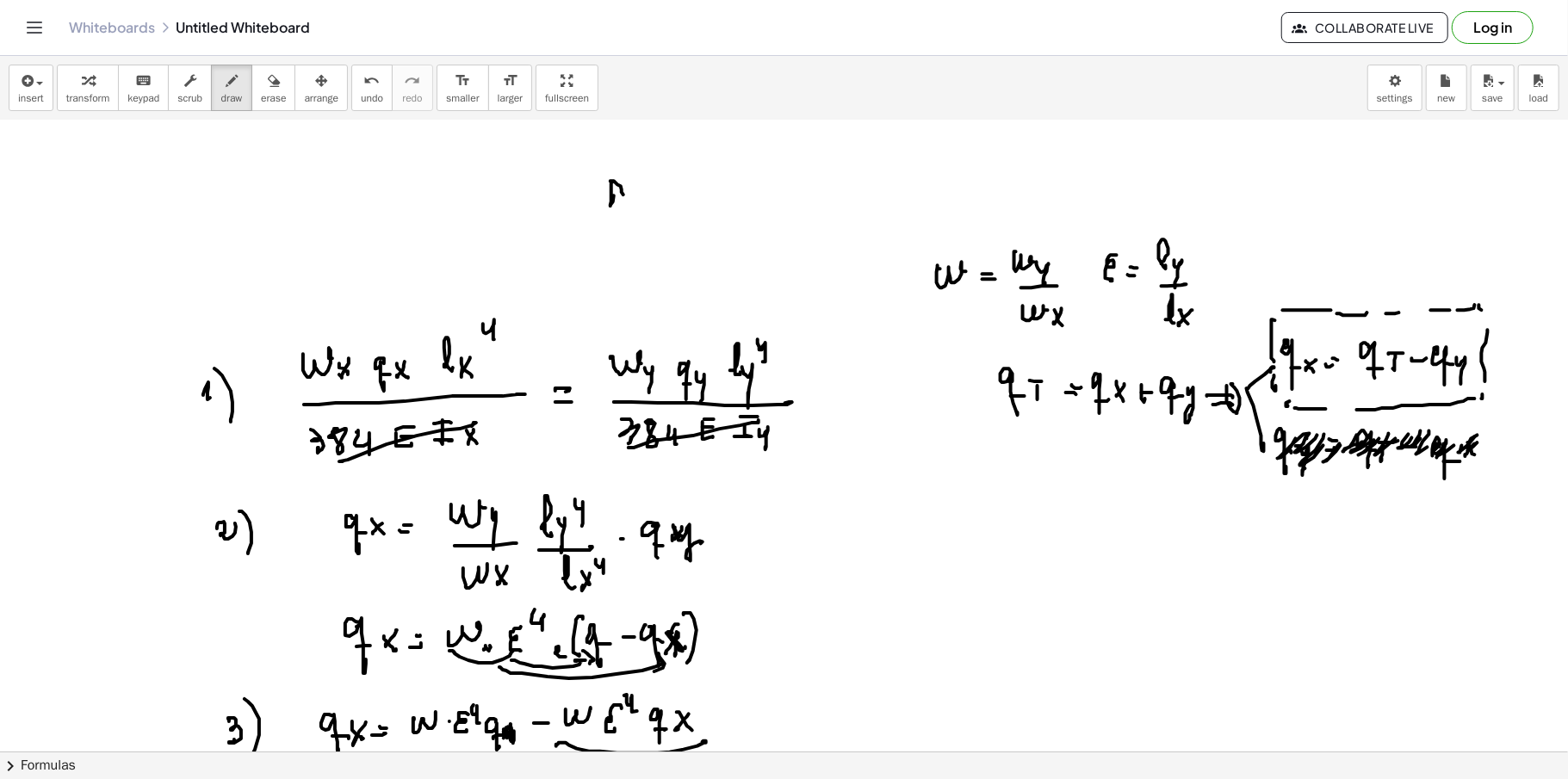 drag, startPoint x: 622, startPoint y: 191, endPoint x: 635, endPoint y: 180, distance: 17.029386 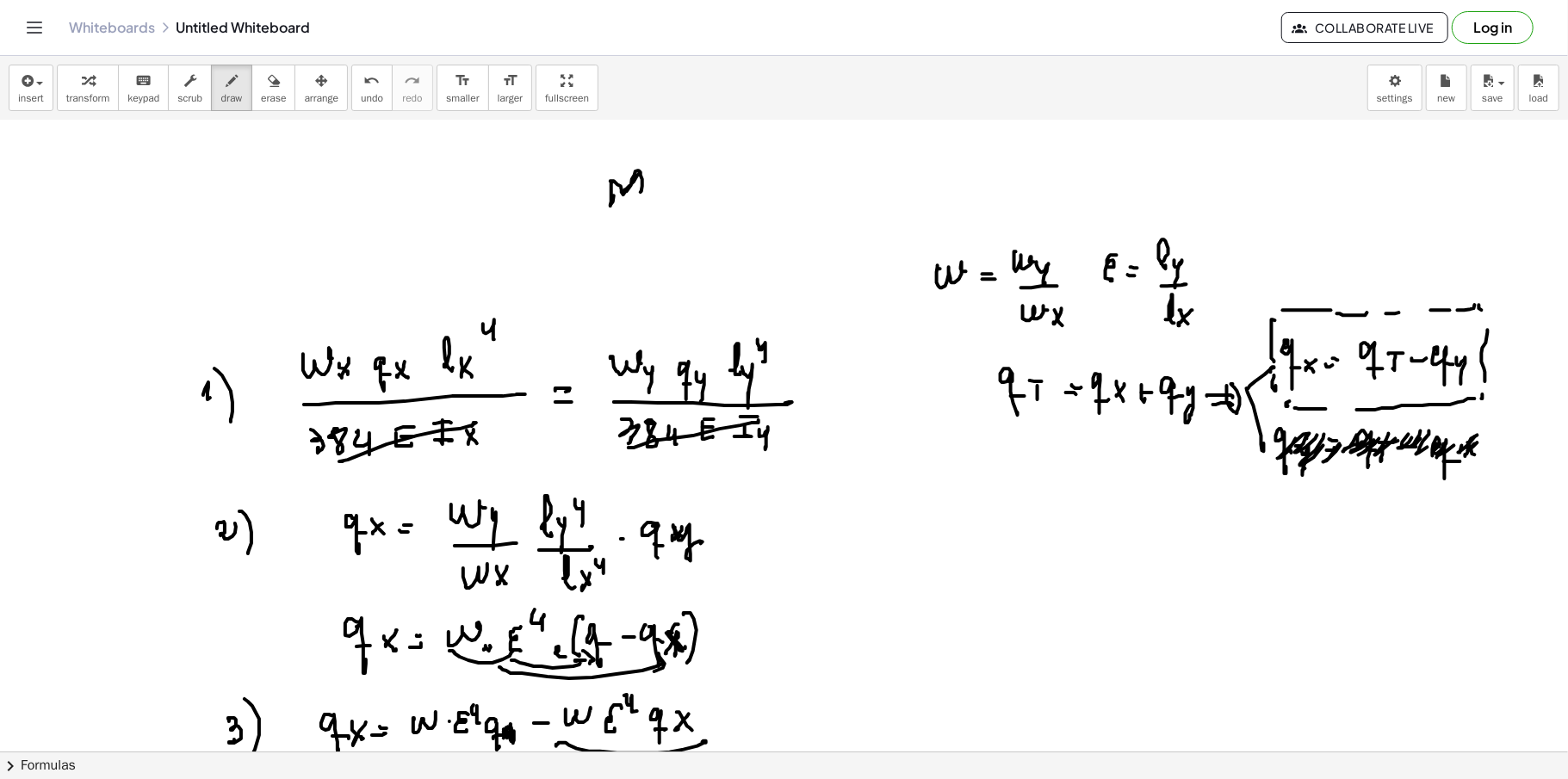 drag, startPoint x: 627, startPoint y: 193, endPoint x: 641, endPoint y: 191, distance: 14.142136 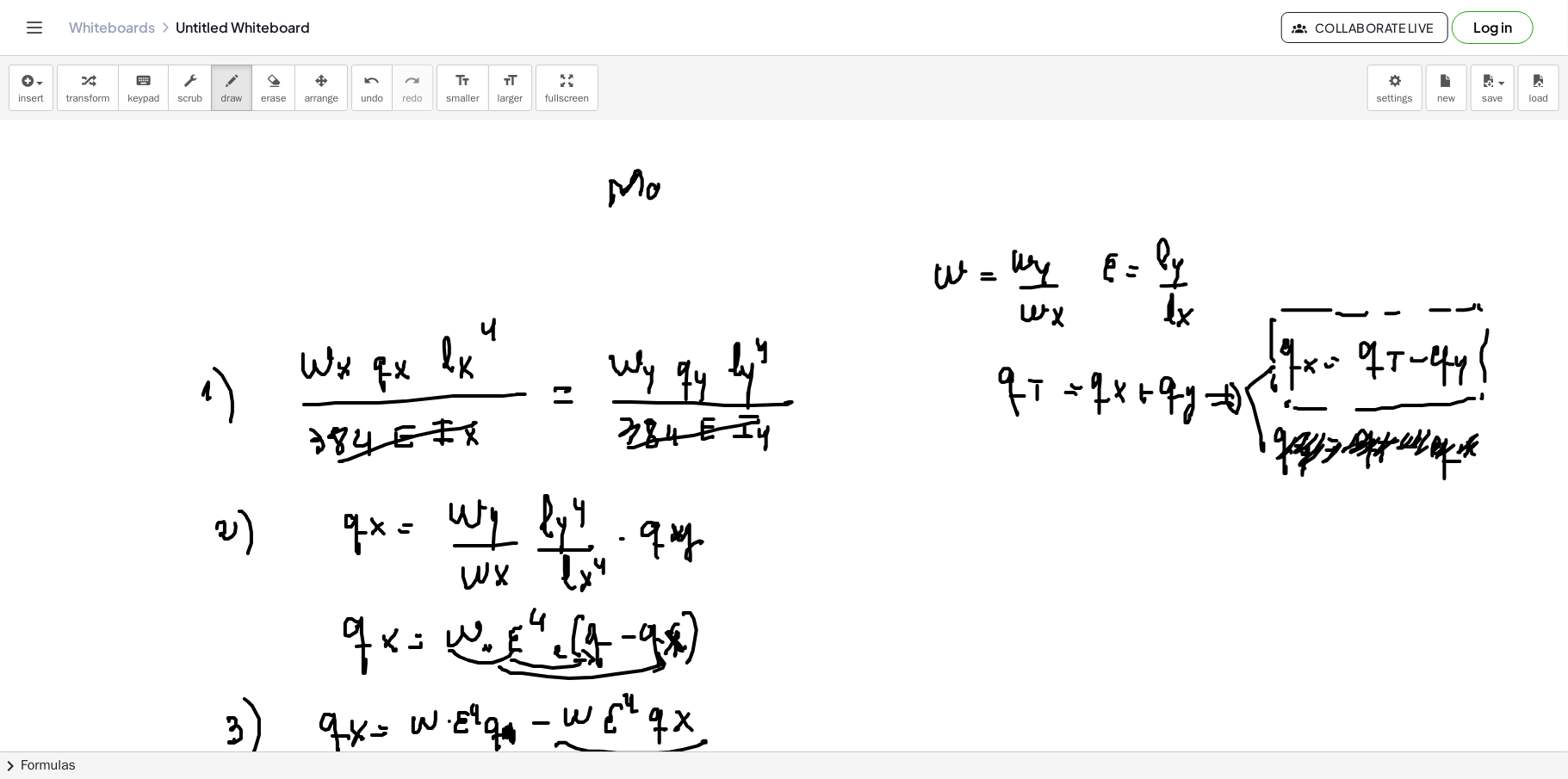 drag, startPoint x: 656, startPoint y: 190, endPoint x: 668, endPoint y: 189, distance: 12.041595 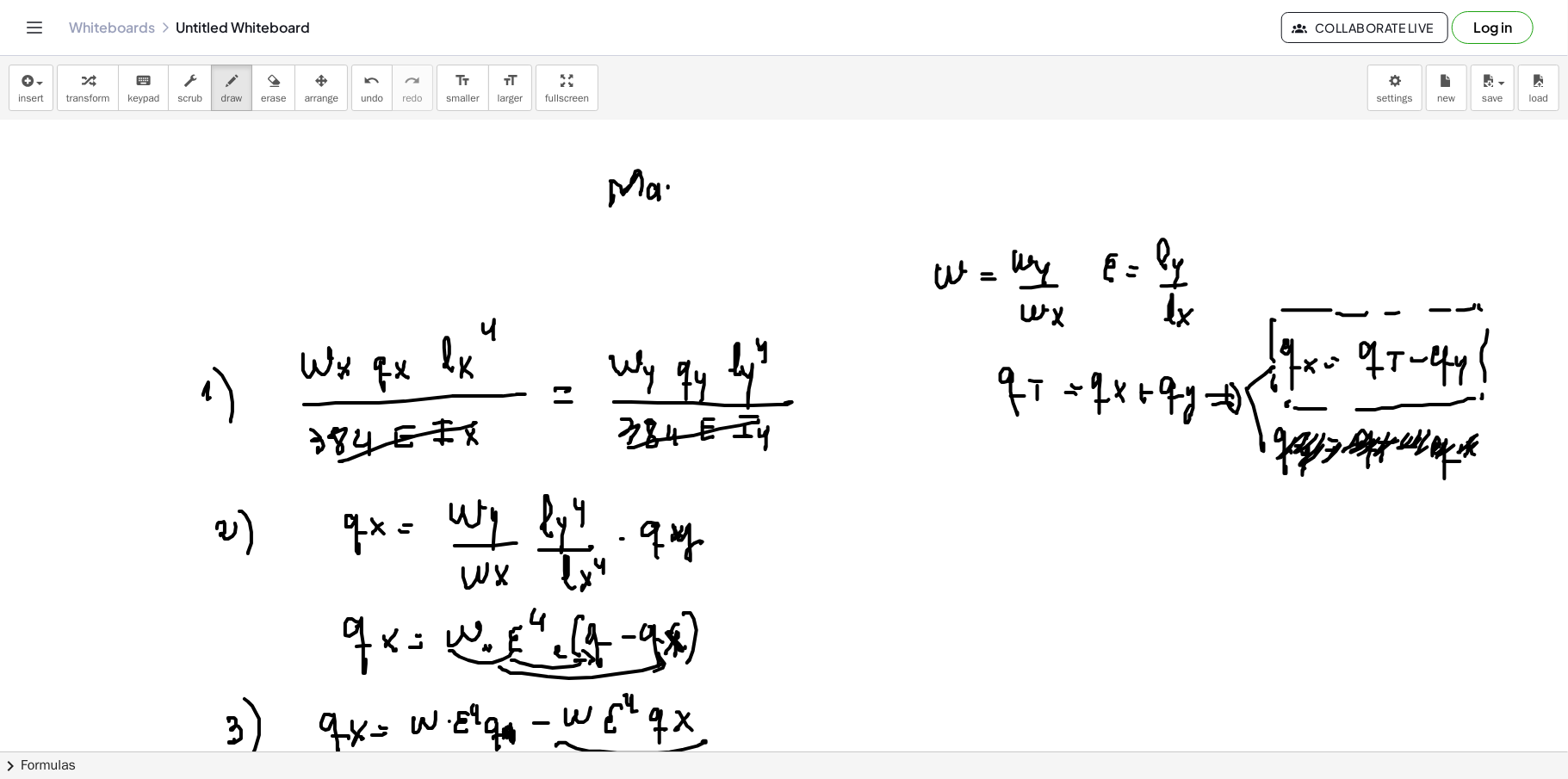 drag, startPoint x: 668, startPoint y: 189, endPoint x: 684, endPoint y: 189, distance: 16 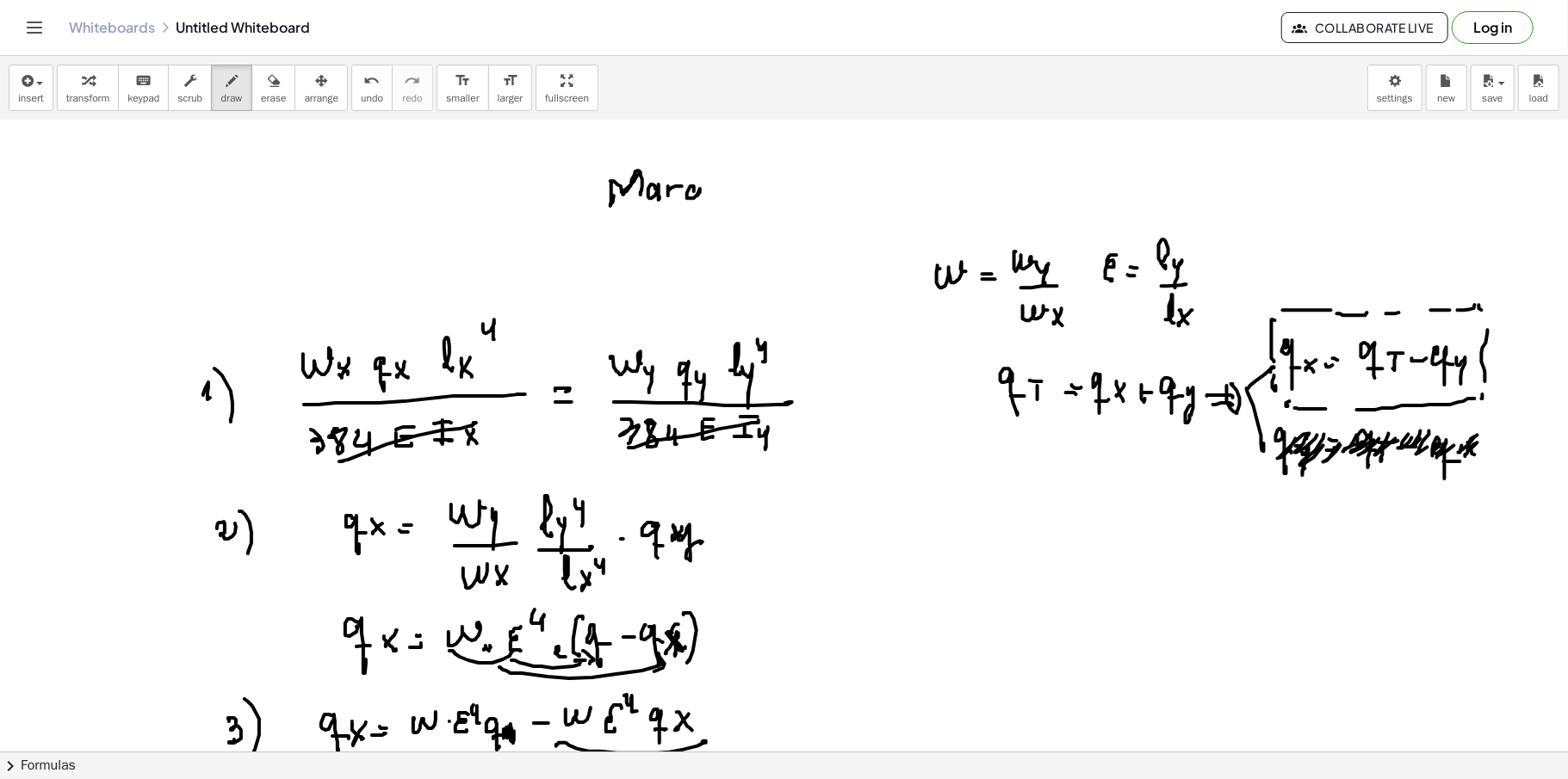 drag, startPoint x: 694, startPoint y: 193, endPoint x: 710, endPoint y: 189, distance: 16.492423 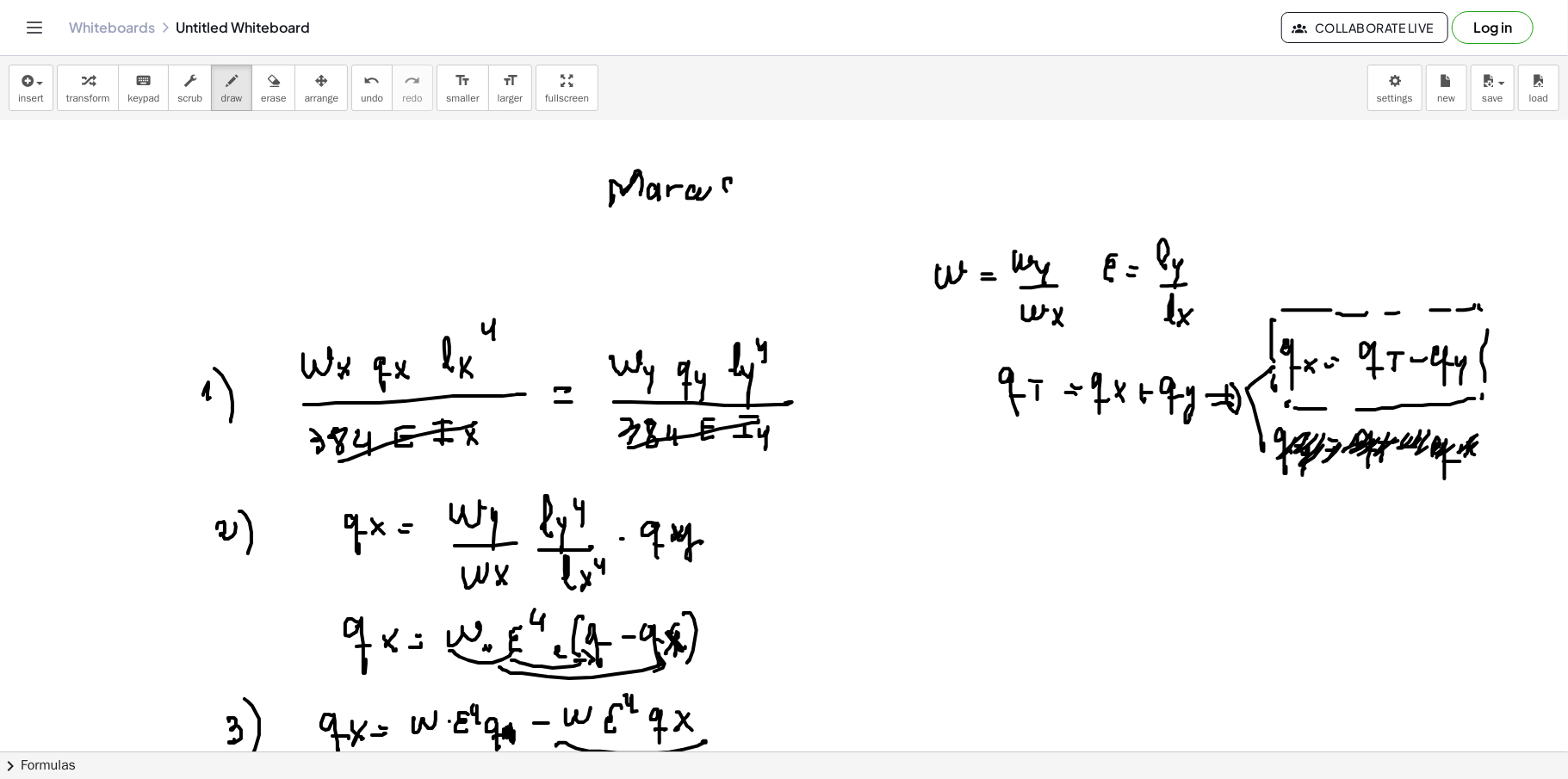drag, startPoint x: 731, startPoint y: 183, endPoint x: 720, endPoint y: 198, distance: 18.601075 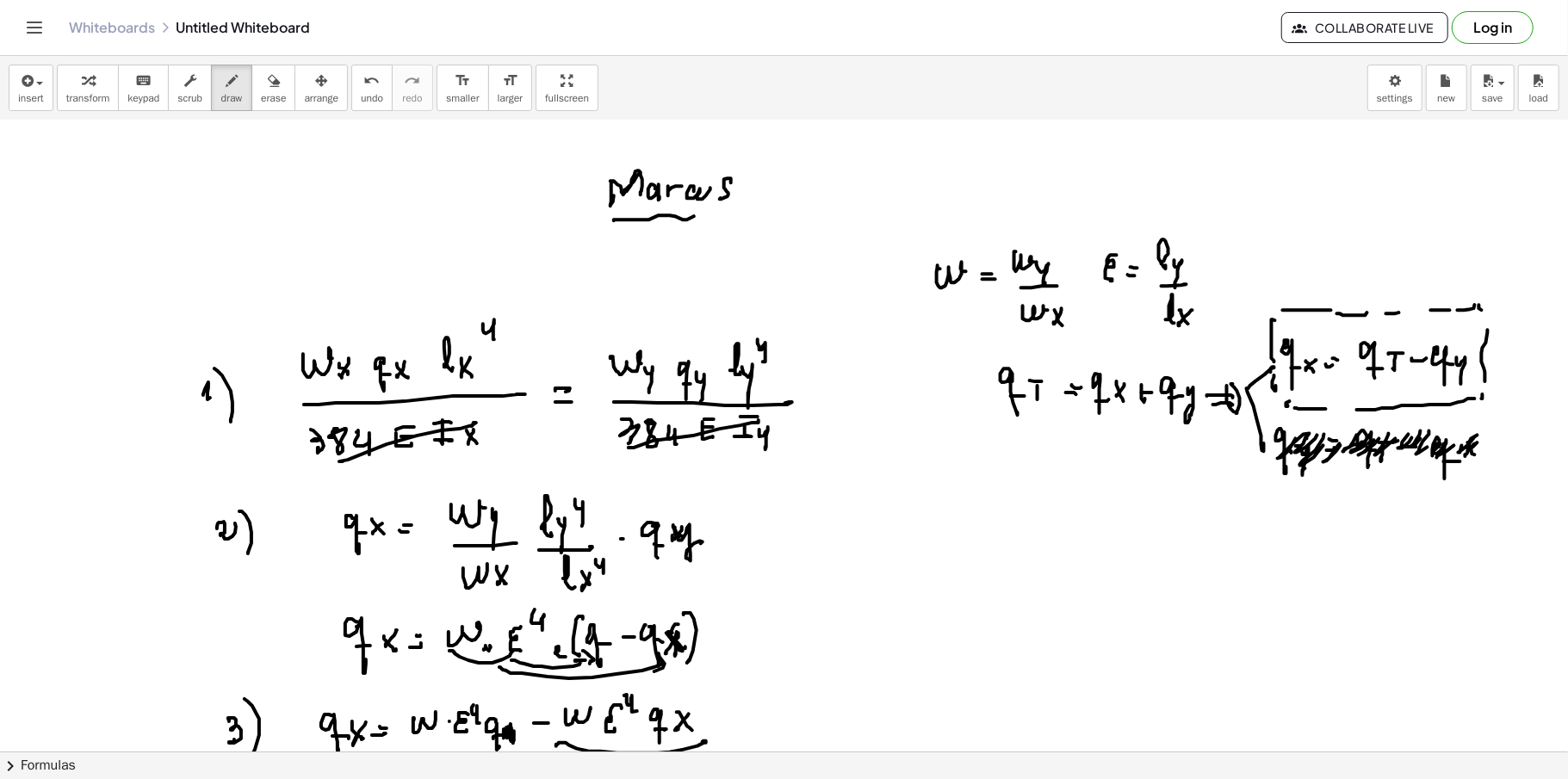 drag, startPoint x: 614, startPoint y: 222, endPoint x: 751, endPoint y: 210, distance: 137.52454 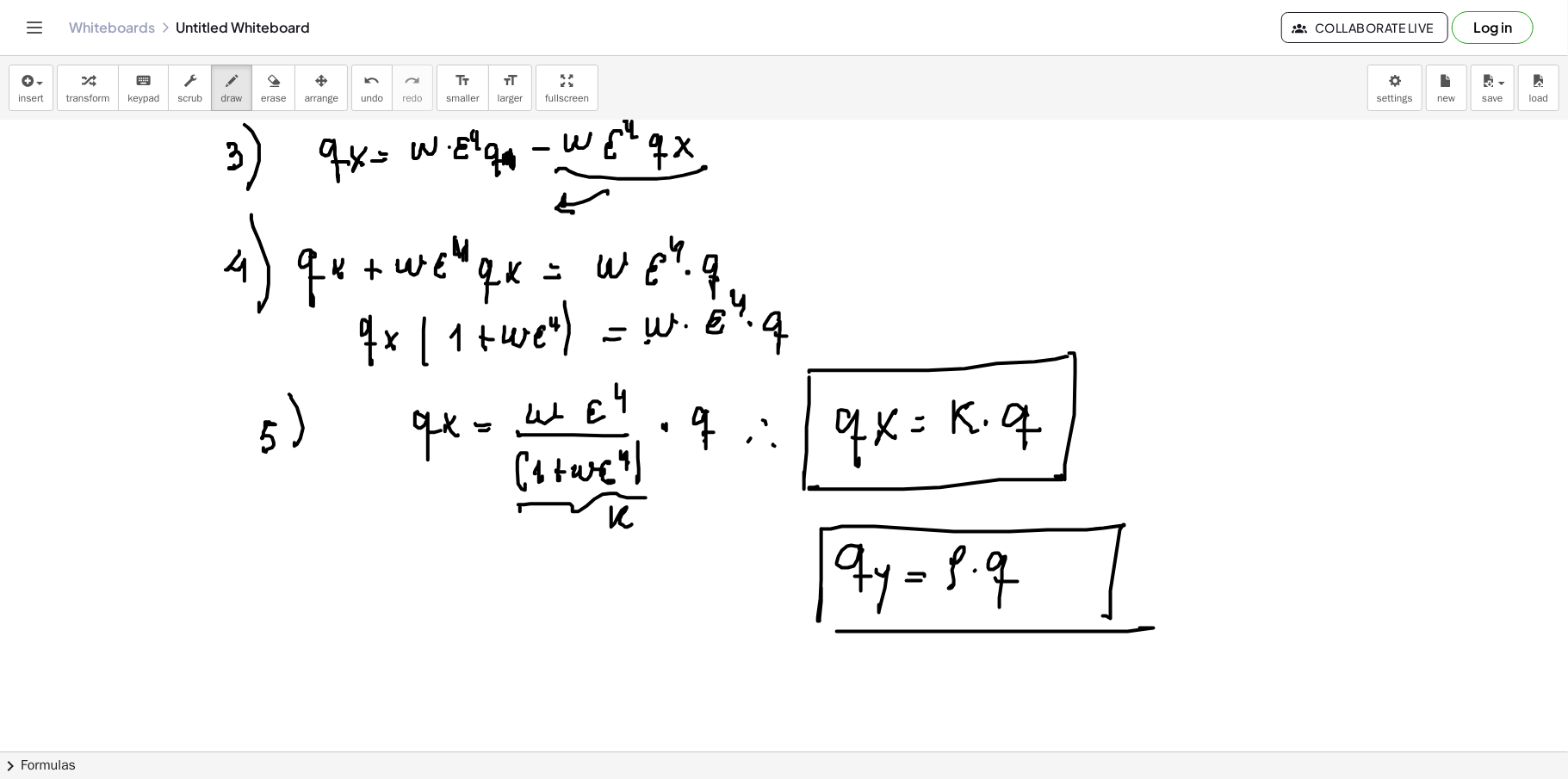 scroll, scrollTop: 4869, scrollLeft: 0, axis: vertical 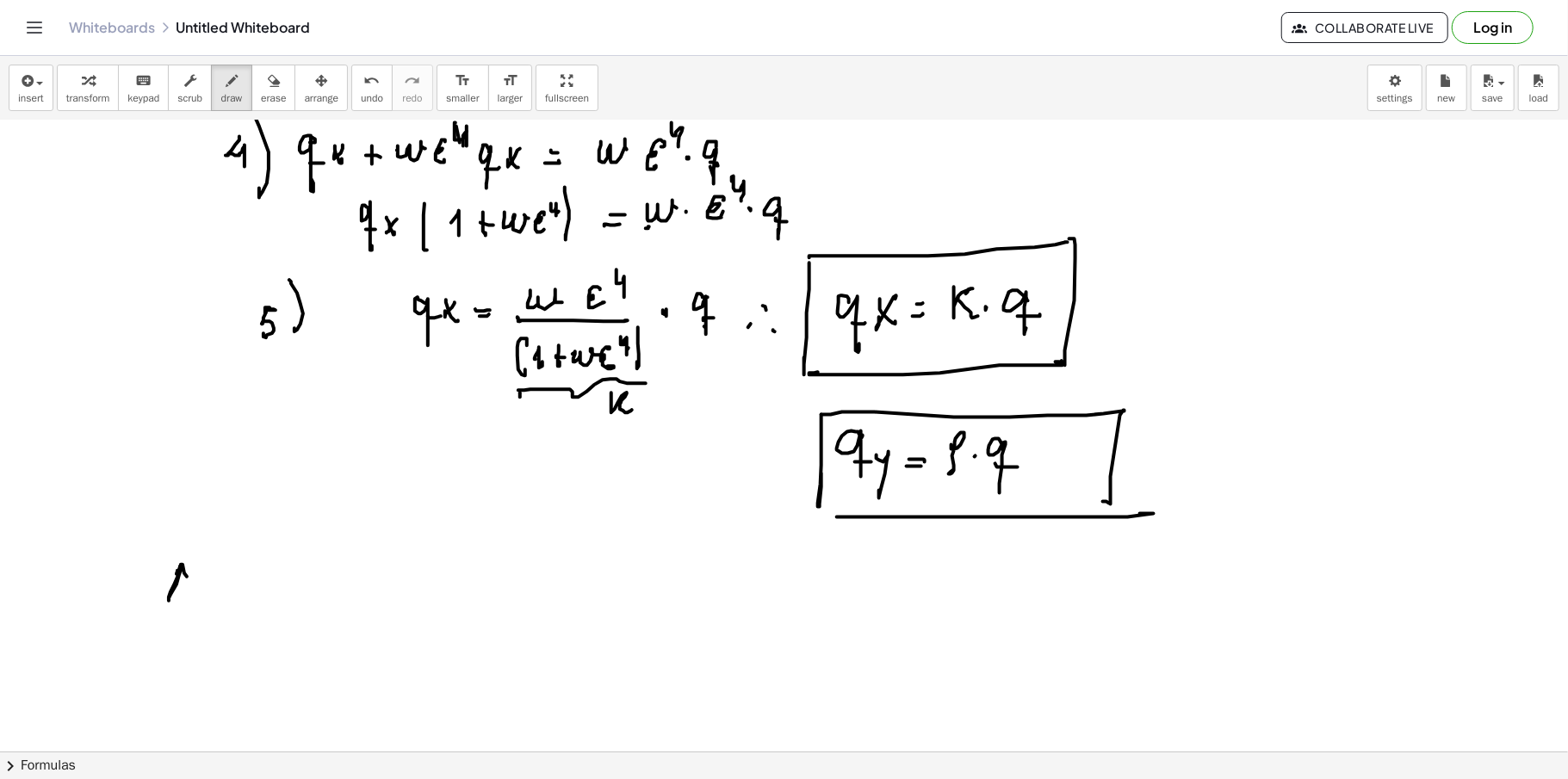 drag, startPoint x: 177, startPoint y: 576, endPoint x: 210, endPoint y: 583, distance: 33.734256 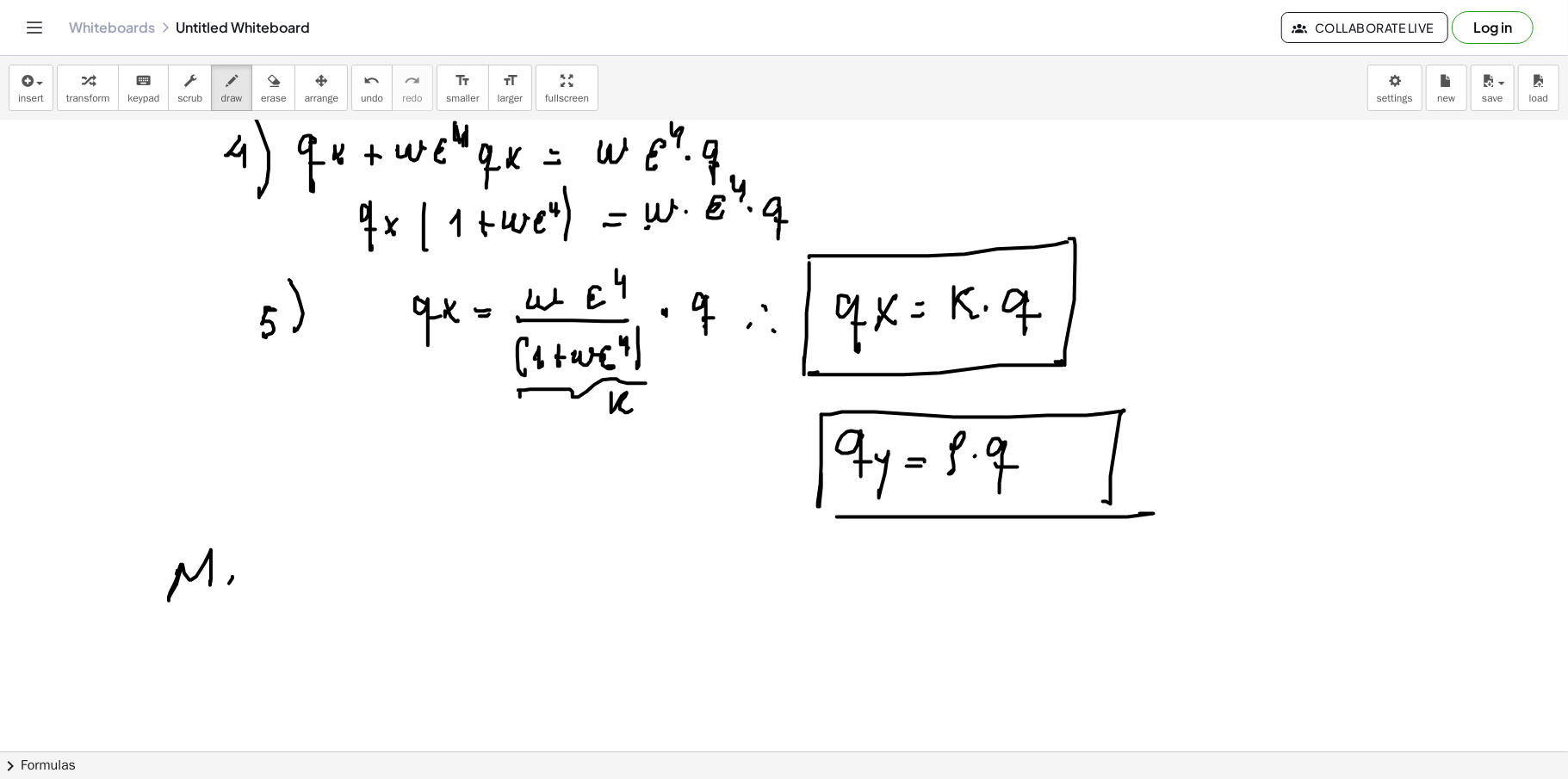 drag, startPoint x: 232, startPoint y: 580, endPoint x: 221, endPoint y: 576, distance: 11.7047 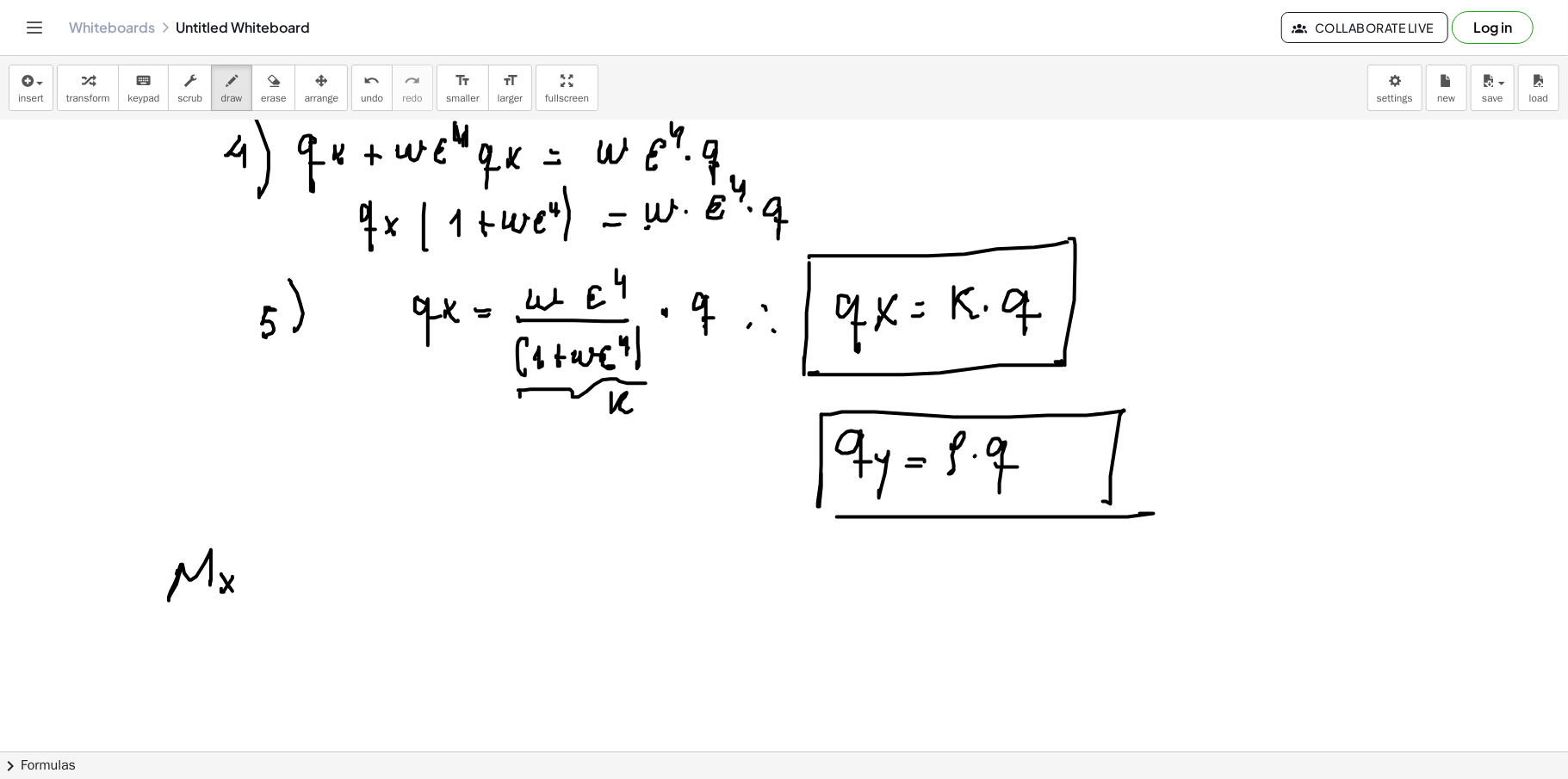 drag, startPoint x: 221, startPoint y: 576, endPoint x: 235, endPoint y: 593, distance: 22.022716 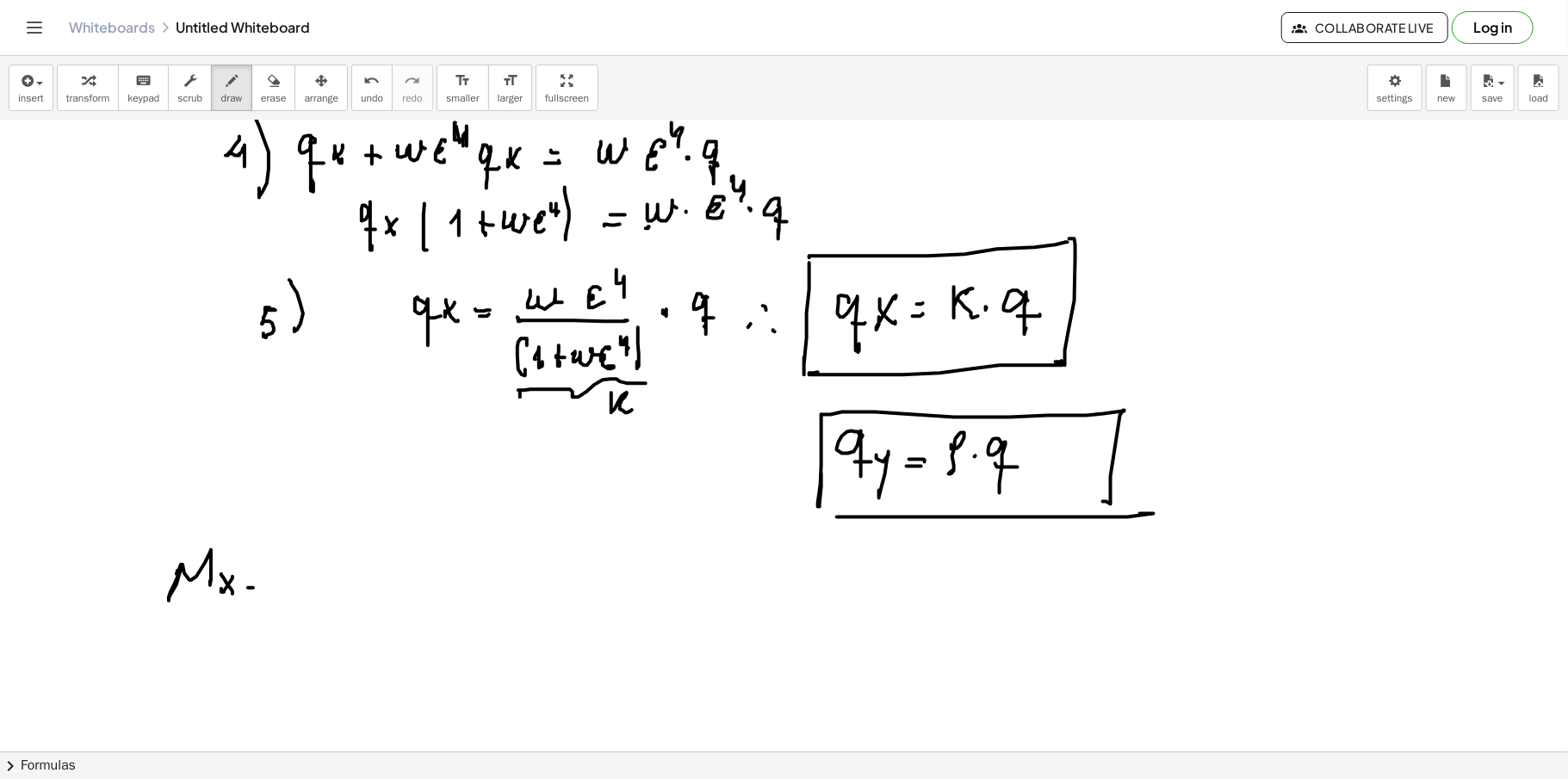 drag, startPoint x: 248, startPoint y: 590, endPoint x: 263, endPoint y: 579, distance: 18.601075 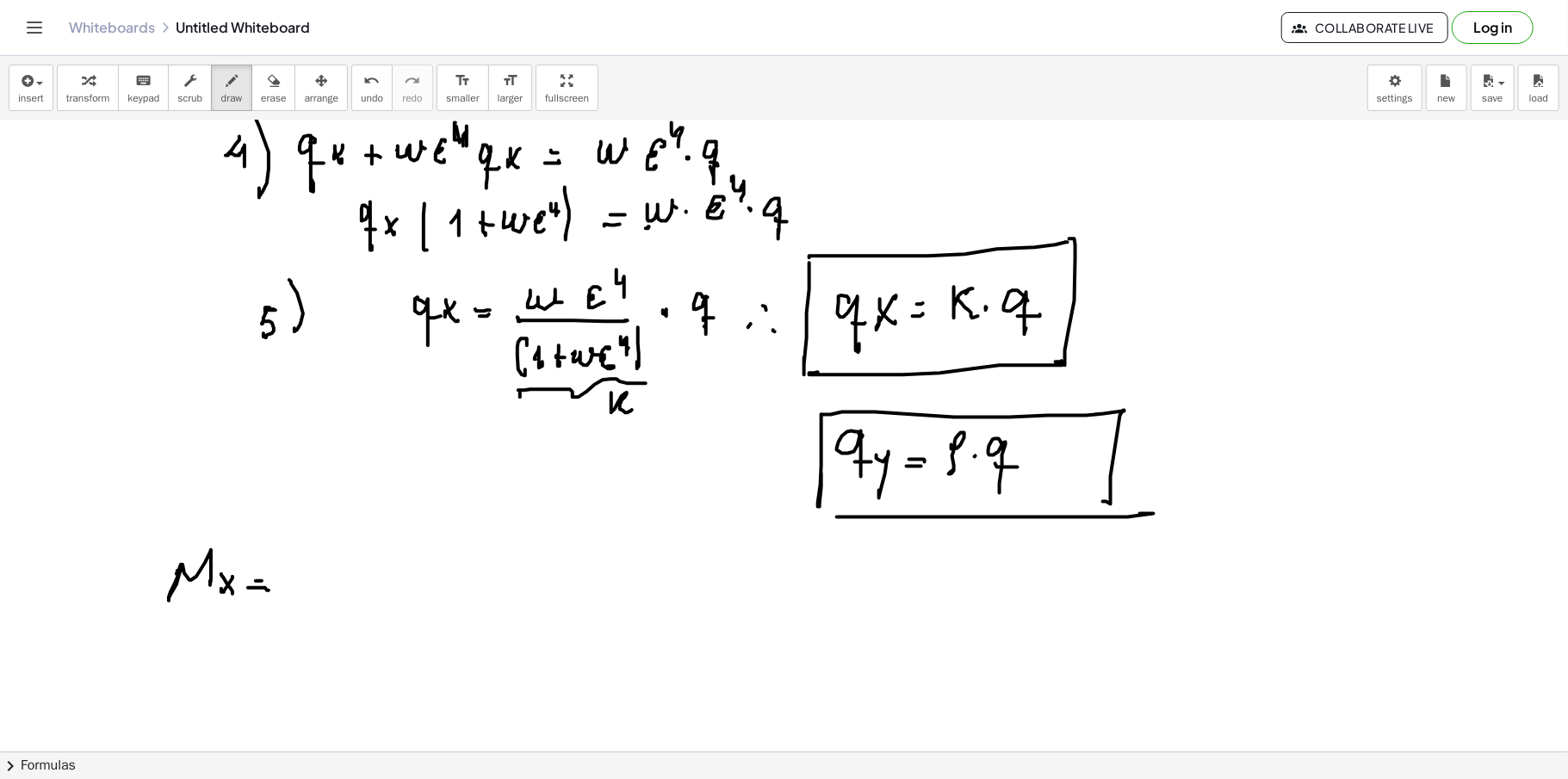 click at bounding box center [784, -1913] 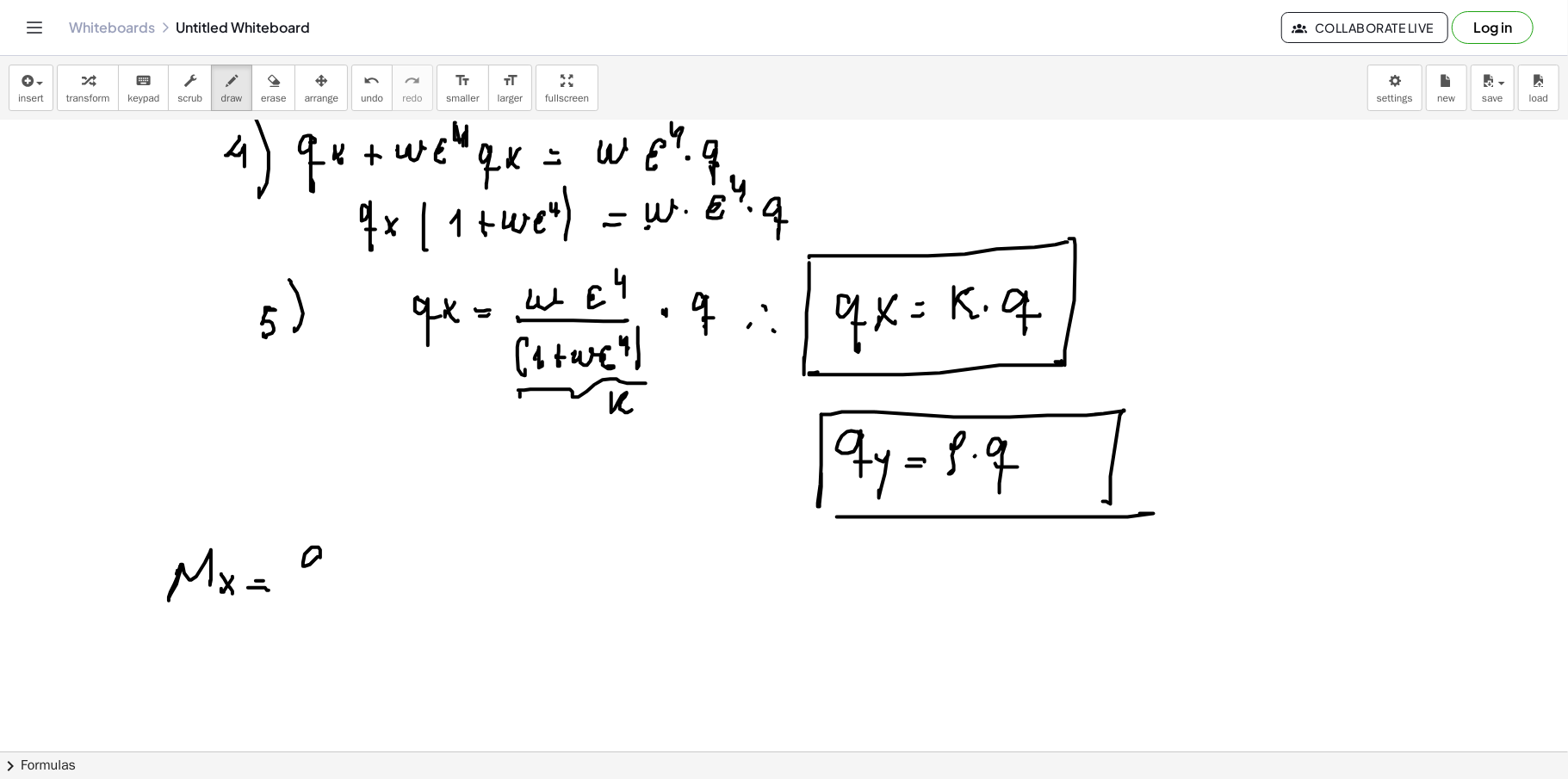 drag, startPoint x: 320, startPoint y: 560, endPoint x: 312, endPoint y: 572, distance: 14.422205 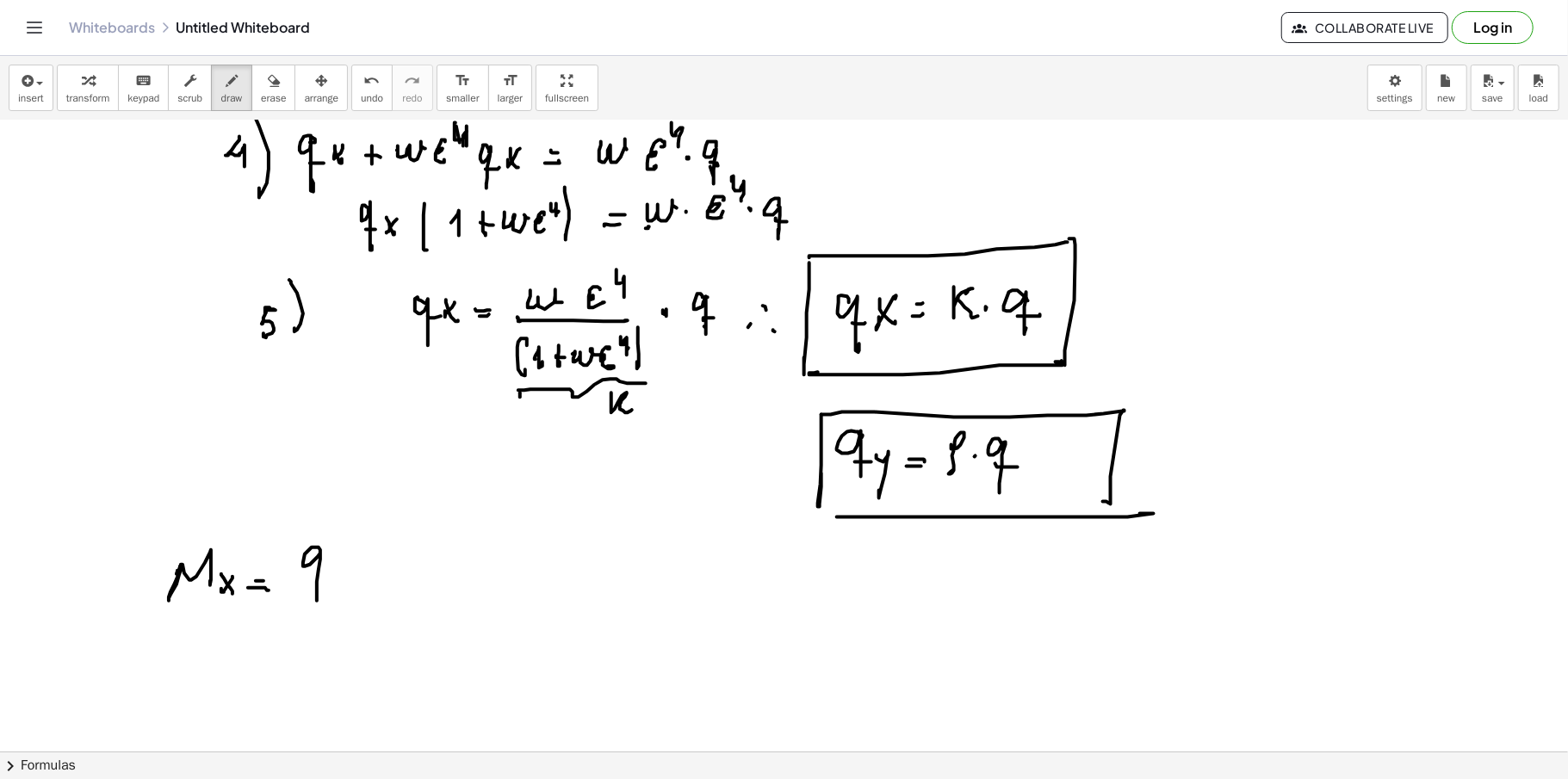 drag, startPoint x: 312, startPoint y: 572, endPoint x: 331, endPoint y: 576, distance: 19.41649 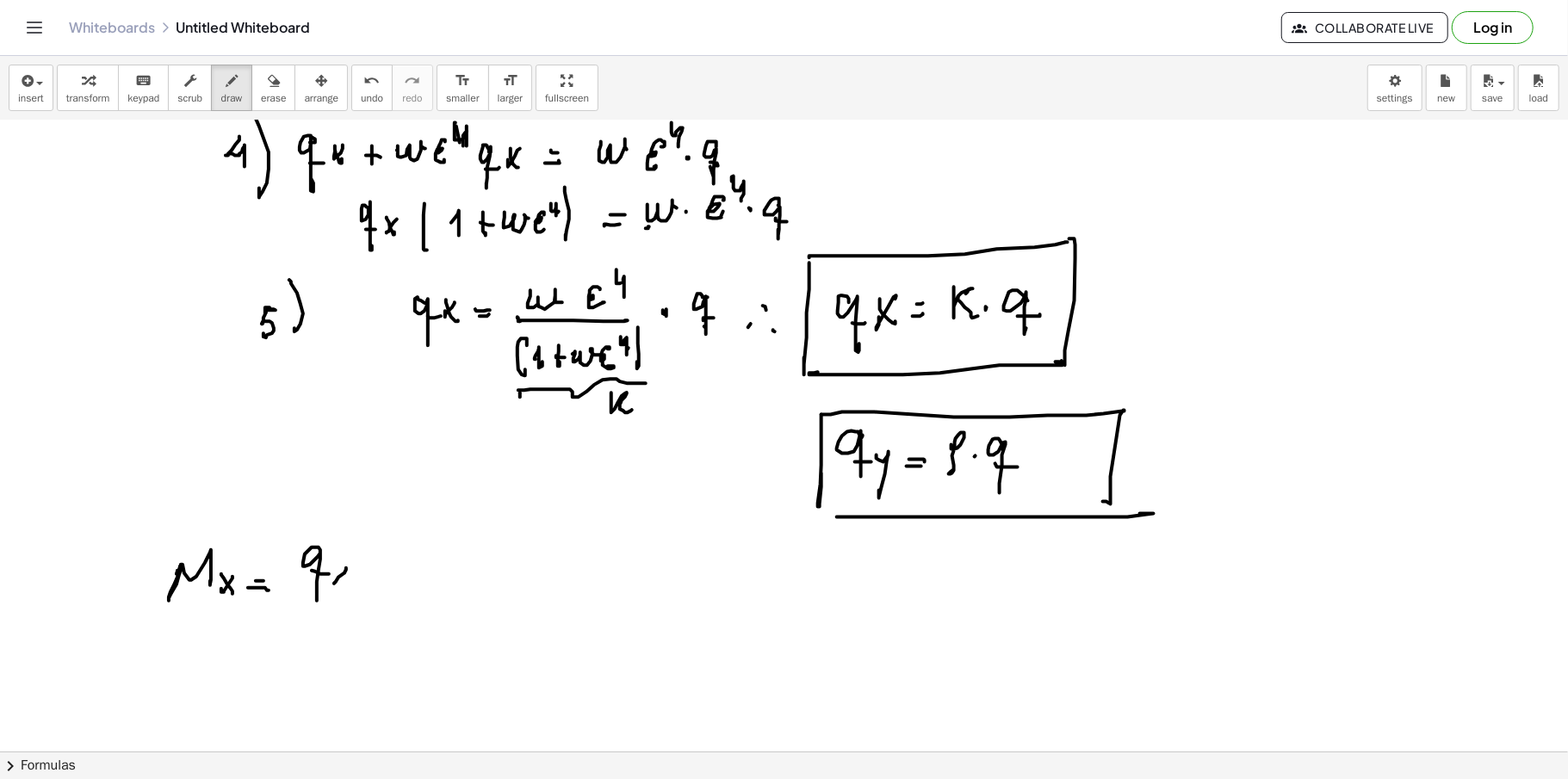 drag, startPoint x: 346, startPoint y: 570, endPoint x: 334, endPoint y: 572, distance: 12.1655251 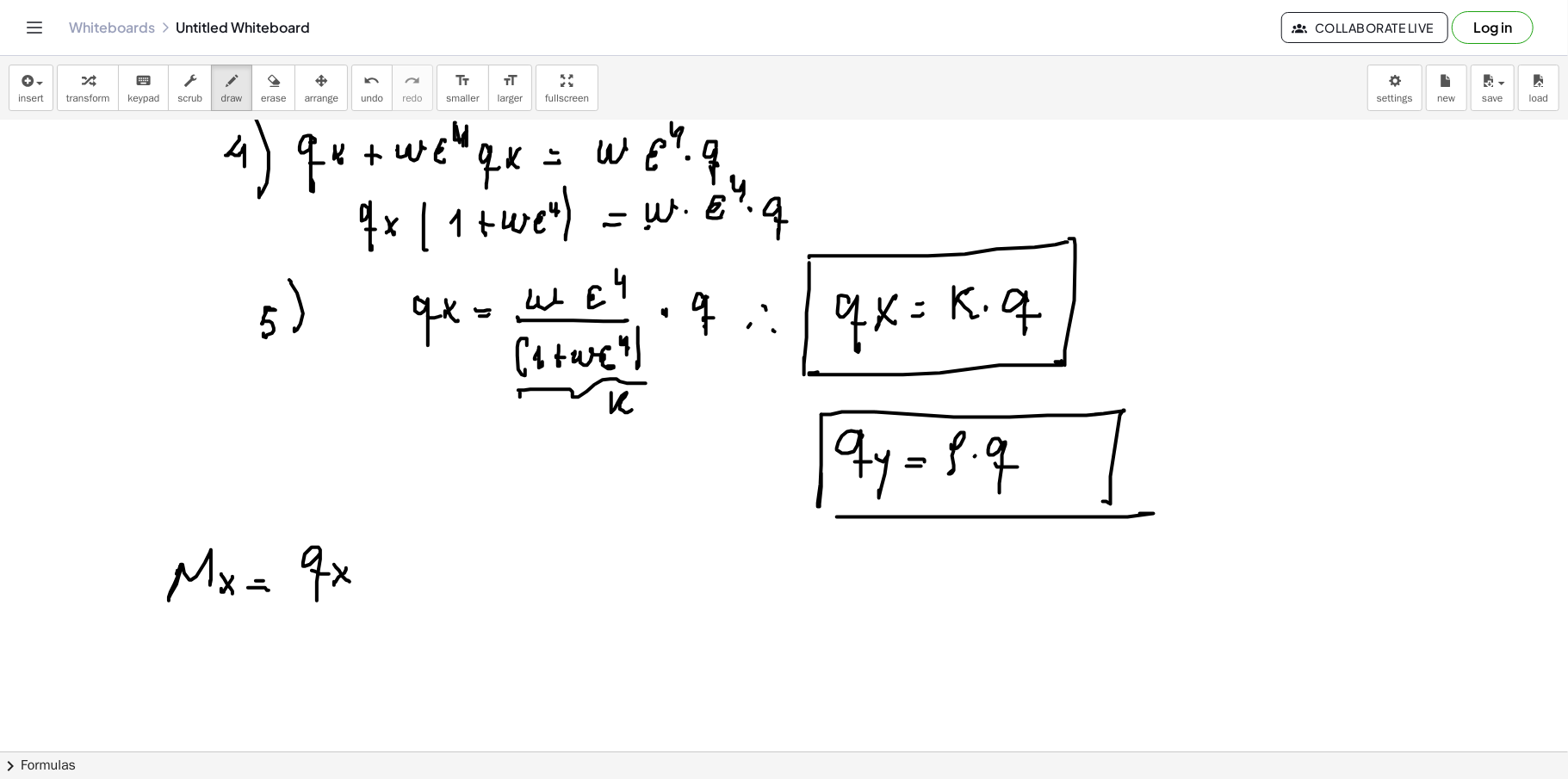 click at bounding box center [784, -1913] 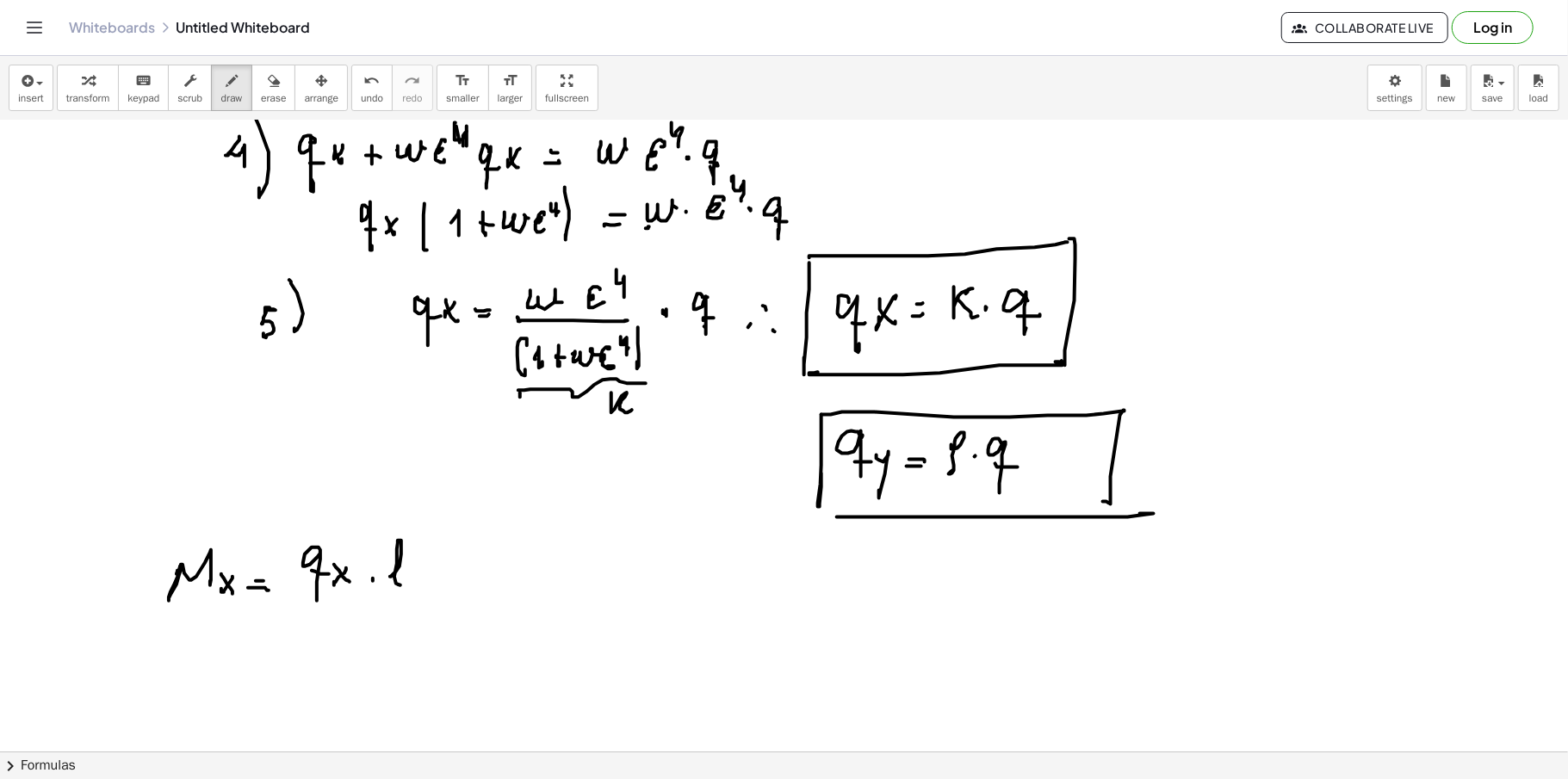 drag, startPoint x: 400, startPoint y: 568, endPoint x: 401, endPoint y: 587, distance: 19.026298 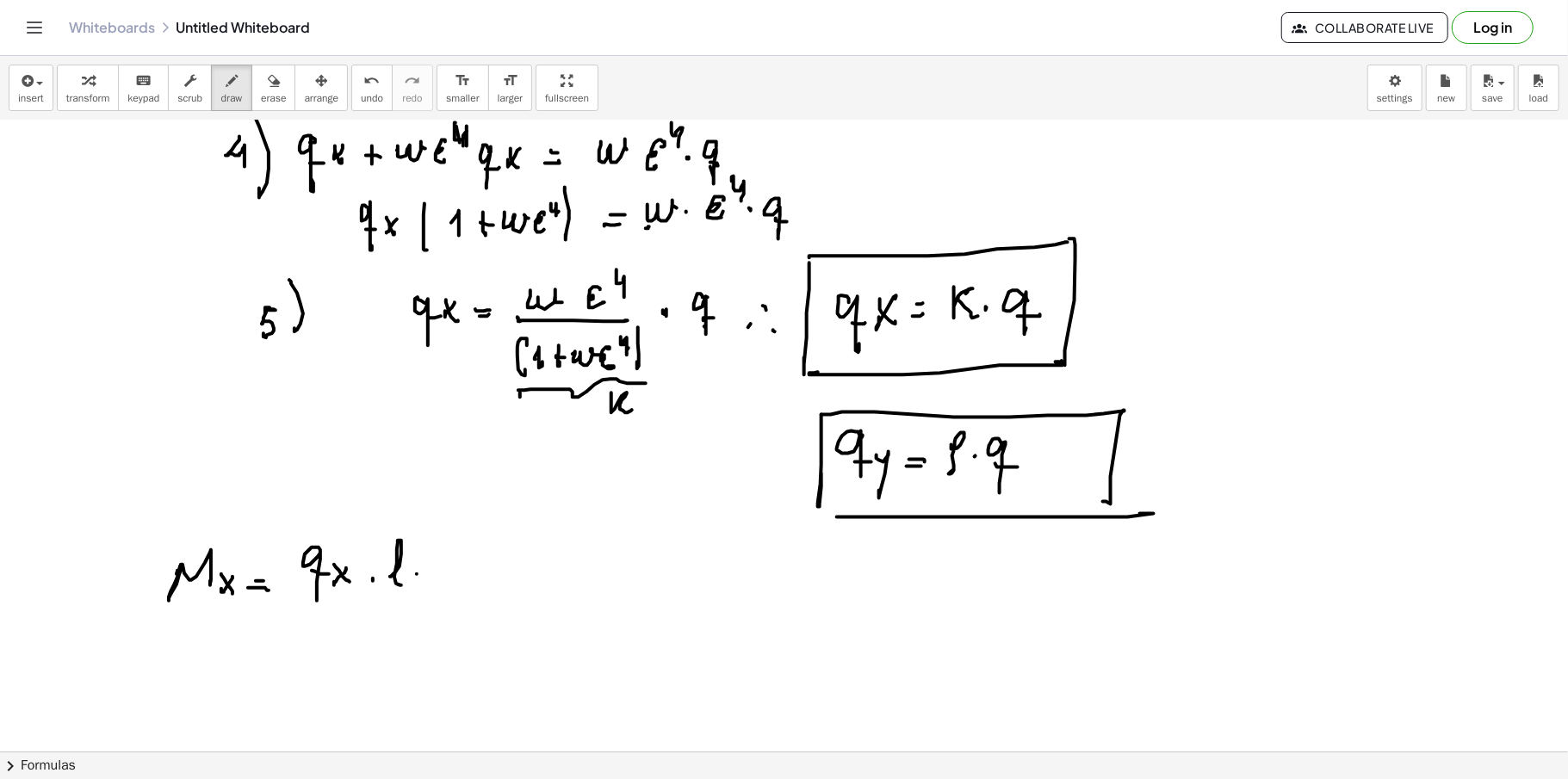 click at bounding box center [784, -1913] 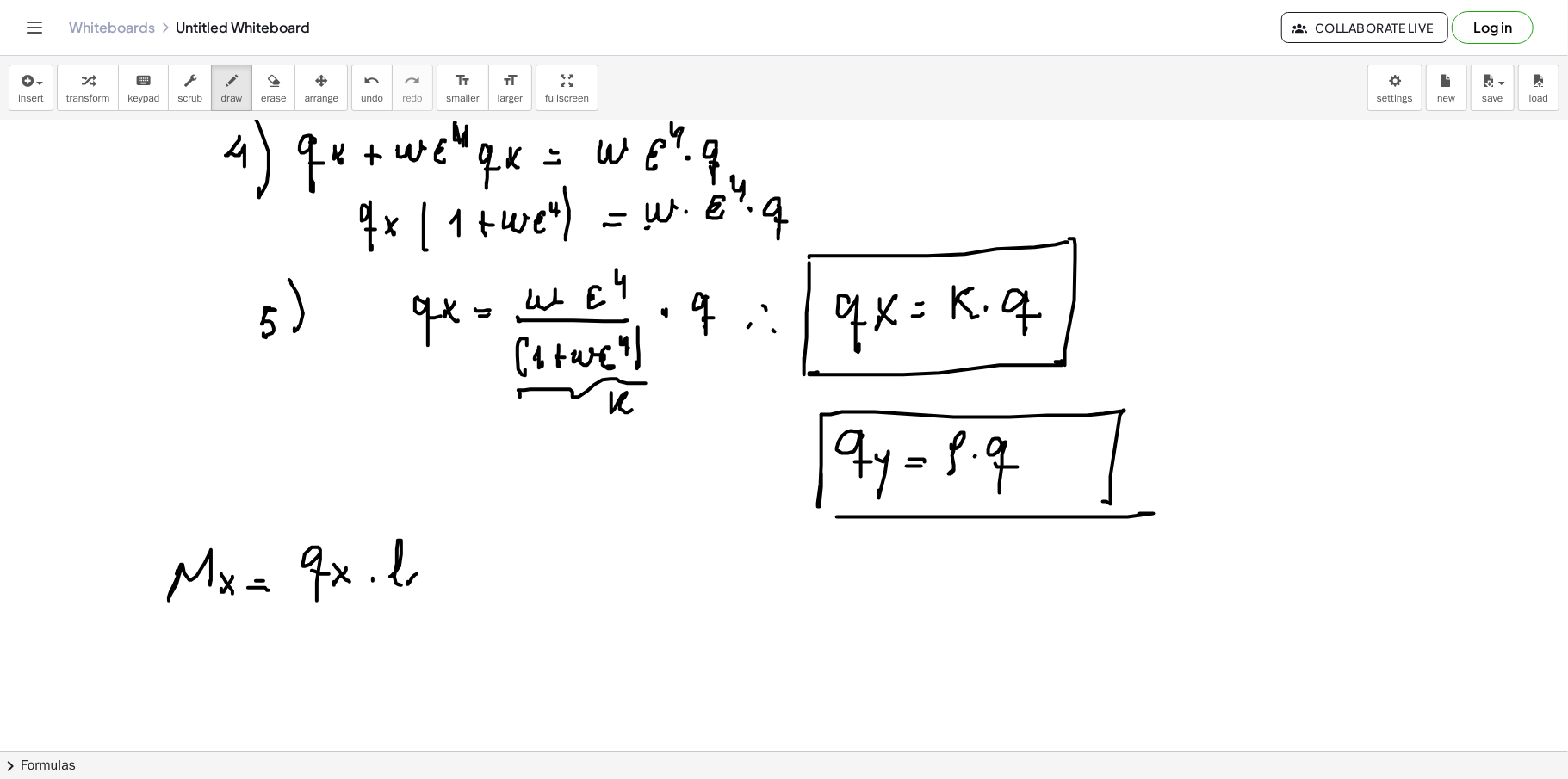 click at bounding box center [784, -1913] 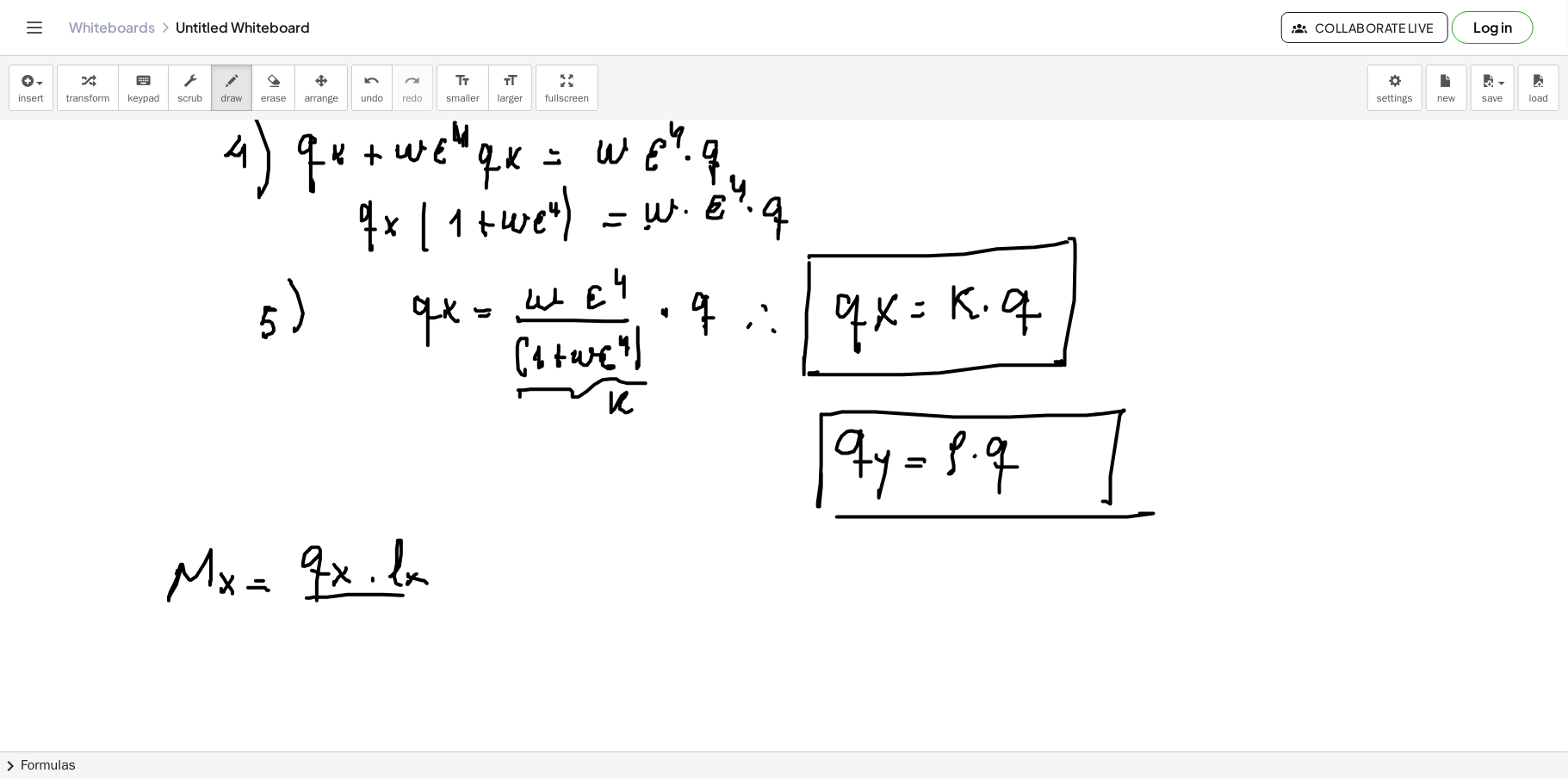drag, startPoint x: 403, startPoint y: 597, endPoint x: 397, endPoint y: 607, distance: 11.661904 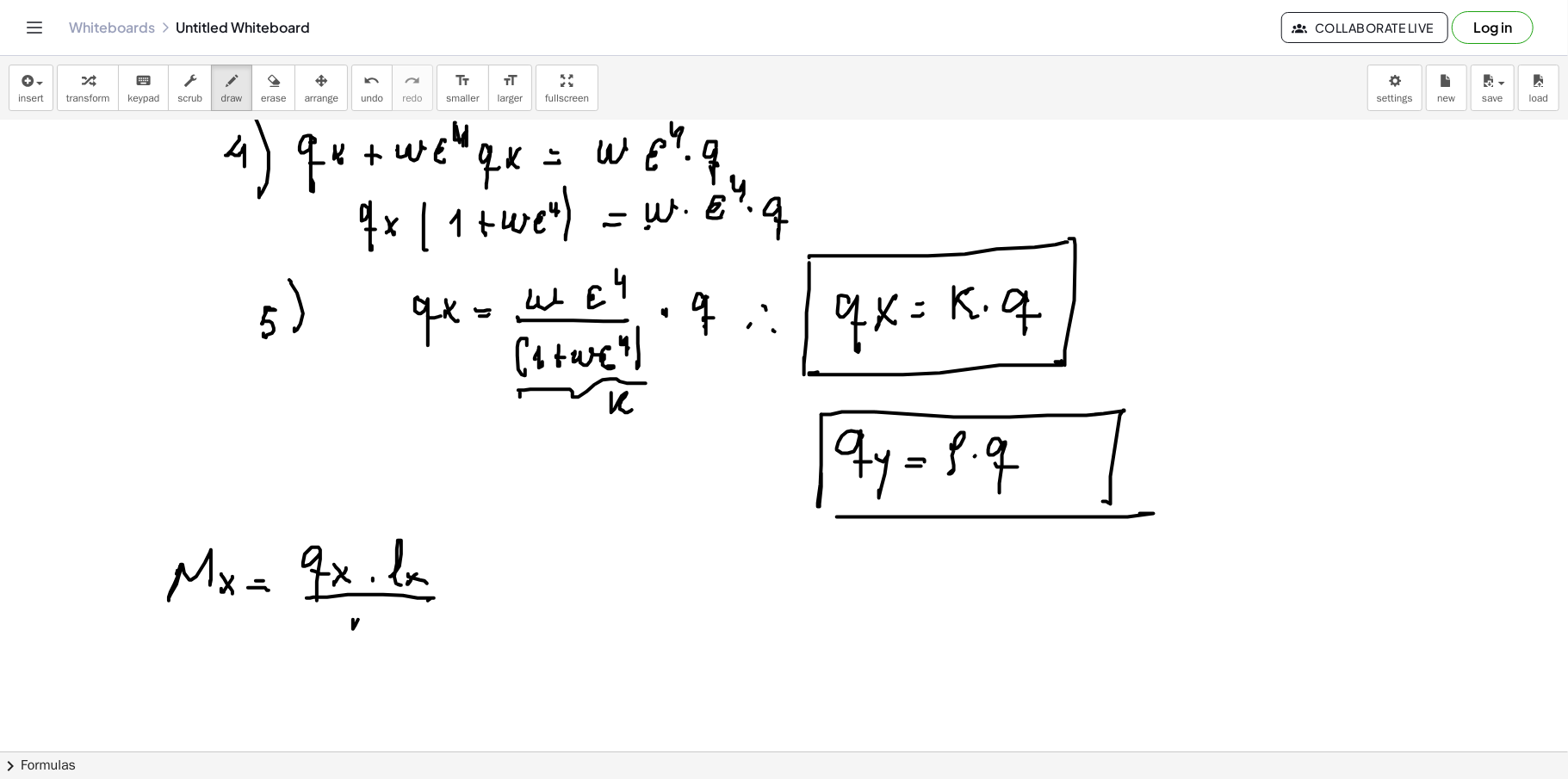 drag, startPoint x: 353, startPoint y: 631, endPoint x: 366, endPoint y: 634, distance: 13.341664 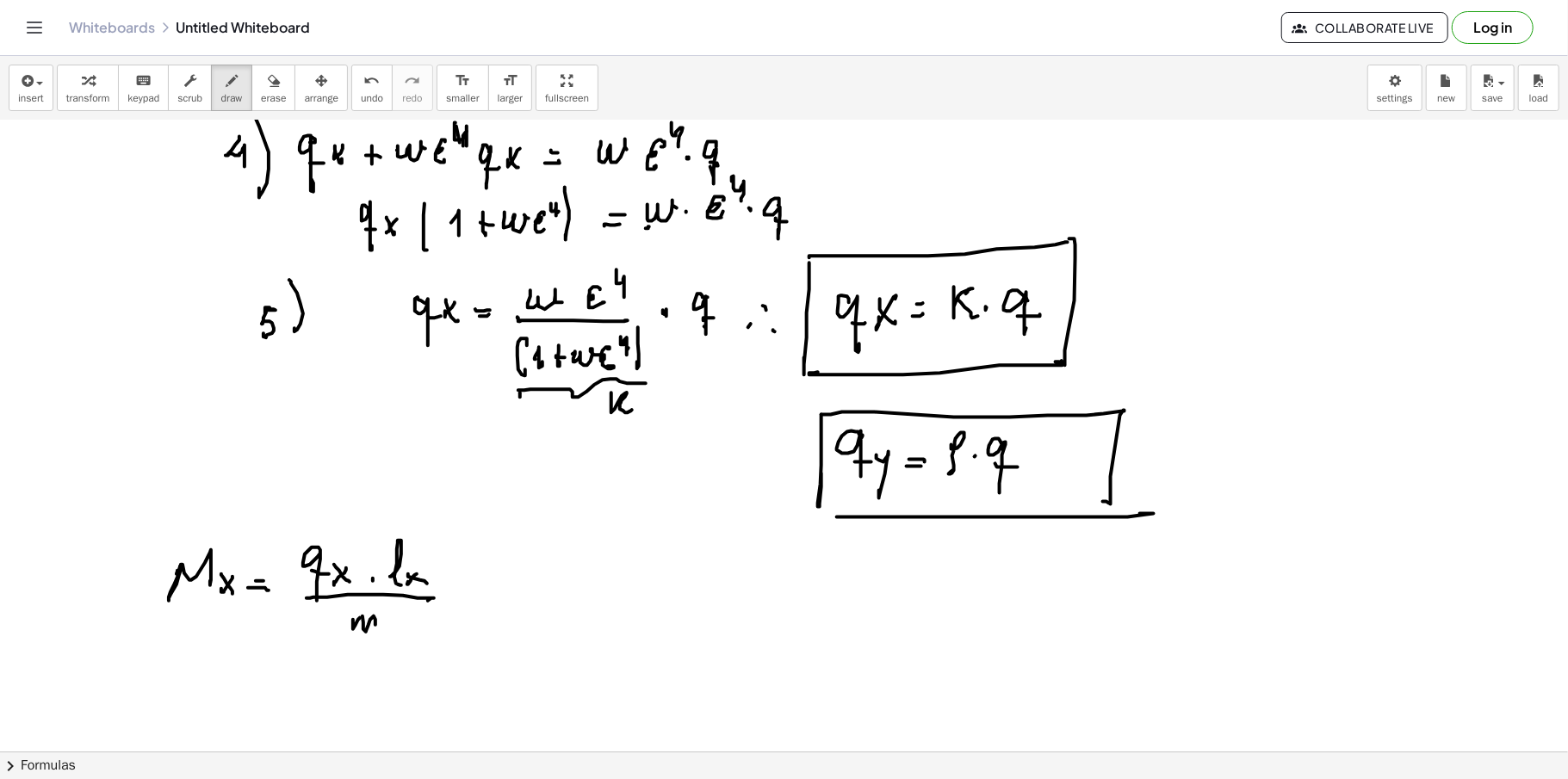 drag, startPoint x: 366, startPoint y: 634, endPoint x: 393, endPoint y: 630, distance: 27.295 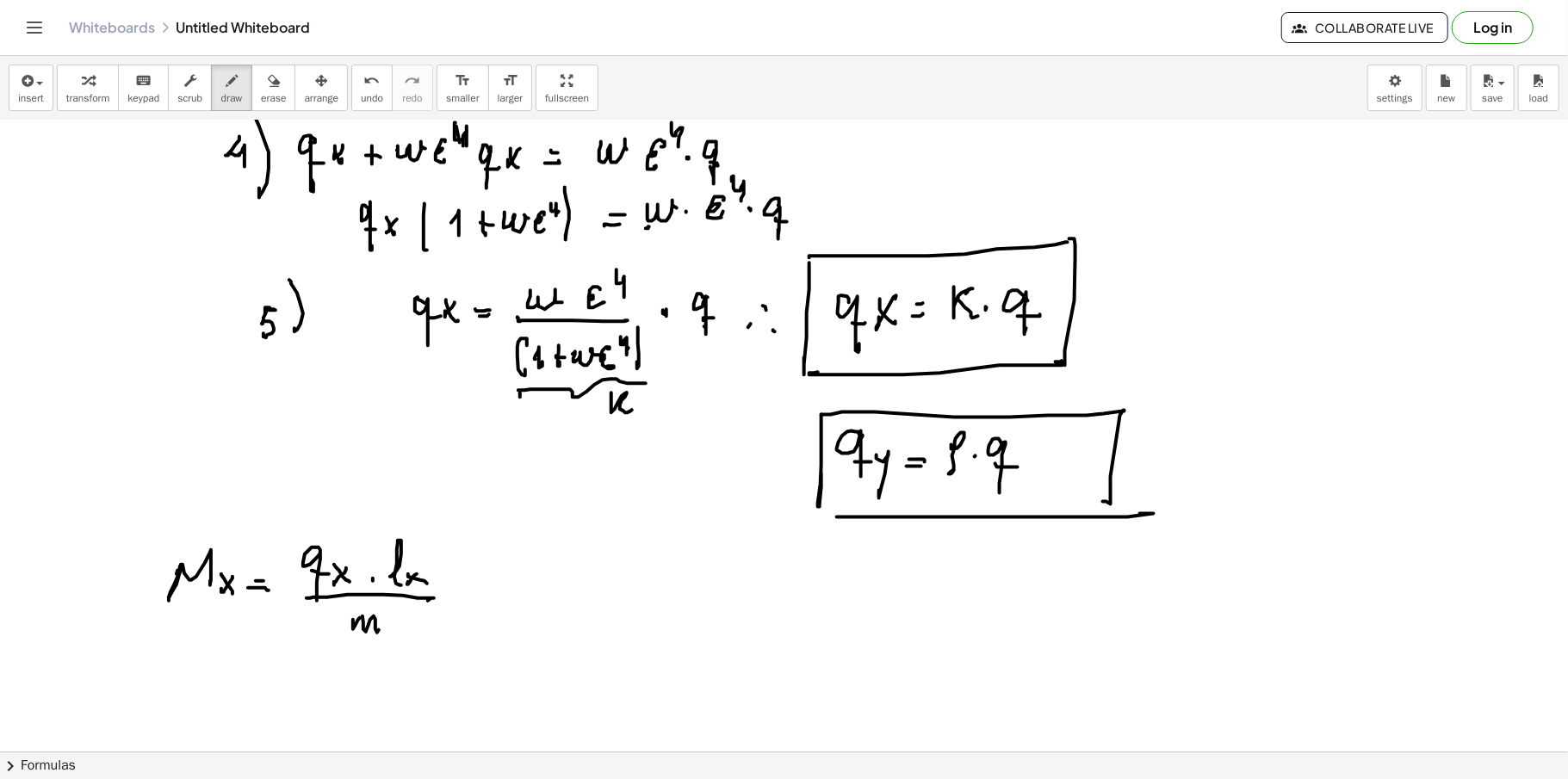 drag, startPoint x: 389, startPoint y: 639, endPoint x: 389, endPoint y: 627, distance: 12 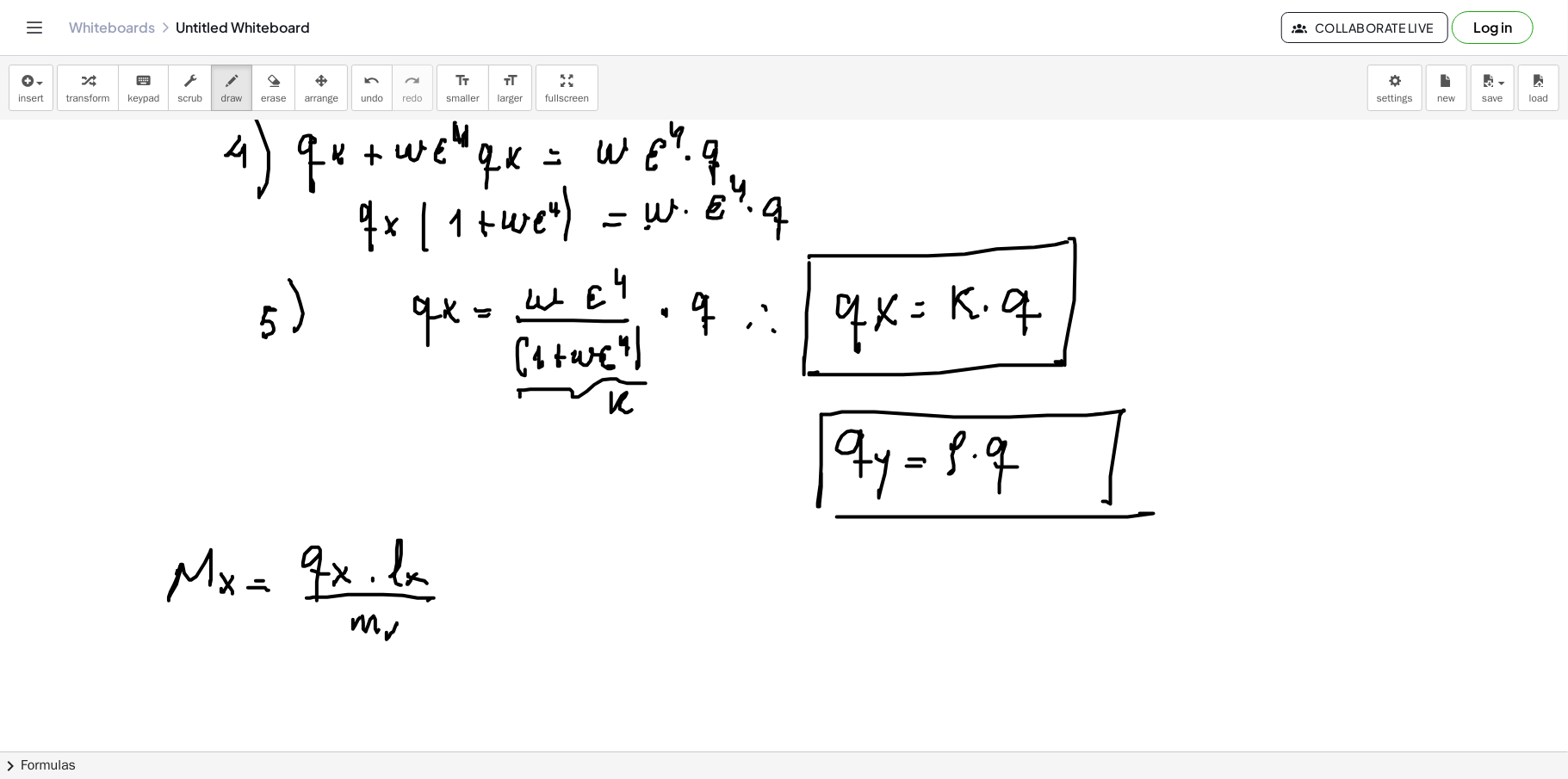 click at bounding box center [784, -1913] 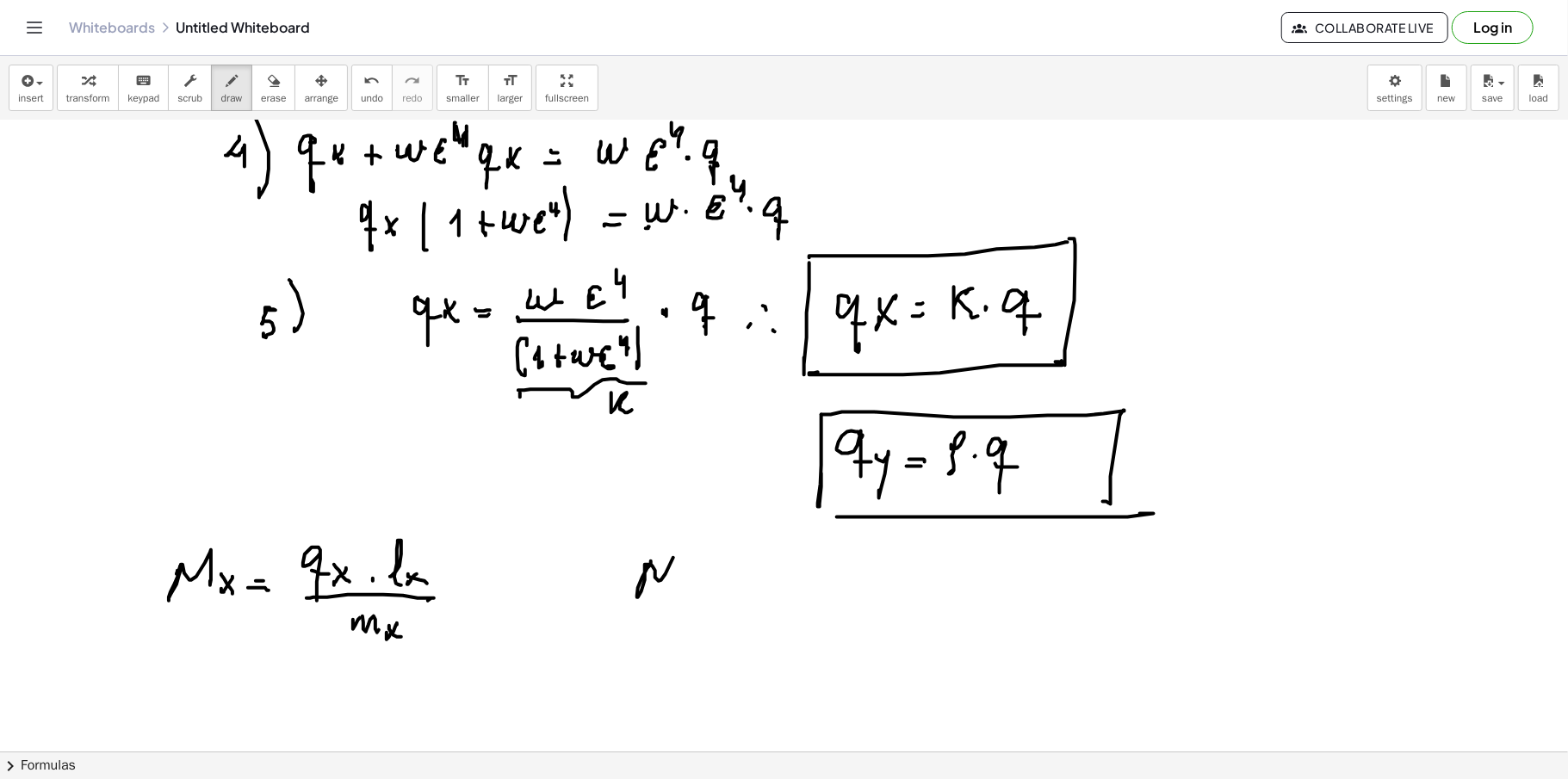 drag, startPoint x: 651, startPoint y: 563, endPoint x: 673, endPoint y: 585, distance: 31.112698 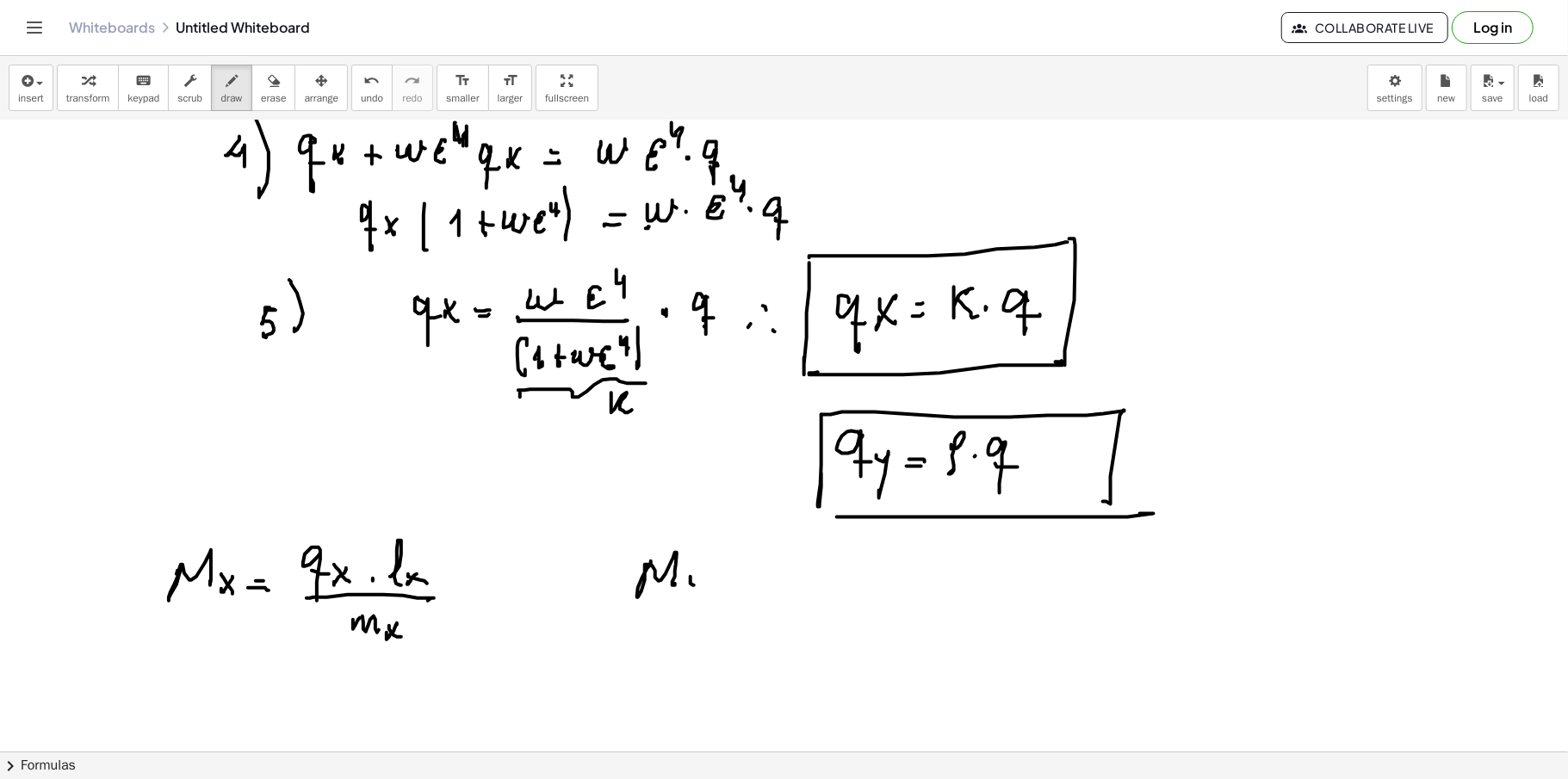 drag, startPoint x: 694, startPoint y: 587, endPoint x: 692, endPoint y: 614, distance: 27.07397 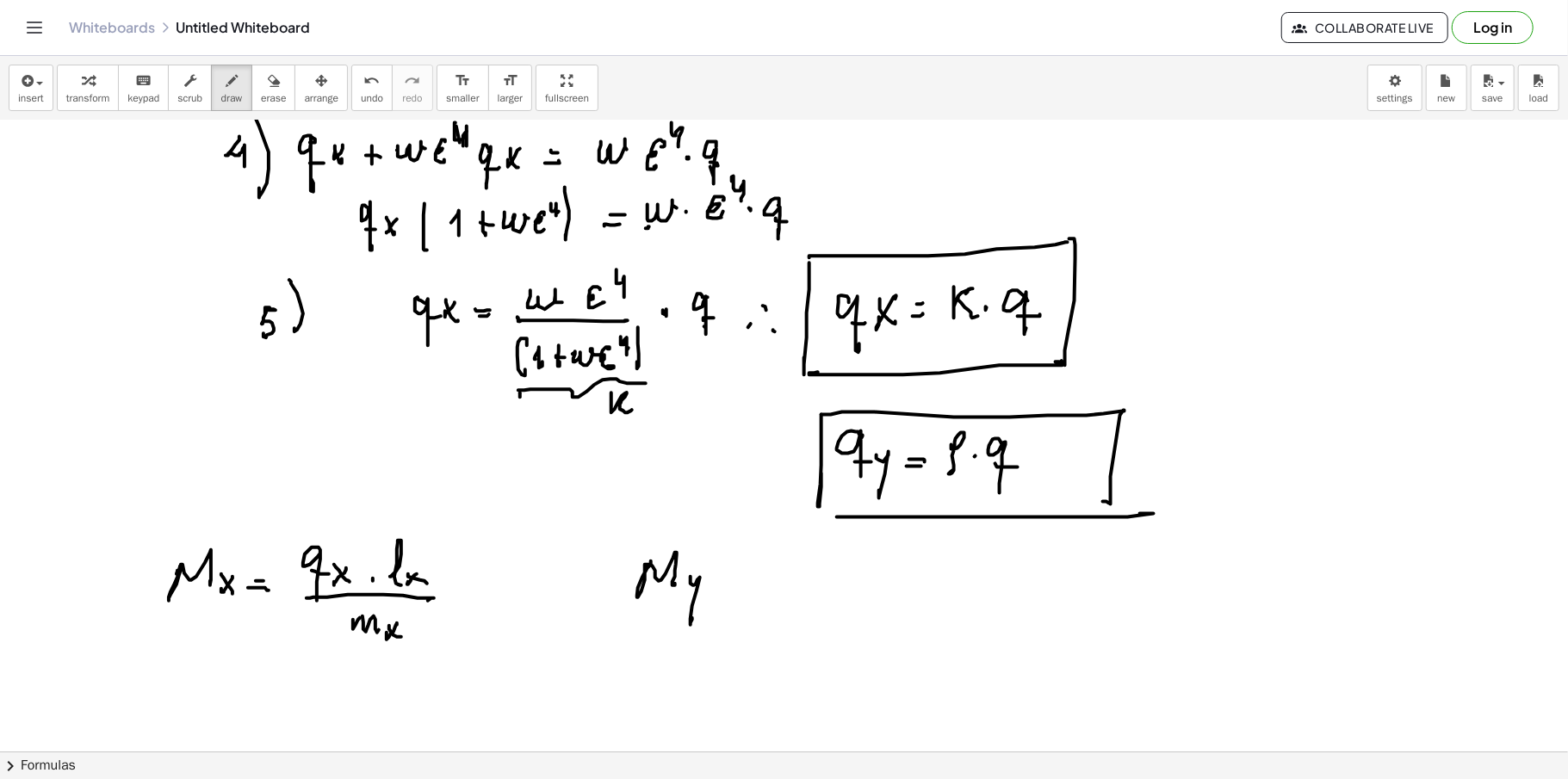 click at bounding box center (784, -1913) 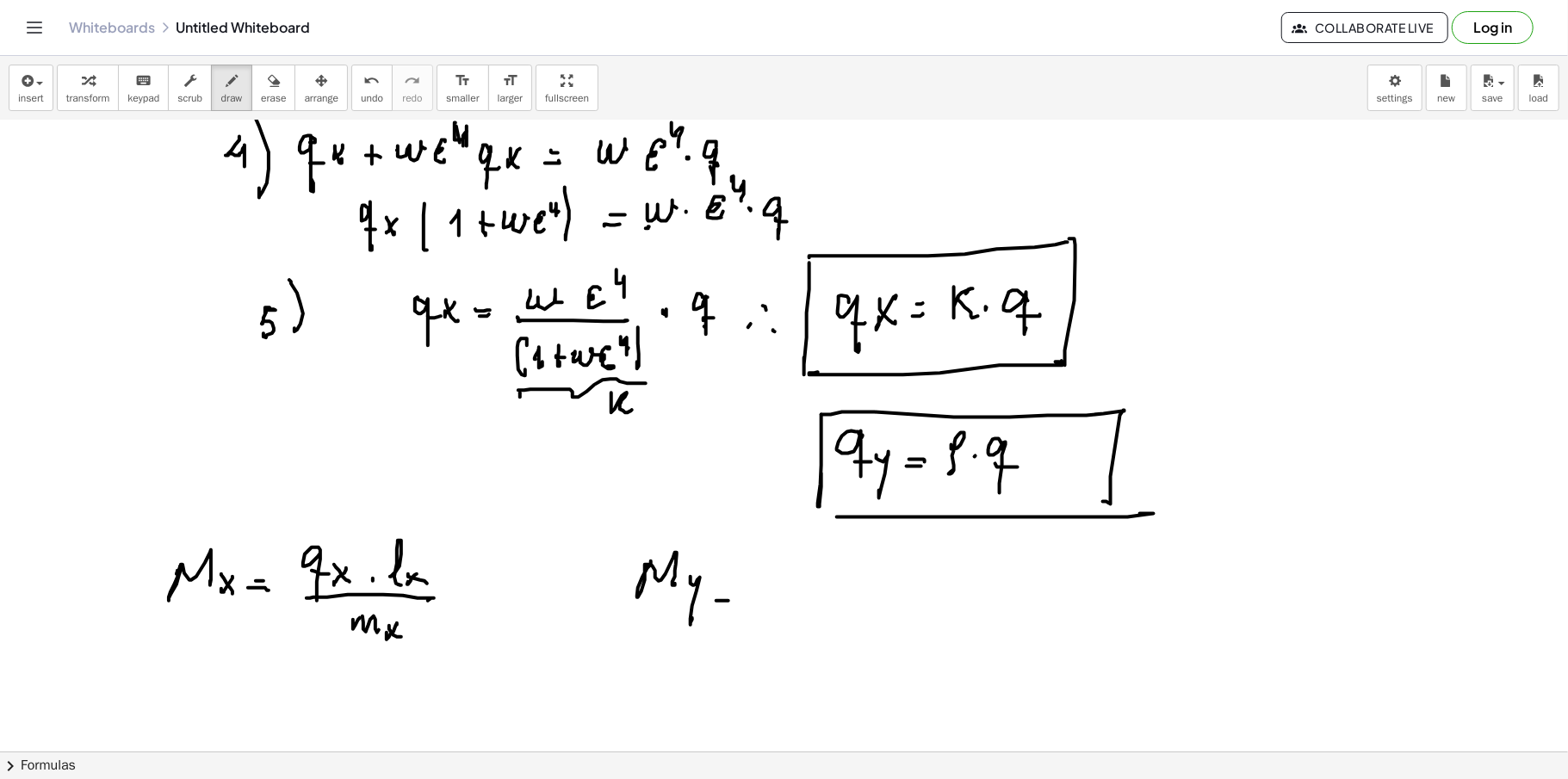 click at bounding box center (784, -1913) 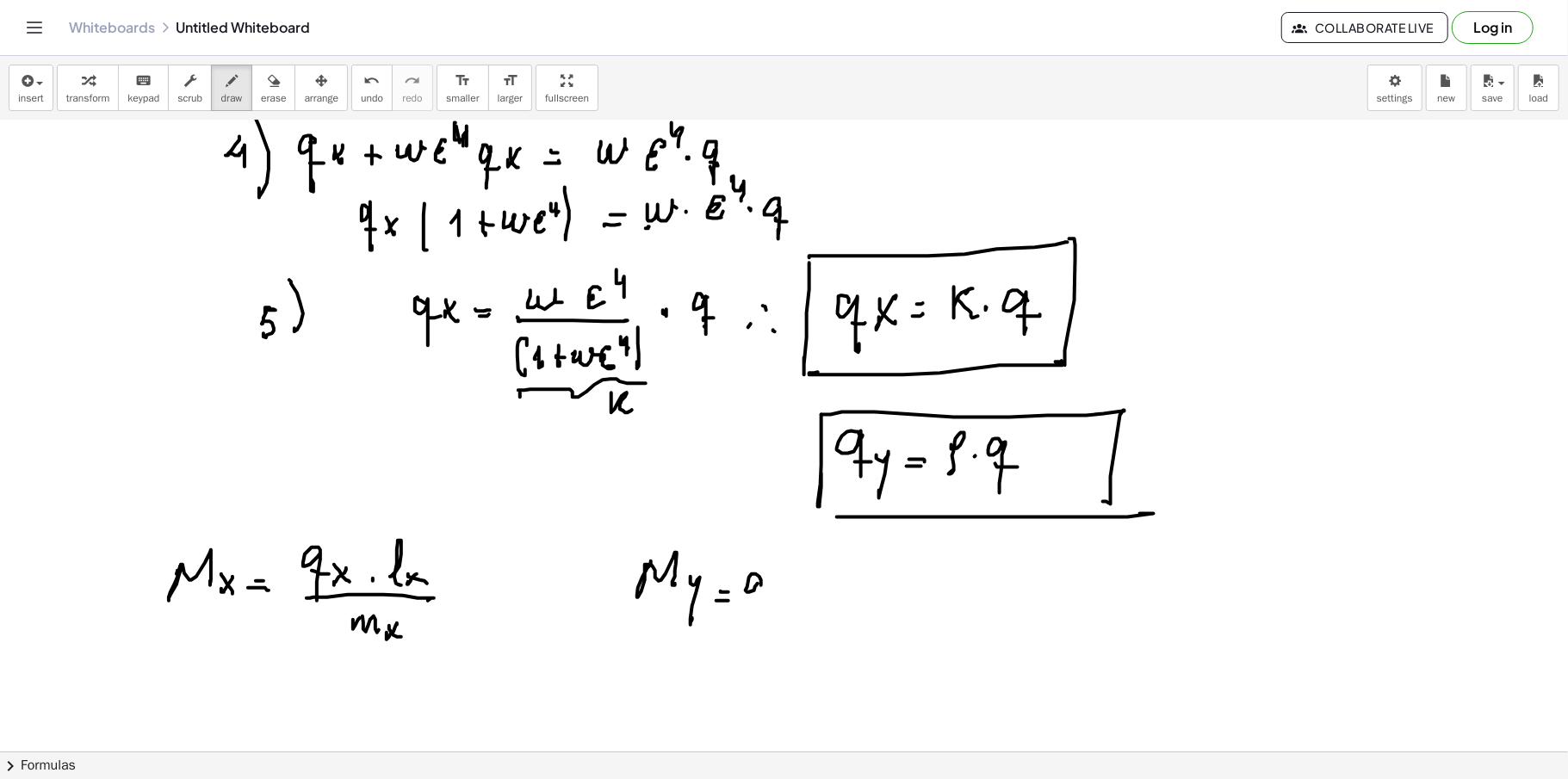 drag, startPoint x: 761, startPoint y: 587, endPoint x: 752, endPoint y: 596, distance: 12.727922 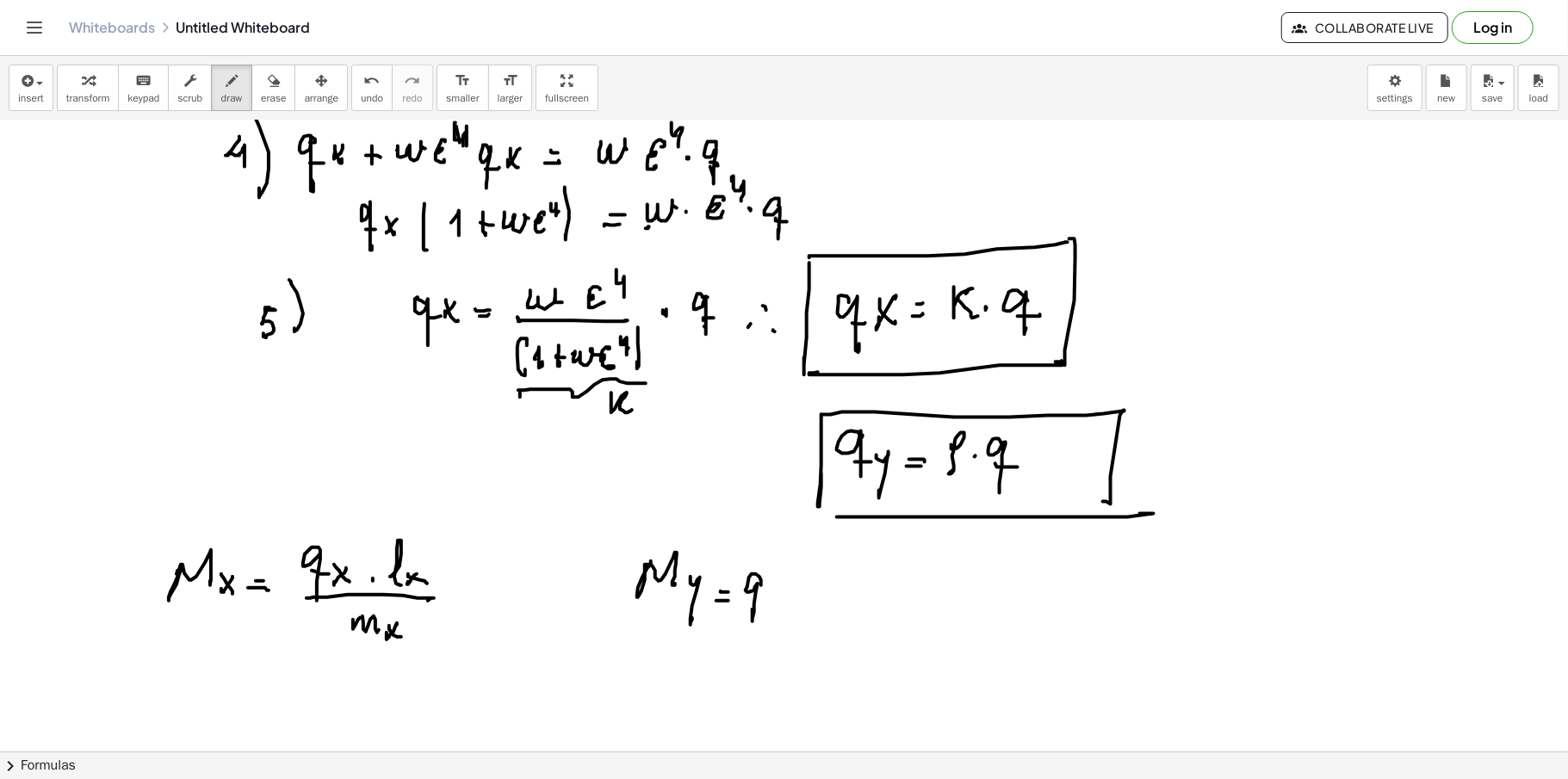 click at bounding box center [784, -1913] 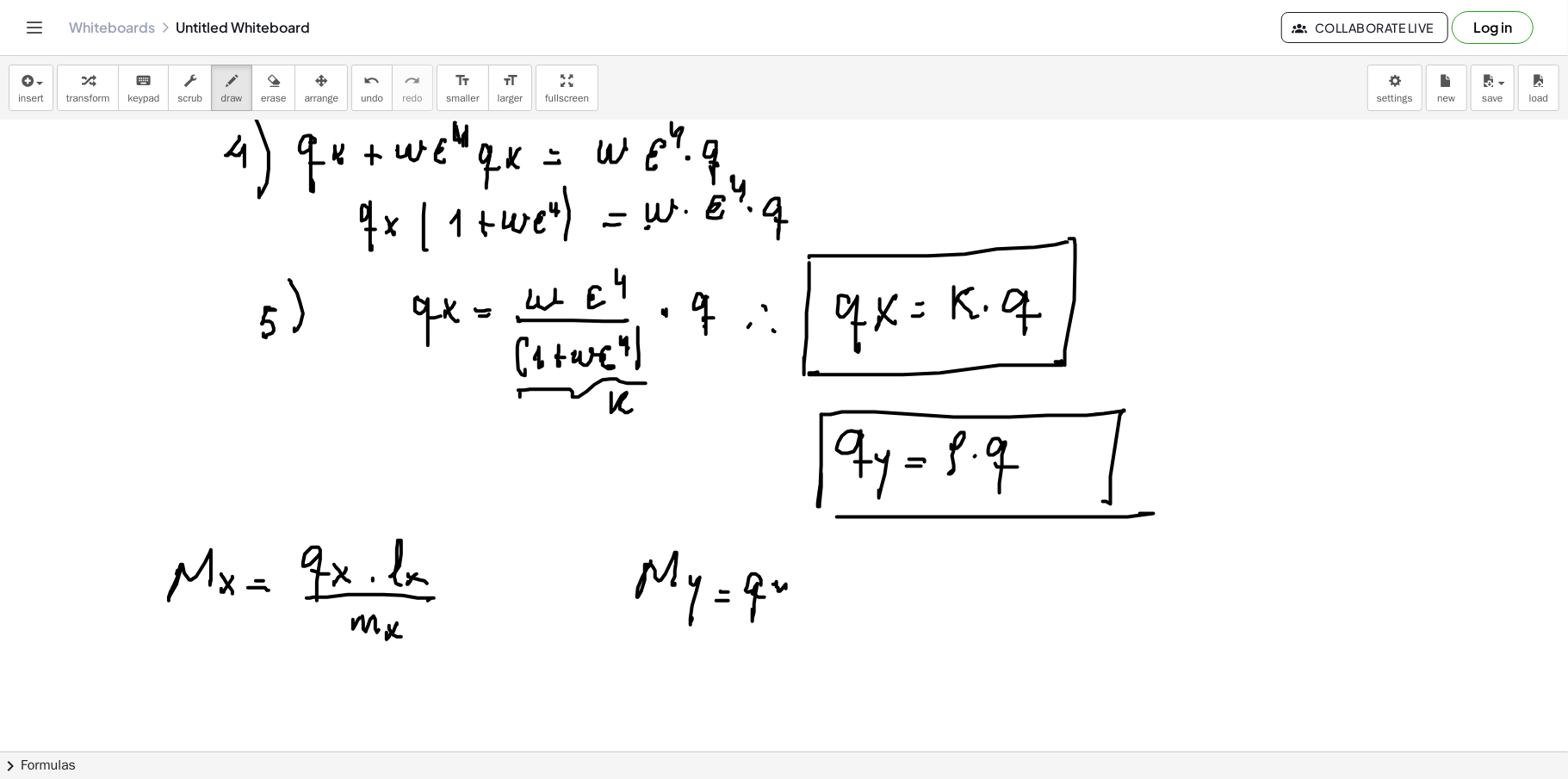 drag, startPoint x: 776, startPoint y: 586, endPoint x: 830, endPoint y: 594, distance: 54.58938 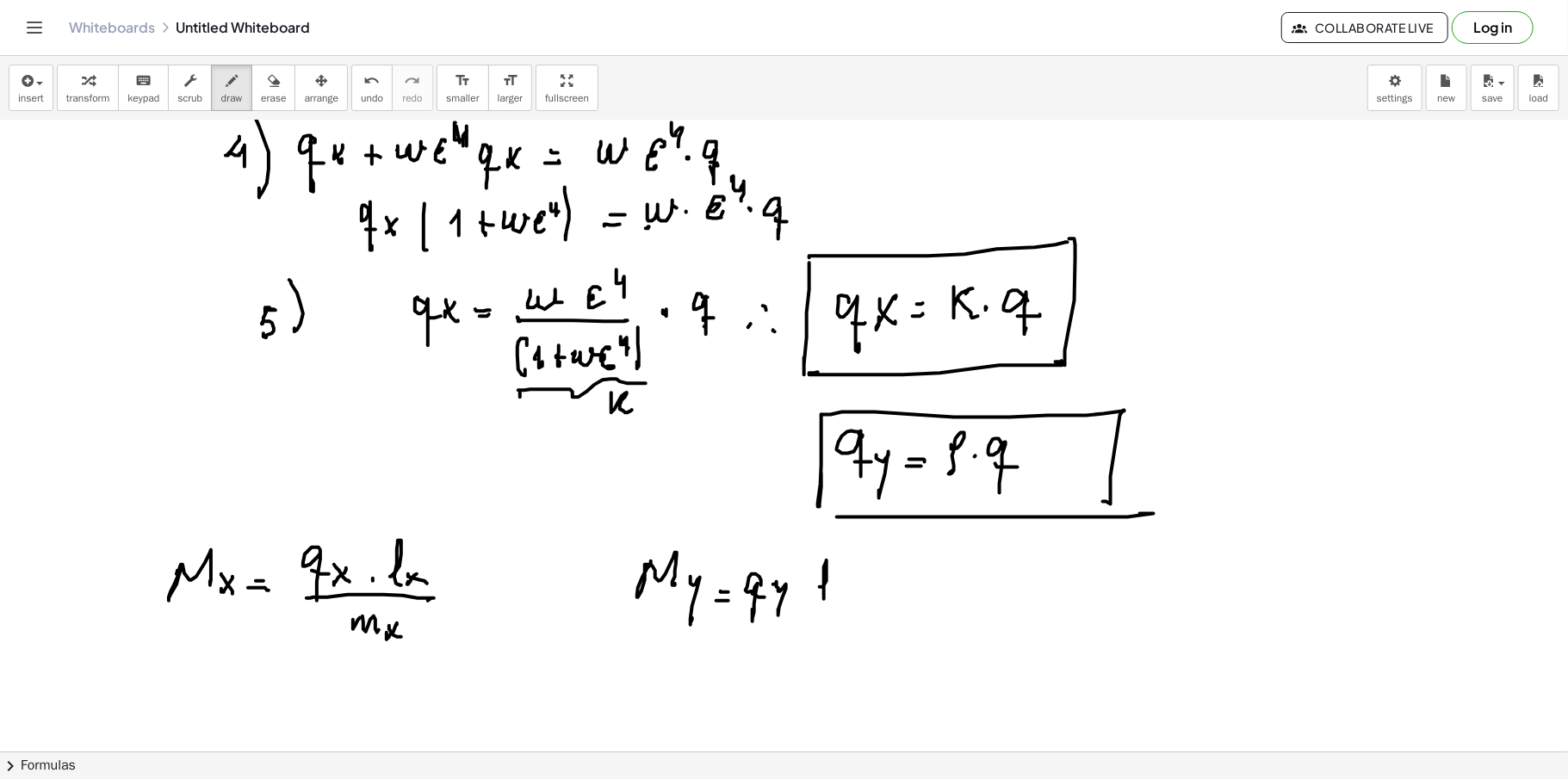 drag, startPoint x: 820, startPoint y: 589, endPoint x: 831, endPoint y: 594, distance: 12.083046 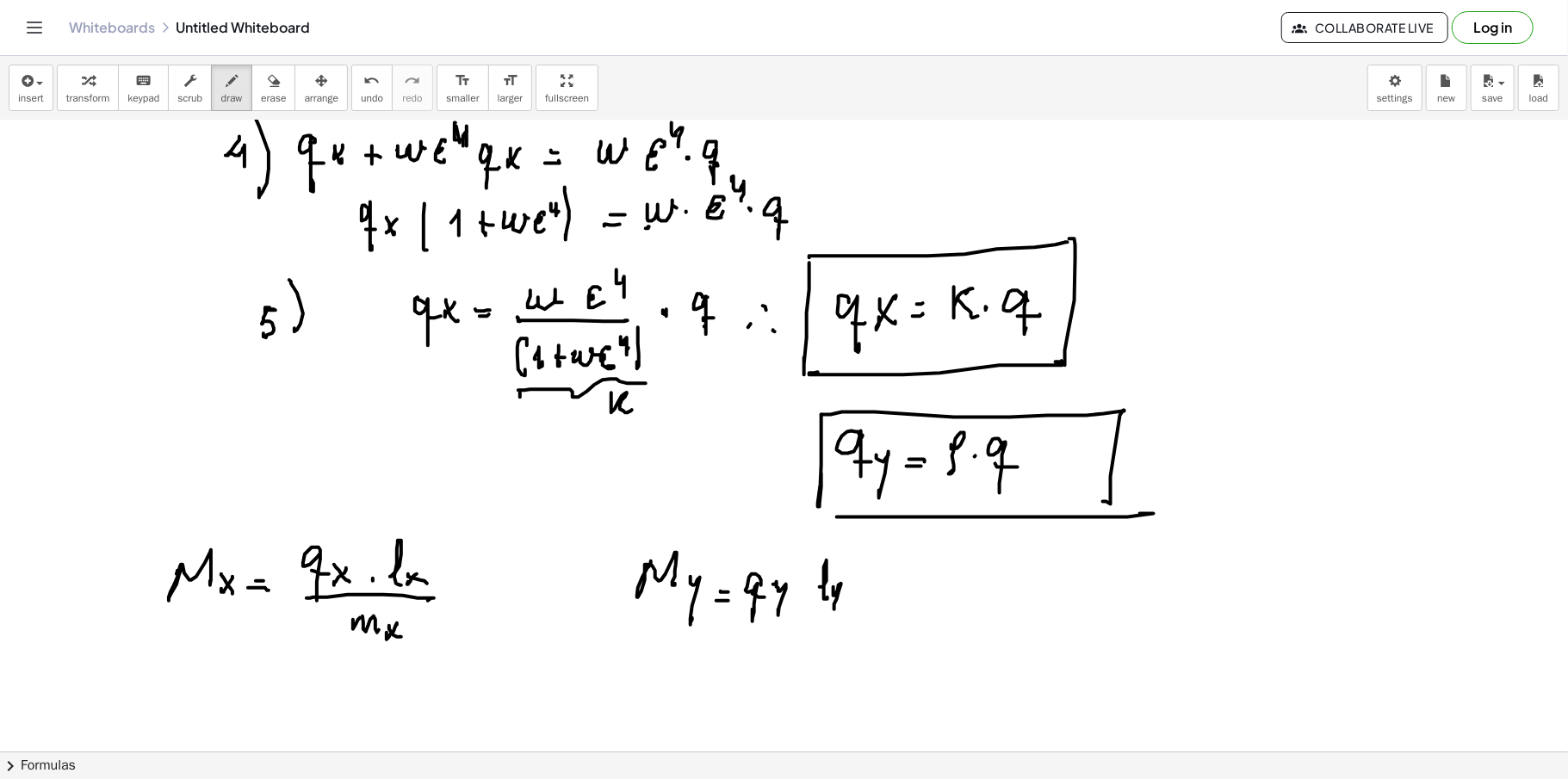drag, startPoint x: 834, startPoint y: 590, endPoint x: 832, endPoint y: 611, distance: 21.095023 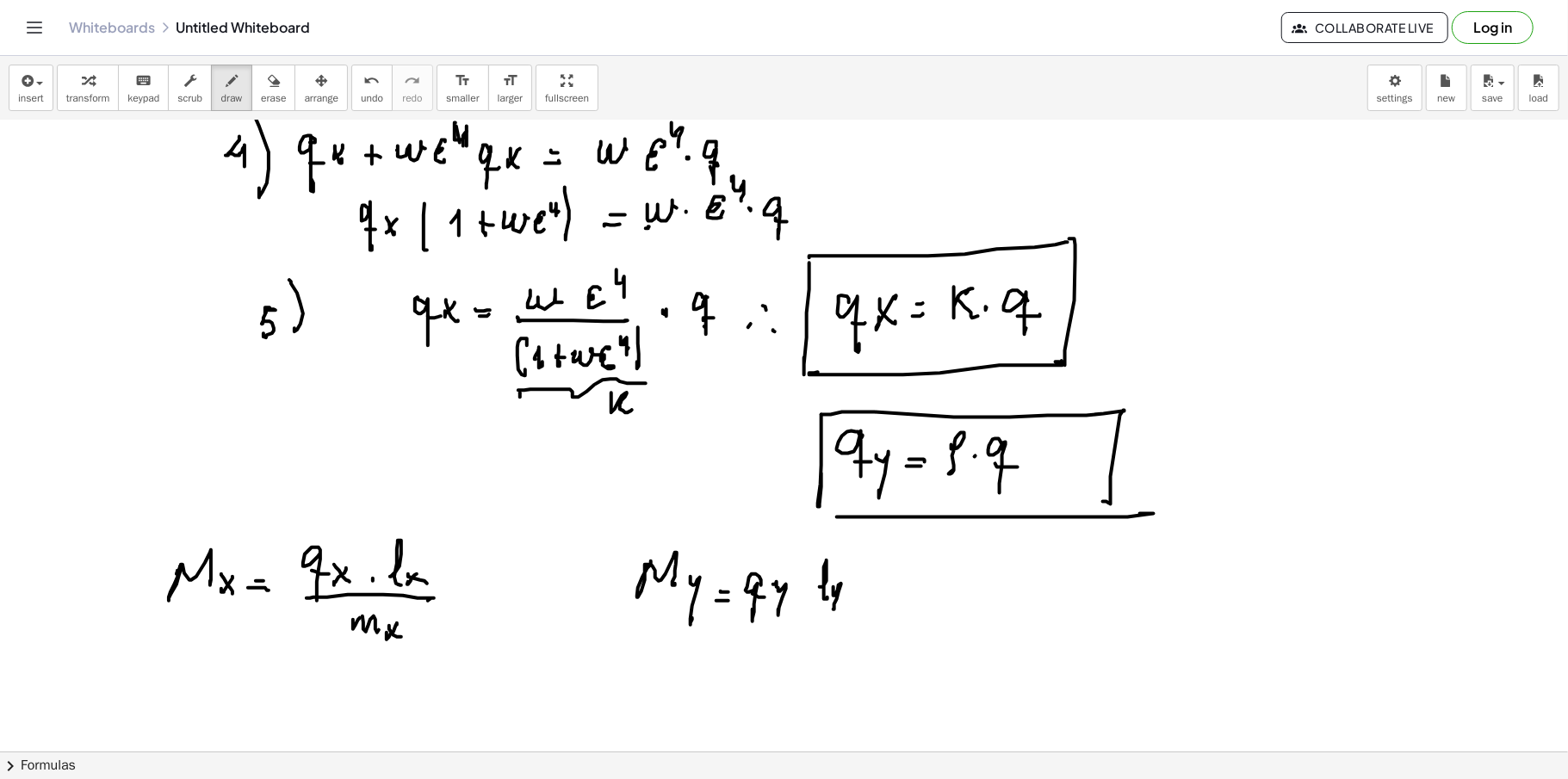 click at bounding box center (784, -1913) 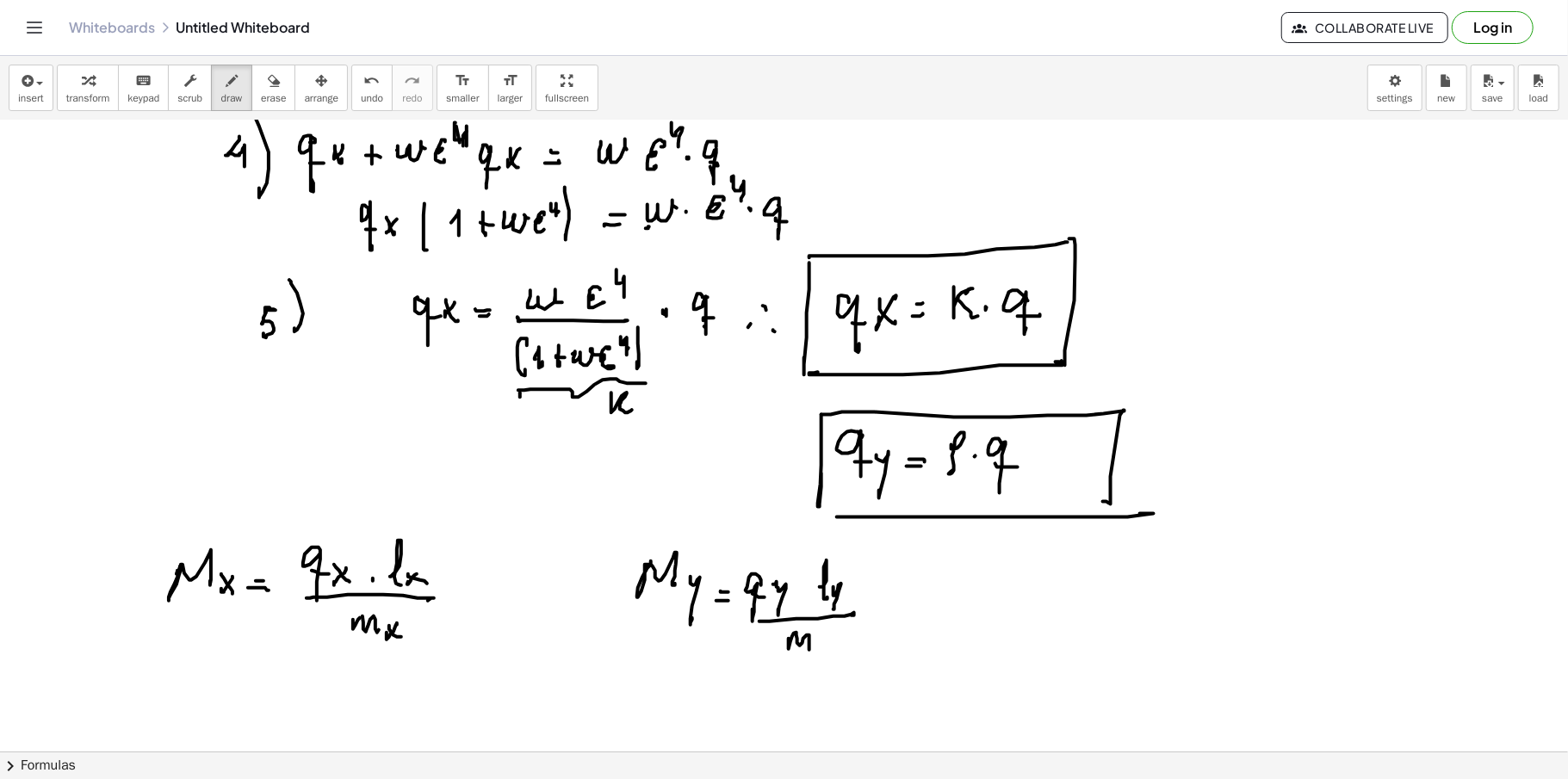 drag, startPoint x: 789, startPoint y: 641, endPoint x: 810, endPoint y: 646, distance: 21.587033 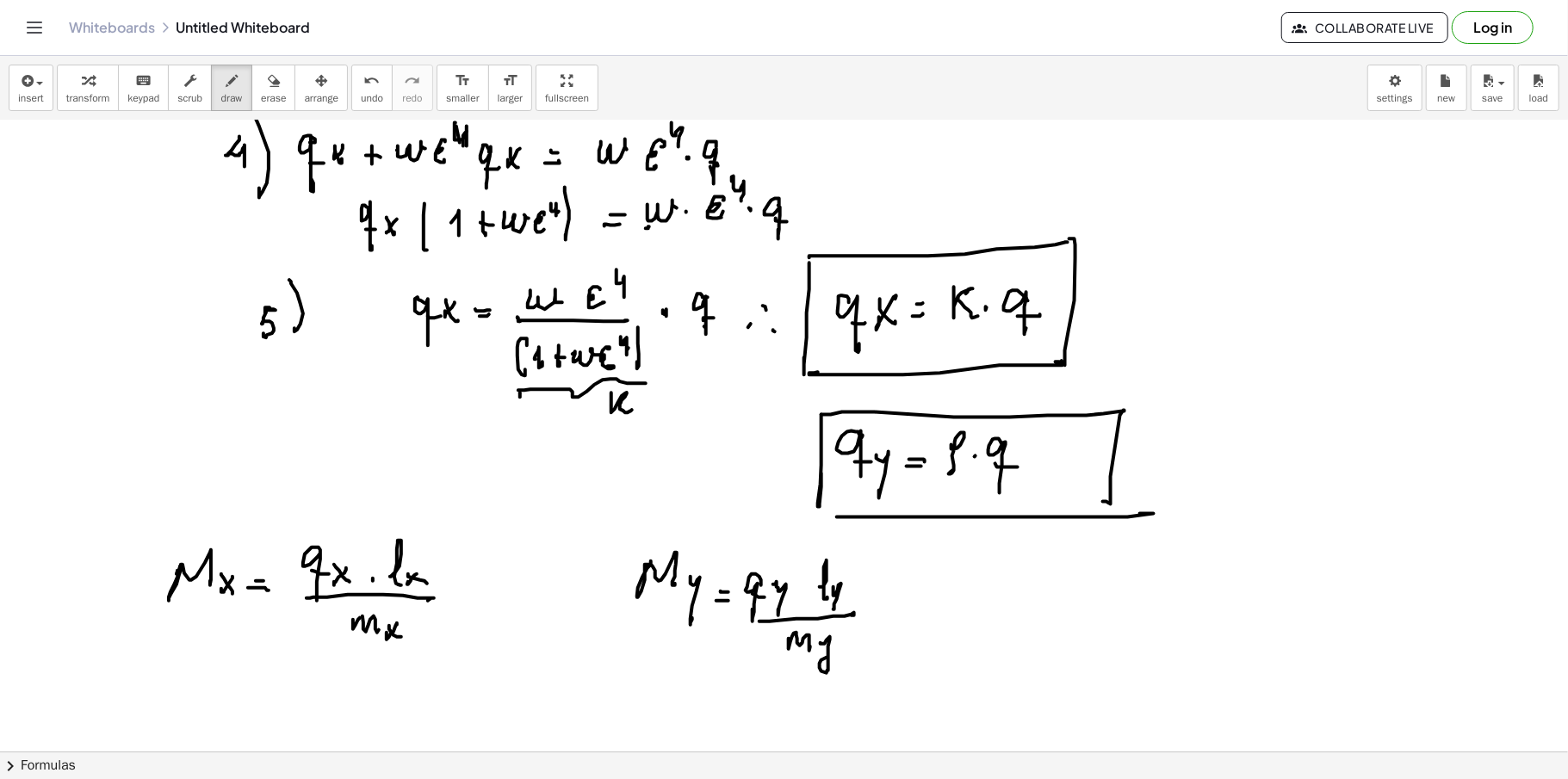 drag, startPoint x: 821, startPoint y: 646, endPoint x: 827, endPoint y: 659, distance: 14.317821 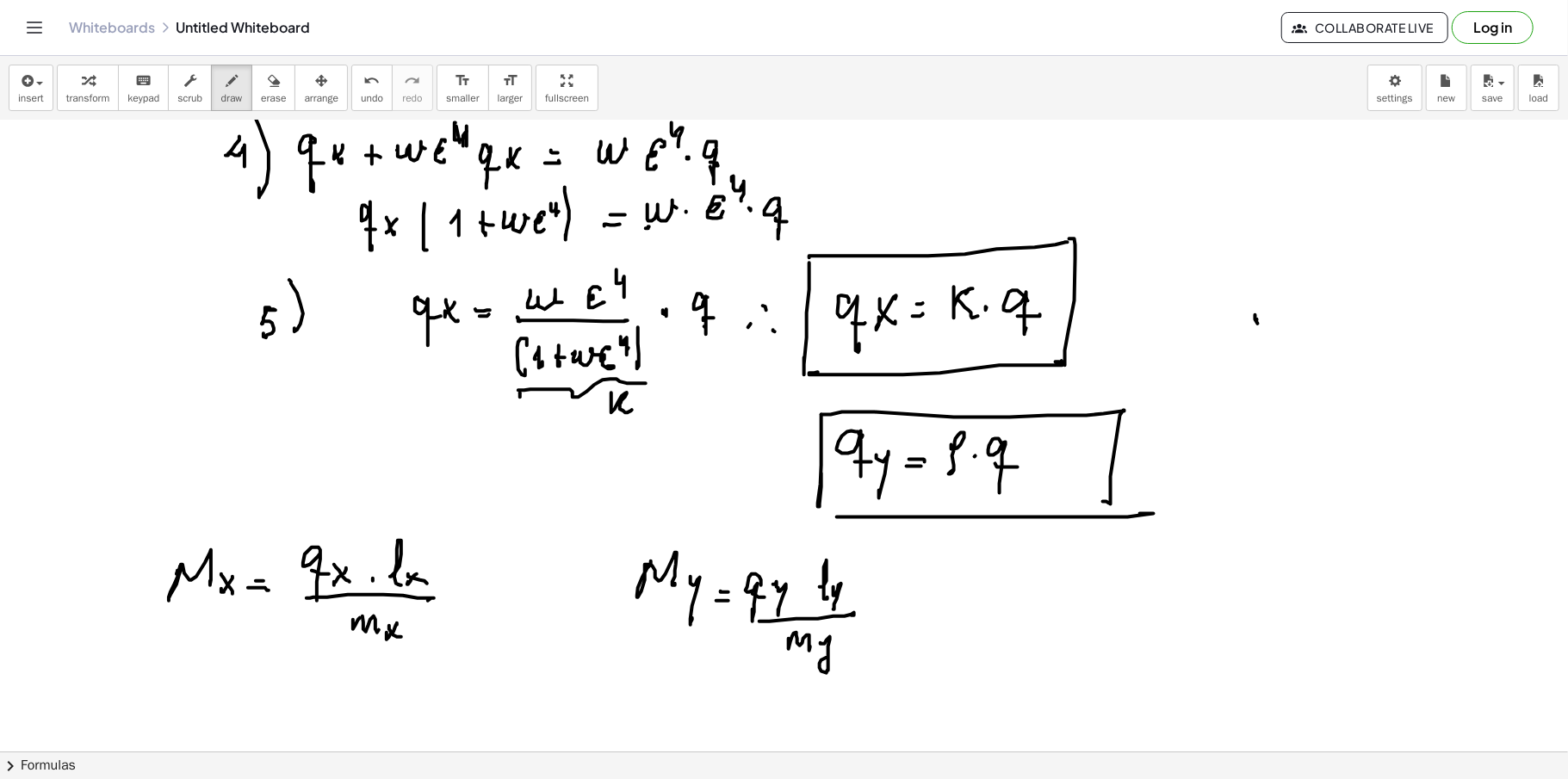 drag, startPoint x: 1257, startPoint y: 322, endPoint x: 1272, endPoint y: 442, distance: 120.9339 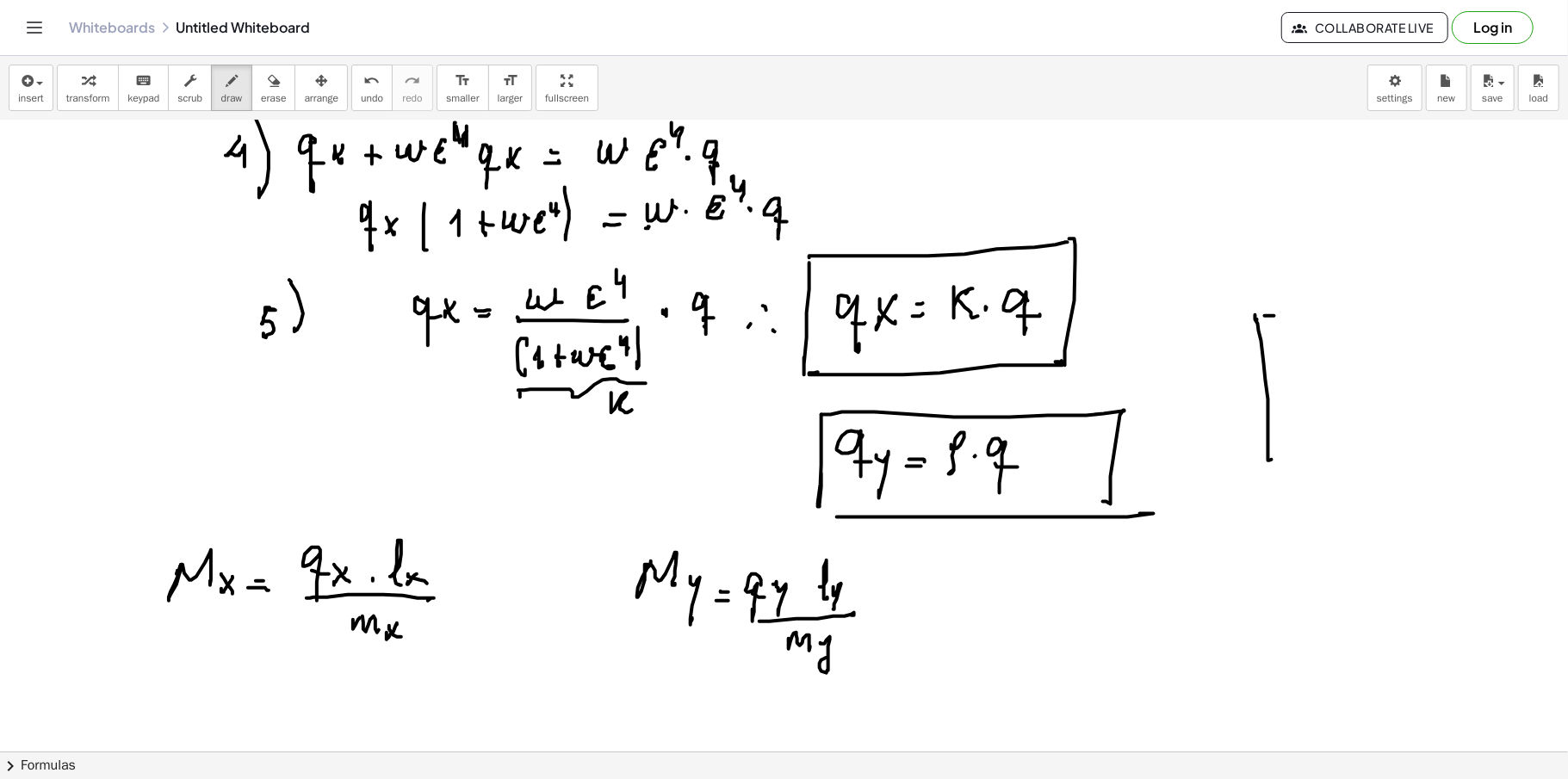 drag, startPoint x: 1265, startPoint y: 318, endPoint x: 1364, endPoint y: 320, distance: 99.0202 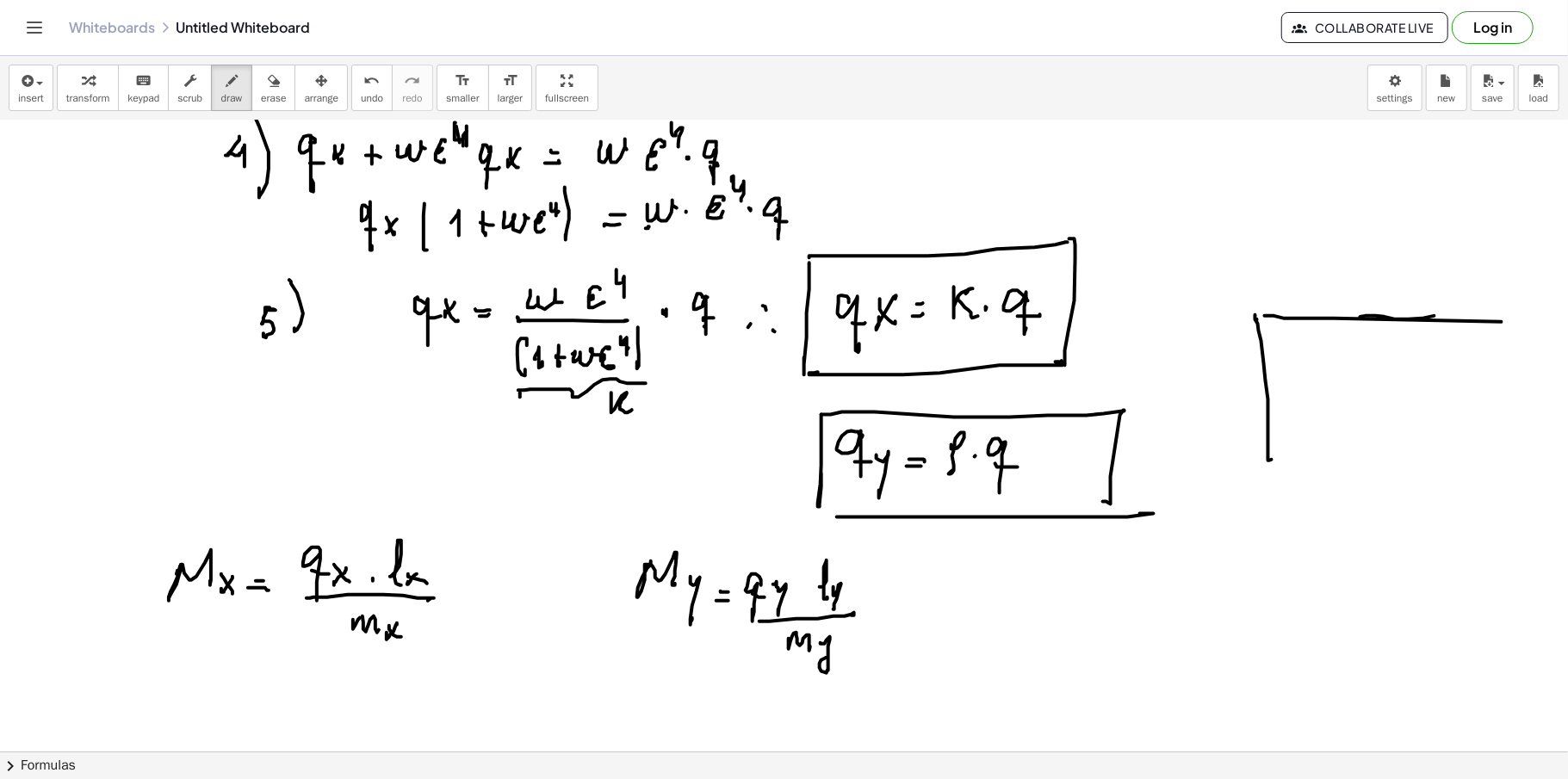drag, startPoint x: 1396, startPoint y: 321, endPoint x: 1479, endPoint y: 310, distance: 83.725743 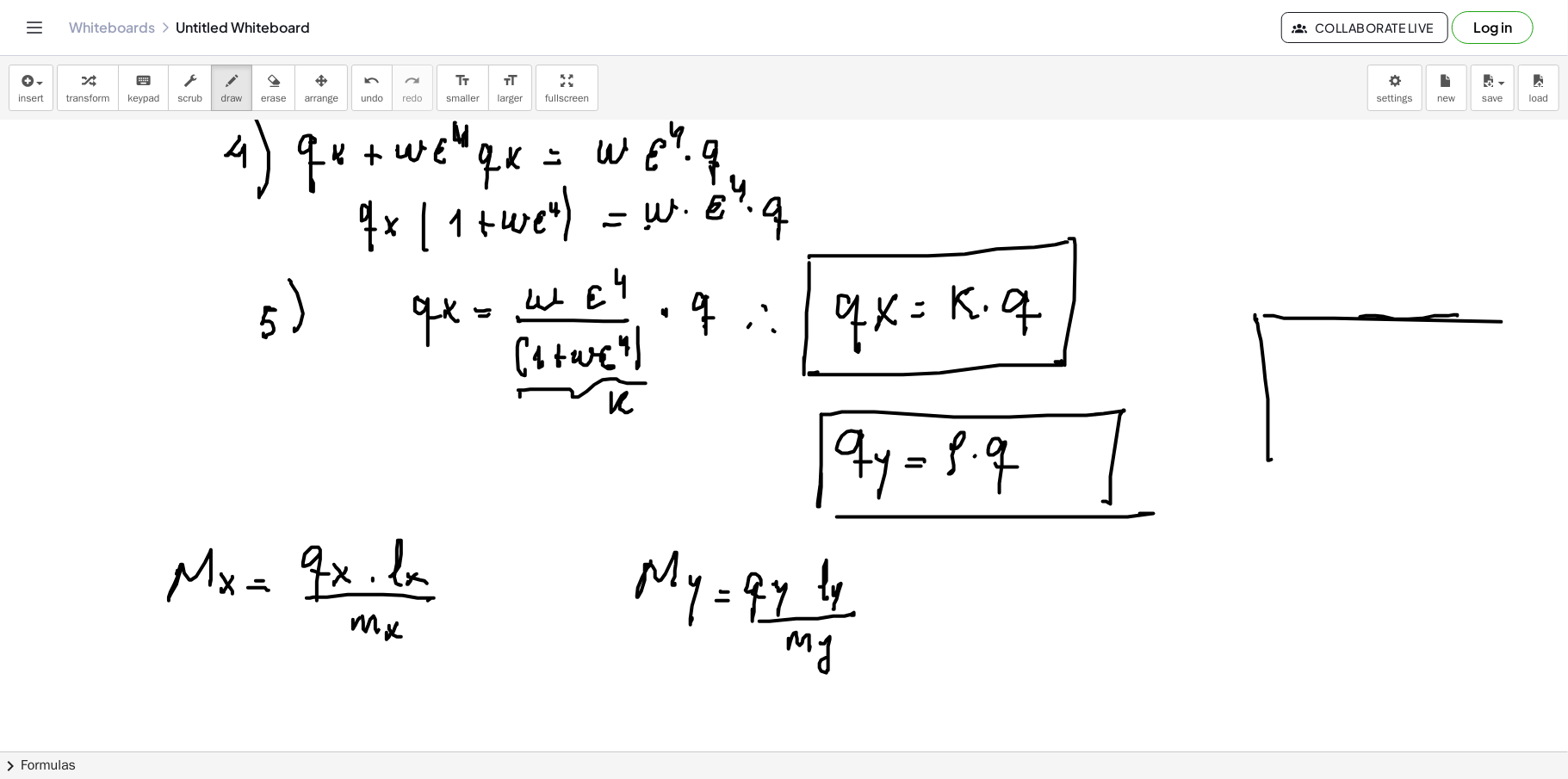 click at bounding box center (784, -1913) 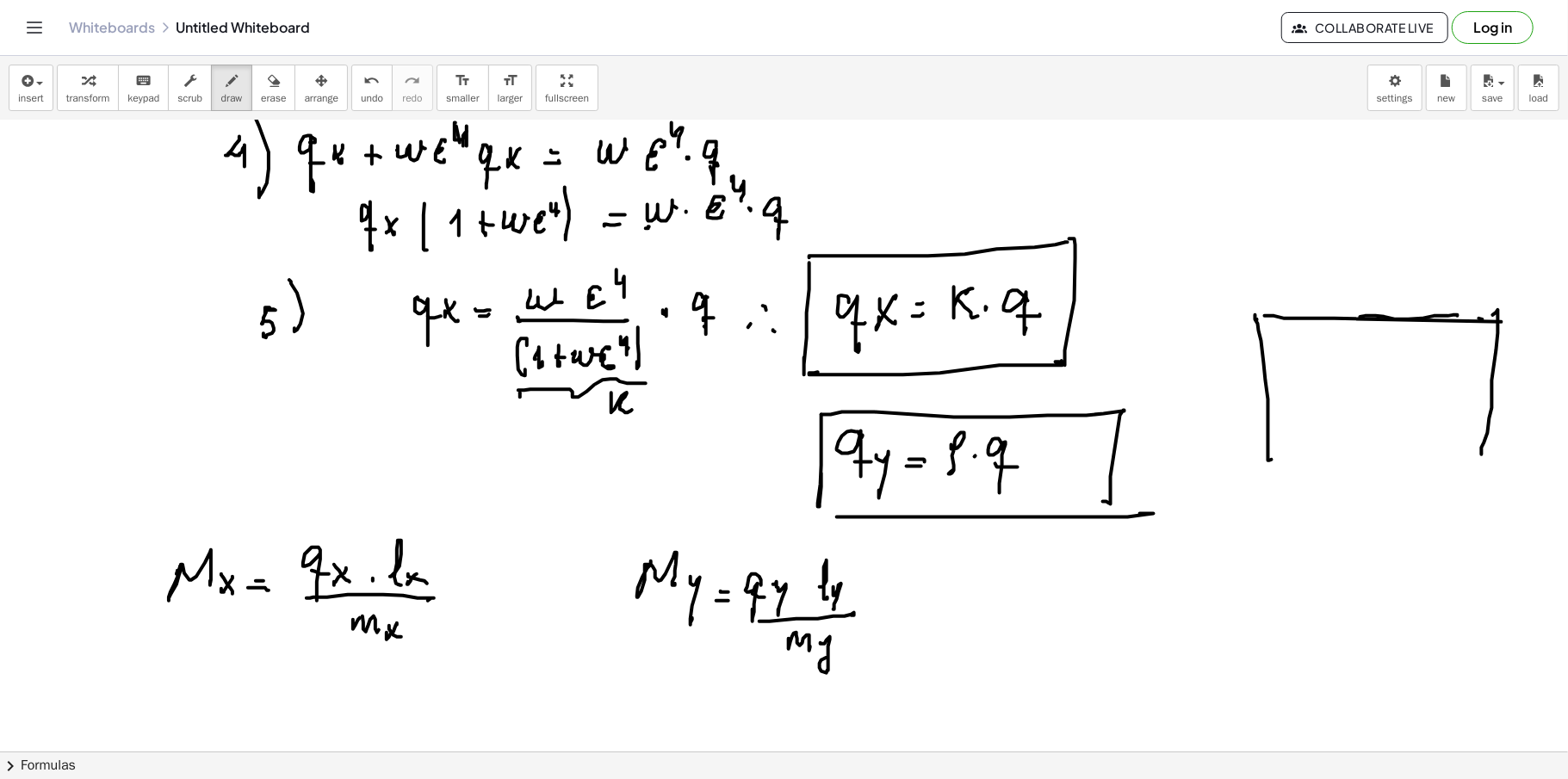 drag, startPoint x: 1498, startPoint y: 312, endPoint x: 1468, endPoint y: 460, distance: 151.00993 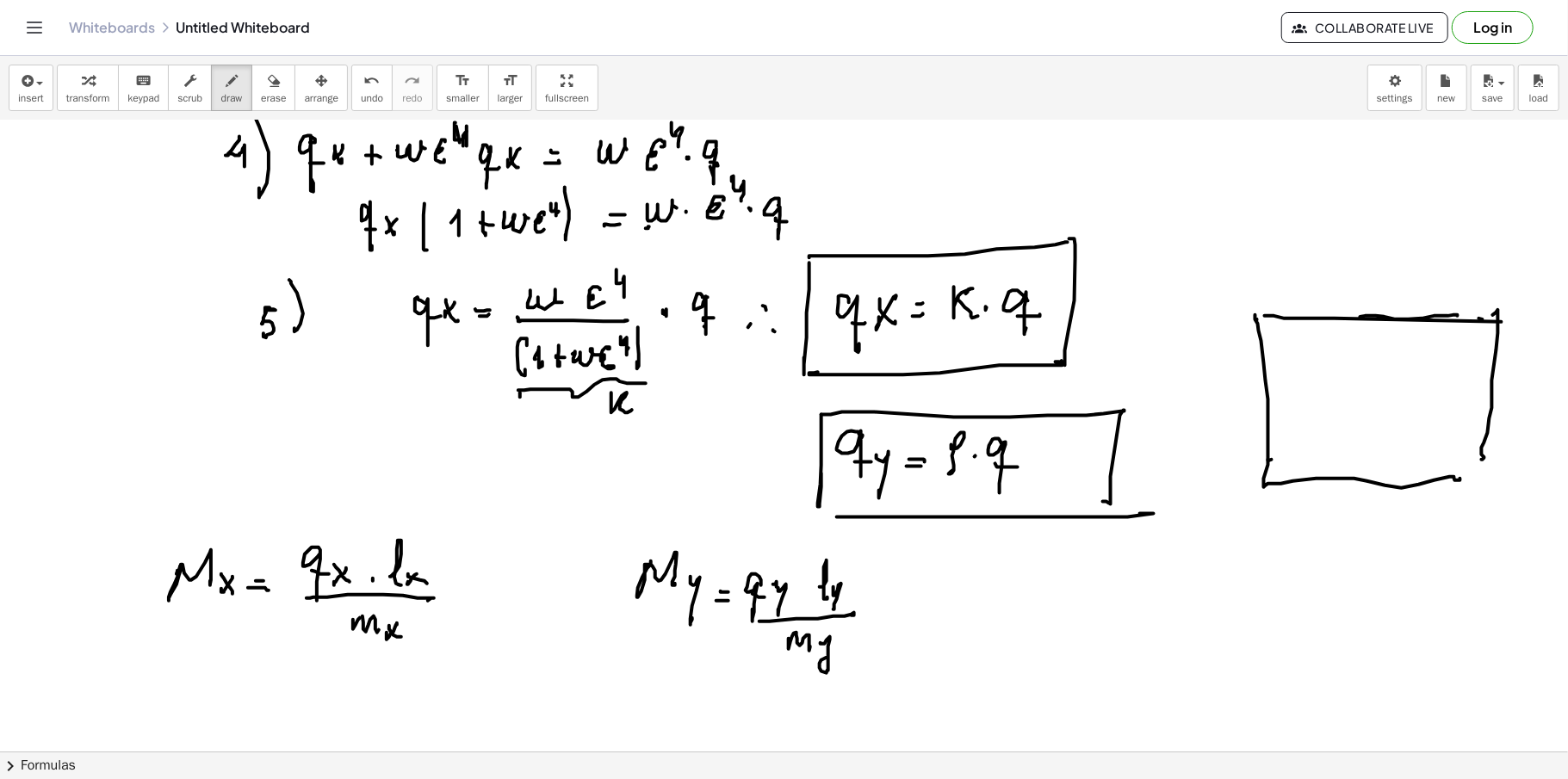 drag, startPoint x: 1268, startPoint y: 461, endPoint x: 1464, endPoint y: 482, distance: 197.1218 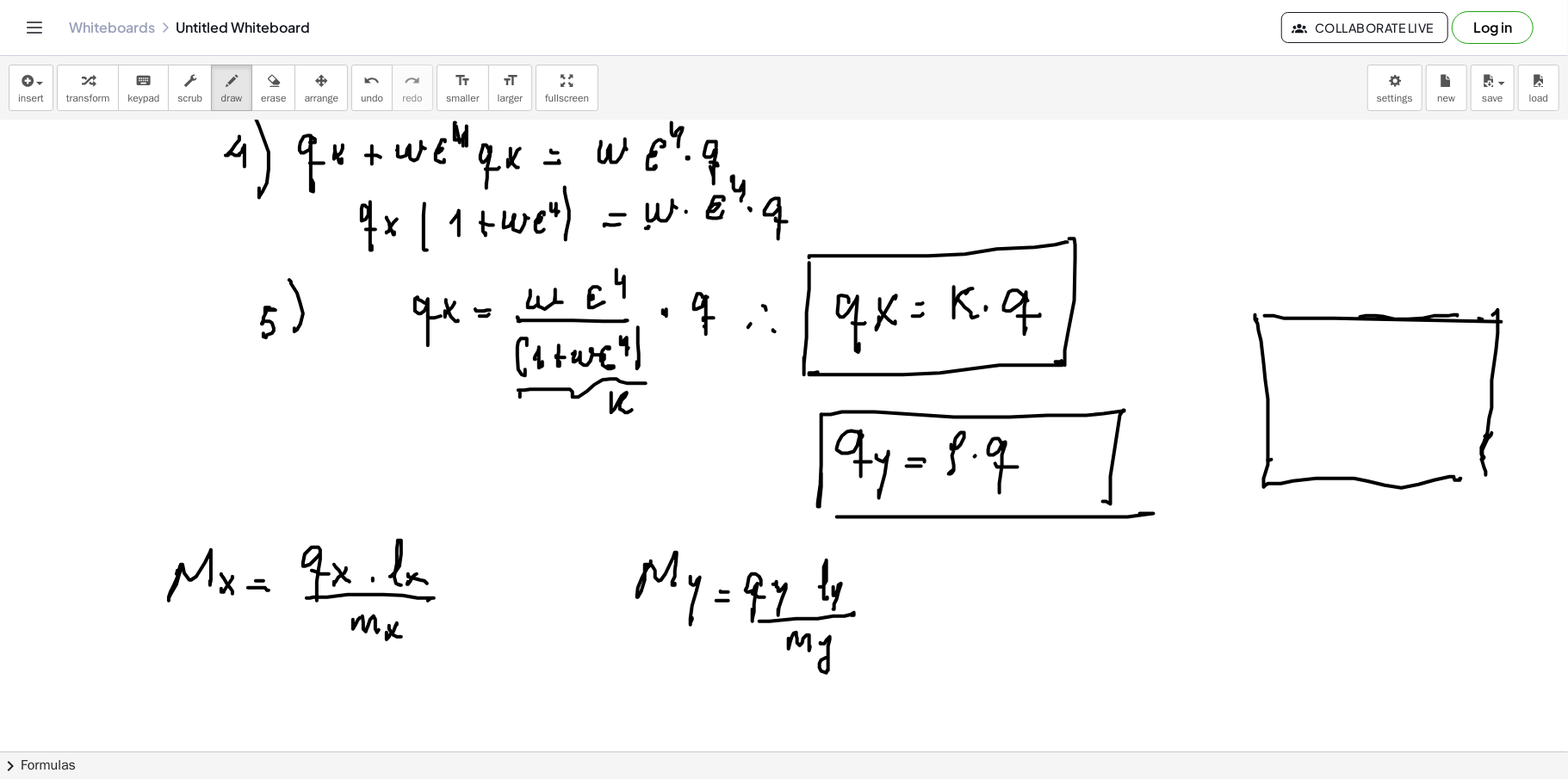 drag, startPoint x: 1483, startPoint y: 452, endPoint x: 1464, endPoint y: 462, distance: 21.470911 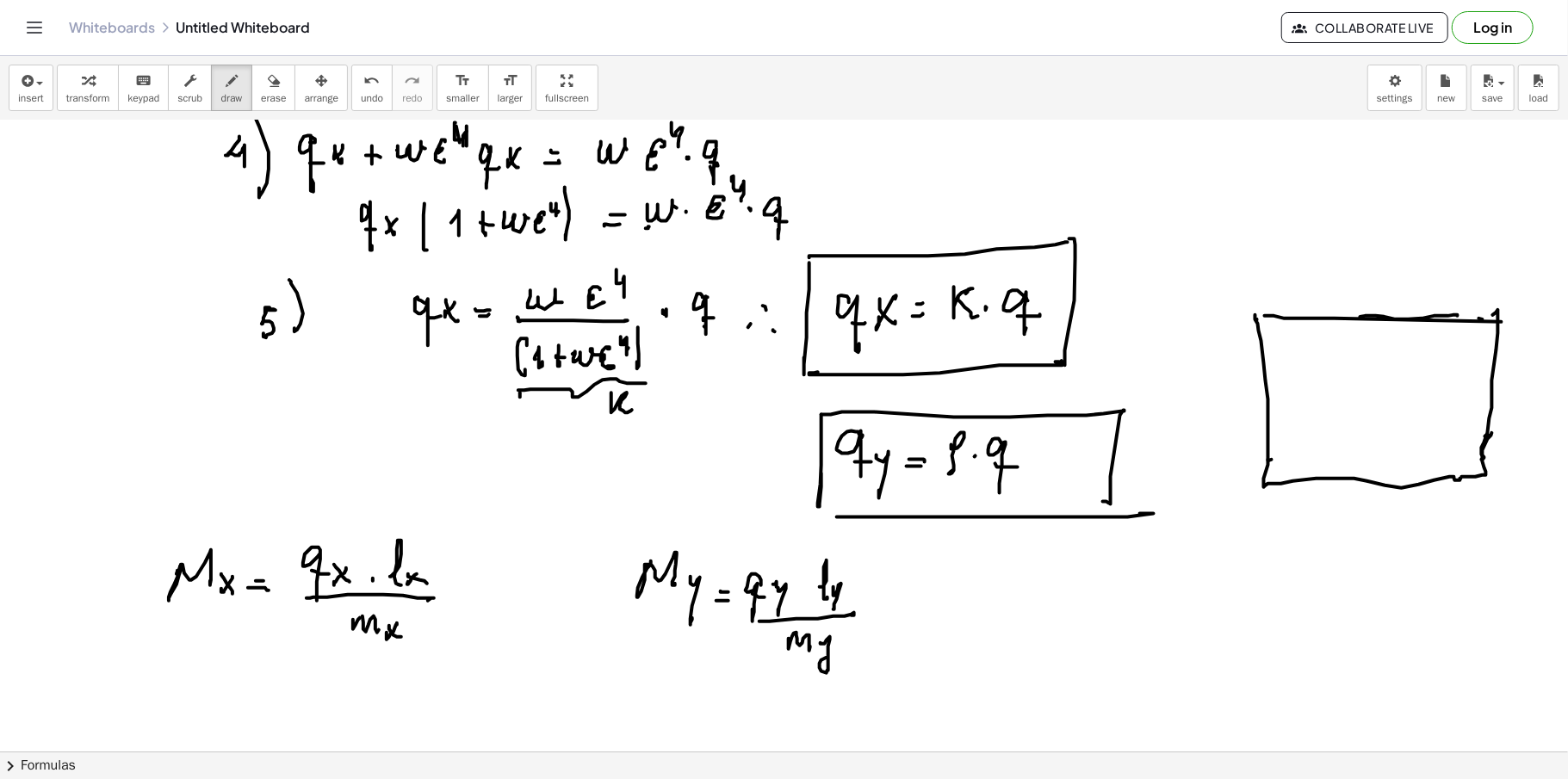 drag, startPoint x: 1272, startPoint y: 397, endPoint x: 1286, endPoint y: 397, distance: 14 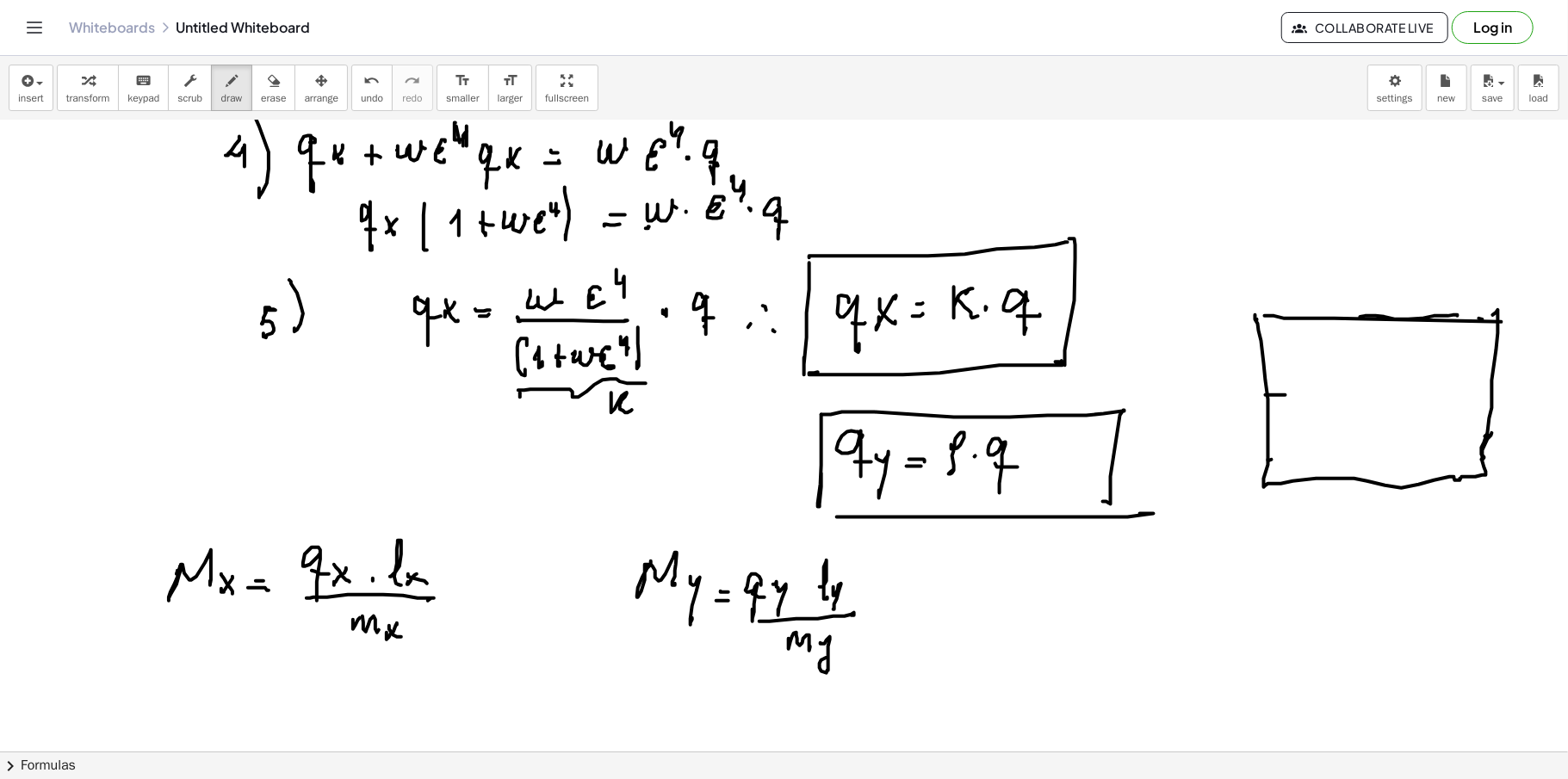 click at bounding box center (784, -1913) 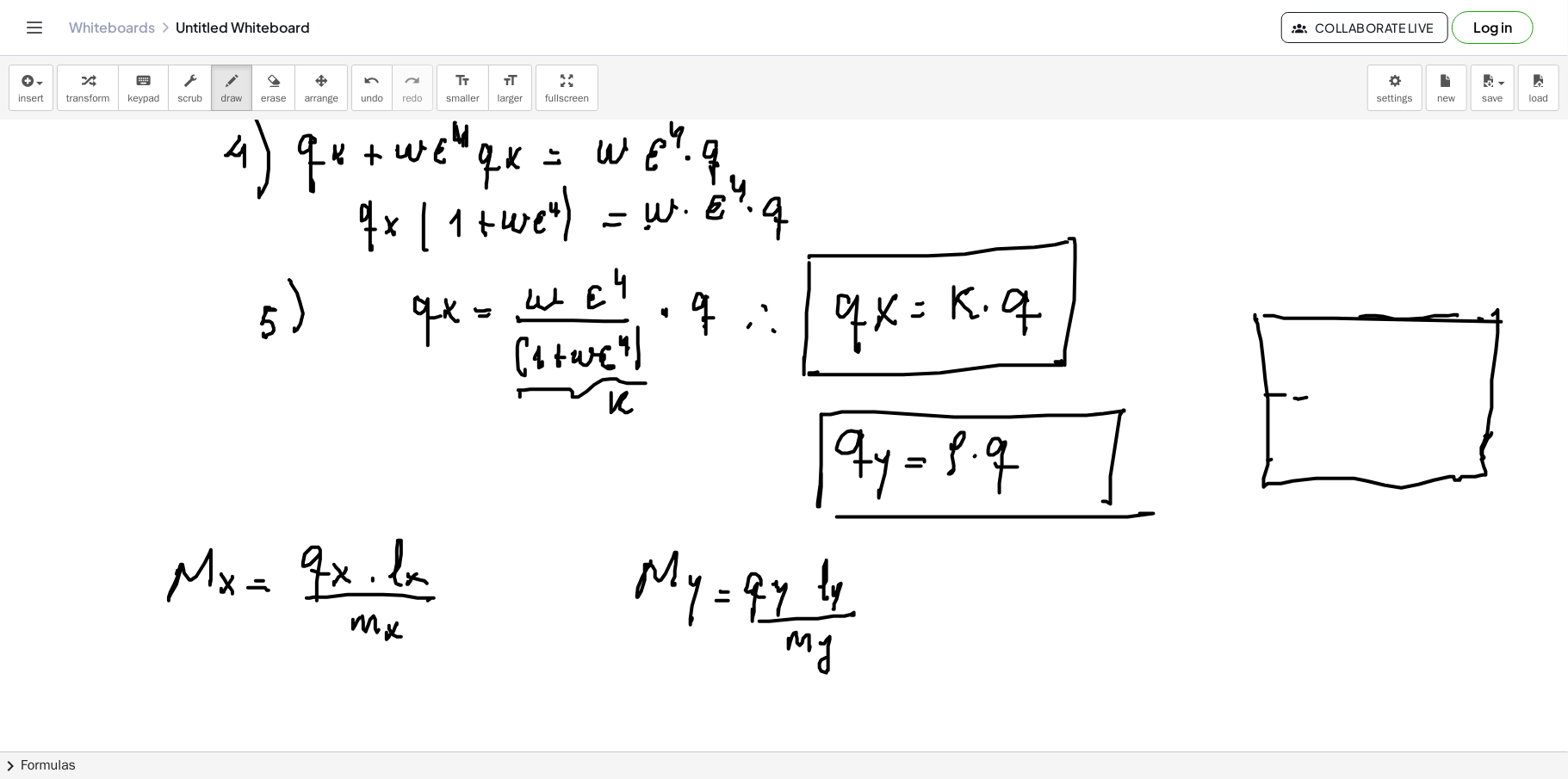 click at bounding box center [784, -1913] 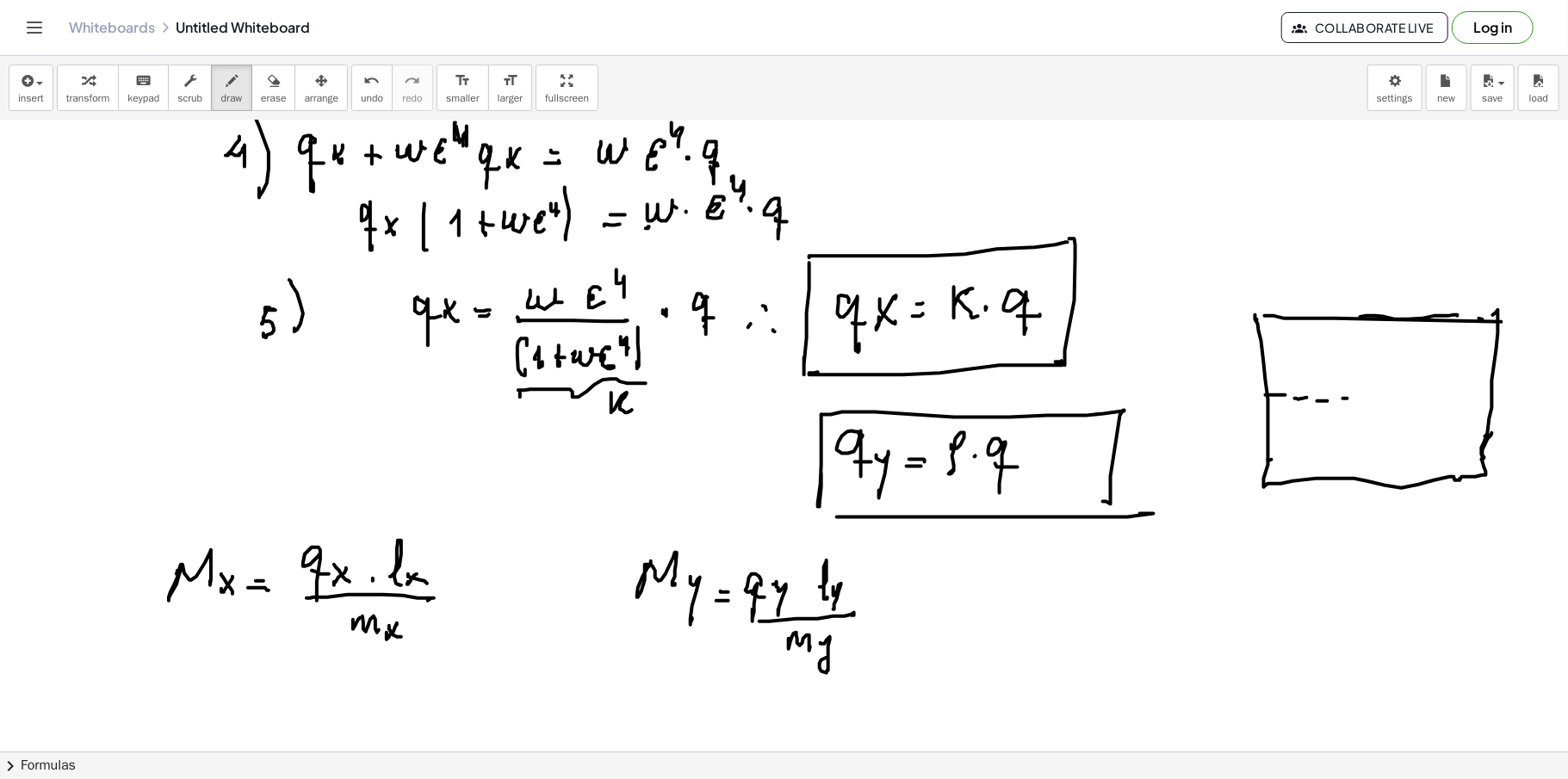 click at bounding box center (784, -1913) 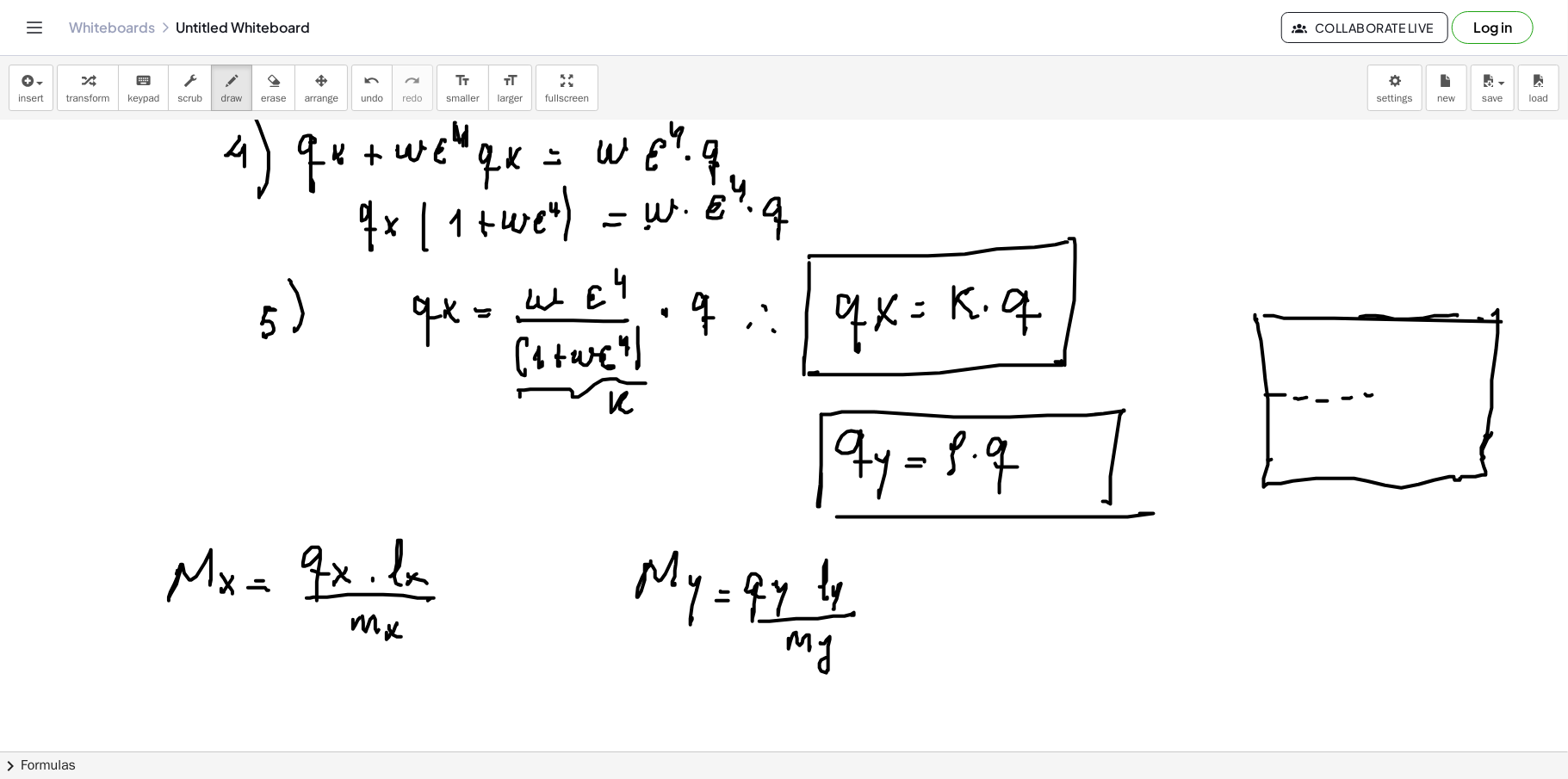 drag, startPoint x: 1381, startPoint y: 397, endPoint x: 1395, endPoint y: 396, distance: 14.03567 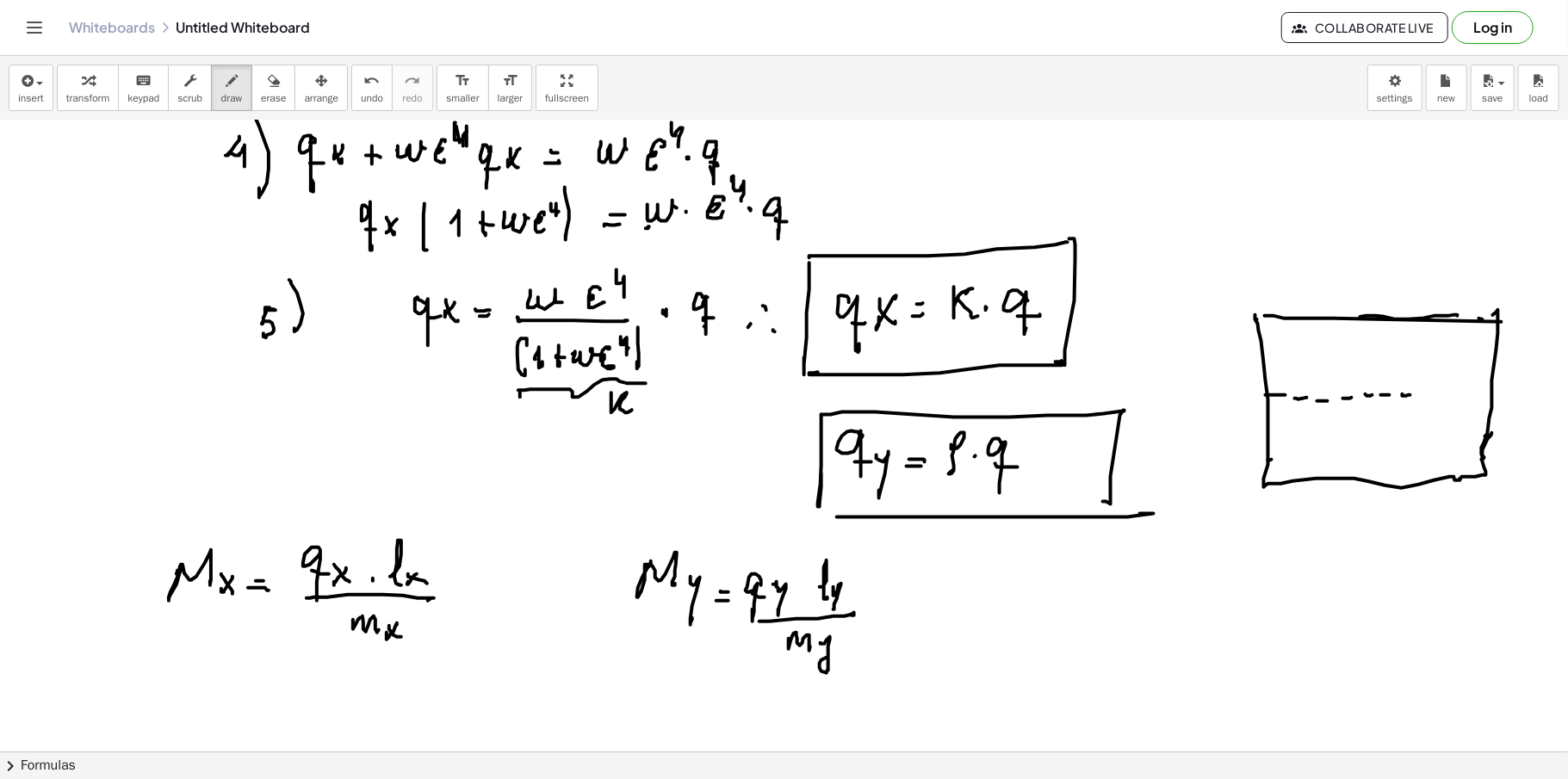 click at bounding box center [784, -1913] 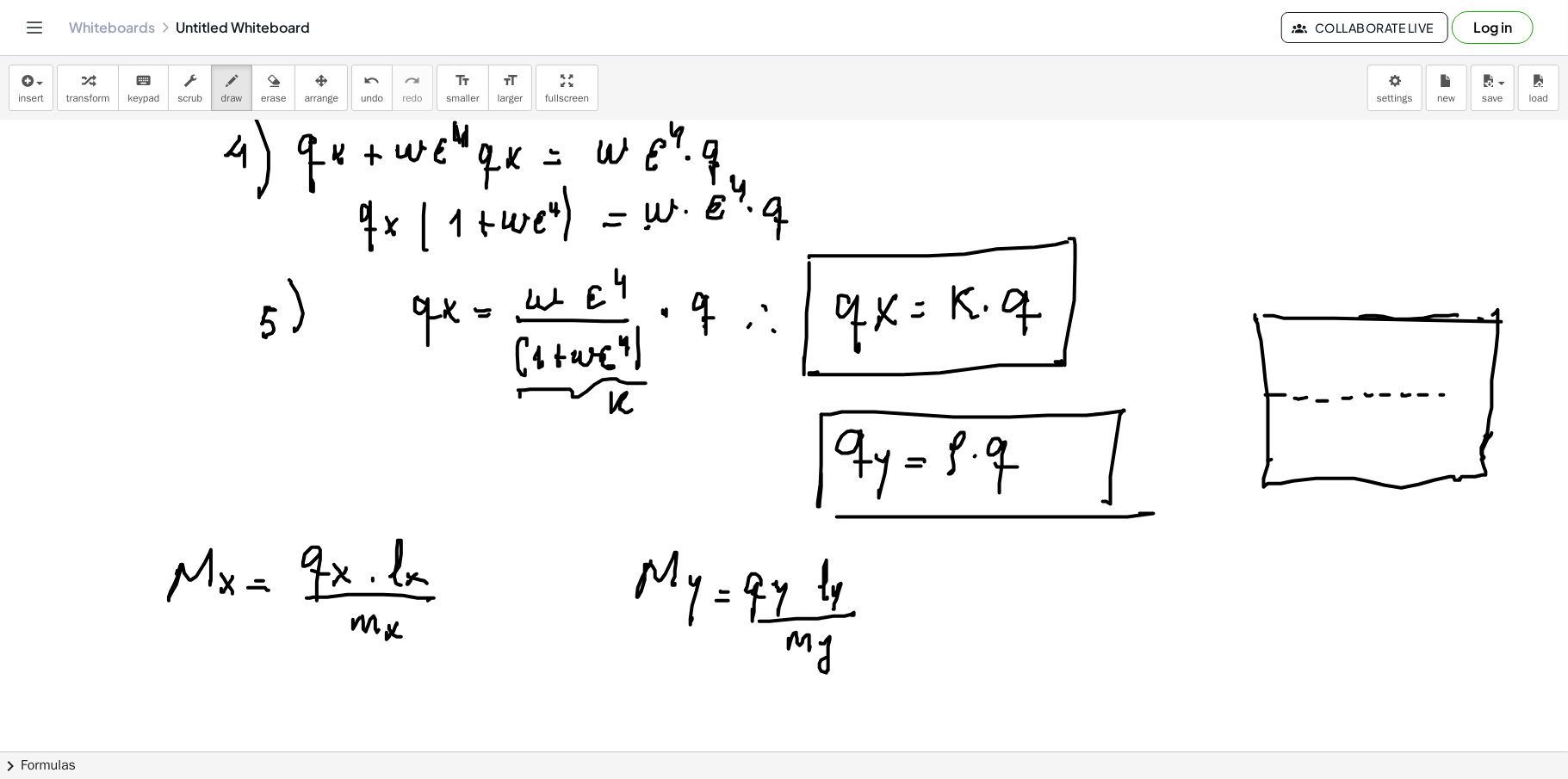 drag, startPoint x: 1444, startPoint y: 397, endPoint x: 1468, endPoint y: 397, distance: 24 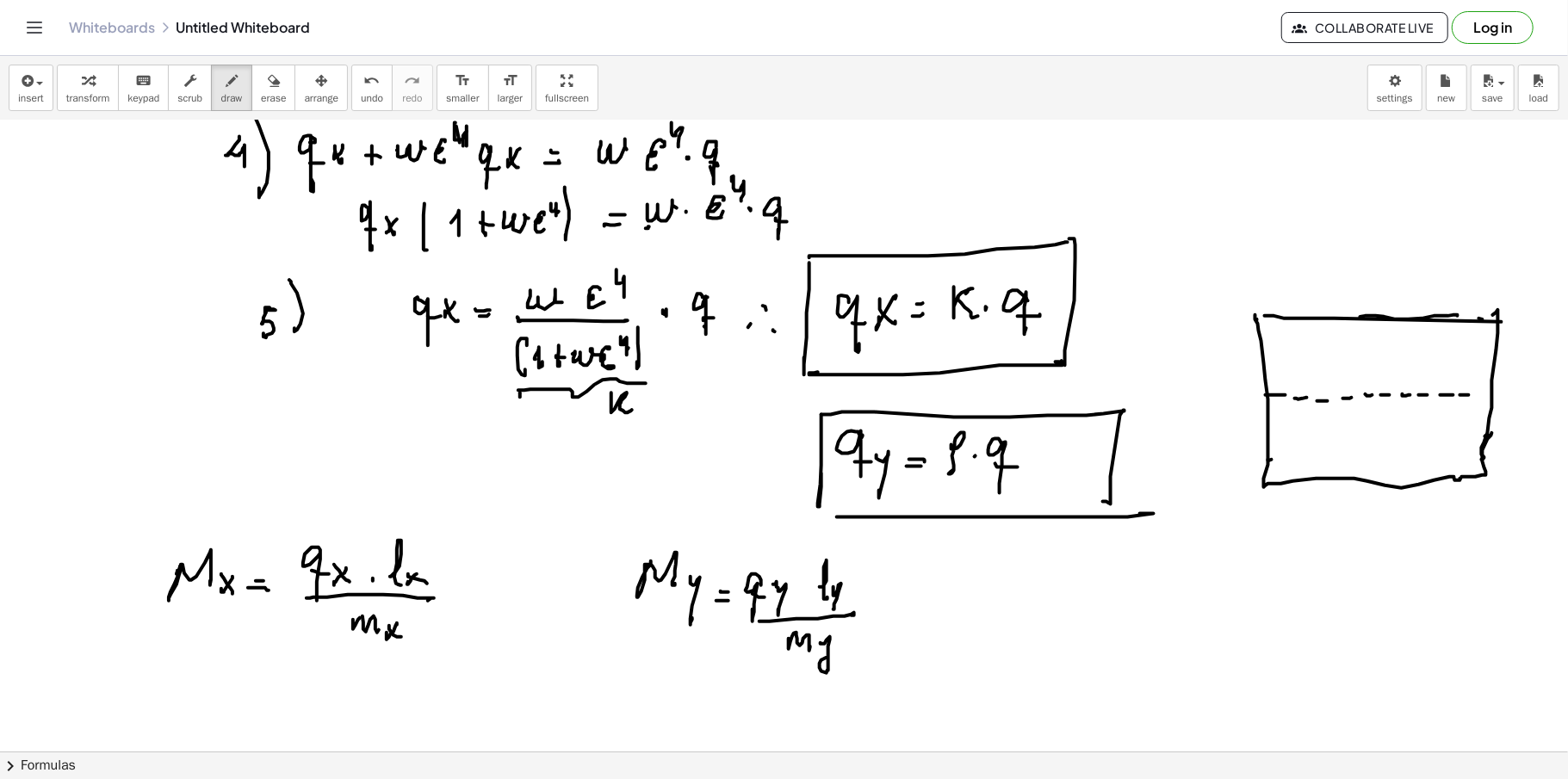 drag, startPoint x: 1468, startPoint y: 397, endPoint x: 1488, endPoint y: 397, distance: 20 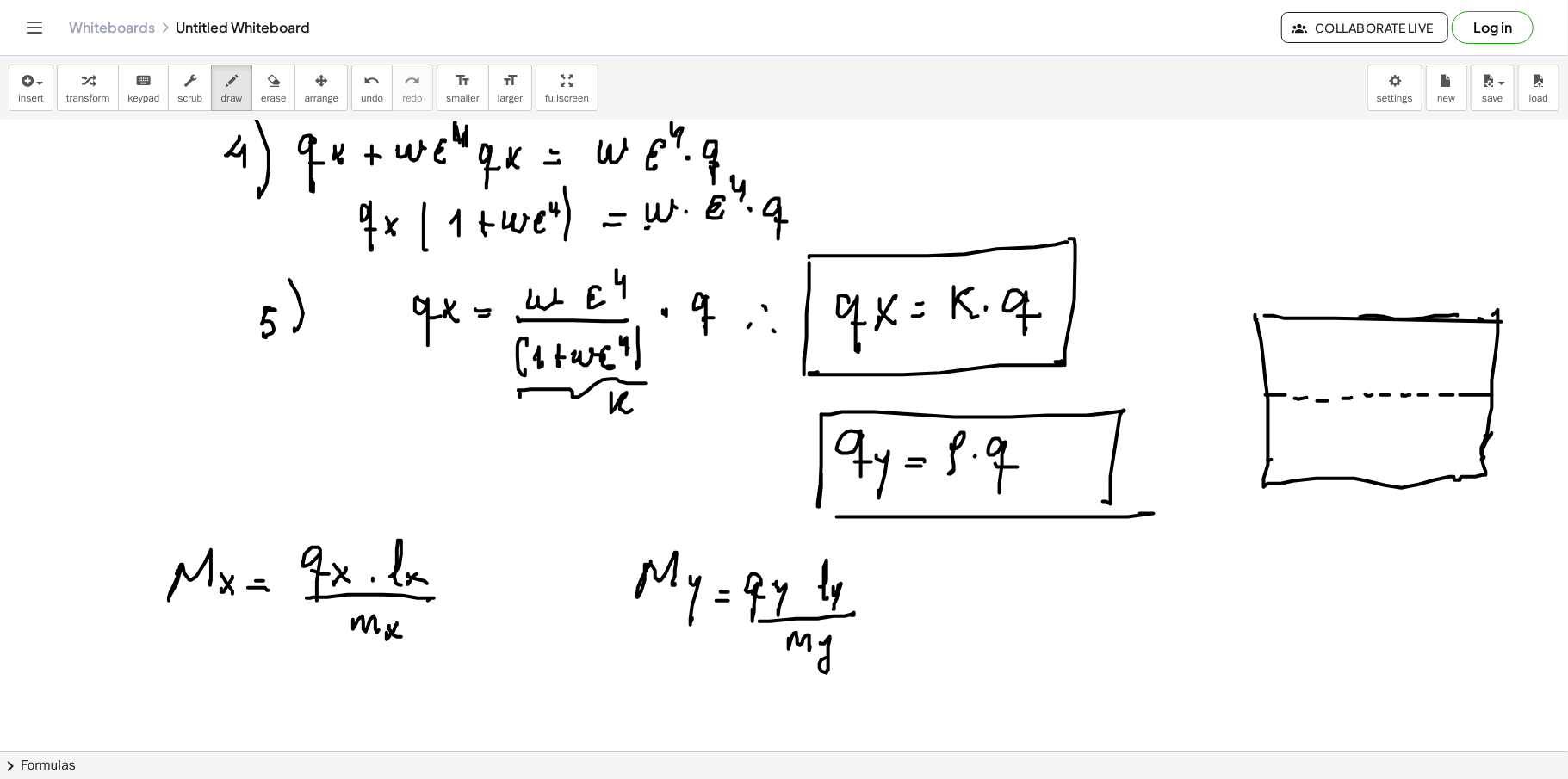 click at bounding box center (784, -1913) 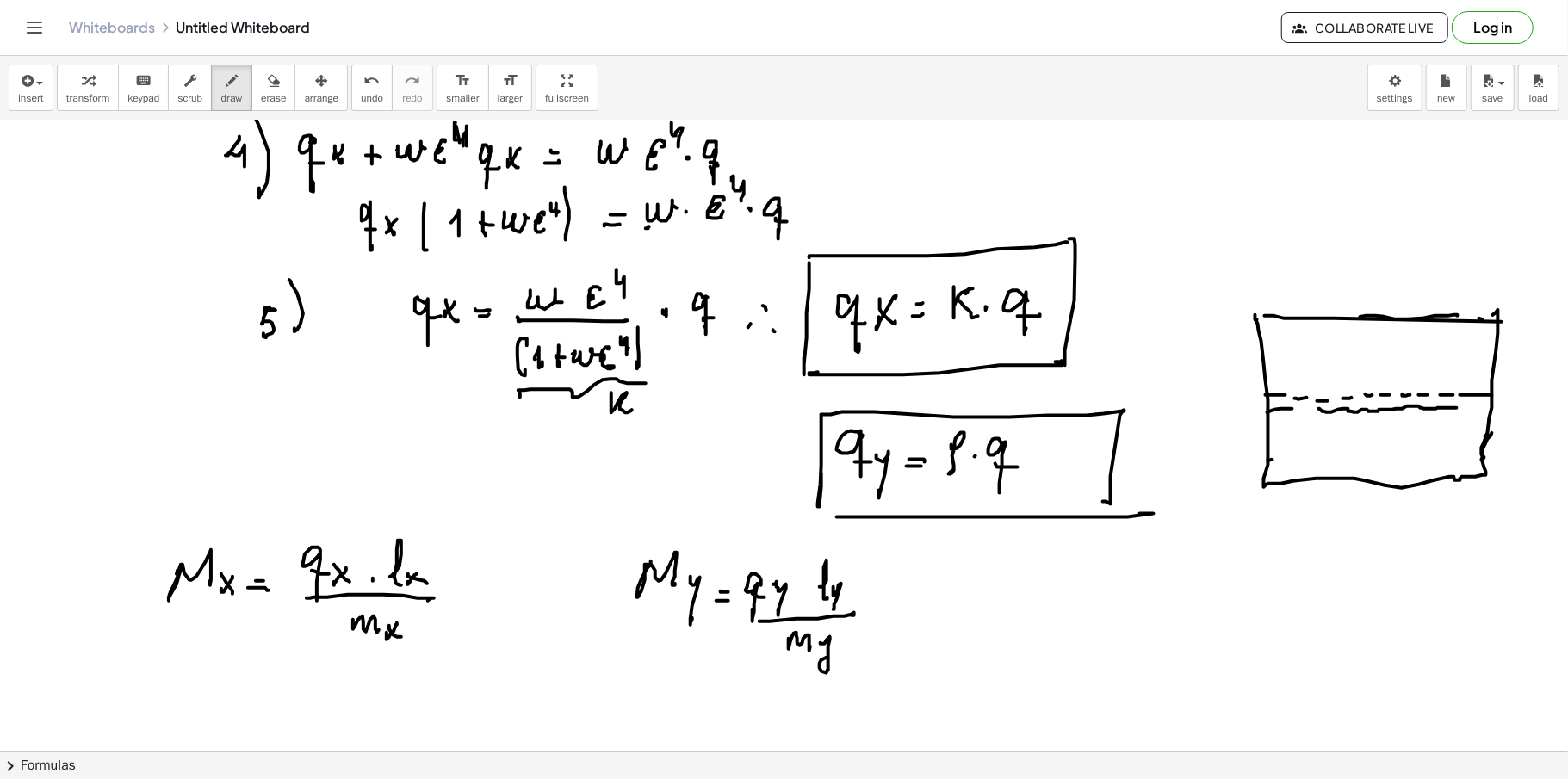 click at bounding box center [784, -1913] 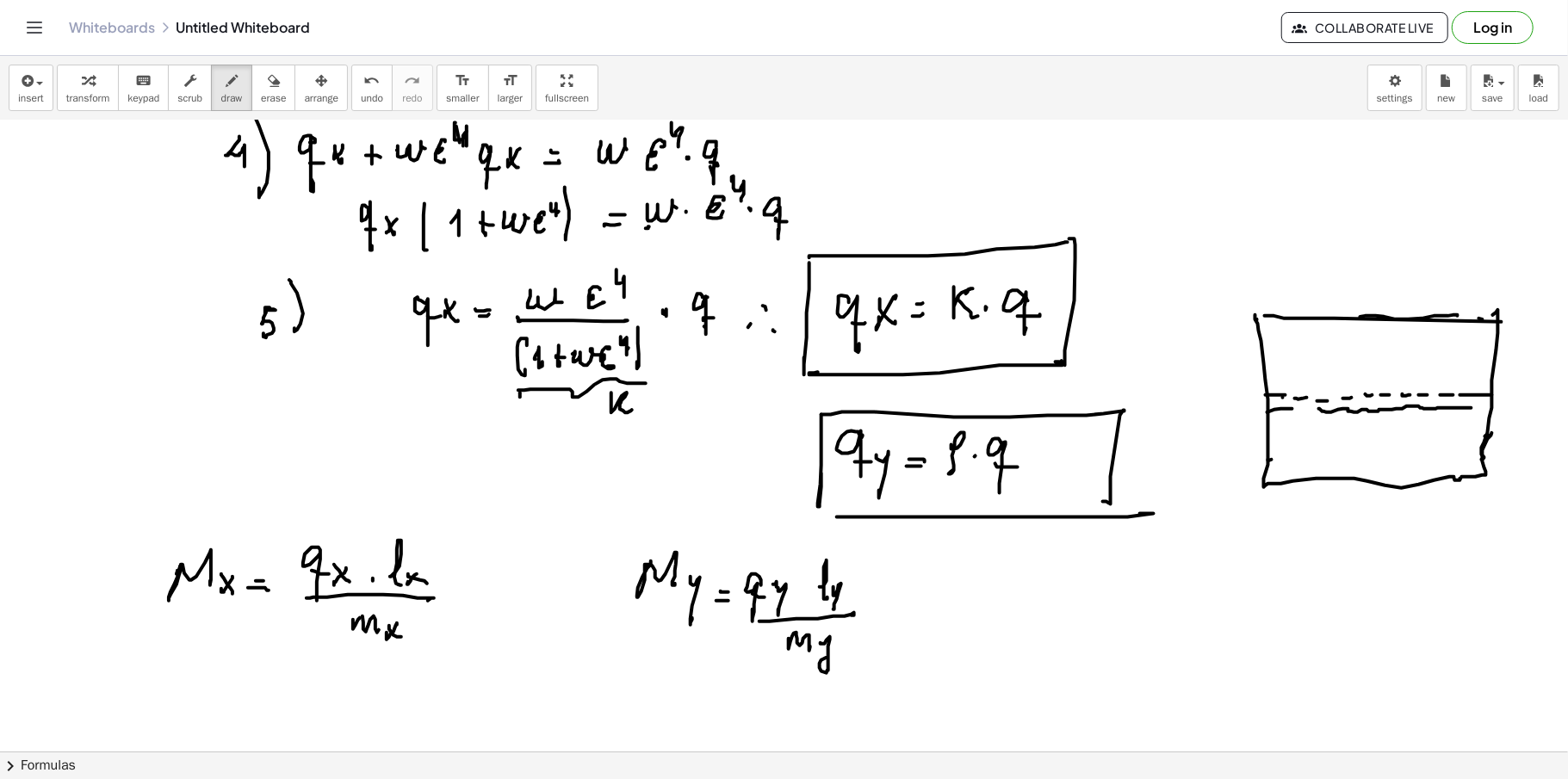 click at bounding box center (784, -1913) 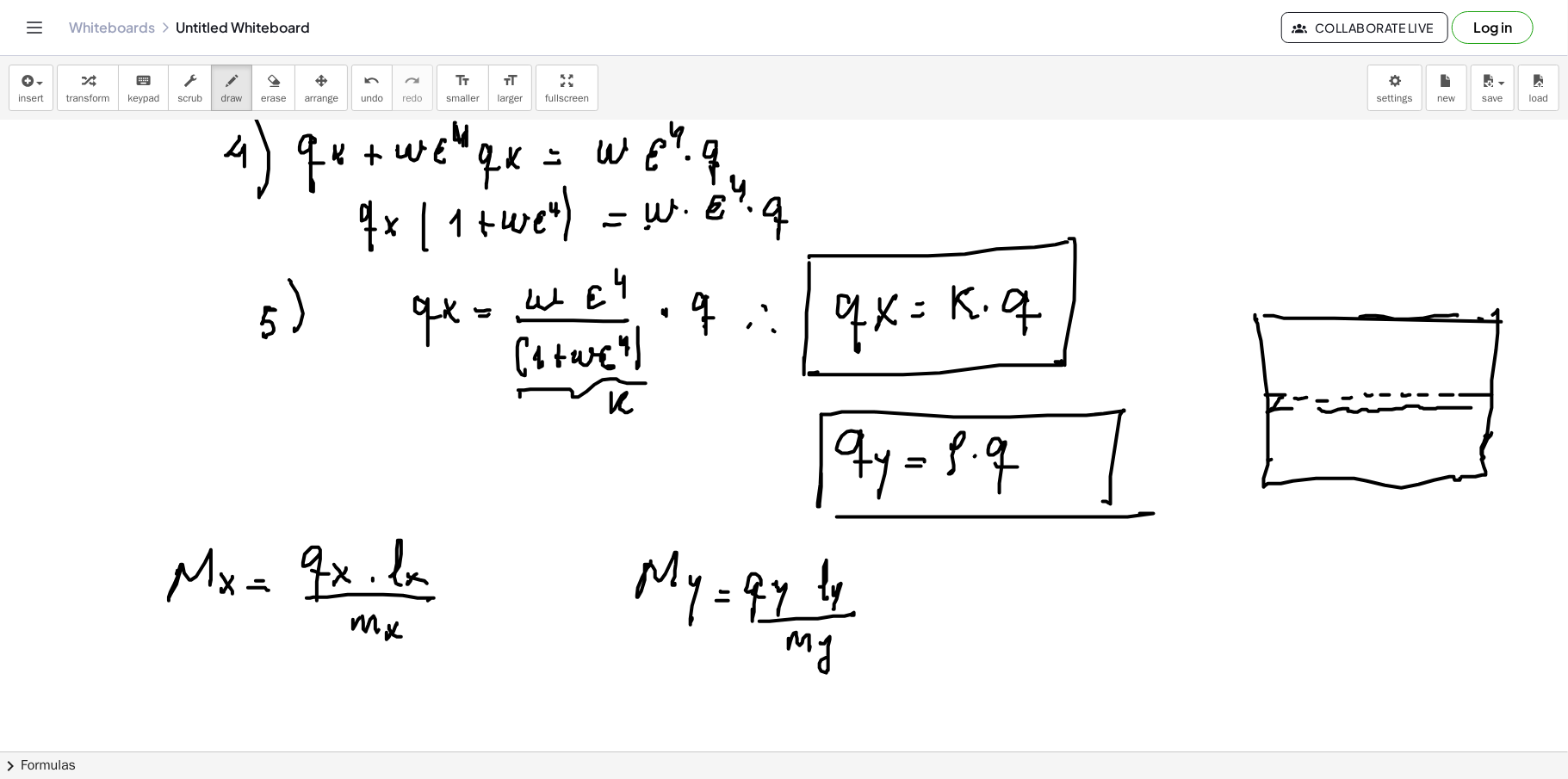 click at bounding box center (784, -1913) 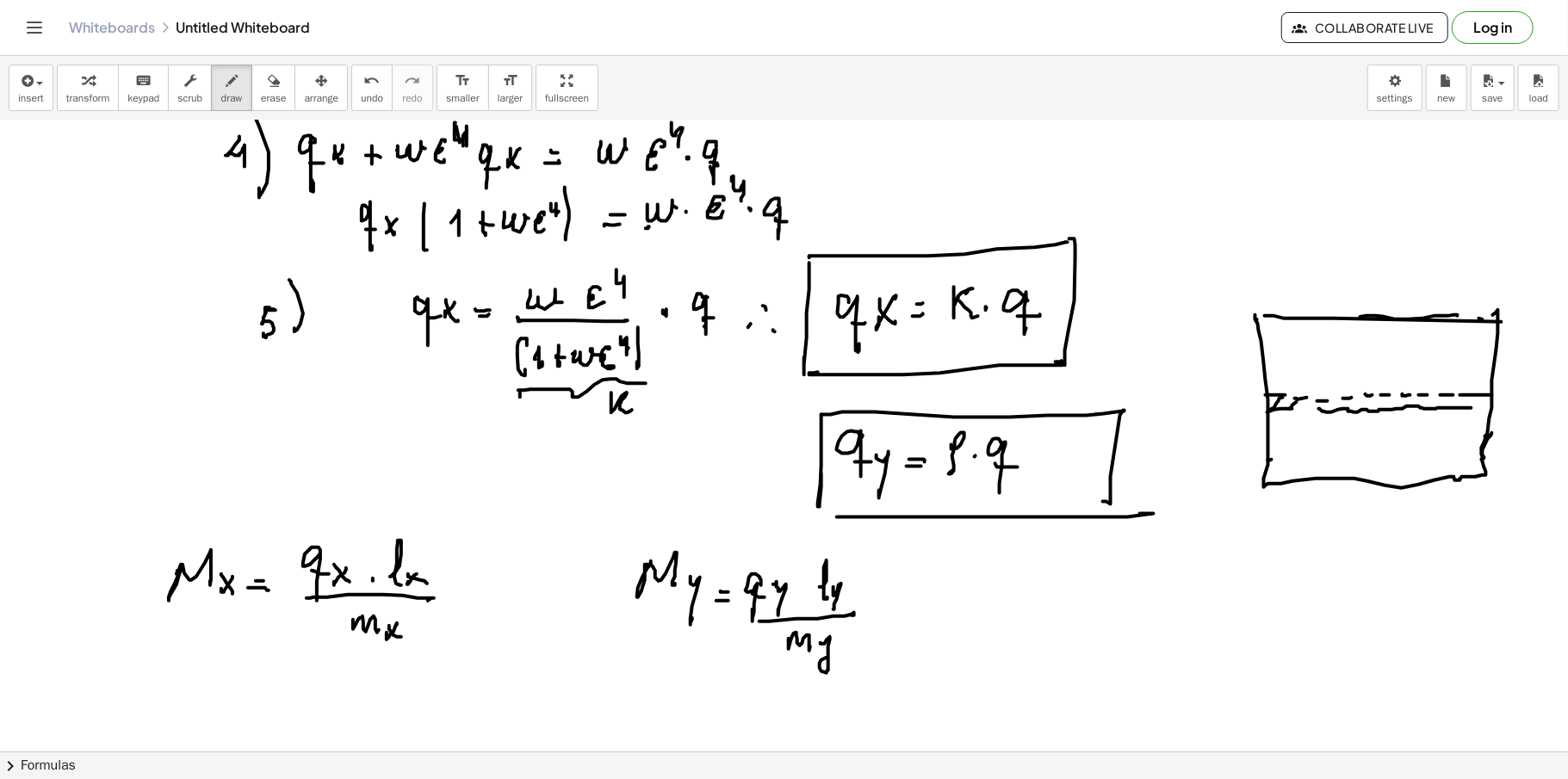 click at bounding box center [784, -1913] 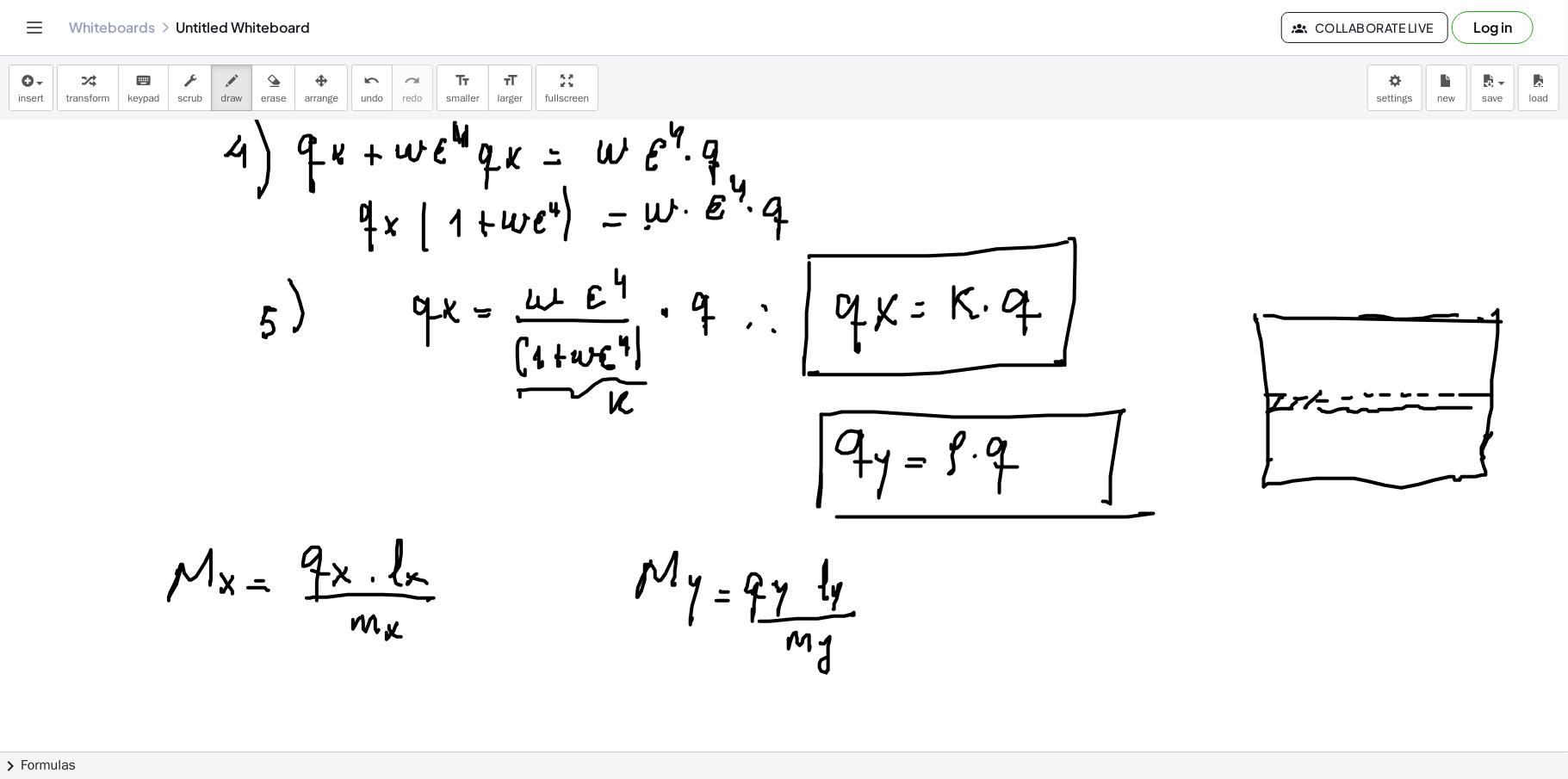 click at bounding box center (784, -1913) 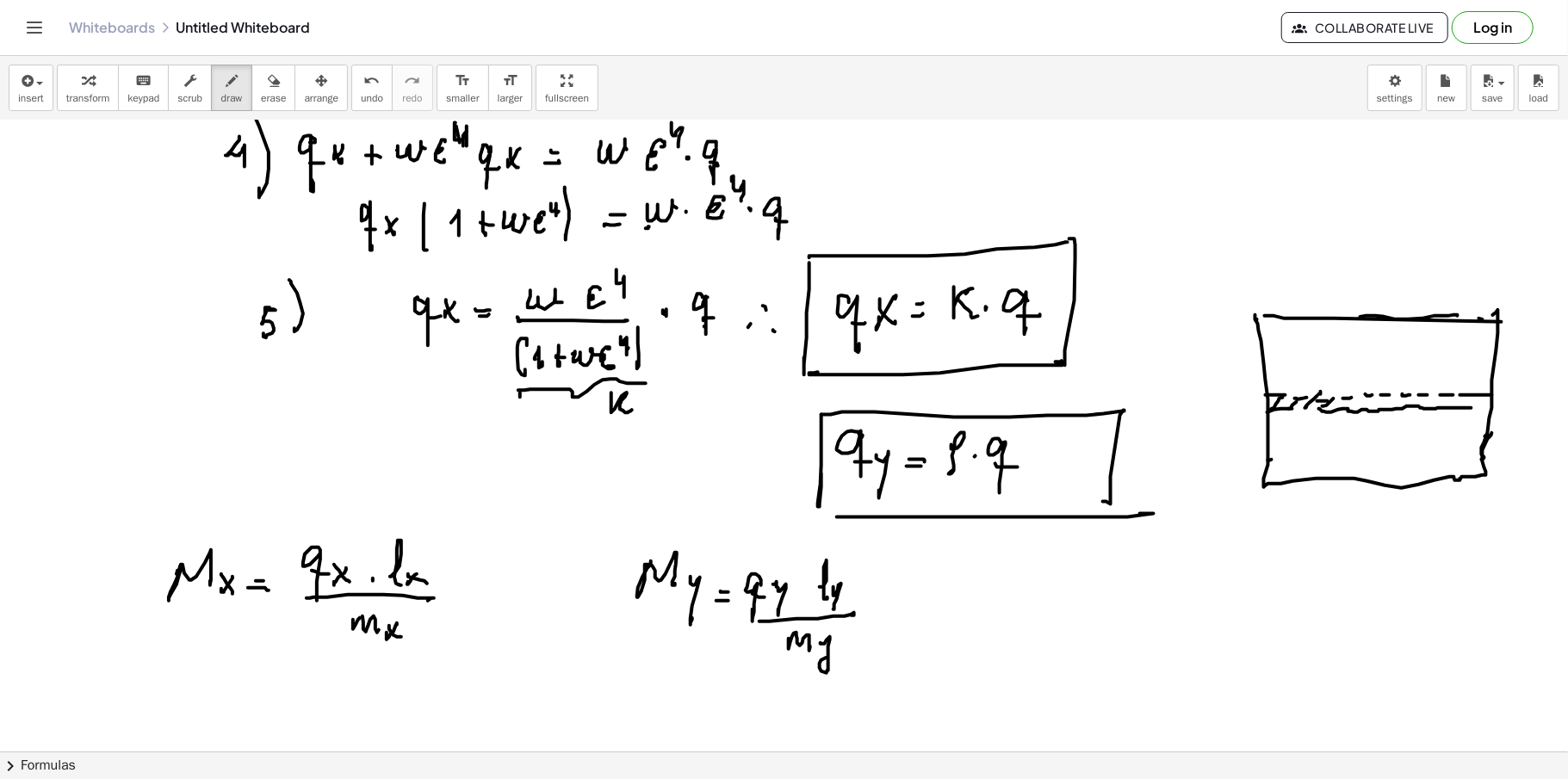 click at bounding box center (784, -1913) 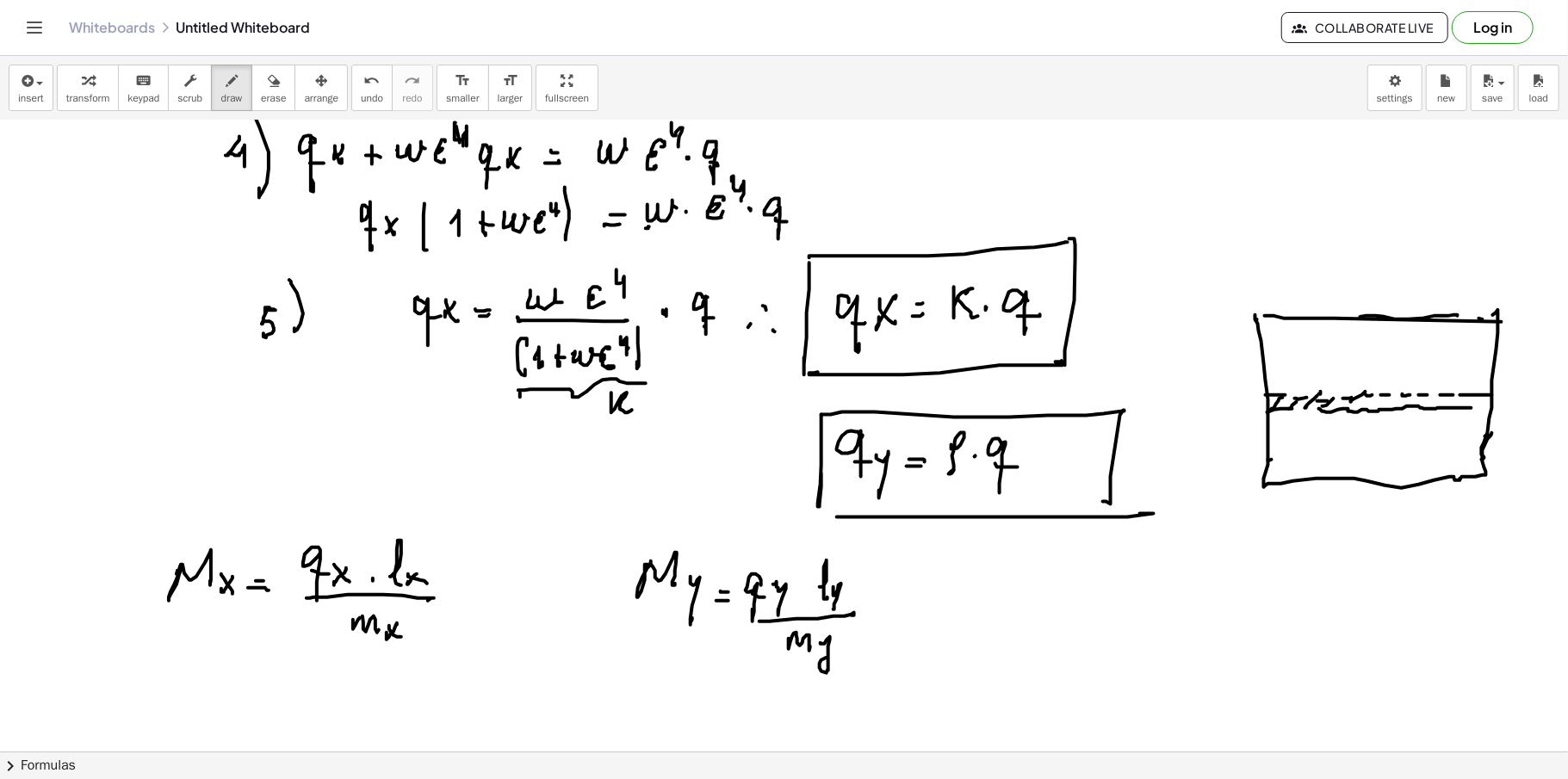 click at bounding box center (784, -1913) 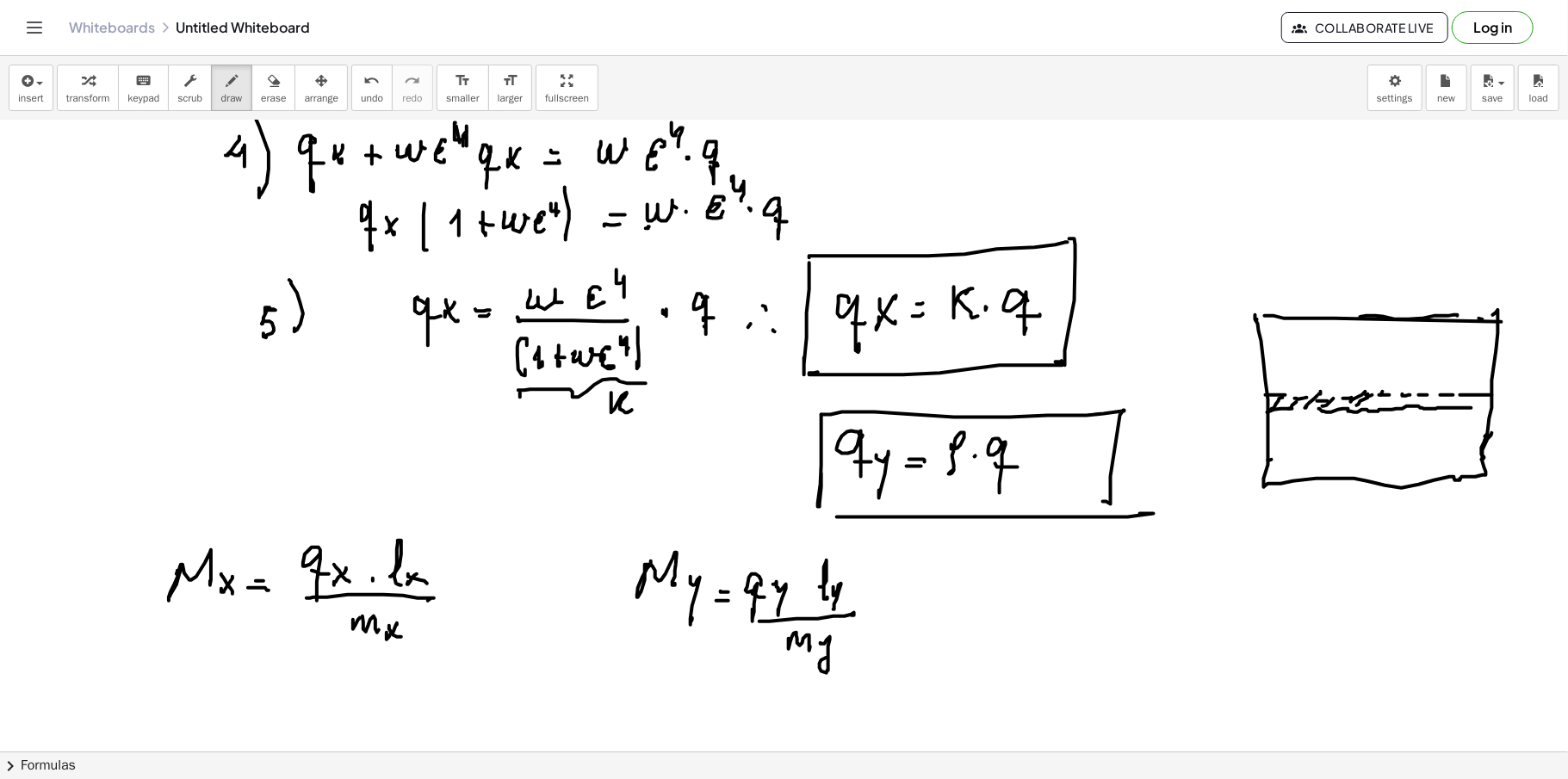 click at bounding box center (784, -1913) 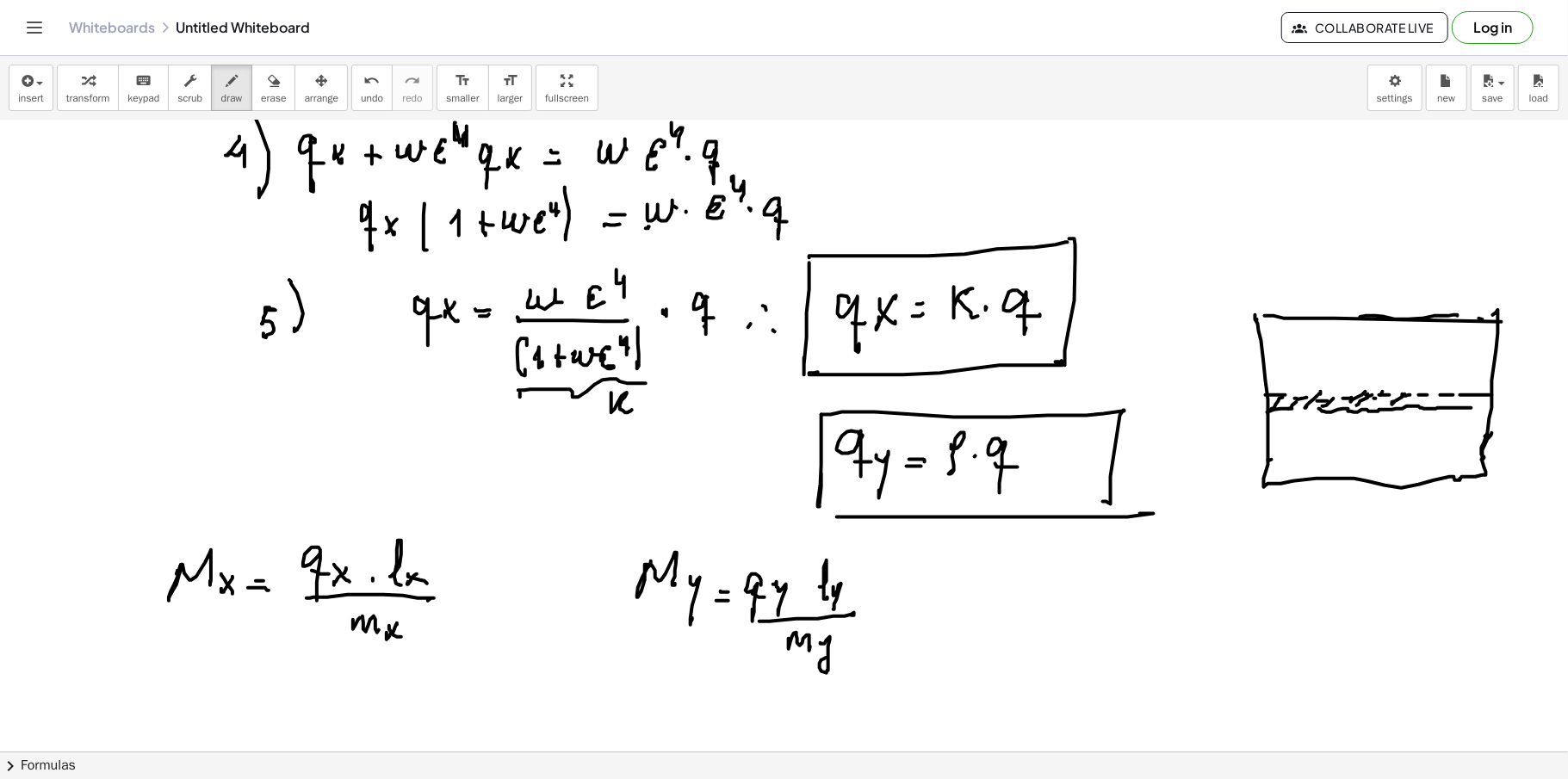 click at bounding box center (784, -1913) 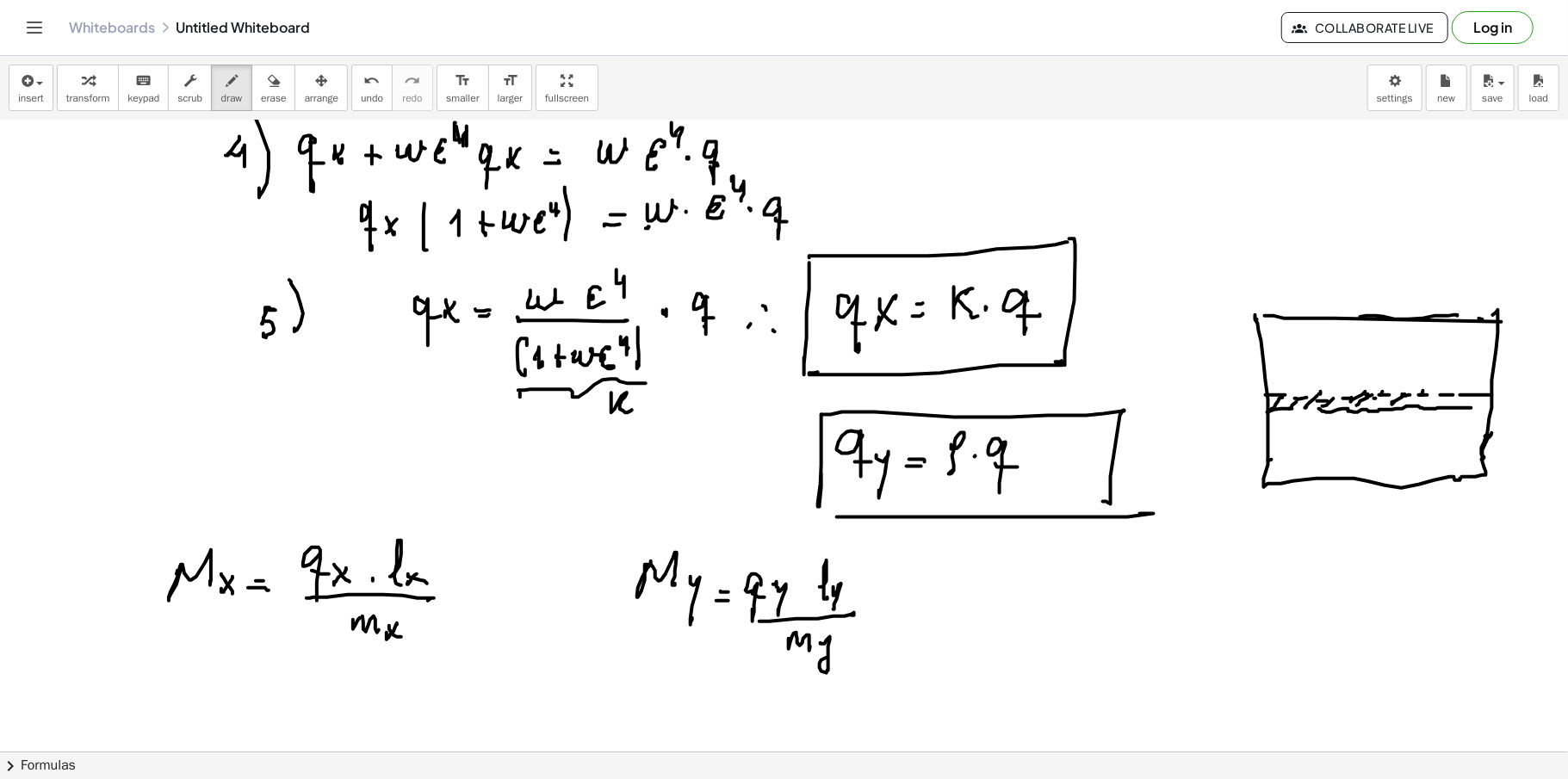 click at bounding box center [784, -1913] 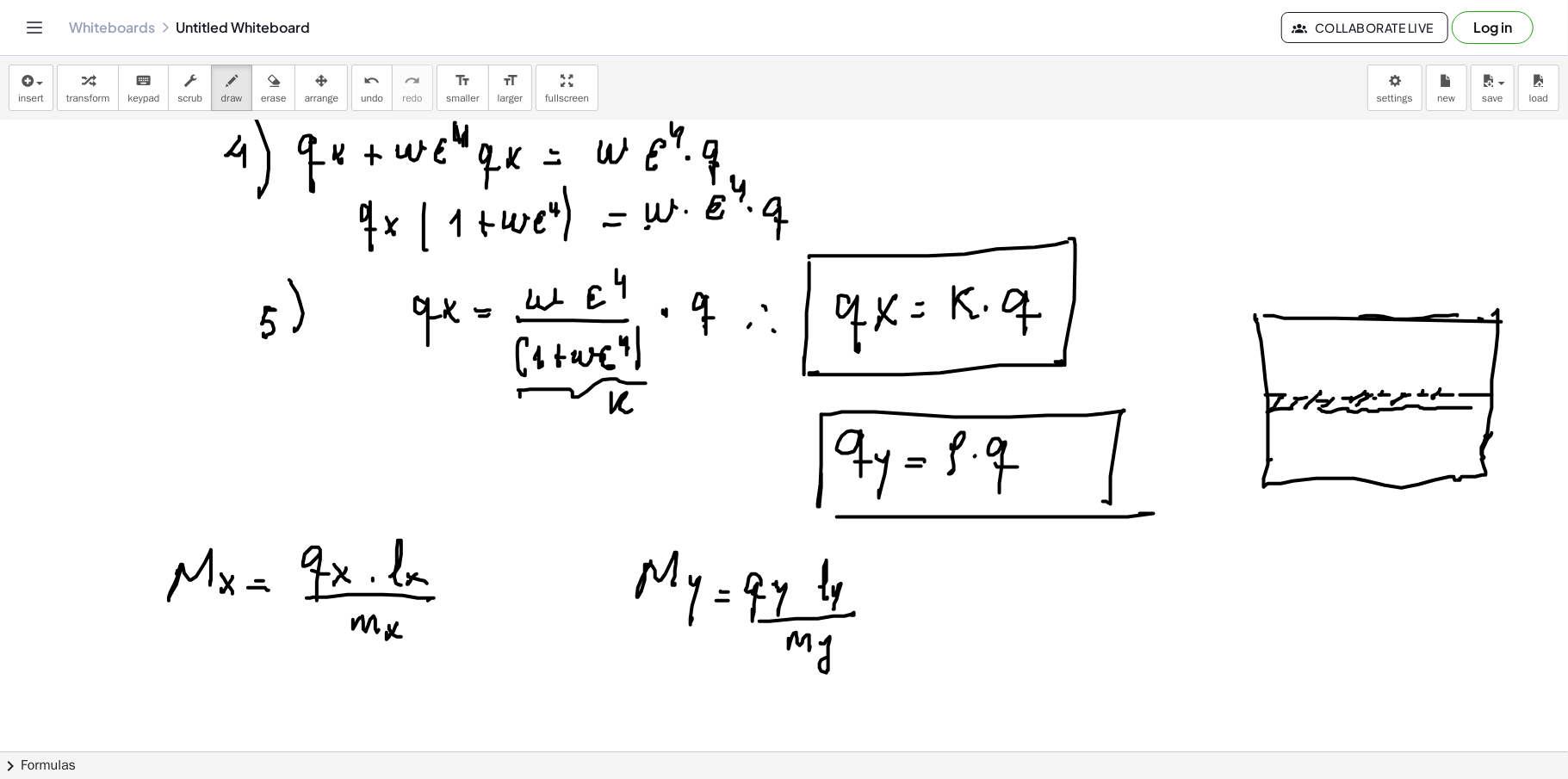 click at bounding box center (784, -1913) 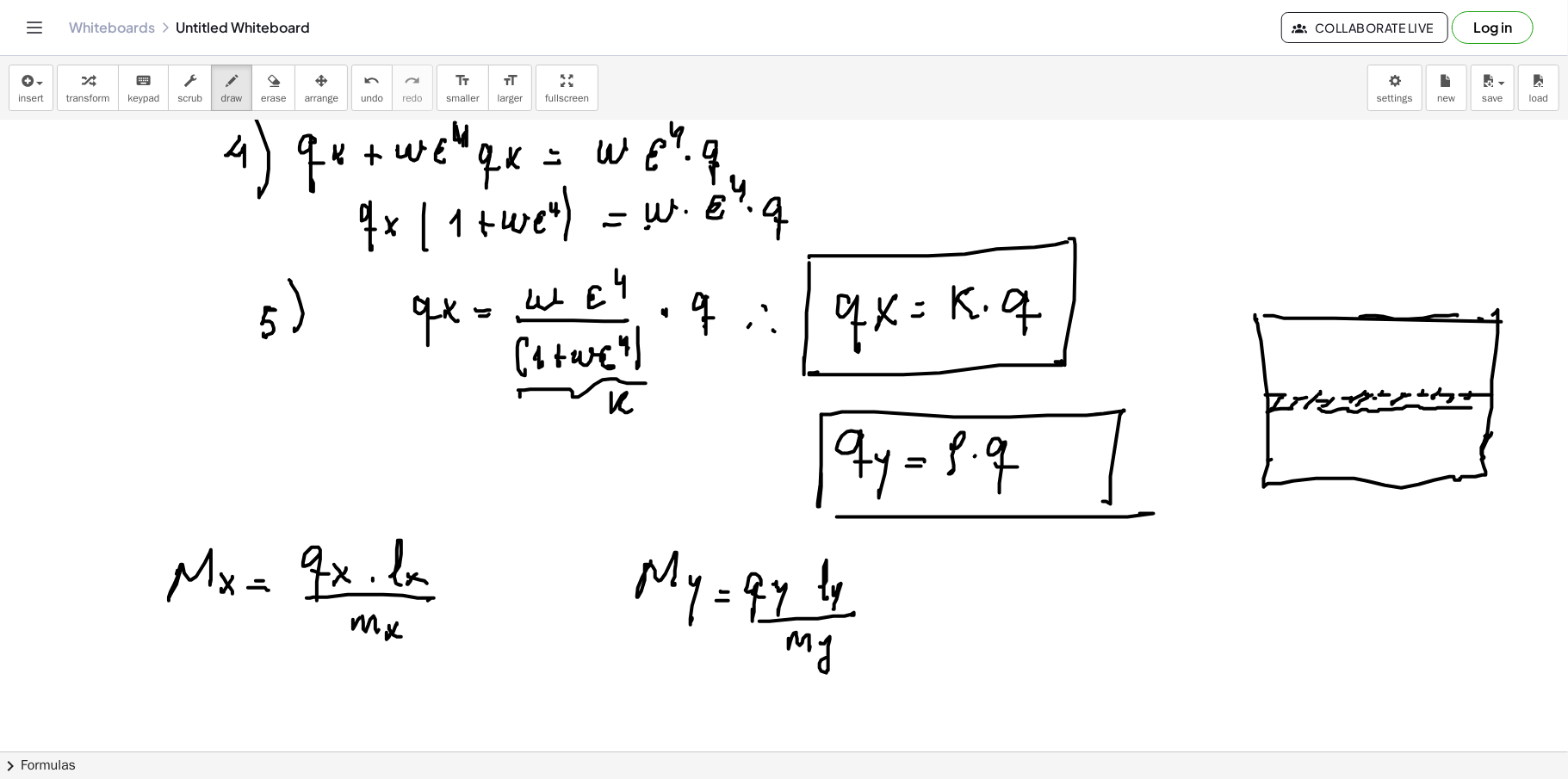 click at bounding box center (784, -1913) 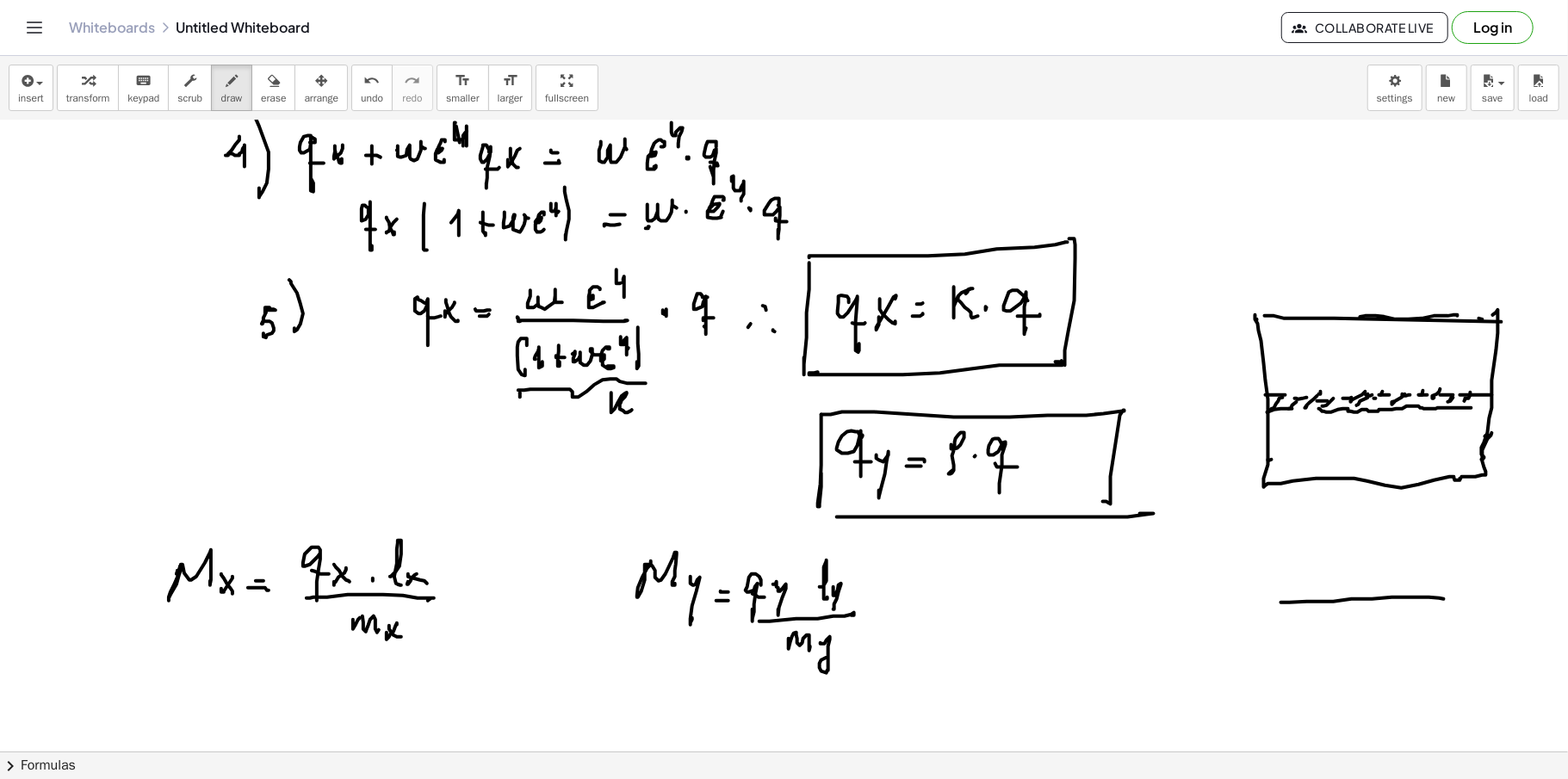 click at bounding box center (784, -1913) 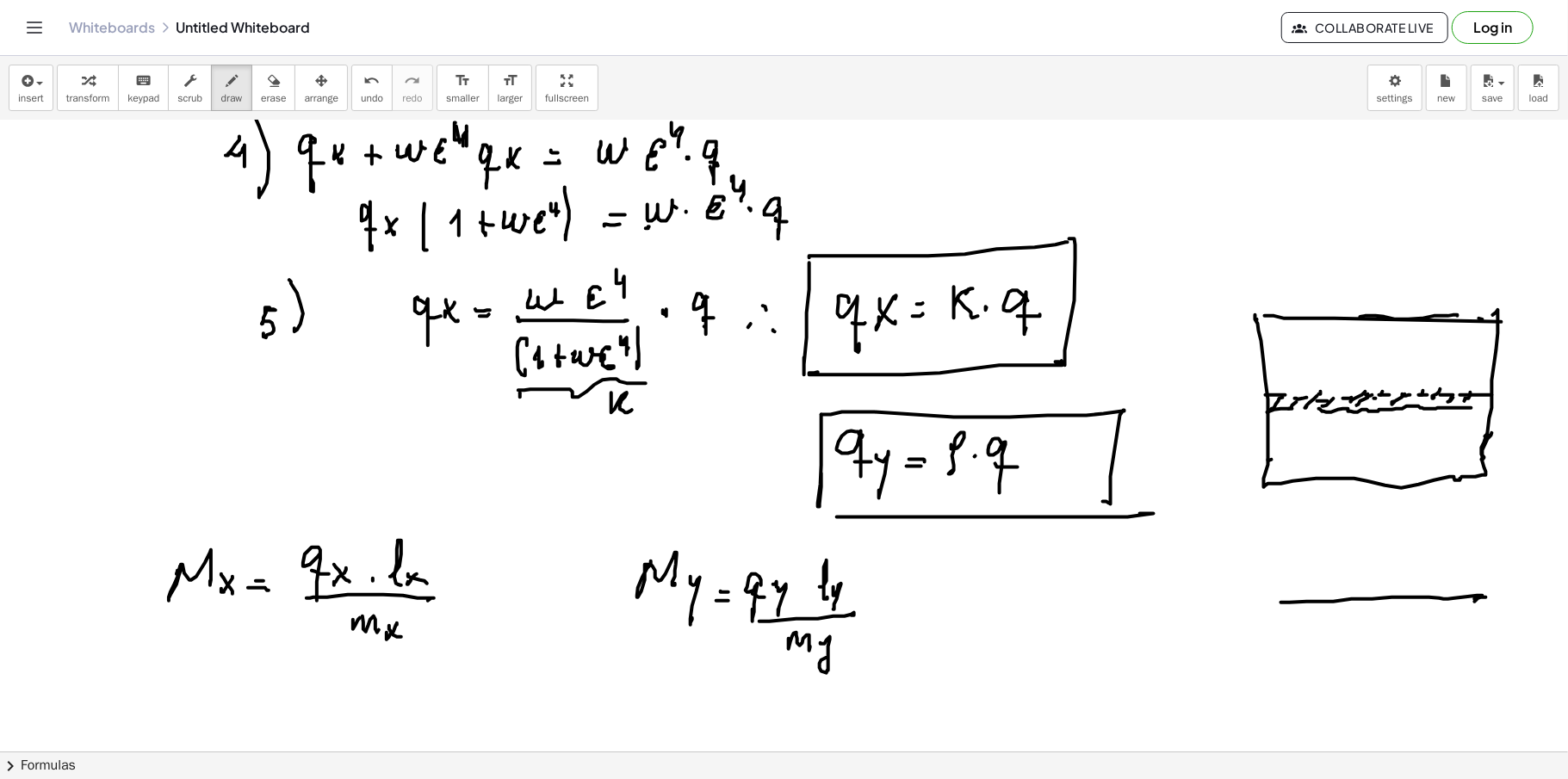click at bounding box center [784, -1913] 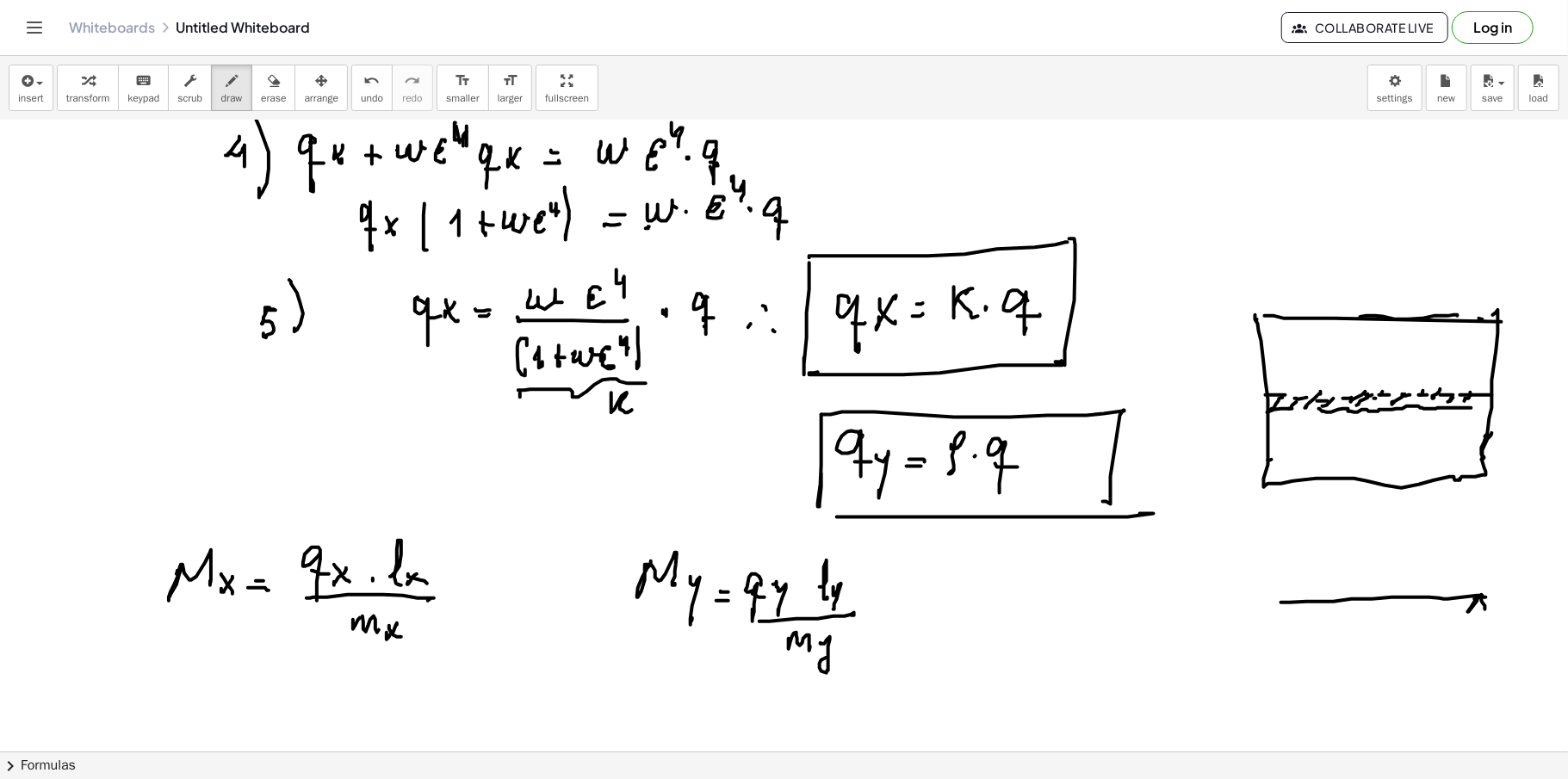 click at bounding box center [784, -1913] 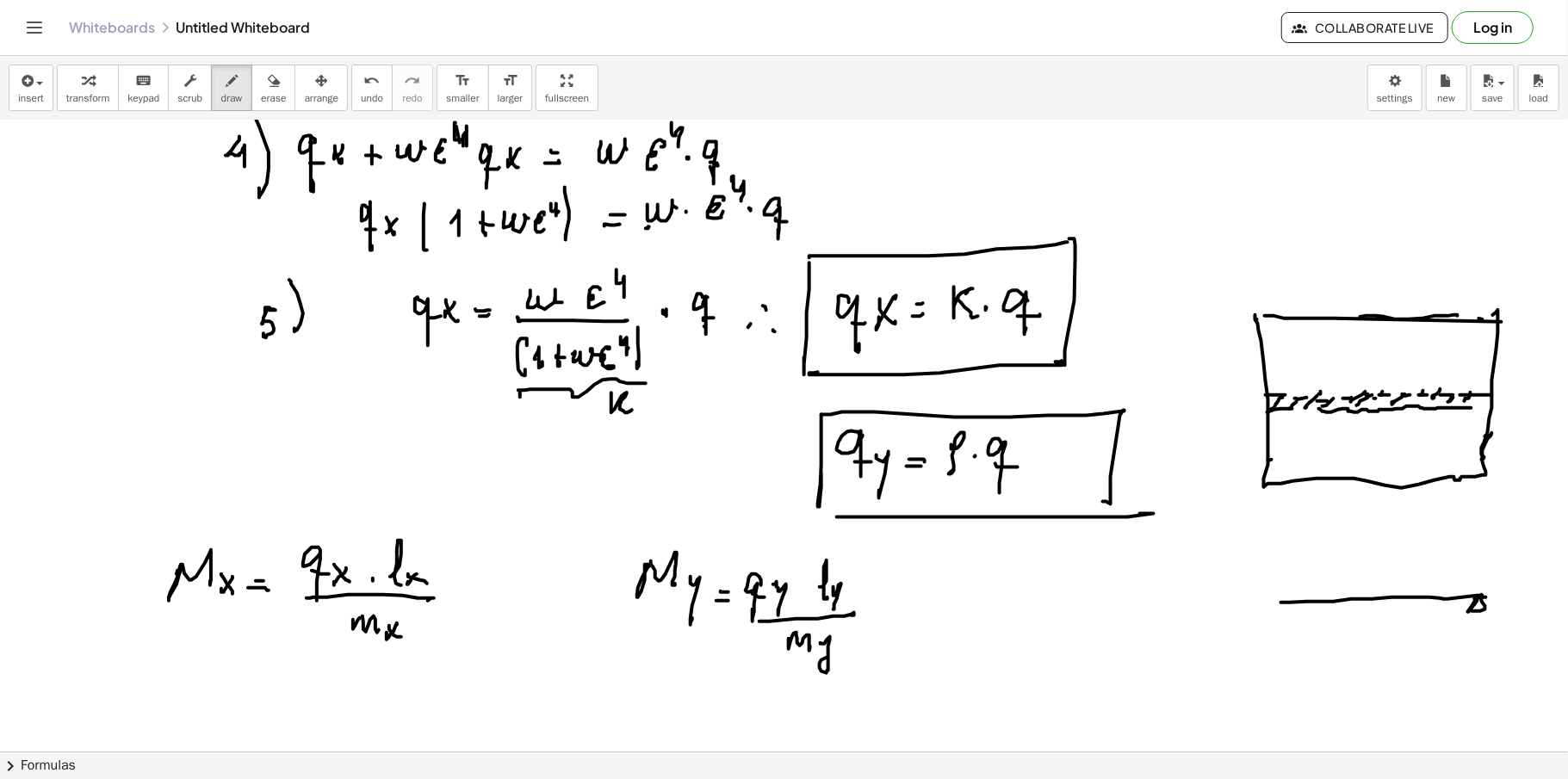 click at bounding box center (784, -1913) 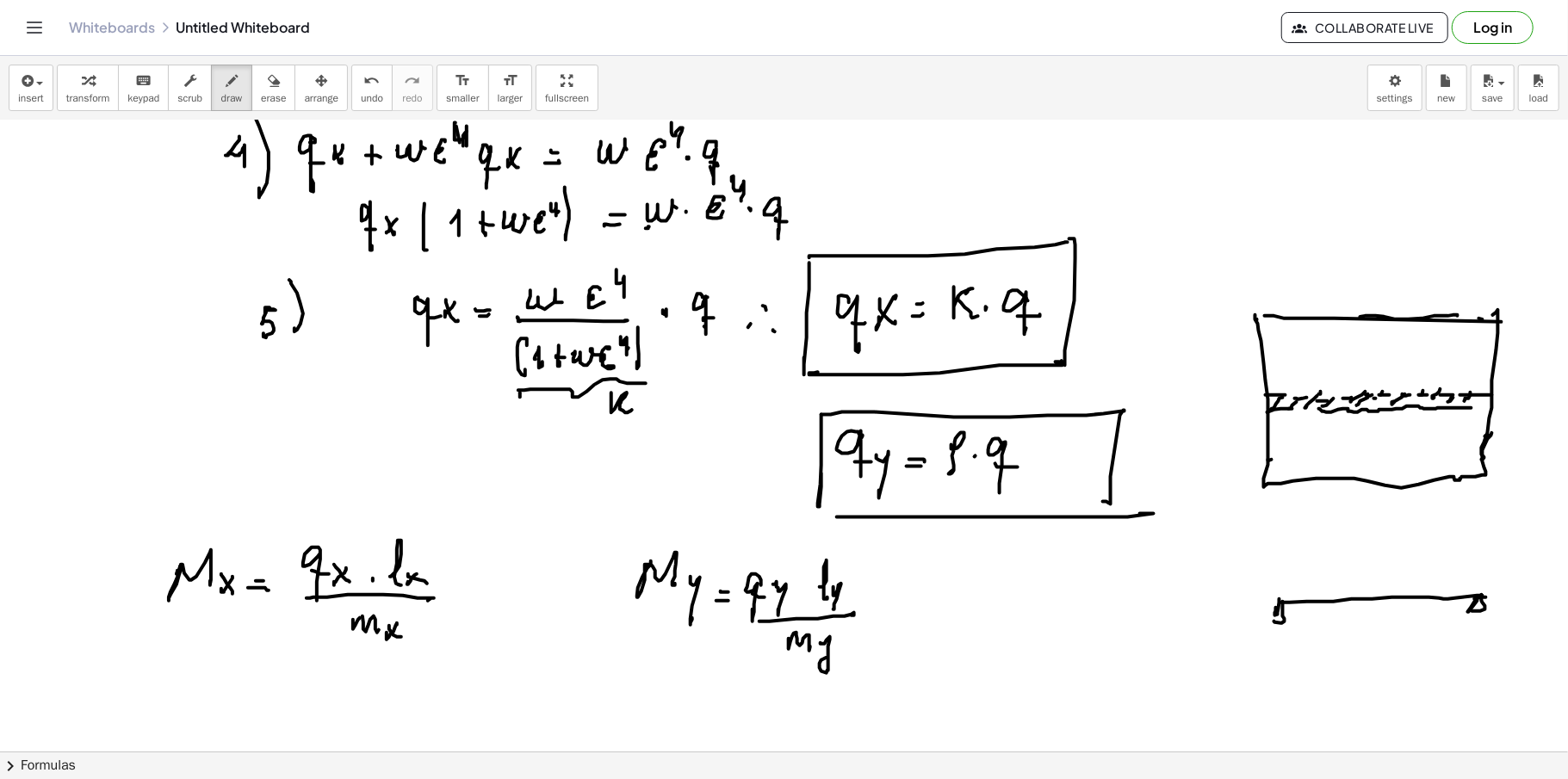 click at bounding box center [784, -1913] 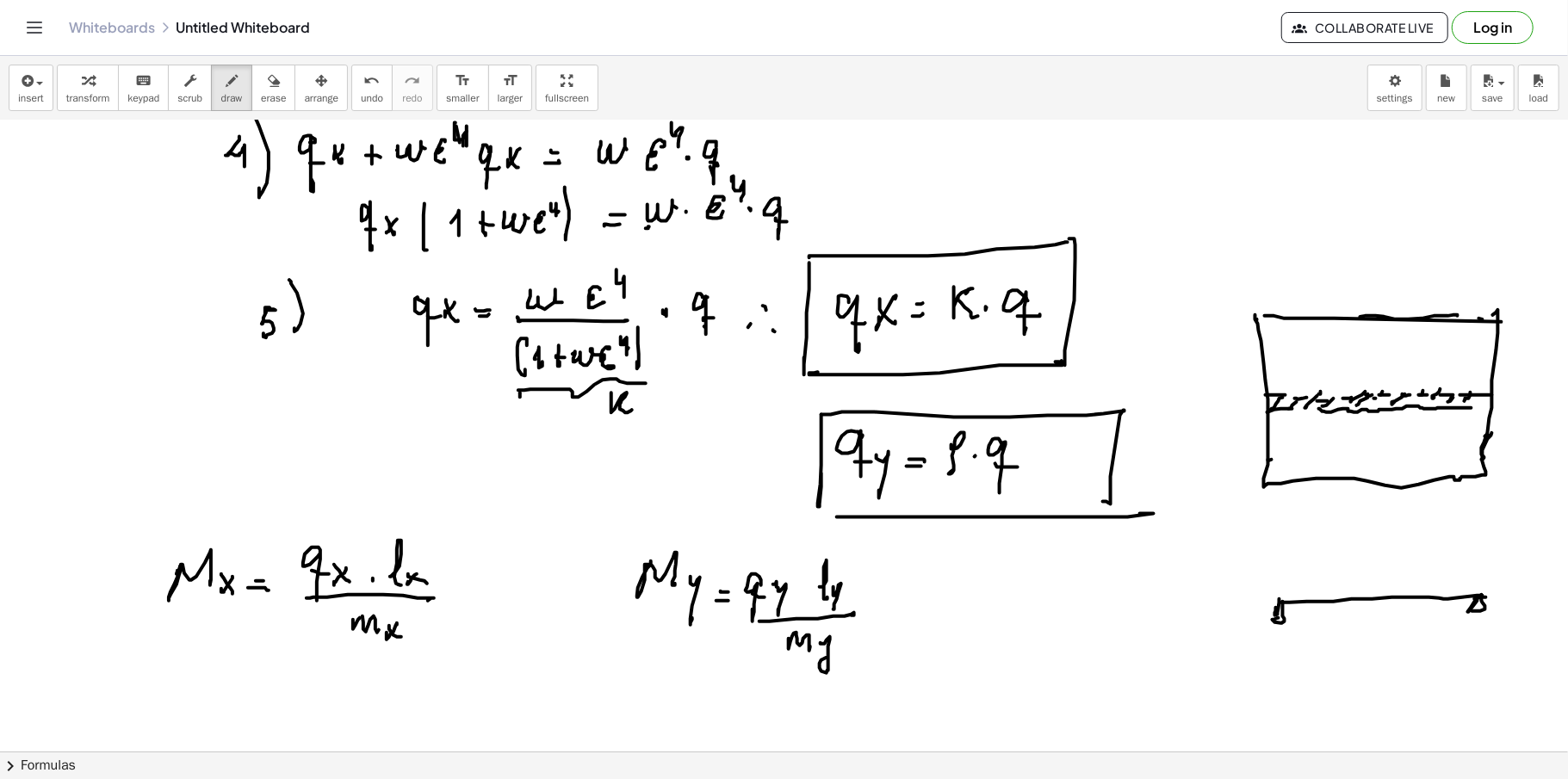click at bounding box center [784, -1913] 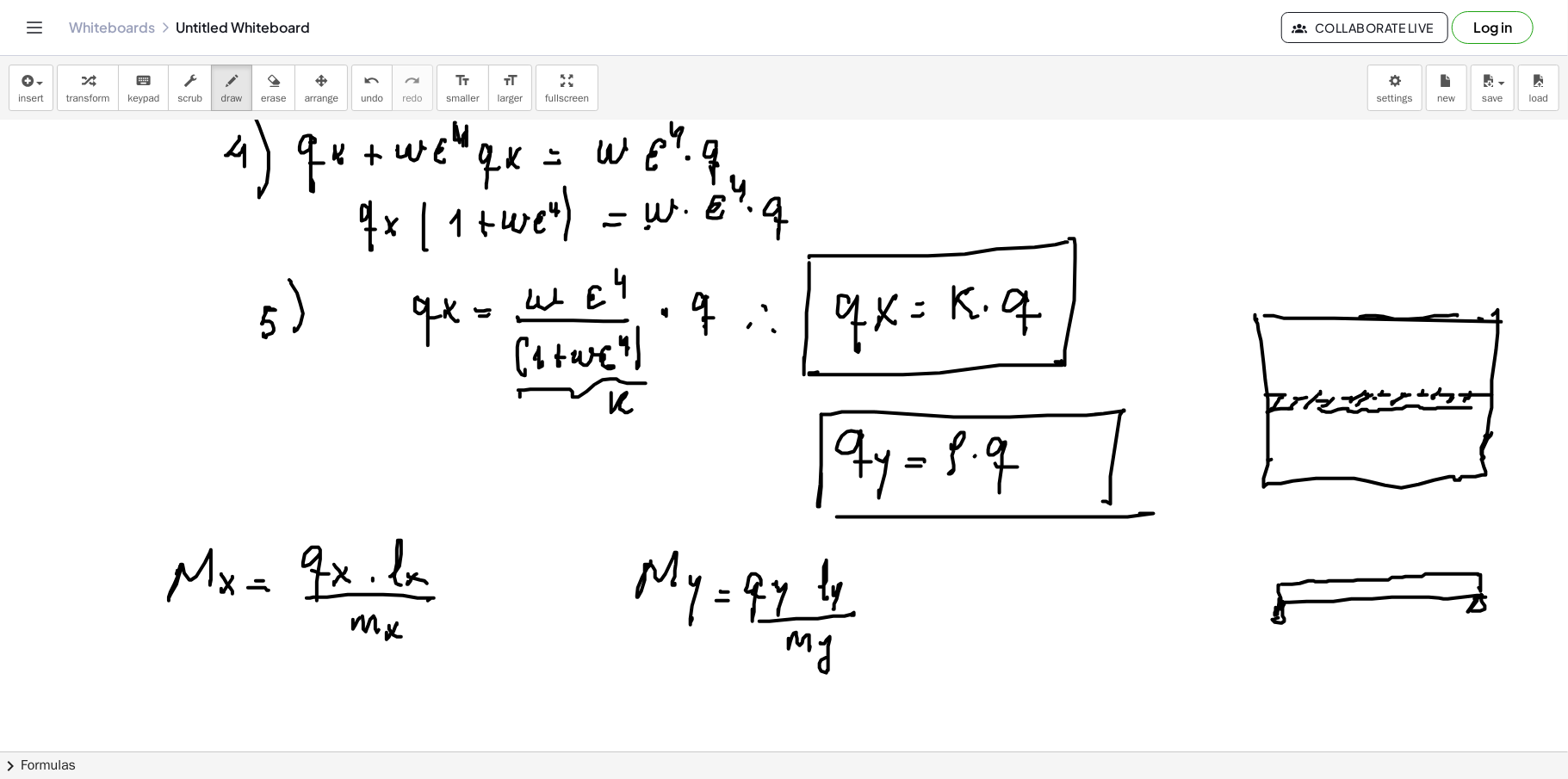 click at bounding box center (784, -1913) 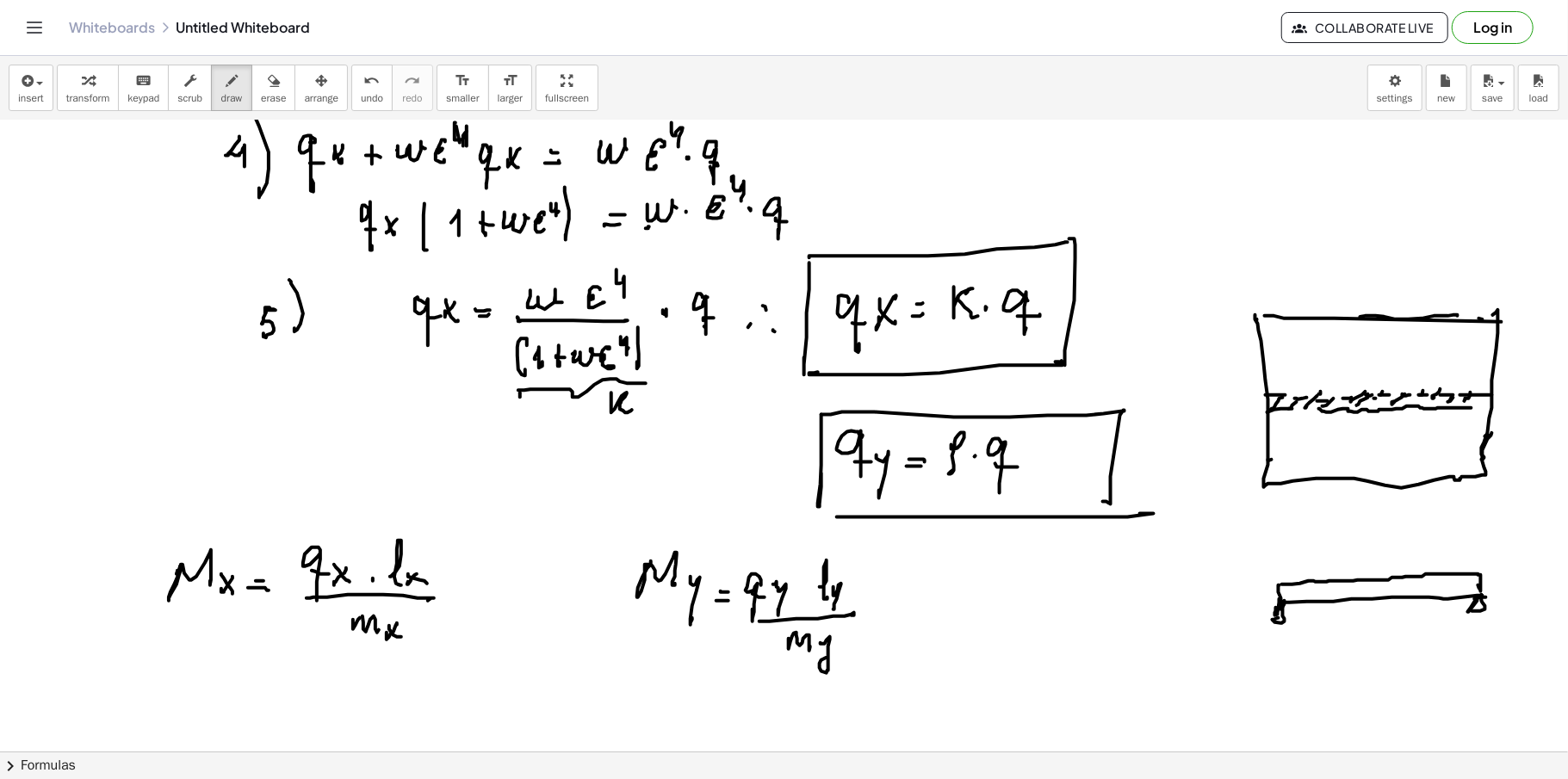 click at bounding box center (784, -1913) 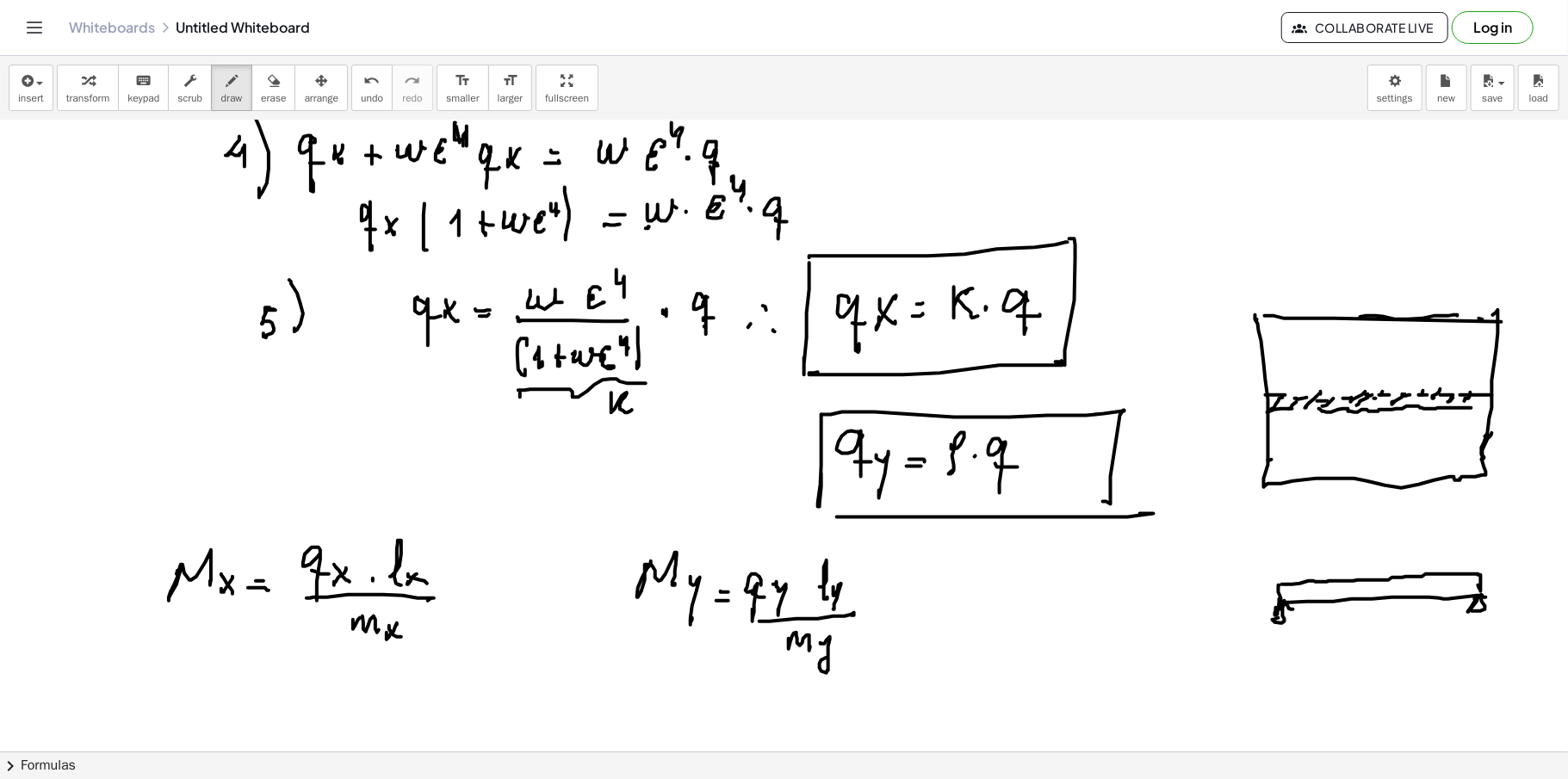 click at bounding box center (784, -1913) 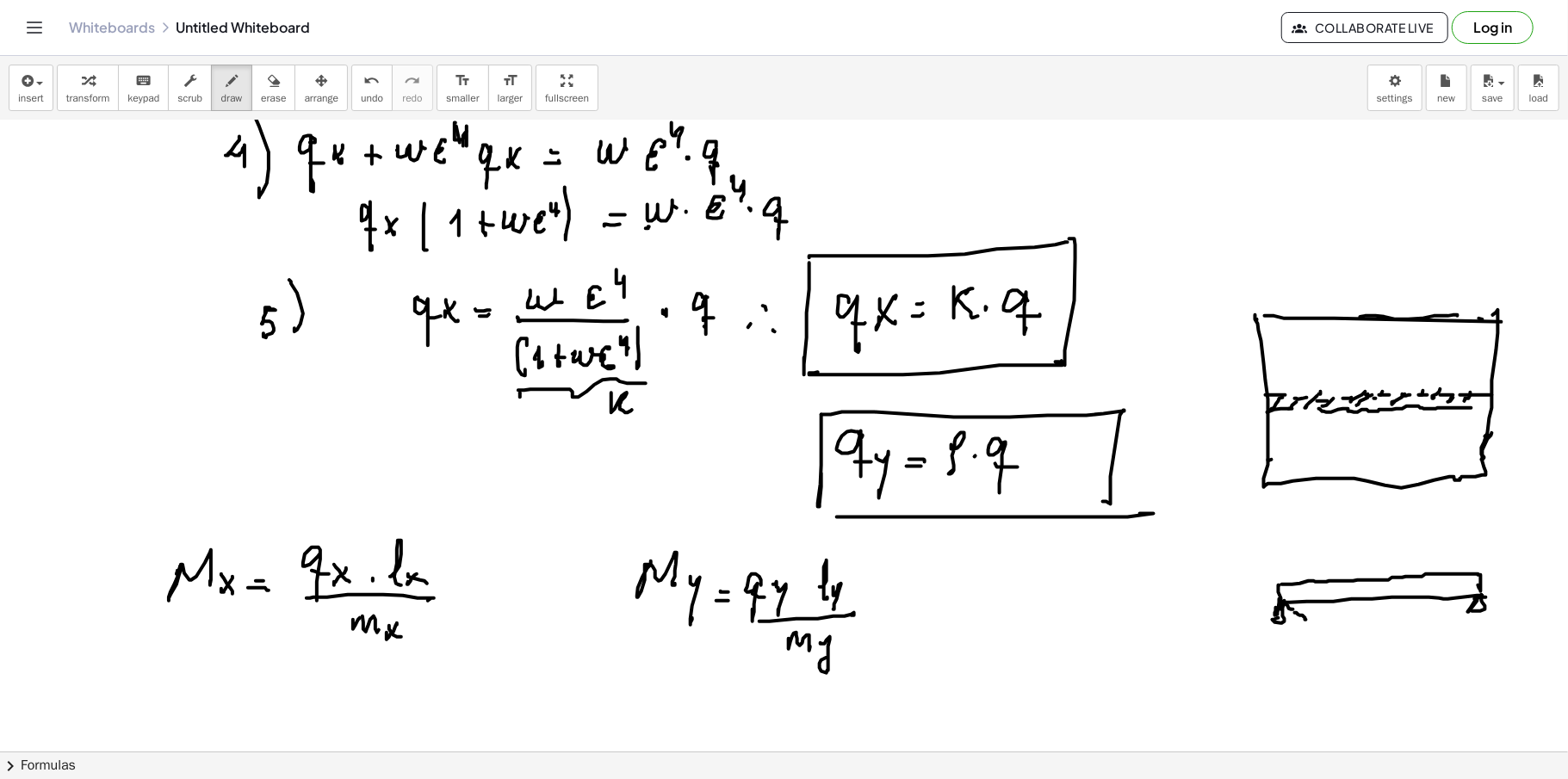 click at bounding box center [784, -1913] 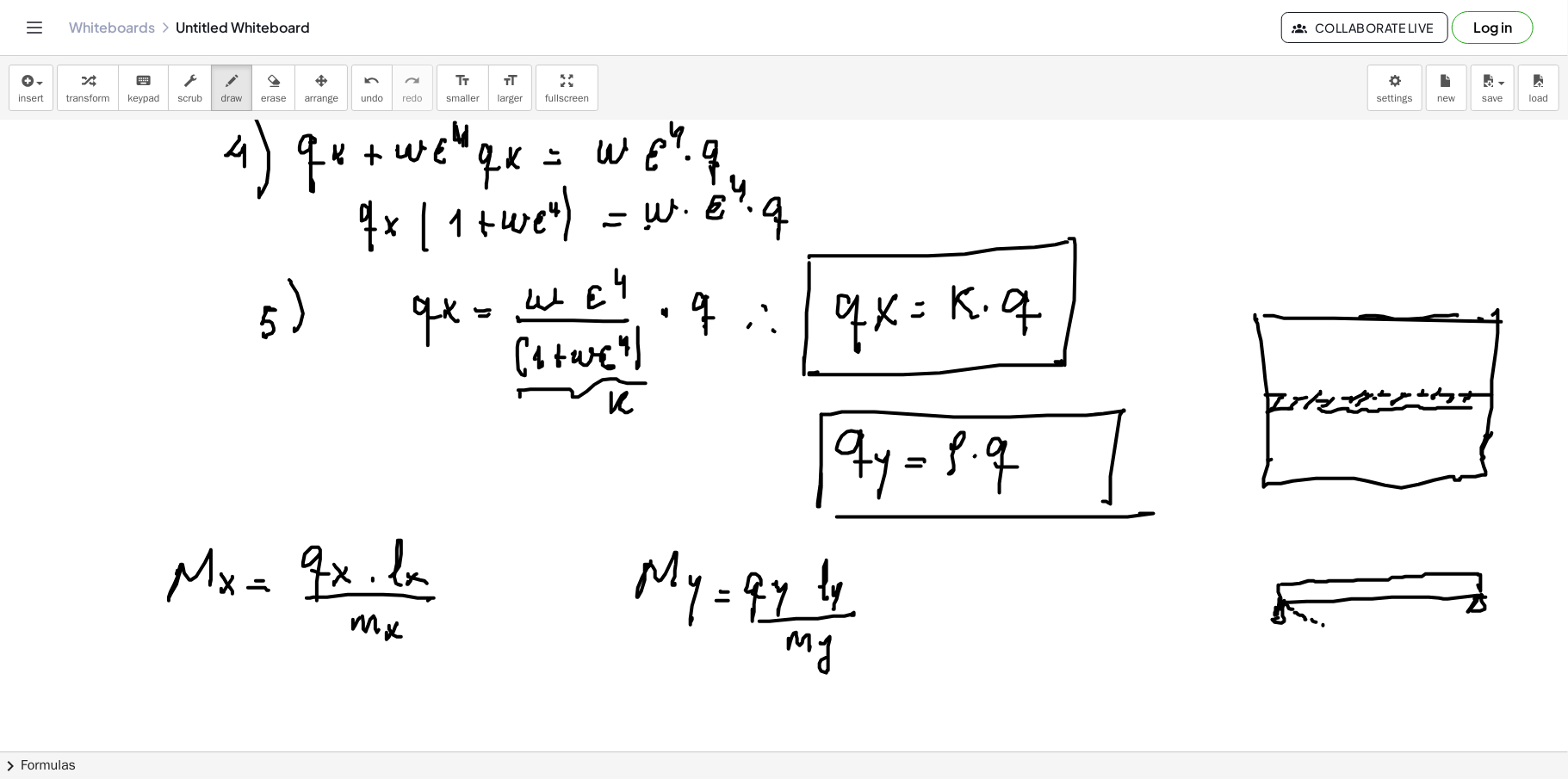 click at bounding box center (784, -1913) 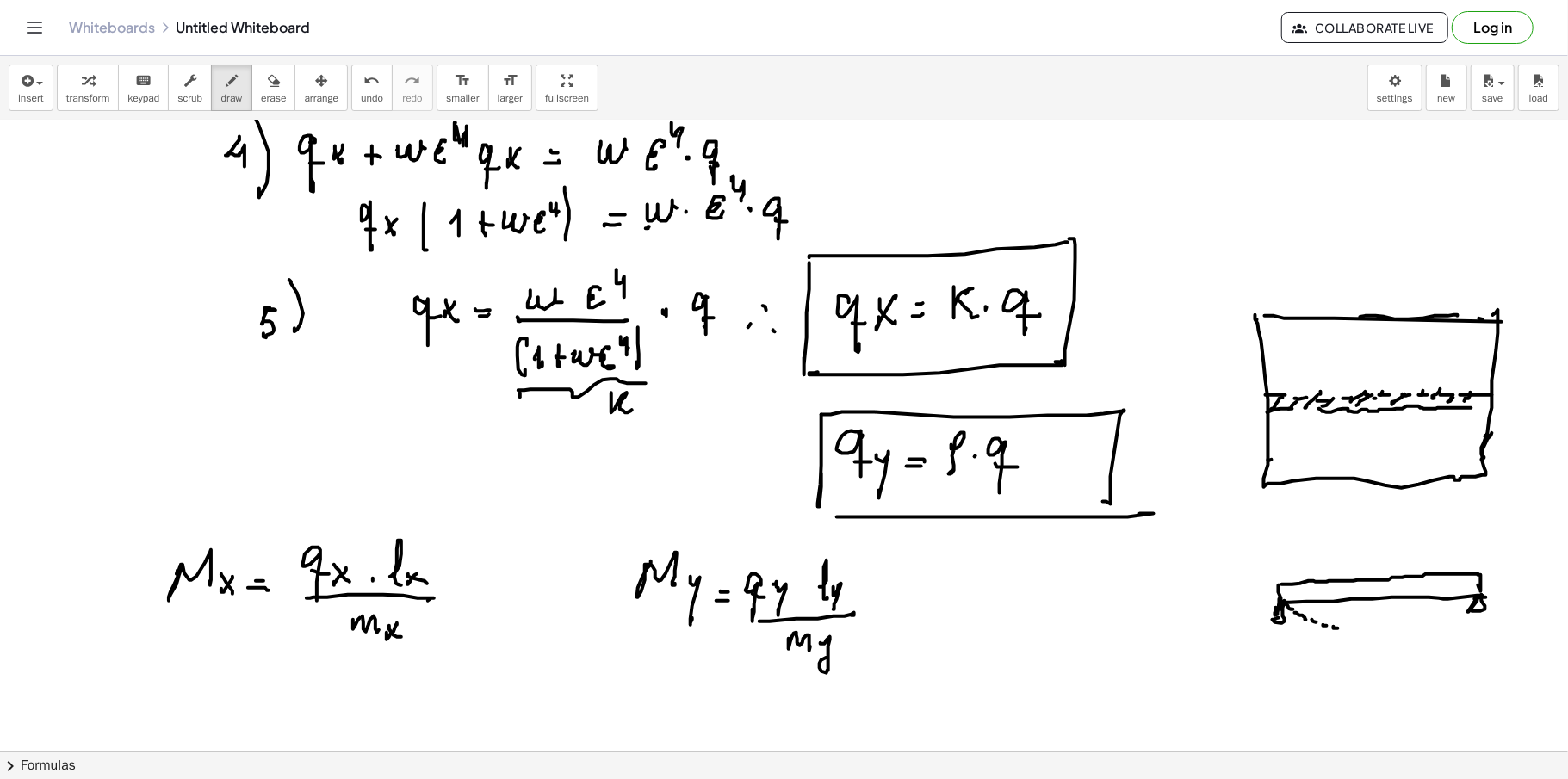 click at bounding box center (784, -1913) 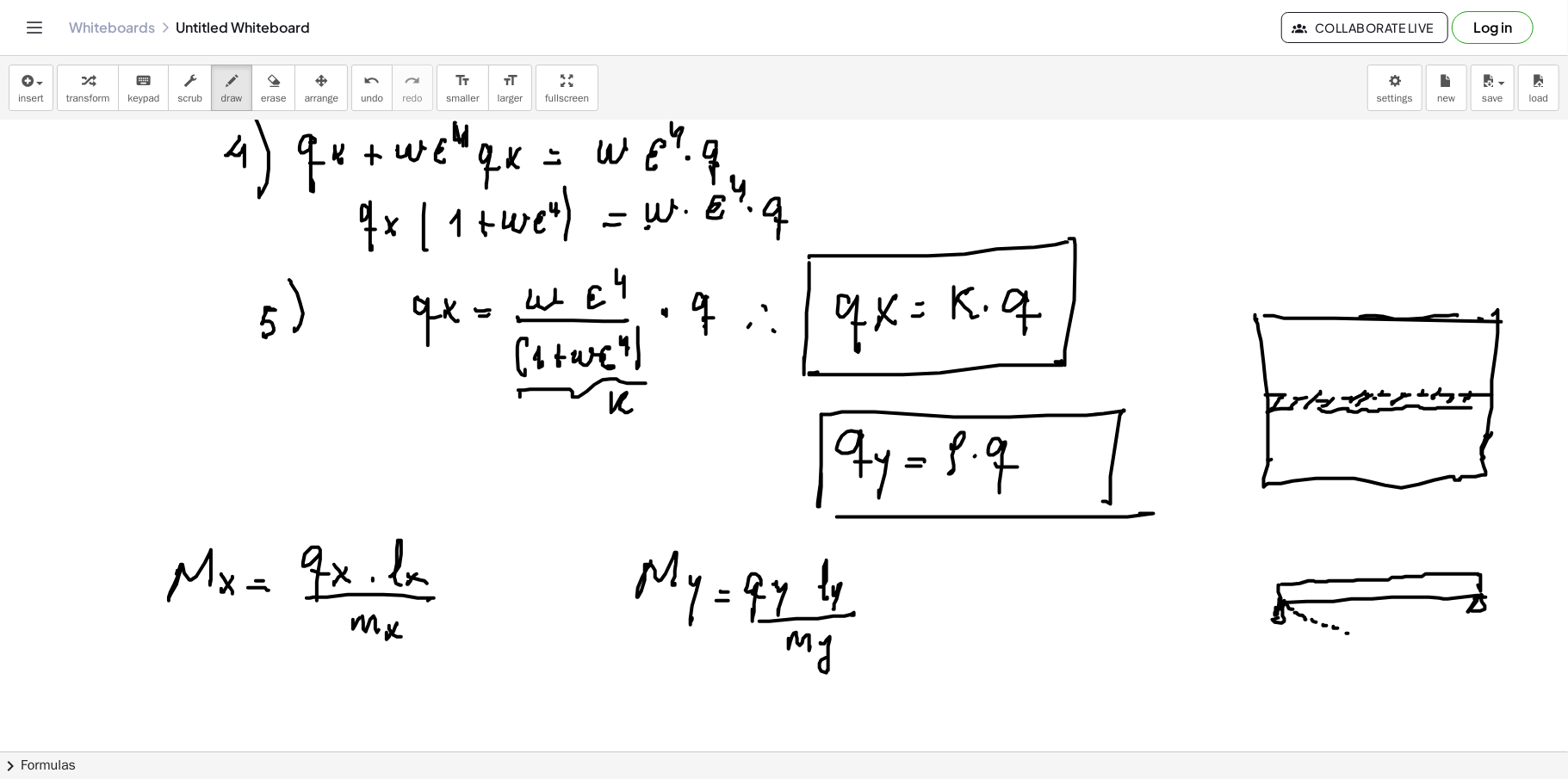 click at bounding box center [784, -1913] 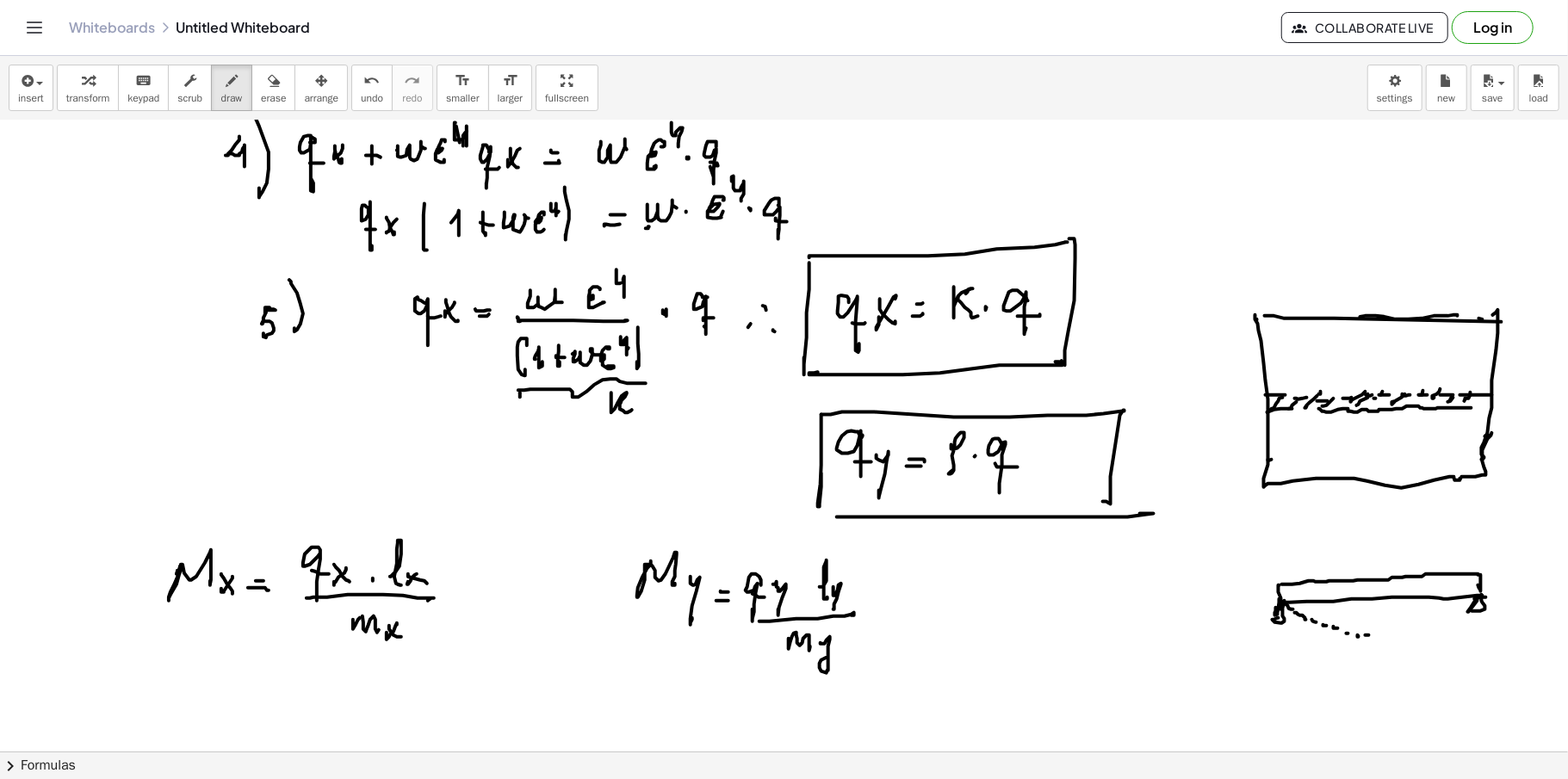 click at bounding box center [784, -1913] 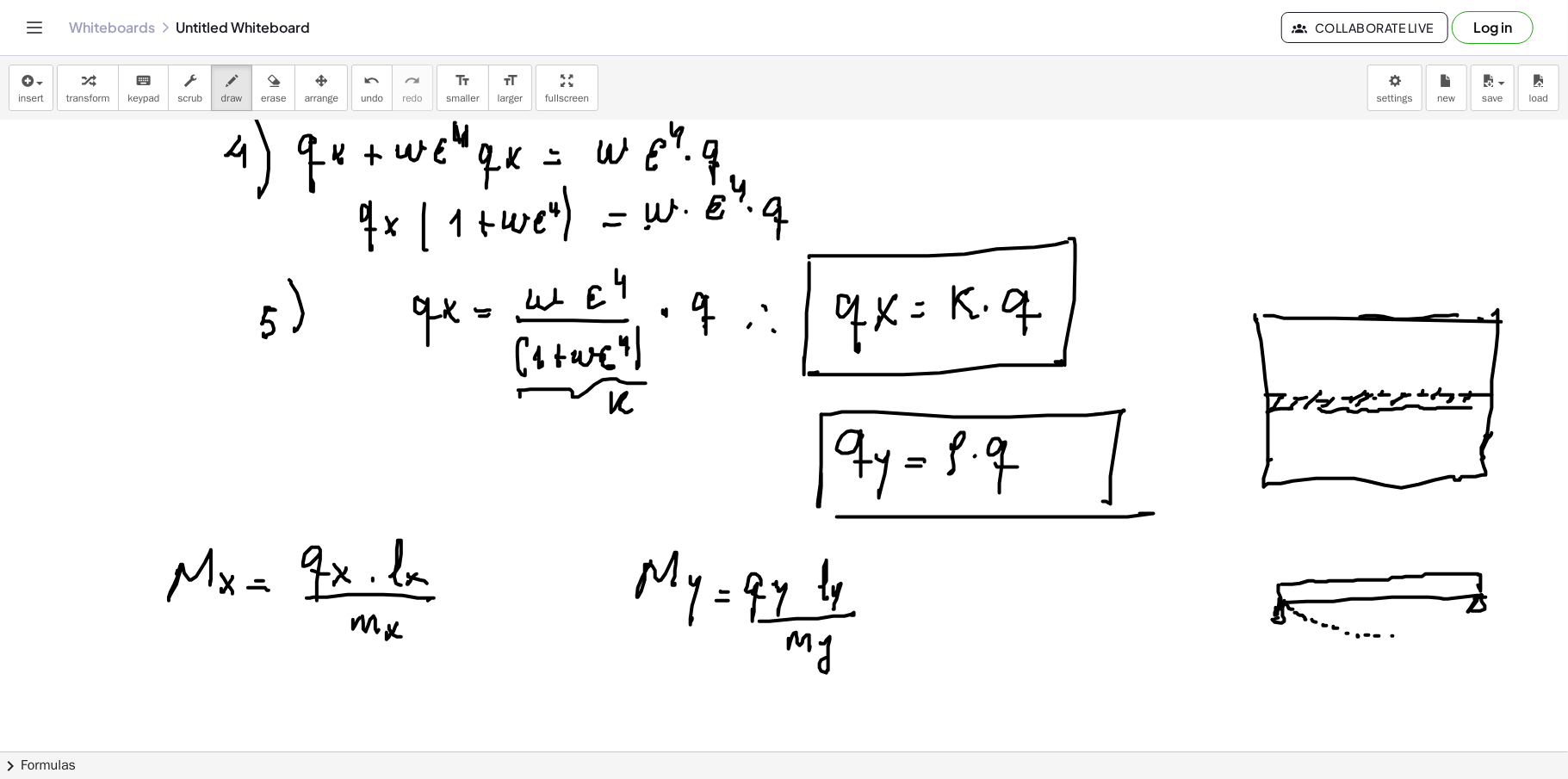 click at bounding box center (784, -1913) 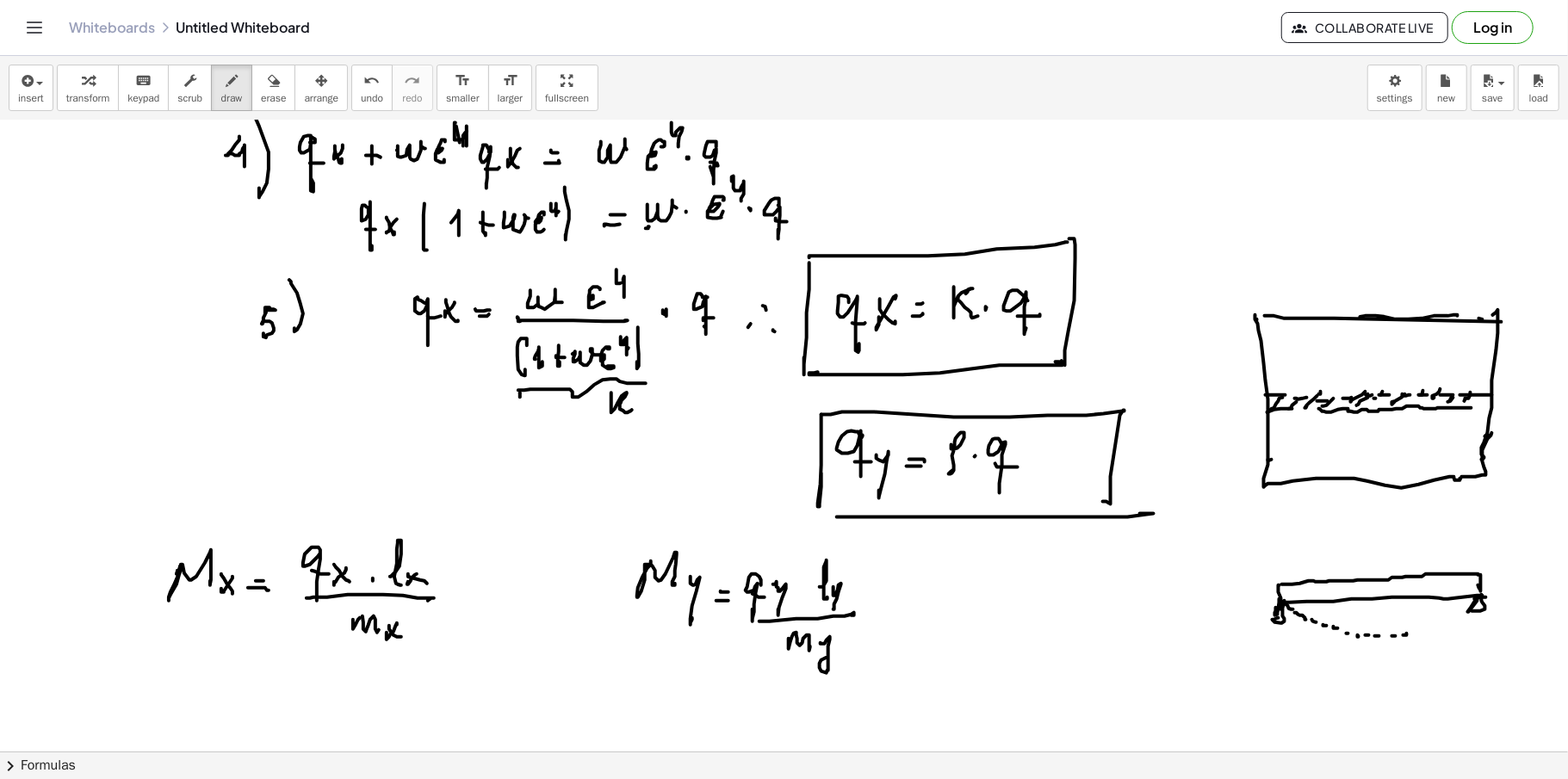 click at bounding box center [784, -1913] 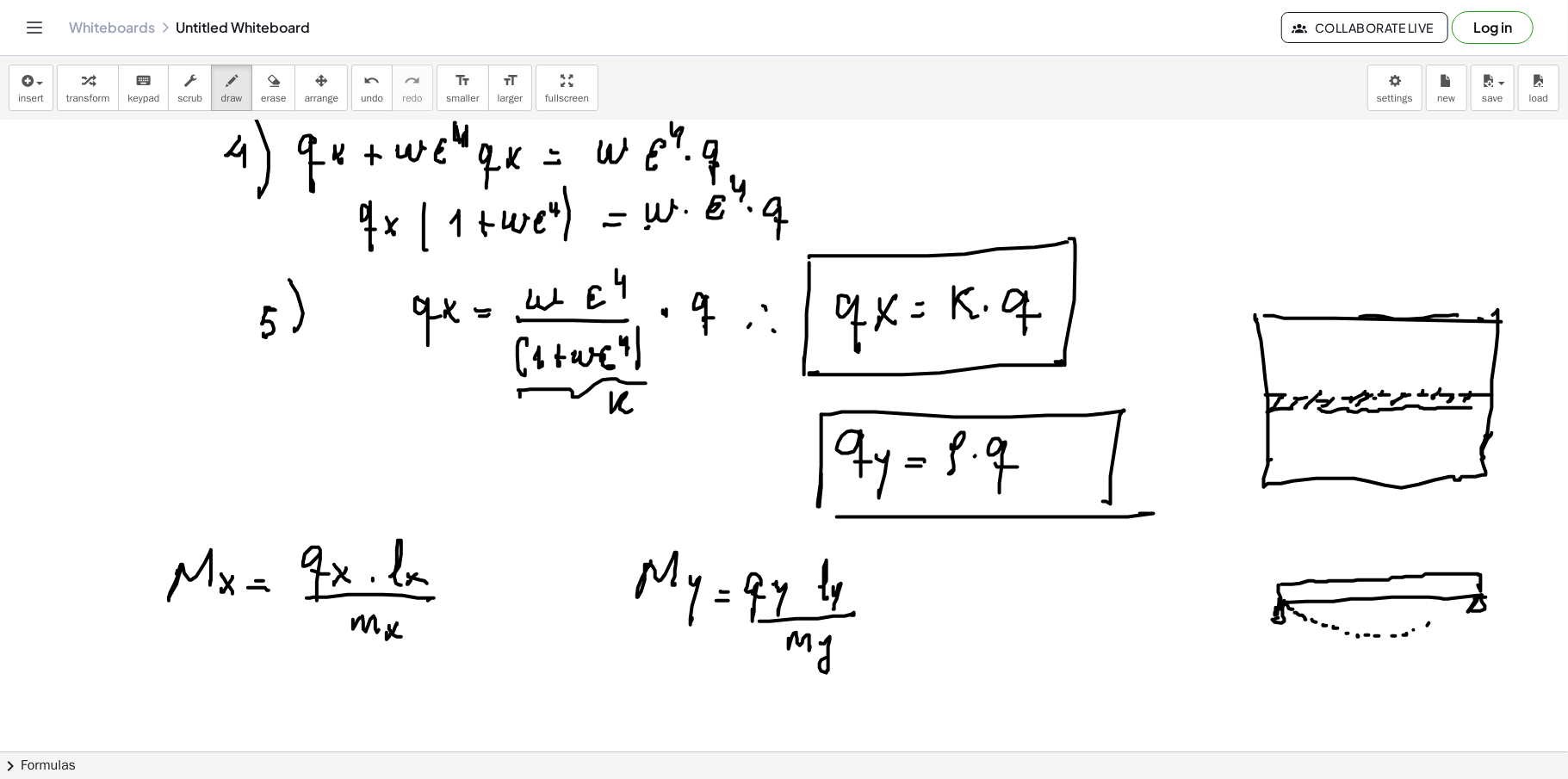click at bounding box center [784, -1913] 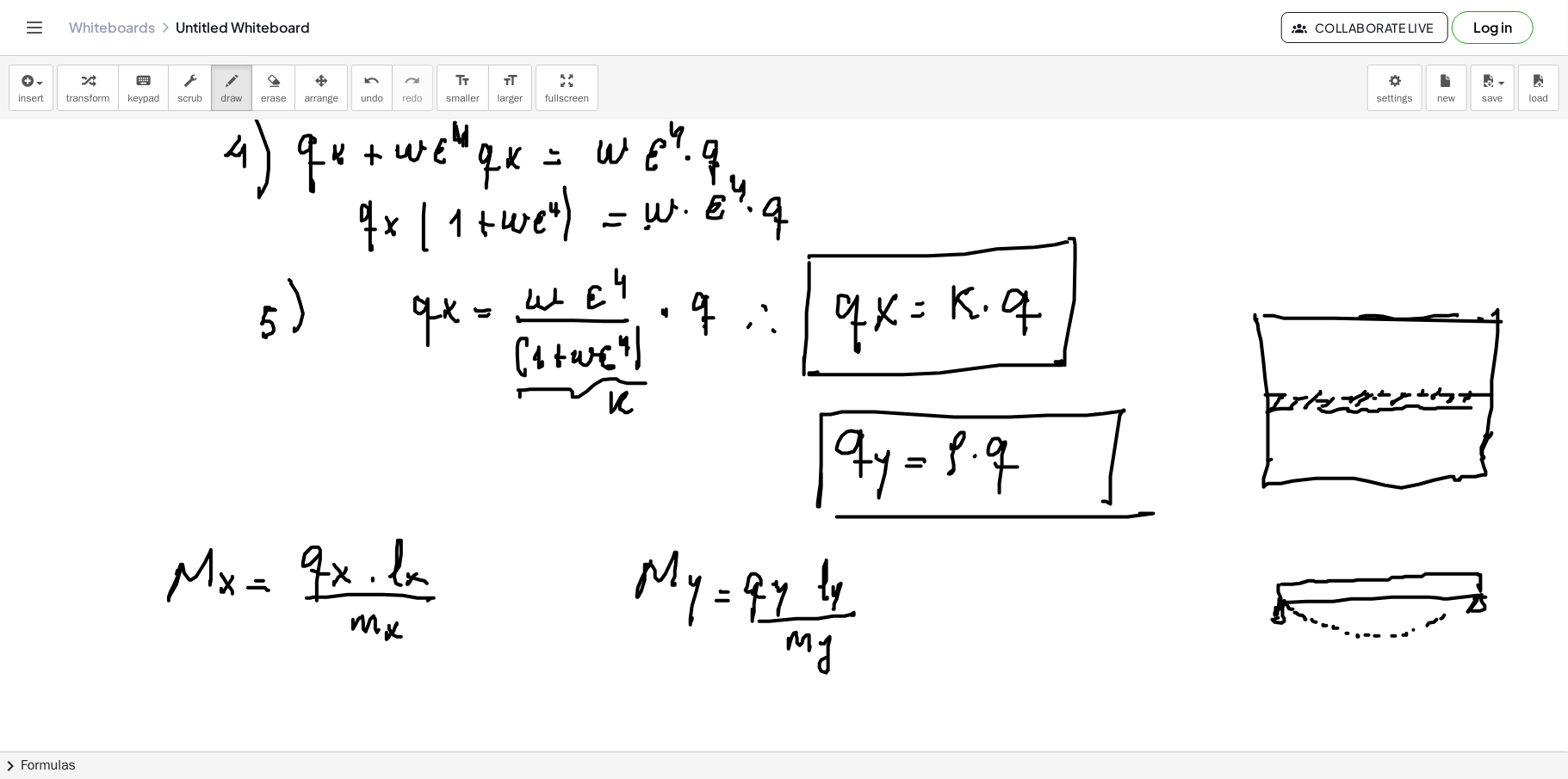 click at bounding box center (784, -1913) 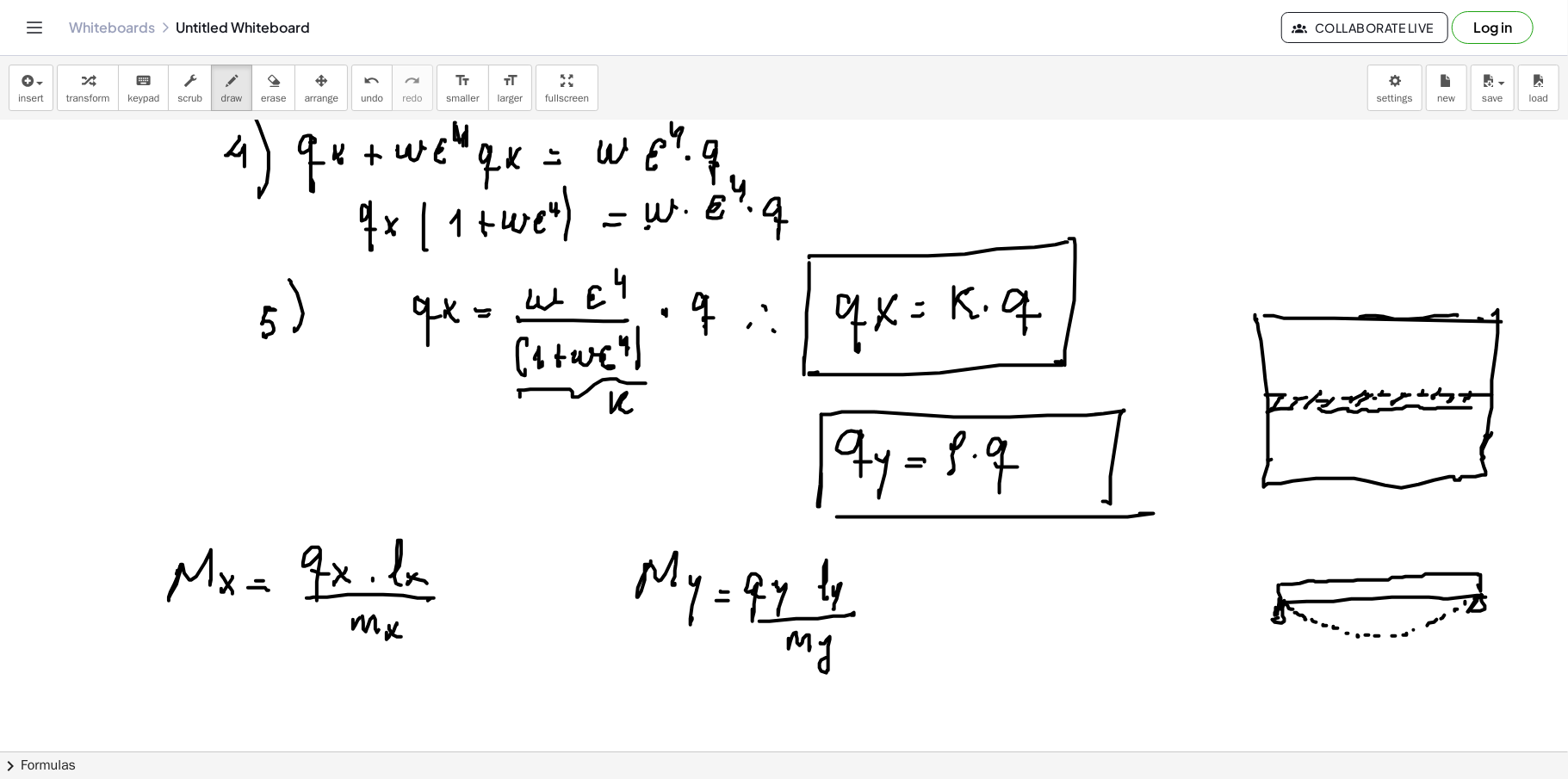 click at bounding box center [784, -1913] 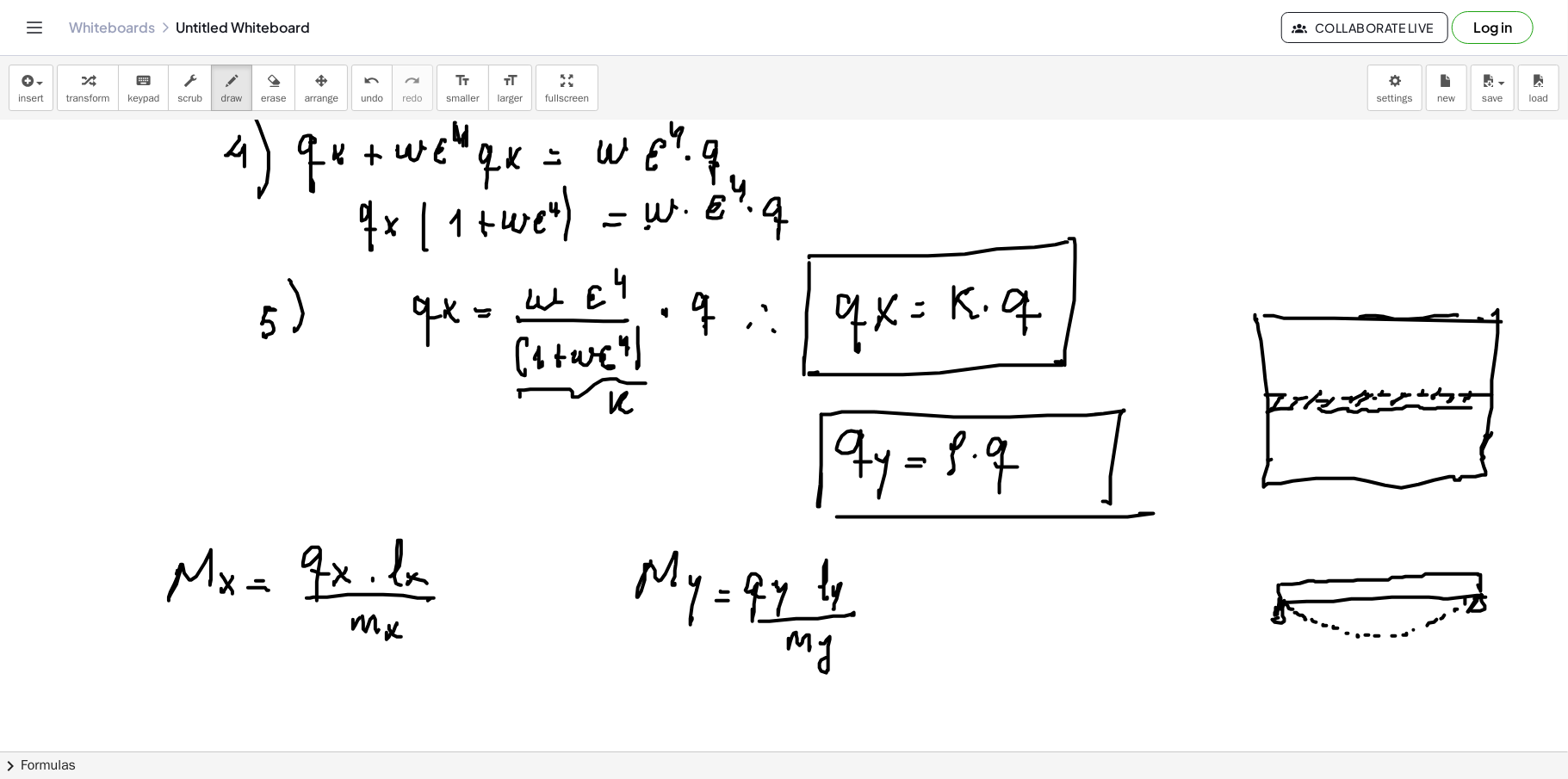 click at bounding box center (784, -1913) 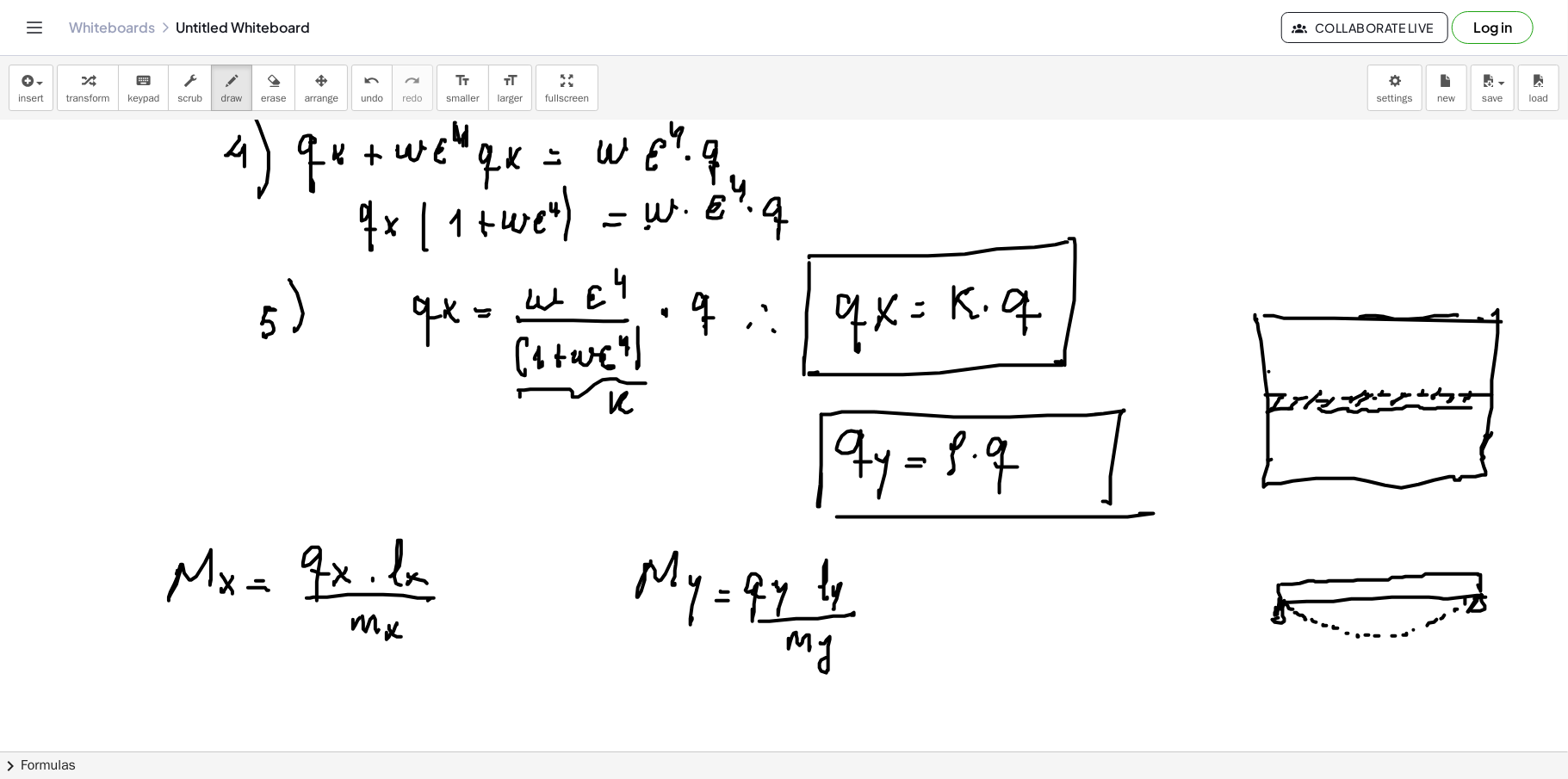 click at bounding box center (784, -1913) 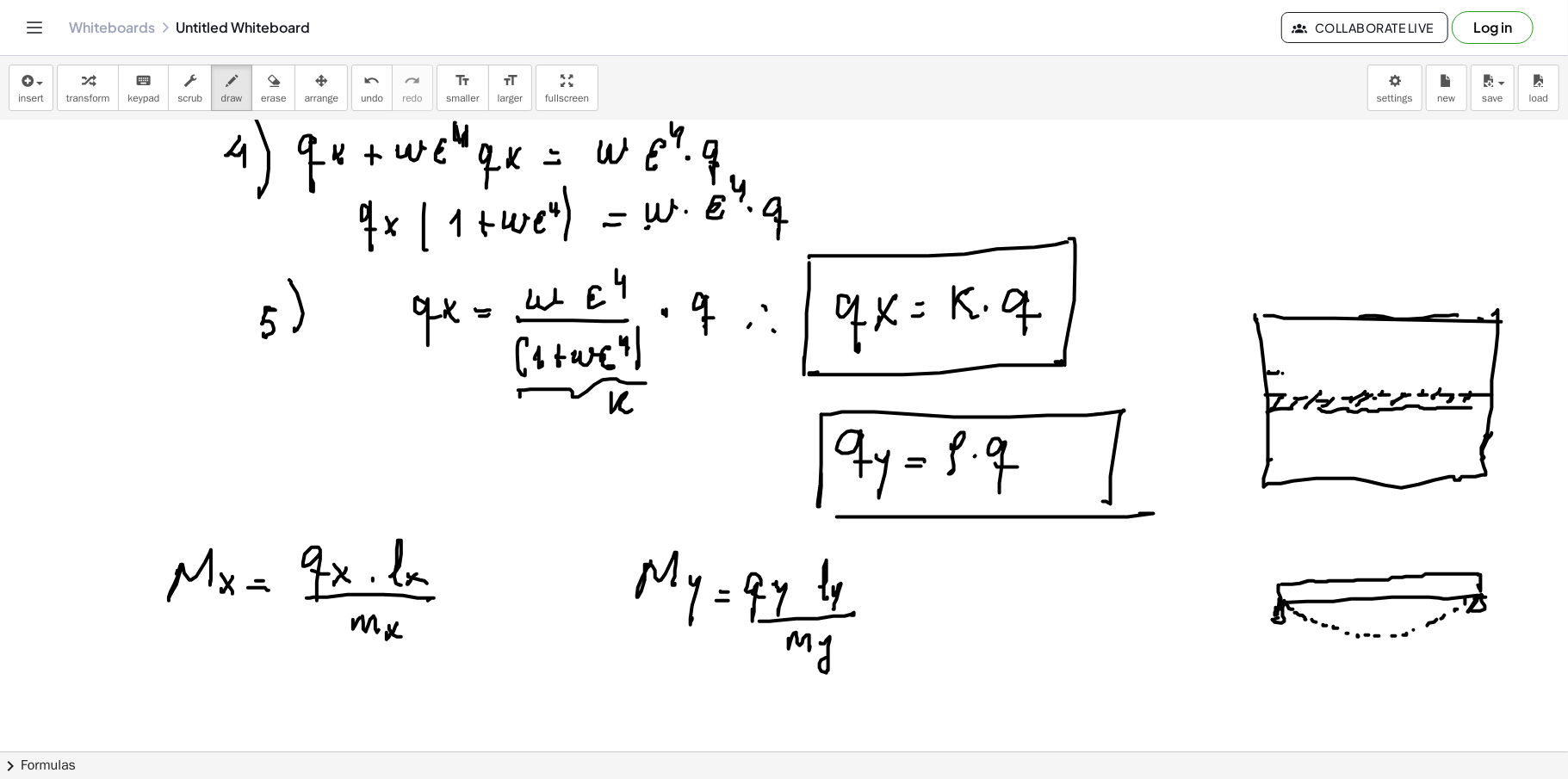 click at bounding box center [784, -1913] 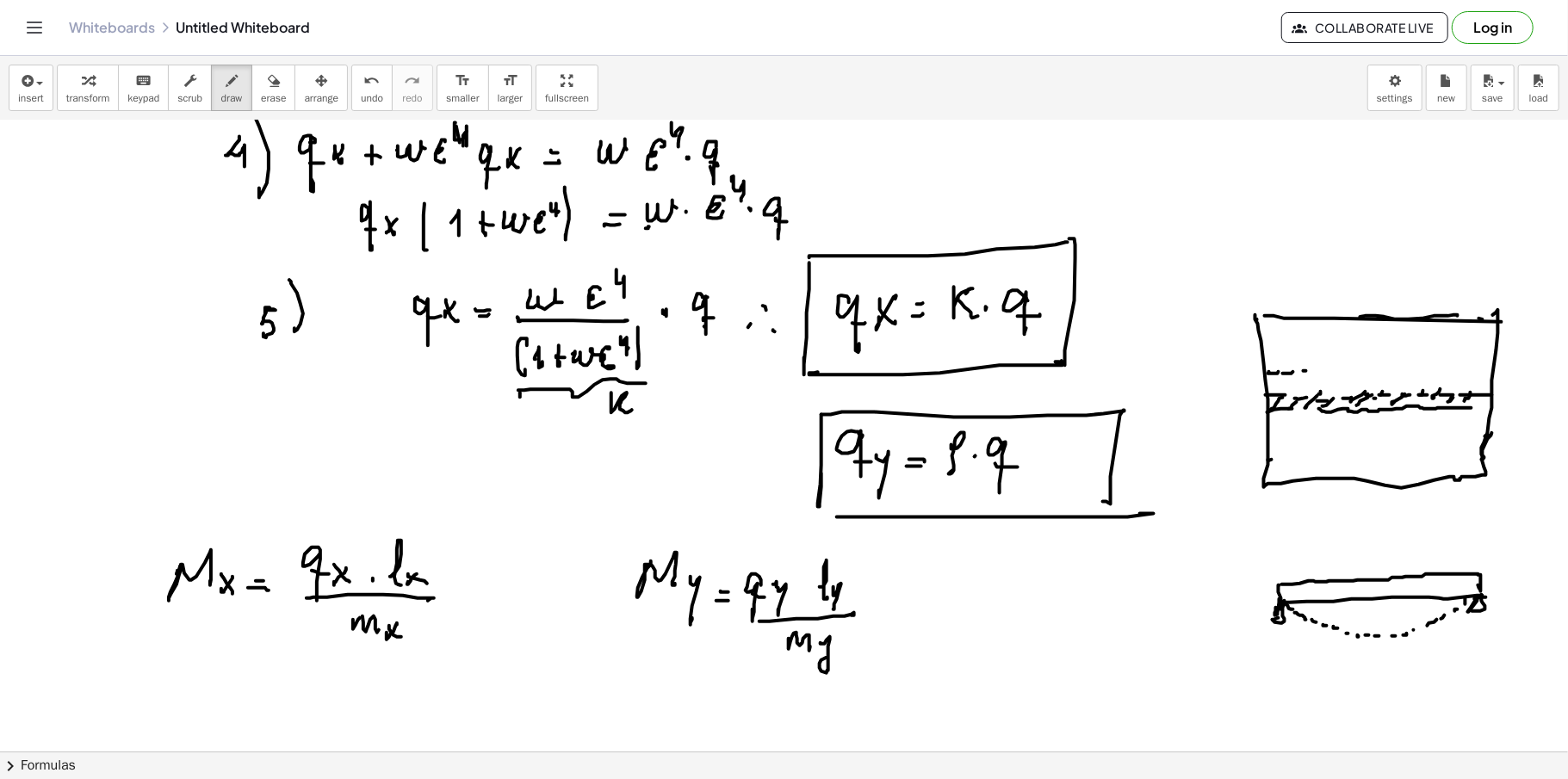 click at bounding box center (784, -1913) 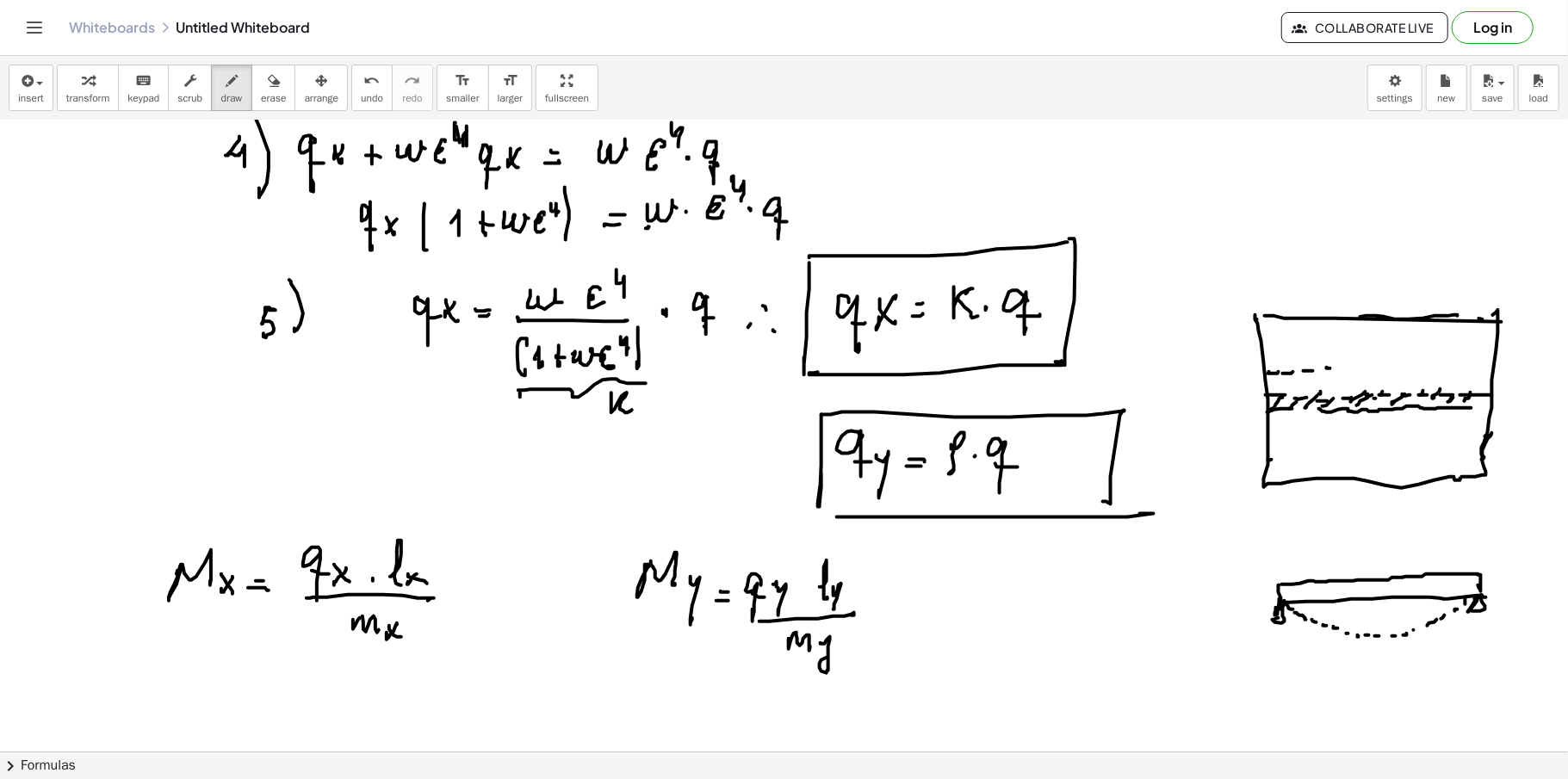 click at bounding box center [784, -1913] 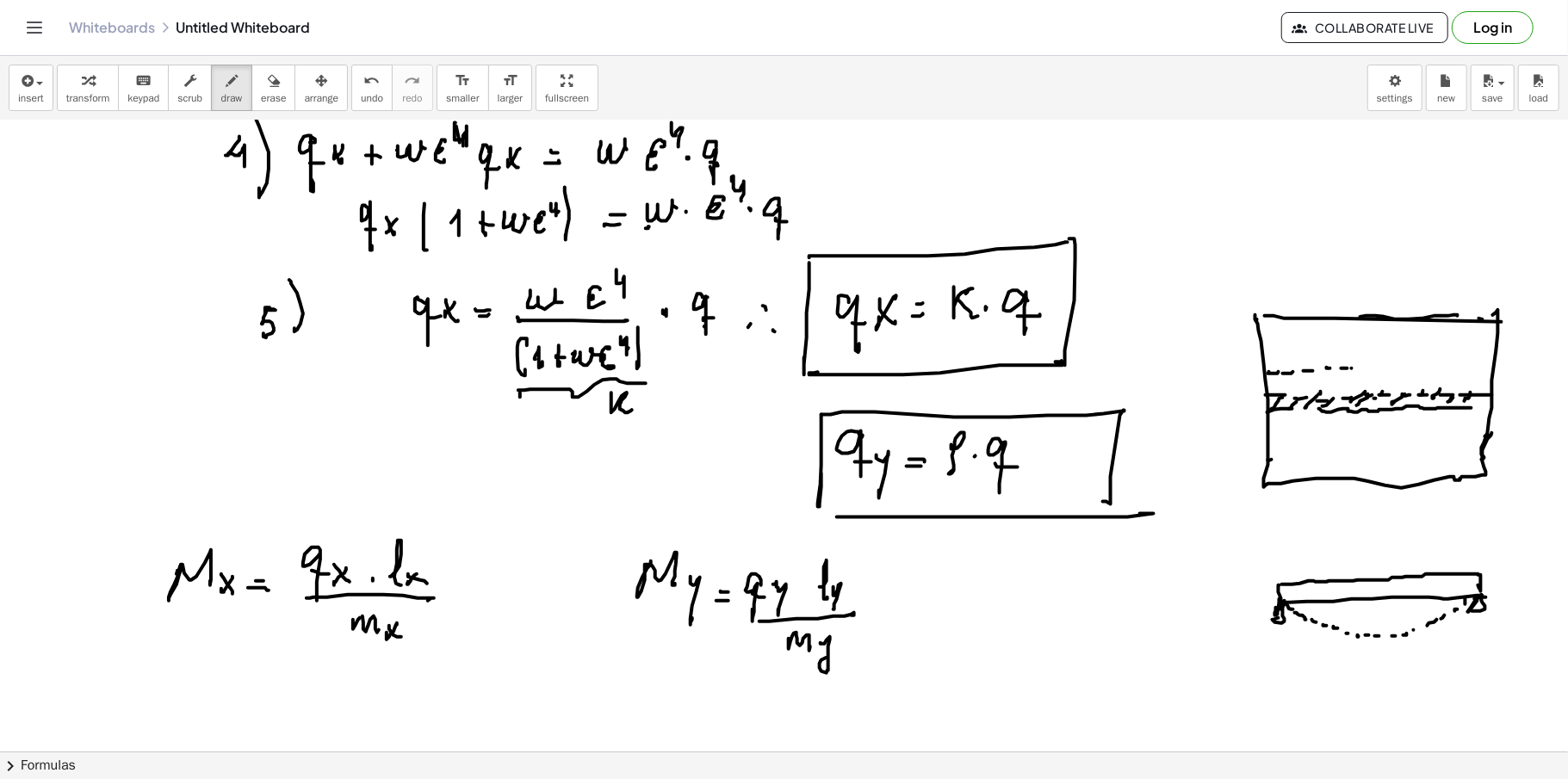 click at bounding box center (784, -1913) 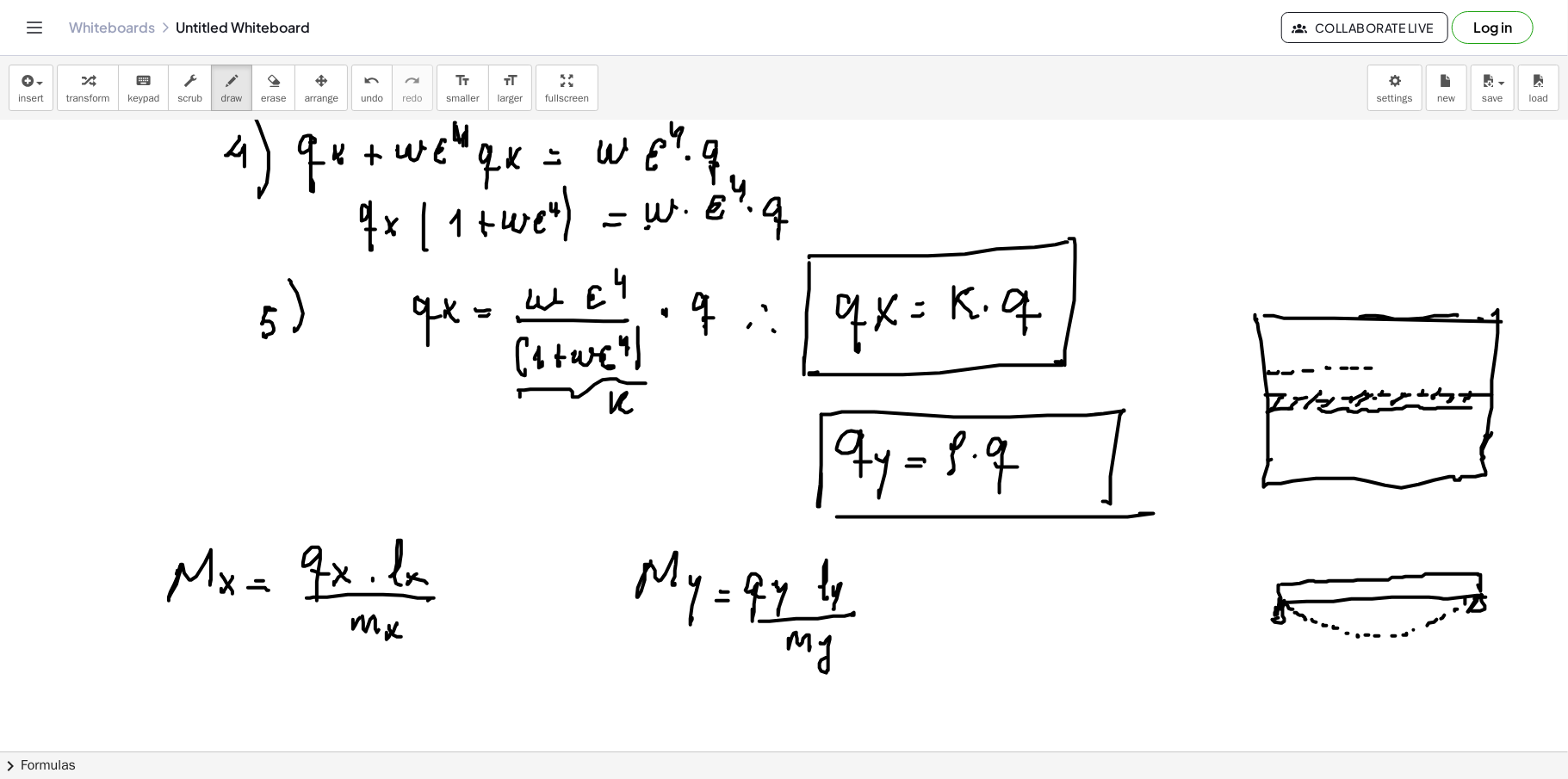 click at bounding box center (784, -1913) 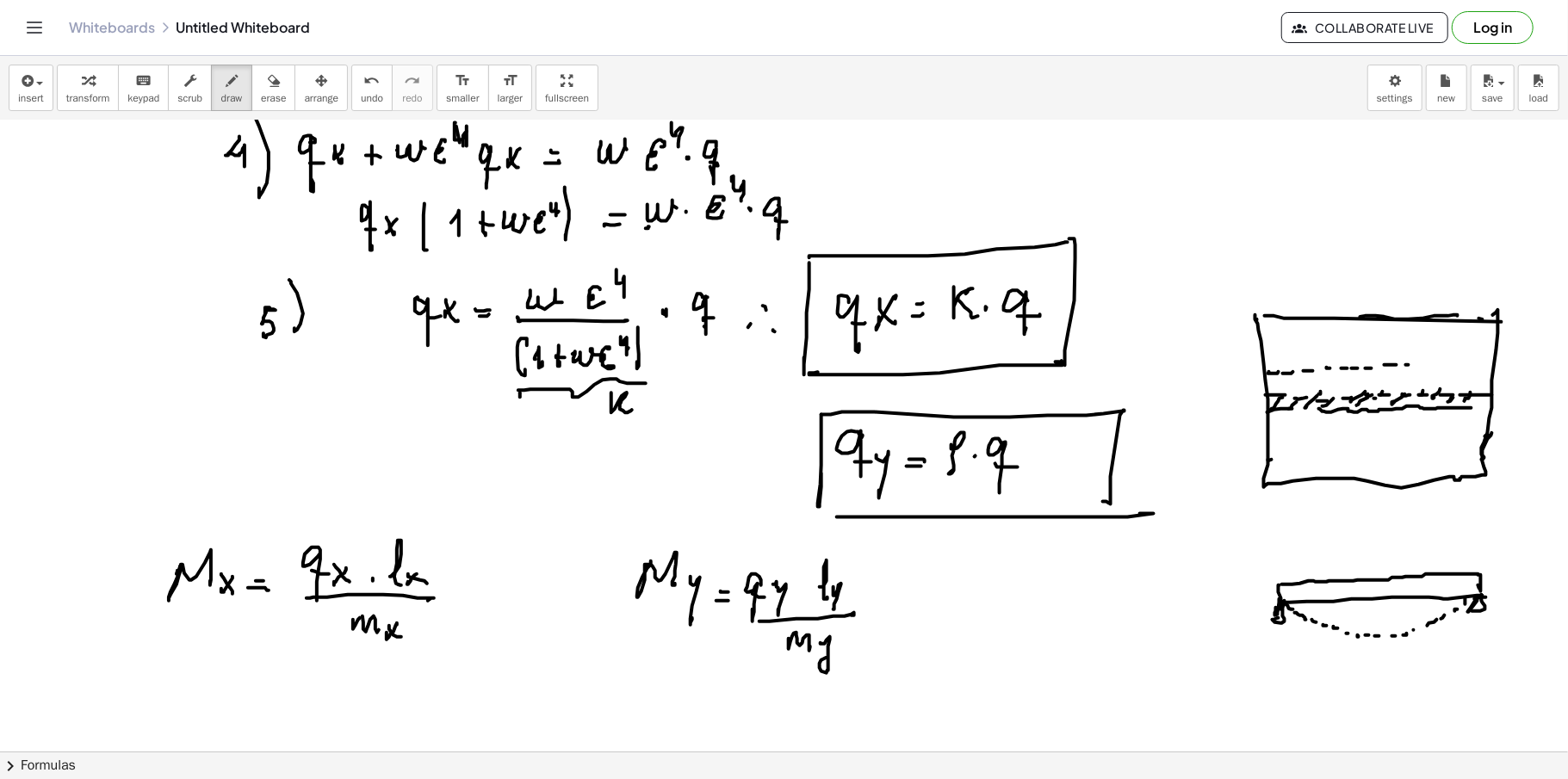 click at bounding box center (784, -1913) 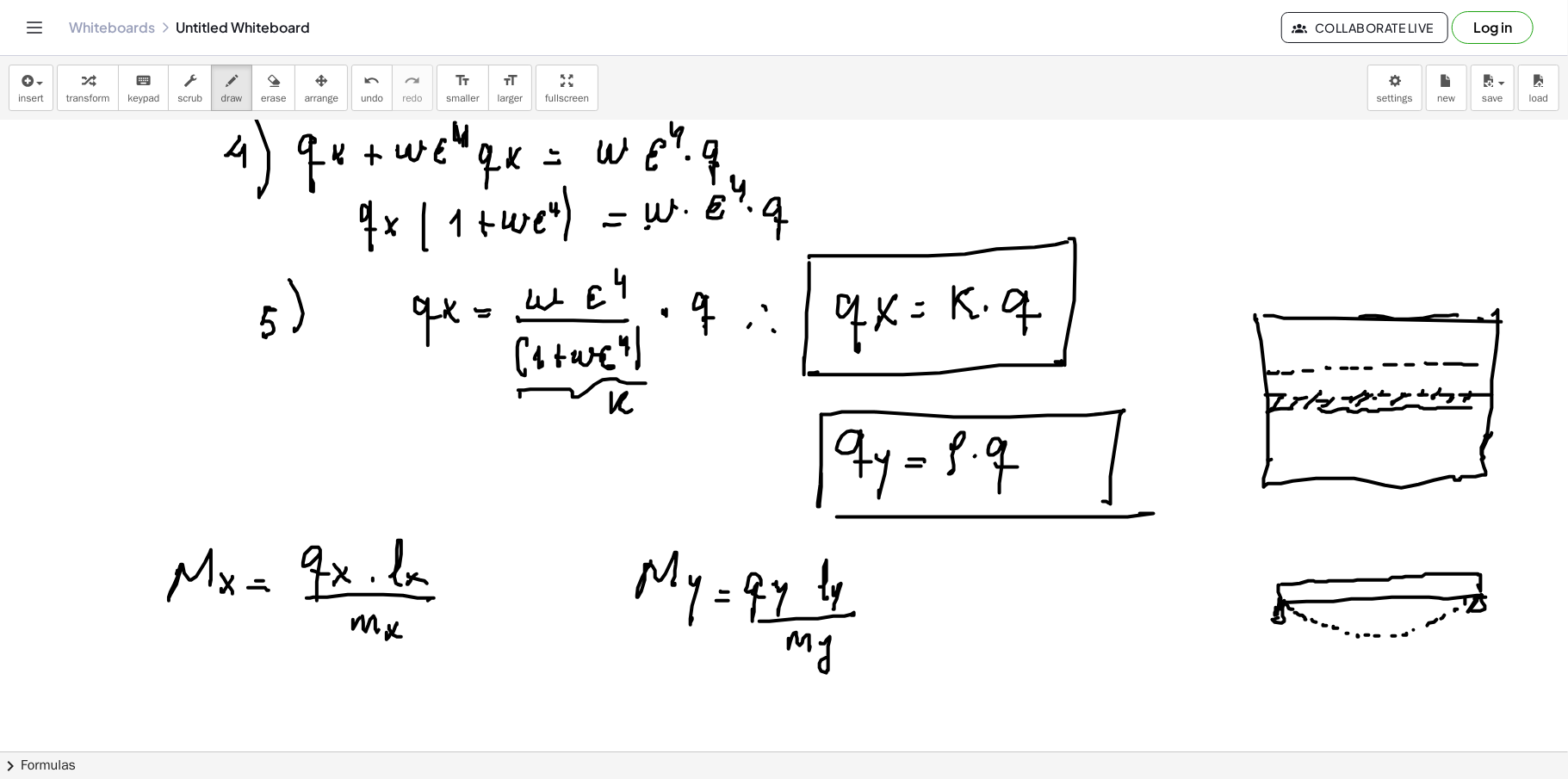 click at bounding box center [784, -1913] 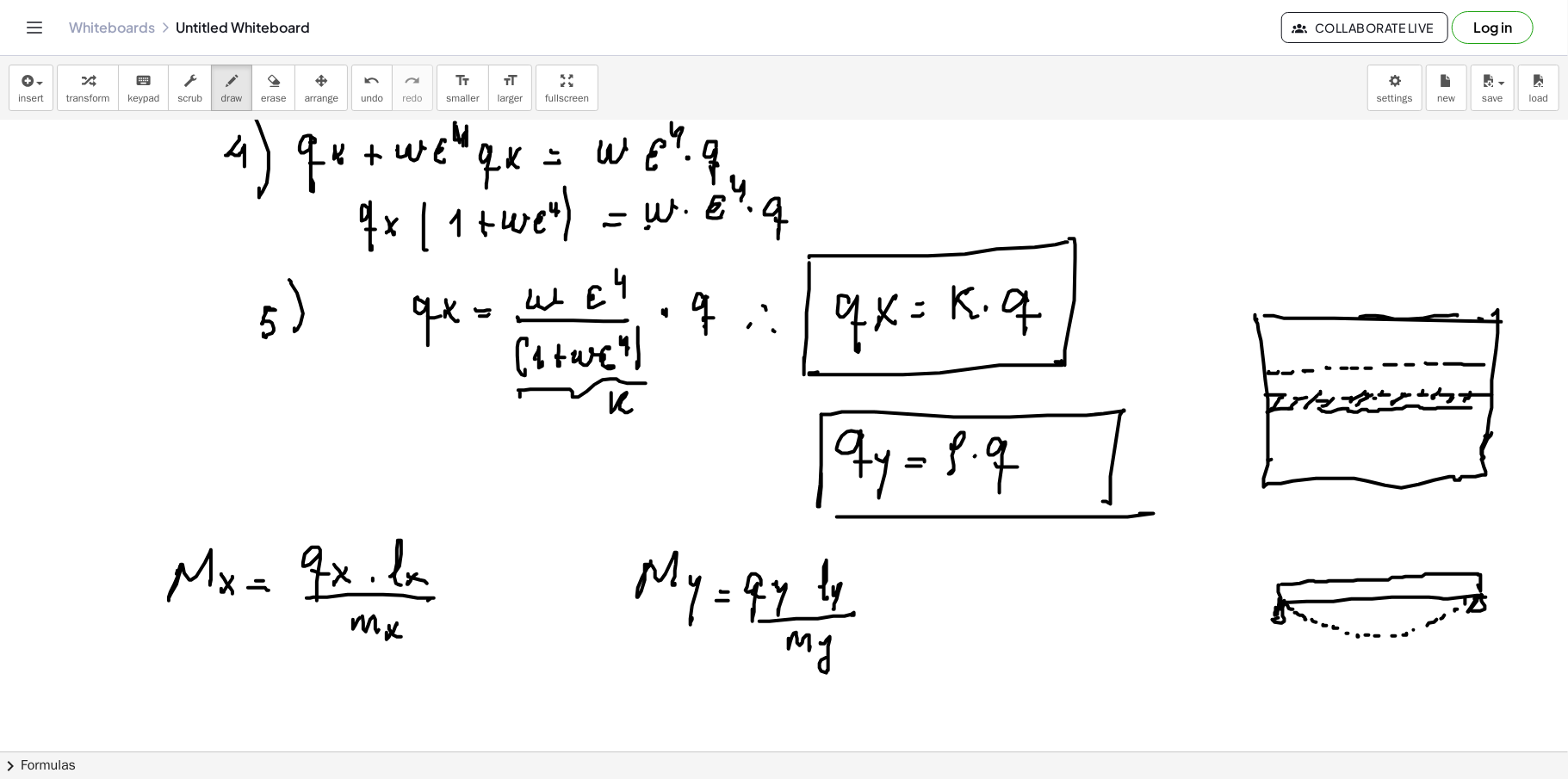click at bounding box center [784, -1913] 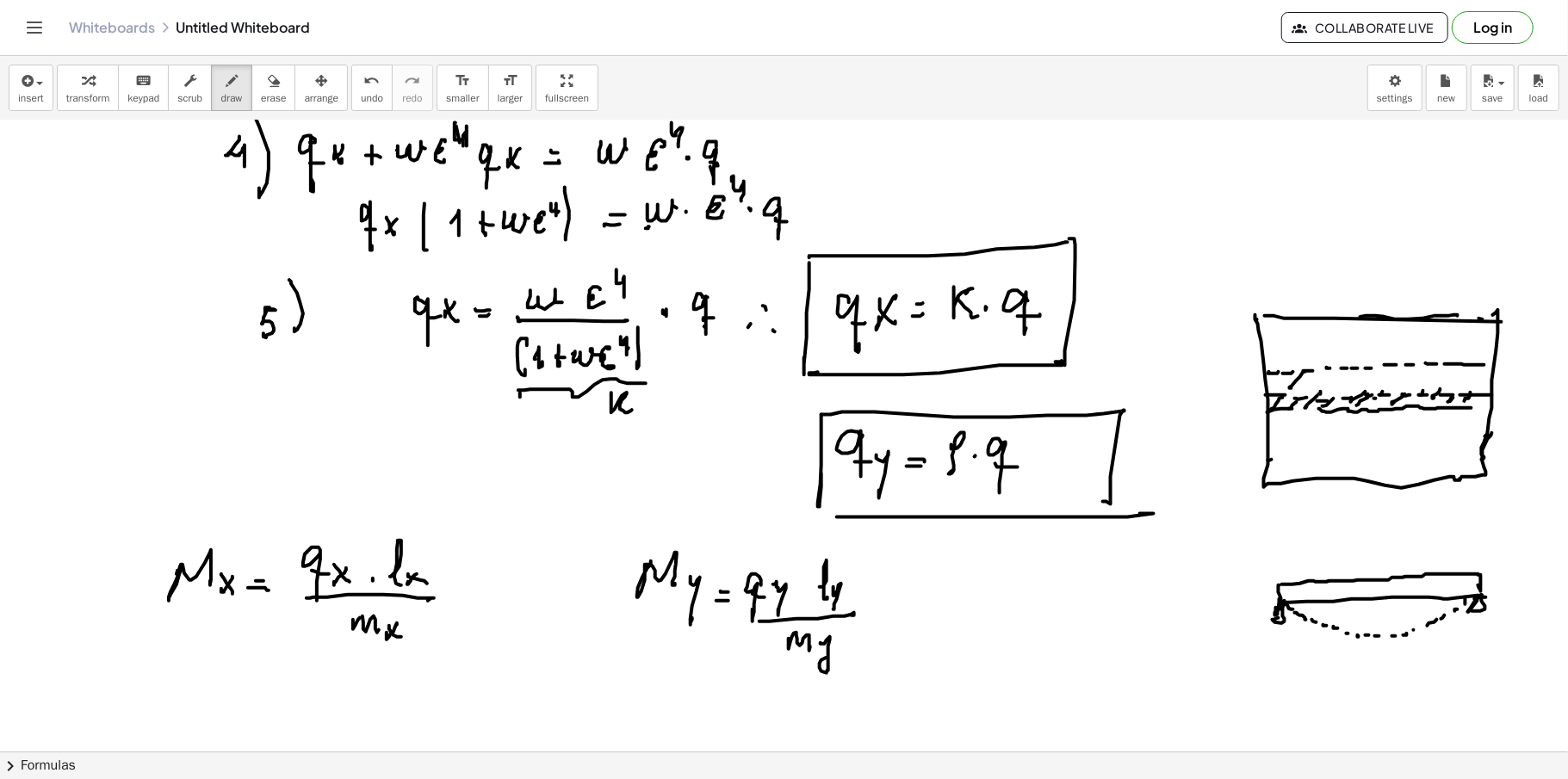 click at bounding box center (784, -1913) 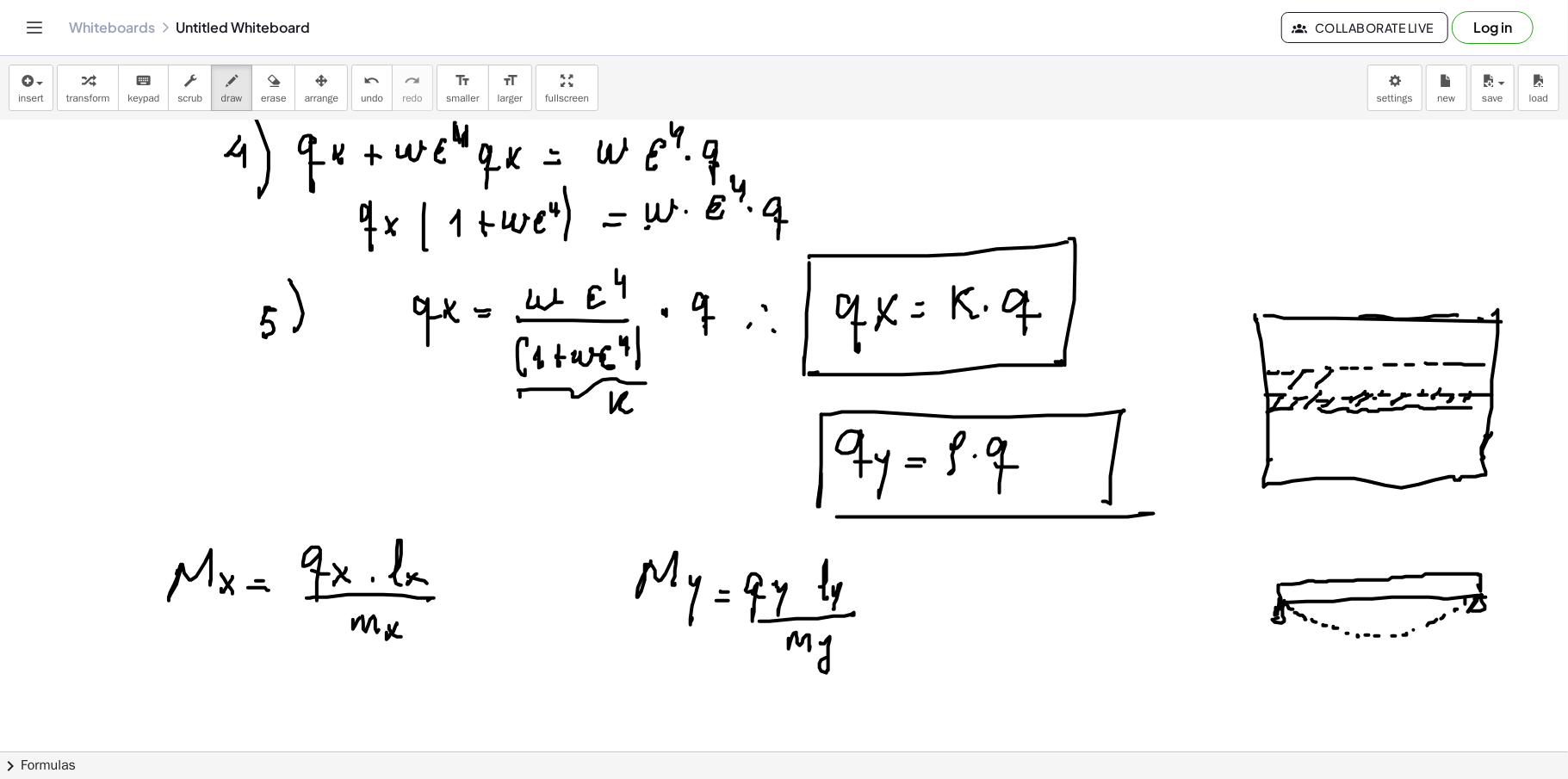 click at bounding box center [784, -1913] 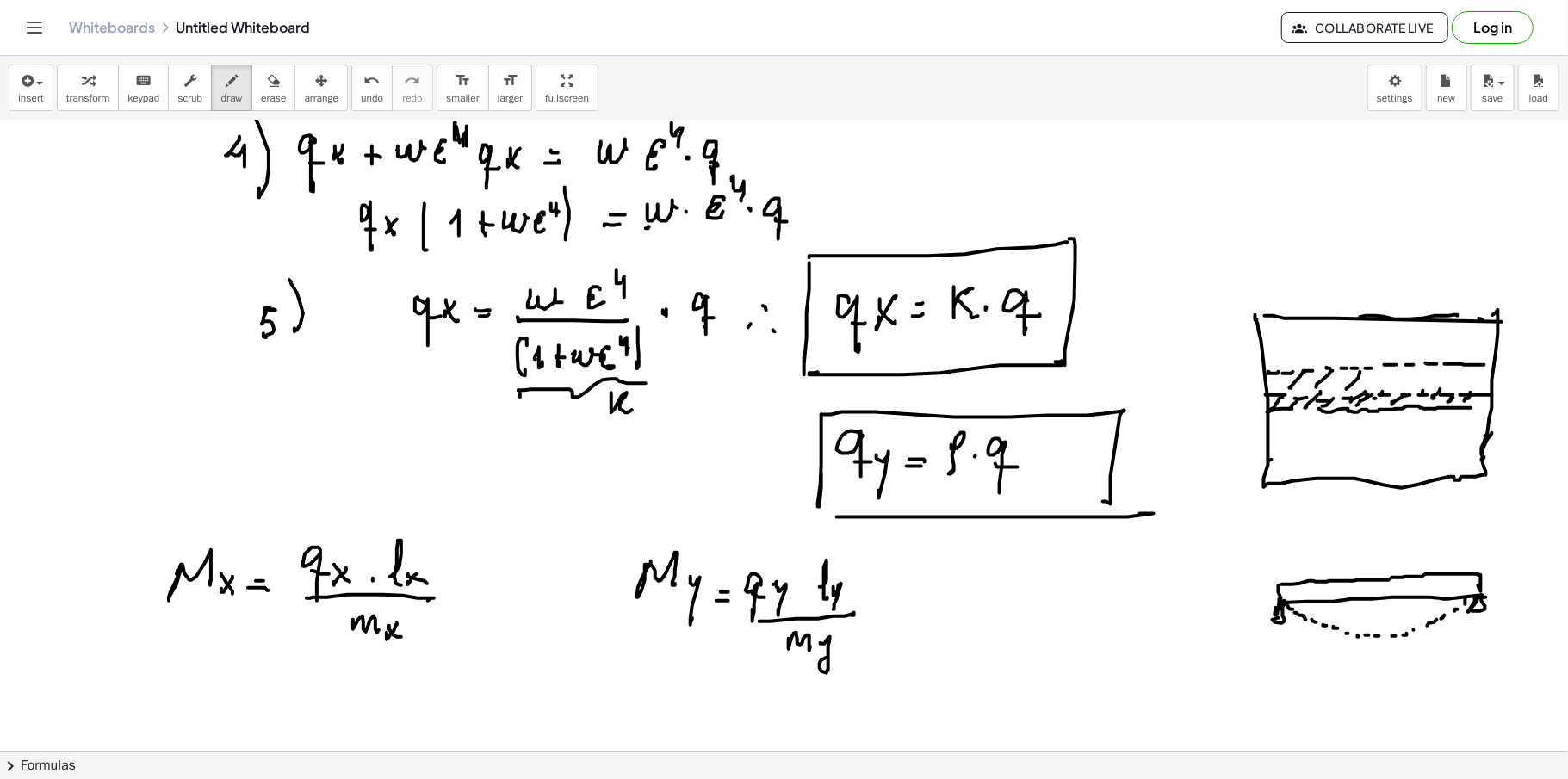 click at bounding box center (784, -1913) 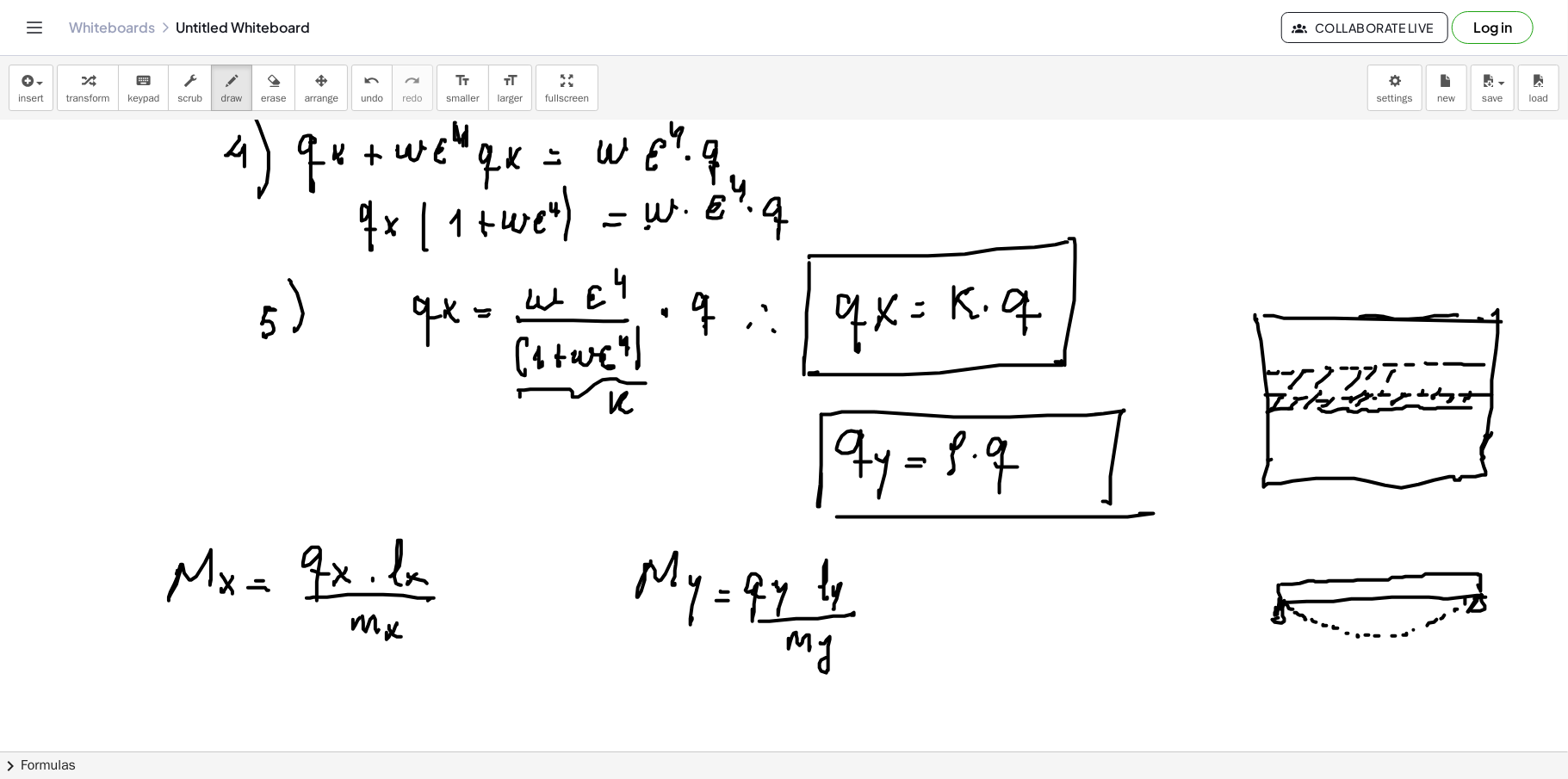 click at bounding box center (784, -1913) 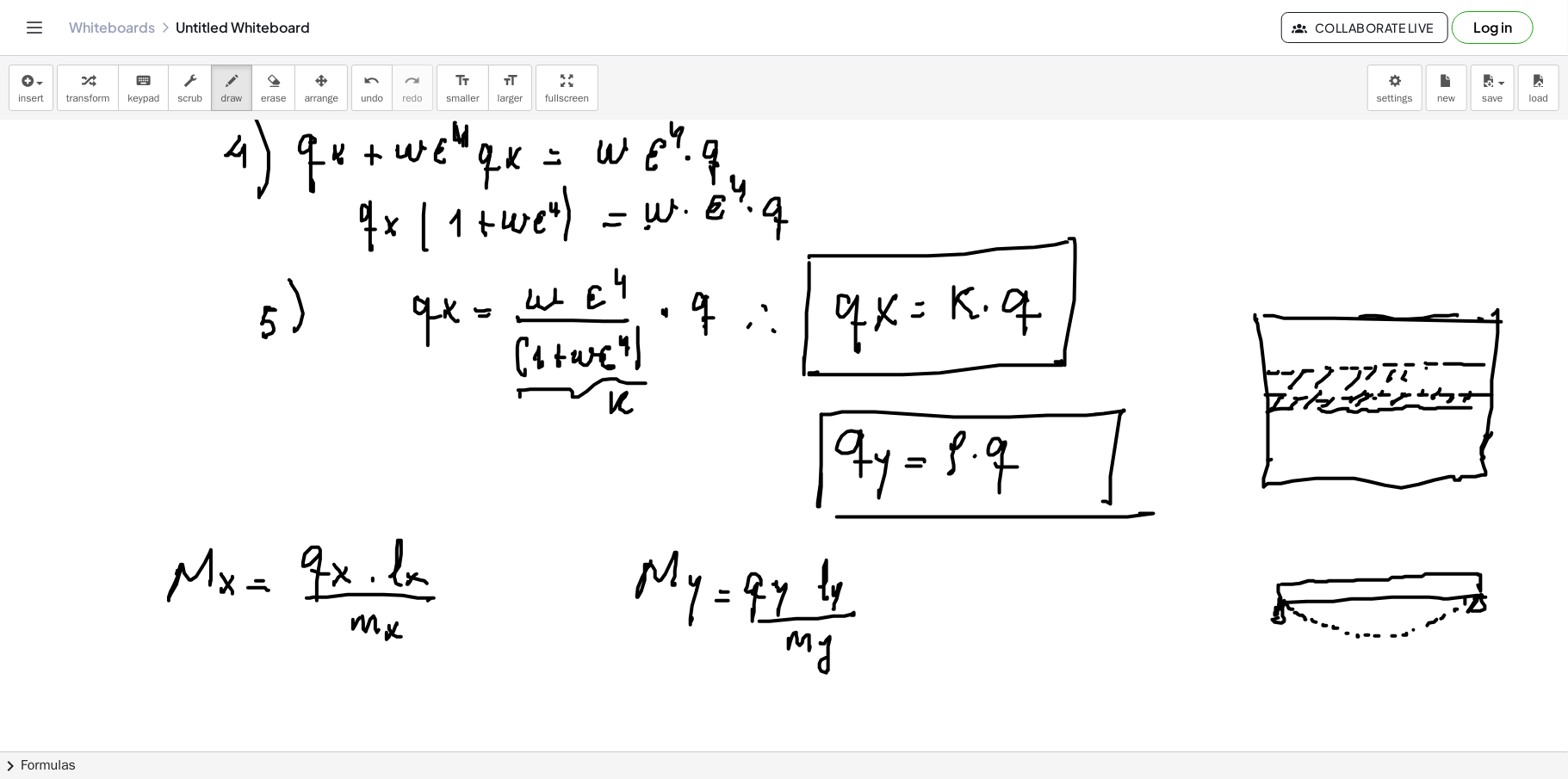 click at bounding box center (784, -1913) 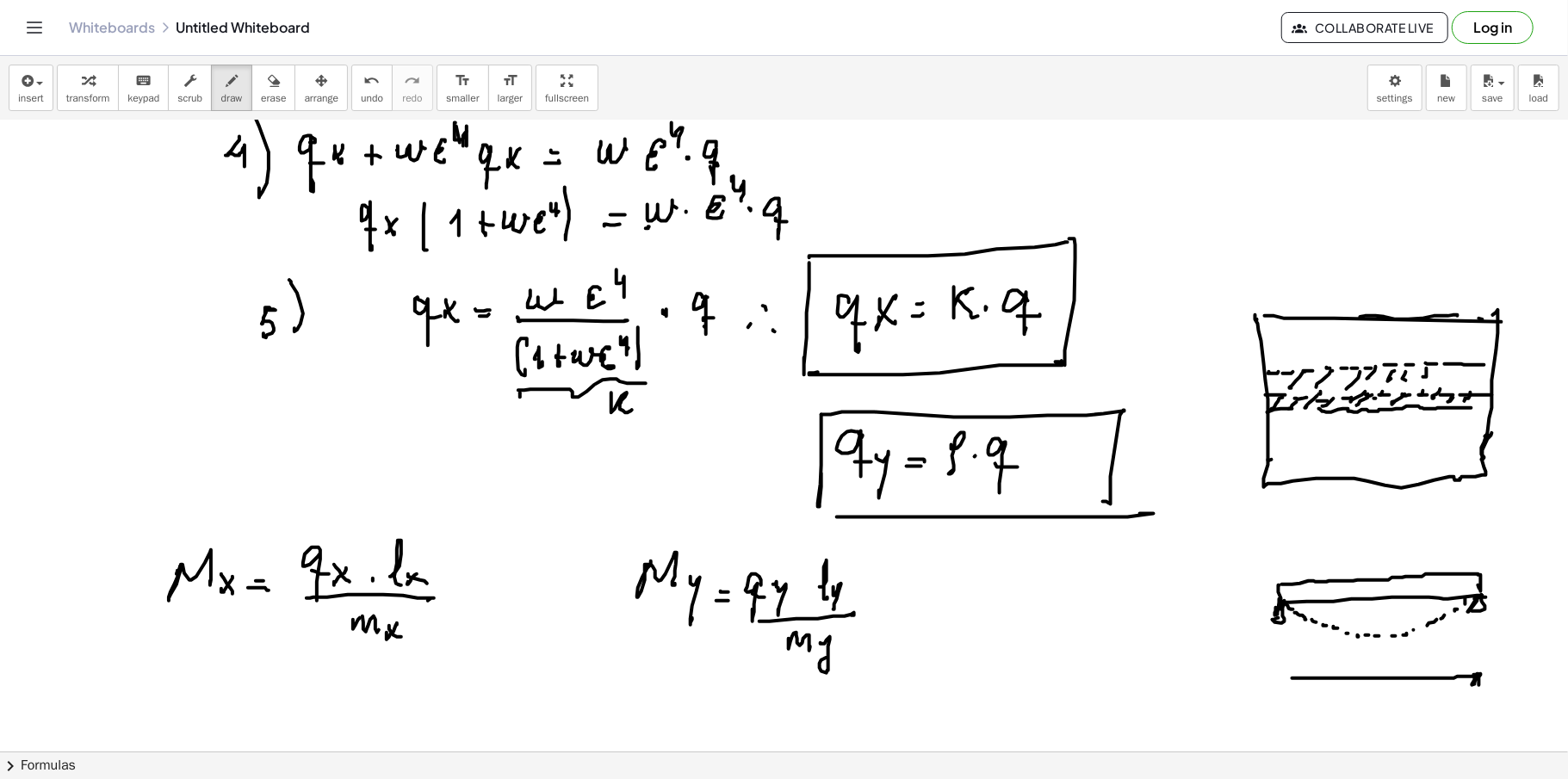 click at bounding box center (784, -1913) 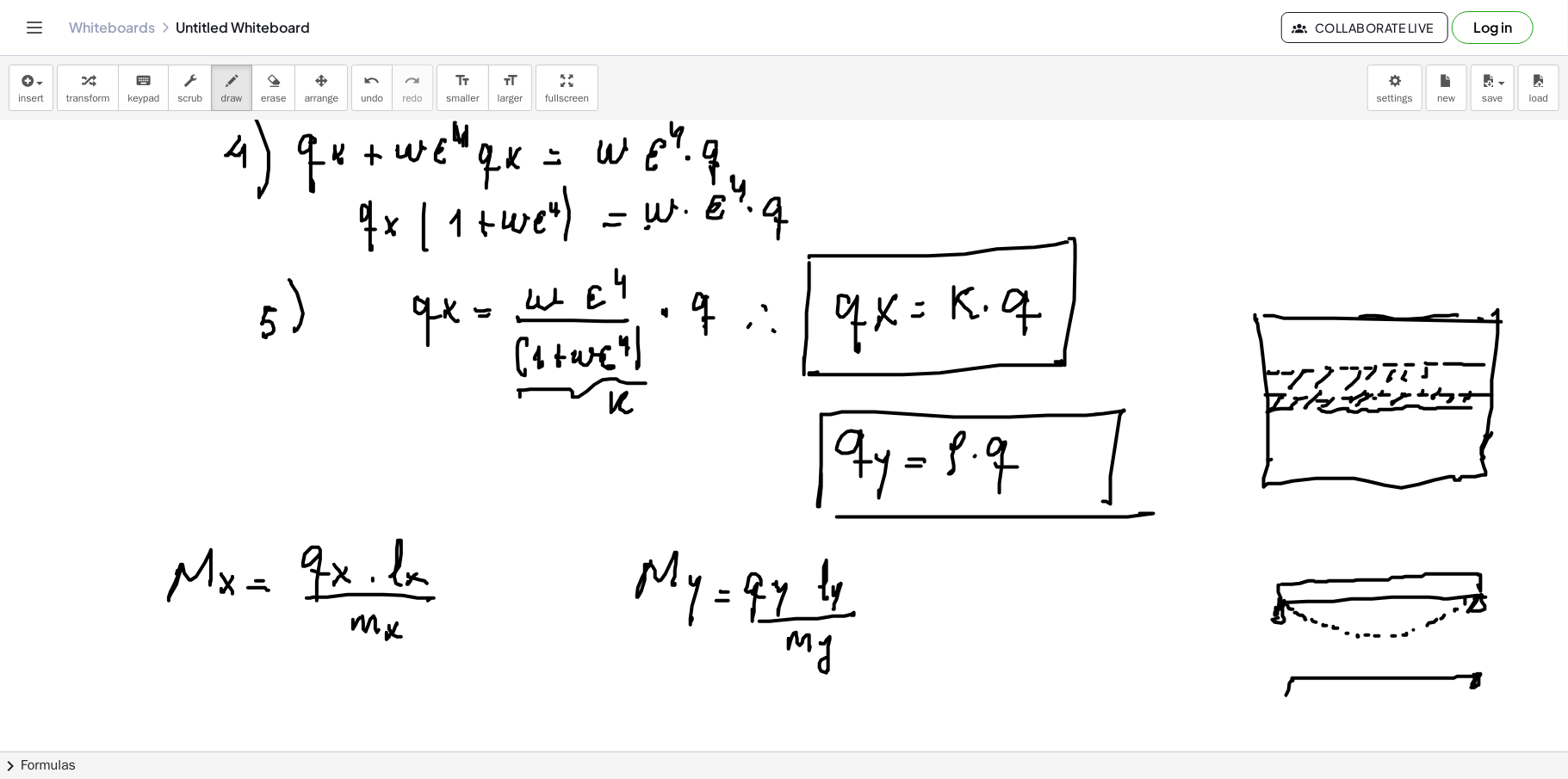 click at bounding box center (784, -1913) 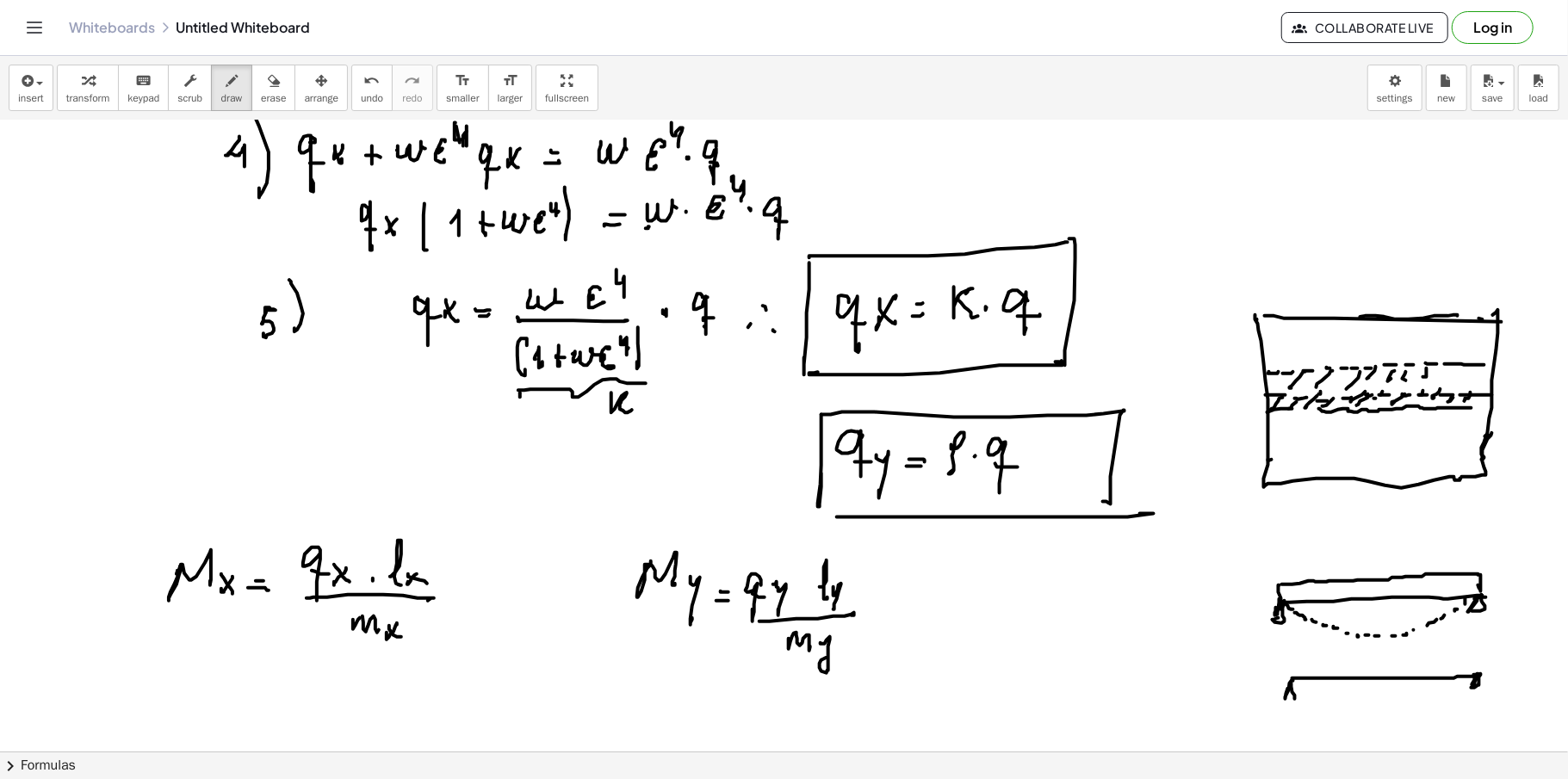 click at bounding box center [784, -1913] 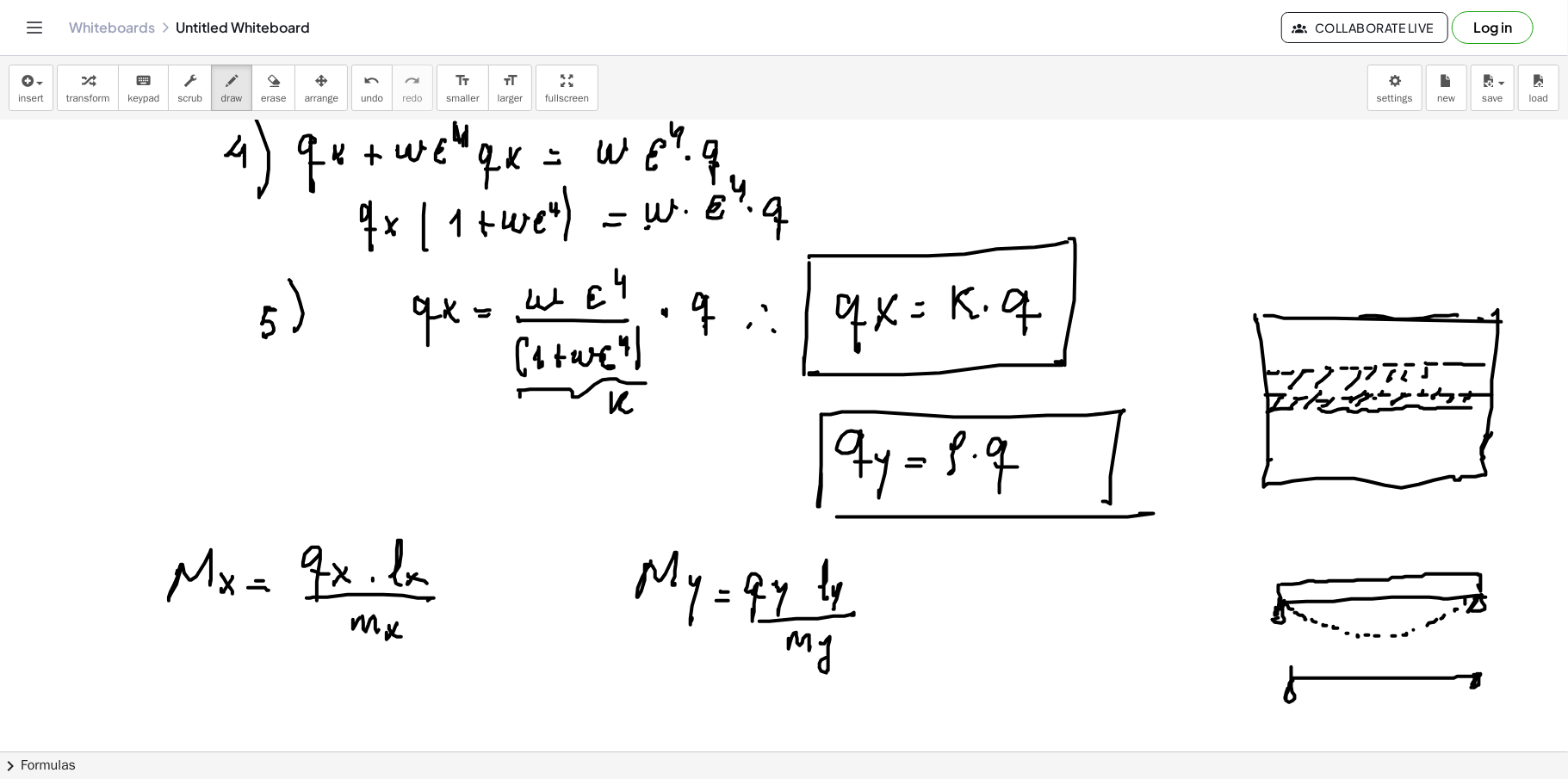 click at bounding box center (784, -1913) 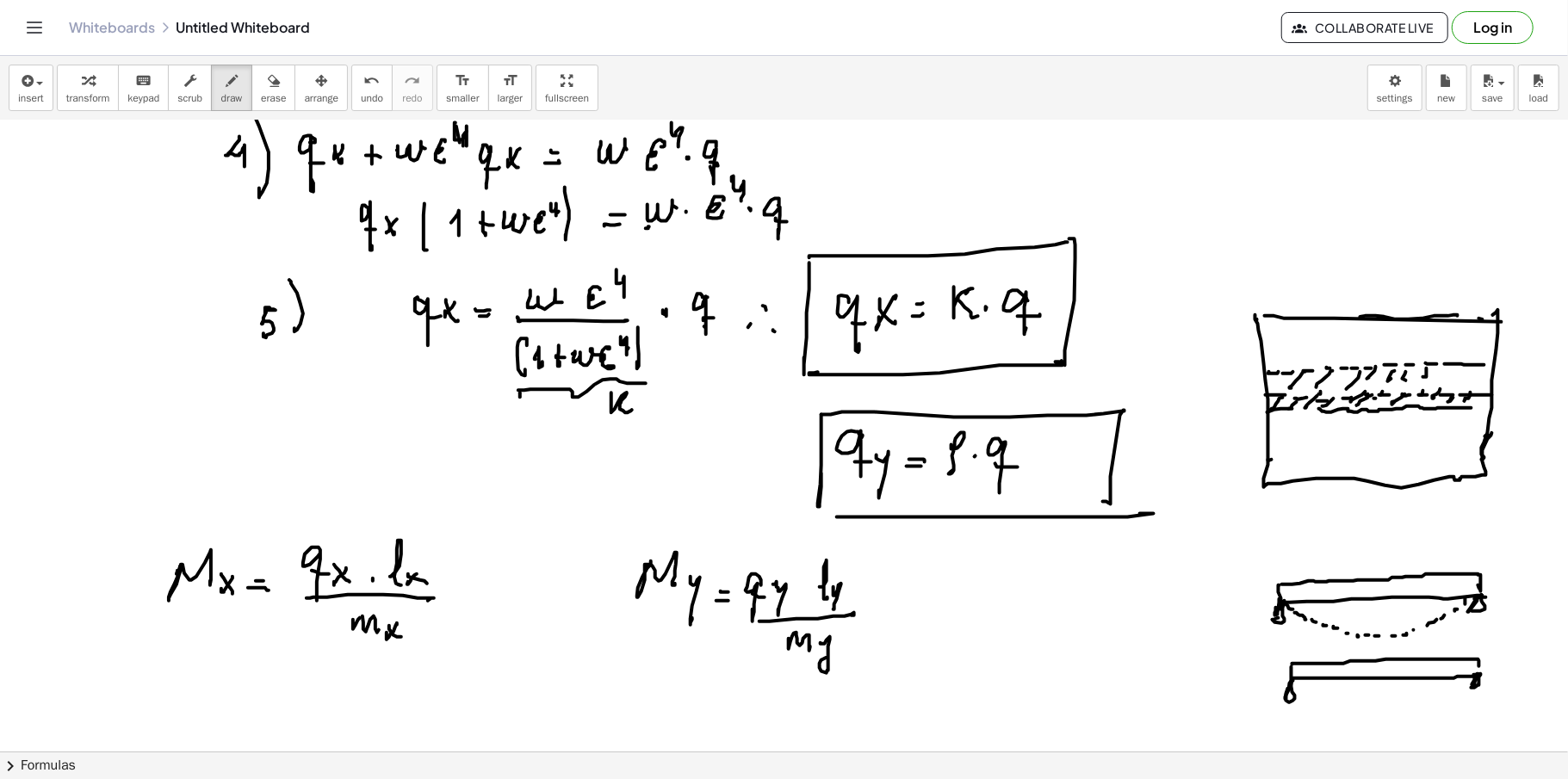 click at bounding box center (784, -1913) 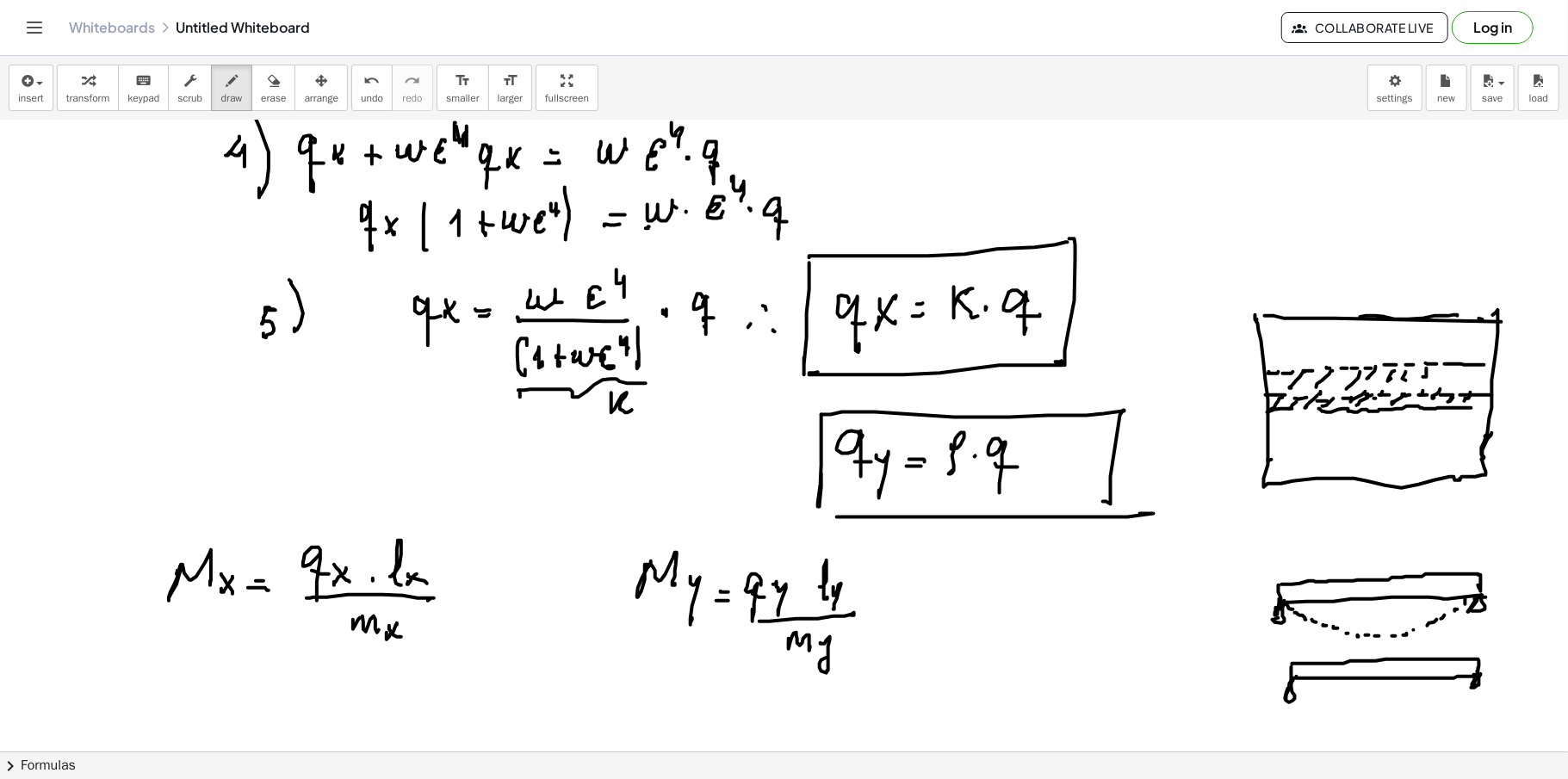 click at bounding box center (784, -1913) 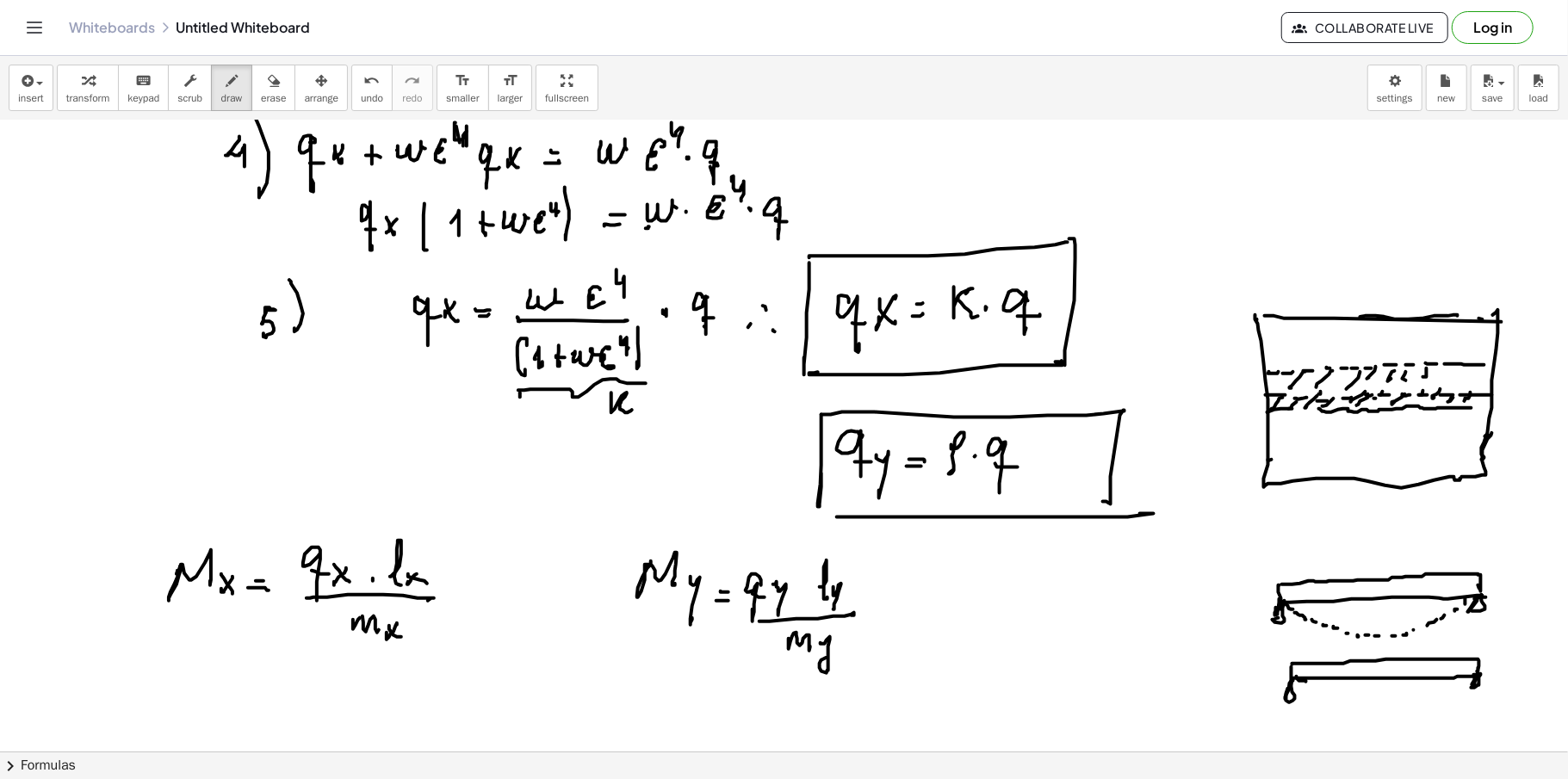 click at bounding box center [784, -1913] 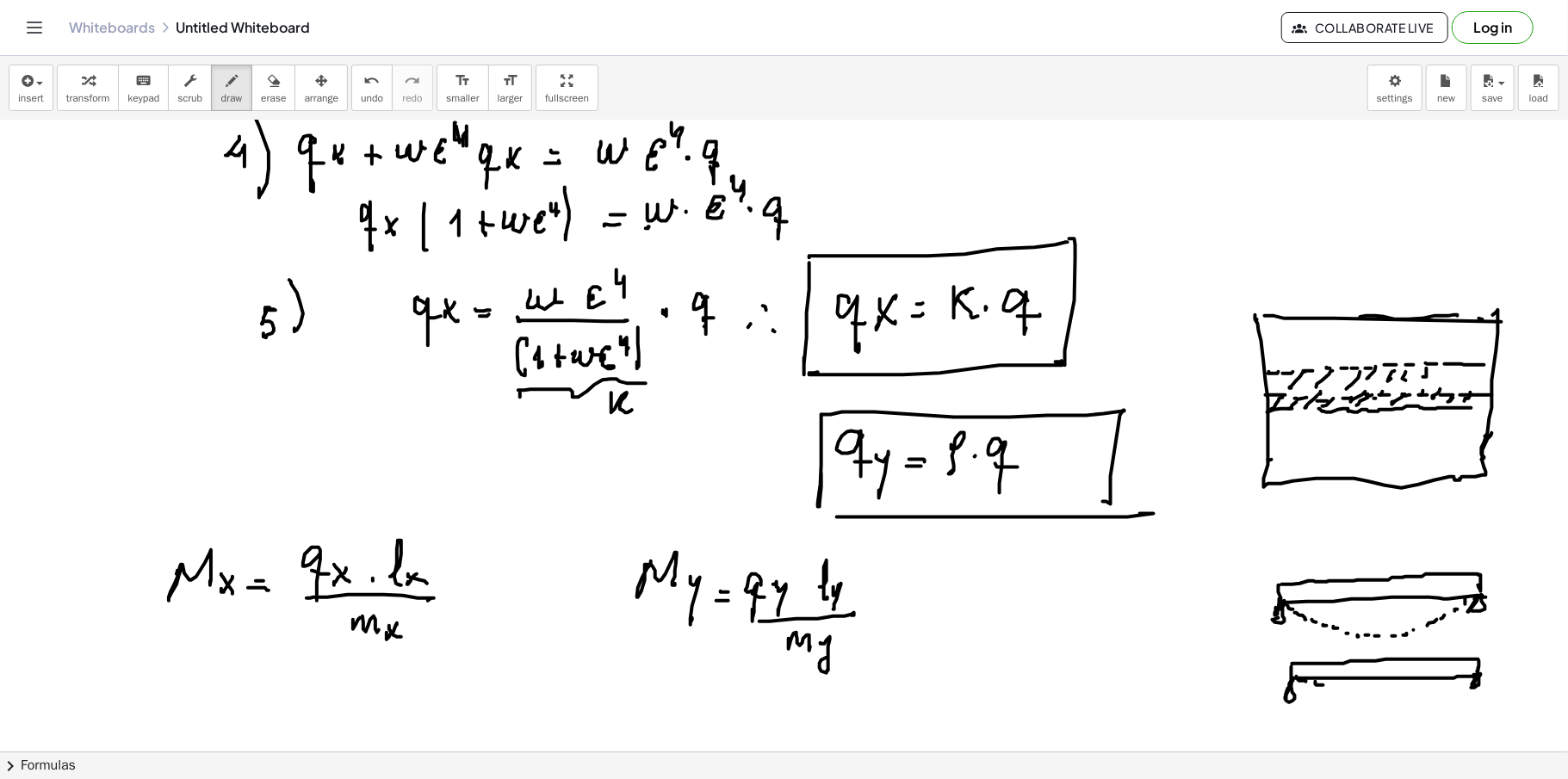 click at bounding box center [784, -1913] 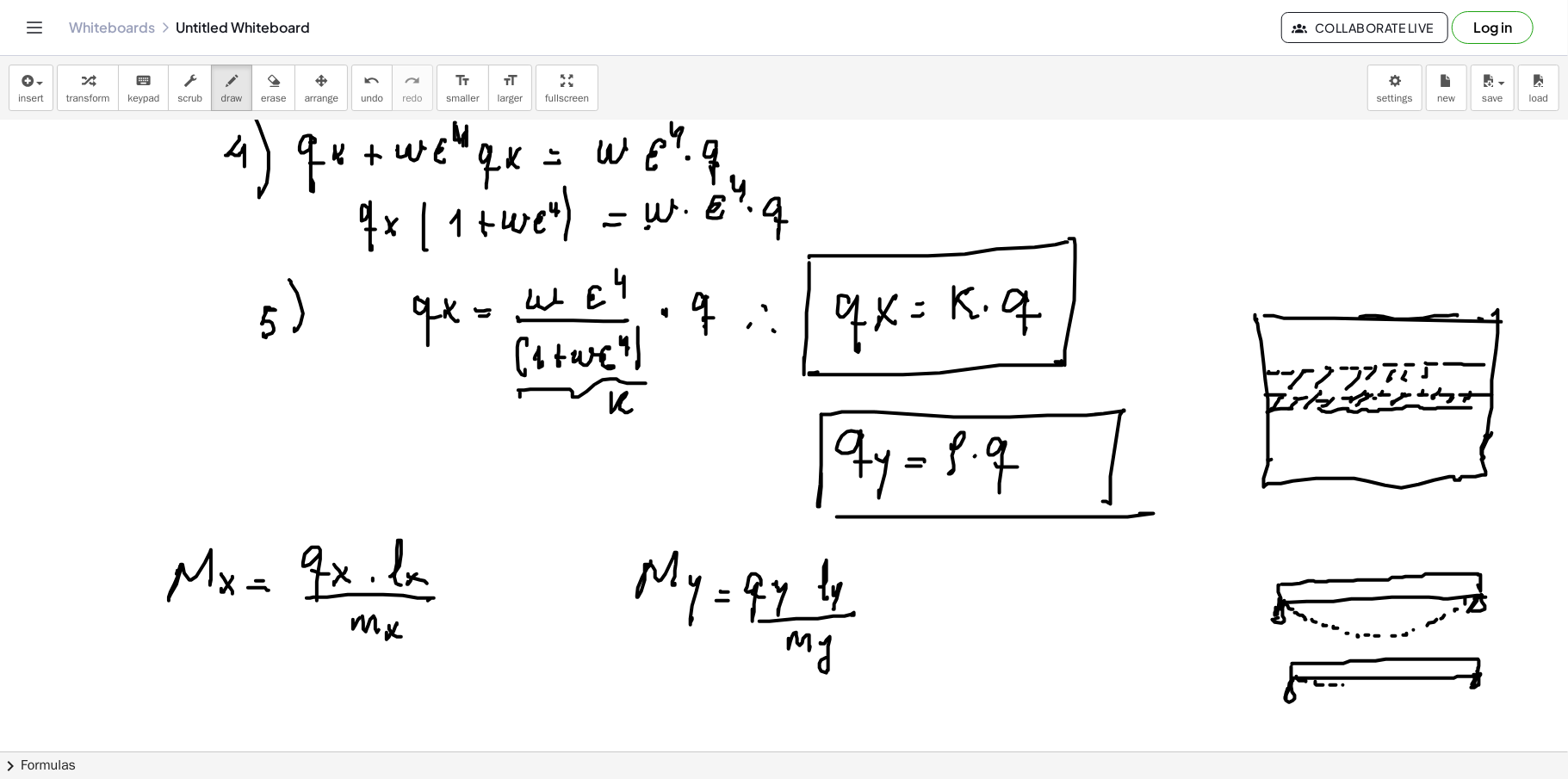 click at bounding box center (784, -1913) 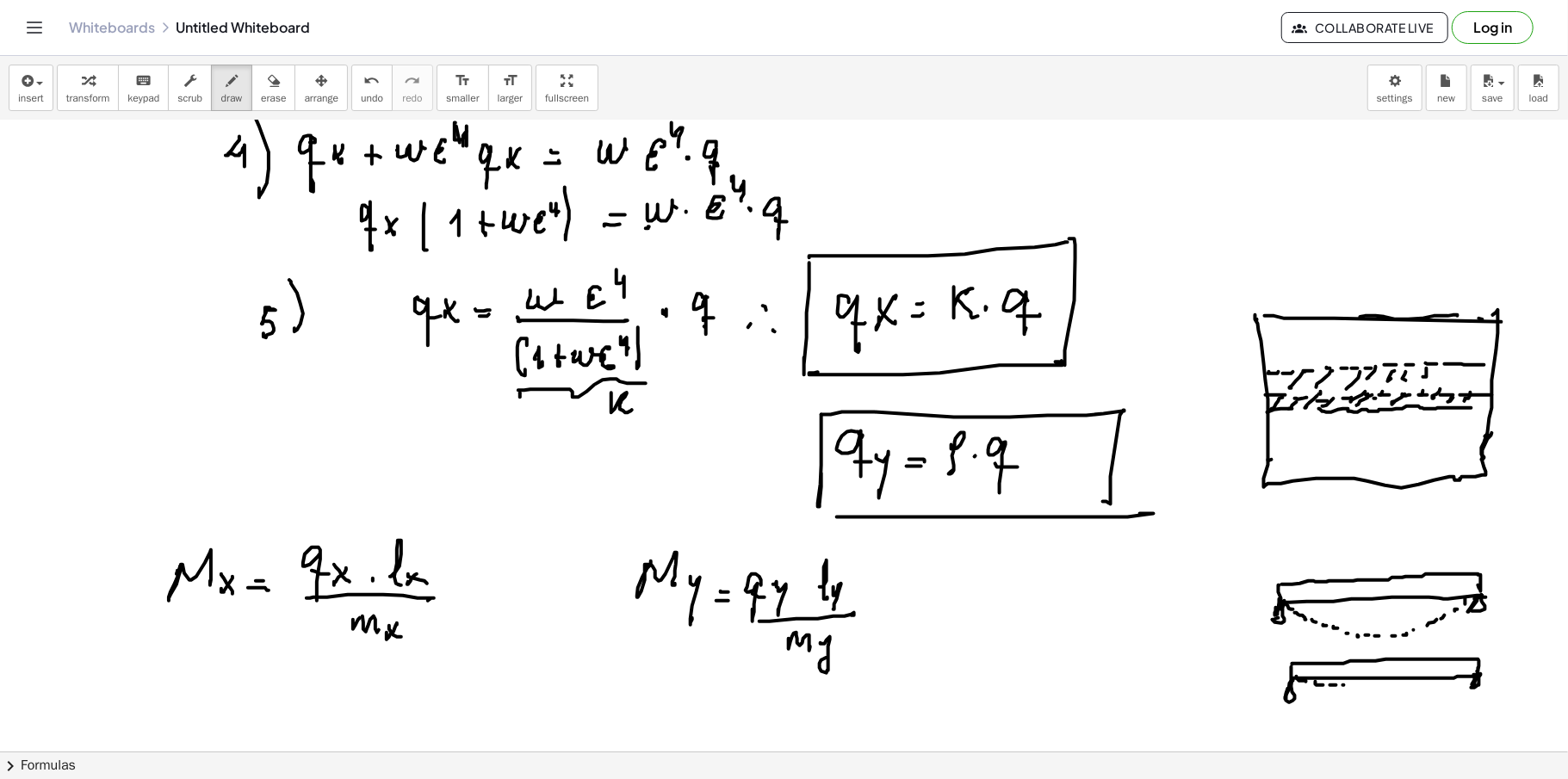 click at bounding box center (784, -1913) 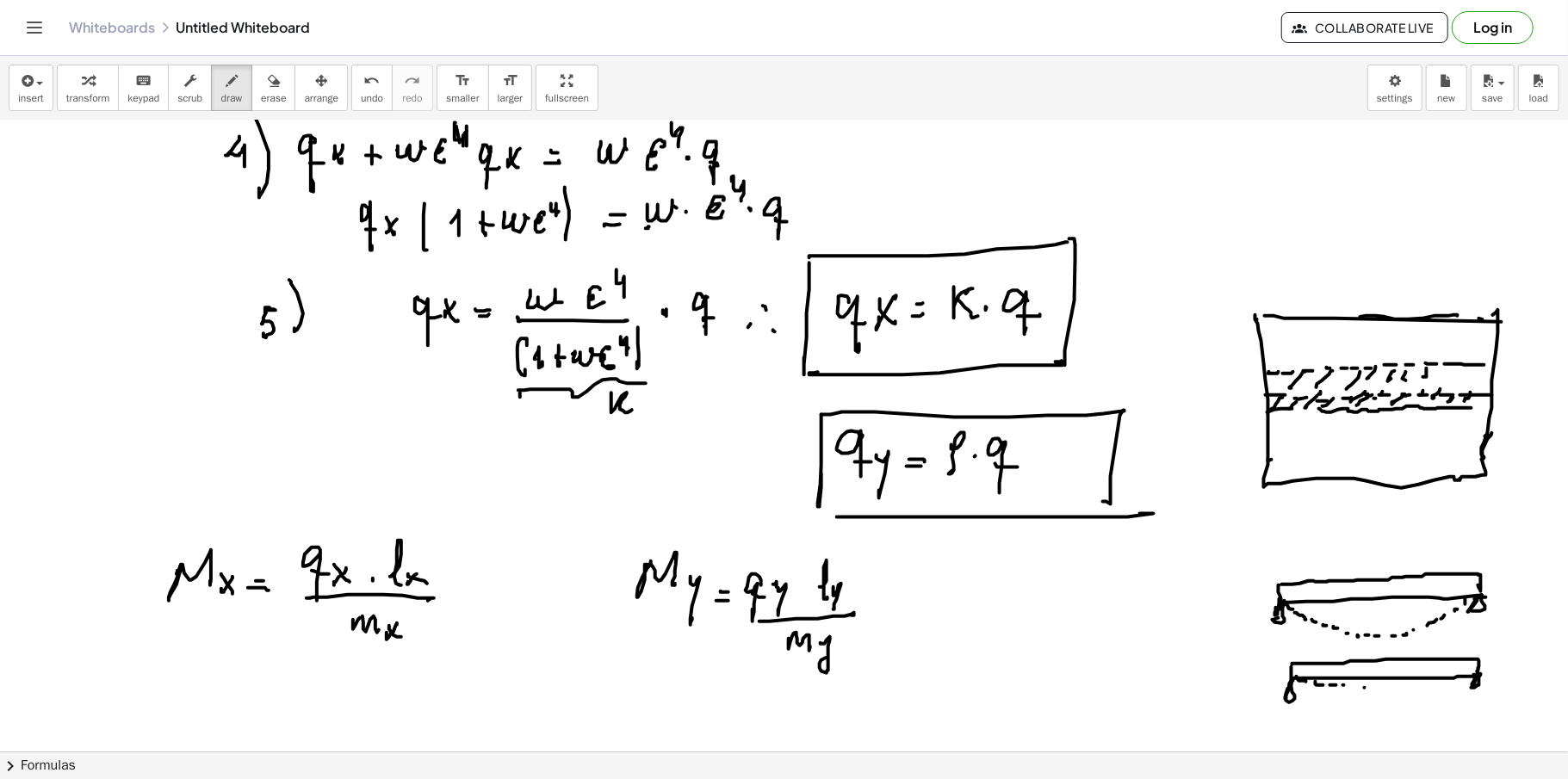 click at bounding box center [784, -1913] 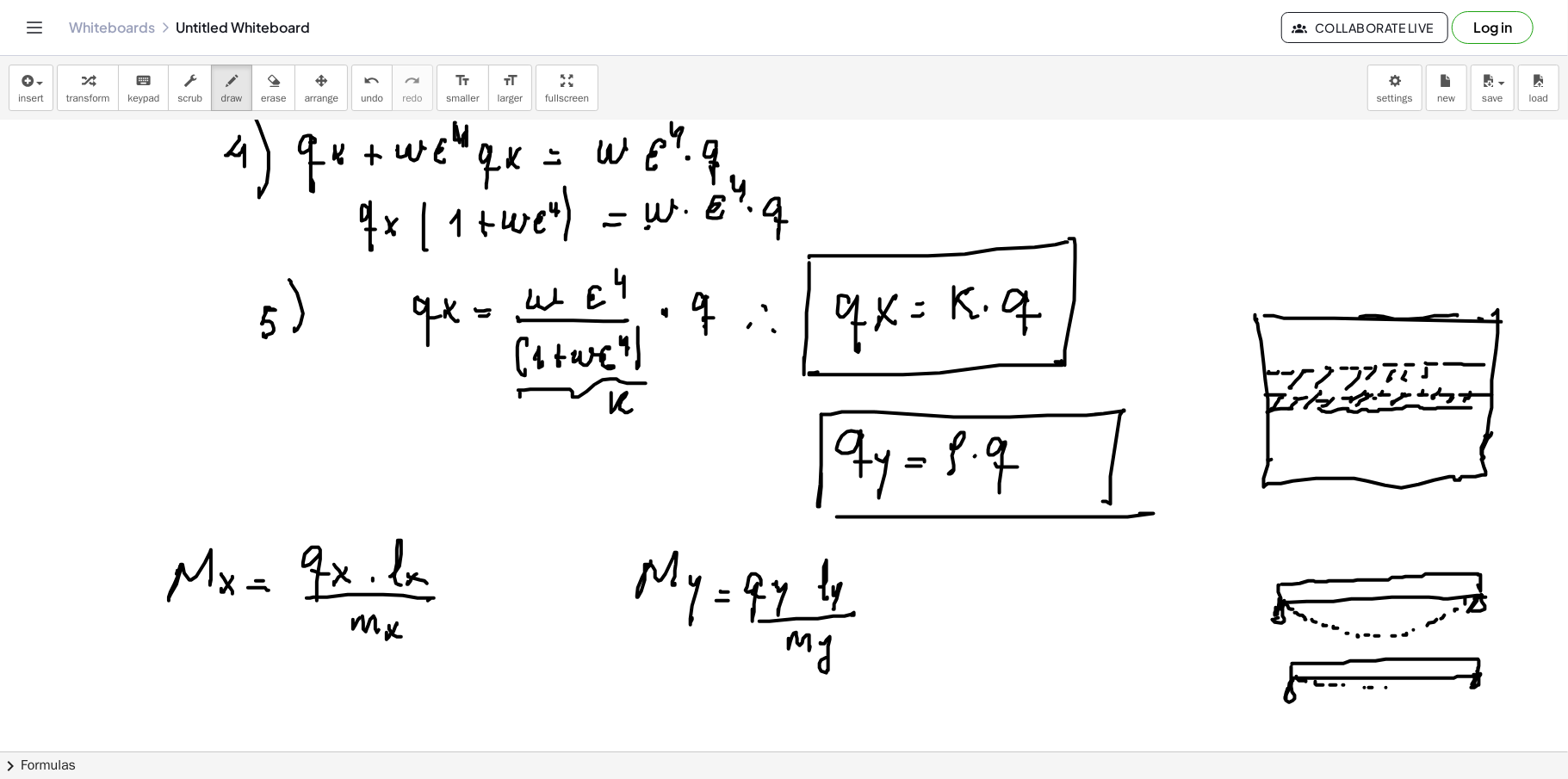 click at bounding box center (784, -1913) 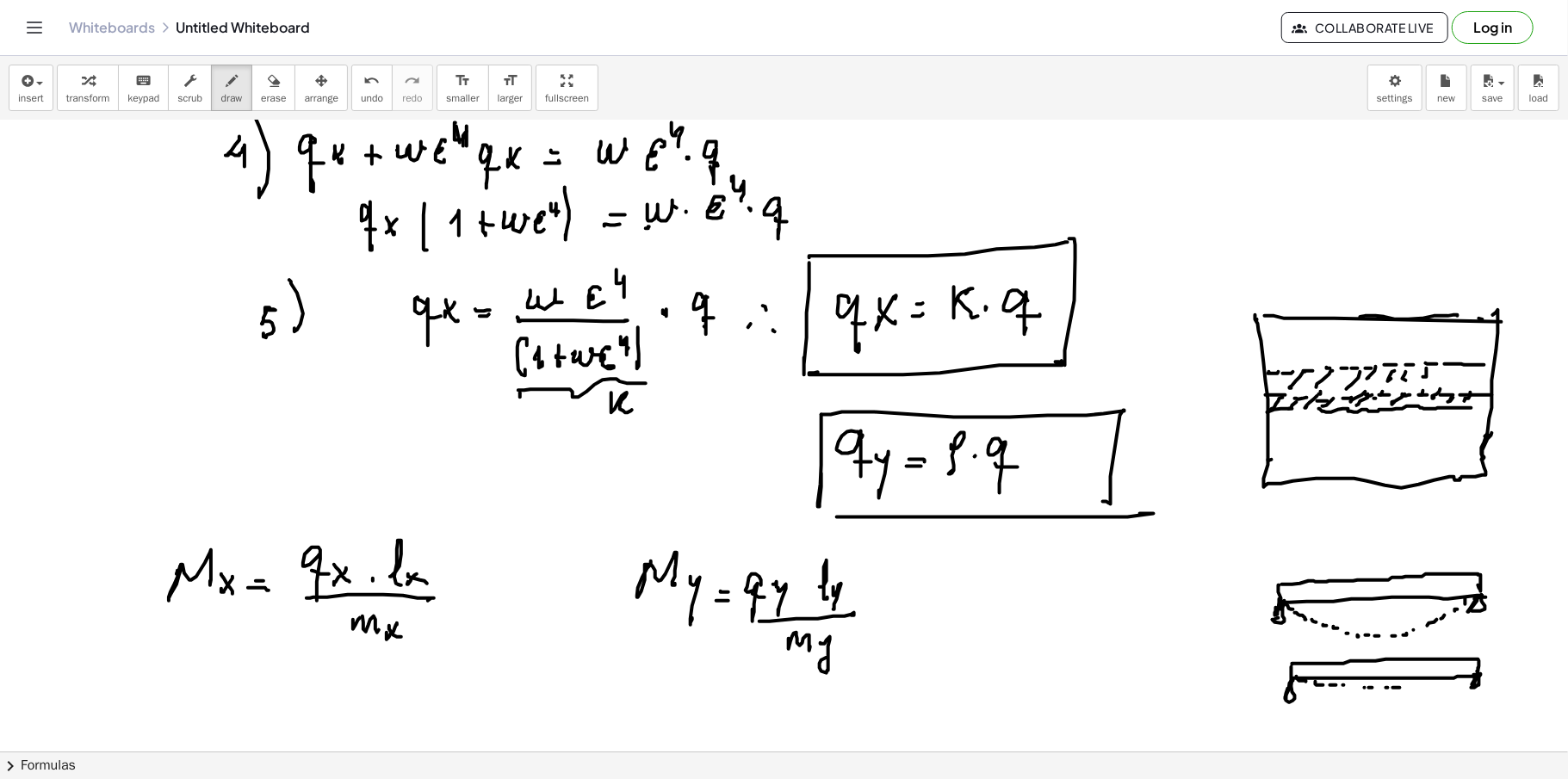click at bounding box center (784, -1913) 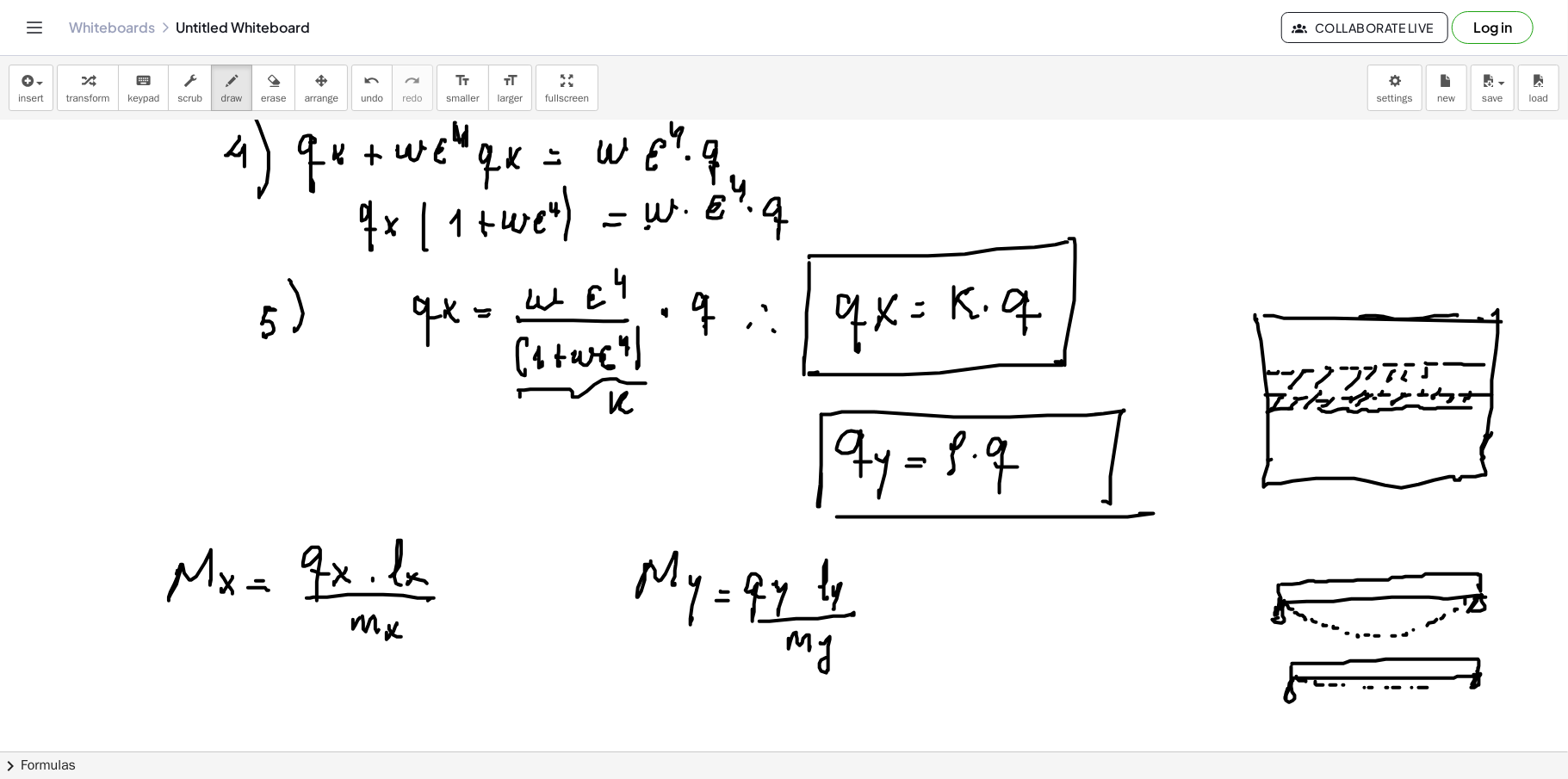 click at bounding box center (784, -1913) 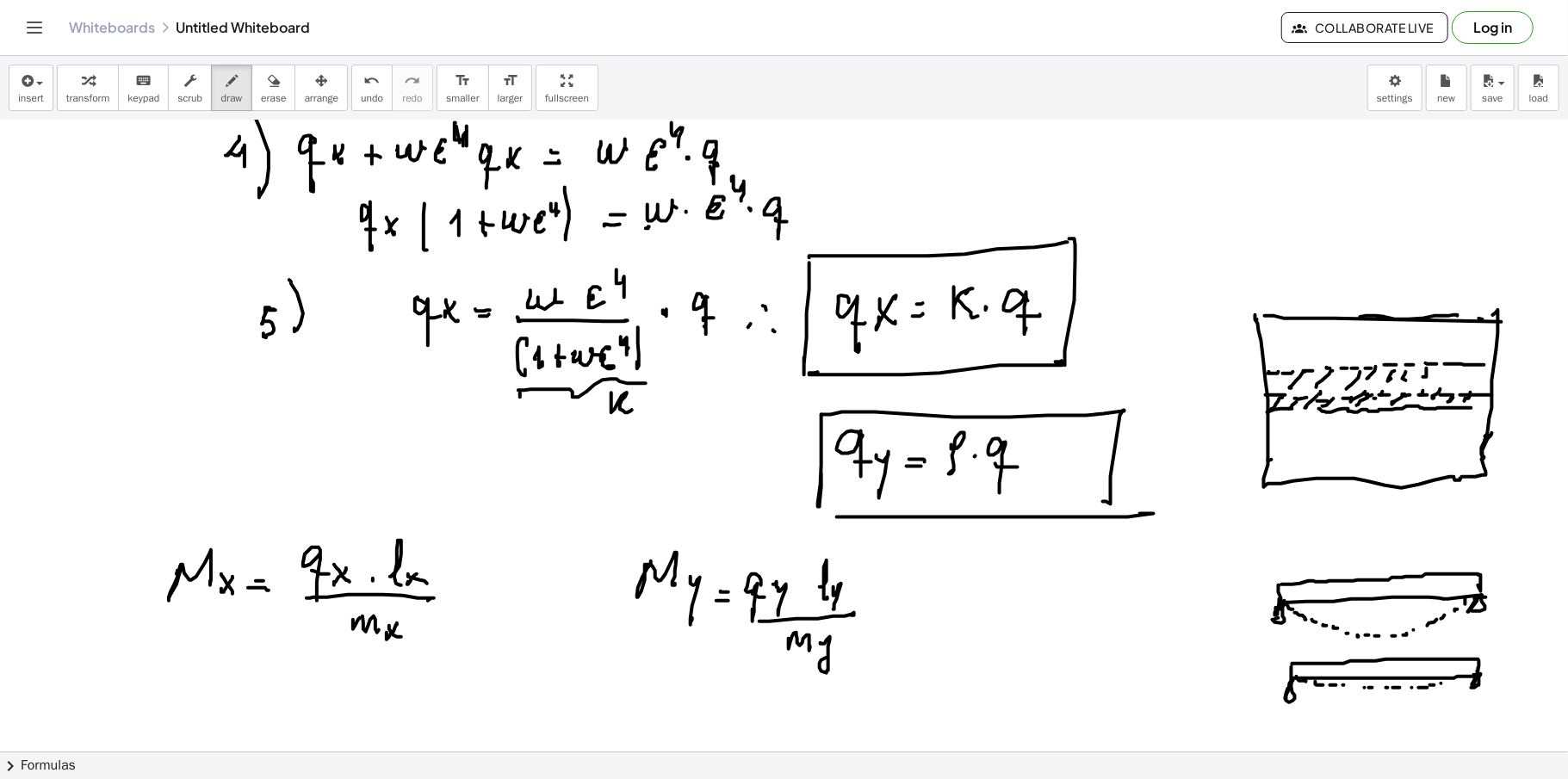 click at bounding box center [784, -1913] 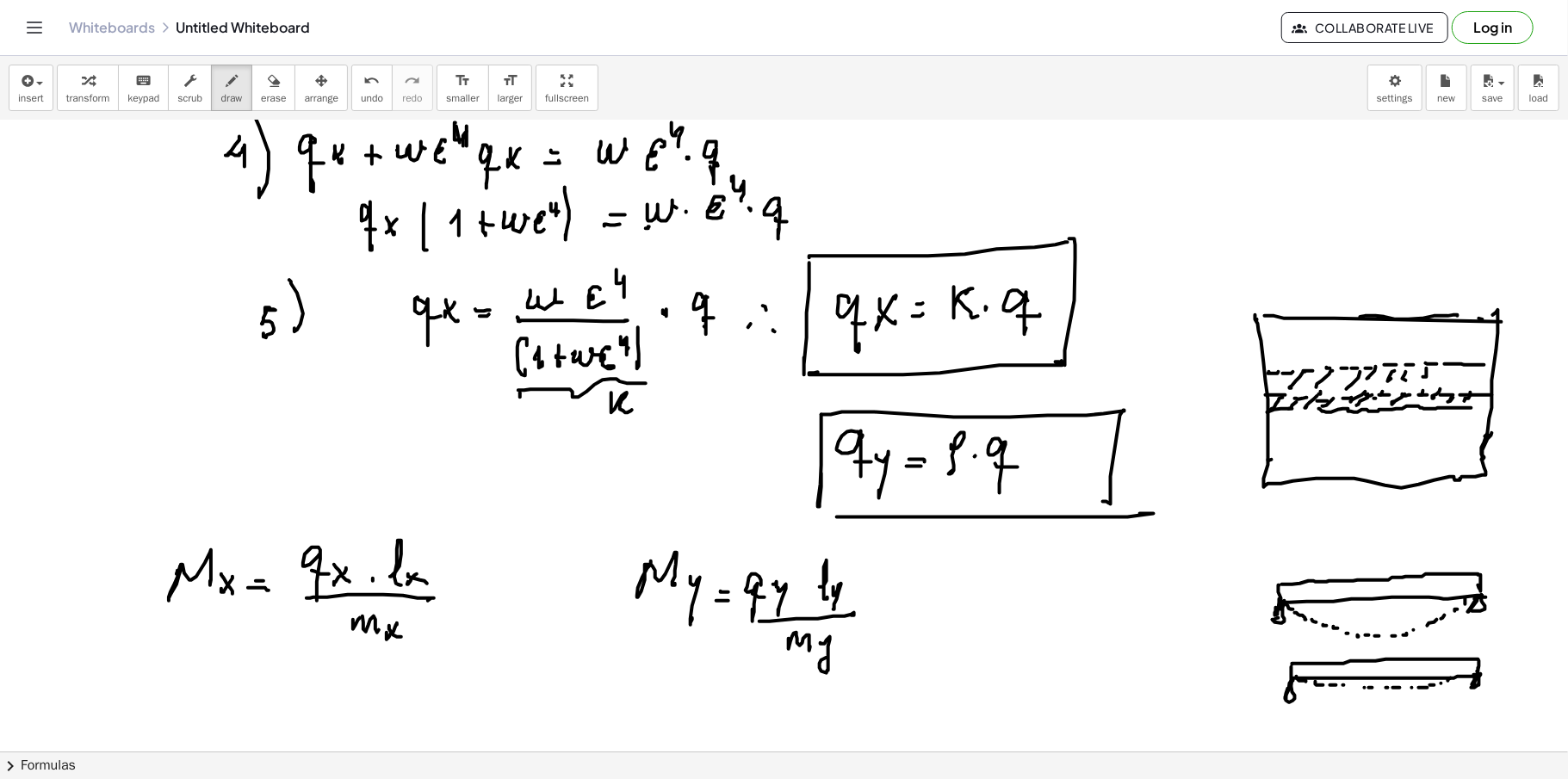 click at bounding box center (784, -1913) 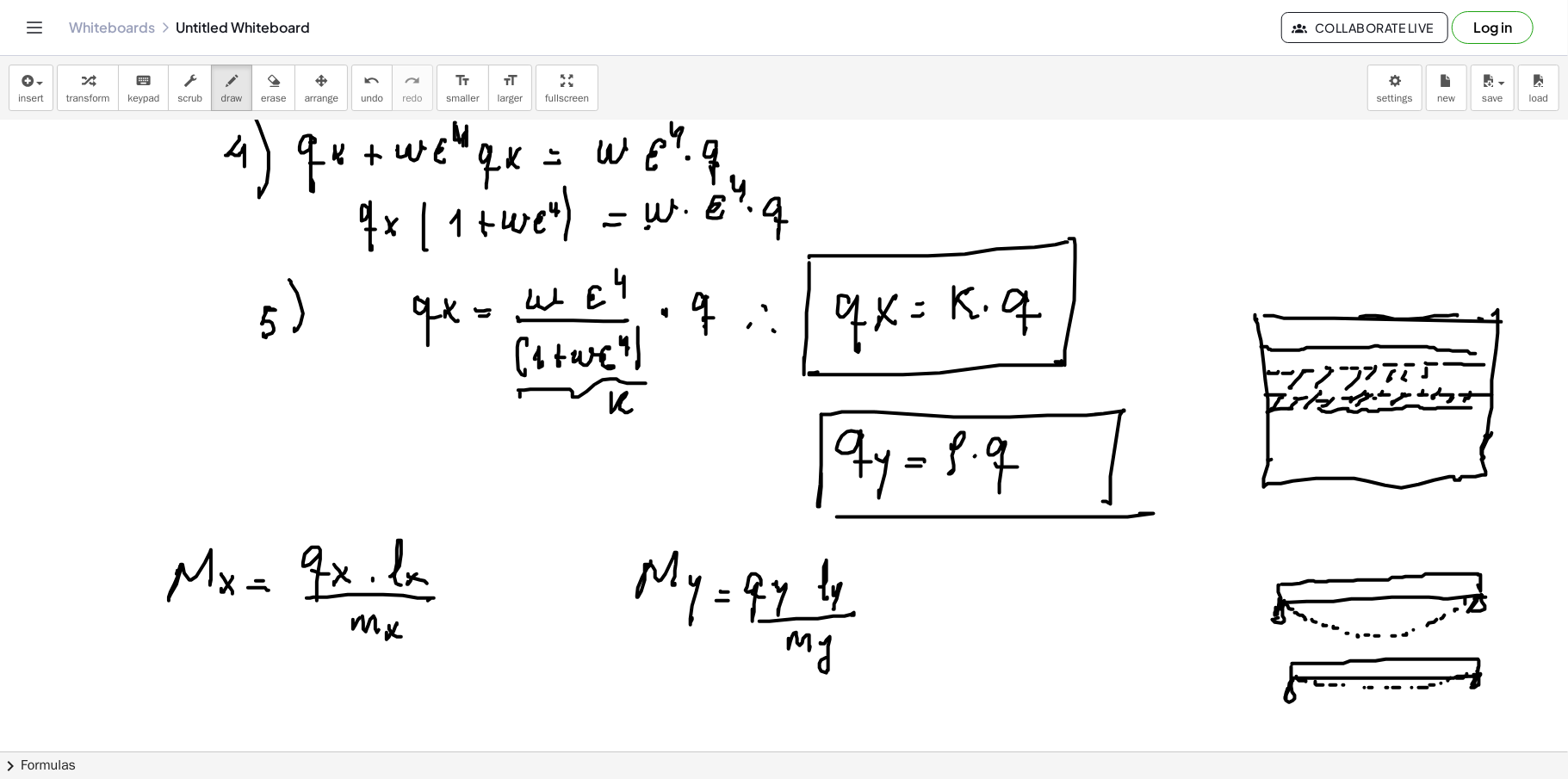 click at bounding box center [784, -1913] 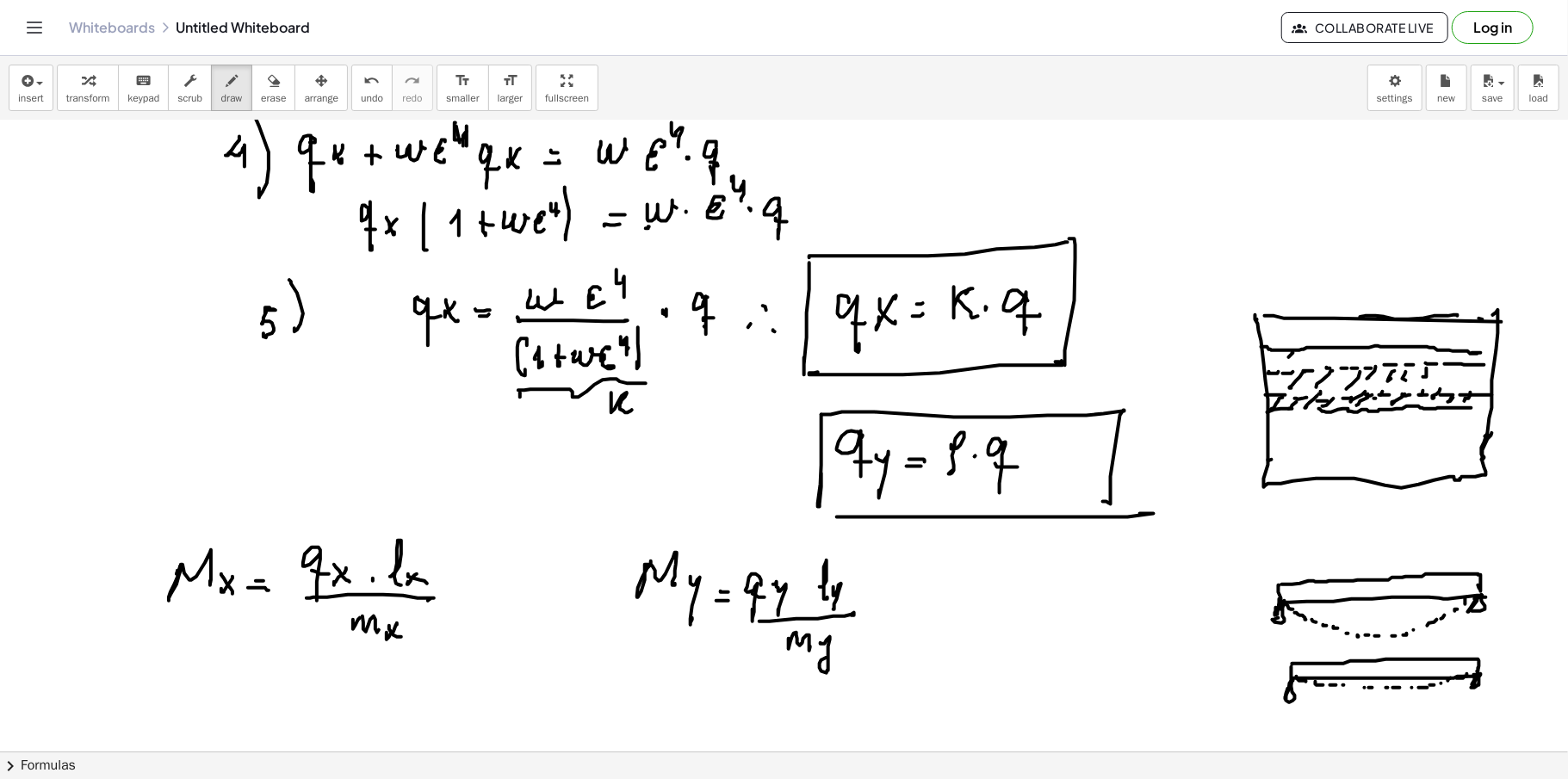 click at bounding box center (784, -1913) 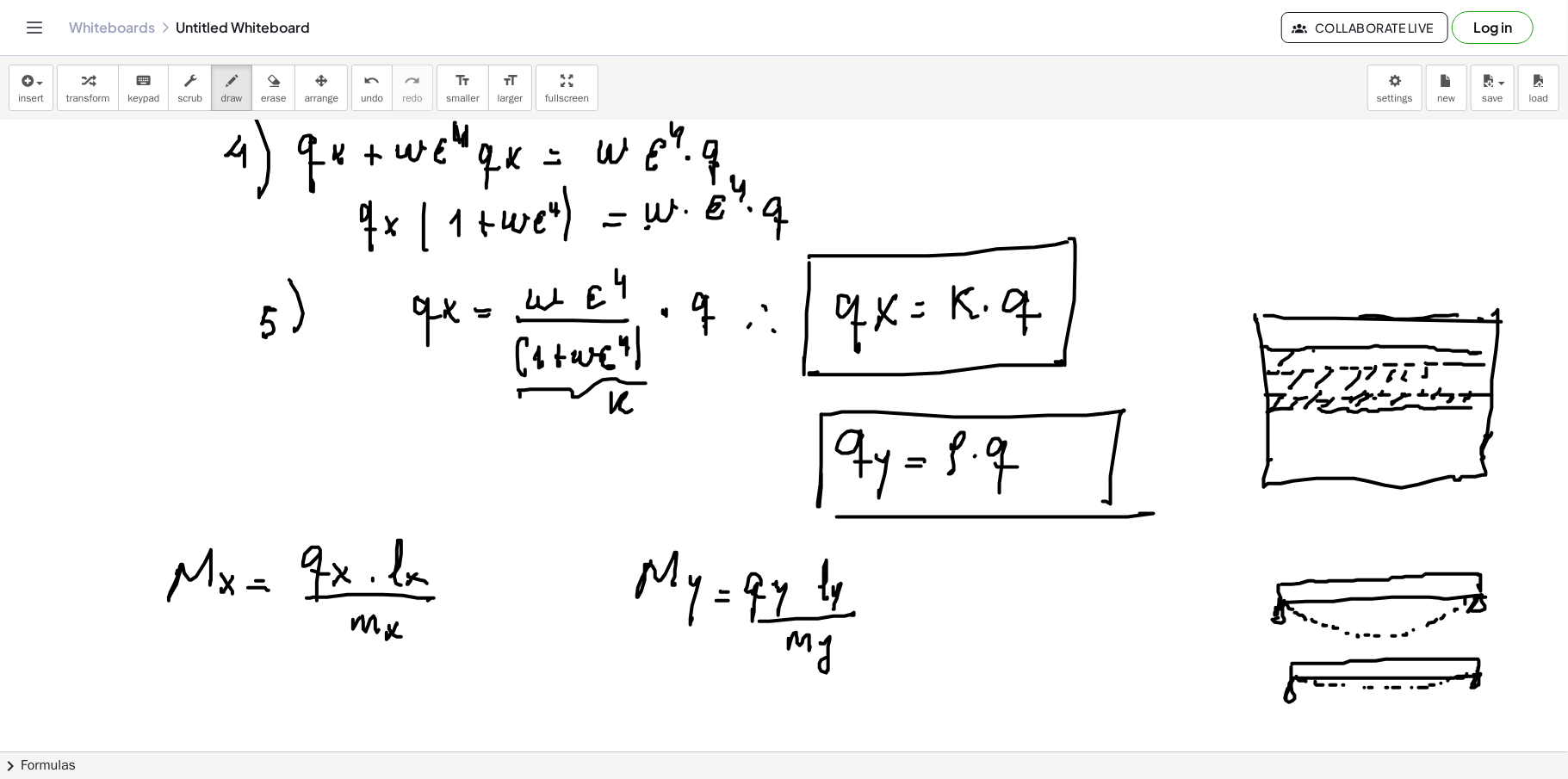 click at bounding box center (784, -1913) 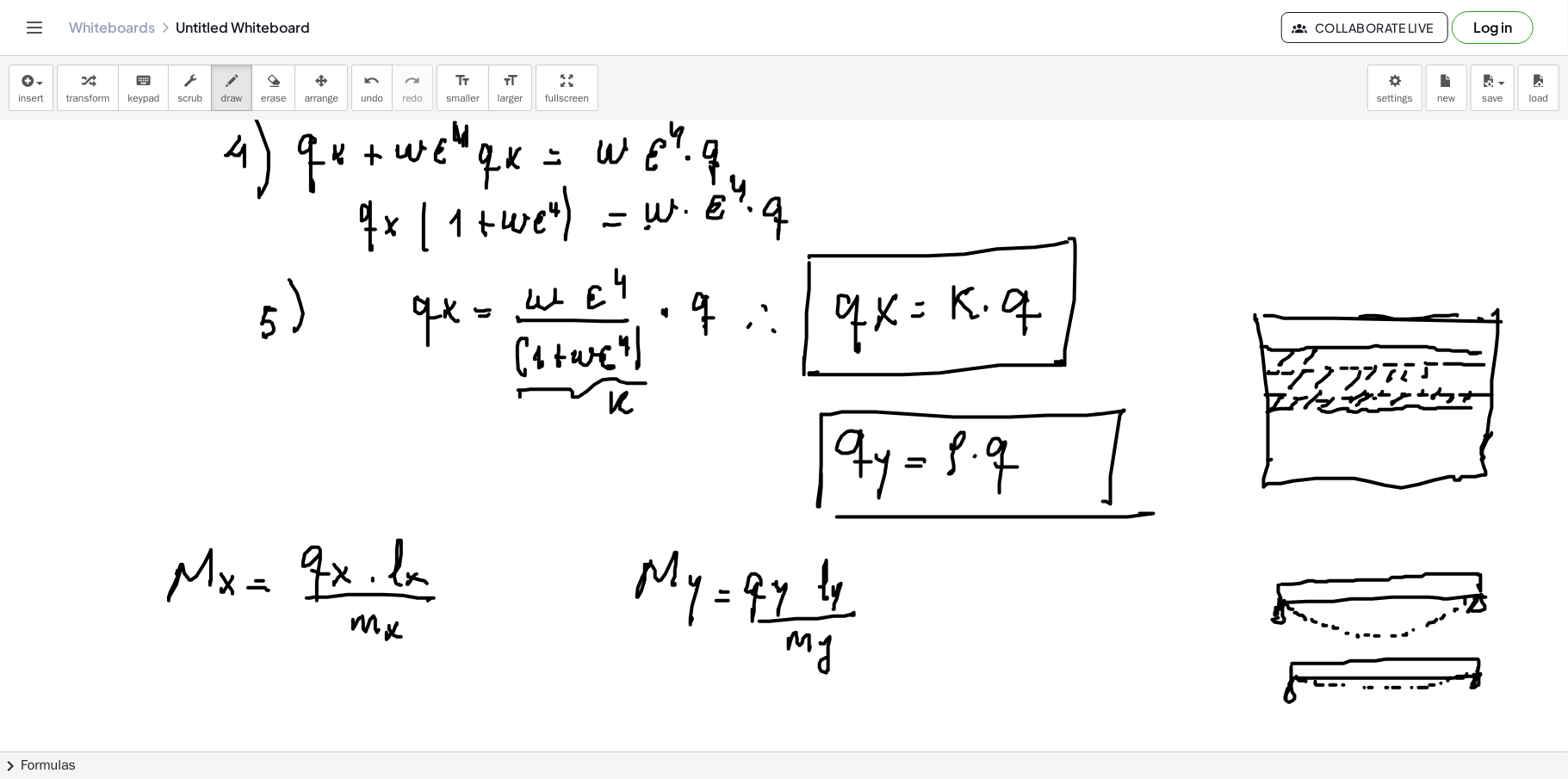 click at bounding box center (784, -1913) 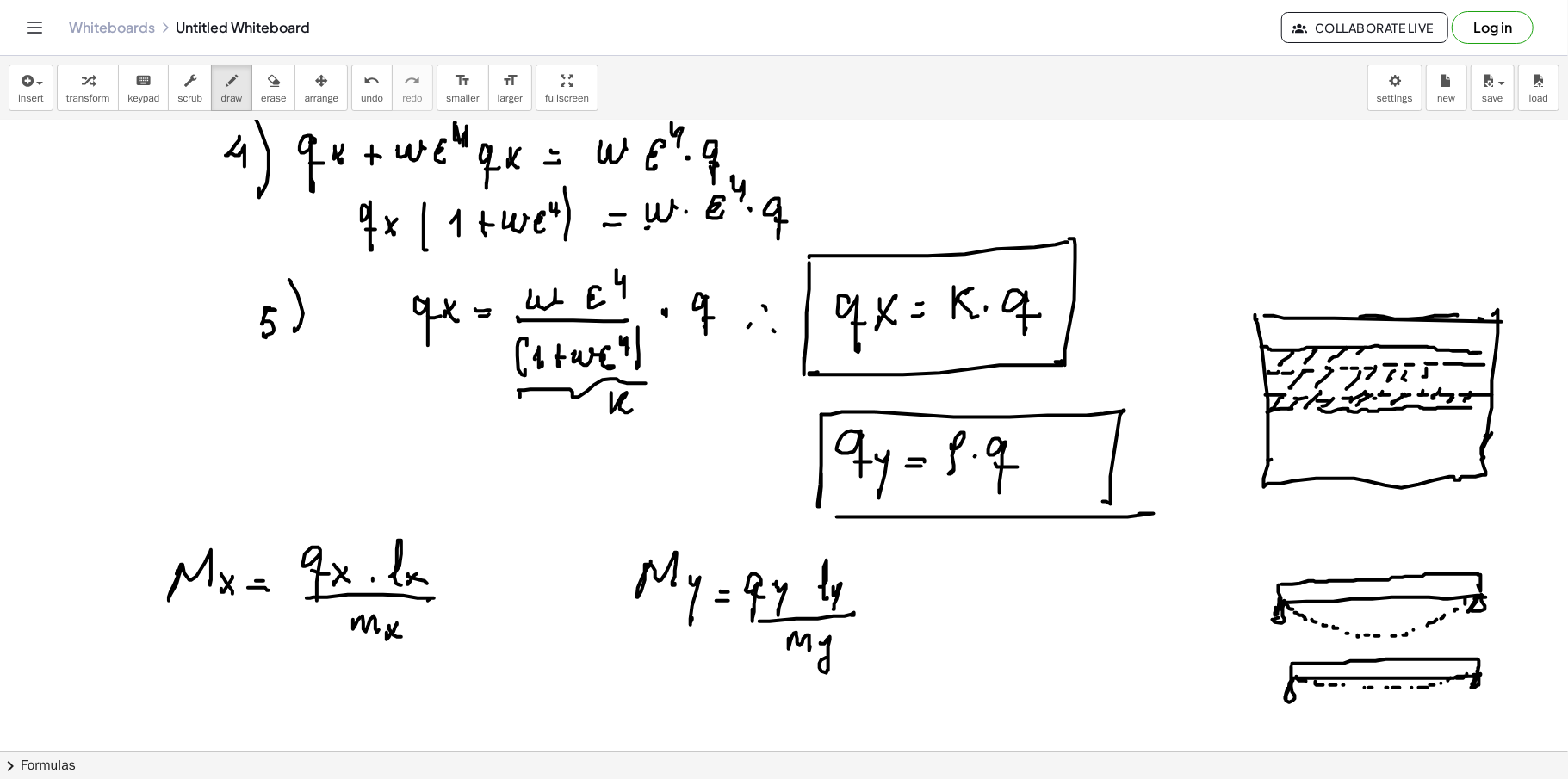 click at bounding box center [784, -1913] 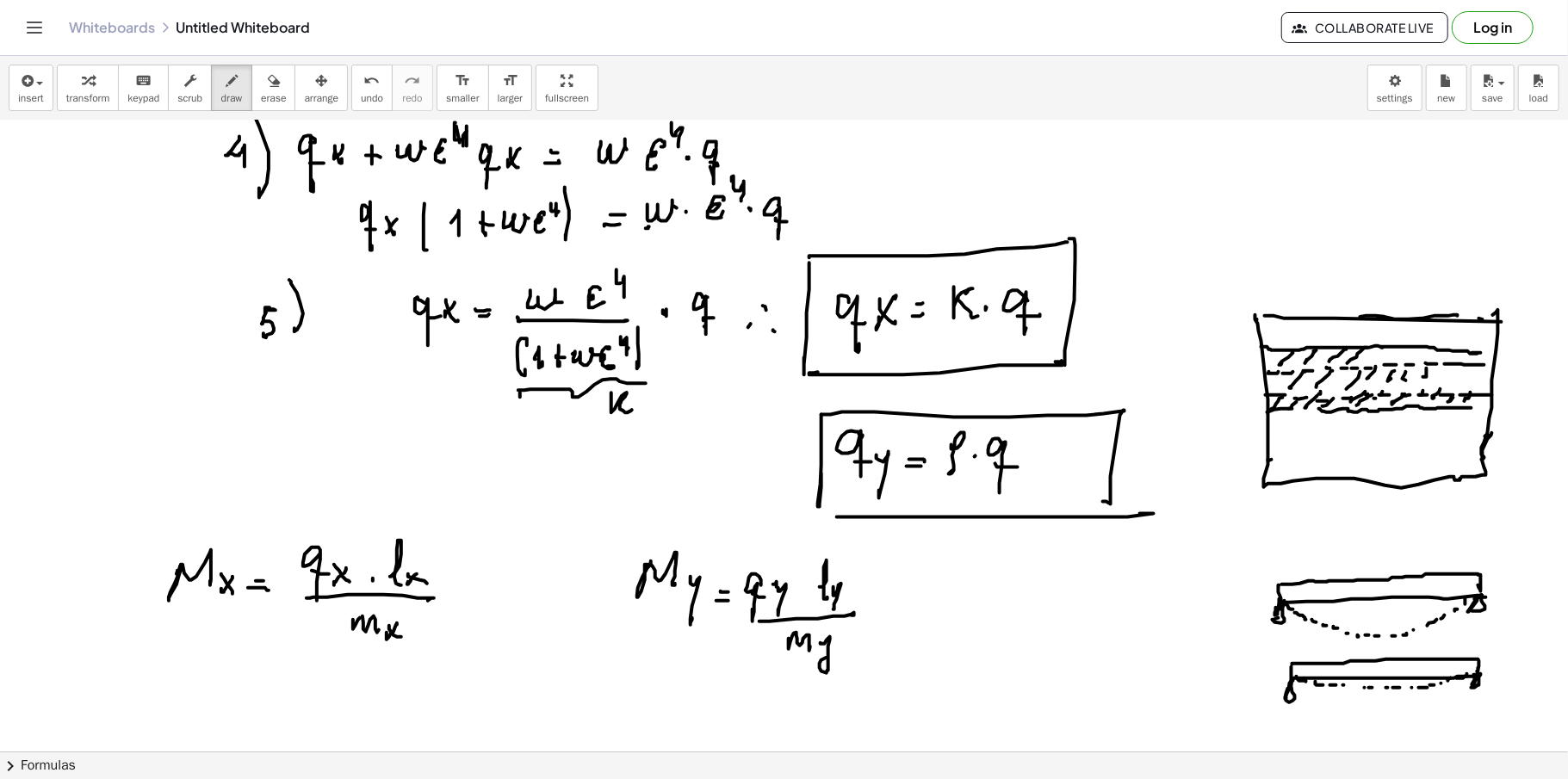 click at bounding box center [784, -1913] 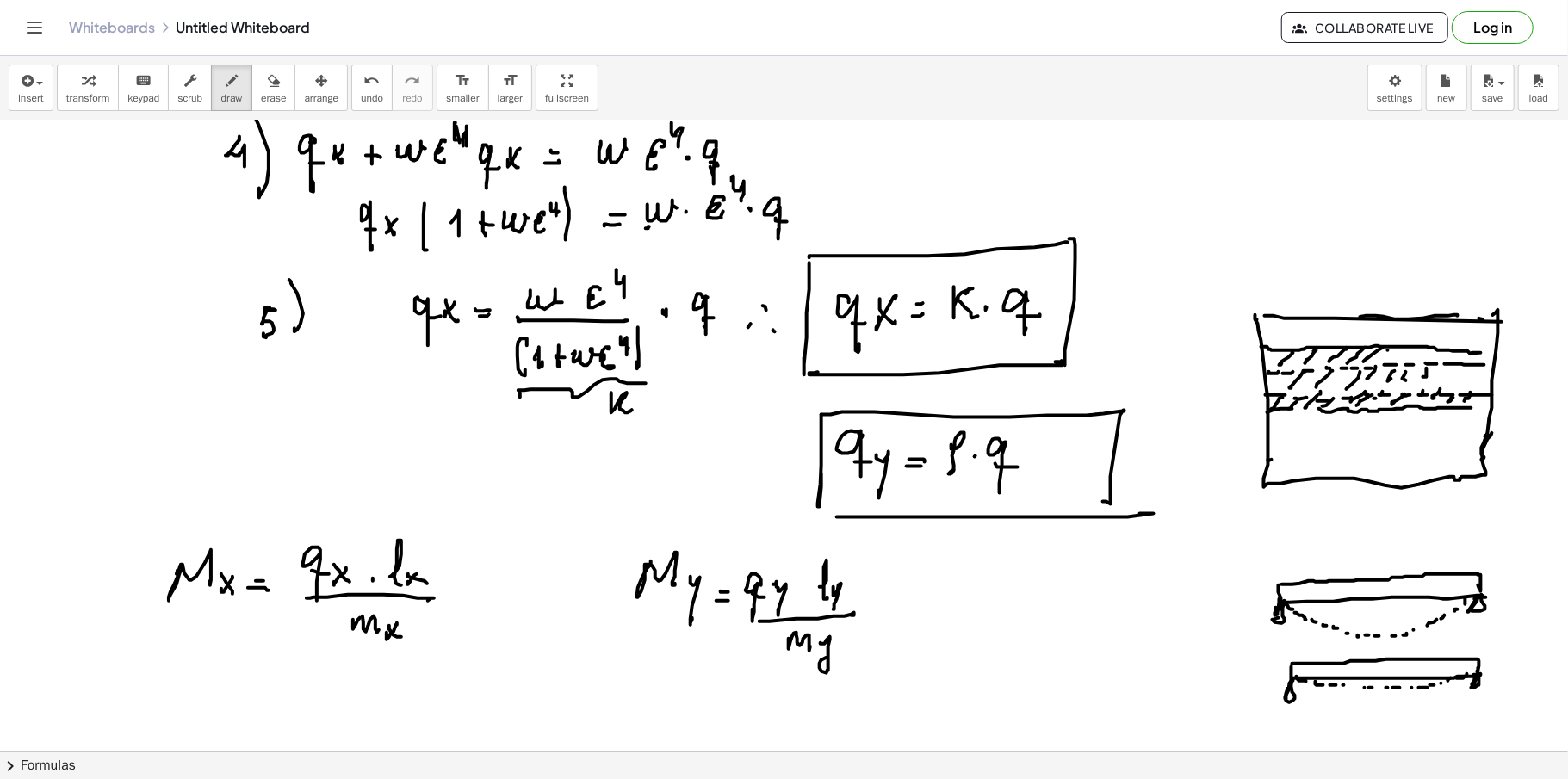 click at bounding box center [784, -1913] 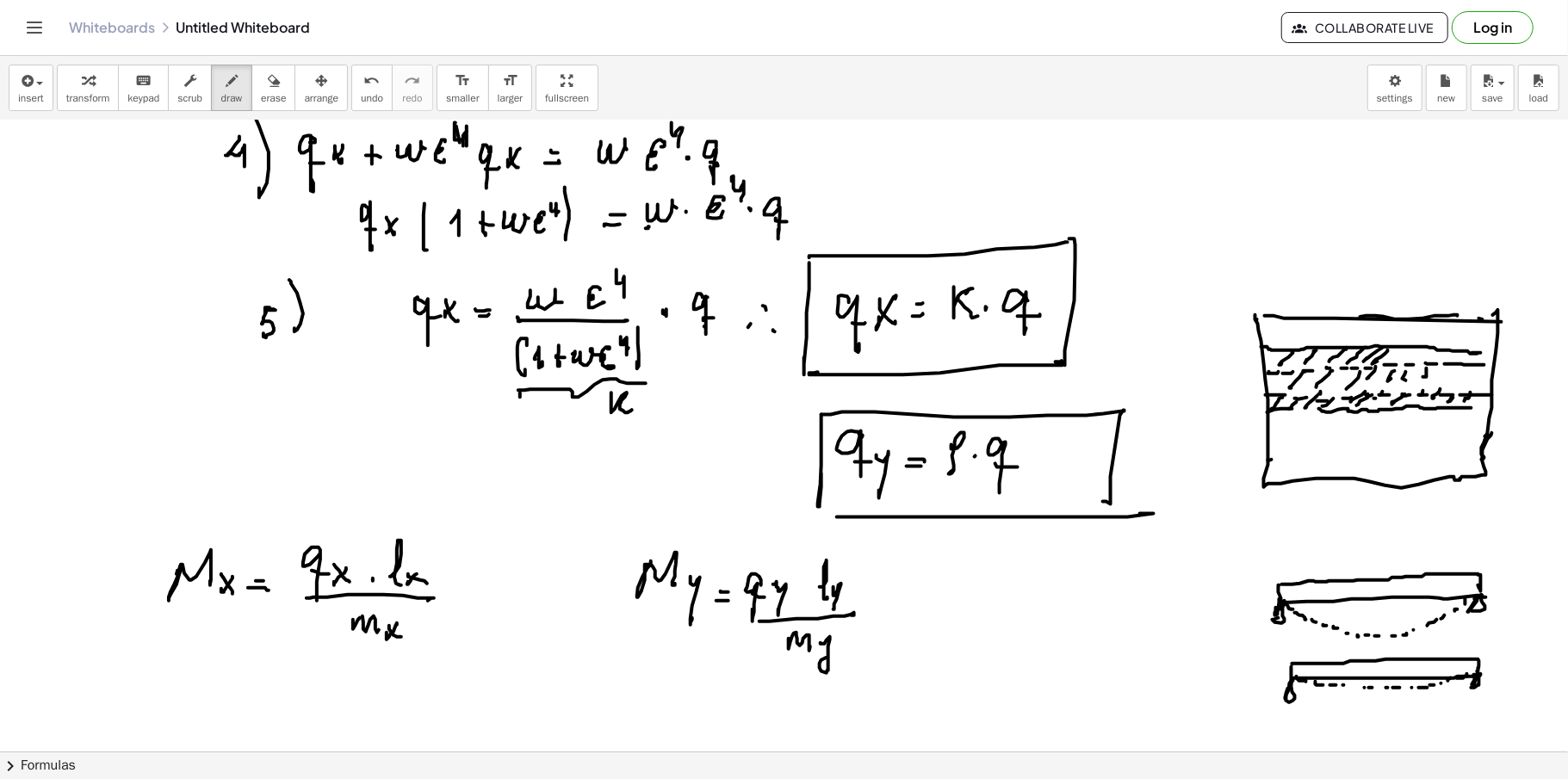 click at bounding box center [784, -1913] 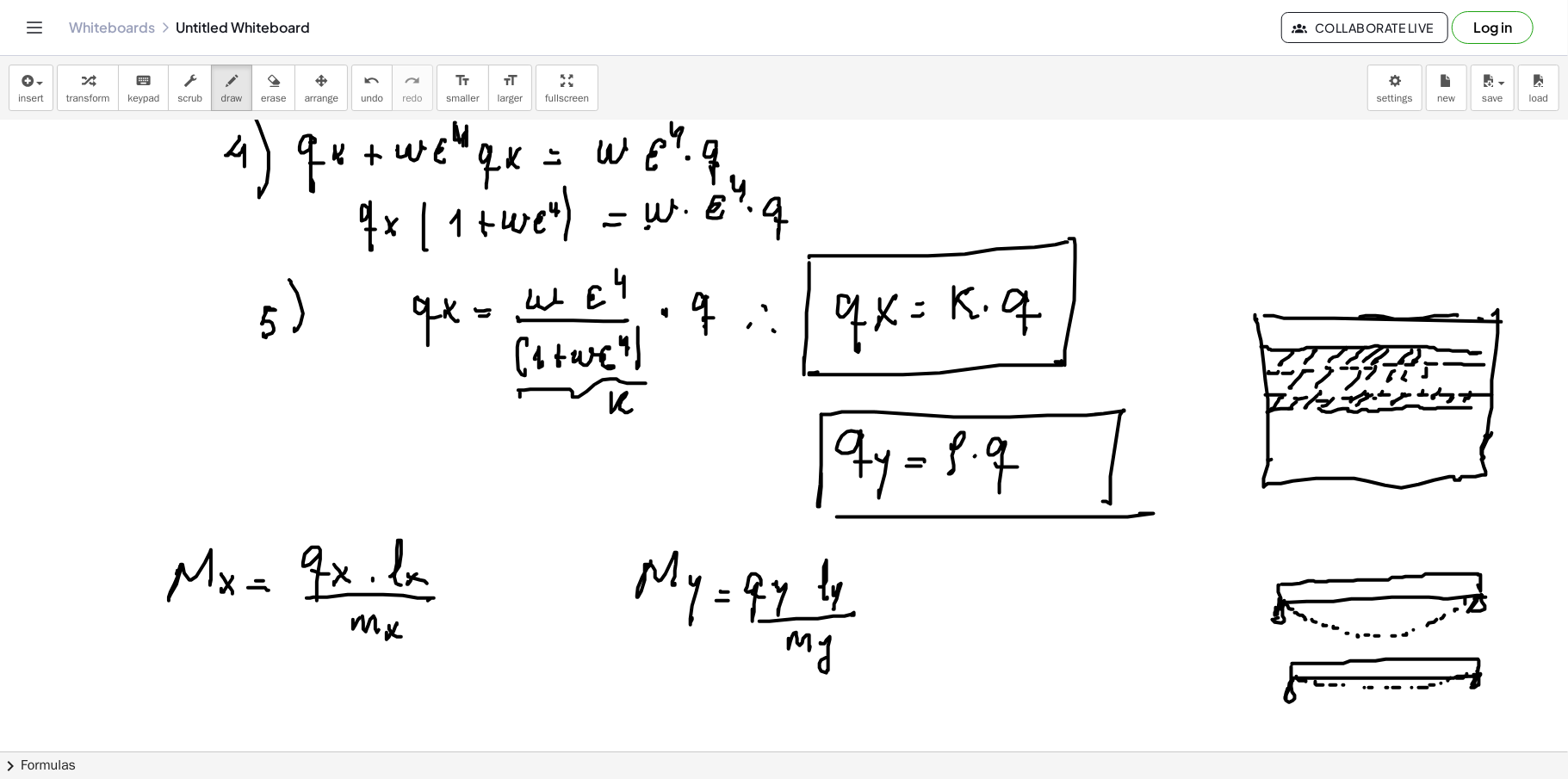 click at bounding box center [784, -1913] 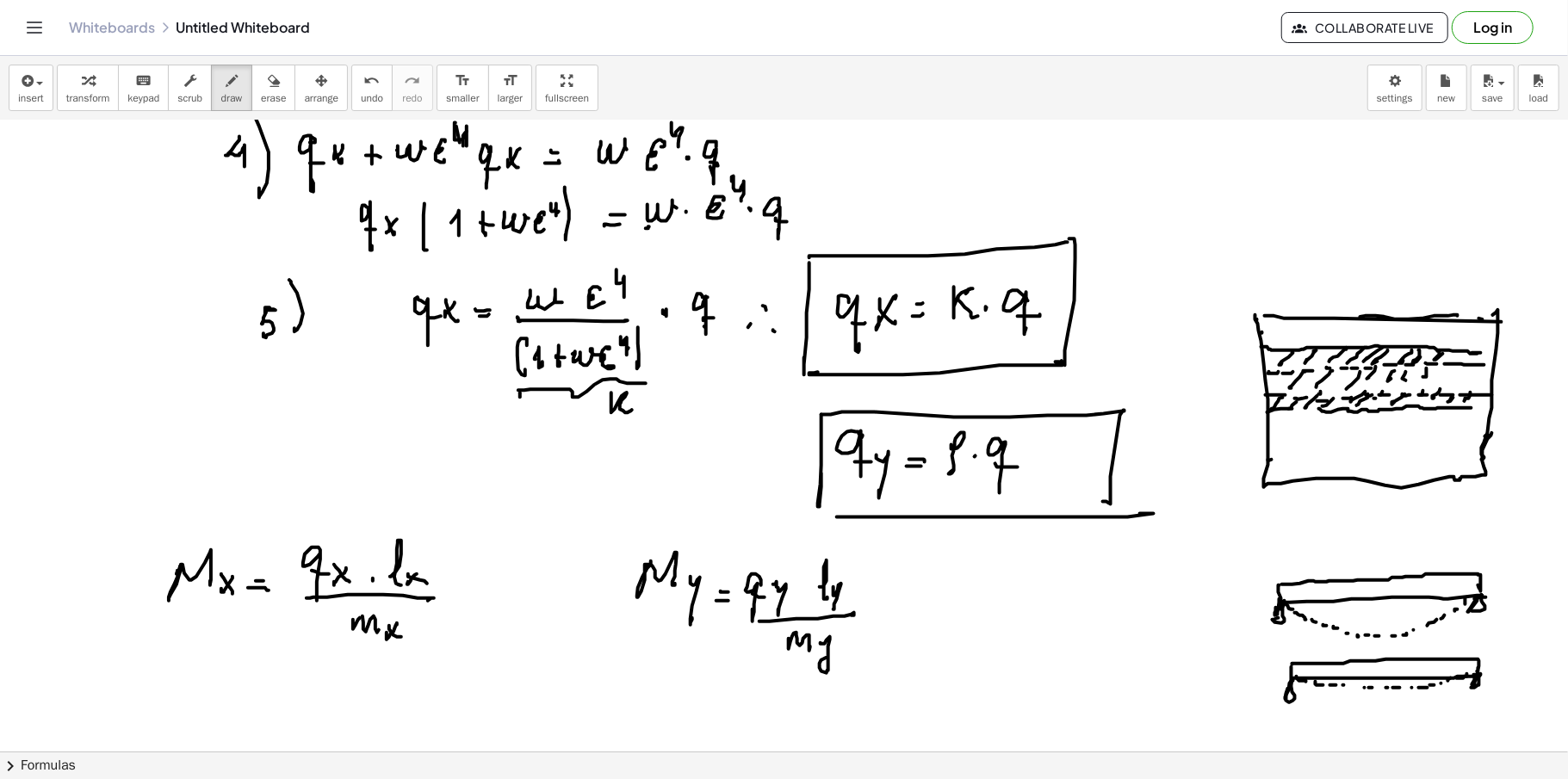 click at bounding box center (784, -1913) 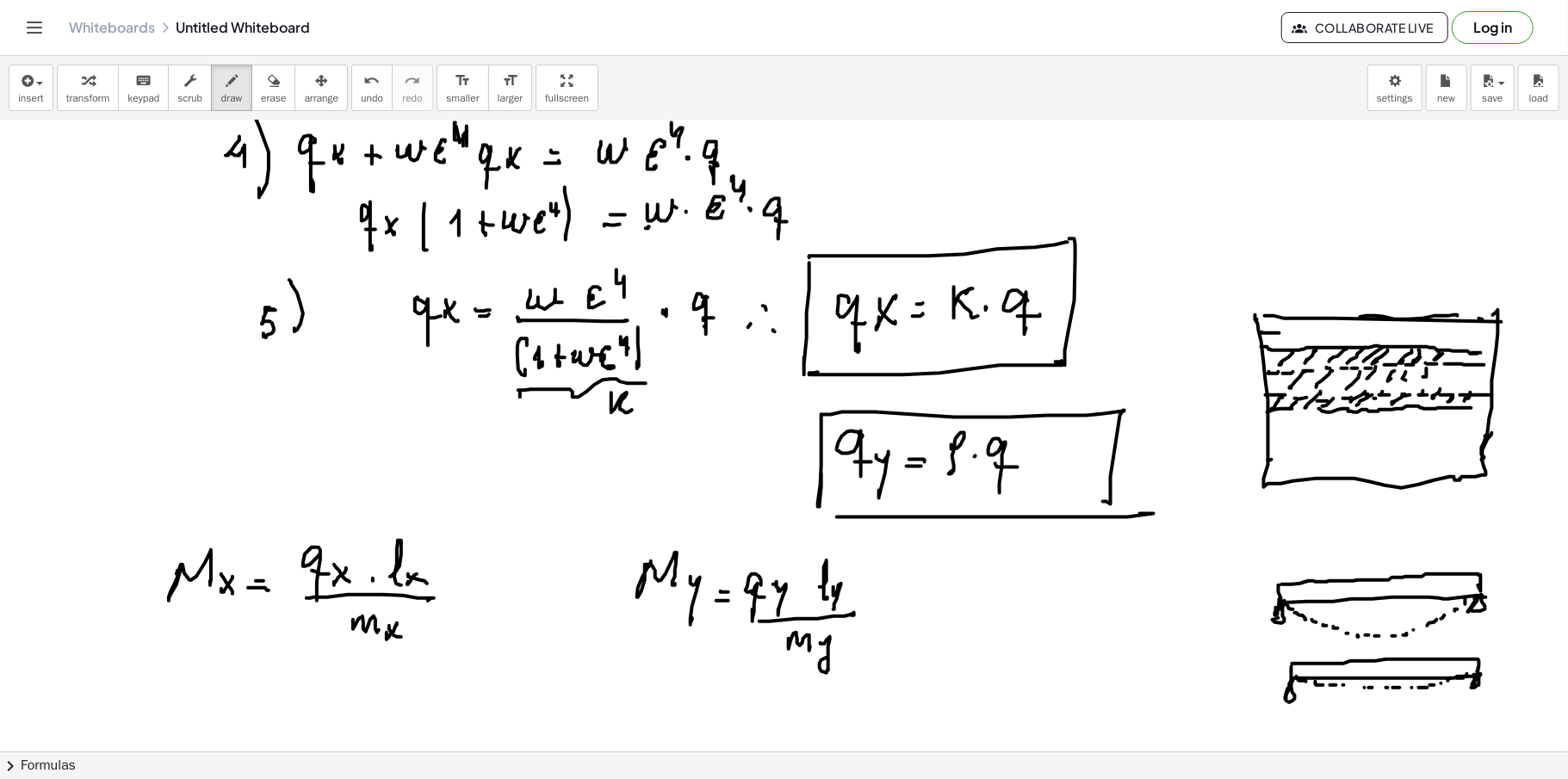 click at bounding box center (784, -1913) 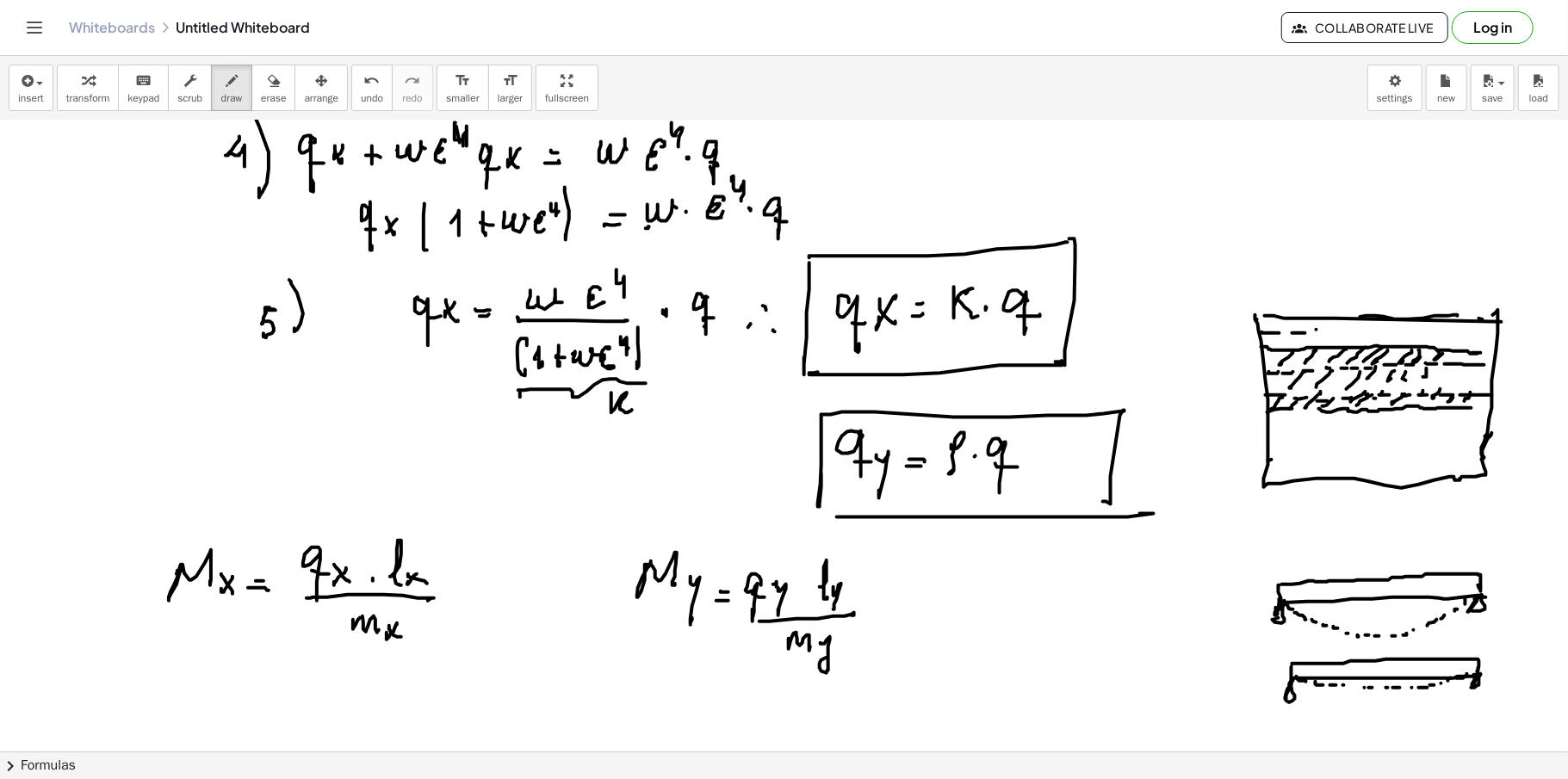 click at bounding box center (784, -1913) 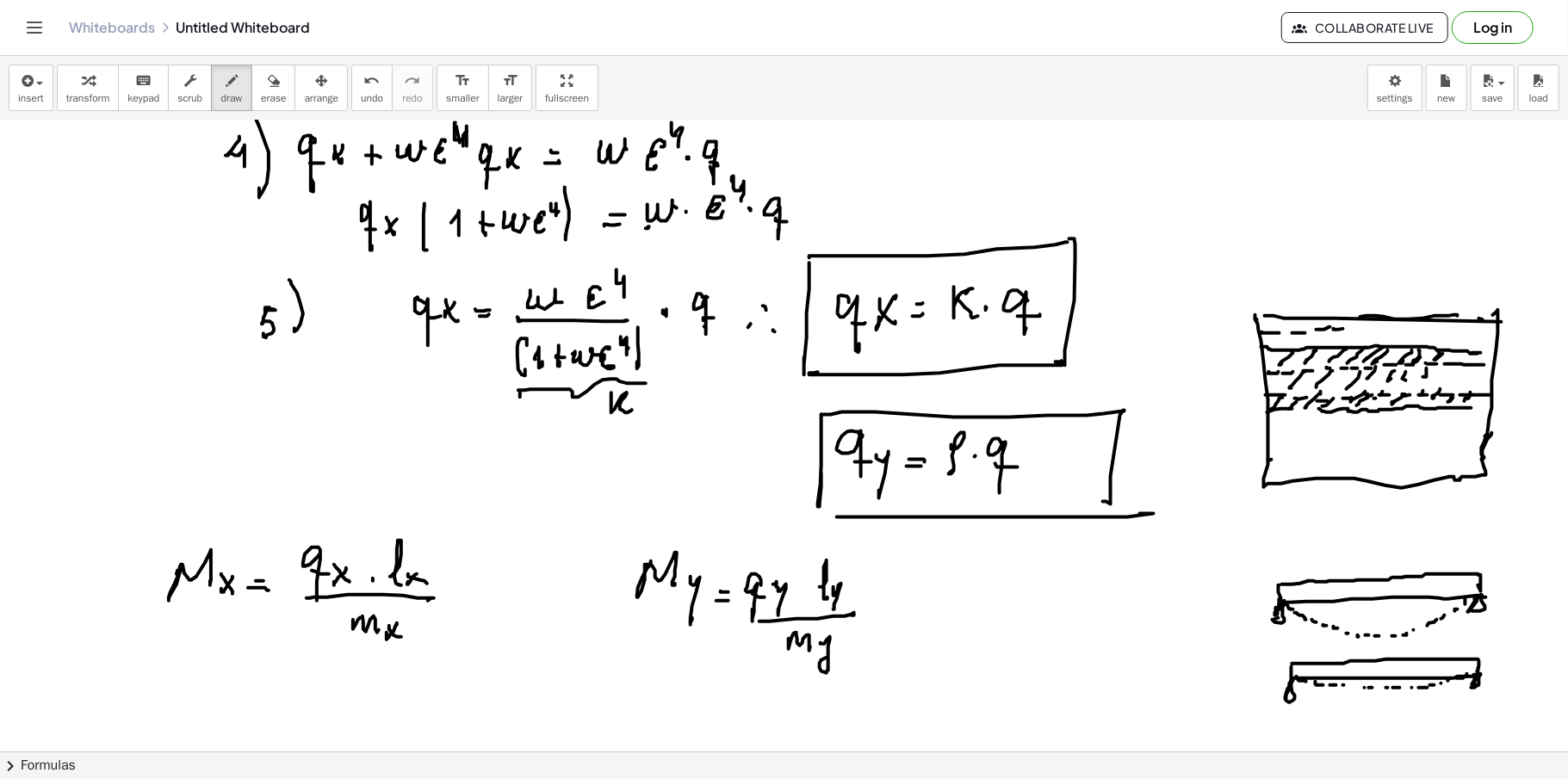 click at bounding box center (784, -1913) 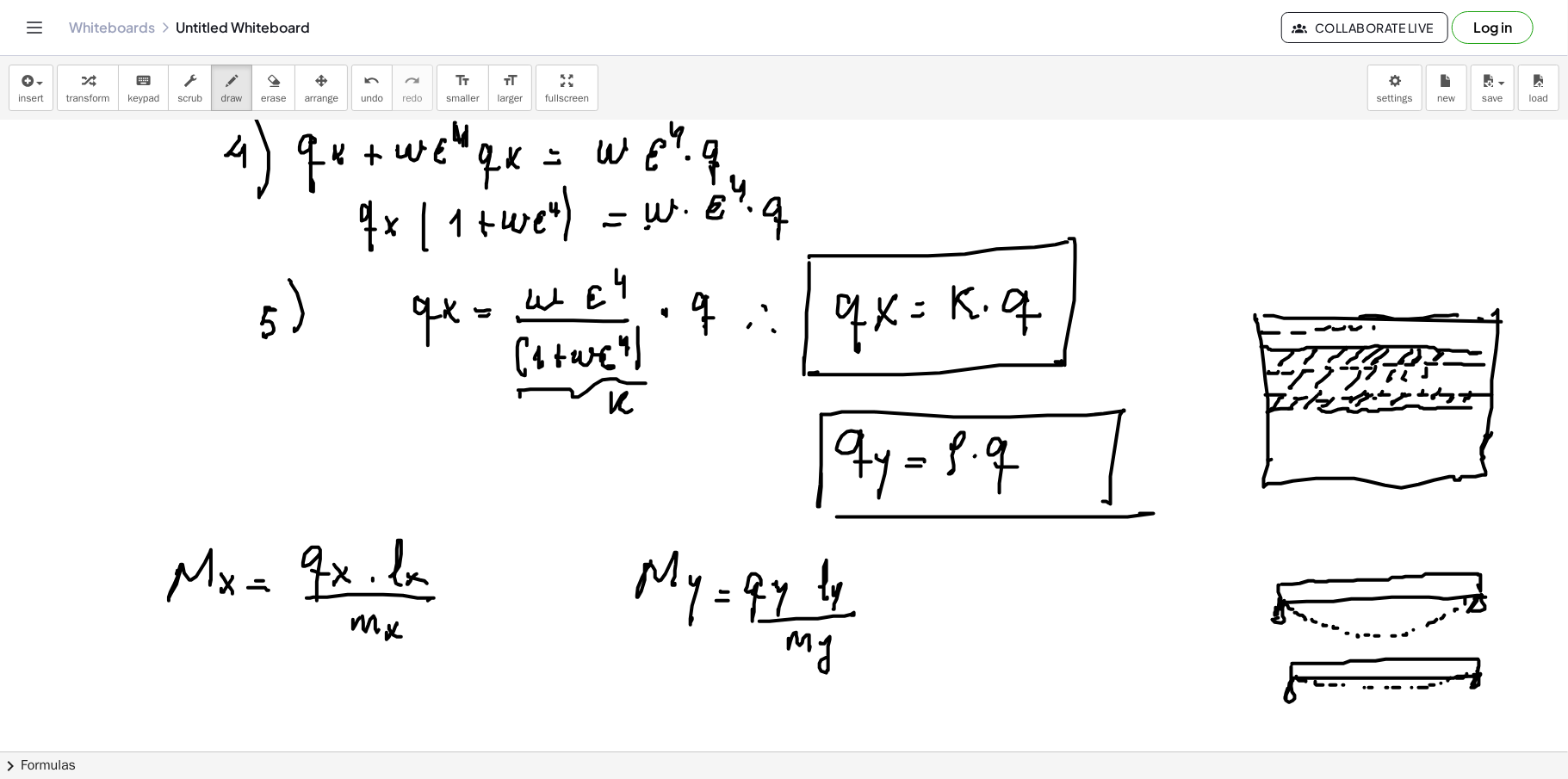 click at bounding box center [784, -1913] 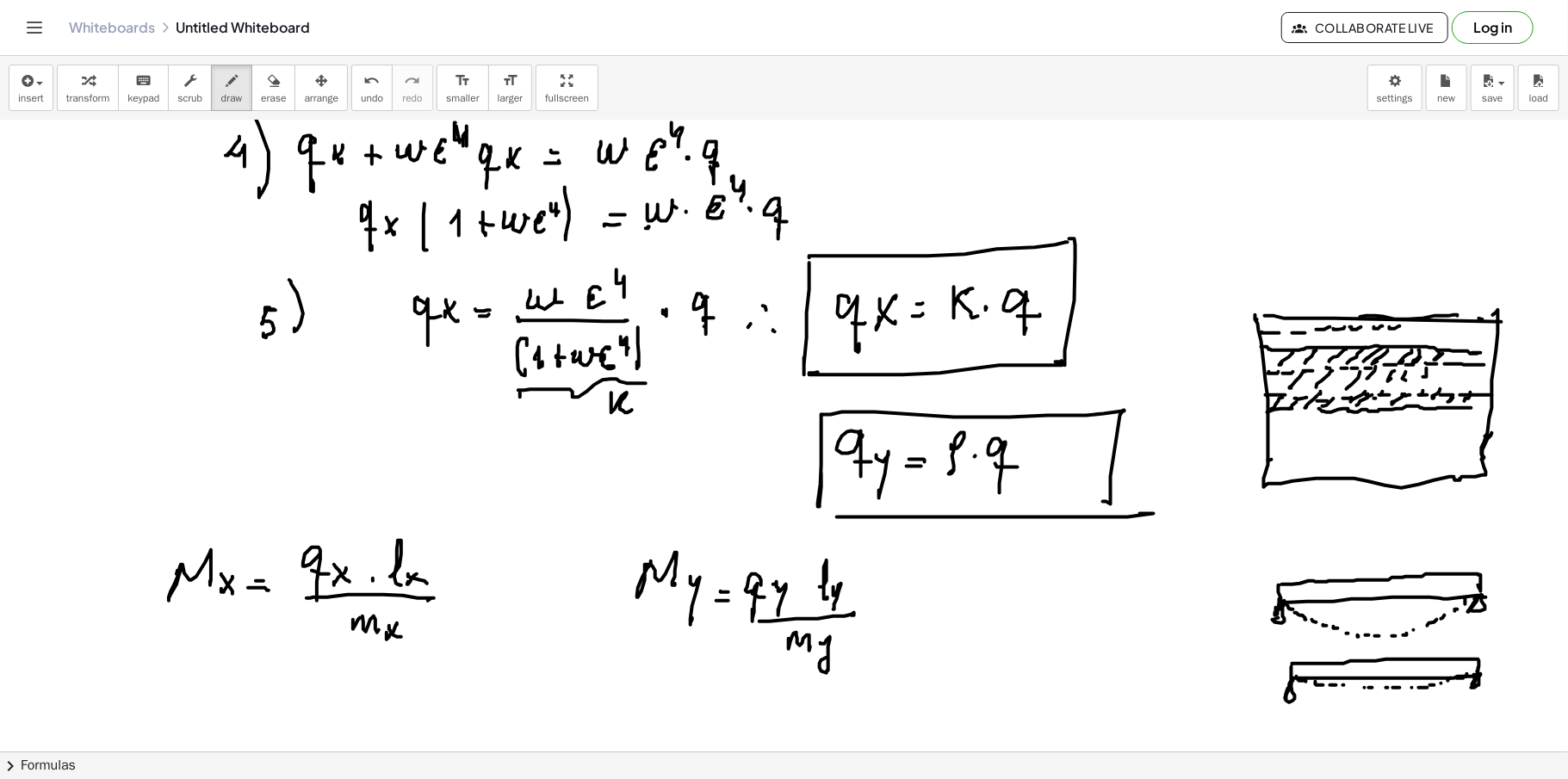 click at bounding box center [784, -1913] 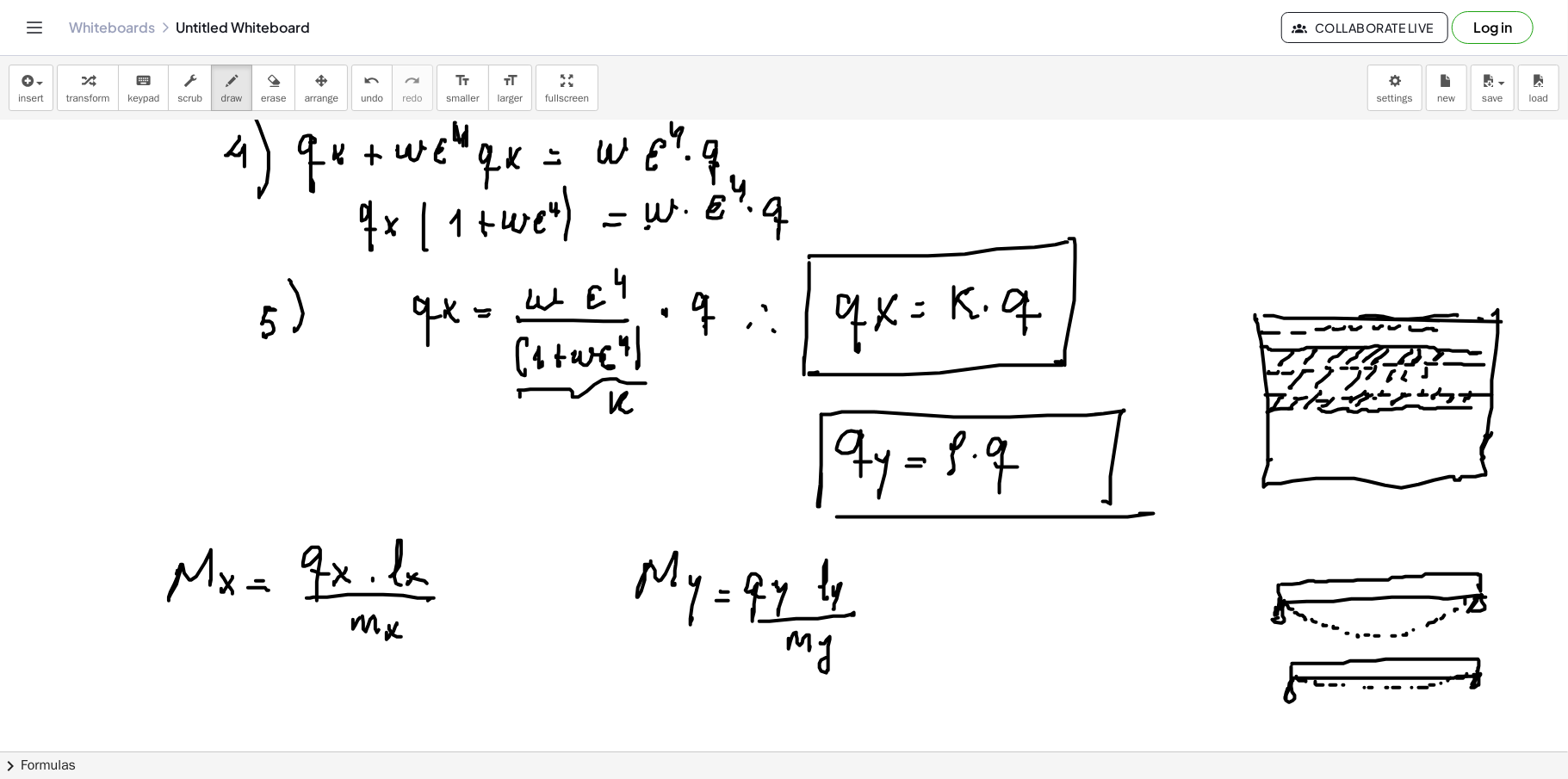 click at bounding box center [784, -1913] 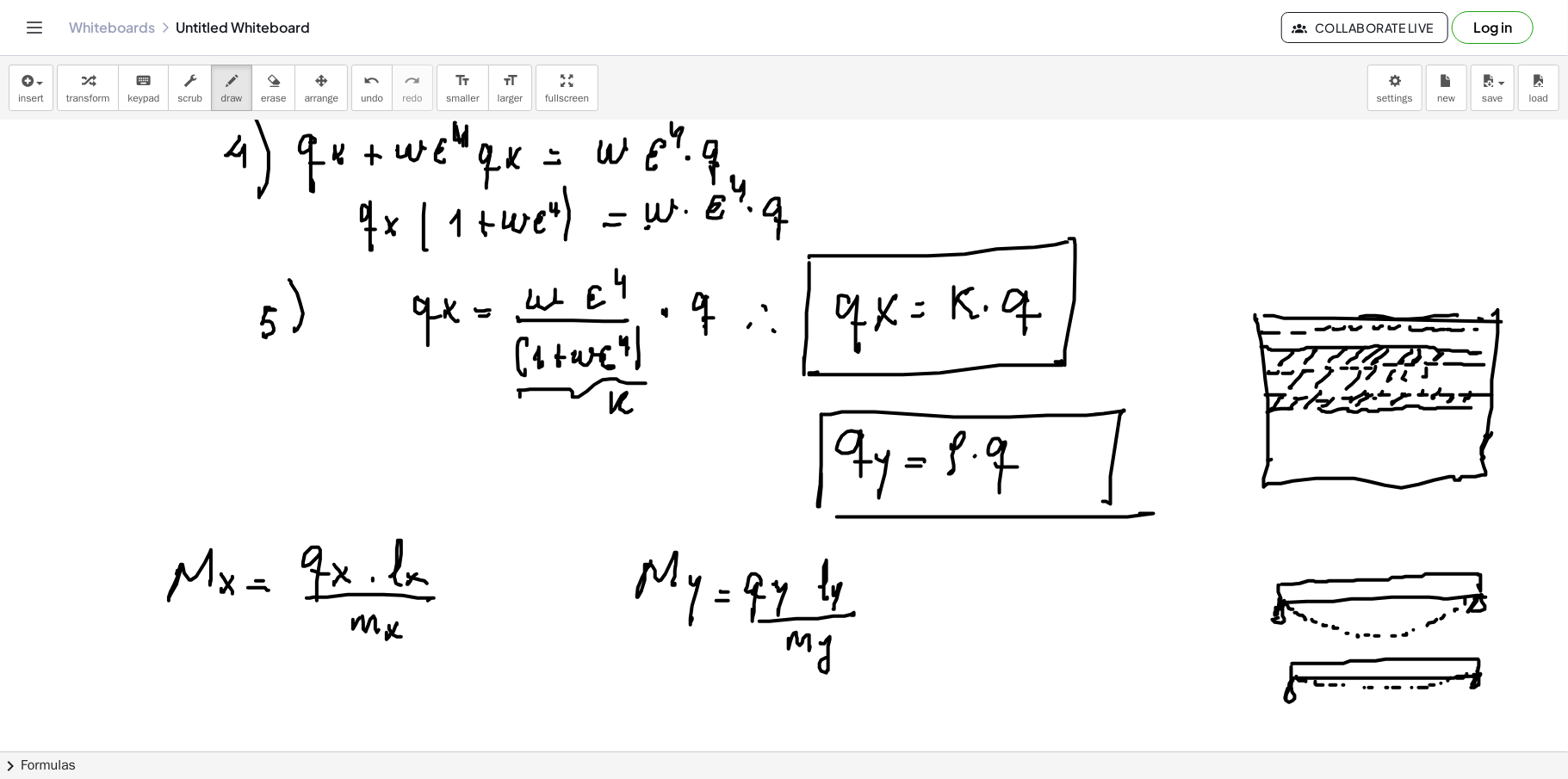 click at bounding box center [784, -1913] 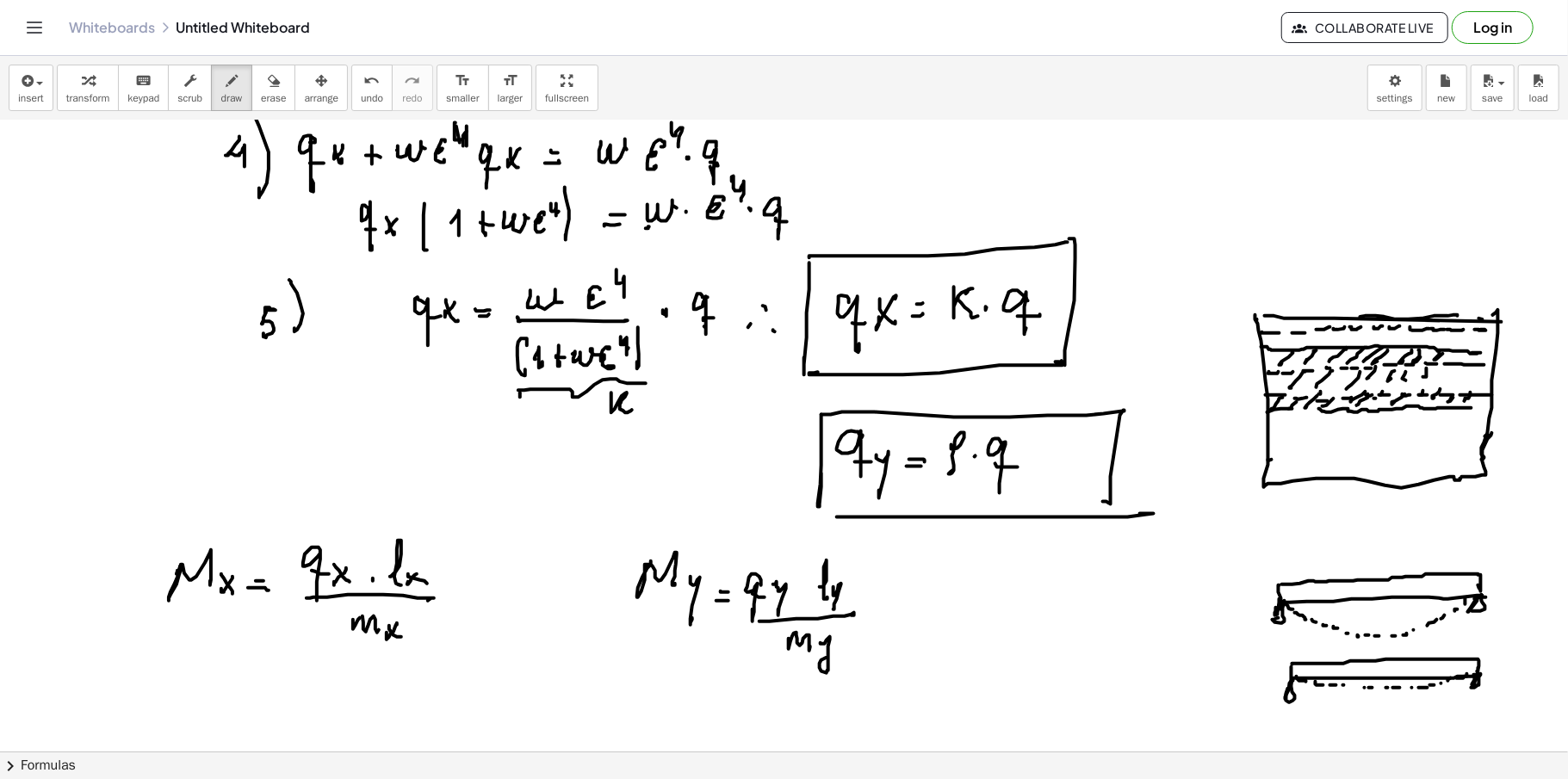 click at bounding box center [784, -1913] 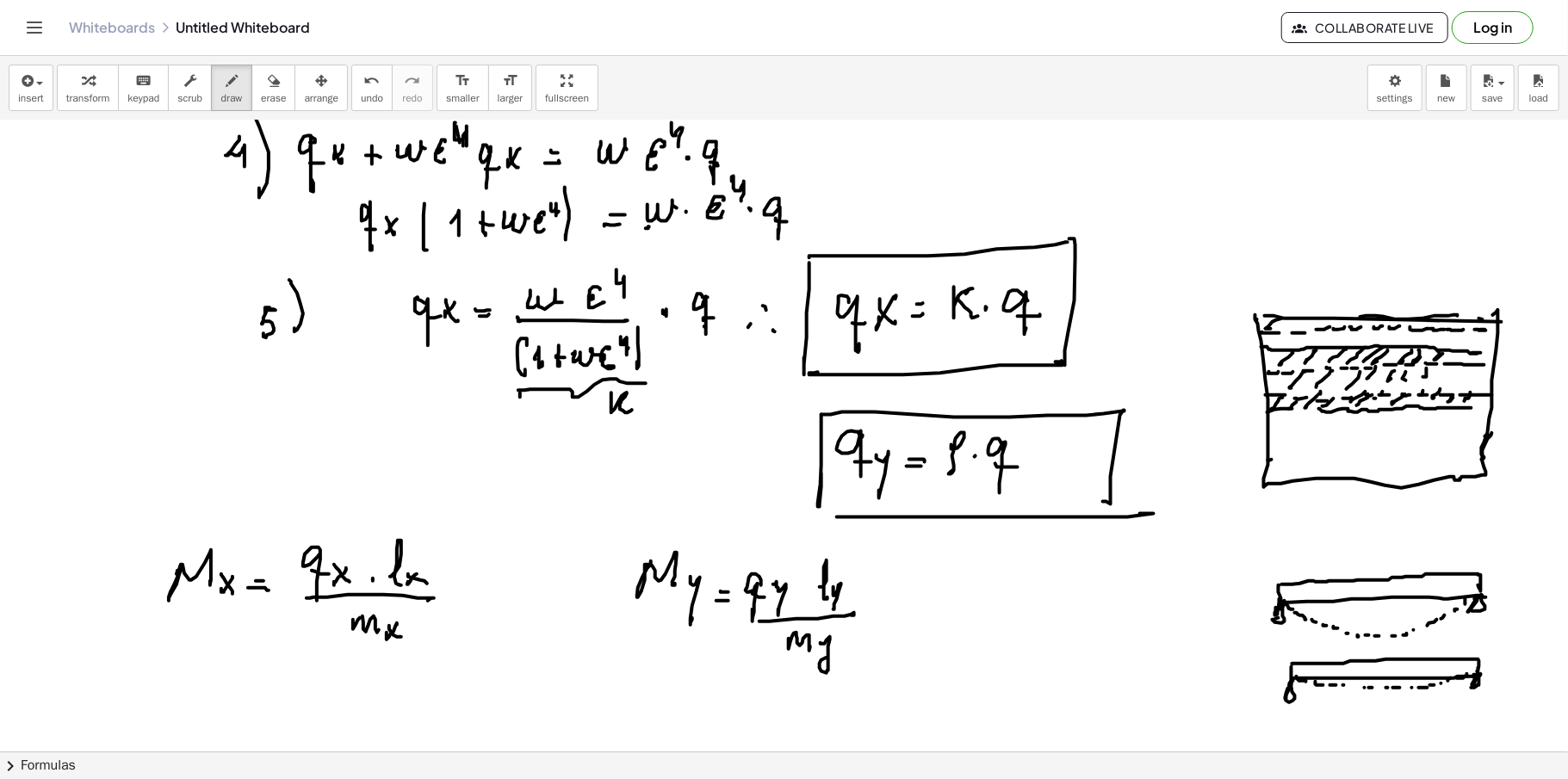 click at bounding box center [784, -1913] 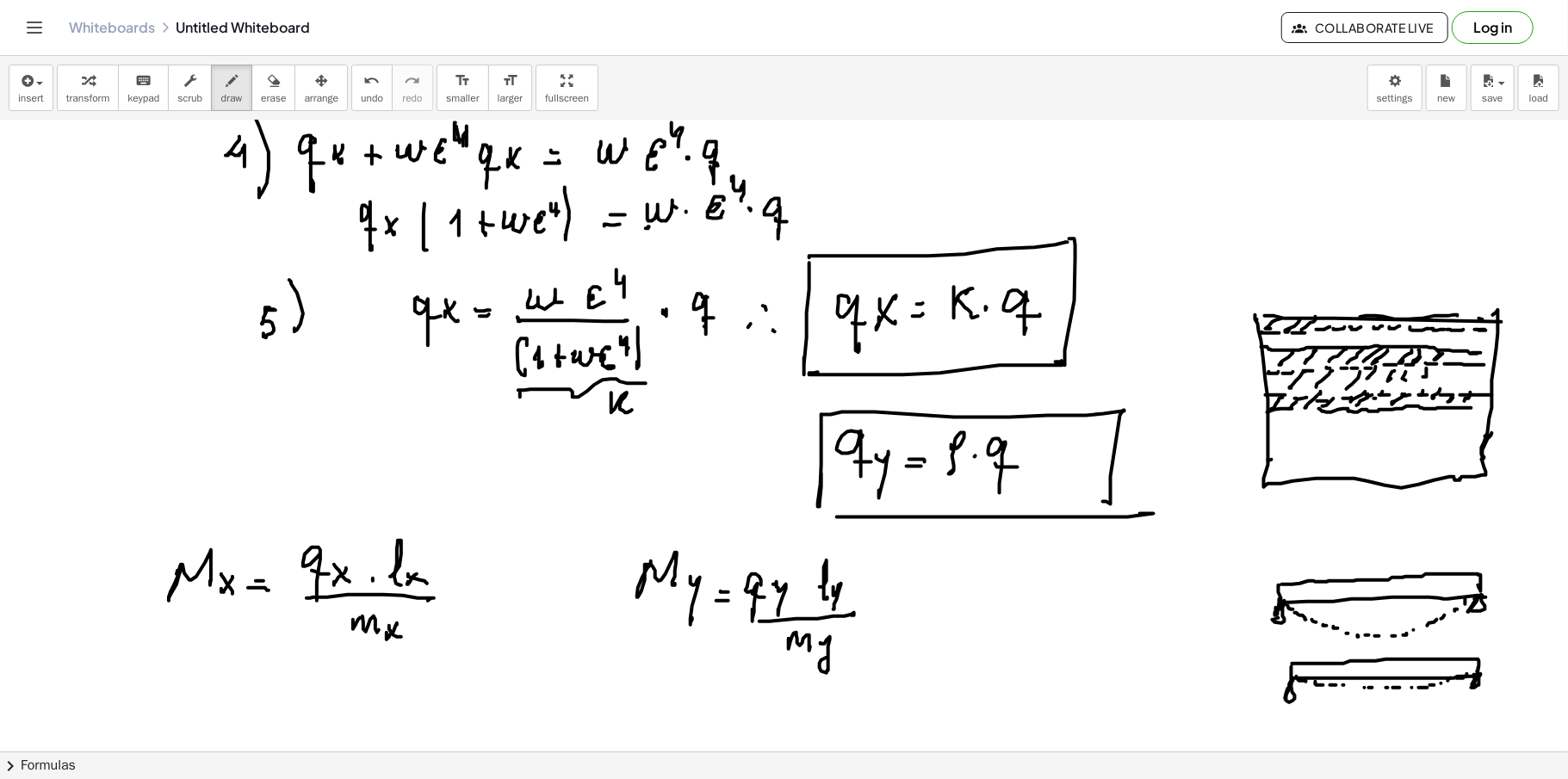 click at bounding box center (784, -1913) 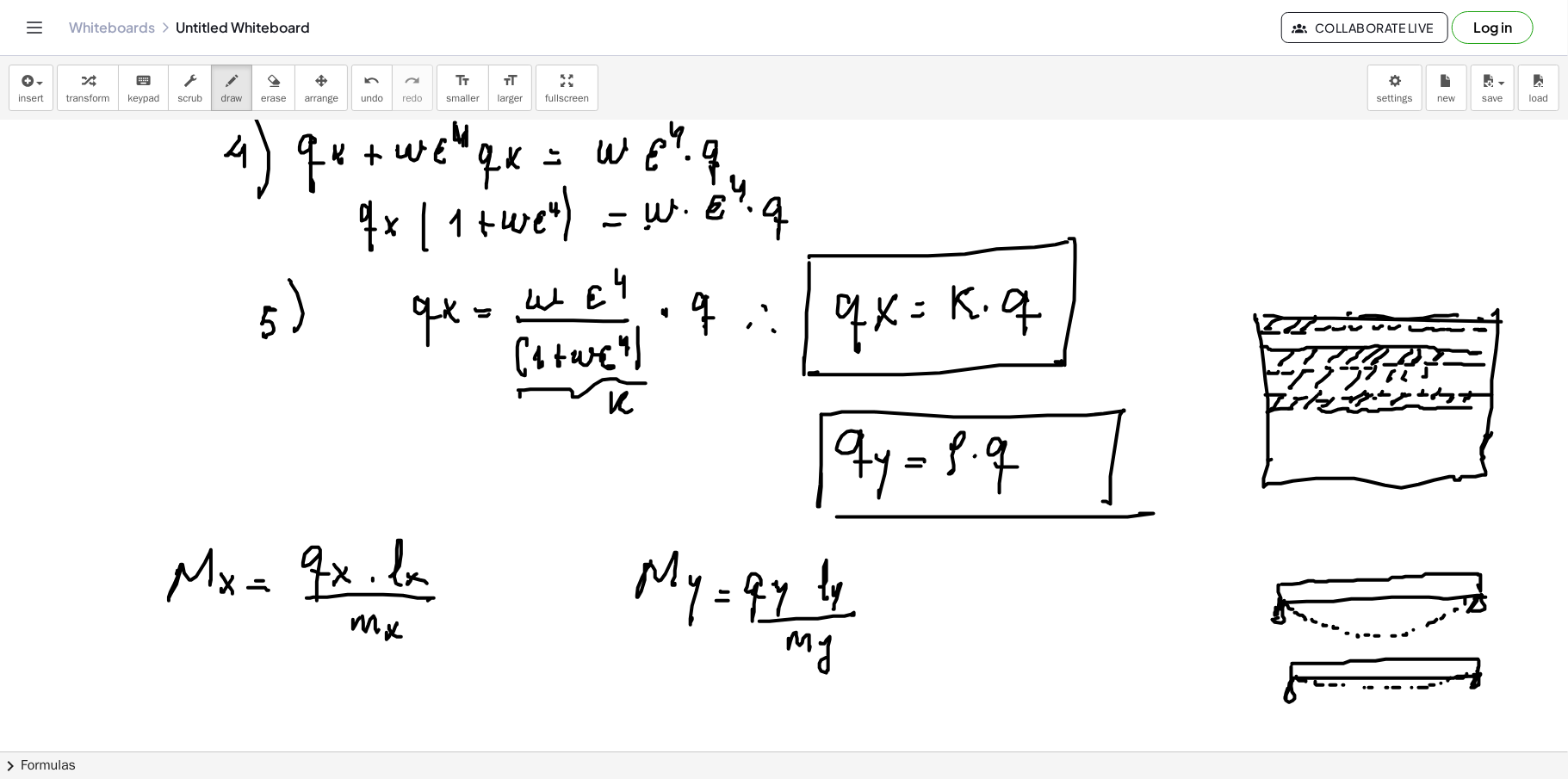 click at bounding box center (784, -1913) 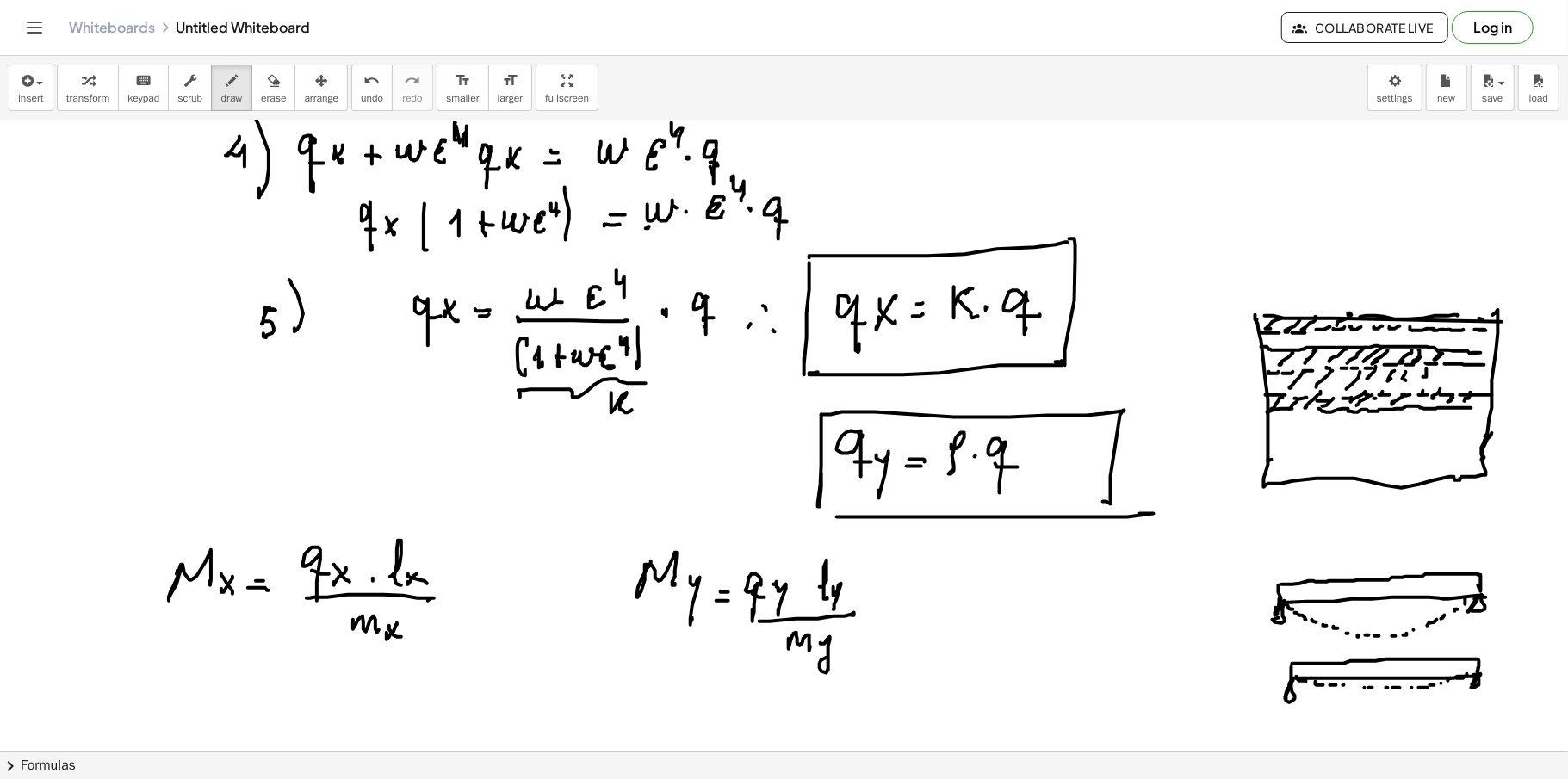 click at bounding box center (784, -1913) 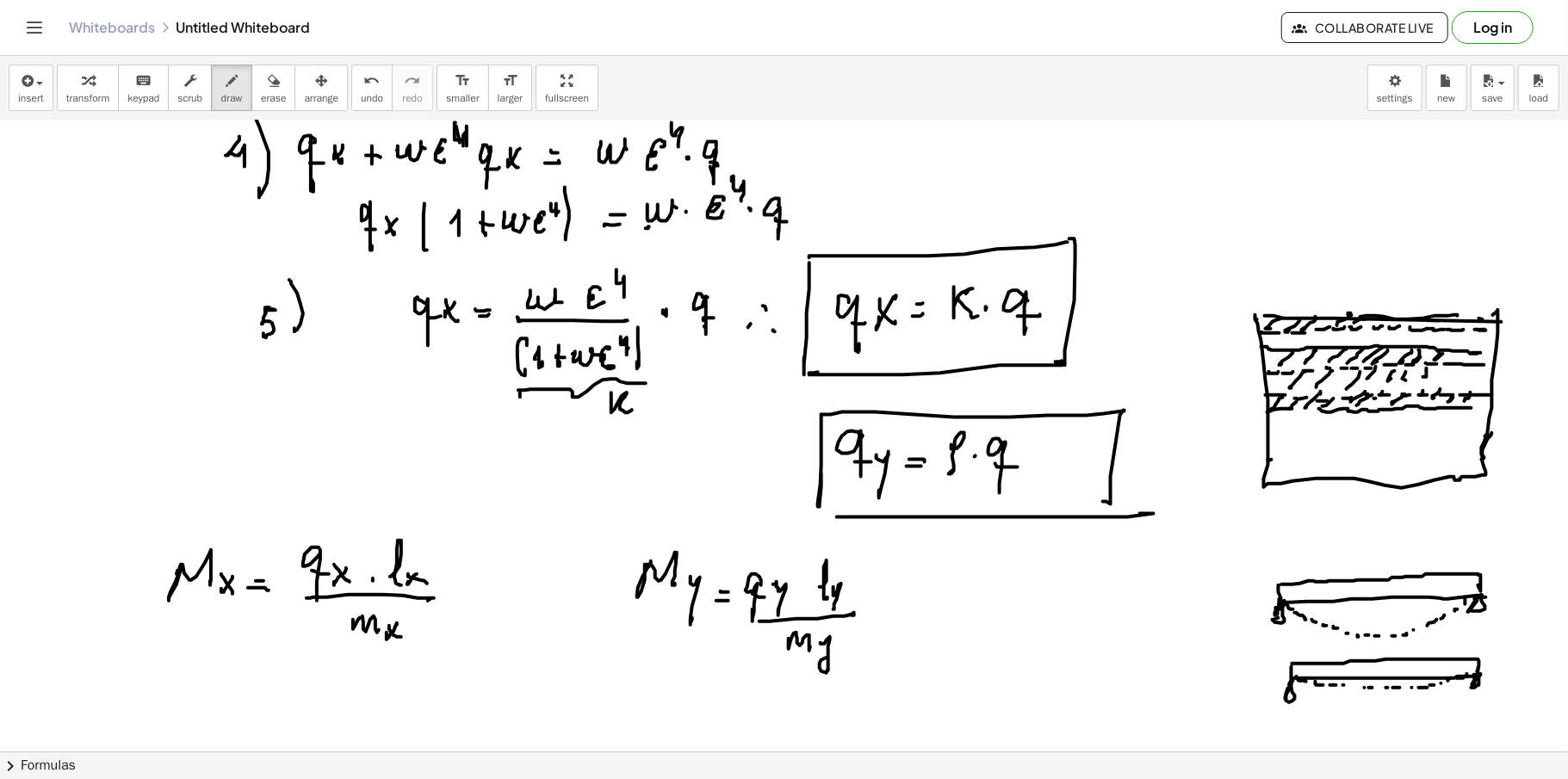 click at bounding box center [784, -1913] 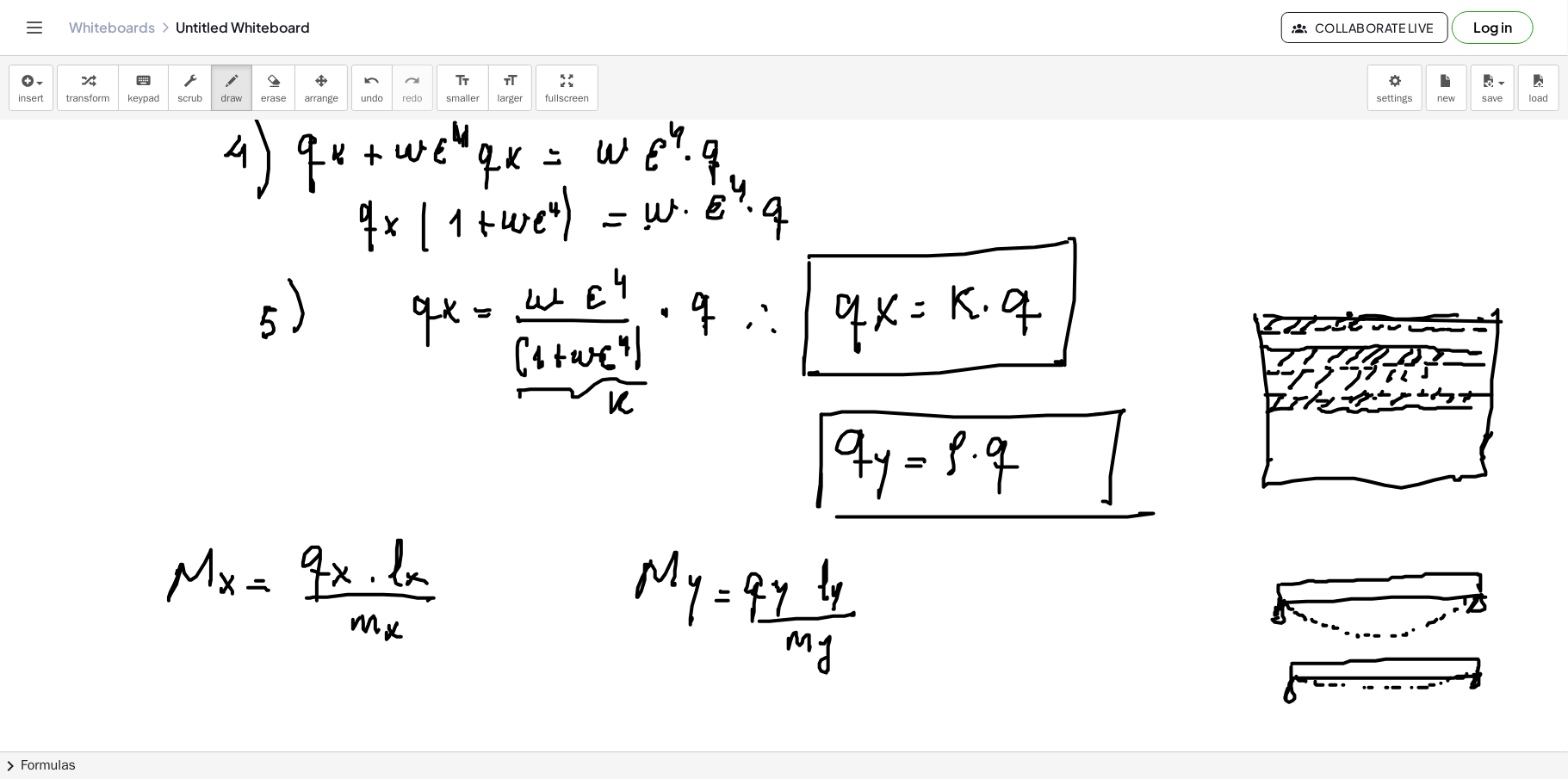 click at bounding box center [784, -1913] 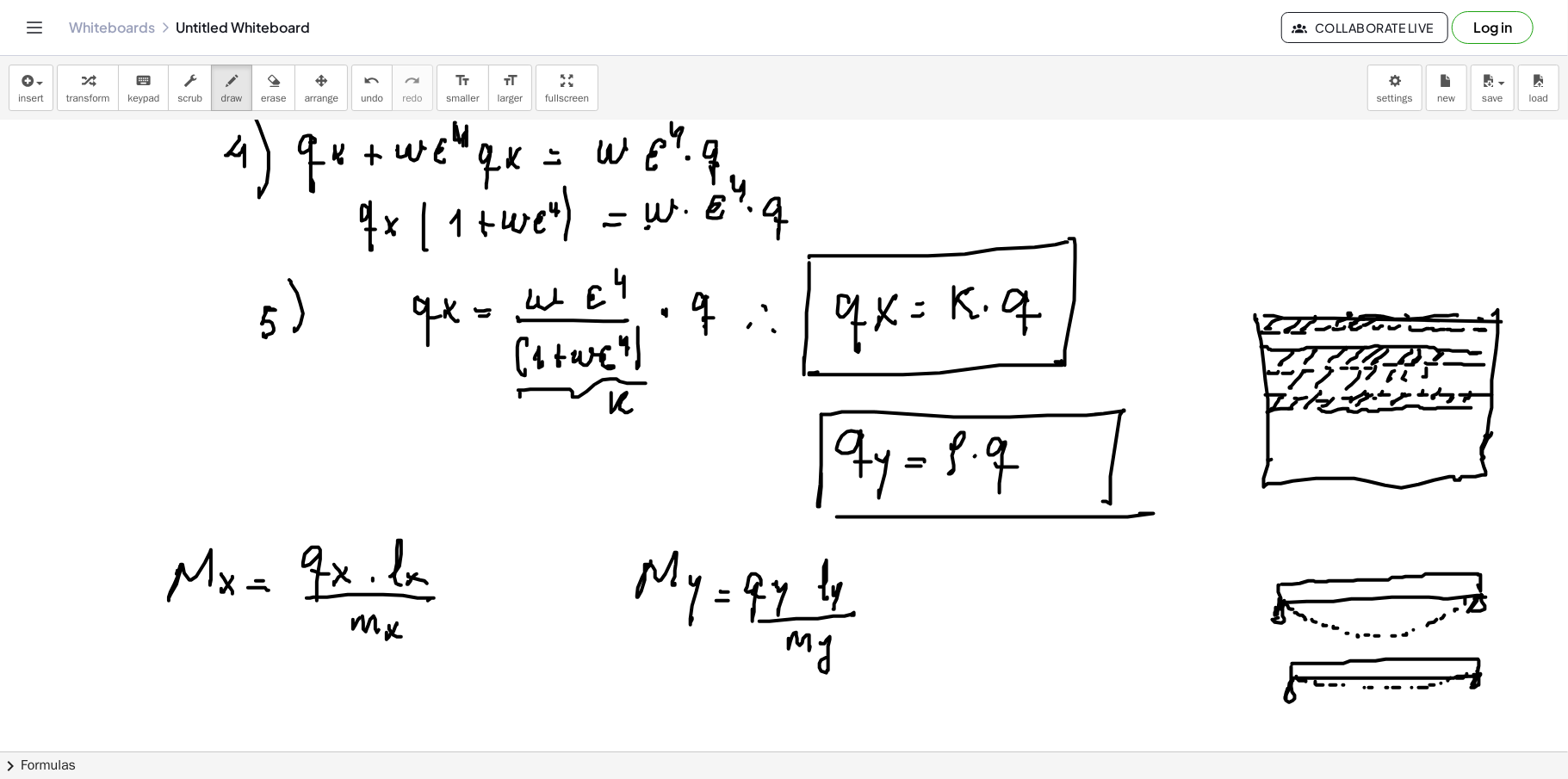 click at bounding box center (784, -1913) 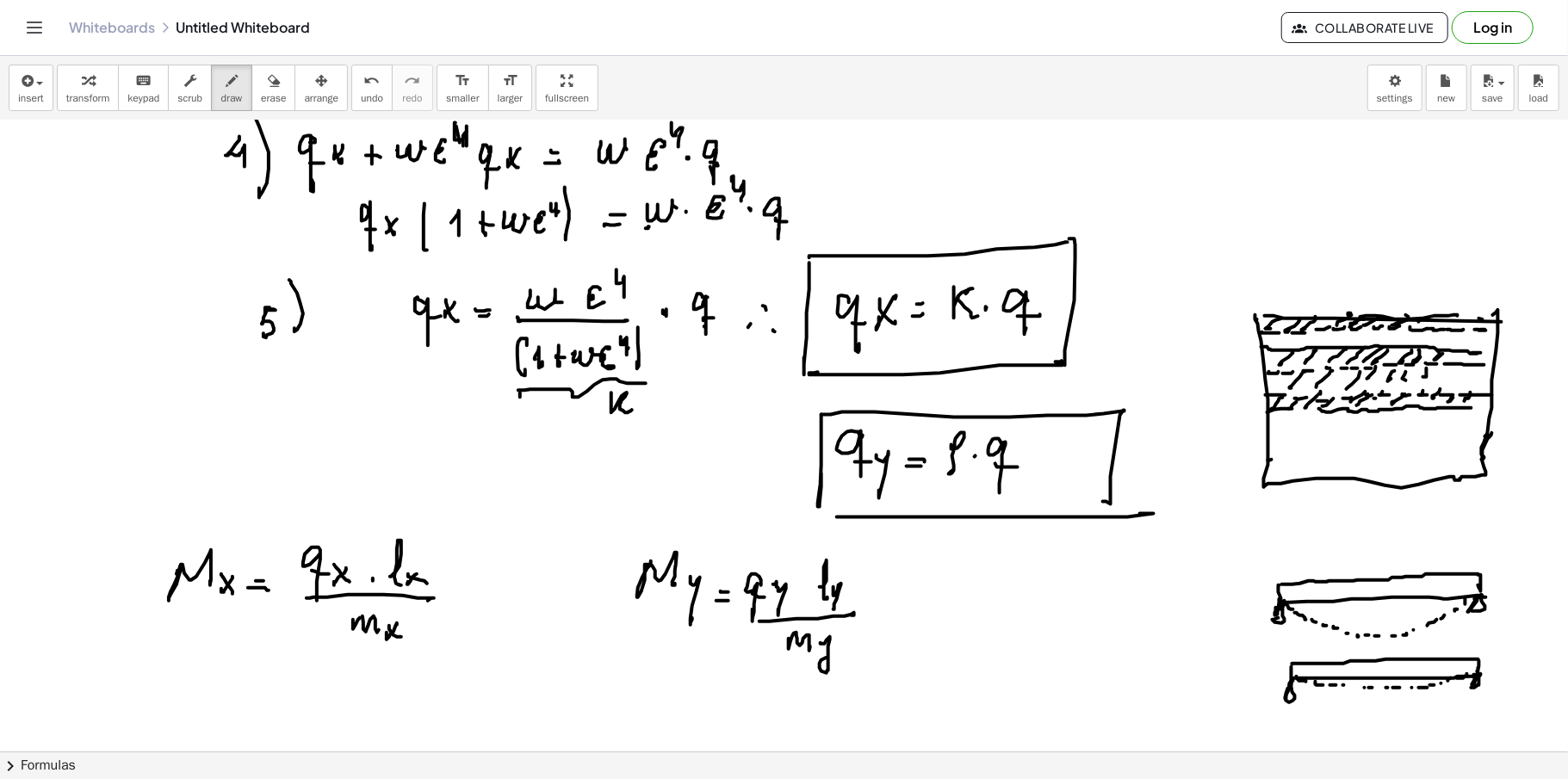 click at bounding box center (784, -1913) 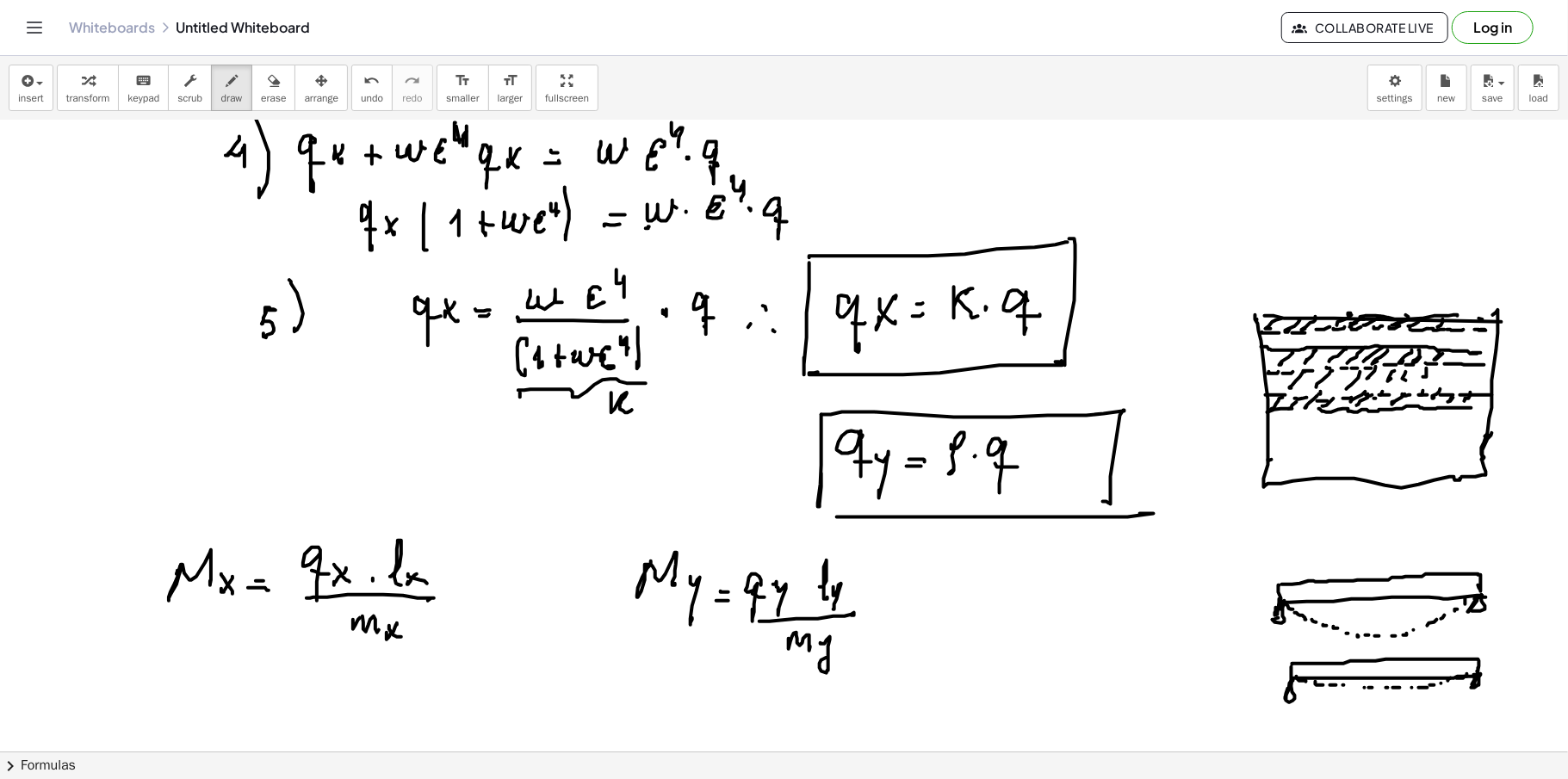 click at bounding box center [784, -1913] 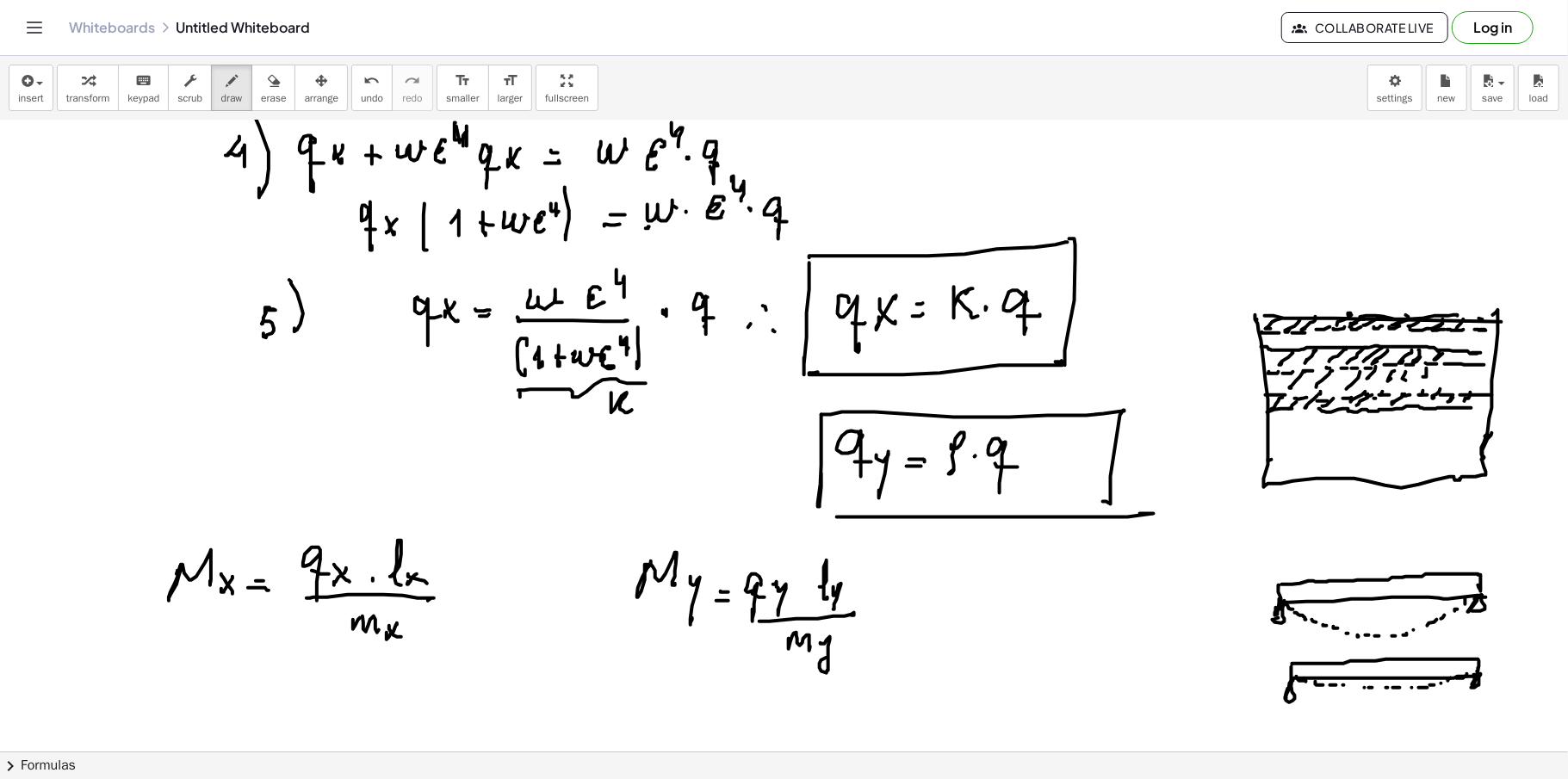 click at bounding box center (784, -1913) 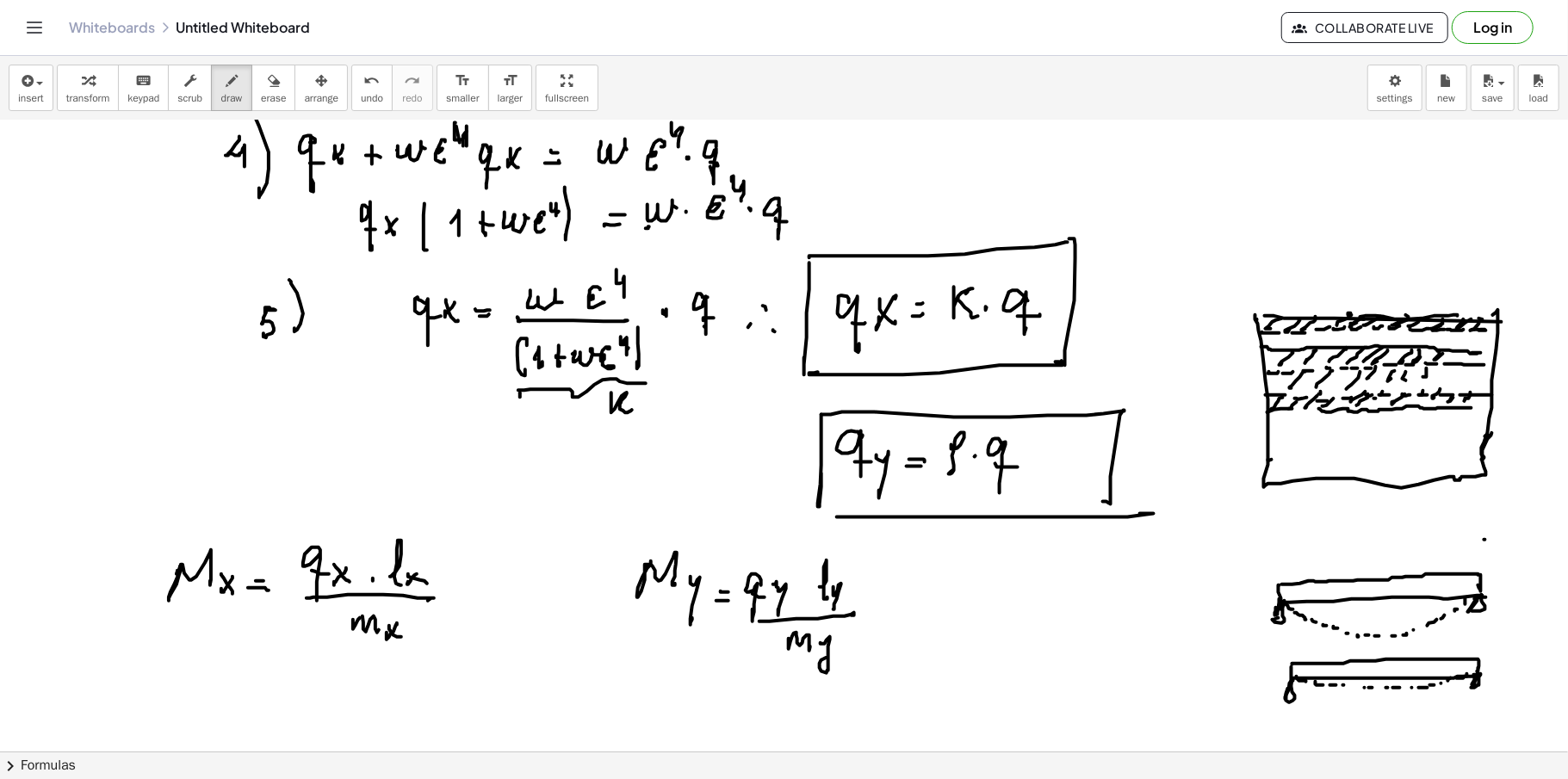 click at bounding box center (784, -1913) 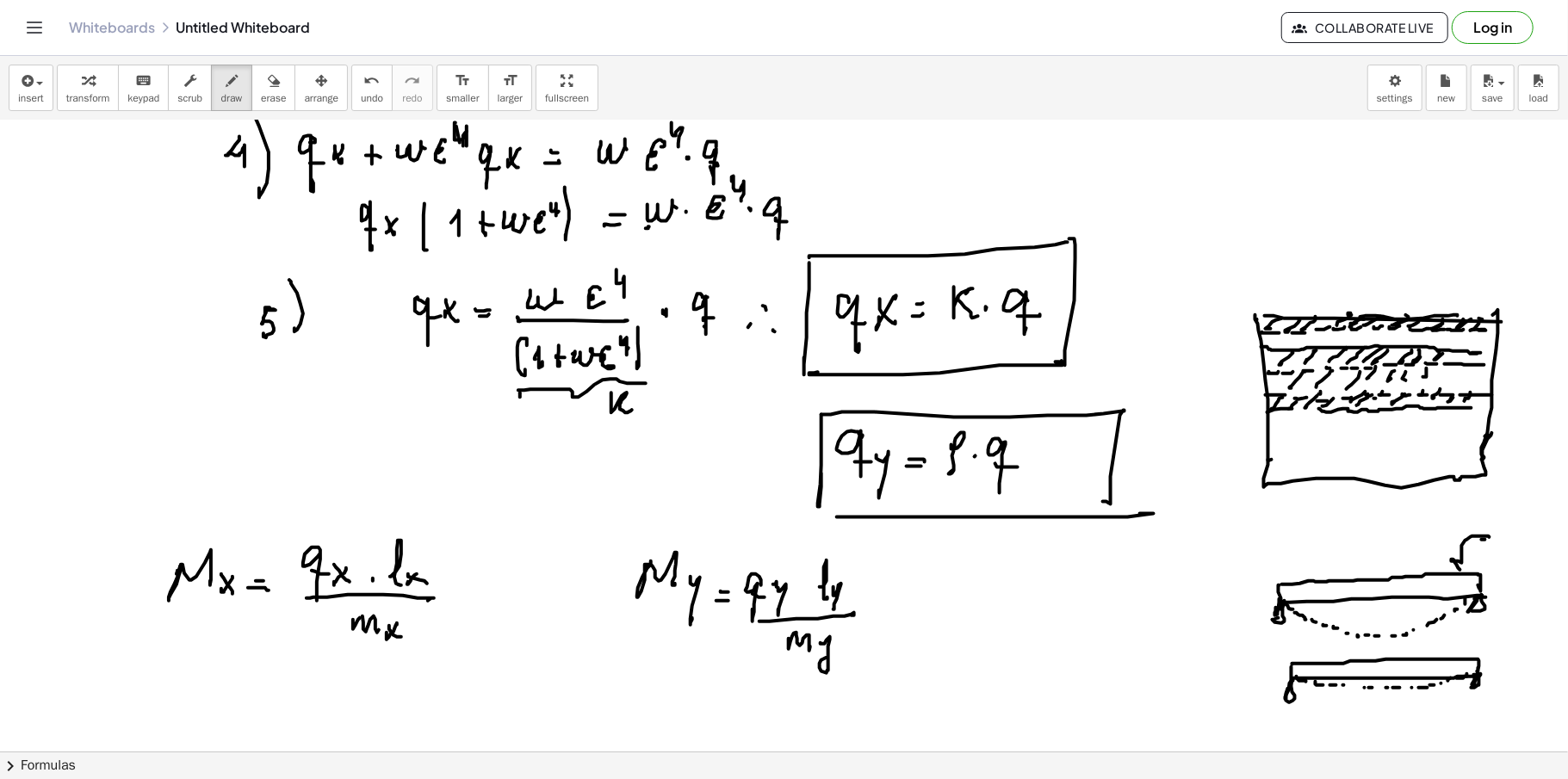 click at bounding box center (784, -1913) 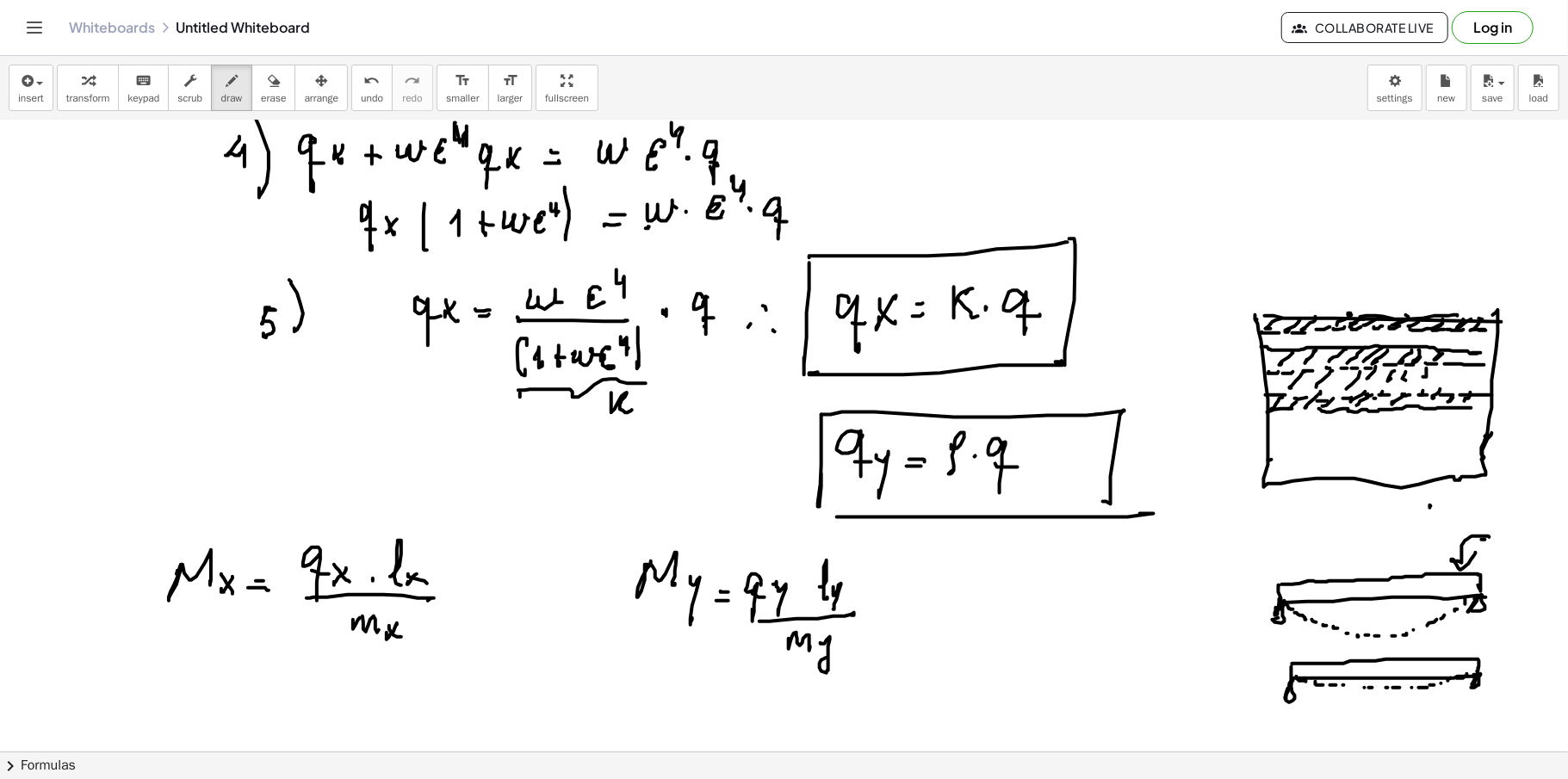 click at bounding box center [784, -1913] 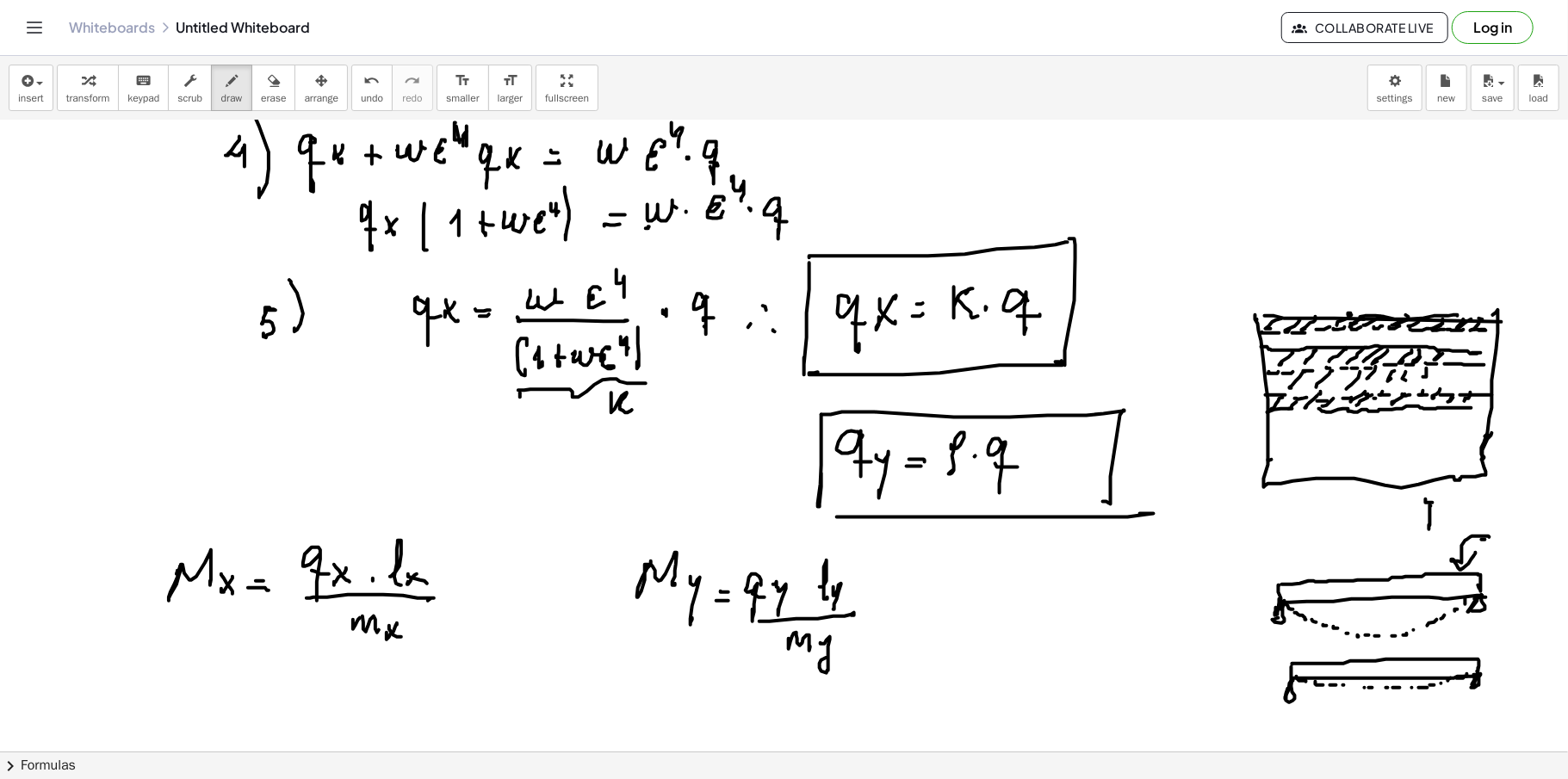 click at bounding box center [784, -1913] 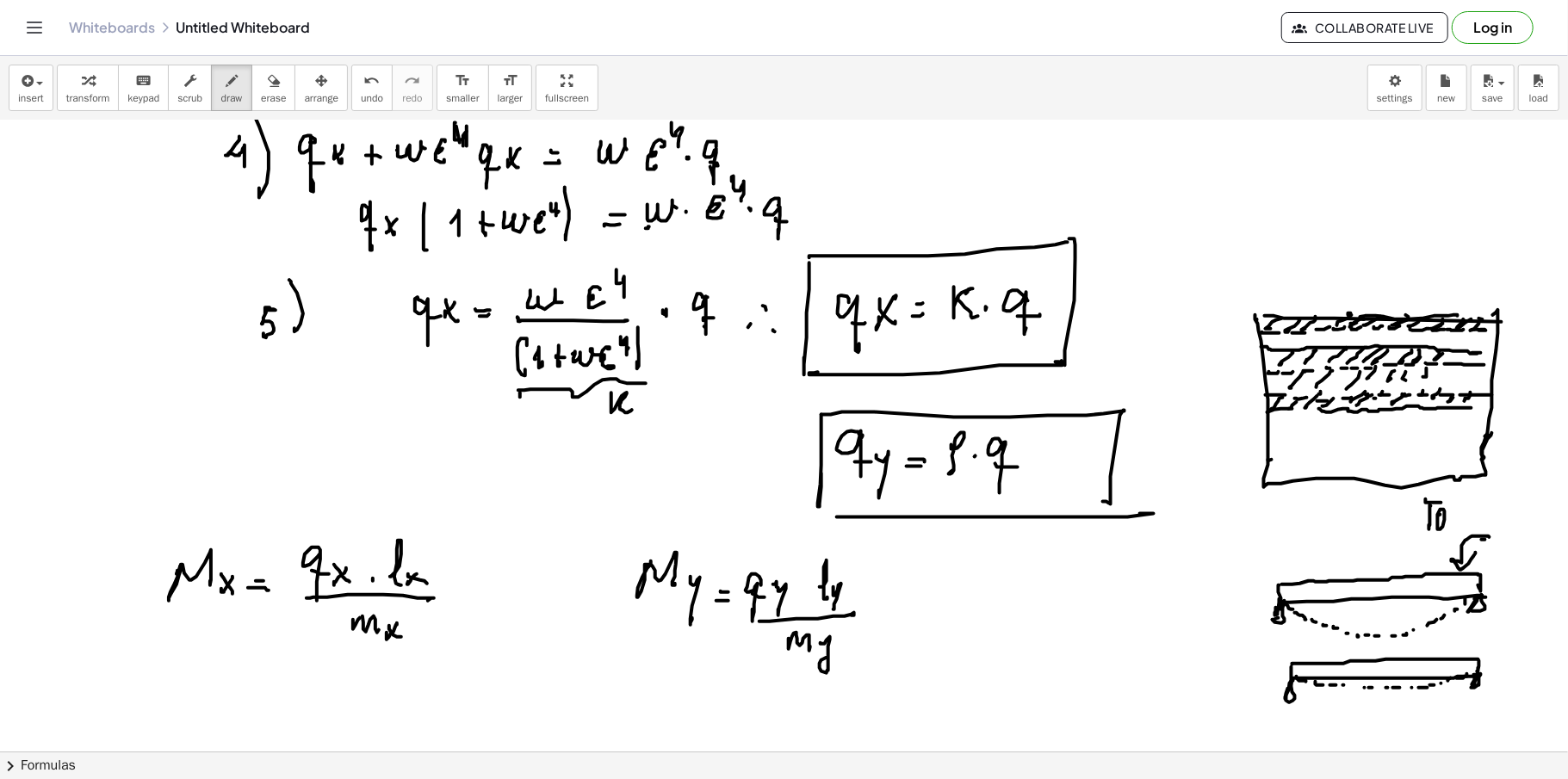 click at bounding box center (784, -1913) 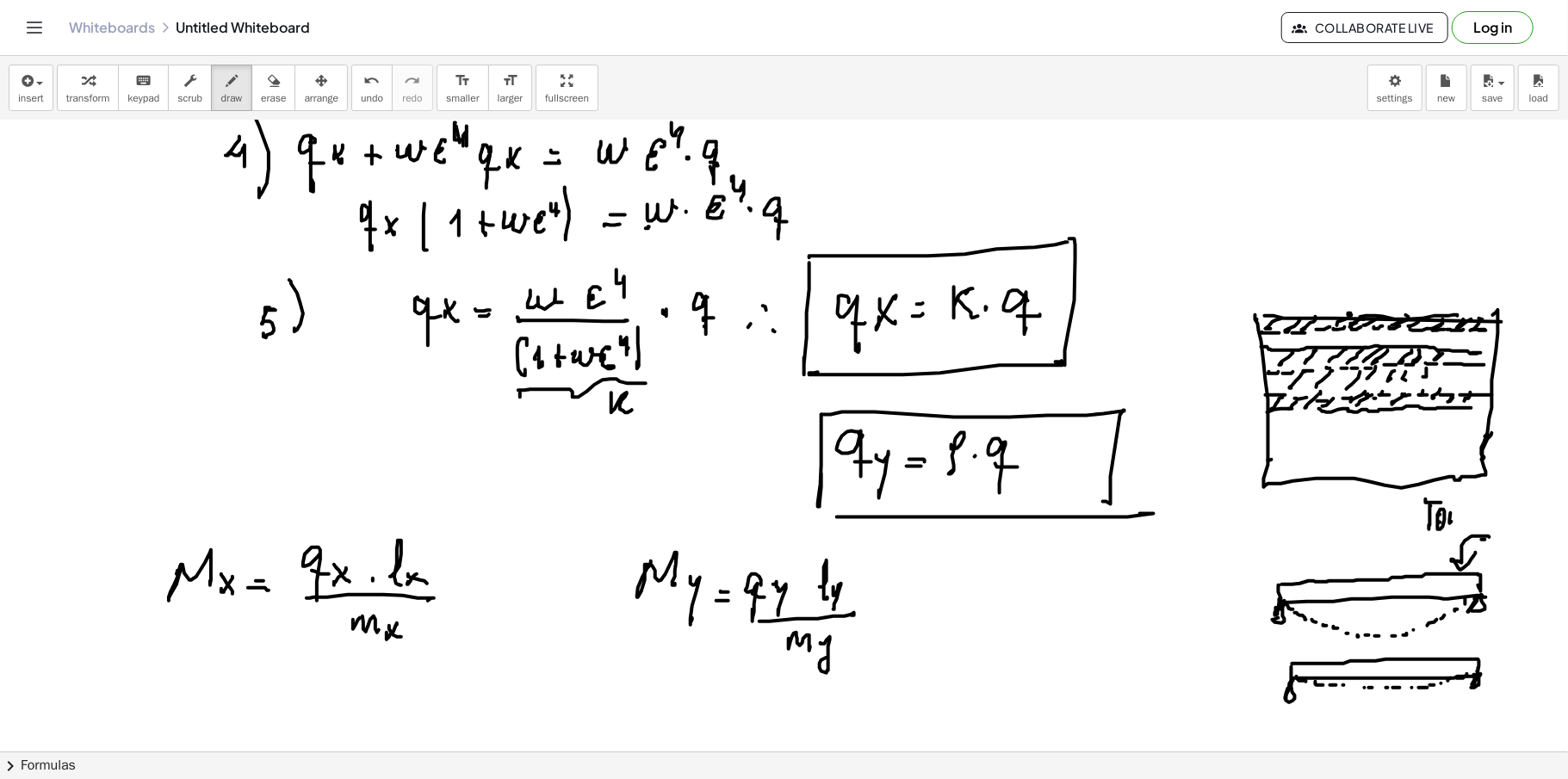 click at bounding box center [784, -1913] 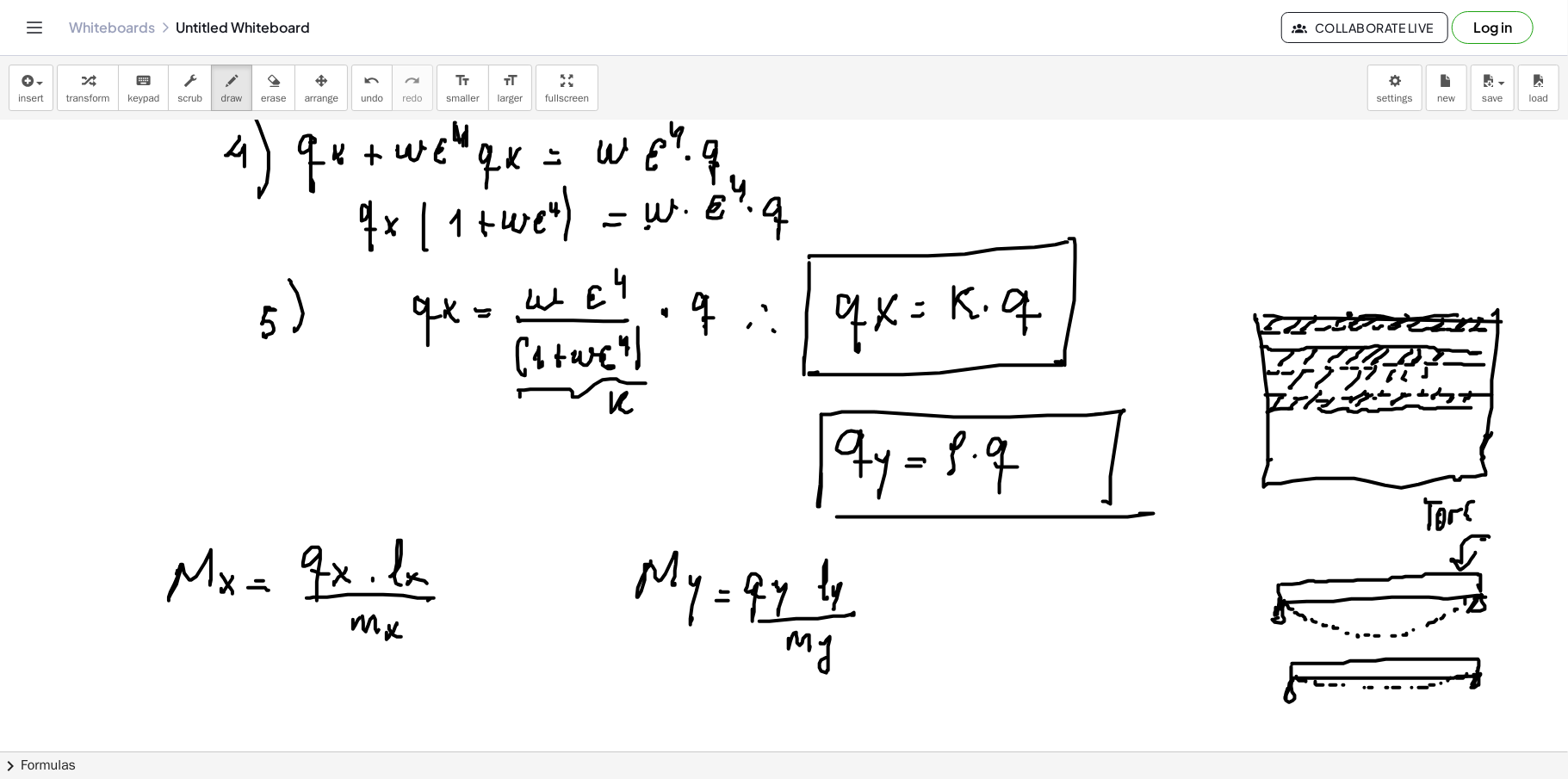 click at bounding box center [784, -1913] 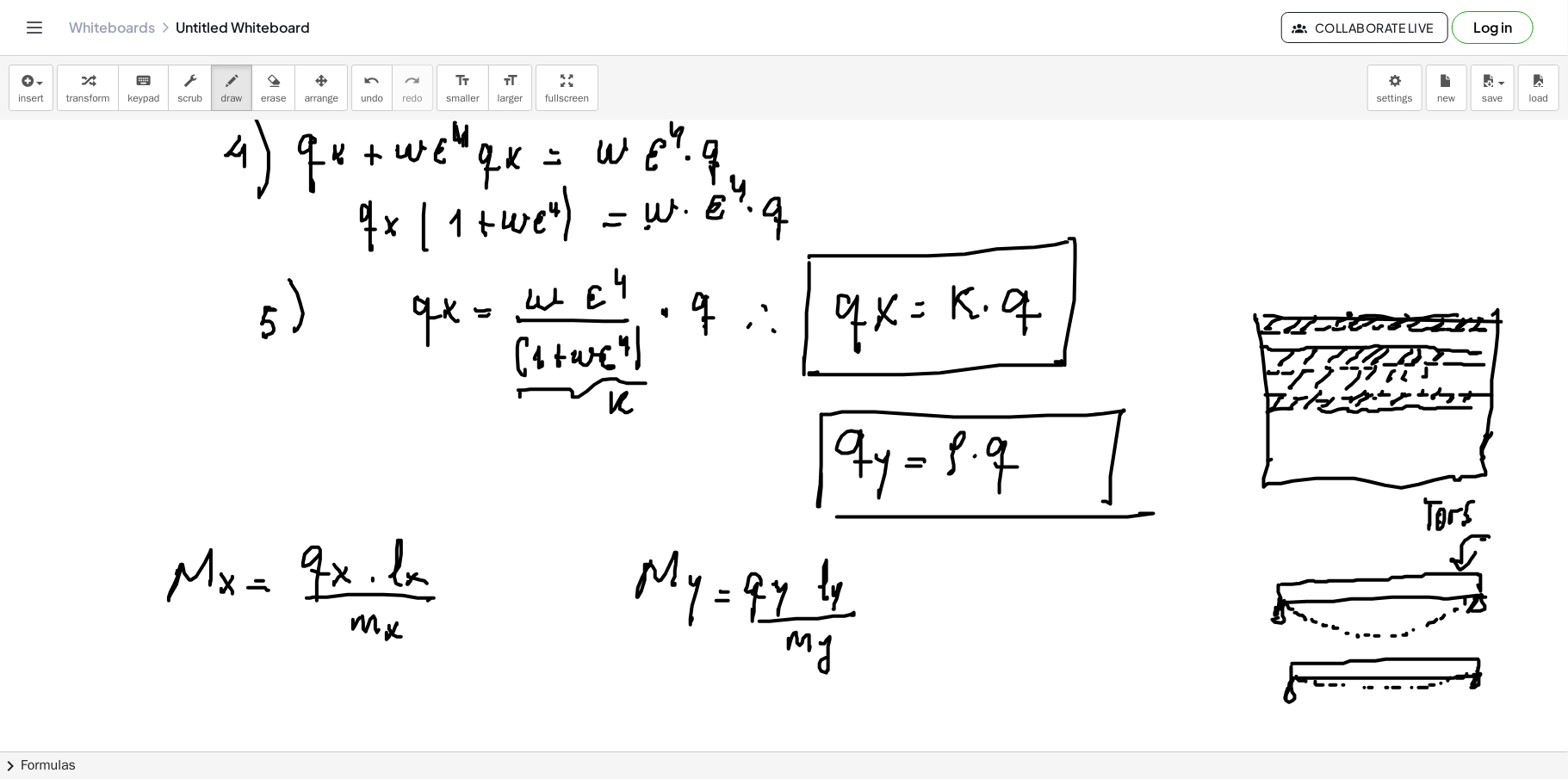 click at bounding box center (784, -1913) 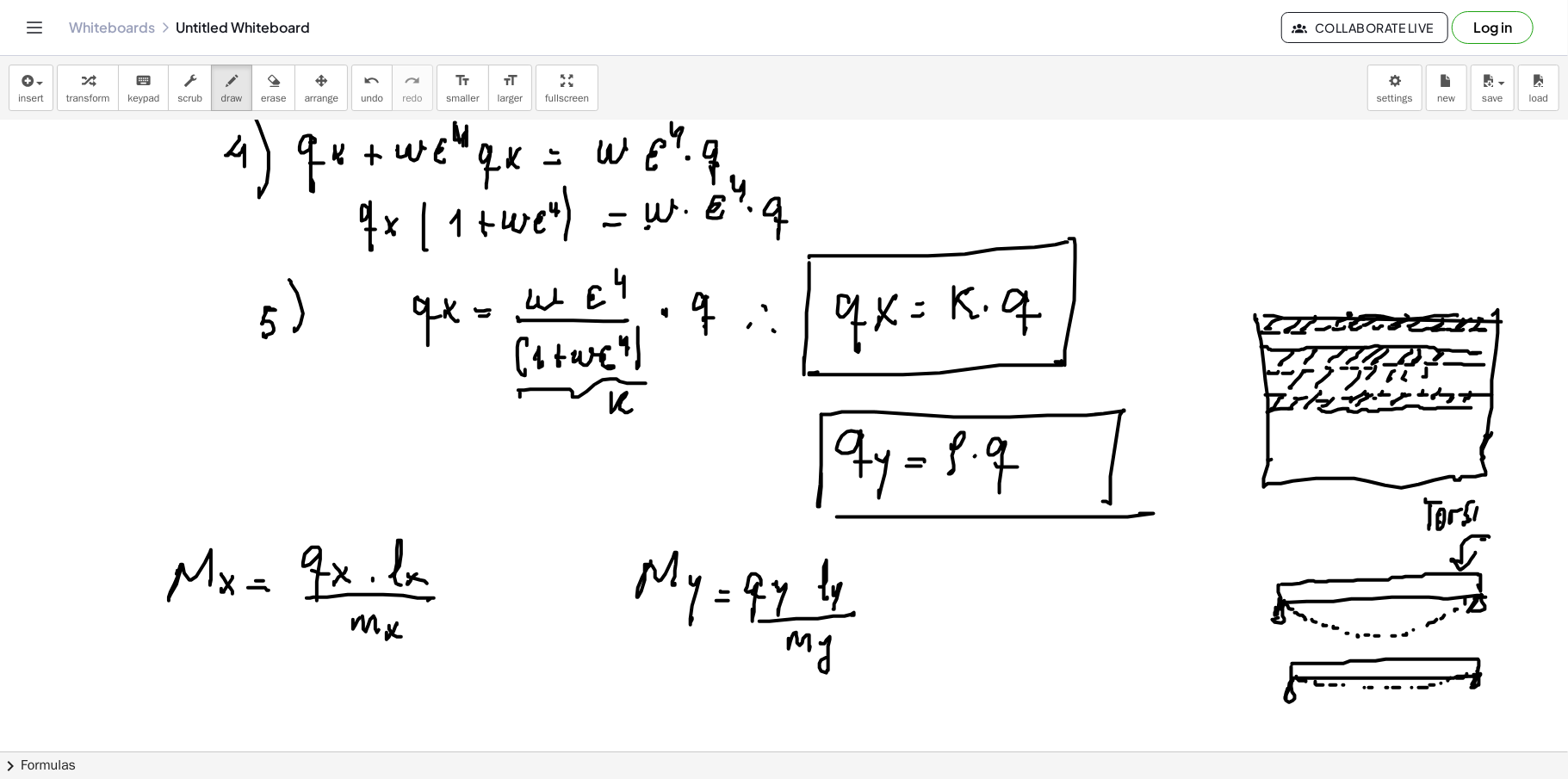 click at bounding box center [784, -1913] 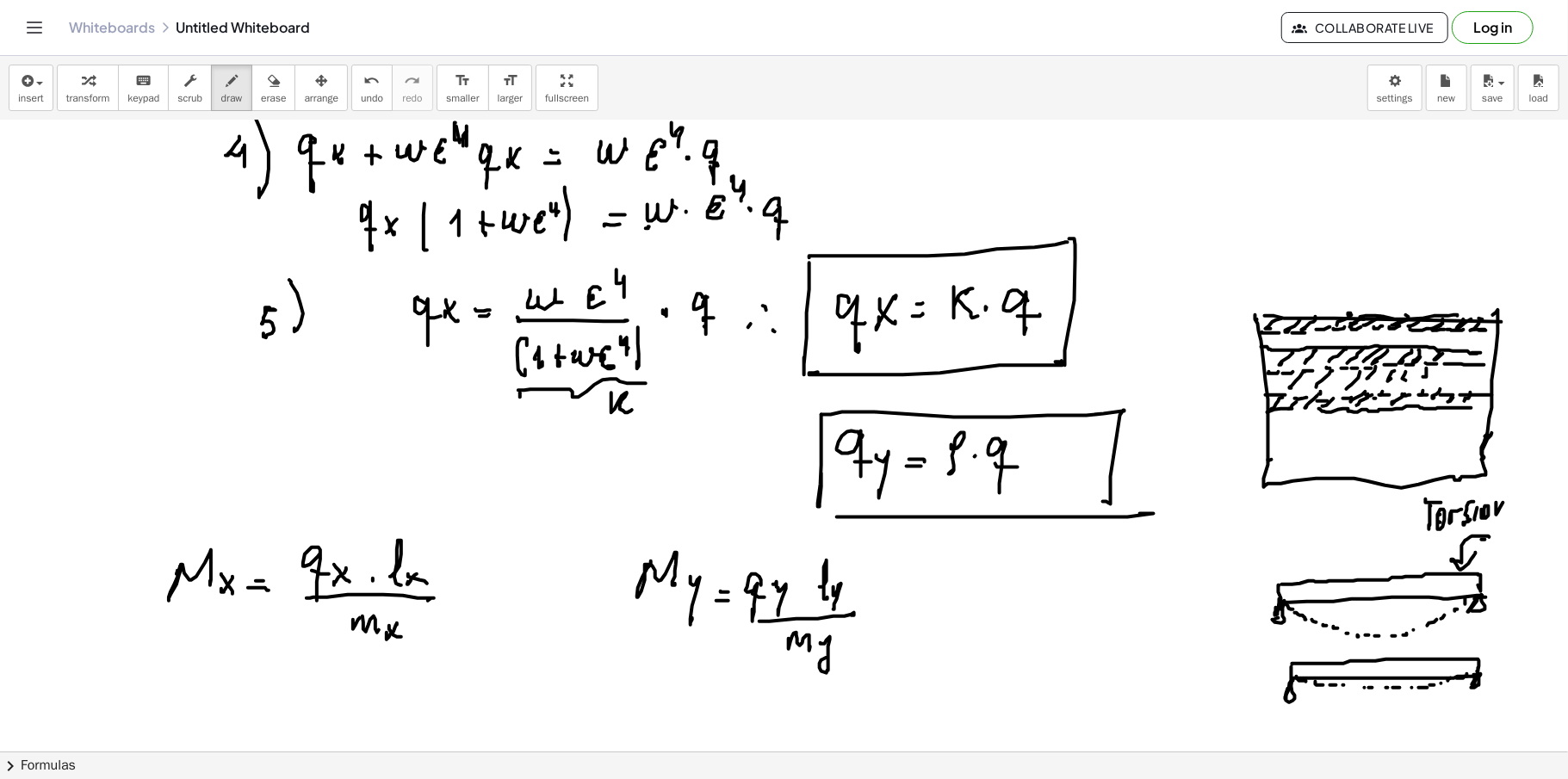 click at bounding box center (784, -1913) 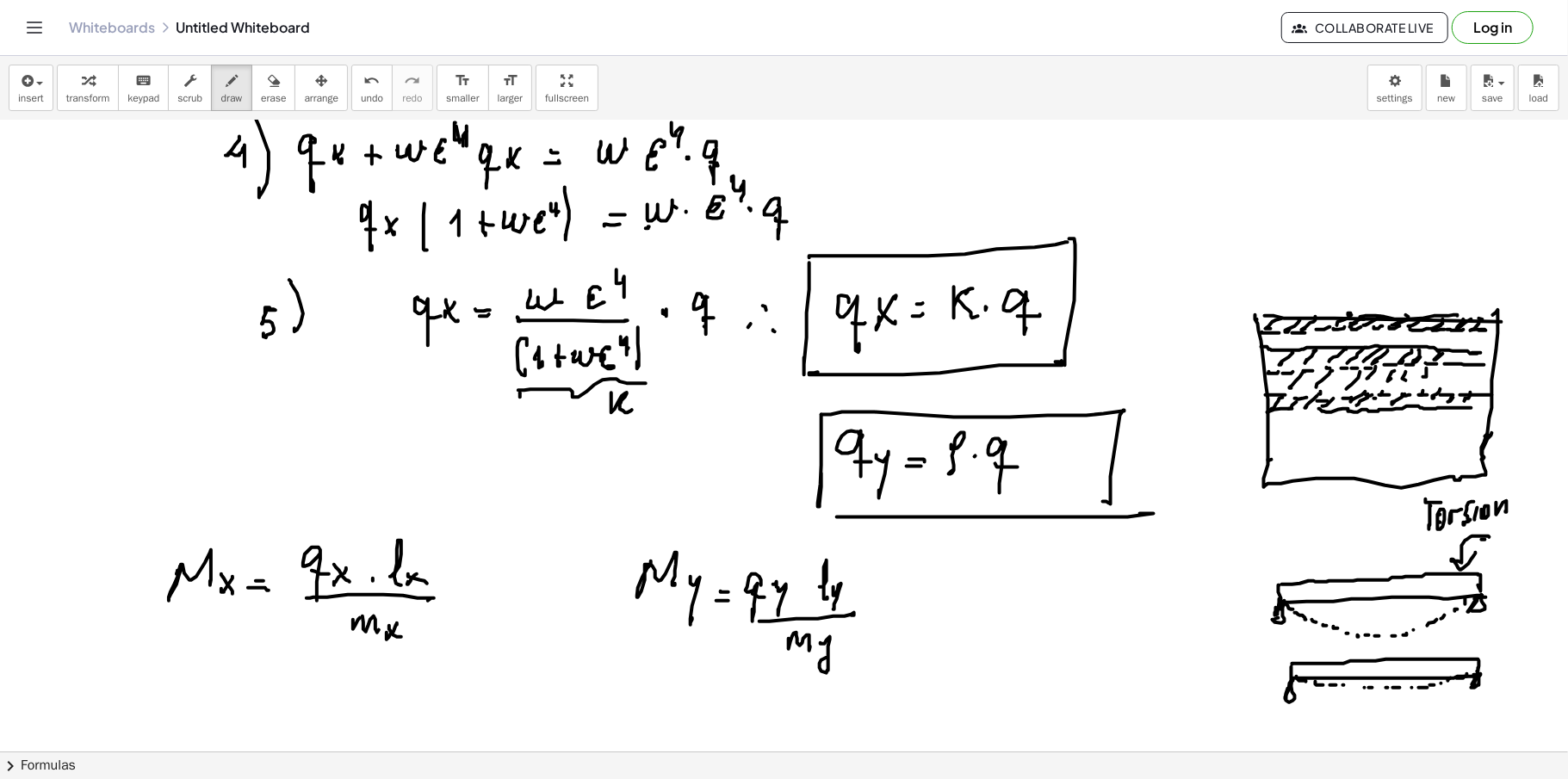 click at bounding box center [784, -1913] 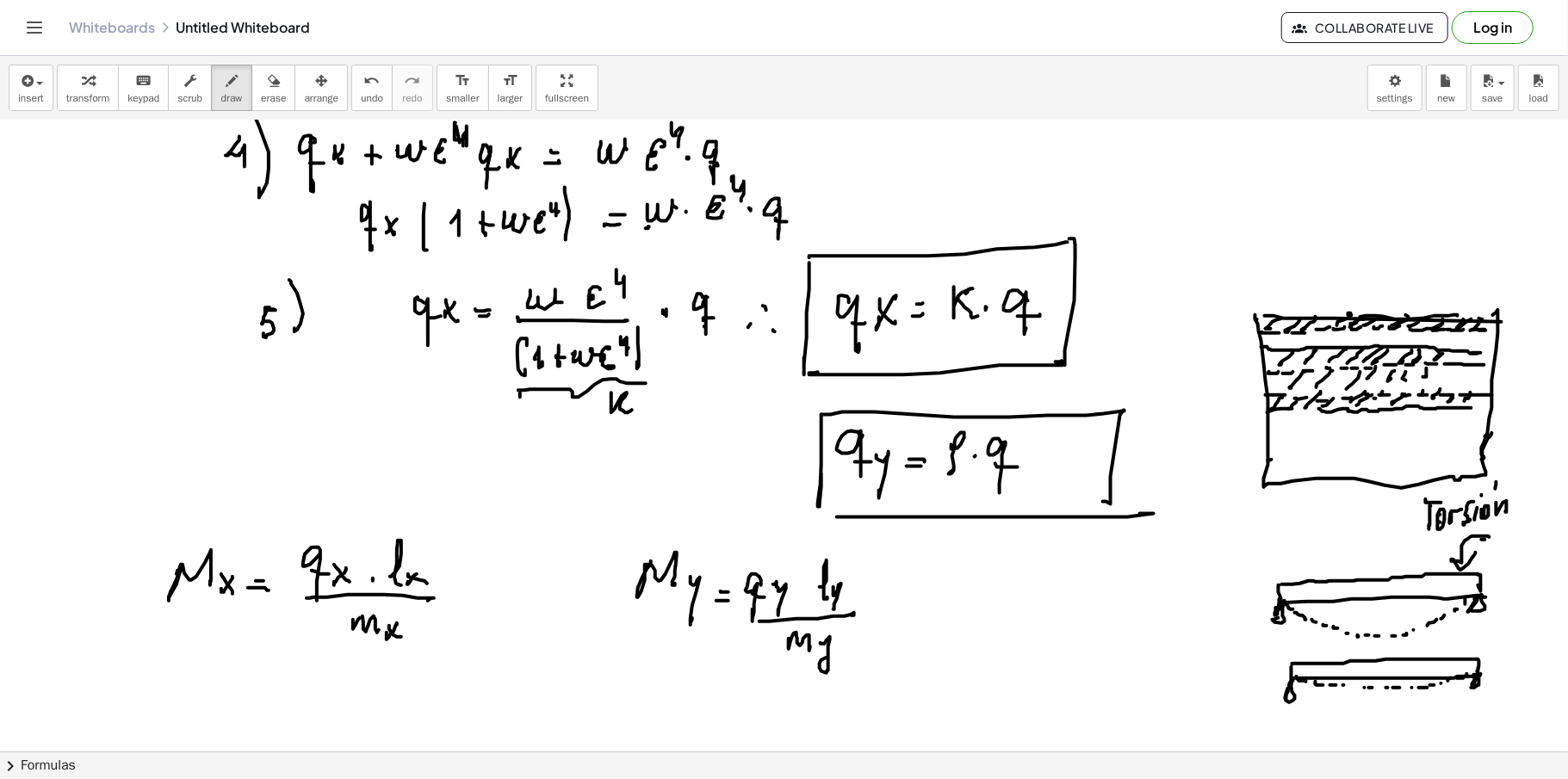 scroll, scrollTop: 4984, scrollLeft: 0, axis: vertical 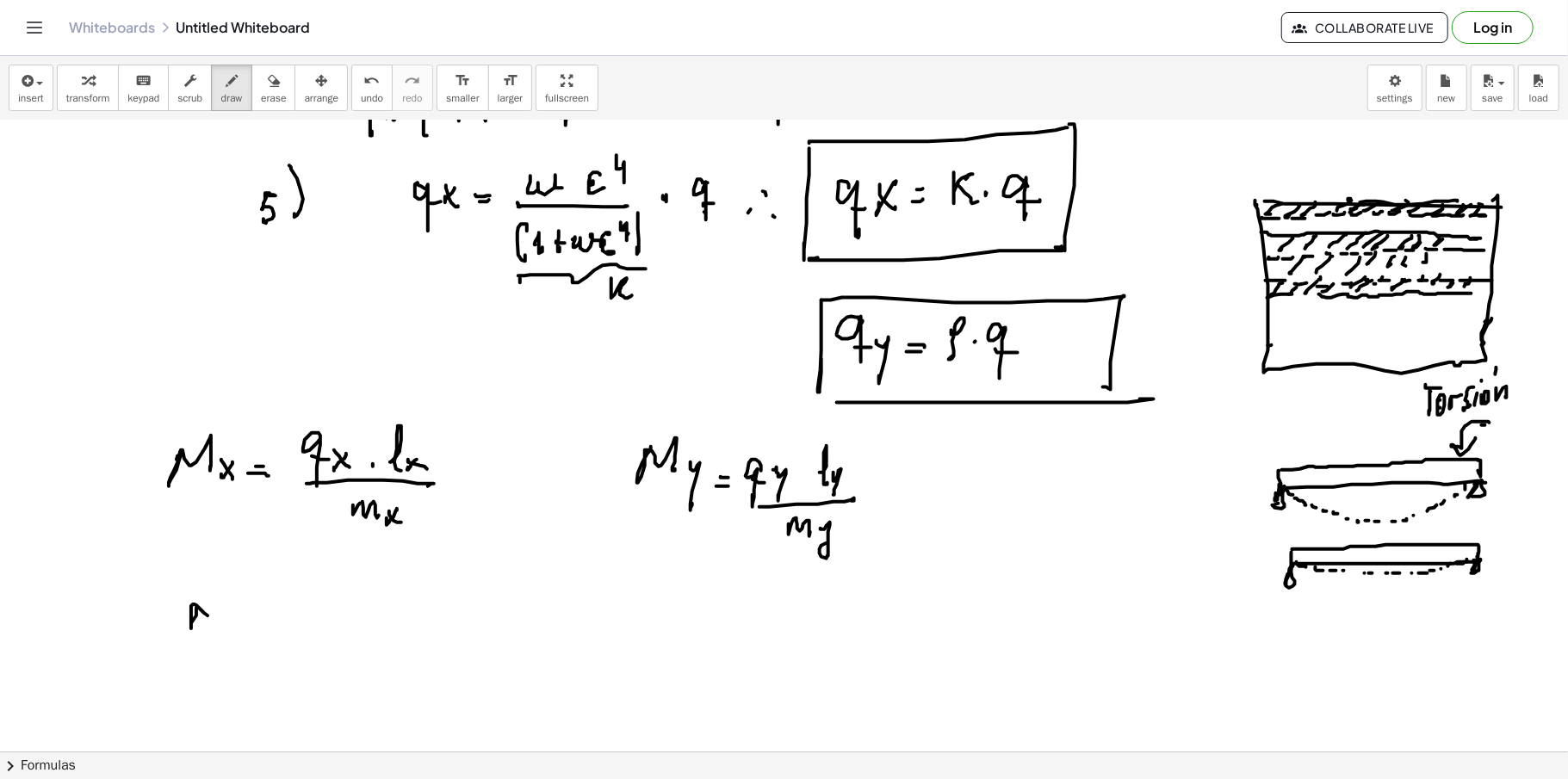 click at bounding box center (784, -2028) 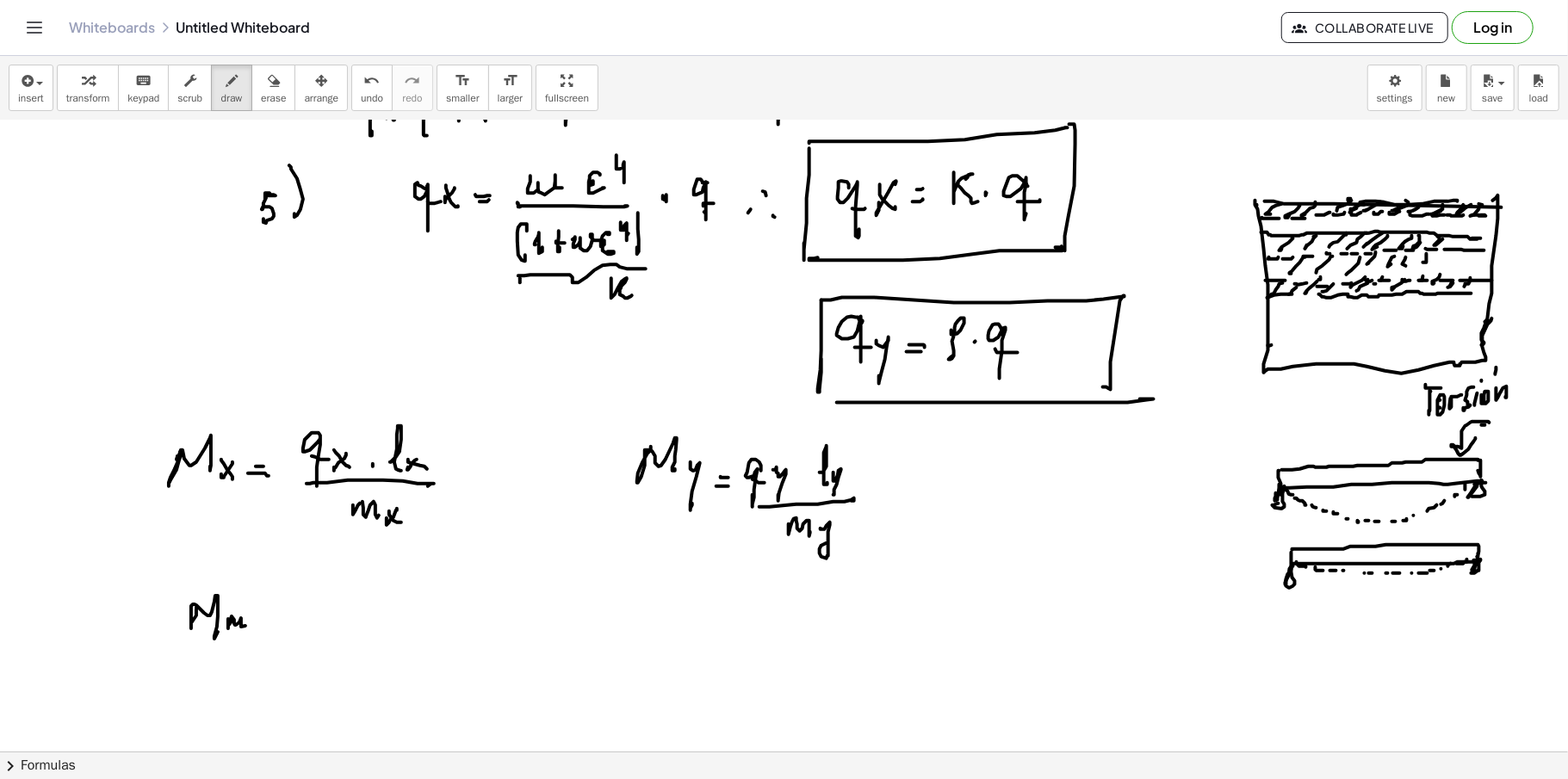 click at bounding box center (784, -2028) 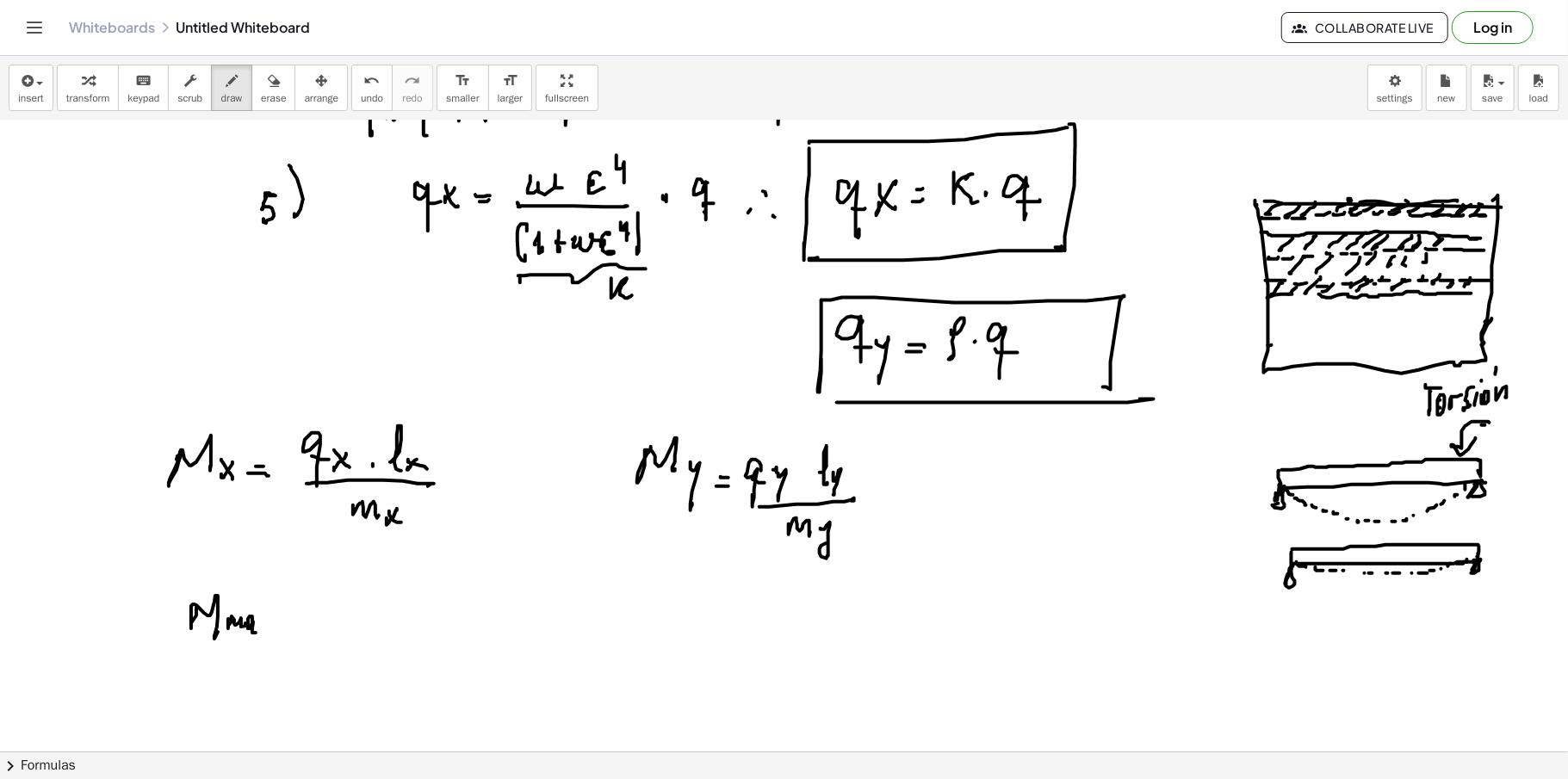 click at bounding box center (784, -2028) 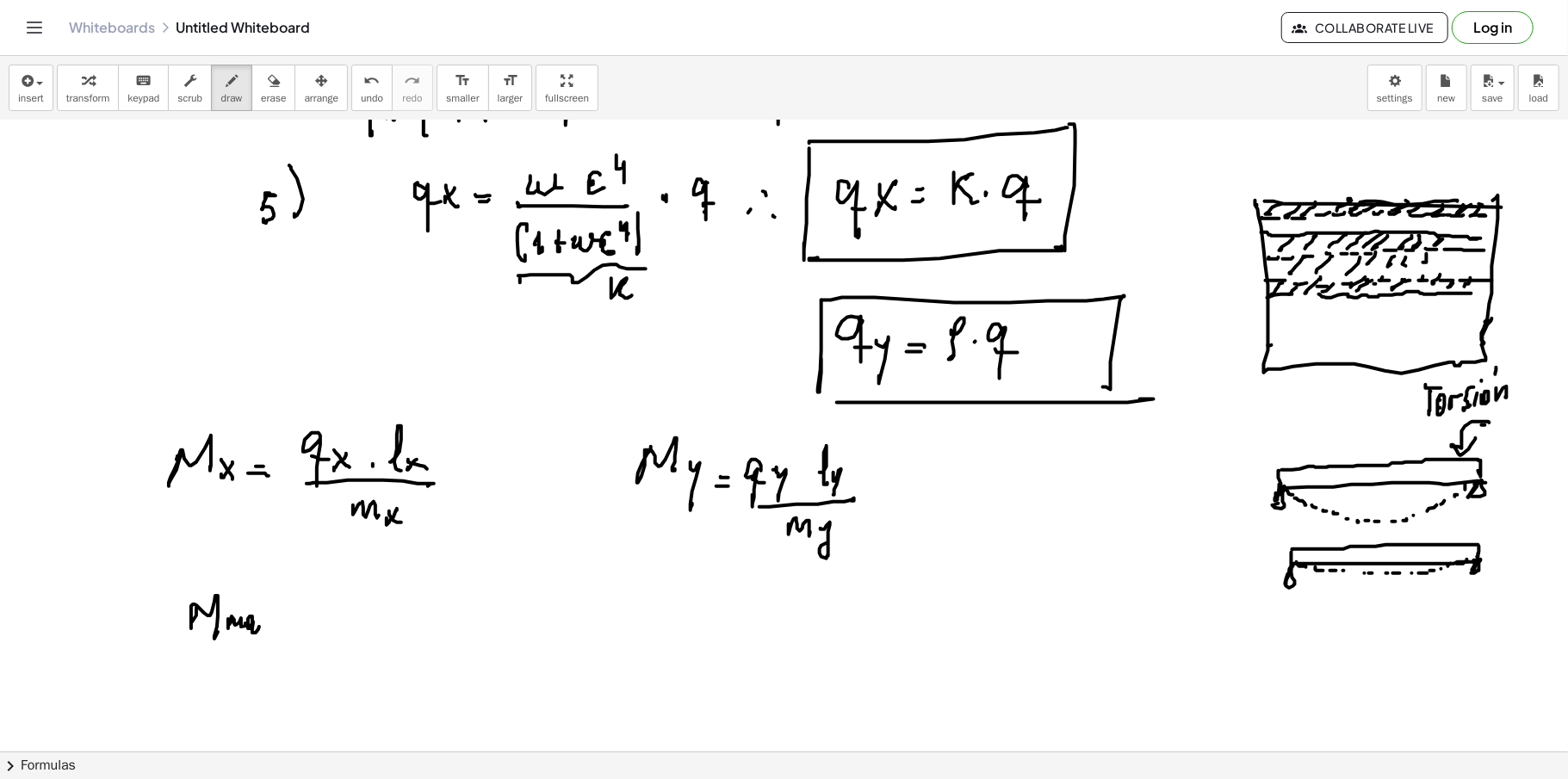 click at bounding box center [784, -2028] 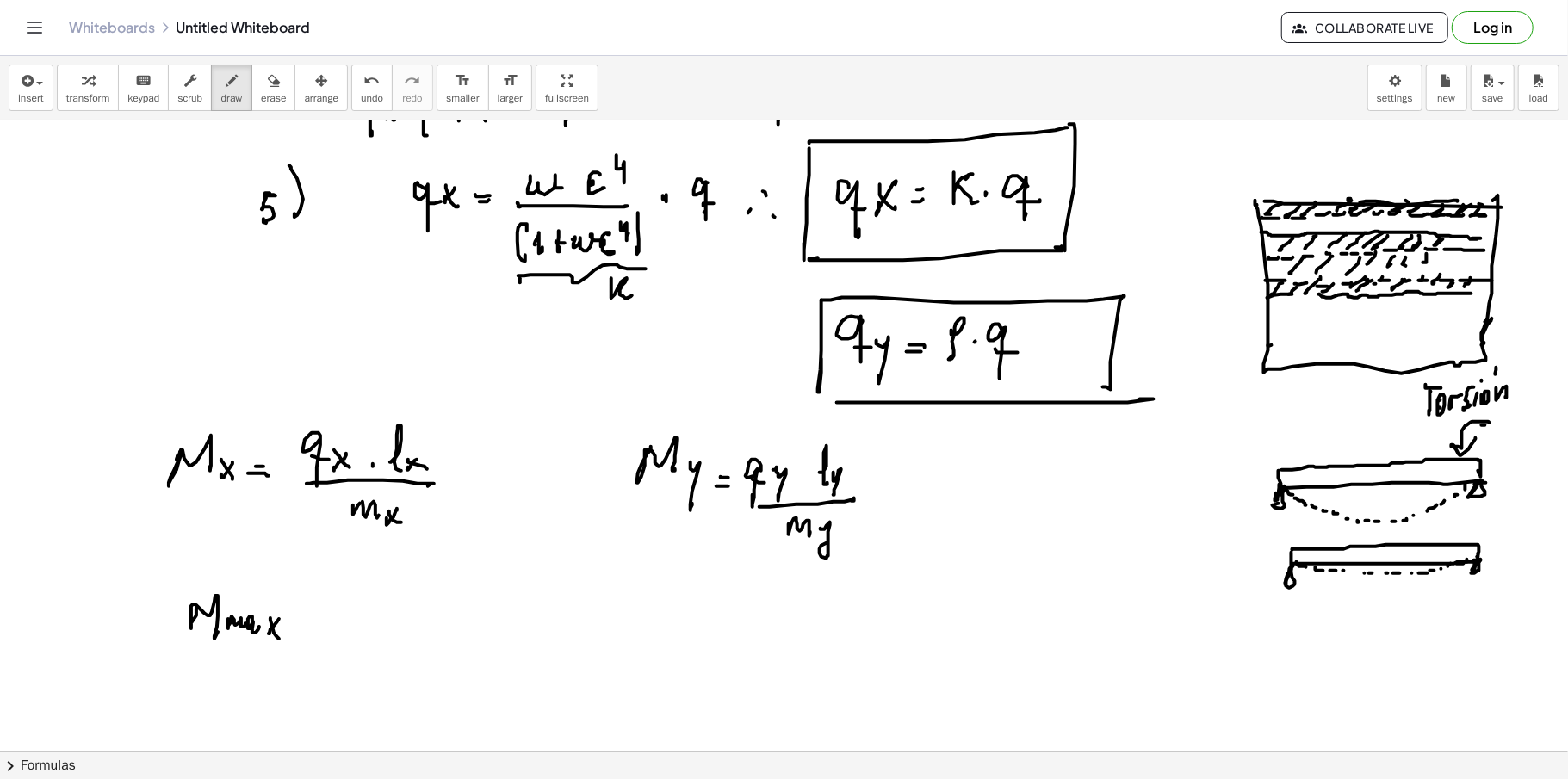 click at bounding box center [784, -2028] 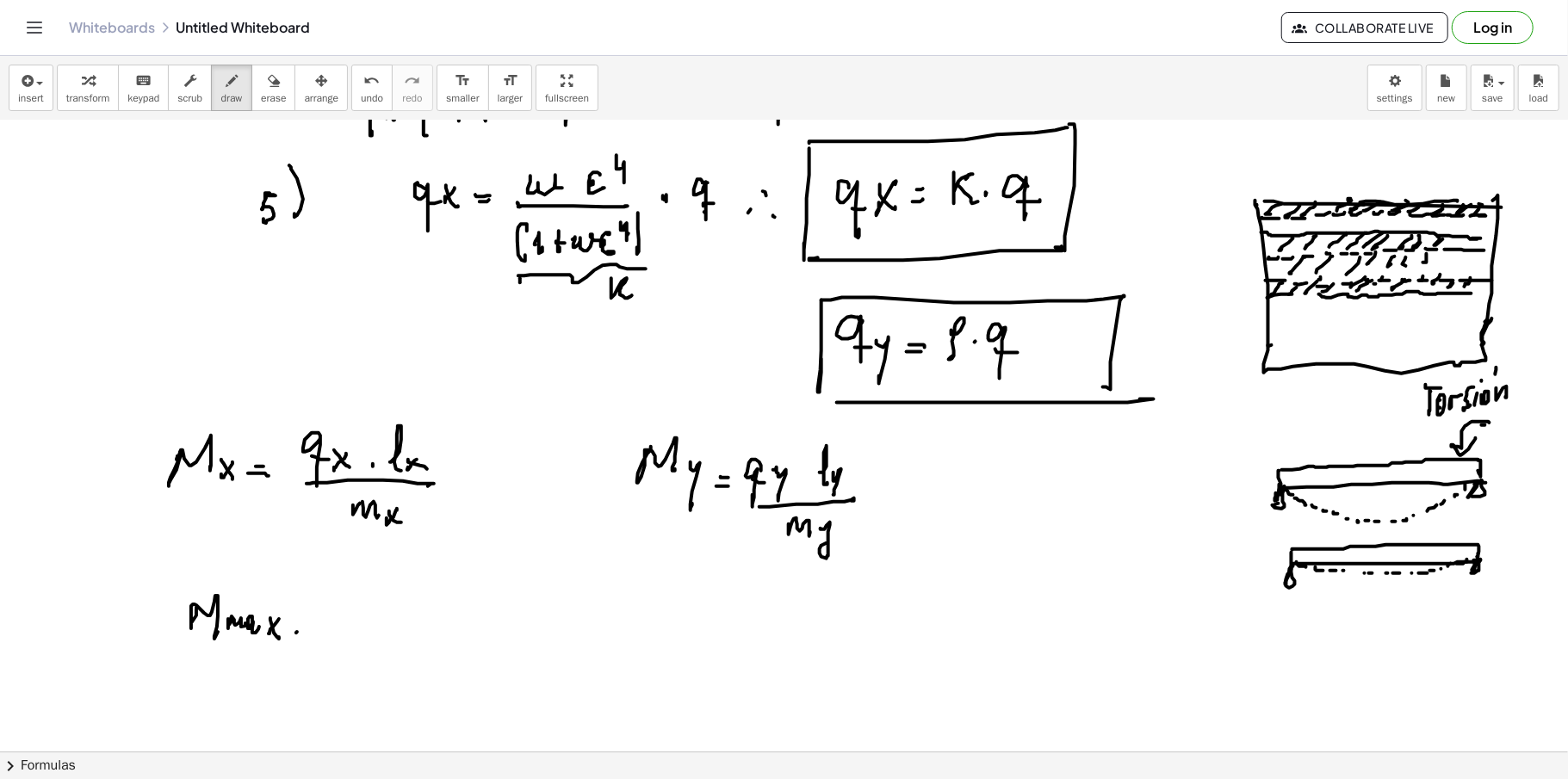 click at bounding box center (784, -2028) 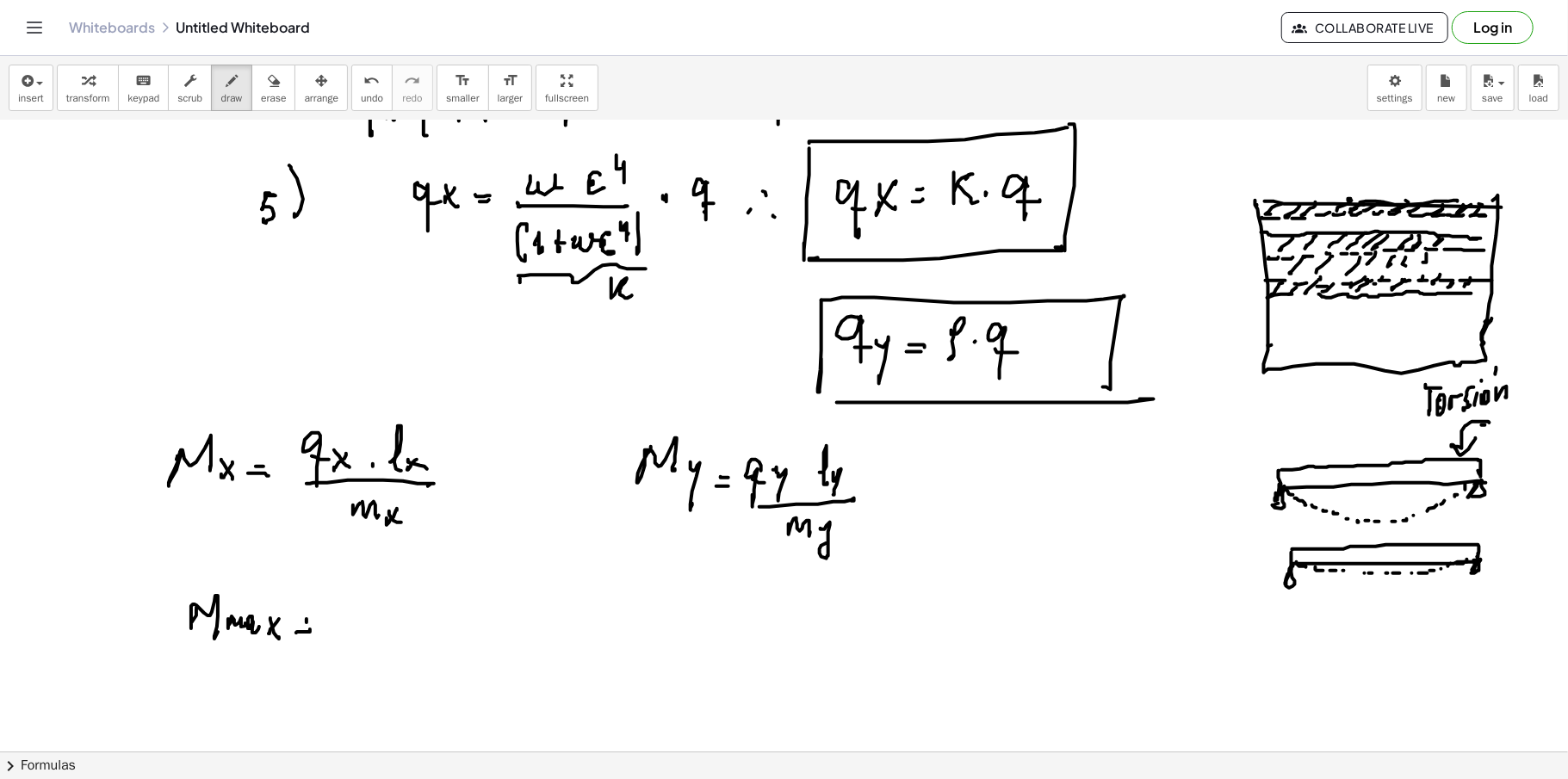 click at bounding box center [784, -2028] 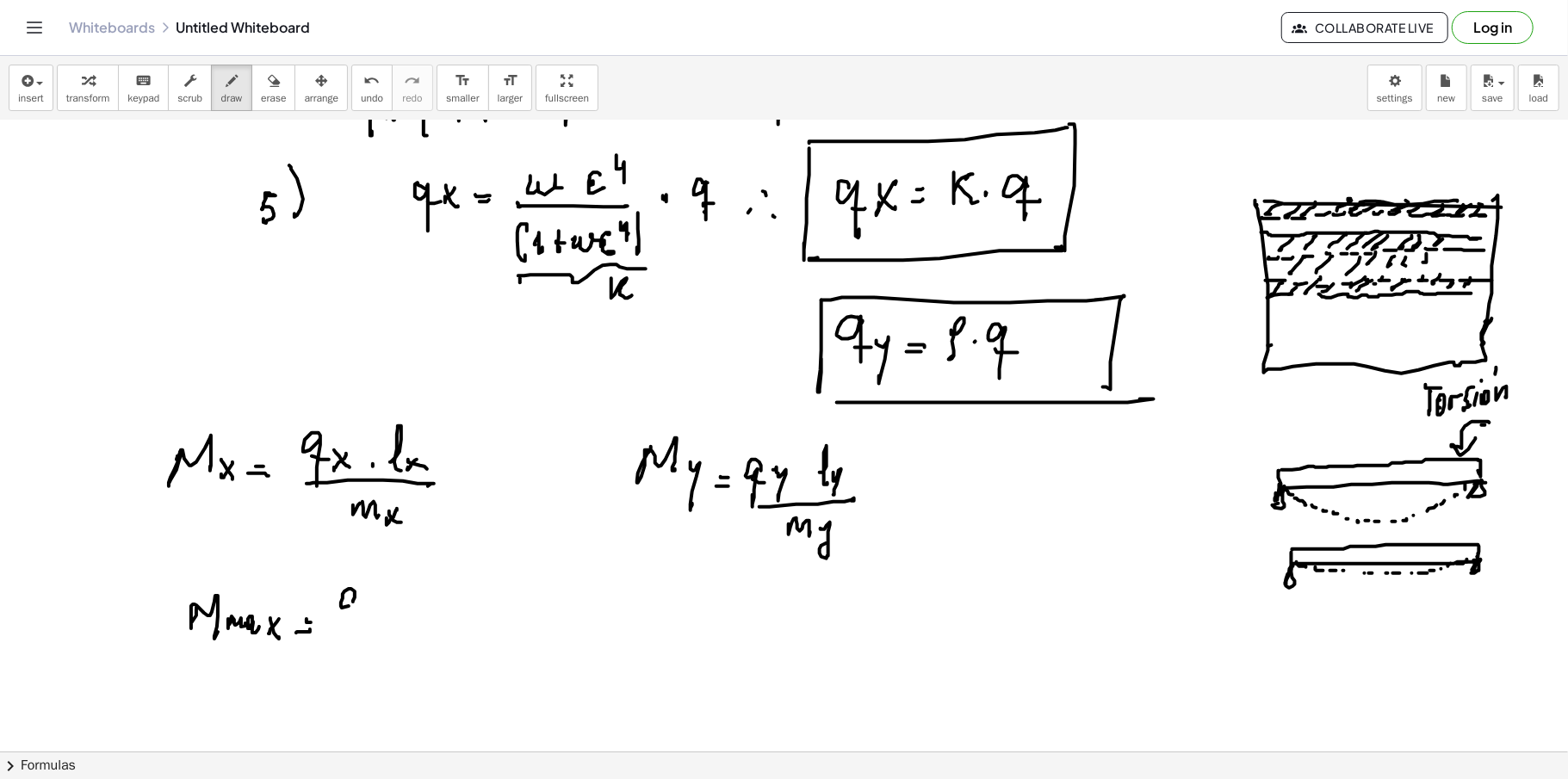 click at bounding box center (784, -2028) 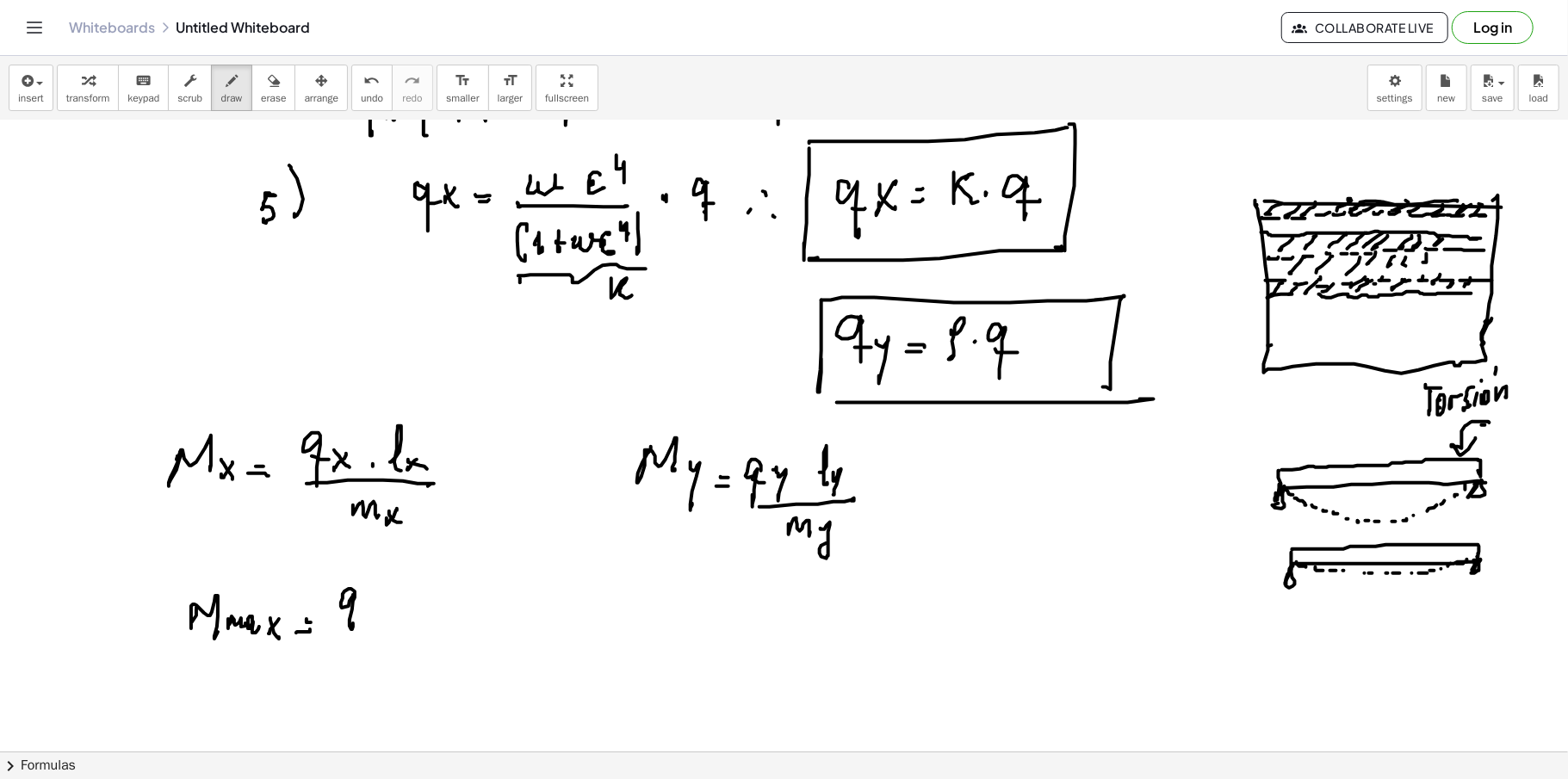 click at bounding box center [784, -2028] 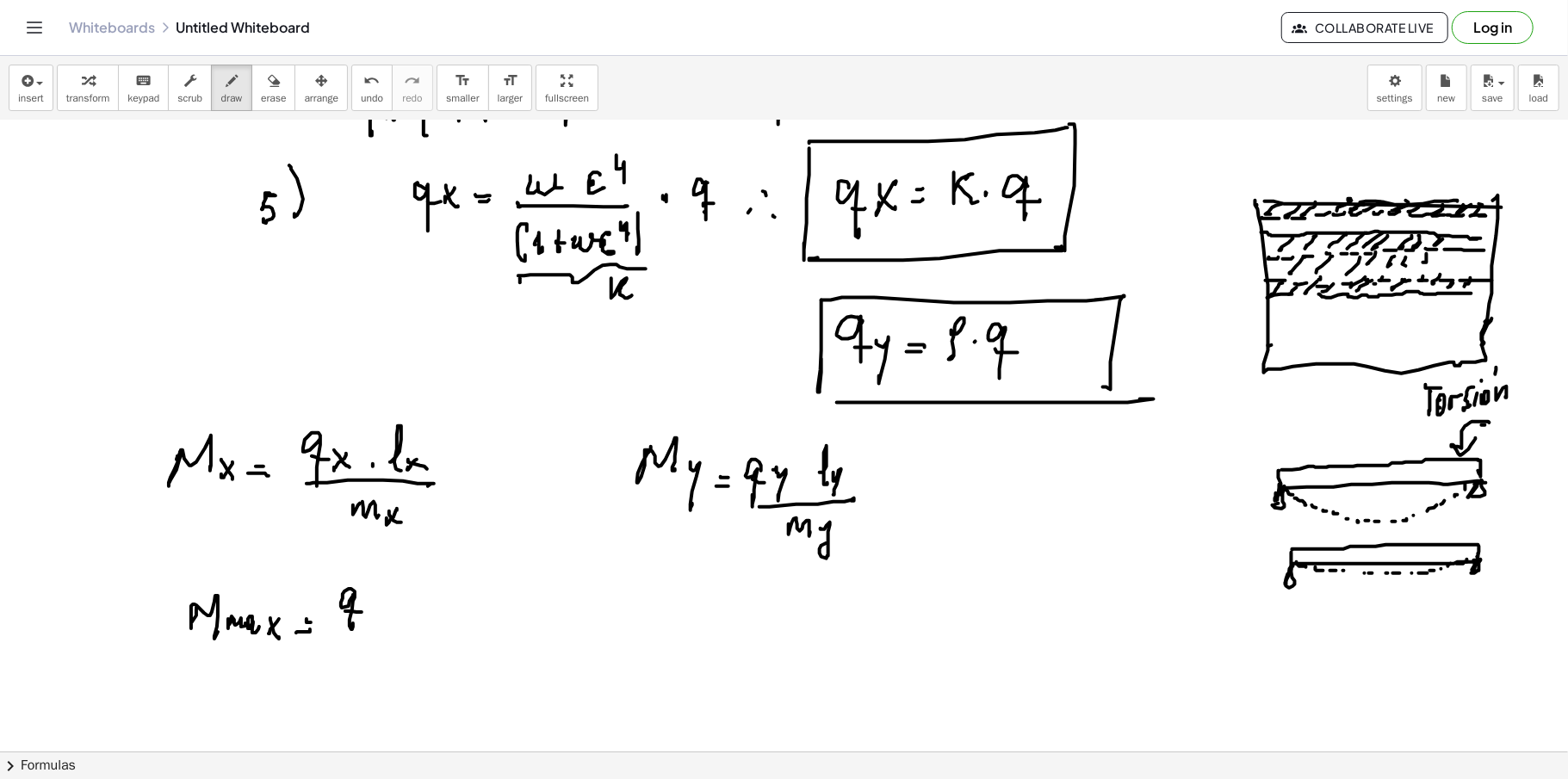 click at bounding box center [784, -2028] 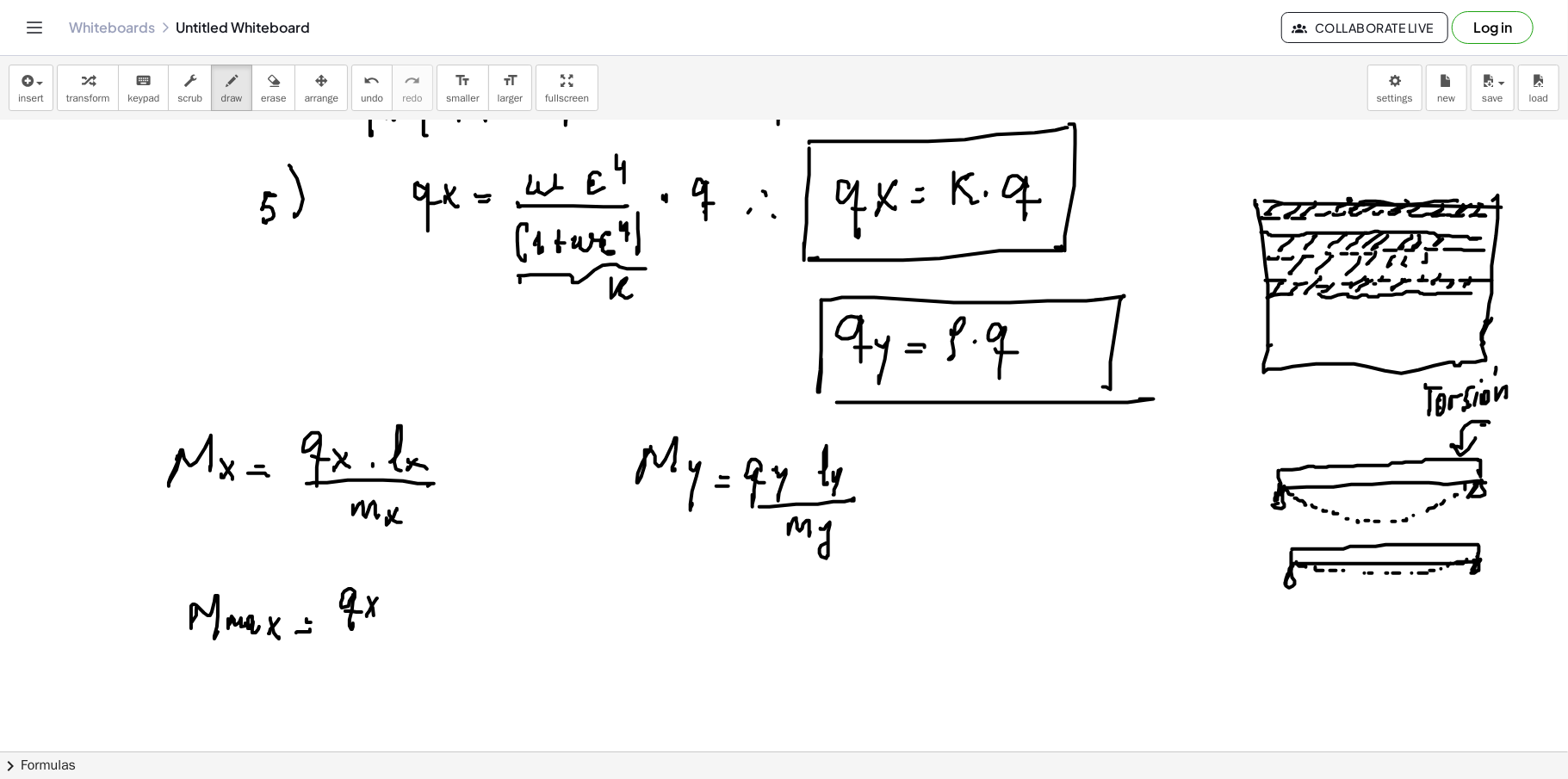 click at bounding box center [784, -2028] 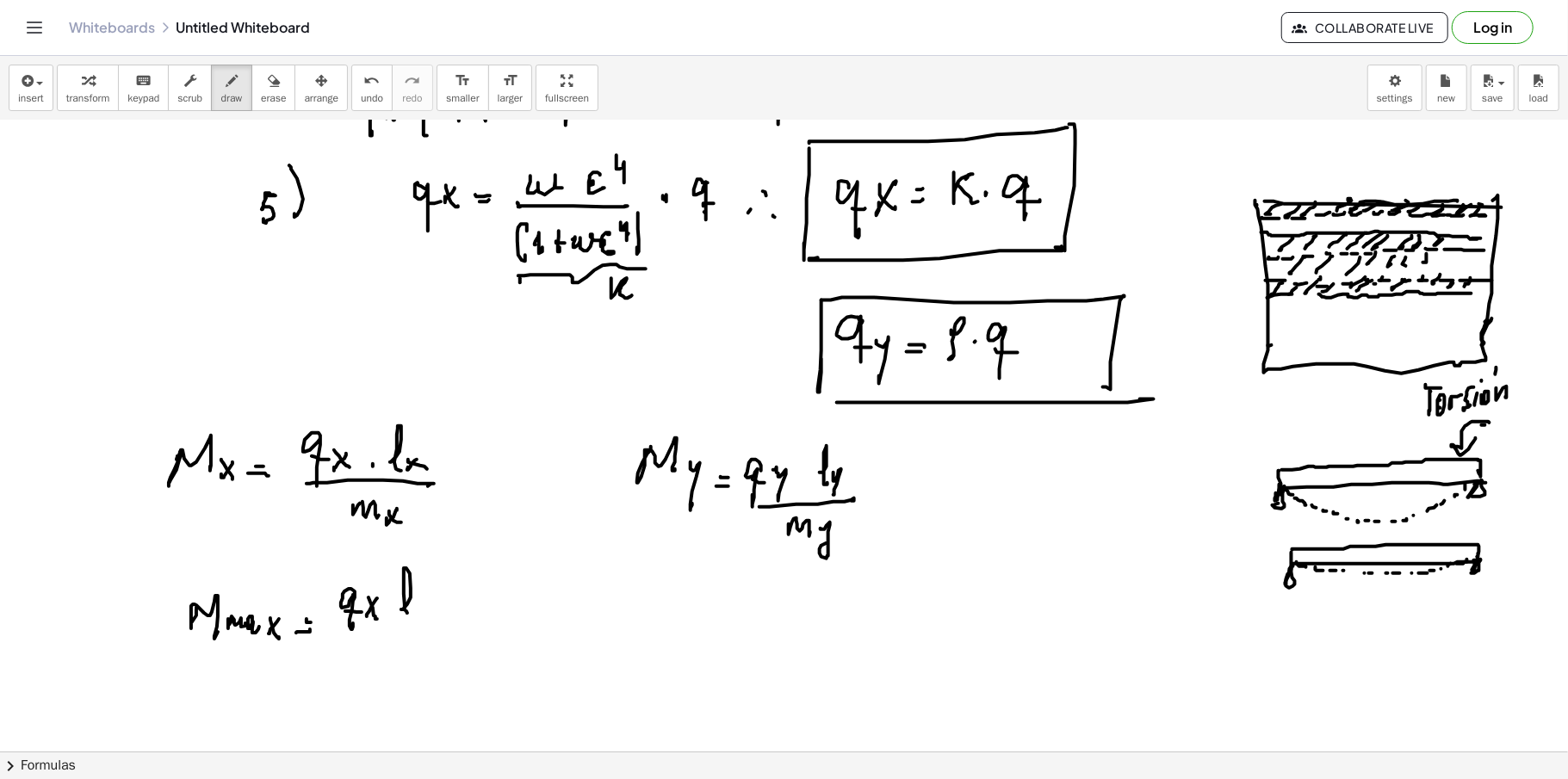click at bounding box center (784, -2028) 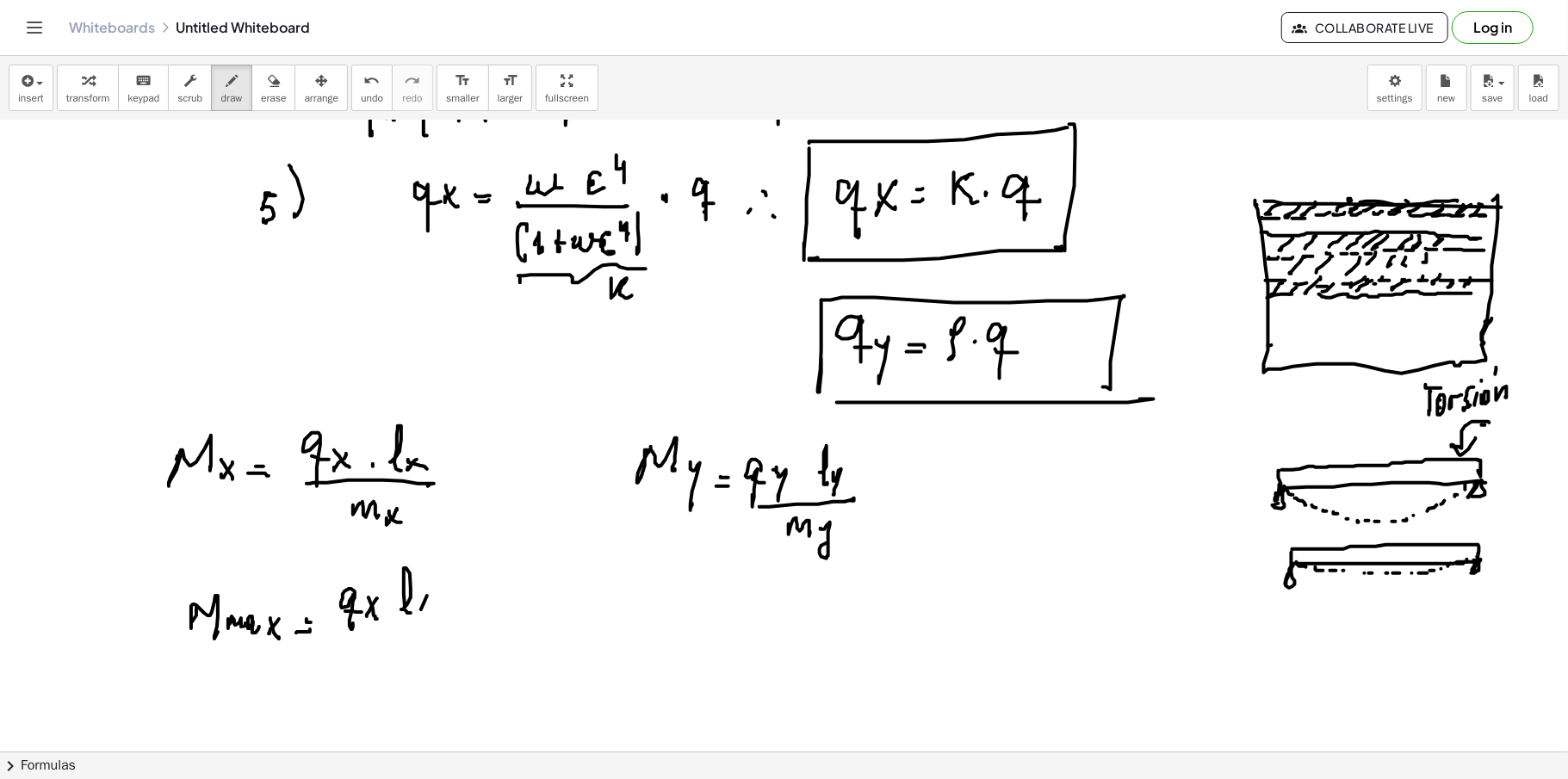 click at bounding box center (784, -2028) 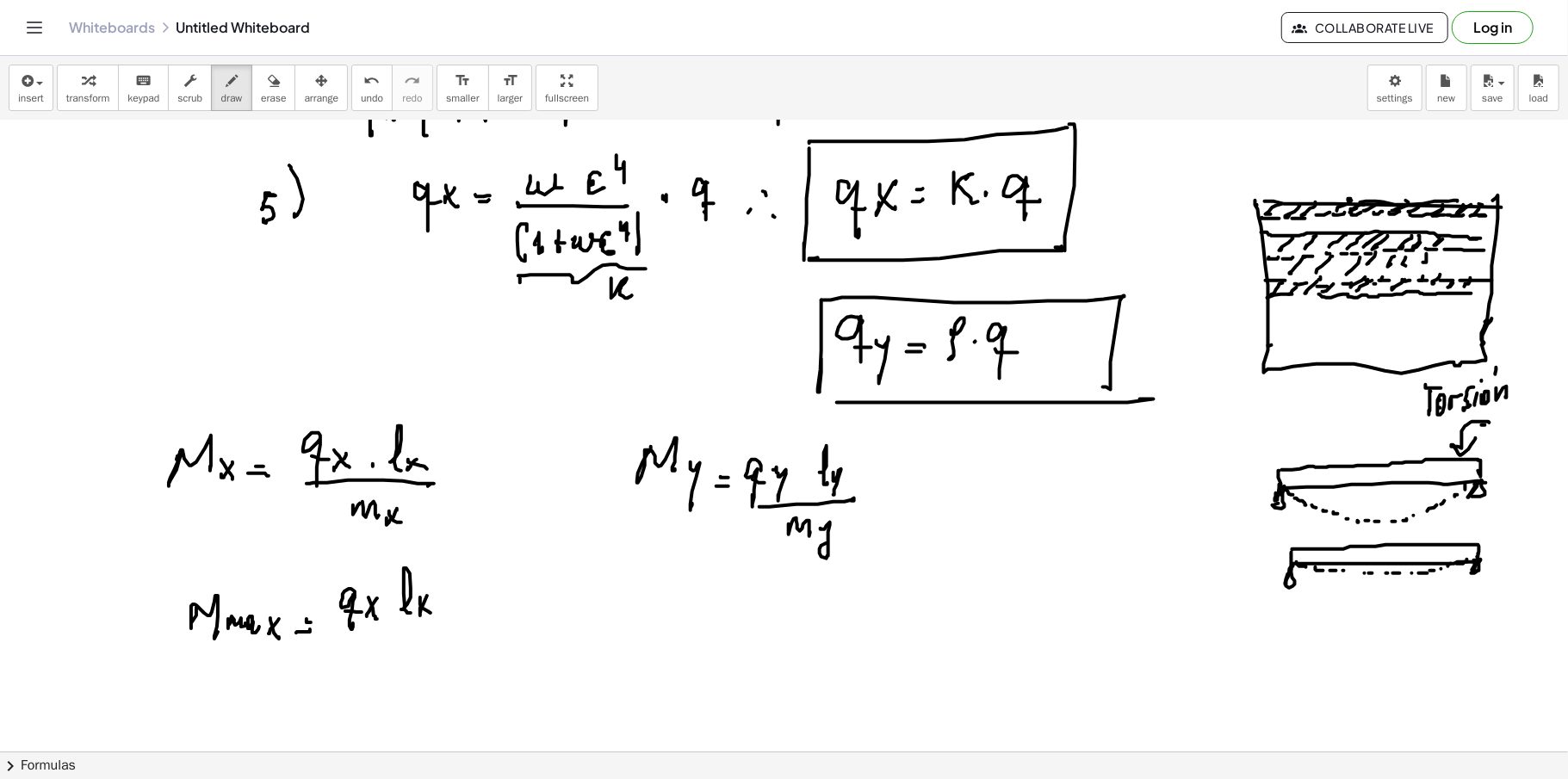 click at bounding box center (784, -2028) 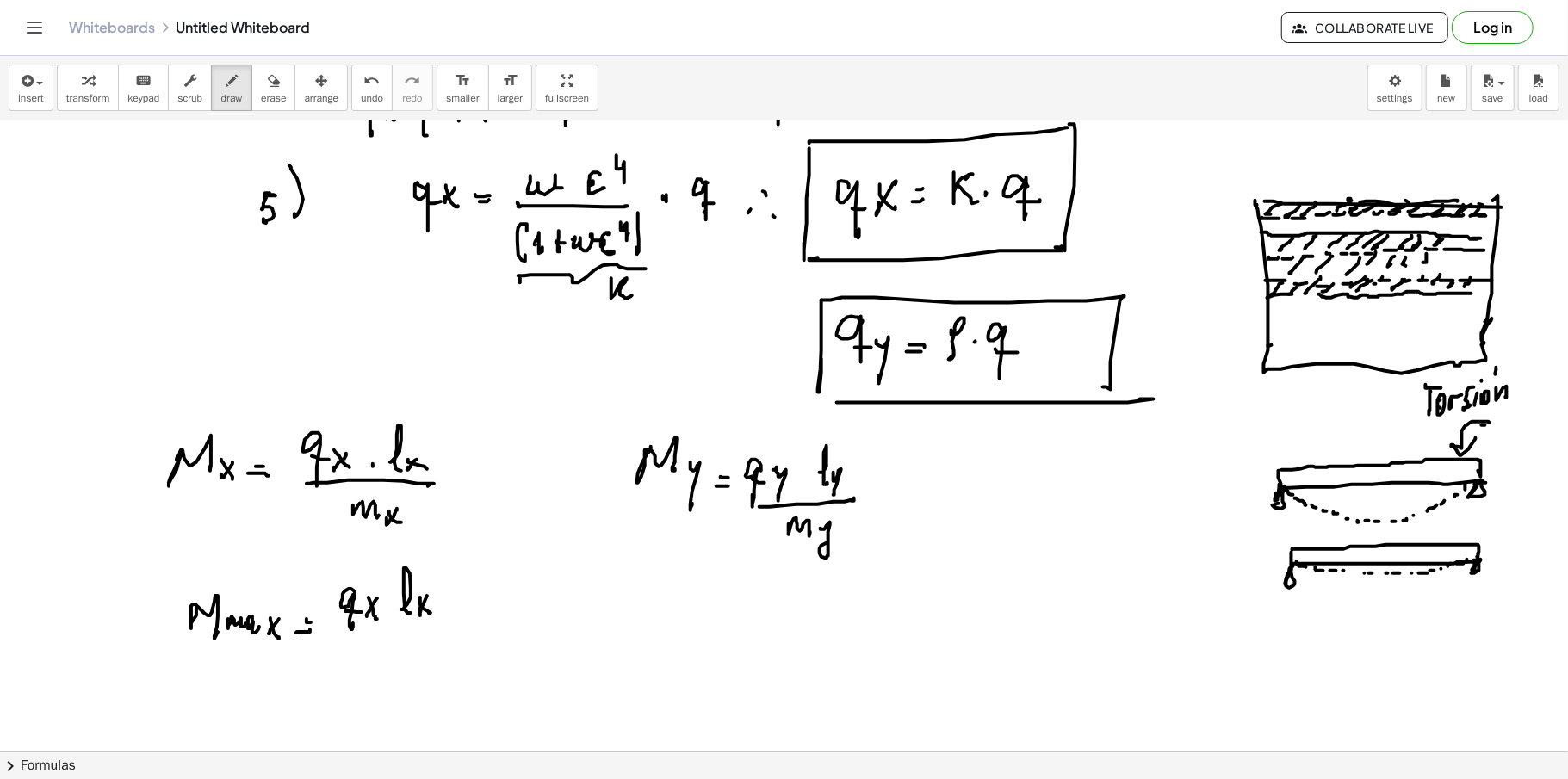 click at bounding box center [784, -2028] 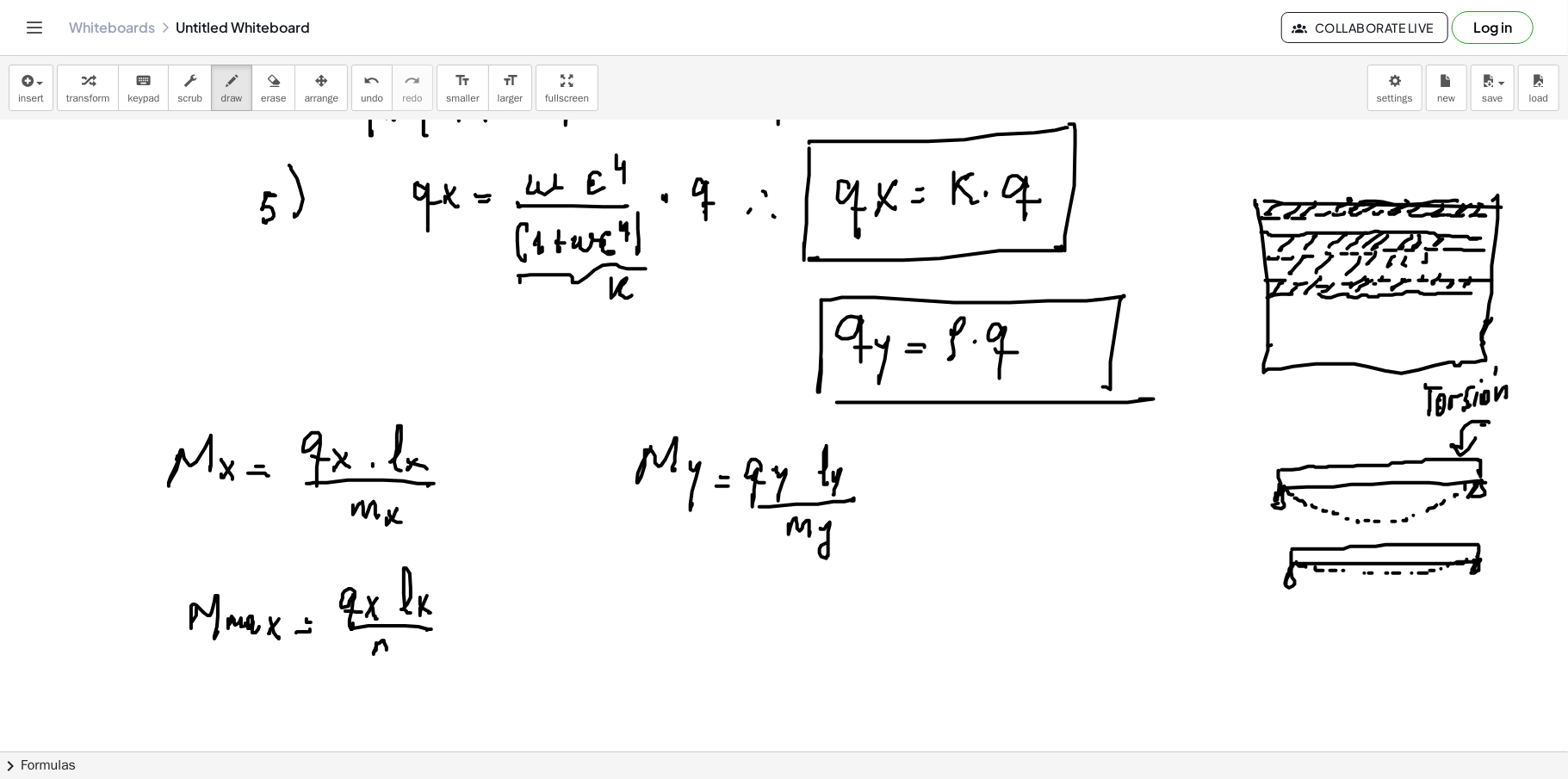 click at bounding box center (784, -2028) 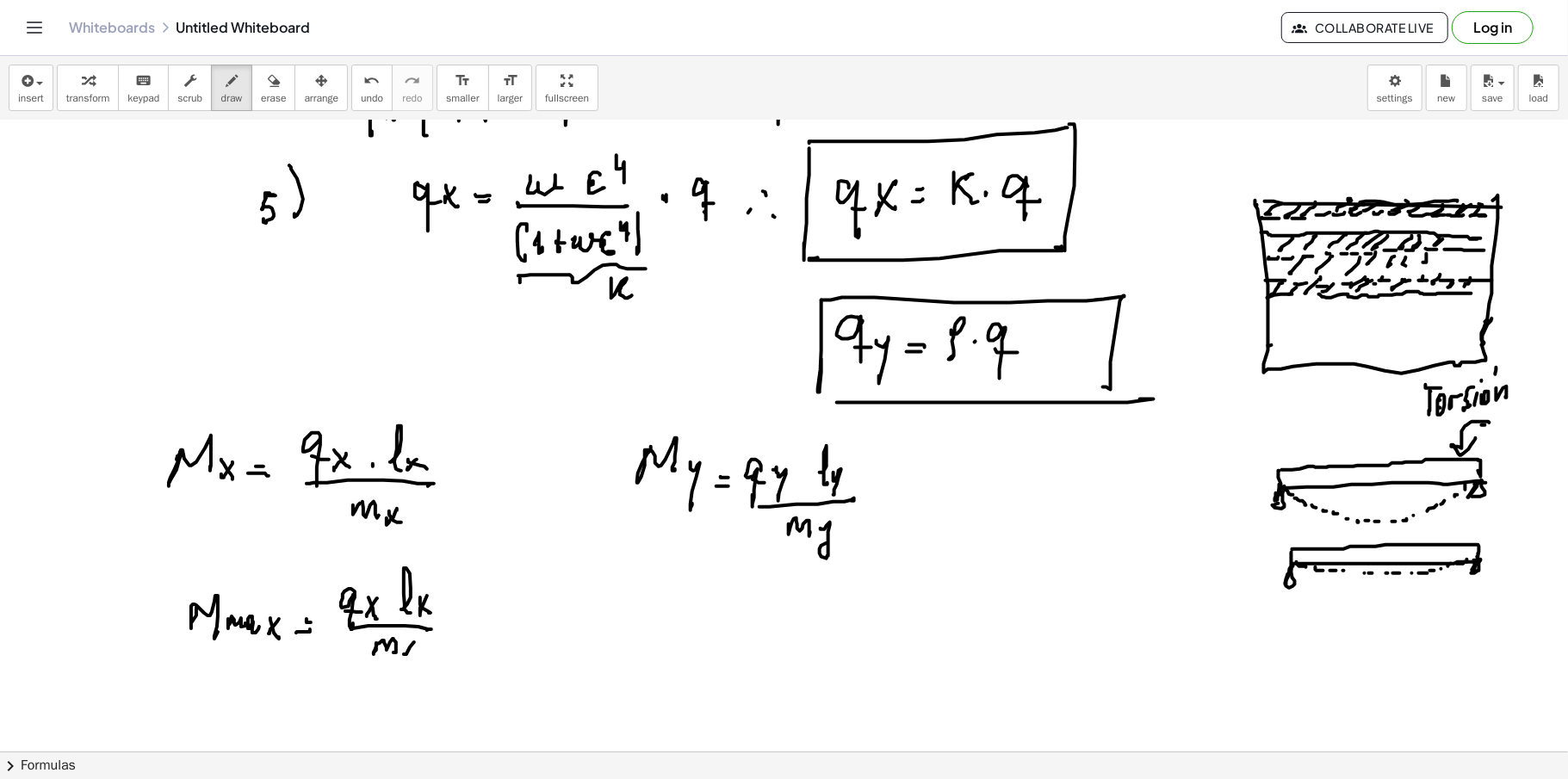 click at bounding box center (784, -2028) 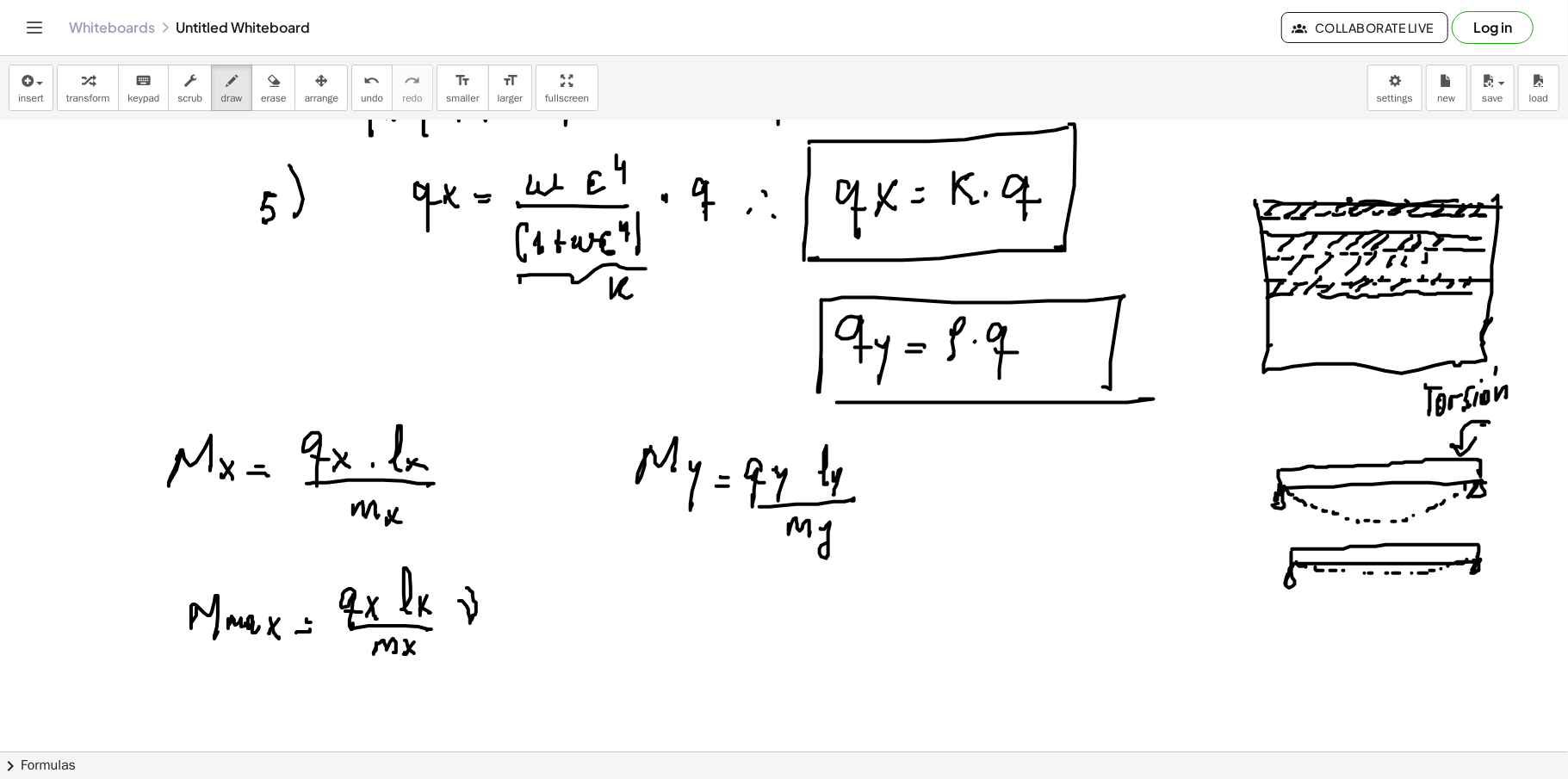click at bounding box center (784, -2028) 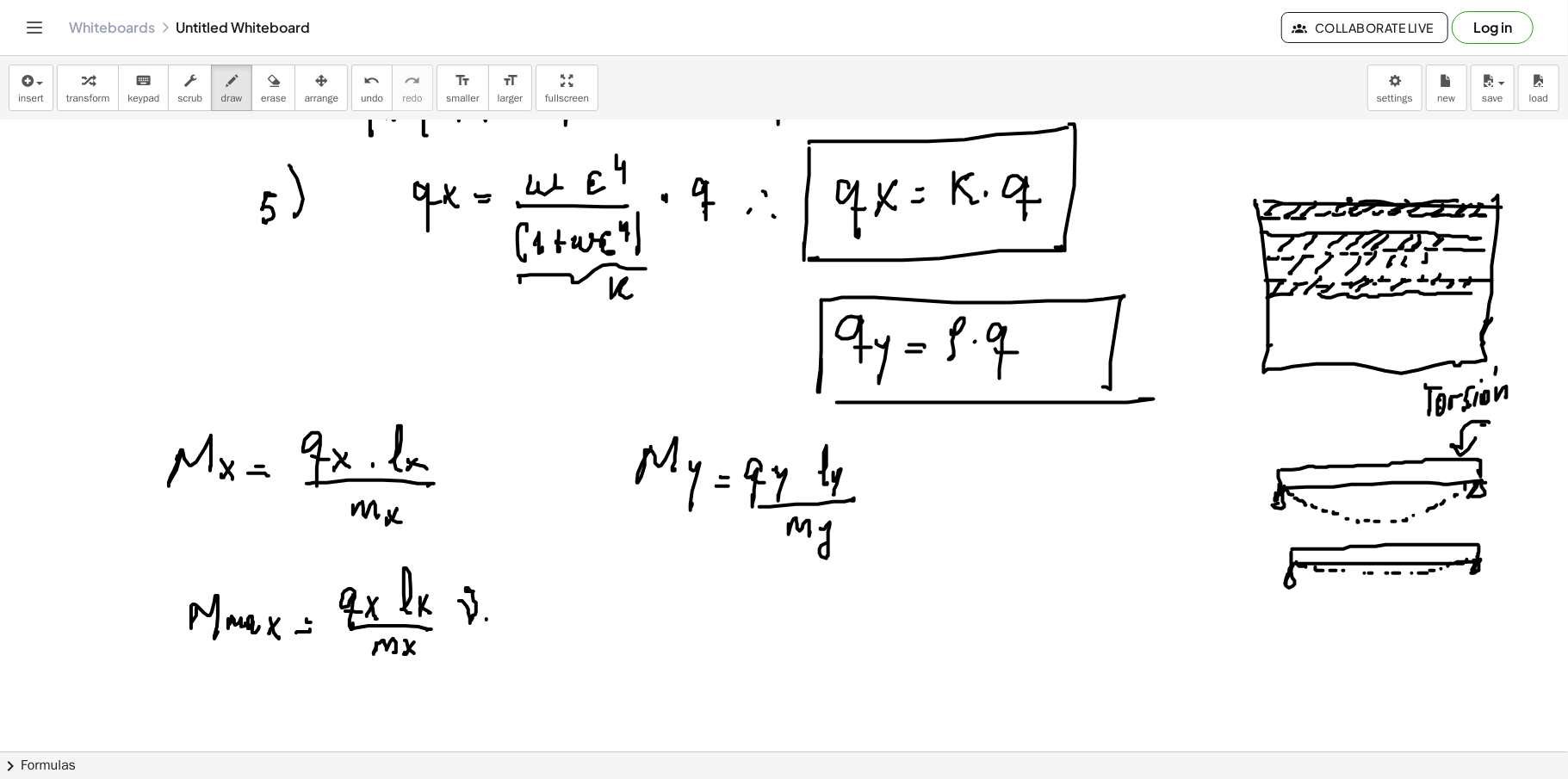 click at bounding box center (784, -2028) 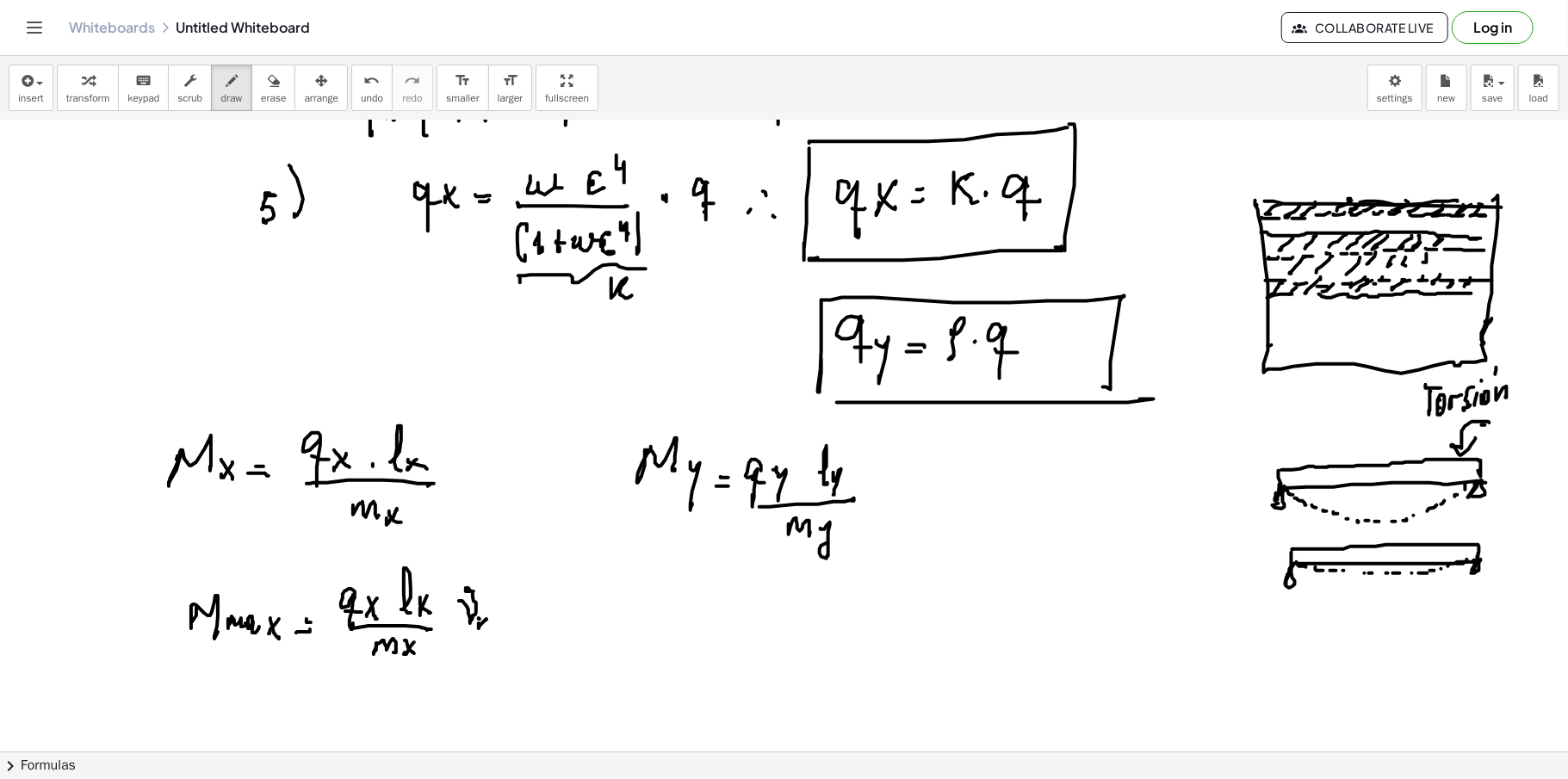 click at bounding box center [784, -2028] 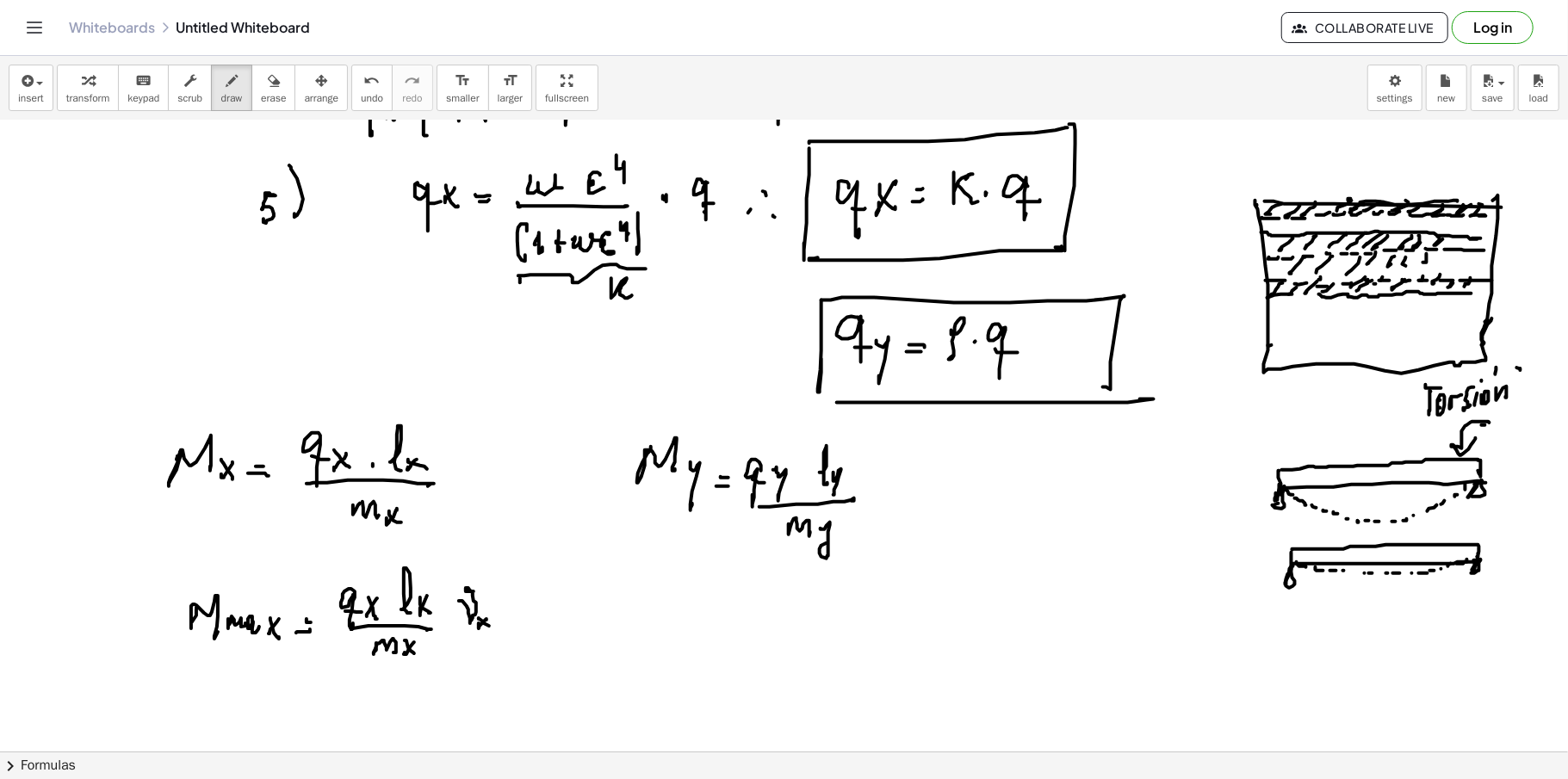 click at bounding box center [784, -2028] 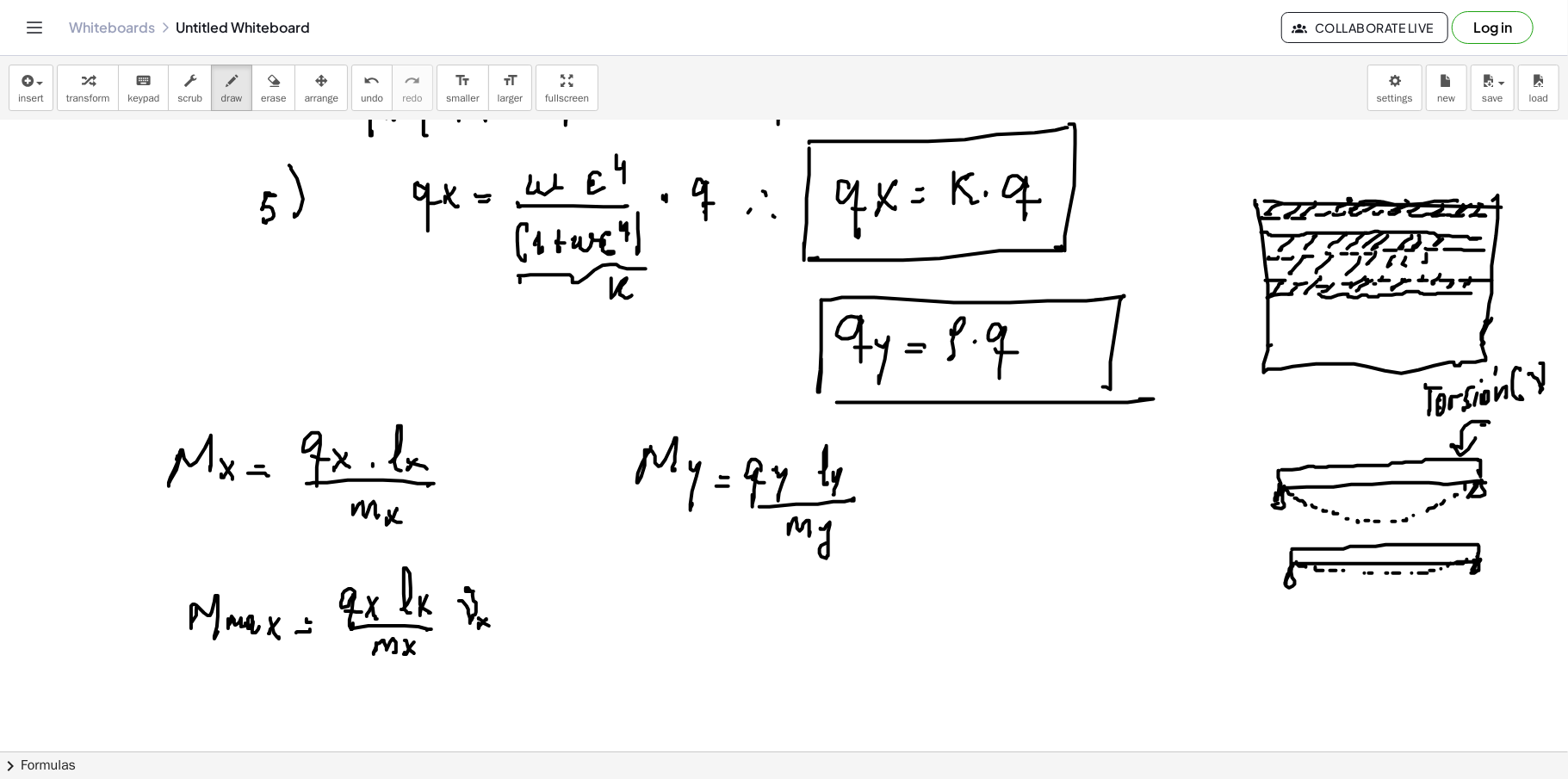 click at bounding box center [784, -2028] 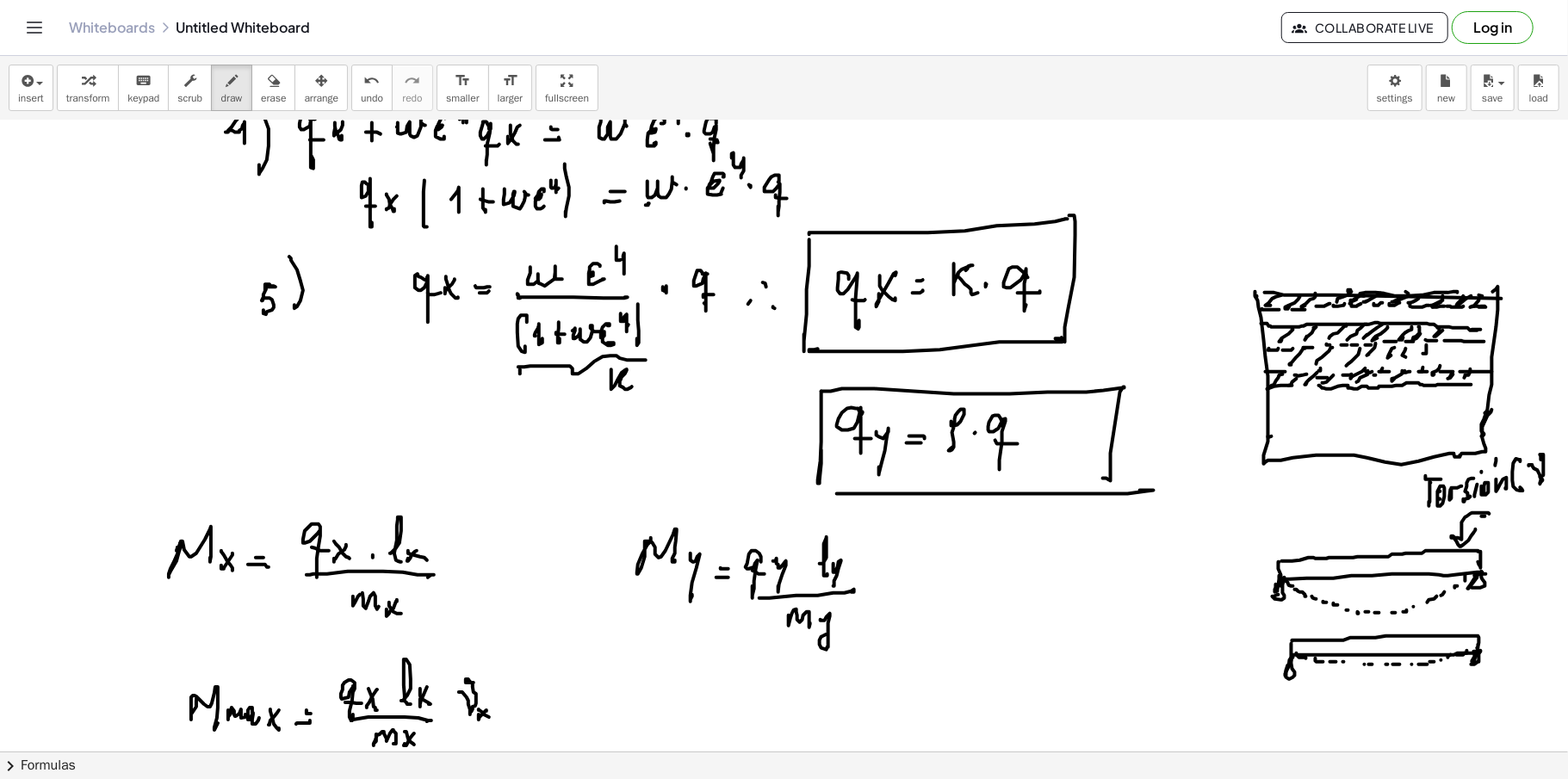 scroll, scrollTop: 5041, scrollLeft: 0, axis: vertical 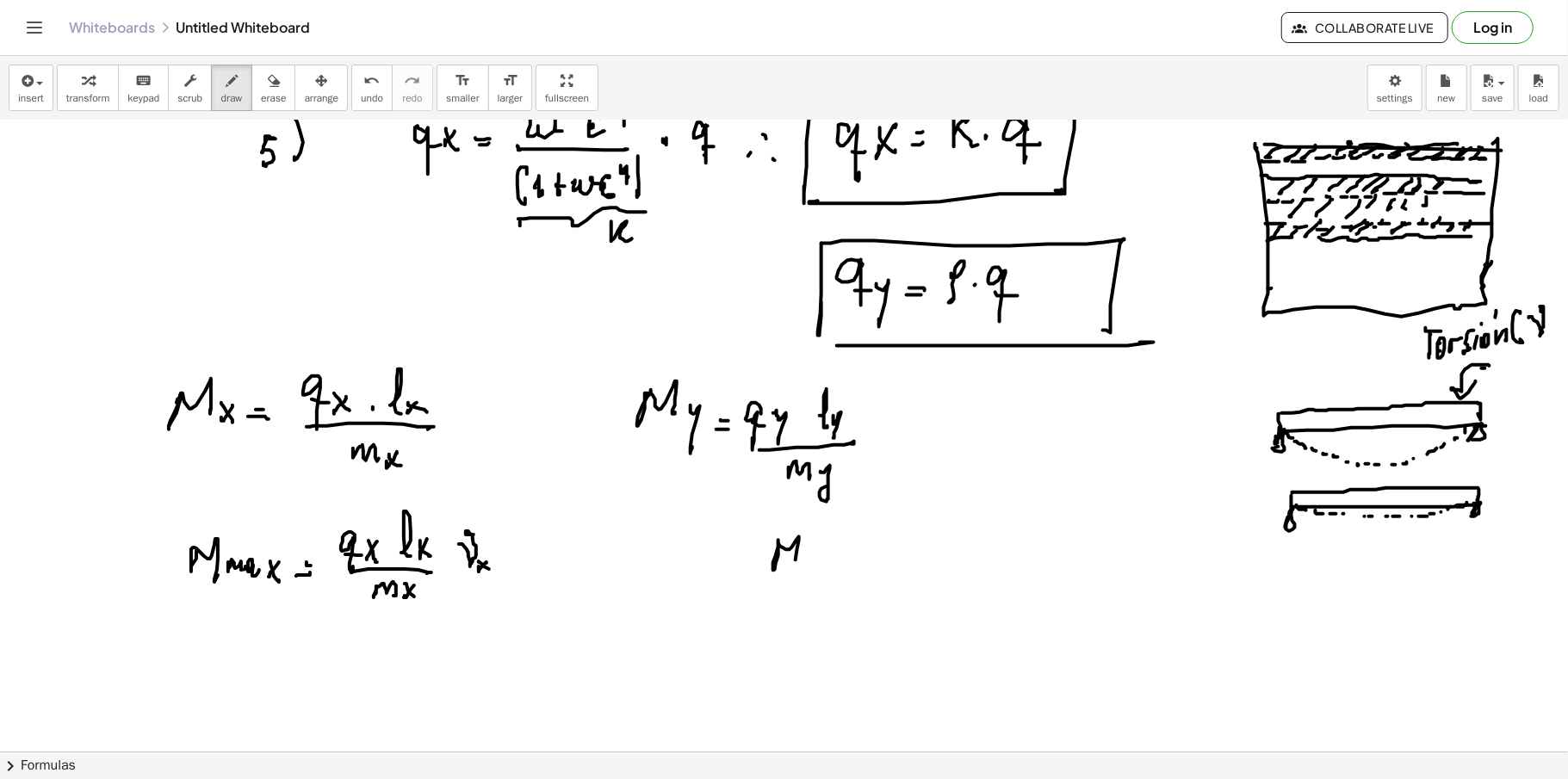 click at bounding box center [784, -1770] 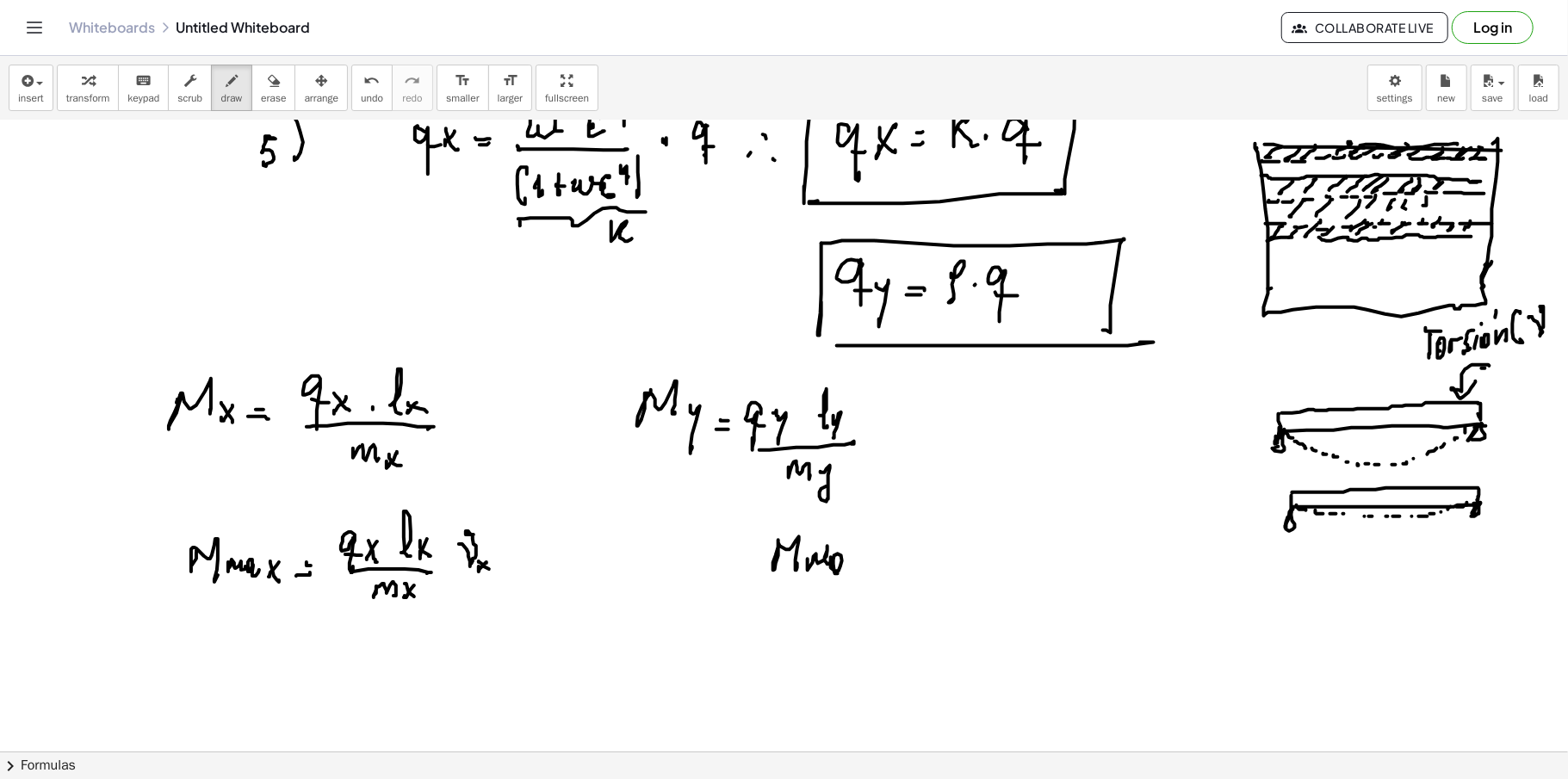 click at bounding box center (784, -1770) 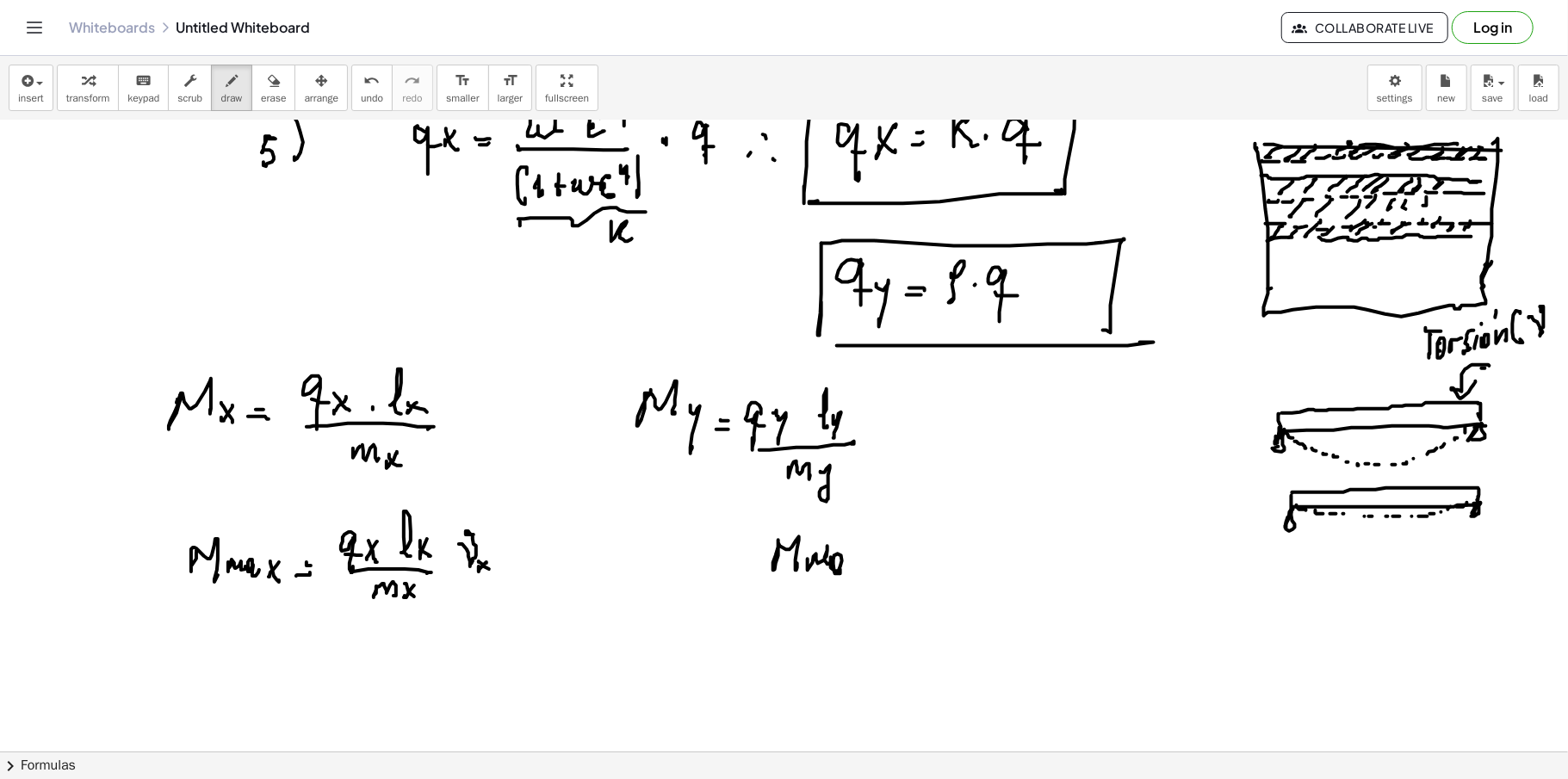 drag, startPoint x: 856, startPoint y: 561, endPoint x: 849, endPoint y: 569, distance: 10.6301458 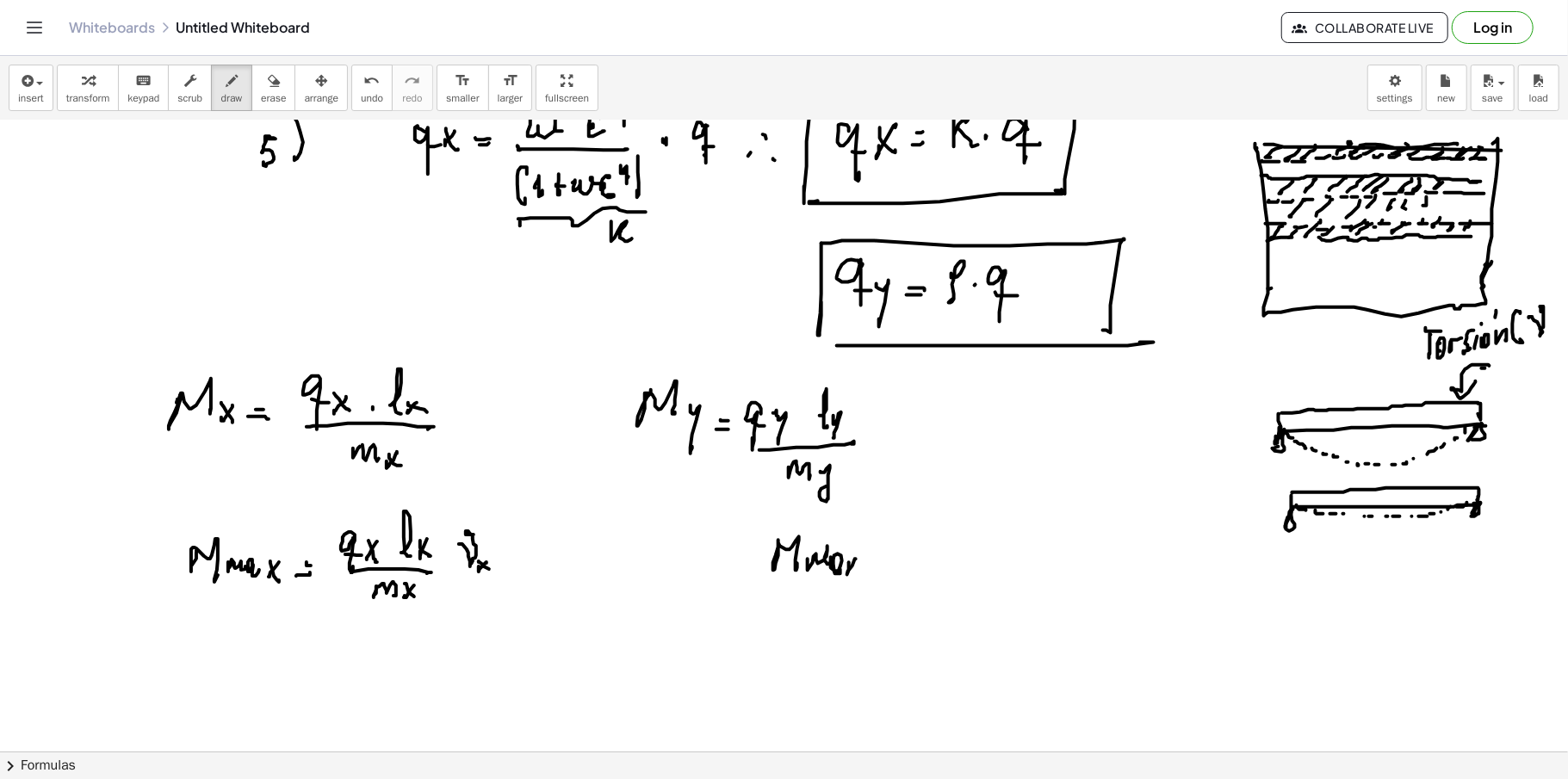 drag, startPoint x: 849, startPoint y: 572, endPoint x: 859, endPoint y: 573, distance: 10.049876 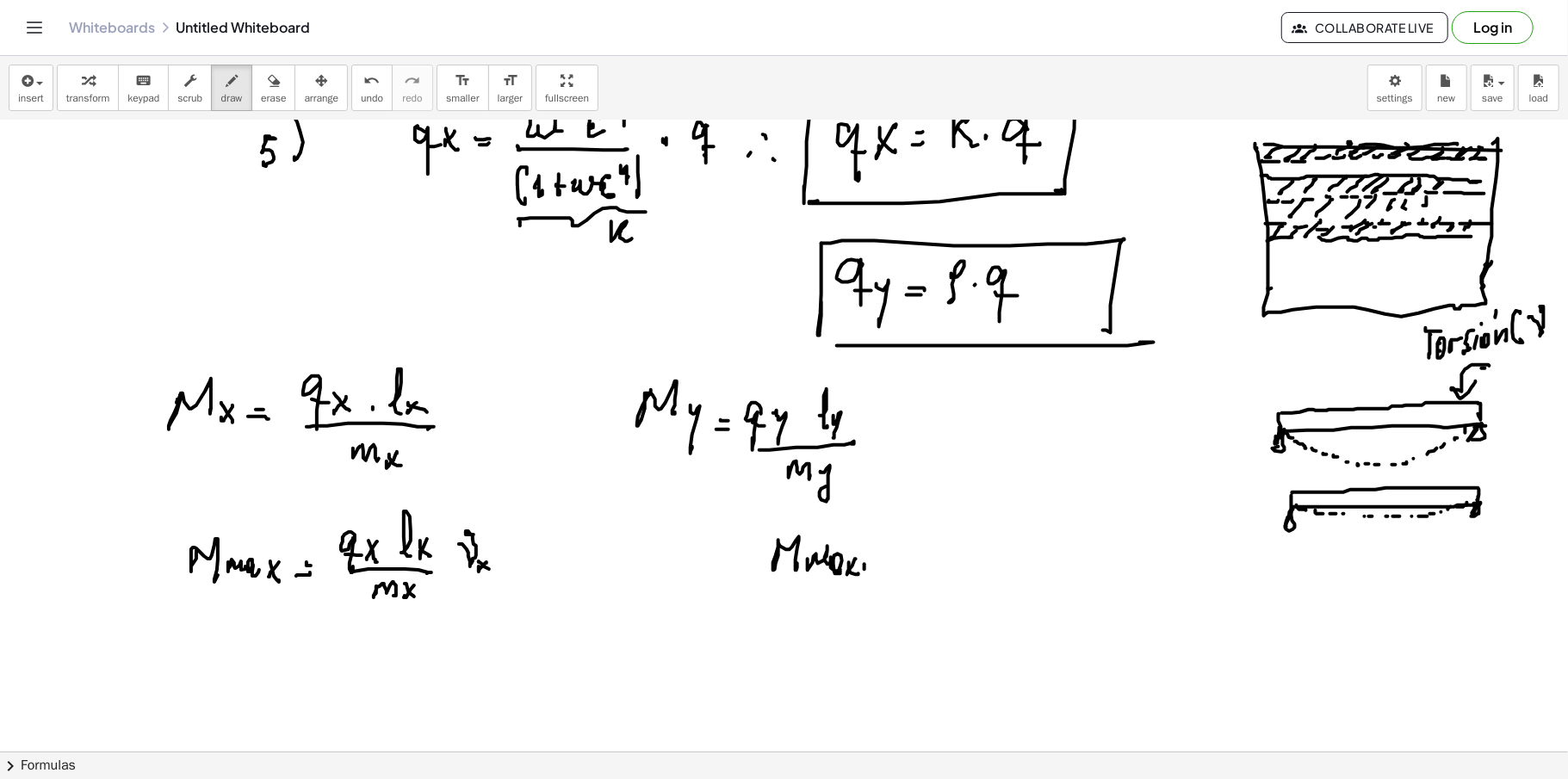 drag, startPoint x: 865, startPoint y: 569, endPoint x: 869, endPoint y: 585, distance: 16.492423 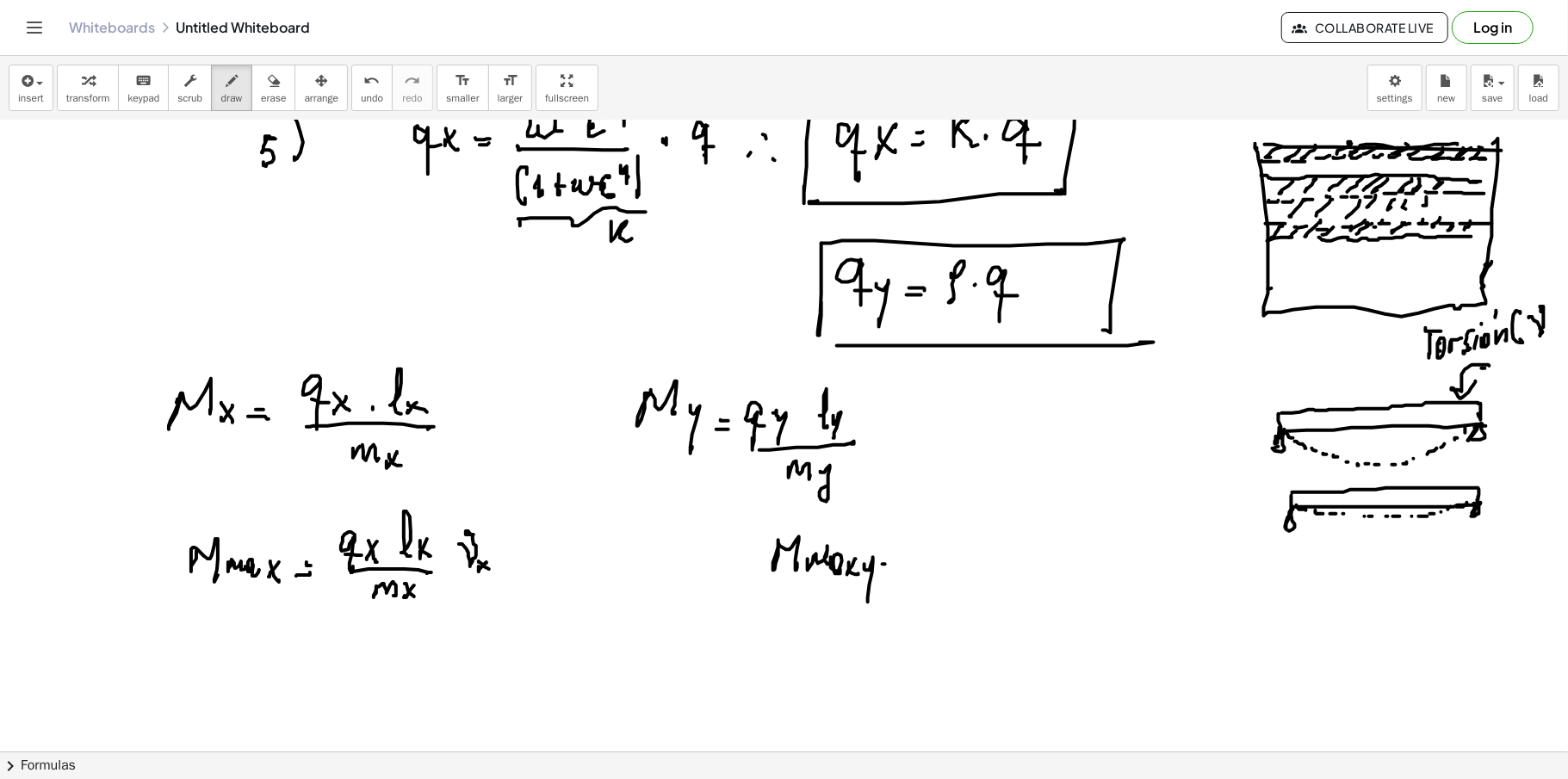 click at bounding box center [784, -1770] 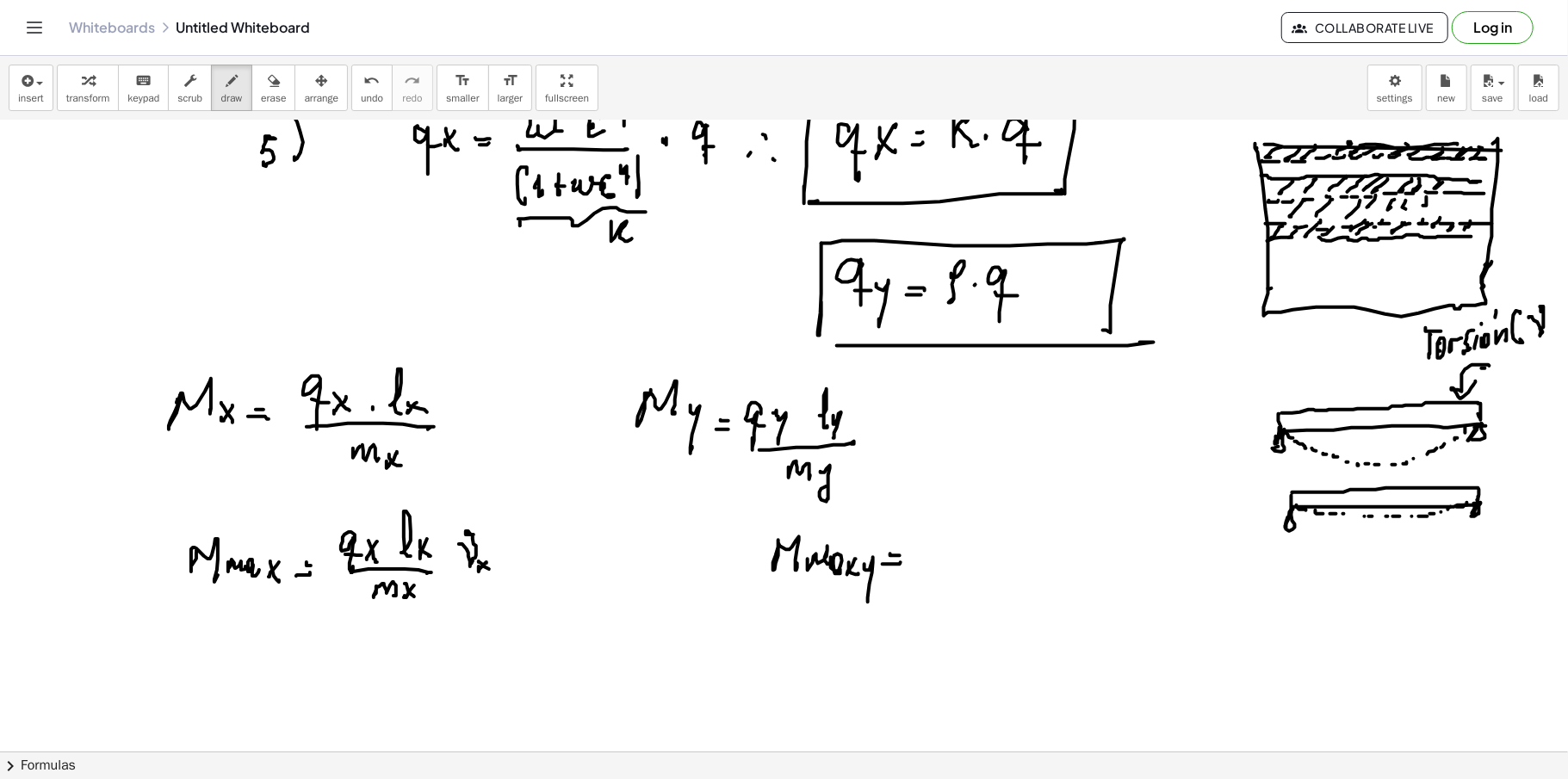 click at bounding box center [784, -1770] 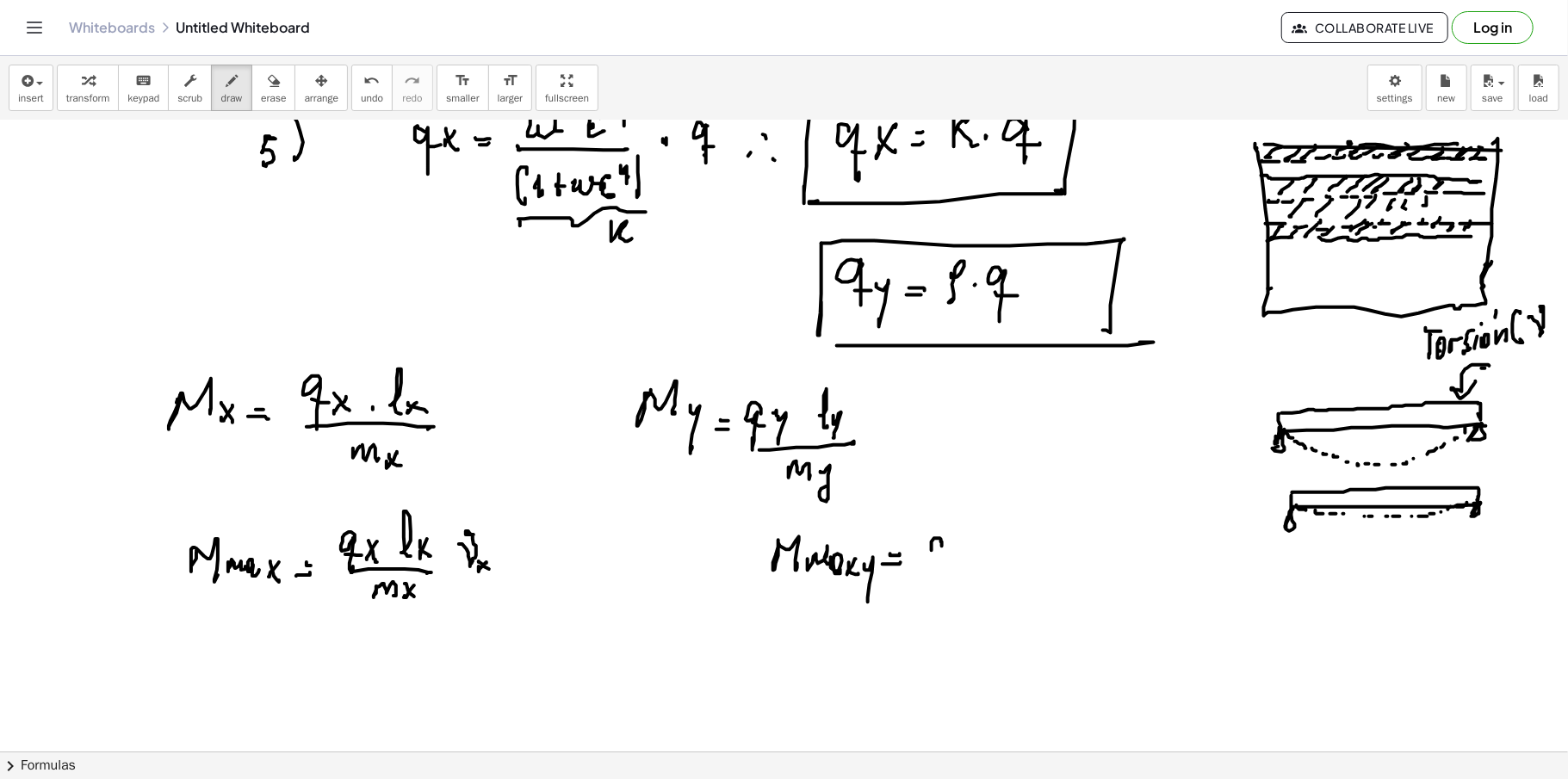 drag, startPoint x: 940, startPoint y: 541, endPoint x: 940, endPoint y: 570, distance: 29 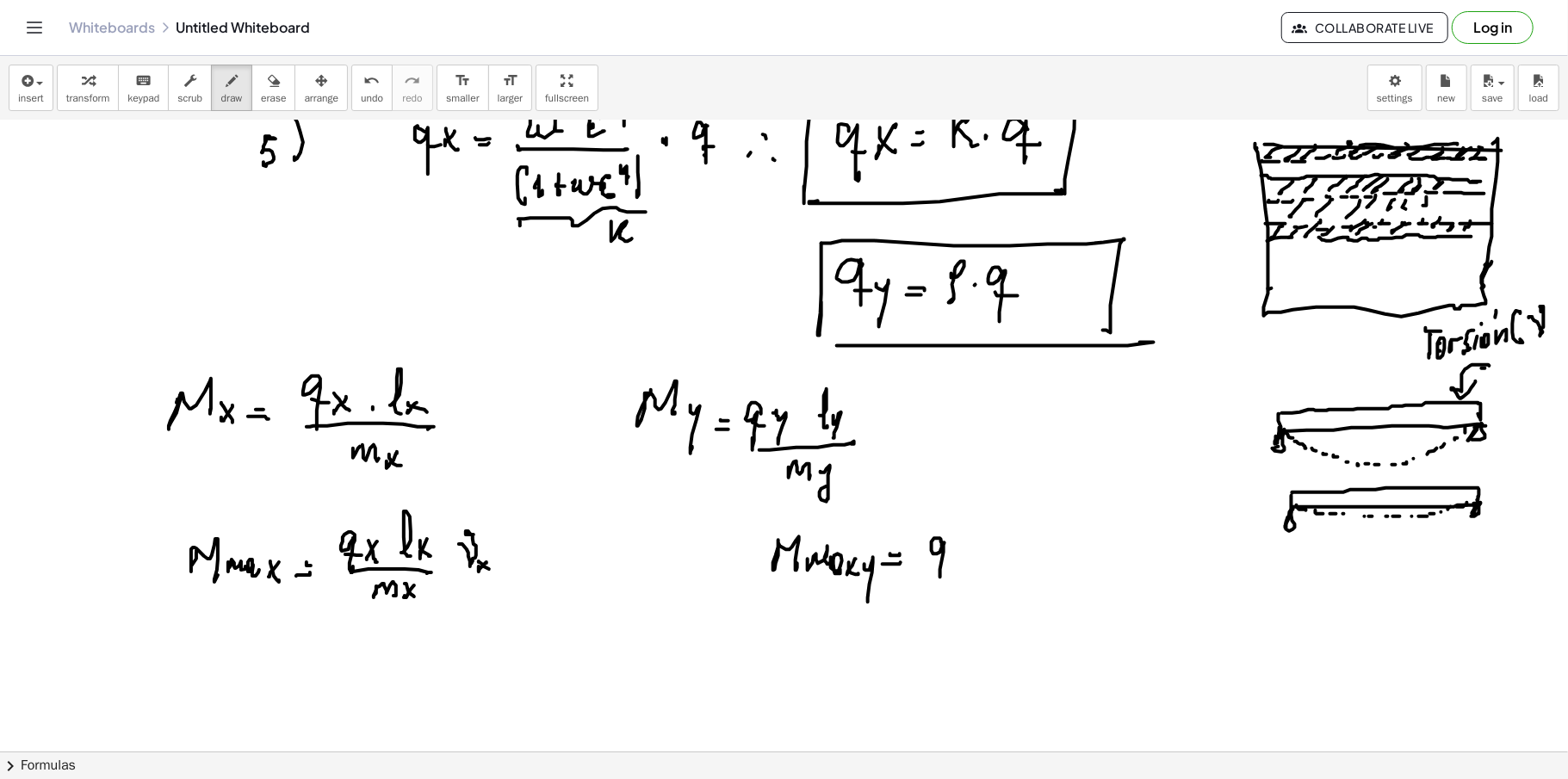 click at bounding box center [784, -1770] 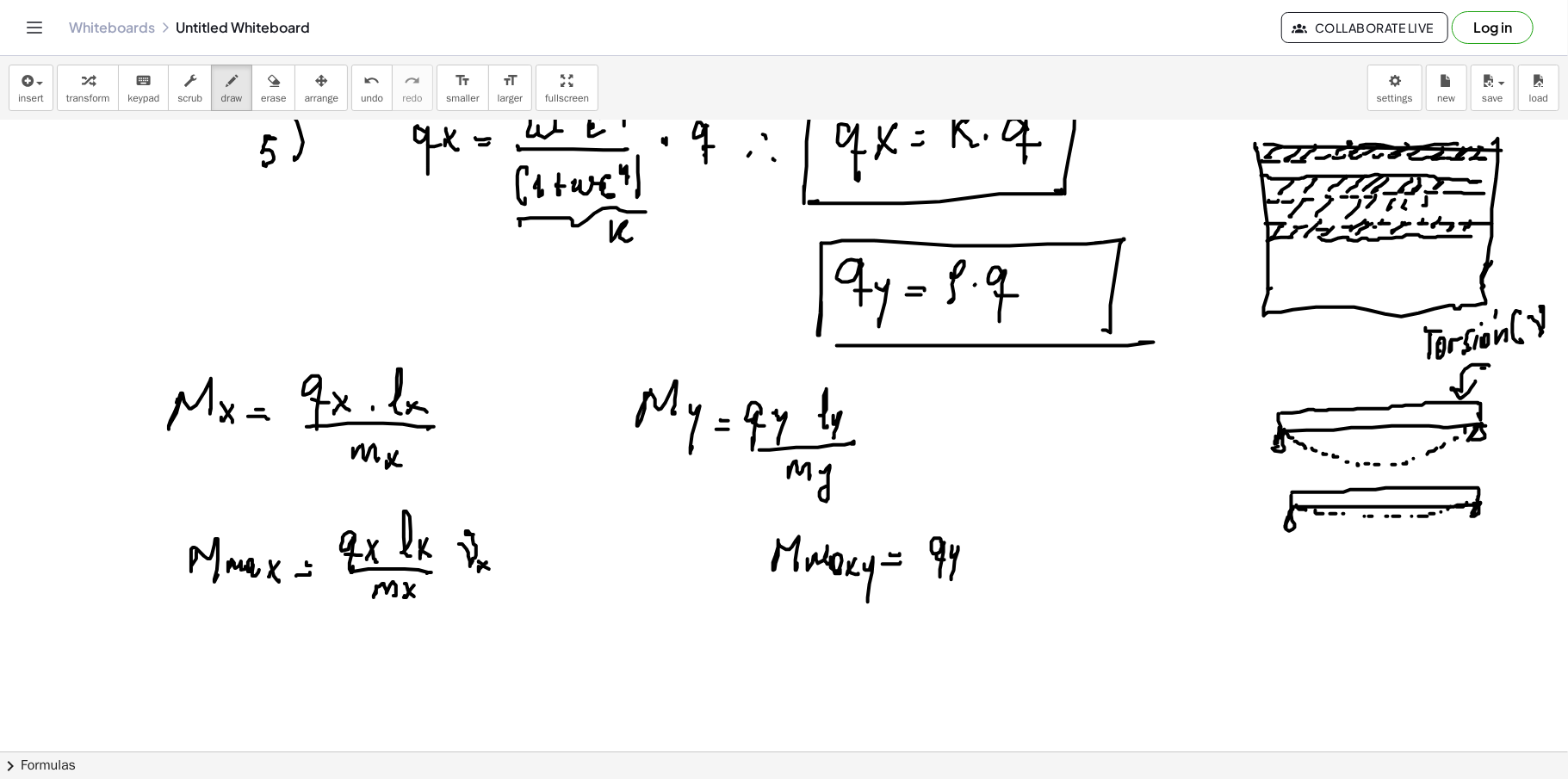 click at bounding box center [784, -1770] 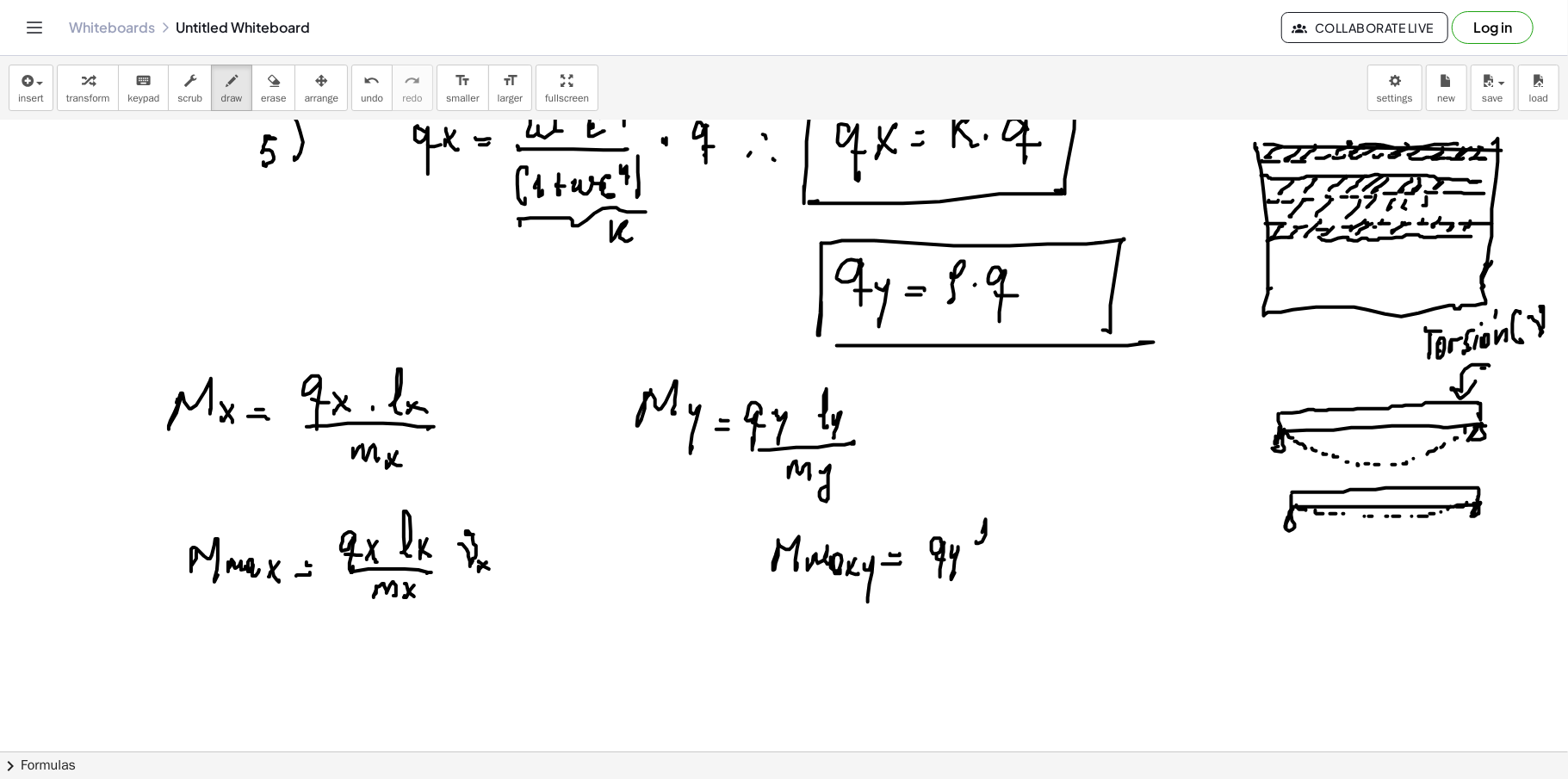 click at bounding box center [784, -1770] 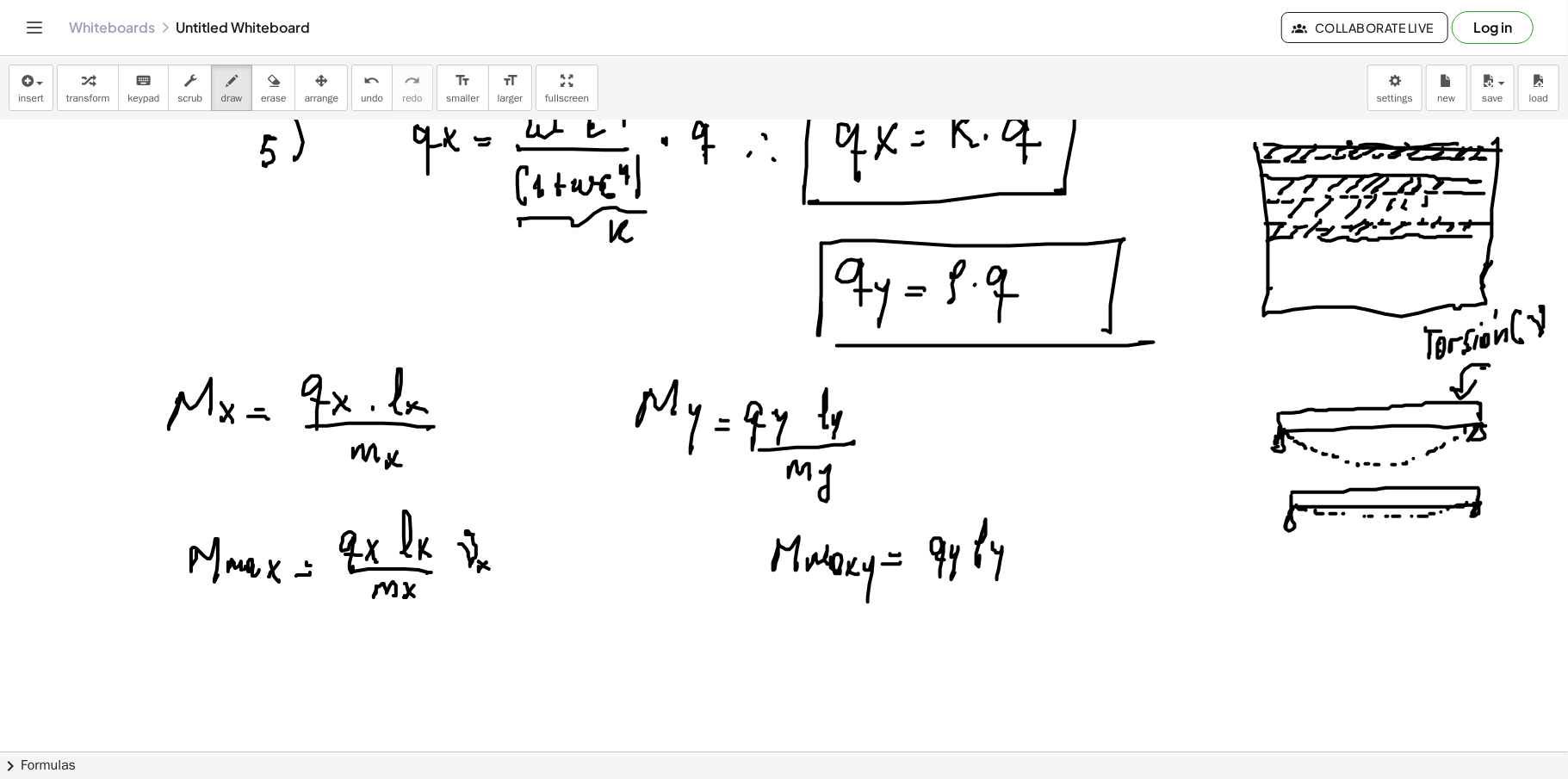 click at bounding box center [784, -1770] 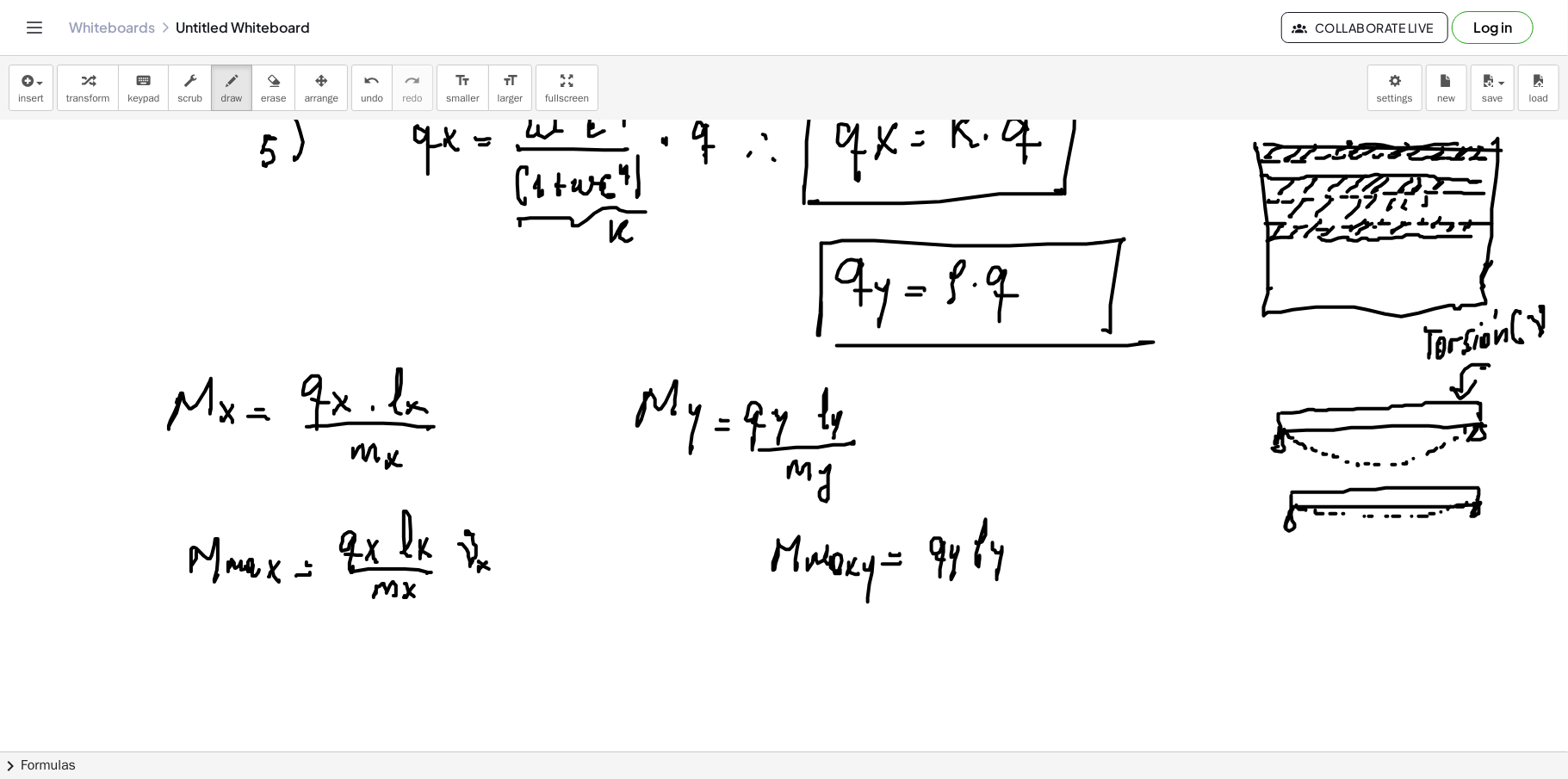 click at bounding box center (784, -1770) 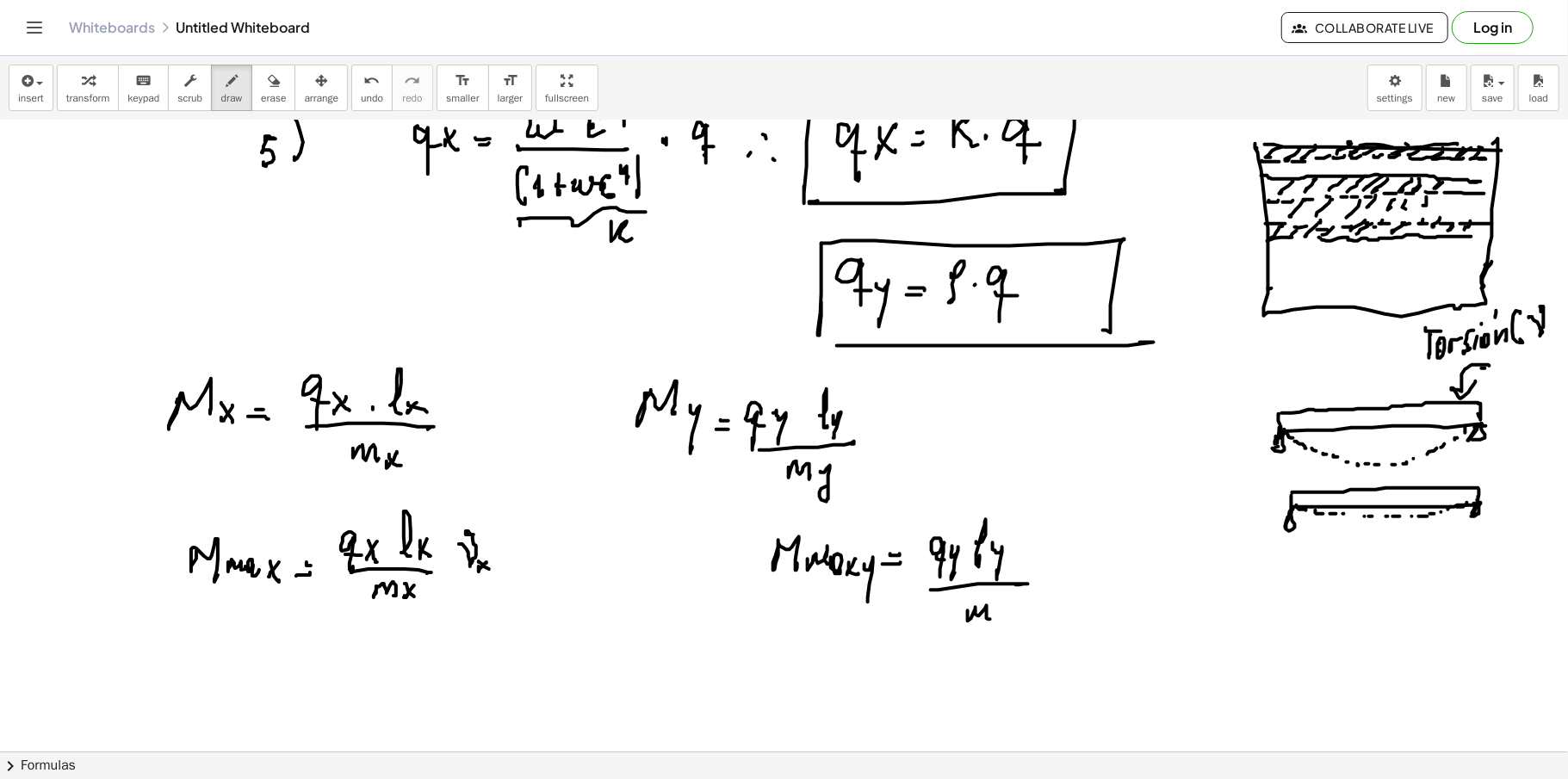 click at bounding box center [784, -1770] 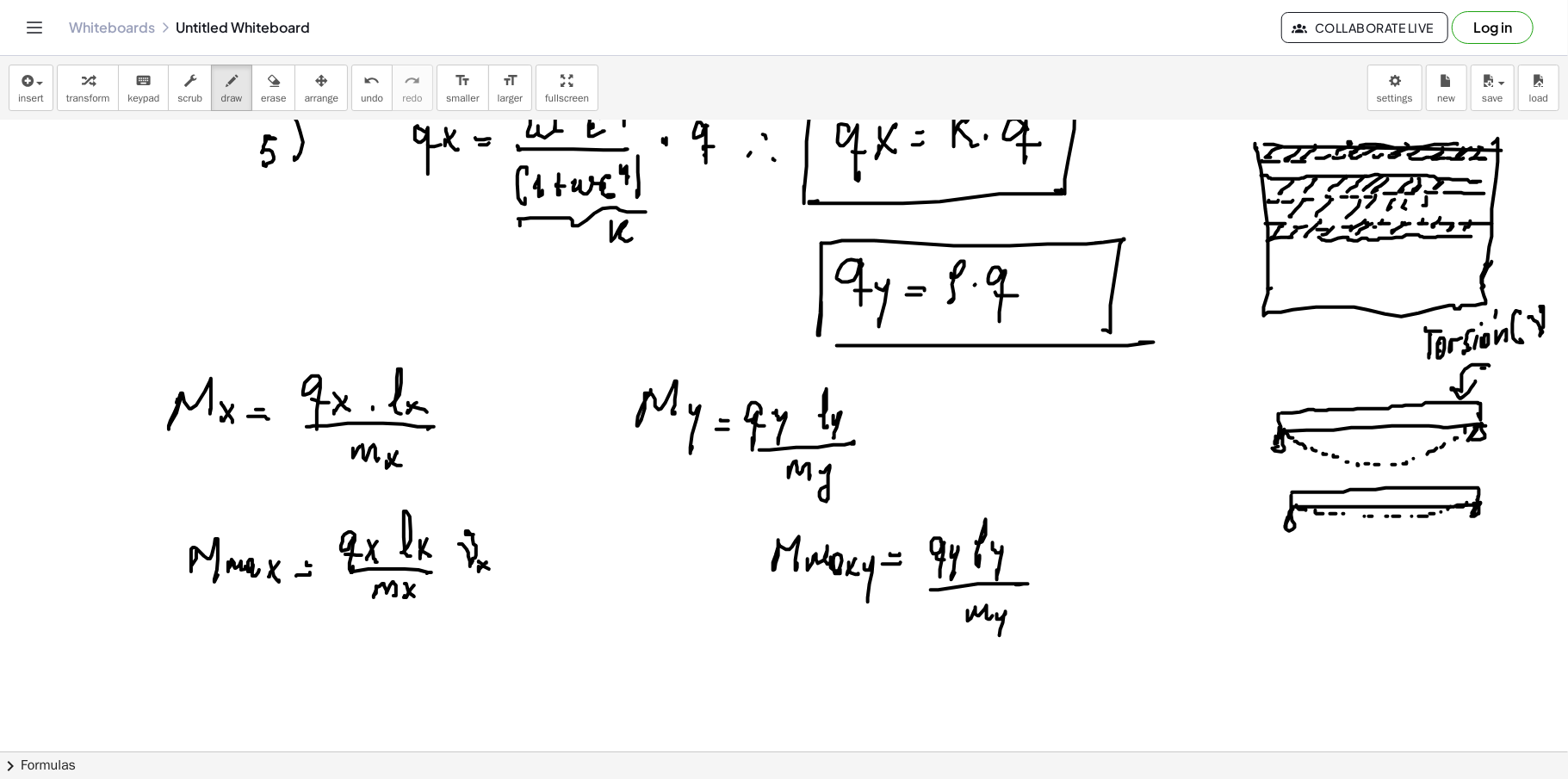 click at bounding box center (784, -1770) 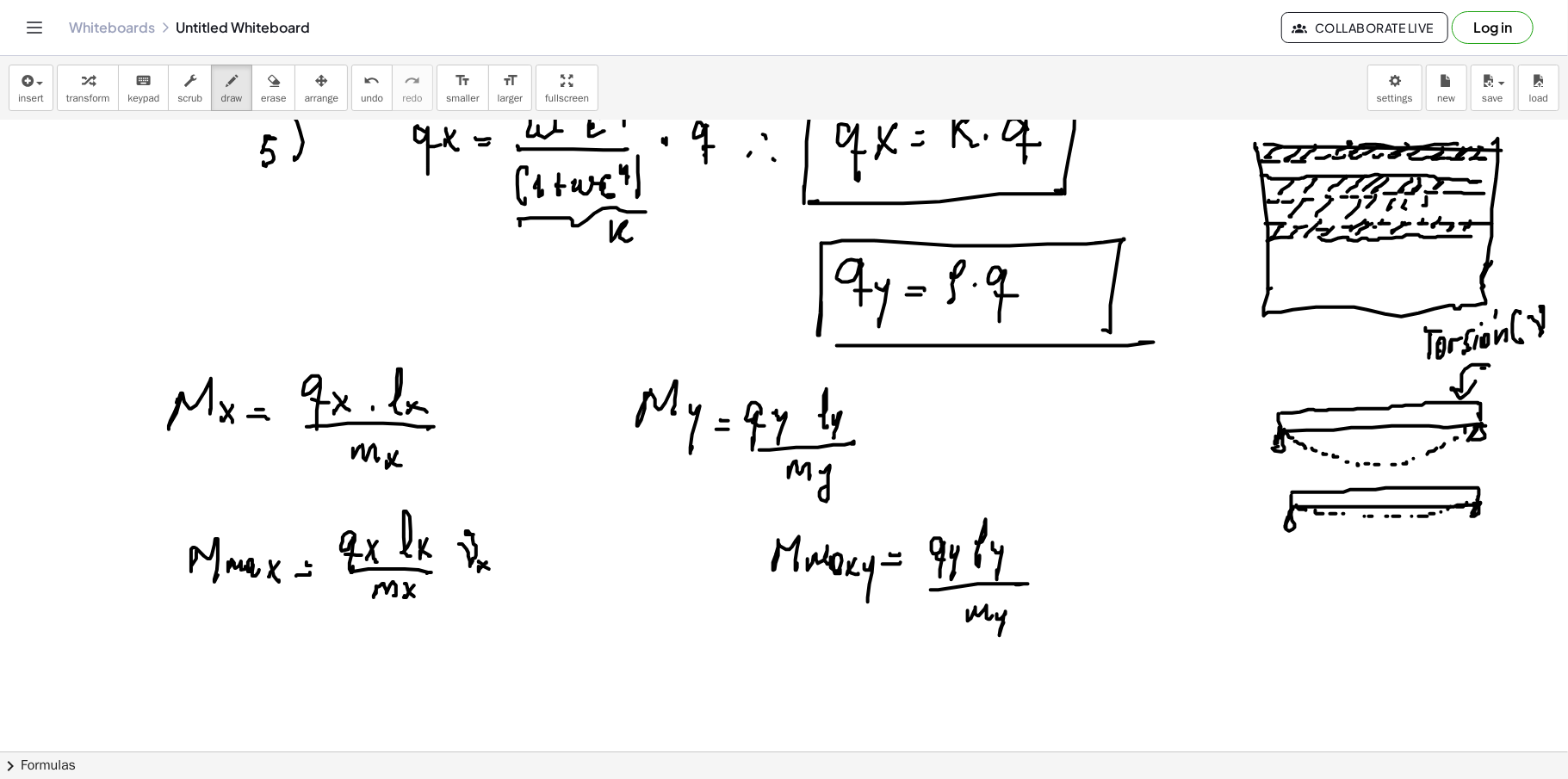 click at bounding box center [784, -1770] 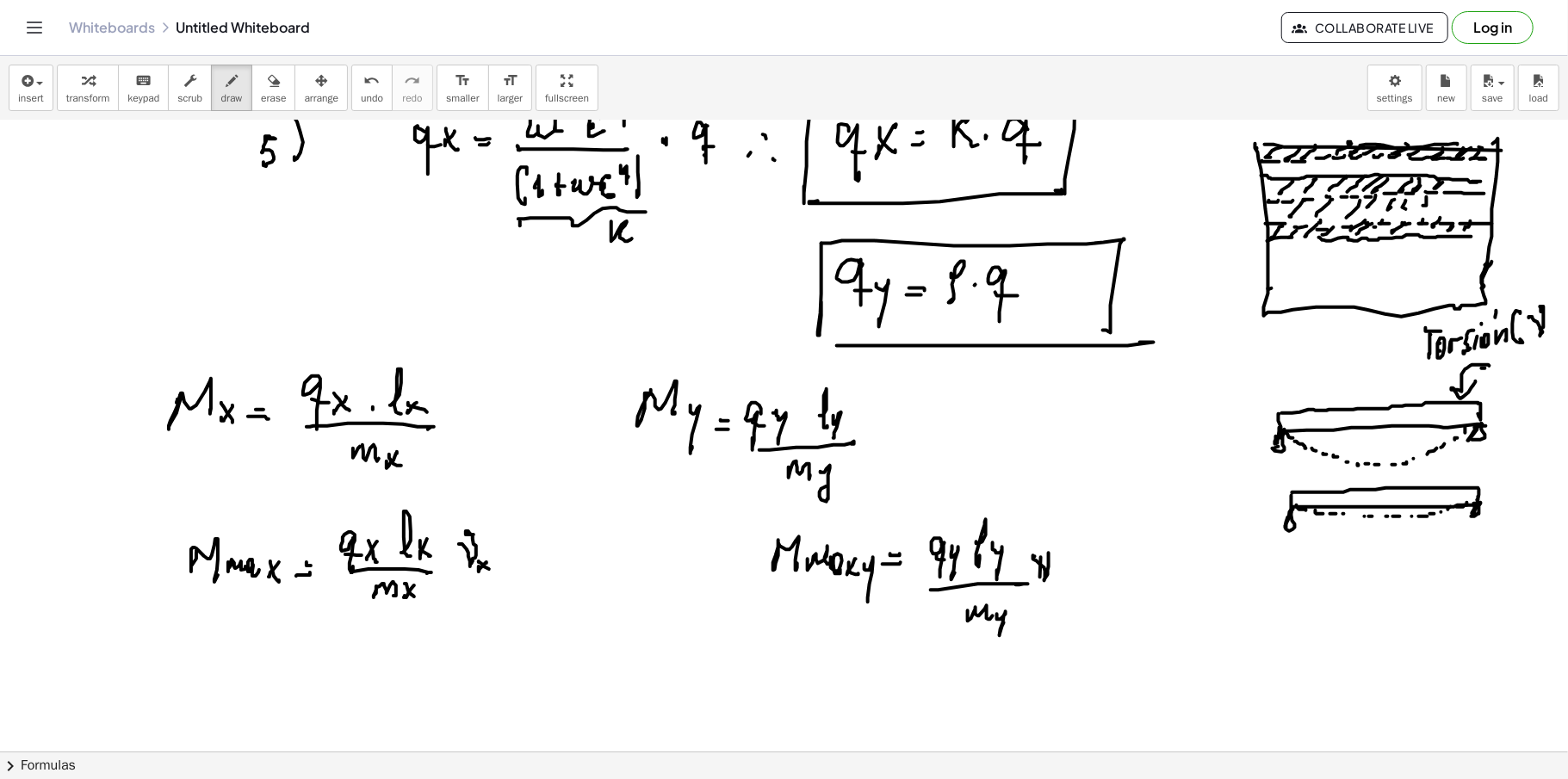 click at bounding box center [784, -1770] 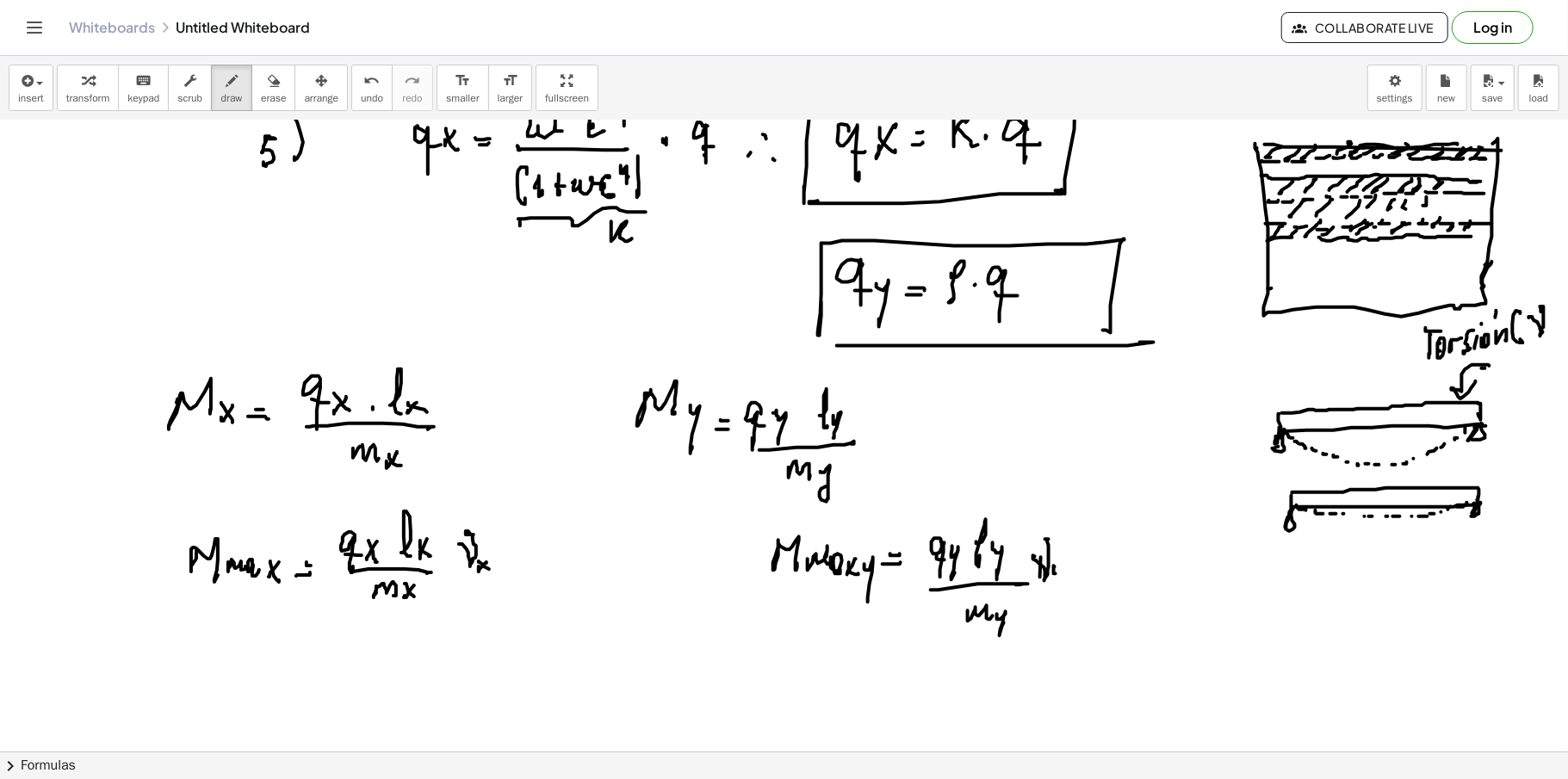 click at bounding box center (784, -1770) 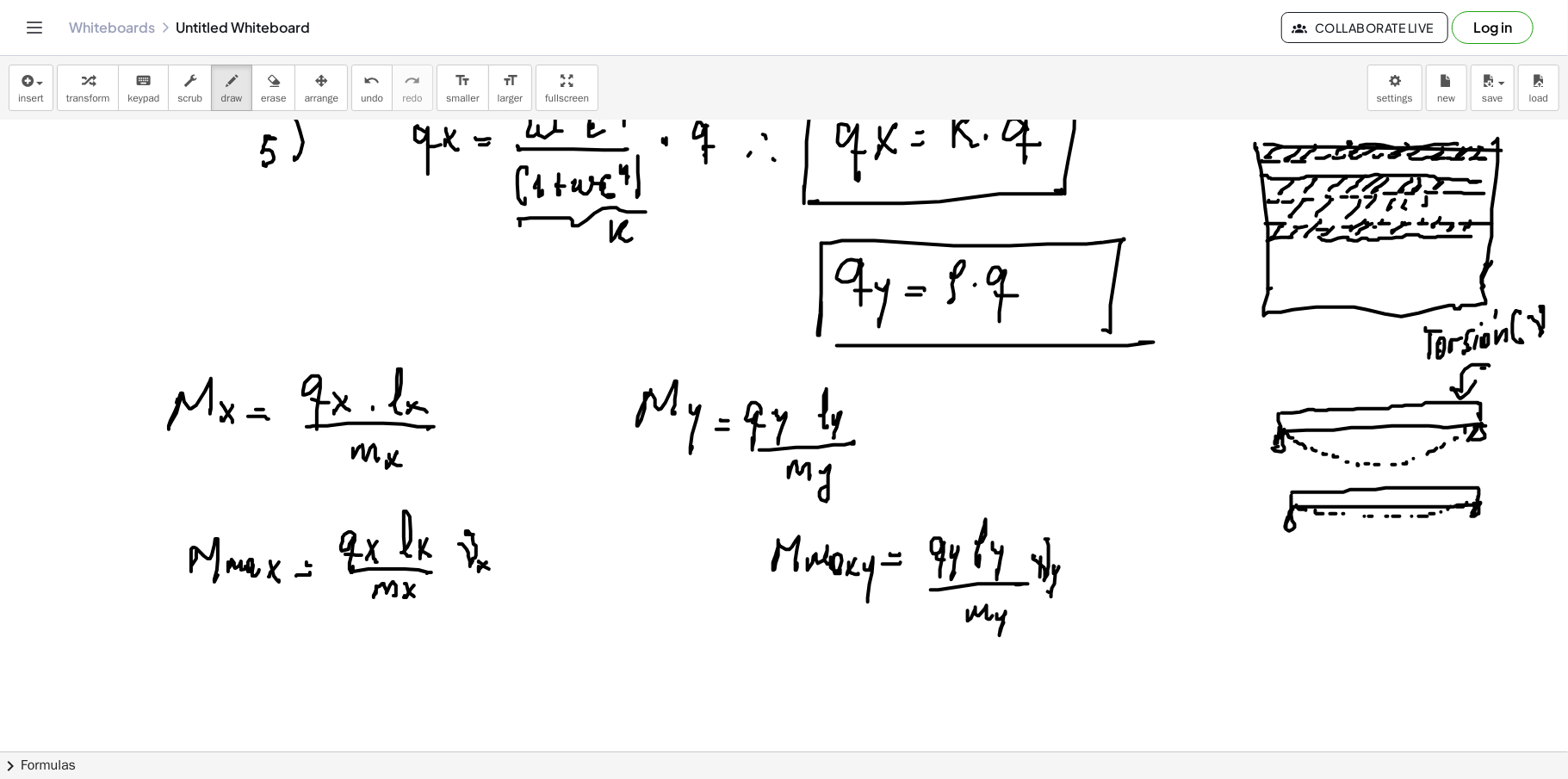 scroll, scrollTop: 5155, scrollLeft: 0, axis: vertical 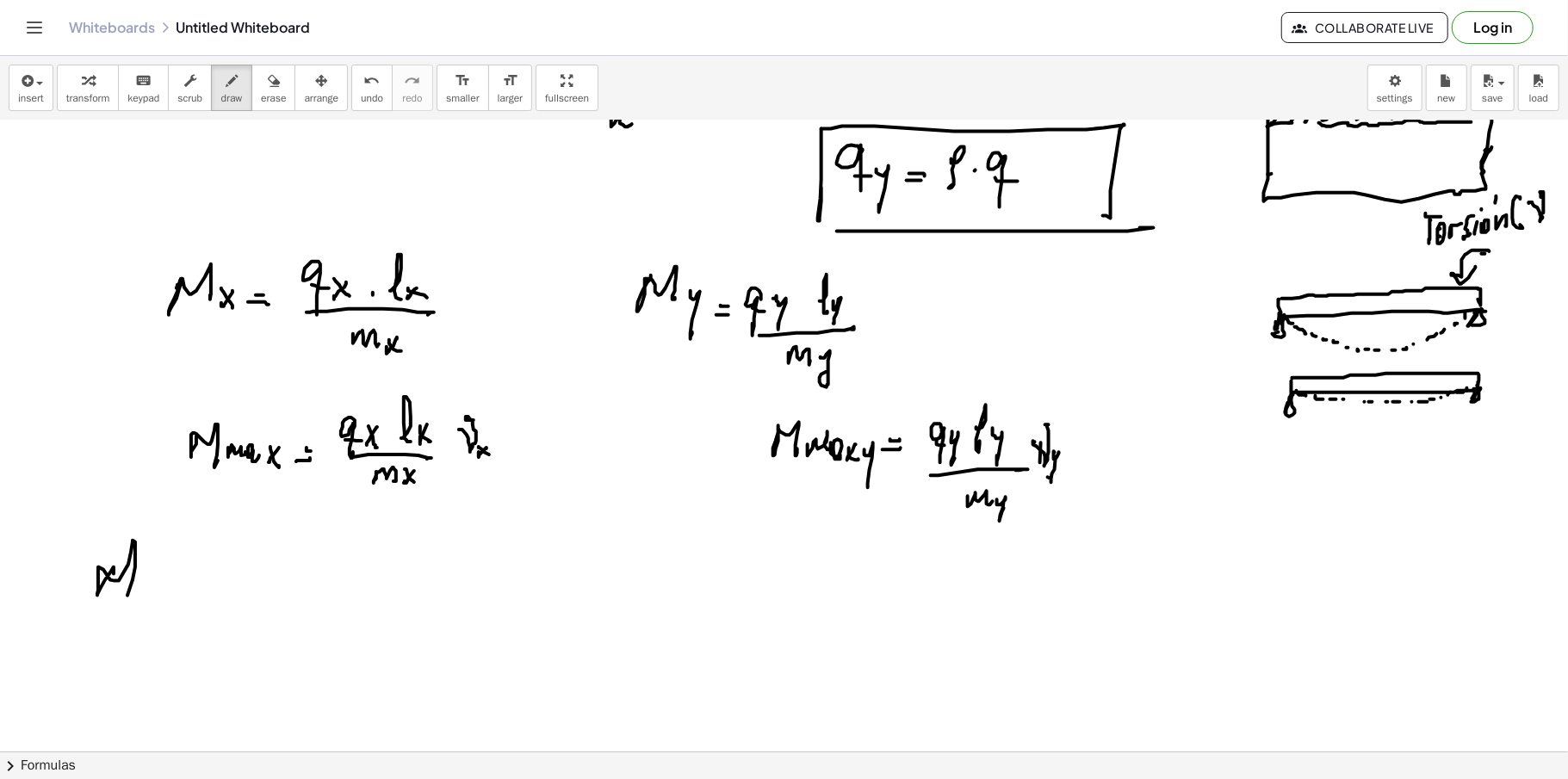 drag, startPoint x: 114, startPoint y: 570, endPoint x: 135, endPoint y: 586, distance: 26.400758 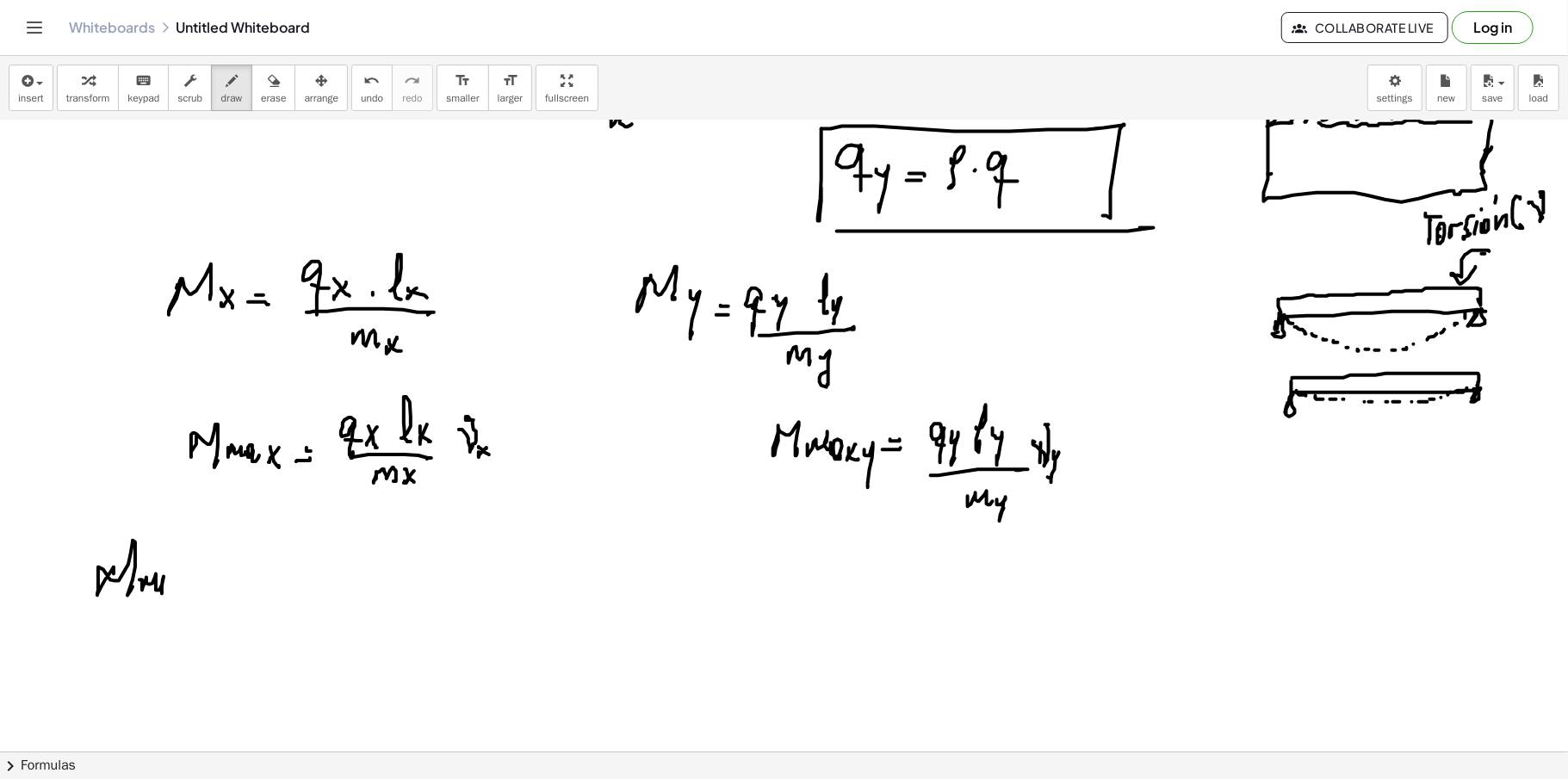 drag, startPoint x: 142, startPoint y: 582, endPoint x: 174, endPoint y: 572, distance: 33.526109 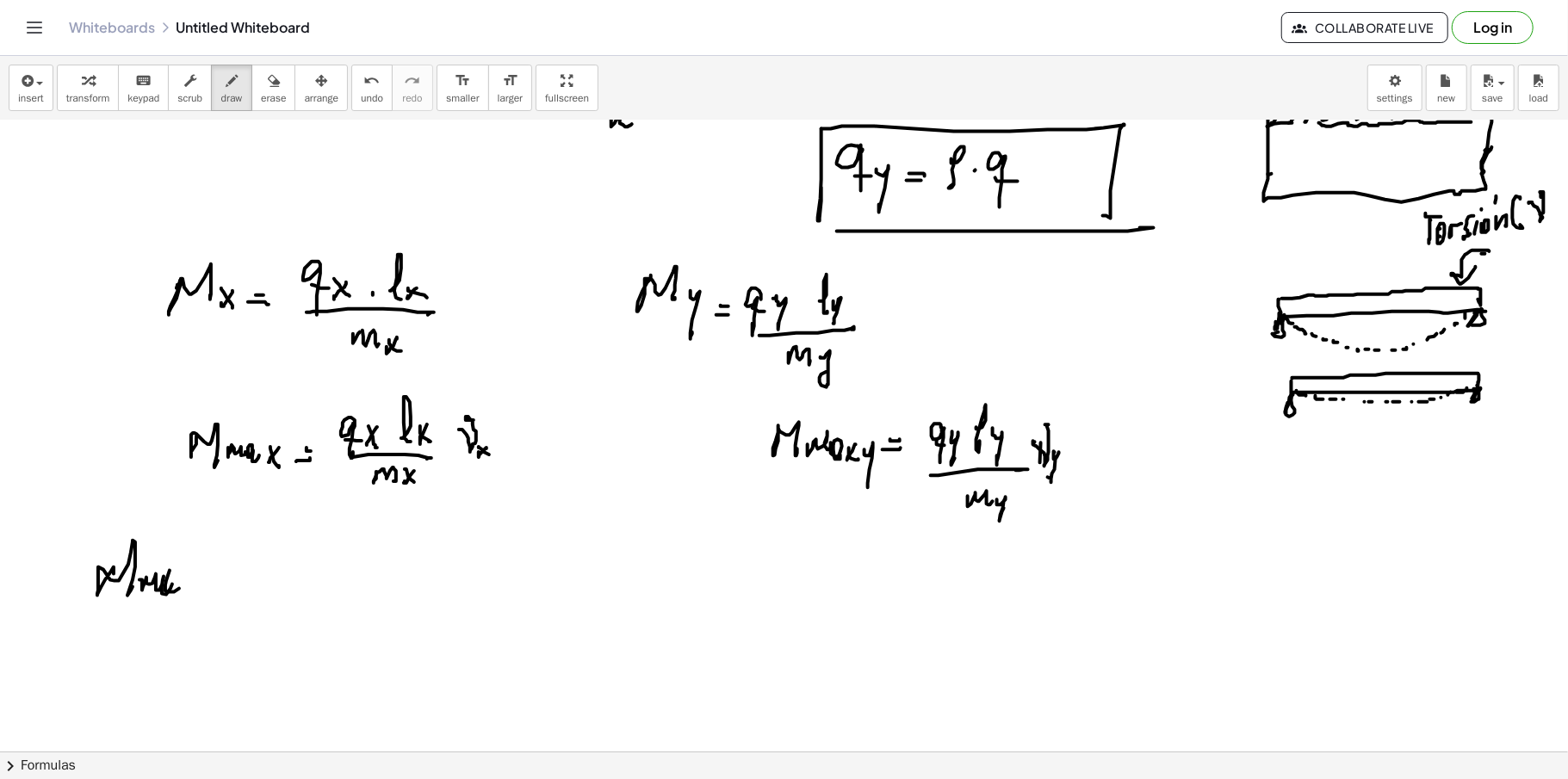 drag, startPoint x: 200, startPoint y: 578, endPoint x: 190, endPoint y: 585, distance: 12.206556 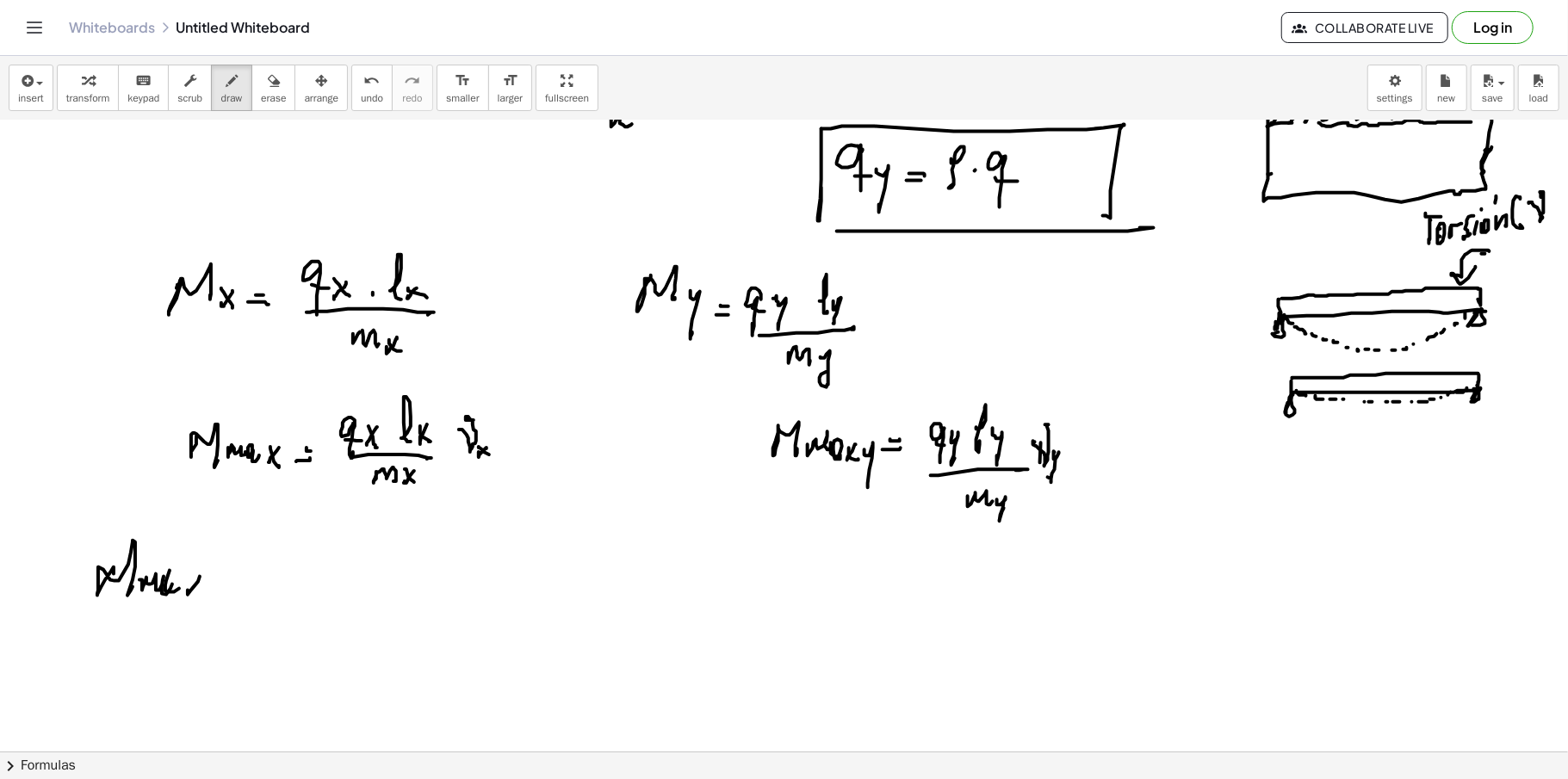 click at bounding box center [784, -1884] 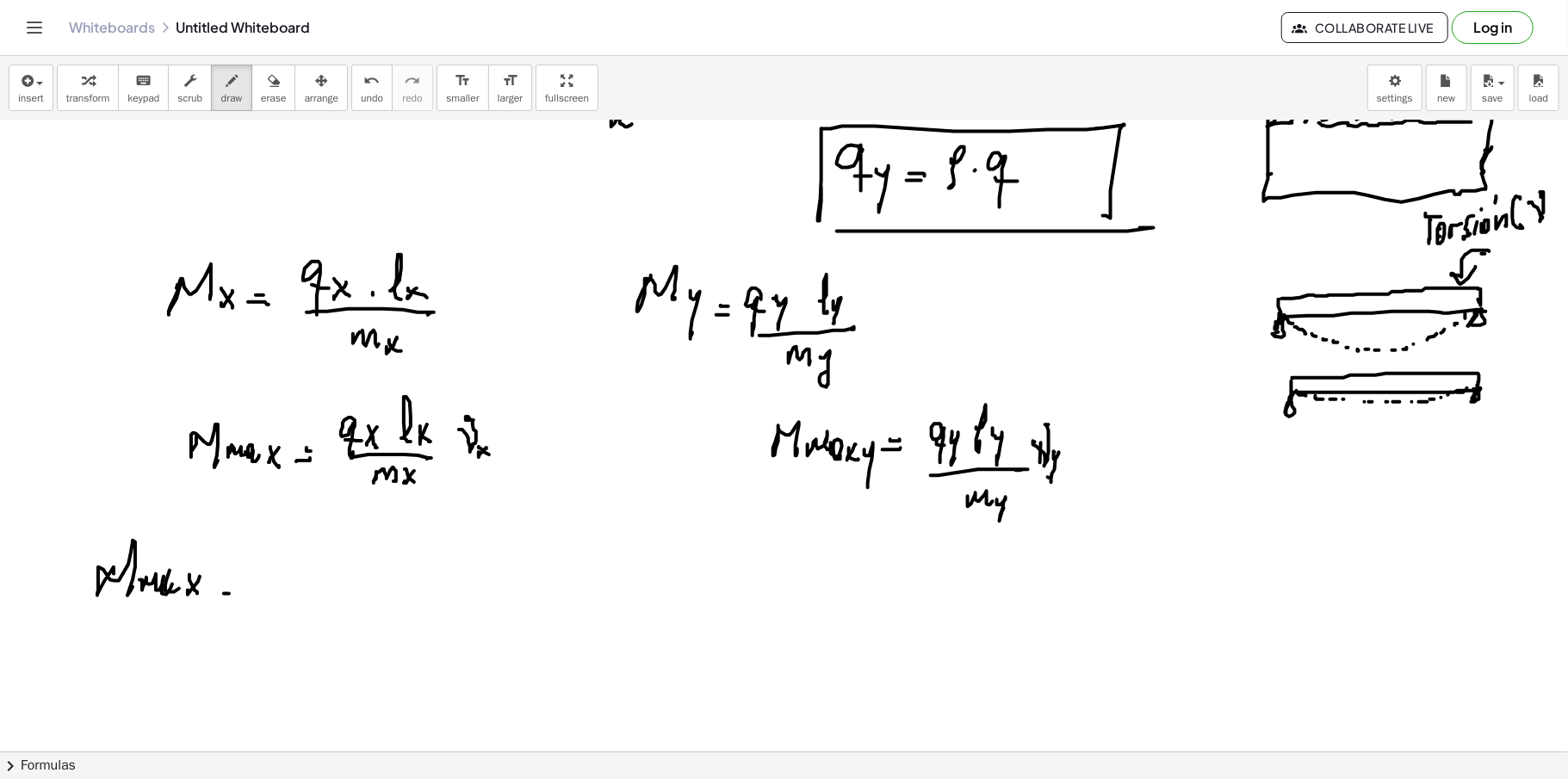 drag, startPoint x: 224, startPoint y: 596, endPoint x: 231, endPoint y: 585, distance: 13.038405 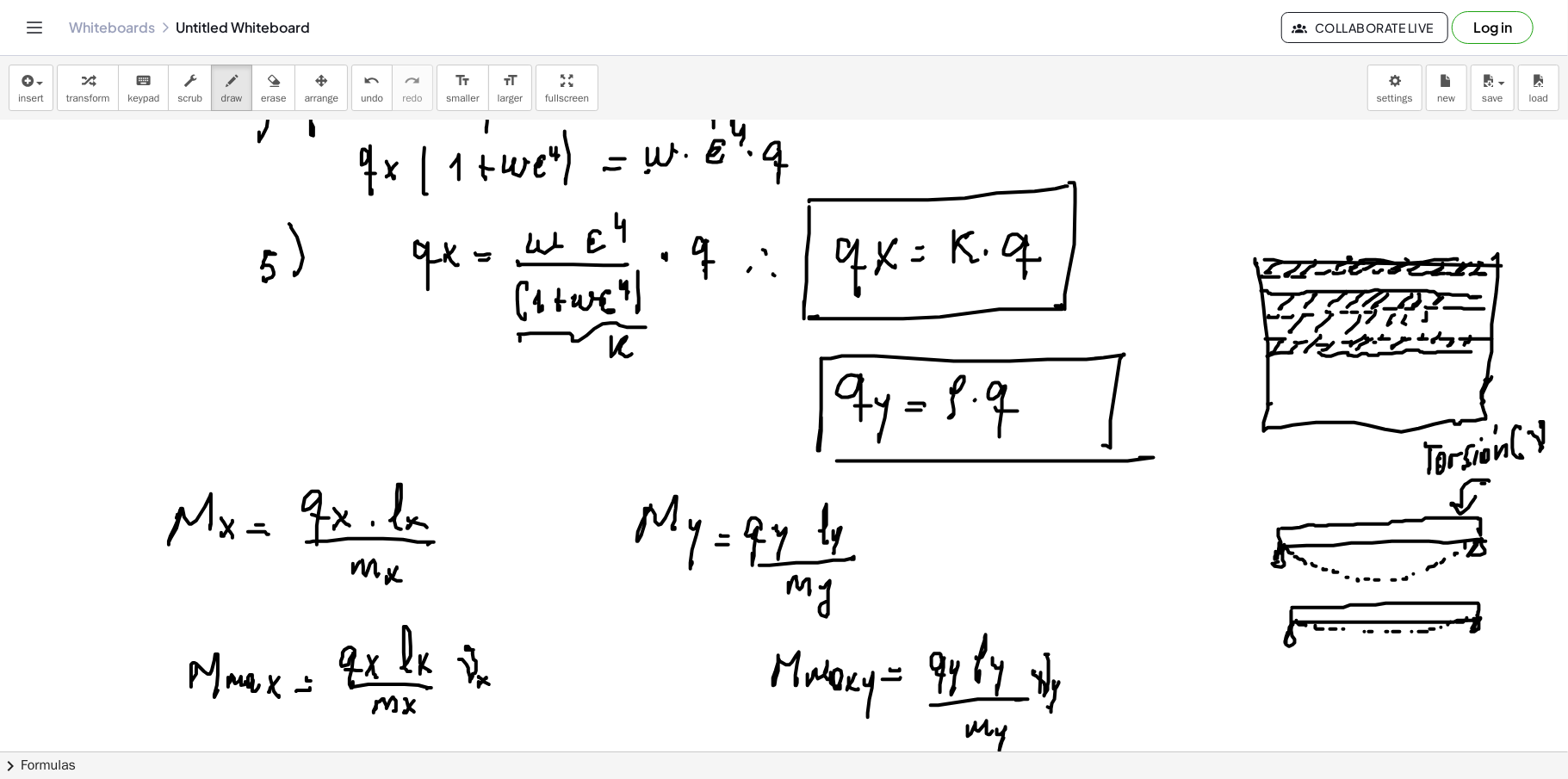 scroll, scrollTop: 5155, scrollLeft: 0, axis: vertical 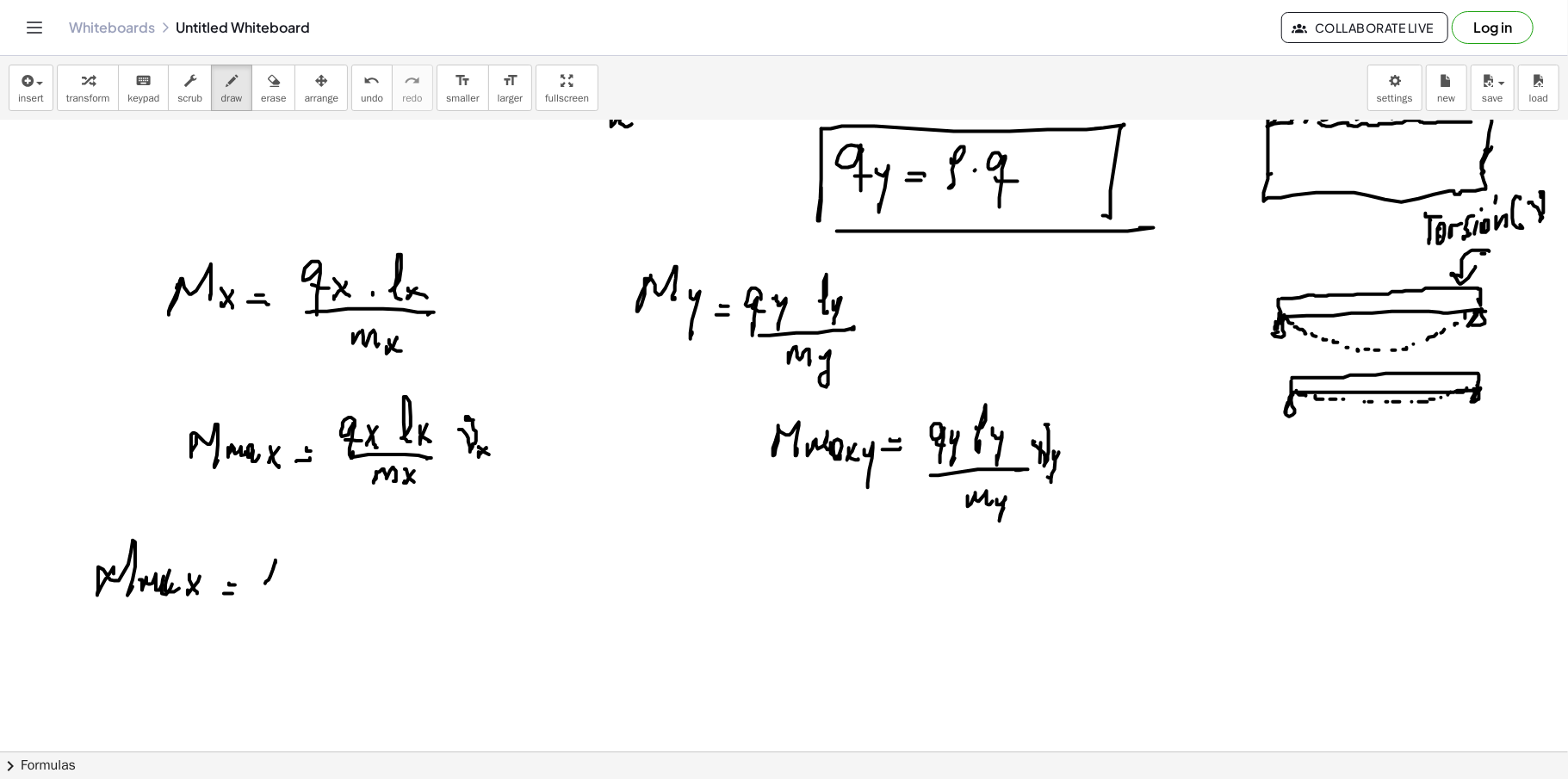 drag, startPoint x: 276, startPoint y: 562, endPoint x: 294, endPoint y: 561, distance: 18.027756 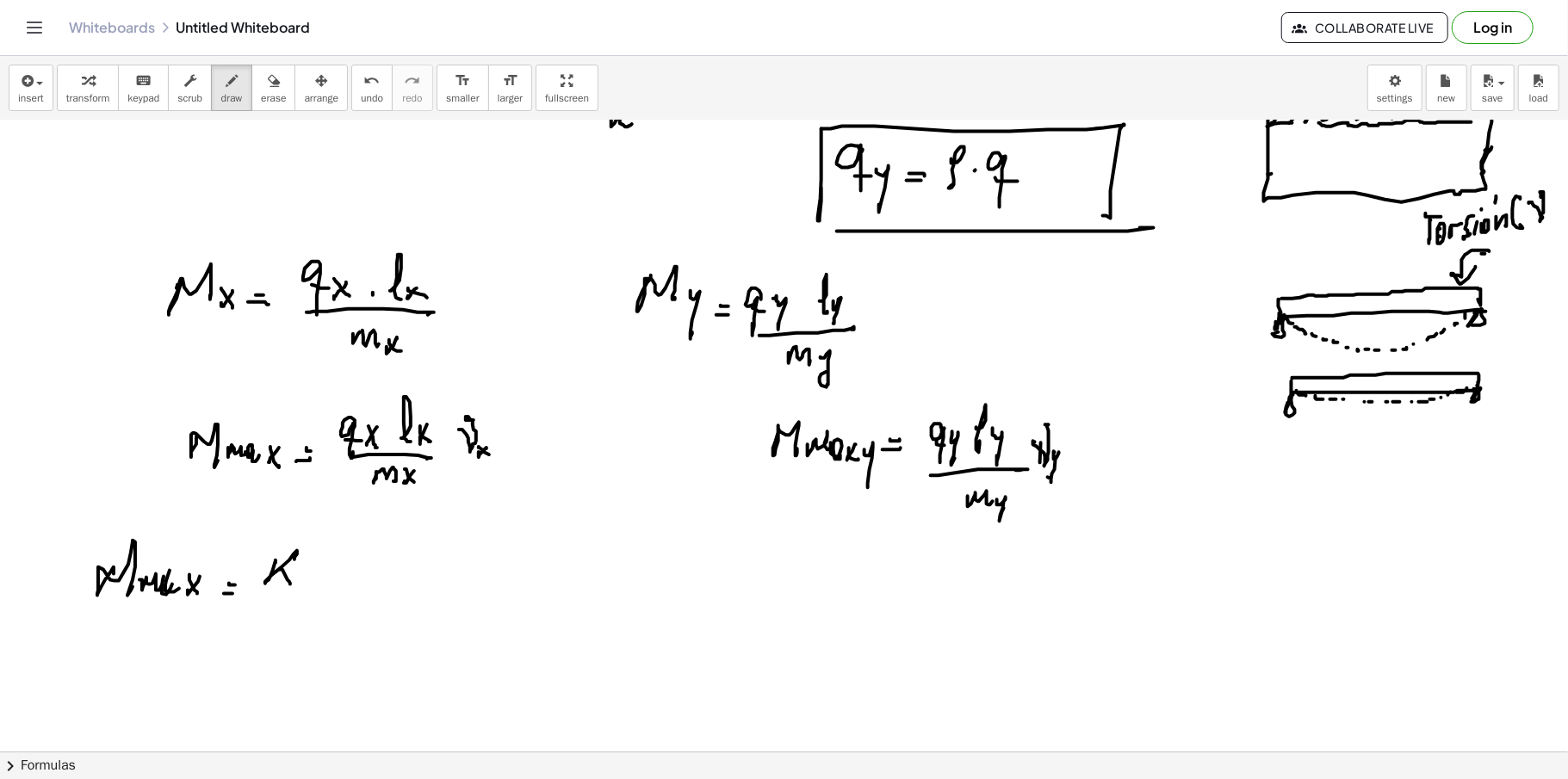 drag, startPoint x: 279, startPoint y: 572, endPoint x: 303, endPoint y: 573, distance: 24.020824 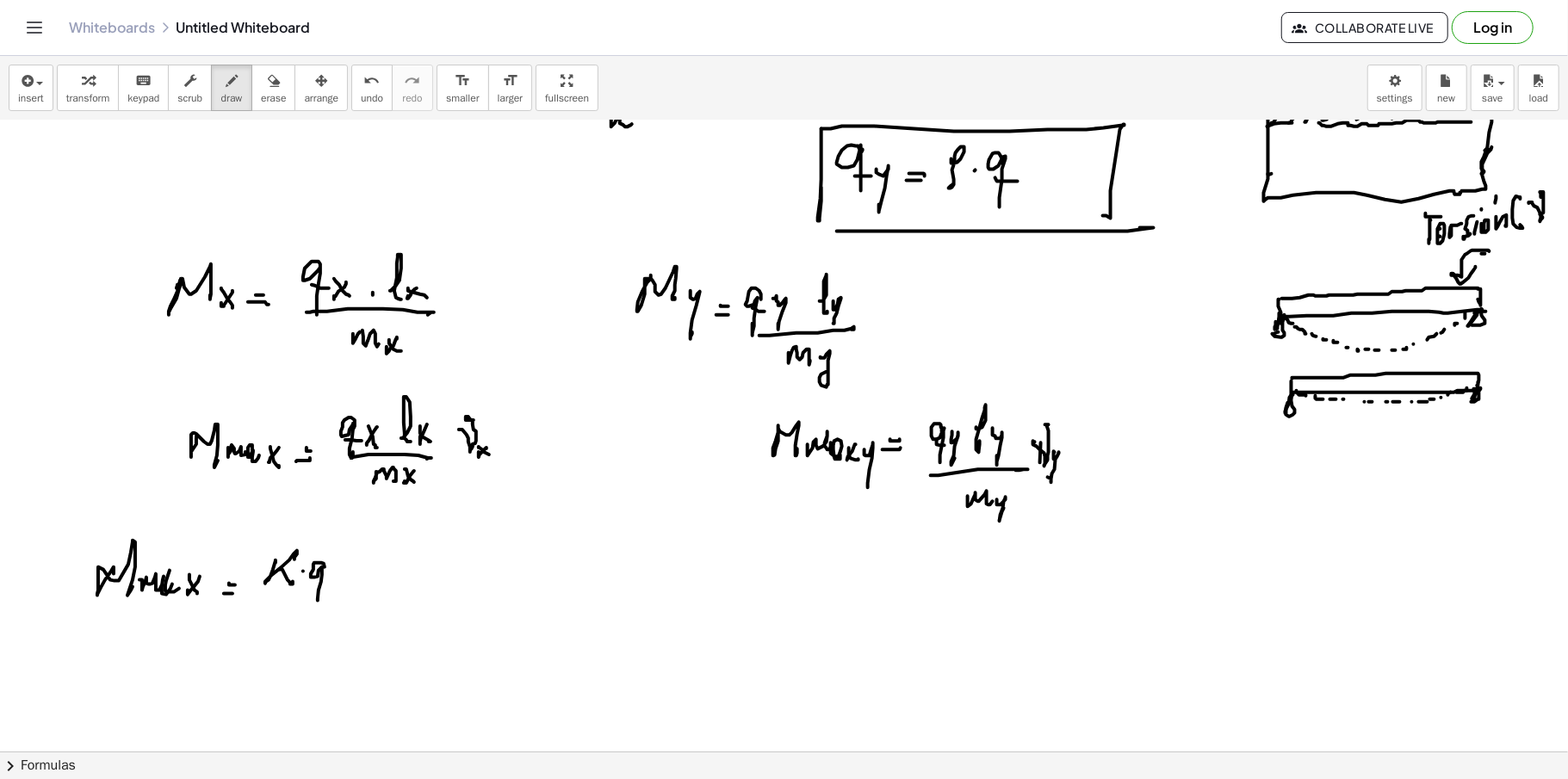 drag, startPoint x: 325, startPoint y: 569, endPoint x: 319, endPoint y: 584, distance: 16.155494 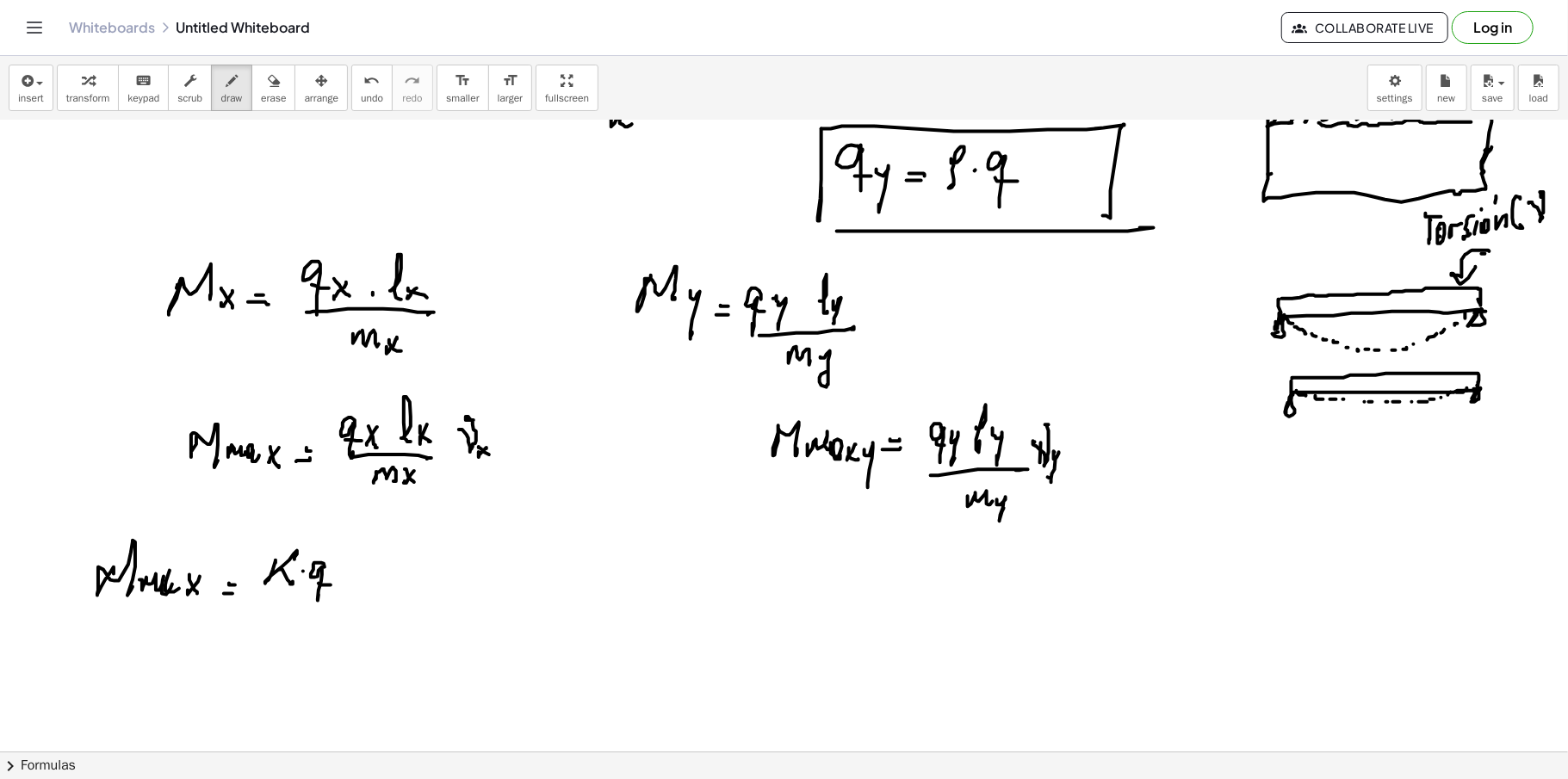click at bounding box center [784, -1884] 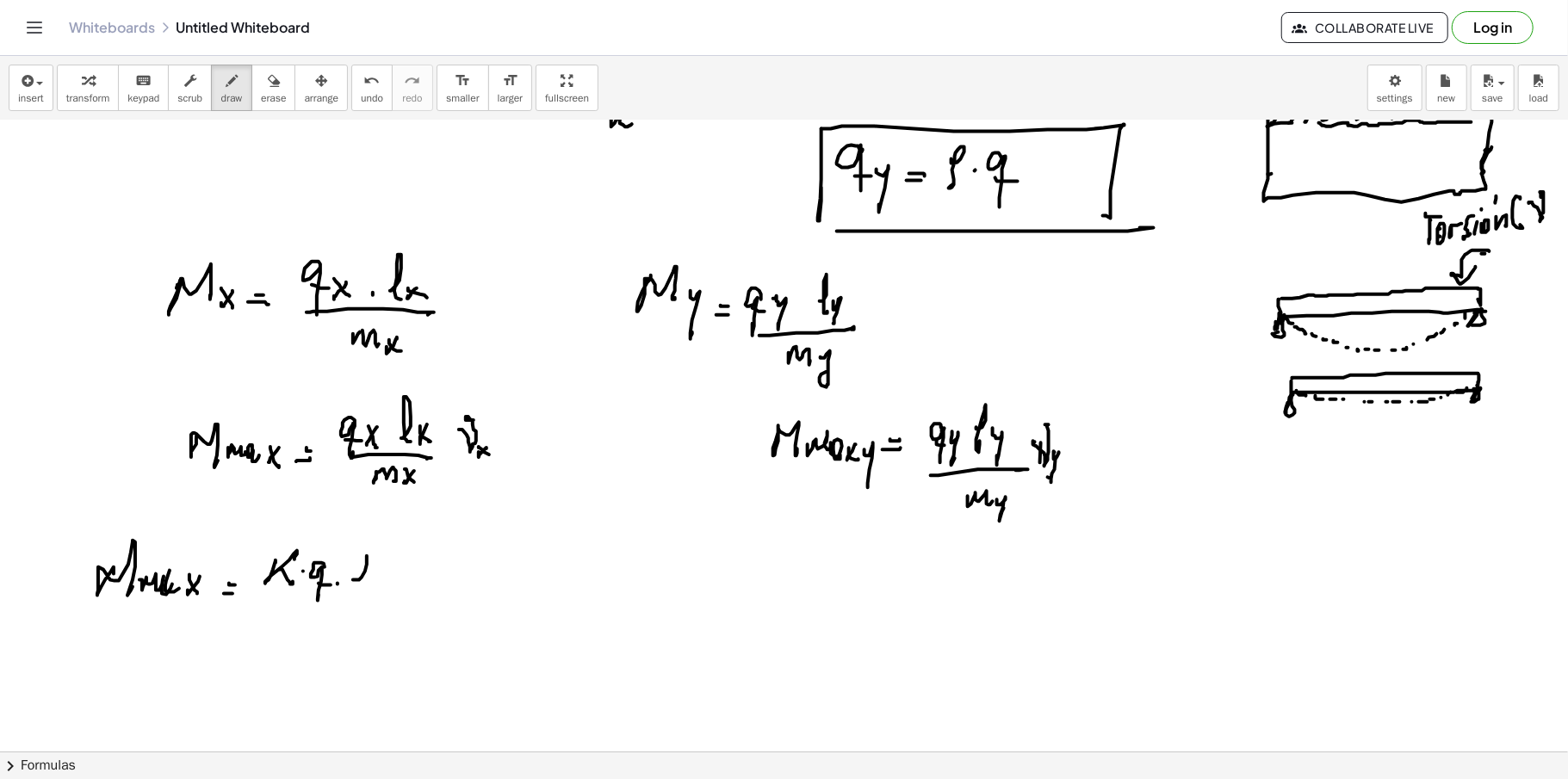drag, startPoint x: 367, startPoint y: 558, endPoint x: 373, endPoint y: 585, distance: 27.65863 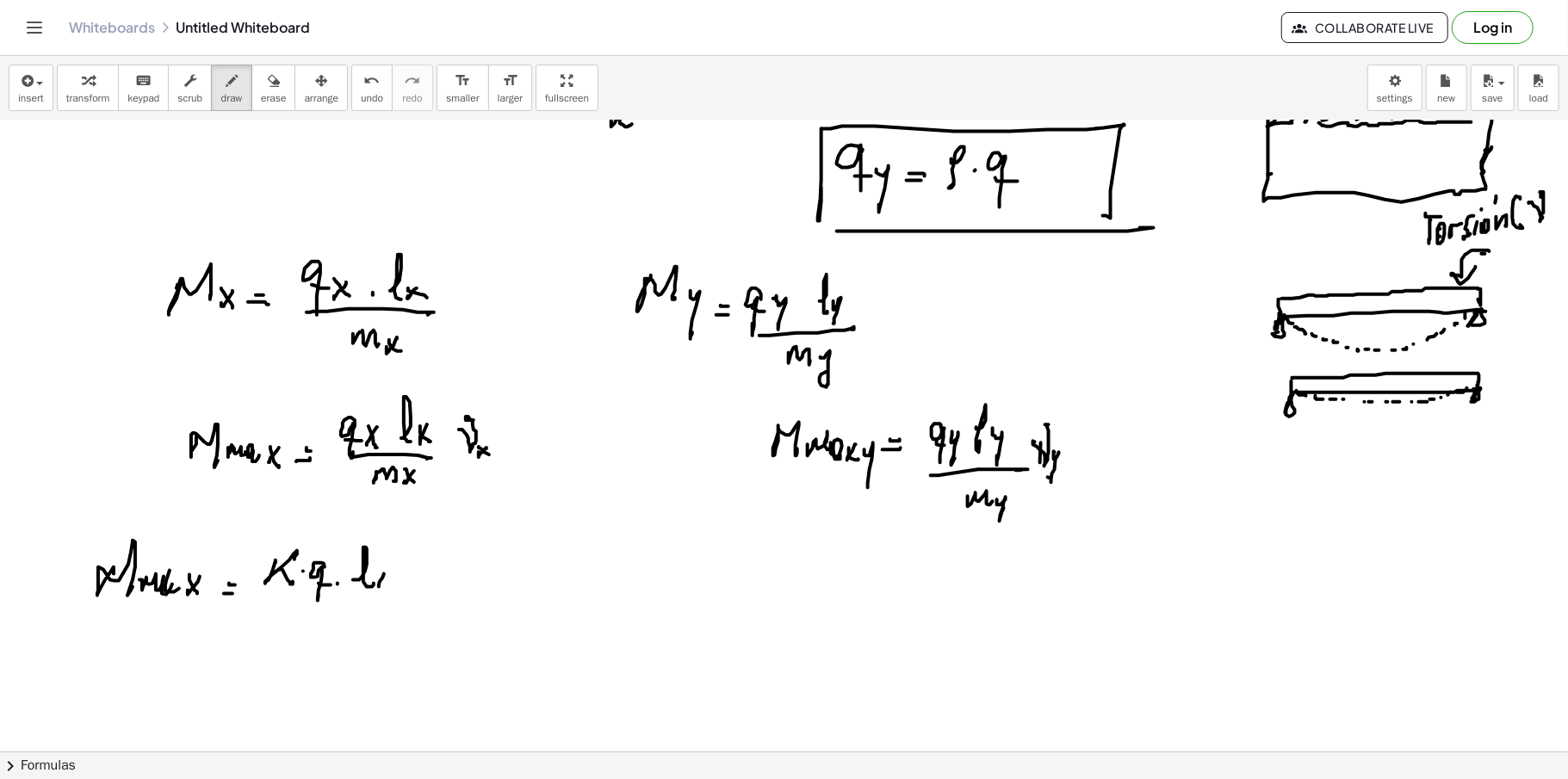 click at bounding box center (784, -1884) 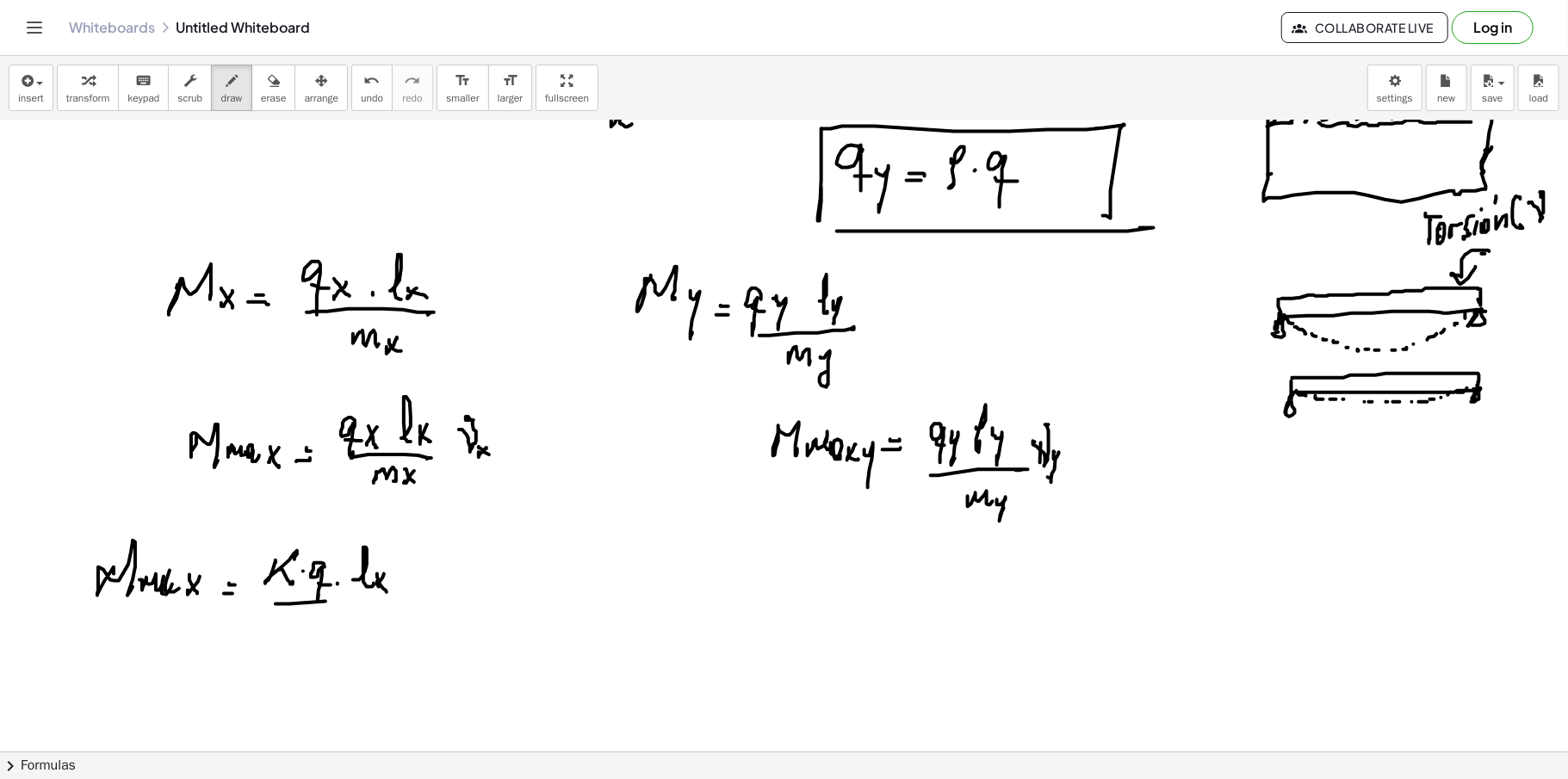 drag, startPoint x: 325, startPoint y: 603, endPoint x: 405, endPoint y: 600, distance: 80.05623 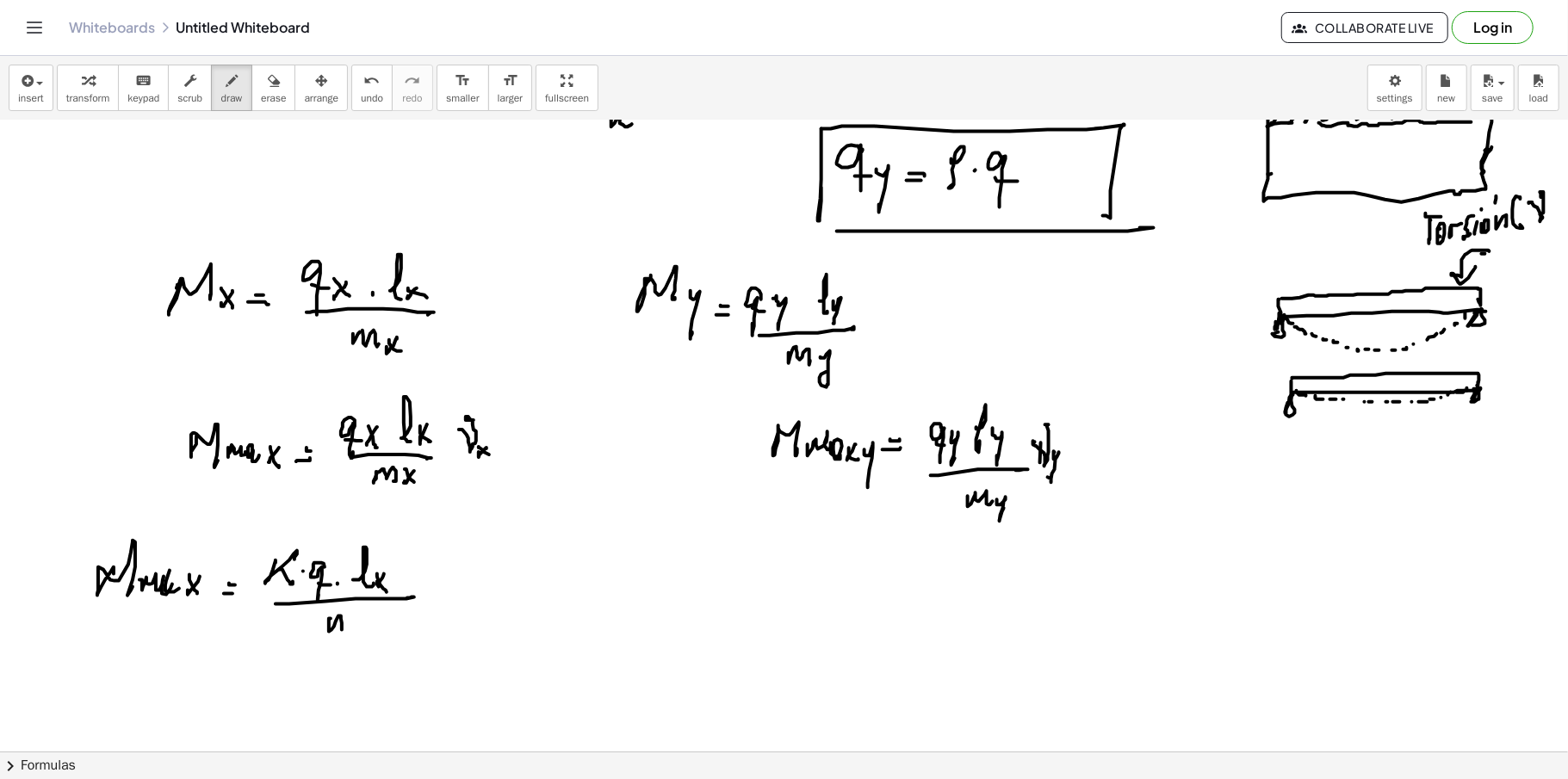 drag, startPoint x: 331, startPoint y: 621, endPoint x: 360, endPoint y: 625, distance: 29.27456 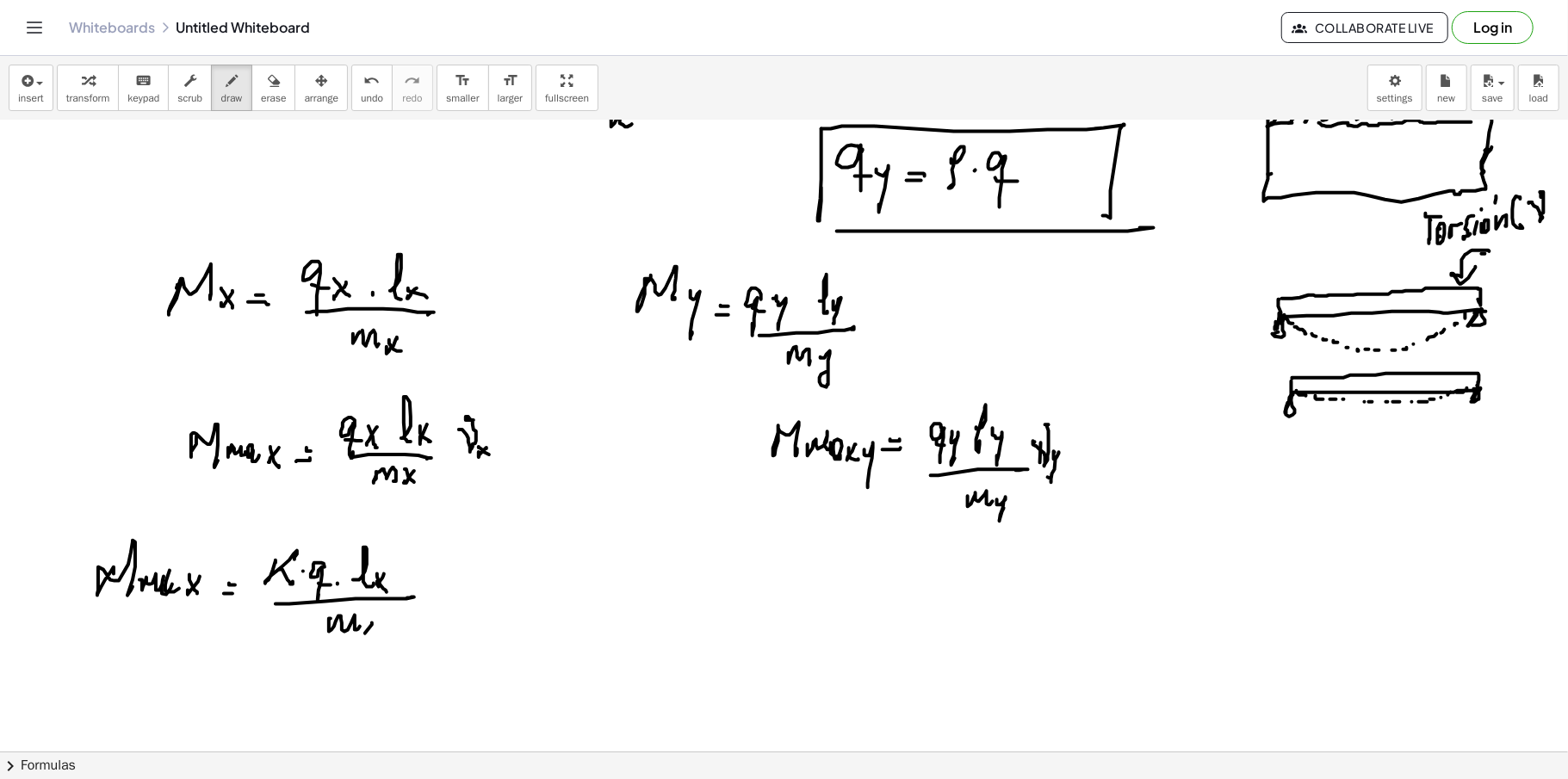 drag, startPoint x: 372, startPoint y: 625, endPoint x: 366, endPoint y: 617, distance: 10 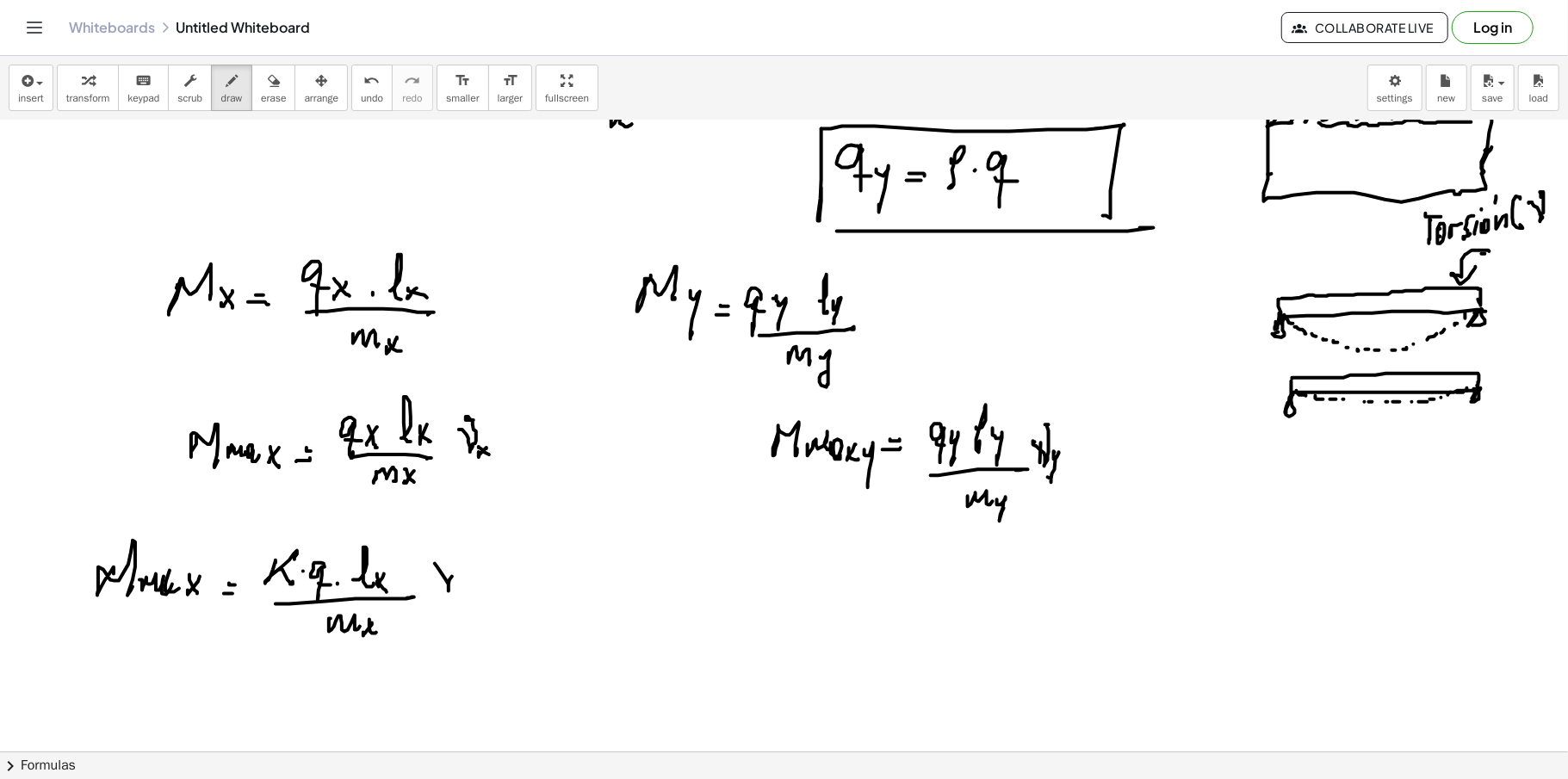 drag, startPoint x: 435, startPoint y: 566, endPoint x: 465, endPoint y: 568, distance: 30.066593 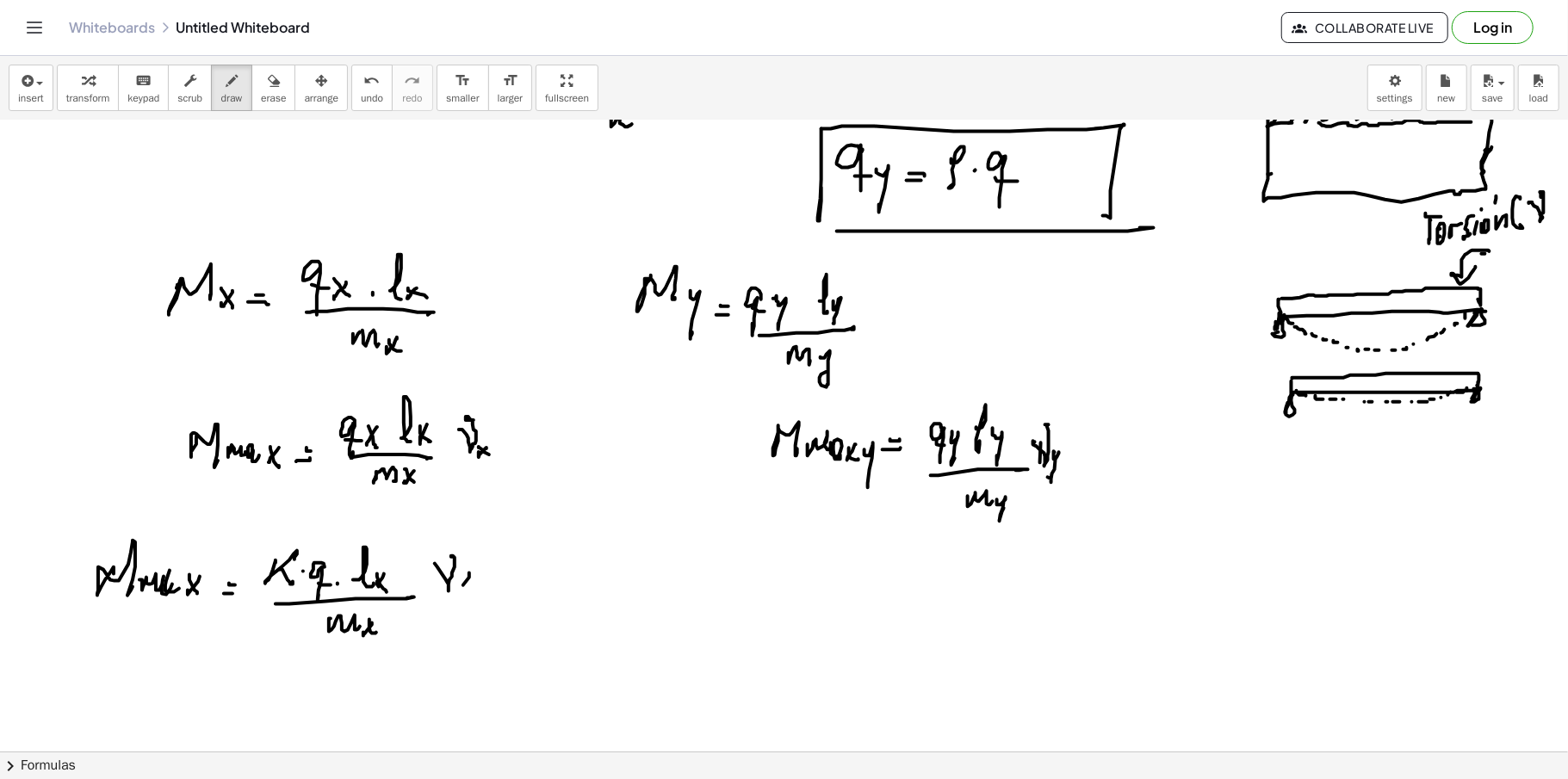click at bounding box center [784, -1884] 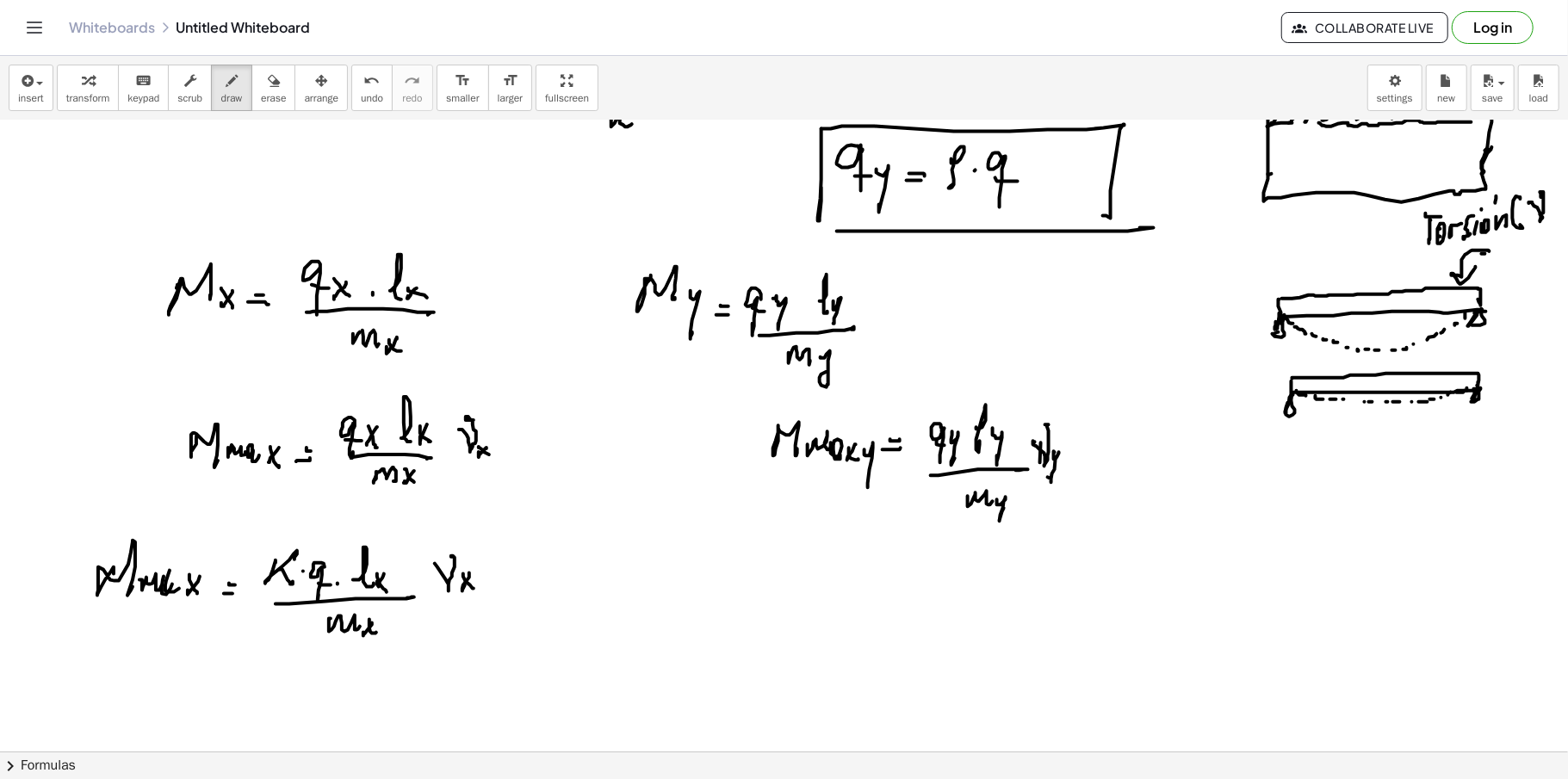 click at bounding box center [784, -1884] 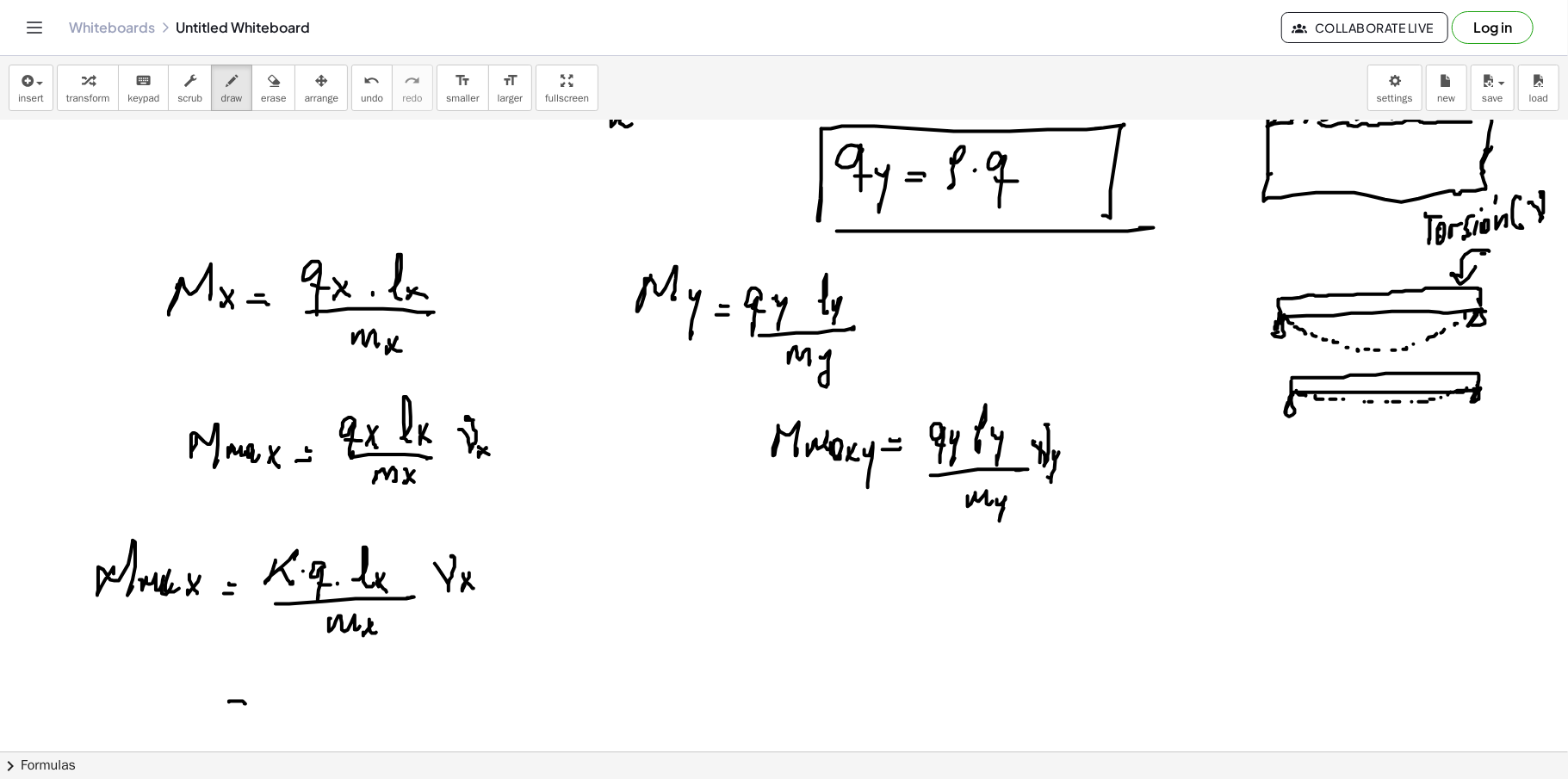 drag, startPoint x: 235, startPoint y: 690, endPoint x: 251, endPoint y: 693, distance: 16.278821 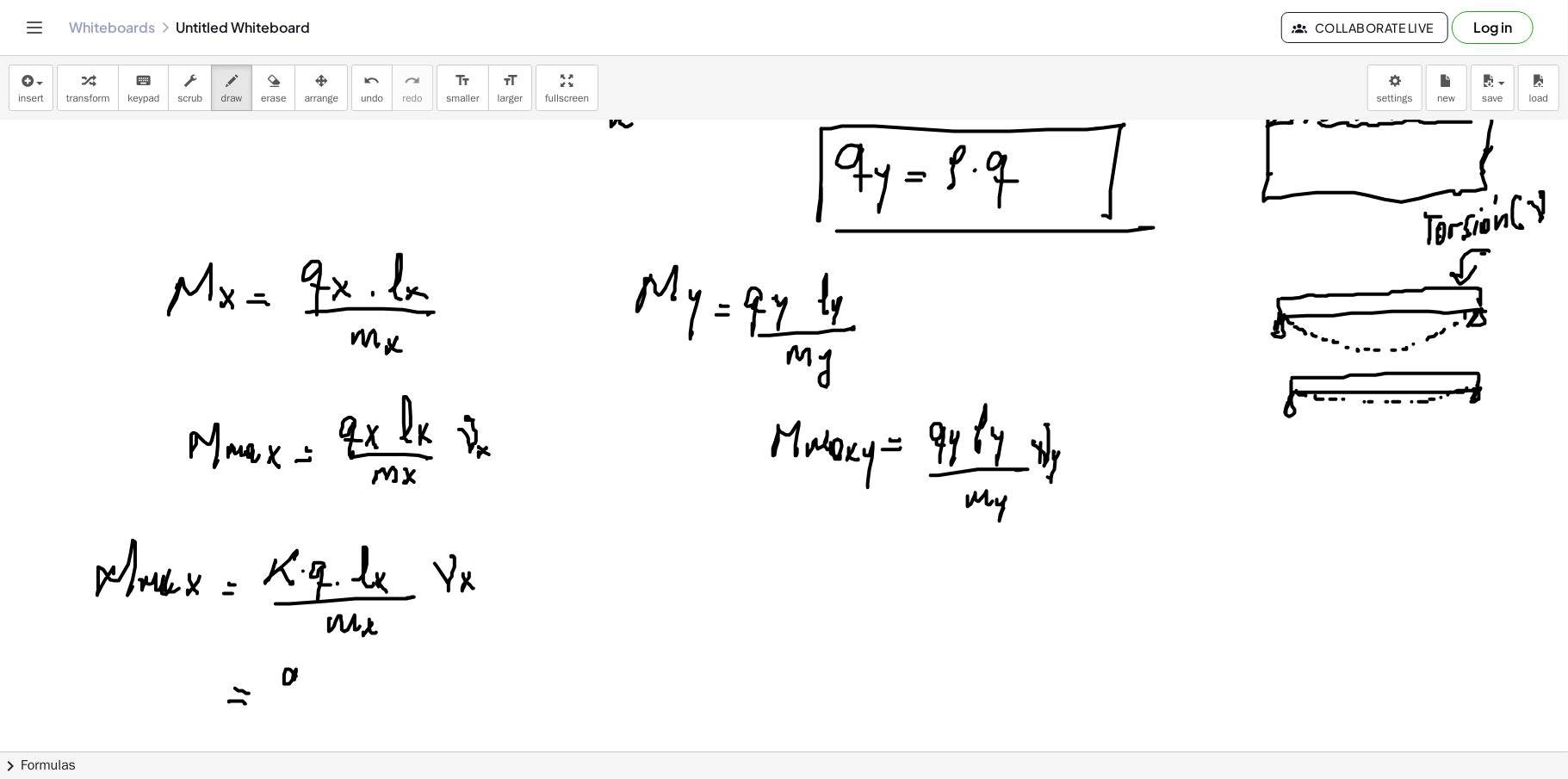 drag, startPoint x: 294, startPoint y: 676, endPoint x: 291, endPoint y: 694, distance: 18.248288 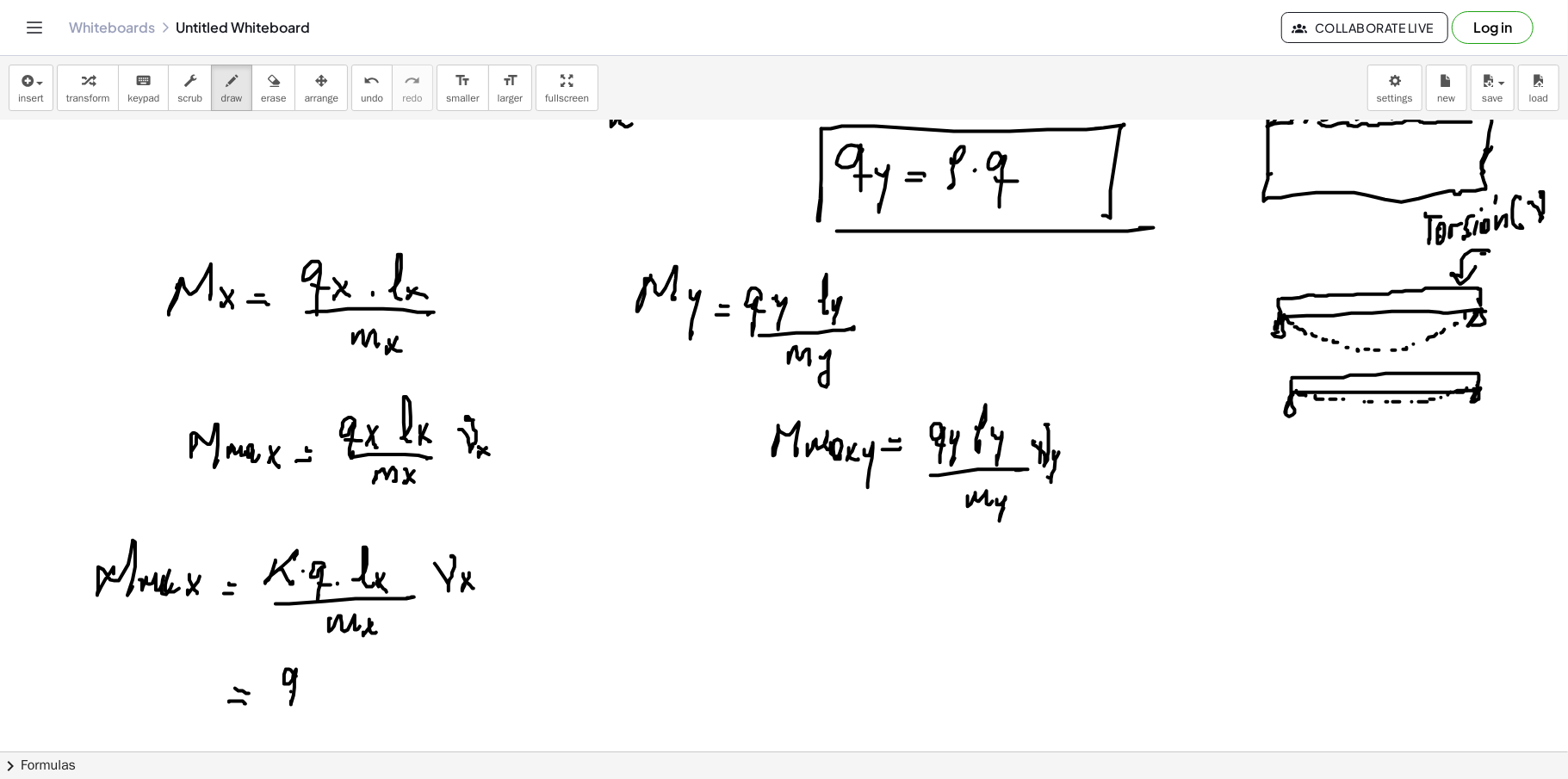 drag, startPoint x: 291, startPoint y: 694, endPoint x: 310, endPoint y: 689, distance: 19.646883 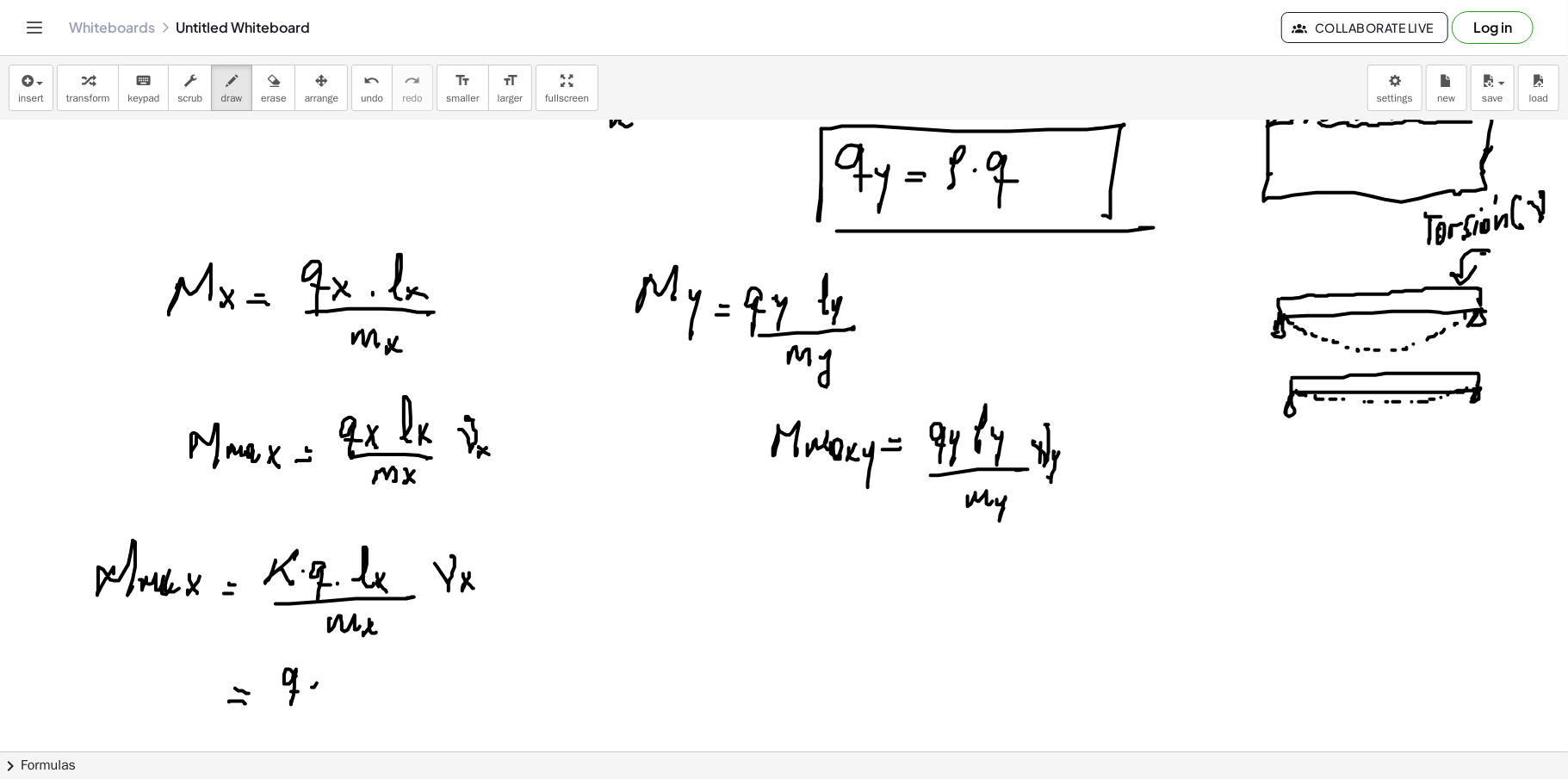 drag, startPoint x: 317, startPoint y: 685, endPoint x: 317, endPoint y: 666, distance: 19 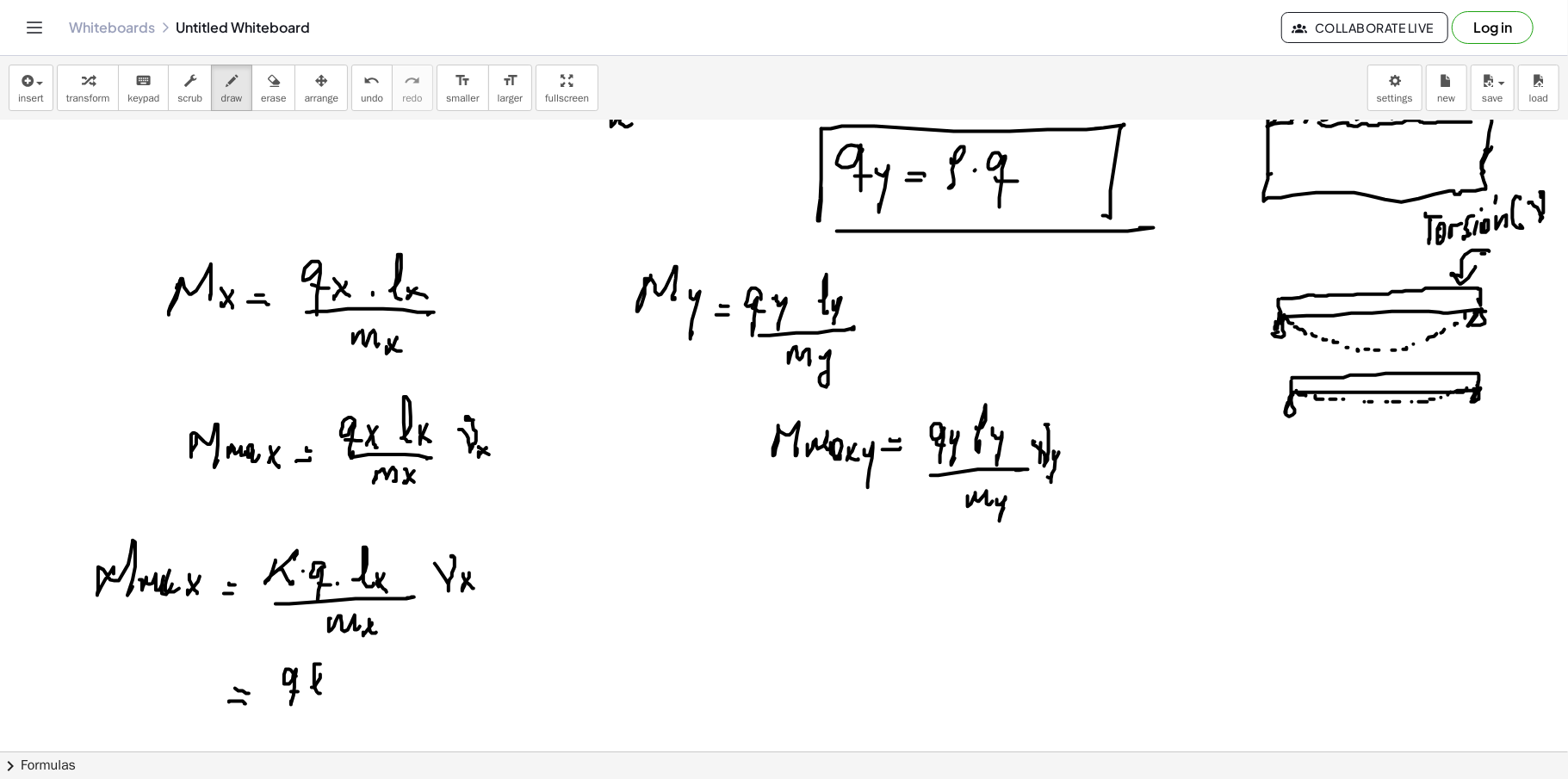 drag, startPoint x: 317, startPoint y: 666, endPoint x: 328, endPoint y: 687, distance: 23.706539 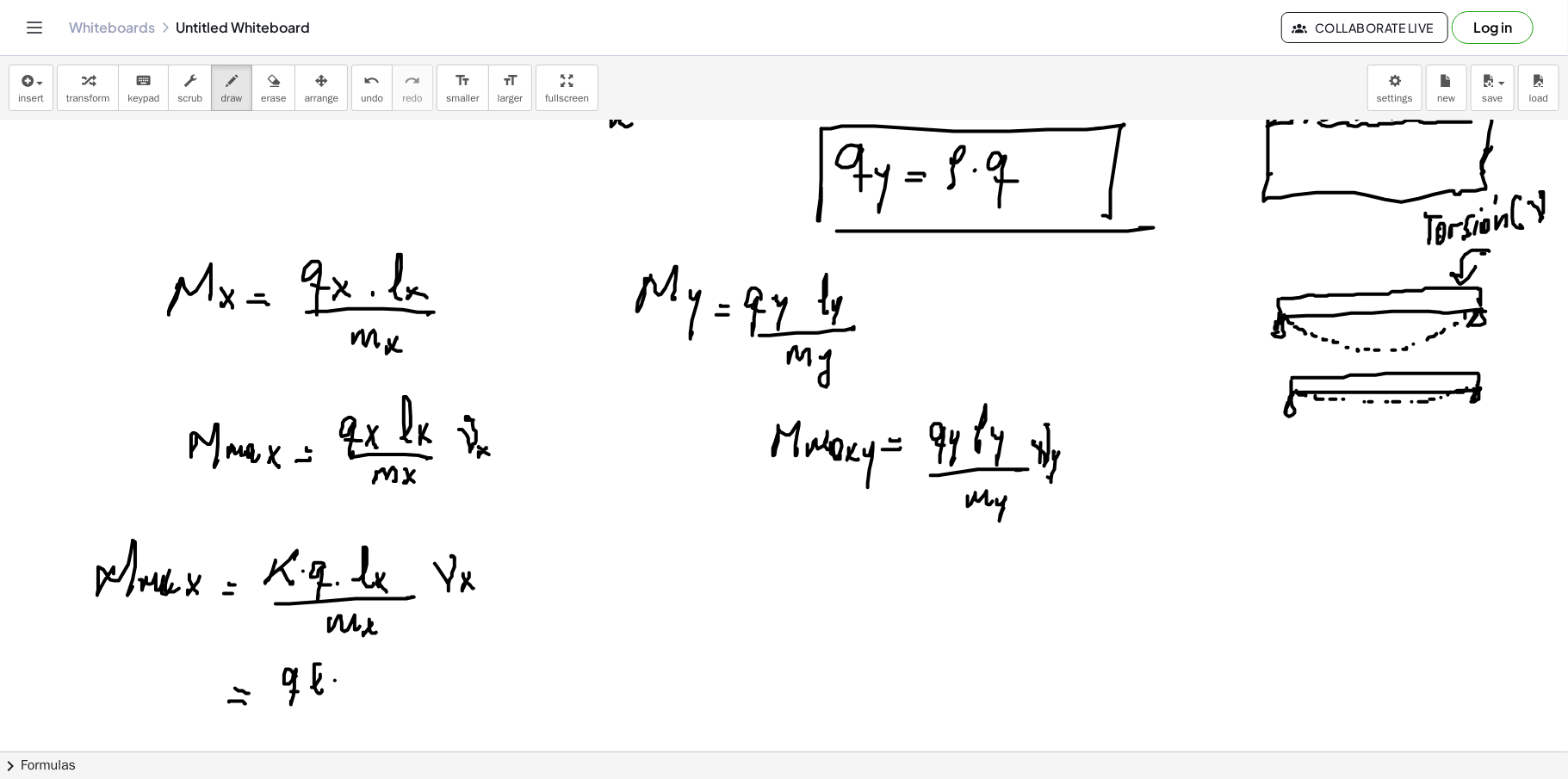 drag, startPoint x: 335, startPoint y: 683, endPoint x: 325, endPoint y: 689, distance: 11.661904 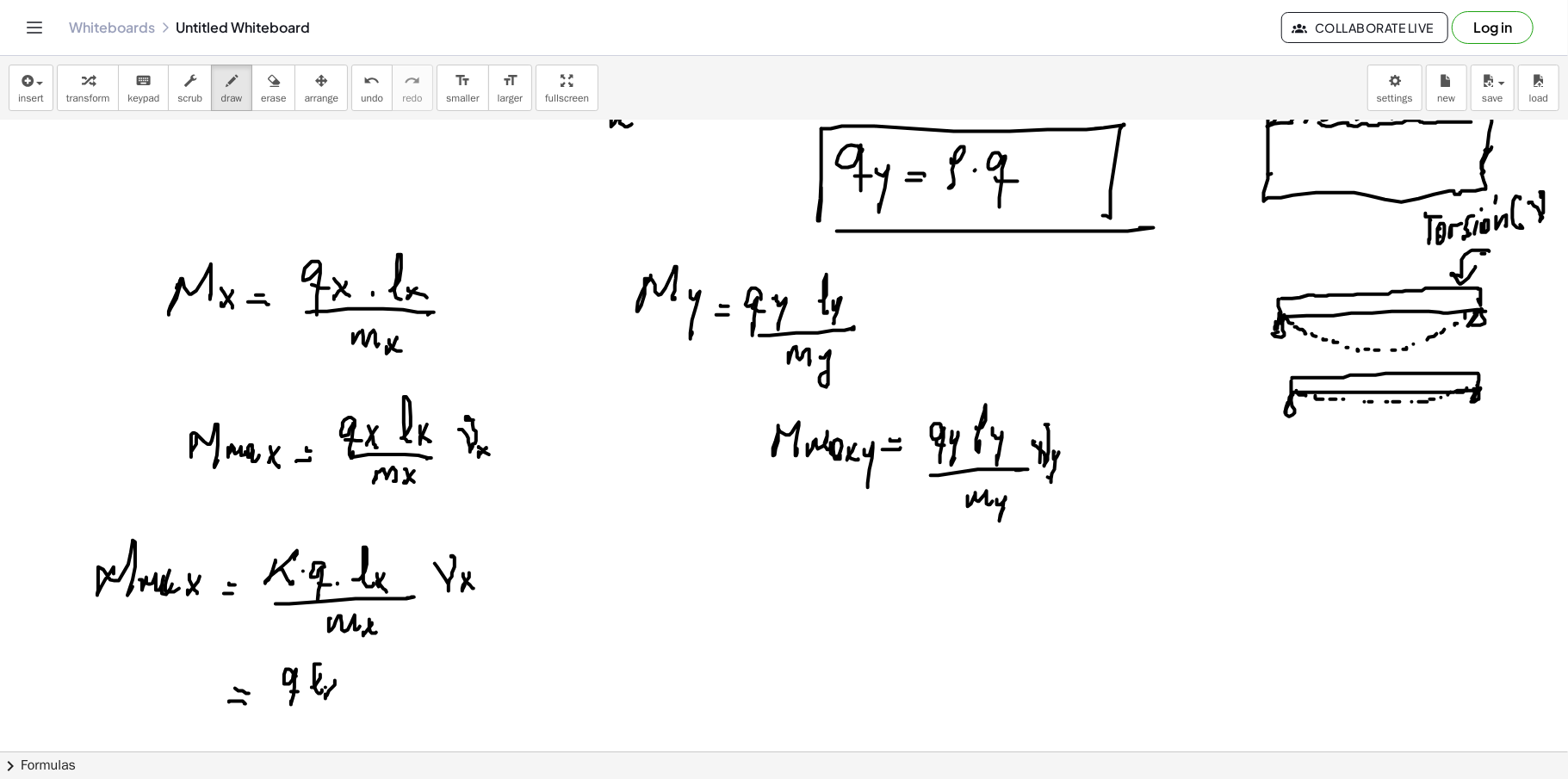 drag, startPoint x: 325, startPoint y: 689, endPoint x: 334, endPoint y: 700, distance: 14.2127 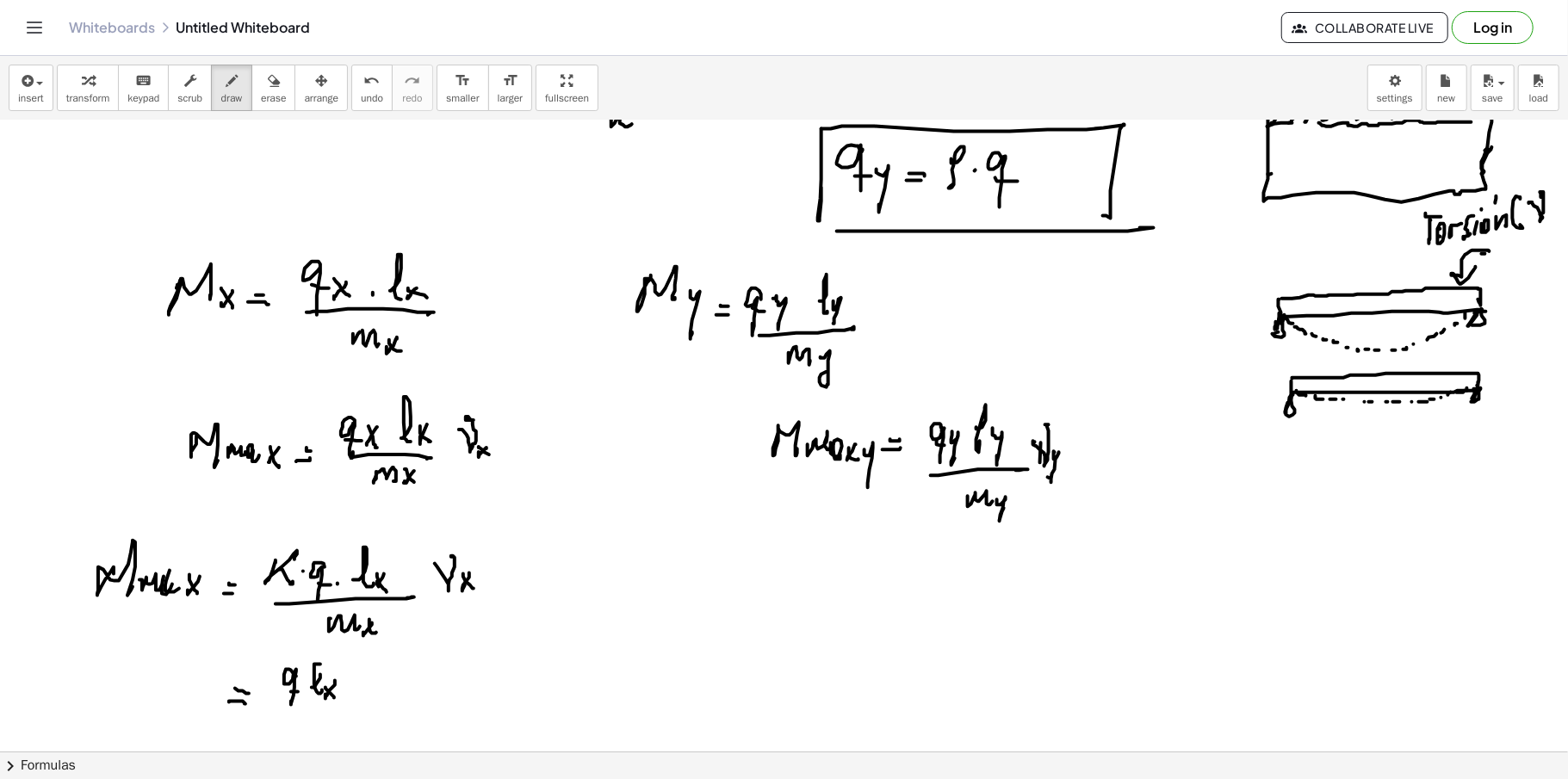 click at bounding box center (784, -1884) 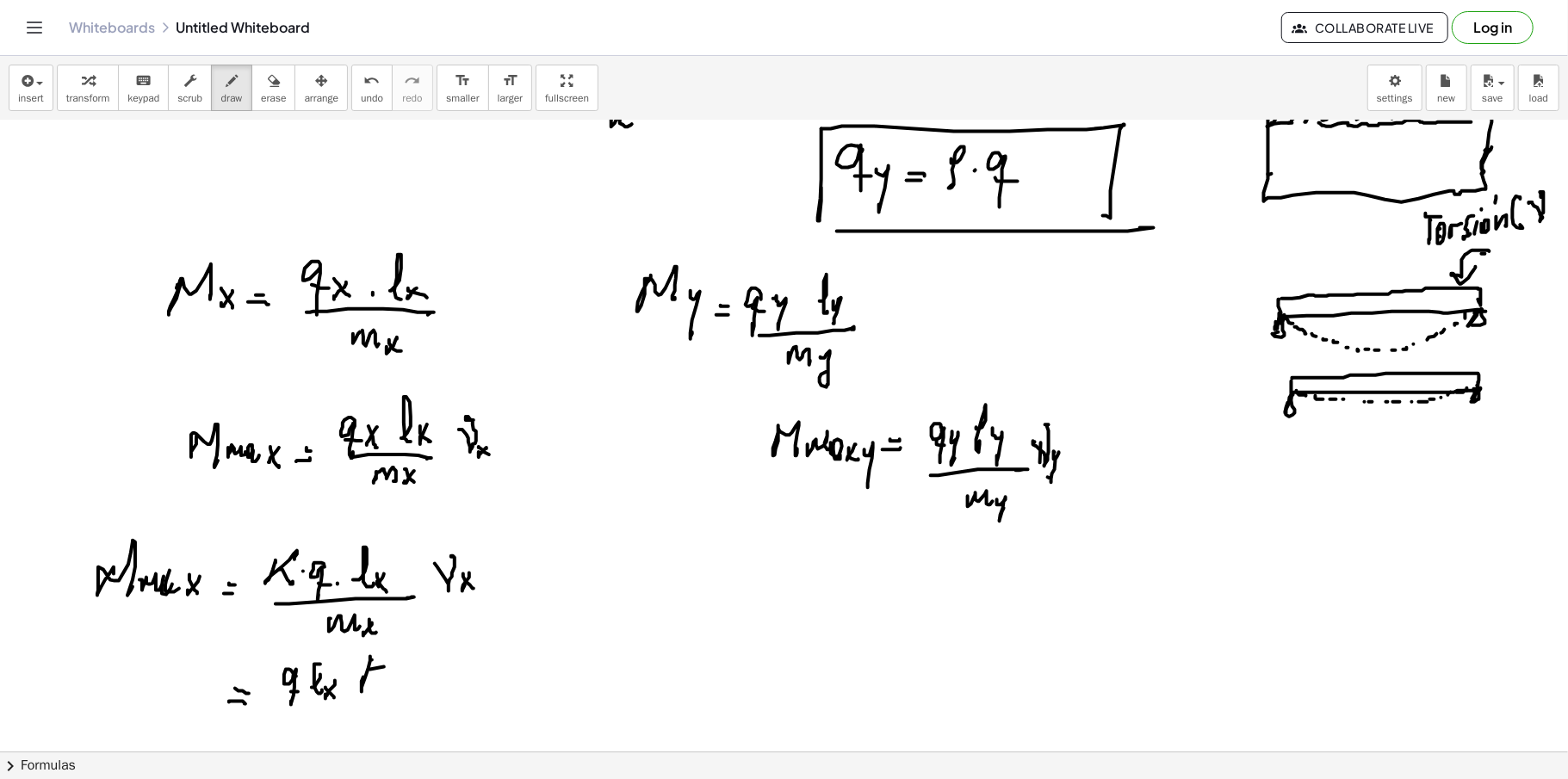 click at bounding box center [784, -1884] 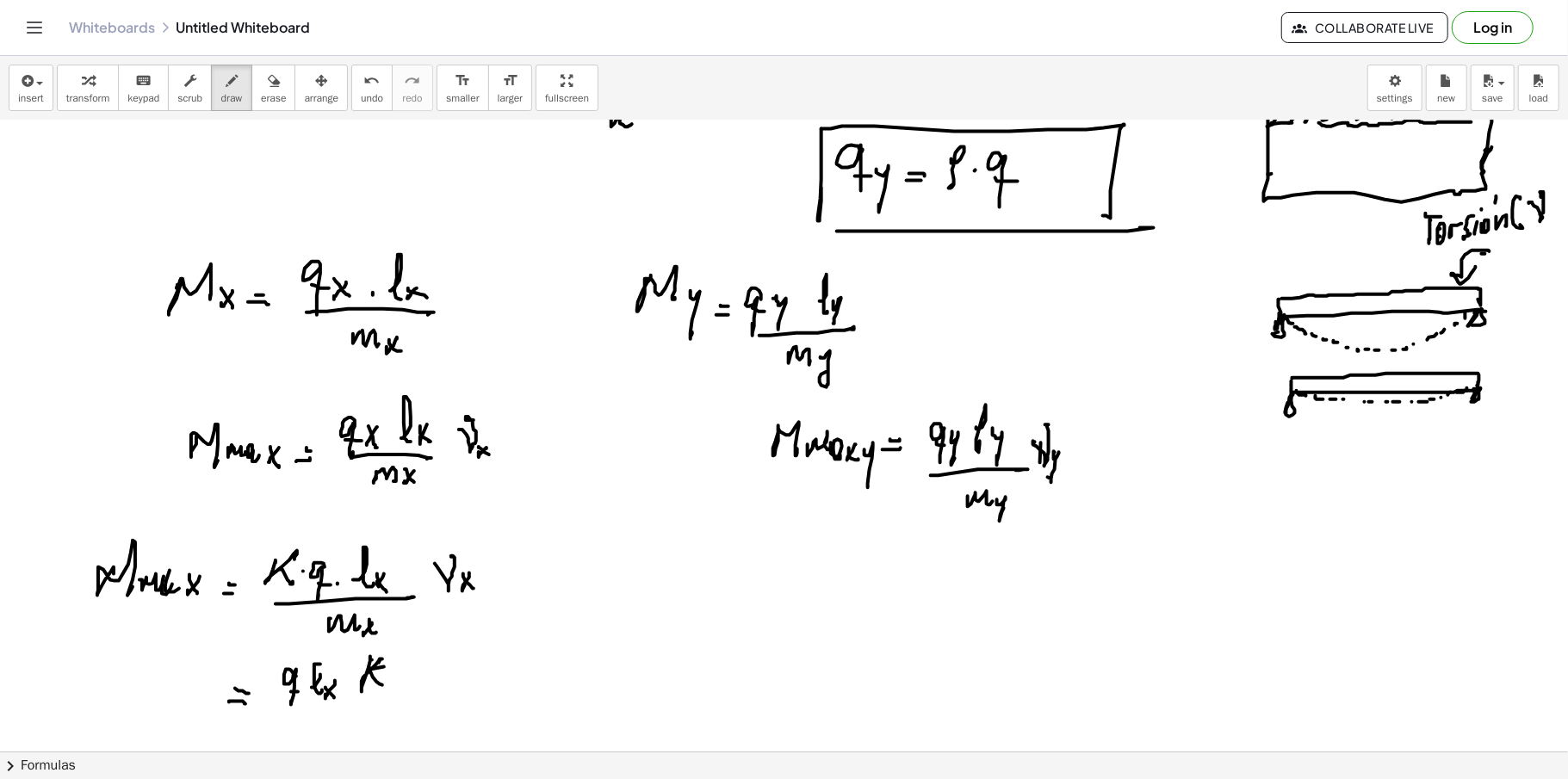 click at bounding box center (784, -1884) 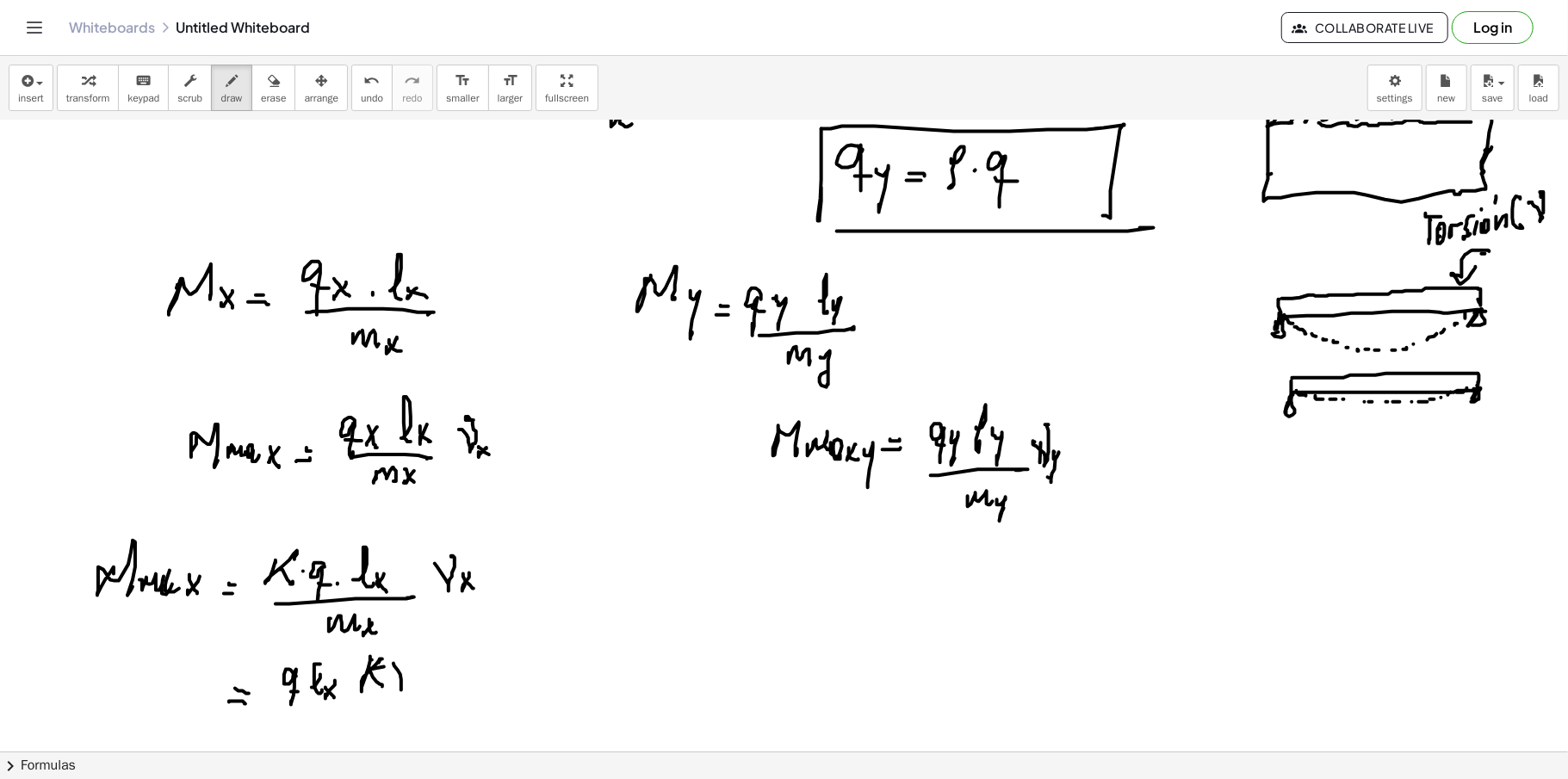 drag, startPoint x: 394, startPoint y: 668, endPoint x: 415, endPoint y: 658, distance: 23.259407 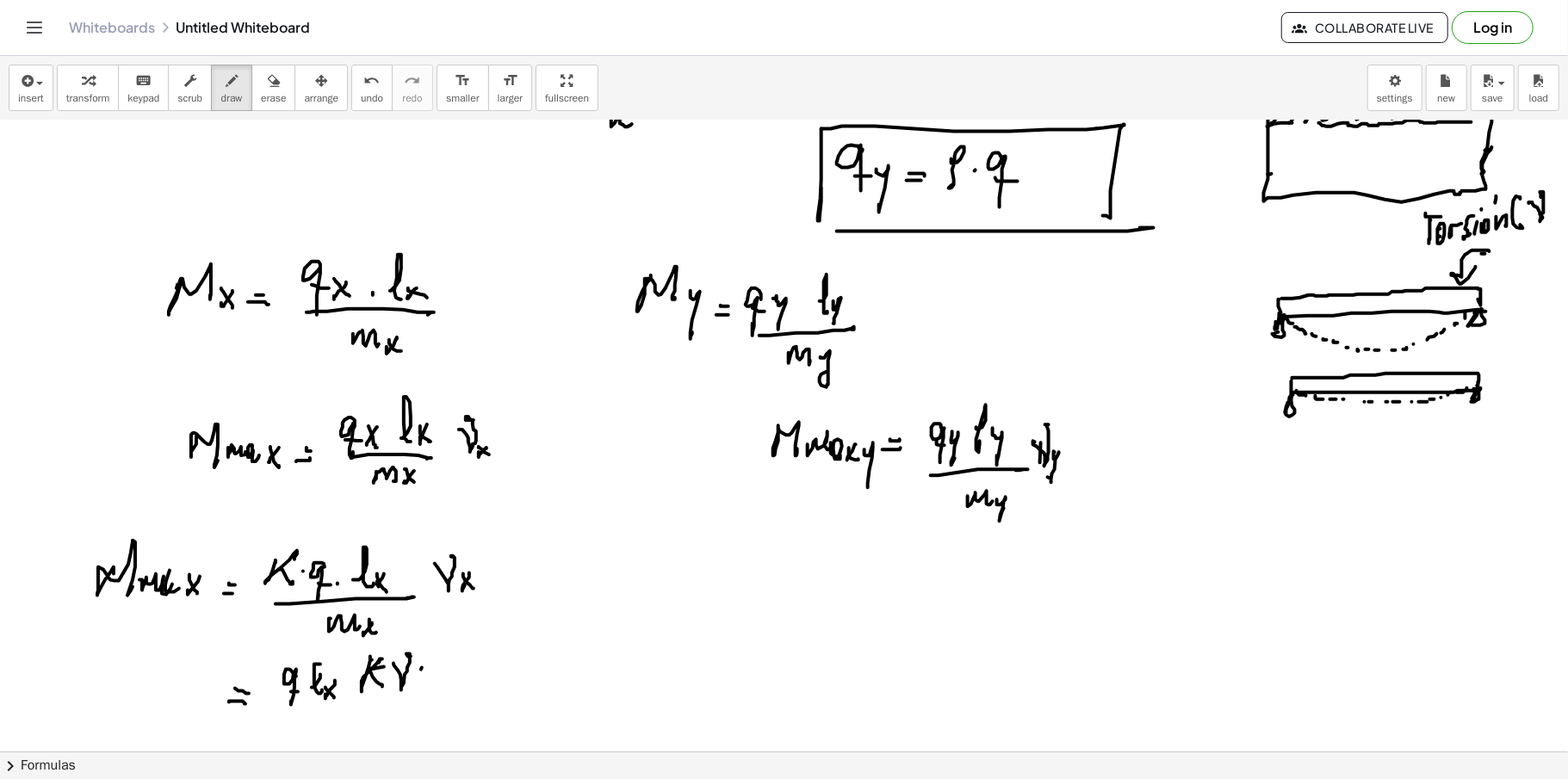 drag, startPoint x: 422, startPoint y: 670, endPoint x: 413, endPoint y: 678, distance: 12.041595 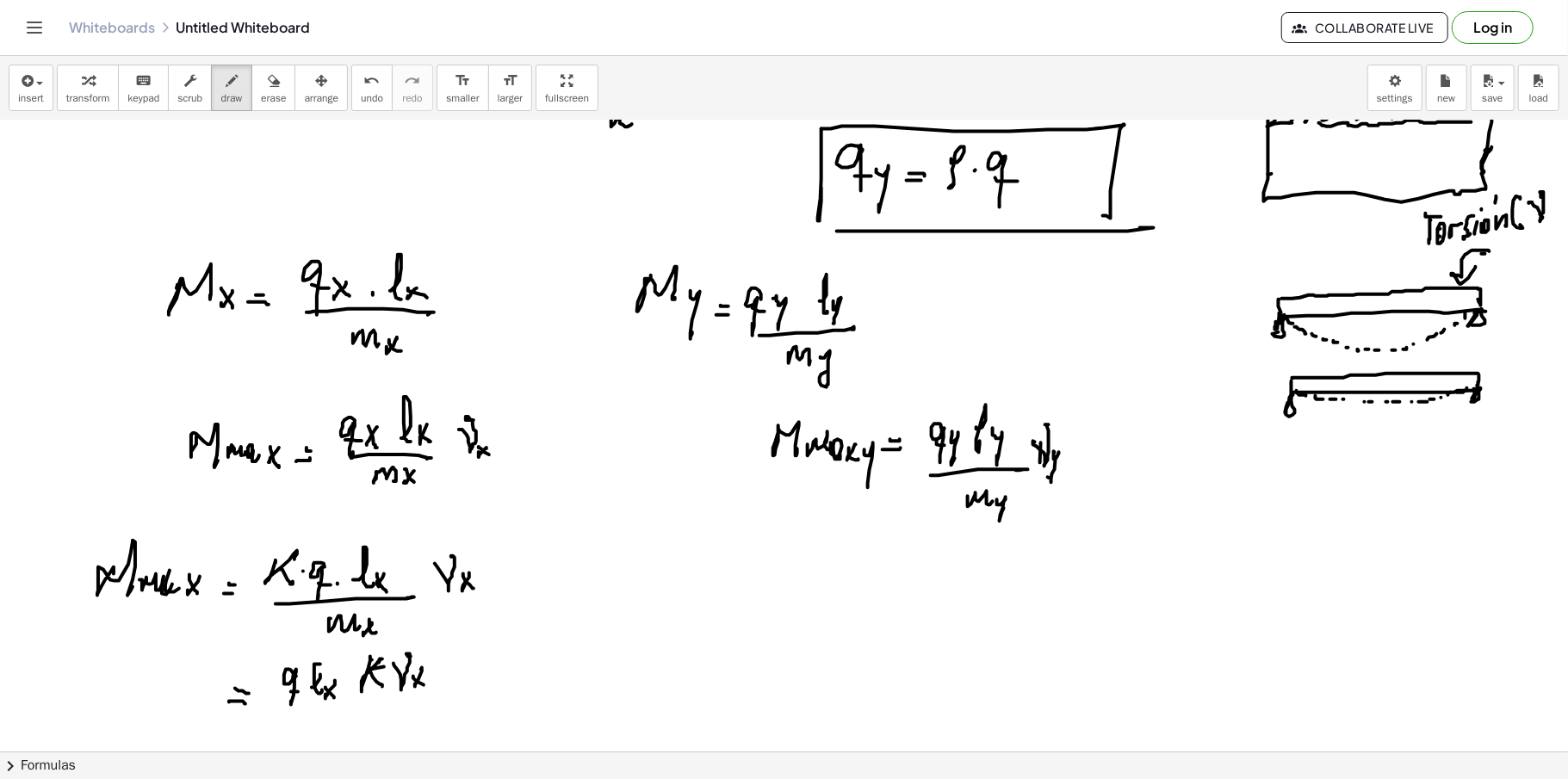 drag, startPoint x: 413, startPoint y: 678, endPoint x: 420, endPoint y: 689, distance: 13.038405 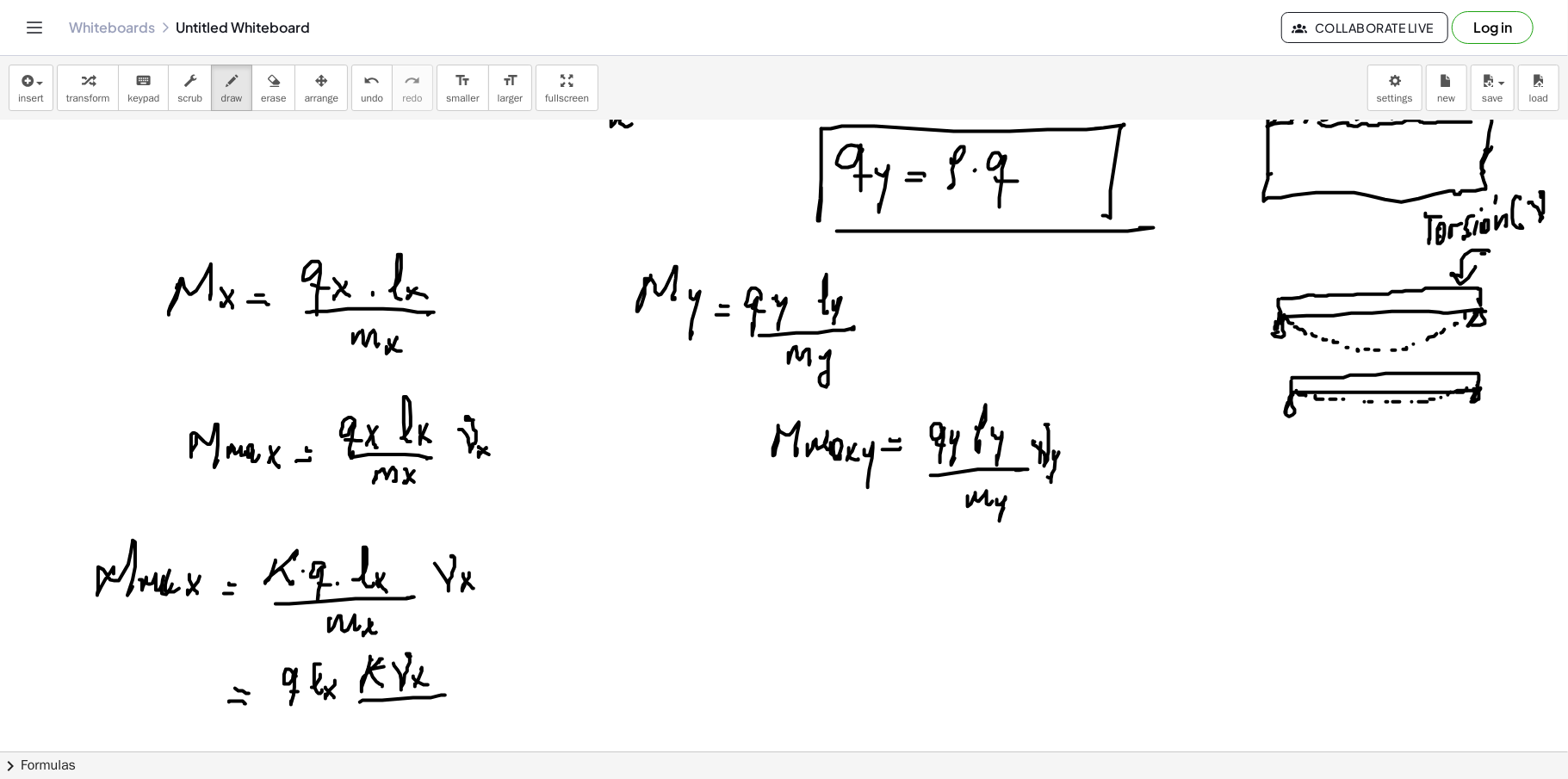 drag, startPoint x: 365, startPoint y: 702, endPoint x: 442, endPoint y: 699, distance: 77.05842 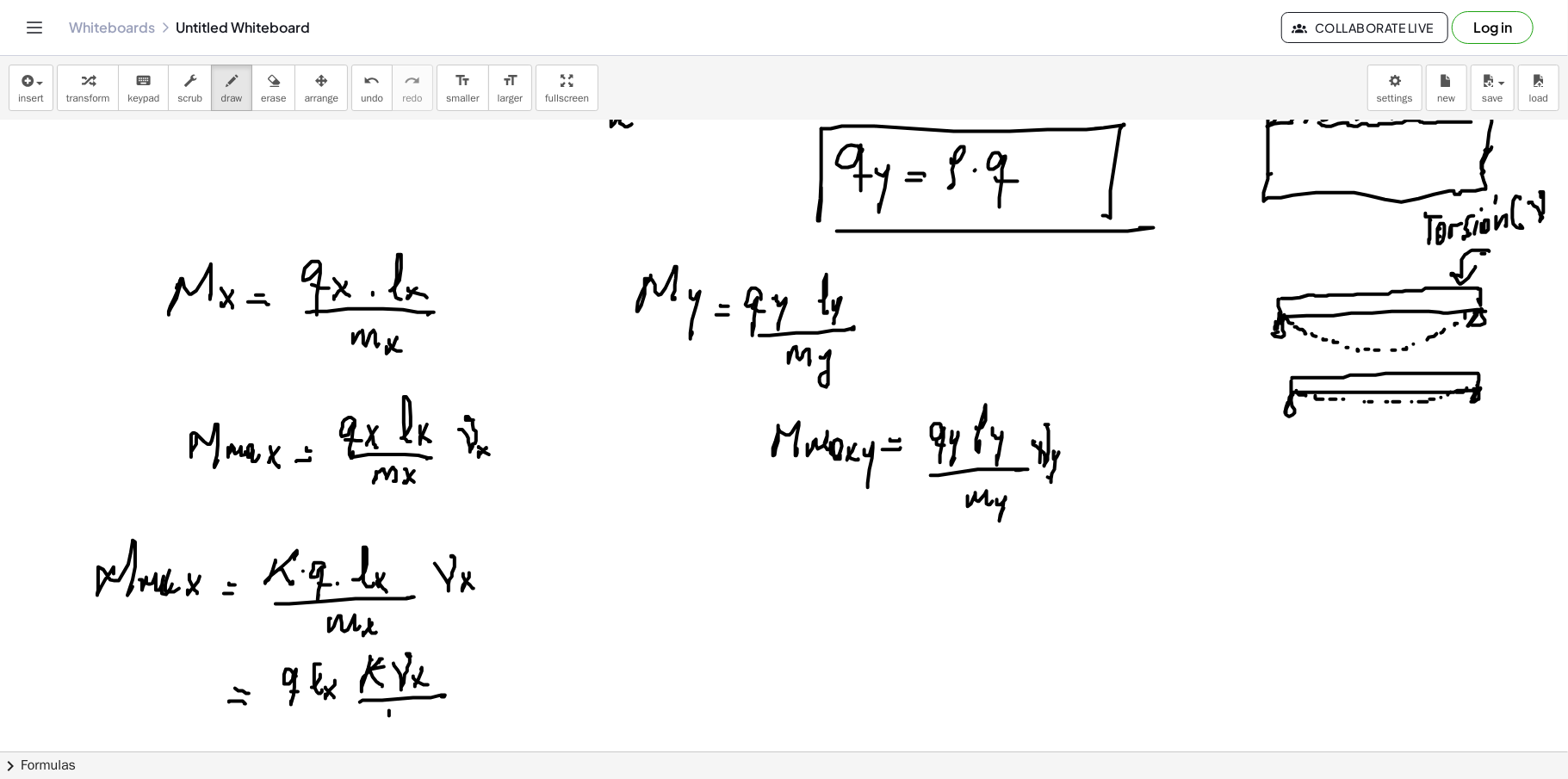 click at bounding box center [784, -1884] 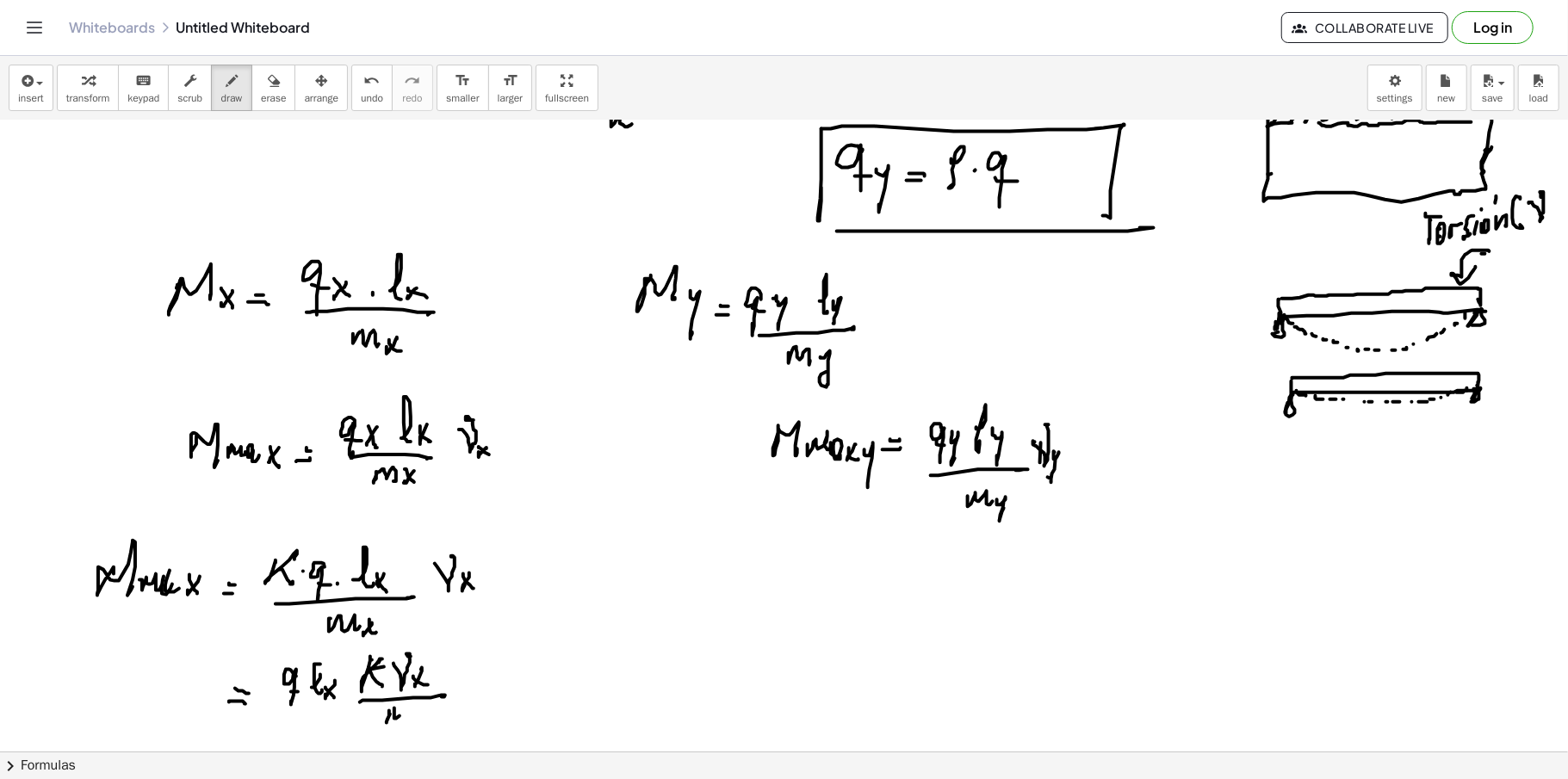 click at bounding box center (784, -1884) 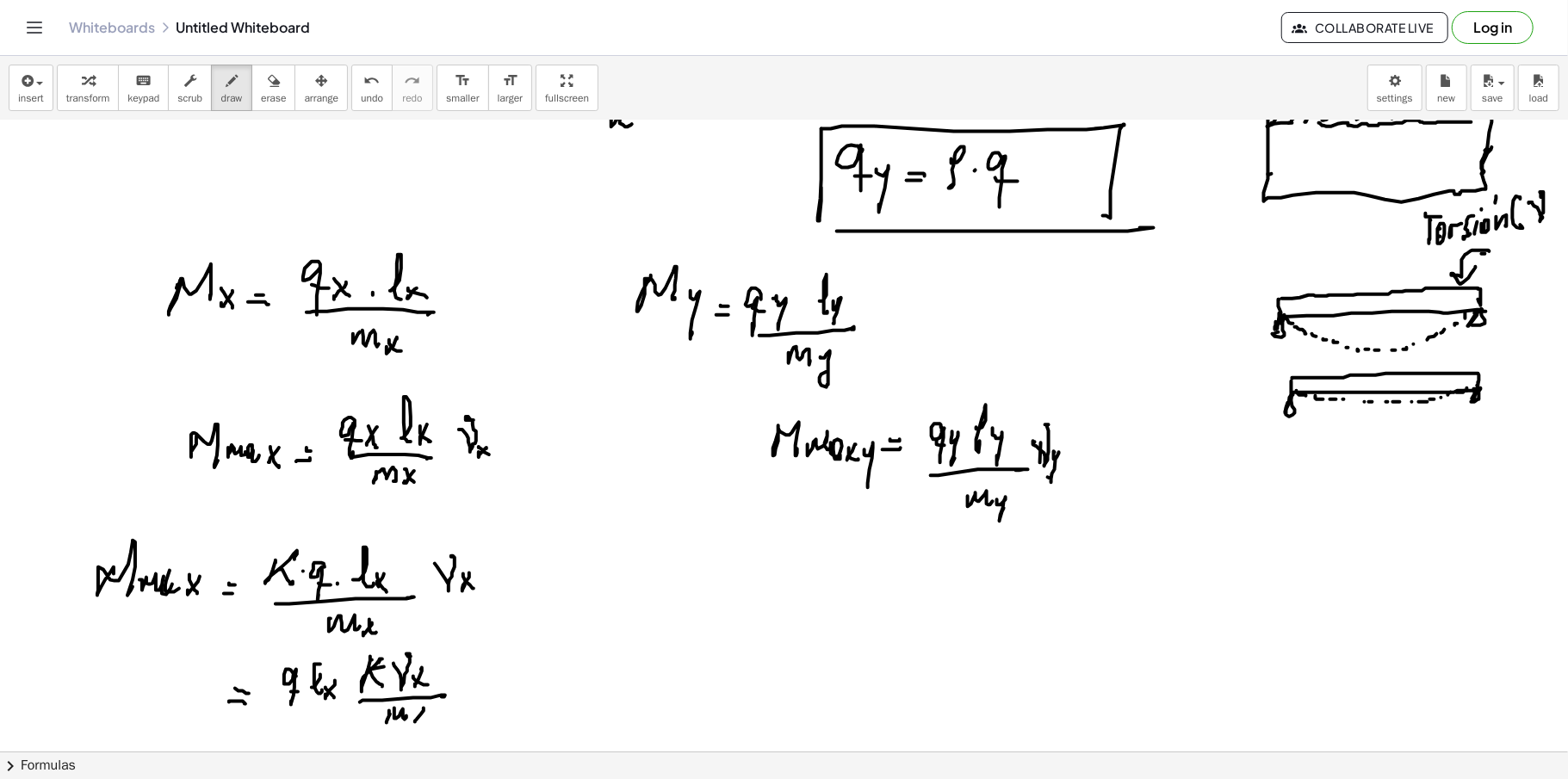 click at bounding box center [784, -1884] 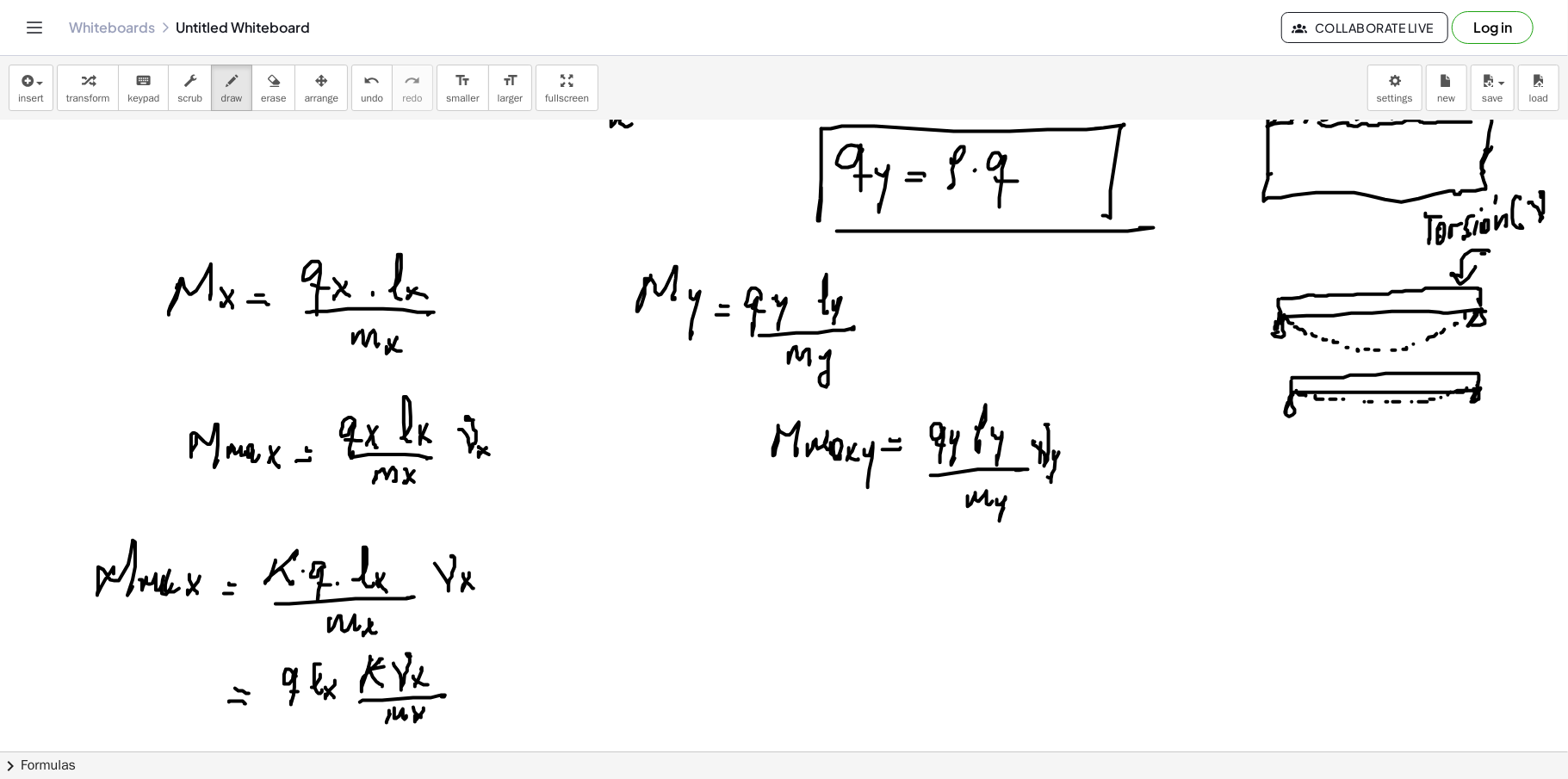 scroll, scrollTop: 5270, scrollLeft: 0, axis: vertical 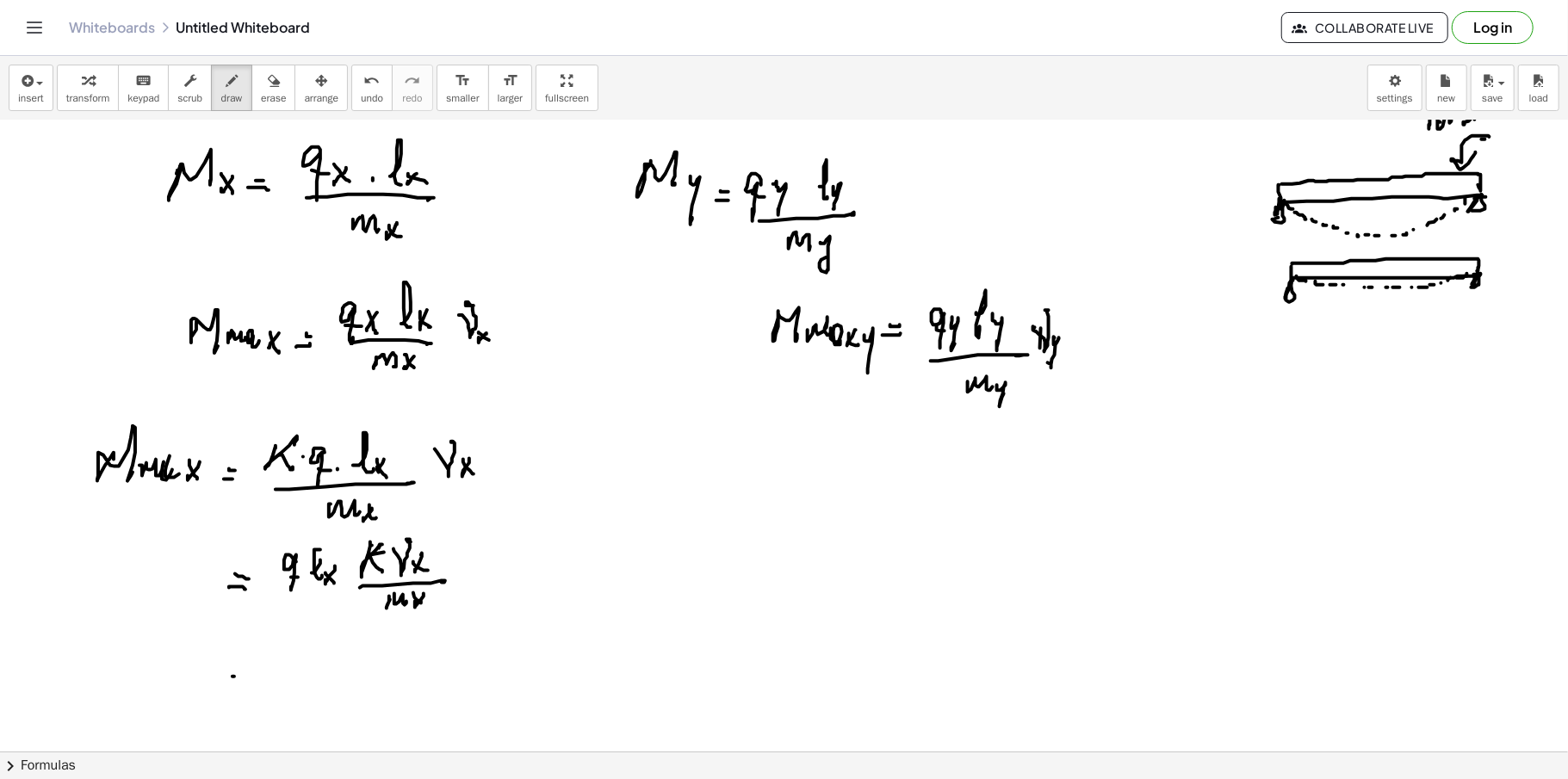 drag, startPoint x: 232, startPoint y: 678, endPoint x: 239, endPoint y: 665, distance: 14.764823 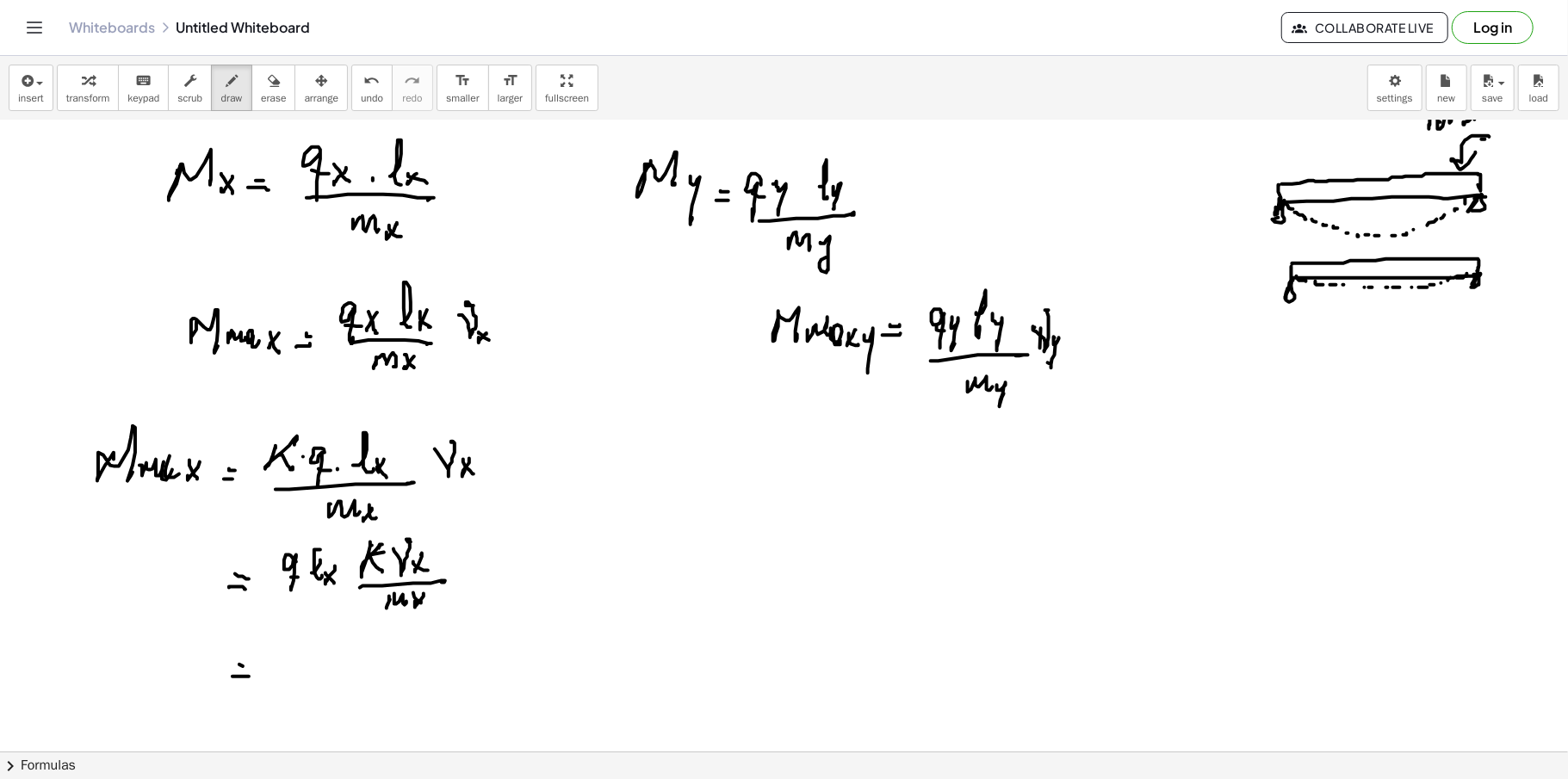 drag, startPoint x: 243, startPoint y: 668, endPoint x: 286, endPoint y: 652, distance: 45.880279 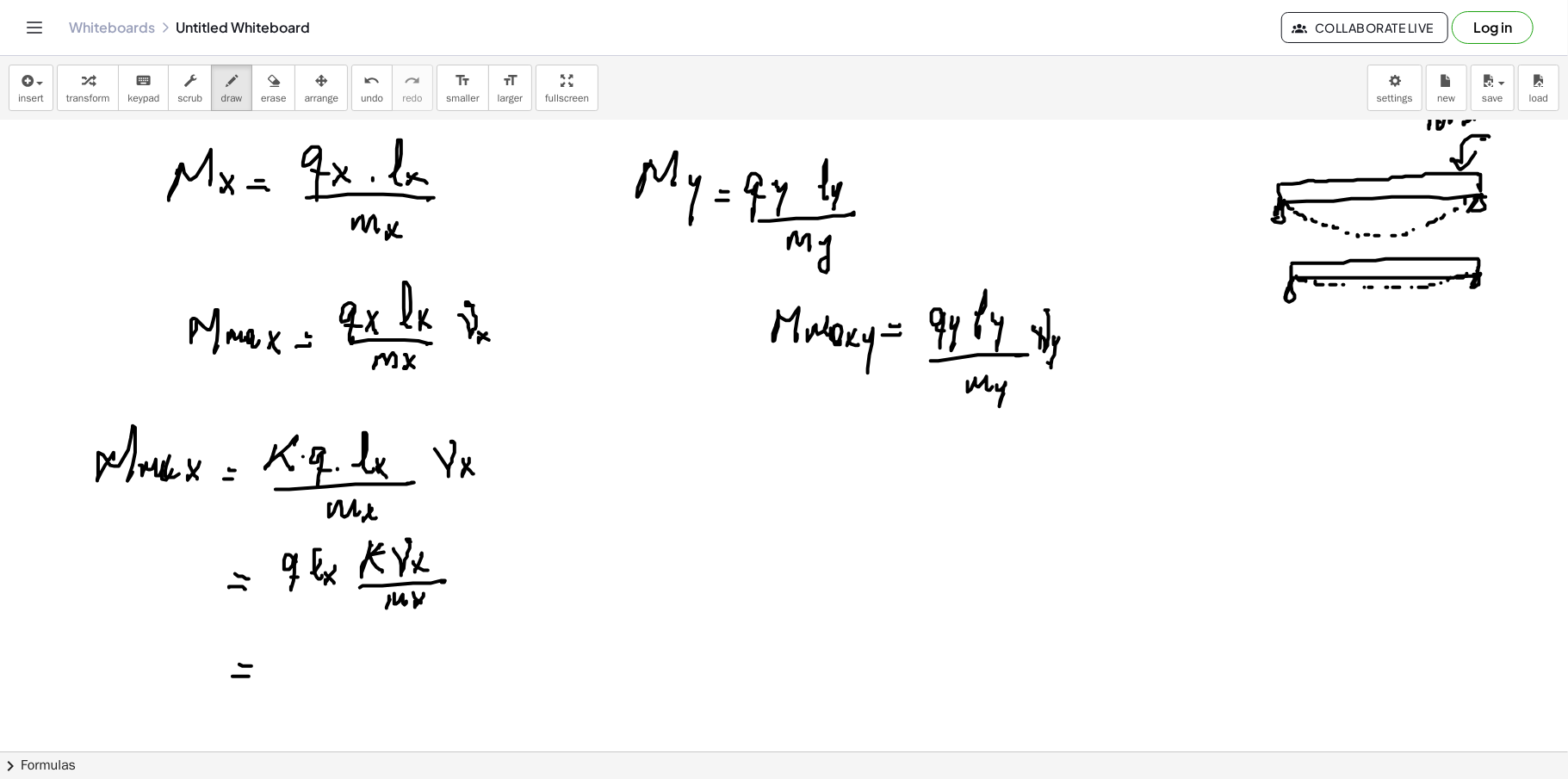 click at bounding box center (784, -1999) 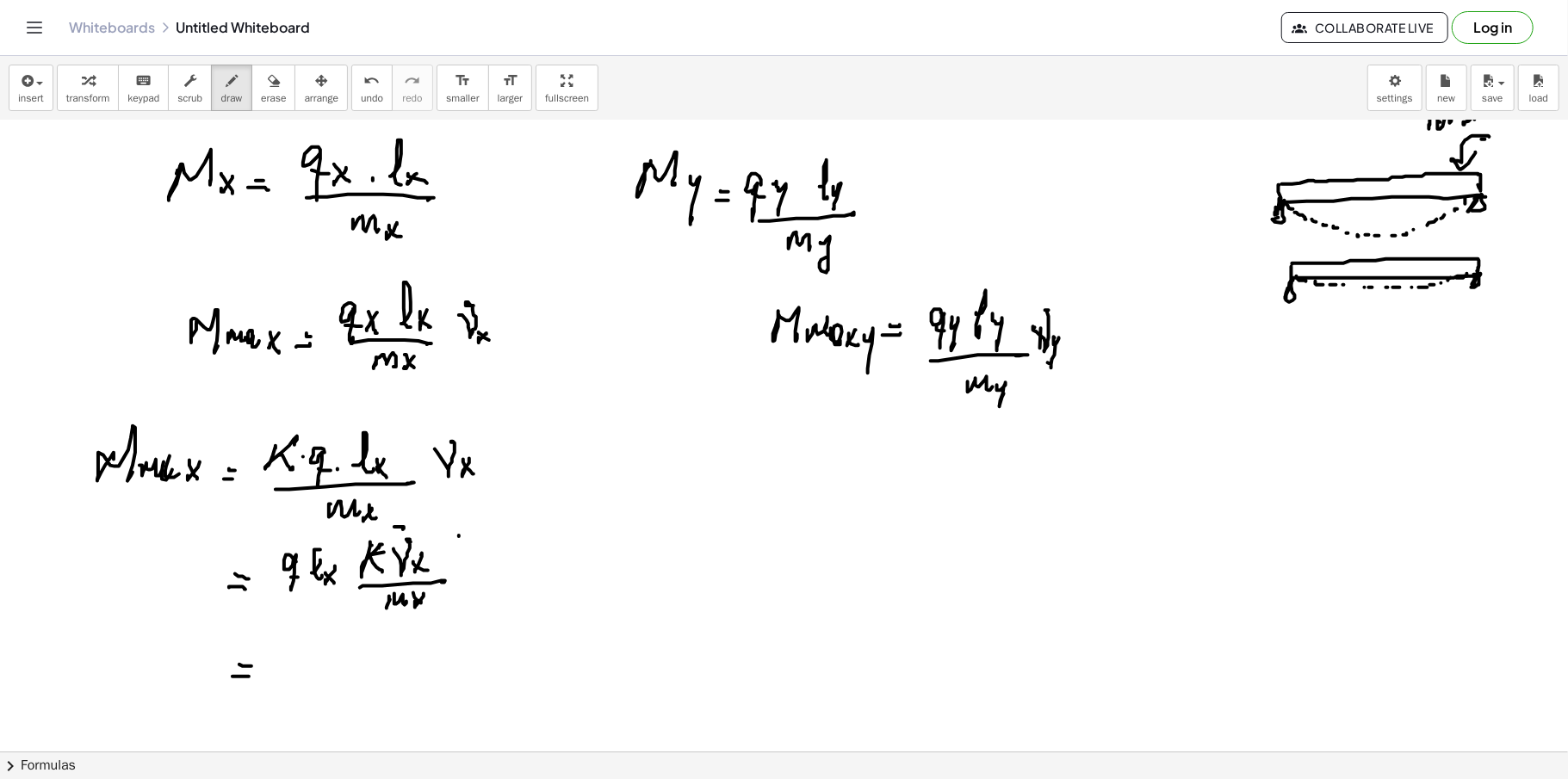 drag, startPoint x: 398, startPoint y: 529, endPoint x: 362, endPoint y: 537, distance: 36.878178 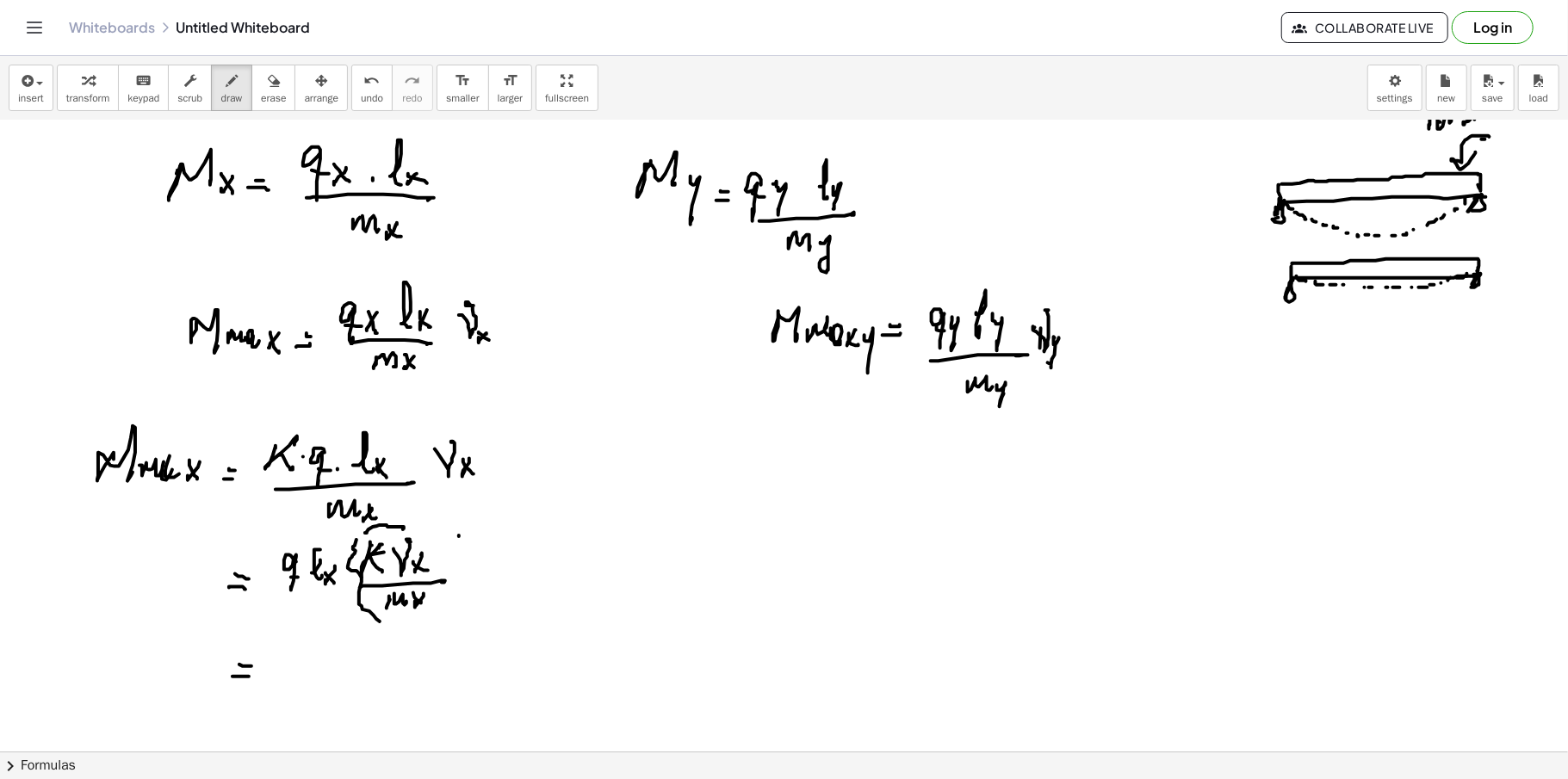 drag, startPoint x: 355, startPoint y: 547, endPoint x: 418, endPoint y: 618, distance: 94.92102 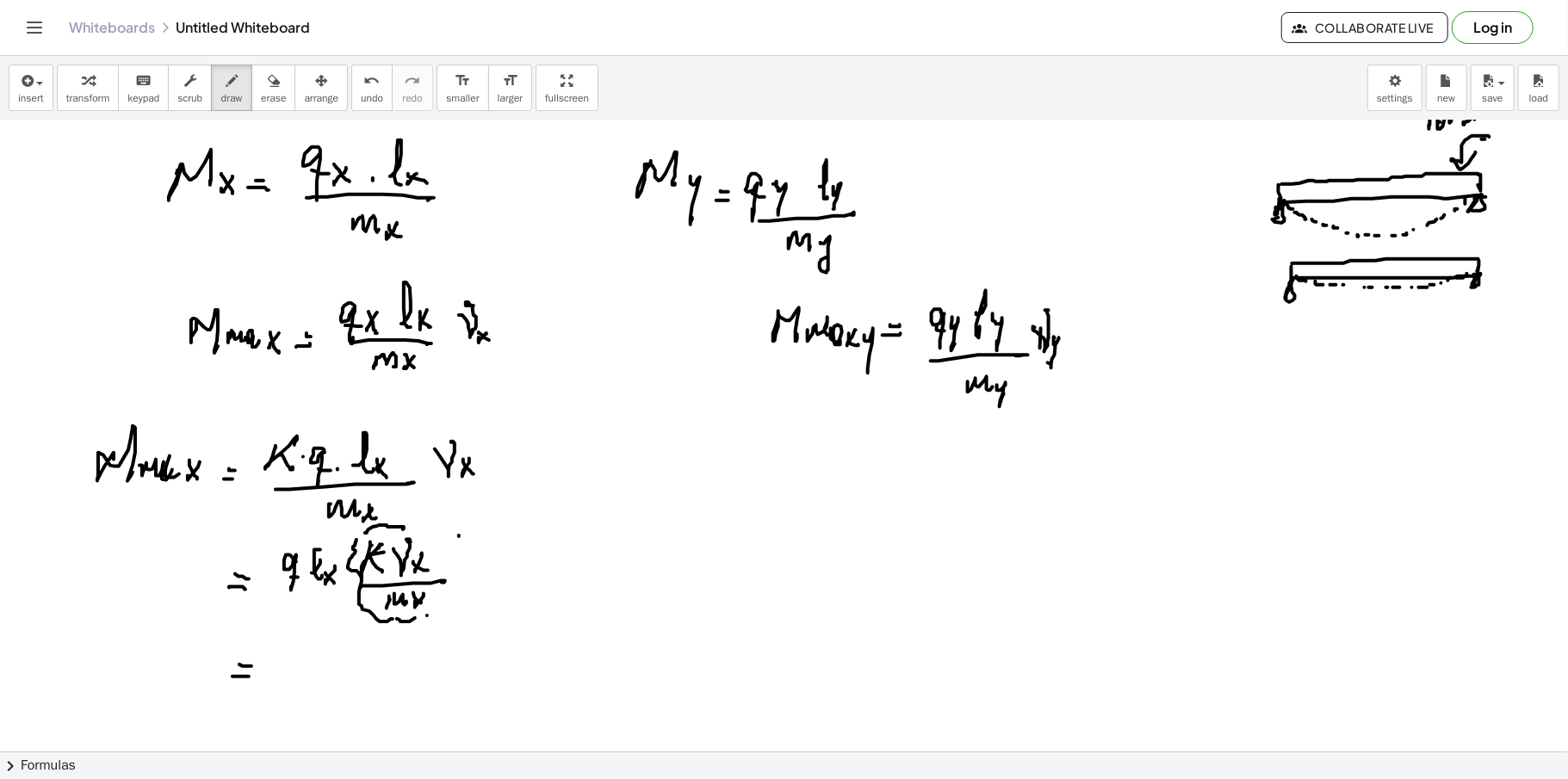 drag, startPoint x: 427, startPoint y: 617, endPoint x: 445, endPoint y: 604, distance: 22.203603 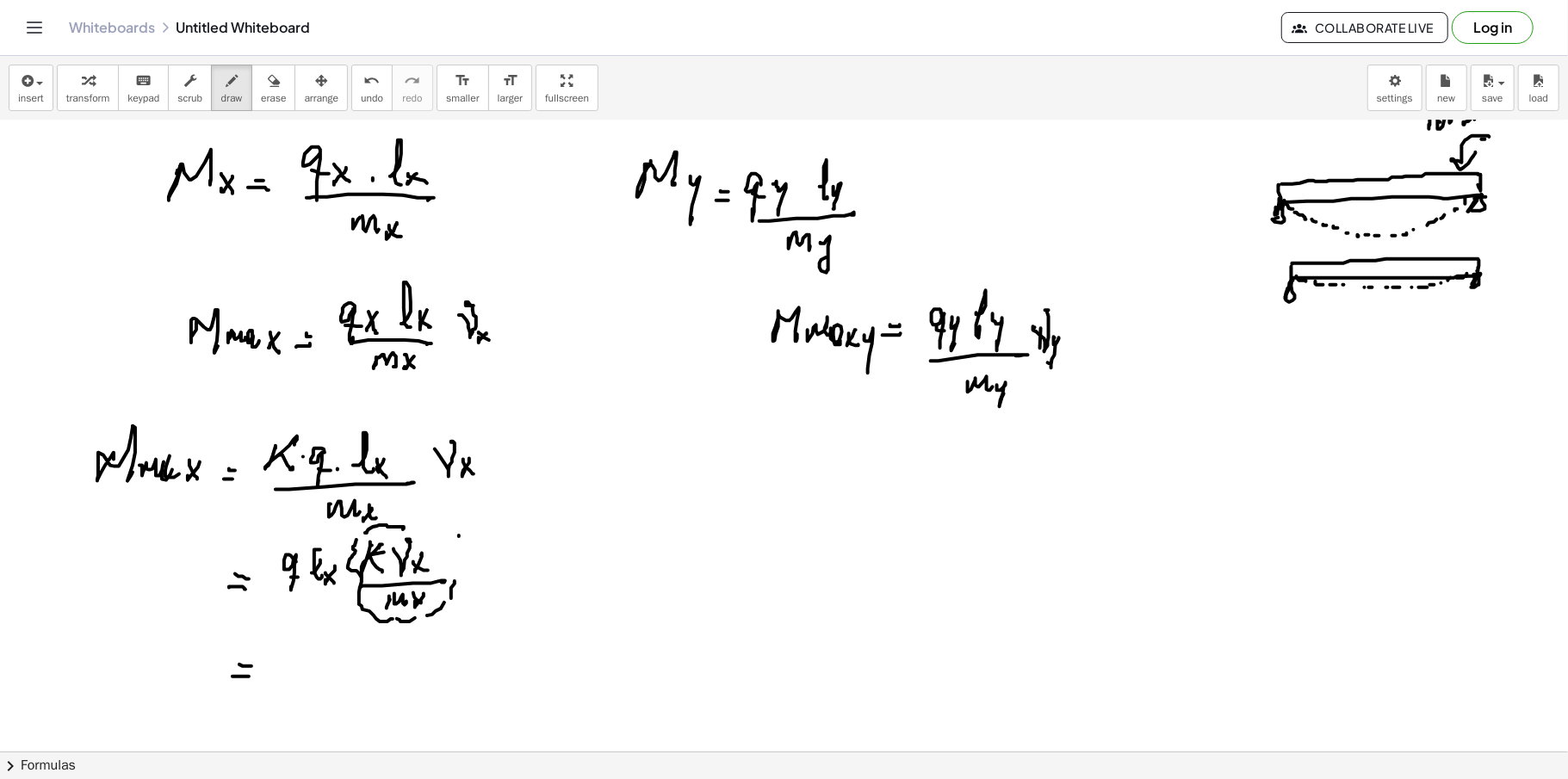 click at bounding box center (784, -1999) 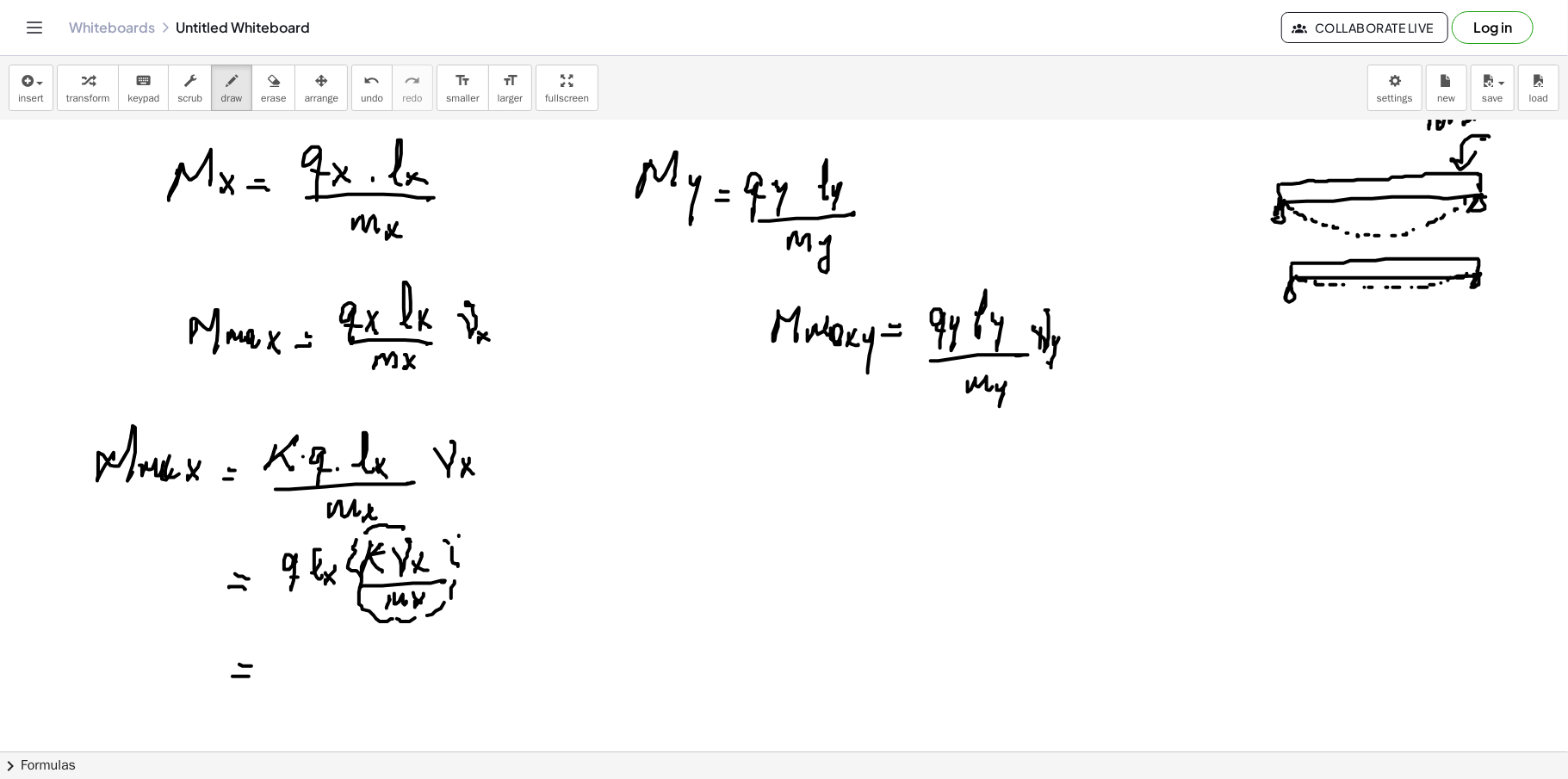 click at bounding box center (784, -1999) 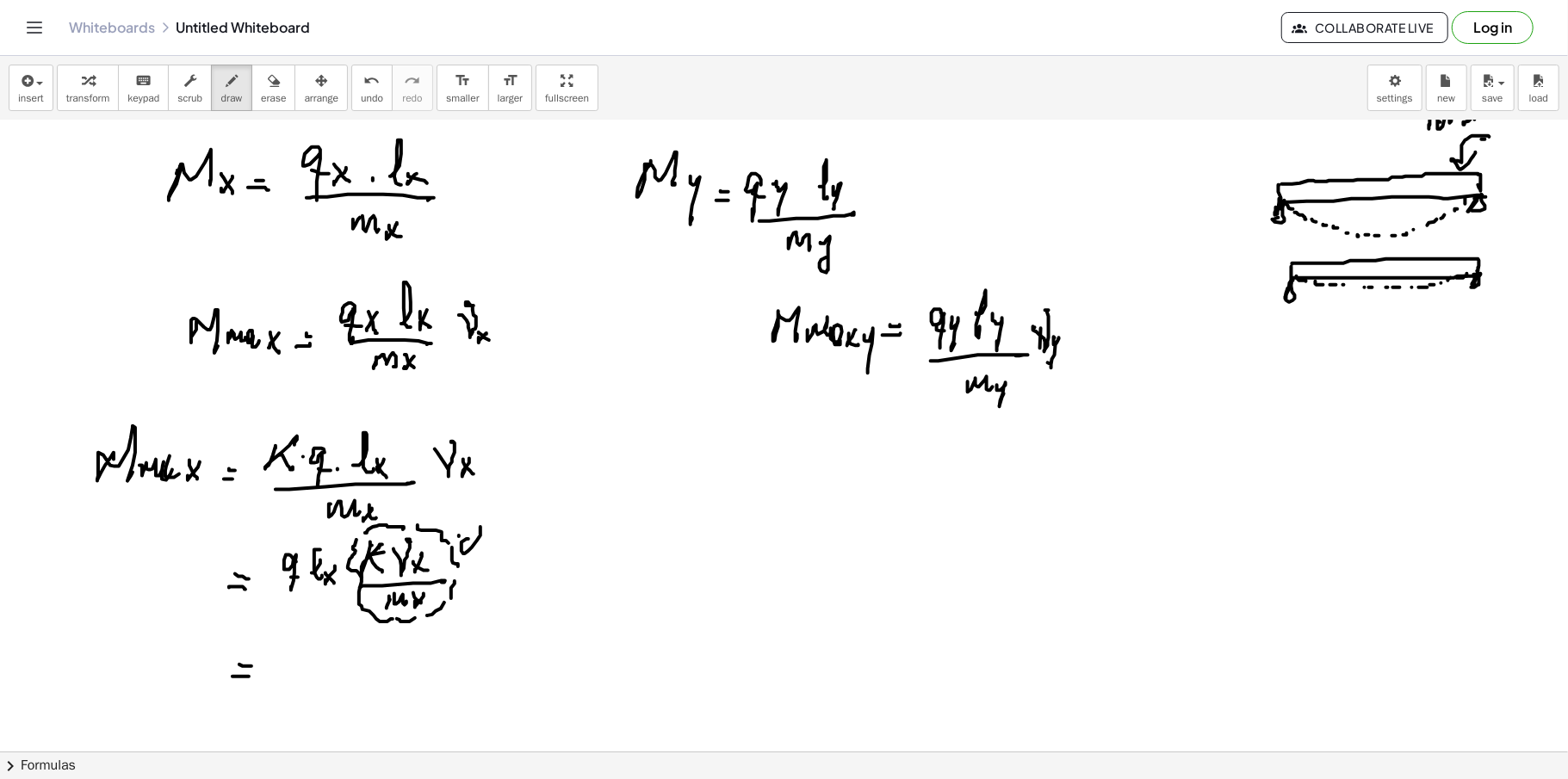 click at bounding box center [784, -1999] 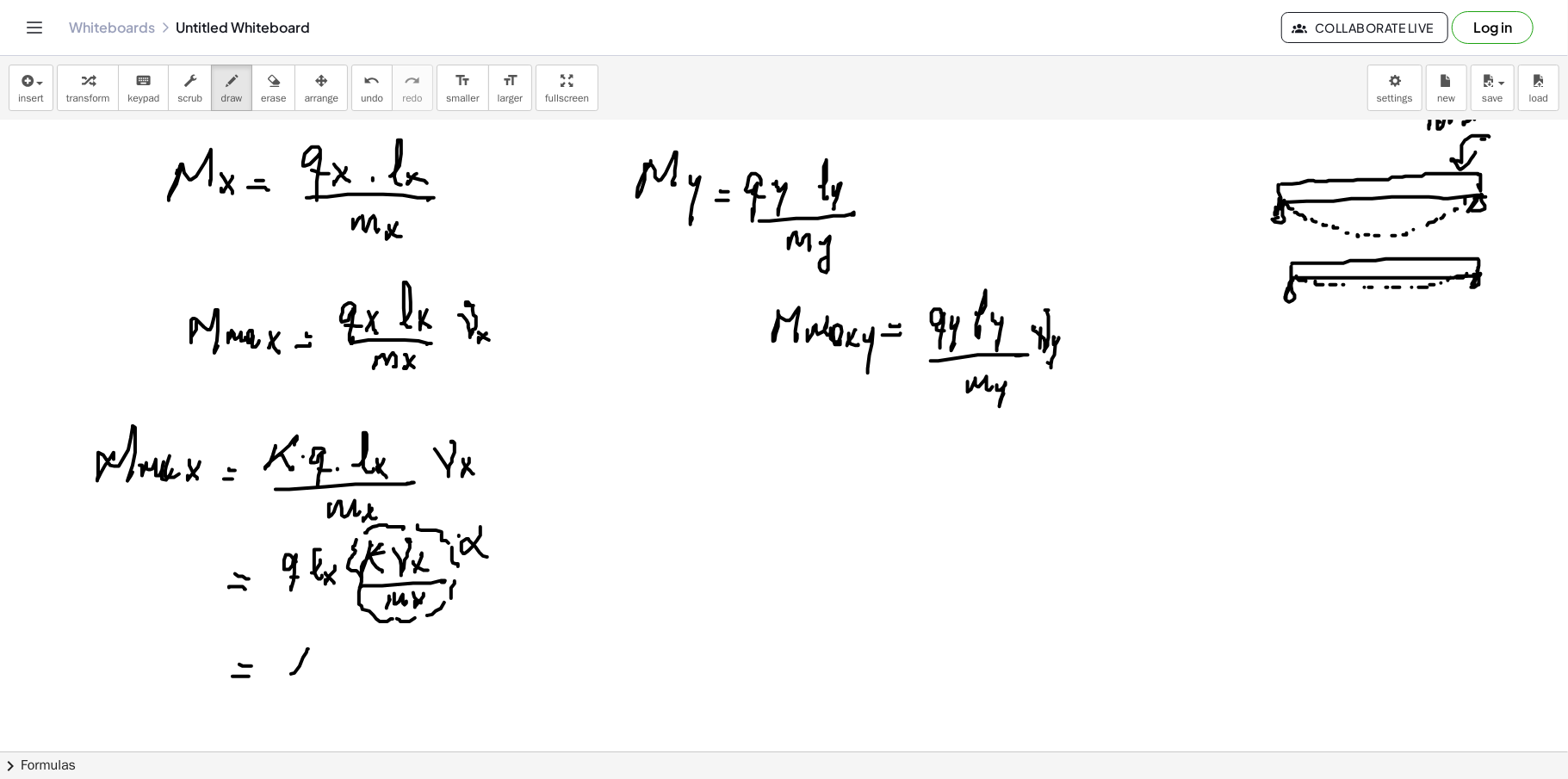 click at bounding box center [784, -1999] 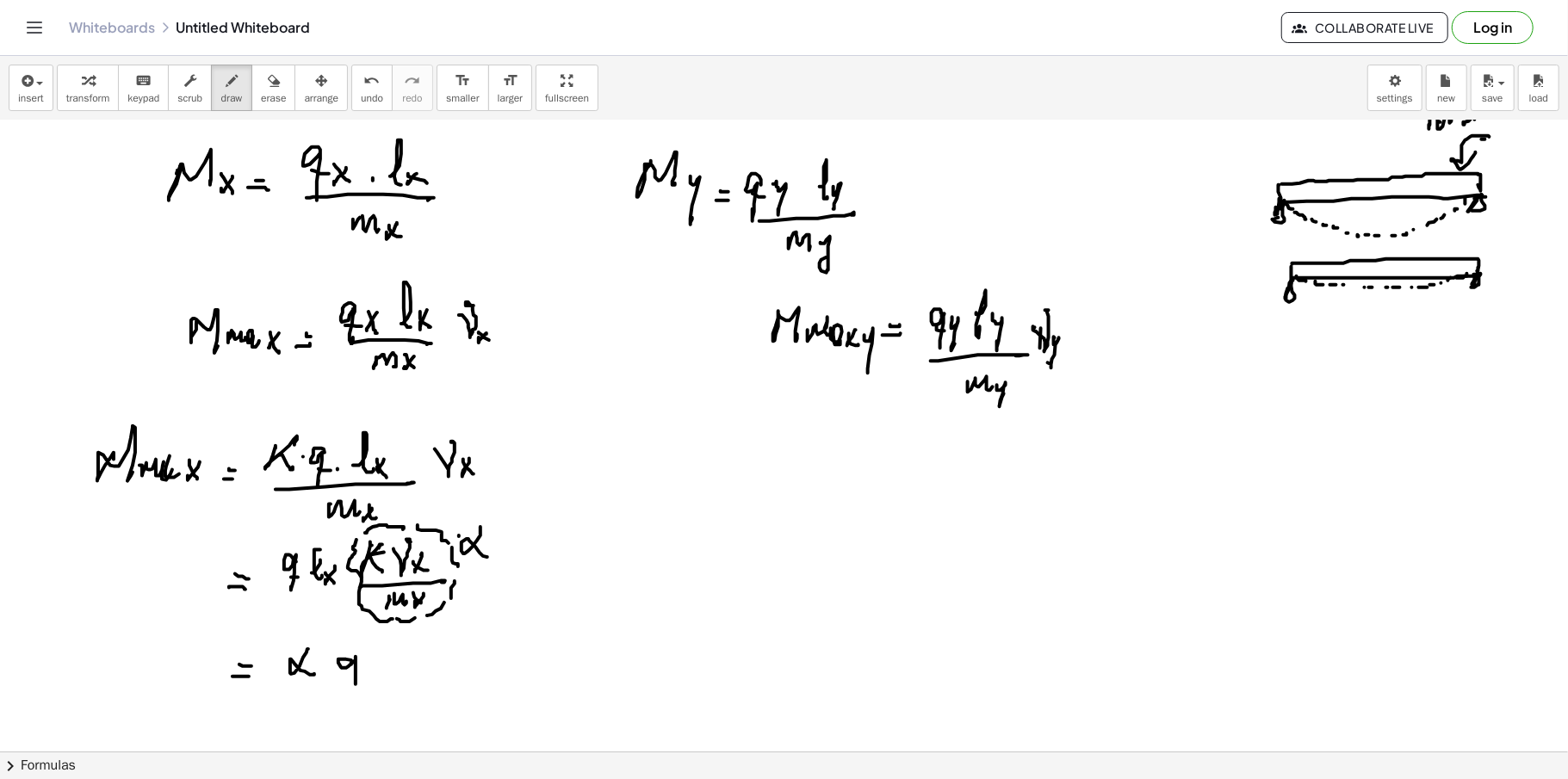 click at bounding box center [784, -1999] 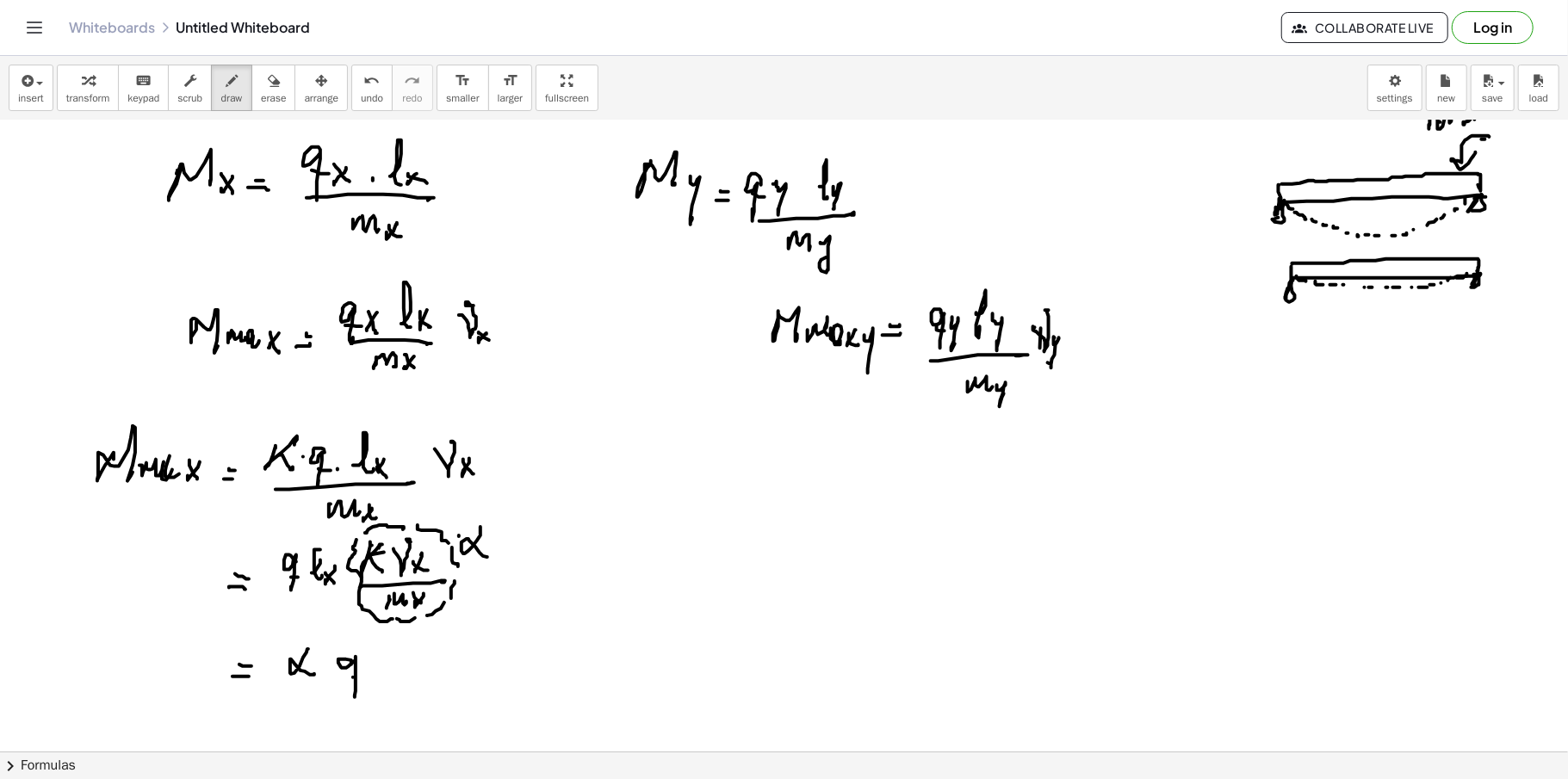 click at bounding box center [784, -1999] 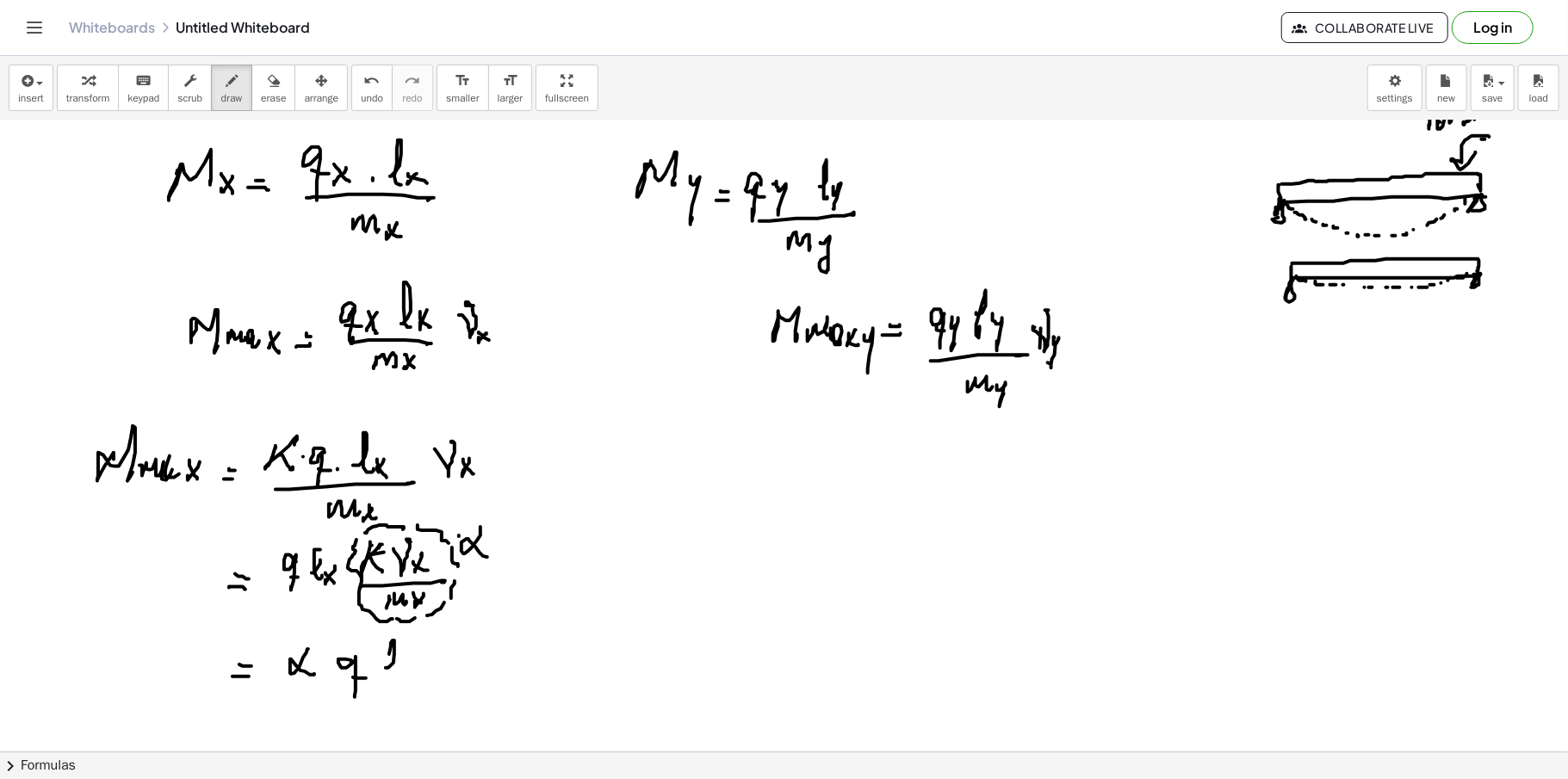 click at bounding box center [784, -1999] 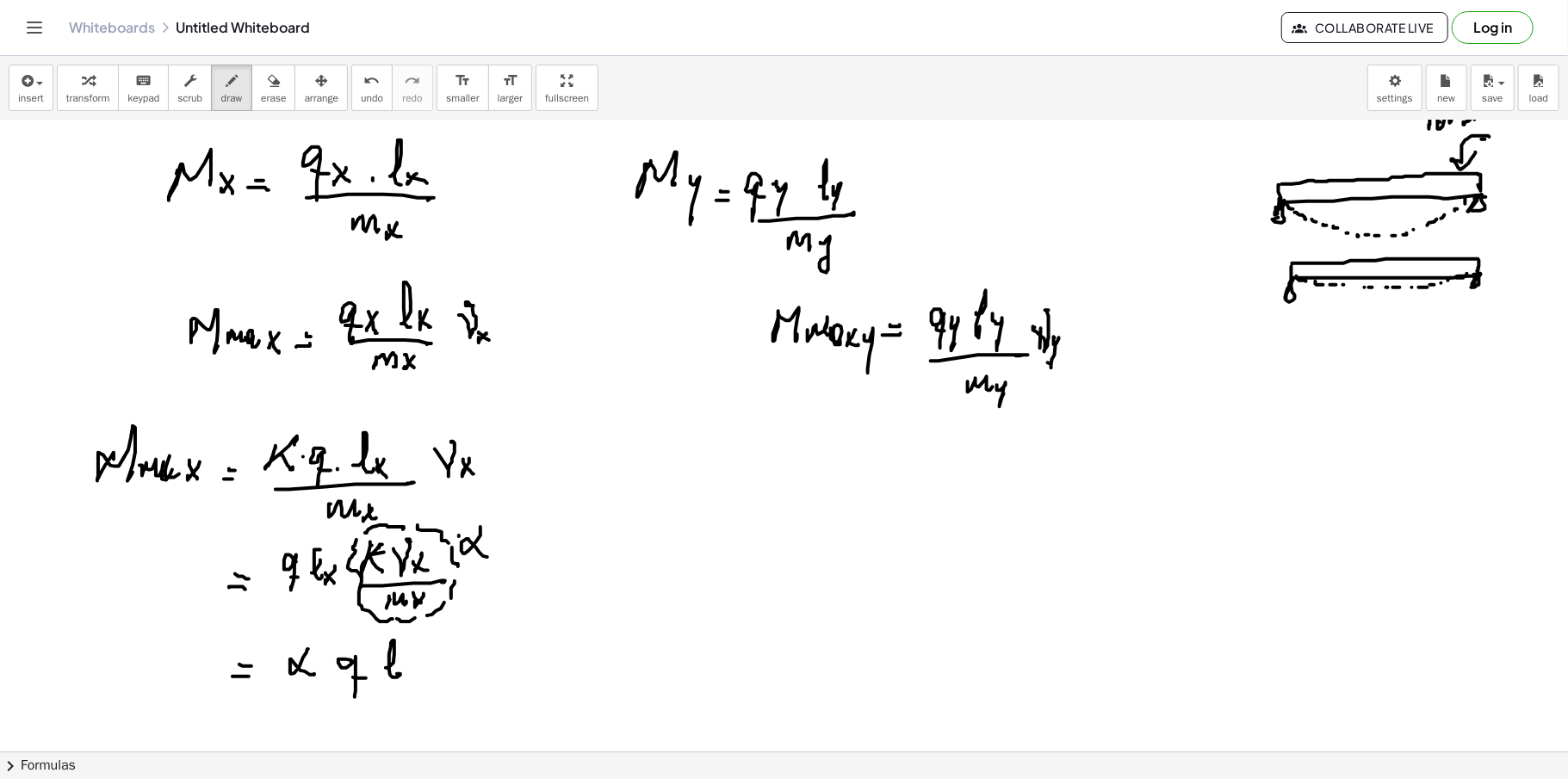 click at bounding box center (784, -1999) 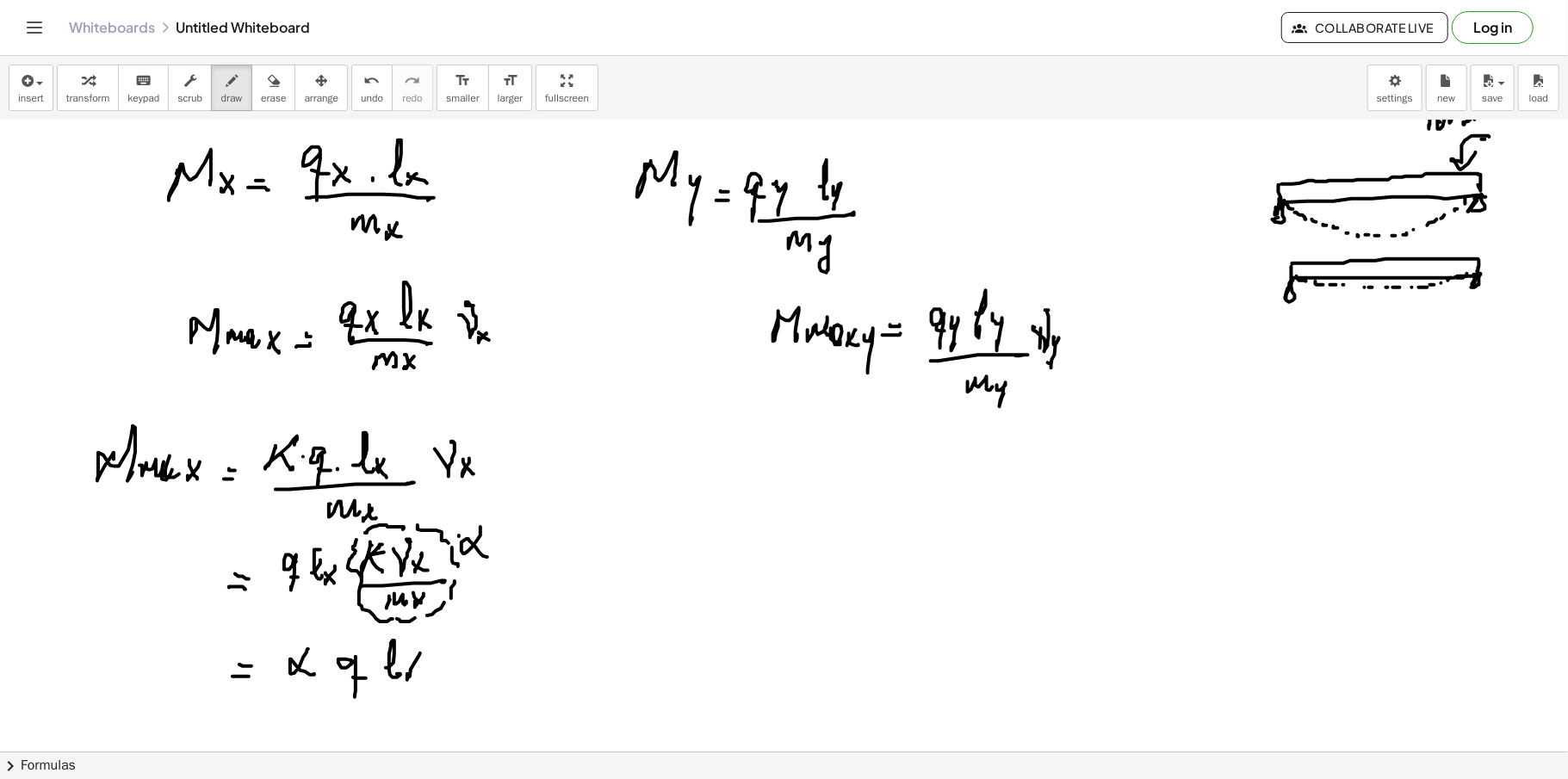 click at bounding box center [784, -1999] 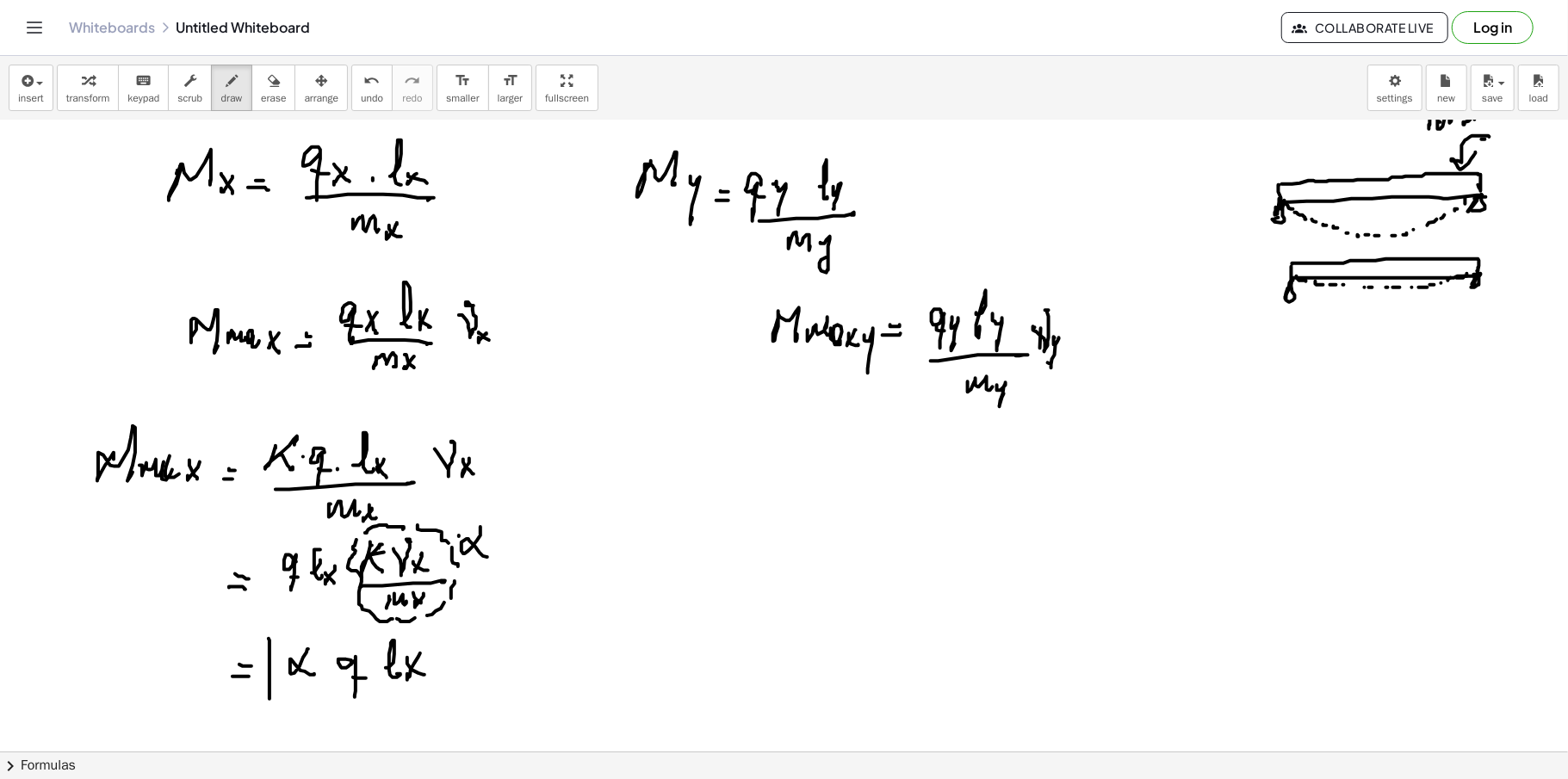 click at bounding box center (784, -1999) 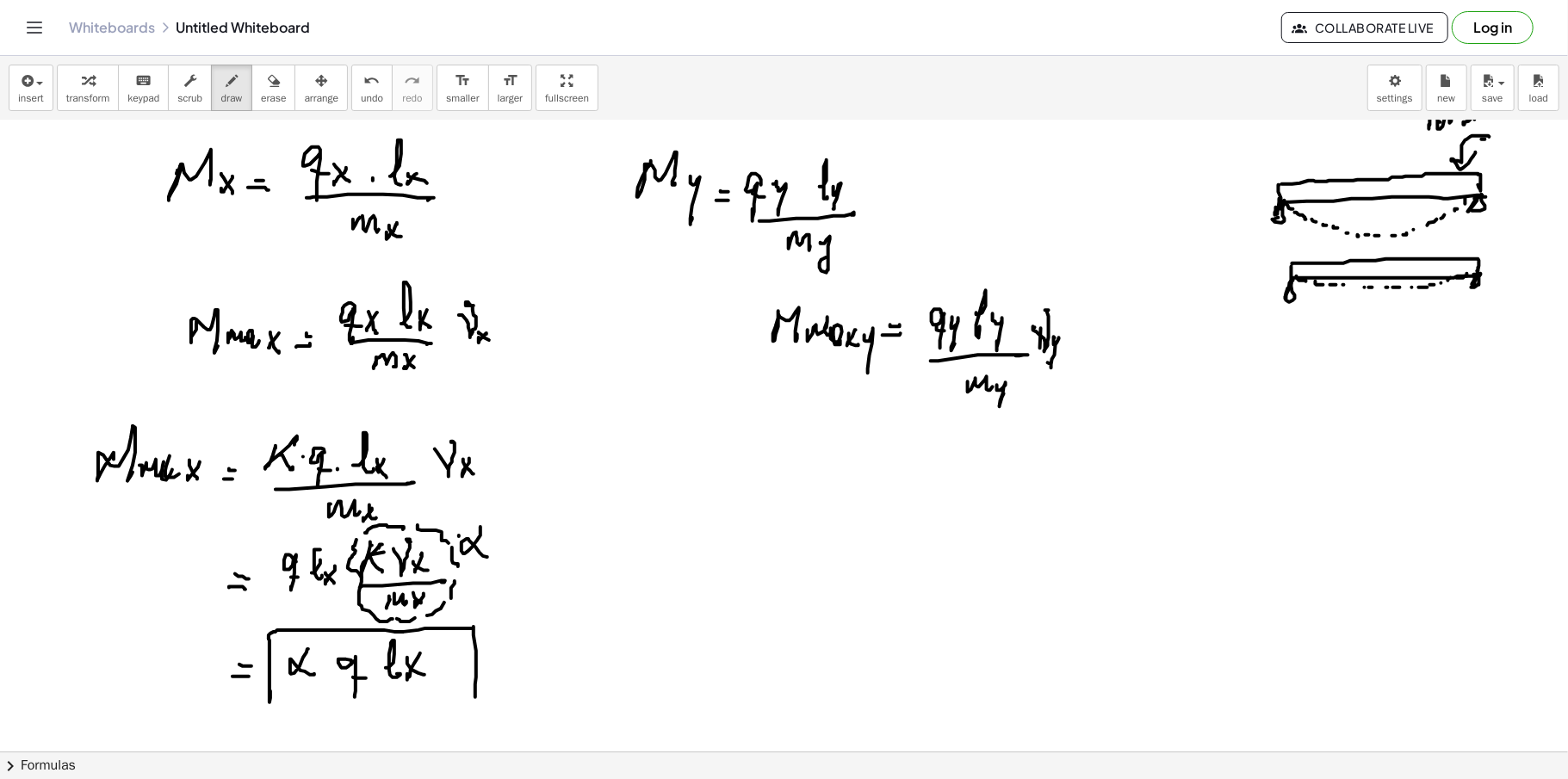 click at bounding box center [784, -1999] 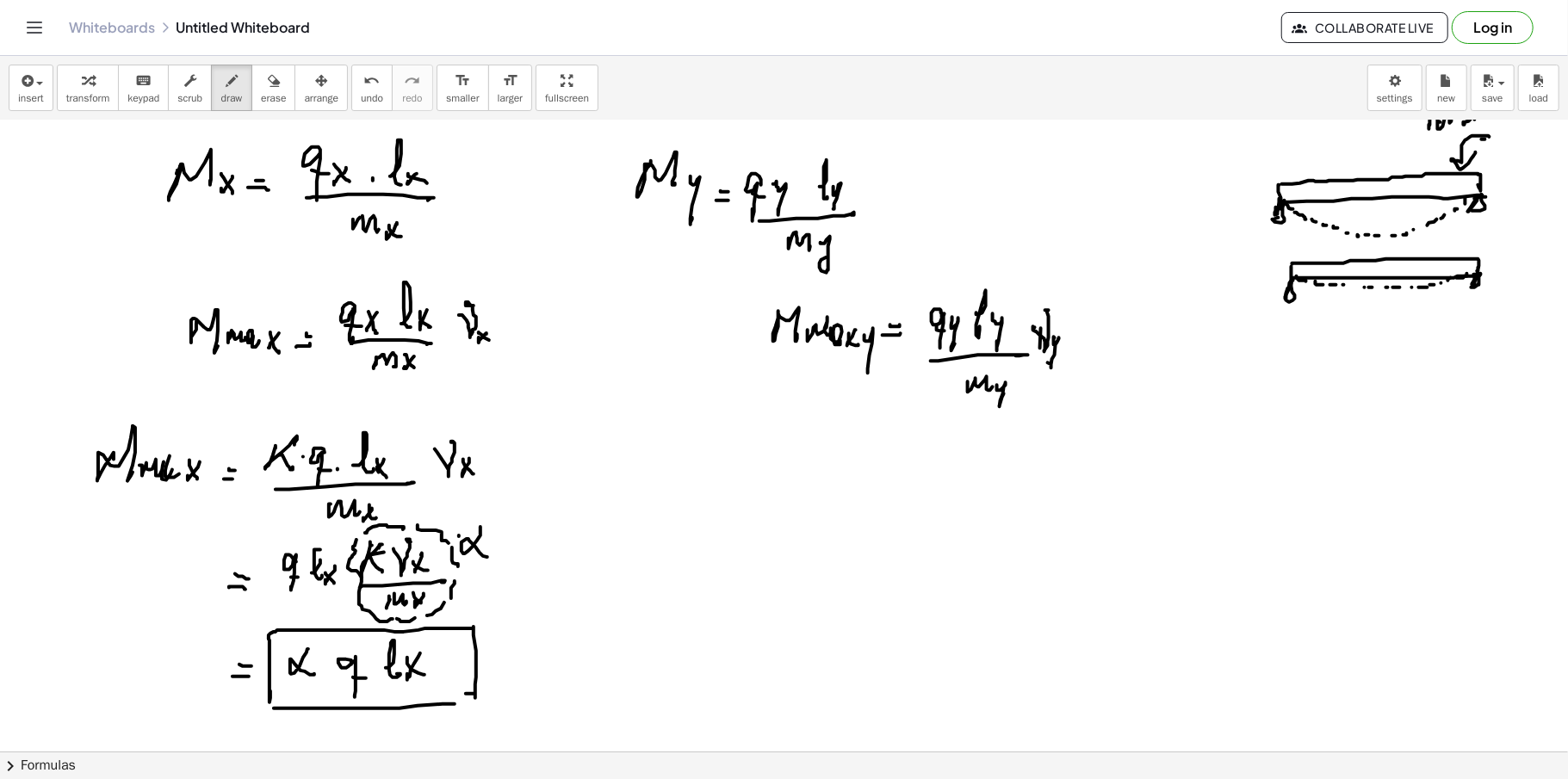 click at bounding box center [784, -1999] 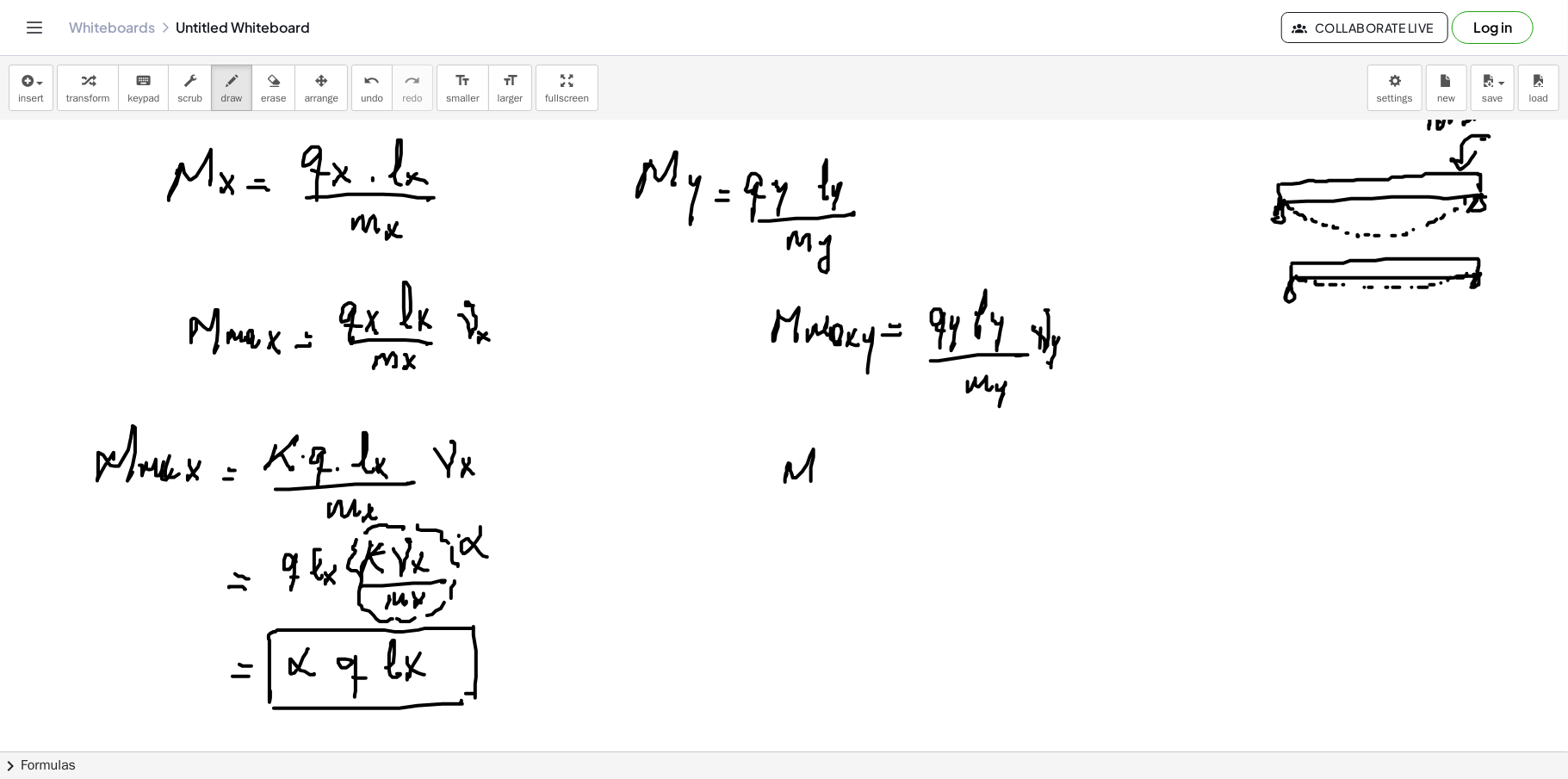 click at bounding box center (784, -1999) 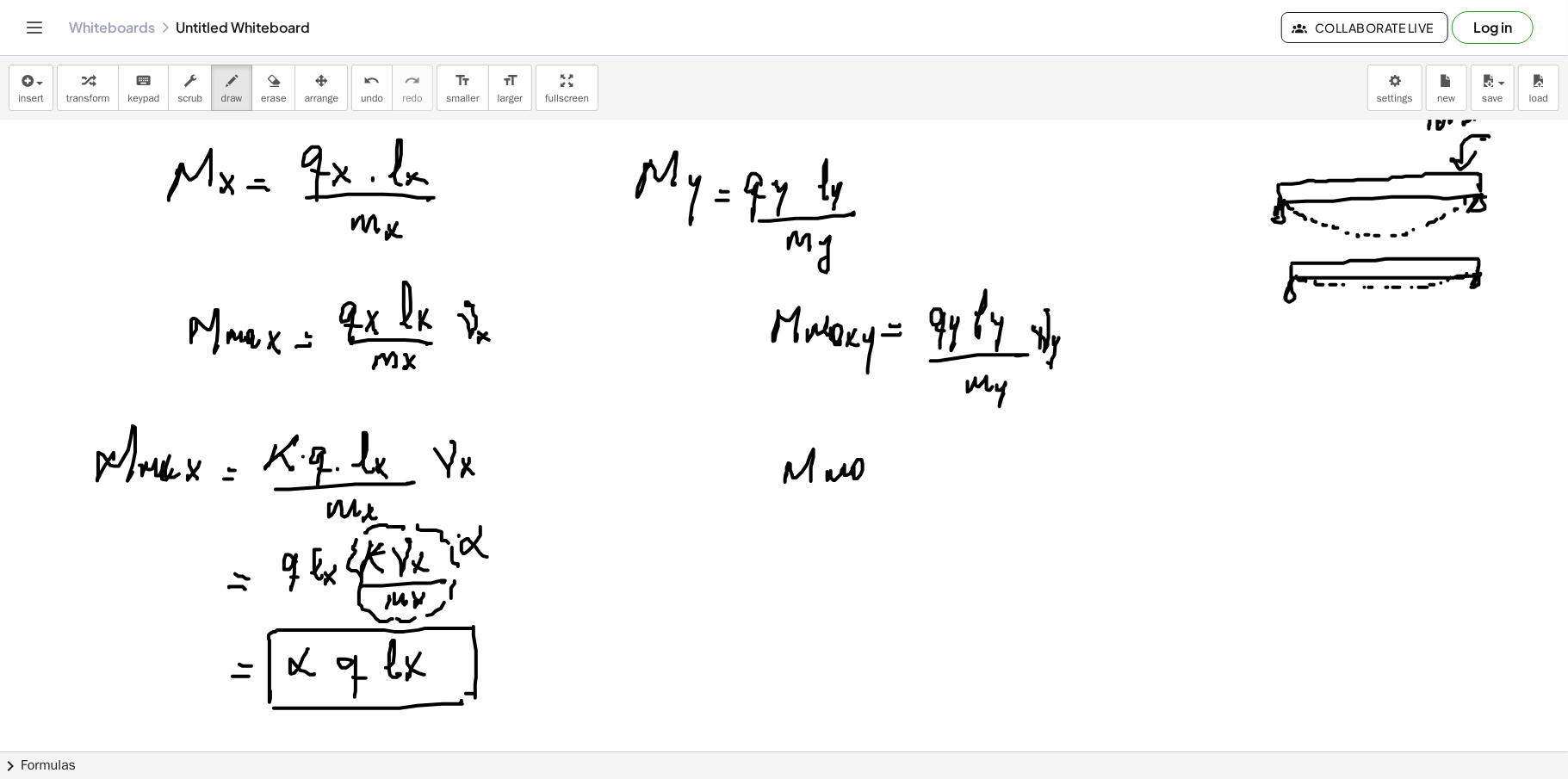 click at bounding box center [784, -1999] 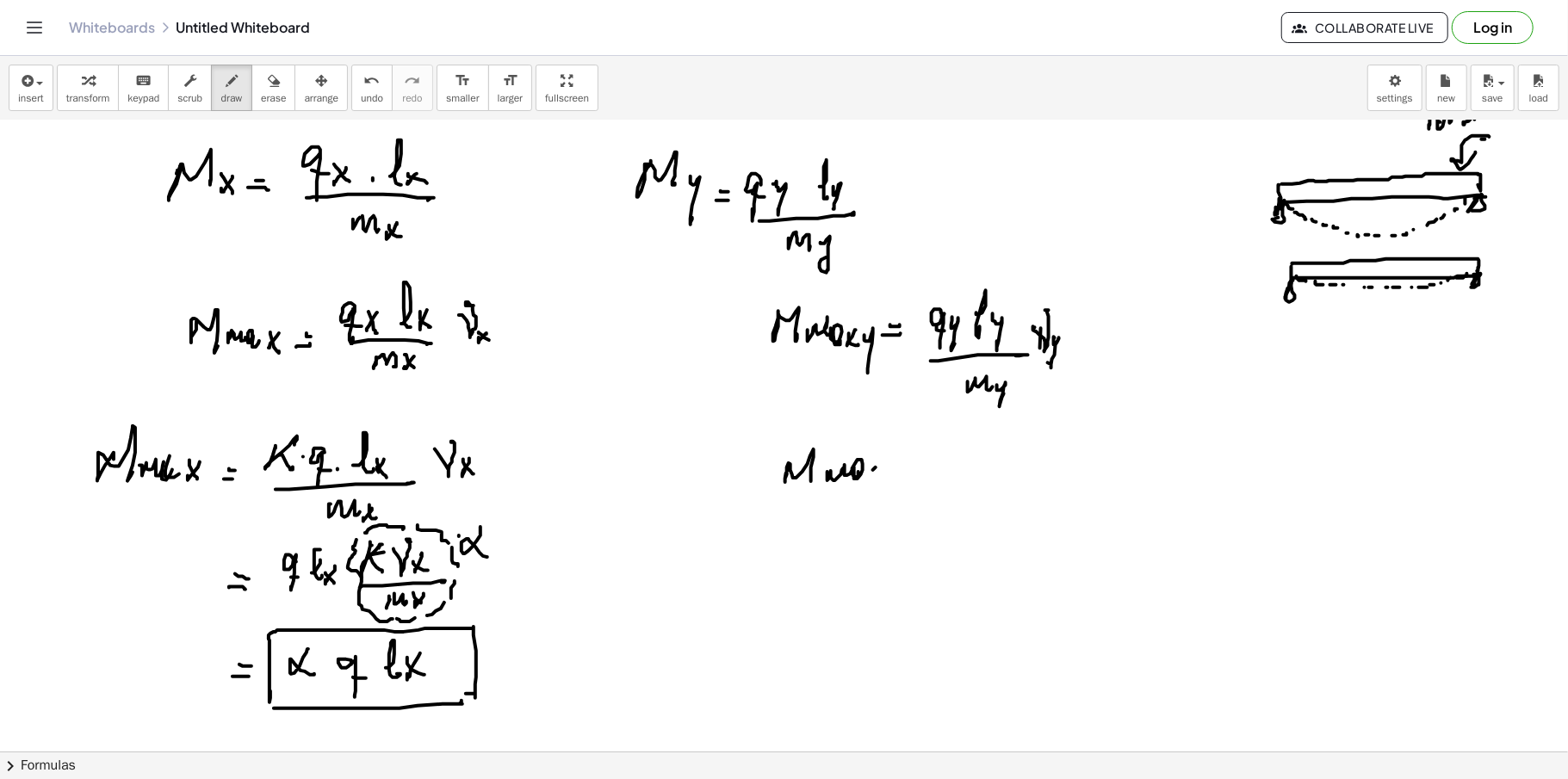 click at bounding box center [784, -1999] 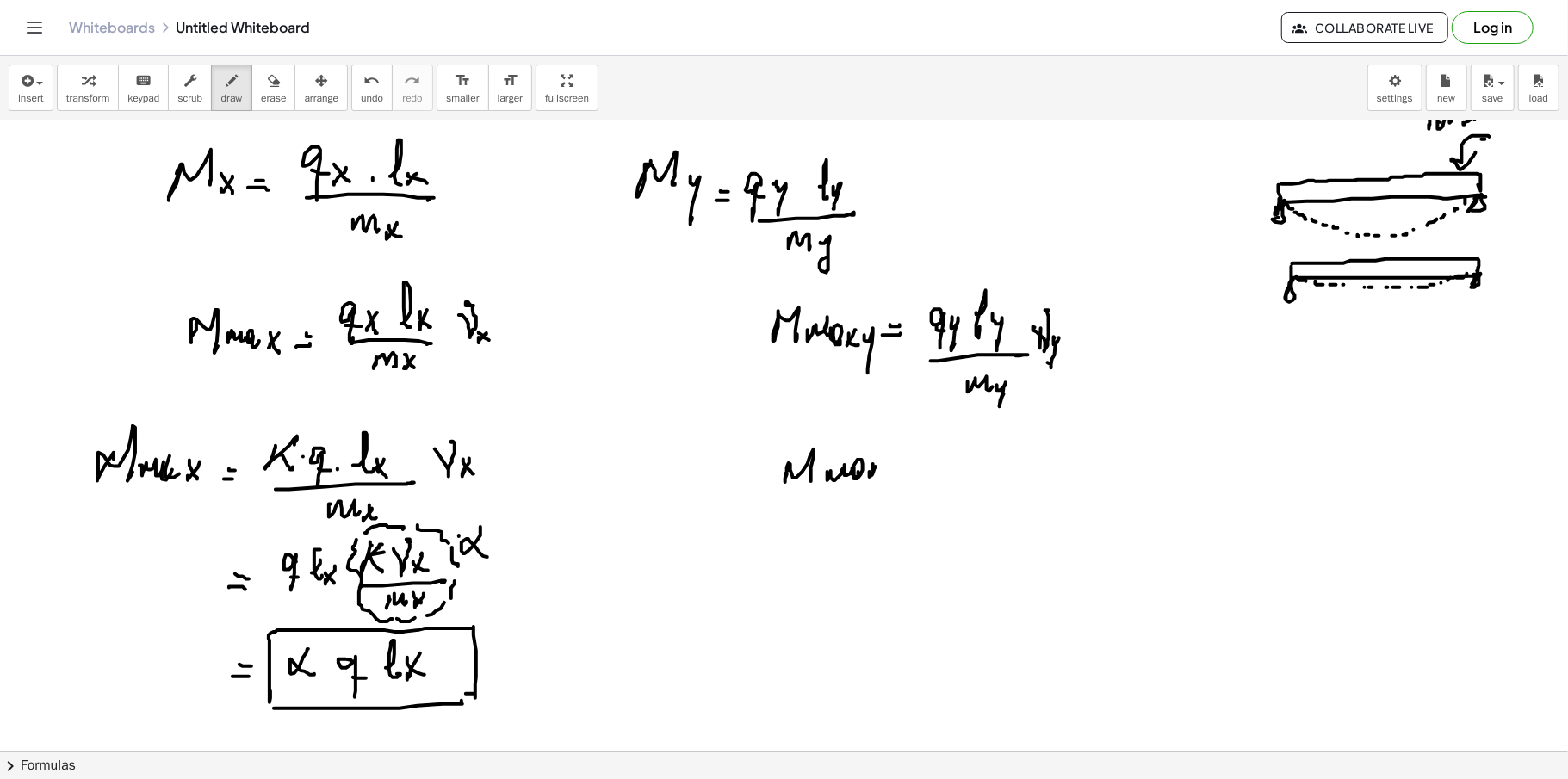 click at bounding box center (784, -1999) 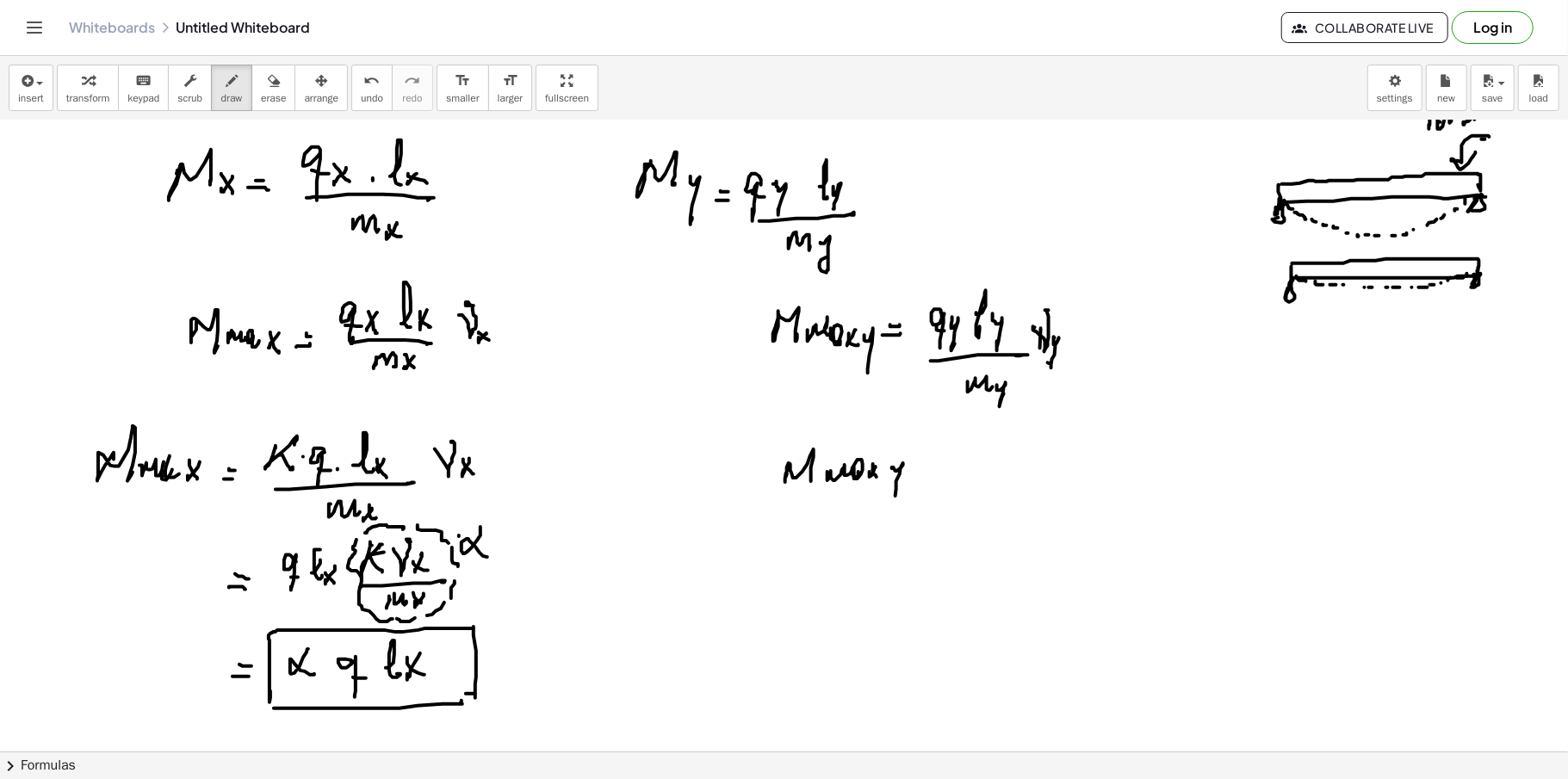 click at bounding box center [784, -1999] 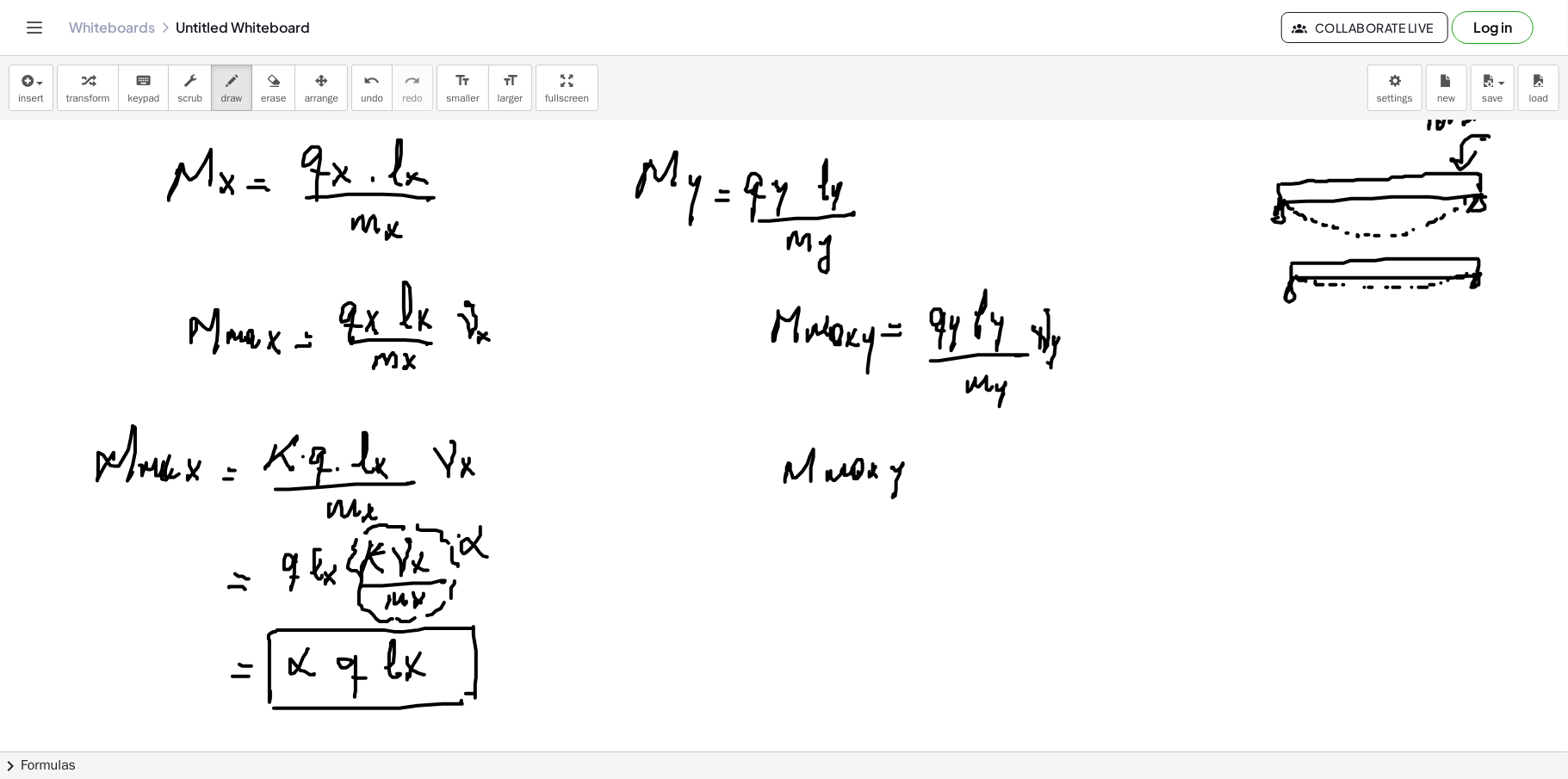 click at bounding box center [784, -1999] 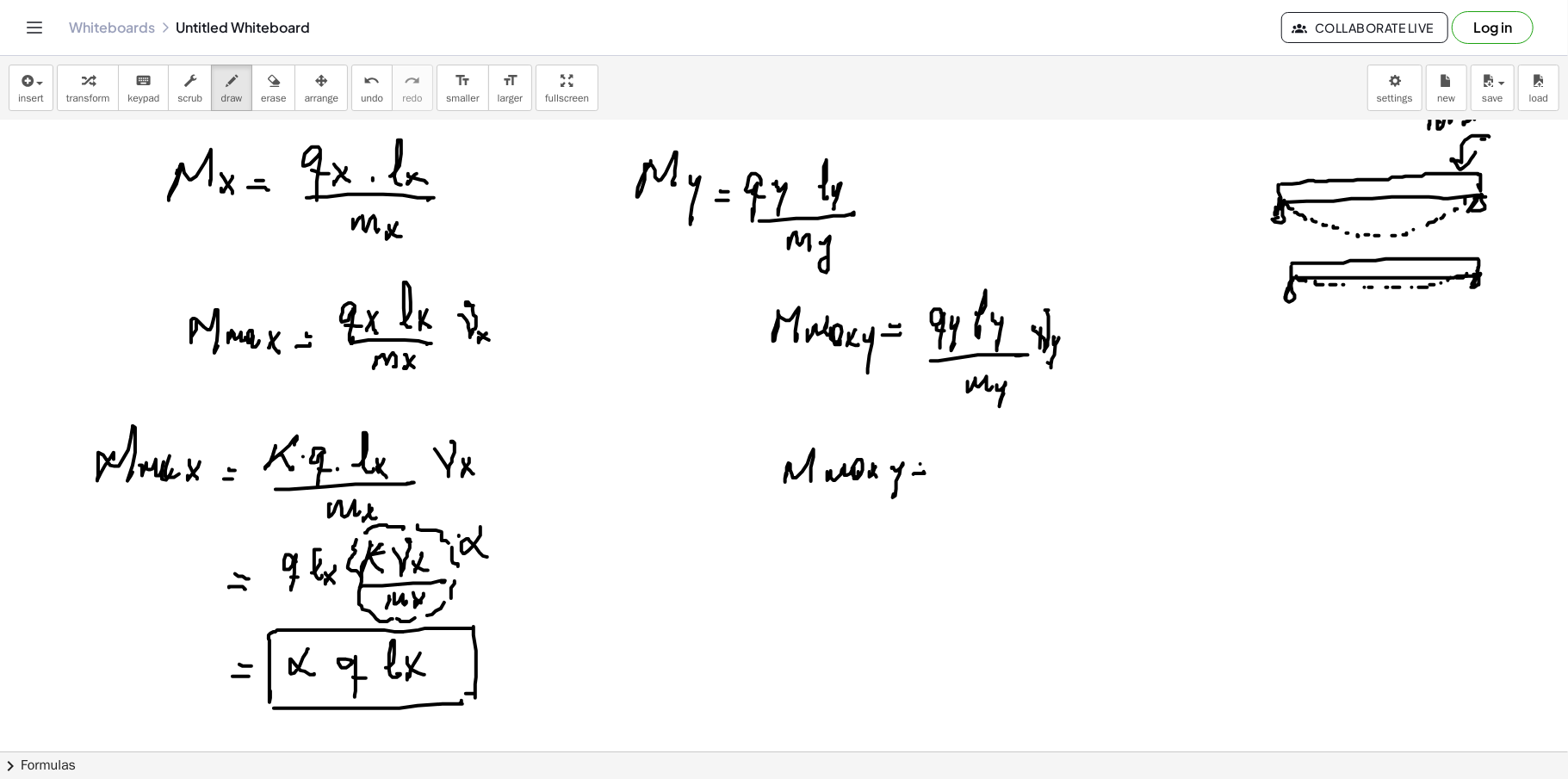 click at bounding box center [784, -1999] 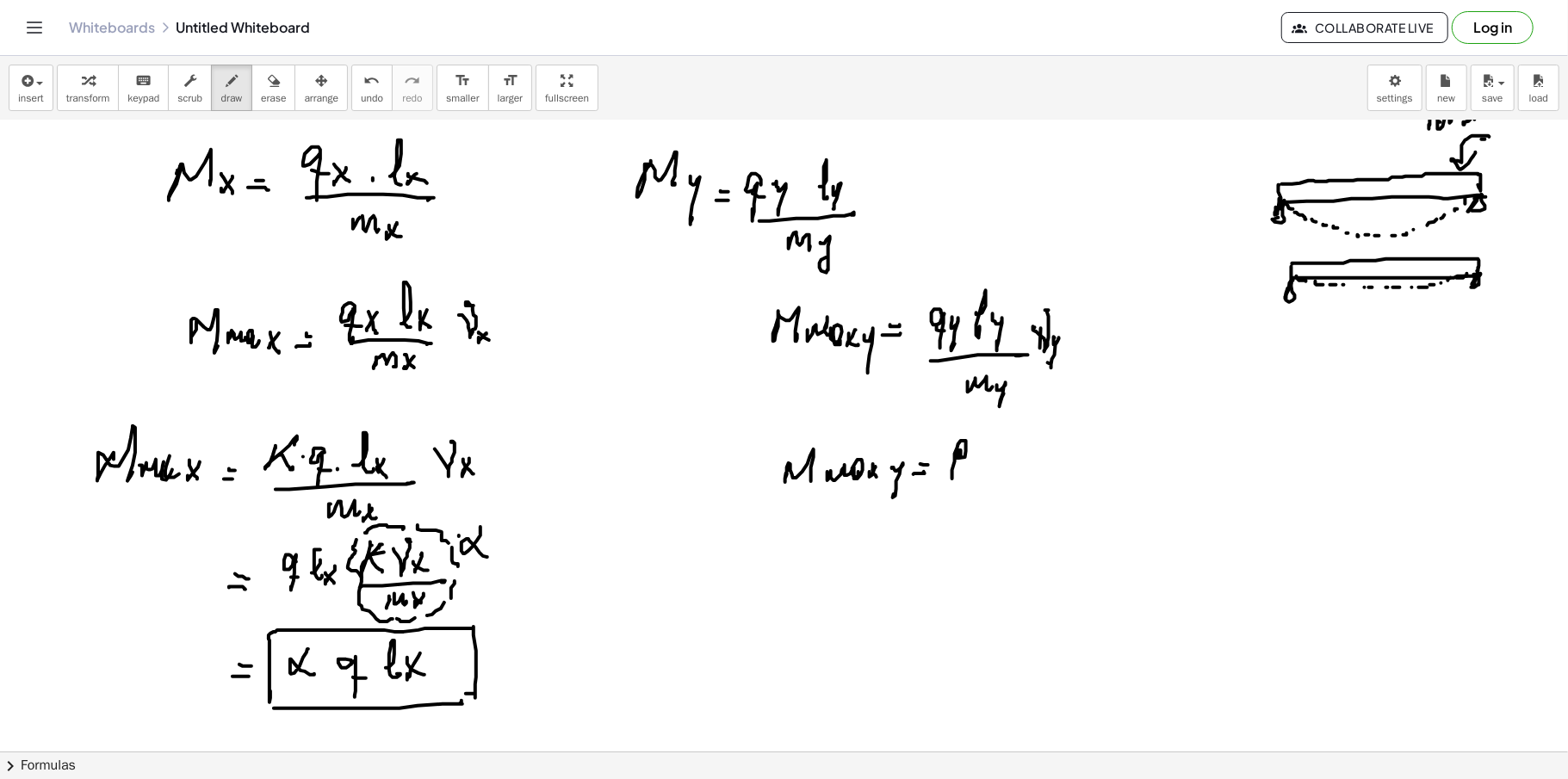 click at bounding box center [784, -1999] 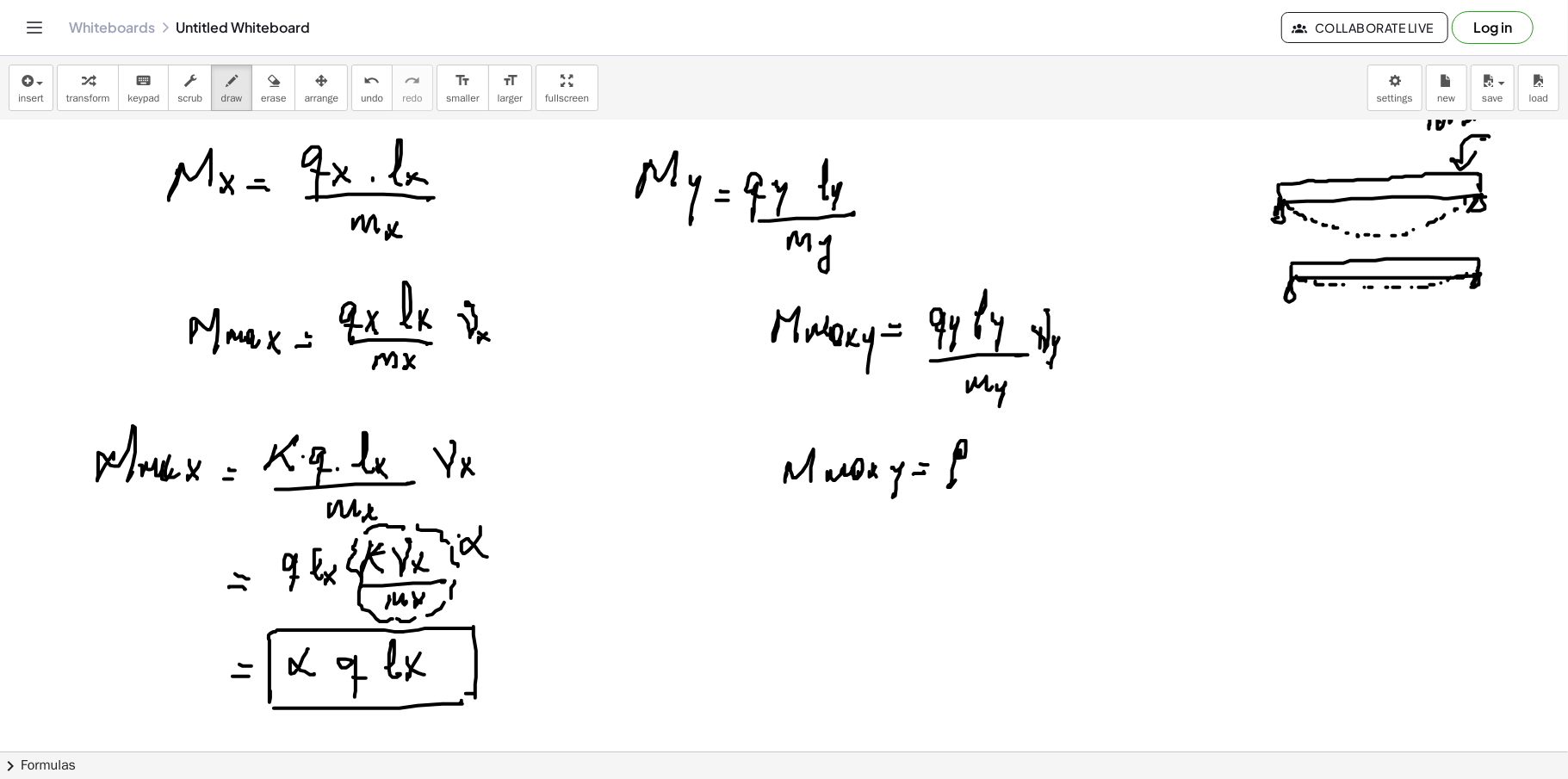 click at bounding box center [784, -1999] 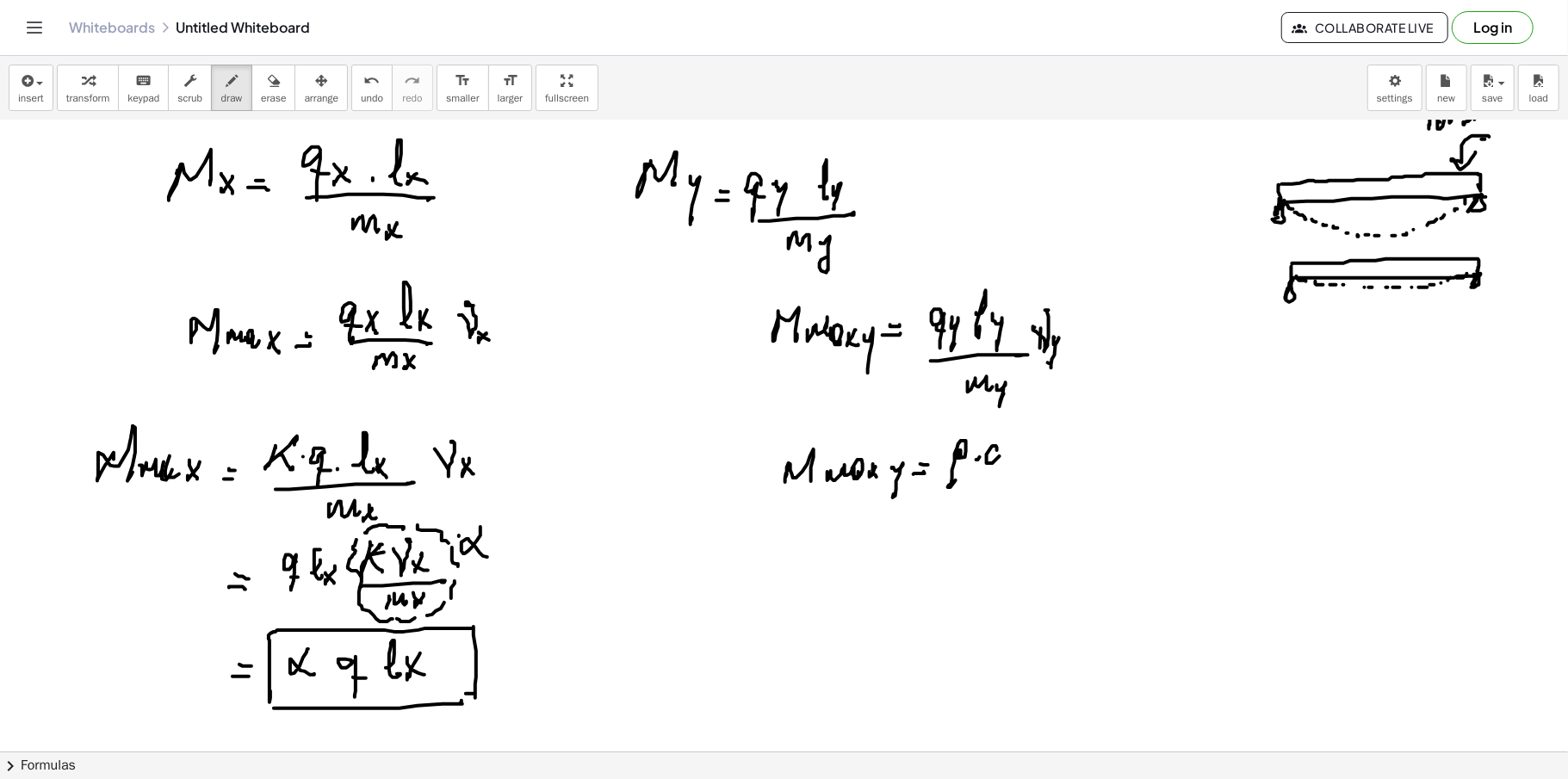 click at bounding box center (784, -1999) 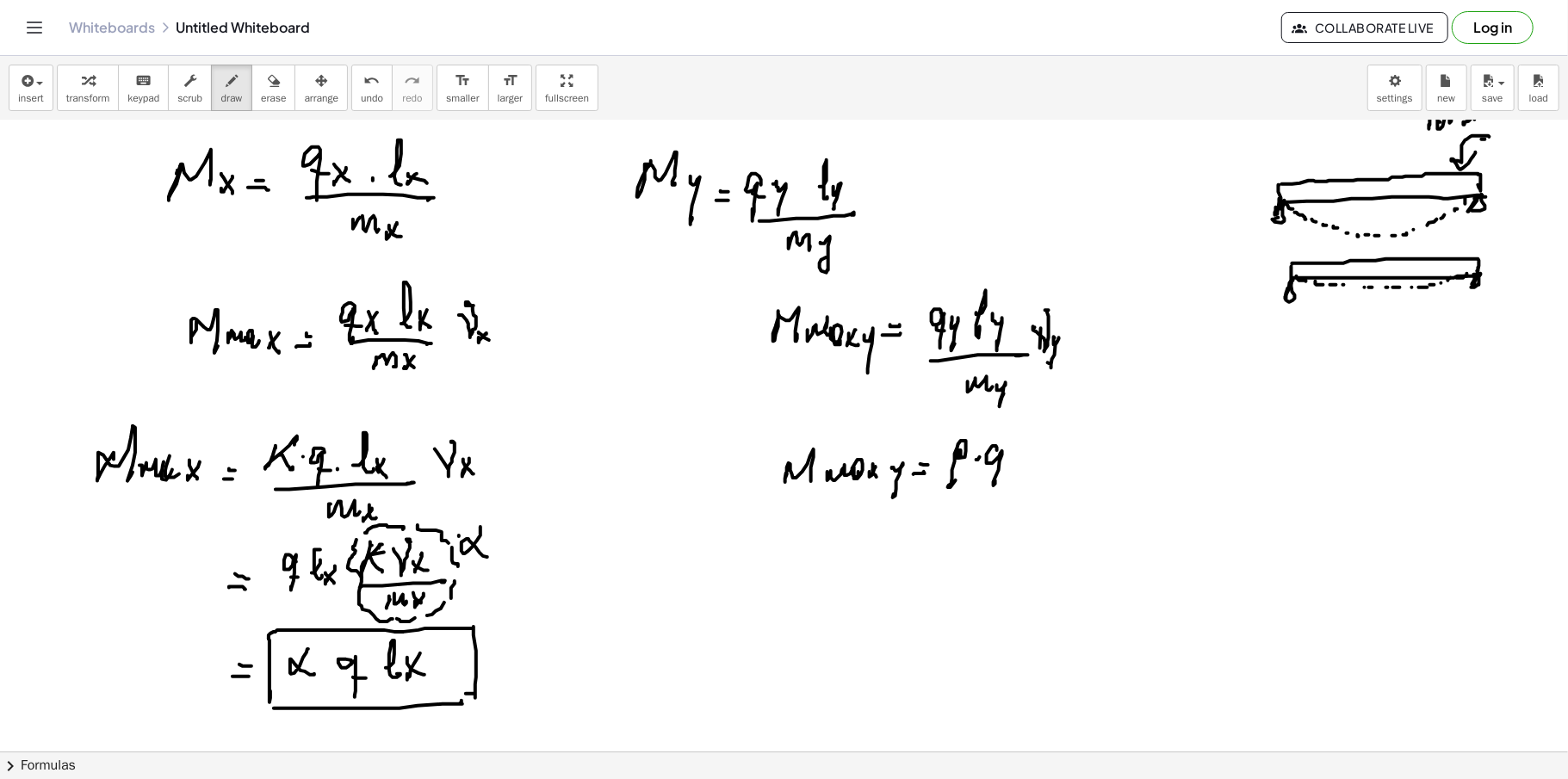 click at bounding box center [784, -1999] 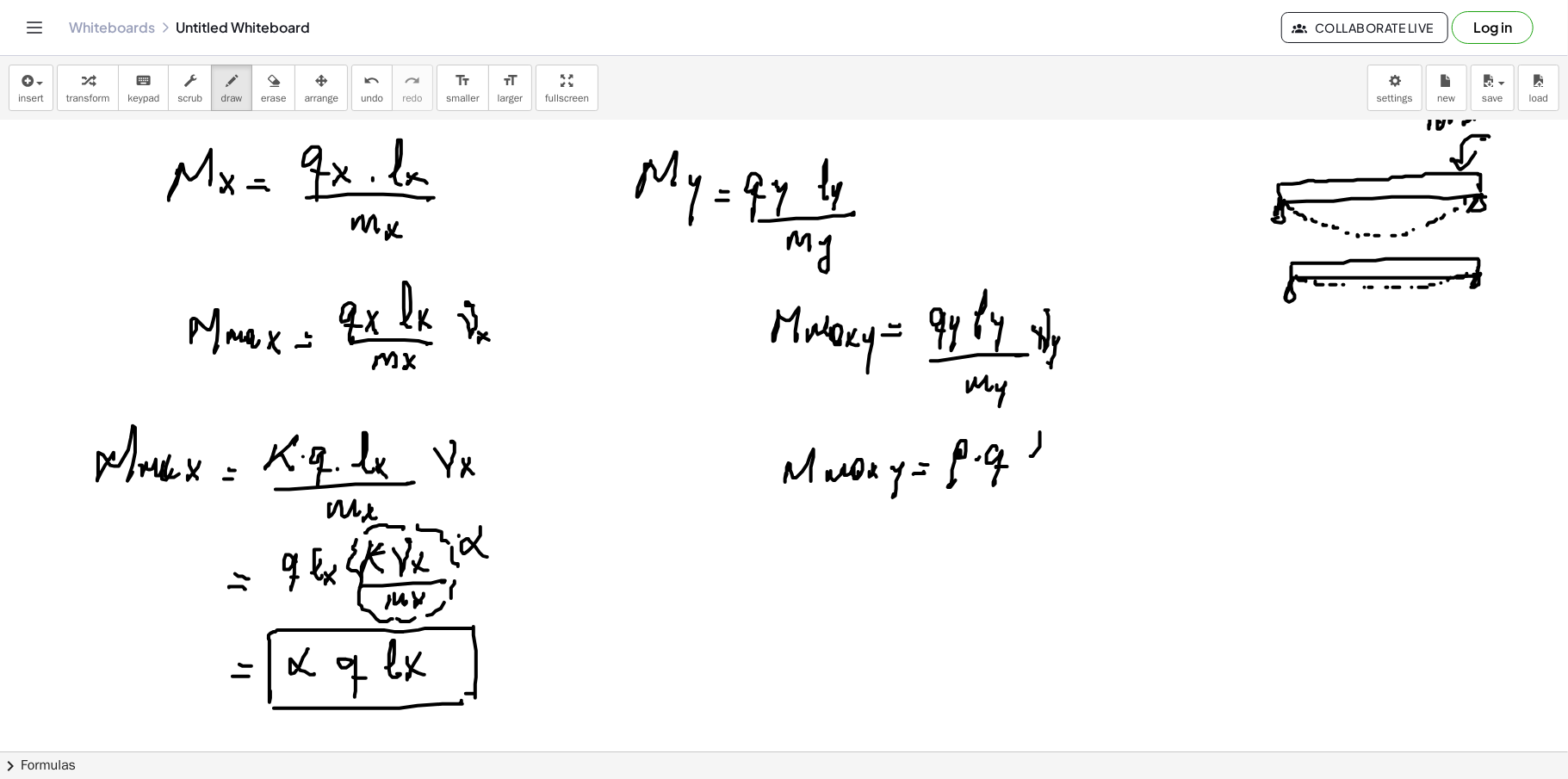 click at bounding box center [784, -1999] 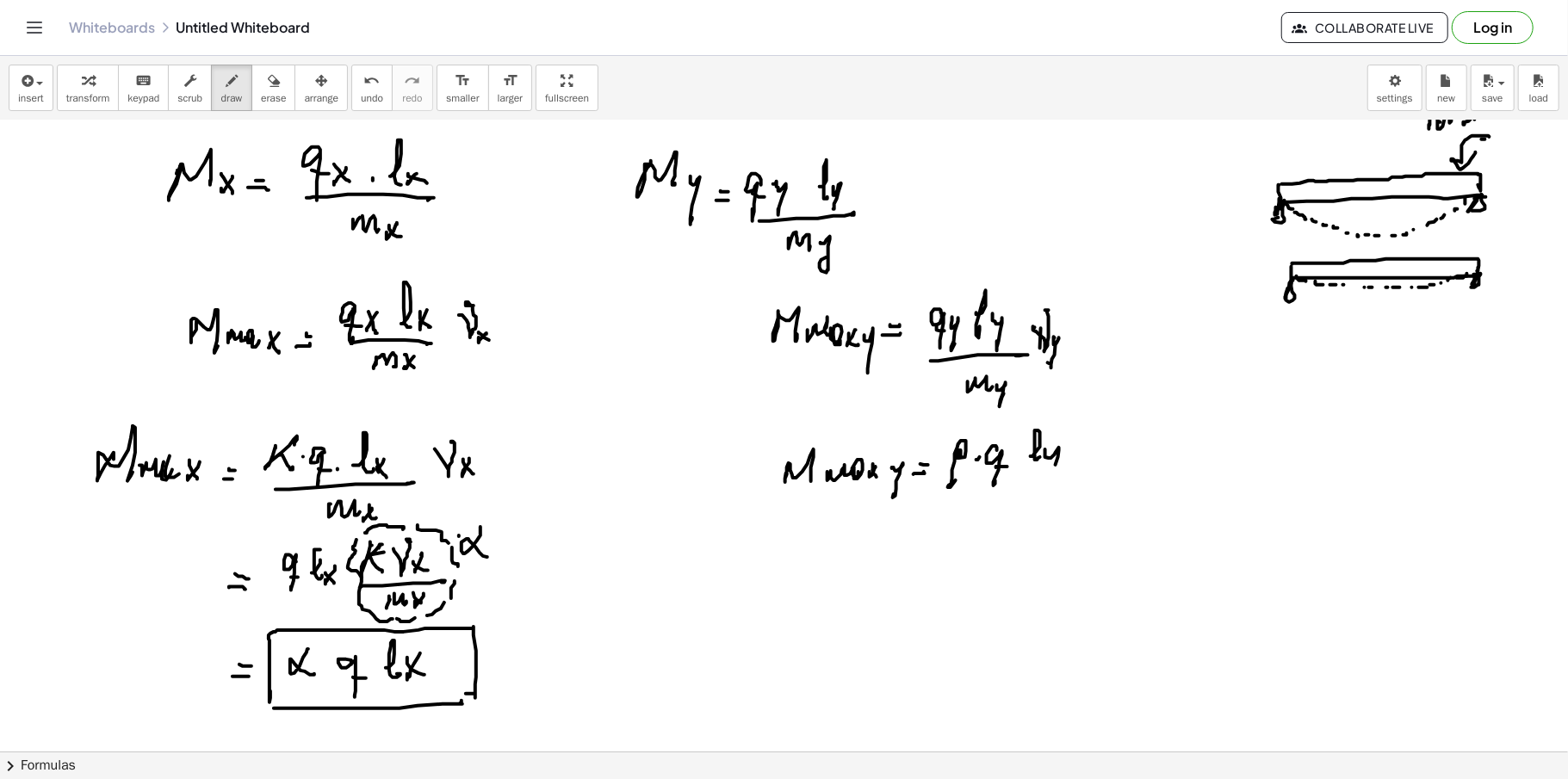 click at bounding box center [784, -1999] 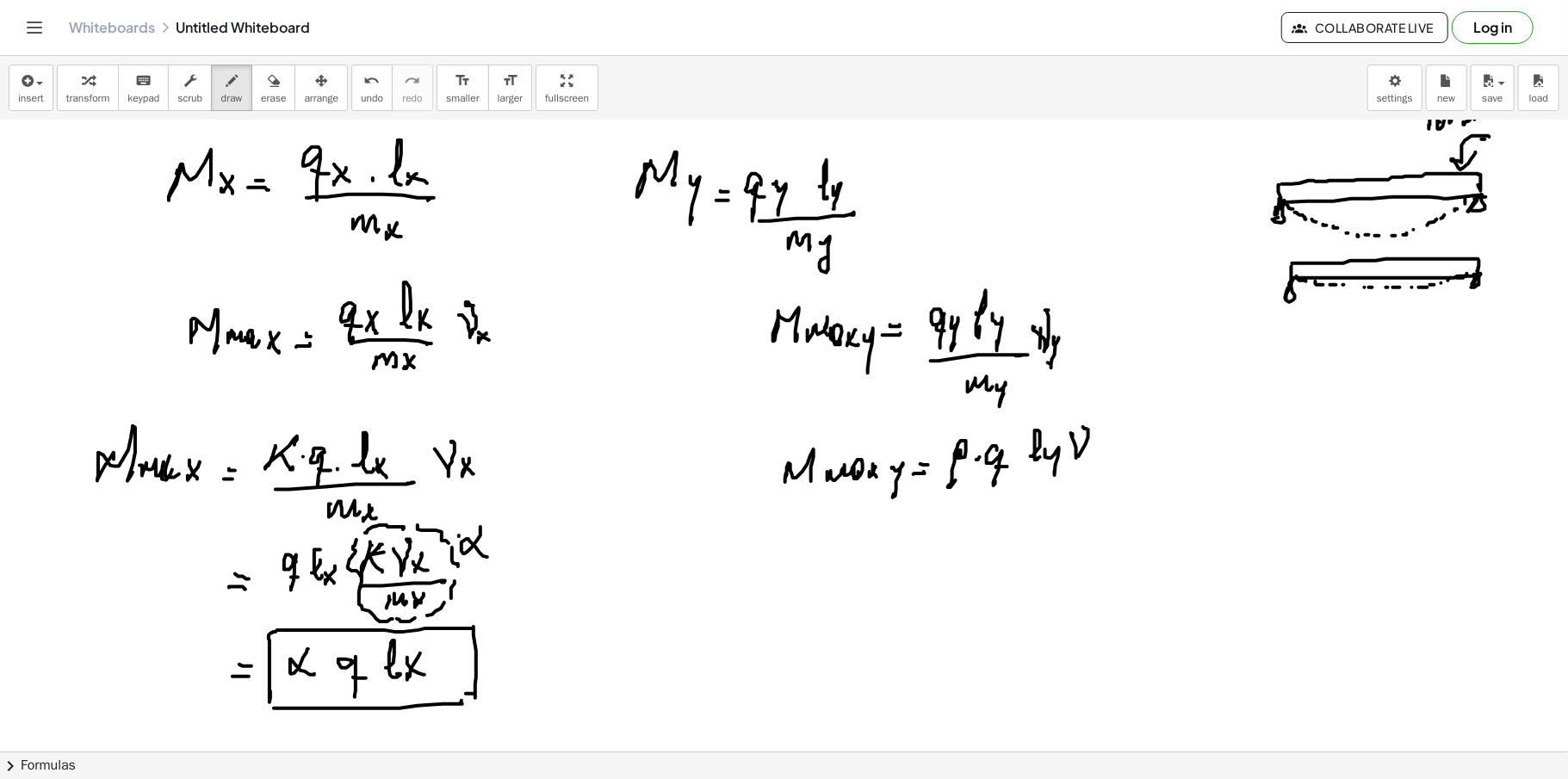 click at bounding box center [784, -1999] 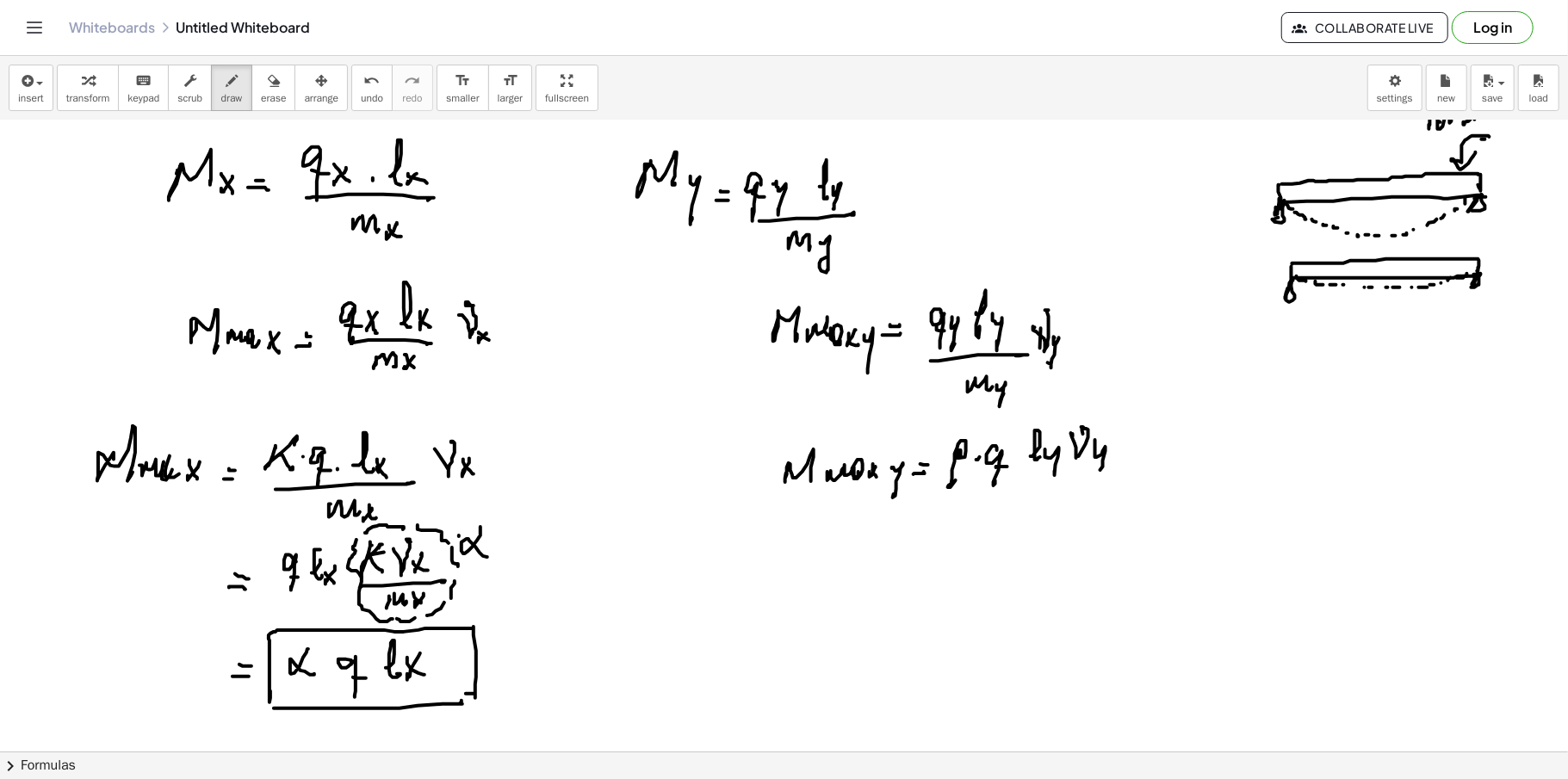 click at bounding box center [784, -1999] 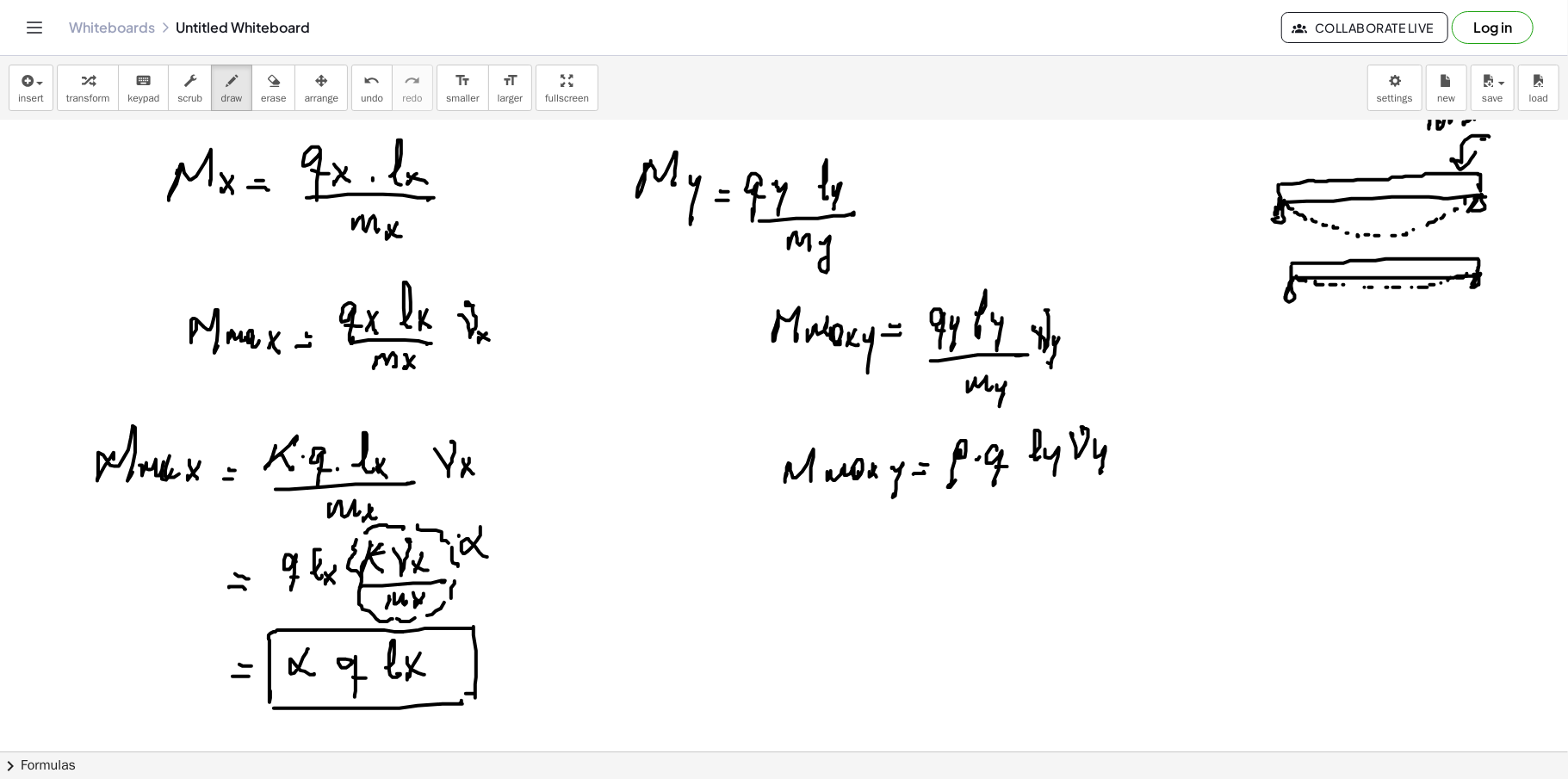click at bounding box center [784, -1999] 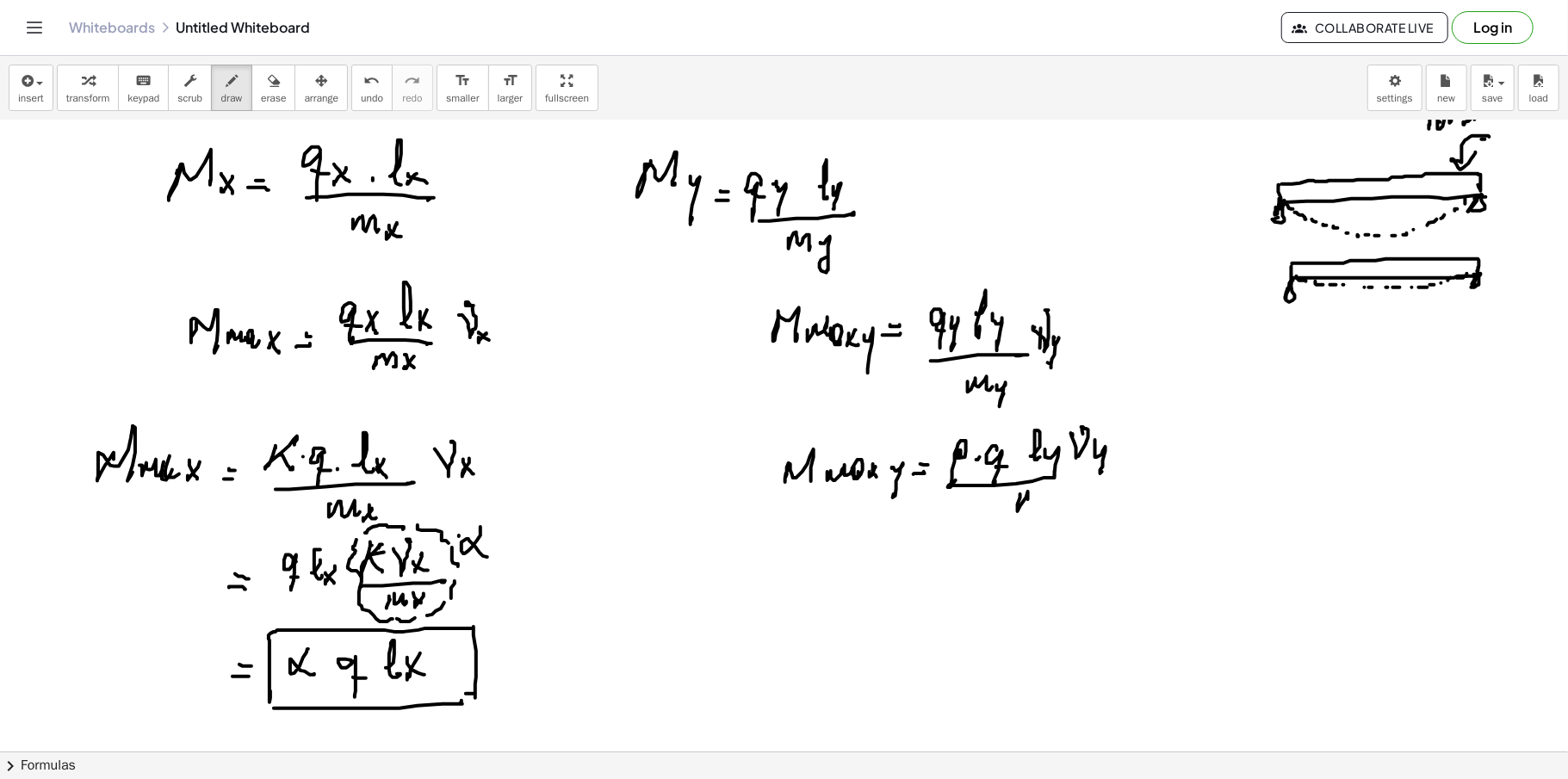 click at bounding box center [784, -1999] 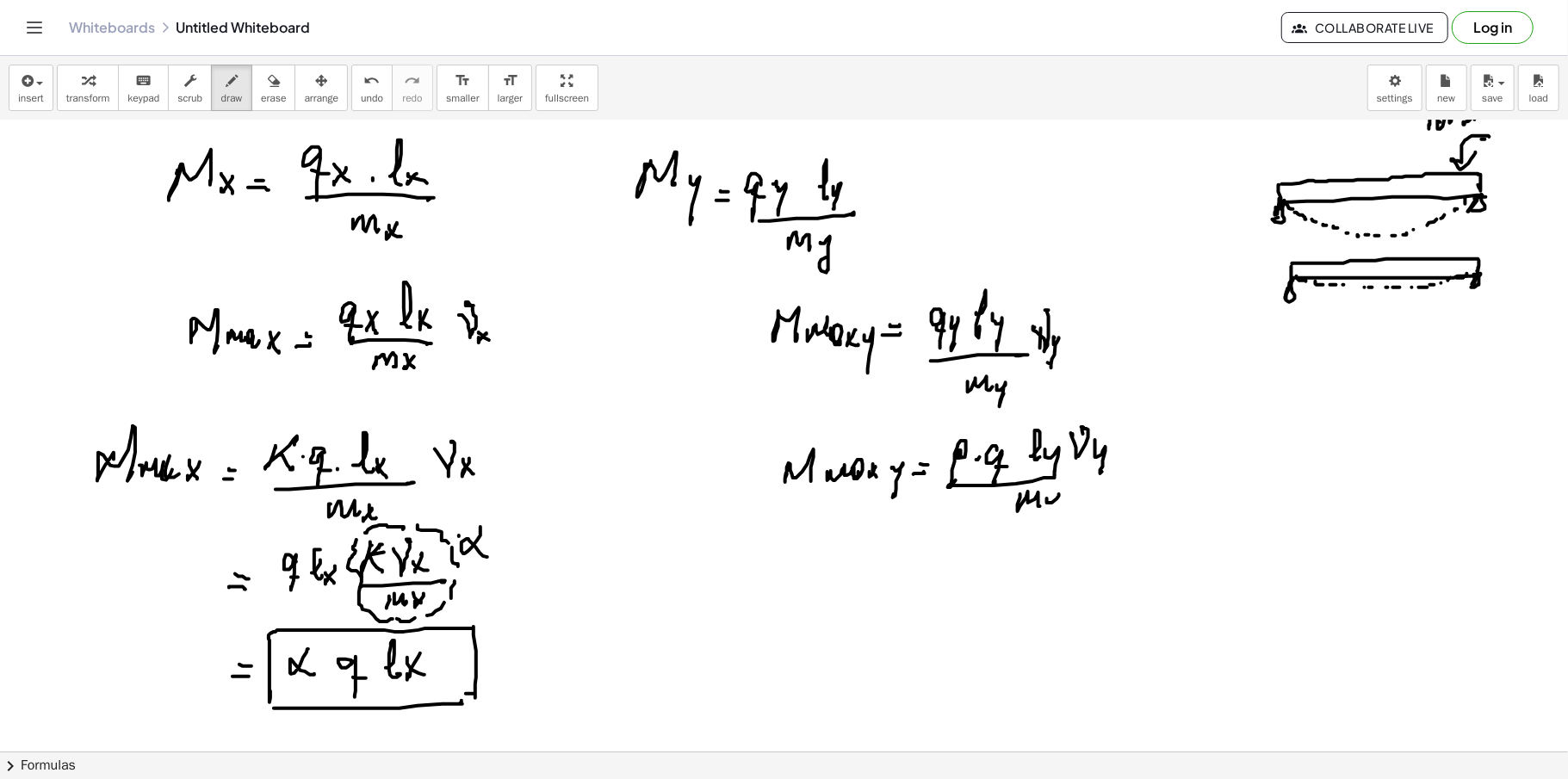 click at bounding box center [784, -1999] 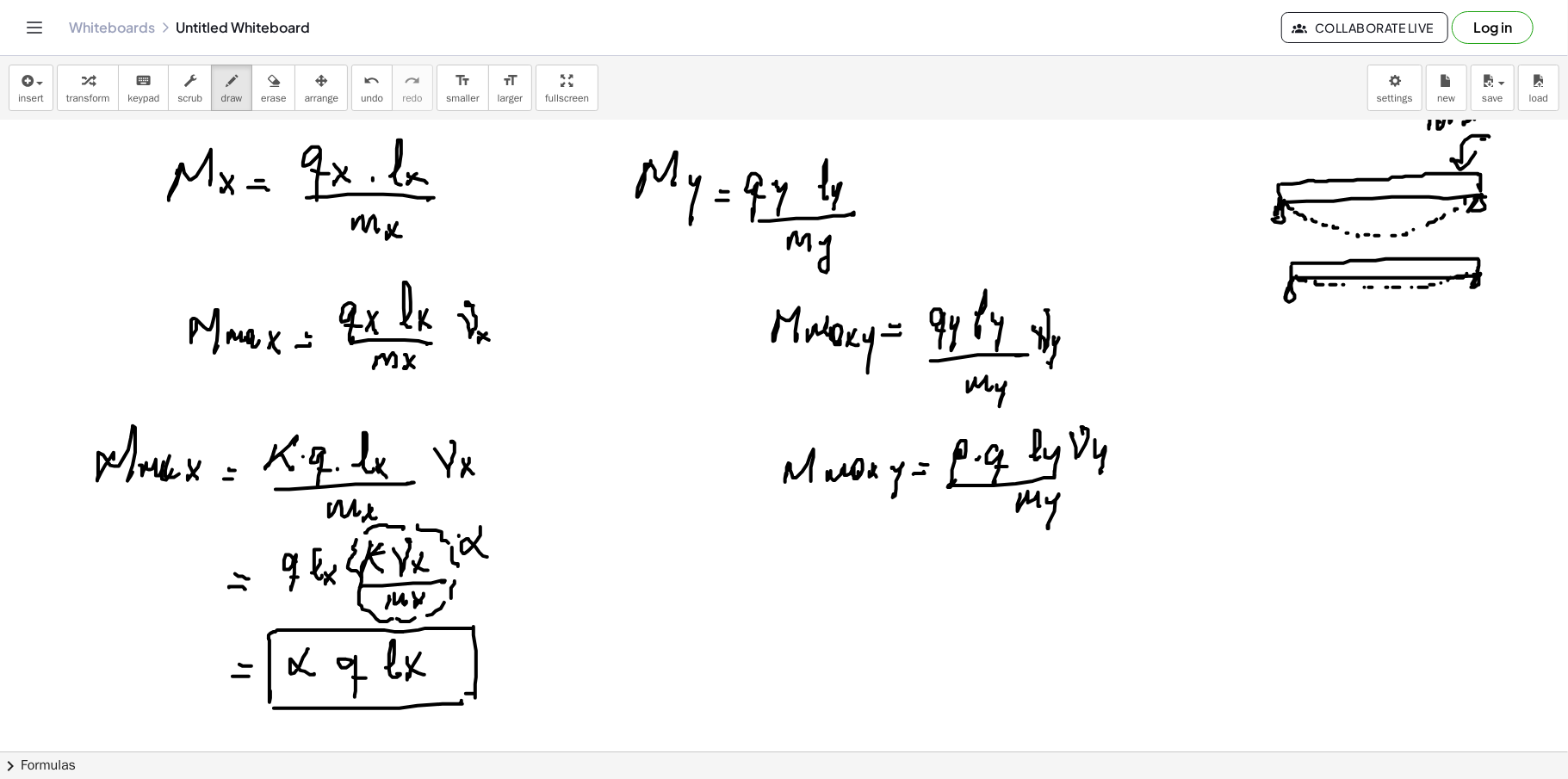 click at bounding box center [784, -1999] 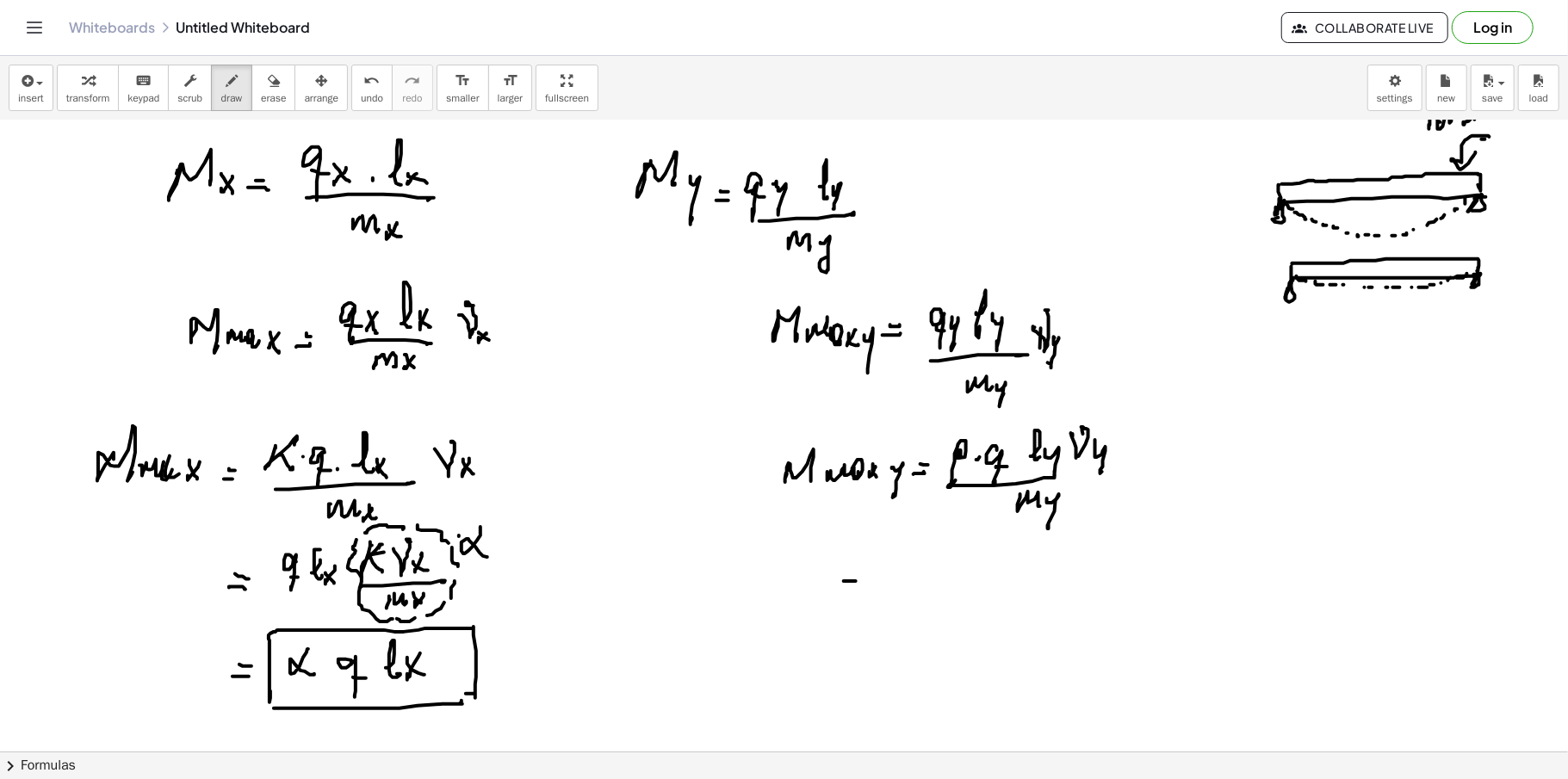 click at bounding box center [784, -1999] 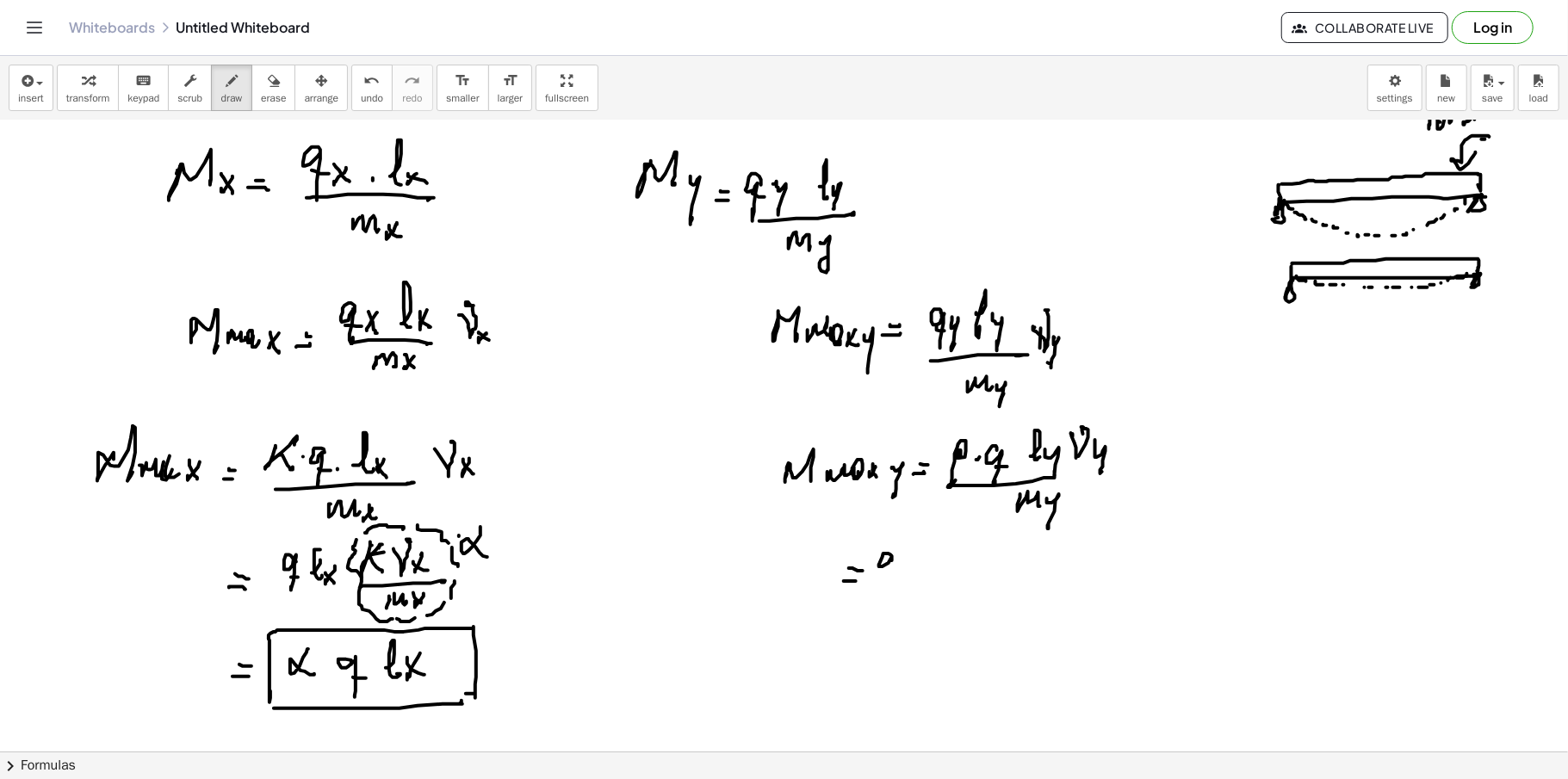 click at bounding box center (784, -1999) 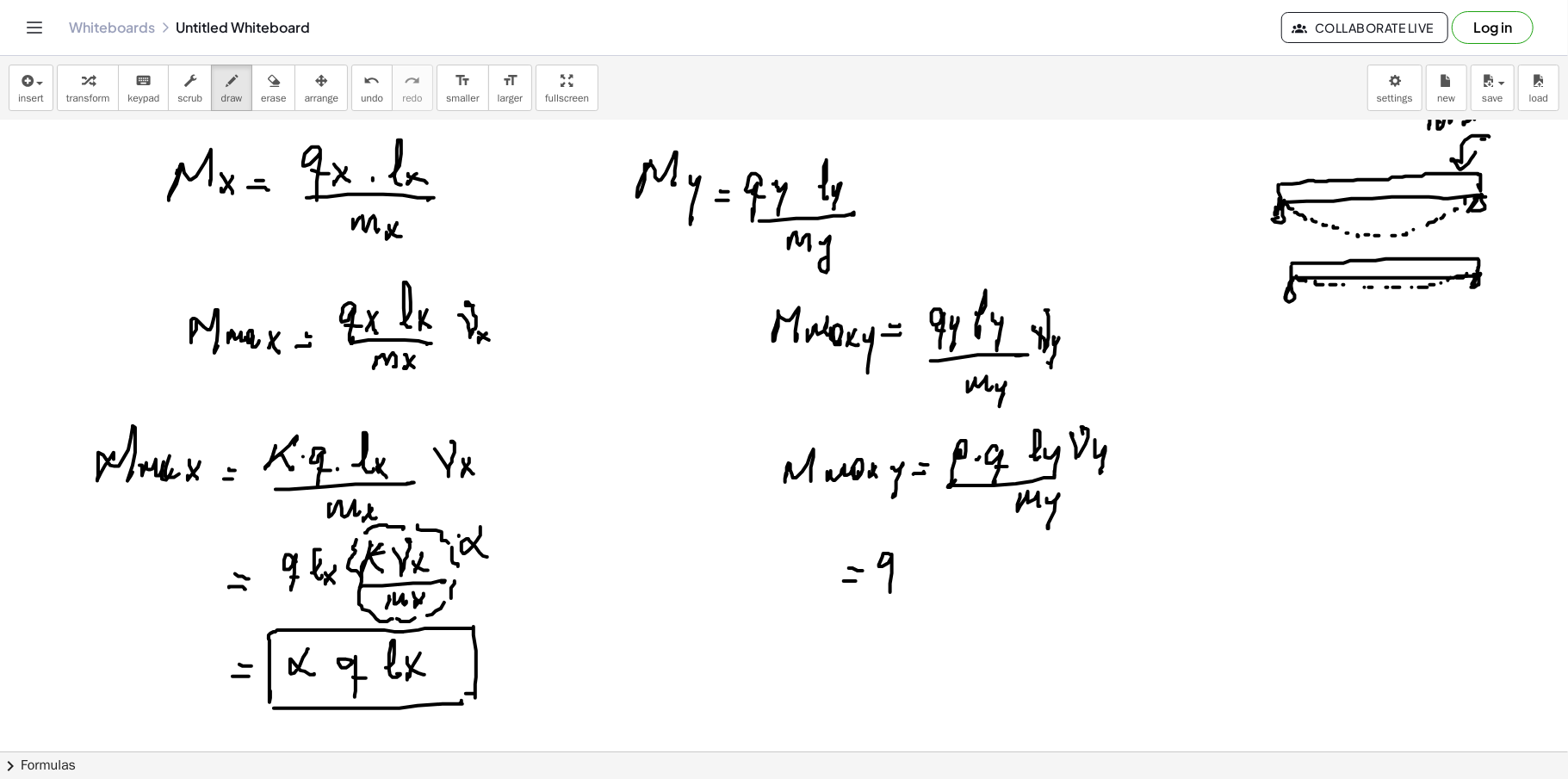 click at bounding box center (784, -1999) 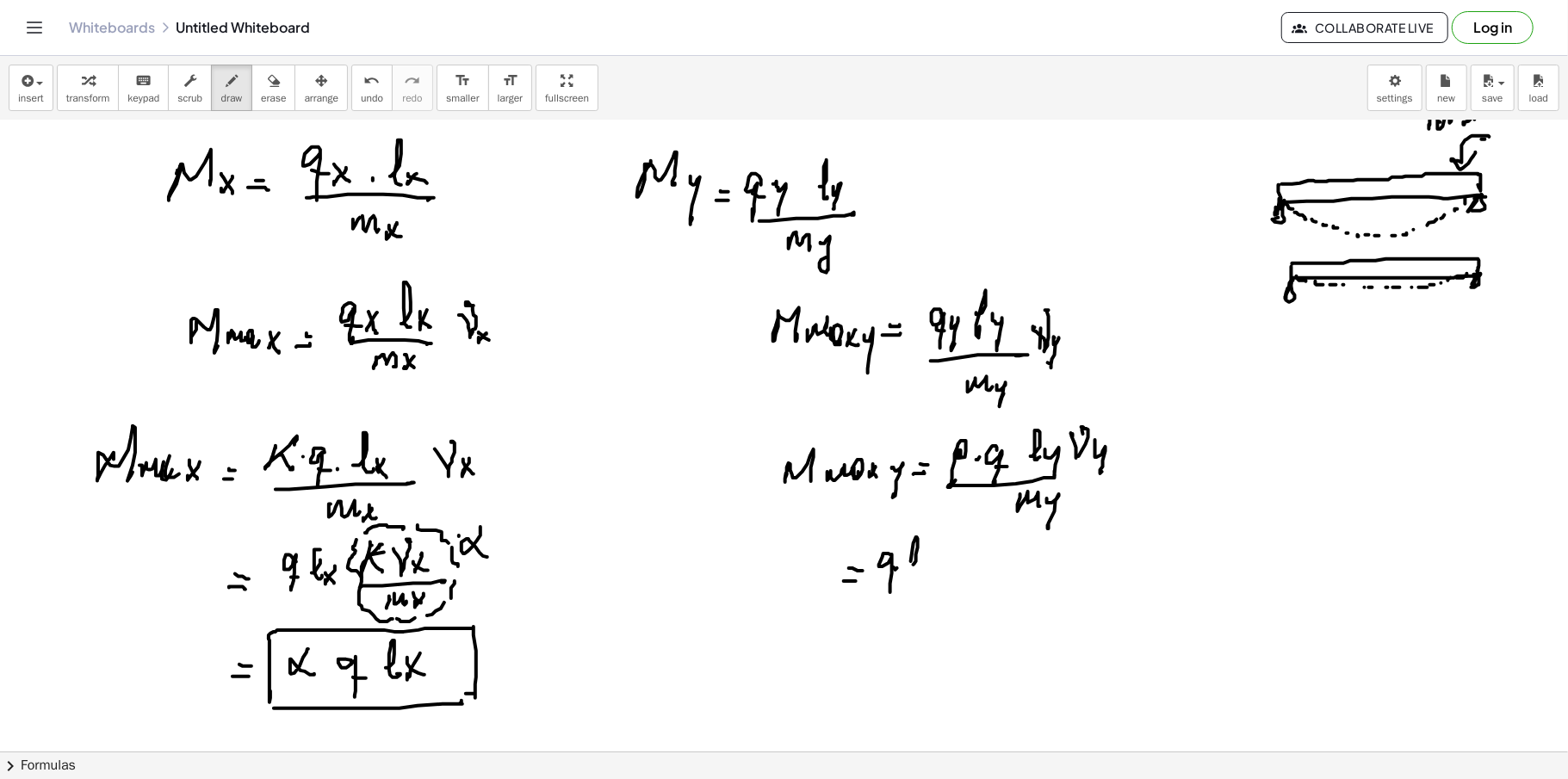 click at bounding box center (784, -1999) 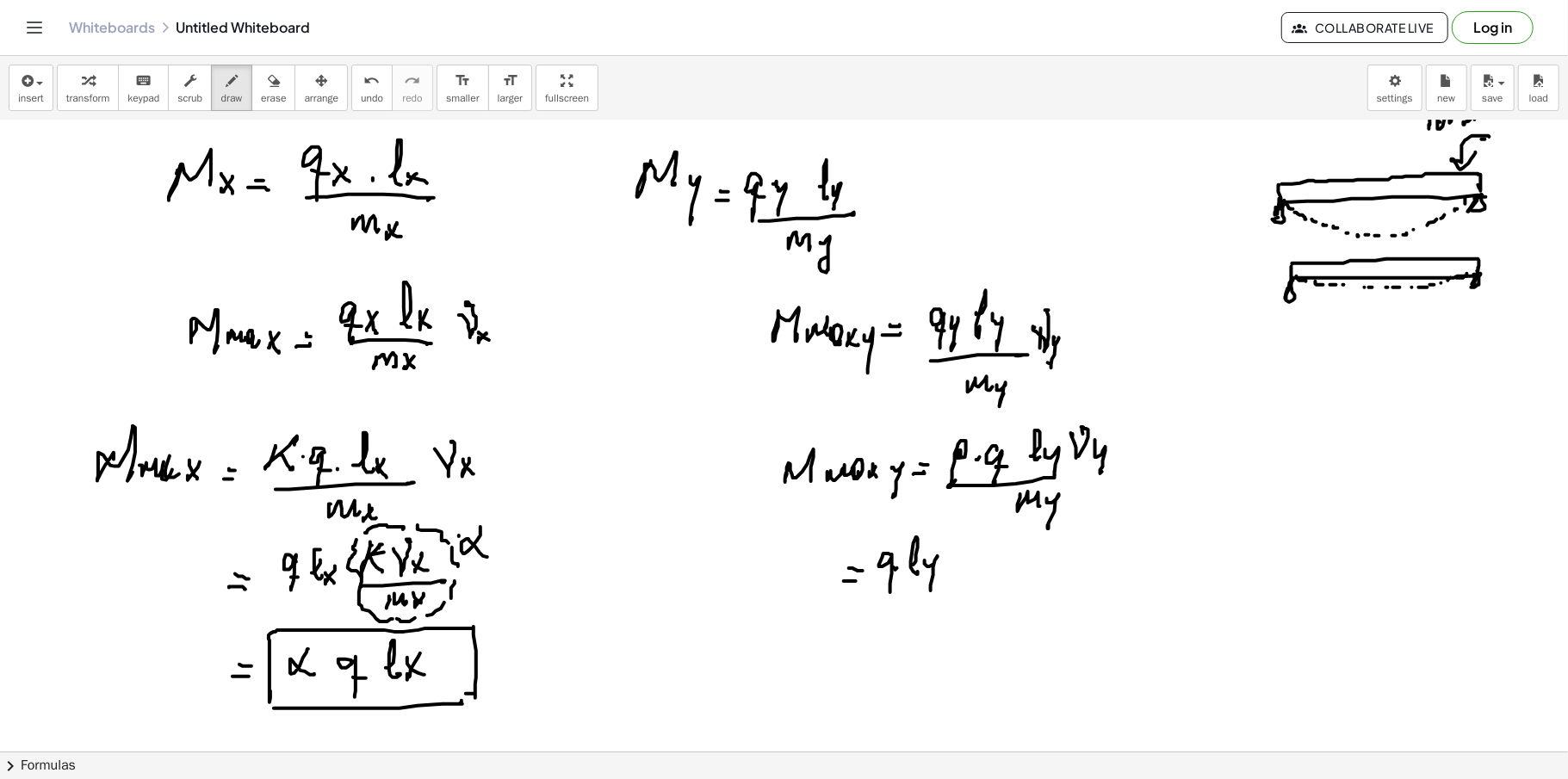 click at bounding box center [784, -1999] 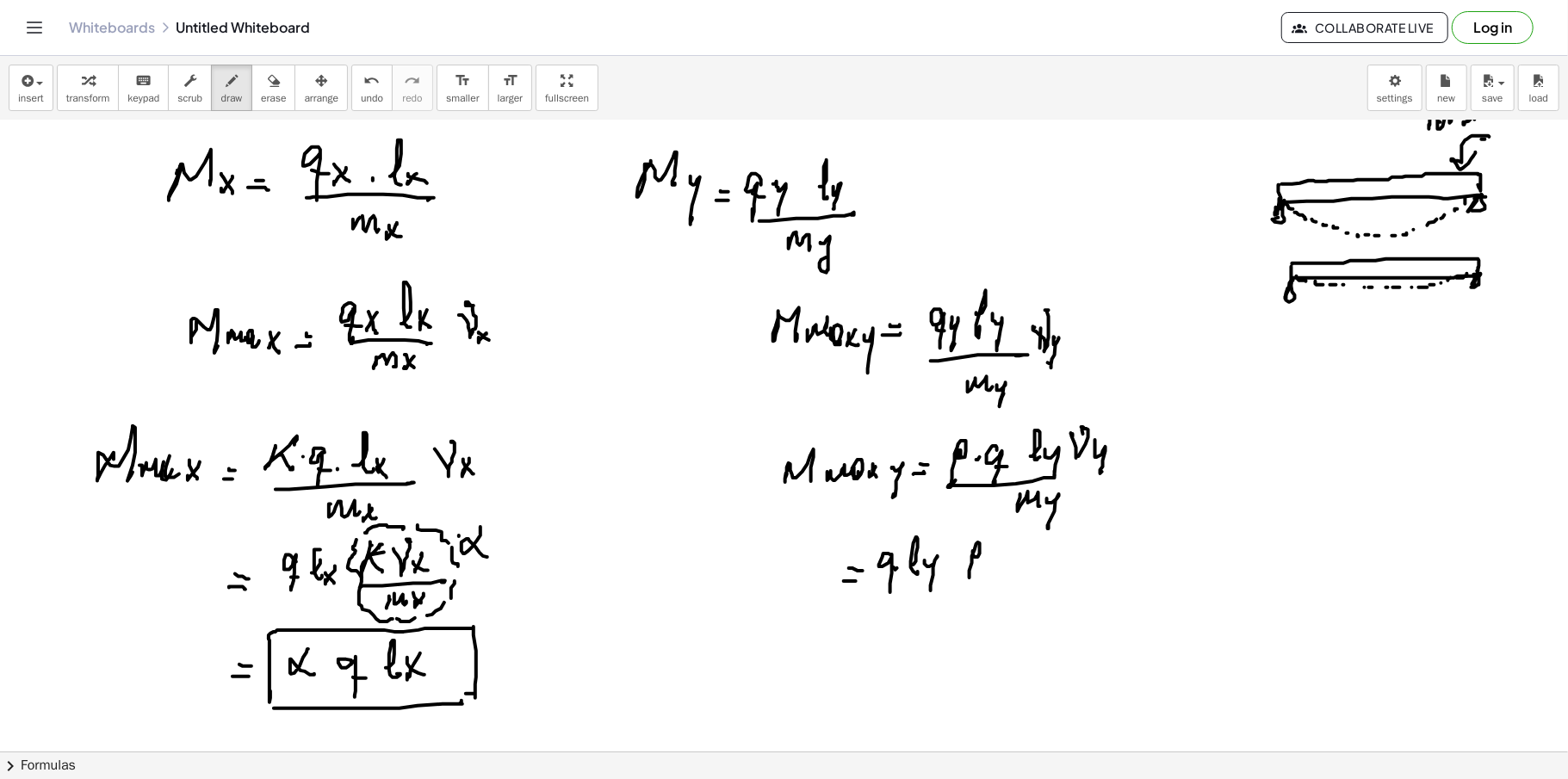 click at bounding box center (784, -1999) 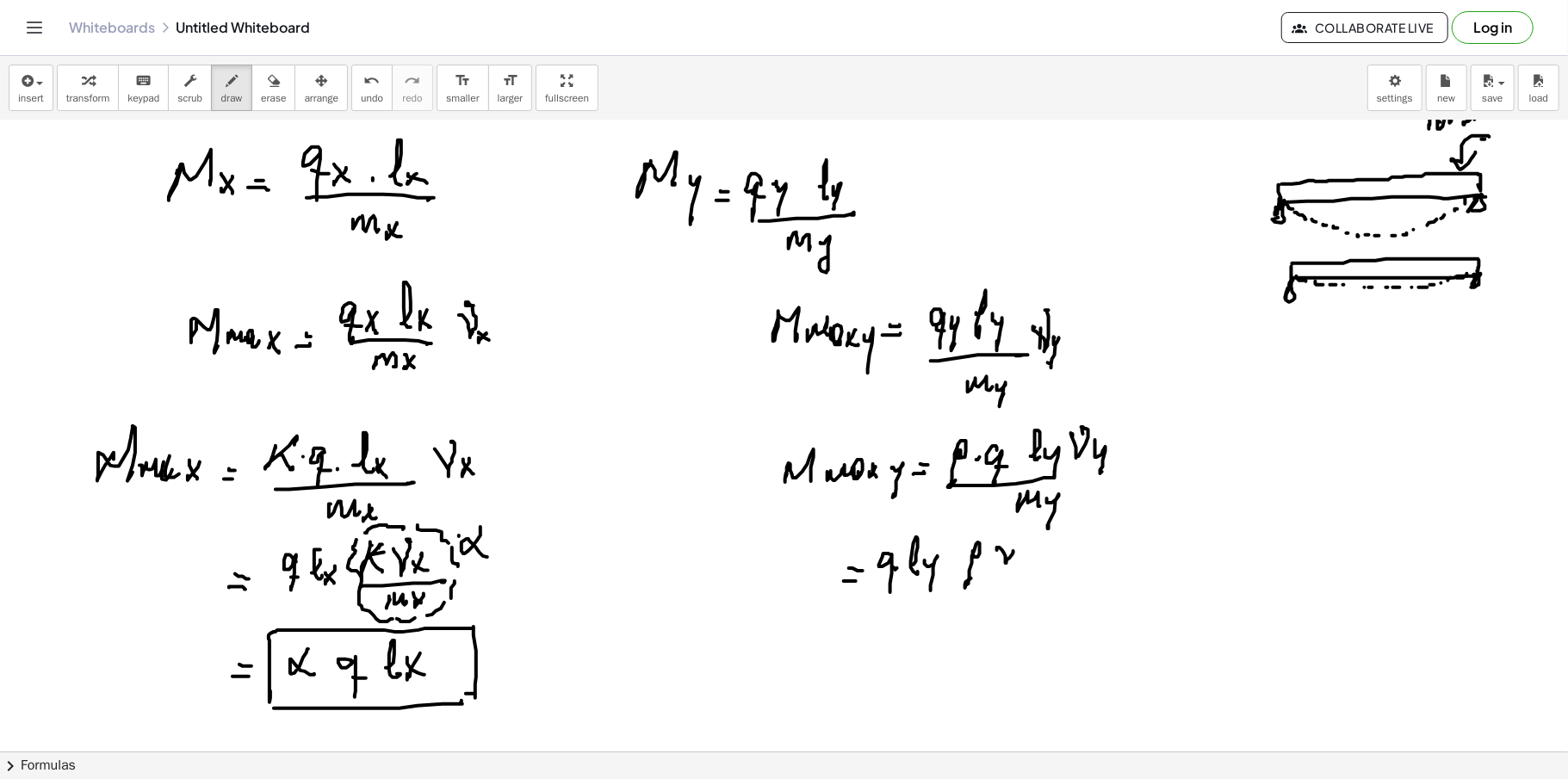 click at bounding box center [784, -1999] 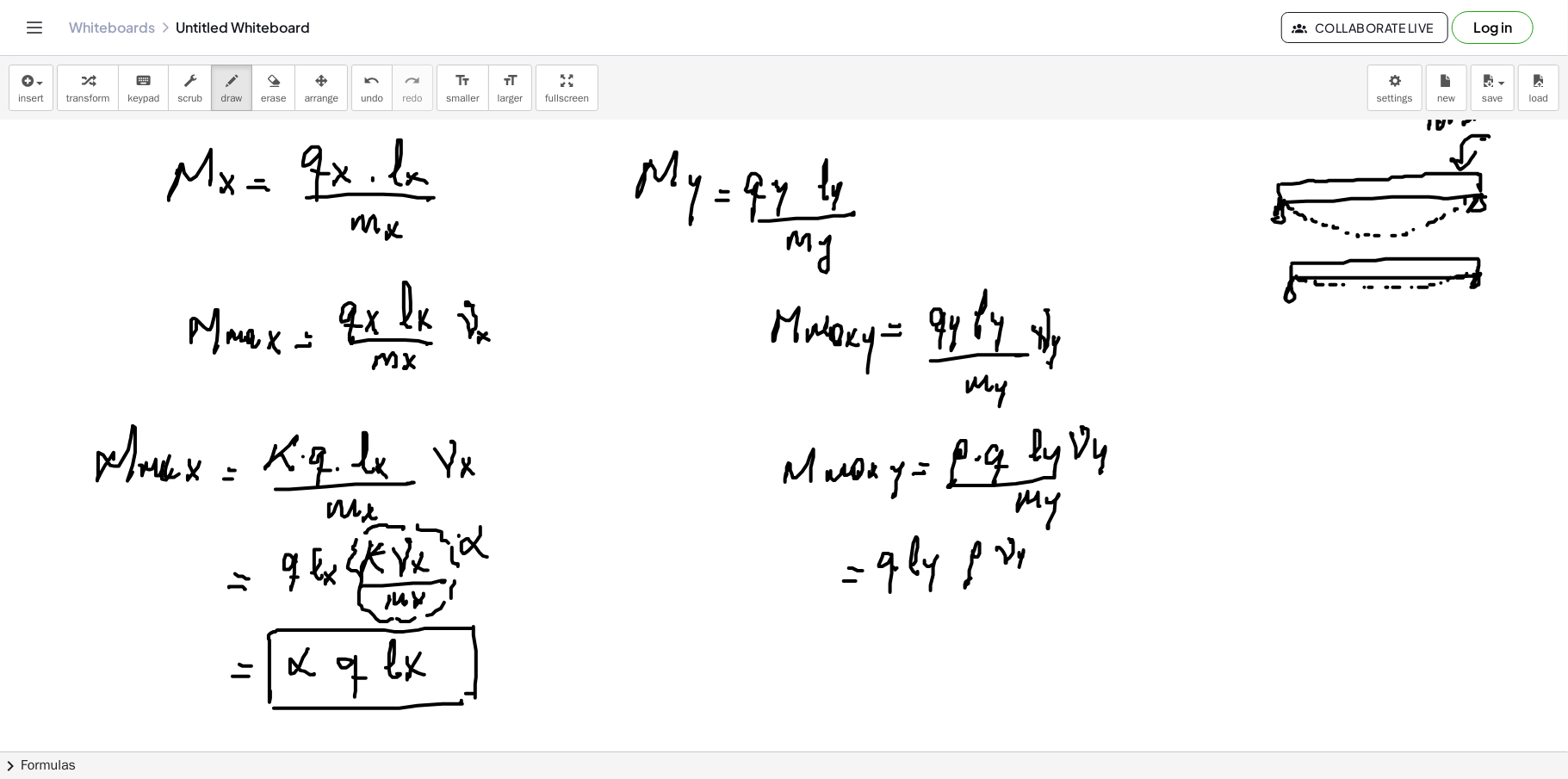 click at bounding box center (784, -1999) 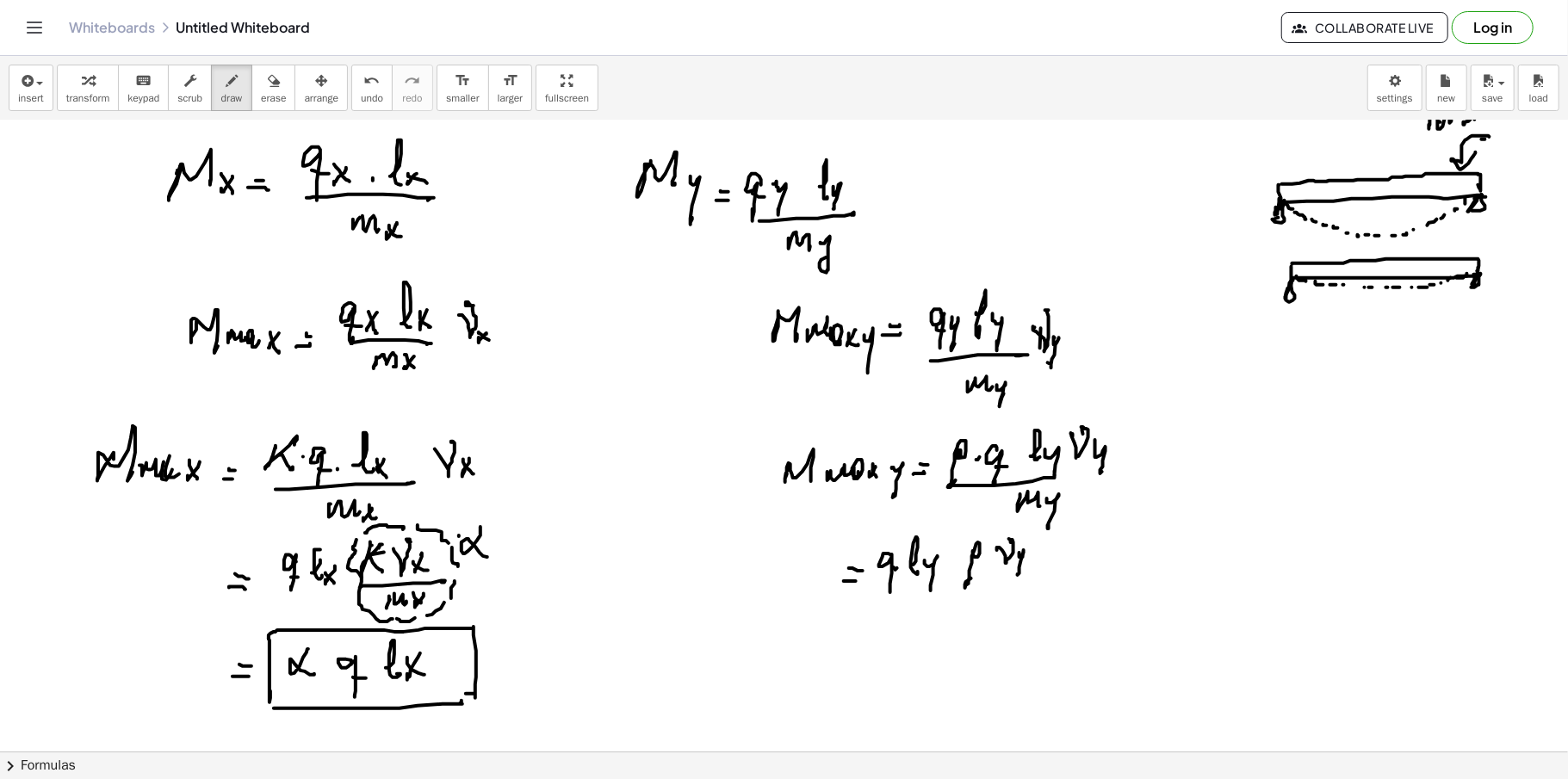click at bounding box center (784, -1999) 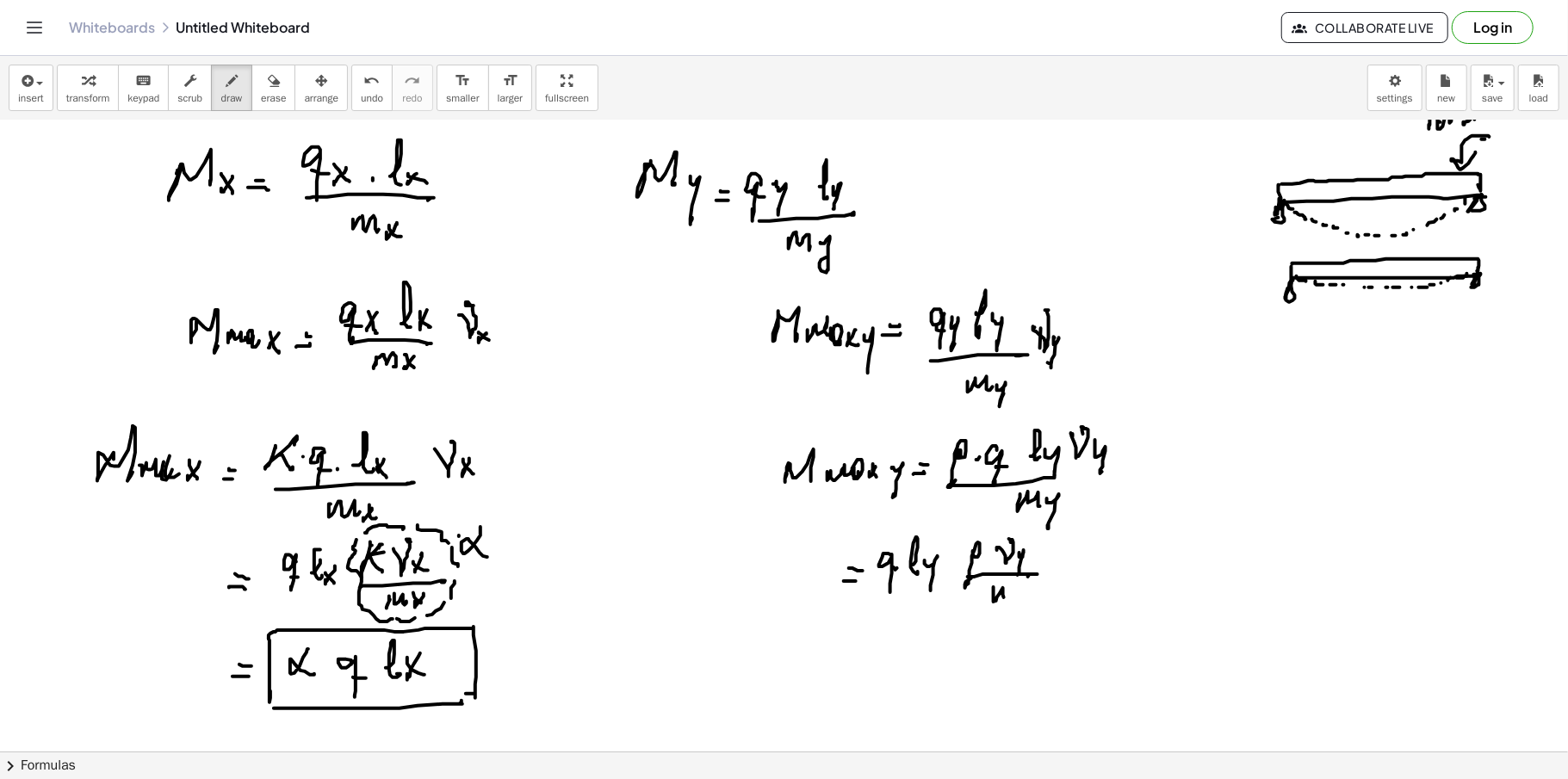 click at bounding box center [784, -1999] 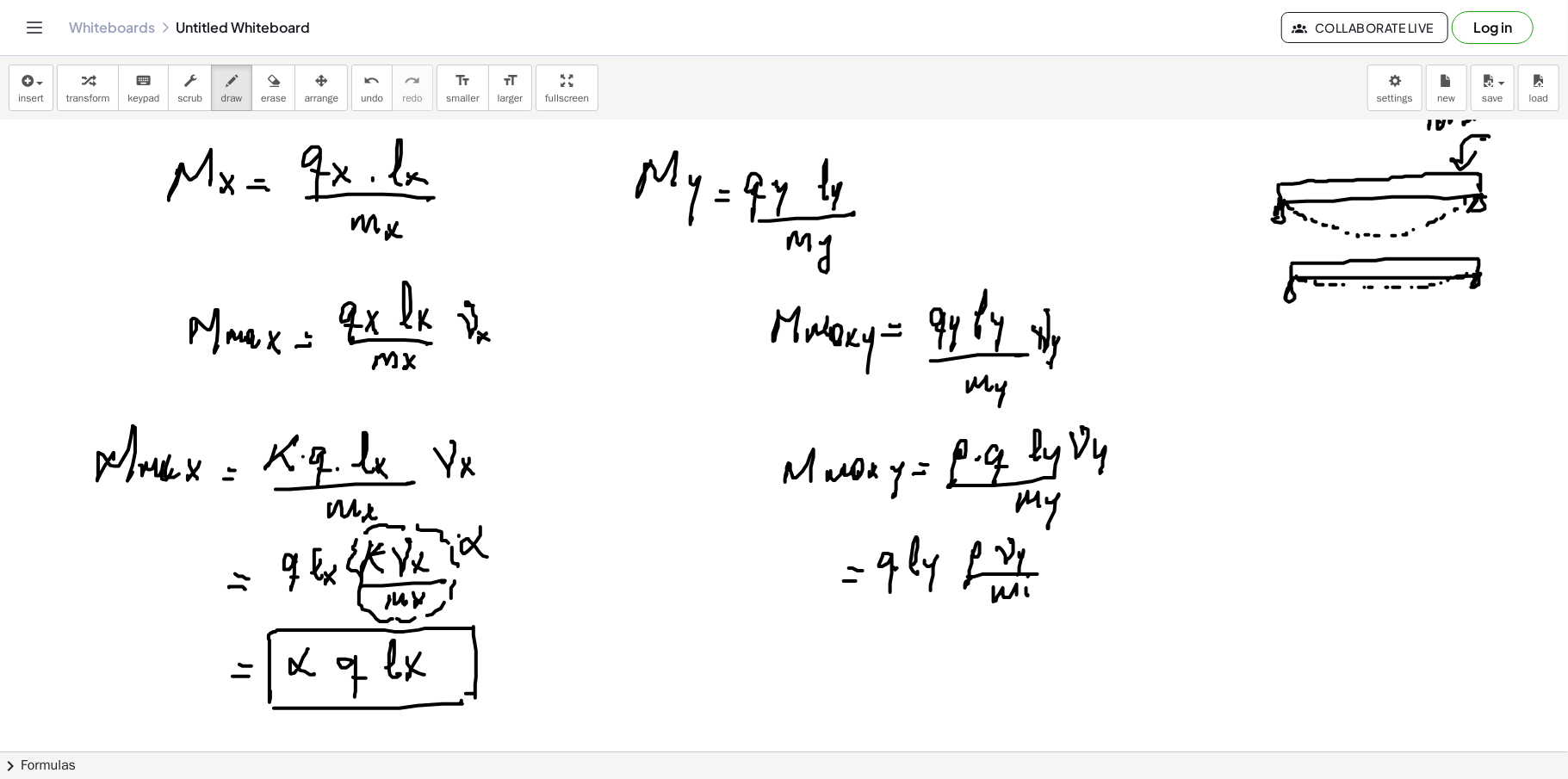 click at bounding box center [784, -1999] 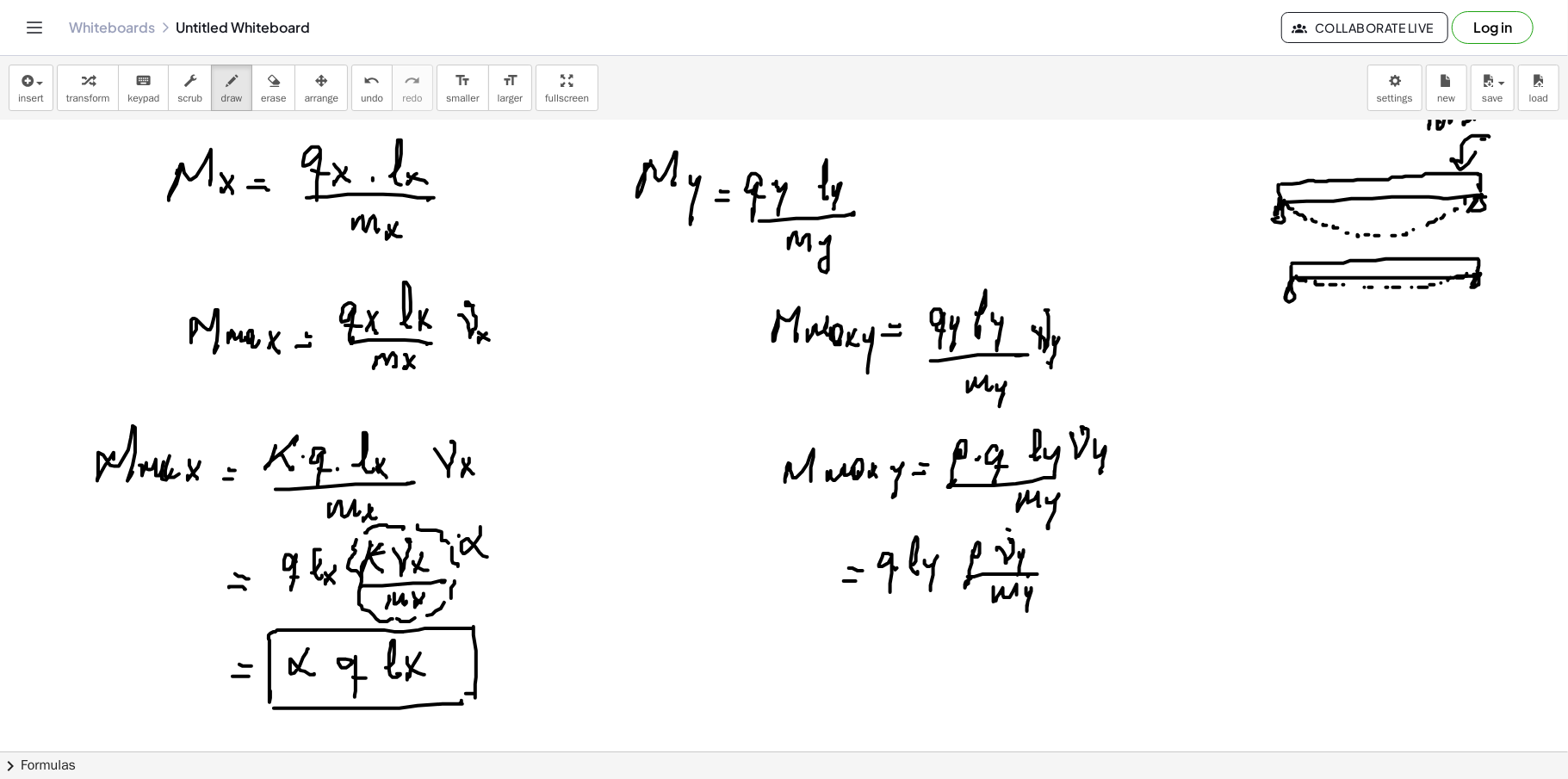 click at bounding box center [784, -1999] 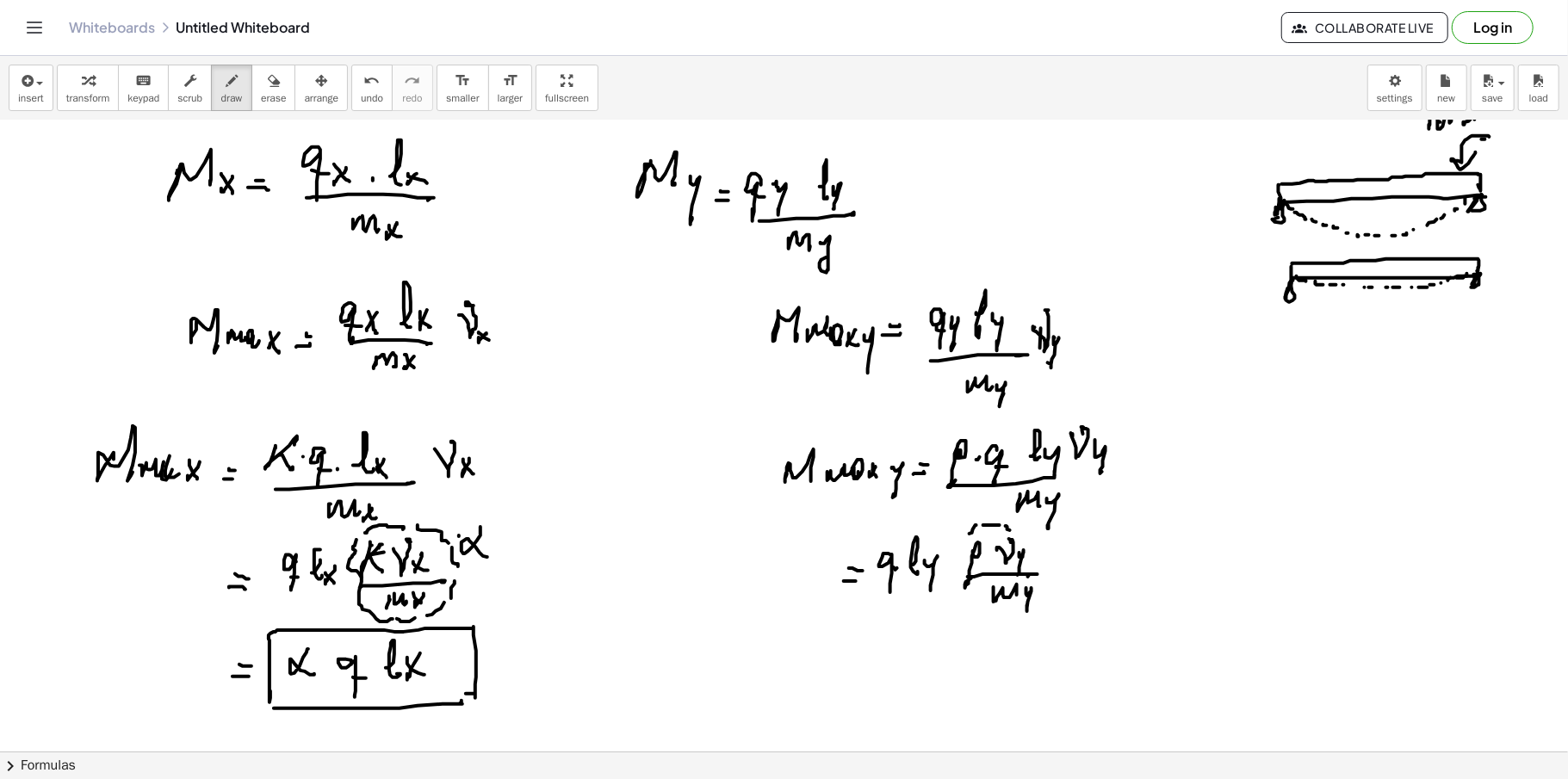click at bounding box center [784, -1999] 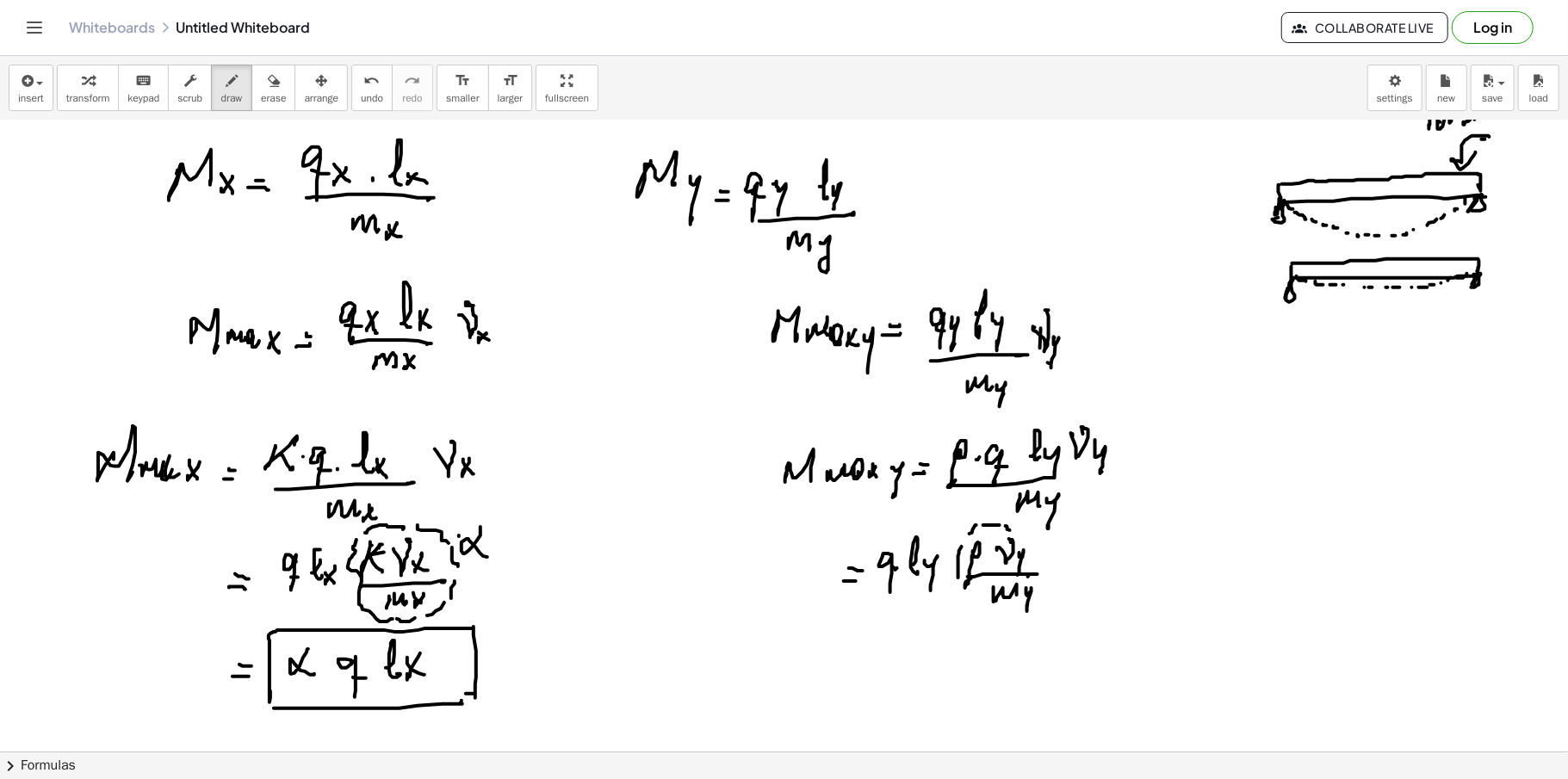 click at bounding box center (784, -1999) 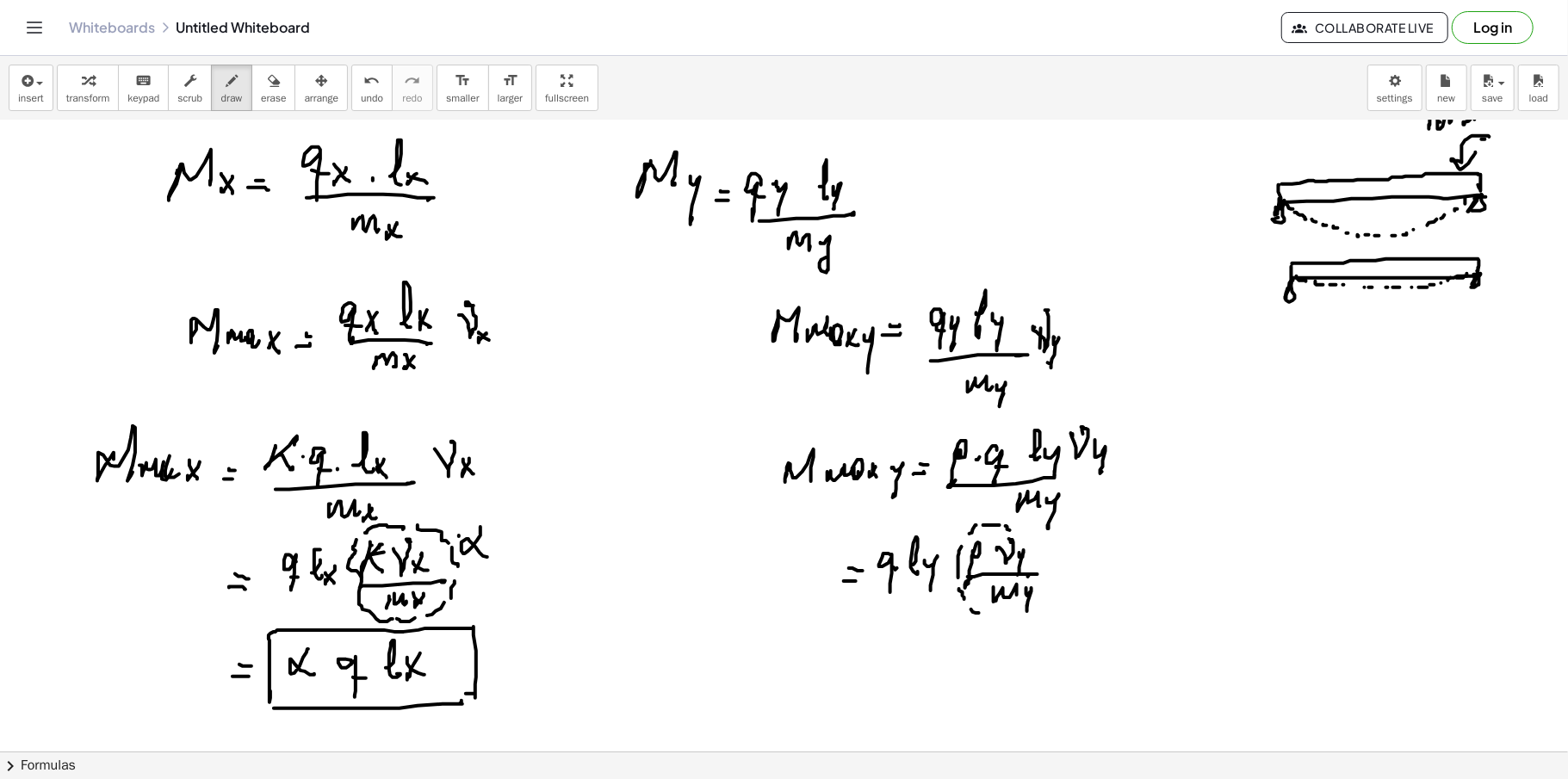 click at bounding box center [784, -1999] 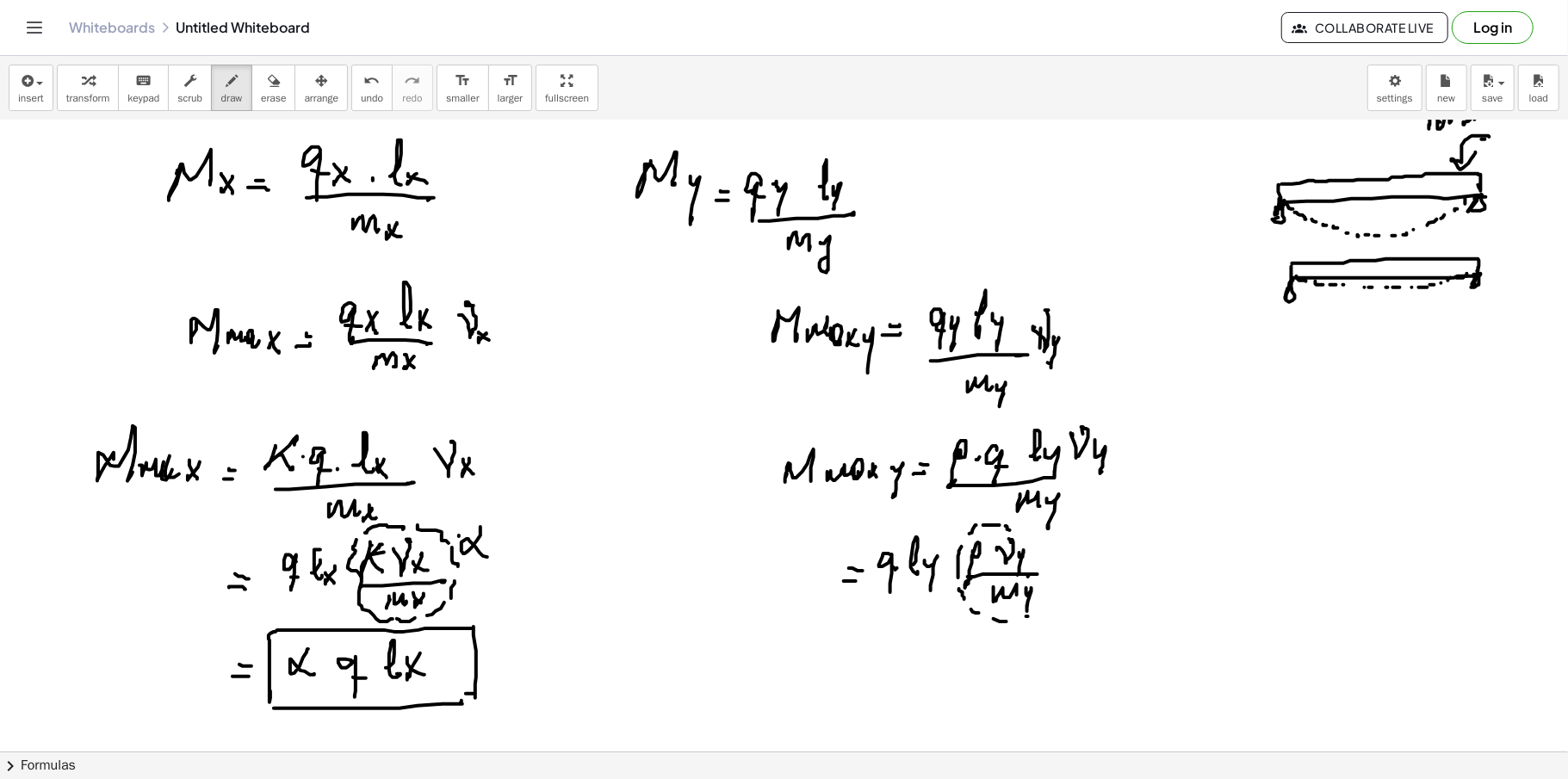 click at bounding box center [784, -1999] 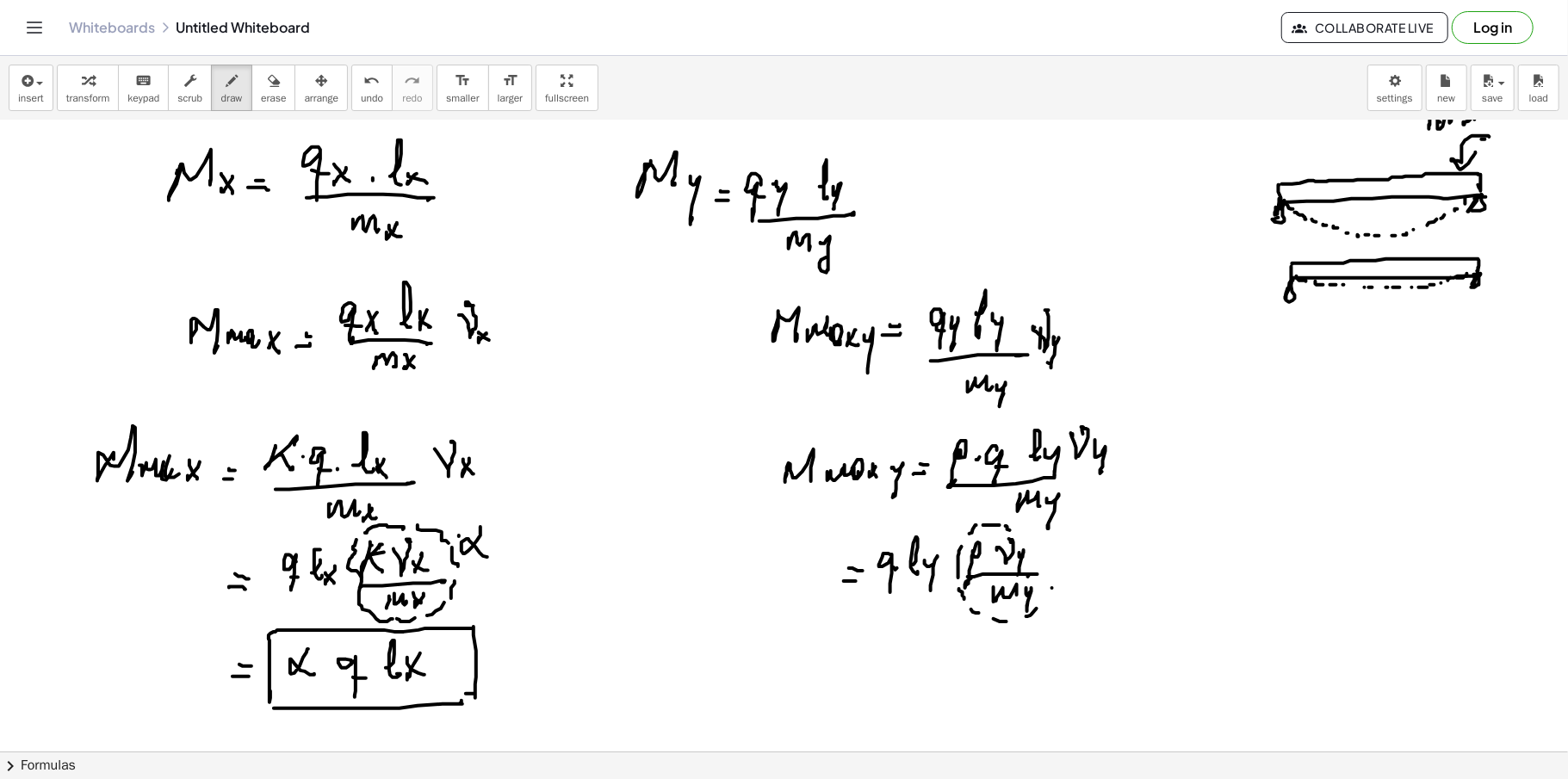 click at bounding box center [784, -1999] 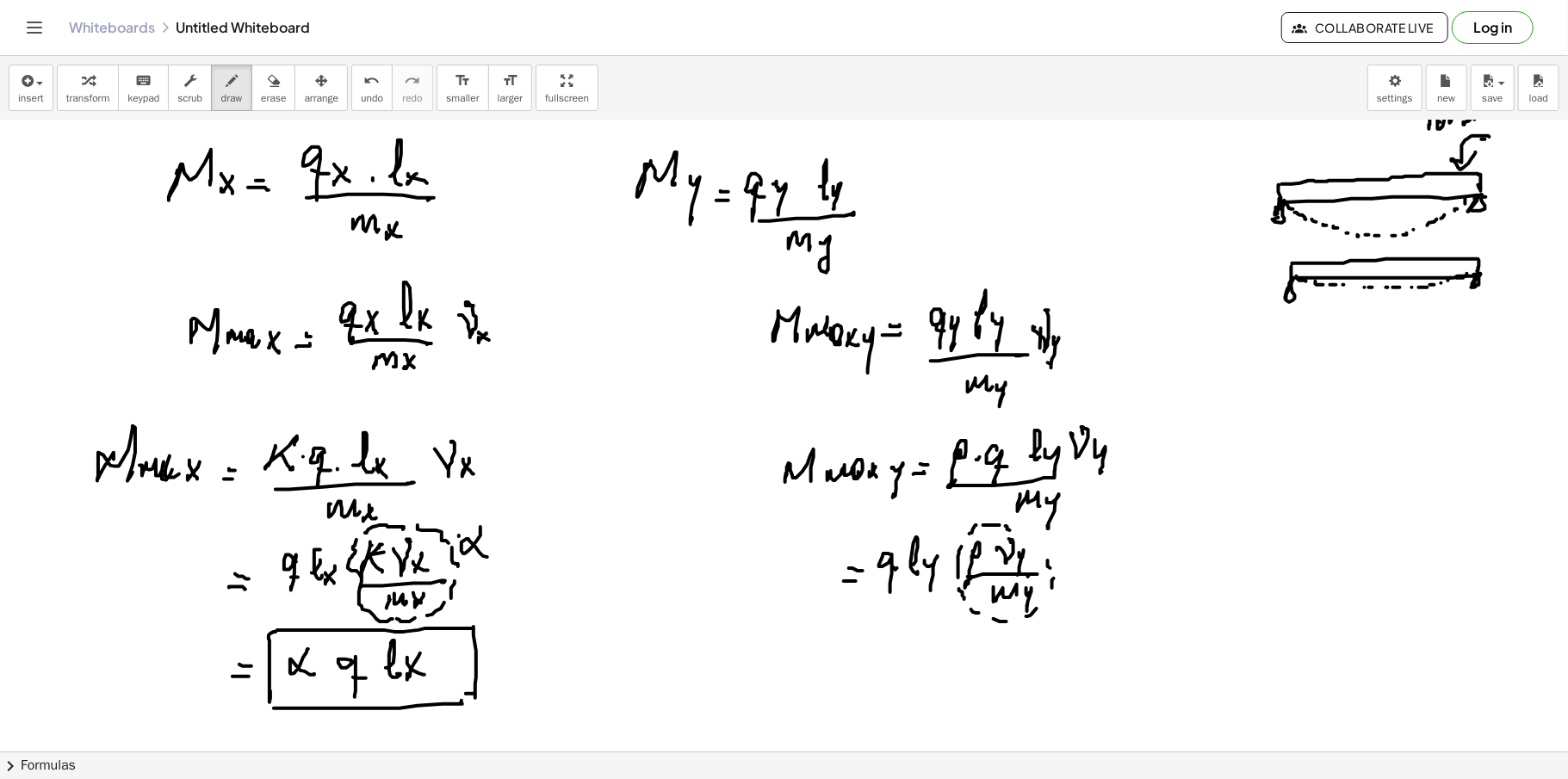 click at bounding box center (784, -1999) 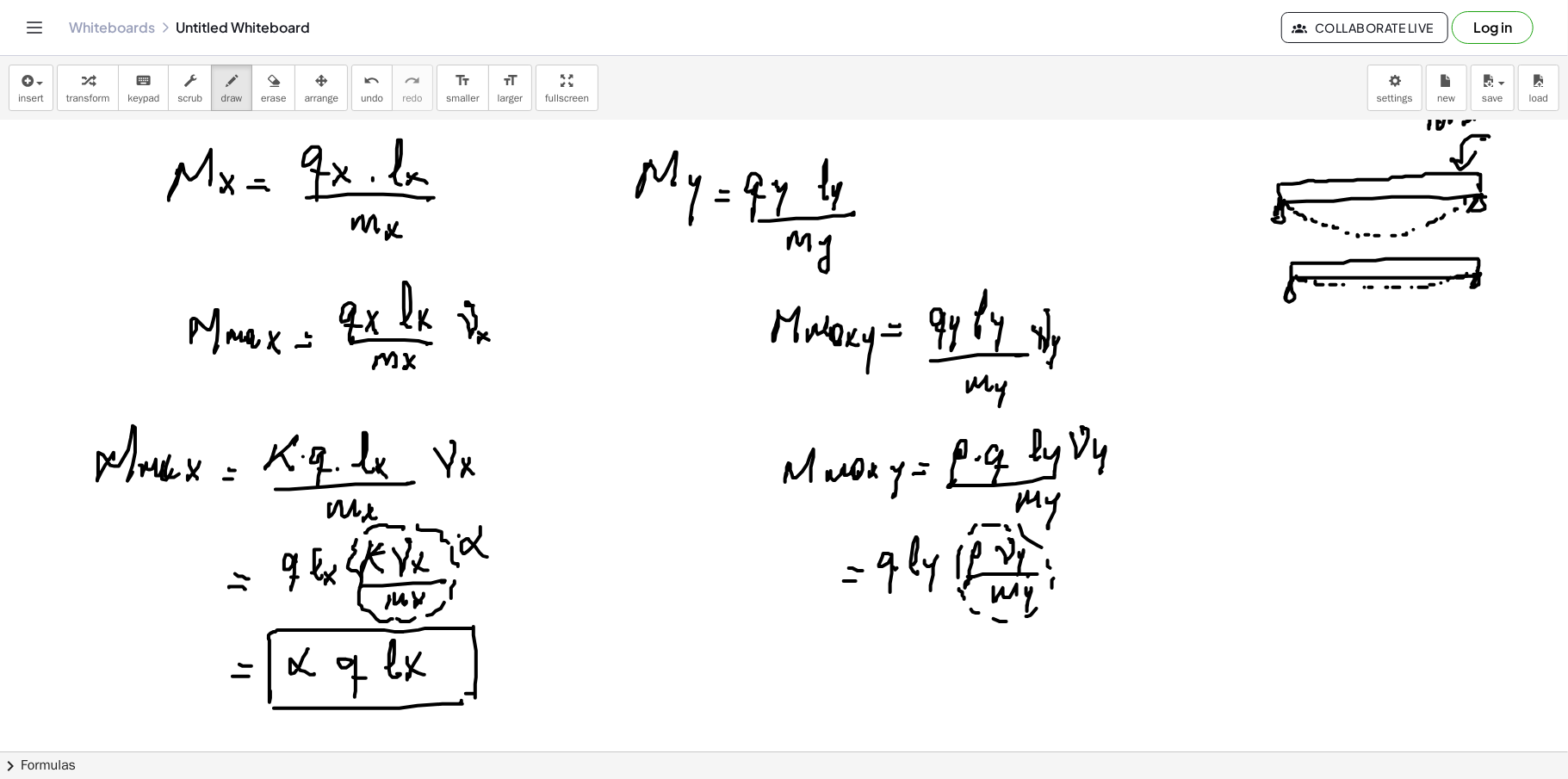 click at bounding box center (784, -1999) 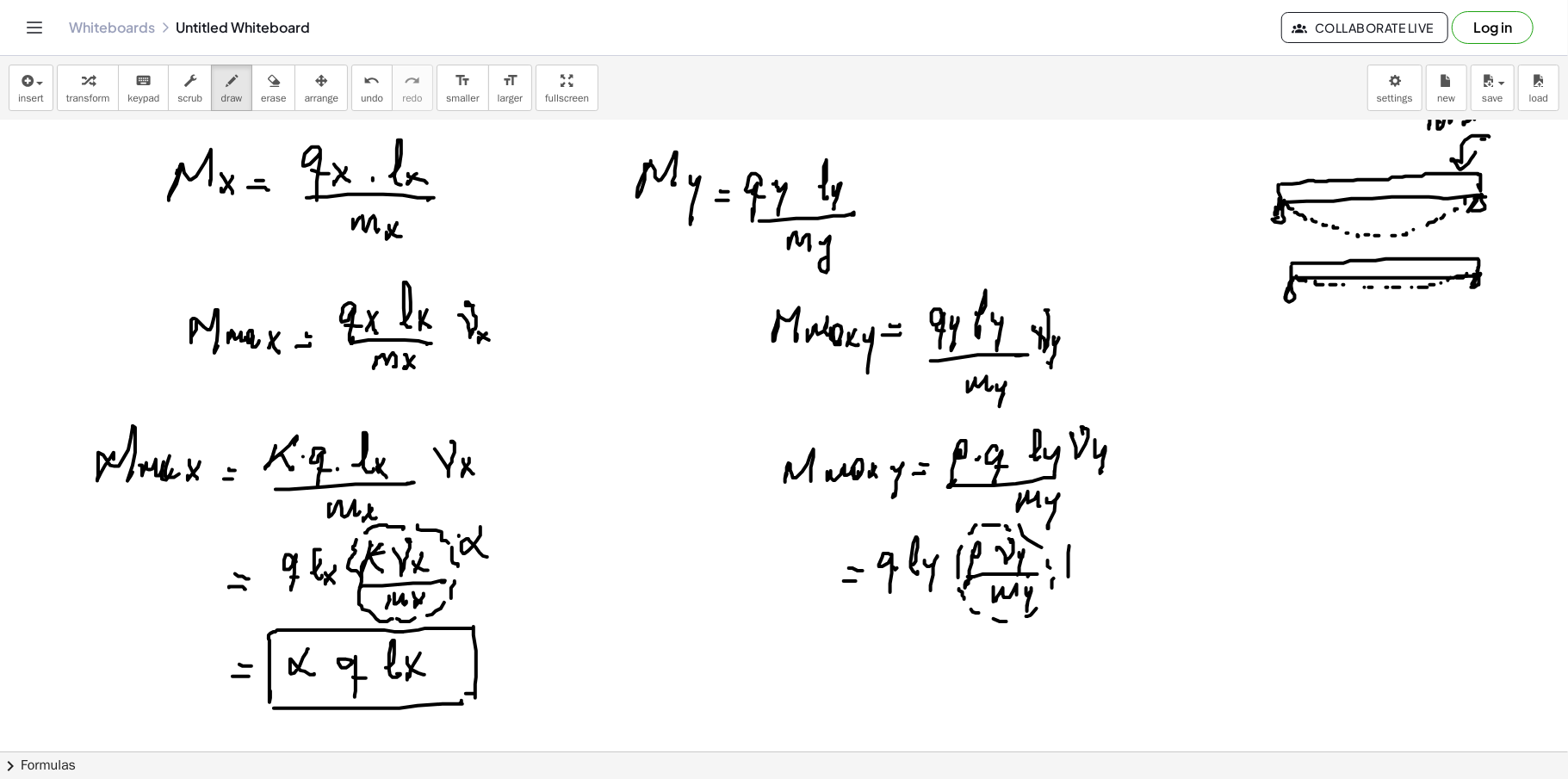 click at bounding box center [784, -1999] 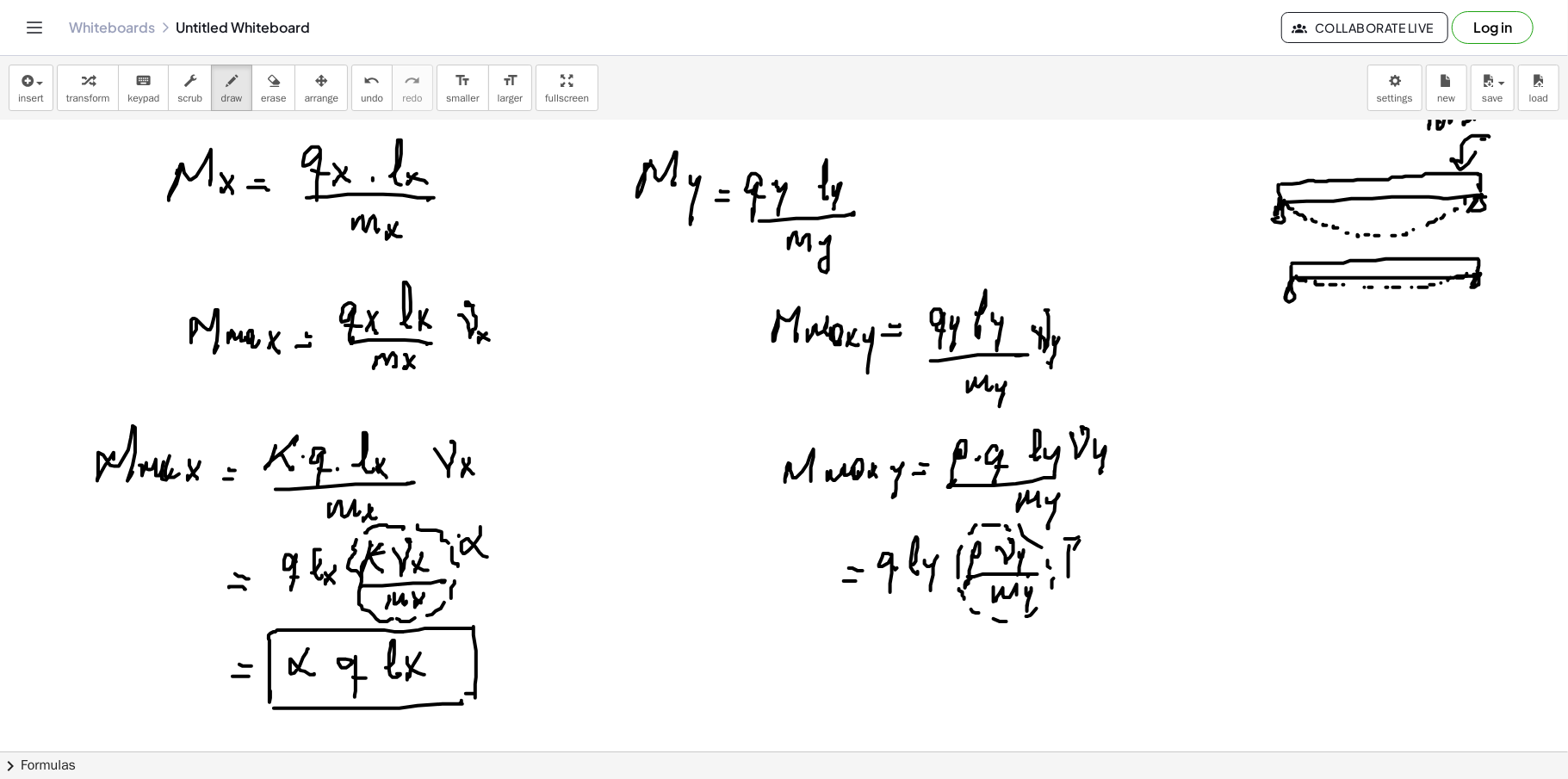 click at bounding box center [784, -1999] 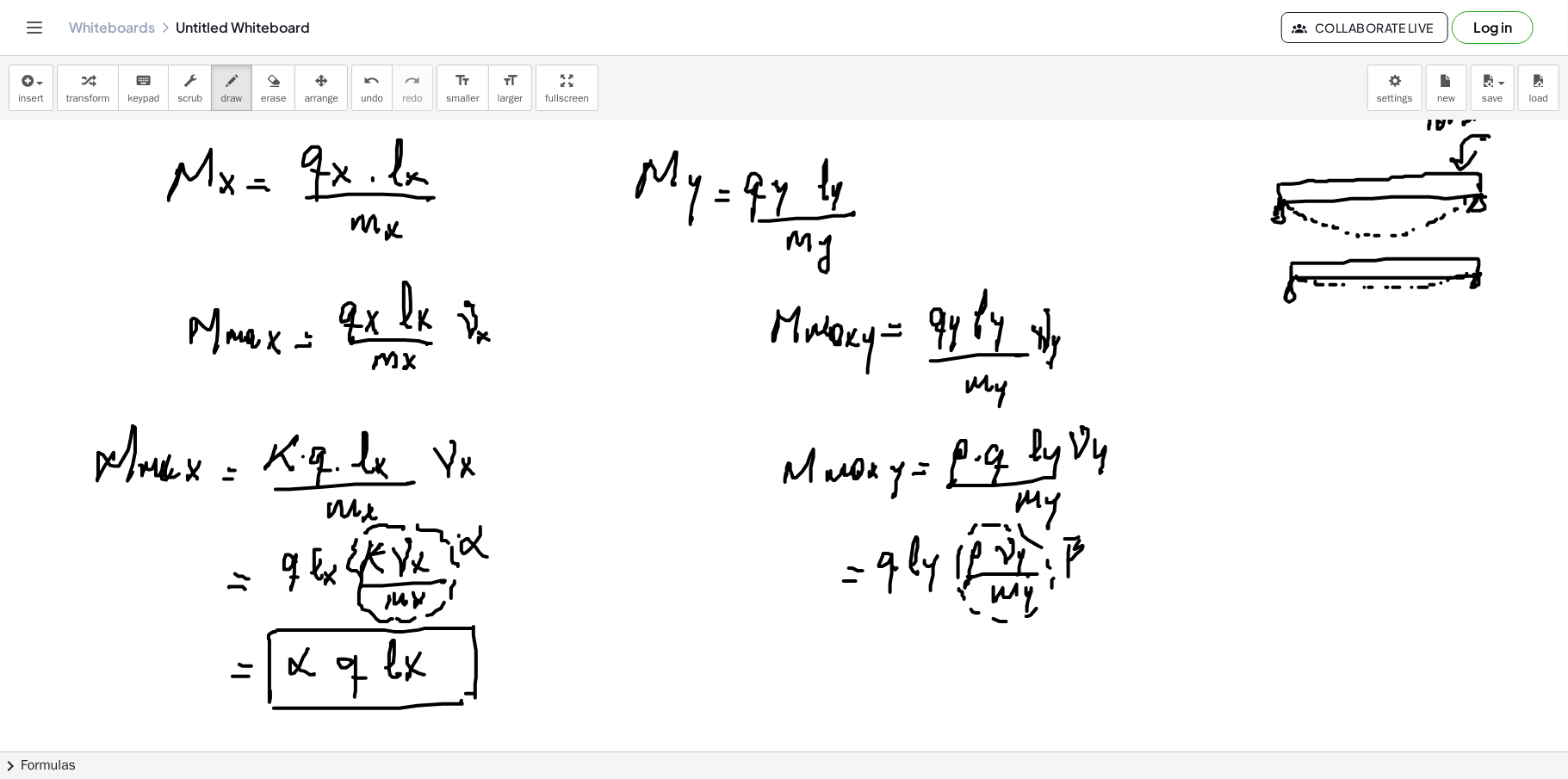 click at bounding box center [784, -1999] 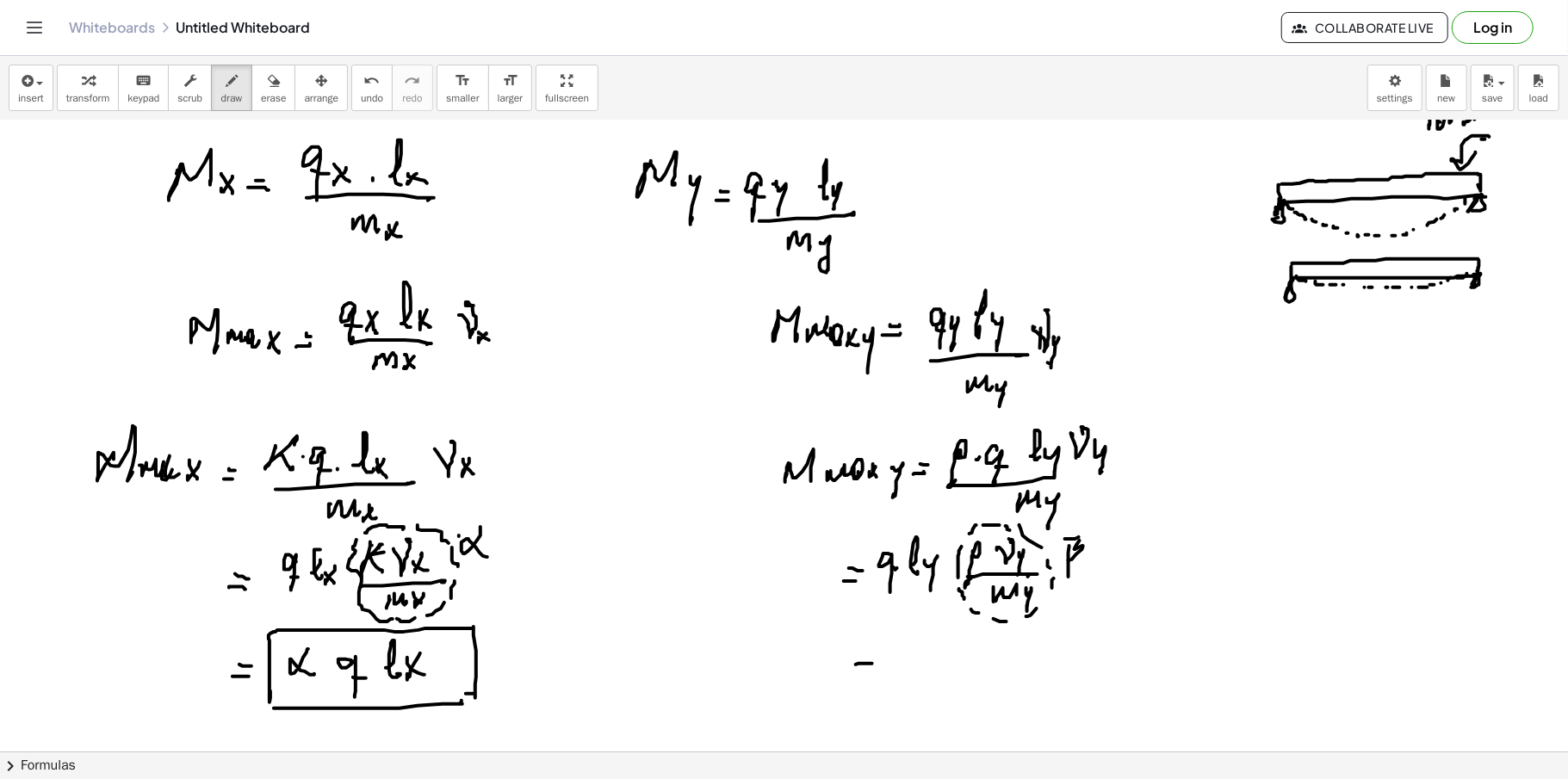 click at bounding box center [784, -1999] 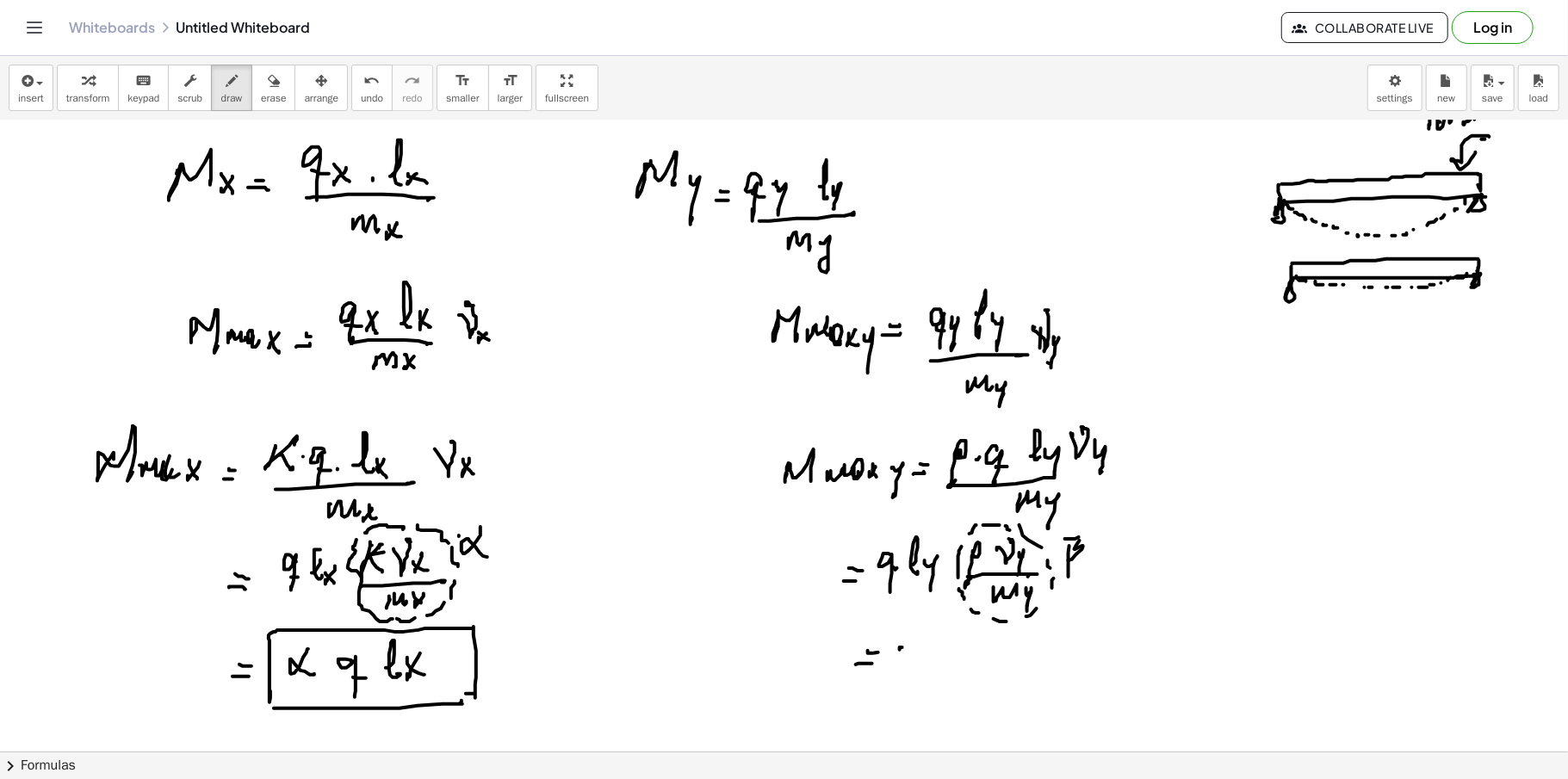 click at bounding box center [784, -1999] 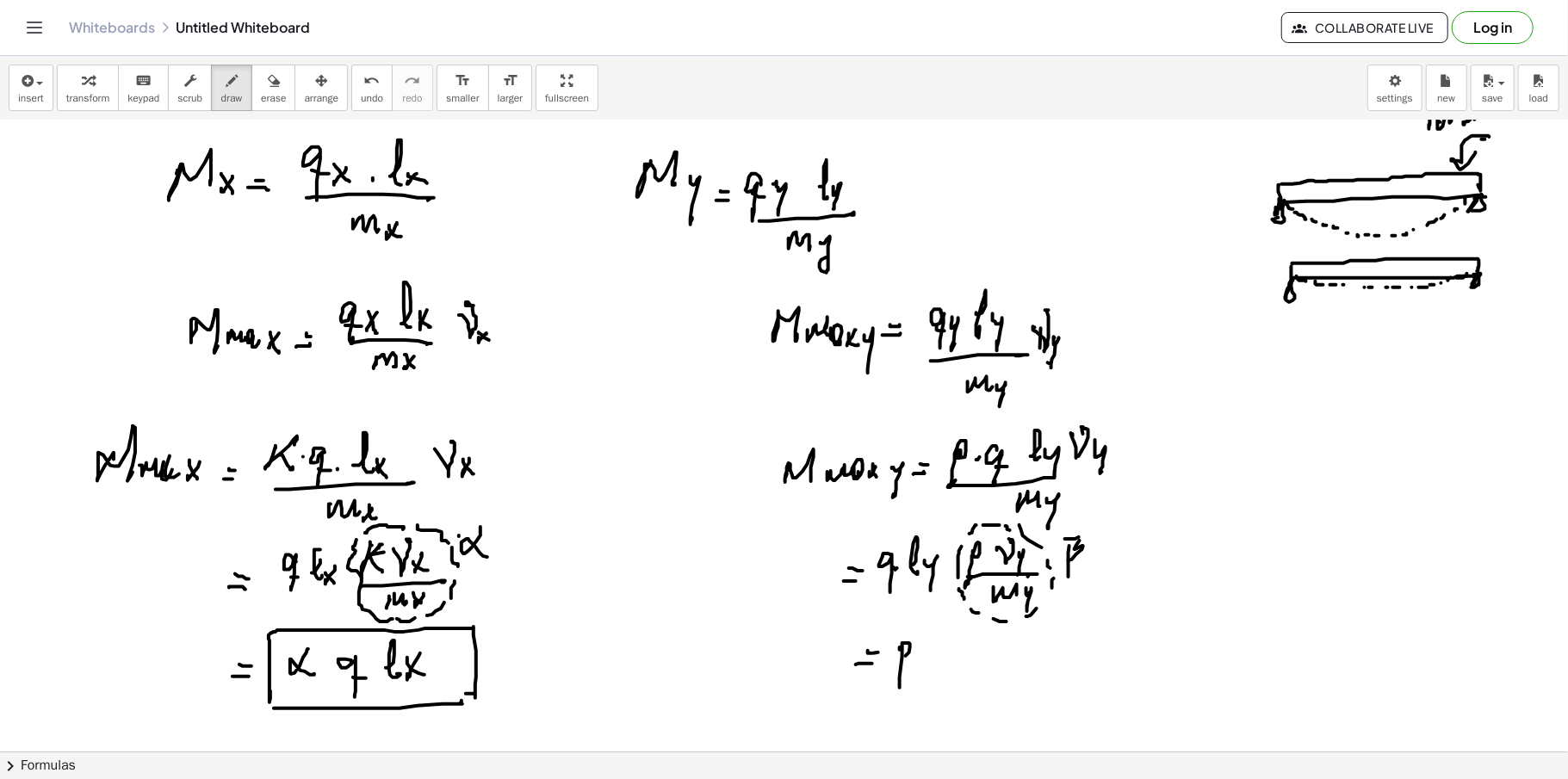 click at bounding box center [784, -1999] 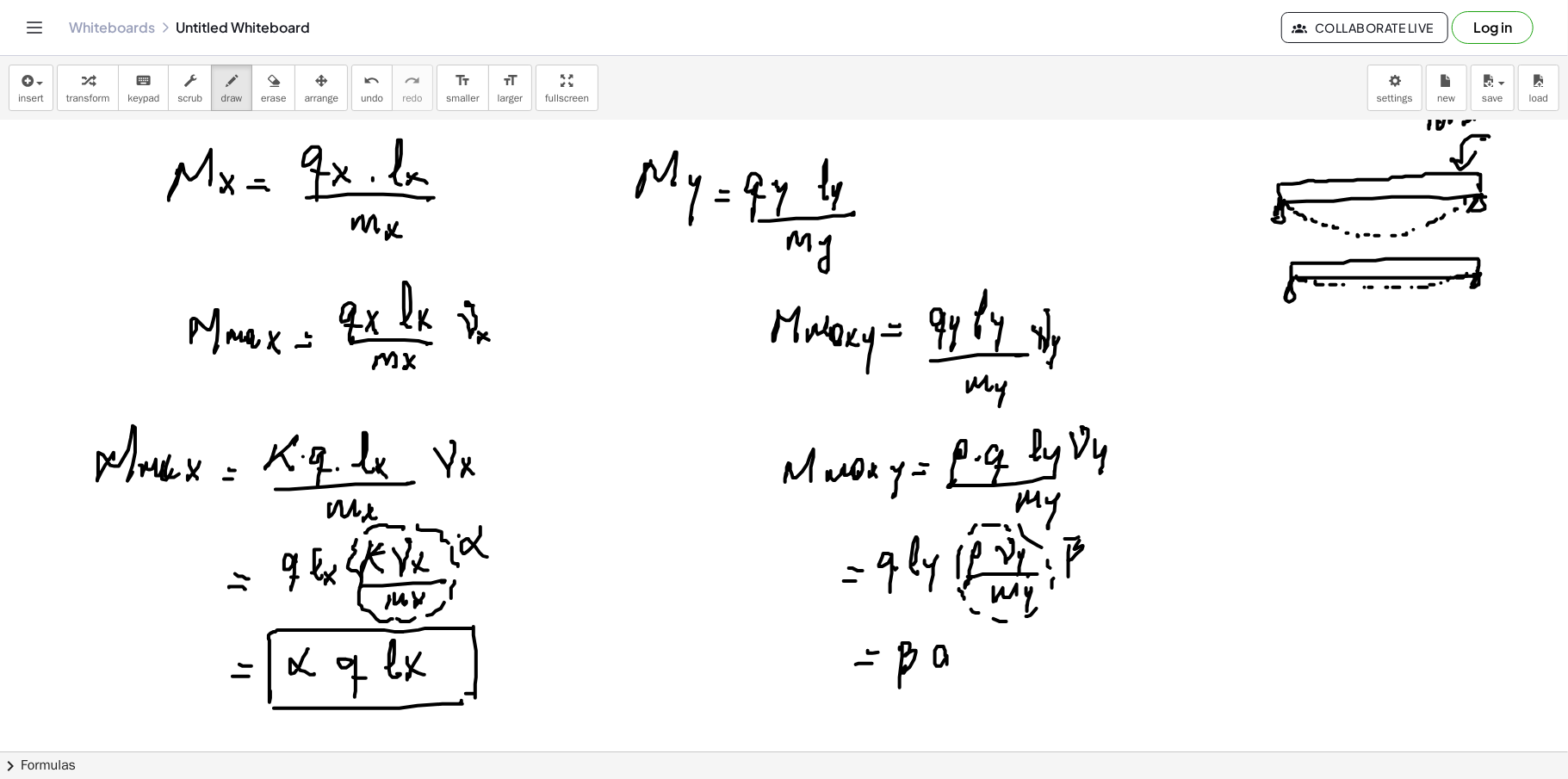 click at bounding box center (784, -1999) 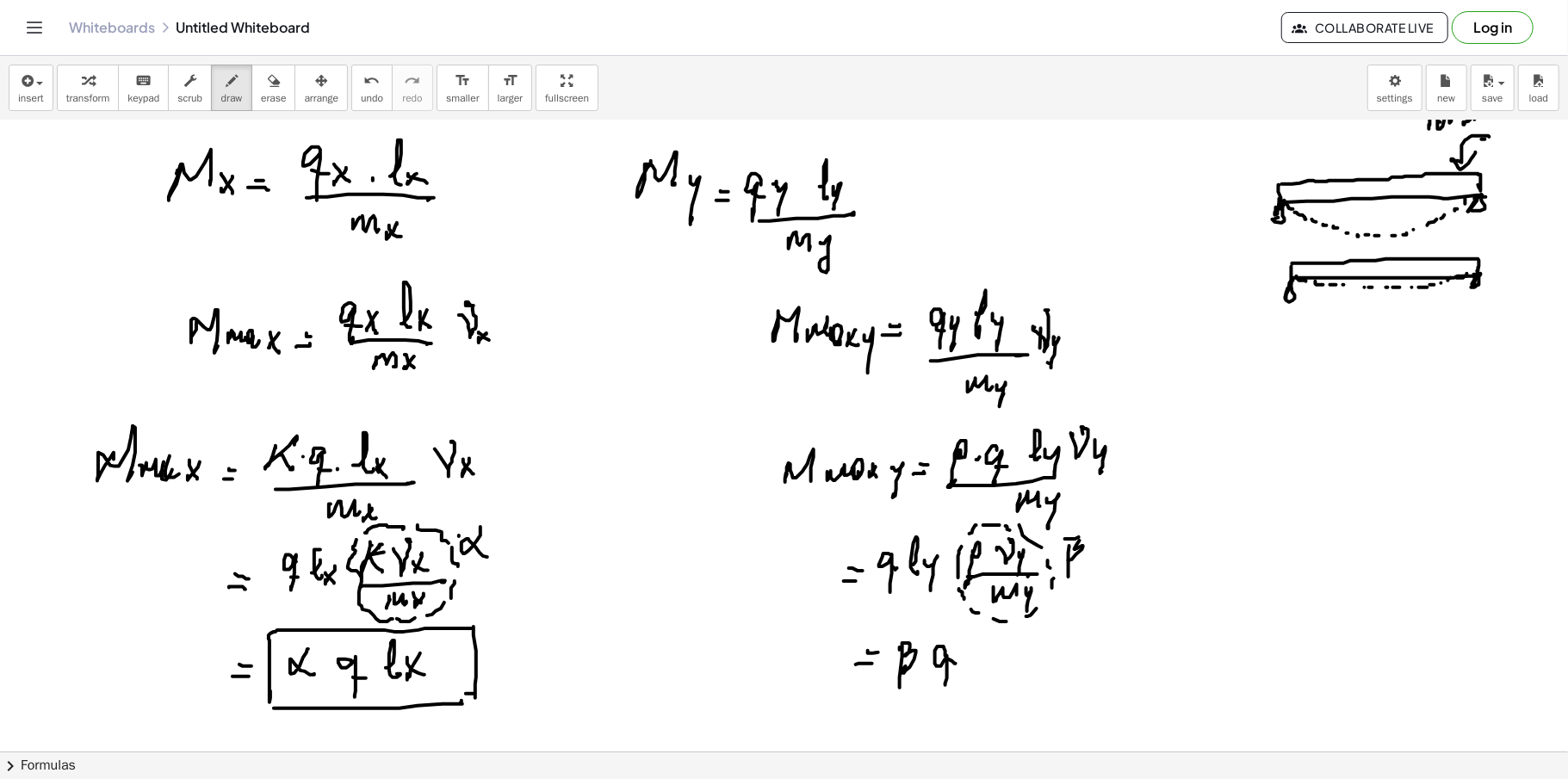 click at bounding box center [784, -1999] 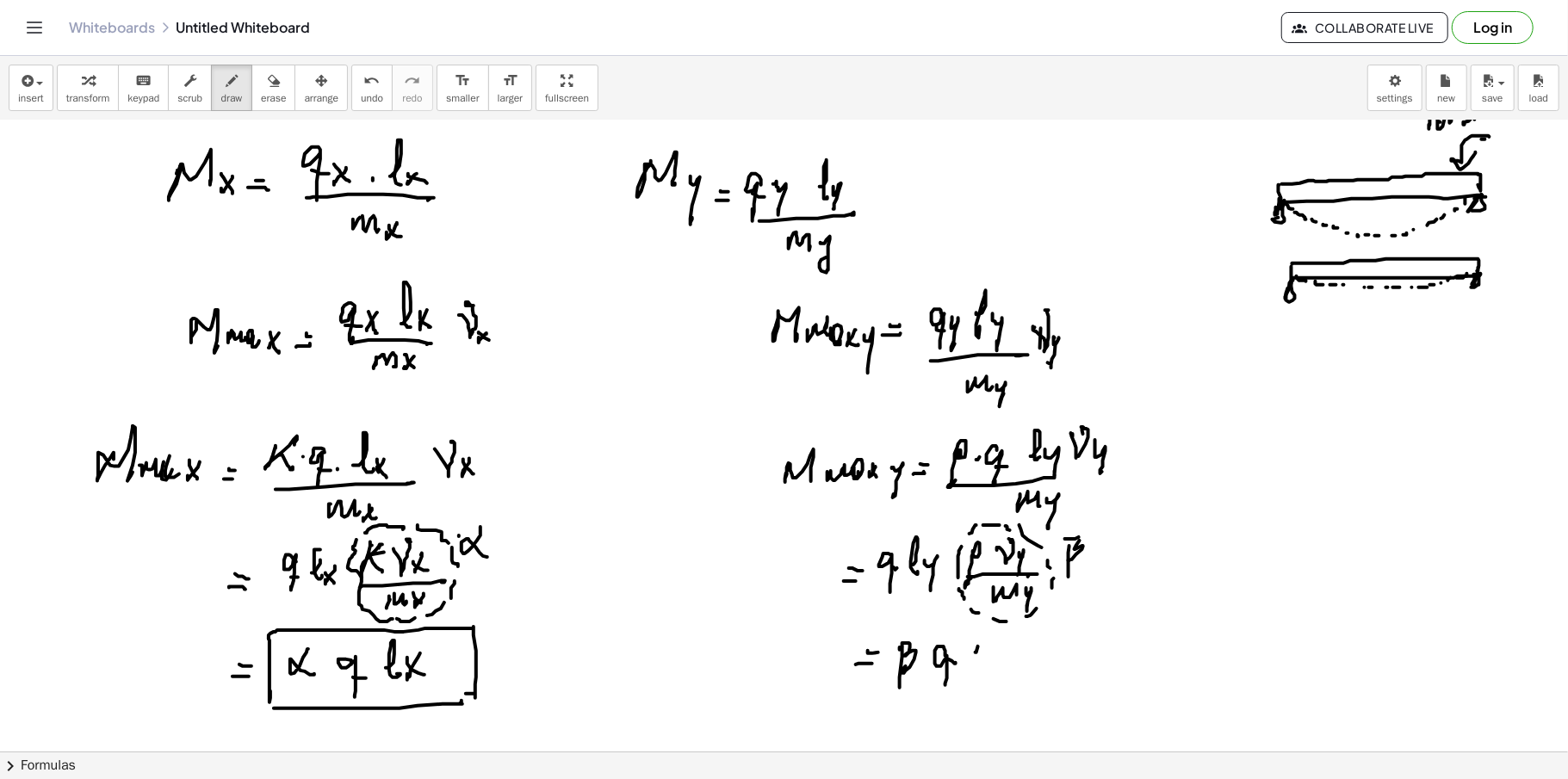 click at bounding box center [784, -1999] 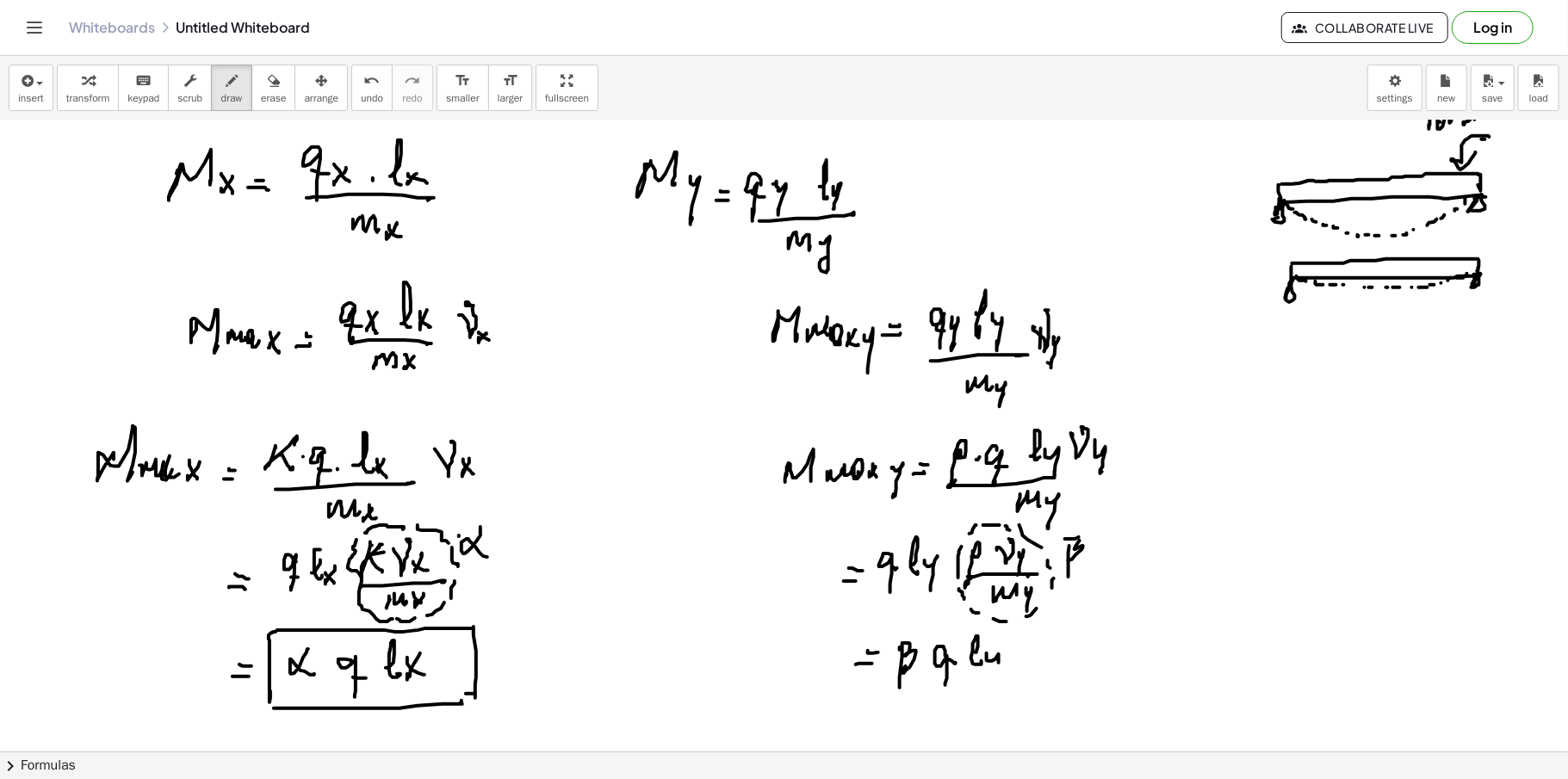 click at bounding box center (784, -1999) 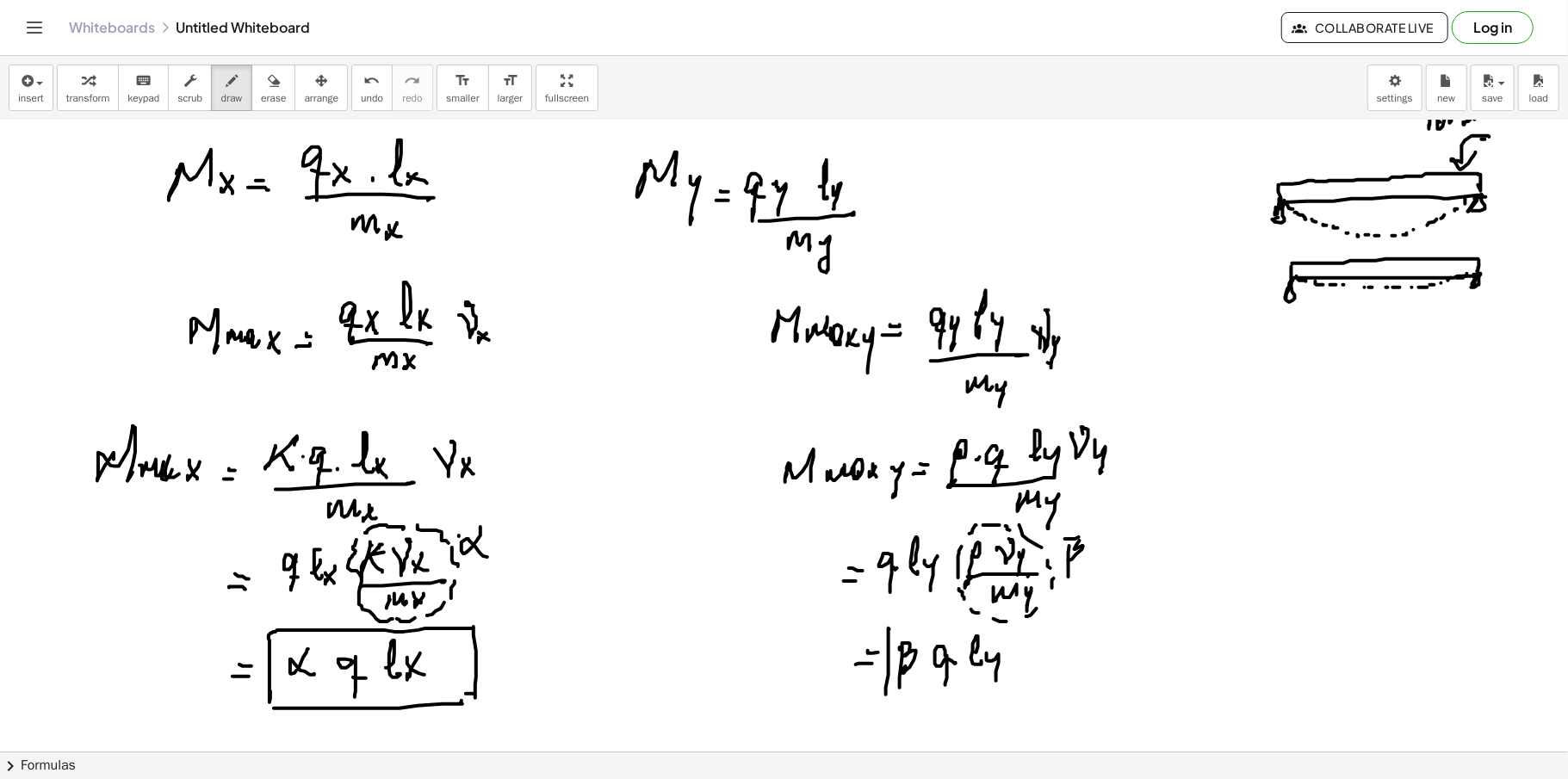 click at bounding box center [784, -1999] 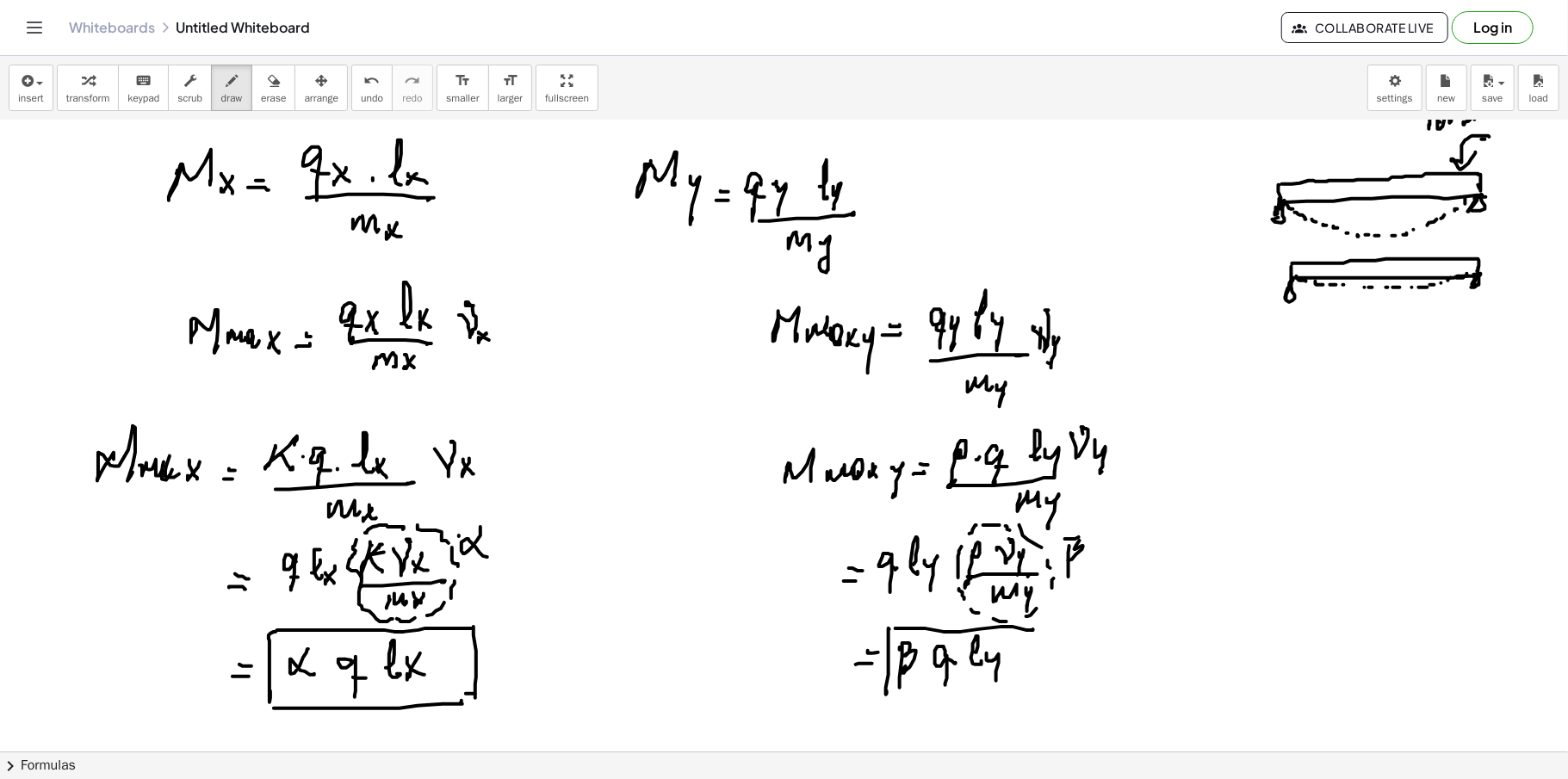 click at bounding box center (784, -1999) 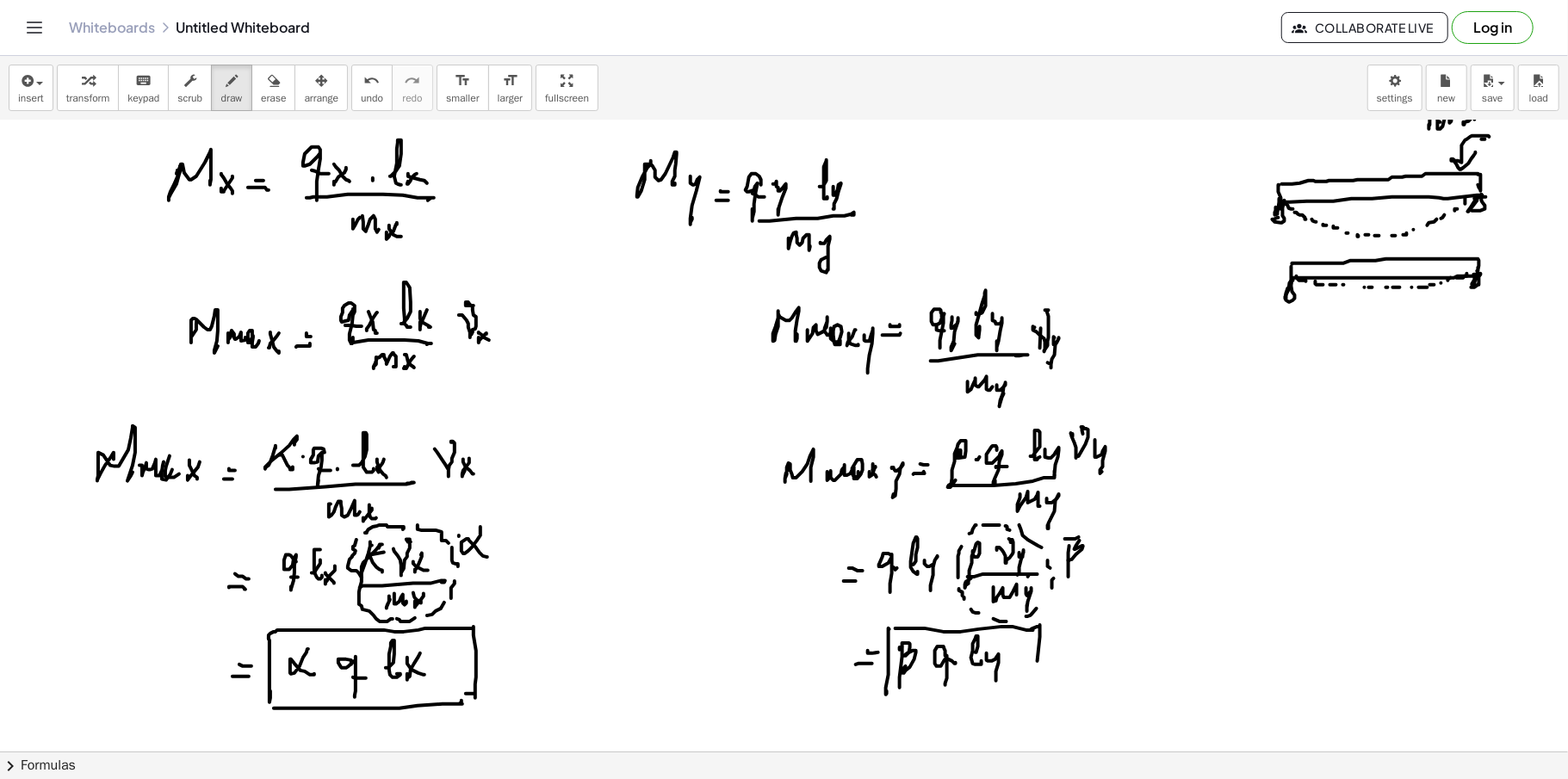 click at bounding box center [784, -1999] 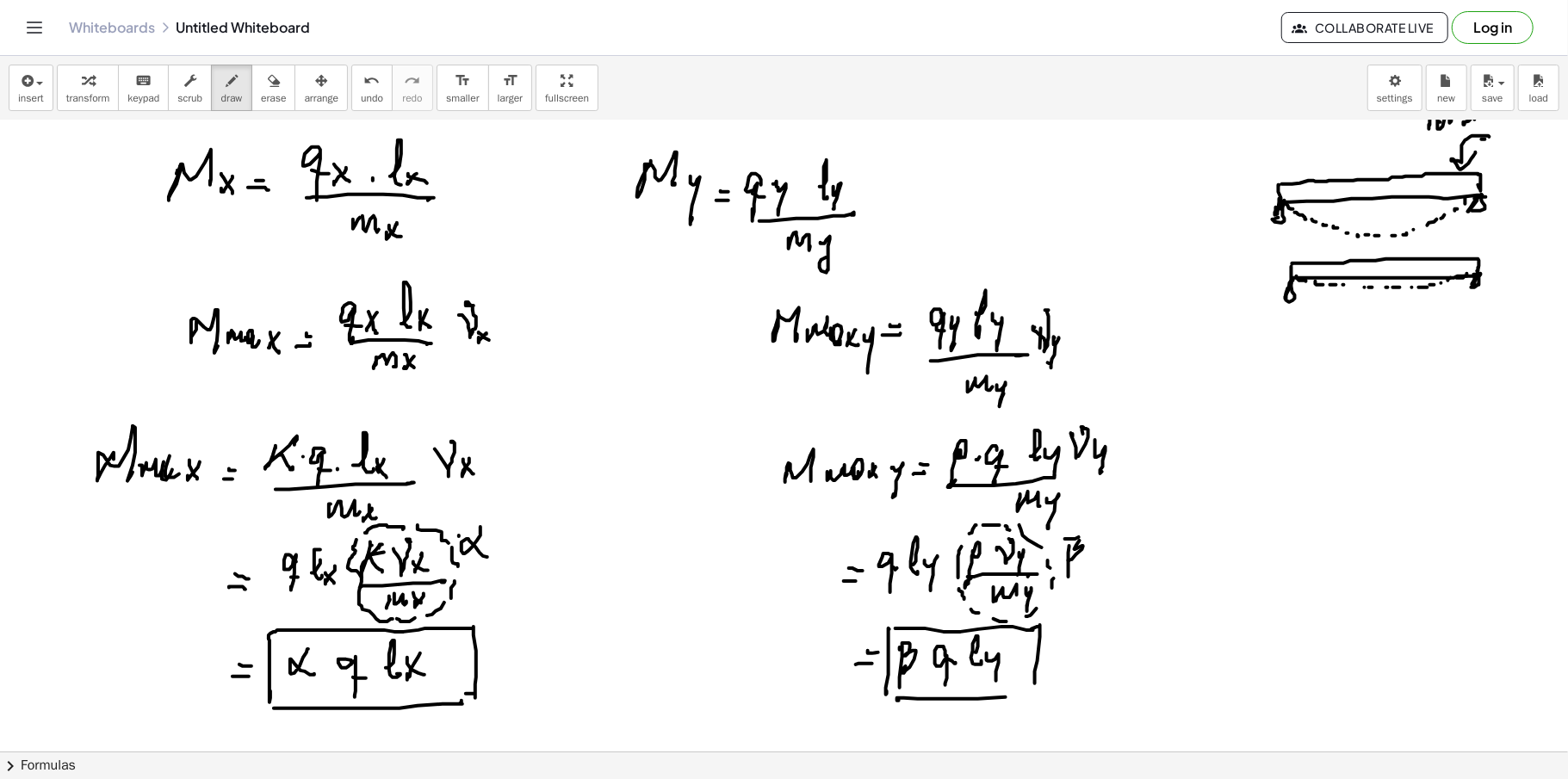 click at bounding box center [784, -1999] 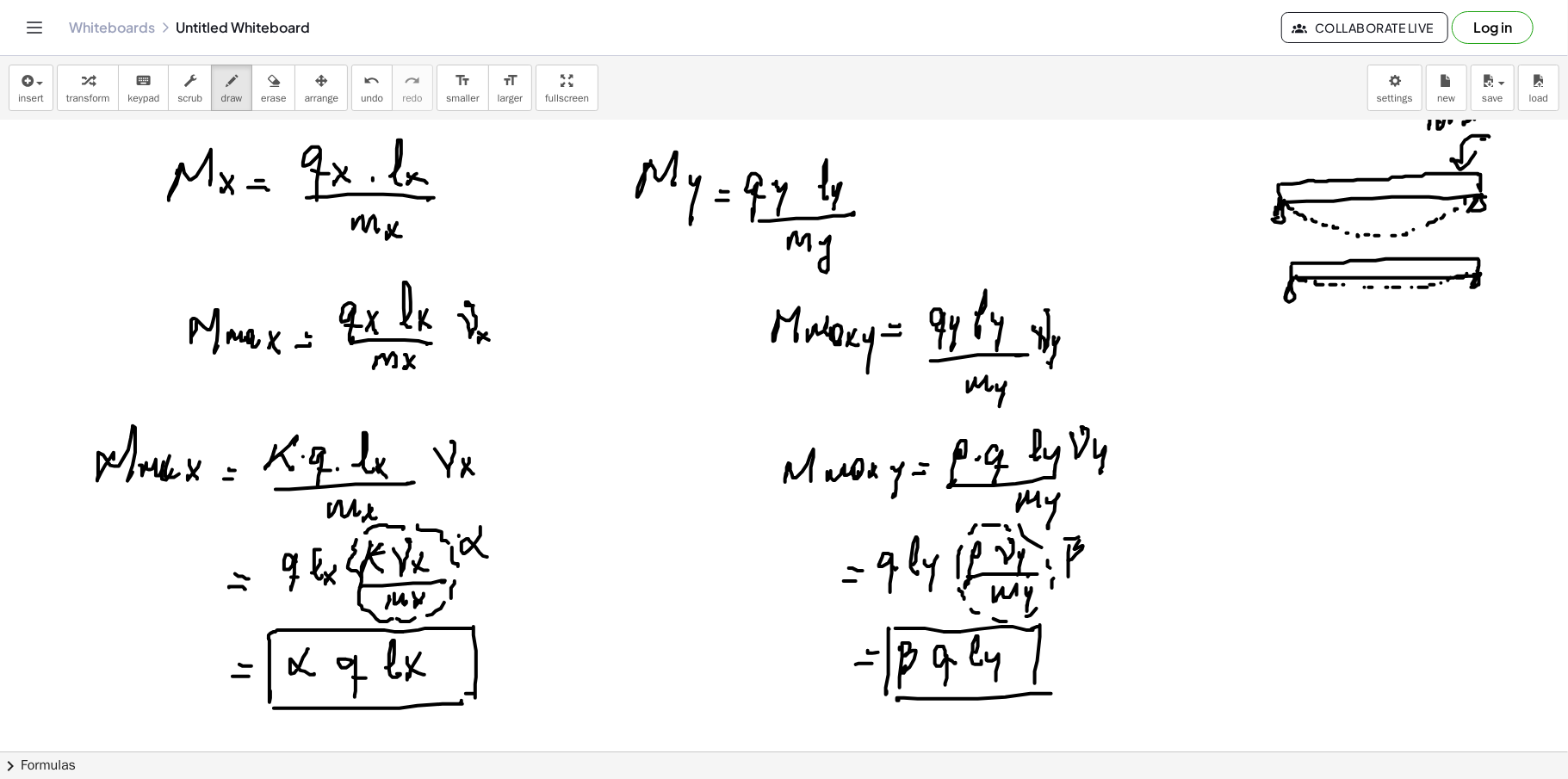 scroll, scrollTop: 5671, scrollLeft: 0, axis: vertical 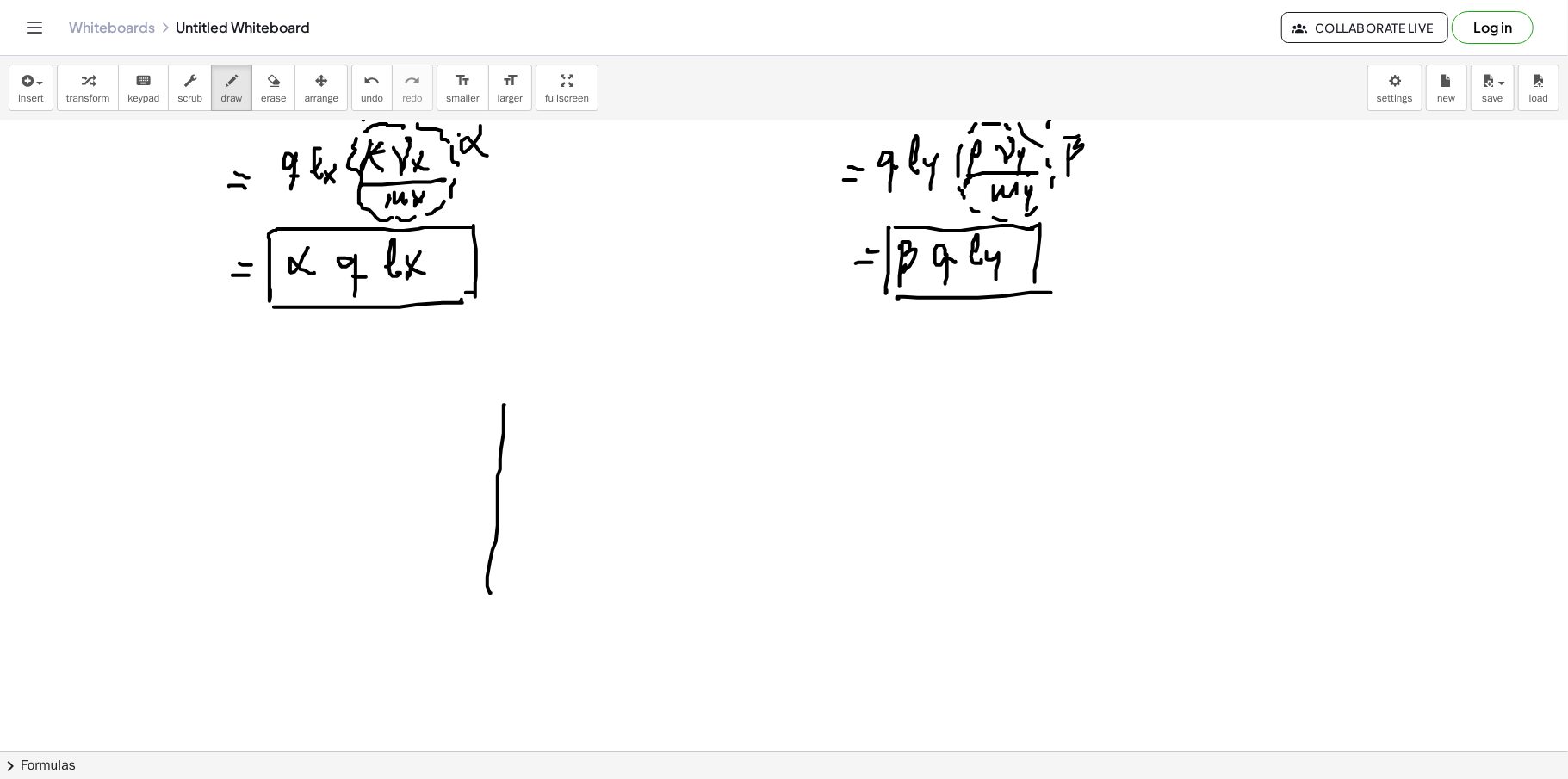 drag, startPoint x: 504, startPoint y: 415, endPoint x: 505, endPoint y: 477, distance: 62.00806 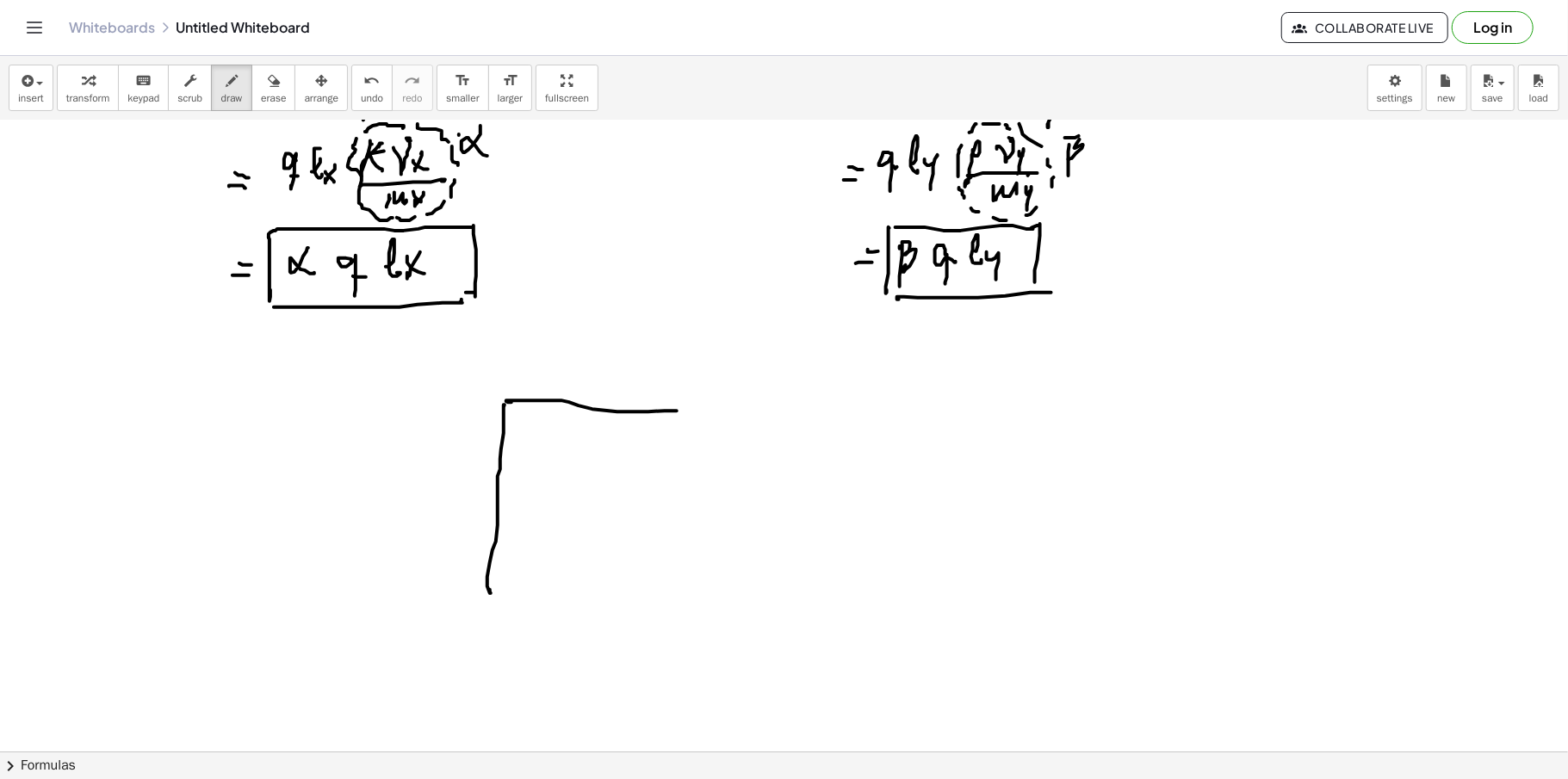 drag, startPoint x: 506, startPoint y: 403, endPoint x: 690, endPoint y: 410, distance: 184.1331 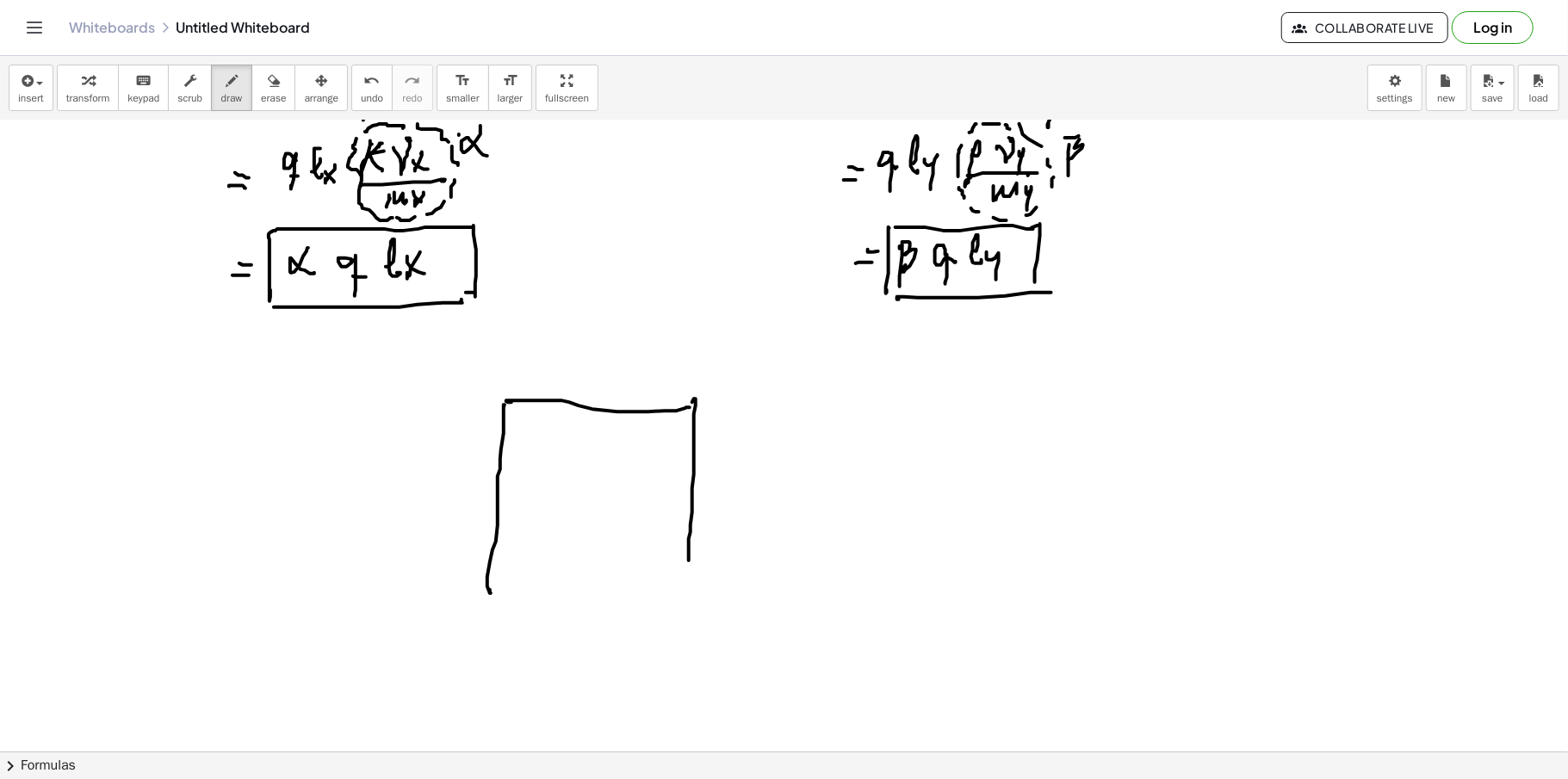 drag, startPoint x: 694, startPoint y: 438, endPoint x: 660, endPoint y: 589, distance: 154.78049 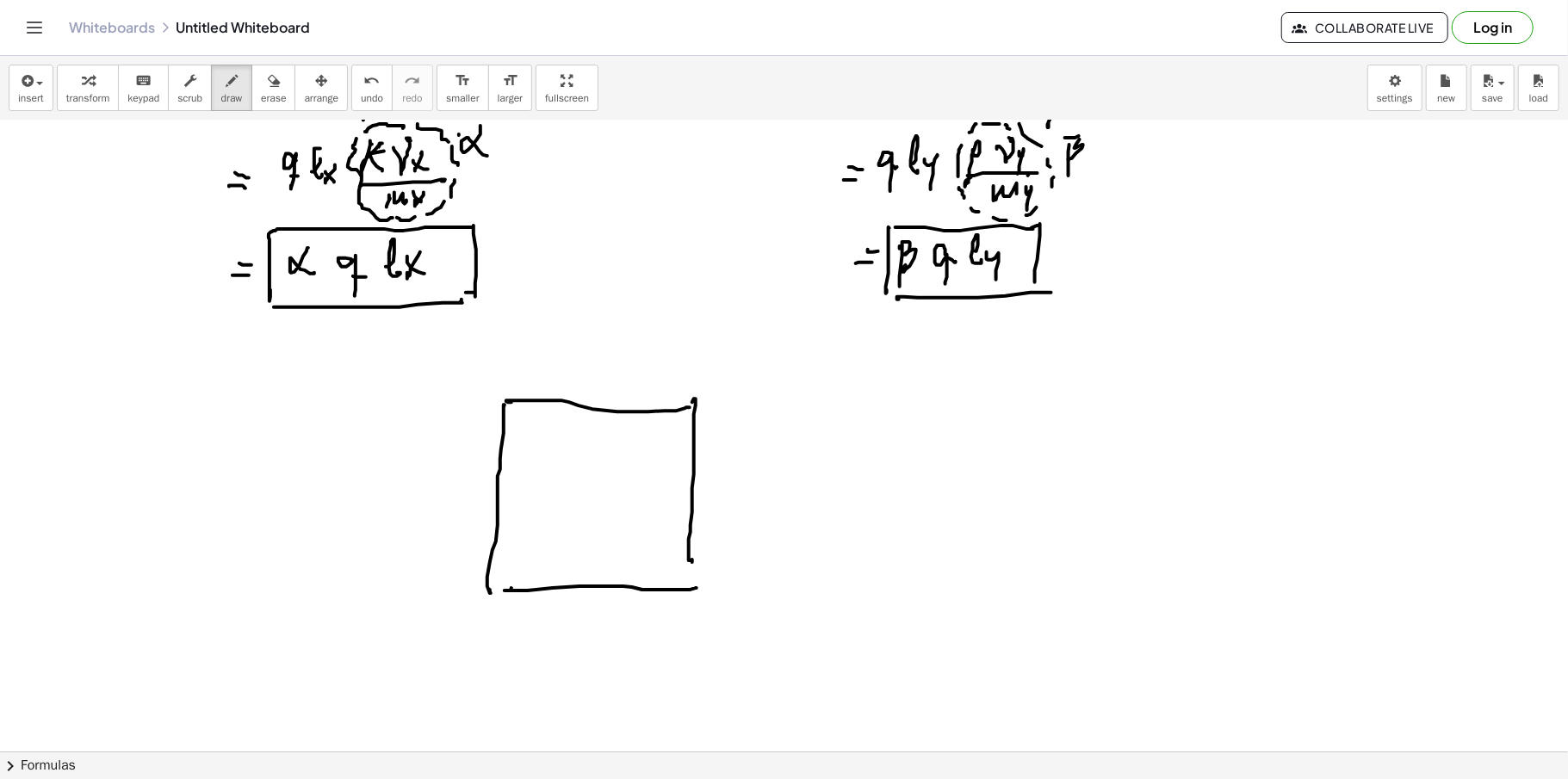 drag, startPoint x: 511, startPoint y: 593, endPoint x: 694, endPoint y: 580, distance: 183.46117 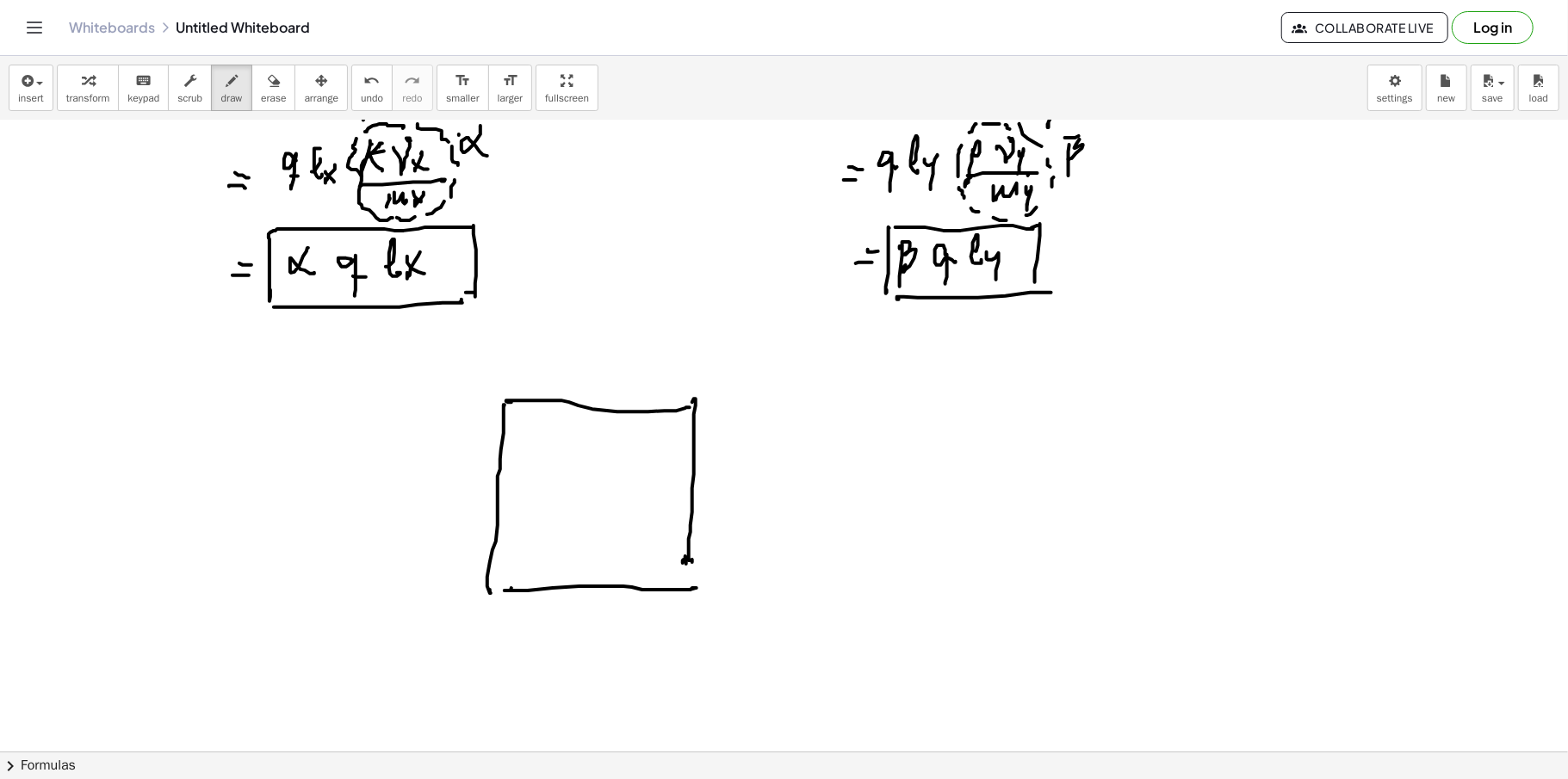 drag, startPoint x: 685, startPoint y: 559, endPoint x: 630, endPoint y: 590, distance: 63.13478 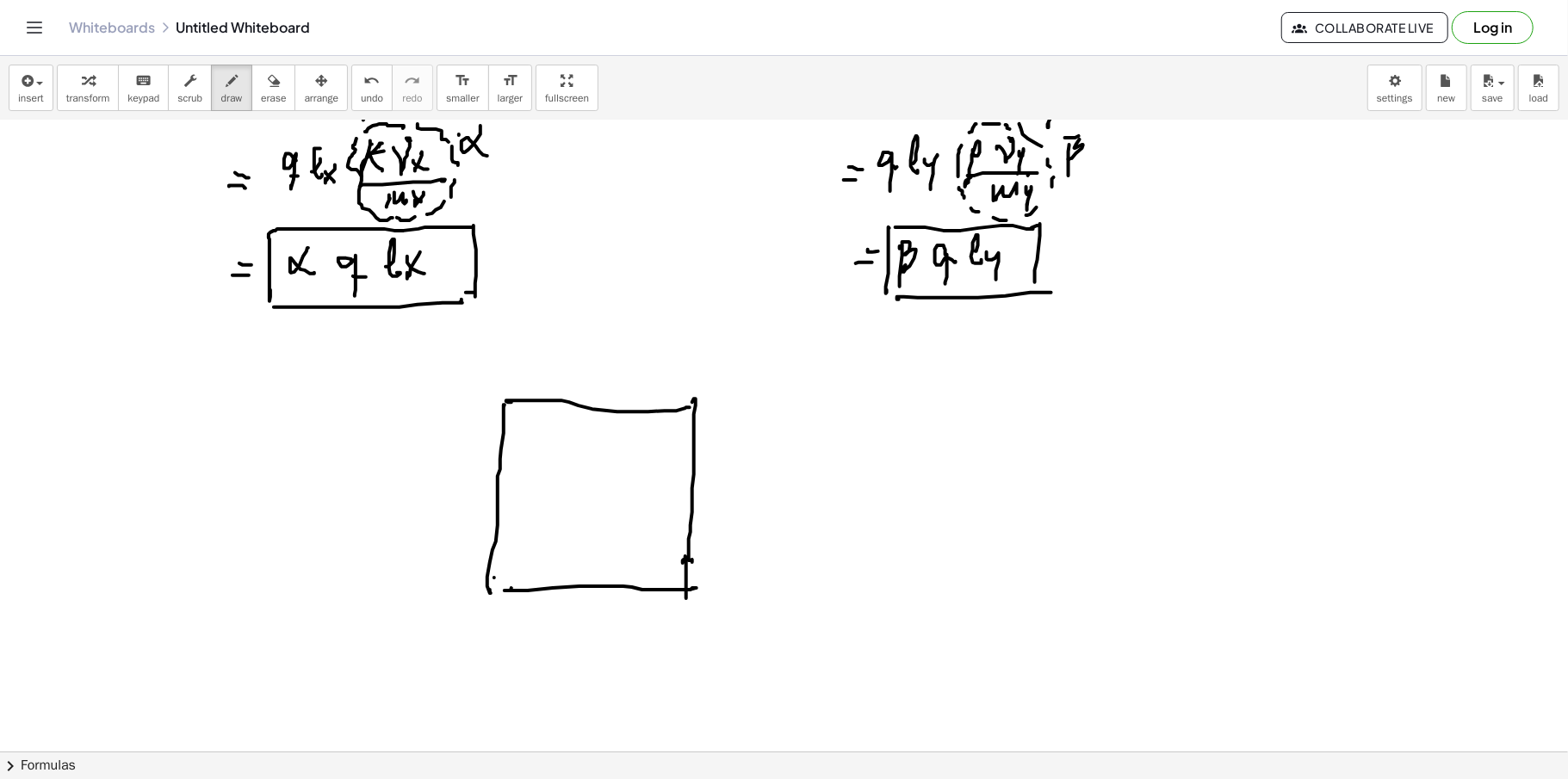 drag, startPoint x: 494, startPoint y: 580, endPoint x: 489, endPoint y: 565, distance: 15.811388 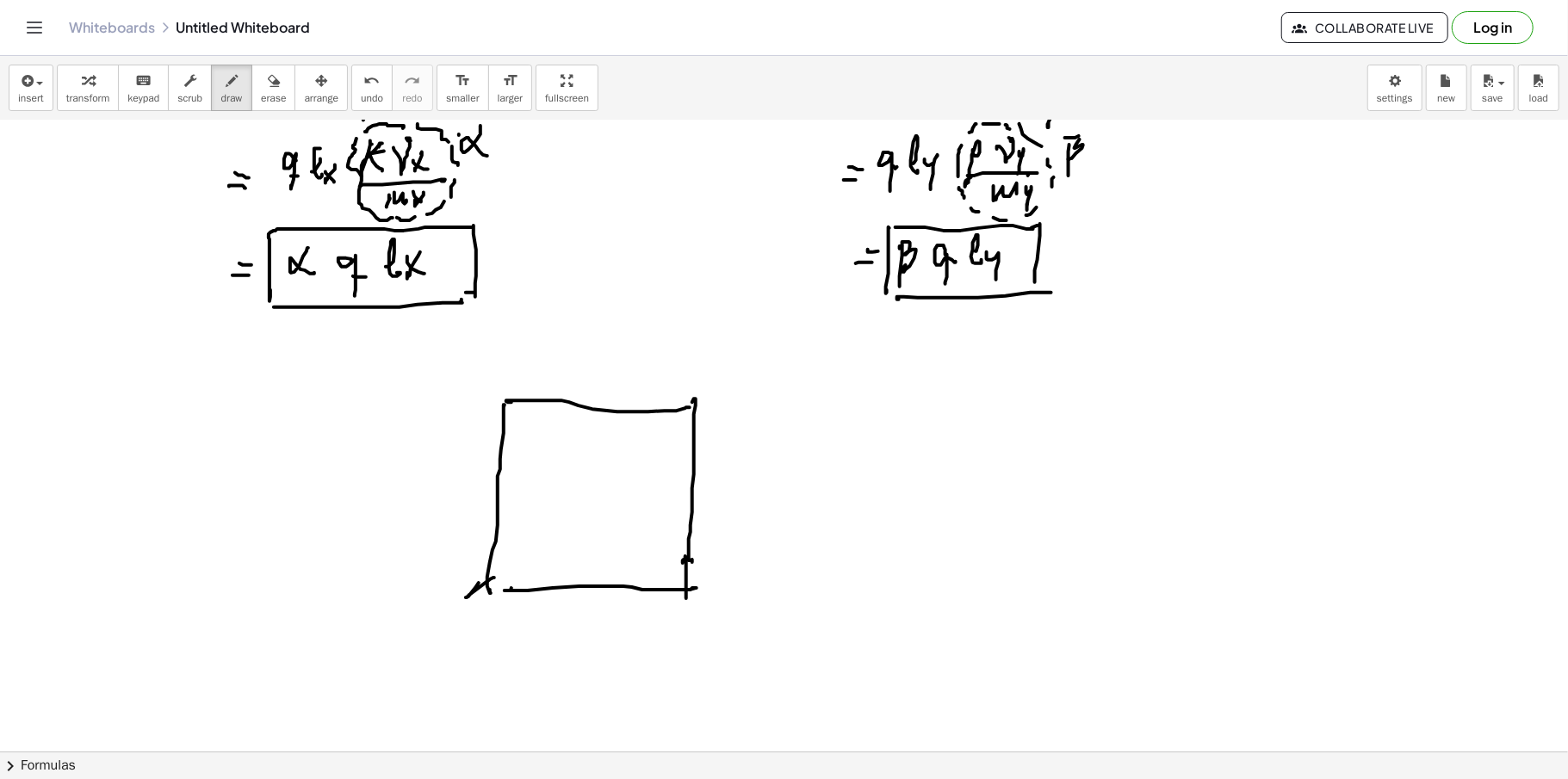 drag, startPoint x: 489, startPoint y: 565, endPoint x: 490, endPoint y: 541, distance: 24.02082 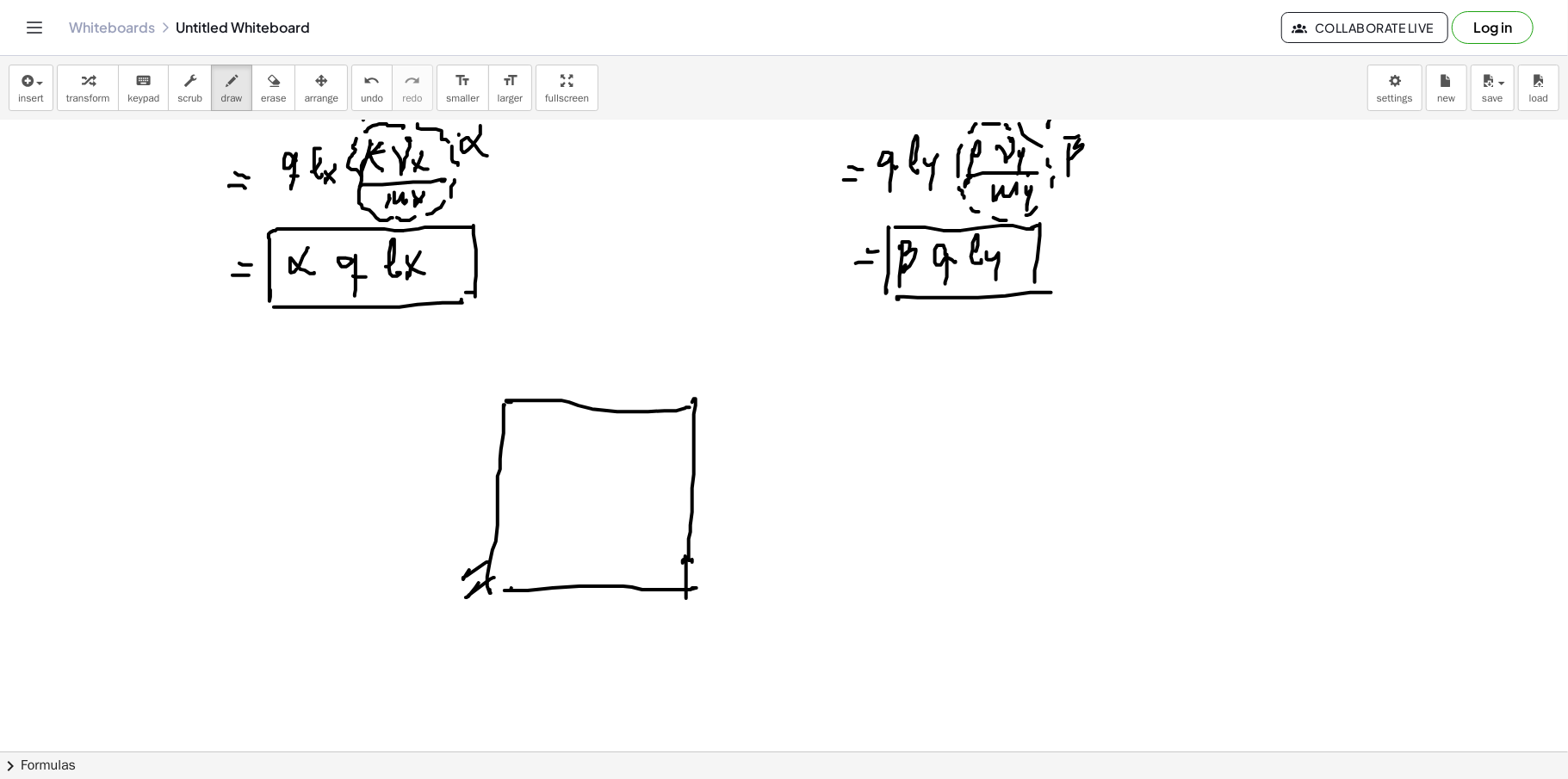 click at bounding box center (784, -2085) 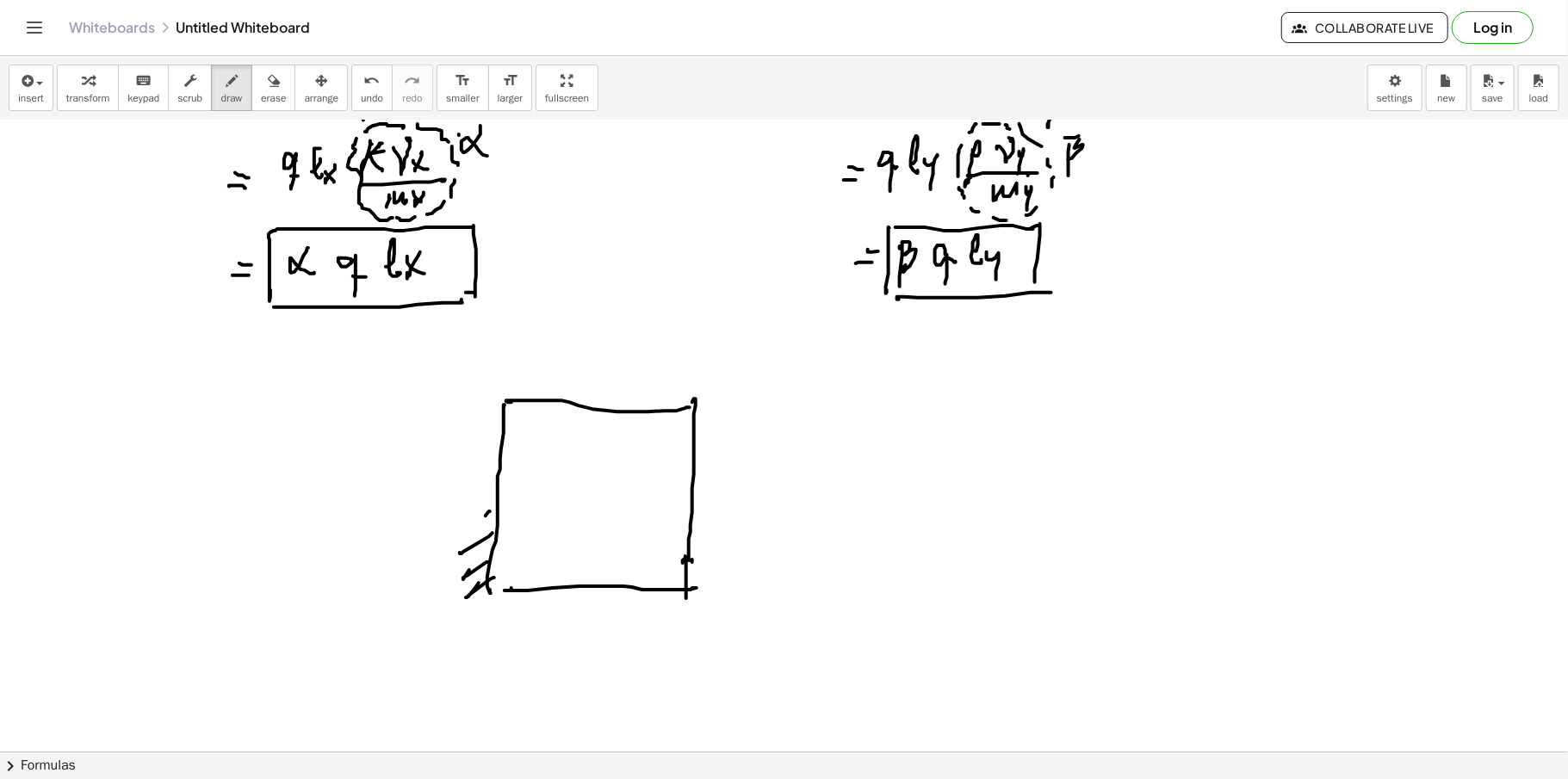drag, startPoint x: 486, startPoint y: 518, endPoint x: 497, endPoint y: 490, distance: 30.083218 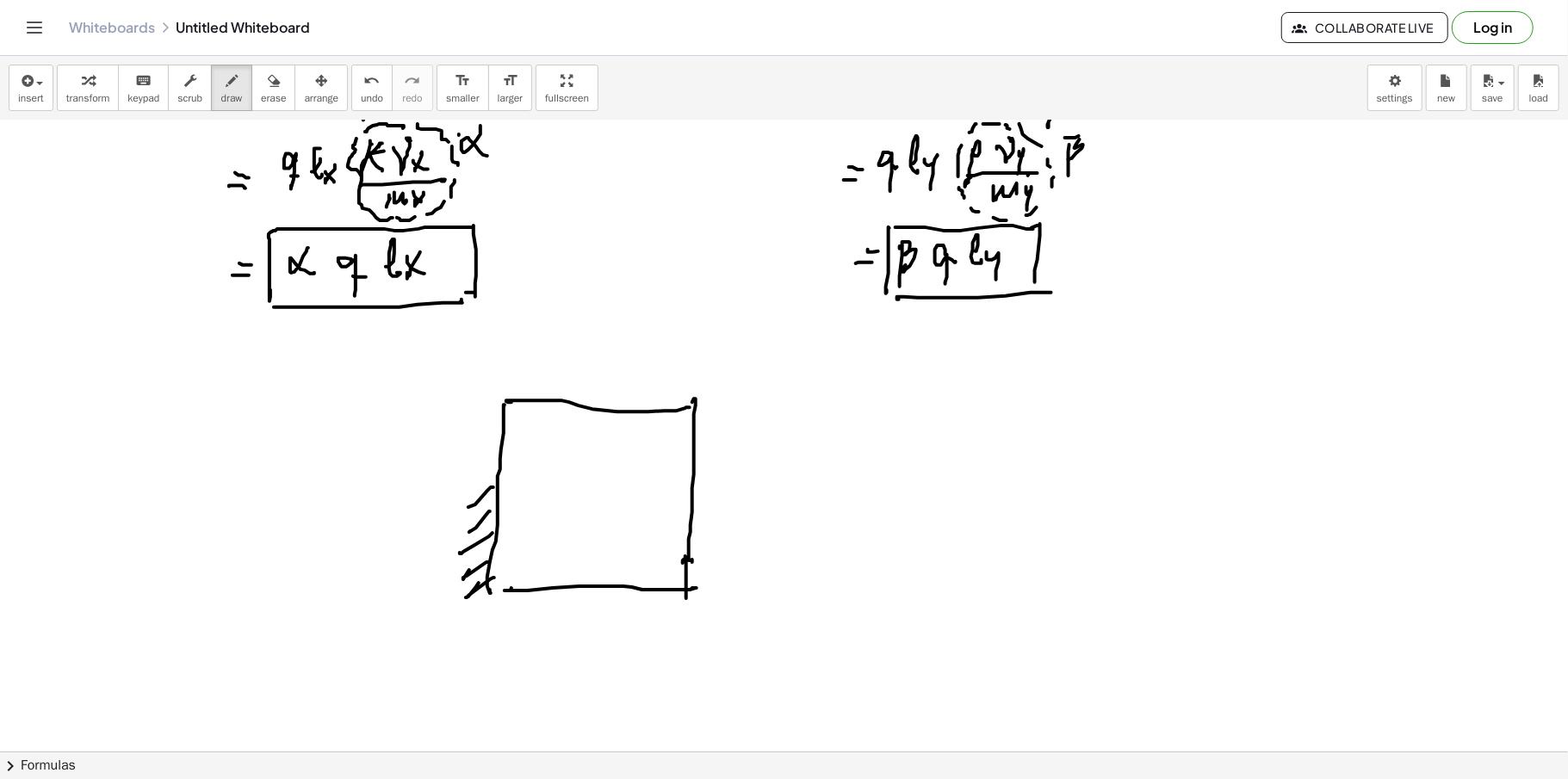 click at bounding box center [784, -2085] 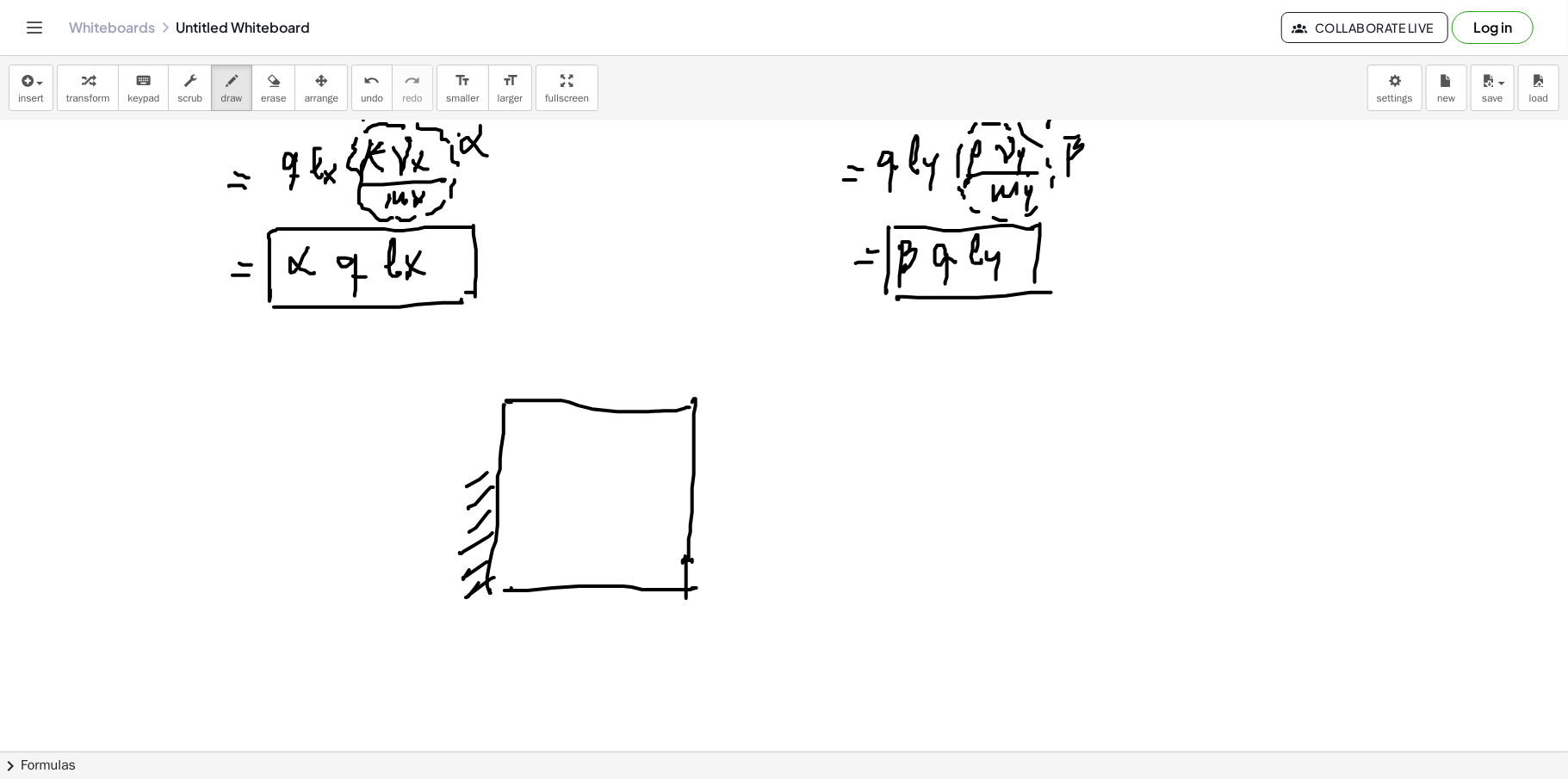 click at bounding box center [784, -2085] 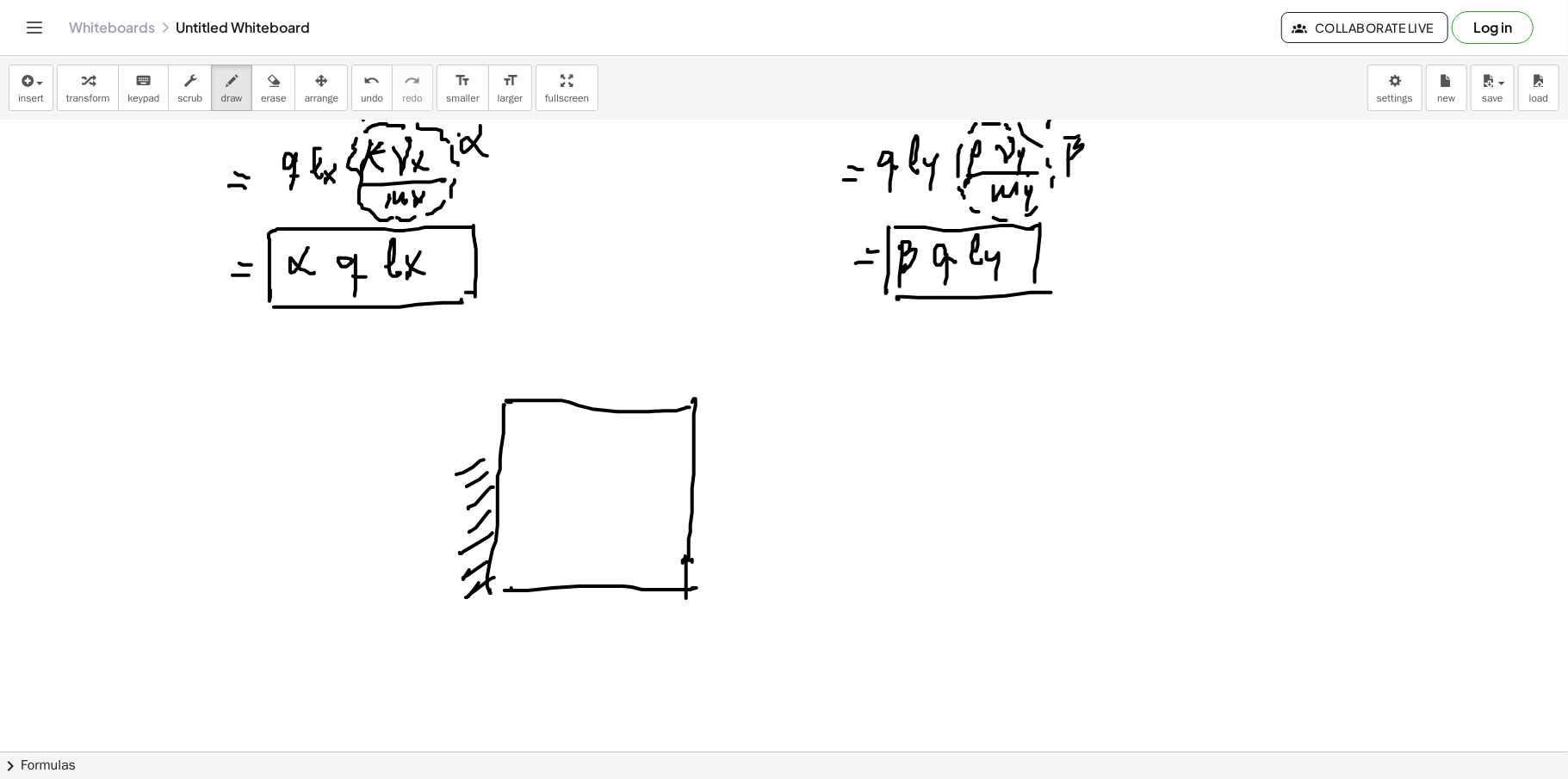 click at bounding box center (784, -2085) 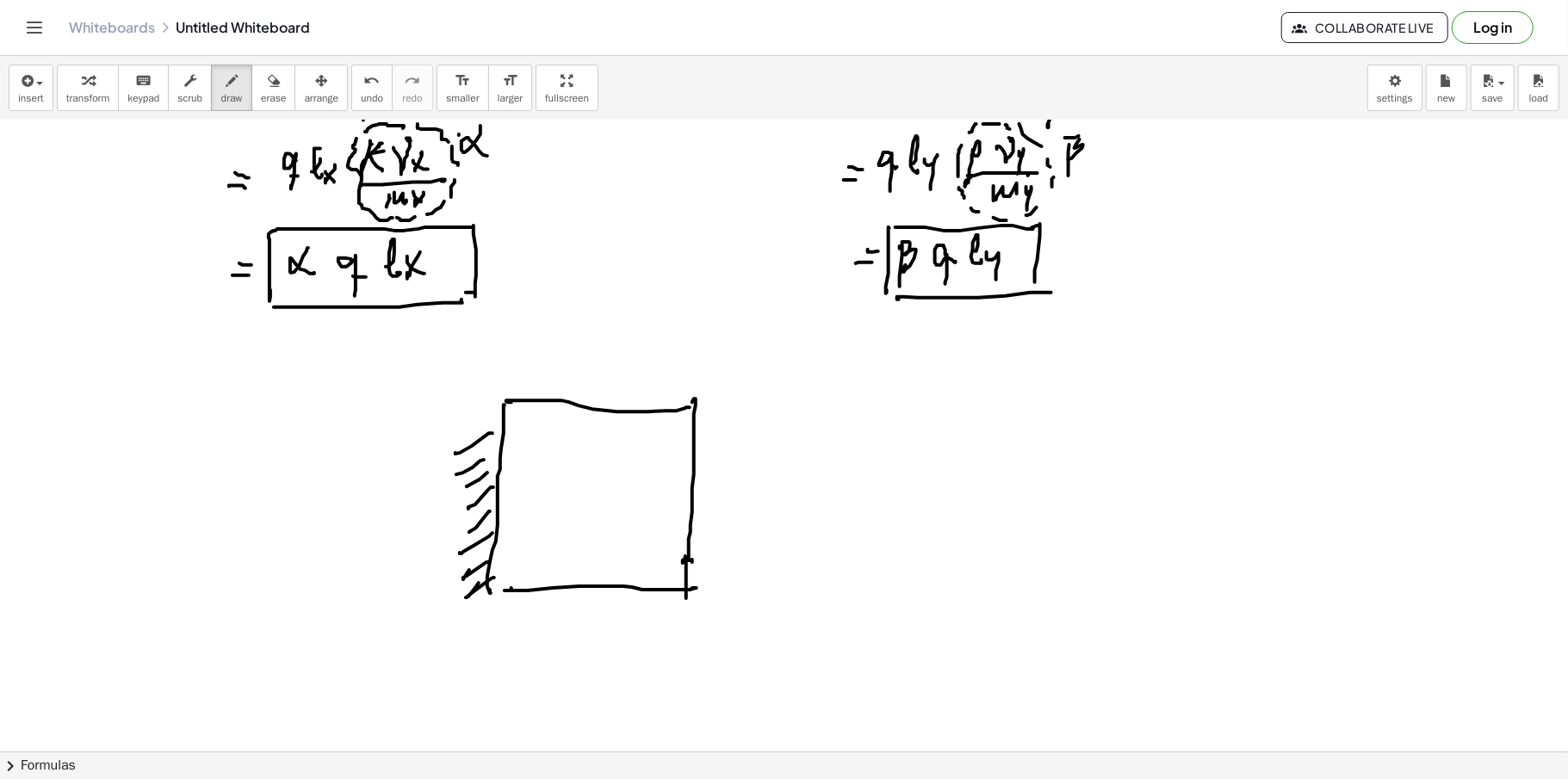 drag, startPoint x: 456, startPoint y: 442, endPoint x: 468, endPoint y: 430, distance: 16.970563 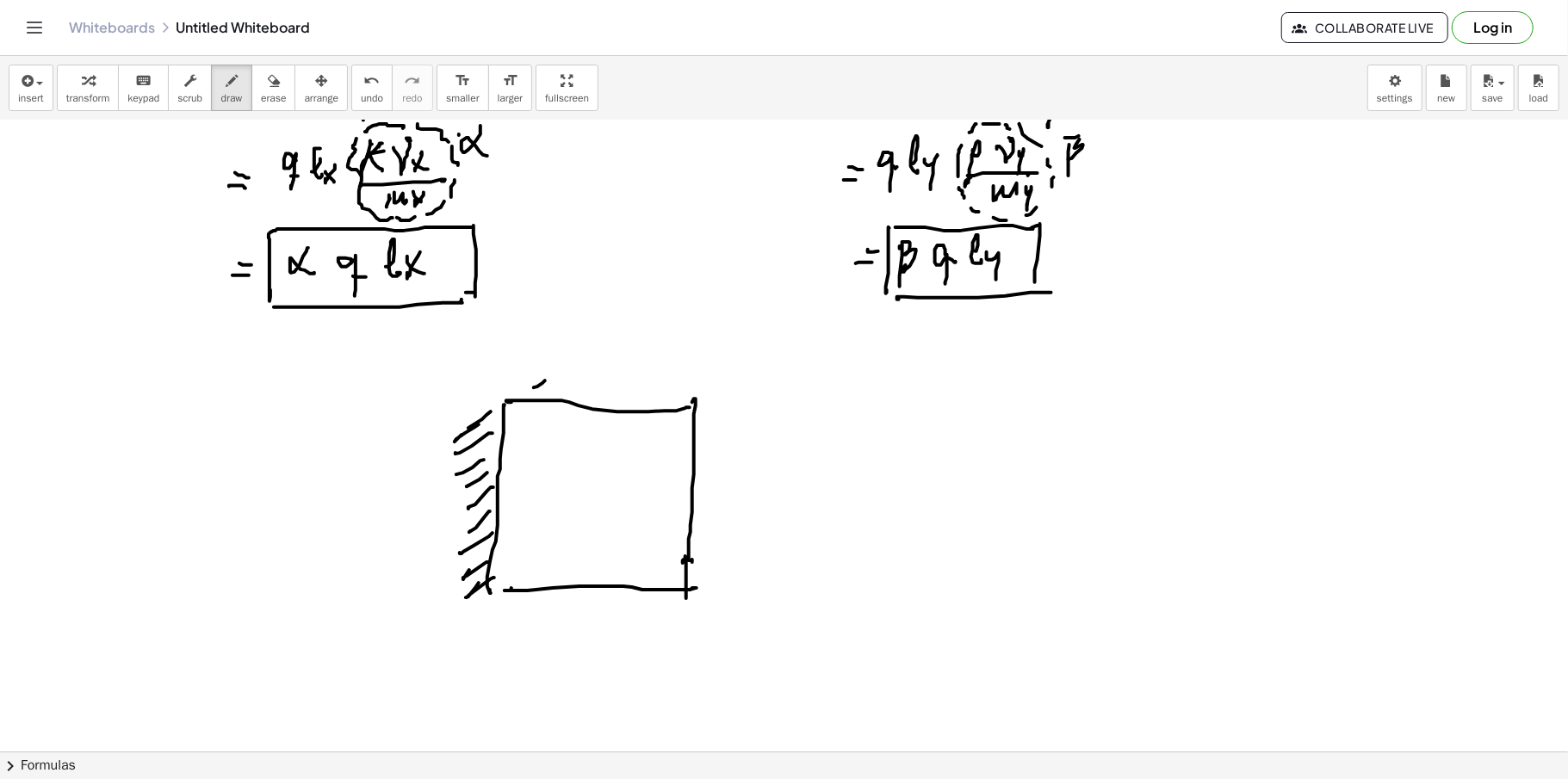 drag, startPoint x: 534, startPoint y: 390, endPoint x: 551, endPoint y: 387, distance: 17.26268 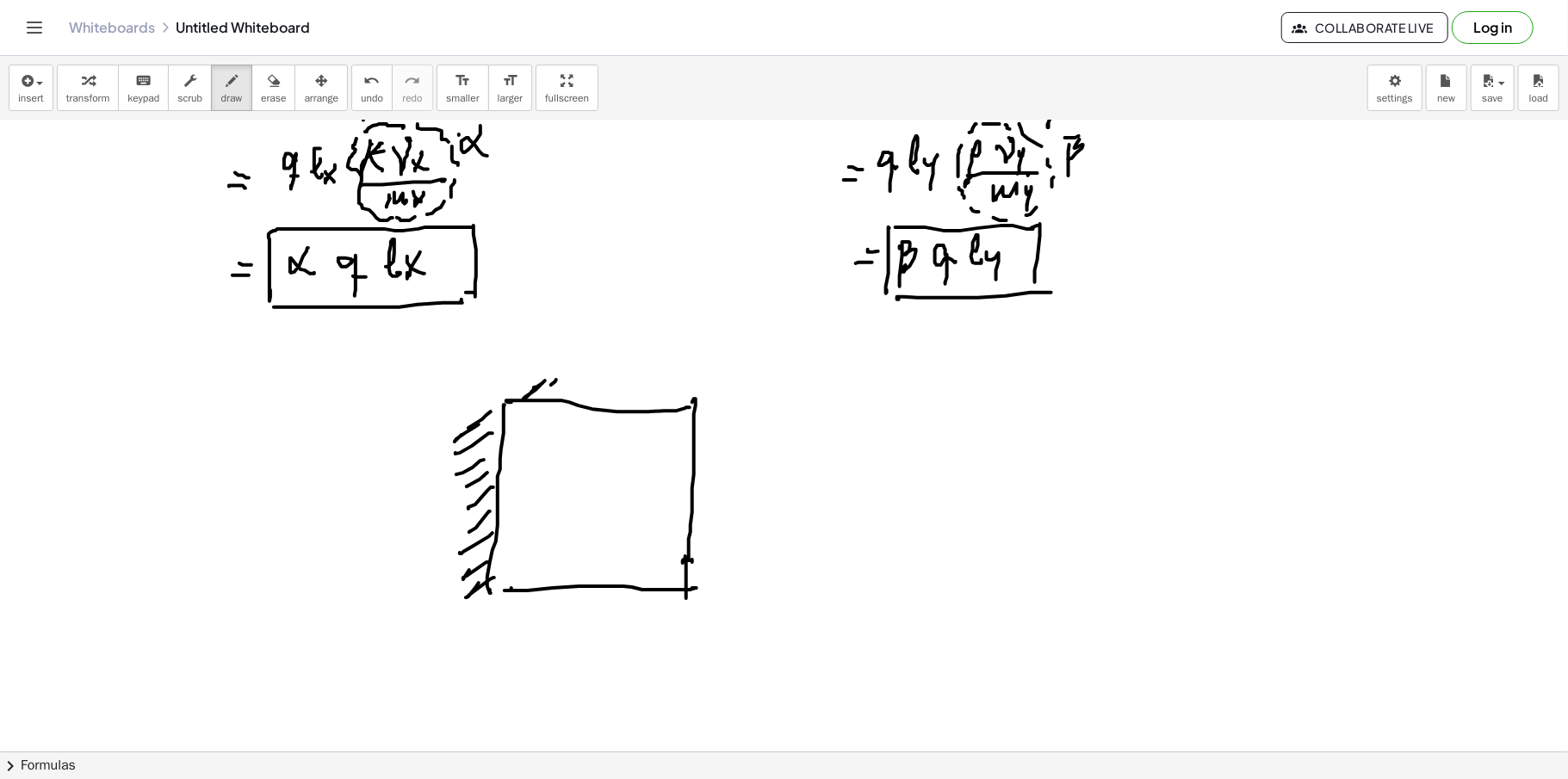drag, startPoint x: 551, startPoint y: 387, endPoint x: 566, endPoint y: 386, distance: 15.033296 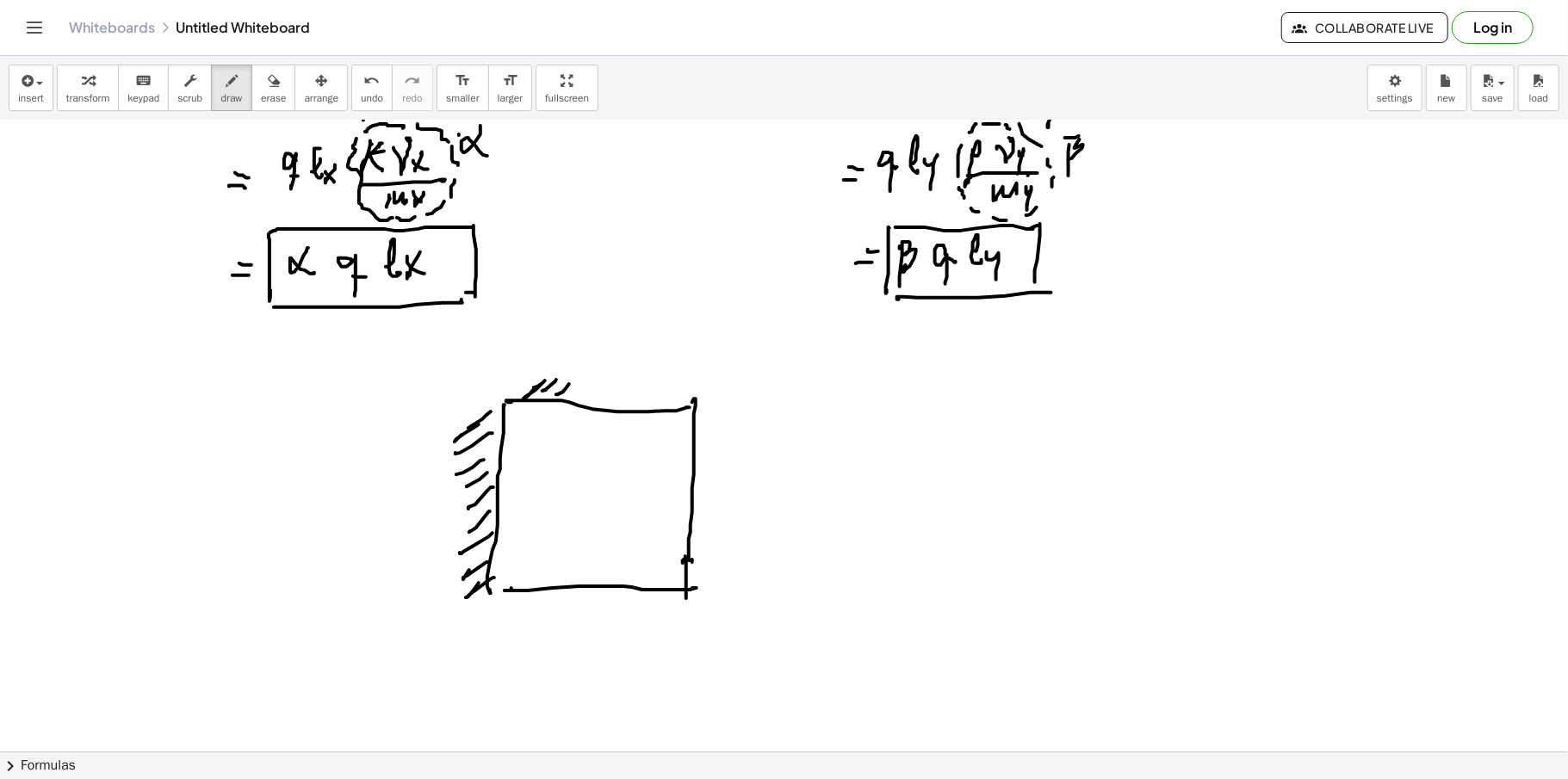 drag, startPoint x: 556, startPoint y: 397, endPoint x: 577, endPoint y: 383, distance: 25.23886 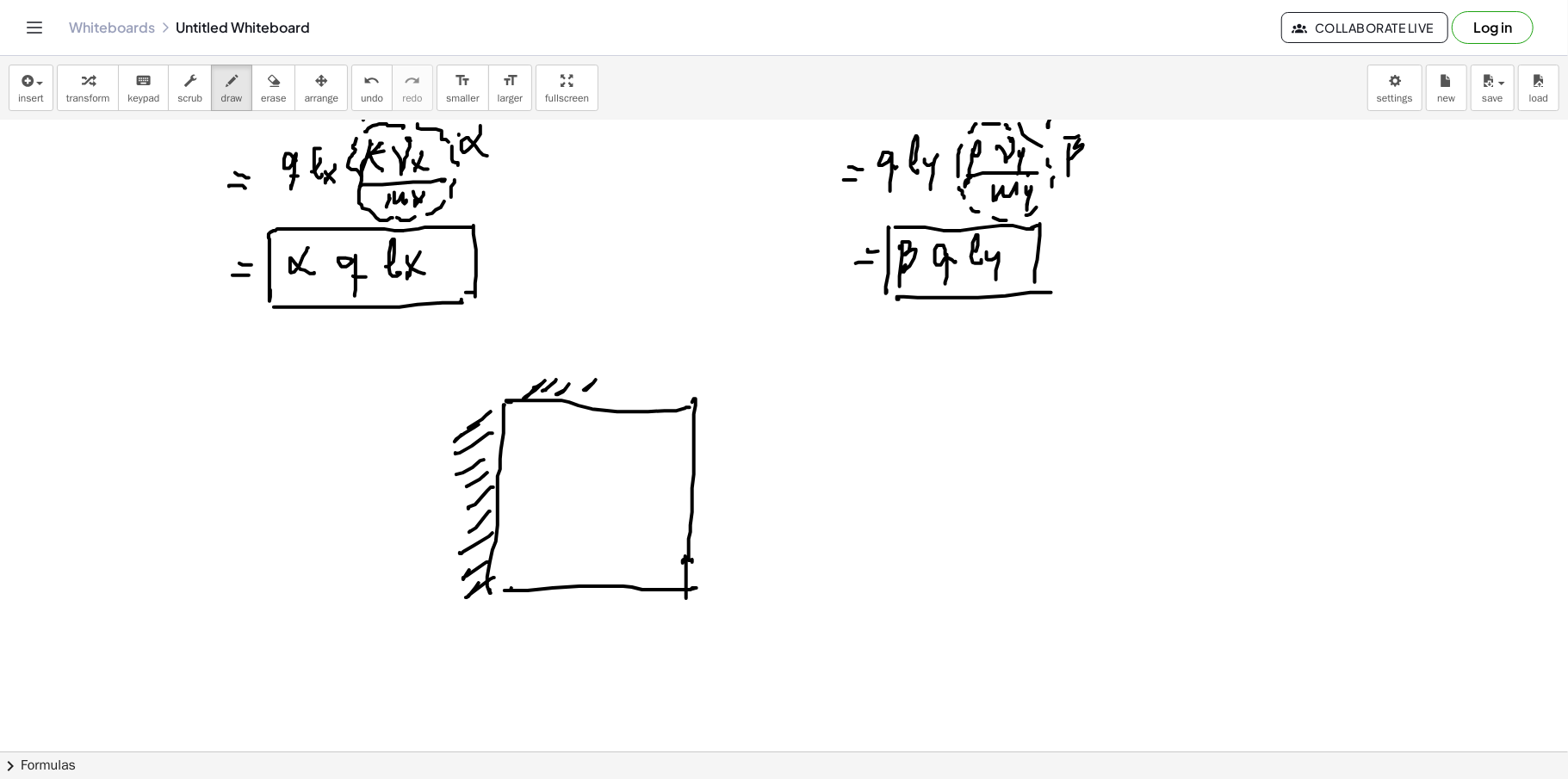 click at bounding box center (784, -2085) 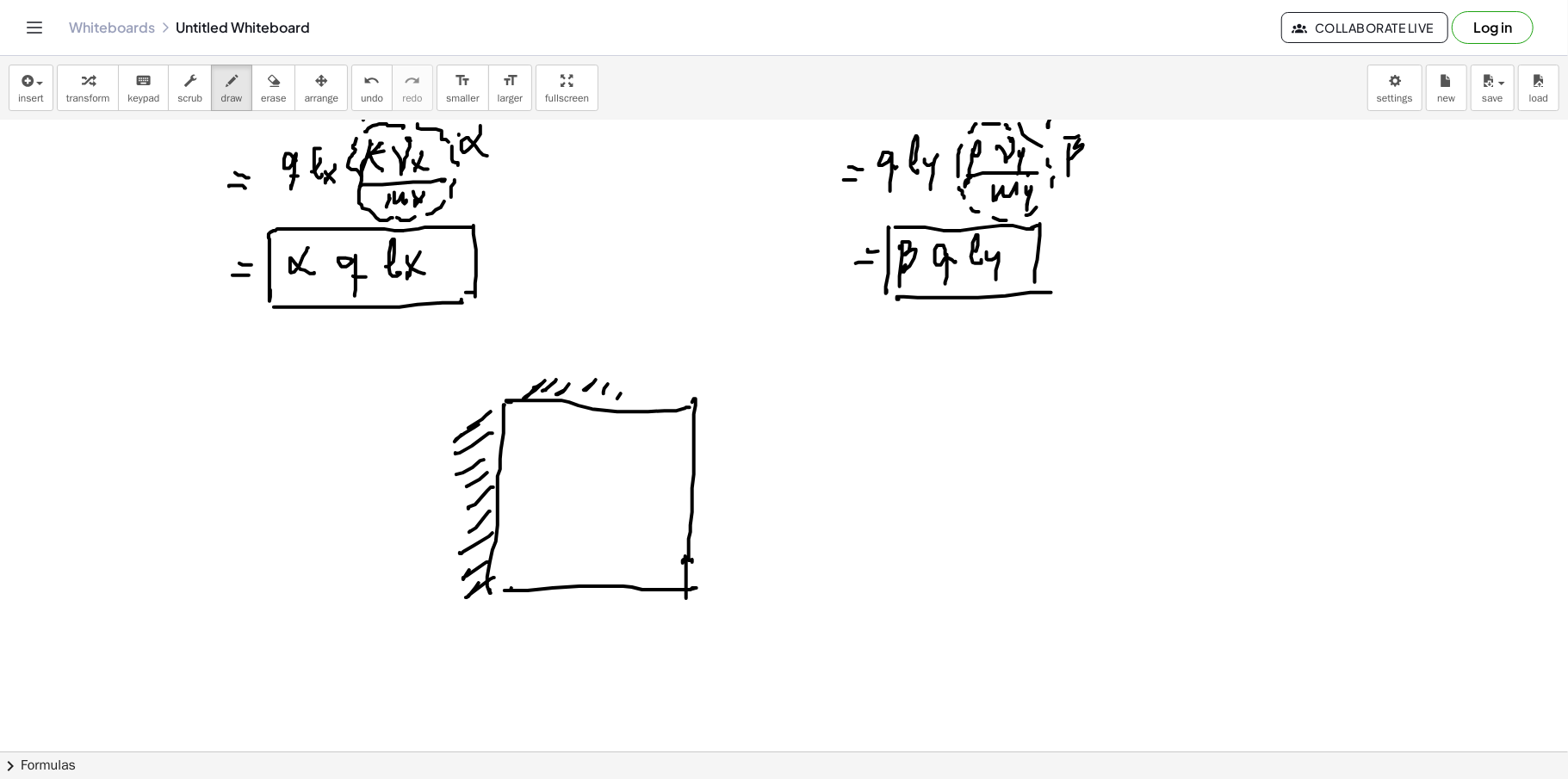 click at bounding box center [784, -2085] 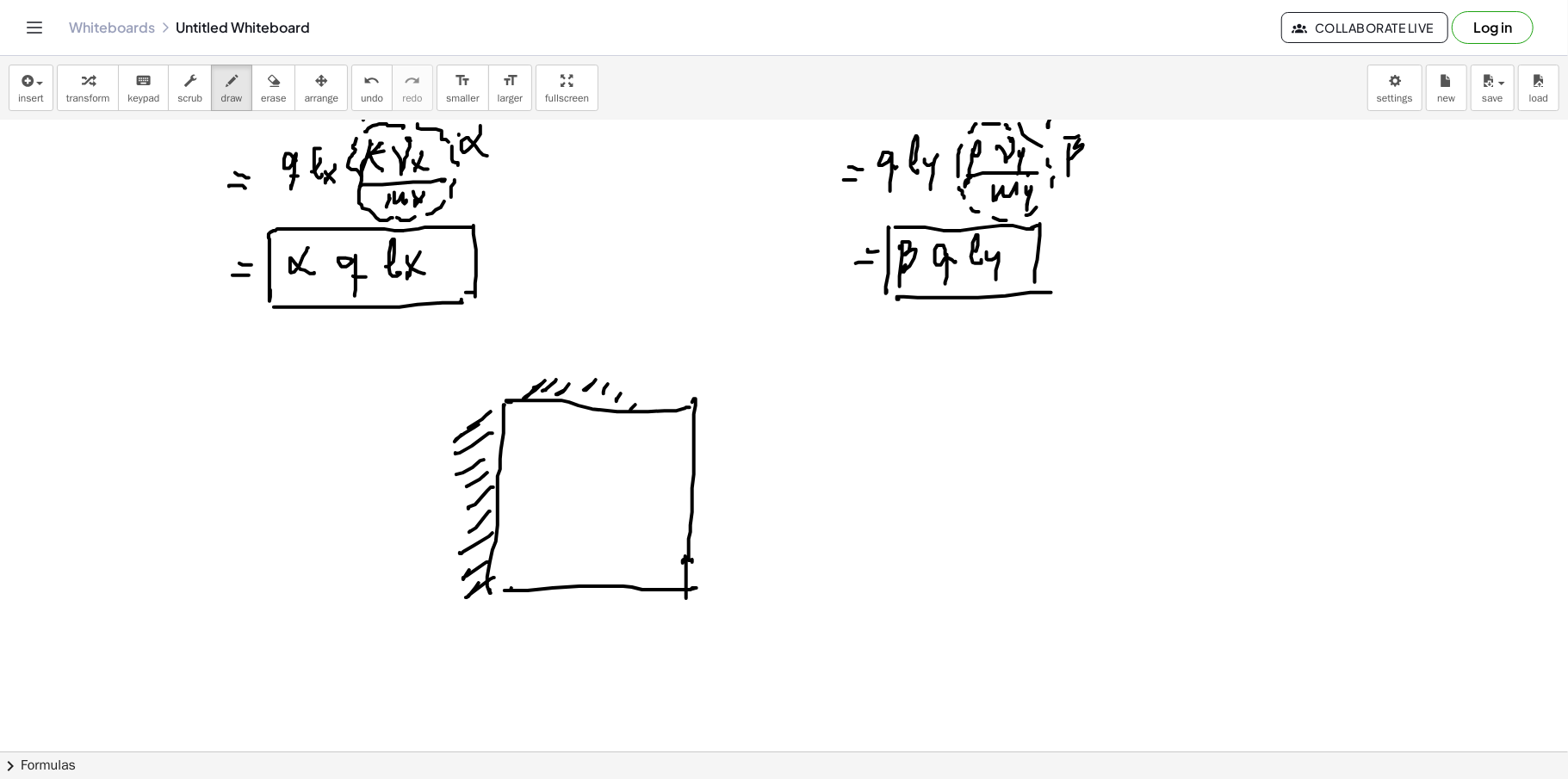 drag, startPoint x: 652, startPoint y: 404, endPoint x: 676, endPoint y: 386, distance: 30 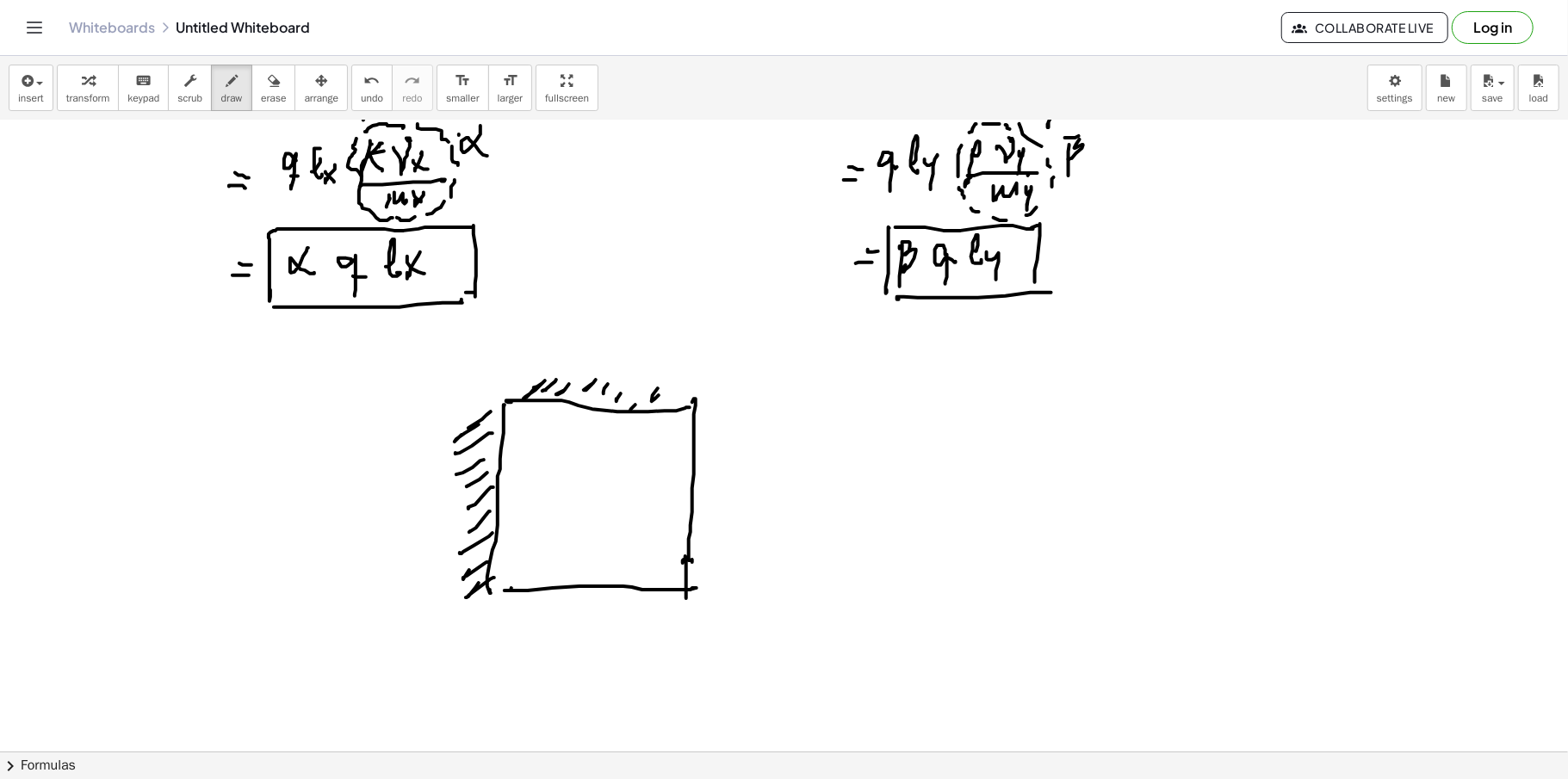 click at bounding box center (784, -2085) 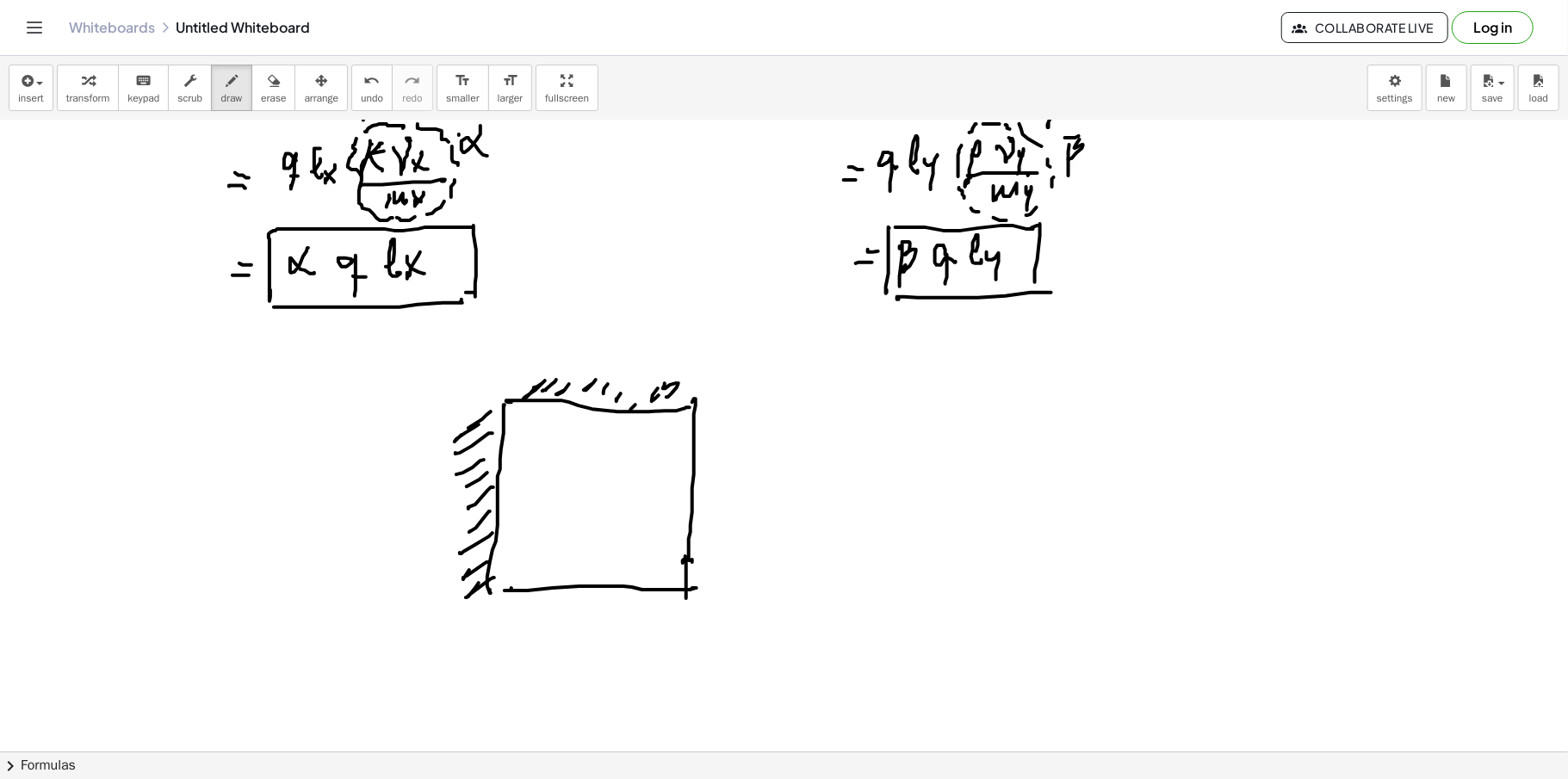 drag, startPoint x: 666, startPoint y: 399, endPoint x: 697, endPoint y: 380, distance: 36.359318 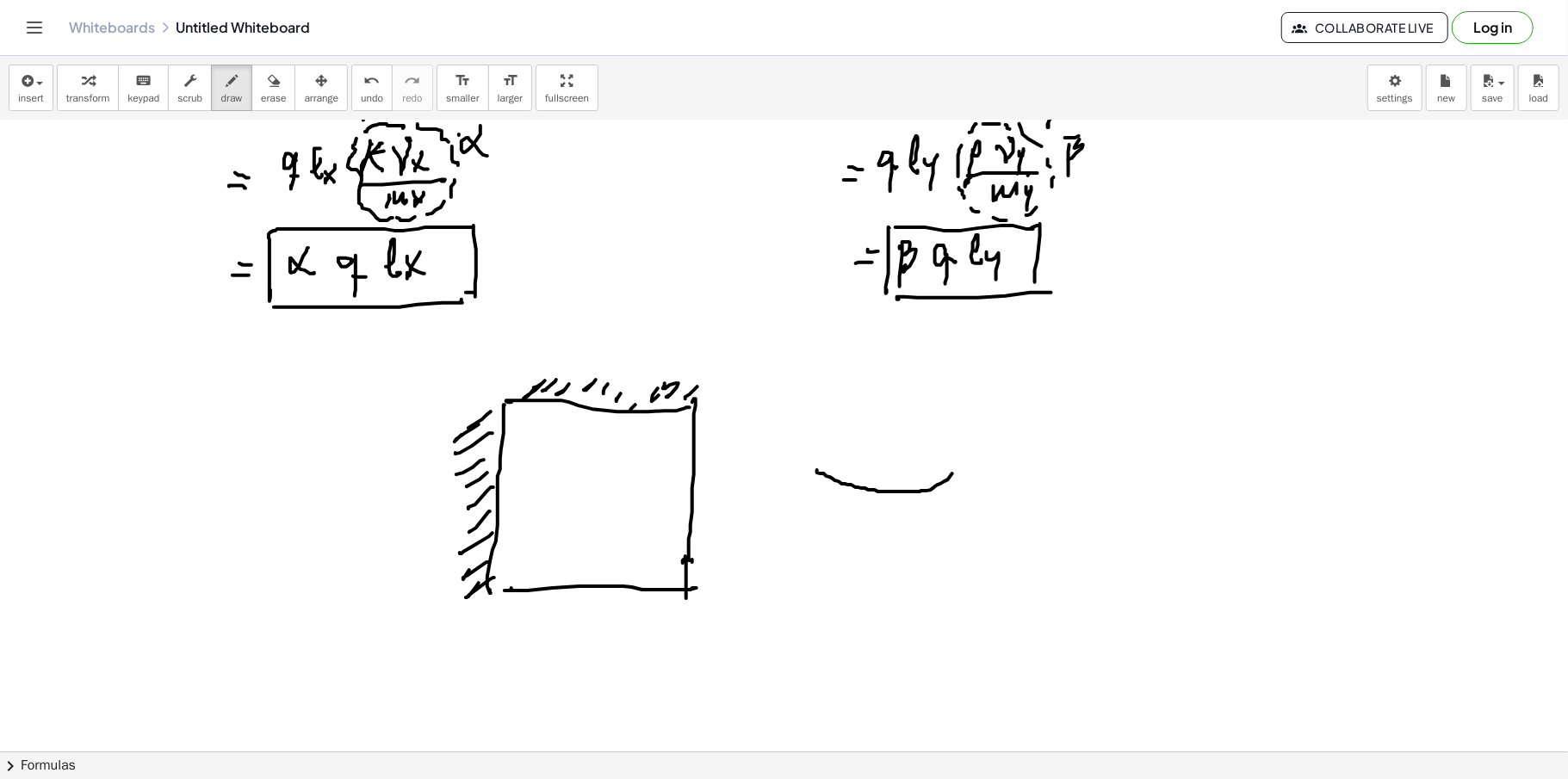 drag, startPoint x: 817, startPoint y: 473, endPoint x: 964, endPoint y: 461, distance: 147.48898 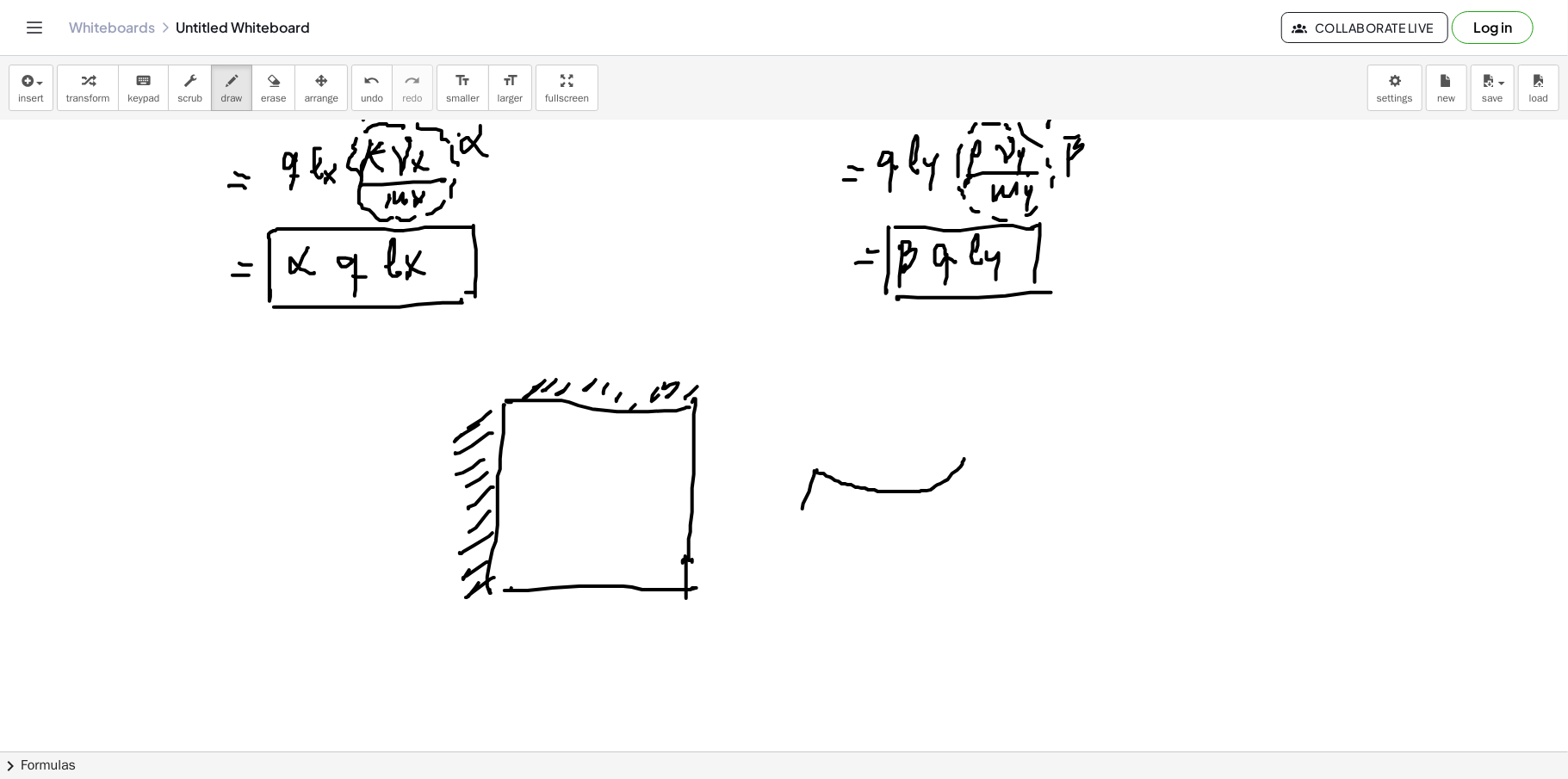 drag, startPoint x: 815, startPoint y: 473, endPoint x: 794, endPoint y: 513, distance: 45.177428 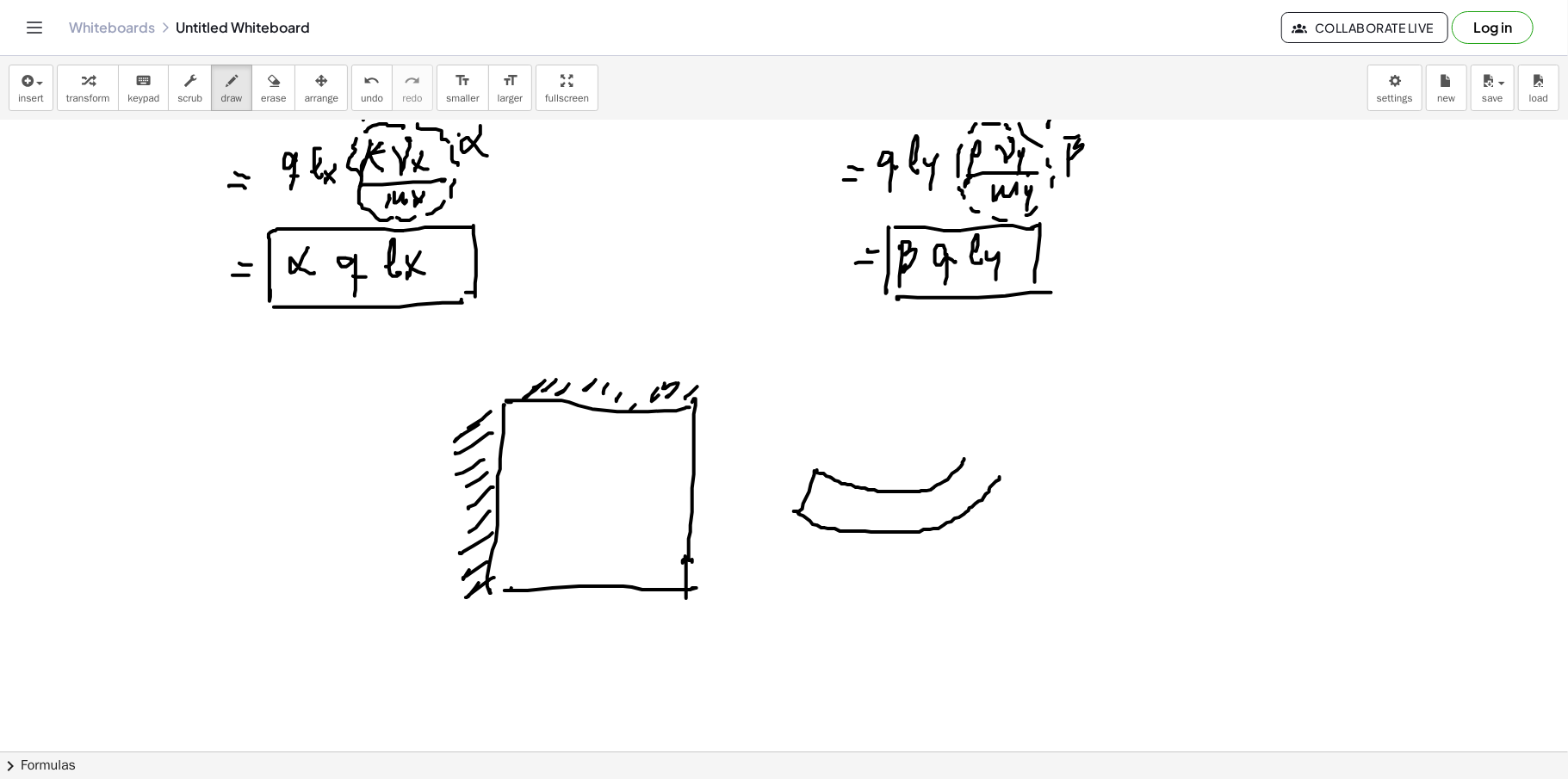 drag, startPoint x: 794, startPoint y: 514, endPoint x: 989, endPoint y: 470, distance: 199.90248 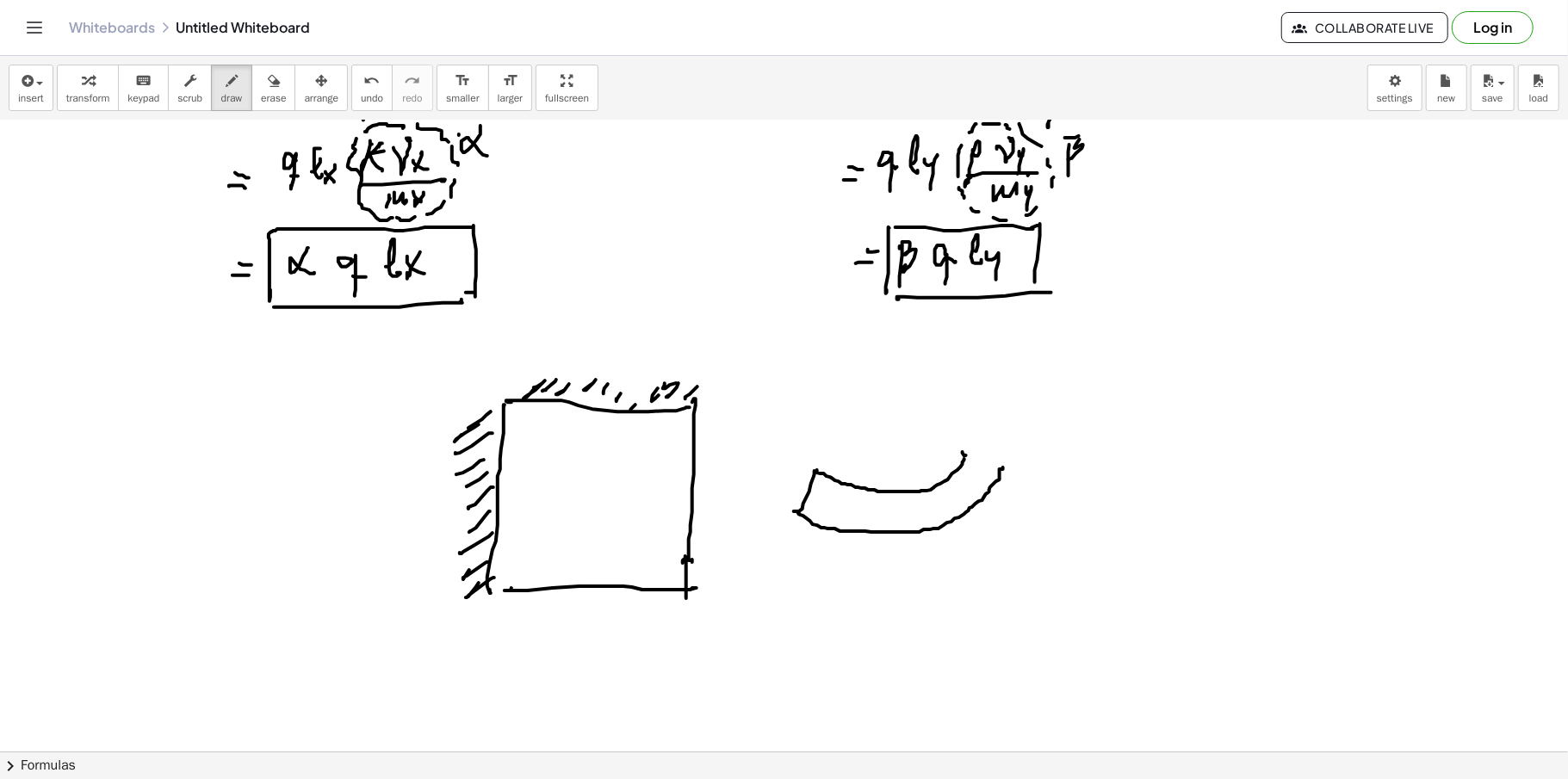 drag, startPoint x: 966, startPoint y: 458, endPoint x: 996, endPoint y: 484, distance: 39.69887 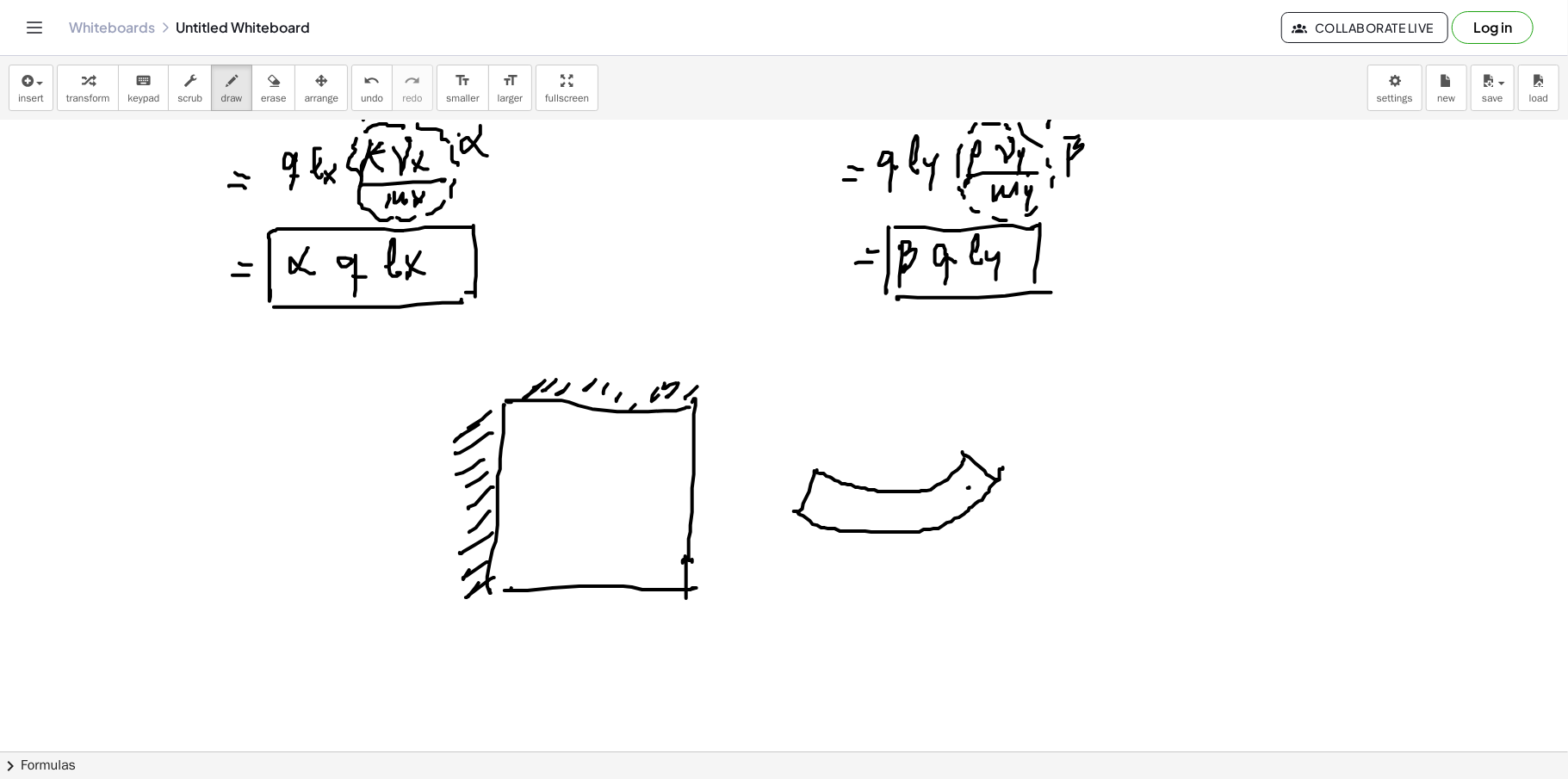 click at bounding box center [784, -2085] 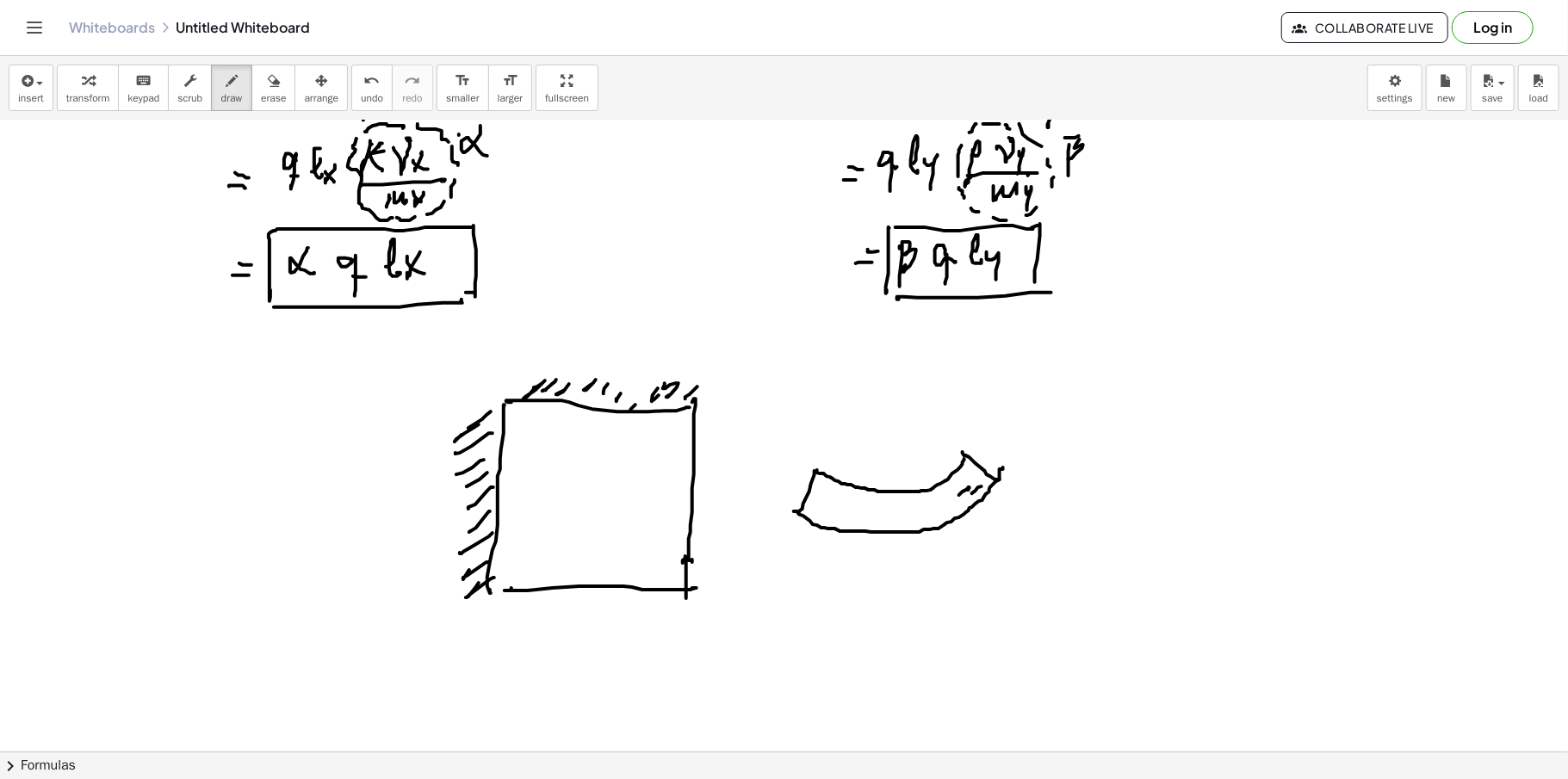 drag, startPoint x: 982, startPoint y: 489, endPoint x: 963, endPoint y: 499, distance: 21.470911 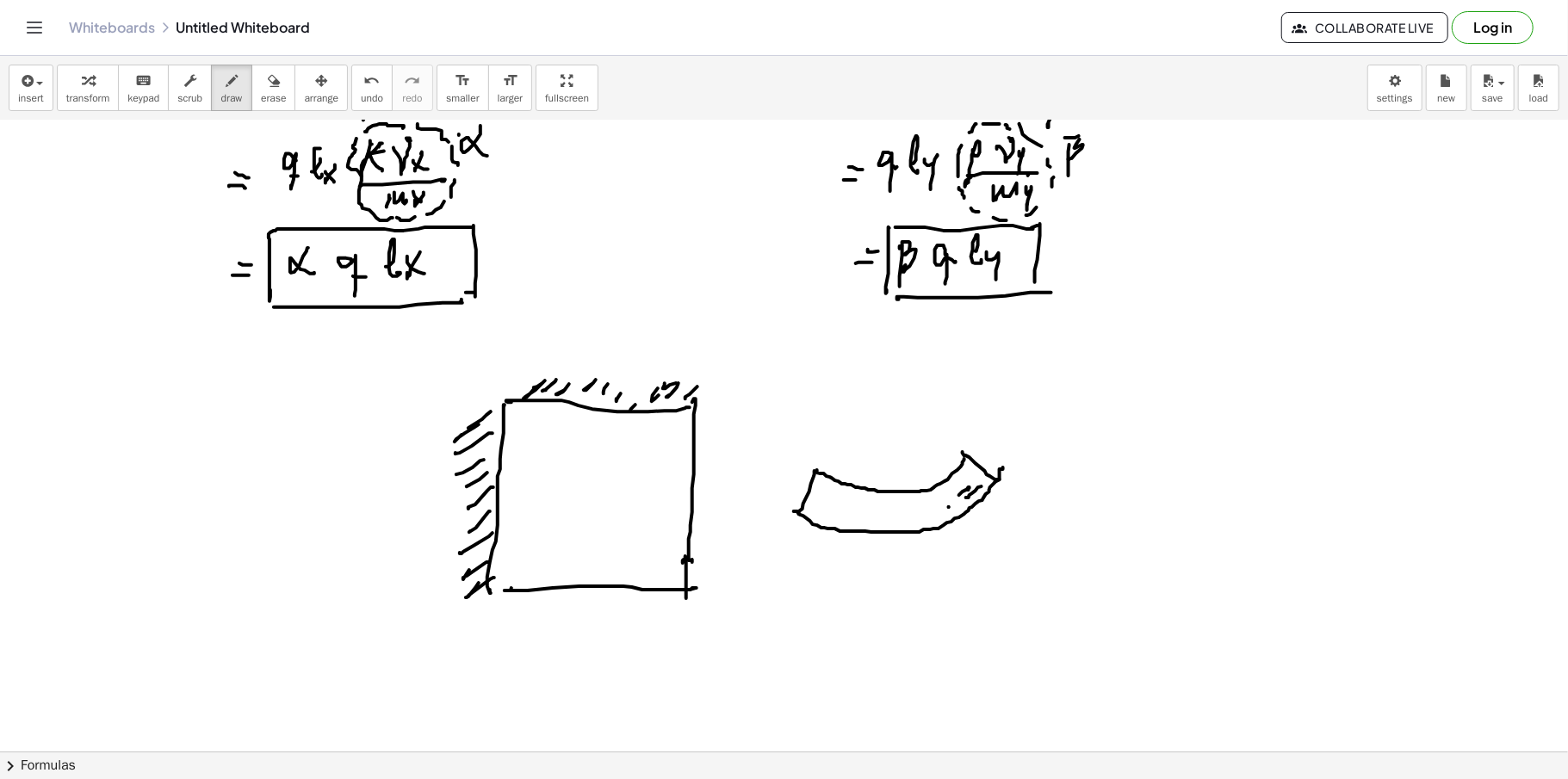 click at bounding box center [784, -2085] 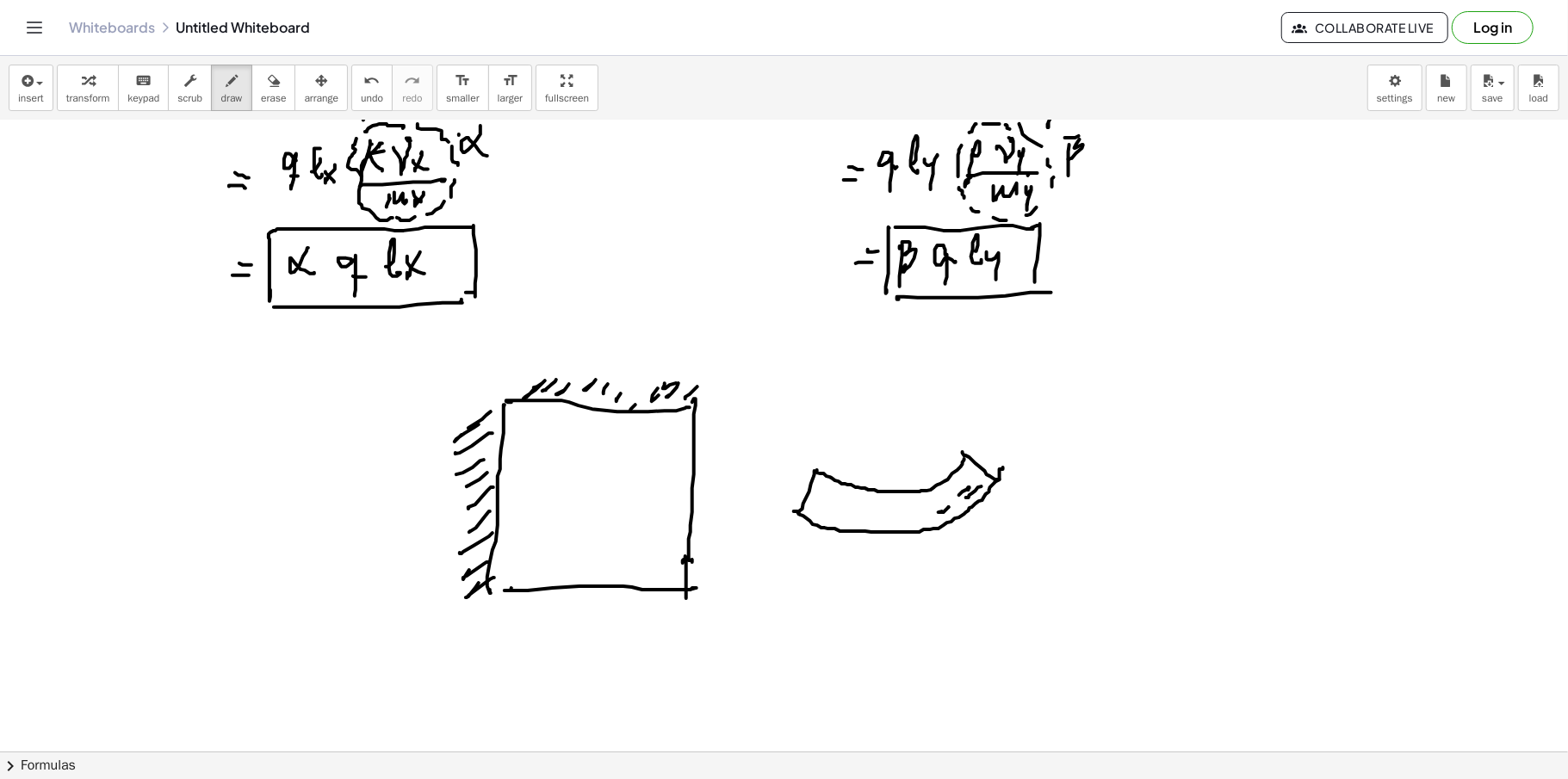 click at bounding box center [784, -2085] 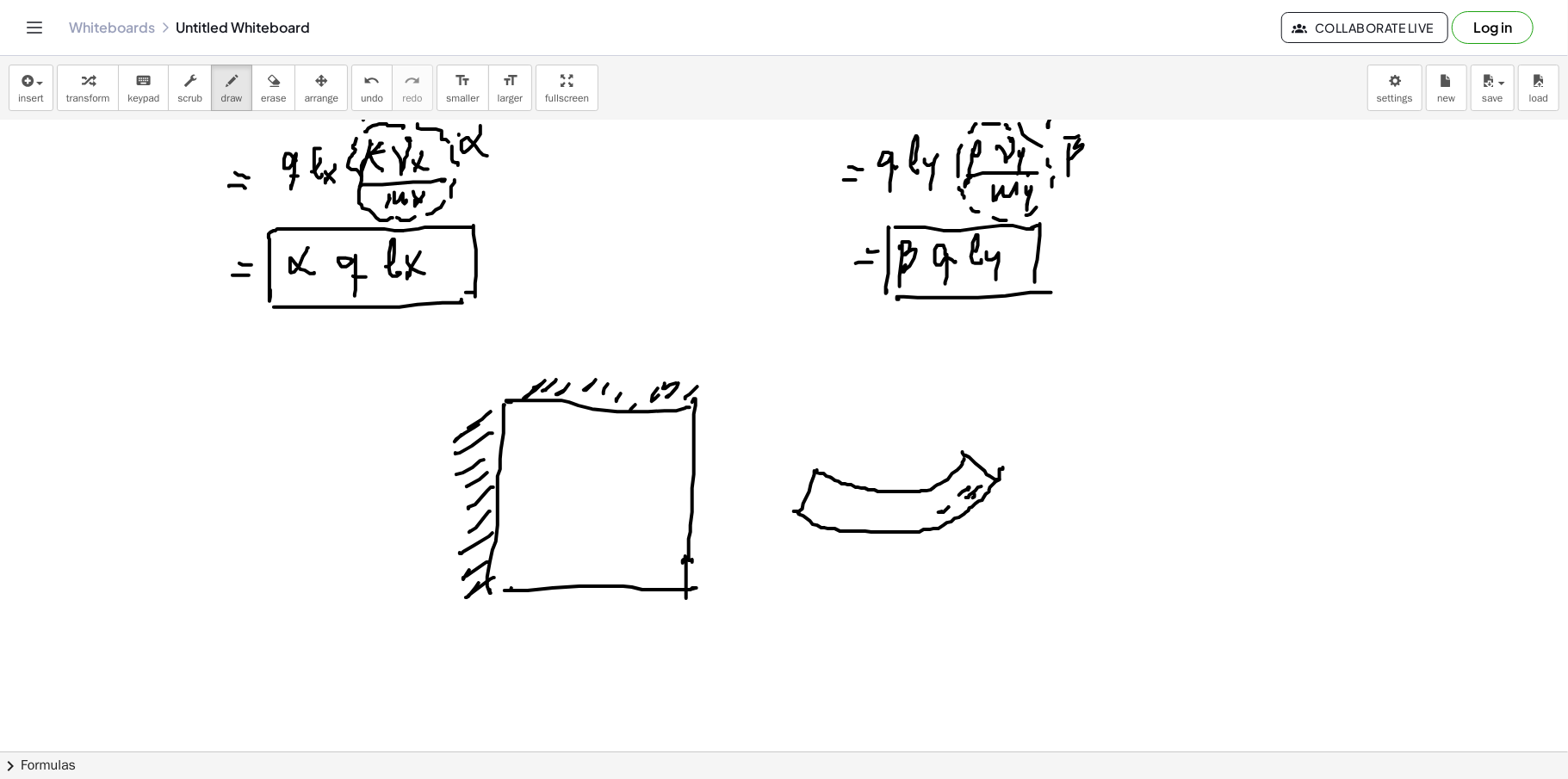 scroll, scrollTop: 5785, scrollLeft: 0, axis: vertical 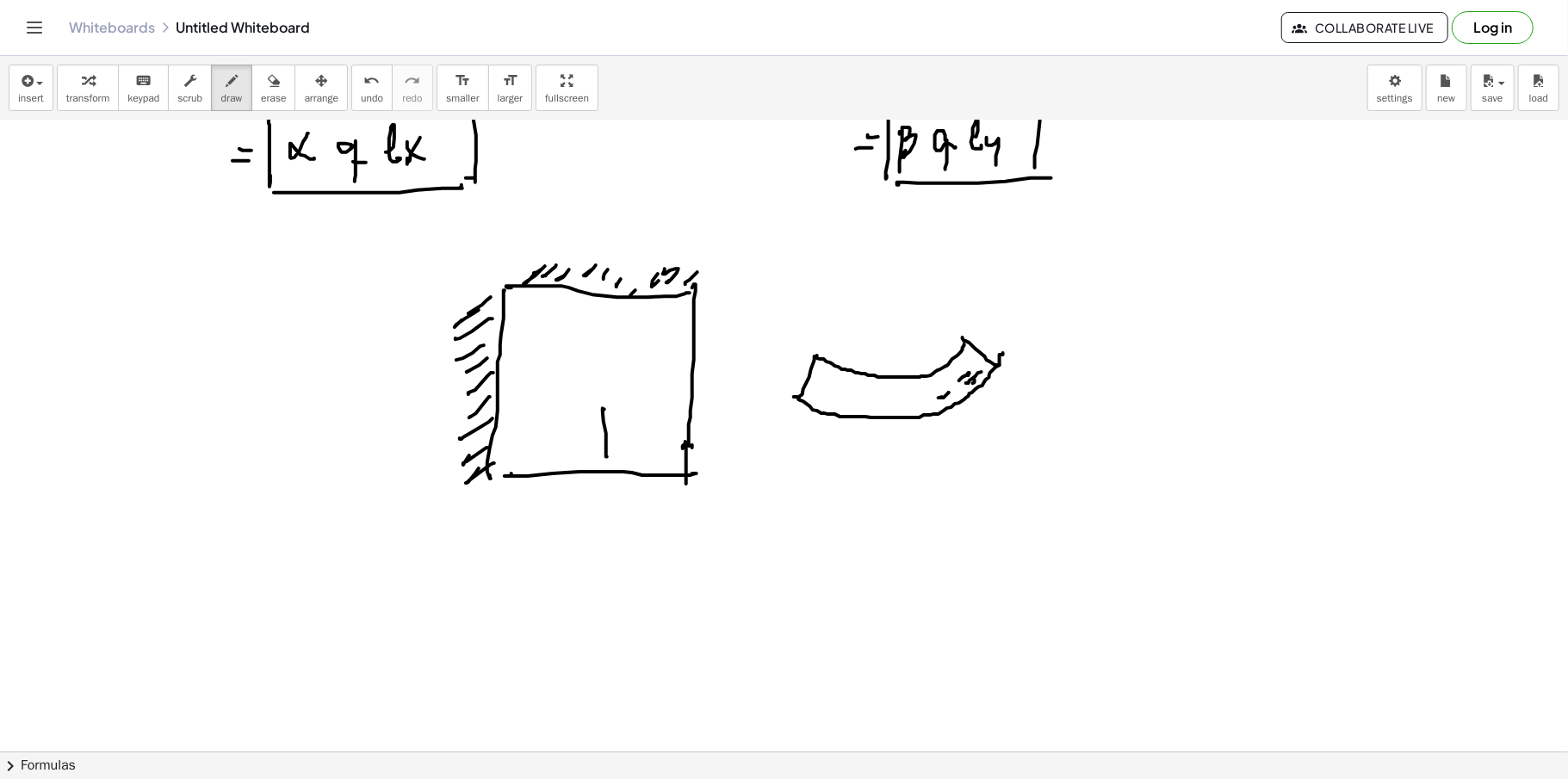 drag, startPoint x: 603, startPoint y: 411, endPoint x: 610, endPoint y: 438, distance: 27.892651 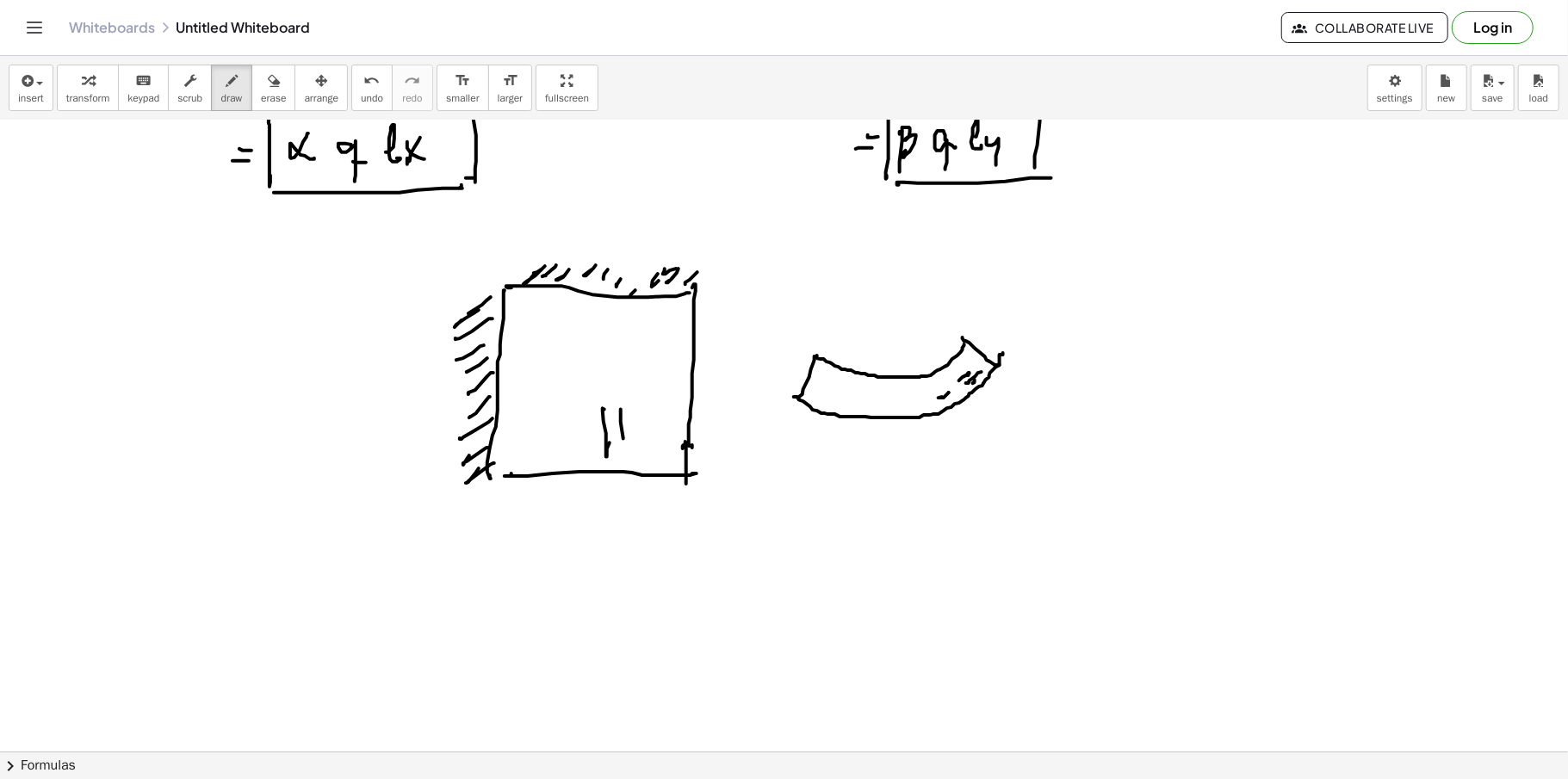 drag, startPoint x: 621, startPoint y: 415, endPoint x: 625, endPoint y: 434, distance: 19.416488 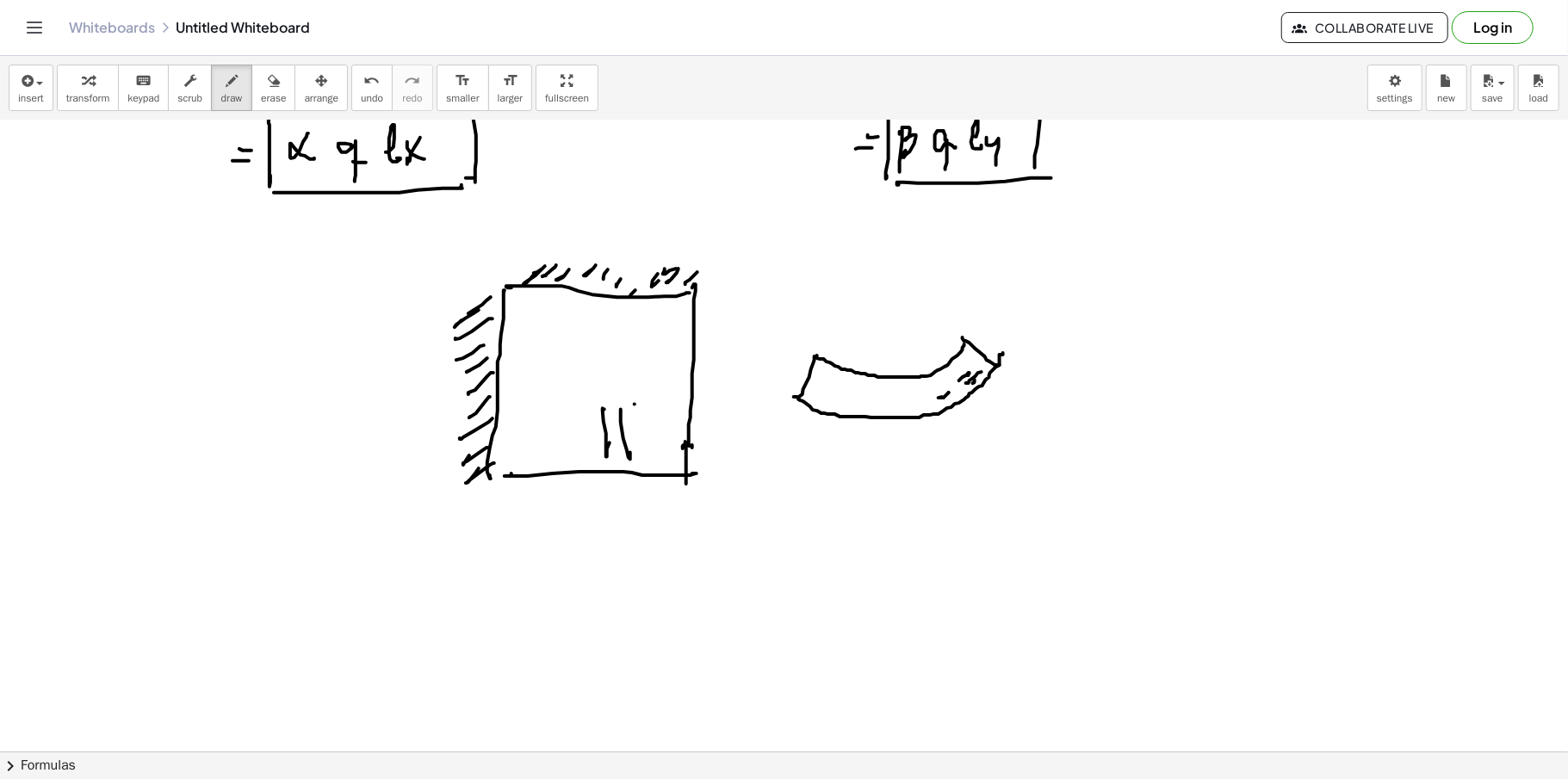 drag, startPoint x: 635, startPoint y: 406, endPoint x: 641, endPoint y: 428, distance: 22.80351 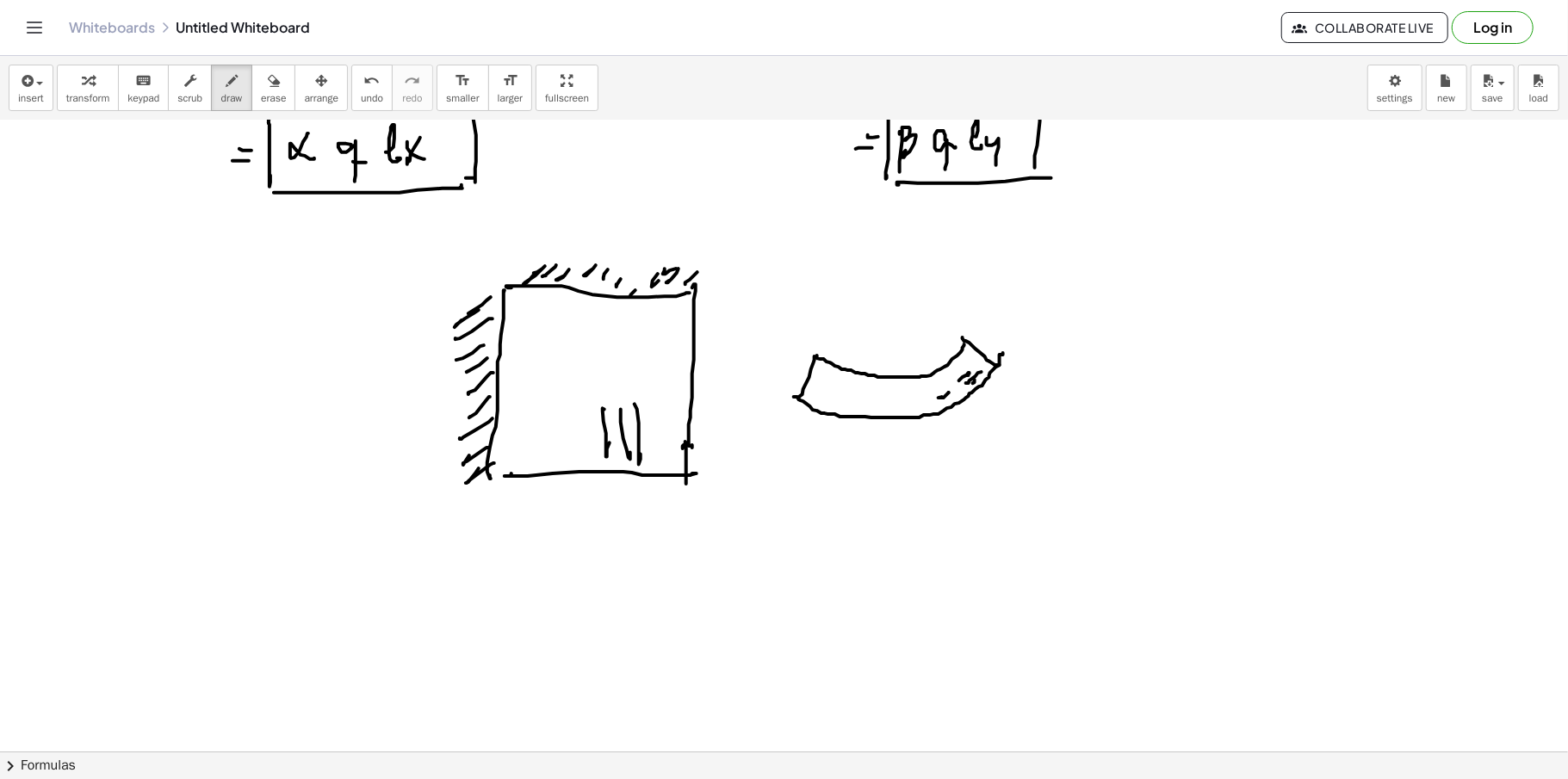 drag, startPoint x: 649, startPoint y: 411, endPoint x: 652, endPoint y: 452, distance: 41.10961 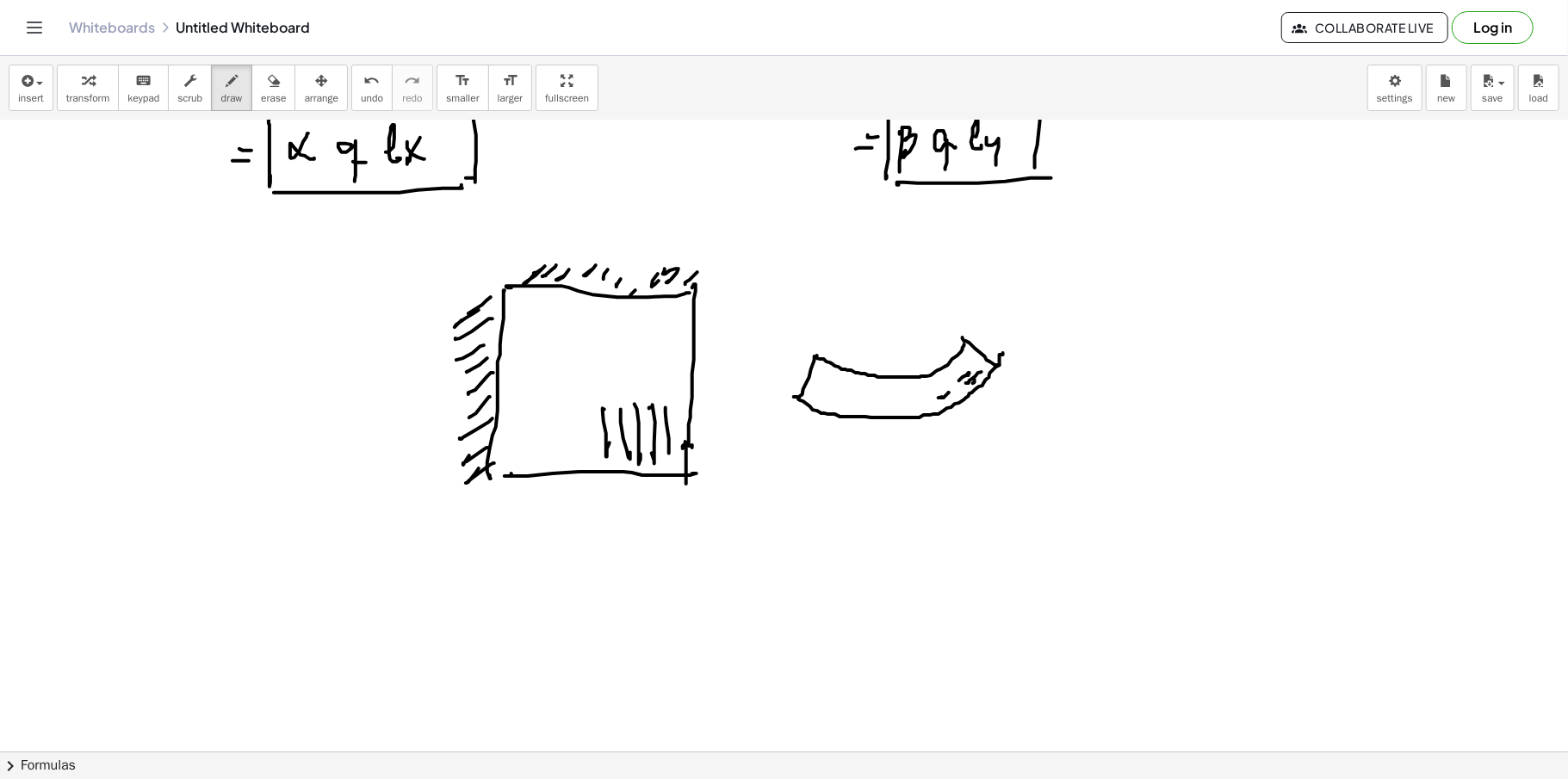 drag, startPoint x: 666, startPoint y: 410, endPoint x: 622, endPoint y: 432, distance: 49.193496 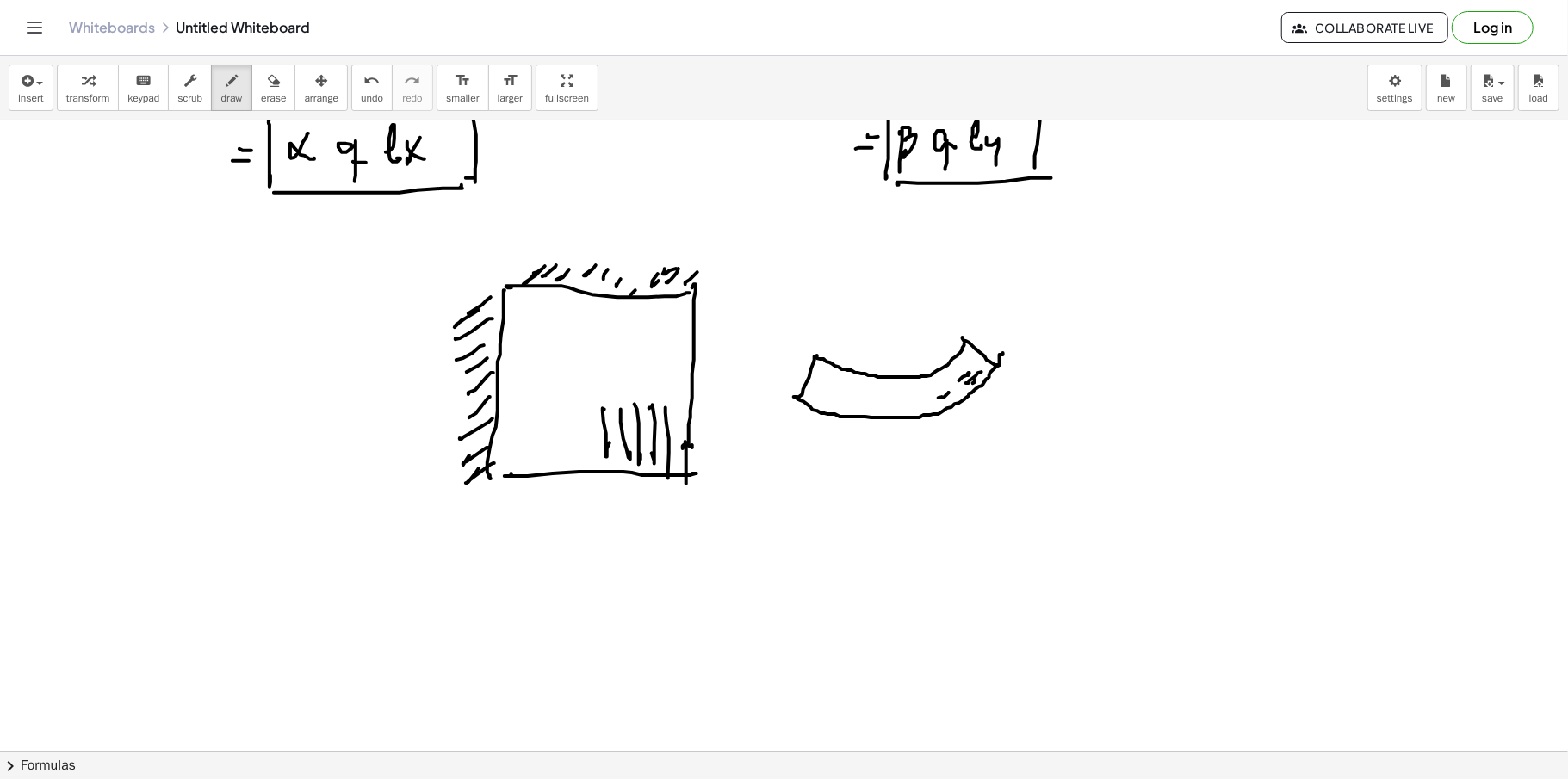 click at bounding box center (784, -2199) 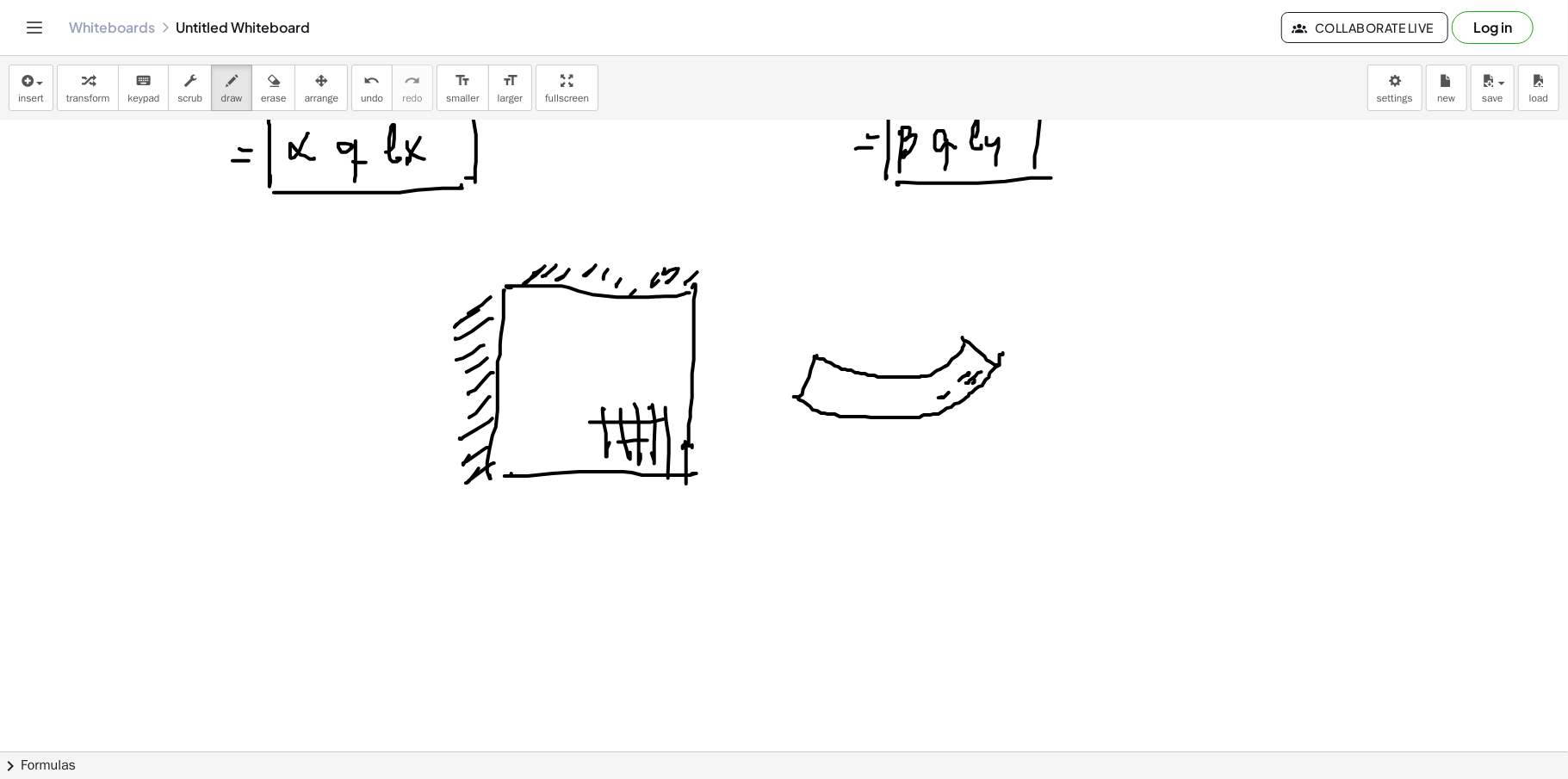 drag, startPoint x: 648, startPoint y: 442, endPoint x: 613, endPoint y: 458, distance: 38.483763 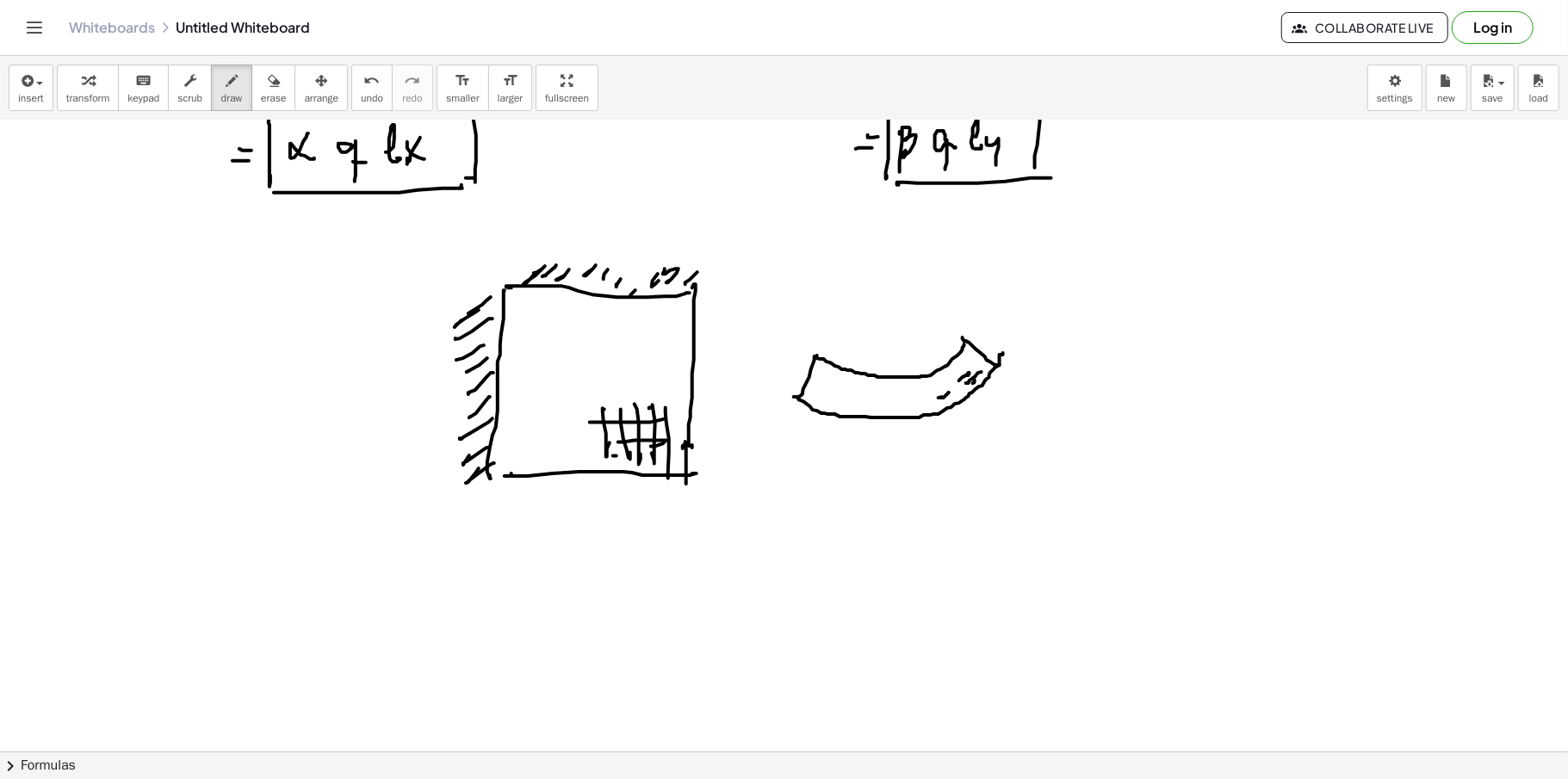 drag, startPoint x: 613, startPoint y: 458, endPoint x: 662, endPoint y: 454, distance: 49.16299 